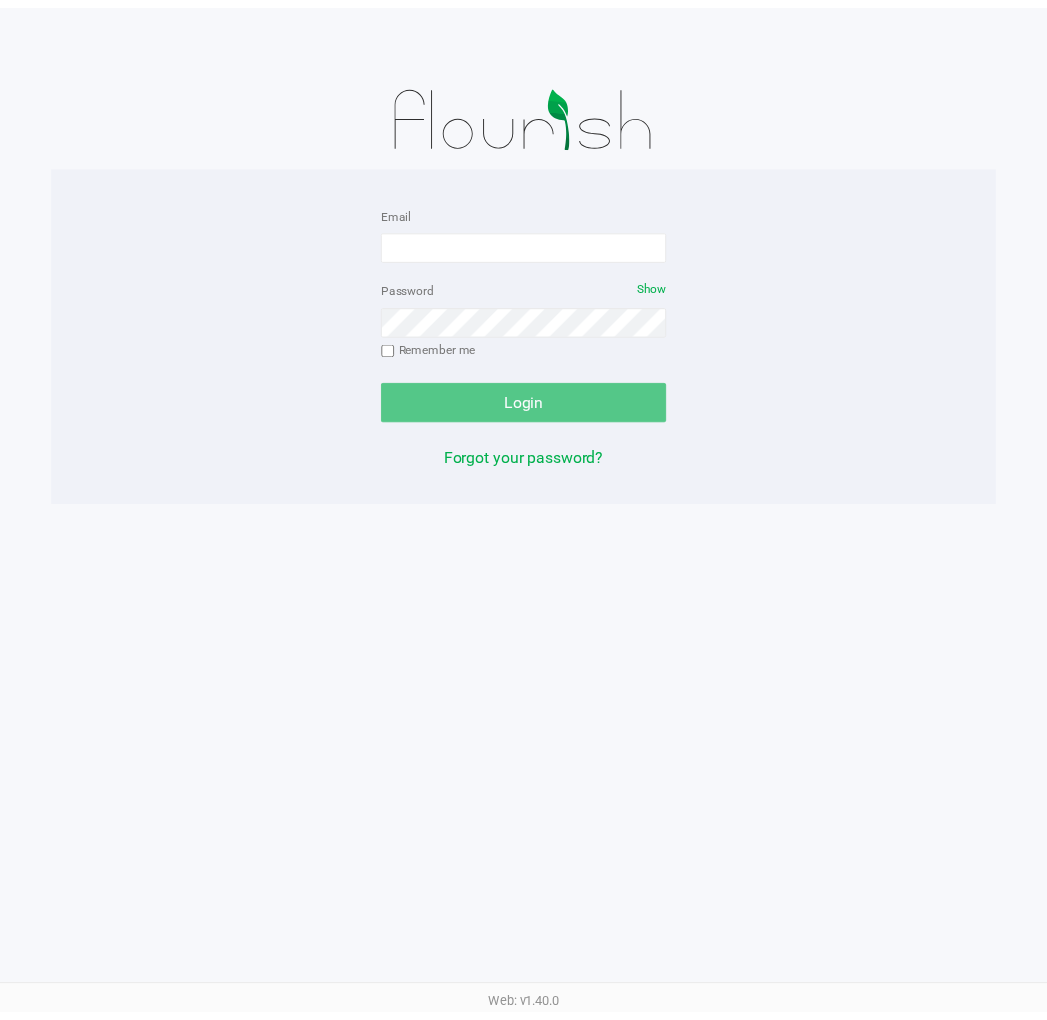 scroll, scrollTop: 0, scrollLeft: 0, axis: both 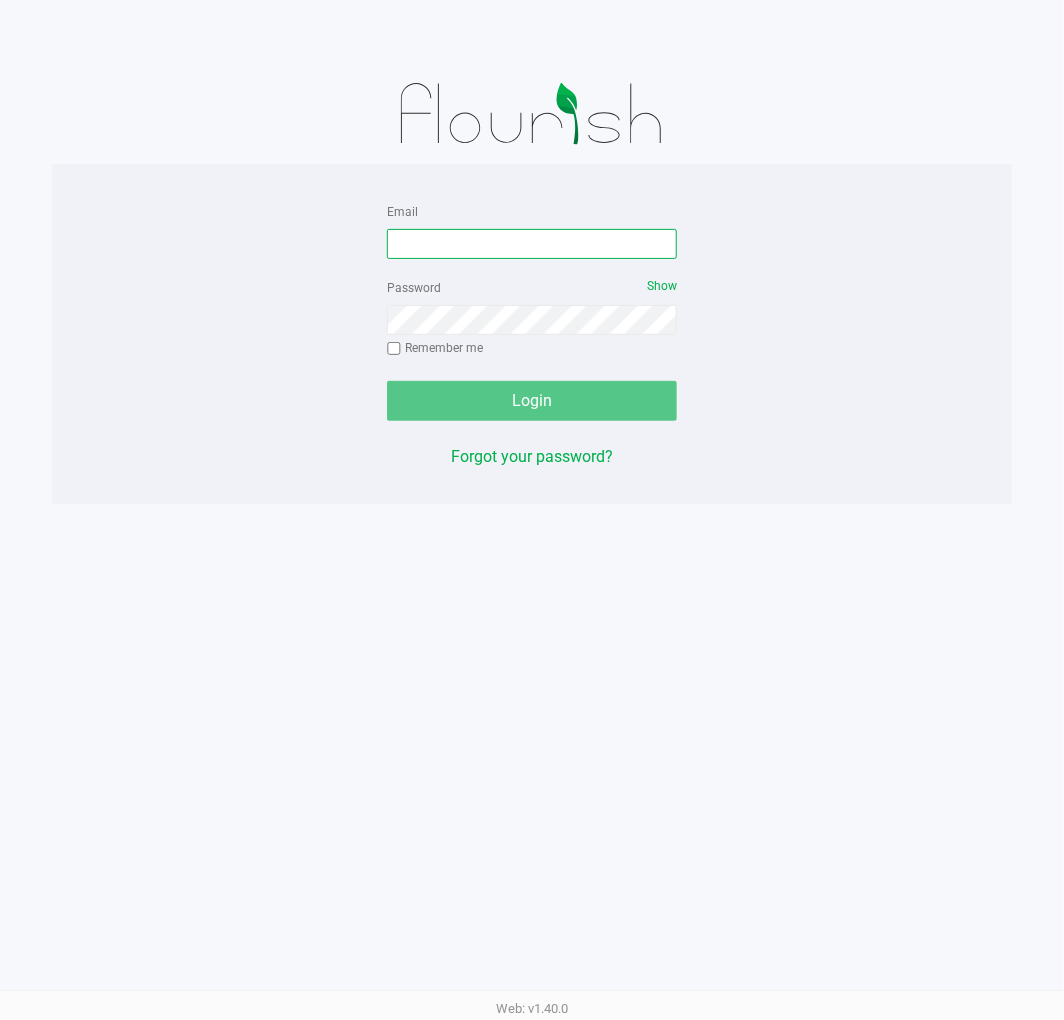 click on "Email" at bounding box center (532, 244) 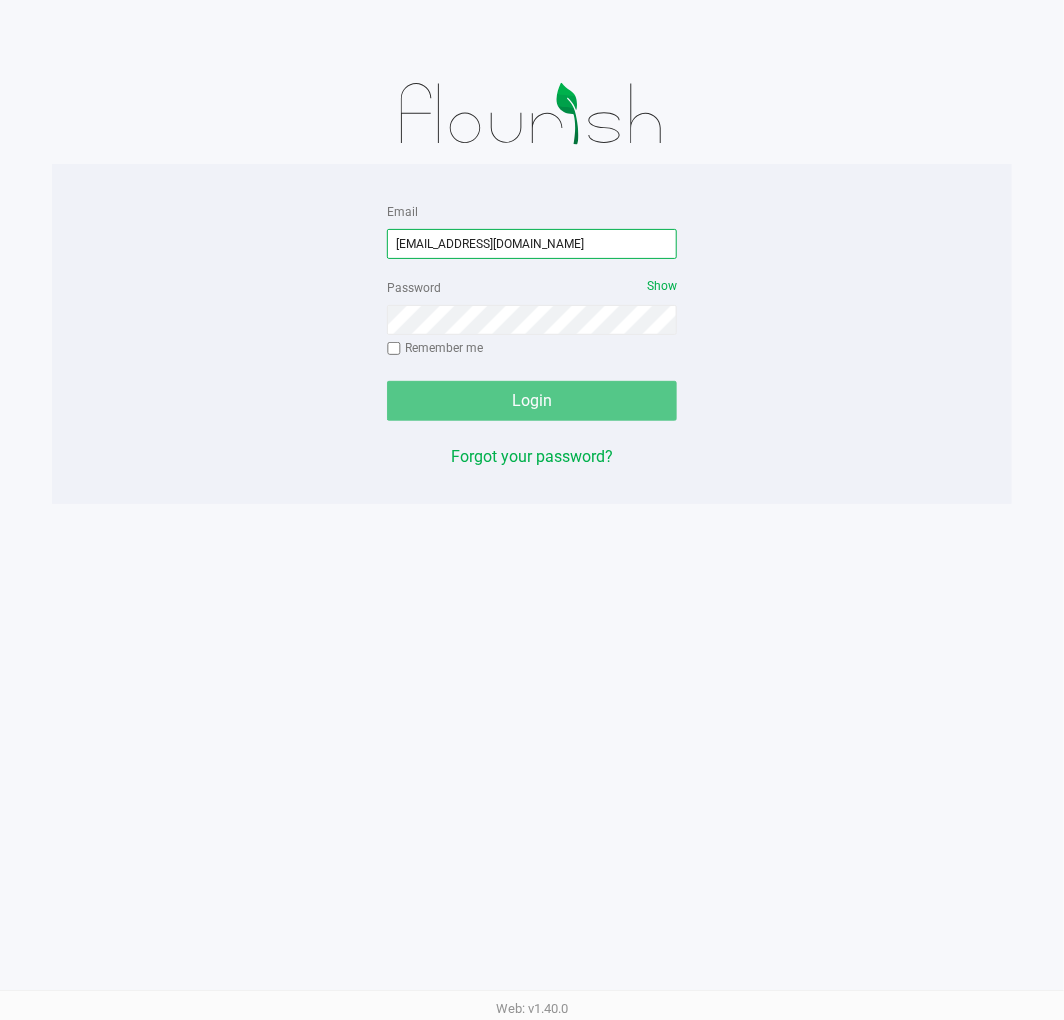 type on "[EMAIL_ADDRESS][DOMAIN_NAME]" 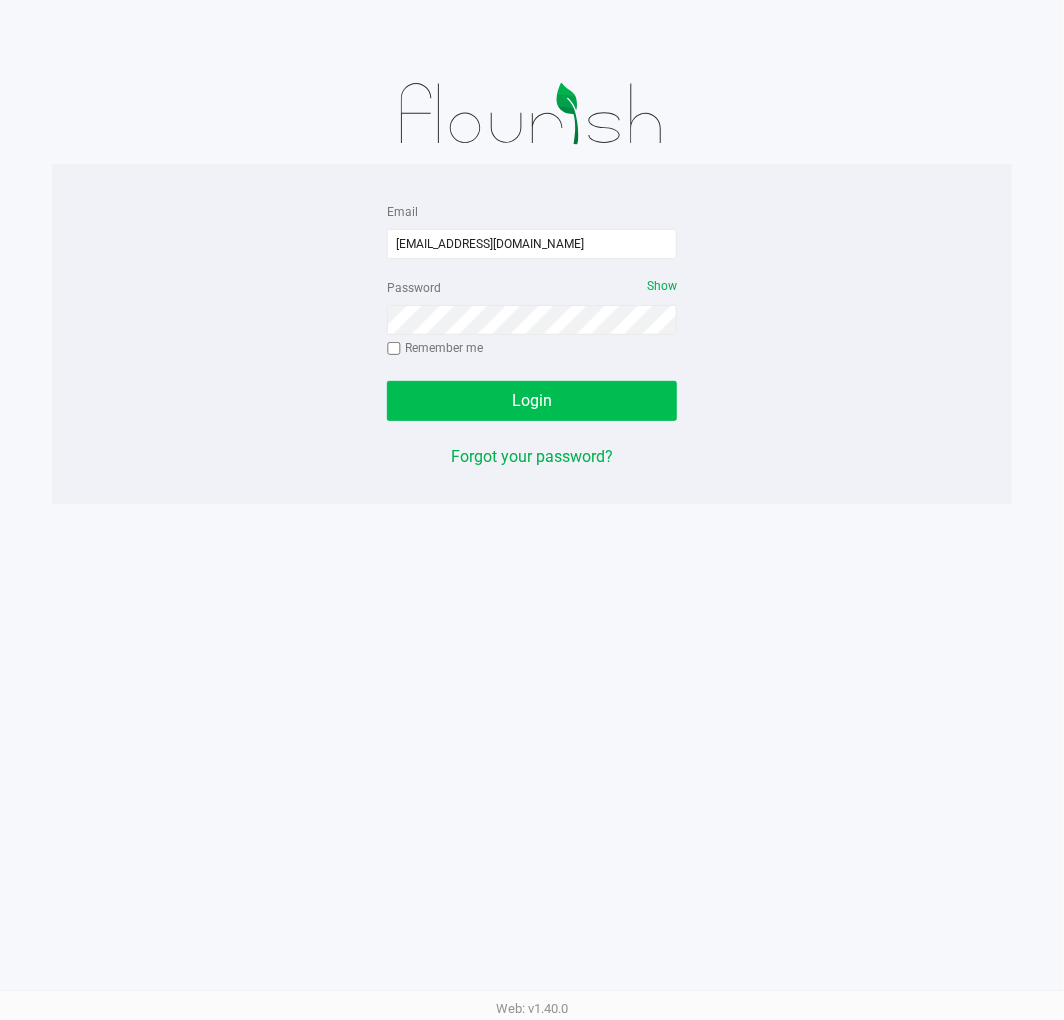 click on "Login" 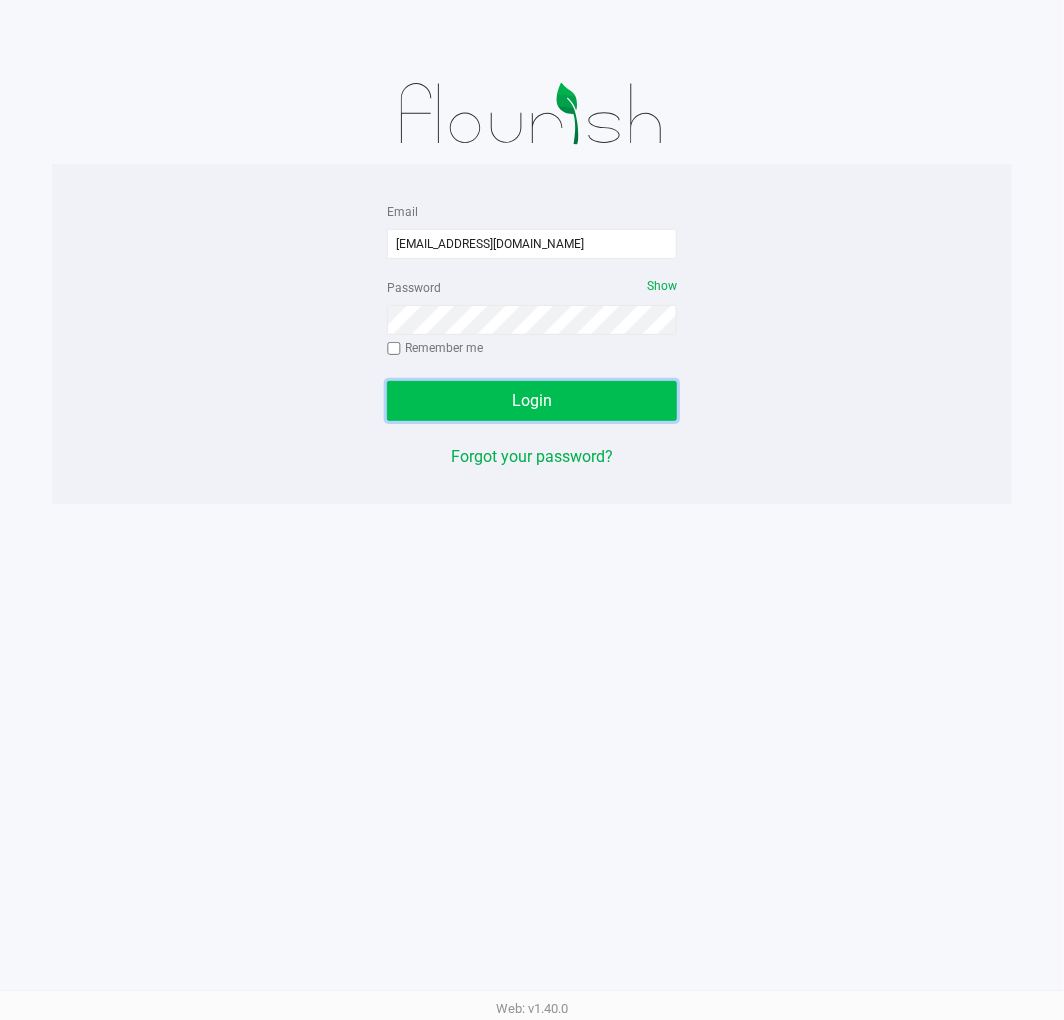 click on "Login" 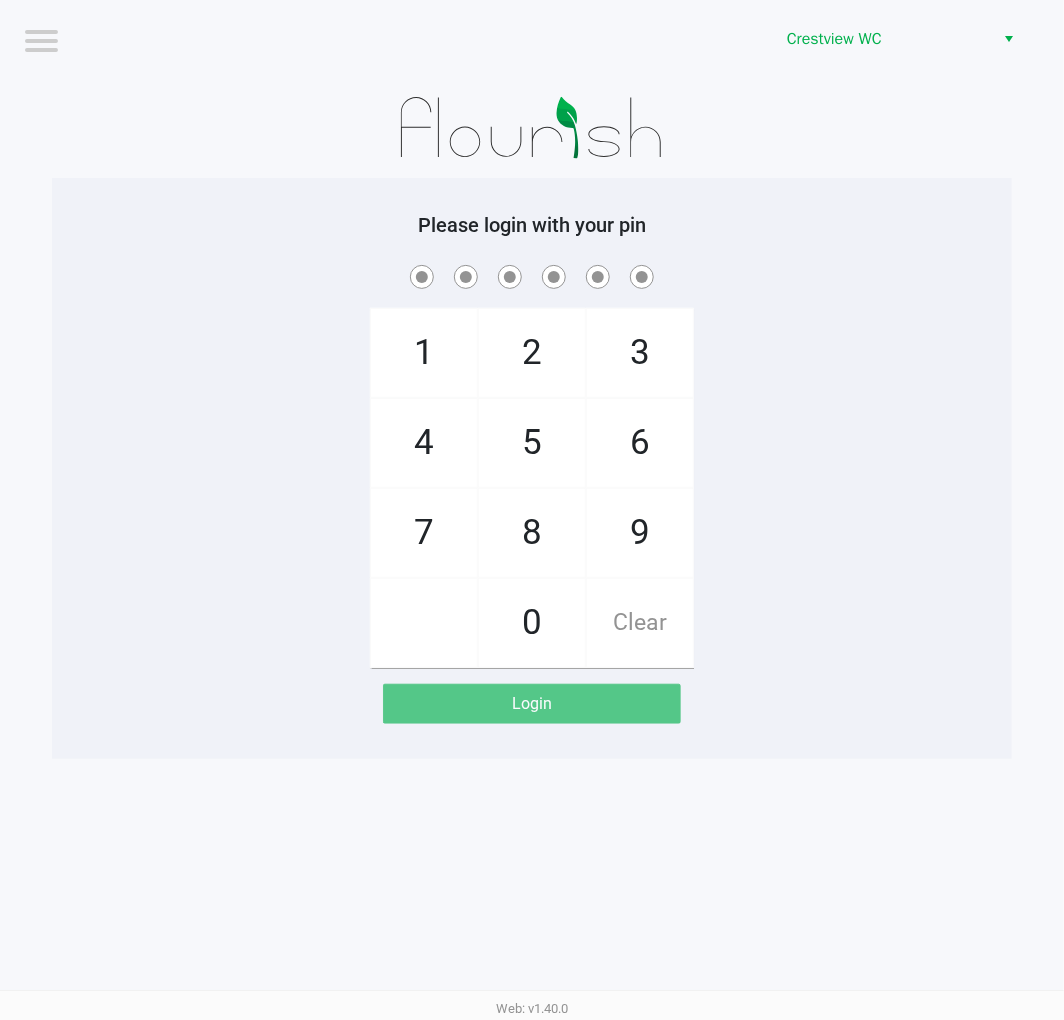 click on "2" 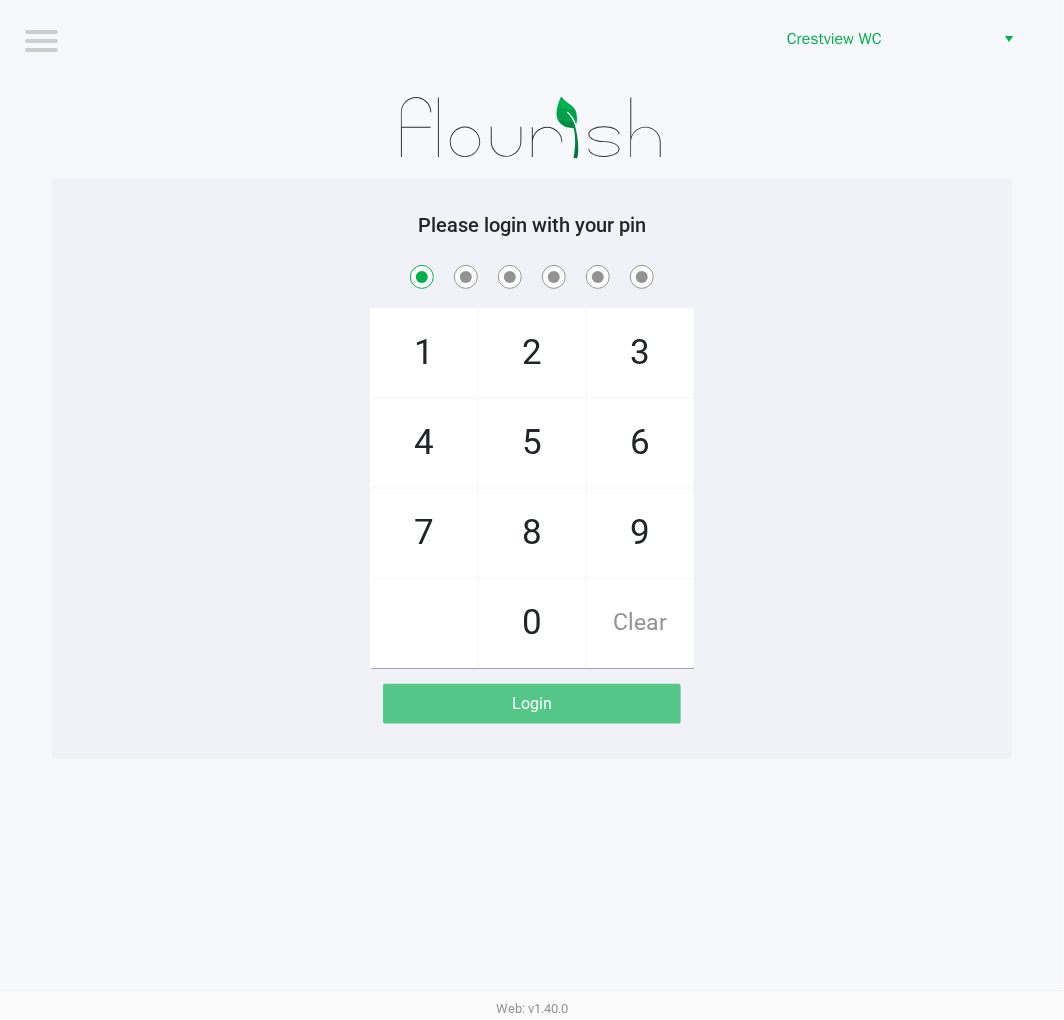 checkbox on "true" 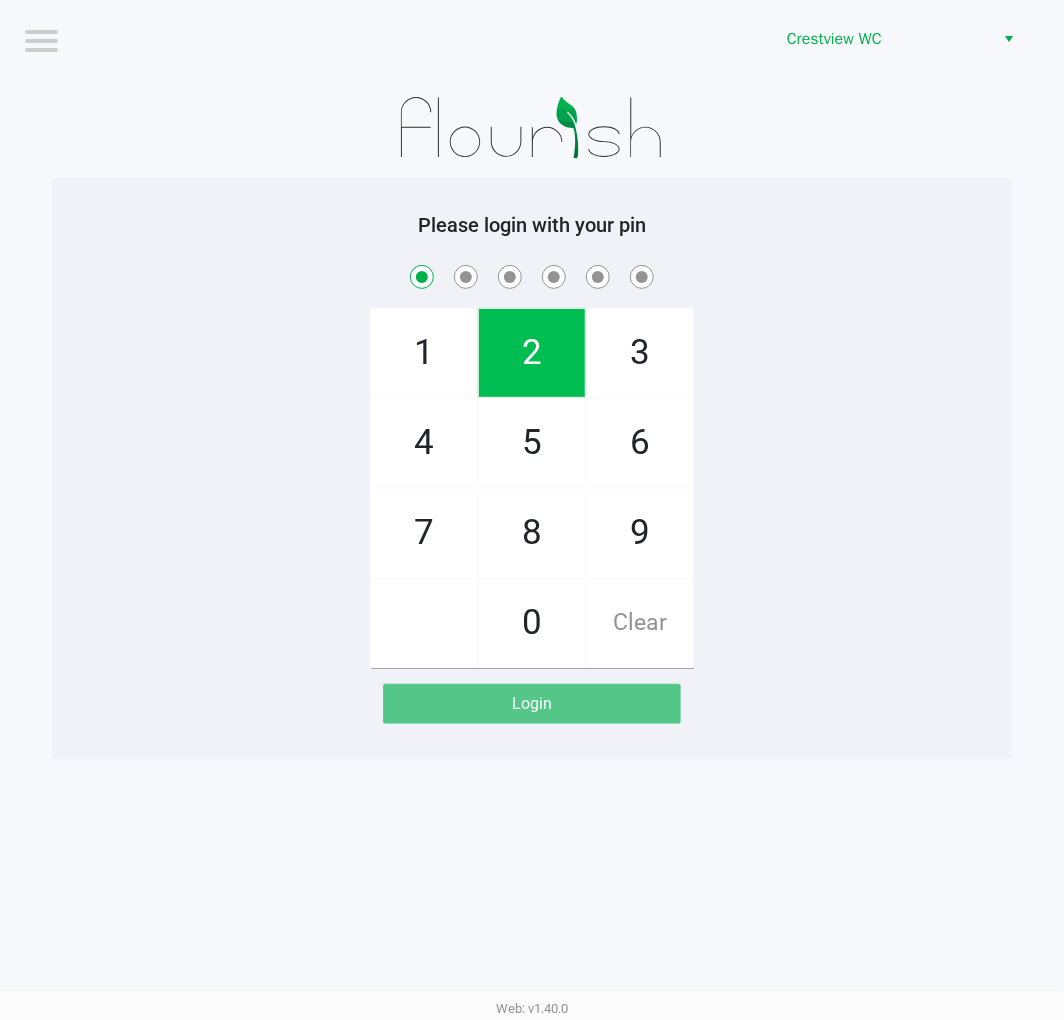 click on "1" 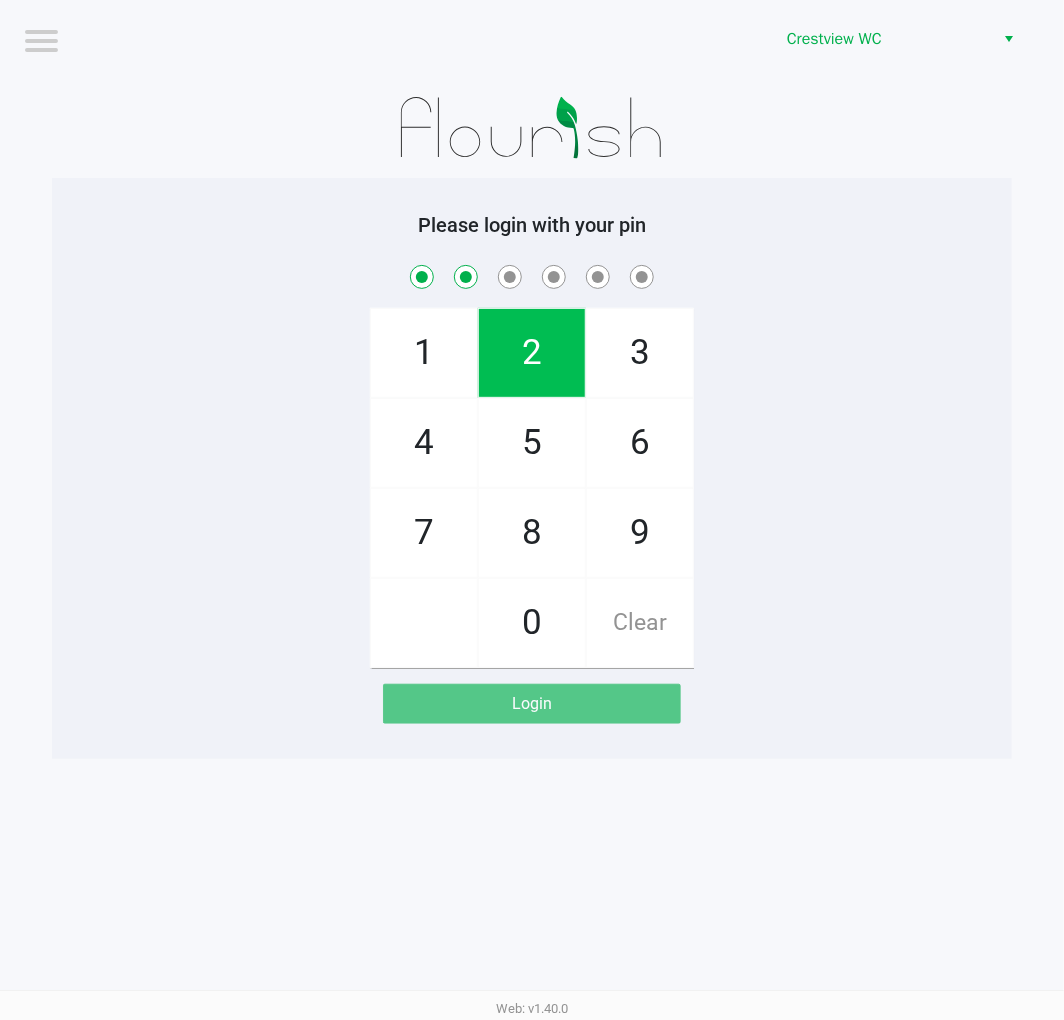 checkbox on "true" 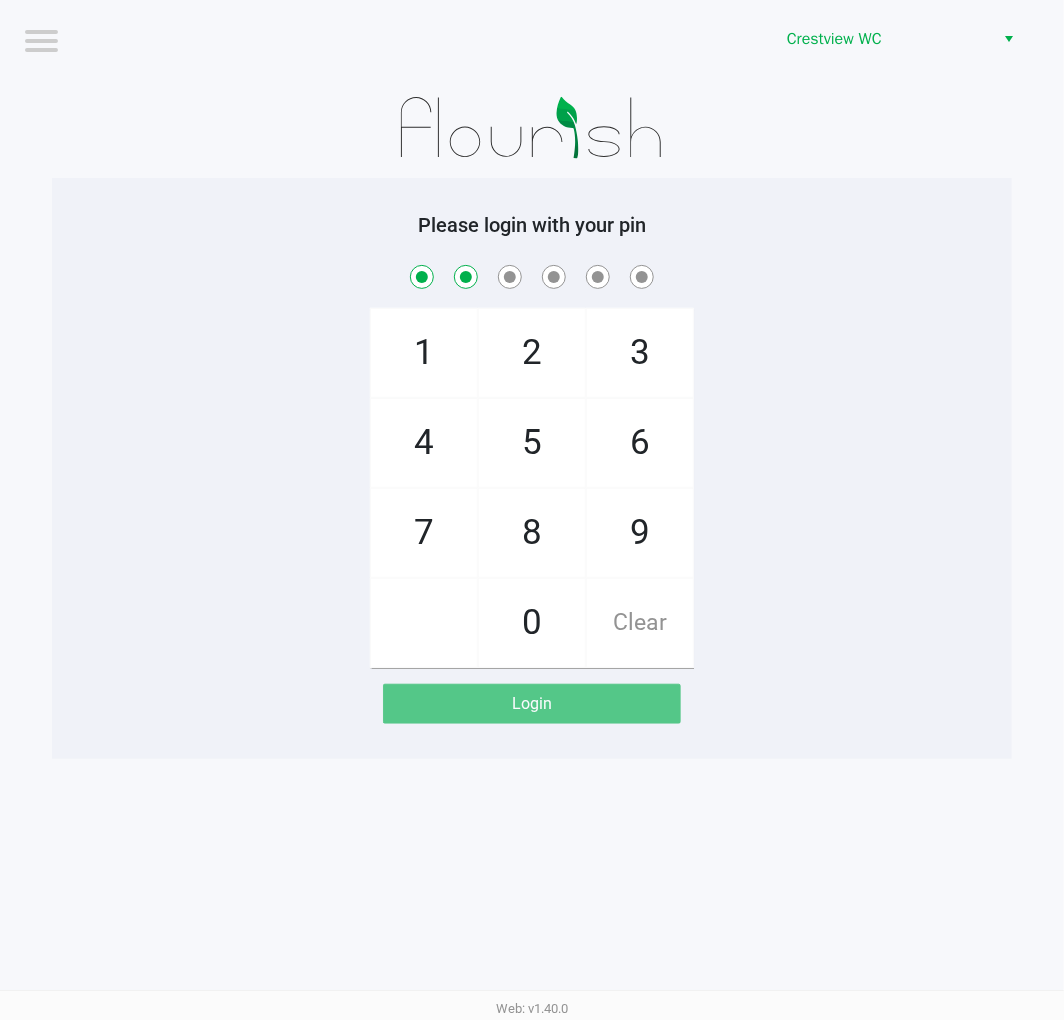 click on "6" 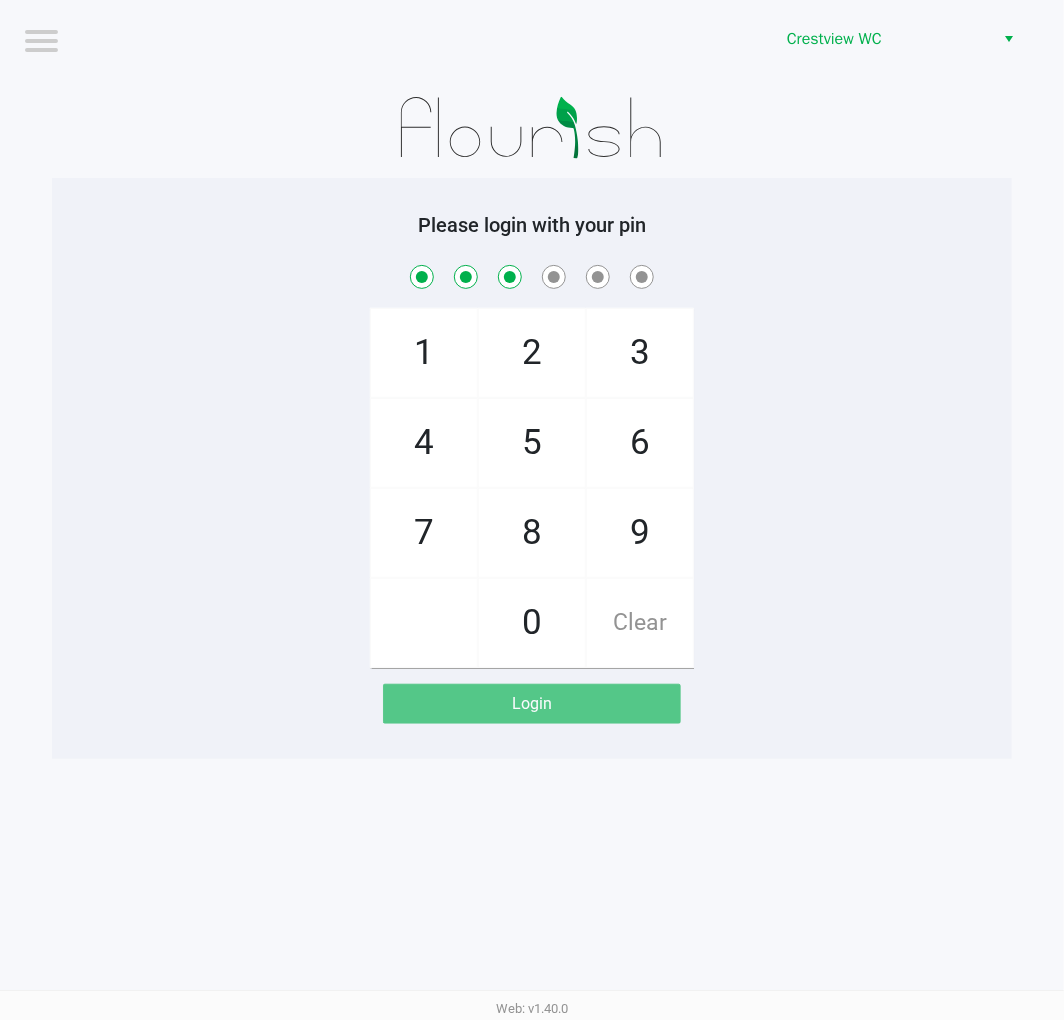 checkbox on "true" 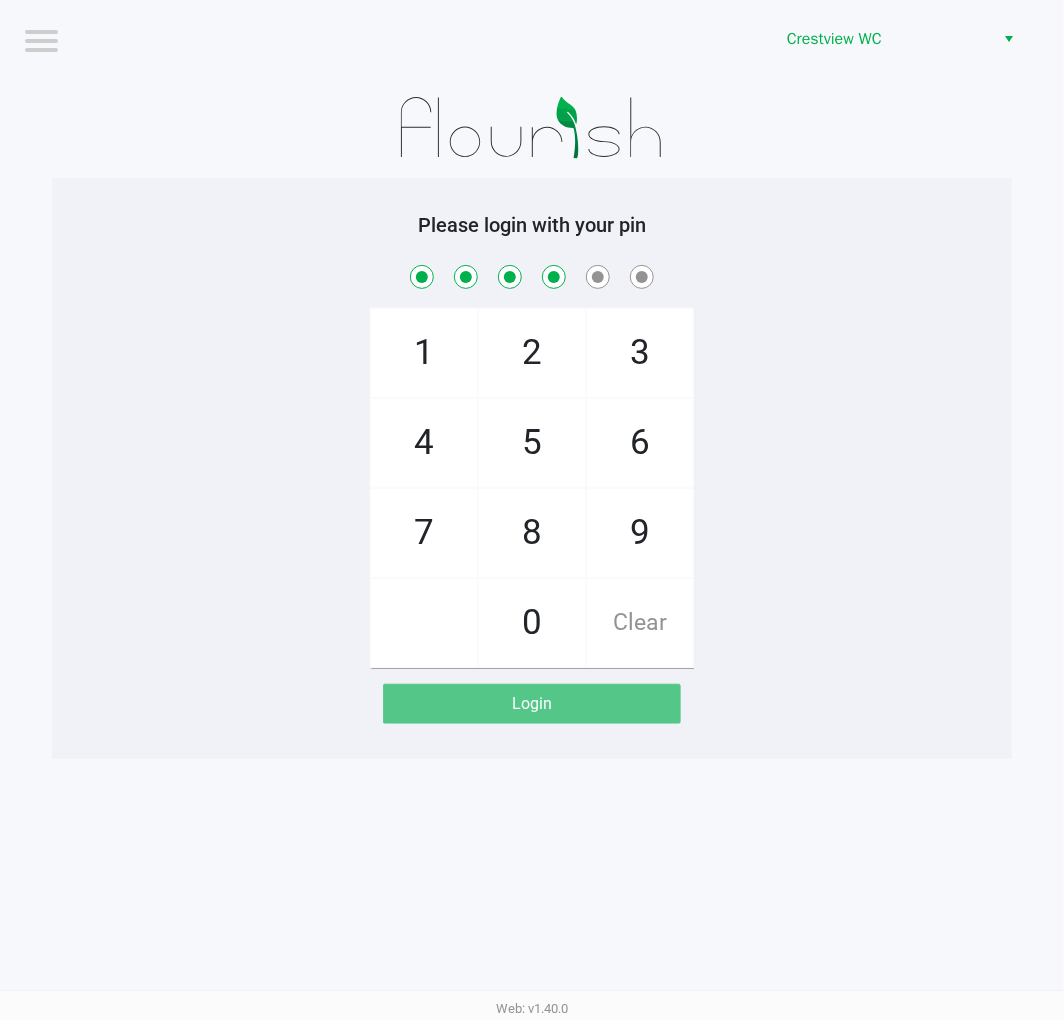 checkbox on "true" 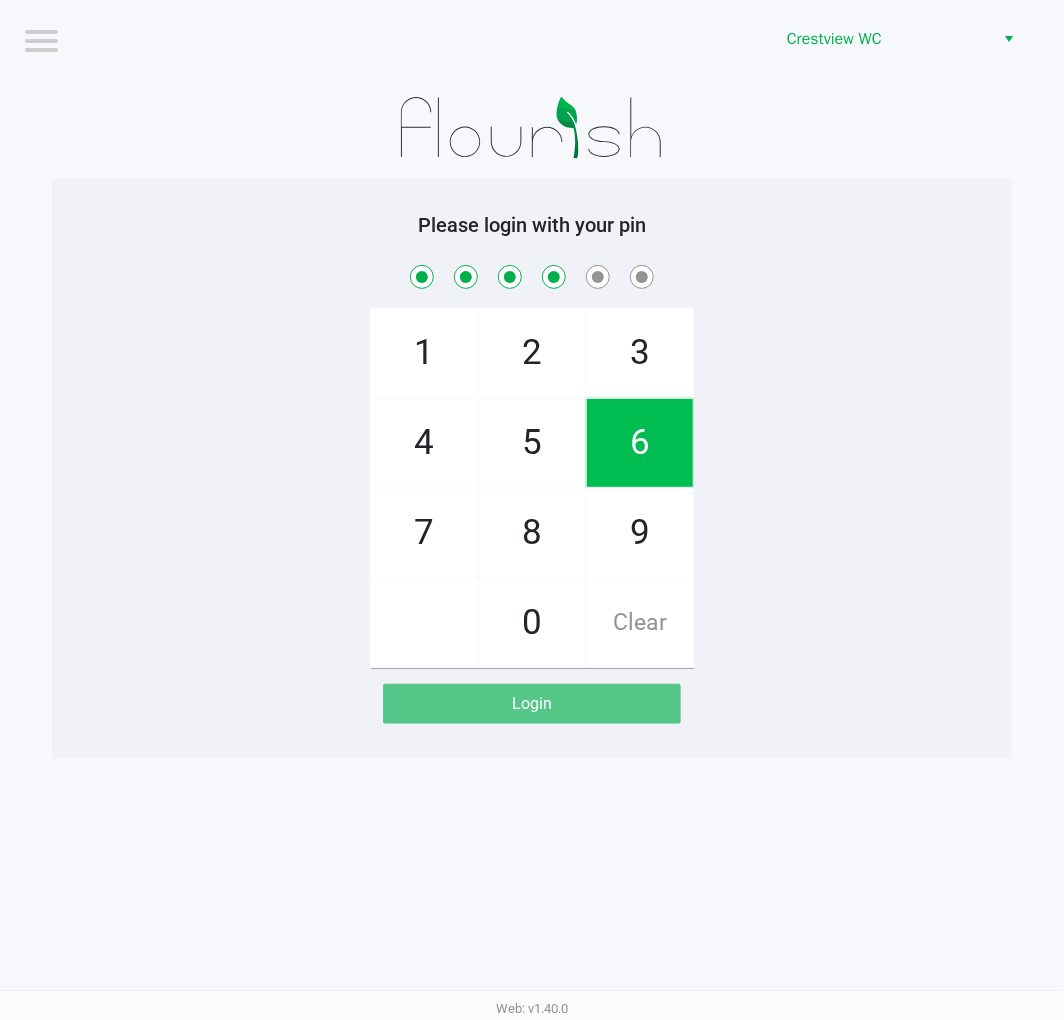 click on "1" 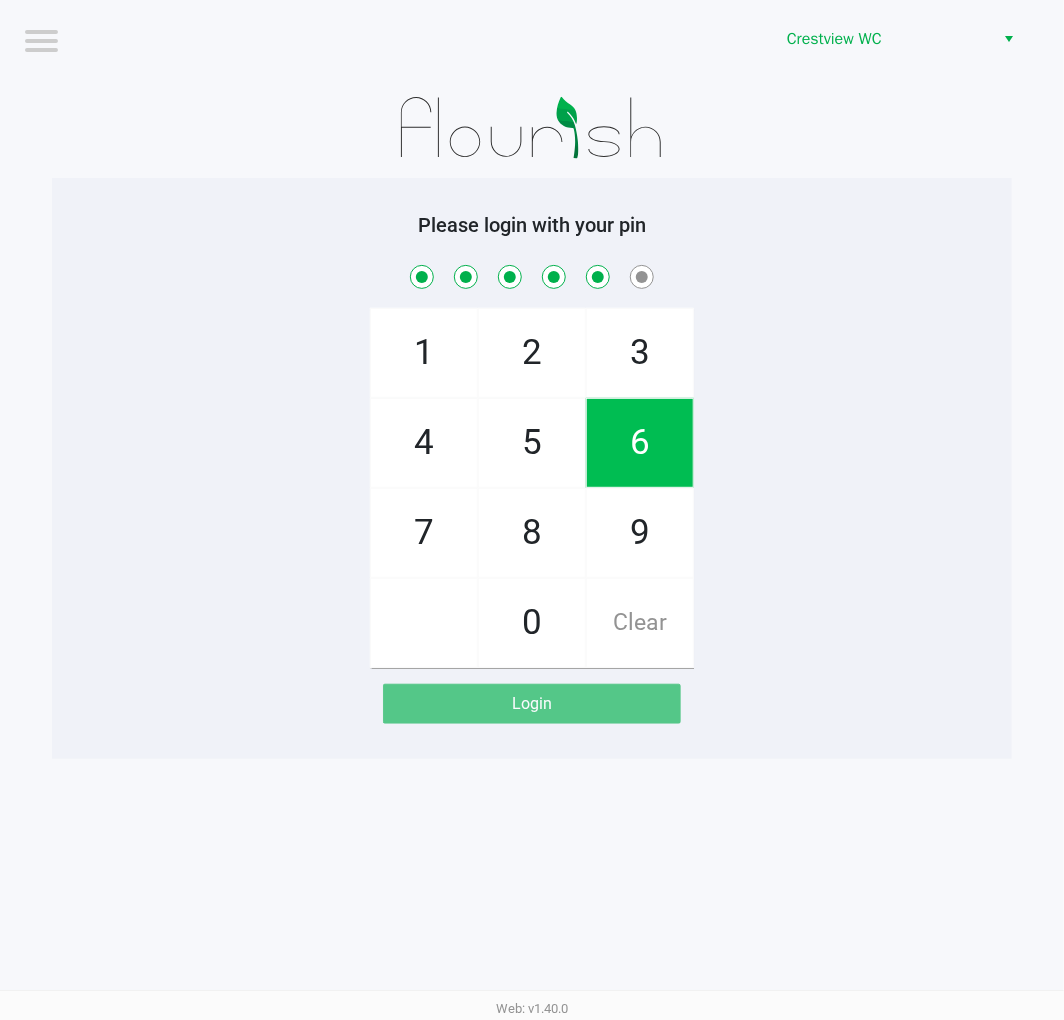 checkbox on "true" 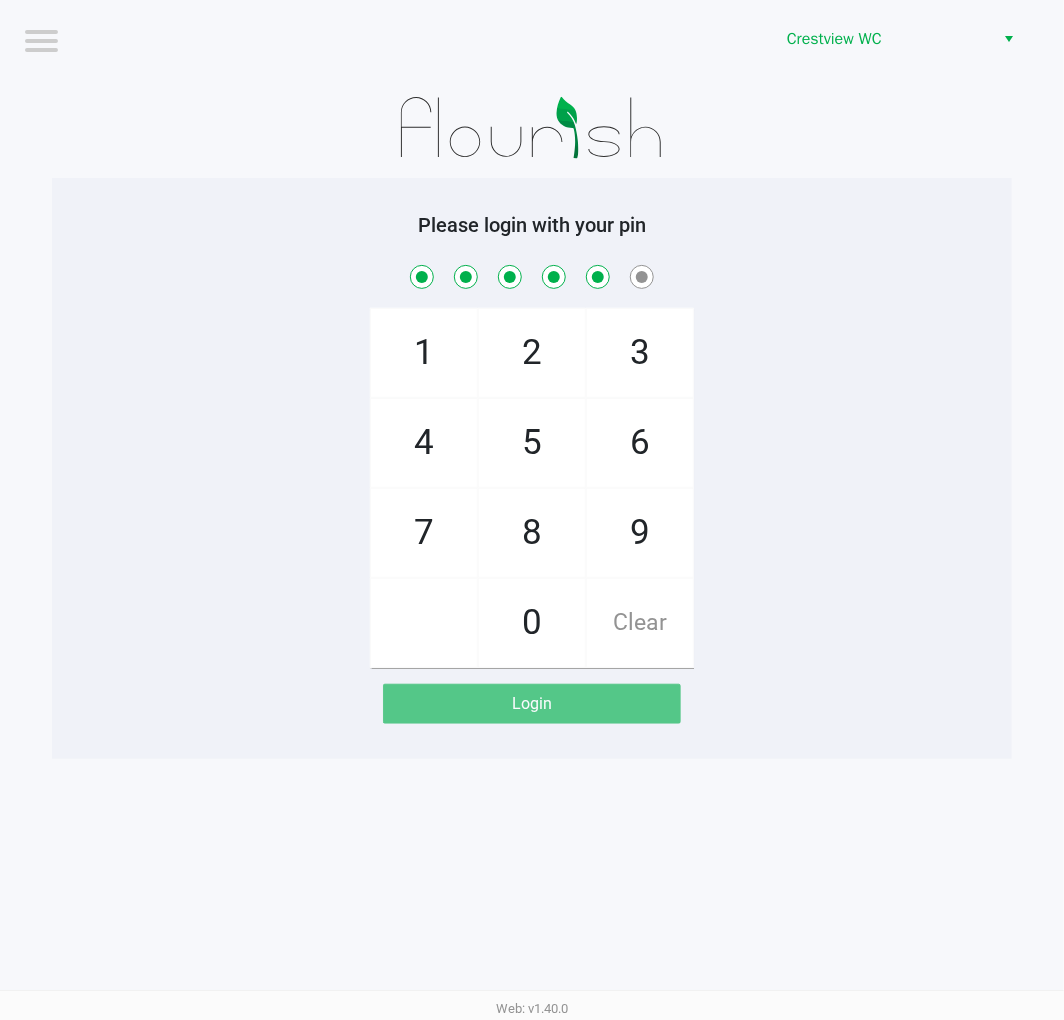 click on "8" 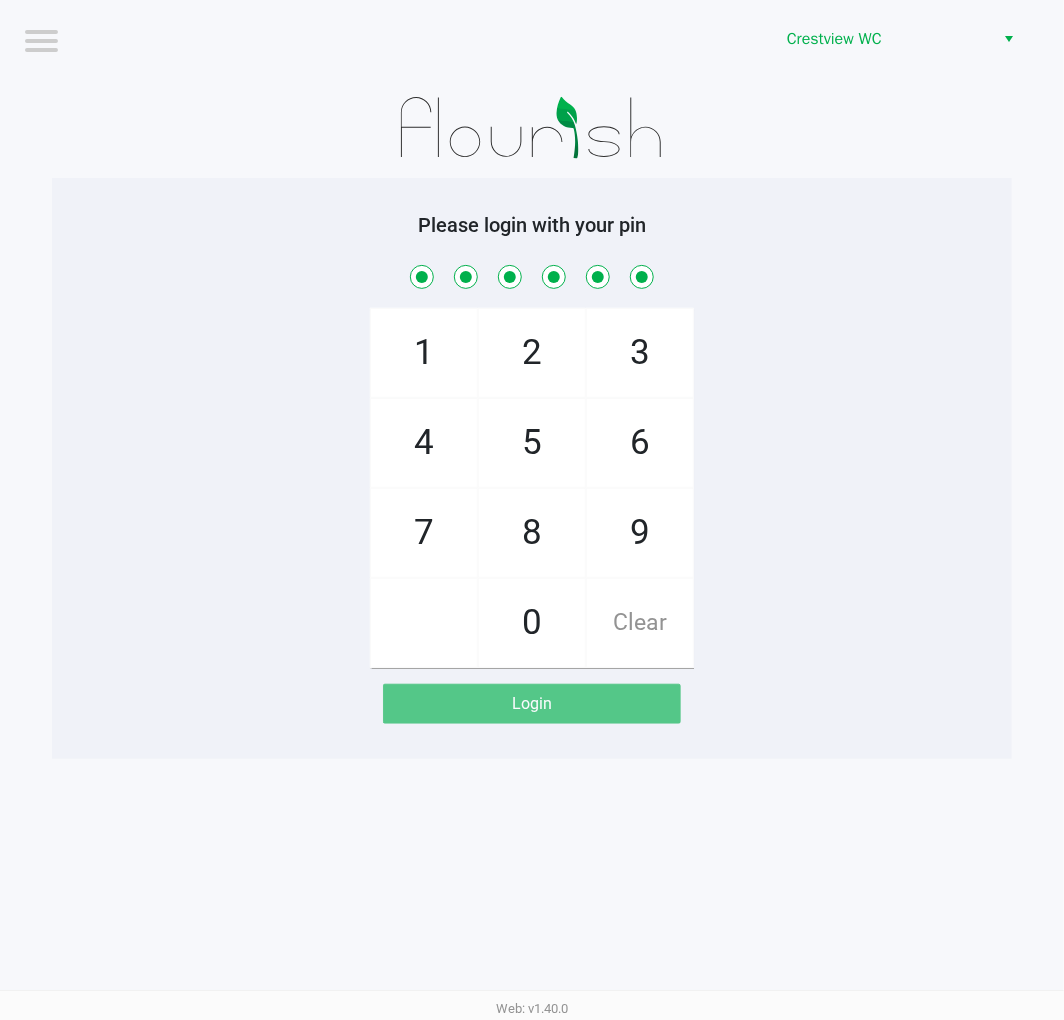 checkbox on "true" 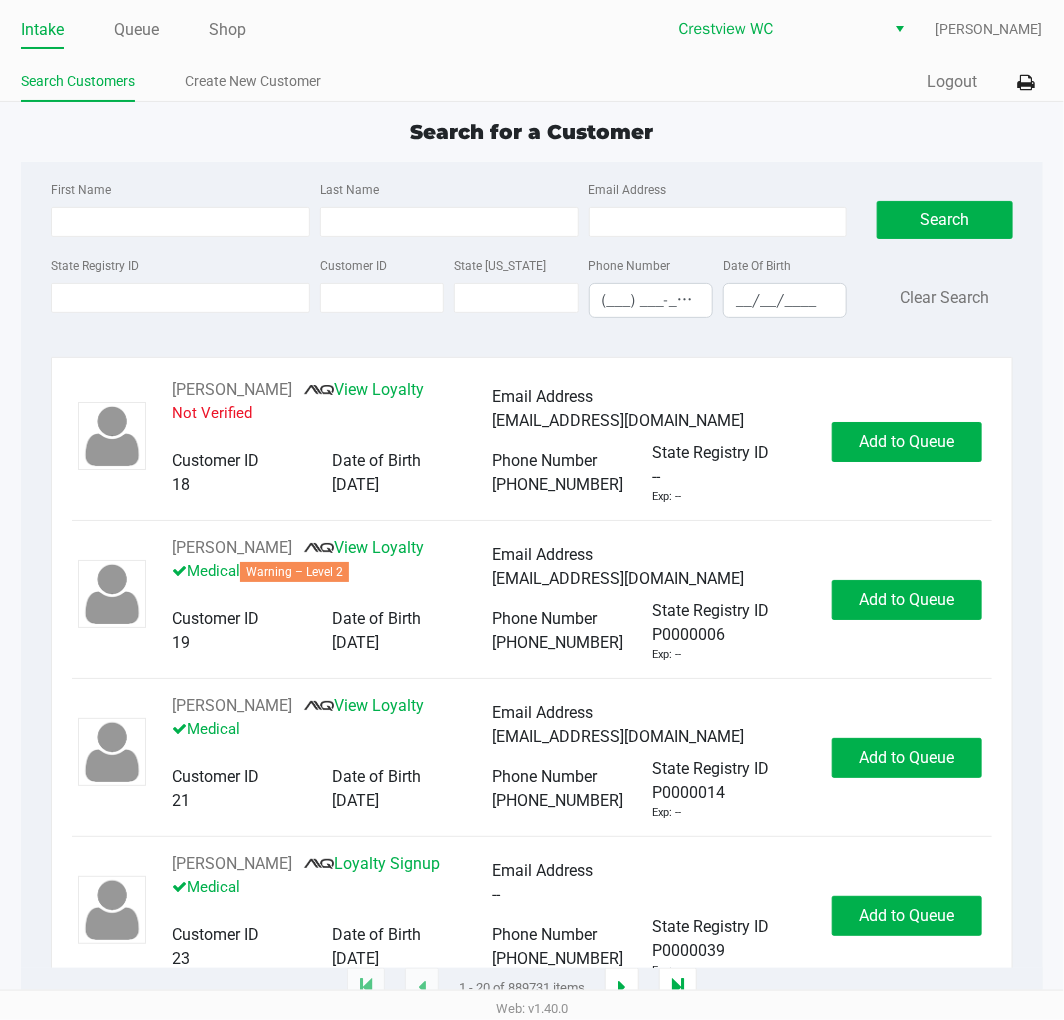 click on "Intake Queue Shop Crestview WC  Eric Stevenson  Search Customers Create New Customer  Quick Sale   Logout  Search for a Customer First Name Last Name Email Address State Registry ID Customer ID State ID Phone Number (___) ___-____ Date Of Birth __/__/____  Search   Clear Search   RICHARD MURPHY       View Loyalty   Not Verified   Email Address   ms1111111111@hotmail.com   Customer ID   18   Date of Birth   04/02/1955   Phone Number   (727) 515-7256   State Registry ID   --   Exp: --   Add to Queue   ADELE OSORIO       View Loyalty   Medical   Warning – Level 2   Email Address   floatingonmycloud@gmail.com   Customer ID   19   Date of Birth   02/15/1955   Phone Number   (516) 205-8315   State Registry ID   P0000006   Exp: --   Add to Queue   CHARLOTTE LEE       View Loyalty   Medical   Email Address   cblee0915@gmail.com   Customer ID   21   Date of Birth   09/15/1961   Phone Number   (609) 792-5321   State Registry ID   P0000014   Exp: --   Add to Queue   CRAWFORD KER       Loyalty Signup   --" 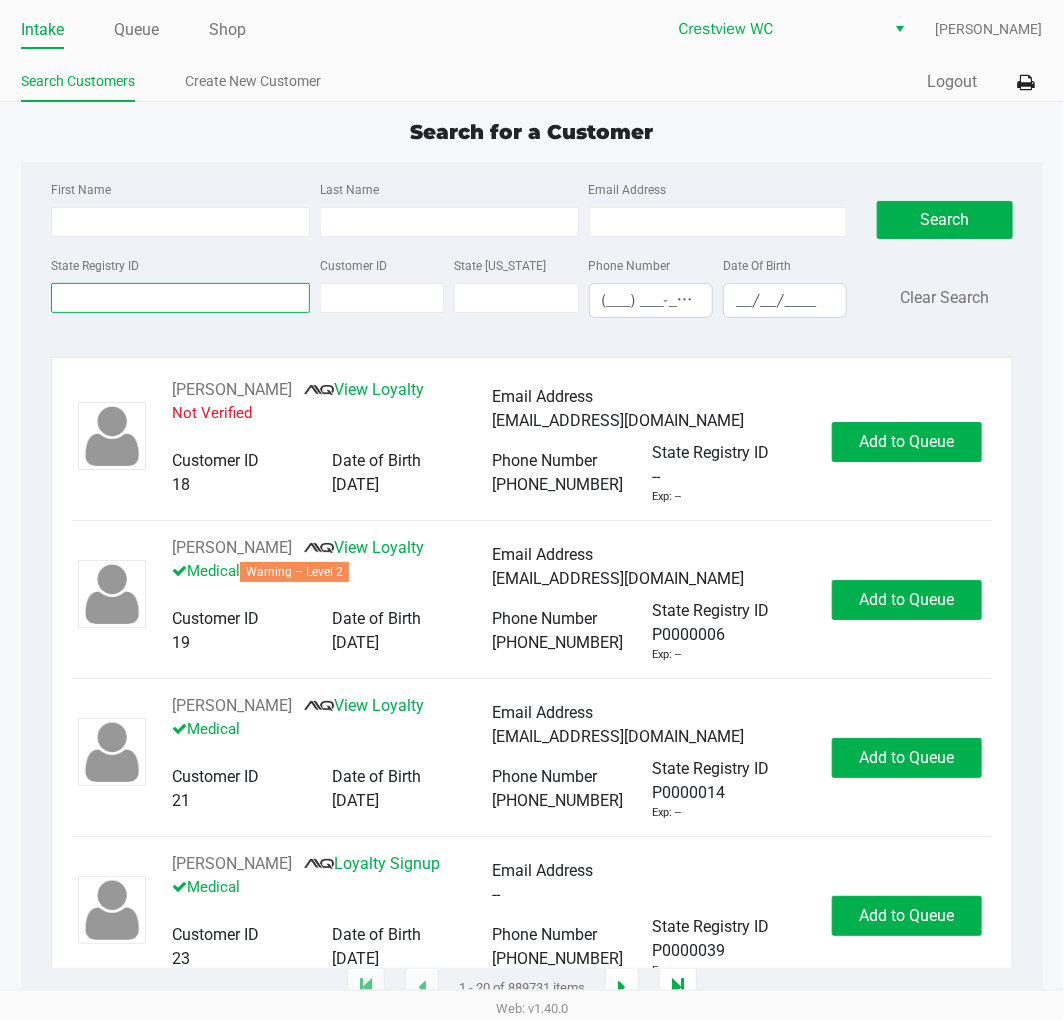 click on "State Registry ID" at bounding box center [180, 298] 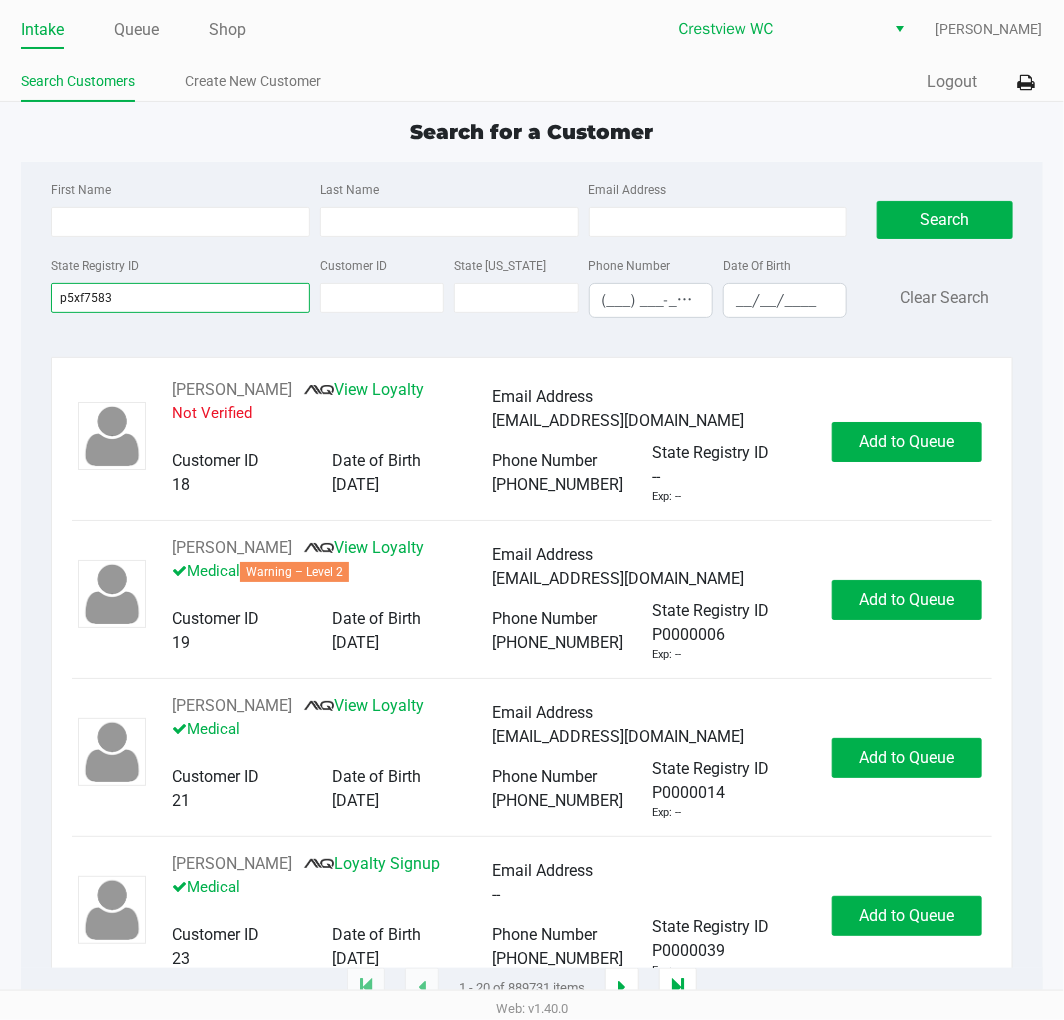 type on "p5xf7583" 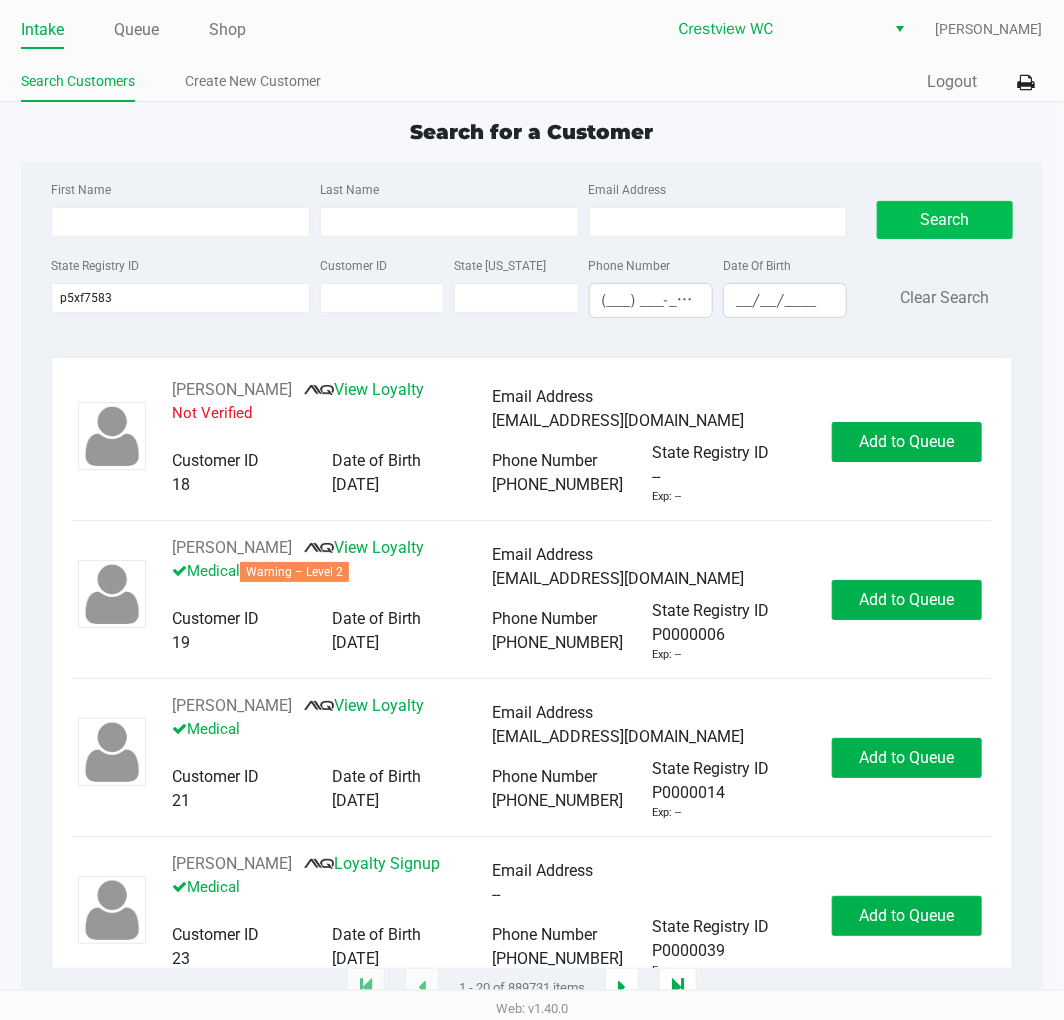 click on "Search" 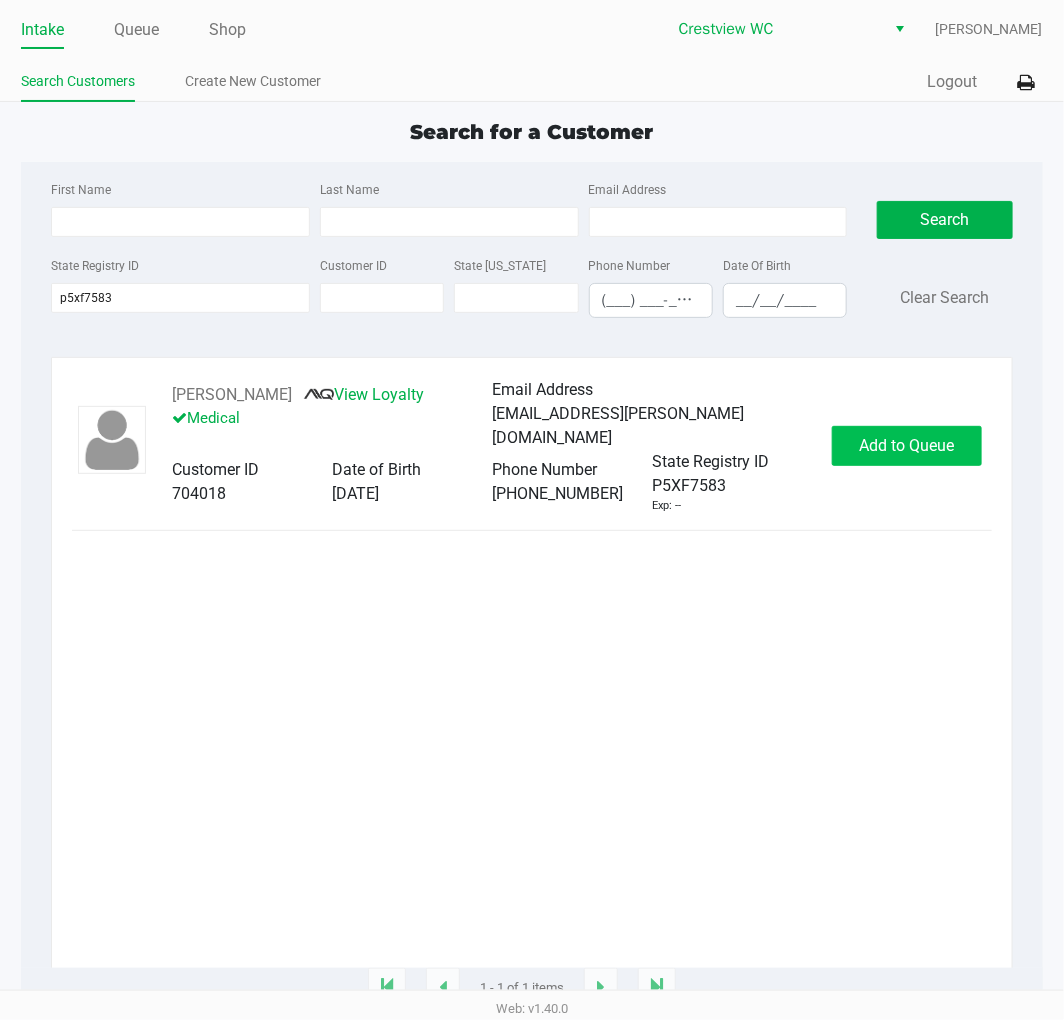 click on "Add to Queue" 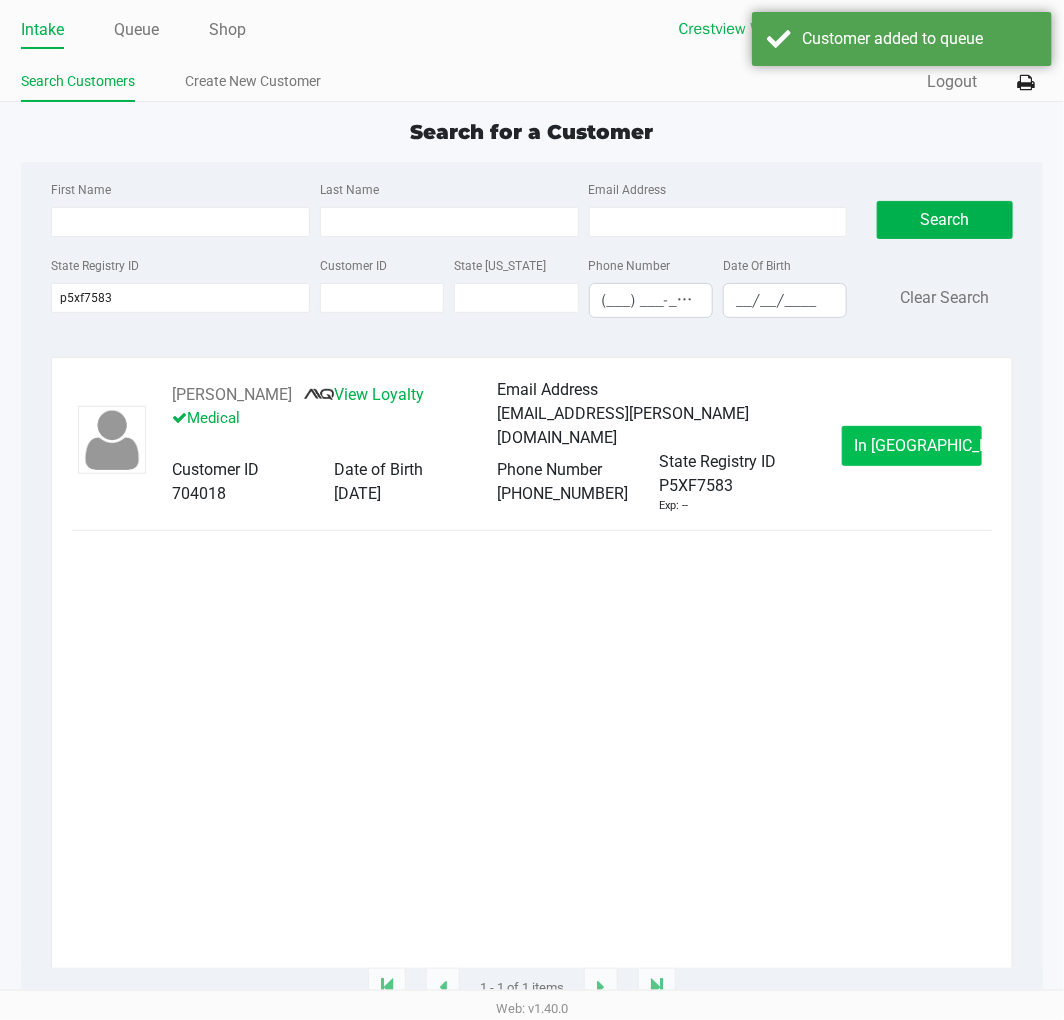 click on "In Queue" 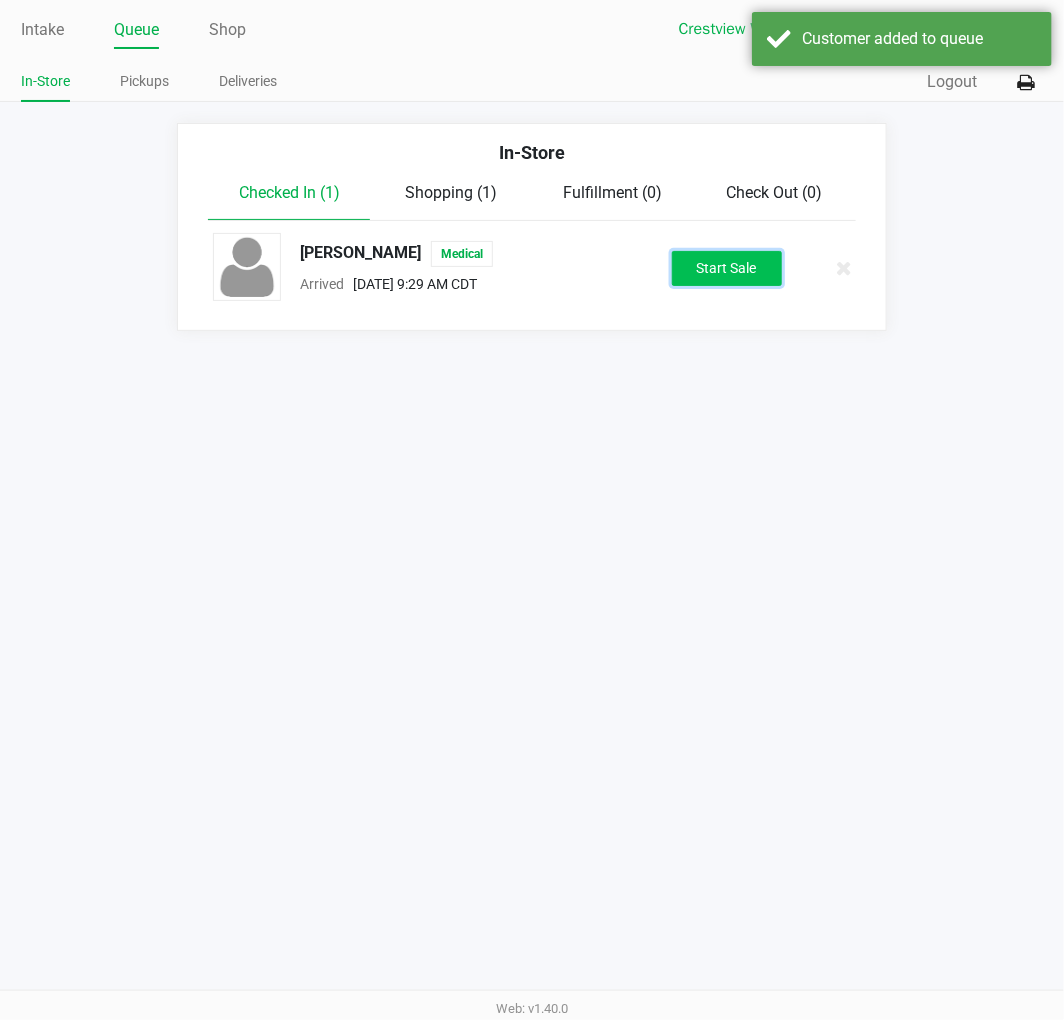 click on "Start Sale" 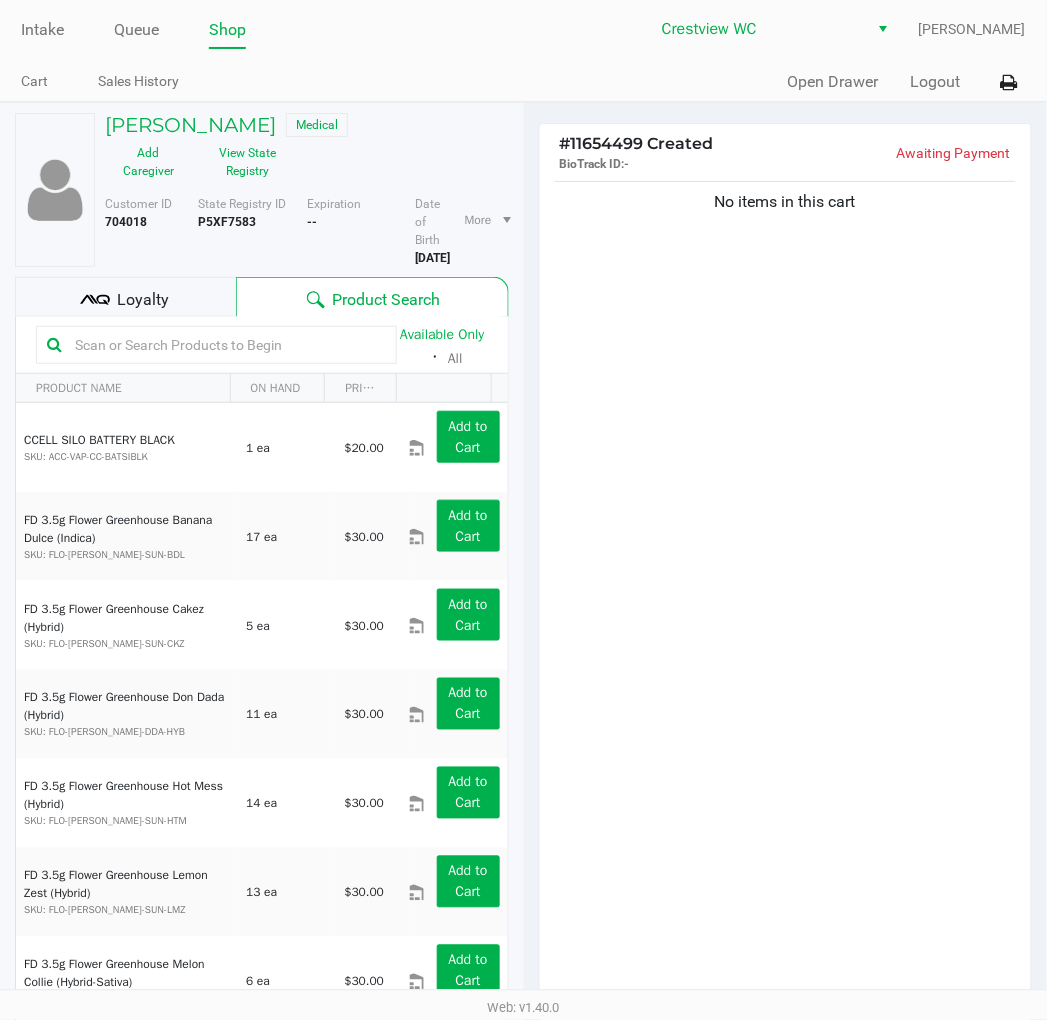 click on "No items in this cart" 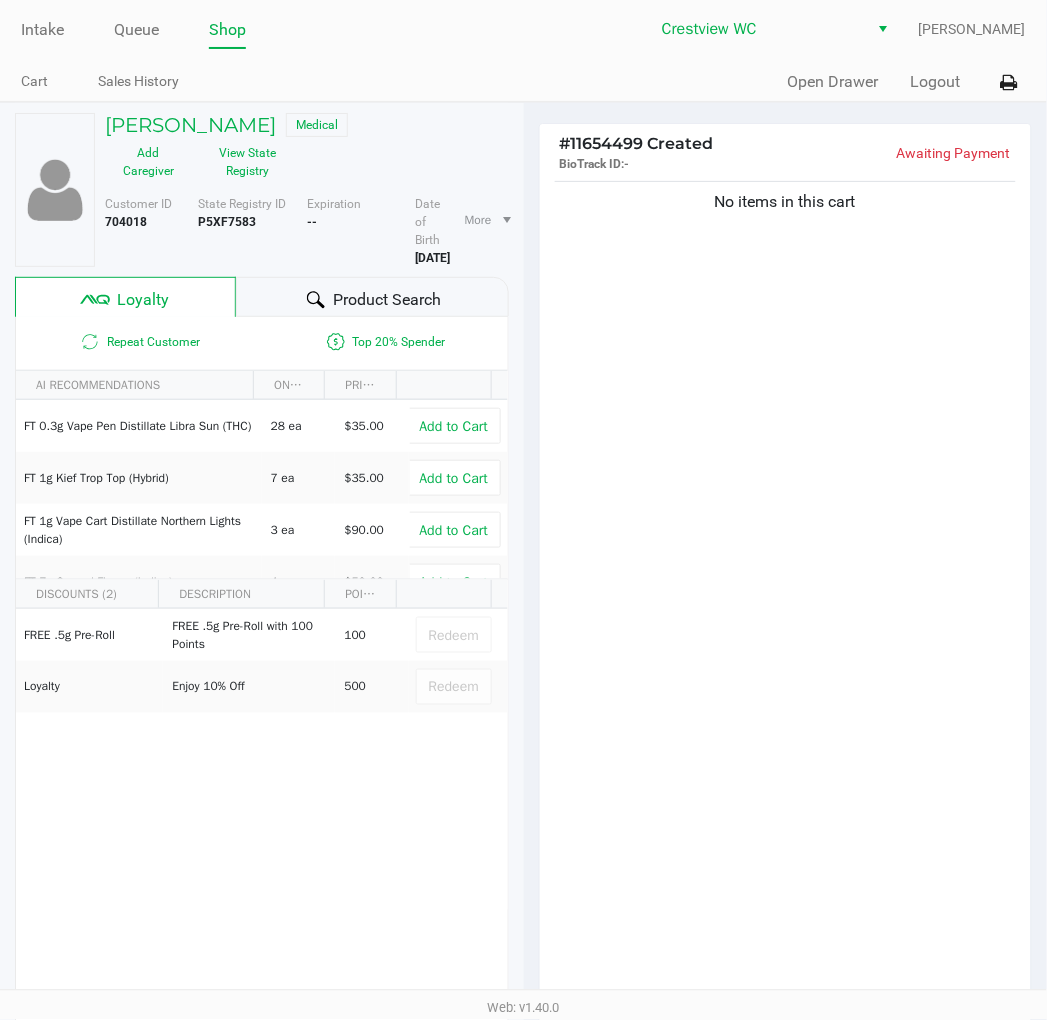 click on "No items in this cart" 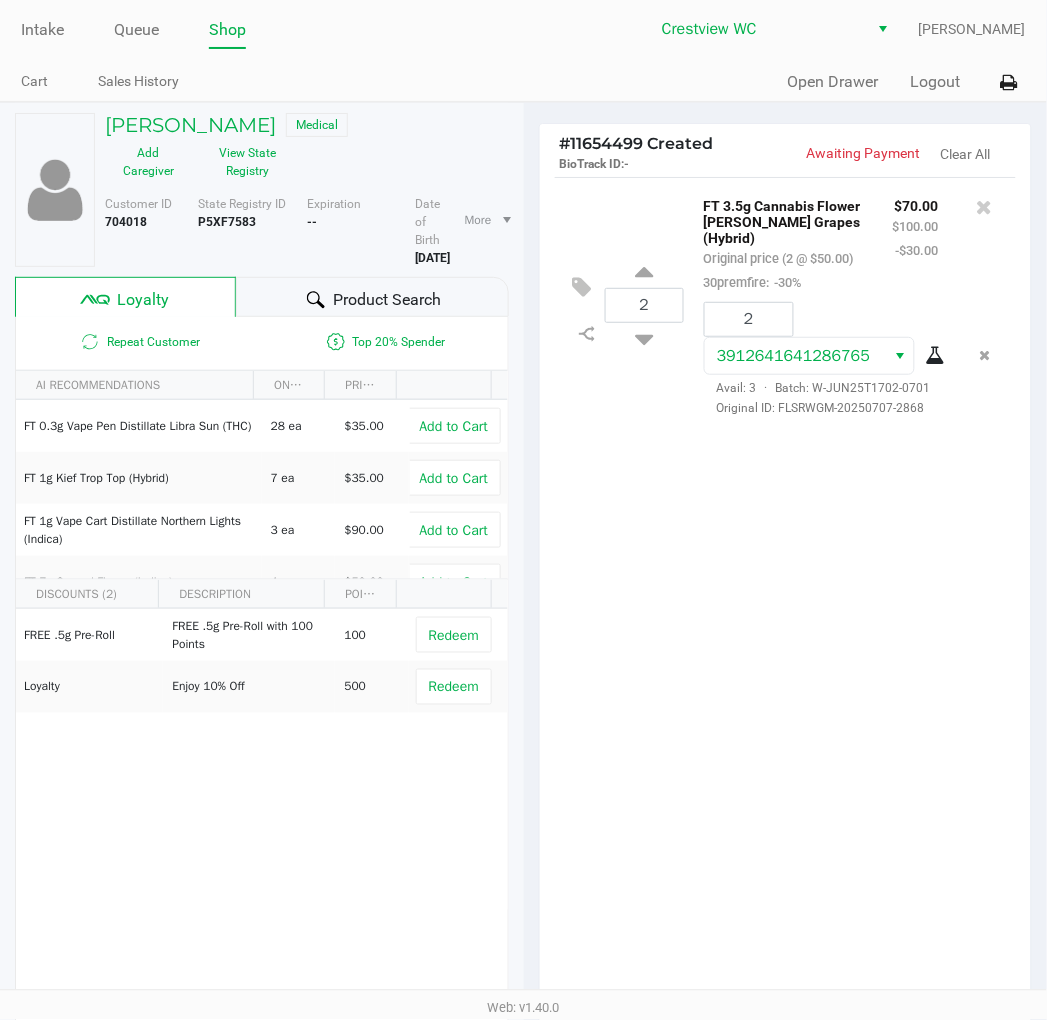 click on "2  FT 3.5g Cannabis Flower Gaspar's Grapes (Hybrid)   Original price (2 @ $50.00)  30premfire:  -30% $70.00 $100.00 -$30.00 2 3912641641286765  Avail: 3  ·  Batch: W-JUN25T1702-0701   Original ID: FLSRWGM-20250707-2868" 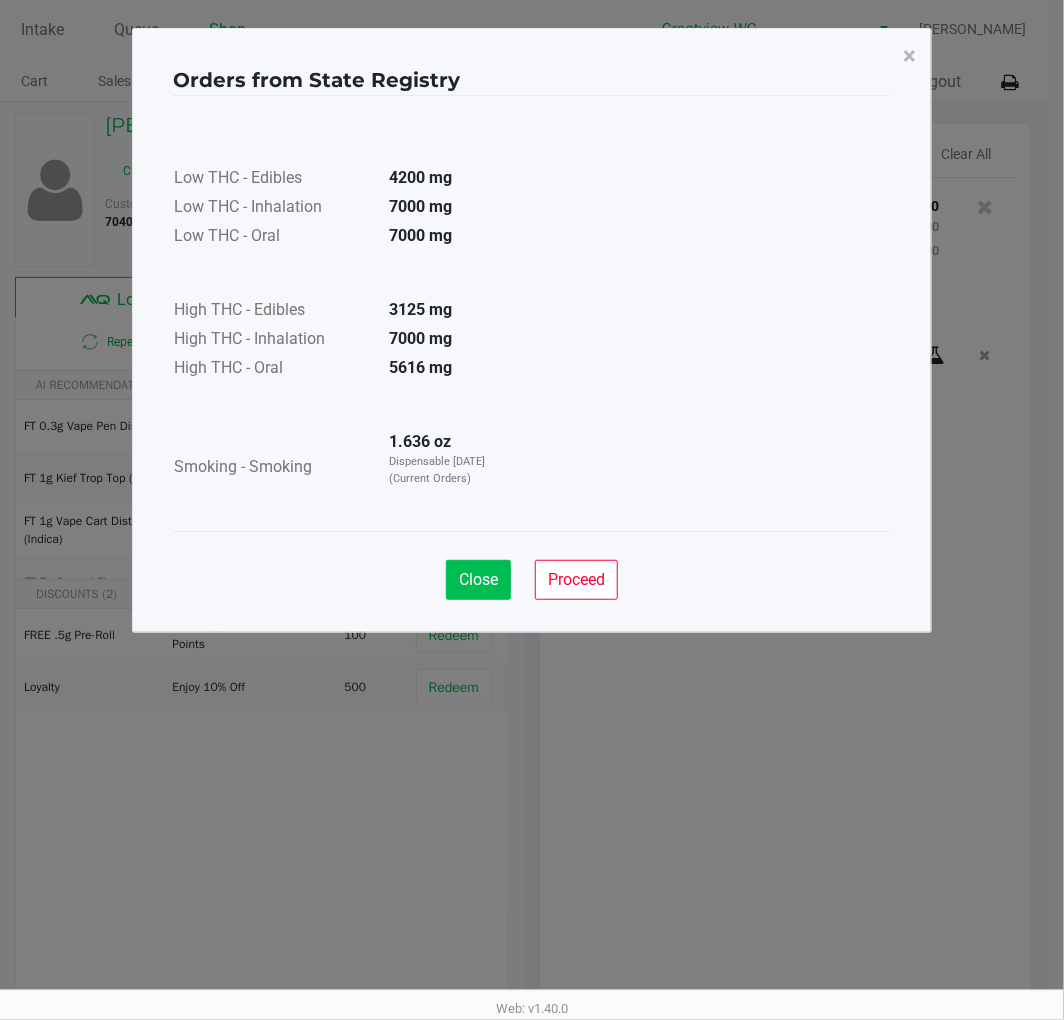 click on "Close" 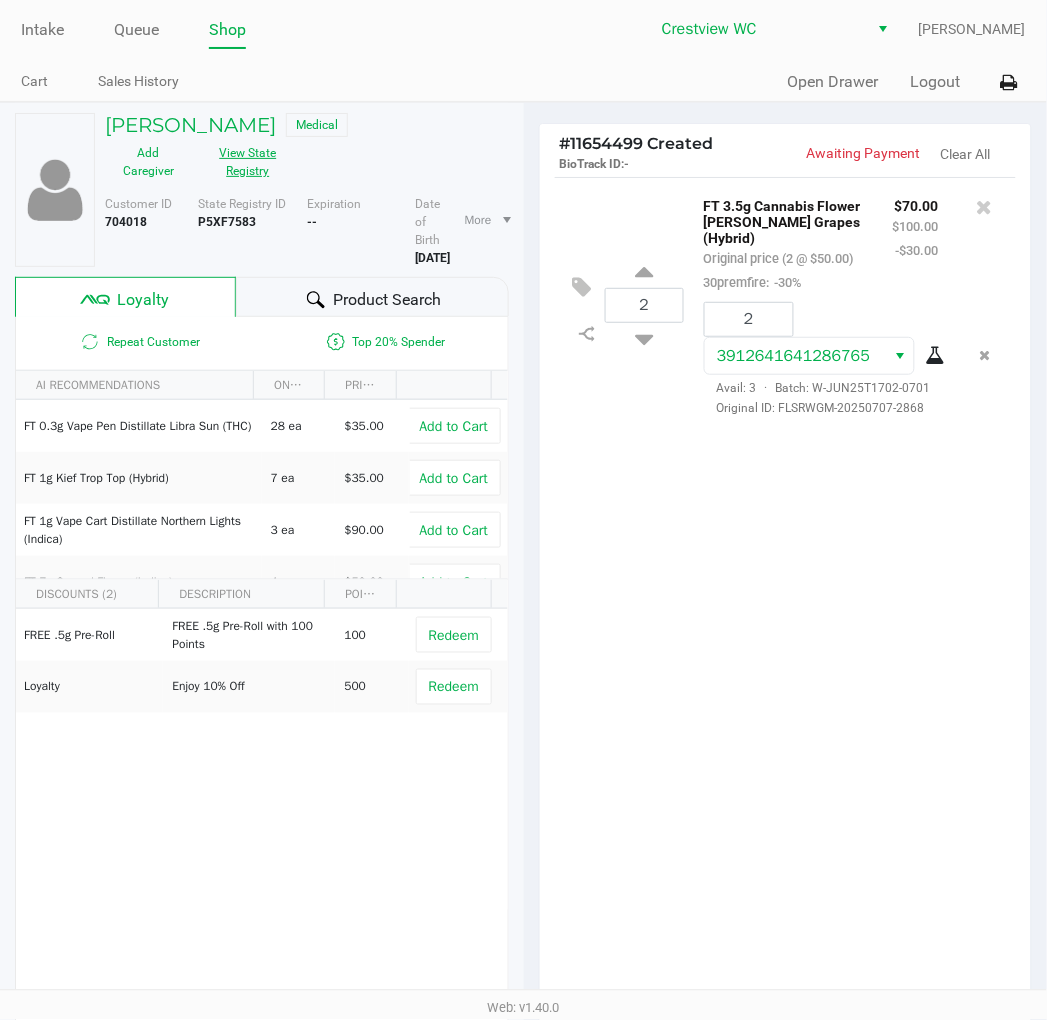 click on "2  FT 3.5g Cannabis Flower Gaspar's Grapes (Hybrid)   Original price (2 @ $50.00)  30premfire:  -30% $70.00 $100.00 -$30.00 2 3912641641286765  Avail: 3  ·  Batch: W-JUN25T1702-0701   Original ID: FLSRWGM-20250707-2868" 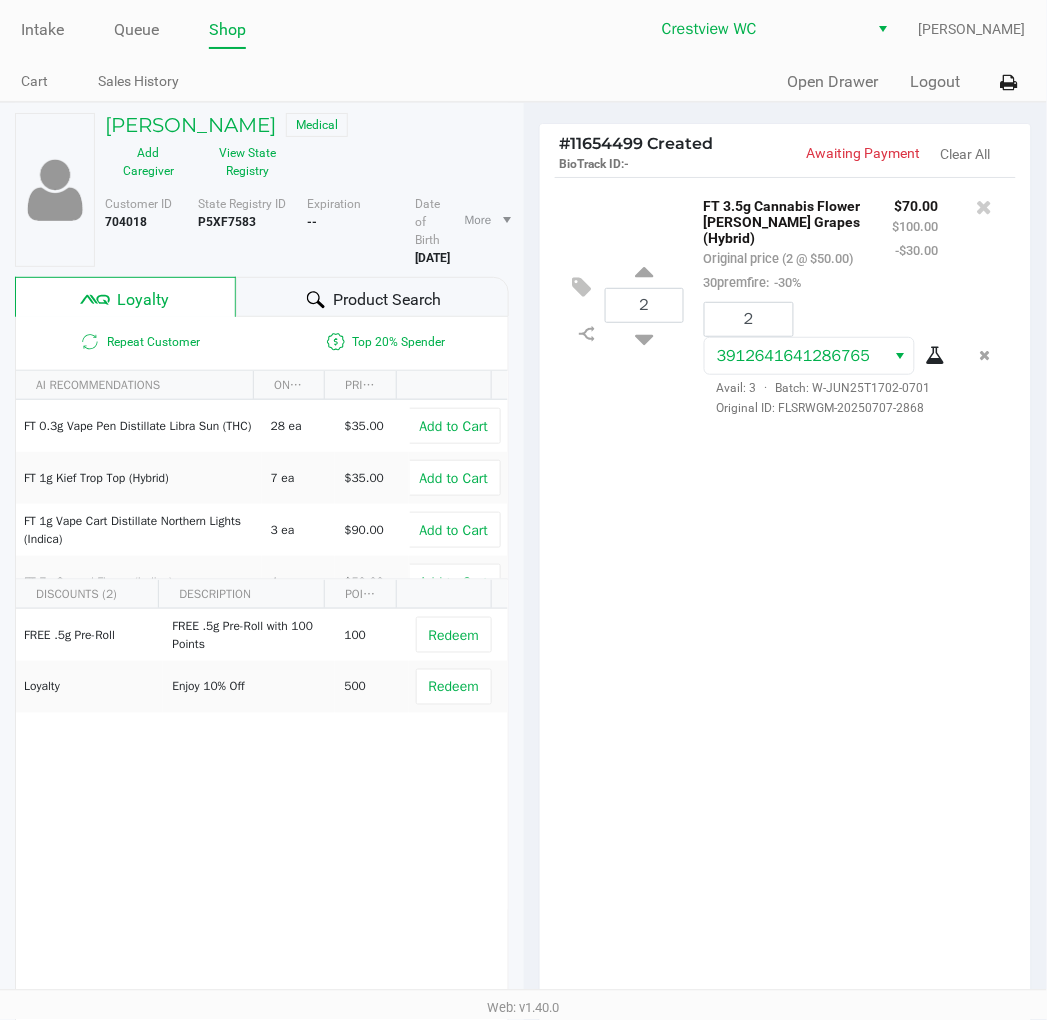 click on "2  FT 3.5g Cannabis Flower Gaspar's Grapes (Hybrid)   Original price (2 @ $50.00)  30premfire:  -30% $70.00 $100.00 -$30.00 2 3912641641286765  Avail: 3  ·  Batch: W-JUN25T1702-0701   Original ID: FLSRWGM-20250707-2868" 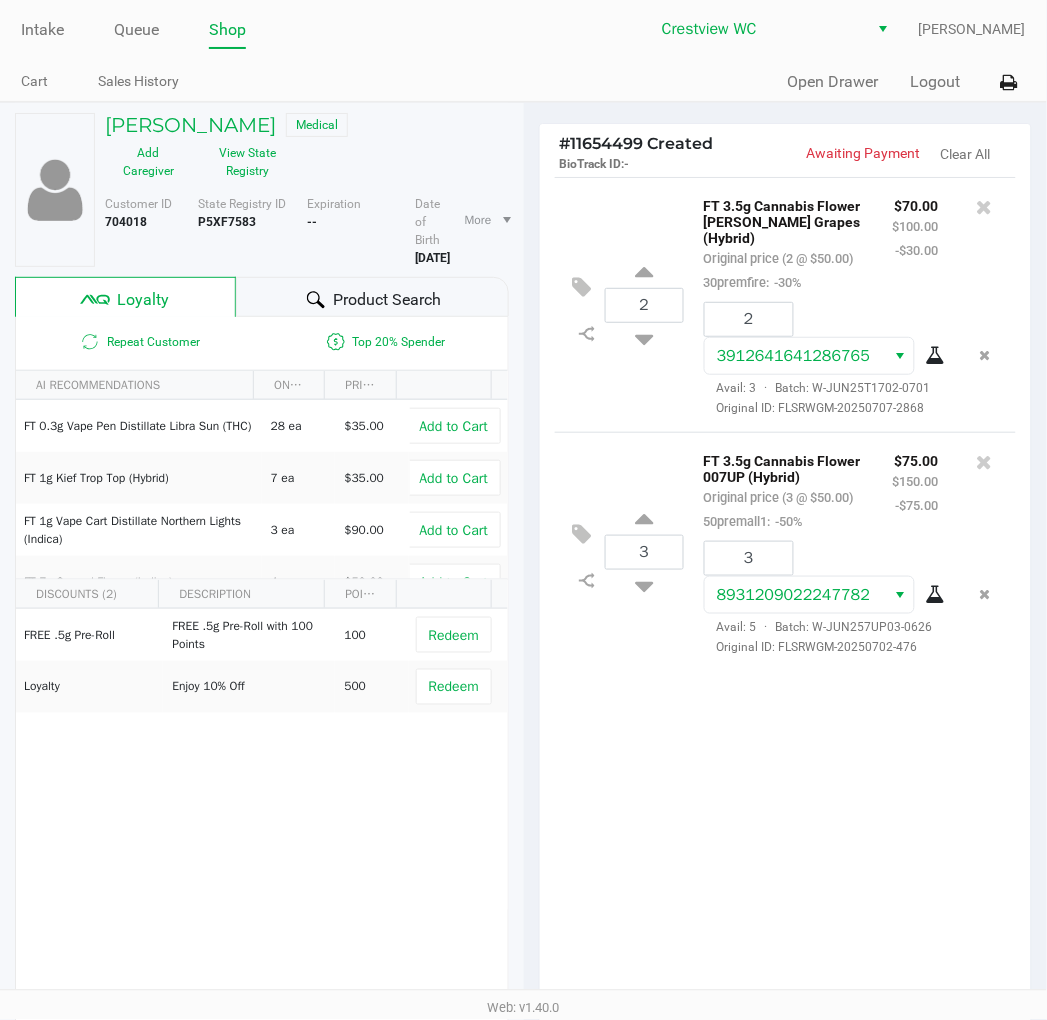 click on "2  FT 3.5g Cannabis Flower Gaspar's Grapes (Hybrid)   Original price (2 @ $50.00)  30premfire:  -30% $70.00 $100.00 -$30.00 2 3912641641286765  Avail: 3  ·  Batch: W-JUN25T1702-0701   Original ID: FLSRWGM-20250707-2868" 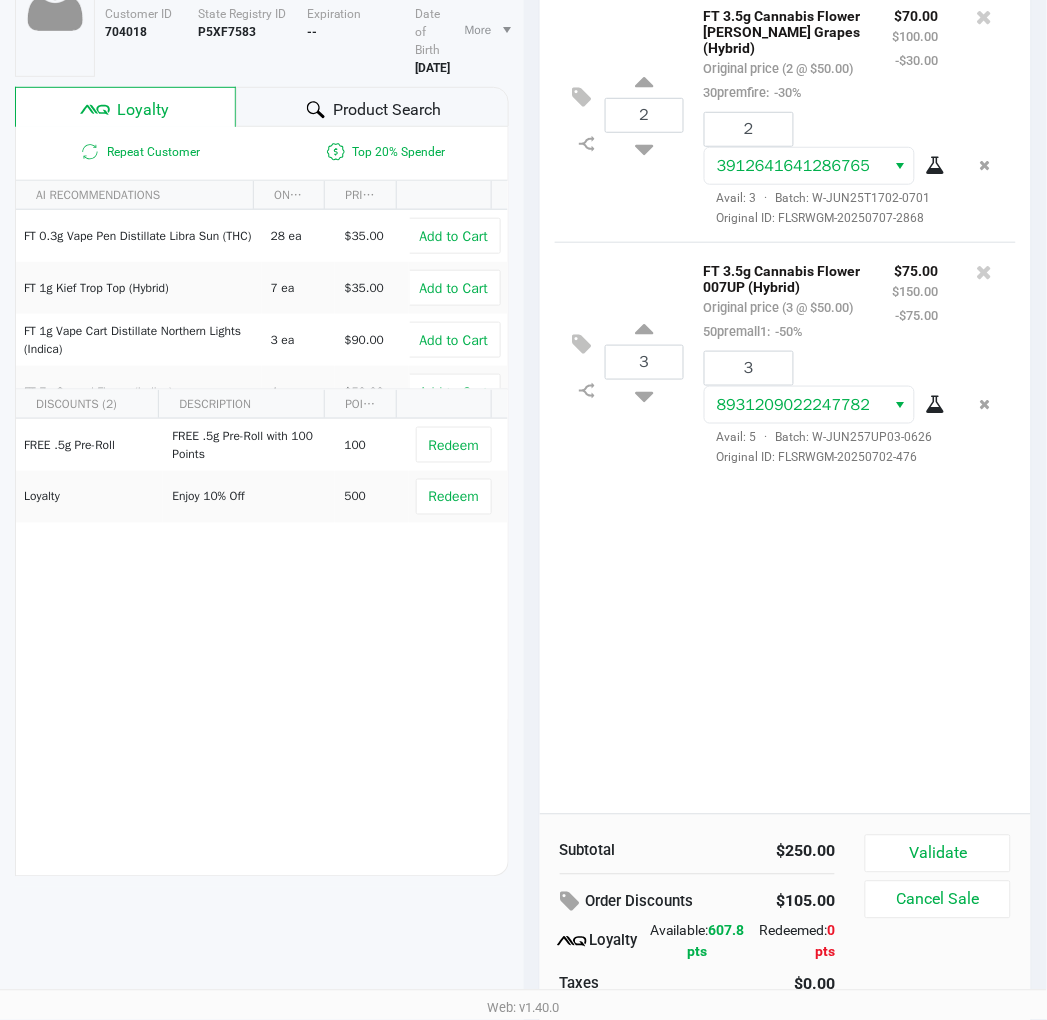 scroll, scrollTop: 248, scrollLeft: 0, axis: vertical 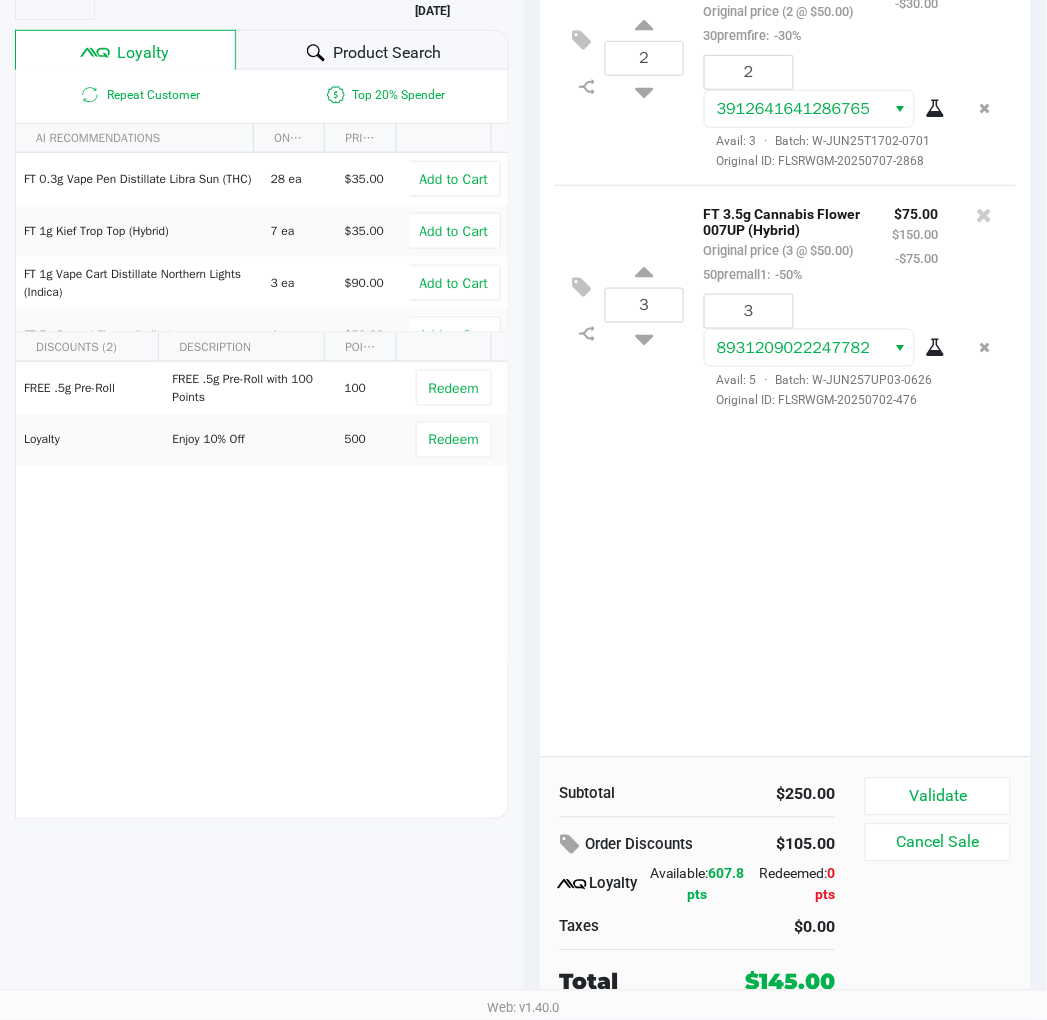 click on "Validate" 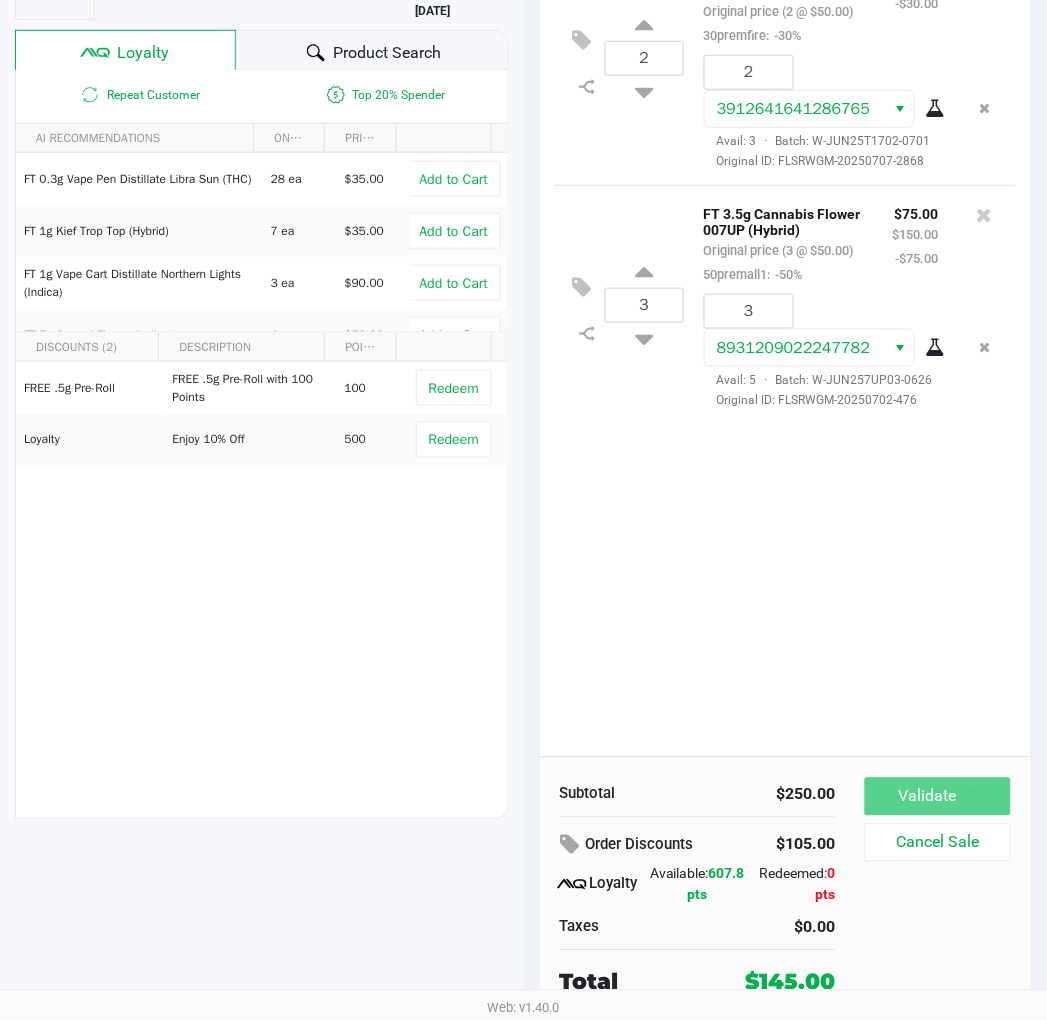 scroll, scrollTop: 0, scrollLeft: 0, axis: both 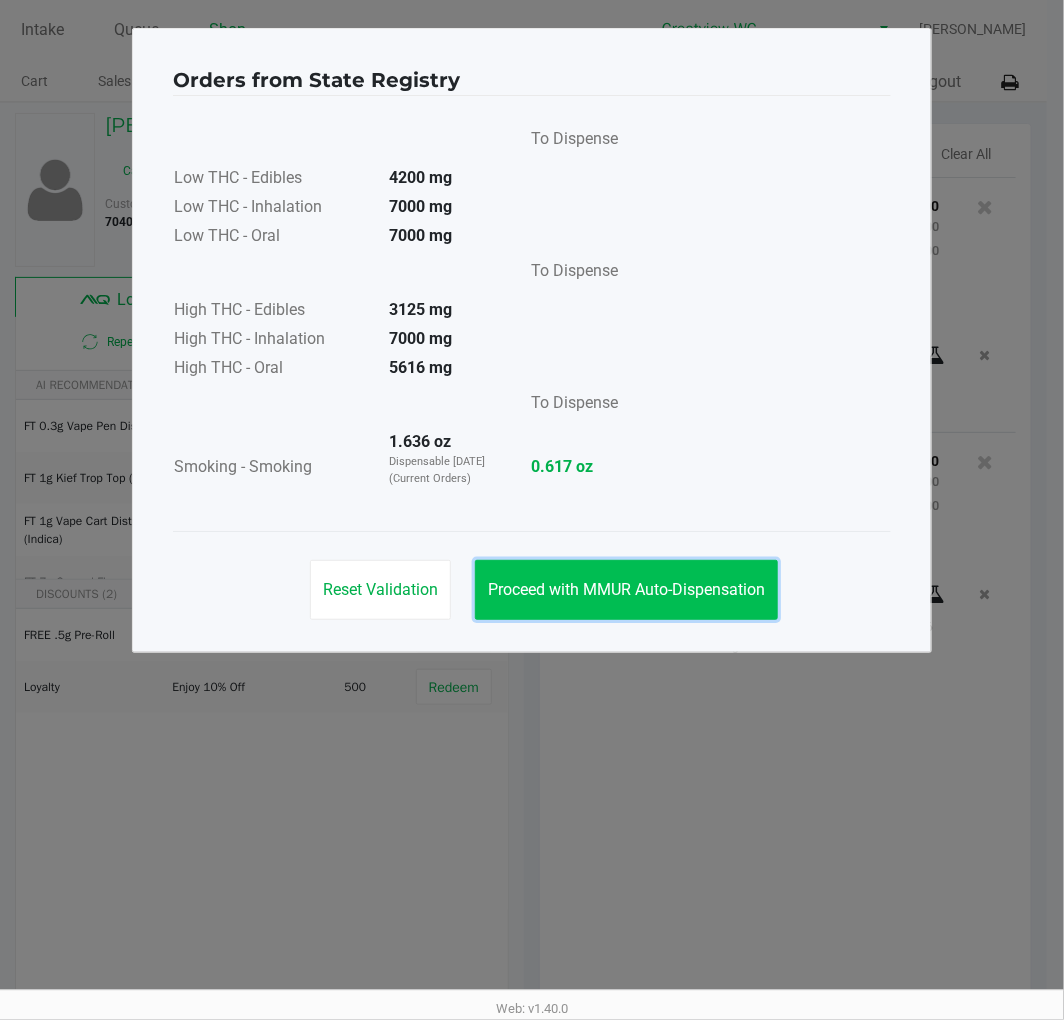 click on "Proceed with MMUR Auto-Dispensation" 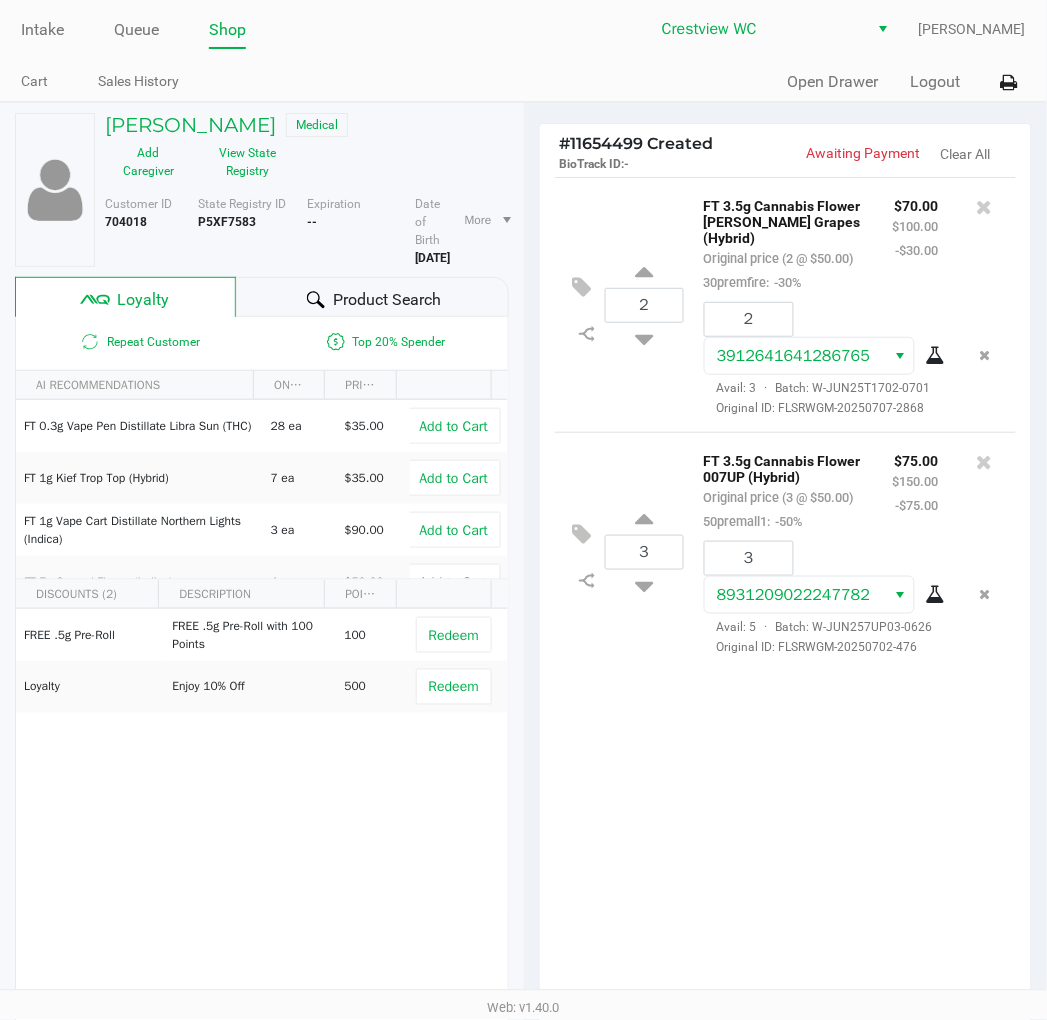 click on "2  FT 3.5g Cannabis Flower Gaspar's Grapes (Hybrid)   Original price (2 @ $50.00)  30premfire:  -30% $70.00 $100.00 -$30.00 2 3912641641286765  Avail: 3  ·  Batch: W-JUN25T1702-0701   Original ID: FLSRWGM-20250707-2868
3  FT 3.5g Cannabis Flower 007UP (Hybrid)   Original price (3 @ $50.00)  50premall1:  -50% $75.00 $150.00 -$75.00 3 8931209022247782  Avail: 5  ·  Batch: W-JUN257UP03-0626   Original ID: FLSRWGM-20250702-476" 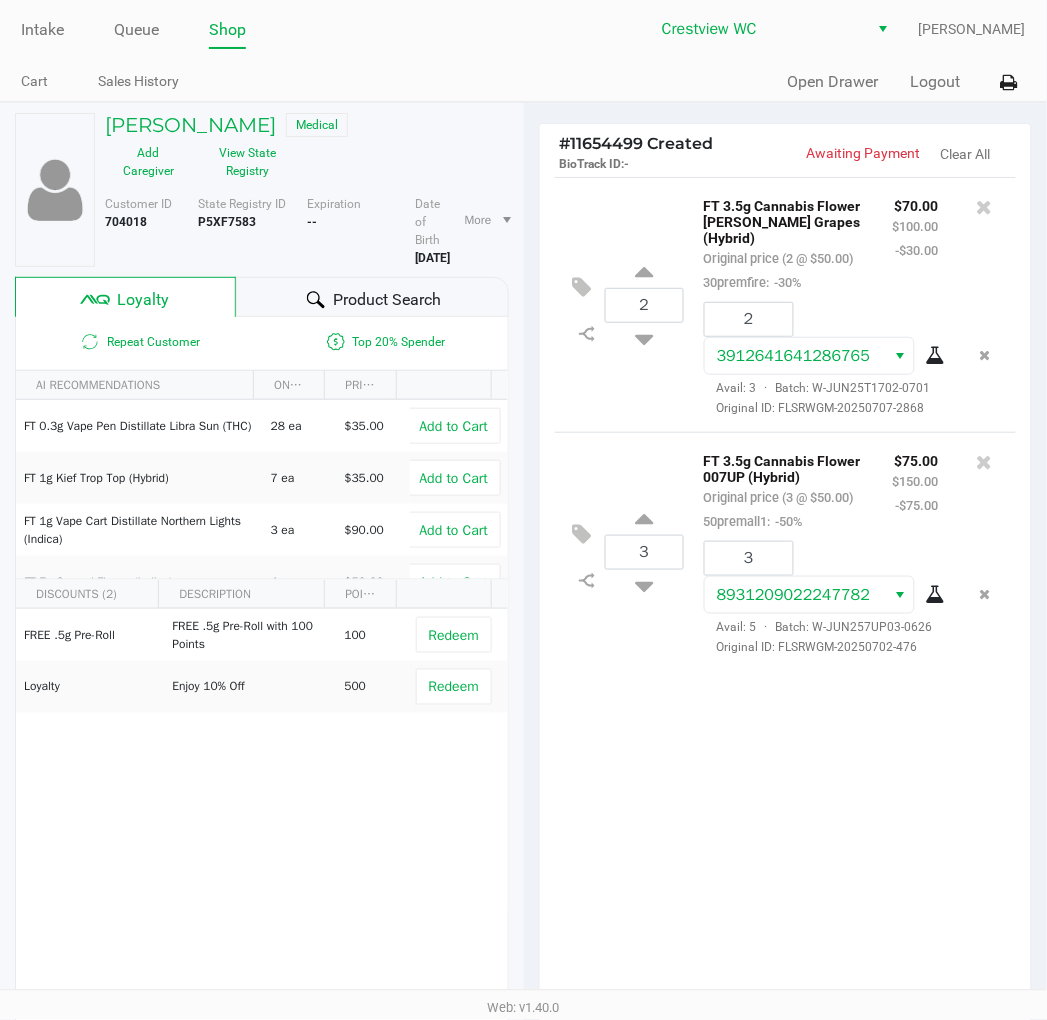 click on "2  FT 3.5g Cannabis Flower Gaspar's Grapes (Hybrid)   Original price (2 @ $50.00)  30premfire:  -30% $70.00 $100.00 -$30.00 2 3912641641286765  Avail: 3  ·  Batch: W-JUN25T1702-0701   Original ID: FLSRWGM-20250707-2868
3  FT 3.5g Cannabis Flower 007UP (Hybrid)   Original price (3 @ $50.00)  50premall1:  -50% $75.00 $150.00 -$75.00 3 8931209022247782  Avail: 5  ·  Batch: W-JUN257UP03-0626   Original ID: FLSRWGM-20250702-476" 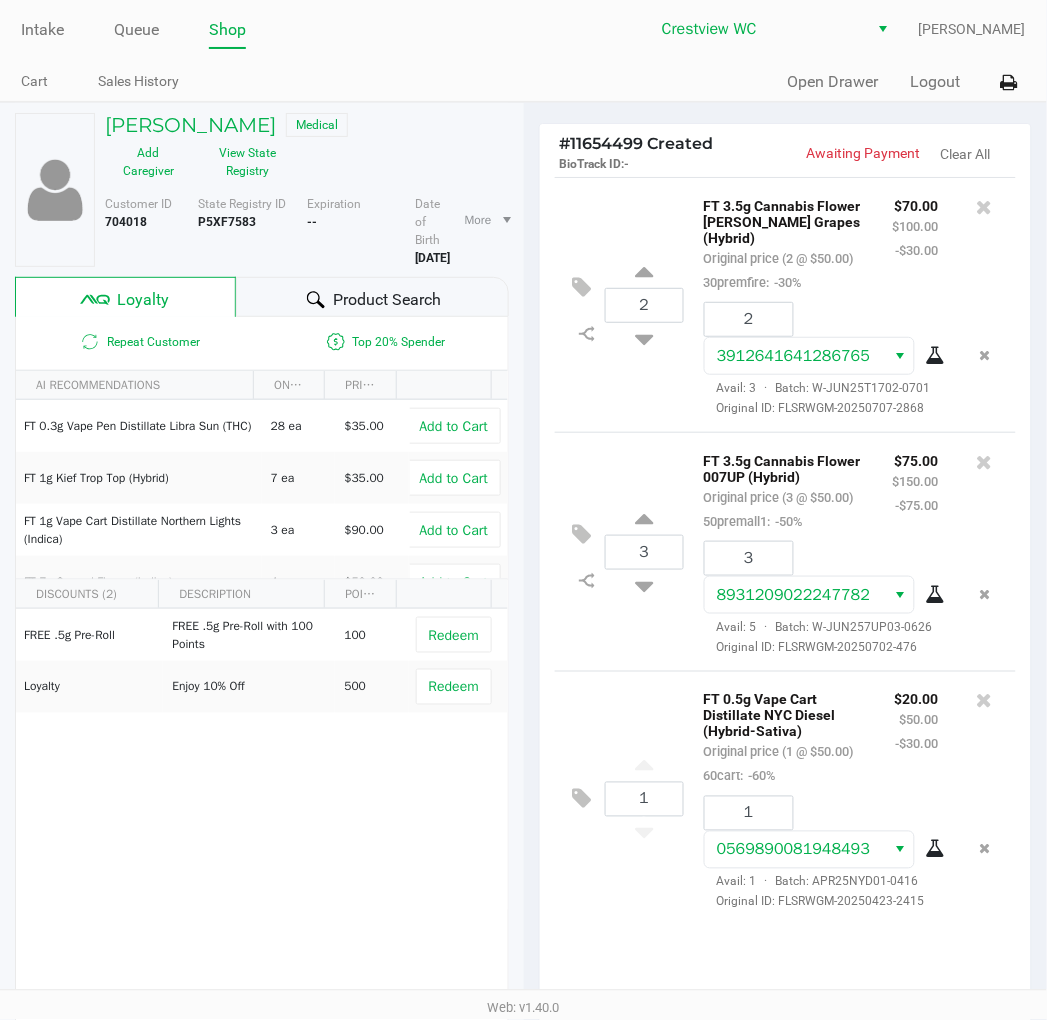 click on "3  FT 3.5g Cannabis Flower 007UP (Hybrid)   Original price (3 @ $50.00)  50premall1:  -50% $75.00 $150.00 -$75.00 3 8931209022247782  Avail: 5  ·  Batch: W-JUN257UP03-0626   Original ID: FLSRWGM-20250702-476" 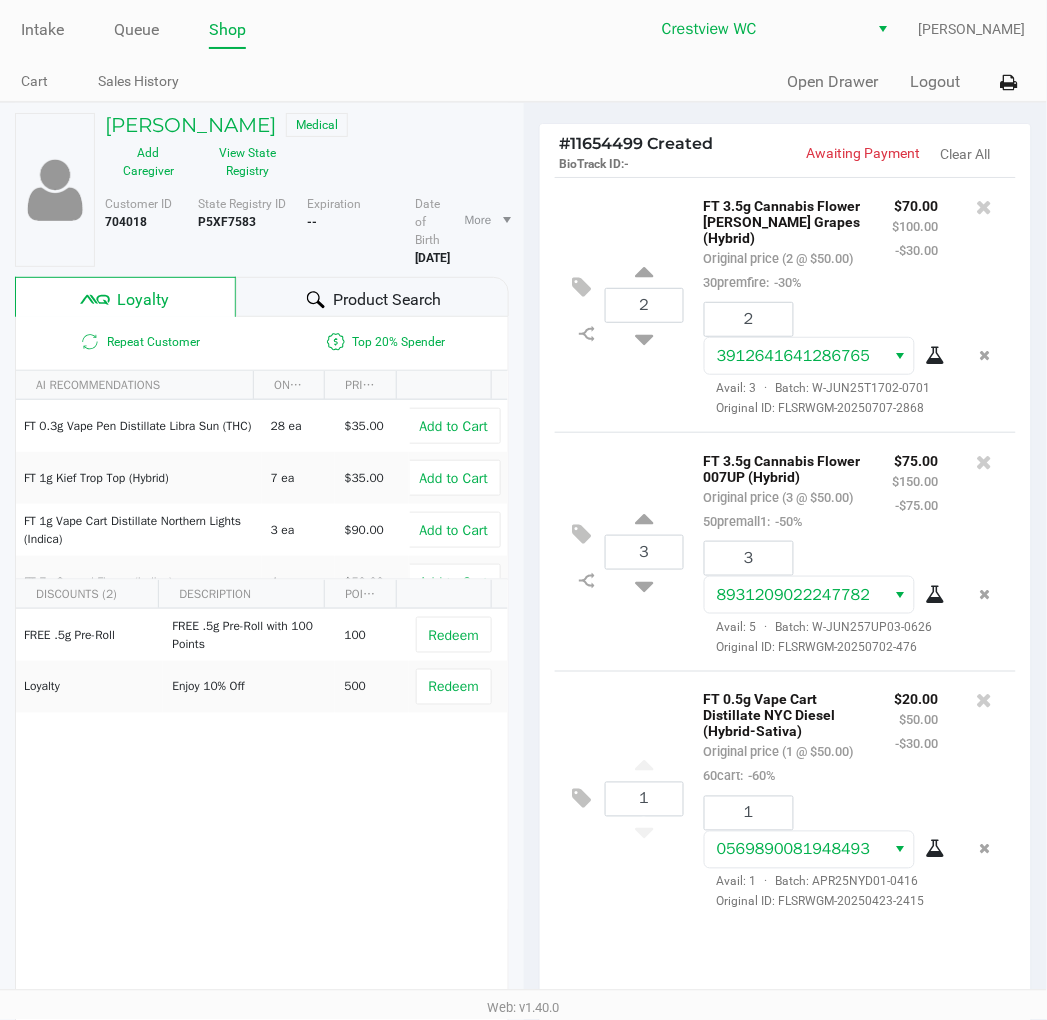 scroll, scrollTop: 248, scrollLeft: 0, axis: vertical 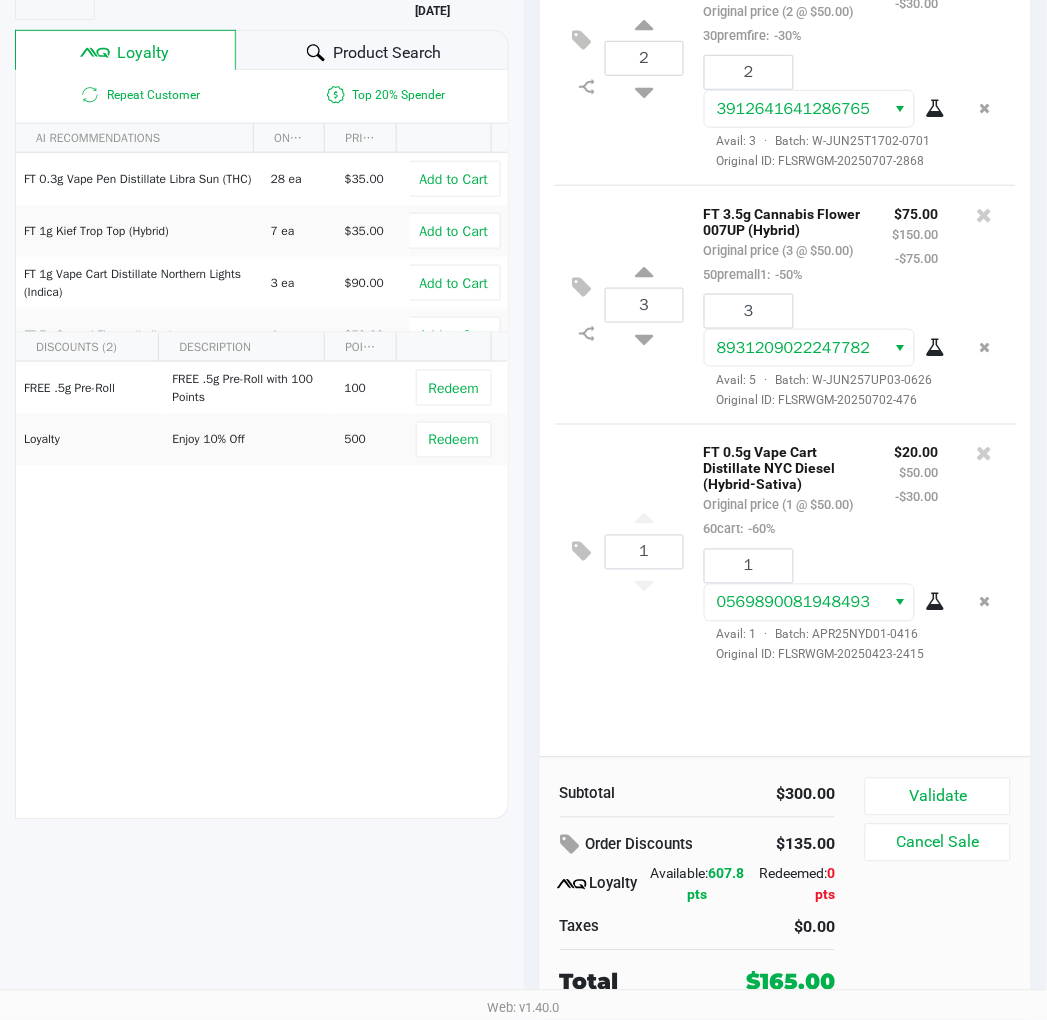 click on "2  FT 3.5g Cannabis Flower Gaspar's Grapes (Hybrid)   Original price (2 @ $50.00)  30premfire:  -30% $70.00 $100.00 -$30.00 2 3912641641286765  Avail: 3  ·  Batch: W-JUN25T1702-0701   Original ID: FLSRWGM-20250707-2868
3  FT 3.5g Cannabis Flower 007UP (Hybrid)   Original price (3 @ $50.00)  50premall1:  -50% $75.00 $150.00 -$75.00 3 8931209022247782  Avail: 5  ·  Batch: W-JUN257UP03-0626   Original ID: FLSRWGM-20250702-476  1  FT 0.5g Vape Cart Distillate NYC Diesel (Hybrid-Sativa)   Original price (1 @ $50.00)  60cart:  -60% $20.00 $50.00 -$30.00 1 0569890081948493  Avail: 1  ·  Batch: APR25NYD01-0416   Original ID: FLSRWGM-20250423-2415" 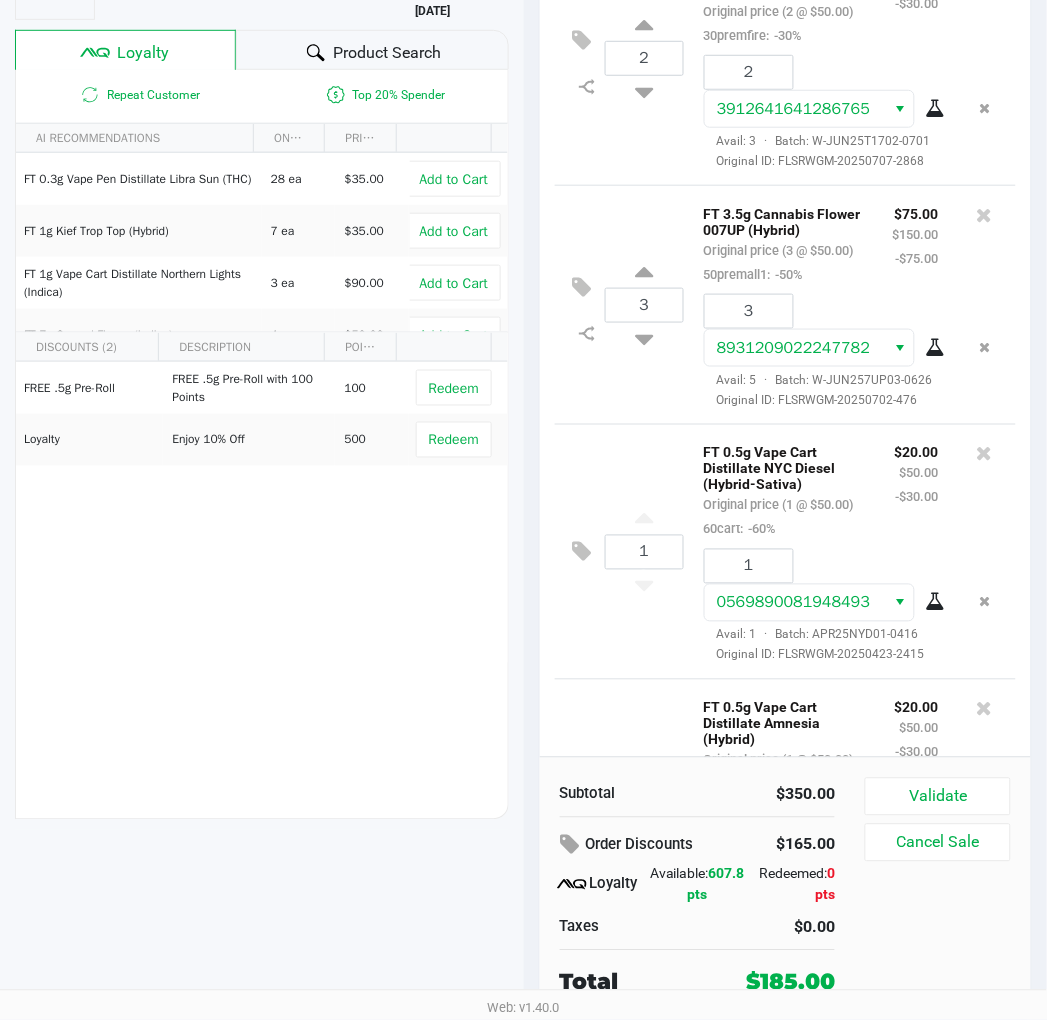 scroll, scrollTop: 352, scrollLeft: 0, axis: vertical 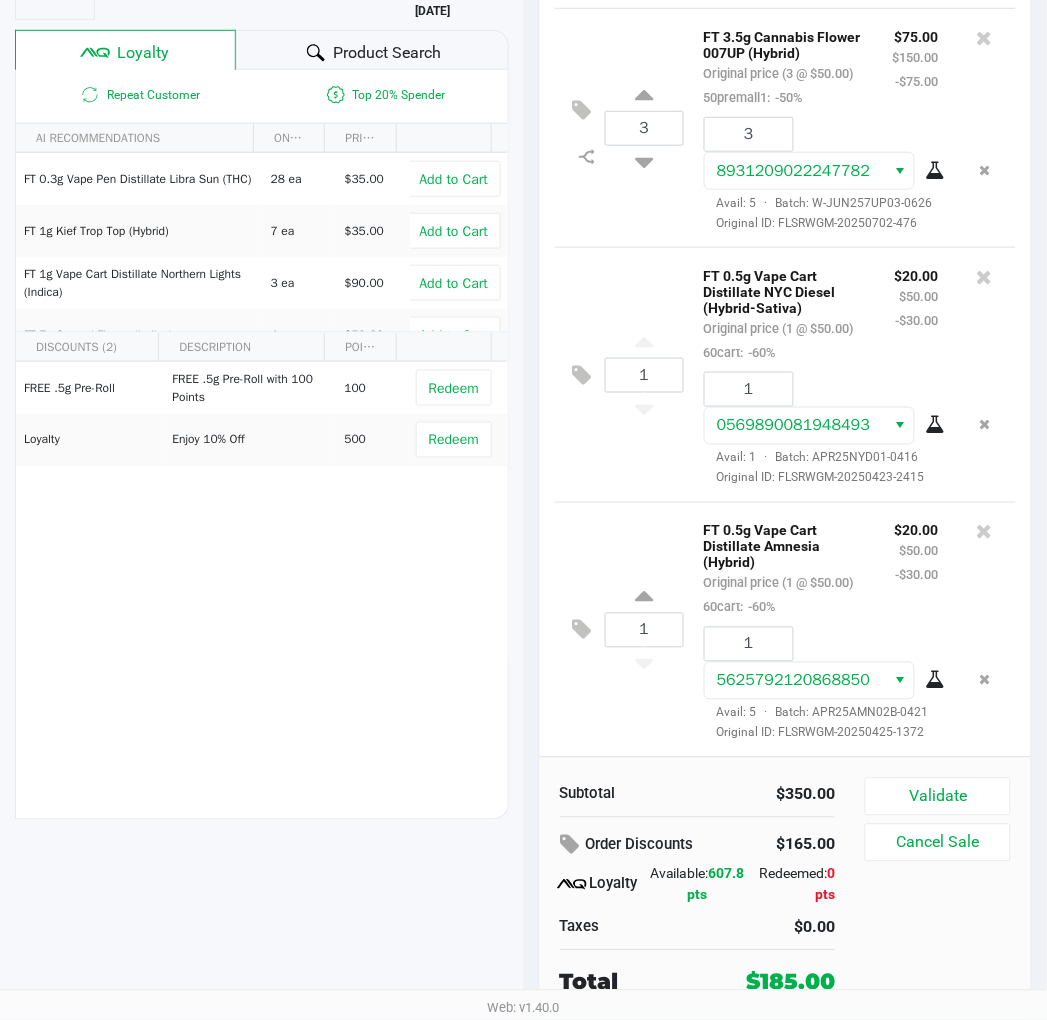 click on "1  FT 0.5g Vape Cart Distillate NYC Diesel (Hybrid-Sativa)   Original price (1 @ $50.00)  60cart:  -60% $20.00 $50.00 -$30.00 1 0569890081948493  Avail: 1  ·  Batch: APR25NYD01-0416   Original ID: FLSRWGM-20250423-2415" 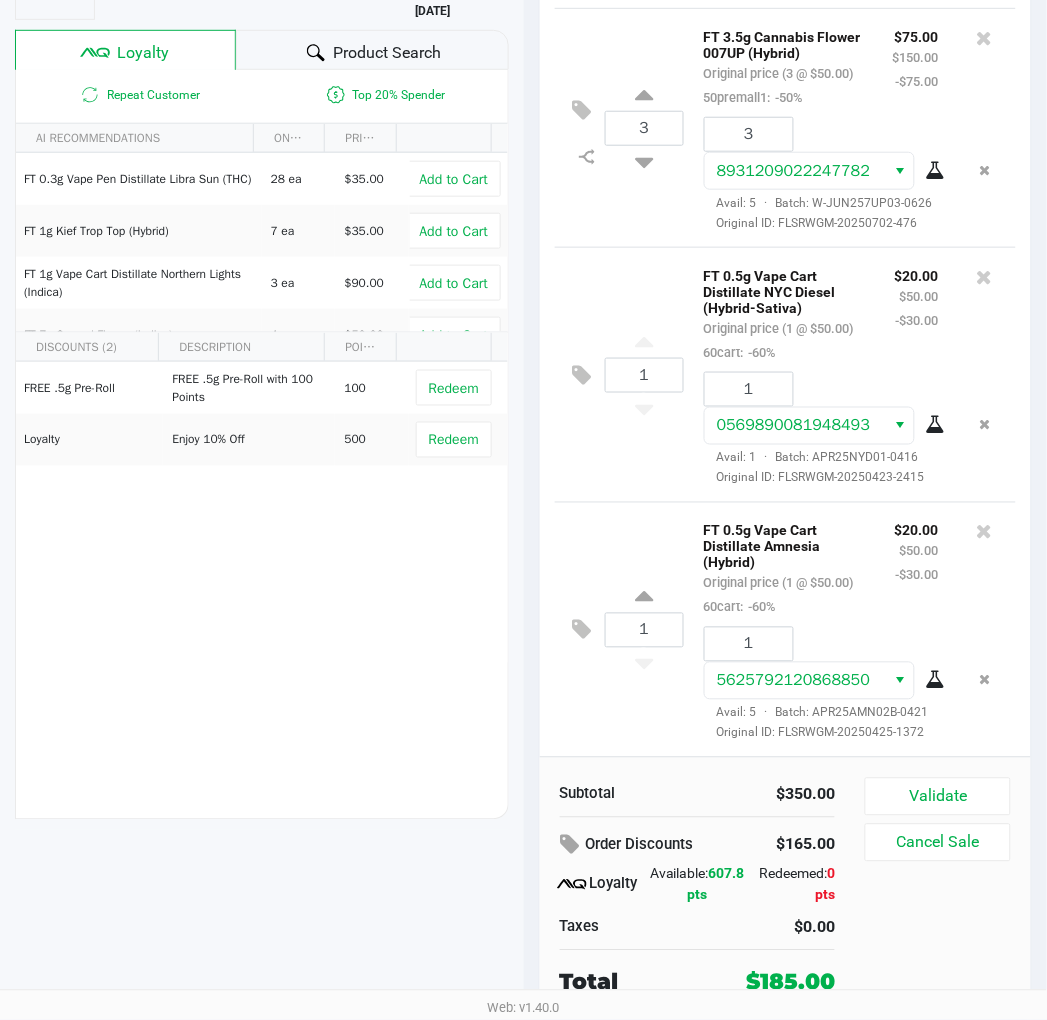 scroll, scrollTop: 0, scrollLeft: 0, axis: both 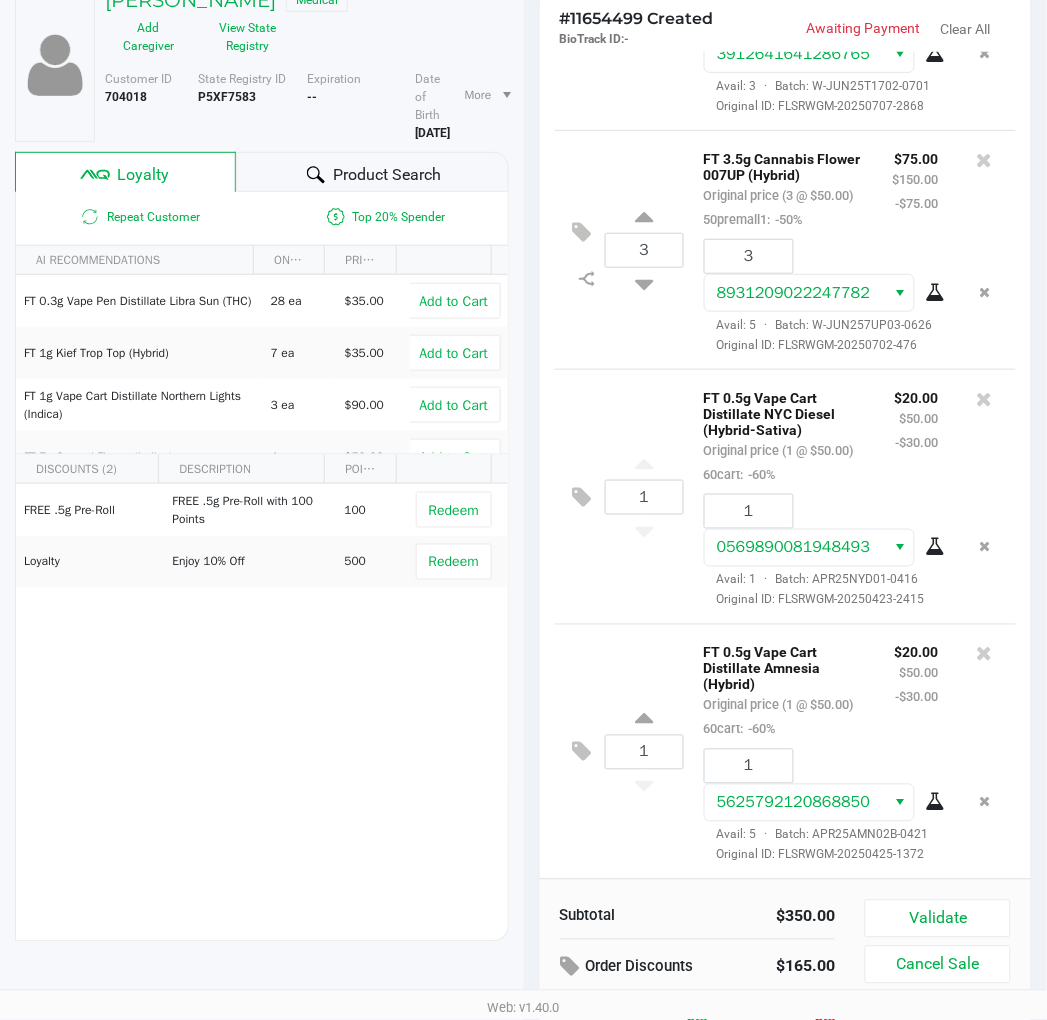 click on "1  FT 0.5g Vape Cart Distillate Amnesia (Hybrid)   Original price (1 @ $50.00)  60cart:  -60% $20.00 $50.00 -$30.00 1 5625792120868850  Avail: 5  ·  Batch: APR25AMN02B-0421   Original ID: FLSRWGM-20250425-1372" 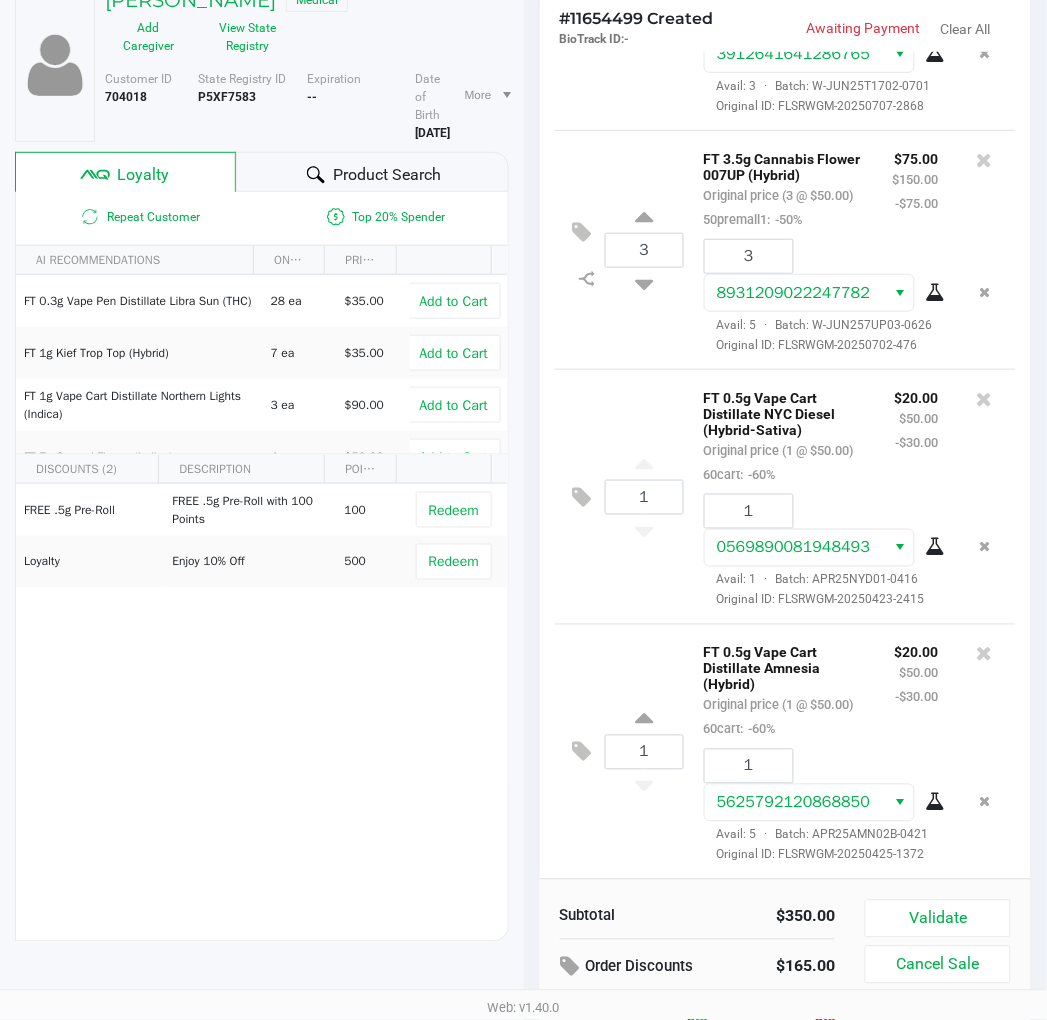 scroll, scrollTop: 376, scrollLeft: 0, axis: vertical 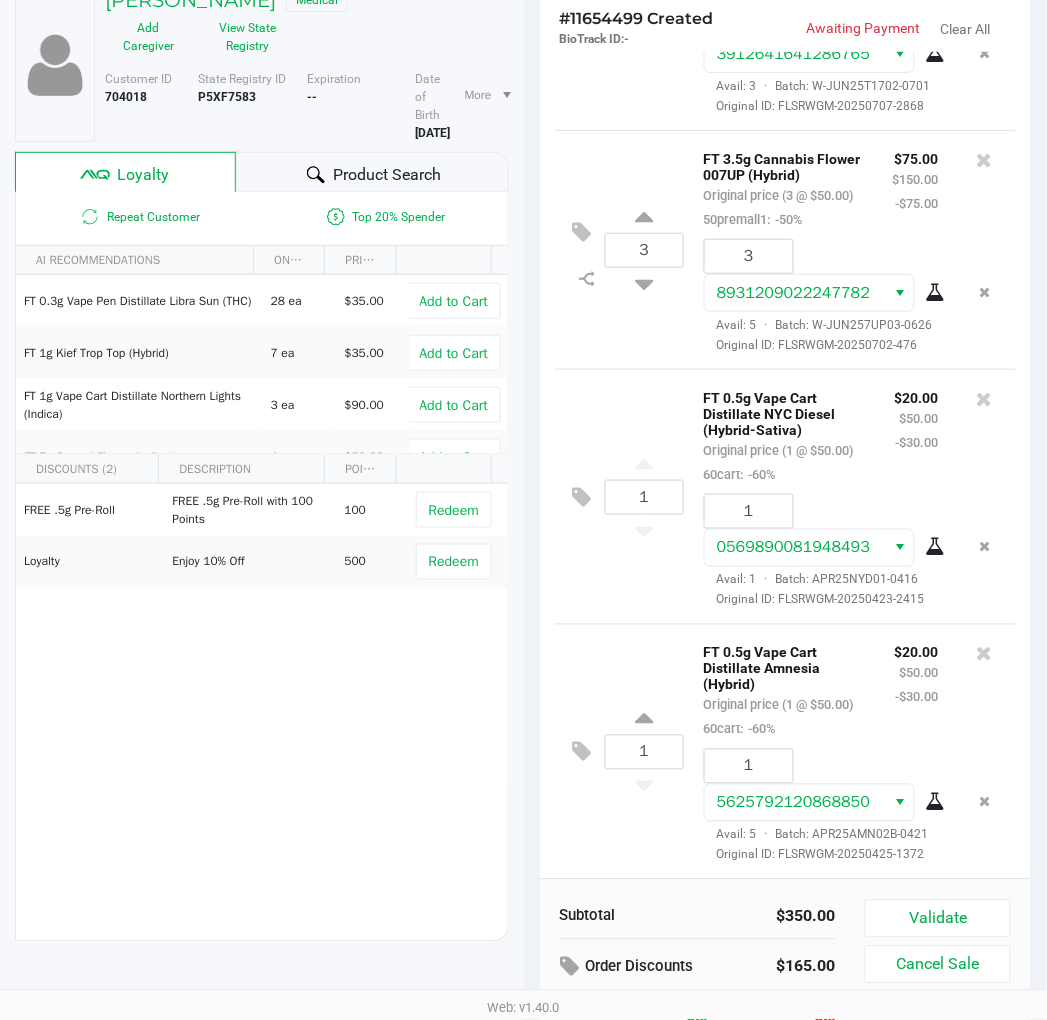click on "1  FT 0.5g Vape Cart Distillate Amnesia (Hybrid)   Original price (1 @ $50.00)  60cart:  -60% $20.00 $50.00 -$30.00 1 5625792120868850  Avail: 5  ·  Batch: APR25AMN02B-0421   Original ID: FLSRWGM-20250425-1372" 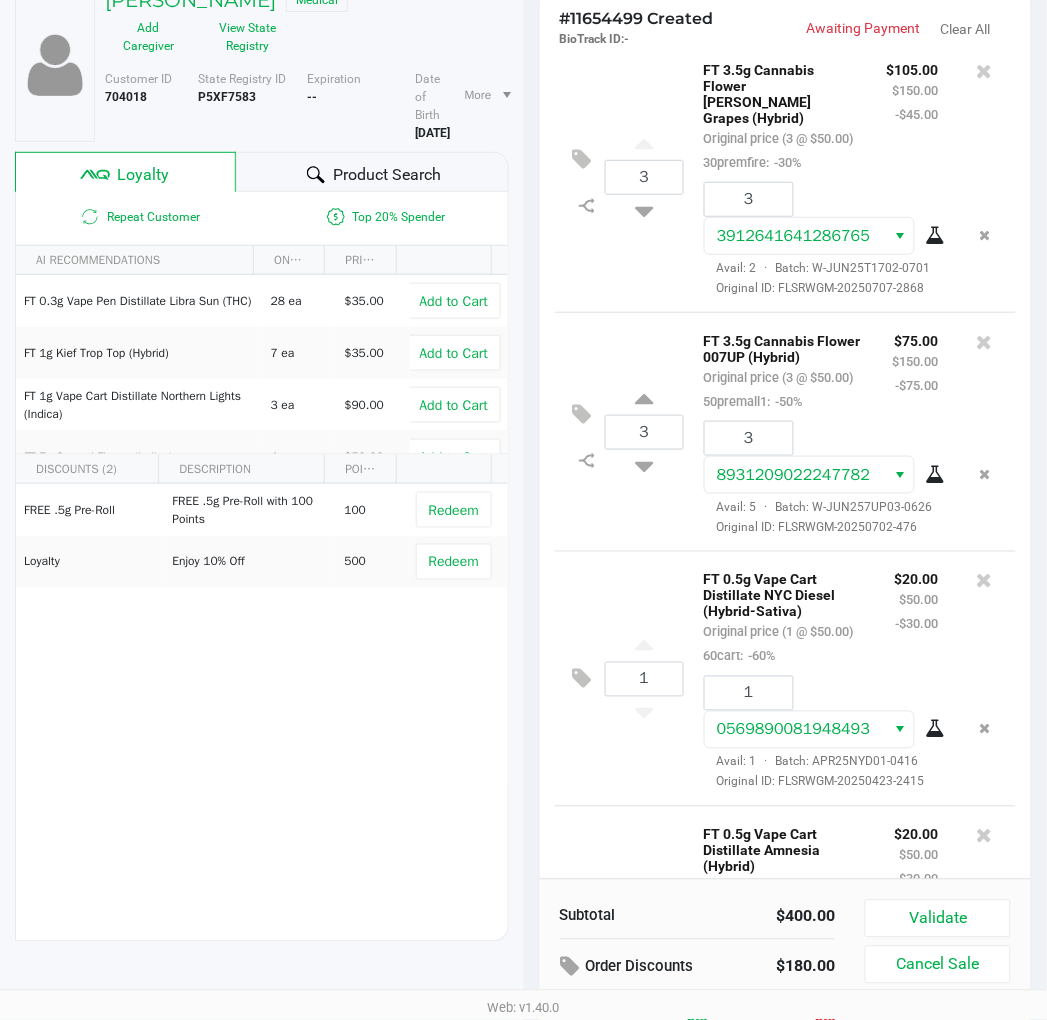 scroll, scrollTop: 376, scrollLeft: 0, axis: vertical 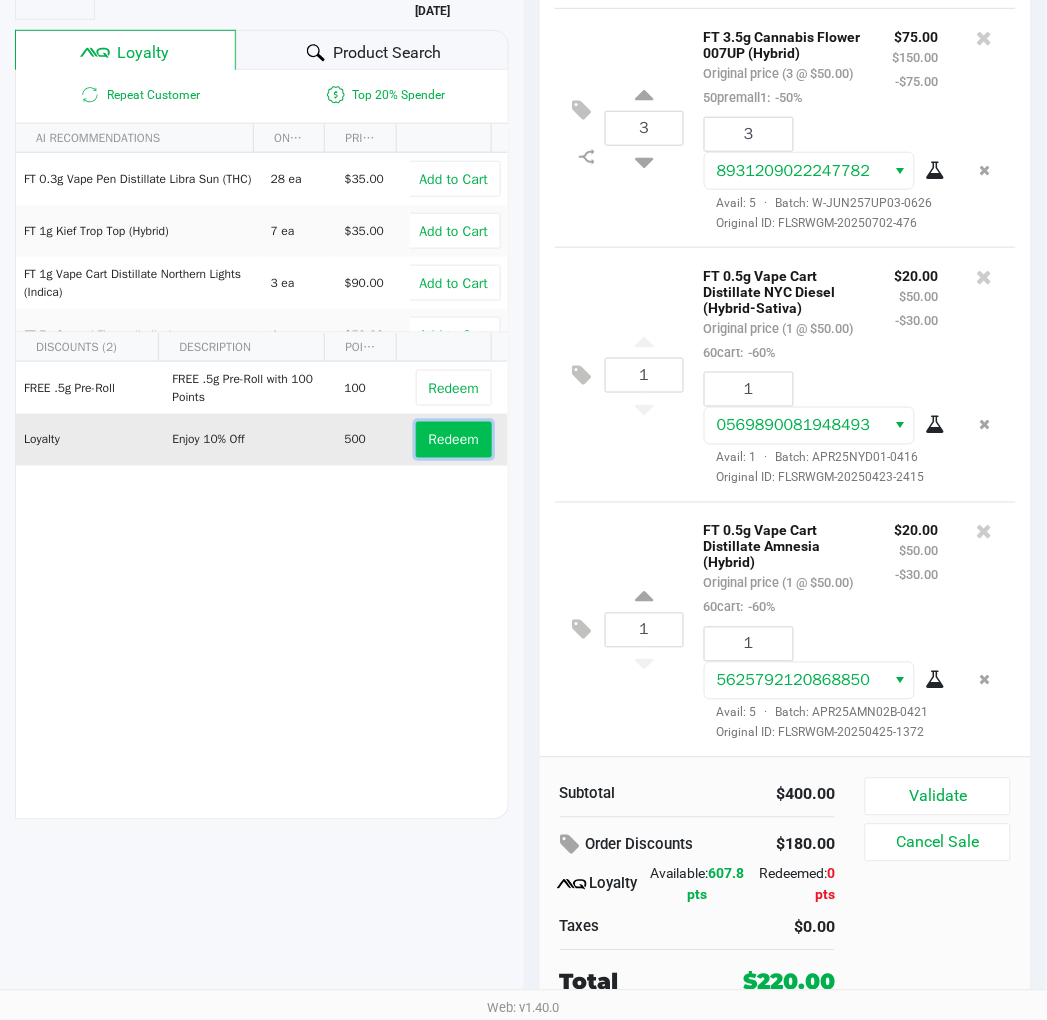 click on "Redeem" 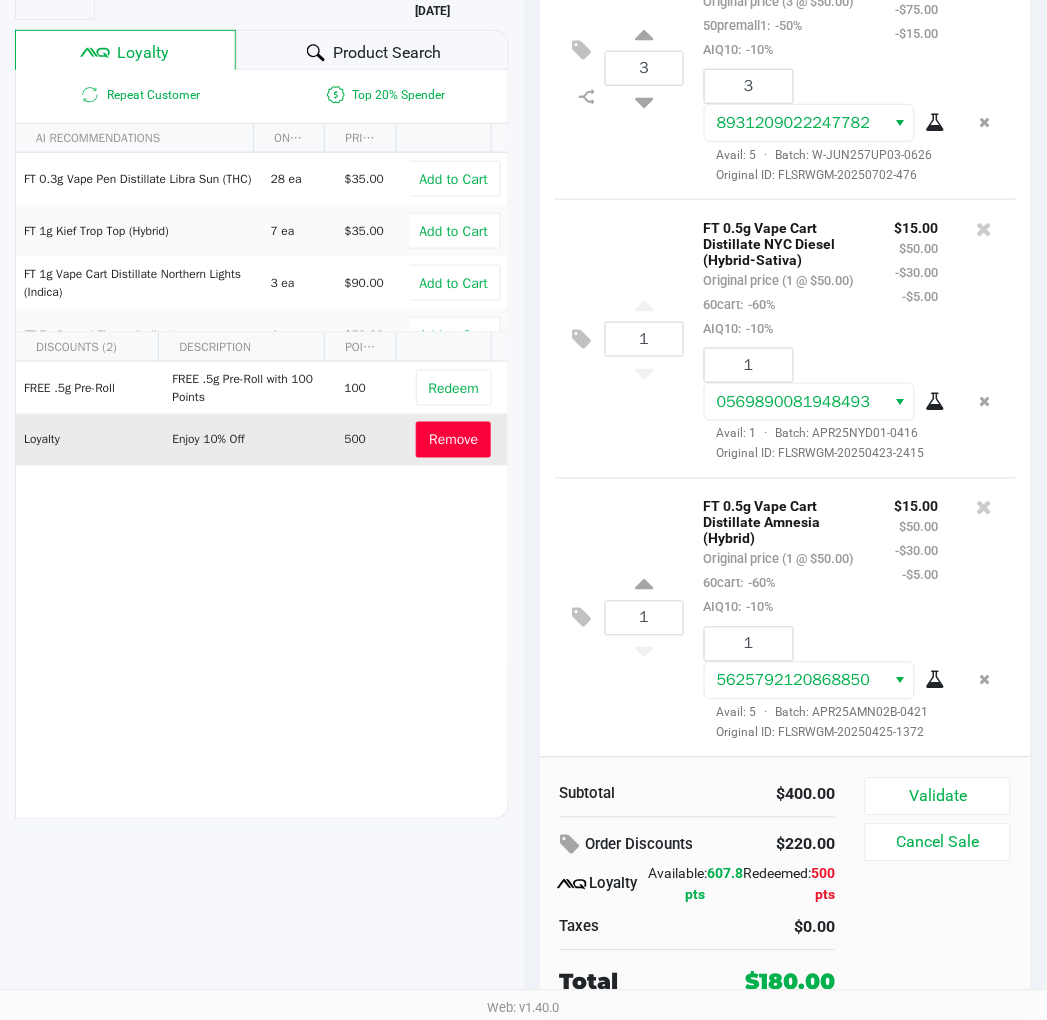 scroll, scrollTop: 472, scrollLeft: 0, axis: vertical 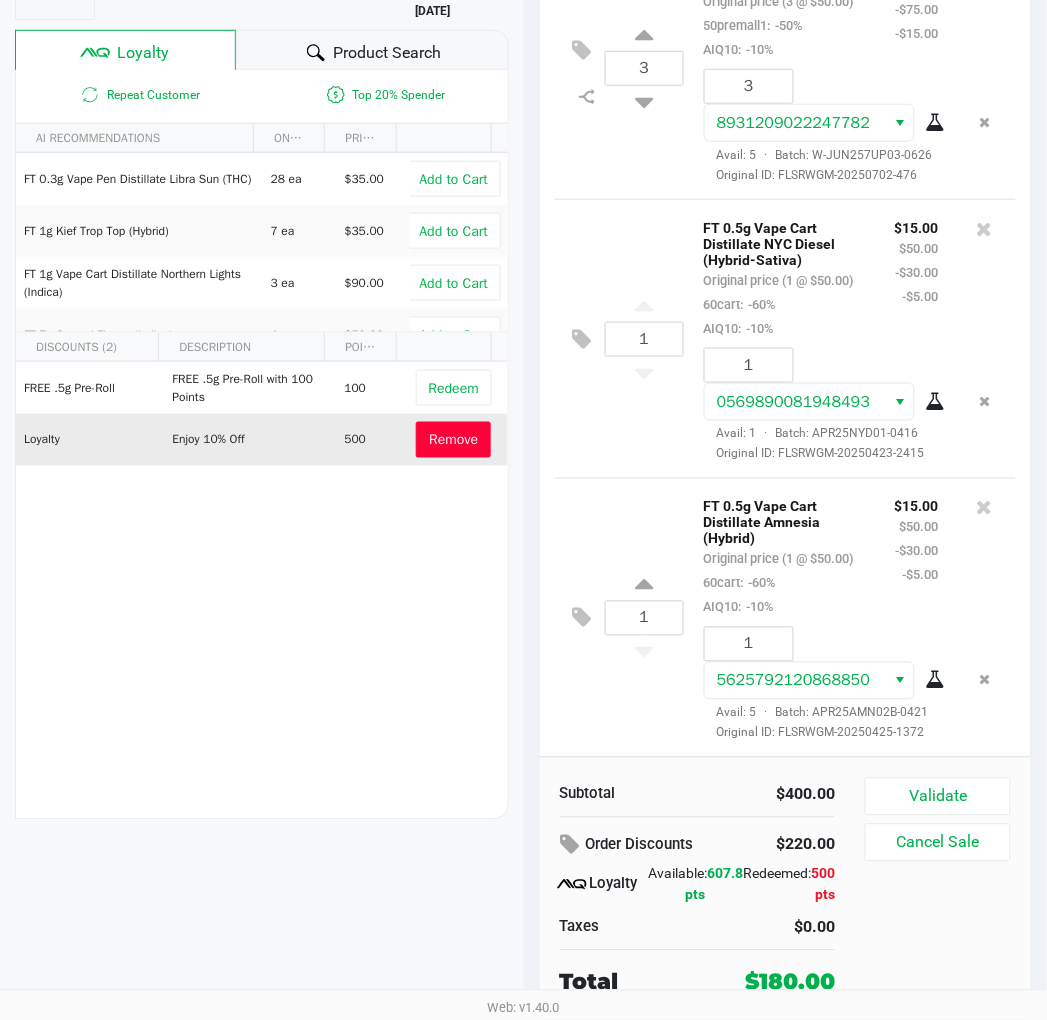 click on "Validate" 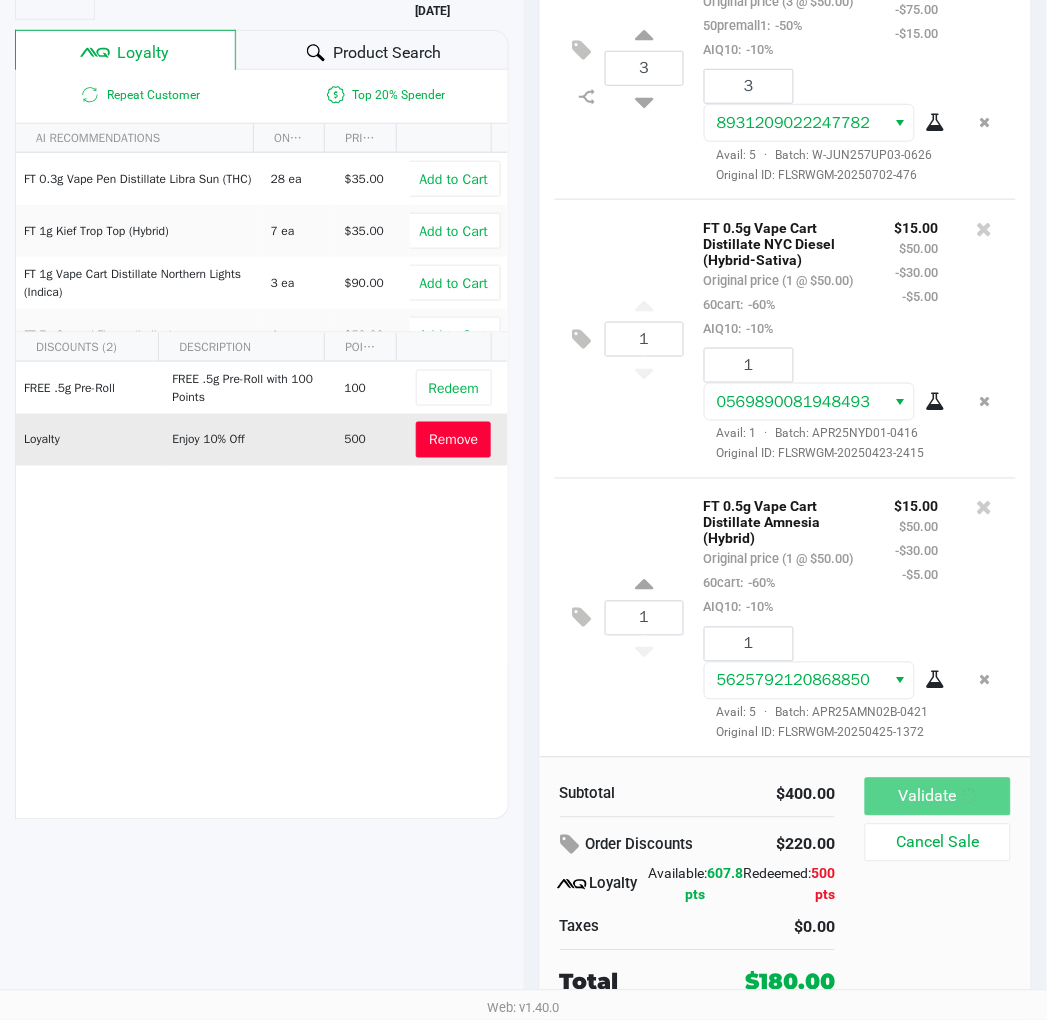 scroll, scrollTop: 0, scrollLeft: 0, axis: both 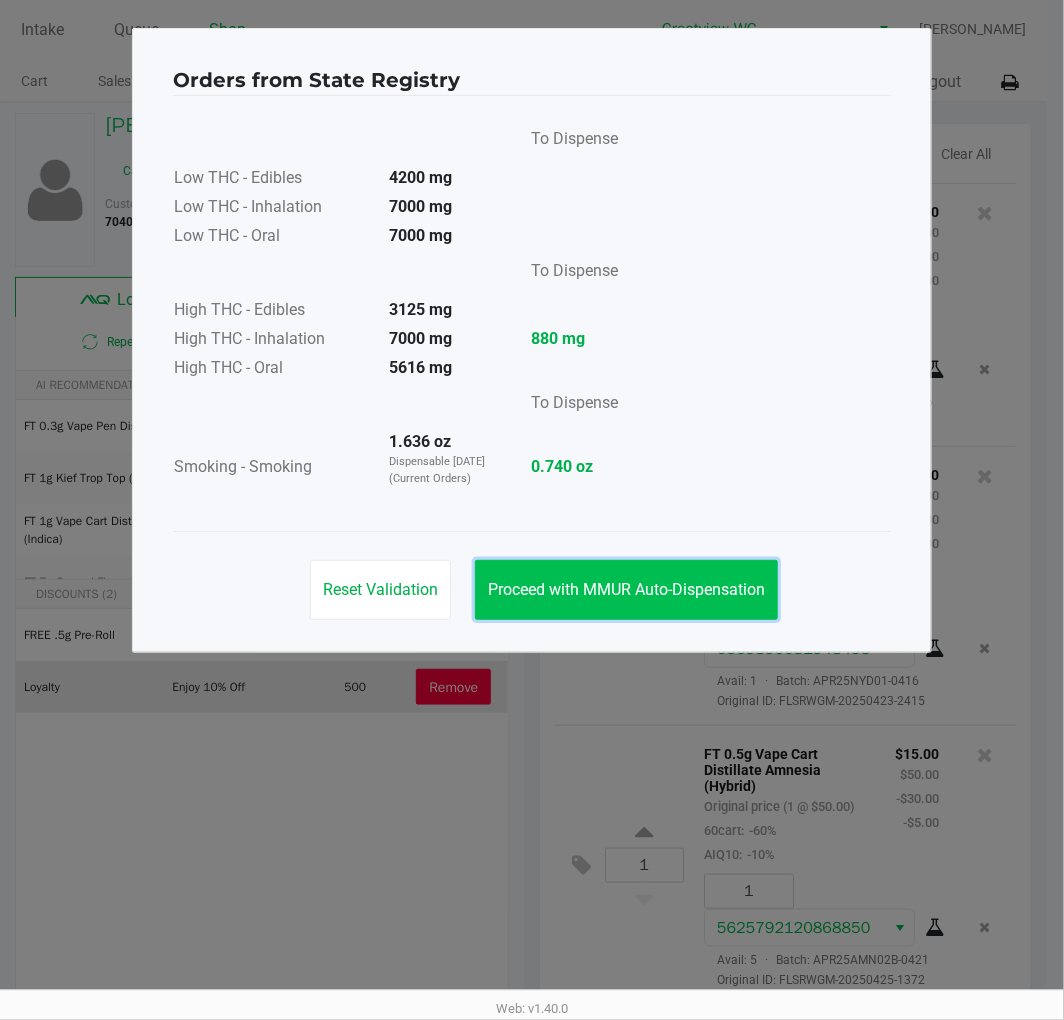 click on "Proceed with MMUR Auto-Dispensation" 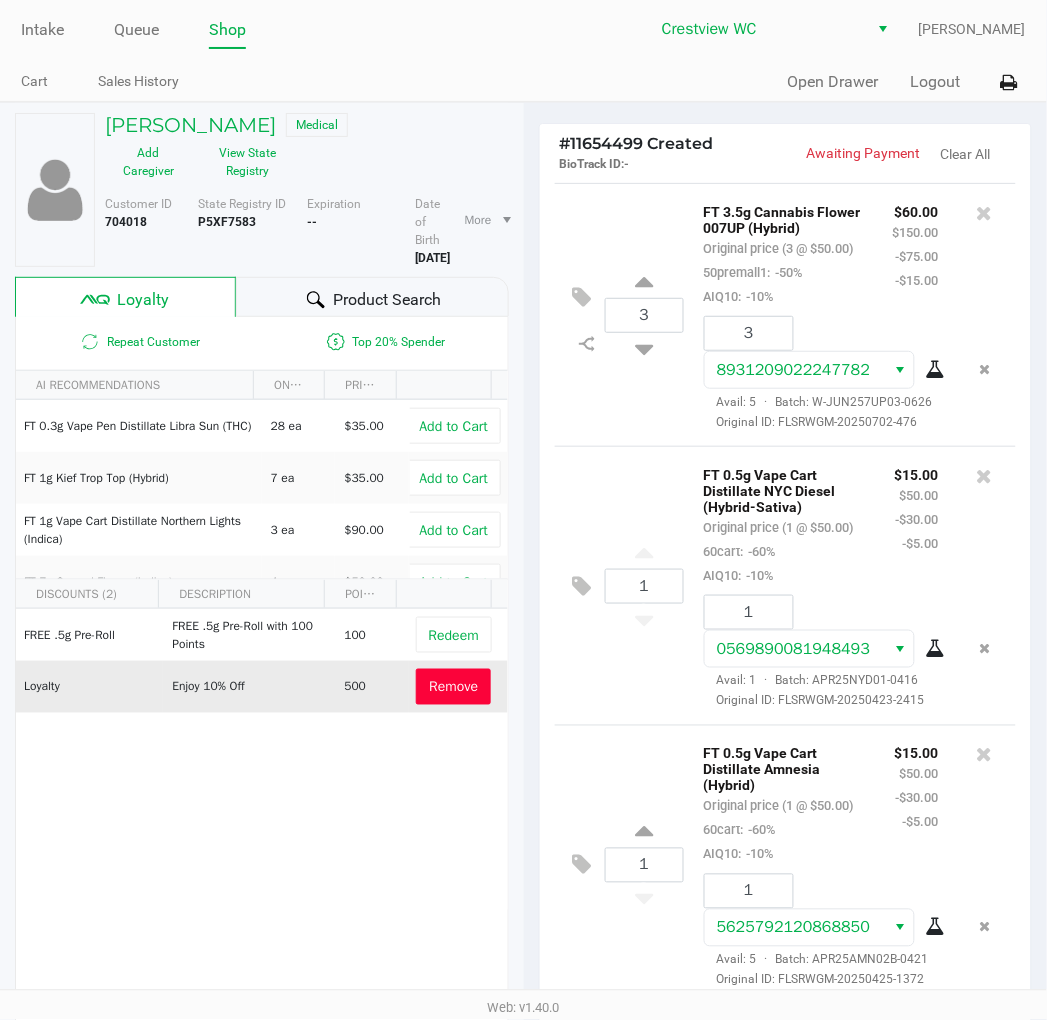 scroll, scrollTop: 248, scrollLeft: 0, axis: vertical 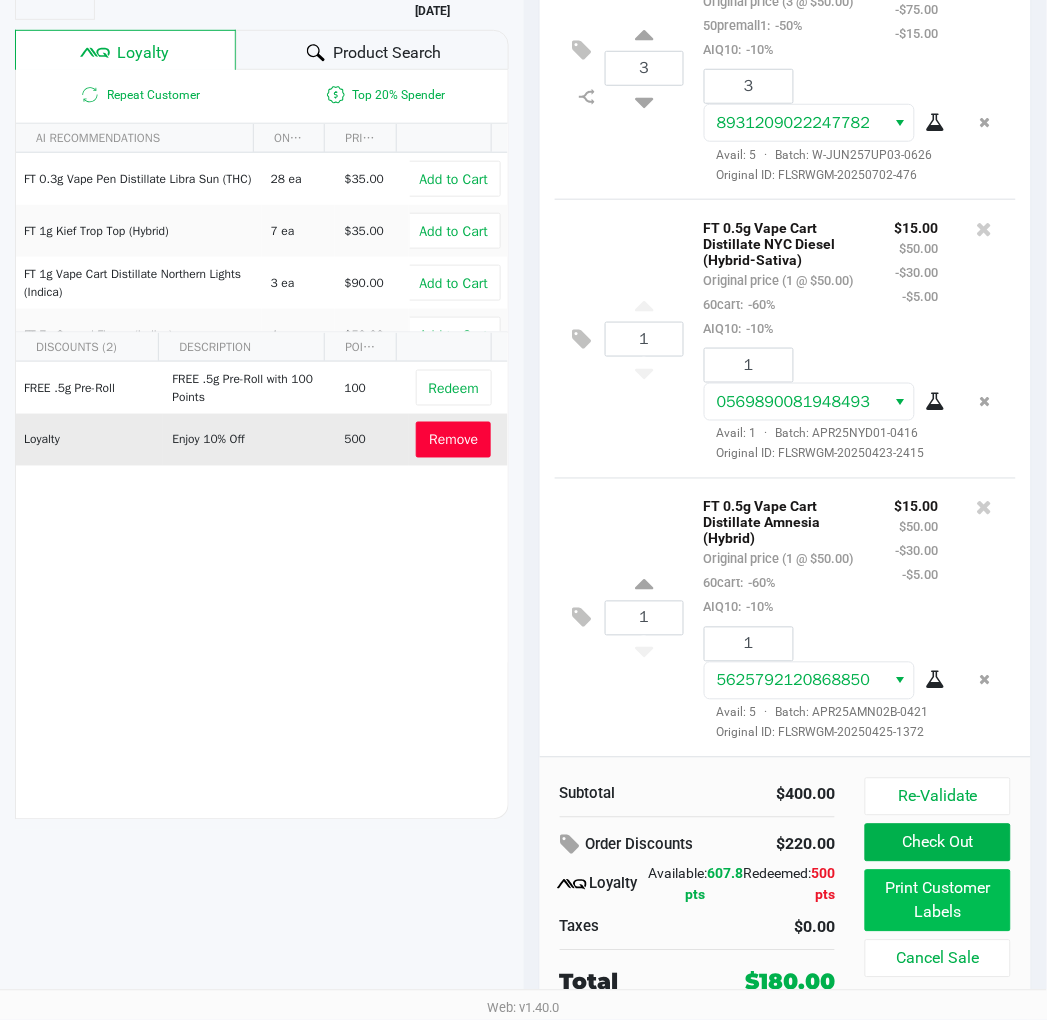 click on "Print Customer Labels" 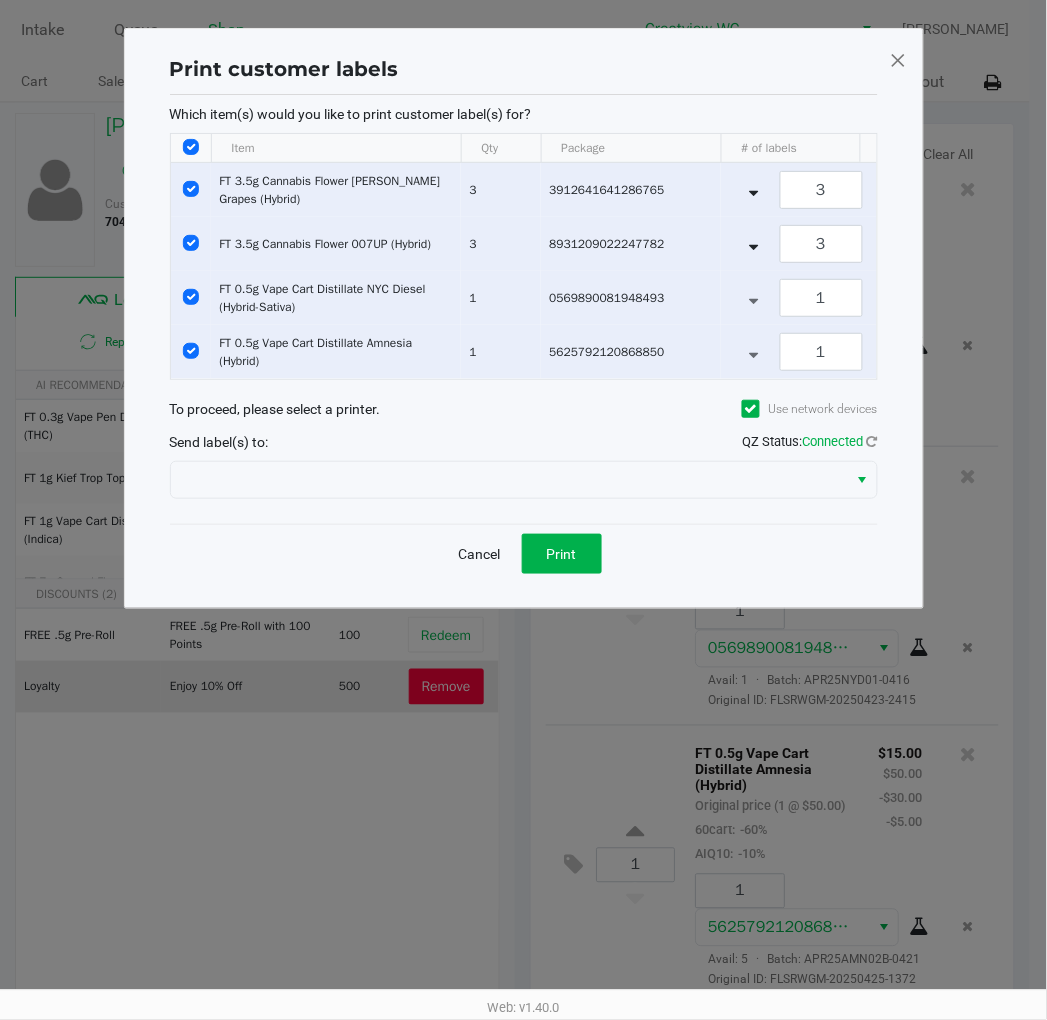 scroll, scrollTop: 0, scrollLeft: 0, axis: both 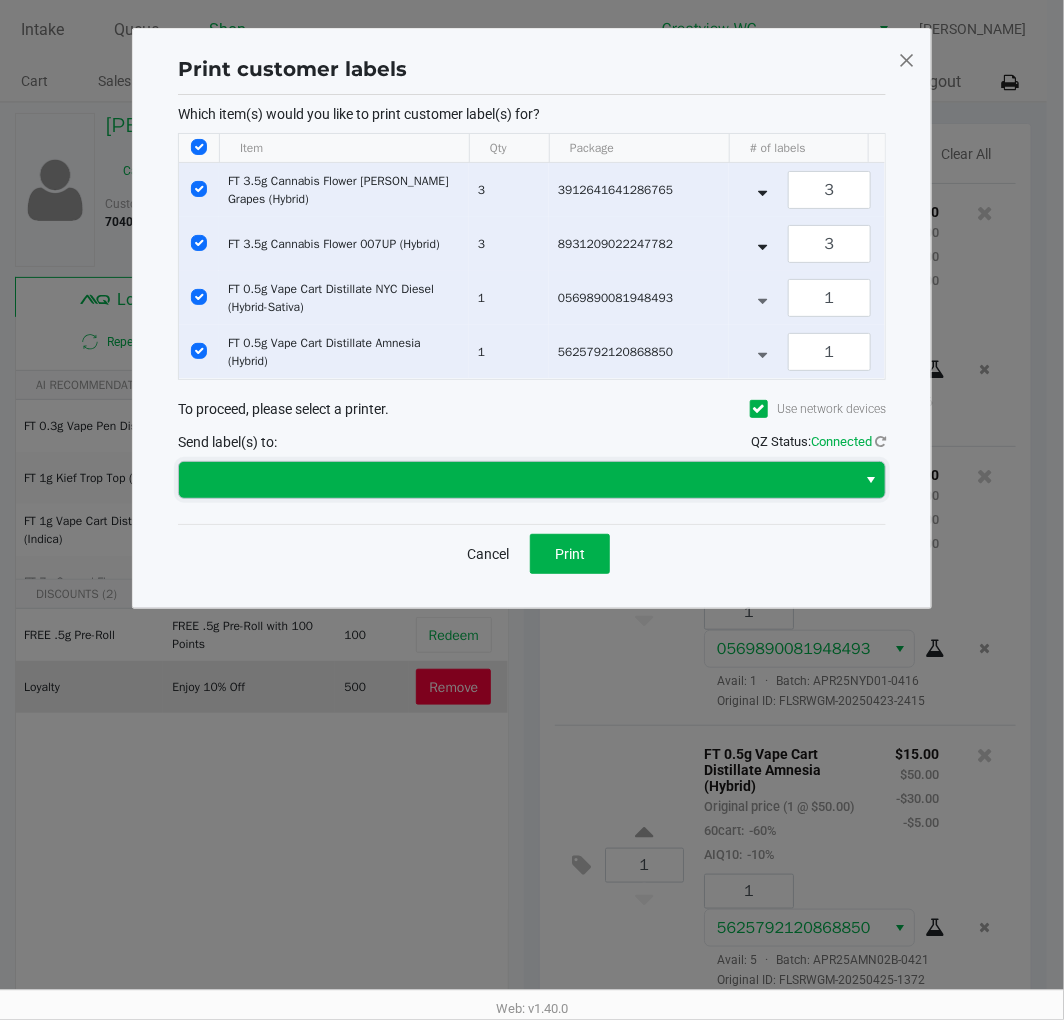 click at bounding box center (517, 480) 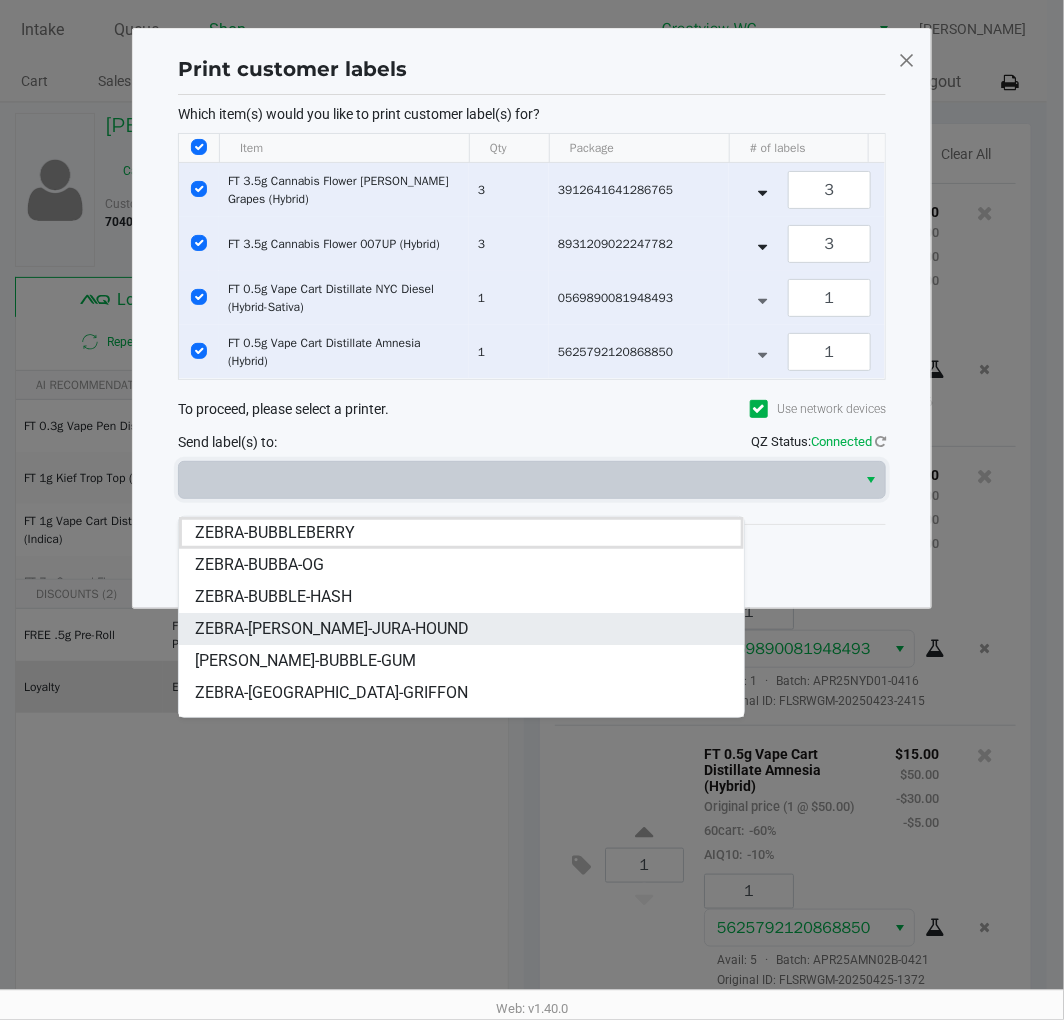 click on "ZEBRA-BRUNO-JURA-HOUND" at bounding box center (332, 629) 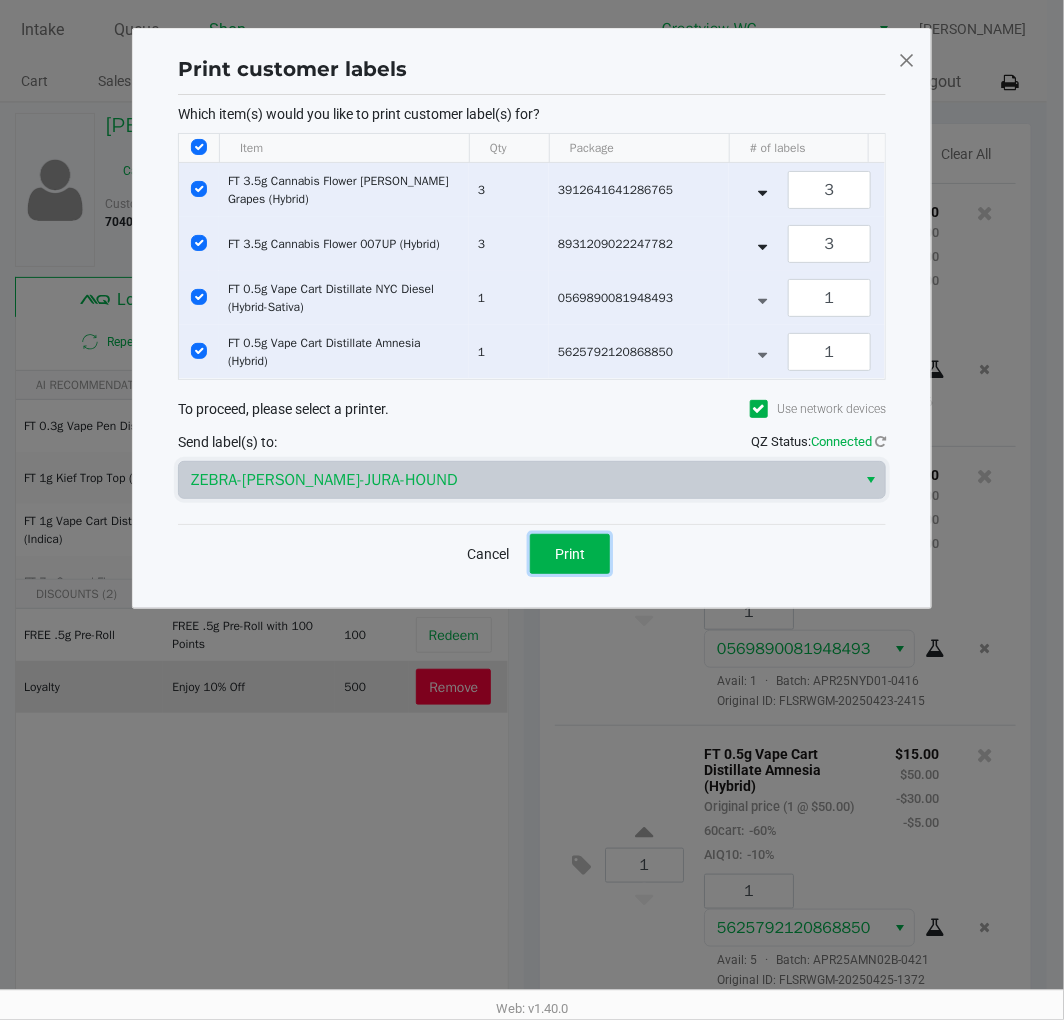 drag, startPoint x: 582, startPoint y: 576, endPoint x: 655, endPoint y: 526, distance: 88.481636 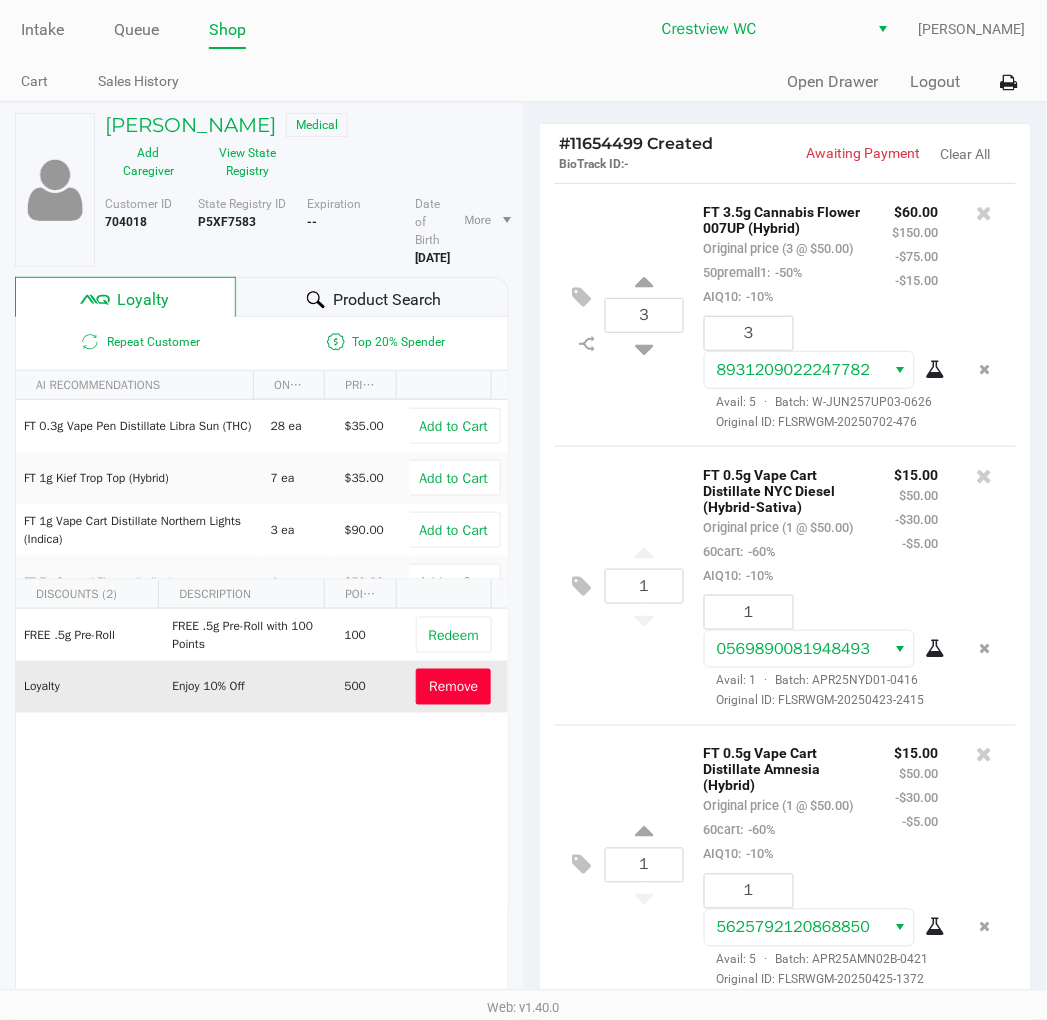 scroll, scrollTop: 248, scrollLeft: 0, axis: vertical 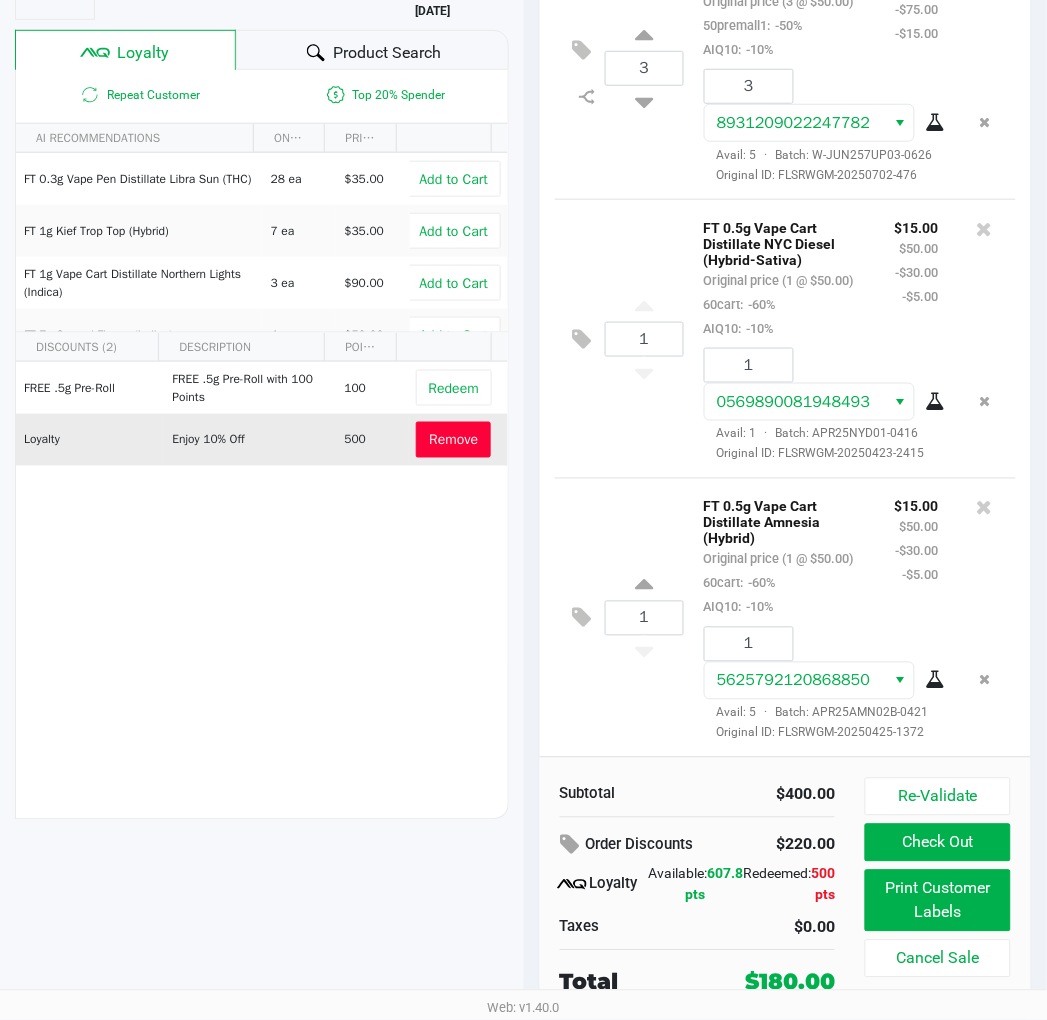 click on "Check Out" 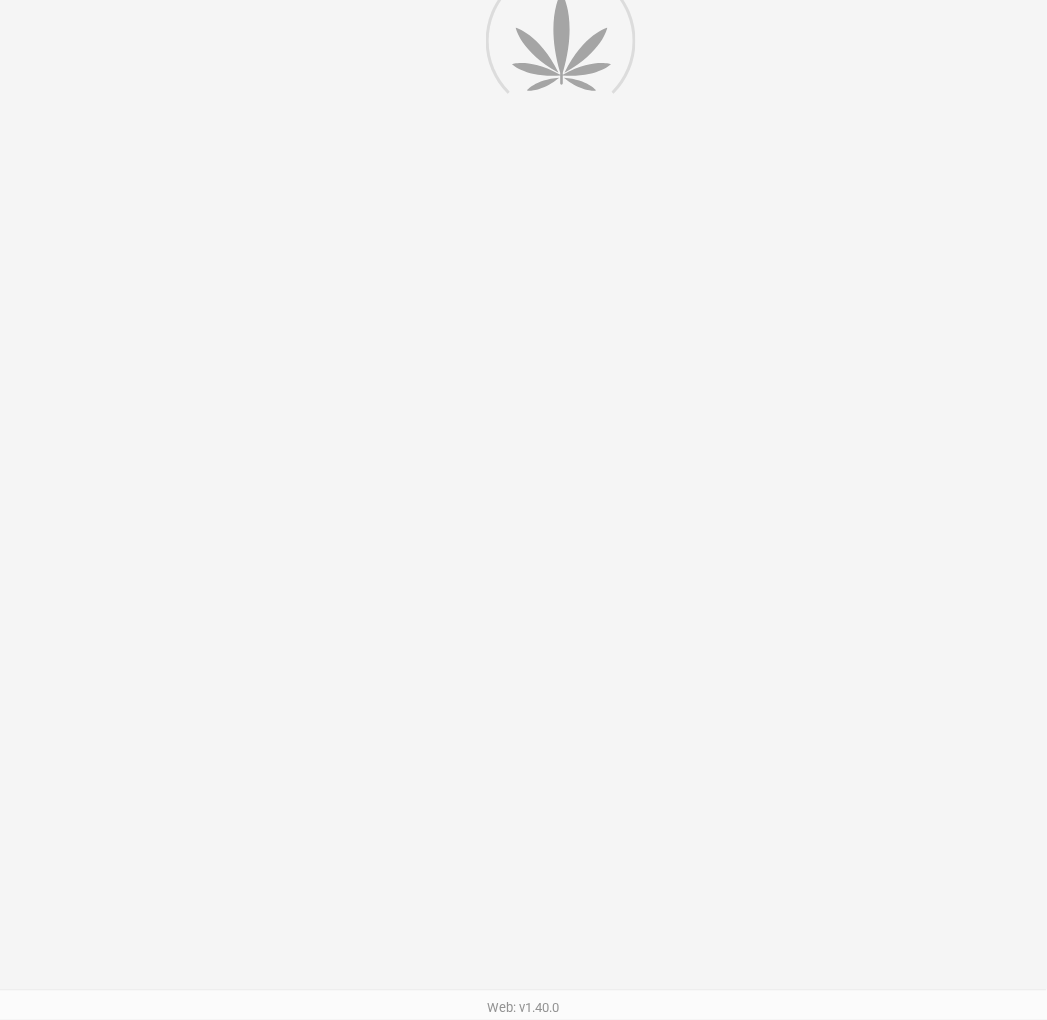 scroll, scrollTop: 0, scrollLeft: 0, axis: both 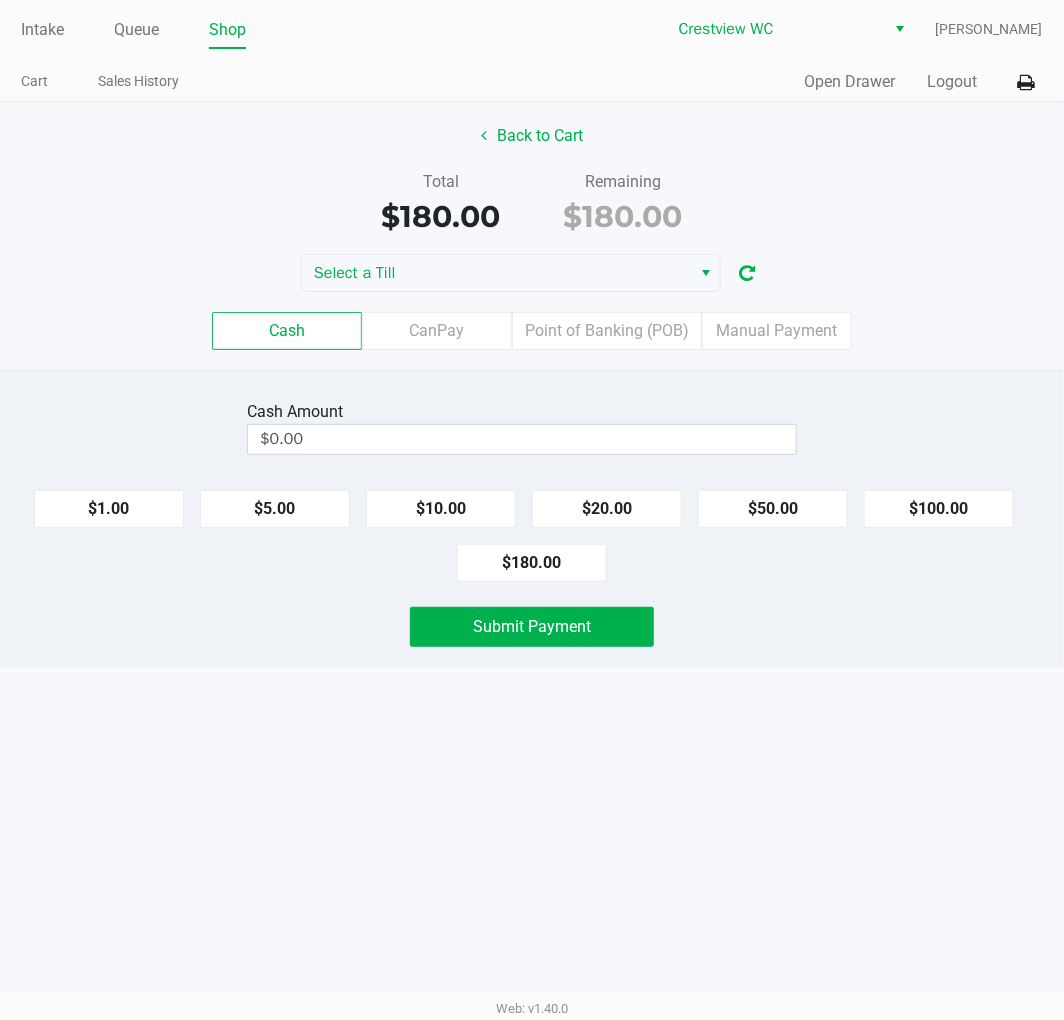 click on "$100.00" 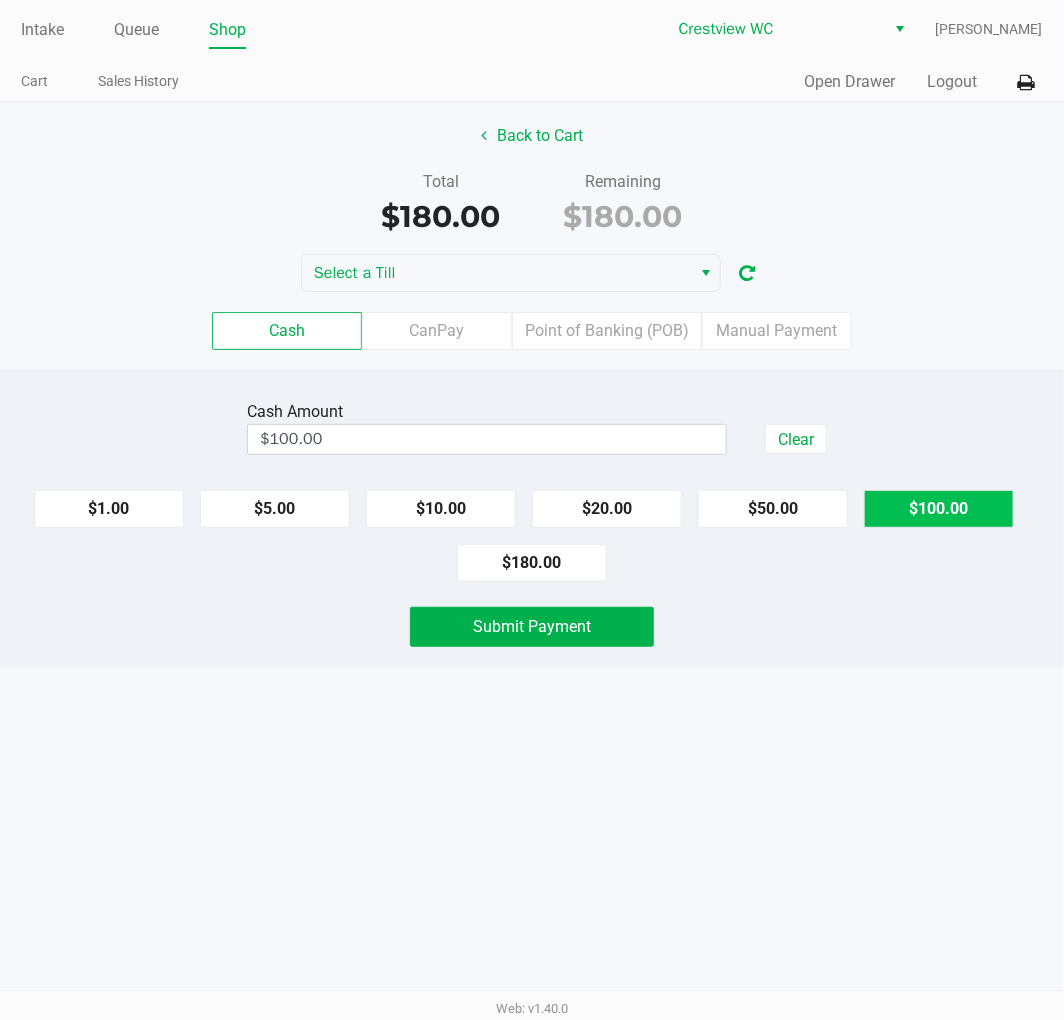 click on "$100.00" 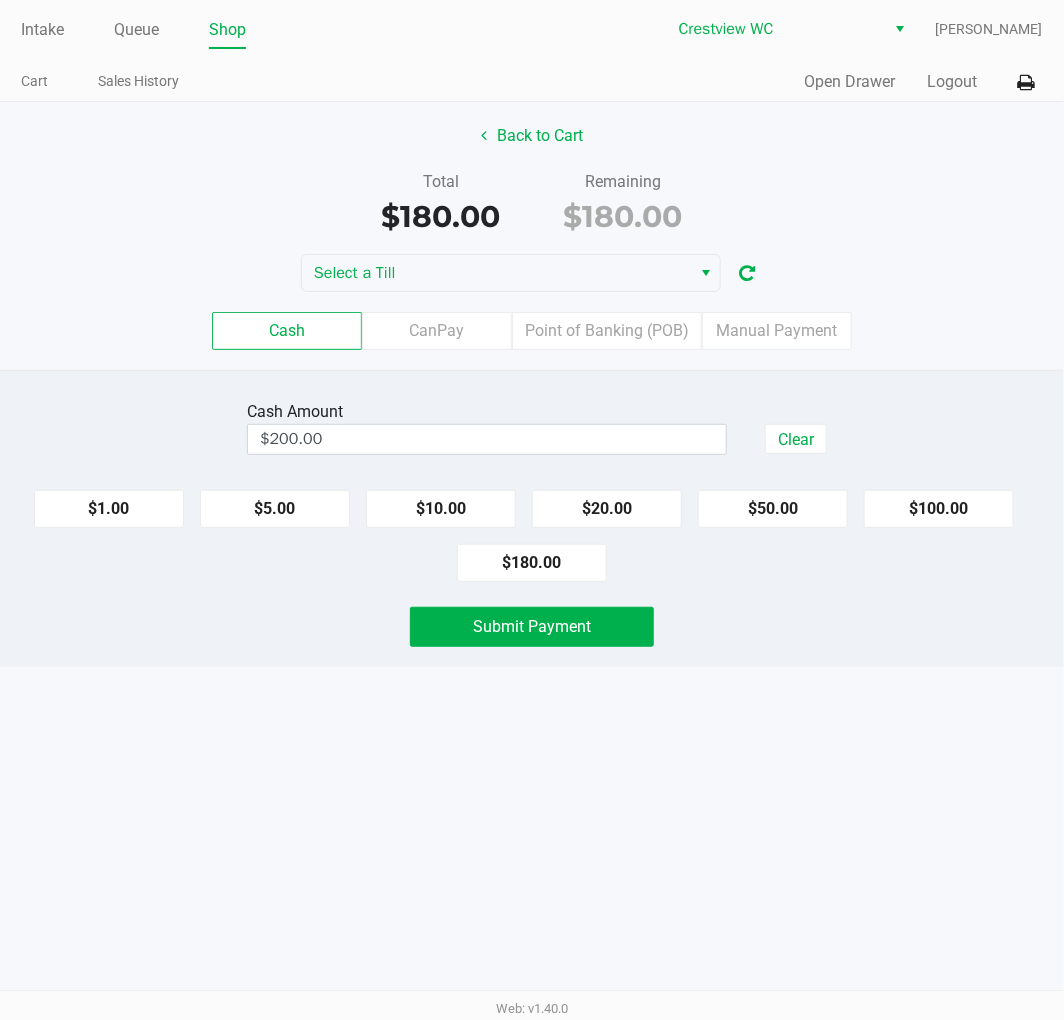 click on "Intake Queue Shop Crestview WC  Eric Stevenson  Cart Sales History  Quick Sale   Open Drawer   Logout  Back to Cart   Total   $180.00   Remaining   $180.00  Select a Till  Cash   CanPay   Point of Banking (POB)   Manual Payment   Cash  Amount  $200.00  Clear   $1.00   $5.00   $10.00   $20.00   $50.00   $100.00   $180.00   Submit Payment   Web: v1.40.0" at bounding box center [532, 510] 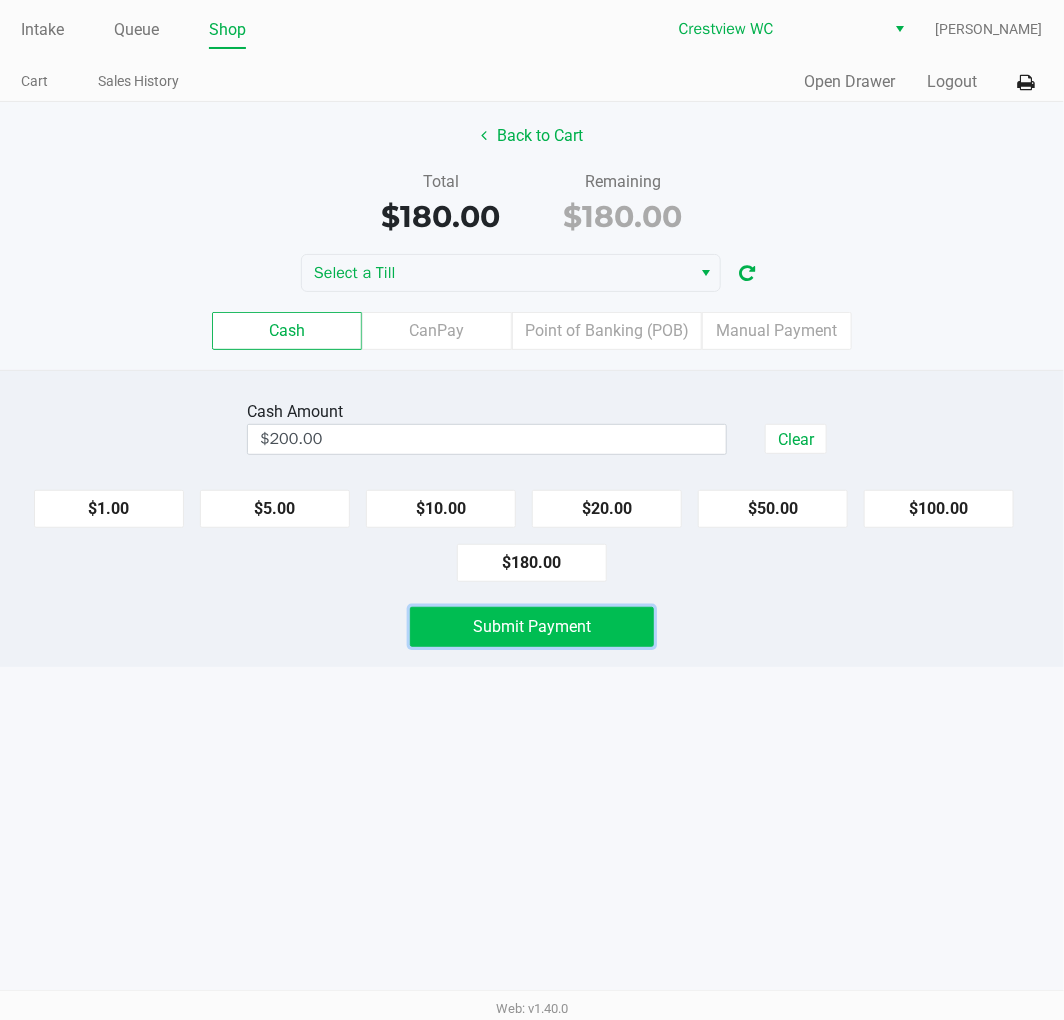 click on "Submit Payment" 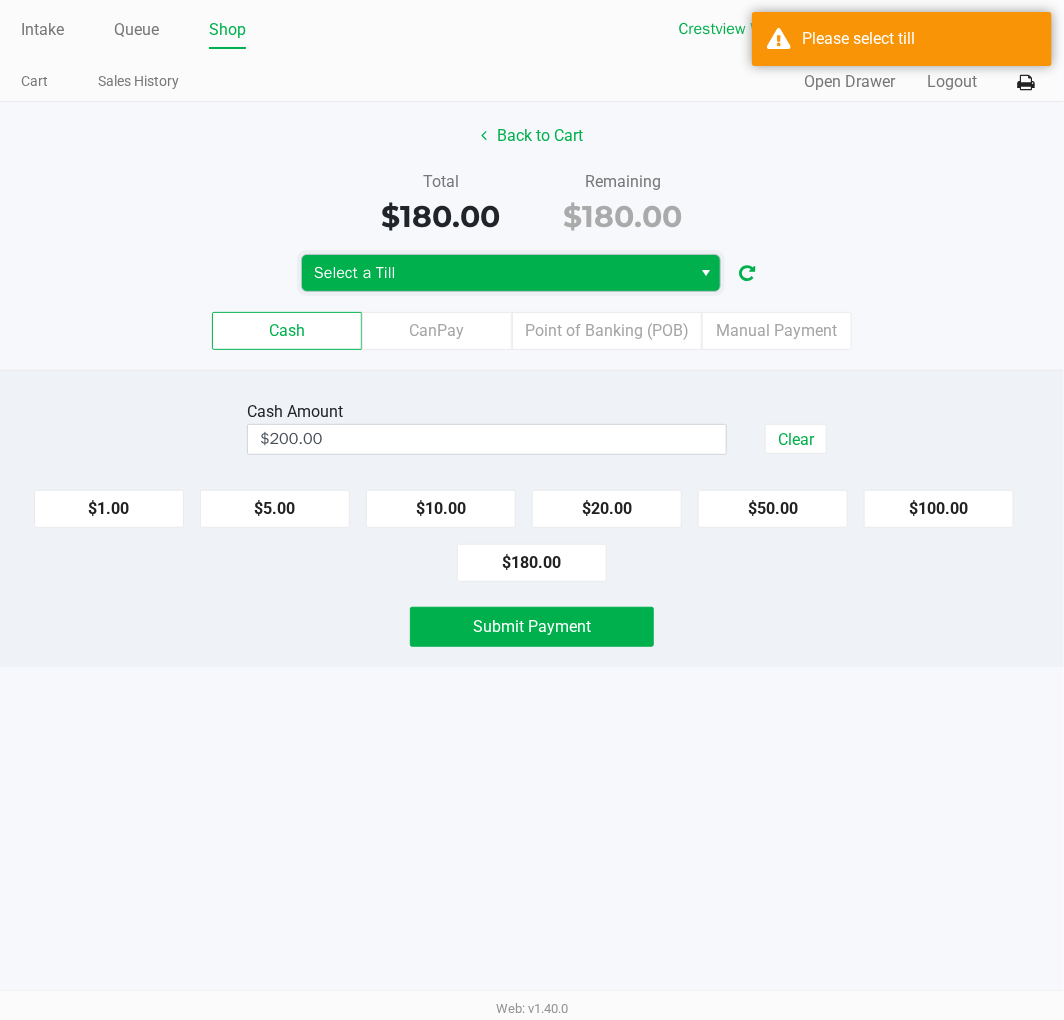 click on "Select a Till" at bounding box center (496, 273) 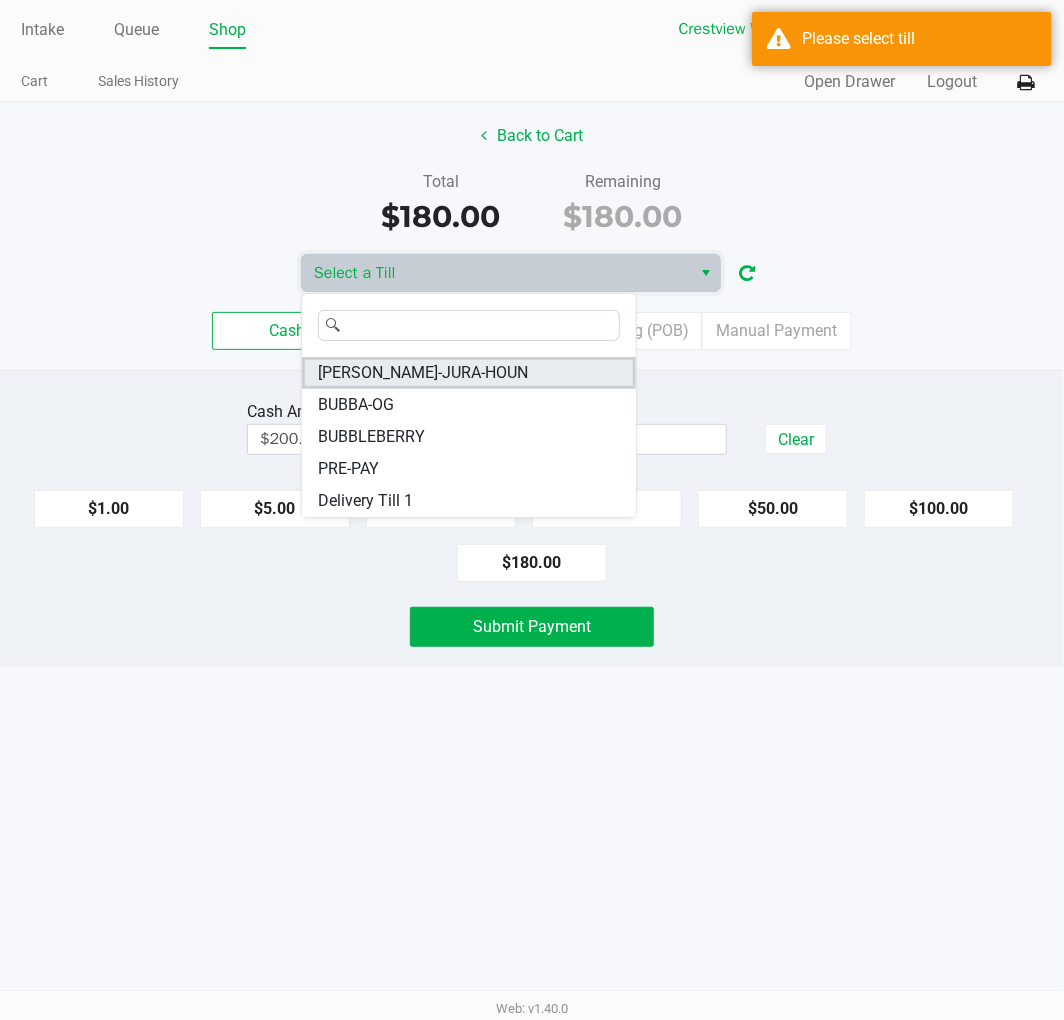 click on "BRUNO-JURA-HOUN" at bounding box center (469, 373) 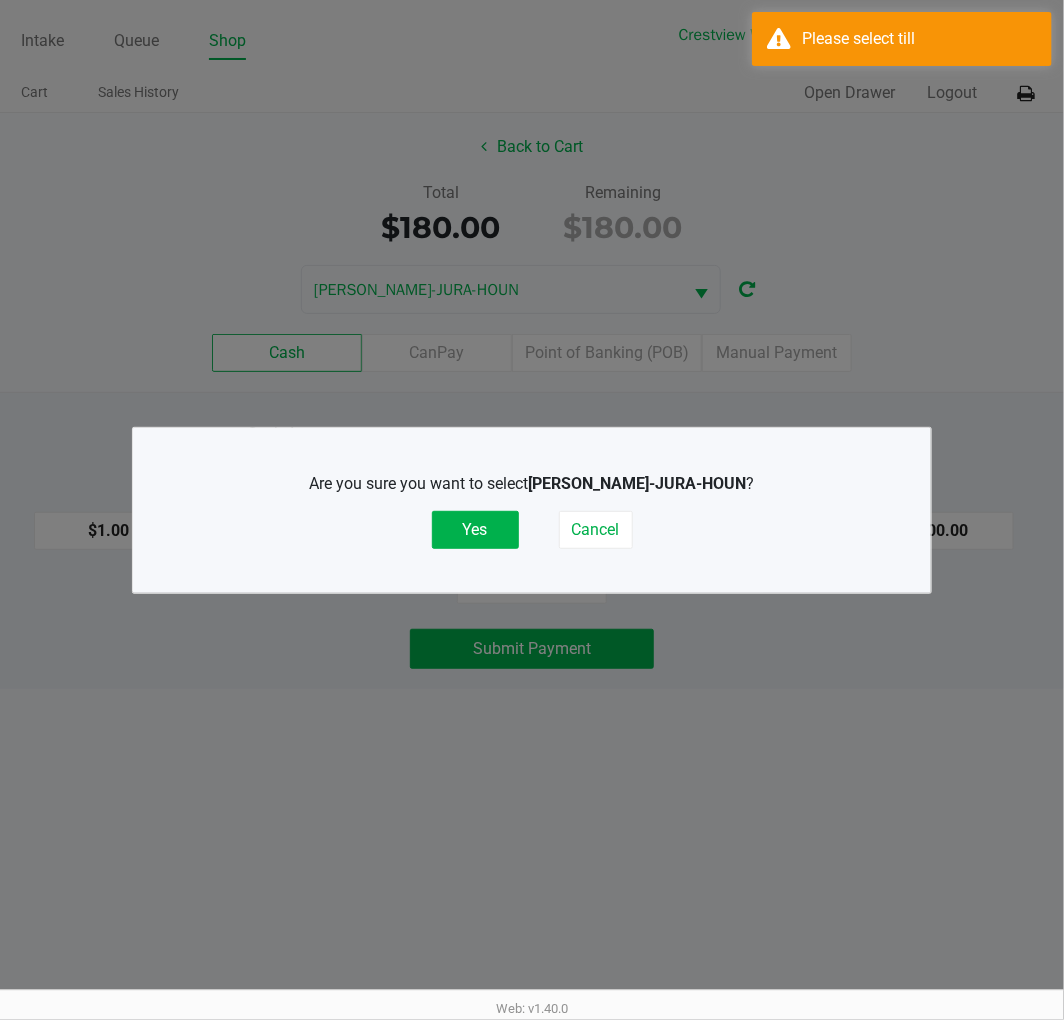 click on "Yes" 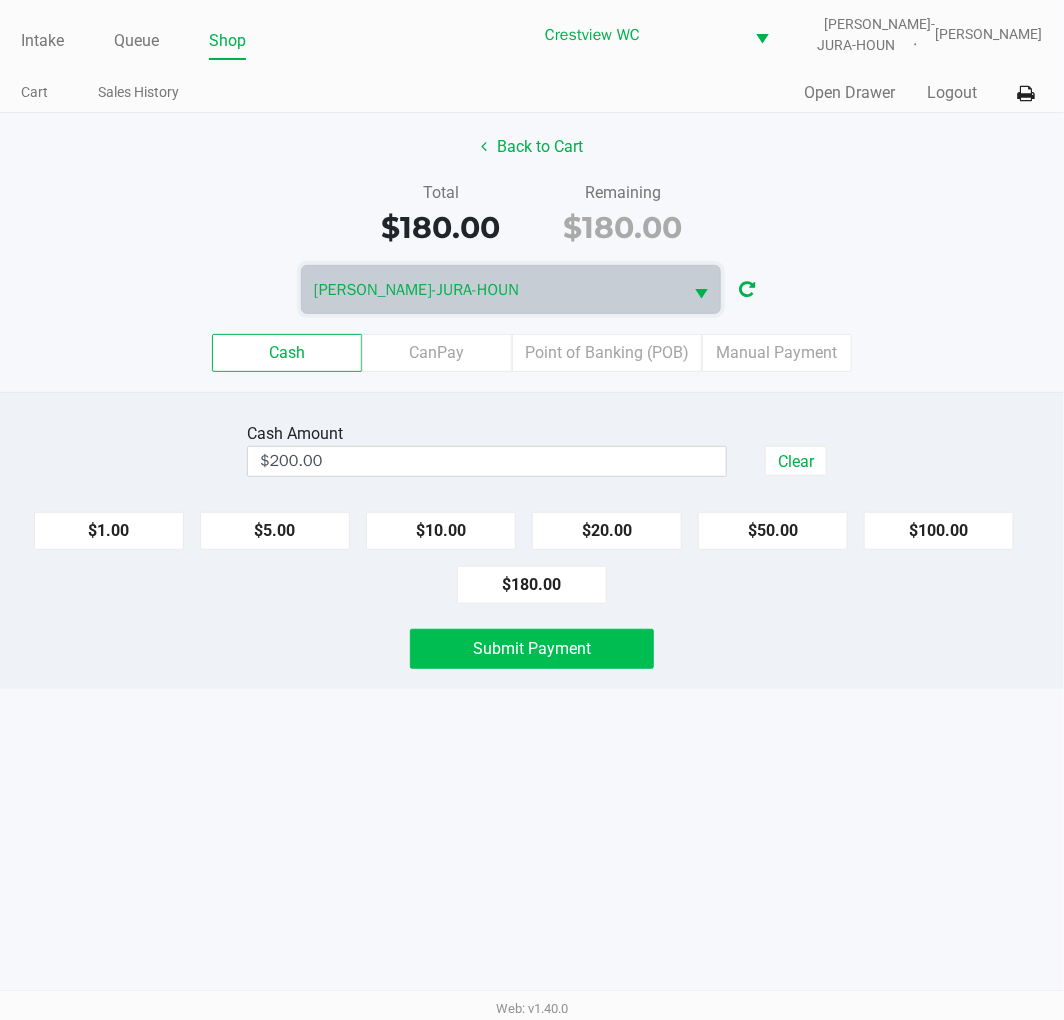click on "Submit Payment" 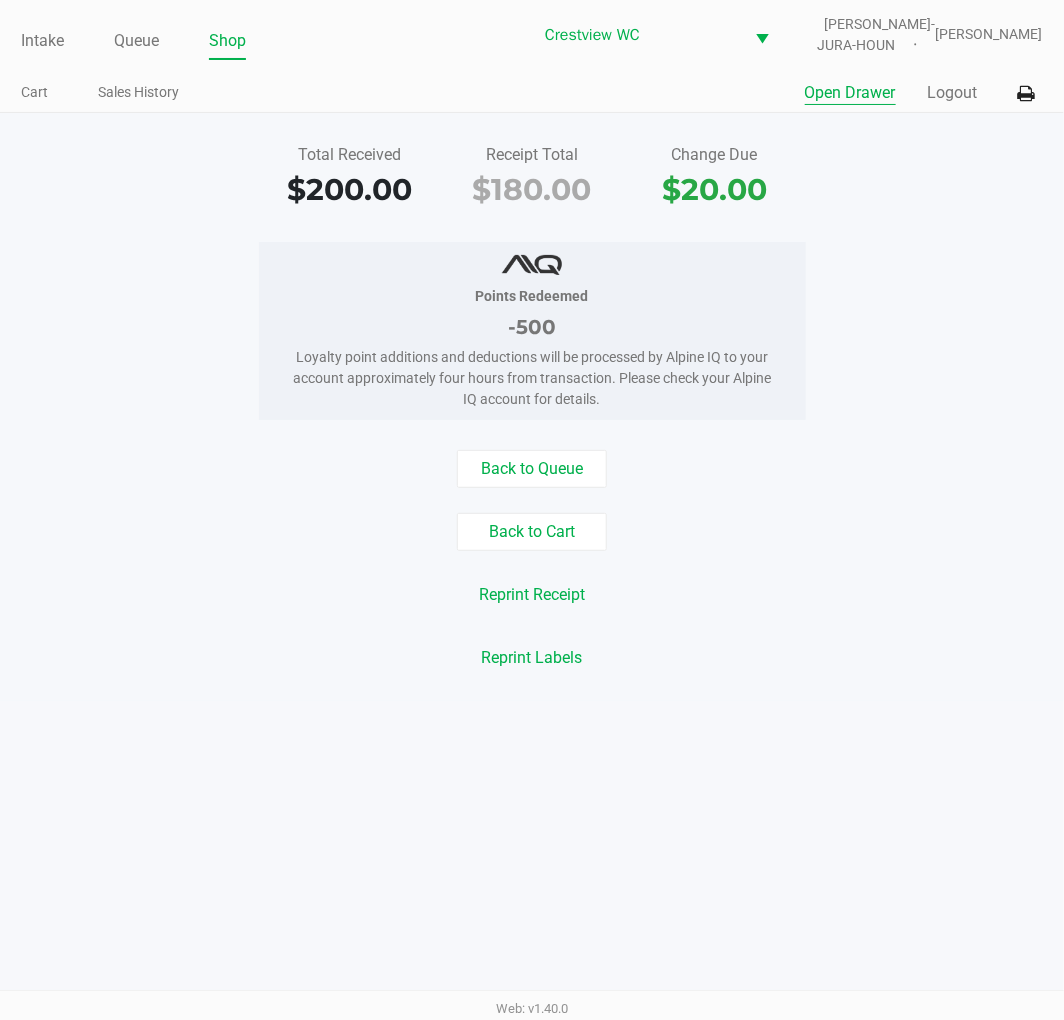click on "Open Drawer" 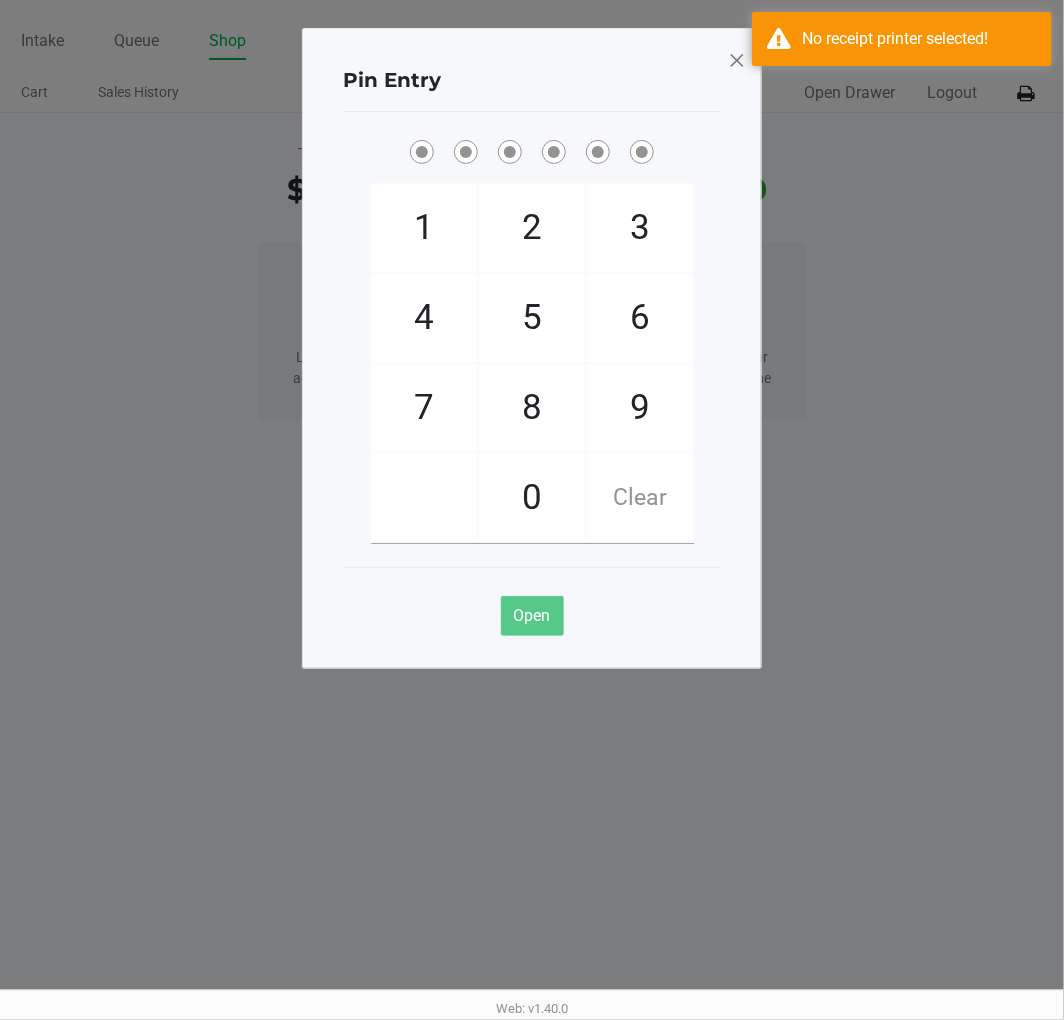 click on "2" 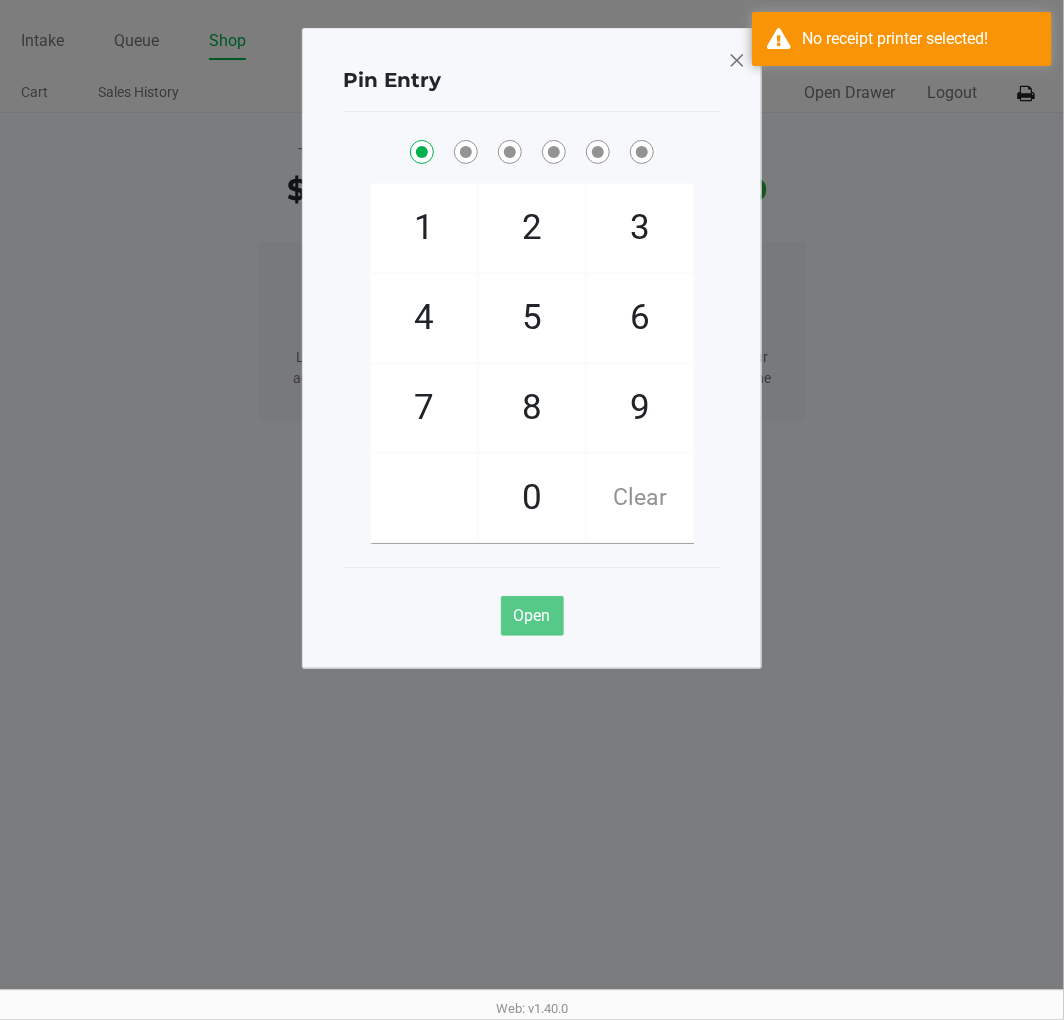 checkbox on "true" 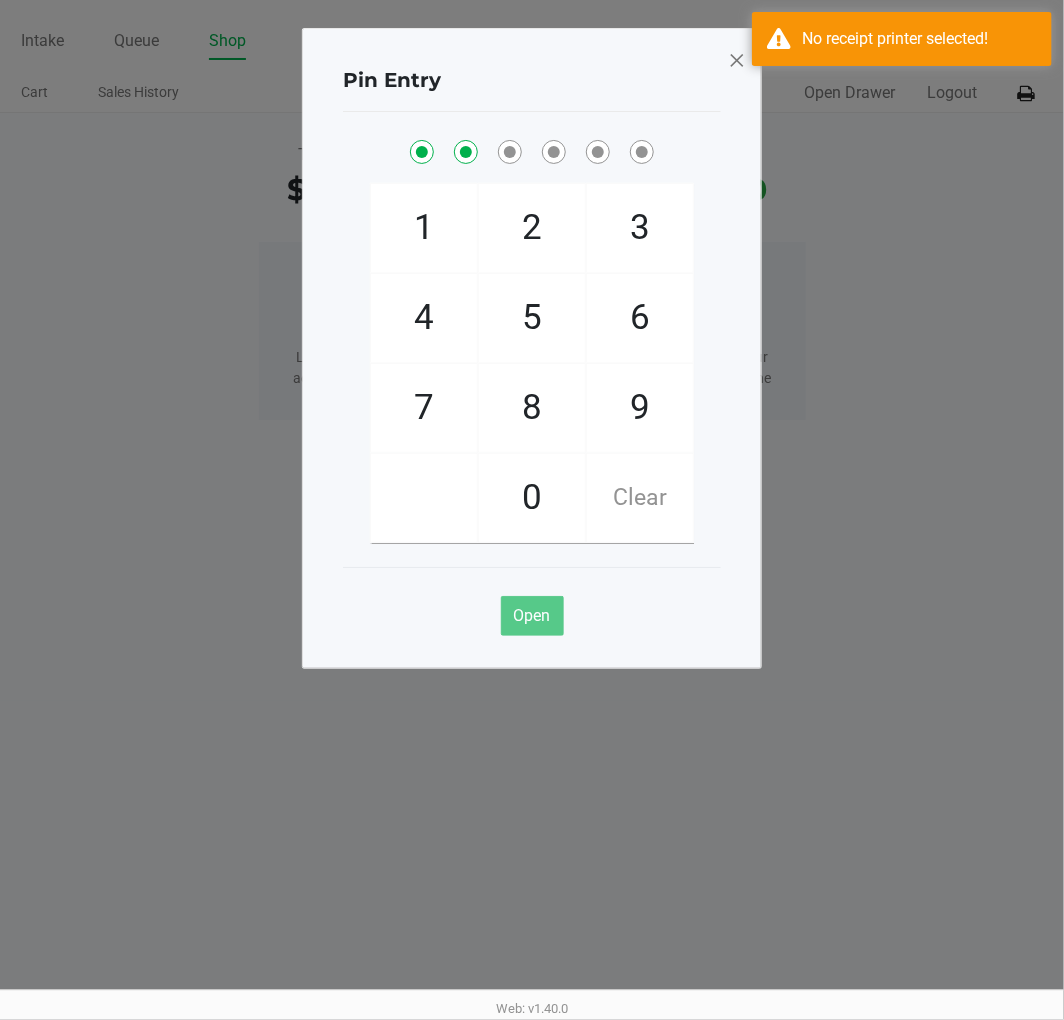 checkbox on "true" 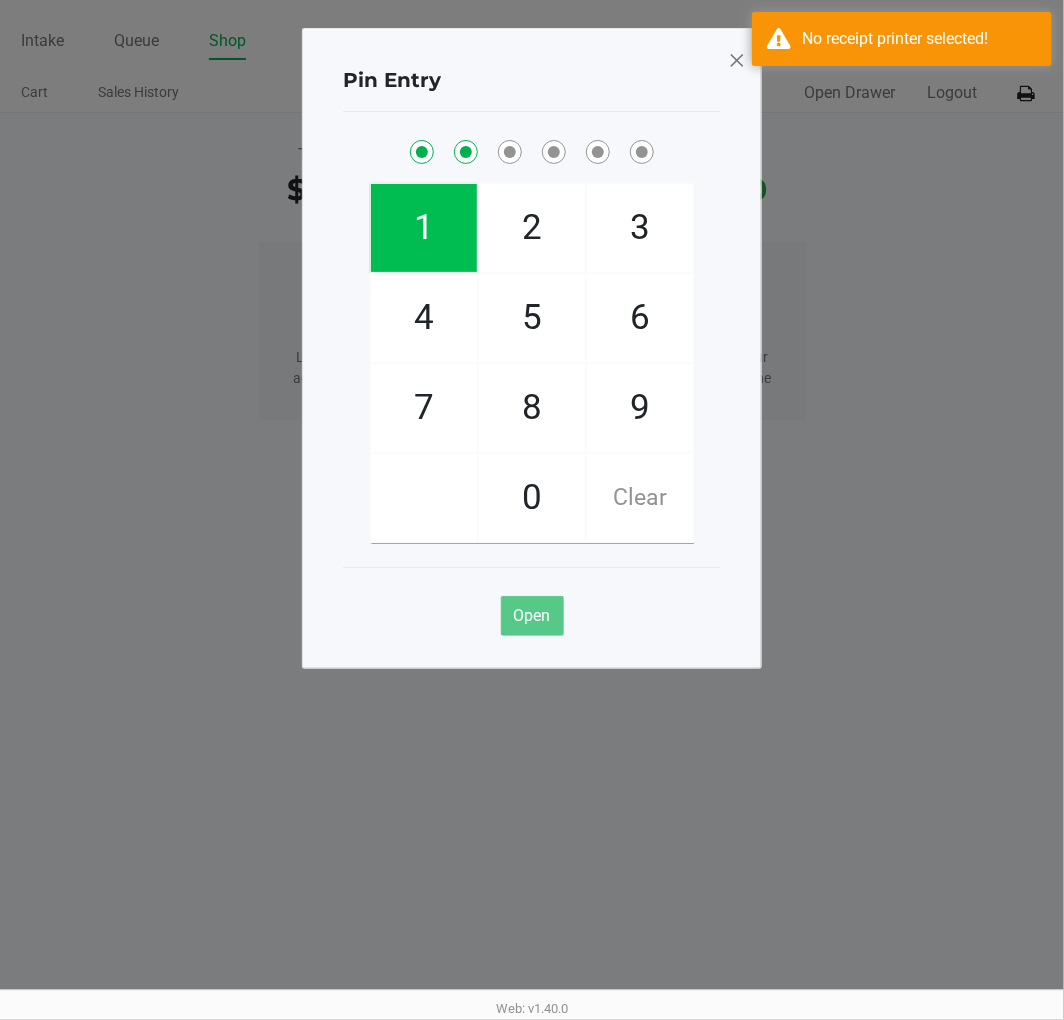 click on "6" 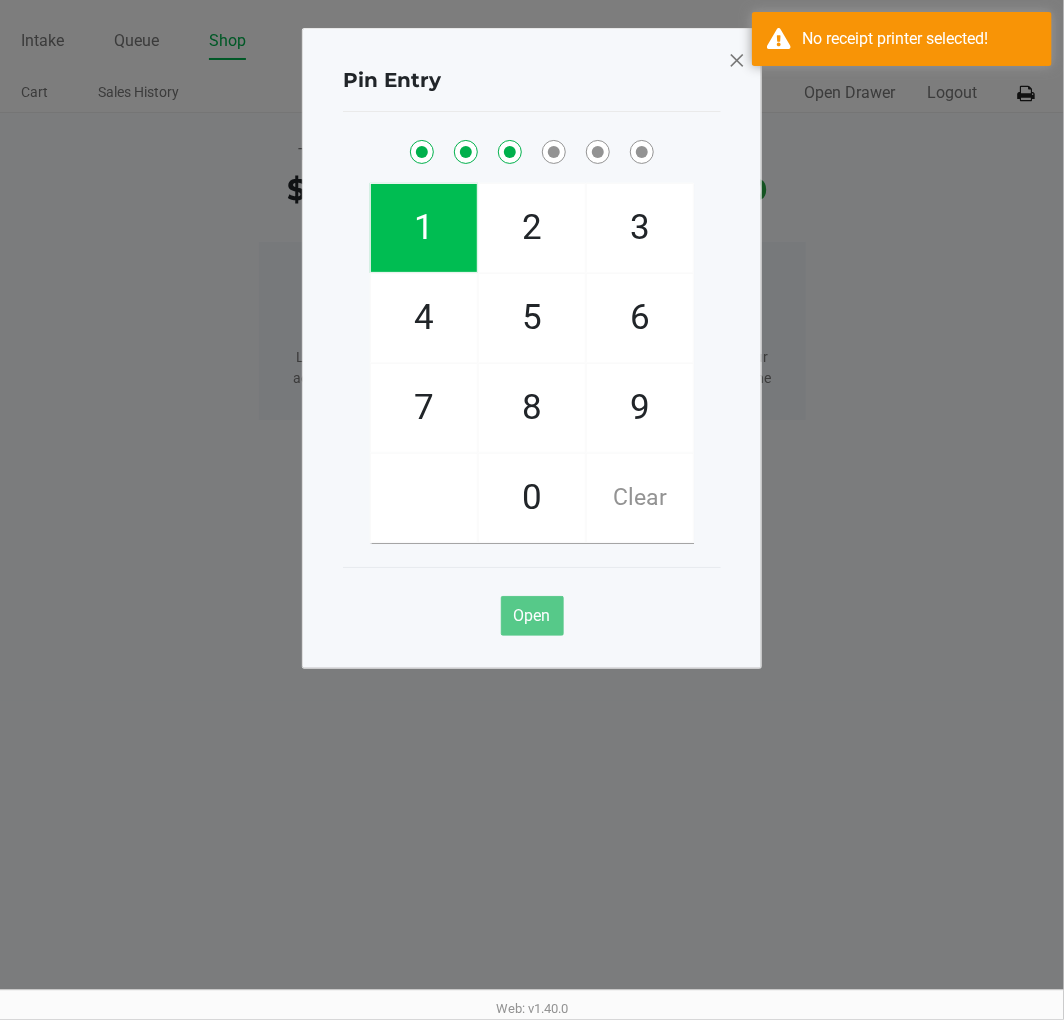 checkbox on "true" 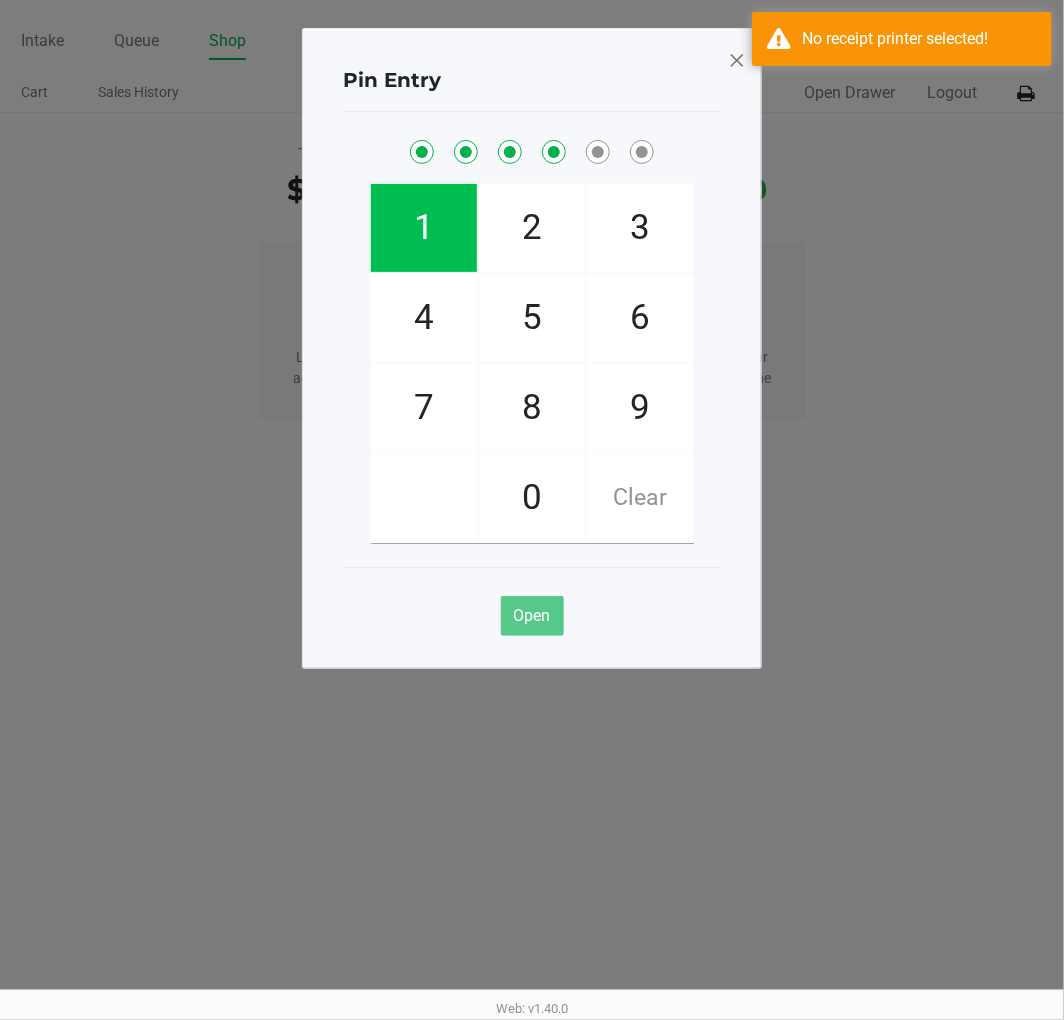 checkbox on "true" 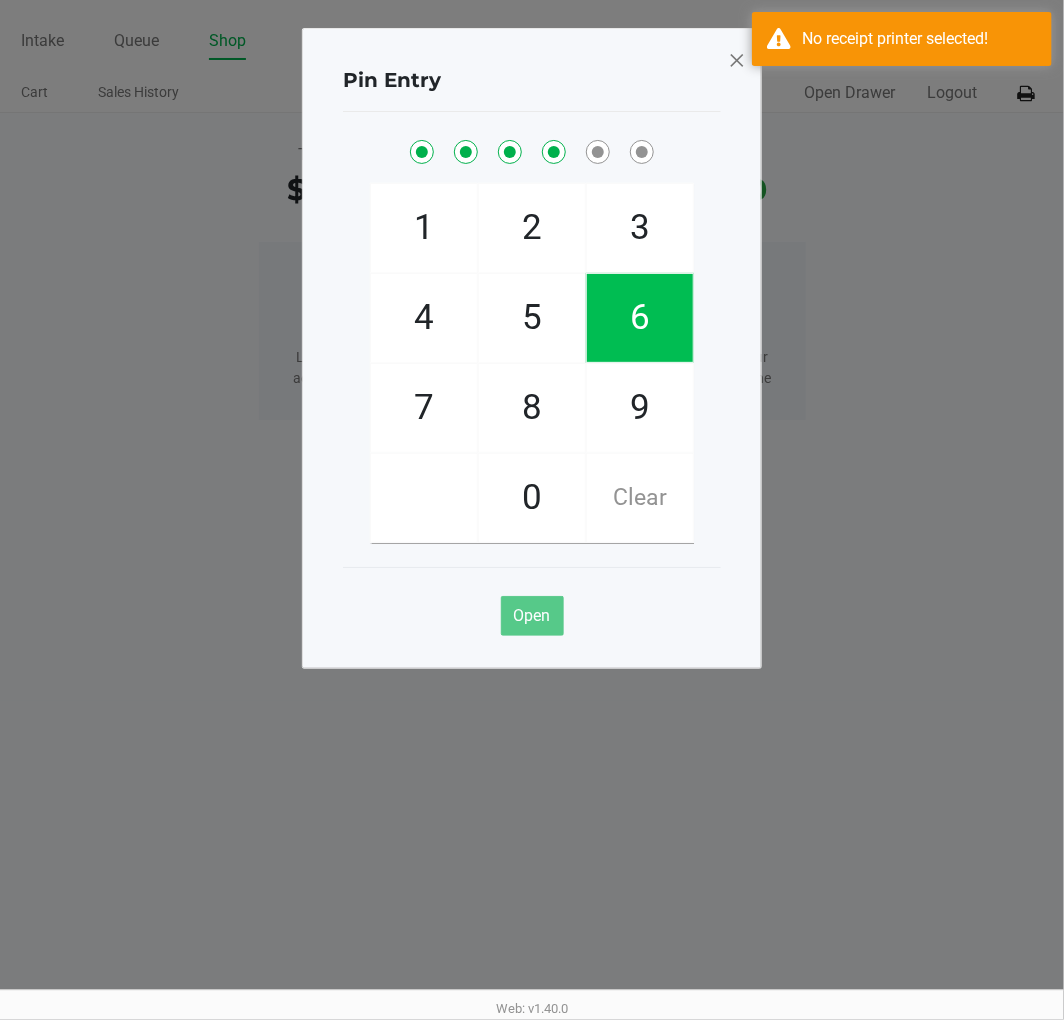 click on "1" 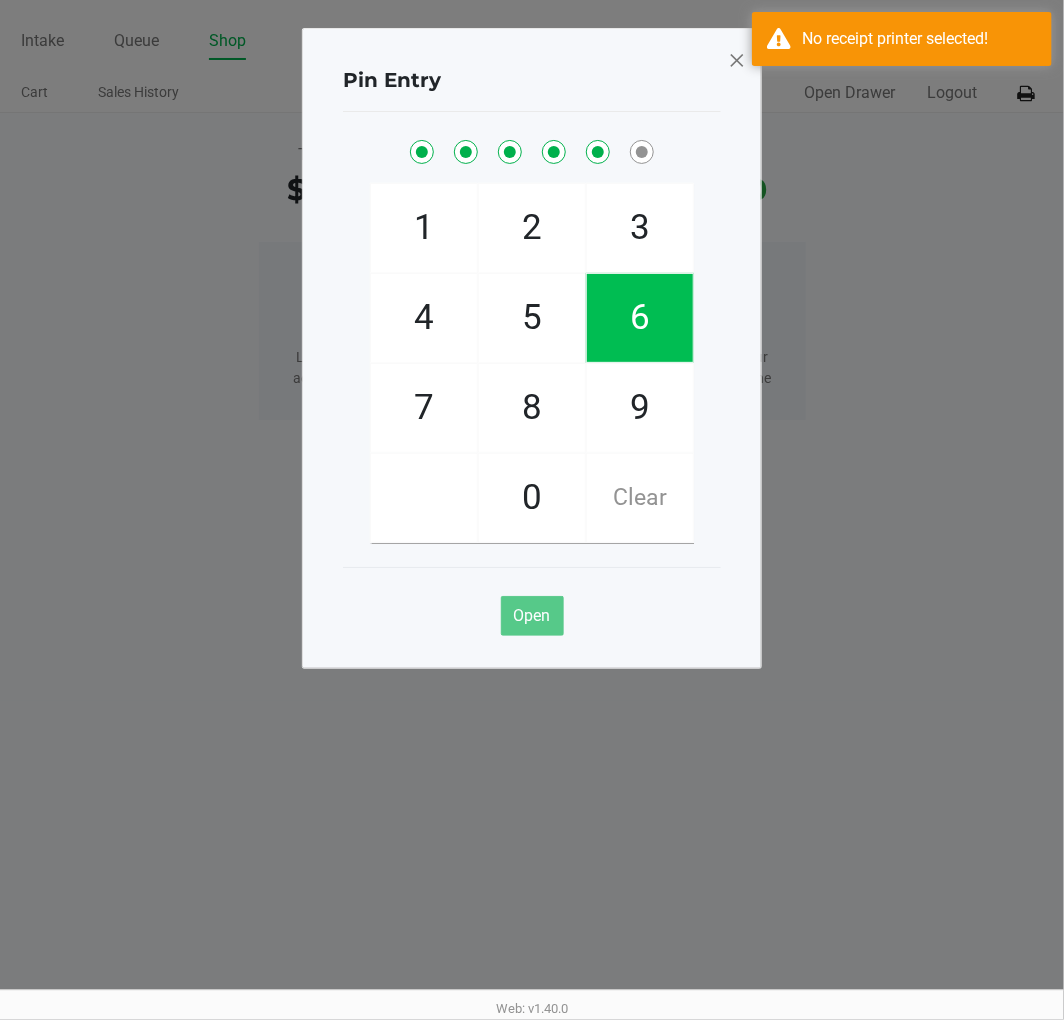 checkbox on "true" 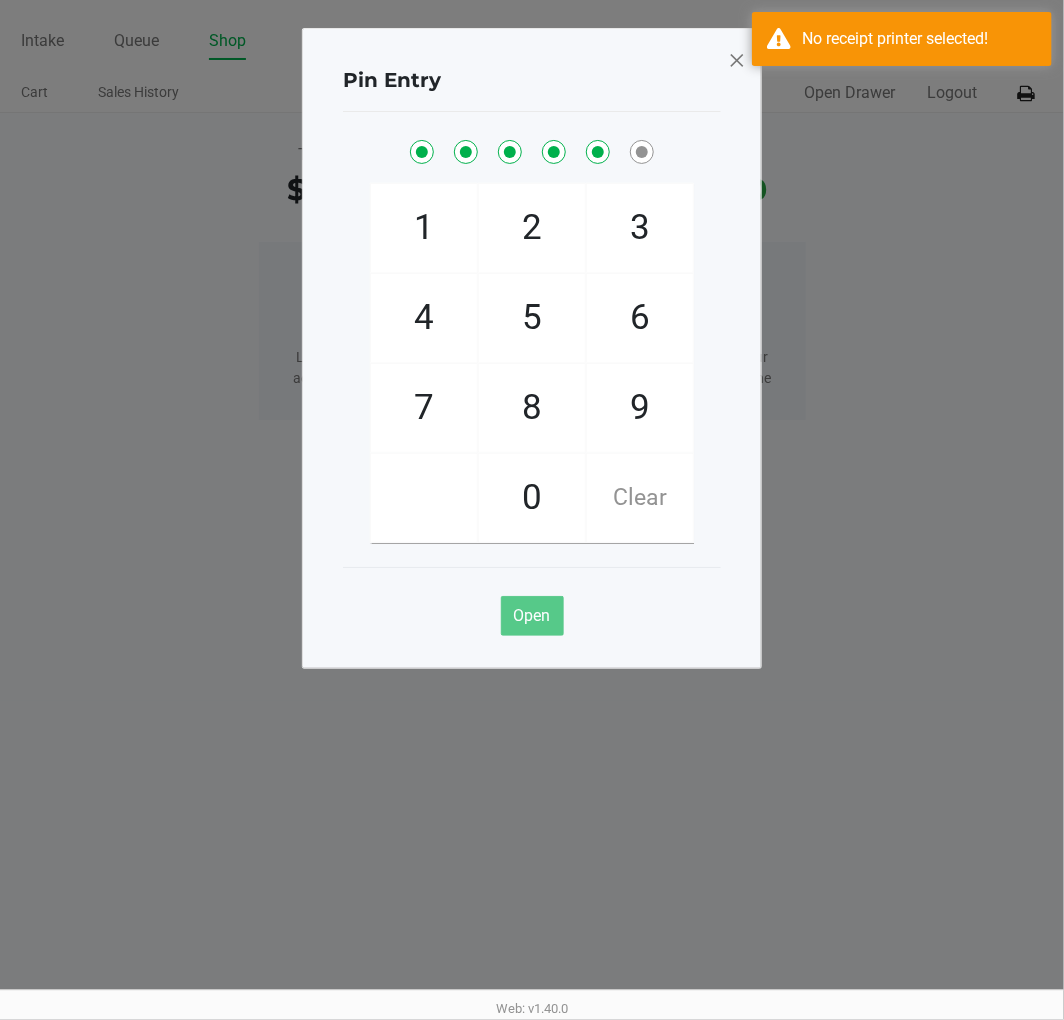 click on "8" 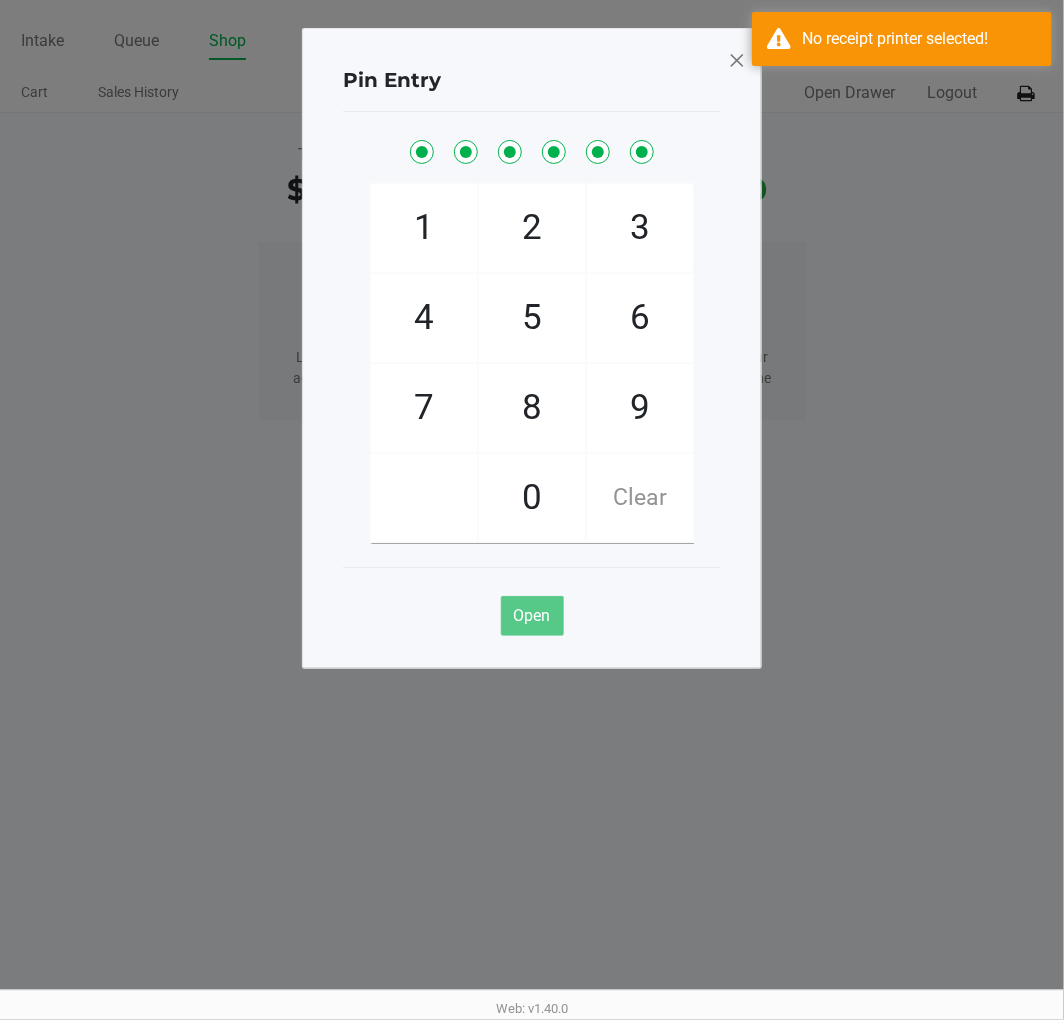 checkbox on "true" 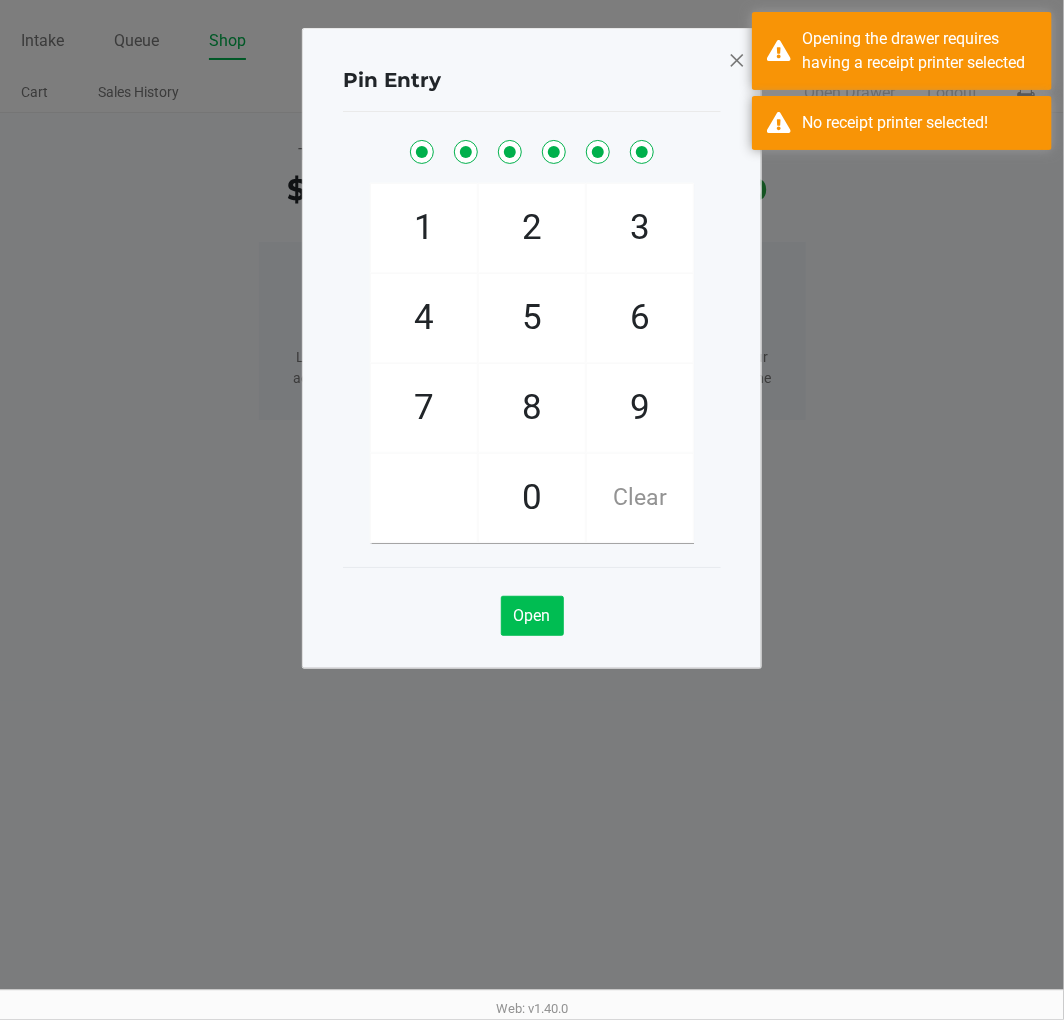click on "Open" 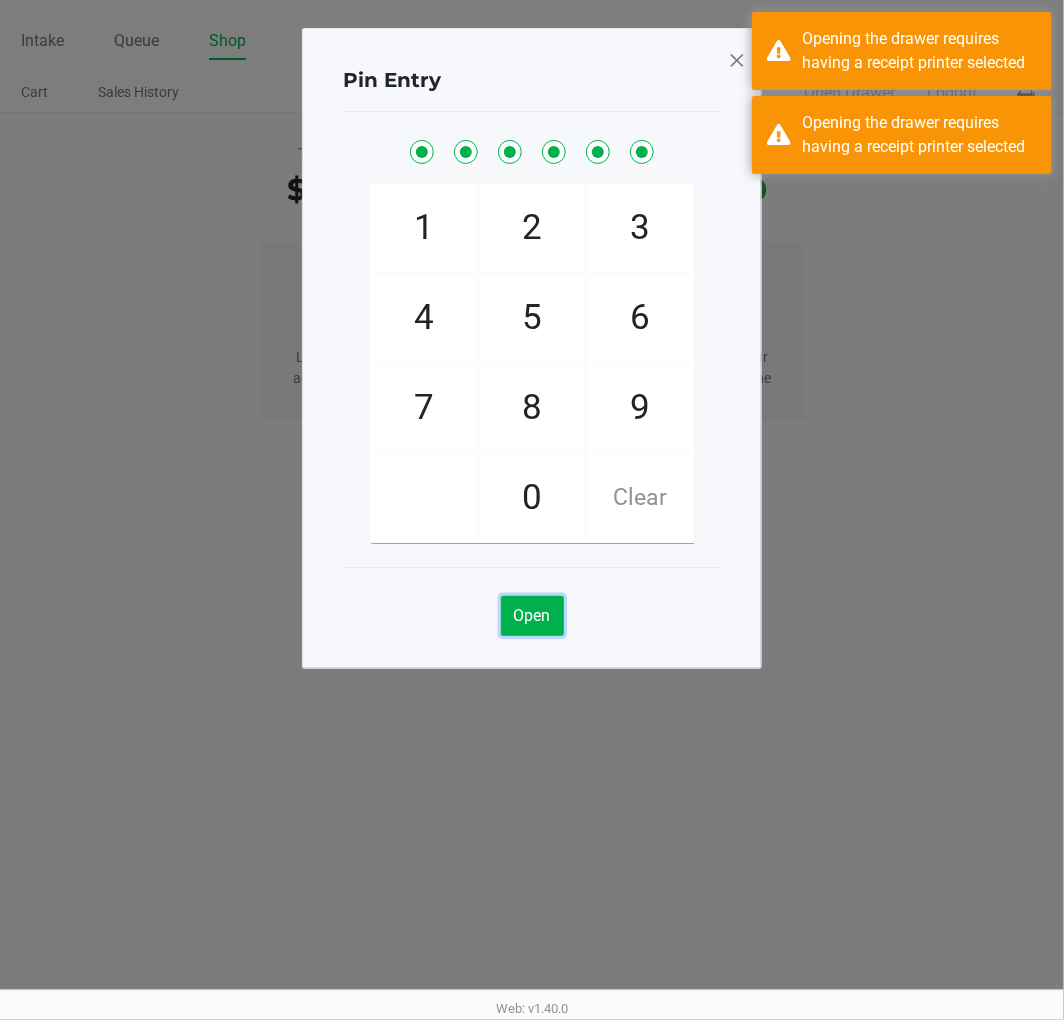click 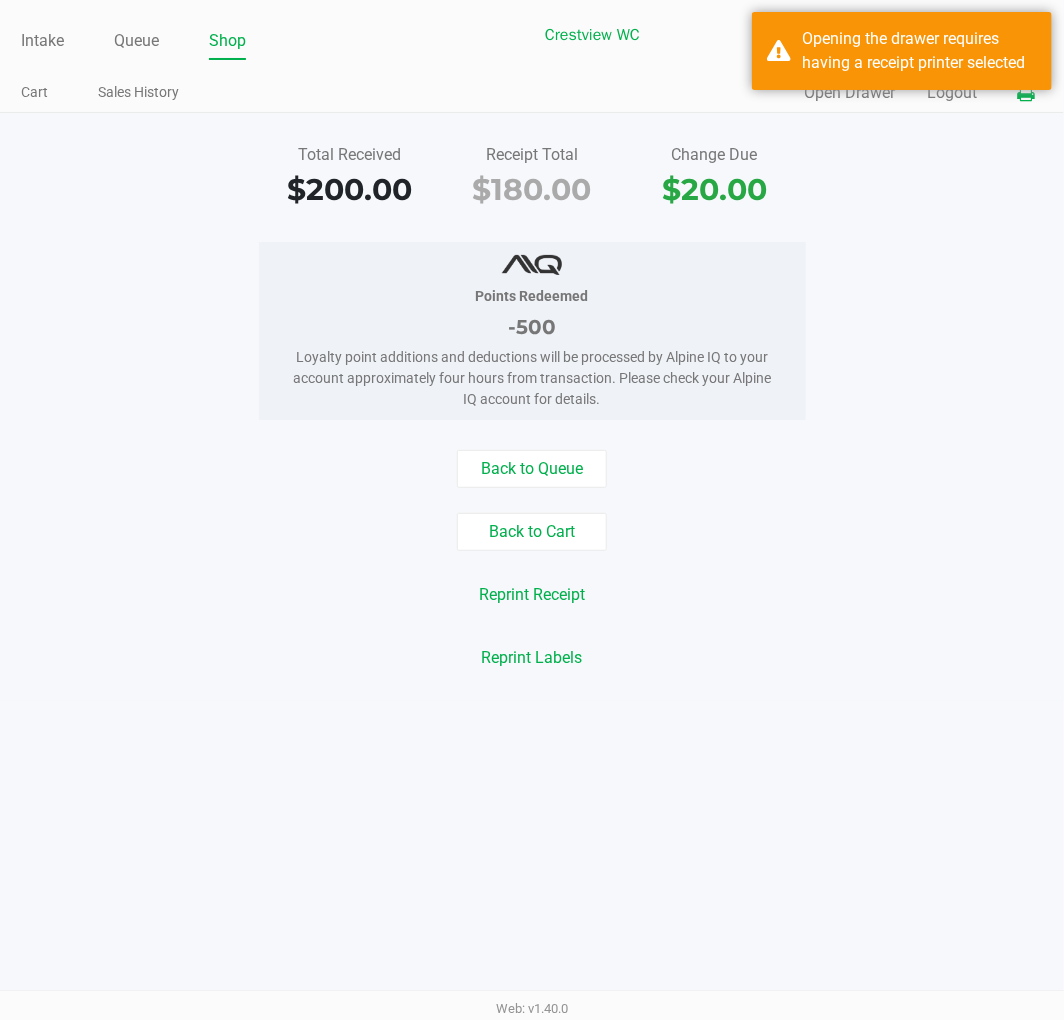 click 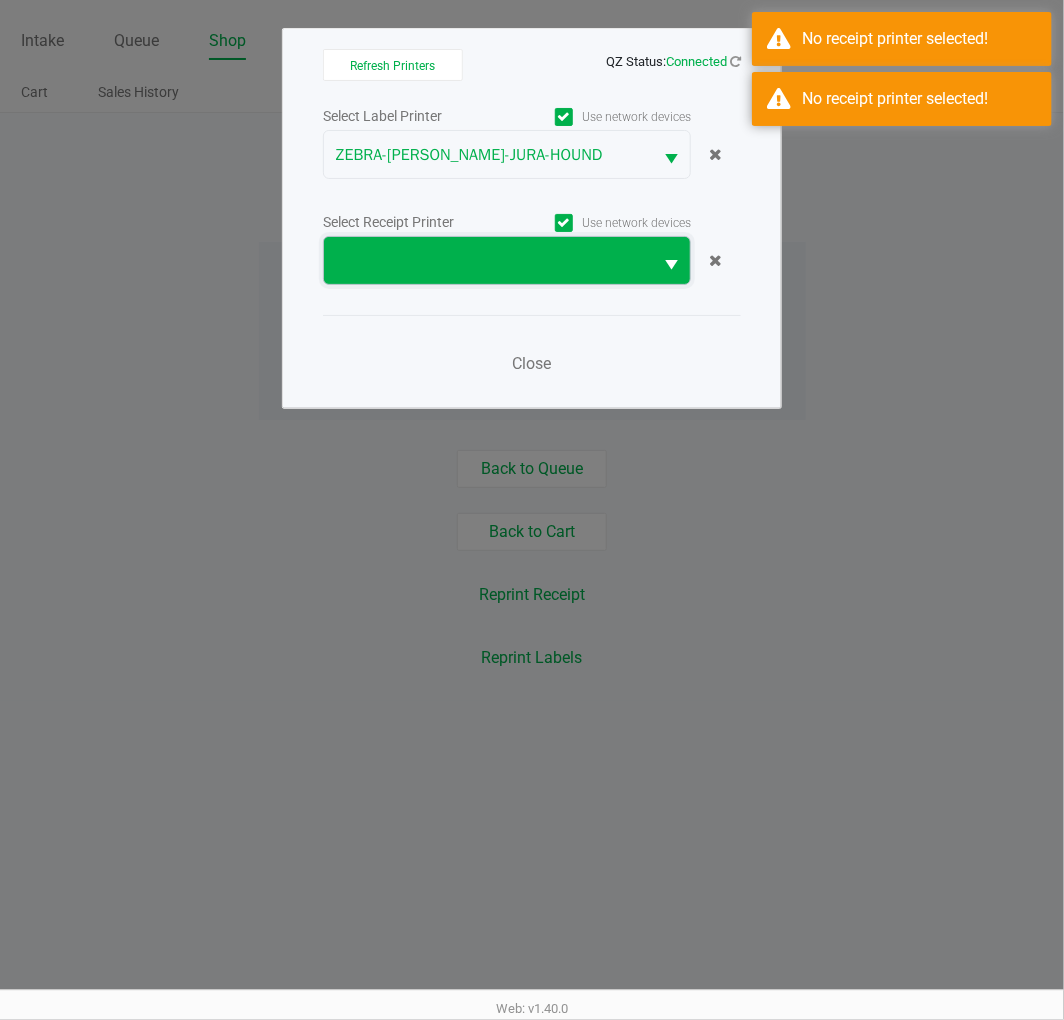 click at bounding box center [488, 260] 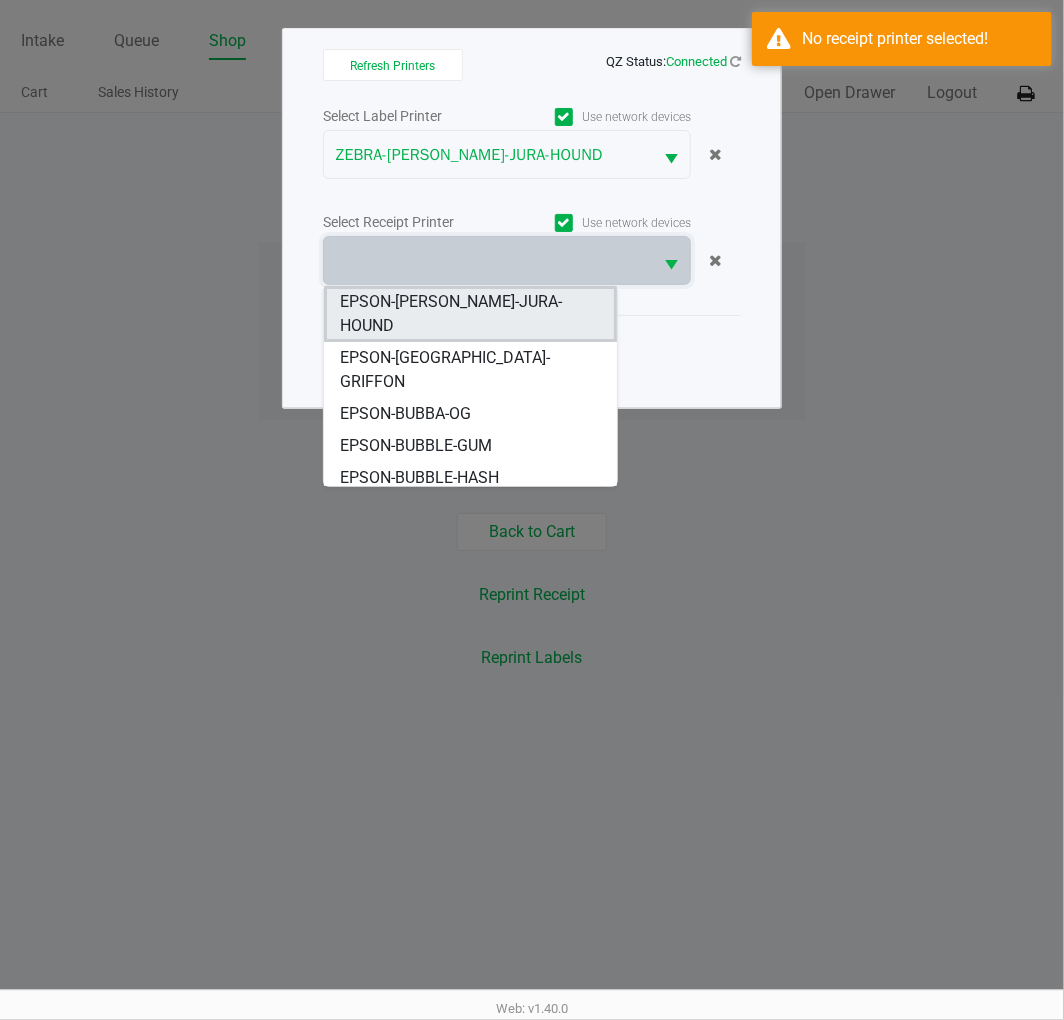 click on "EPSON-[PERSON_NAME]-JURA-HOUND" at bounding box center [470, 314] 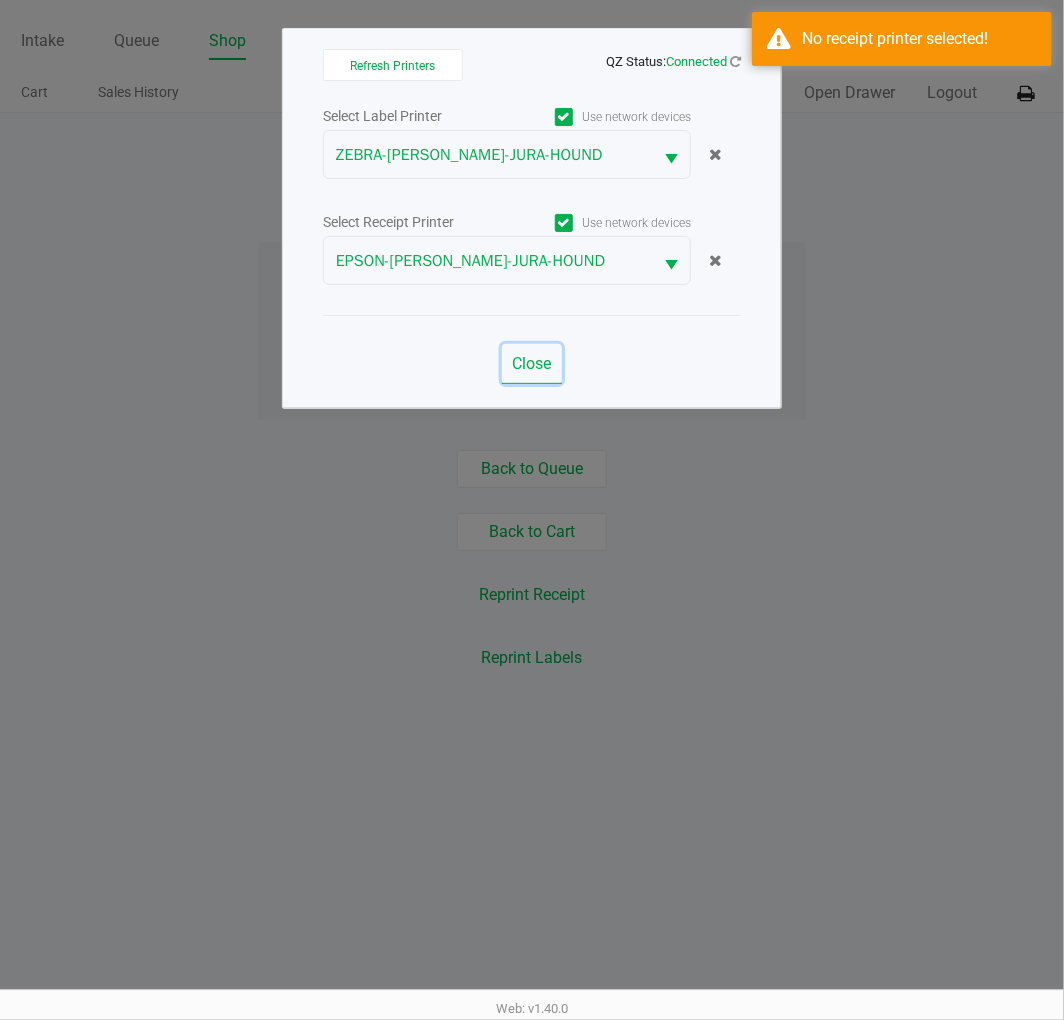 click on "Close" 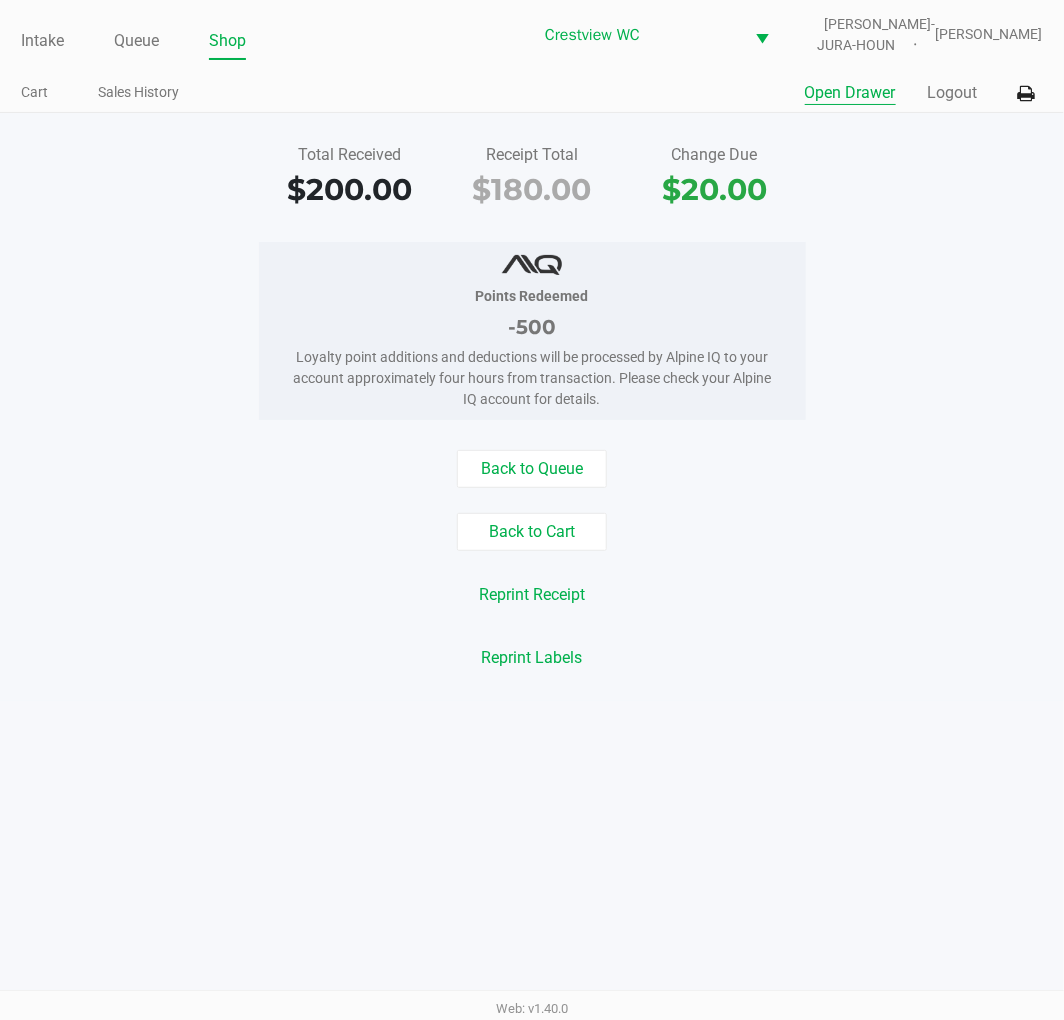 click on "Open Drawer" 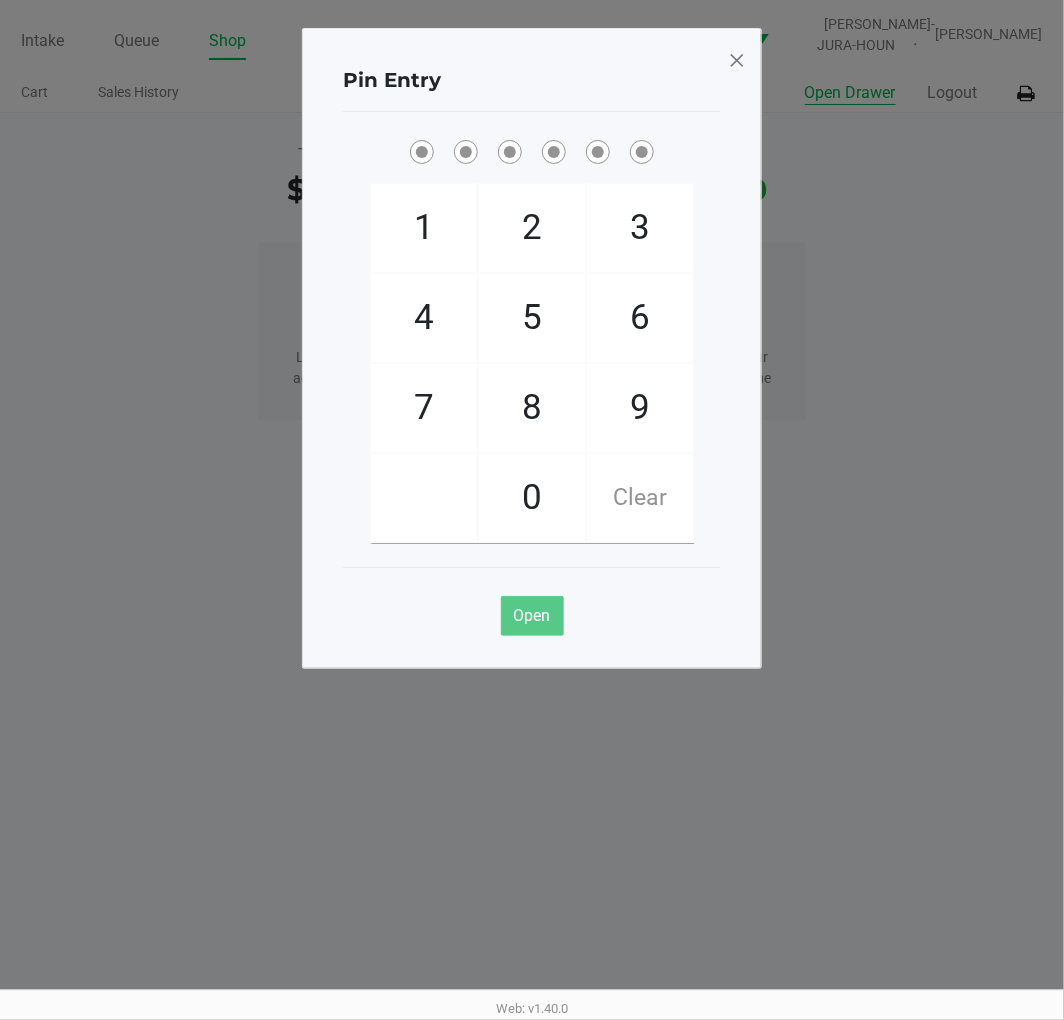 click on "2" 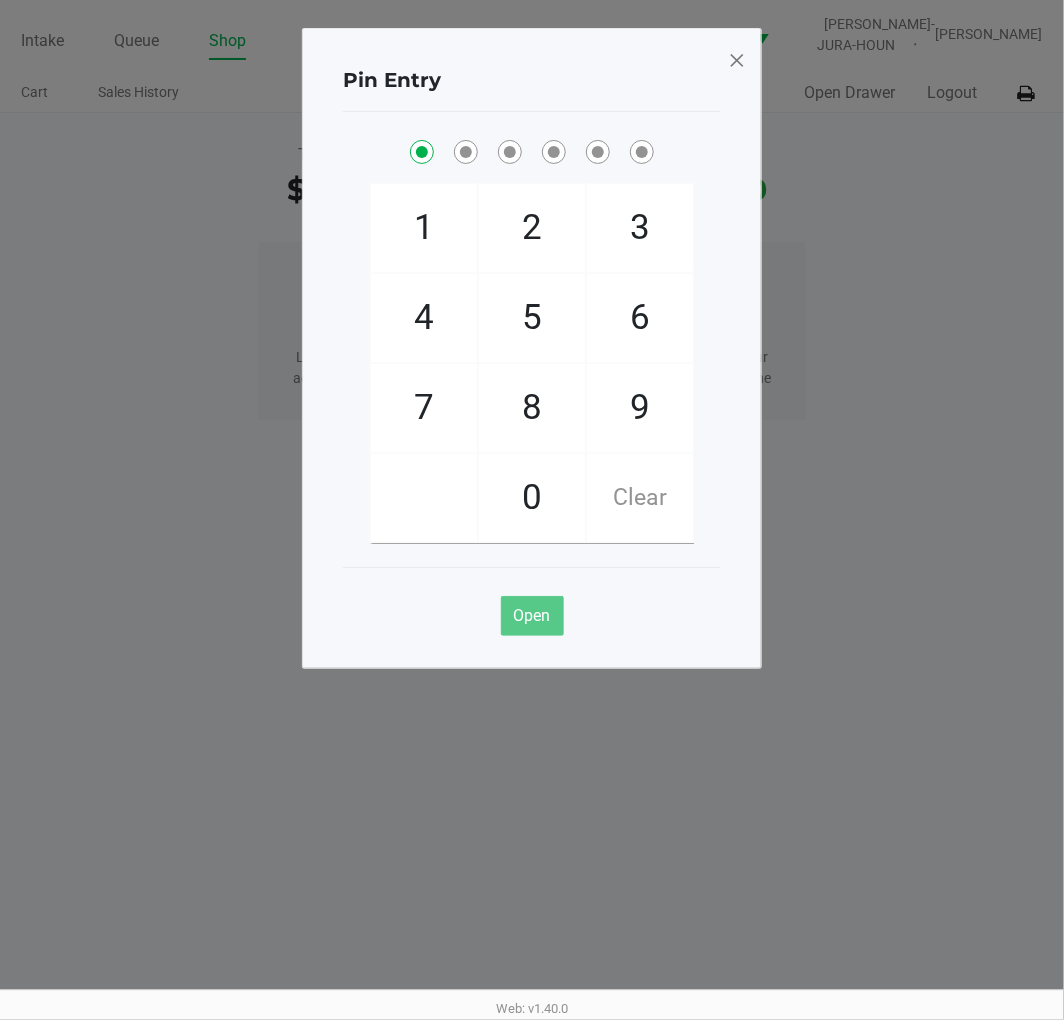 checkbox on "true" 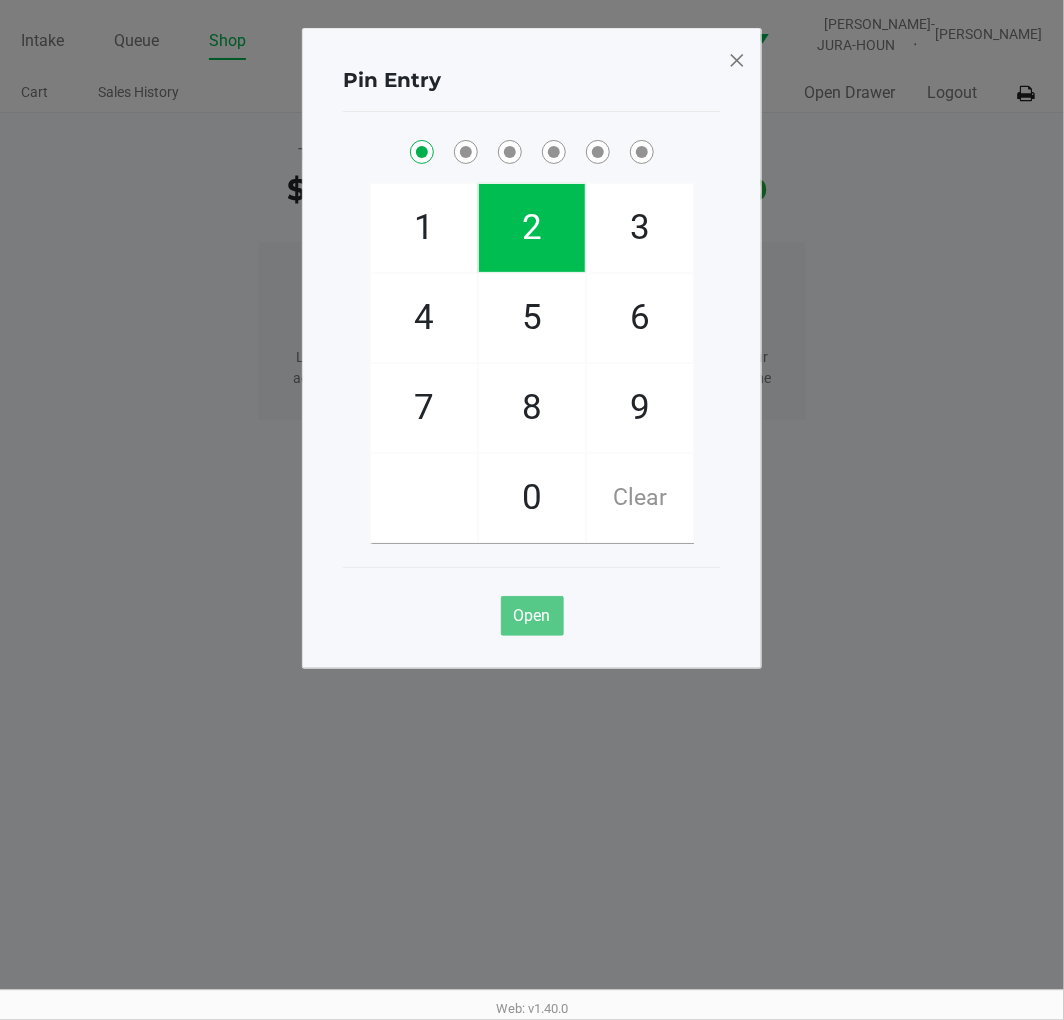 click on "1" 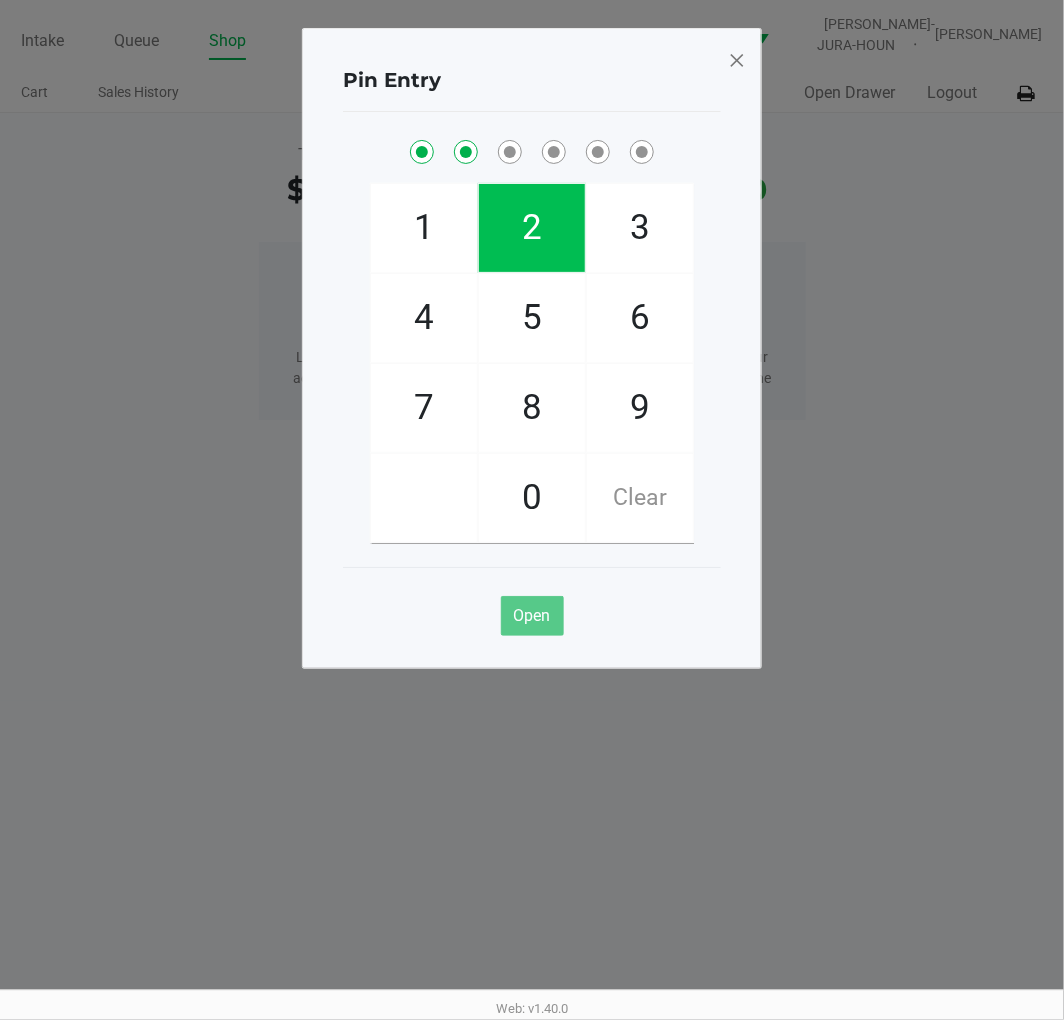 checkbox on "true" 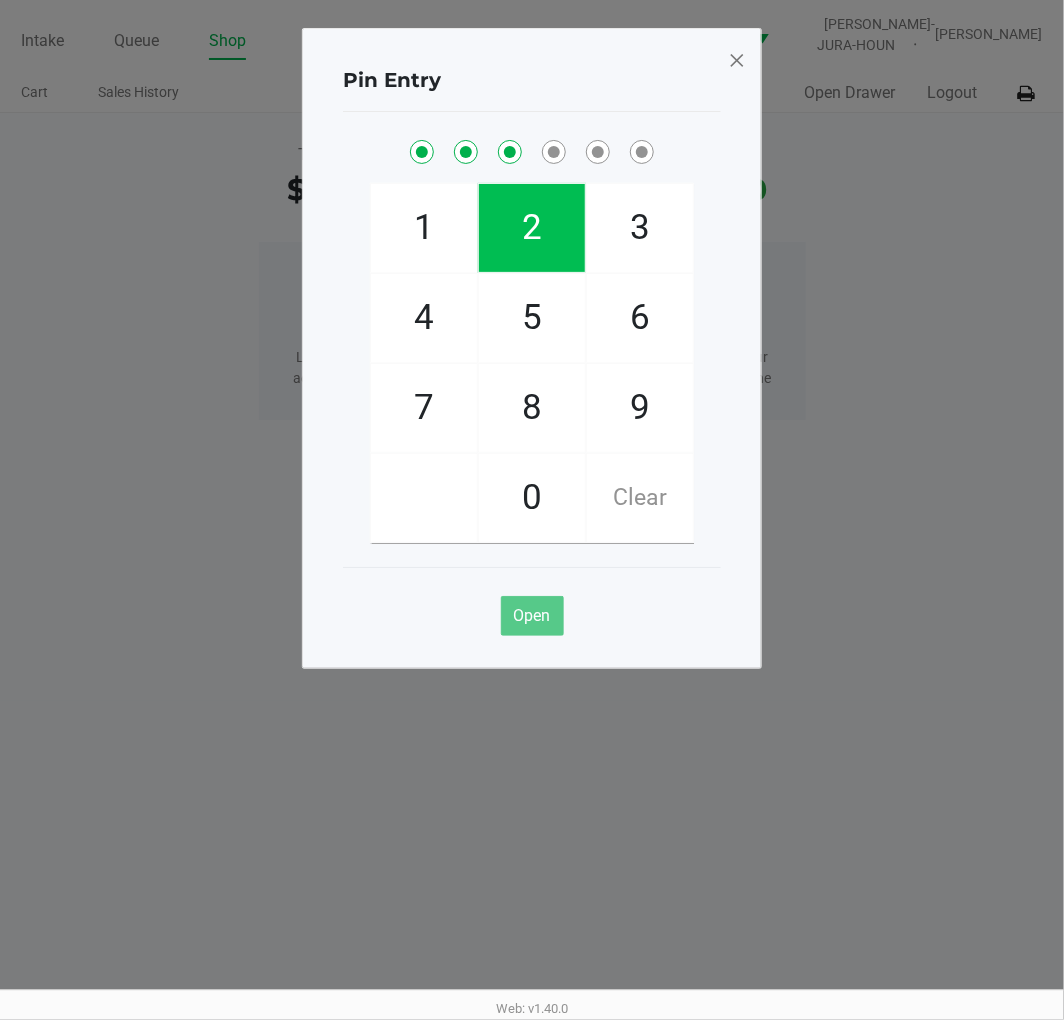 checkbox on "true" 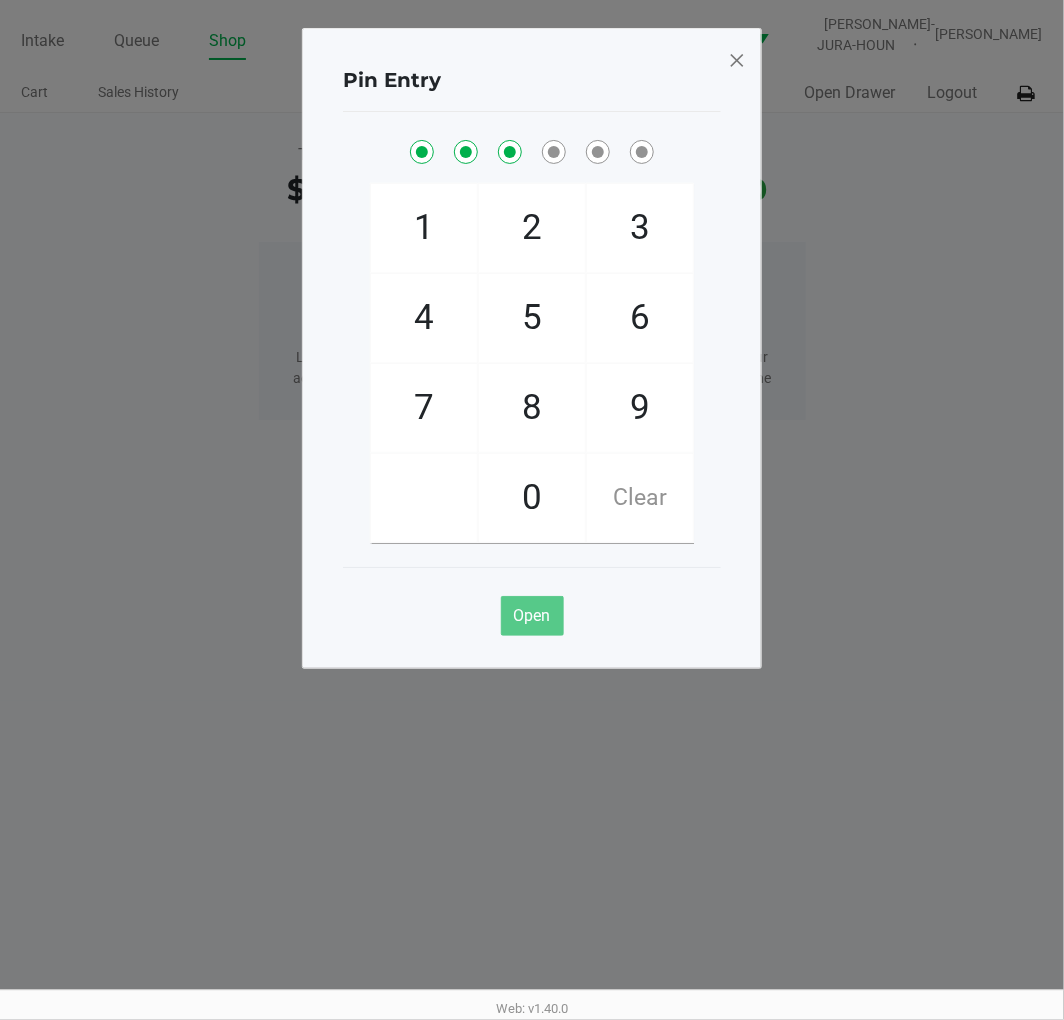 click on "6" 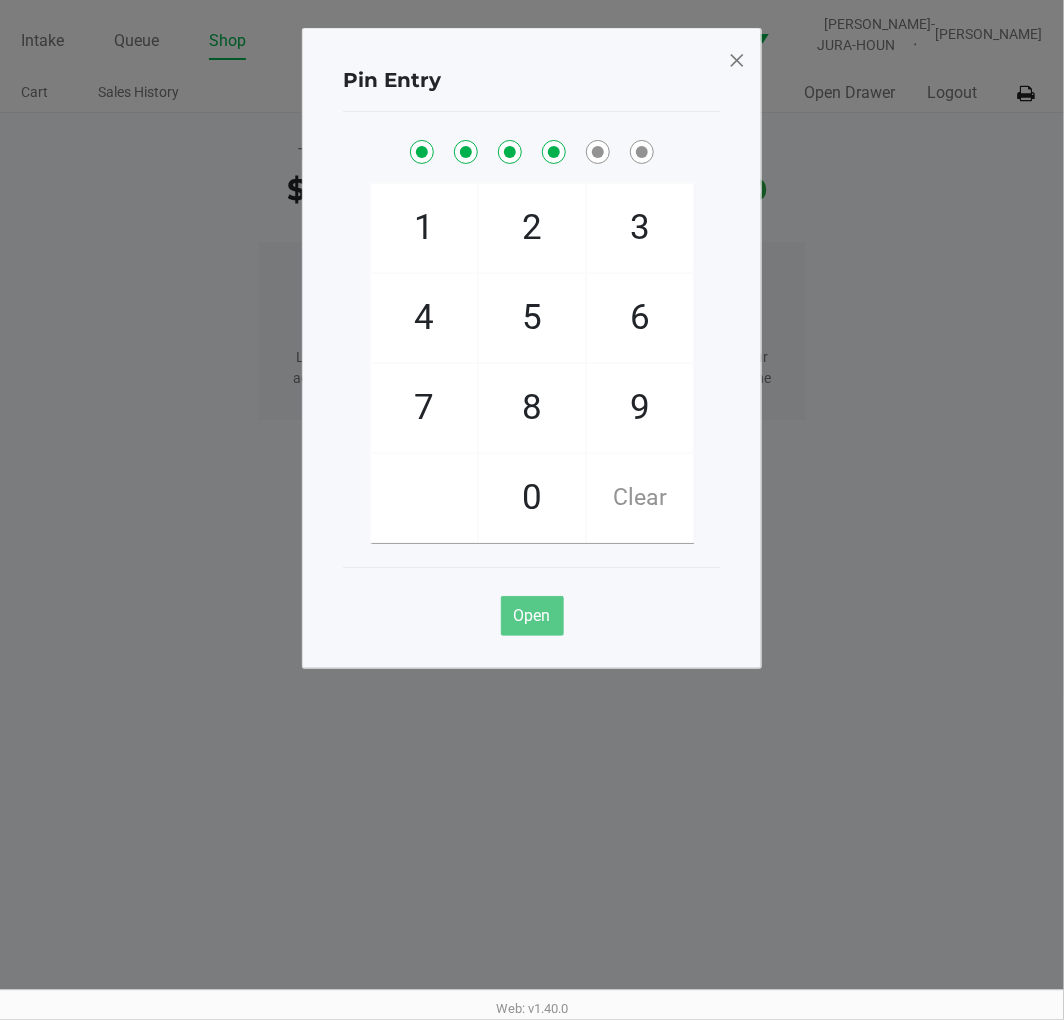 checkbox on "true" 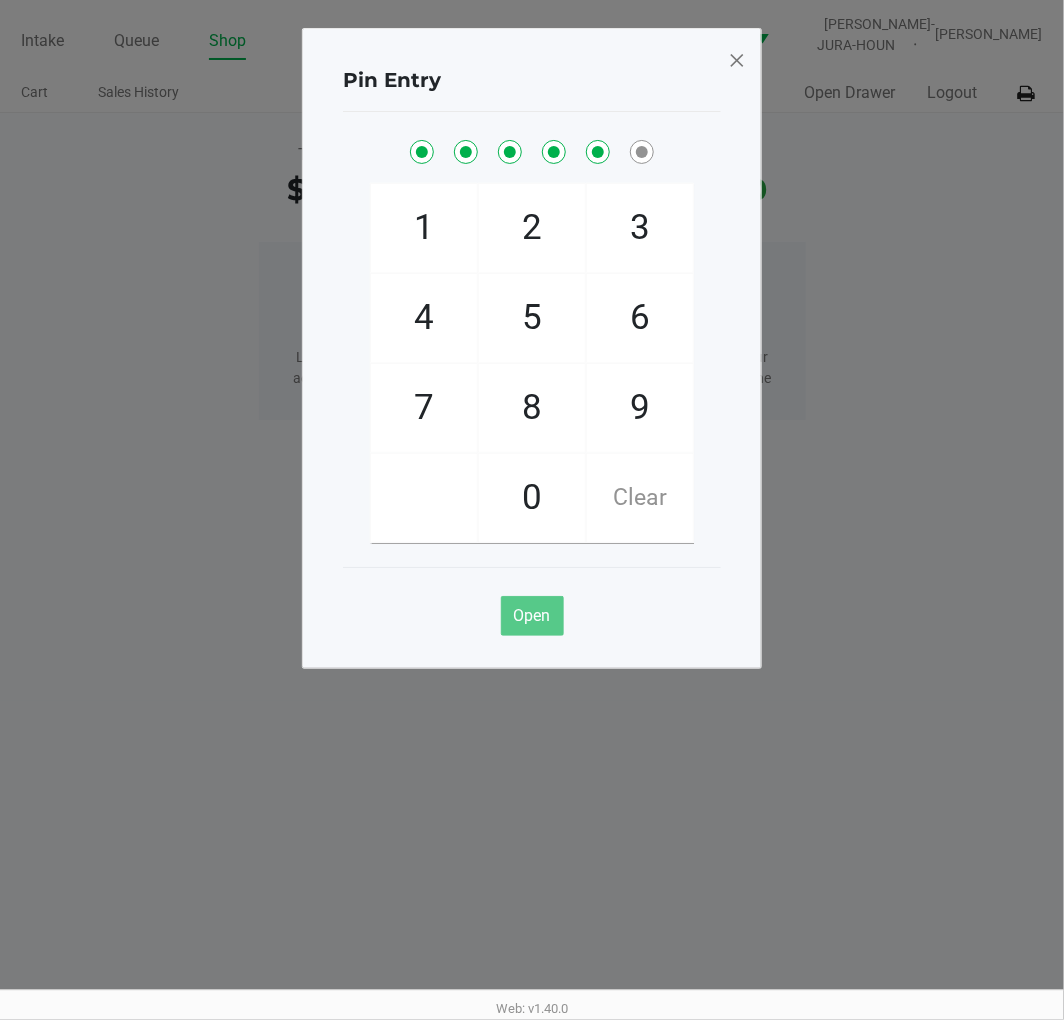 checkbox on "true" 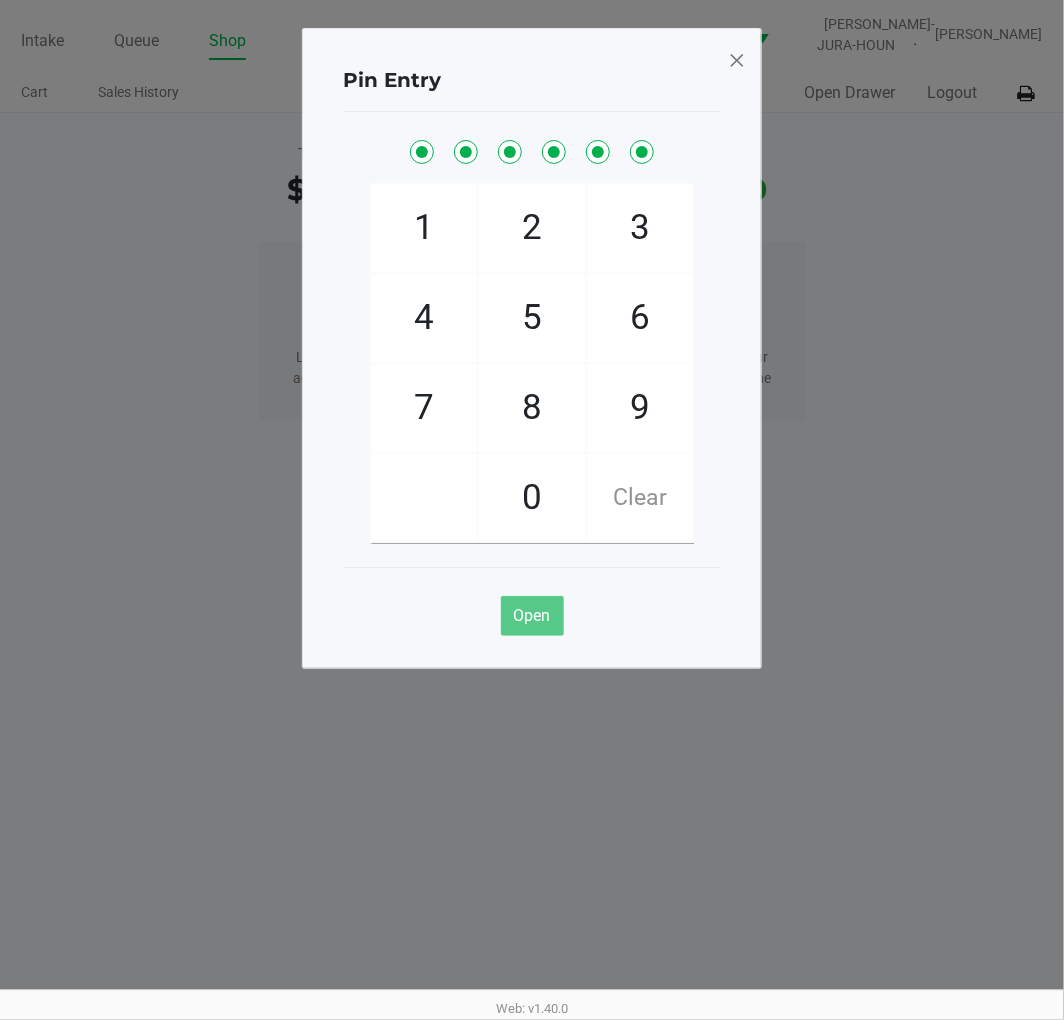 checkbox on "true" 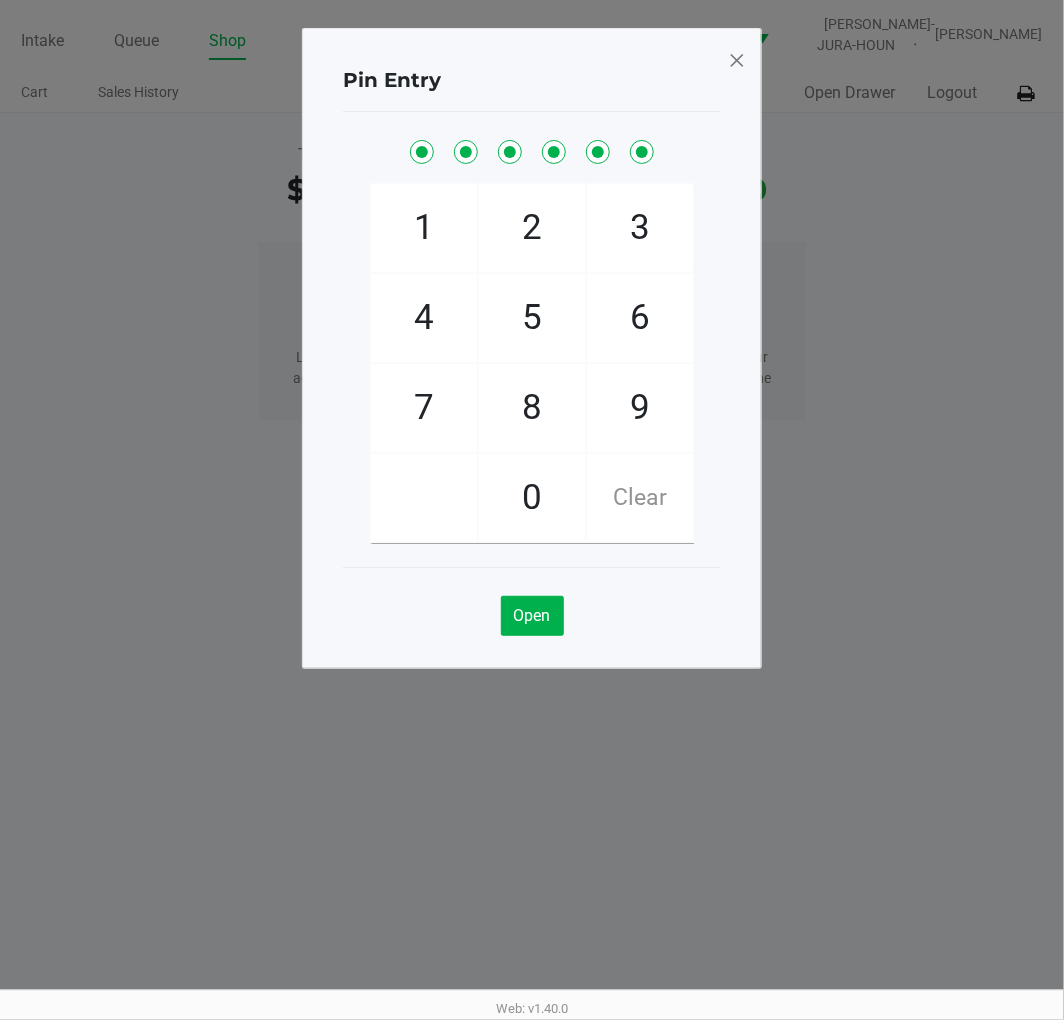click 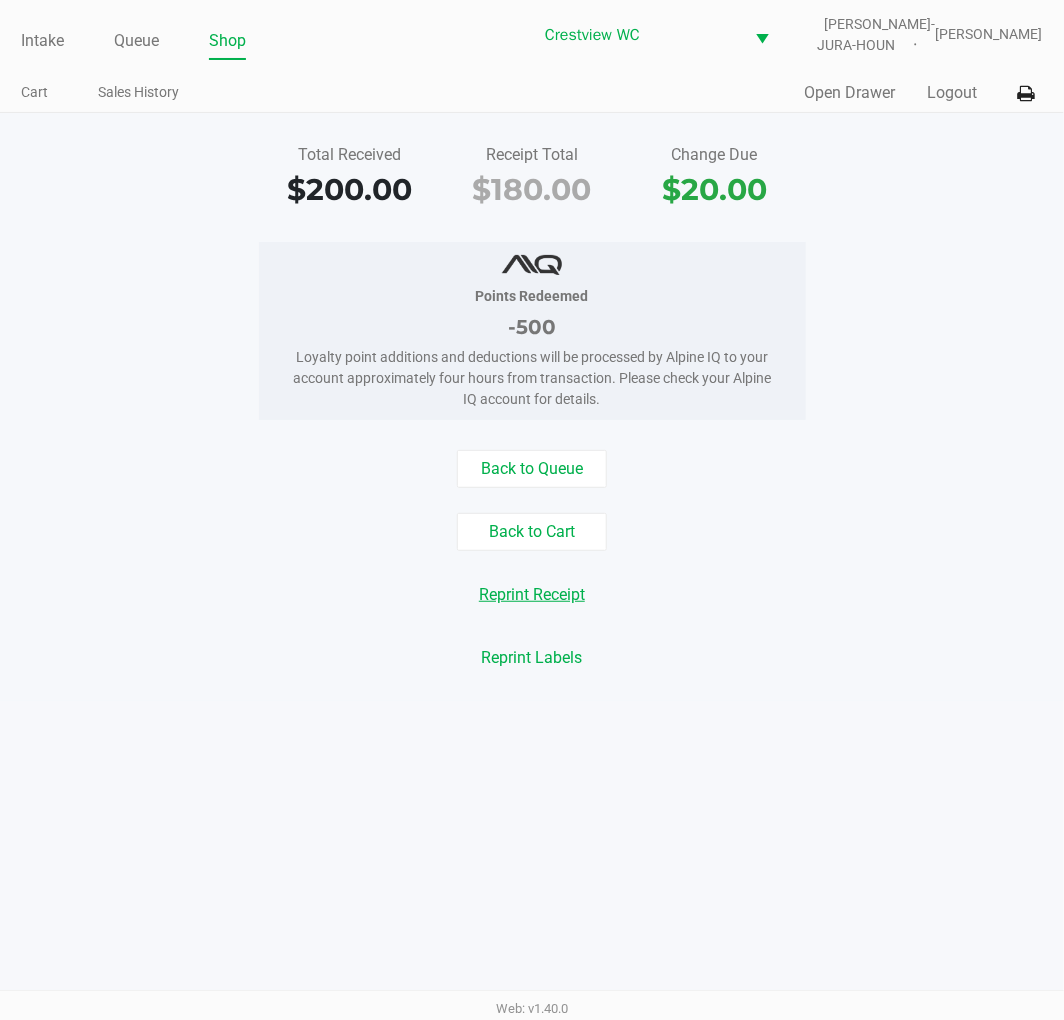 click on "Reprint Receipt" 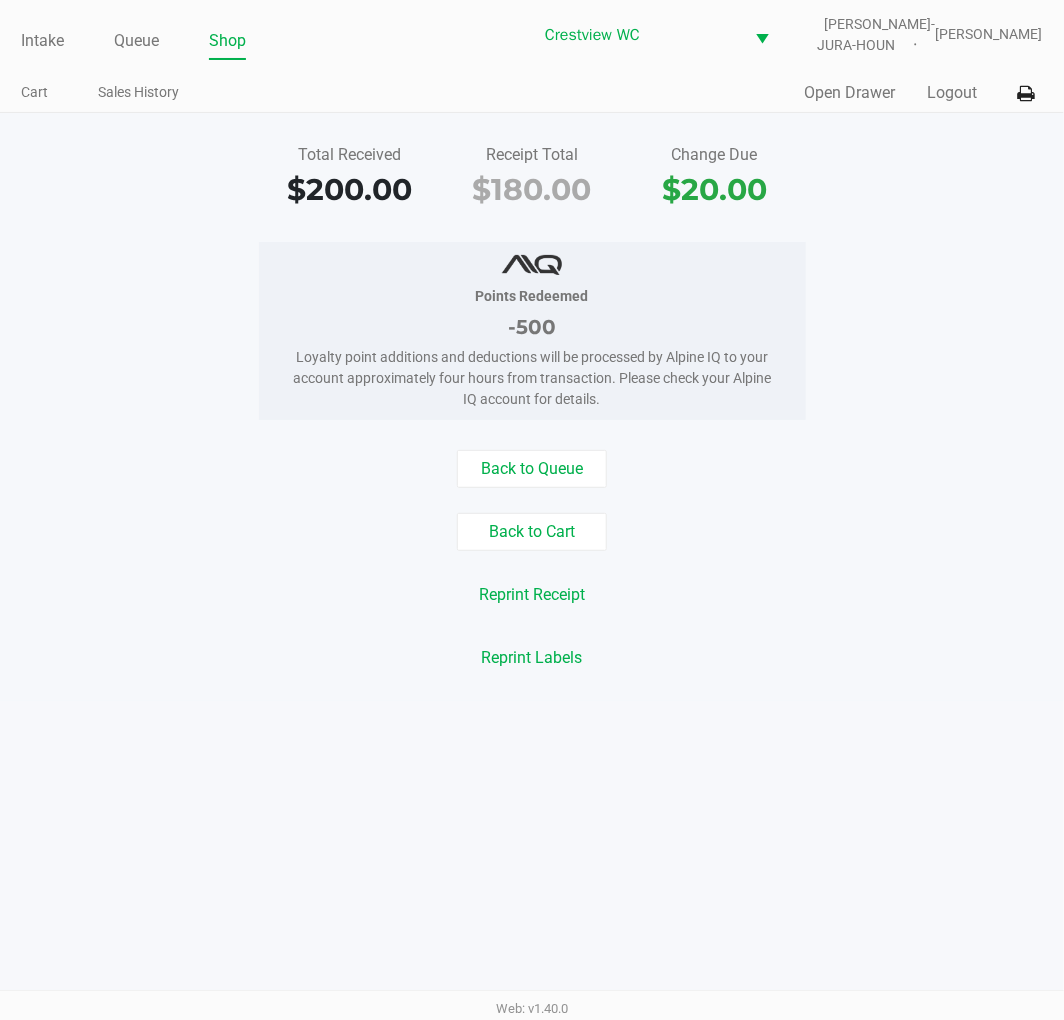 click on "Points Redeemed   -500   Loyalty point additions and deductions will be processed by Alpine IQ to your account approximately four hours from transaction. Please check your Alpine IQ account for details." 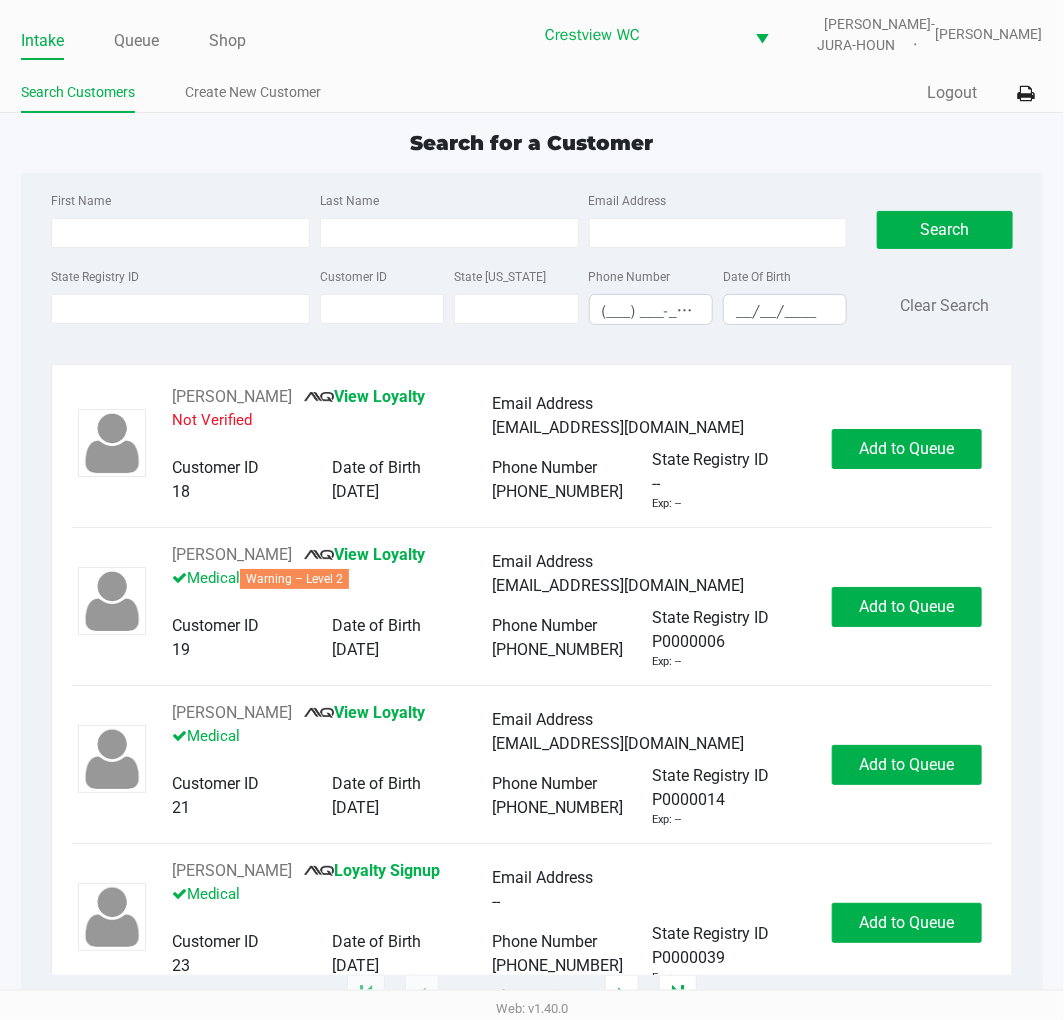 click on "Search for a Customer" 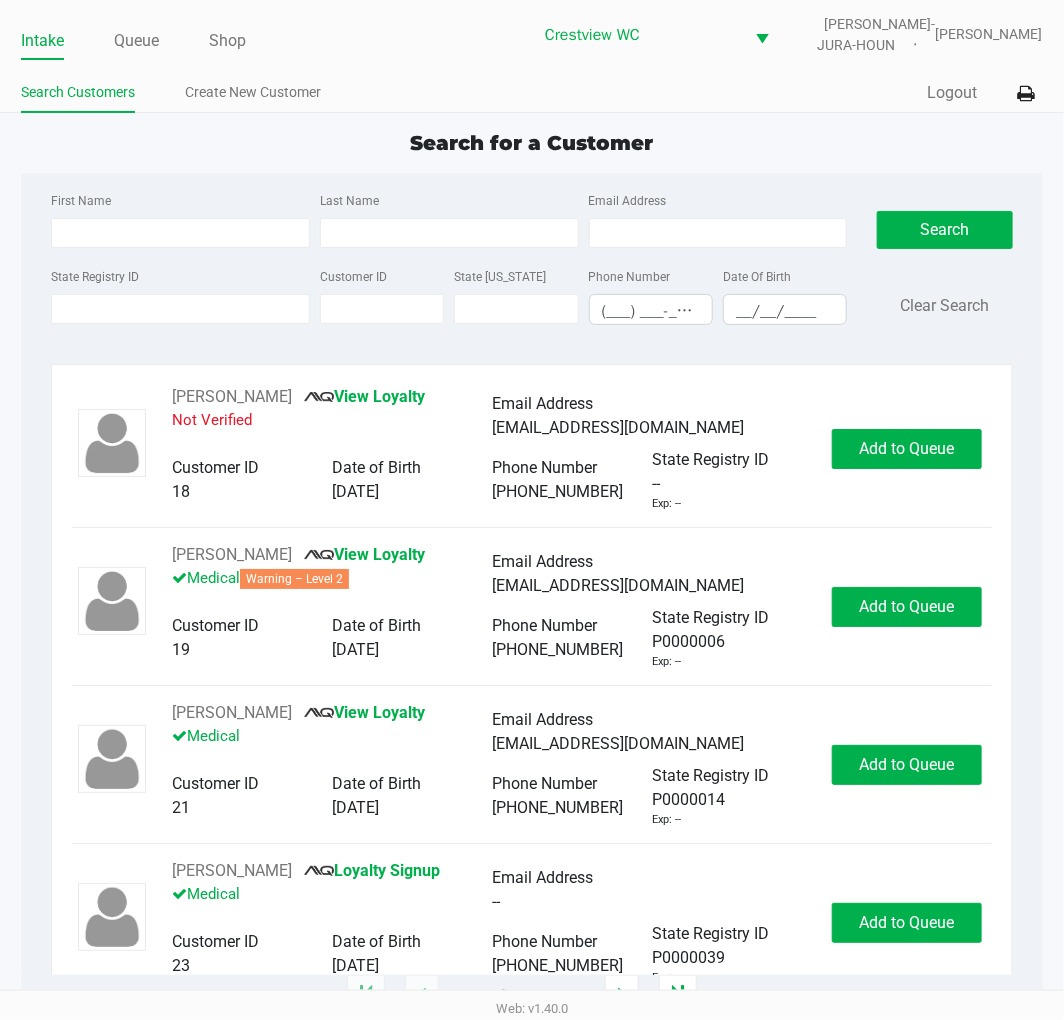 click on "Search for a Customer" 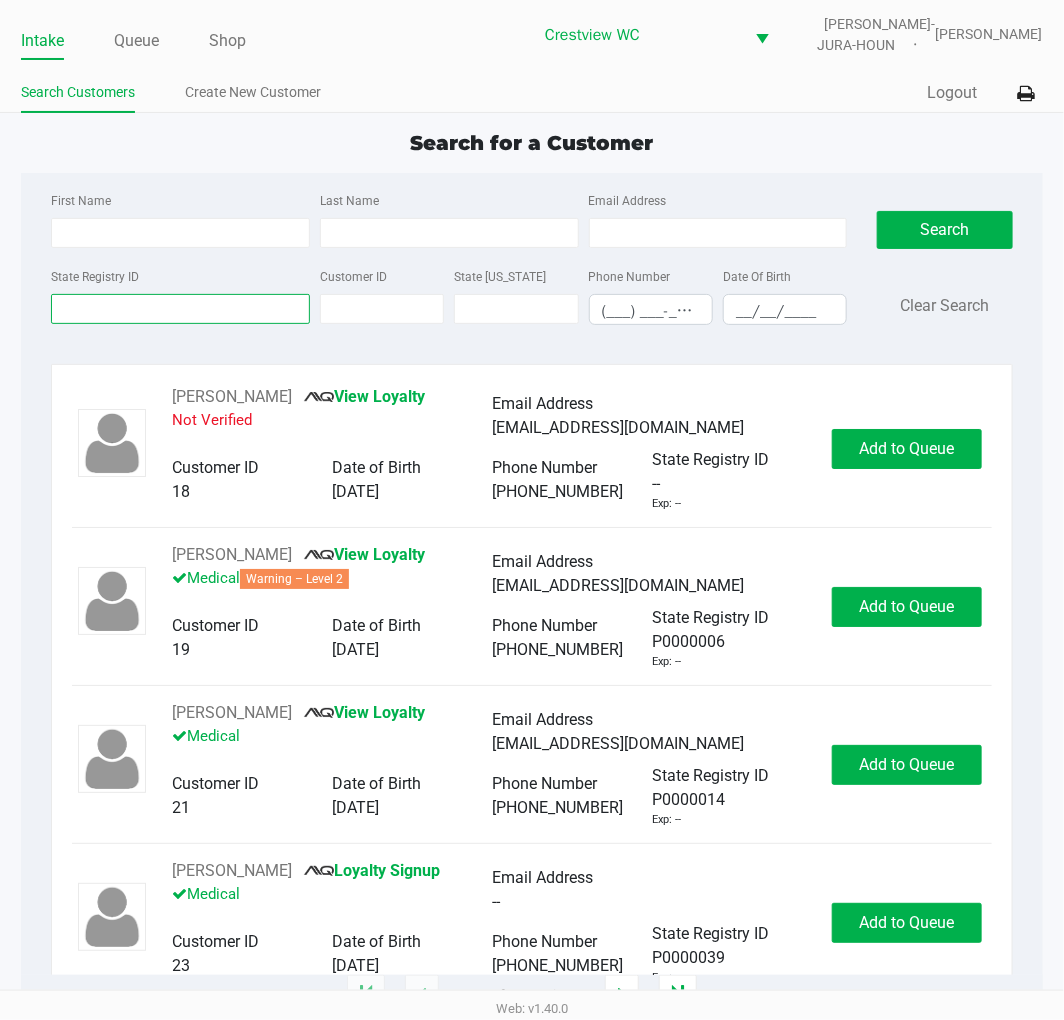 click on "State Registry ID" at bounding box center (180, 309) 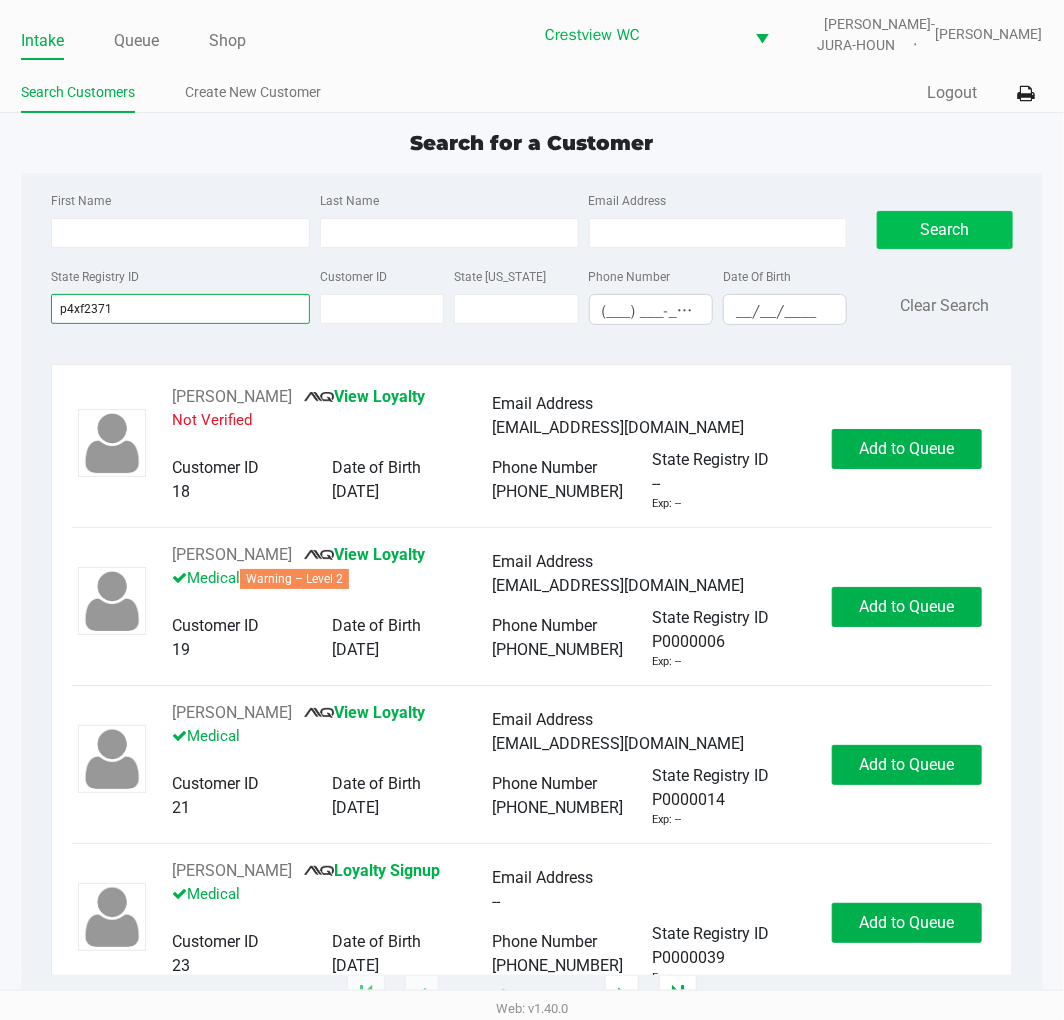 type on "p4xf2371" 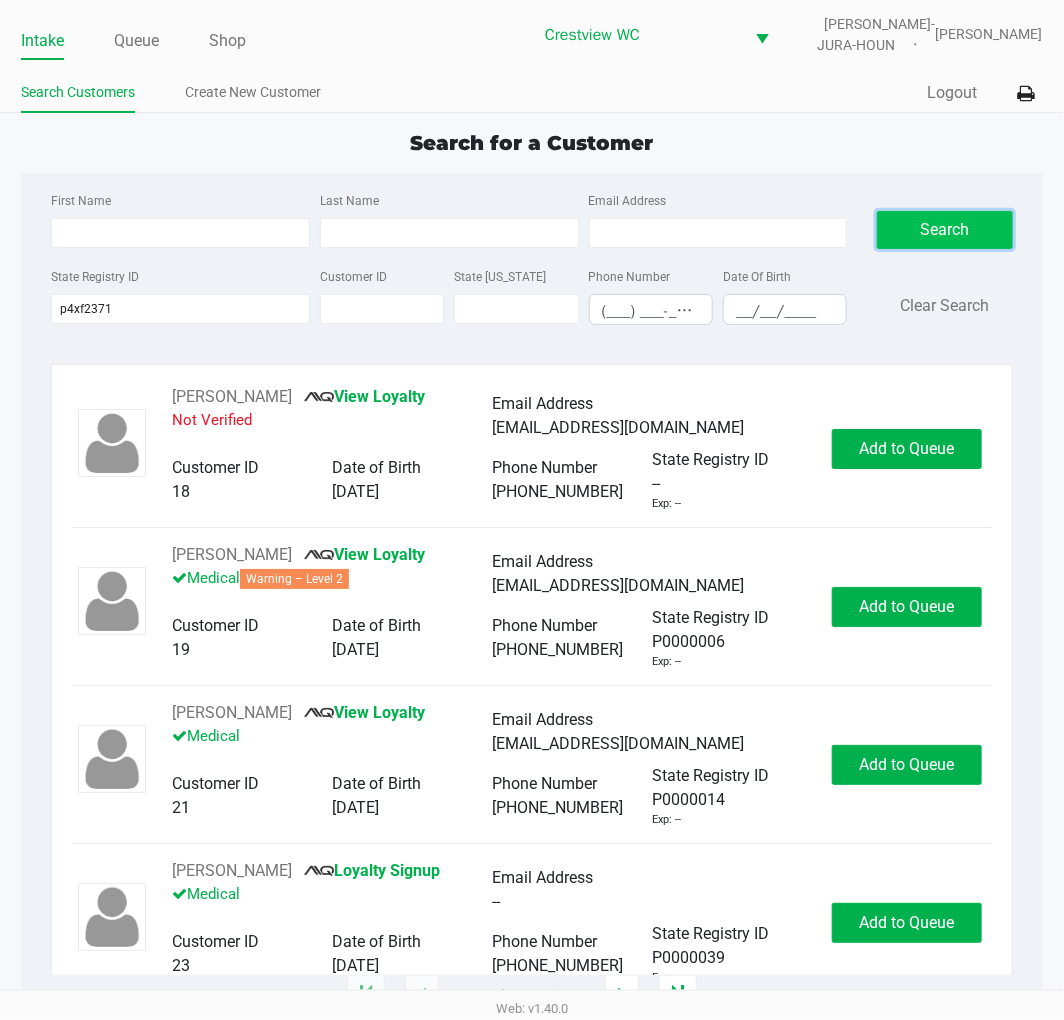 click on "Search" 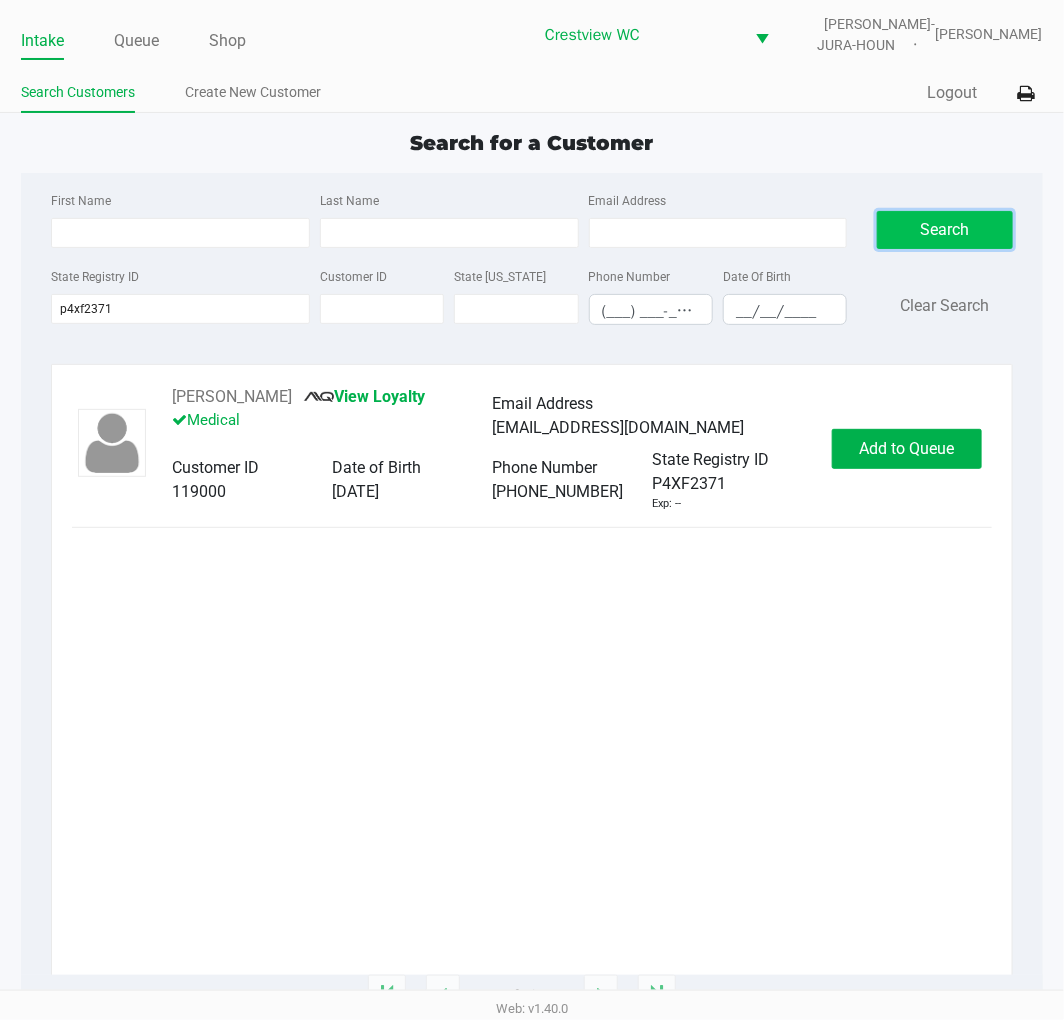 click on "Add to Queue" 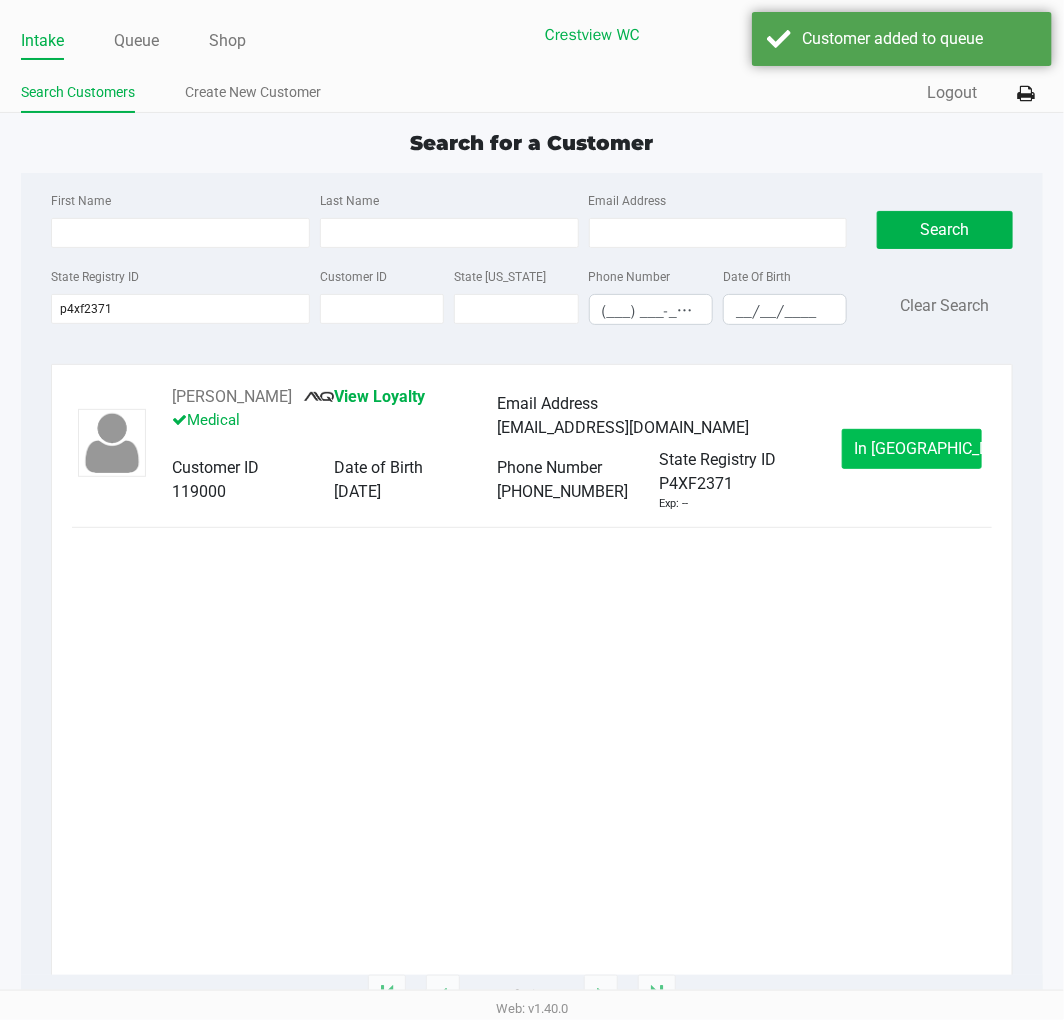 click on "In Queue" 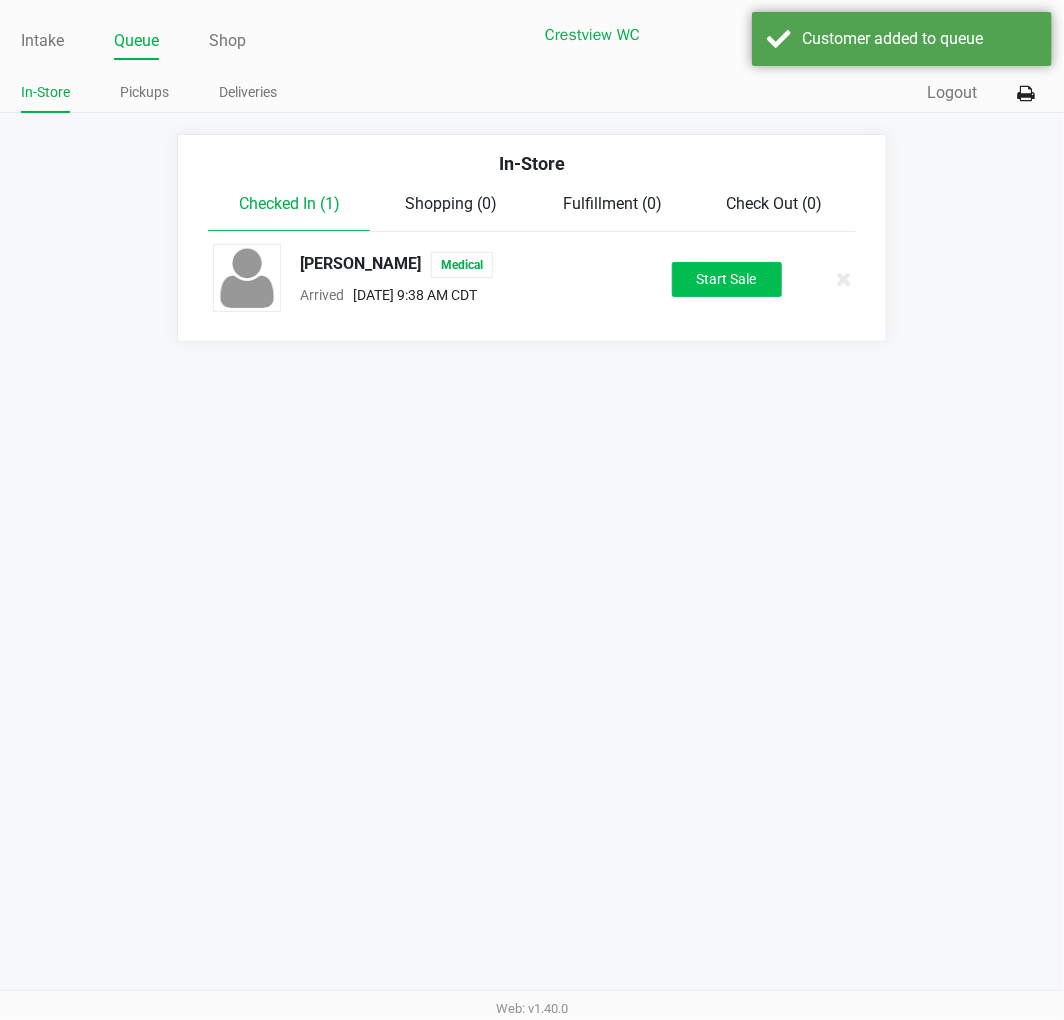 click on "Start Sale" 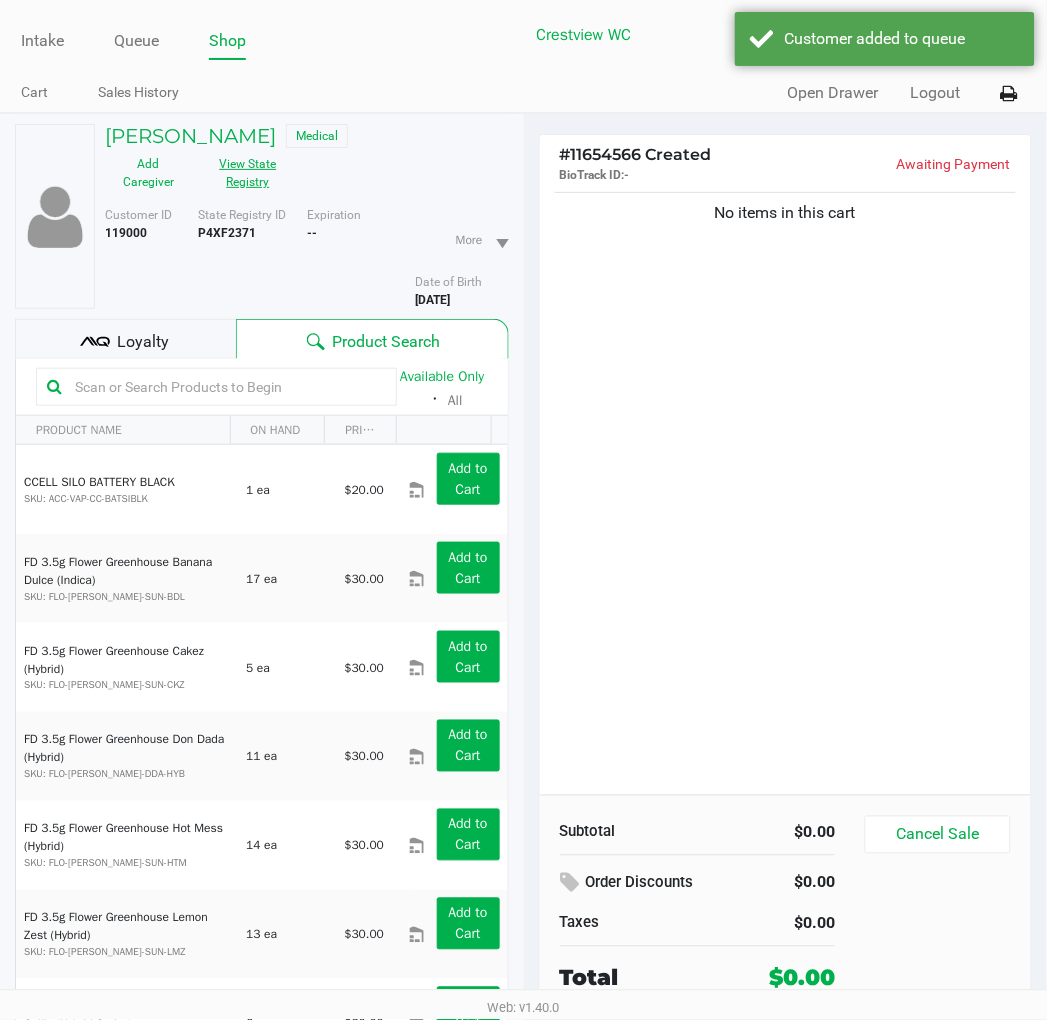 click on "View State Registry" 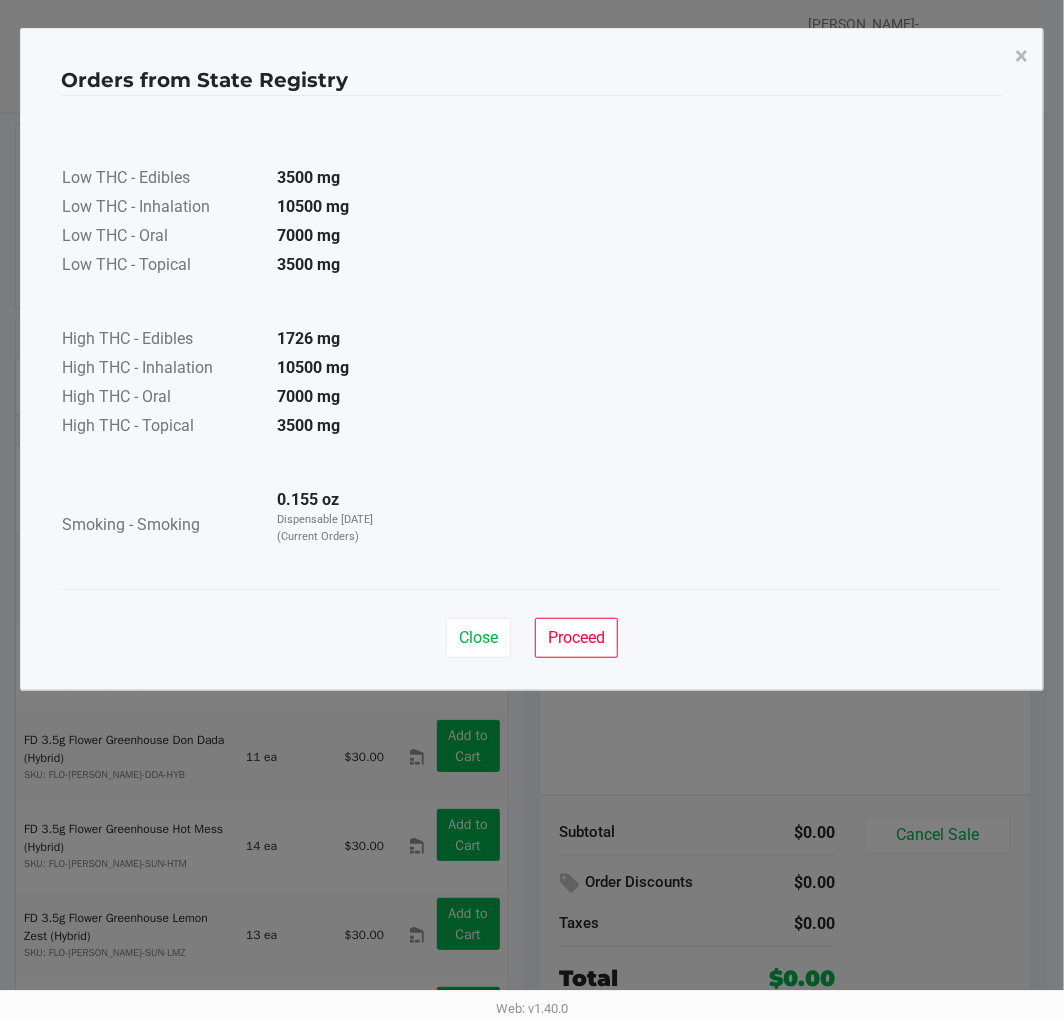 click on "Close" 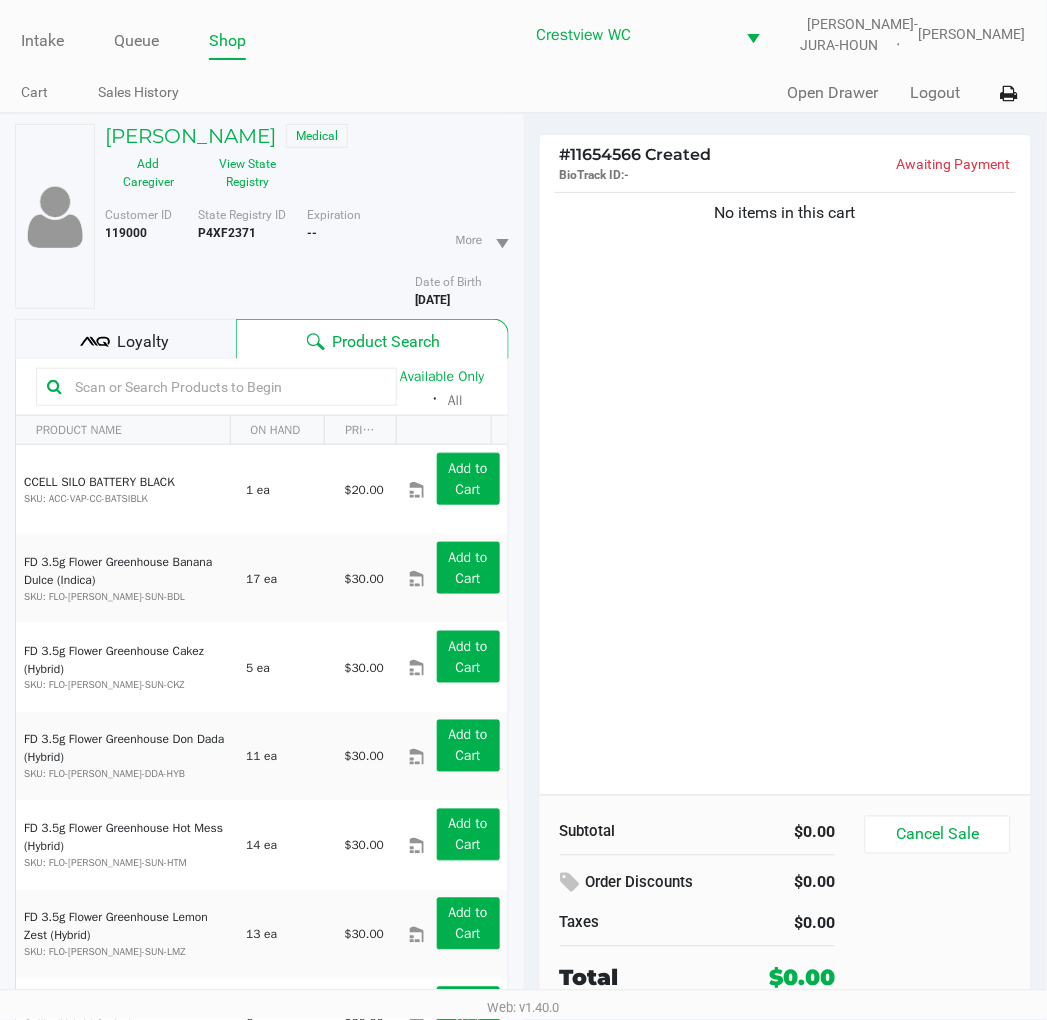 click on "No items in this cart" 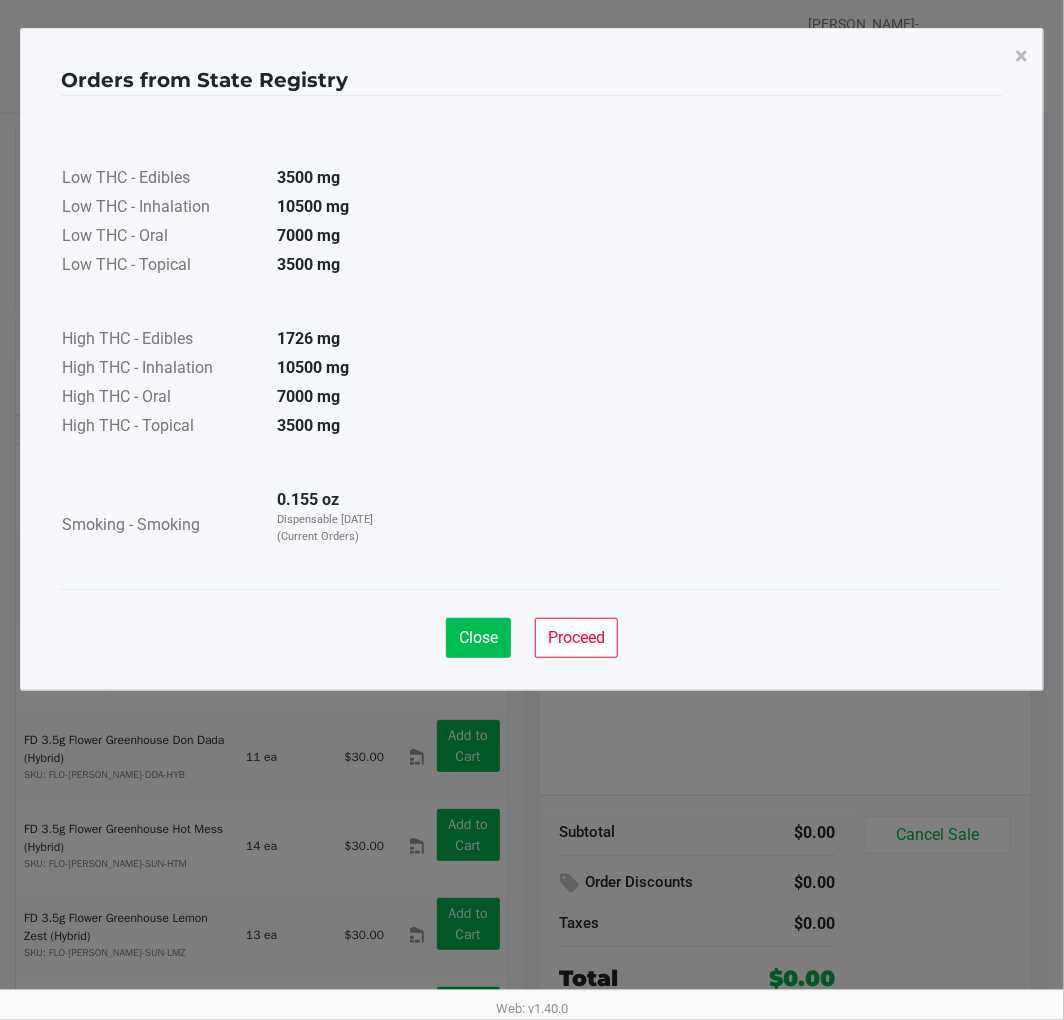 click on "Close" 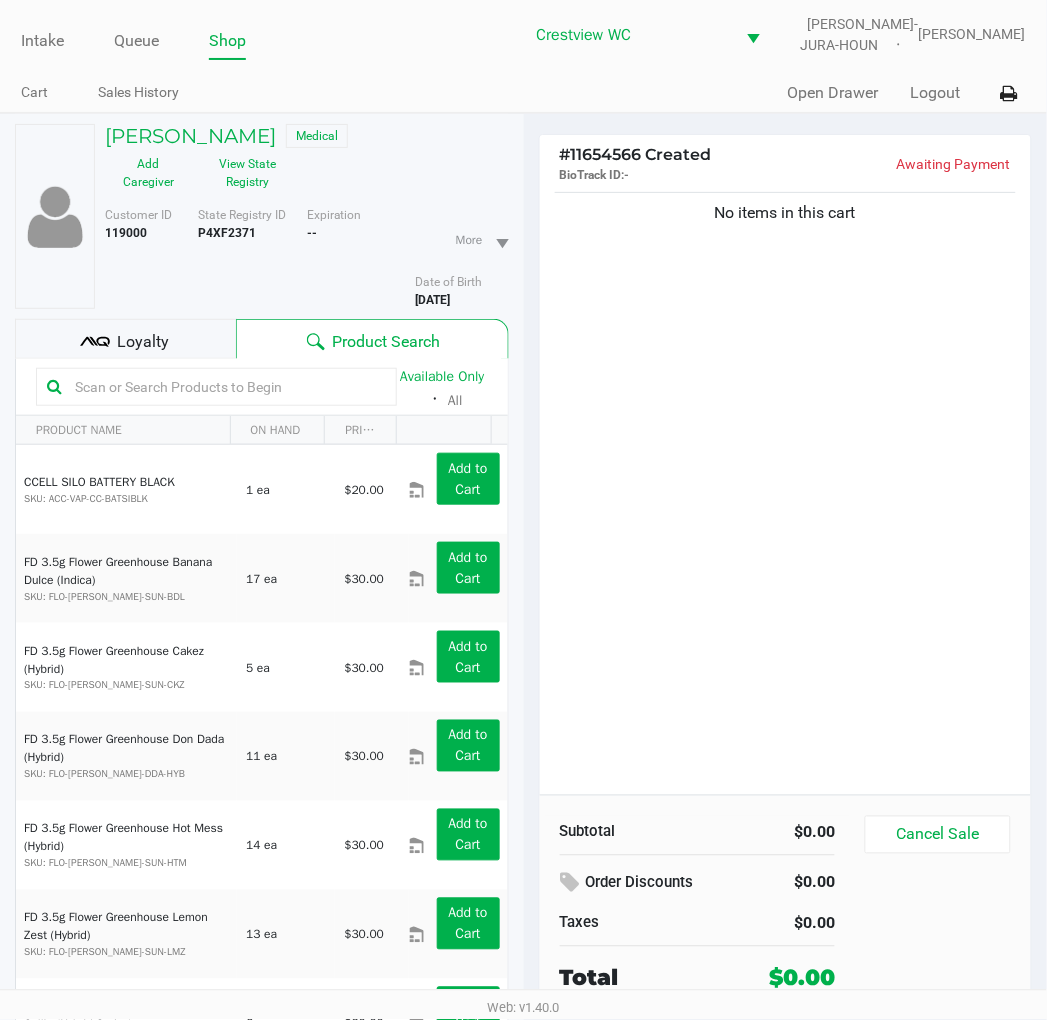 click on "No items in this cart" 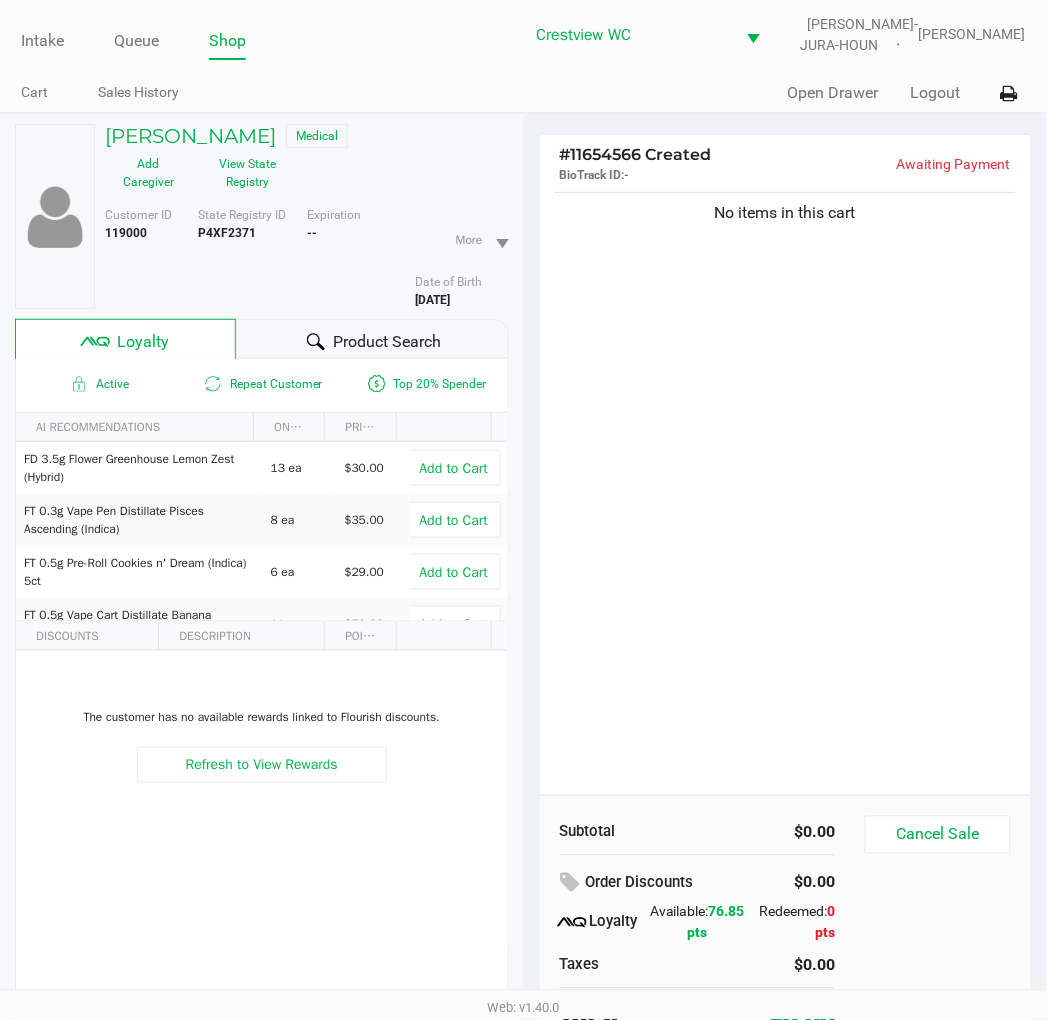 click on "No items in this cart" 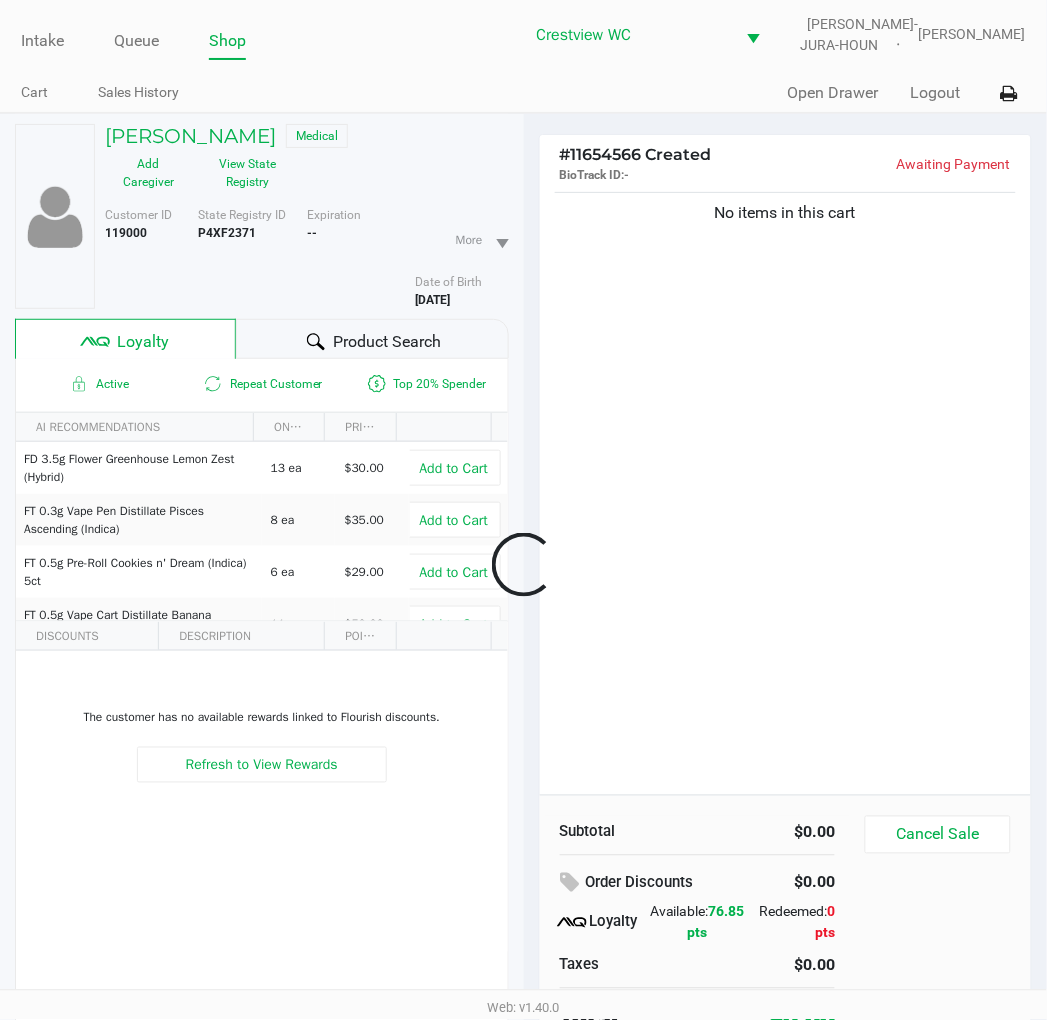 scroll, scrollTop: 100, scrollLeft: 0, axis: vertical 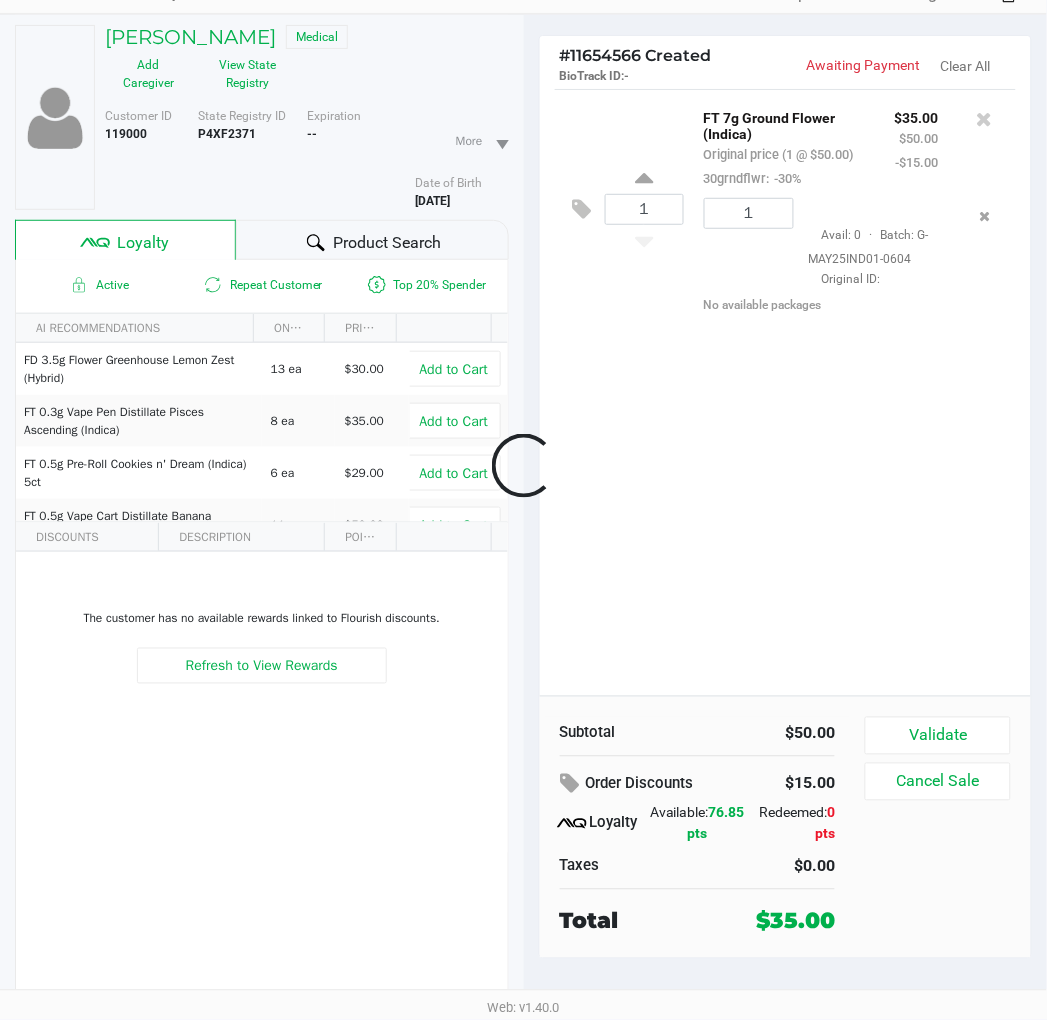 click 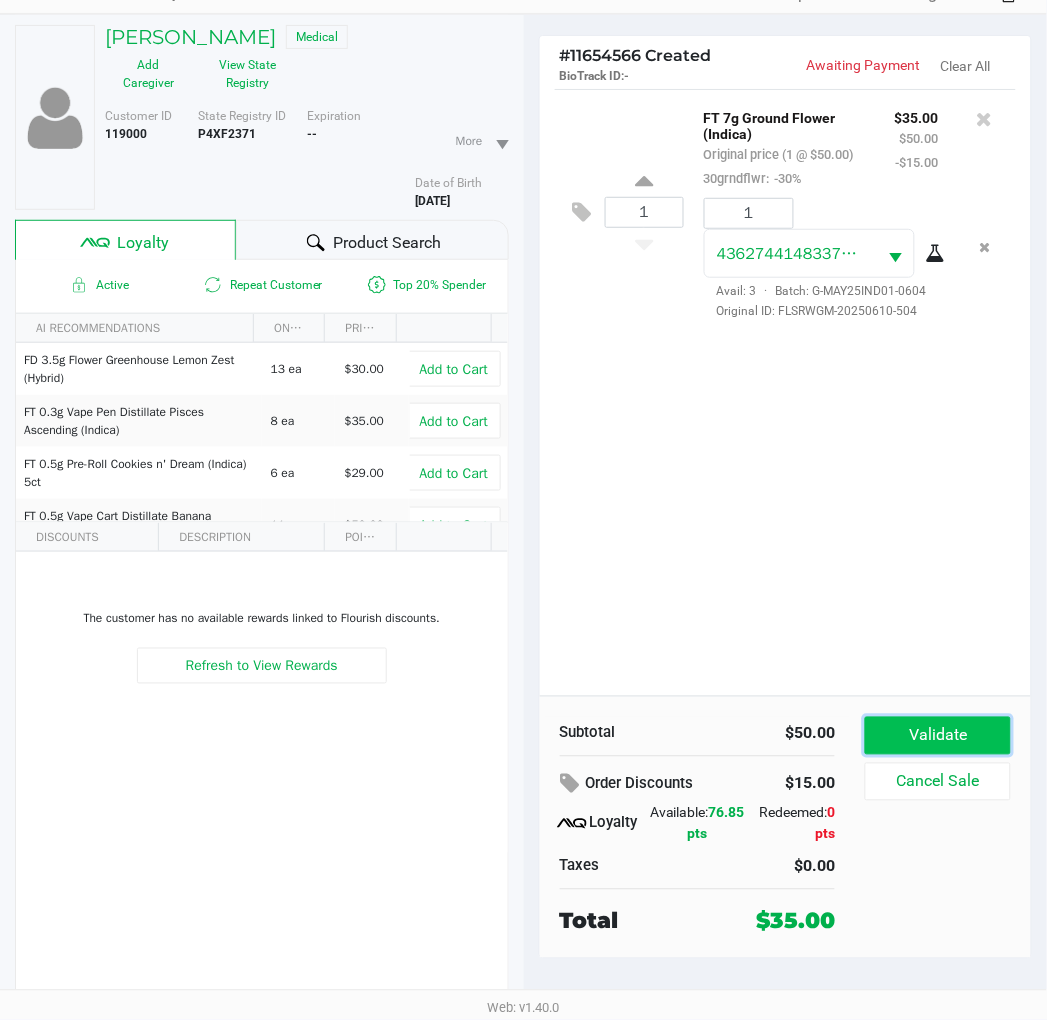 click on "Validate" 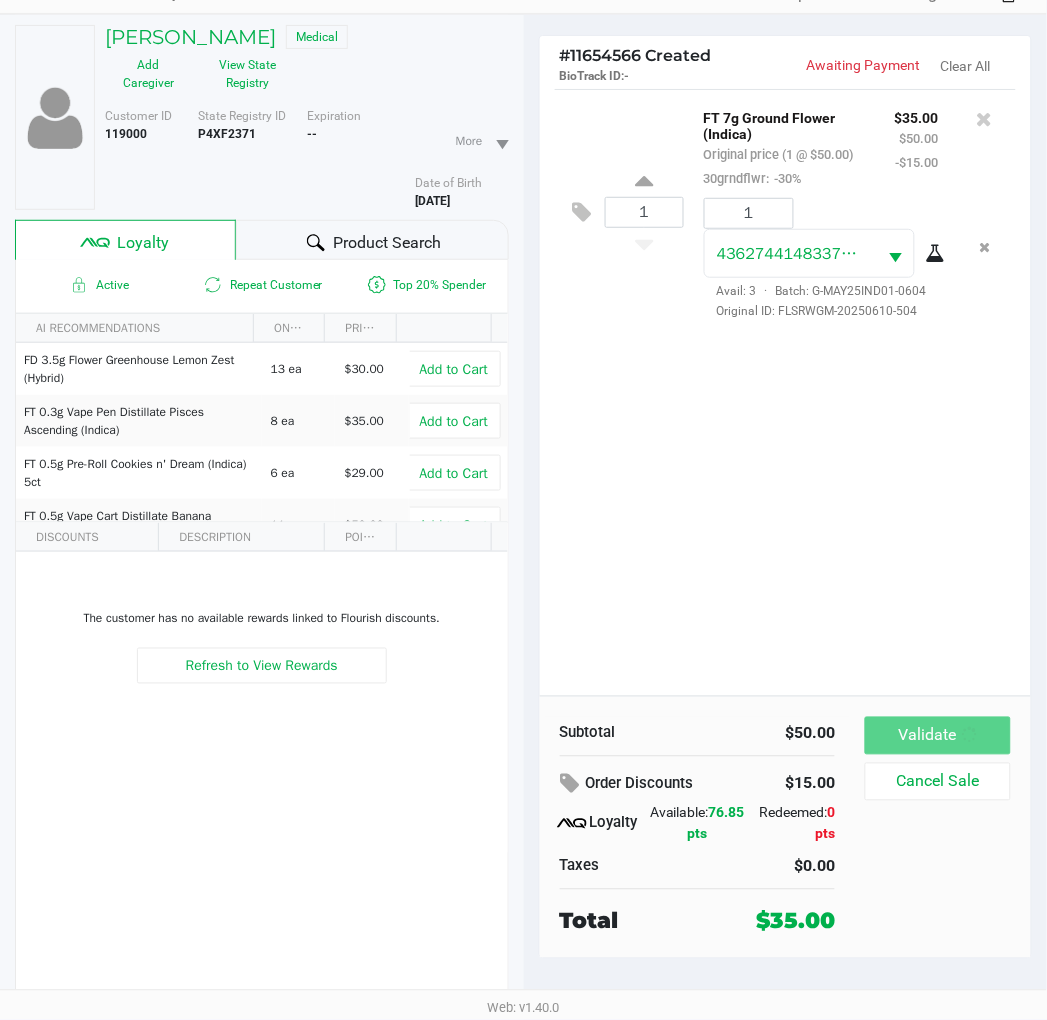 scroll, scrollTop: 0, scrollLeft: 0, axis: both 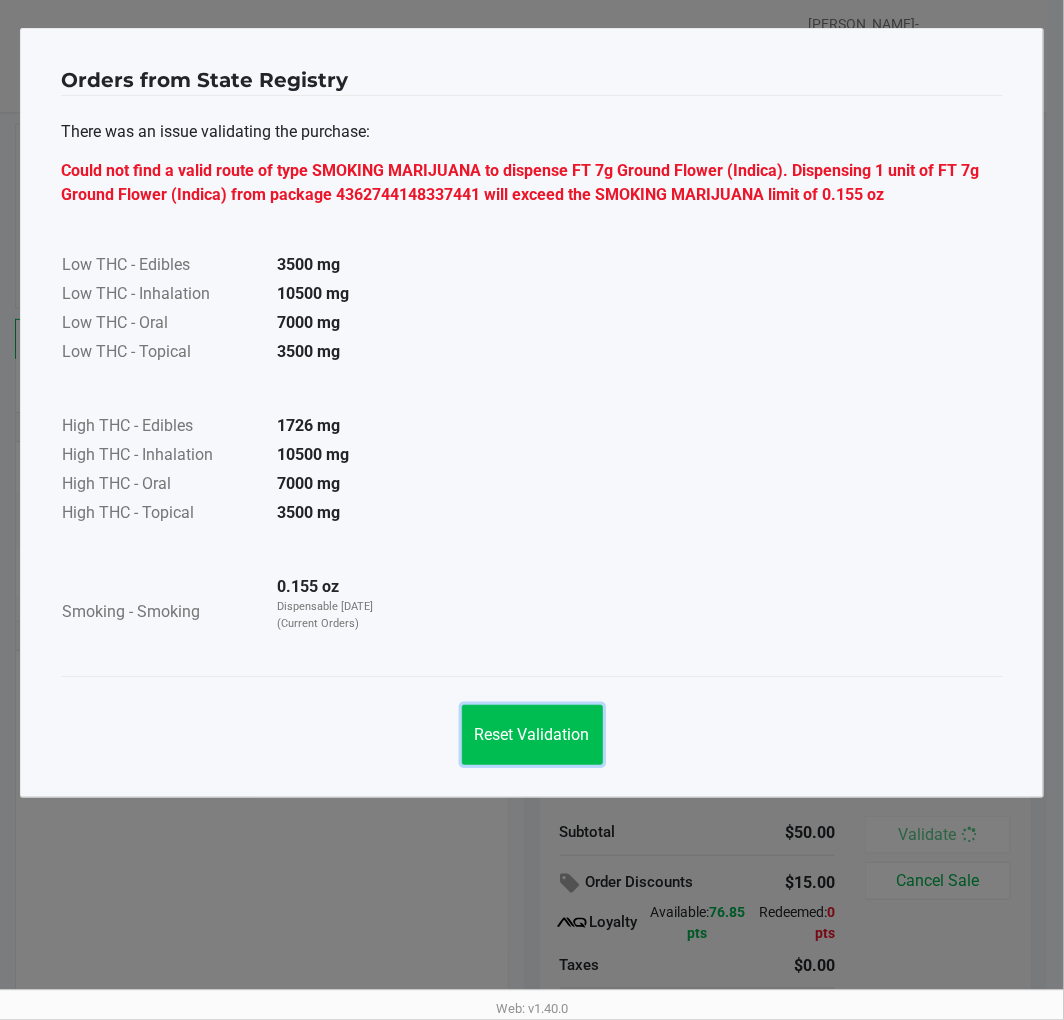 click on "Reset Validation" 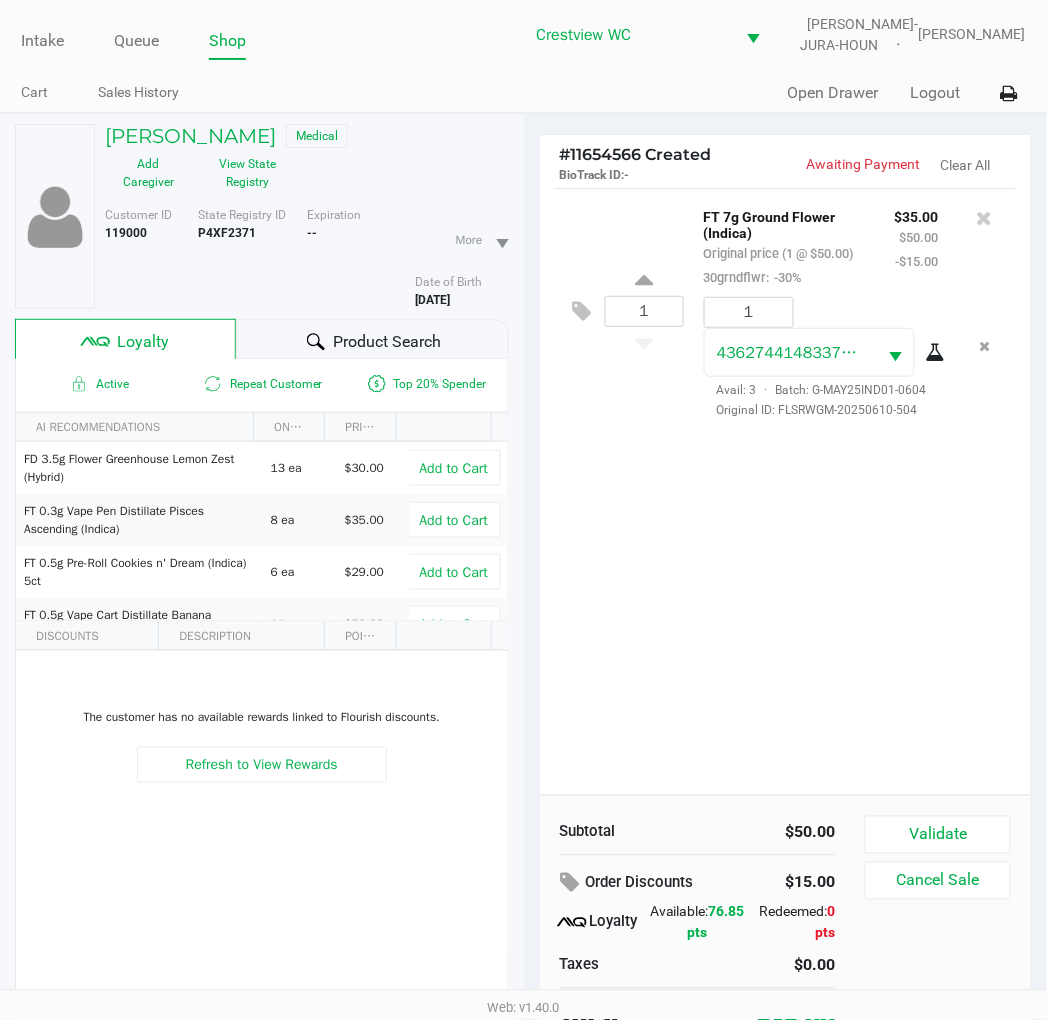 click on "1  FT 7g Ground Flower (Indica)   Original price (1 @ $50.00)  30grndflwr:  -30% $35.00 $50.00 -$15.00 1 4362744148337441  Avail: 3  ·  Batch: G-MAY25IND01-0604   Original ID: FLSRWGM-20250610-504" 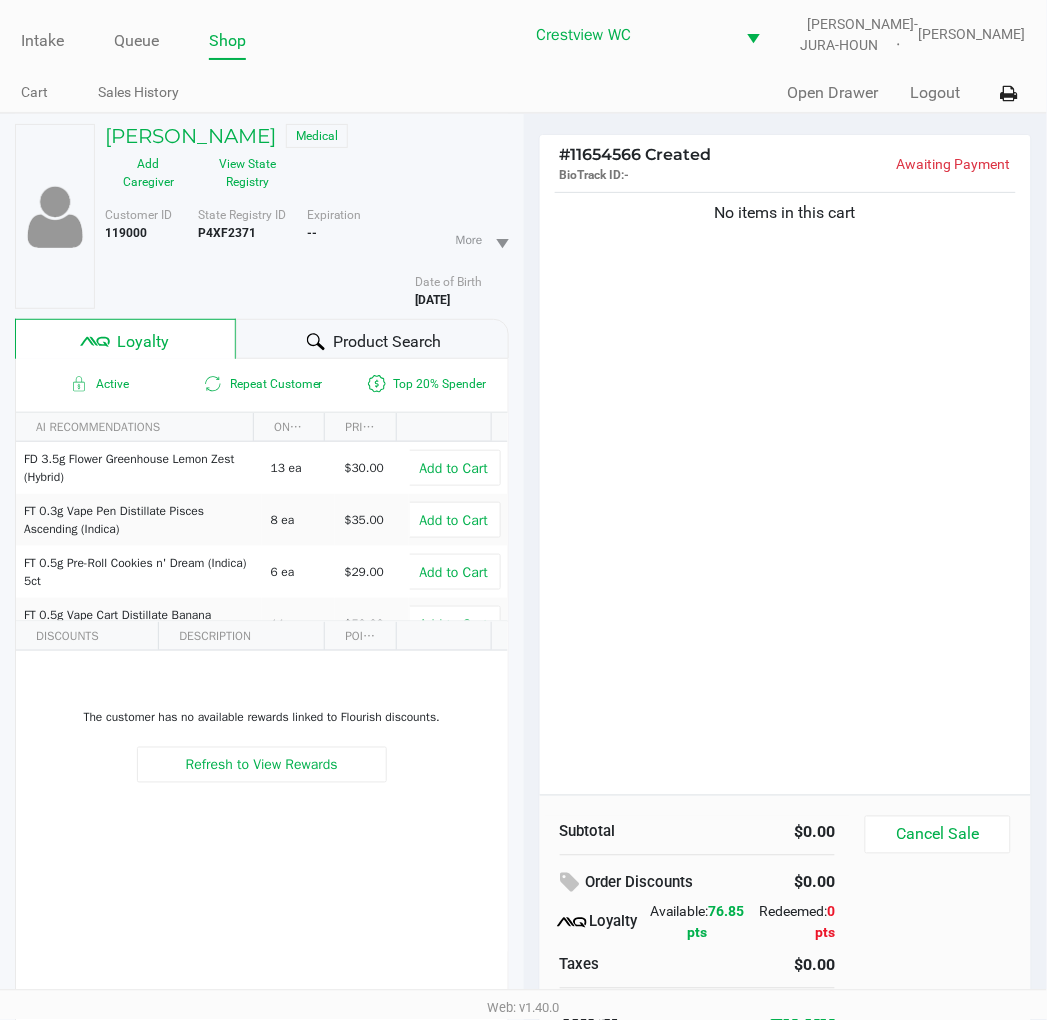 click on "View State Registry" 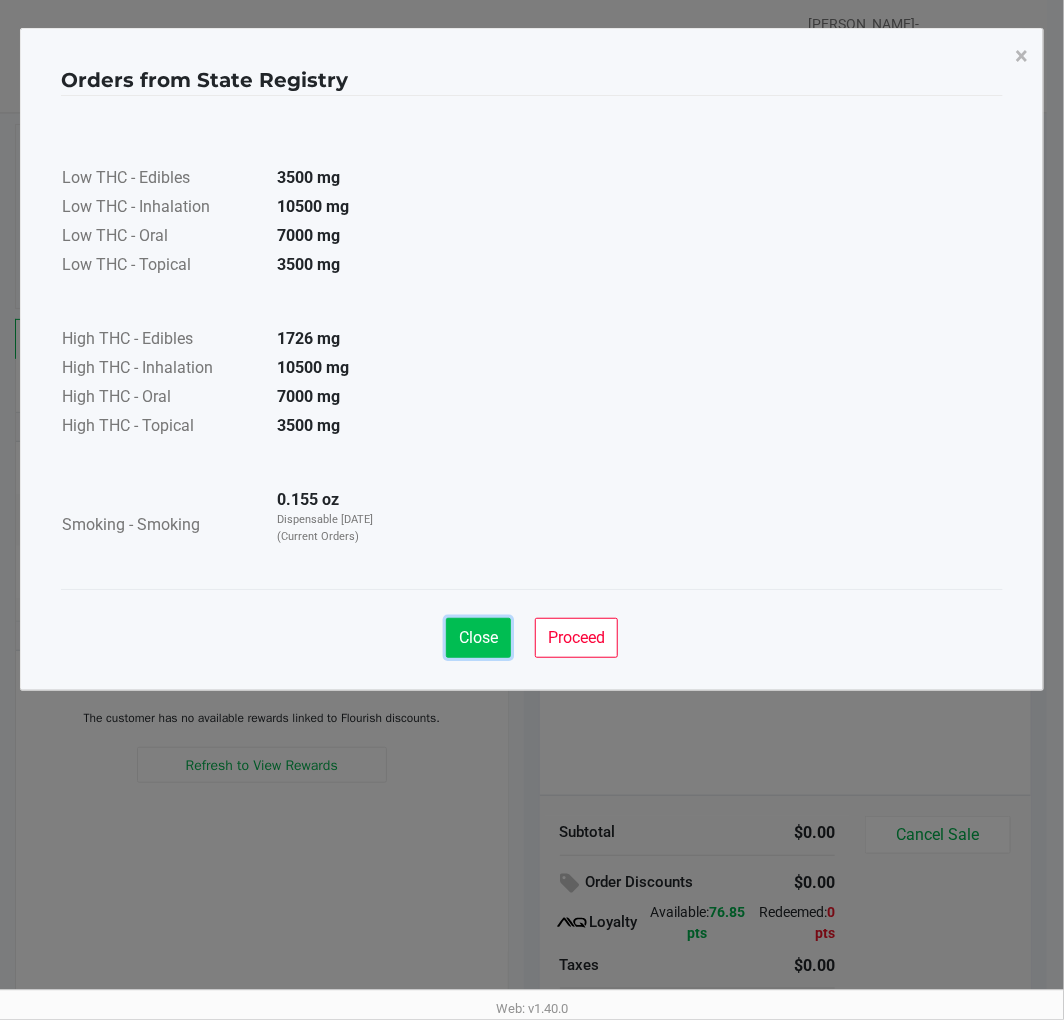 click on "Close" 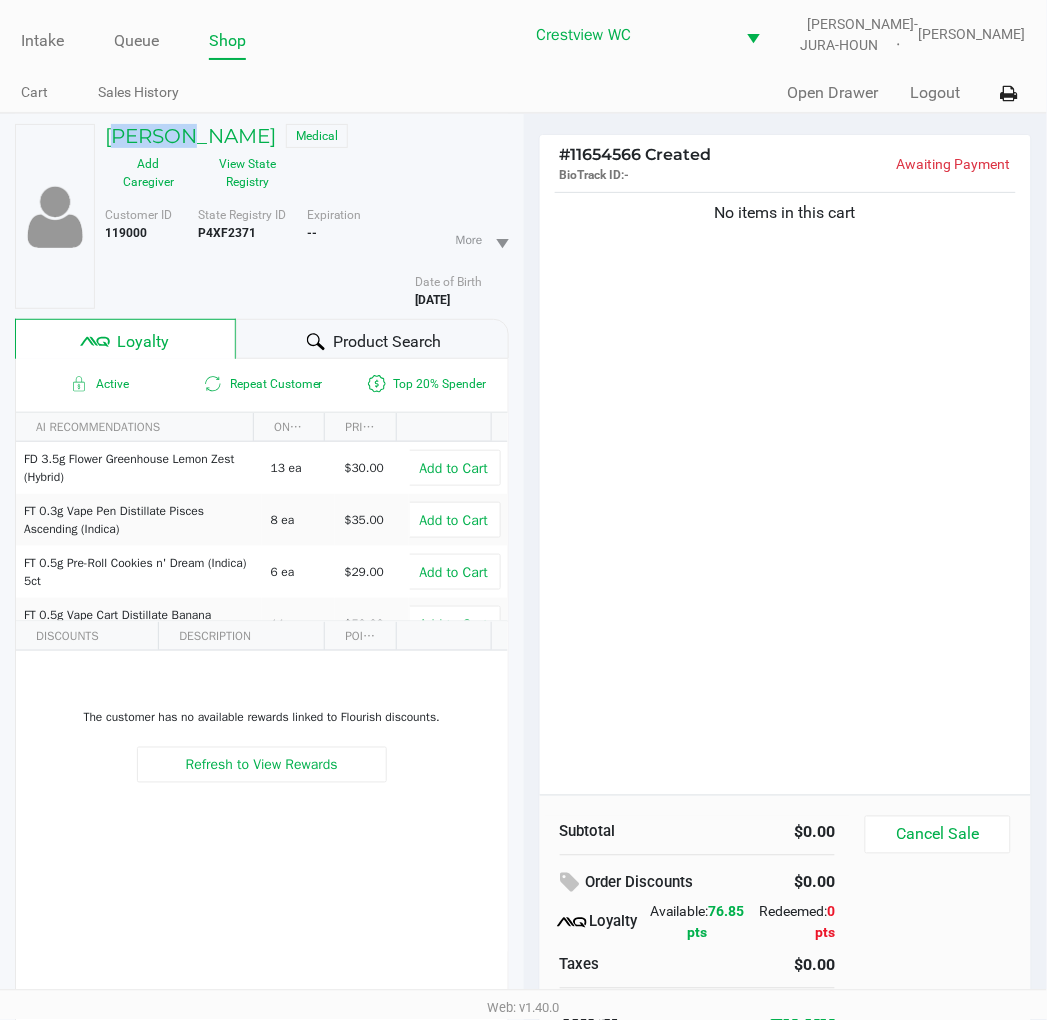 drag, startPoint x: 178, startPoint y: 130, endPoint x: 94, endPoint y: 138, distance: 84.38009 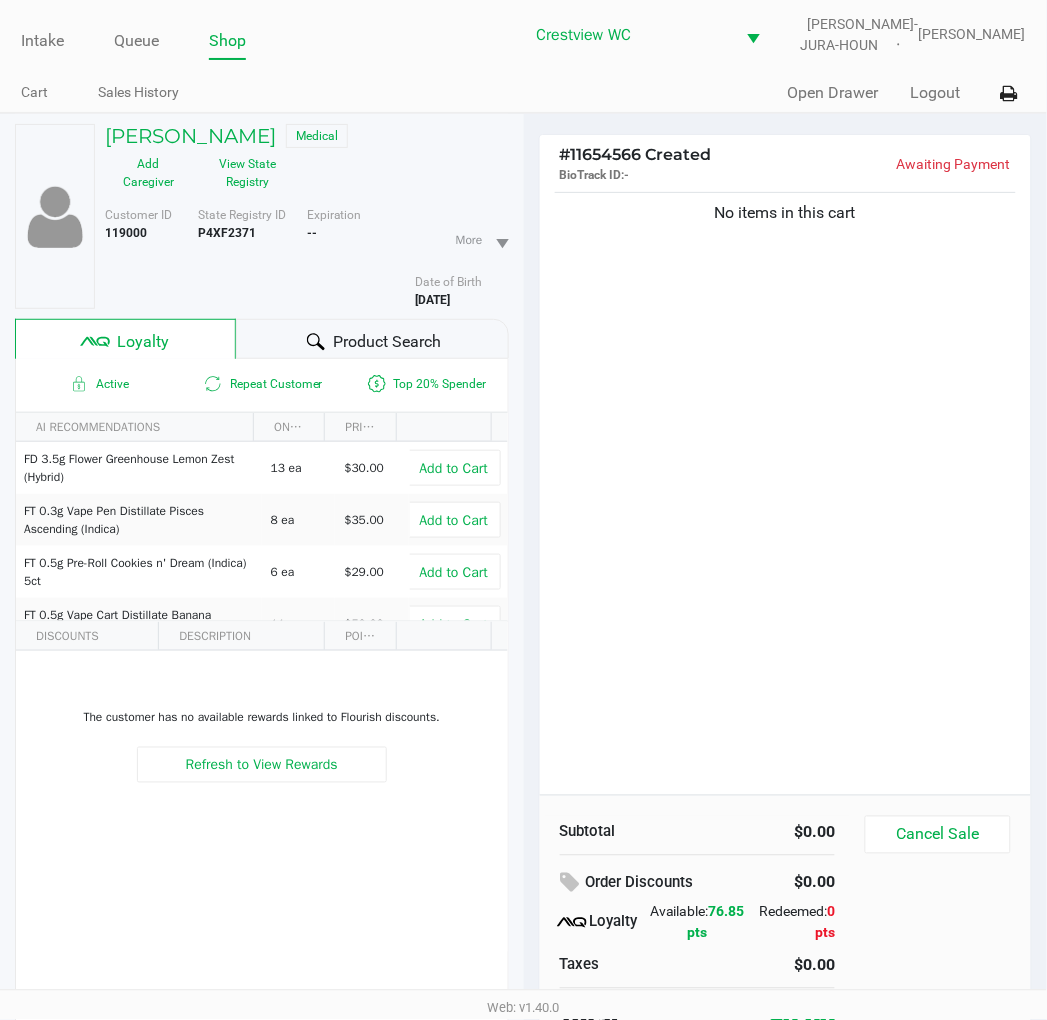 click on "Cart Sales History" 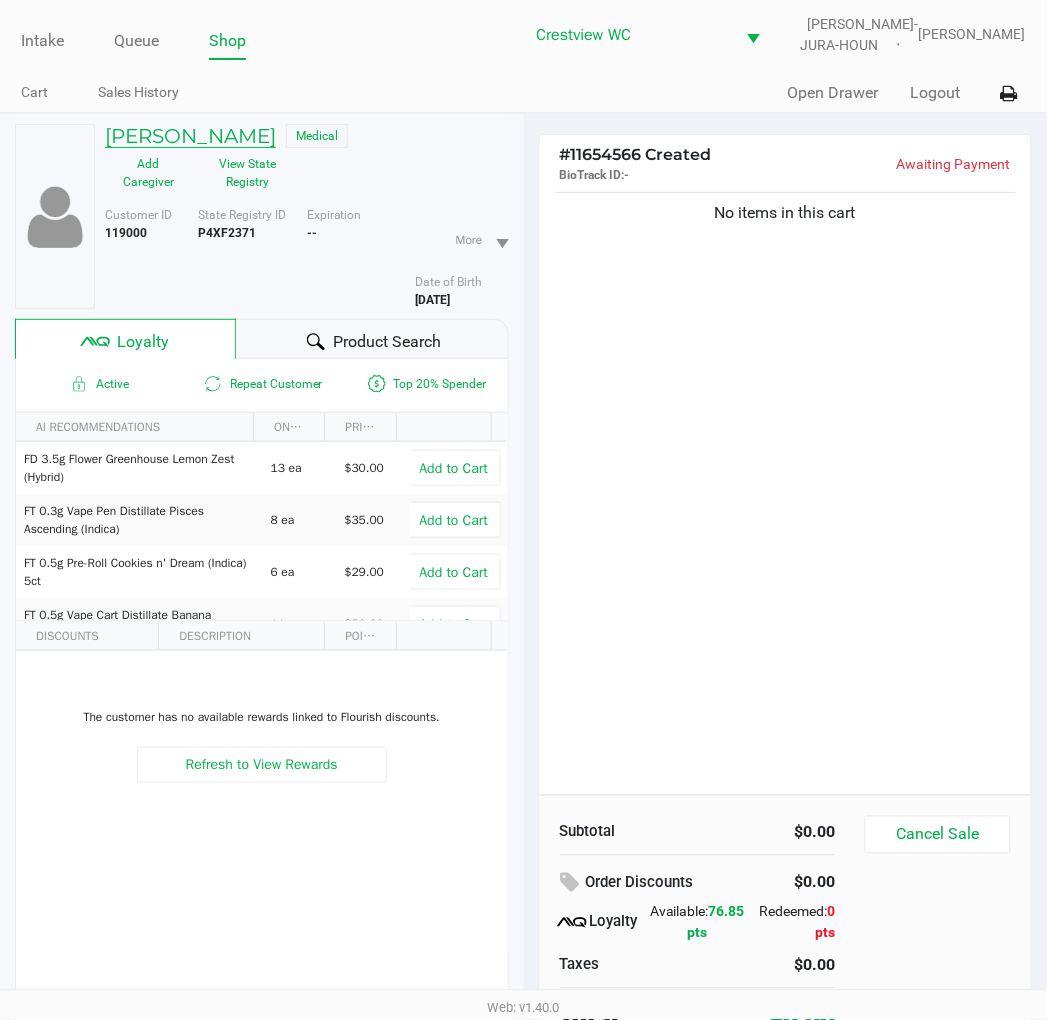 drag, startPoint x: 275, startPoint y: 125, endPoint x: 178, endPoint y: 128, distance: 97.04638 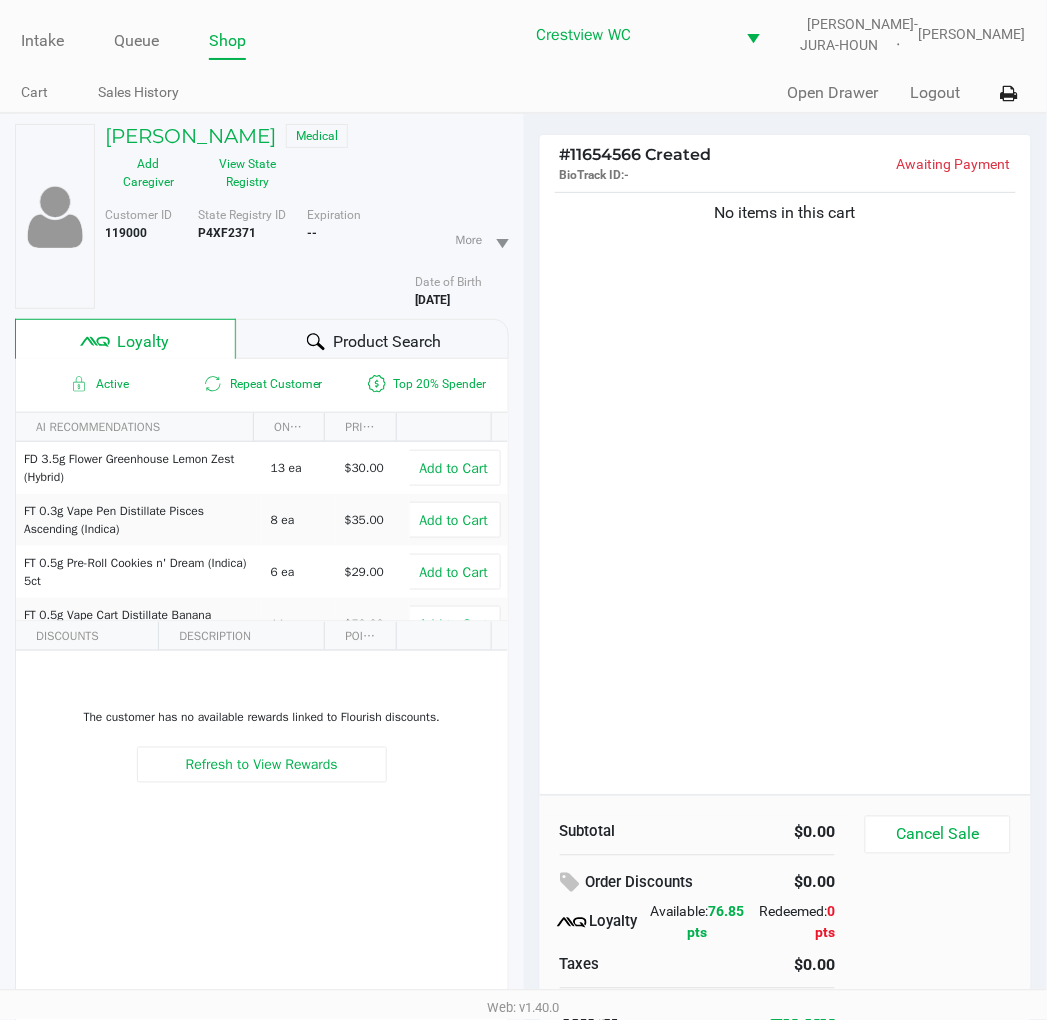 scroll, scrollTop: 100, scrollLeft: 0, axis: vertical 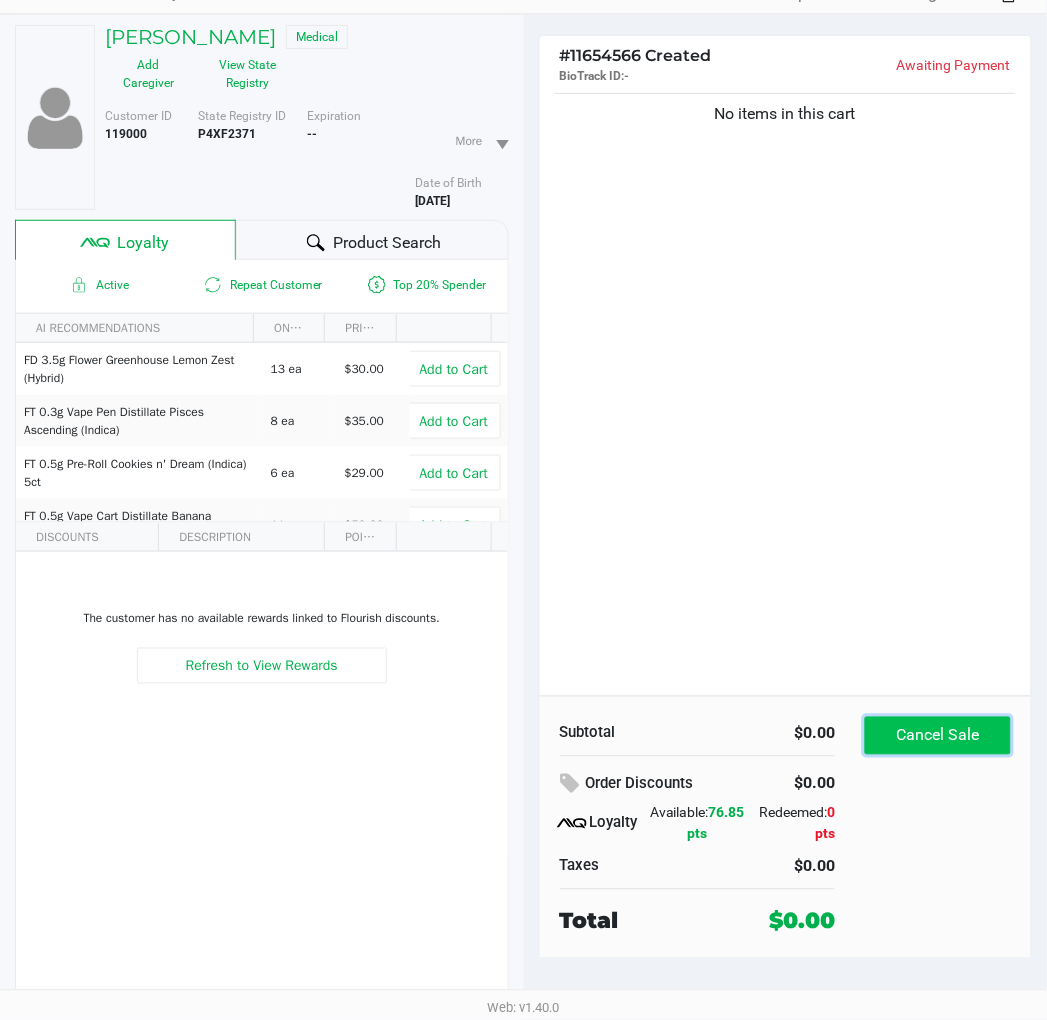 click on "Cancel Sale" 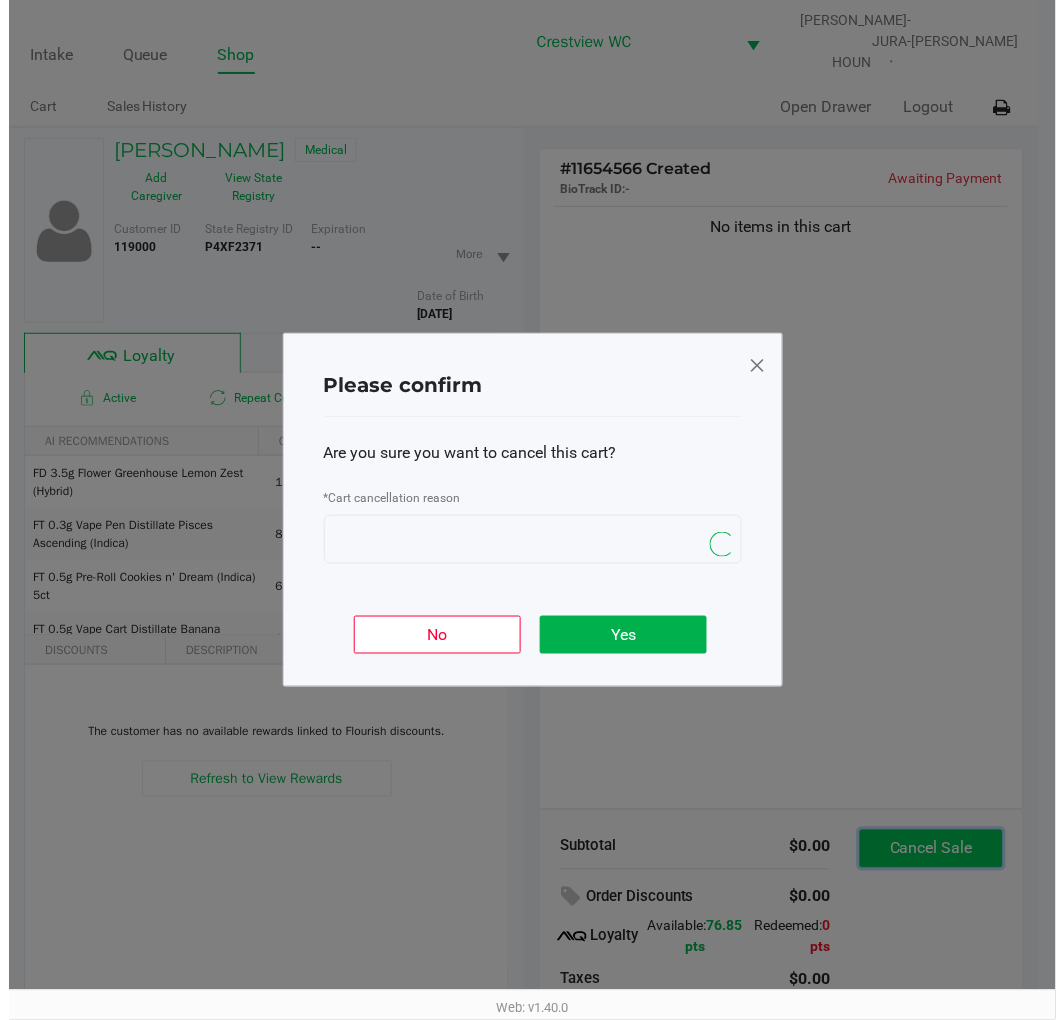 scroll, scrollTop: 0, scrollLeft: 0, axis: both 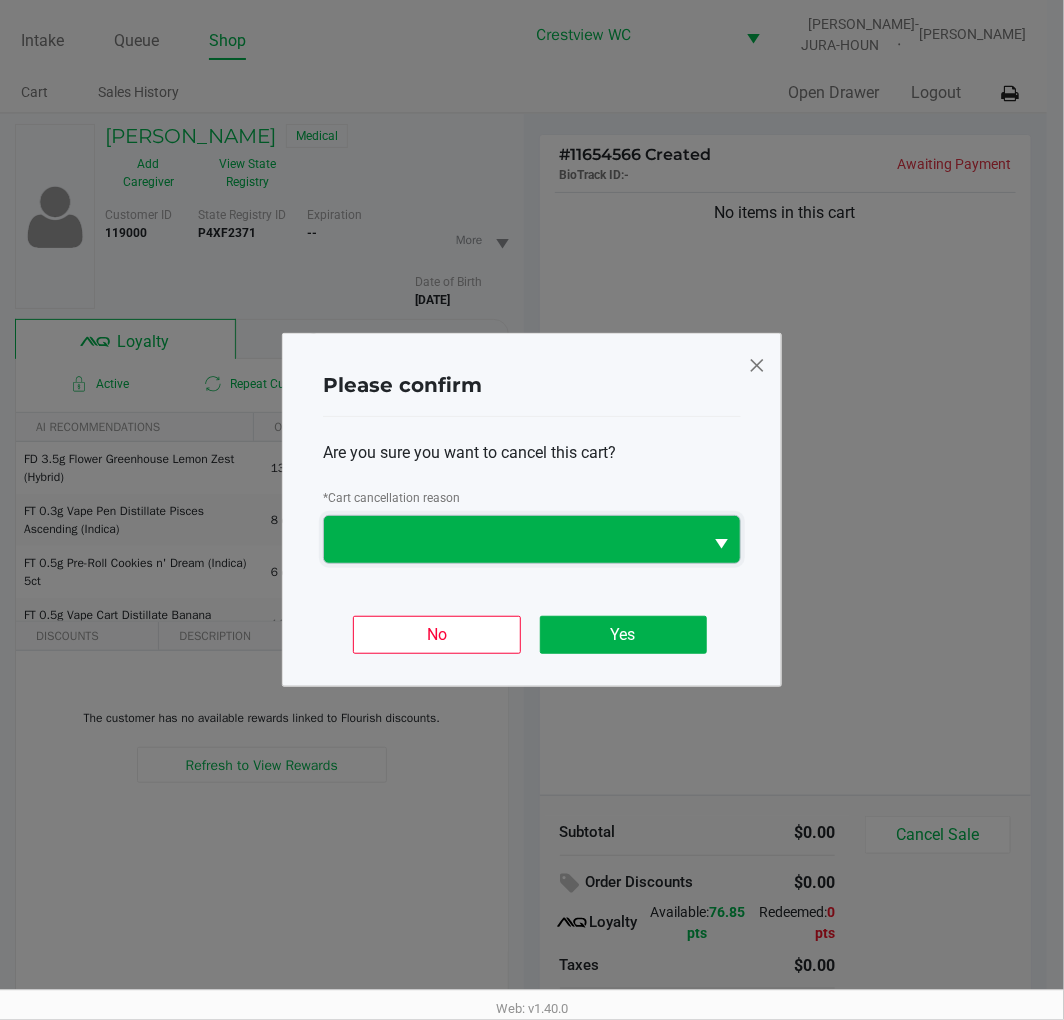 click at bounding box center (513, 540) 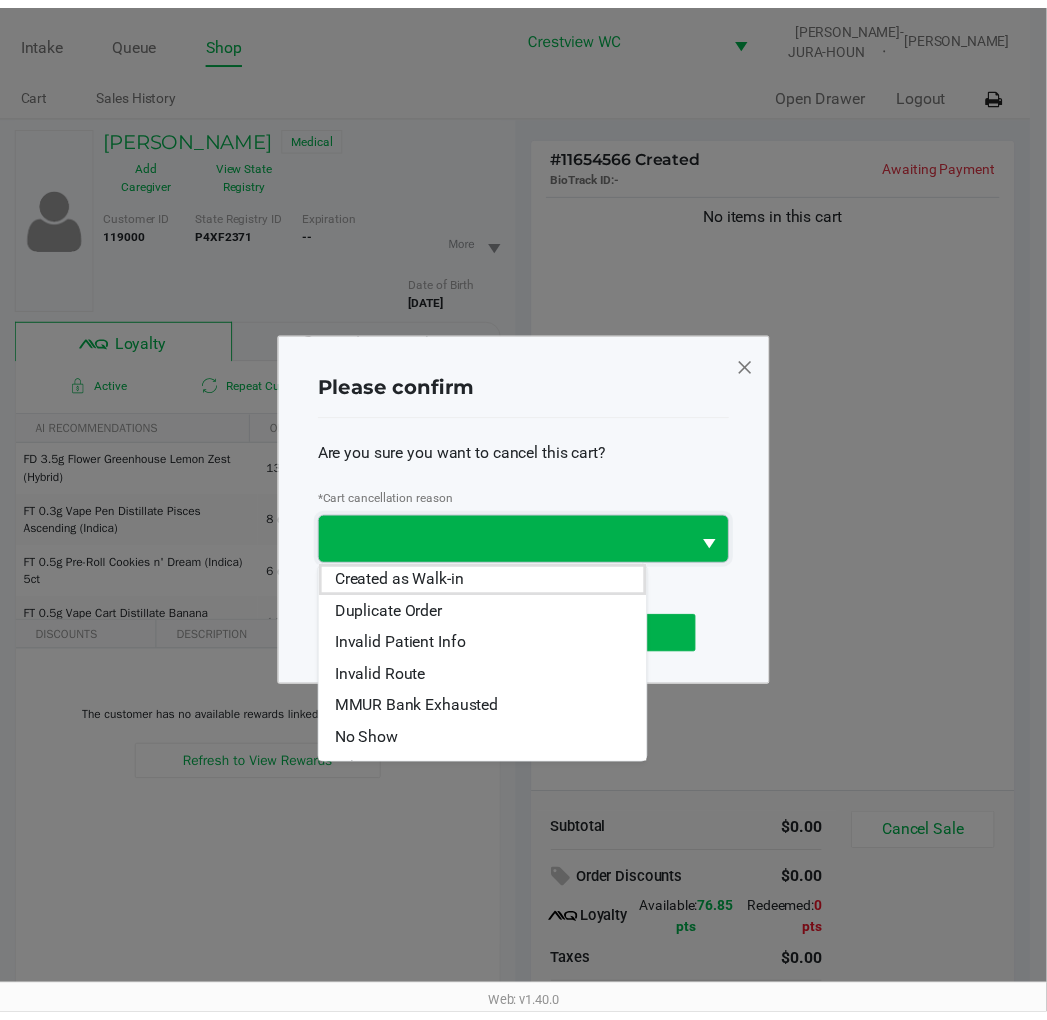 scroll, scrollTop: 87, scrollLeft: 0, axis: vertical 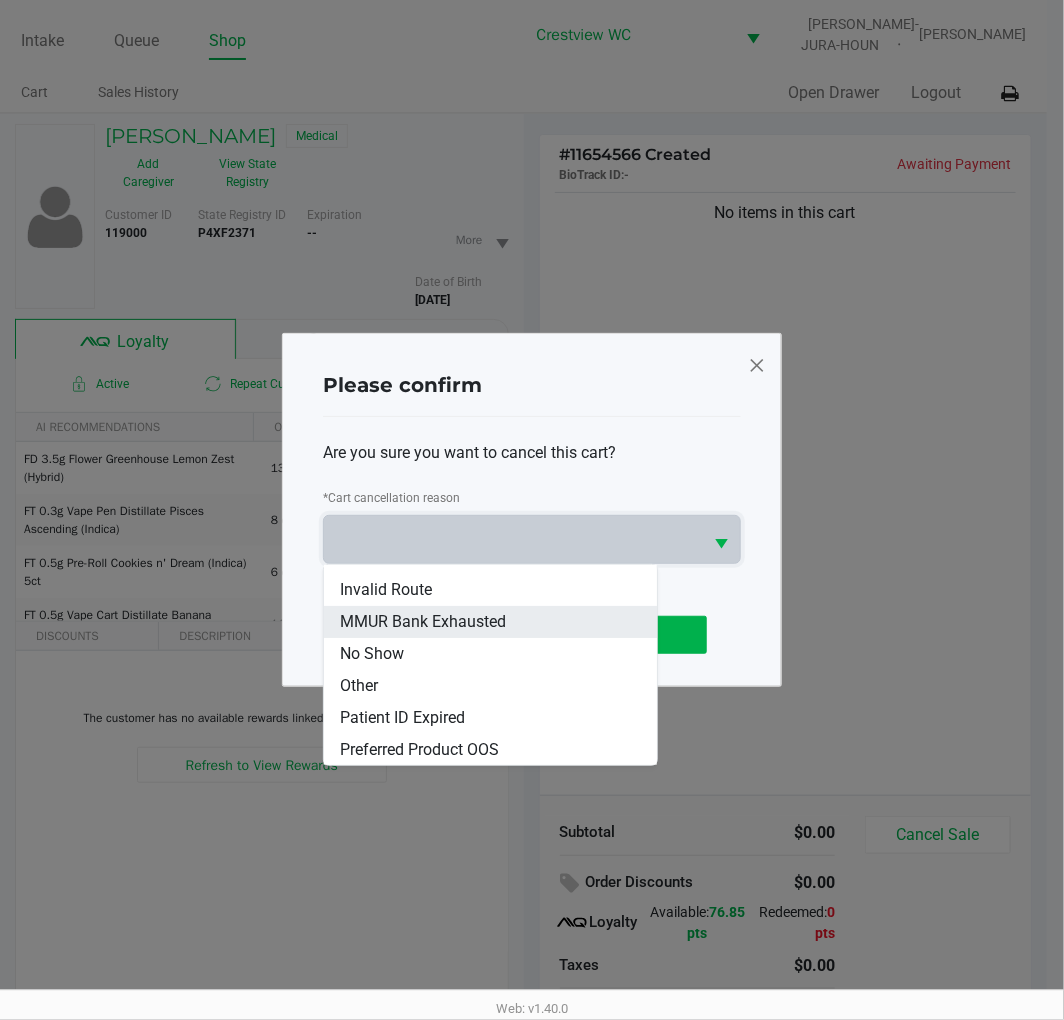 click on "MMUR Bank Exhausted" at bounding box center [423, 622] 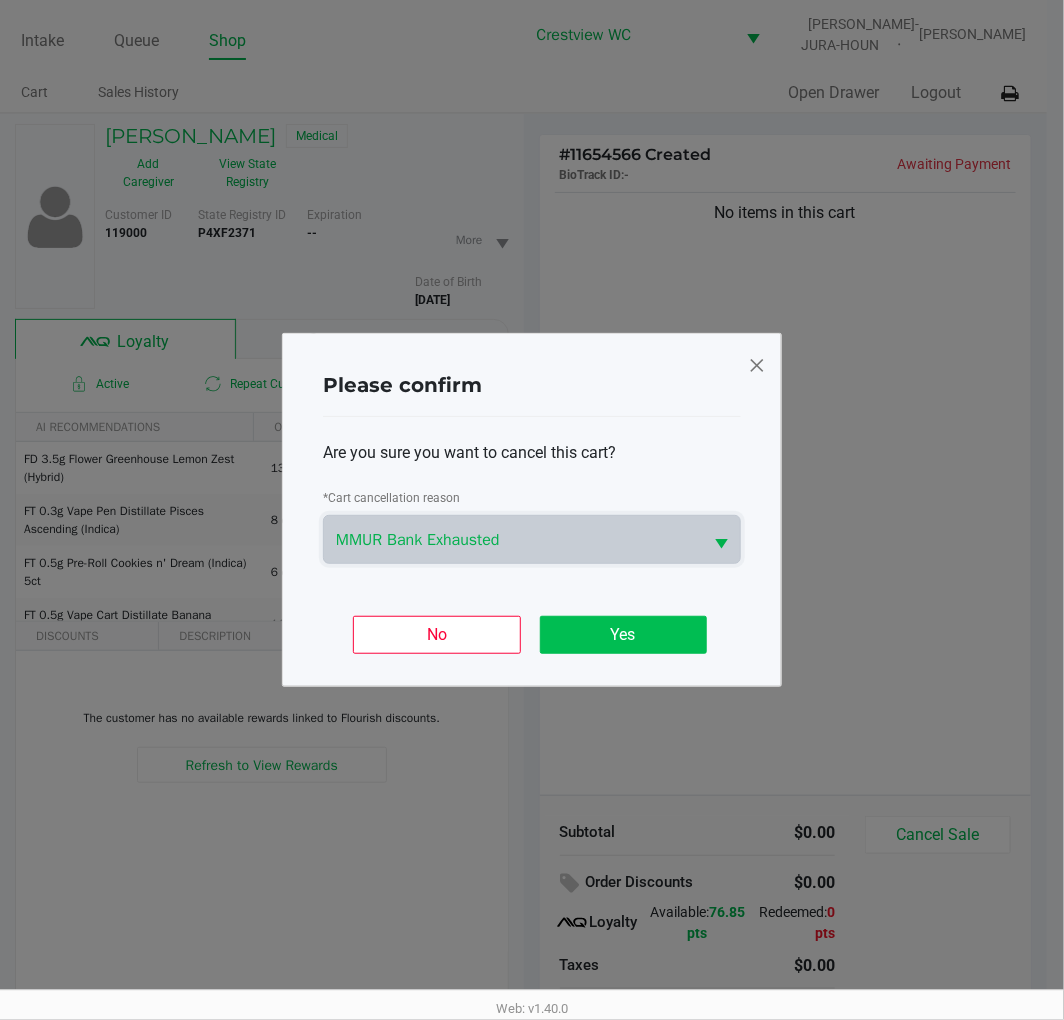 click on "Yes" 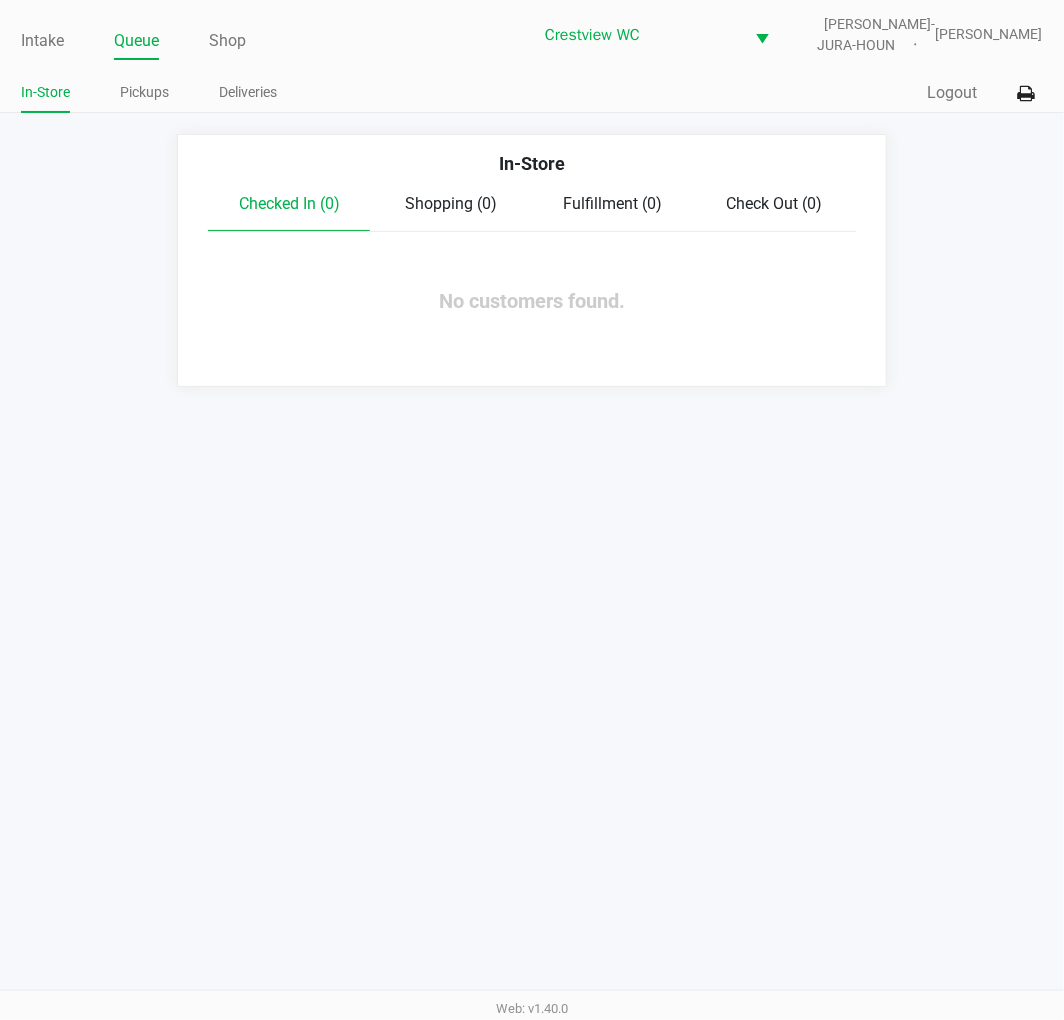 click on "In-Store   Checked In (0)   Shopping (0)   Fulfillment (0)   Check Out (0)  No customers found." 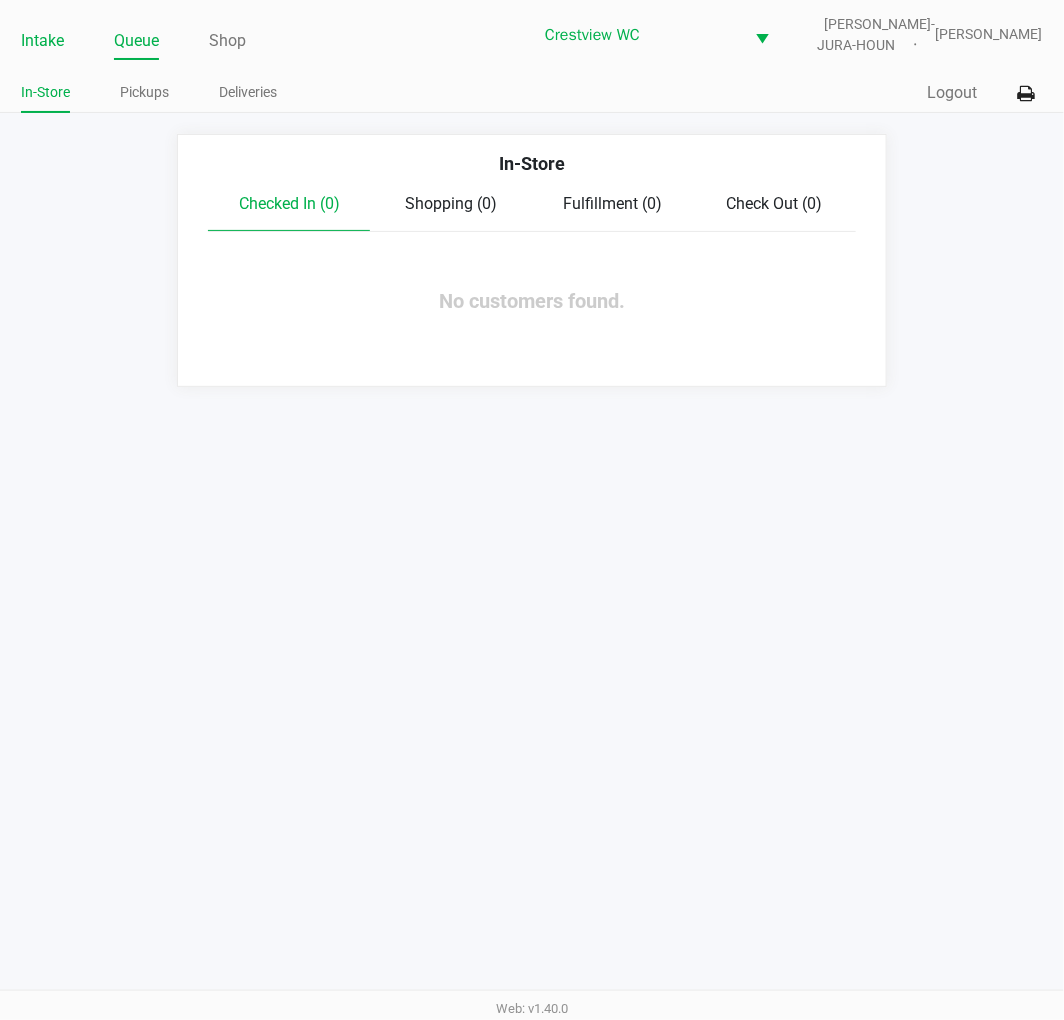 click on "Intake" 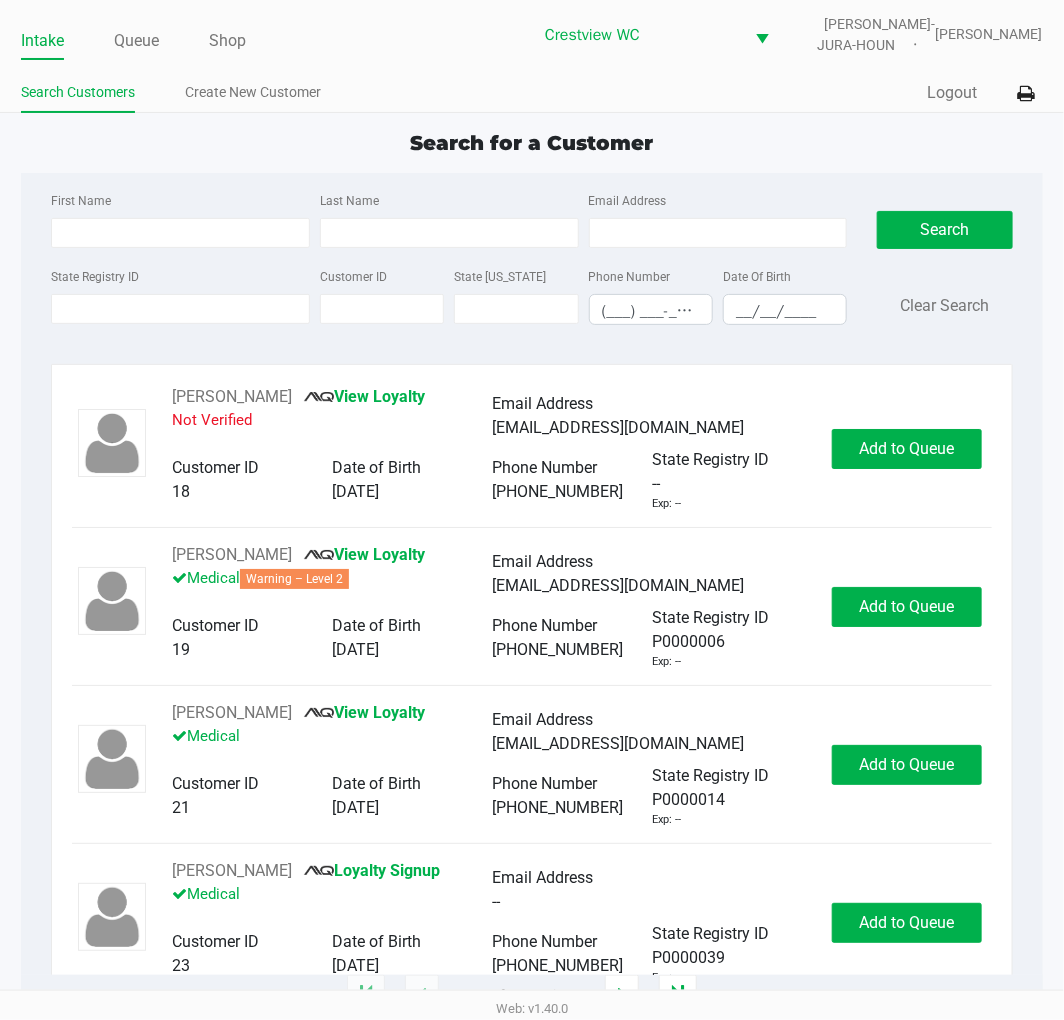 click on "Intake Queue Shop Crestview WC  BRUNO-JURA-HOUN   Eric Stevenson  Search Customers Create New Customer  Quick Sale   Logout  Search for a Customer First Name Last Name Email Address State Registry ID Customer ID State ID Phone Number (___) ___-____ Date Of Birth __/__/____  Search   Clear Search   RICHARD MURPHY       View Loyalty   Not Verified   Email Address   ms1111111111@hotmail.com   Customer ID   18   Date of Birth   04/02/1955   Phone Number   (727) 515-7256   State Registry ID   --   Exp: --   Add to Queue   ADELE OSORIO       View Loyalty   Medical   Warning – Level 2   Email Address   floatingonmycloud@gmail.com   Customer ID   19   Date of Birth   02/15/1955   Phone Number   (516) 205-8315   State Registry ID   P0000006   Exp: --   Add to Queue   CHARLOTTE LEE       View Loyalty   Medical   Email Address   cblee0915@gmail.com   Customer ID   21   Date of Birth   09/15/1961   Phone Number   (609) 792-5321   State Registry ID   P0000014   Exp: --   Add to Queue   CRAWFORD KER       --" 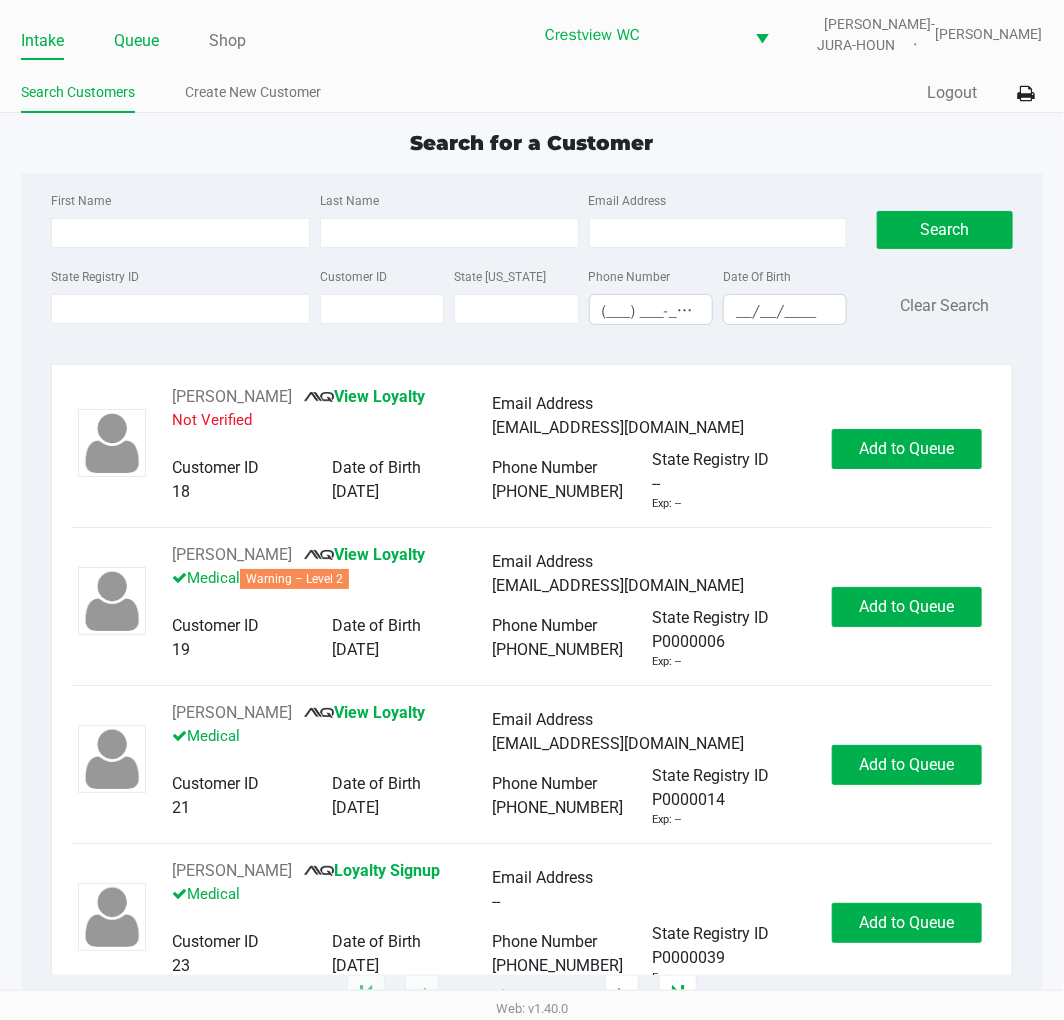 click on "Queue" 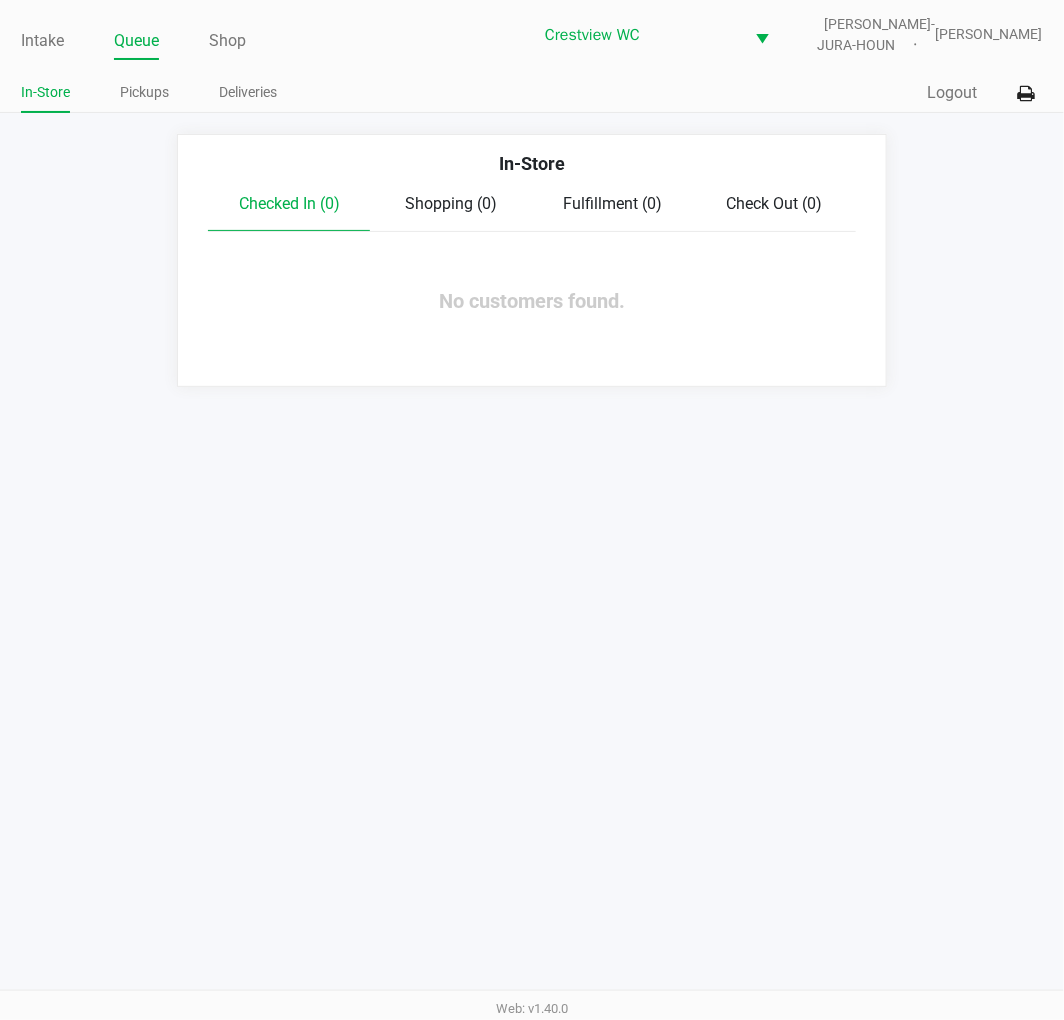 click on "Pickups" 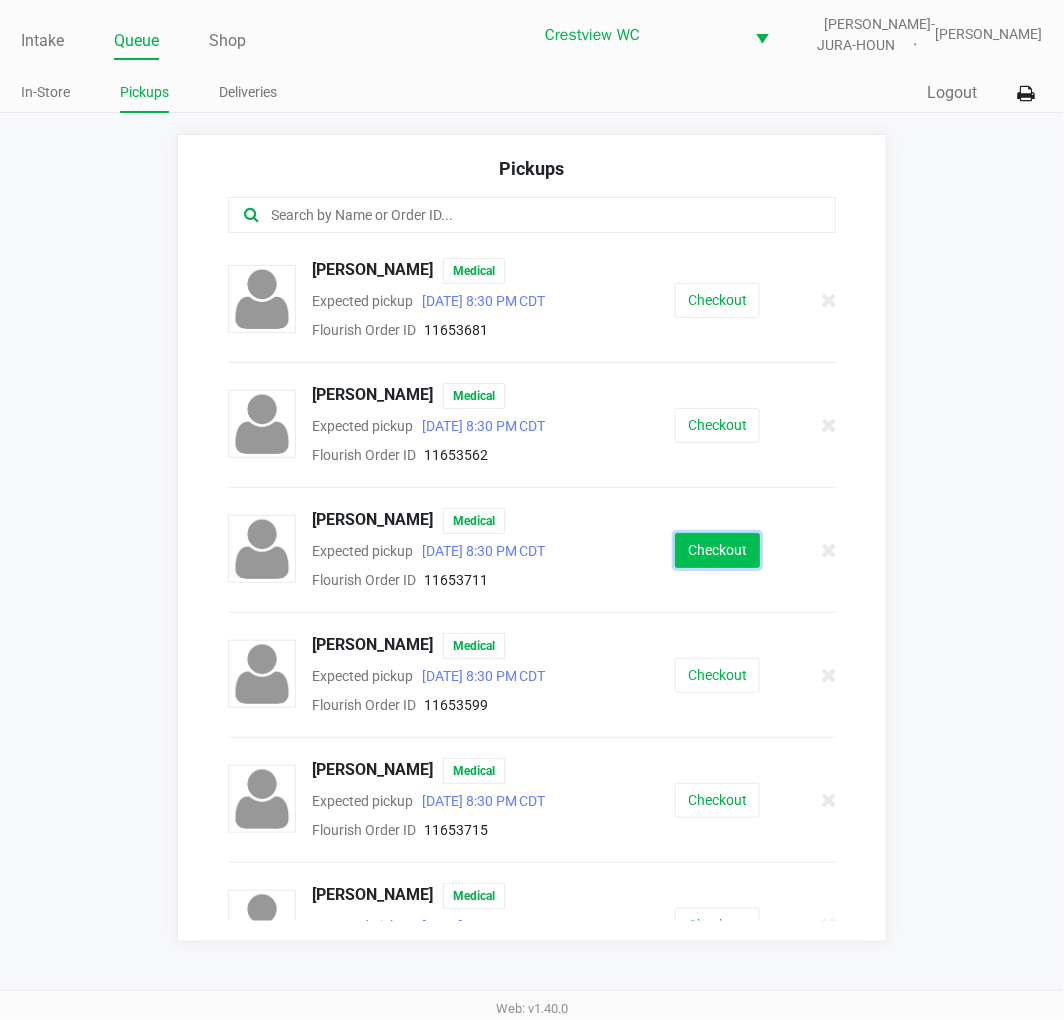 click on "Checkout" 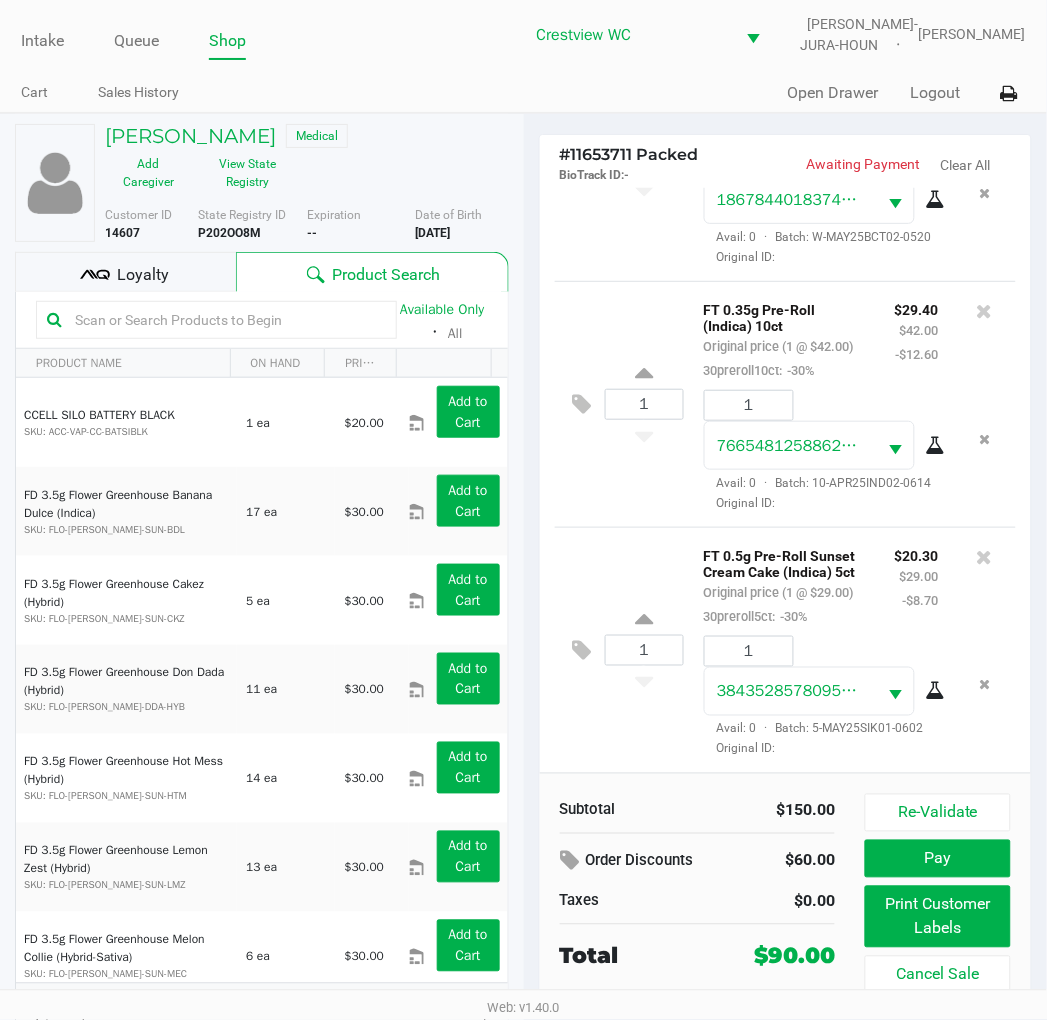 scroll, scrollTop: 630, scrollLeft: 0, axis: vertical 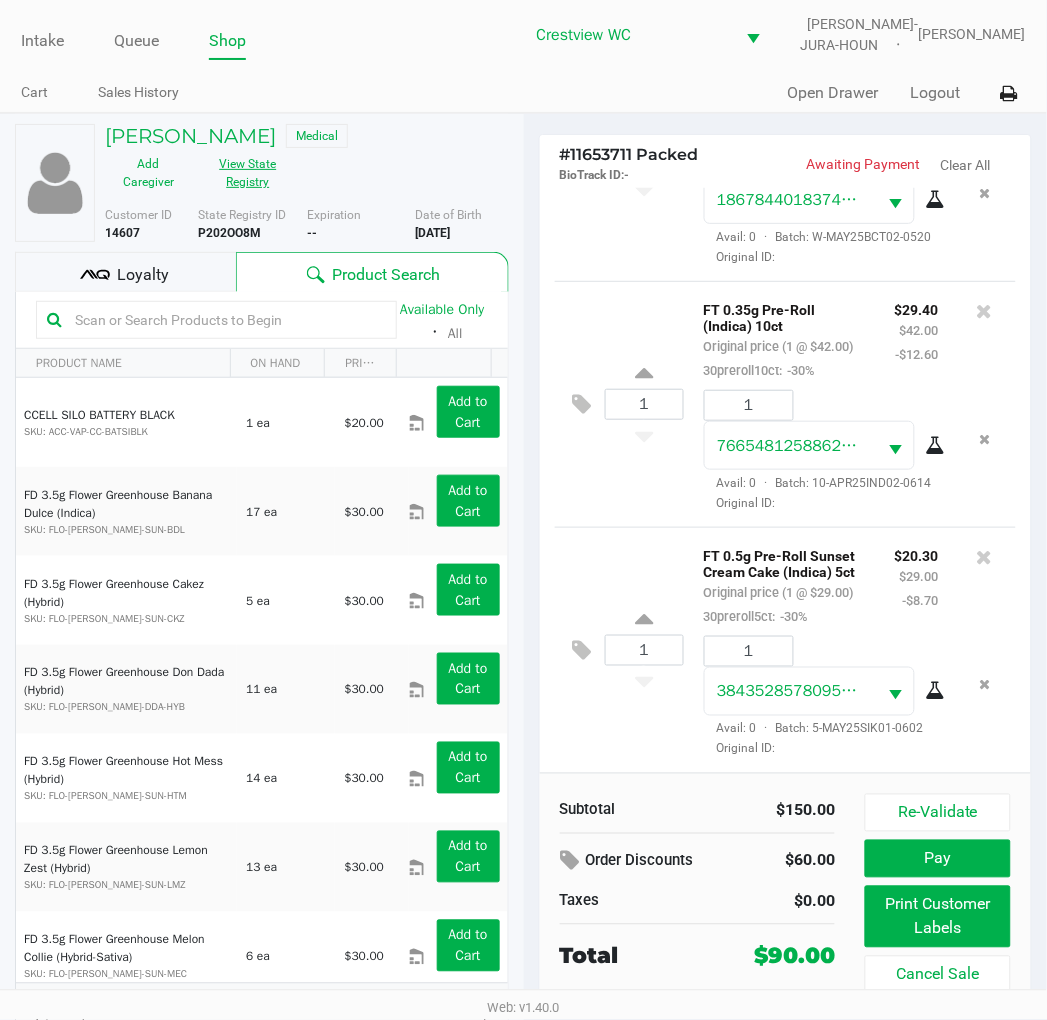 click on "View State Registry" 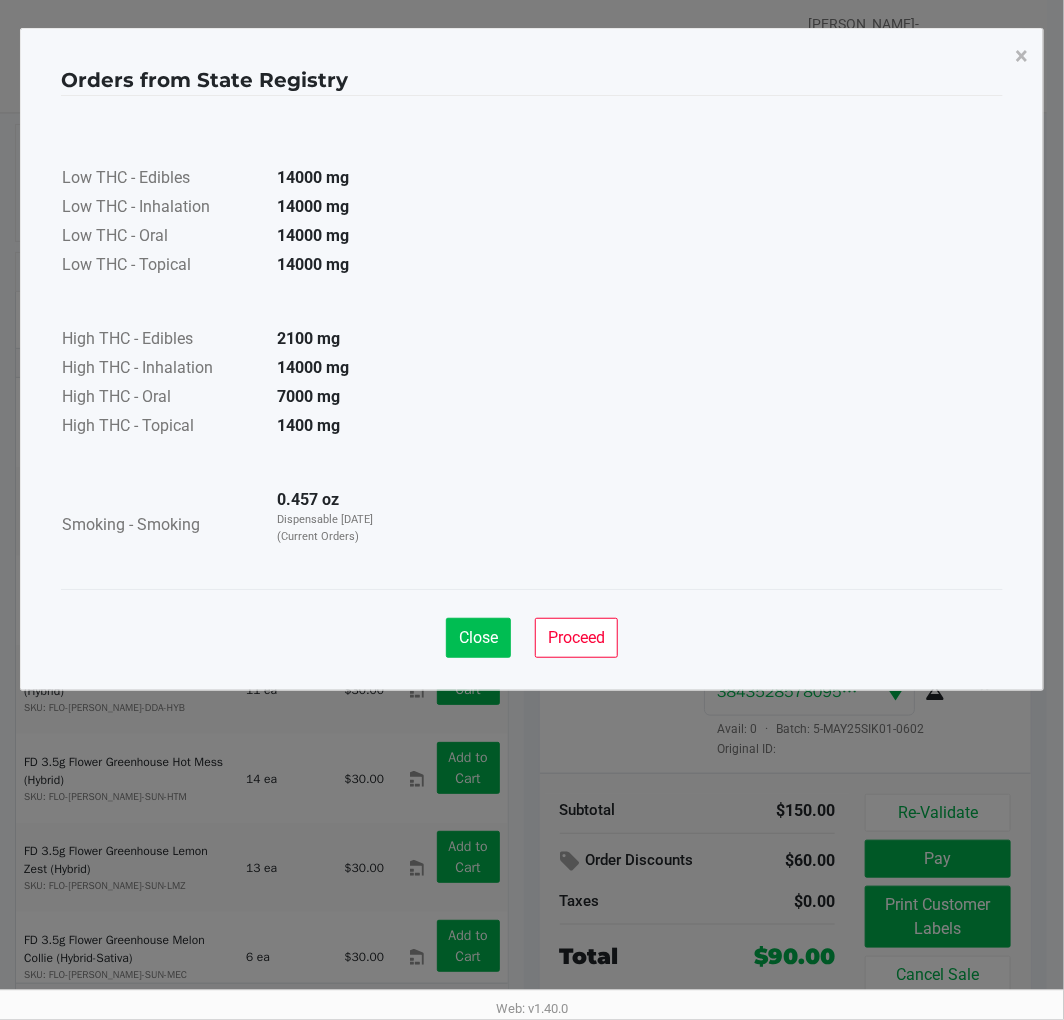 click on "Close" 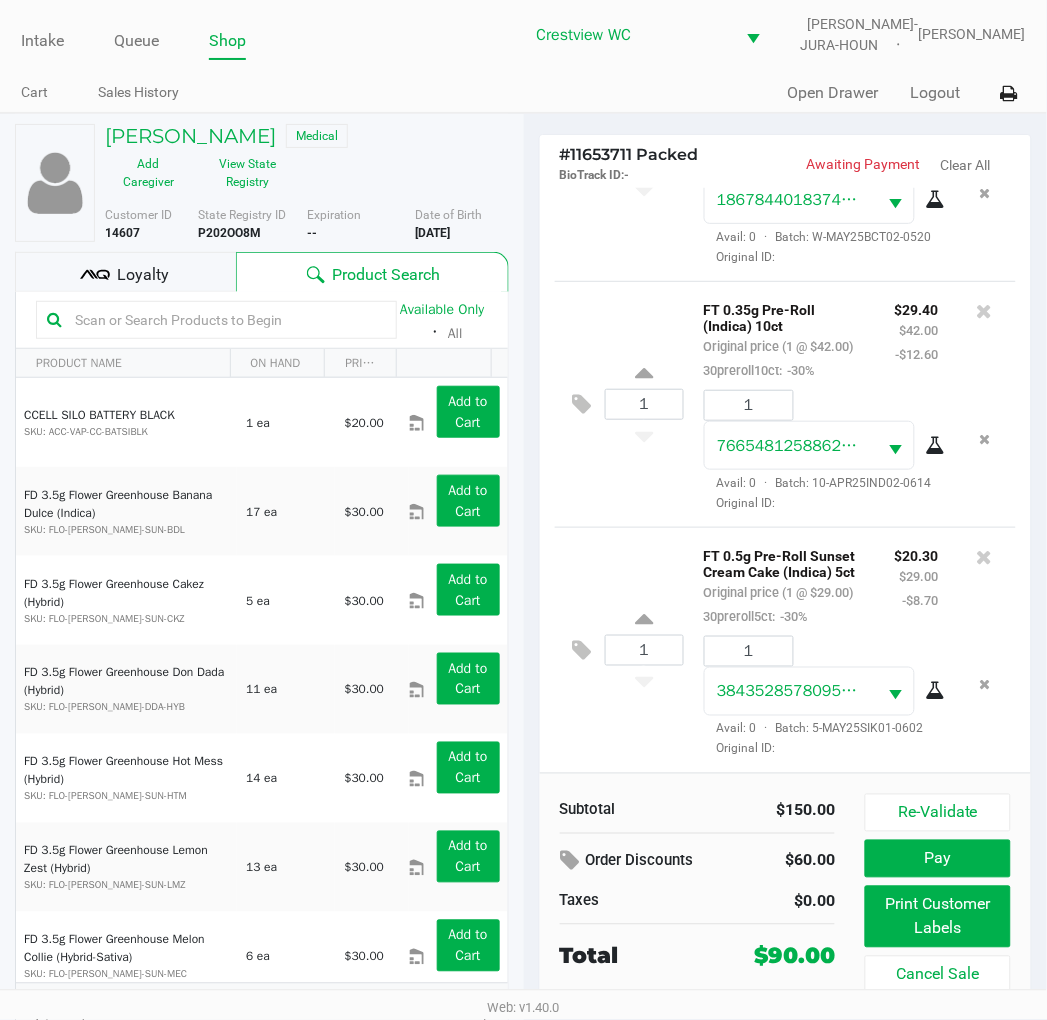 click on "Loyalty" 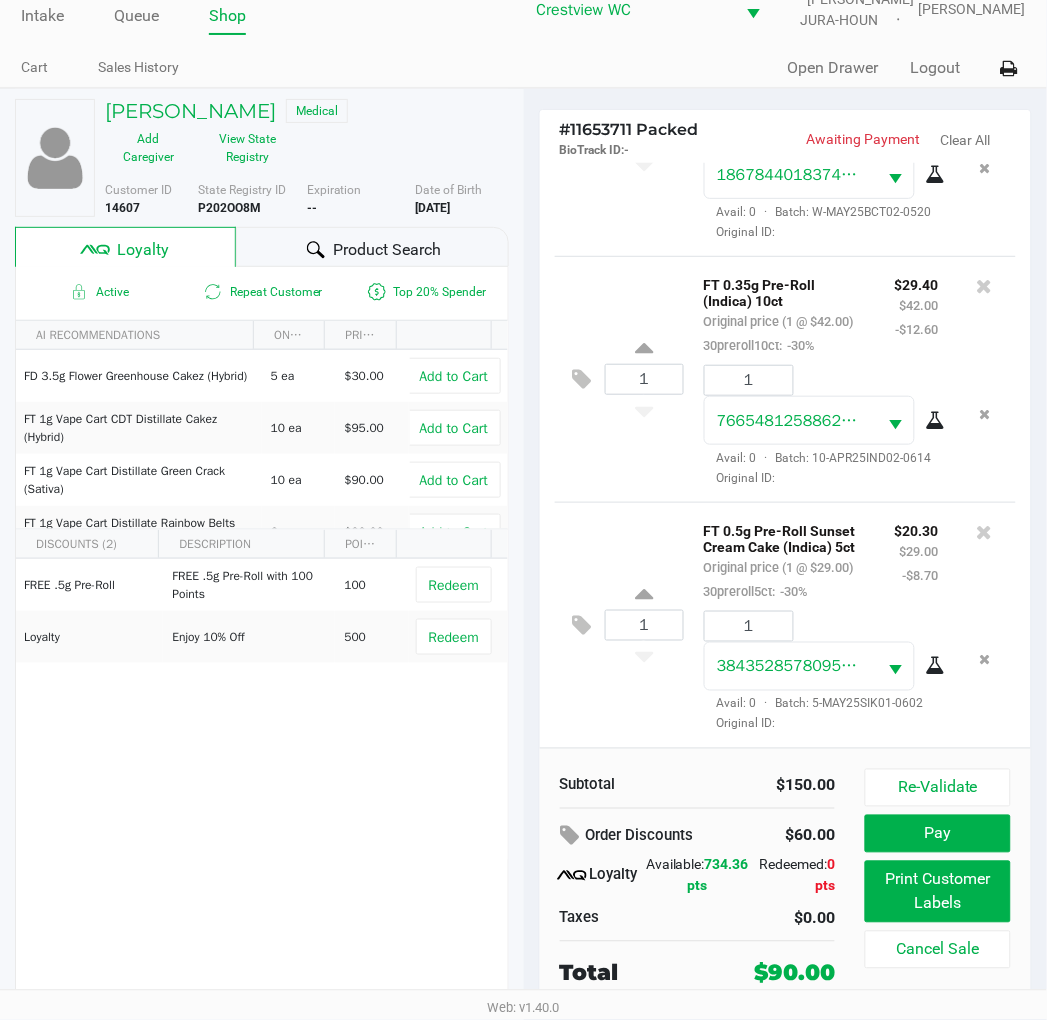 scroll, scrollTop: 32, scrollLeft: 0, axis: vertical 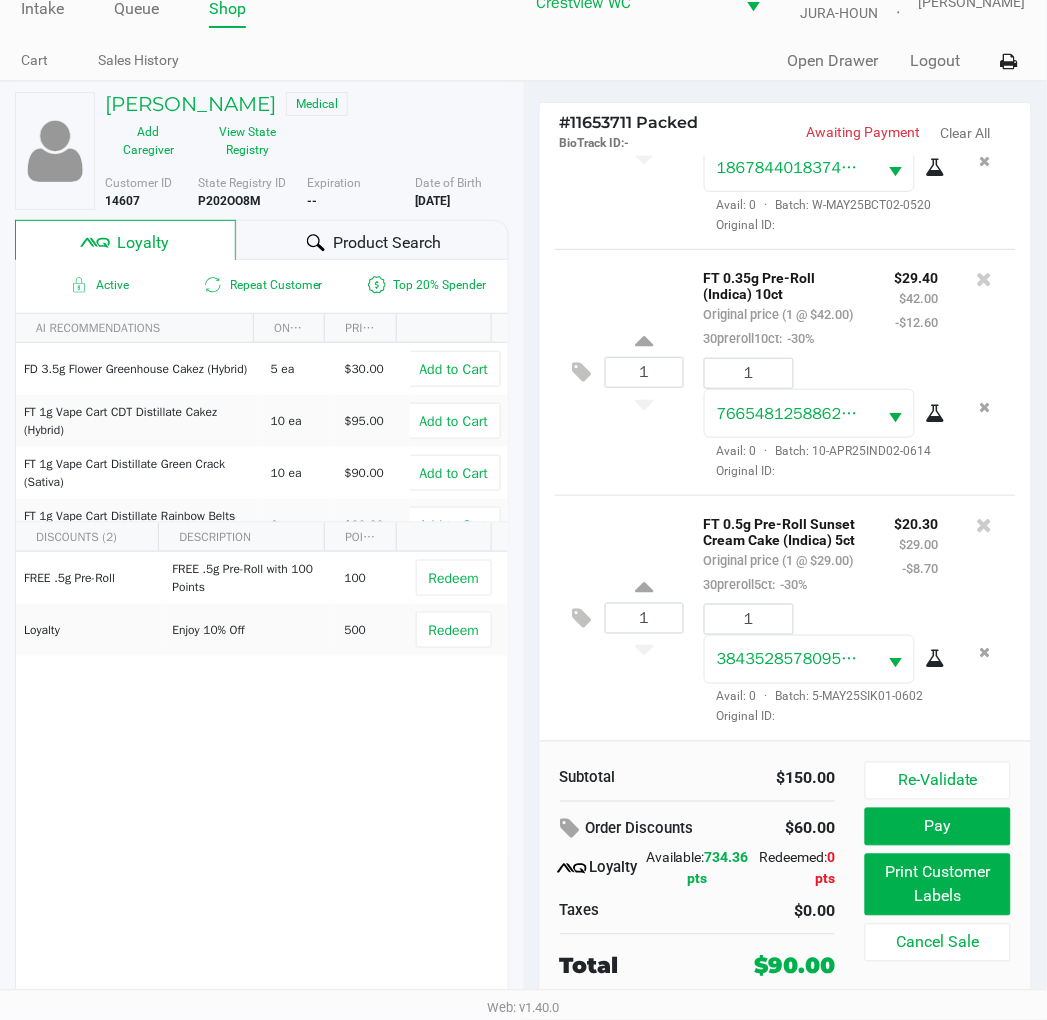 click on "FREE .5g  Pre-Roll   FREE .5g Pre-Roll with 100 Points   100   Redeem   Loyalty   Enjoy 10% Off    500   Redeem" 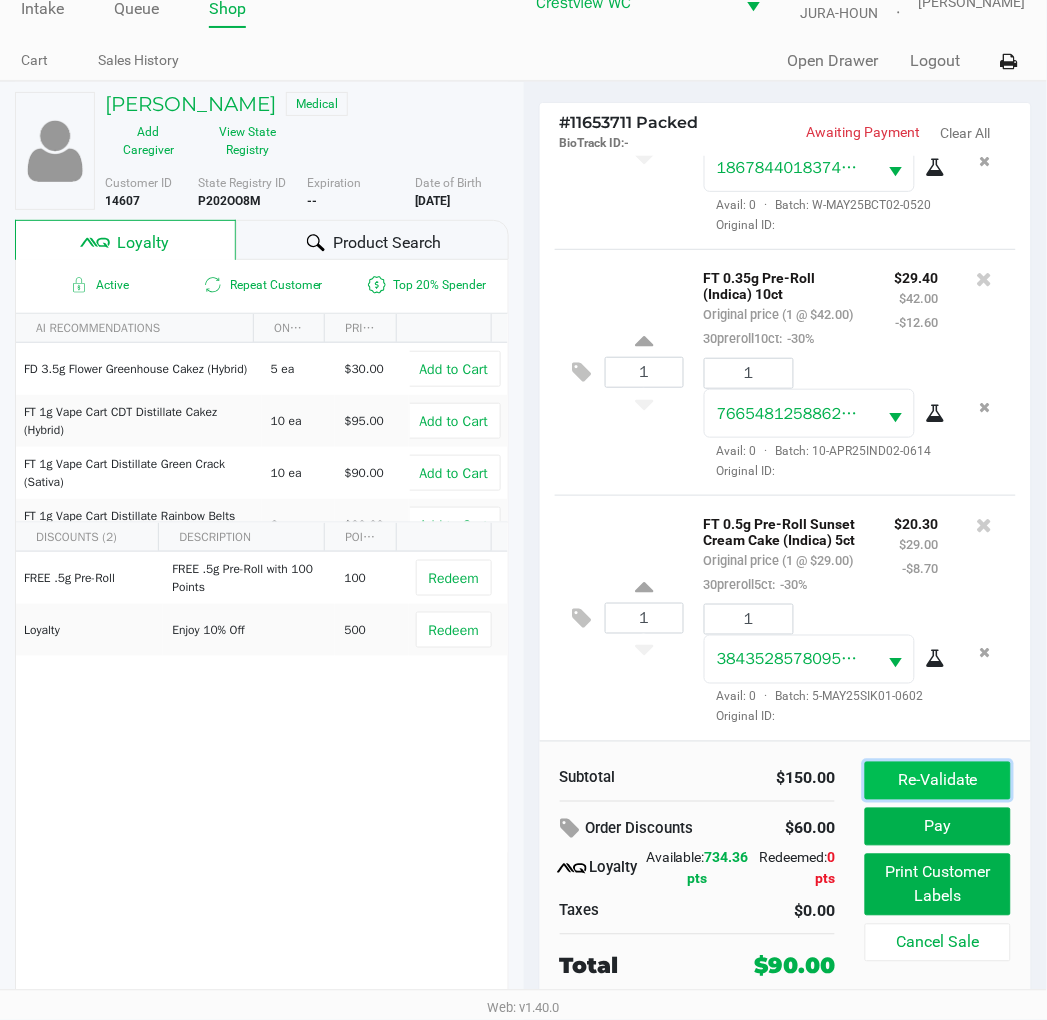 click on "Re-Validate" 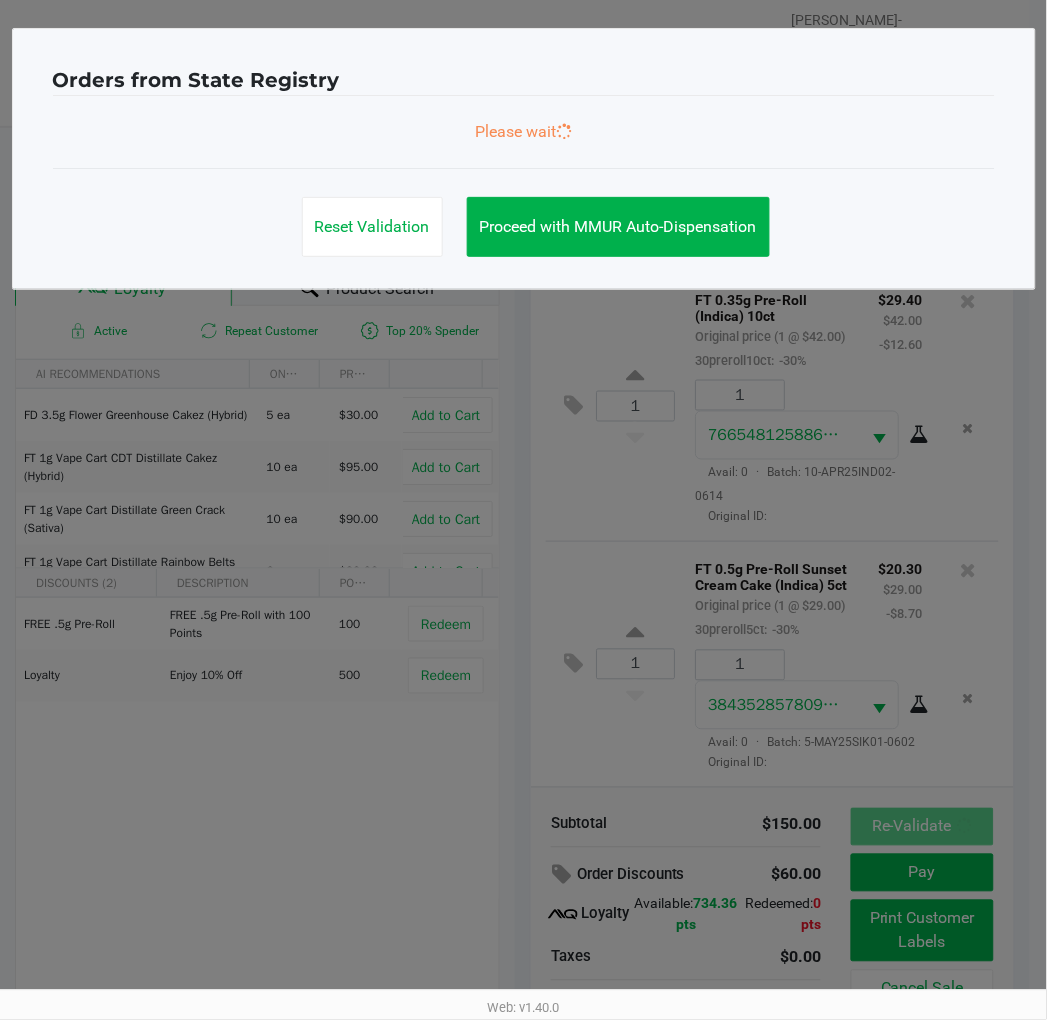 scroll, scrollTop: 0, scrollLeft: 0, axis: both 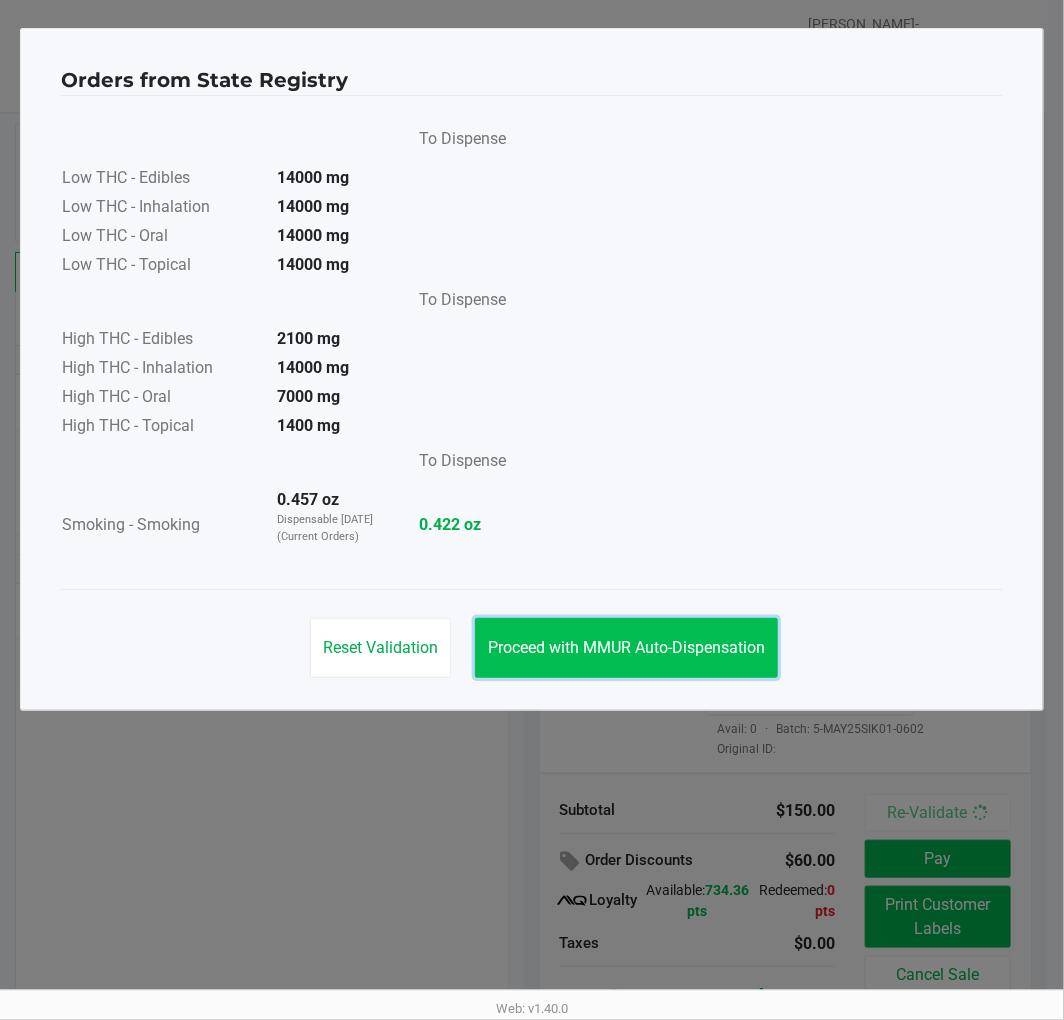 click on "Proceed with MMUR Auto-Dispensation" 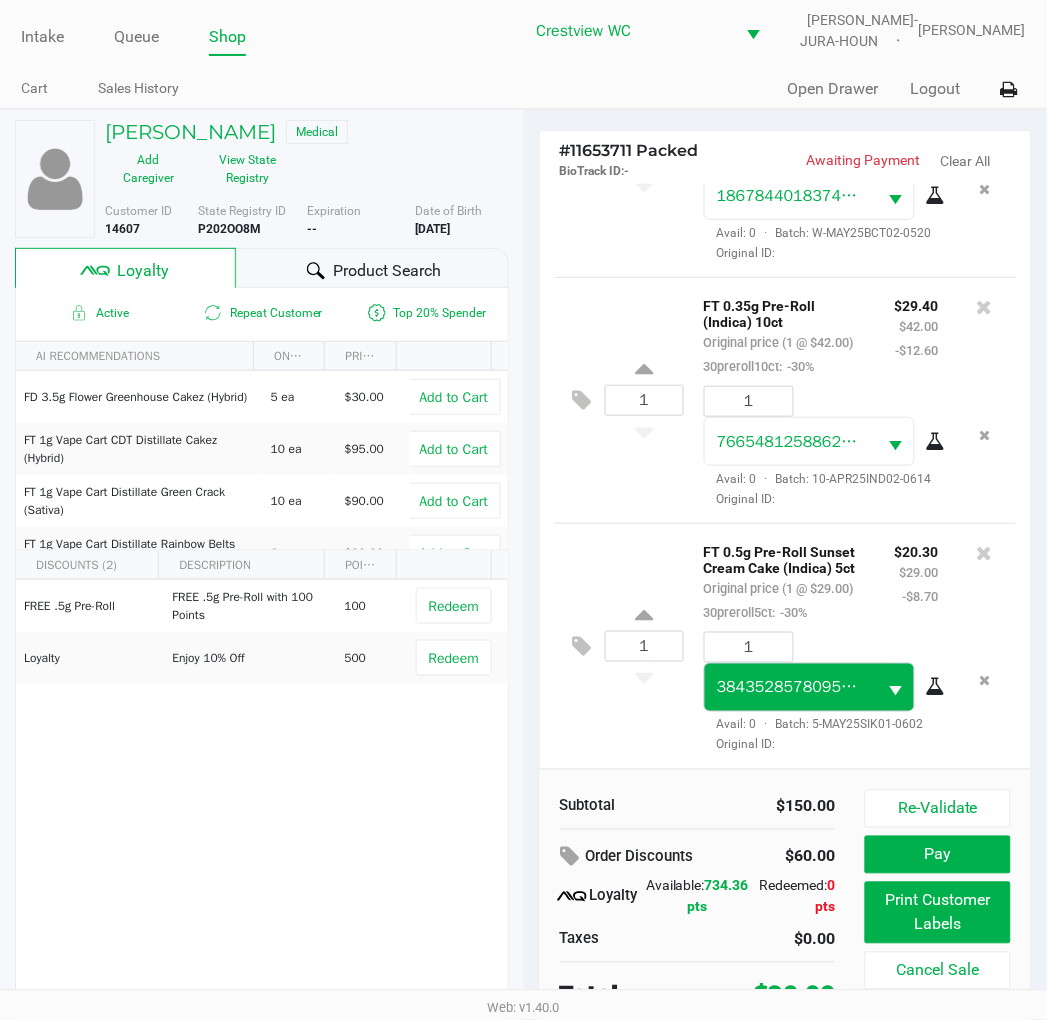scroll, scrollTop: 32, scrollLeft: 0, axis: vertical 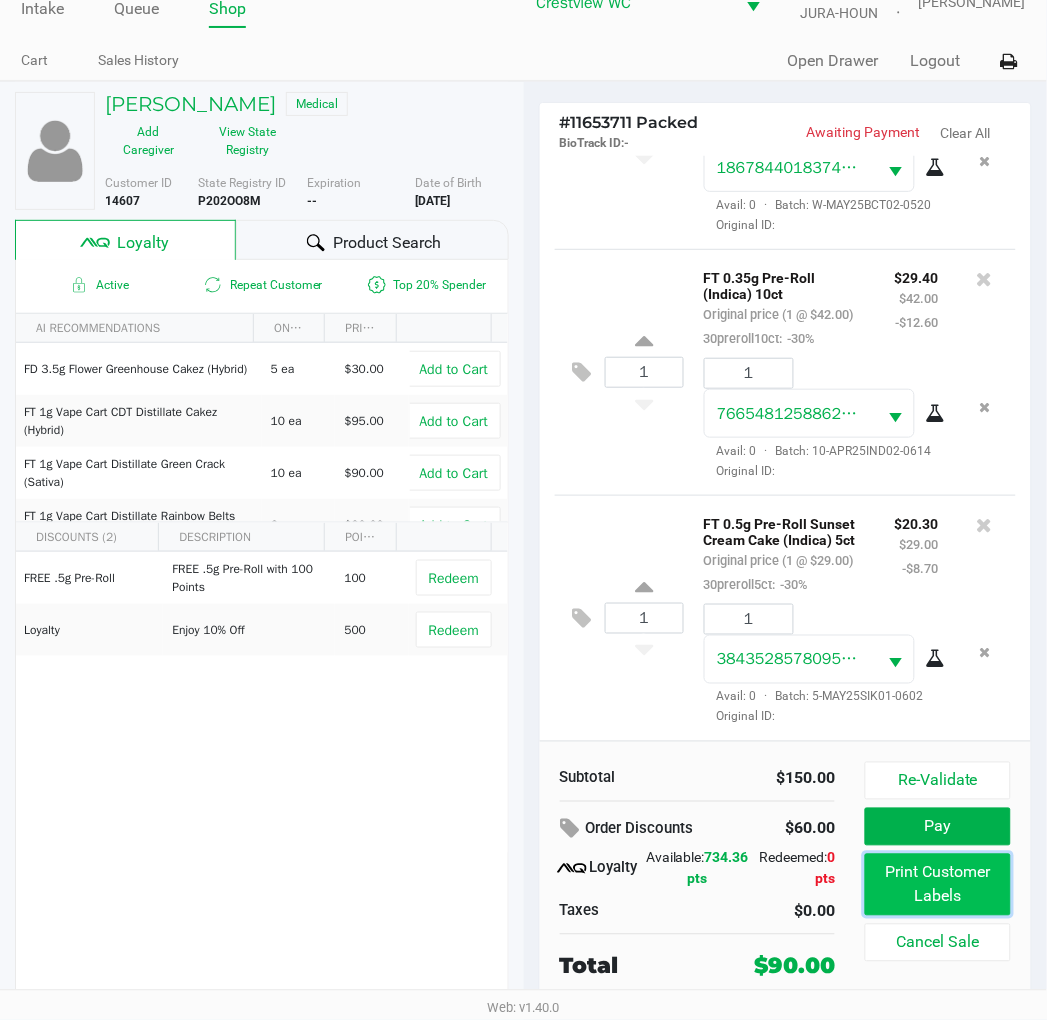 click on "Print Customer Labels" 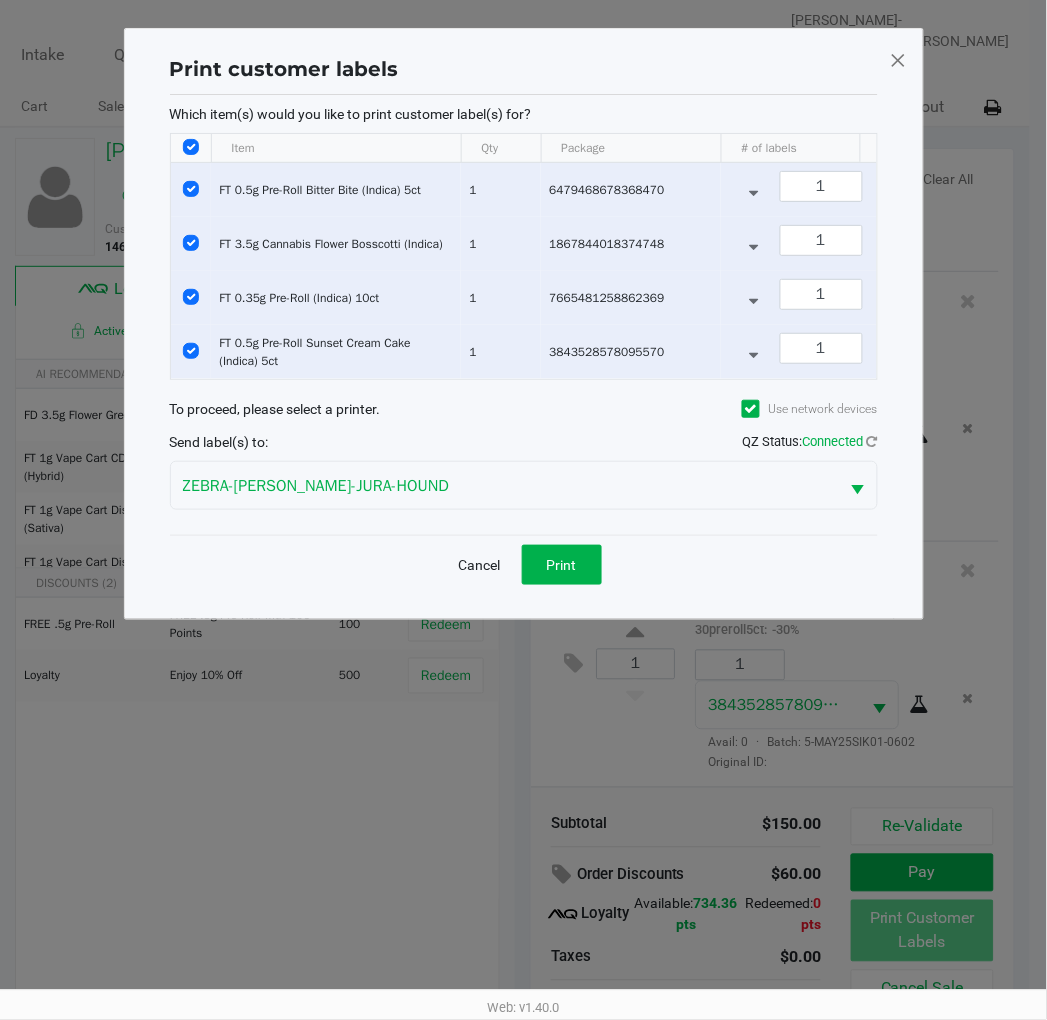 scroll, scrollTop: 0, scrollLeft: 0, axis: both 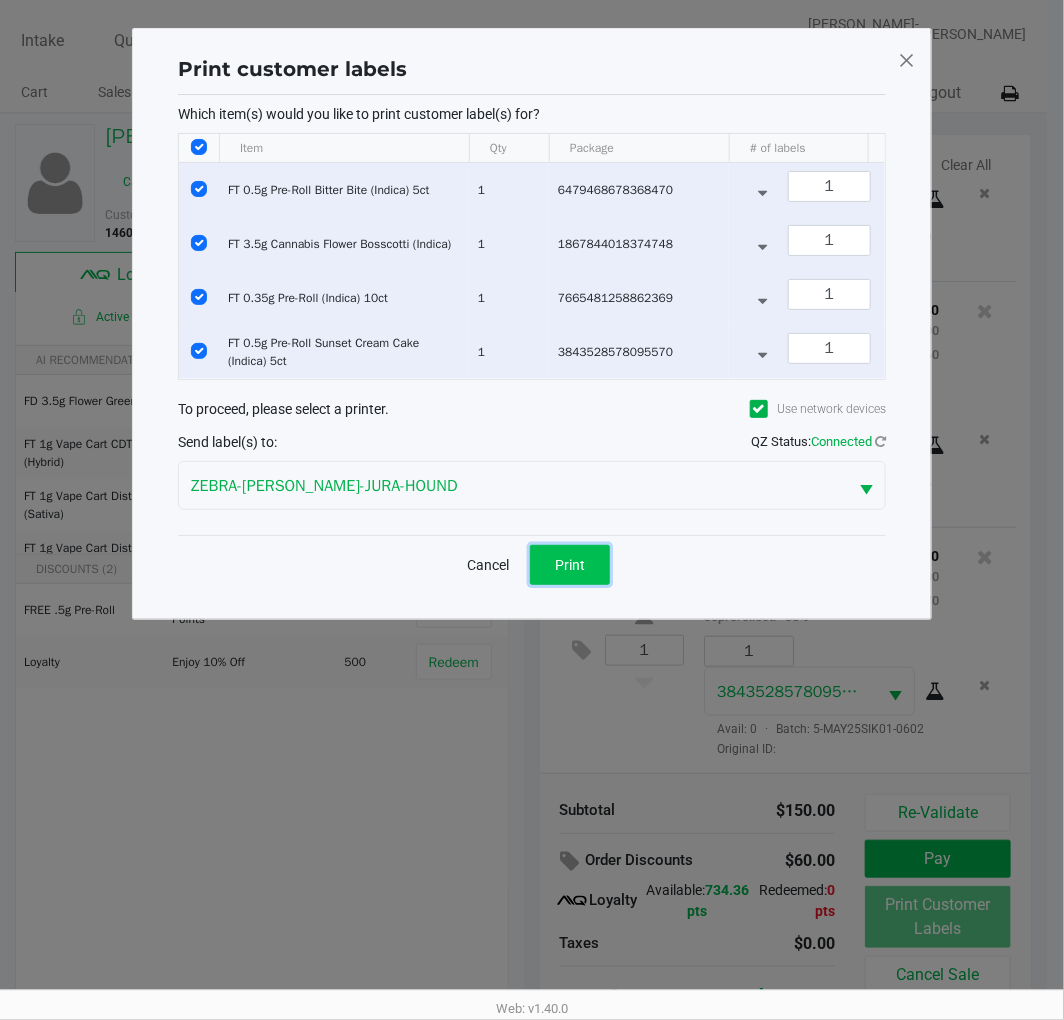 click on "Print" 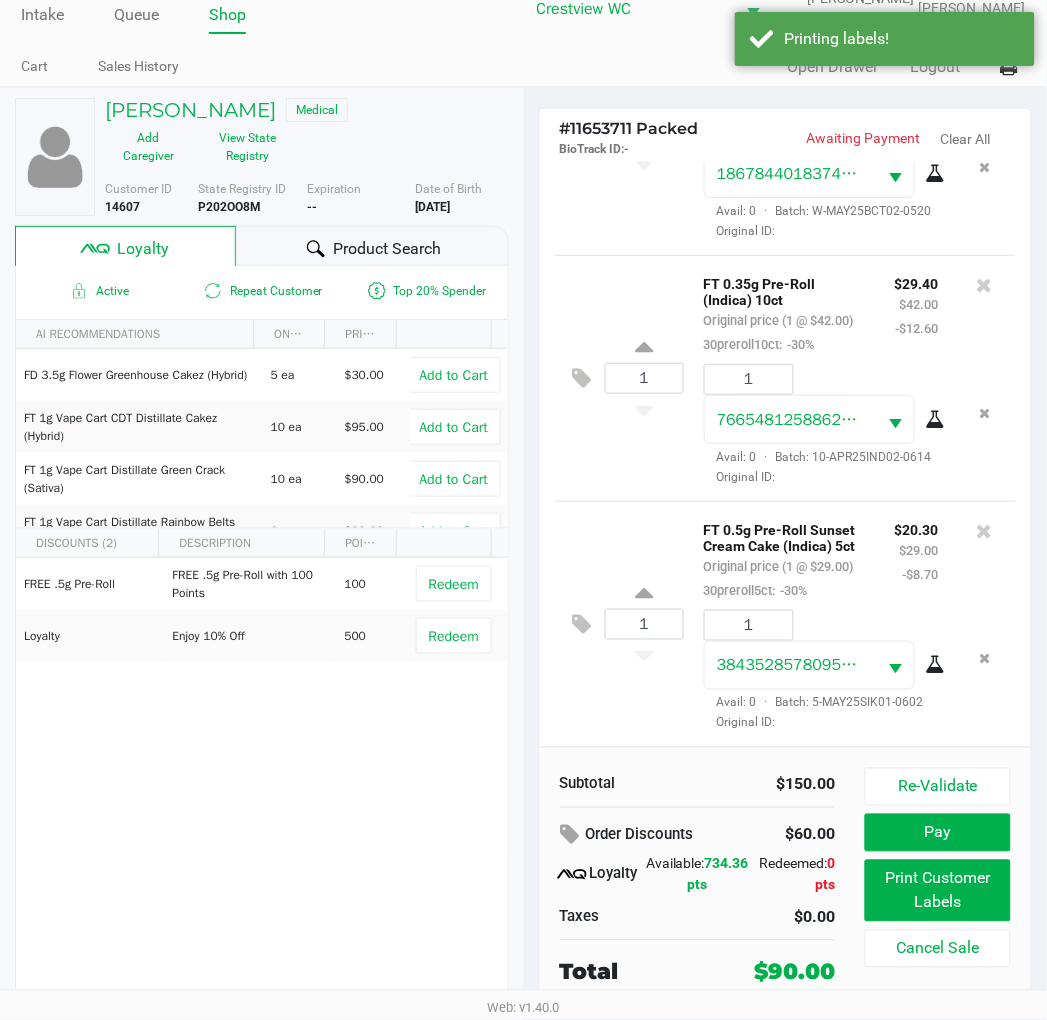 scroll, scrollTop: 32, scrollLeft: 0, axis: vertical 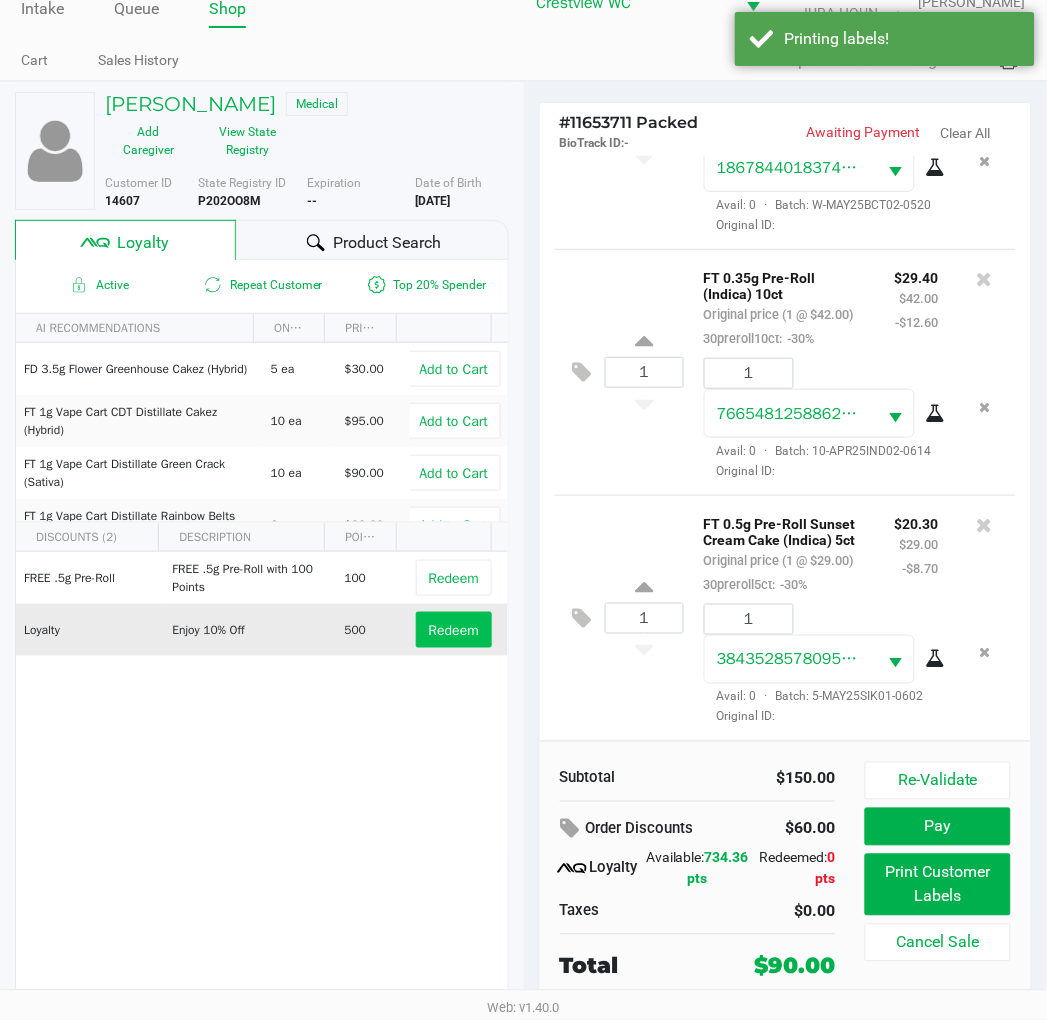 click on "Redeem" 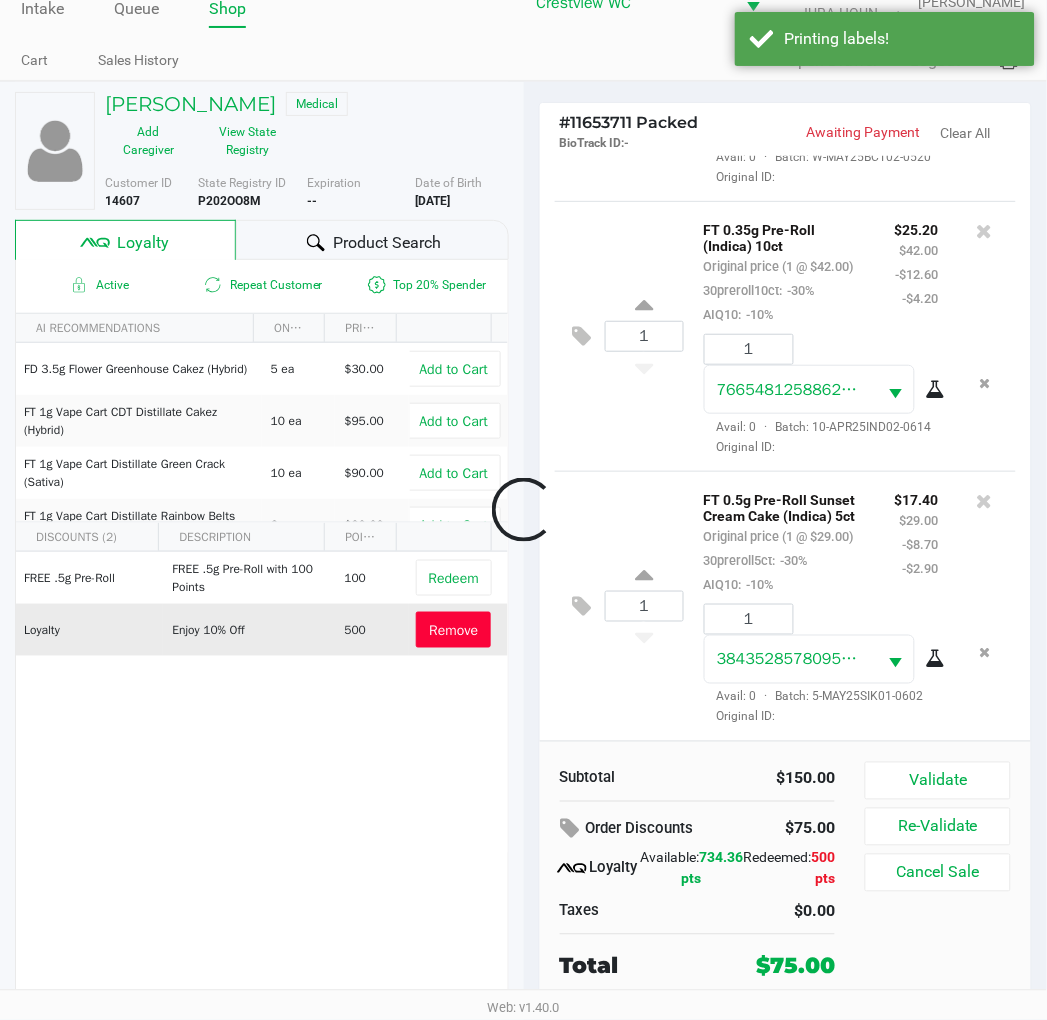 scroll, scrollTop: 726, scrollLeft: 0, axis: vertical 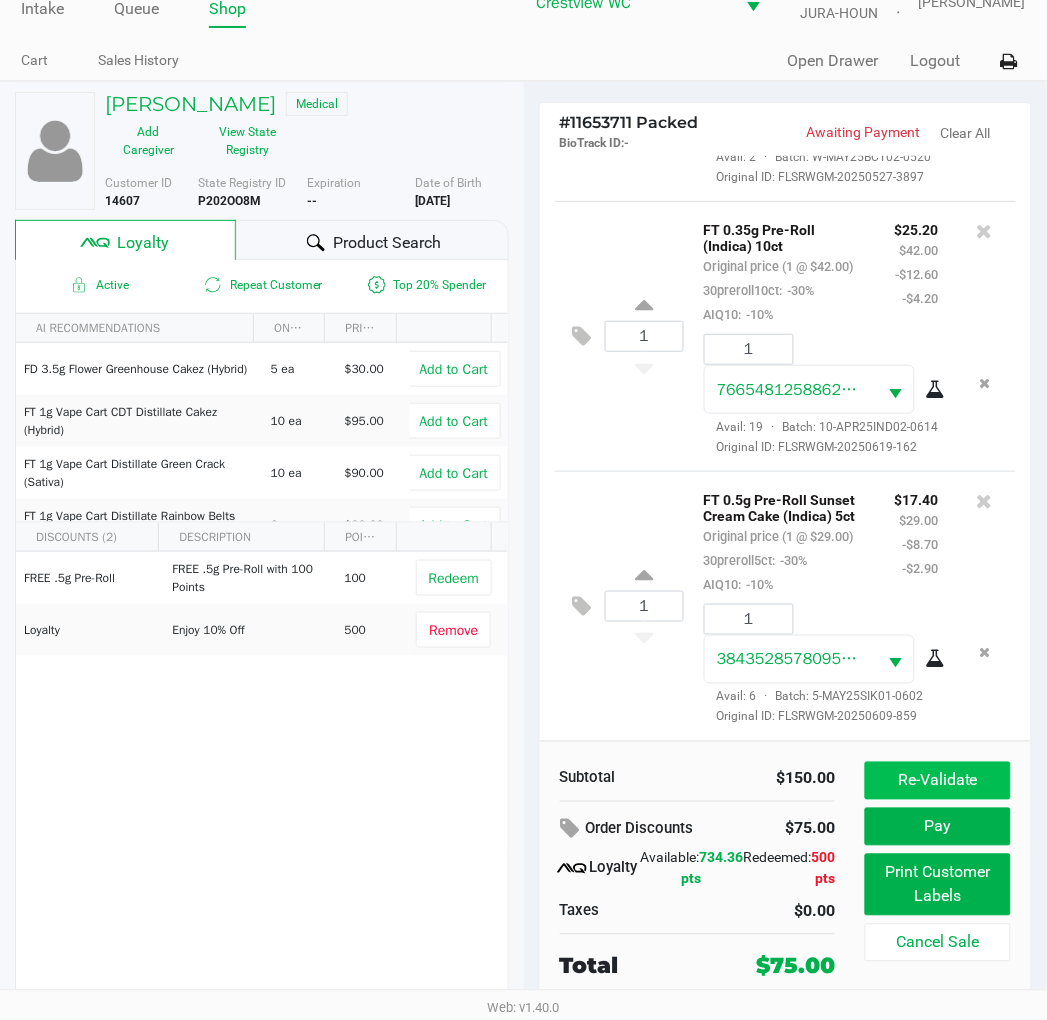 click on "Re-Validate" 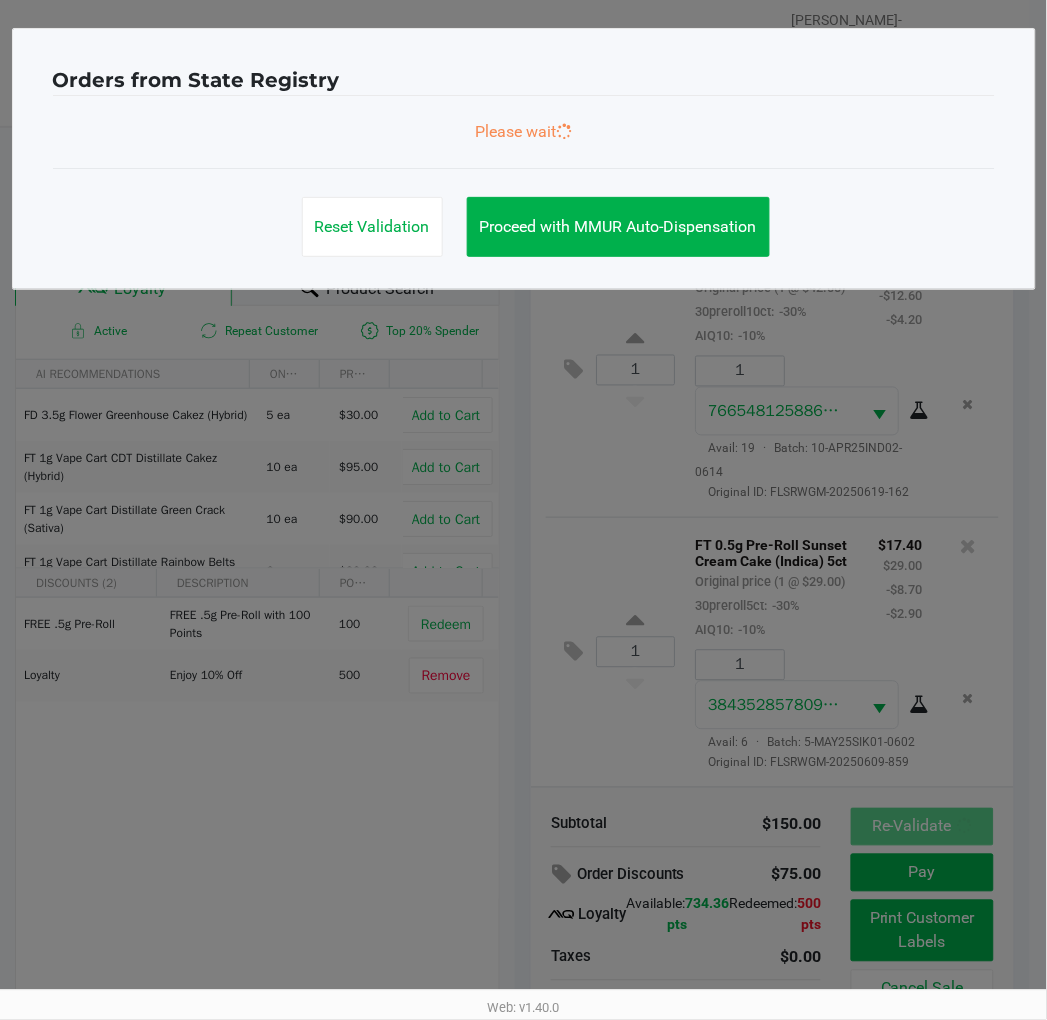 scroll, scrollTop: 0, scrollLeft: 0, axis: both 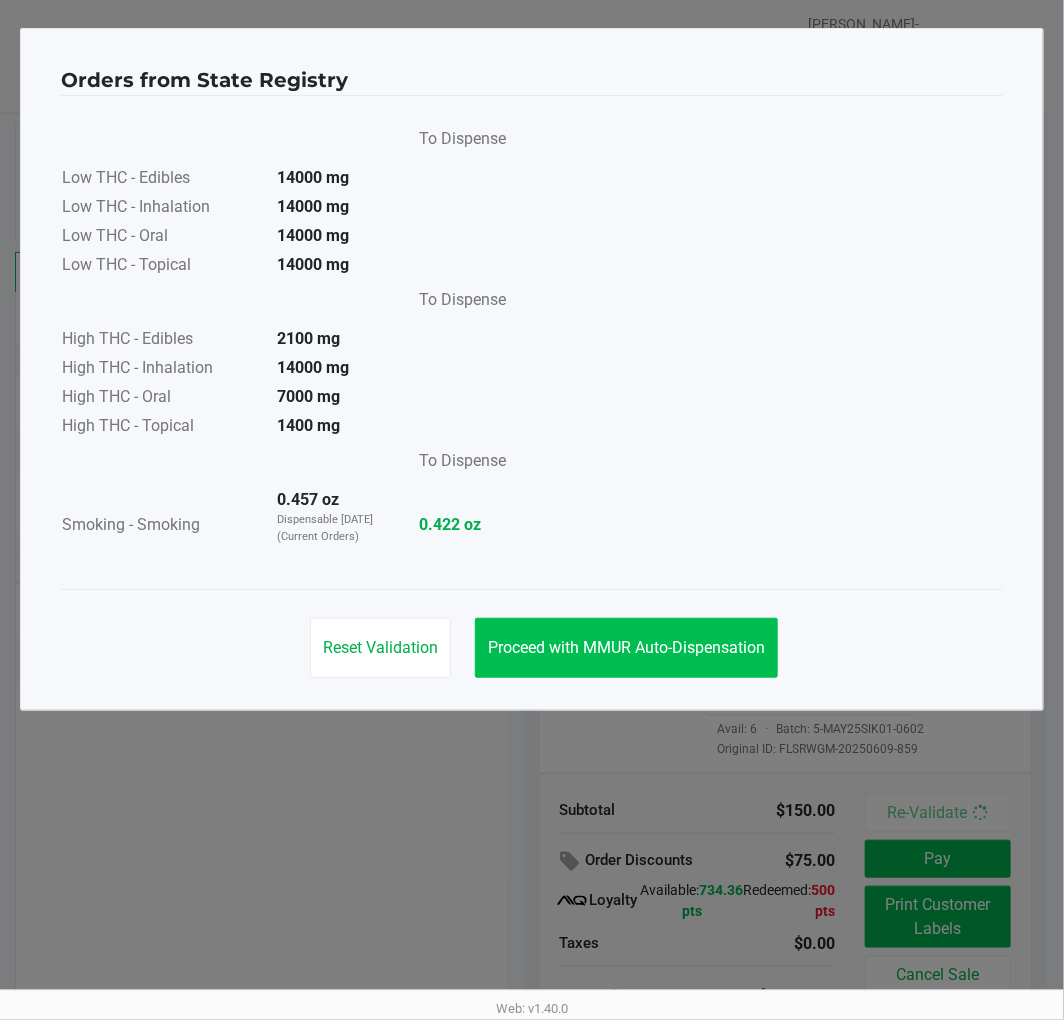 click on "Proceed with MMUR Auto-Dispensation" 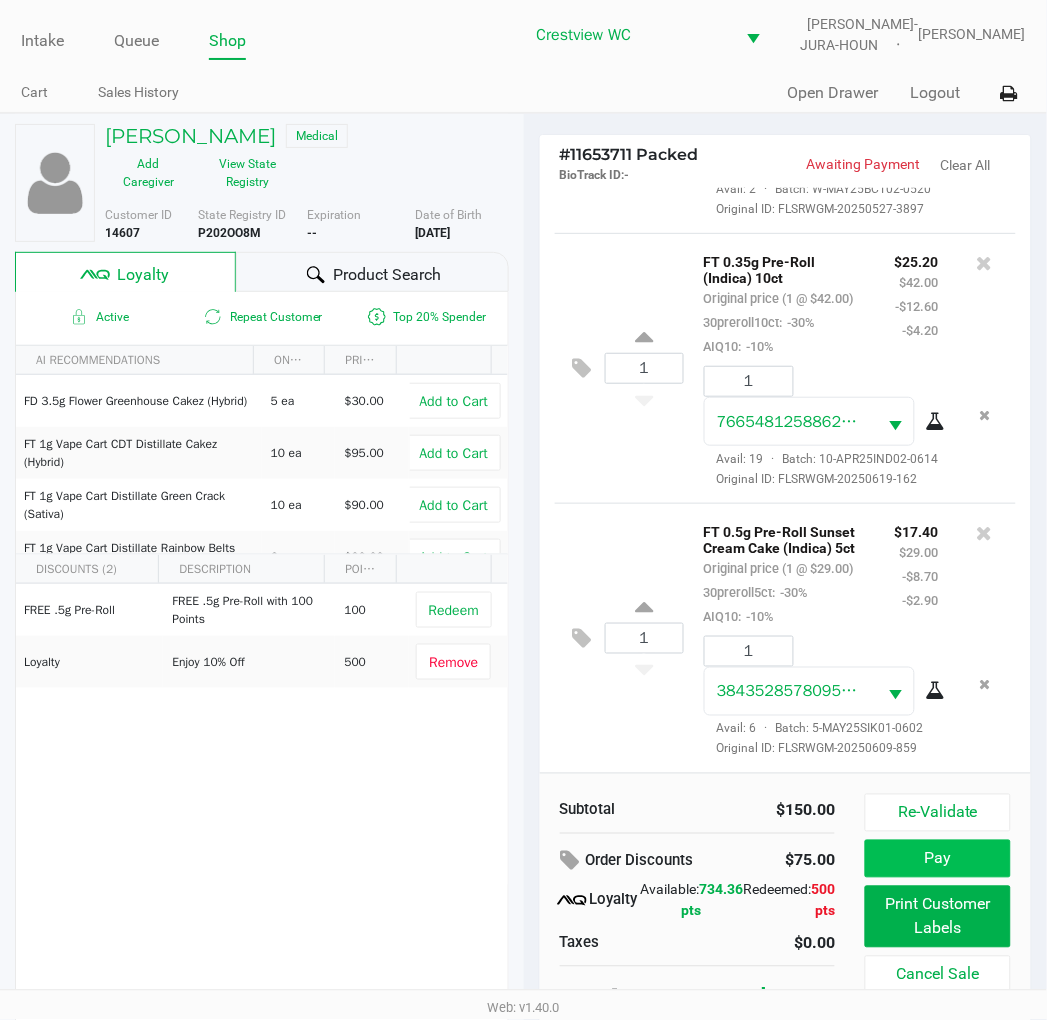click on "Pay" 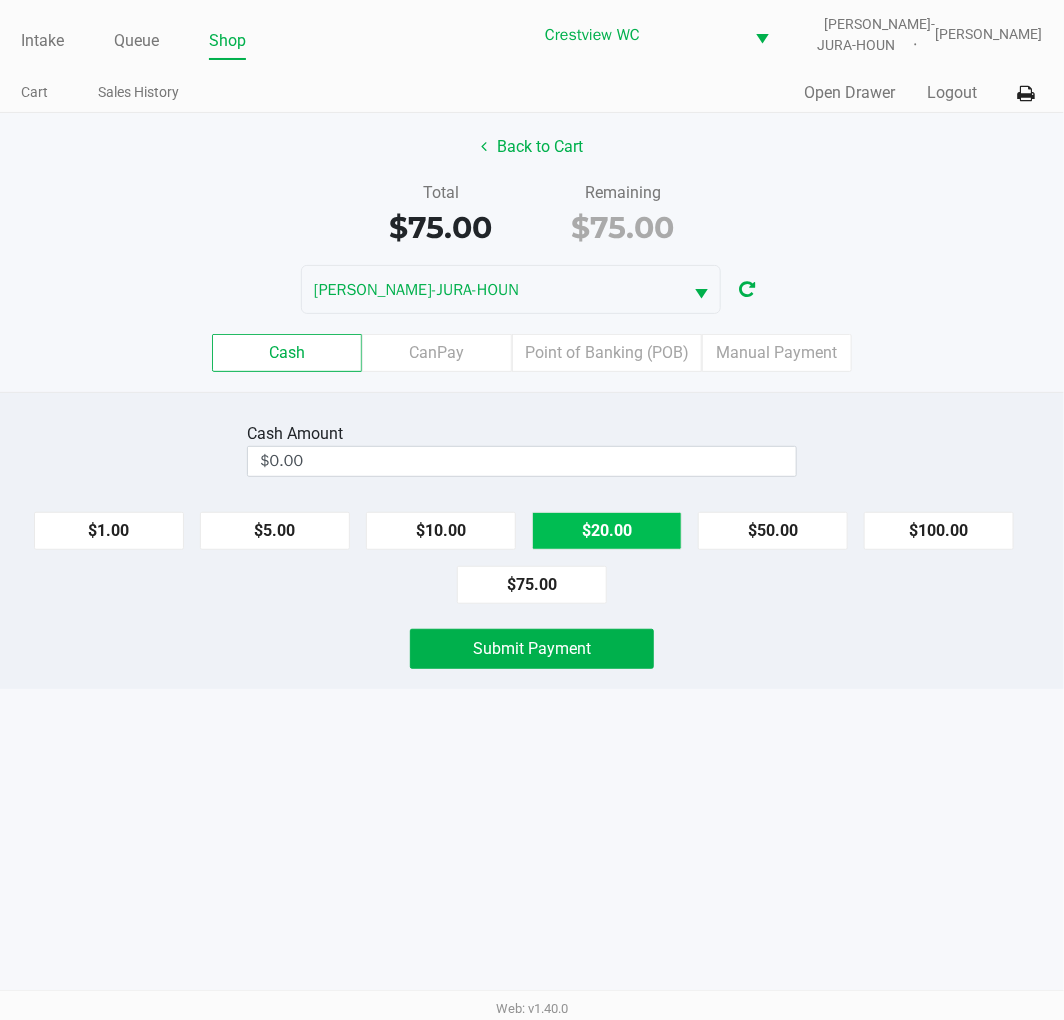 click on "$20.00" 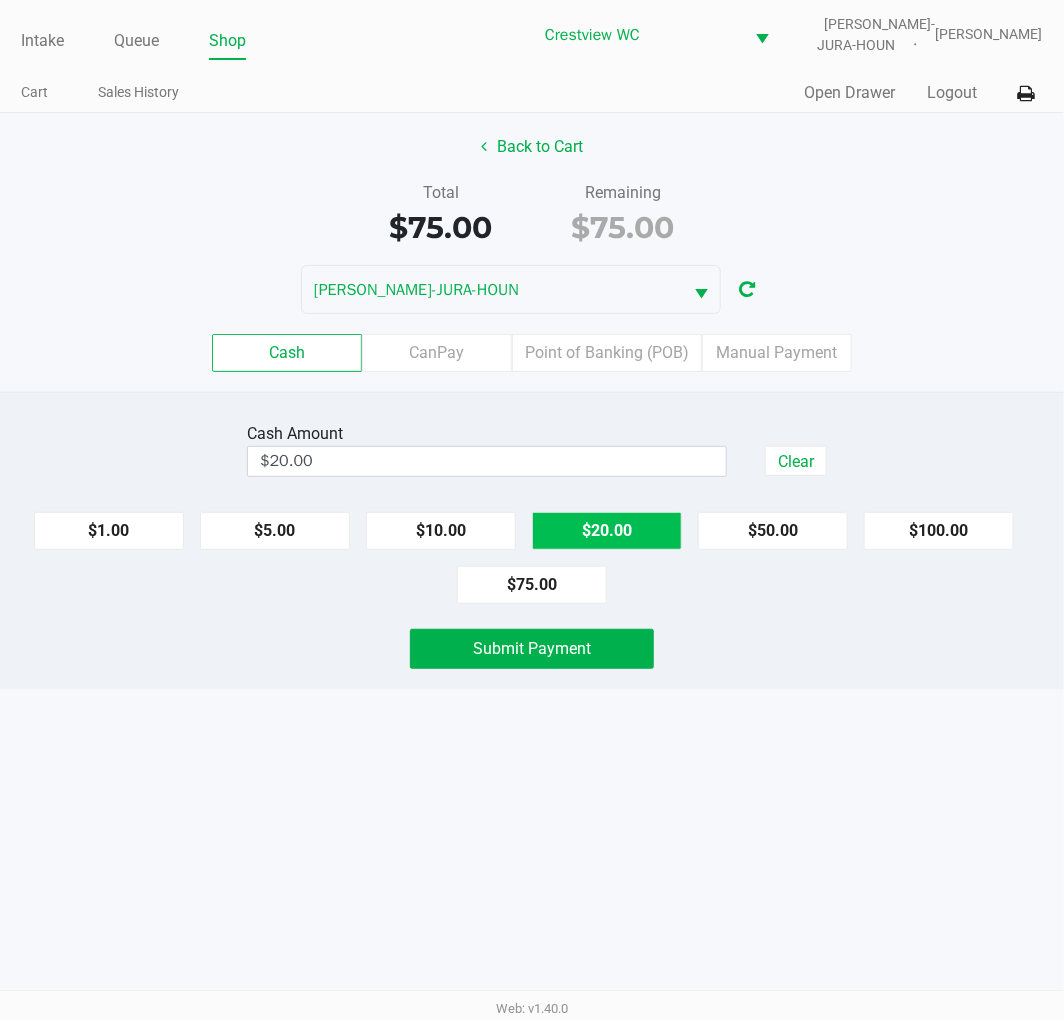 click on "$20.00" 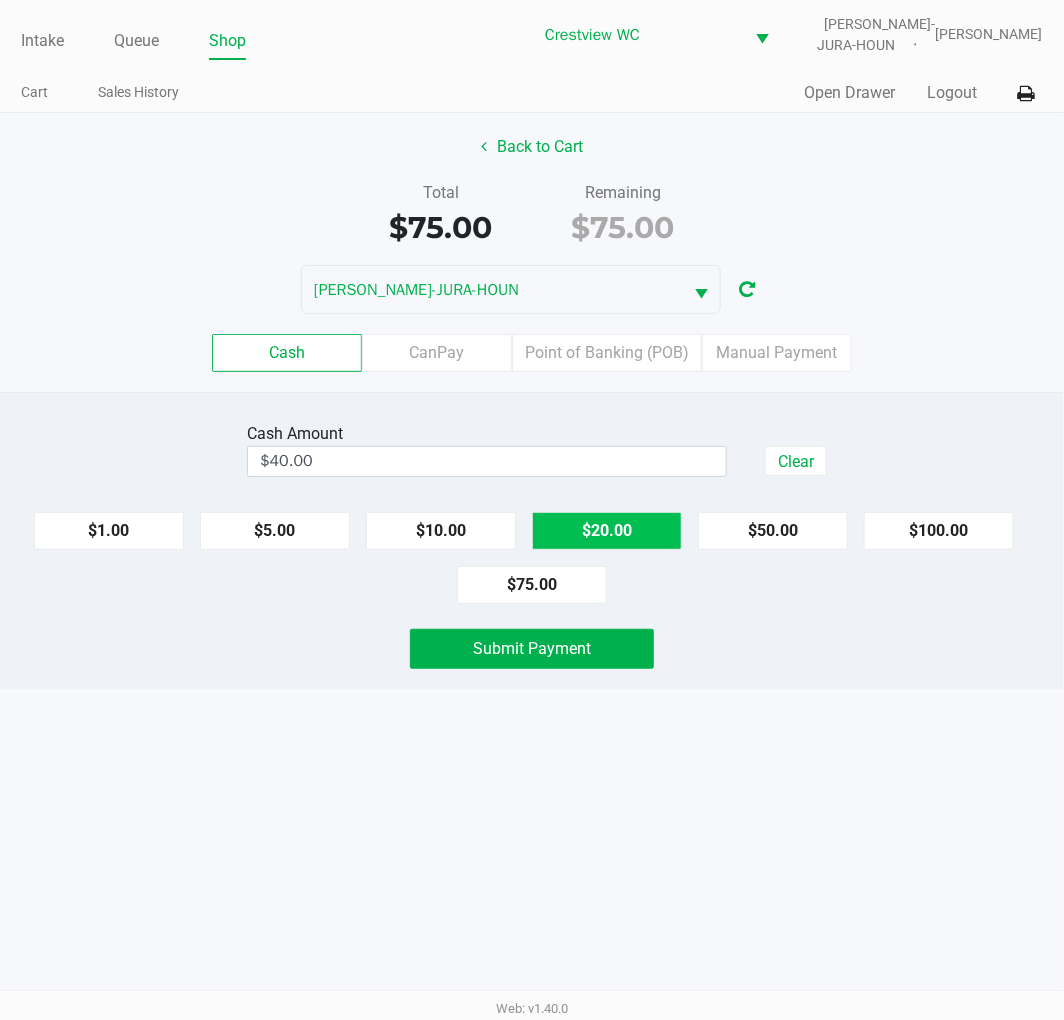 click on "$20.00" 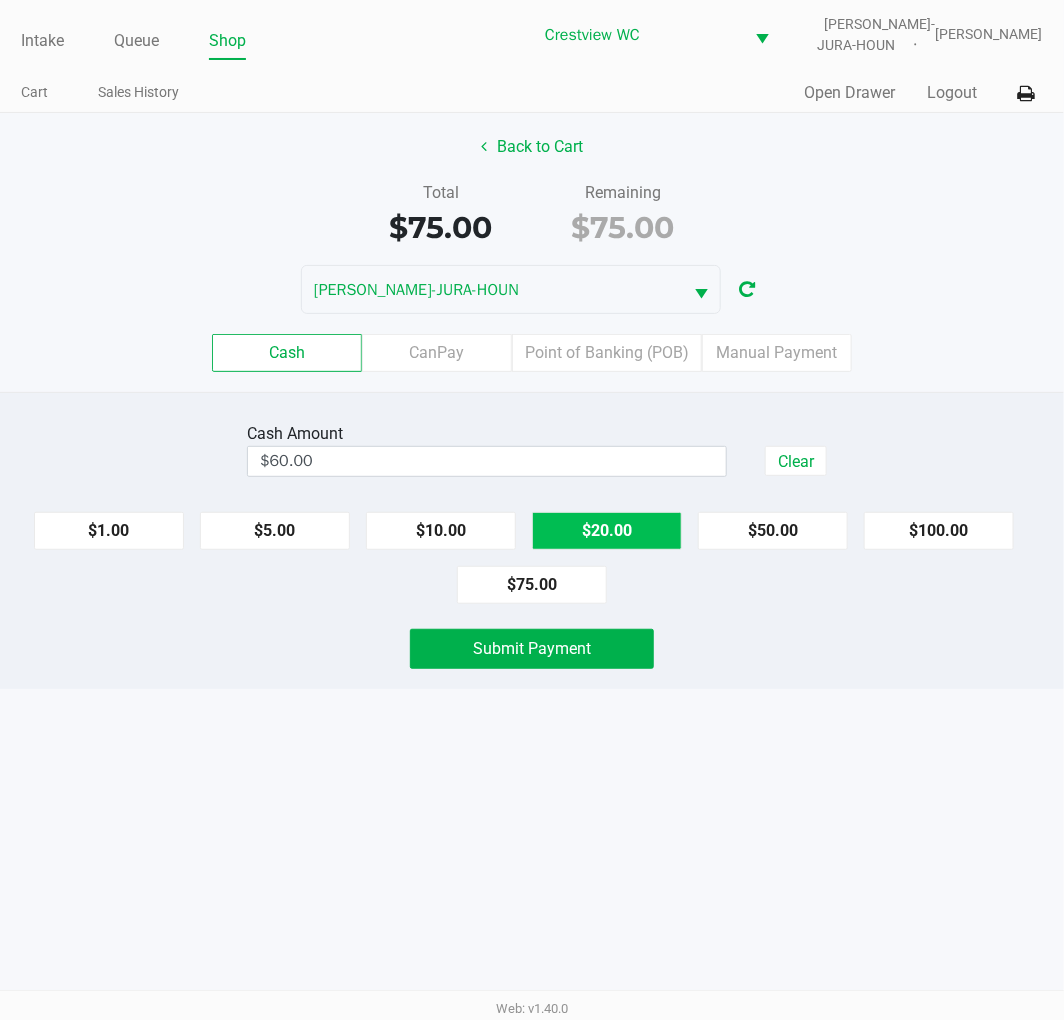 click on "$20.00" 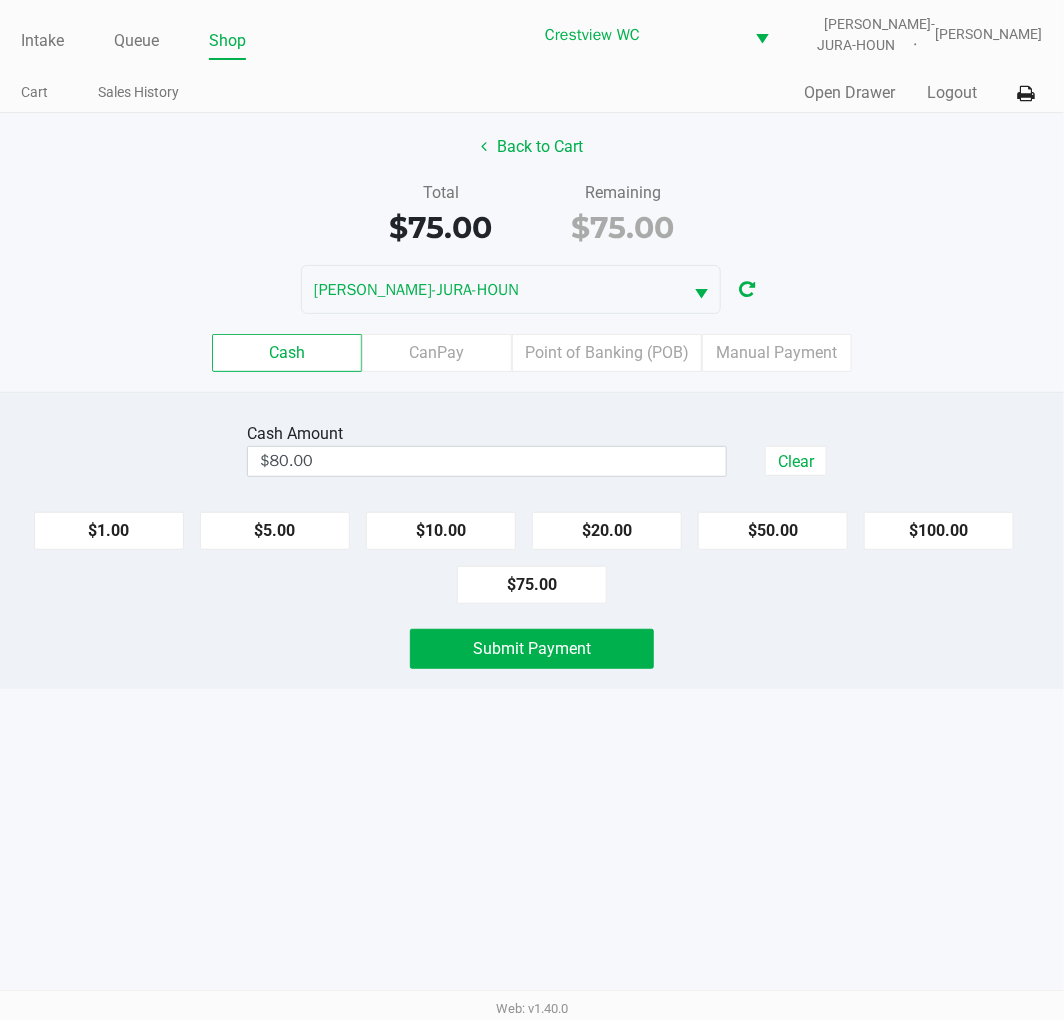 click on "Submit Payment" 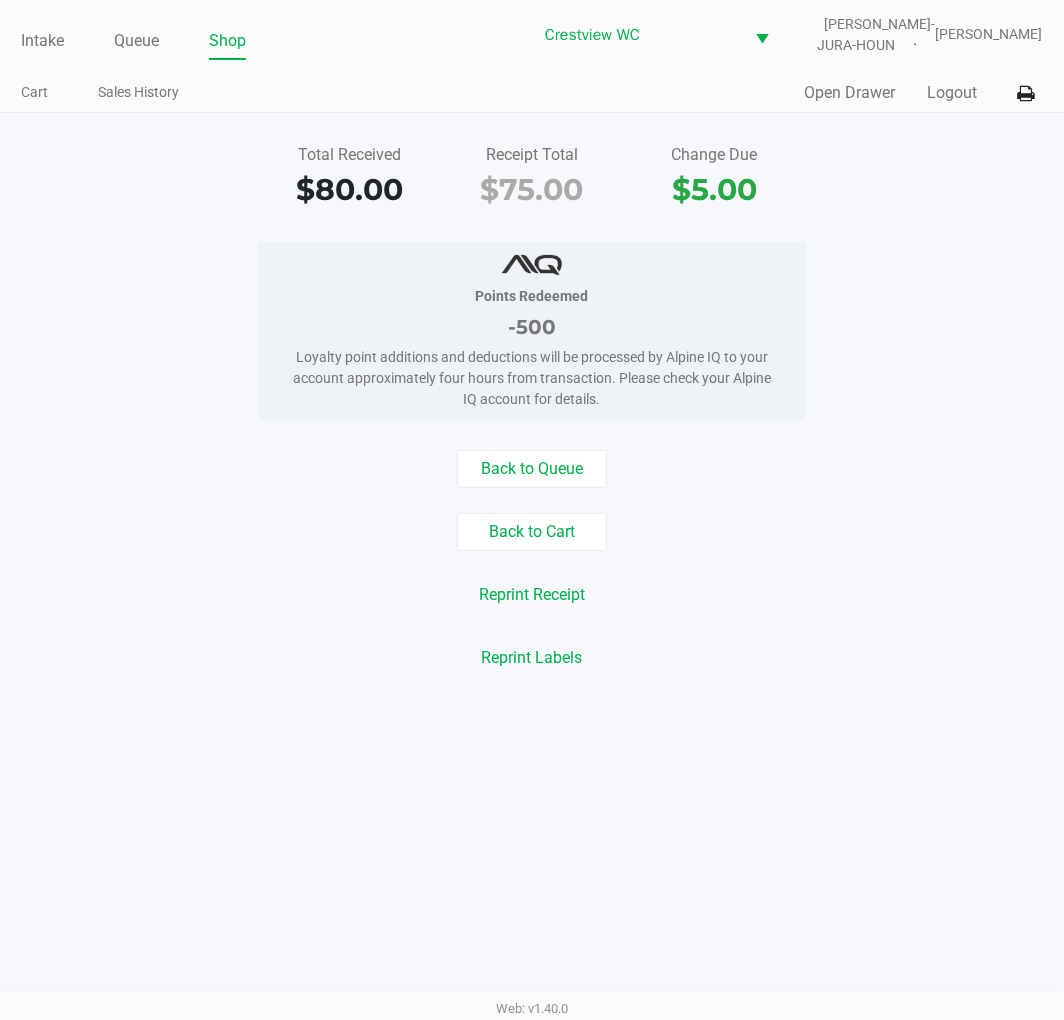 click on "Total Received   $80.00   Receipt Total   $75.00   Change Due   $5.00" 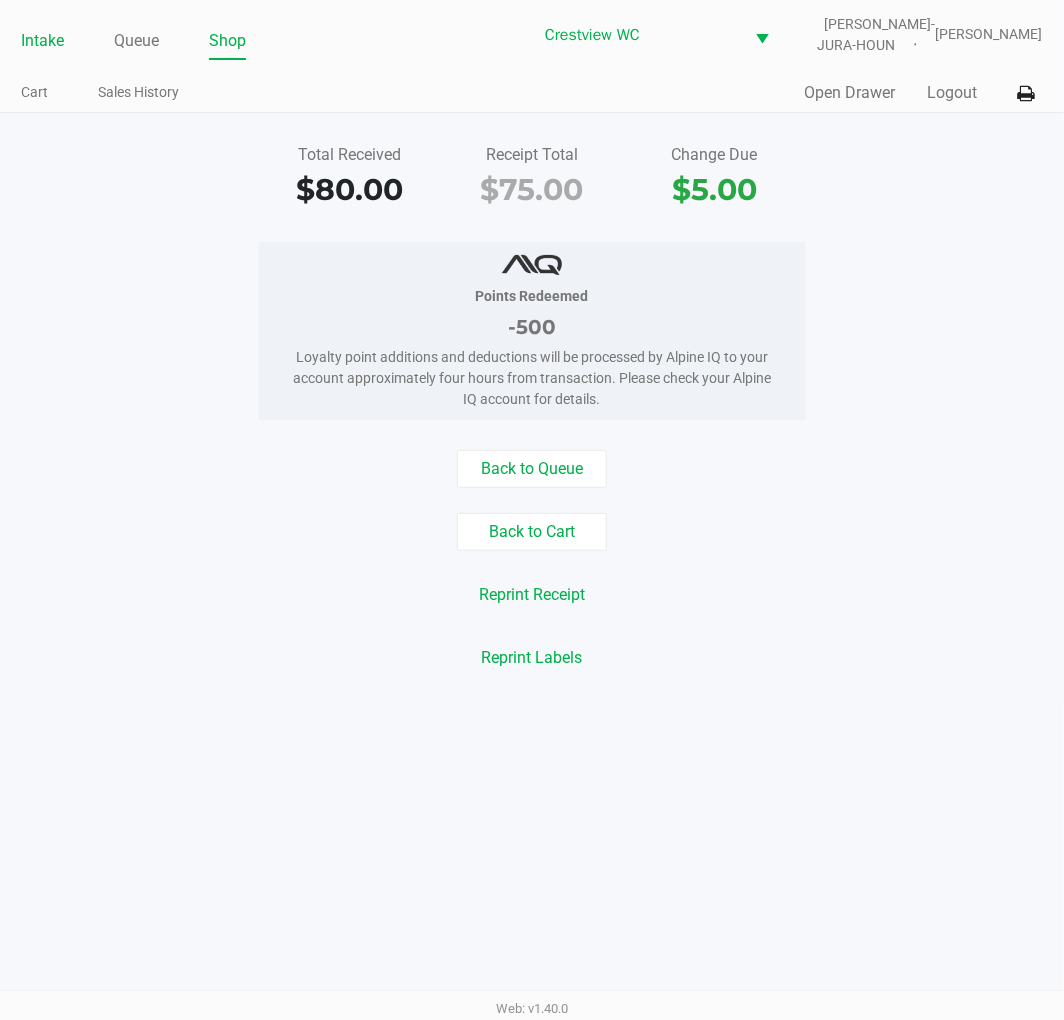 click on "Intake" 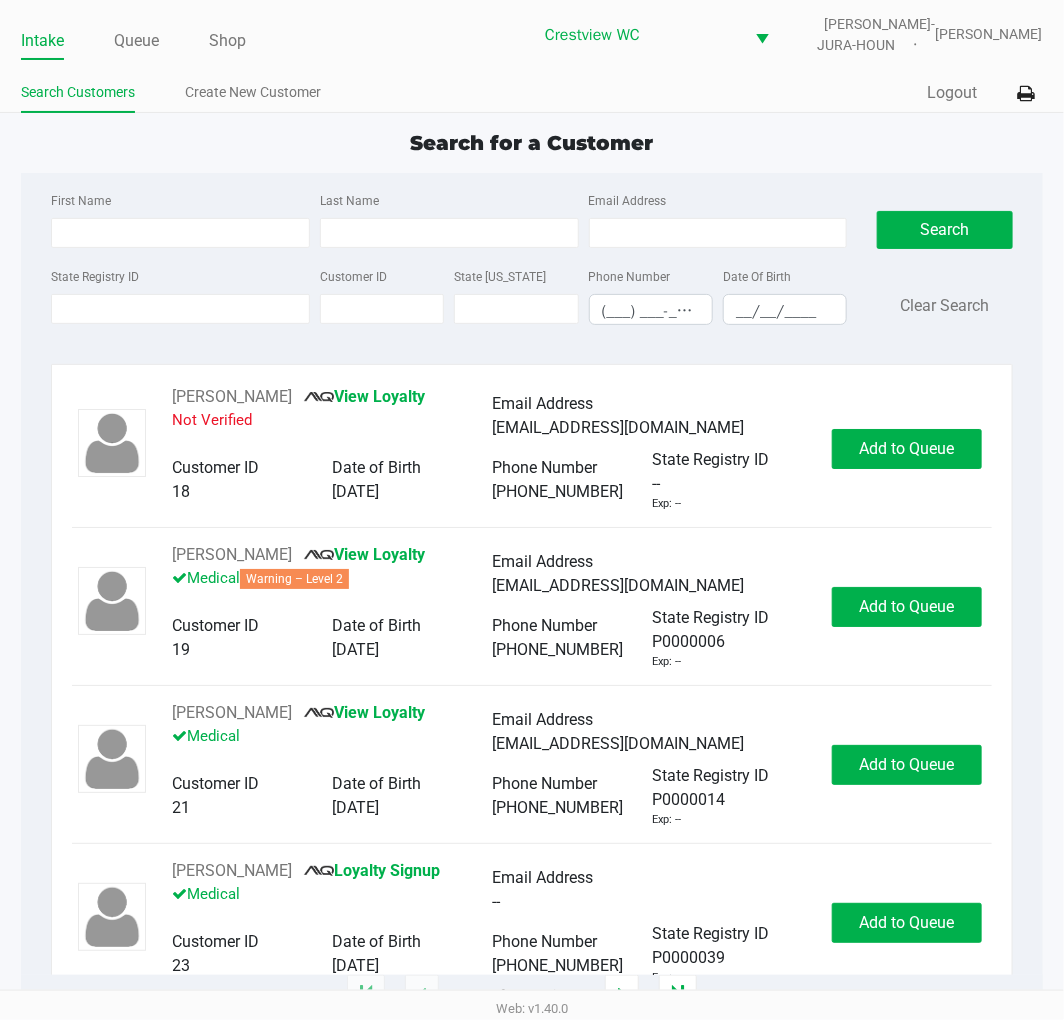 click on "Intake Queue Shop Crestview WC  BRUNO-JURA-HOUN   Eric Stevenson  Search Customers Create New Customer  Quick Sale   Logout  Search for a Customer First Name Last Name Email Address State Registry ID Customer ID State ID Phone Number (___) ___-____ Date Of Birth __/__/____  Search   Clear Search   RICHARD MURPHY       View Loyalty   Not Verified   Email Address   ms1111111111@hotmail.com   Customer ID   18   Date of Birth   04/02/1955   Phone Number   (727) 515-7256   State Registry ID   --   Exp: --   Add to Queue   ADELE OSORIO       View Loyalty   Medical   Warning – Level 2   Email Address   floatingonmycloud@gmail.com   Customer ID   19   Date of Birth   02/15/1955   Phone Number   (516) 205-8315   State Registry ID   P0000006   Exp: --   Add to Queue   CHARLOTTE LEE       View Loyalty   Medical   Email Address   cblee0915@gmail.com   Customer ID   21   Date of Birth   09/15/1961   Phone Number   (609) 792-5321   State Registry ID   P0000014   Exp: --   Add to Queue   CRAWFORD KER       --" 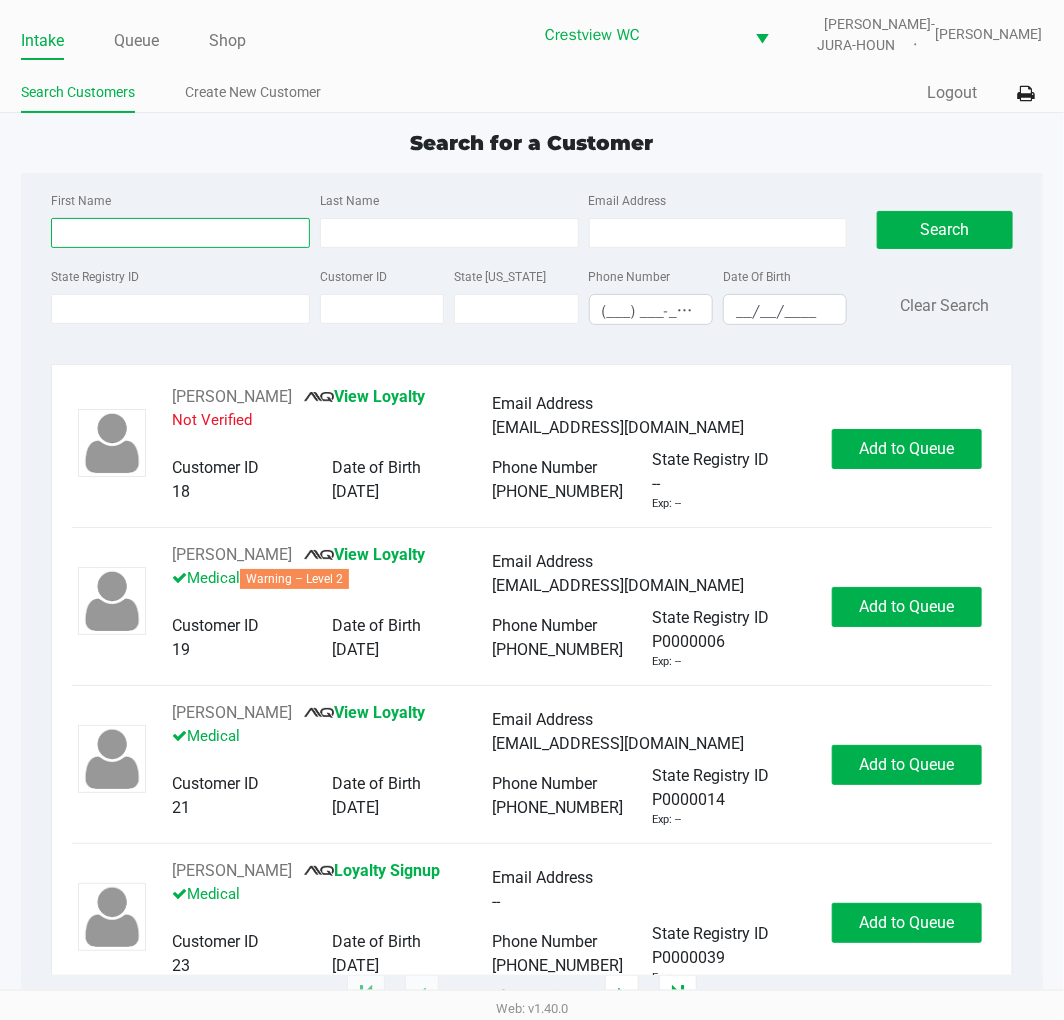 click on "First Name" at bounding box center [180, 233] 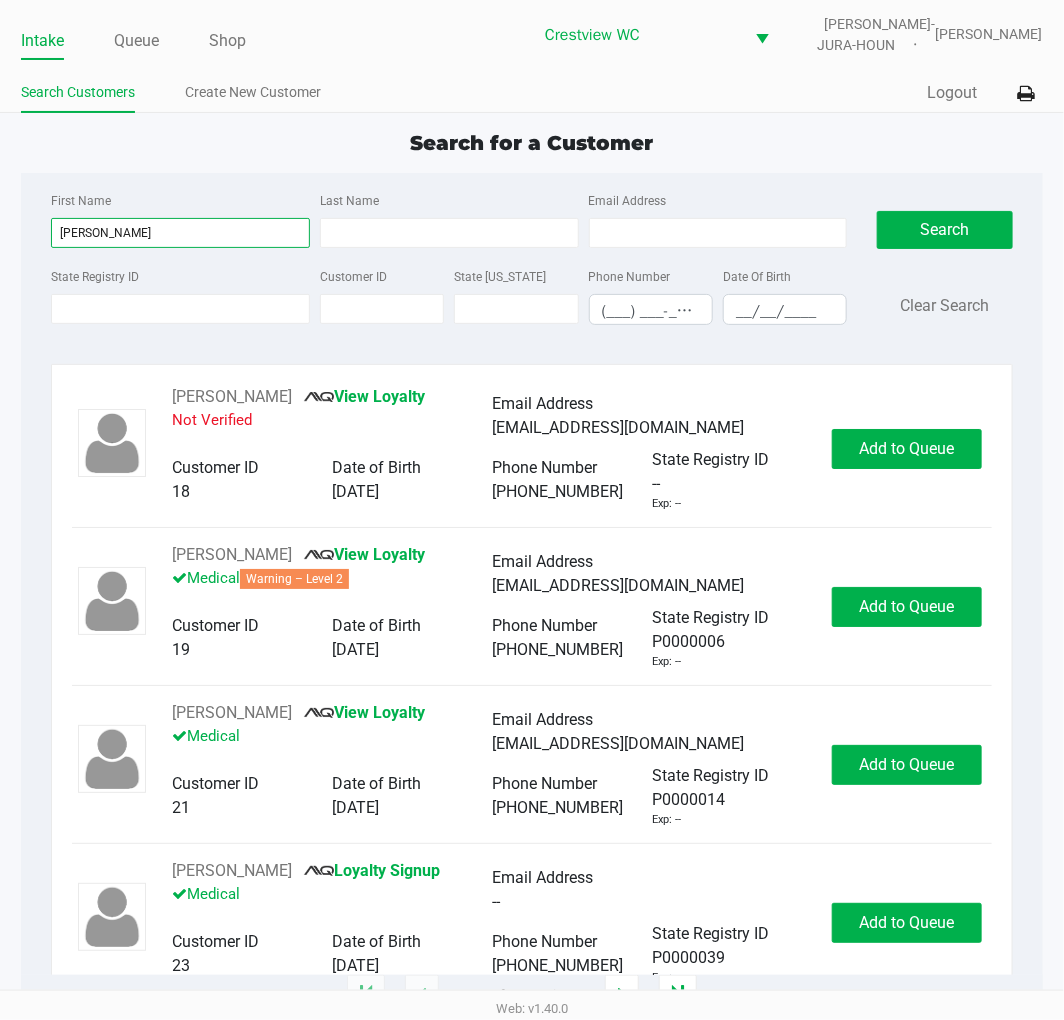 type on "terrance" 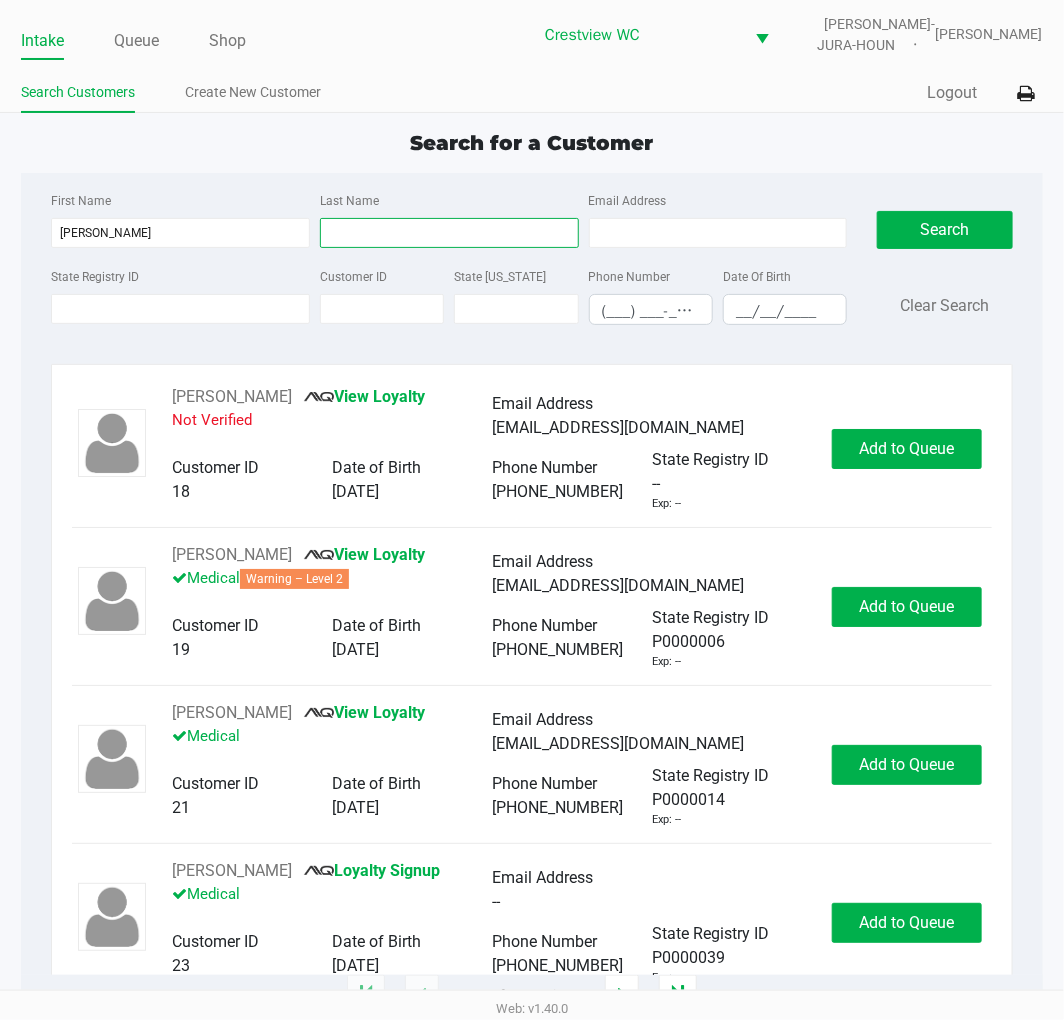 click on "Last Name" at bounding box center [449, 233] 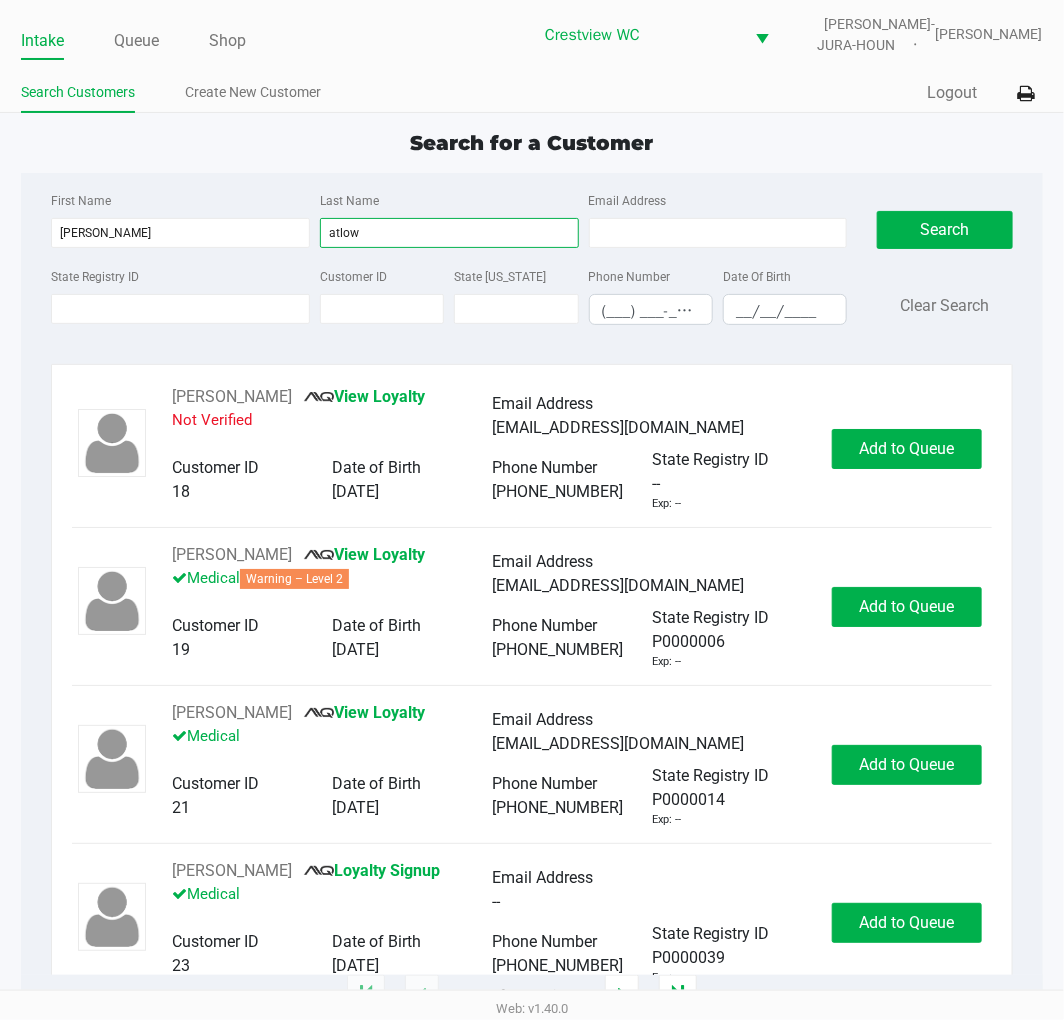 type on "atlow" 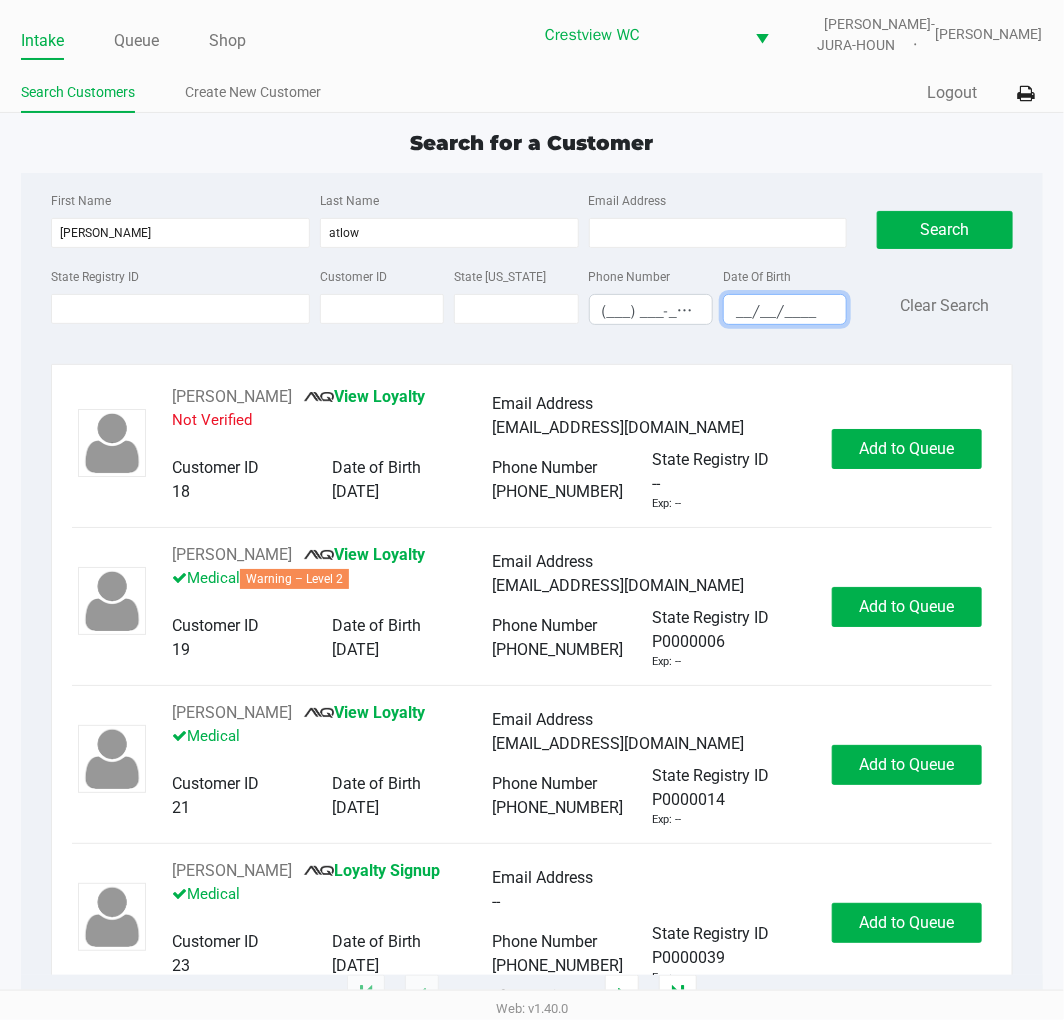 click on "__/__/____" at bounding box center (785, 311) 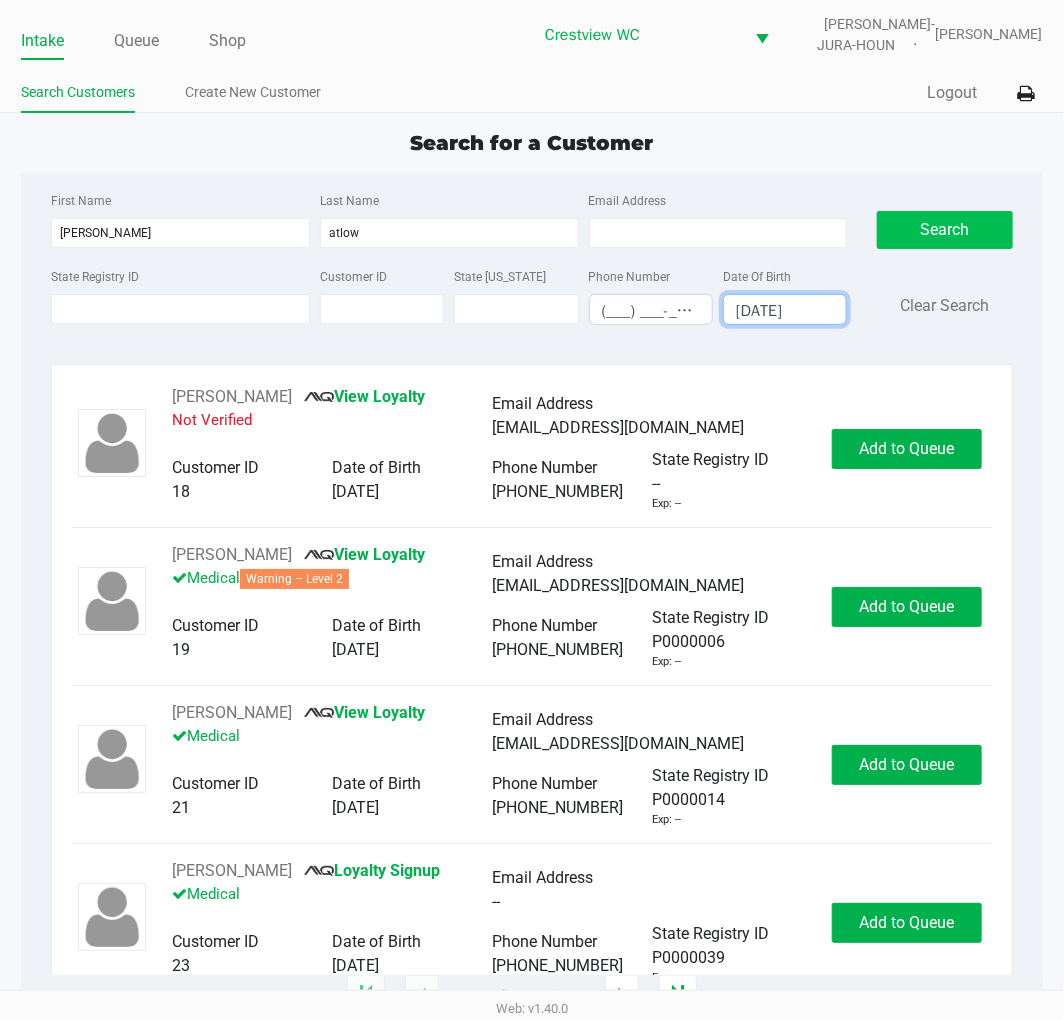 type on "09/04/1979" 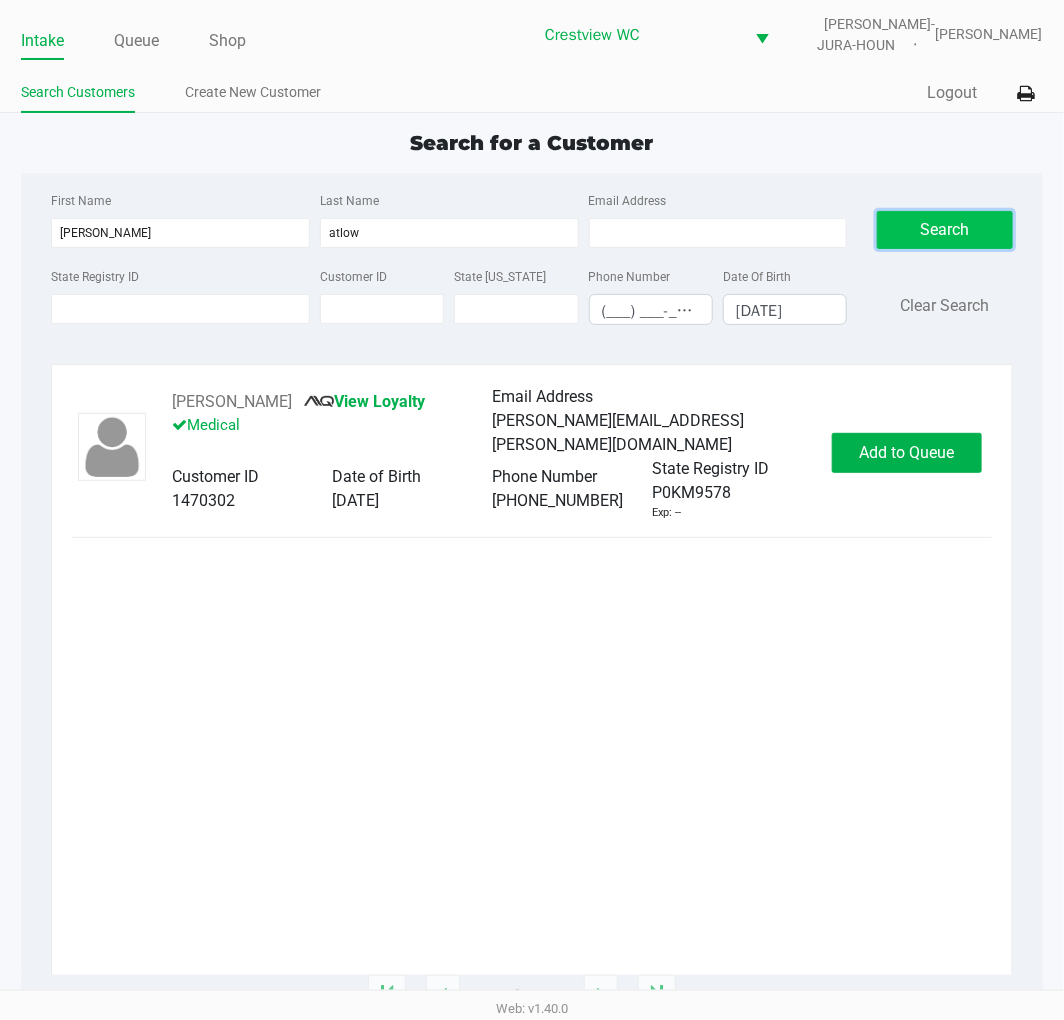 click on "Add to Queue" 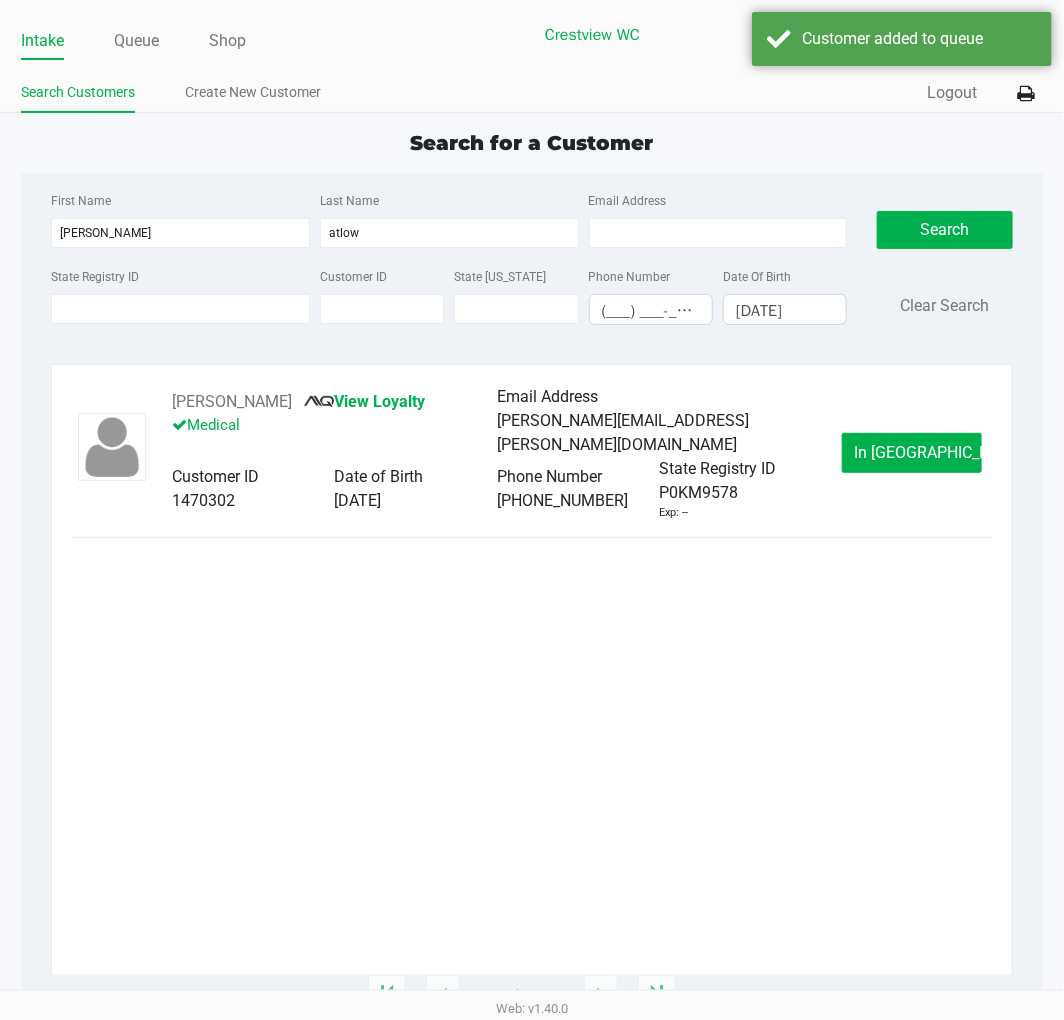 click on "In Queue" 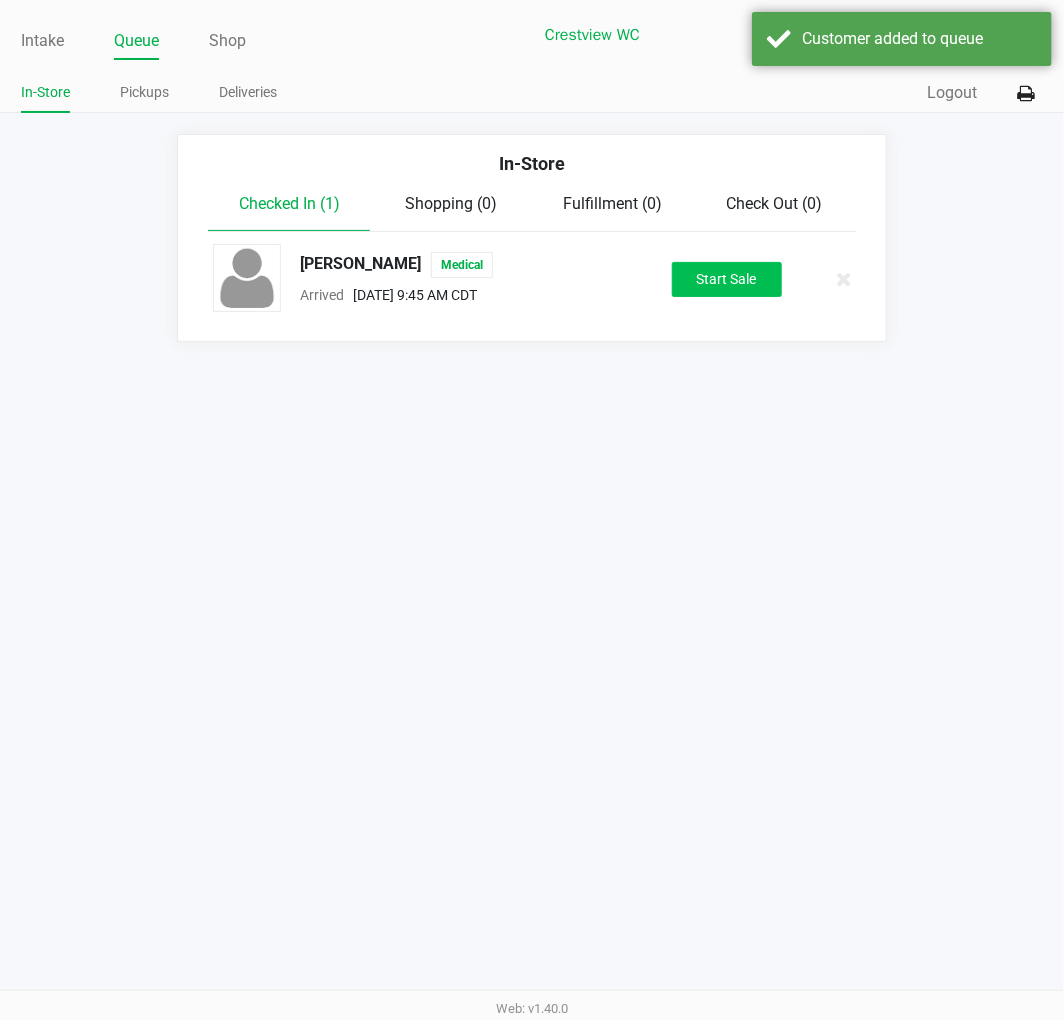 click on "Start Sale" 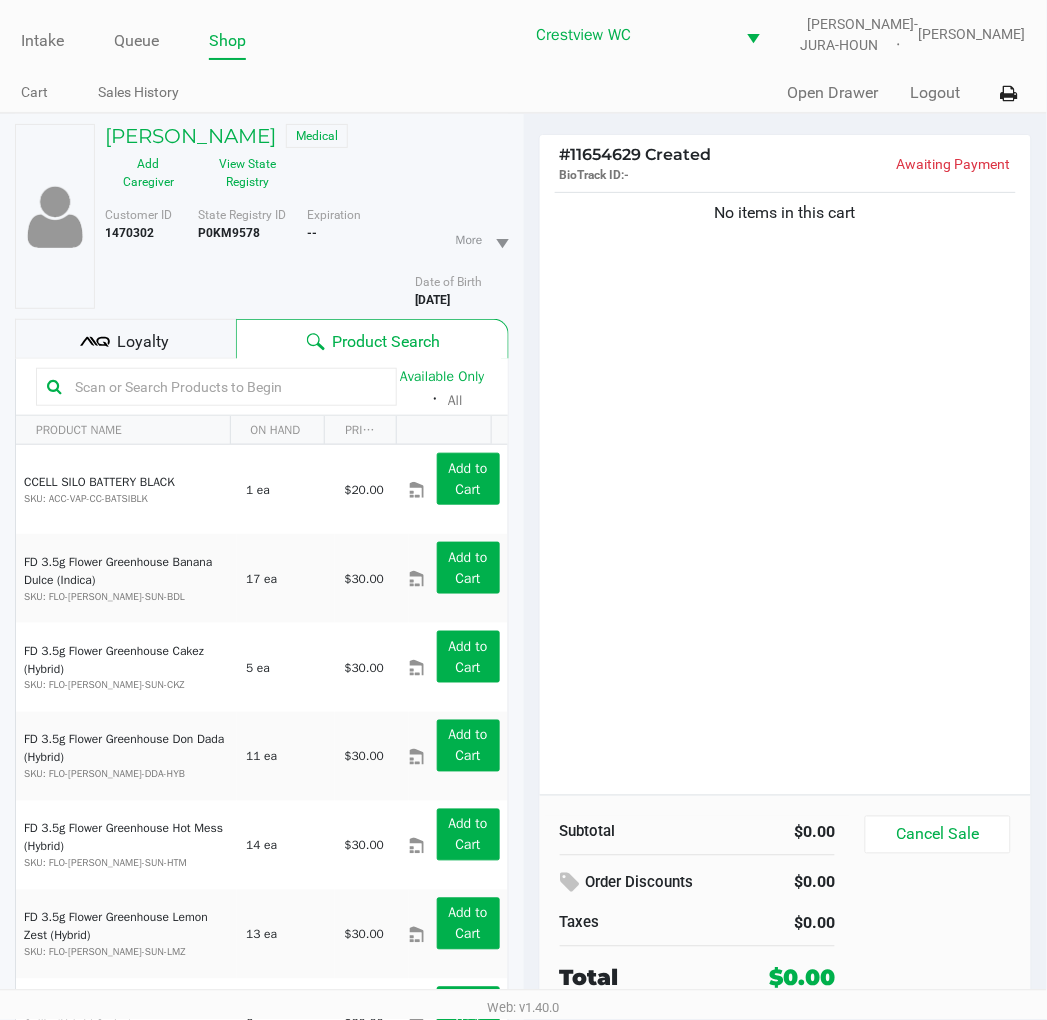 click on "No items in this cart" 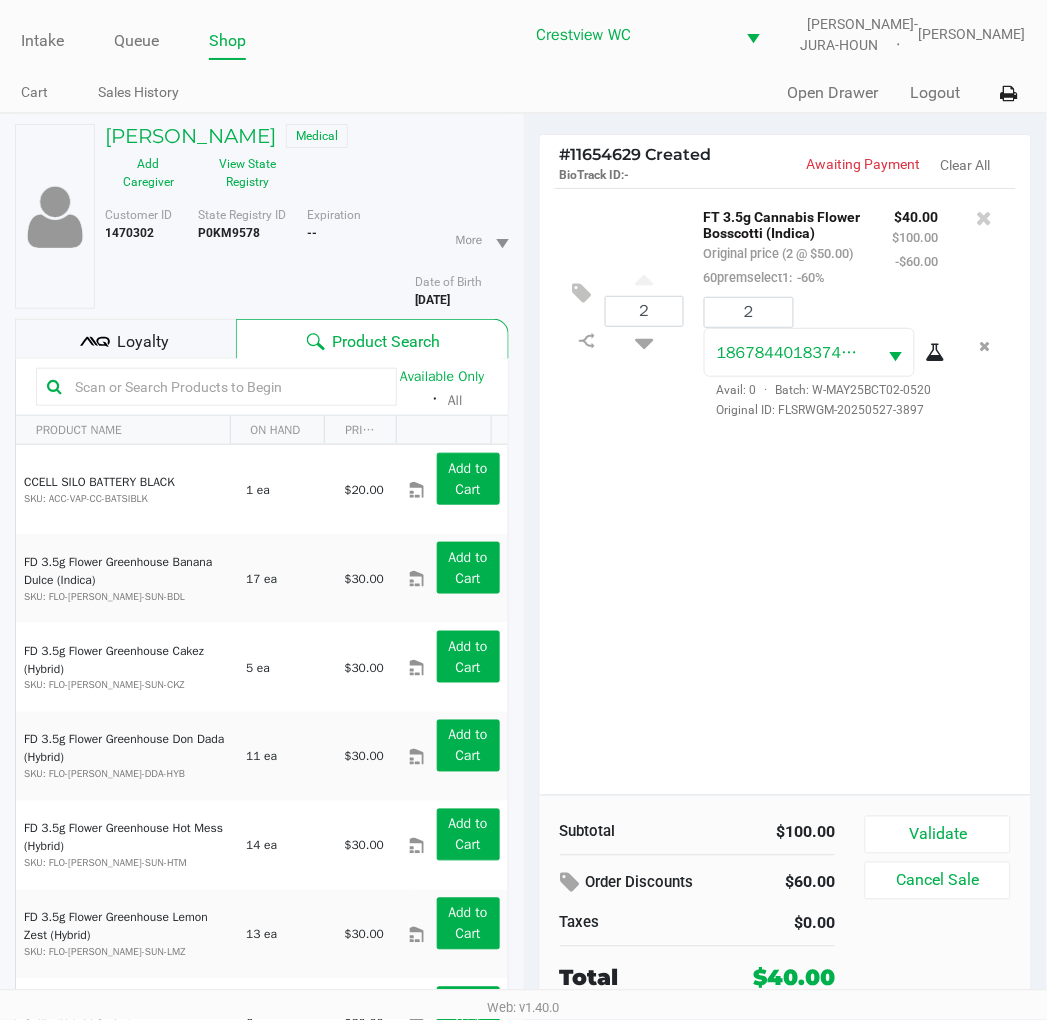 click on "Loyalty" 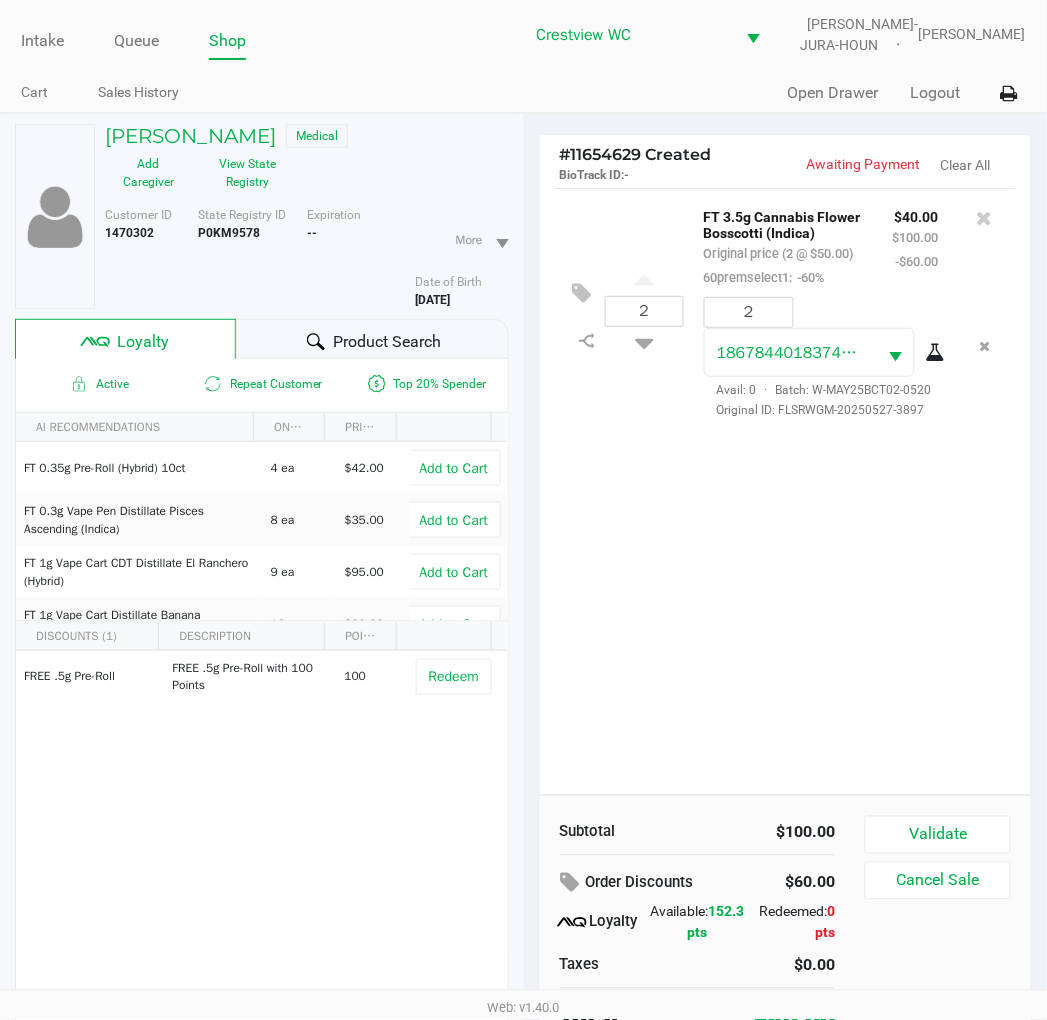 click on "2  FT 3.5g Cannabis Flower Bosscotti (Indica)   Original price (2 @ $50.00)  60premselect1:  -60% $40.00 $100.00 -$60.00 2 1867844018374748  Avail: 0  ·  Batch: W-MAY25BCT02-0520   Original ID: FLSRWGM-20250527-3897" 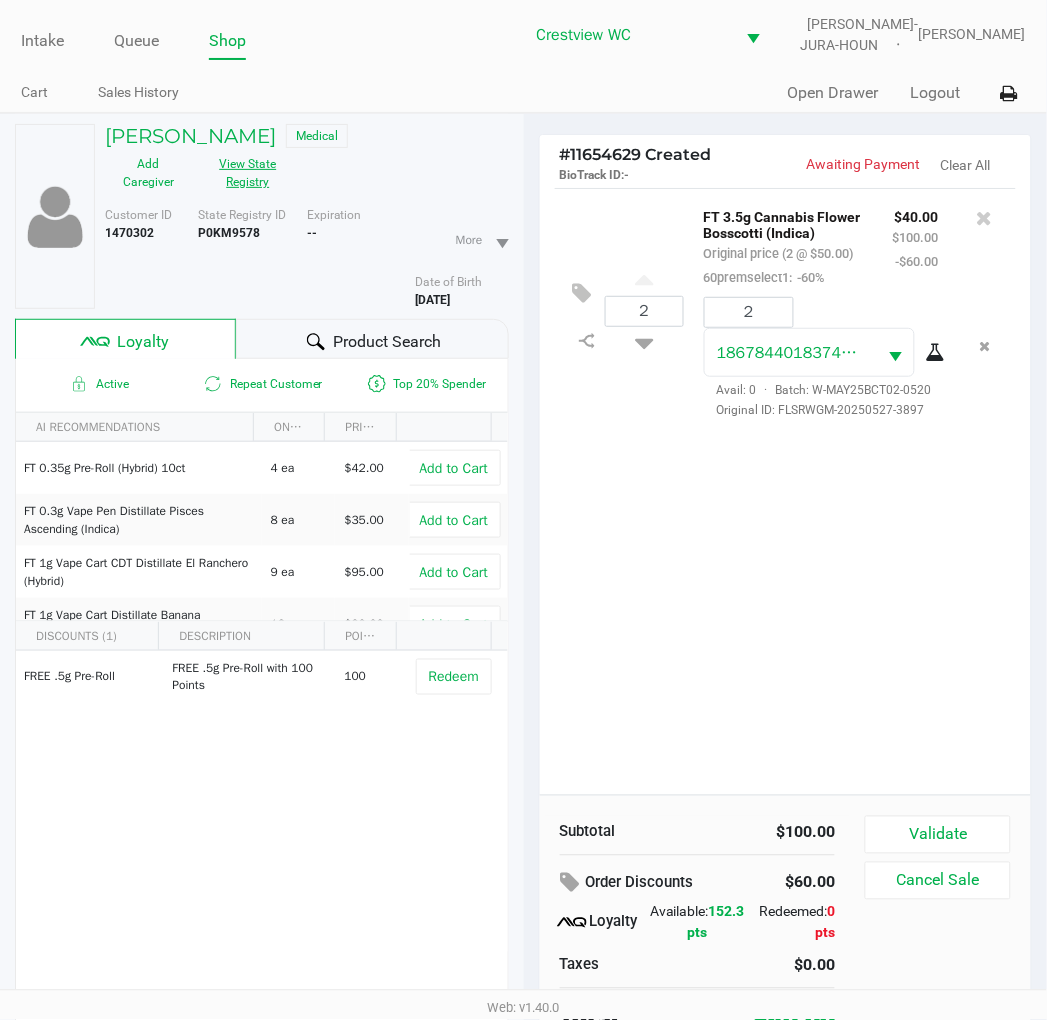 click on "View State Registry" 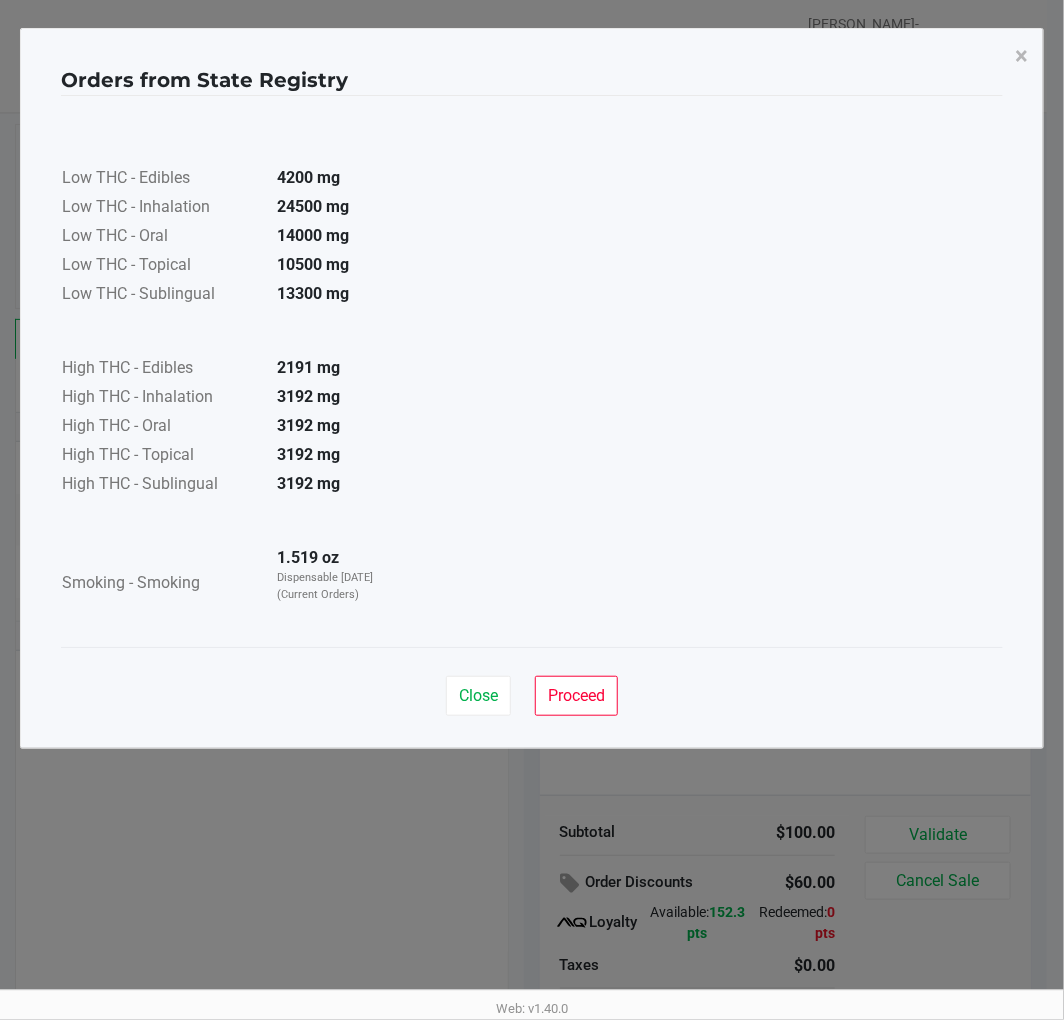 click on "Close" 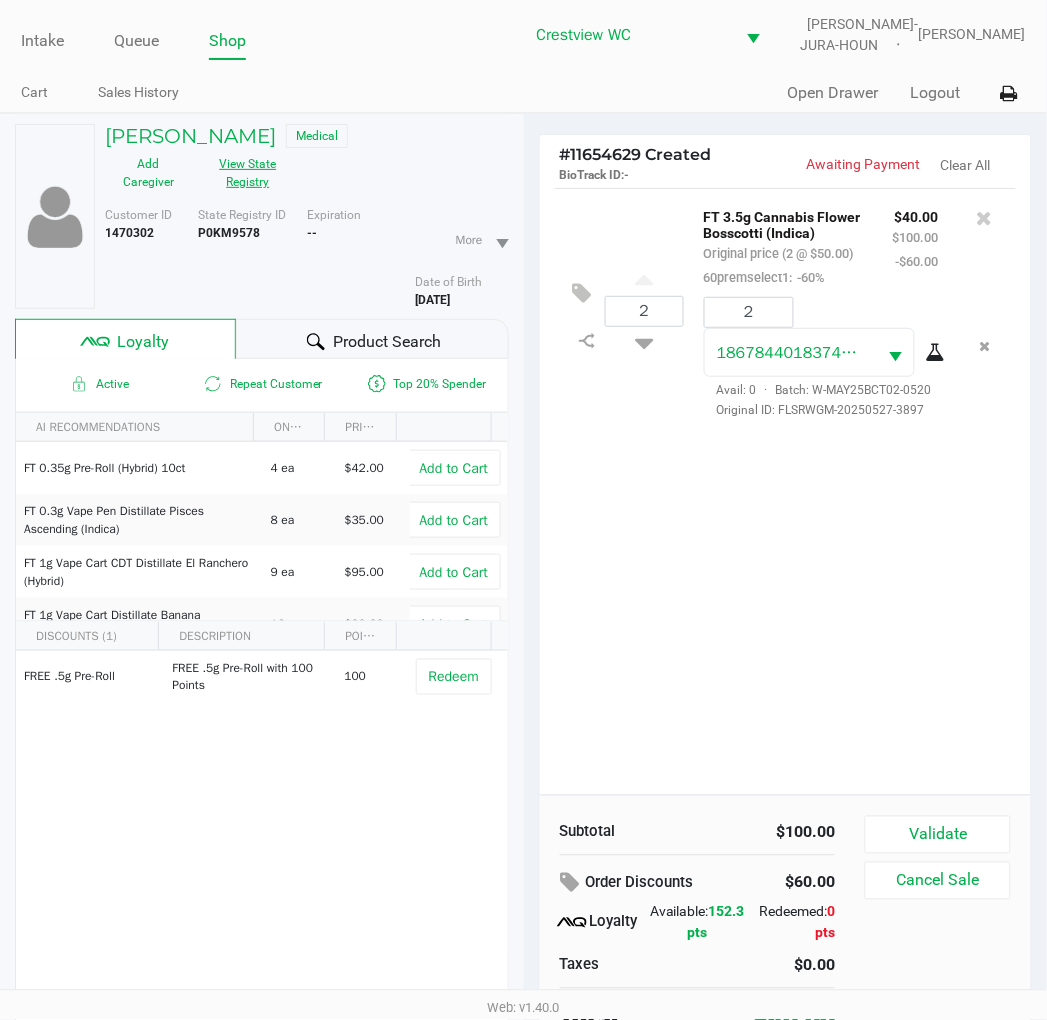 click on "2  FT 3.5g Cannabis Flower Bosscotti (Indica)   Original price (2 @ $50.00)  60premselect1:  -60% $40.00 $100.00 -$60.00 2 1867844018374748  Avail: 0  ·  Batch: W-MAY25BCT02-0520   Original ID: FLSRWGM-20250527-3897" 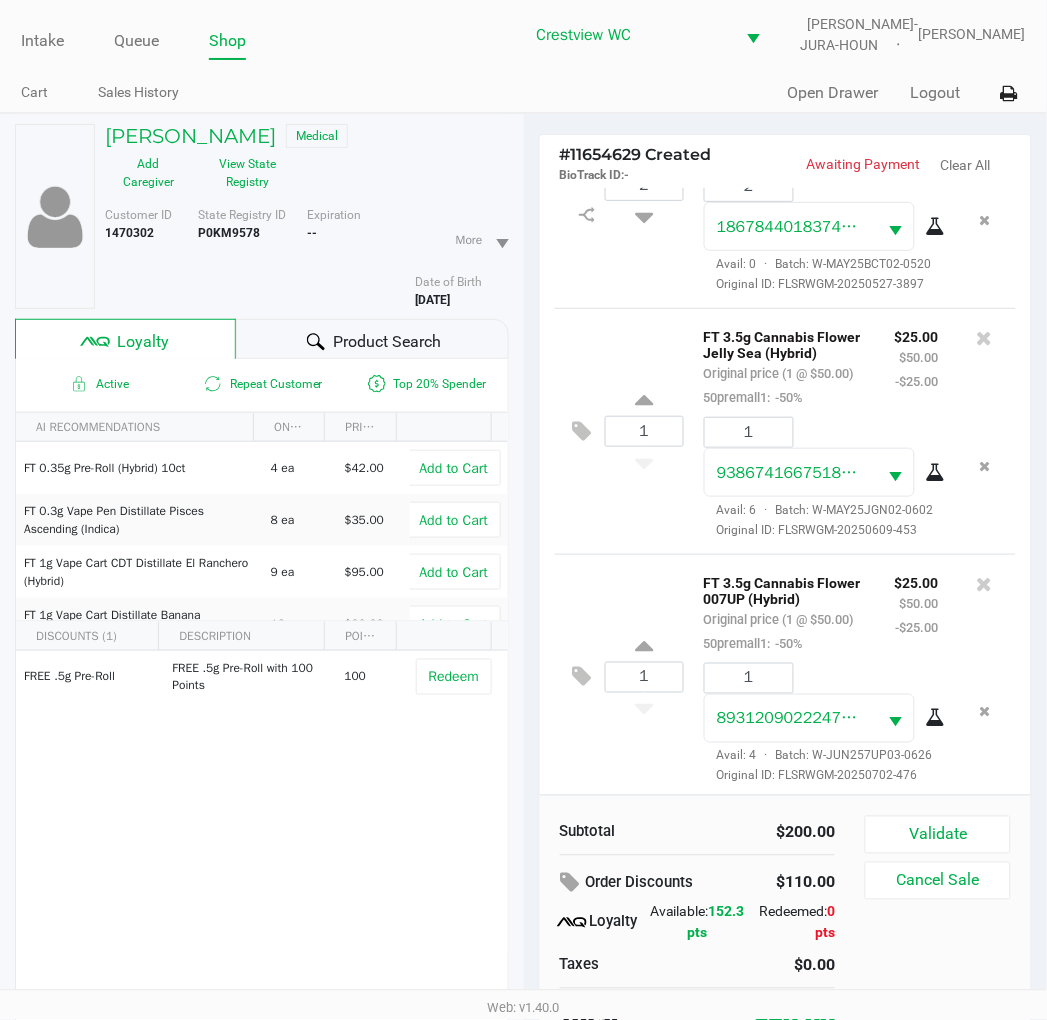 scroll, scrollTop: 0, scrollLeft: 0, axis: both 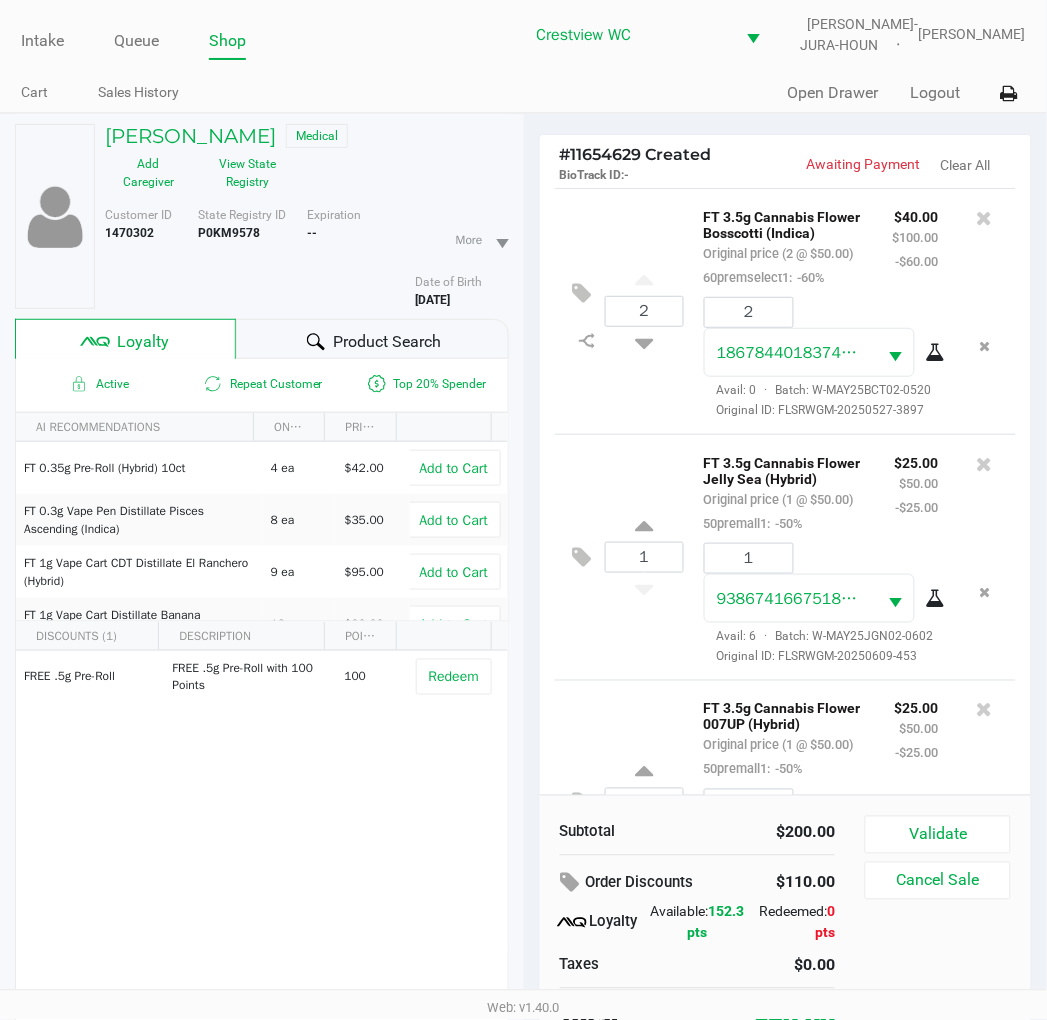 click on "2  FT 3.5g Cannabis Flower Bosscotti (Indica)   Original price (2 @ $50.00)  60premselect1:  -60% $40.00 $100.00 -$60.00 2 1867844018374748  Avail: 0  ·  Batch: W-MAY25BCT02-0520   Original ID: FLSRWGM-20250527-3897" 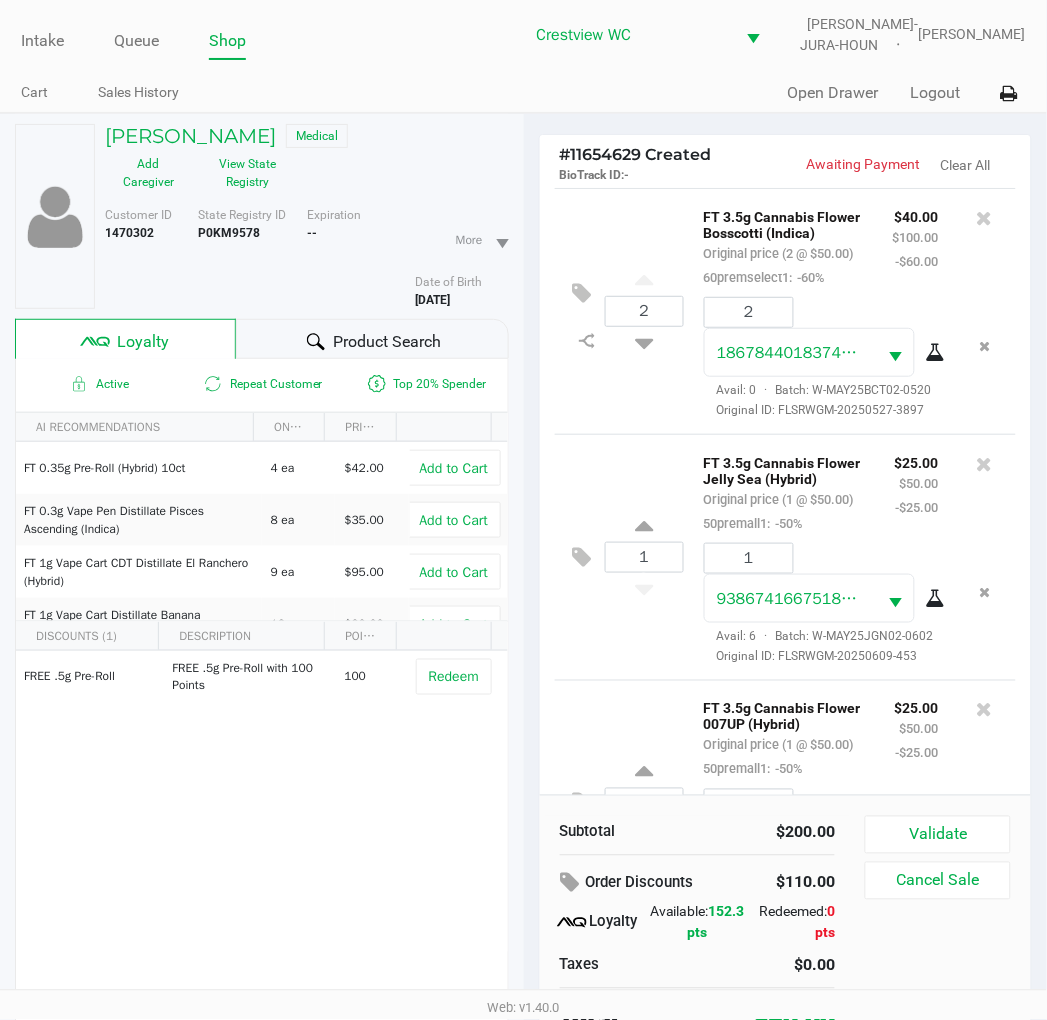 click on "FREE .5g  Pre-Roll   FREE .5g Pre-Roll with 100 Points   100   Redeem" 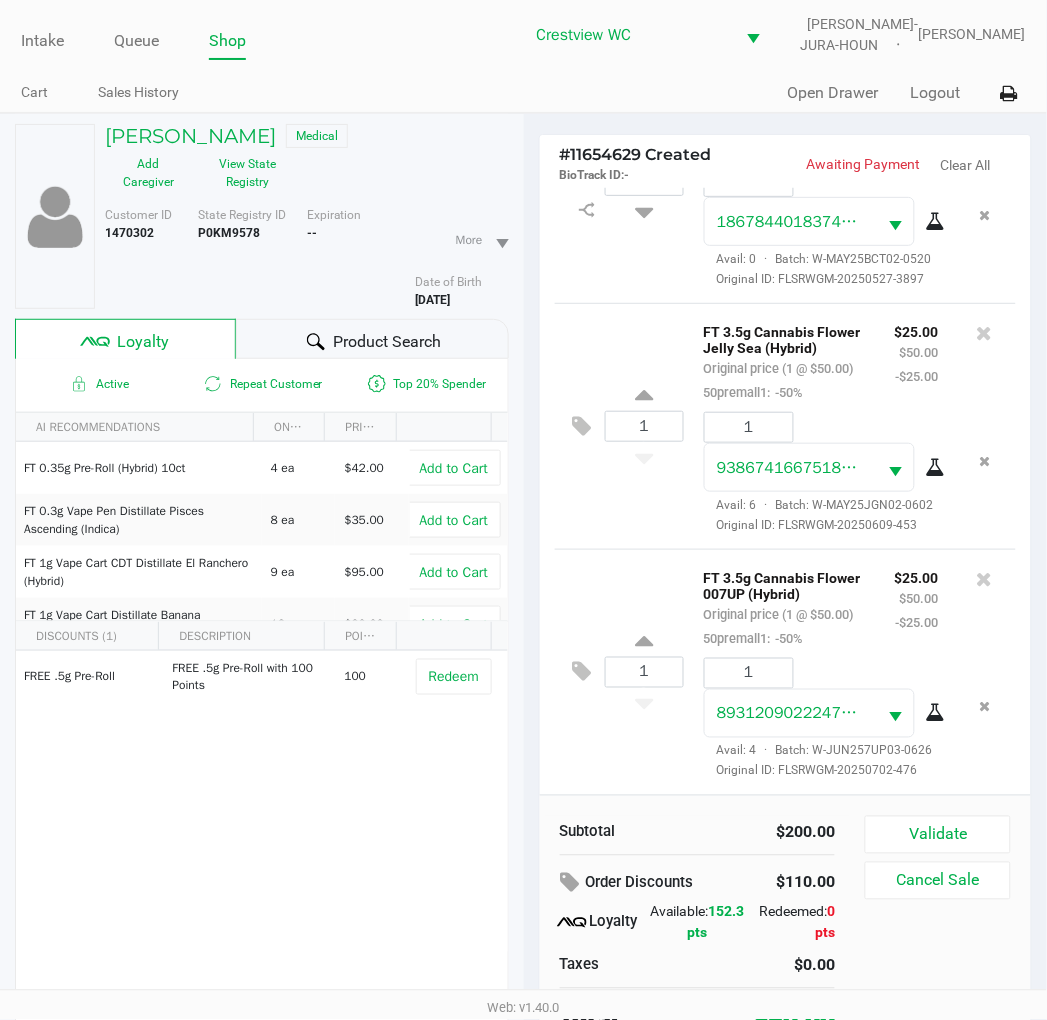 scroll, scrollTop: 313, scrollLeft: 0, axis: vertical 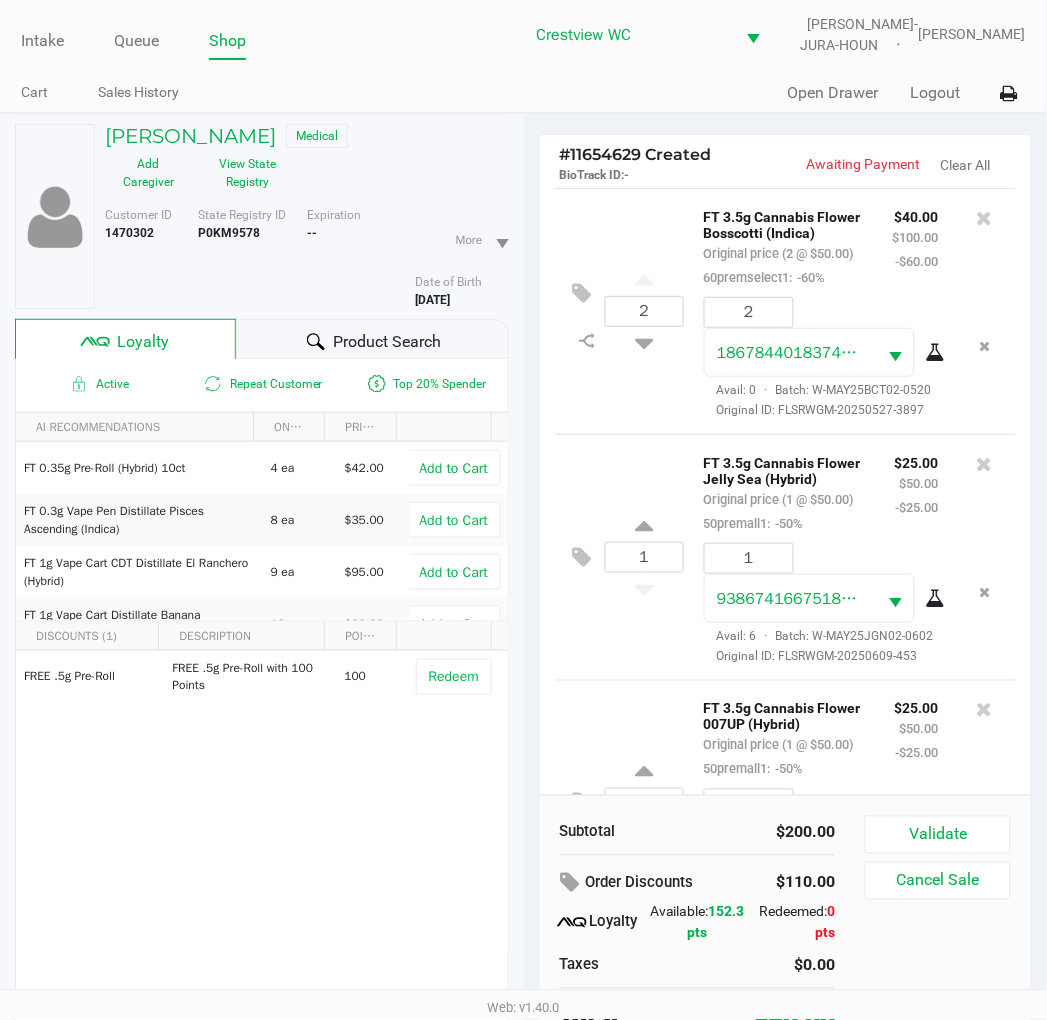 click on "TERRANCE ATLOW   Medical" 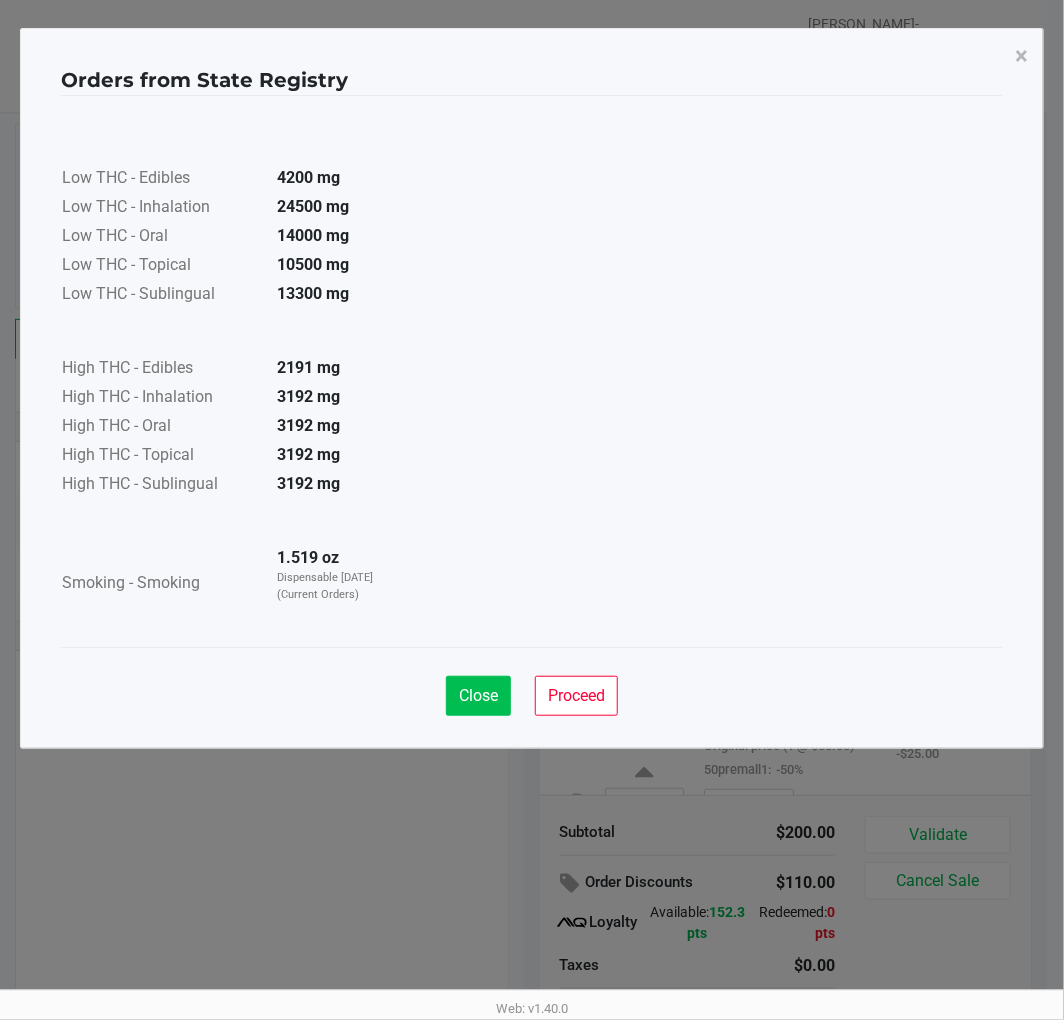 click on "Close" 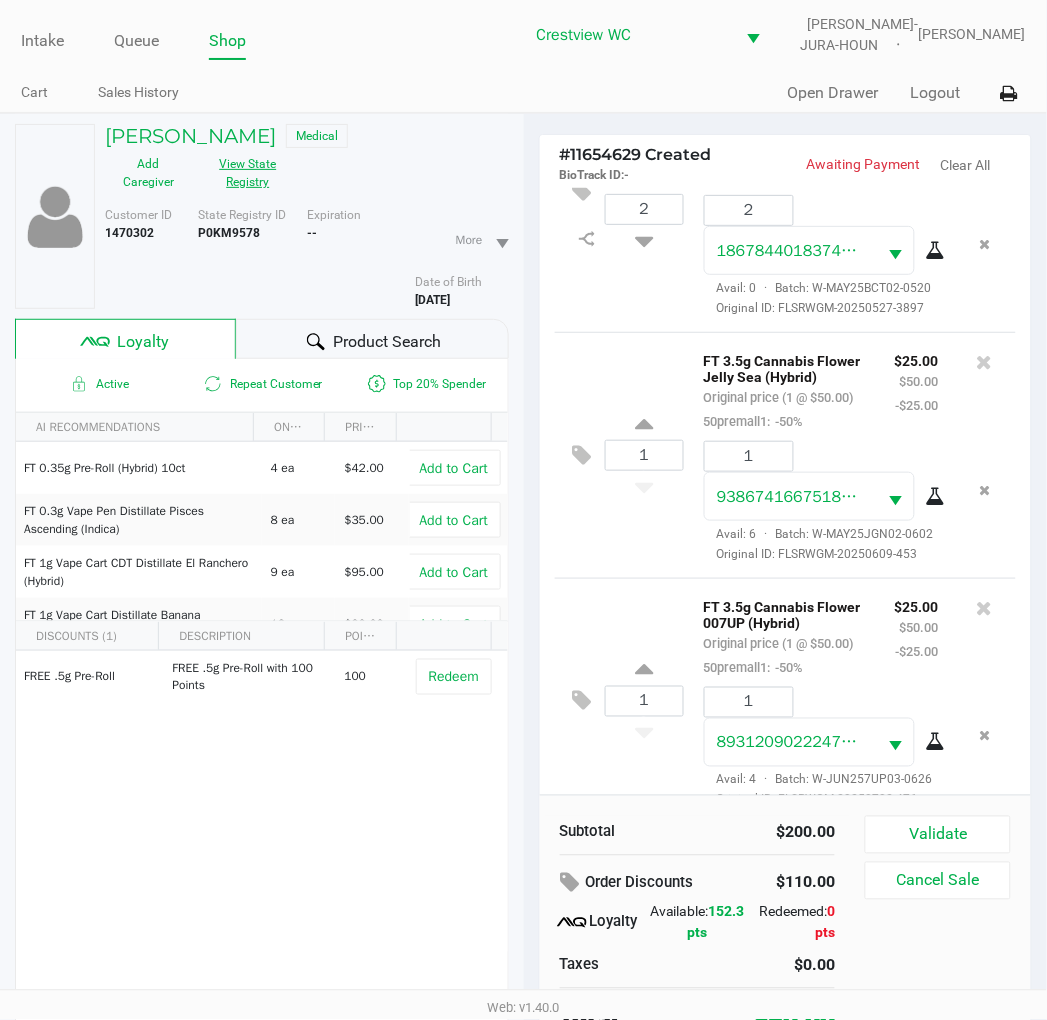 scroll, scrollTop: 0, scrollLeft: 0, axis: both 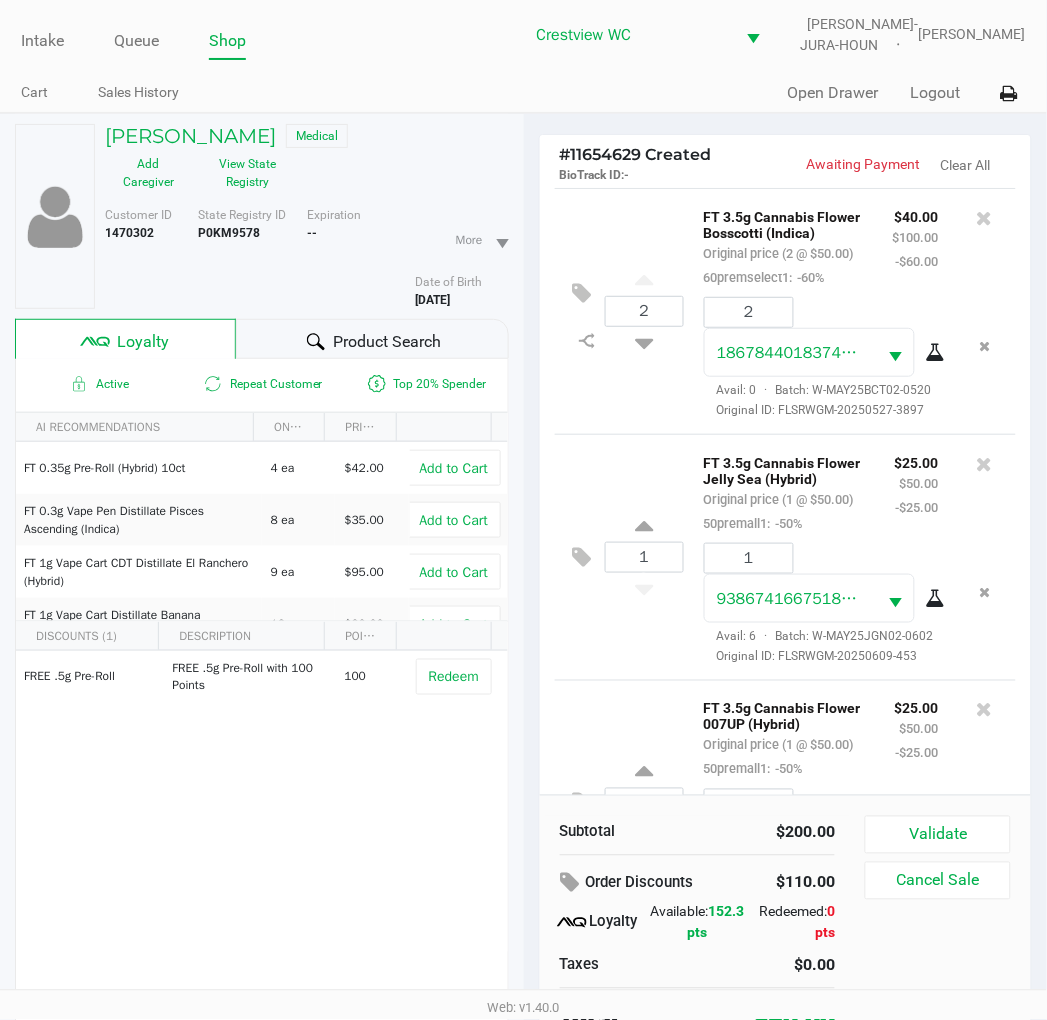 click on "2  FT 3.5g Cannabis Flower Bosscotti (Indica)   Original price (2 @ $50.00)  60premselect1:  -60% $40.00 $100.00 -$60.00 2 1867844018374748  Avail: 0  ·  Batch: W-MAY25BCT02-0520   Original ID: FLSRWGM-20250527-3897" 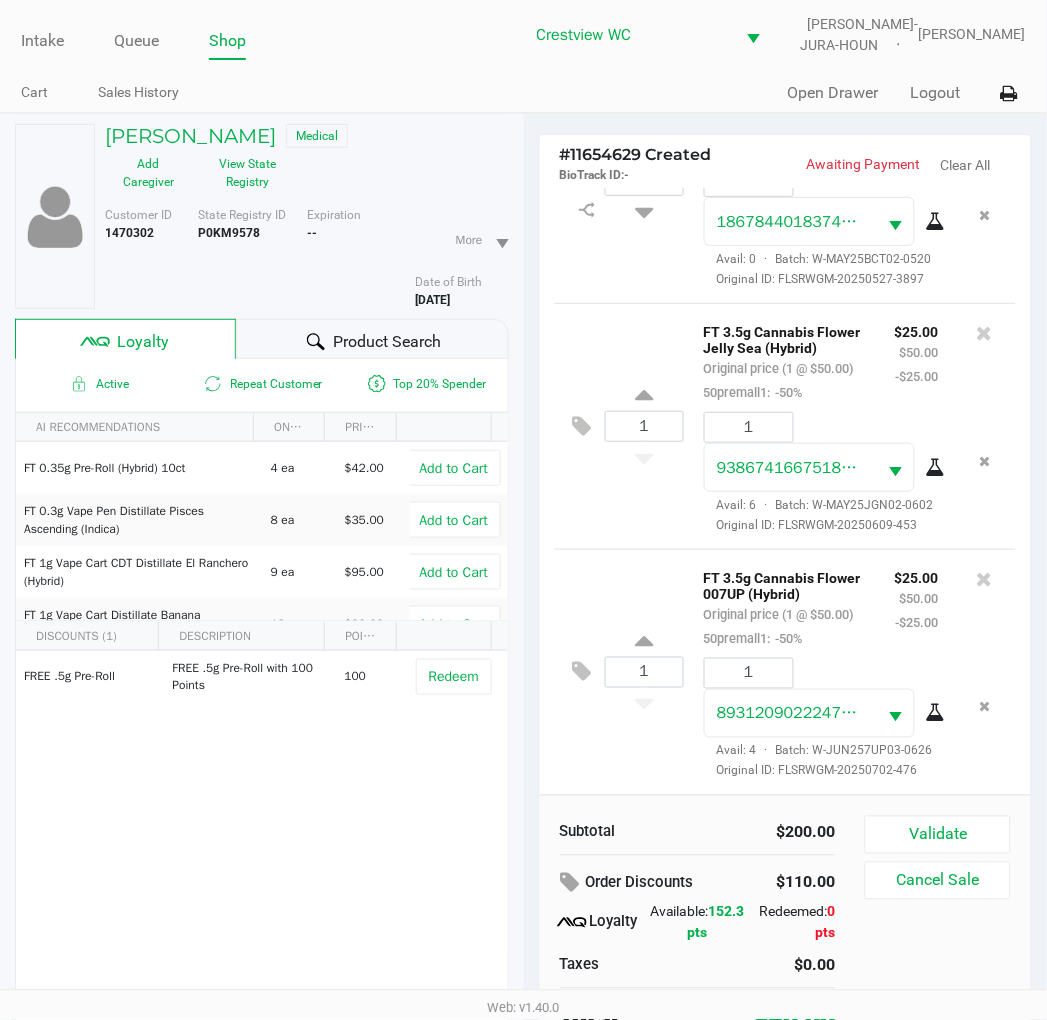 scroll, scrollTop: 313, scrollLeft: 0, axis: vertical 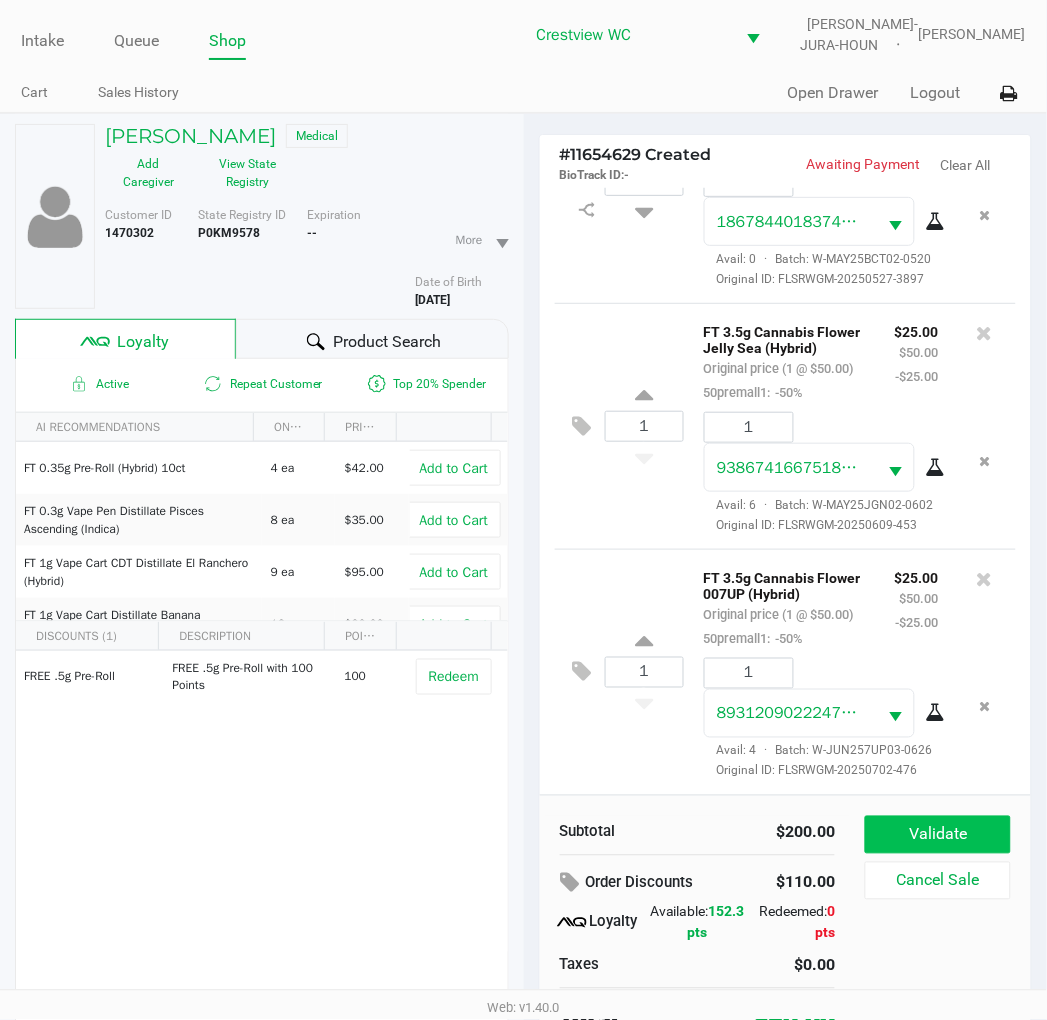 click on "Validate" 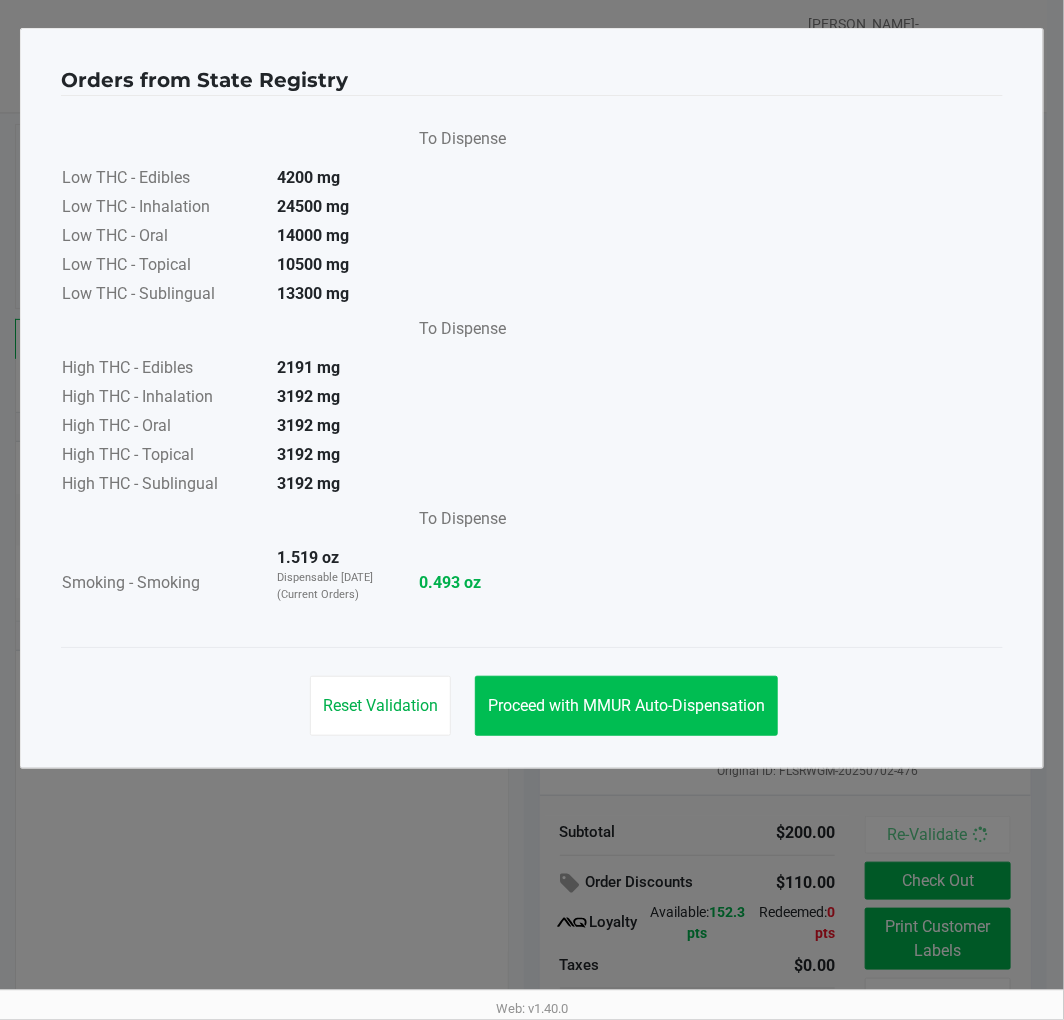 click on "Proceed with MMUR Auto-Dispensation" 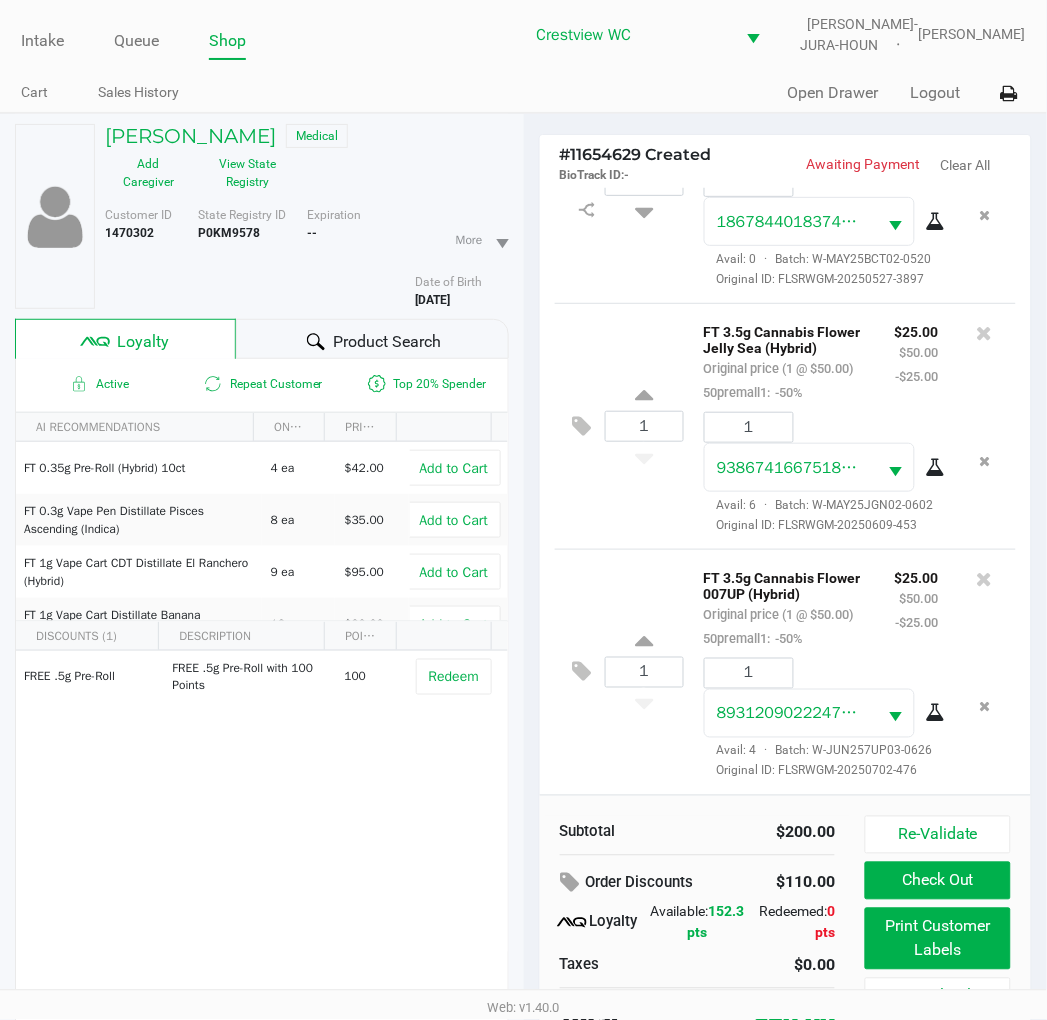 scroll, scrollTop: 100, scrollLeft: 0, axis: vertical 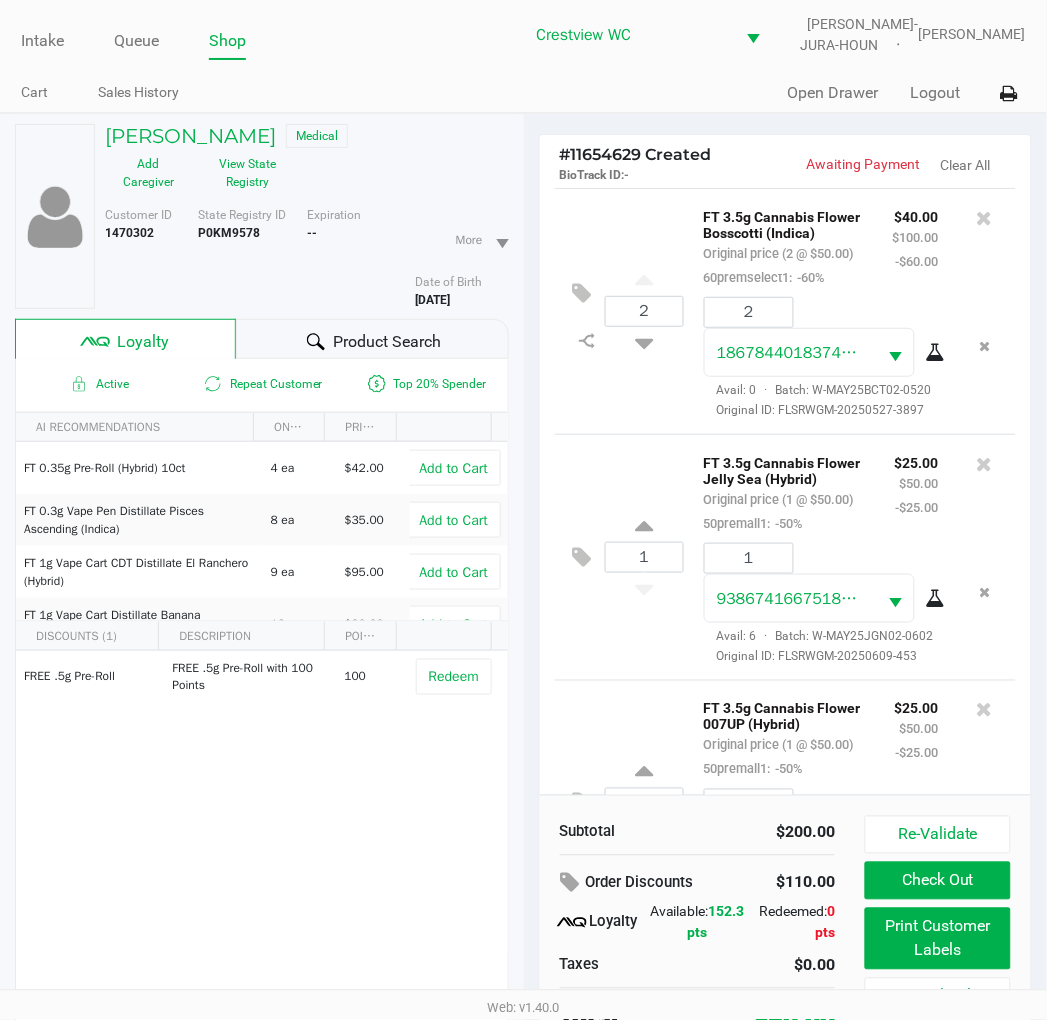 click on "View State Registry" 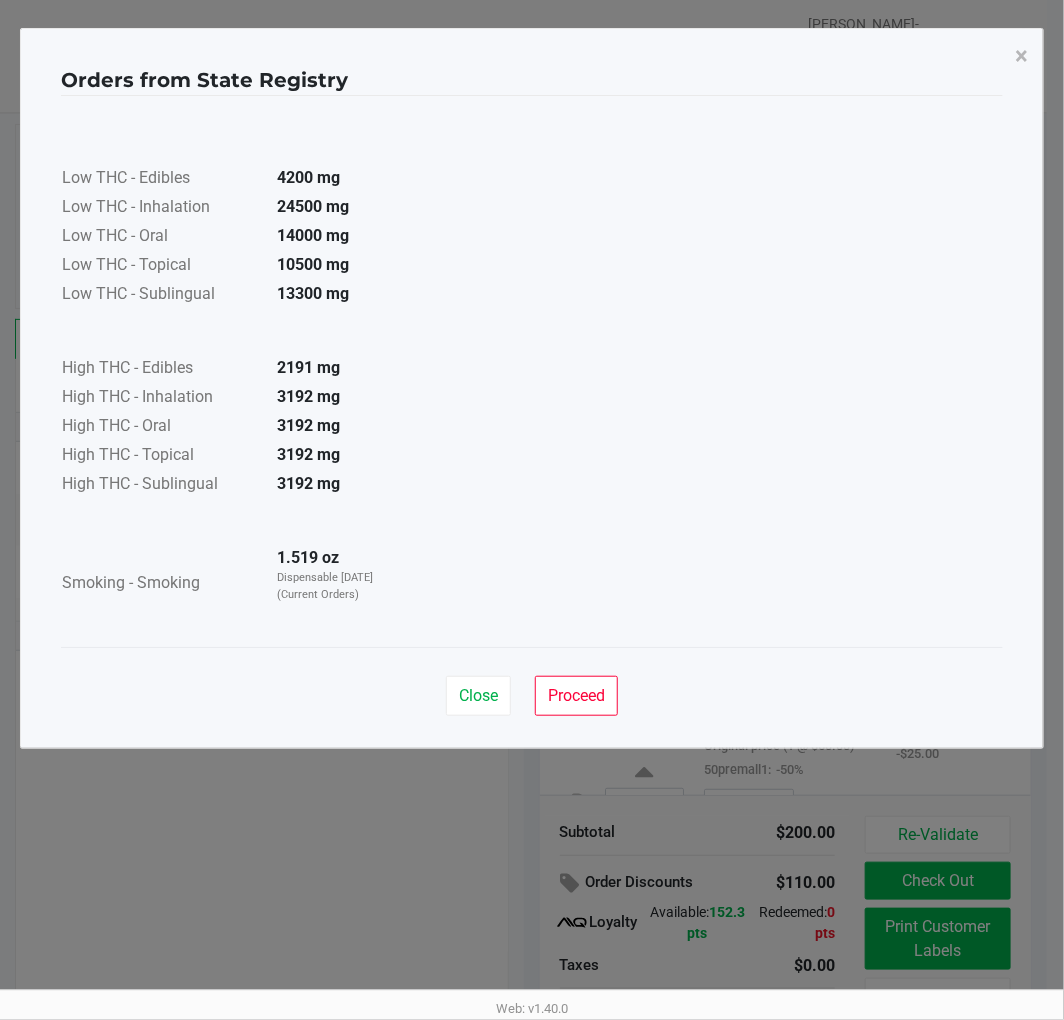 click on "Close" 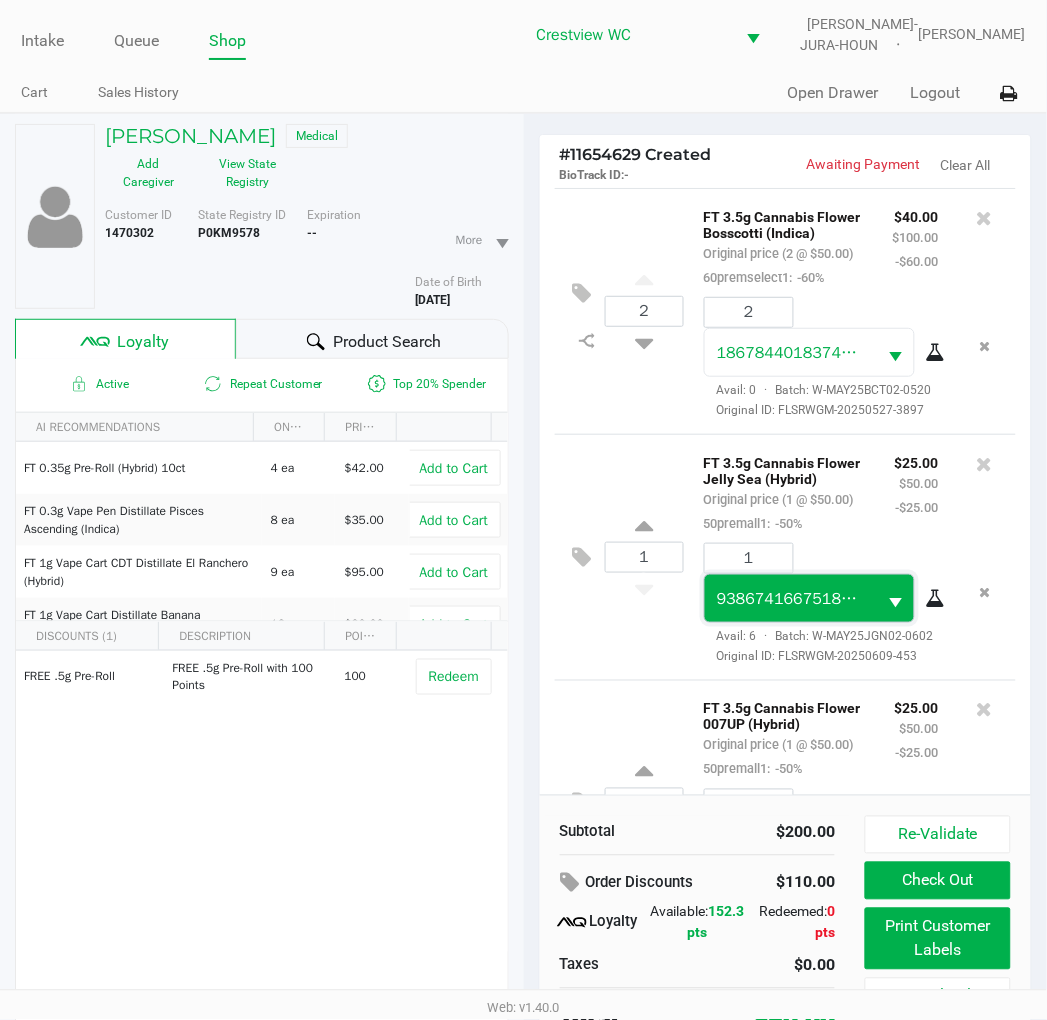 click on "9386741667518835" at bounding box center [791, 598] 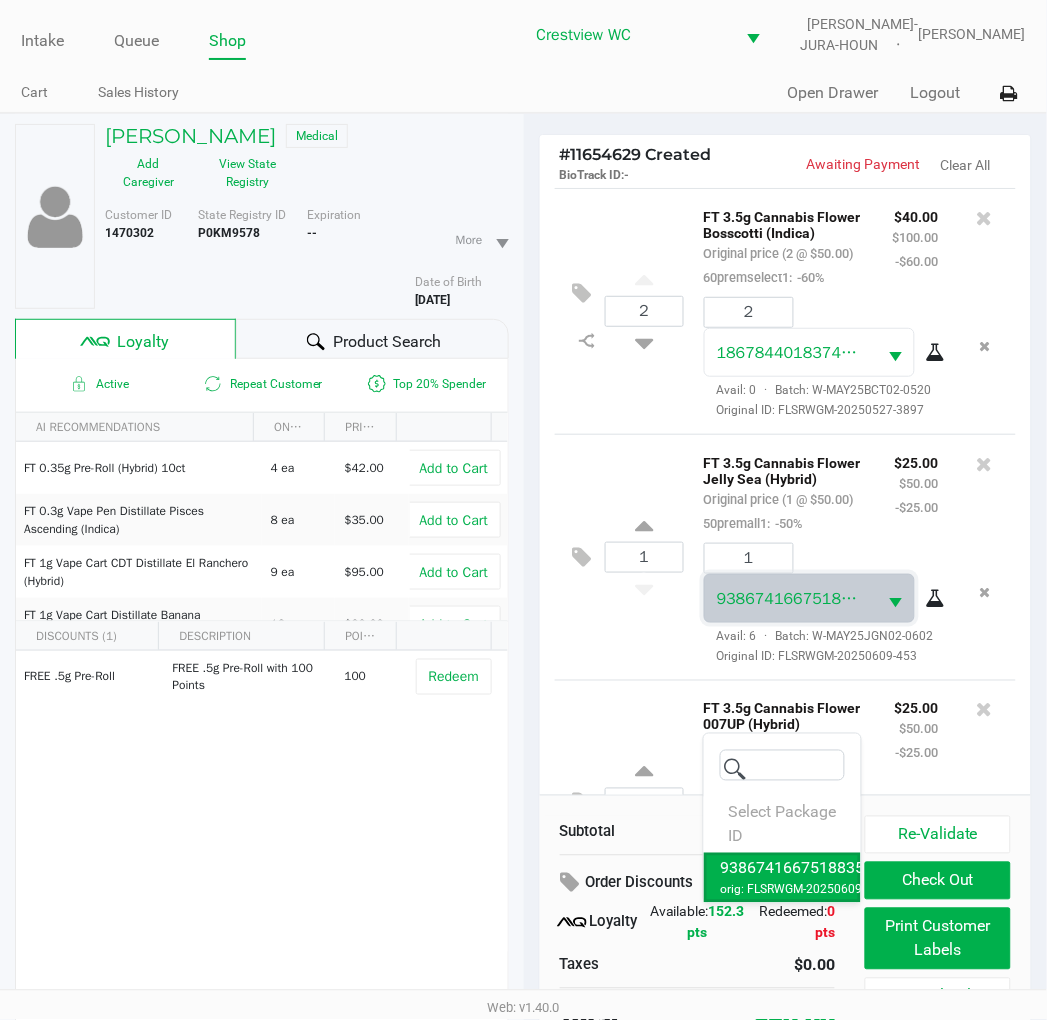 click on "2  FT 3.5g Cannabis Flower Bosscotti (Indica)   Original price (2 @ $50.00)  60premselect1:  -60% $40.00 $100.00 -$60.00 2 1867844018374748  Avail: 0  ·  Batch: W-MAY25BCT02-0520   Original ID: FLSRWGM-20250527-3897" 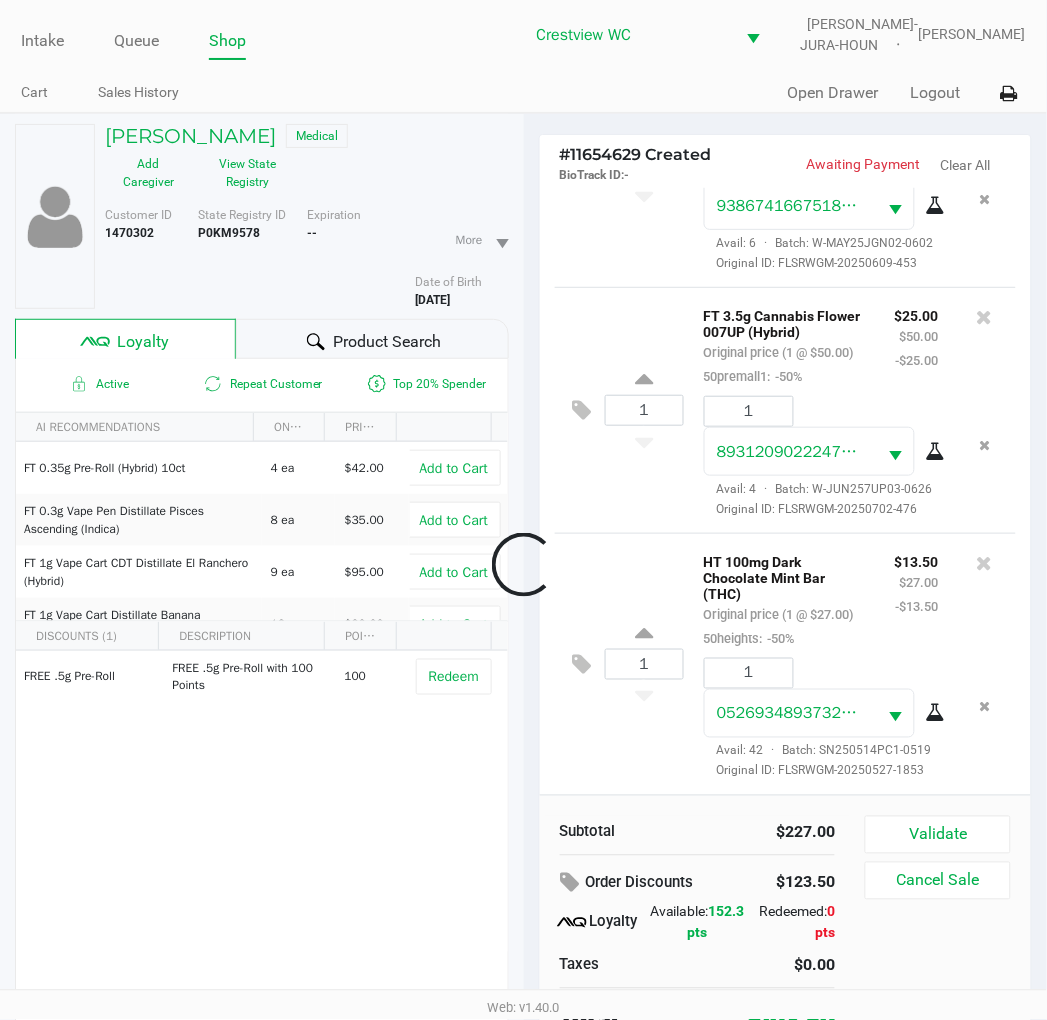 scroll, scrollTop: 625, scrollLeft: 0, axis: vertical 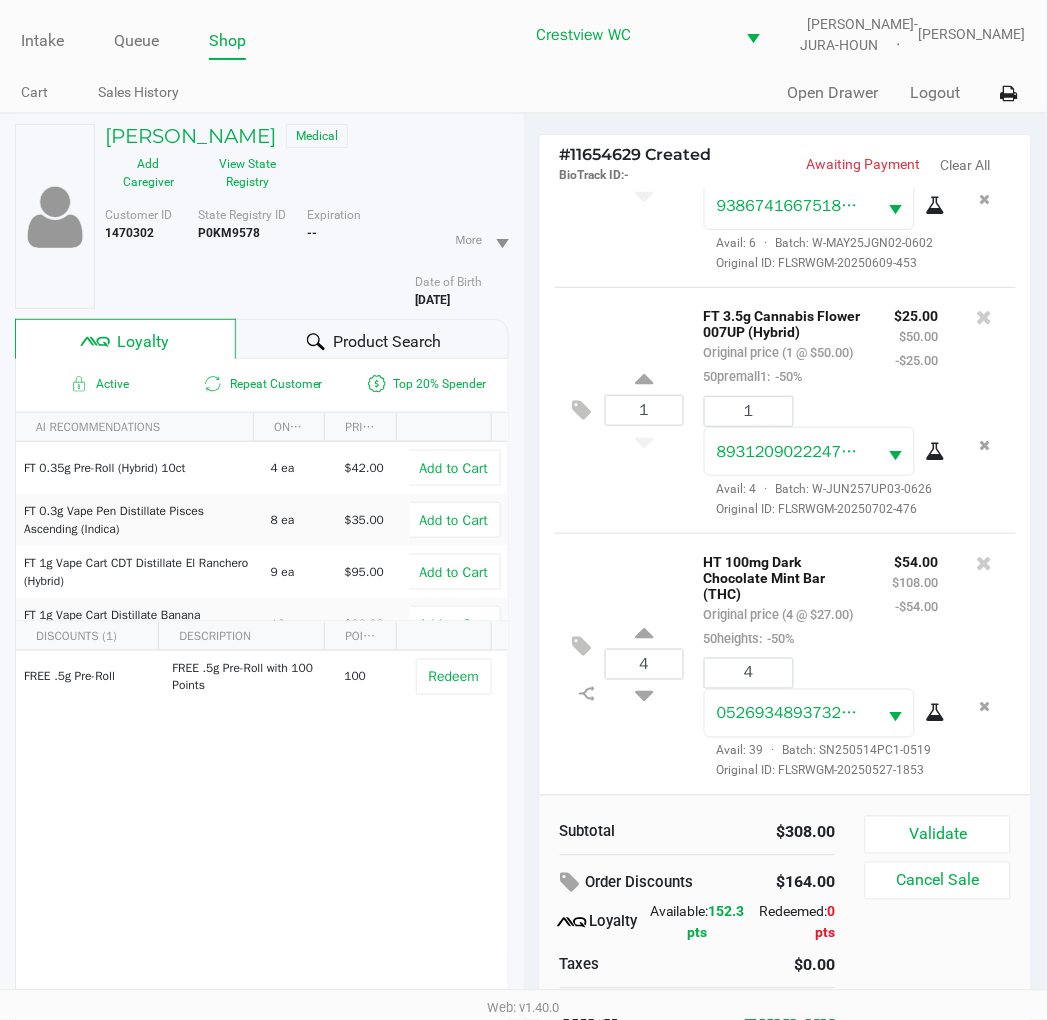 click on "4  HT 100mg Dark Chocolate Mint Bar (THC)   Original price (4 @ $27.00)  50heights:  -50% $54.00 $108.00 -$54.00 4 0526934893732148  Avail: 39  ·  Batch: SN250514PC1-0519   Original ID: FLSRWGM-20250527-1853" 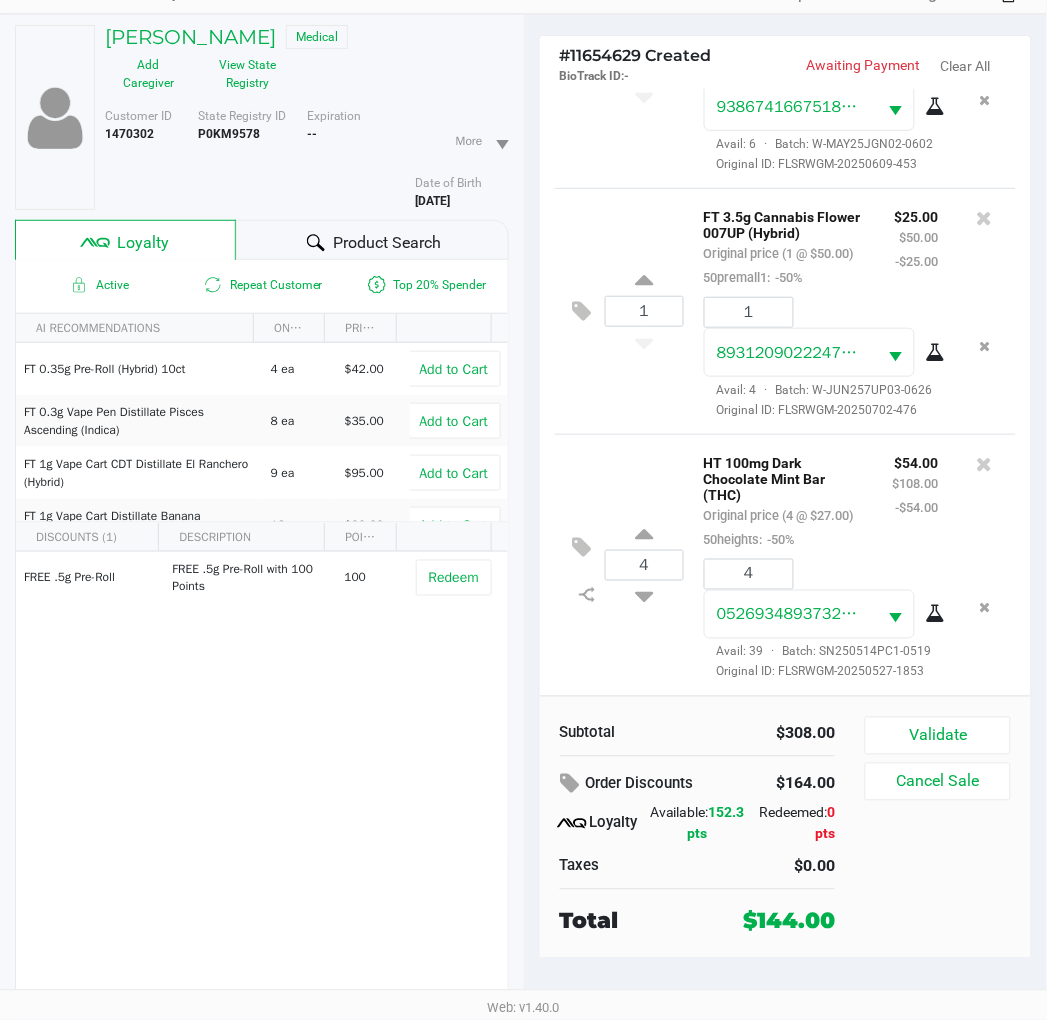 click on "Validate" 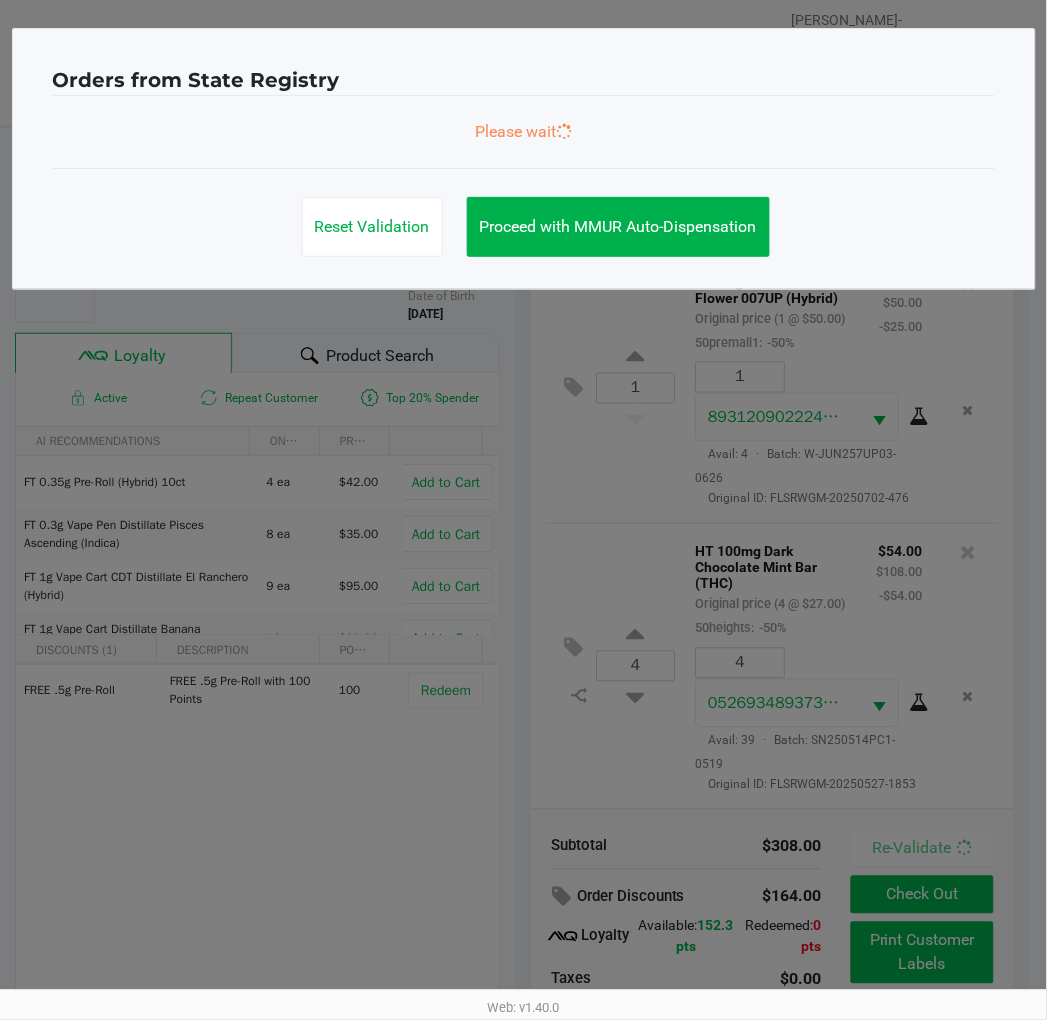 scroll, scrollTop: 0, scrollLeft: 0, axis: both 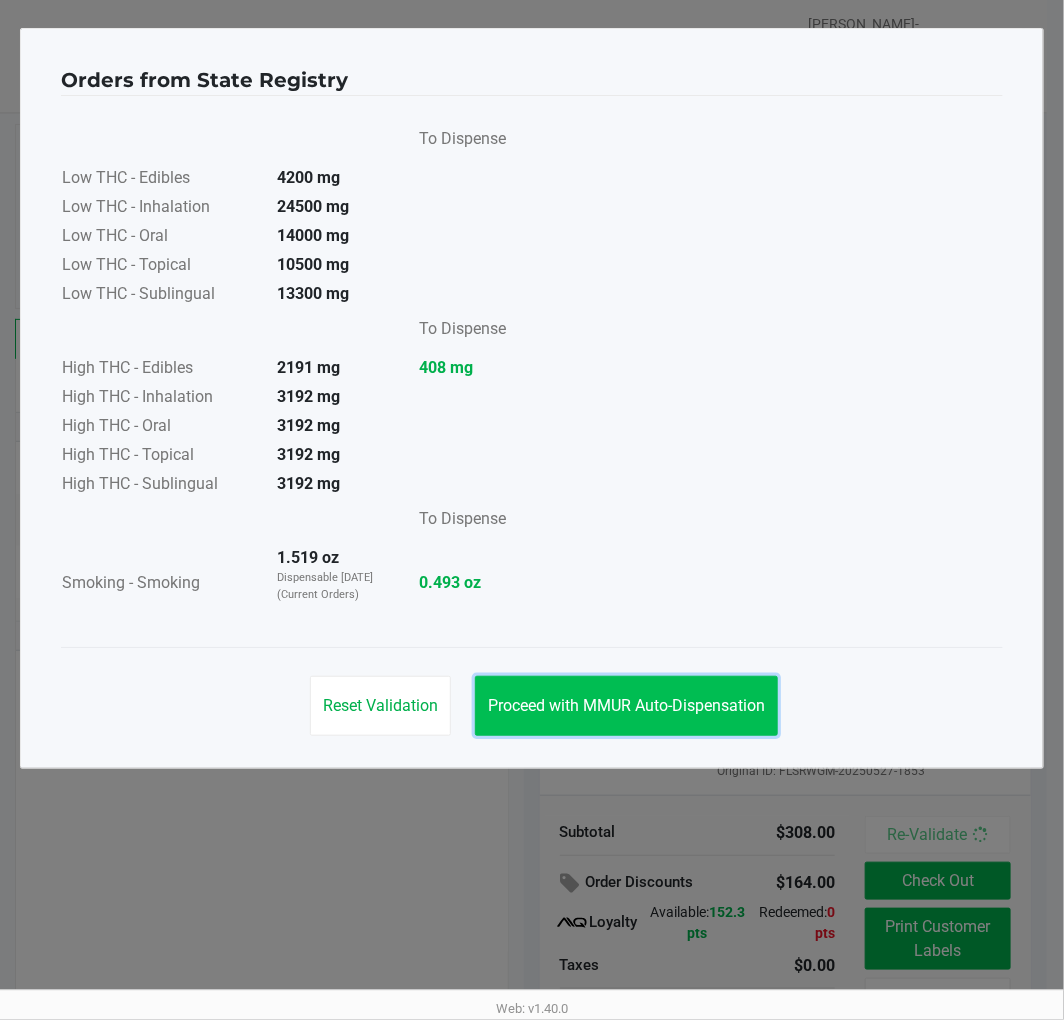 click on "Proceed with MMUR Auto-Dispensation" 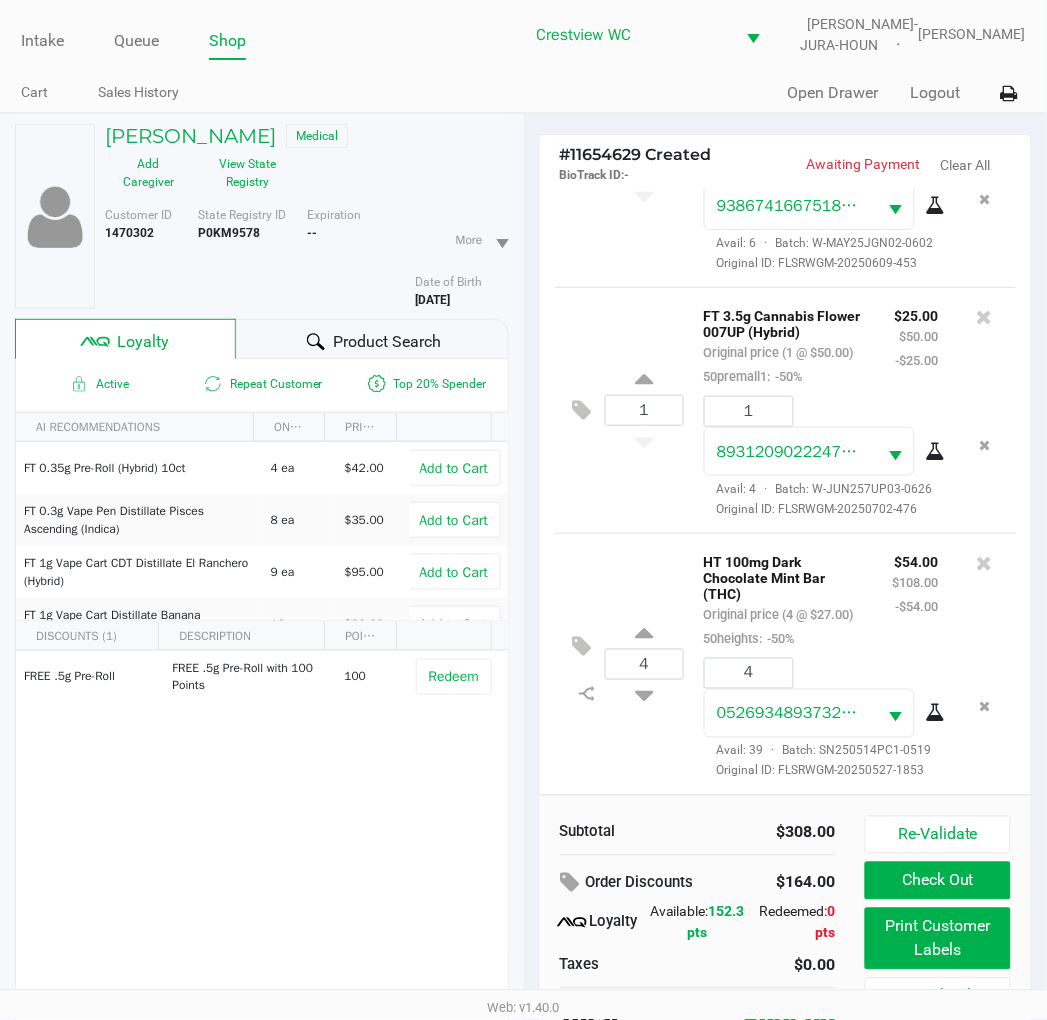 scroll, scrollTop: 100, scrollLeft: 0, axis: vertical 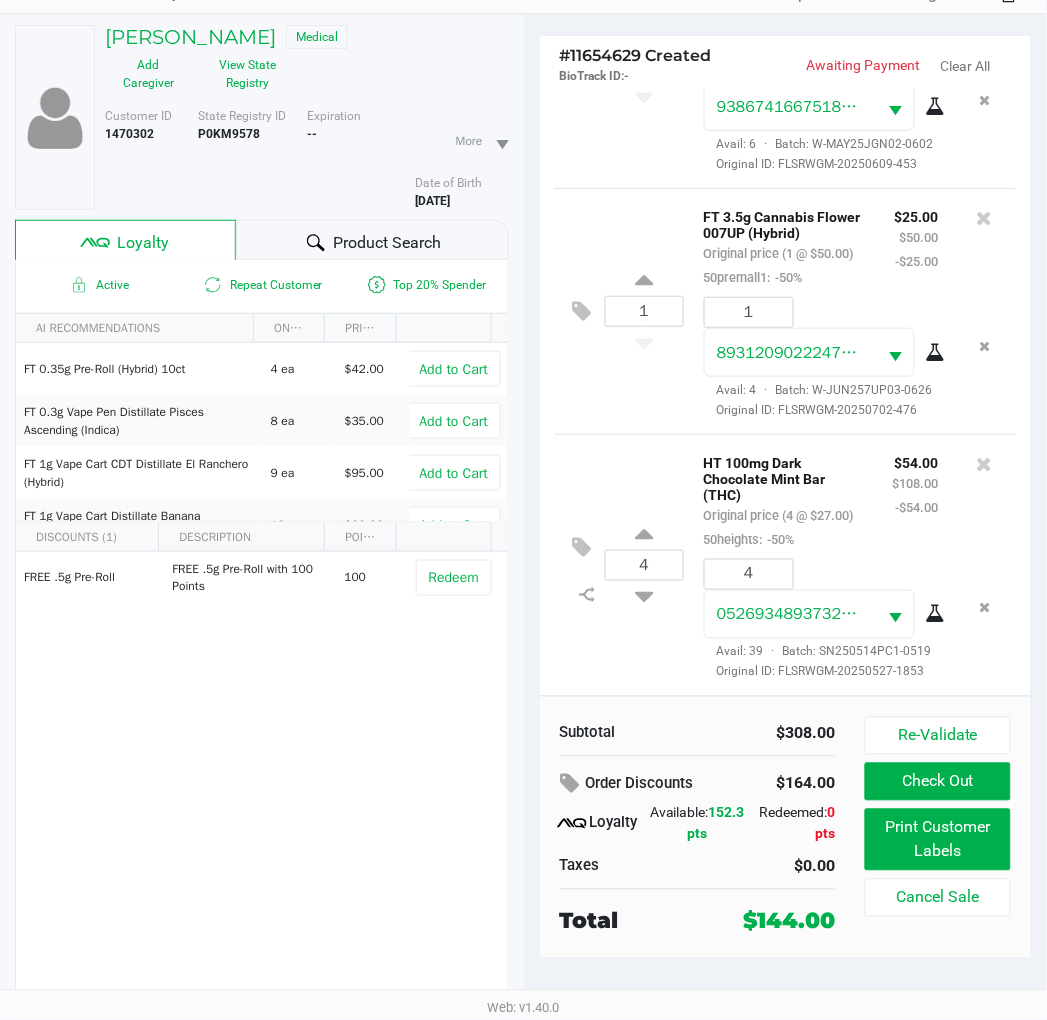 click on "4  HT 100mg Dark Chocolate Mint Bar (THC)   Original price (4 @ $27.00)  50heights:  -50% $54.00 $108.00 -$54.00 4 0526934893732148  Avail: 39  ·  Batch: SN250514PC1-0519   Original ID: FLSRWGM-20250527-1853" 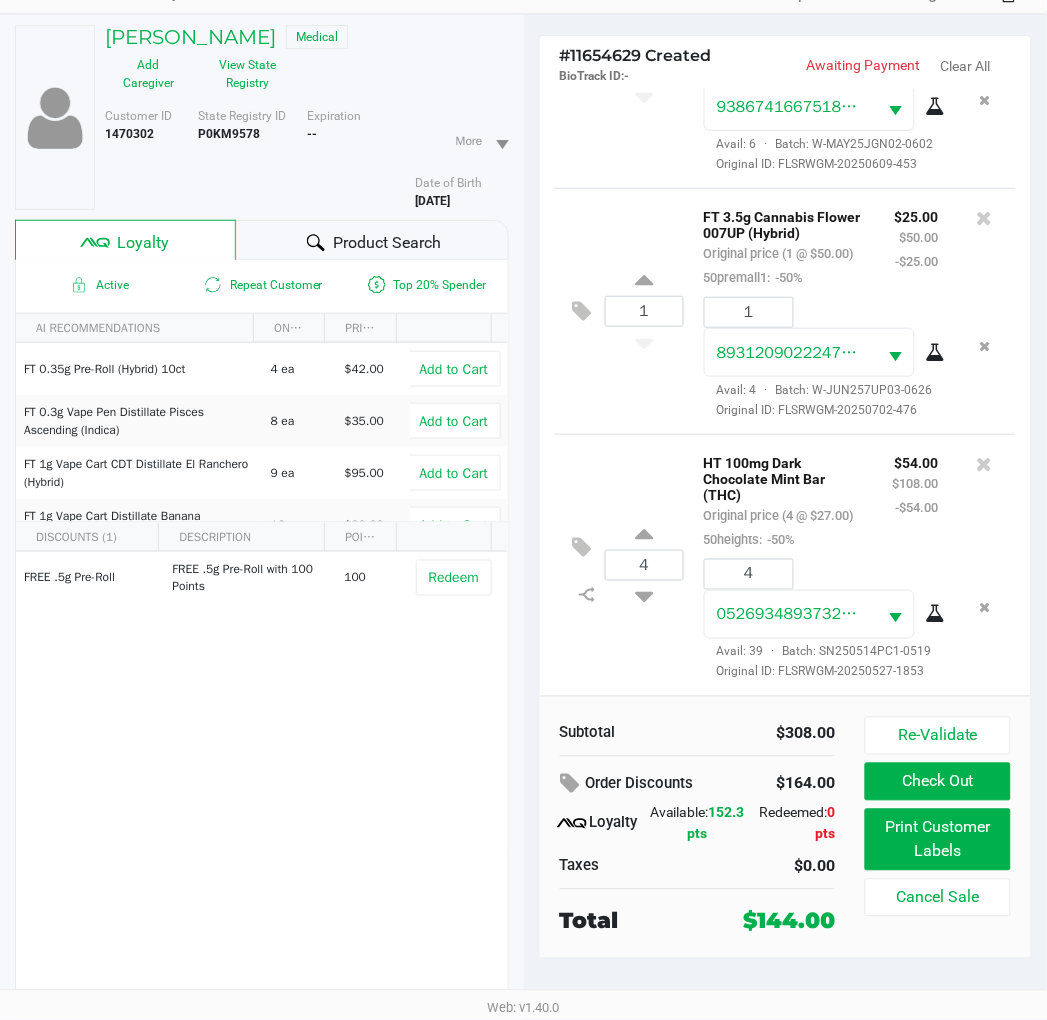 click on "1  FT 3.5g Cannabis Flower 007UP (Hybrid)   Original price (1 @ $50.00)  50premall1:  -50% $25.00 $50.00 -$25.00 1 8931209022247782  Avail: 4  ·  Batch: W-JUN257UP03-0626   Original ID: FLSRWGM-20250702-476" 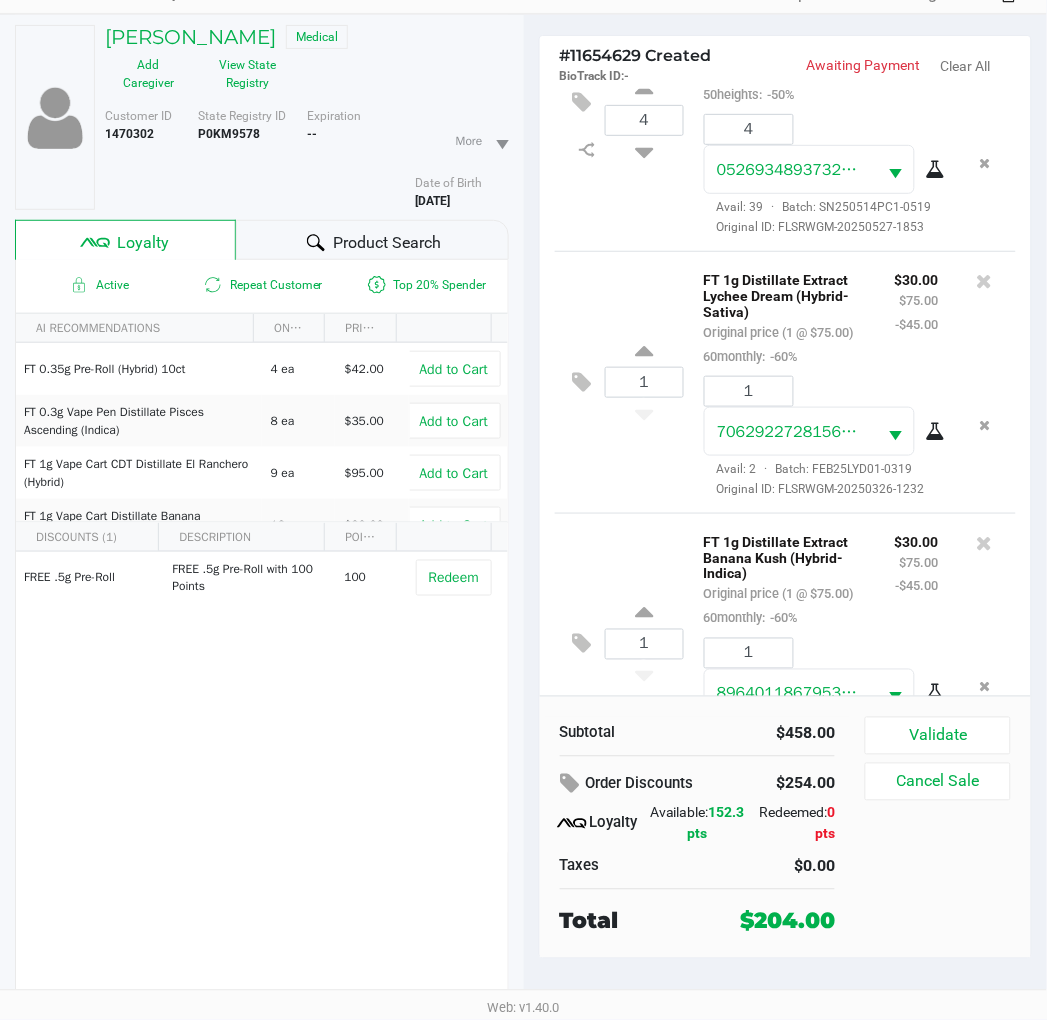 scroll, scrollTop: 0, scrollLeft: 0, axis: both 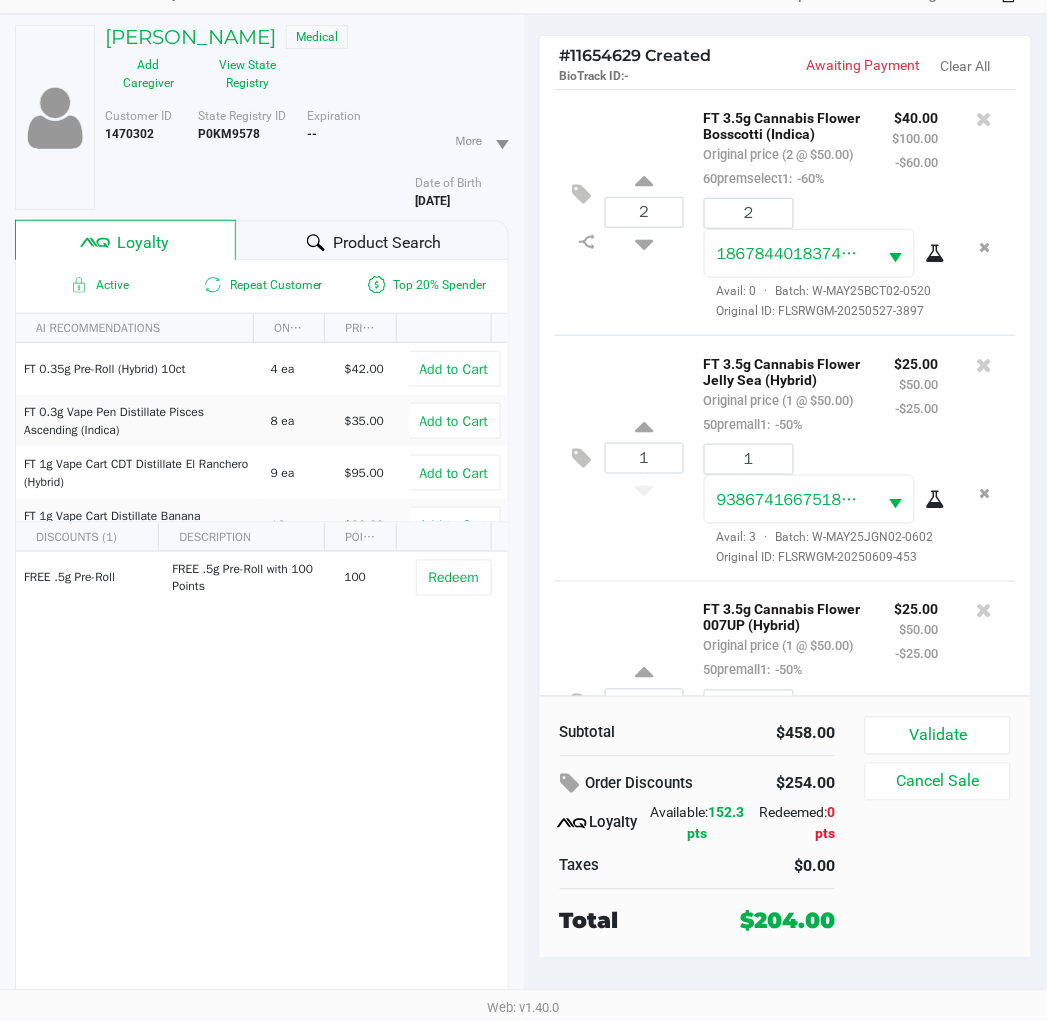 click on "FREE .5g  Pre-Roll   FREE .5g Pre-Roll with 100 Points   100   Redeem" 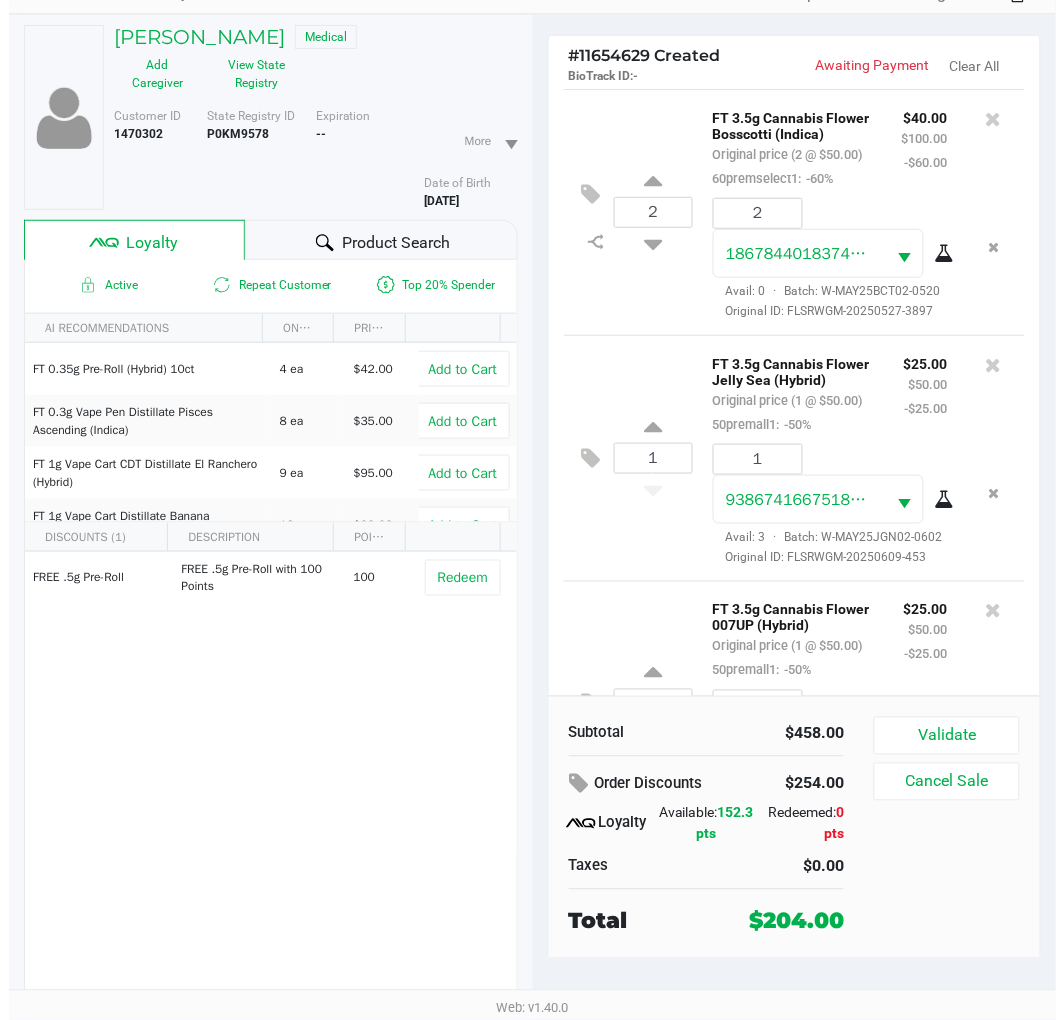 scroll, scrollTop: 0, scrollLeft: 0, axis: both 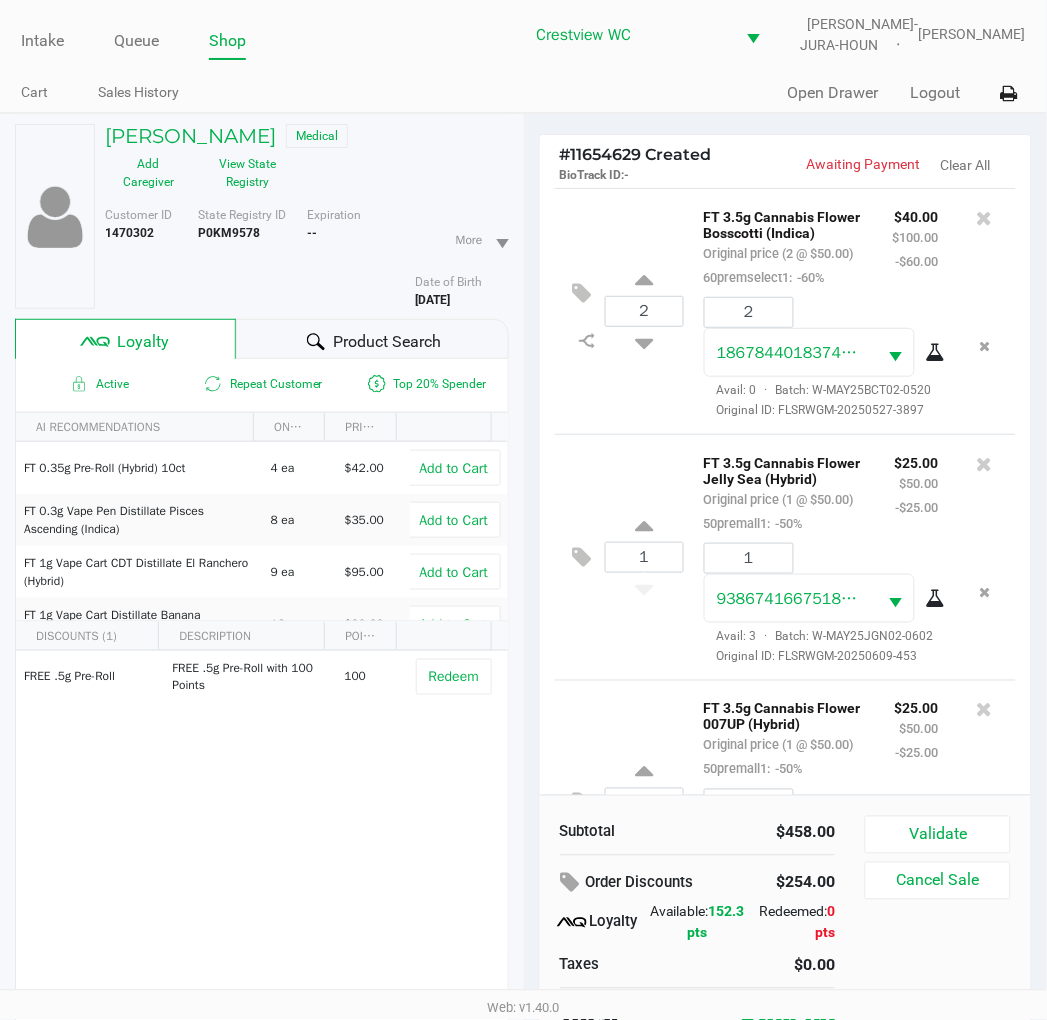 click on "Validate" 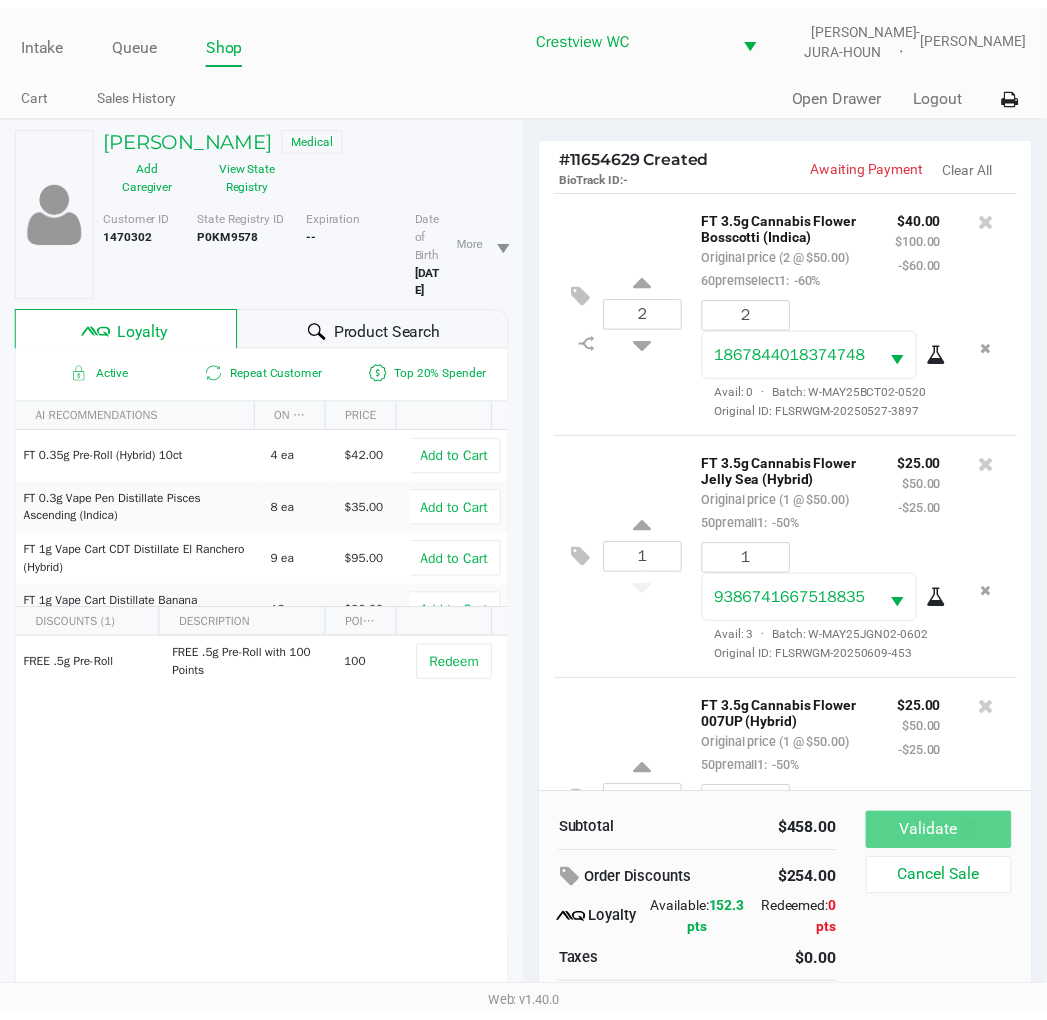 scroll, scrollTop: 1202, scrollLeft: 0, axis: vertical 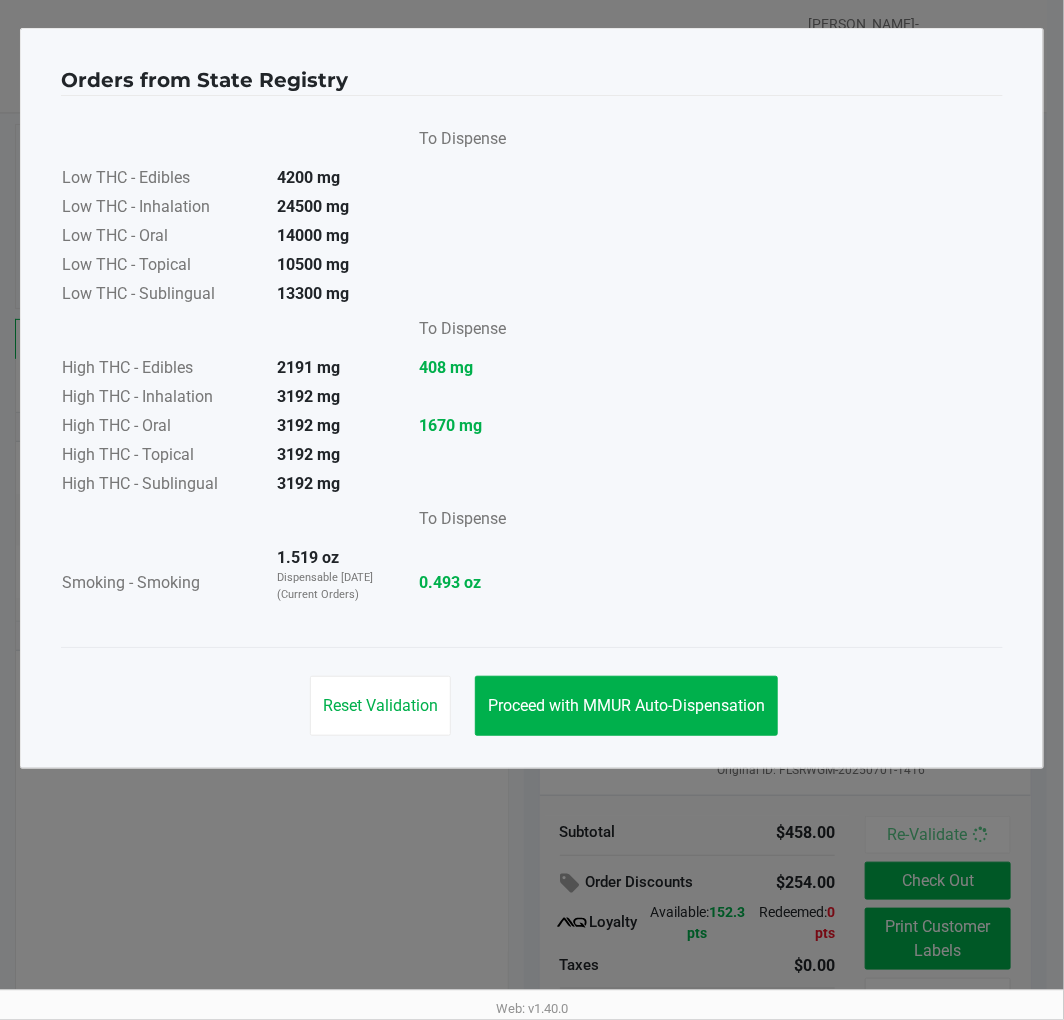 click on "Proceed with MMUR Auto-Dispensation" 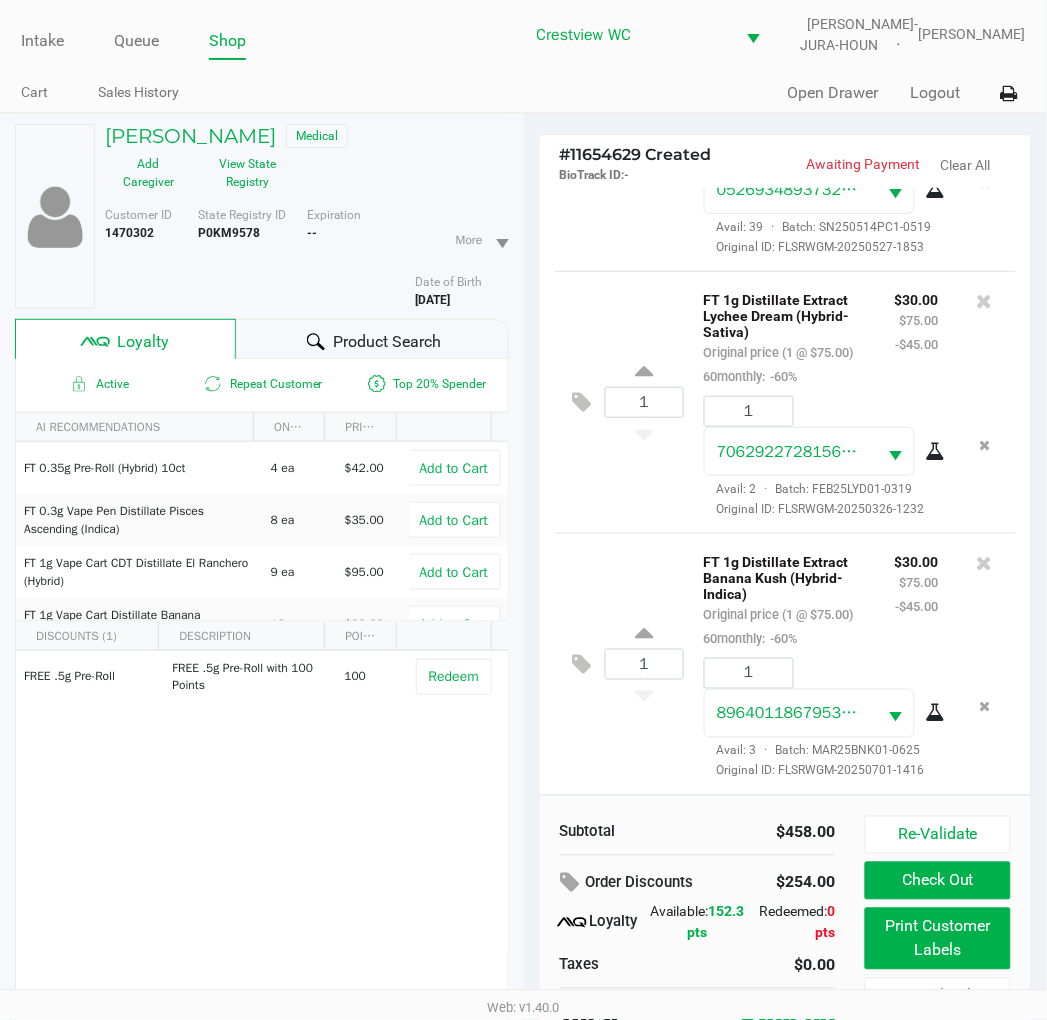 scroll, scrollTop: 100, scrollLeft: 0, axis: vertical 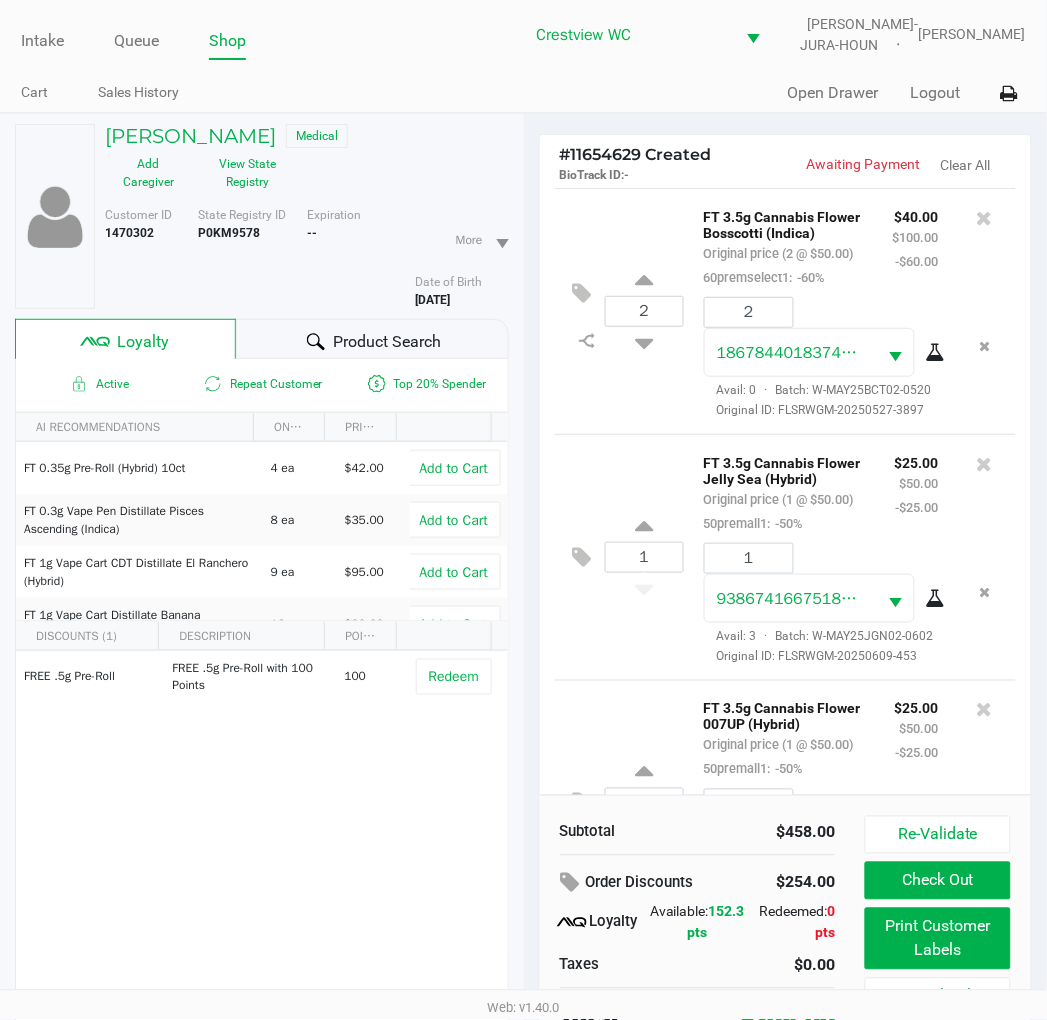 click on "2  FT 3.5g Cannabis Flower Bosscotti (Indica)   Original price (2 @ $50.00)  60premselect1:  -60% $40.00 $100.00 -$60.00 2 1867844018374748  Avail: 0  ·  Batch: W-MAY25BCT02-0520   Original ID: FLSRWGM-20250527-3897" 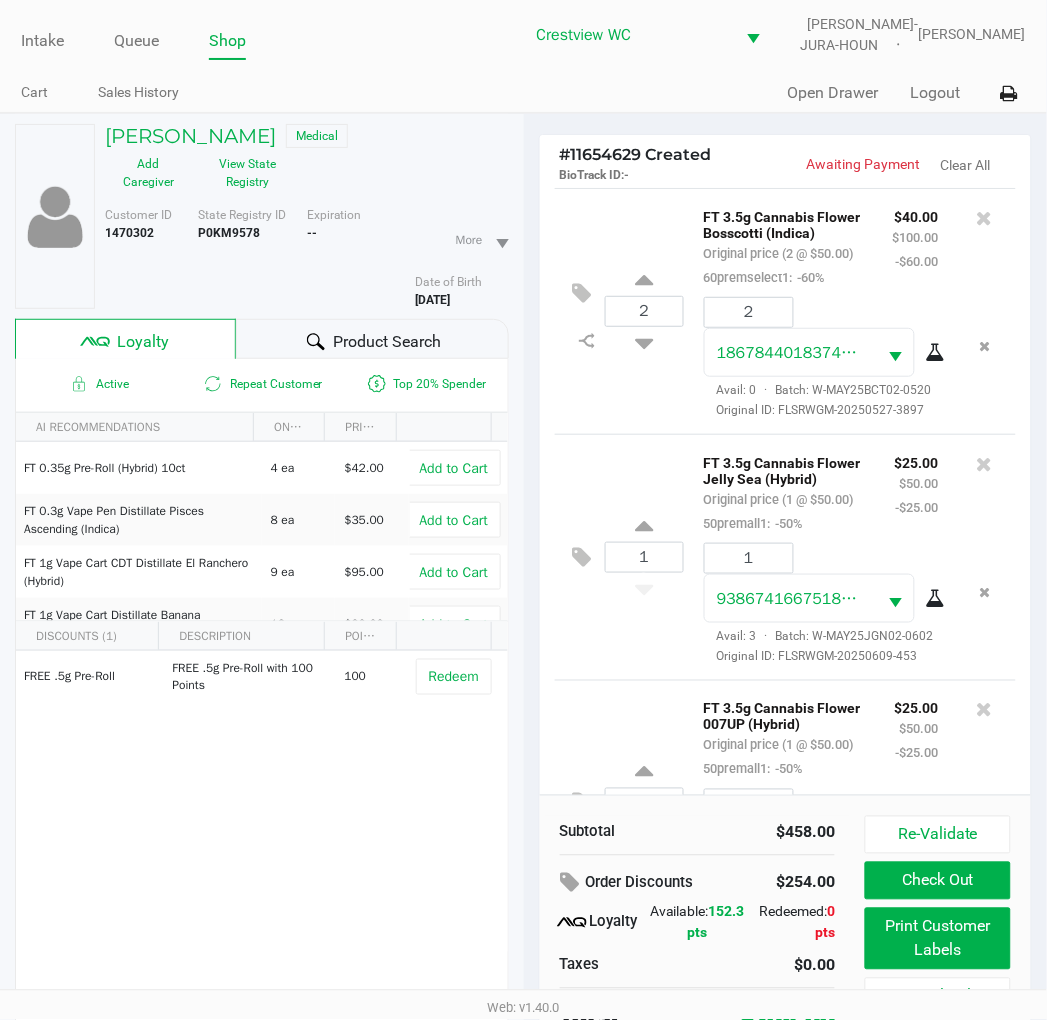 scroll, scrollTop: 1202, scrollLeft: 0, axis: vertical 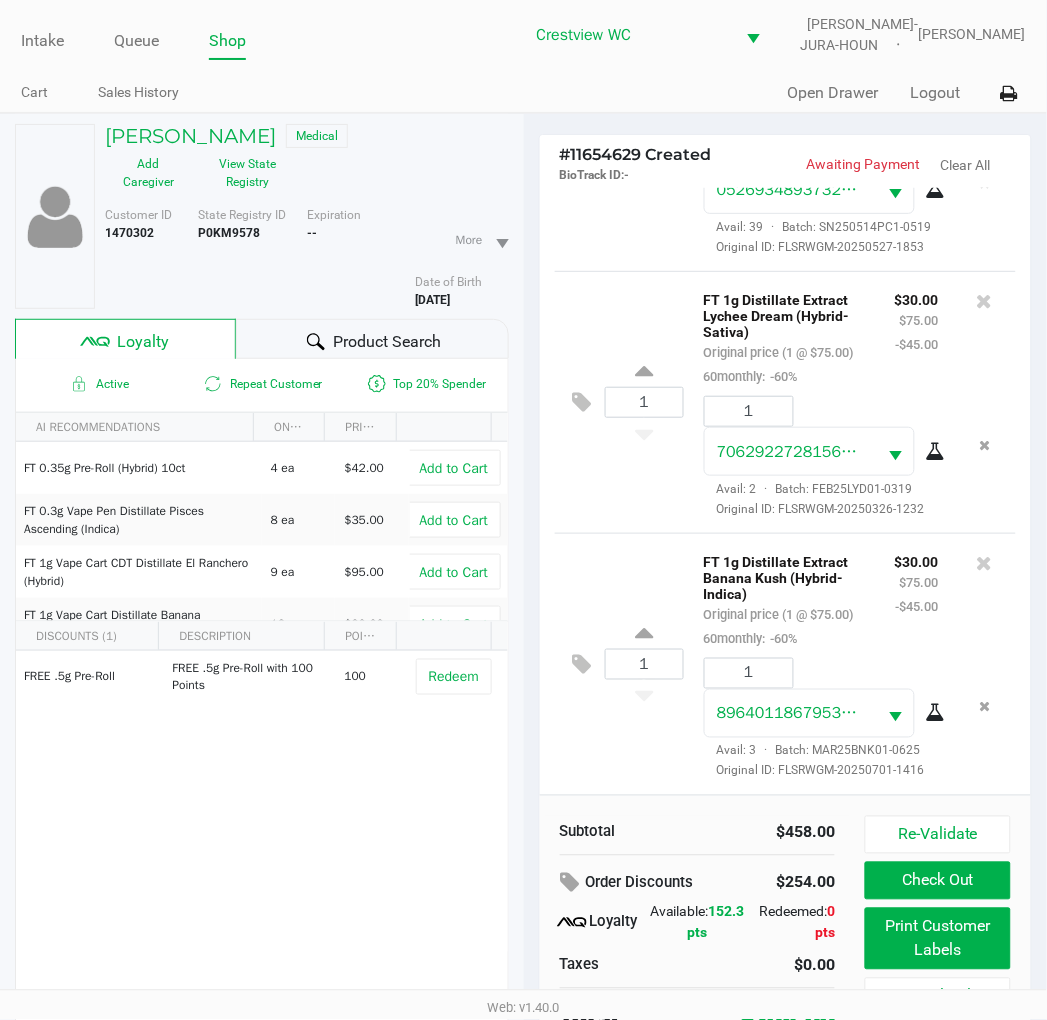 click on "1  FT 1g Distillate Extract Banana Kush (Hybrid-Indica)   Original price (1 @ $75.00)  60monthly:  -60% $30.00 $75.00 -$45.00 1 8964011867953025  Avail: 3  ·  Batch: MAR25BNK01-0625   Original ID: FLSRWGM-20250701-1416" 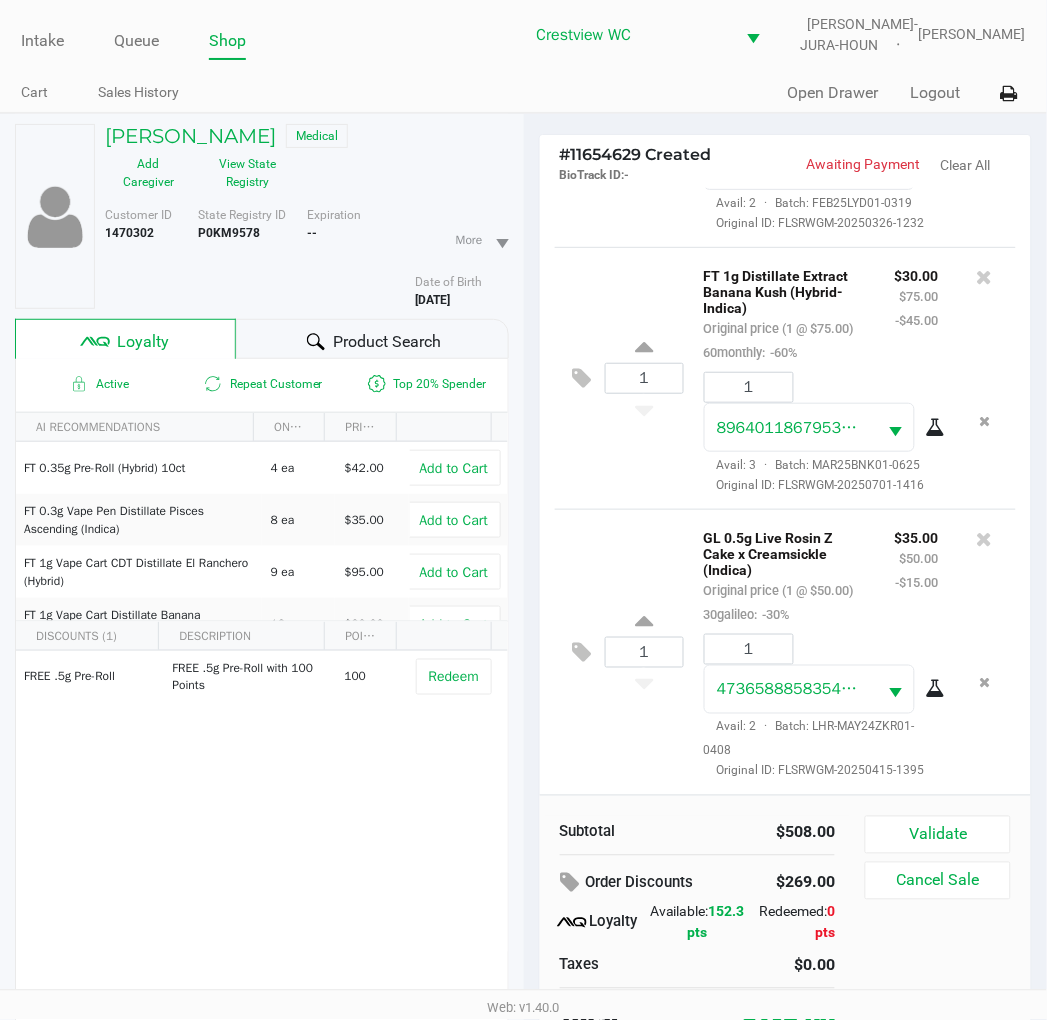 scroll, scrollTop: 1514, scrollLeft: 0, axis: vertical 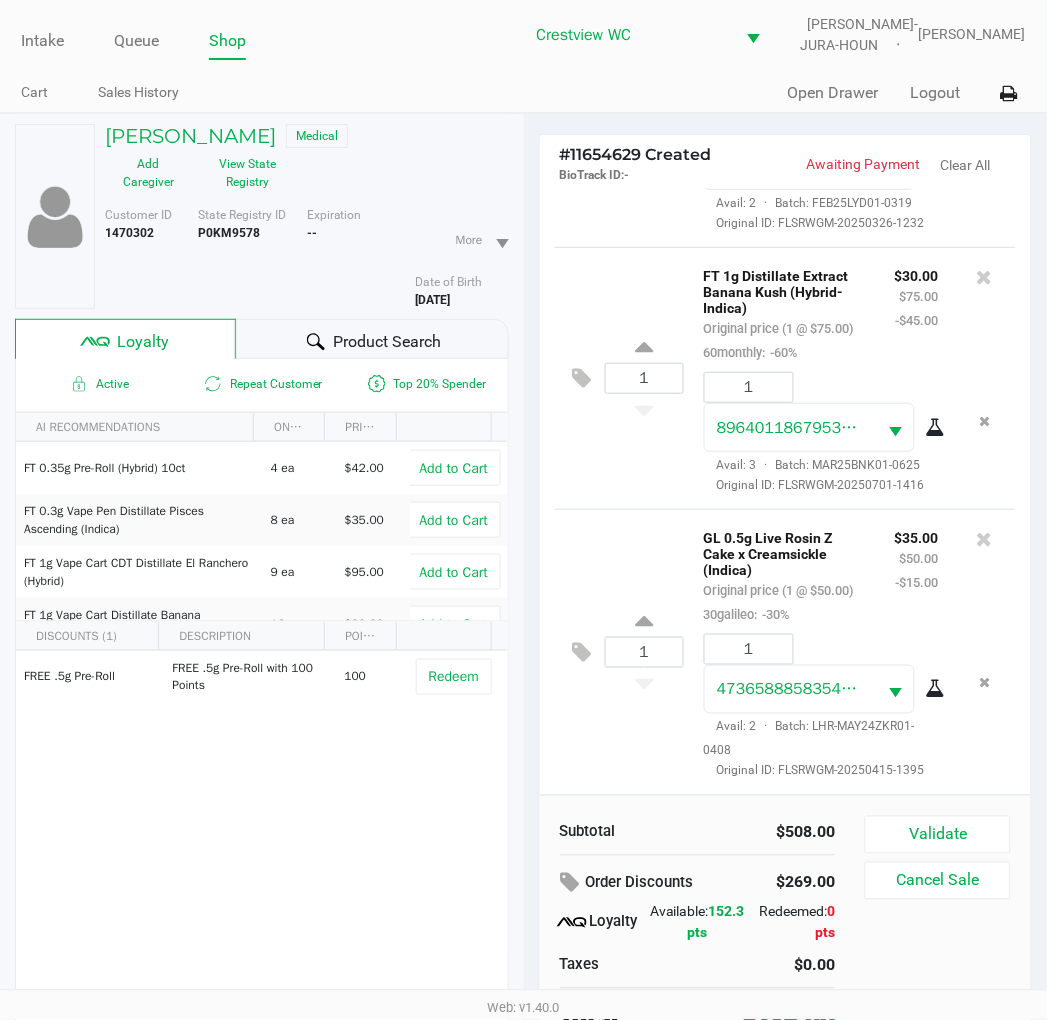 click on "Validate" 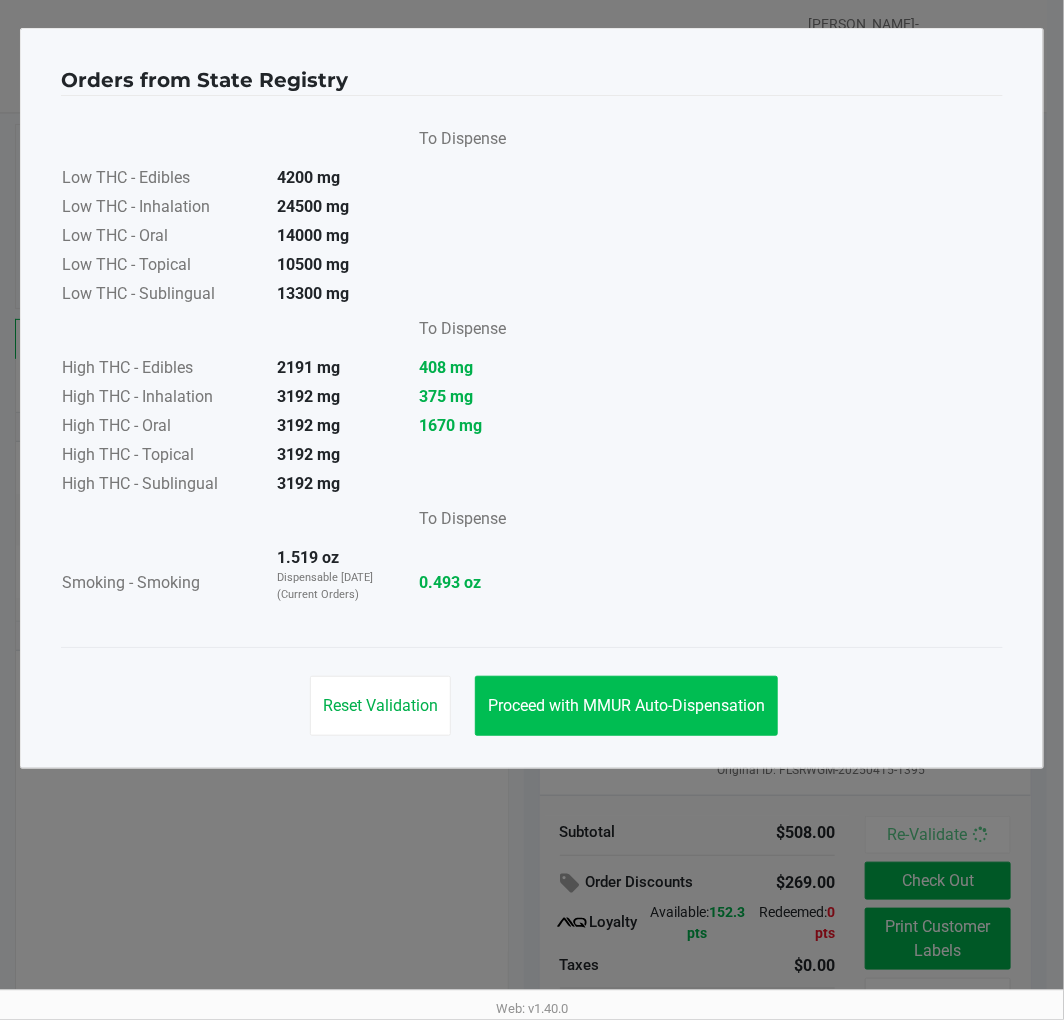 click on "Proceed with MMUR Auto-Dispensation" 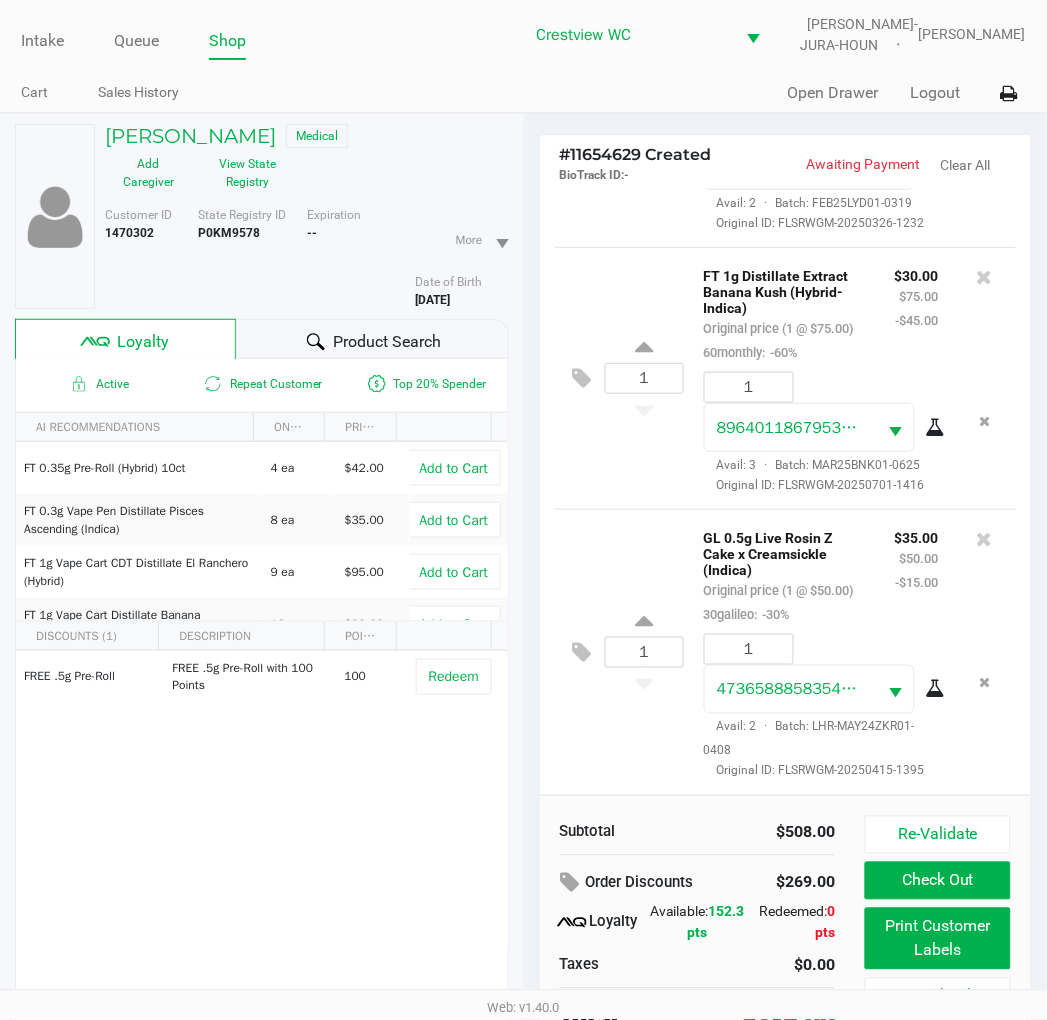 scroll, scrollTop: 100, scrollLeft: 0, axis: vertical 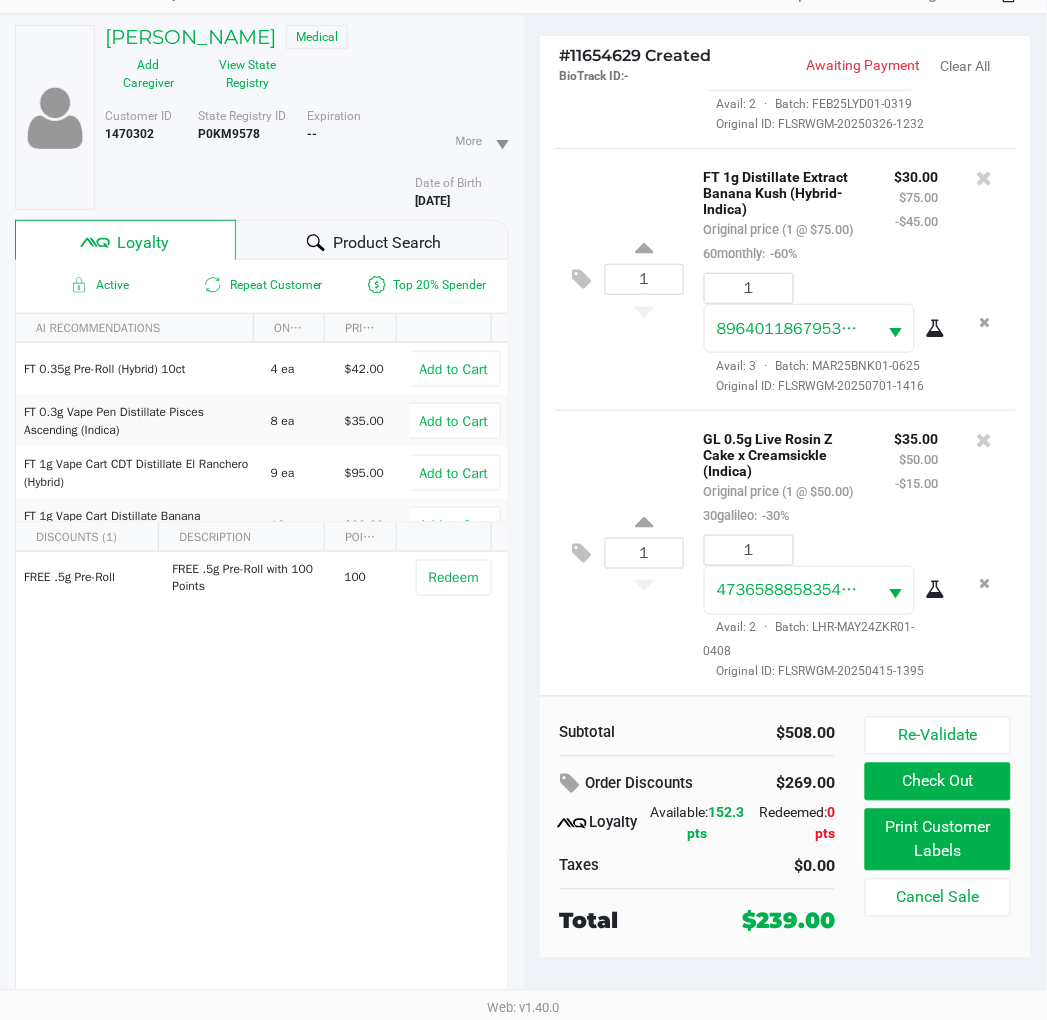 click on "1  GL 0.5g Live Rosin Z Cake x Creamsickle (Indica)   Original price (1 @ $50.00)  30galileo:  -30% $35.00 $50.00 -$15.00 1 4736588858354097  Avail: 2  ·  Batch: LHR-MAY24ZKR01-0408   Original ID: FLSRWGM-20250415-1395" 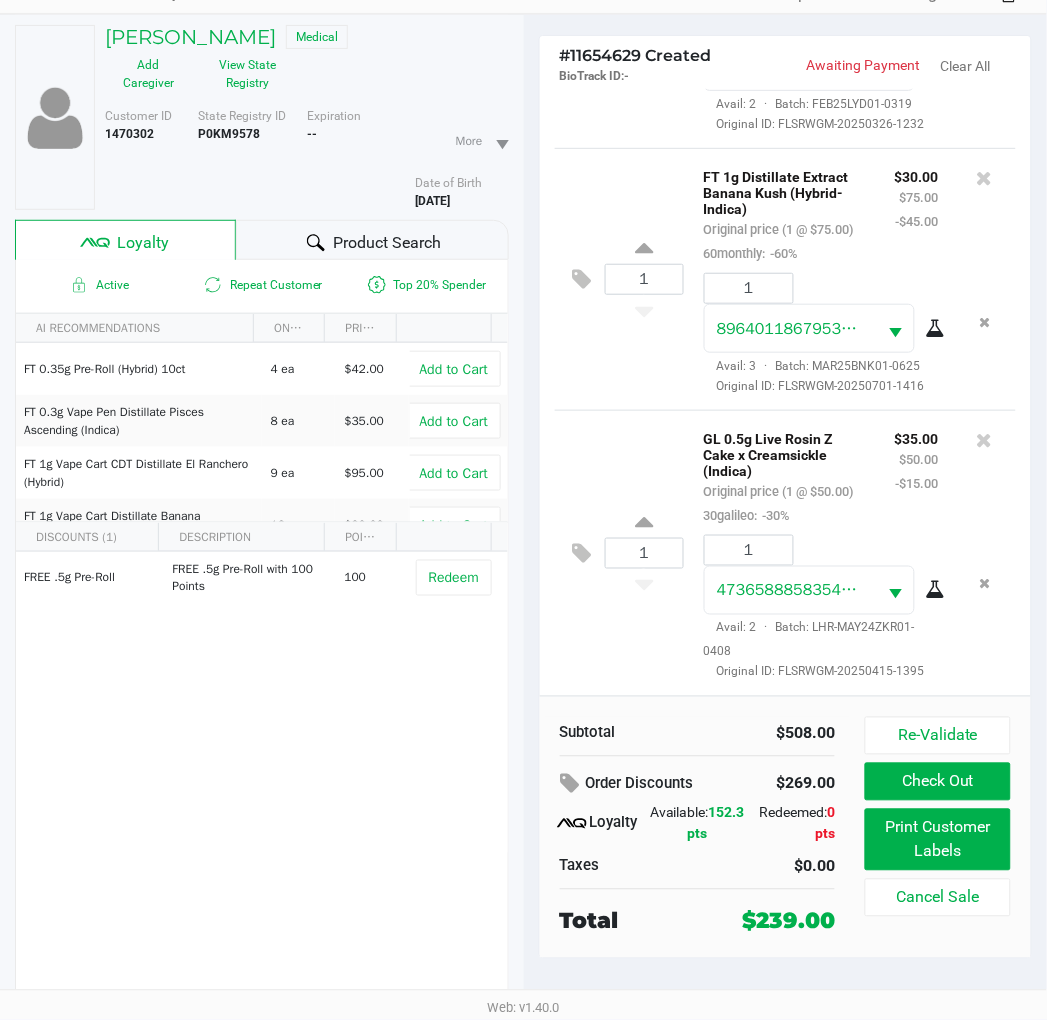 click on "1  GL 0.5g Live Rosin Z Cake x Creamsickle (Indica)   Original price (1 @ $50.00)  30galileo:  -30% $35.00 $50.00 -$15.00 1 4736588858354097  Avail: 2  ·  Batch: LHR-MAY24ZKR01-0408   Original ID: FLSRWGM-20250415-1395" 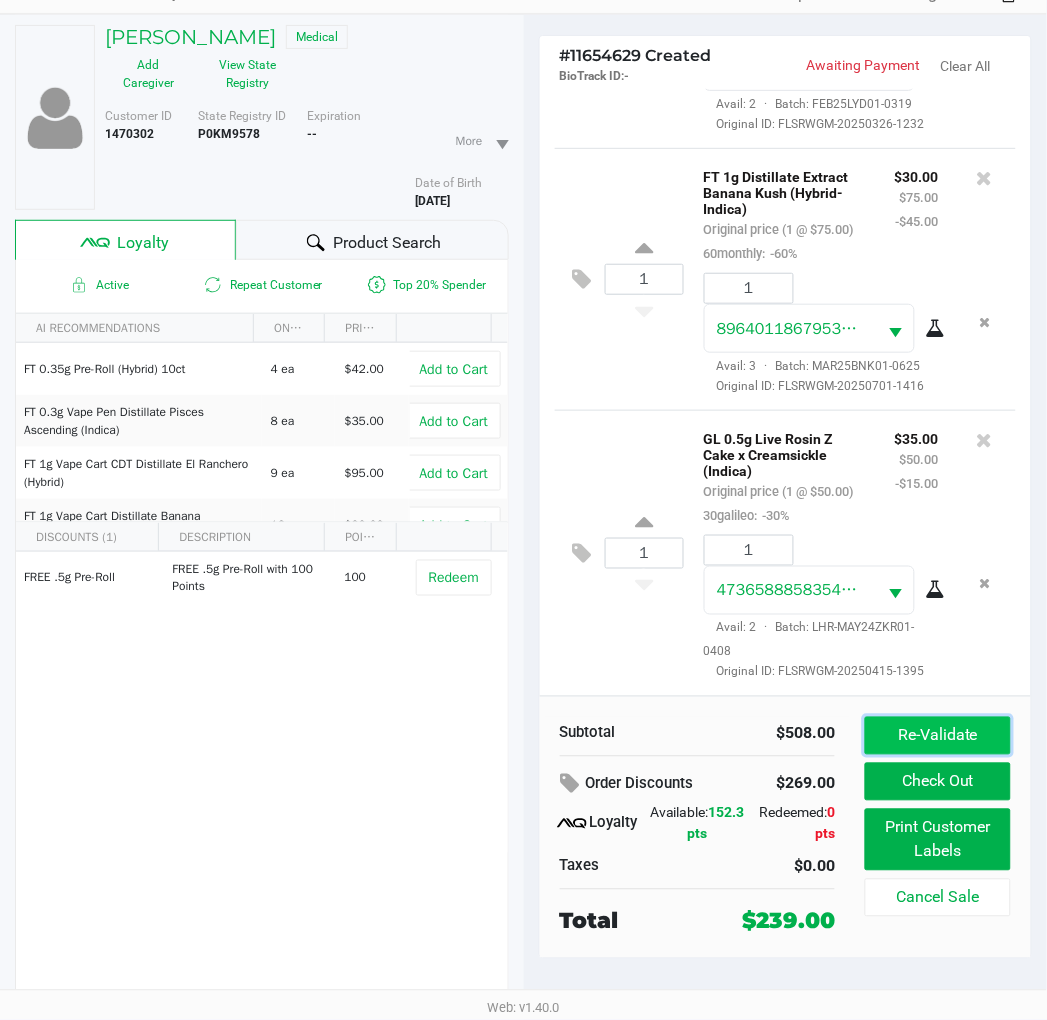 click on "Re-Validate" 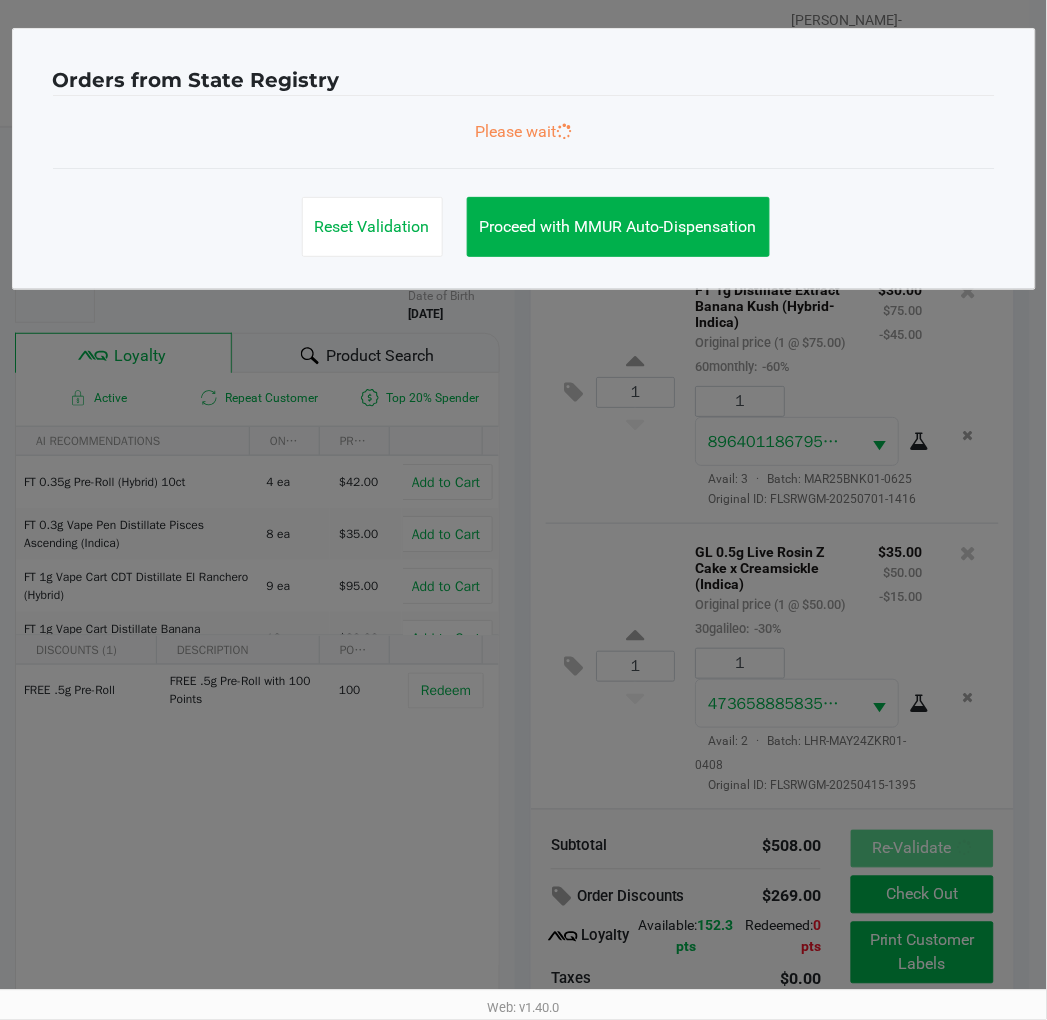scroll, scrollTop: 0, scrollLeft: 0, axis: both 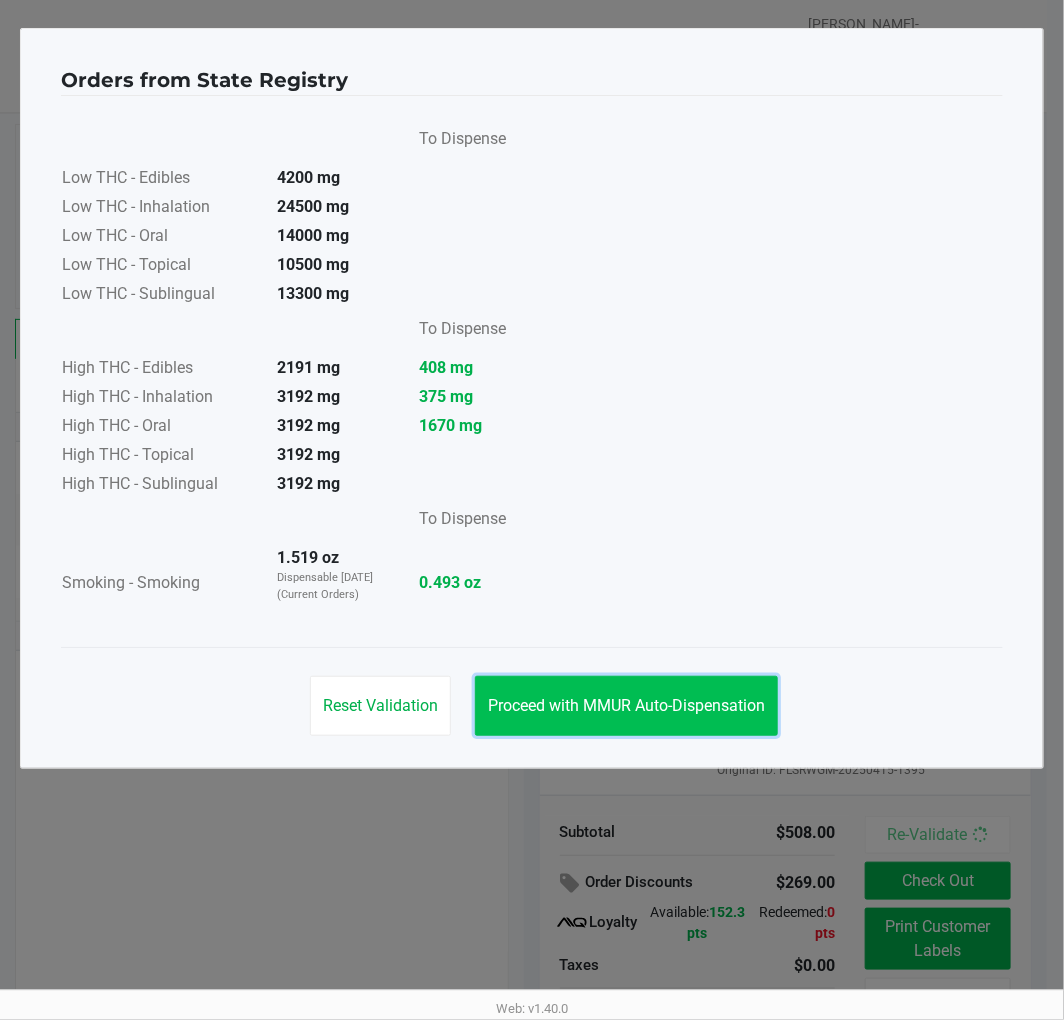 click on "Proceed with MMUR Auto-Dispensation" 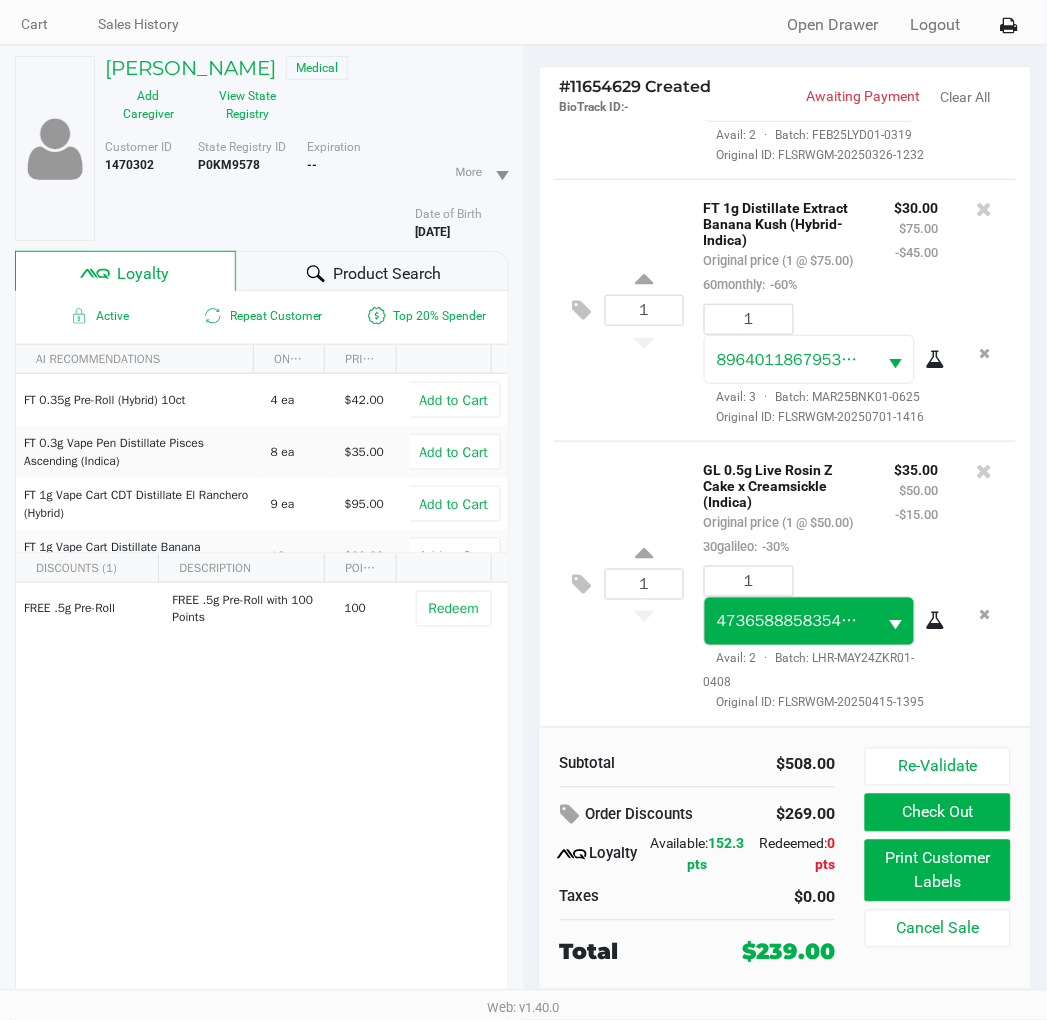 scroll, scrollTop: 100, scrollLeft: 0, axis: vertical 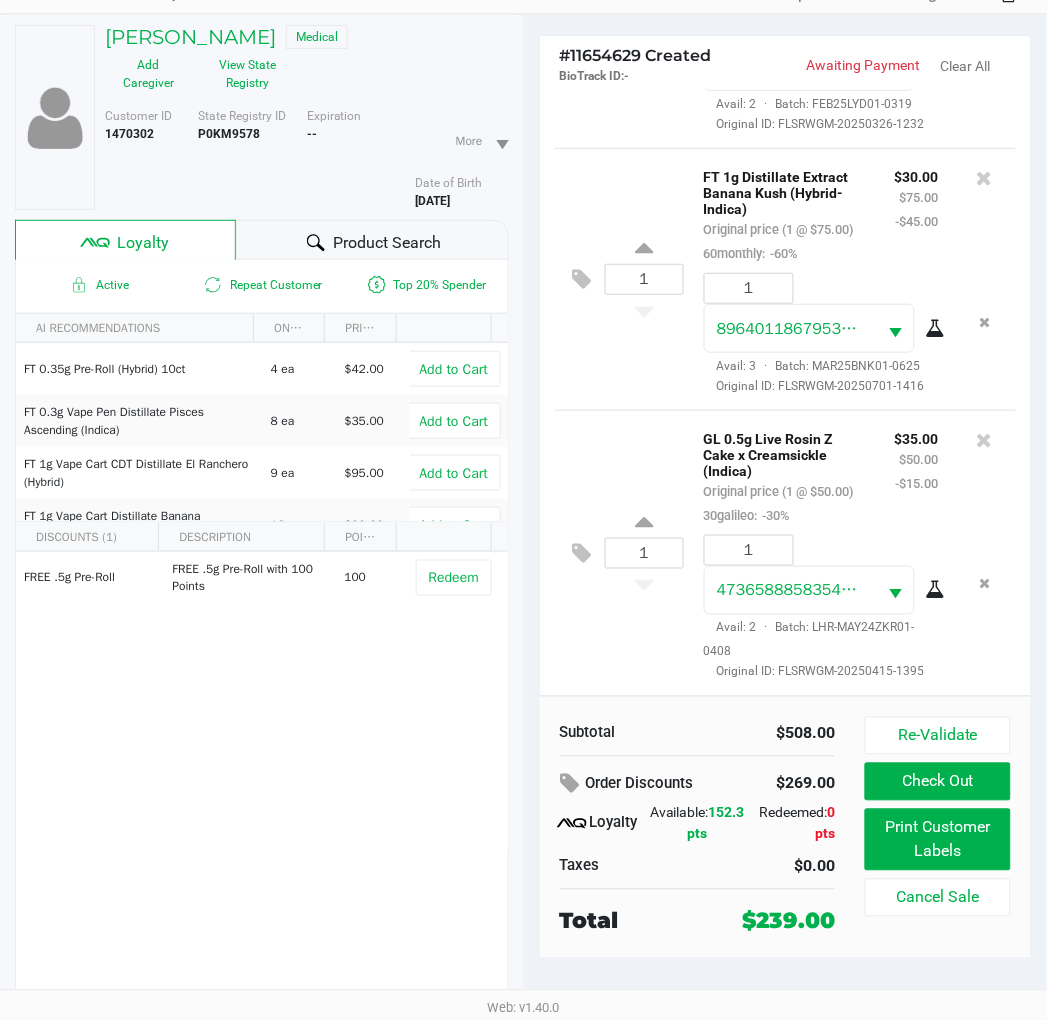 click on "FREE .5g  Pre-Roll   FREE .5g Pre-Roll with 100 Points   100   Redeem" 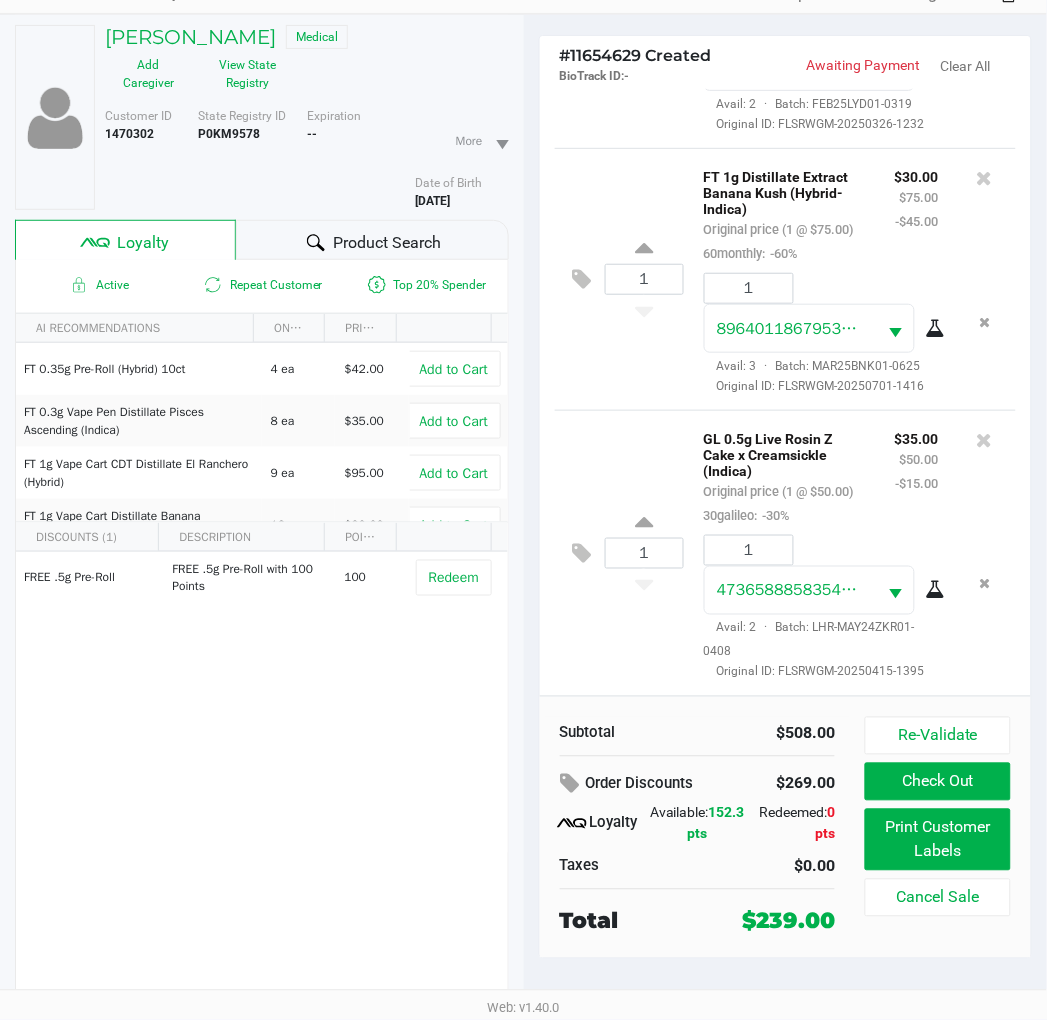 click on "1  FT 1g Distillate Extract Banana Kush (Hybrid-Indica)   Original price (1 @ $75.00)  60monthly:  -60% $30.00 $75.00 -$45.00 1 8964011867953025  Avail: 3  ·  Batch: MAR25BNK01-0625   Original ID: FLSRWGM-20250701-1416" 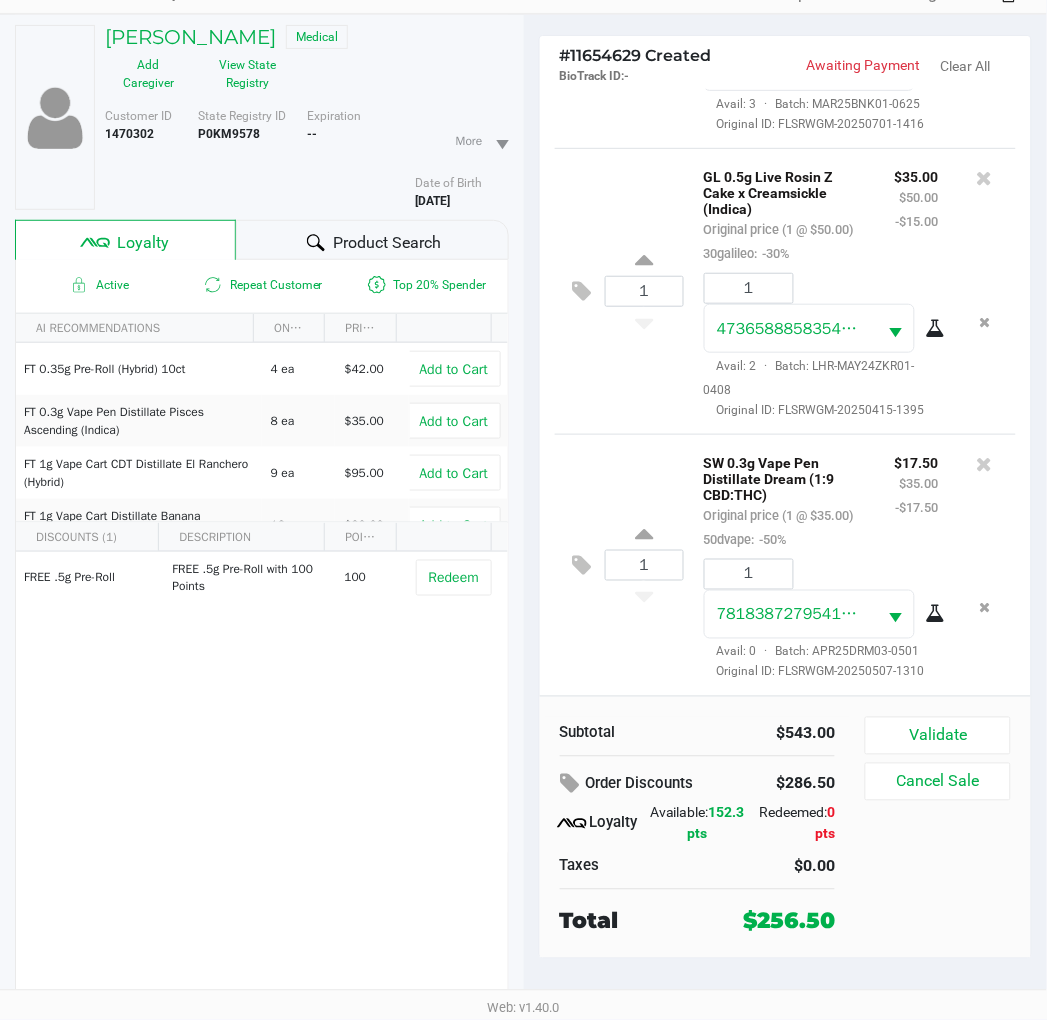 scroll, scrollTop: 1796, scrollLeft: 0, axis: vertical 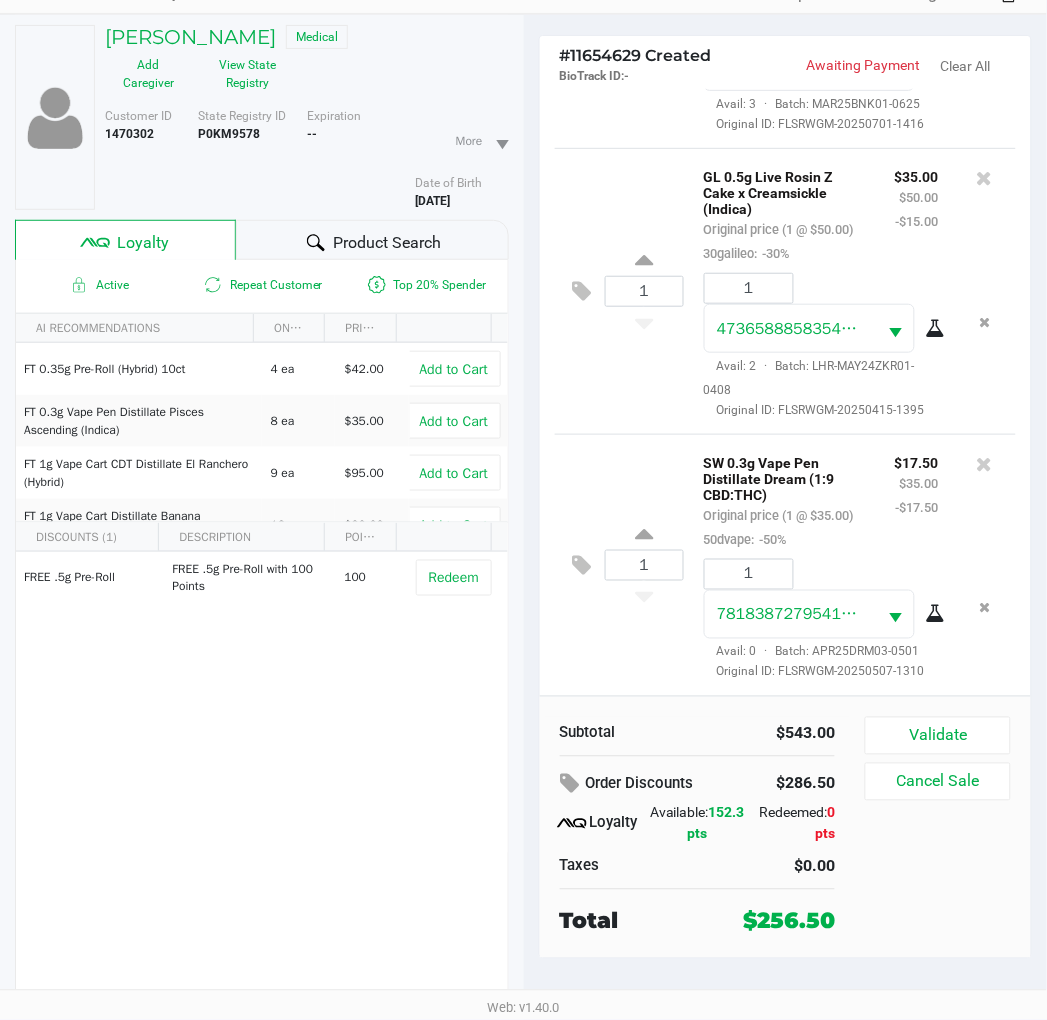 click on "Validate" 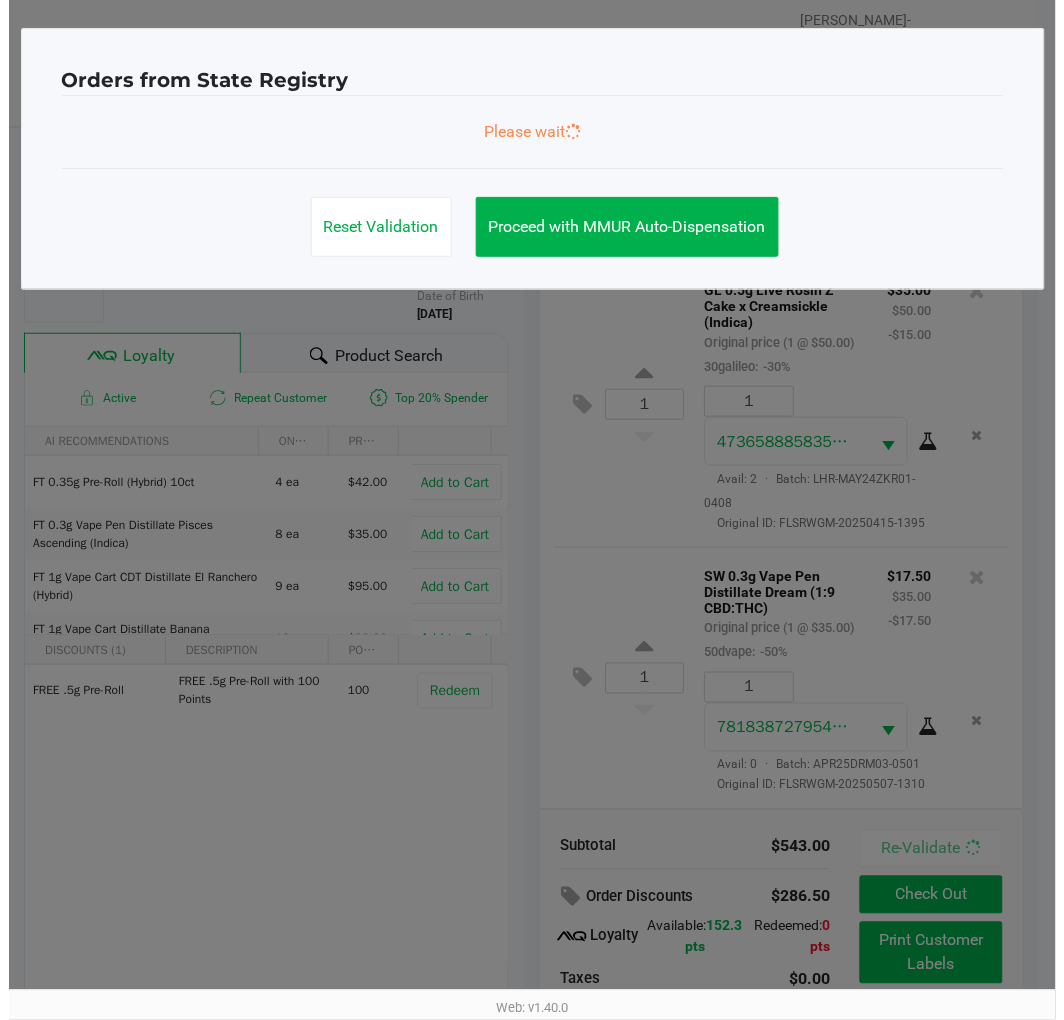 scroll, scrollTop: 0, scrollLeft: 0, axis: both 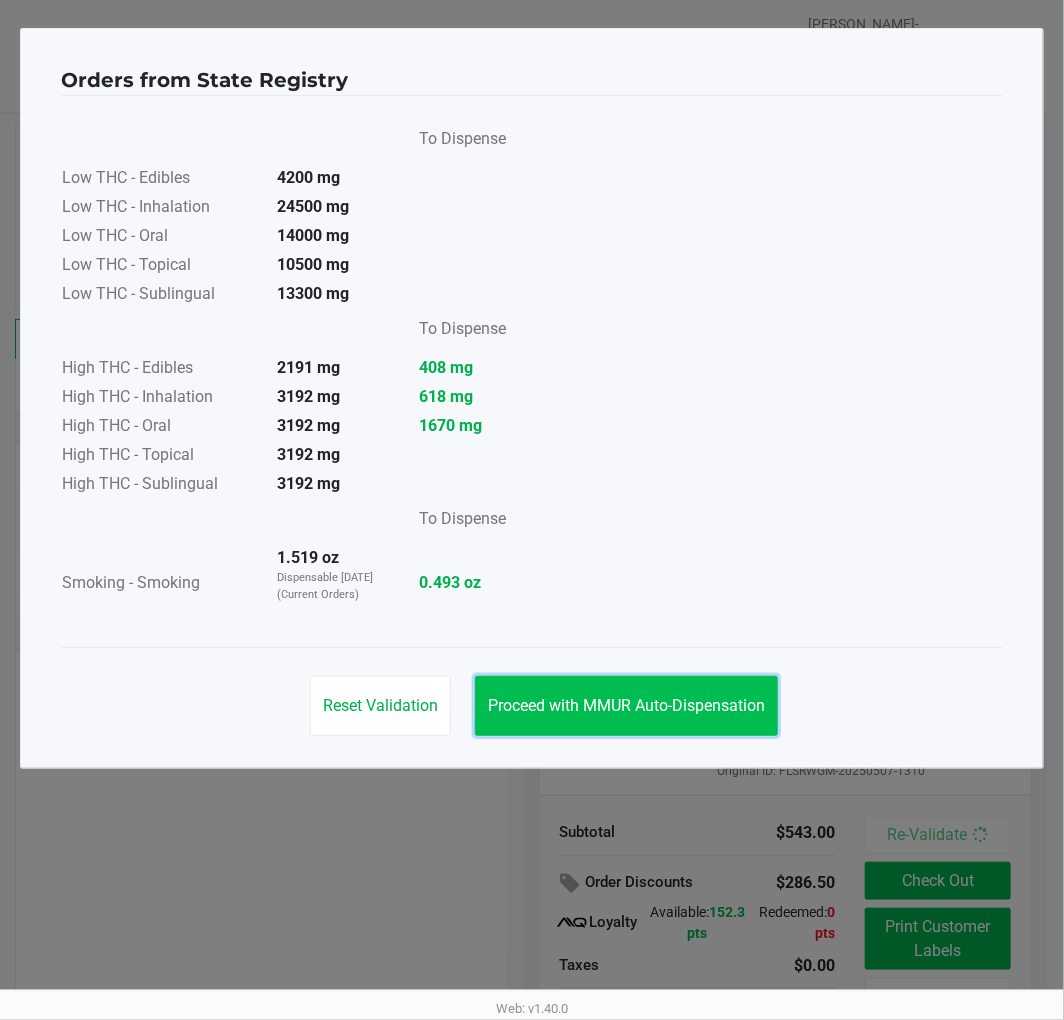 click on "Proceed with MMUR Auto-Dispensation" 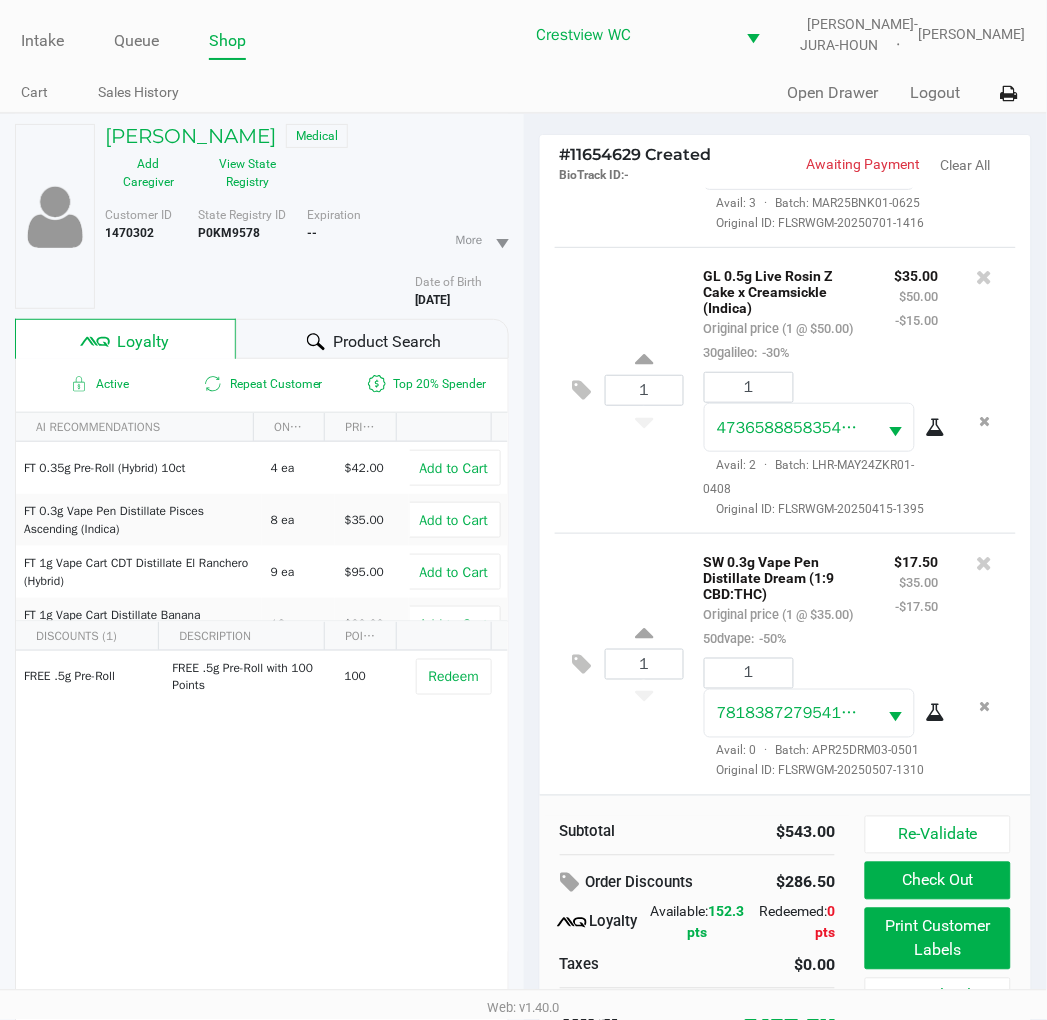 scroll, scrollTop: 100, scrollLeft: 0, axis: vertical 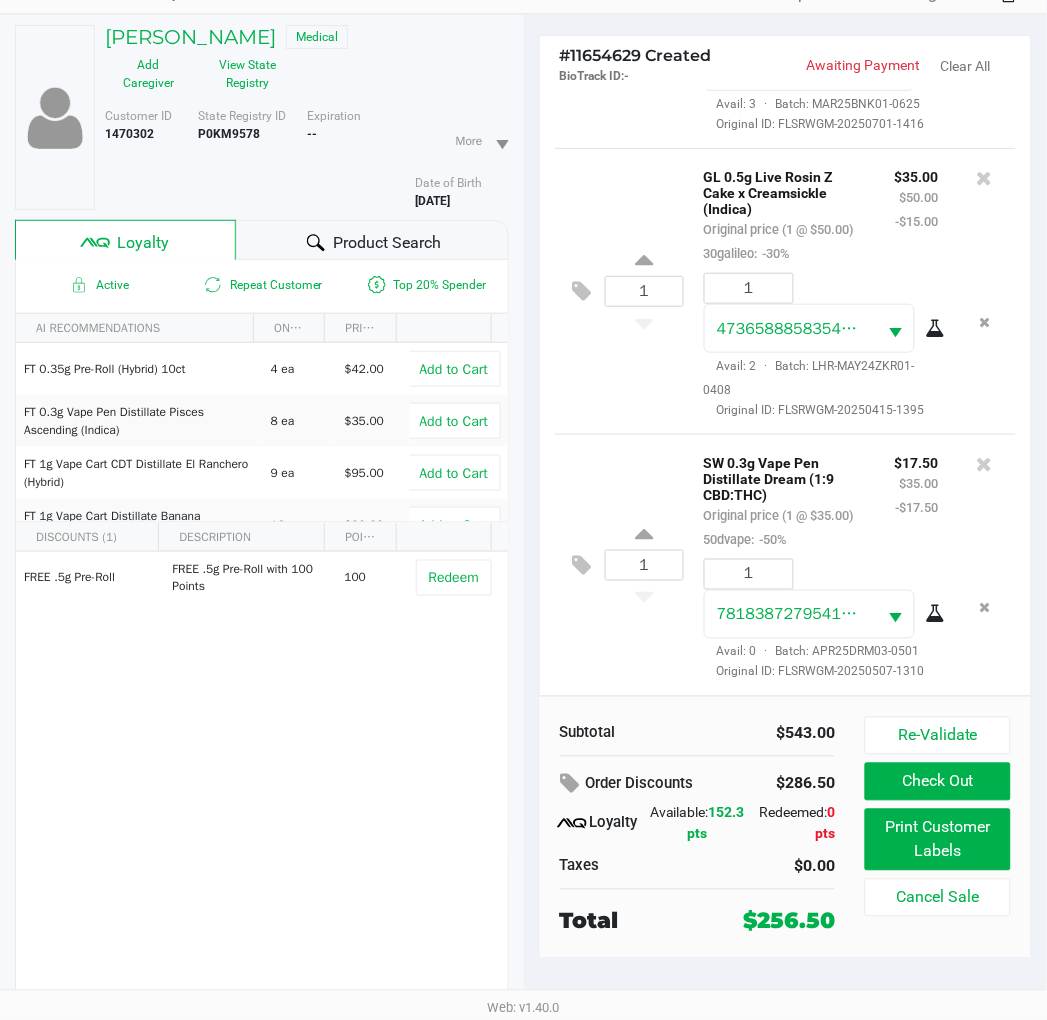 click on "1  SW 0.3g Vape Pen Distillate Dream (1:9 CBD:THC)   Original price (1 @ $35.00)  50dvape:  -50% $17.50 $35.00 -$17.50 1 7818387279541507  Avail: 0  ·  Batch: APR25DRM03-0501   Original ID: FLSRWGM-20250507-1310" 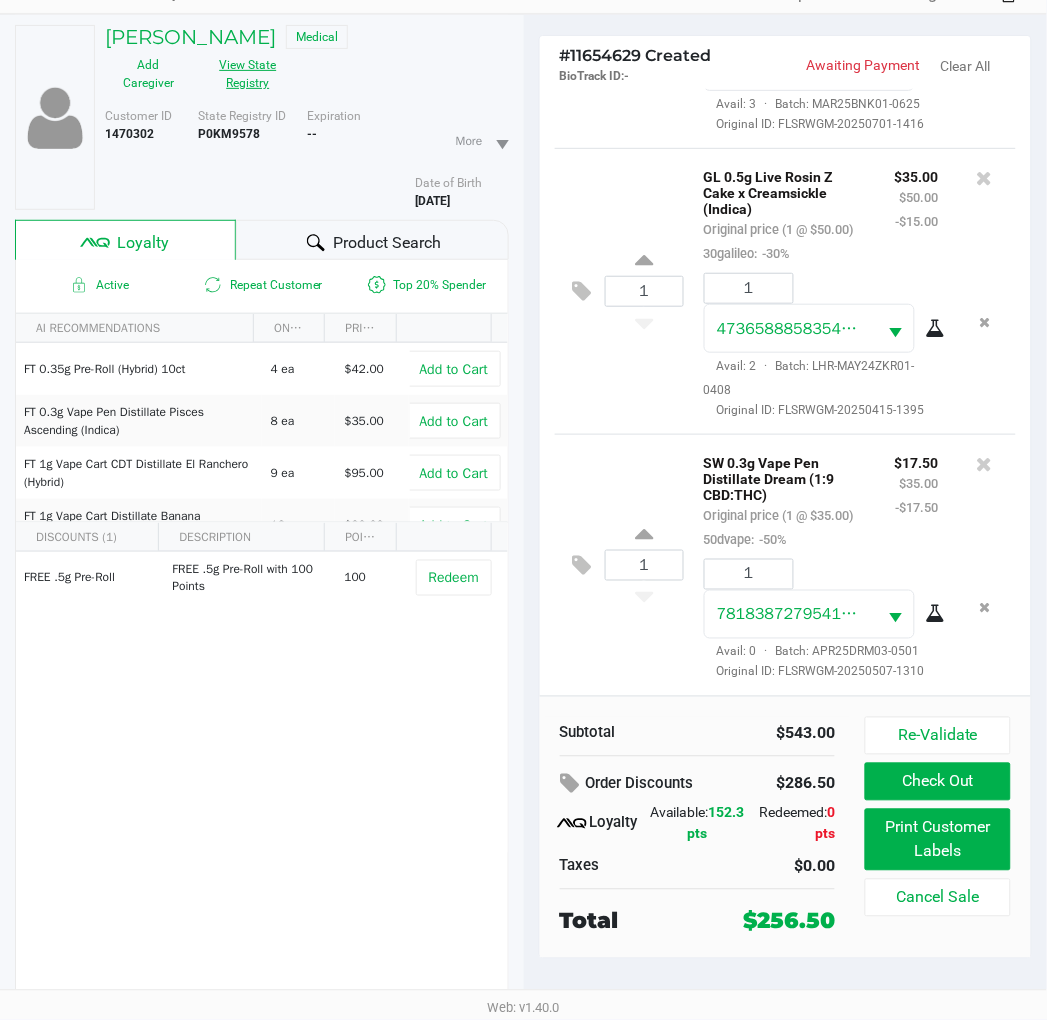 click on "View State Registry" 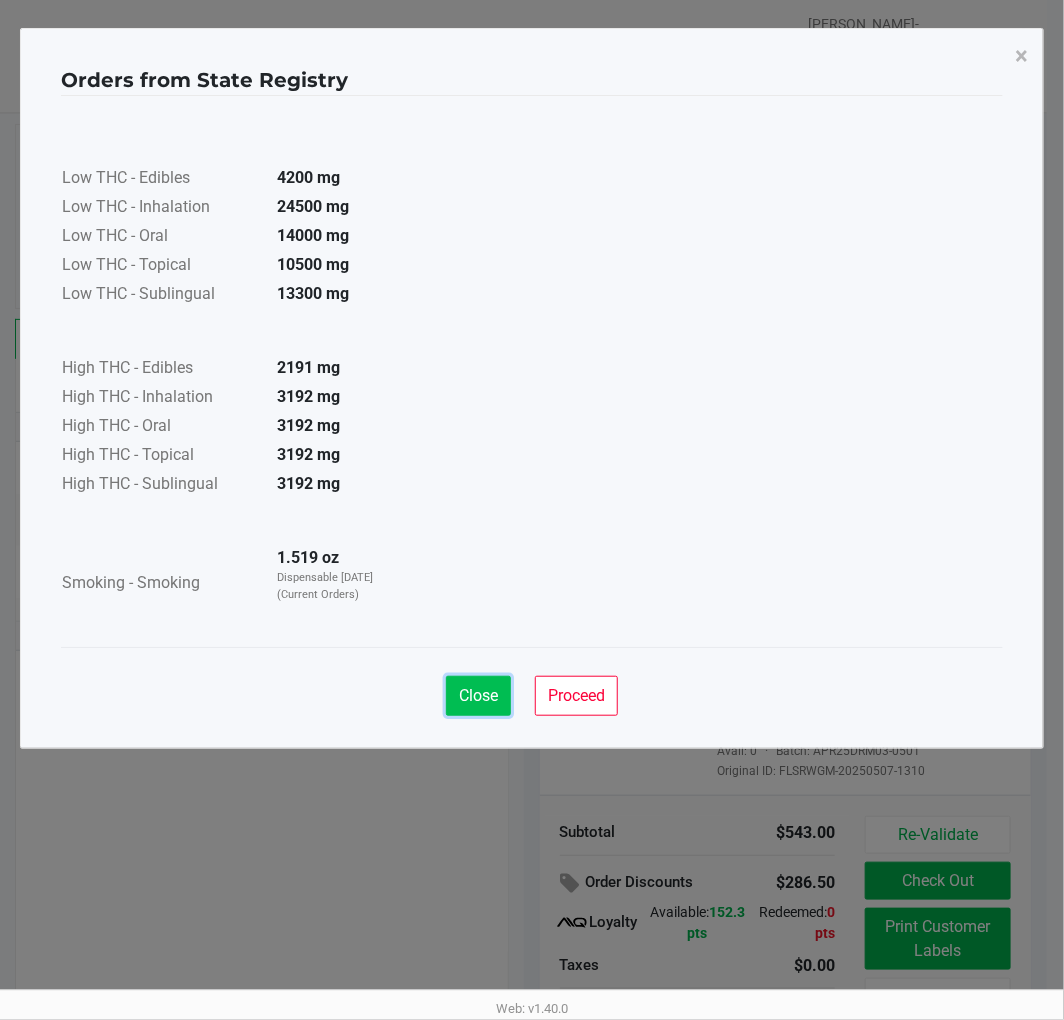 click on "Close" 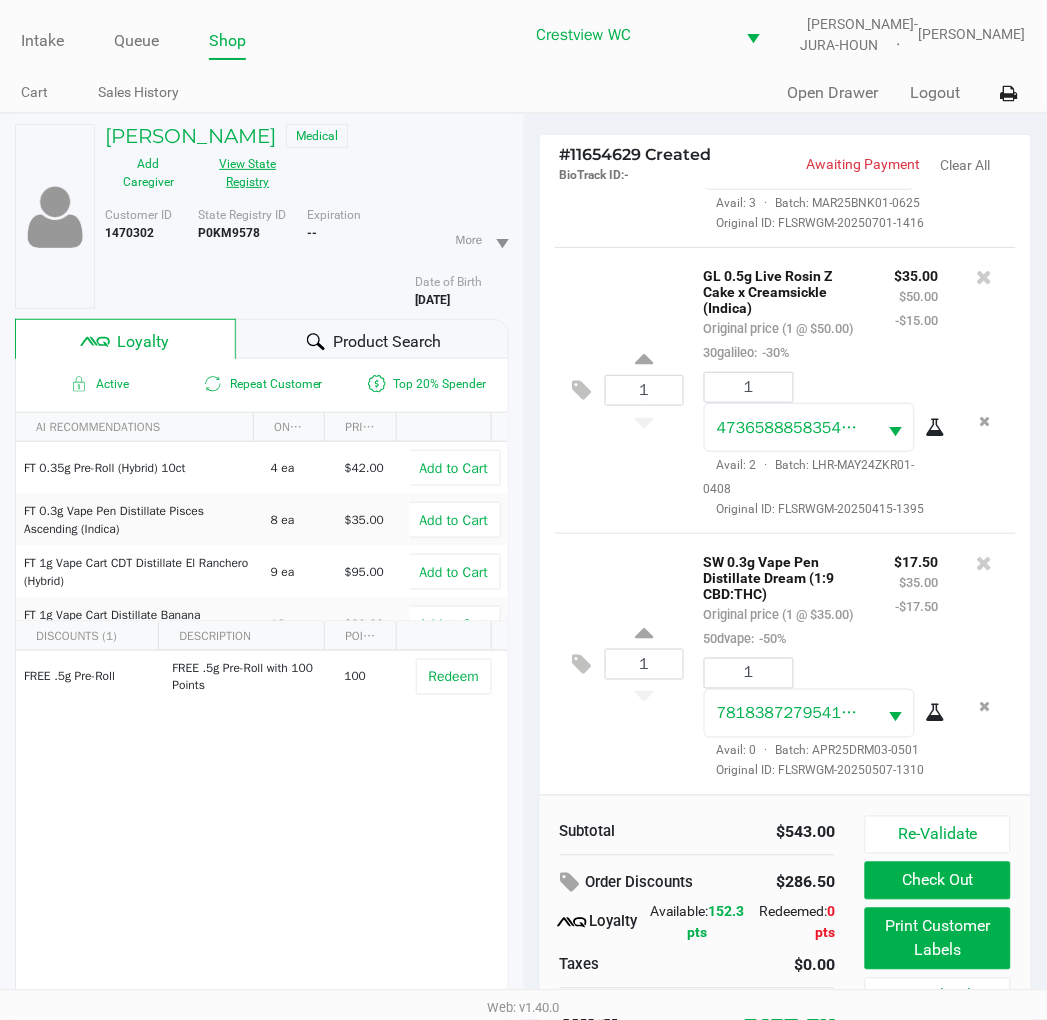 scroll, scrollTop: 100, scrollLeft: 0, axis: vertical 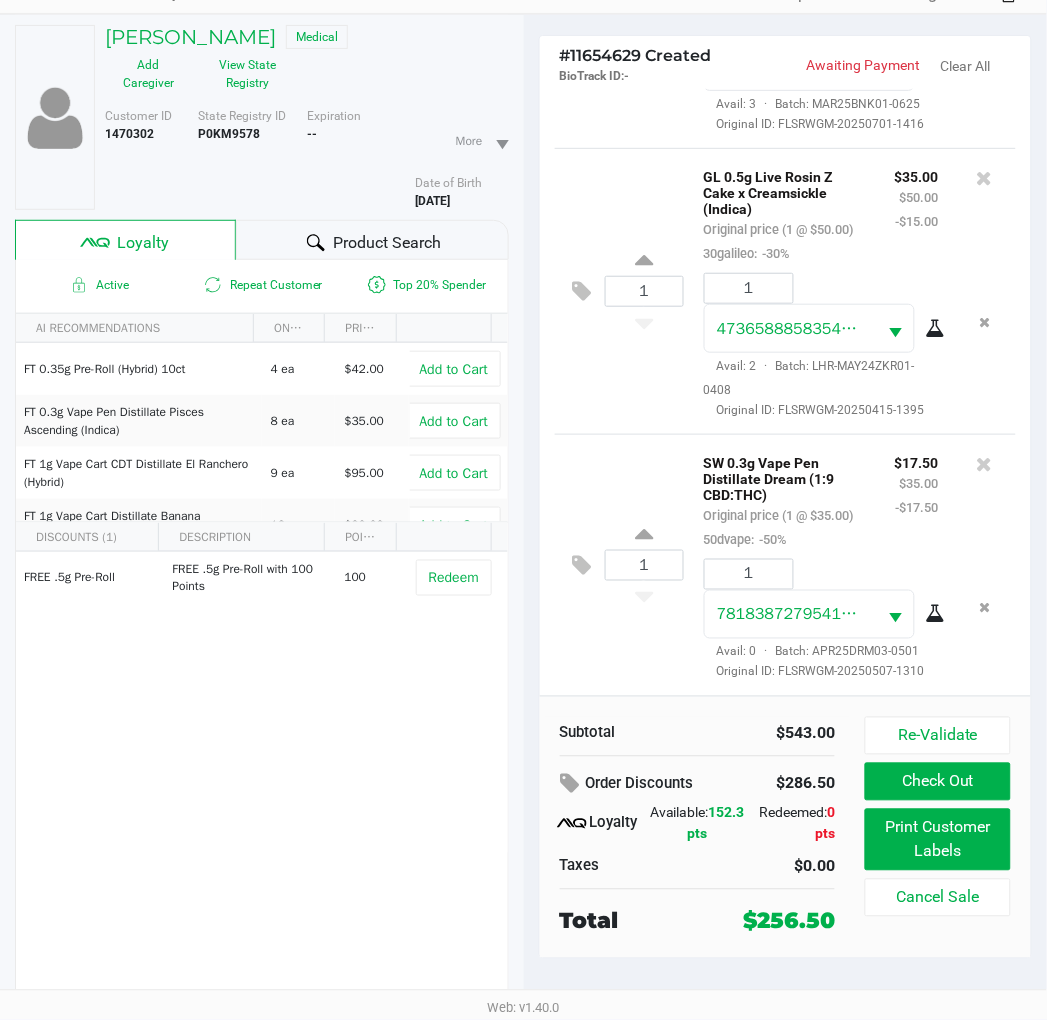 click on "1  GL 0.5g Live Rosin Z Cake x Creamsickle (Indica)   Original price (1 @ $50.00)  30galileo:  -30% $35.00 $50.00 -$15.00 1 4736588858354097  Avail: 2  ·  Batch: LHR-MAY24ZKR01-0408   Original ID: FLSRWGM-20250415-1395" 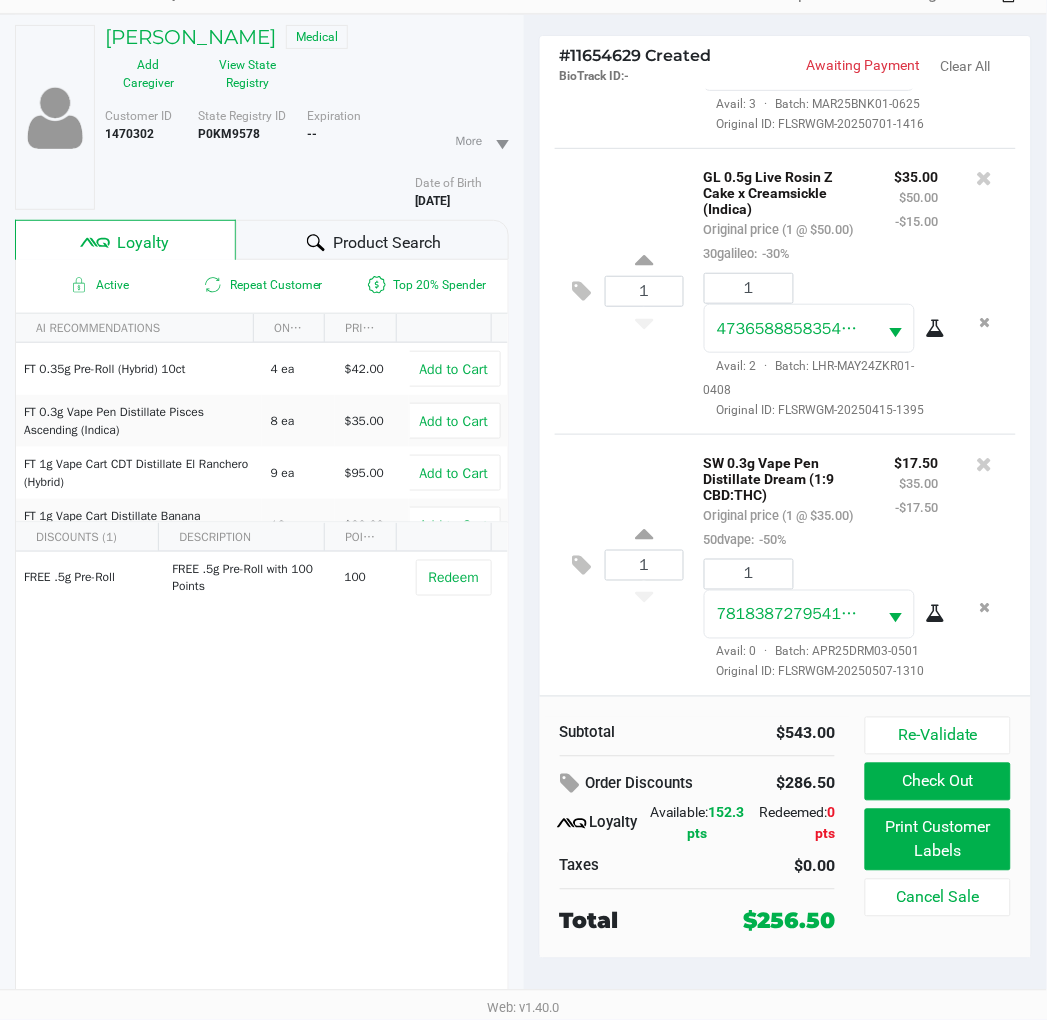click on "1  SW 0.3g Vape Pen Distillate Dream (1:9 CBD:THC)   Original price (1 @ $35.00)  50dvape:  -50% $17.50 $35.00 -$17.50 1 7818387279541507  Avail: 0  ·  Batch: APR25DRM03-0501   Original ID: FLSRWGM-20250507-1310" 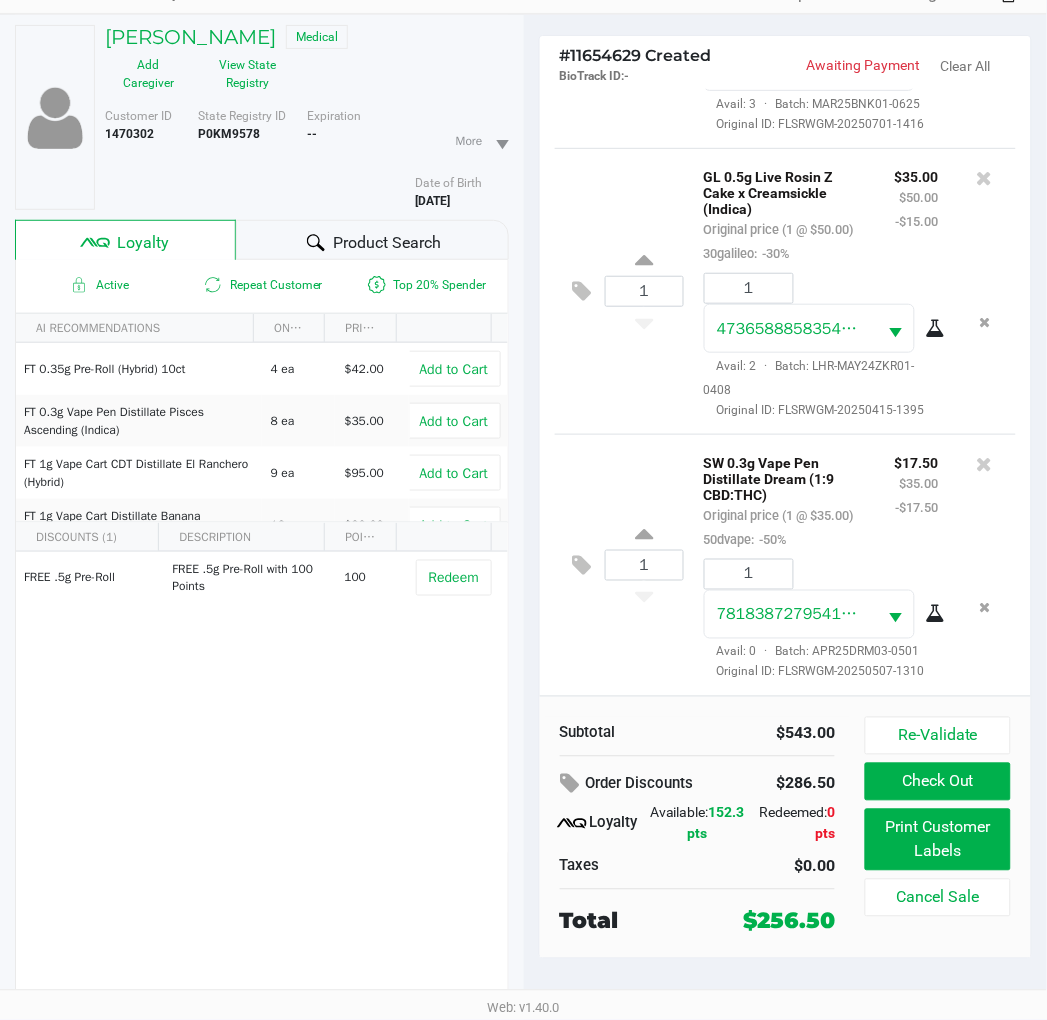 click on "1  SW 0.3g Vape Pen Distillate Dream (1:9 CBD:THC)   Original price (1 @ $35.00)  50dvape:  -50% $17.50 $35.00 -$17.50 1 7818387279541507  Avail: 0  ·  Batch: APR25DRM03-0501   Original ID: FLSRWGM-20250507-1310" 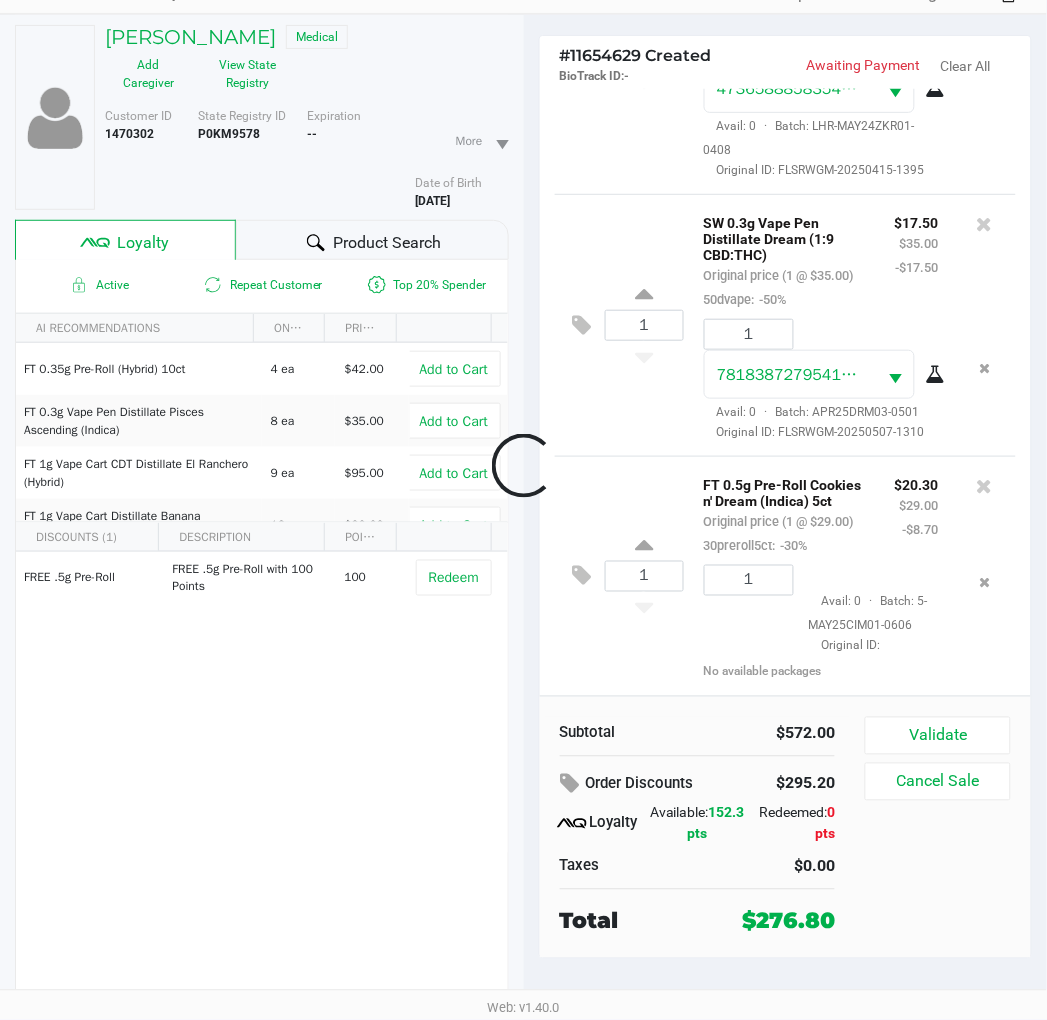 scroll, scrollTop: 2085, scrollLeft: 0, axis: vertical 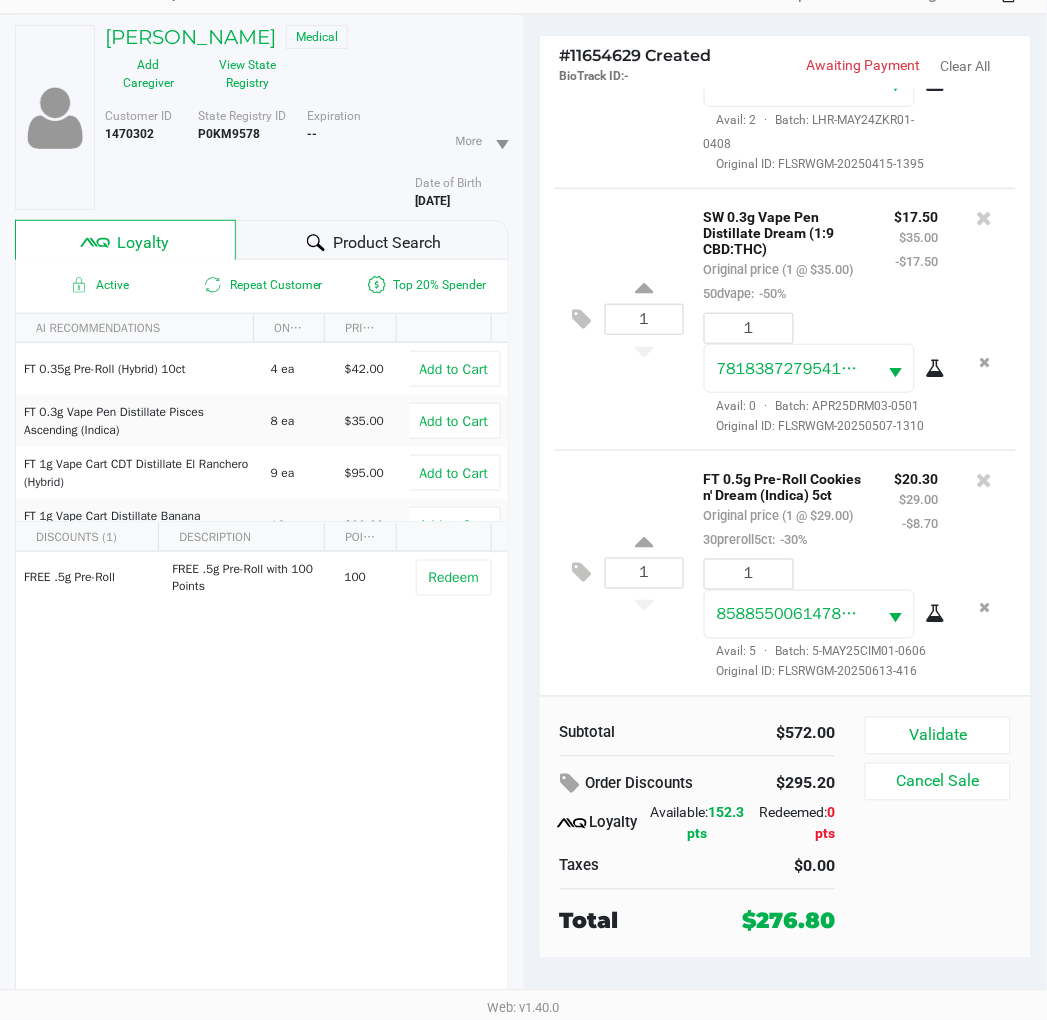 click on "Validate" 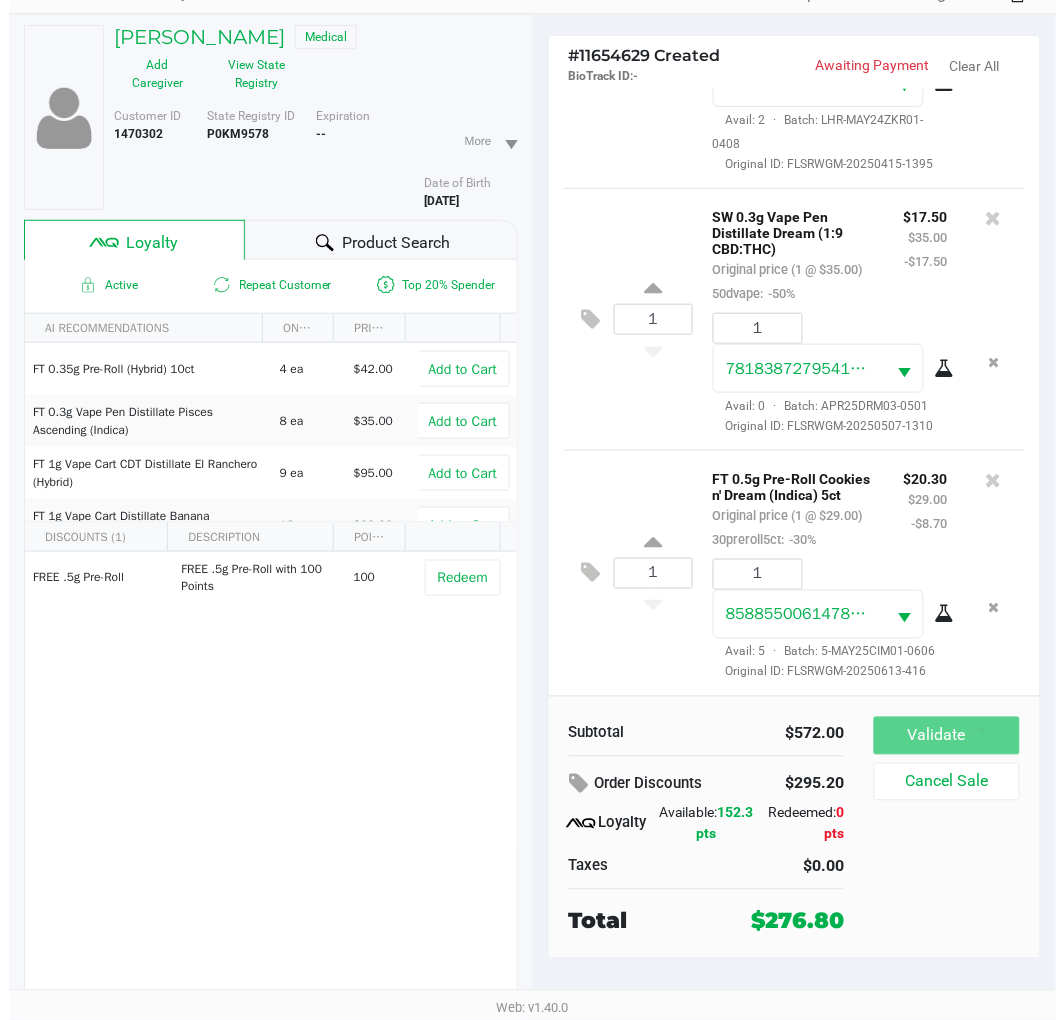 scroll, scrollTop: 0, scrollLeft: 0, axis: both 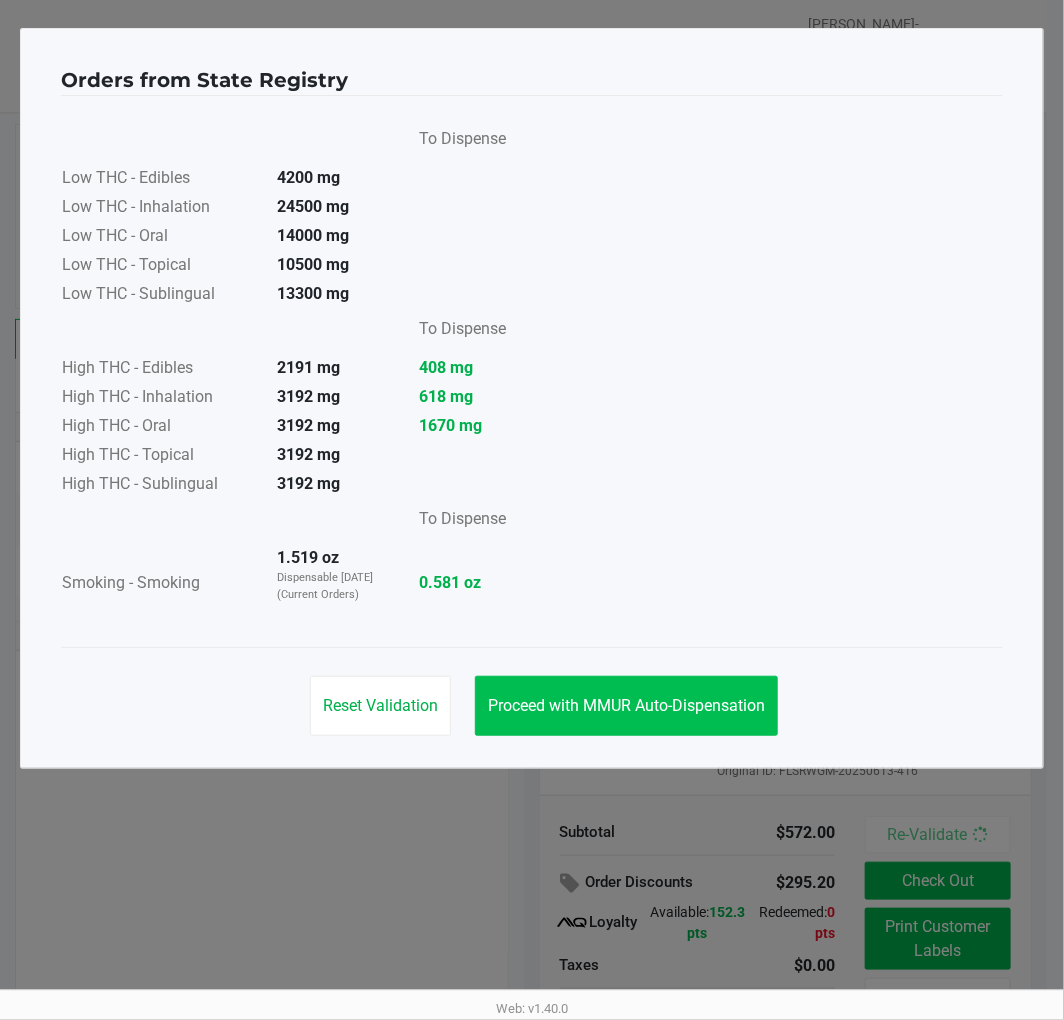 click on "Proceed with MMUR Auto-Dispensation" 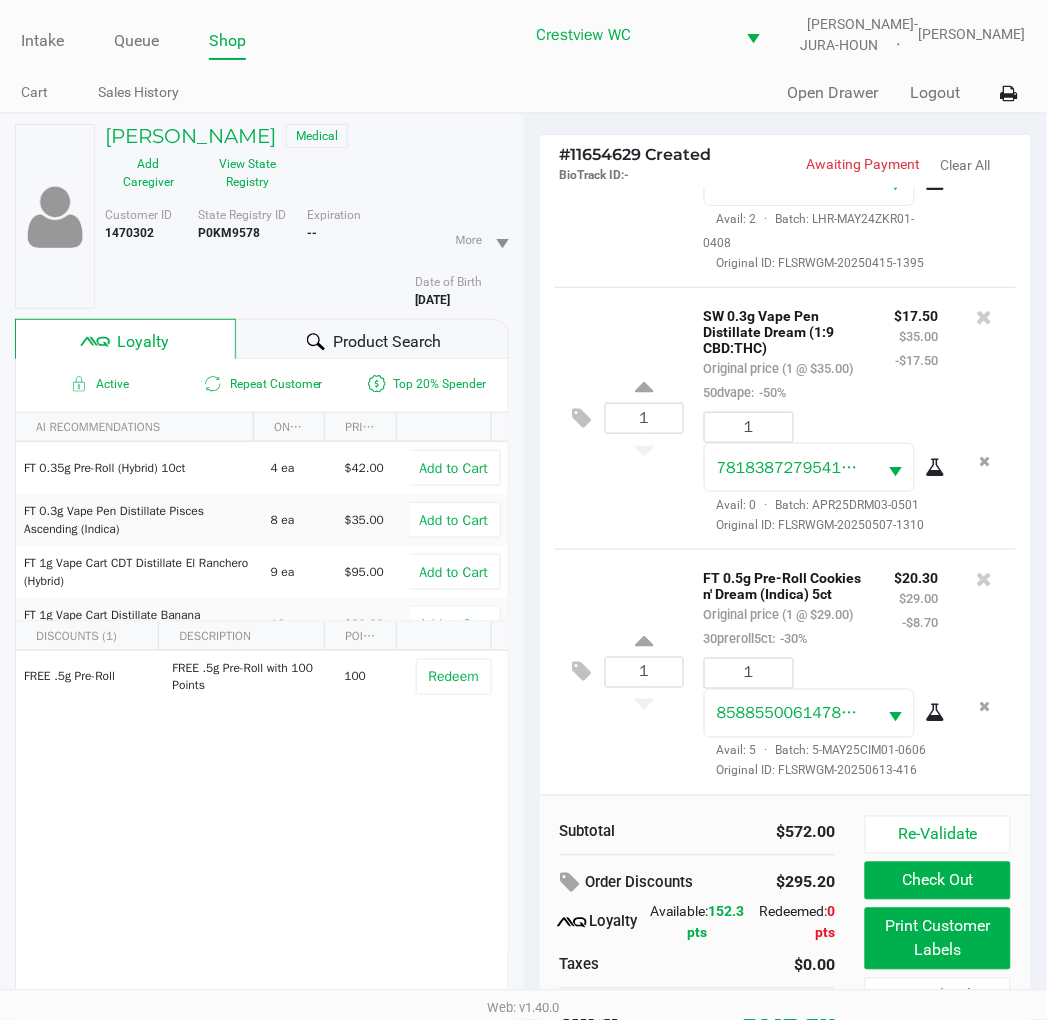 scroll, scrollTop: 2115, scrollLeft: 0, axis: vertical 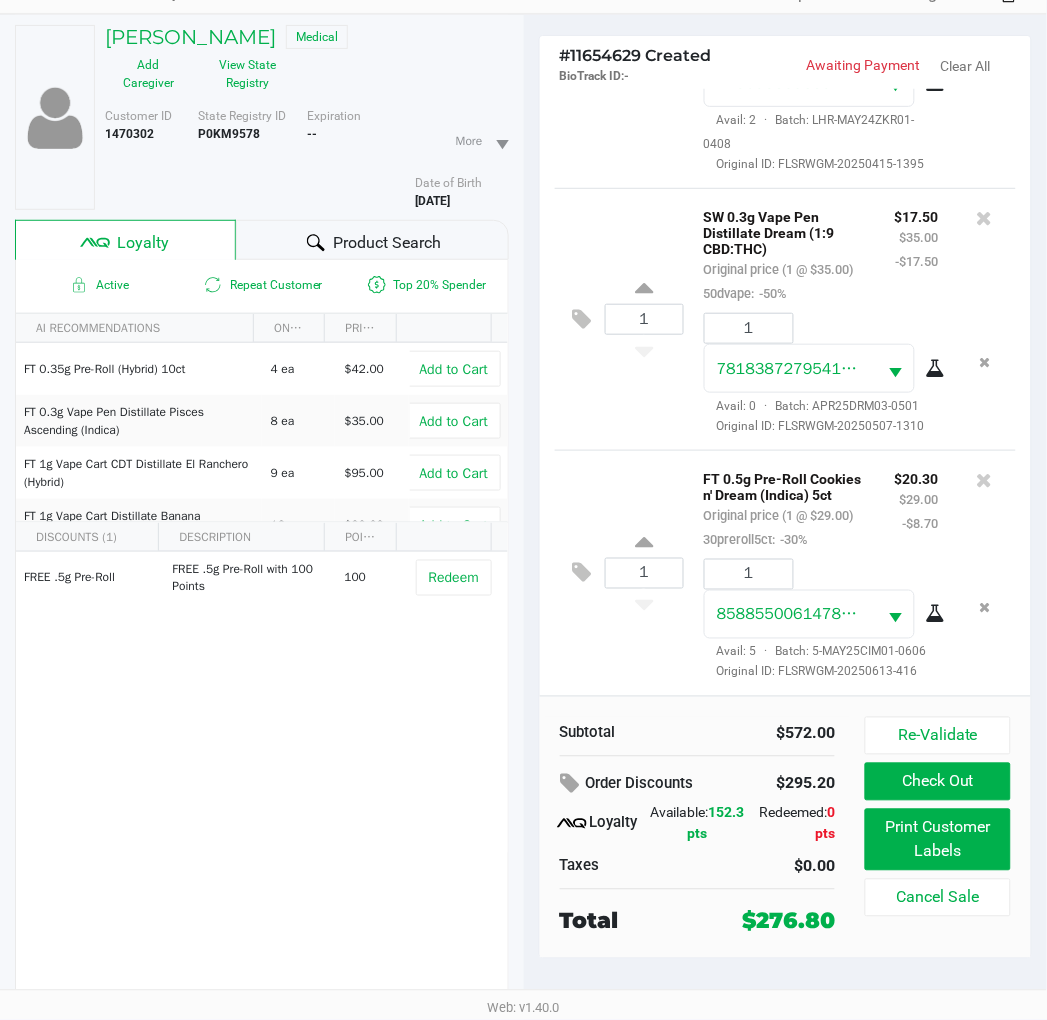click on "1  FT 0.5g Pre-Roll Cookies n' Dream (Indica) 5ct   Original price (1 @ $29.00)  30preroll5ct:  -30% $20.30 $29.00 -$8.70 1 8588550061478067  Avail: 5  ·  Batch: 5-MAY25CIM01-0606   Original ID: FLSRWGM-20250613-416" 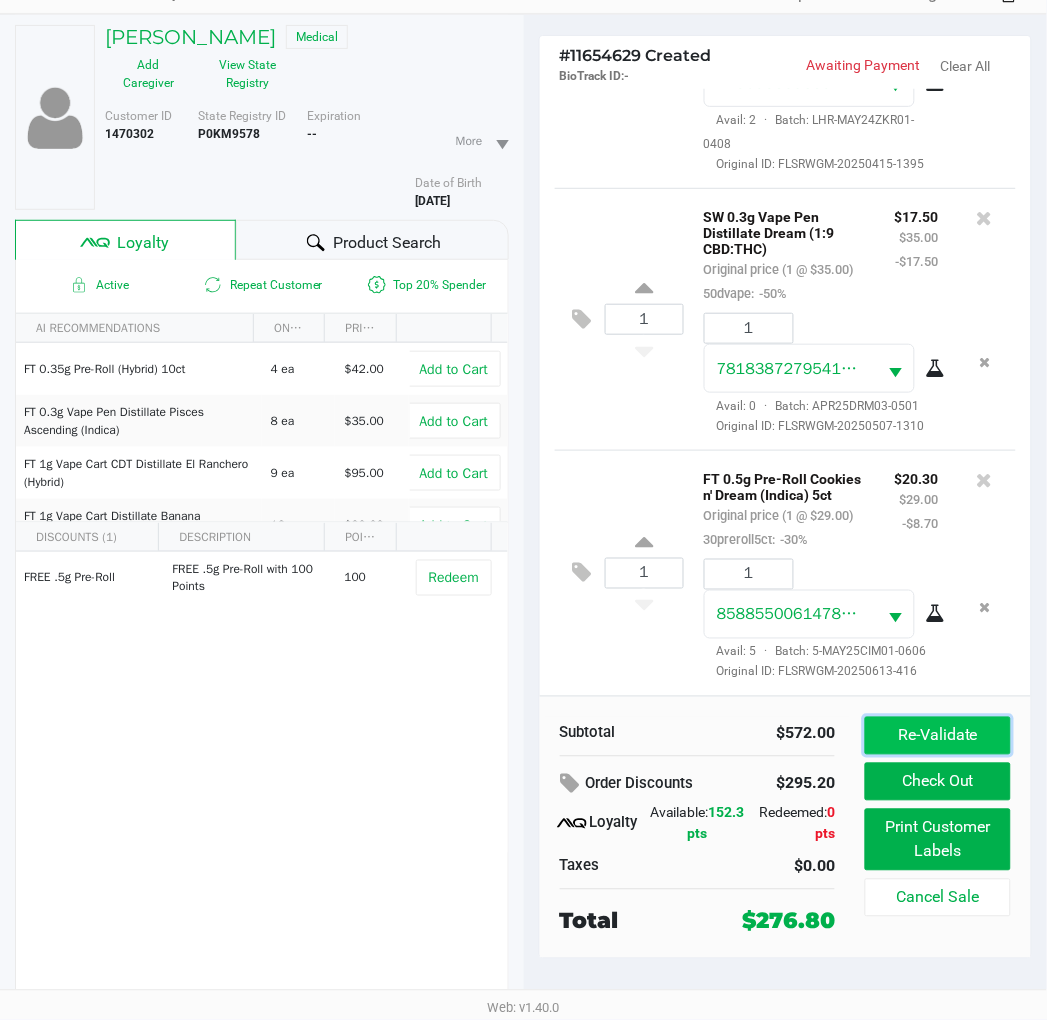 click on "Re-Validate" 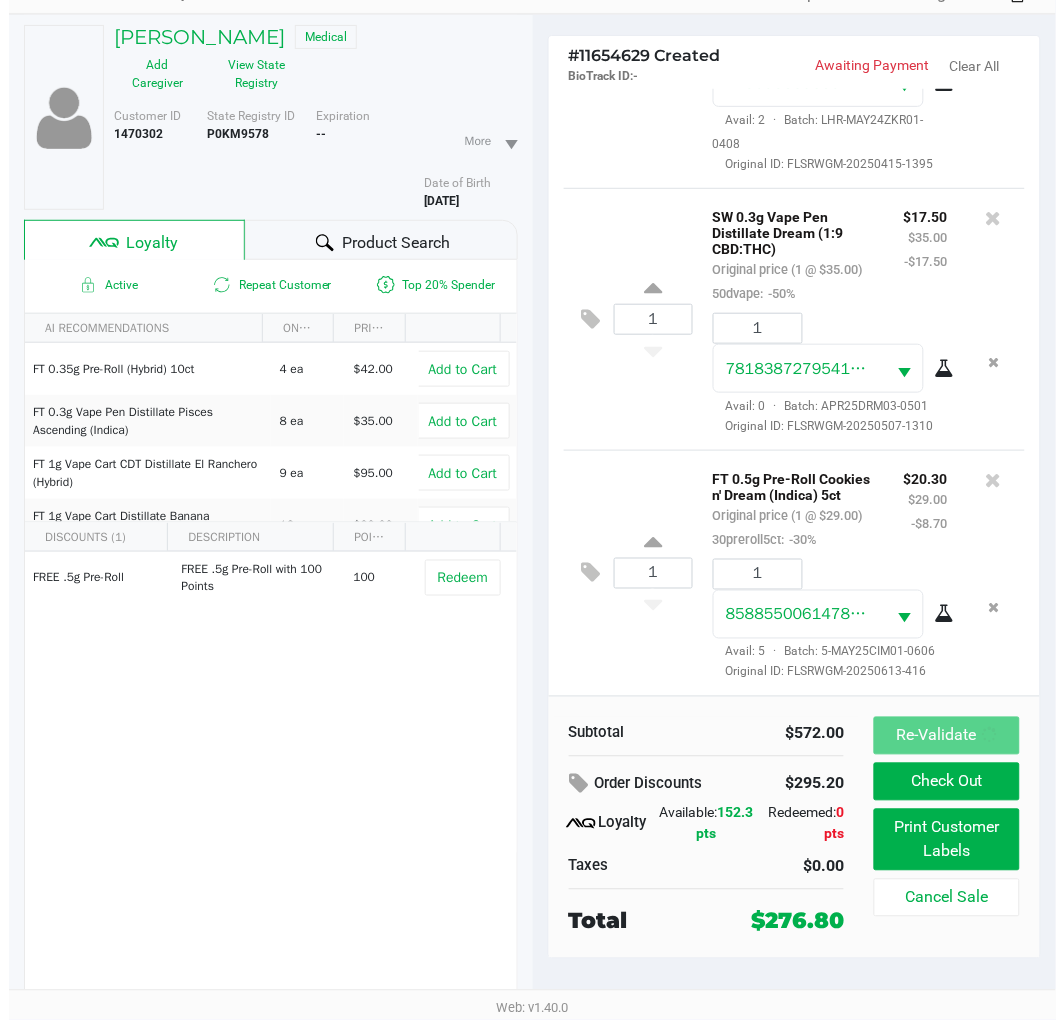scroll, scrollTop: 0, scrollLeft: 0, axis: both 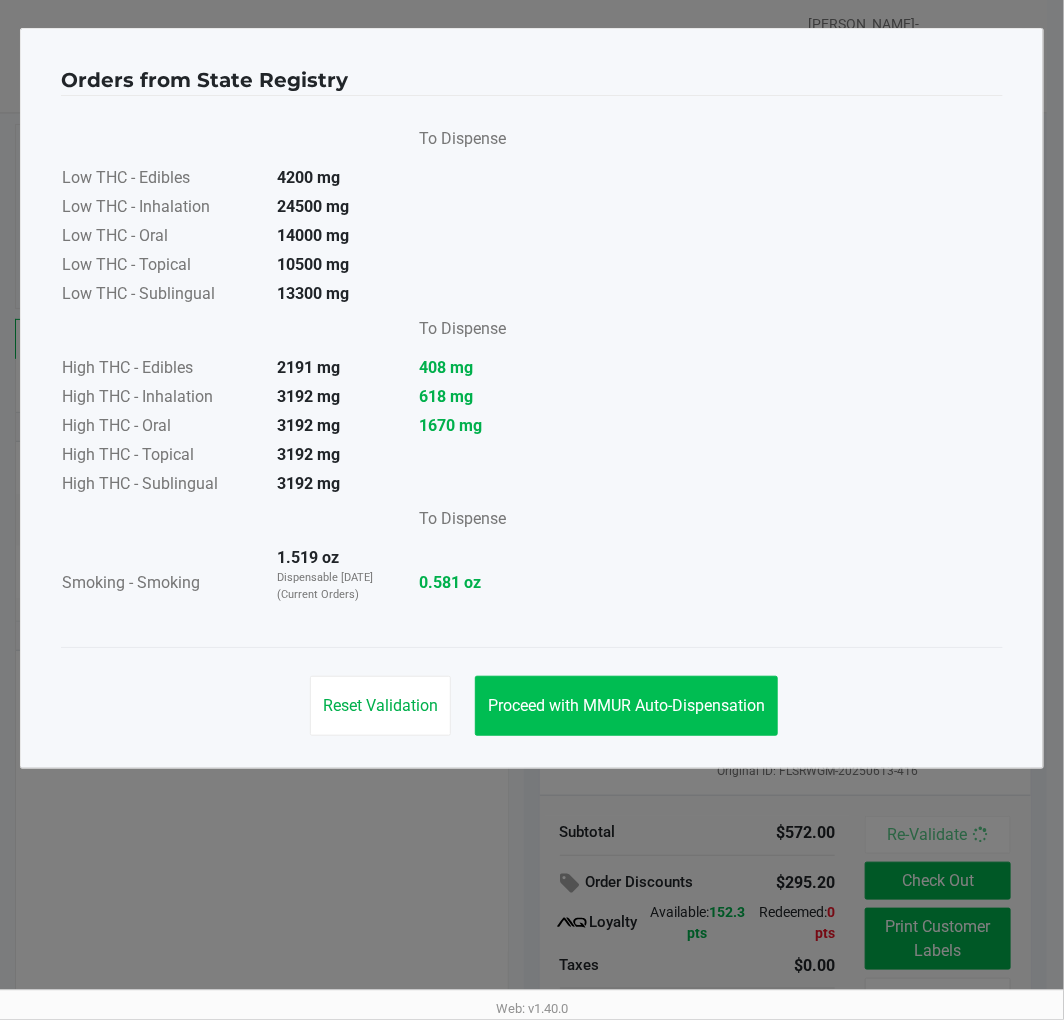 click on "Proceed with MMUR Auto-Dispensation" 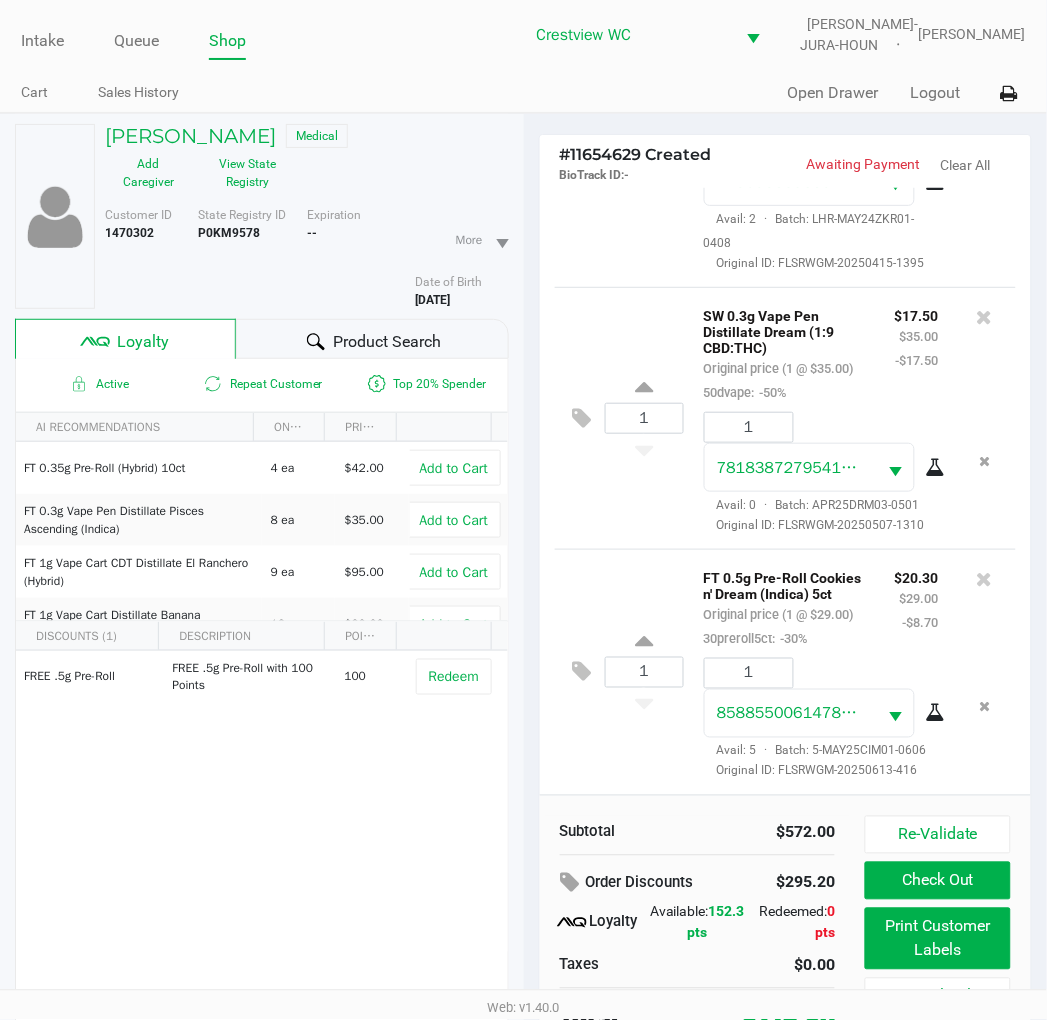 scroll, scrollTop: 2115, scrollLeft: 0, axis: vertical 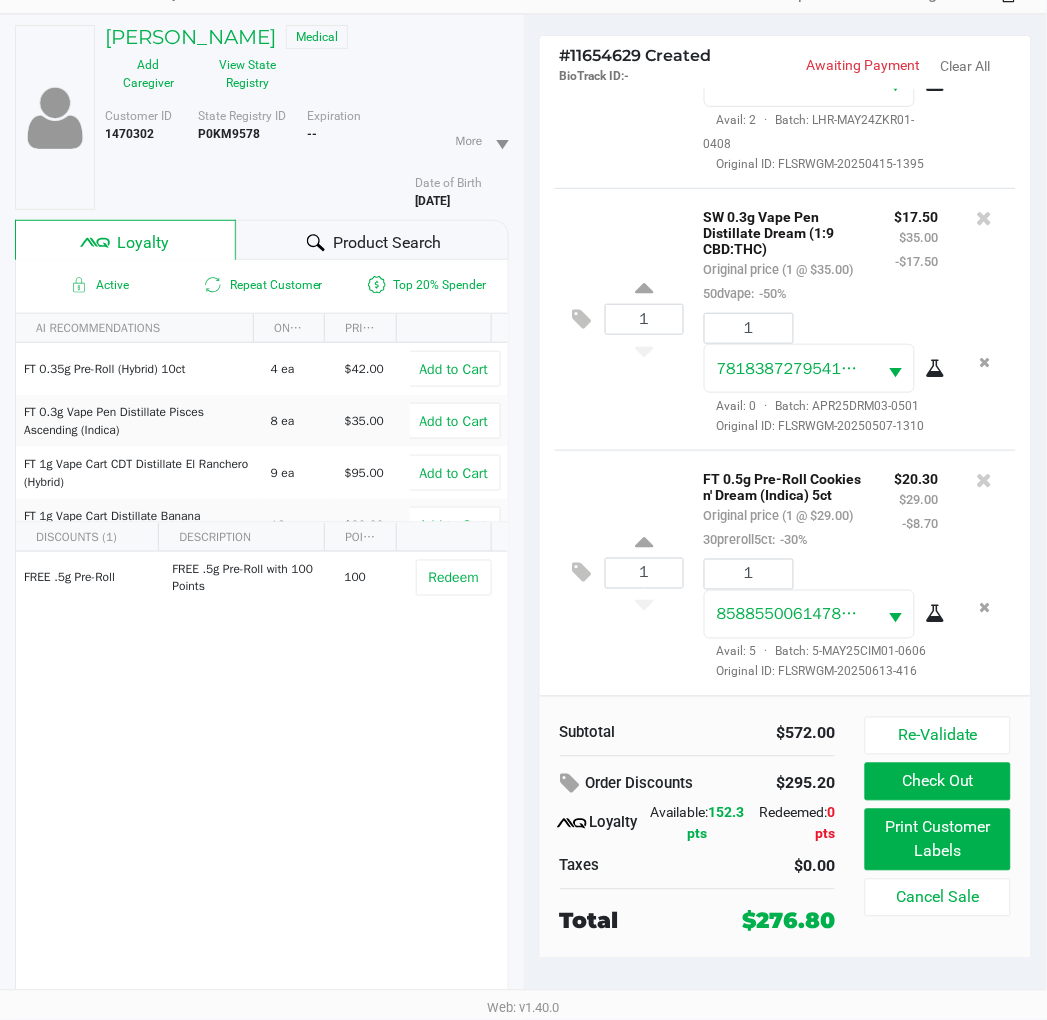 click on "1  SW 0.3g Vape Pen Distillate Dream (1:9 CBD:THC)   Original price (1 @ $35.00)  50dvape:  -50% $17.50 $35.00 -$17.50 1 7818387279541507  Avail: 0  ·  Batch: APR25DRM03-0501   Original ID: FLSRWGM-20250507-1310" 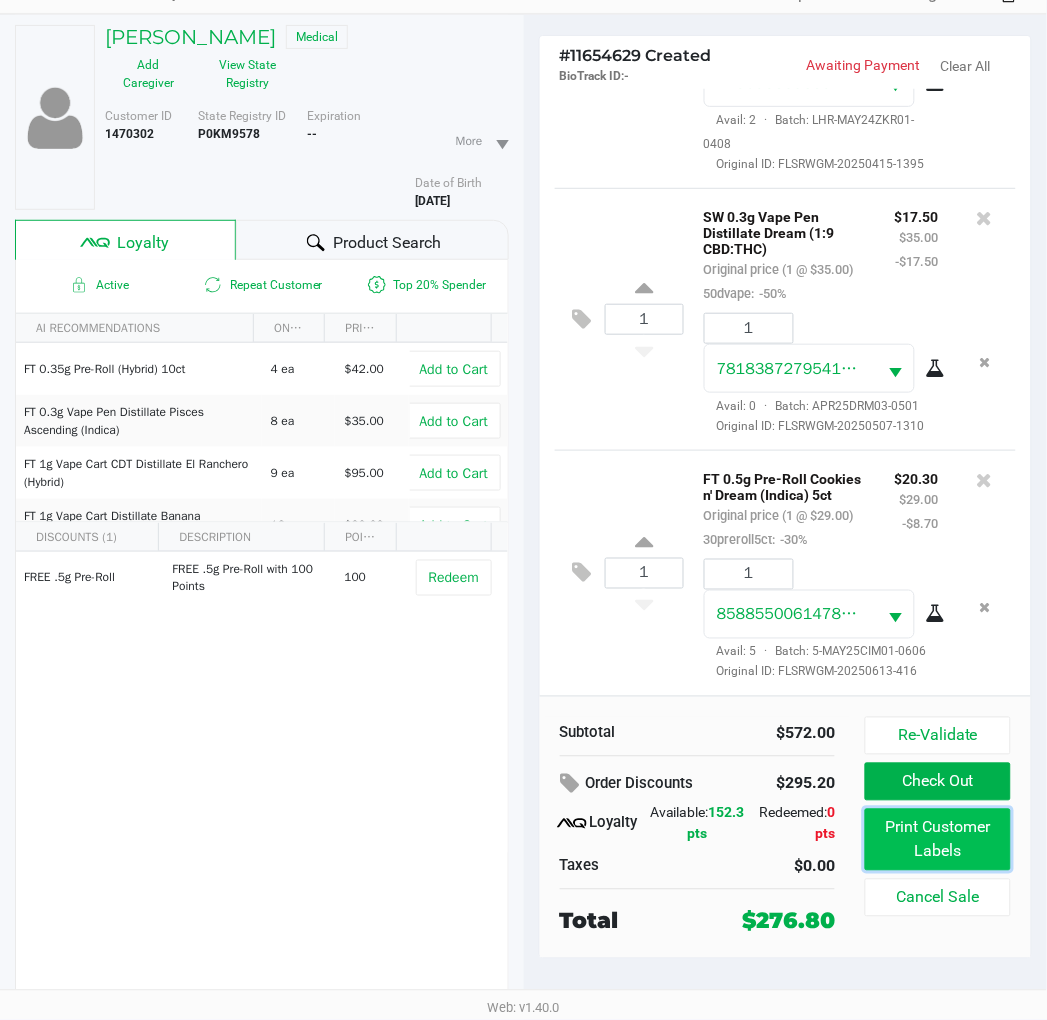 click on "Print Customer Labels" 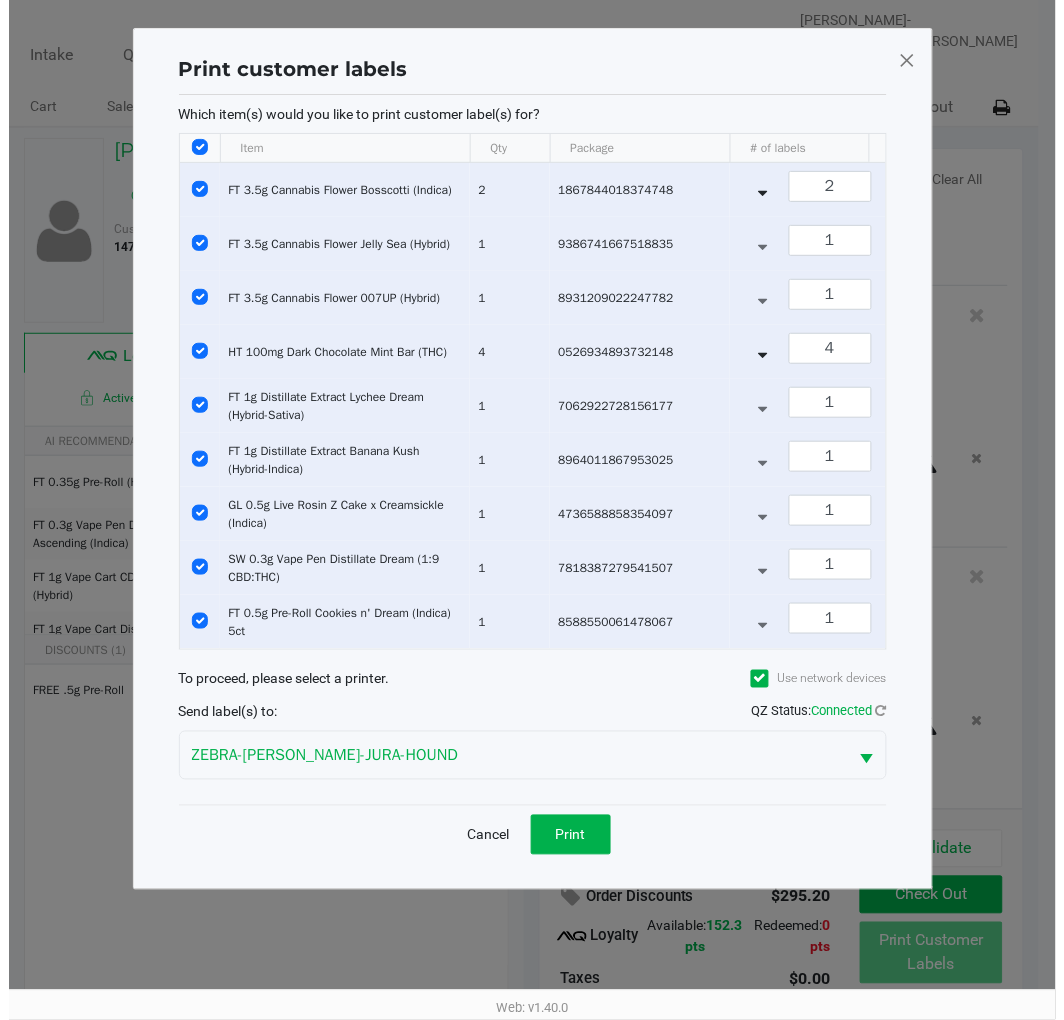 scroll, scrollTop: 0, scrollLeft: 0, axis: both 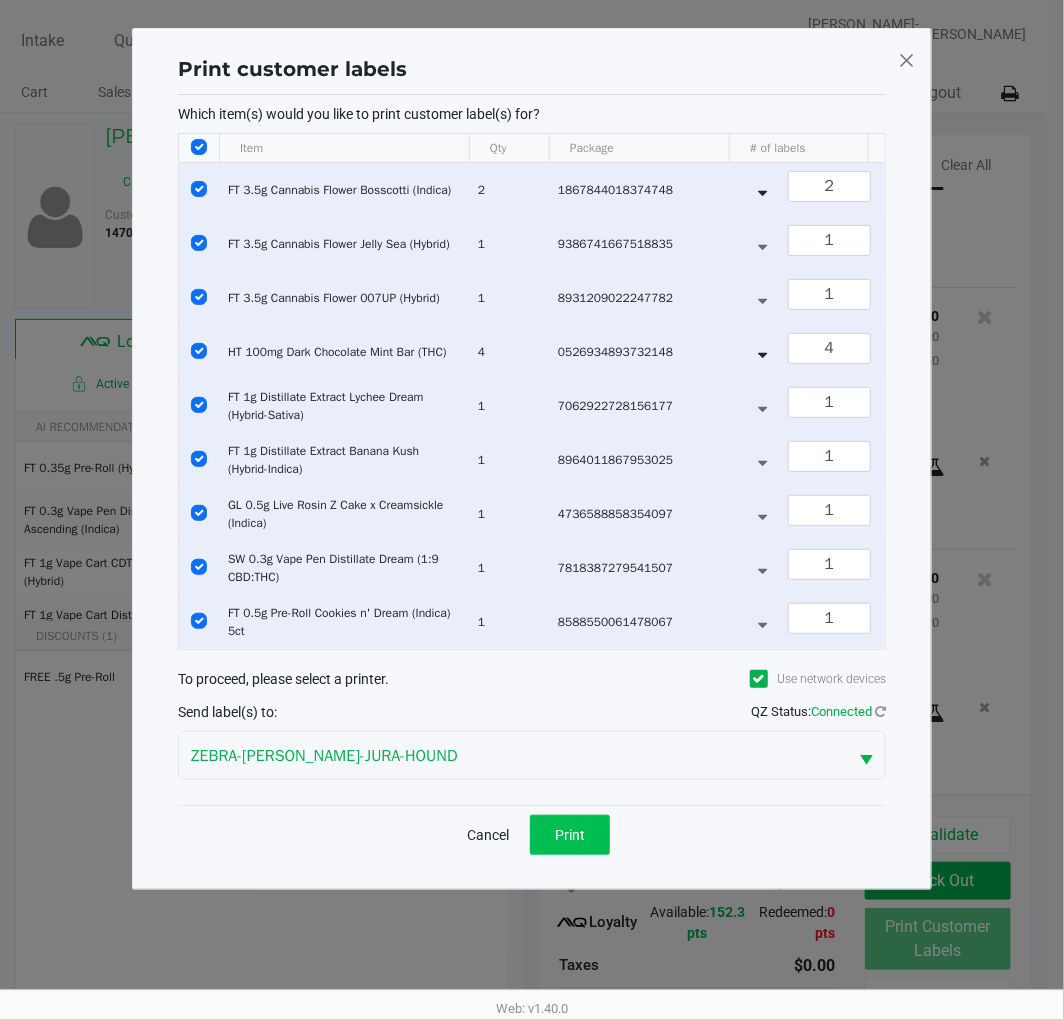 click on "Print" 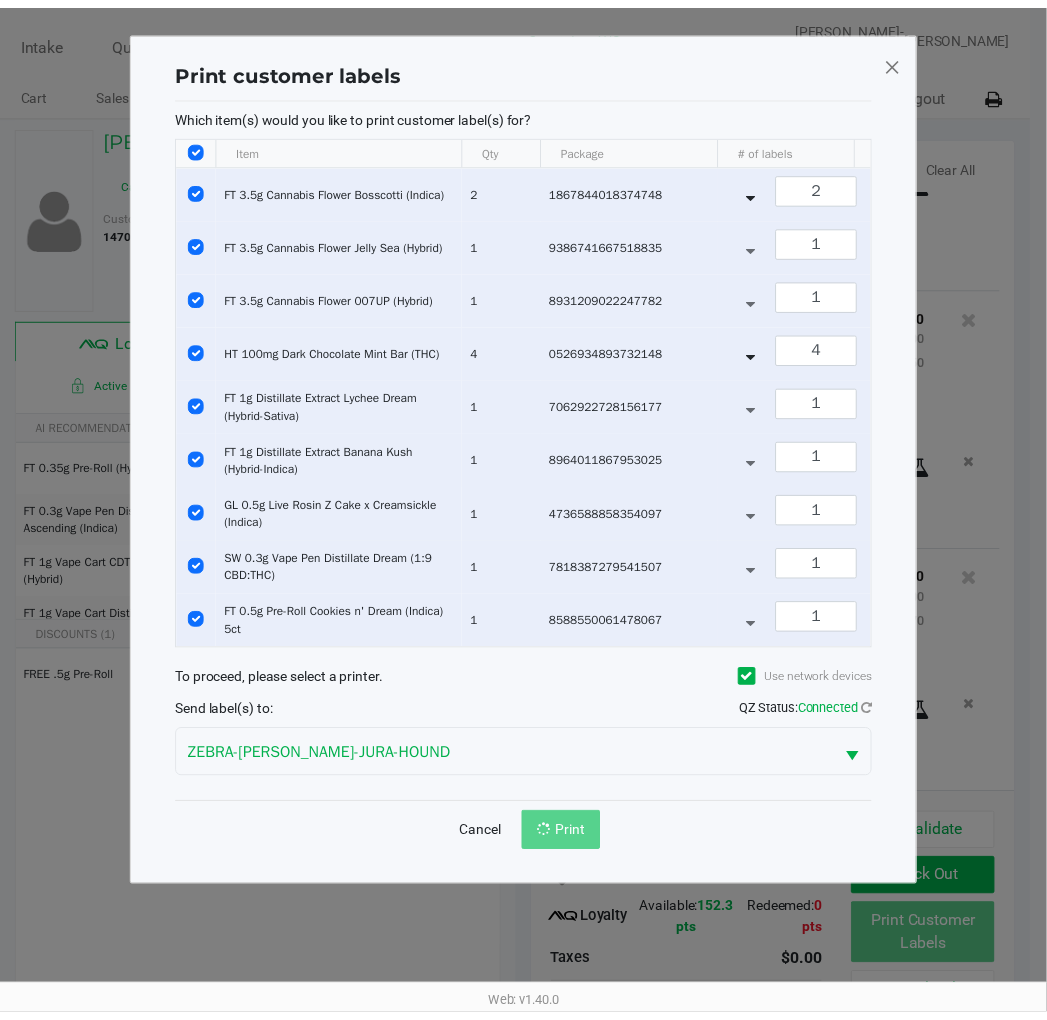 scroll, scrollTop: 2115, scrollLeft: 0, axis: vertical 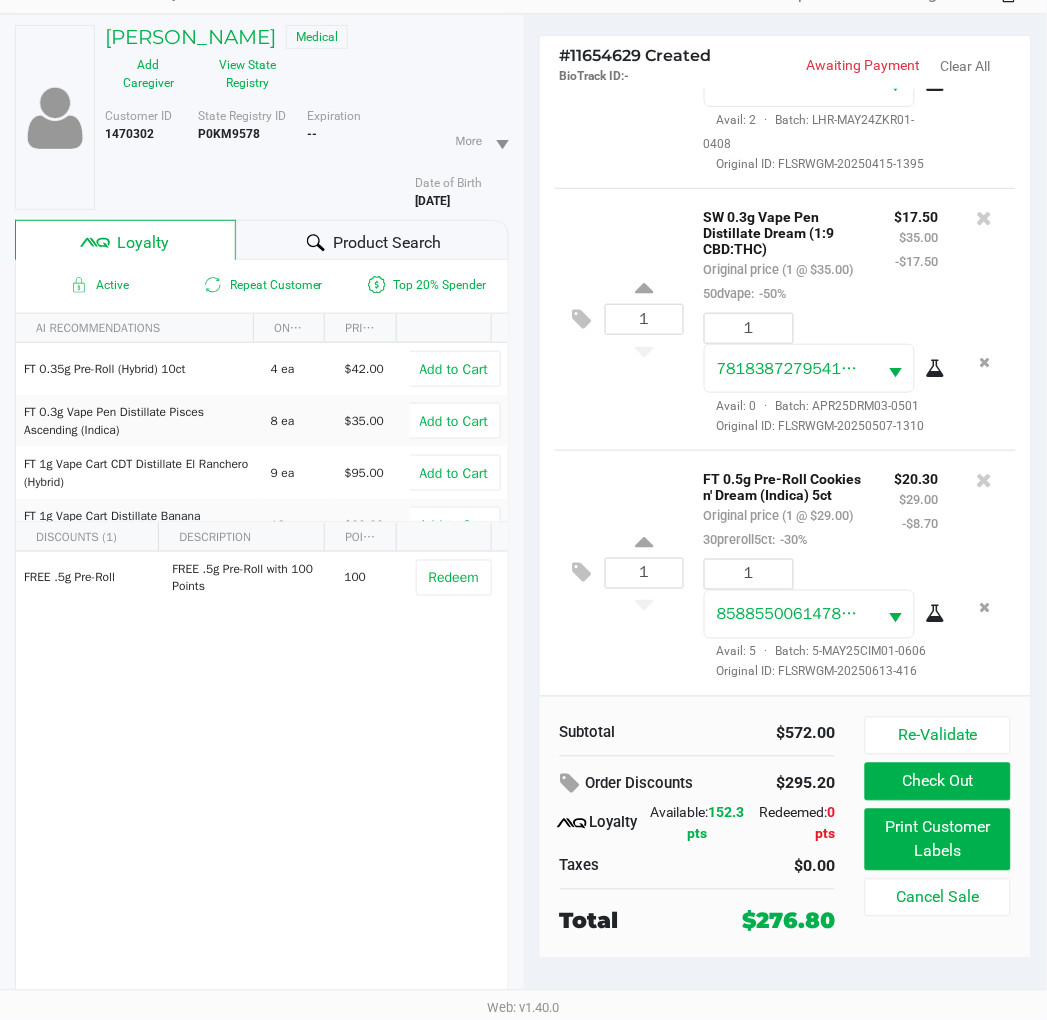 click on "FREE .5g  Pre-Roll   FREE .5g Pre-Roll with 100 Points   100   Redeem" 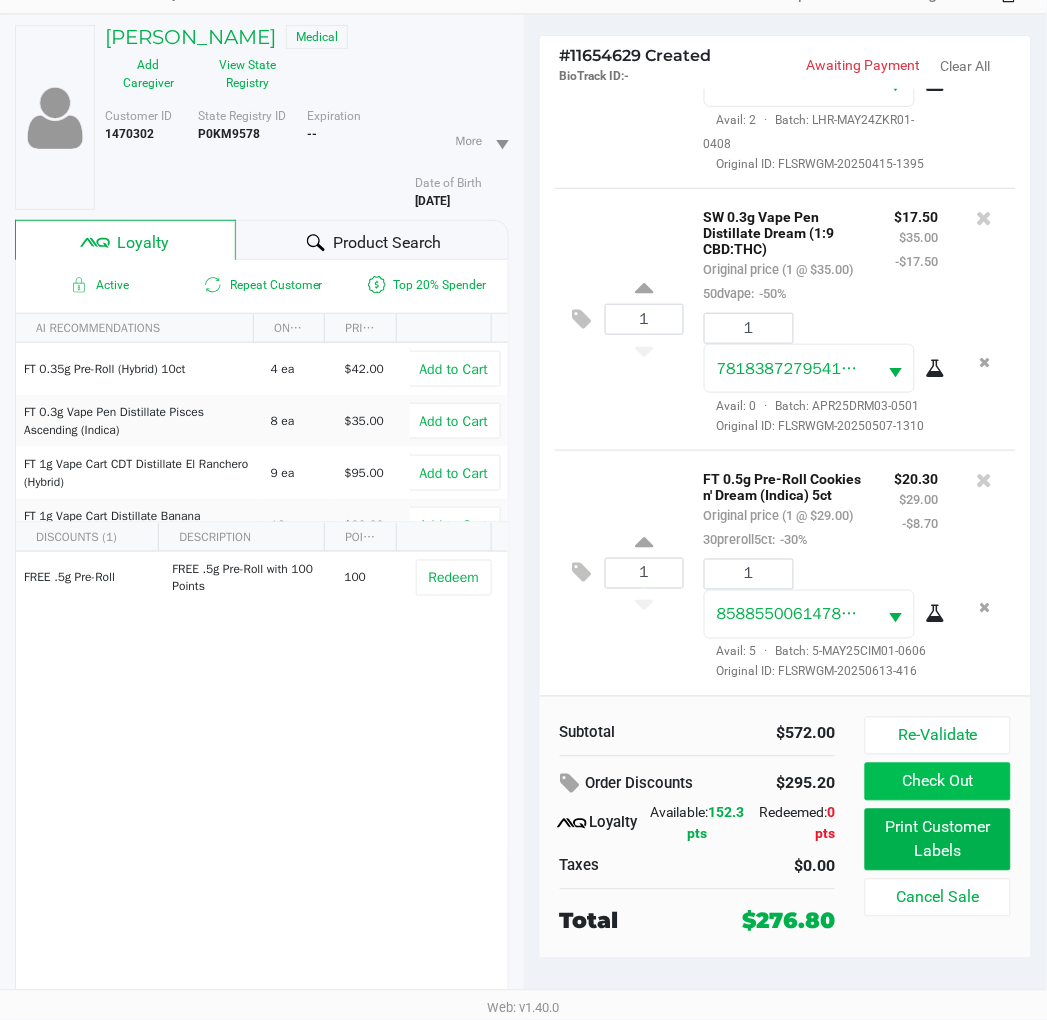 click on "Check Out" 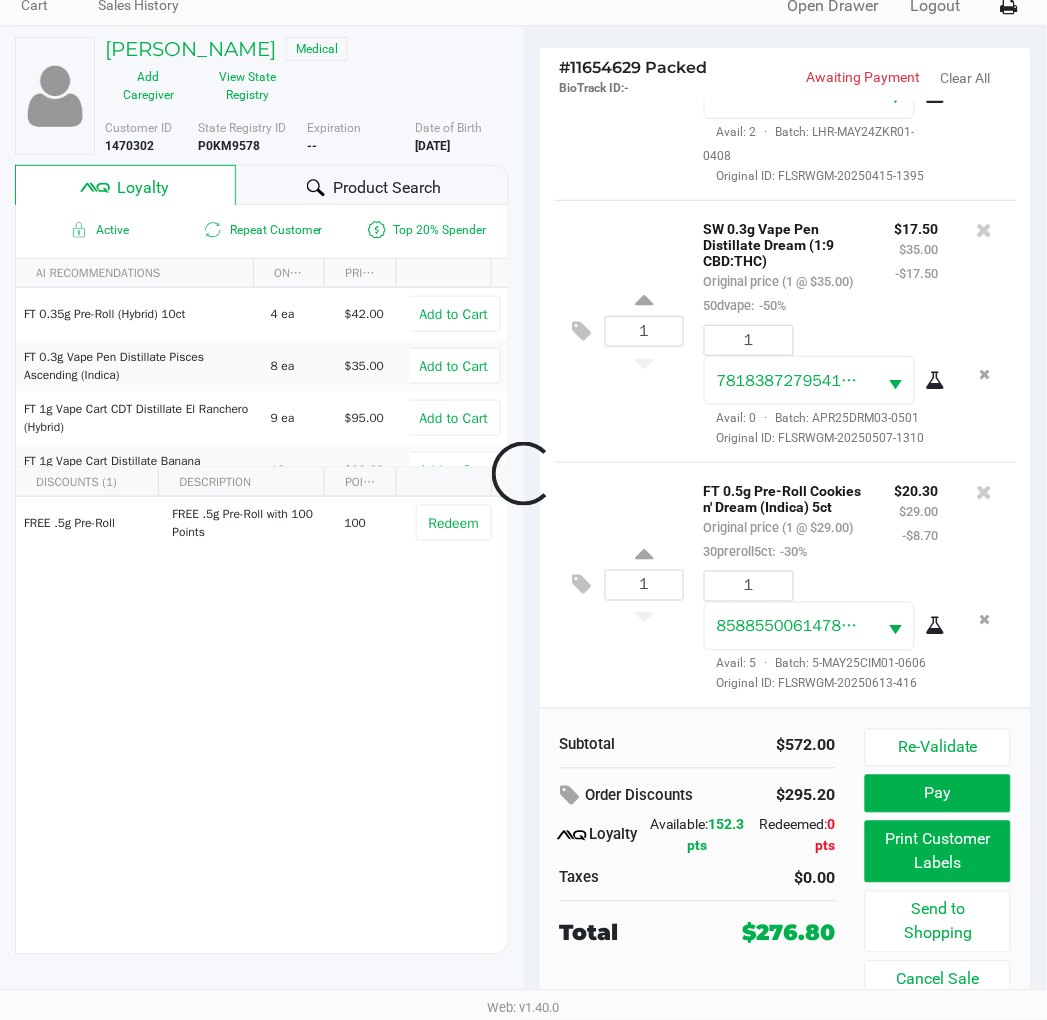 scroll, scrollTop: 88, scrollLeft: 0, axis: vertical 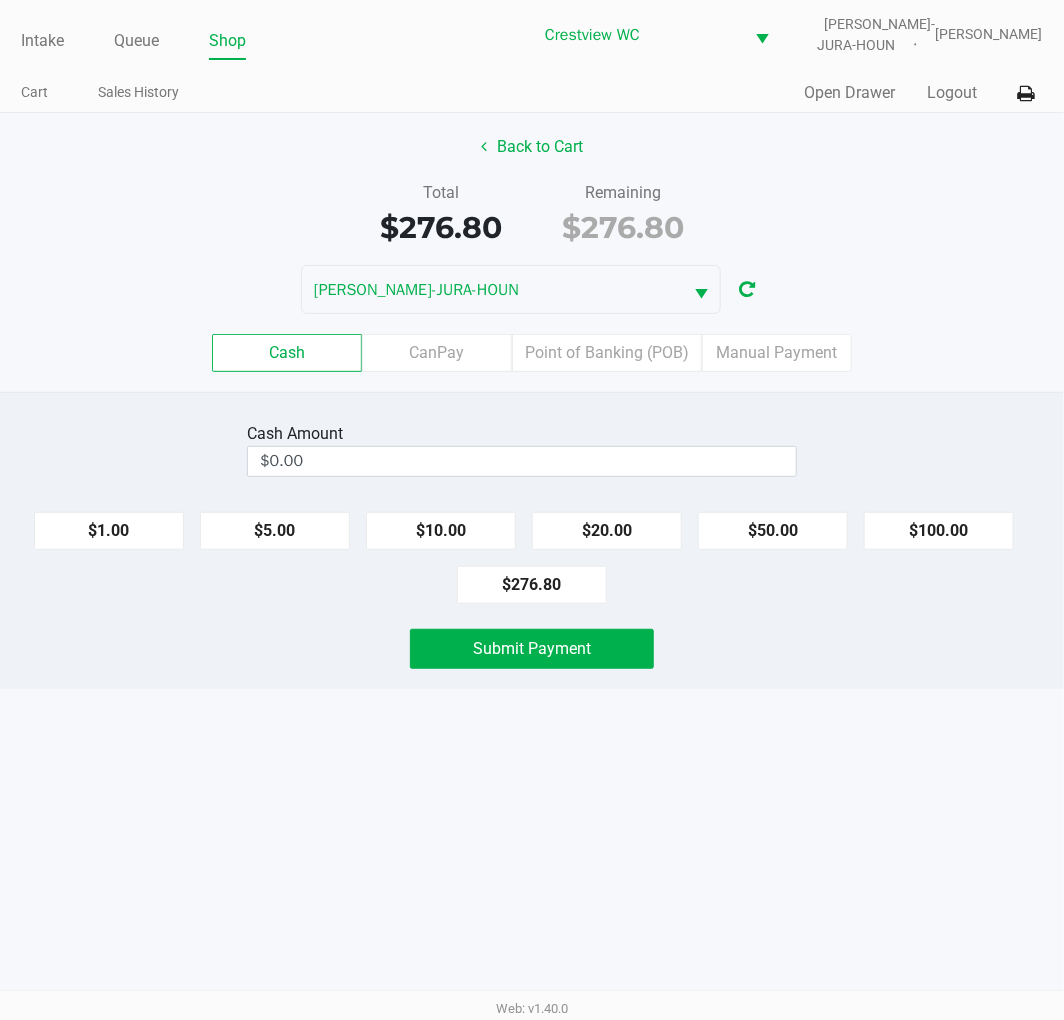 click on "Point of Banking (POB)" 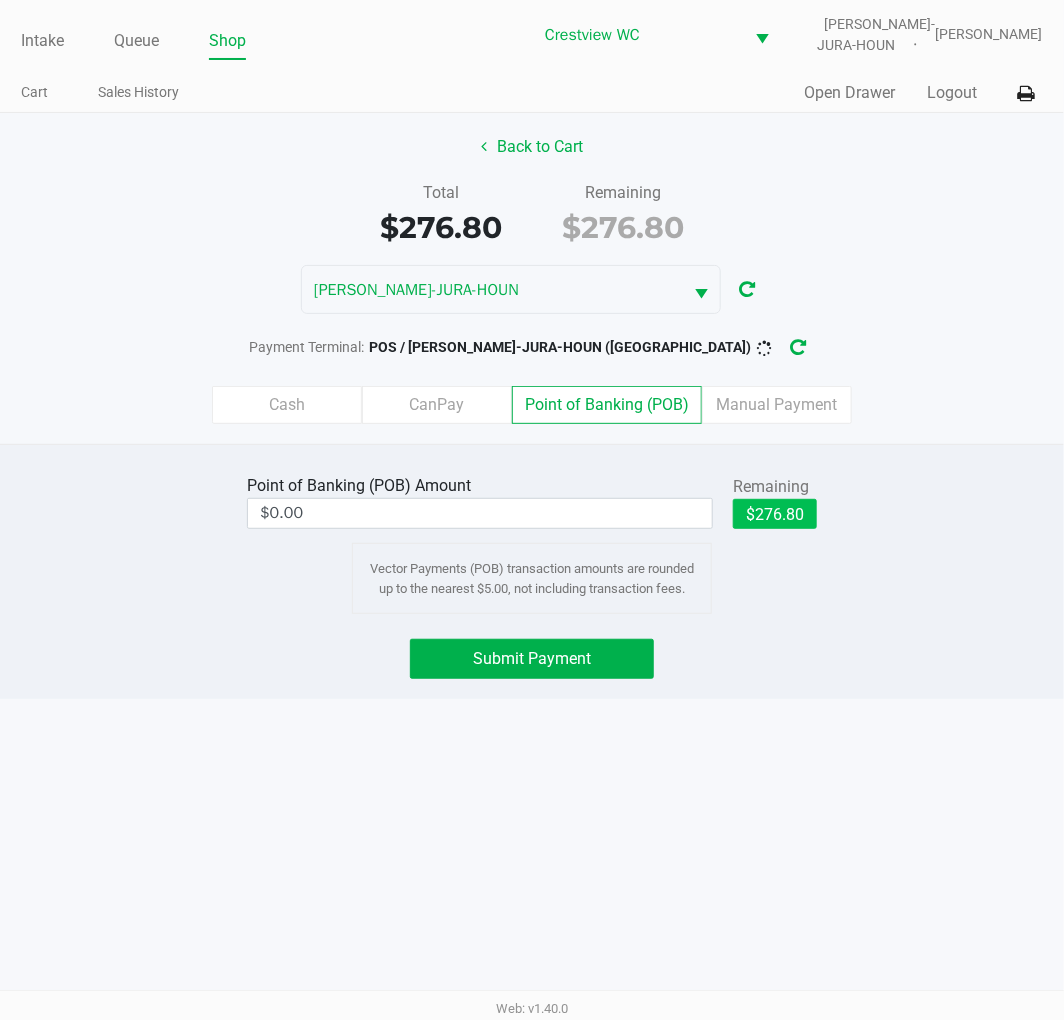 click on "$276.80" 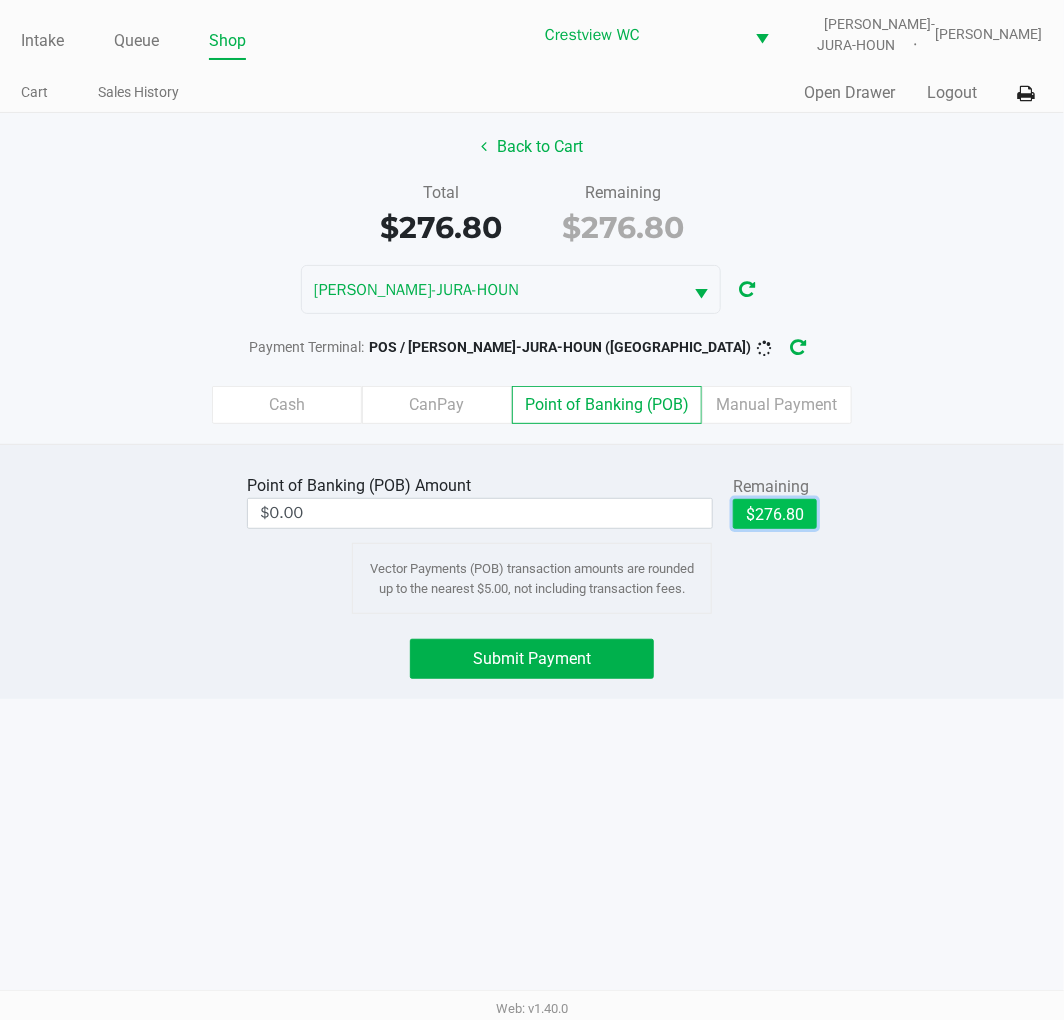 type on "$276.80" 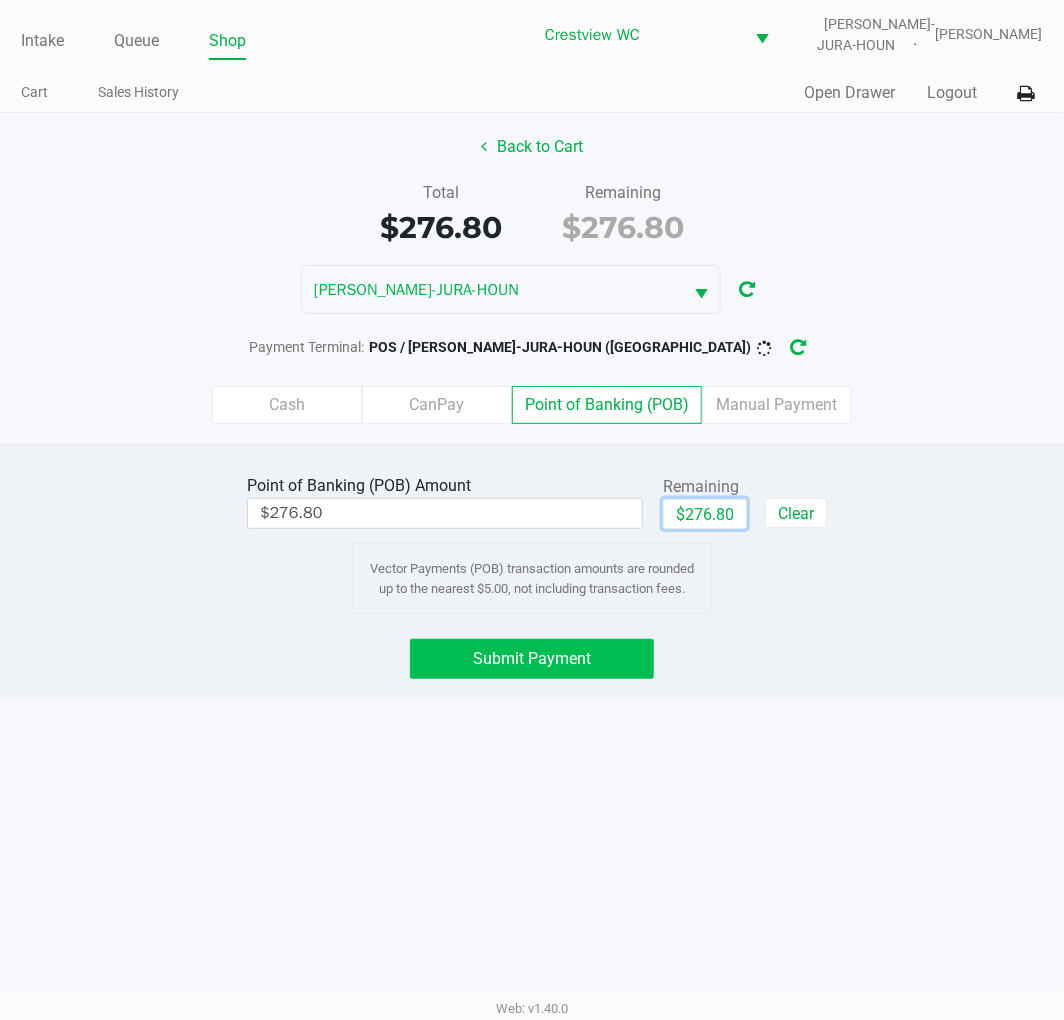 click on "Submit Payment" 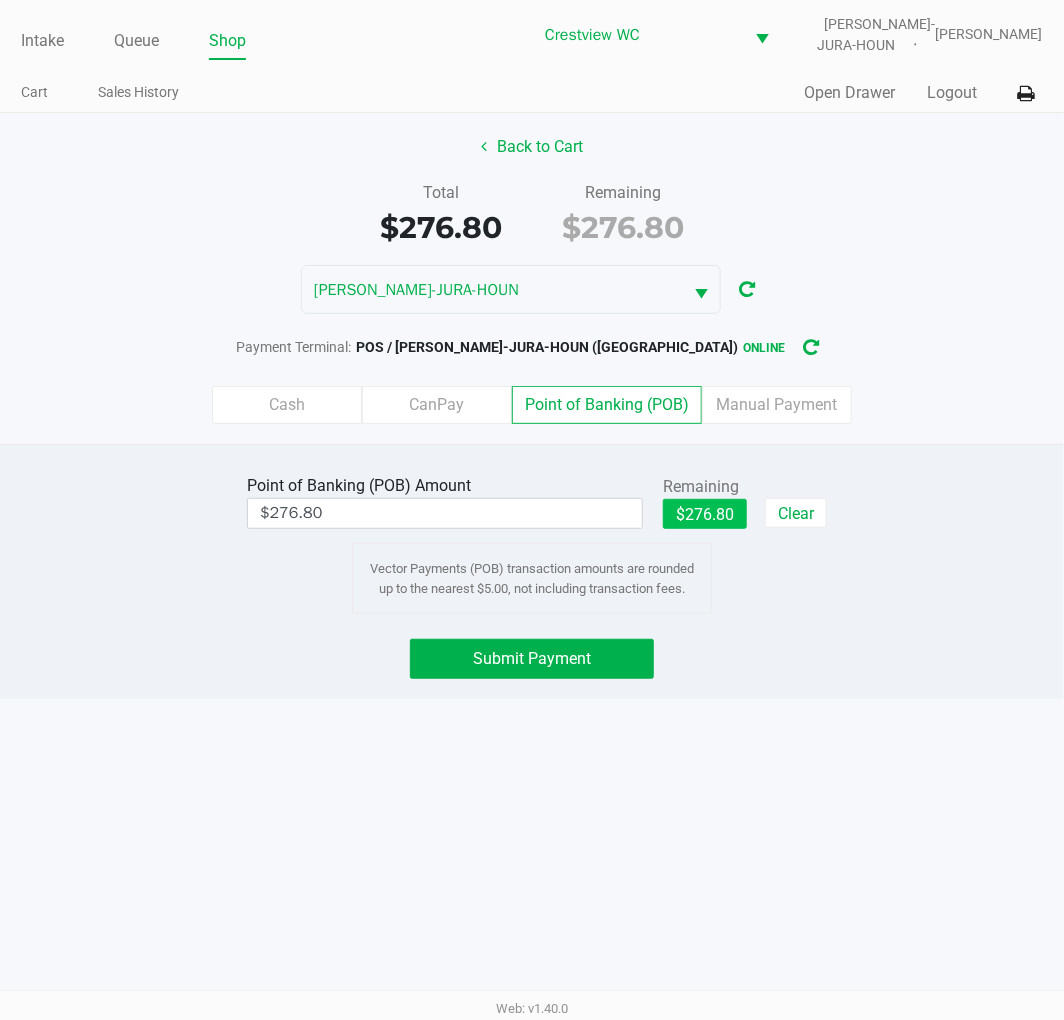 click on "$276.80" 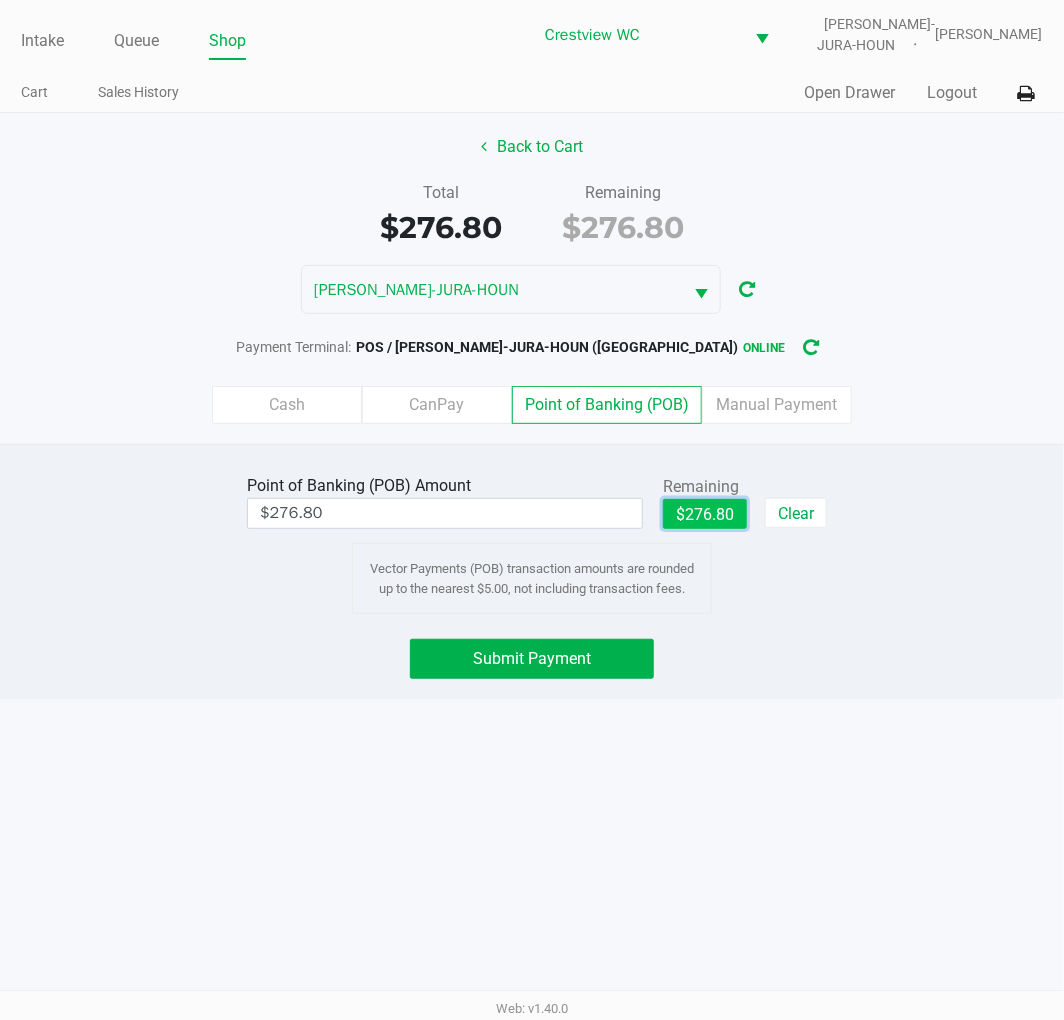 click on "Submit Payment" 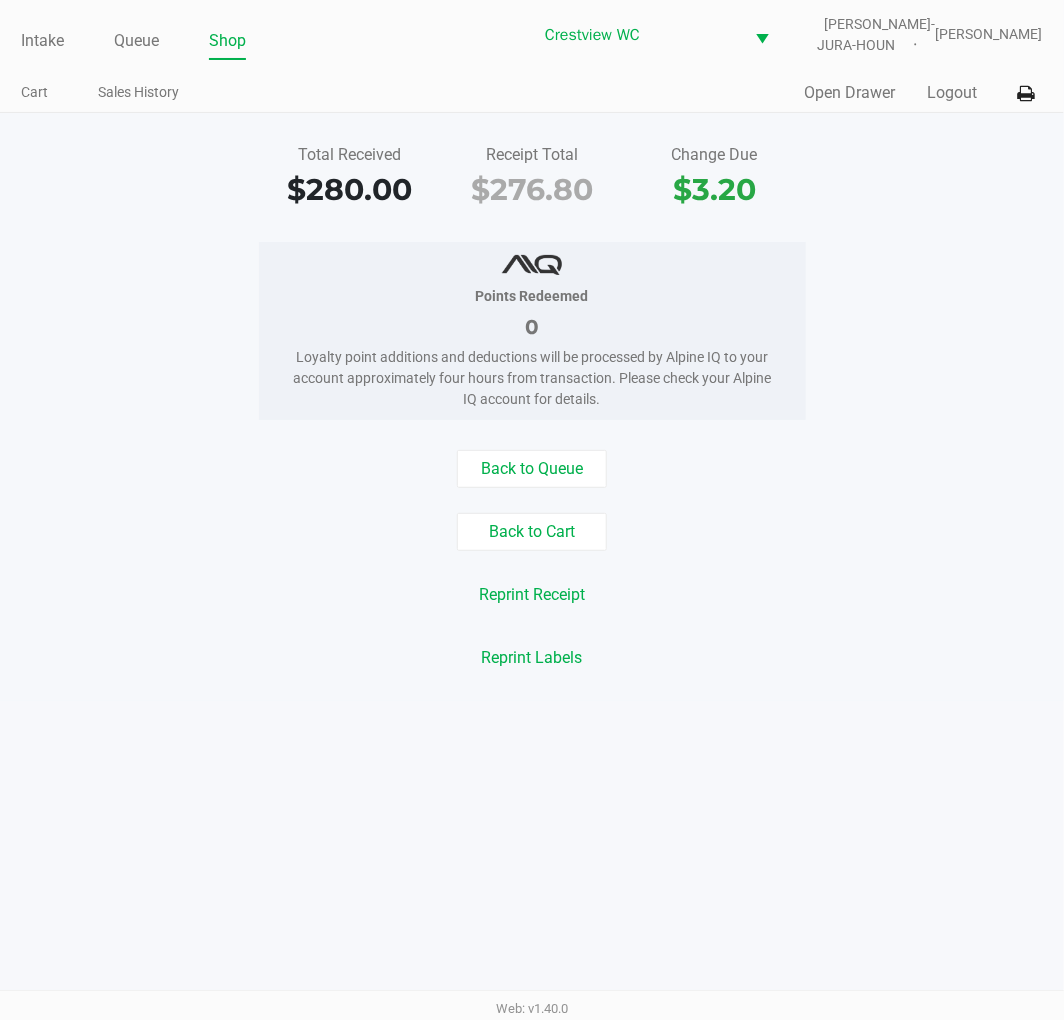 click on "Crestview WC  BRUNO-JURA-HOUN   Eric Stevenson" 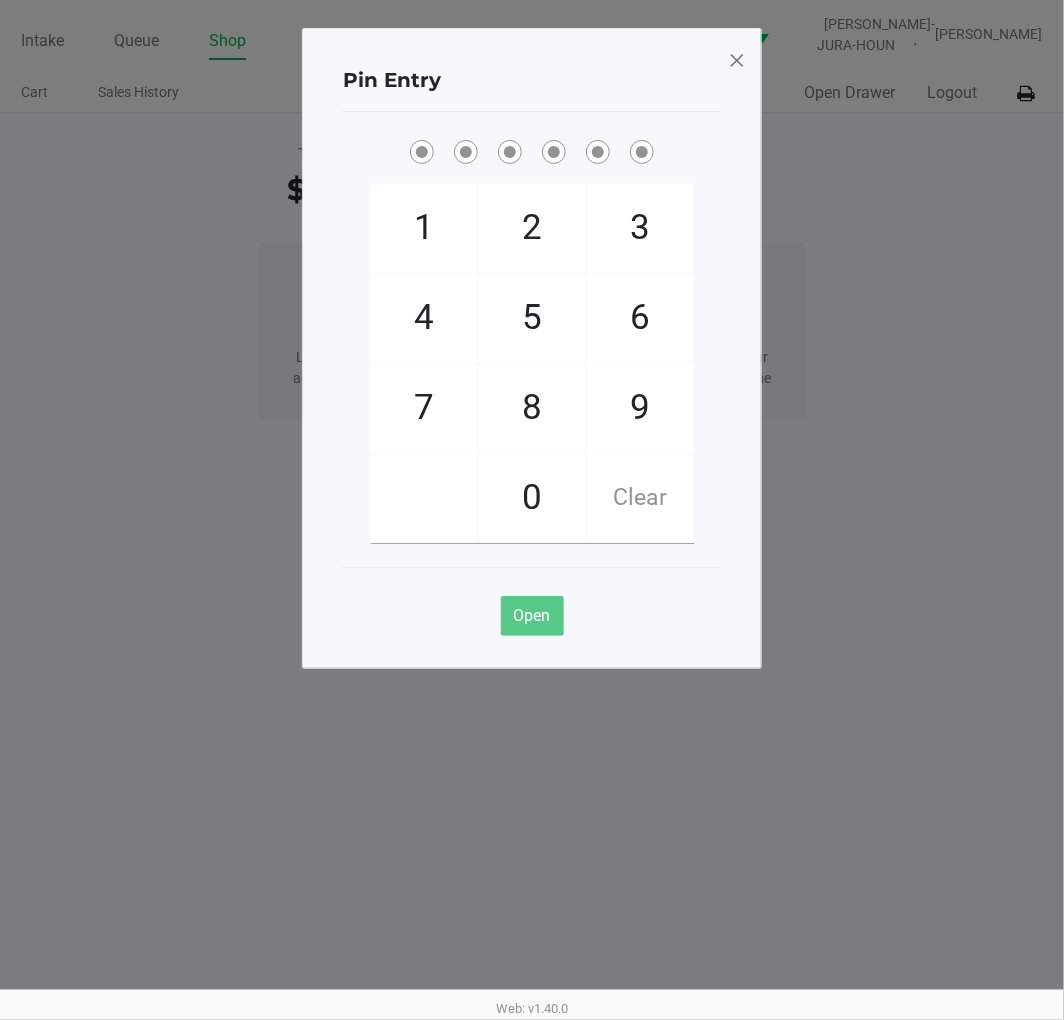 click on "2" 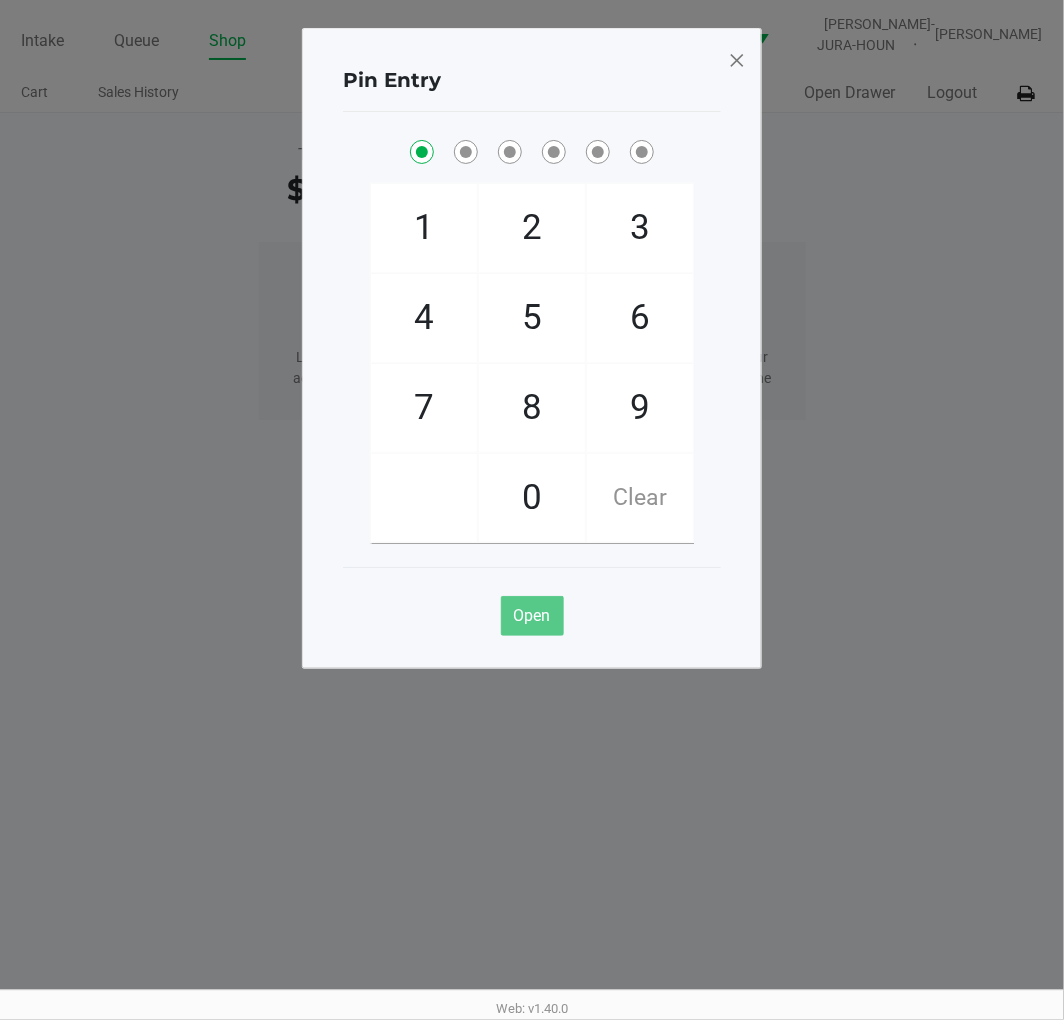 checkbox on "true" 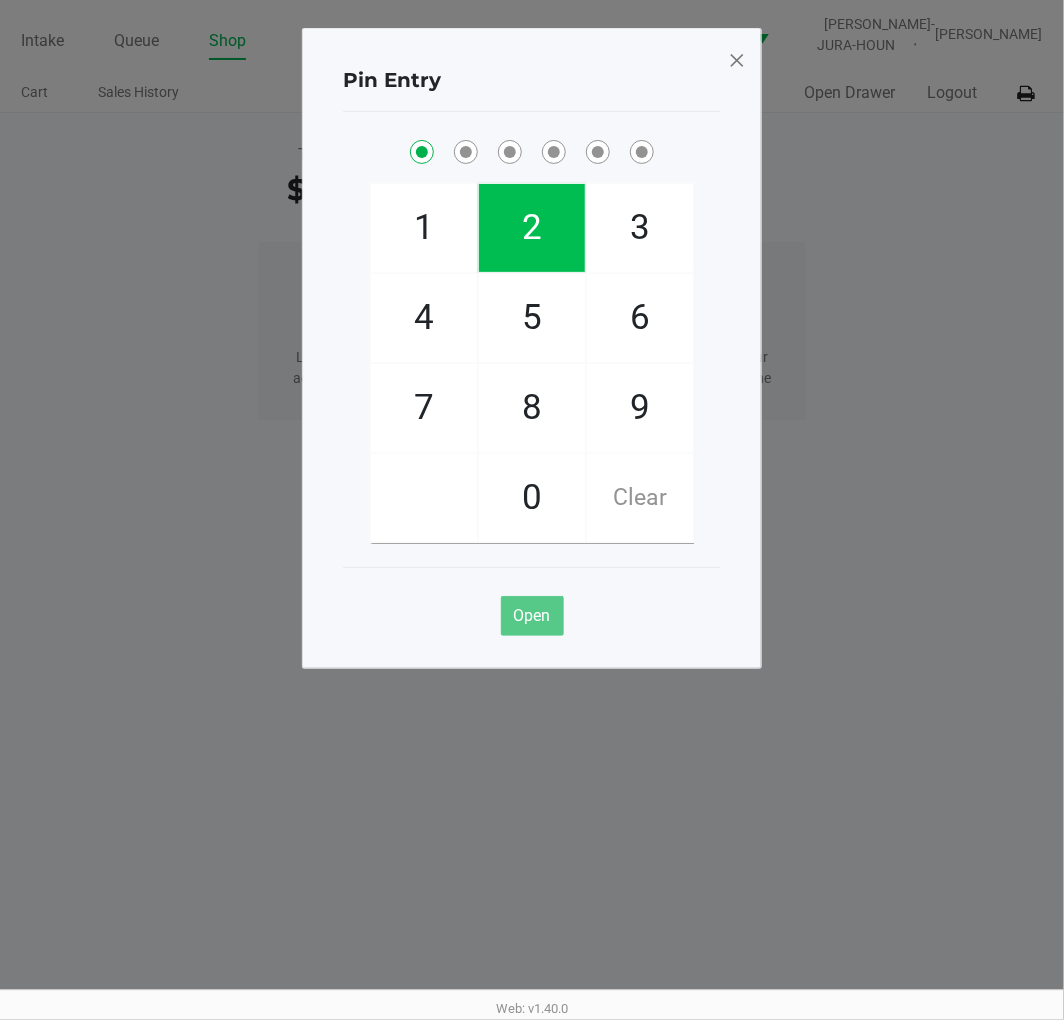 click on "1" 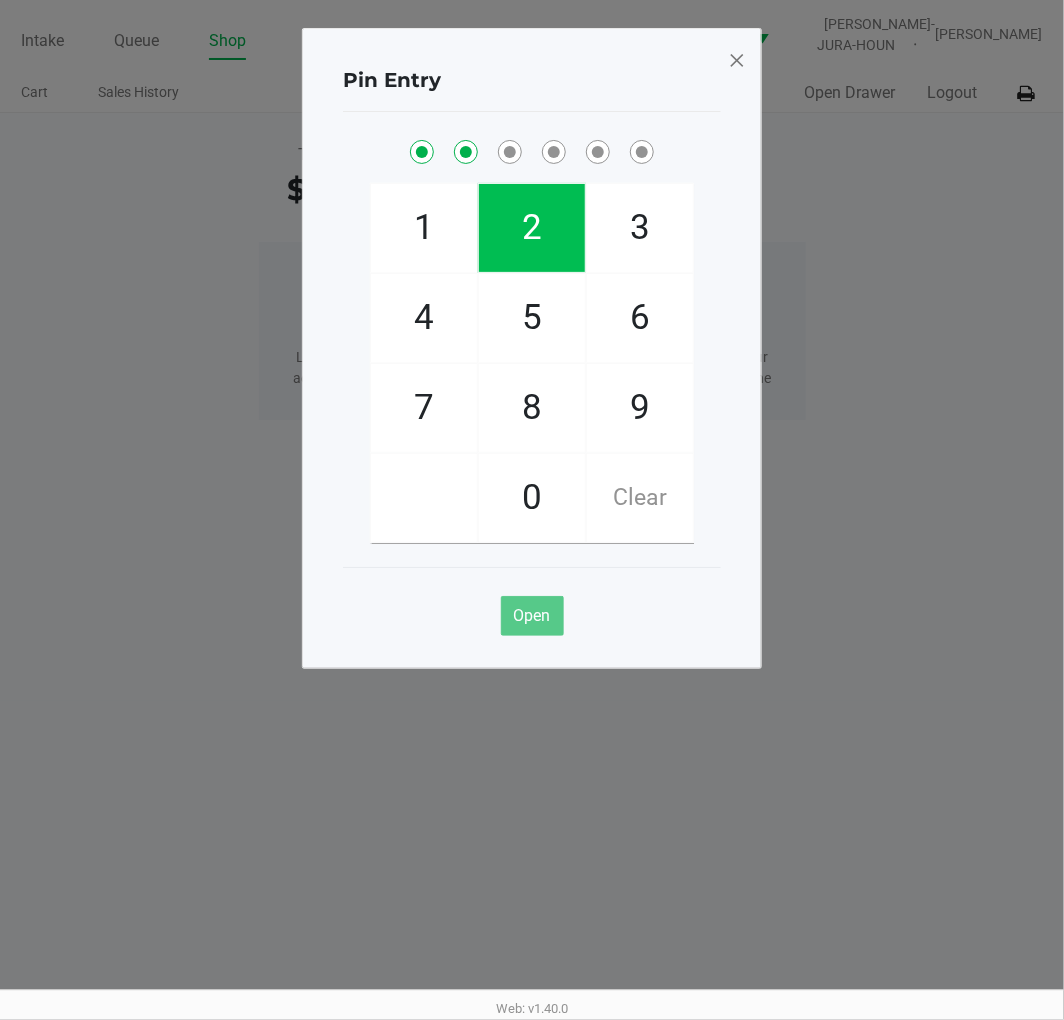 checkbox on "true" 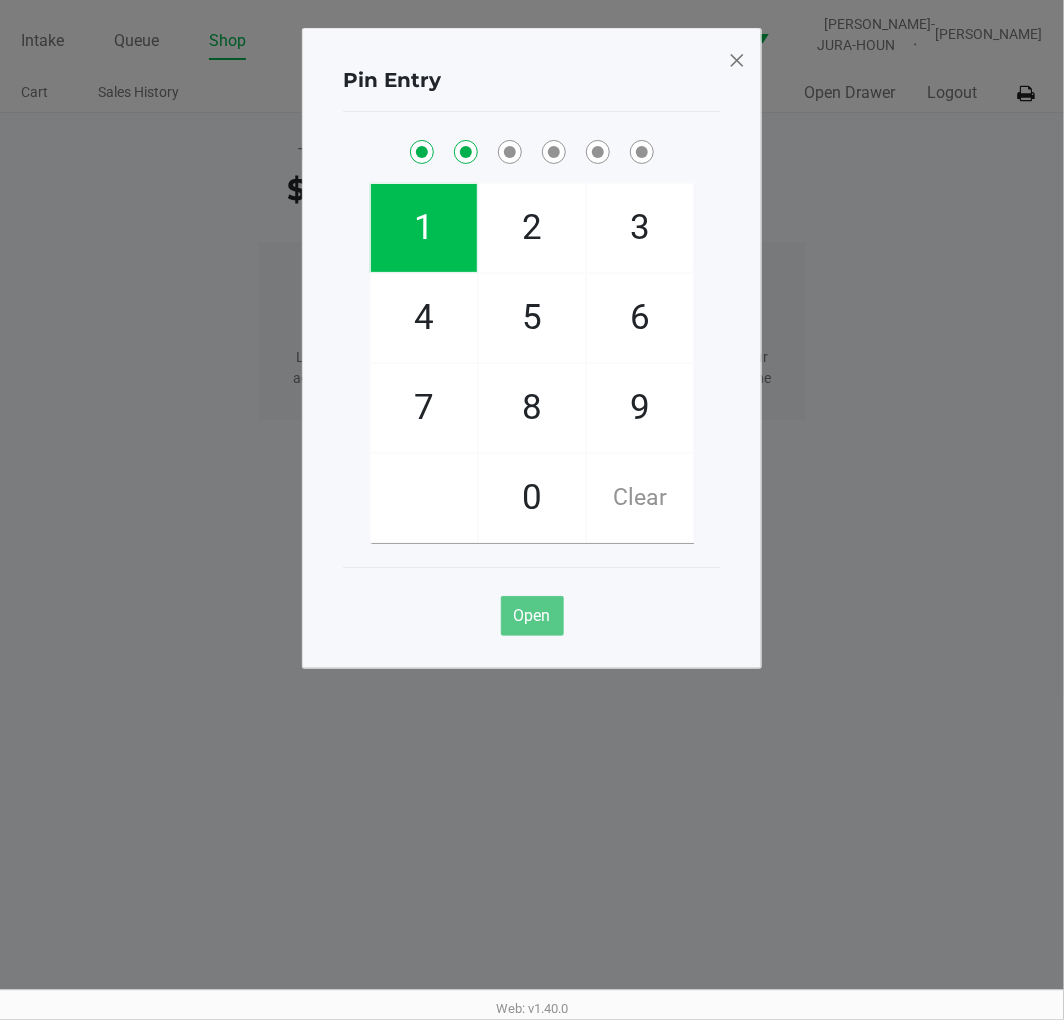click on "6" 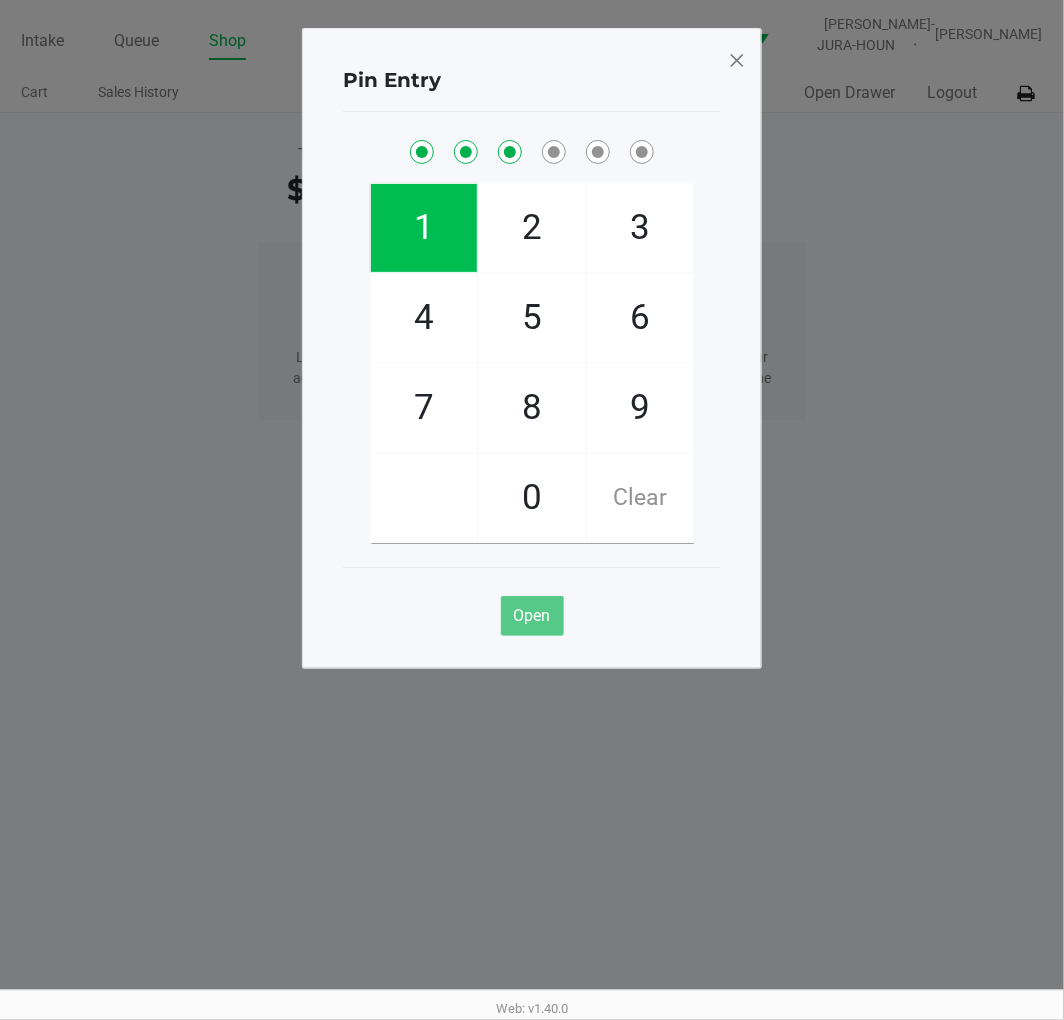 checkbox on "true" 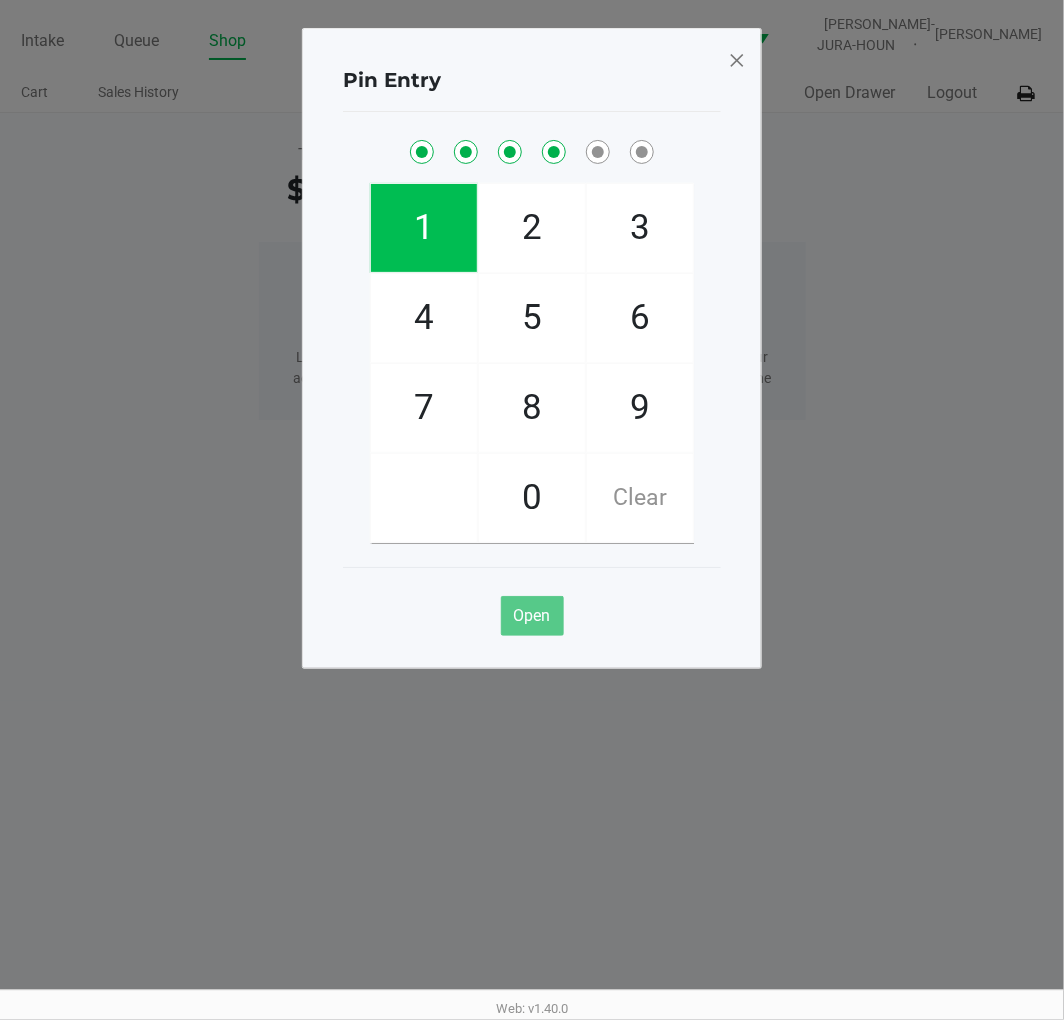checkbox on "true" 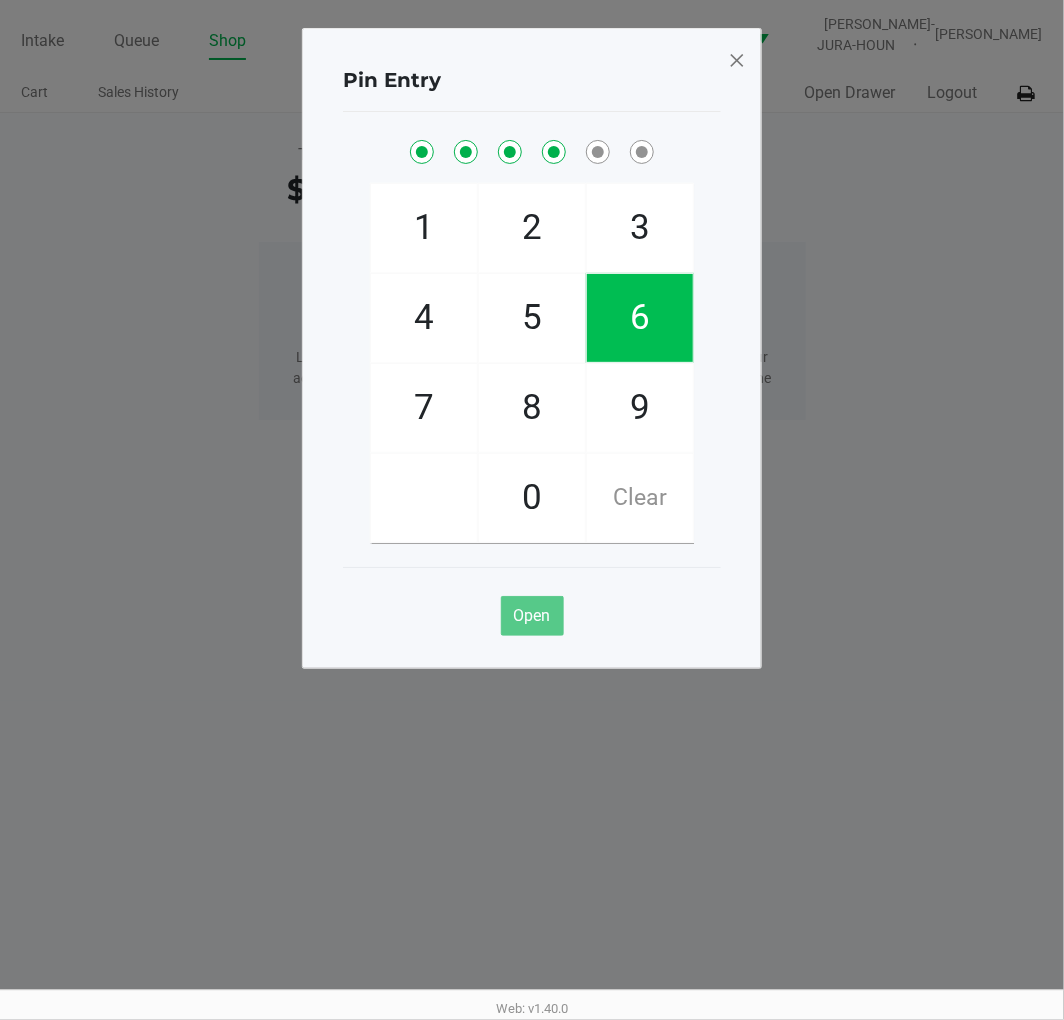 click on "1" 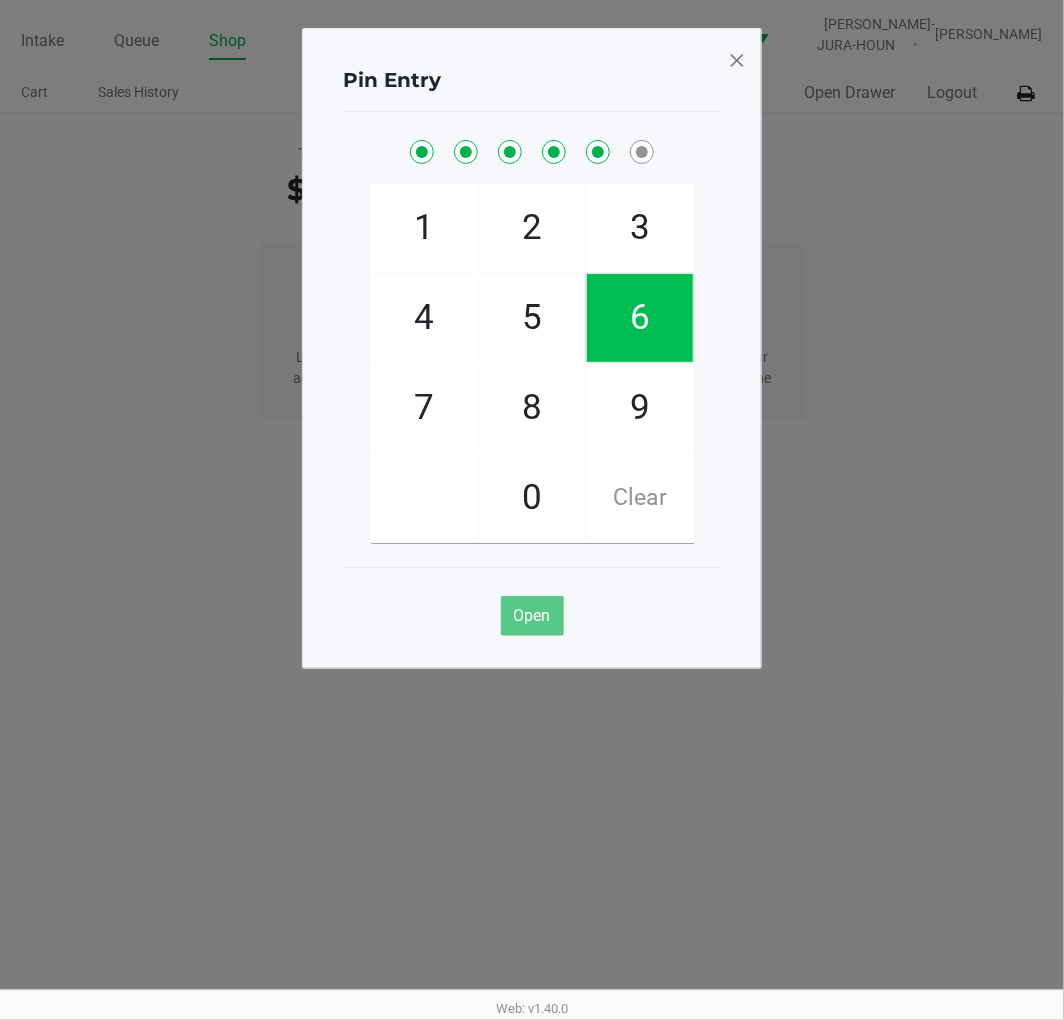 checkbox on "true" 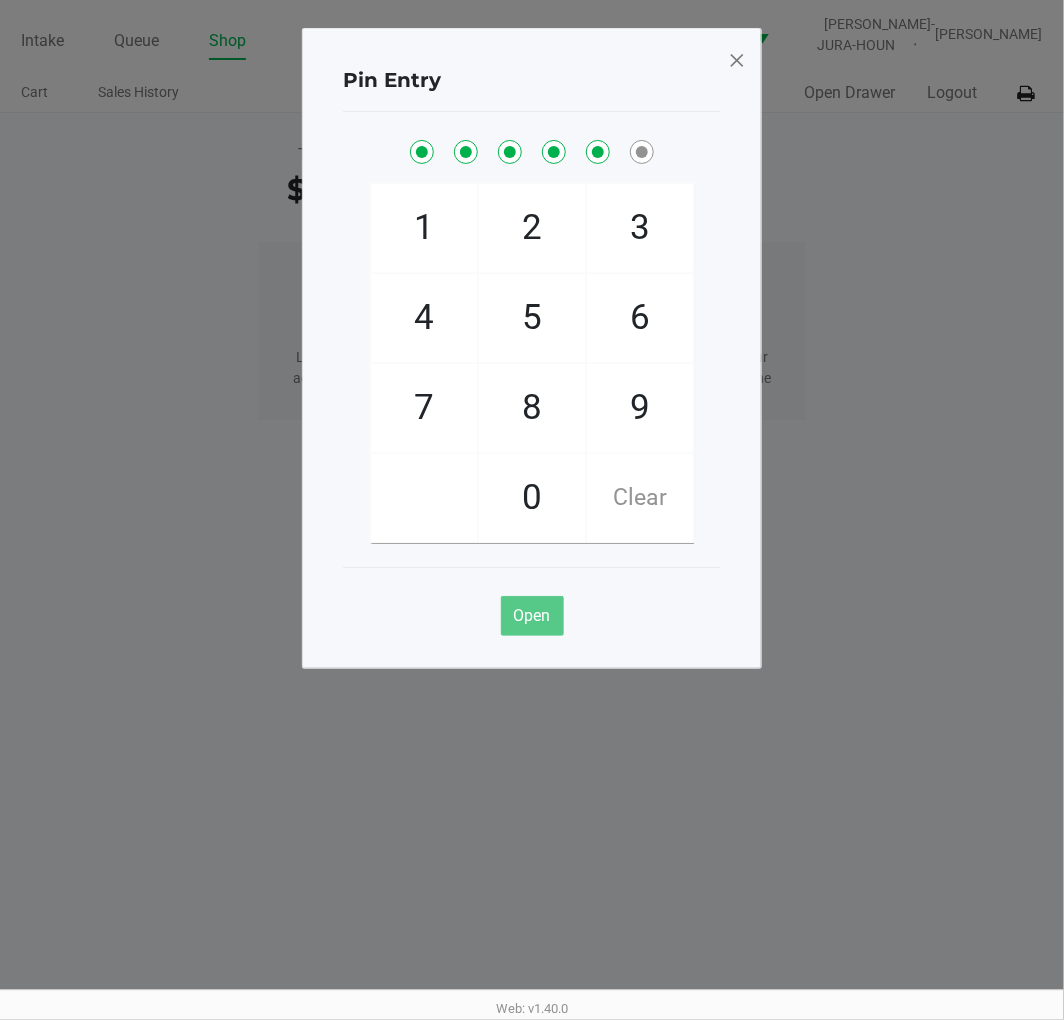 click on "8" 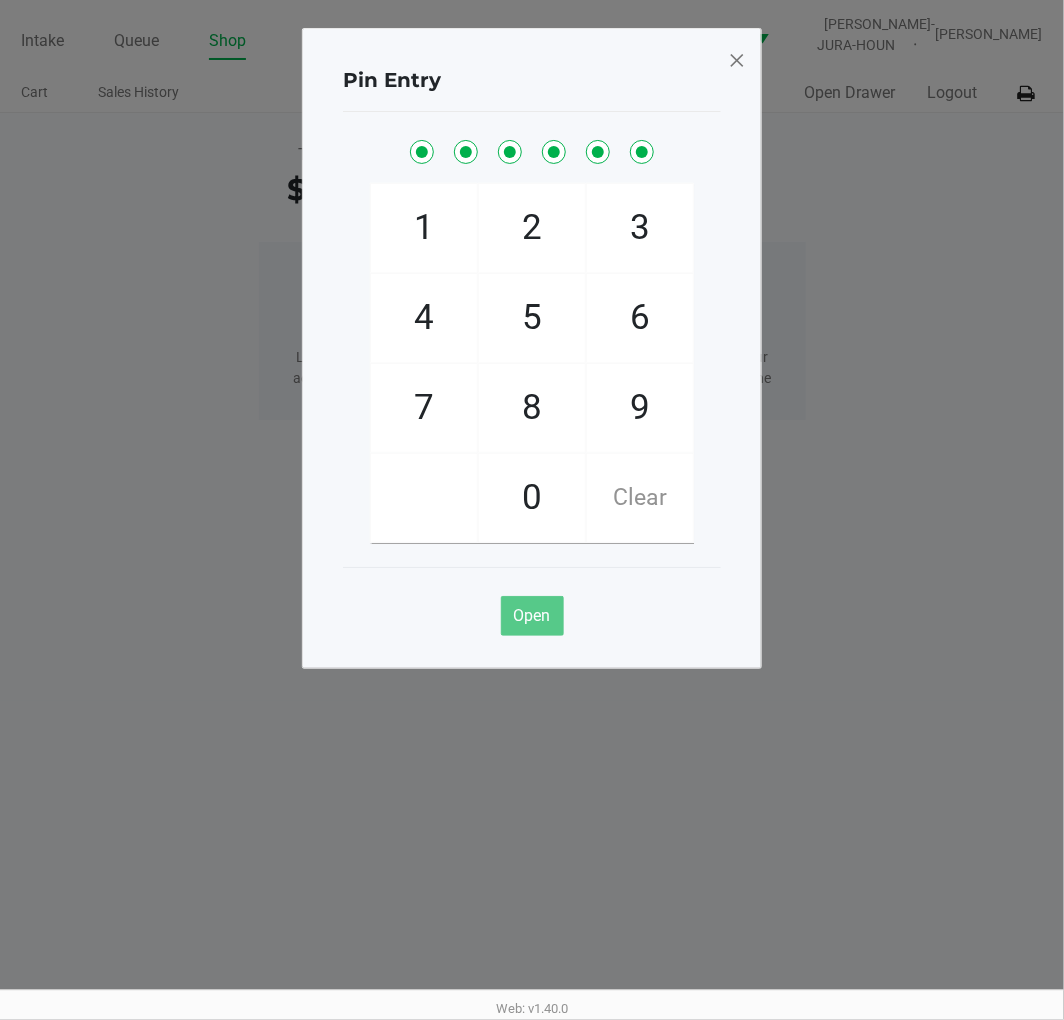 checkbox on "true" 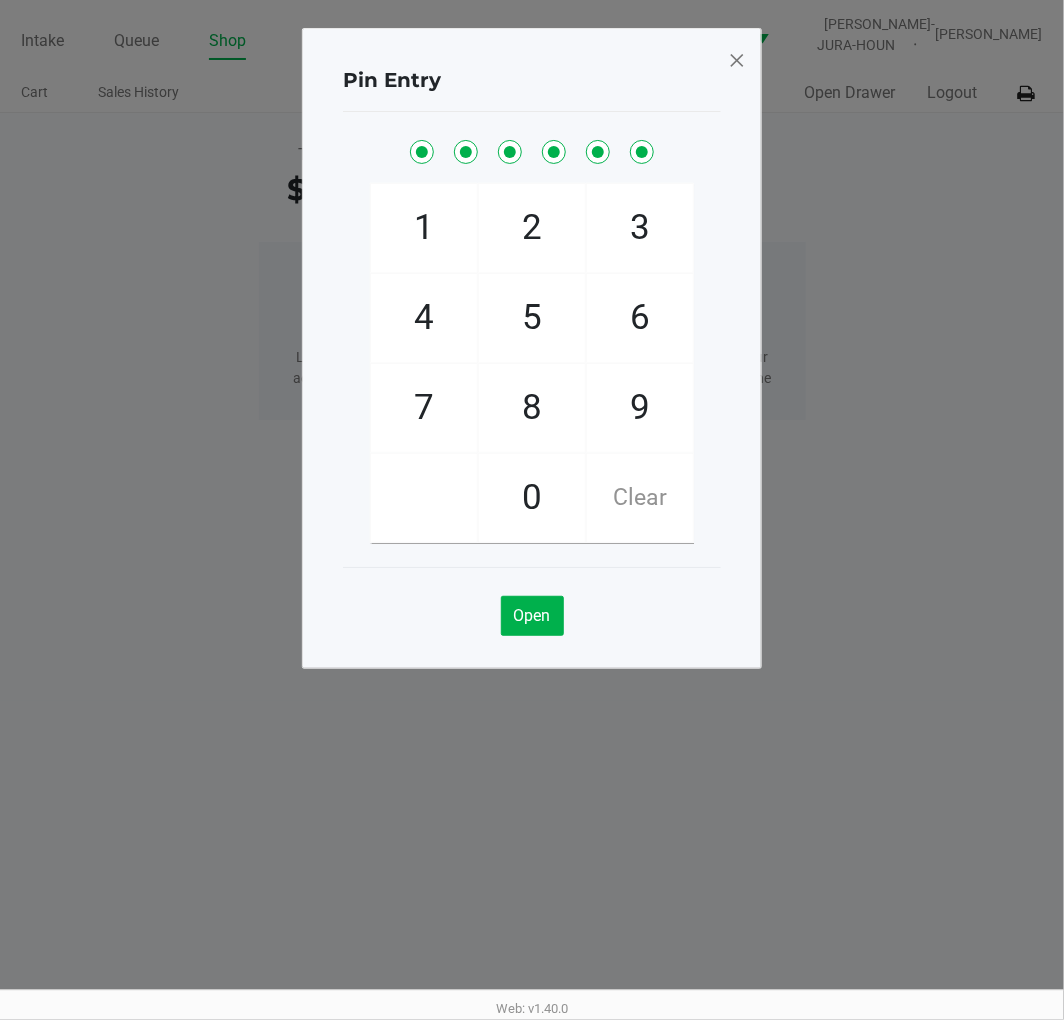 click 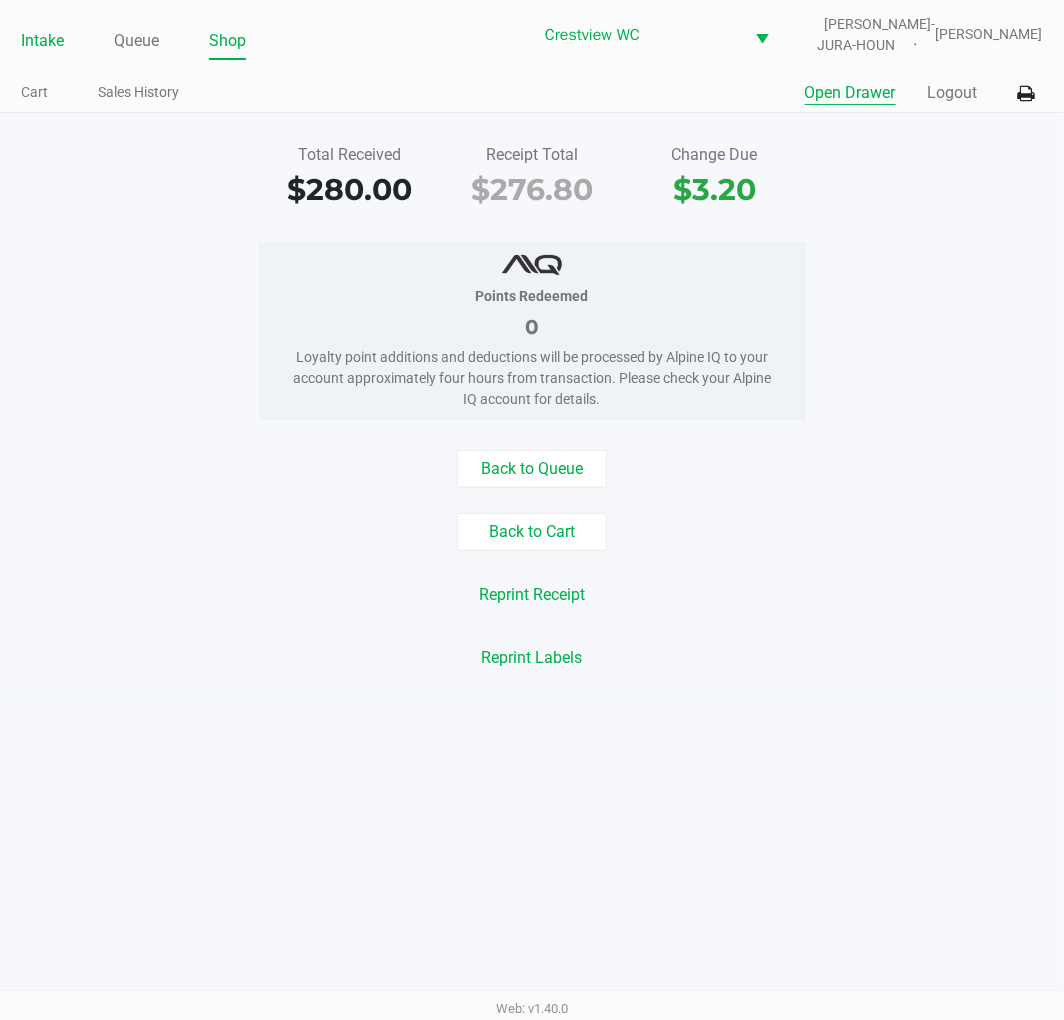 click on "Intake" 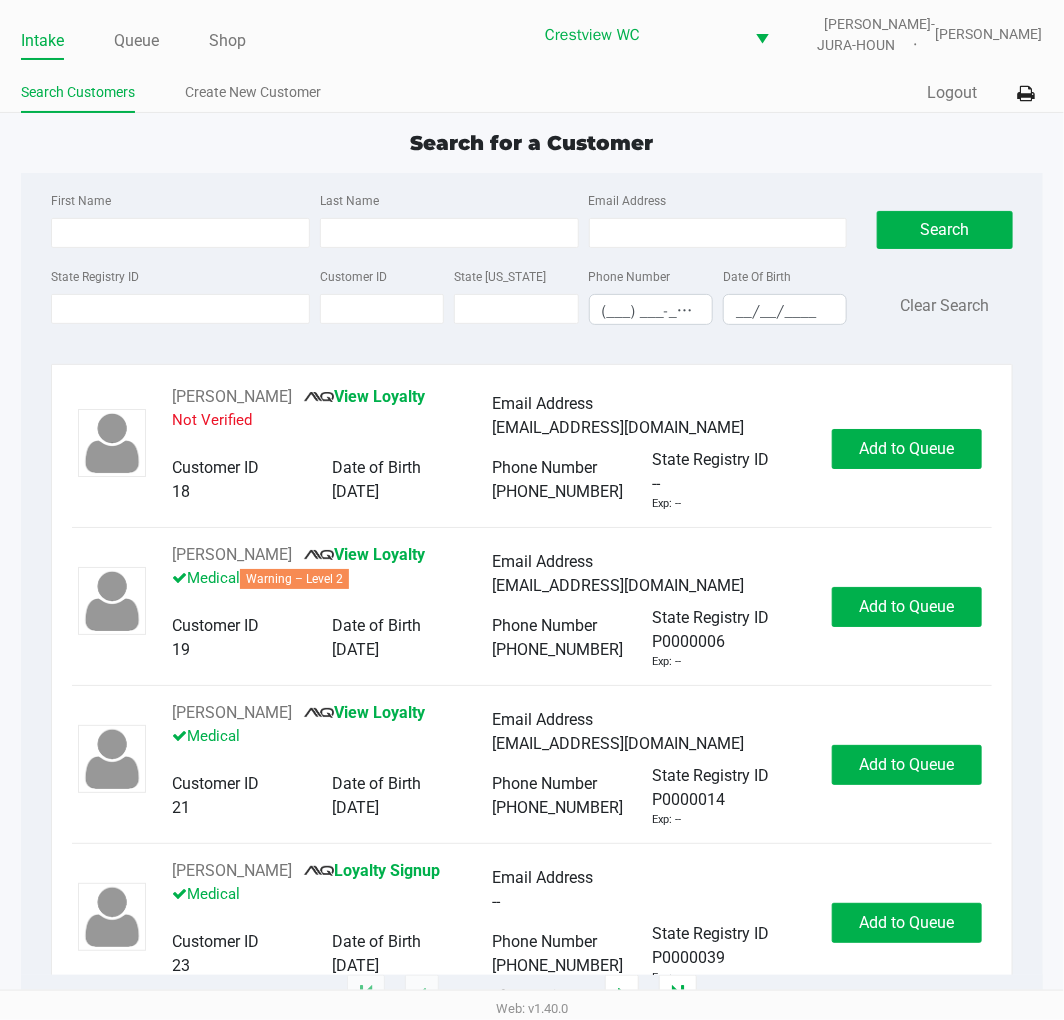 click on "Search for a Customer" 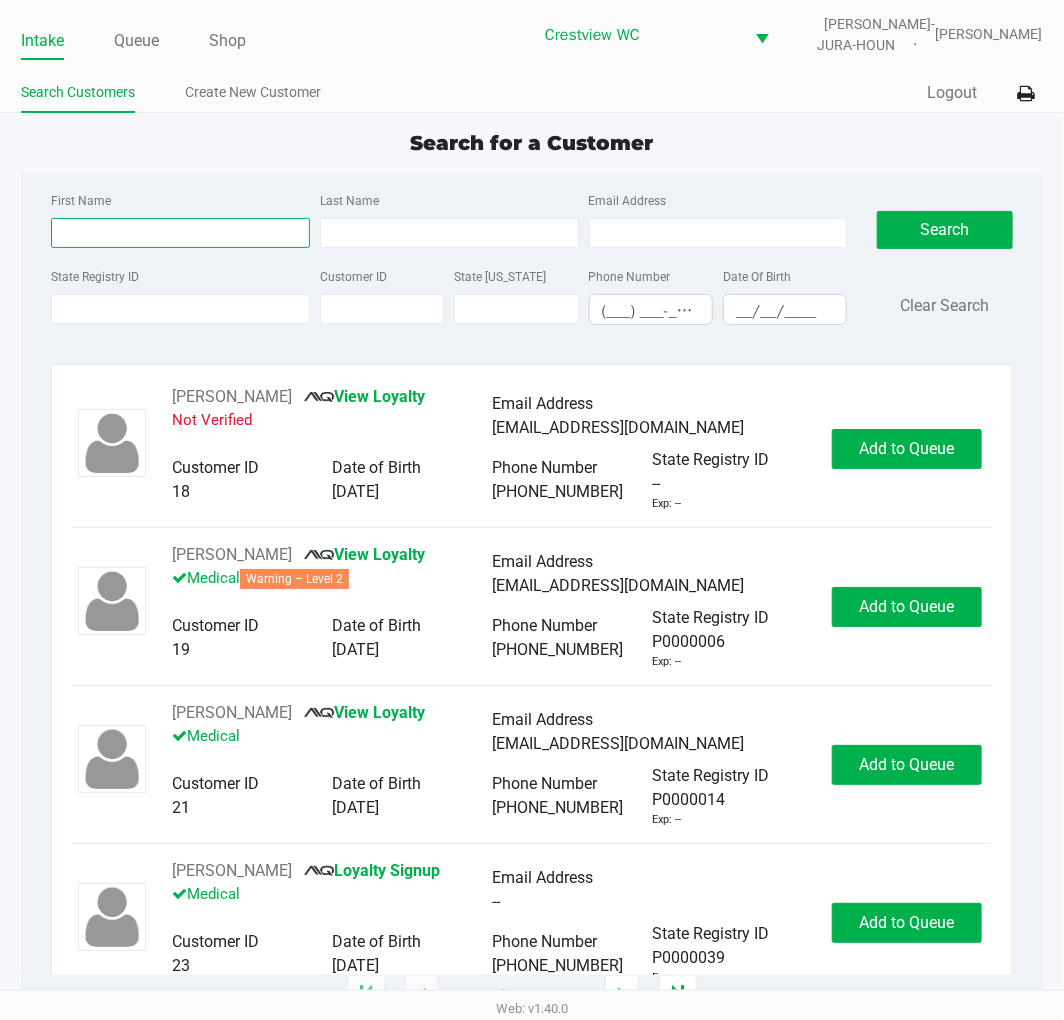 click on "First Name" at bounding box center (180, 233) 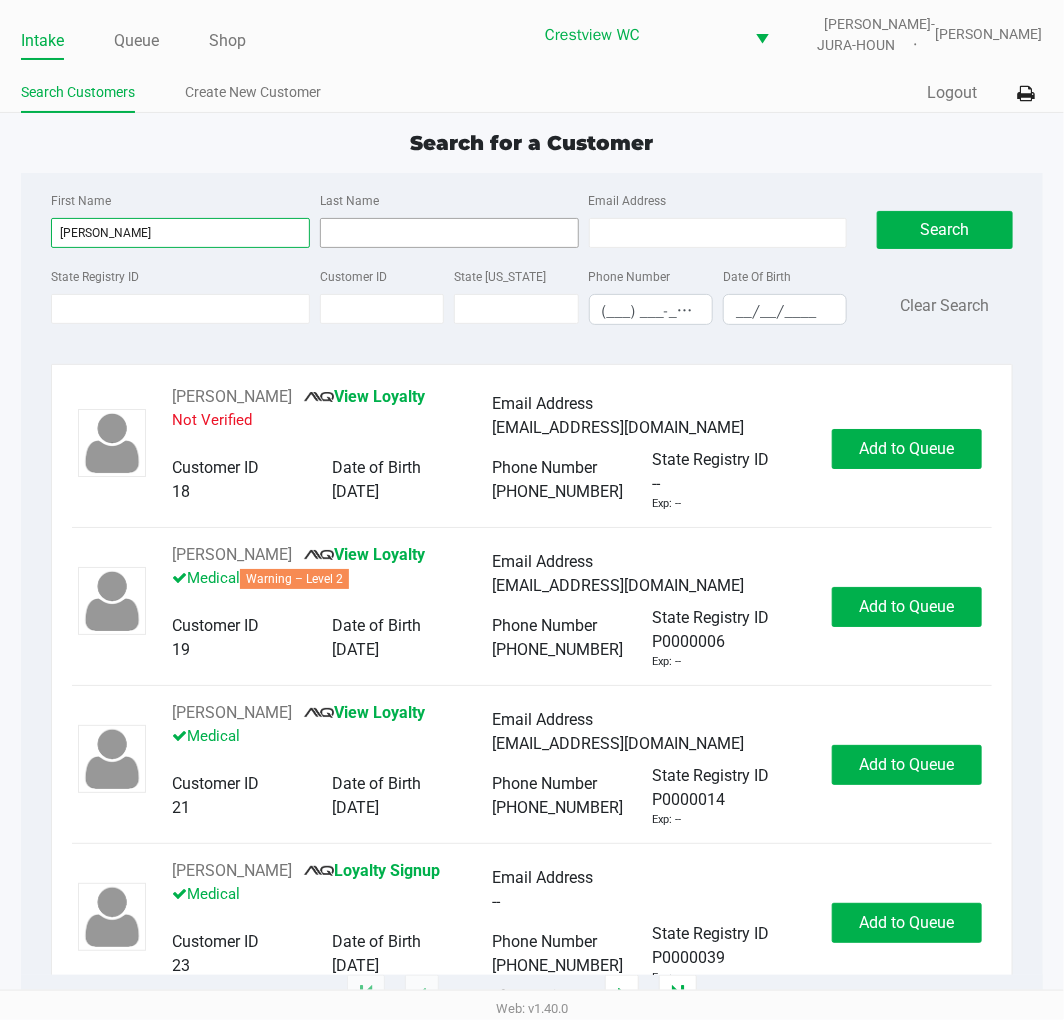 type on "james" 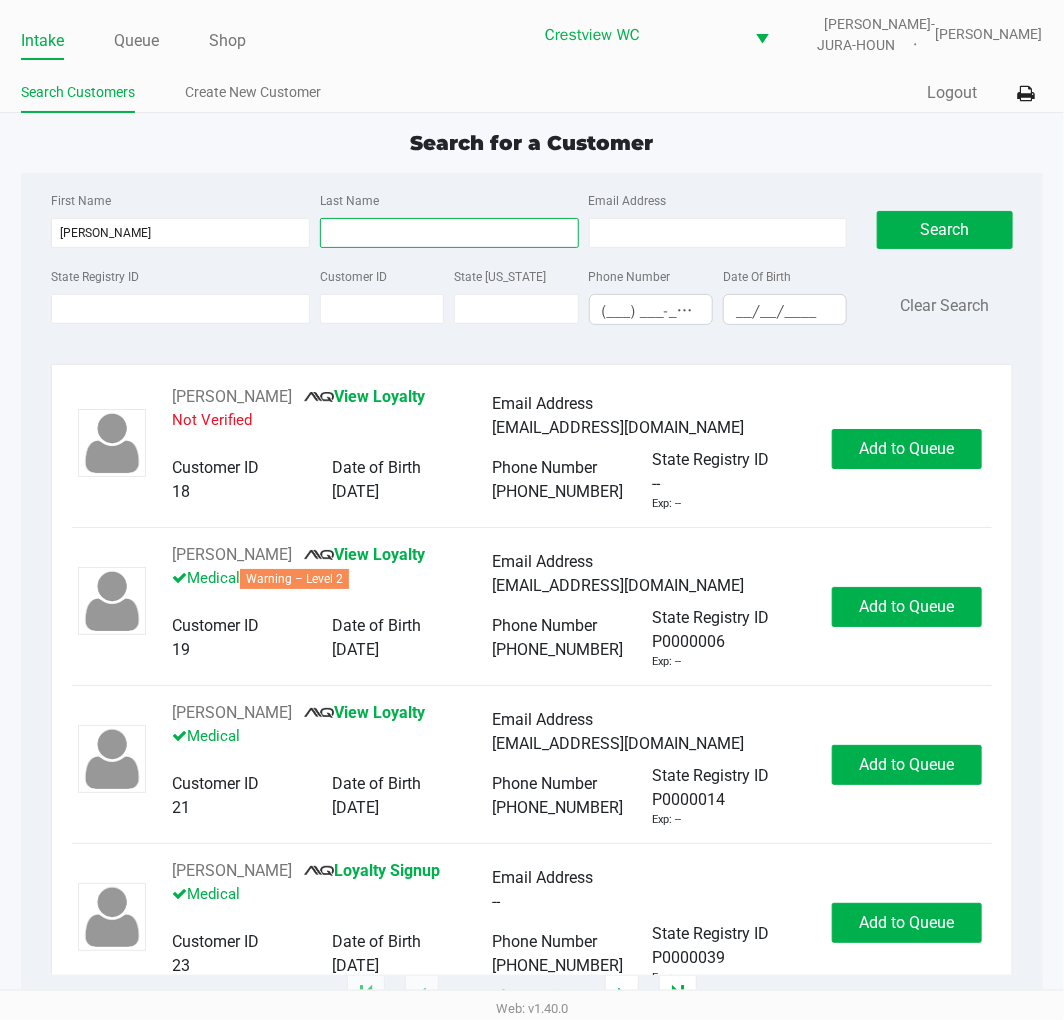 click on "Last Name" at bounding box center (449, 233) 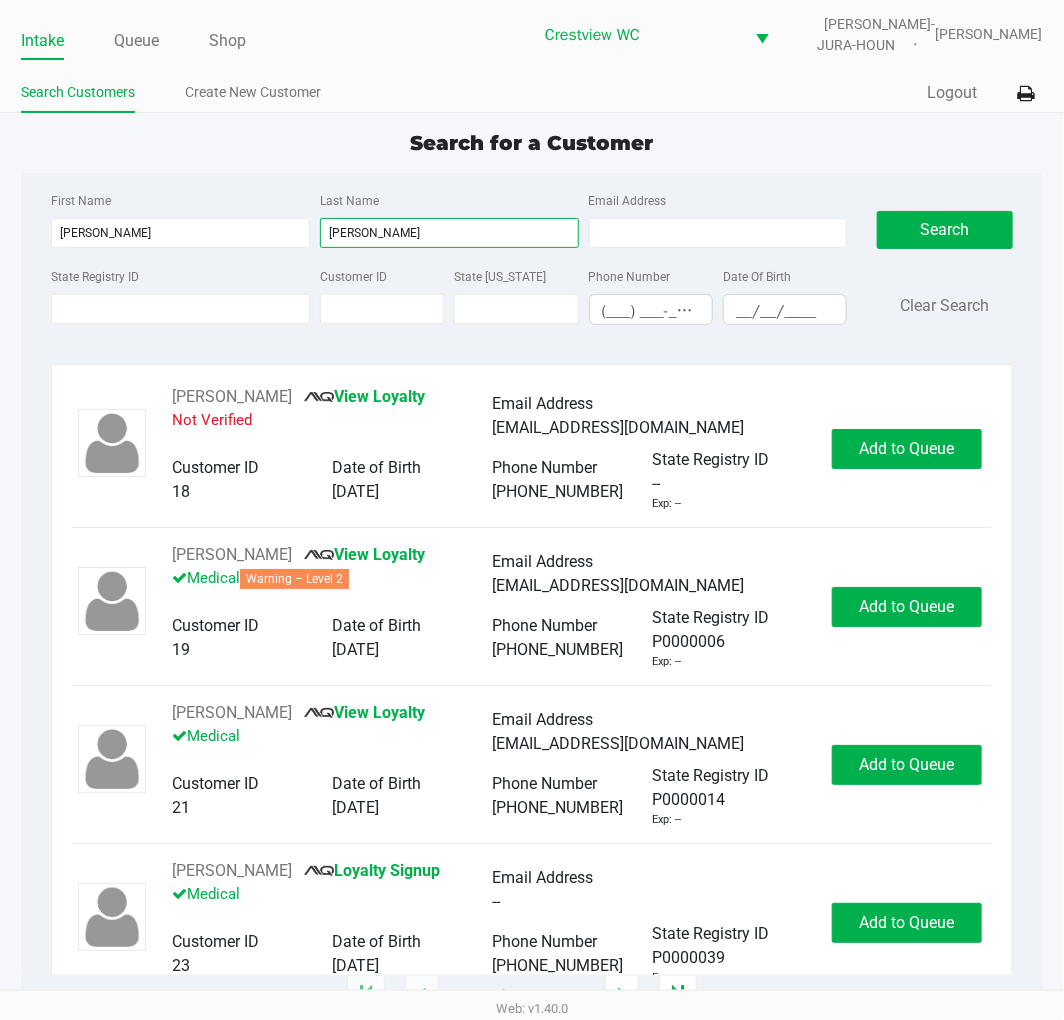 type on "skinner" 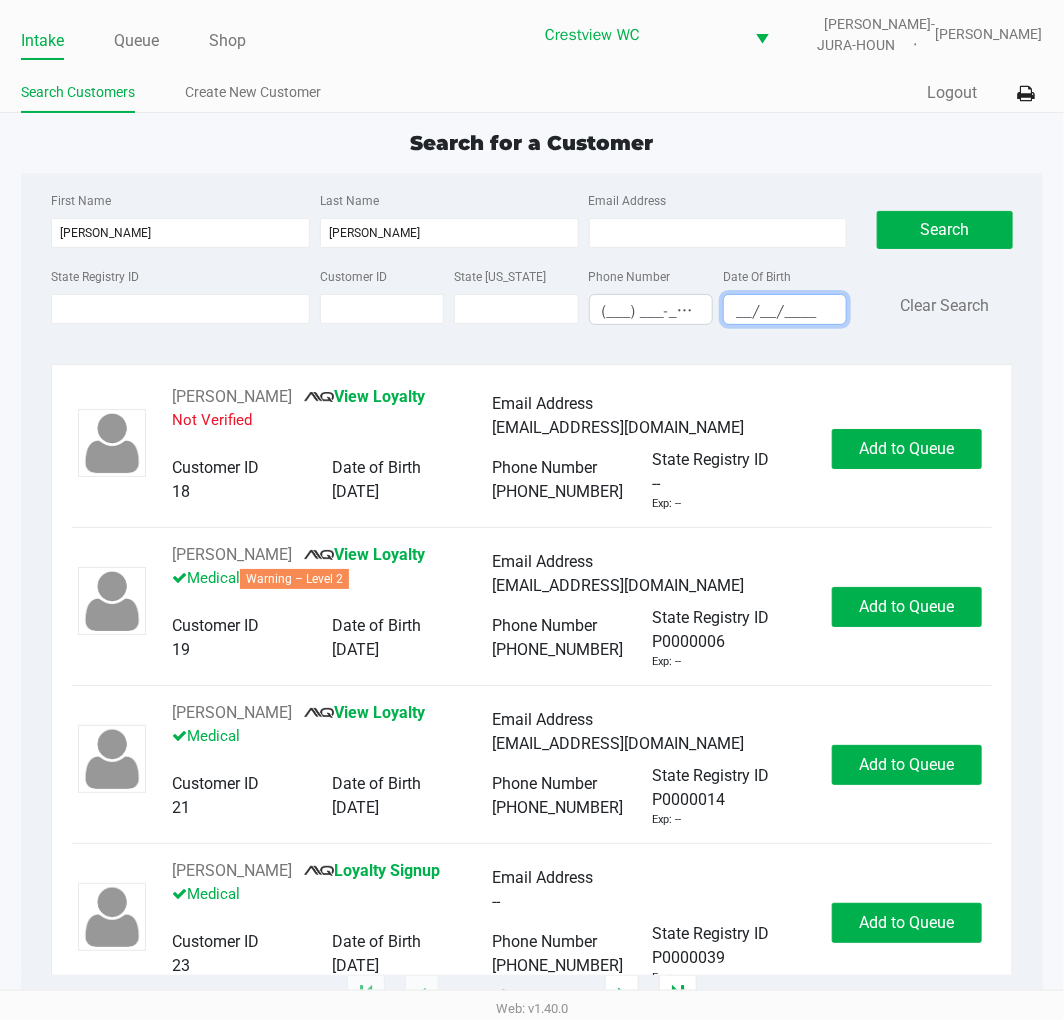 click on "__/__/____" at bounding box center (785, 311) 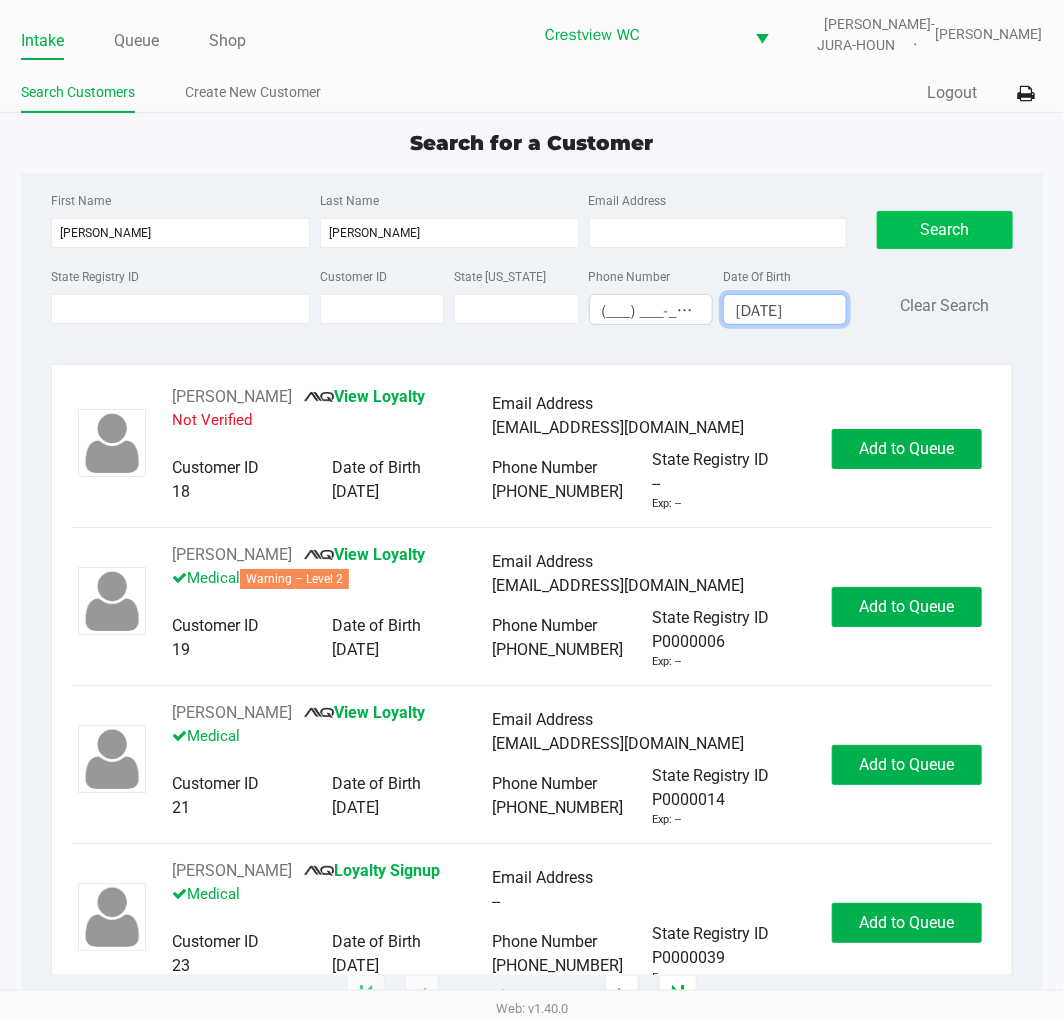 type on "05/28/1982" 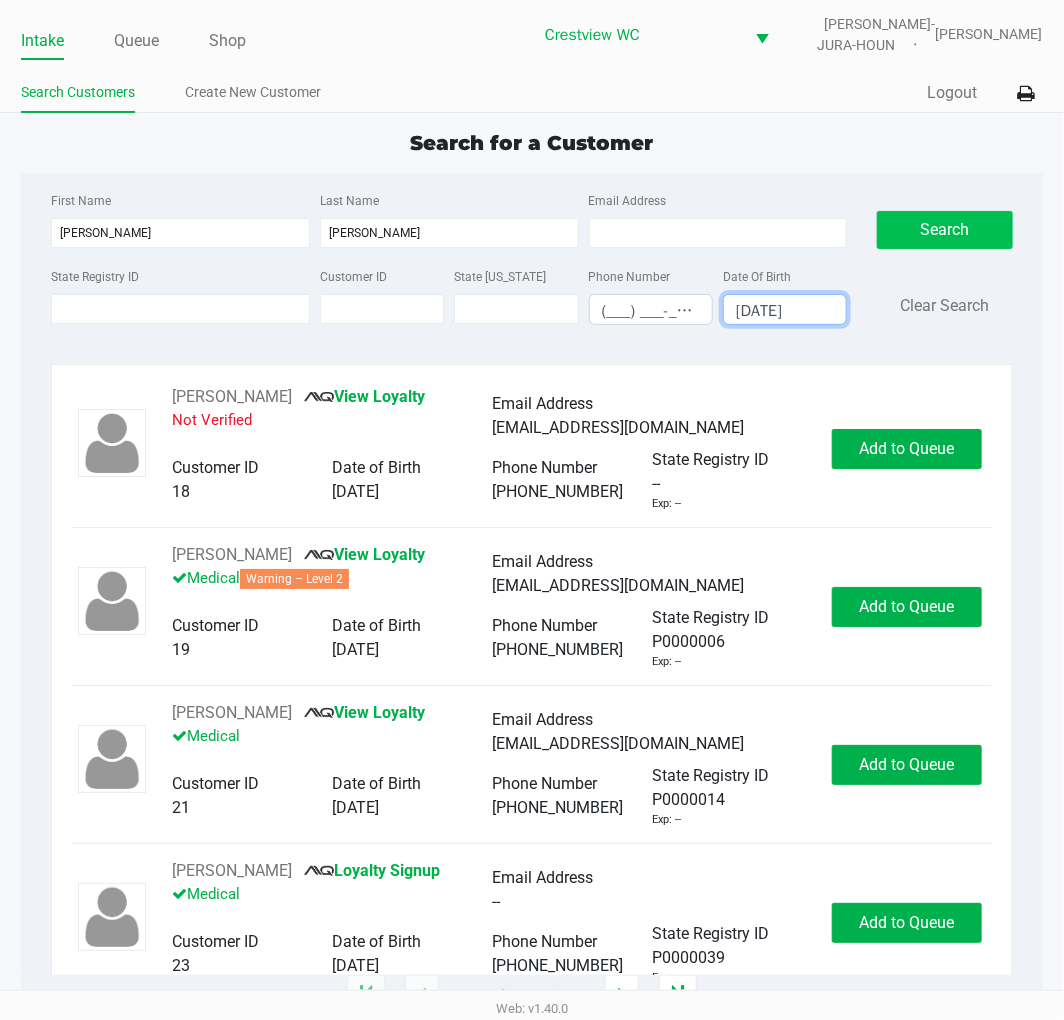click on "Search" 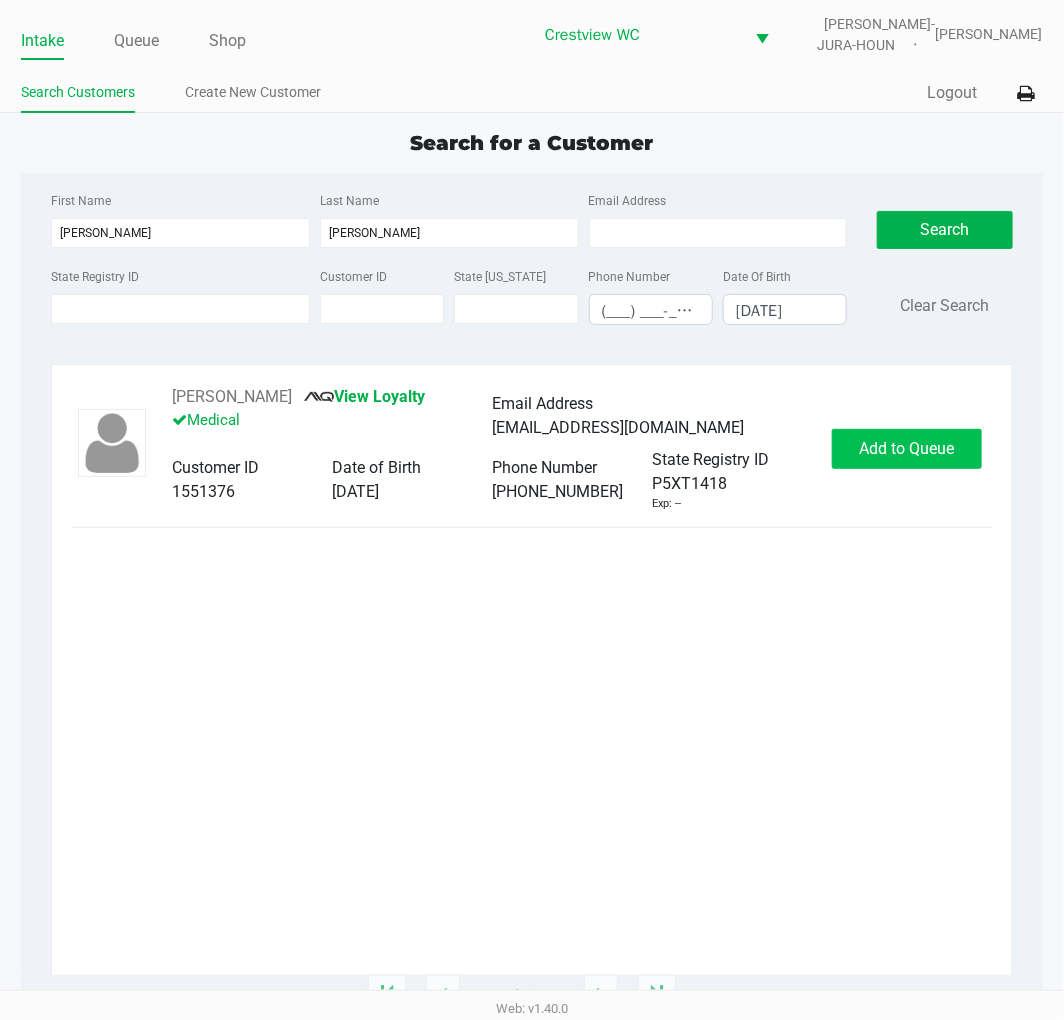 click on "Add to Queue" 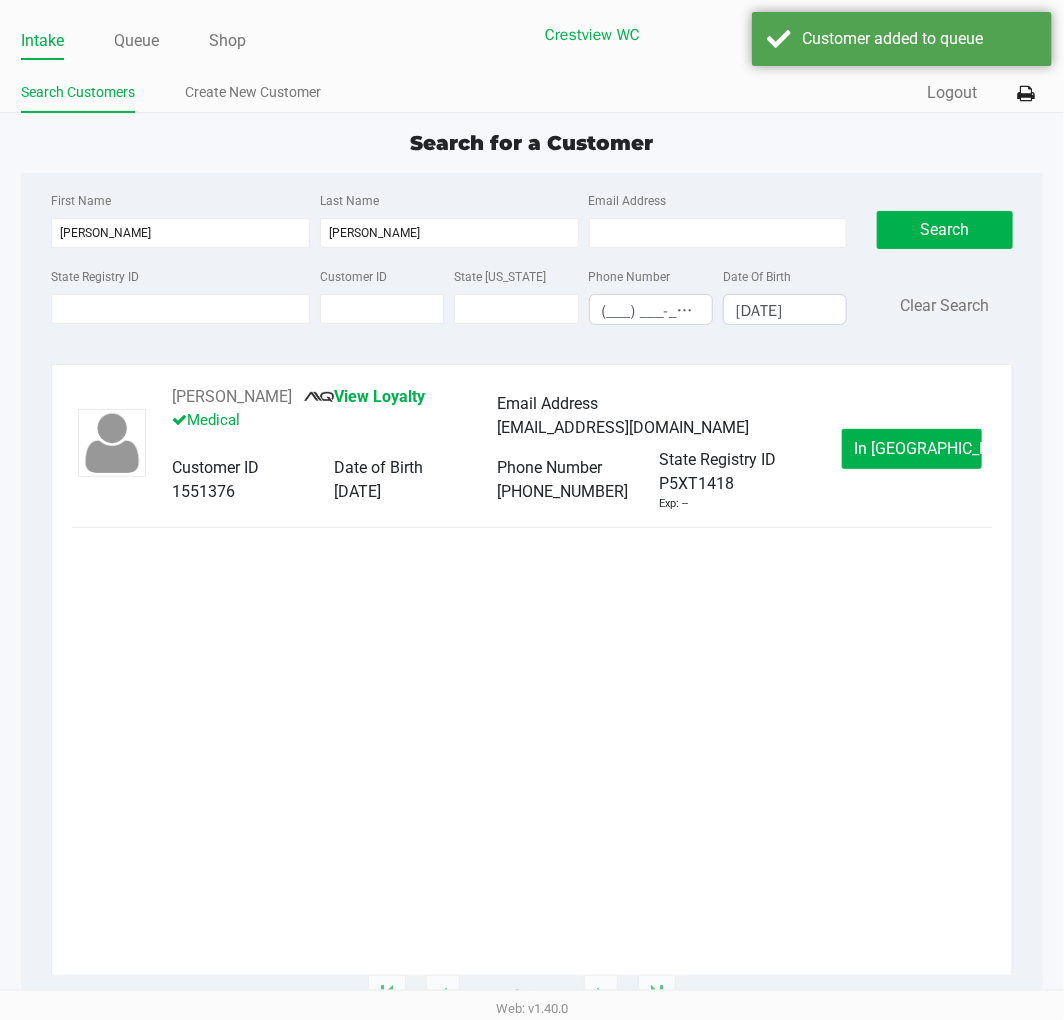 click on "In Queue" 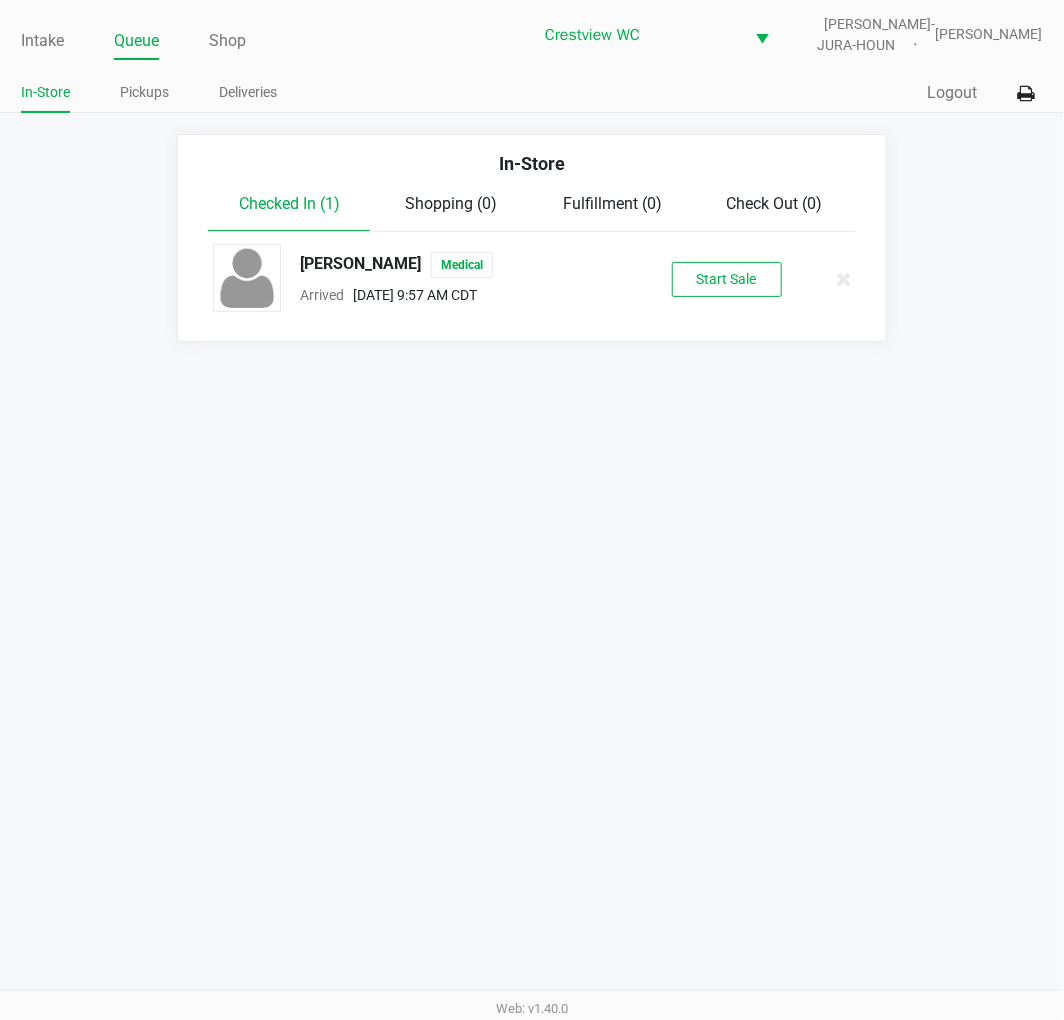 click on "Start Sale" 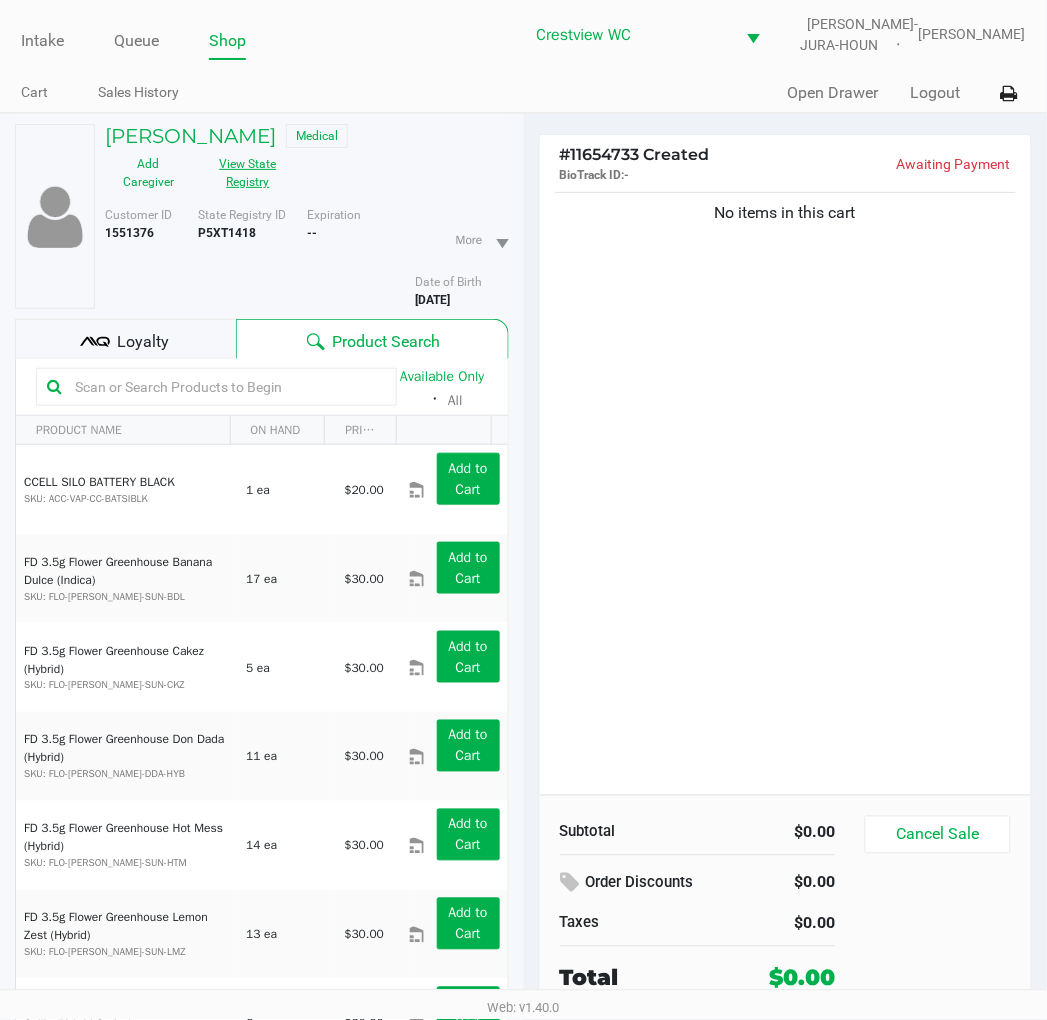 click on "View State Registry" 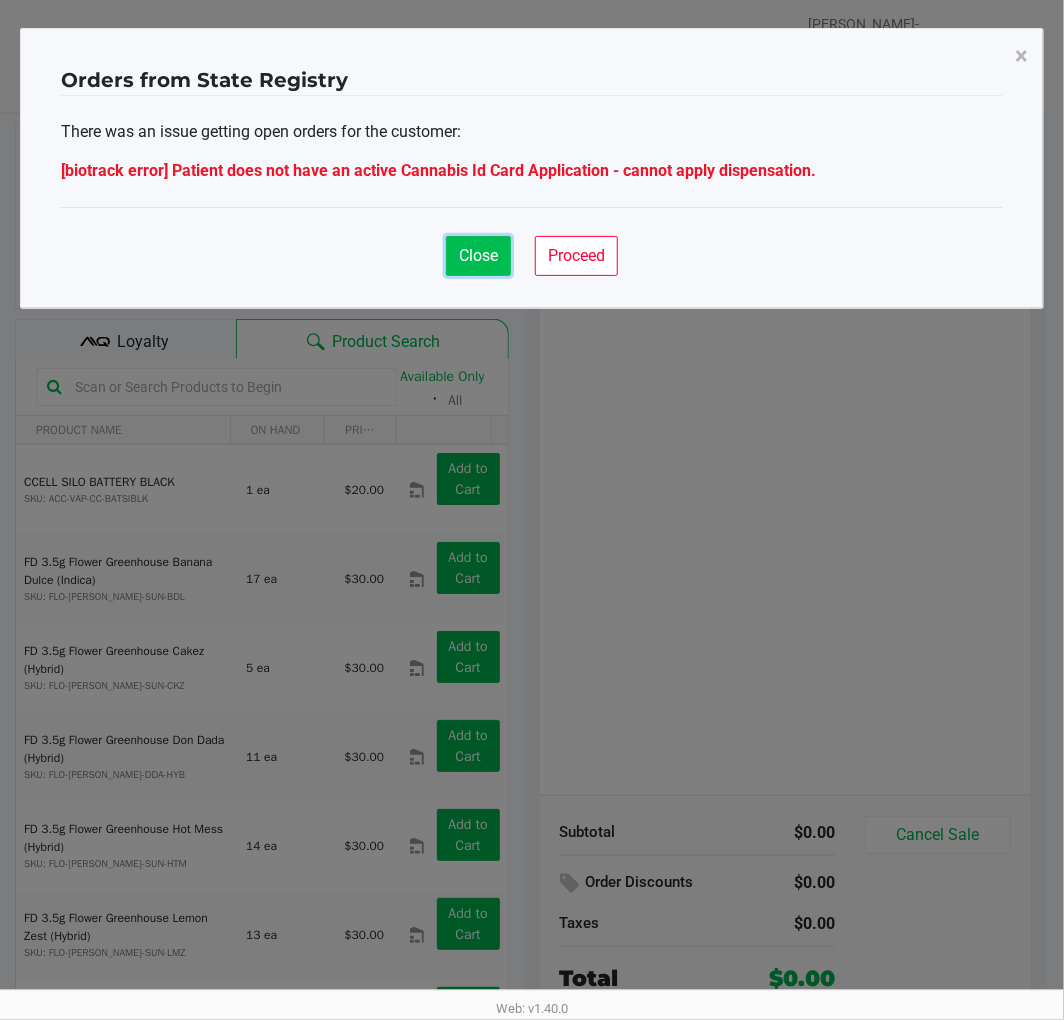 click on "Close" 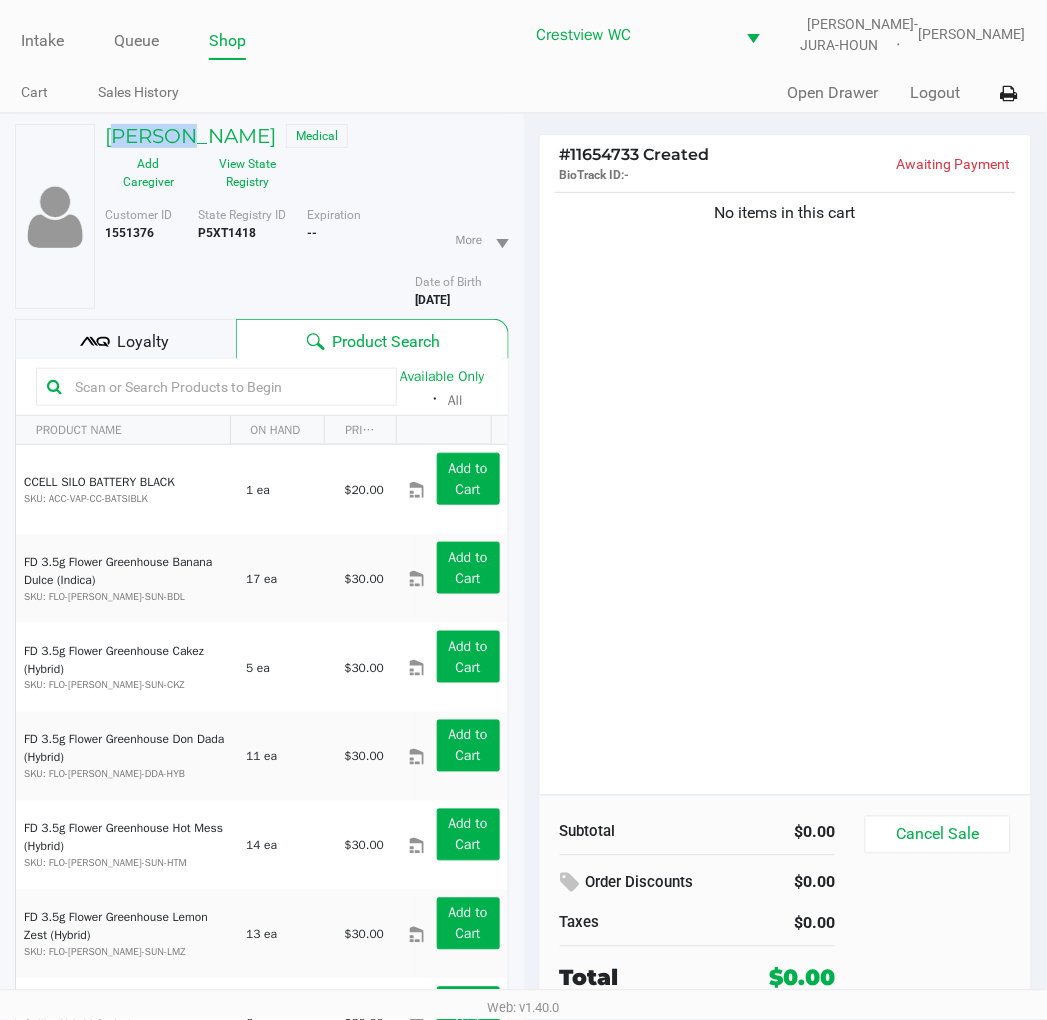 drag, startPoint x: 177, startPoint y: 131, endPoint x: 93, endPoint y: 136, distance: 84.14868 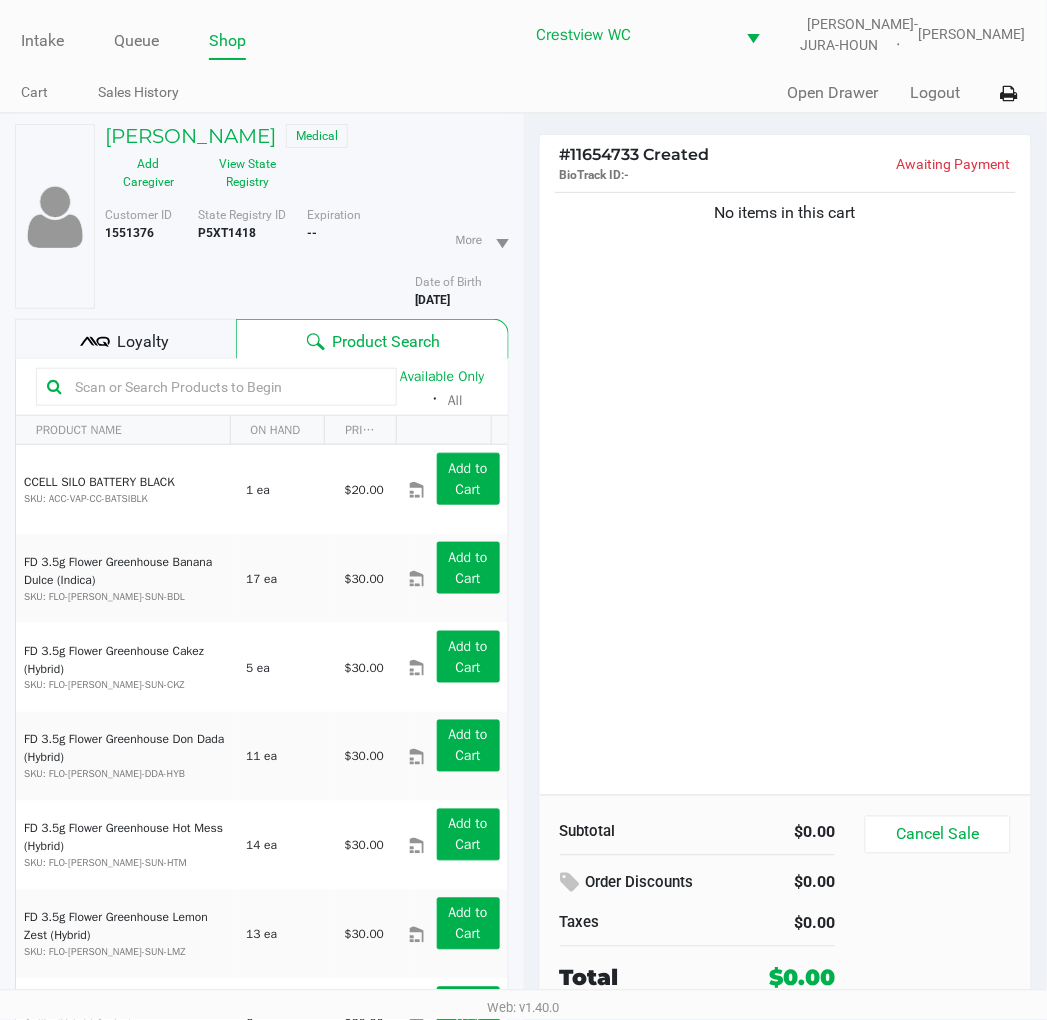 click on "Cart Sales History" 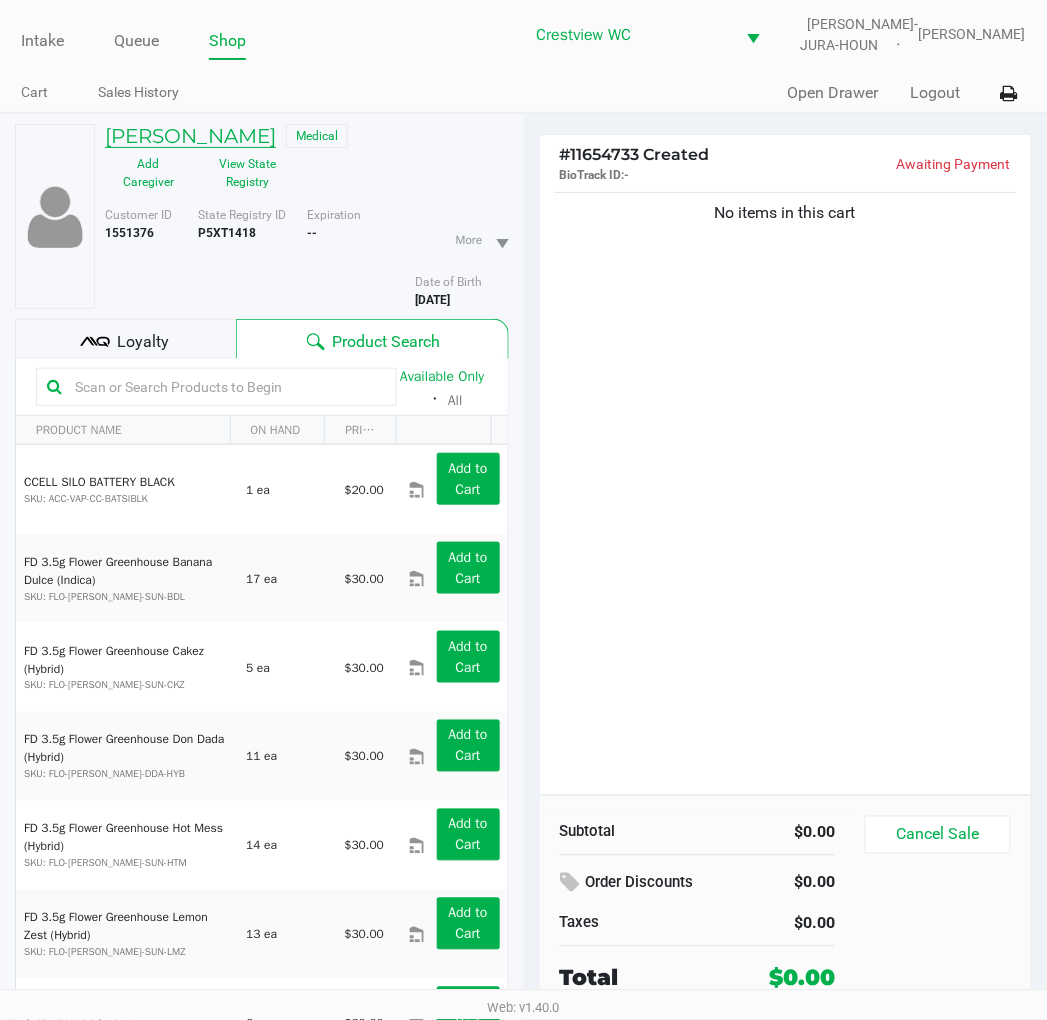 drag, startPoint x: 275, startPoint y: 134, endPoint x: 183, endPoint y: 140, distance: 92.19544 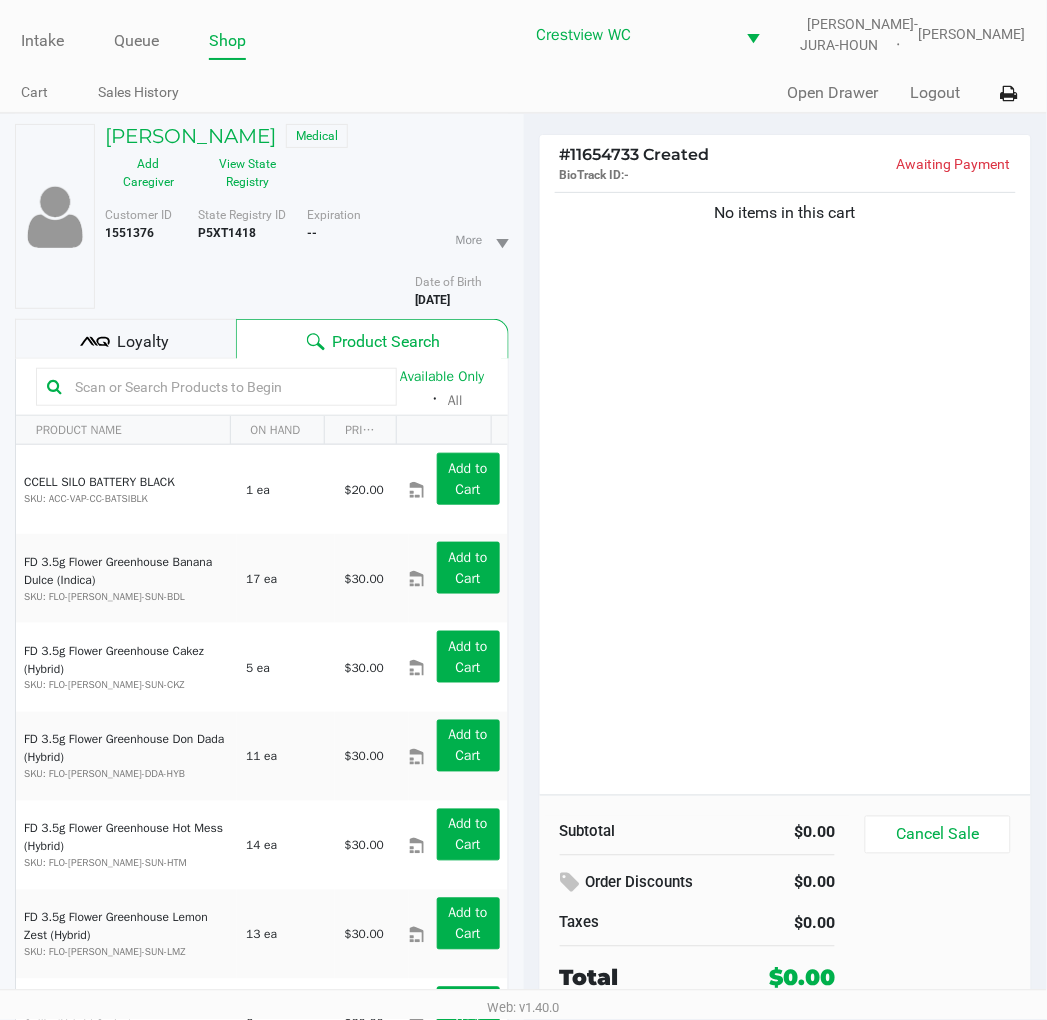 click on "View State Registry" 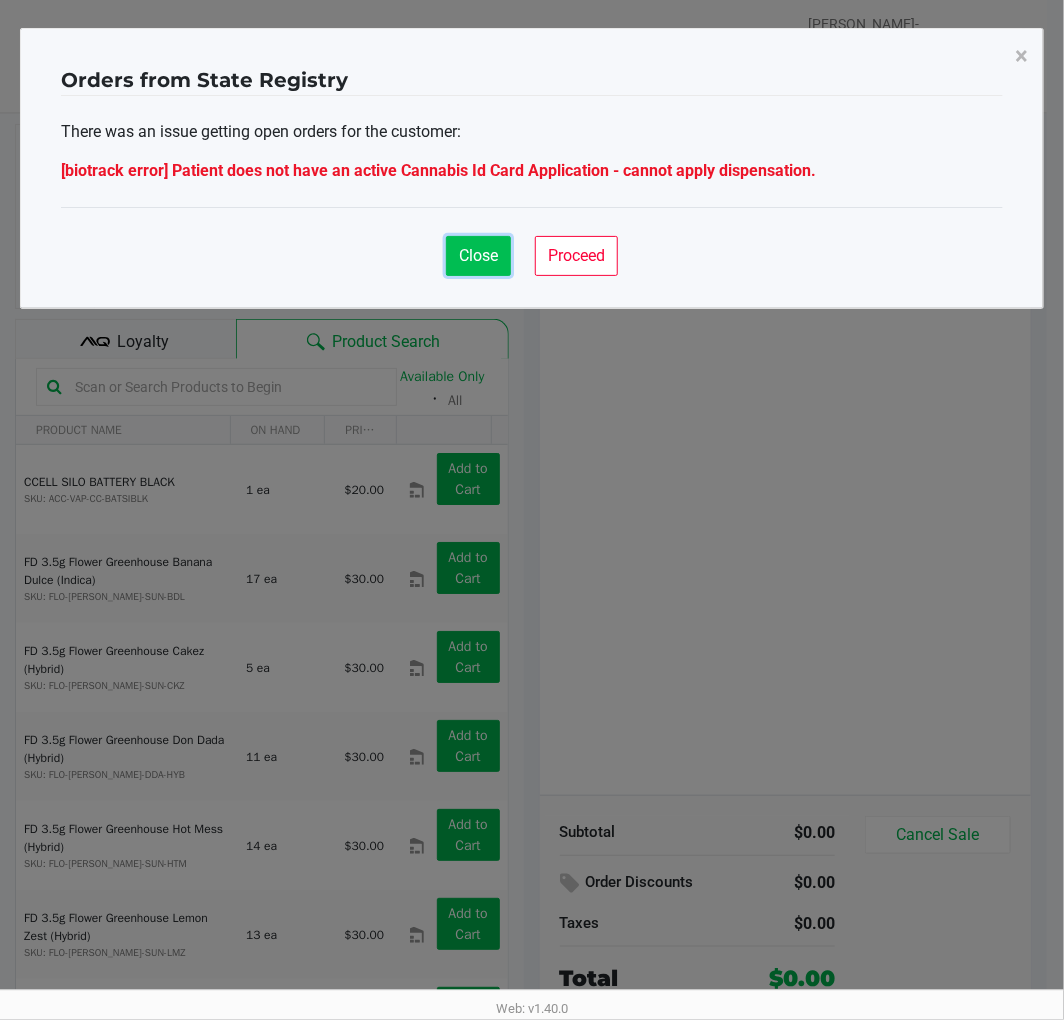 click on "Close" 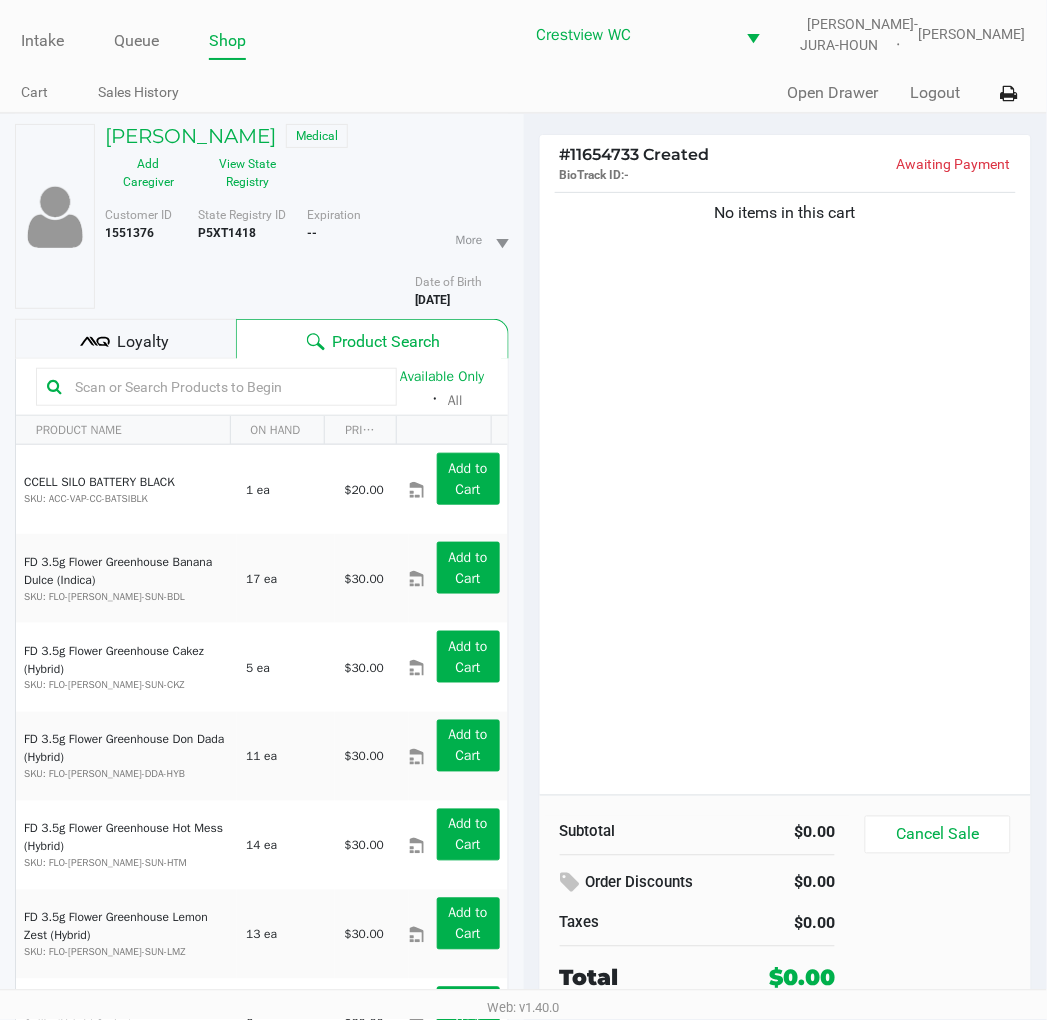 click on "No items in this cart" 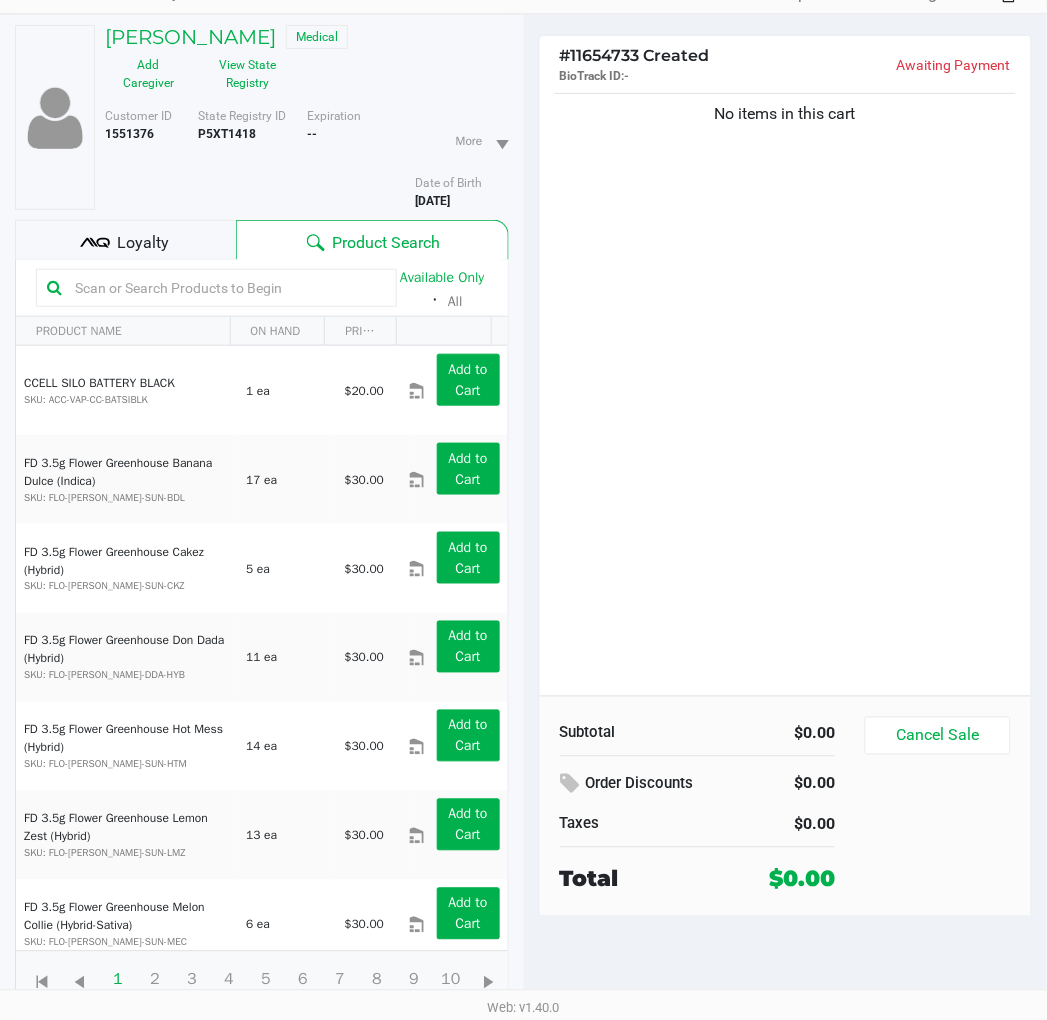 click on "Cancel Sale" 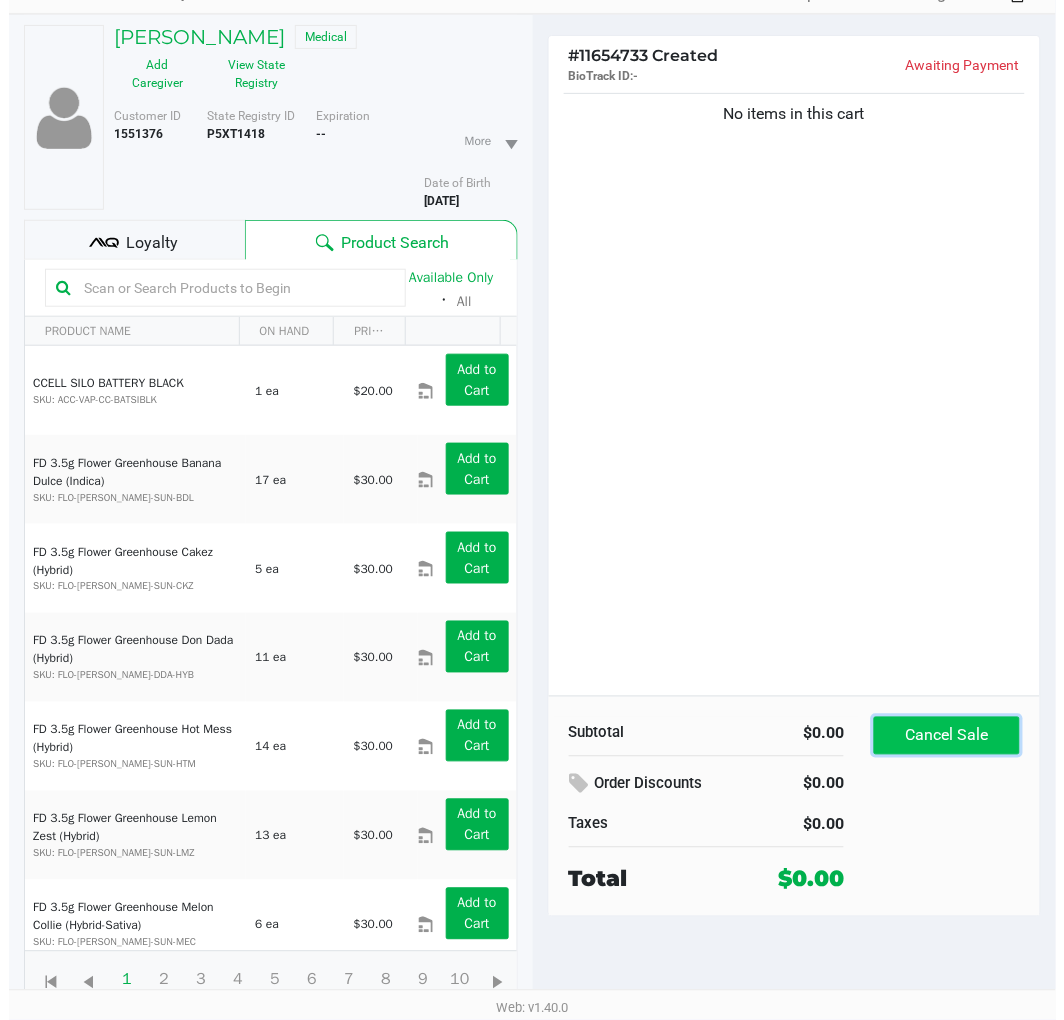 scroll, scrollTop: 0, scrollLeft: 0, axis: both 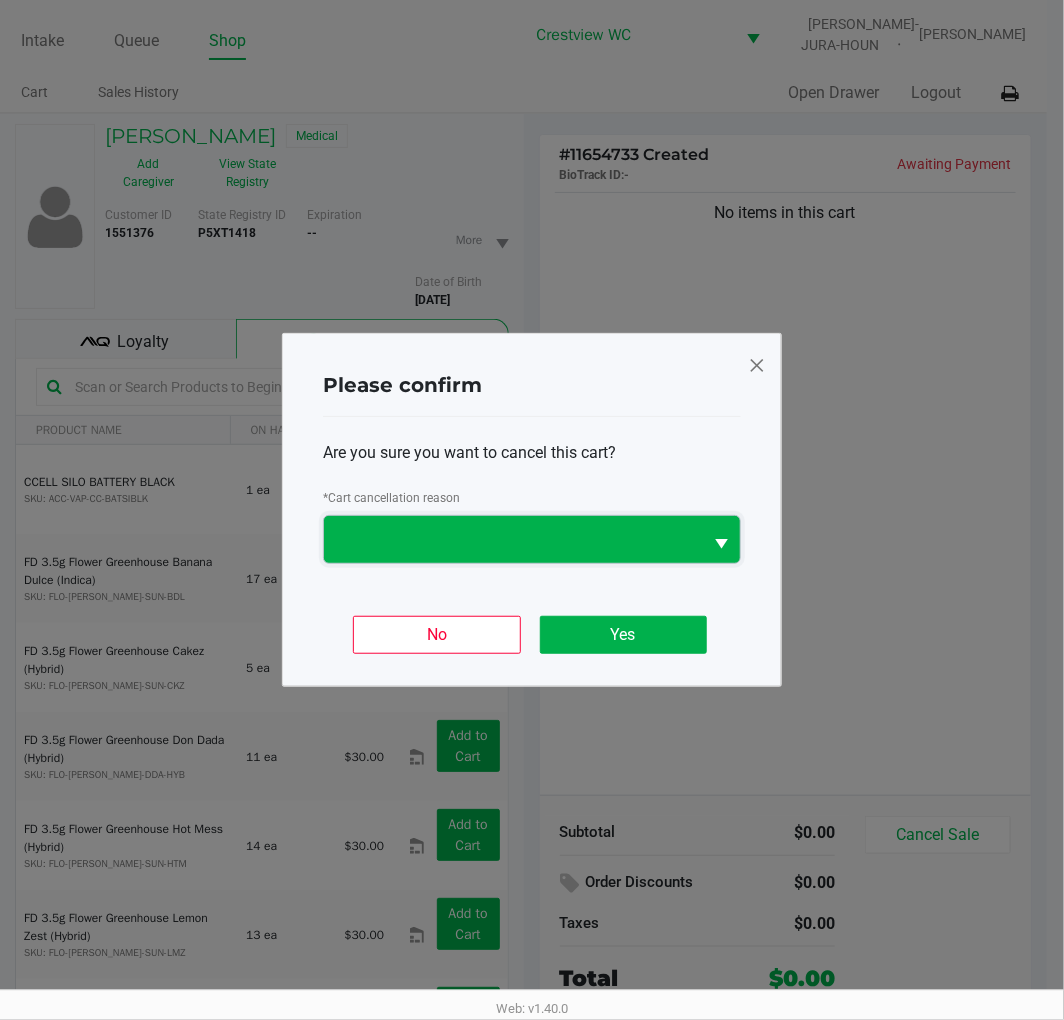 click at bounding box center [513, 540] 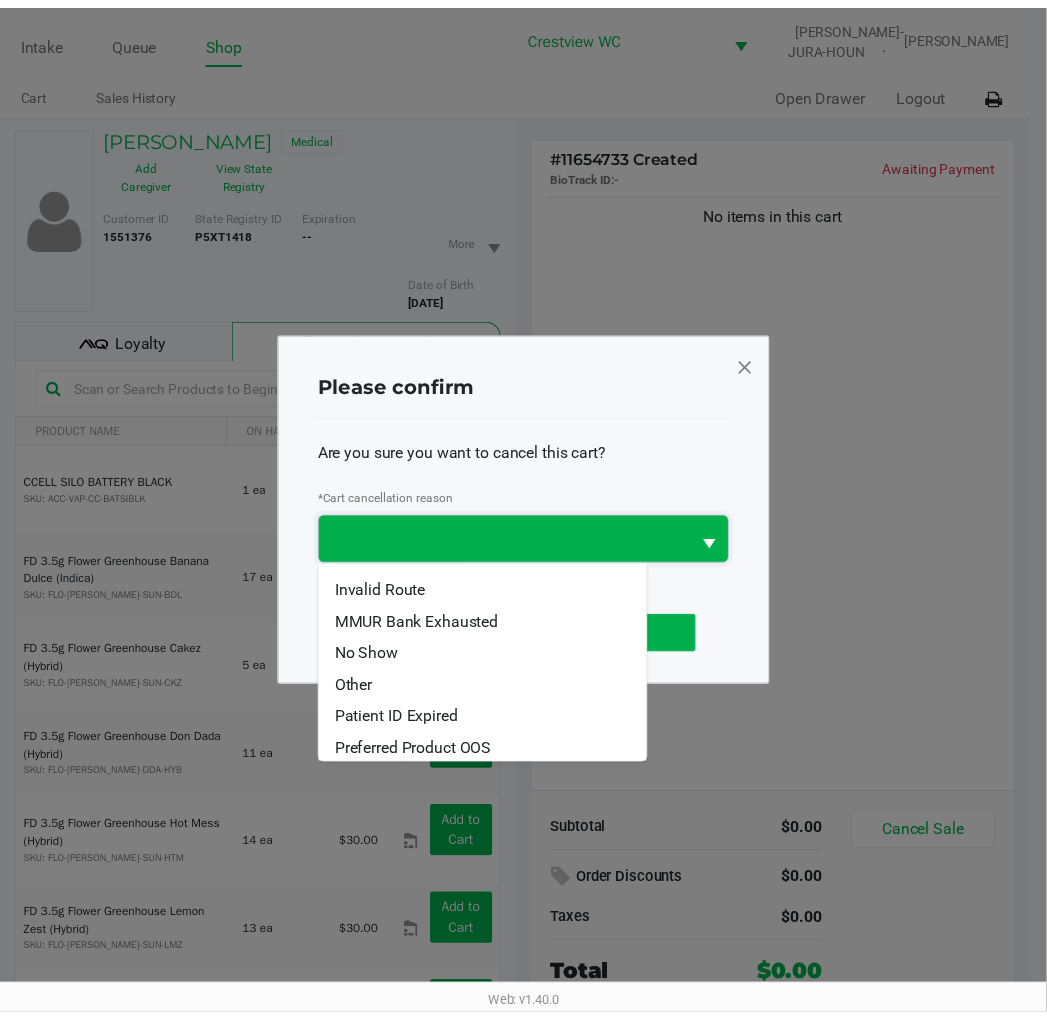 scroll, scrollTop: 0, scrollLeft: 0, axis: both 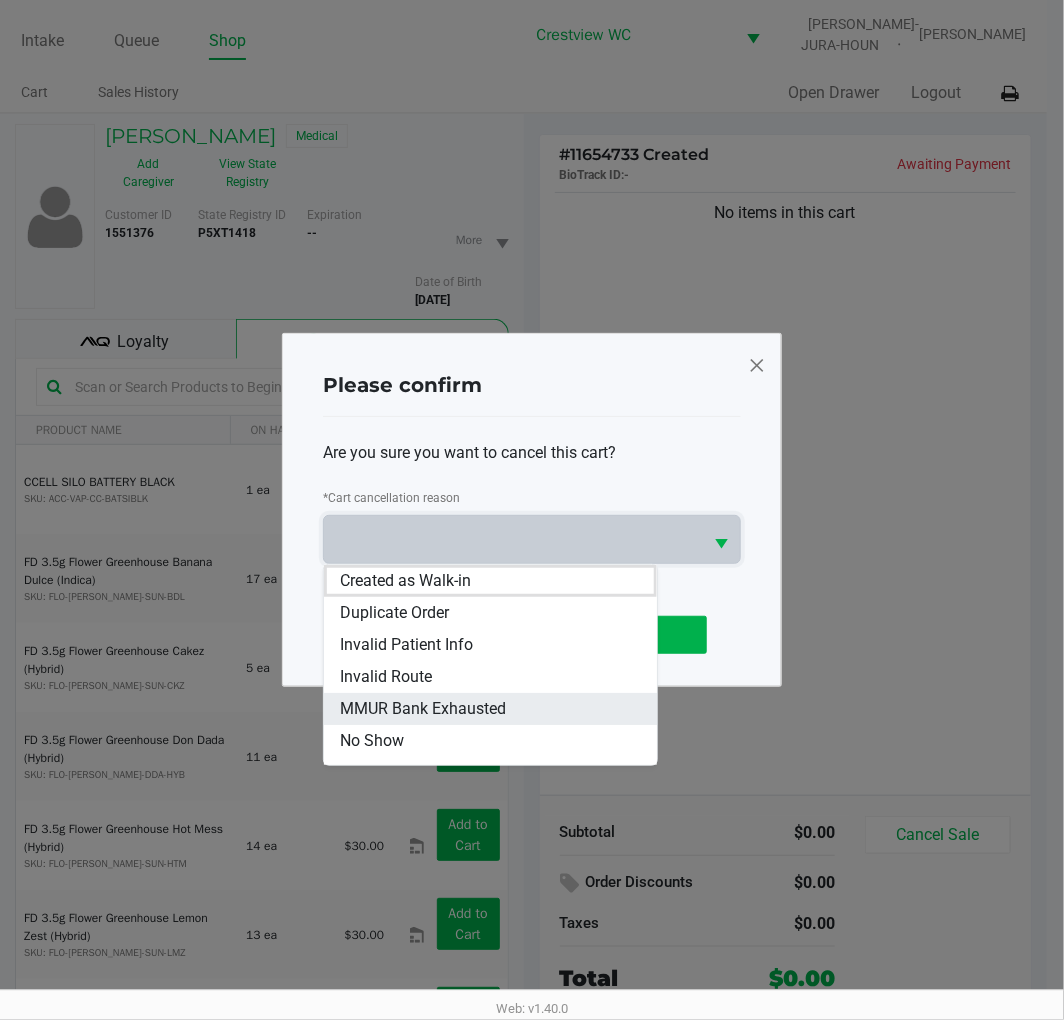 click on "MMUR Bank Exhausted" at bounding box center [423, 709] 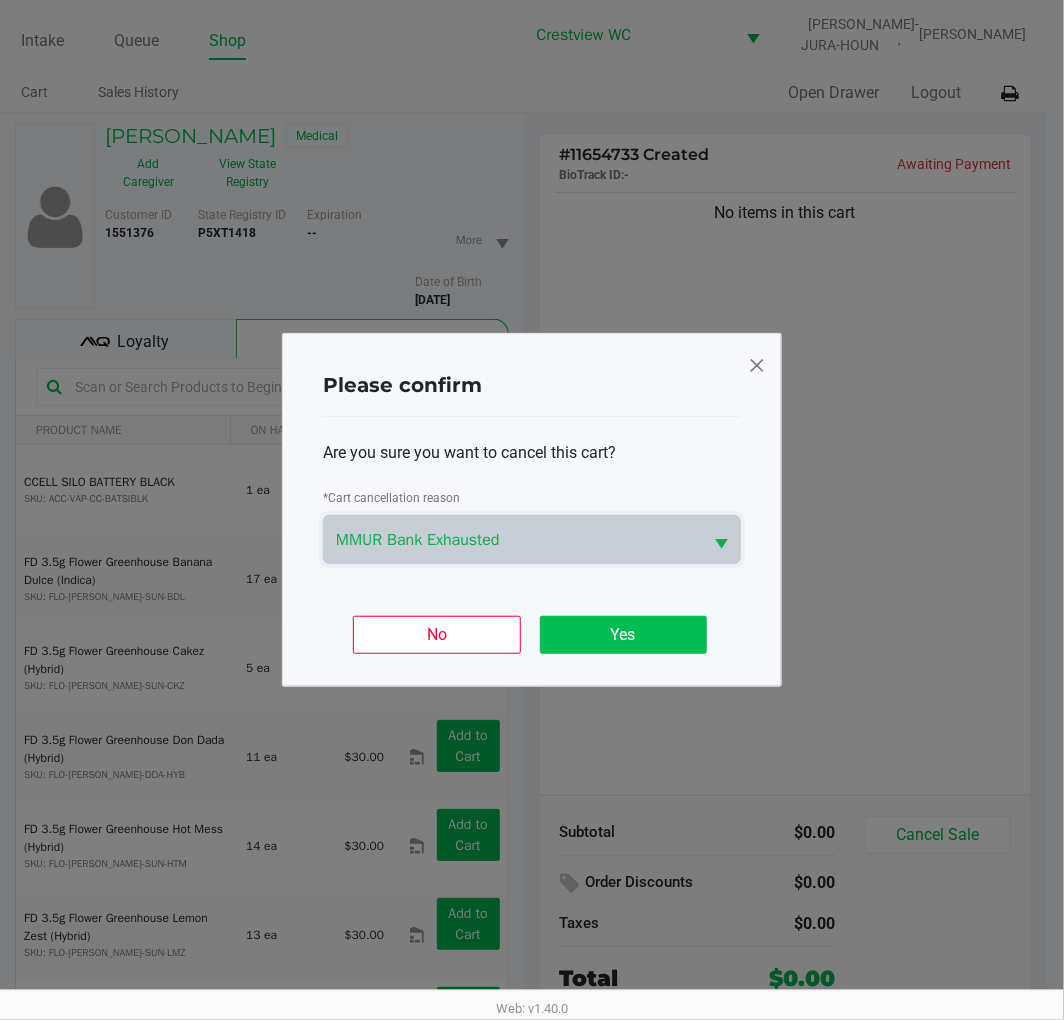 click on "Yes" 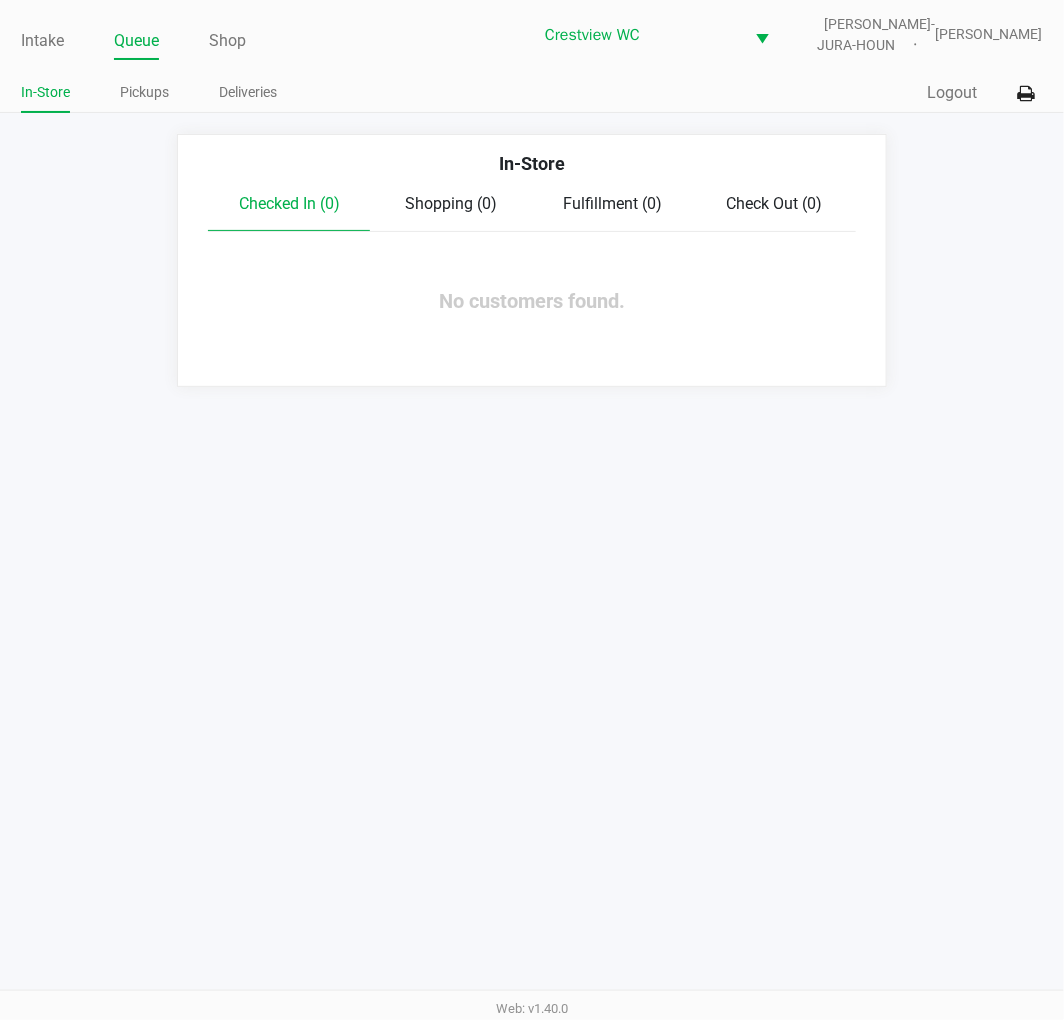 click on "In-Store   Checked In (0)   Shopping (0)   Fulfillment (0)   Check Out (0)  No customers found." 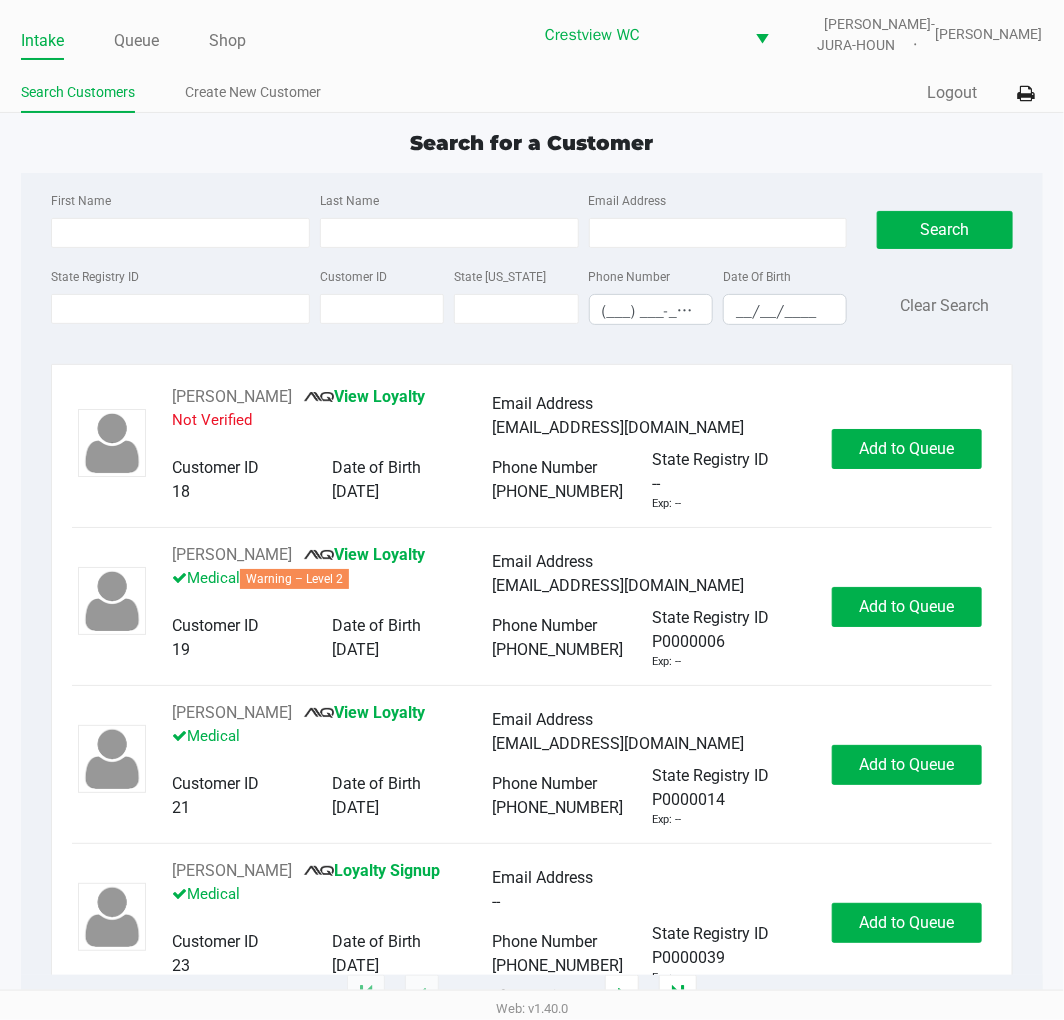 click on "Intake Queue Shop Crestview WC  BRUNO-JURA-HOUN   Eric Stevenson  Search Customers Create New Customer  Quick Sale   Logout  Search for a Customer First Name Last Name Email Address State Registry ID Customer ID State ID Phone Number (___) ___-____ Date Of Birth __/__/____  Search   Clear Search   RICHARD MURPHY       View Loyalty   Not Verified   Email Address   ms1111111111@hotmail.com   Customer ID   18   Date of Birth   04/02/1955   Phone Number   (727) 515-7256   State Registry ID   --   Exp: --   Add to Queue   ADELE OSORIO       View Loyalty   Medical   Warning – Level 2   Email Address   floatingonmycloud@gmail.com   Customer ID   19   Date of Birth   02/15/1955   Phone Number   (516) 205-8315   State Registry ID   P0000006   Exp: --   Add to Queue   CHARLOTTE LEE       View Loyalty   Medical   Email Address   cblee0915@gmail.com   Customer ID   21   Date of Birth   09/15/1961   Phone Number   (609) 792-5321   State Registry ID   P0000014   Exp: --   Add to Queue   CRAWFORD KER       --" 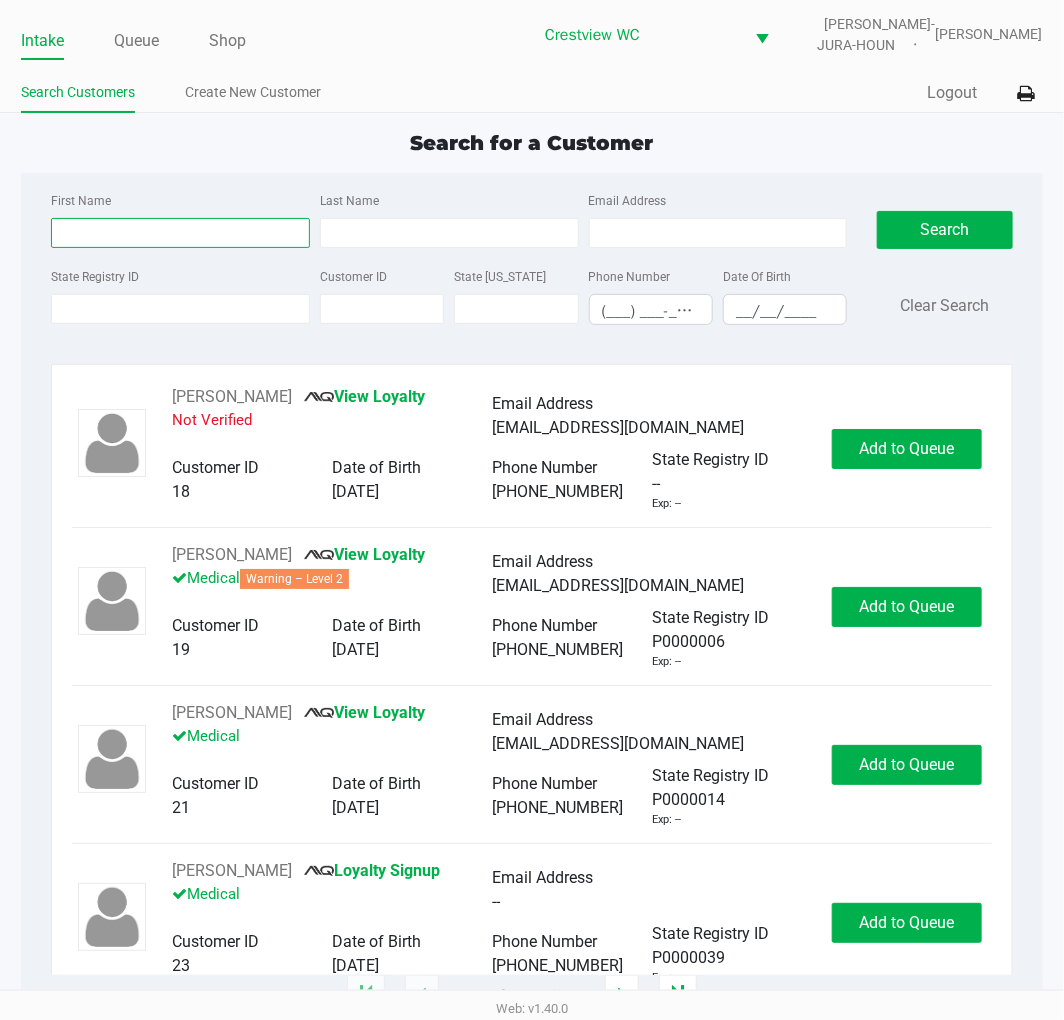 click on "First Name" at bounding box center (180, 233) 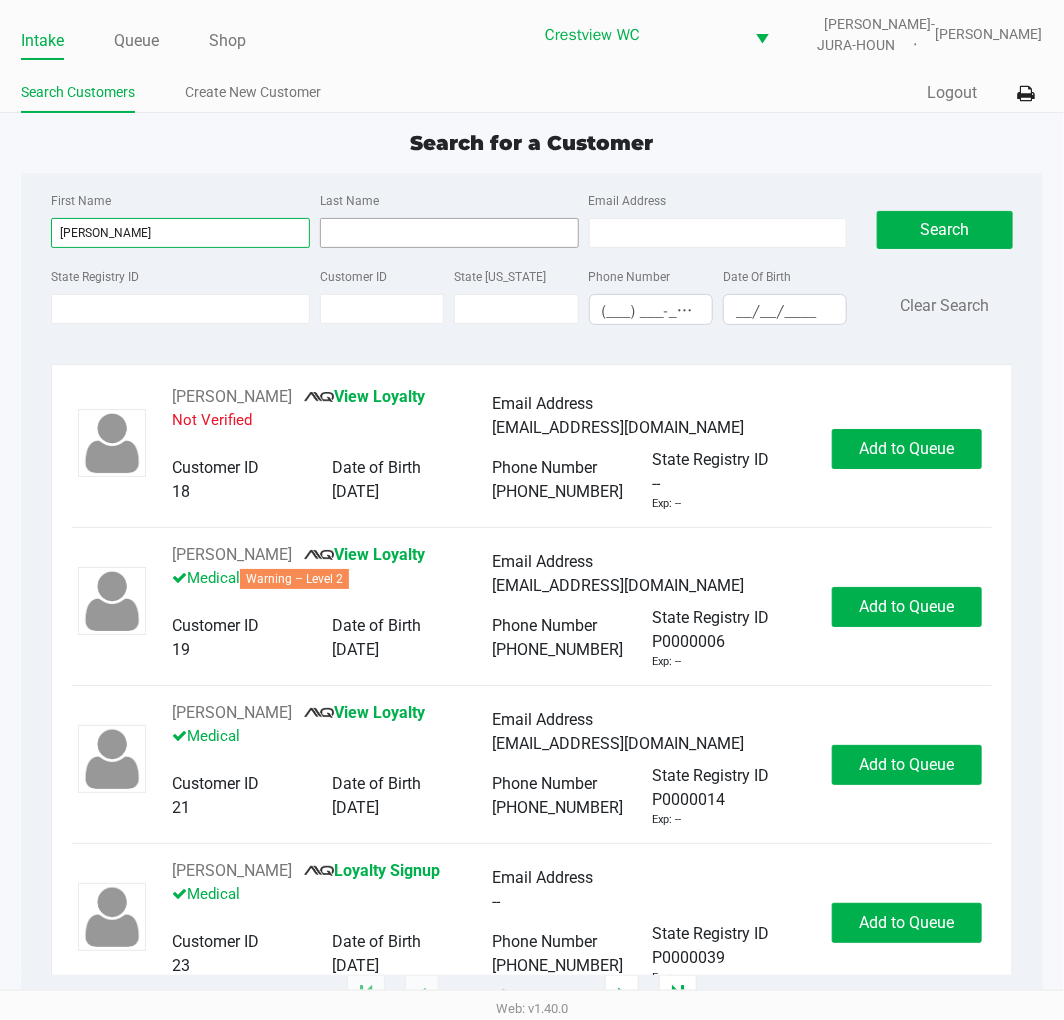 type on "joseph" 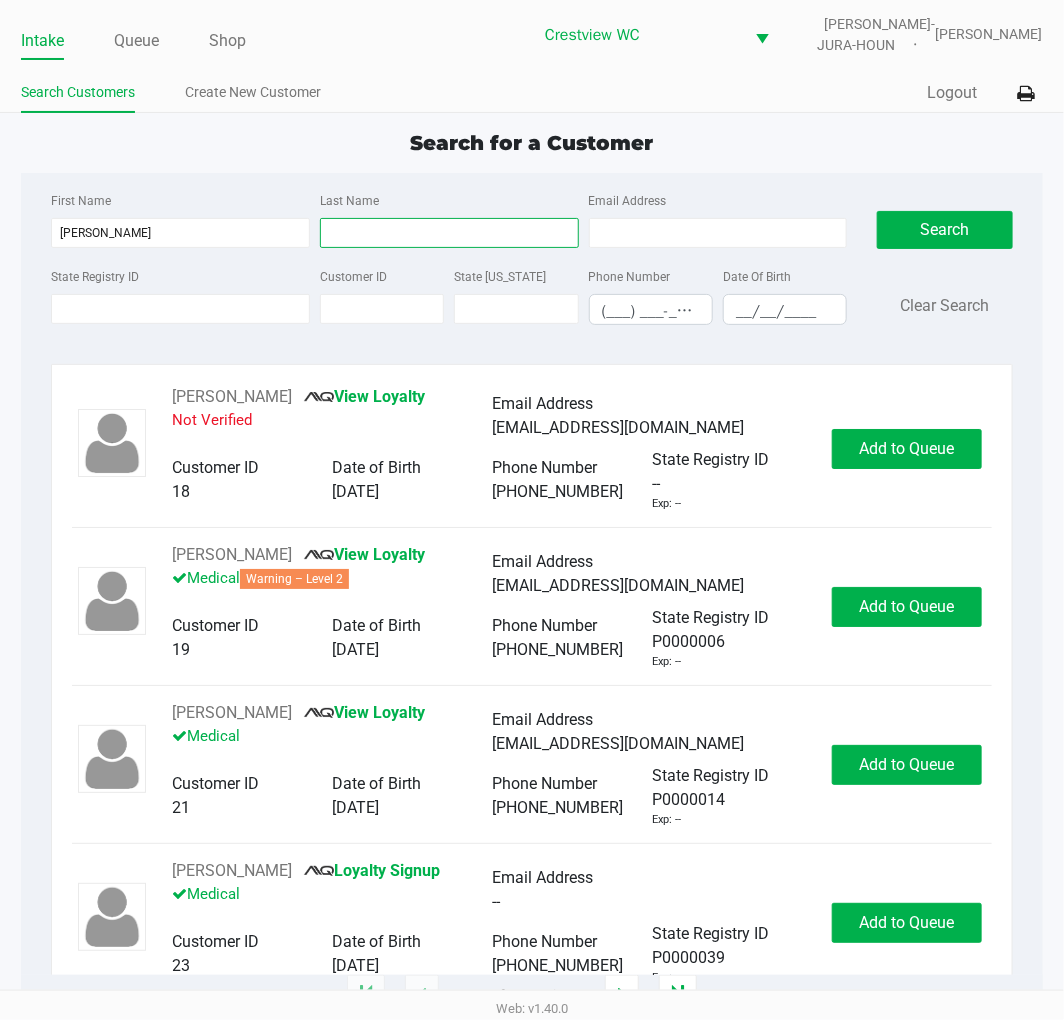 click on "Last Name" at bounding box center [449, 233] 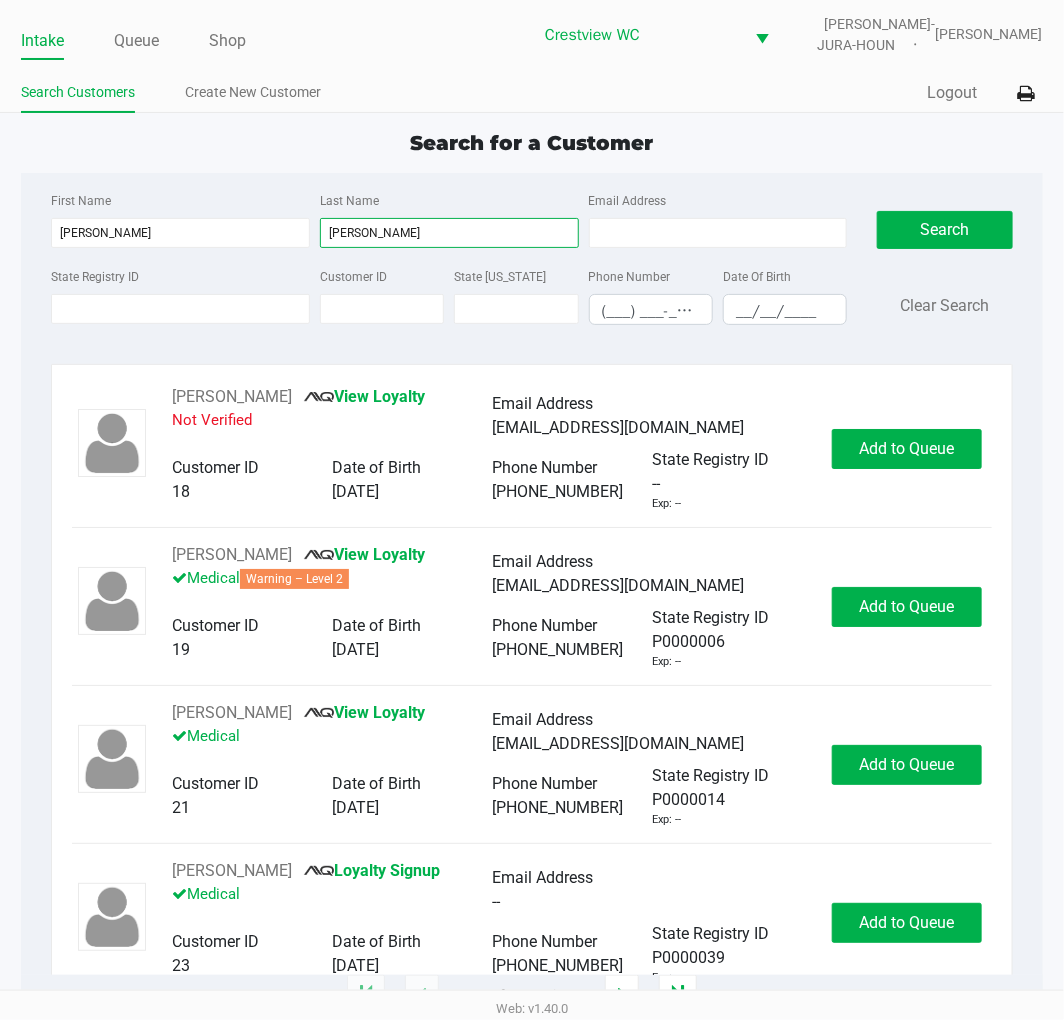 type on "hollcroft" 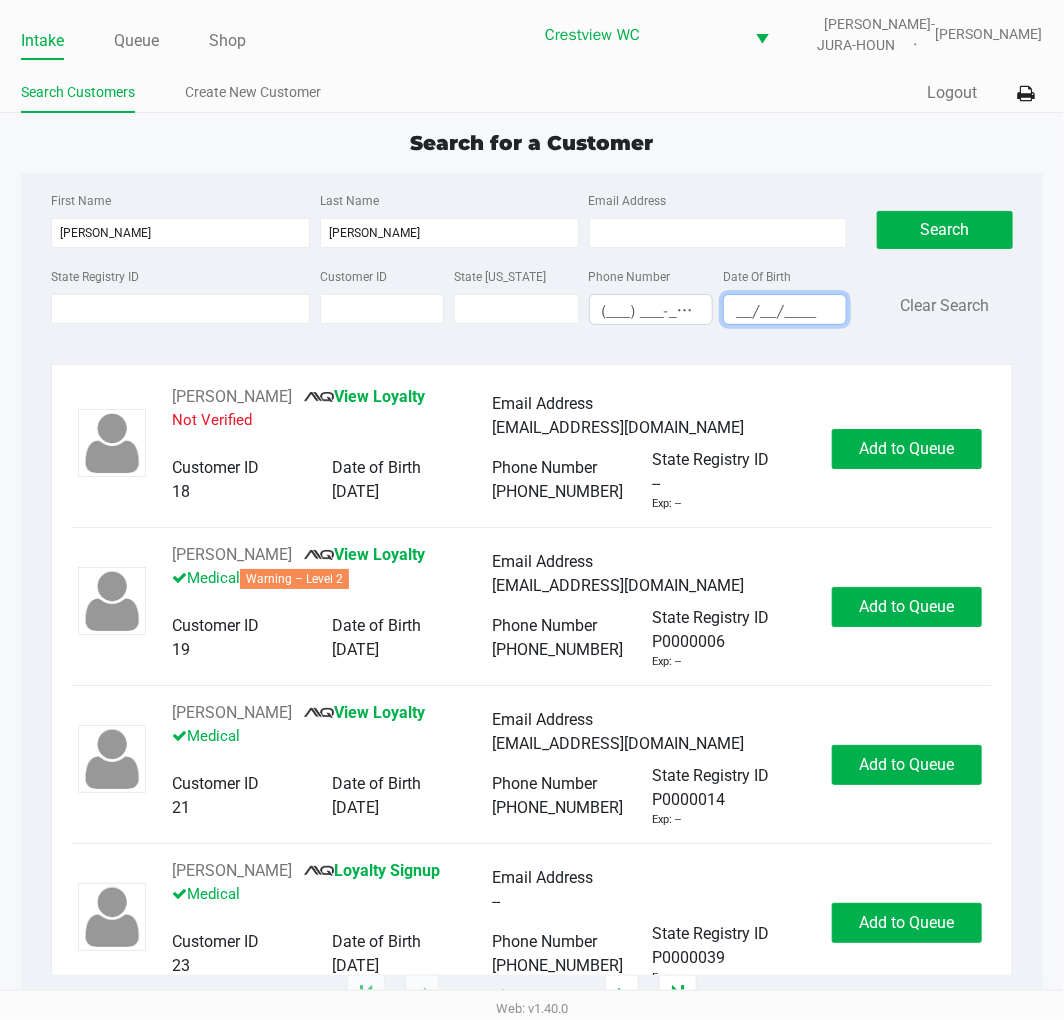 click on "__/__/____" at bounding box center (785, 311) 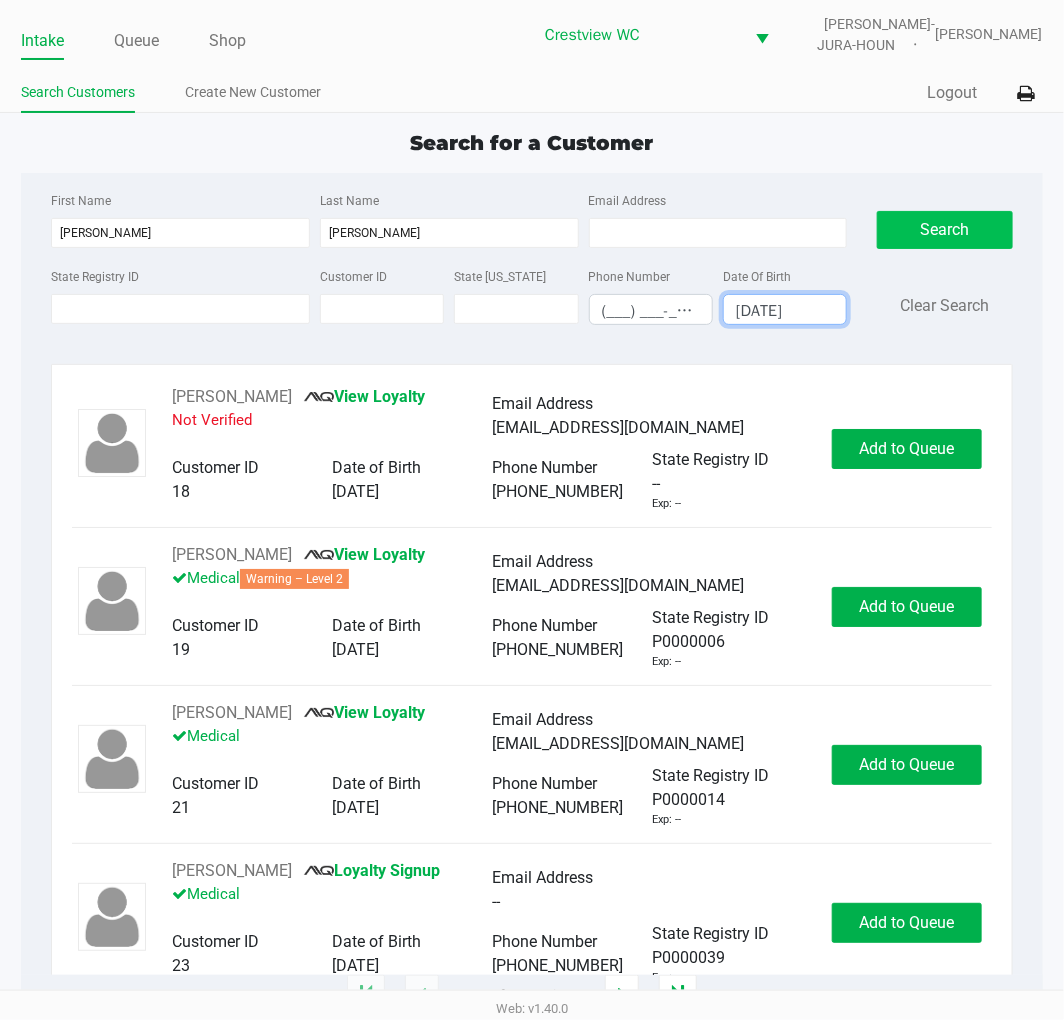 type on "03/23/1976" 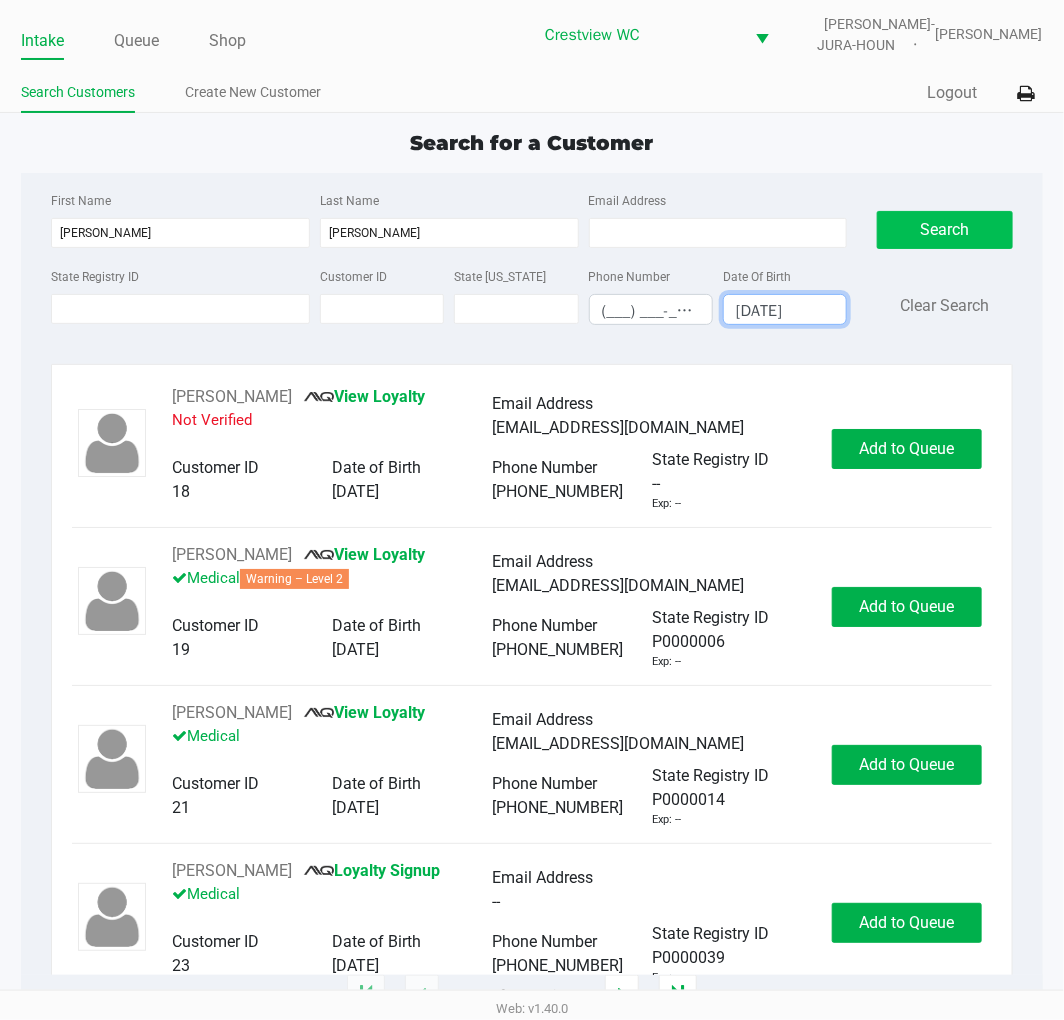 click on "Search" 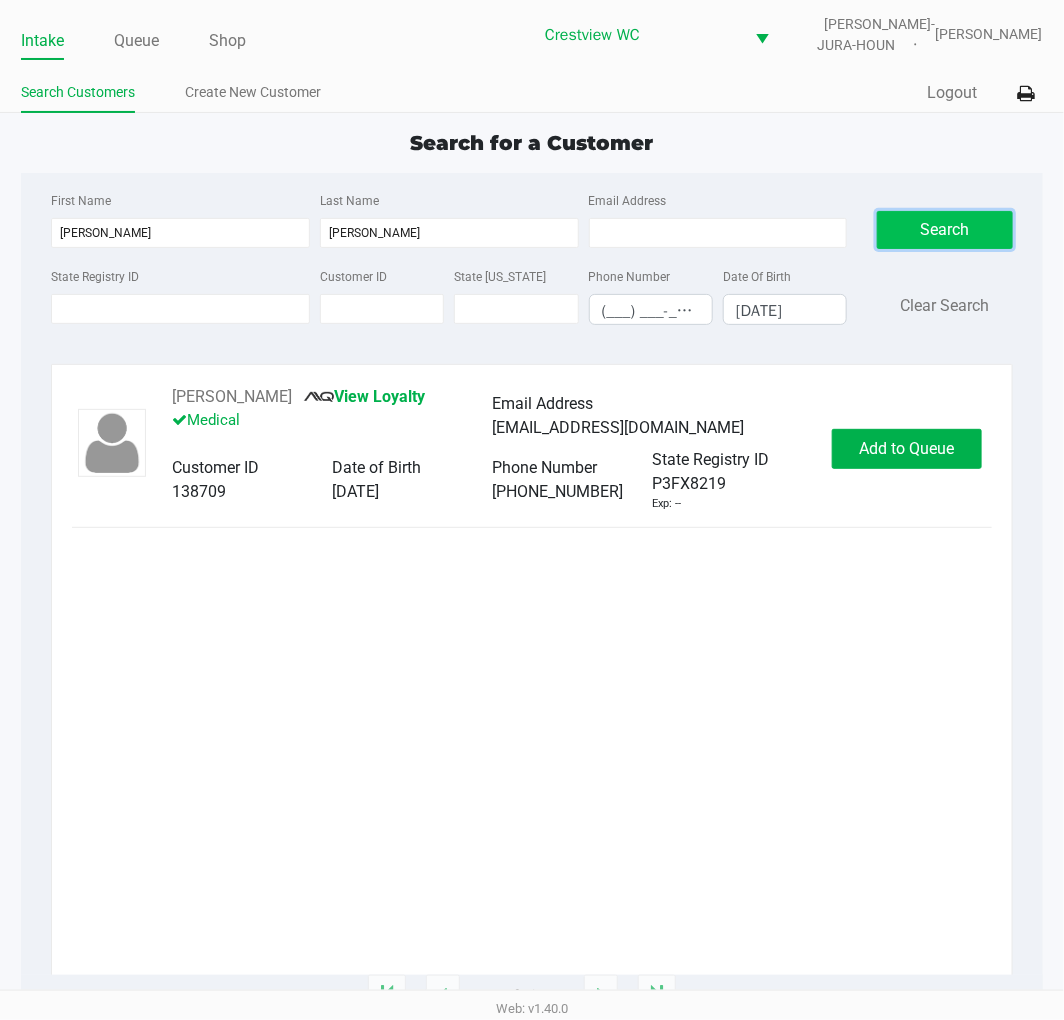 click on "Add to Queue" 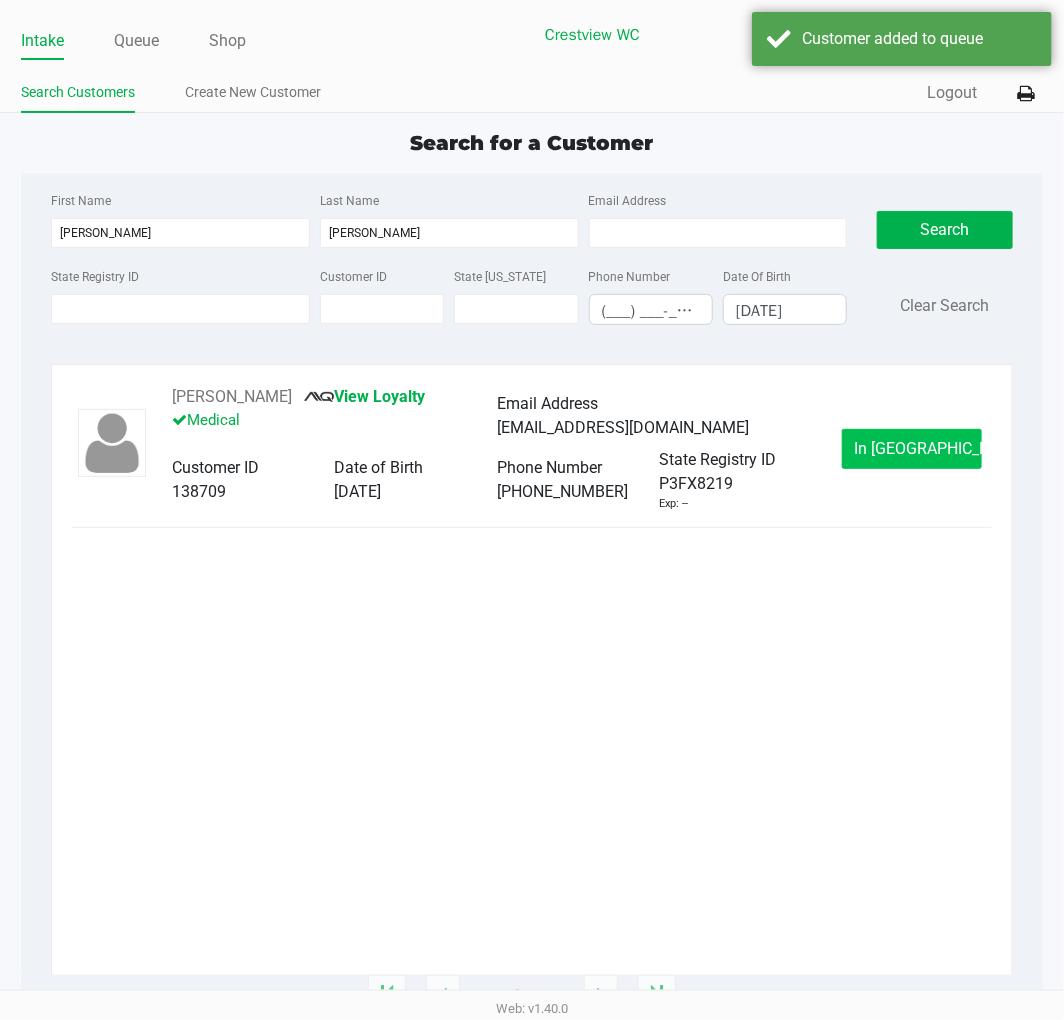 click on "In Queue" 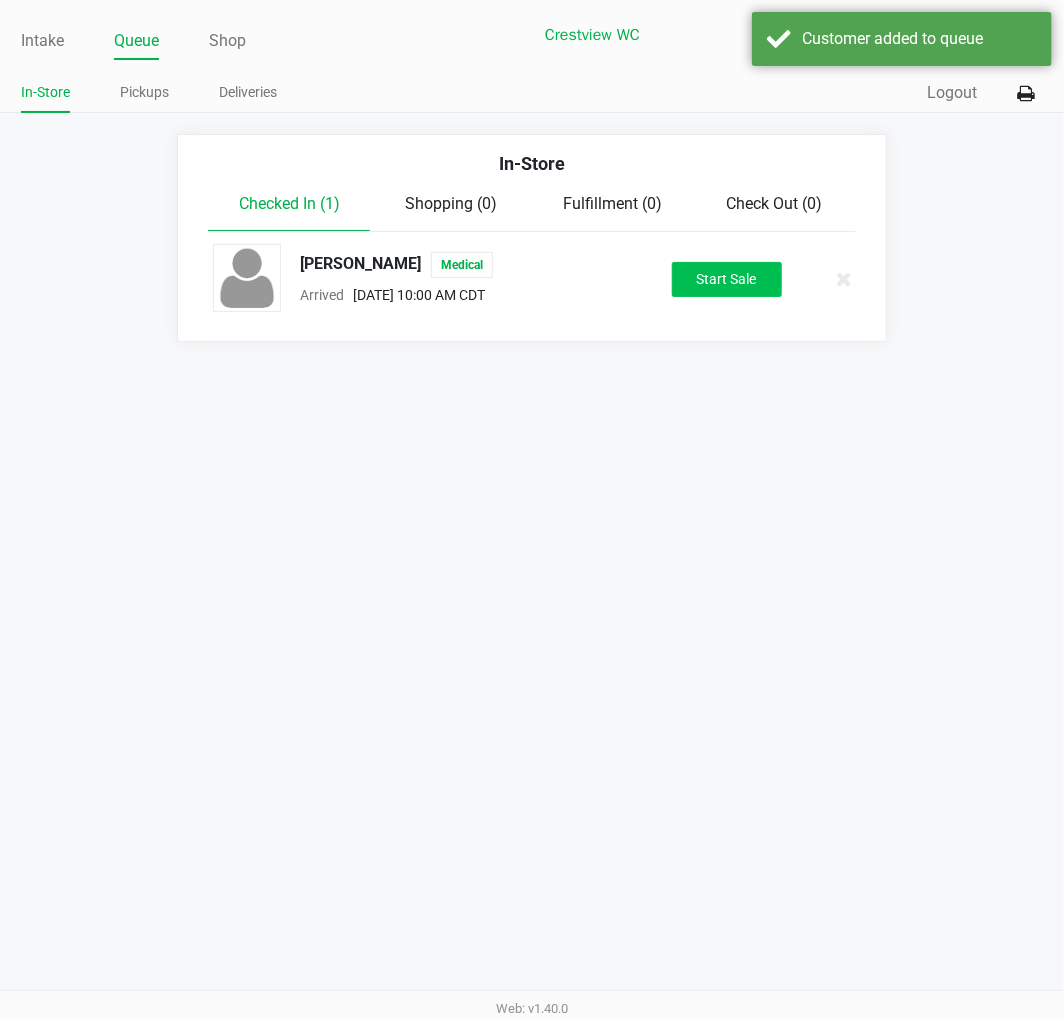 click on "Start Sale" 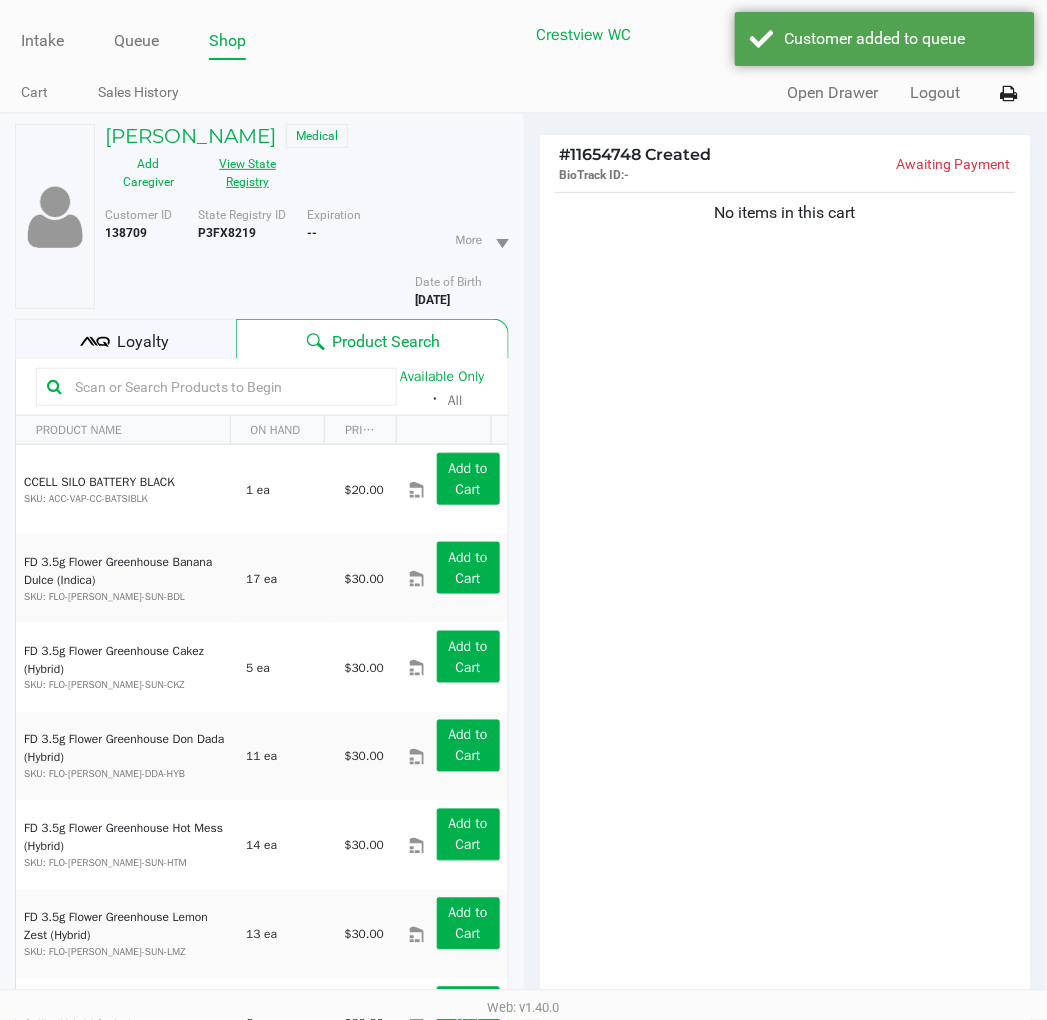 click on "View State Registry" 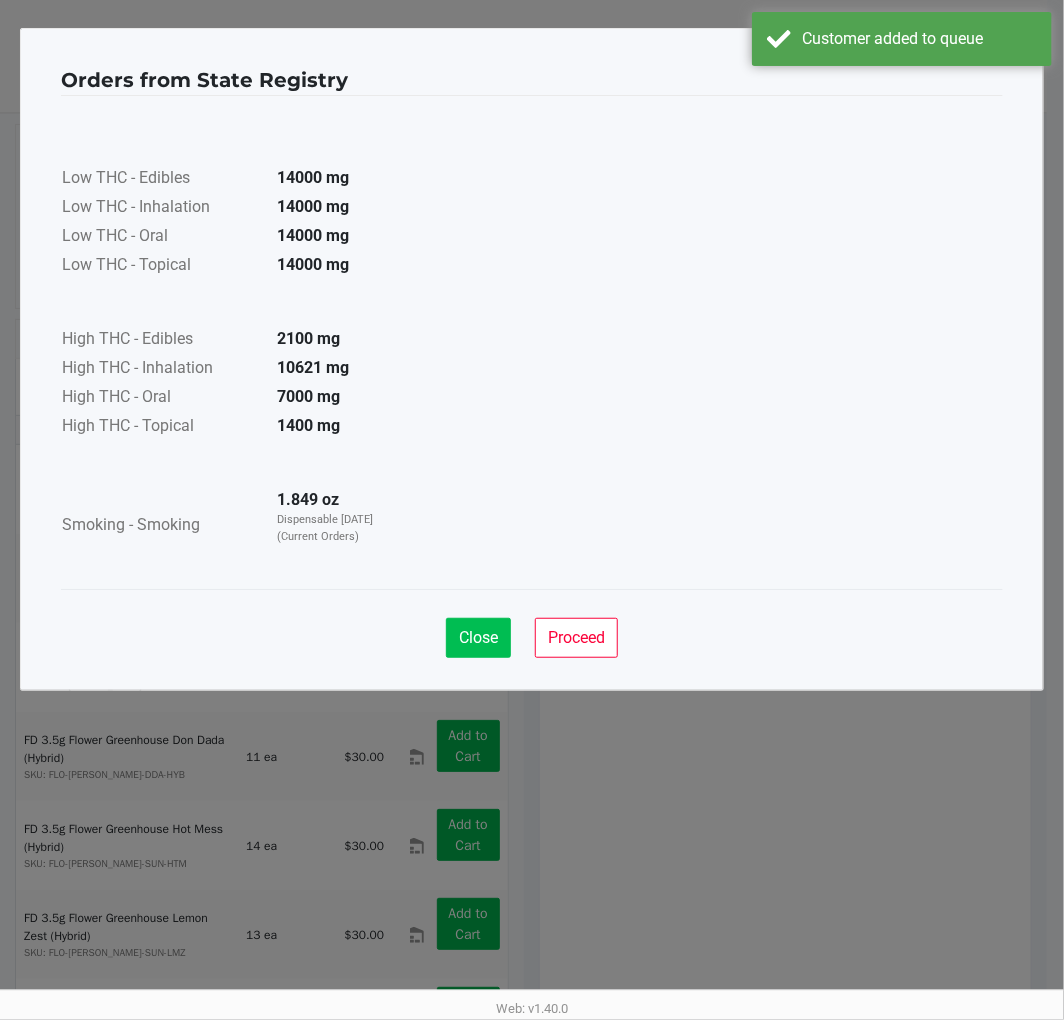 click on "Close" 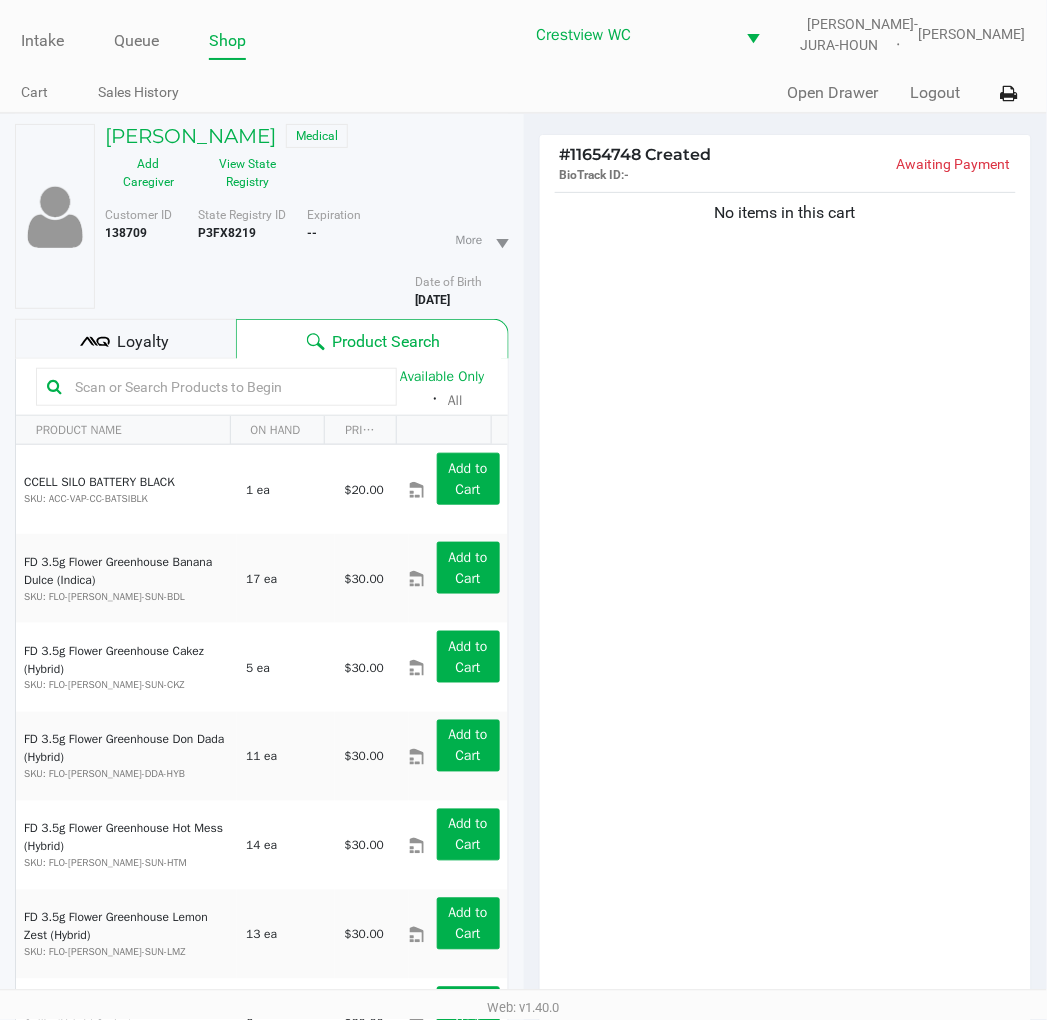 click on "No items in this cart" 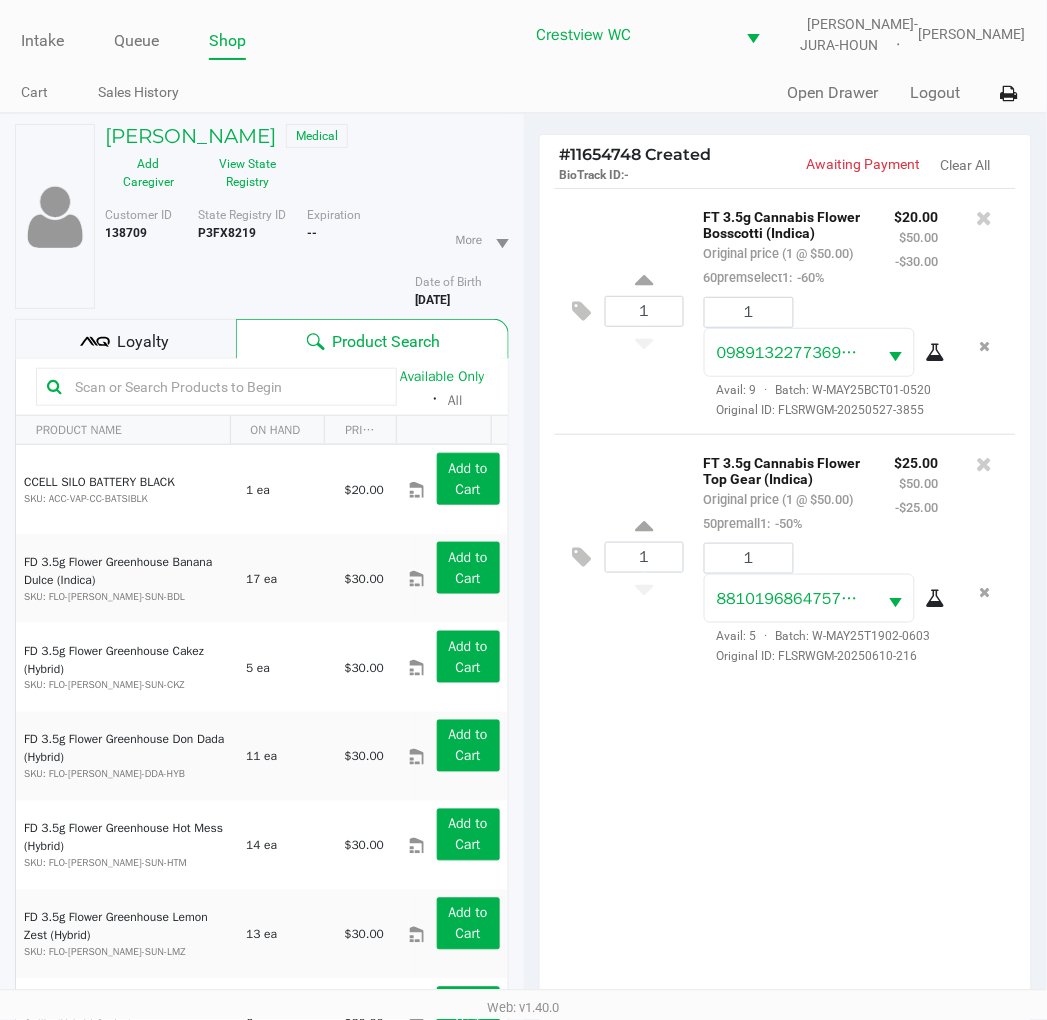 click on "Loyalty" 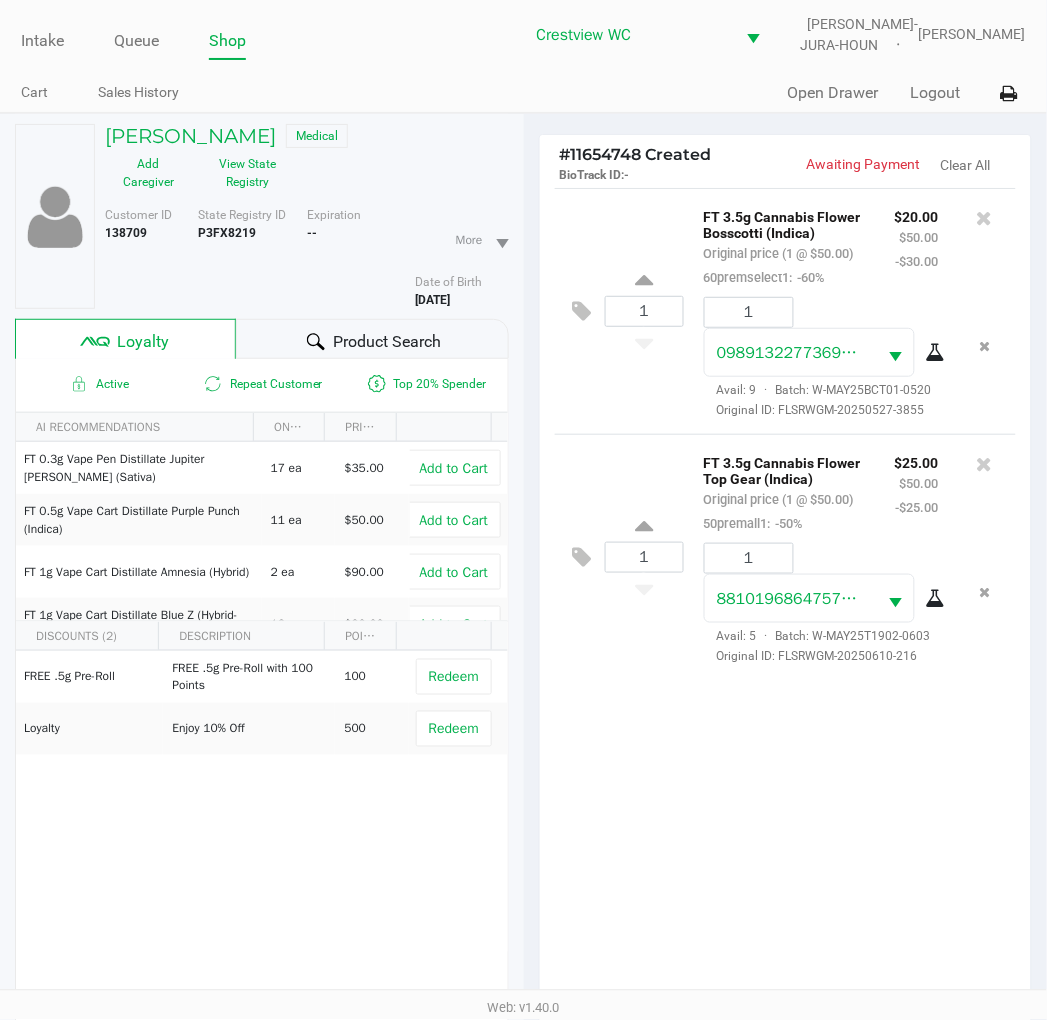 click on "1  FT 3.5g Cannabis Flower Bosscotti (Indica)   Original price (1 @ $50.00)  60premselect1:  -60% $20.00 $50.00 -$30.00 1 0989132277369394  Avail: 9  ·  Batch: W-MAY25BCT01-0520   Original ID: FLSRWGM-20250527-3855  1  FT 3.5g Cannabis Flower Top Gear (Indica)   Original price (1 @ $50.00)  50premall1:  -50% $25.00 $50.00 -$25.00 1 8810196864757475  Avail: 5  ·  Batch: W-MAY25T1902-0603   Original ID: FLSRWGM-20250610-216" 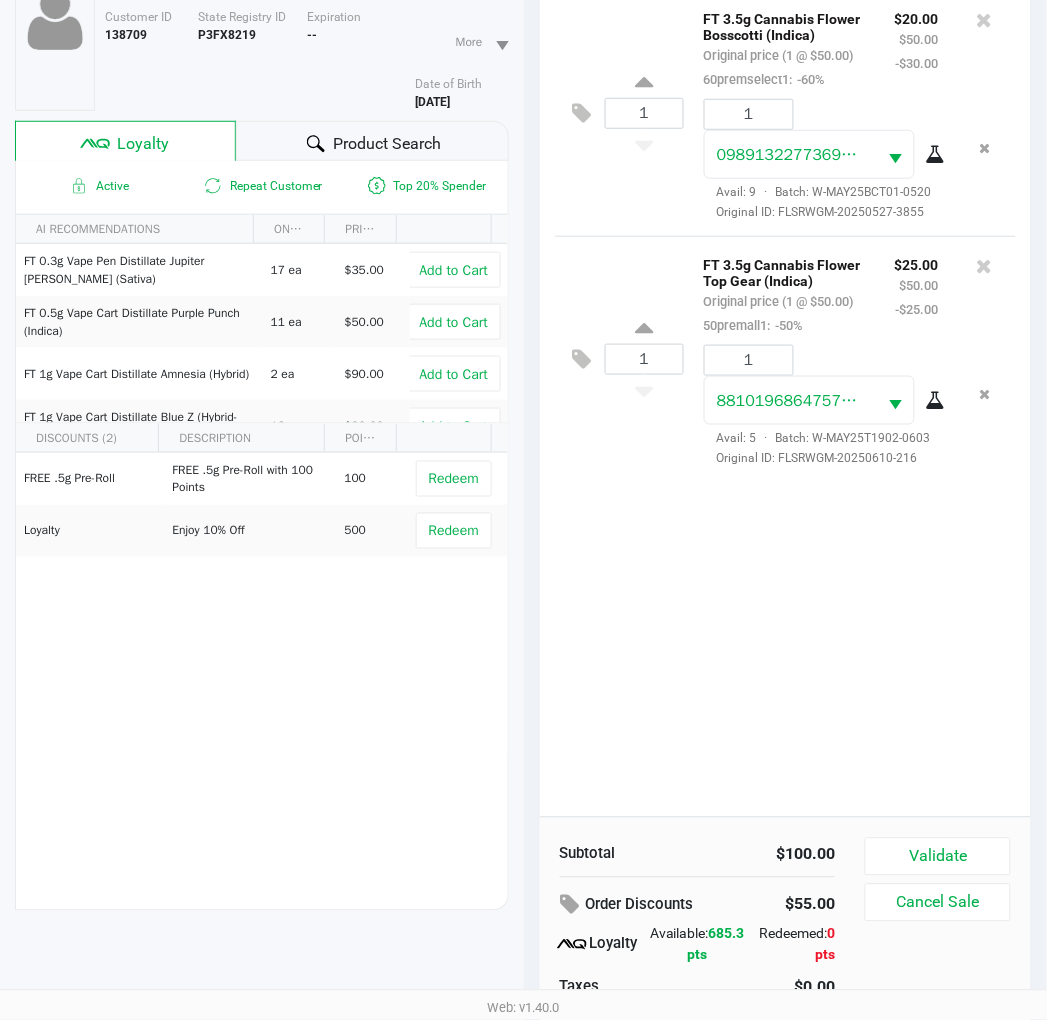 scroll, scrollTop: 258, scrollLeft: 0, axis: vertical 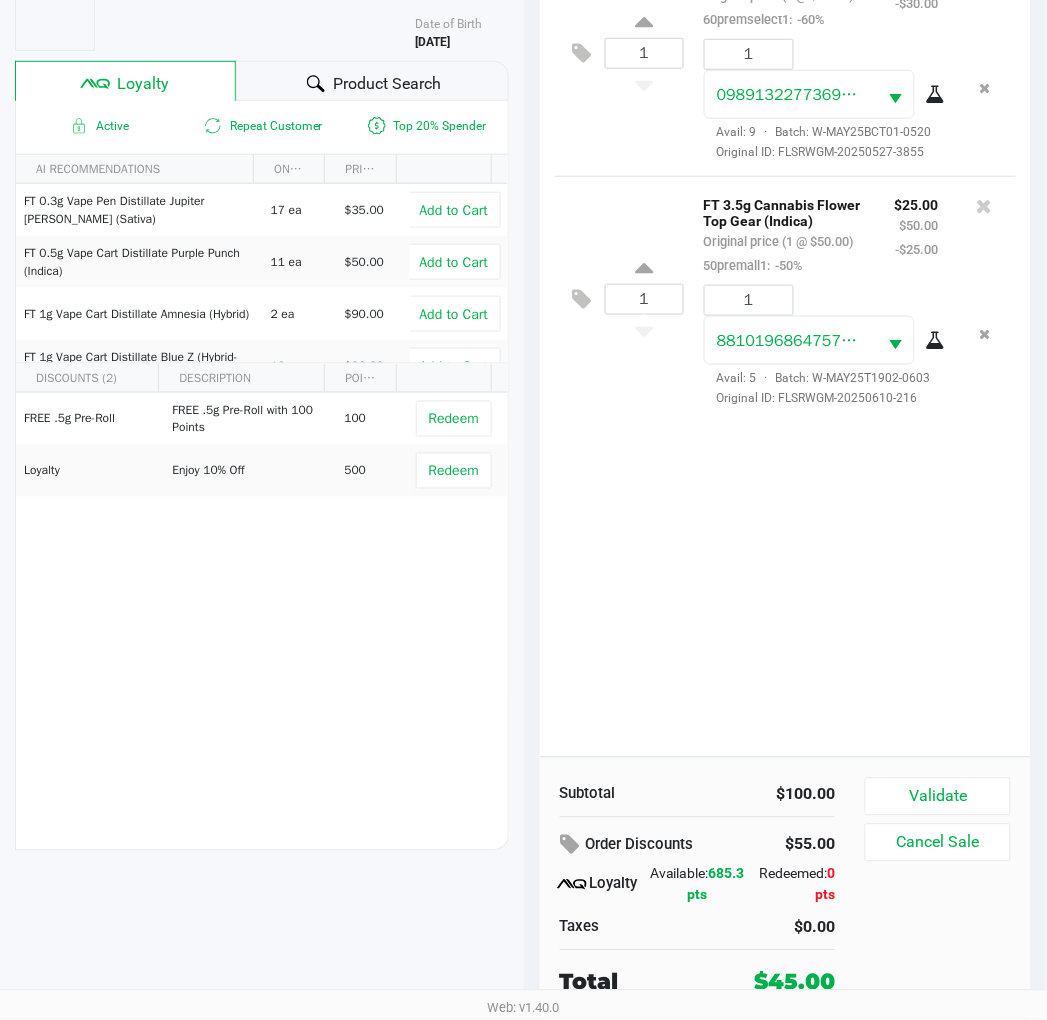 click on "1  FT 3.5g Cannabis Flower Bosscotti (Indica)   Original price (1 @ $50.00)  60premselect1:  -60% $20.00 $50.00 -$30.00 1 0989132277369394  Avail: 9  ·  Batch: W-MAY25BCT01-0520   Original ID: FLSRWGM-20250527-3855  1  FT 3.5g Cannabis Flower Top Gear (Indica)   Original price (1 @ $50.00)  50premall1:  -50% $25.00 $50.00 -$25.00 1 8810196864757475  Avail: 5  ·  Batch: W-MAY25T1902-0603   Original ID: FLSRWGM-20250610-216" 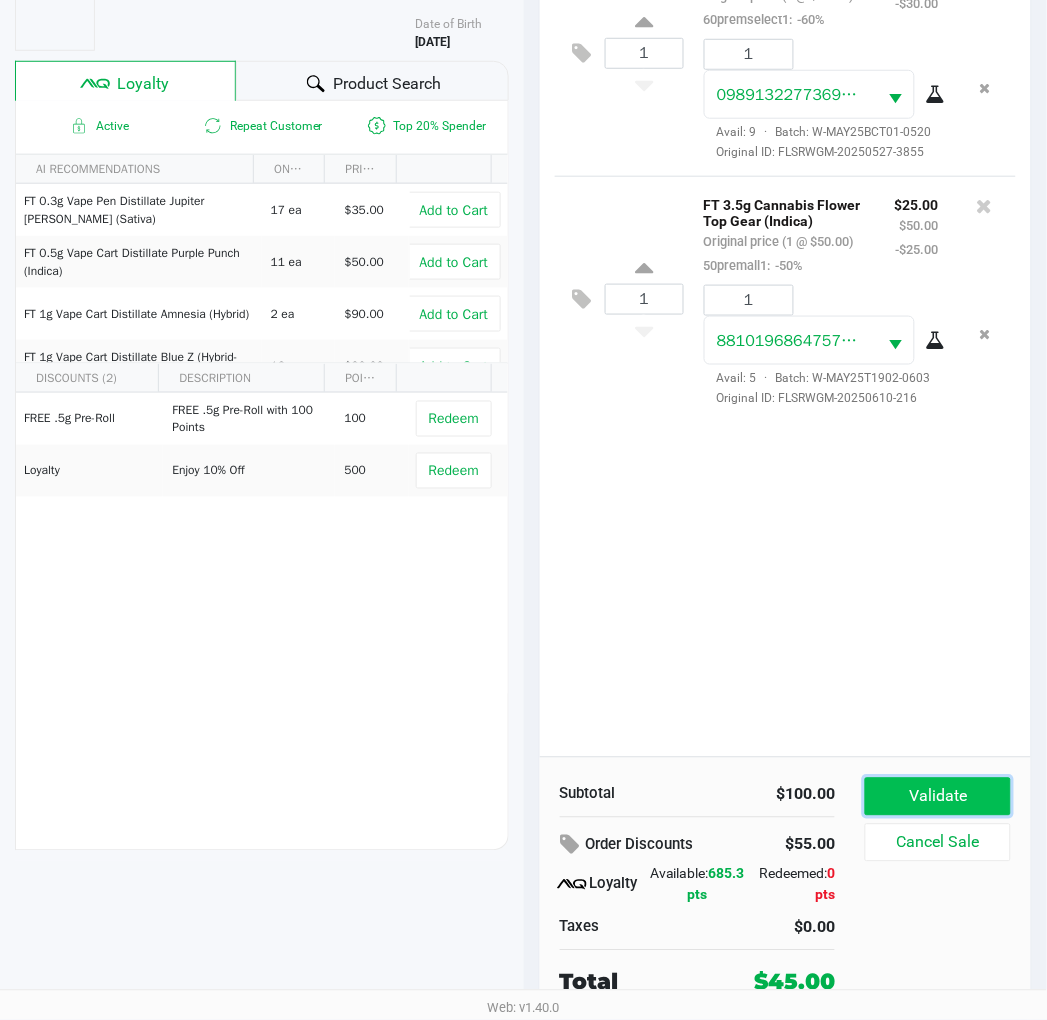 click on "Validate" 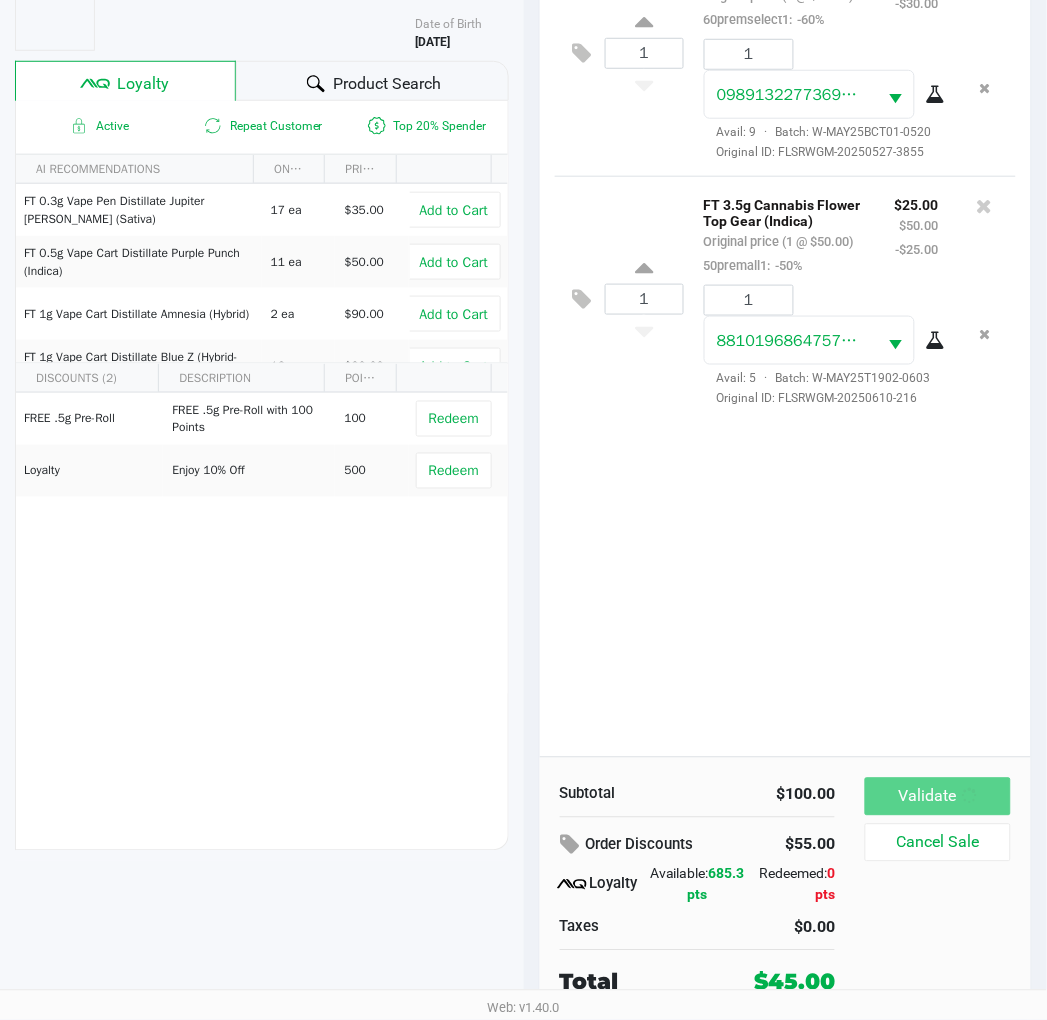 scroll, scrollTop: 0, scrollLeft: 0, axis: both 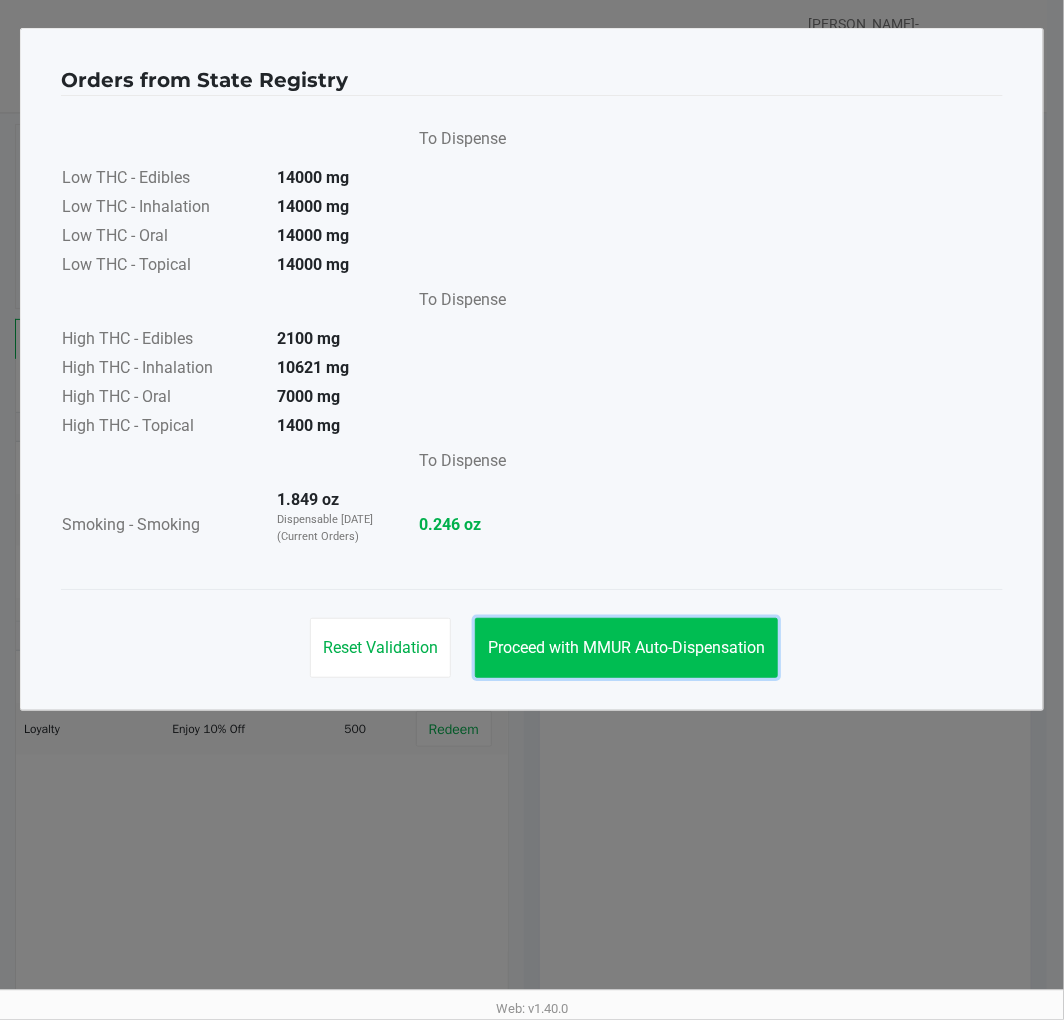 click on "Proceed with MMUR Auto-Dispensation" 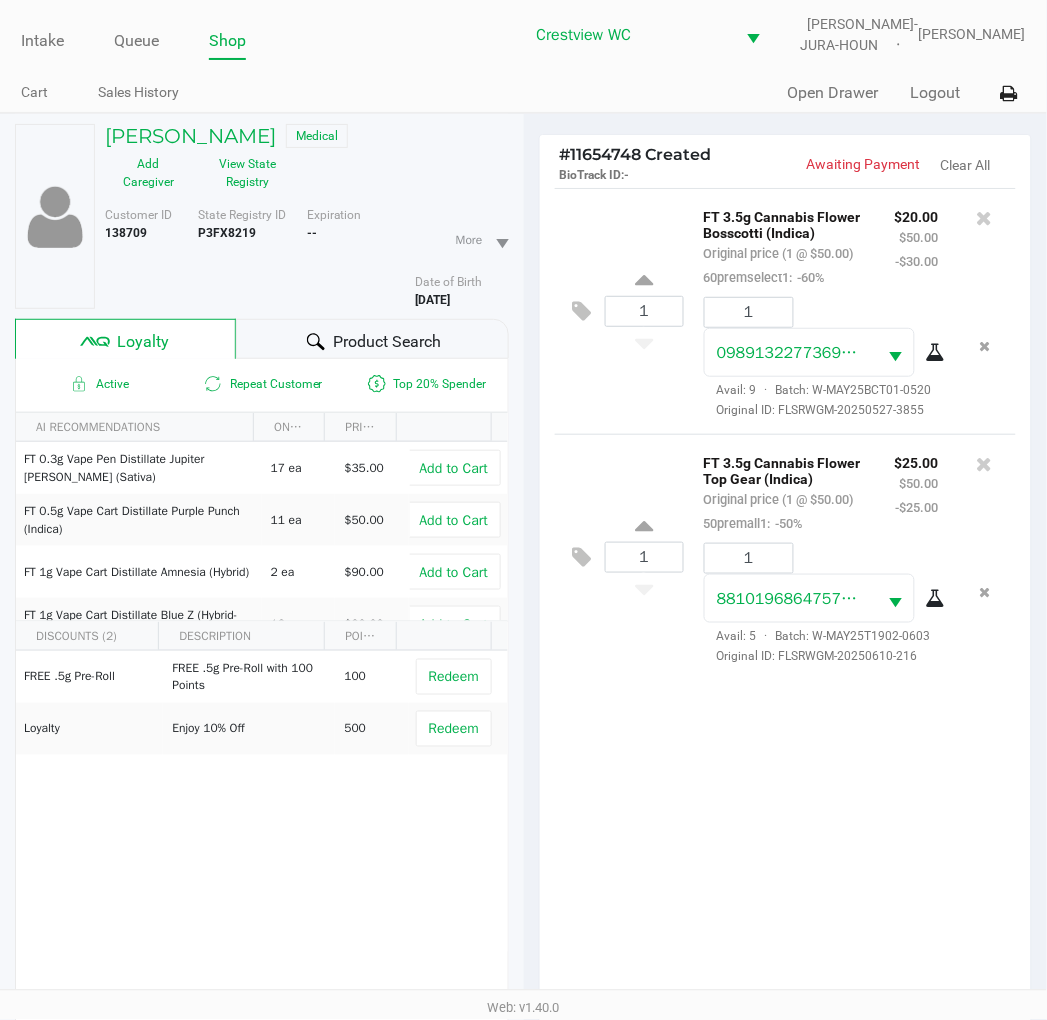 click on "1  FT 3.5g Cannabis Flower Bosscotti (Indica)   Original price (1 @ $50.00)  60premselect1:  -60% $20.00 $50.00 -$30.00 1 0989132277369394  Avail: 9  ·  Batch: W-MAY25BCT01-0520   Original ID: FLSRWGM-20250527-3855  1  FT 3.5g Cannabis Flower Top Gear (Indica)   Original price (1 @ $50.00)  50premall1:  -50% $25.00 $50.00 -$25.00 1 8810196864757475  Avail: 5  ·  Batch: W-MAY25T1902-0603   Original ID: FLSRWGM-20250610-216" 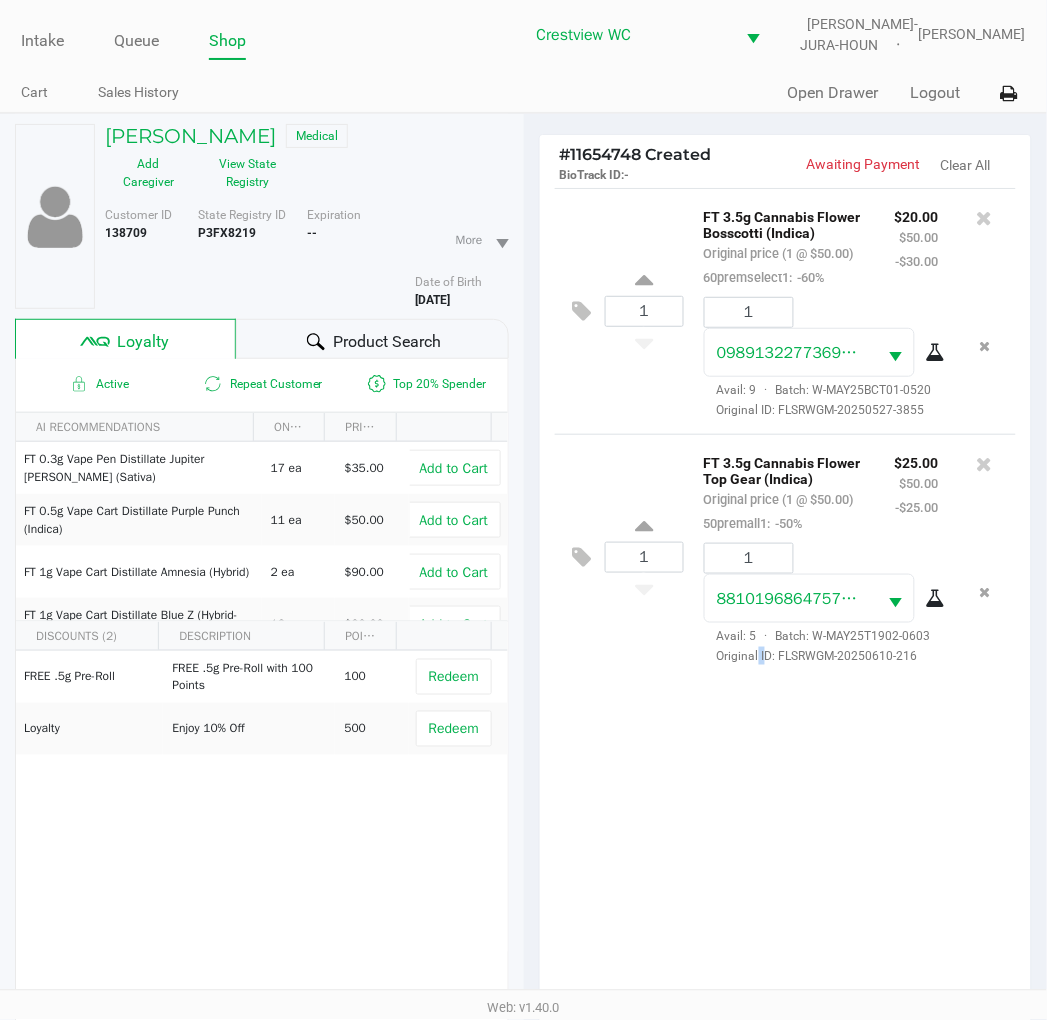 click on "1  FT 3.5g Cannabis Flower Bosscotti (Indica)   Original price (1 @ $50.00)  60premselect1:  -60% $20.00 $50.00 -$30.00 1 0989132277369394  Avail: 9  ·  Batch: W-MAY25BCT01-0520   Original ID: FLSRWGM-20250527-3855  1  FT 3.5g Cannabis Flower Top Gear (Indica)   Original price (1 @ $50.00)  50premall1:  -50% $25.00 $50.00 -$25.00 1 8810196864757475  Avail: 5  ·  Batch: W-MAY25T1902-0603   Original ID: FLSRWGM-20250610-216" 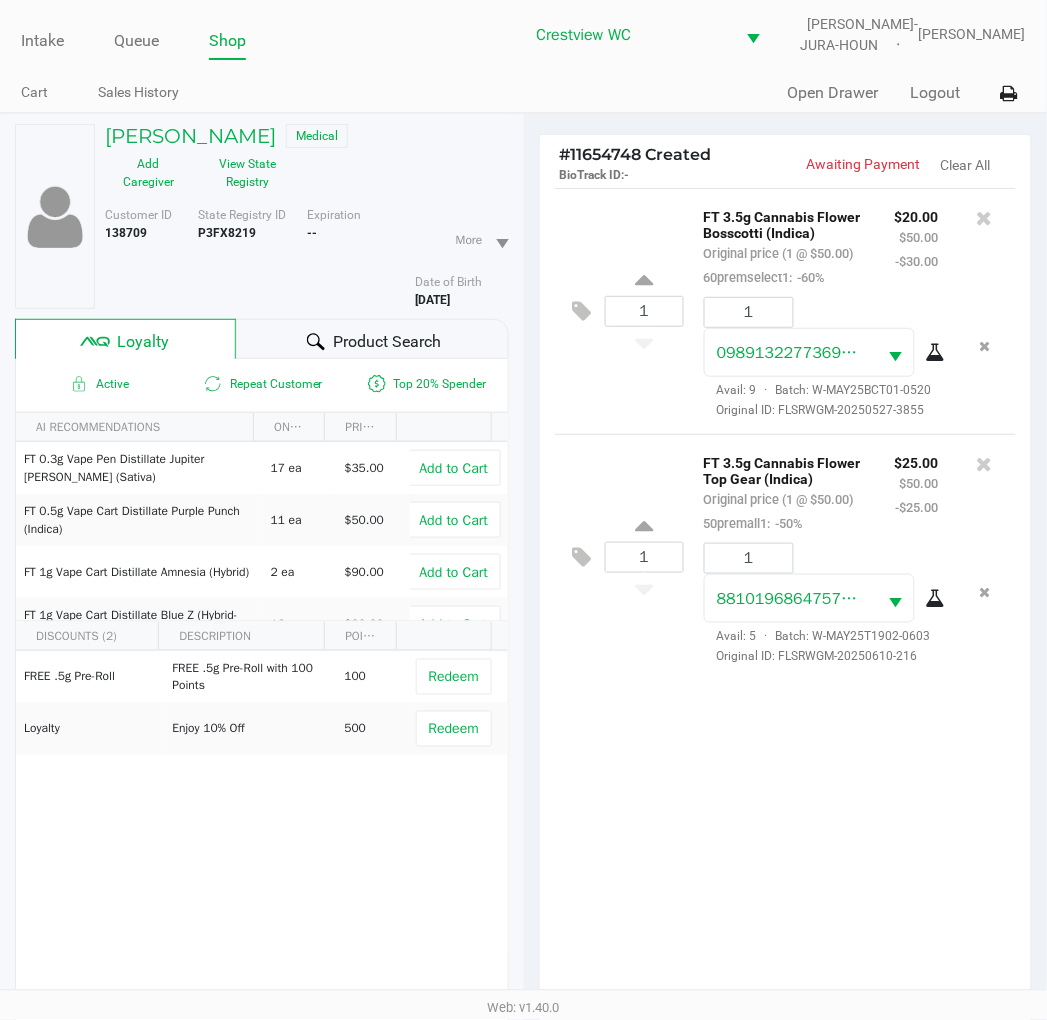 click on "1  FT 3.5g Cannabis Flower Bosscotti (Indica)   Original price (1 @ $50.00)  60premselect1:  -60% $20.00 $50.00 -$30.00 1 0989132277369394  Avail: 9  ·  Batch: W-MAY25BCT01-0520   Original ID: FLSRWGM-20250527-3855  1  FT 3.5g Cannabis Flower Top Gear (Indica)   Original price (1 @ $50.00)  50premall1:  -50% $25.00 $50.00 -$25.00 1 8810196864757475  Avail: 5  ·  Batch: W-MAY25T1902-0603   Original ID: FLSRWGM-20250610-216" 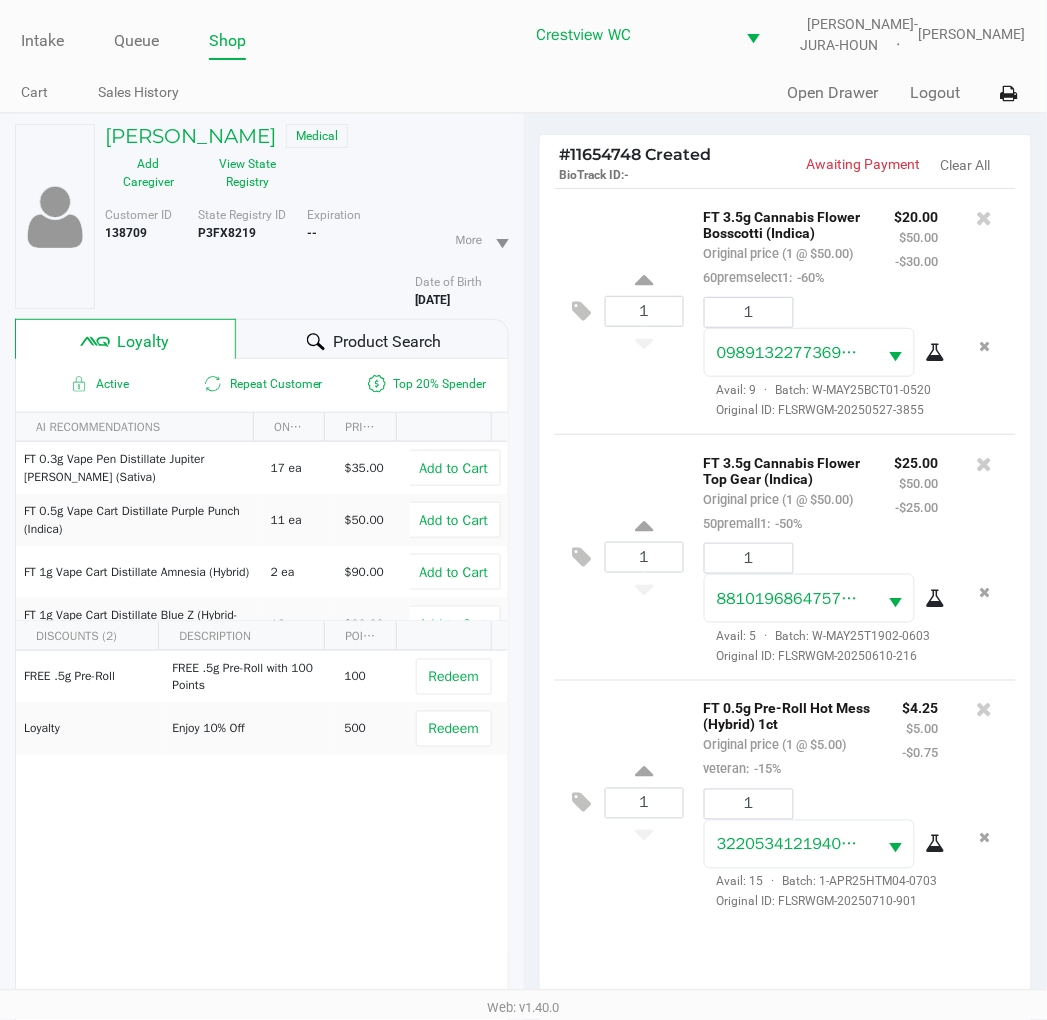 click on "1  FT 3.5g Cannabis Flower Top Gear (Indica)   Original price (1 @ $50.00)  50premall1:  -50% $25.00 $50.00 -$25.00 1 8810196864757475  Avail: 5  ·  Batch: W-MAY25T1902-0603   Original ID: FLSRWGM-20250610-216" 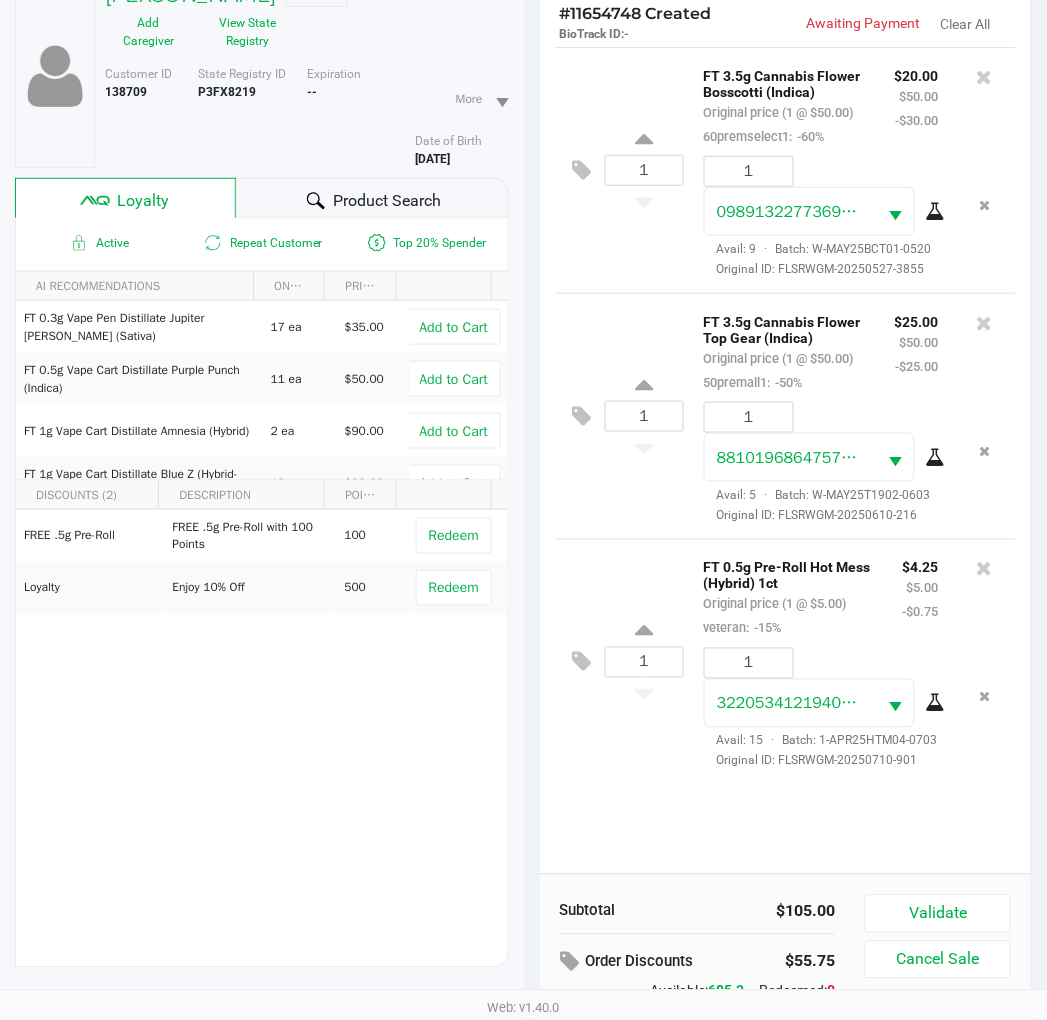 scroll, scrollTop: 258, scrollLeft: 0, axis: vertical 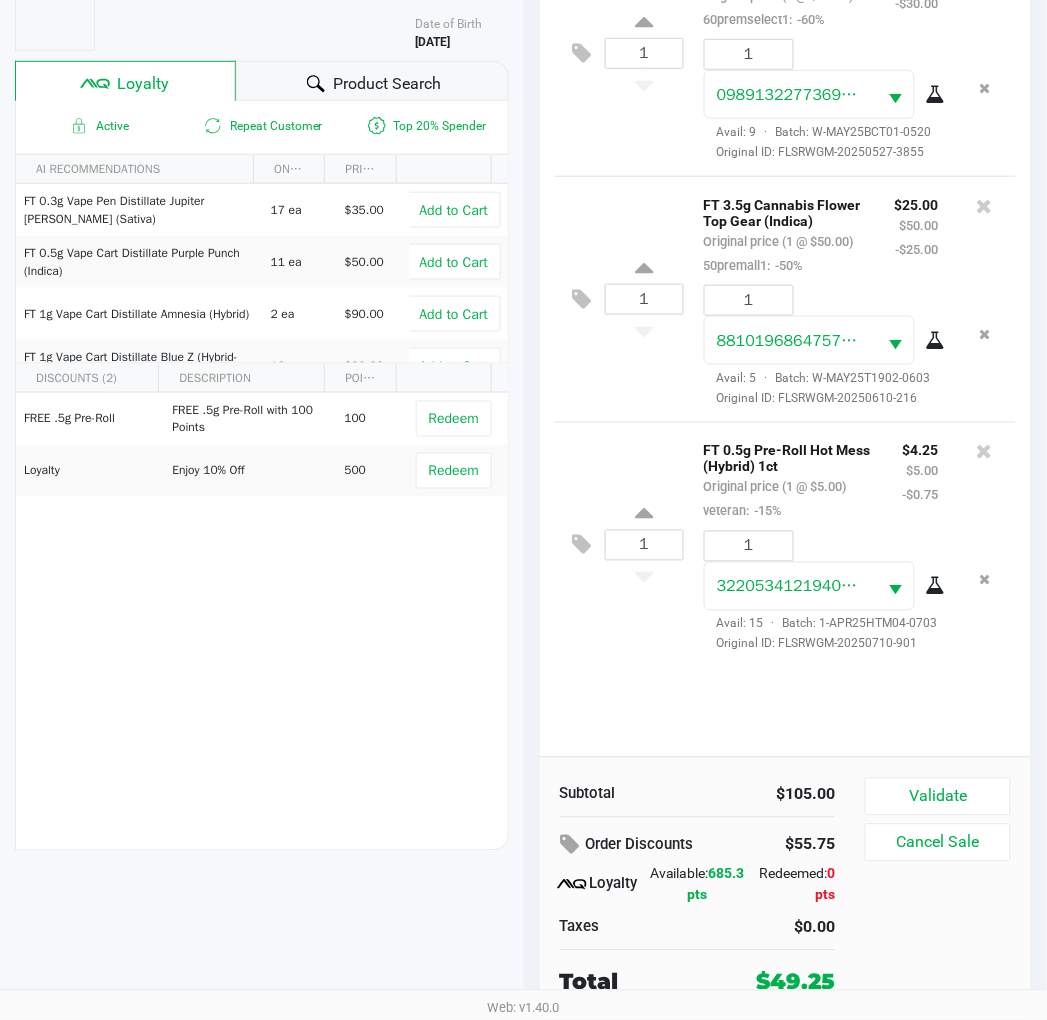 click on "FREE .5g  Pre-Roll   FREE .5g Pre-Roll with 100 Points   100   Redeem   Loyalty   Enjoy 10% Off    500   Redeem" 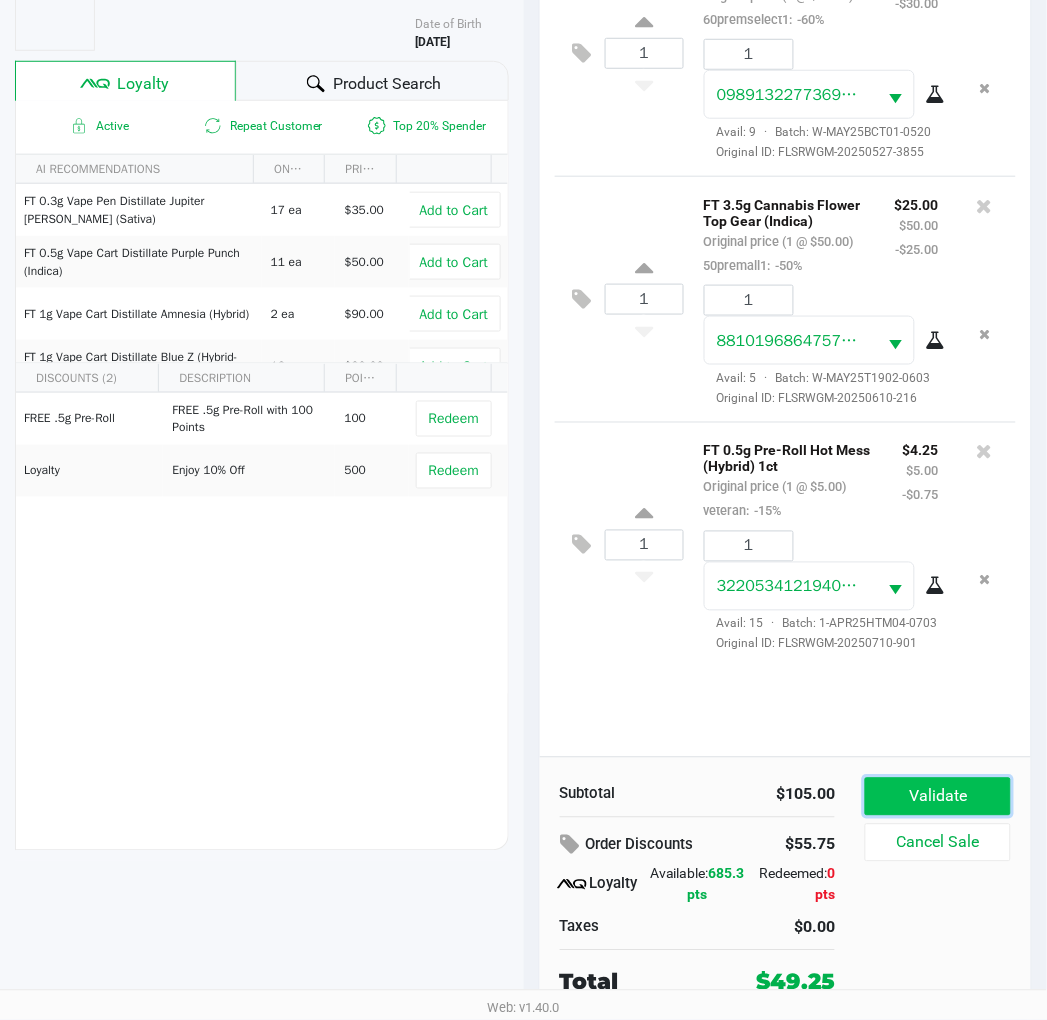 click on "Validate" 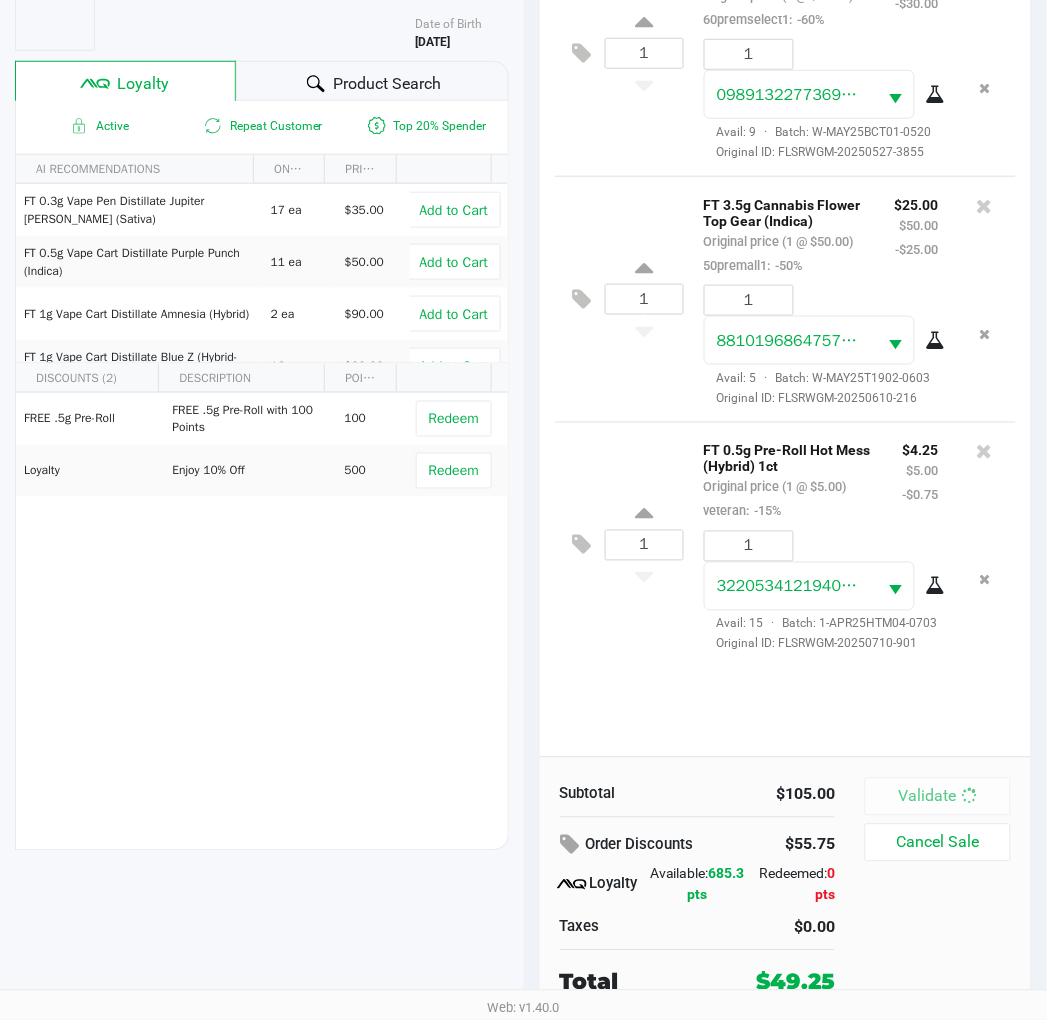 scroll, scrollTop: 0, scrollLeft: 0, axis: both 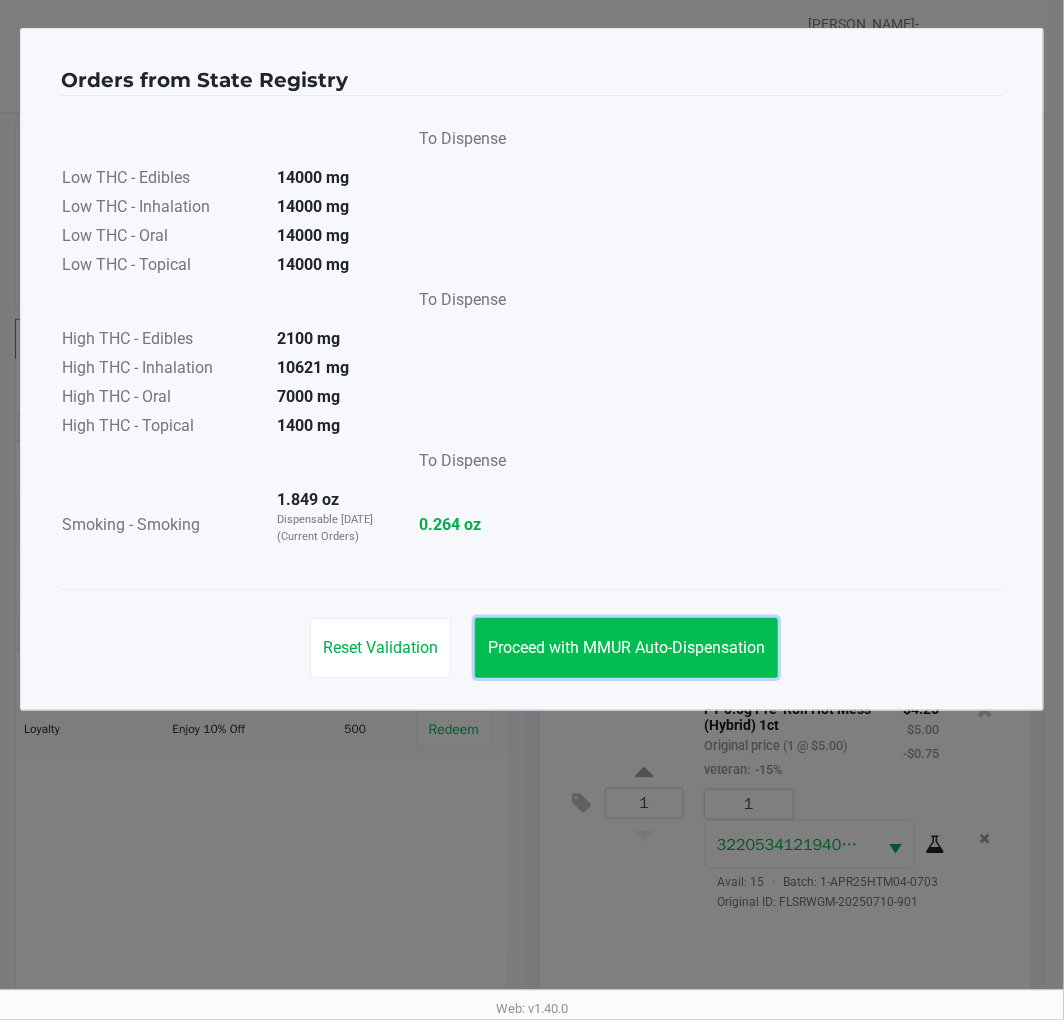 click on "Proceed with MMUR Auto-Dispensation" 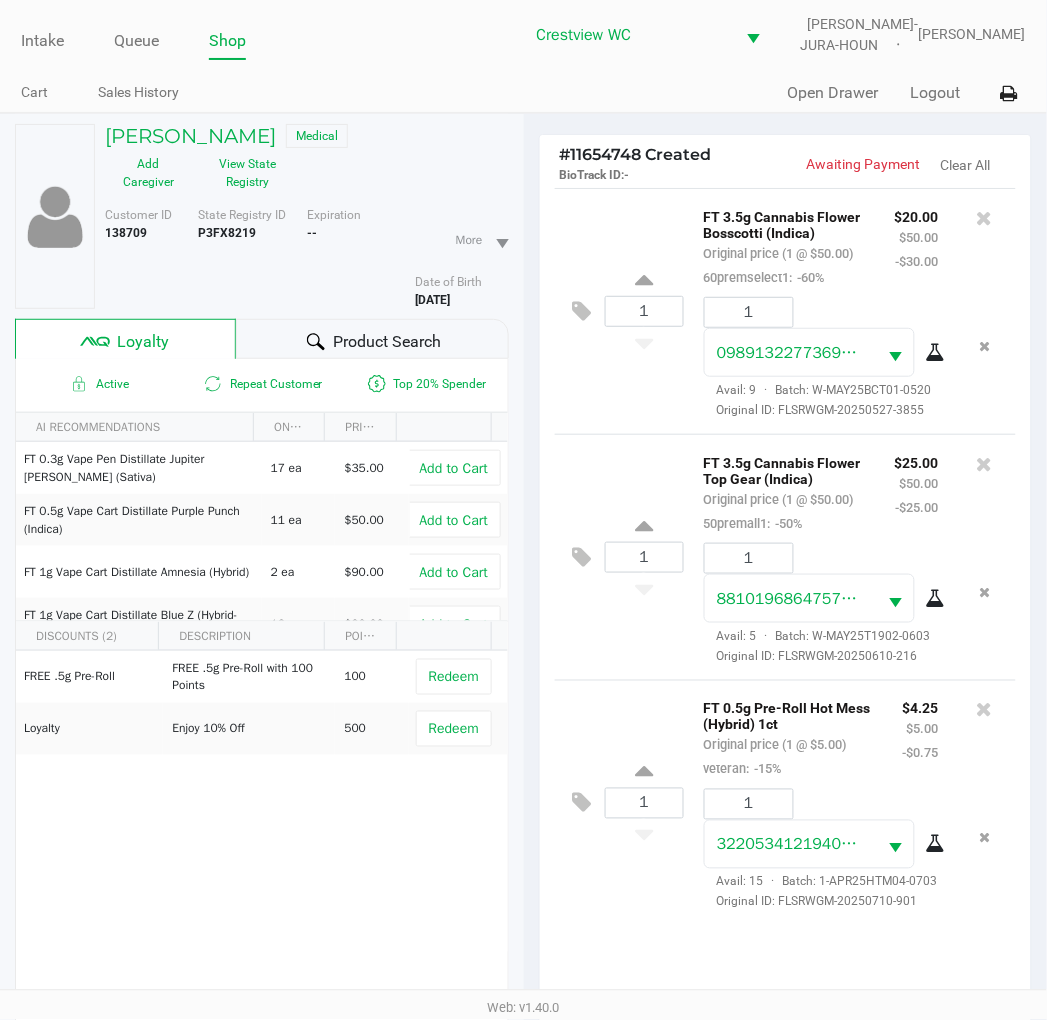 scroll, scrollTop: 70, scrollLeft: 0, axis: vertical 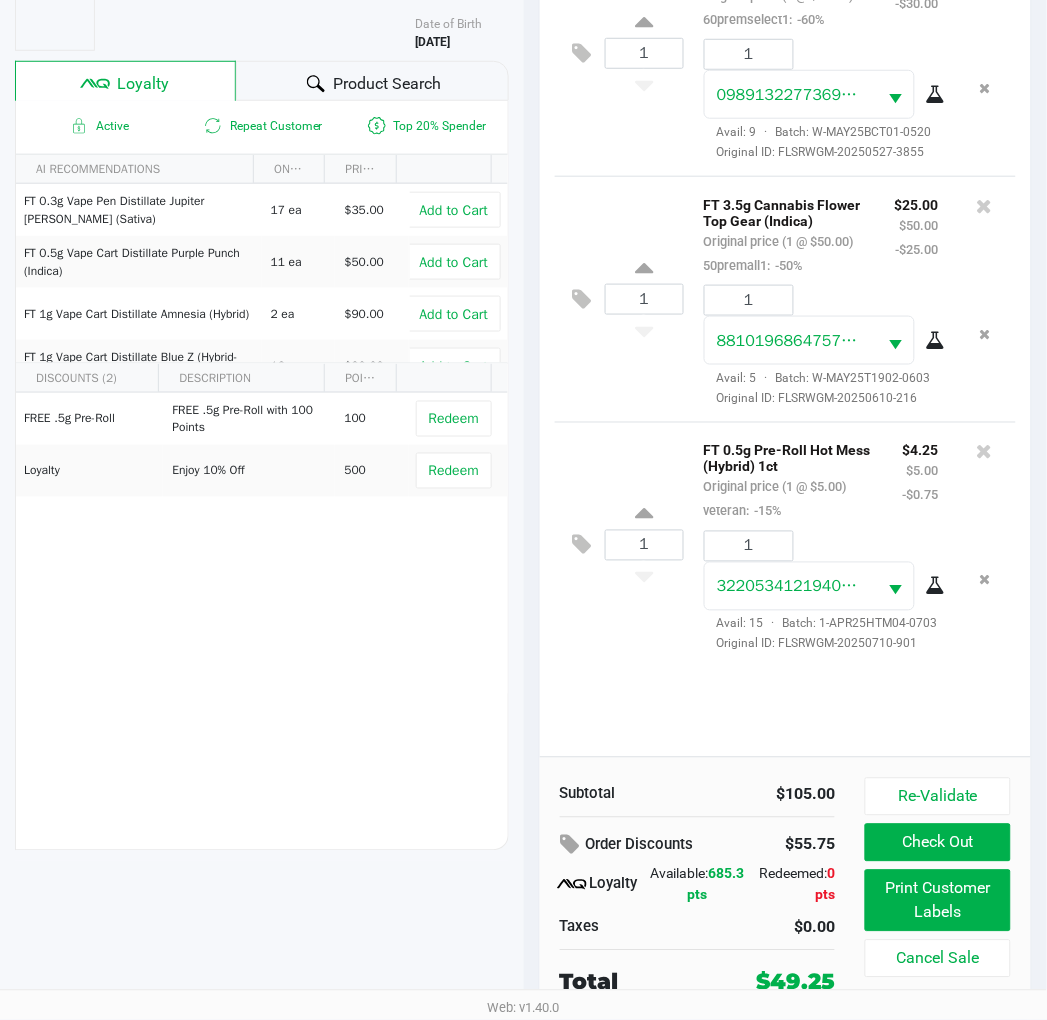 click on "FREE .5g  Pre-Roll   FREE .5g Pre-Roll with 100 Points   100   Redeem   Loyalty   Enjoy 10% Off    500   Redeem" 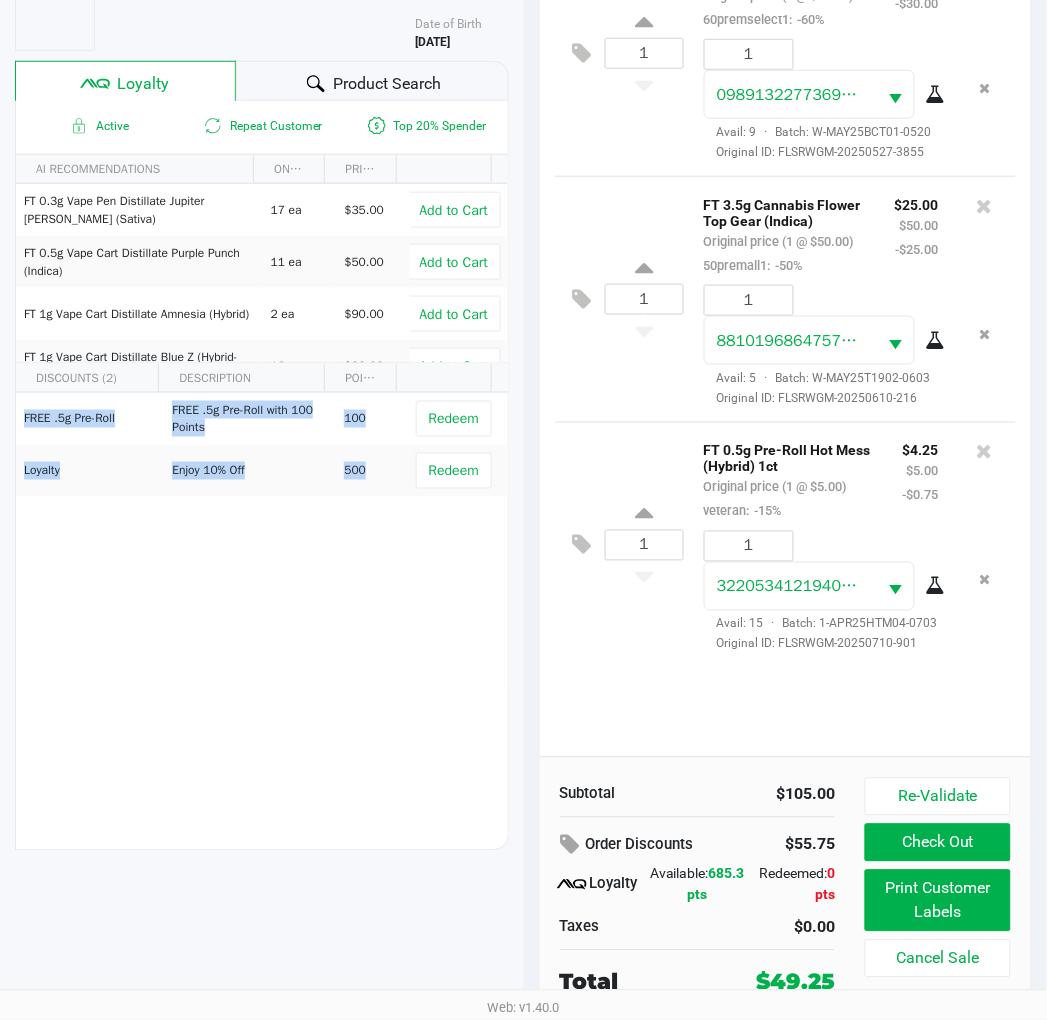 click on "FREE .5g  Pre-Roll   FREE .5g Pre-Roll with 100 Points   100   Redeem   Loyalty   Enjoy 10% Off    500   Redeem" 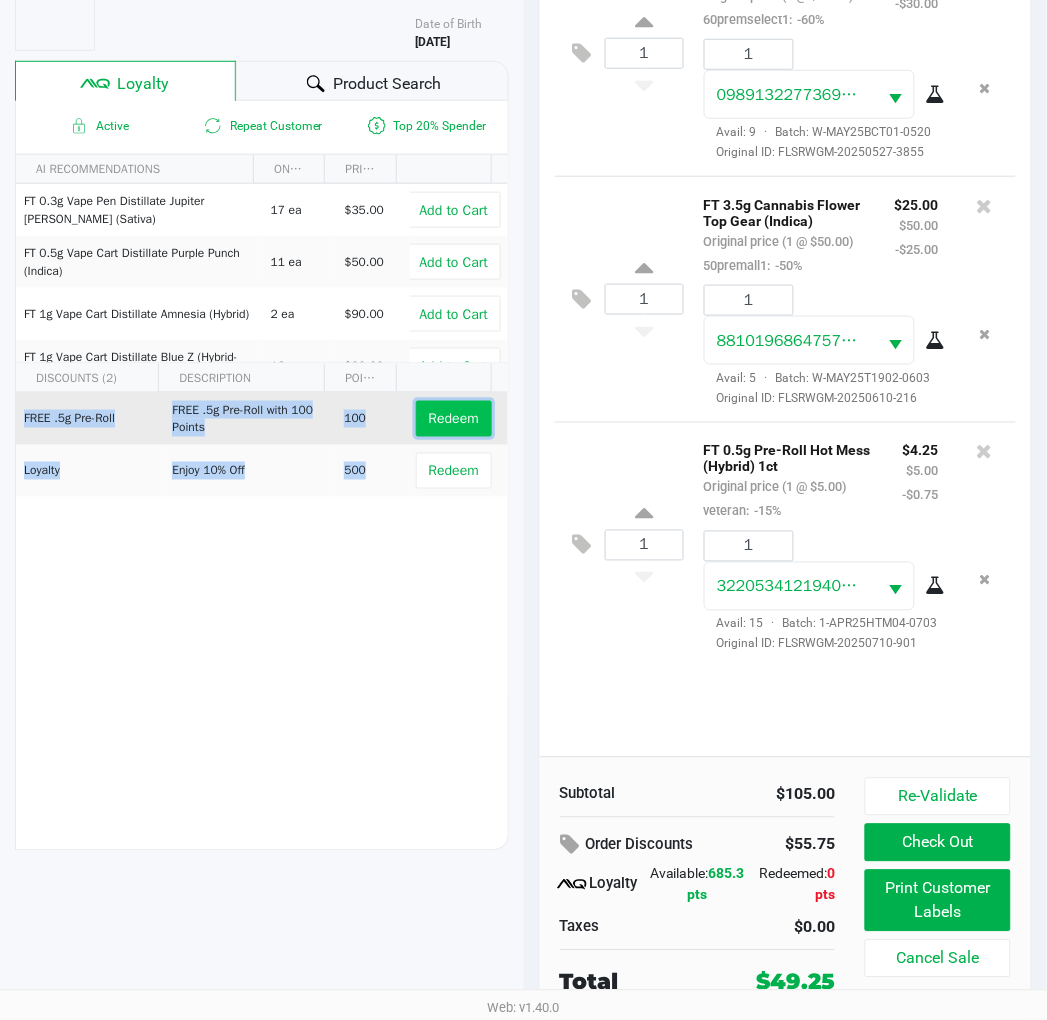 click on "Redeem" 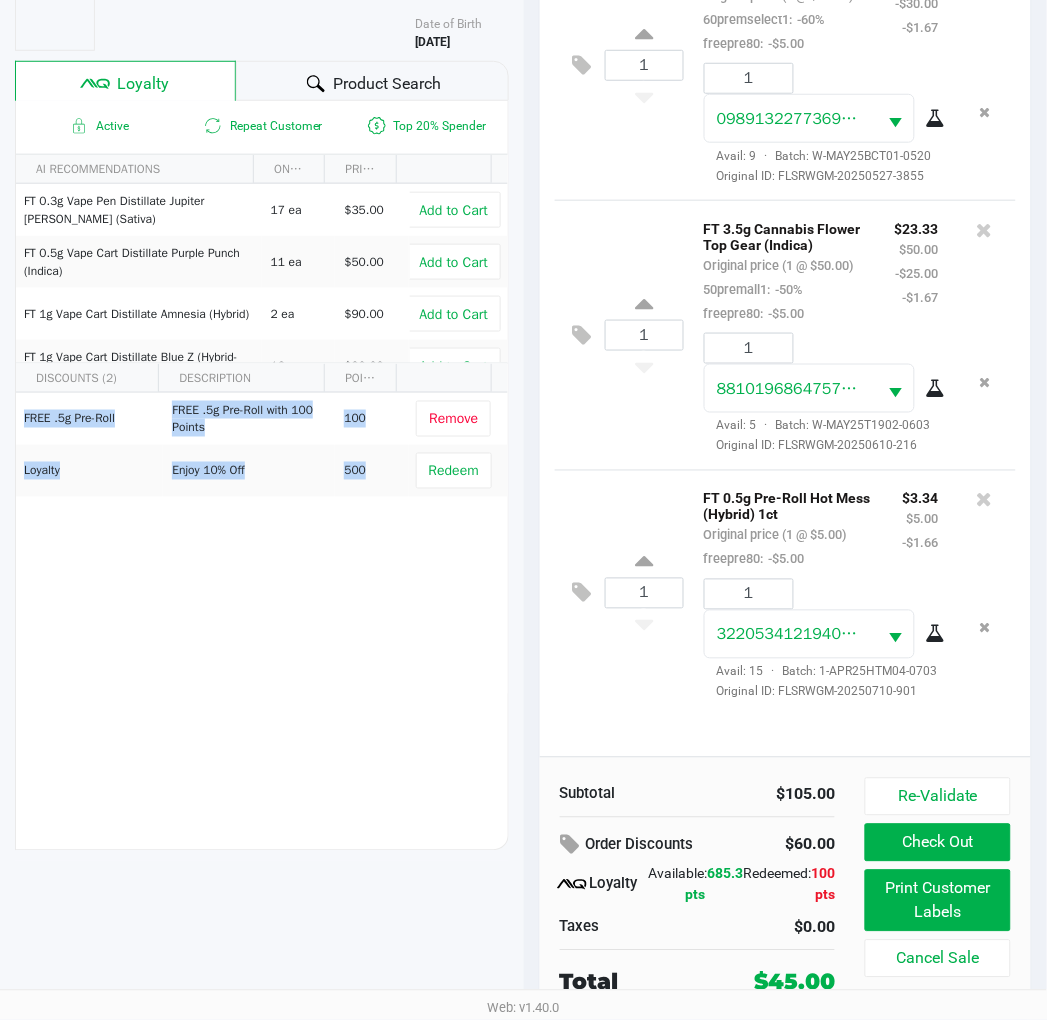 scroll, scrollTop: 117, scrollLeft: 0, axis: vertical 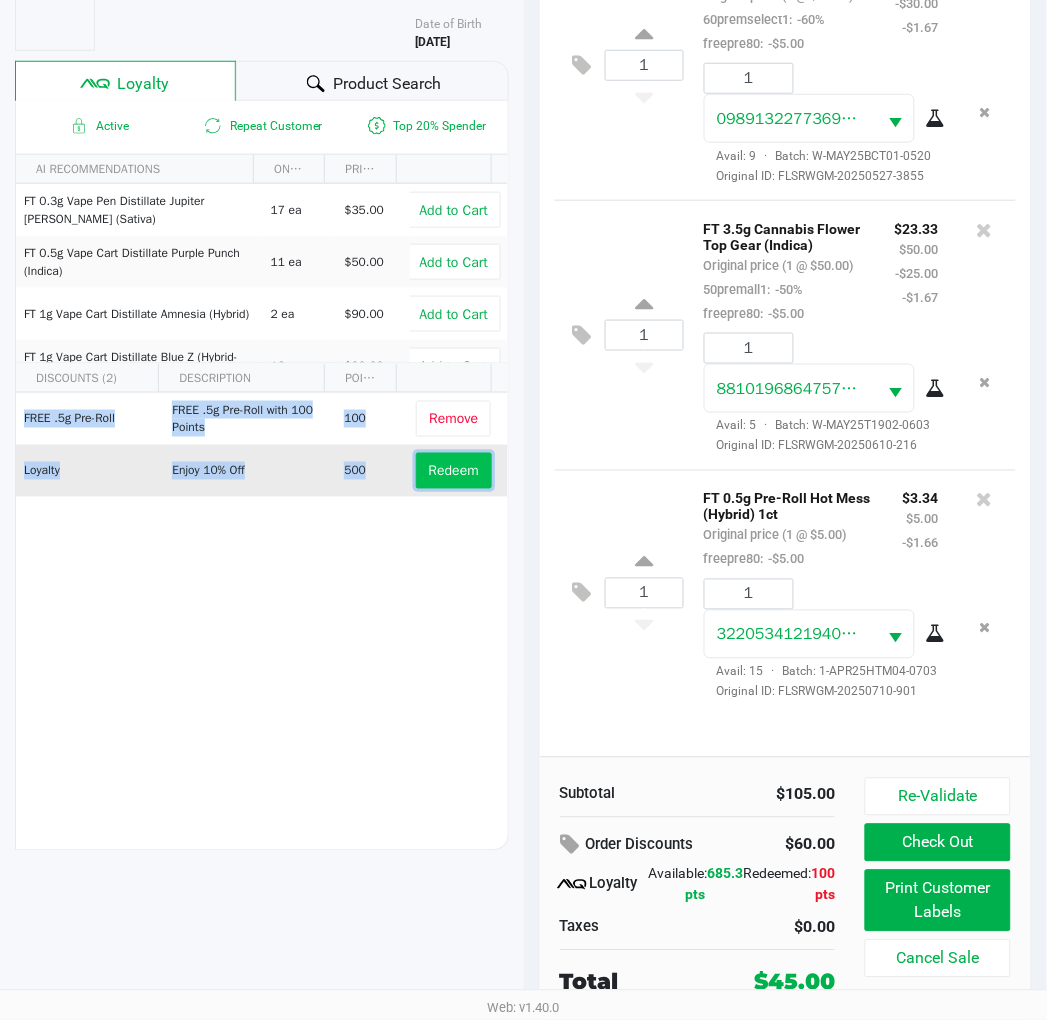 click on "Redeem" 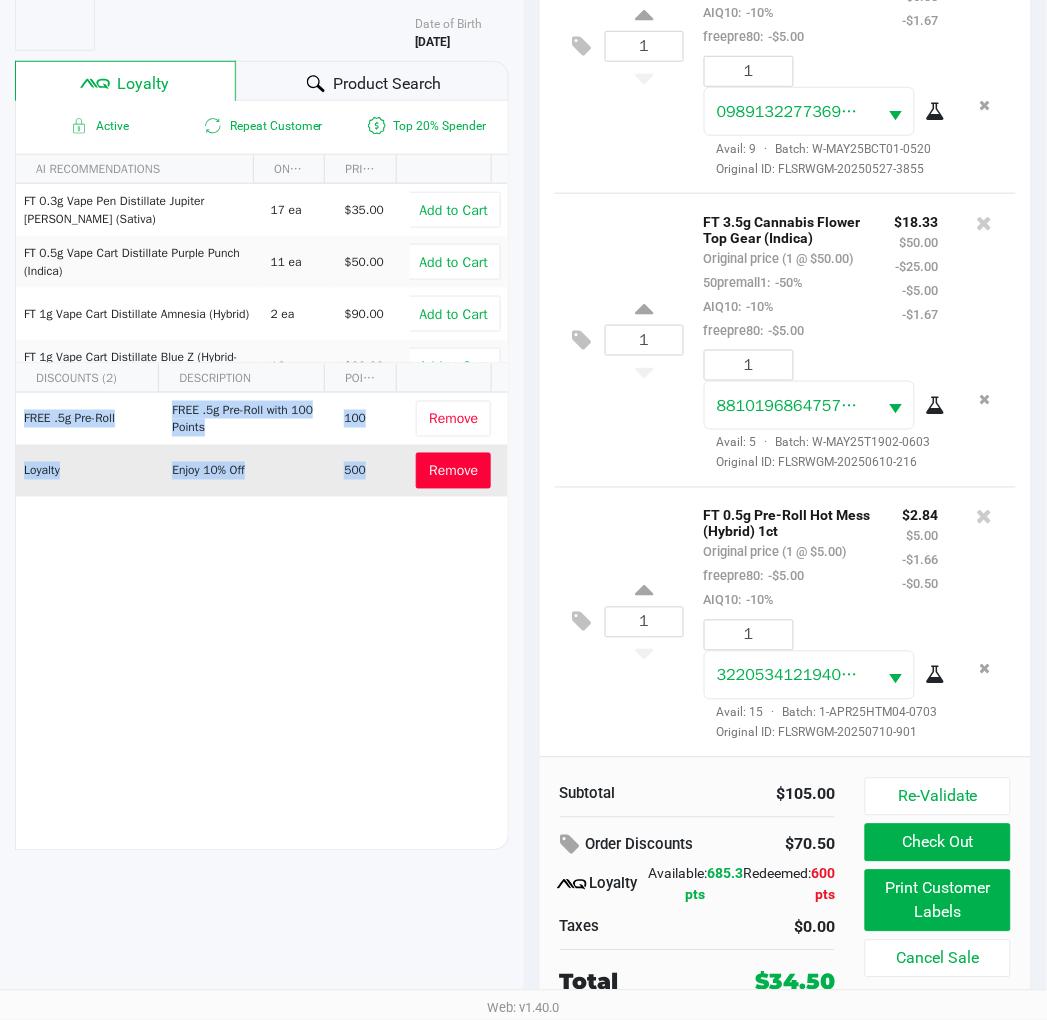 scroll, scrollTop: 190, scrollLeft: 0, axis: vertical 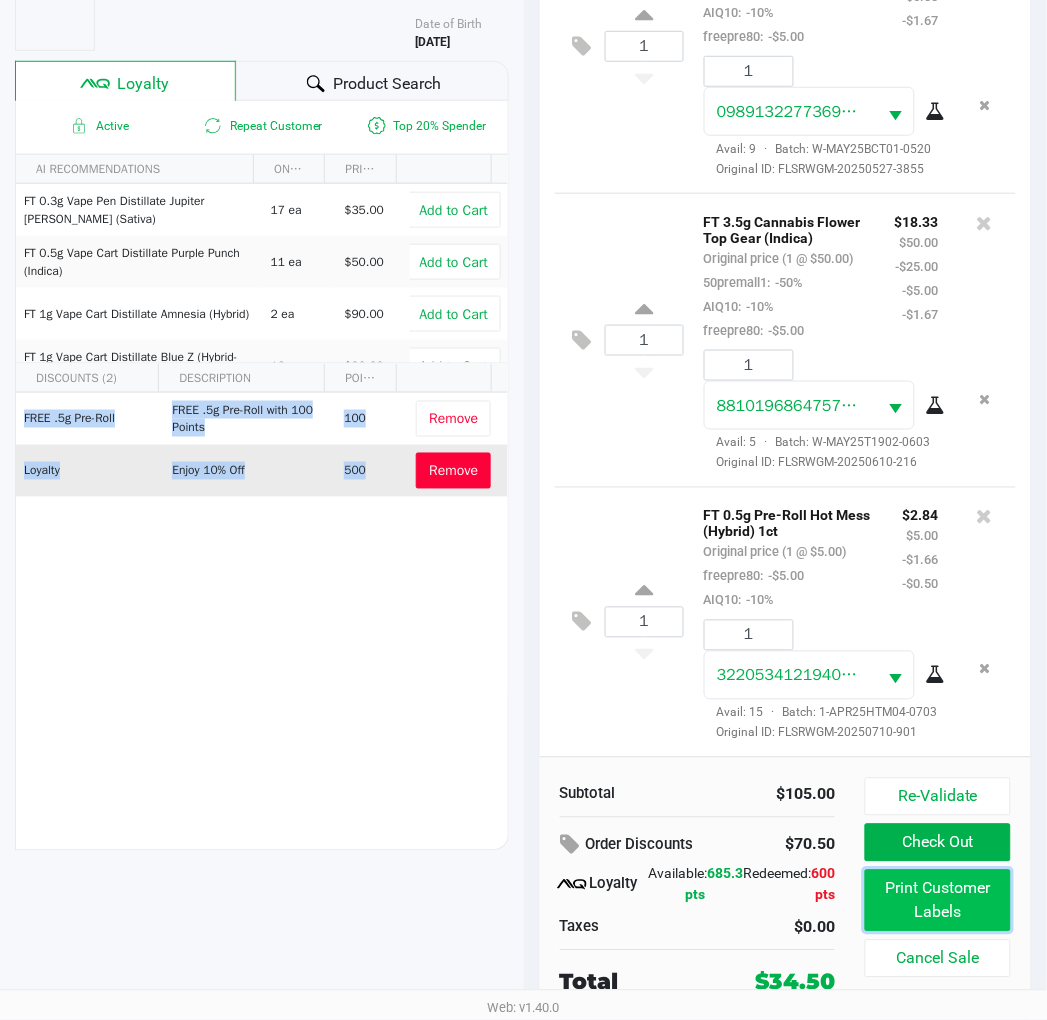 click on "Print Customer Labels" 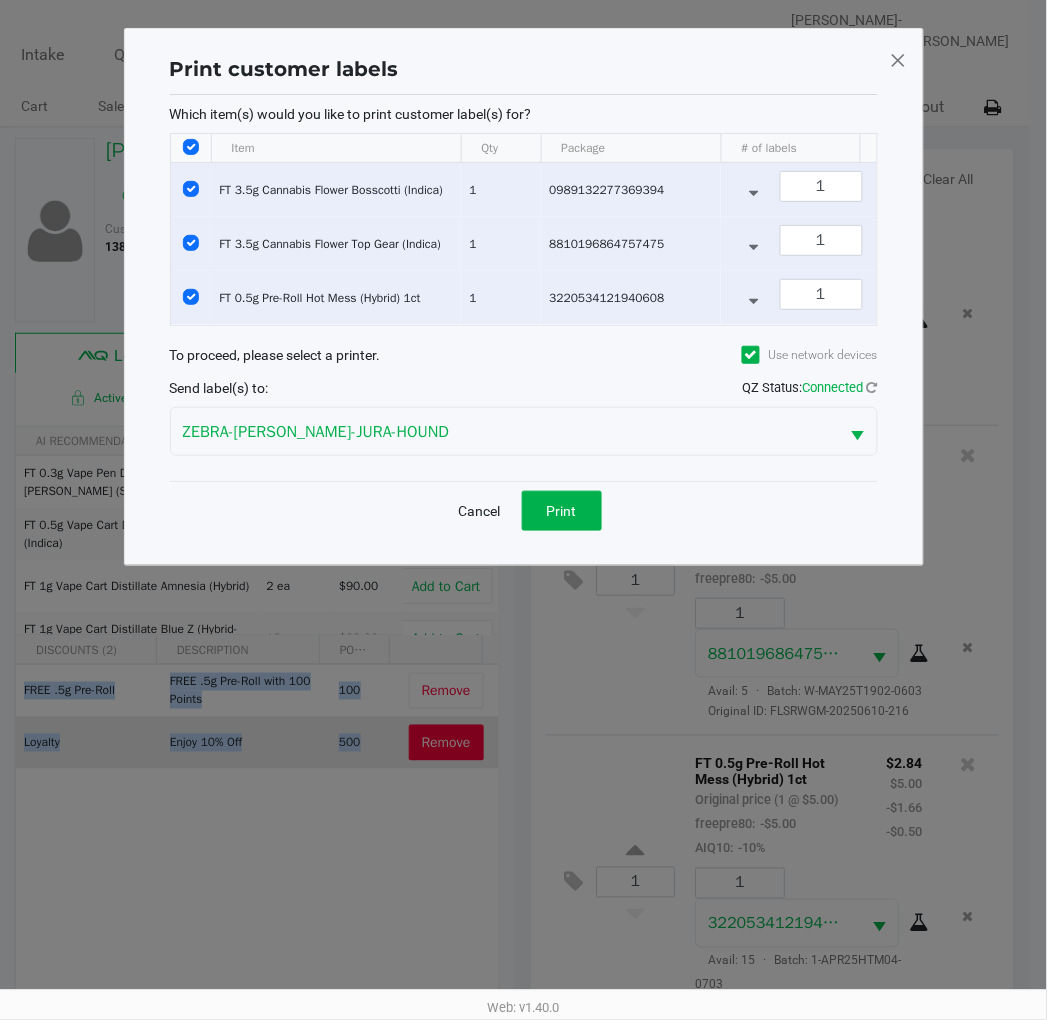 scroll, scrollTop: 0, scrollLeft: 0, axis: both 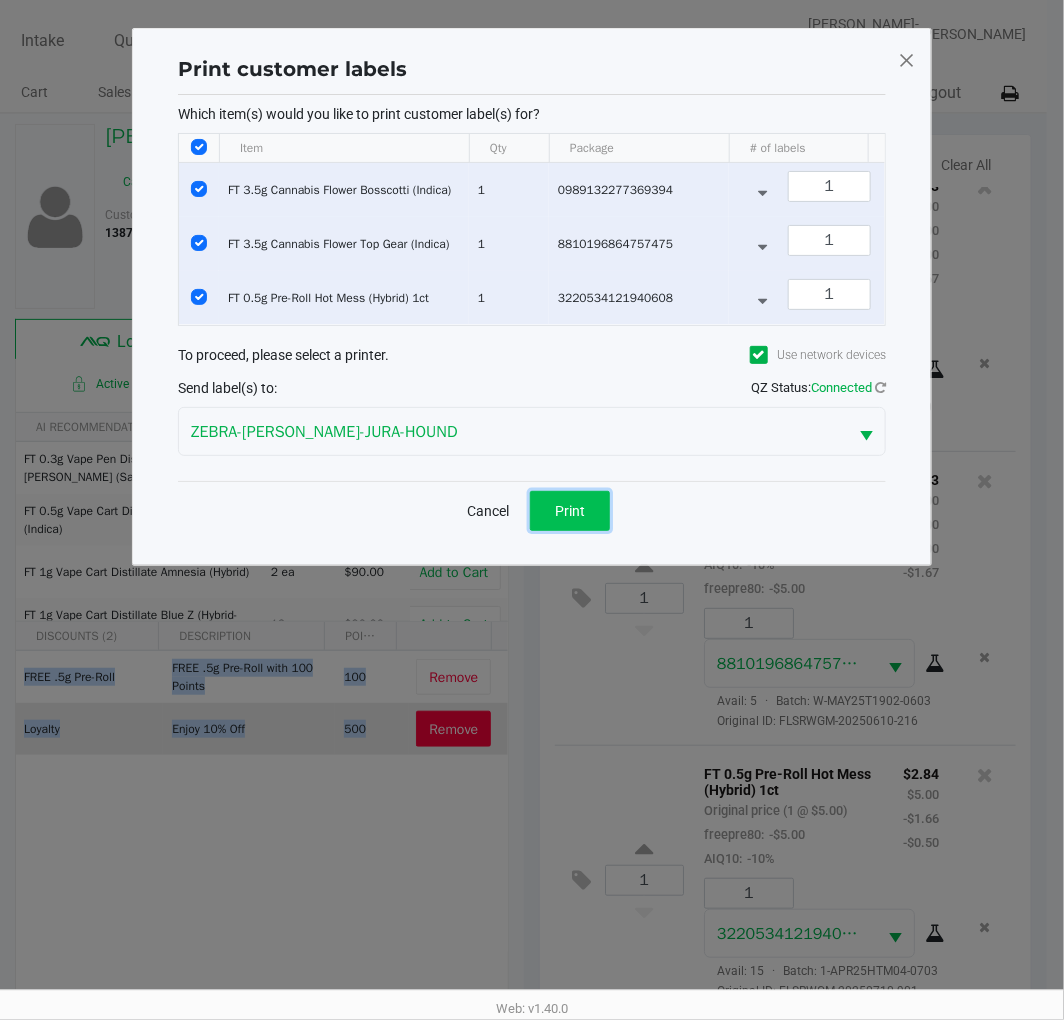 click on "Print" 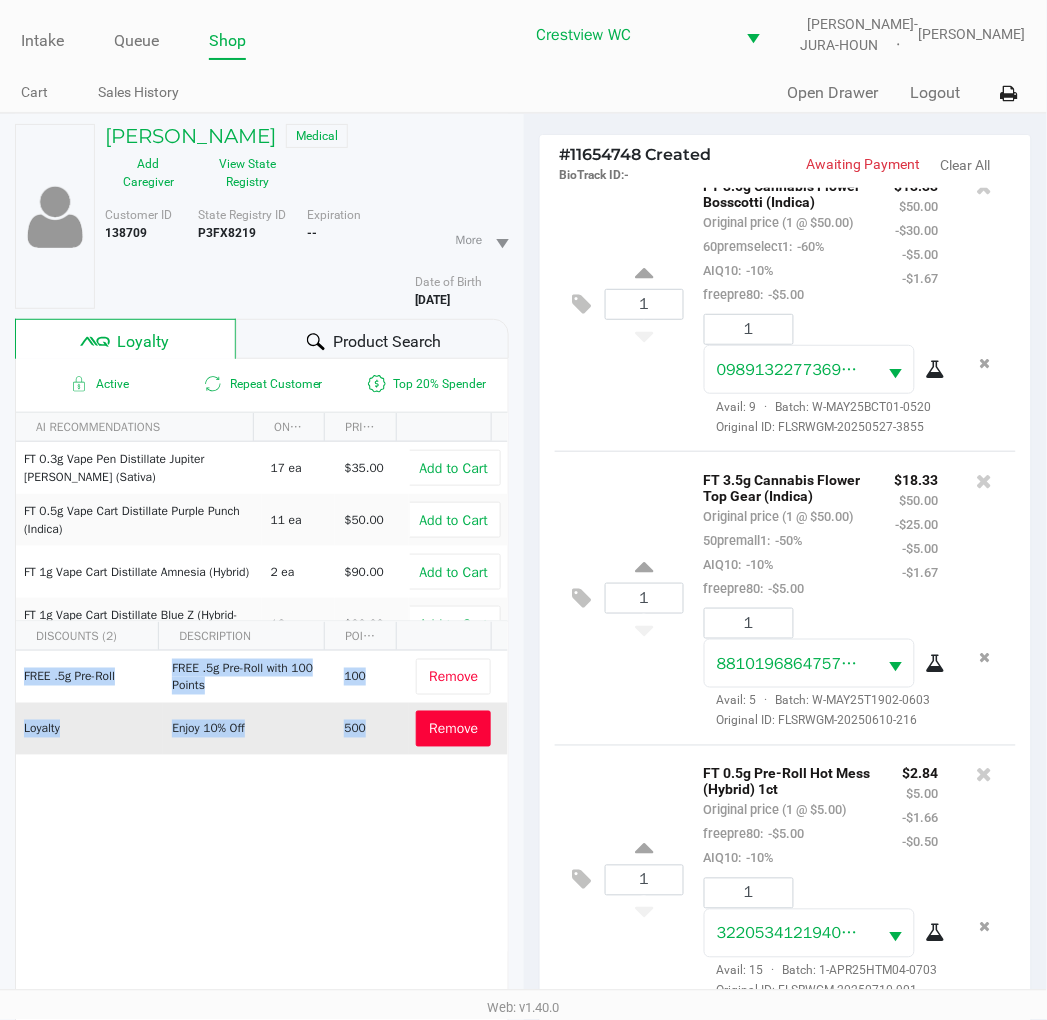 click on "1  FT 0.5g Pre-Roll Hot Mess (Hybrid) 1ct   Original price (1 @ $5.00)  freepre80:  -$5.00  AIQ10:  -10% $2.84 $5.00 -$1.66 -$0.50 1 3220534121940608  Avail: 15  ·  Batch: 1-APR25HTM04-0703   Original ID: FLSRWGM-20250710-901" 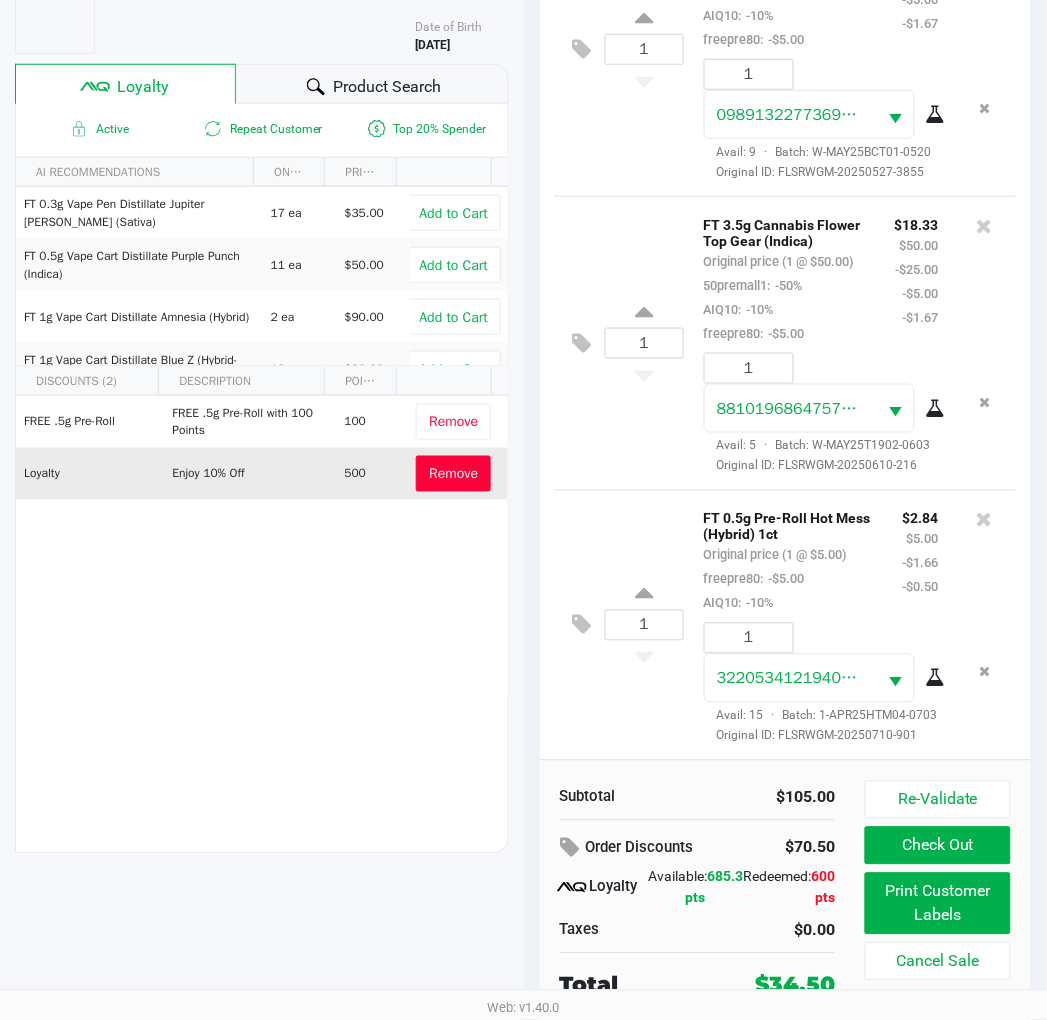 scroll, scrollTop: 258, scrollLeft: 0, axis: vertical 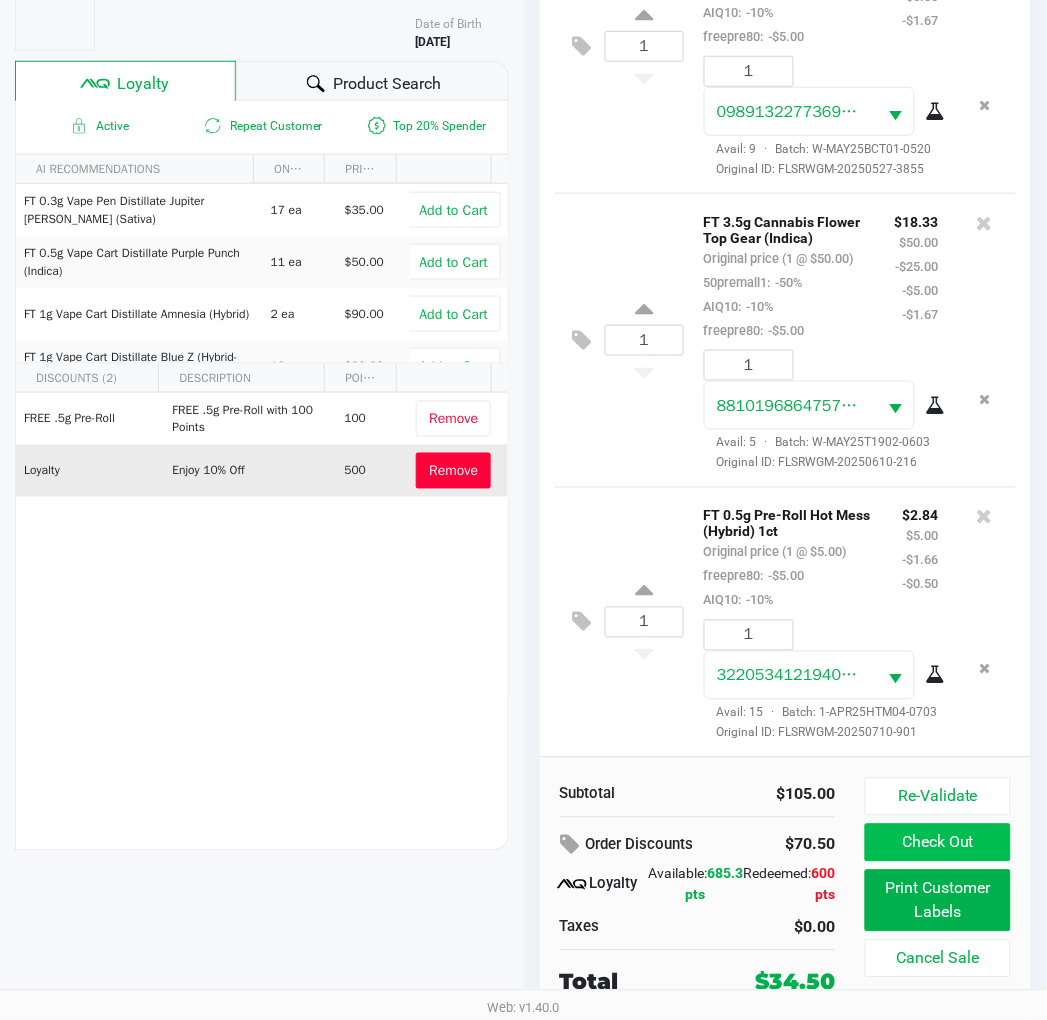 click on "Check Out" 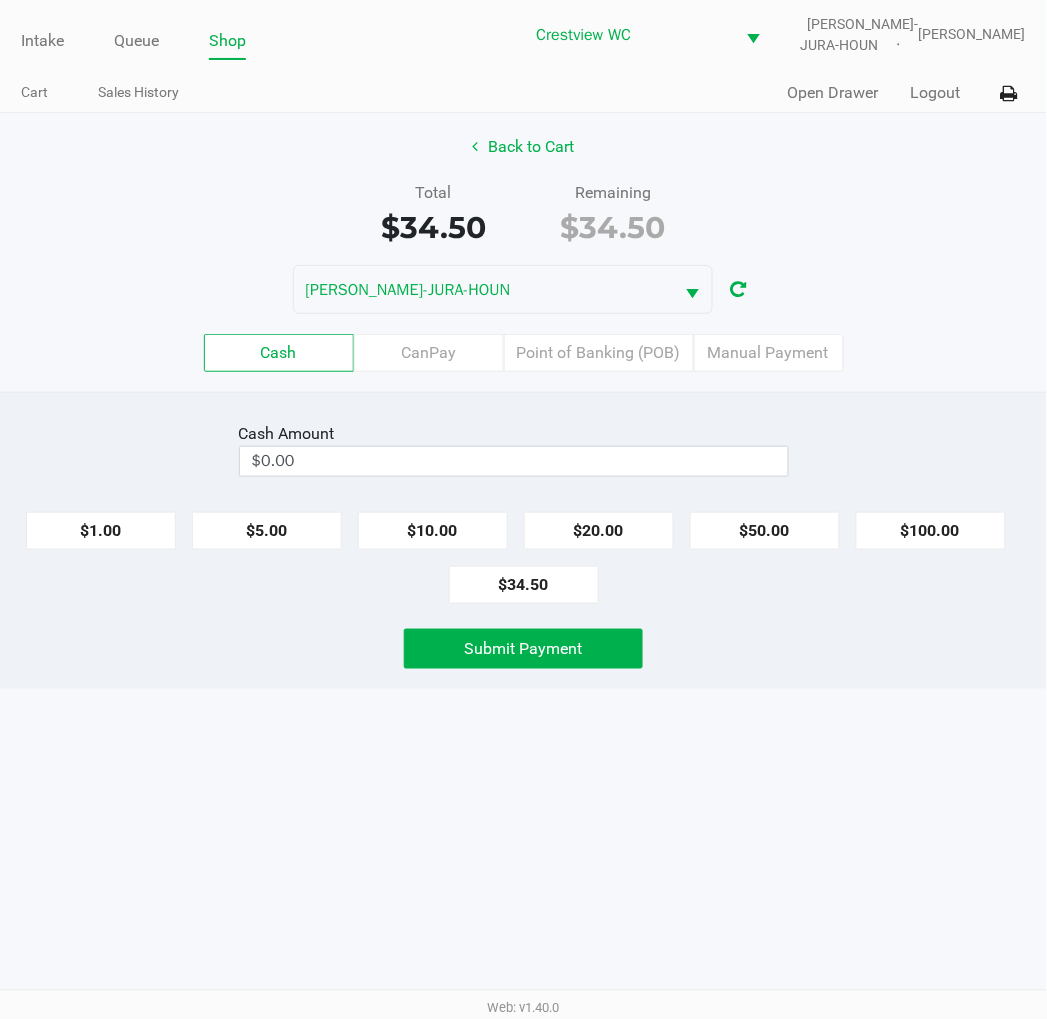 scroll, scrollTop: 0, scrollLeft: 0, axis: both 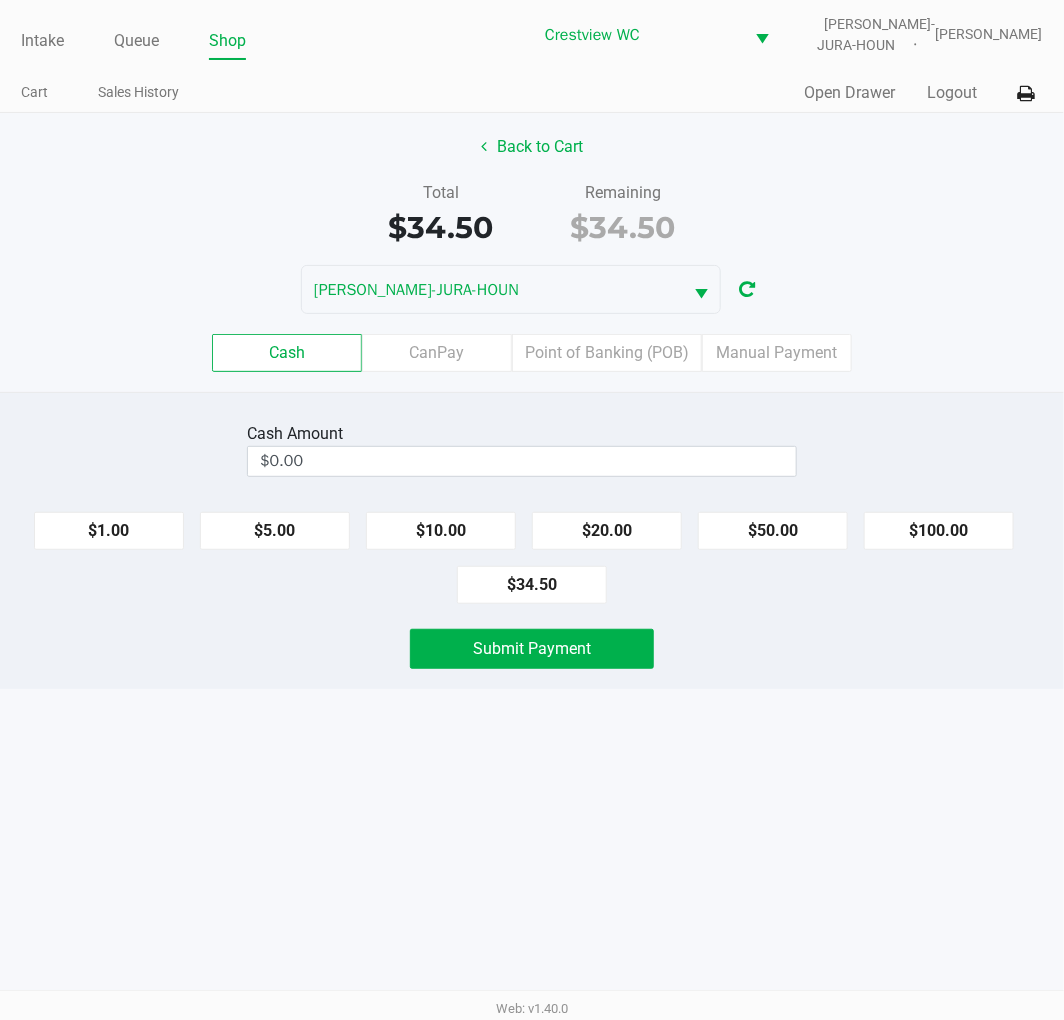 click on "$20.00" 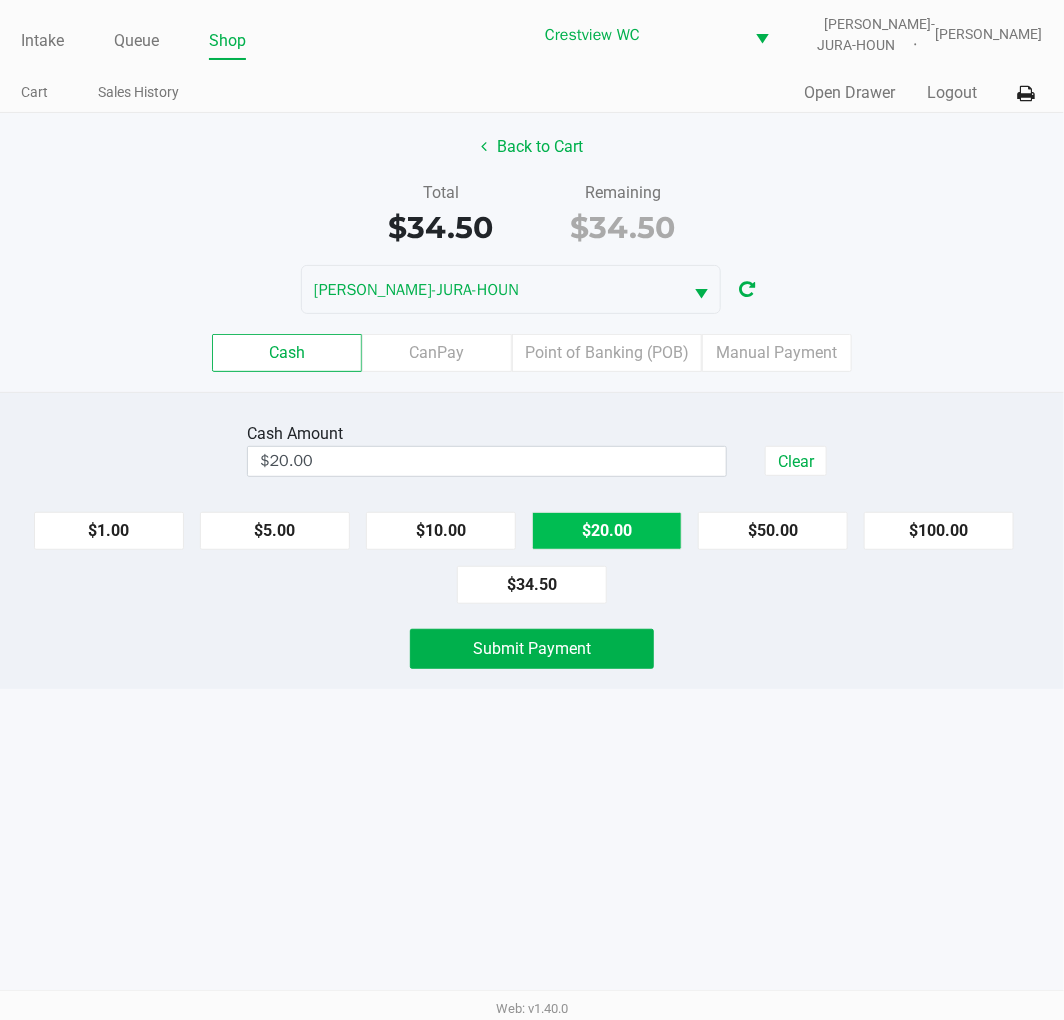 click on "$20.00" 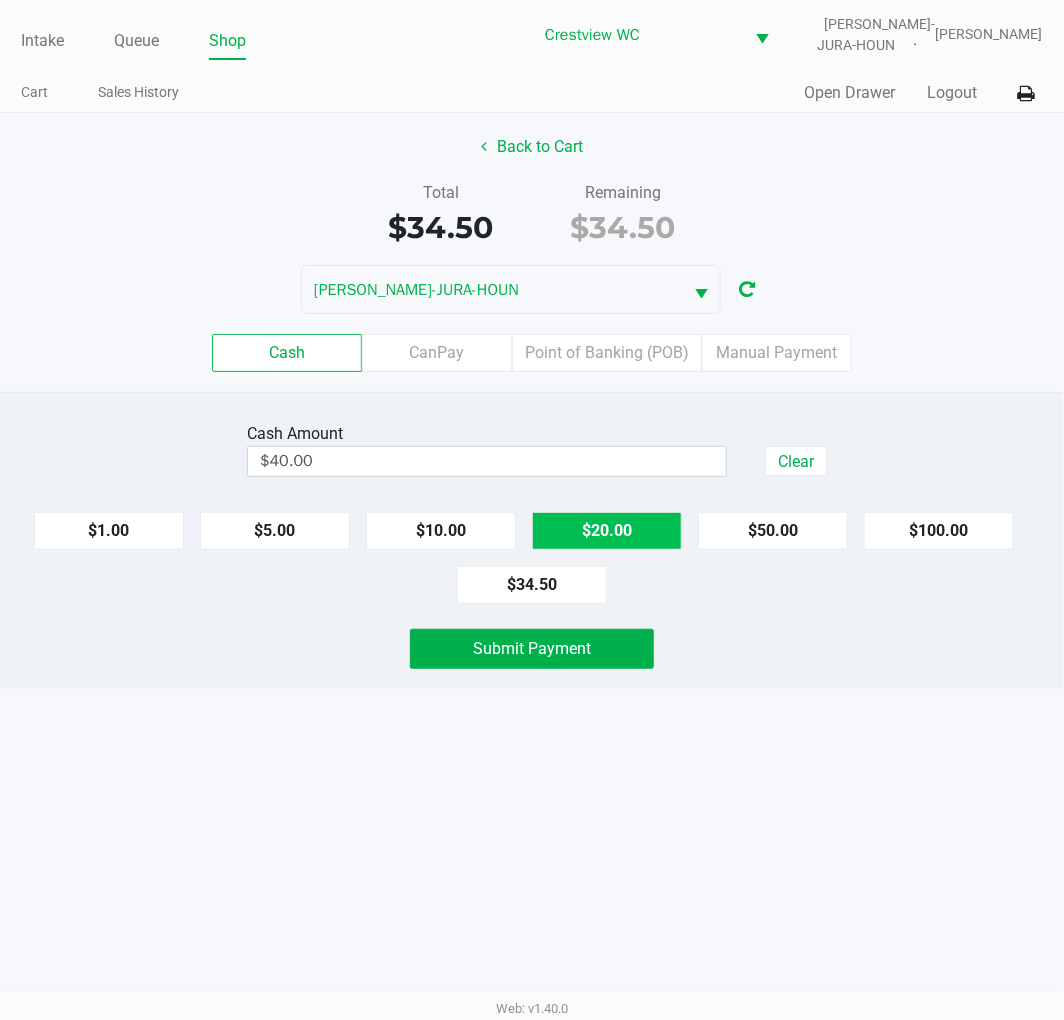 click on "Intake Queue Shop Crestview WC  BRUNO-JURA-HOUN   Eric Stevenson  Cart Sales History  Quick Sale   Open Drawer   Logout  Back to Cart   Total   $34.50   Remaining   $34.50  BRUNO-JURA-HOUN  Cash   CanPay   Point of Banking (POB)   Manual Payment   Cash  Amount  $40.00  Clear   $1.00   $5.00   $10.00   $20.00   $50.00   $100.00   $34.50   Submit Payment   Web: v1.40.0" at bounding box center [532, 510] 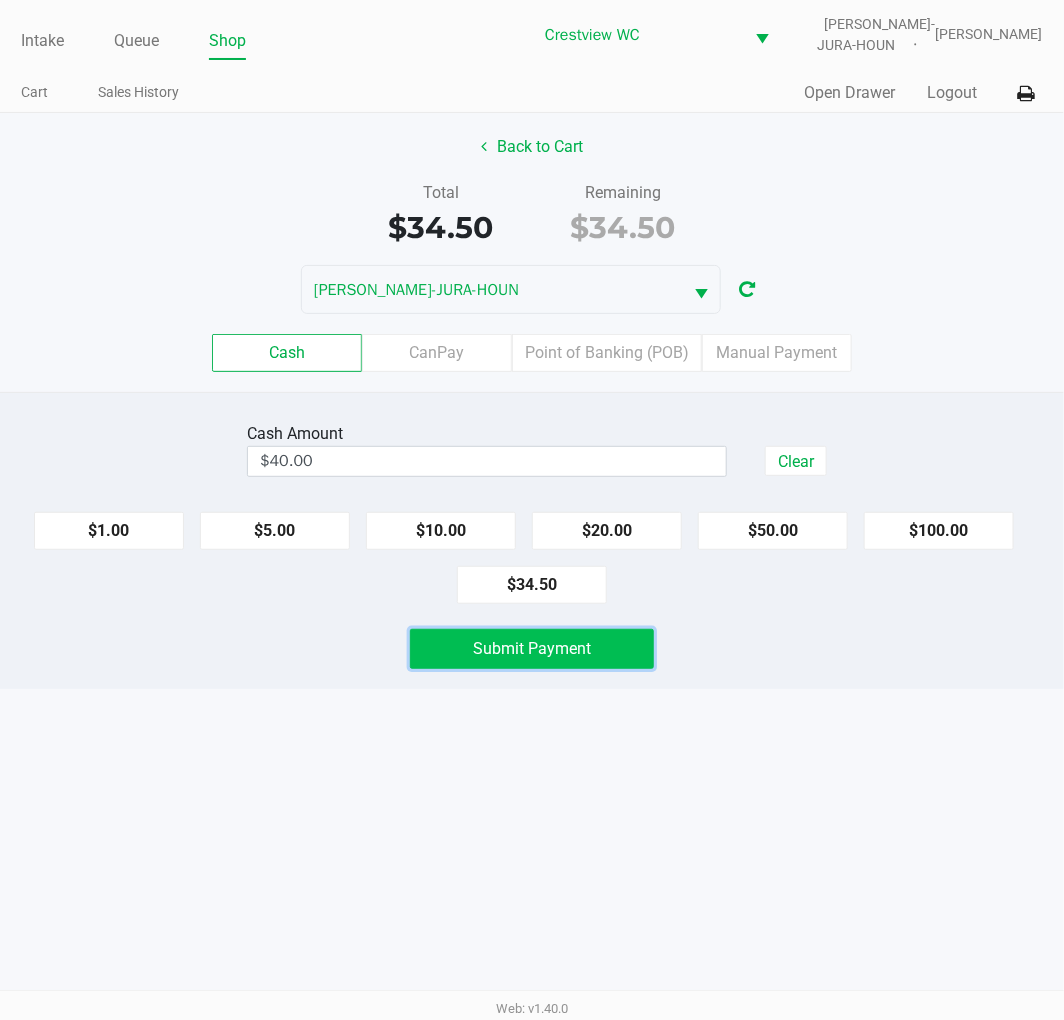 click on "Submit Payment" 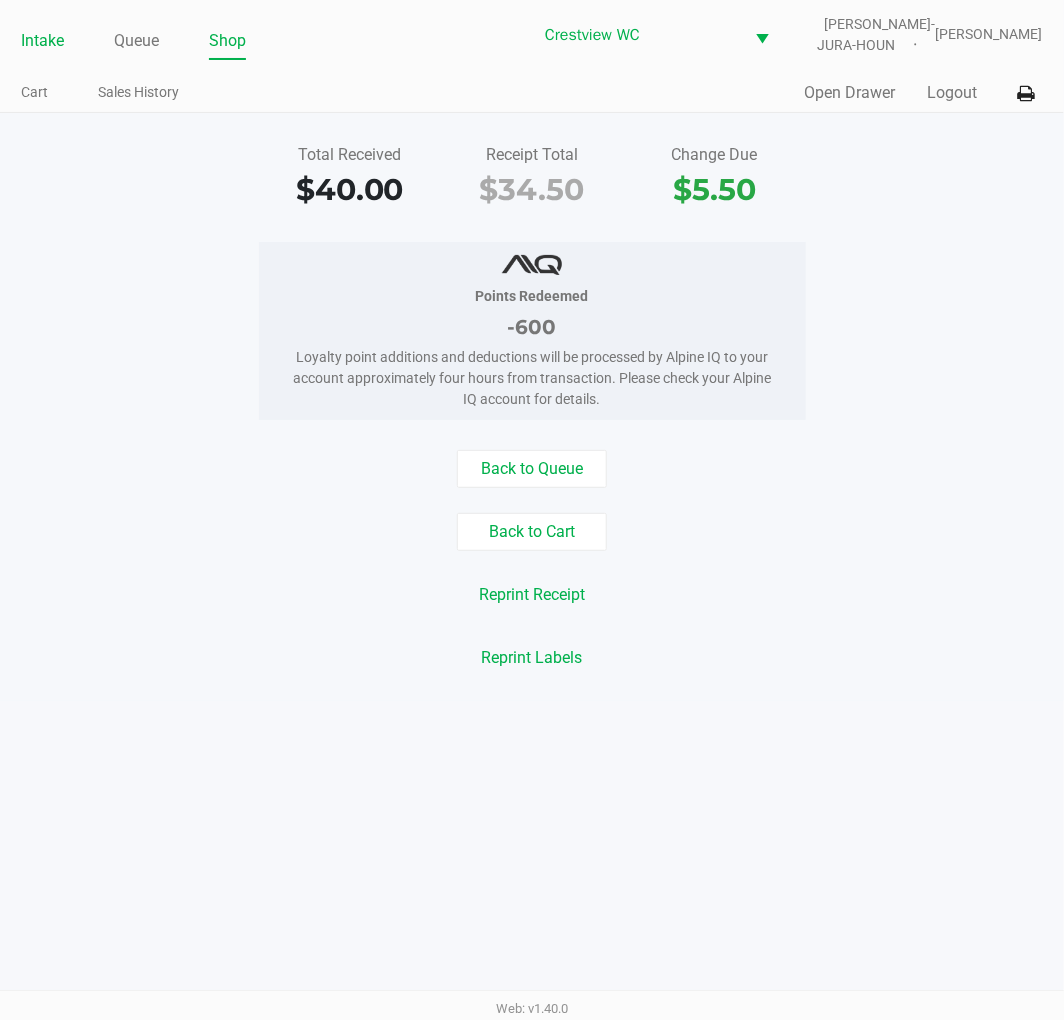 click on "Intake" 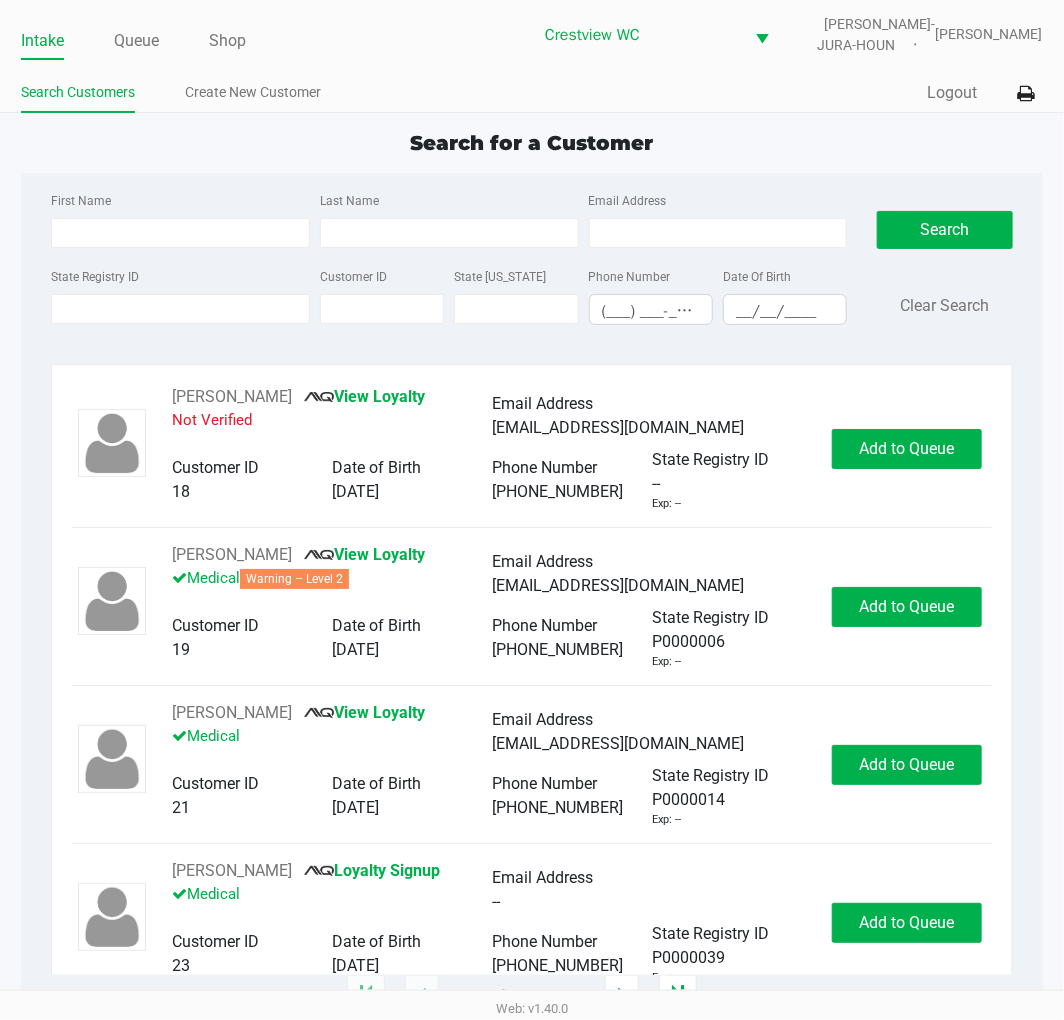click on "Quick Sale   Logout" 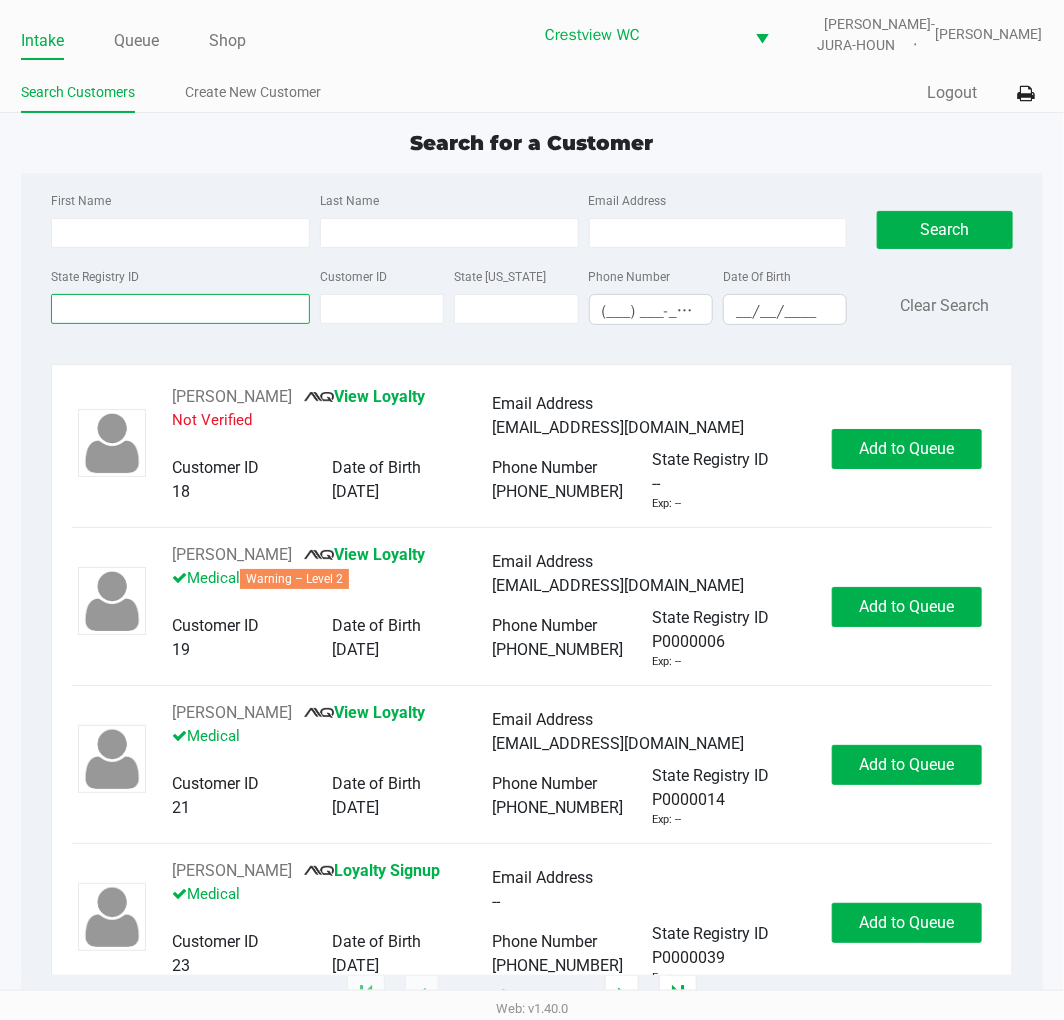 click on "State Registry ID" at bounding box center (180, 309) 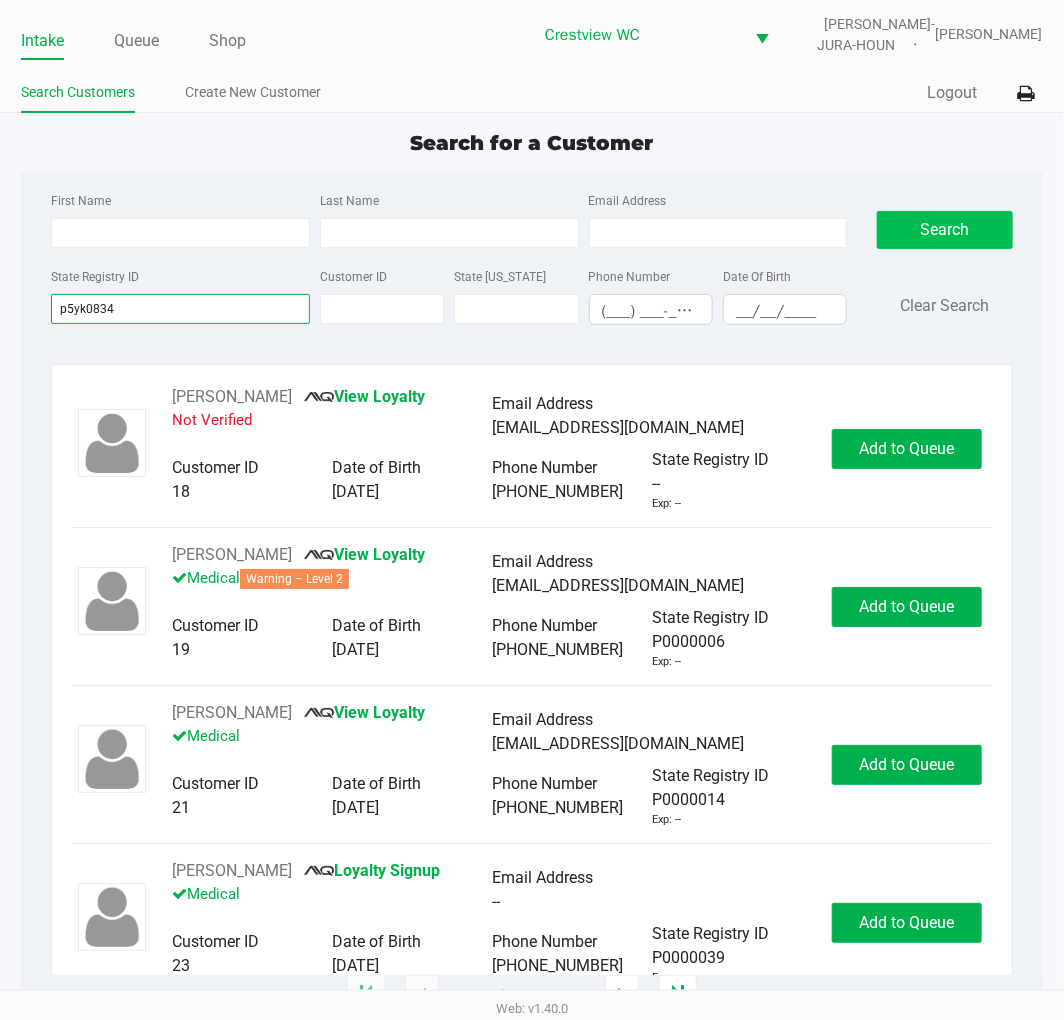 type on "p5yk0834" 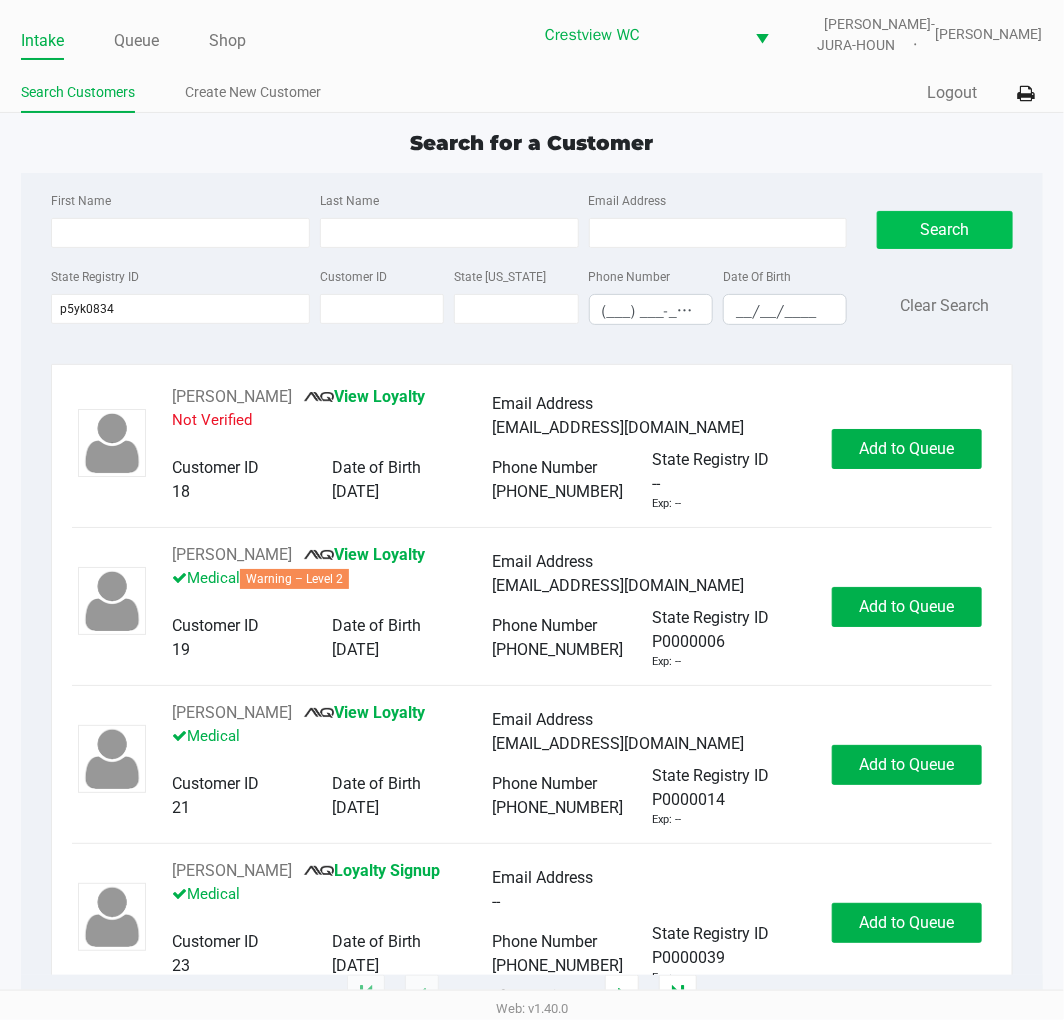 click on "Search" 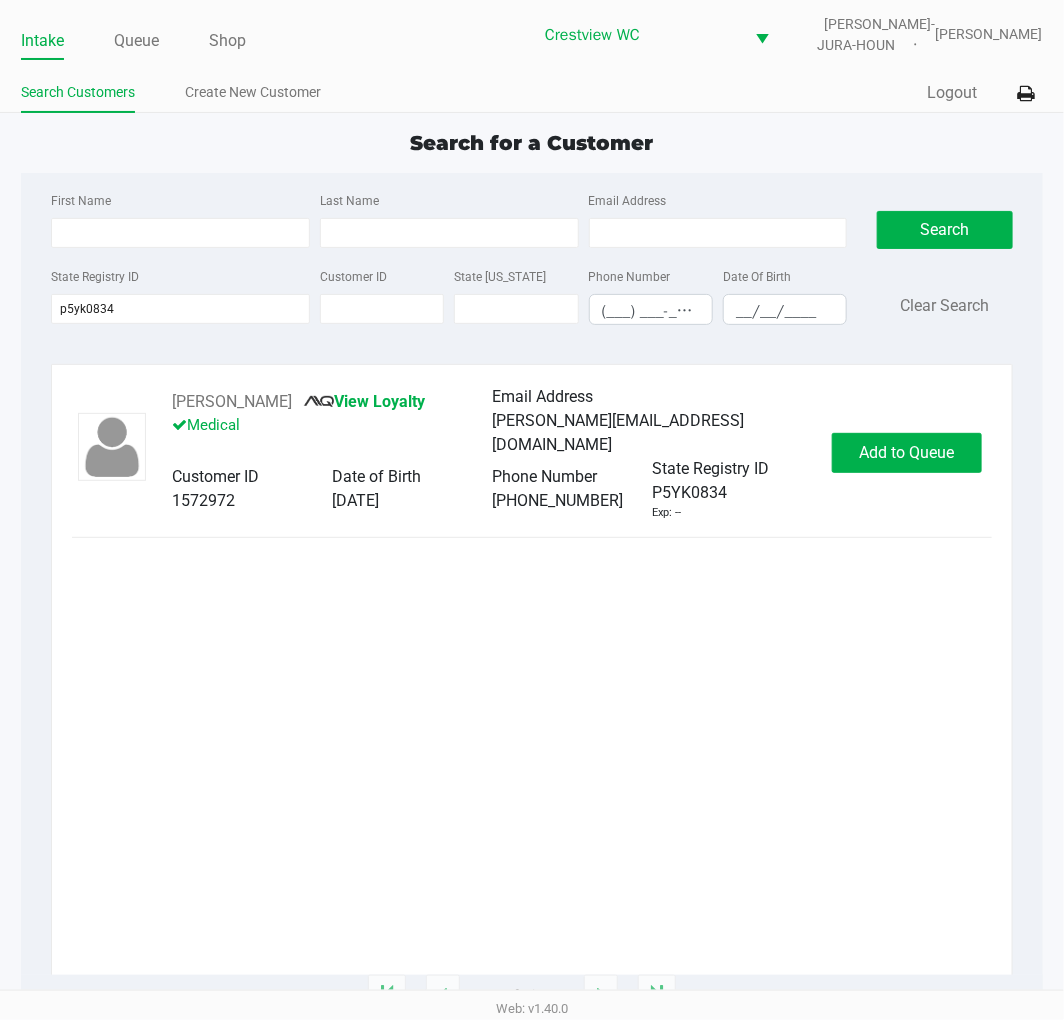 click on "MICHELLE PERRIER       View Loyalty   Medical   Email Address   michelle.psw@gmail.com   Customer ID   1572972   Date of Birth   10/30/1975   Phone Number   (850) 398-9339   State Registry ID   P5YK0834   Exp: --   Add to Queue" 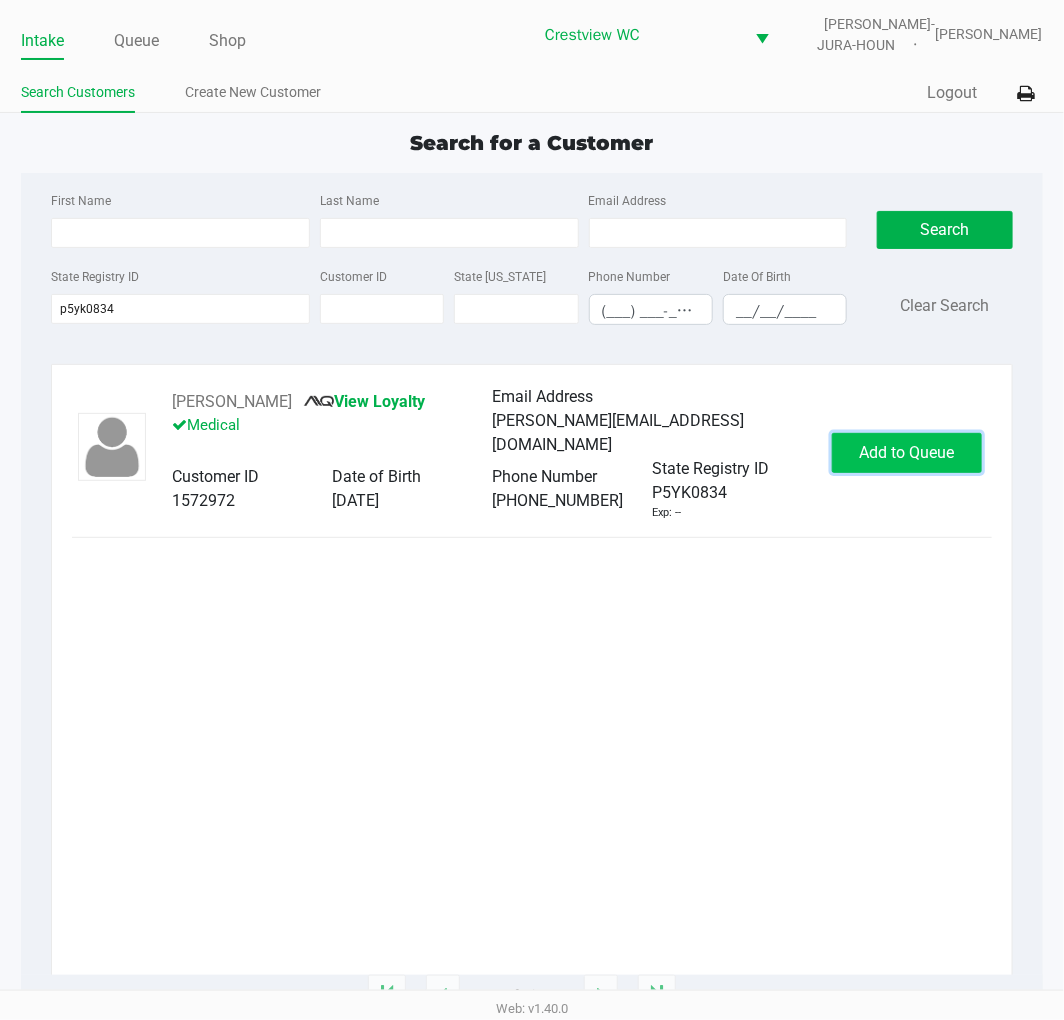 click on "Add to Queue" 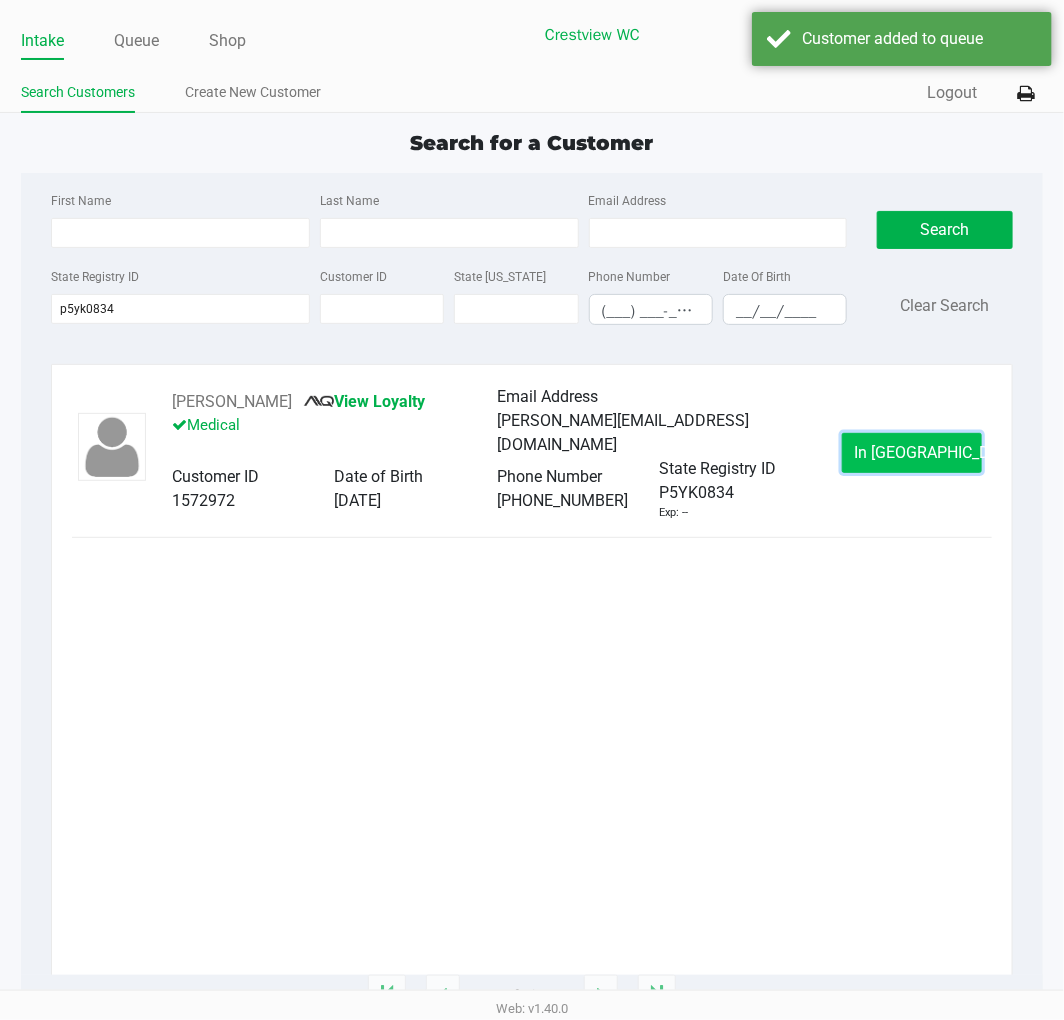 click on "In Queue" 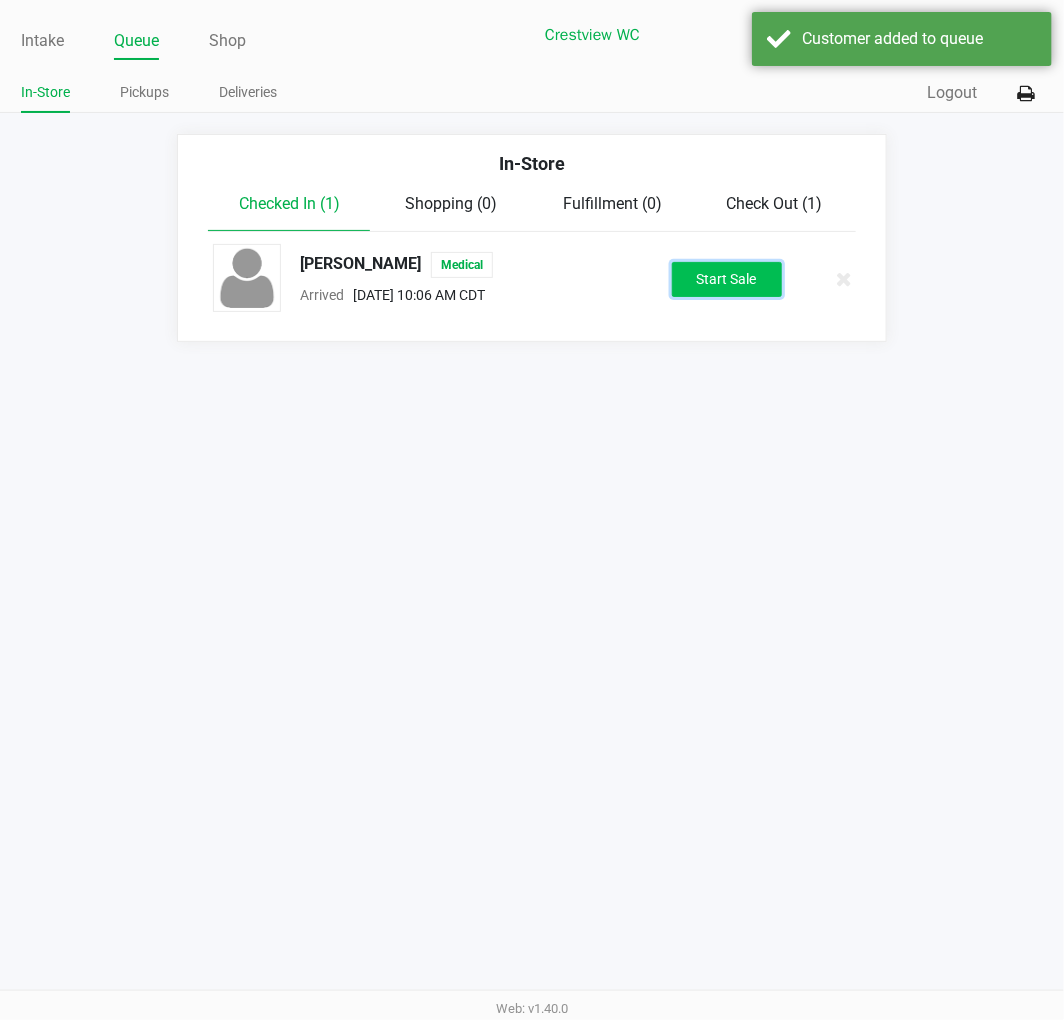 click on "Start Sale" 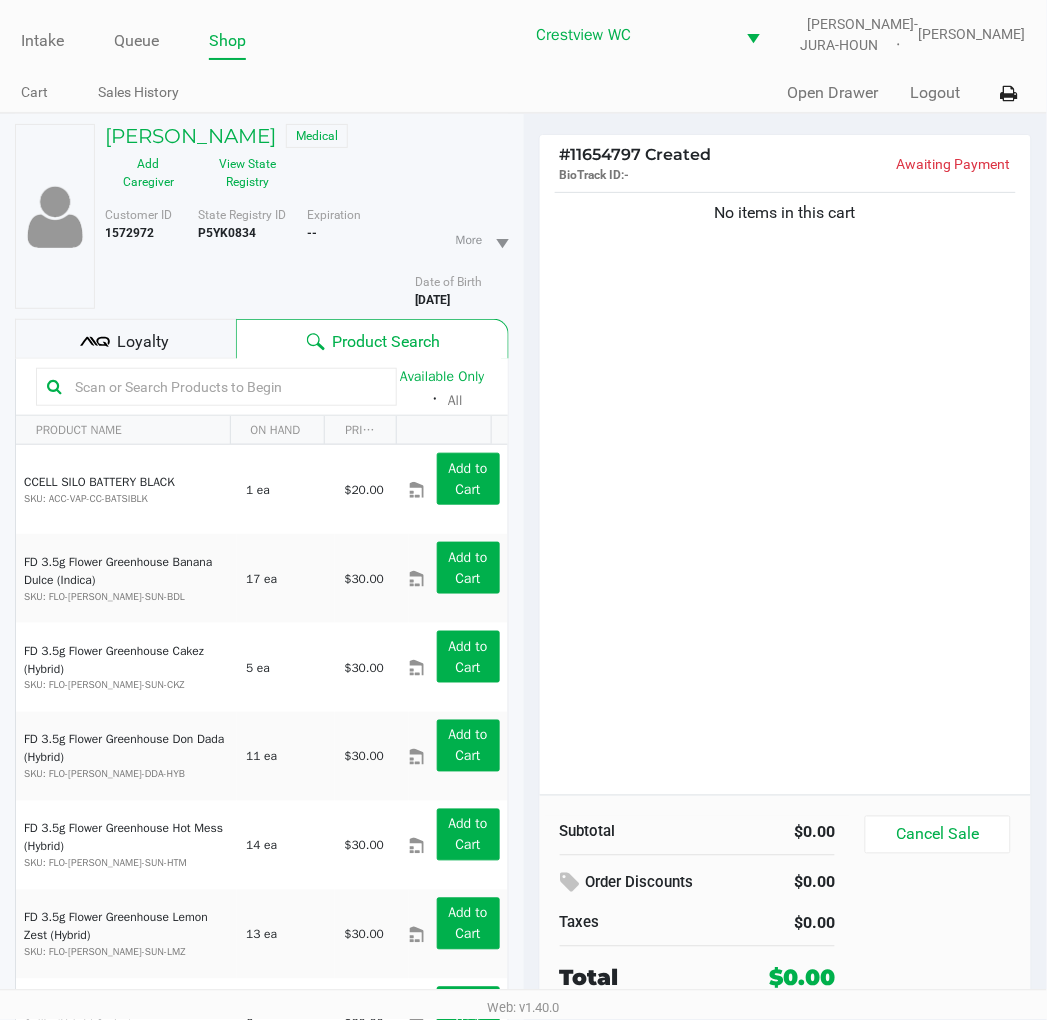 click on "No items in this cart" 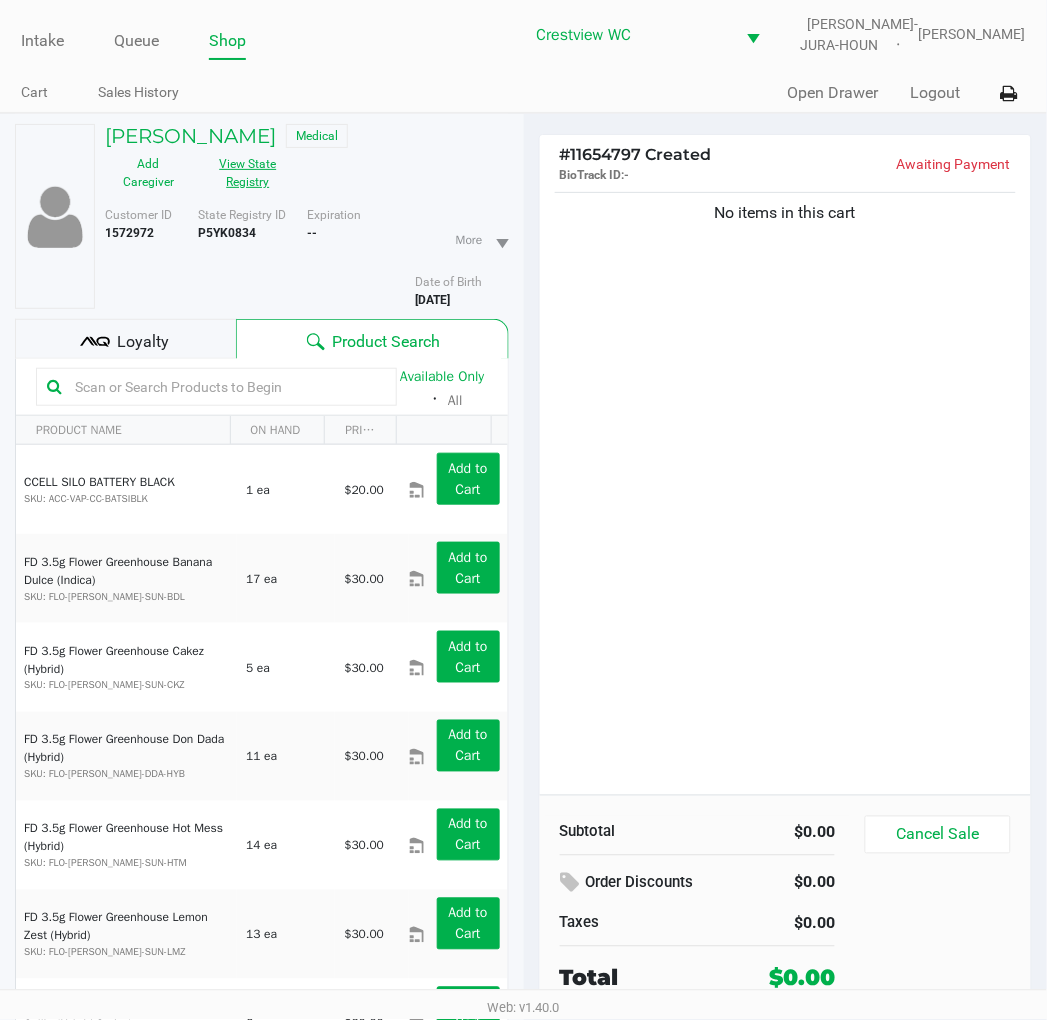 click on "View State Registry" 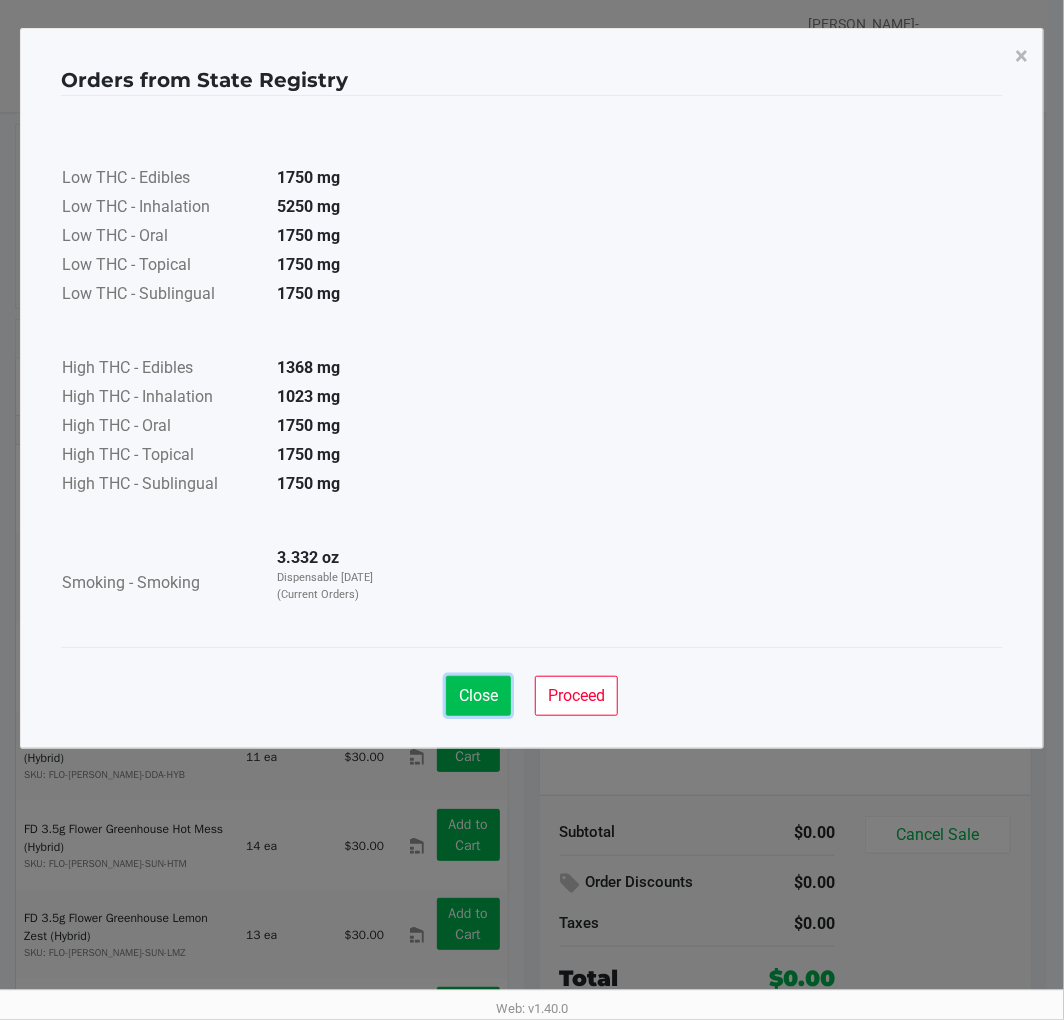 click on "Close" 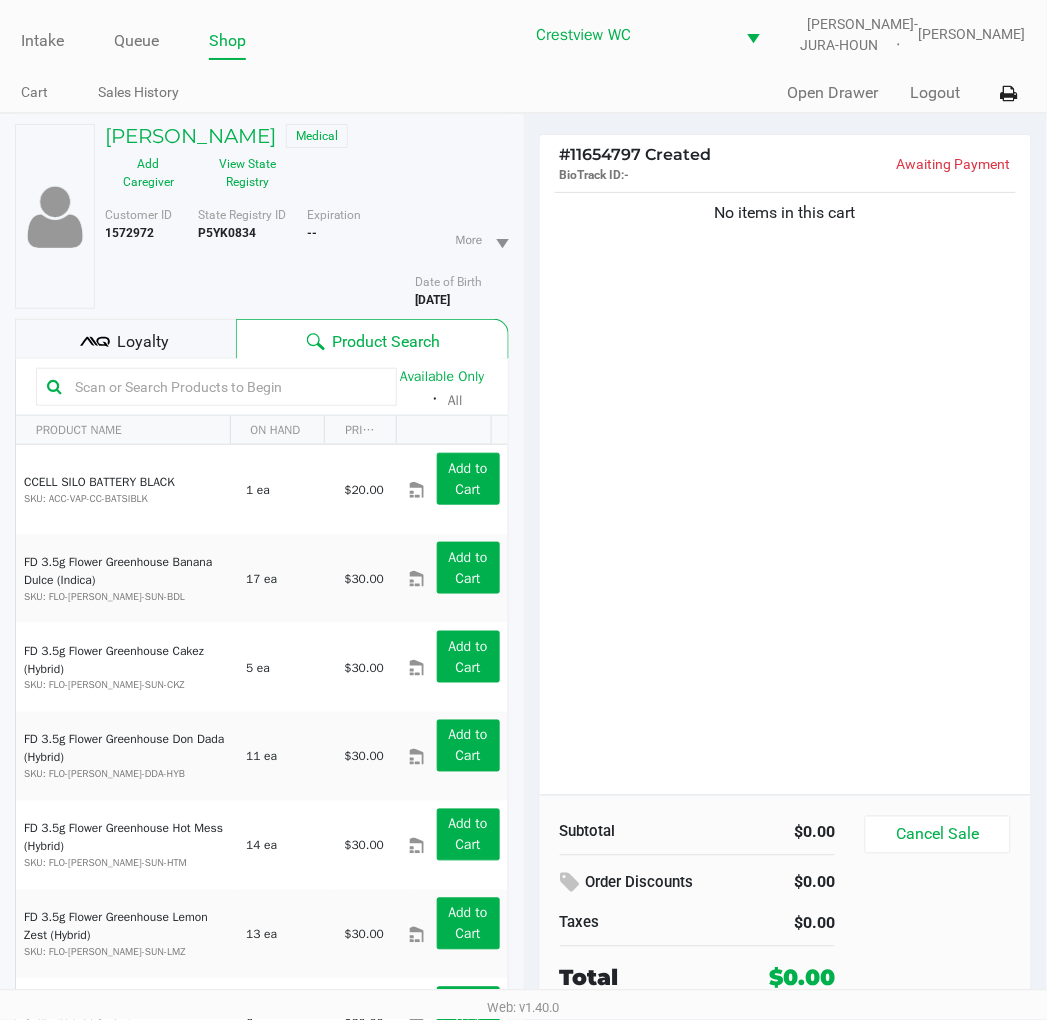 click on "No items in this cart" 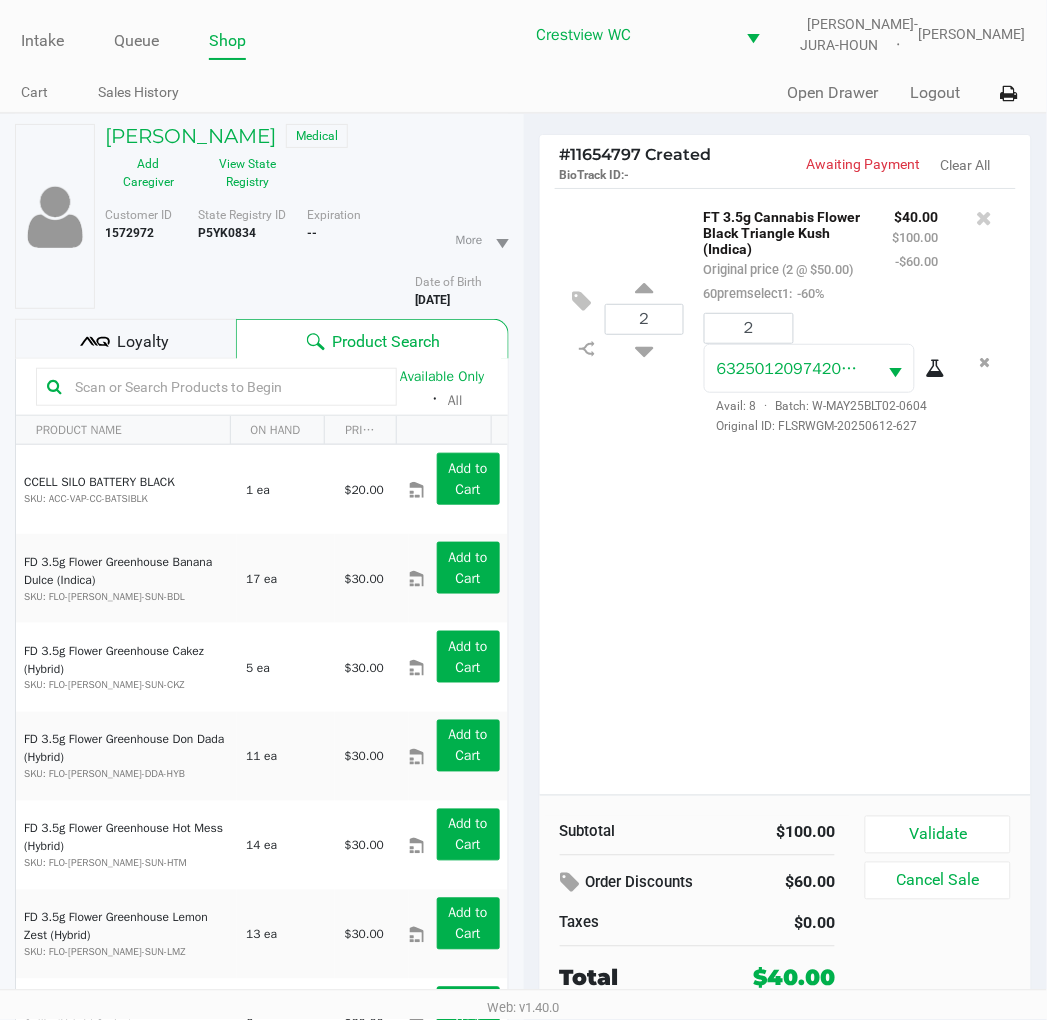 click on "2  FT 3.5g Cannabis Flower Black Triangle Kush (Indica)   Original price (2 @ $50.00)  60premselect1:  -60% $40.00 $100.00 -$60.00 2 6325012097420610  Avail: 8  ·  Batch: W-MAY25BLT02-0604   Original ID: FLSRWGM-20250612-627" 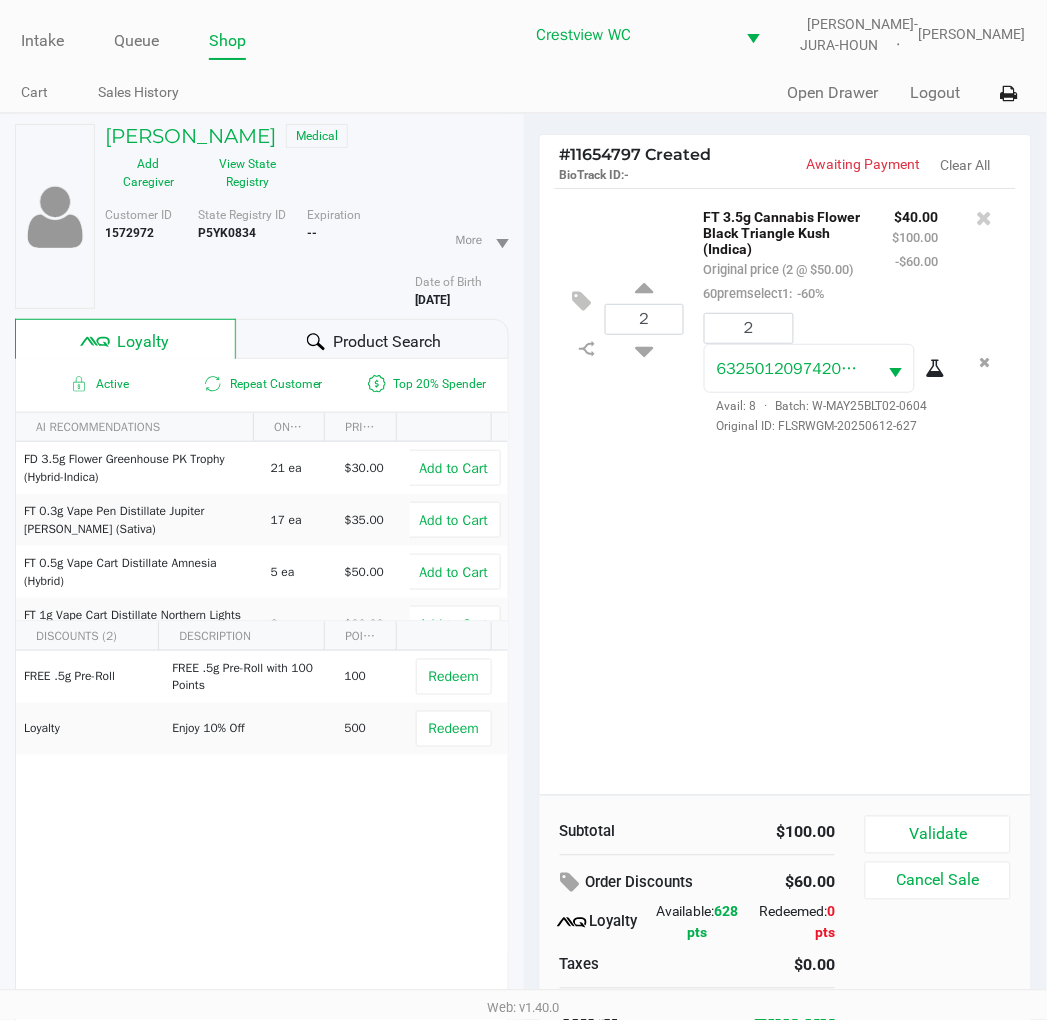 click on "2  FT 3.5g Cannabis Flower Black Triangle Kush (Indica)   Original price (2 @ $50.00)  60premselect1:  -60% $40.00 $100.00 -$60.00 2 6325012097420610  Avail: 8  ·  Batch: W-MAY25BLT02-0604   Original ID: FLSRWGM-20250612-627" 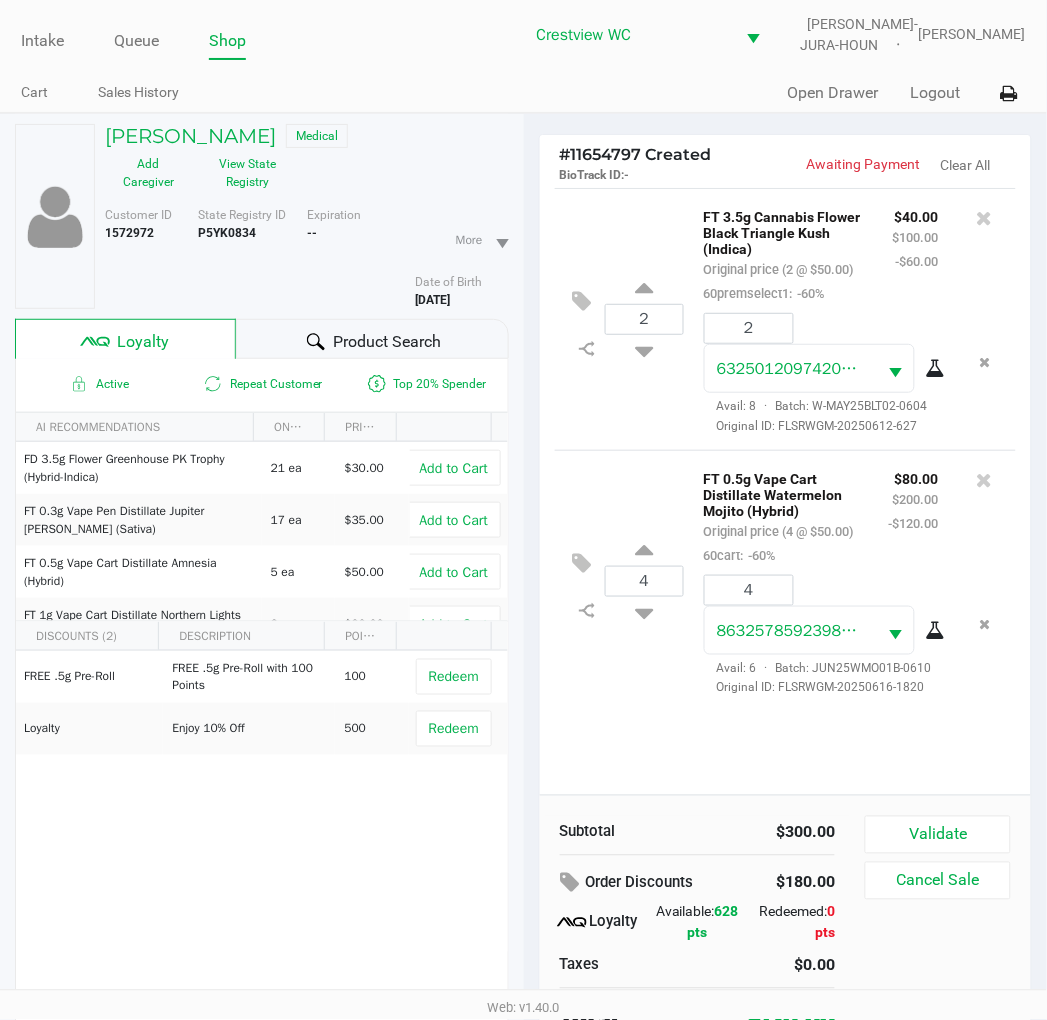 scroll, scrollTop: 100, scrollLeft: 0, axis: vertical 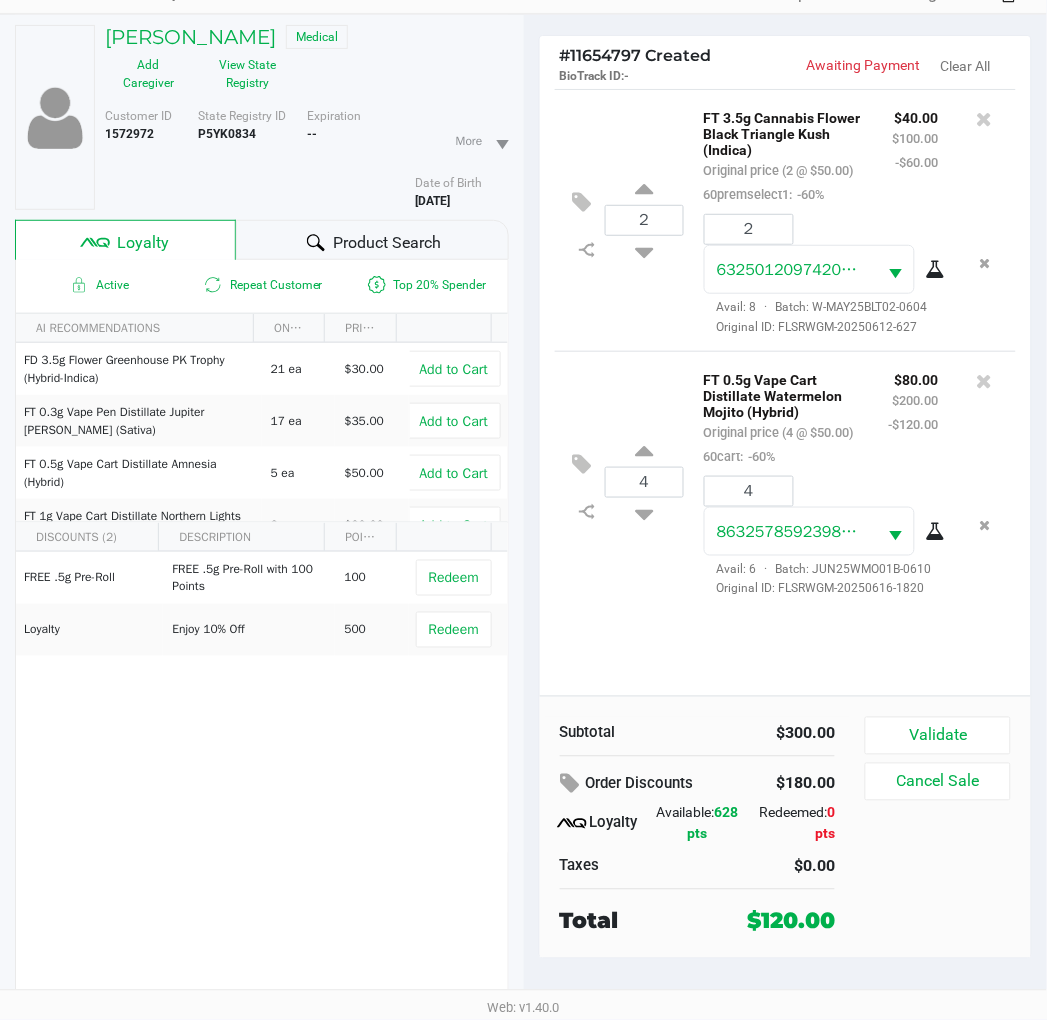 click on "2  FT 3.5g Cannabis Flower Black Triangle Kush (Indica)   Original price (2 @ $50.00)  60premselect1:  -60% $40.00 $100.00 -$60.00 2 6325012097420610  Avail: 8  ·  Batch: W-MAY25BLT02-0604   Original ID: FLSRWGM-20250612-627
4  FT 0.5g Vape Cart Distillate Watermelon Mojito (Hybrid)   Original price (4 @ $50.00)  60cart:  -60% $80.00 $200.00 -$120.00 4 8632578592398658  Avail: 6  ·  Batch: JUN25WMO01B-0610   Original ID: FLSRWGM-20250616-1820" 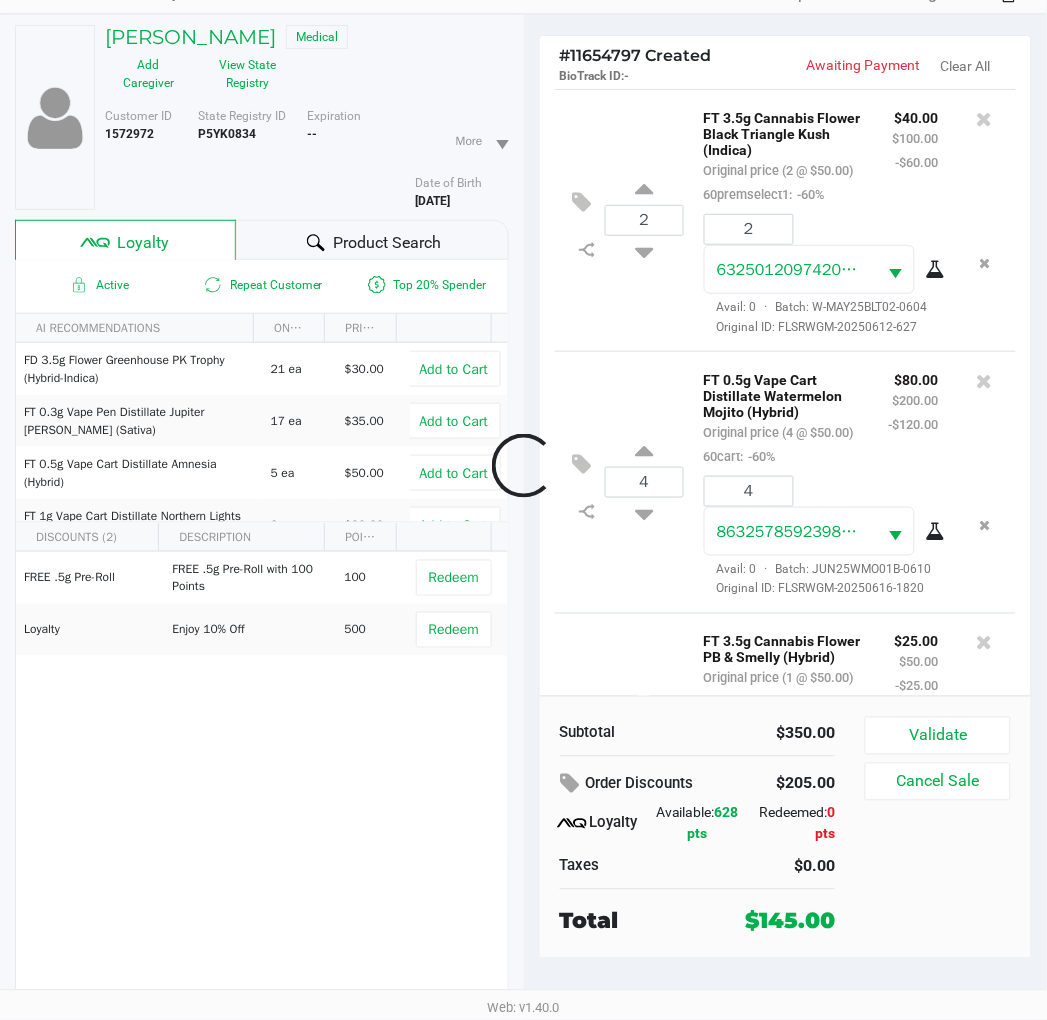 scroll, scrollTop: 324, scrollLeft: 0, axis: vertical 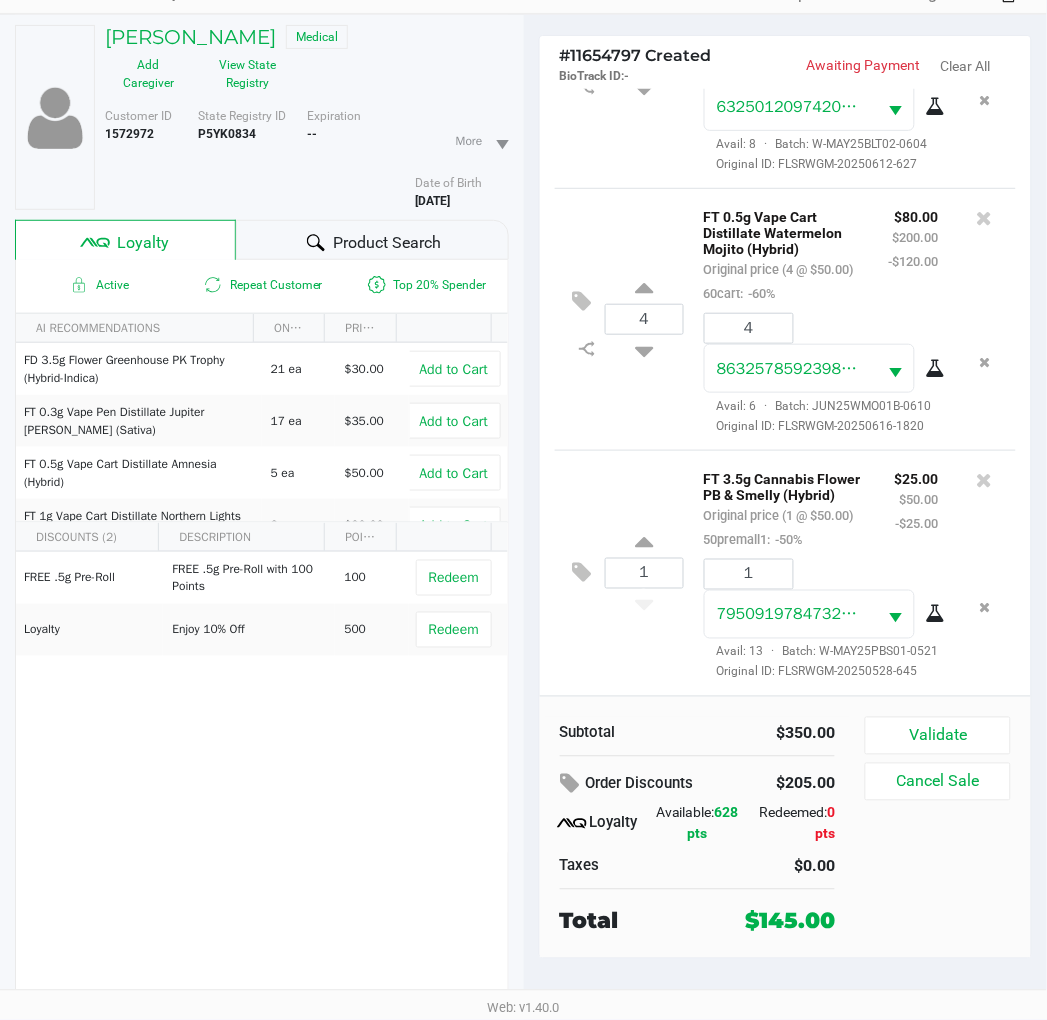 click on "4  FT 0.5g Vape Cart Distillate Watermelon Mojito (Hybrid)   Original price (4 @ $50.00)  60cart:  -60% $80.00 $200.00 -$120.00 4 8632578592398658  Avail: 6  ·  Batch: JUN25WMO01B-0610   Original ID: FLSRWGM-20250616-1820" 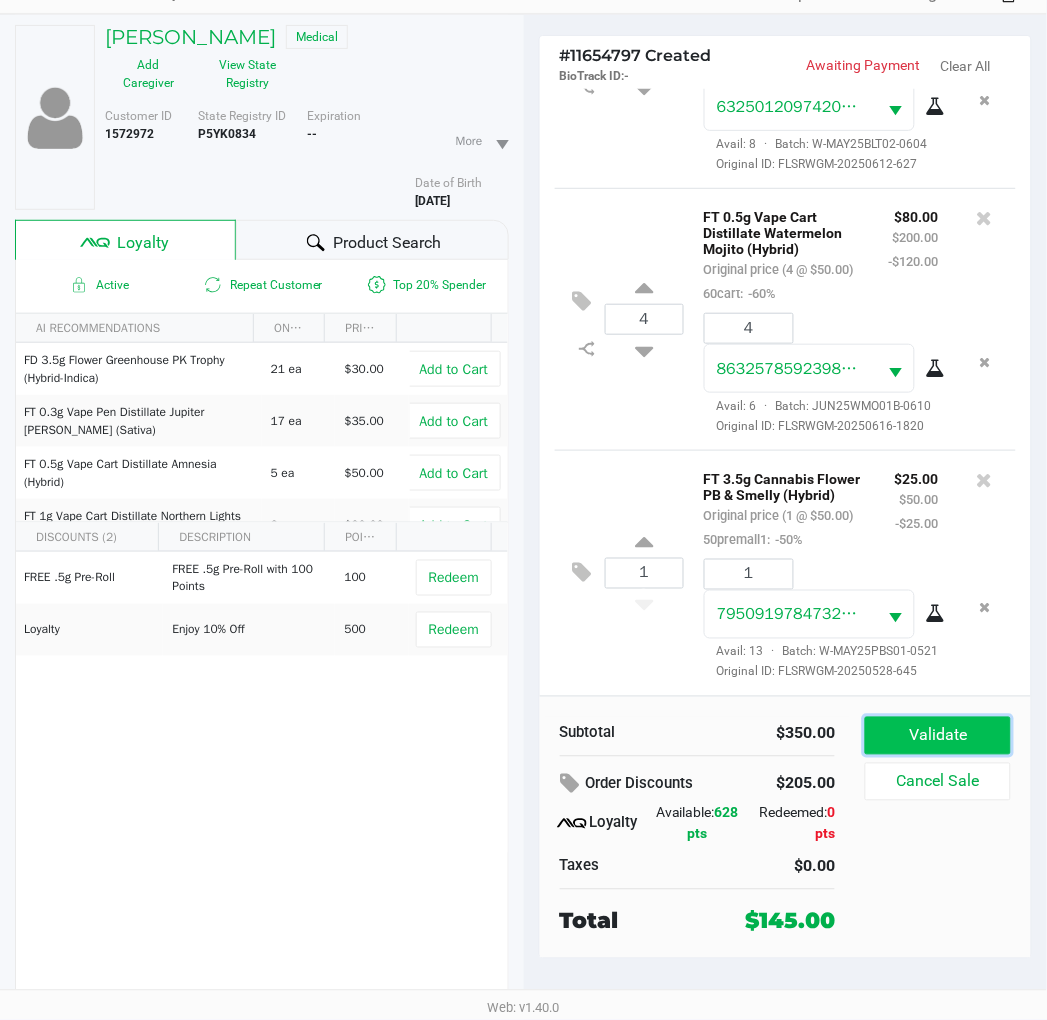 click on "Validate" 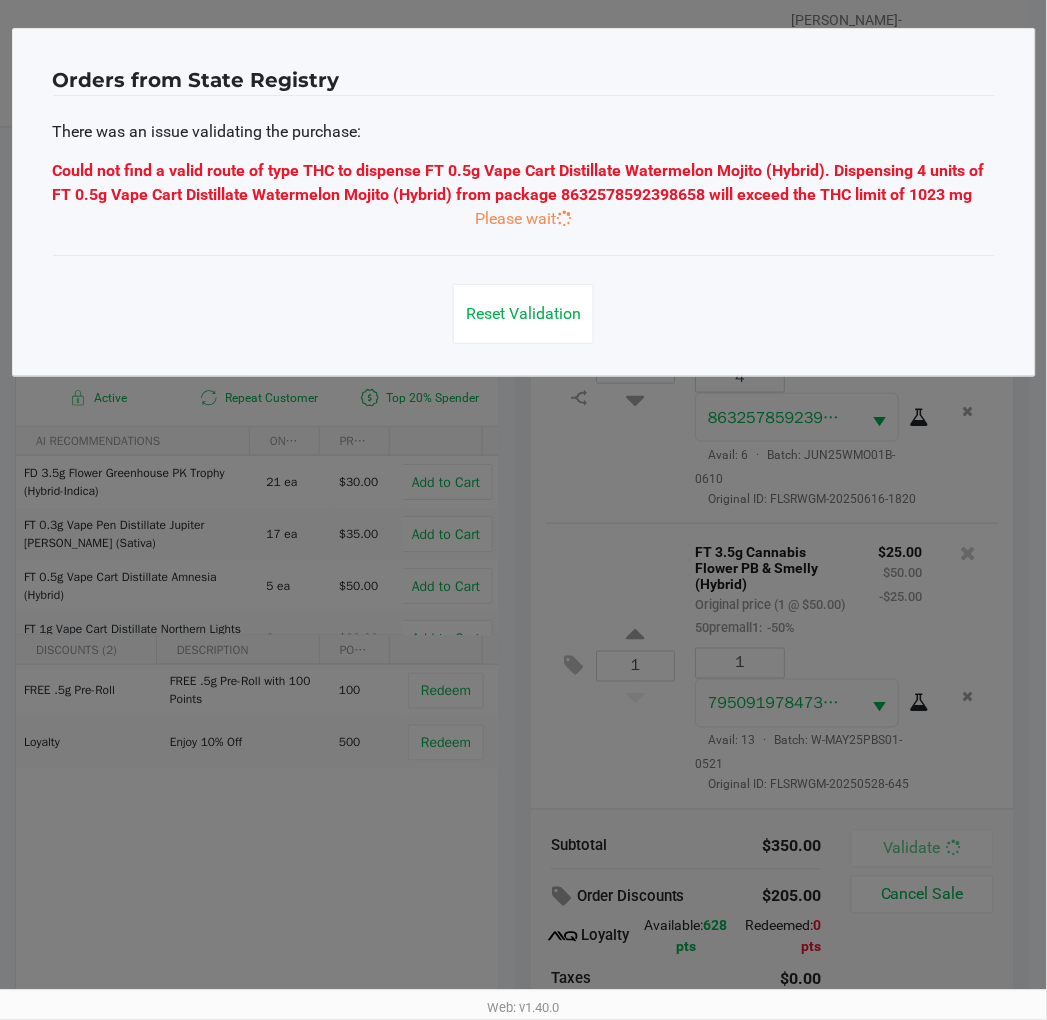 scroll, scrollTop: 0, scrollLeft: 0, axis: both 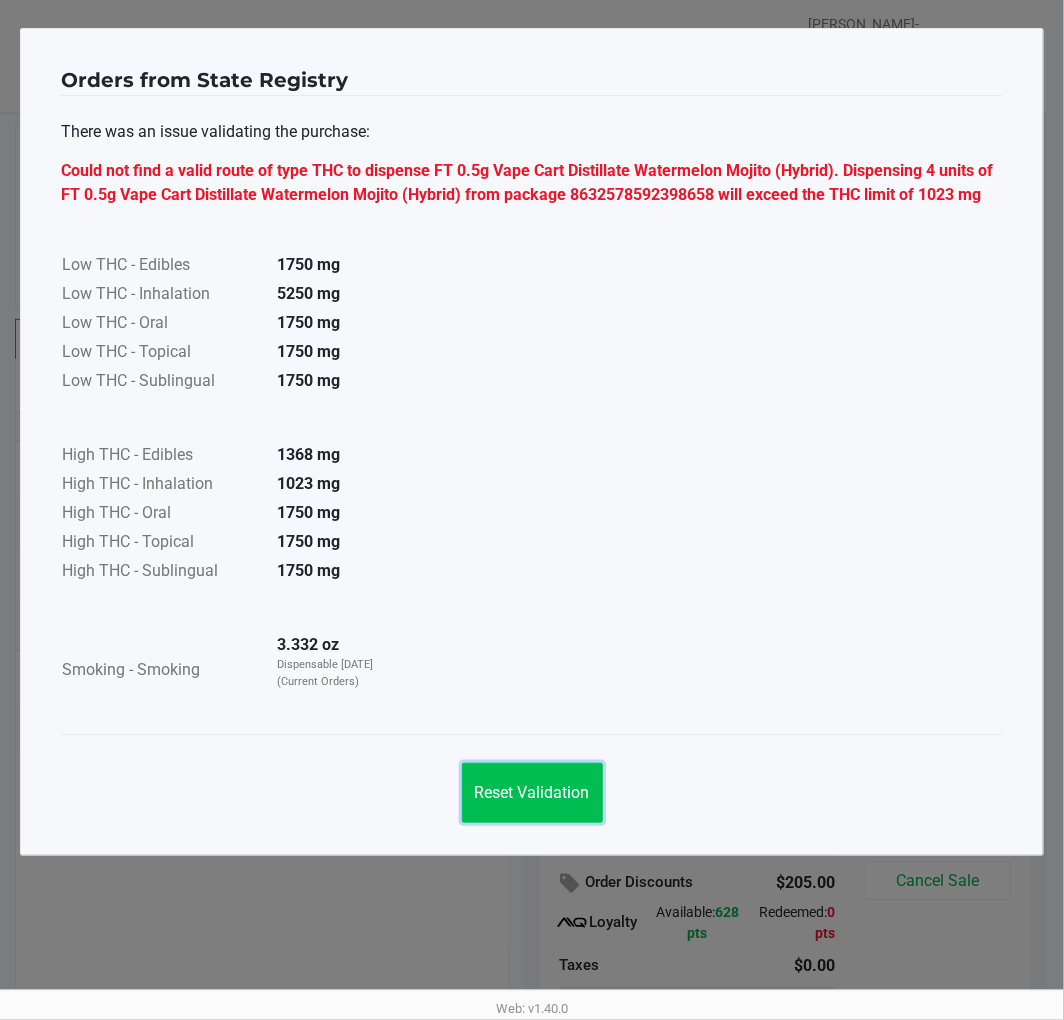 click on "Reset Validation" 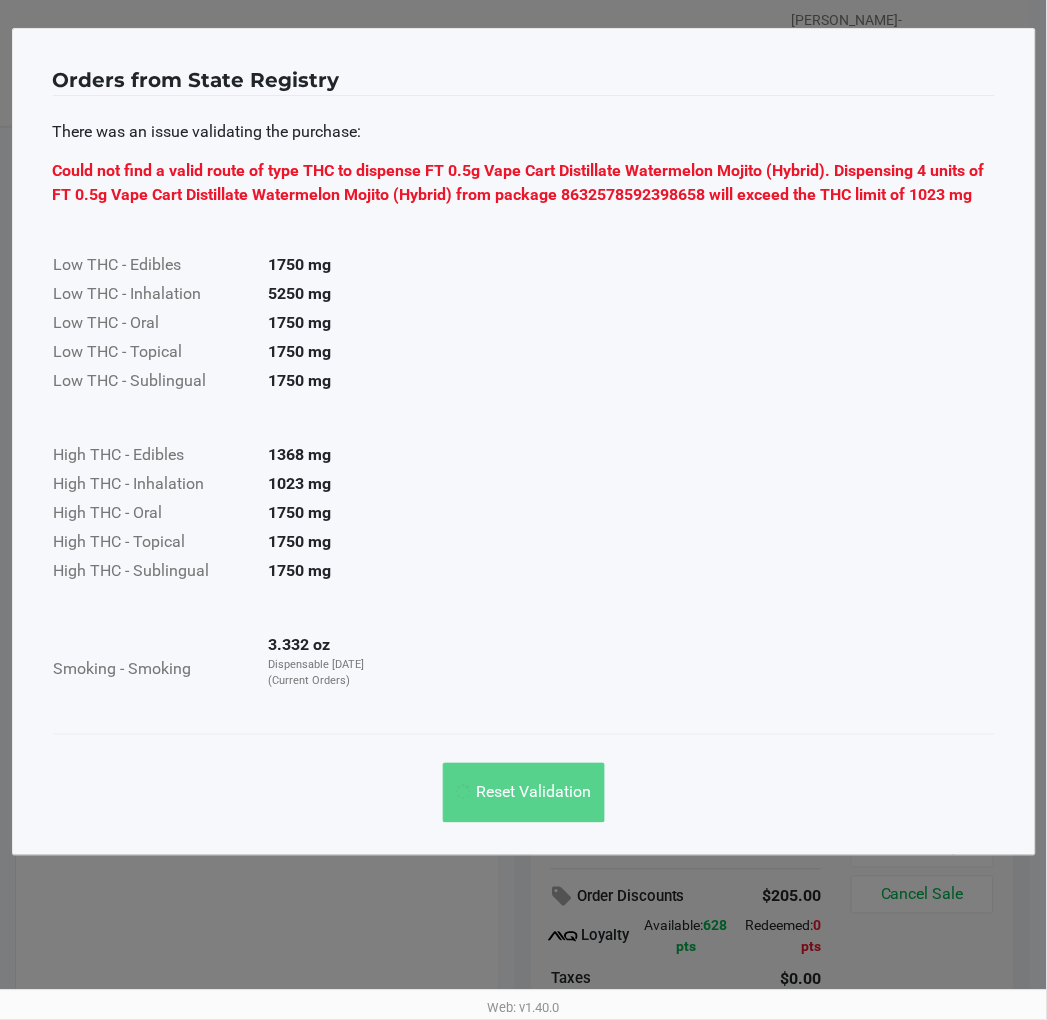 scroll, scrollTop: 330, scrollLeft: 0, axis: vertical 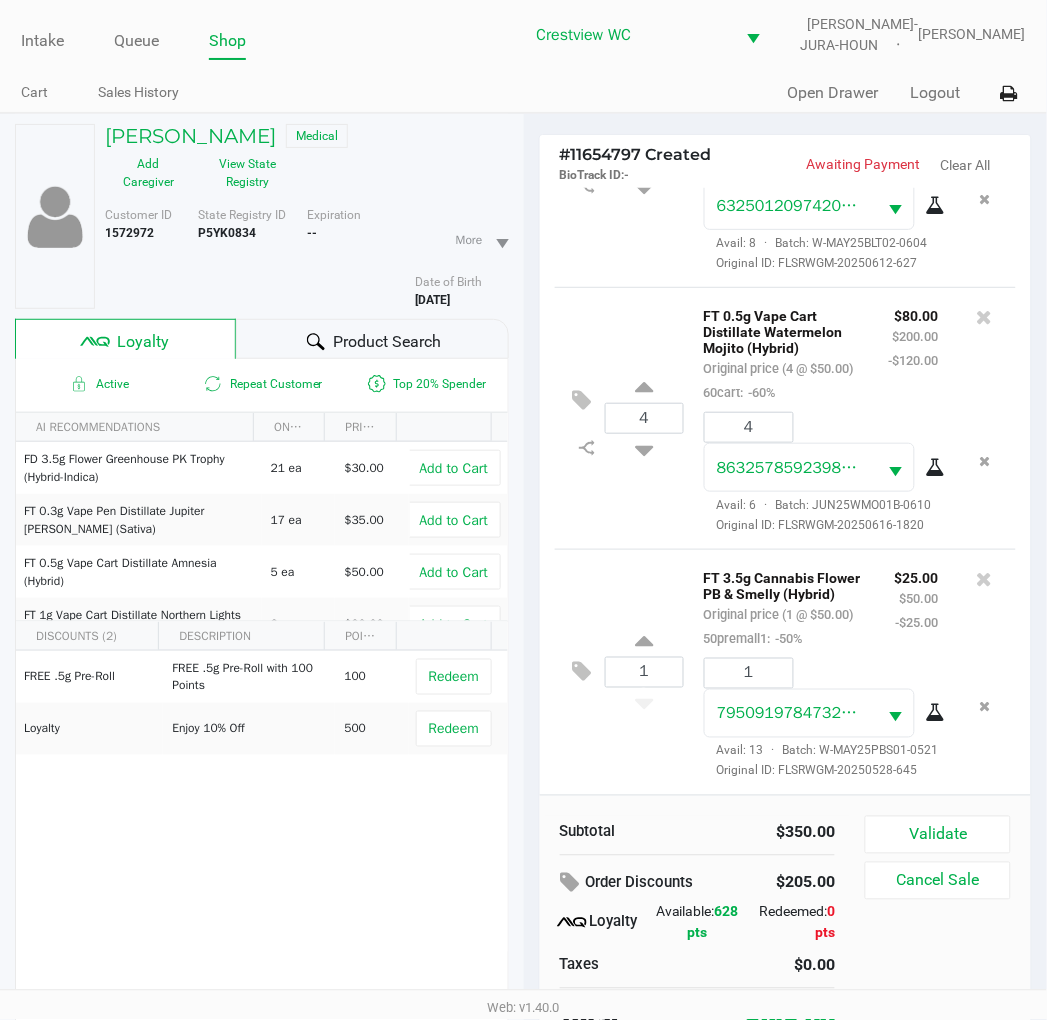 click on "Cart Sales History" 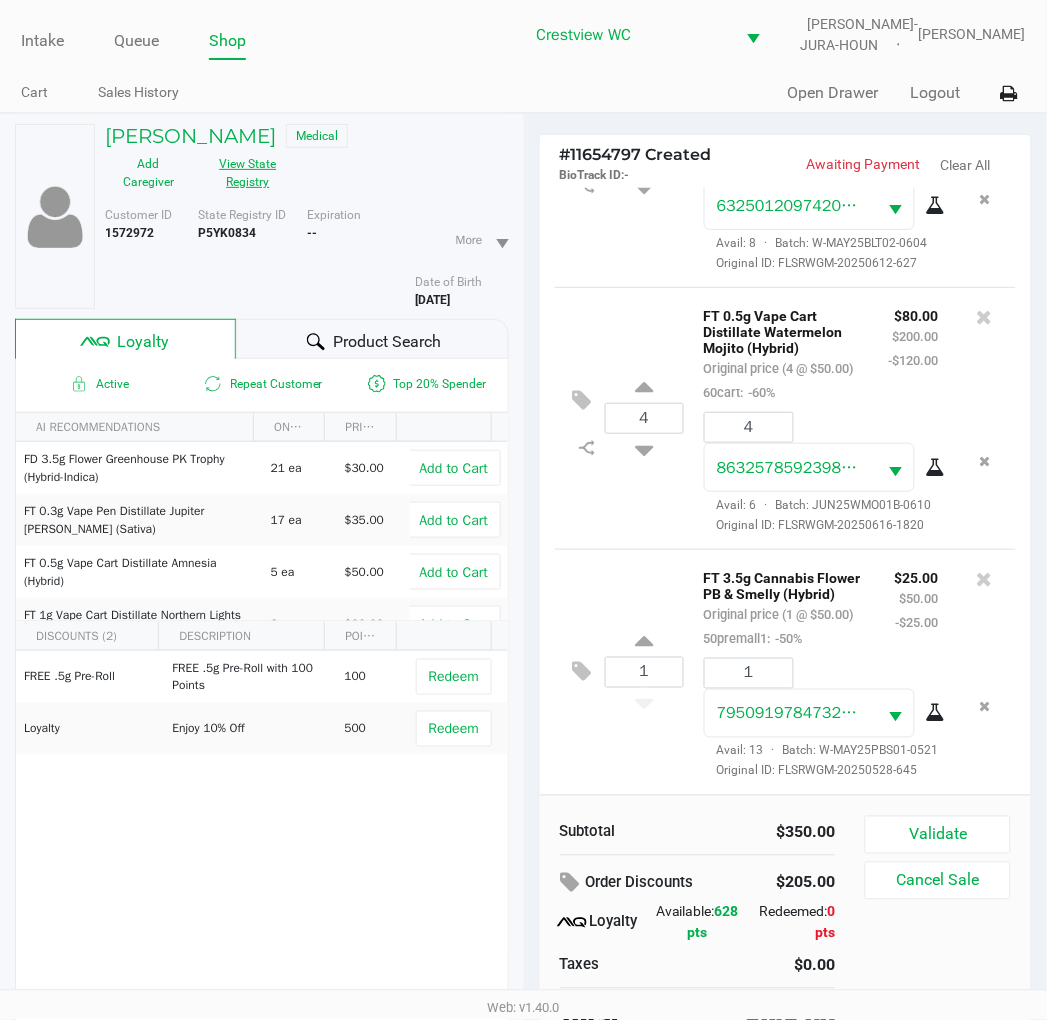 click on "View State Registry" 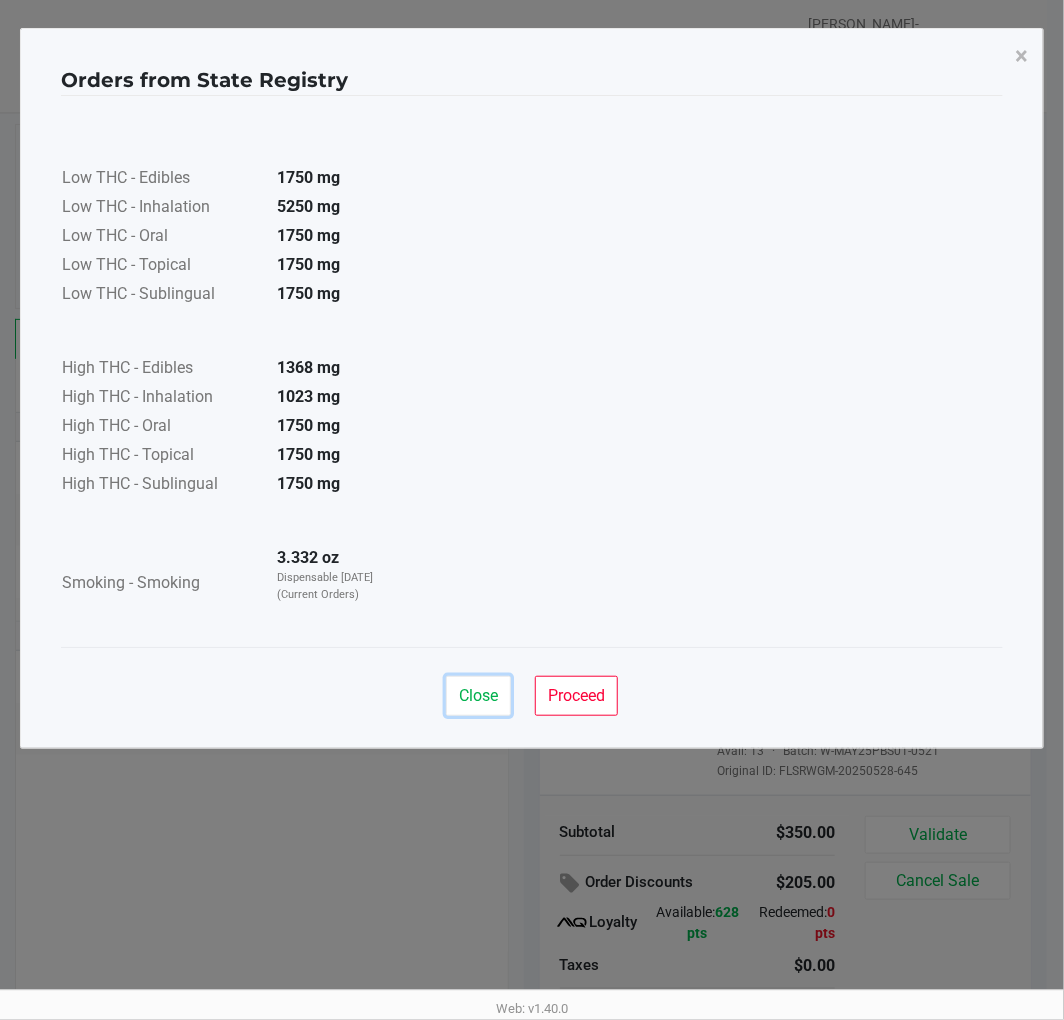 drag, startPoint x: 482, startPoint y: 691, endPoint x: 697, endPoint y: 402, distance: 360.20273 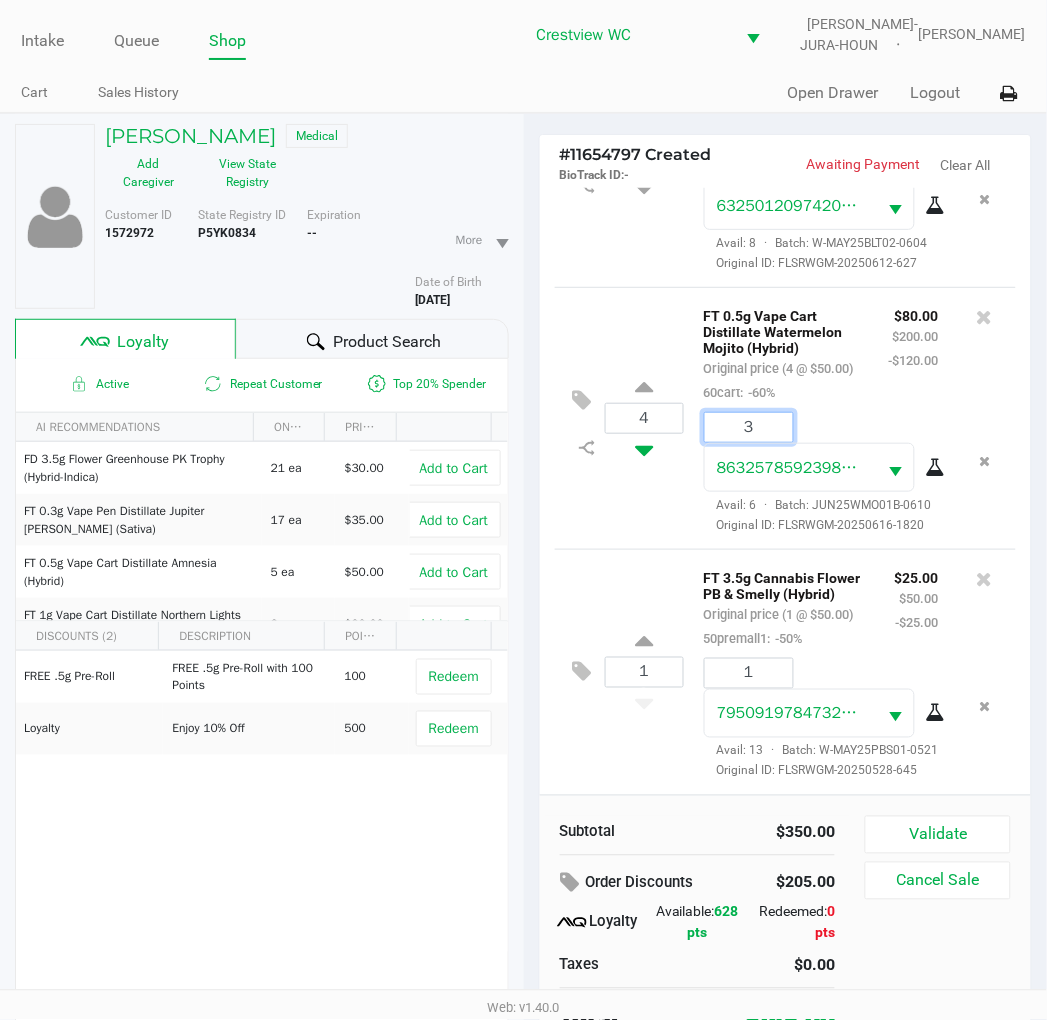 type on "3" 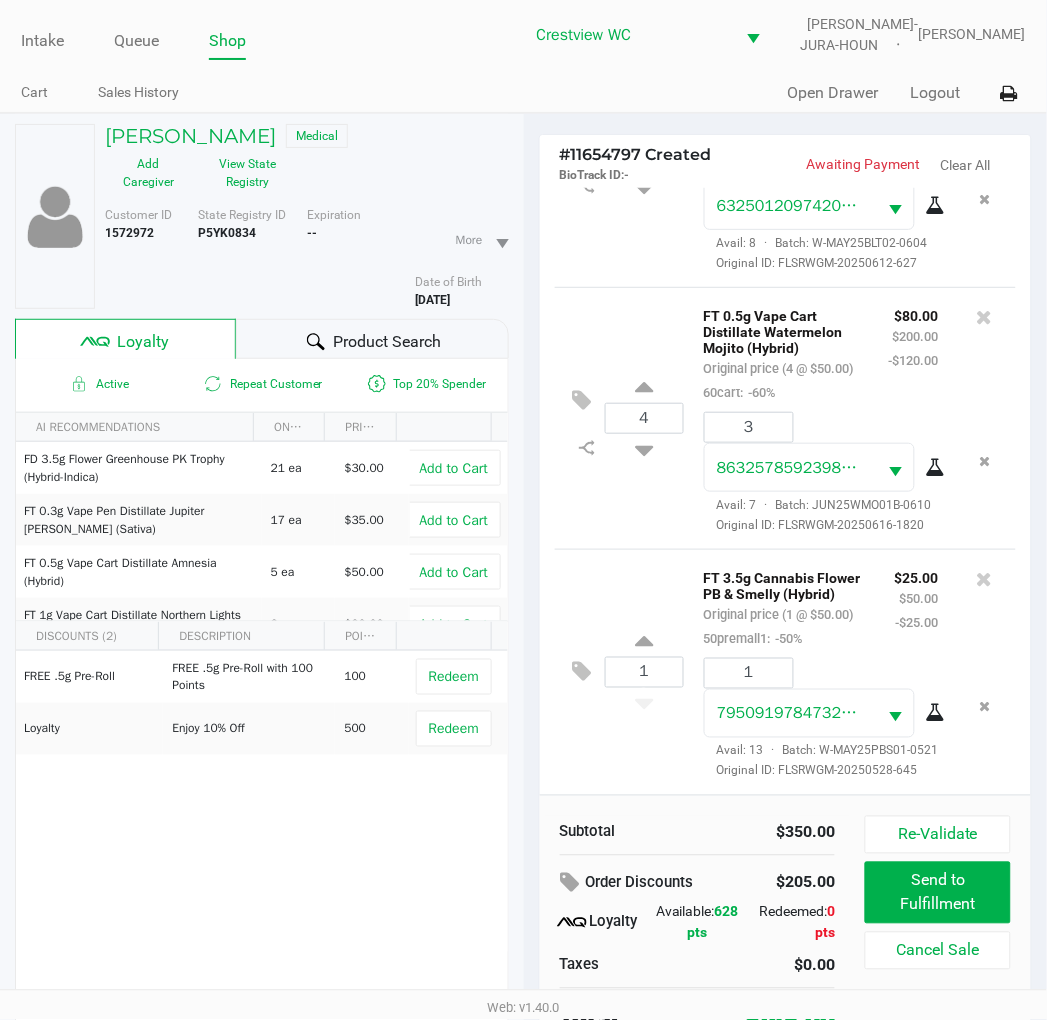 click 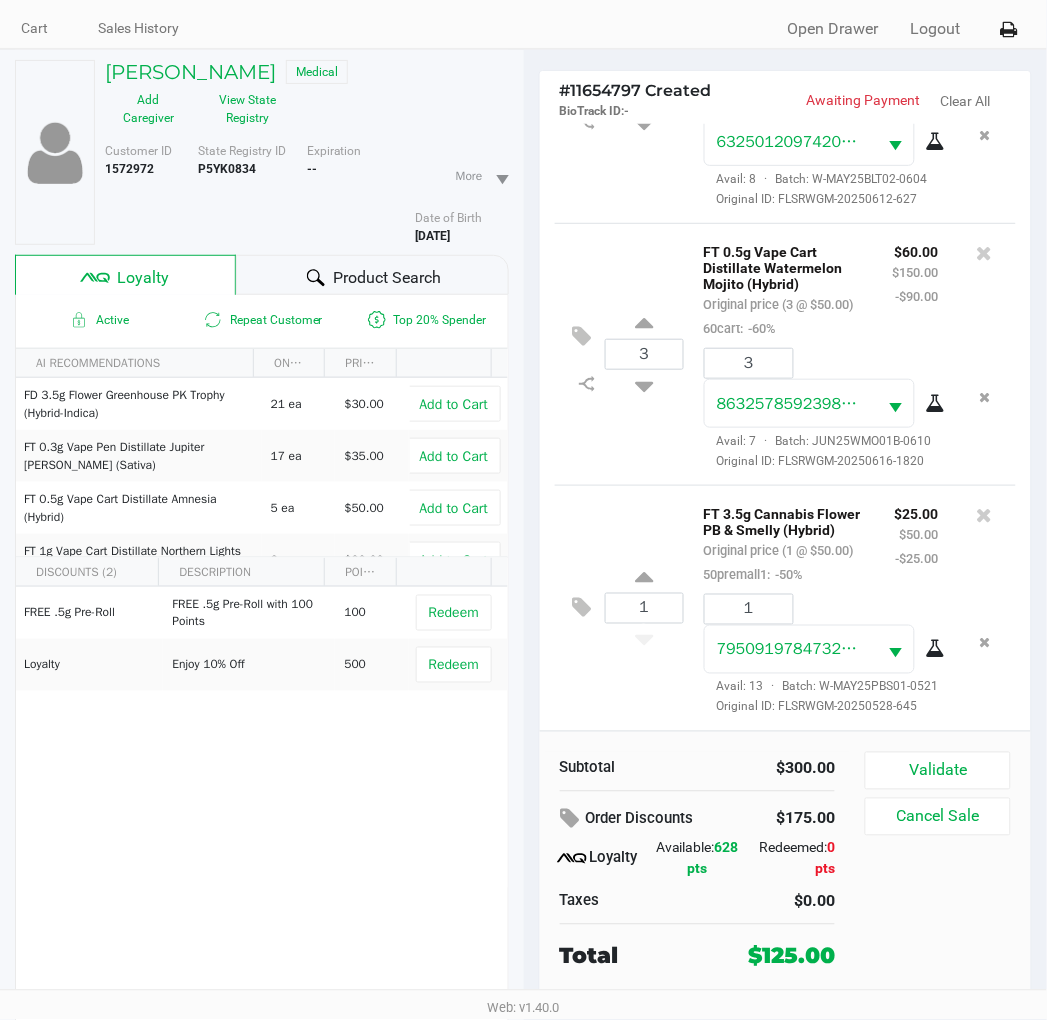 scroll, scrollTop: 100, scrollLeft: 0, axis: vertical 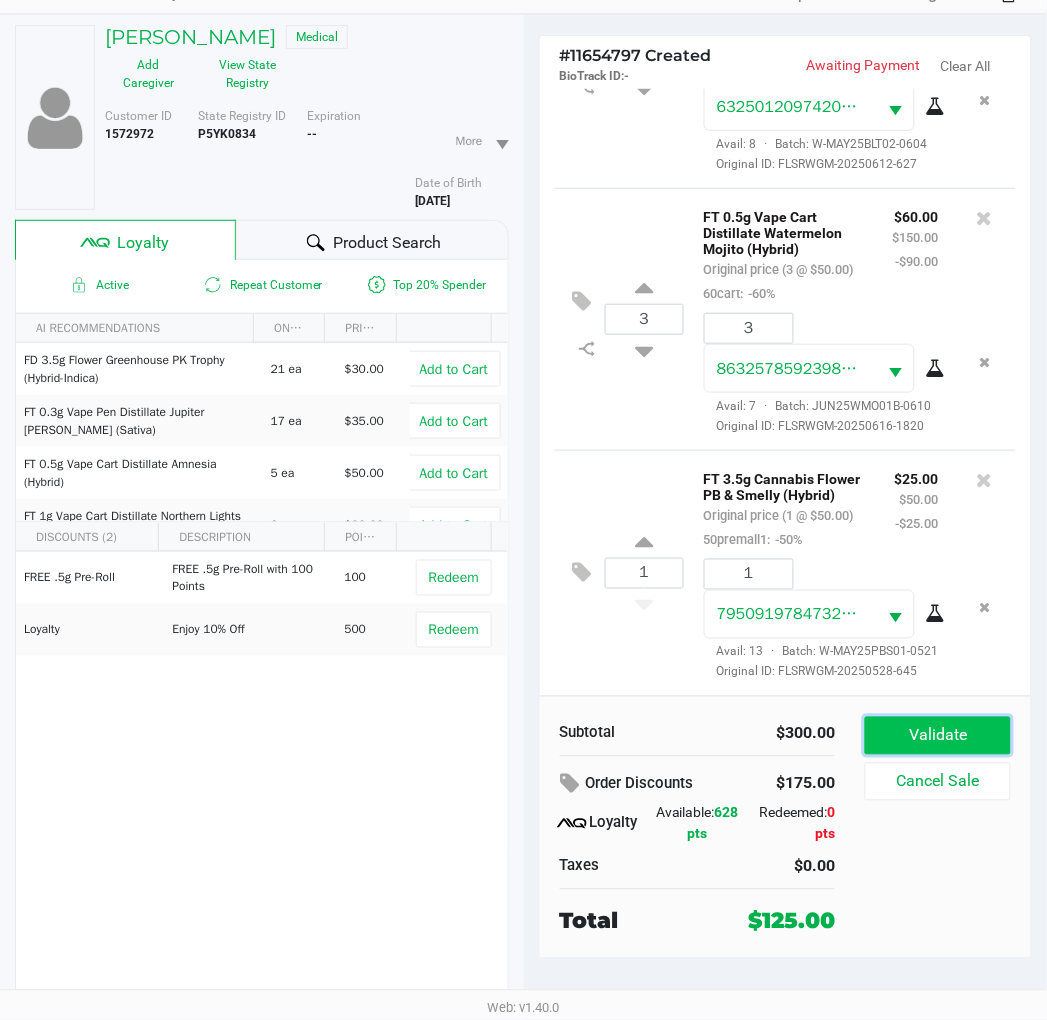 click on "Validate" 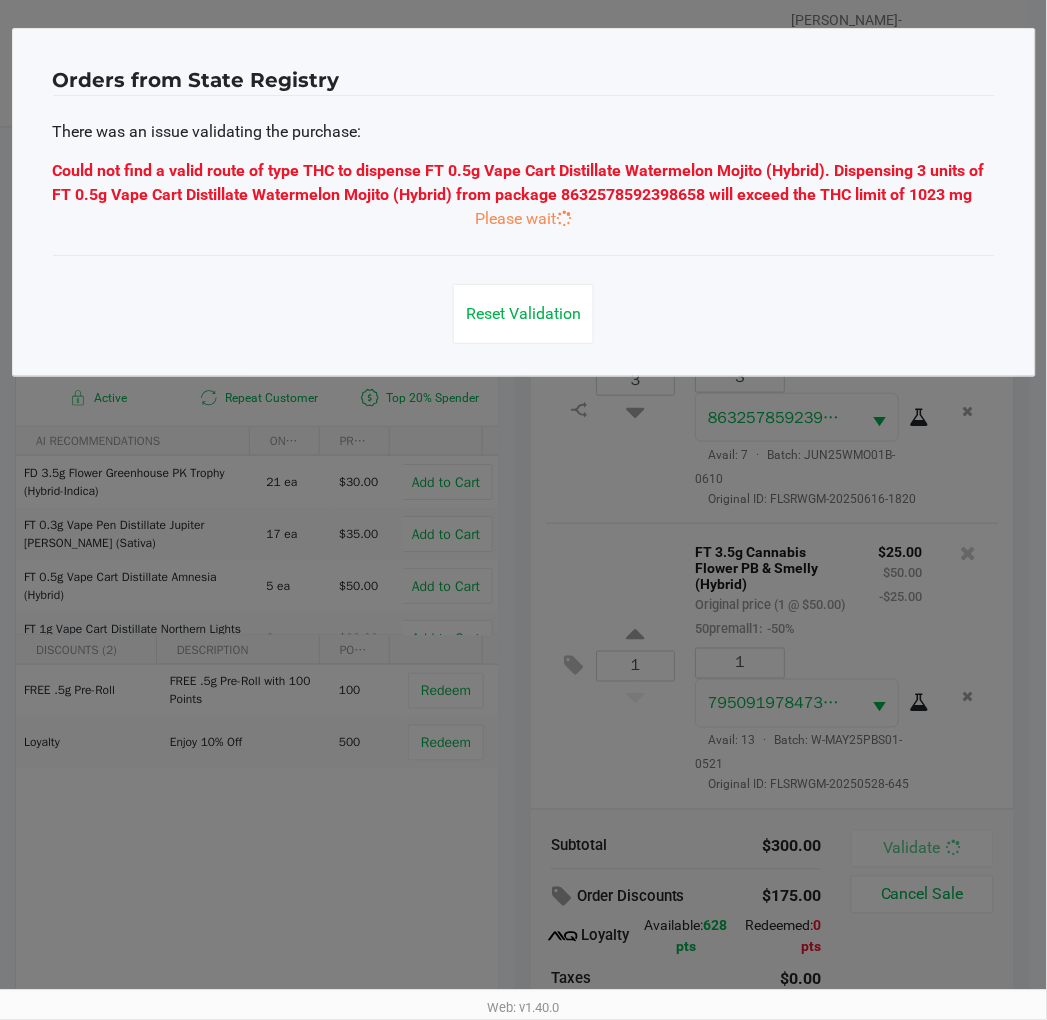 scroll, scrollTop: 0, scrollLeft: 0, axis: both 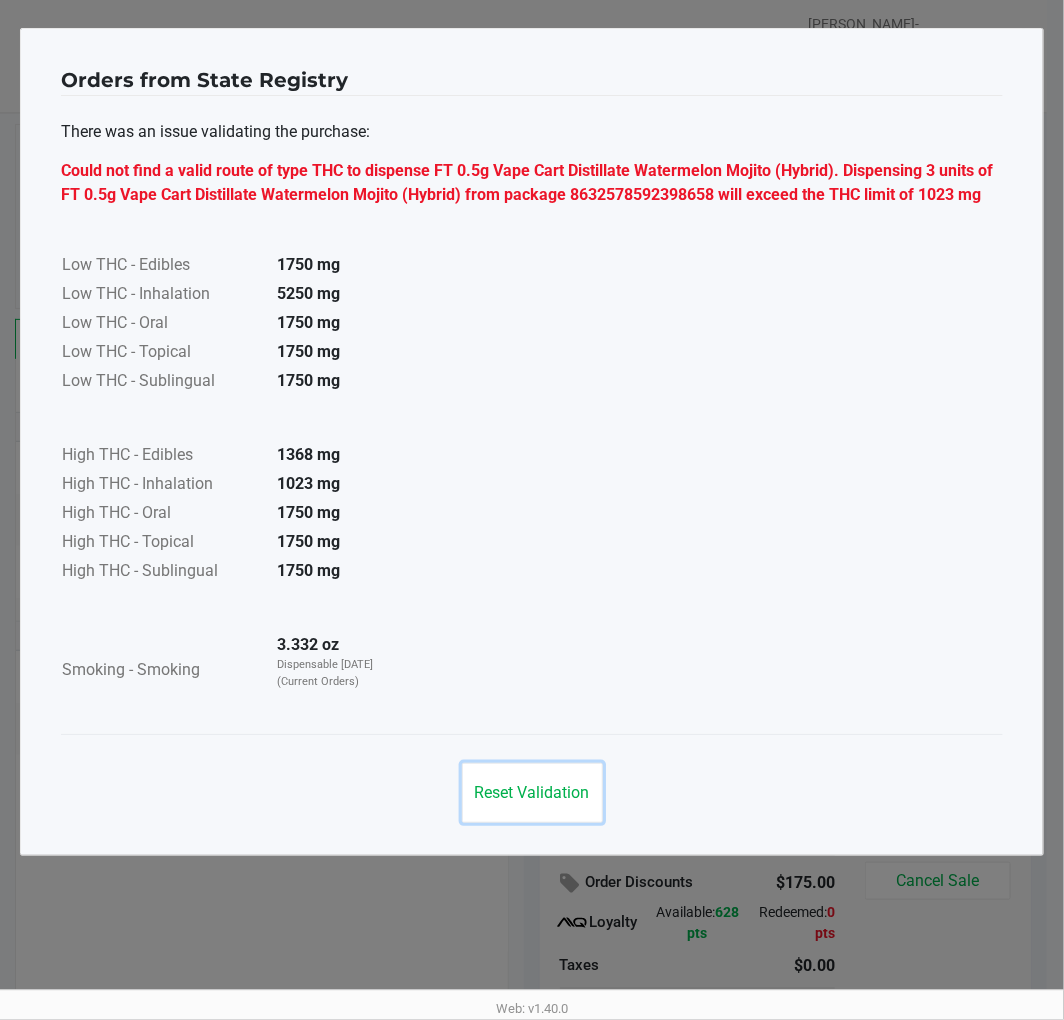 click on "Reset Validation" 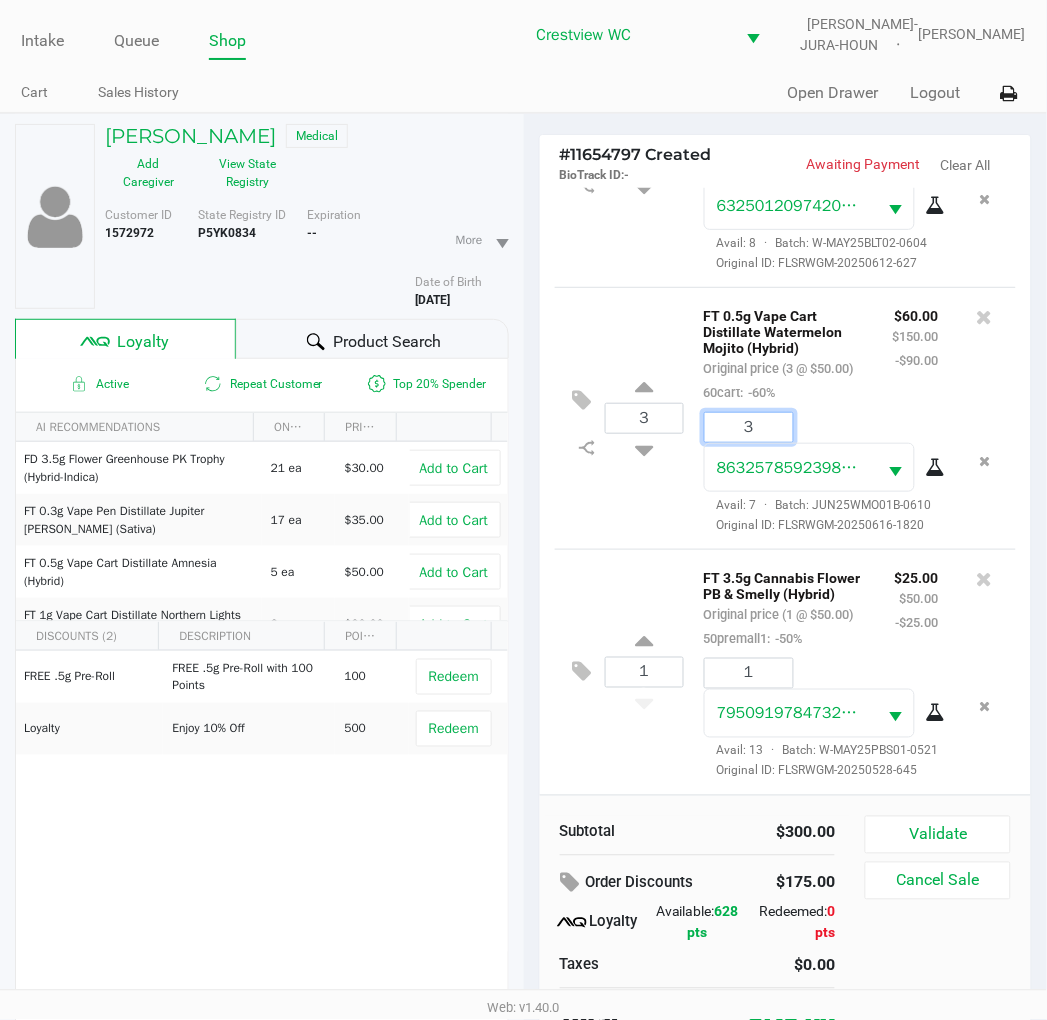 click on "3" at bounding box center (749, 427) 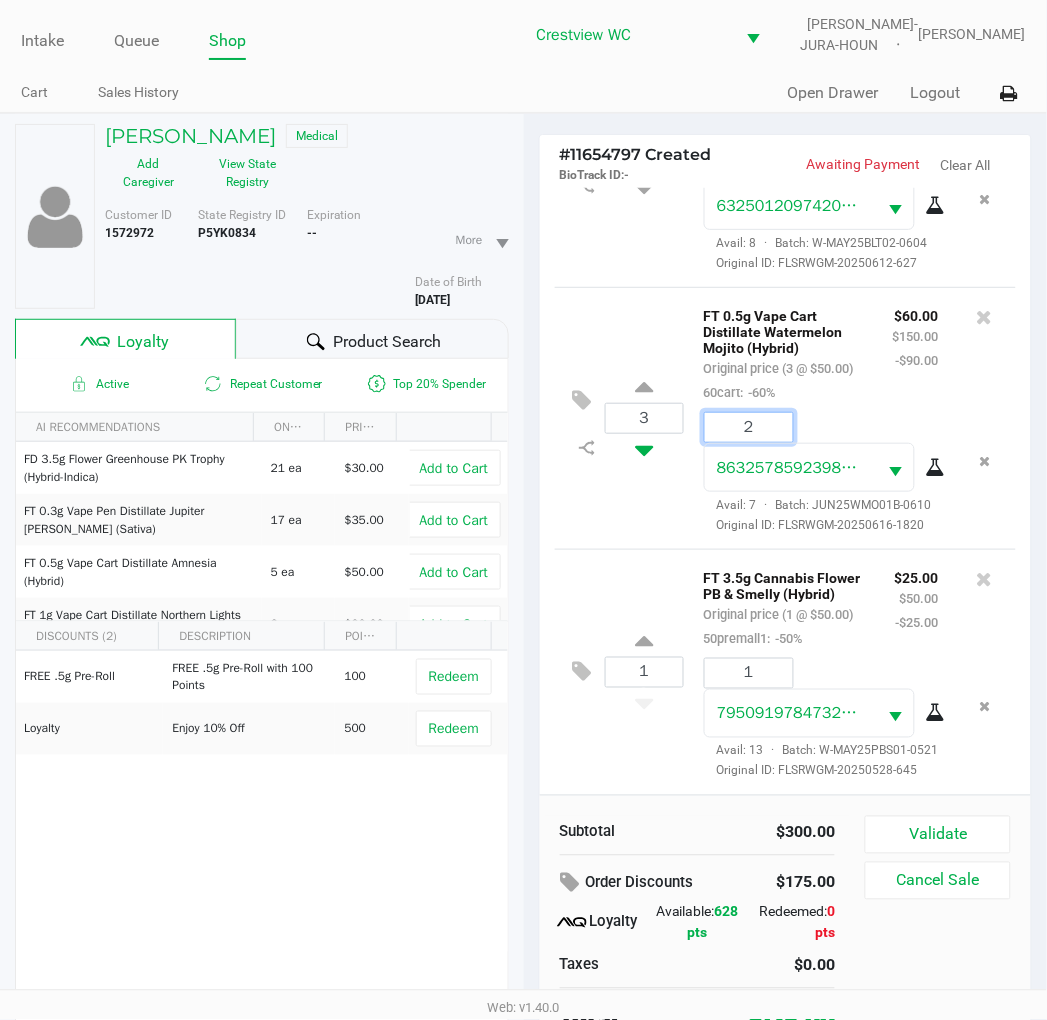 type on "2" 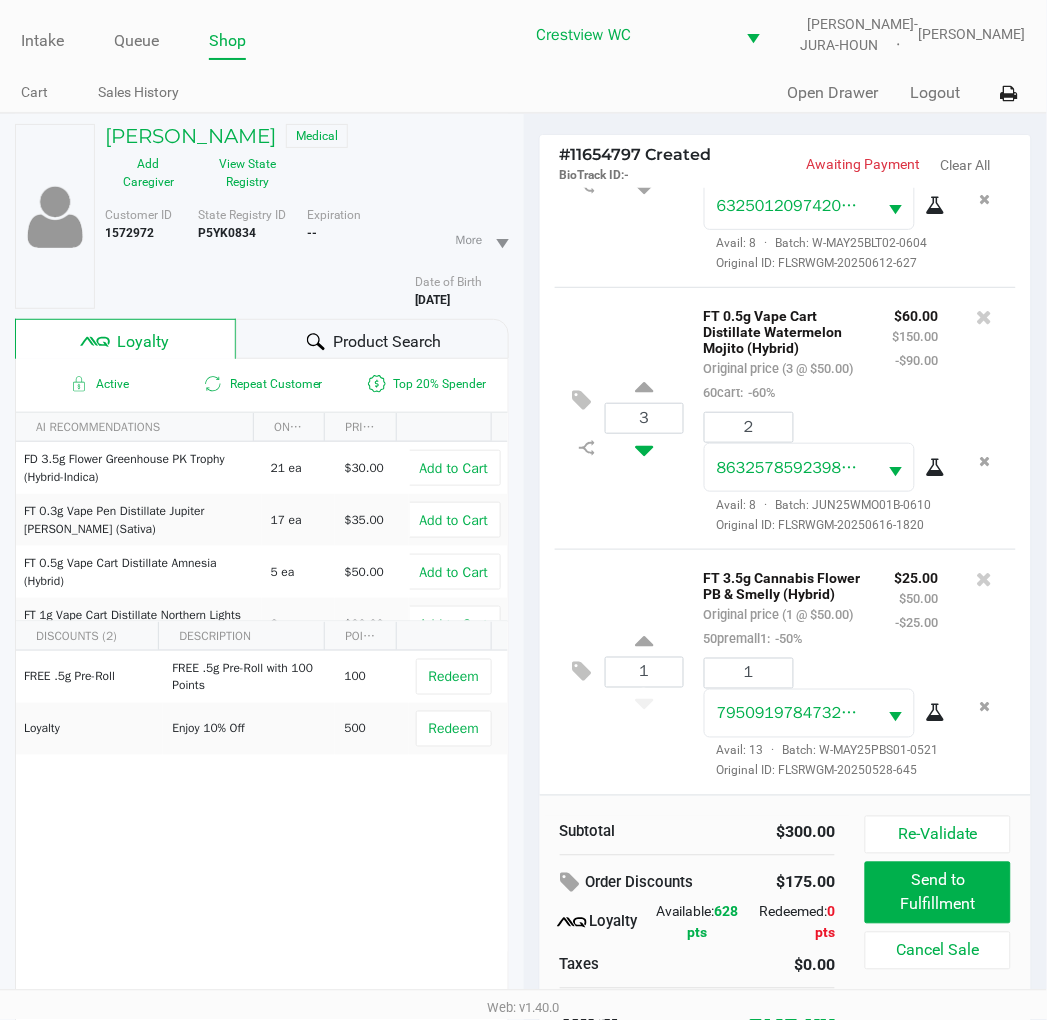 click 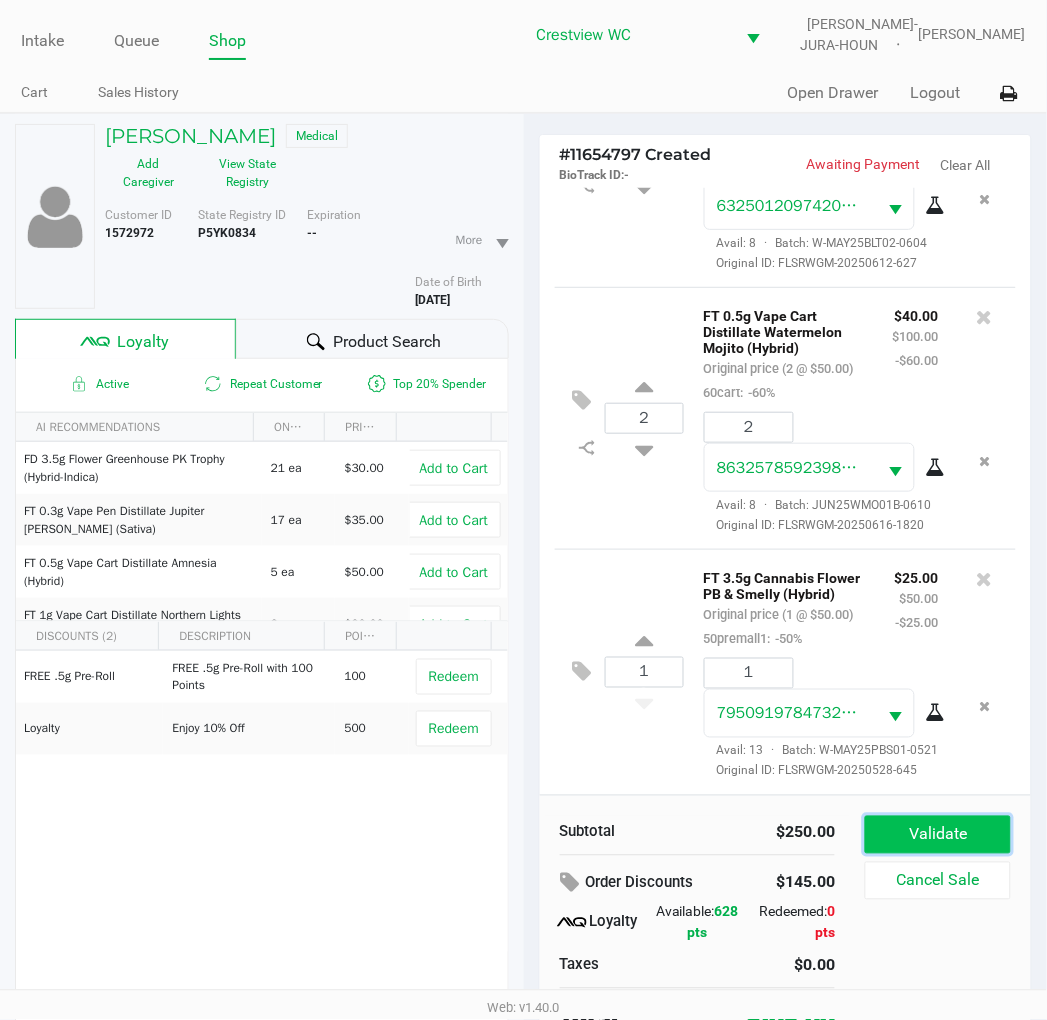 click on "Validate" 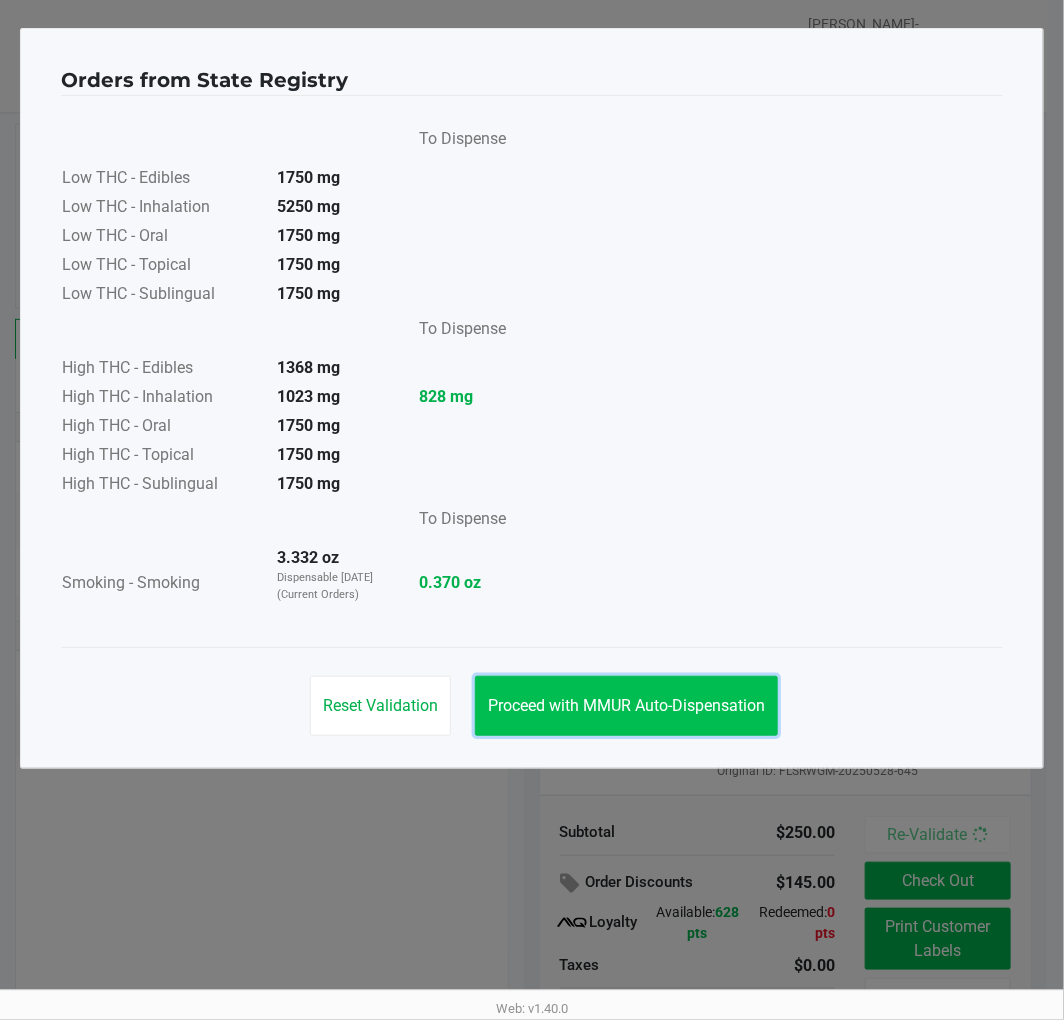 click on "Proceed with MMUR Auto-Dispensation" 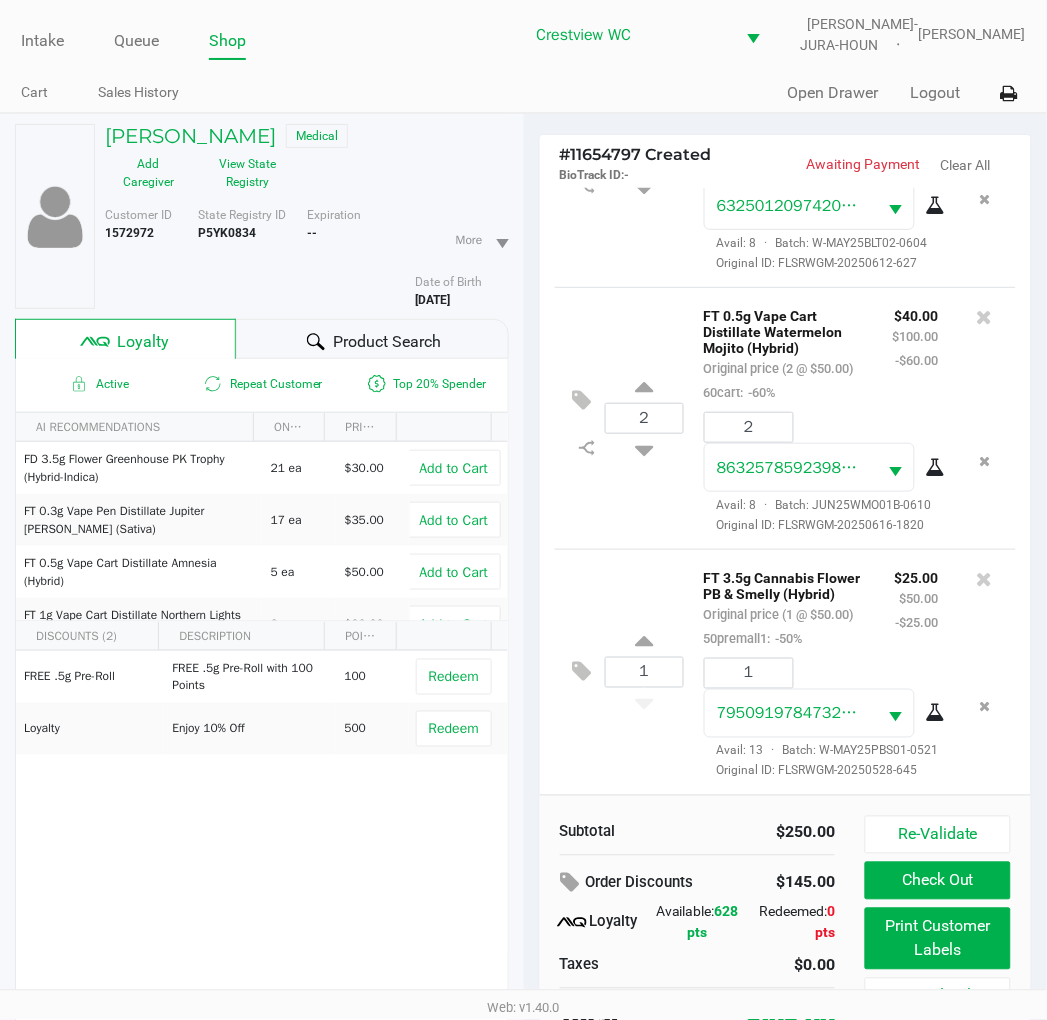 click on "2  FT 0.5g Vape Cart Distillate Watermelon Mojito (Hybrid)   Original price (2 @ $50.00)  60cart:  -60% $40.00 $100.00 -$60.00 2 8632578592398658  Avail: 8  ·  Batch: JUN25WMO01B-0610   Original ID: FLSRWGM-20250616-1820" 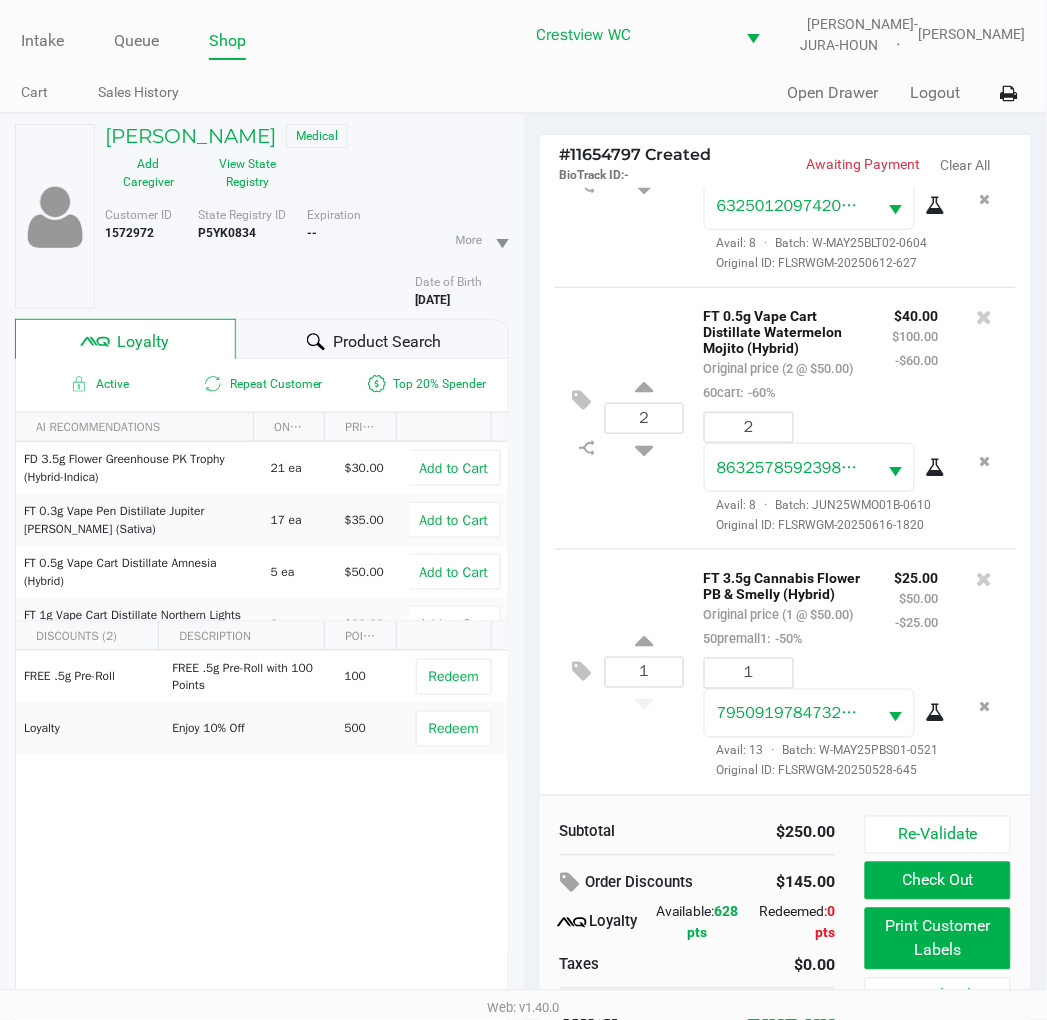 scroll, scrollTop: 100, scrollLeft: 0, axis: vertical 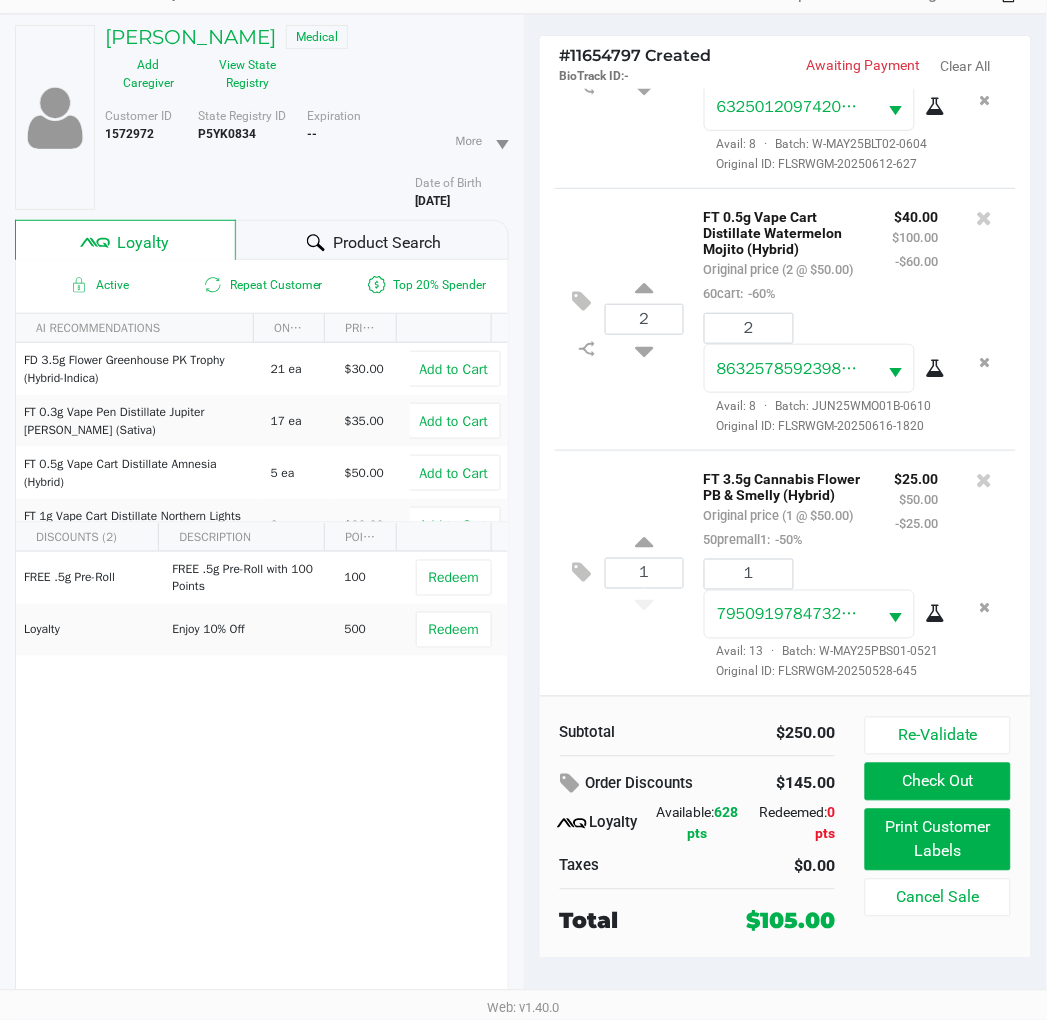click on "1  FT 3.5g Cannabis Flower PB & Smelly (Hybrid)   Original price (1 @ $50.00)  50premall1:  -50% $25.00 $50.00 -$25.00 1 7950919784732553  Avail: 13  ·  Batch: W-MAY25PBS01-0521   Original ID: FLSRWGM-20250528-645" 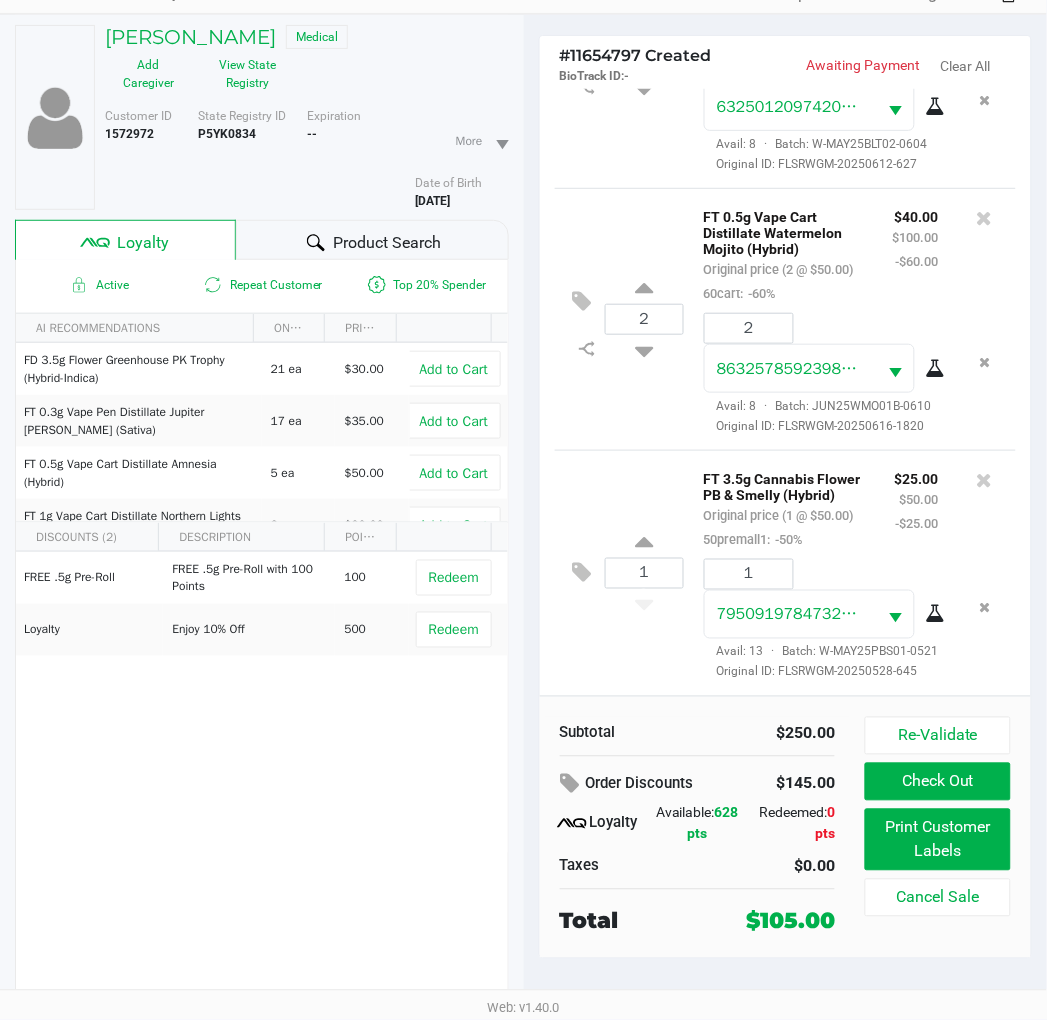 click on "1  FT 3.5g Cannabis Flower PB & Smelly (Hybrid)   Original price (1 @ $50.00)  50premall1:  -50% $25.00 $50.00 -$25.00 1 7950919784732553  Avail: 13  ·  Batch: W-MAY25PBS01-0521   Original ID: FLSRWGM-20250528-645" 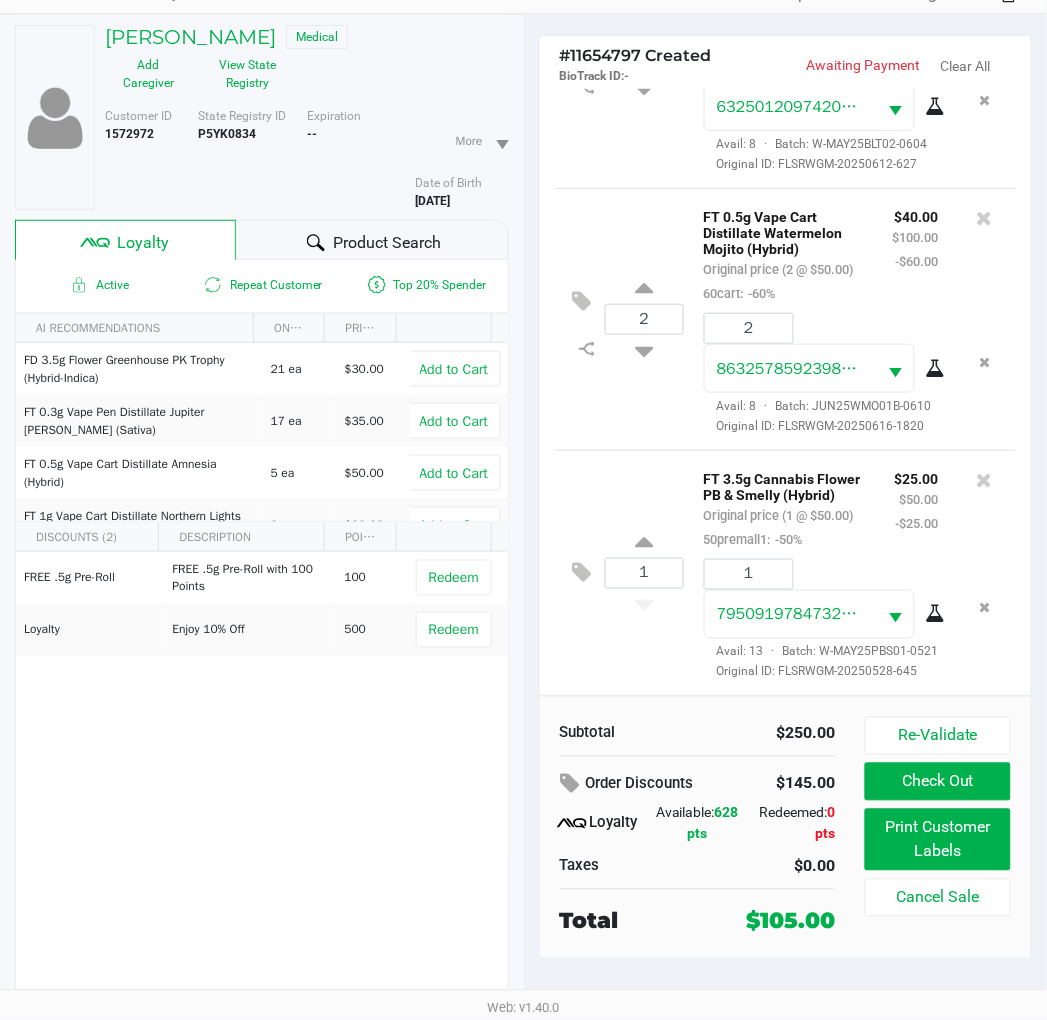 click on "Re-Validate" 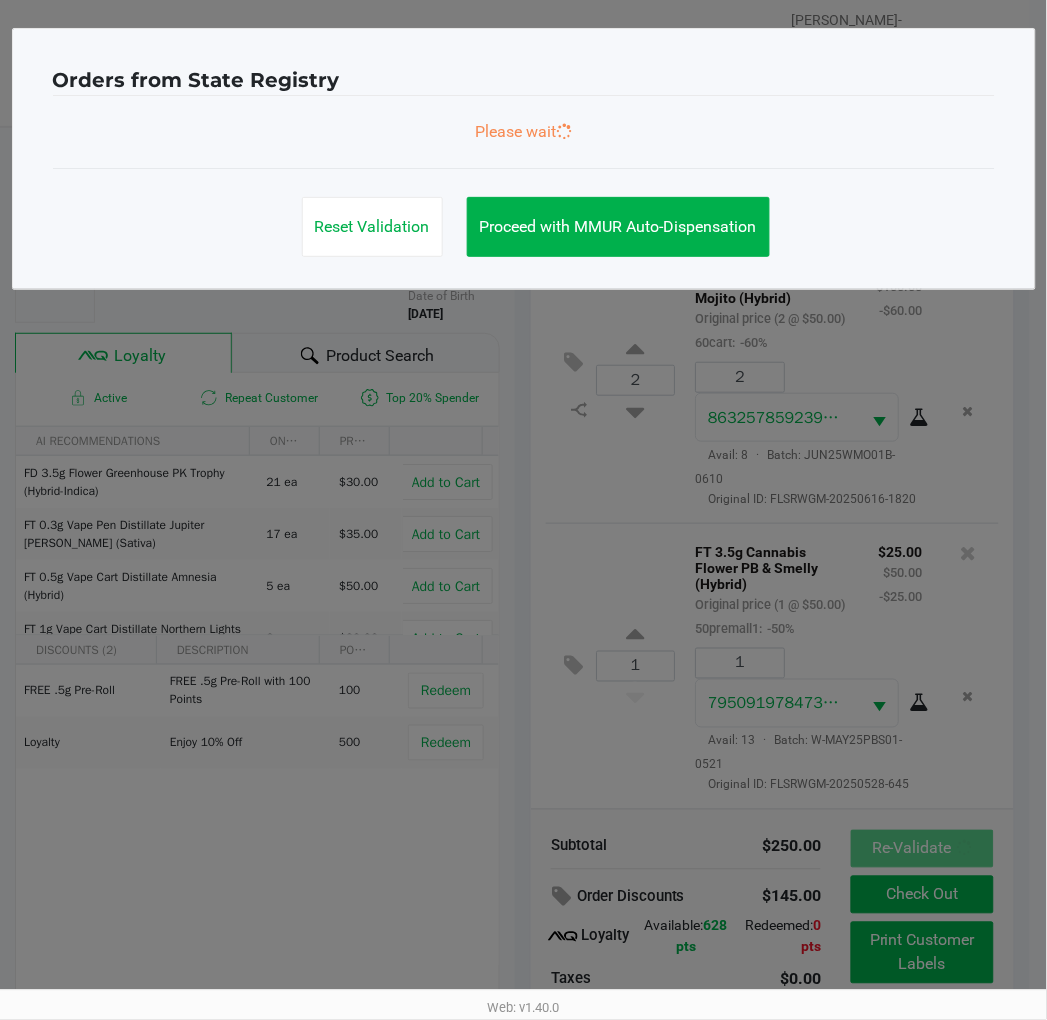 scroll, scrollTop: 0, scrollLeft: 0, axis: both 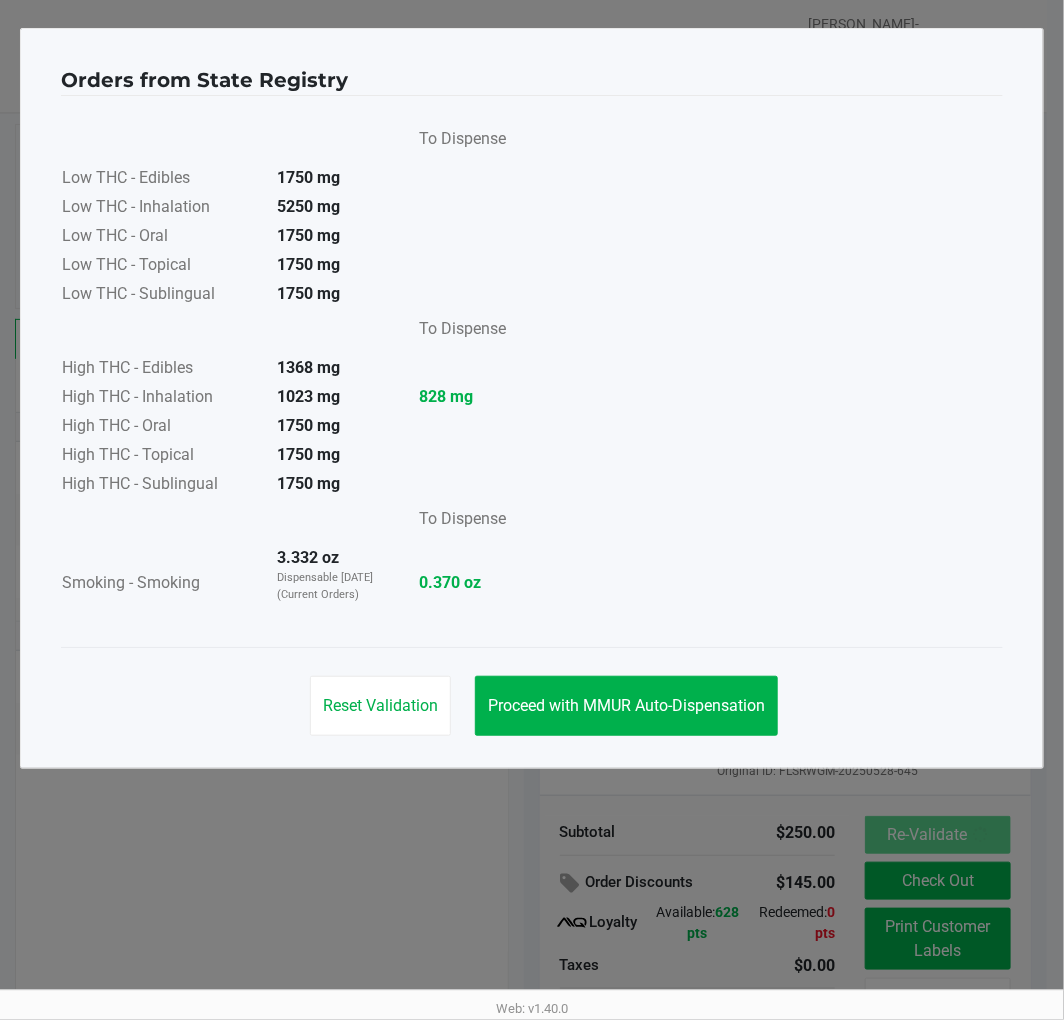 click on "Proceed with MMUR Auto-Dispensation" 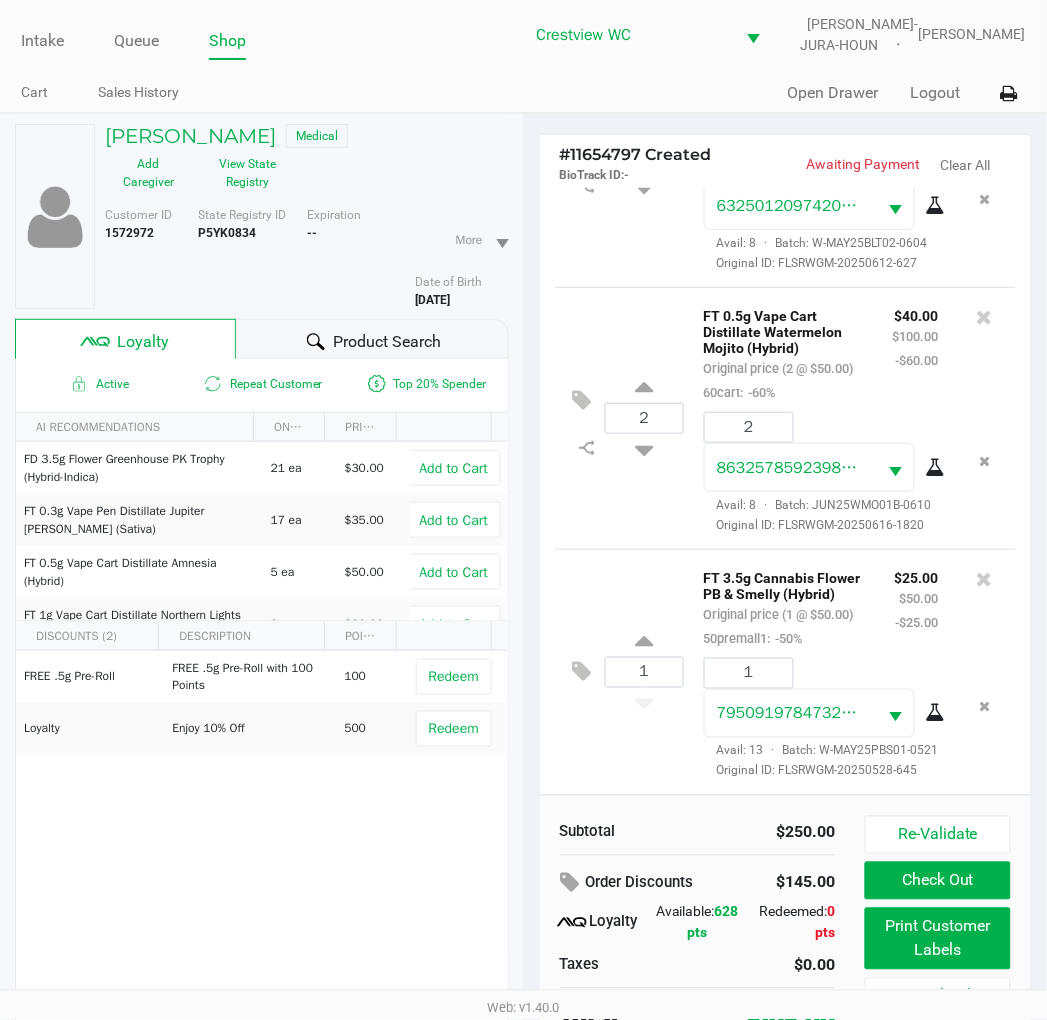 scroll, scrollTop: 100, scrollLeft: 0, axis: vertical 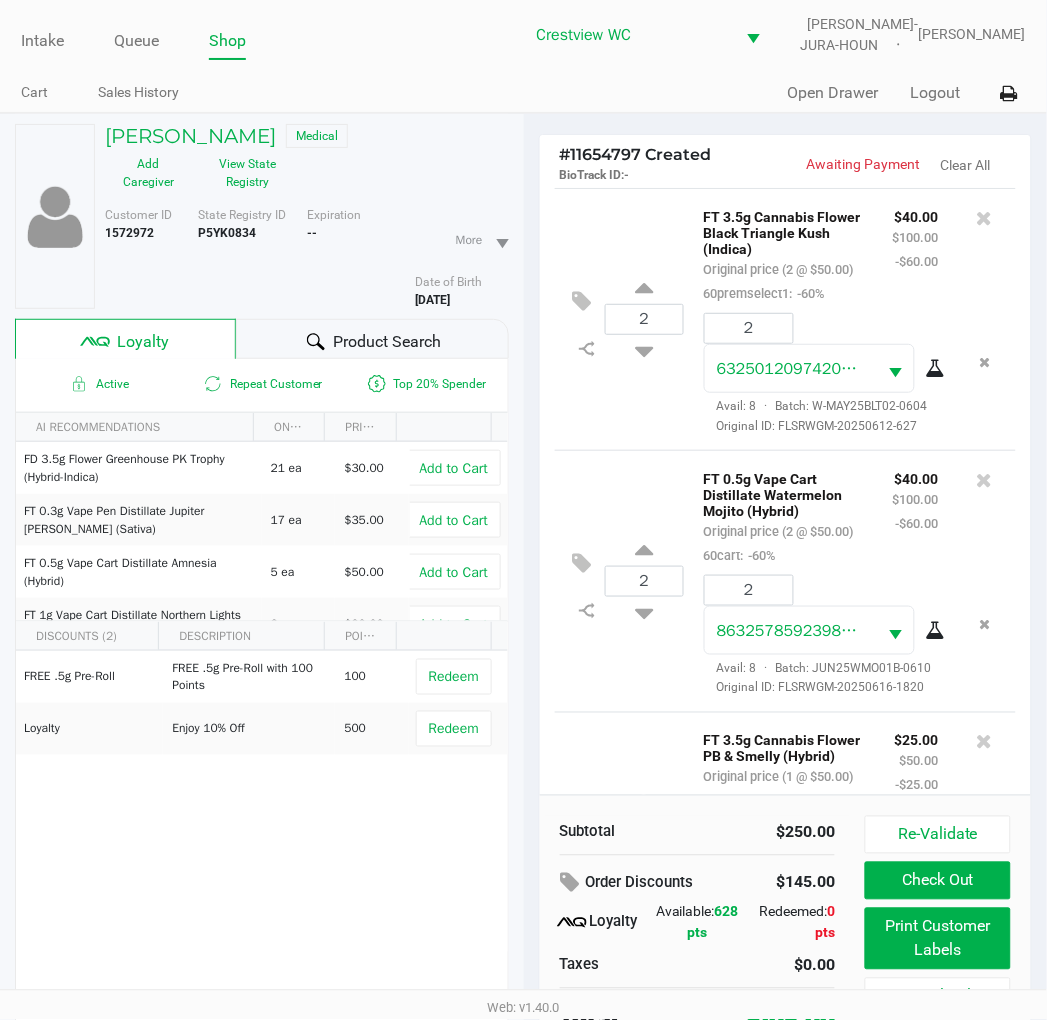 click on "Loyalty" 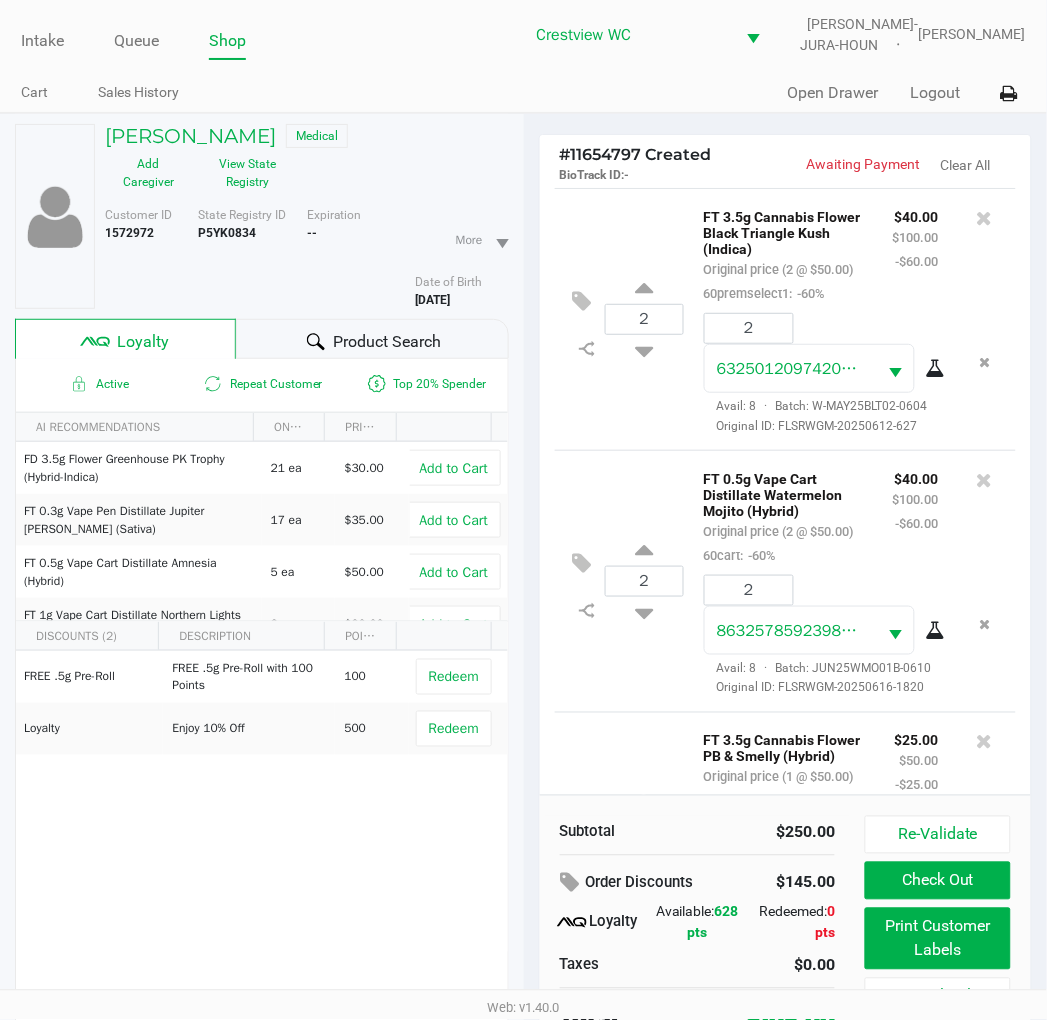 click on "2  FT 3.5g Cannabis Flower Black Triangle Kush (Indica)   Original price (2 @ $50.00)  60premselect1:  -60% $40.00 $100.00 -$60.00 2 6325012097420610  Avail: 8  ·  Batch: W-MAY25BLT02-0604   Original ID: FLSRWGM-20250612-627" 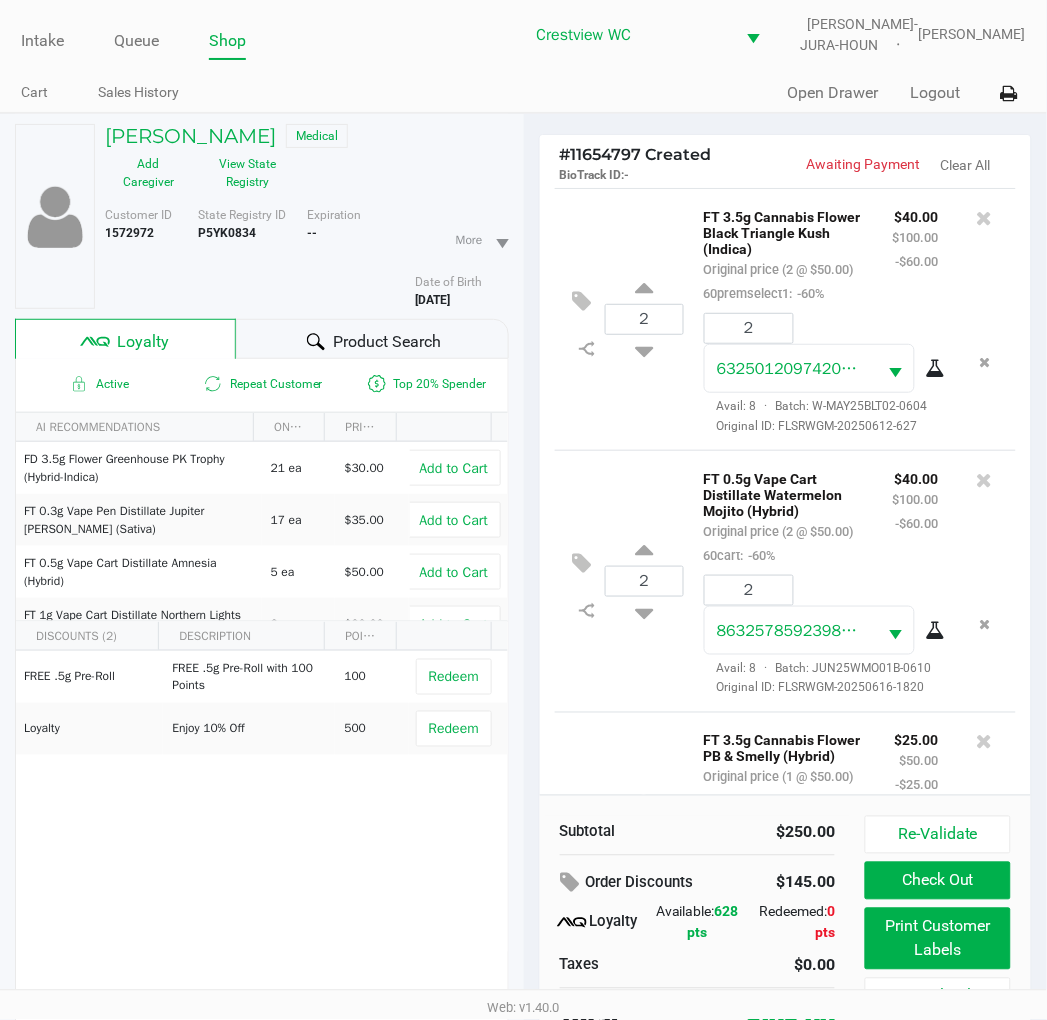 click on "2  FT 3.5g Cannabis Flower Black Triangle Kush (Indica)   Original price (2 @ $50.00)  60premselect1:  -60% $40.00 $100.00 -$60.00 2 6325012097420610  Avail: 8  ·  Batch: W-MAY25BLT02-0604   Original ID: FLSRWGM-20250612-627" 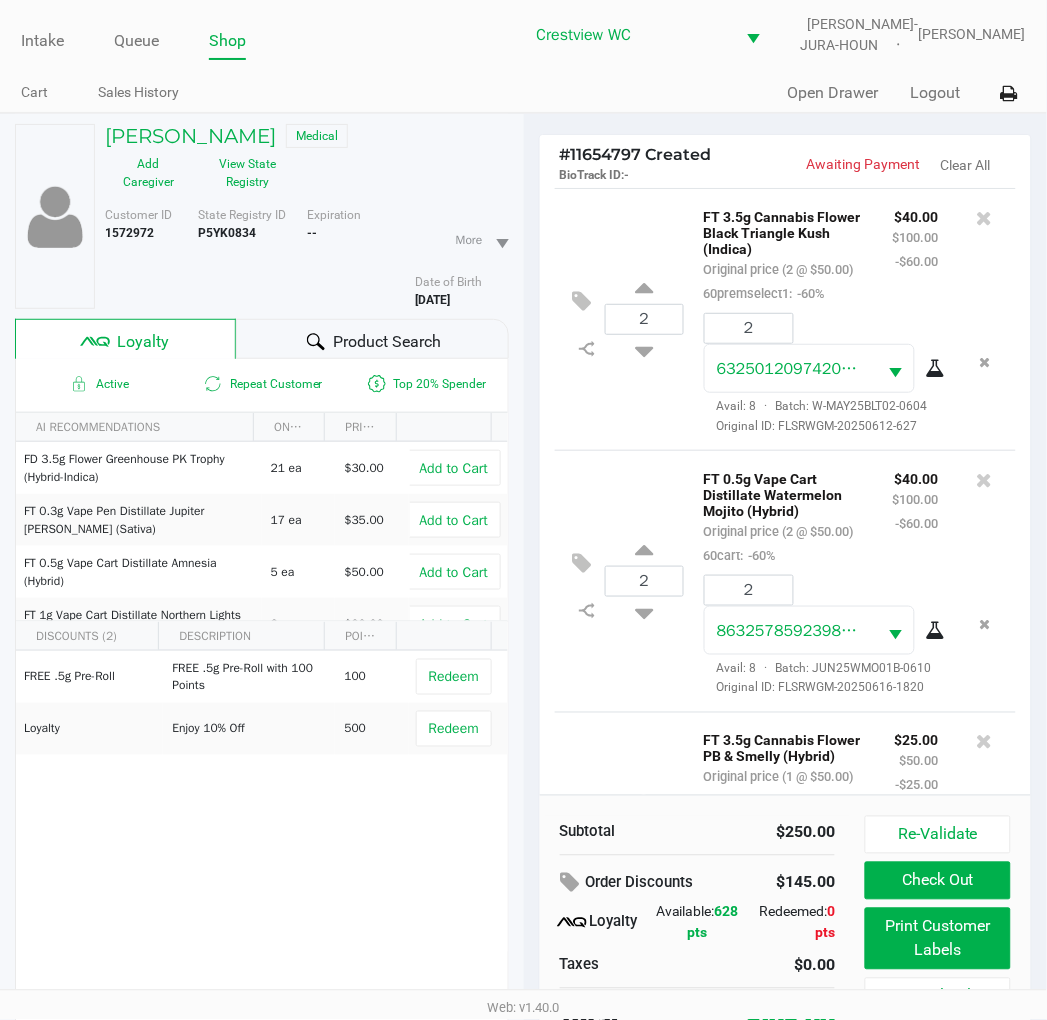 click on "Loyalty" 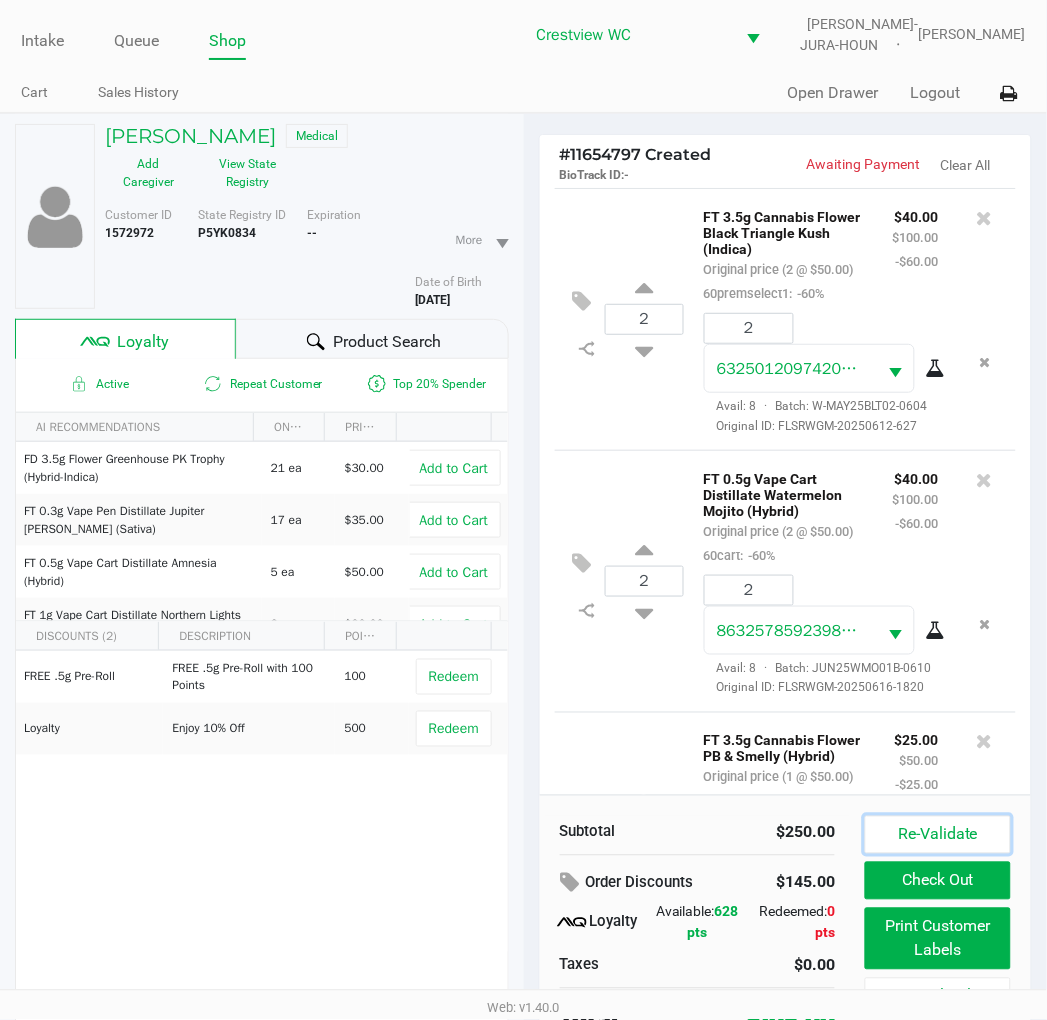 click on "Re-Validate" 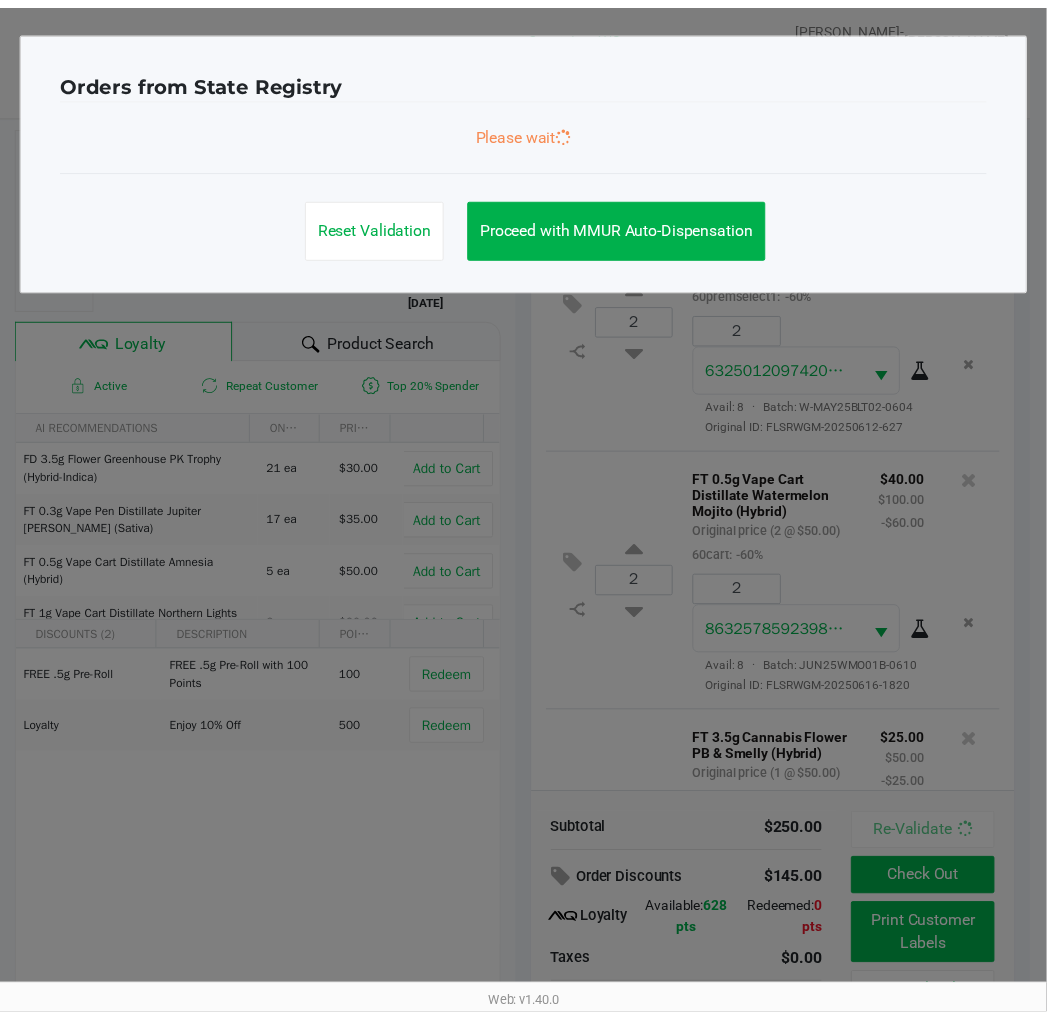 scroll, scrollTop: 330, scrollLeft: 0, axis: vertical 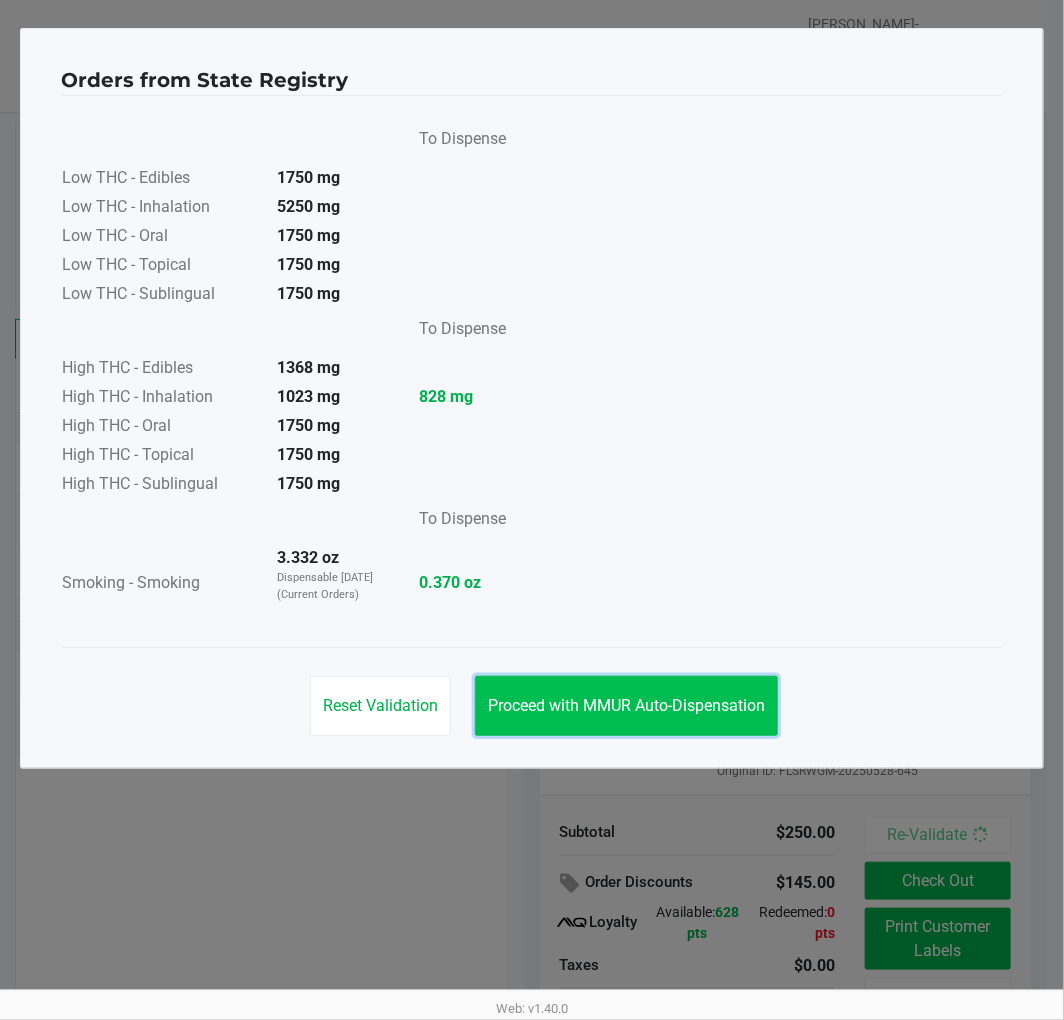 click on "Proceed with MMUR Auto-Dispensation" 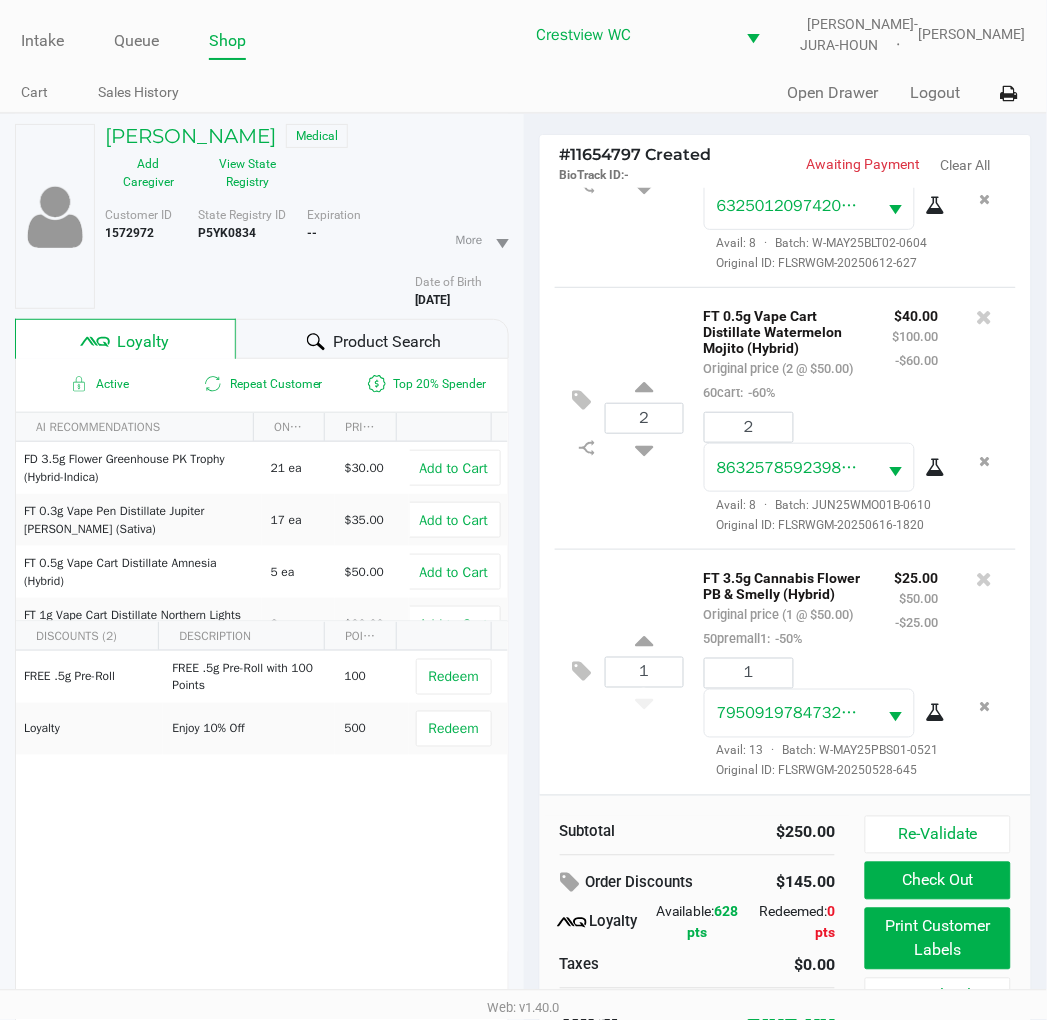 click on "FREE .5g  Pre-Roll   FREE .5g Pre-Roll with 100 Points   100   Redeem   Loyalty   Enjoy 10% Off    500   Redeem" 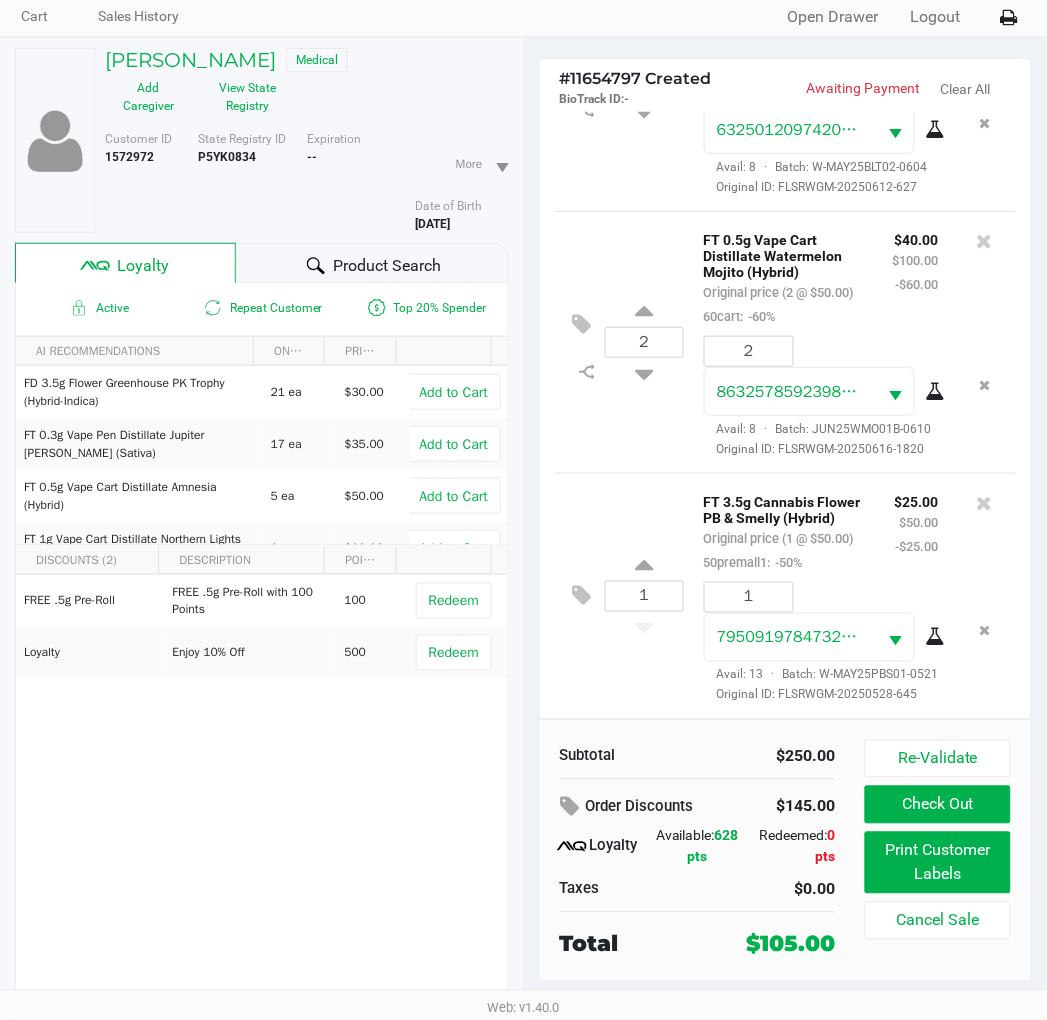 scroll, scrollTop: 100, scrollLeft: 0, axis: vertical 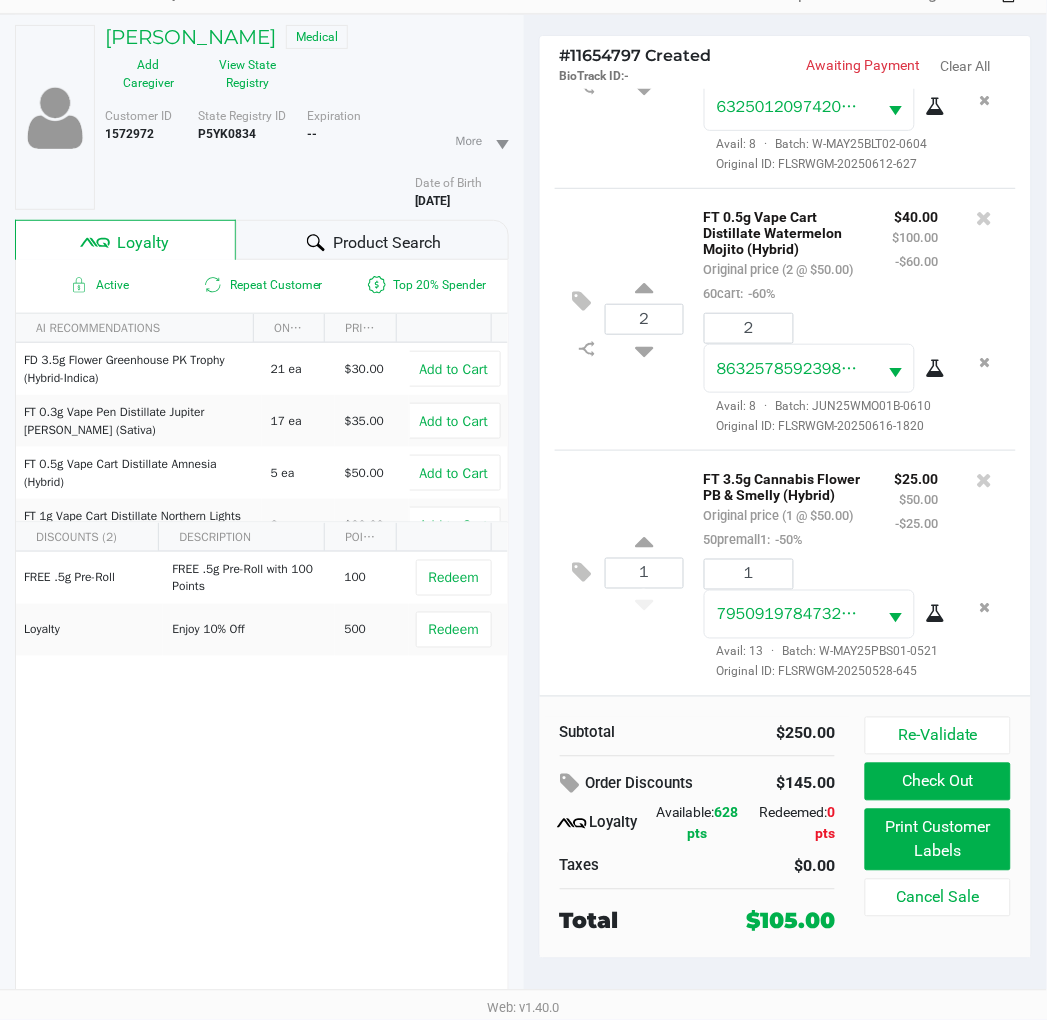 click on "1  FT 3.5g Cannabis Flower PB & Smelly (Hybrid)   Original price (1 @ $50.00)  50premall1:  -50% $25.00 $50.00 -$25.00 1 7950919784732553  Avail: 13  ·  Batch: W-MAY25PBS01-0521   Original ID: FLSRWGM-20250528-645" 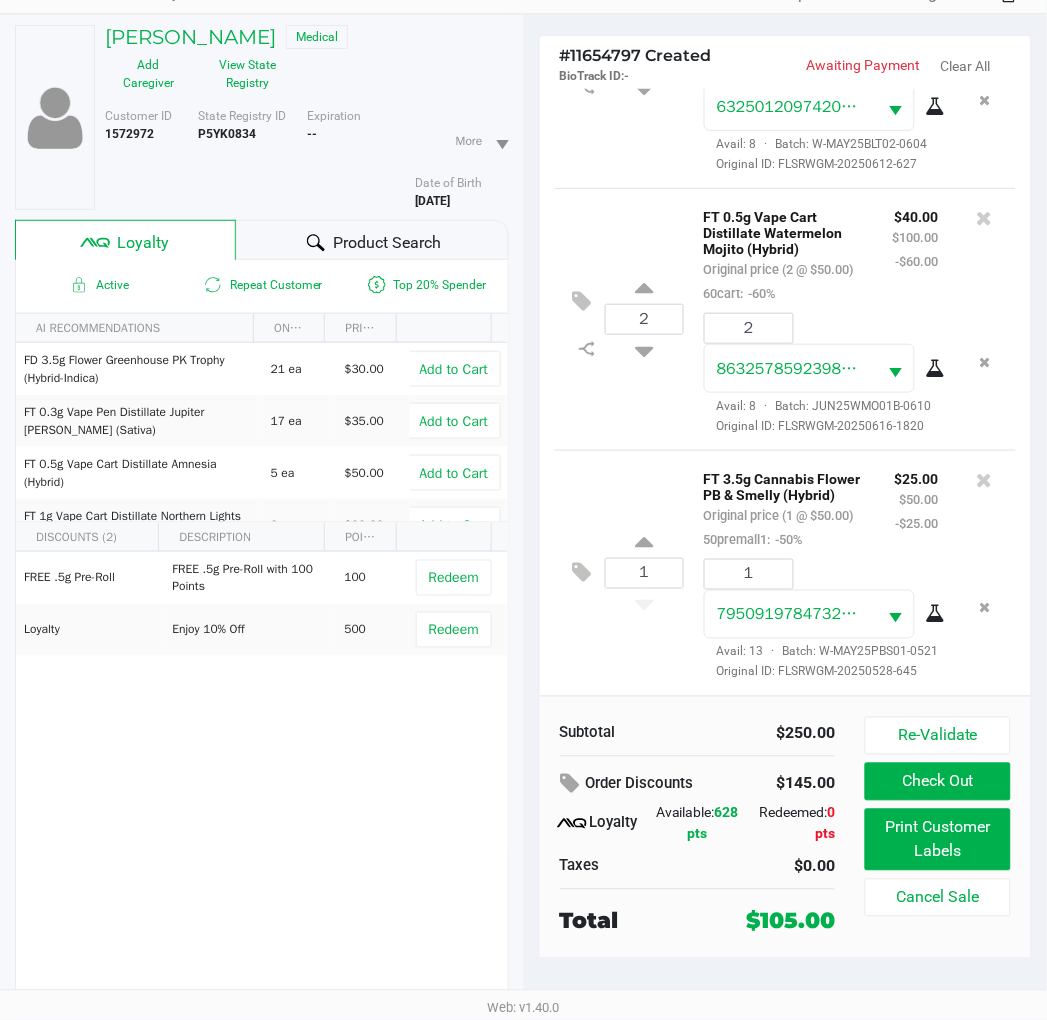 scroll, scrollTop: 0, scrollLeft: 0, axis: both 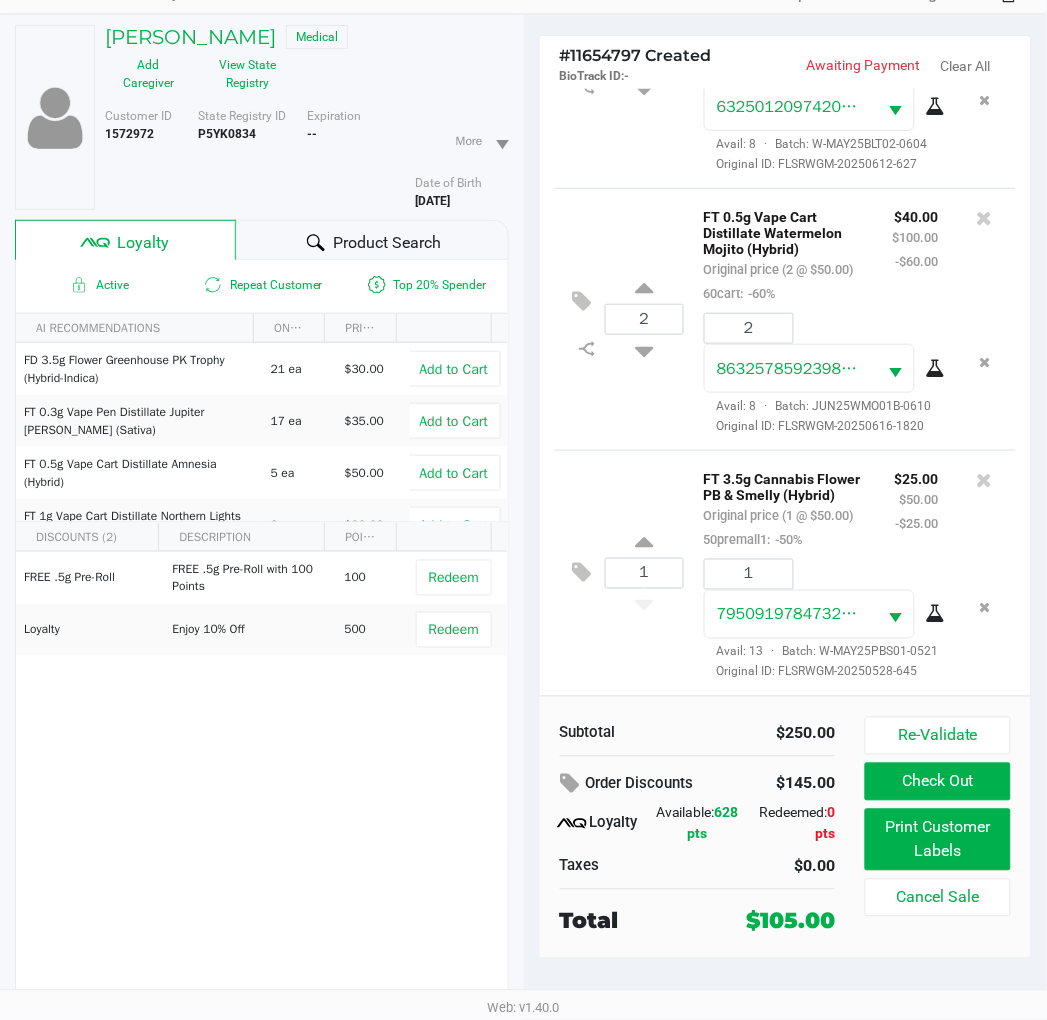 click on "1  FT 3.5g Cannabis Flower PB & Smelly (Hybrid)   Original price (1 @ $50.00)  50premall1:  -50% $25.00 $50.00 -$25.00 1 7950919784732553  Avail: 13  ·  Batch: W-MAY25PBS01-0521   Original ID: FLSRWGM-20250528-645" 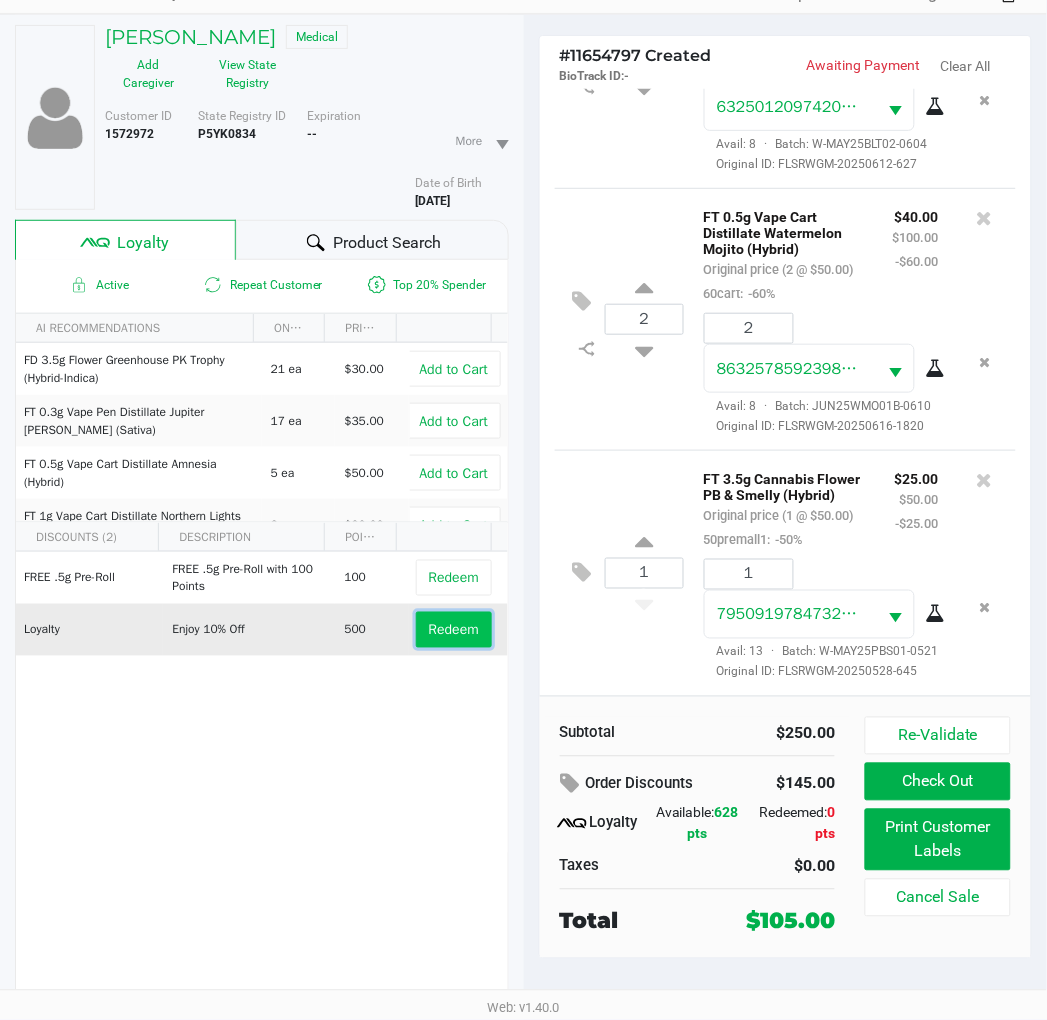 click on "Redeem" 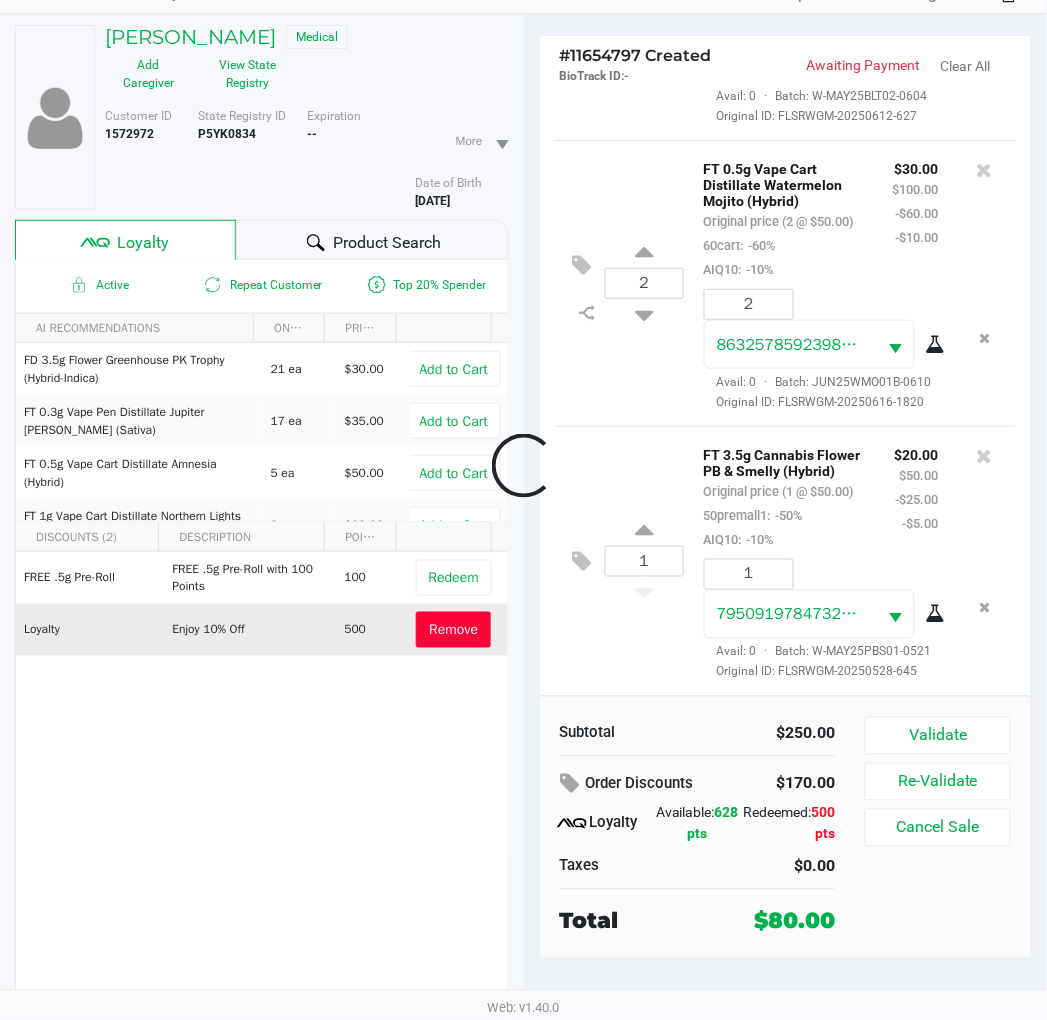 scroll, scrollTop: 402, scrollLeft: 0, axis: vertical 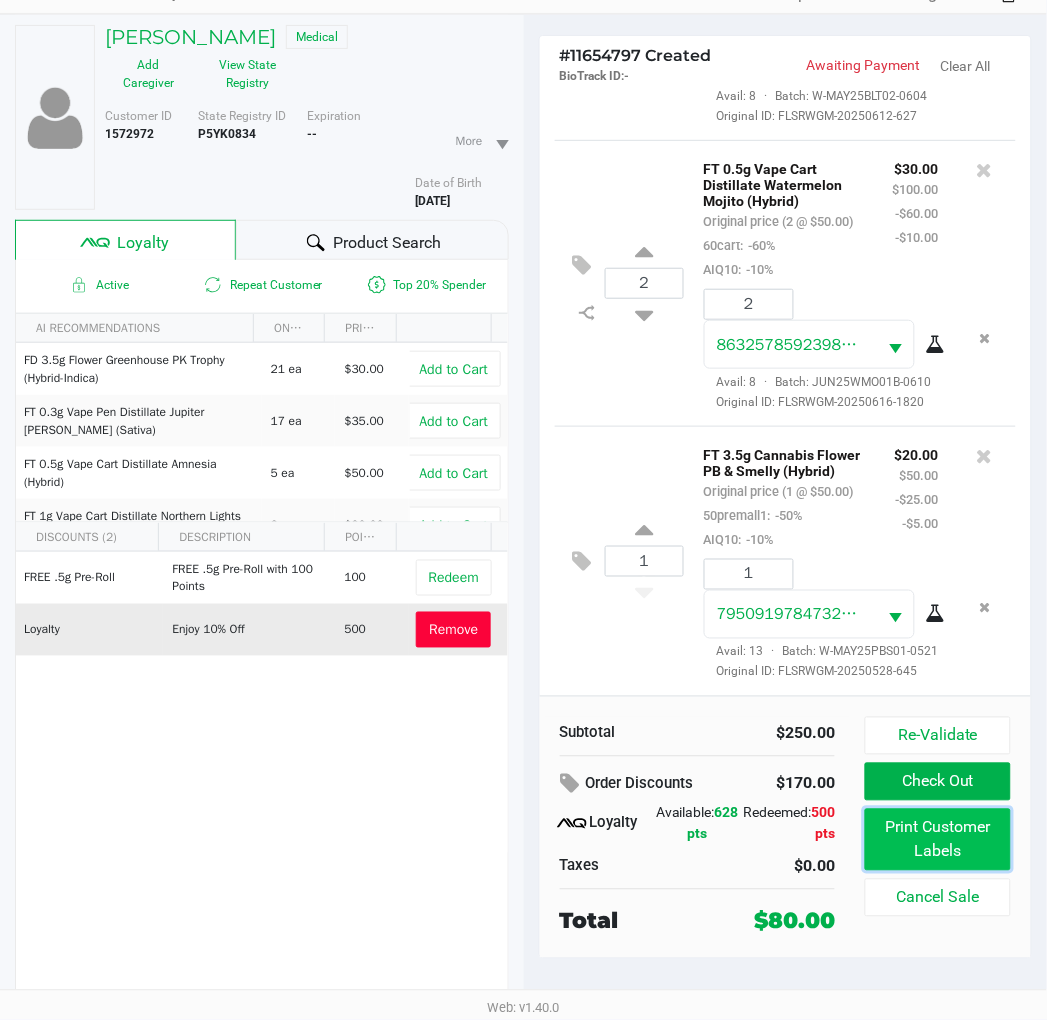 click on "Print Customer Labels" 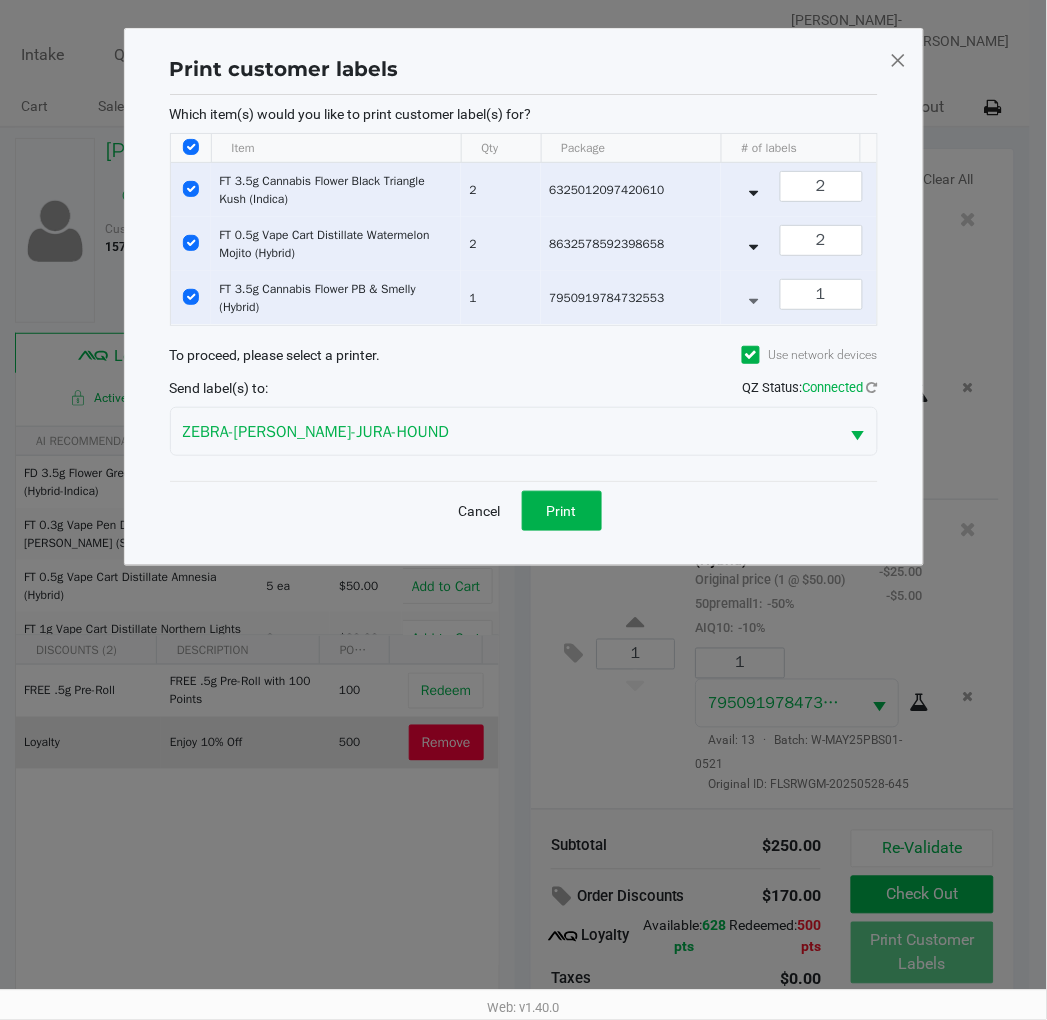 scroll, scrollTop: 0, scrollLeft: 0, axis: both 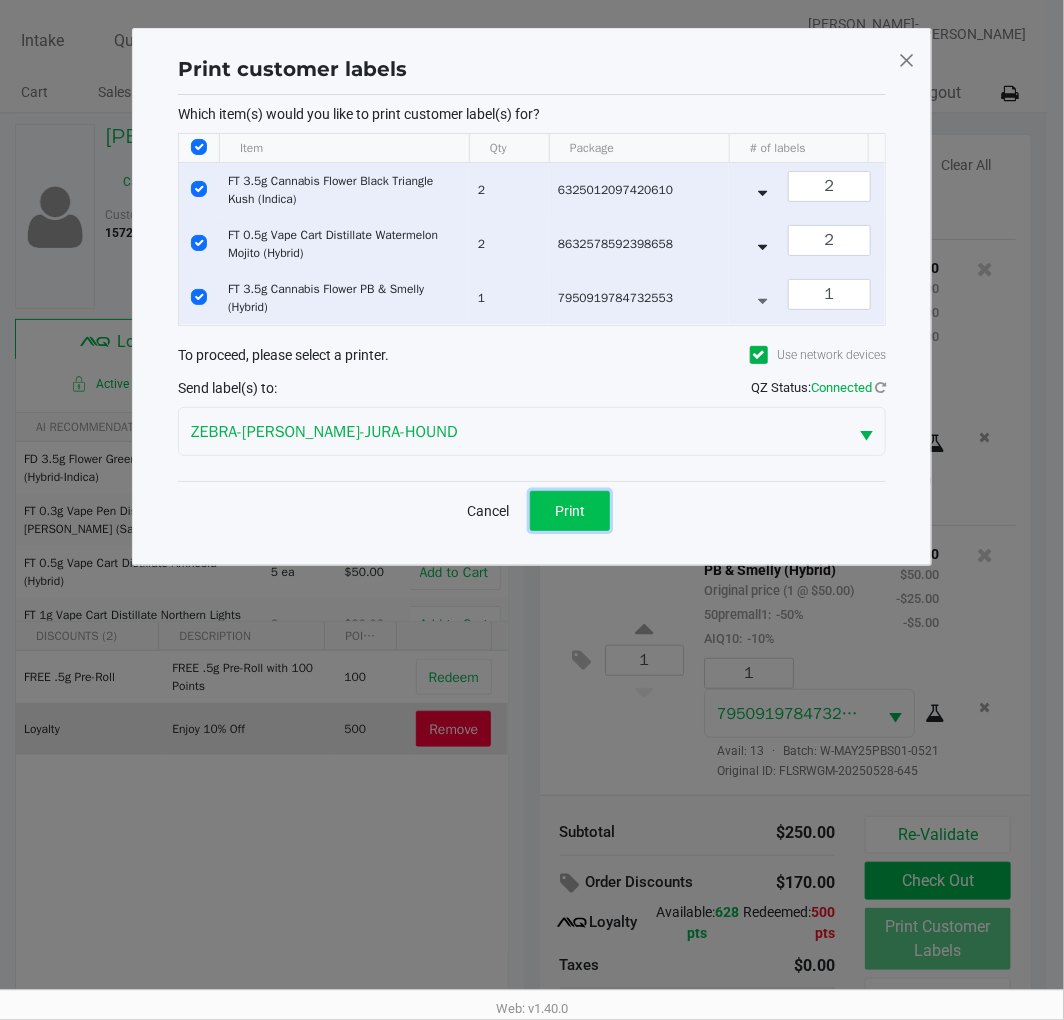 click on "Print" 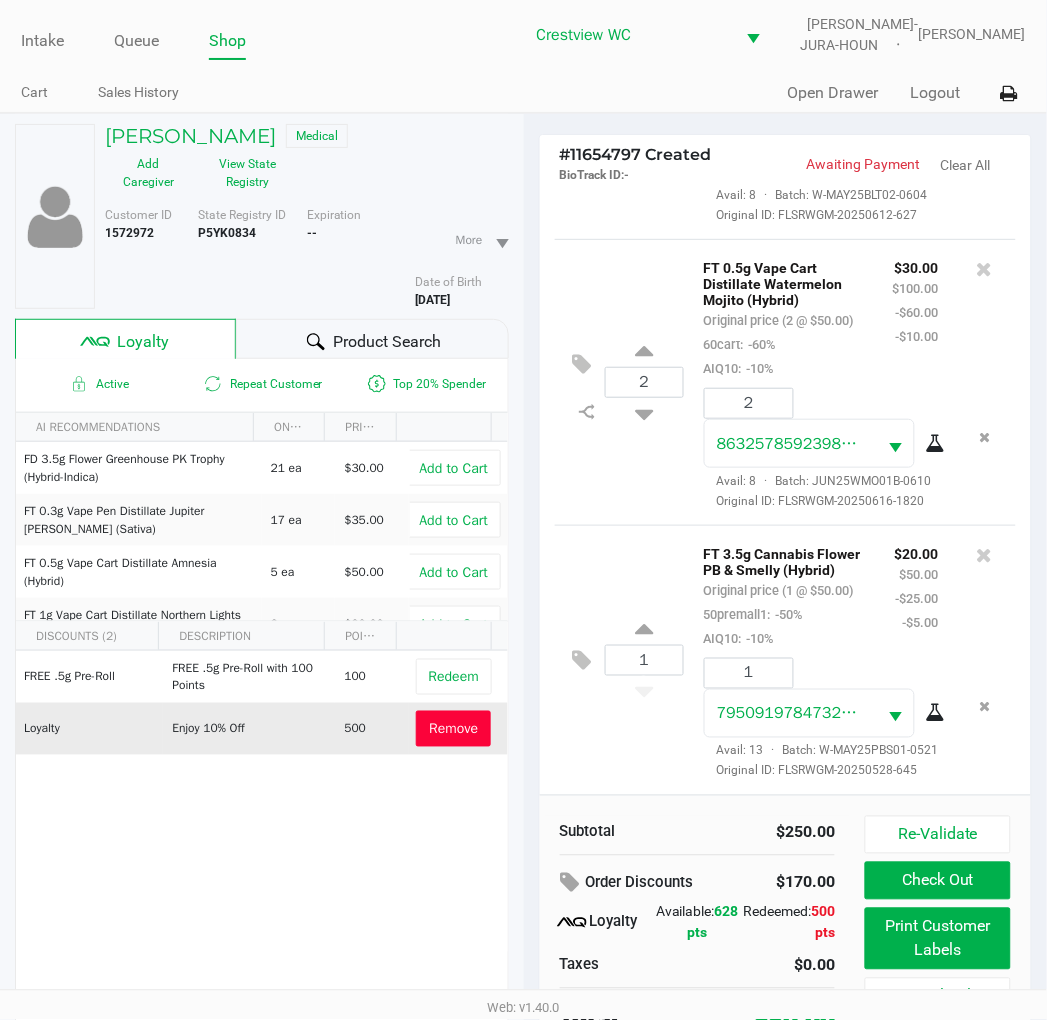 scroll, scrollTop: 100, scrollLeft: 0, axis: vertical 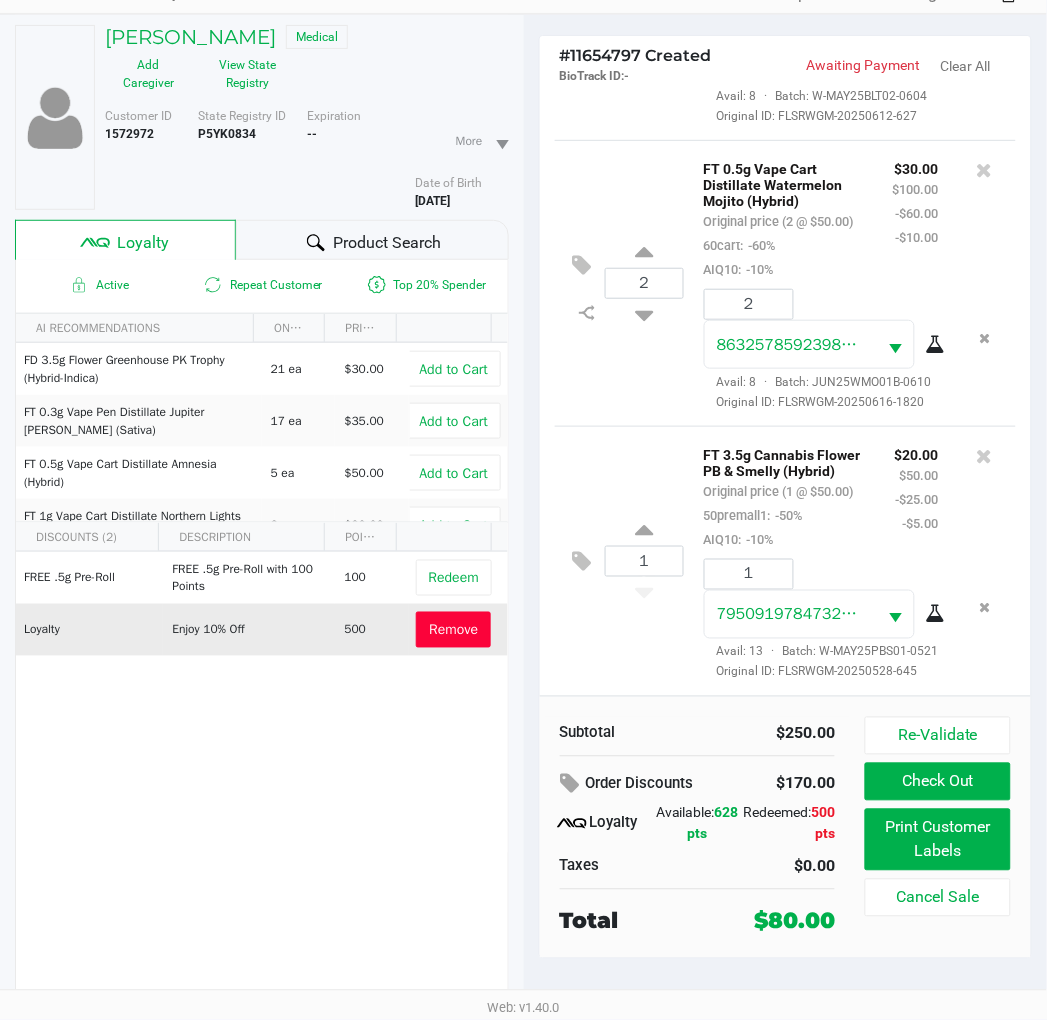 click on "Check Out" 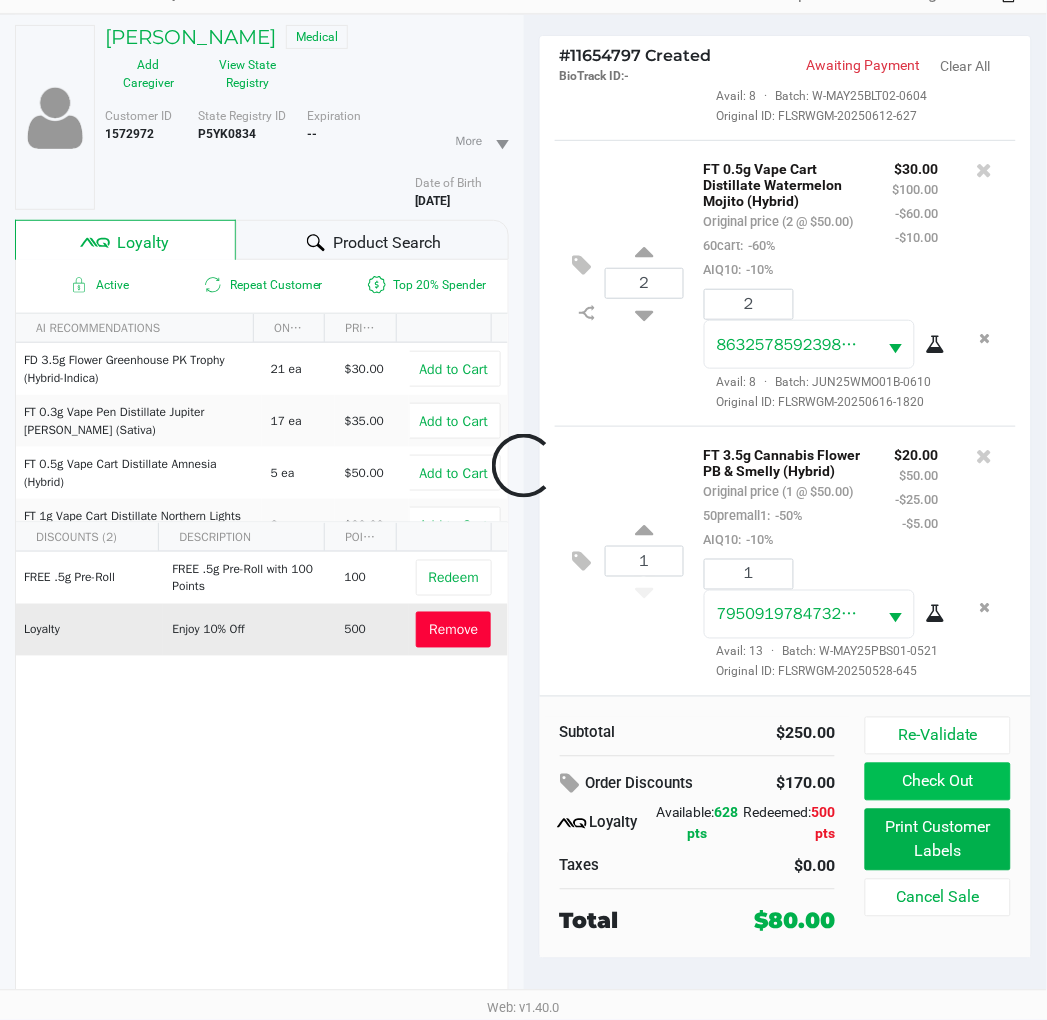 scroll, scrollTop: 88, scrollLeft: 0, axis: vertical 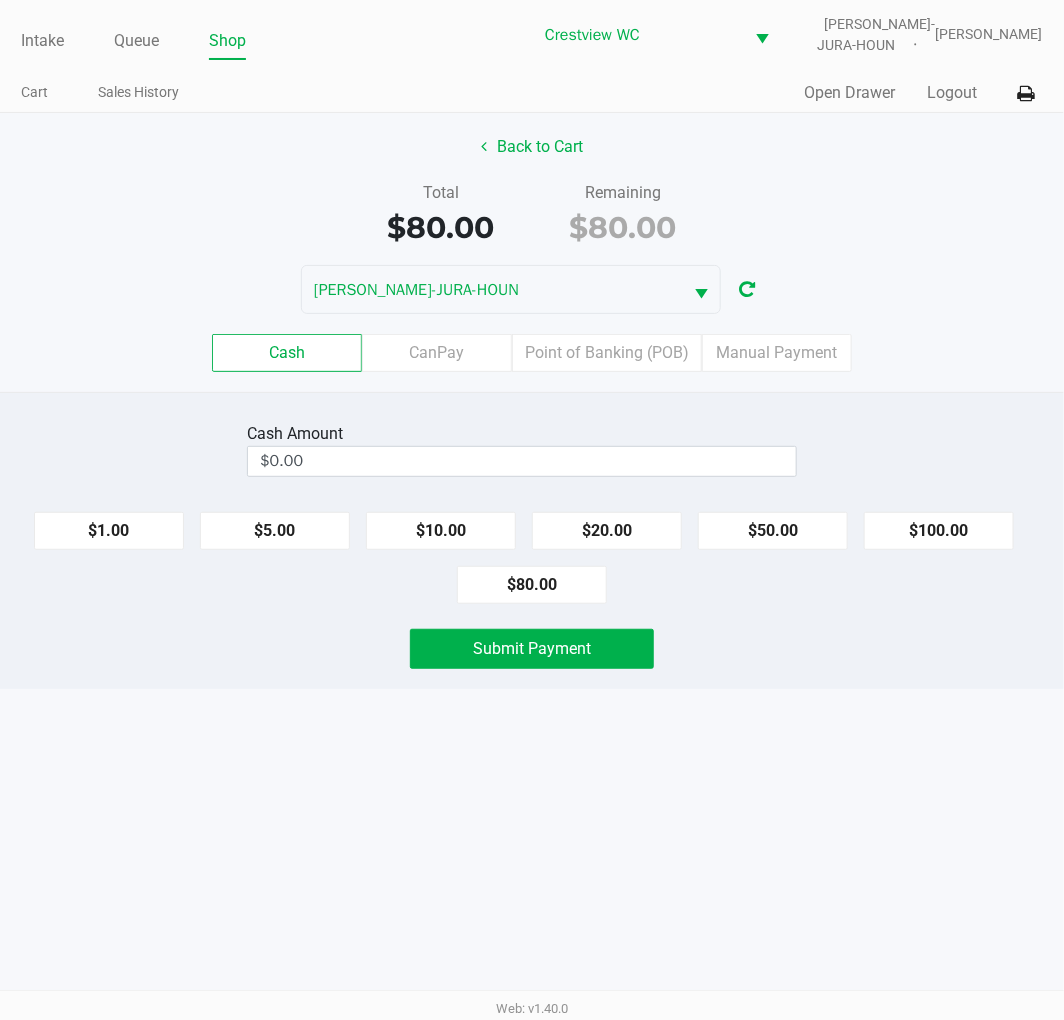 click on "Total   $80.00   Remaining   $80.00" 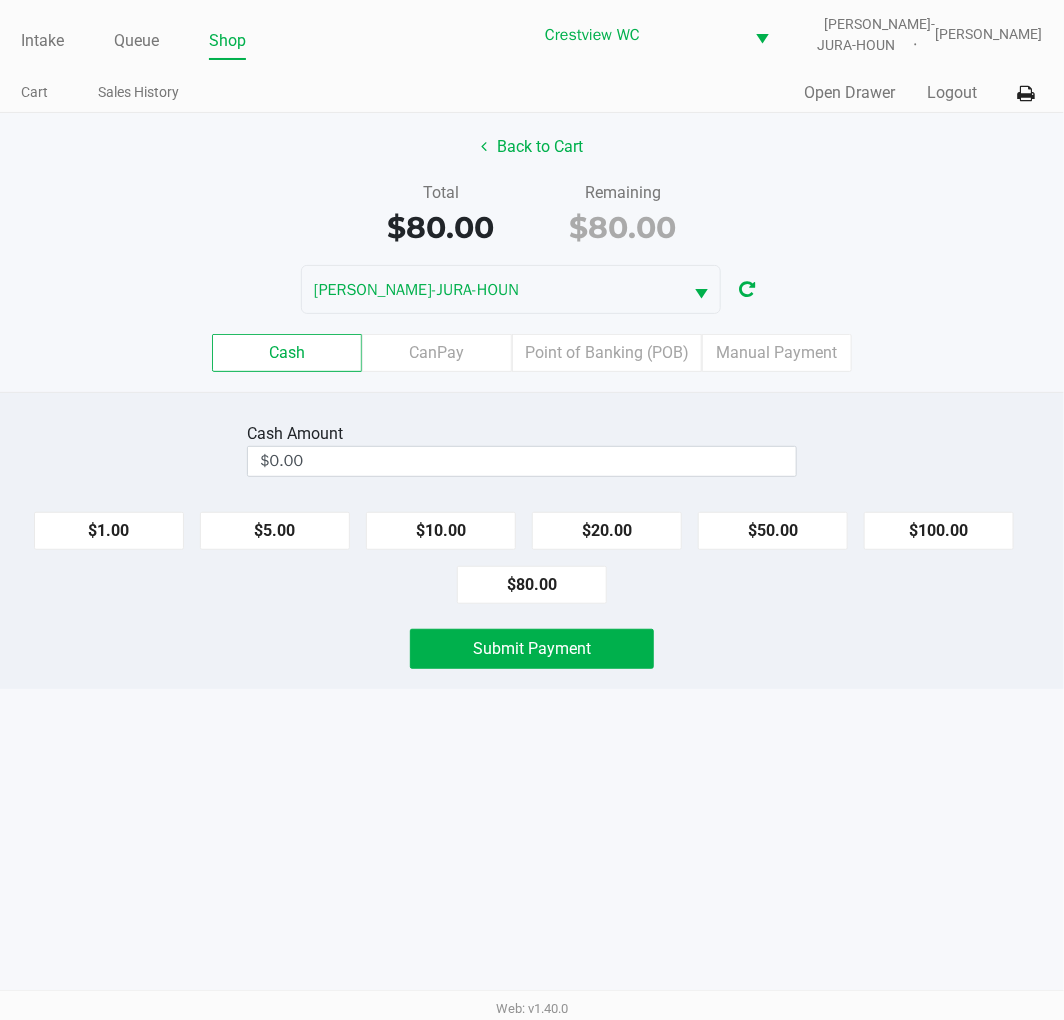 click on "Total   $80.00   Remaining   $80.00" 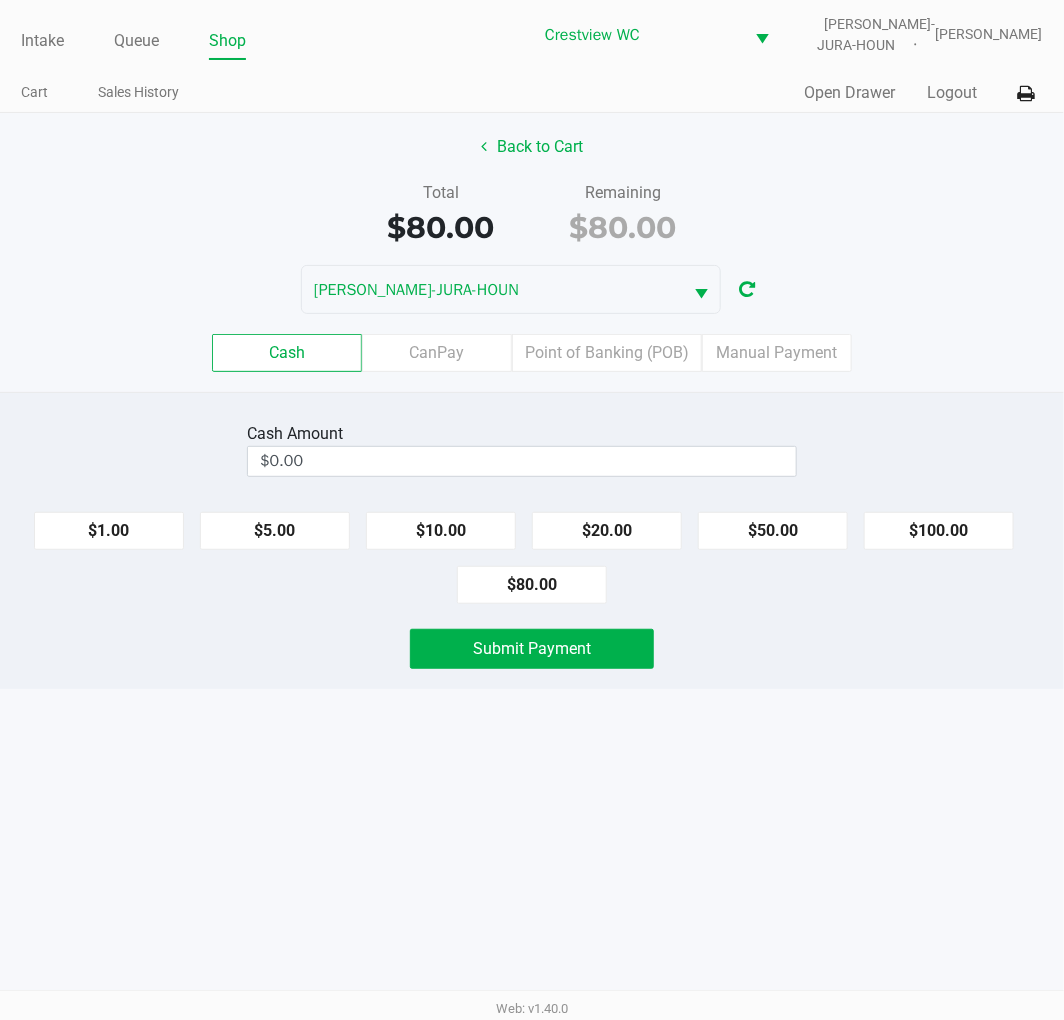 click on "Point of Banking (POB)" 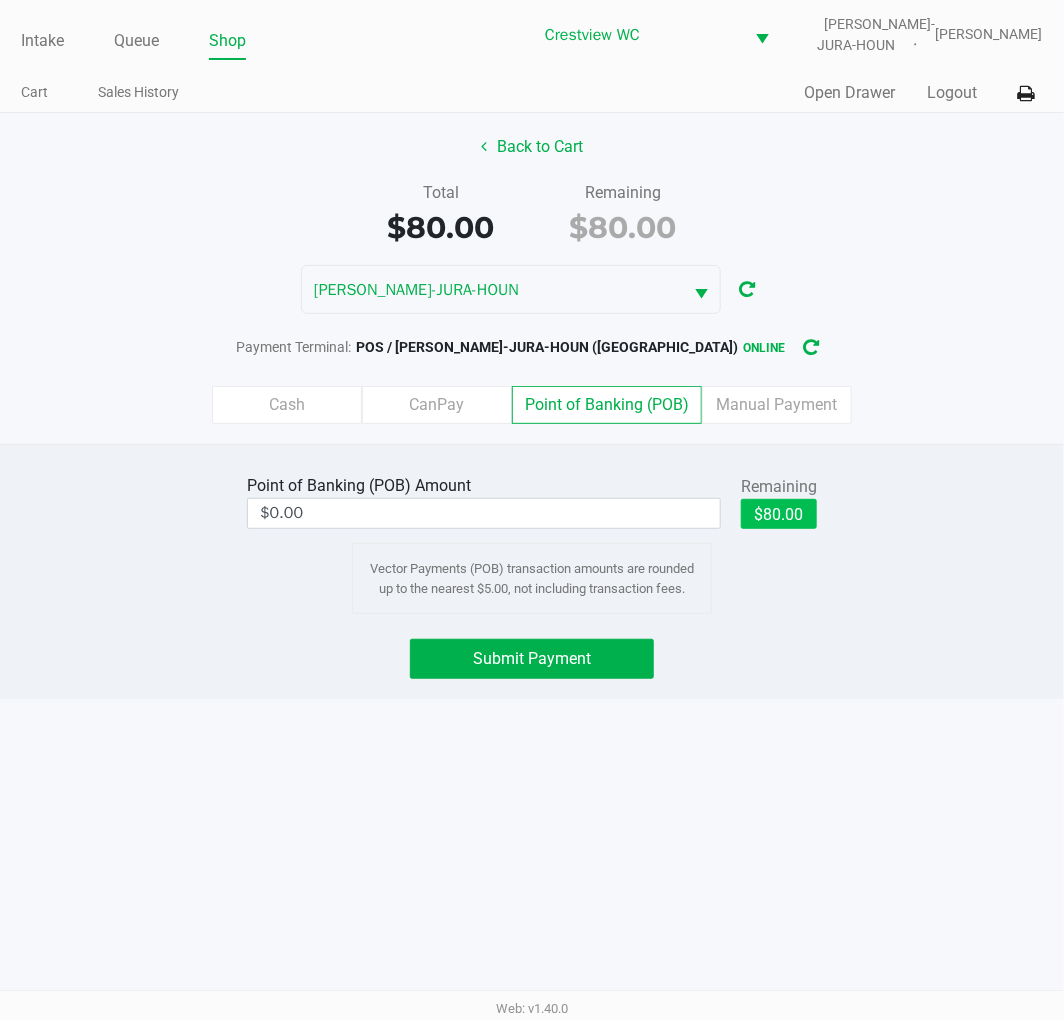 click on "$80.00" 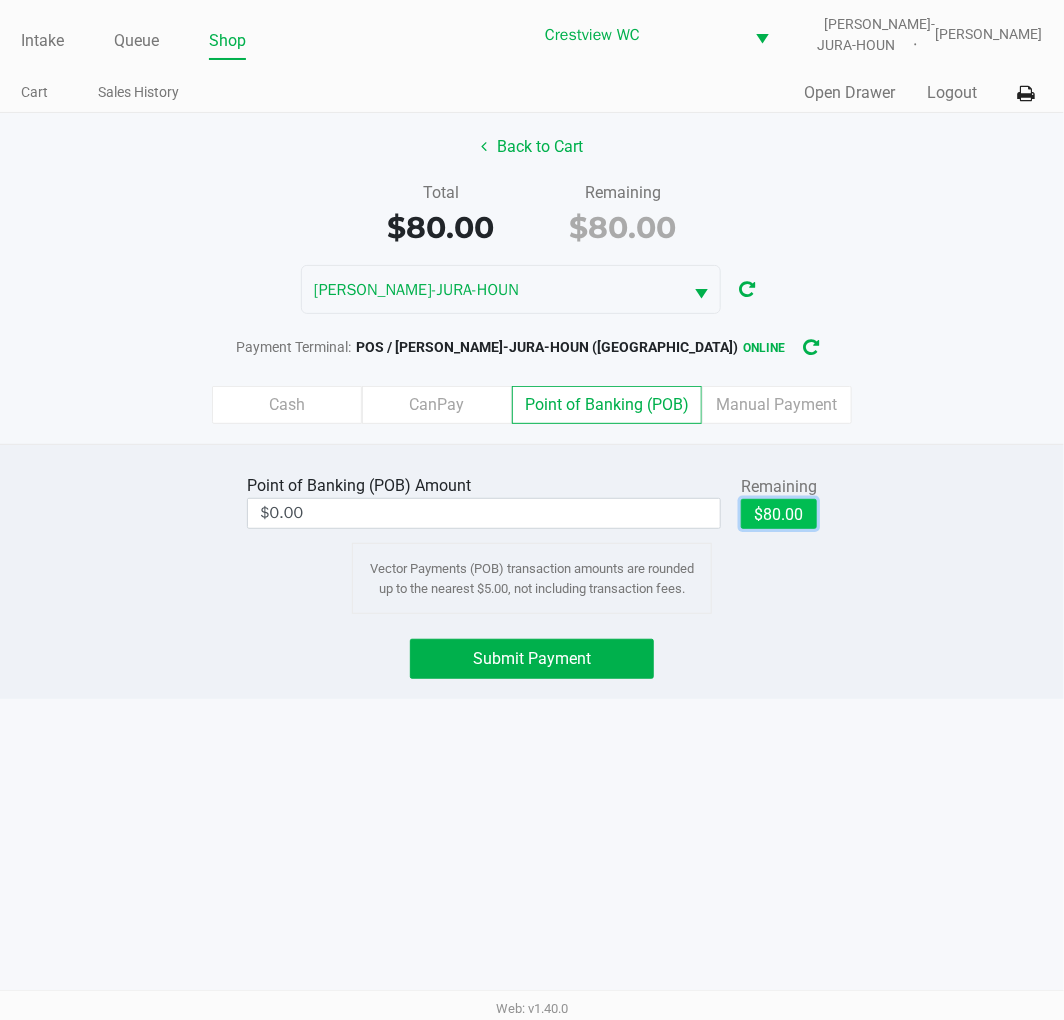 type on "$80.00" 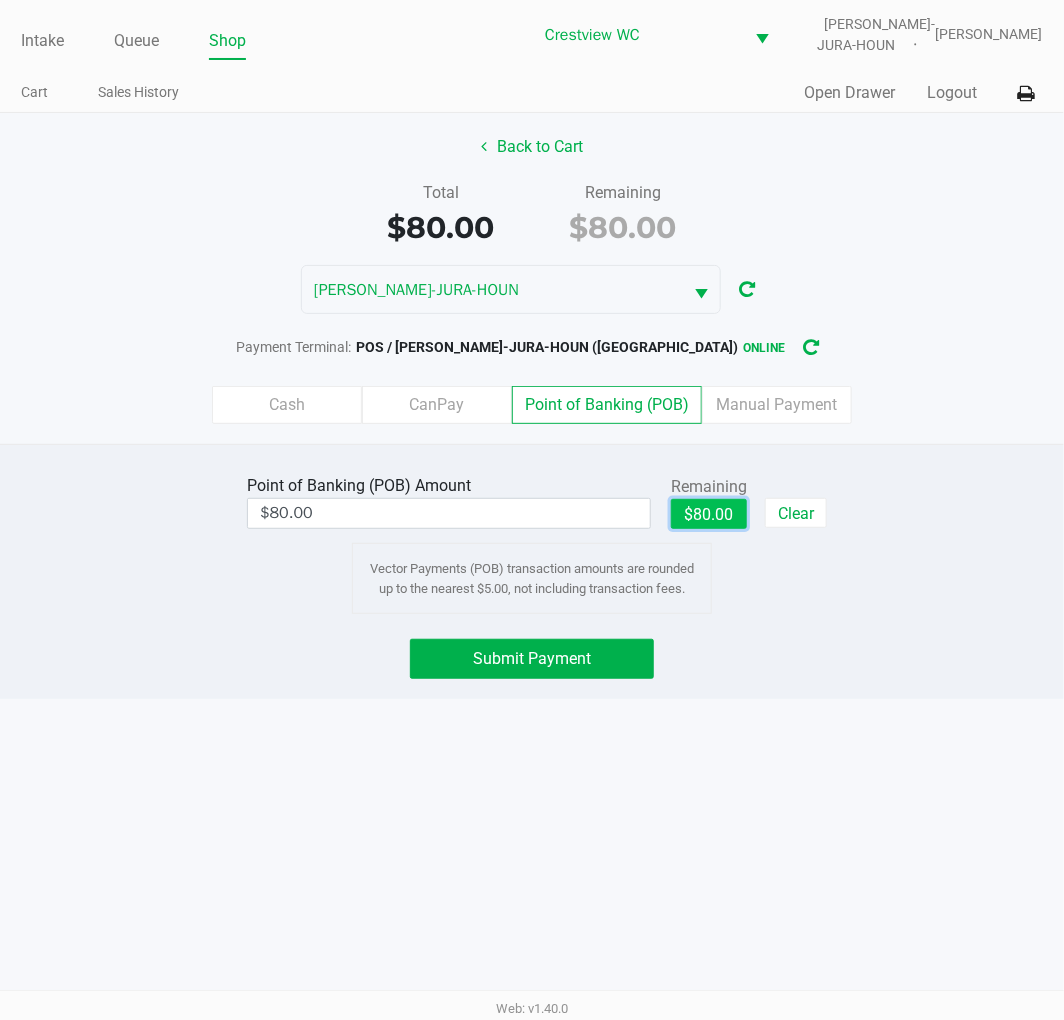 click on "Submit Payment" 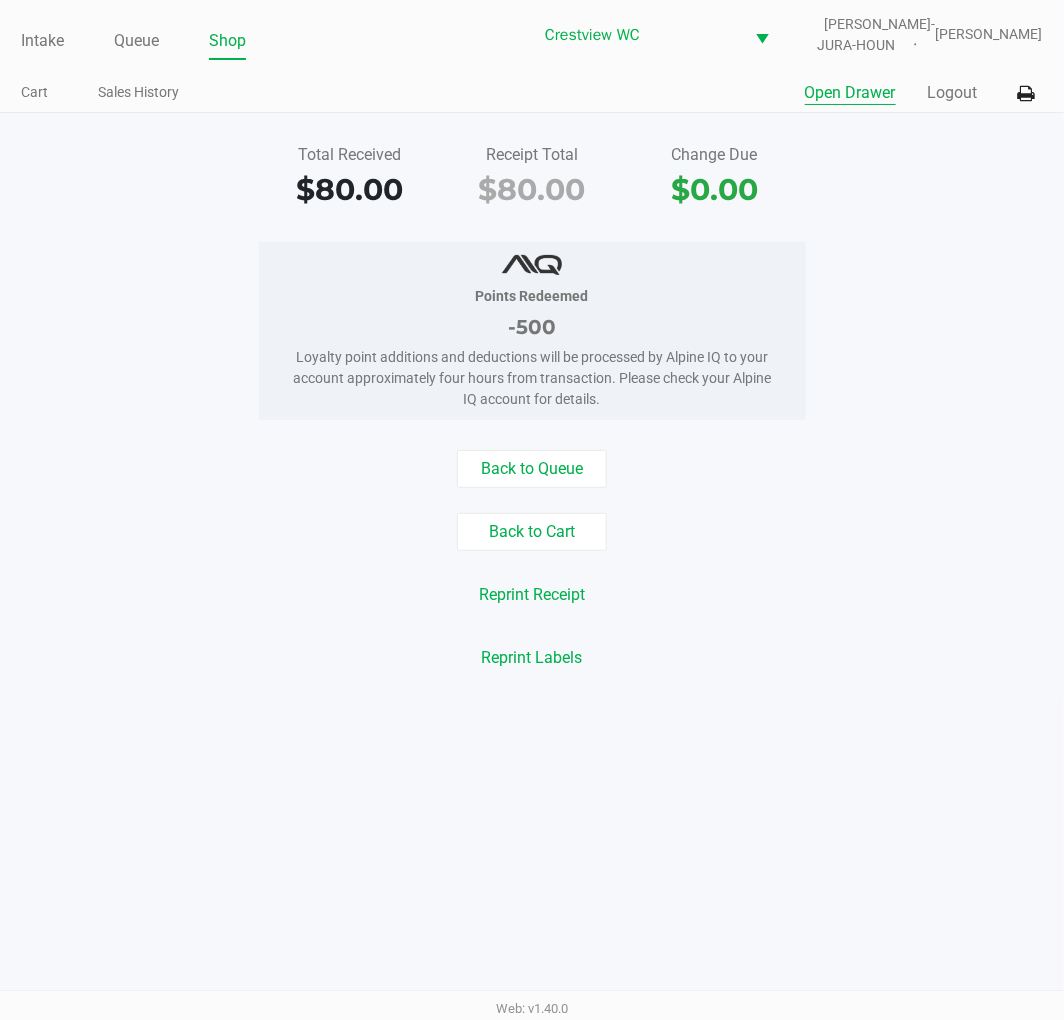click on "Open Drawer" 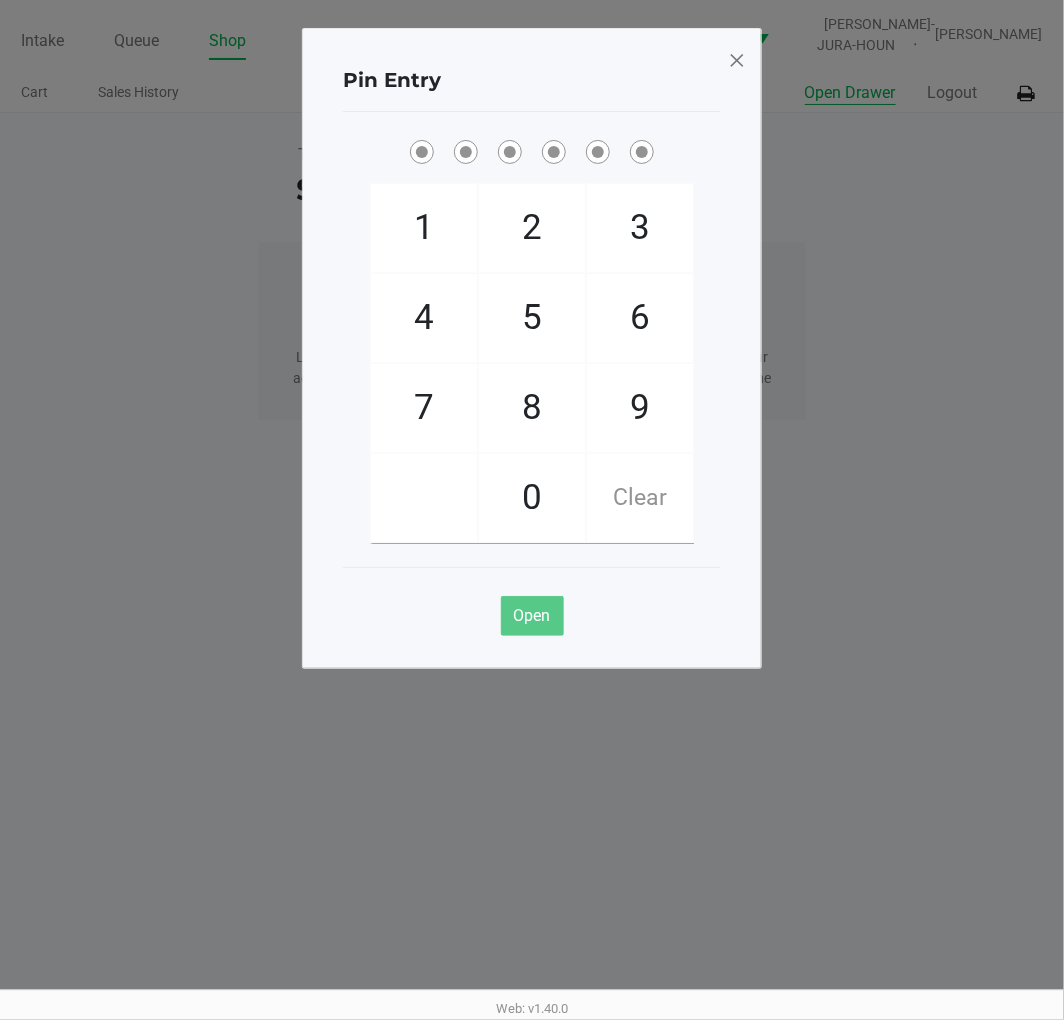 click on "2" 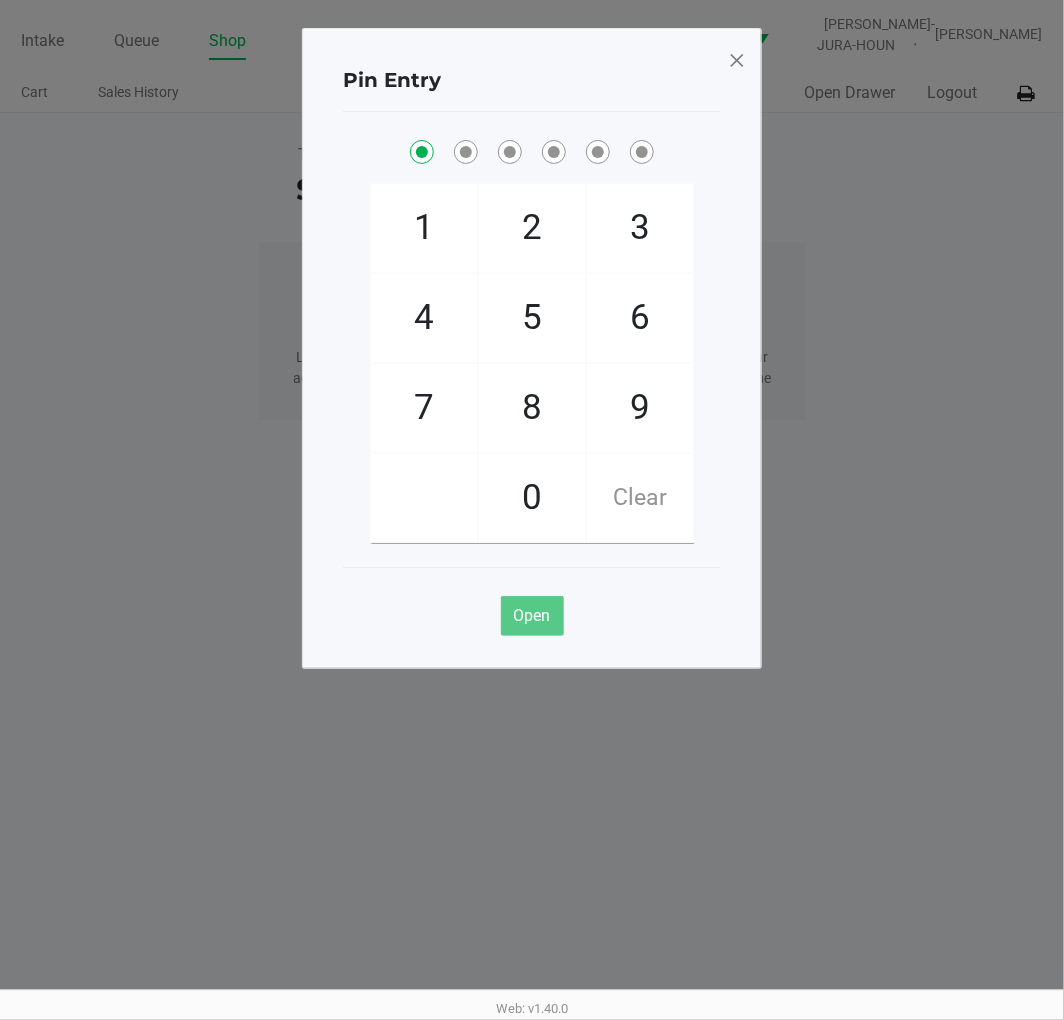 checkbox on "true" 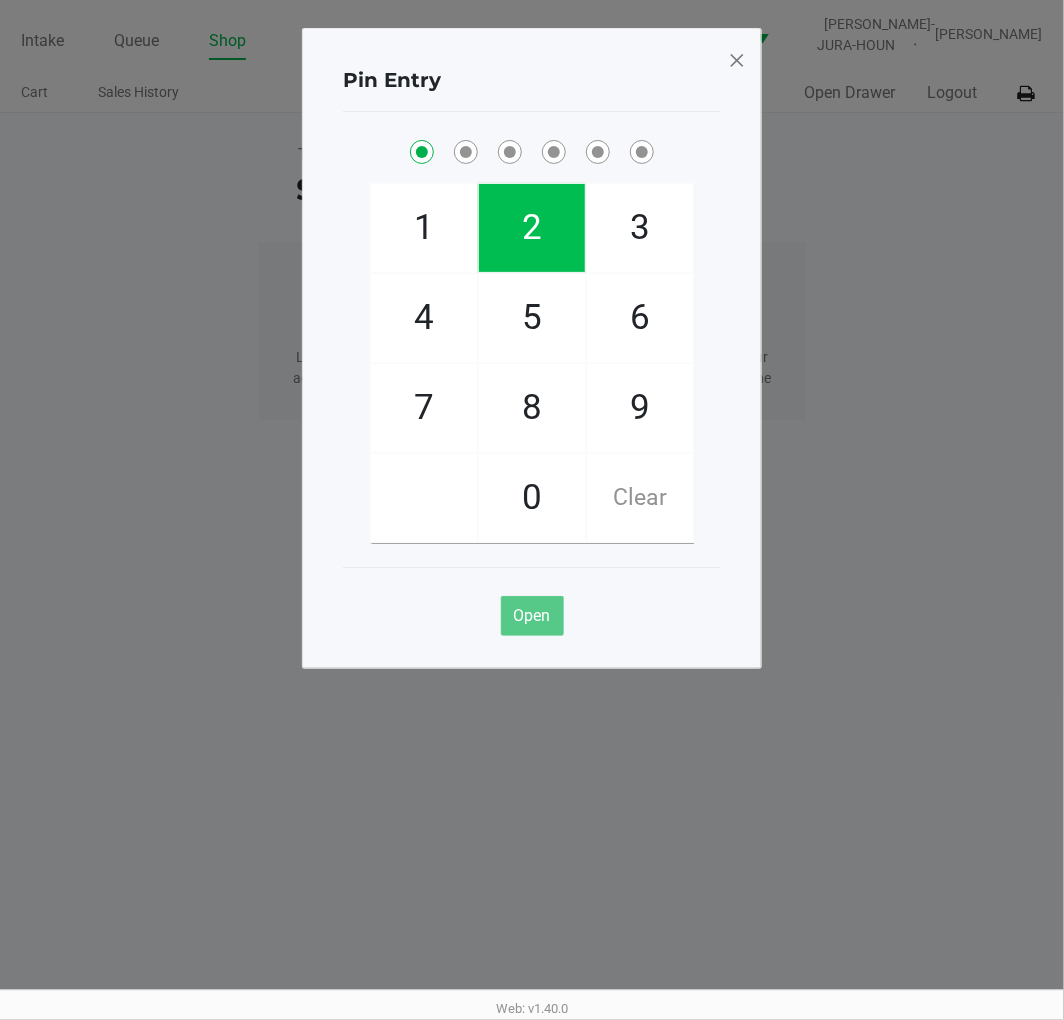 click on "1" 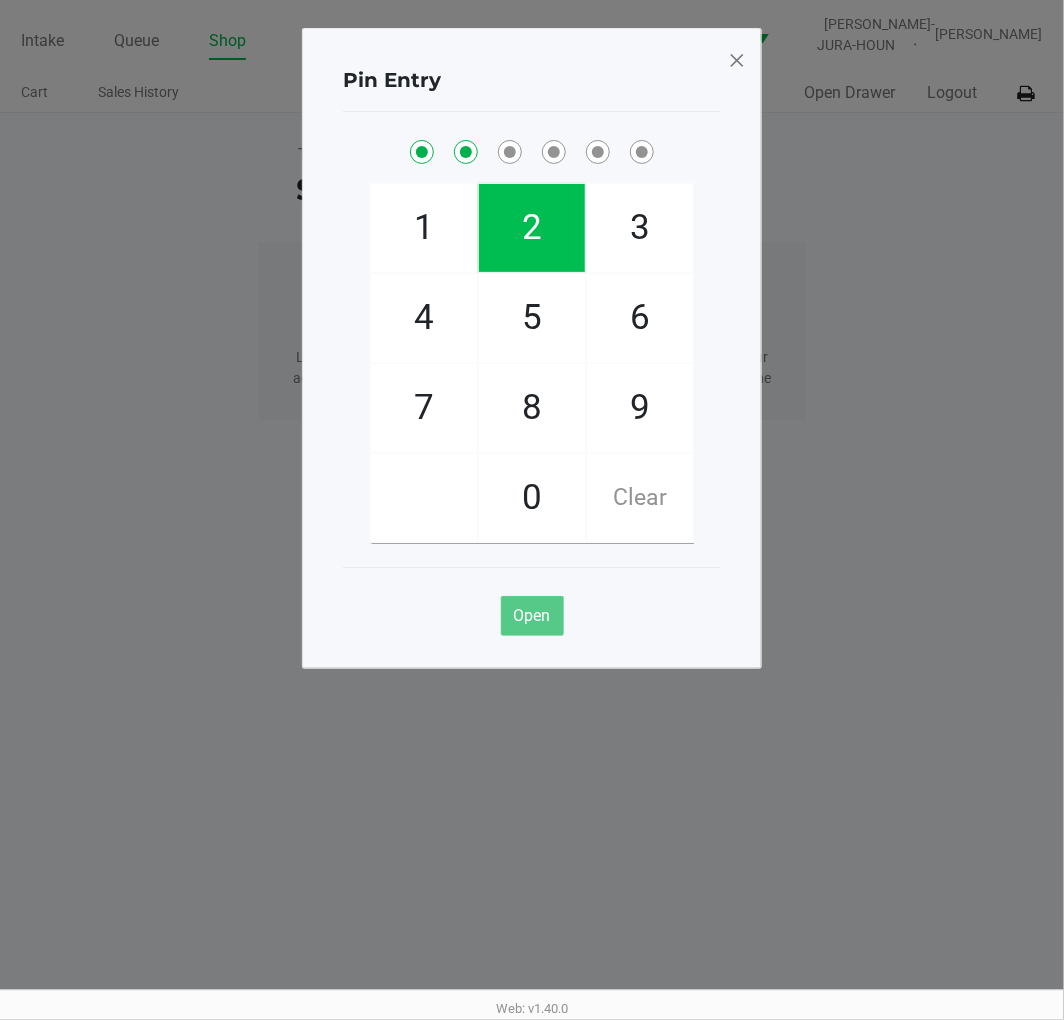checkbox on "true" 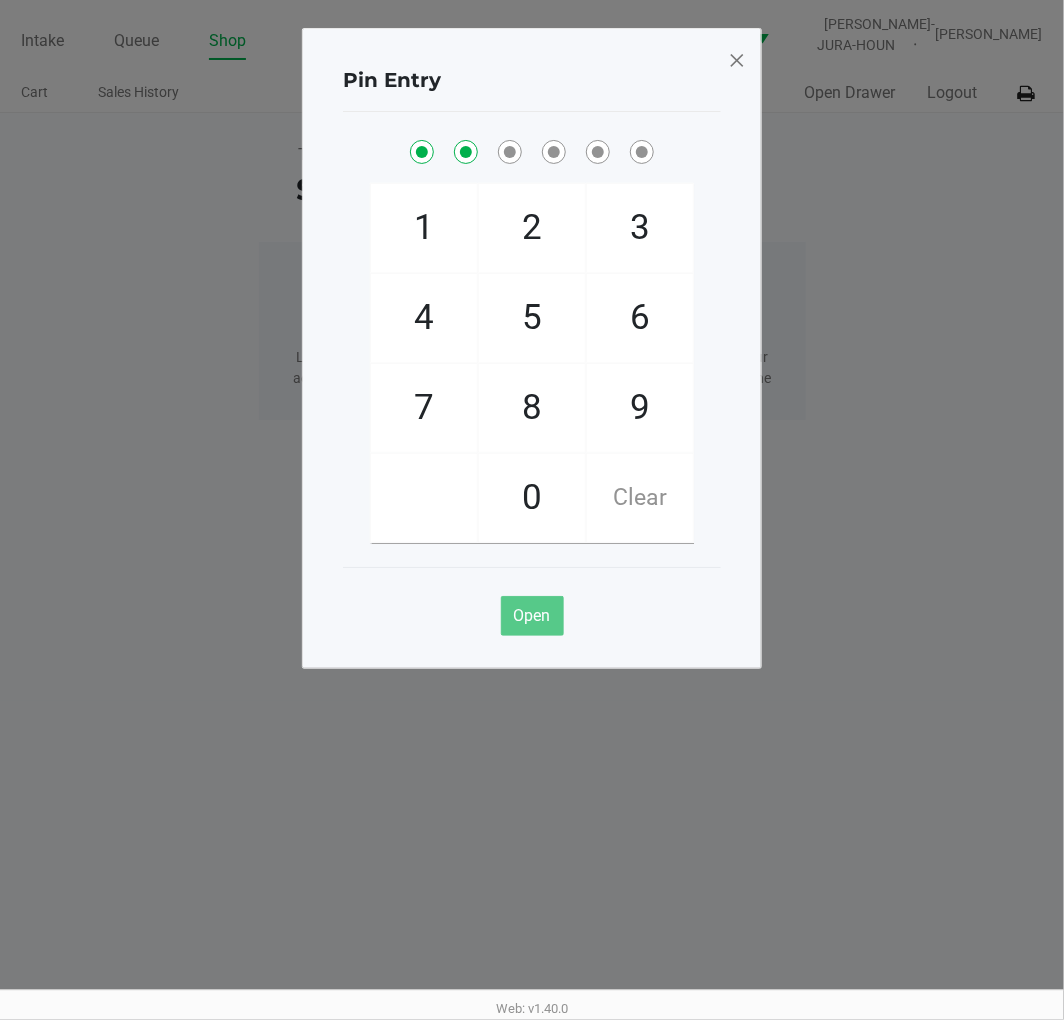 click on "6" 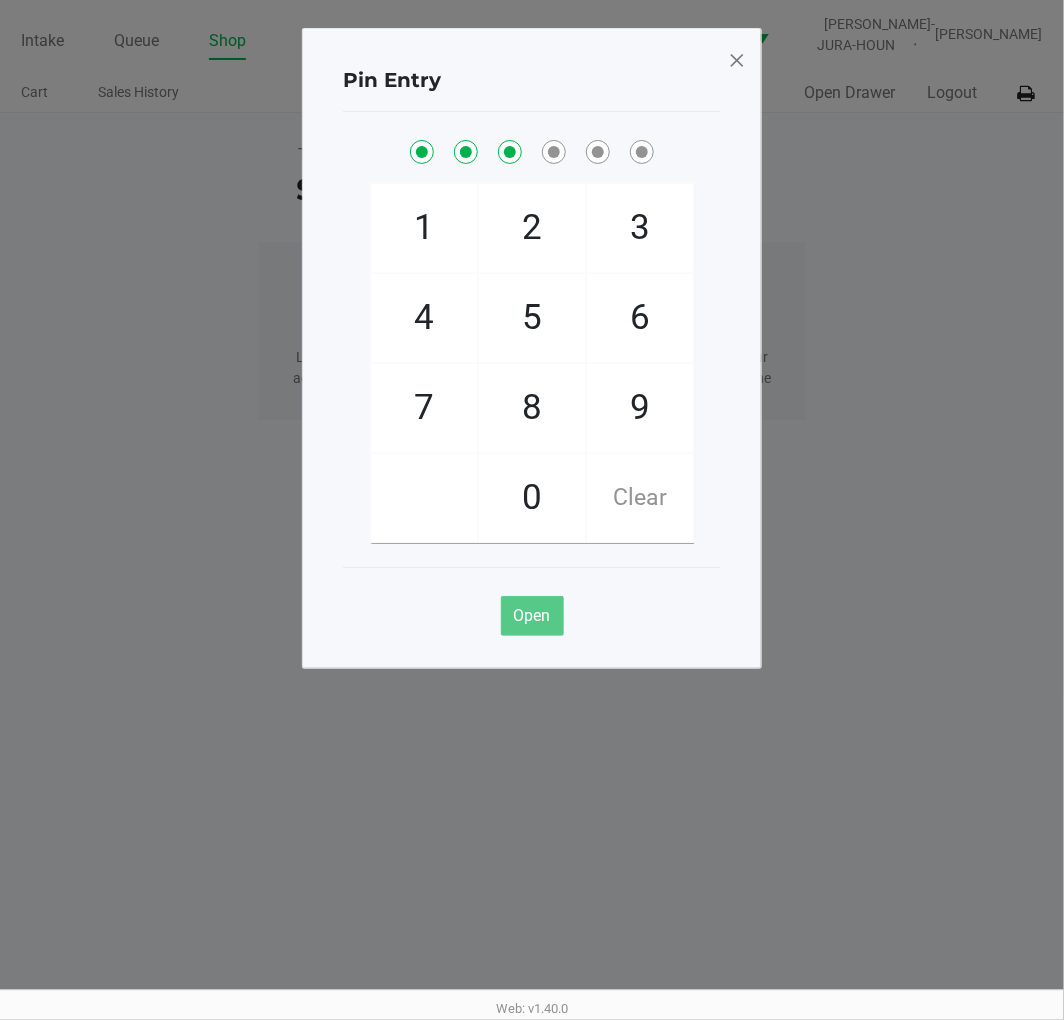 checkbox on "true" 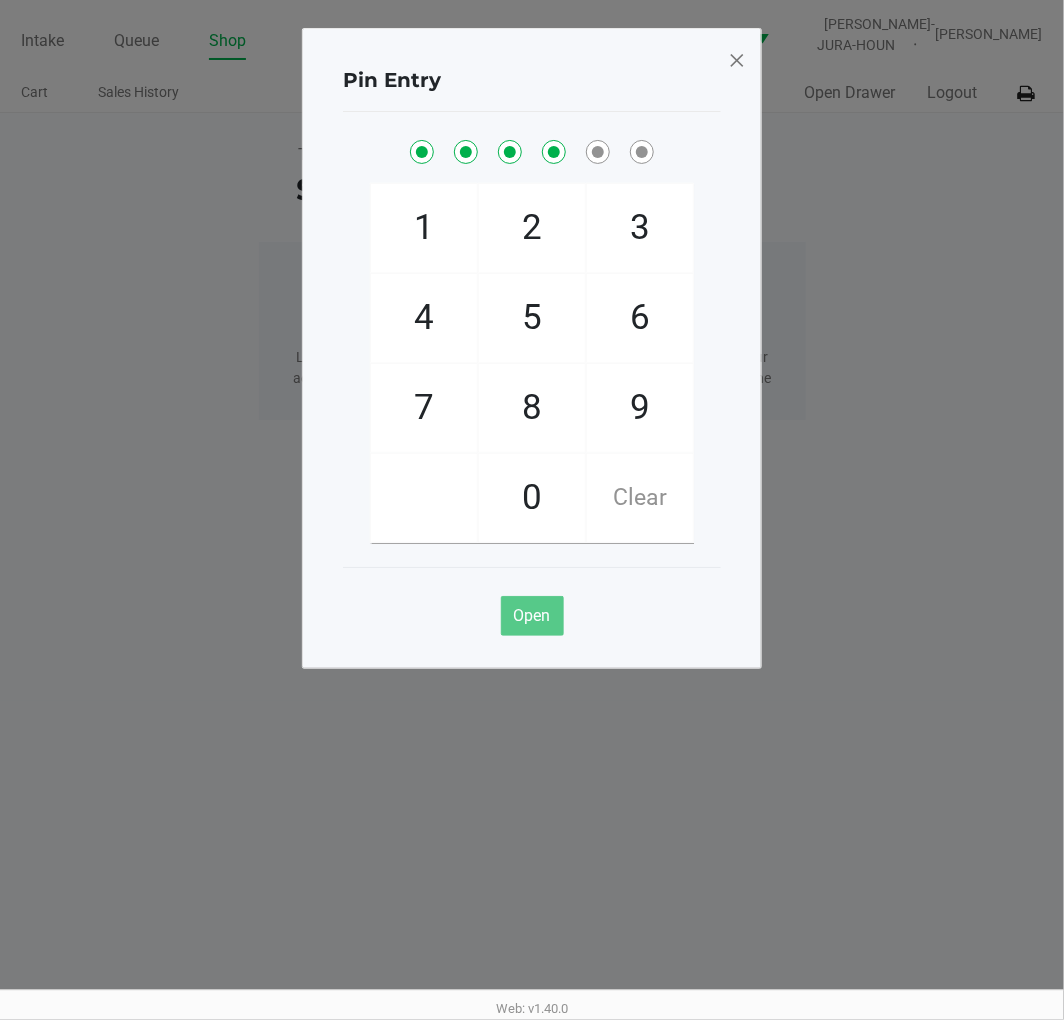 checkbox on "true" 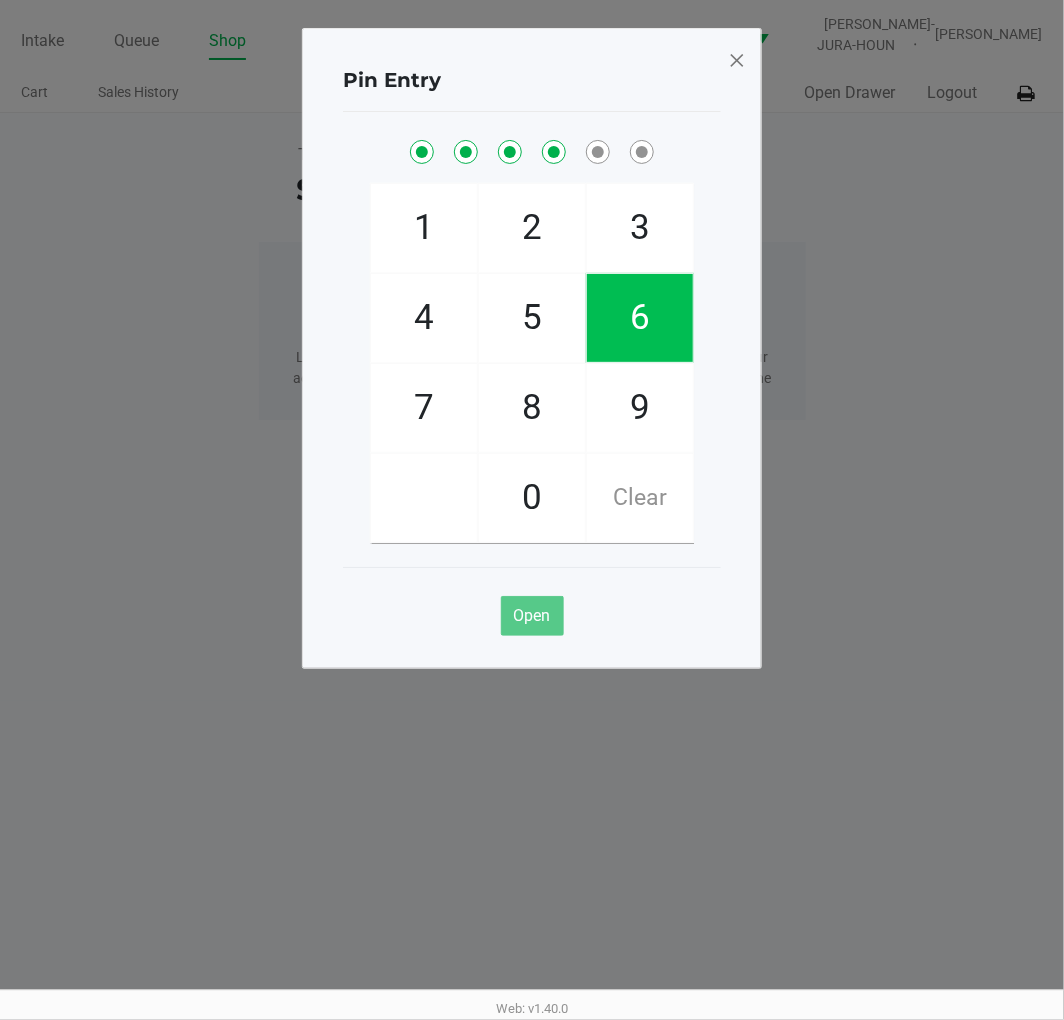 click on "1" 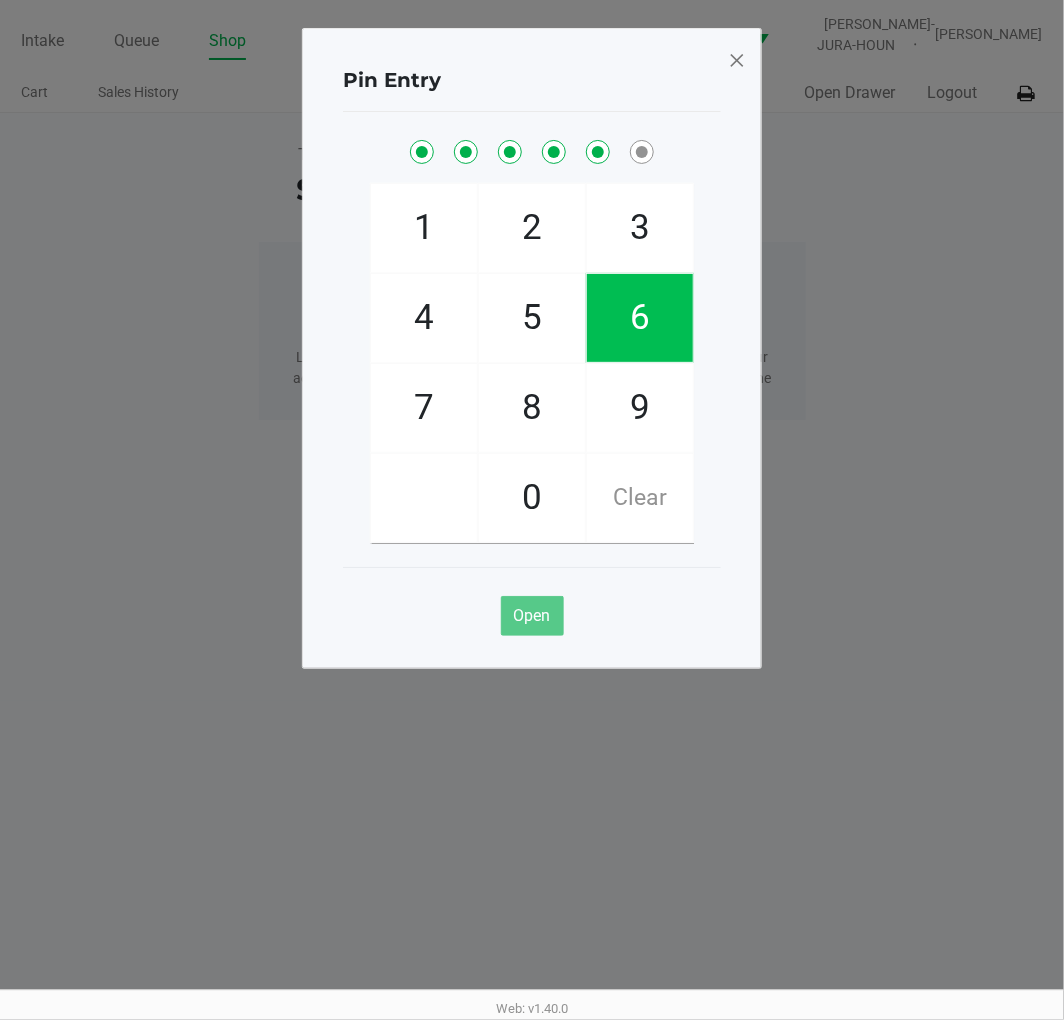 checkbox on "true" 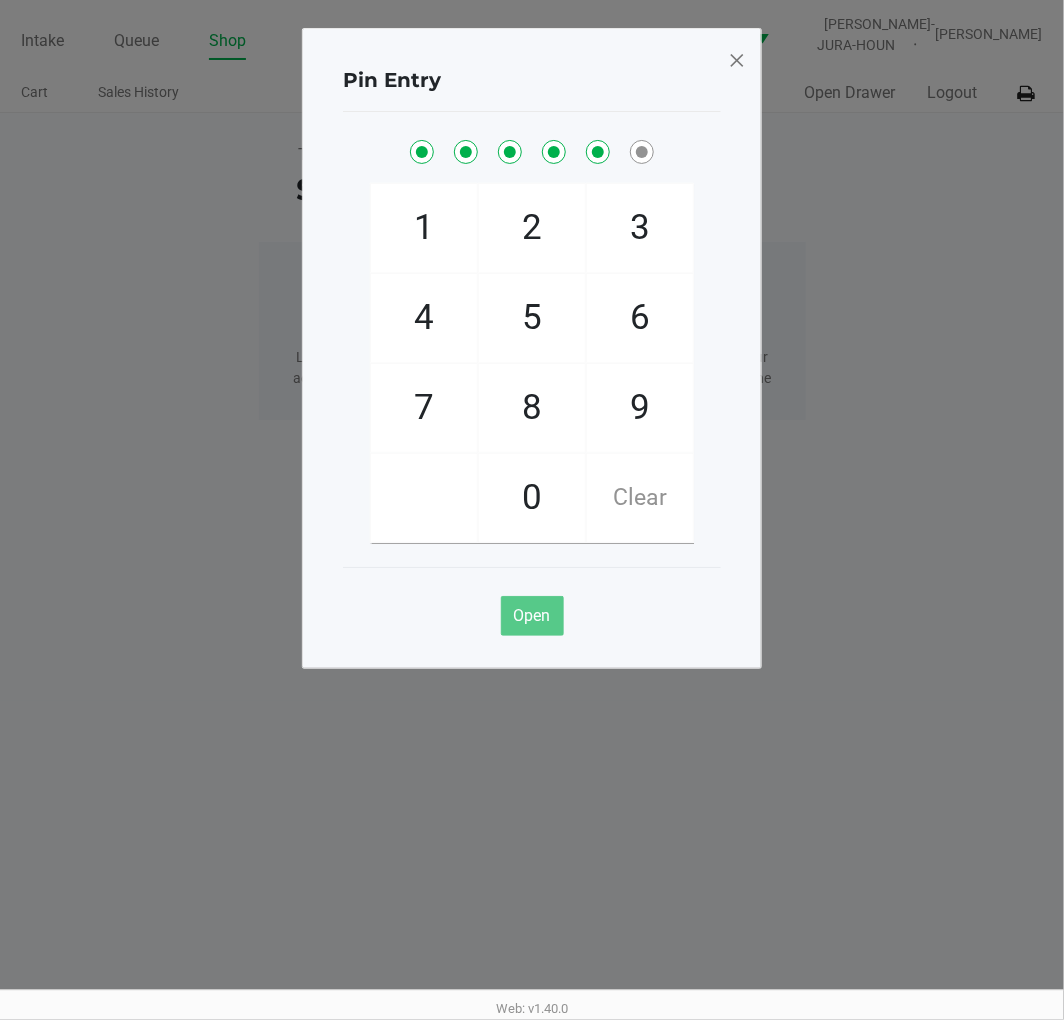 click on "8" 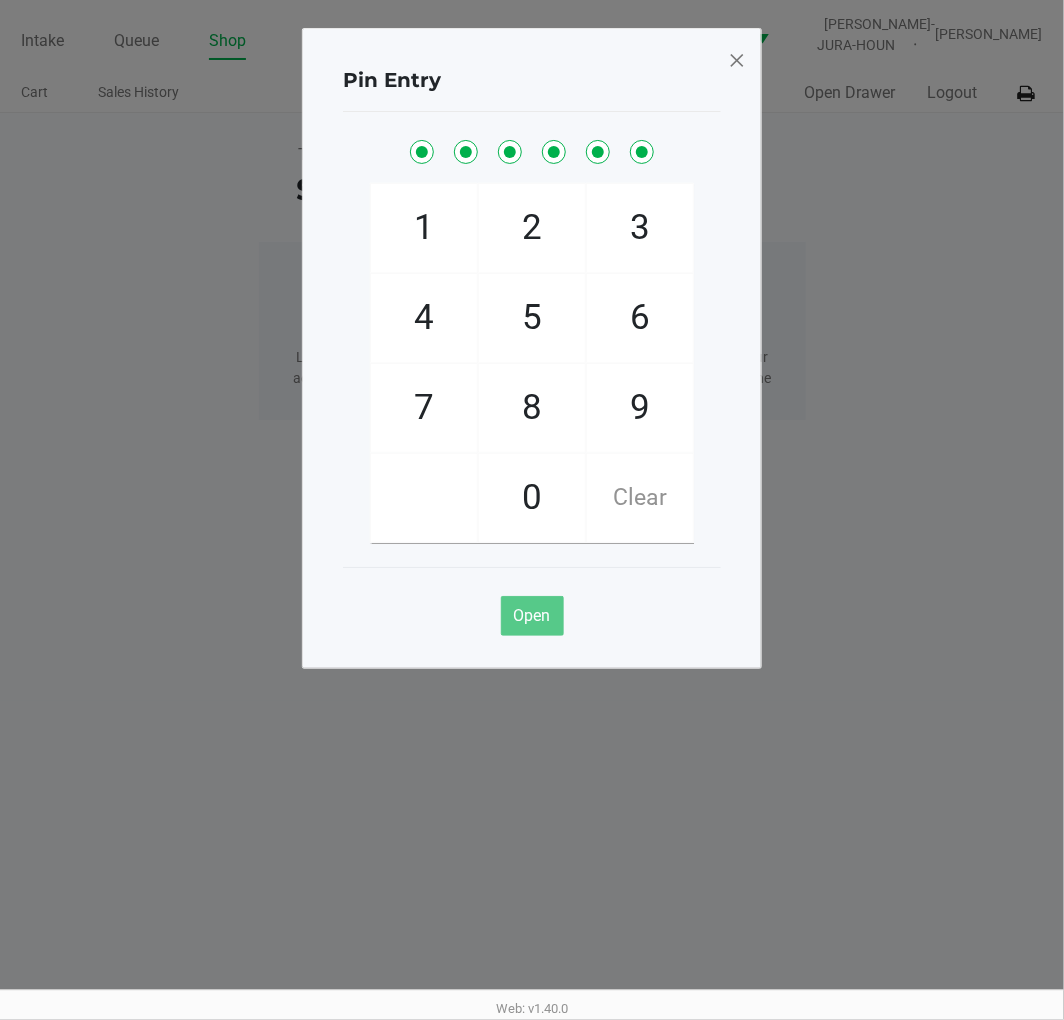 checkbox on "true" 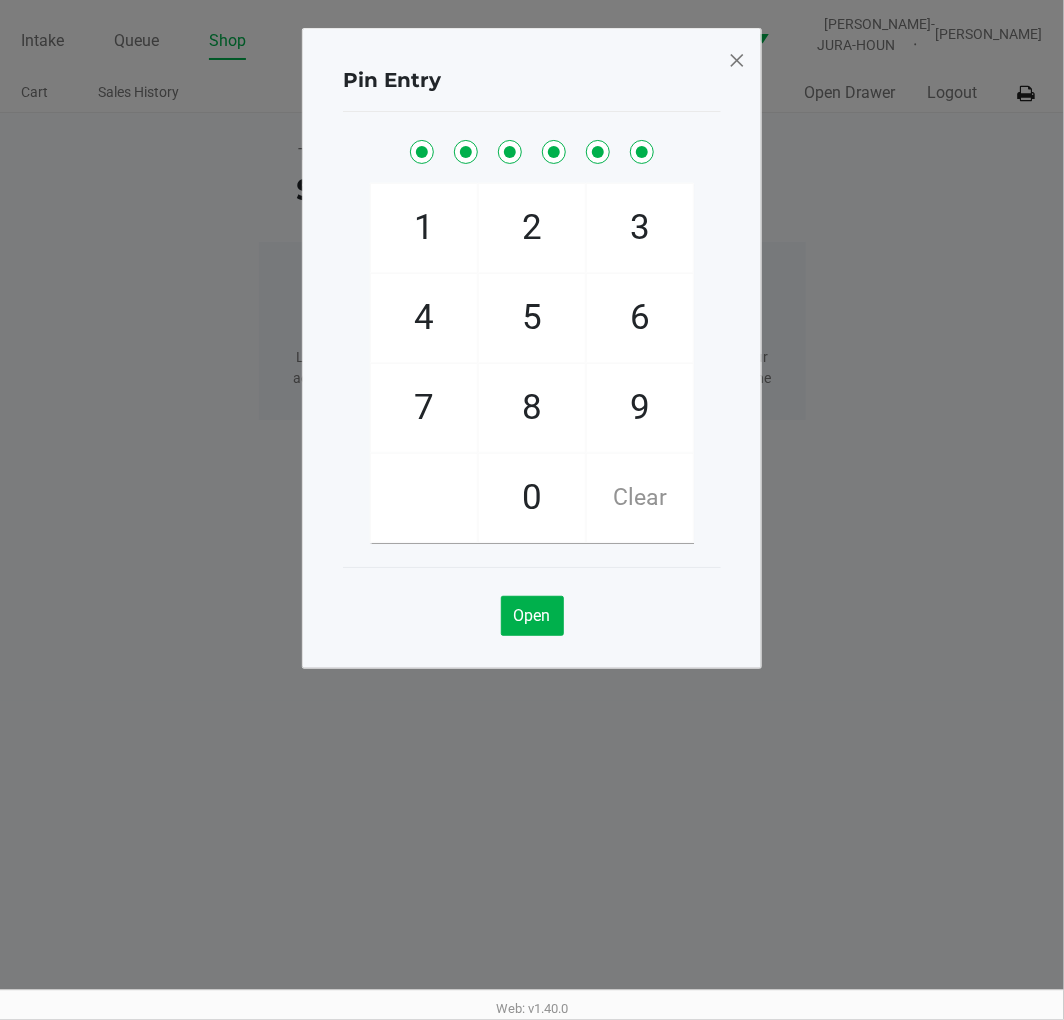 click on "Pin Entry  1   4   7       2   5   8   0   3   6   9   Clear   Open" 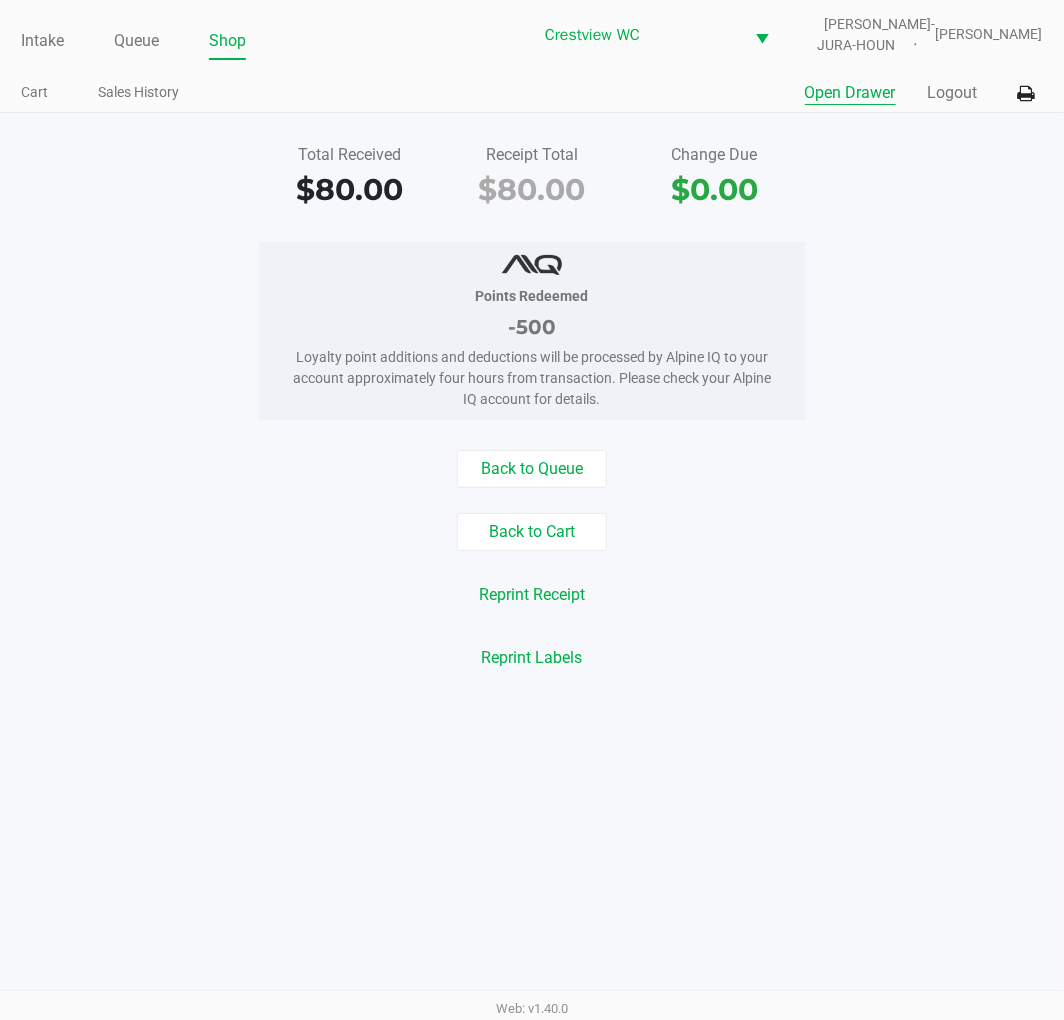 click on "Points Redeemed   -500   Loyalty point additions and deductions will be processed by Alpine IQ to your account approximately four hours from transaction. Please check your Alpine IQ account for details." 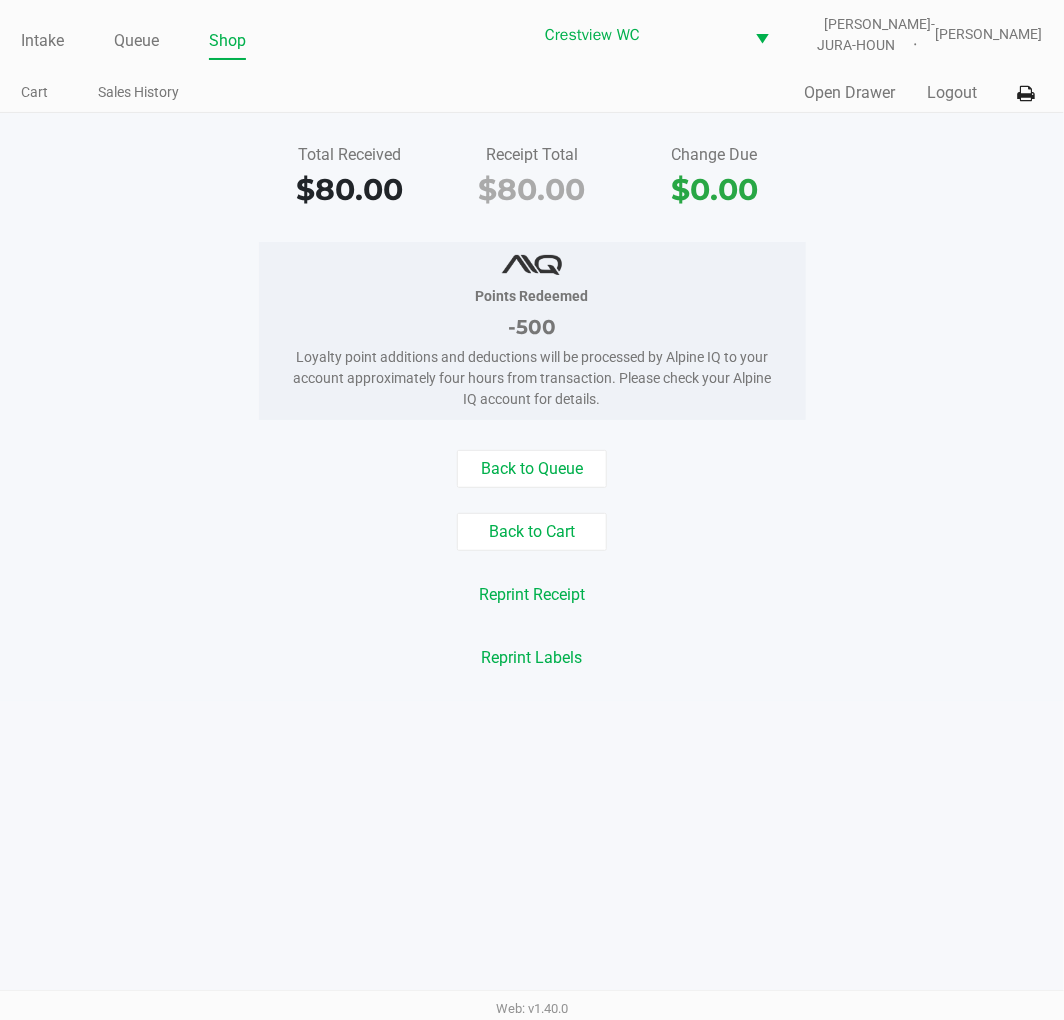 click on "Intake" 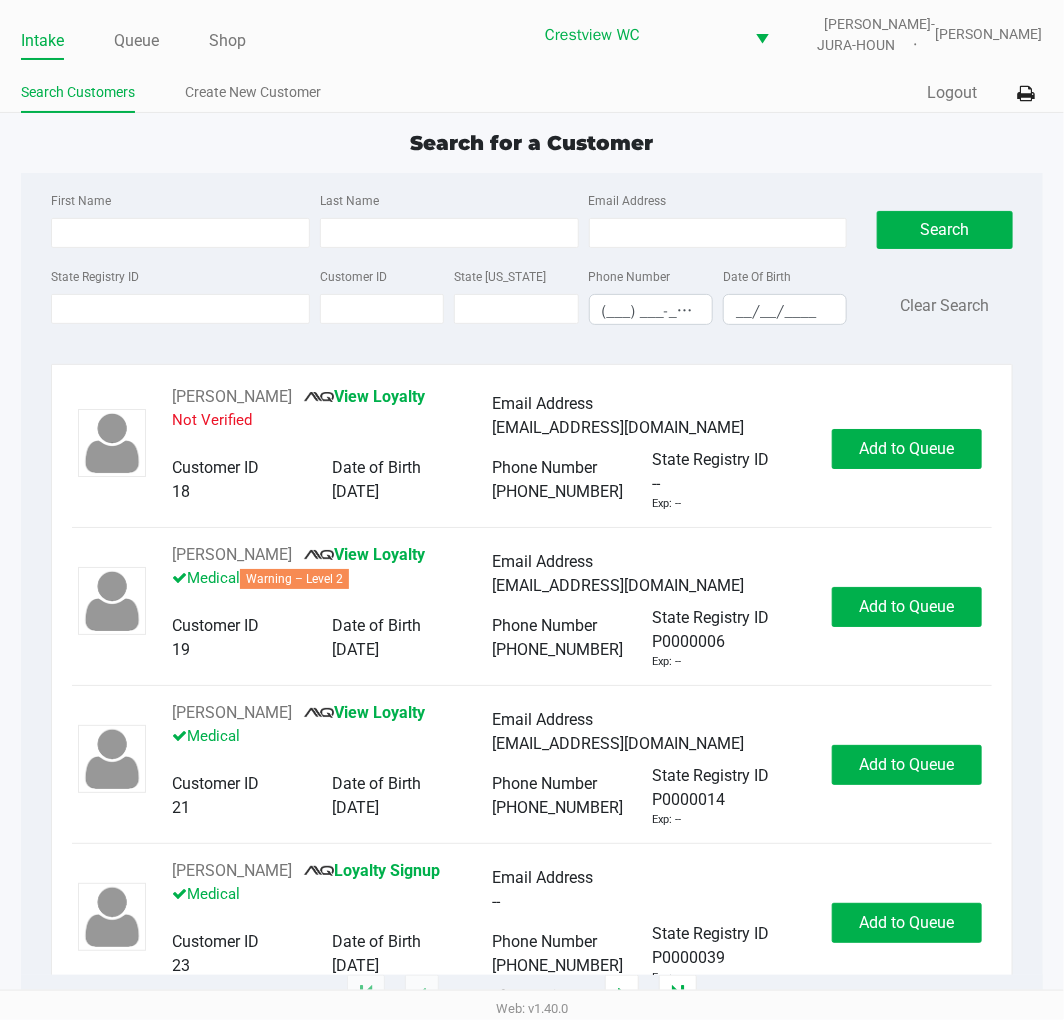 click on "Search for a Customer" 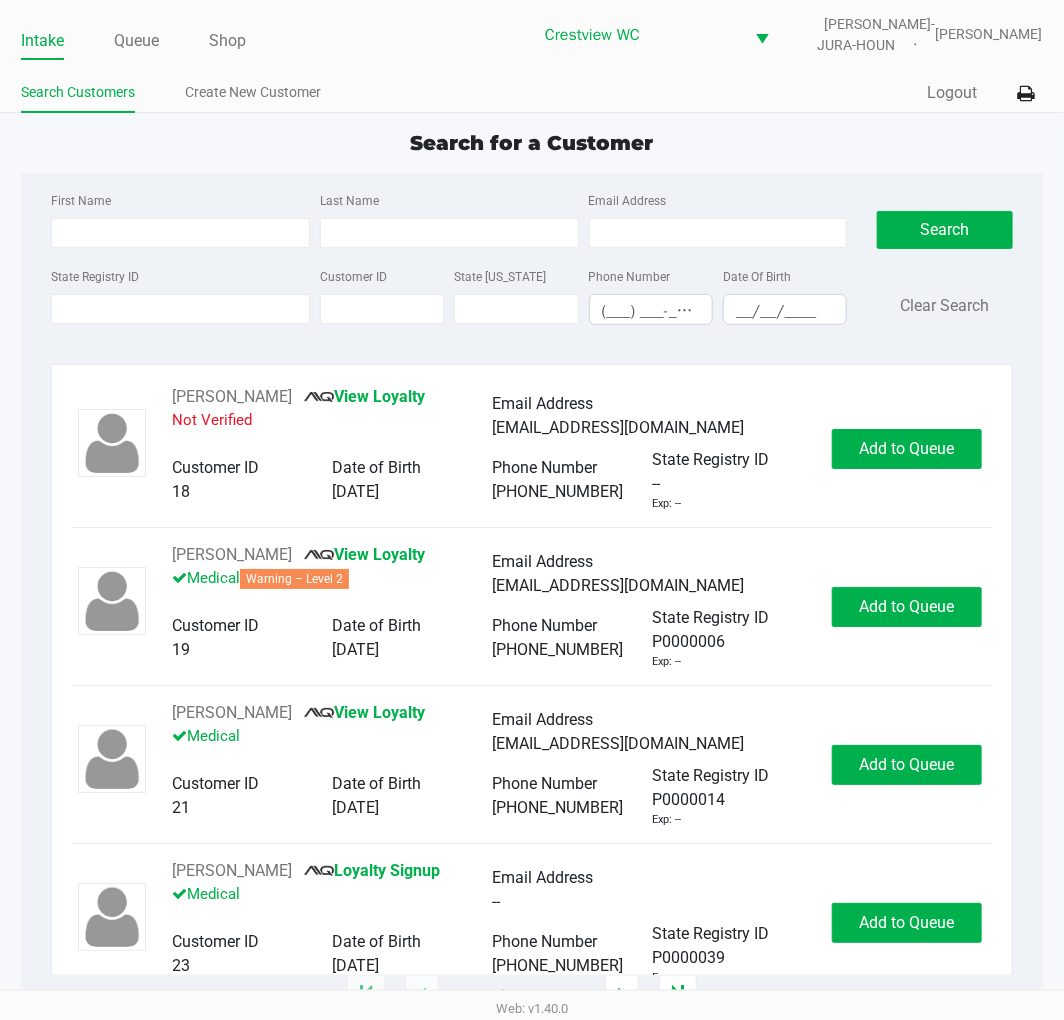 click on "Search for a Customer" 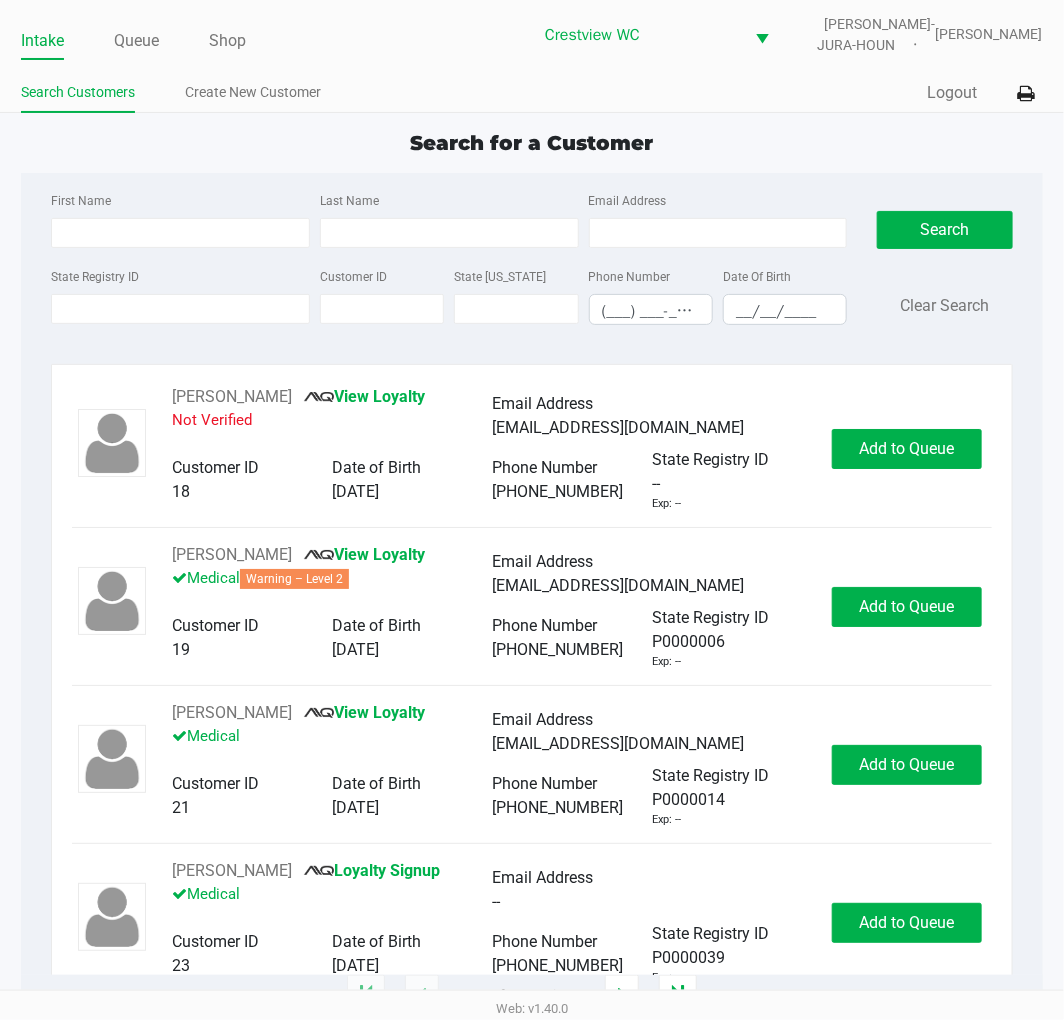 click on "Search for a Customer" 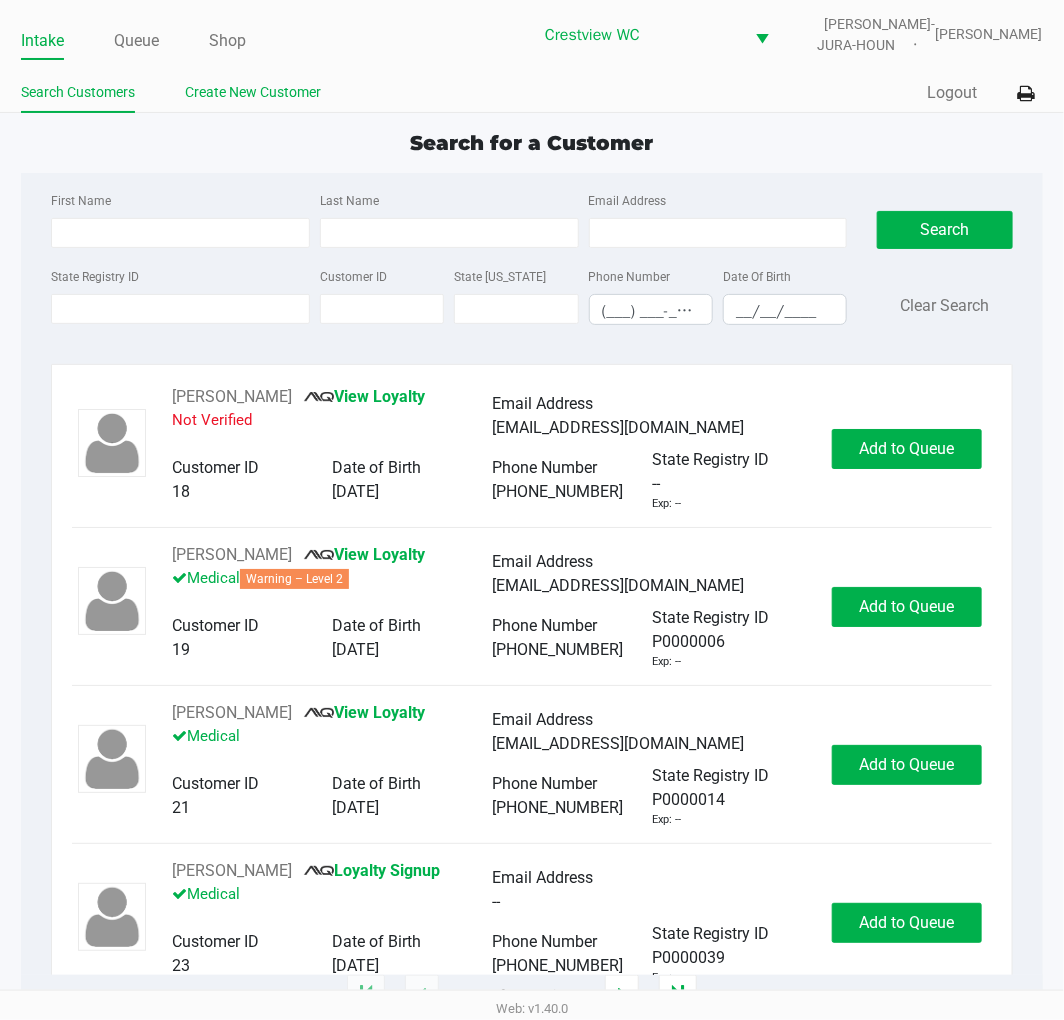 click on "Create New Customer" 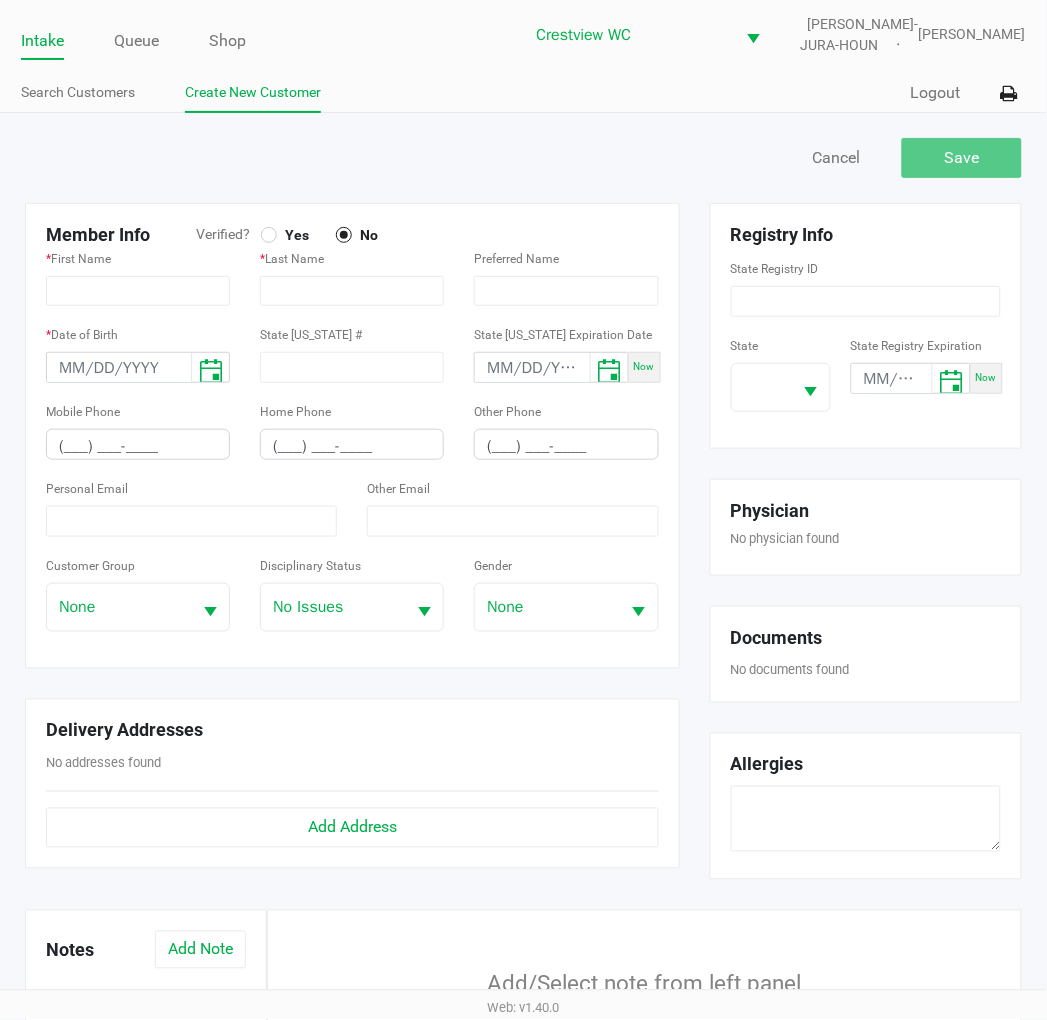 click 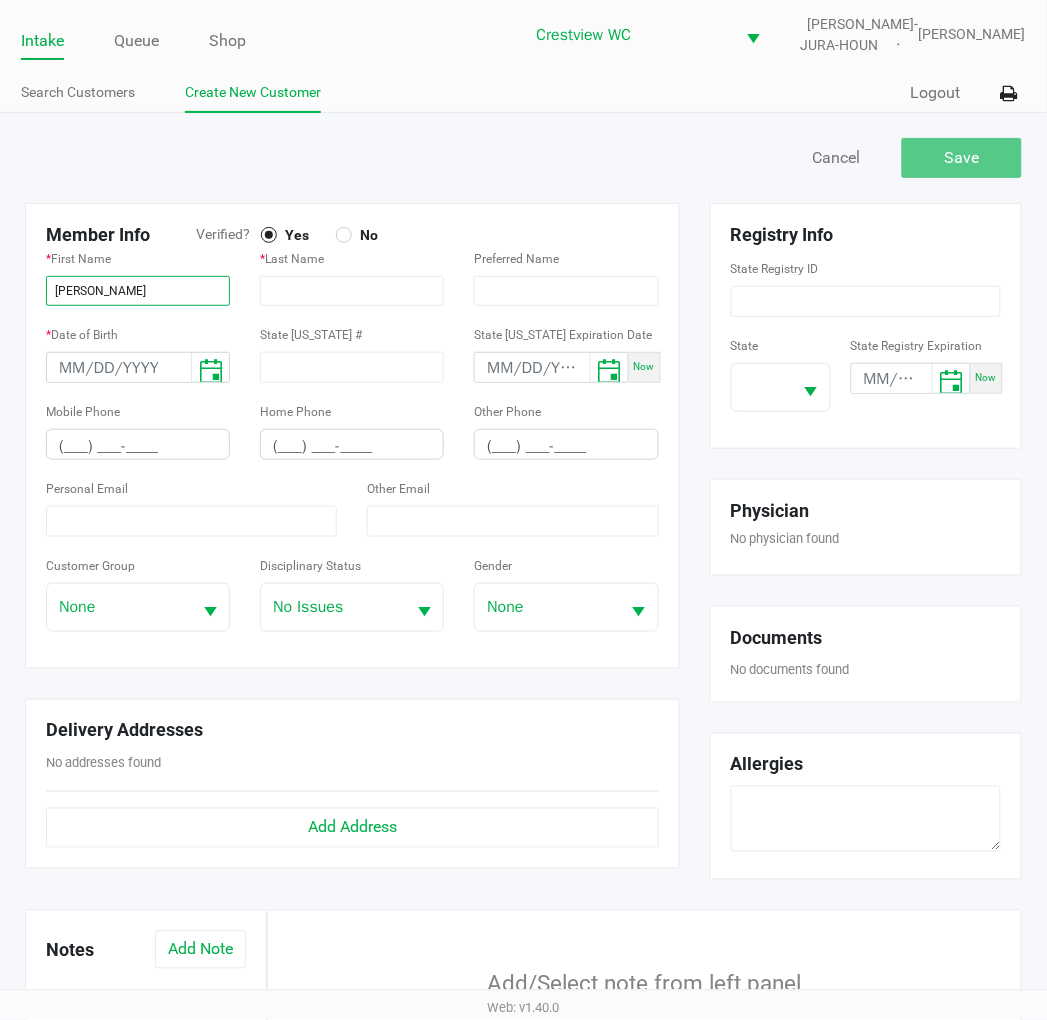 type on "CLAUDIA" 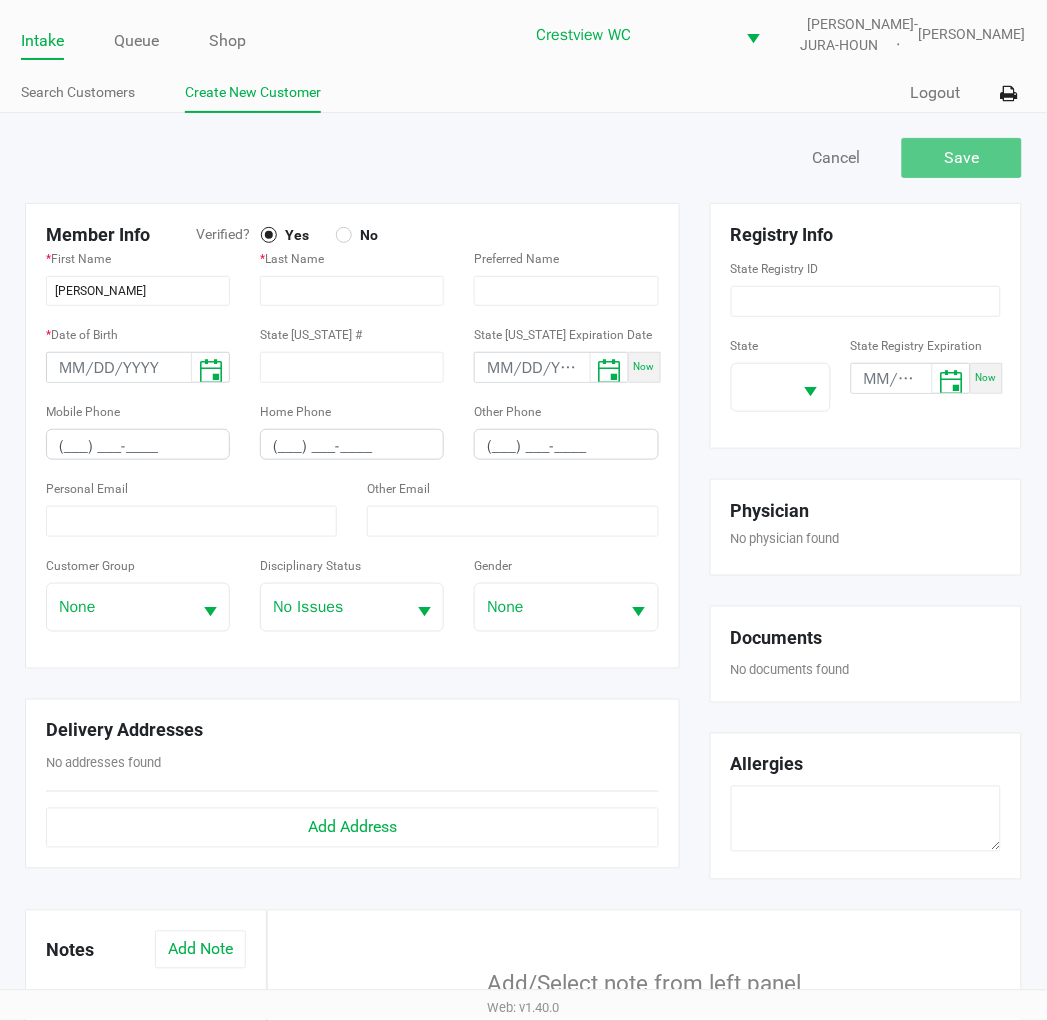 click 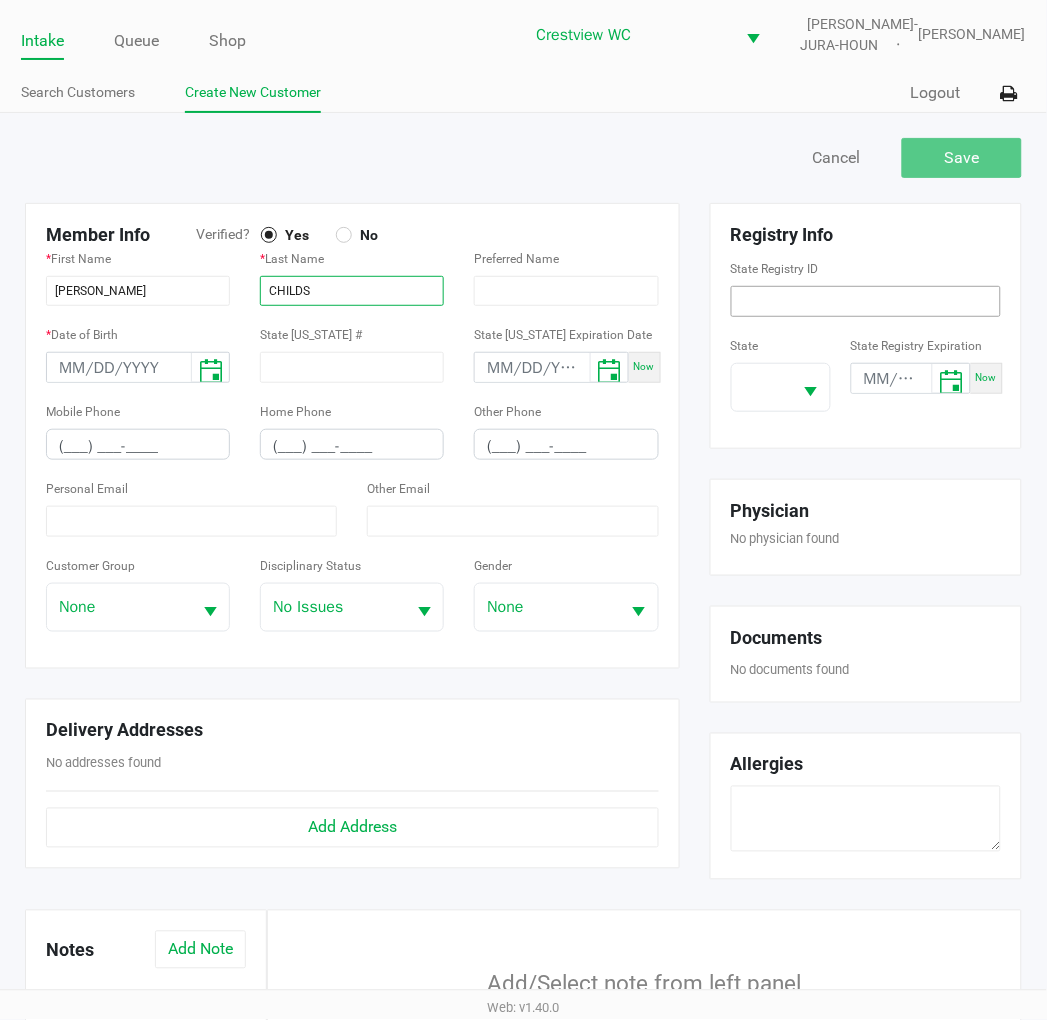 type on "CHILDS" 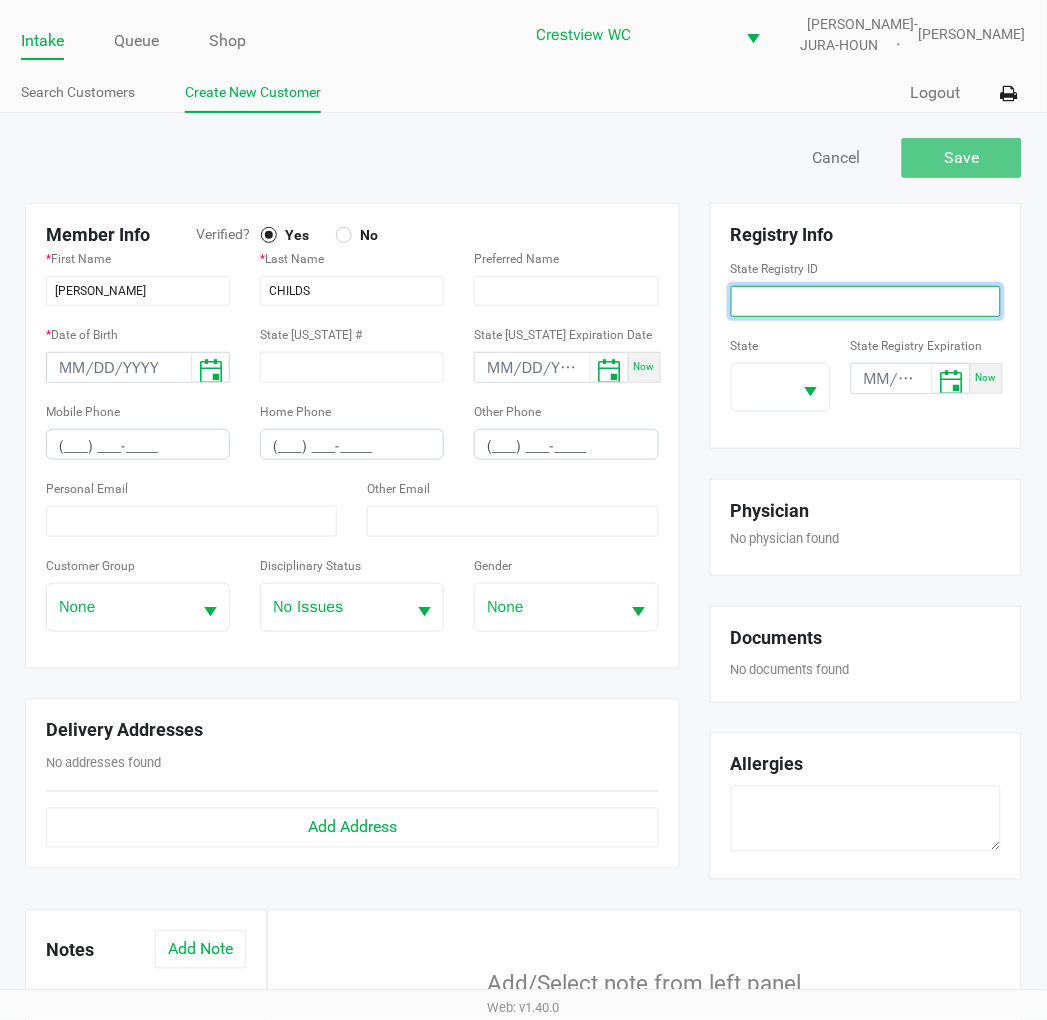 drag, startPoint x: 765, startPoint y: 298, endPoint x: 786, endPoint y: 290, distance: 22.472204 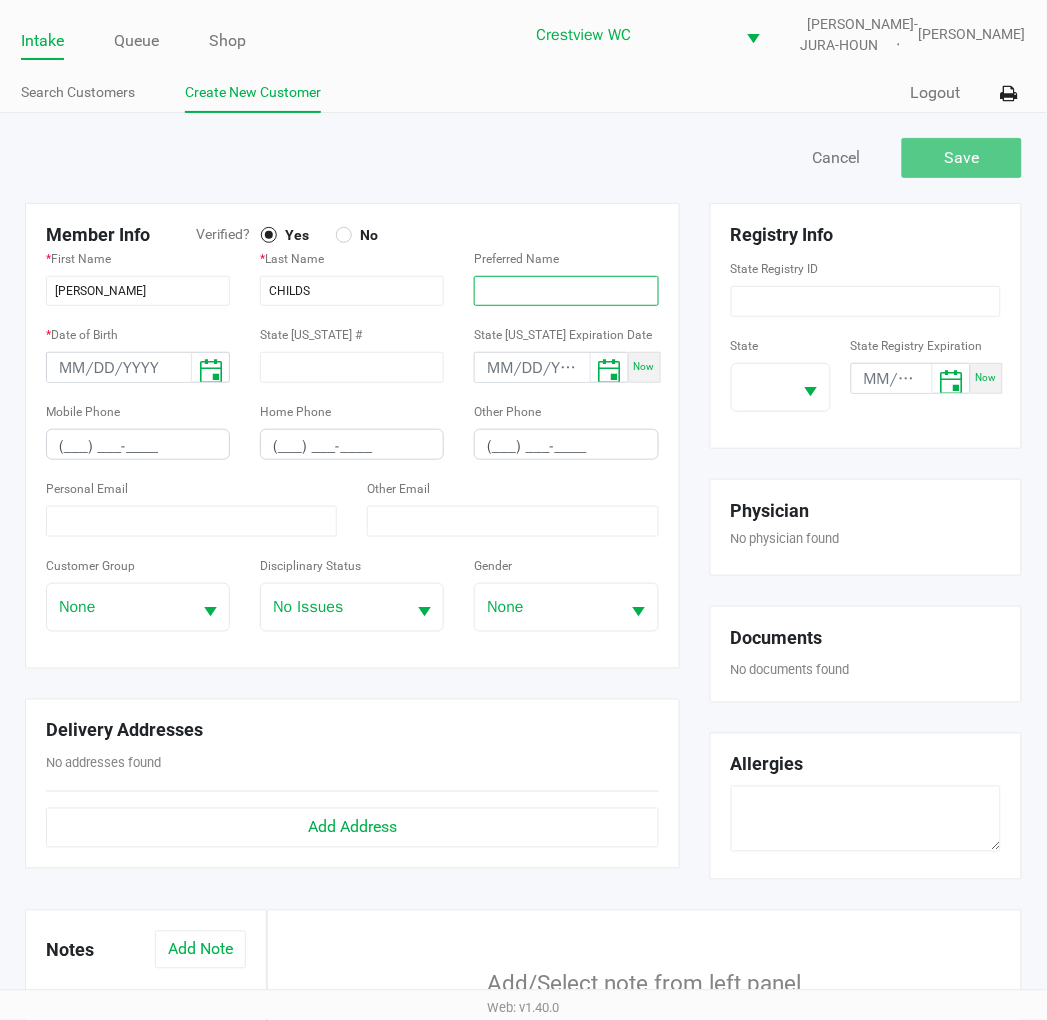 type on "P7YV9658" 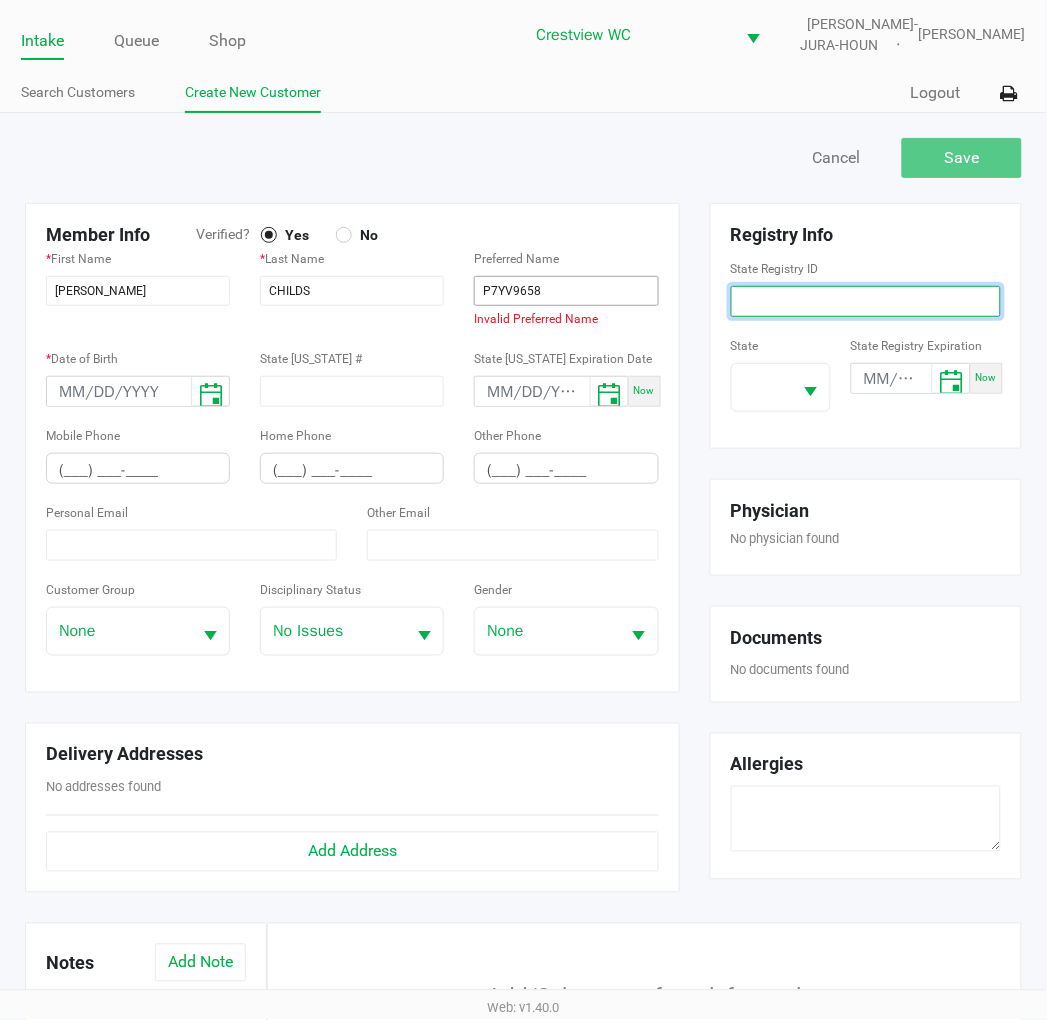 type 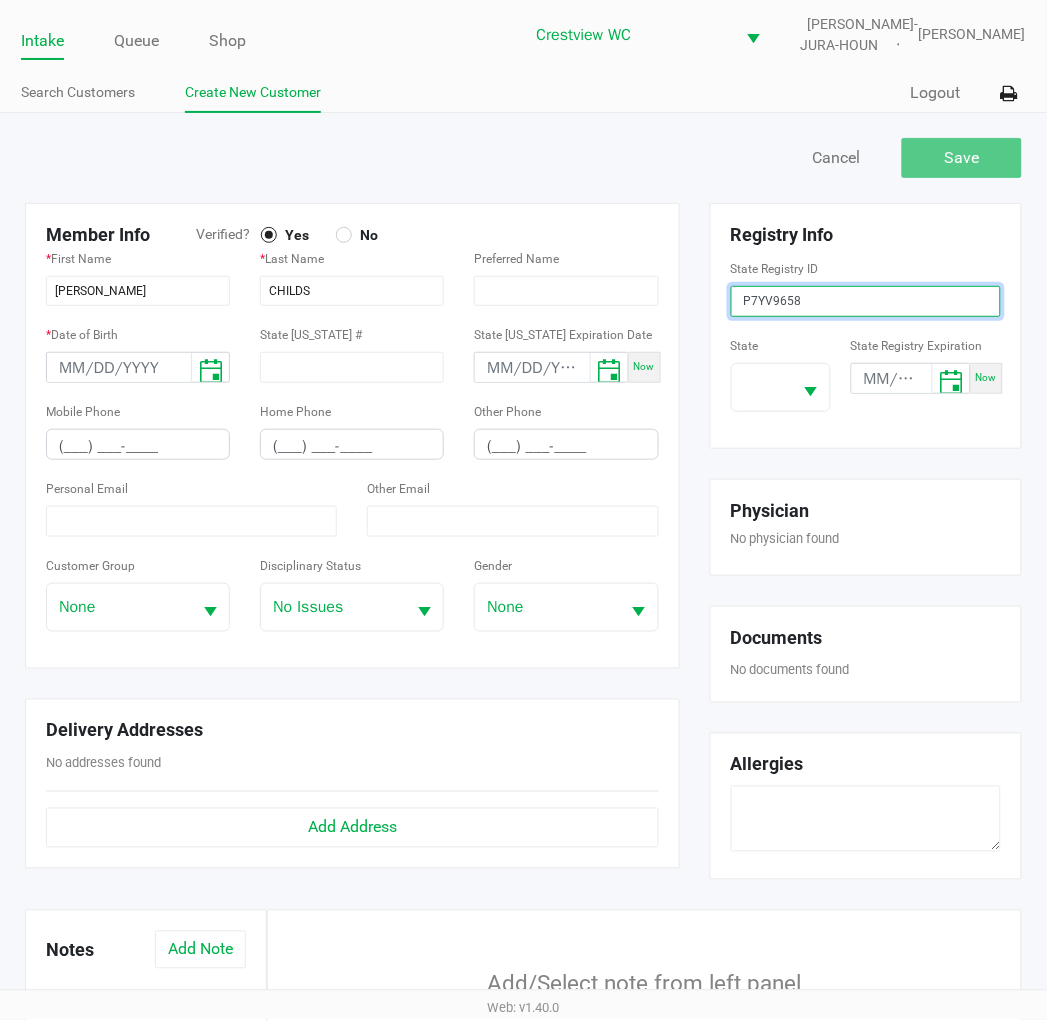 type on "P7YV9658" 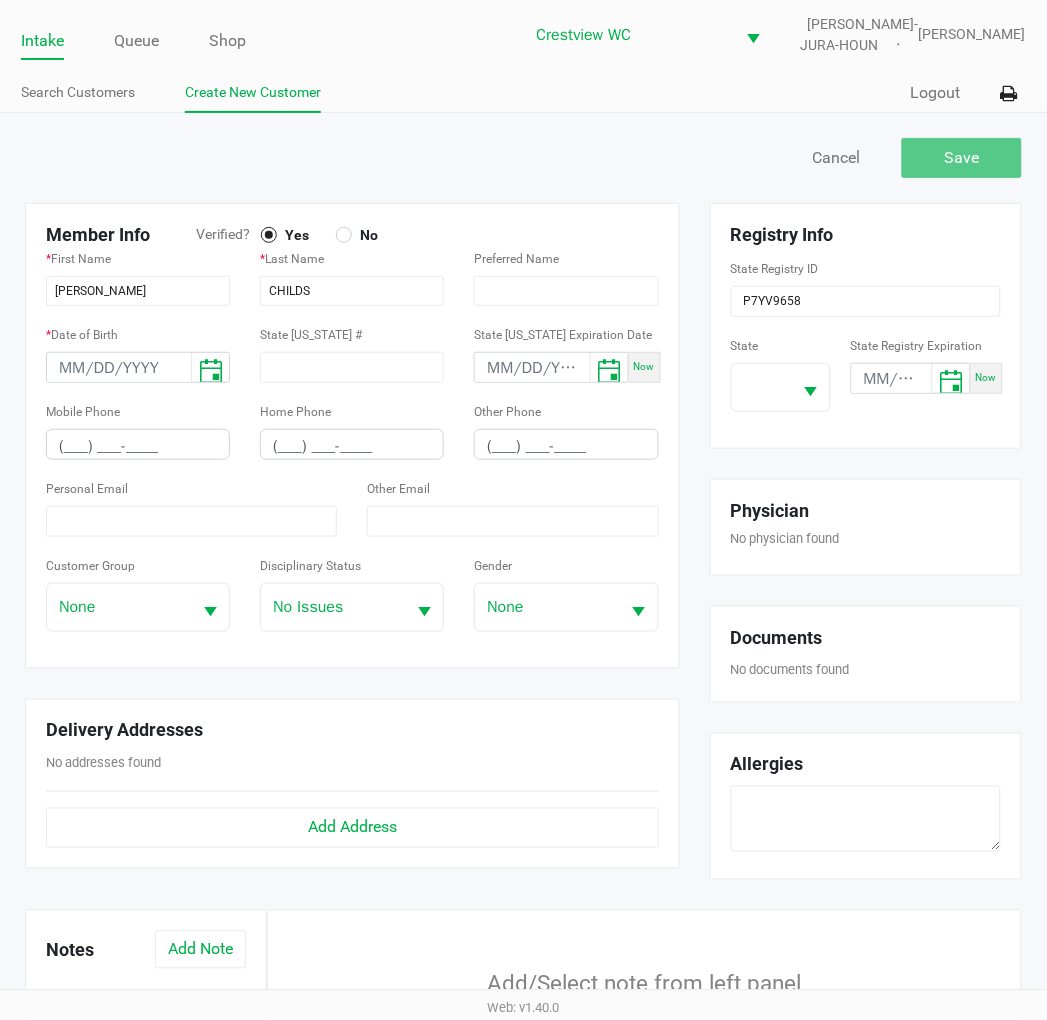 click on "Quick Sale   Logout" 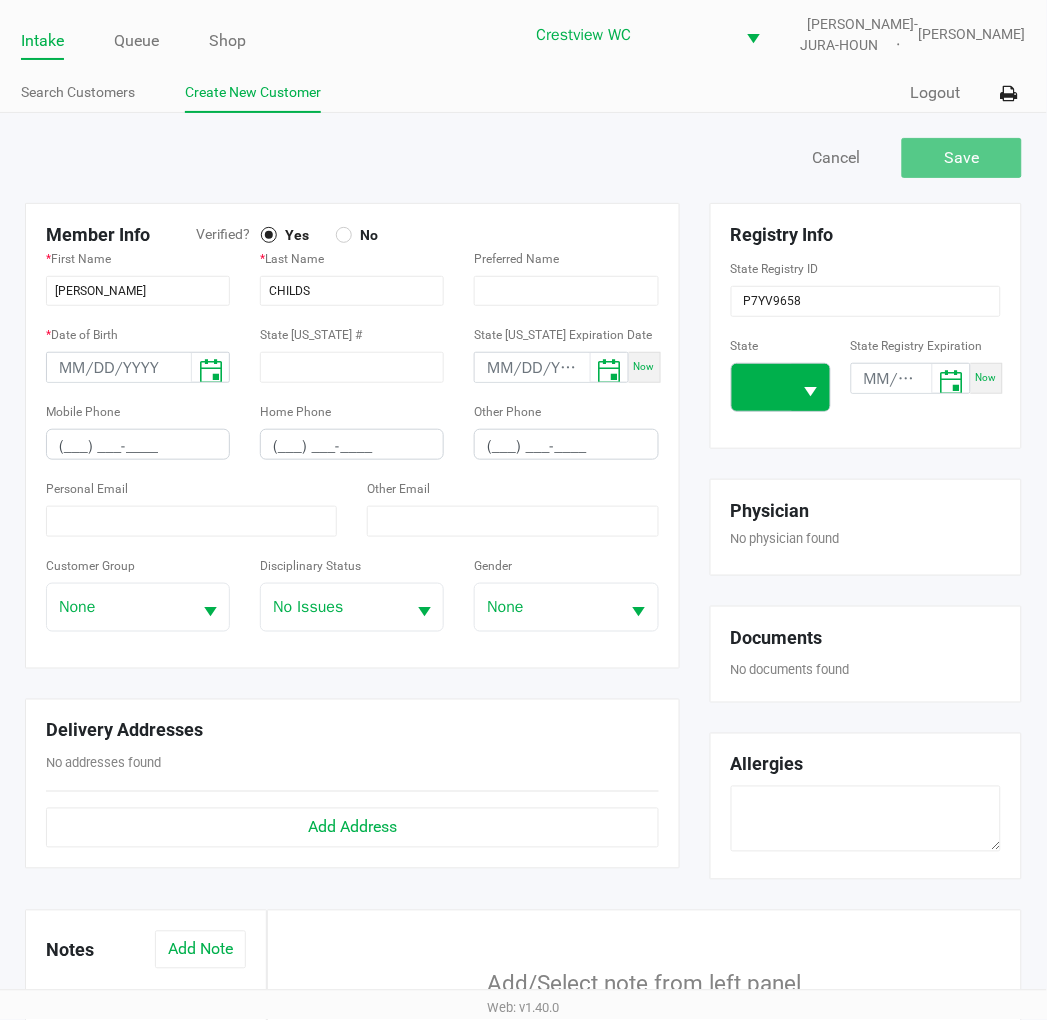click at bounding box center [811, 387] 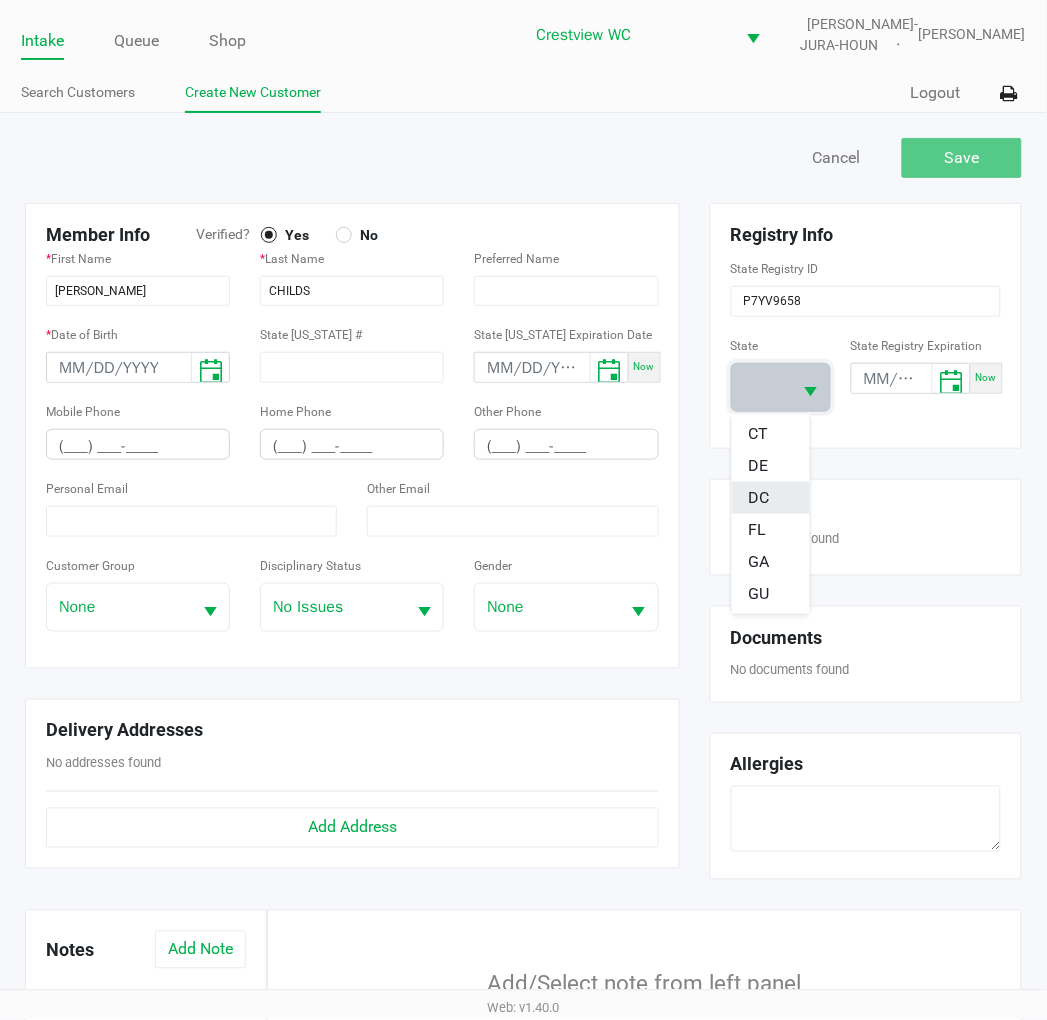 scroll, scrollTop: 222, scrollLeft: 0, axis: vertical 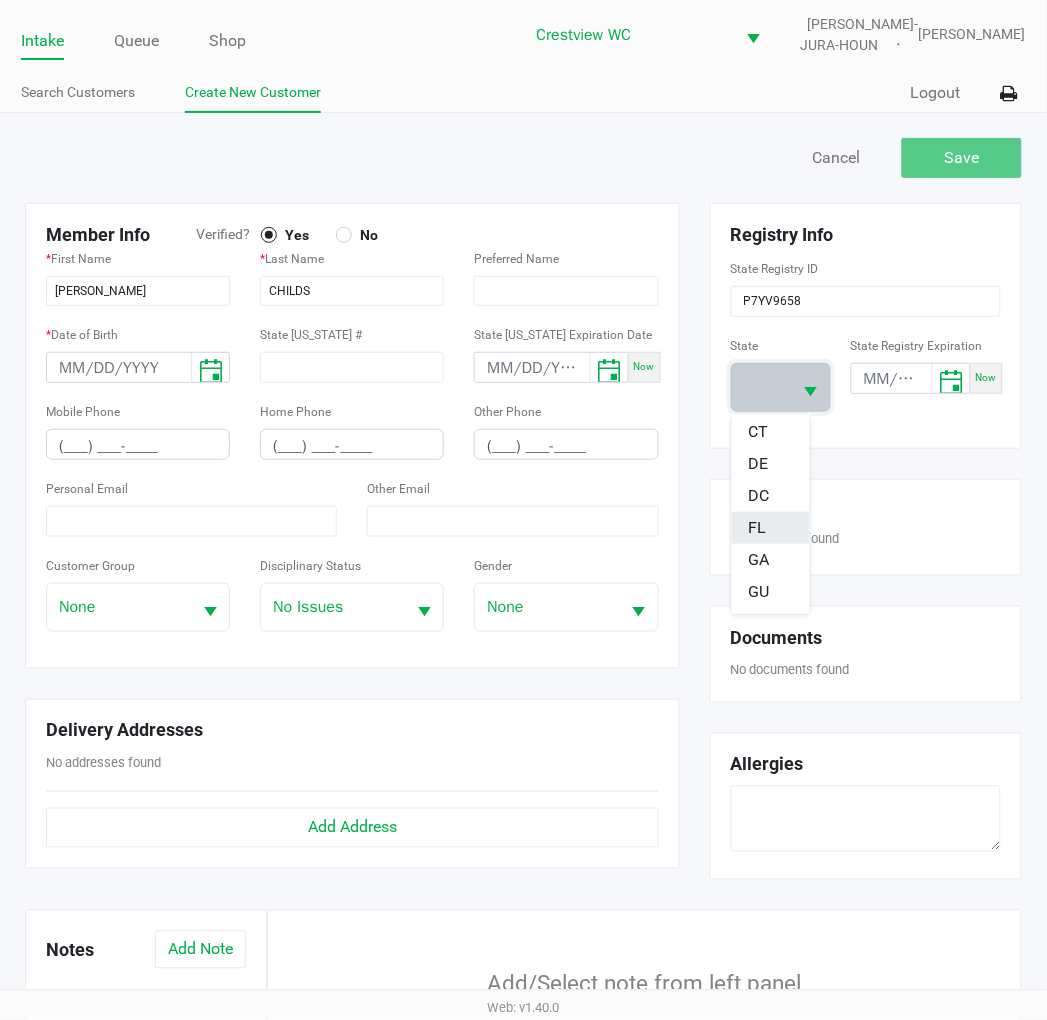 click on "FL" at bounding box center (757, 528) 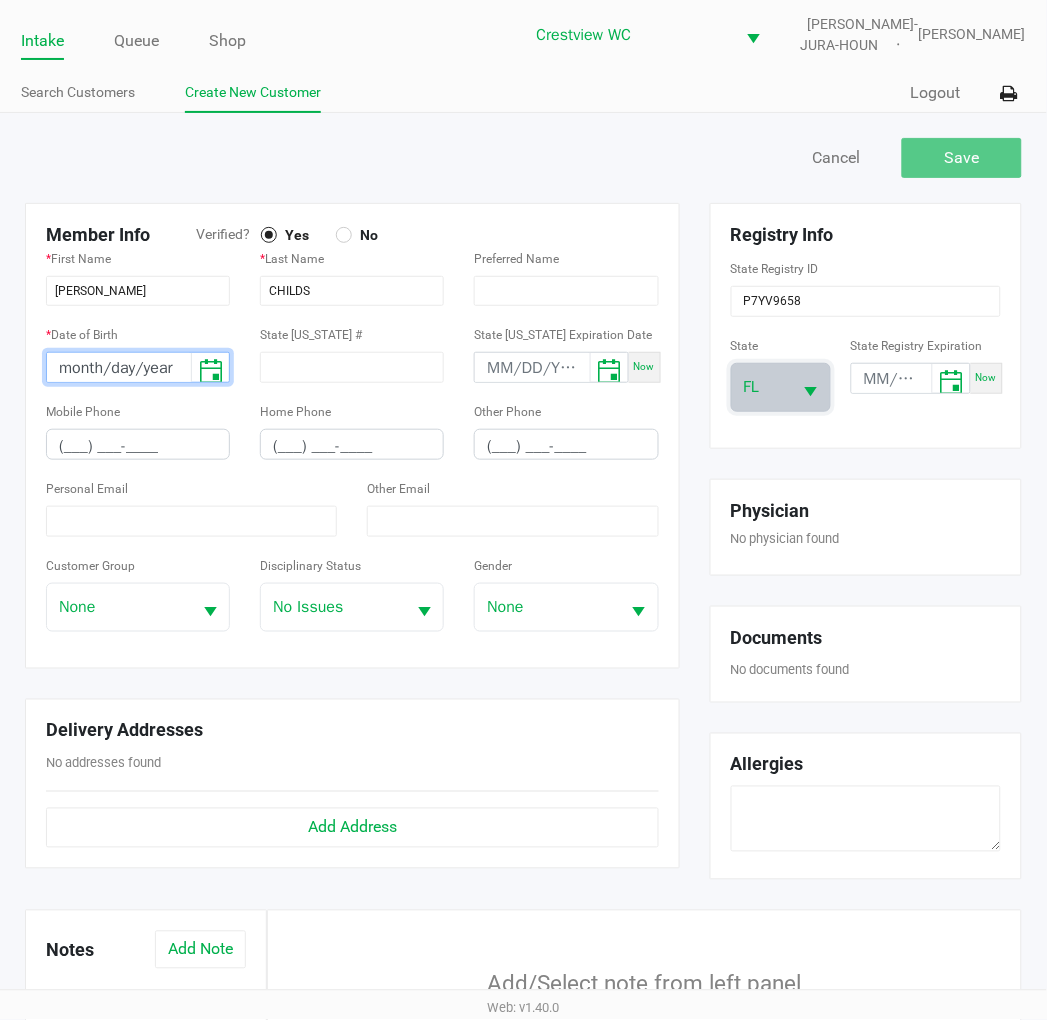 click on "month/day/year" at bounding box center [119, 368] 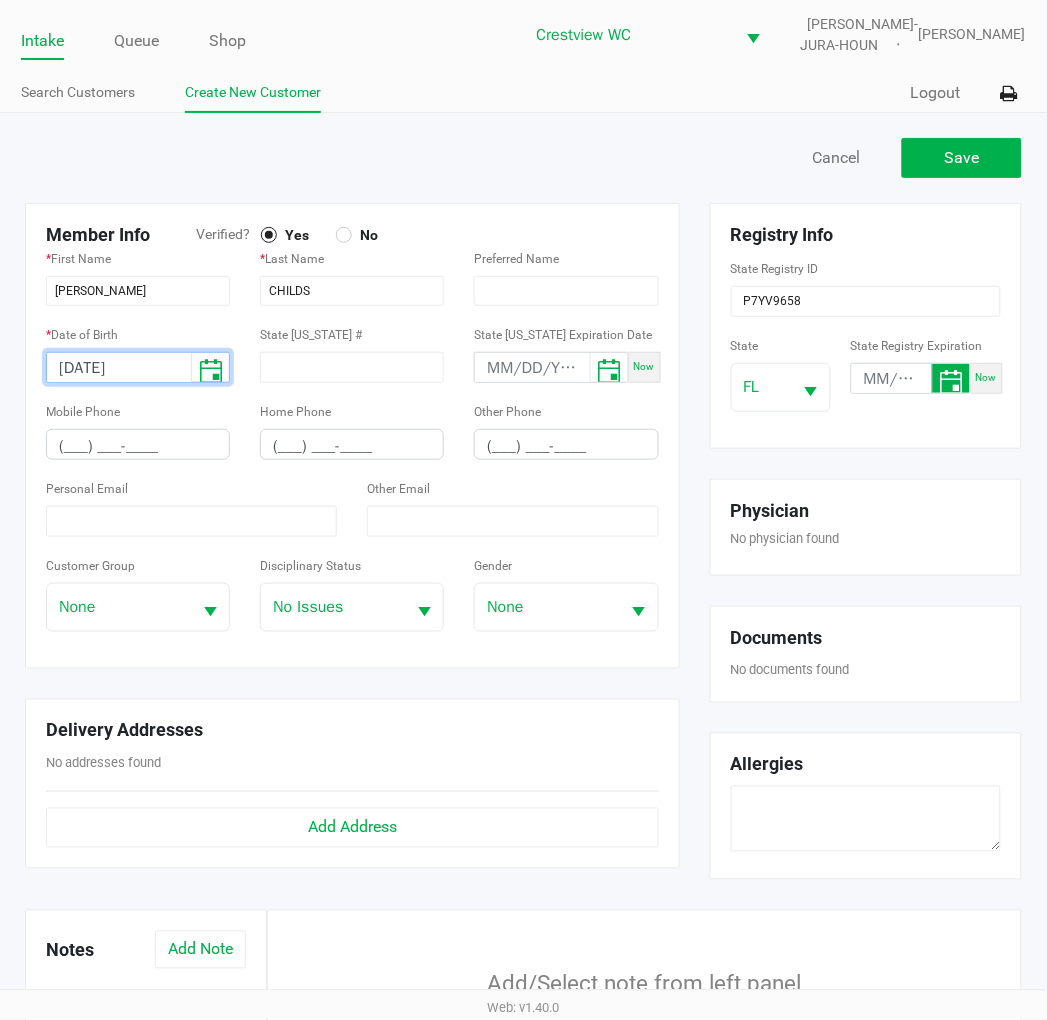 type on "11/25/1951" 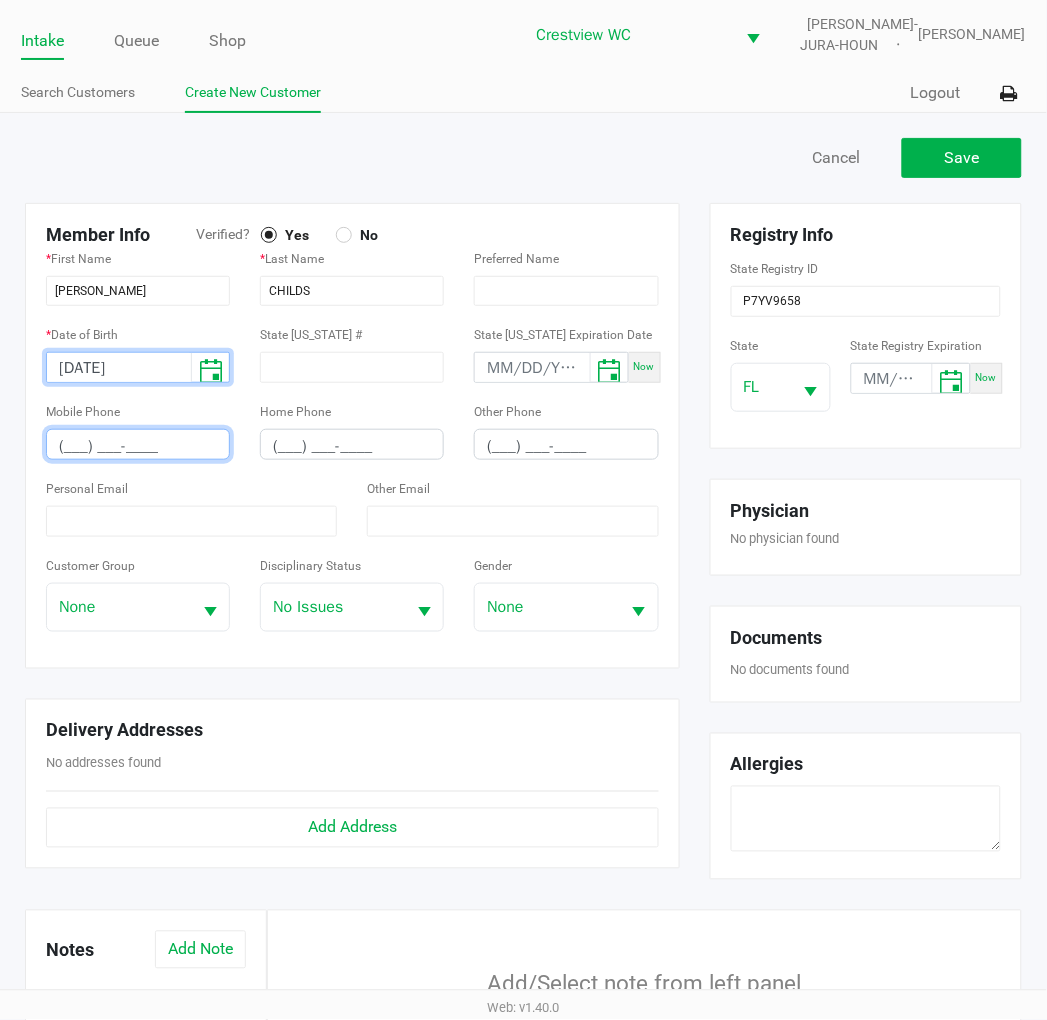 click on "(___) ___-____" at bounding box center (138, 446) 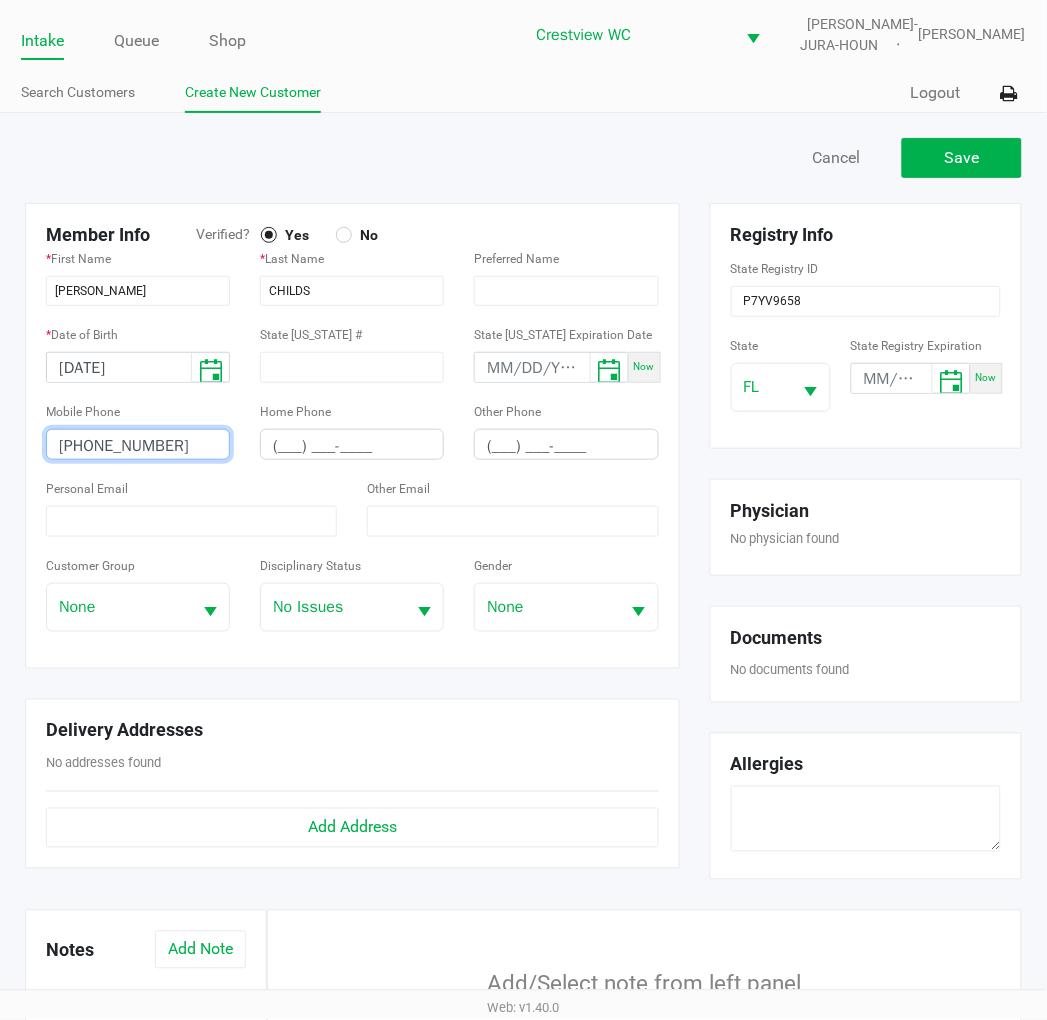 type on "(850) 585-5809" 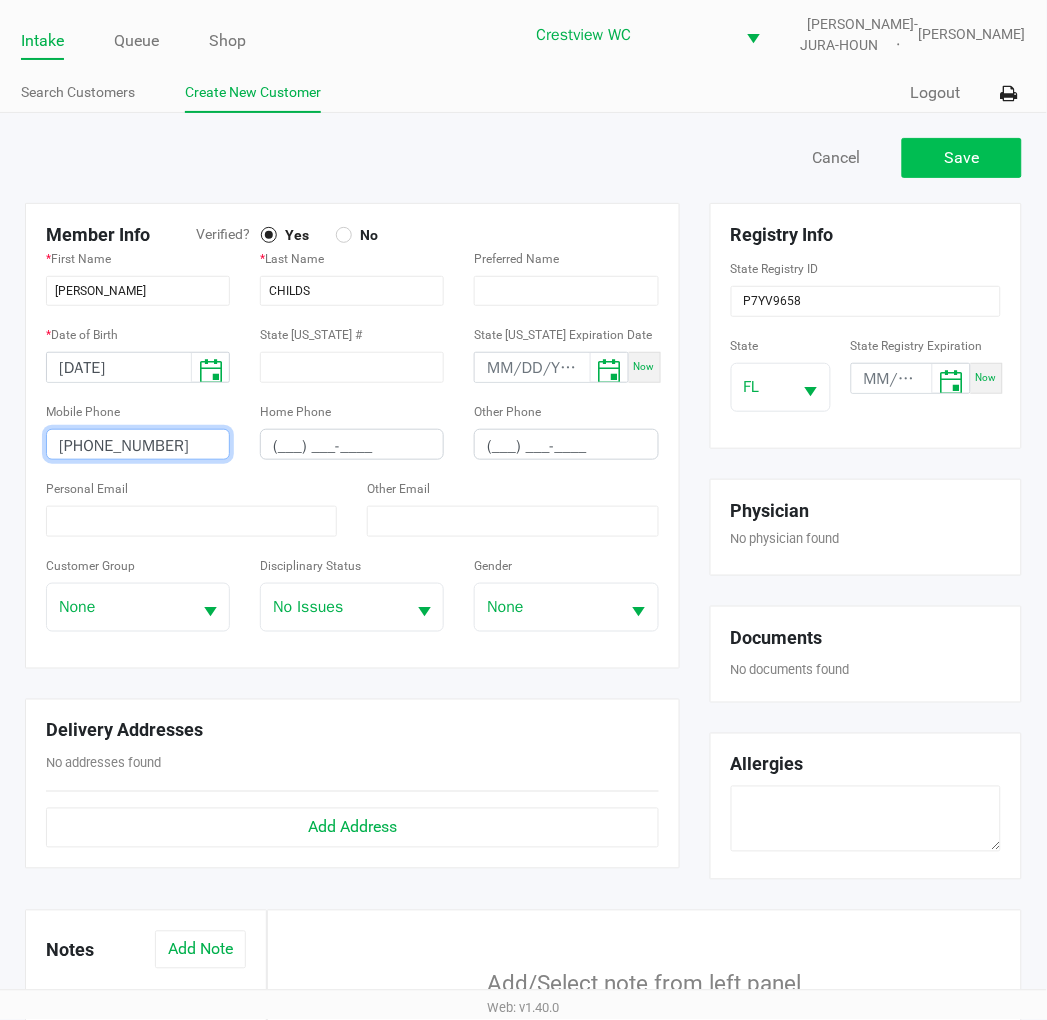 click on "Save" 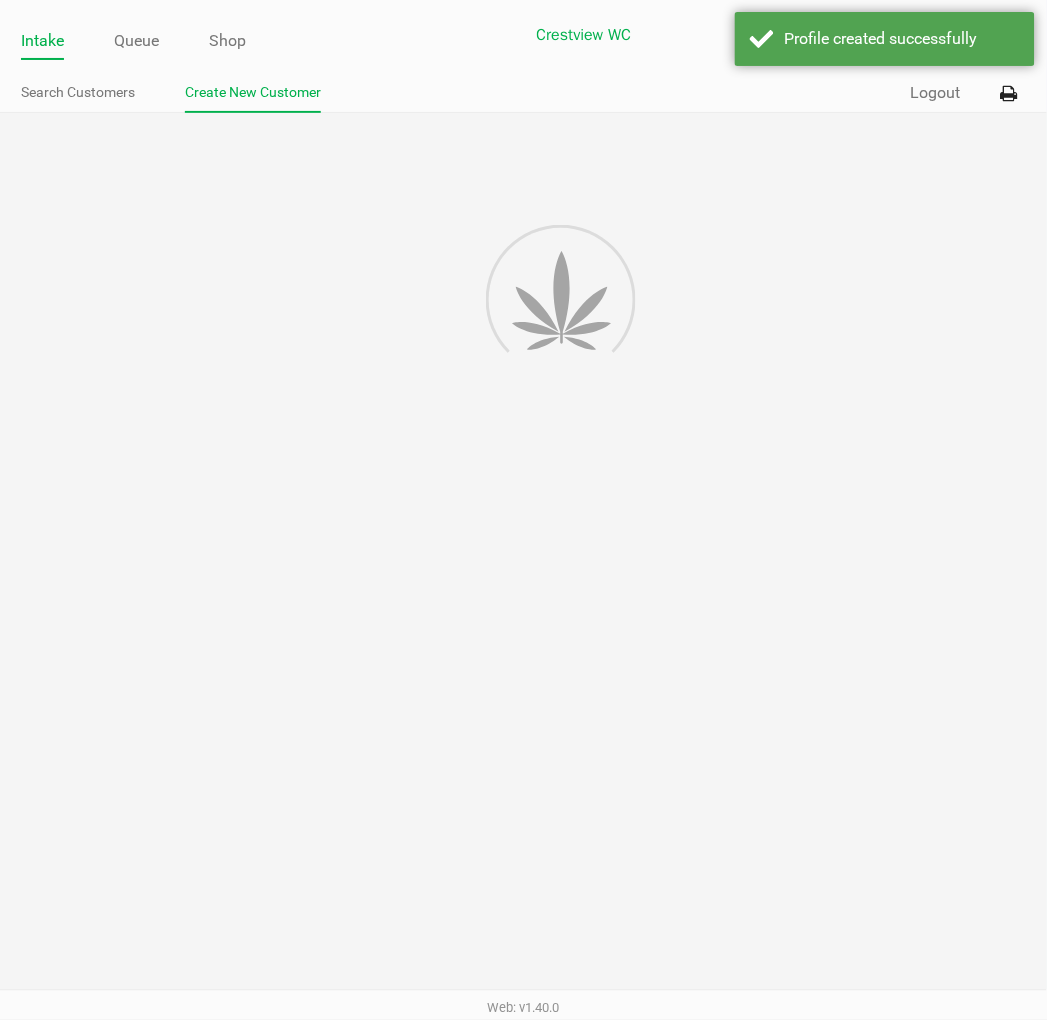 type on "CLAUDIA" 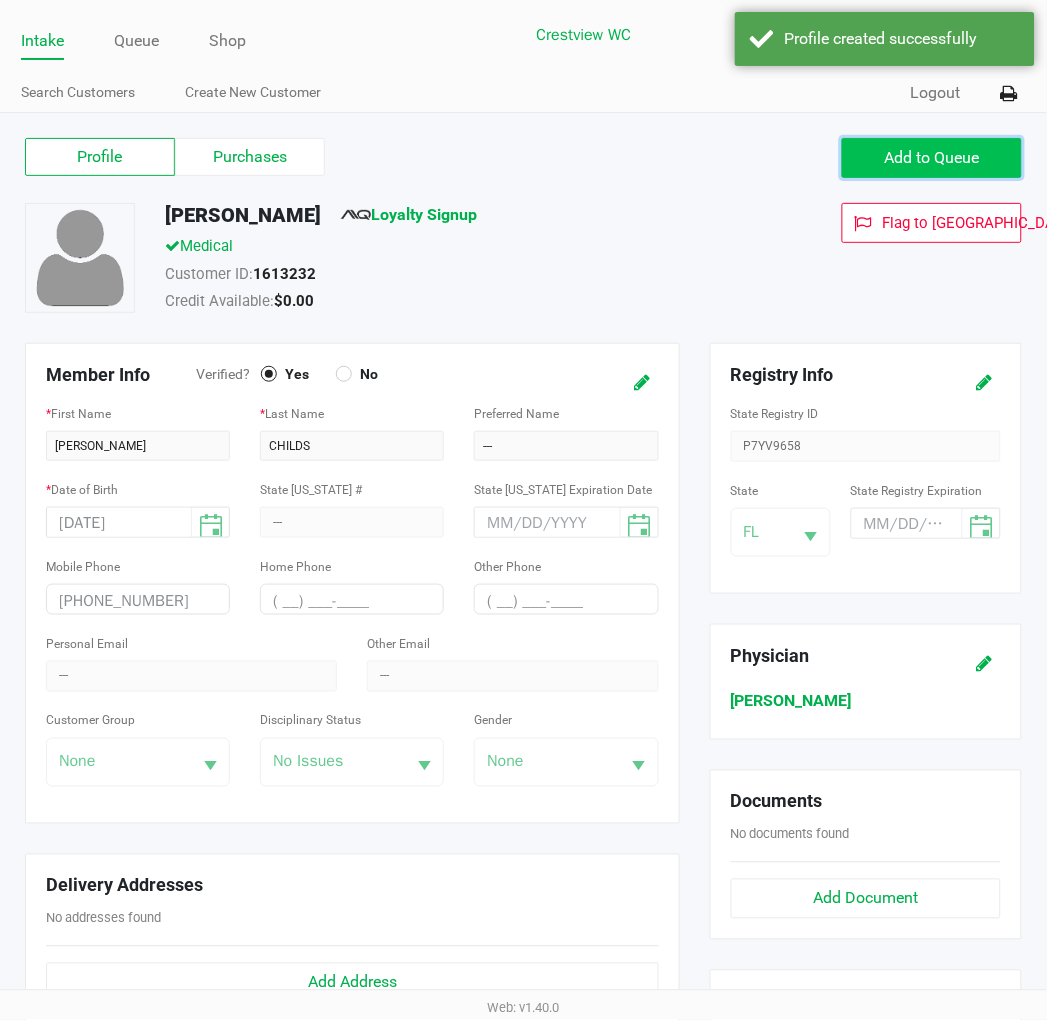 click on "Add to Queue" 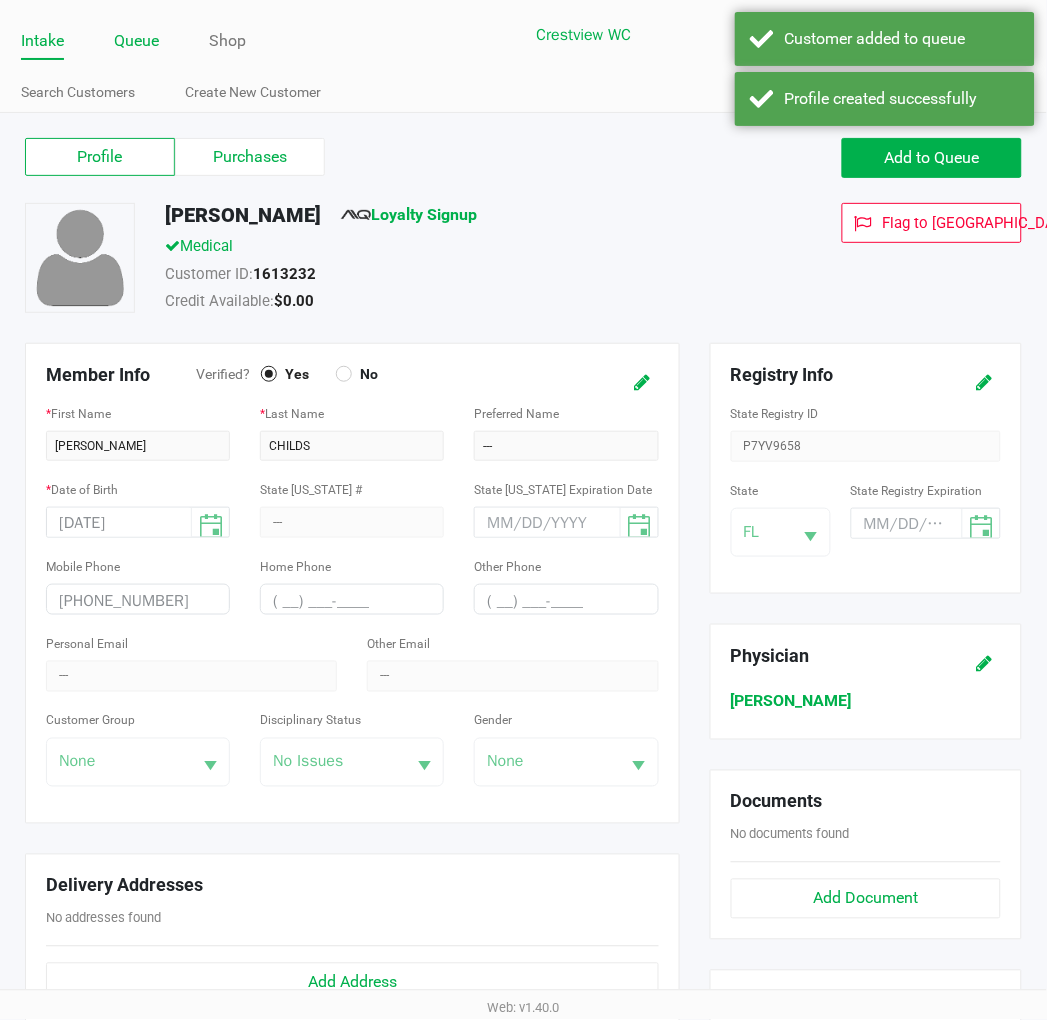 click on "Queue" 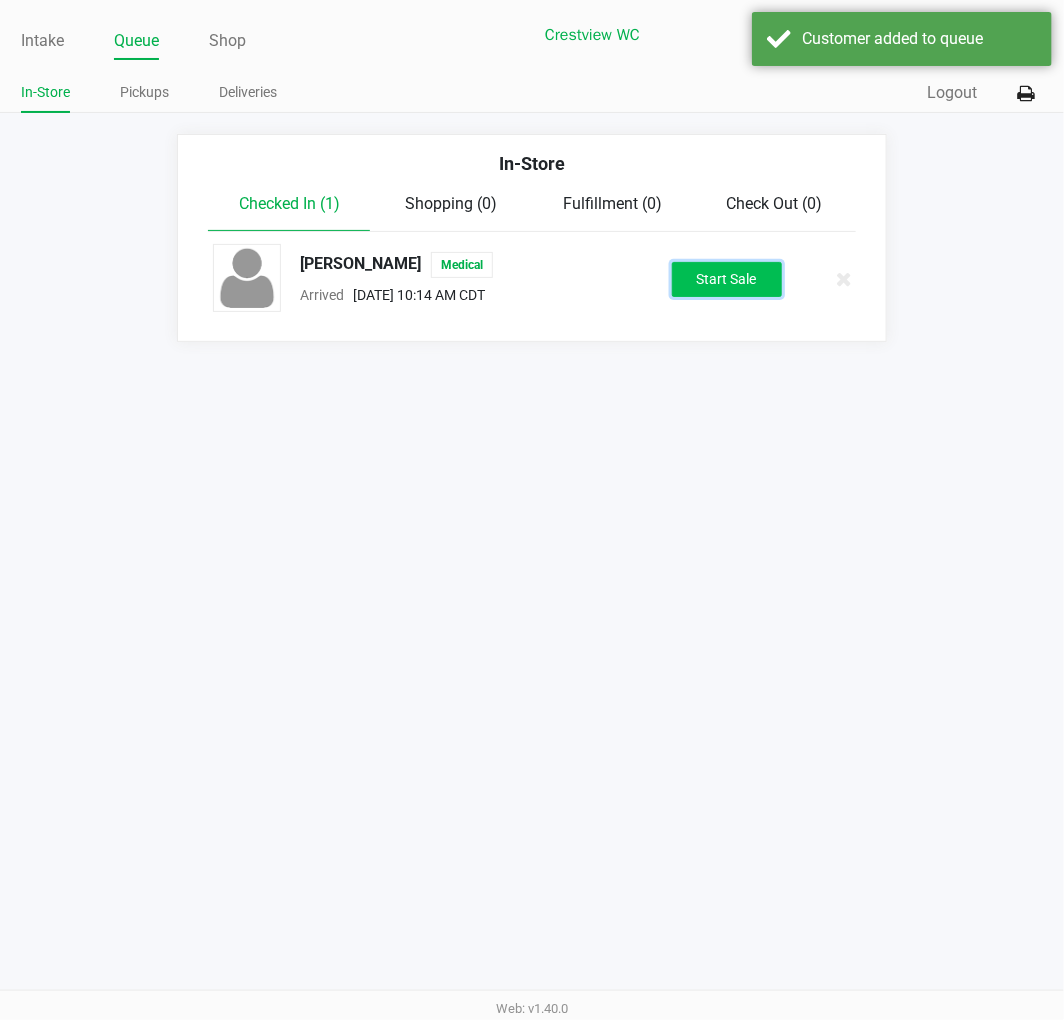 click on "Start Sale" 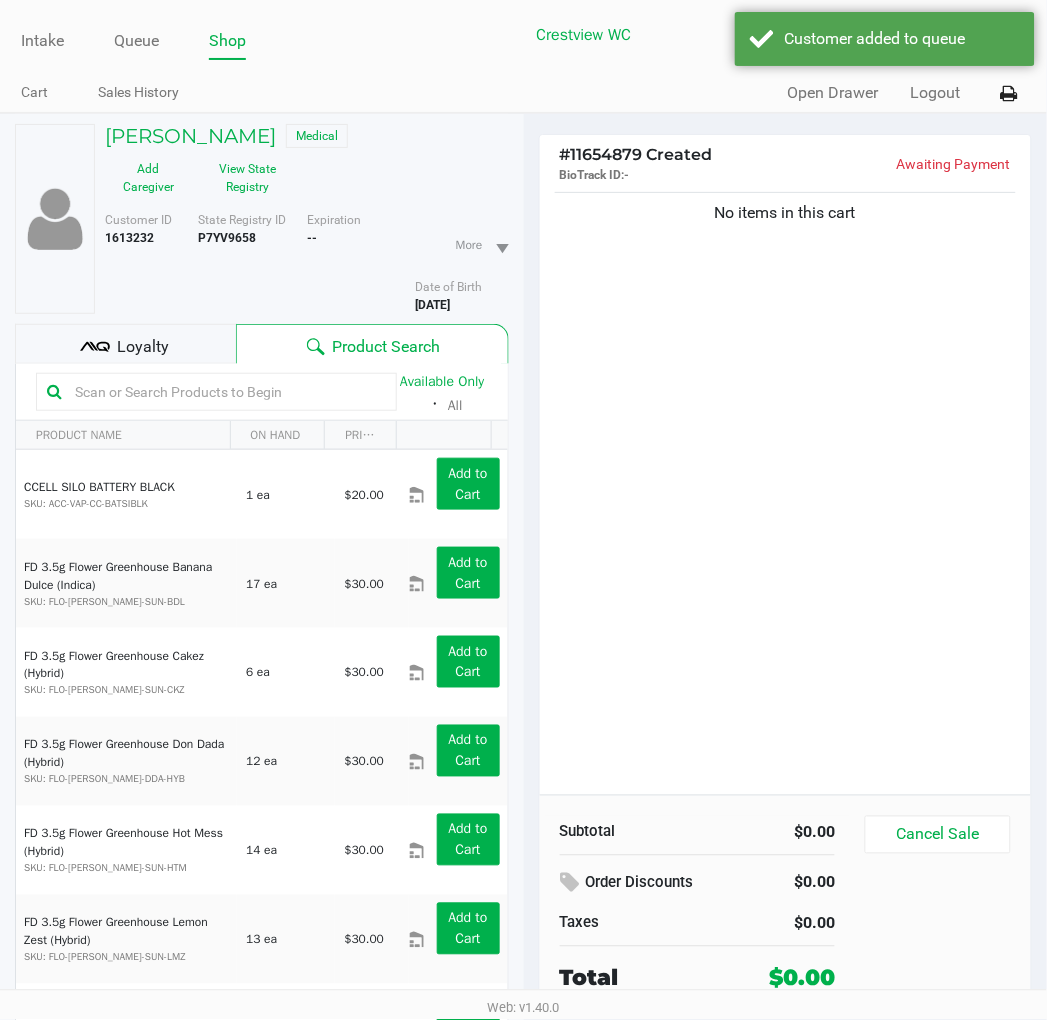 click on "No items in this cart" 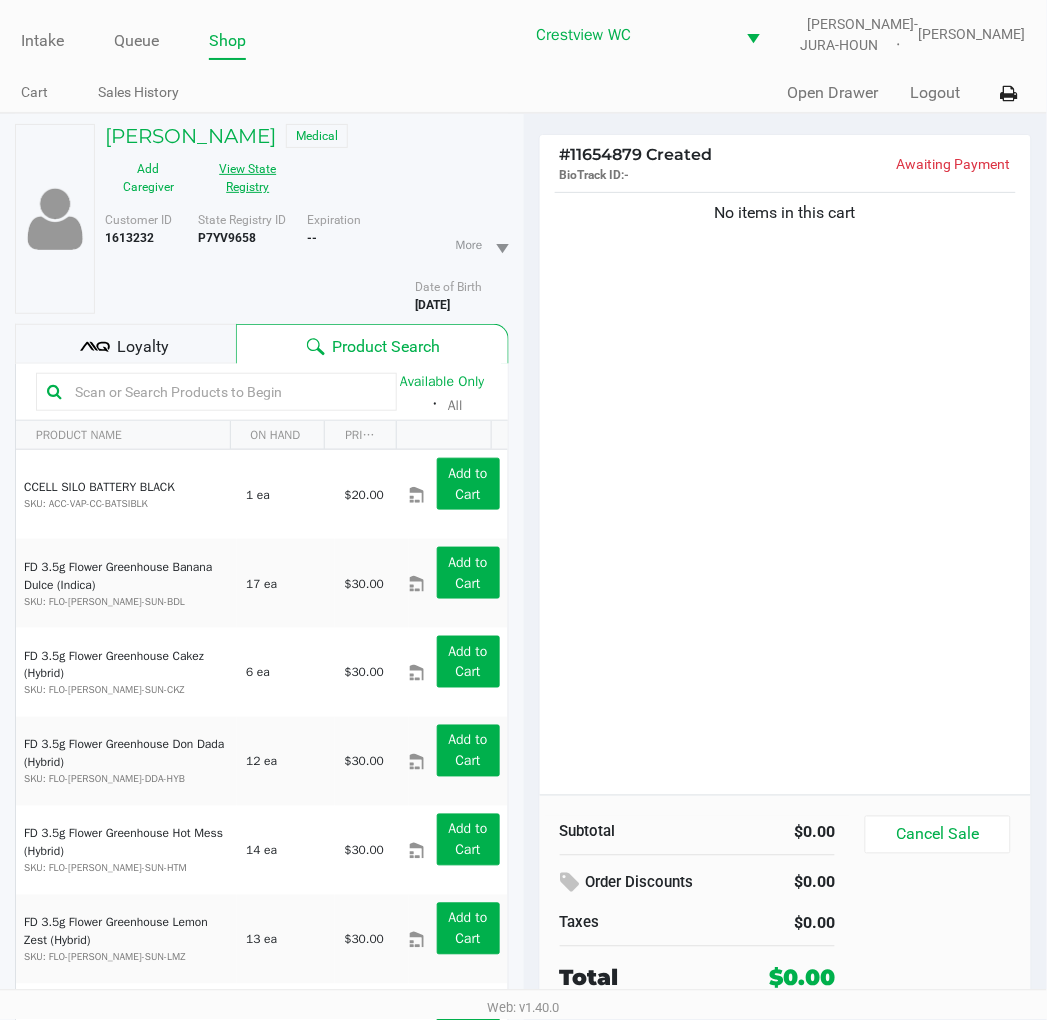 click on "View State Registry" 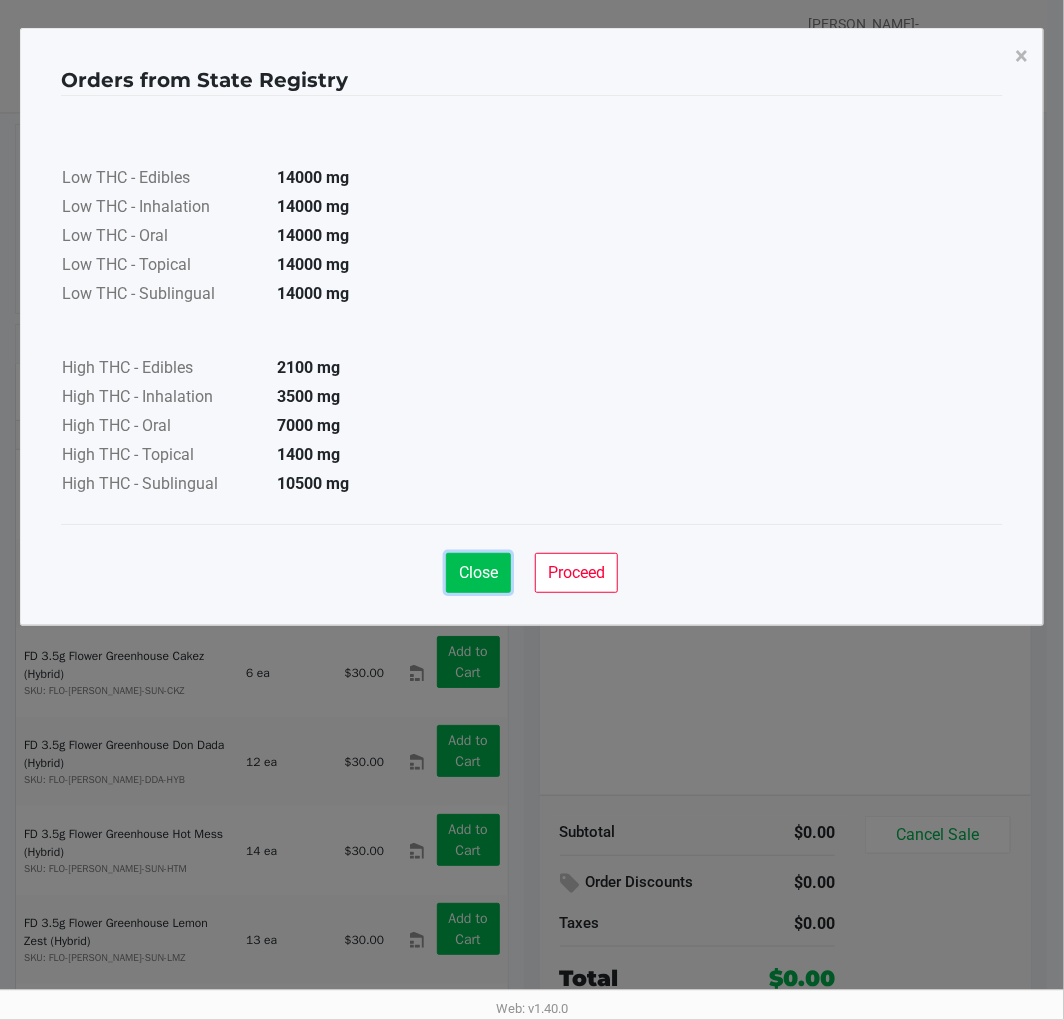 click on "Close" 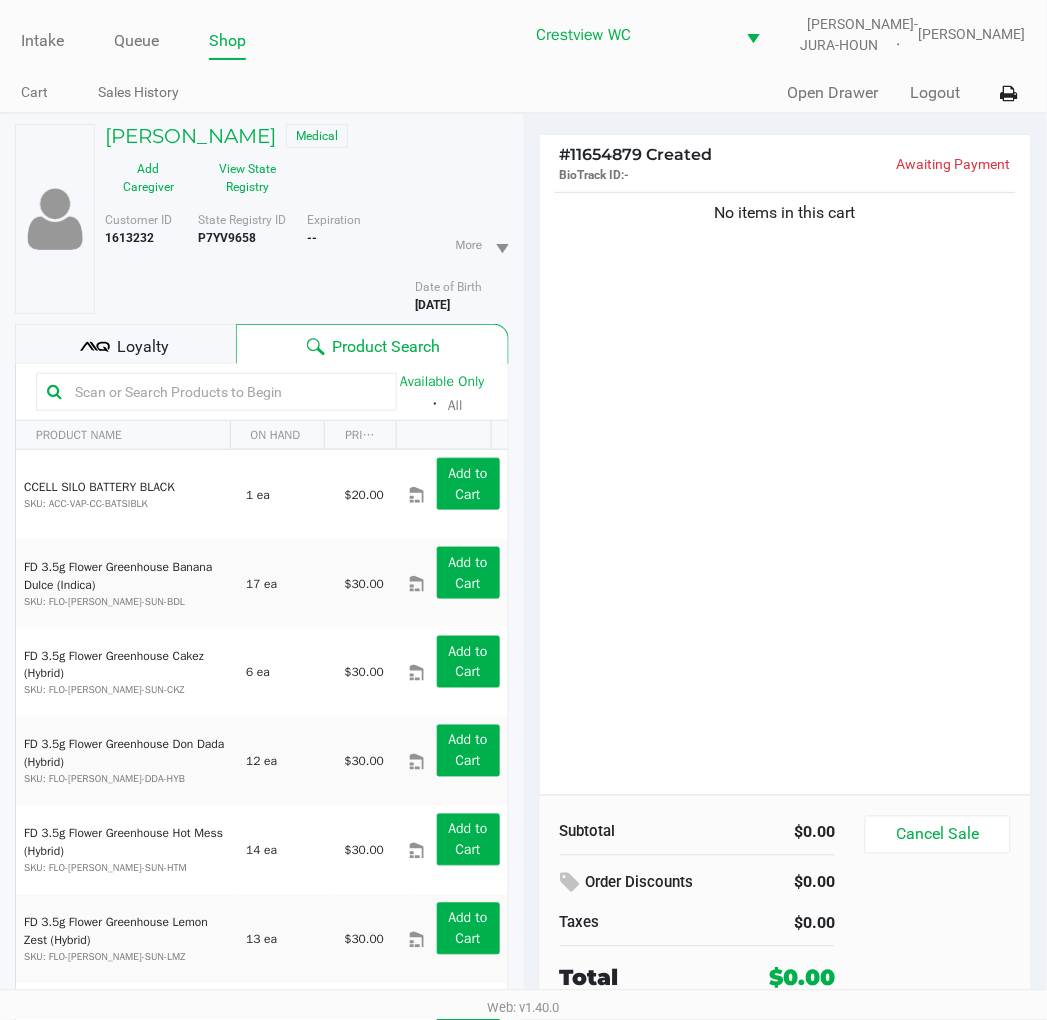 click on "Loyalty" 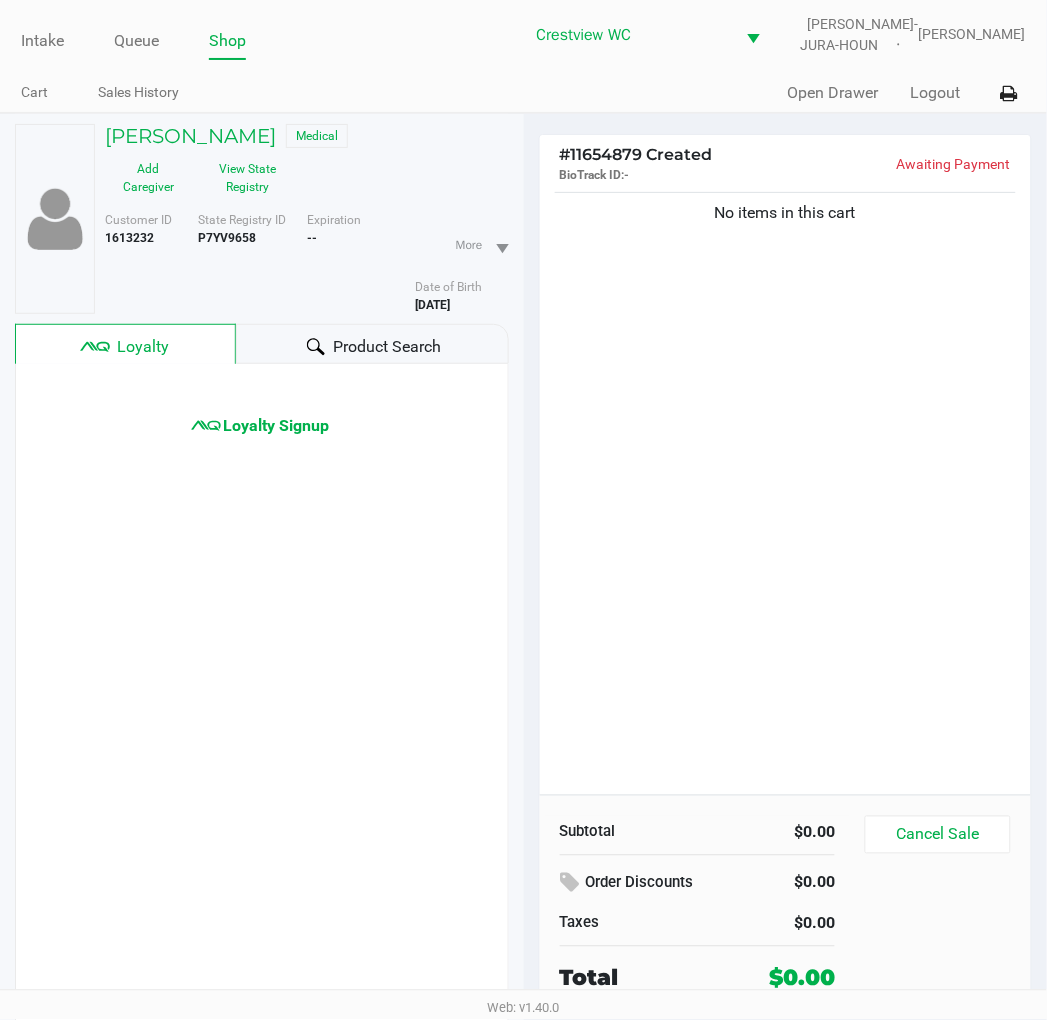 click on "Loyalty" 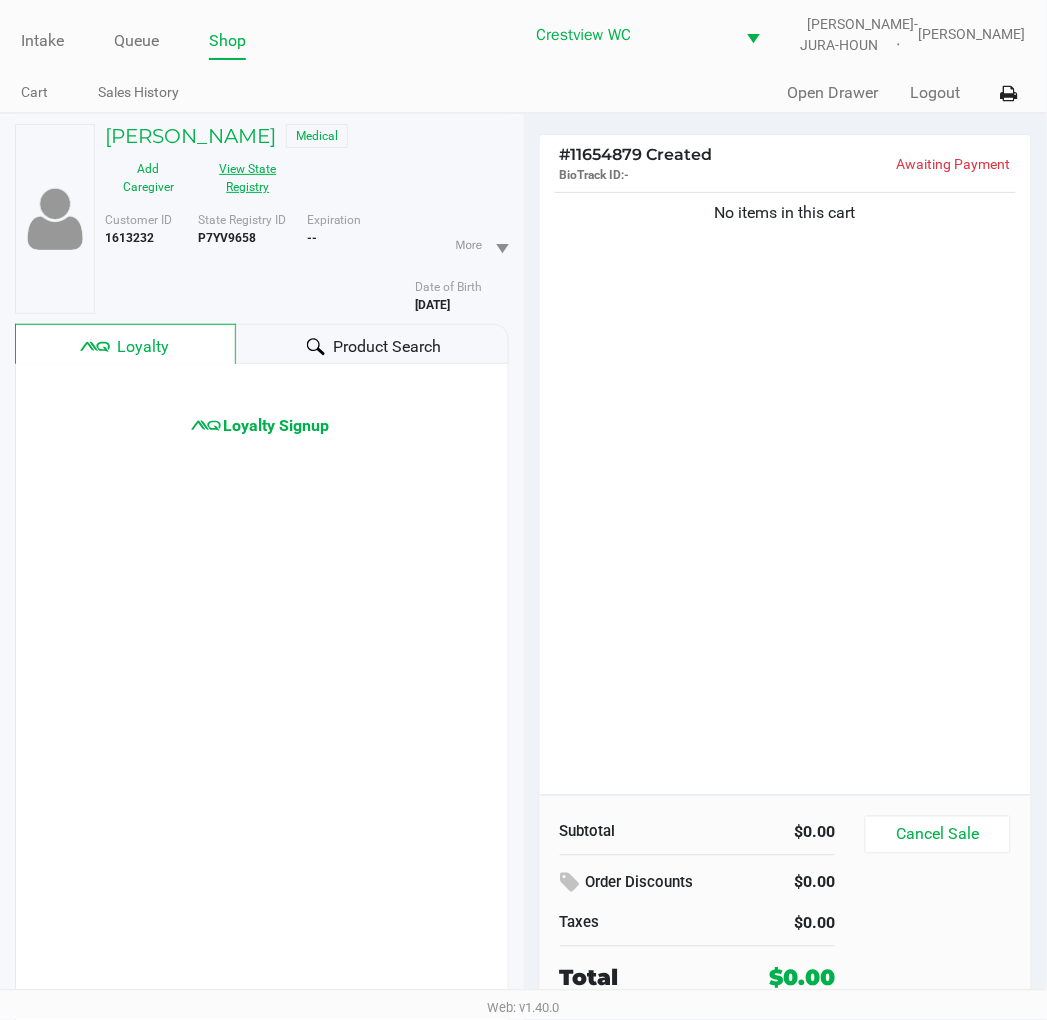 click on "View State Registry" 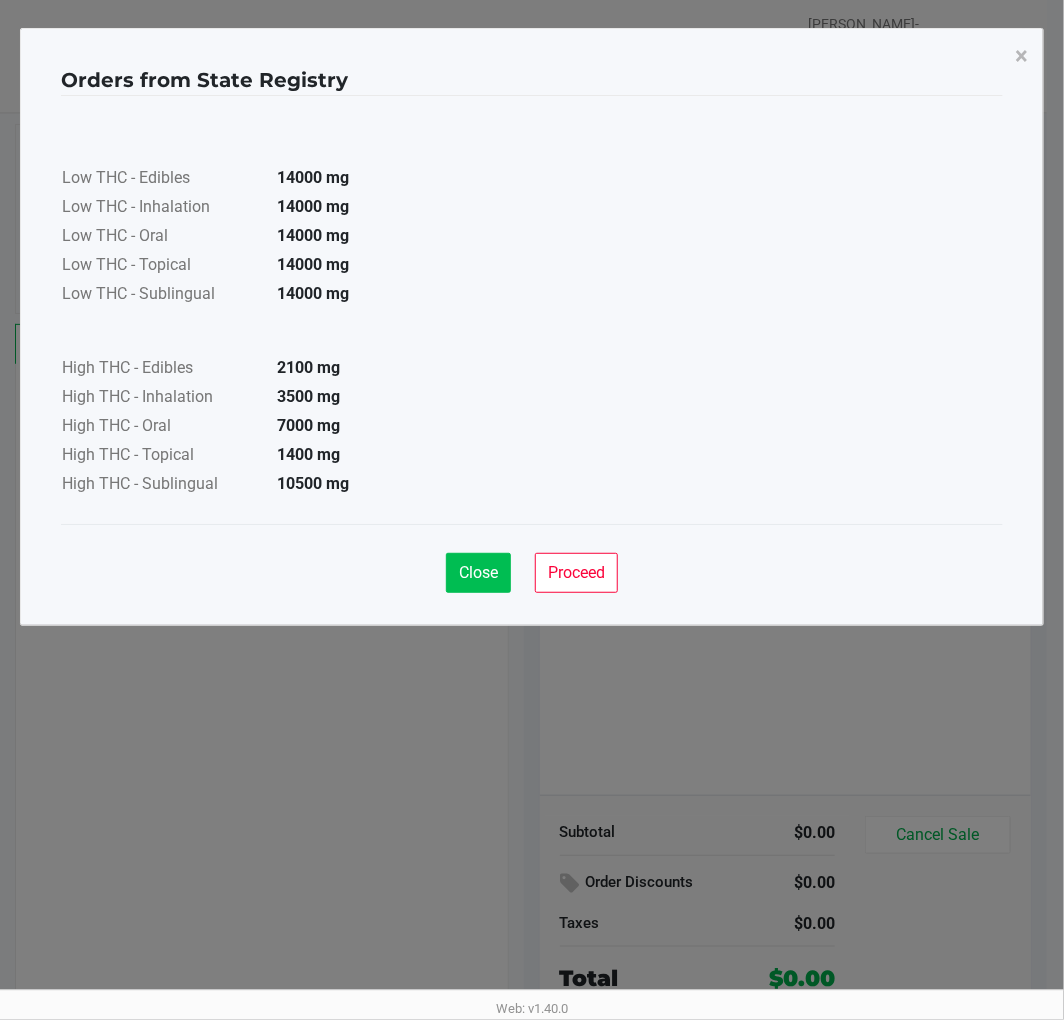 click on "Close" 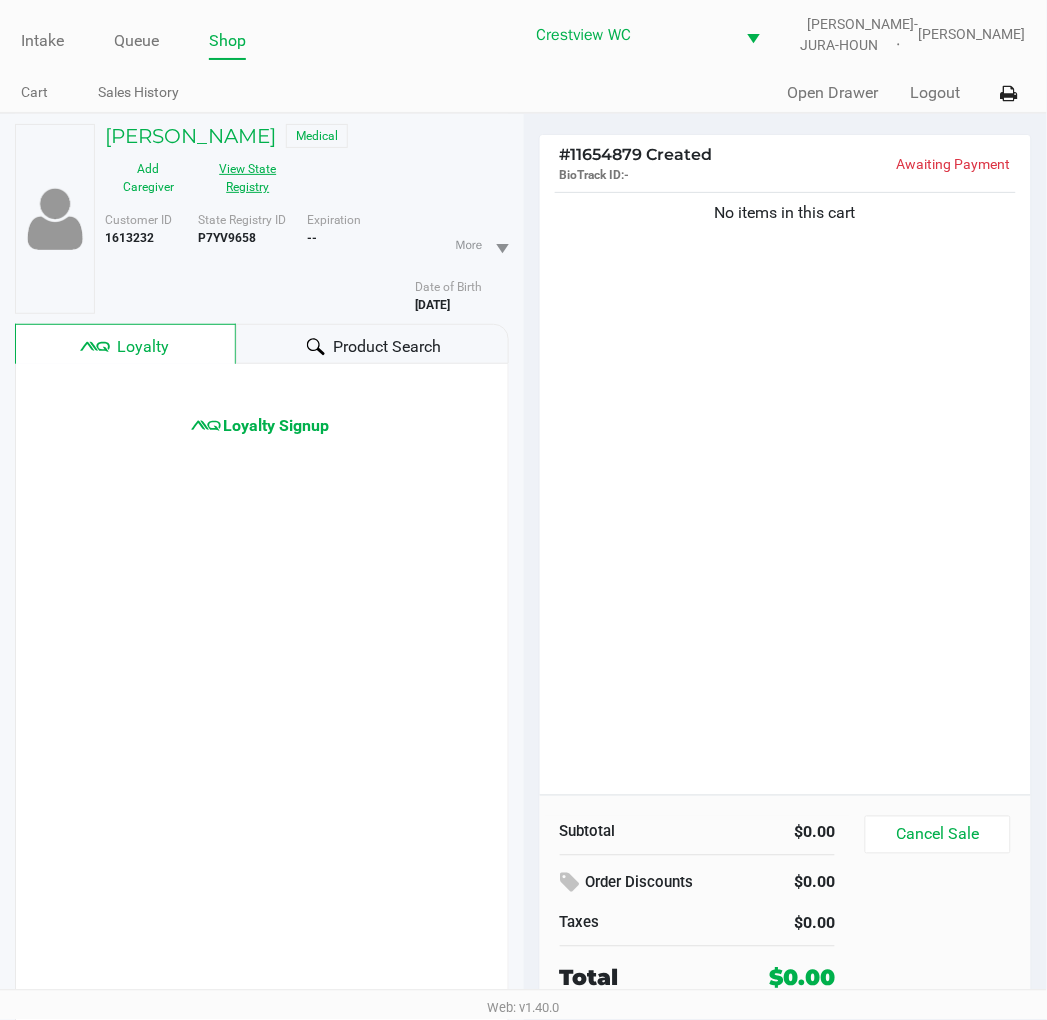 click on "No items in this cart" 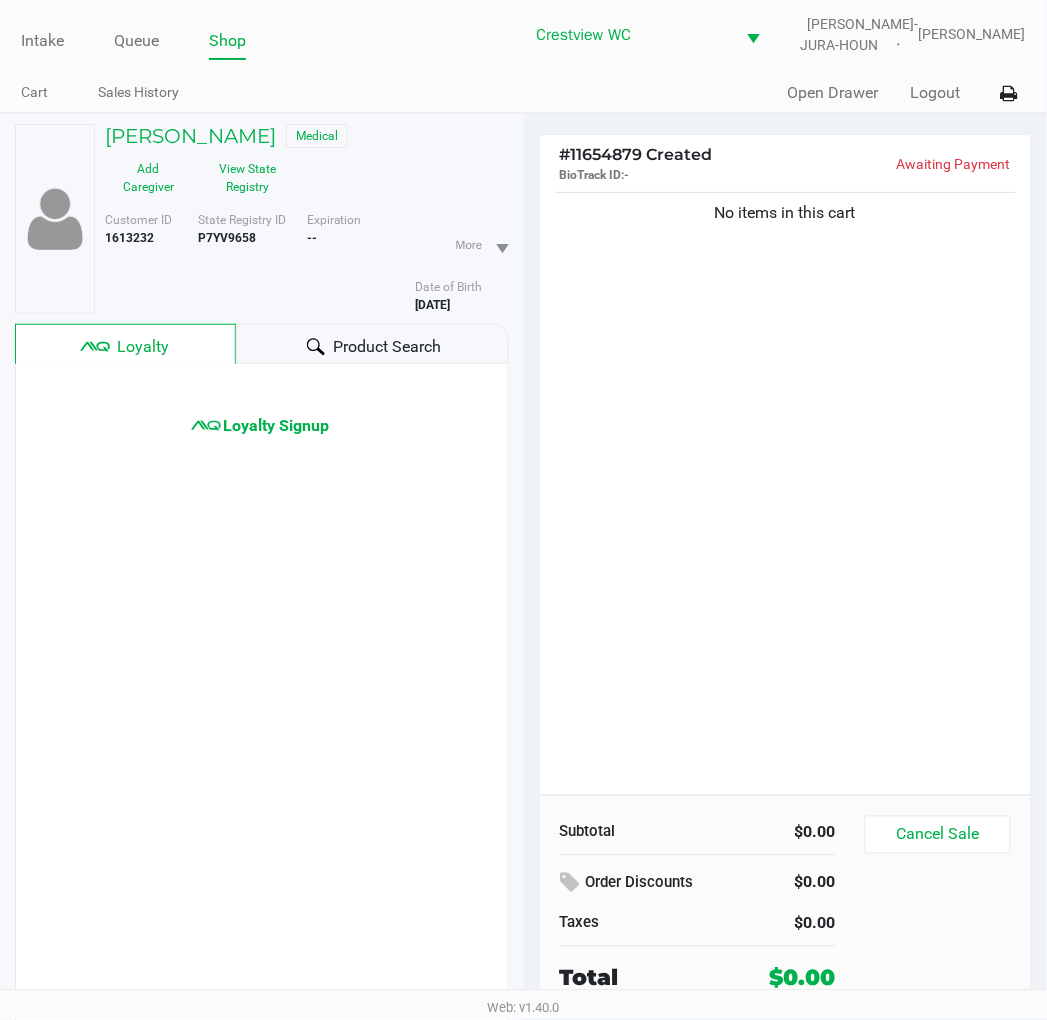 click on "No items in this cart" 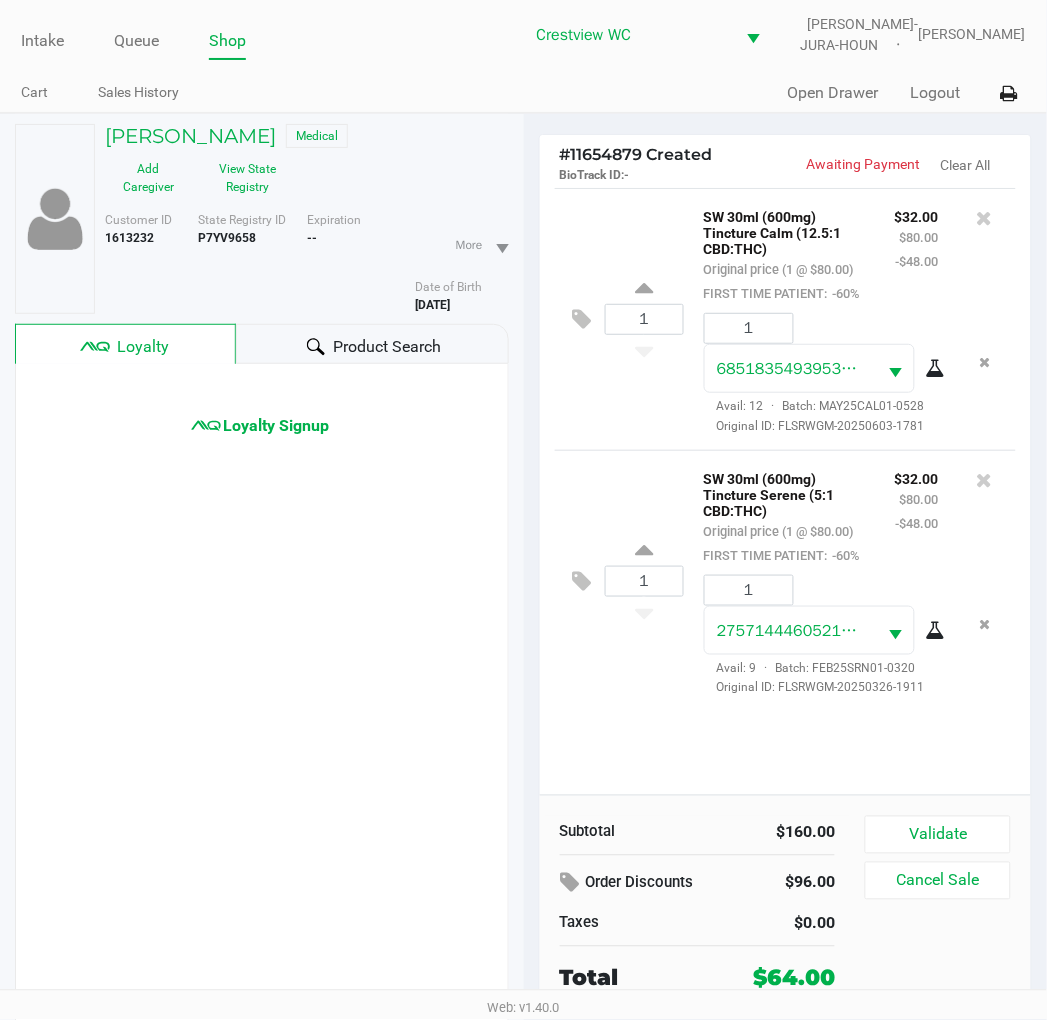 click on "1  SW 30ml (600mg) Tincture Serene (5:1 CBD:THC)   Original price (1 @ $80.00)  FIRST TIME PATIENT:  -60% $32.00 $80.00 -$48.00 1 2757144460521549  Avail: 9  ·  Batch: FEB25SRN01-0320   Original ID: FLSRWGM-20250326-1911" 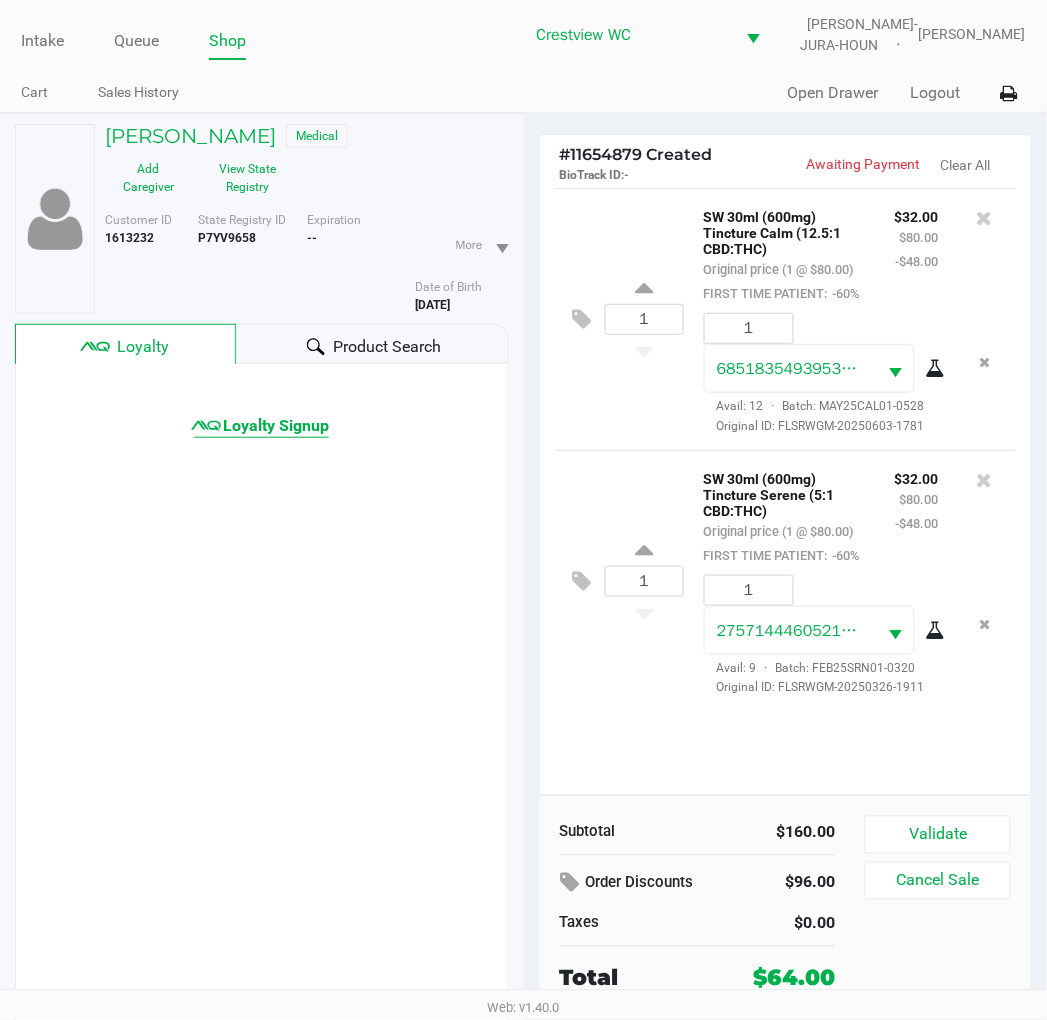 click on "Loyalty Signup" 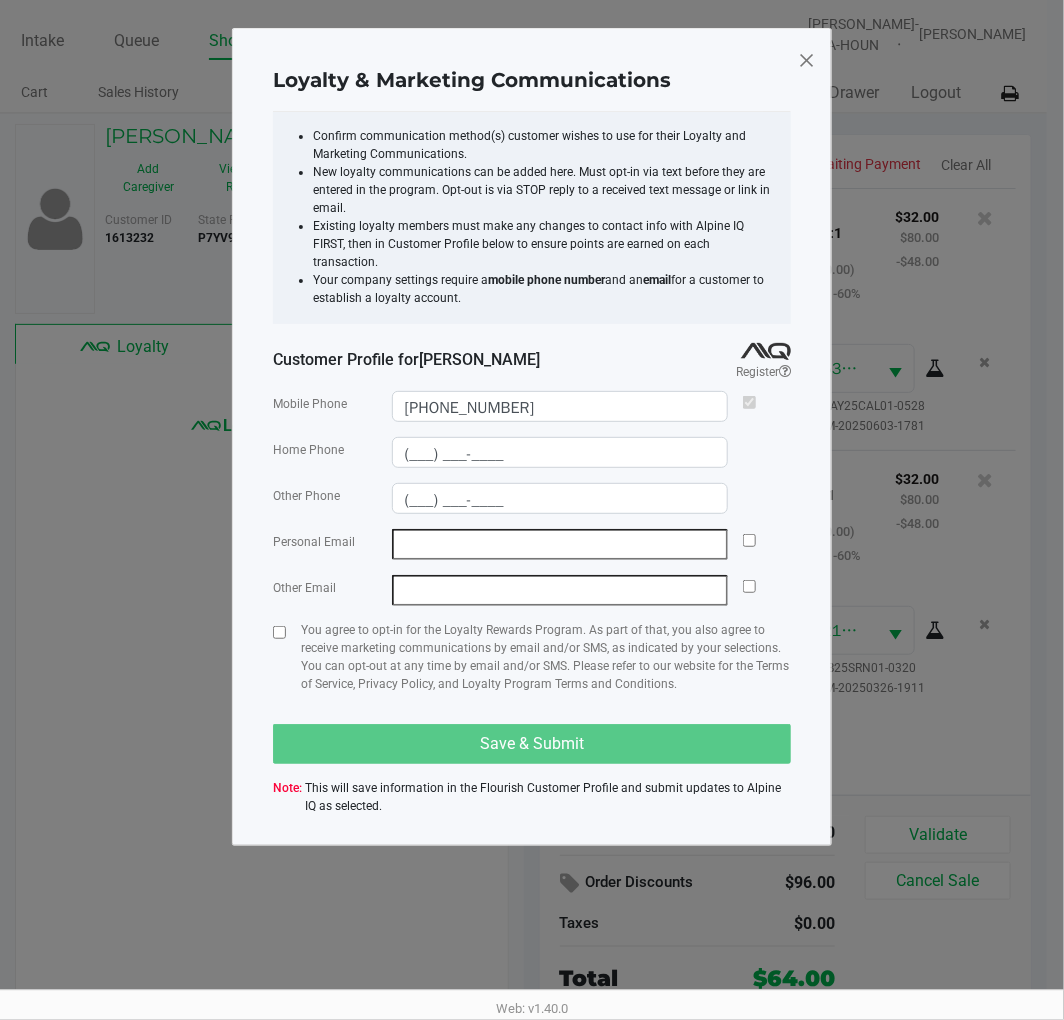 click 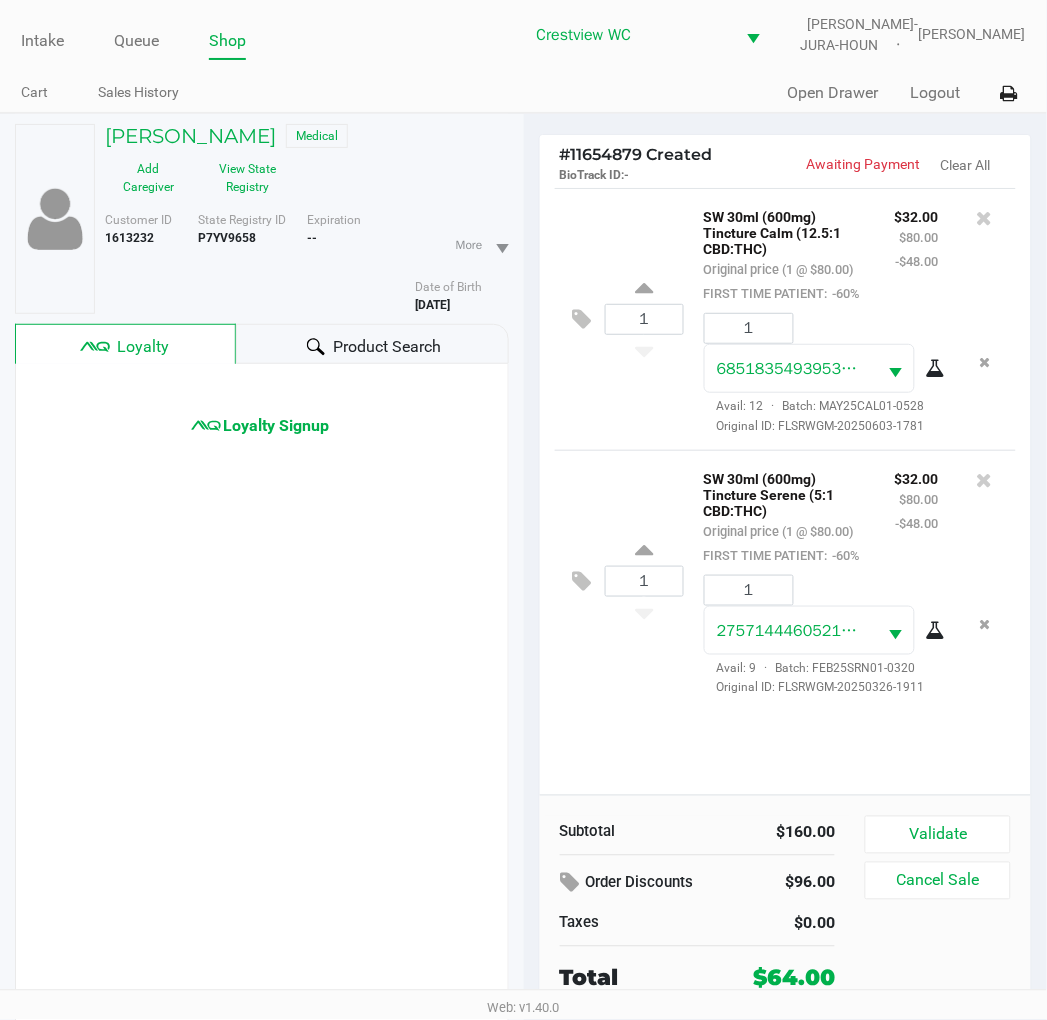 click on "1  SW 30ml (600mg) Tincture Calm (12.5:1 CBD:THC)   Original price (1 @ $80.00)  FIRST TIME PATIENT:  -60% $32.00 $80.00 -$48.00 1 6851835493953511  Avail: 12  ·  Batch: MAY25CAL01-0528   Original ID: FLSRWGM-20250603-1781" 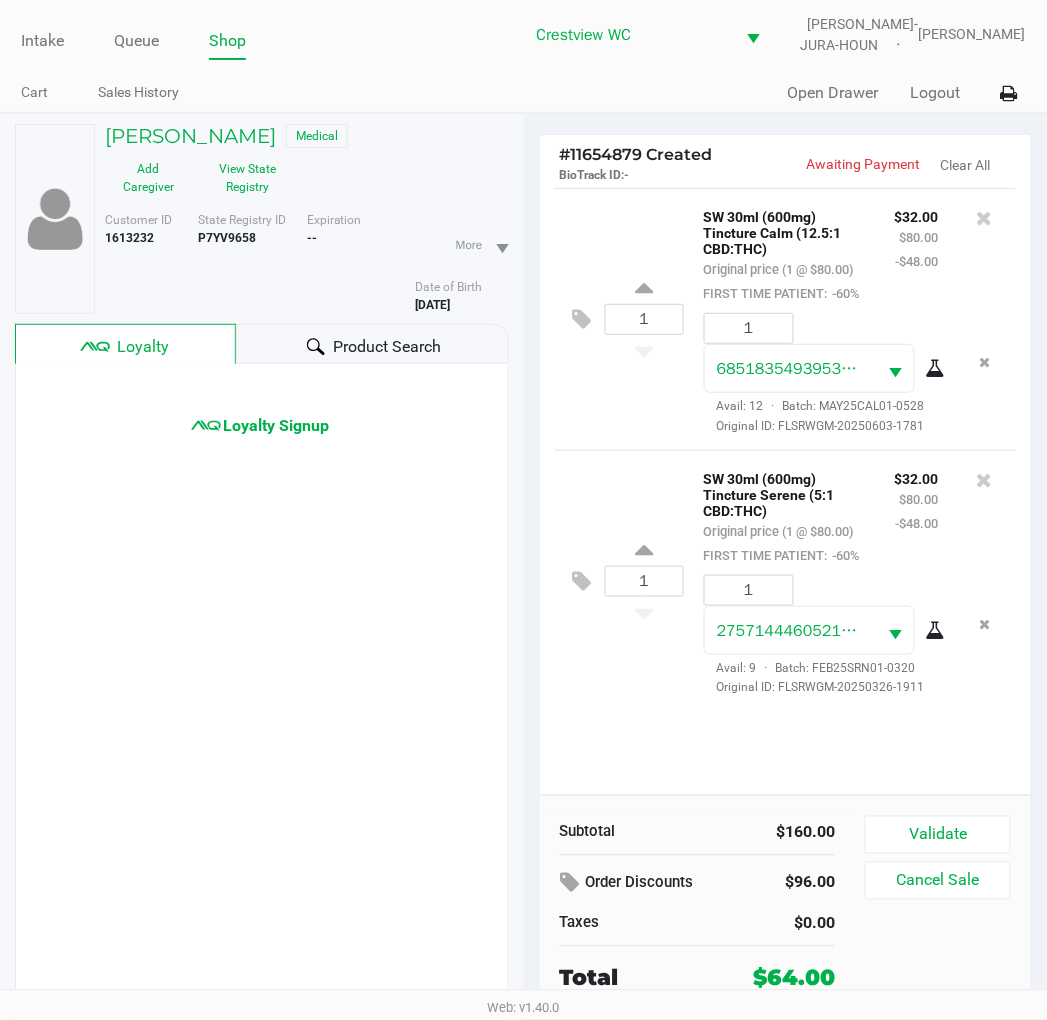 click on "1  SW 30ml (600mg) Tincture Calm (12.5:1 CBD:THC)   Original price (1 @ $80.00)  FIRST TIME PATIENT:  -60% $32.00 $80.00 -$48.00 1 6851835493953511  Avail: 12  ·  Batch: MAY25CAL01-0528   Original ID: FLSRWGM-20250603-1781" 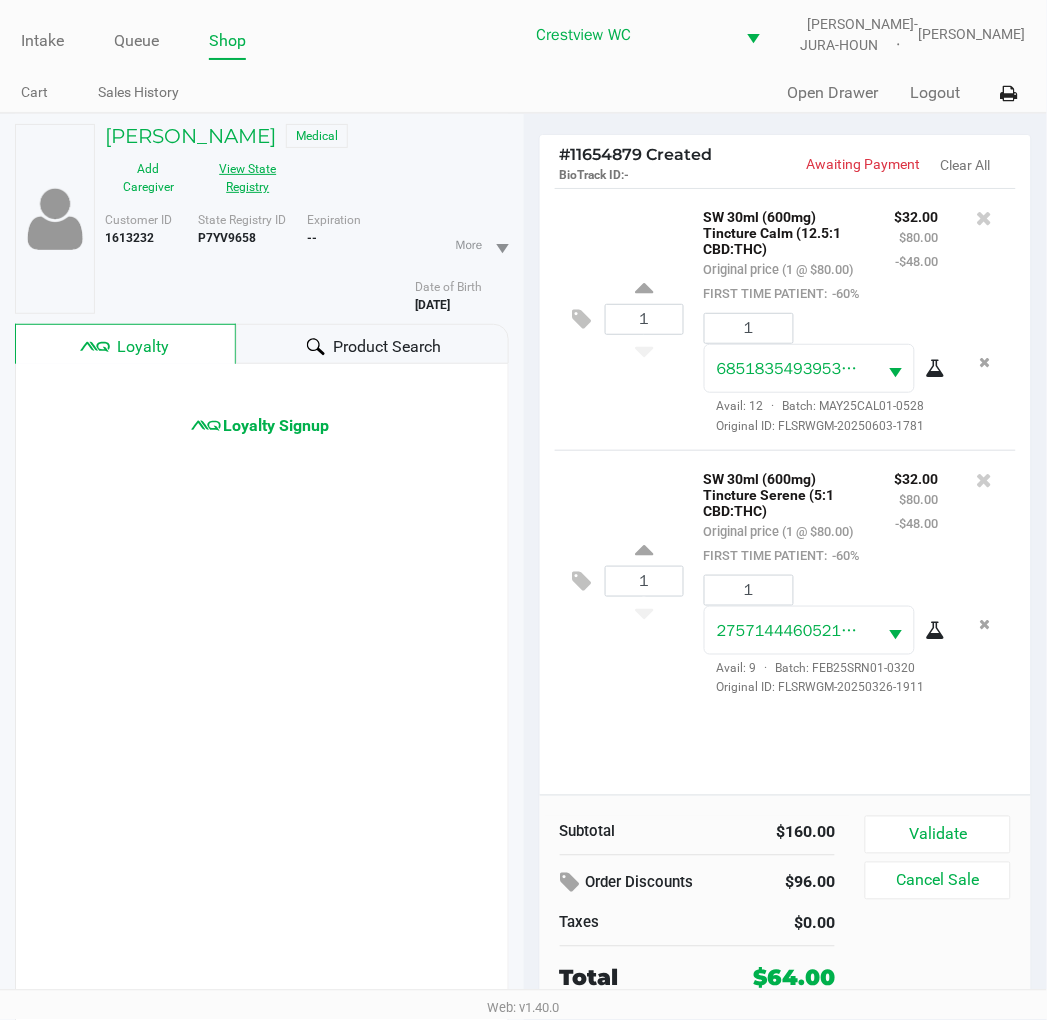 click on "View State Registry" 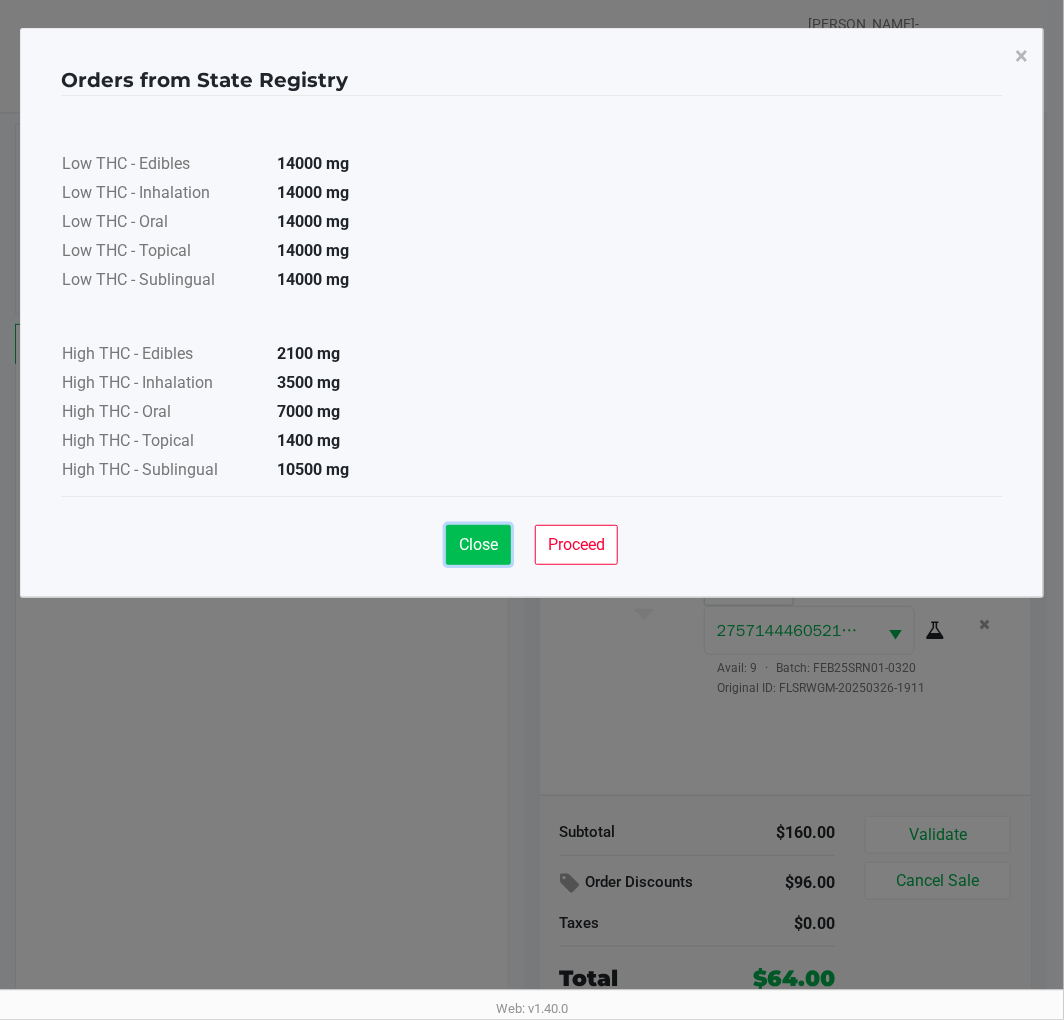click on "Close" 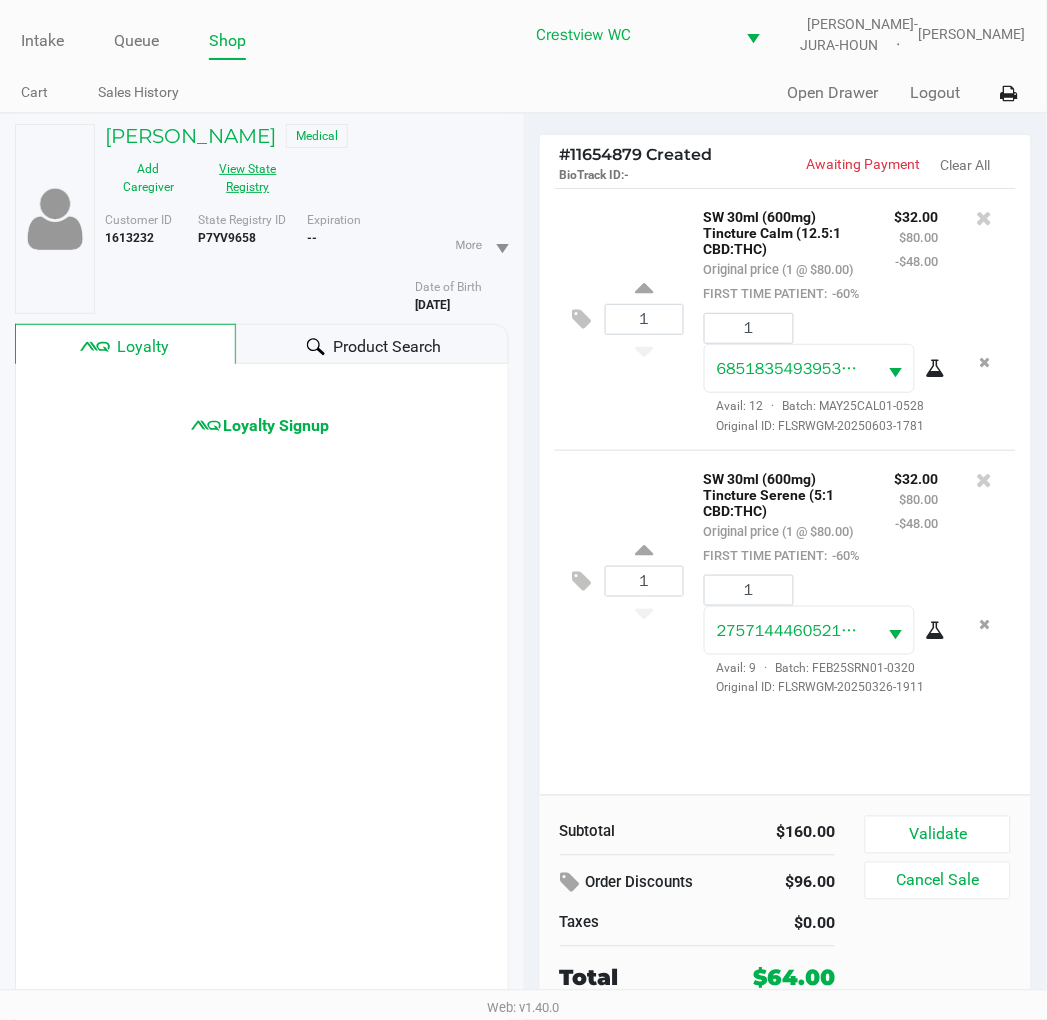 scroll, scrollTop: 42, scrollLeft: 0, axis: vertical 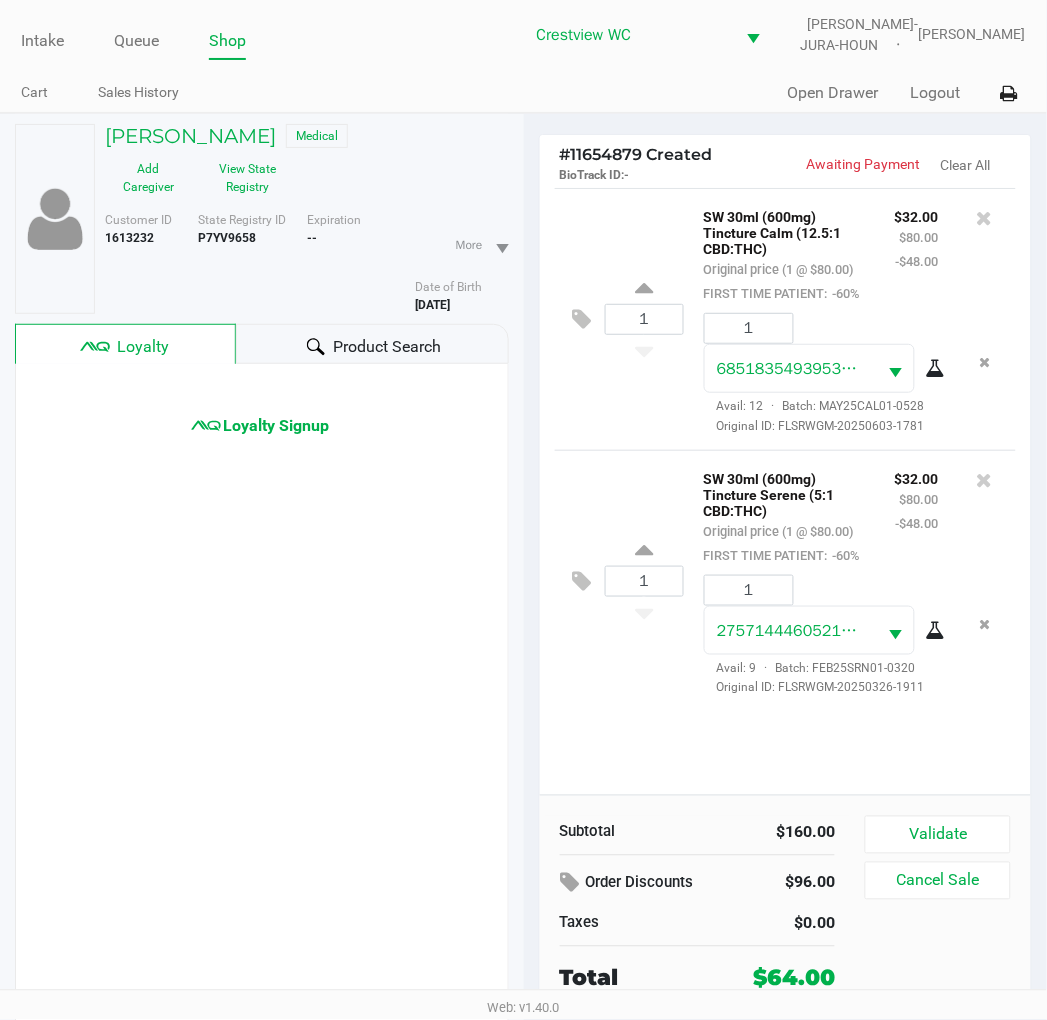 click on "1  SW 30ml (600mg) Tincture Calm (12.5:1 CBD:THC)   Original price (1 @ $80.00)  FIRST TIME PATIENT:  -60% $32.00 $80.00 -$48.00 1 6851835493953511  Avail: 12  ·  Batch: MAY25CAL01-0528   Original ID: FLSRWGM-20250603-1781" 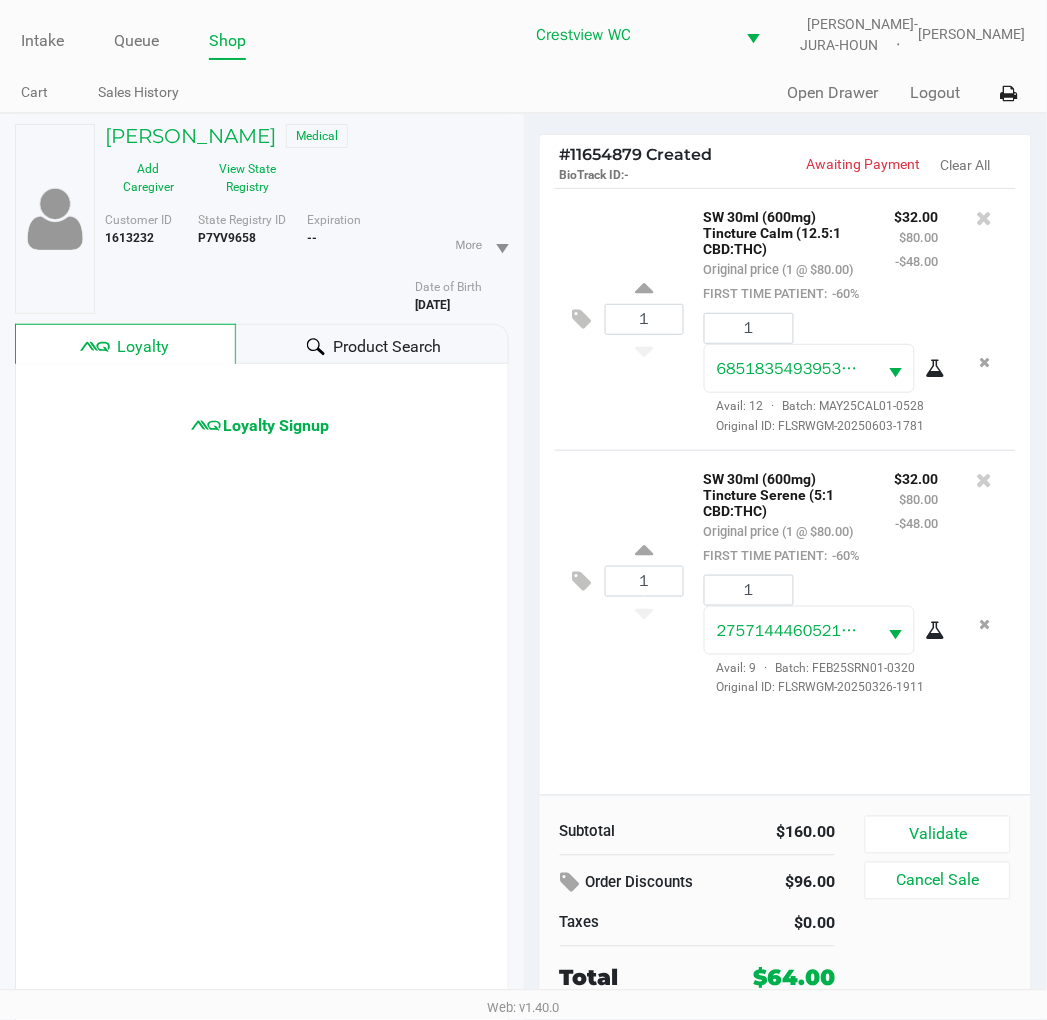 click on "1  SW 30ml (600mg) Tincture Calm (12.5:1 CBD:THC)   Original price (1 @ $80.00)  FIRST TIME PATIENT:  -60% $32.00 $80.00 -$48.00 1 6851835493953511  Avail: 12  ·  Batch: MAY25CAL01-0528   Original ID: FLSRWGM-20250603-1781" 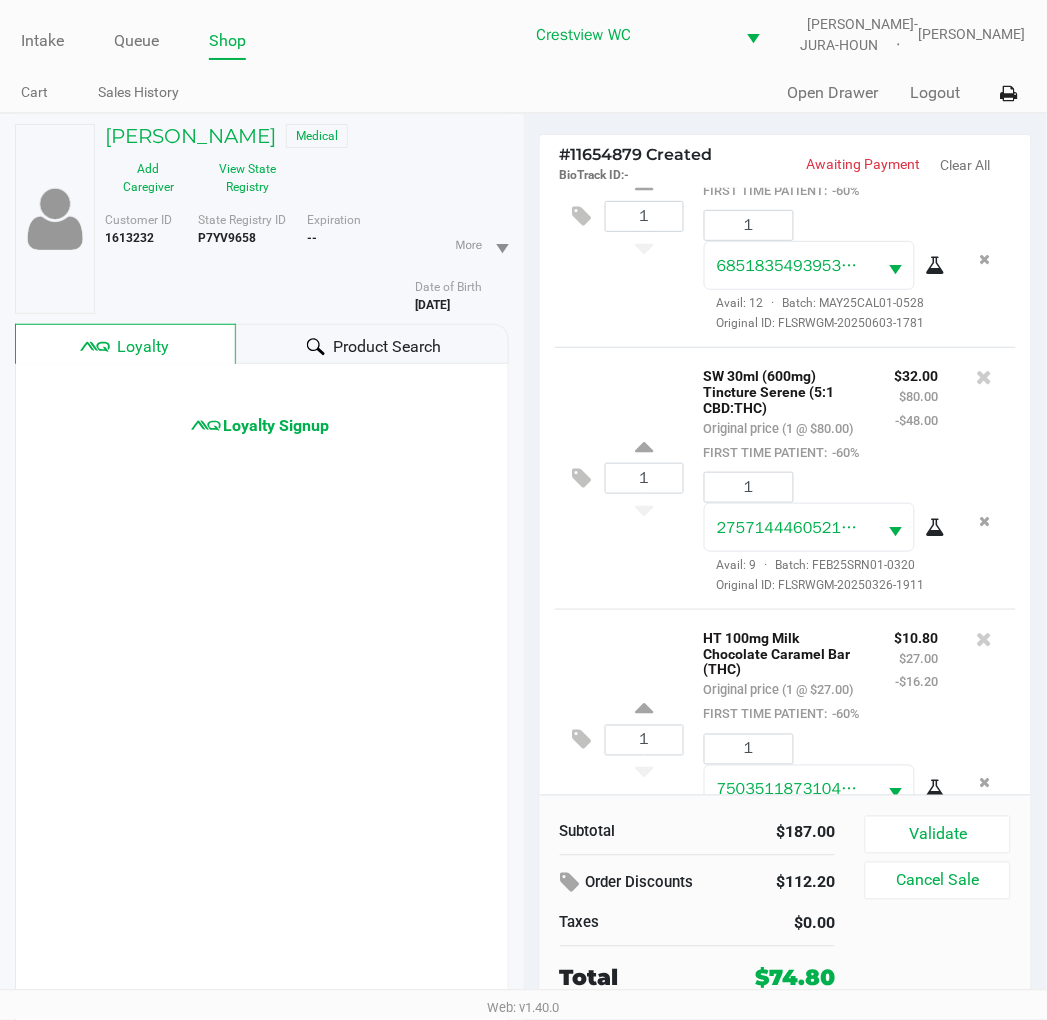 scroll, scrollTop: 0, scrollLeft: 0, axis: both 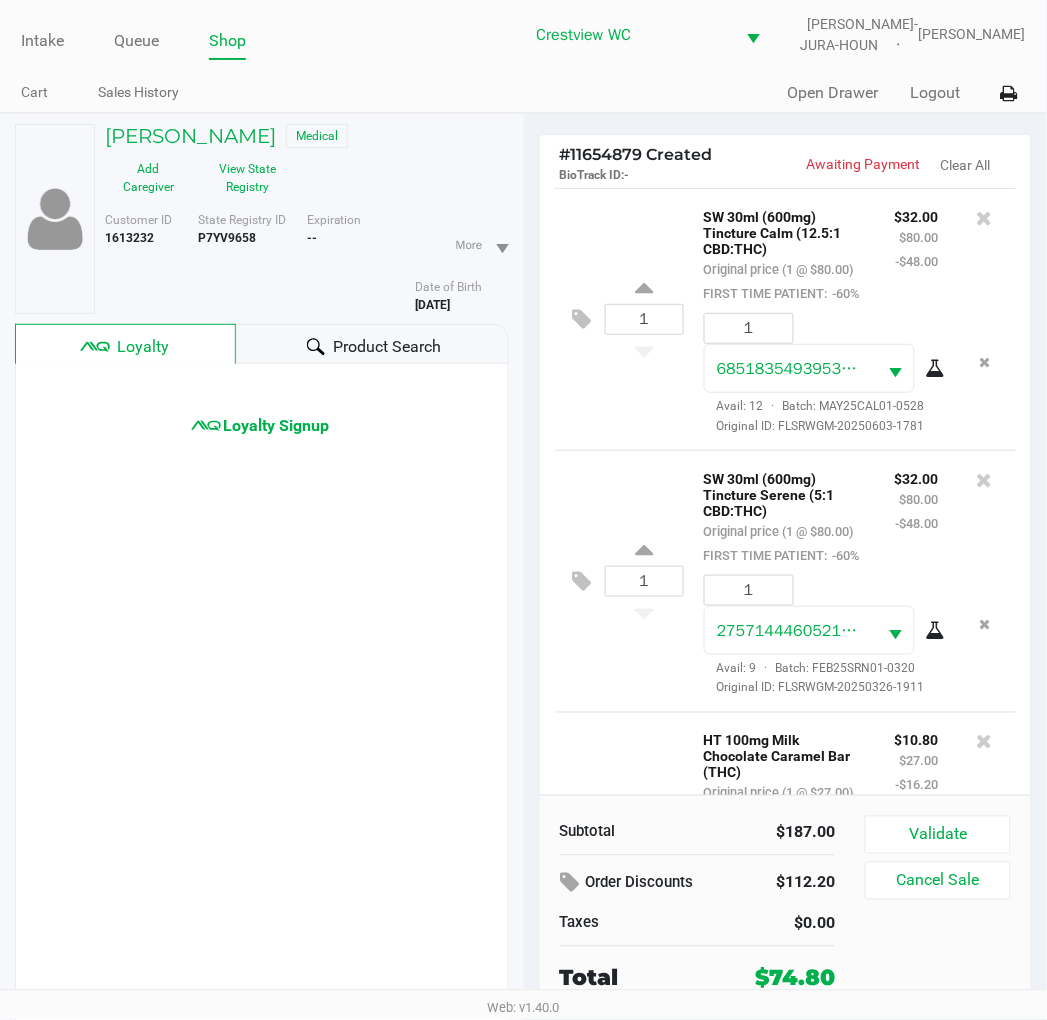 click on "1  SW 30ml (600mg) Tincture Calm (12.5:1 CBD:THC)   Original price (1 @ $80.00)  FIRST TIME PATIENT:  -60% $32.00 $80.00 -$48.00 1 6851835493953511  Avail: 12  ·  Batch: MAY25CAL01-0528   Original ID: FLSRWGM-20250603-1781" 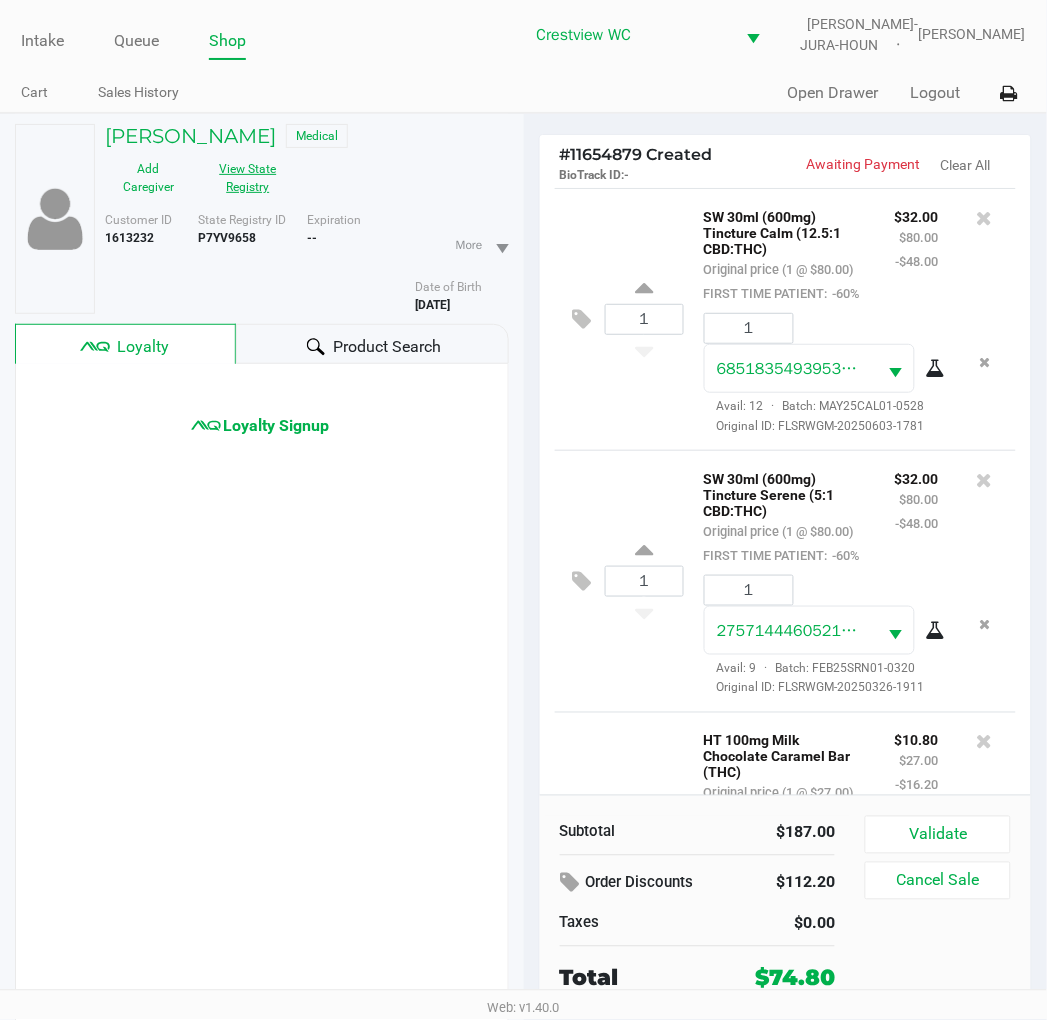 click on "View State Registry" 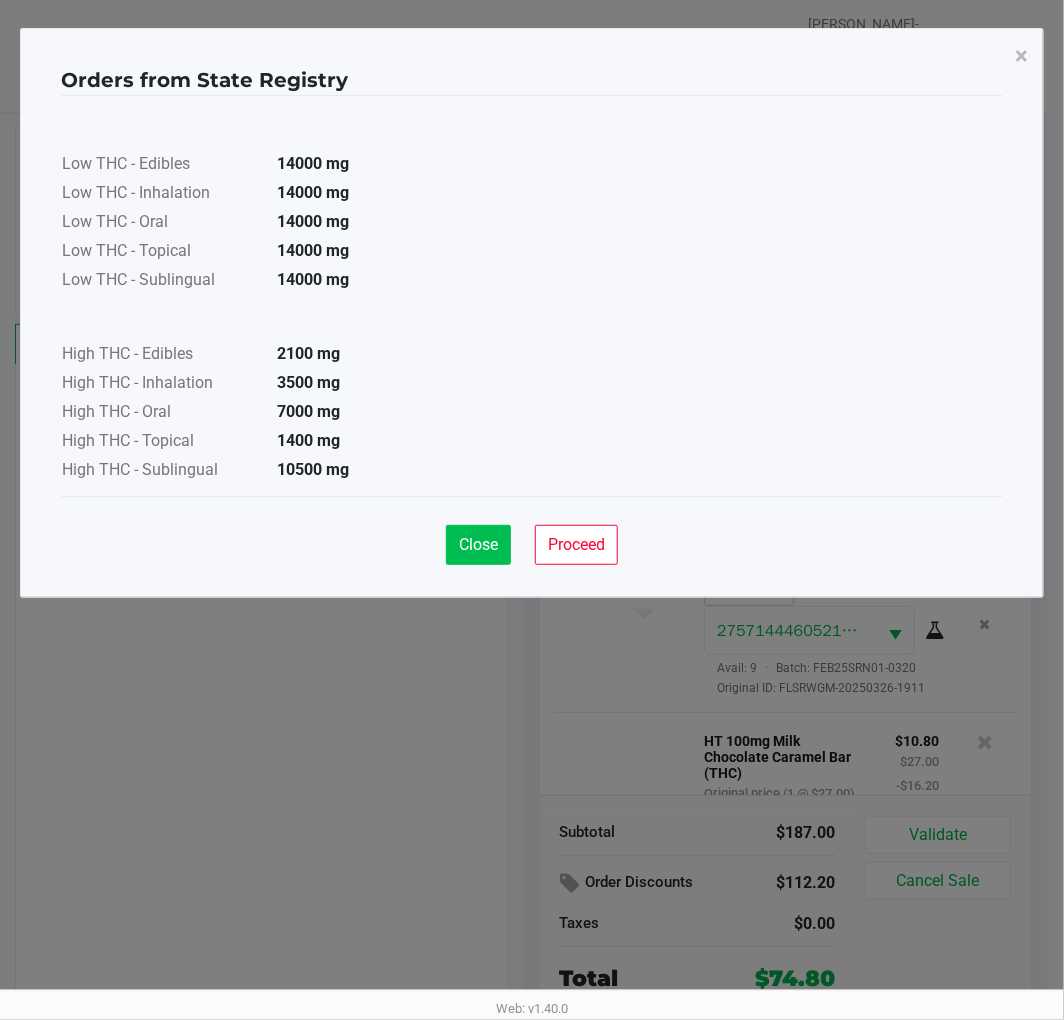 click on "Close" 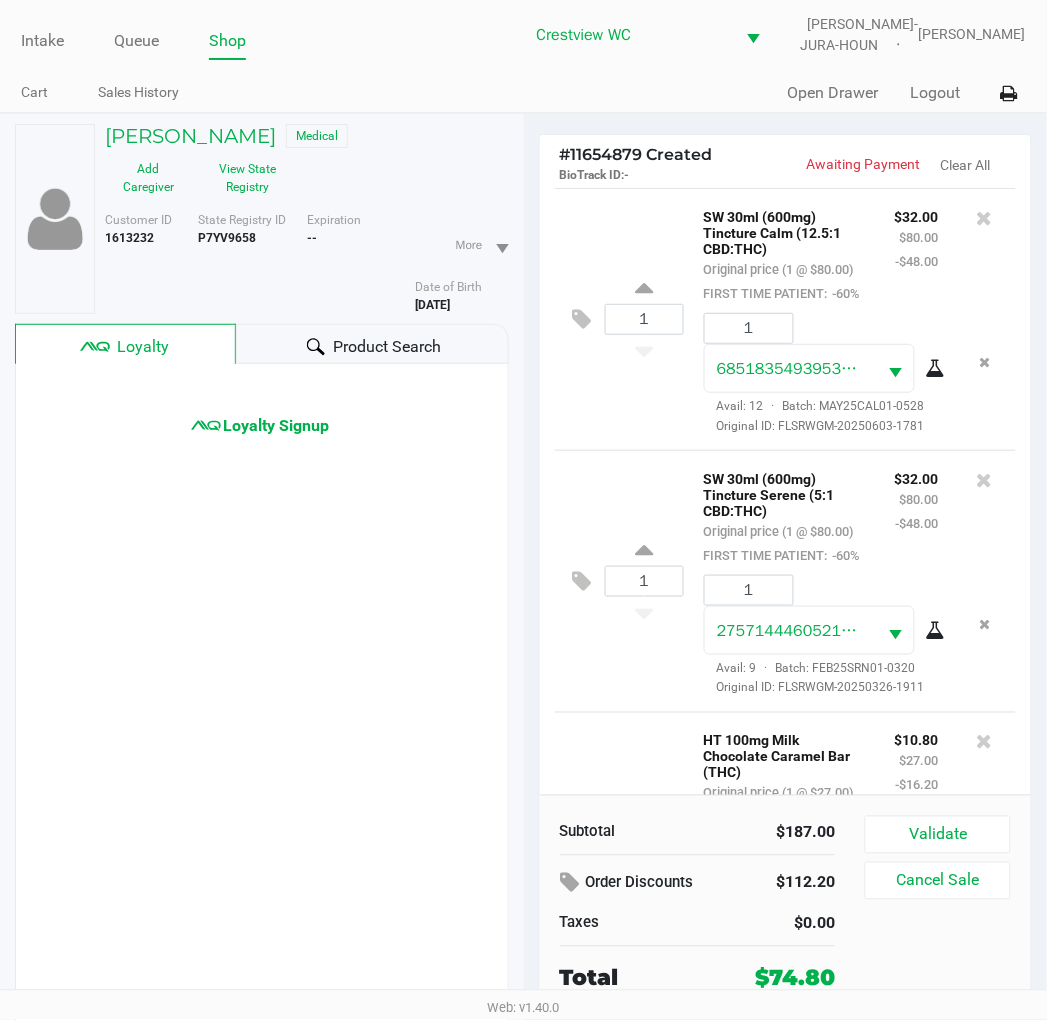 click on "Loyalty Signup" 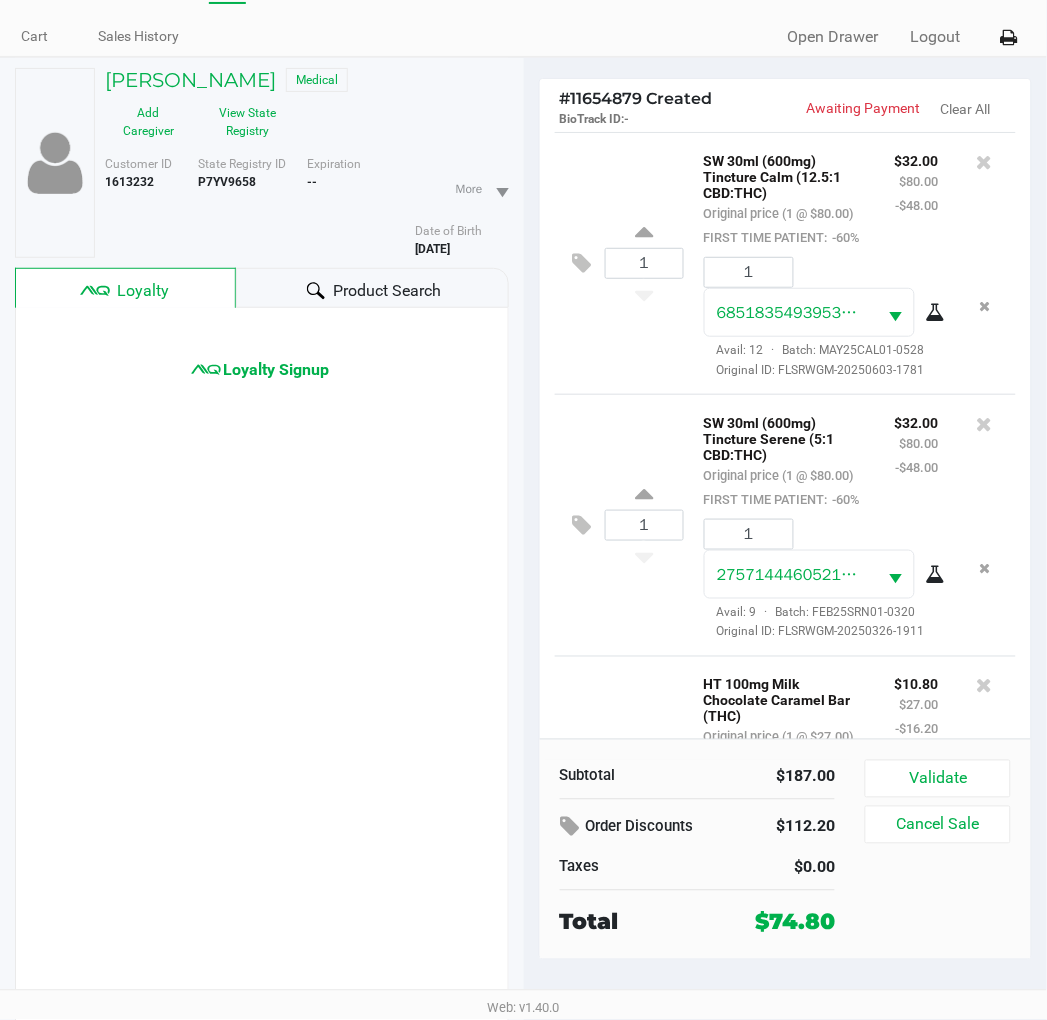 scroll, scrollTop: 104, scrollLeft: 0, axis: vertical 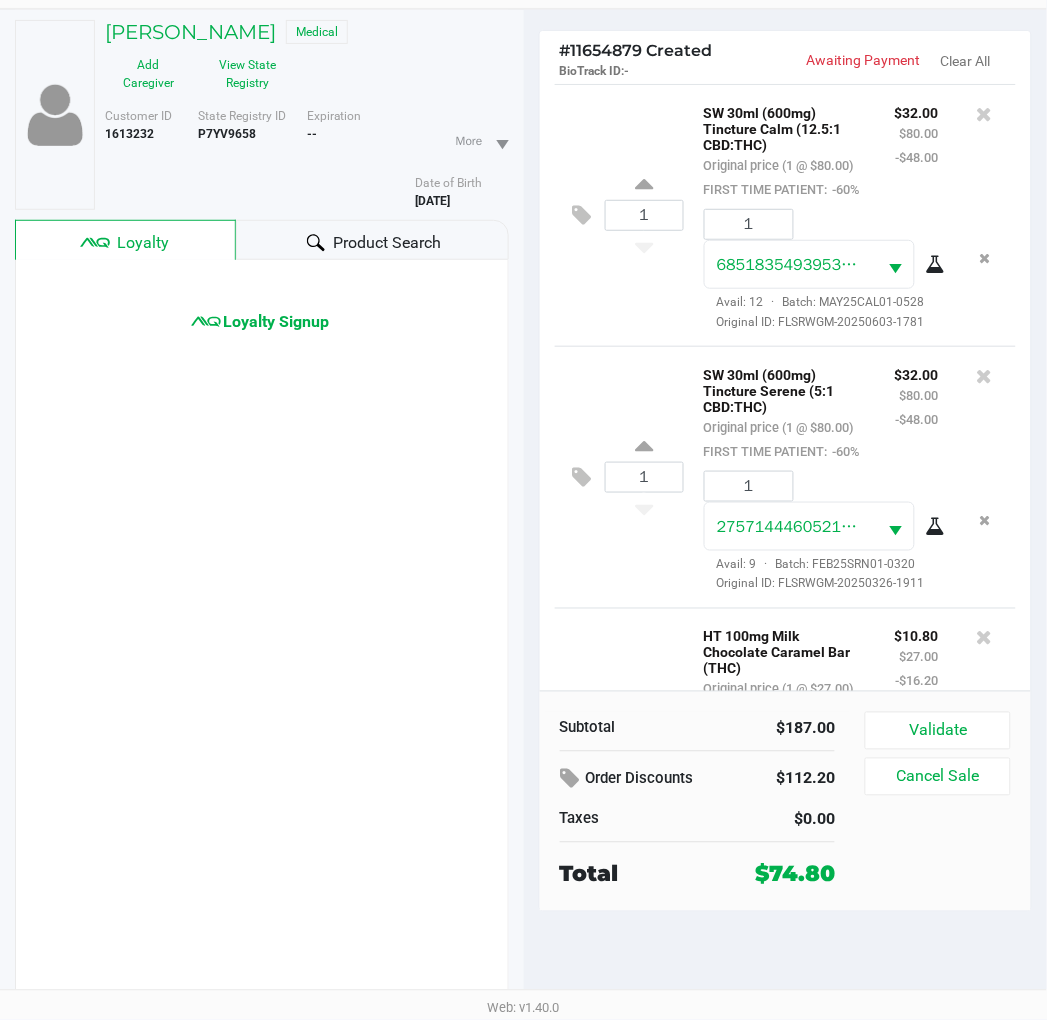 click on "1  SW 30ml (600mg) Tincture Calm (12.5:1 CBD:THC)   Original price (1 @ $80.00)  FIRST TIME PATIENT:  -60% $32.00 $80.00 -$48.00 1 6851835493953511  Avail: 12  ·  Batch: MAY25CAL01-0528   Original ID: FLSRWGM-20250603-1781" 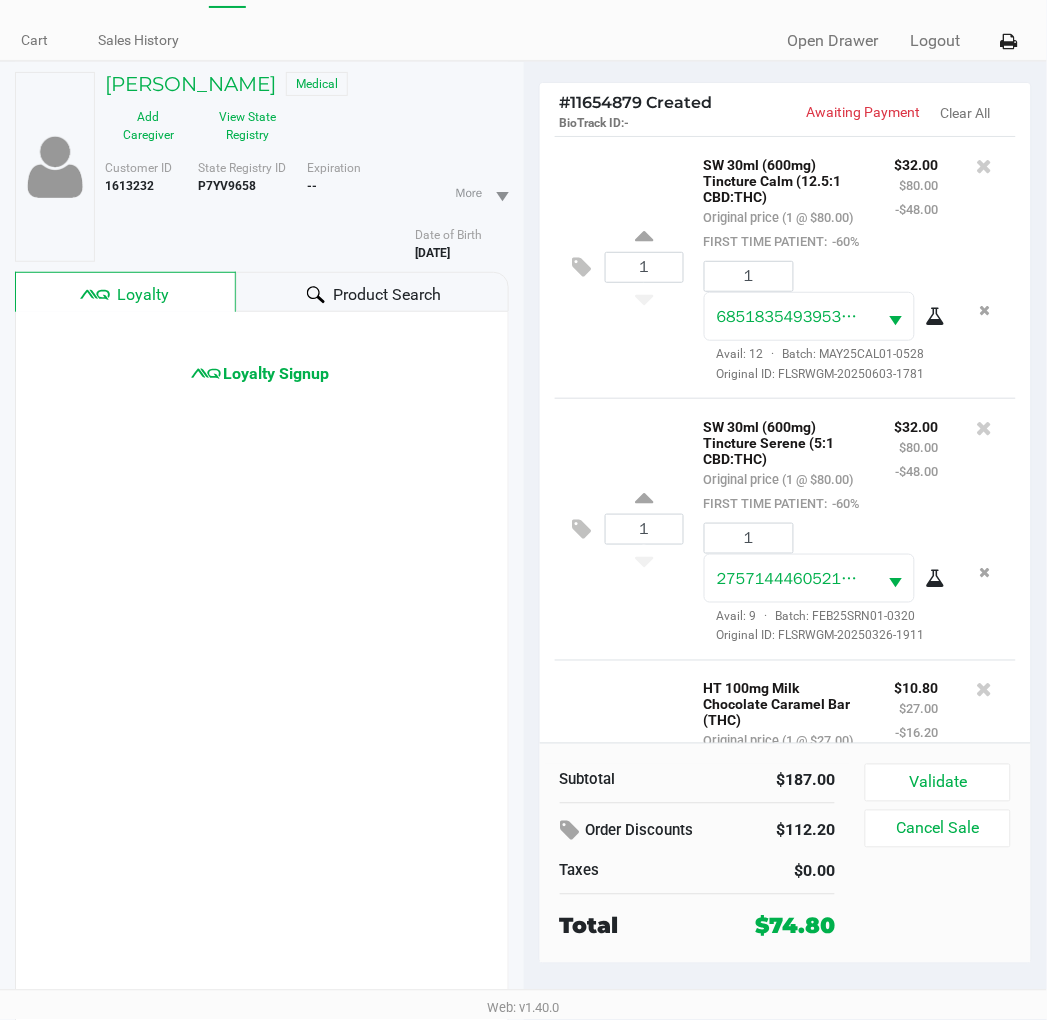 scroll, scrollTop: 0, scrollLeft: 0, axis: both 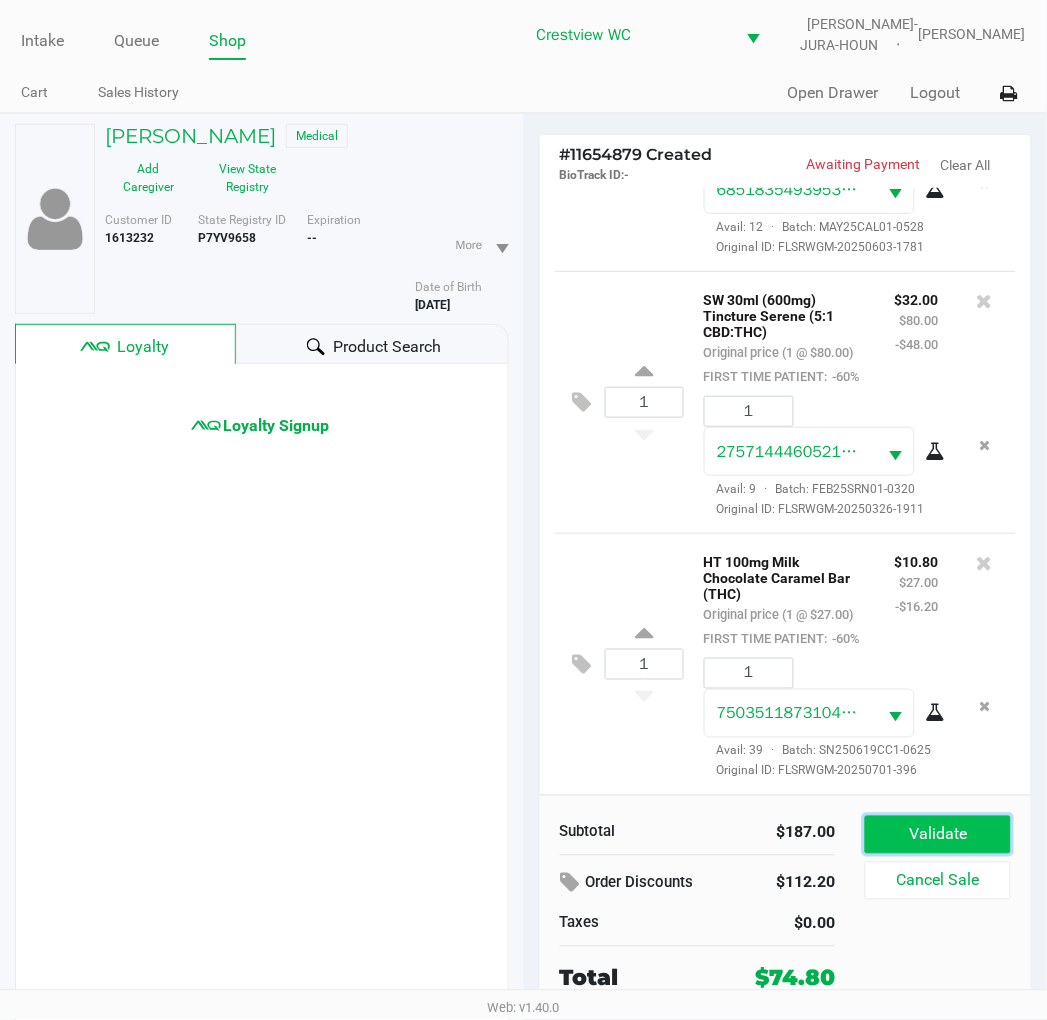 click on "Validate" 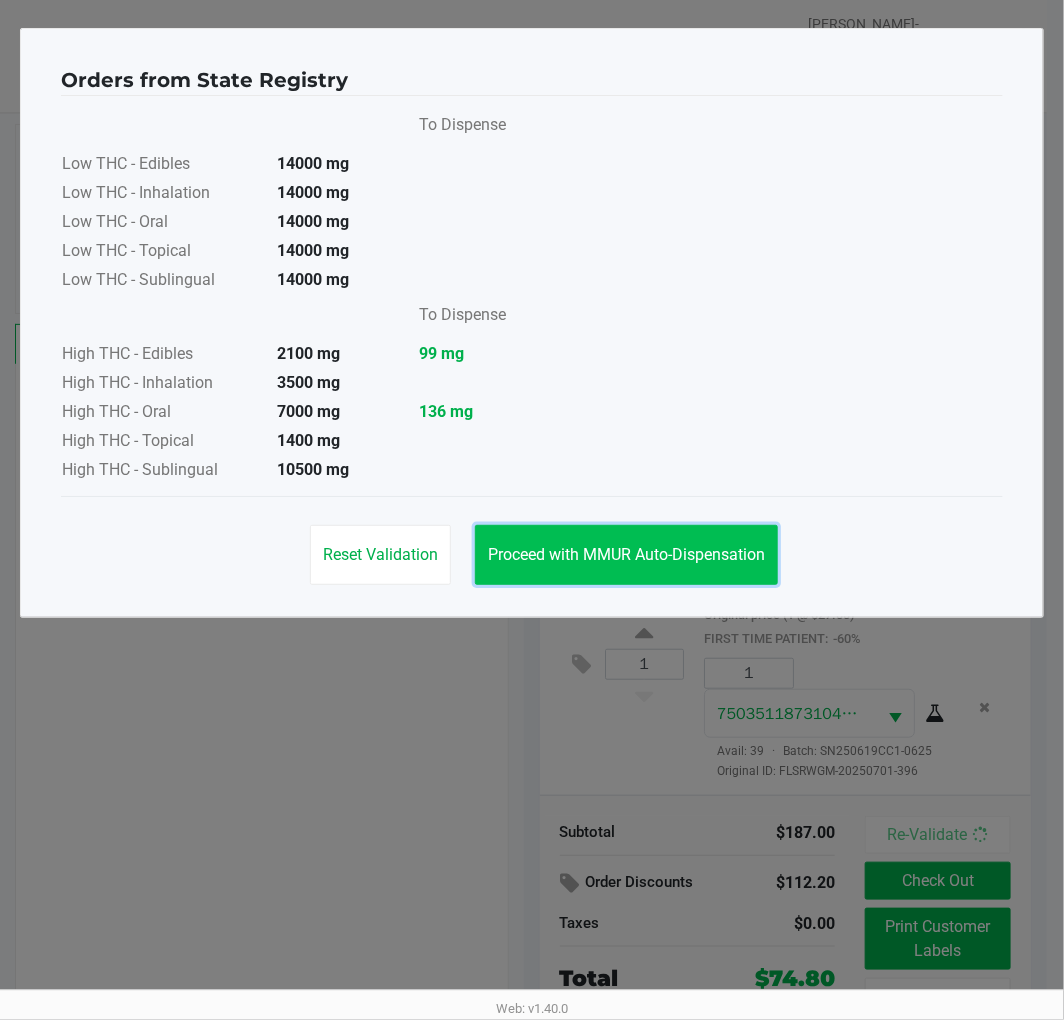click on "Proceed with MMUR Auto-Dispensation" 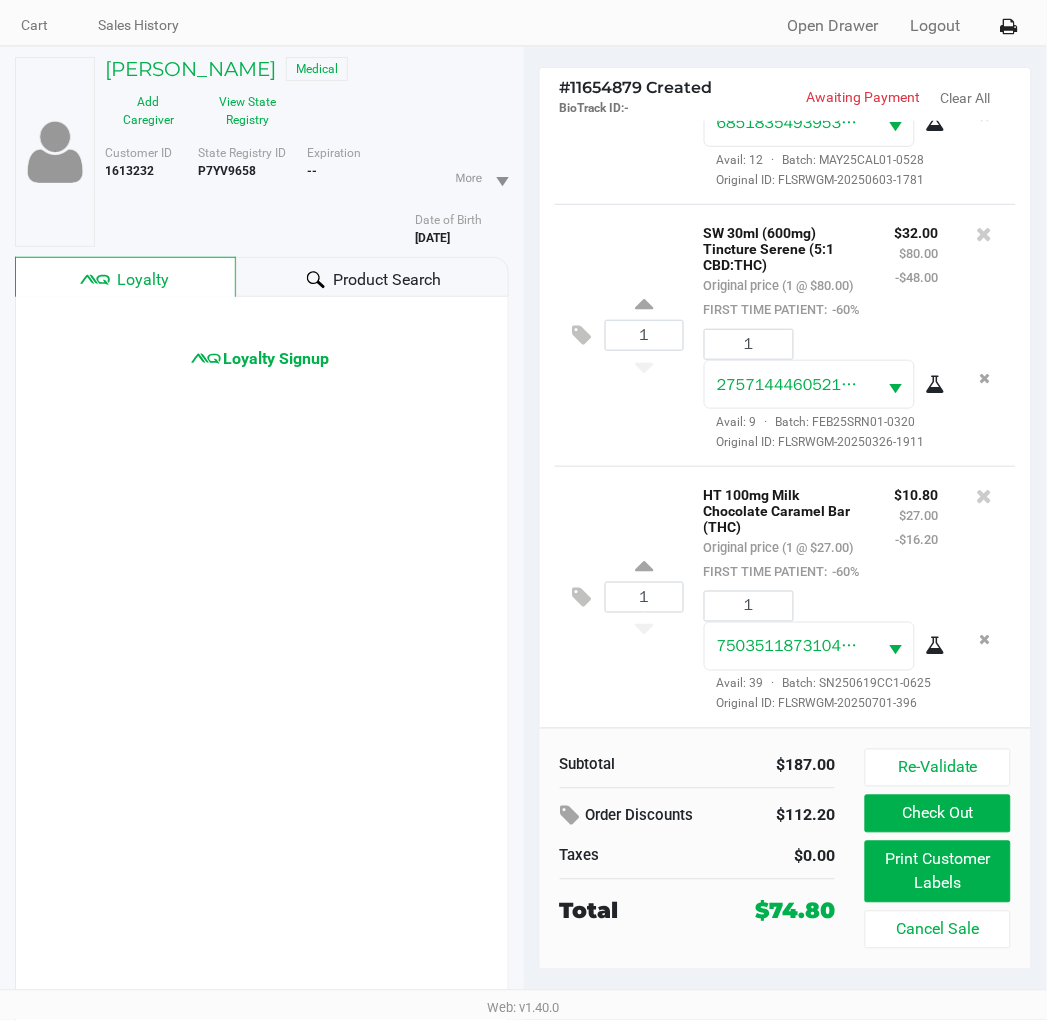 scroll, scrollTop: 104, scrollLeft: 0, axis: vertical 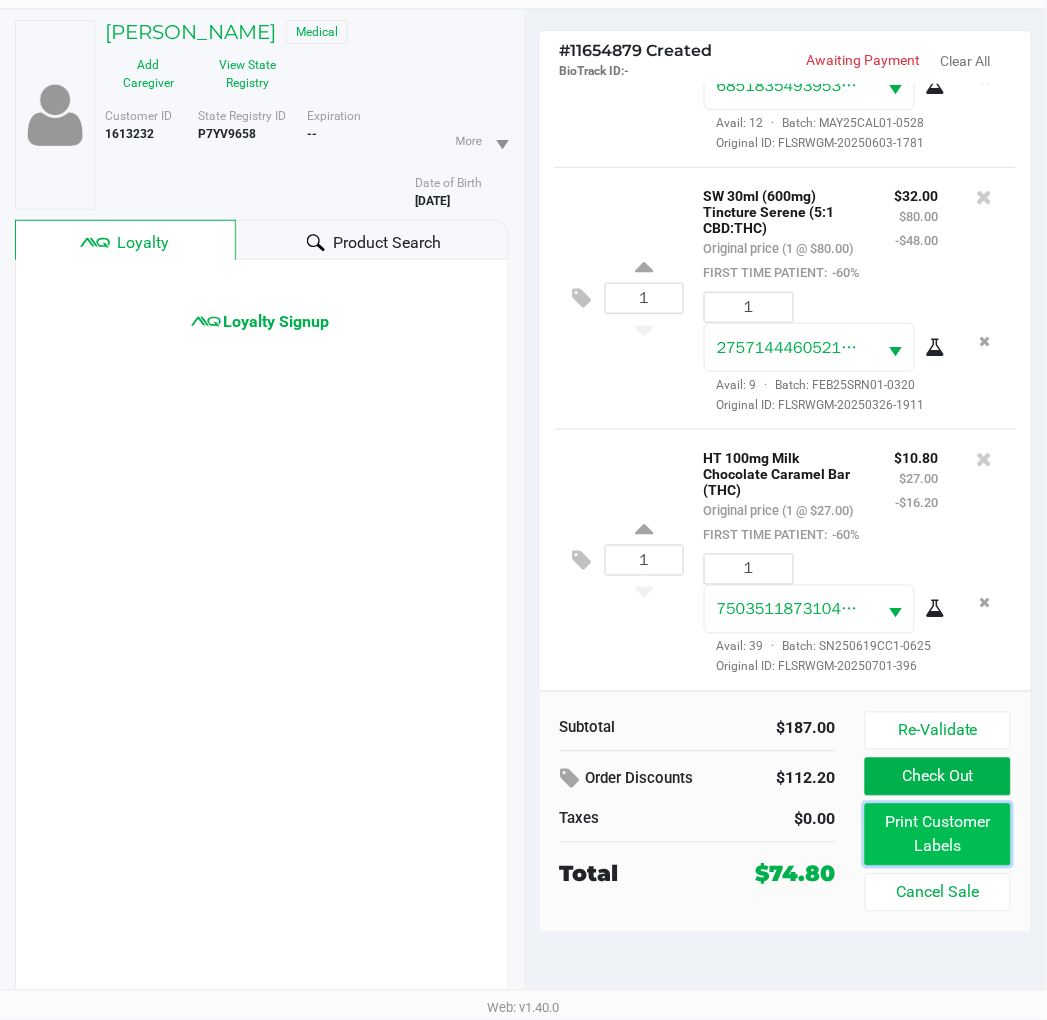 click on "Print Customer Labels" 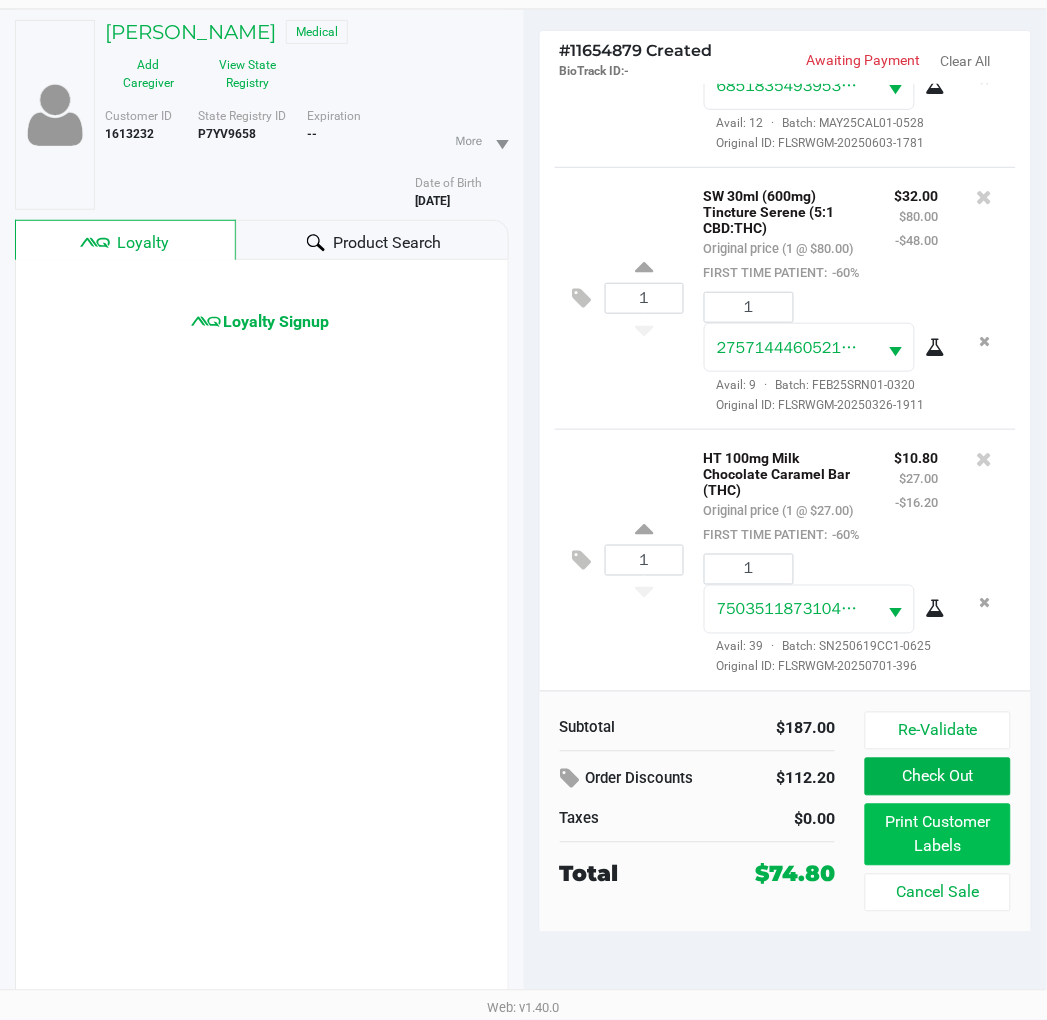scroll, scrollTop: 0, scrollLeft: 0, axis: both 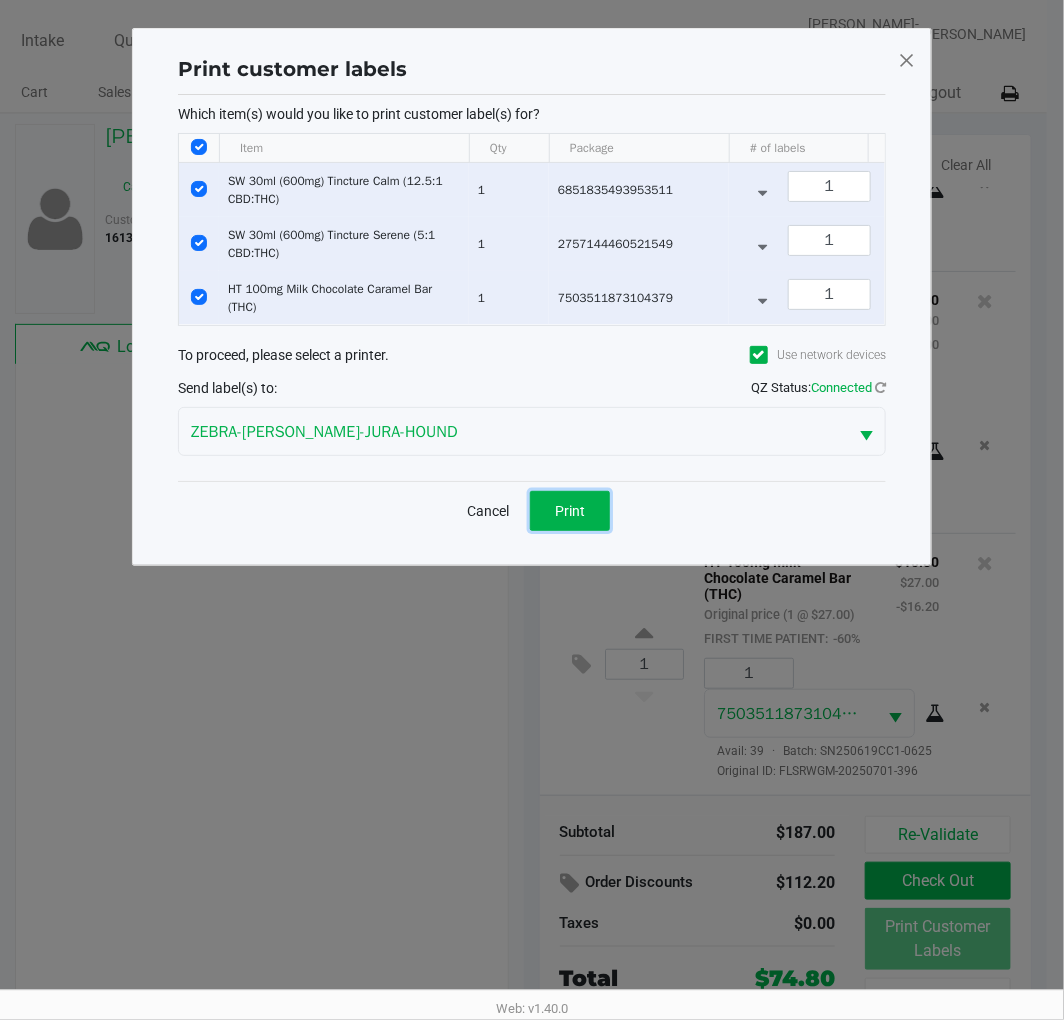 click on "Print" 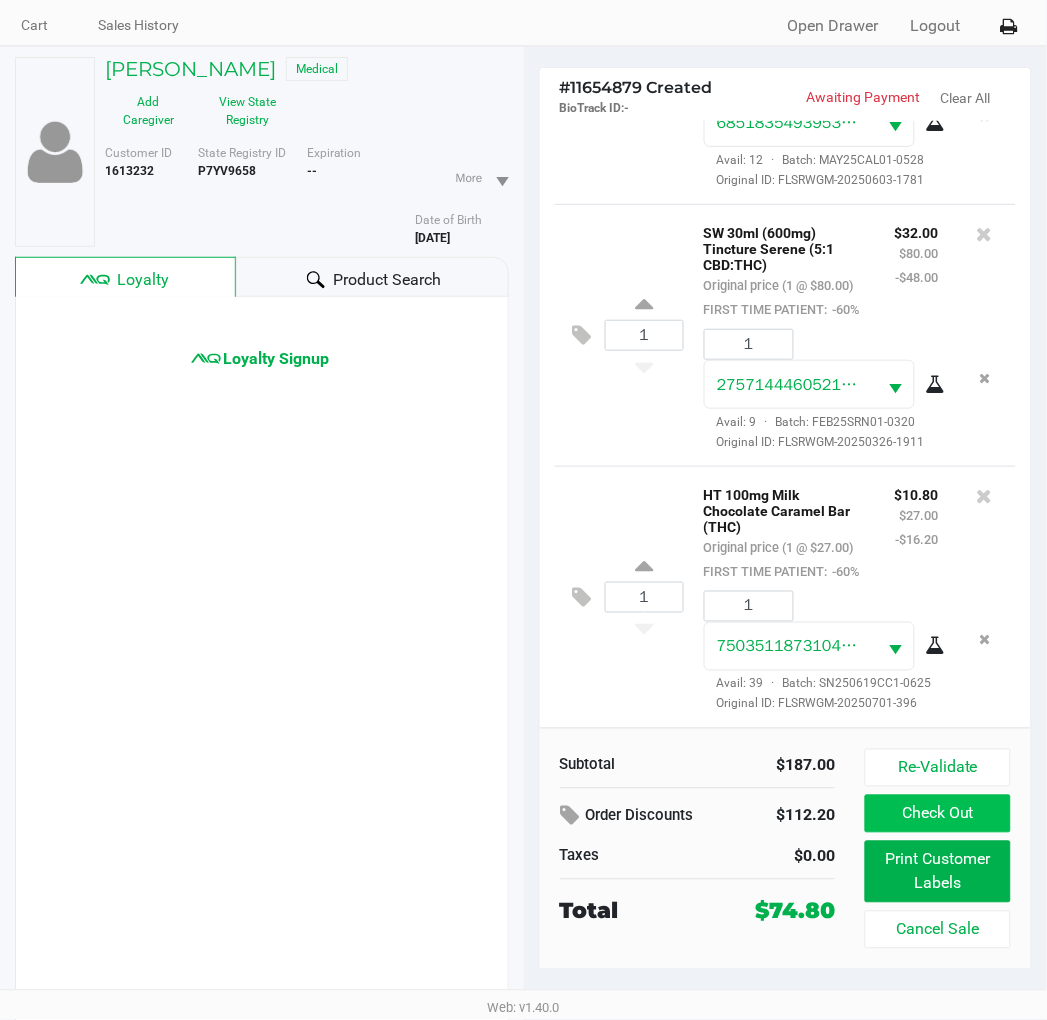 scroll, scrollTop: 104, scrollLeft: 0, axis: vertical 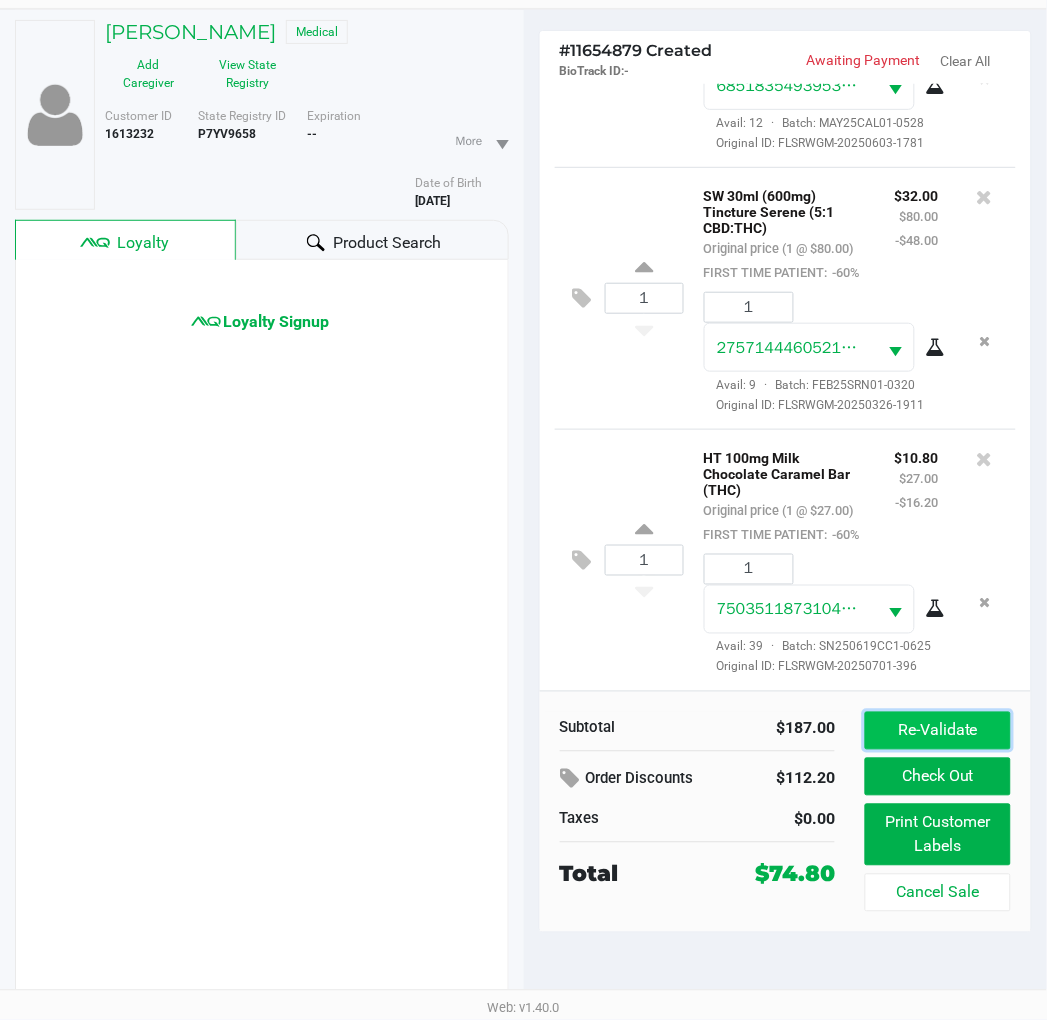 click on "Re-Validate" 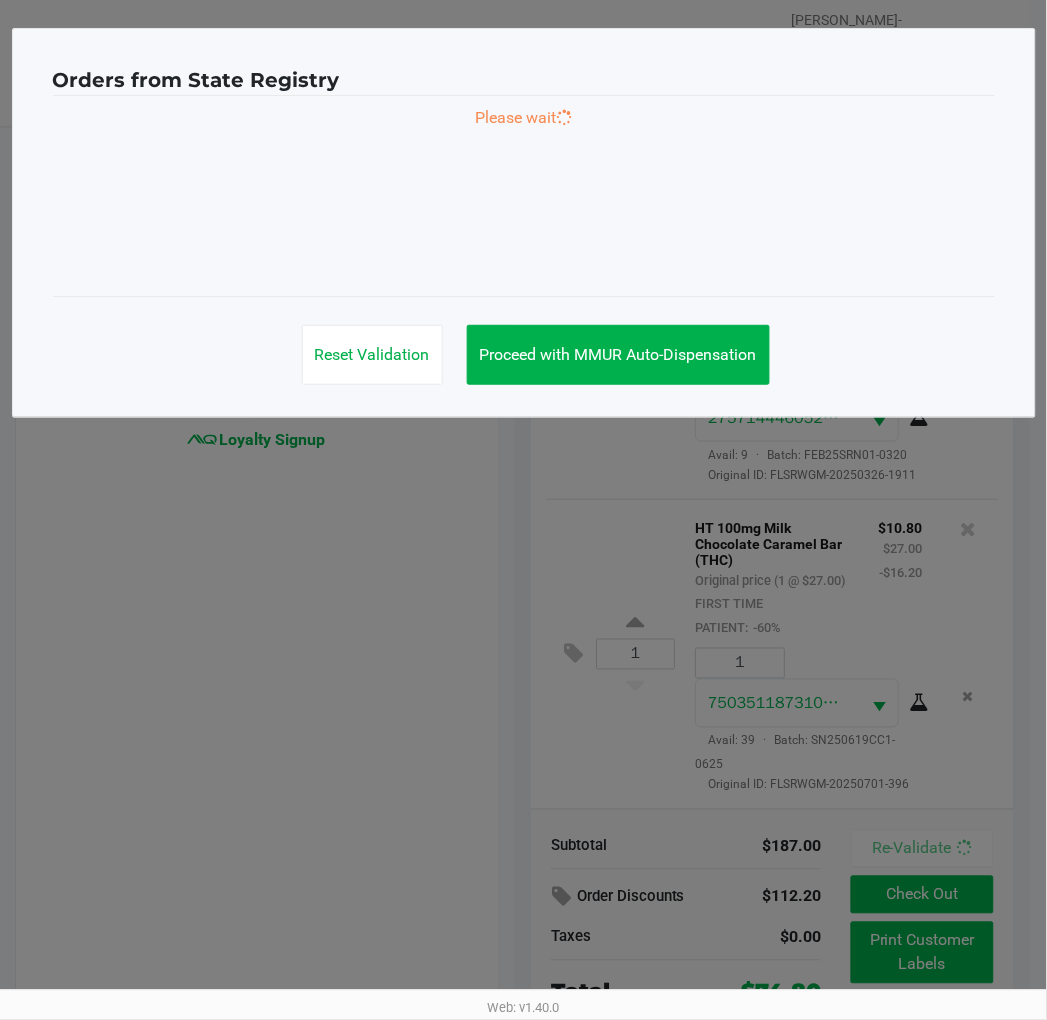 scroll, scrollTop: 0, scrollLeft: 0, axis: both 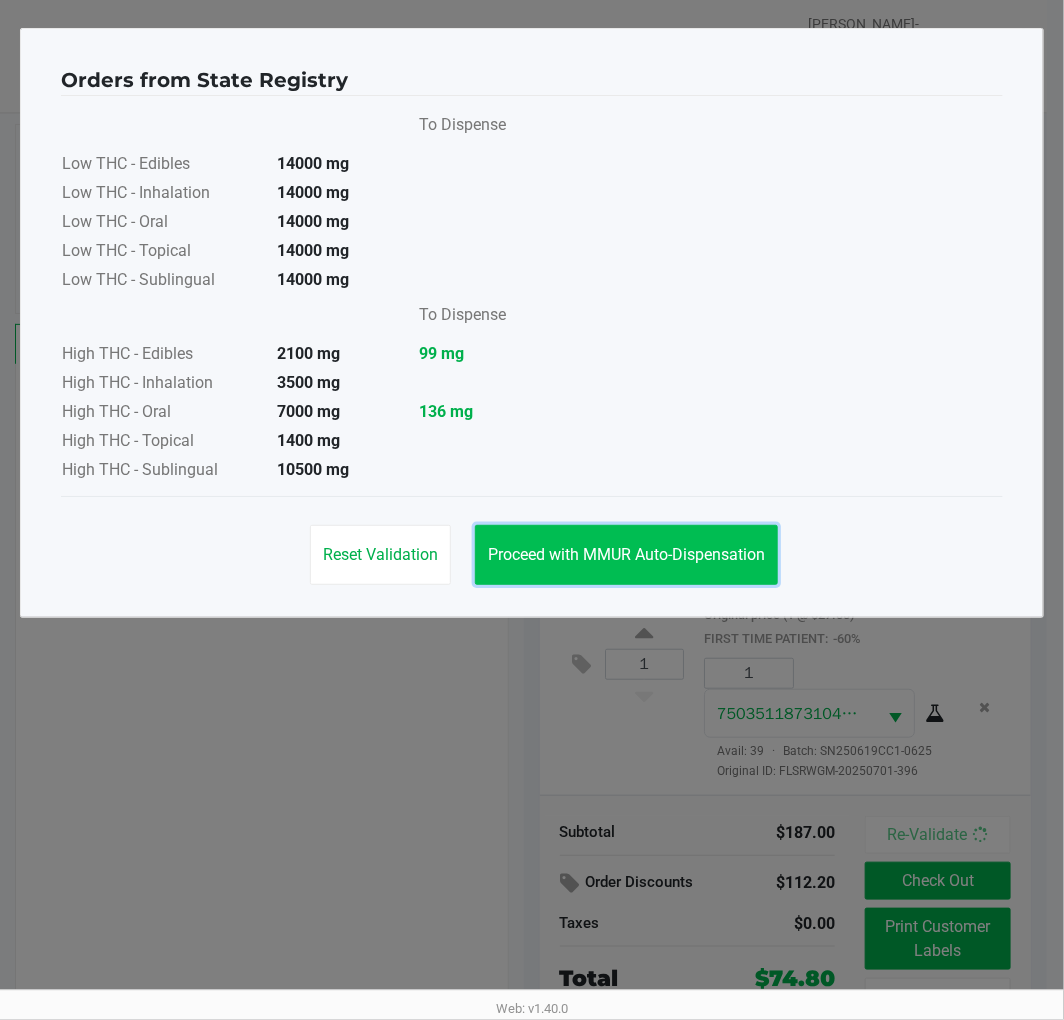 click on "Proceed with MMUR Auto-Dispensation" 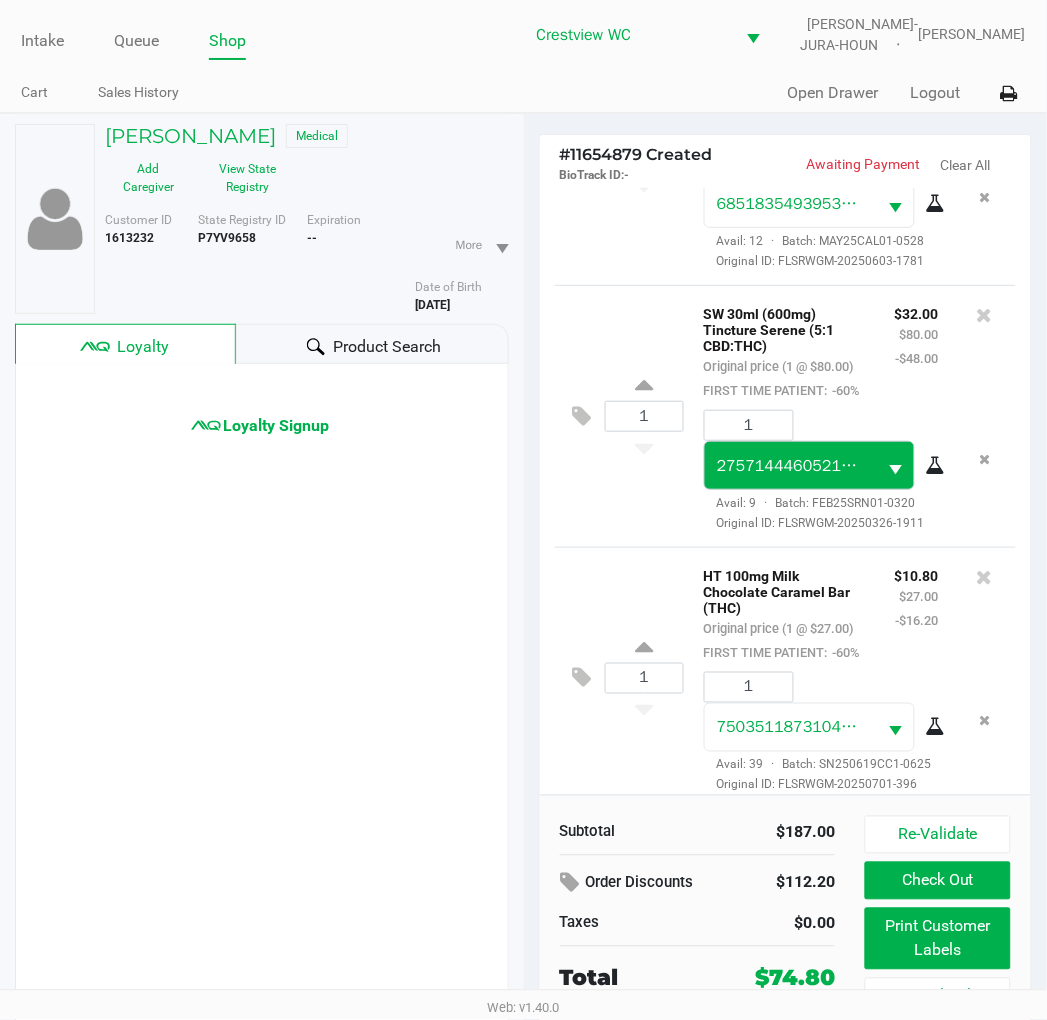 scroll, scrollTop: 378, scrollLeft: 0, axis: vertical 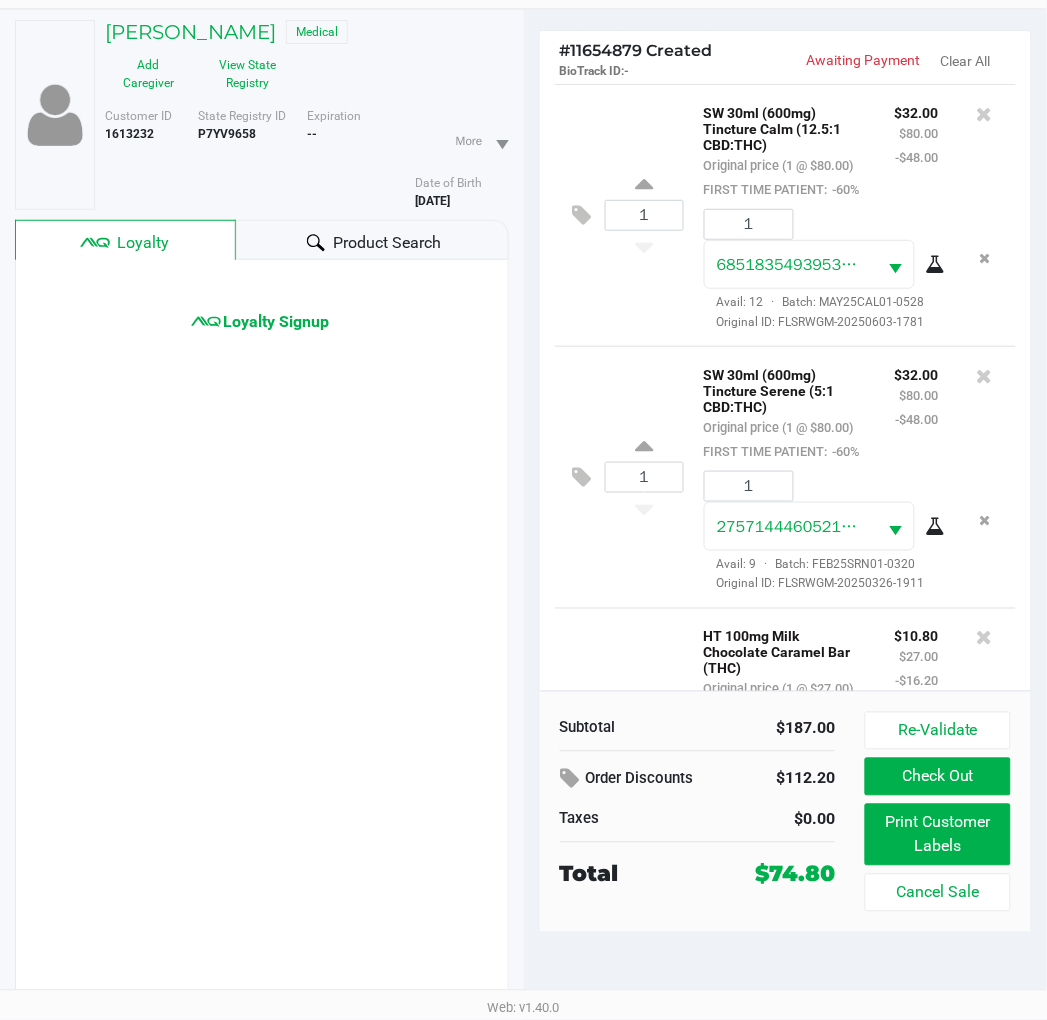 click on "1  SW 30ml (600mg) Tincture Calm (12.5:1 CBD:THC)   Original price (1 @ $80.00)  FIRST TIME PATIENT:  -60% $32.00 $80.00 -$48.00 1 6851835493953511  Avail: 12  ·  Batch: MAY25CAL01-0528   Original ID: FLSRWGM-20250603-1781" 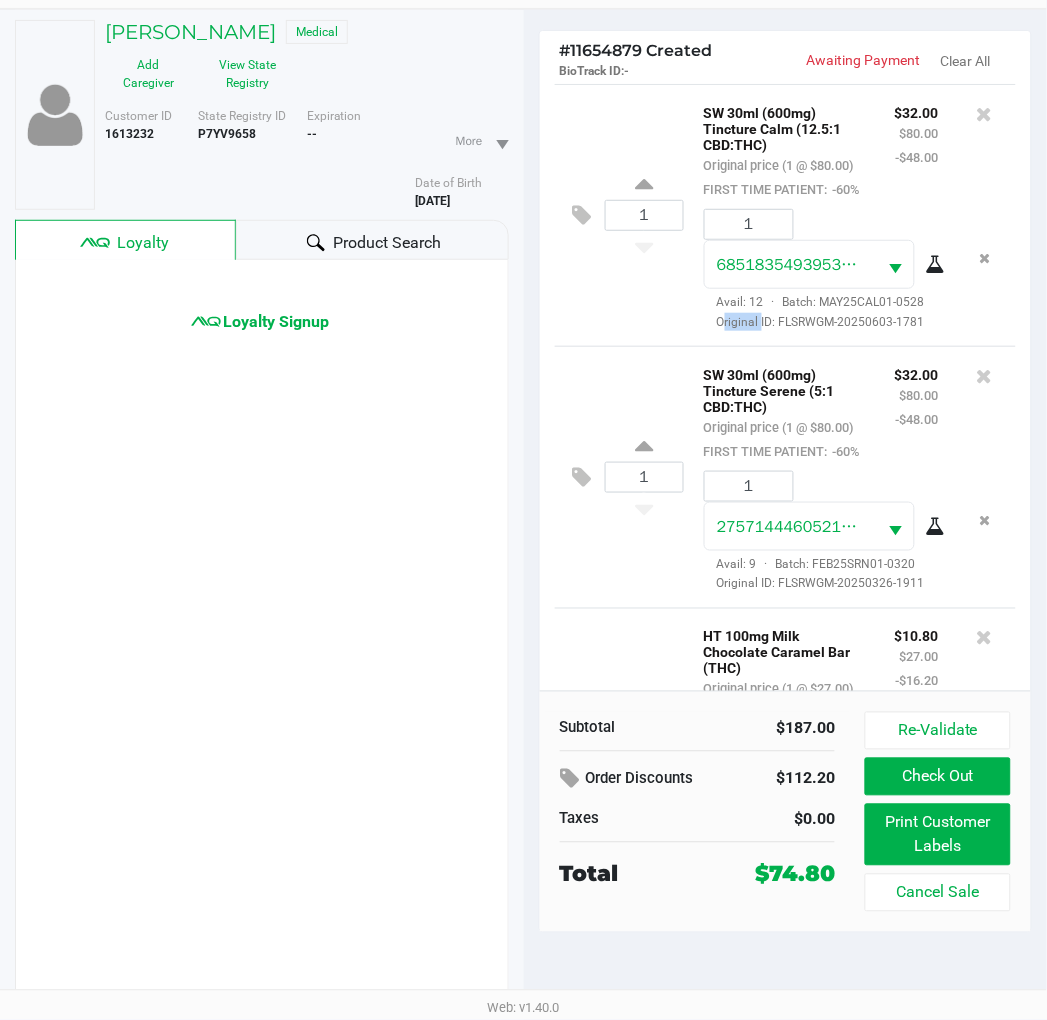 click on "1  SW 30ml (600mg) Tincture Calm (12.5:1 CBD:THC)   Original price (1 @ $80.00)  FIRST TIME PATIENT:  -60% $32.00 $80.00 -$48.00 1 6851835493953511  Avail: 12  ·  Batch: MAY25CAL01-0528   Original ID: FLSRWGM-20250603-1781" 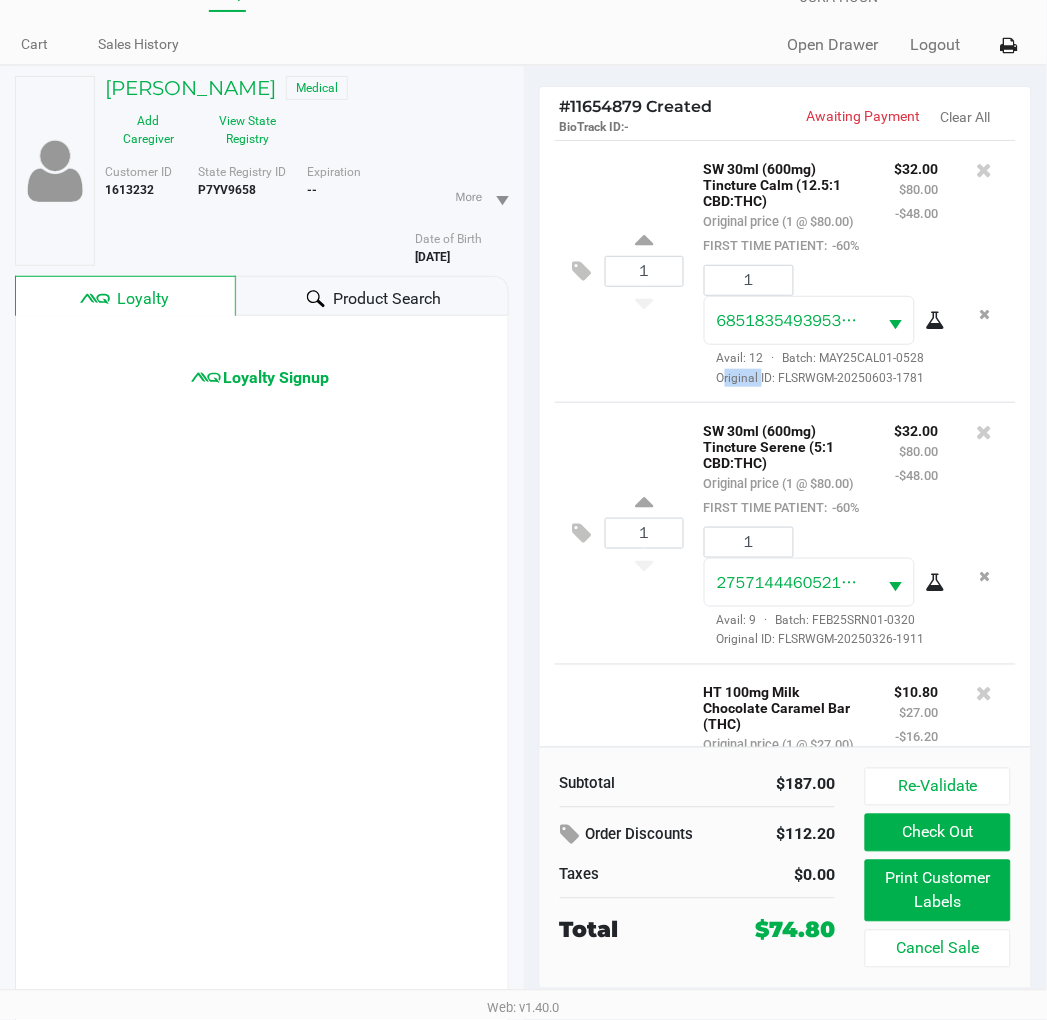 scroll, scrollTop: 0, scrollLeft: 0, axis: both 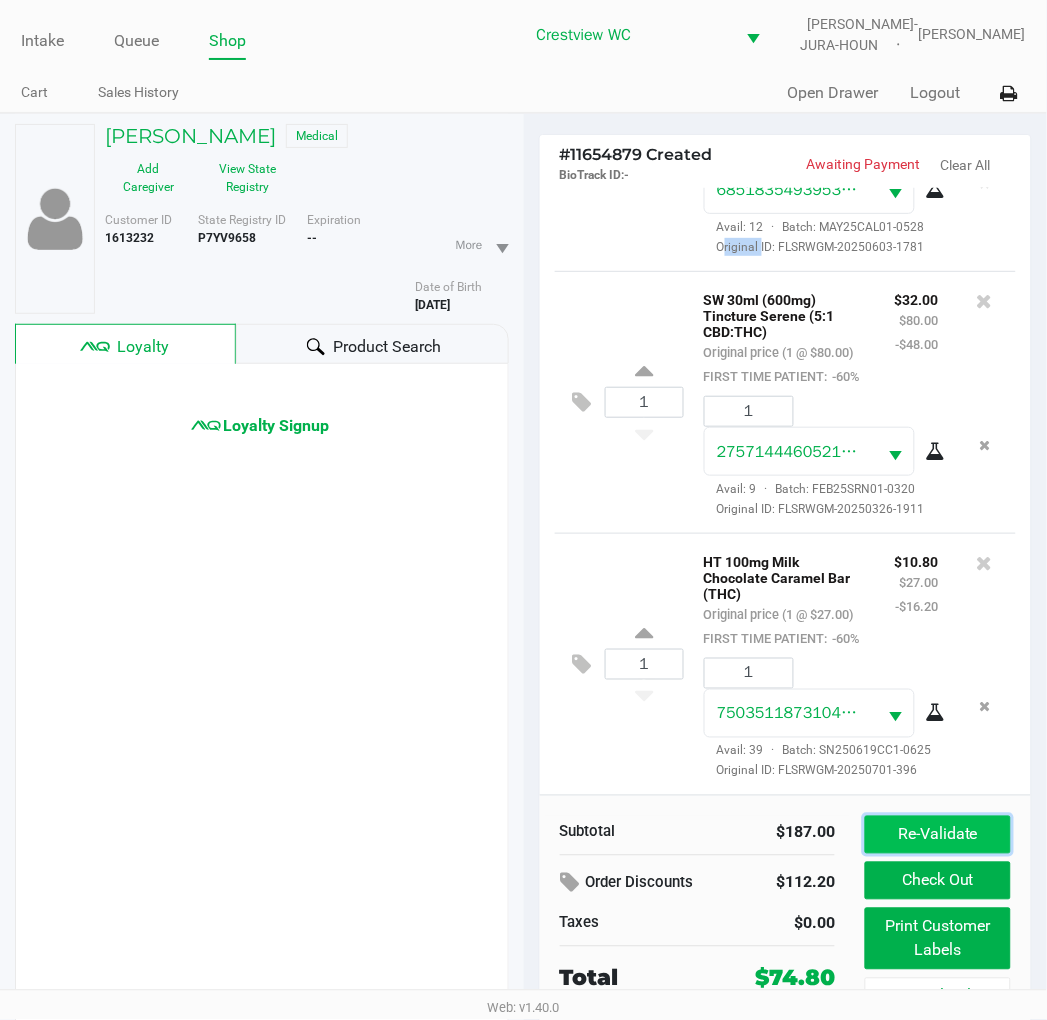 click on "Re-Validate" 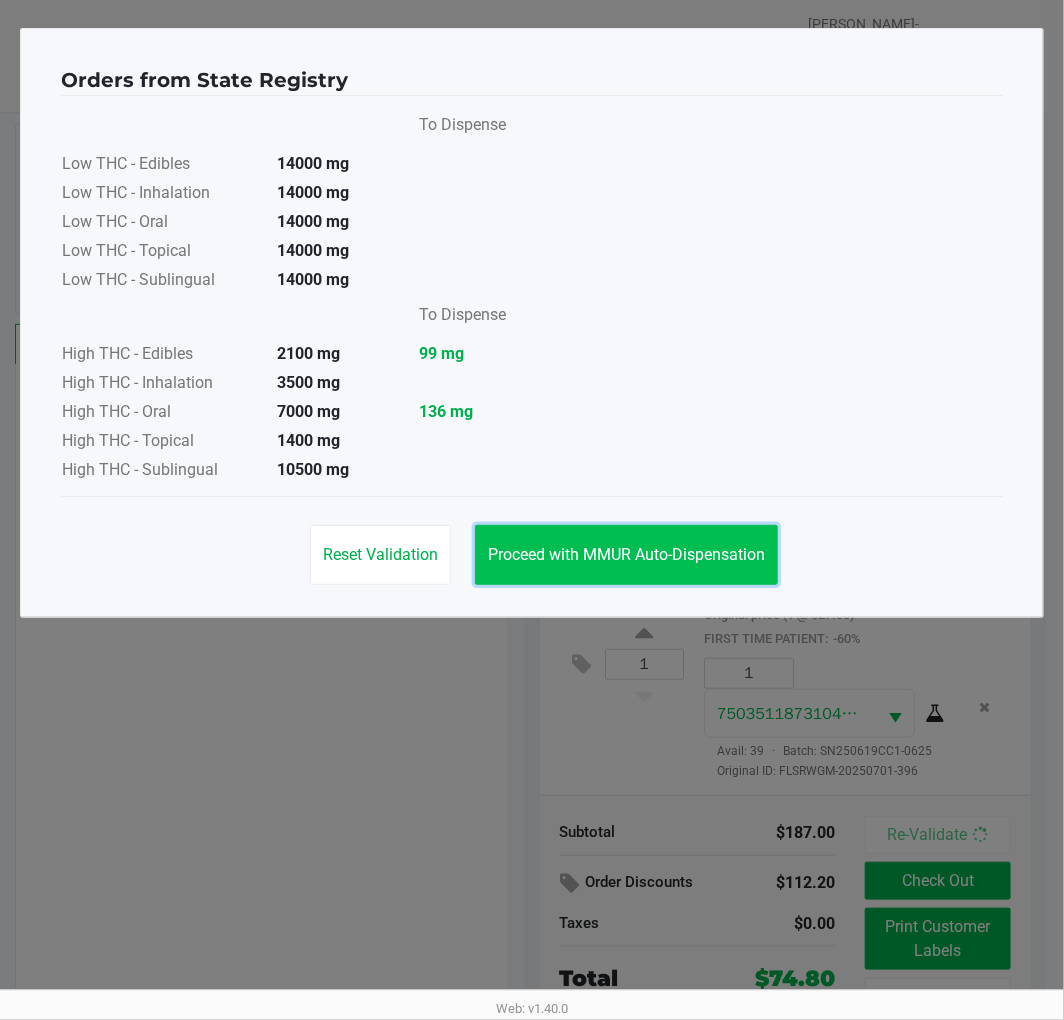 click on "Proceed with MMUR Auto-Dispensation" 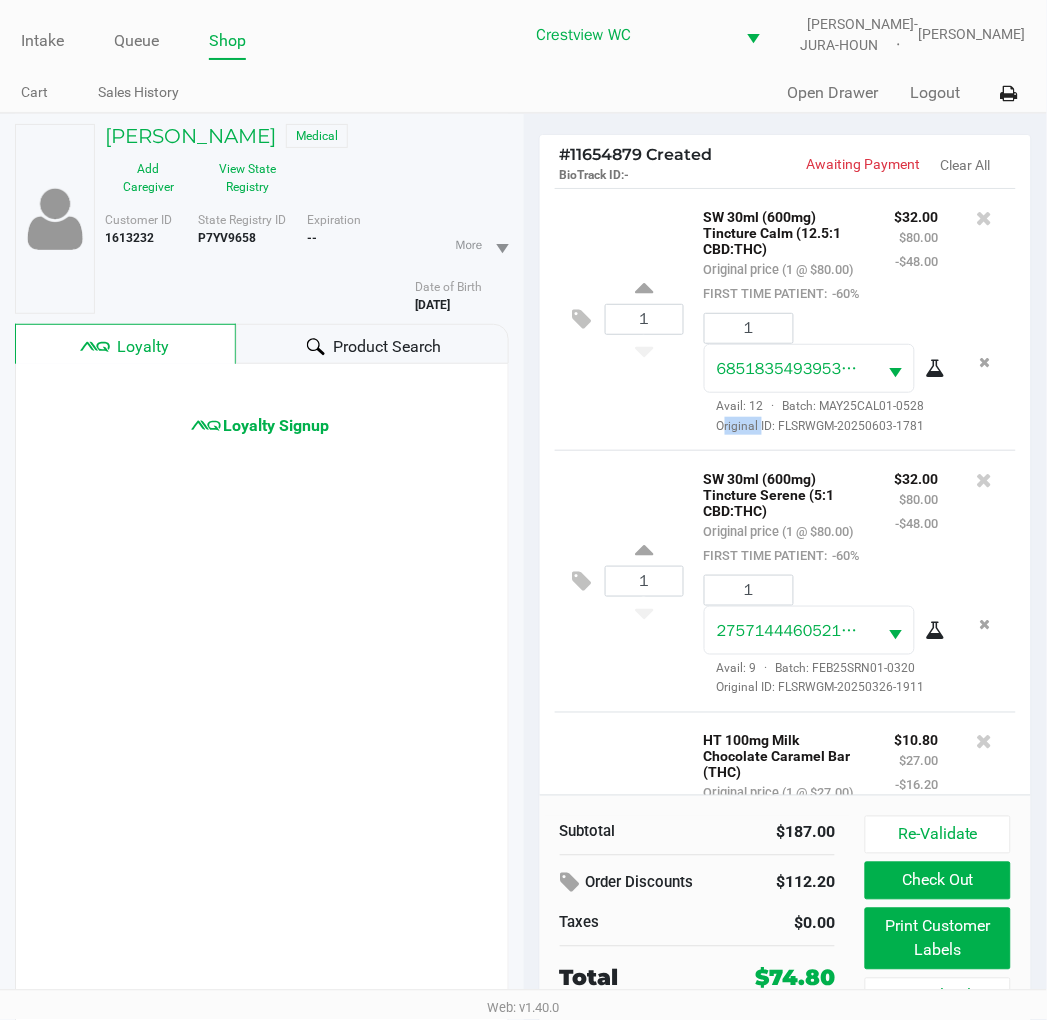scroll, scrollTop: 378, scrollLeft: 0, axis: vertical 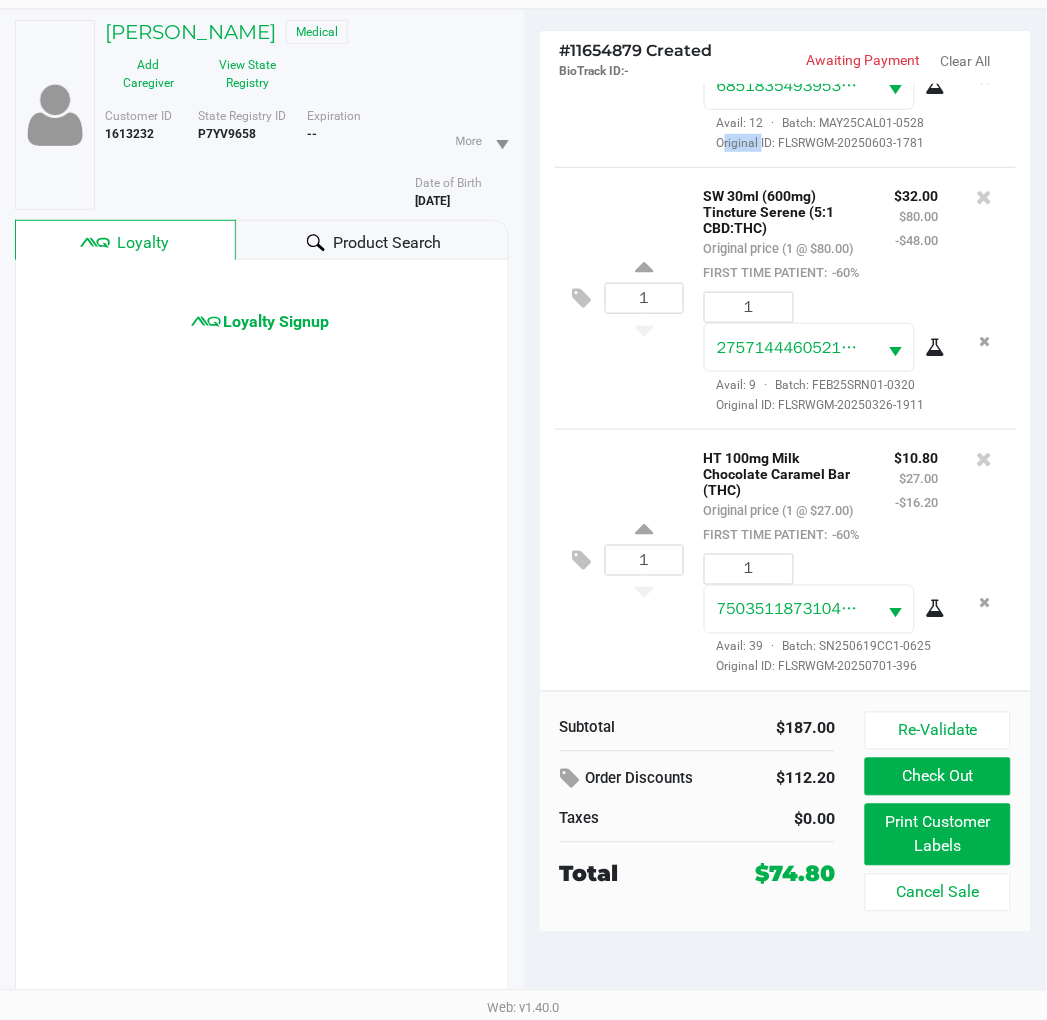 click on "Check Out" 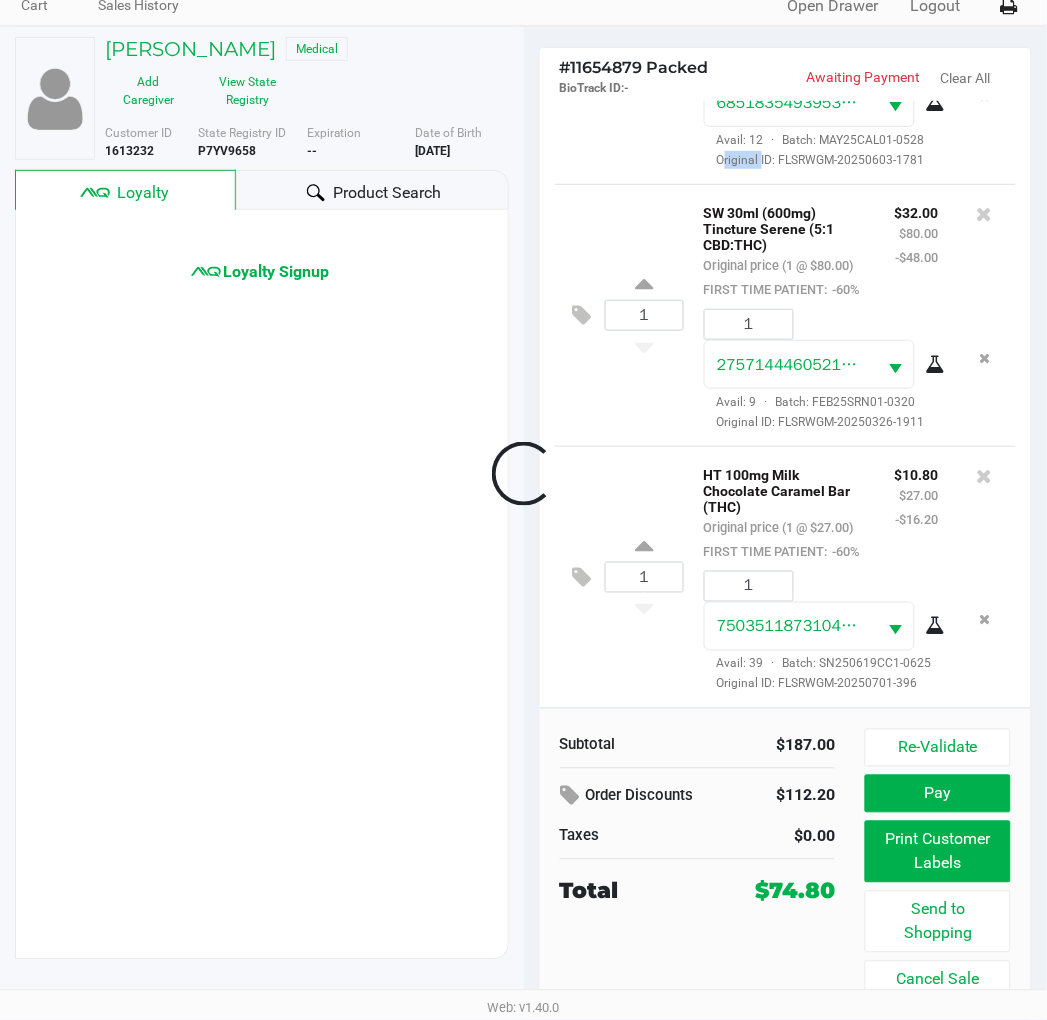 scroll, scrollTop: 88, scrollLeft: 0, axis: vertical 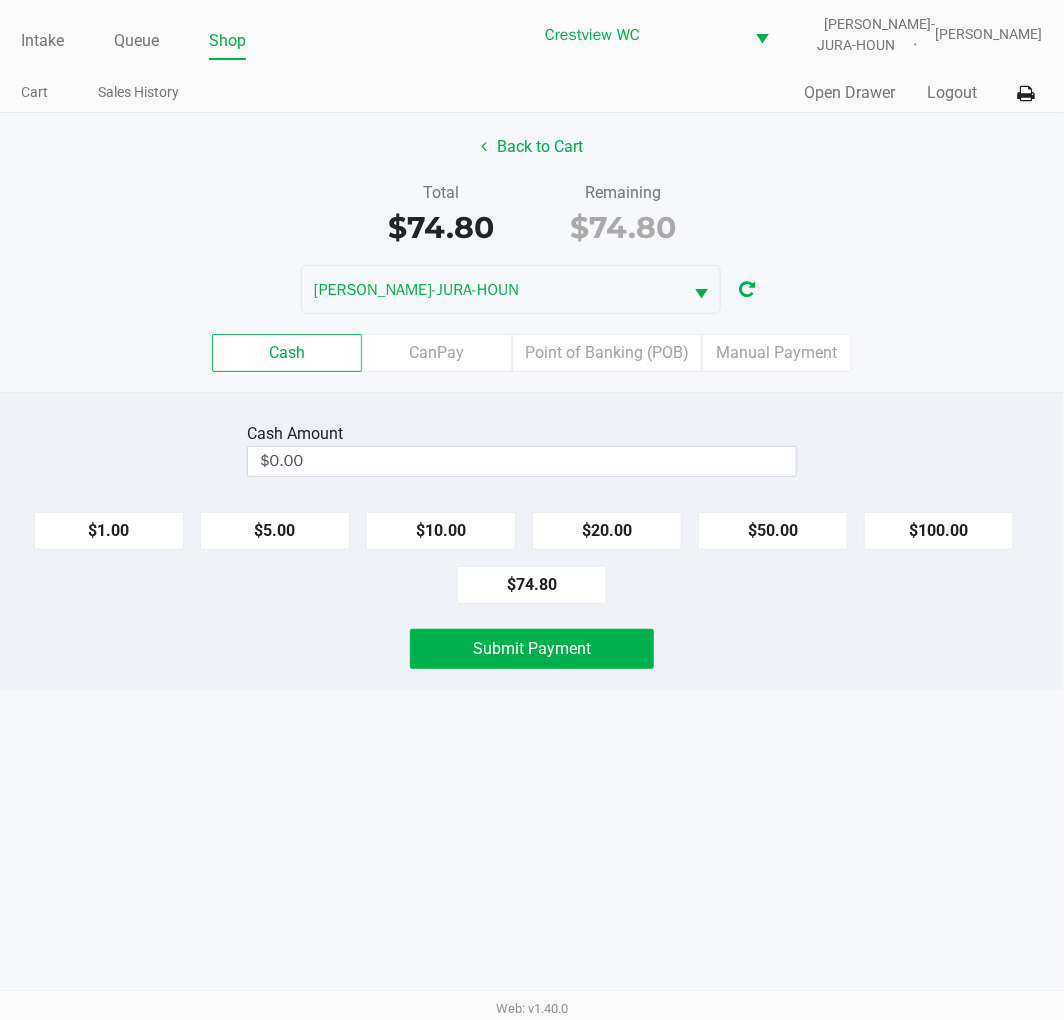 click on "$20.00" 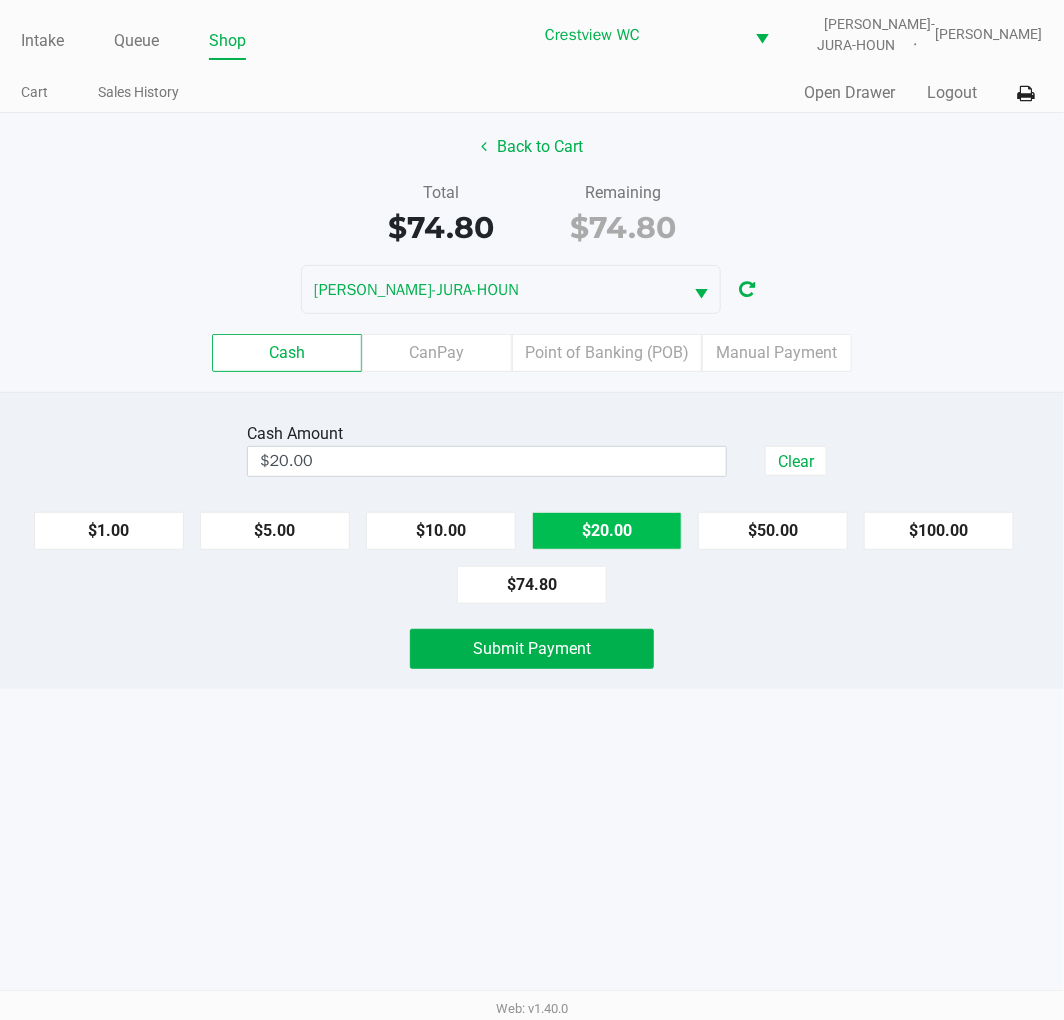 click on "$20.00" 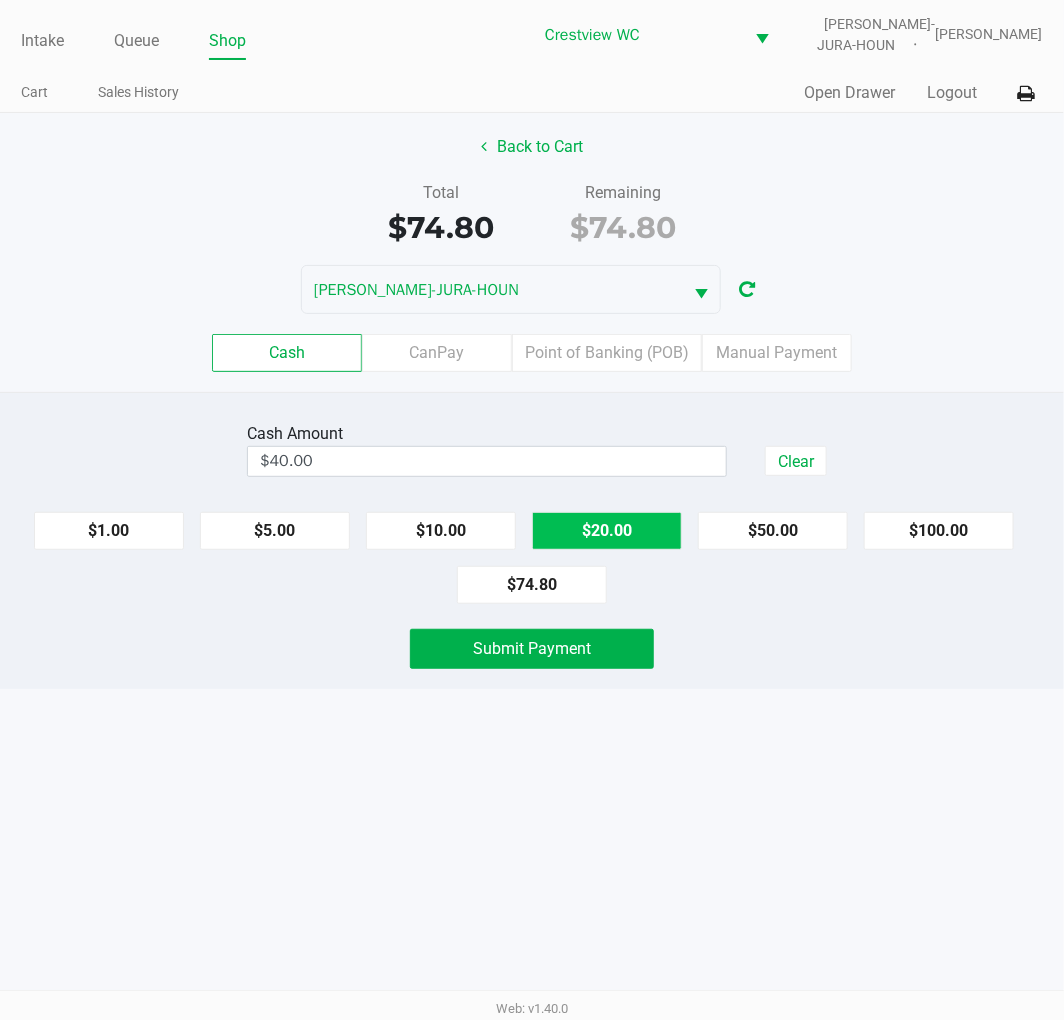click on "$20.00" 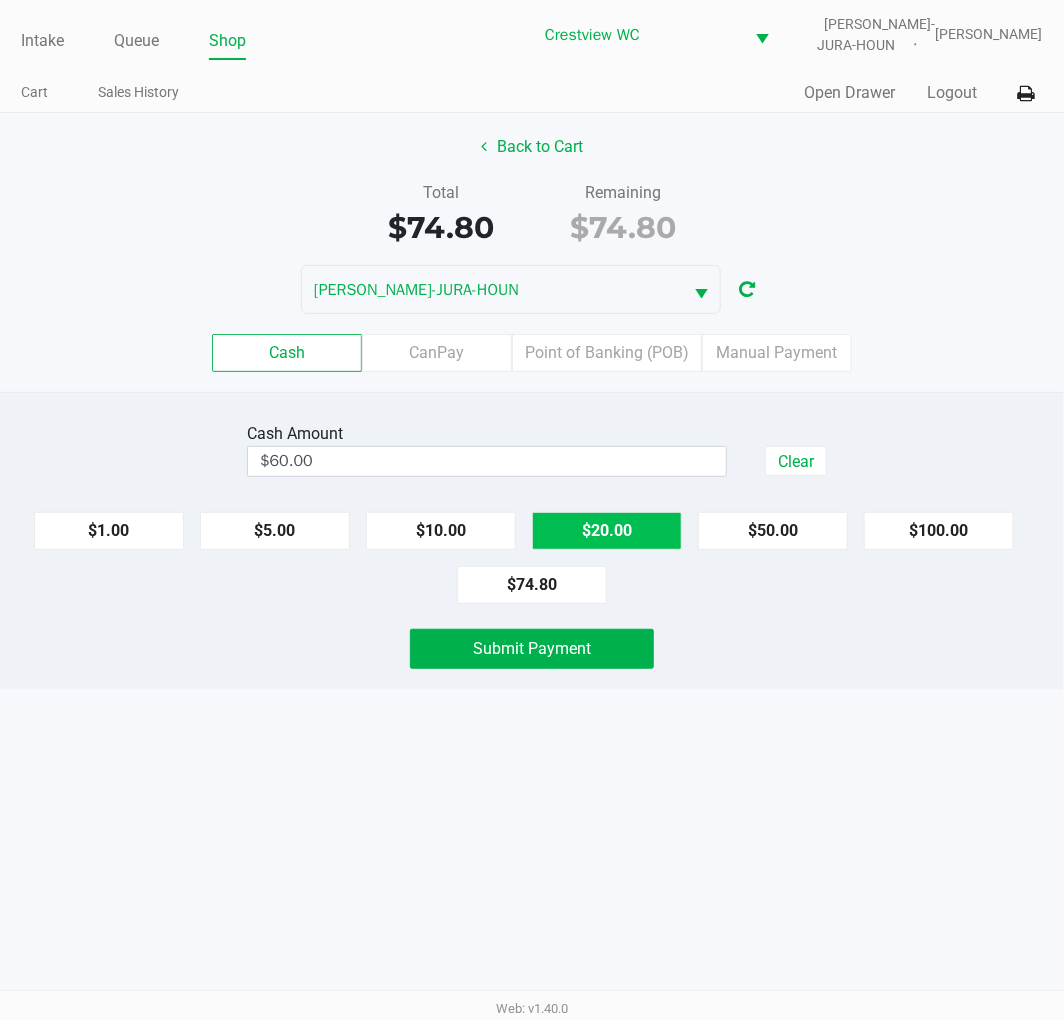 click on "$20.00" 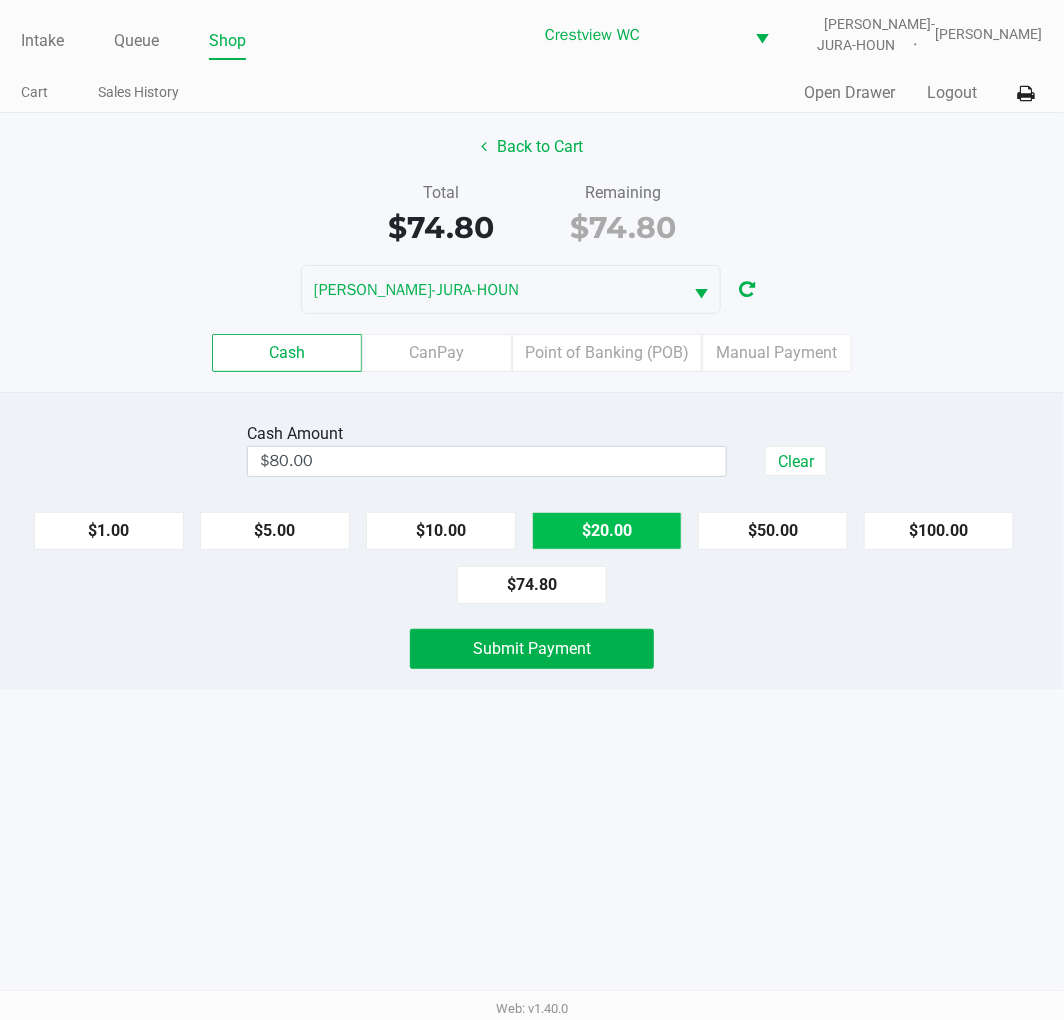 click on "Submit Payment" 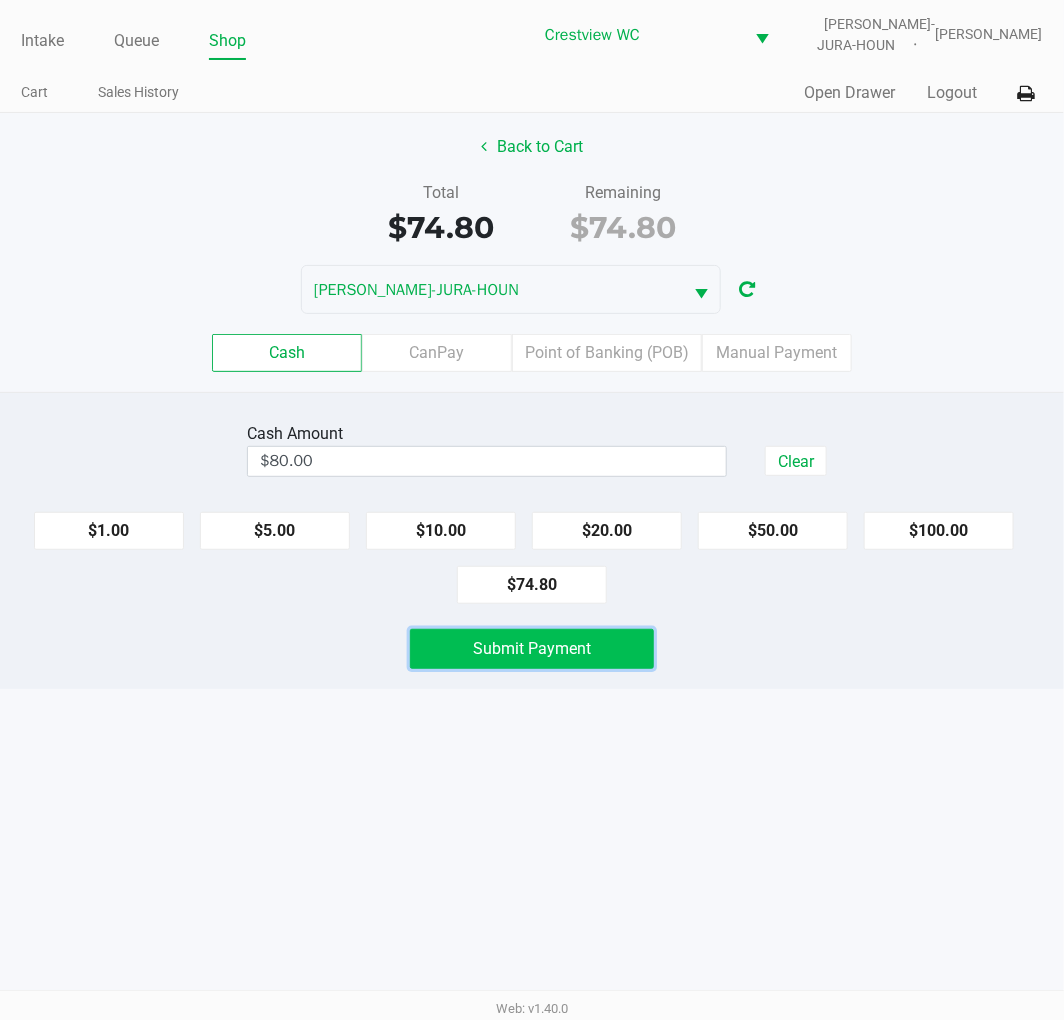 click on "Submit Payment" 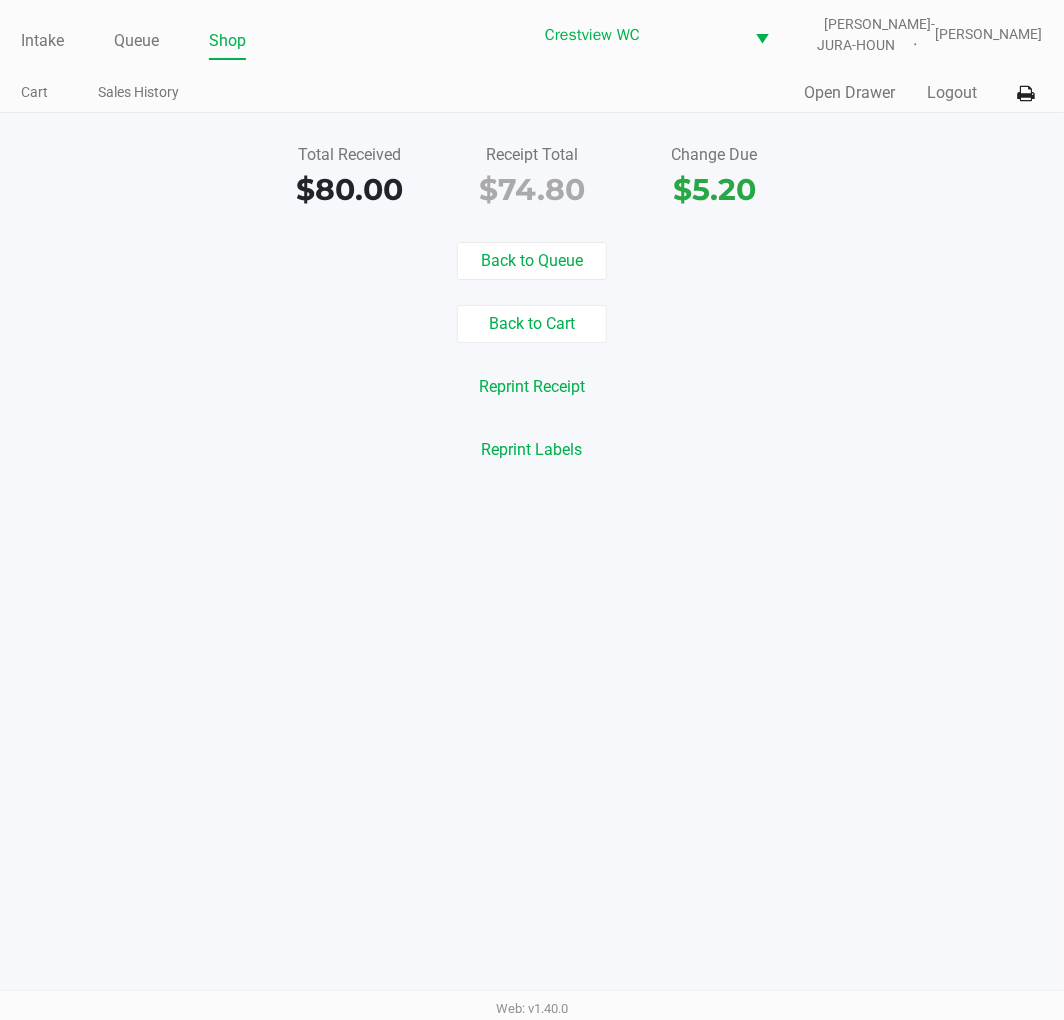 click on "Back to Queue   Back to Cart   Reprint Receipt   Reprint Labels" 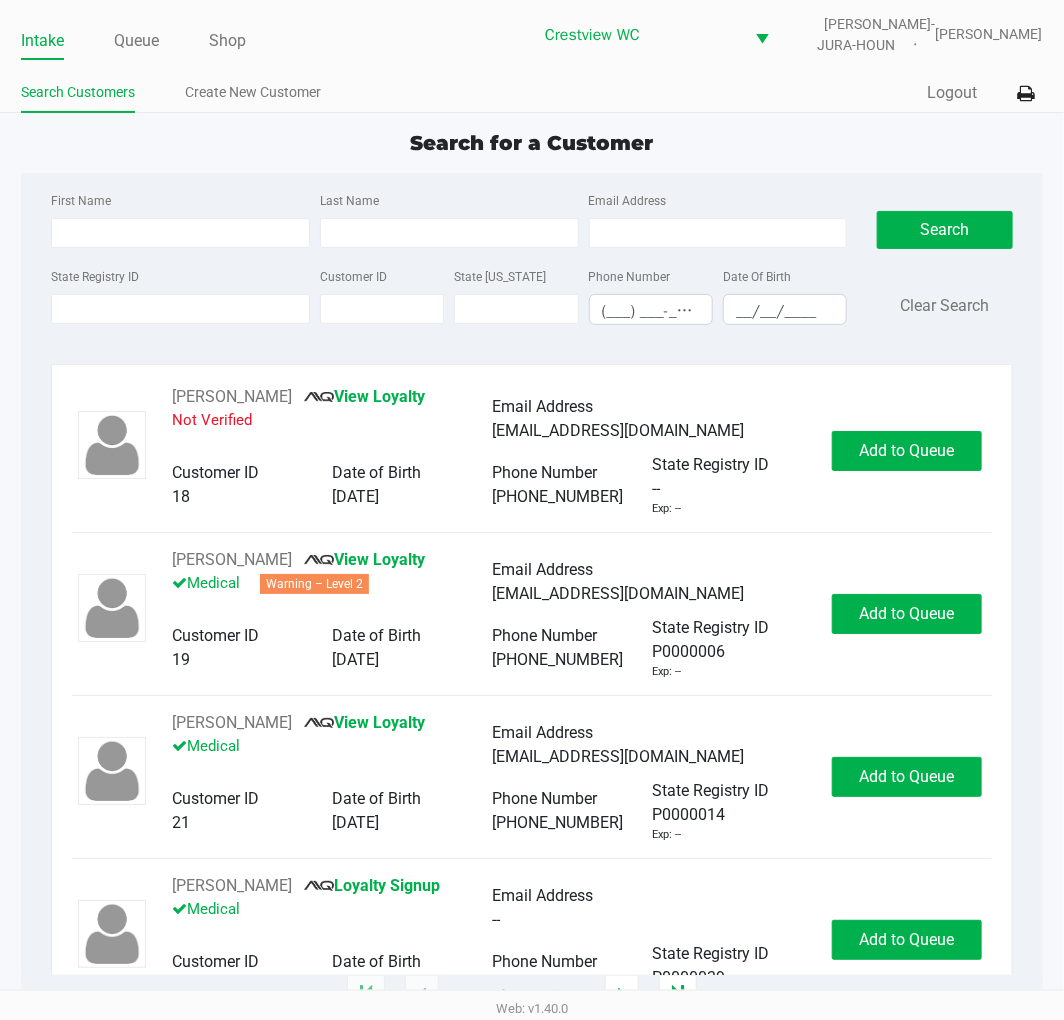click on "Search for a Customer" 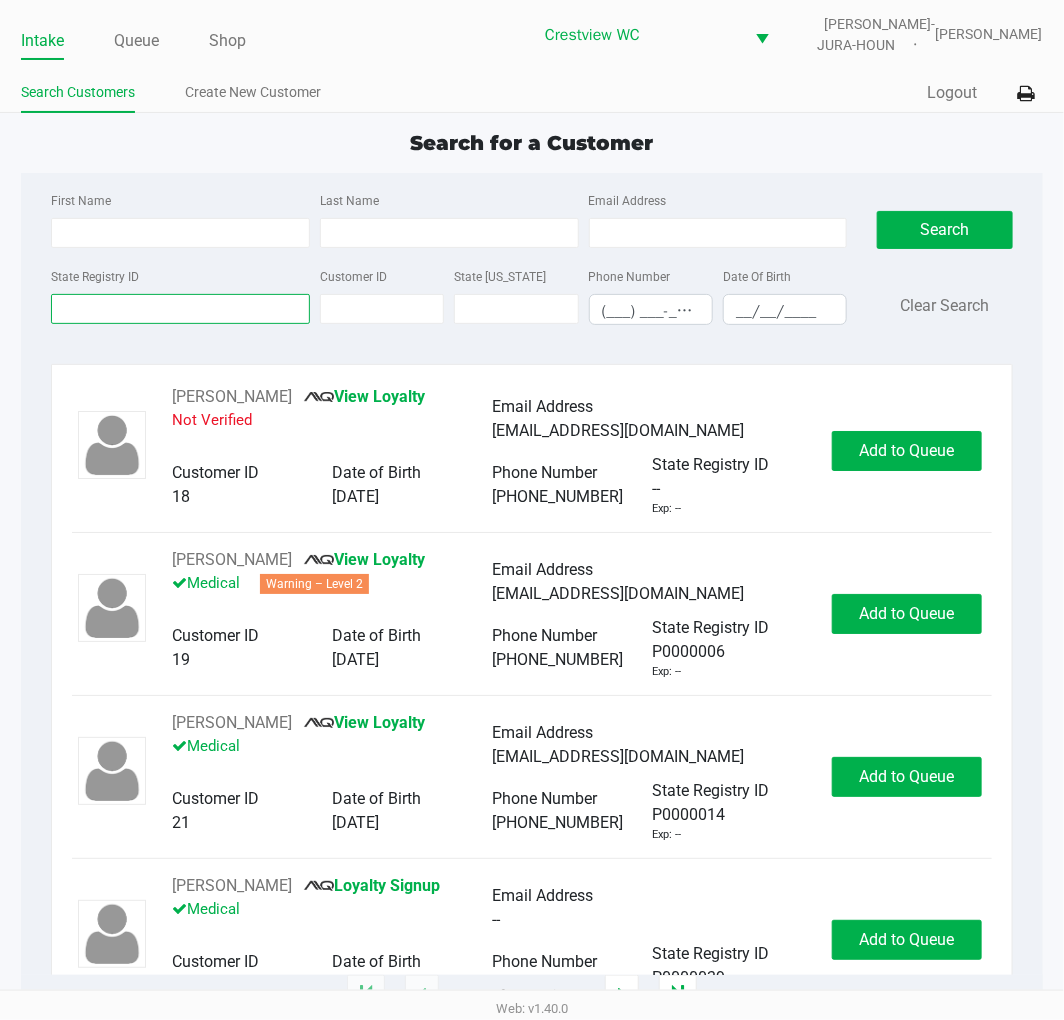 click on "State Registry ID" at bounding box center [180, 309] 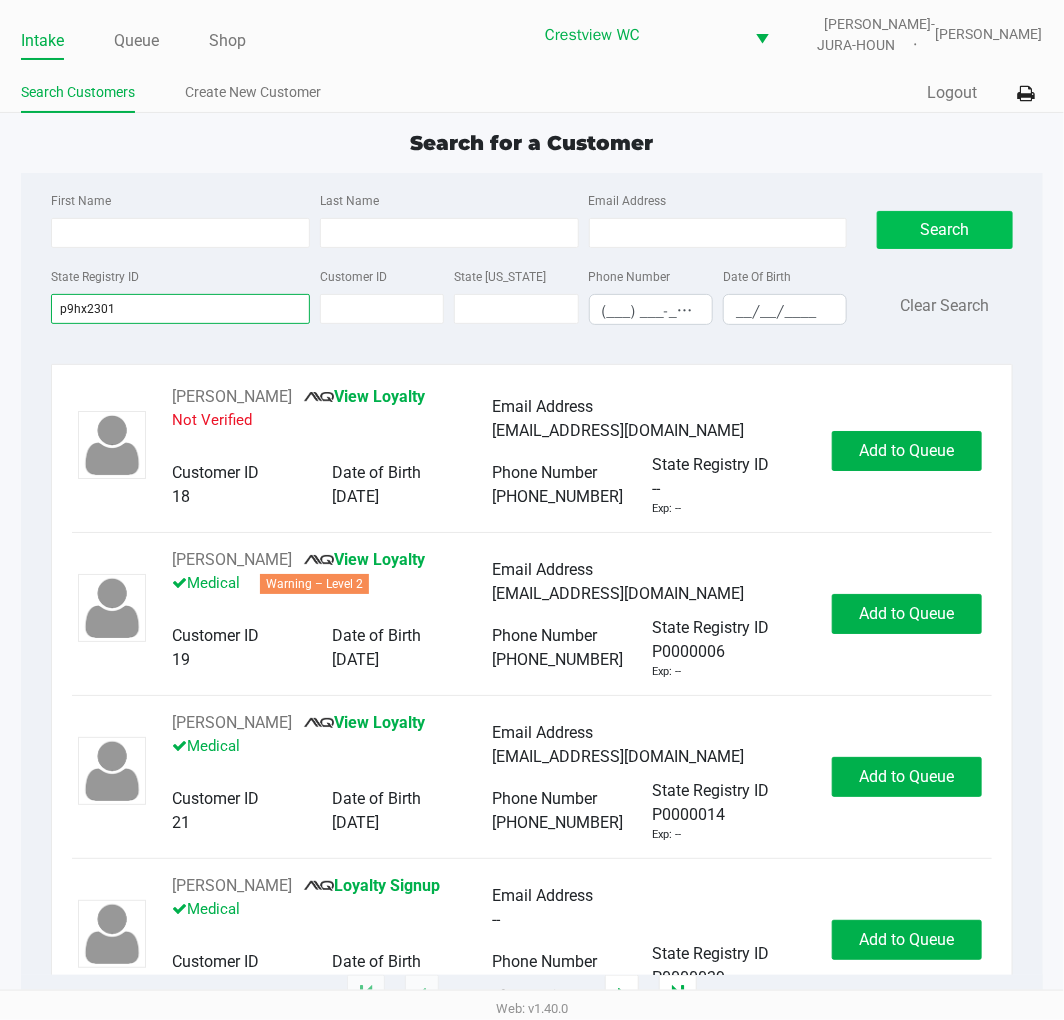 type on "p9hx2301" 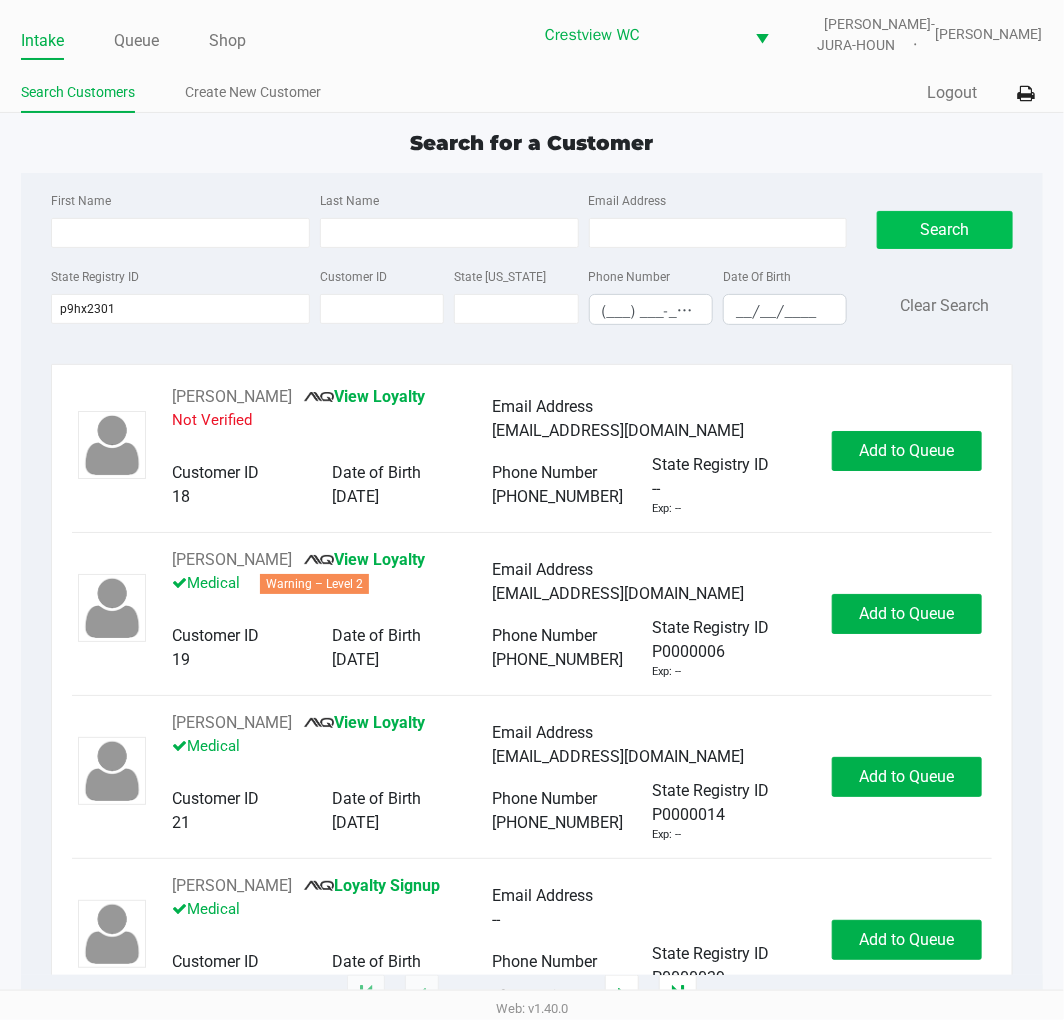 click on "Search" 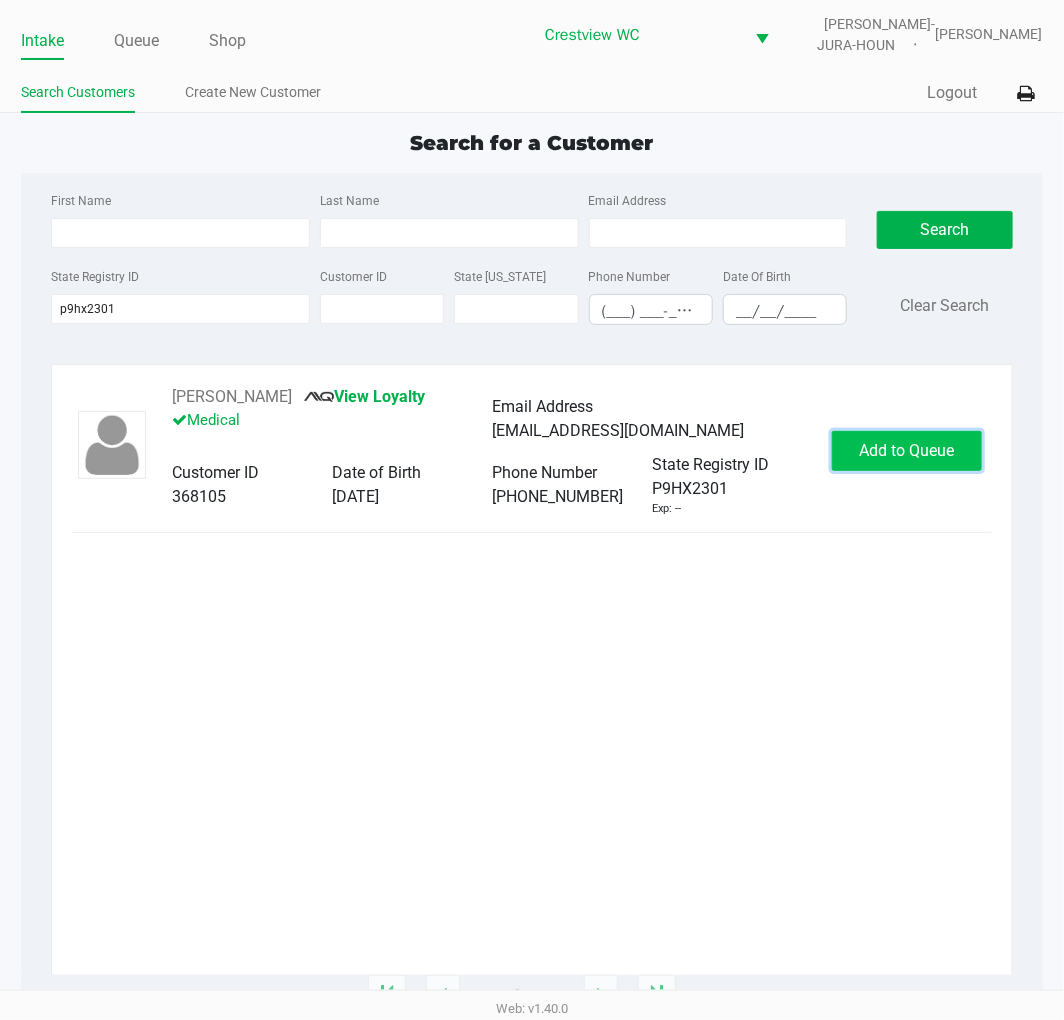 click on "Add to Queue" 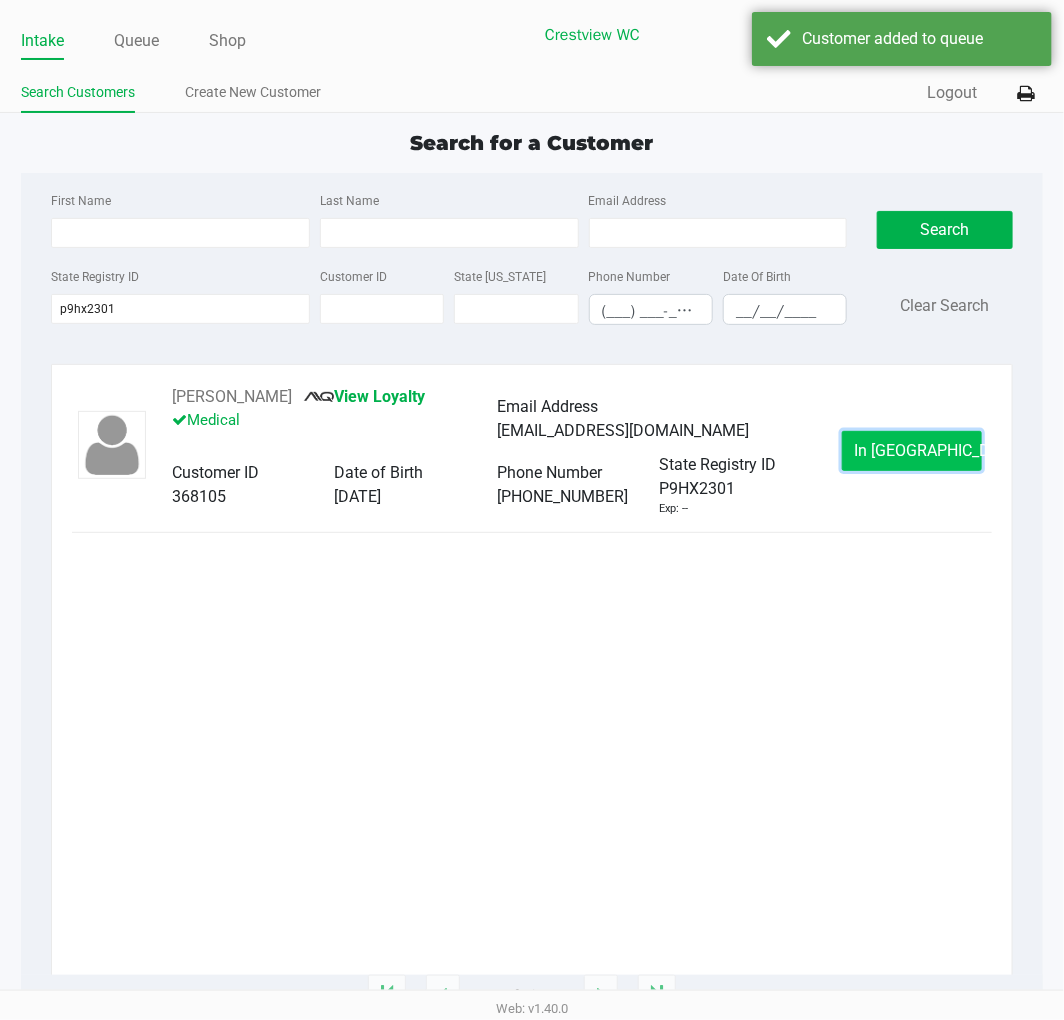 click on "In Queue" 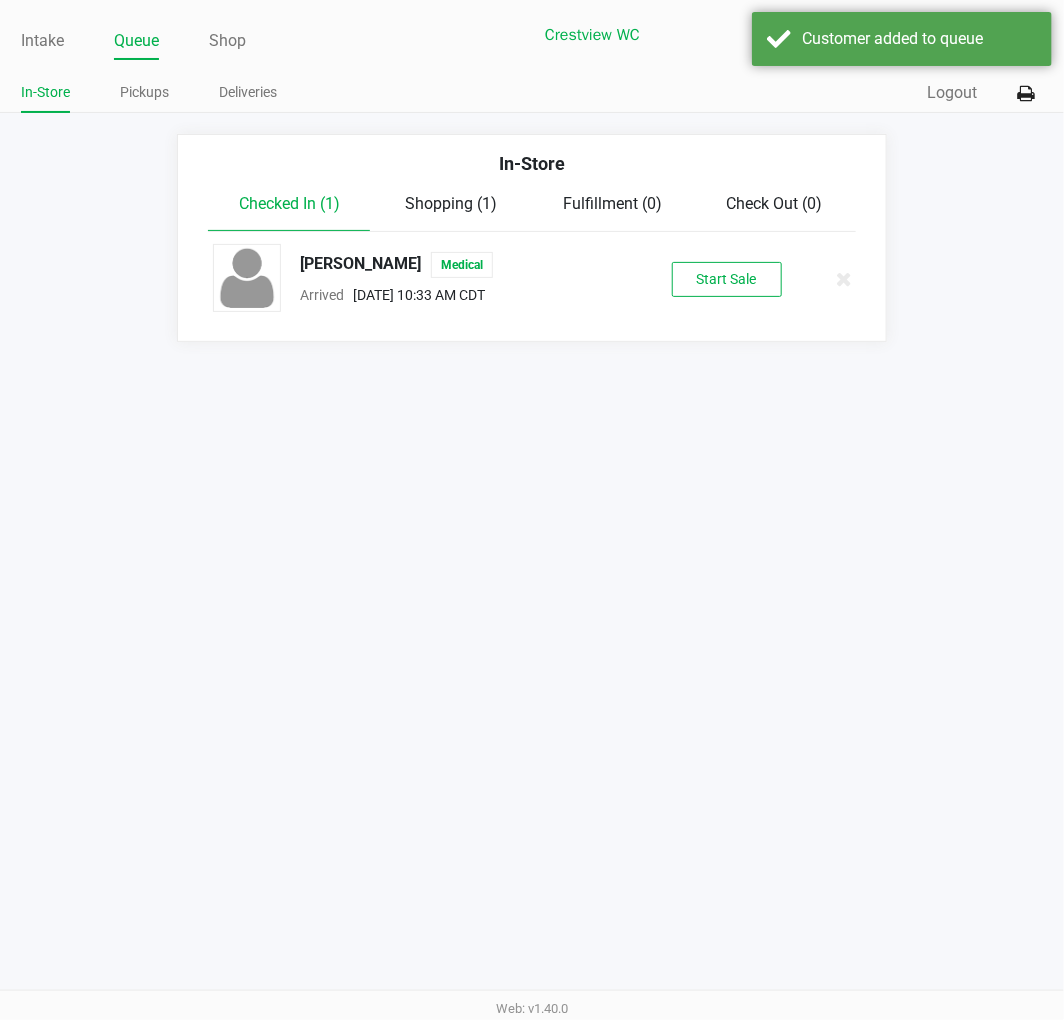 click on "Start Sale" 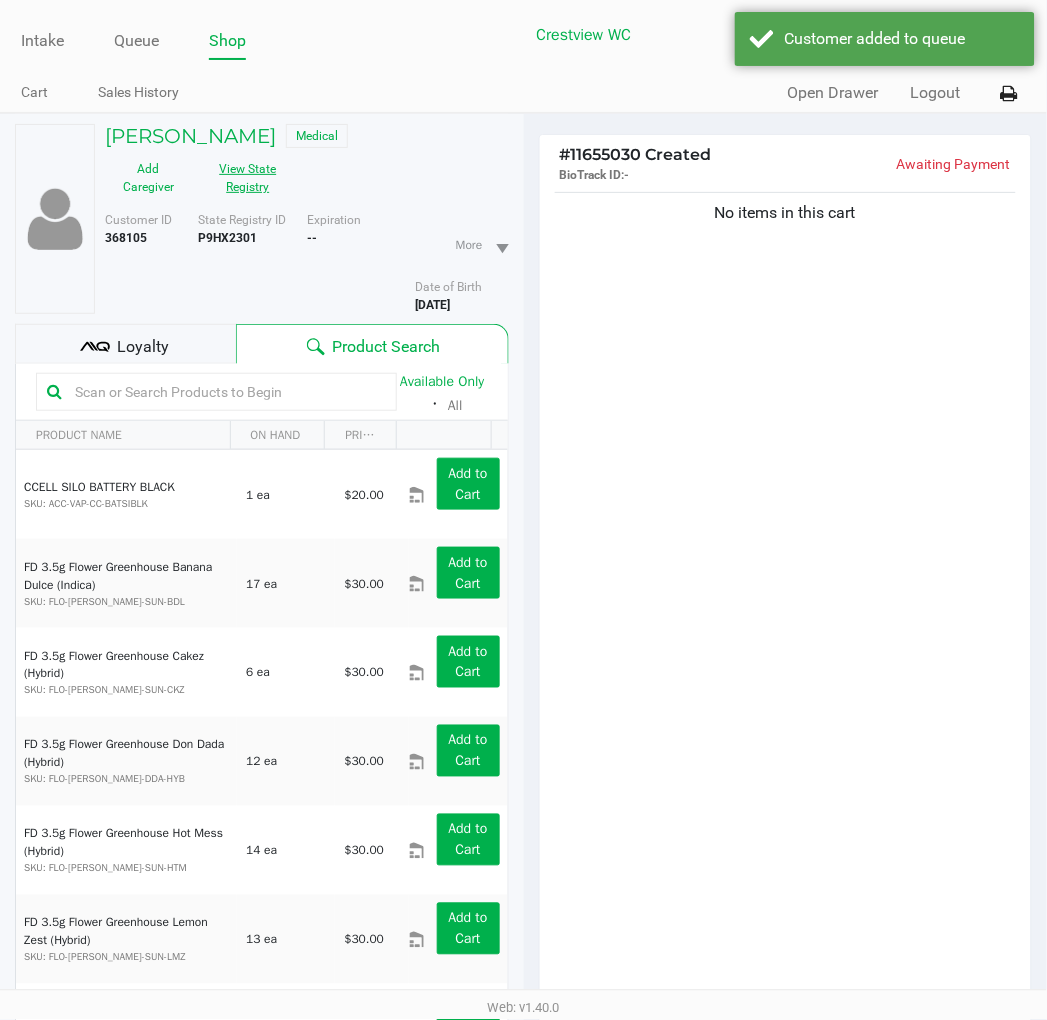 click on "View State Registry" 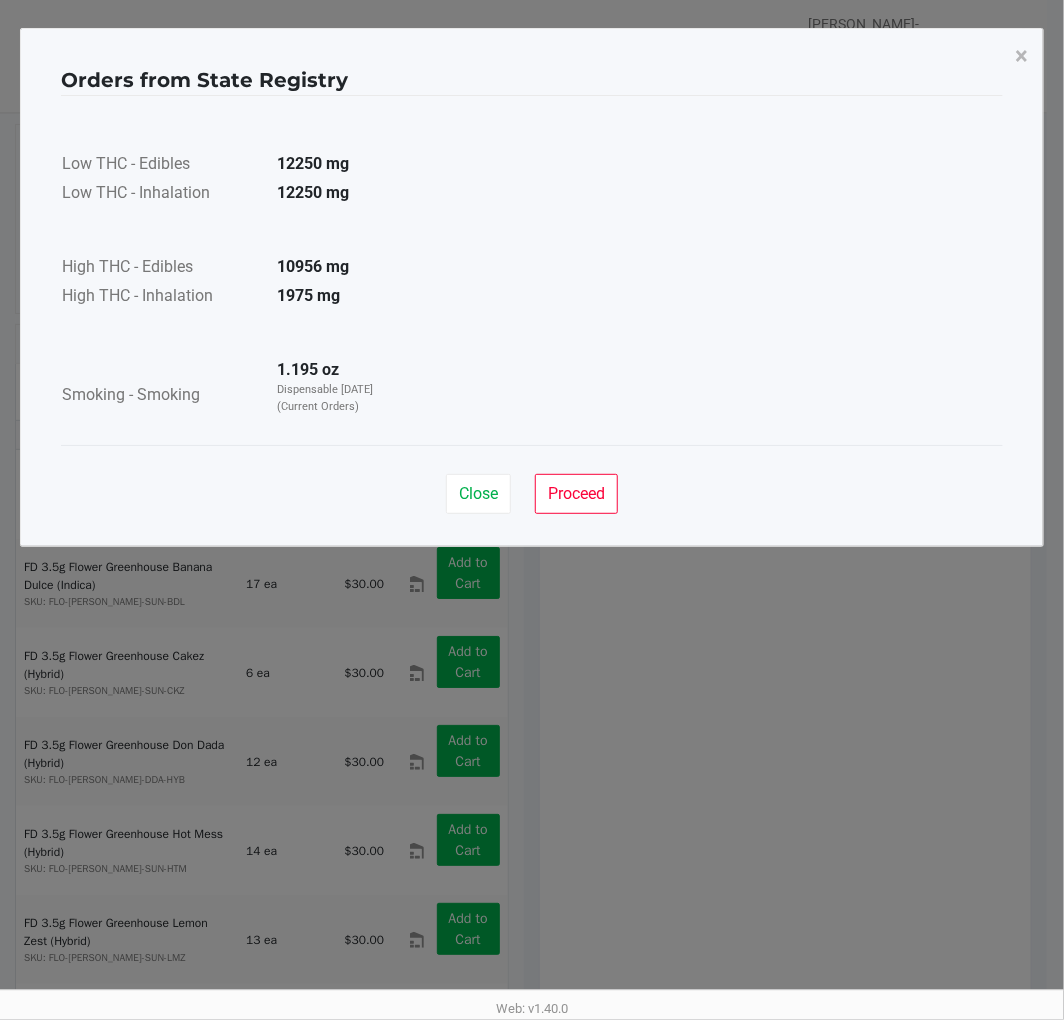 click on "Close" 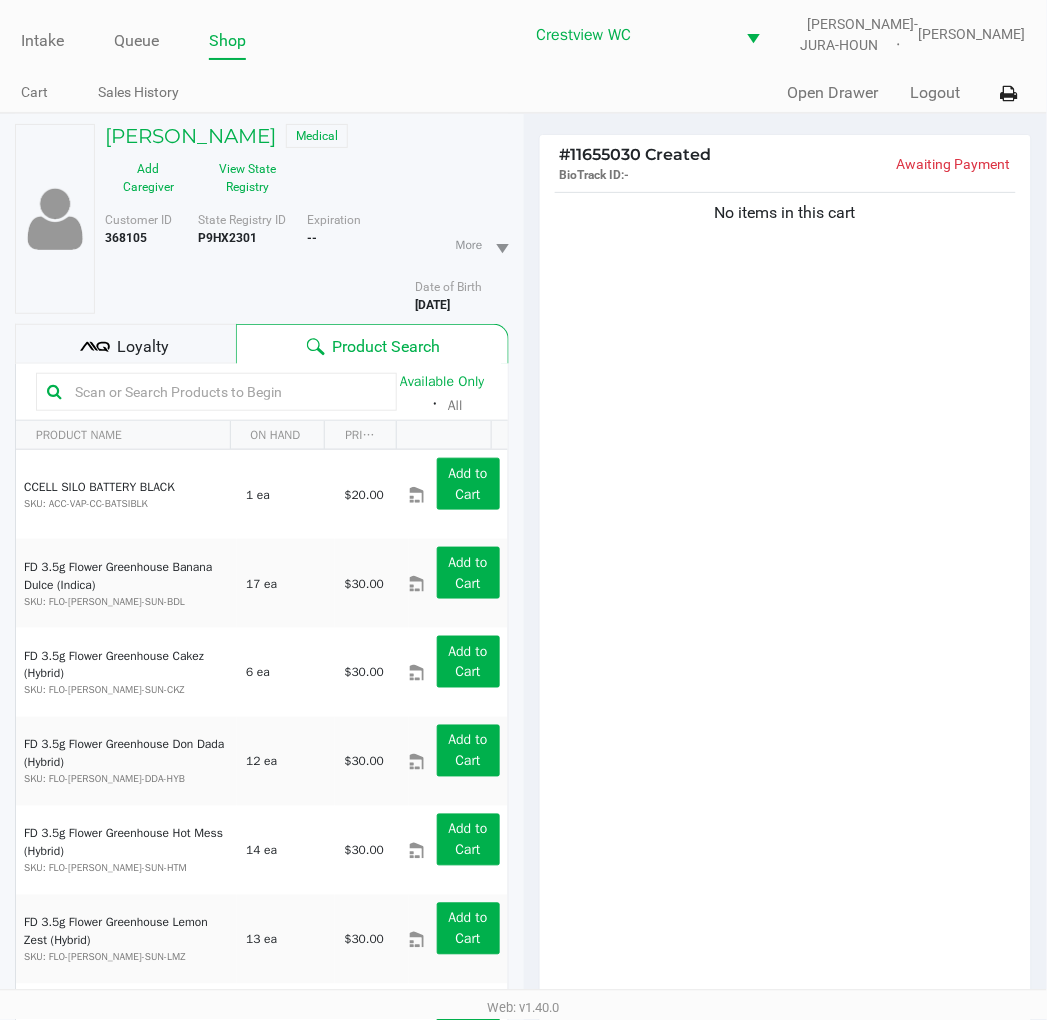 click on "No items in this cart" 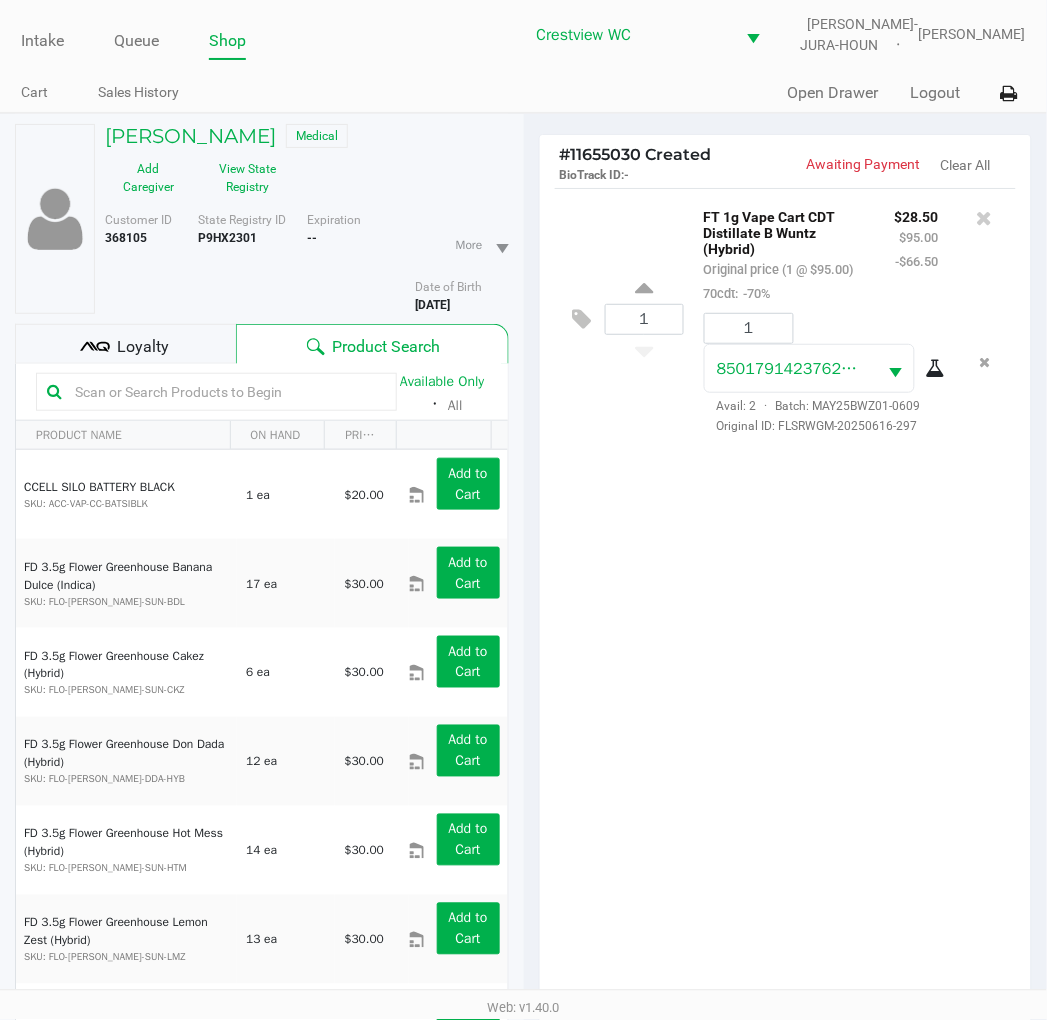 click on "1  FT 1g Vape Cart CDT Distillate B Wuntz (Hybrid)   Original price (1 @ $95.00)  70cdt:  -70% $28.50 $95.00 -$66.50 1 8501791423762230  Avail: 2  ·  Batch: MAY25BWZ01-0609   Original ID: FLSRWGM-20250616-297" 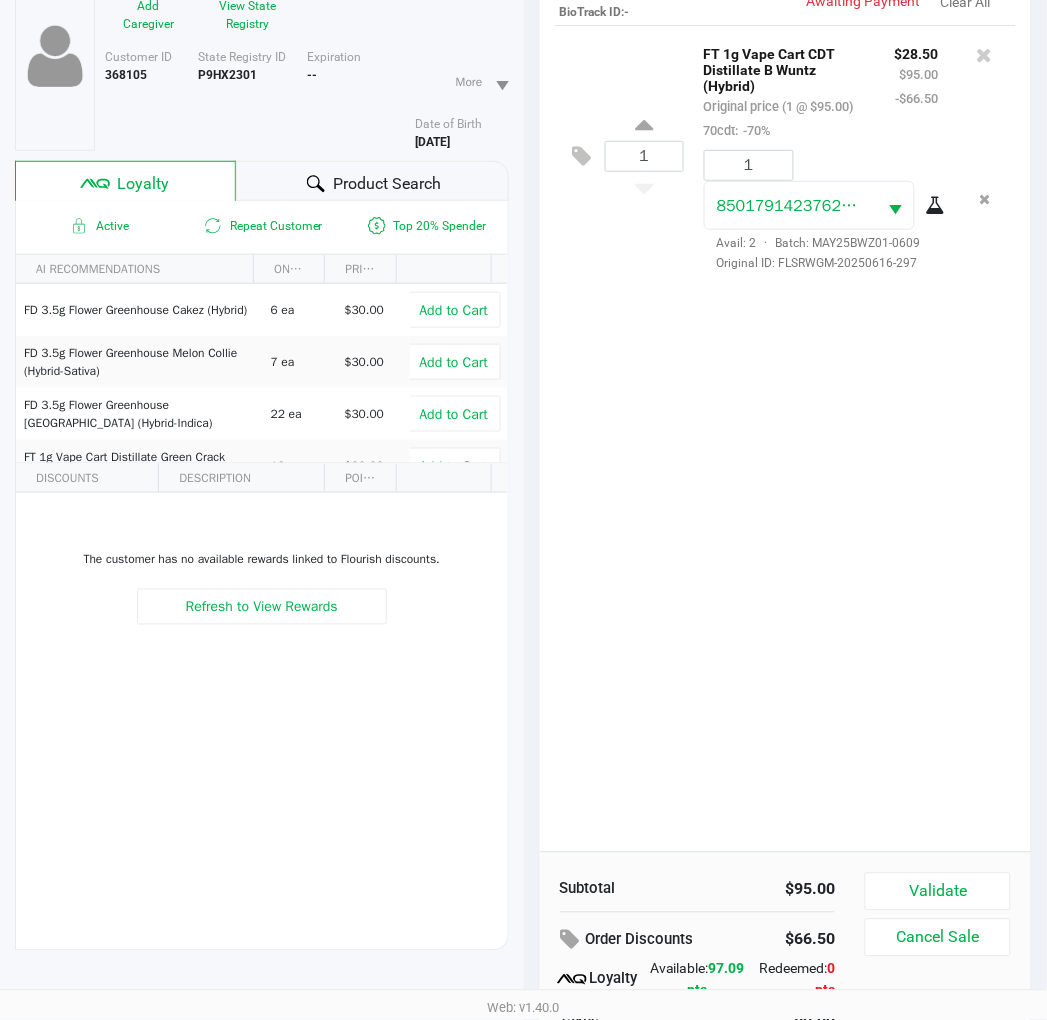 scroll, scrollTop: 258, scrollLeft: 0, axis: vertical 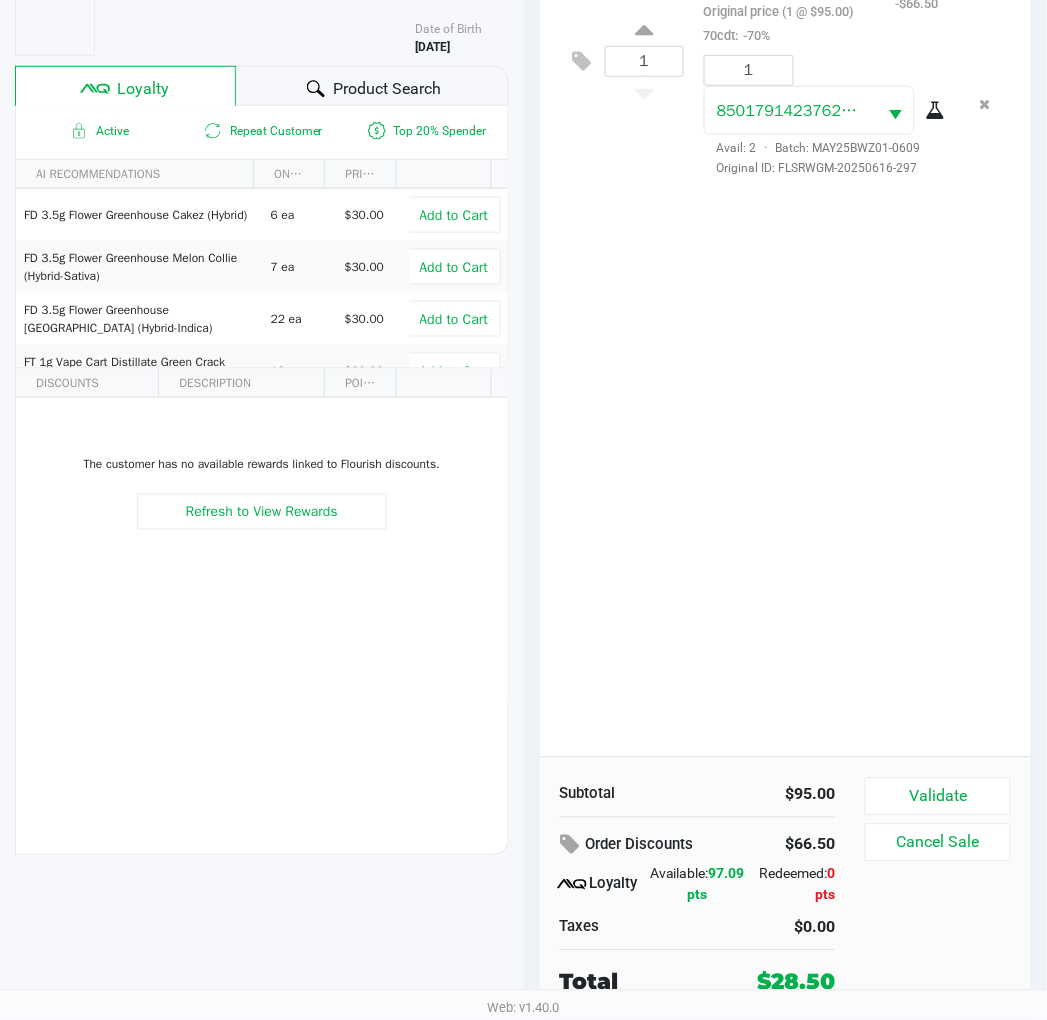 click on "Validate" 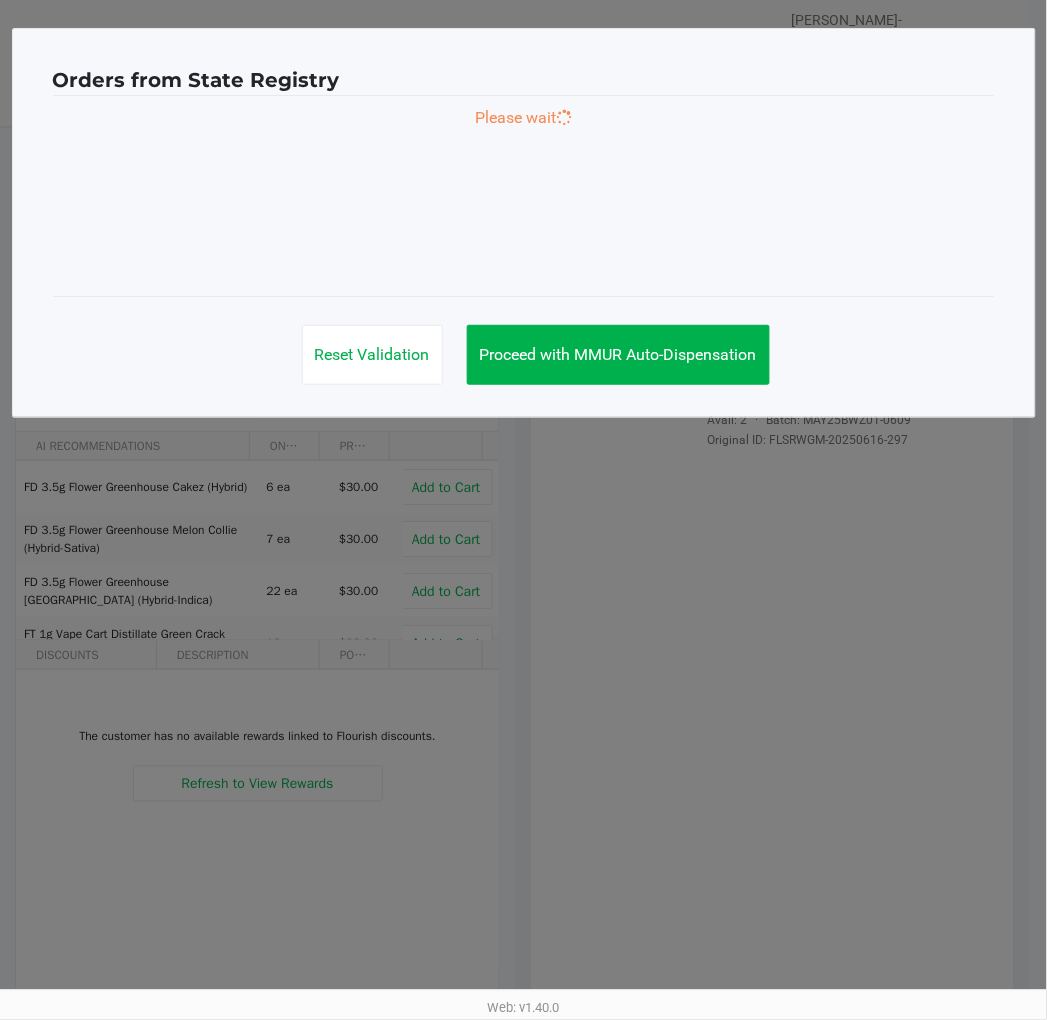 scroll, scrollTop: 0, scrollLeft: 0, axis: both 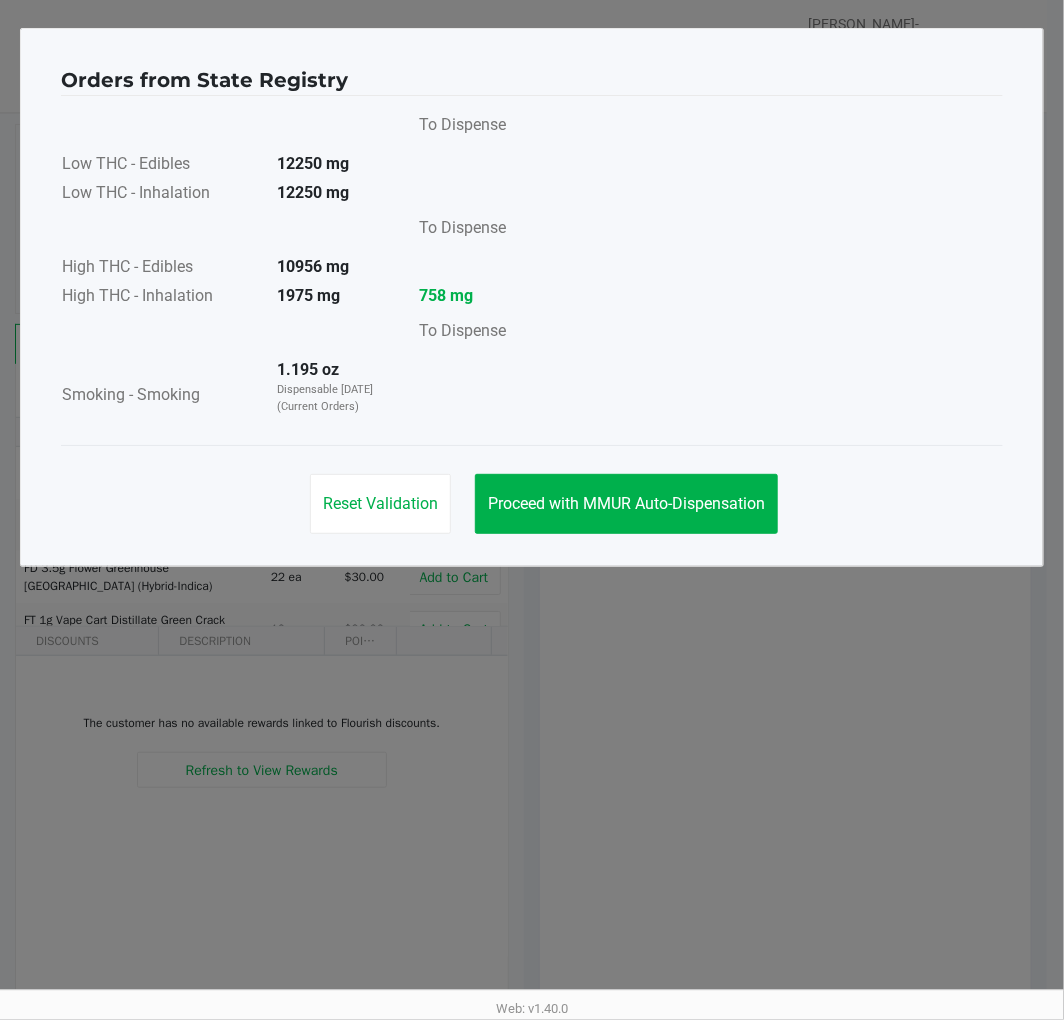 click on "Proceed with MMUR Auto-Dispensation" 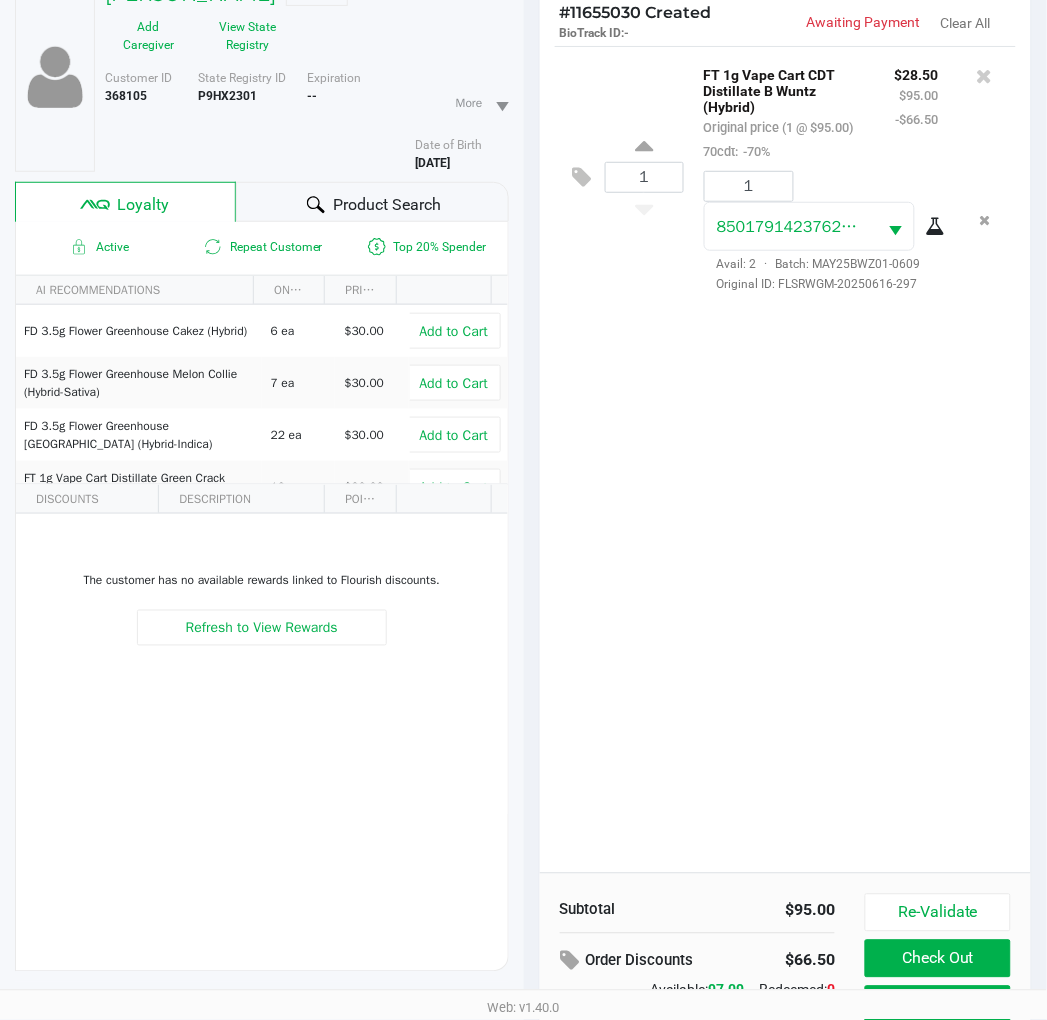 scroll, scrollTop: 258, scrollLeft: 0, axis: vertical 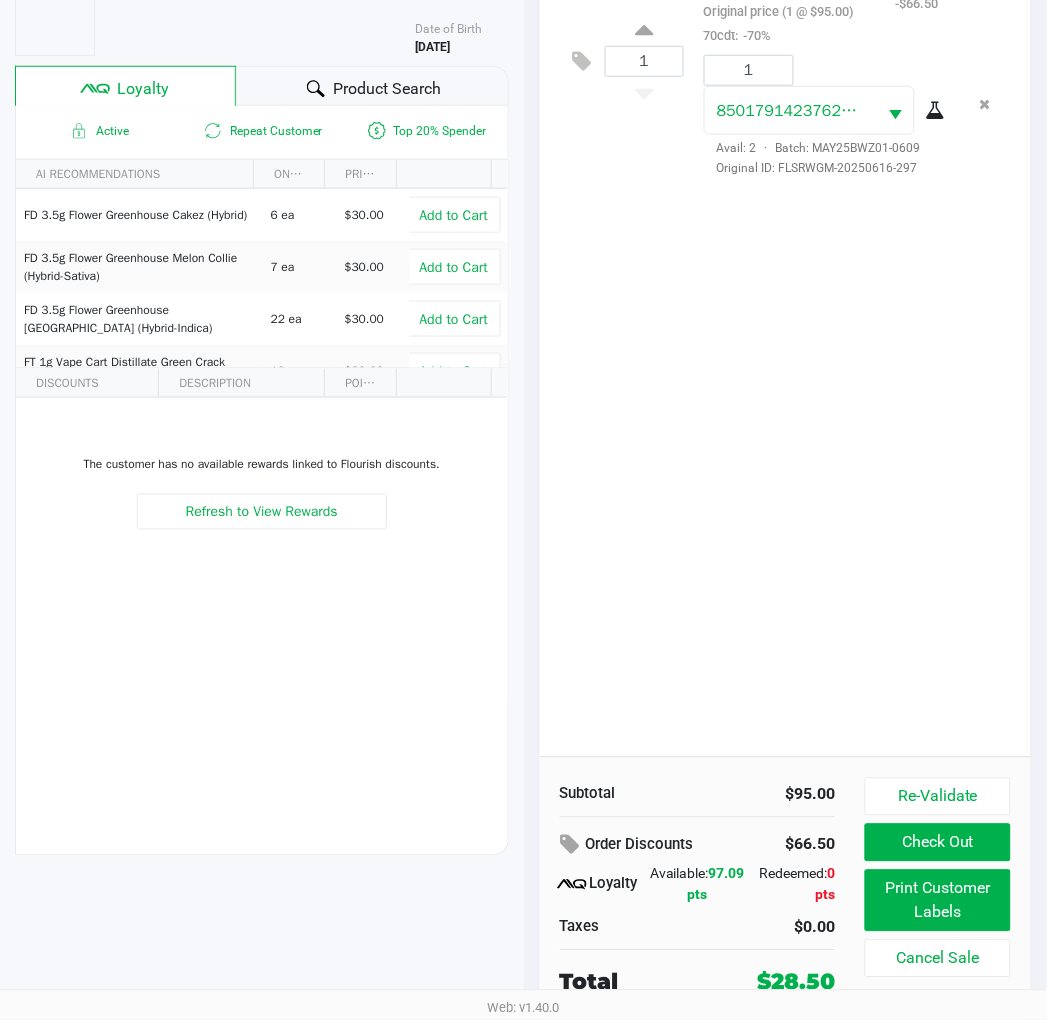 click on "1  FT 1g Vape Cart CDT Distillate B Wuntz (Hybrid)   Original price (1 @ $95.00)  70cdt:  -70% $28.50 $95.00 -$66.50 1 8501791423762230  Avail: 2  ·  Batch: MAY25BWZ01-0609   Original ID: FLSRWGM-20250616-297" 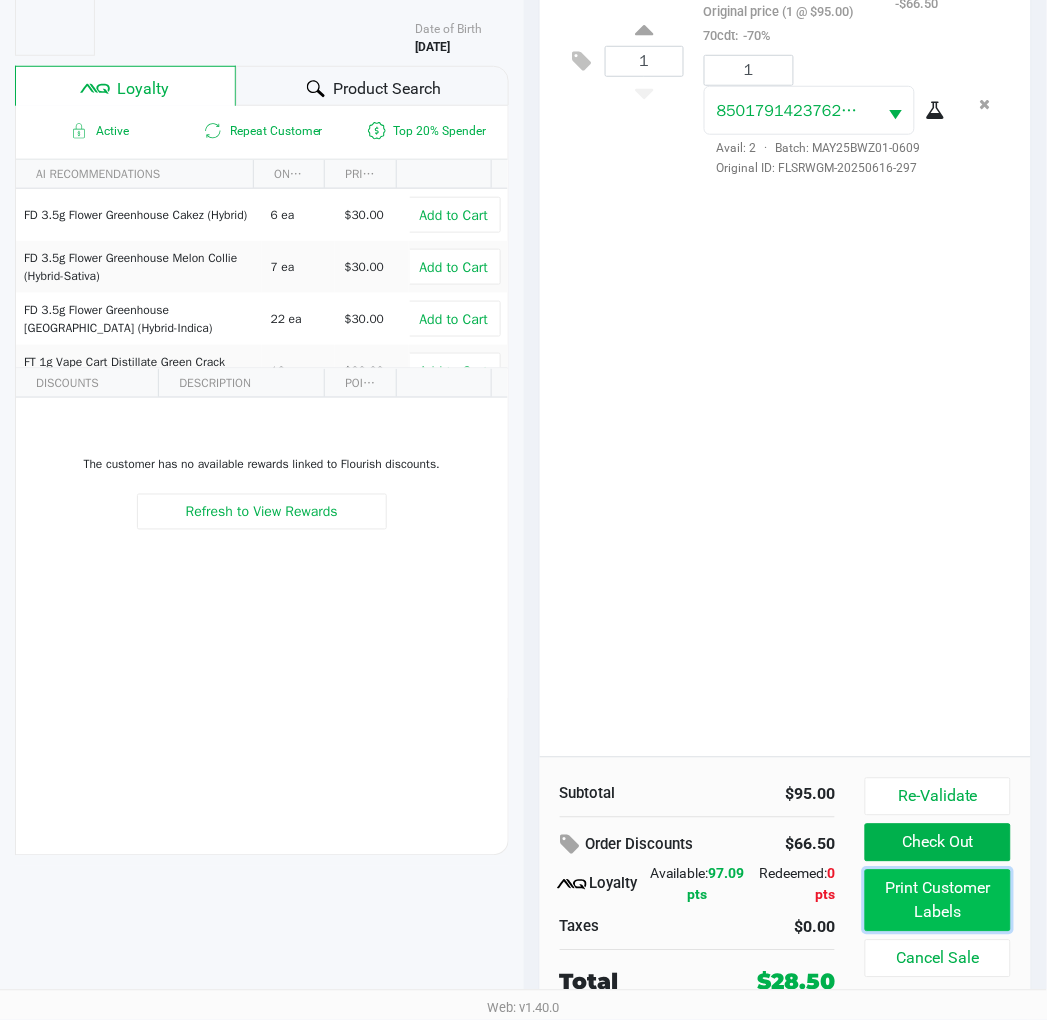 click on "Print Customer Labels" 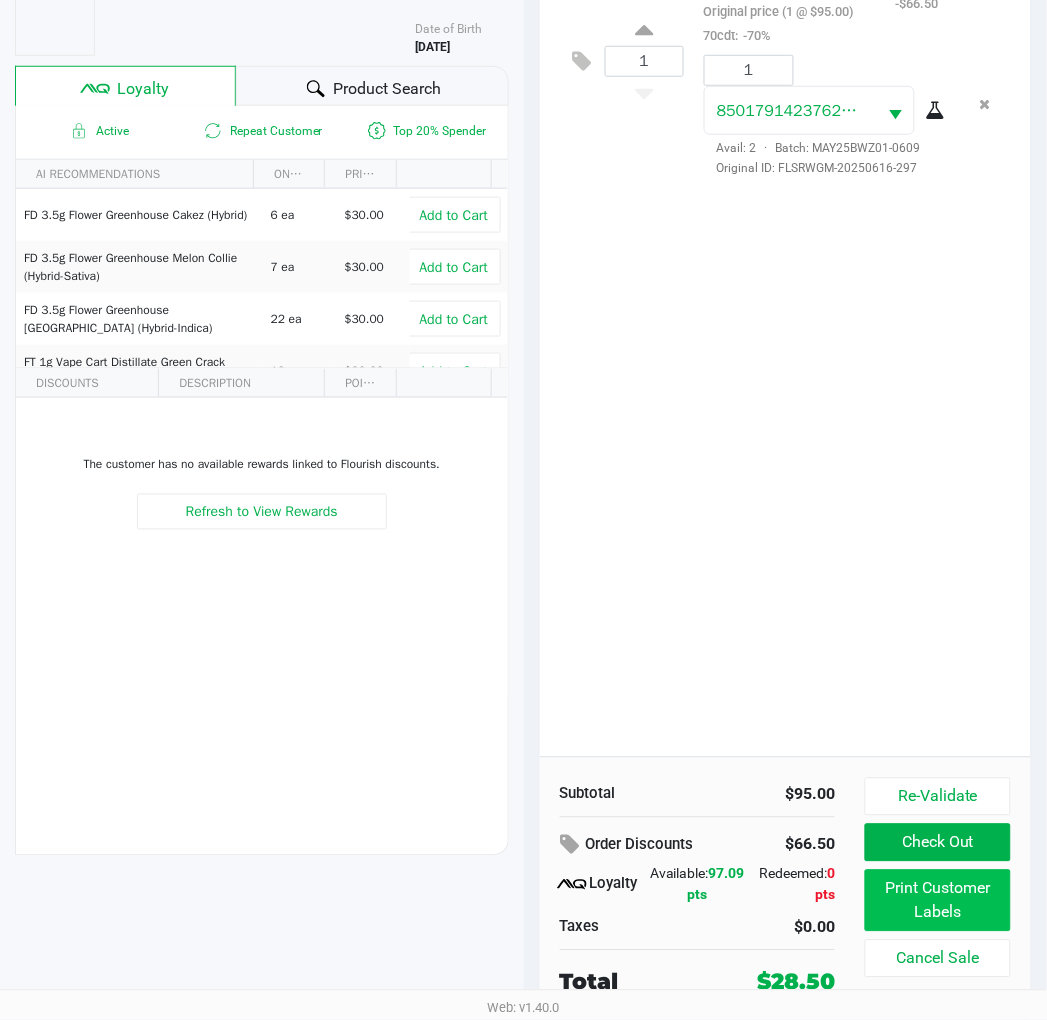 scroll, scrollTop: 0, scrollLeft: 0, axis: both 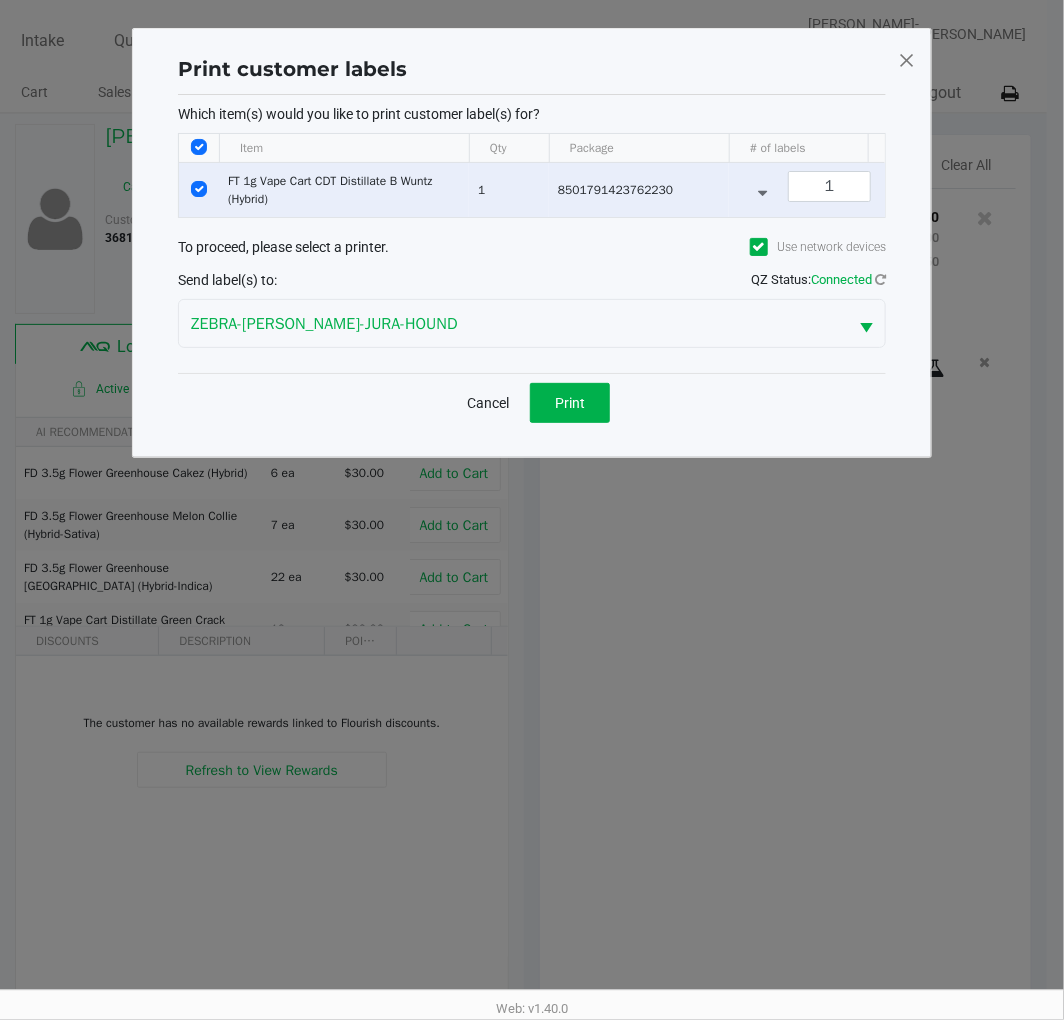 click on "Print" 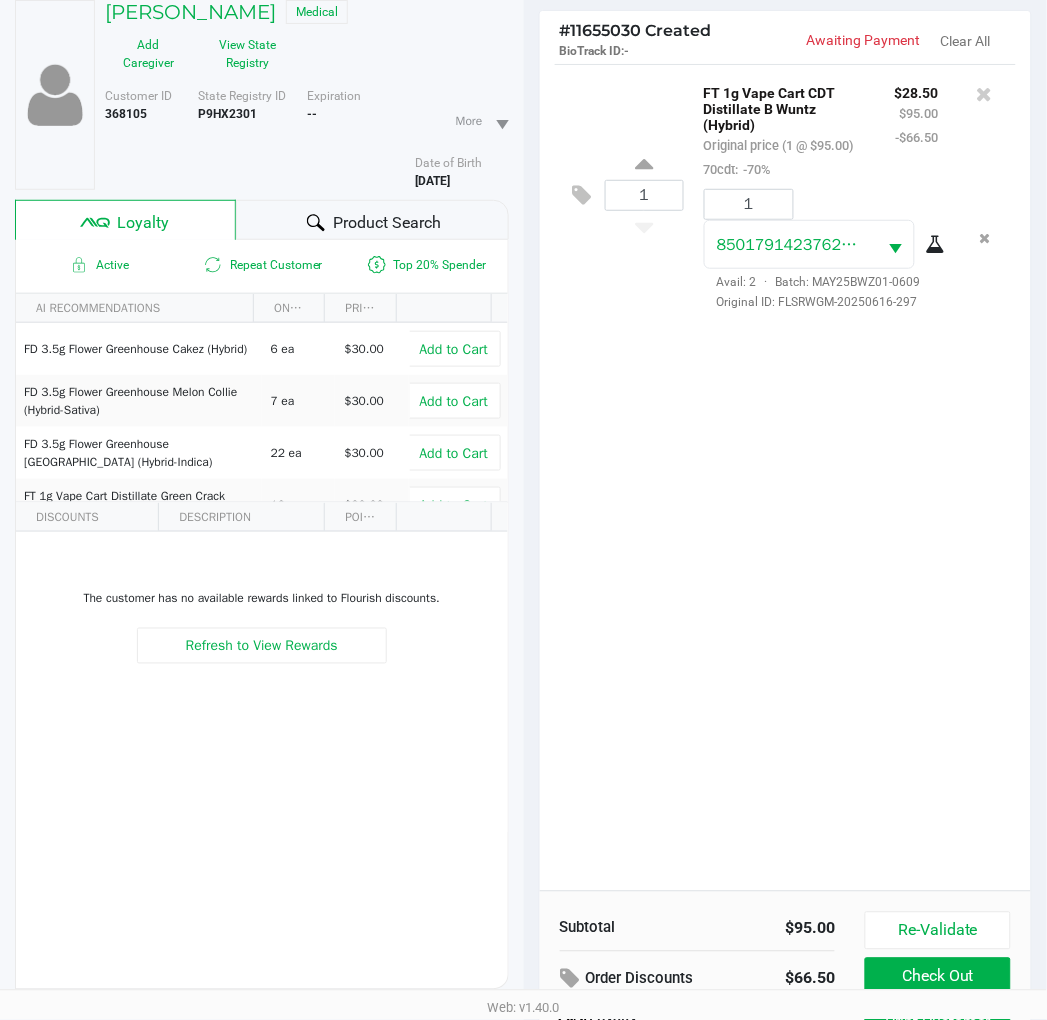 scroll, scrollTop: 258, scrollLeft: 0, axis: vertical 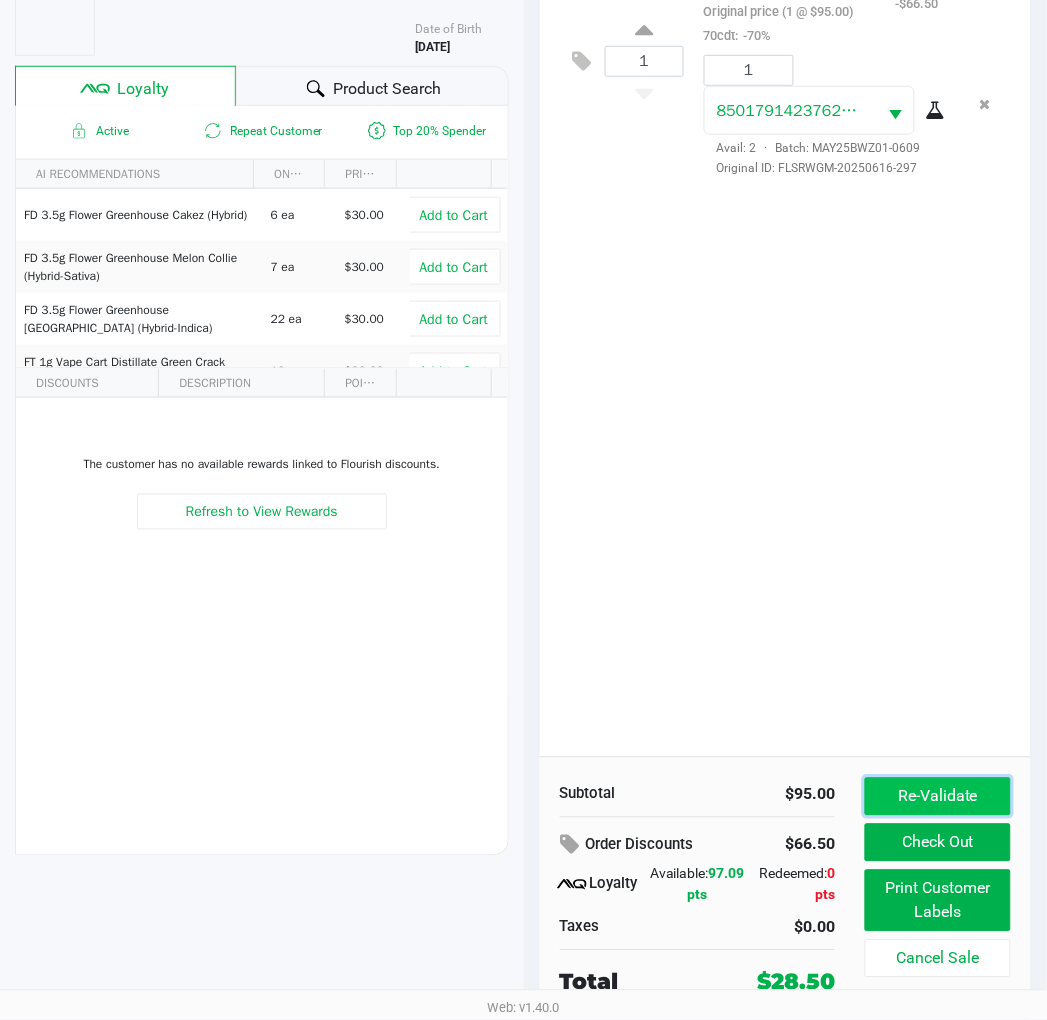 click on "Re-Validate" 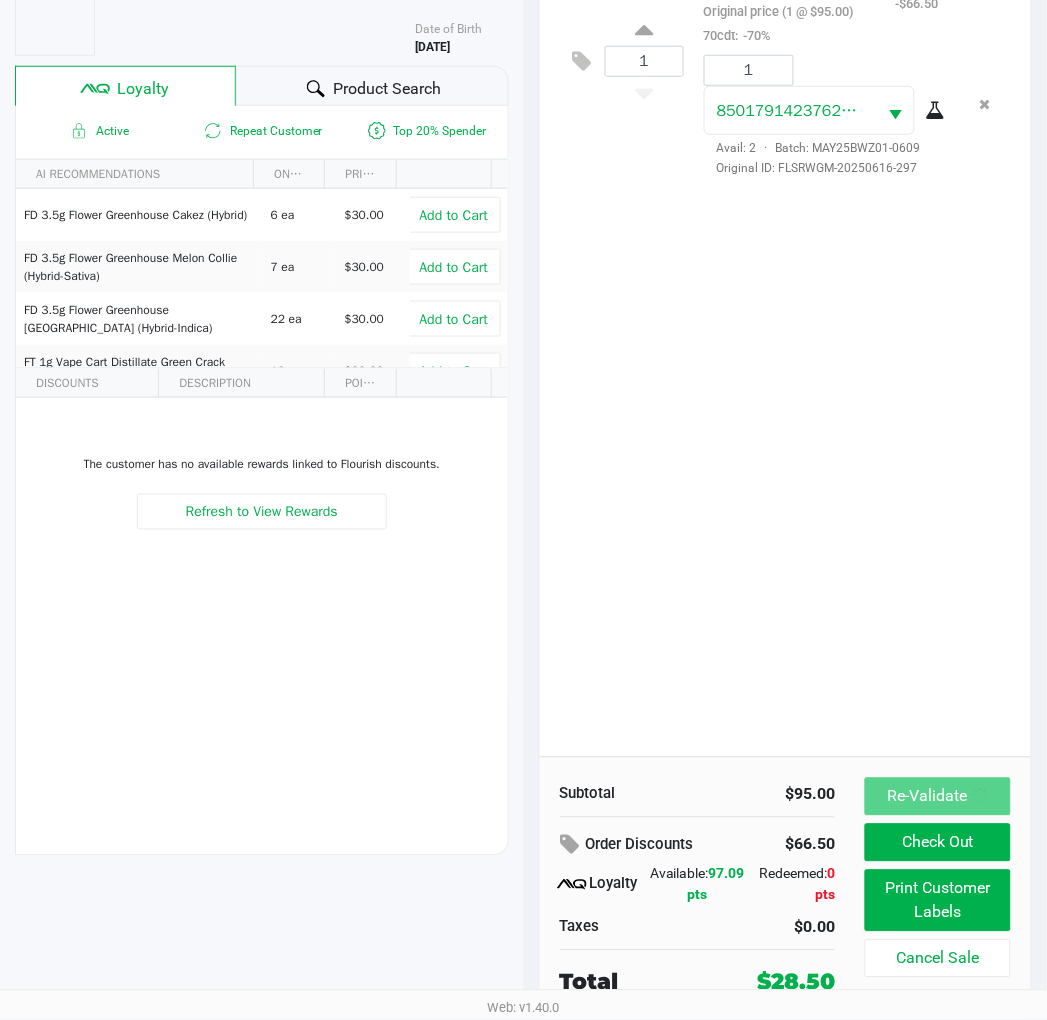 scroll, scrollTop: 0, scrollLeft: 0, axis: both 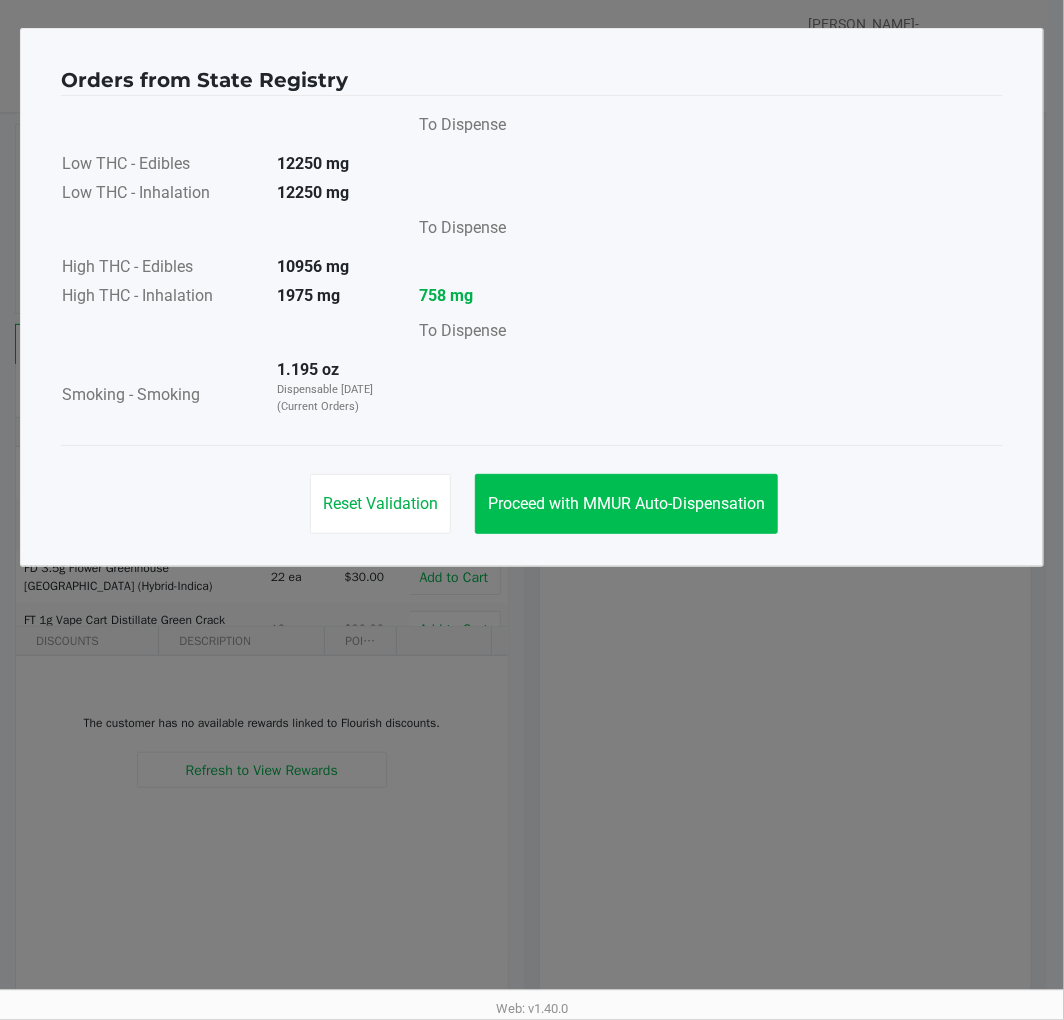 click on "Proceed with MMUR Auto-Dispensation" 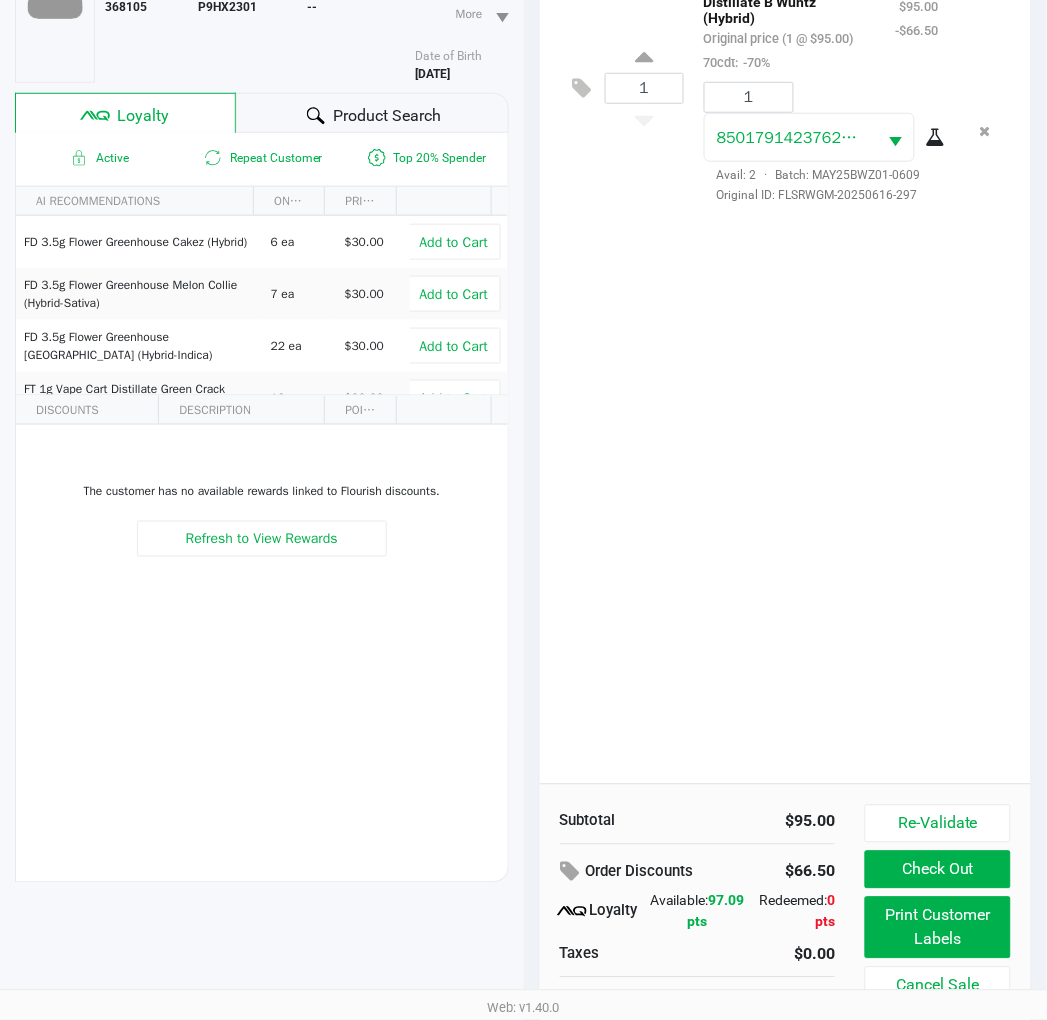 scroll, scrollTop: 258, scrollLeft: 0, axis: vertical 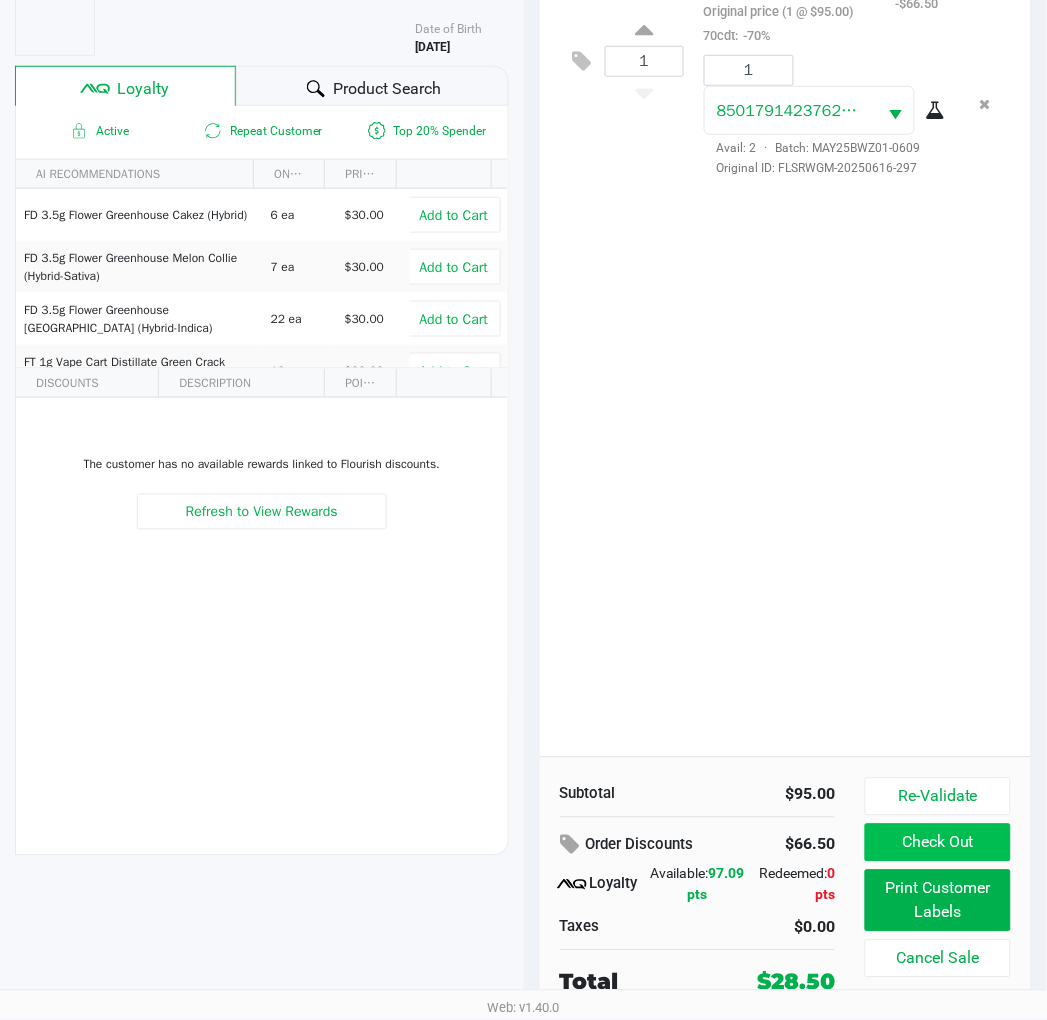 click on "Check Out" 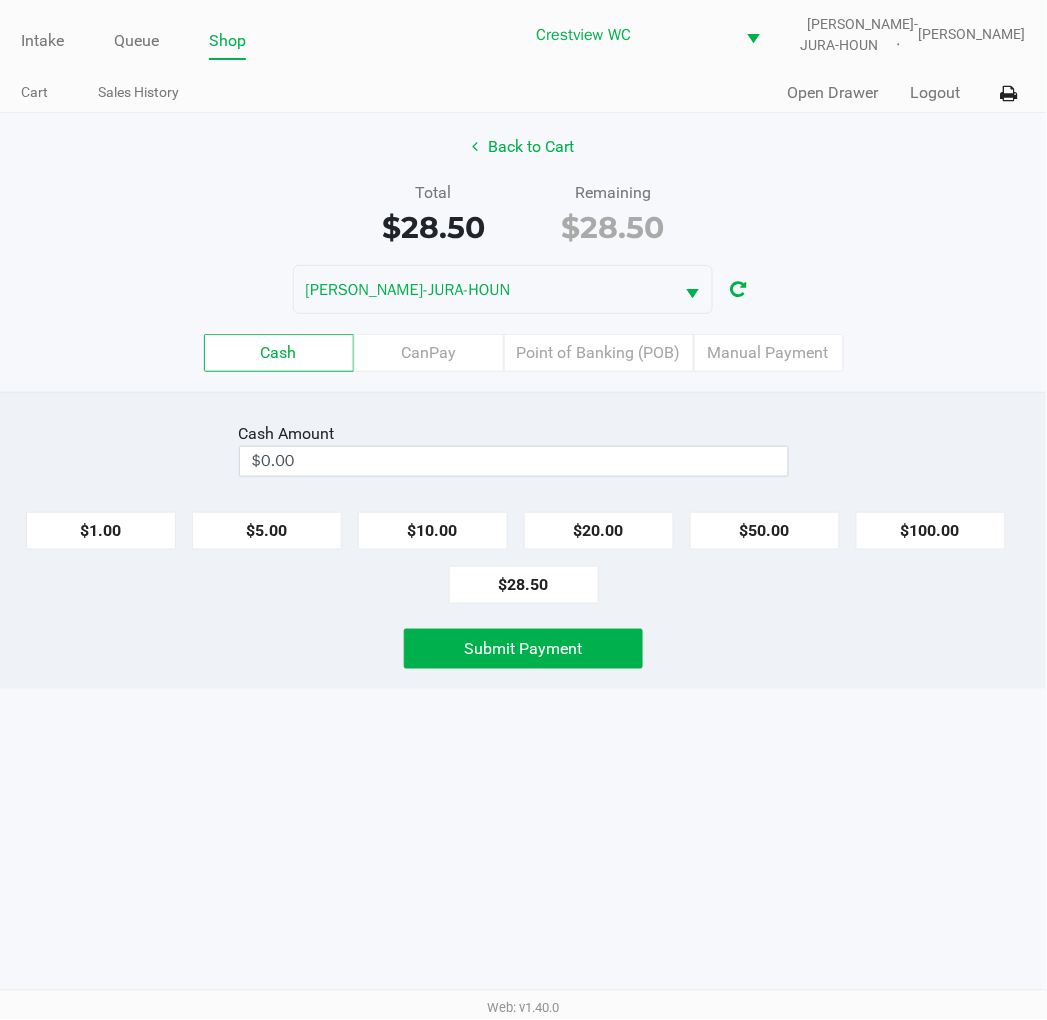 scroll, scrollTop: 0, scrollLeft: 0, axis: both 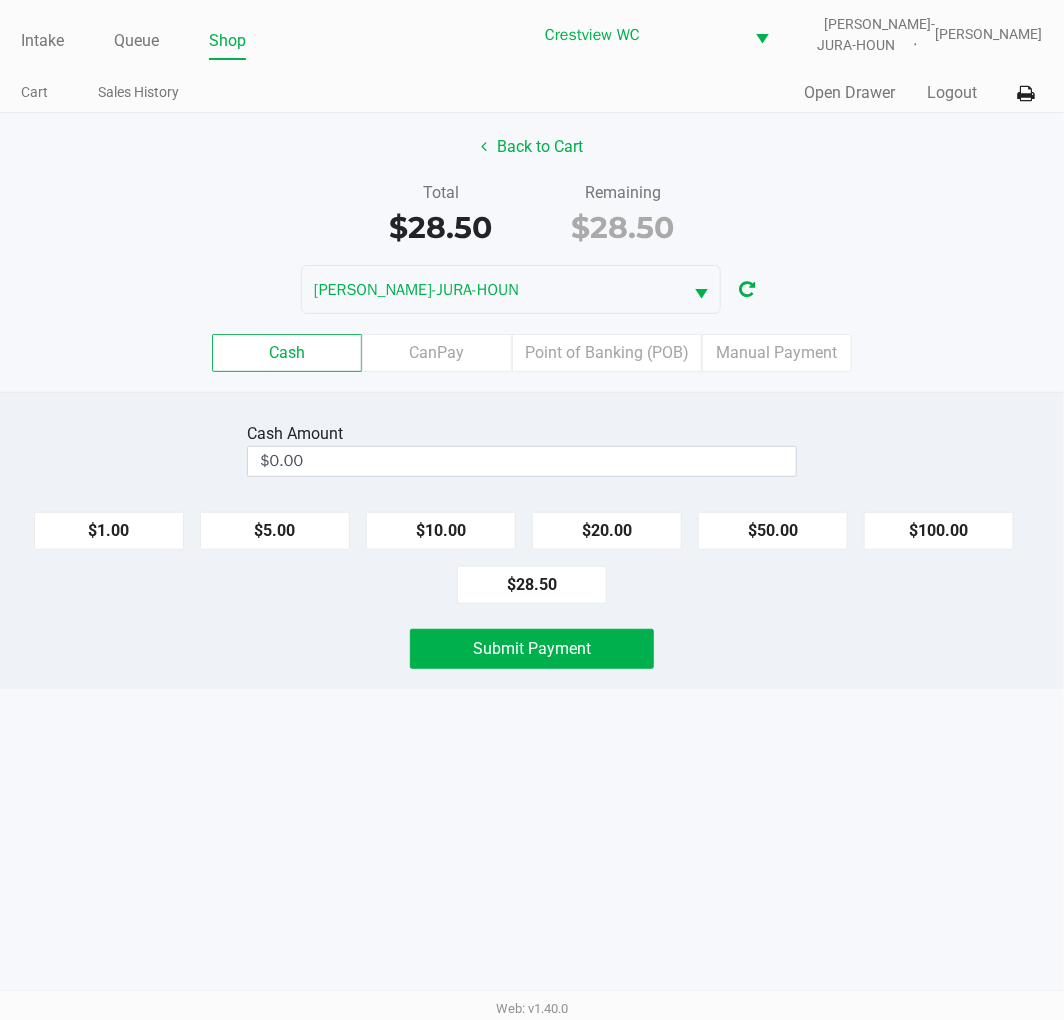 click on "$20.00" 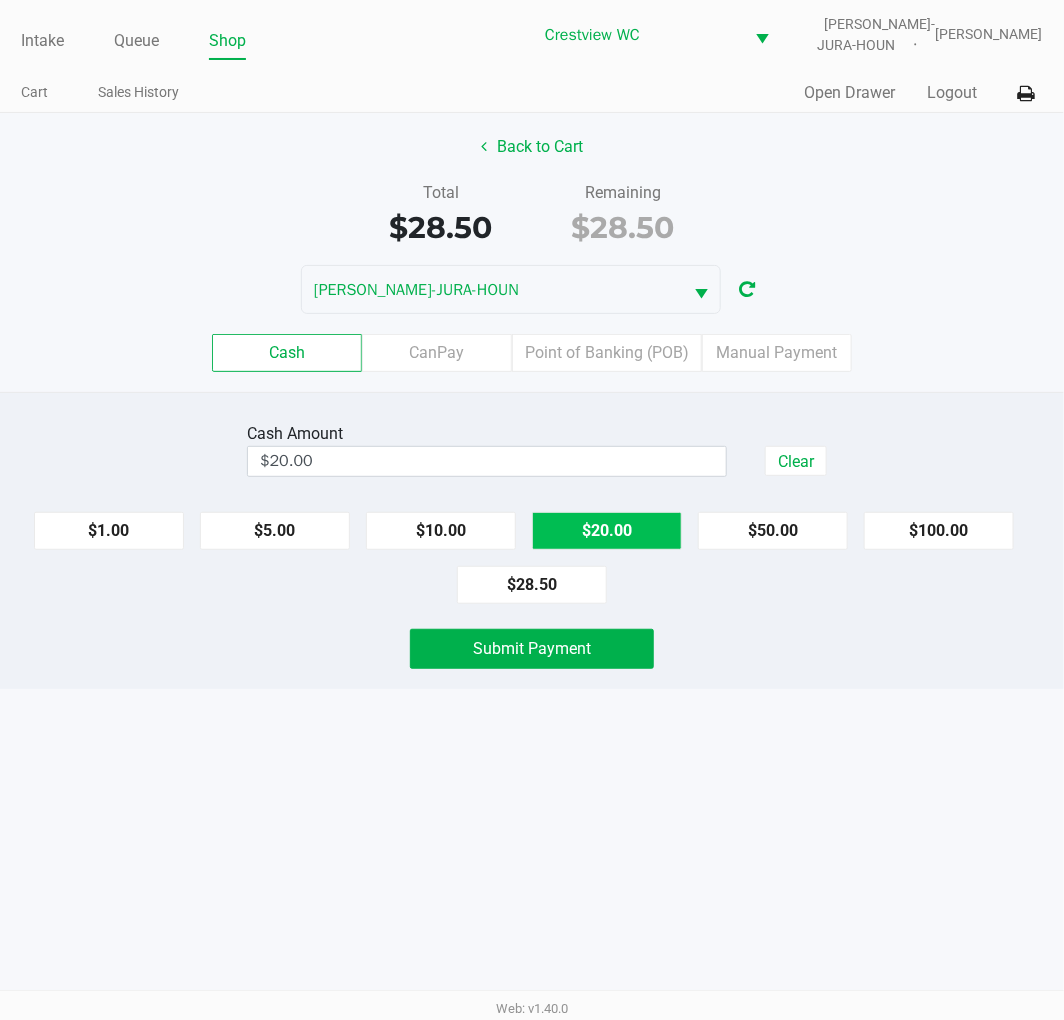click on "$10.00" 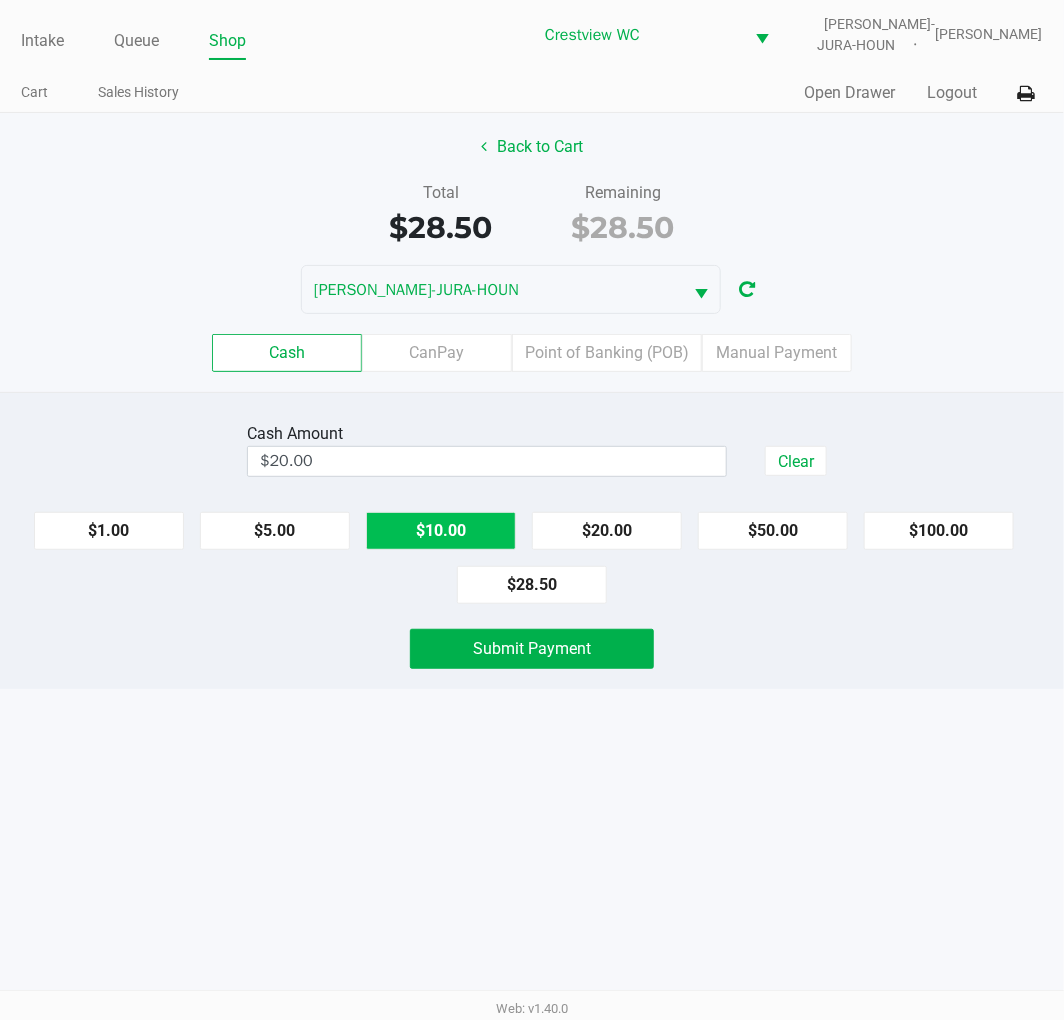 type on "$30.00" 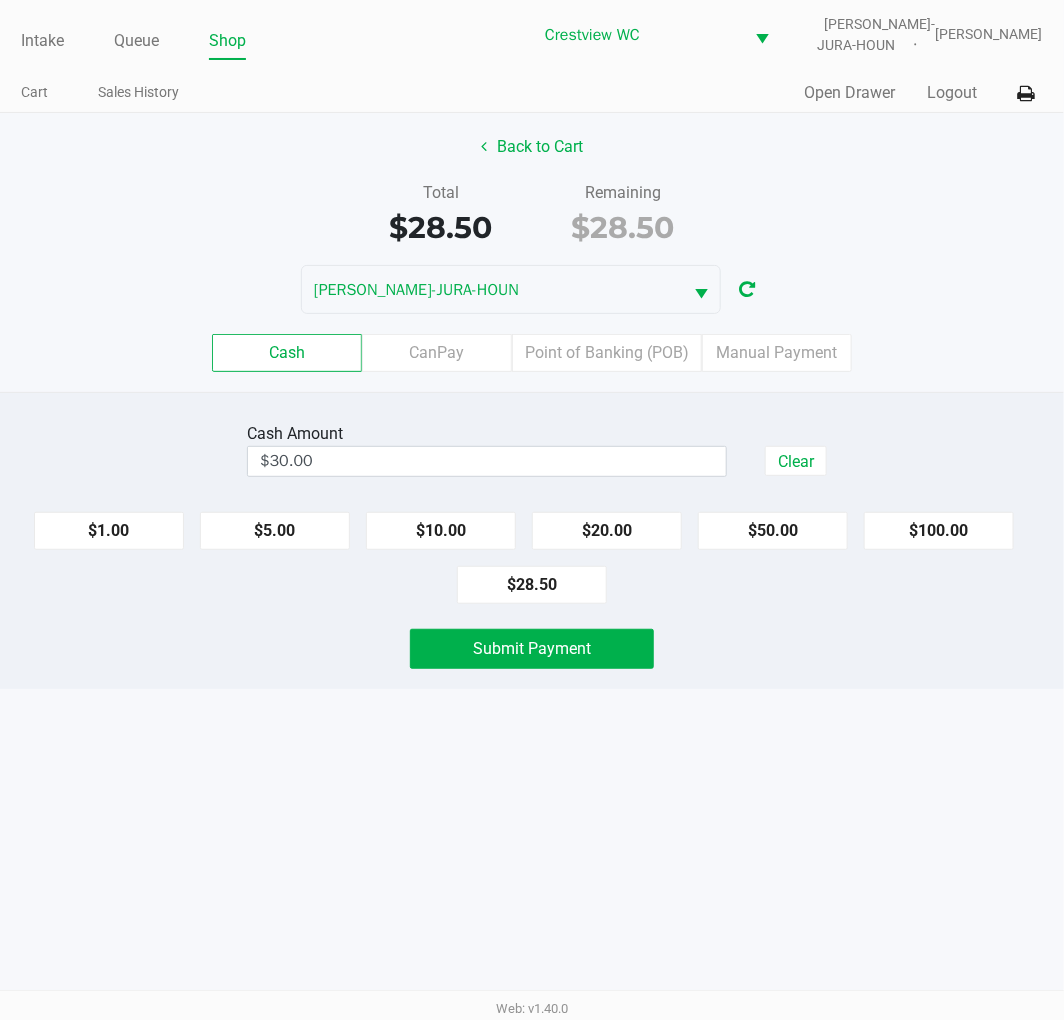 click on "Cash  Amount  $30.00  Clear   $1.00   $5.00   $10.00   $20.00   $50.00   $100.00   $28.50   Submit Payment" 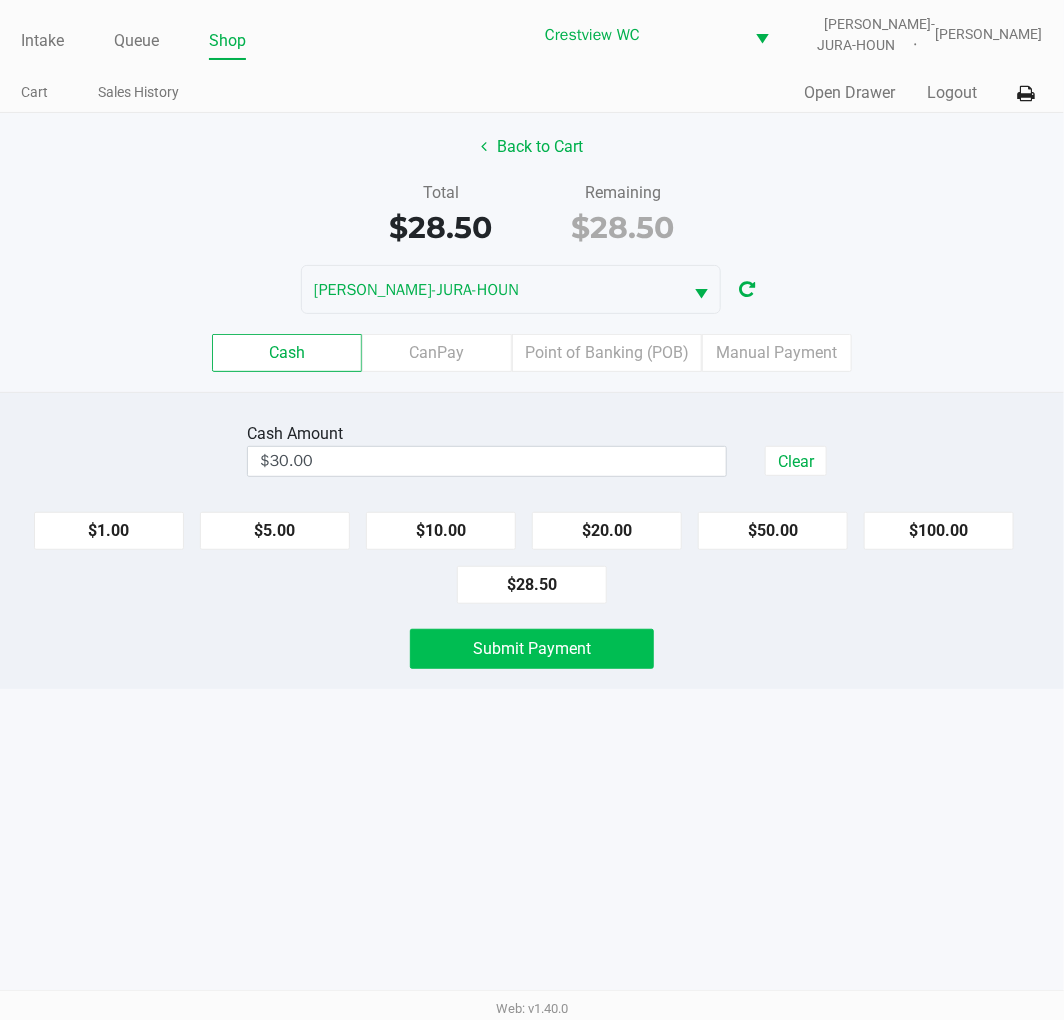 click on "Submit Payment" 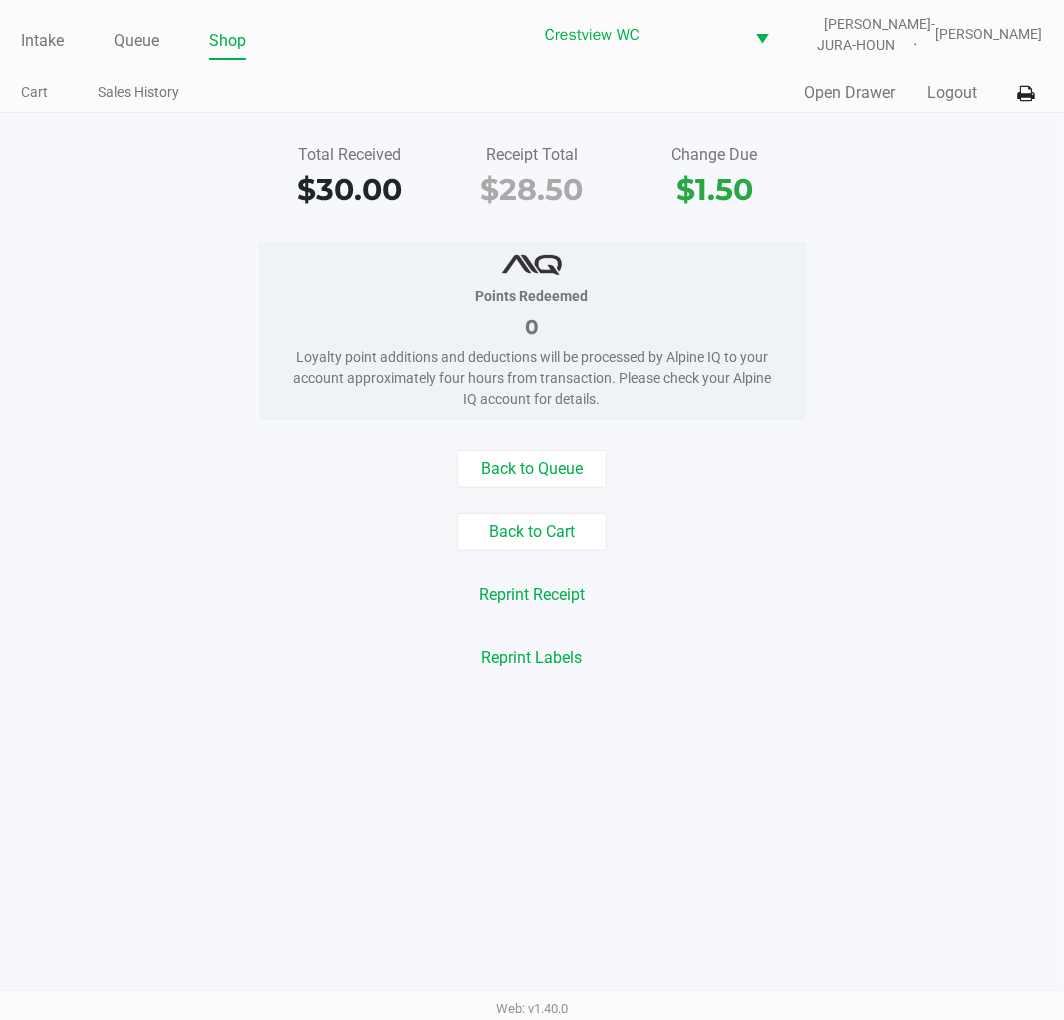 click on "Total Received   $30.00   Receipt Total   $28.50   Change Due   $1.50" 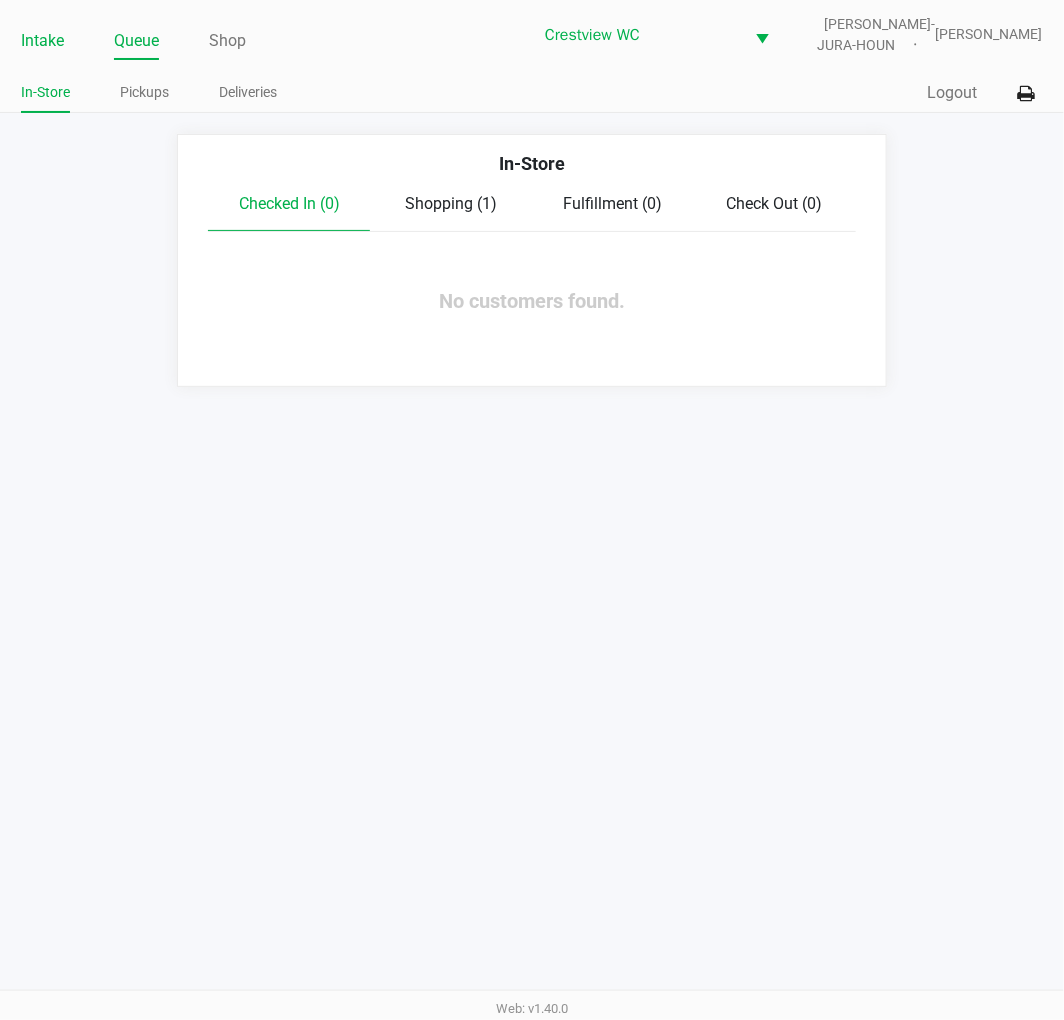 click on "Intake" 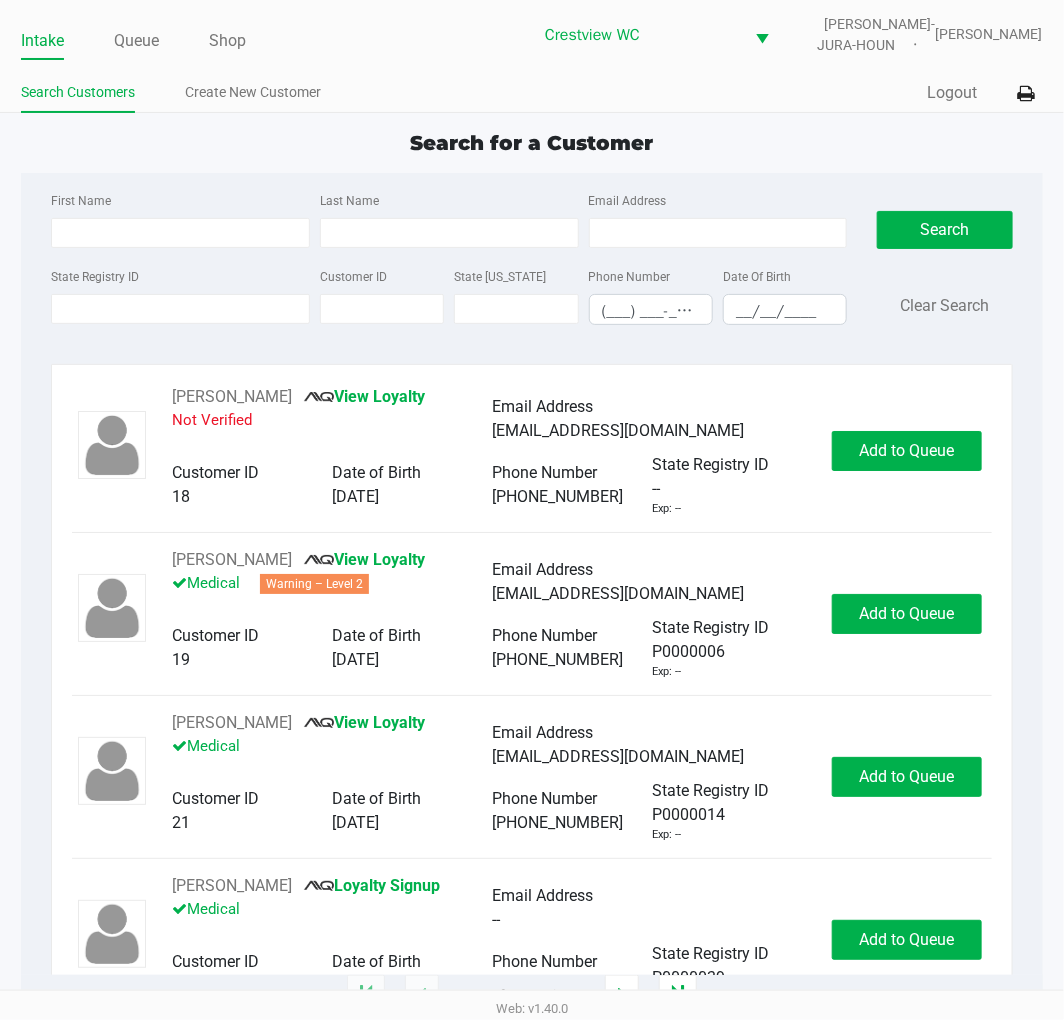 click on "State Registry ID" at bounding box center [180, 309] 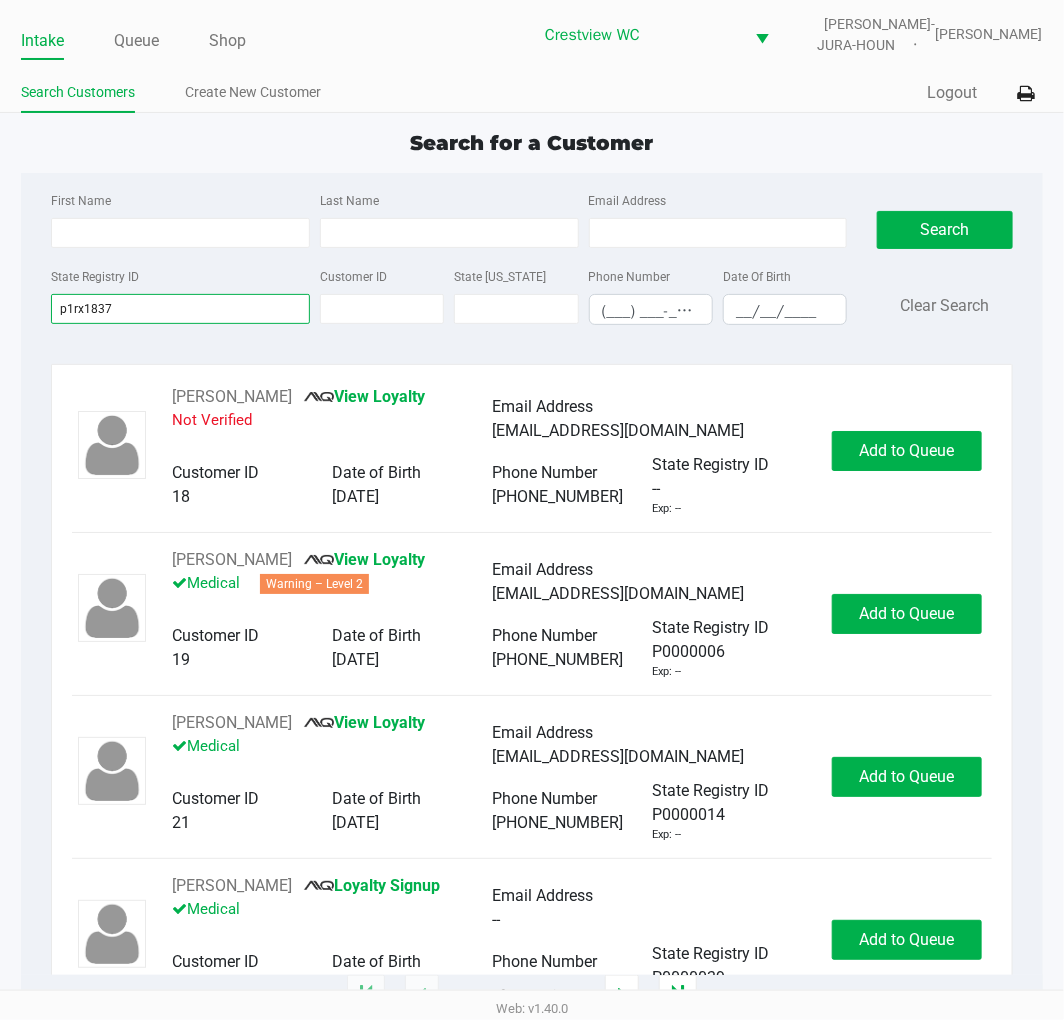 type on "p1rx1837" 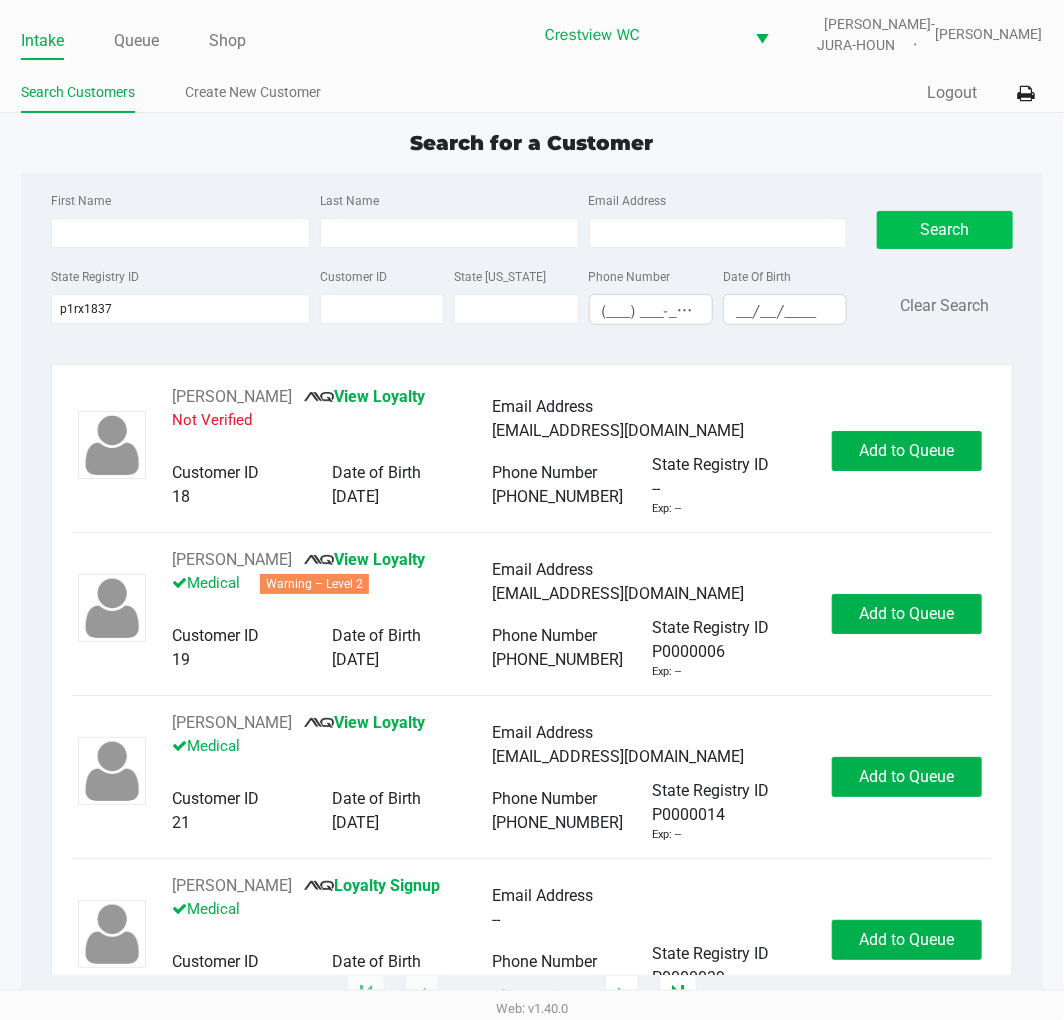 click on "Search" 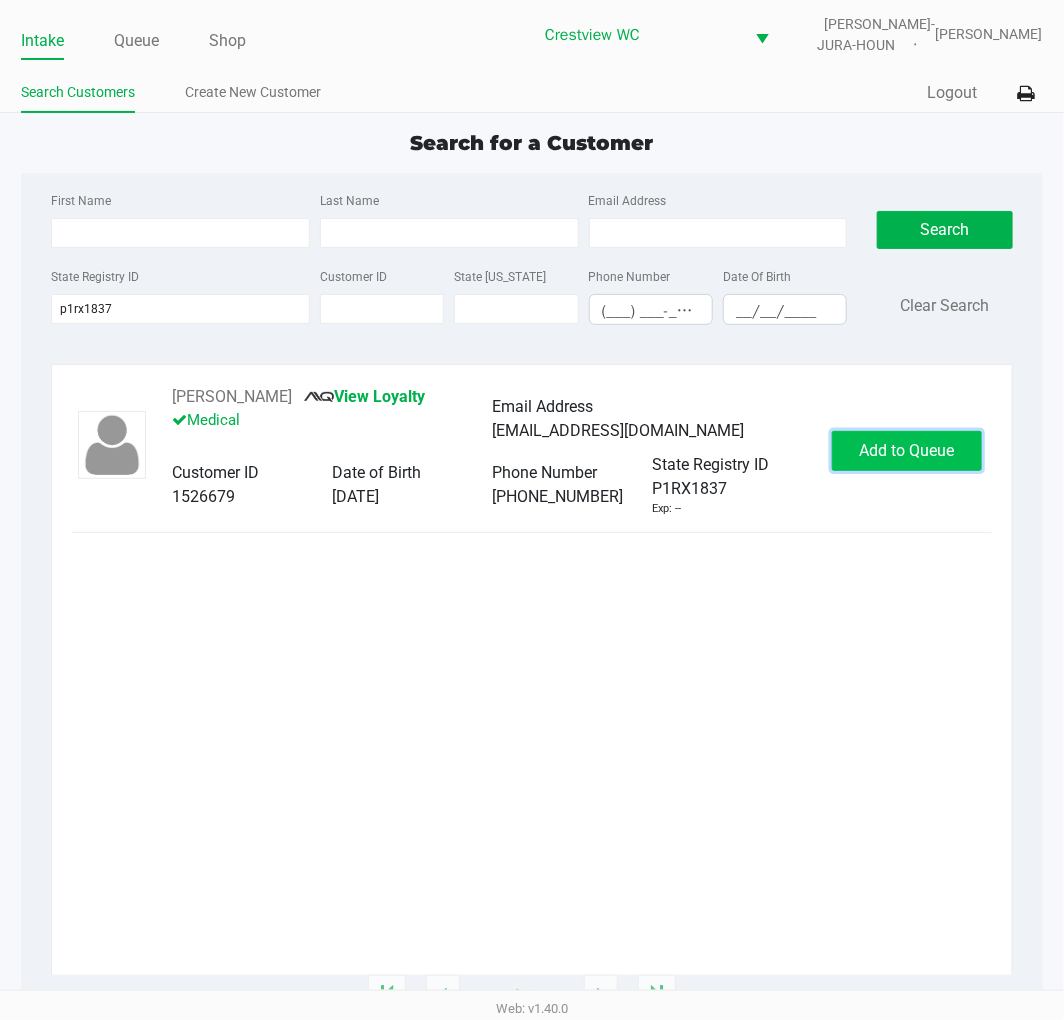 click on "Add to Queue" 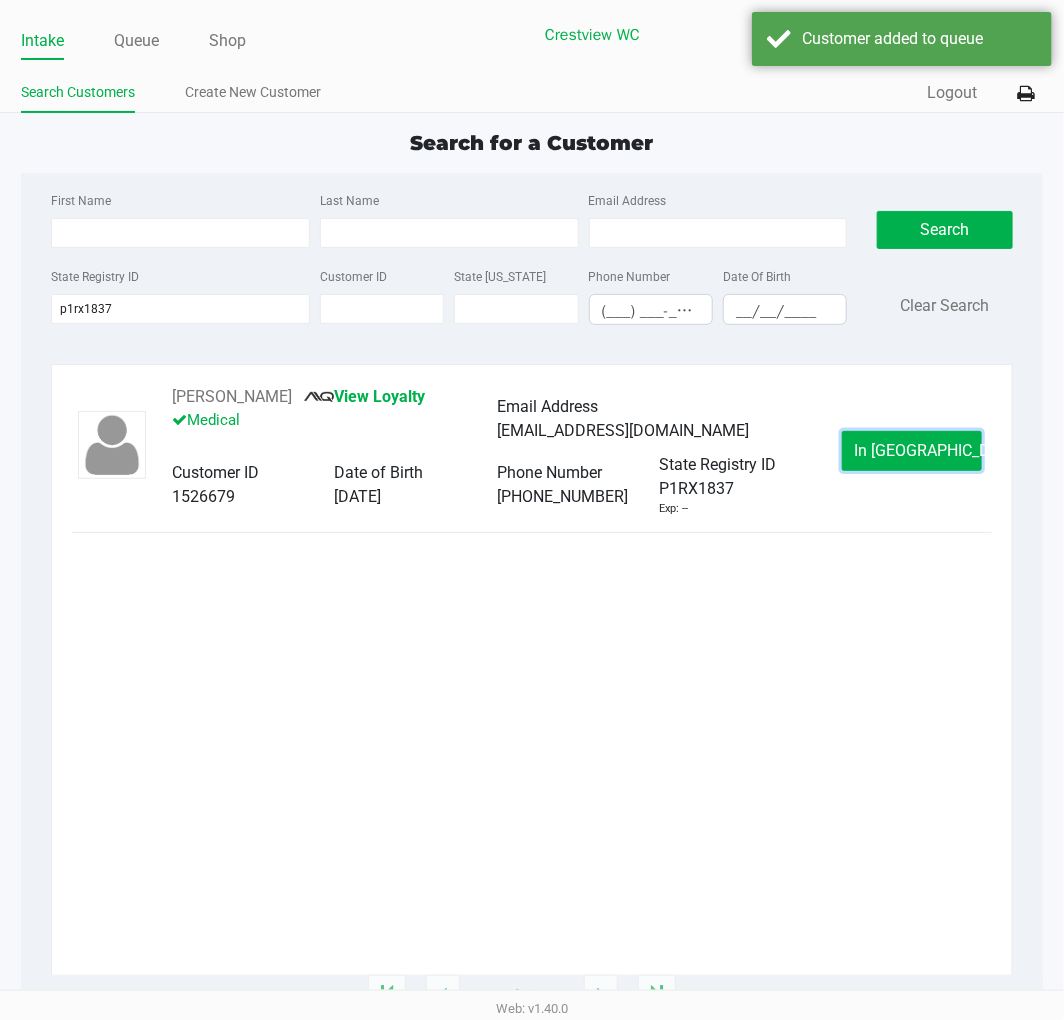 click on "In Queue" 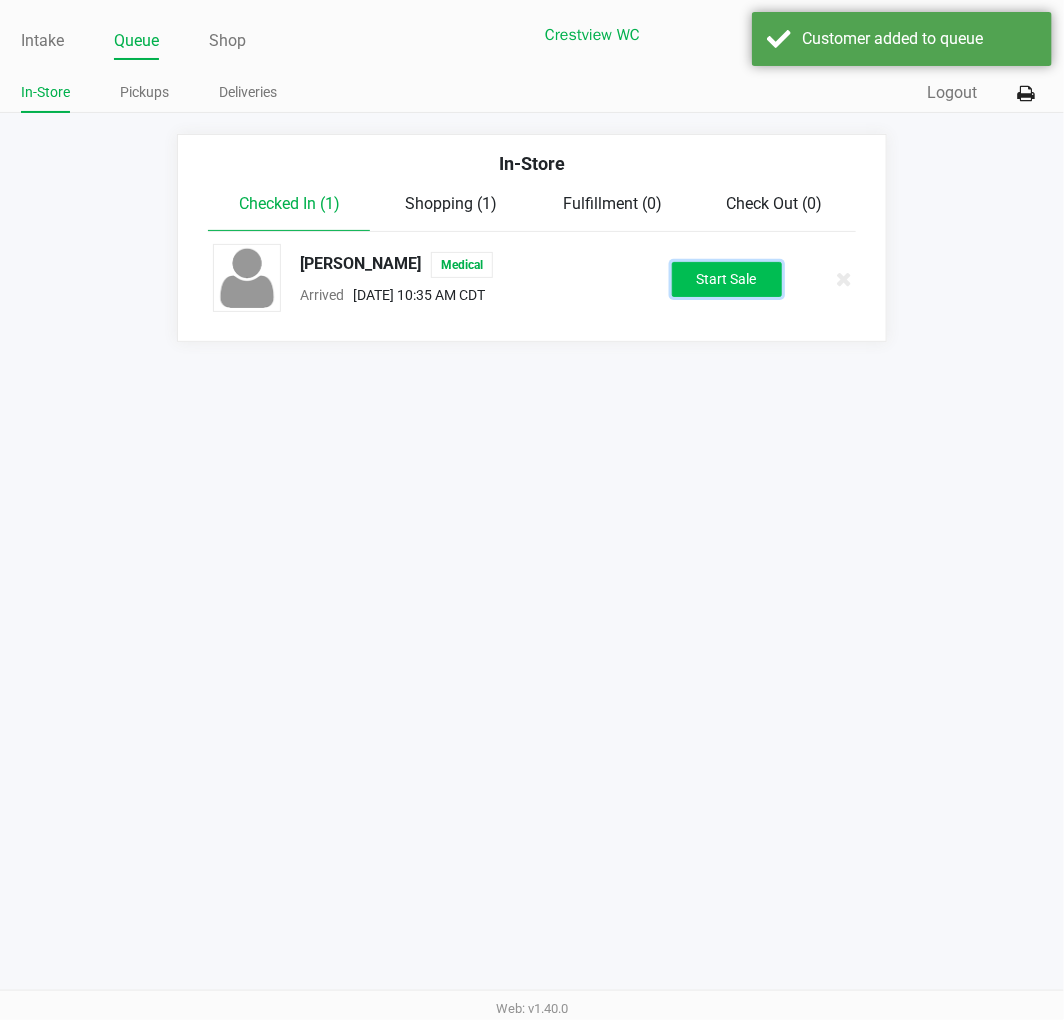 drag, startPoint x: 753, startPoint y: 272, endPoint x: 757, endPoint y: 257, distance: 15.524175 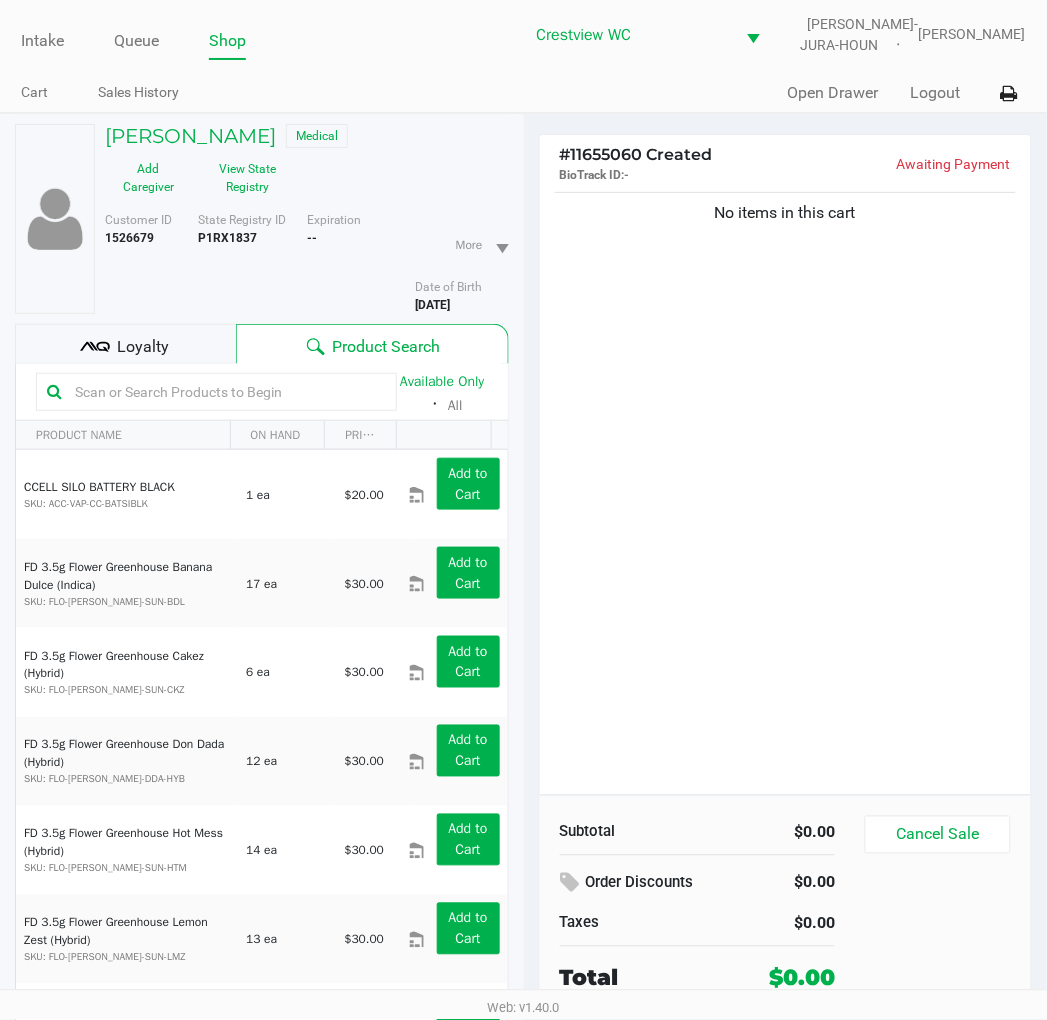 click on "Loyalty" 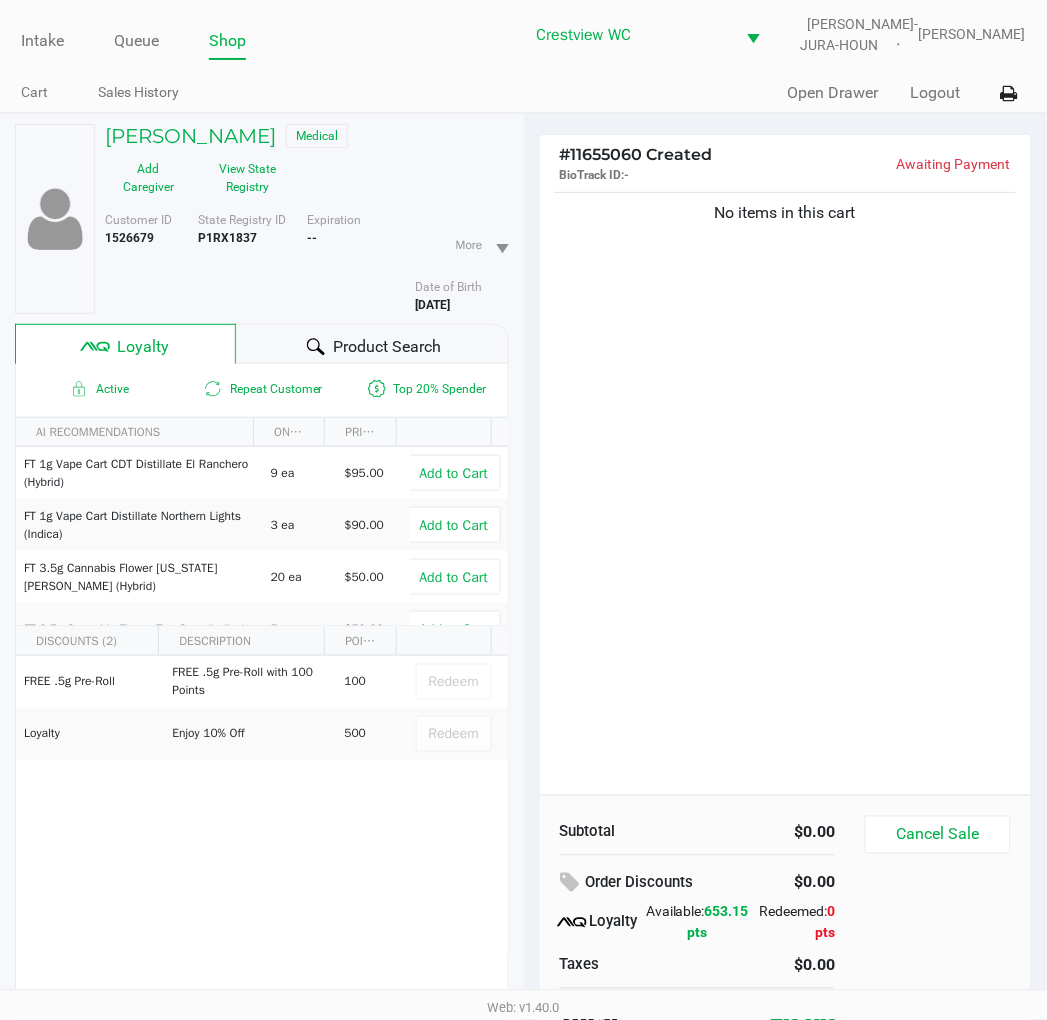 click on "No items in this cart" 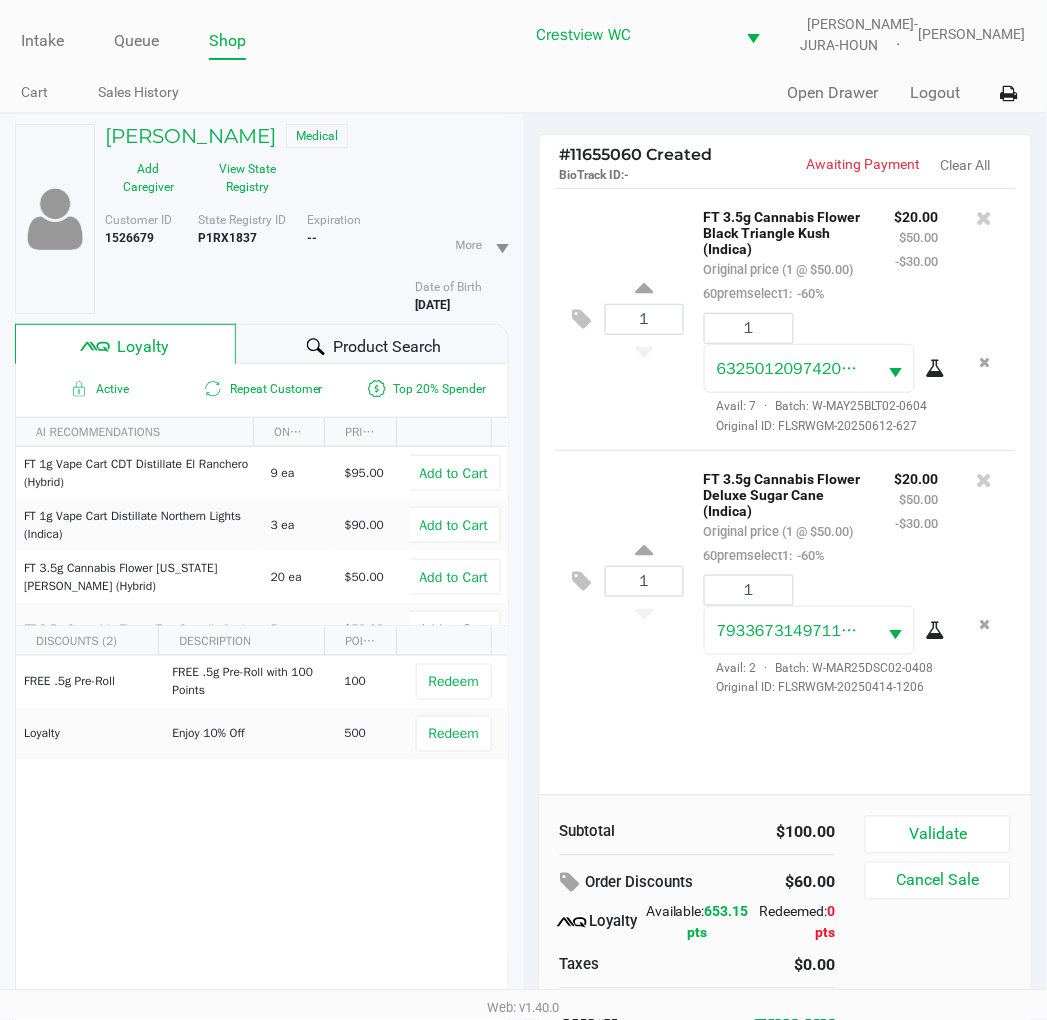 scroll, scrollTop: 104, scrollLeft: 0, axis: vertical 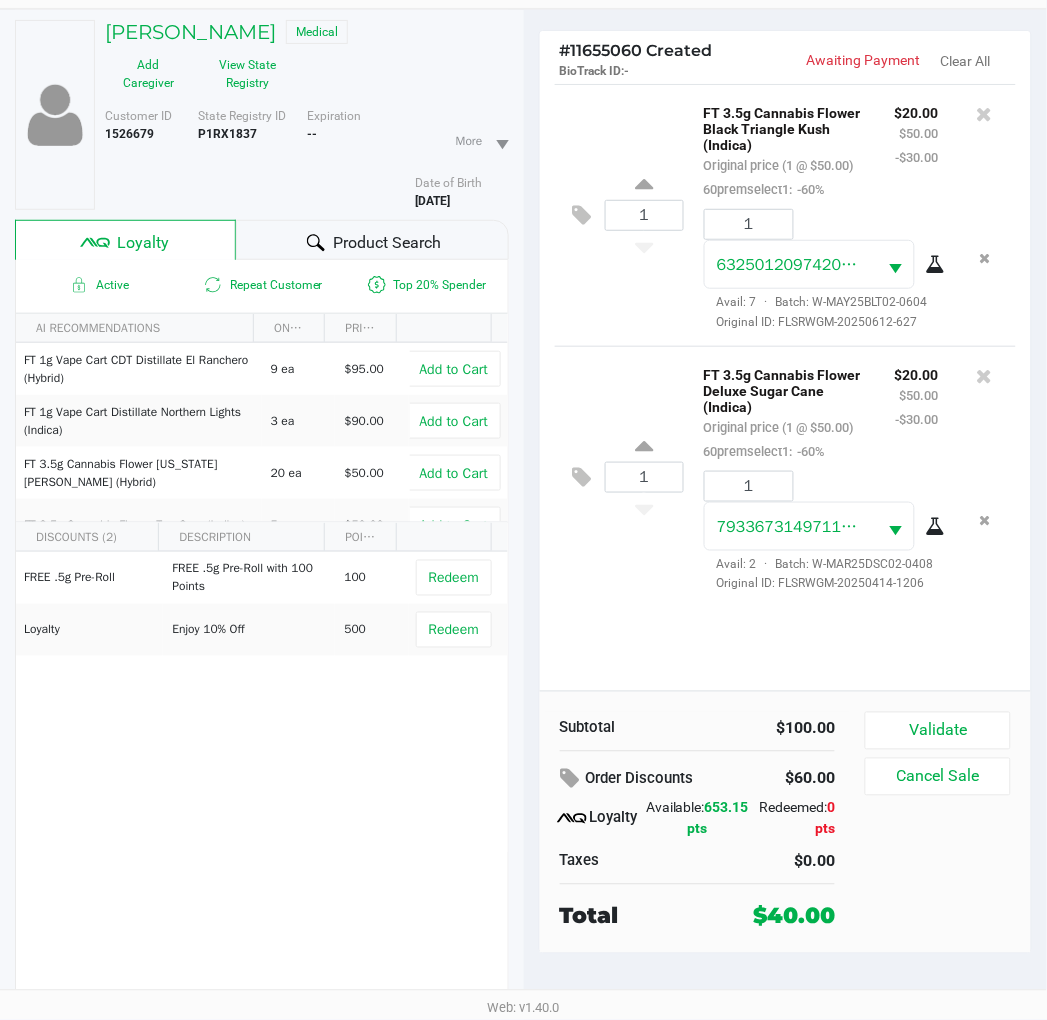 click on "1  FT 3.5g Cannabis Flower Deluxe Sugar Cane (Indica)   Original price (1 @ $50.00)  60premselect1:  -60% $20.00 $50.00 -$30.00 1 7933673149711126  Avail: 2  ·  Batch: W-MAR25DSC02-0408   Original ID: FLSRWGM-20250414-1206" 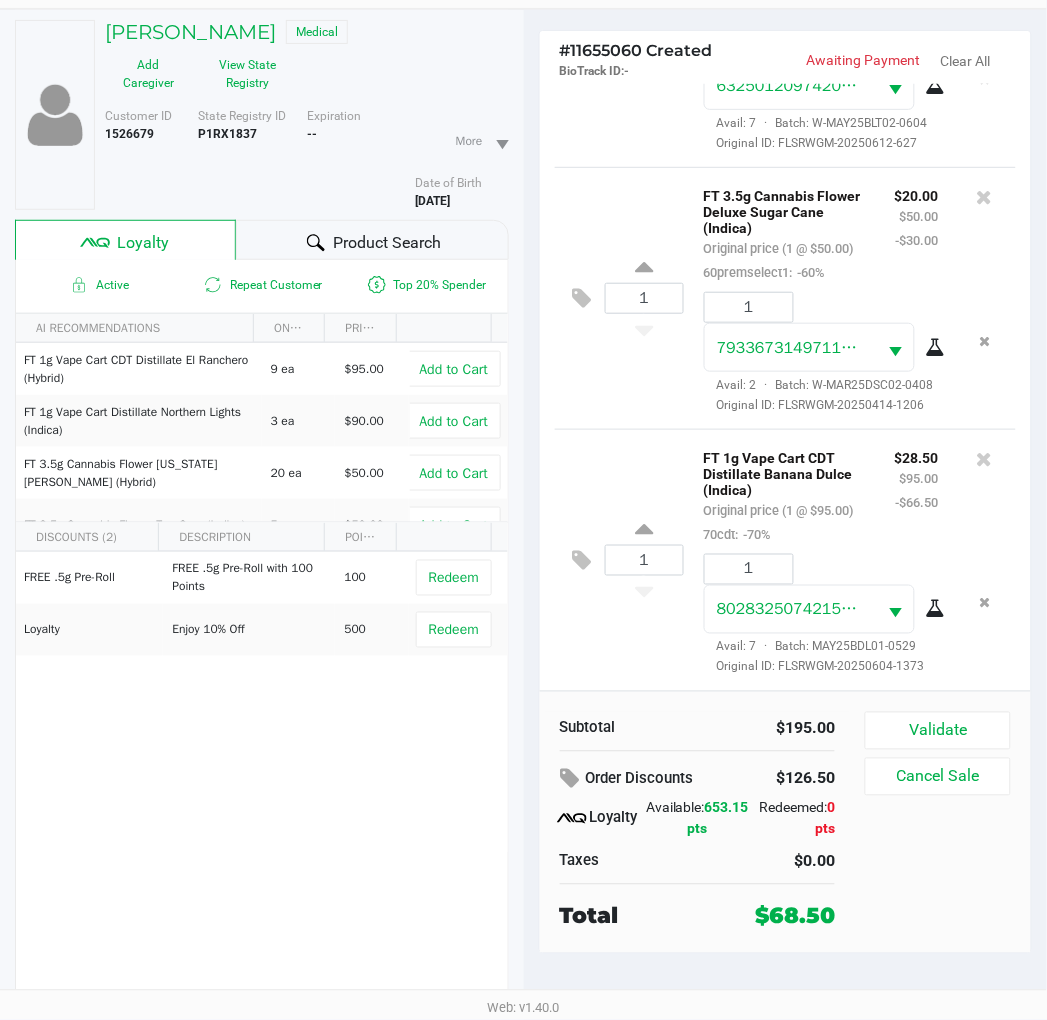 scroll, scrollTop: 306, scrollLeft: 0, axis: vertical 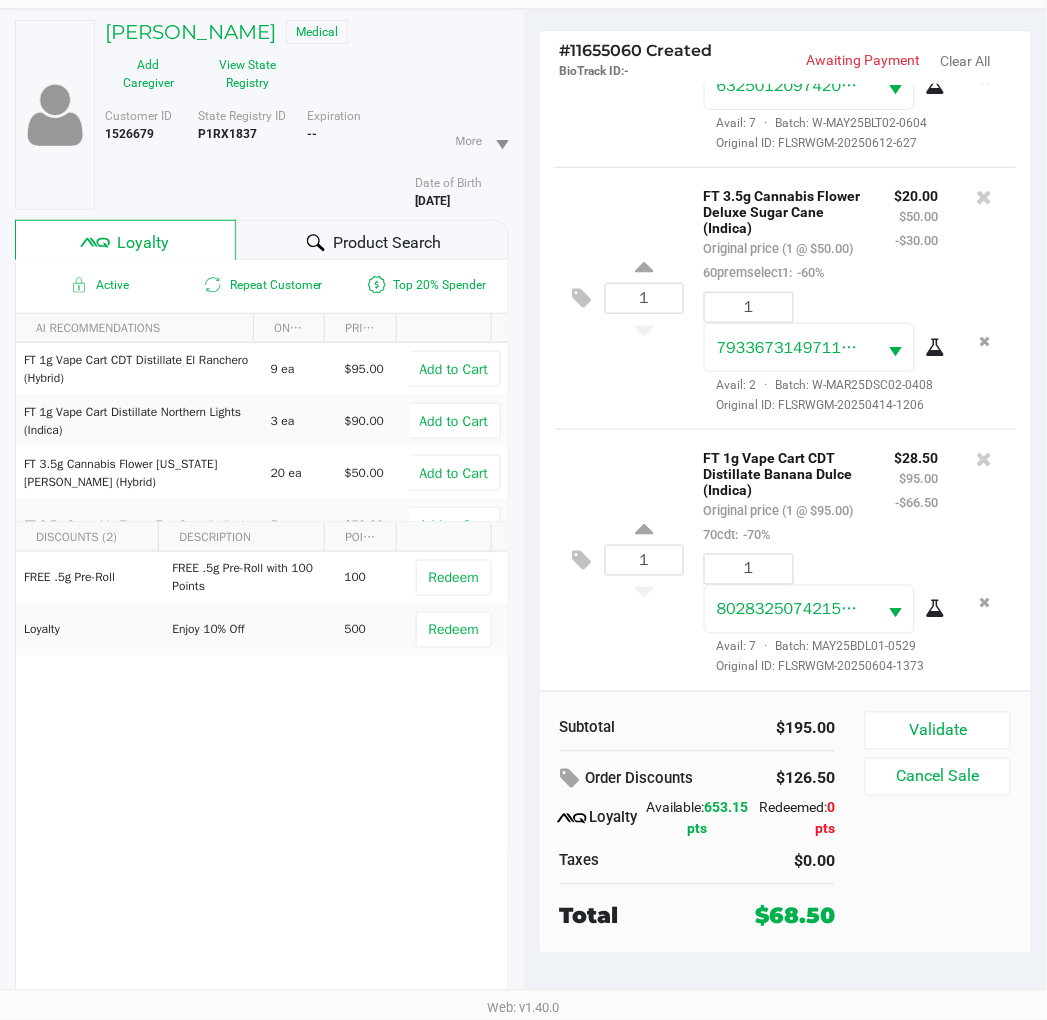 click on "1  FT 3.5g Cannabis Flower Deluxe Sugar Cane (Indica)   Original price (1 @ $50.00)  60premselect1:  -60% $20.00 $50.00 -$30.00 1 7933673149711126  Avail: 2  ·  Batch: W-MAR25DSC02-0408   Original ID: FLSRWGM-20250414-1206" 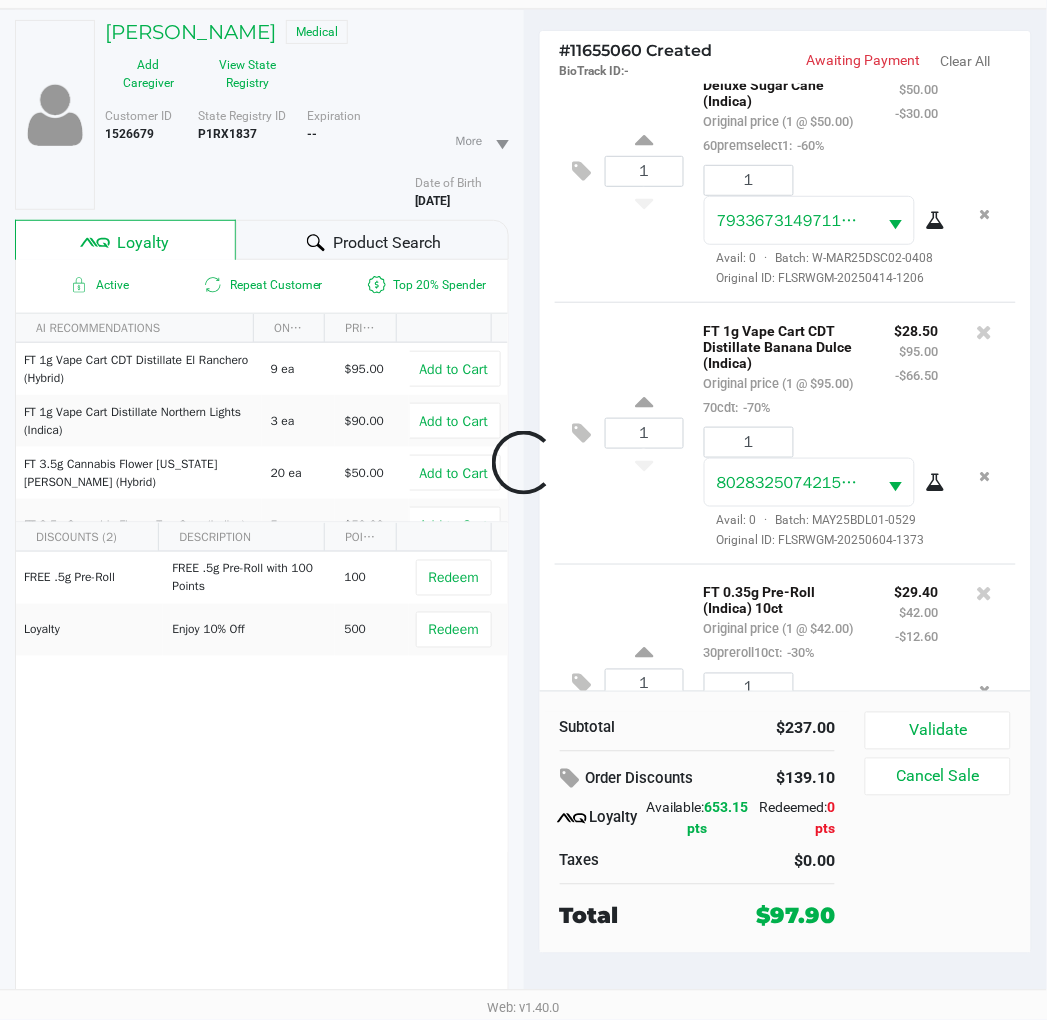 scroll, scrollTop: 595, scrollLeft: 0, axis: vertical 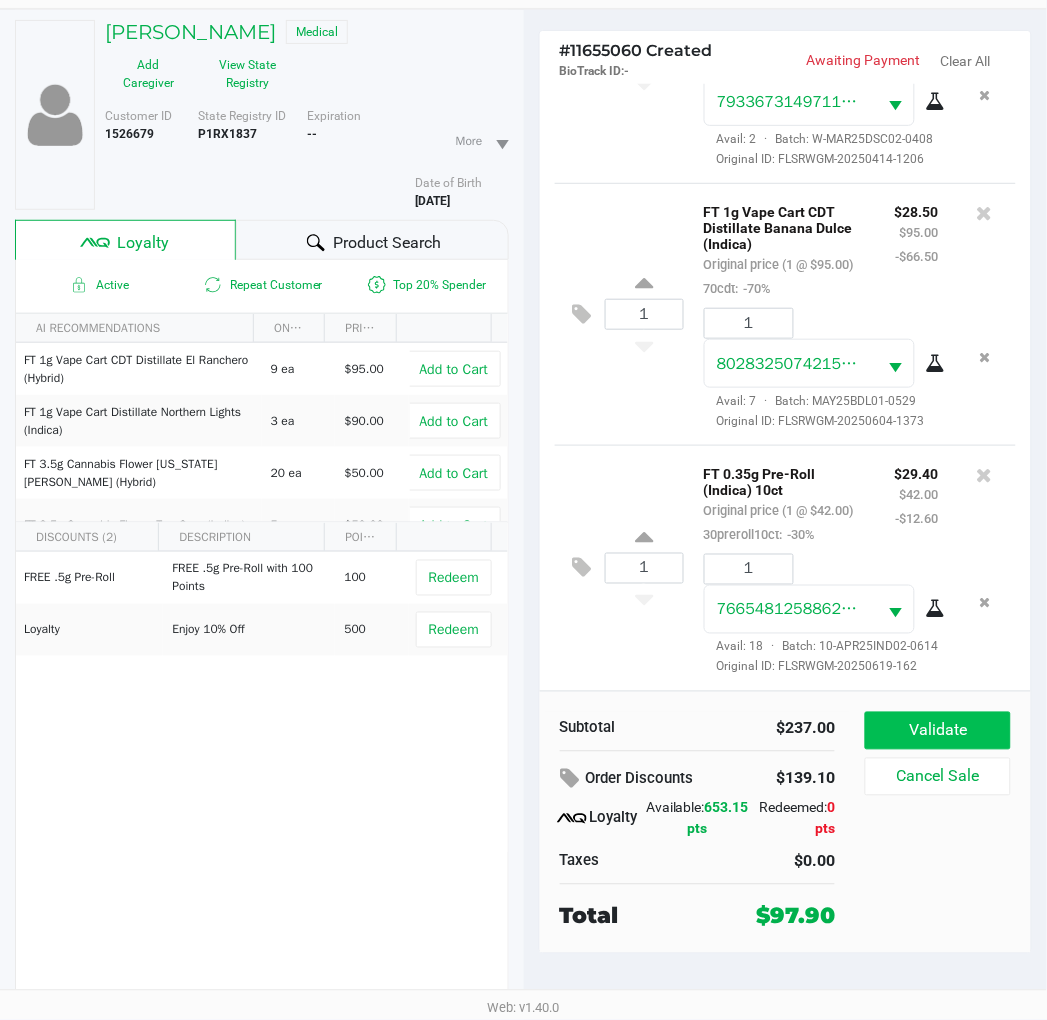 click on "Validate" 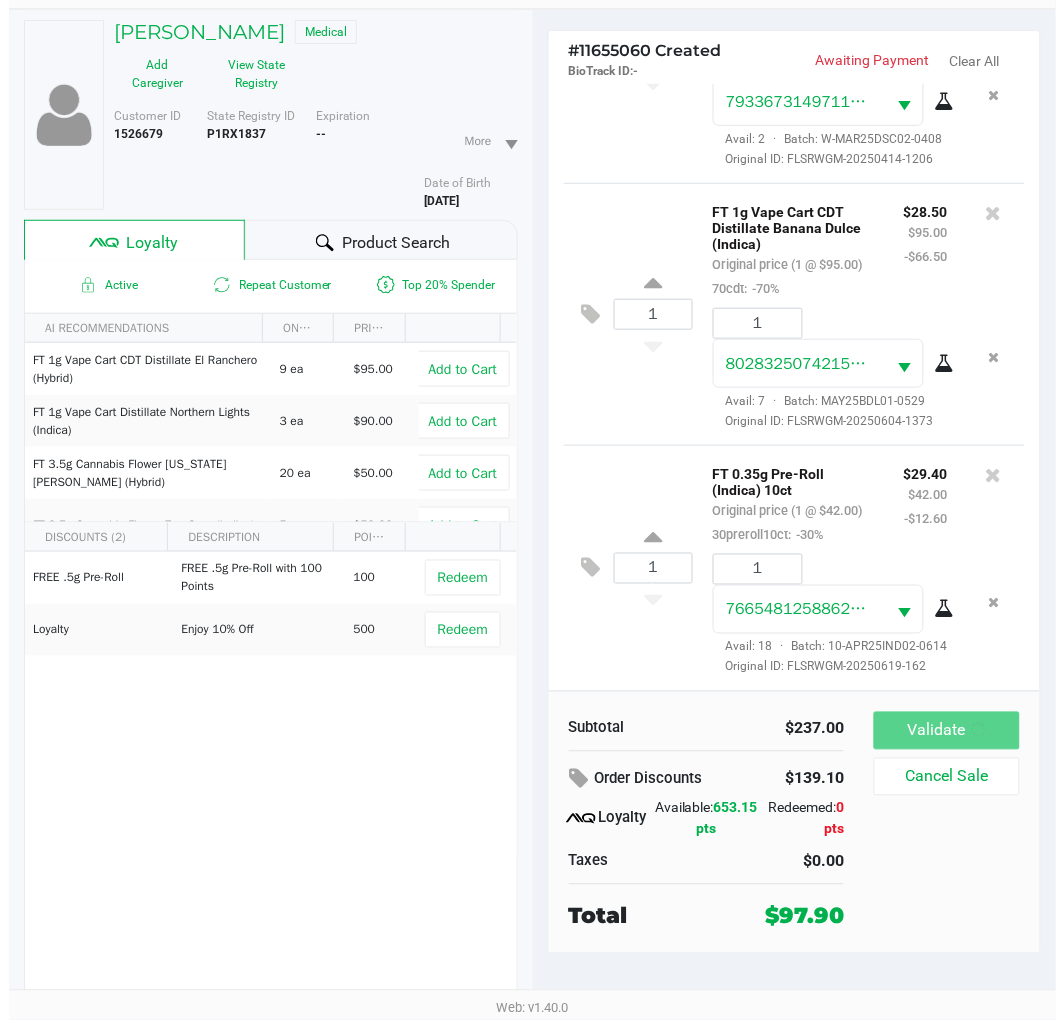 scroll, scrollTop: 0, scrollLeft: 0, axis: both 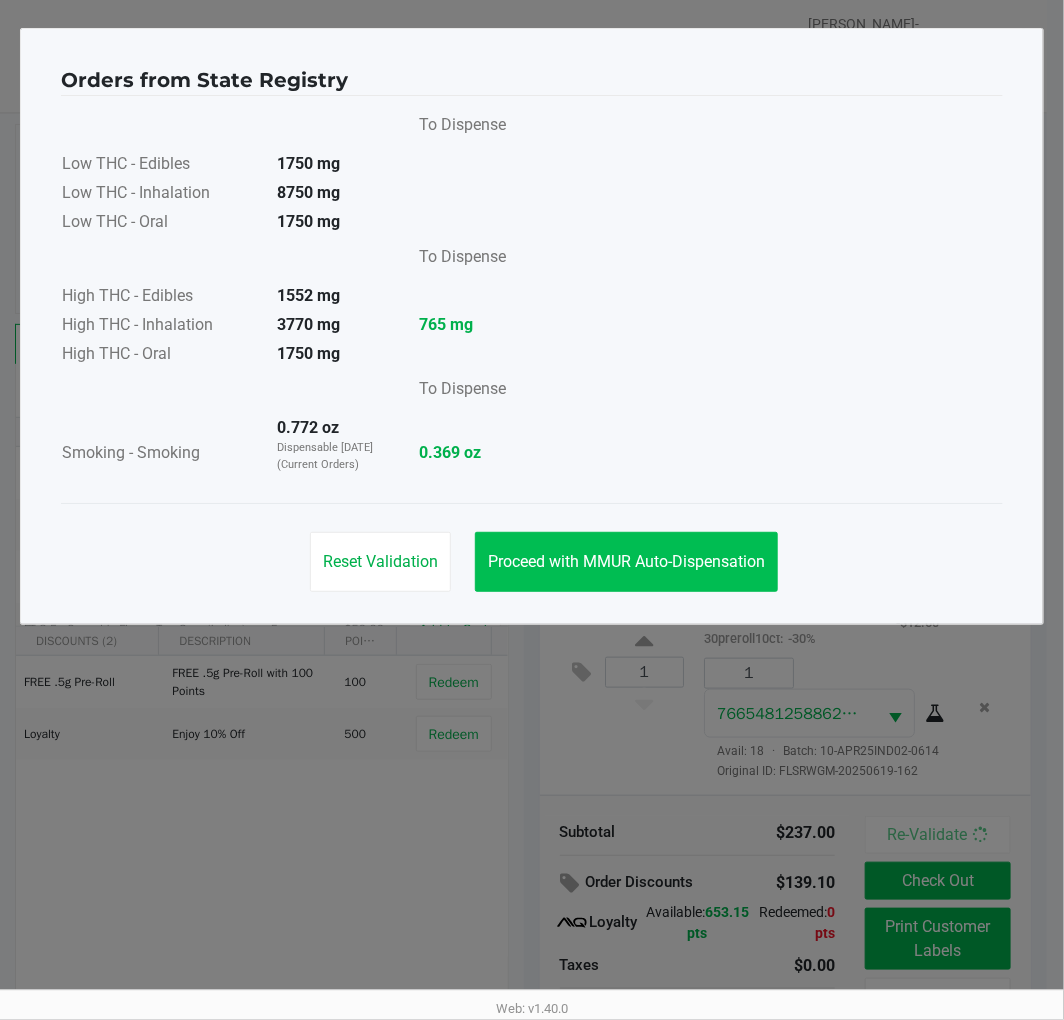 click on "Proceed with MMUR Auto-Dispensation" 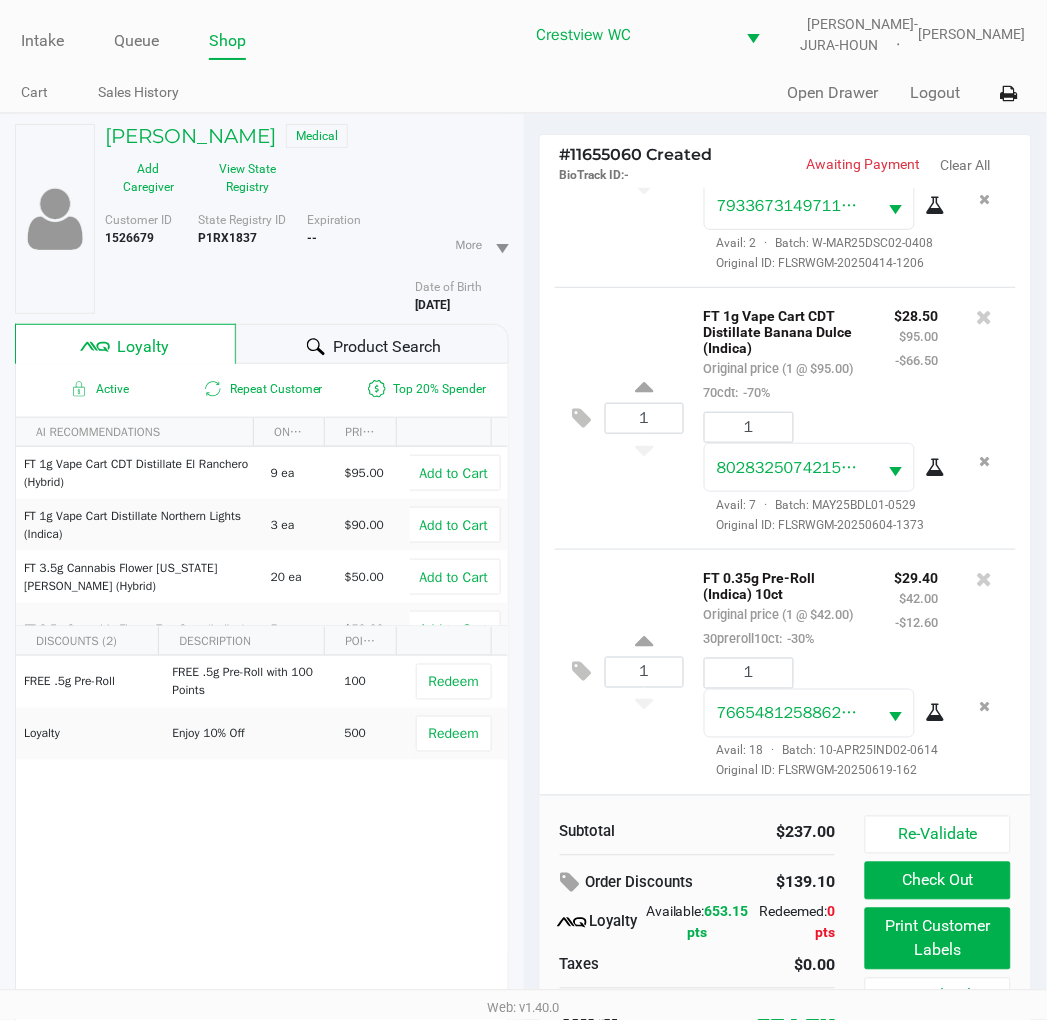 scroll, scrollTop: 104, scrollLeft: 0, axis: vertical 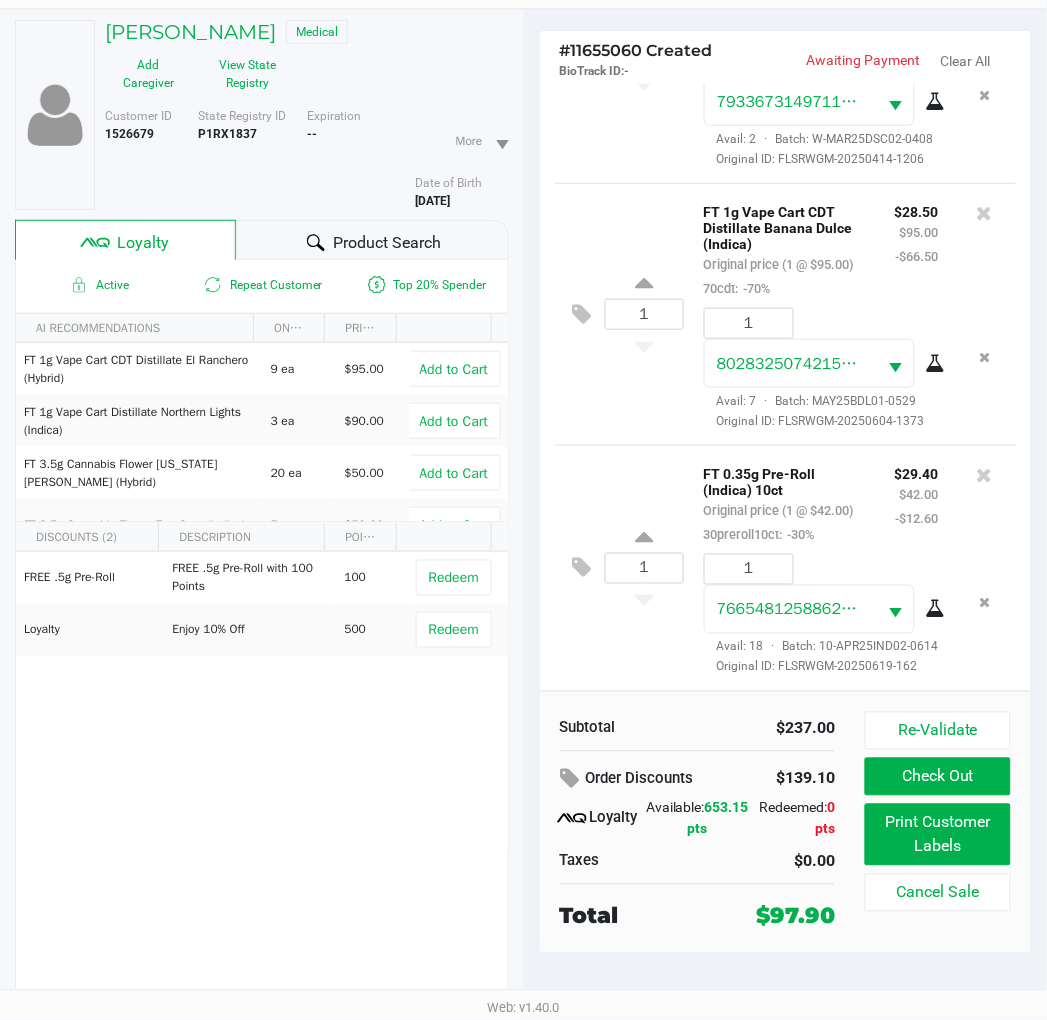 click on "FREE .5g  Pre-Roll   FREE .5g Pre-Roll with 100 Points   100   Redeem   Loyalty   Enjoy 10% Off    500   Redeem" 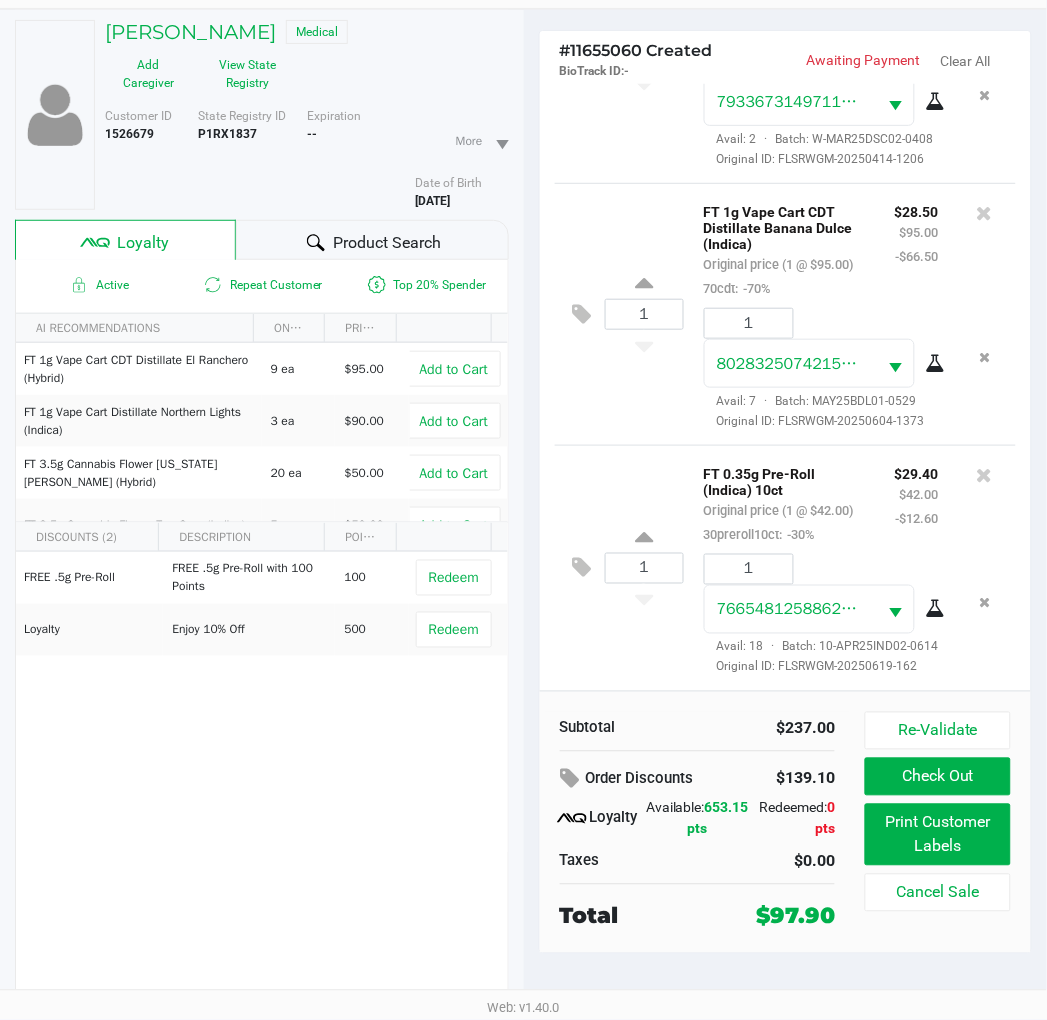 click on "1  FT 1g Vape Cart CDT Distillate Banana Dulce (Indica)   Original price (1 @ $95.00)  70cdt:  -70% $28.50 $95.00 -$66.50 1 8028325074215030  Avail: 7  ·  Batch: MAY25BDL01-0529   Original ID: FLSRWGM-20250604-1373" 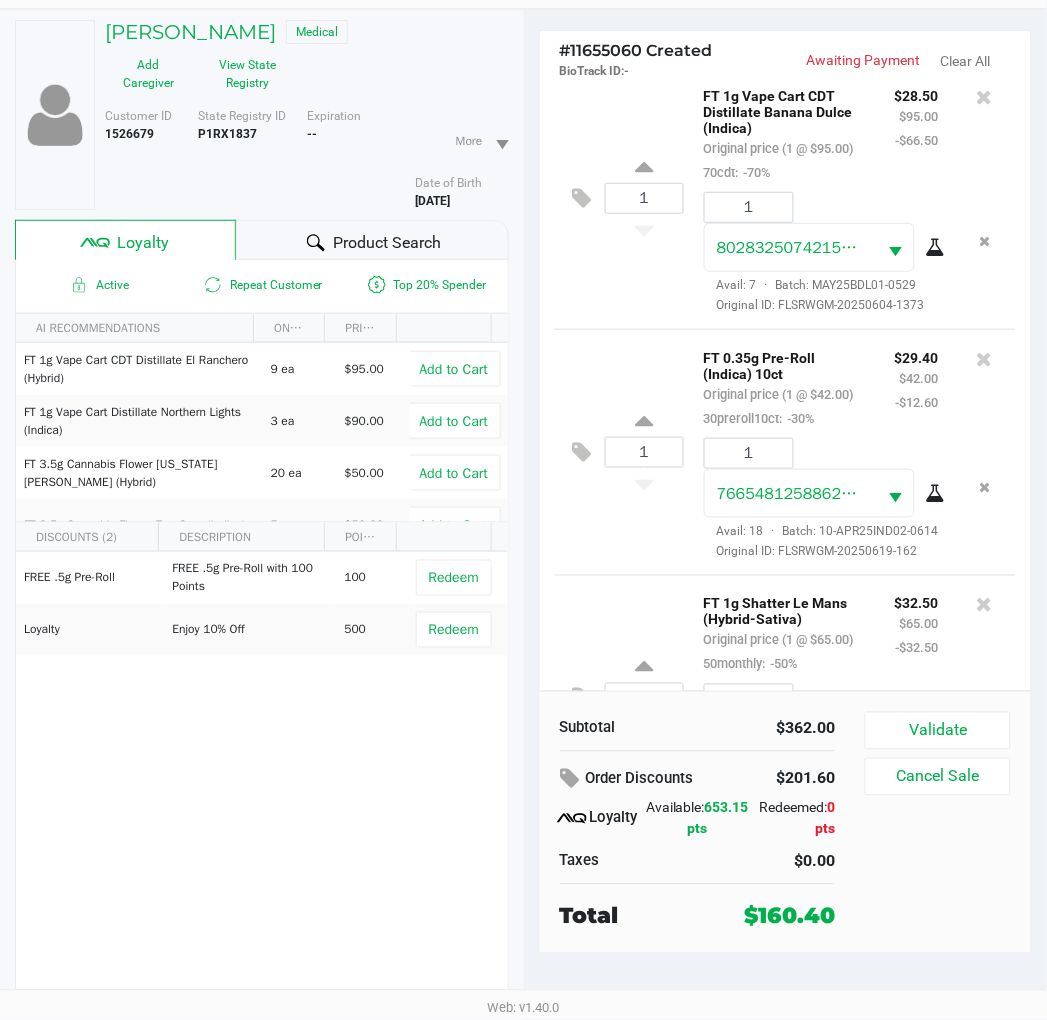 scroll, scrollTop: 0, scrollLeft: 0, axis: both 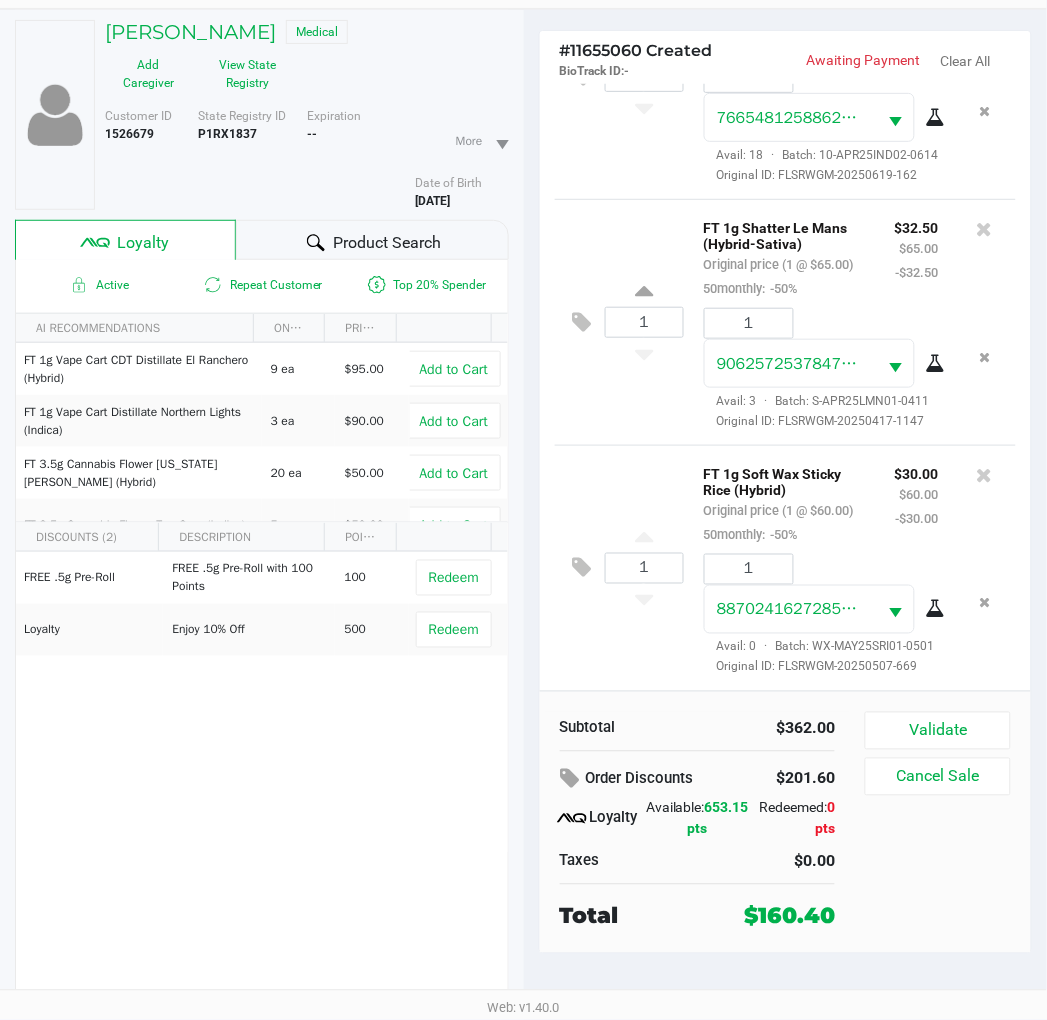 click on "Validate" 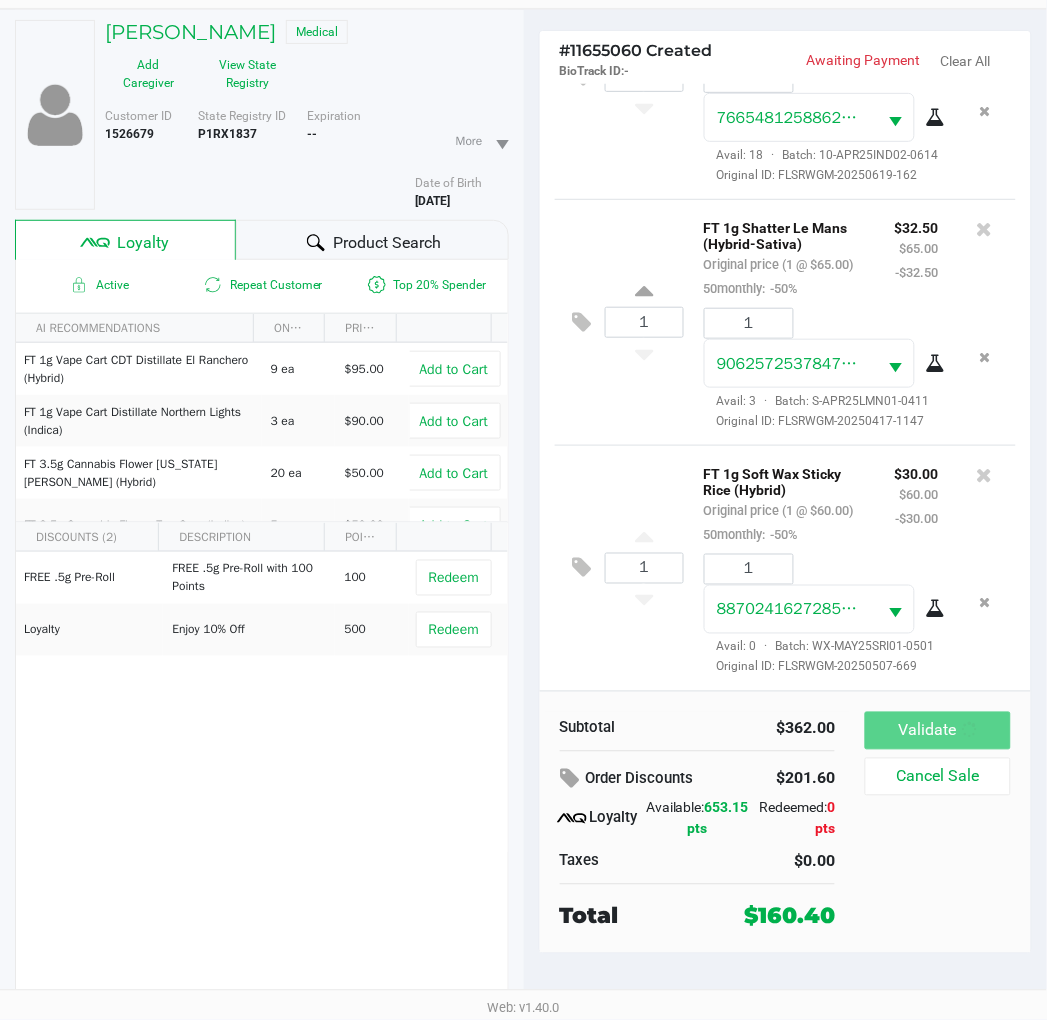 scroll, scrollTop: 0, scrollLeft: 0, axis: both 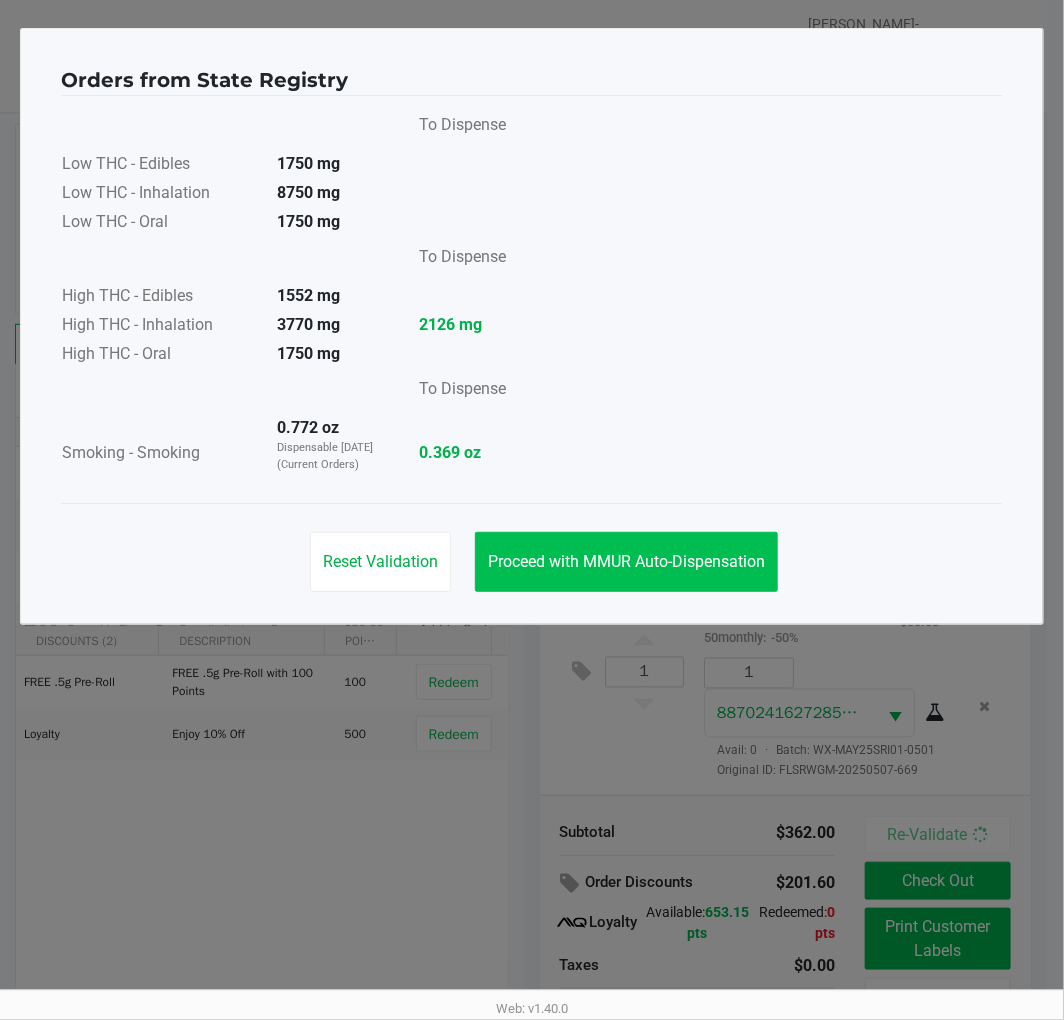 click on "Proceed with MMUR Auto-Dispensation" 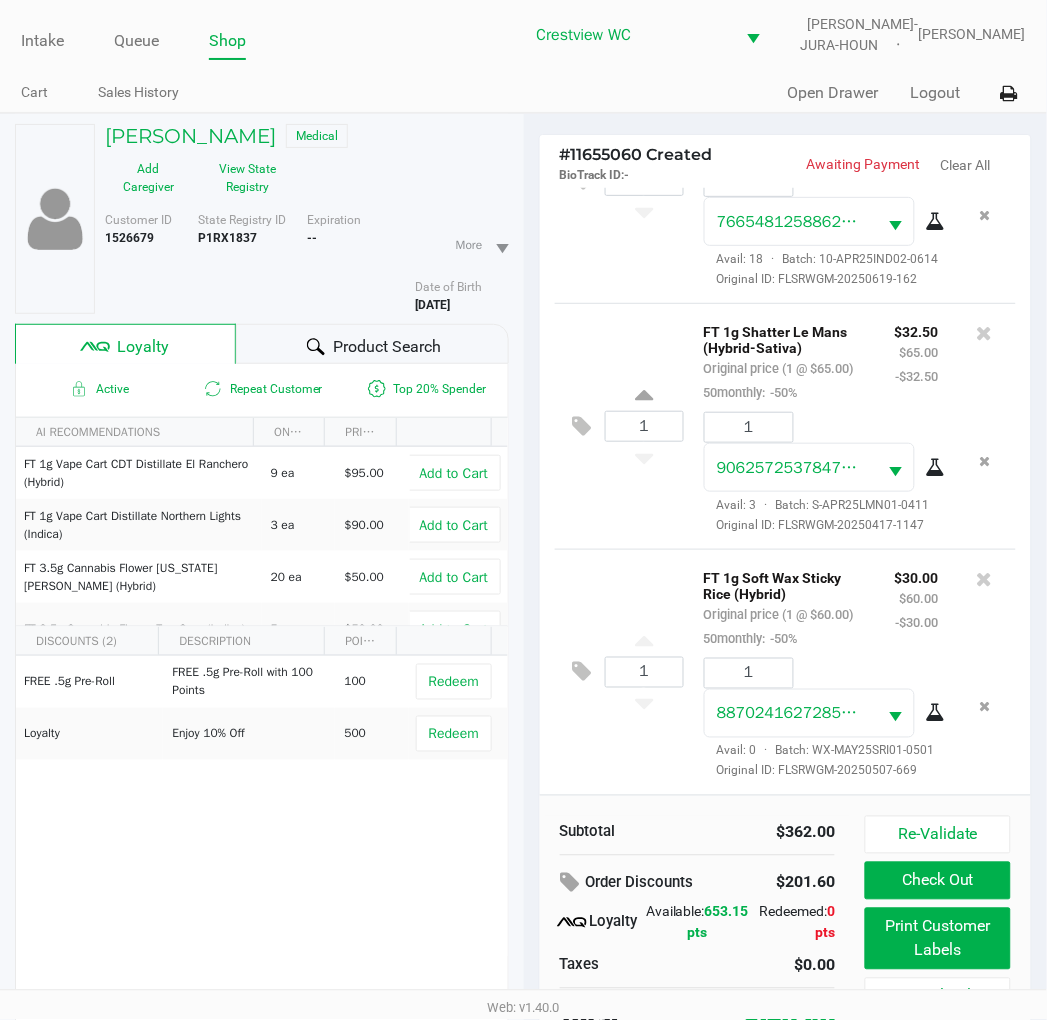 scroll, scrollTop: 104, scrollLeft: 0, axis: vertical 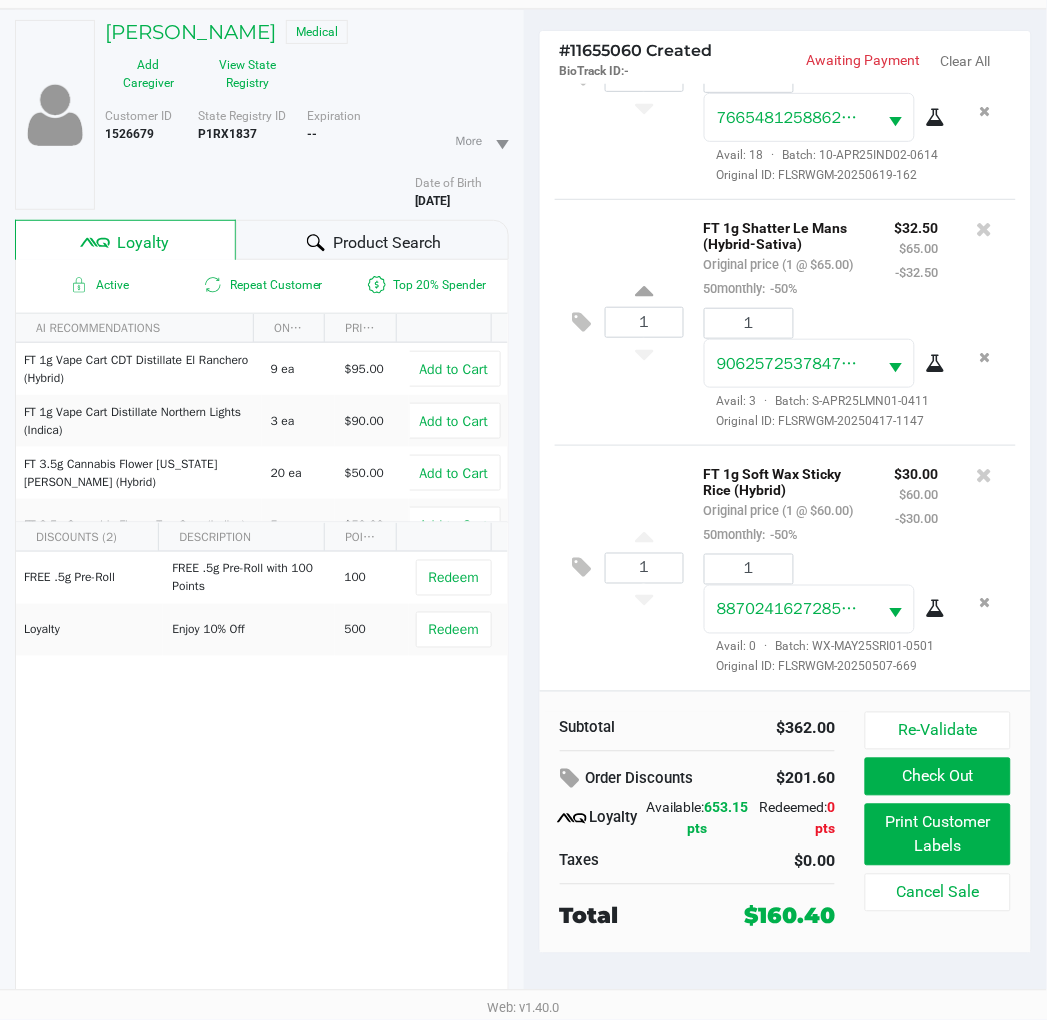 click on "1  FT 1g Soft Wax Sticky Rice (Hybrid)   Original price (1 @ $60.00)  50monthly:  -50% $30.00 $60.00 -$30.00 1 8870241627285704  Avail: 0  ·  Batch: WX-MAY25SRI01-0501   Original ID: FLSRWGM-20250507-669" 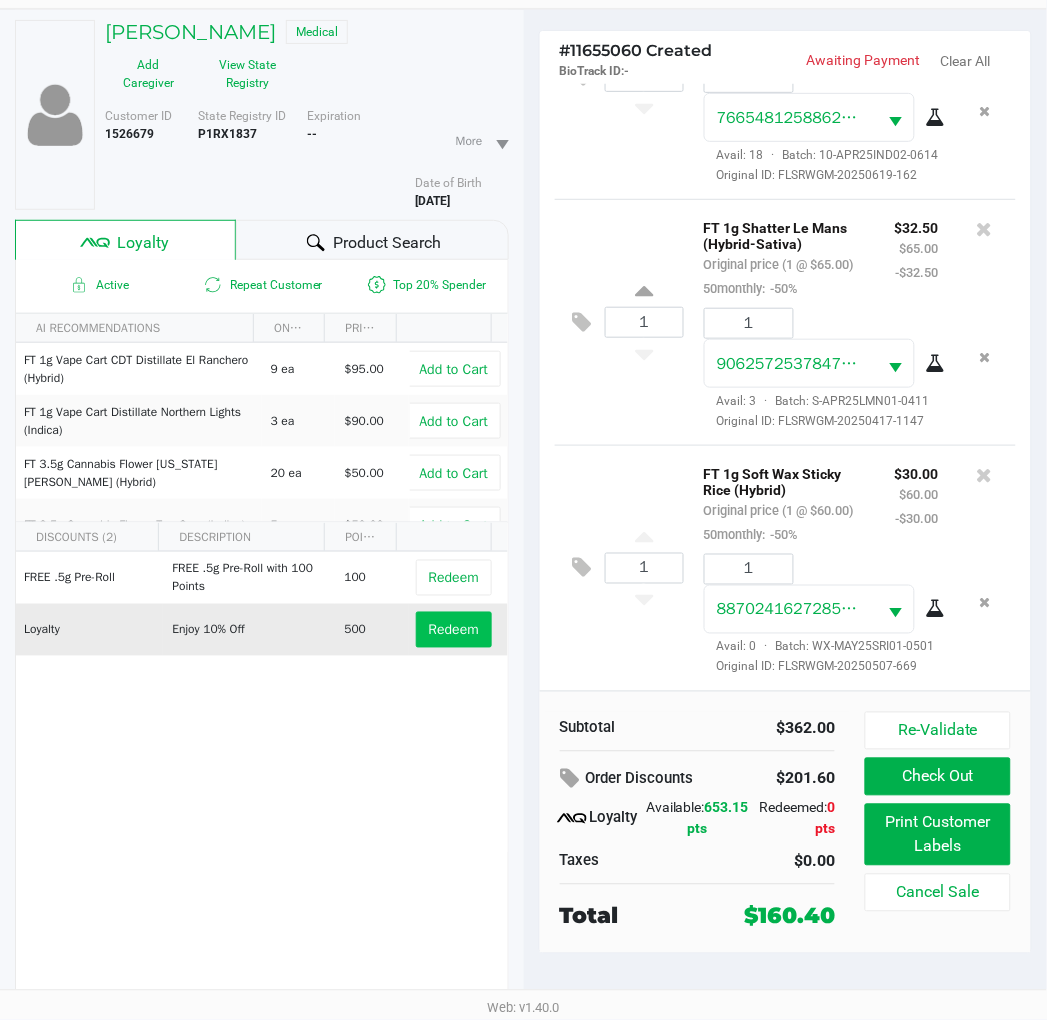 click on "Redeem" 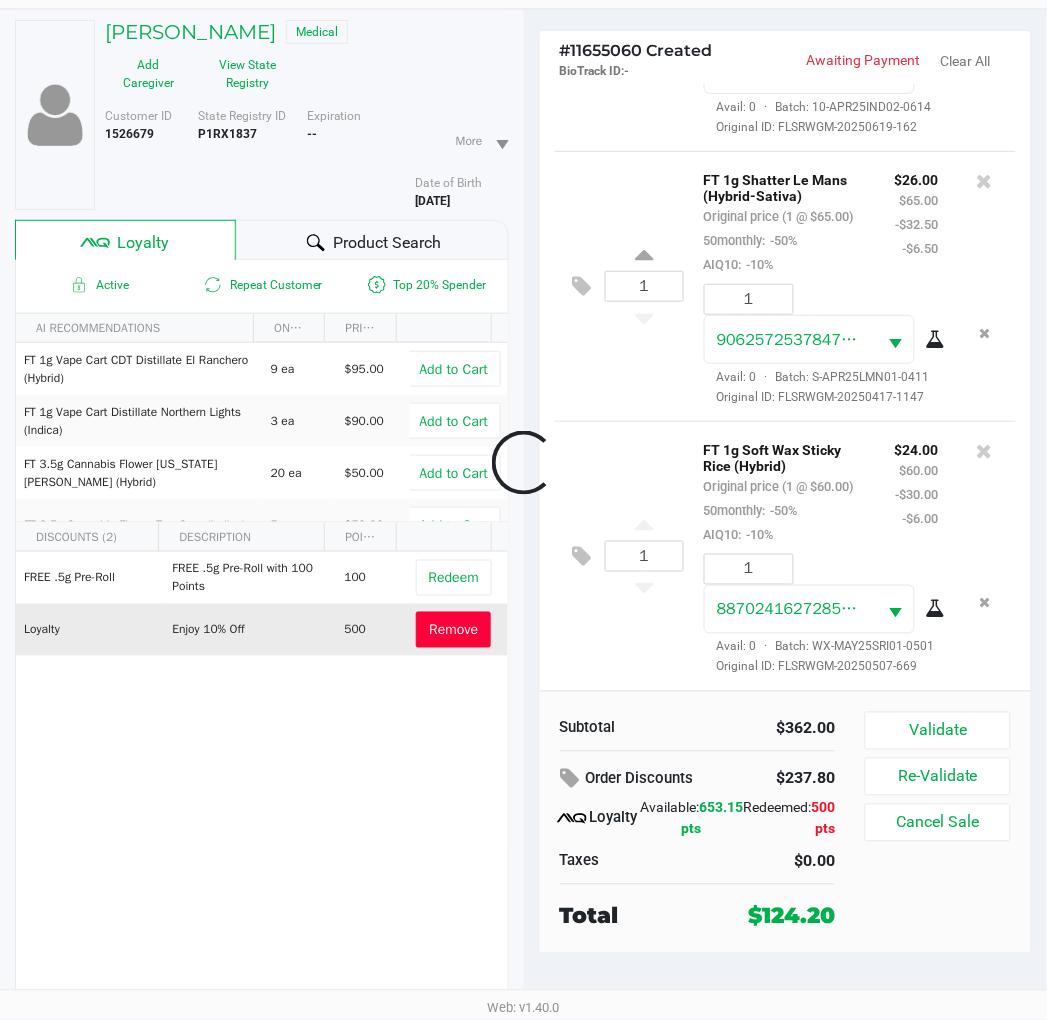 scroll, scrollTop: 1337, scrollLeft: 0, axis: vertical 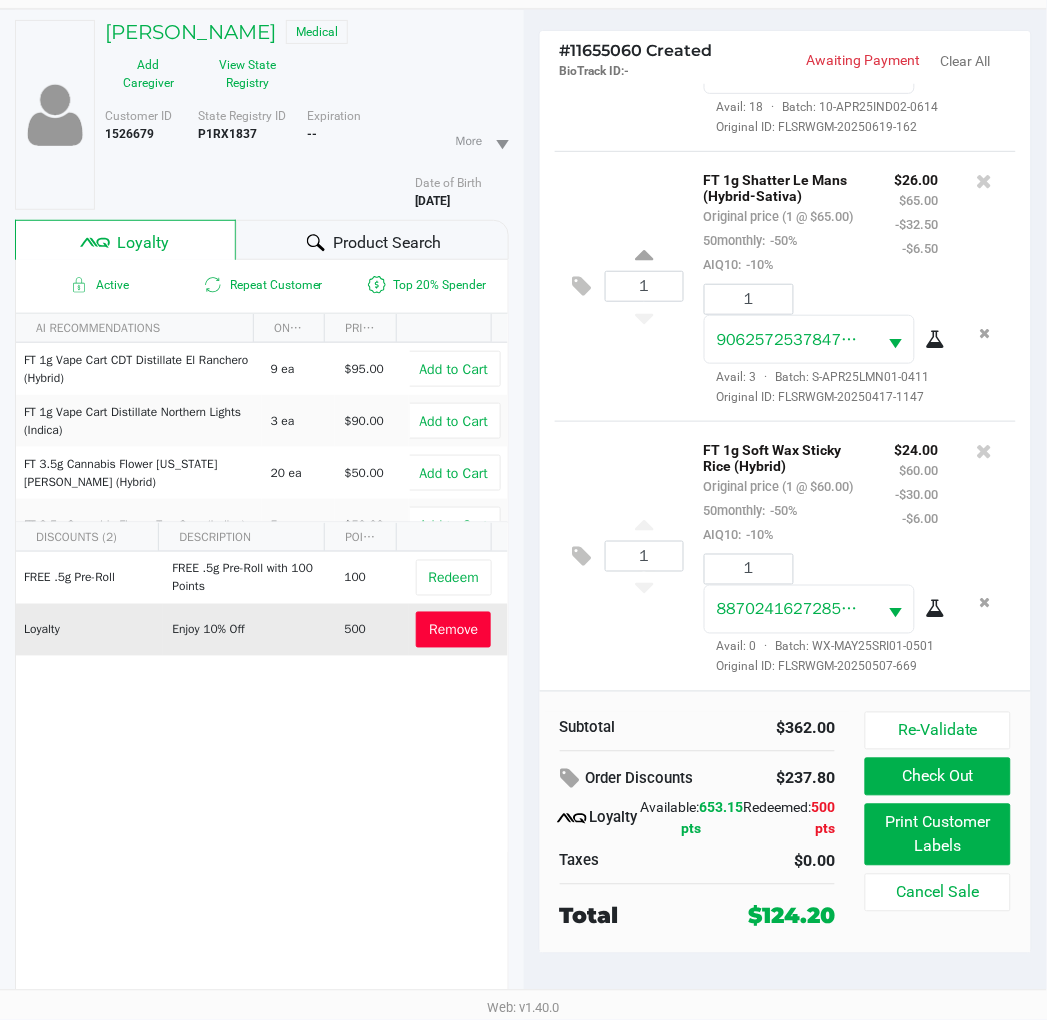 click on "Print Customer Labels" 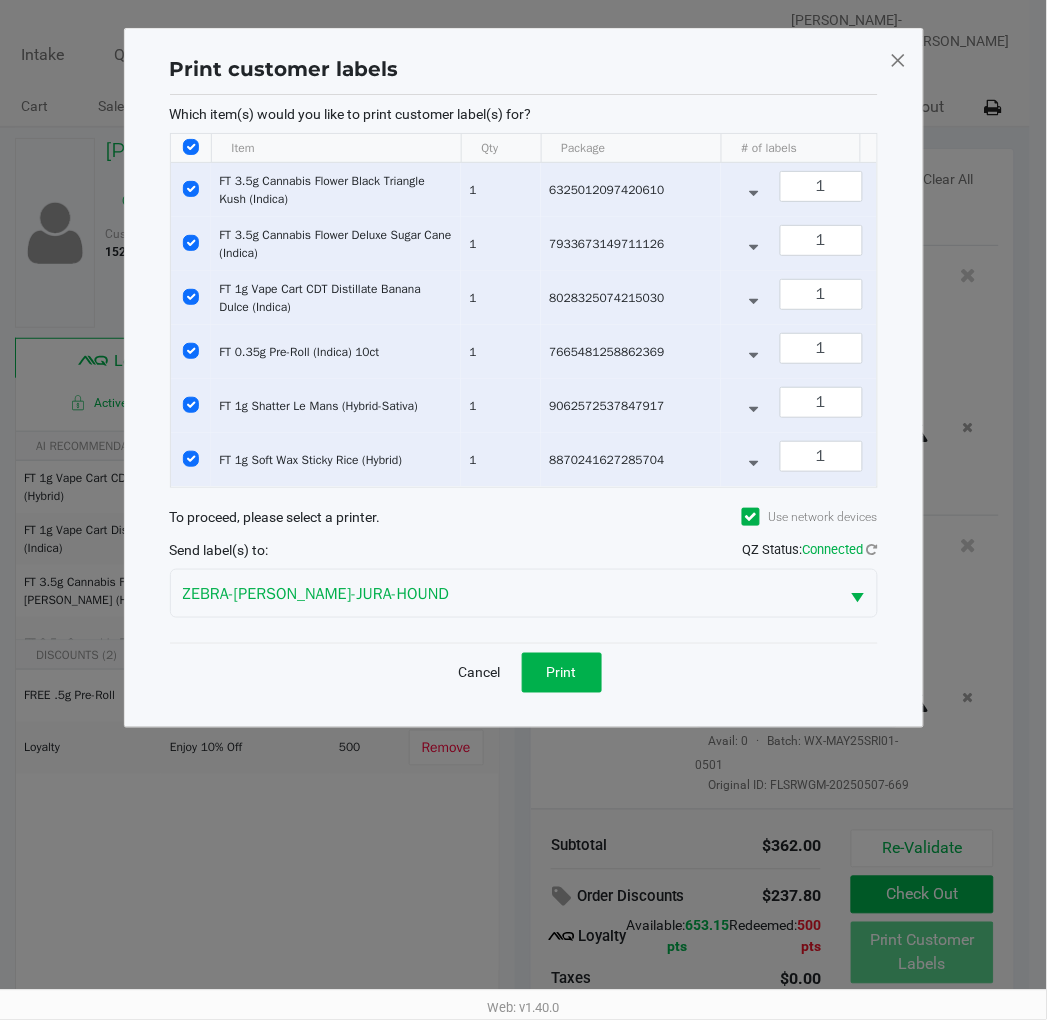 scroll, scrollTop: 0, scrollLeft: 0, axis: both 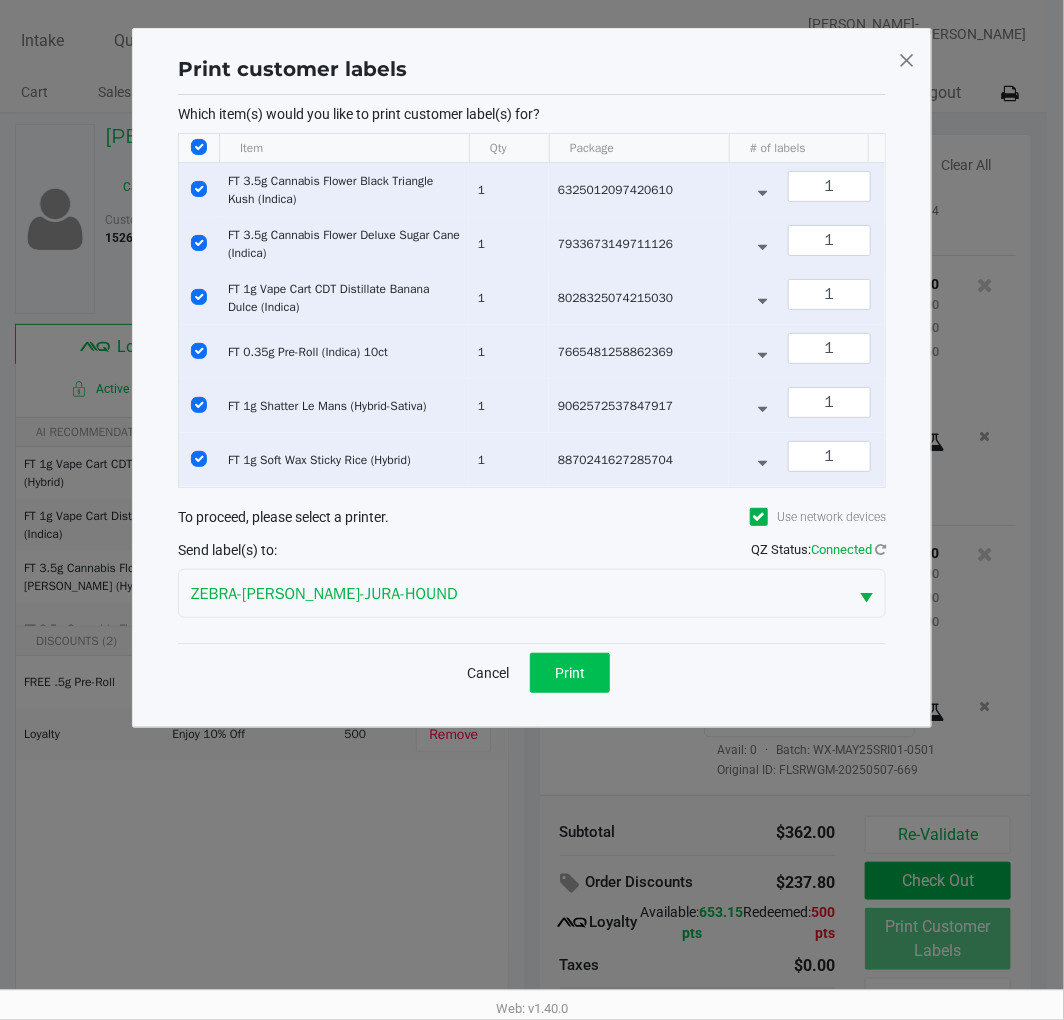 click on "Print" 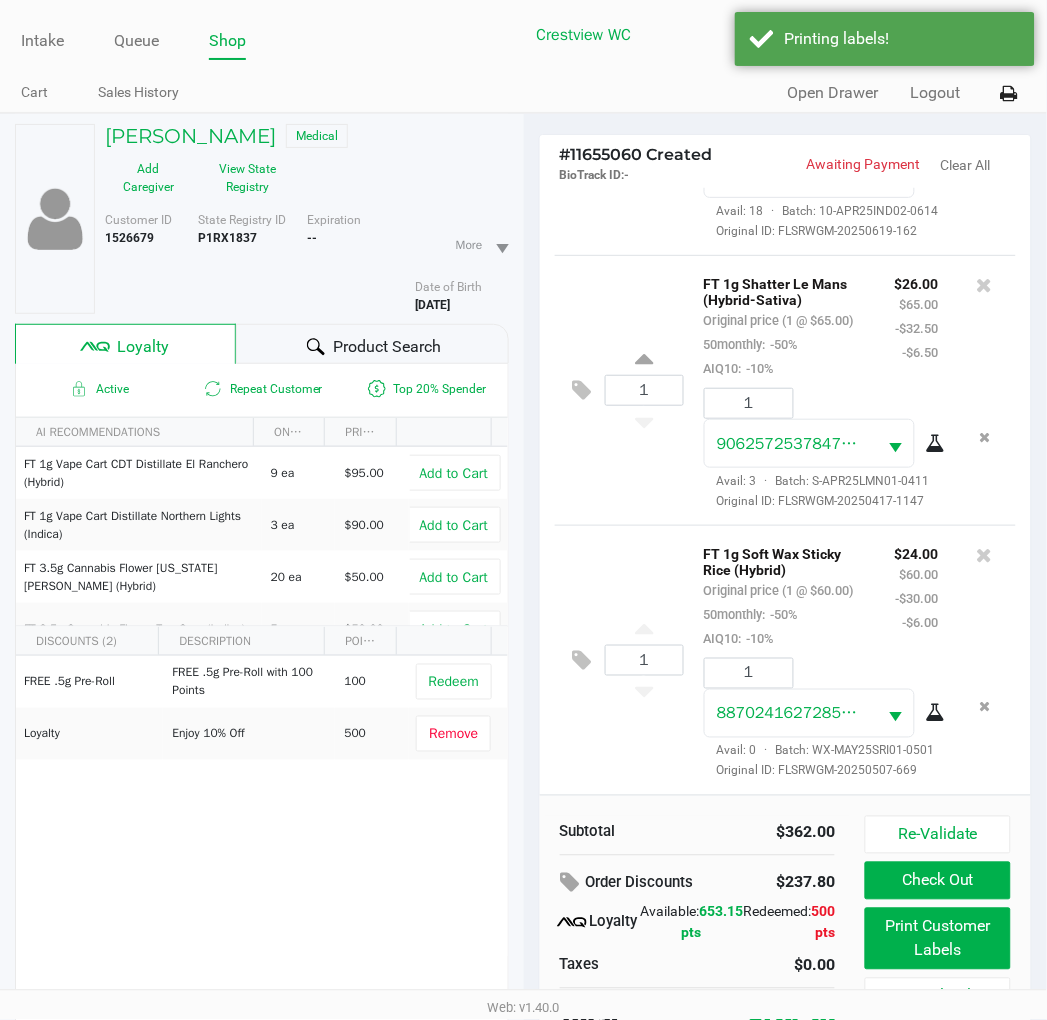 scroll, scrollTop: 104, scrollLeft: 0, axis: vertical 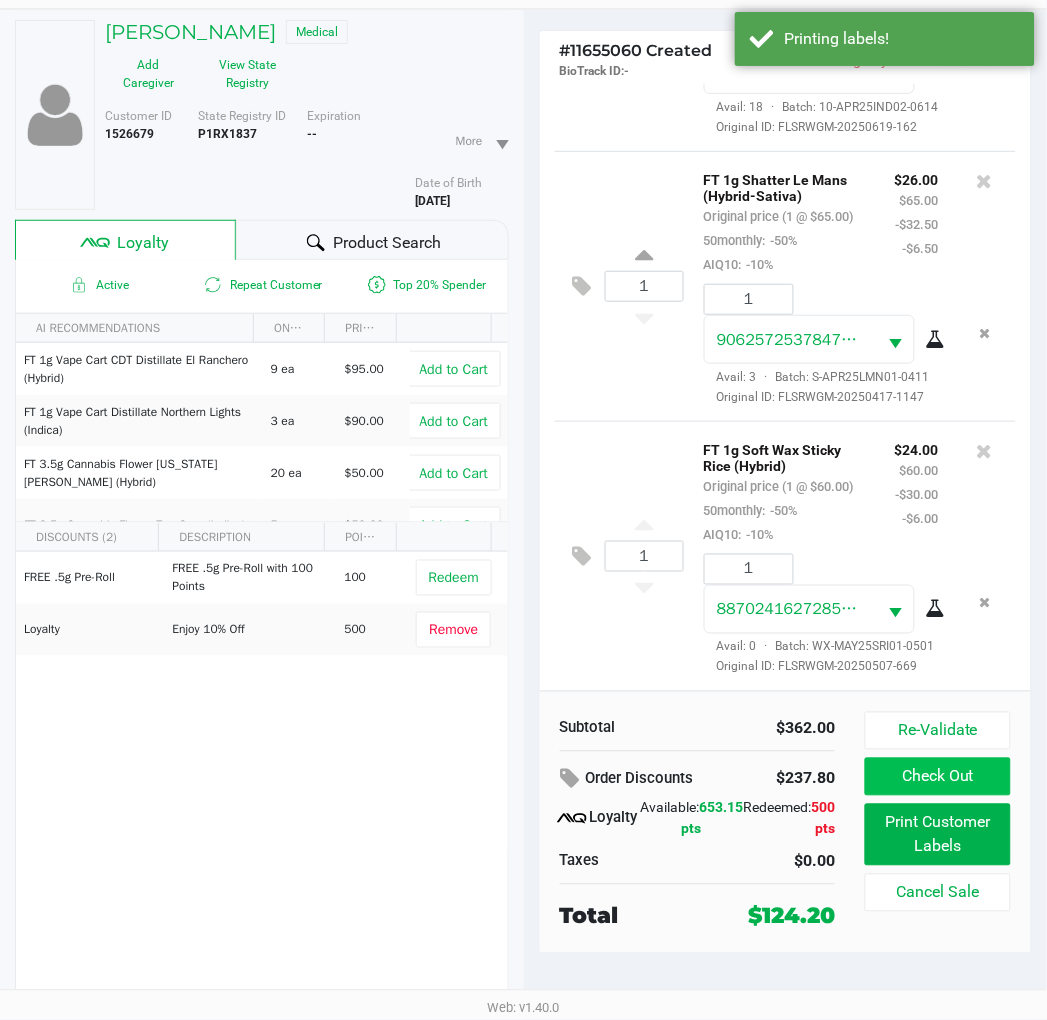 click on "Check Out" 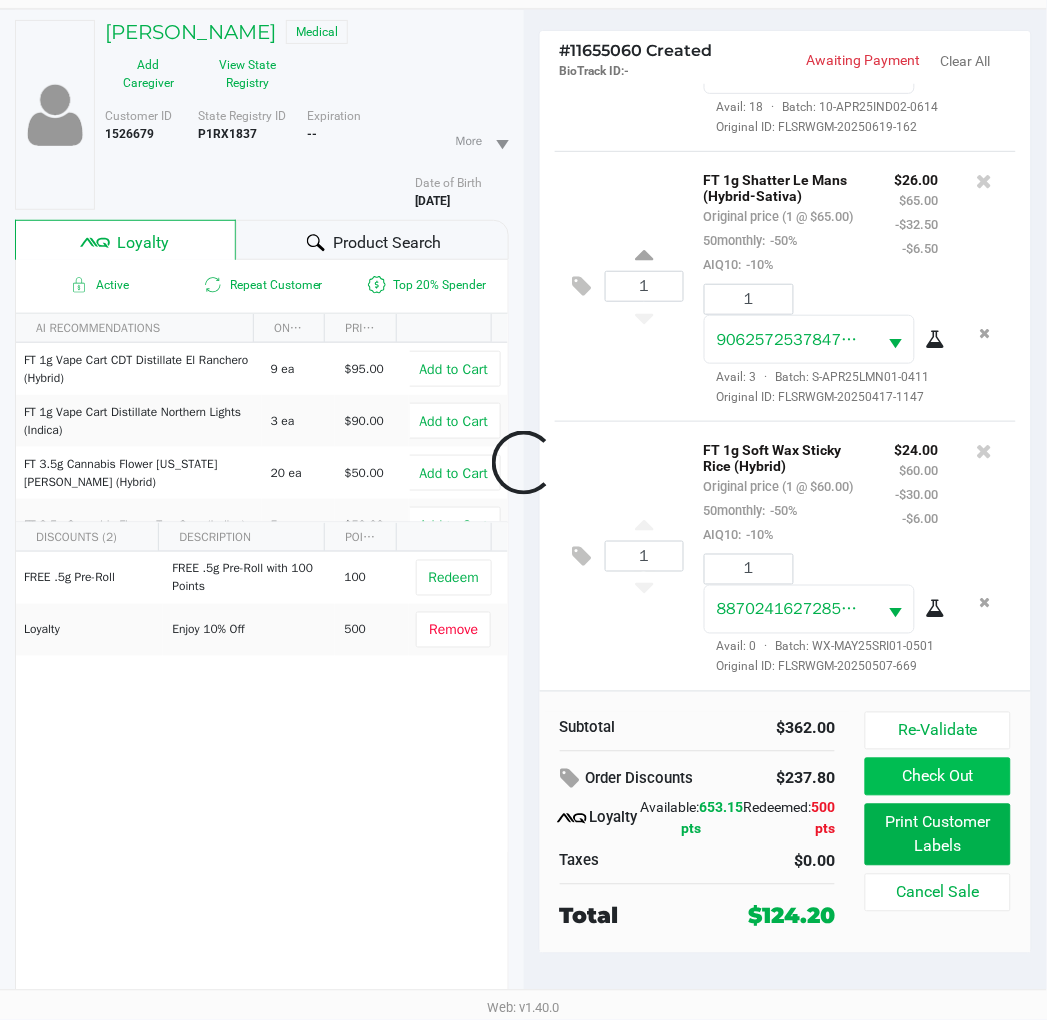scroll, scrollTop: 88, scrollLeft: 0, axis: vertical 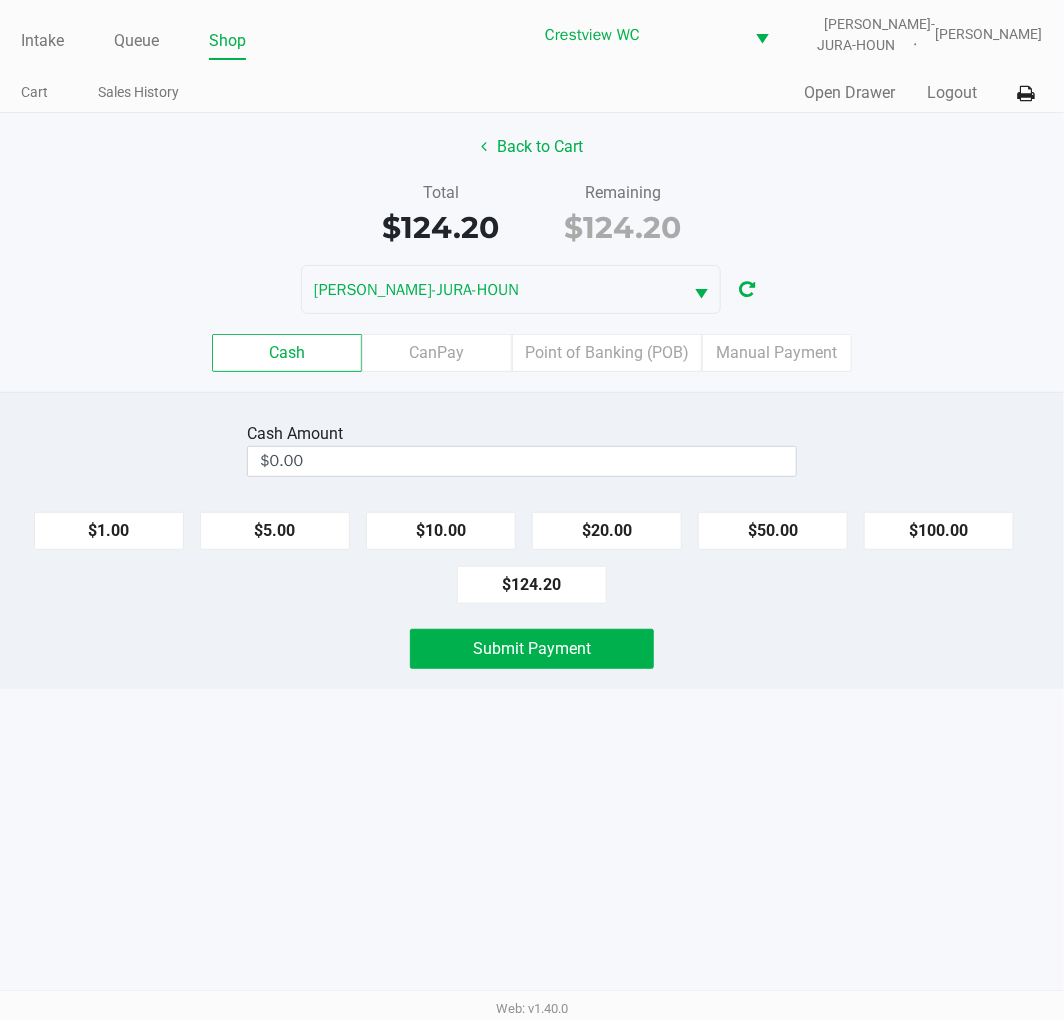 click on "Point of Banking (POB)" 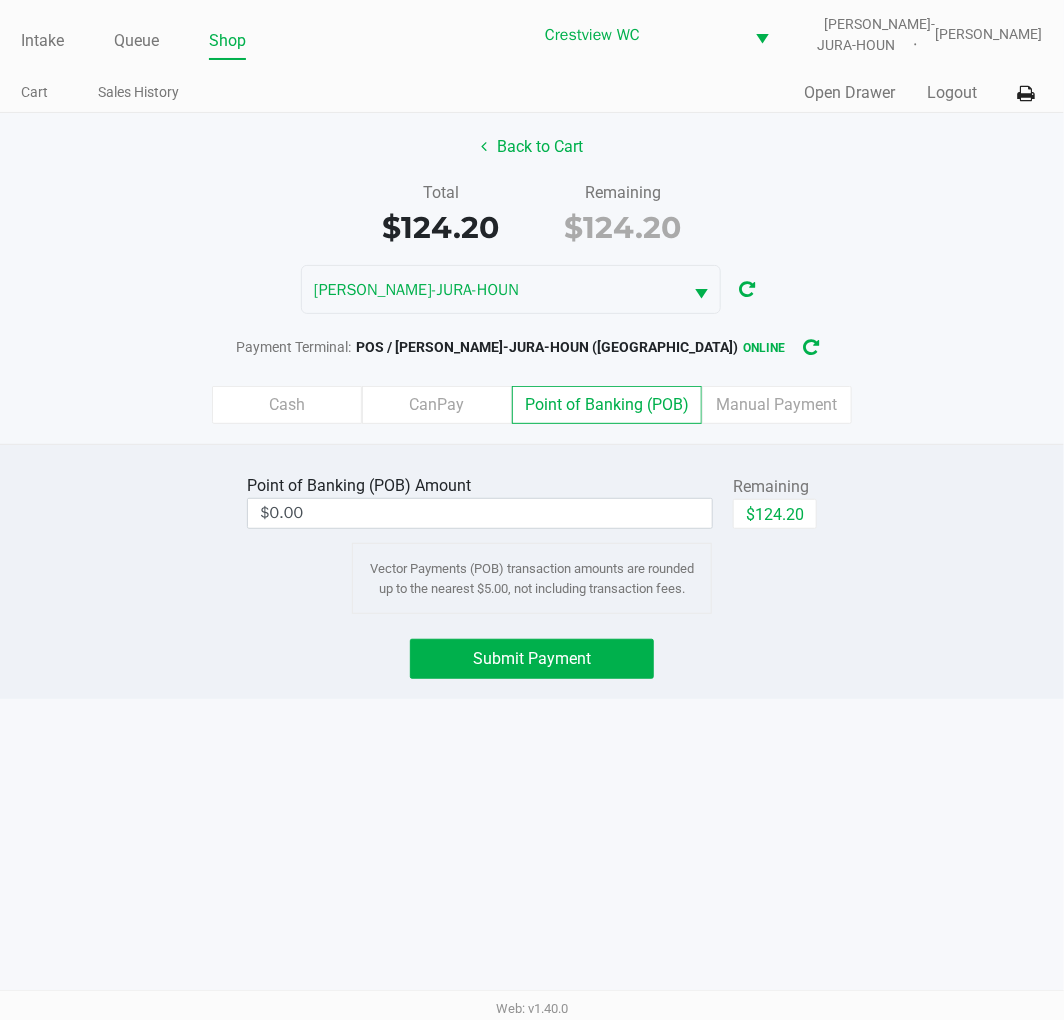 click on "$124.20" 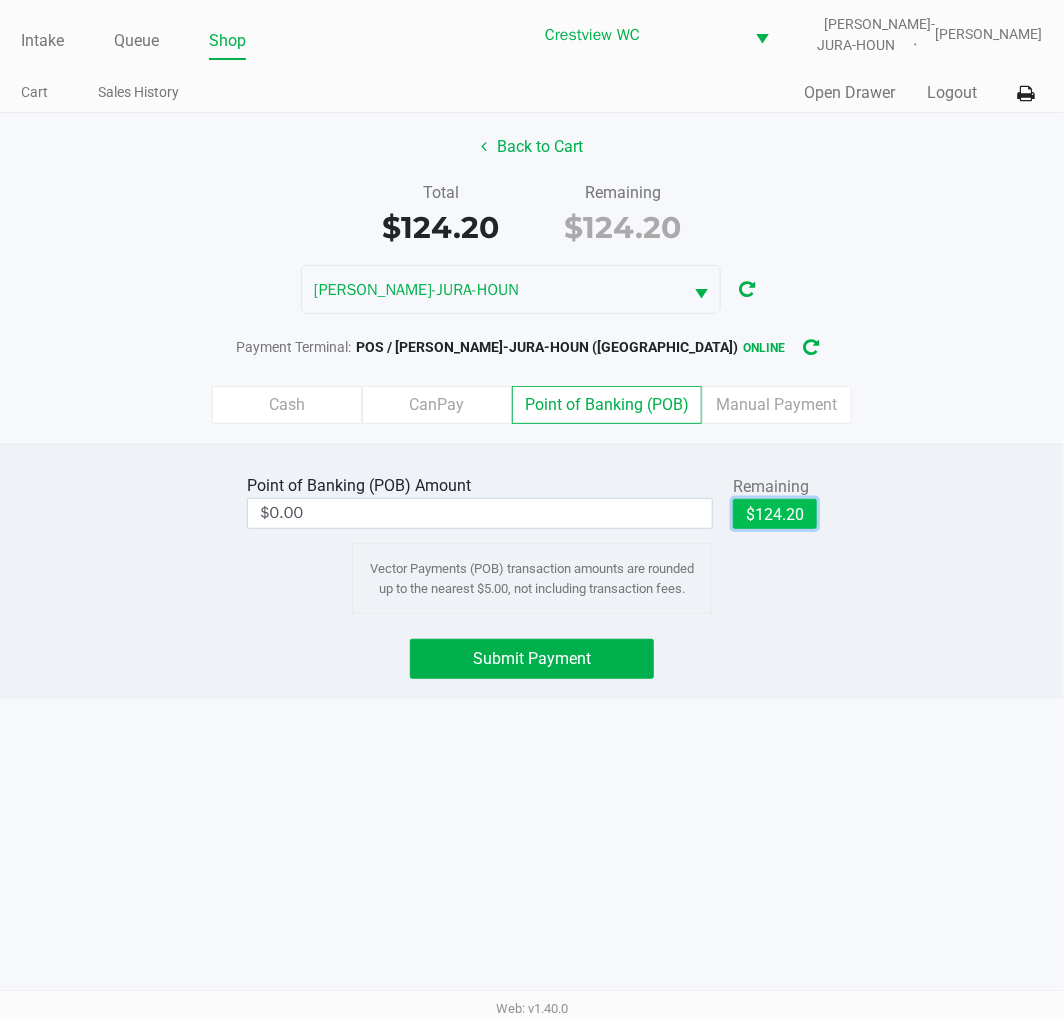 type on "$124.20" 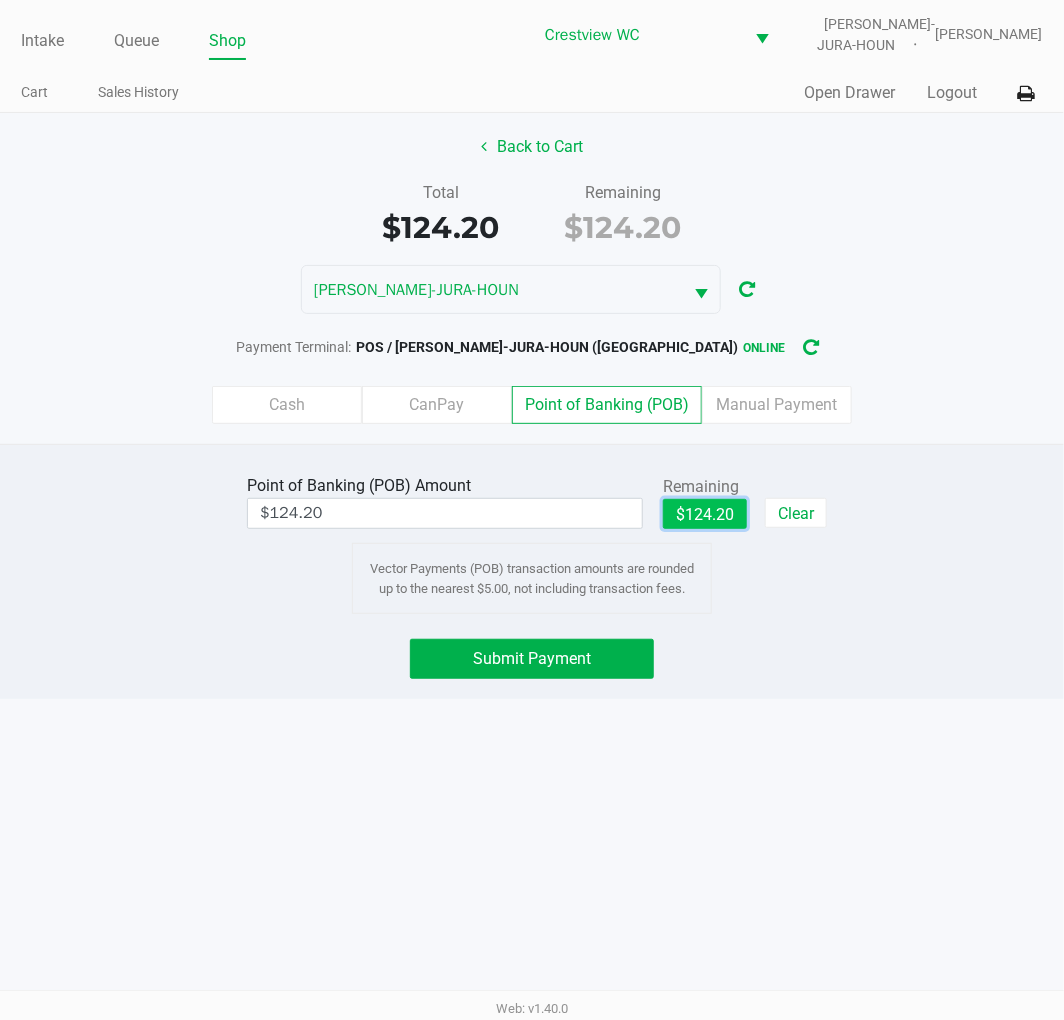 click on "Submit Payment" 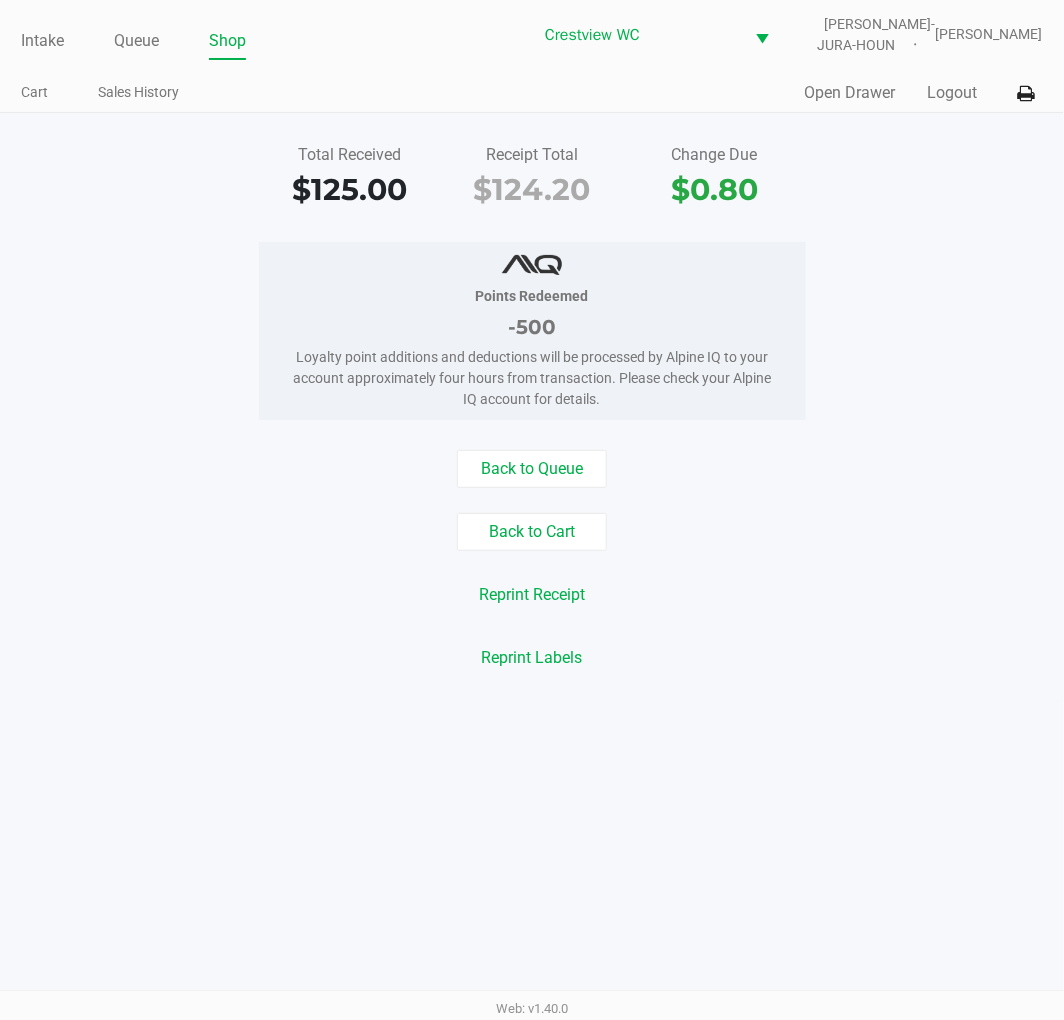 click on "Points Redeemed   -500   Loyalty point additions and deductions will be processed by Alpine IQ to your account approximately four hours from transaction. Please check your Alpine IQ account for details." 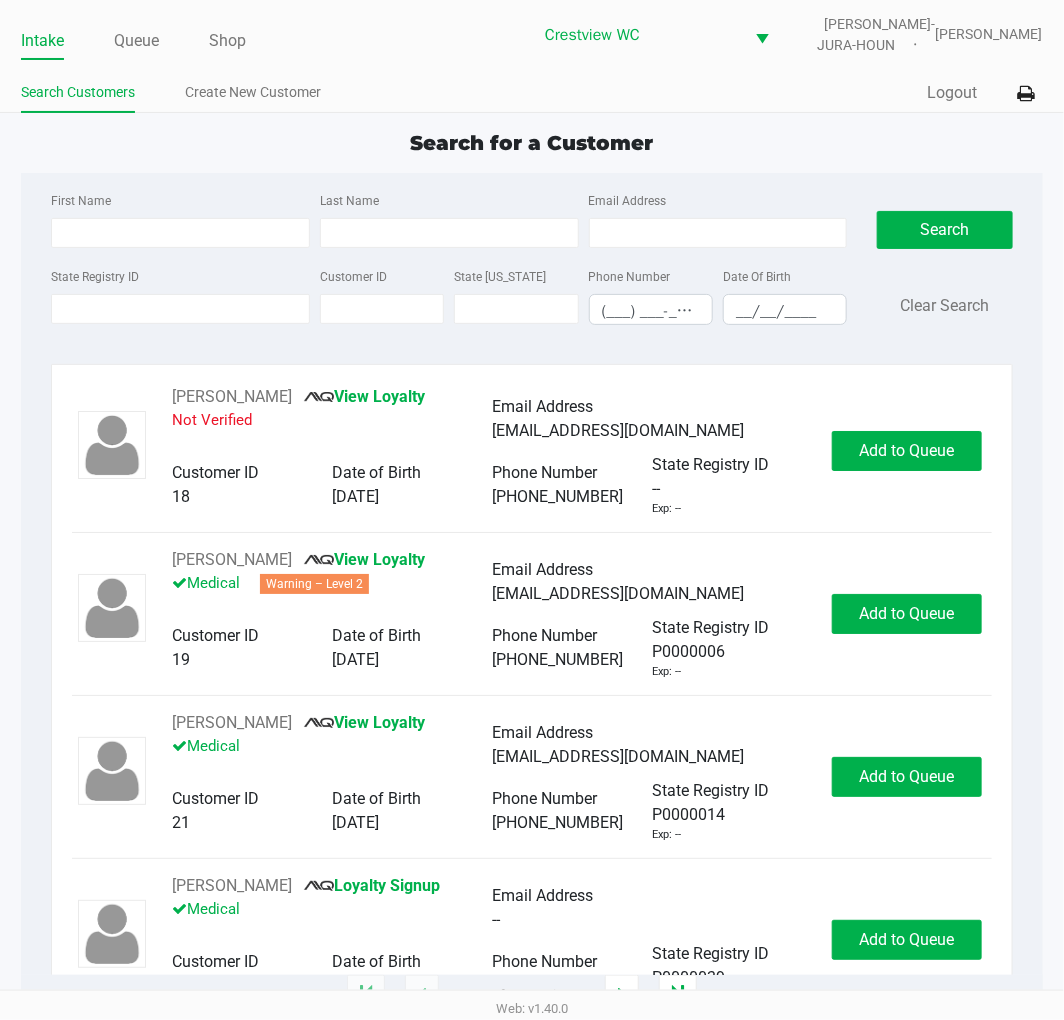 click on "Search for a Customer First Name Last Name Email Address State Registry ID Customer ID State ID Phone Number (___) ___-____ Date Of Birth __/__/____  Search   Clear Search   RICHARD MURPHY       View Loyalty   Not Verified   Email Address   ms1111111111@hotmail.com   Customer ID   18   Date of Birth   04/02/1955   Phone Number   (727) 515-7256   State Registry ID   --   Exp: --   Add to Queue   ADELE OSORIO       View Loyalty   Medical   Warning – Level 2   Email Address   floatingonmycloud@gmail.com   Customer ID   19   Date of Birth   02/15/1955   Phone Number   (516) 205-8315   State Registry ID   P0000006   Exp: --   Add to Queue   CHARLOTTE LEE       View Loyalty   Medical   Email Address   cblee0915@gmail.com   Customer ID   21   Date of Birth   09/15/1961   Phone Number   (609) 792-5321   State Registry ID   P0000014   Exp: --   Add to Queue   CRAWFORD KER       Loyalty Signup   Medical   Email Address   --   Customer ID   23   Date of Birth   07/27/2006   Phone Number   (727) 409-2778" 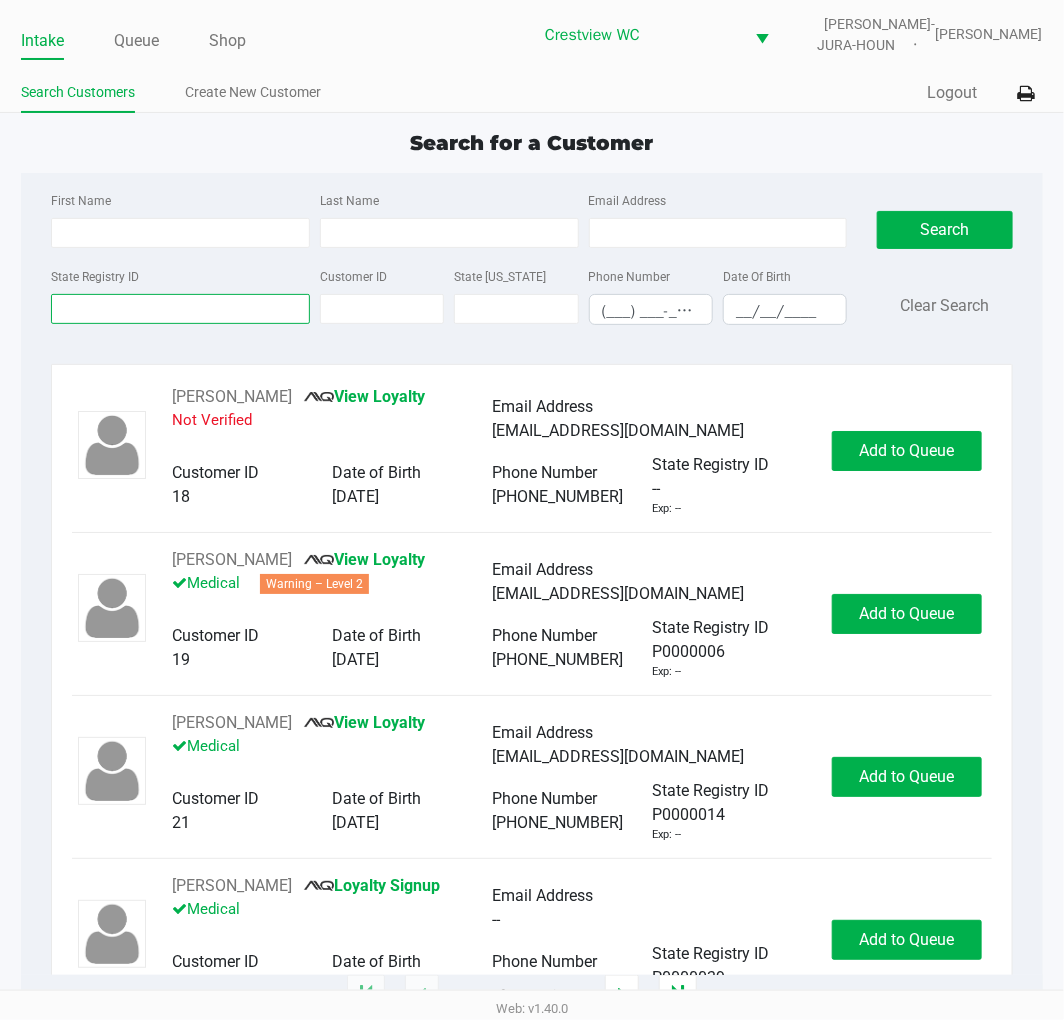 click on "State Registry ID" at bounding box center (180, 309) 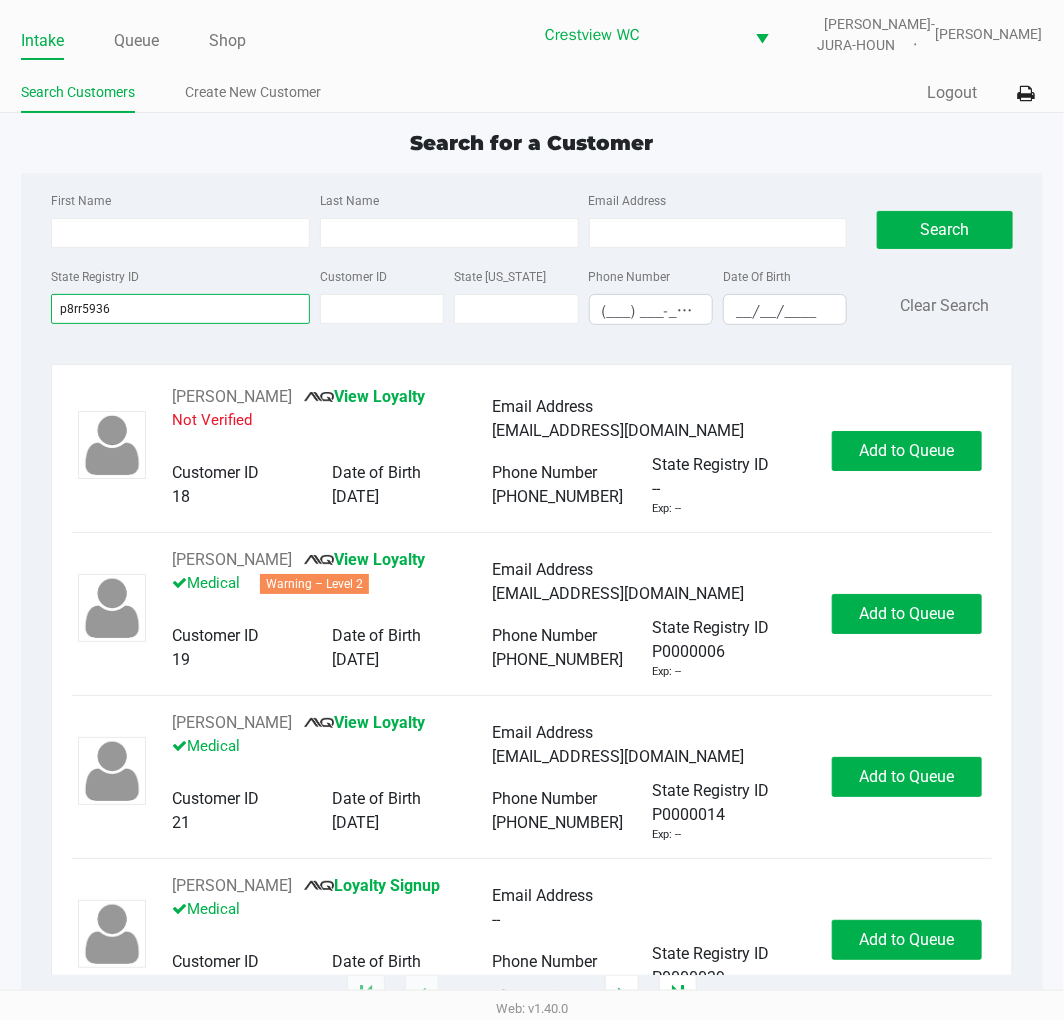 type on "p8rr5936" 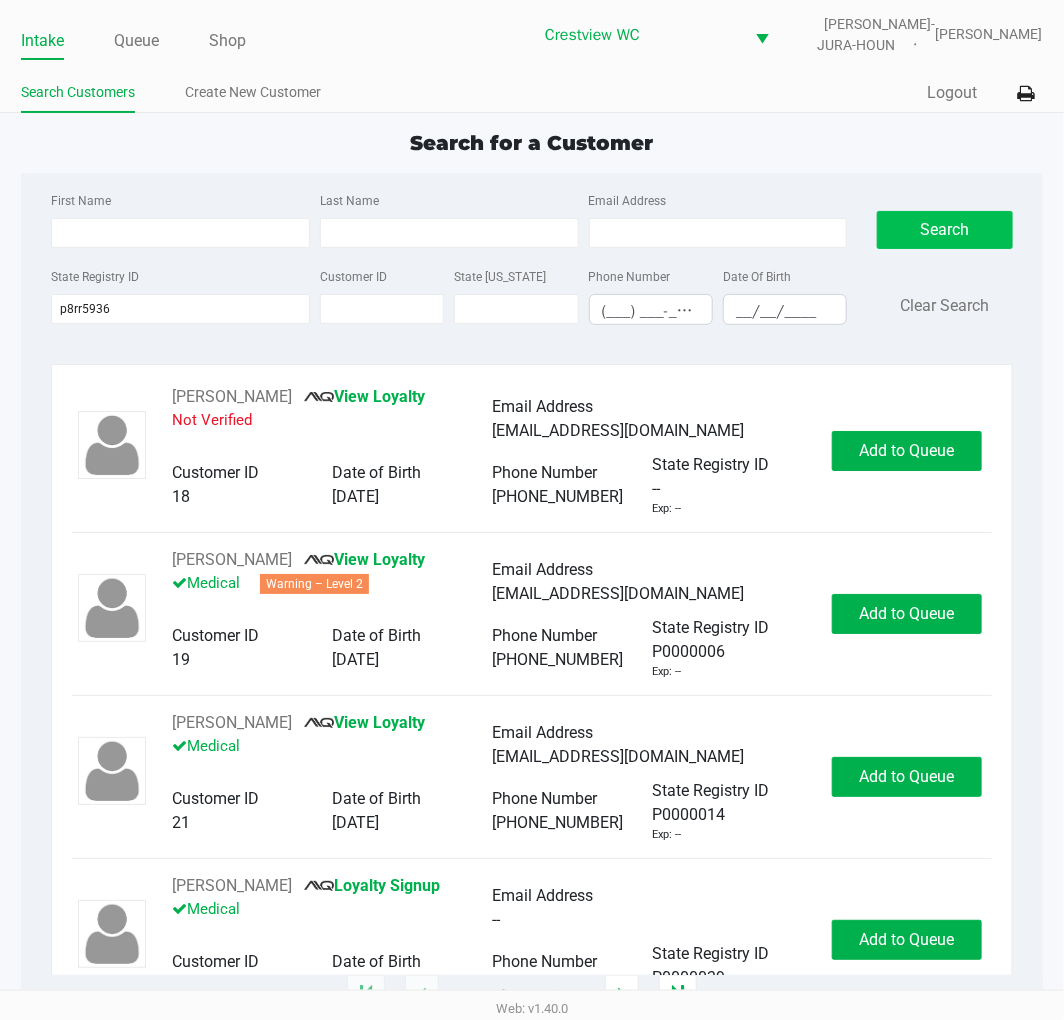 click on "Search" 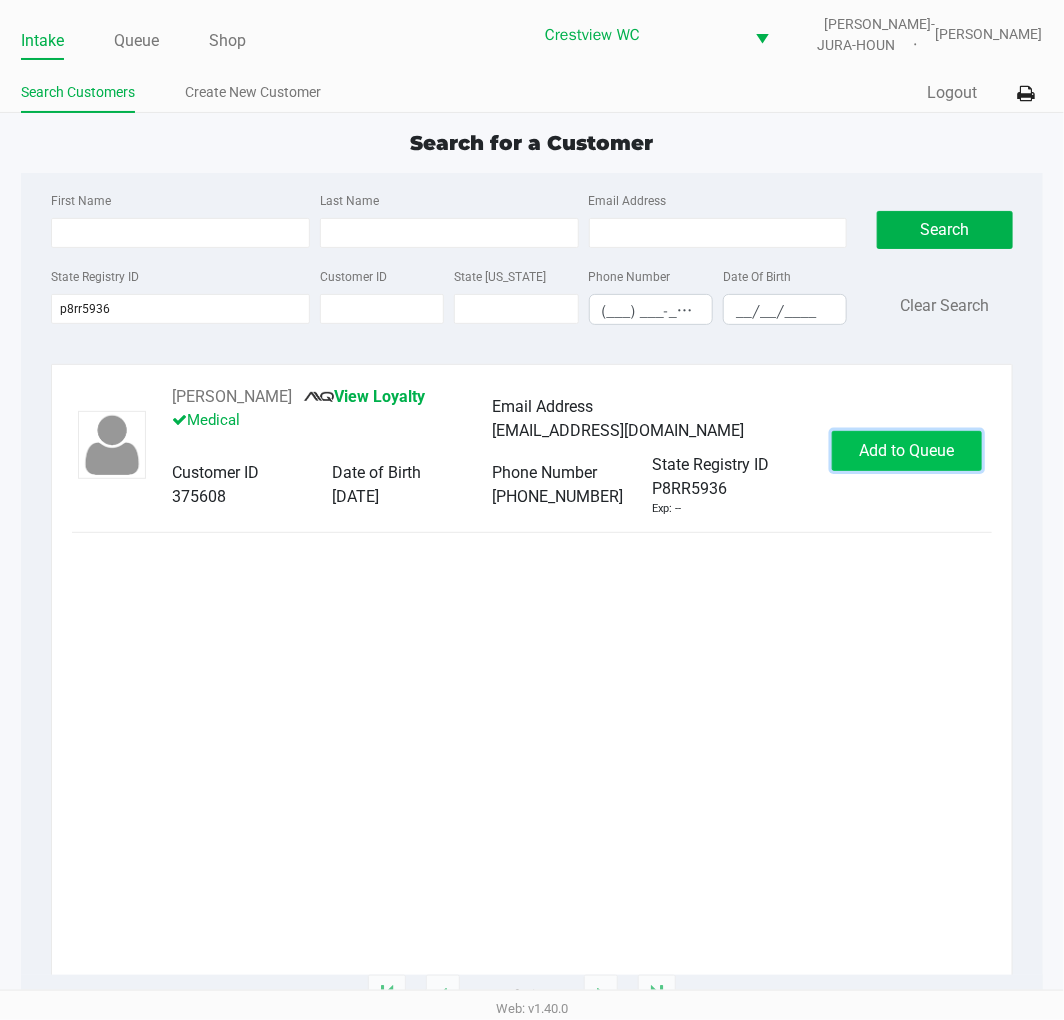 click on "Add to Queue" 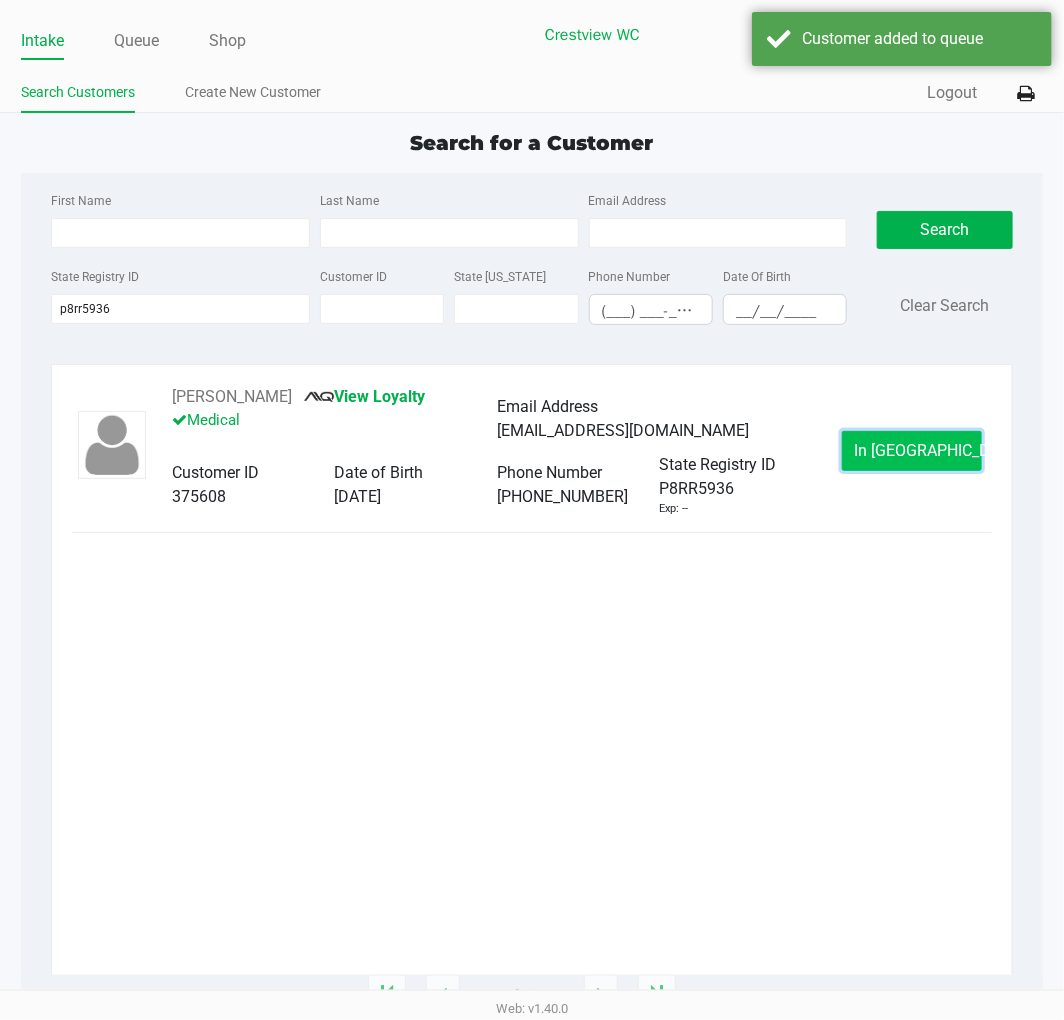 click on "In Queue" 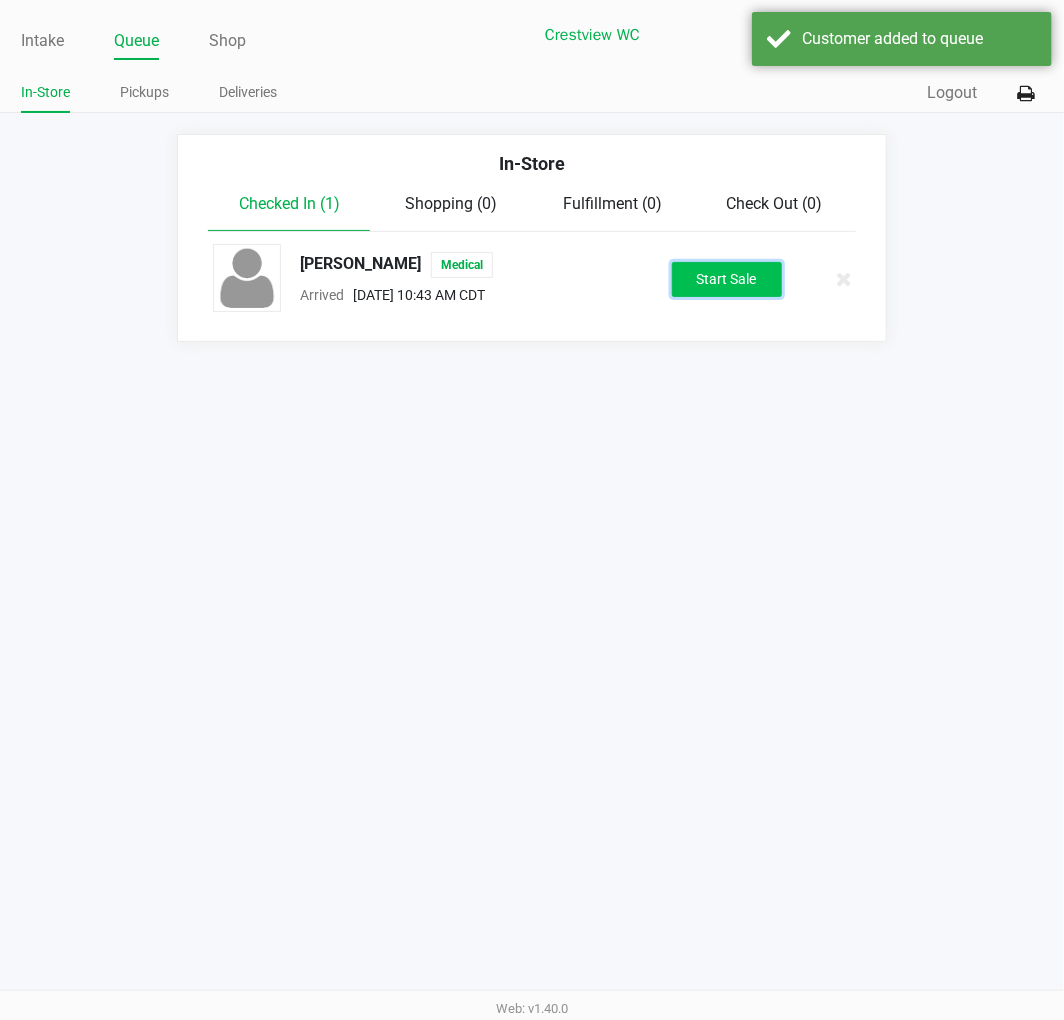 click on "Start Sale" 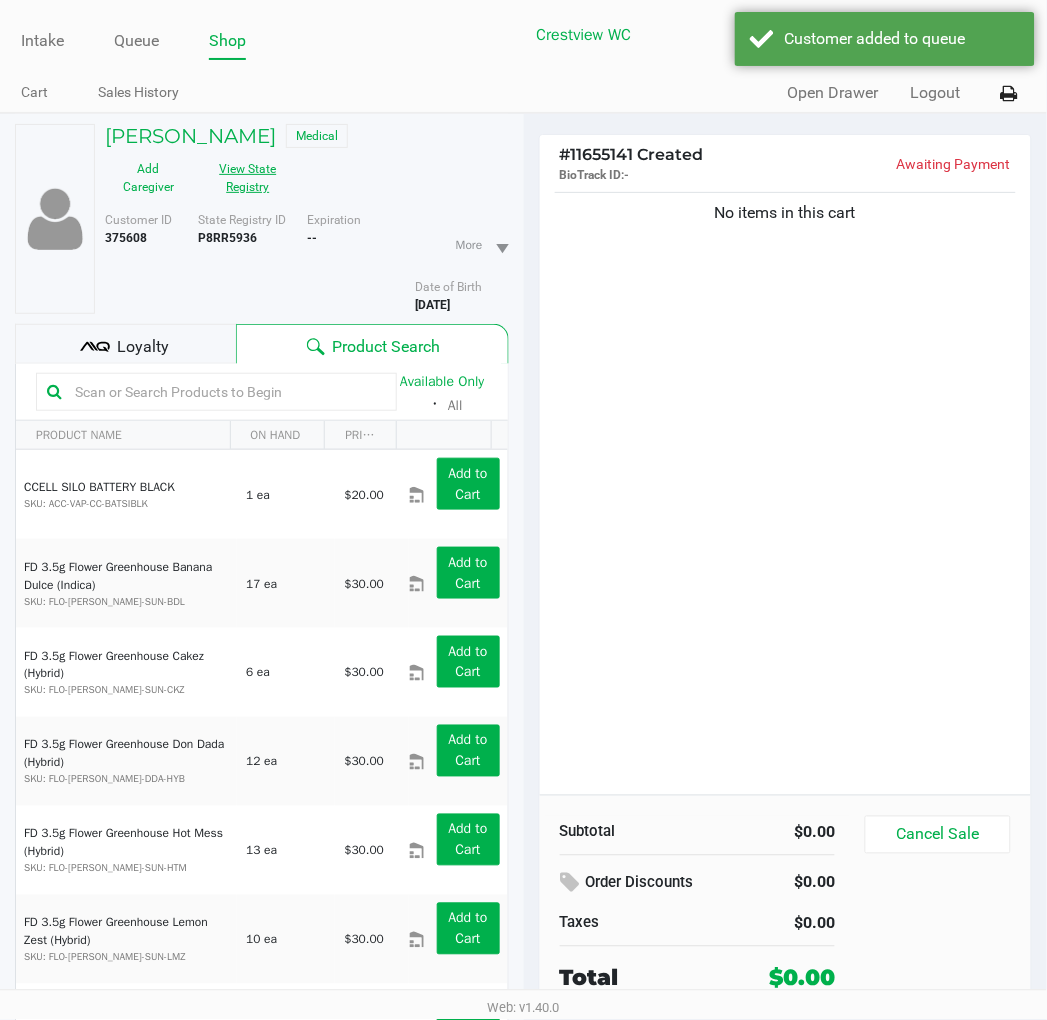 click on "View State Registry" 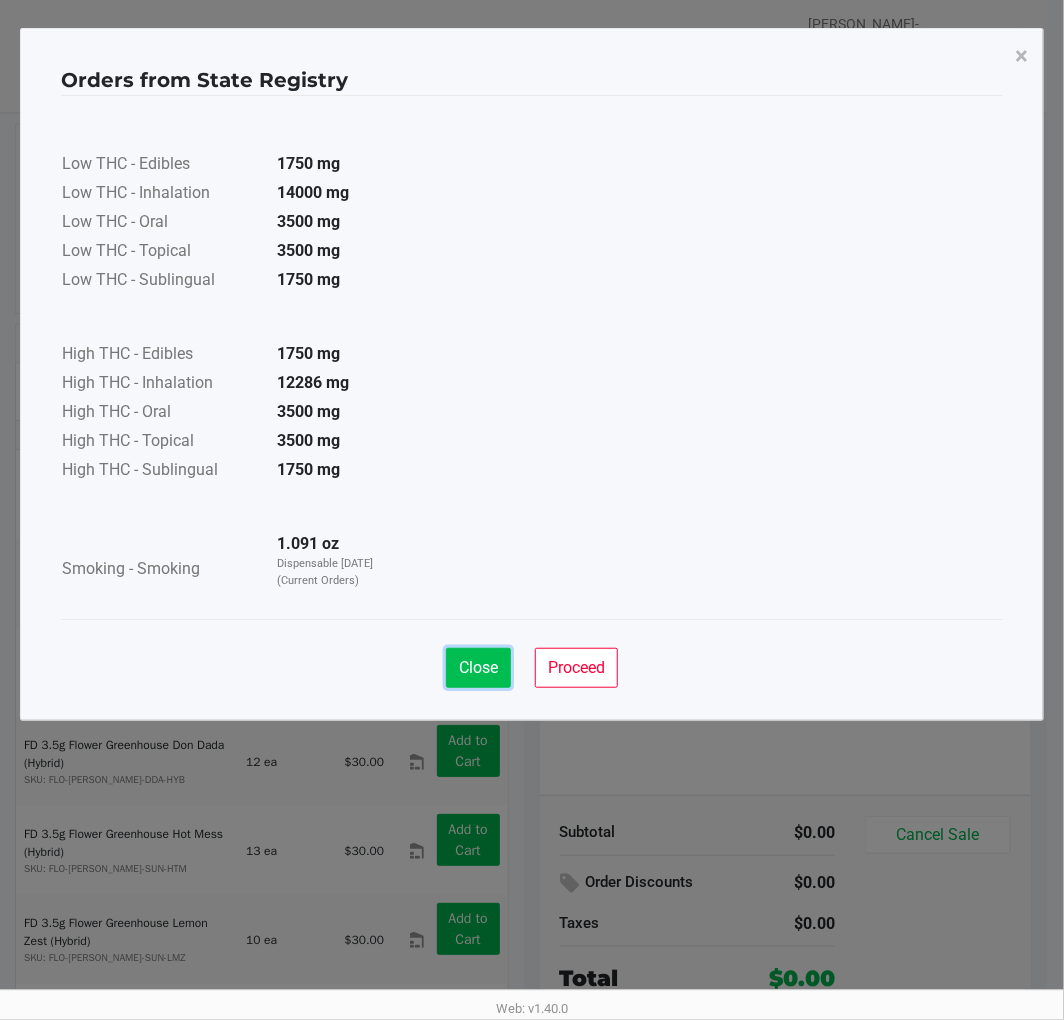 click on "Close" 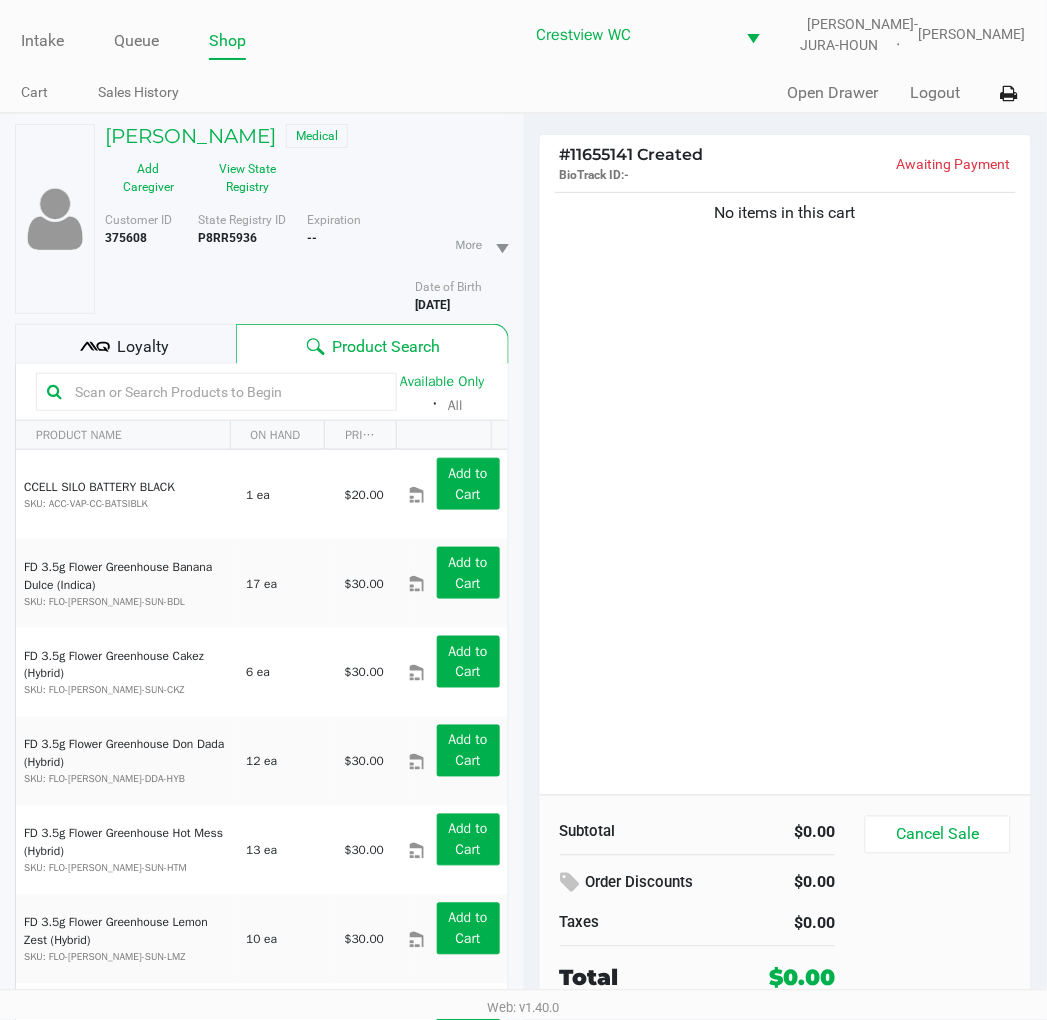 click on "Loyalty" 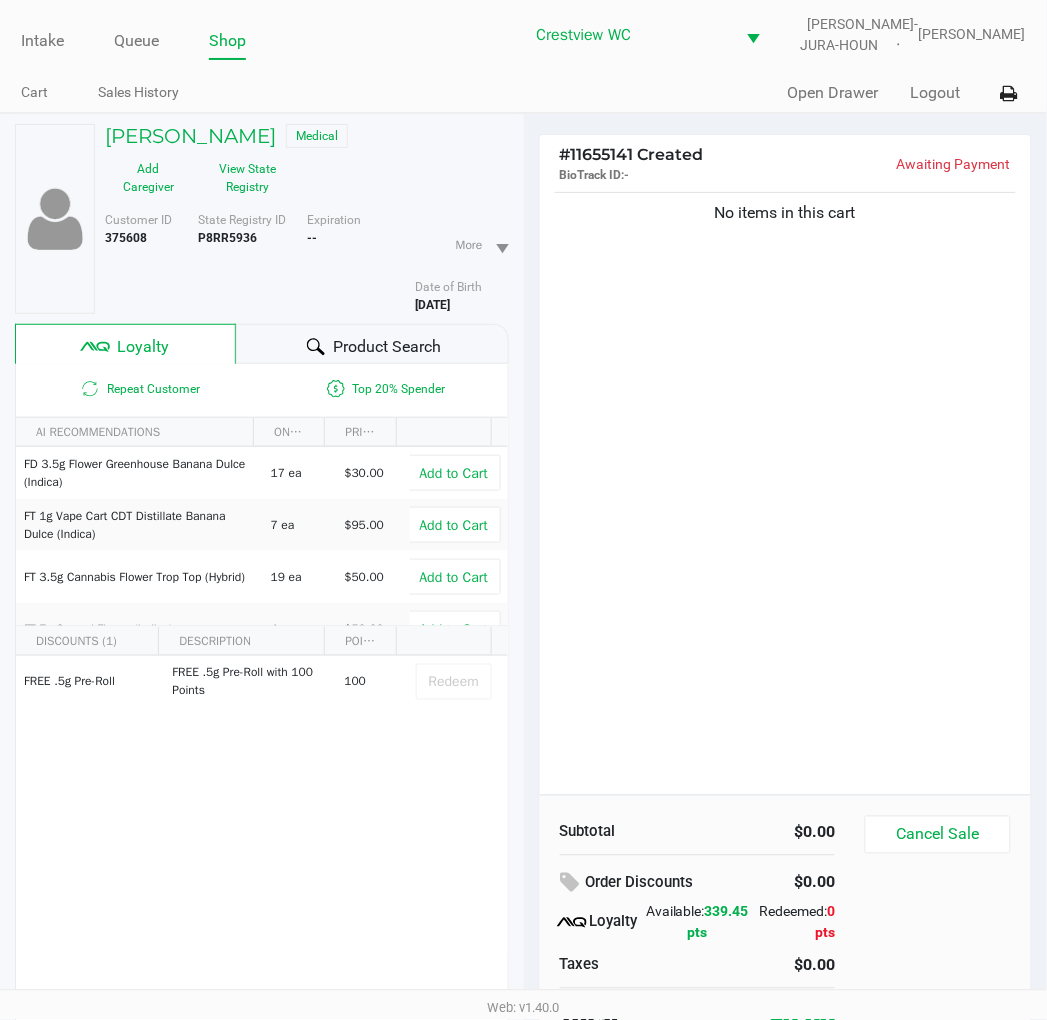 click on "No items in this cart" 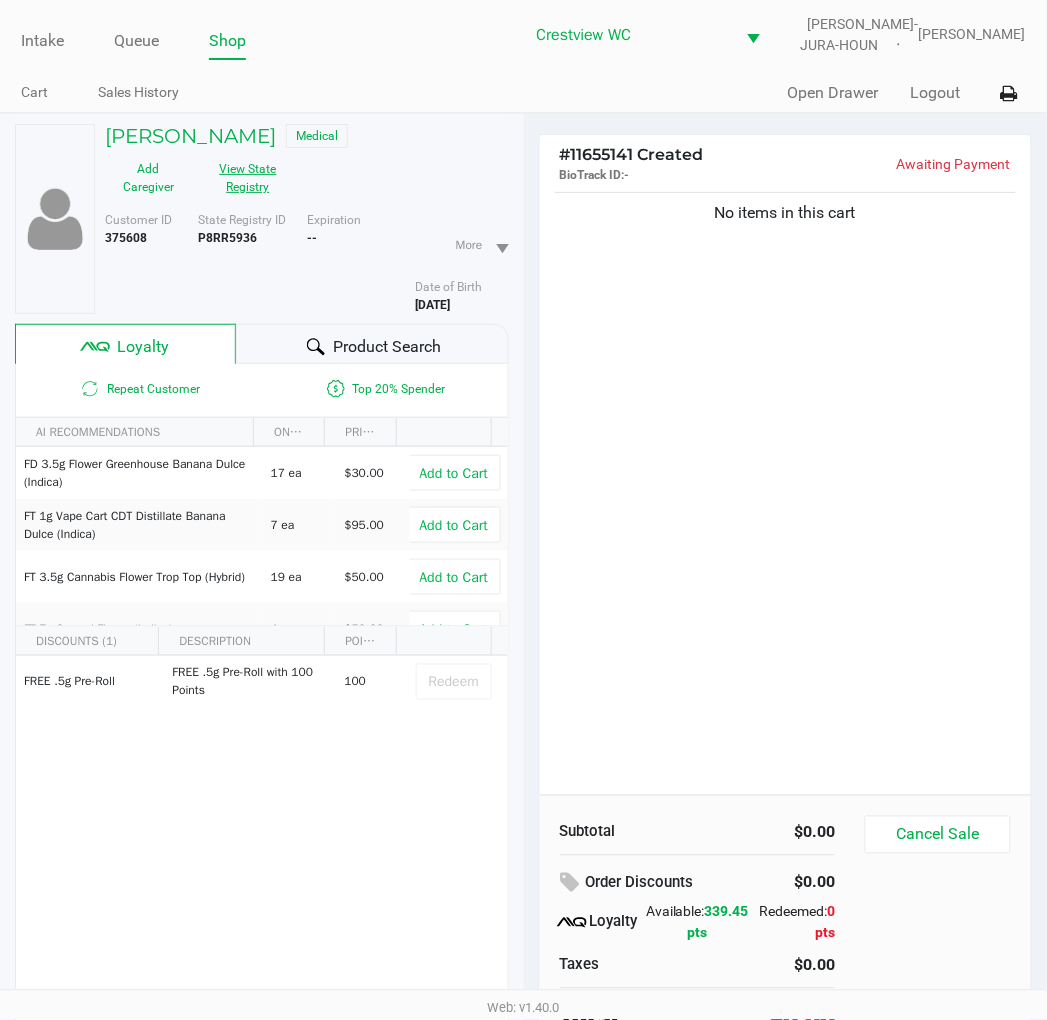 click on "View State Registry" 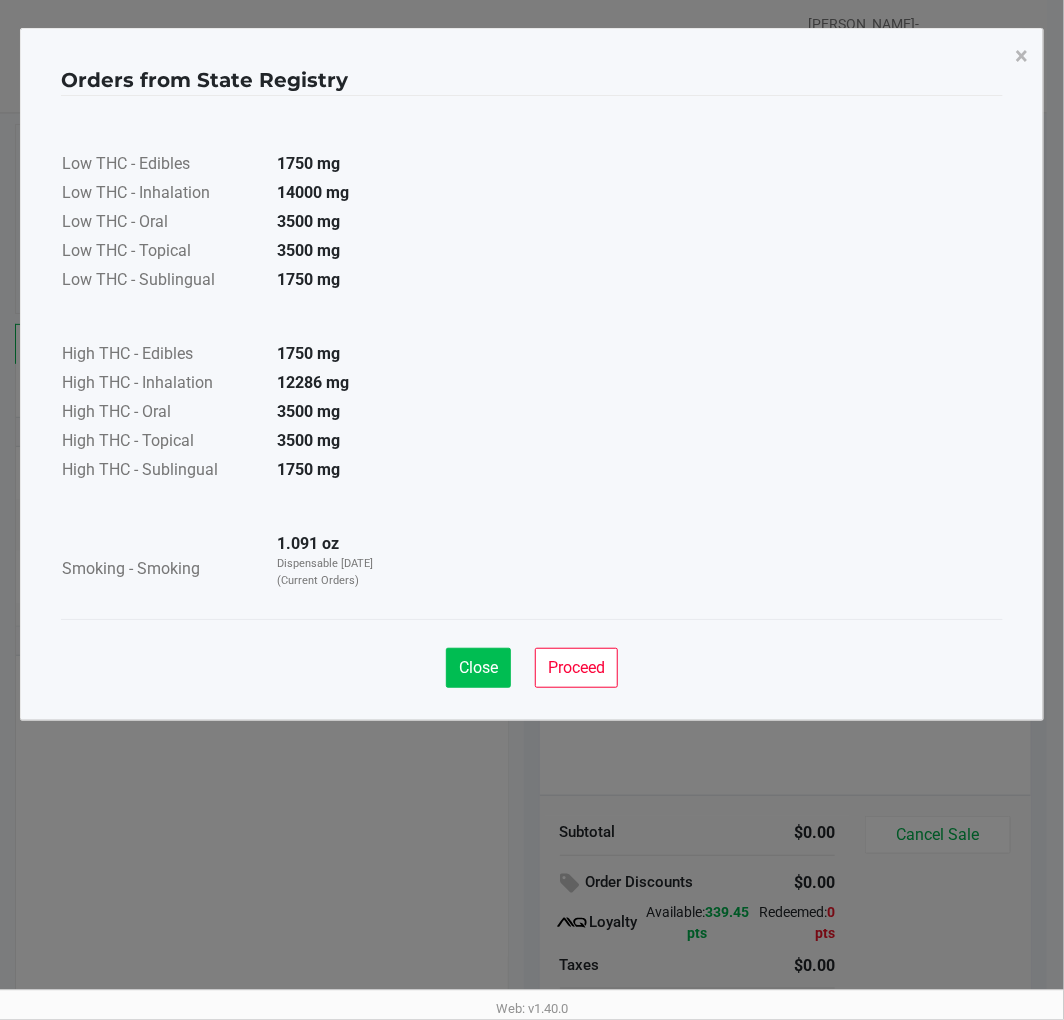 click on "Close" 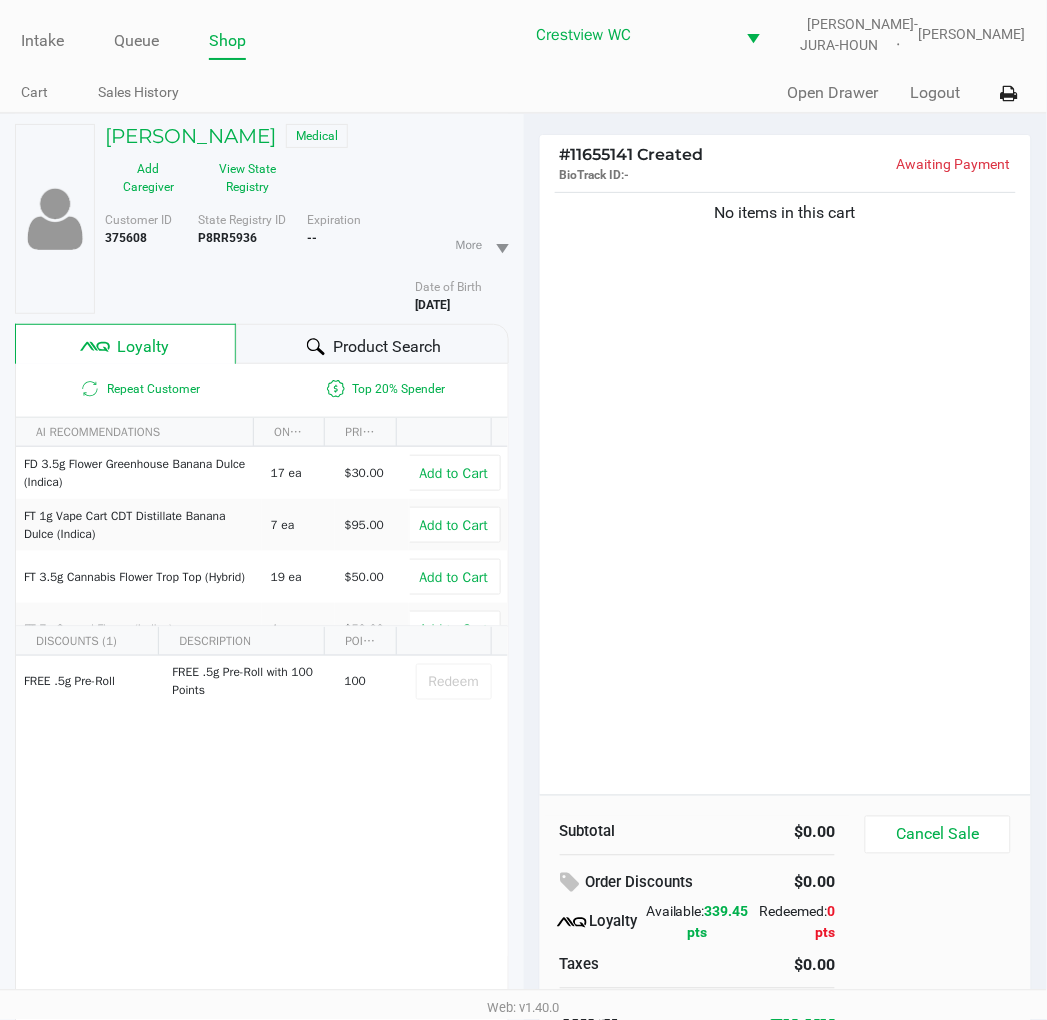 click on "No items in this cart" 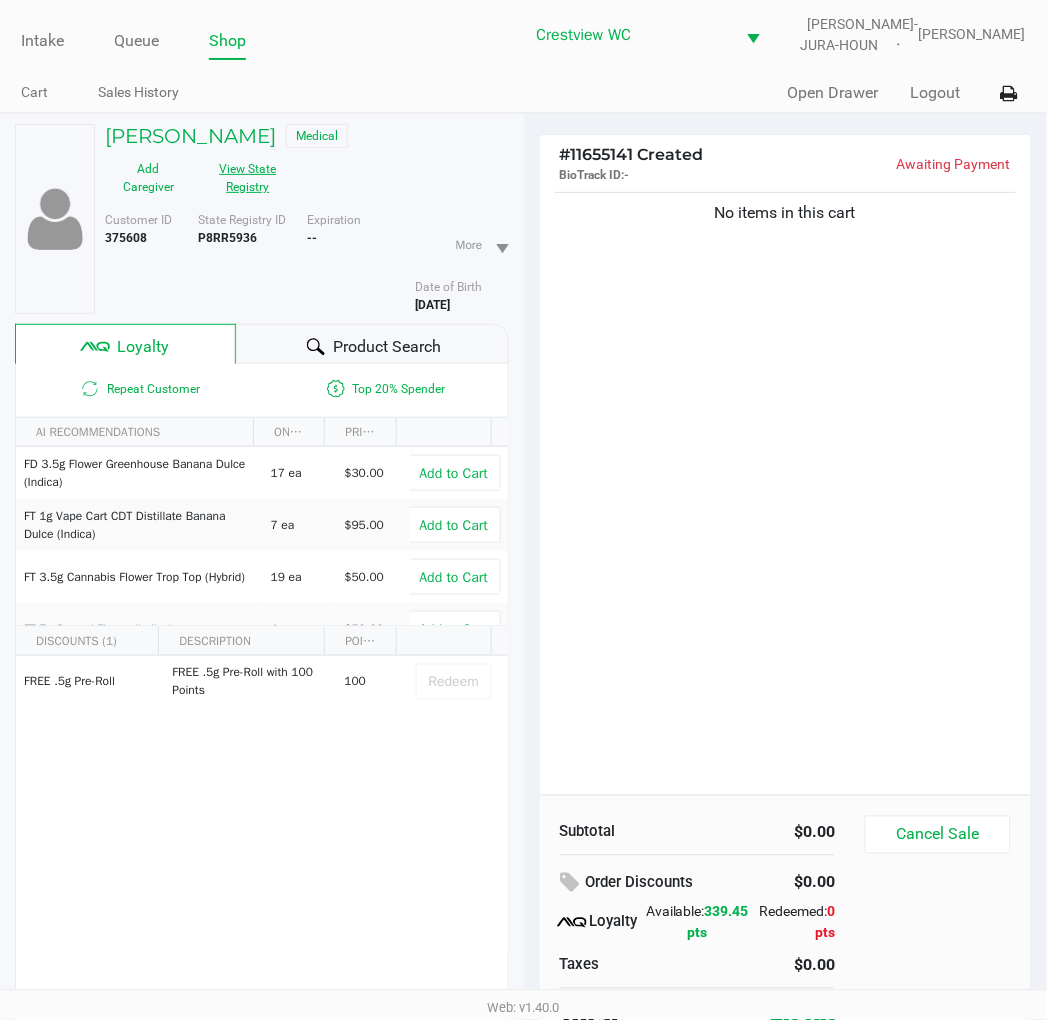 click on "View State Registry" 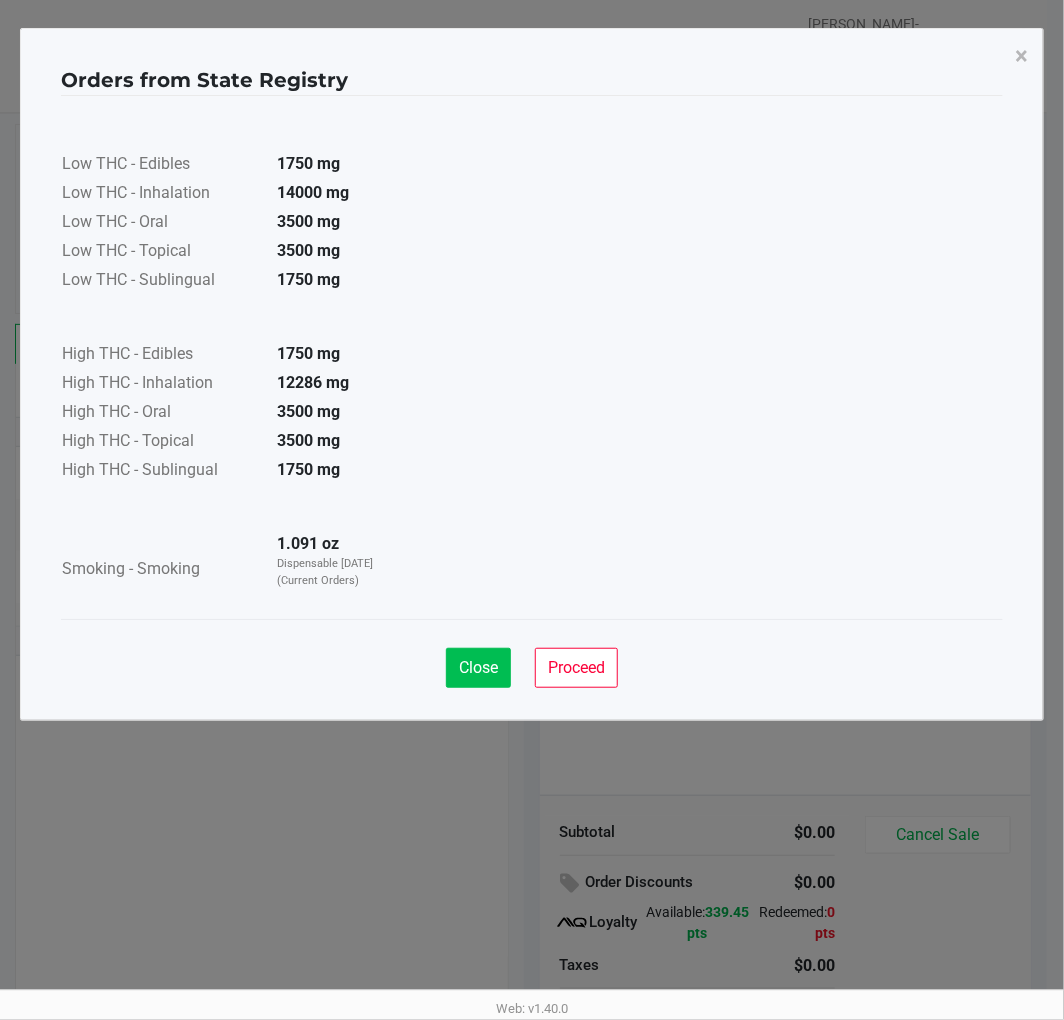 click on "Close" 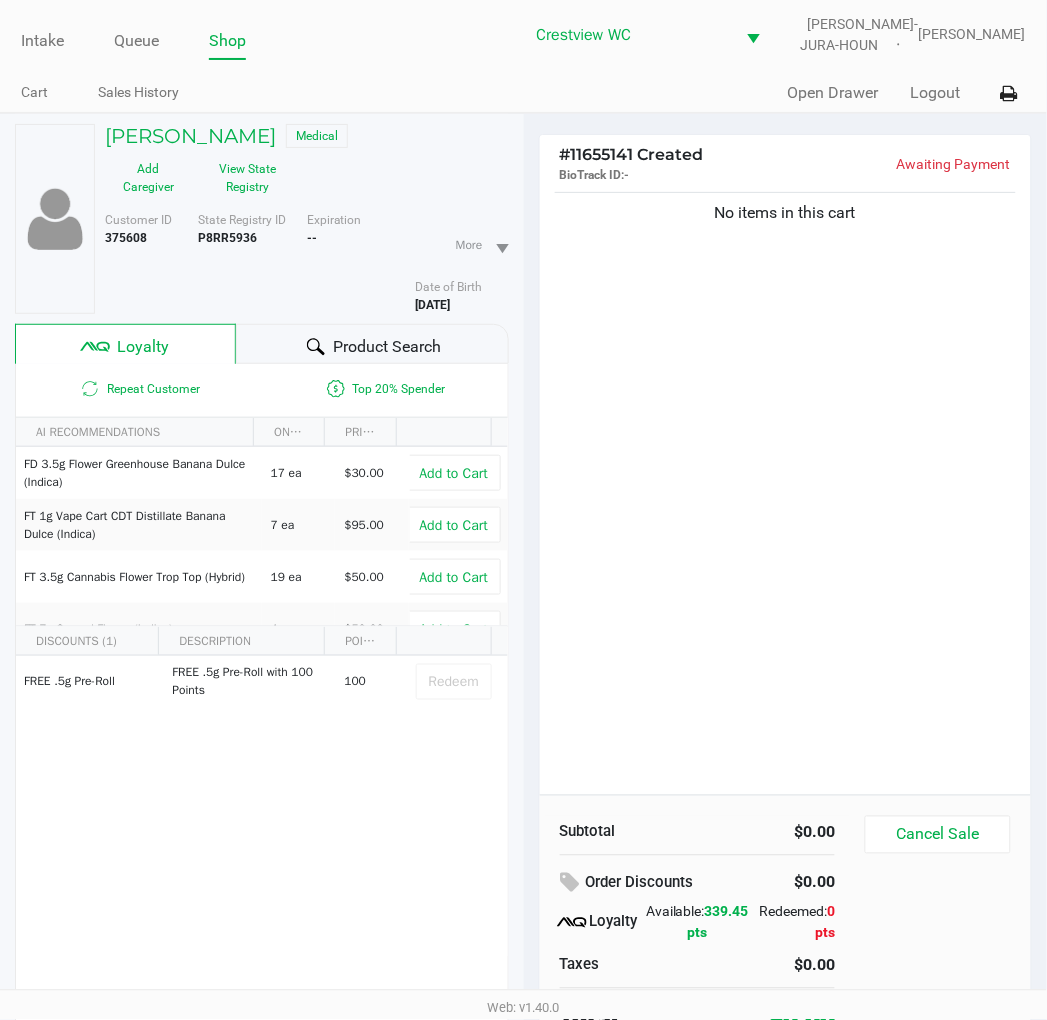 click on "No items in this cart" 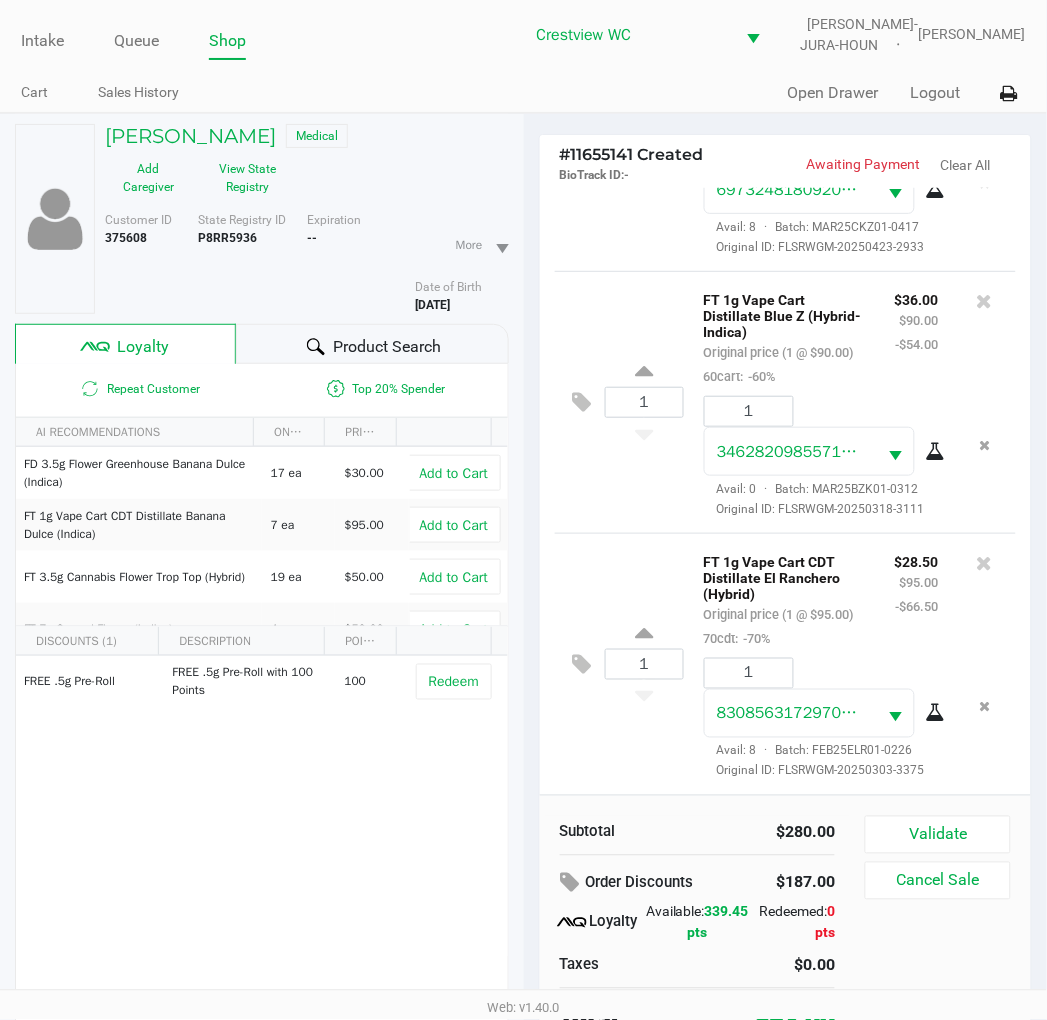 click on "1  FT 1g Vape Cart CDT Distillate El Ranchero (Hybrid)   Original price (1 @ $95.00)  70cdt:  -70% $28.50 $95.00 -$66.50 1 8308563172970491  Avail: 8  ·  Batch: FEB25ELR01-0226   Original ID: FLSRWGM-20250303-3375" 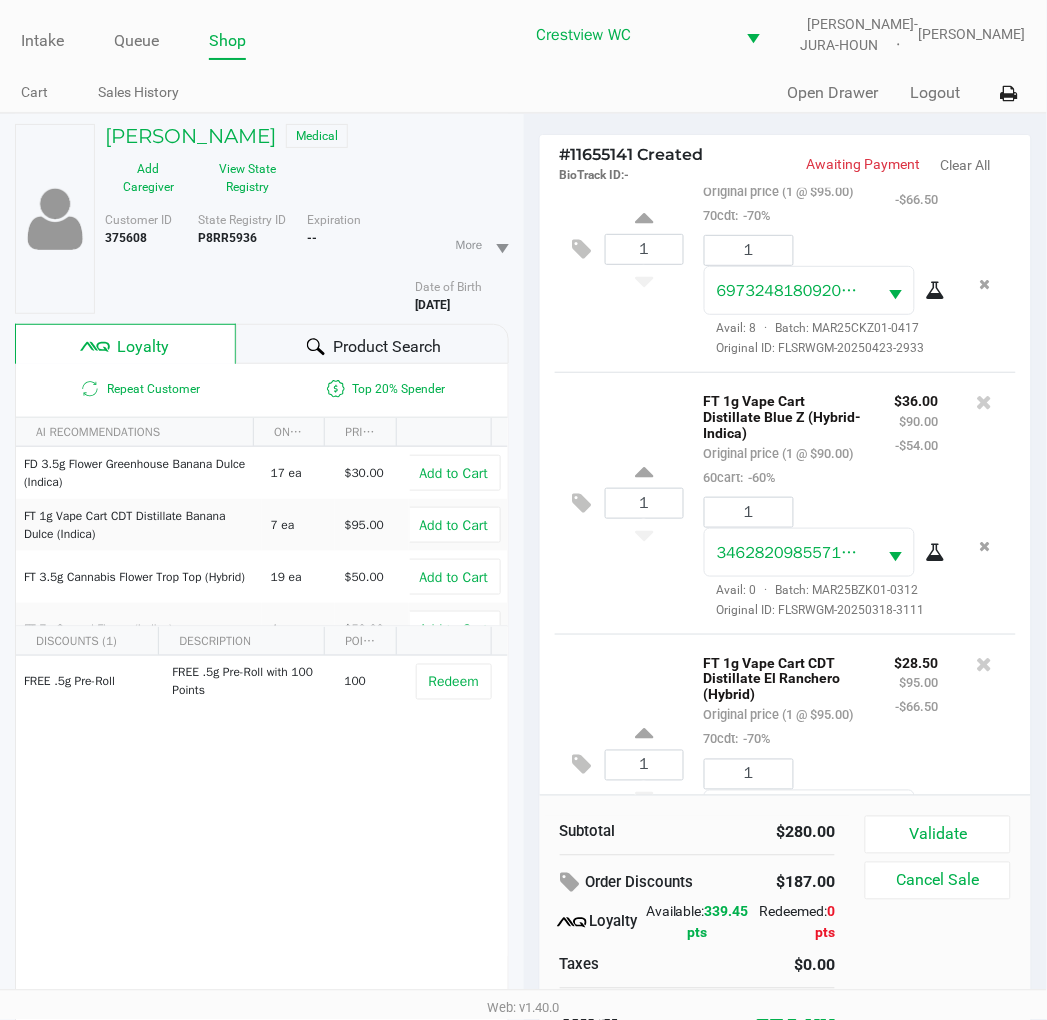 scroll, scrollTop: 0, scrollLeft: 0, axis: both 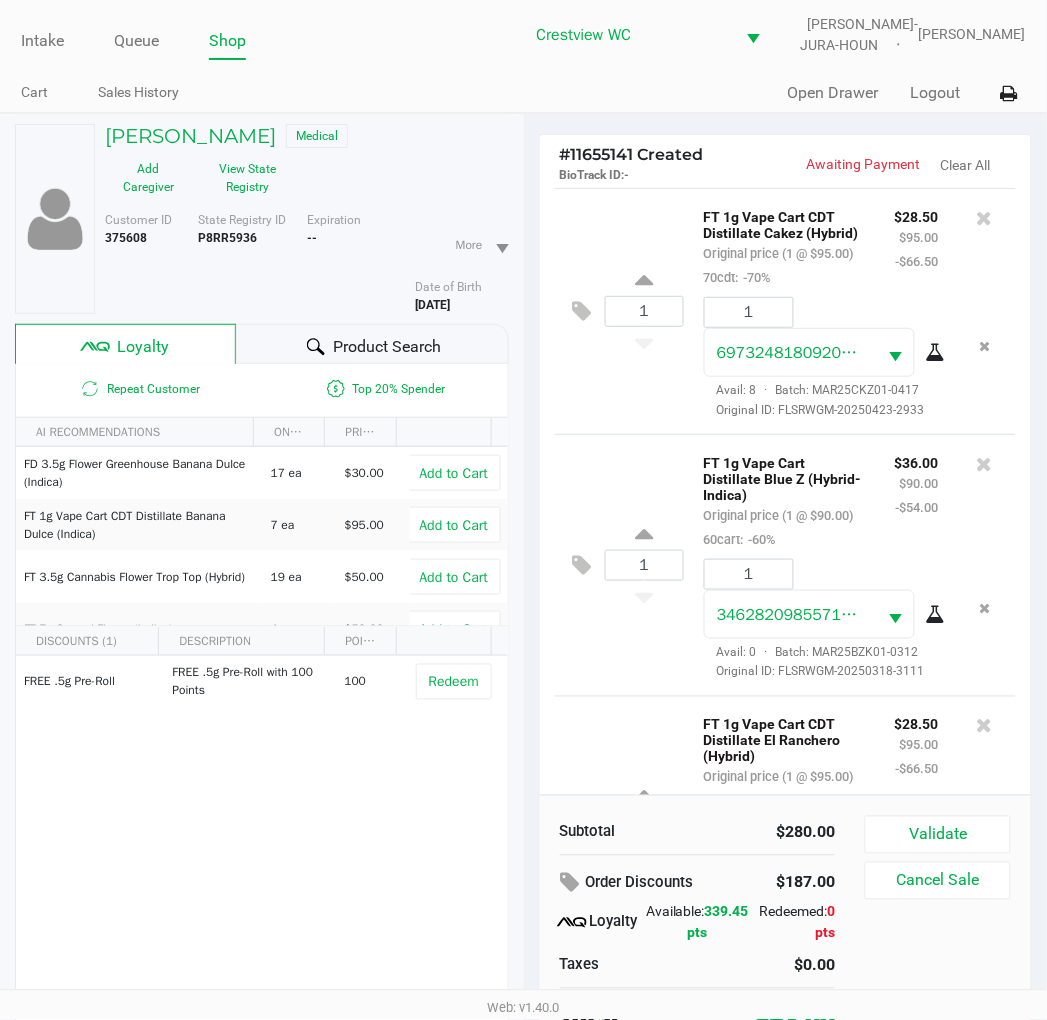 click on "1  FT 1g Vape Cart CDT Distillate Cakez (Hybrid)   Original price (1 @ $95.00)  70cdt:  -70% $28.50 $95.00 -$66.50 1 6973248180920666  Avail: 8  ·  Batch: MAR25CKZ01-0417   Original ID: FLSRWGM-20250423-2933" 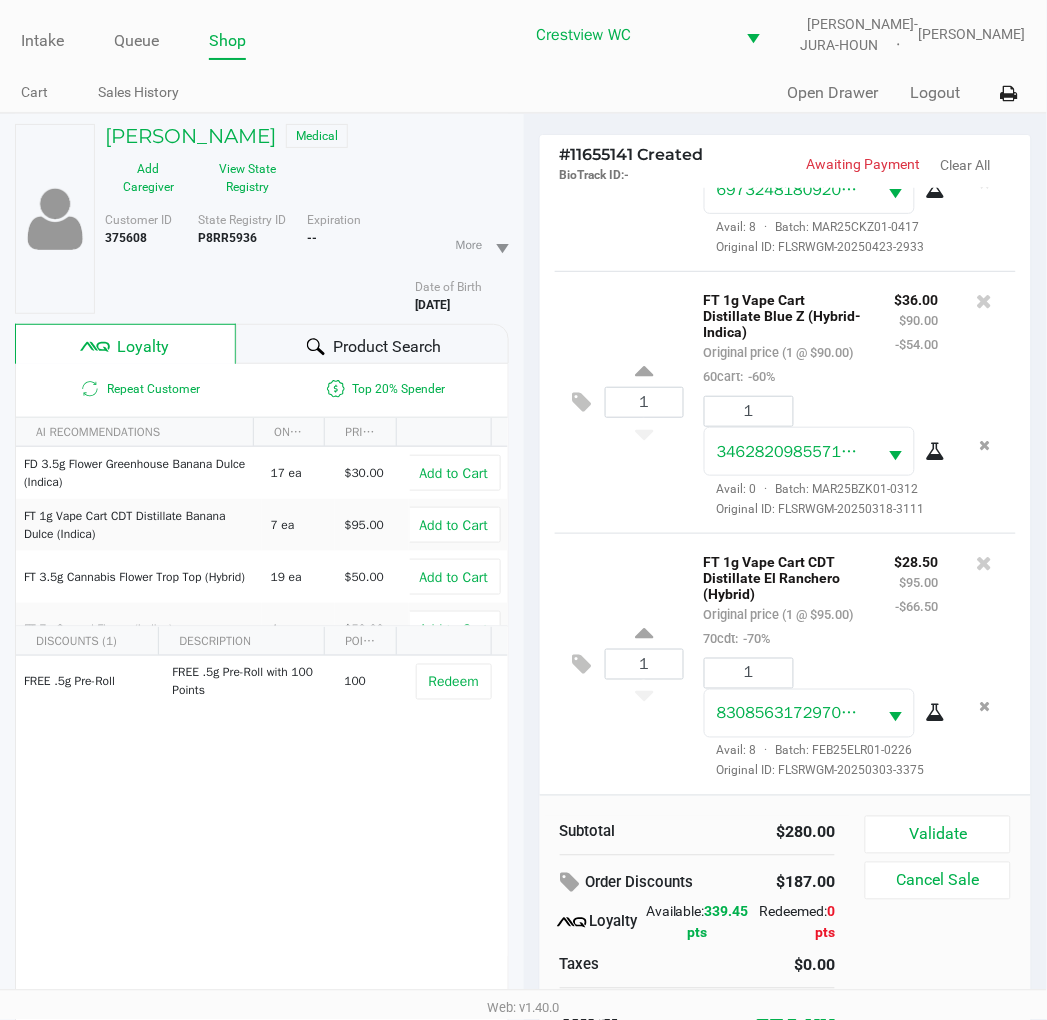 scroll, scrollTop: 257, scrollLeft: 0, axis: vertical 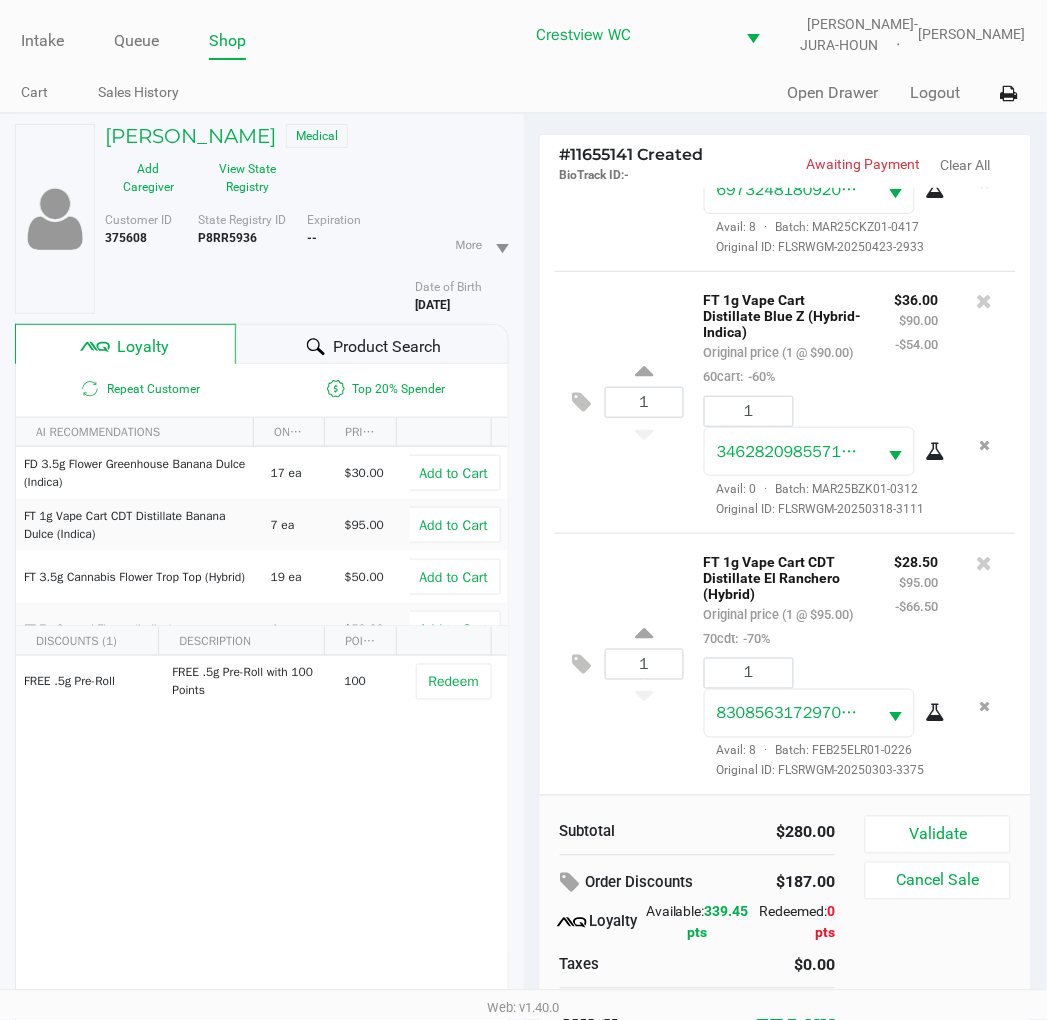 click on "1  FT 1g Vape Cart Distillate Blue Z (Hybrid-Indica)   Original price (1 @ $90.00)  60cart:  -60% $36.00 $90.00 -$54.00 1 3462820985571569  Avail: 0  ·  Batch: MAR25BZK01-0312   Original ID: FLSRWGM-20250318-3111" 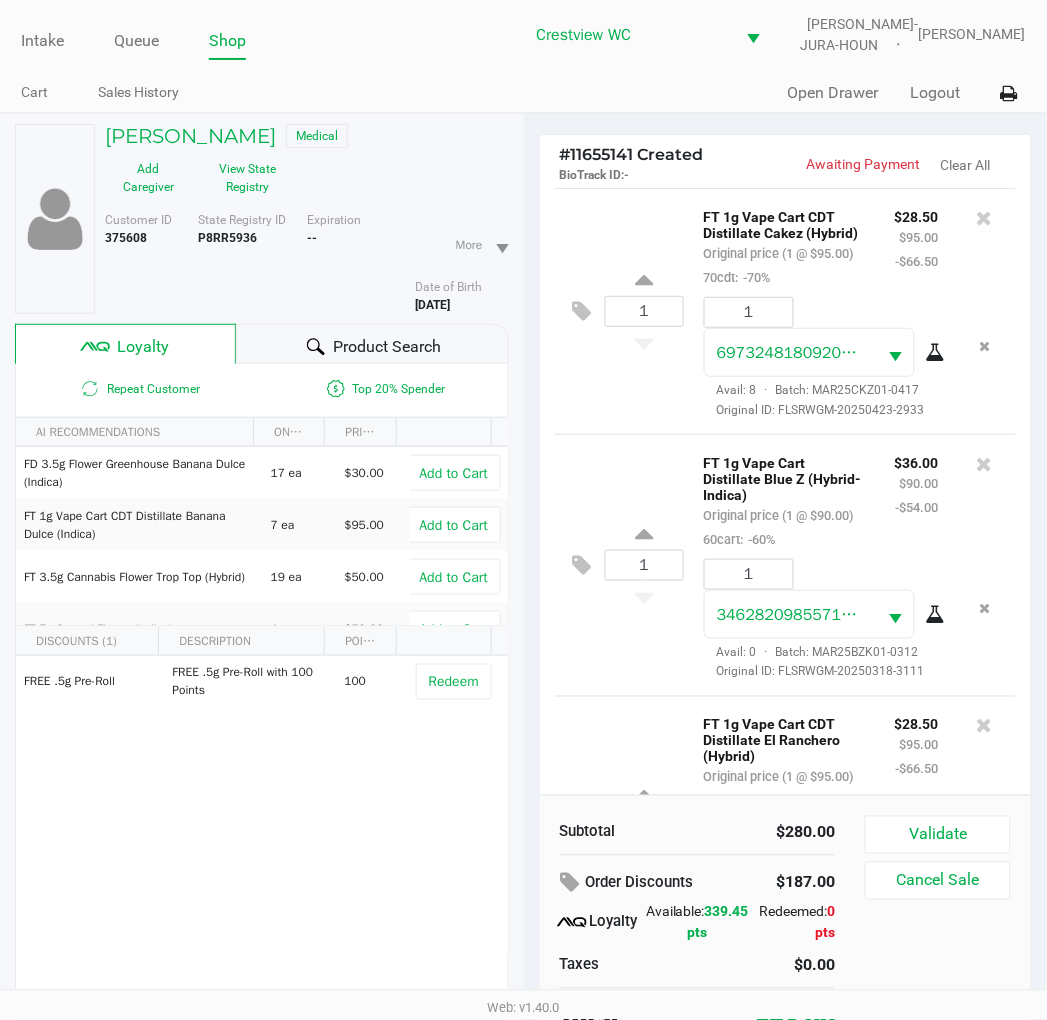 scroll, scrollTop: 257, scrollLeft: 0, axis: vertical 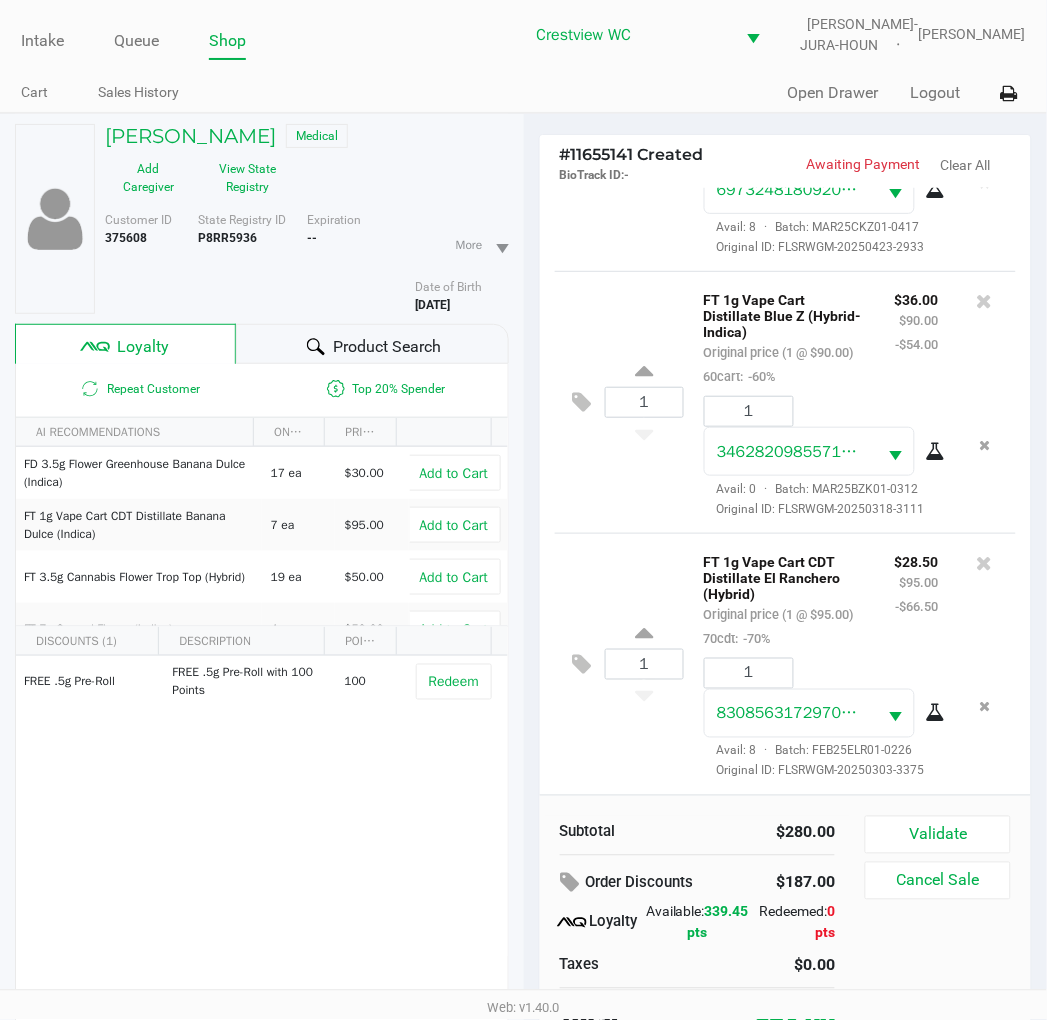 click on "1  FT 1g Vape Cart CDT Distillate El Ranchero (Hybrid)   Original price (1 @ $95.00)  70cdt:  -70% $28.50 $95.00 -$66.50 1 8308563172970491  Avail: 8  ·  Batch: FEB25ELR01-0226   Original ID: FLSRWGM-20250303-3375" 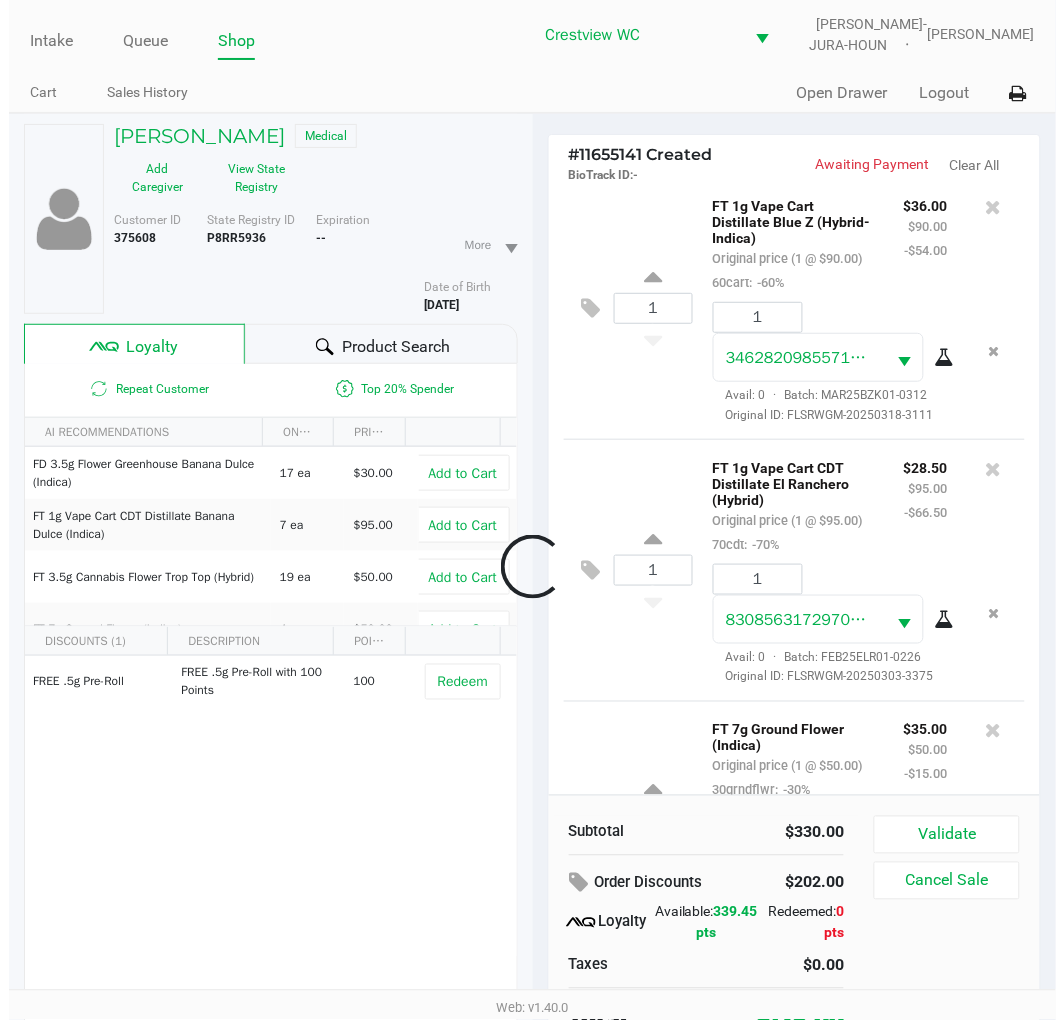 scroll, scrollTop: 523, scrollLeft: 0, axis: vertical 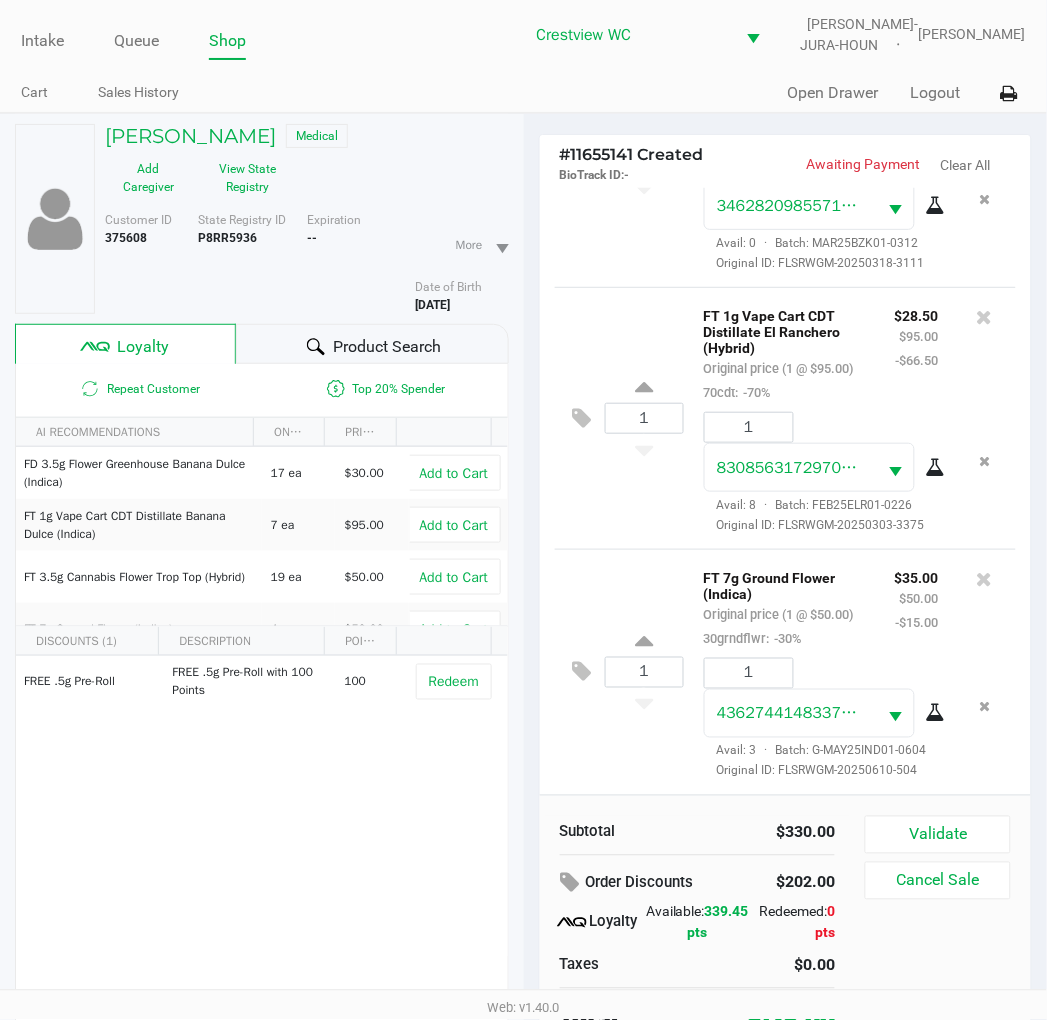 click on "1  FT 1g Vape Cart CDT Distillate El Ranchero (Hybrid)   Original price (1 @ $95.00)  70cdt:  -70% $28.50 $95.00 -$66.50 1 8308563172970491  Avail: 8  ·  Batch: FEB25ELR01-0226   Original ID: FLSRWGM-20250303-3375" 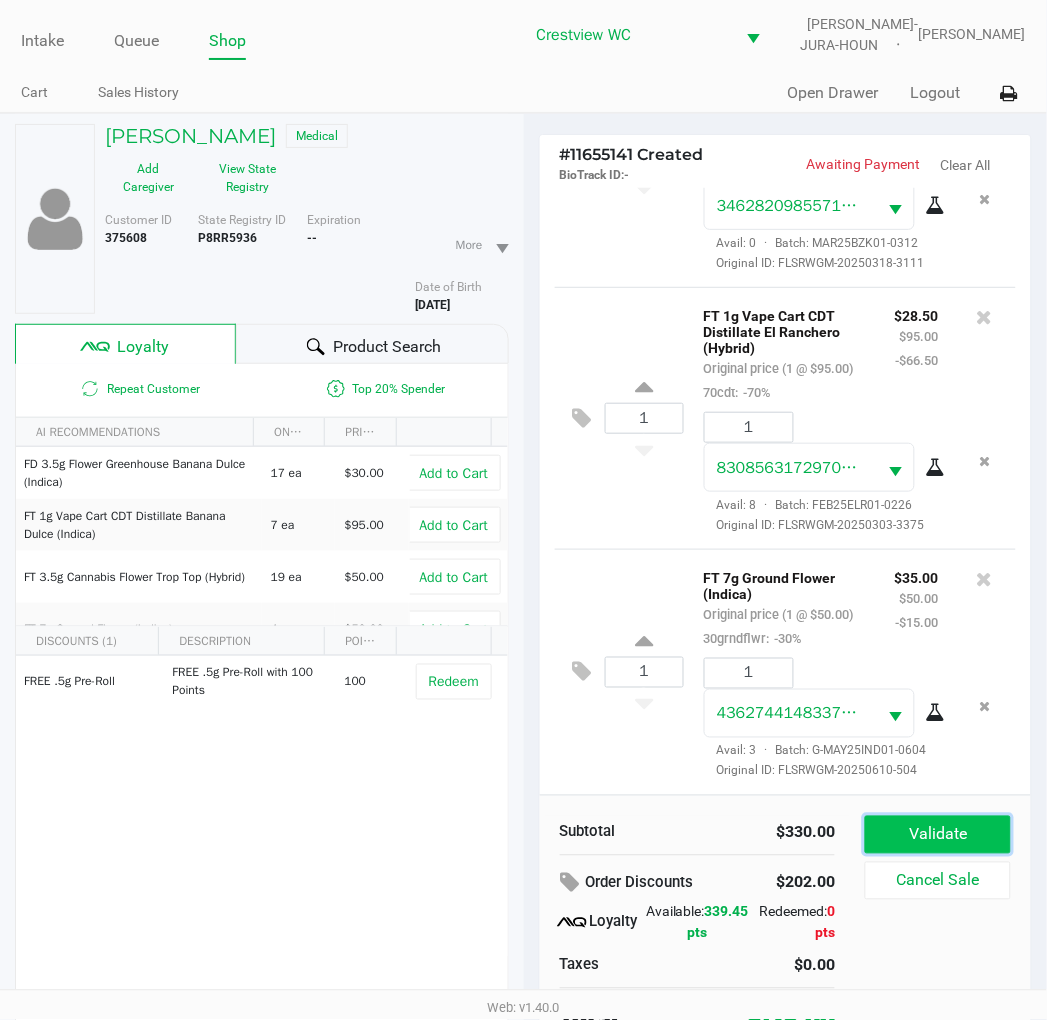 click on "Validate" 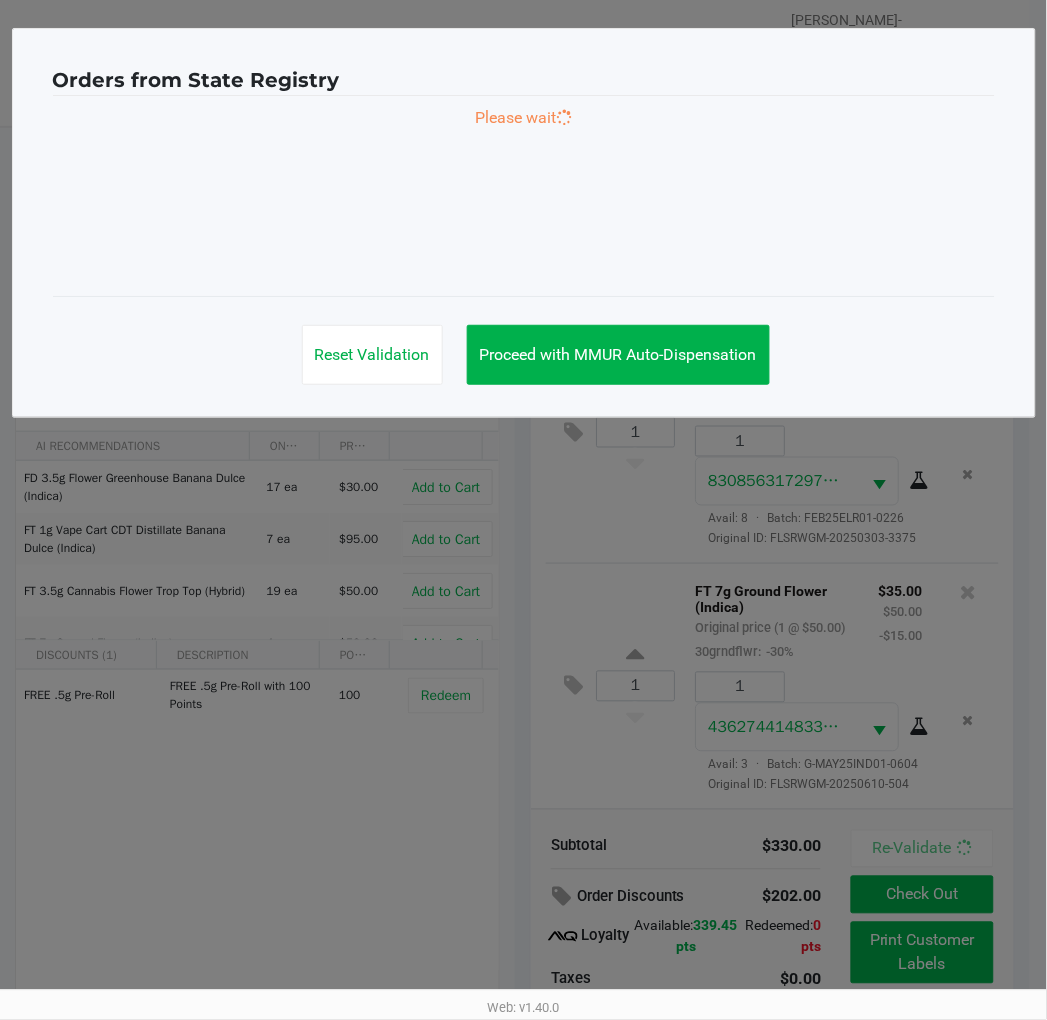 scroll, scrollTop: 554, scrollLeft: 0, axis: vertical 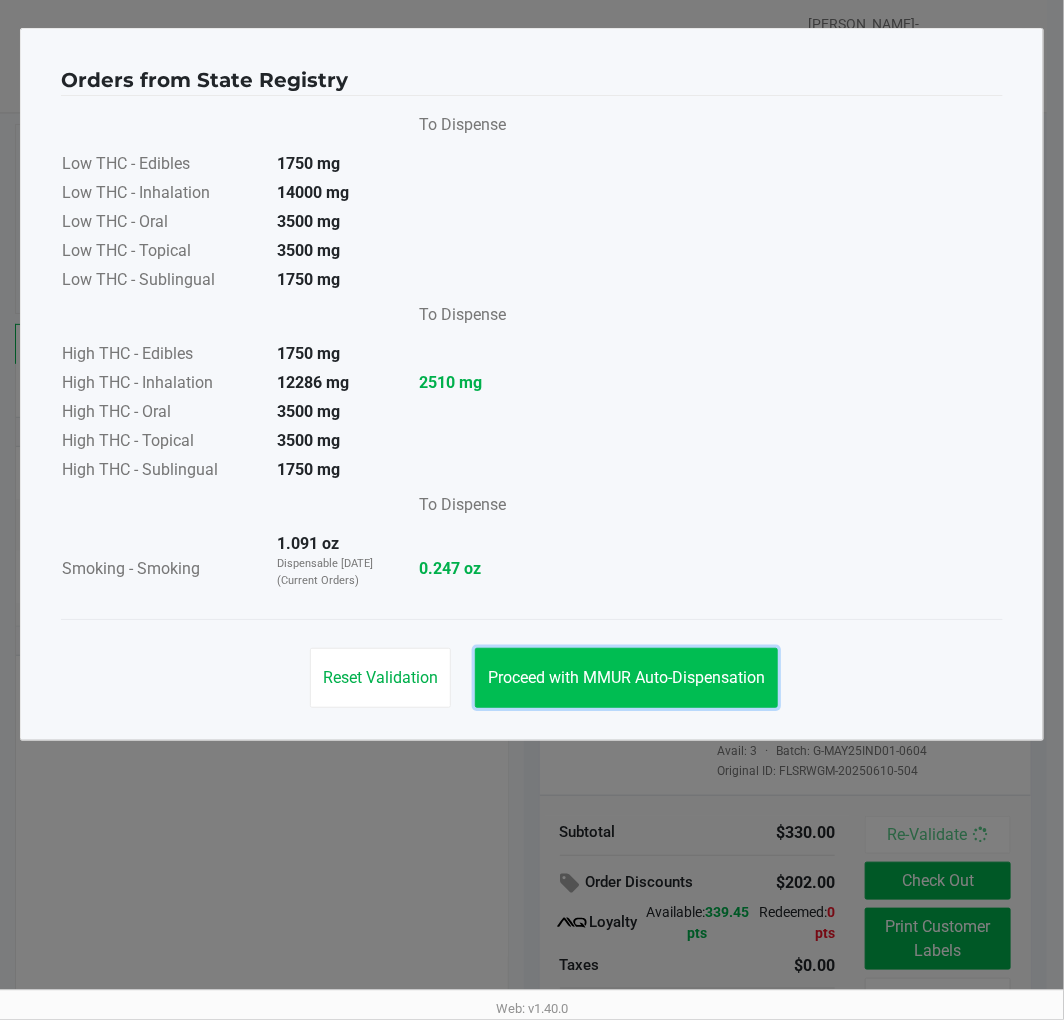 click on "Proceed with MMUR Auto-Dispensation" 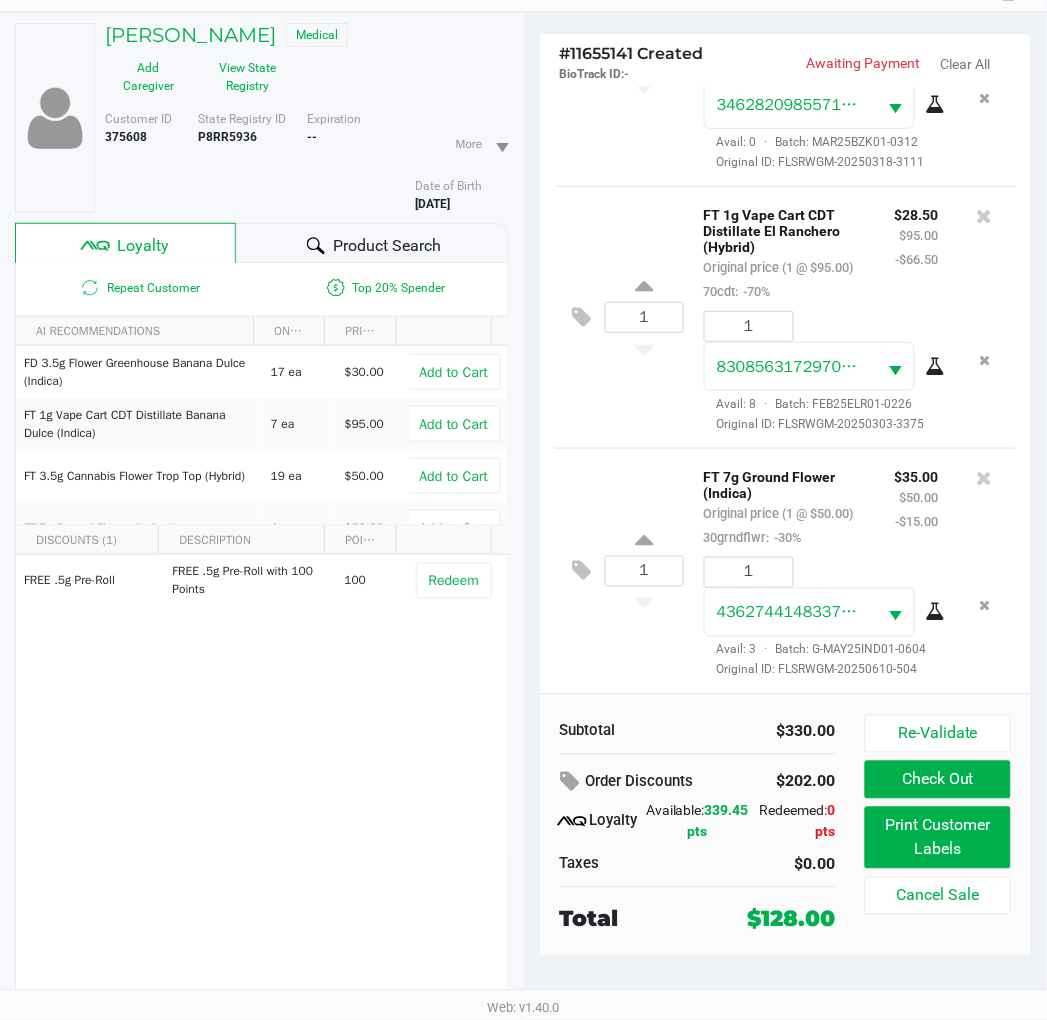 scroll, scrollTop: 104, scrollLeft: 0, axis: vertical 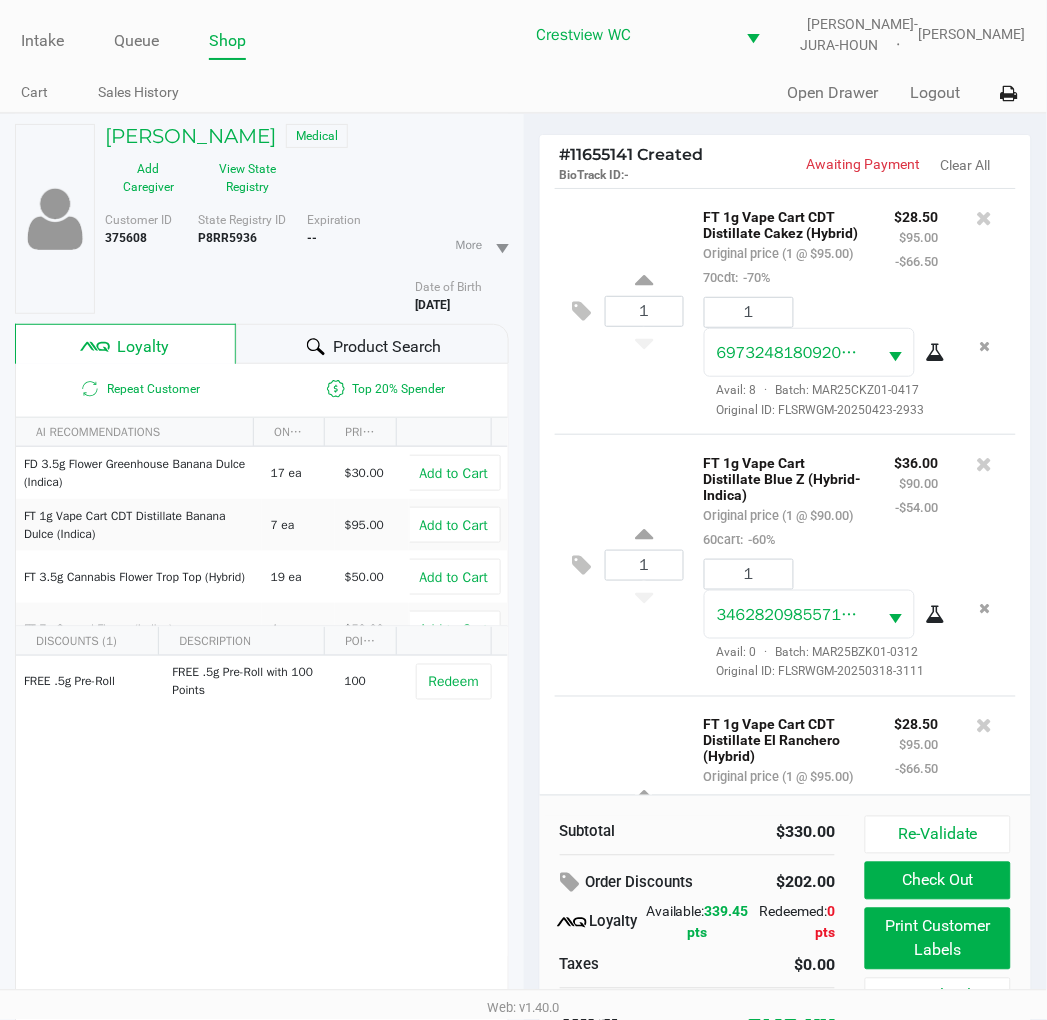 click on "1  FT 1g Vape Cart CDT Distillate Cakez (Hybrid)   Original price (1 @ $95.00)  70cdt:  -70% $28.50 $95.00 -$66.50 1 6973248180920666  Avail: 8  ·  Batch: MAR25CKZ01-0417   Original ID: FLSRWGM-20250423-2933" 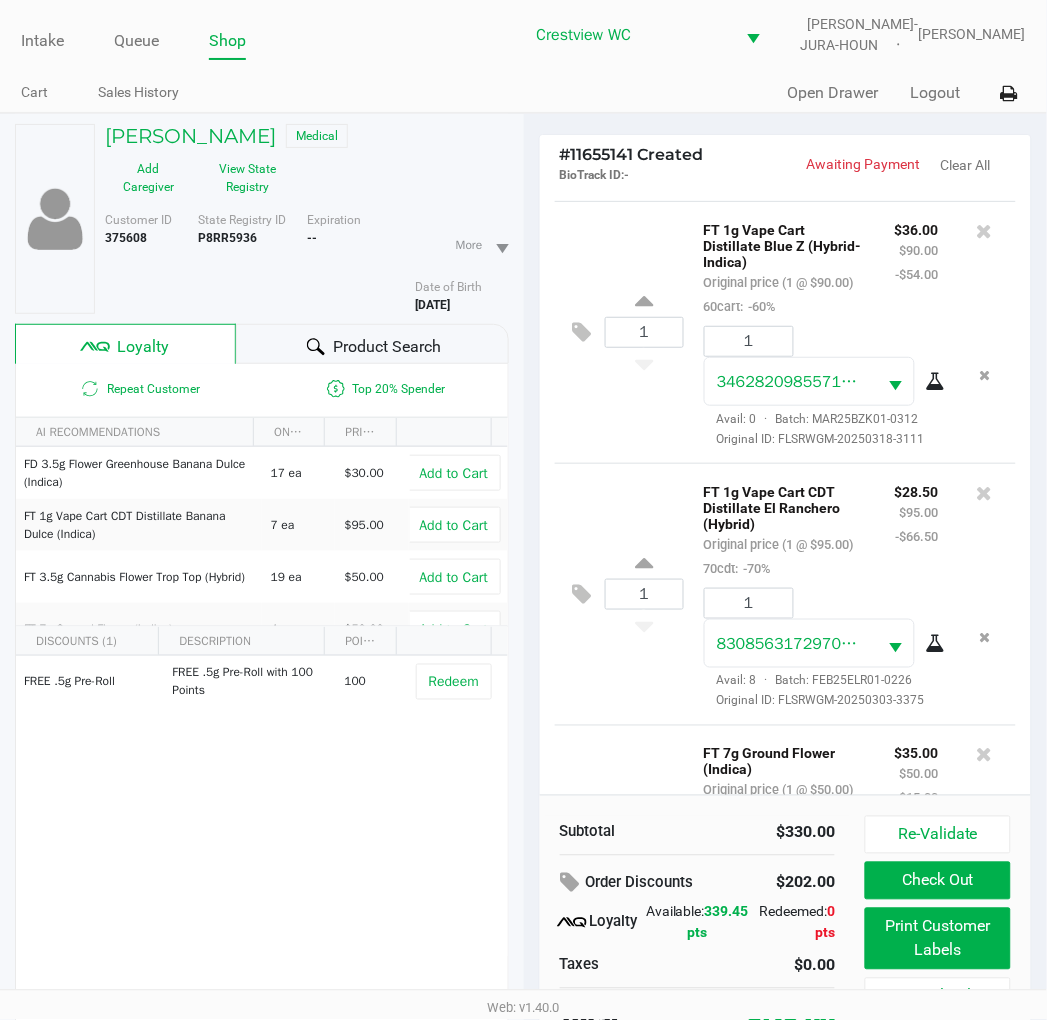 scroll, scrollTop: 554, scrollLeft: 0, axis: vertical 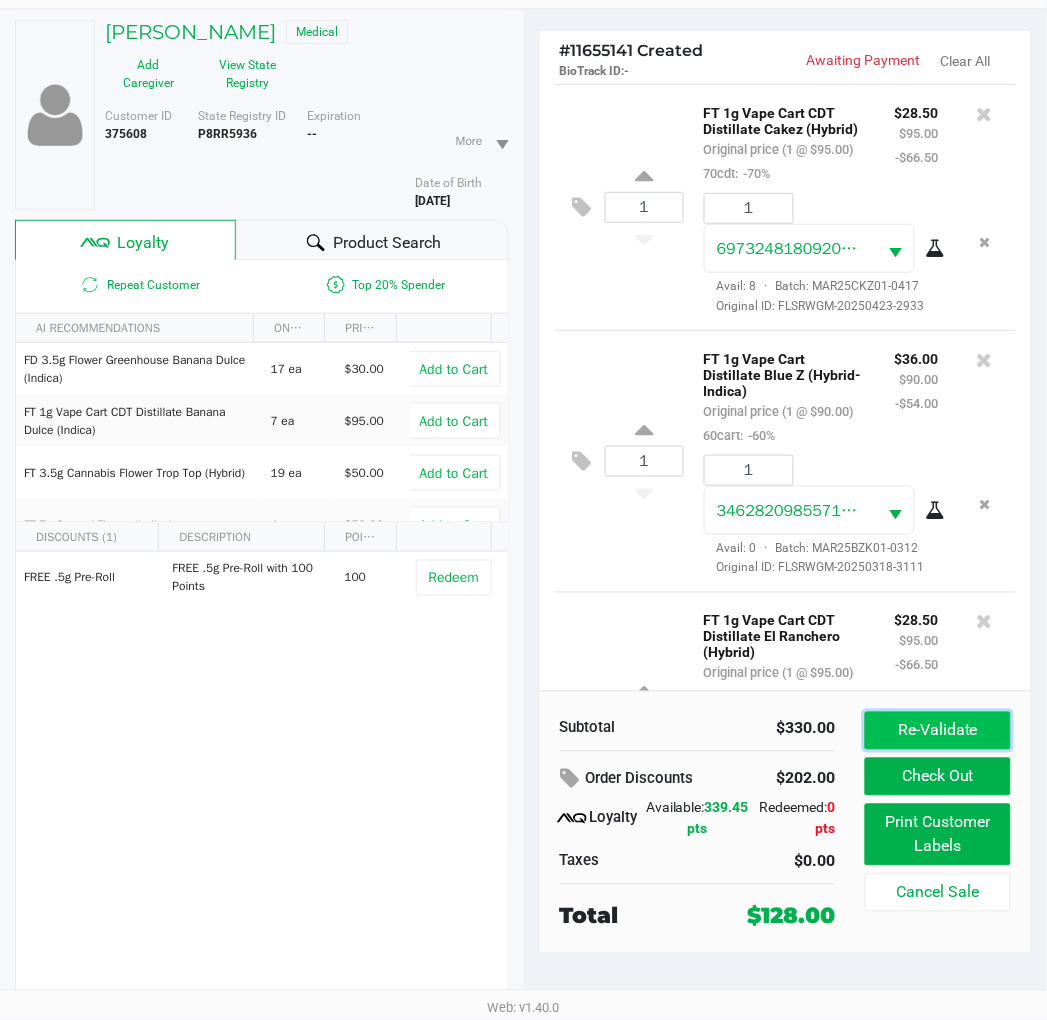 click on "Re-Validate" 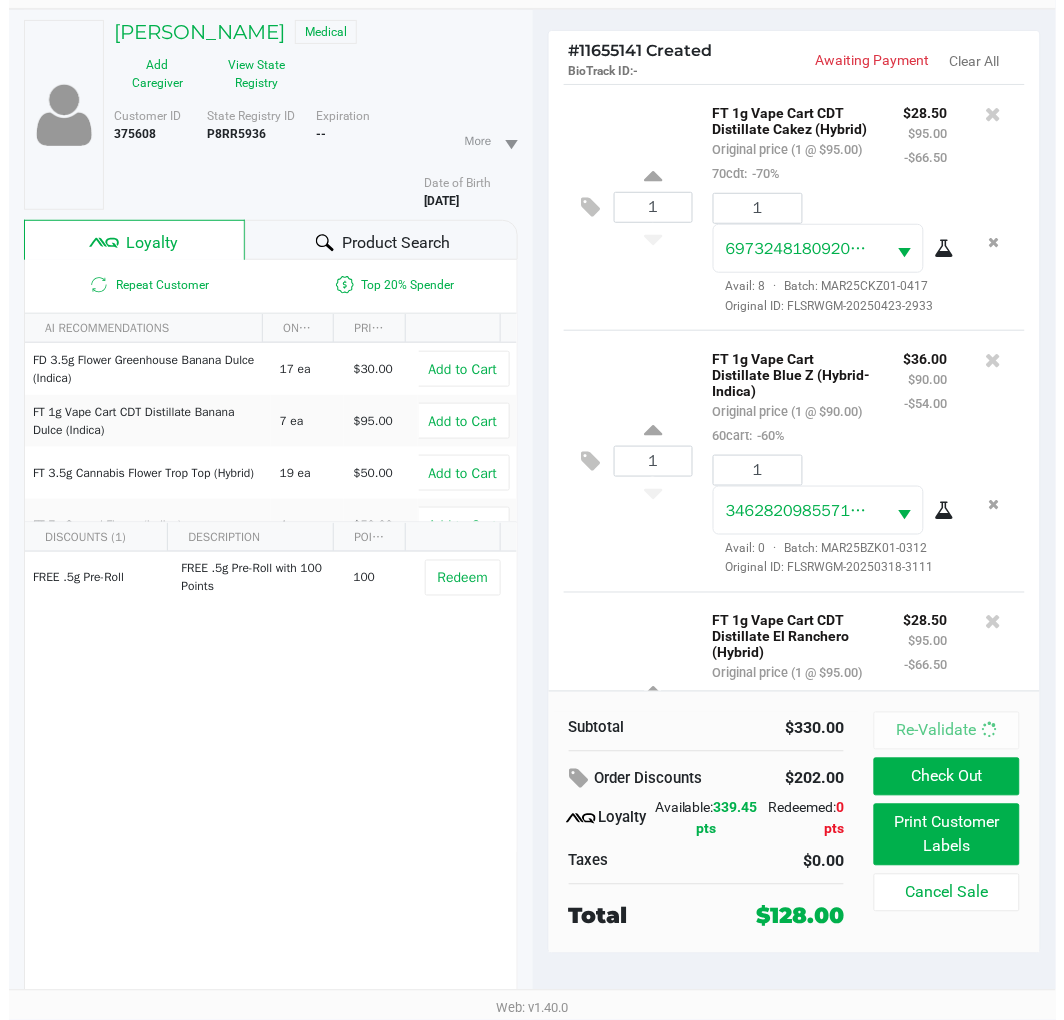 scroll, scrollTop: 0, scrollLeft: 0, axis: both 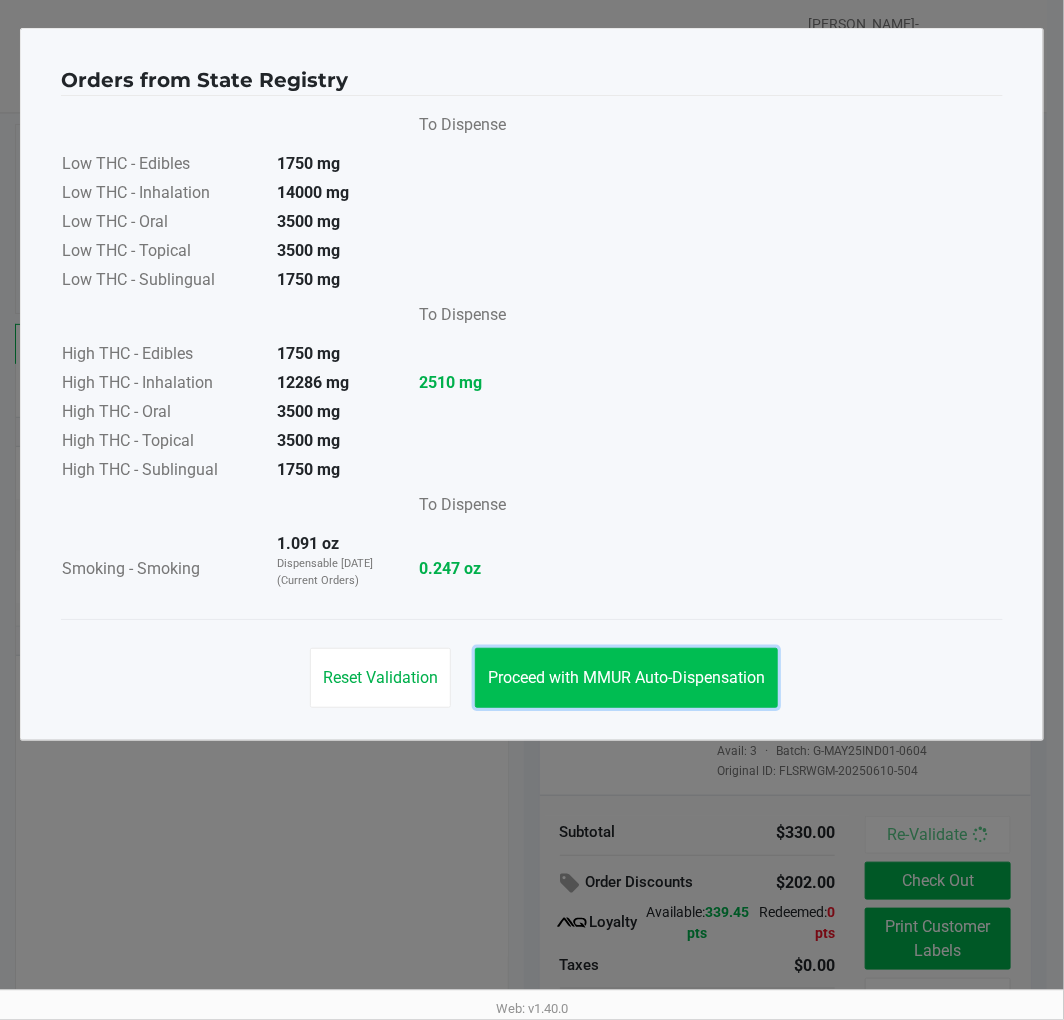 drag, startPoint x: 618, startPoint y: 670, endPoint x: 701, endPoint y: 624, distance: 94.89468 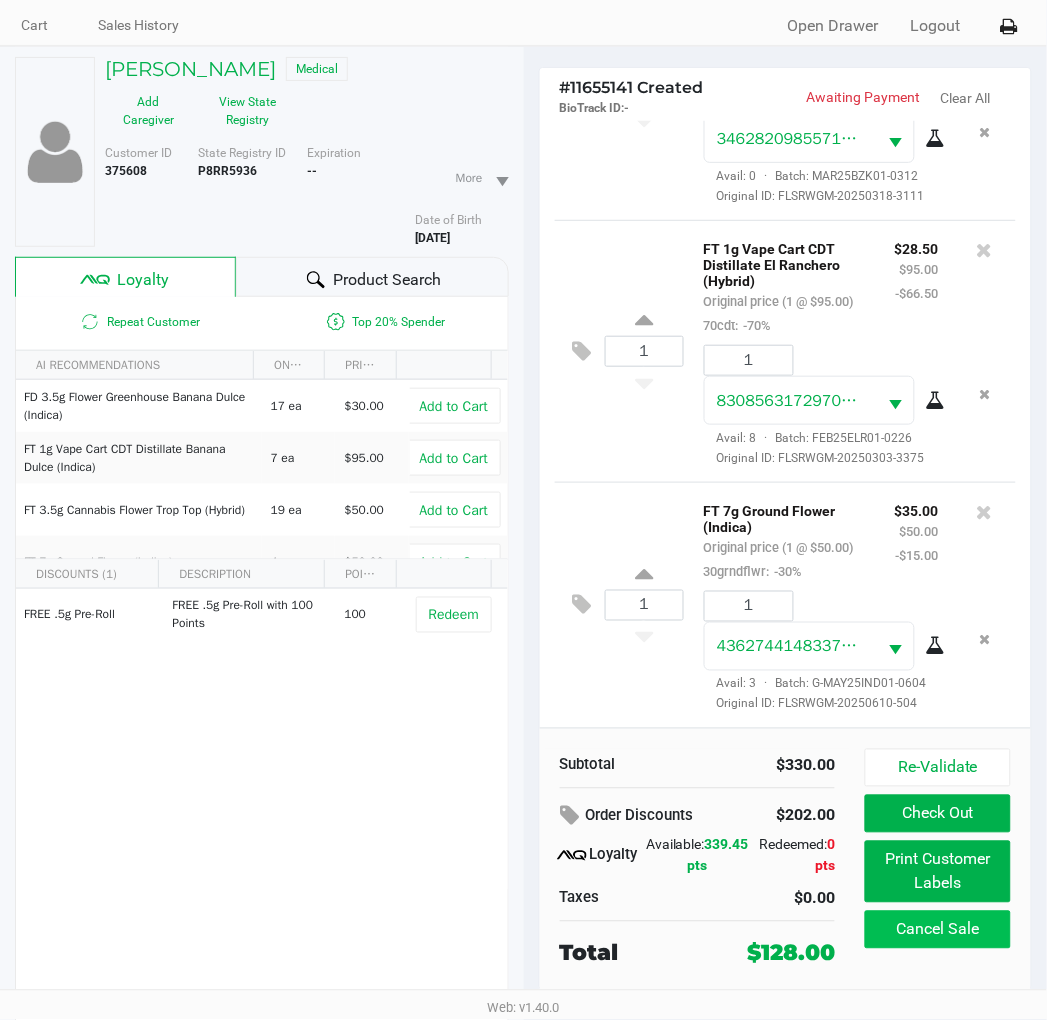 scroll, scrollTop: 104, scrollLeft: 0, axis: vertical 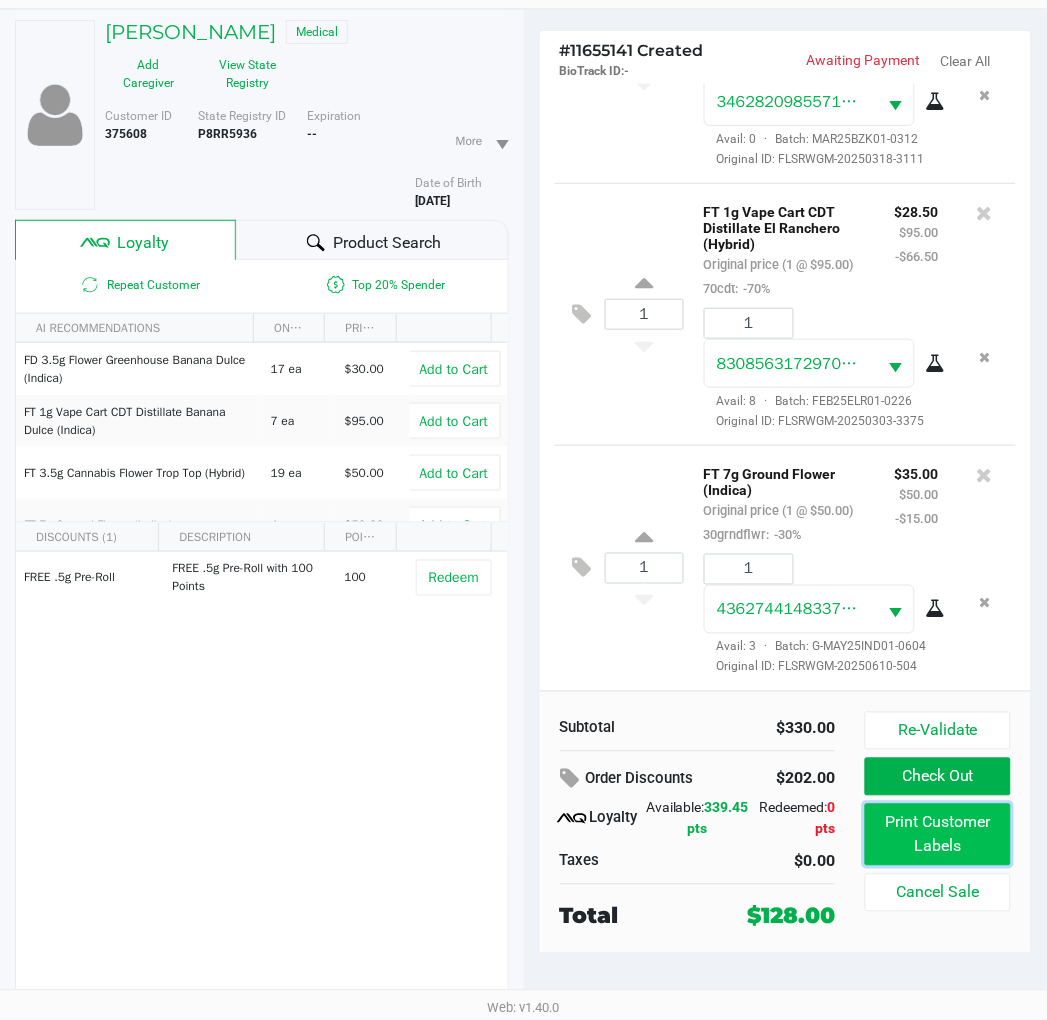 click on "Print Customer Labels" 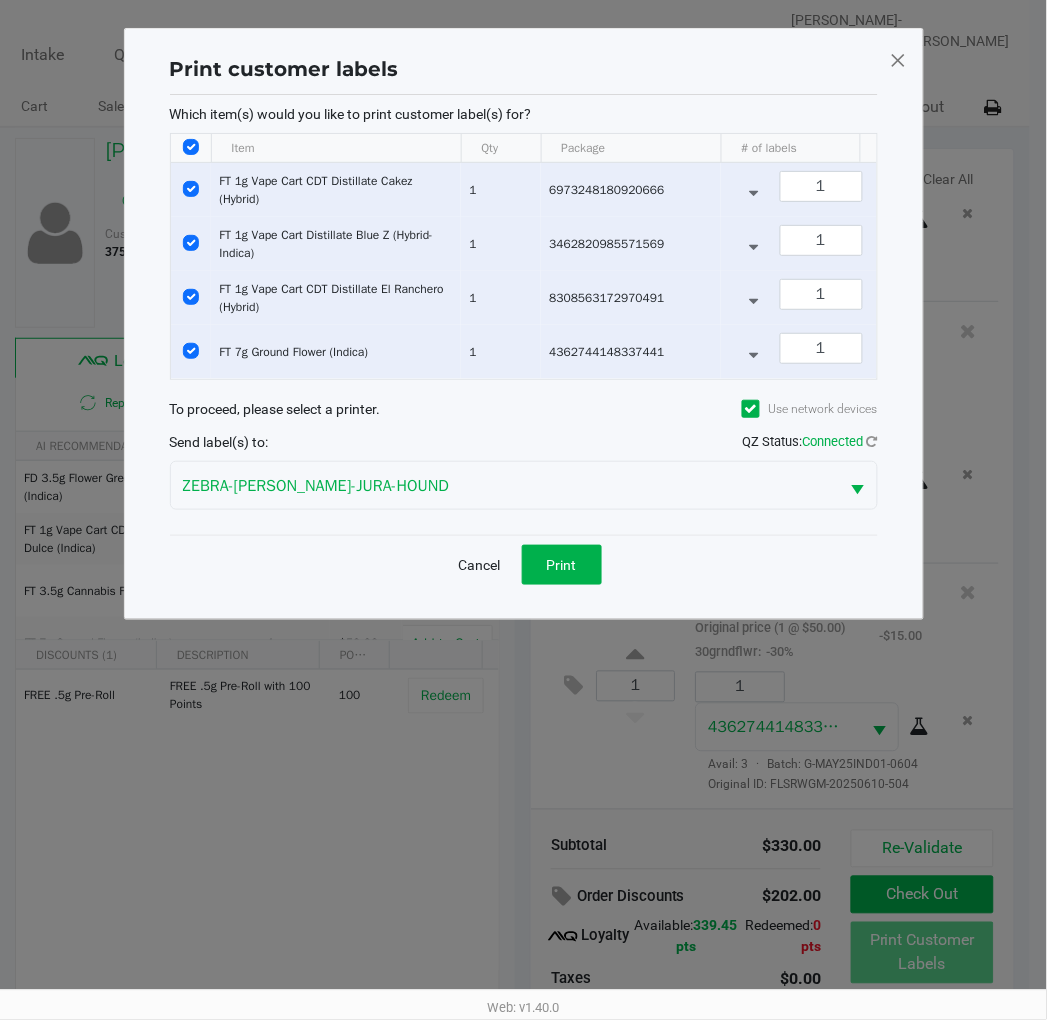 scroll, scrollTop: 0, scrollLeft: 0, axis: both 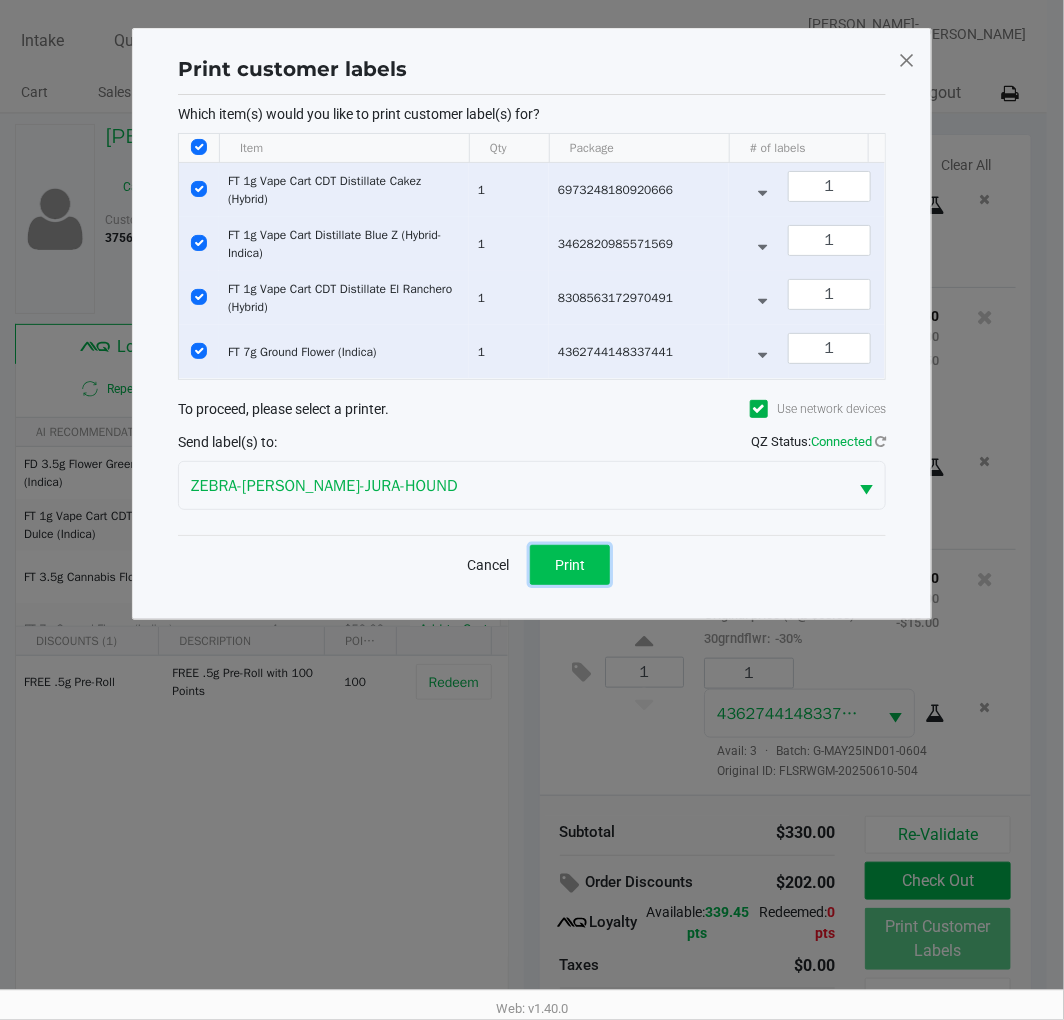 click on "Print" 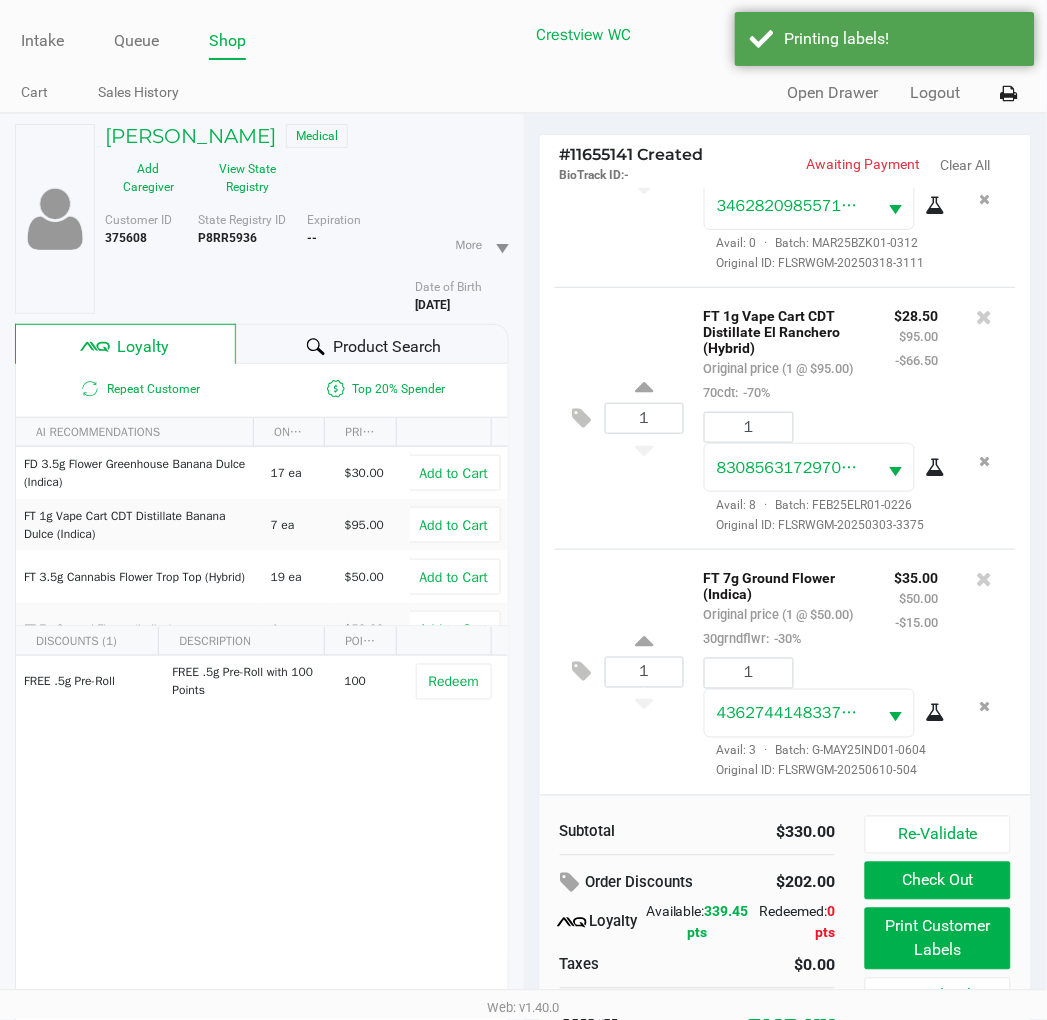 scroll, scrollTop: 104, scrollLeft: 0, axis: vertical 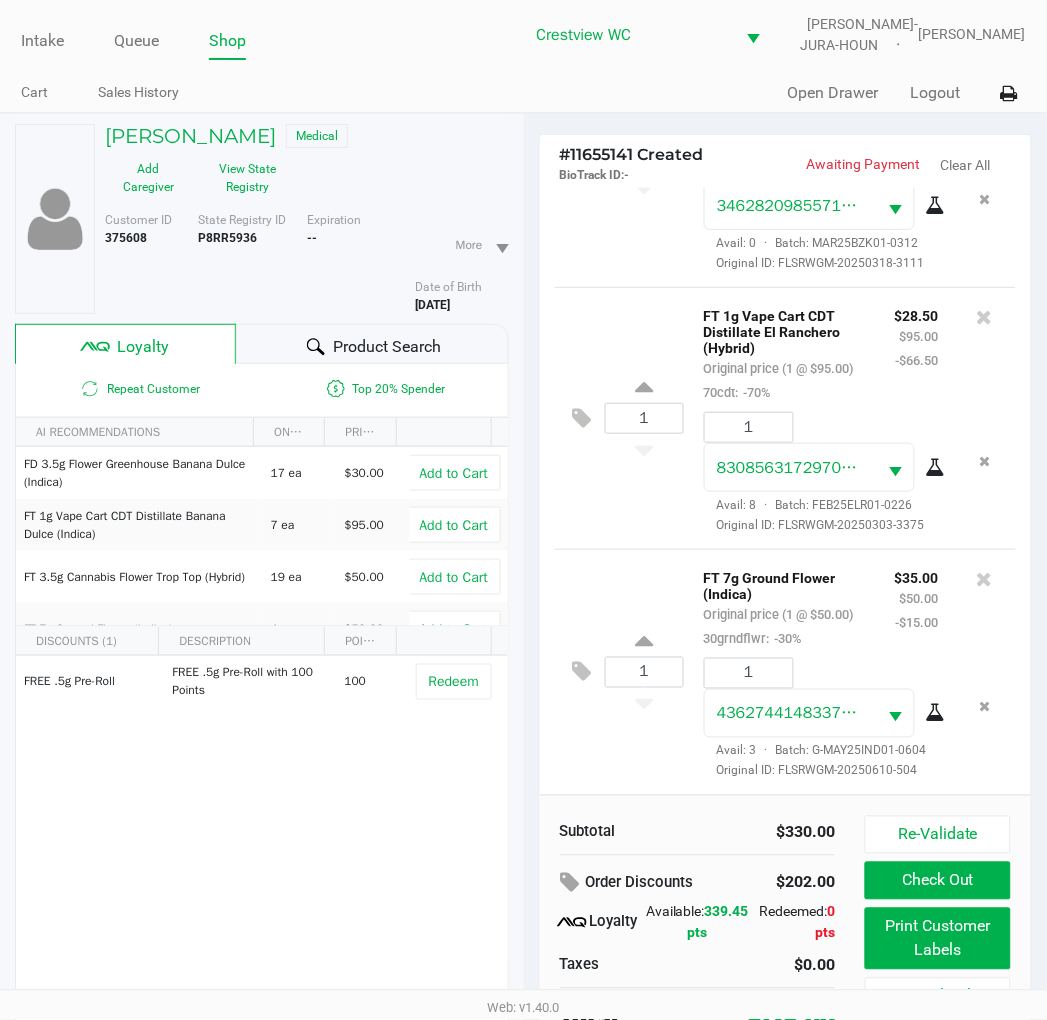click on "Abbie BRENENSTUHL   Medical   Add Caregiver   View State Registry" 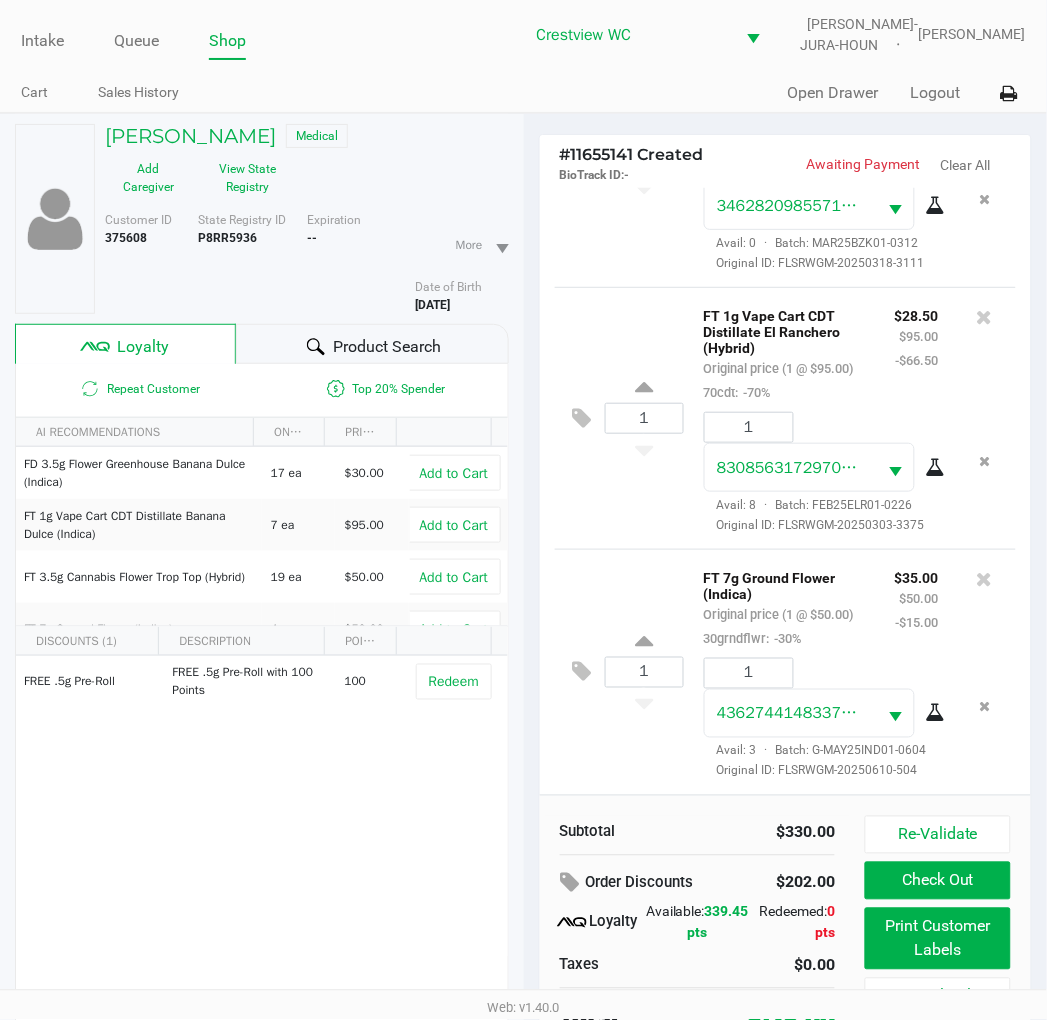scroll, scrollTop: 554, scrollLeft: 0, axis: vertical 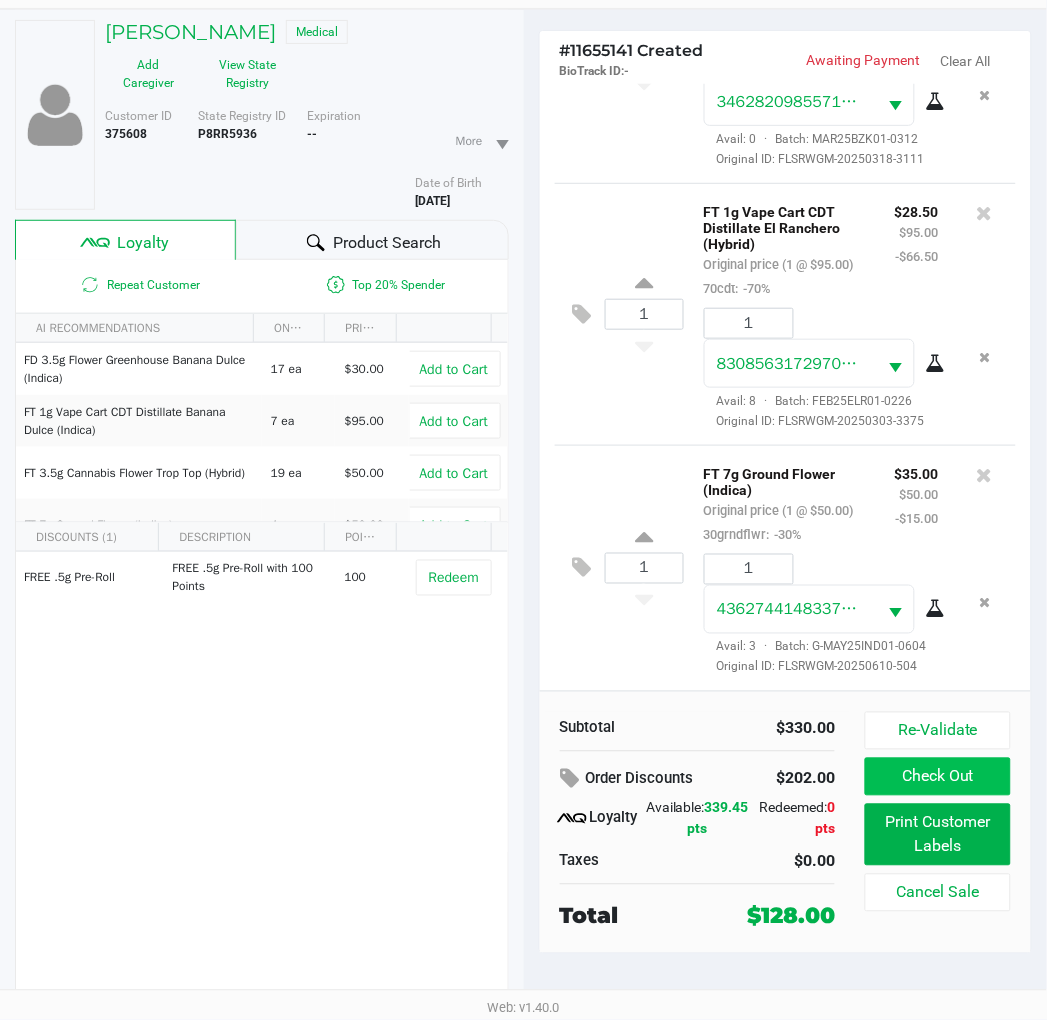 click on "Check Out" 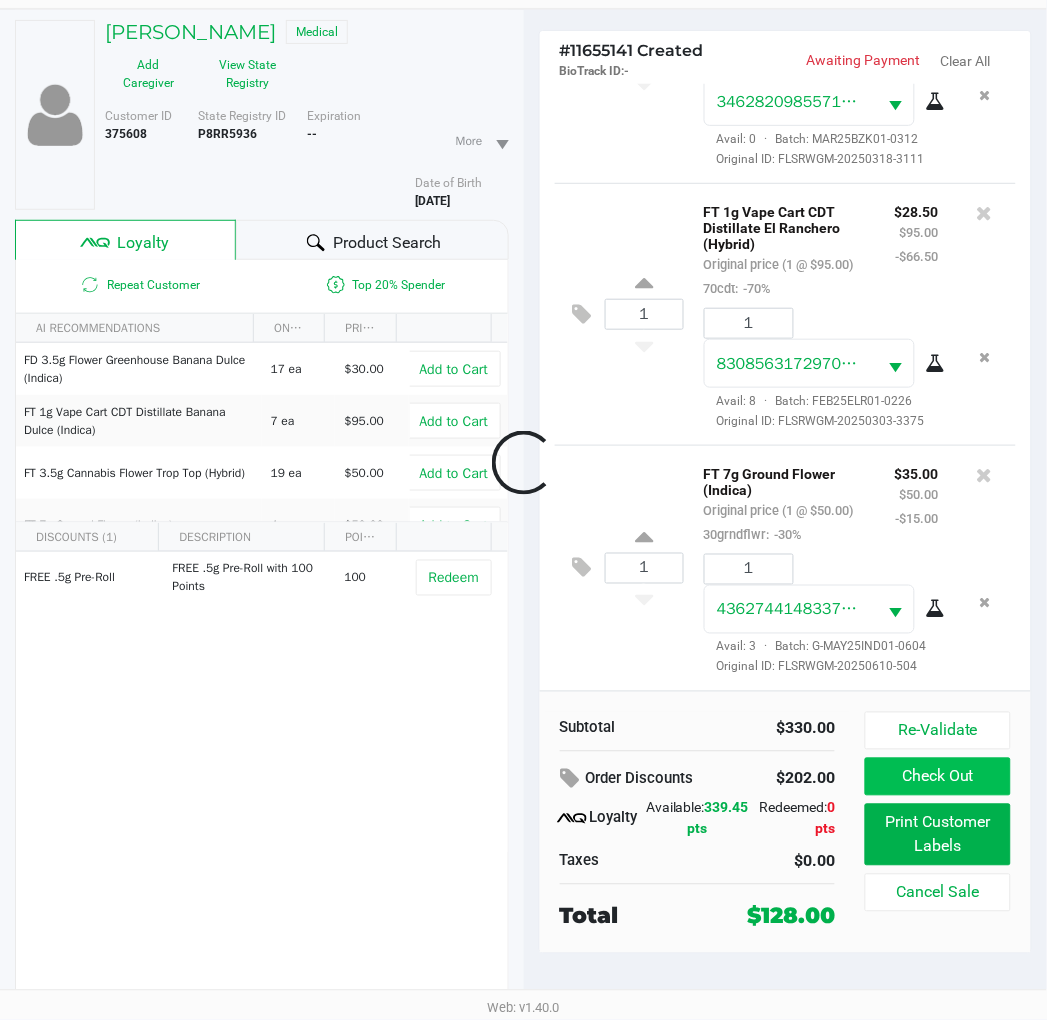scroll, scrollTop: 88, scrollLeft: 0, axis: vertical 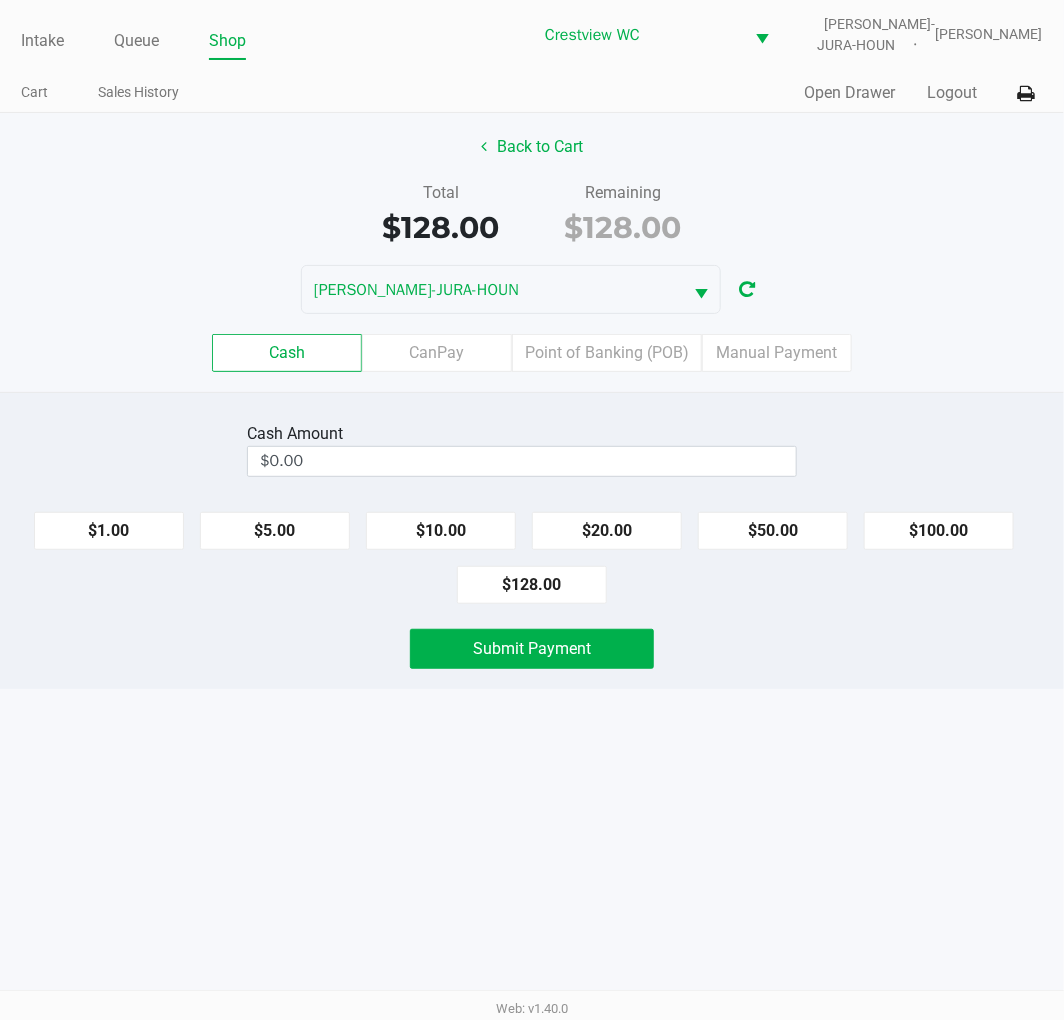 click on "Point of Banking (POB)" 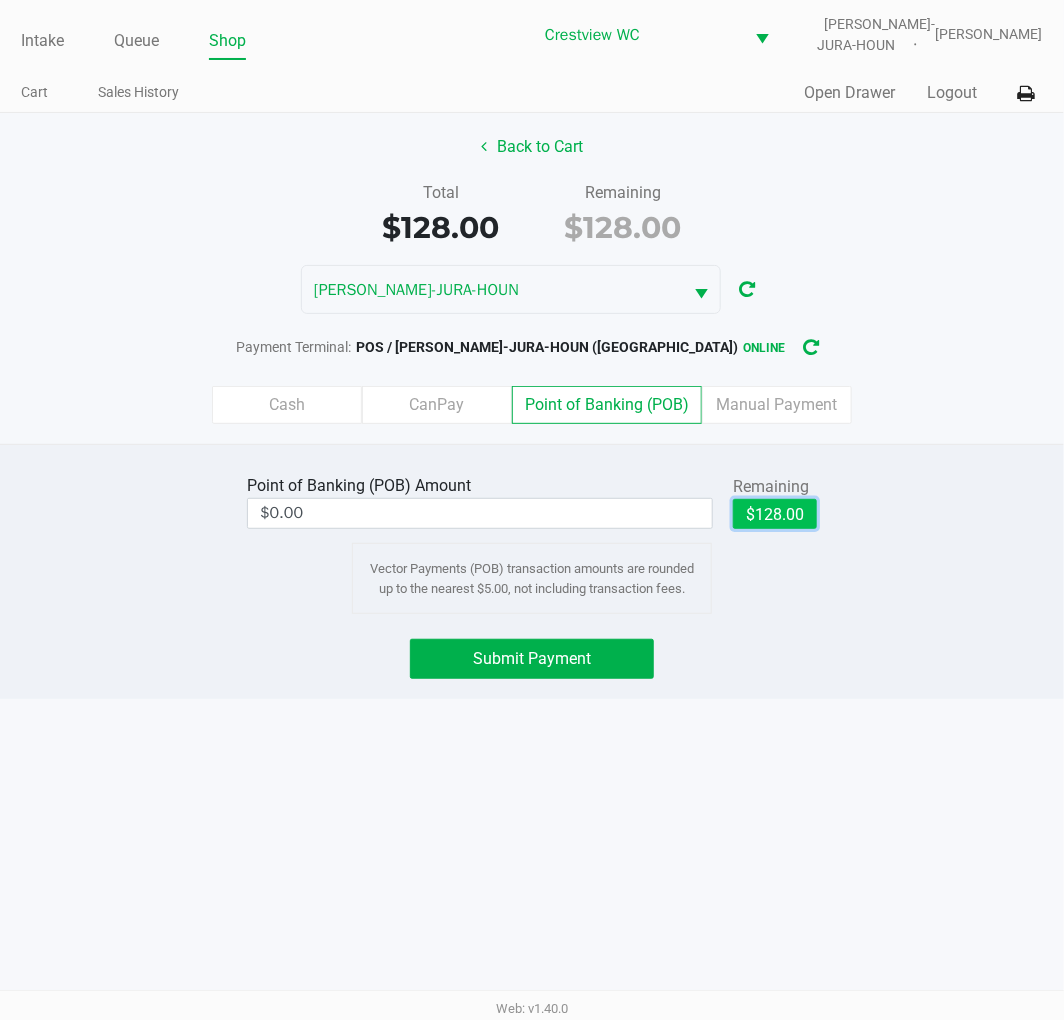 click on "$128.00" 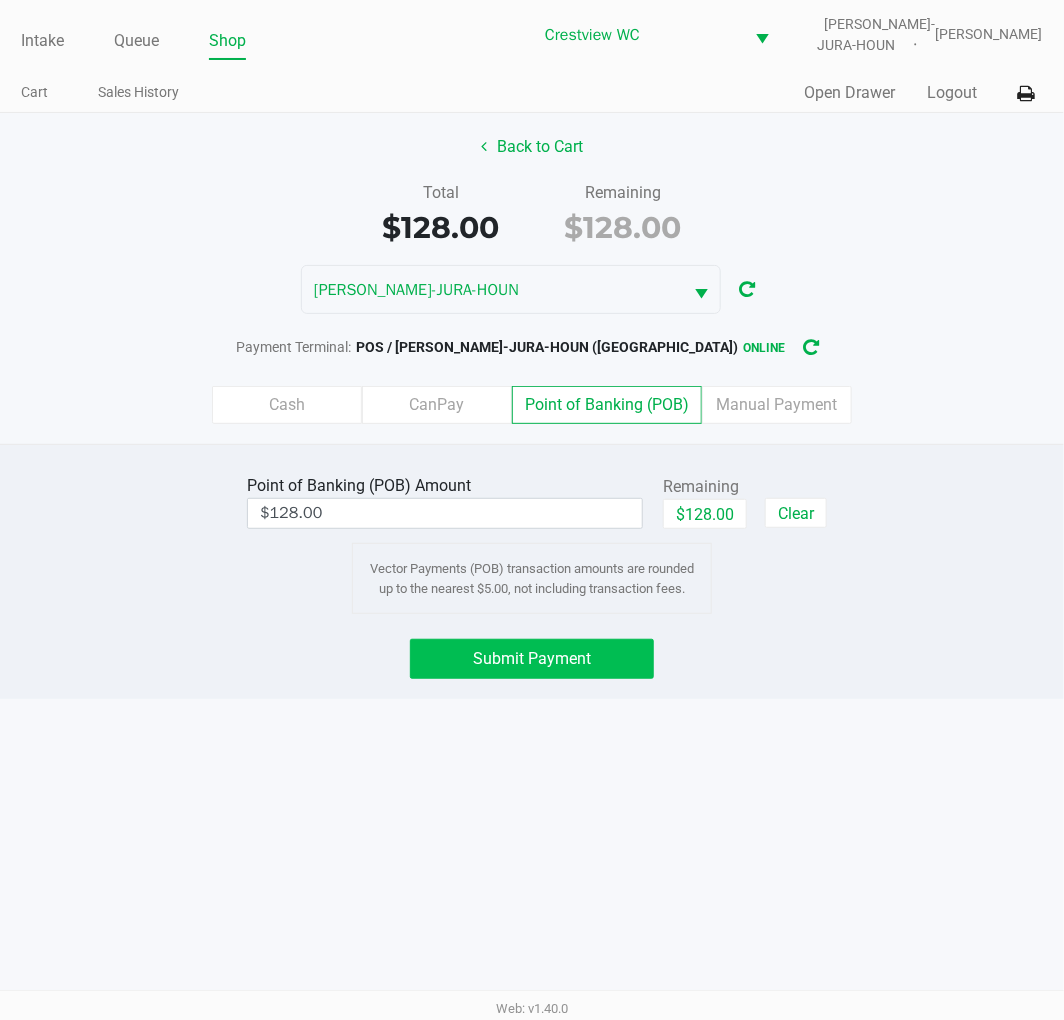 click on "Submit Payment" 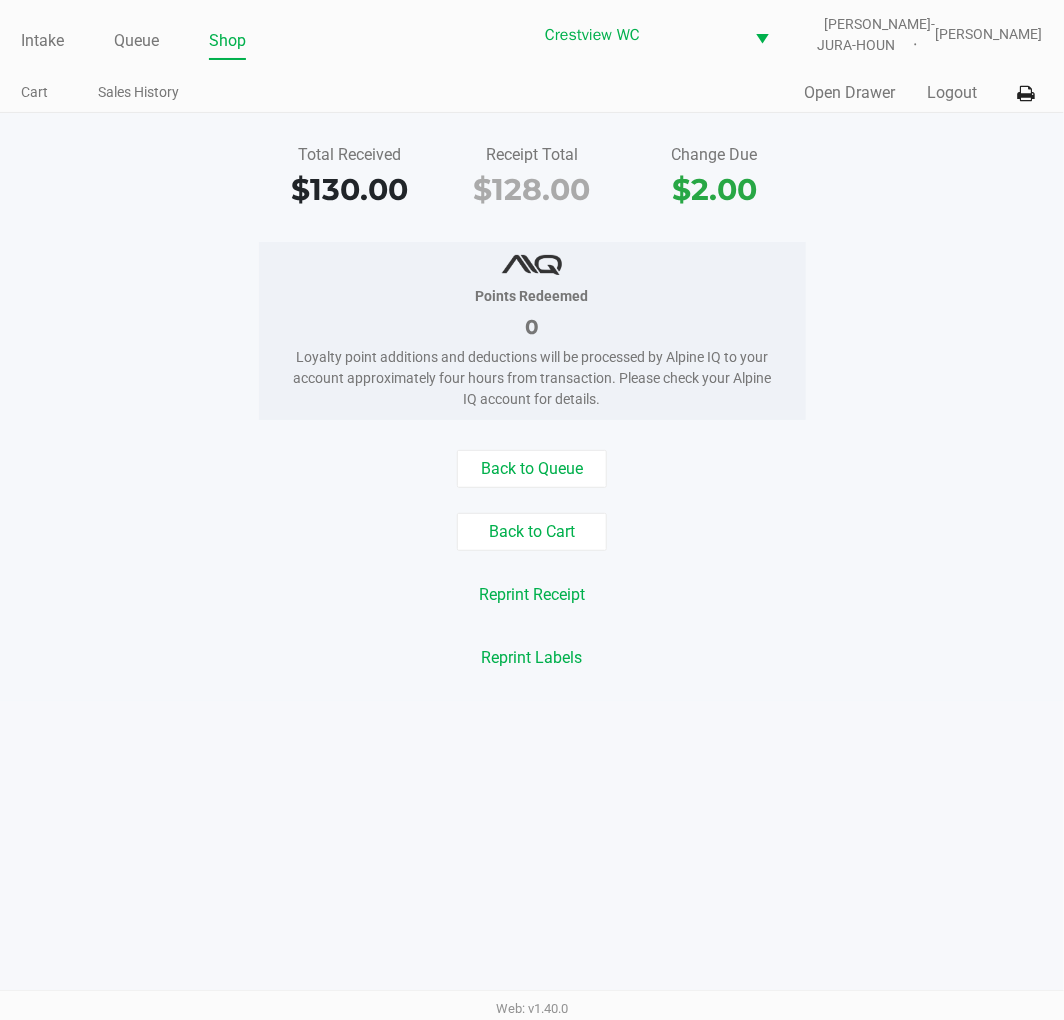 click on "Points Redeemed   0   Loyalty point additions and deductions will be processed by Alpine IQ to your account approximately four hours from transaction. Please check your Alpine IQ account for details." 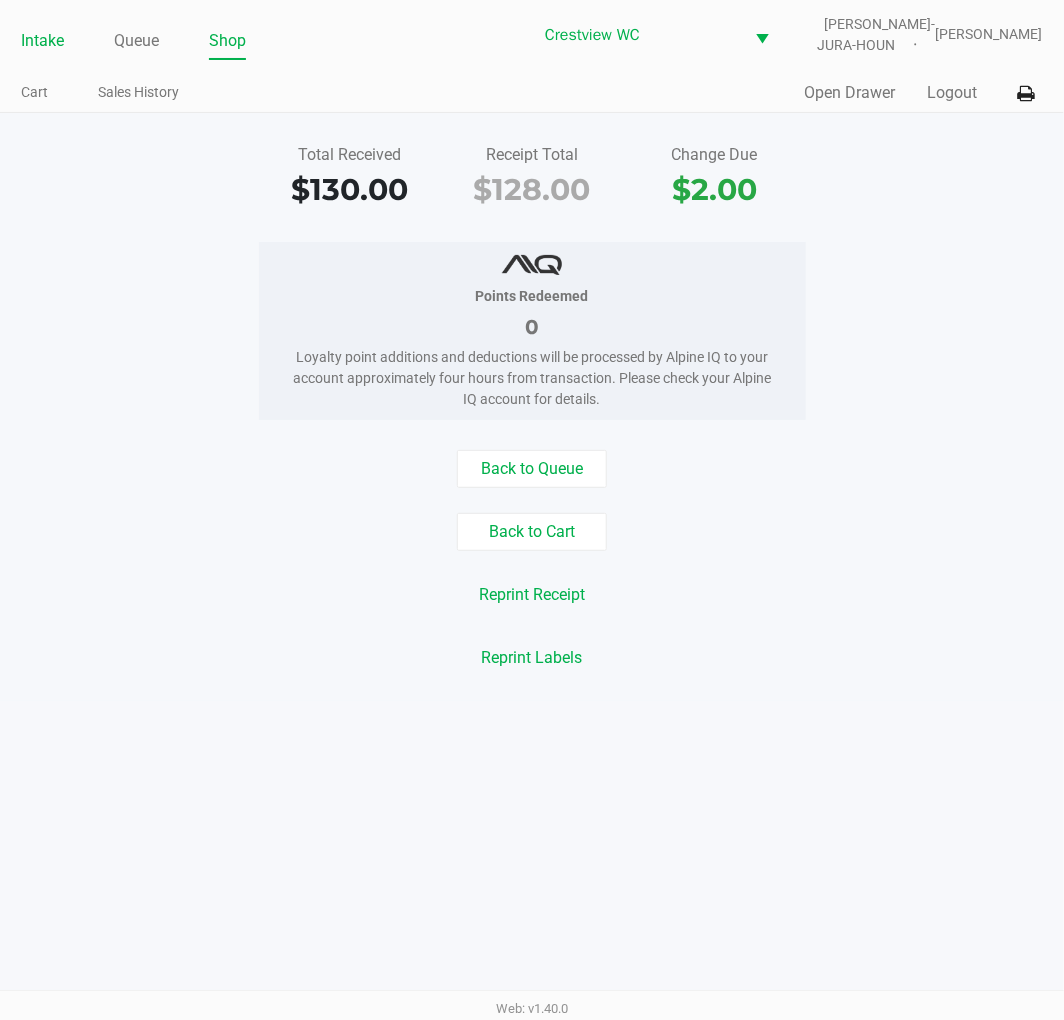 click on "Intake" 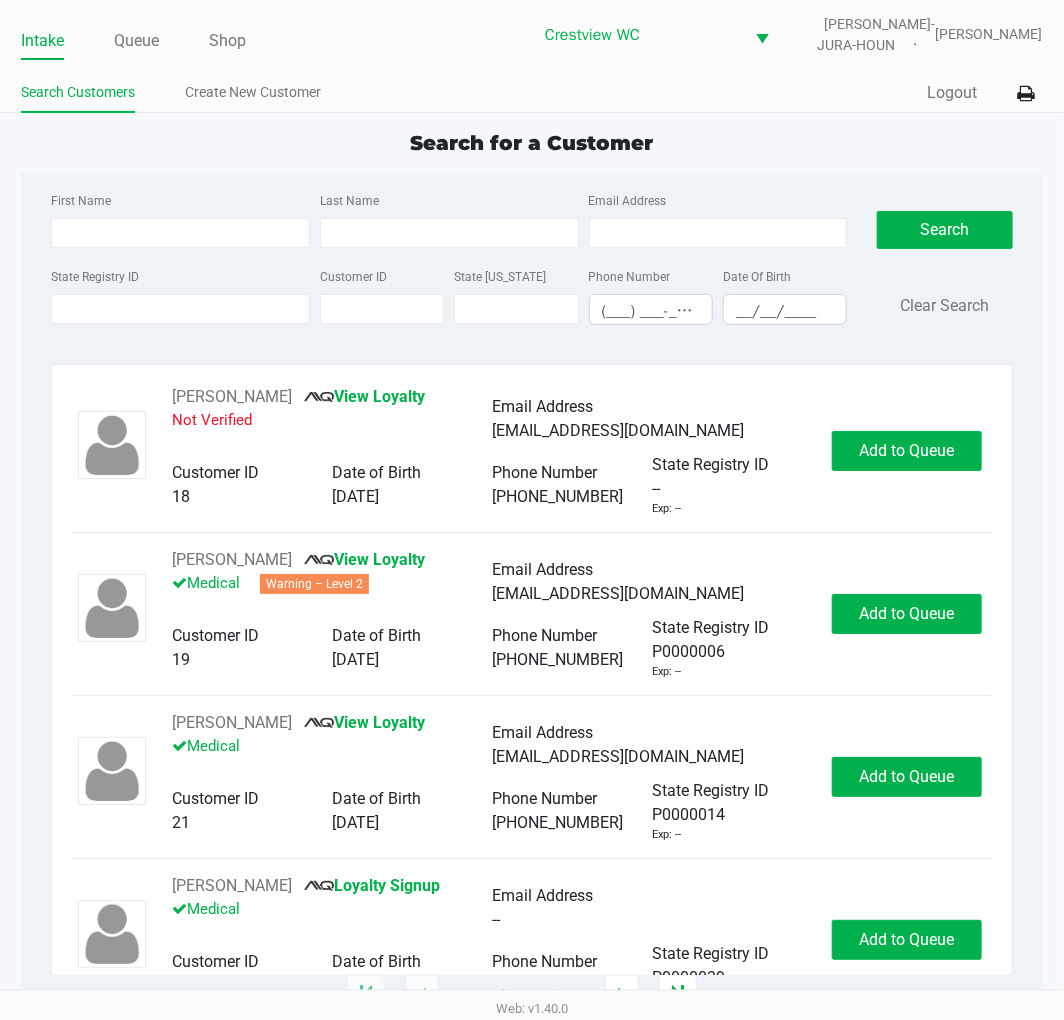 click on "Search for a Customer" 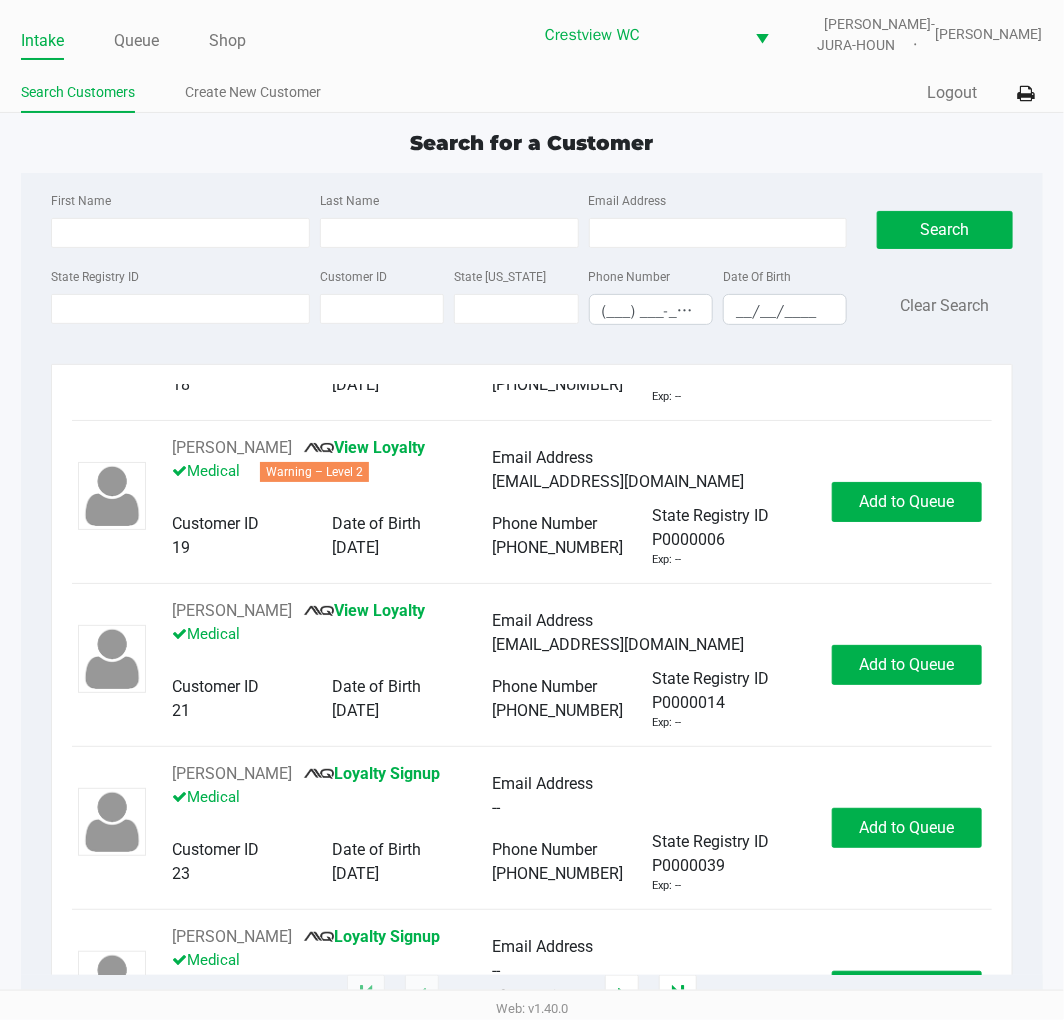 scroll, scrollTop: 0, scrollLeft: 0, axis: both 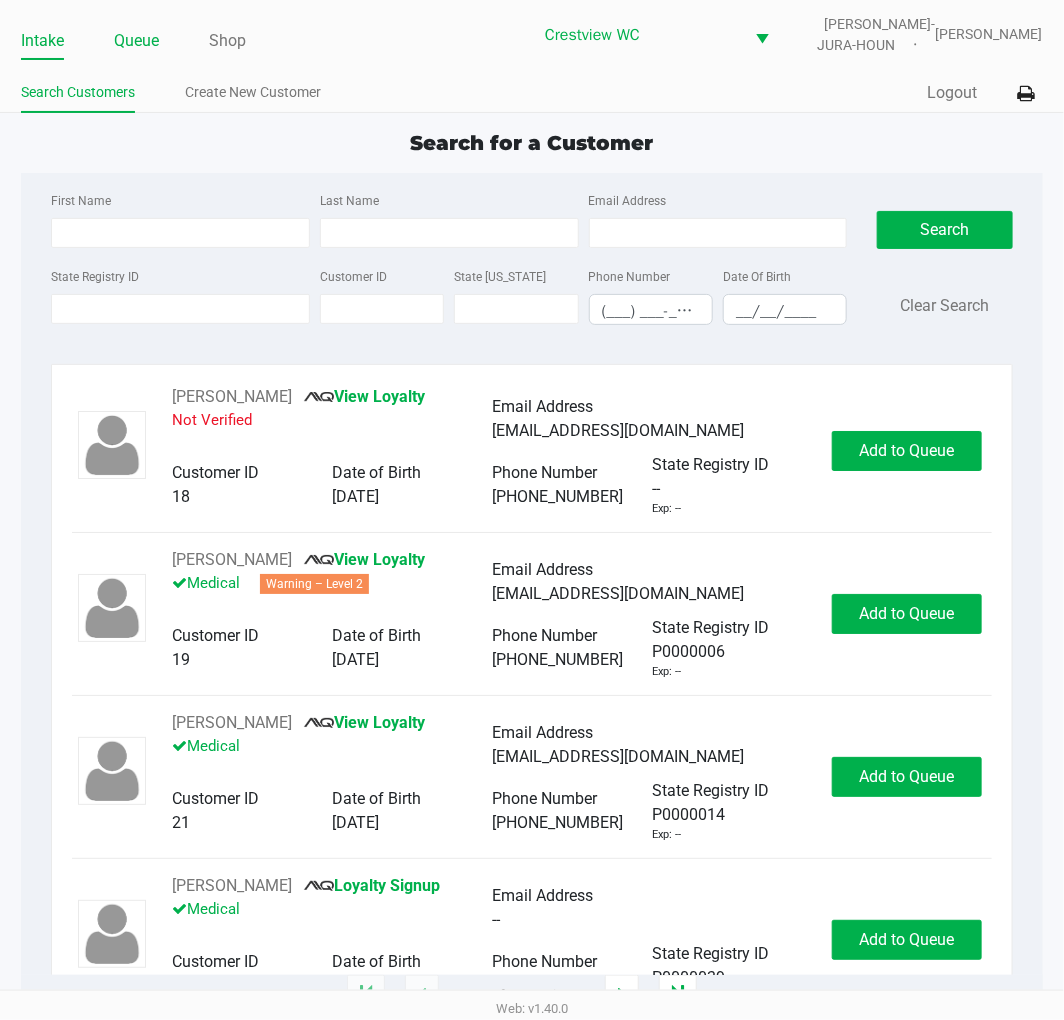 click on "Queue" 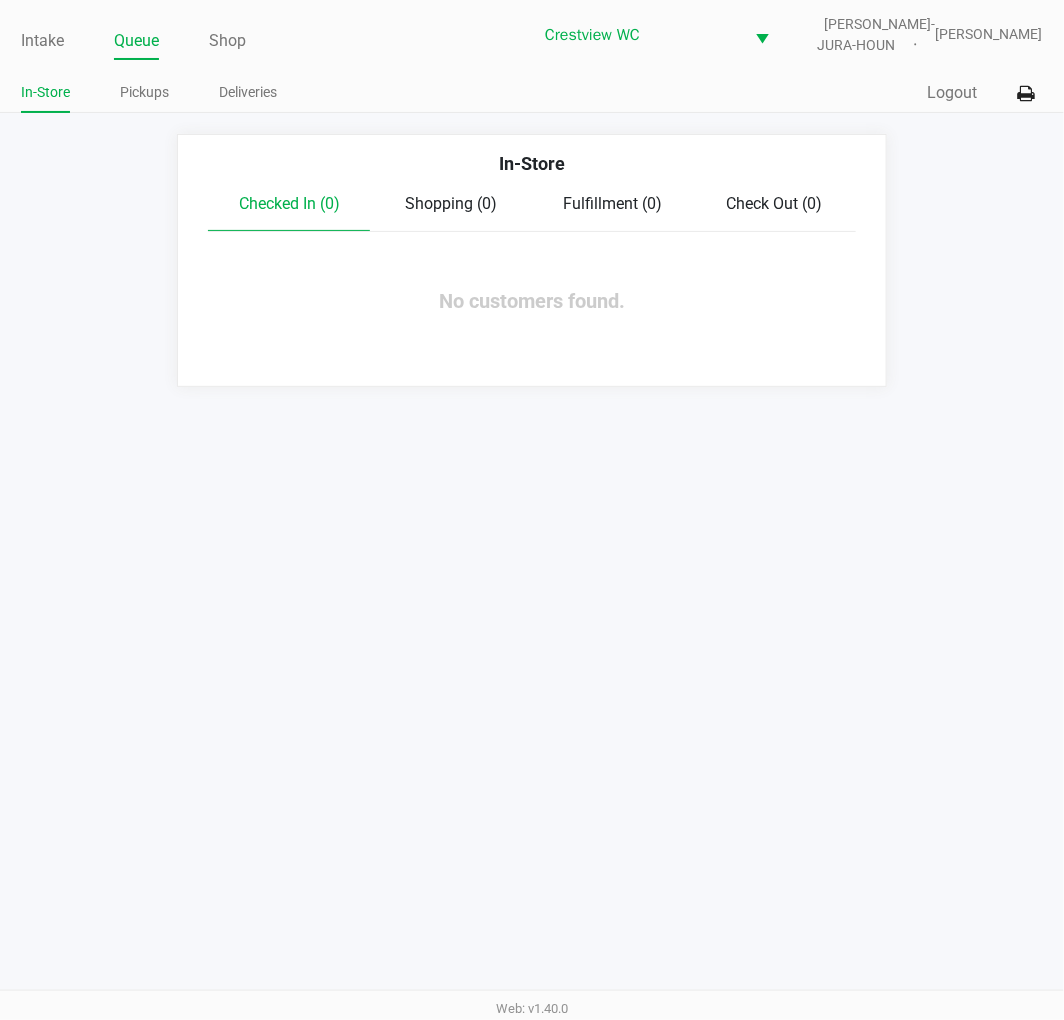 click on "Pickups" 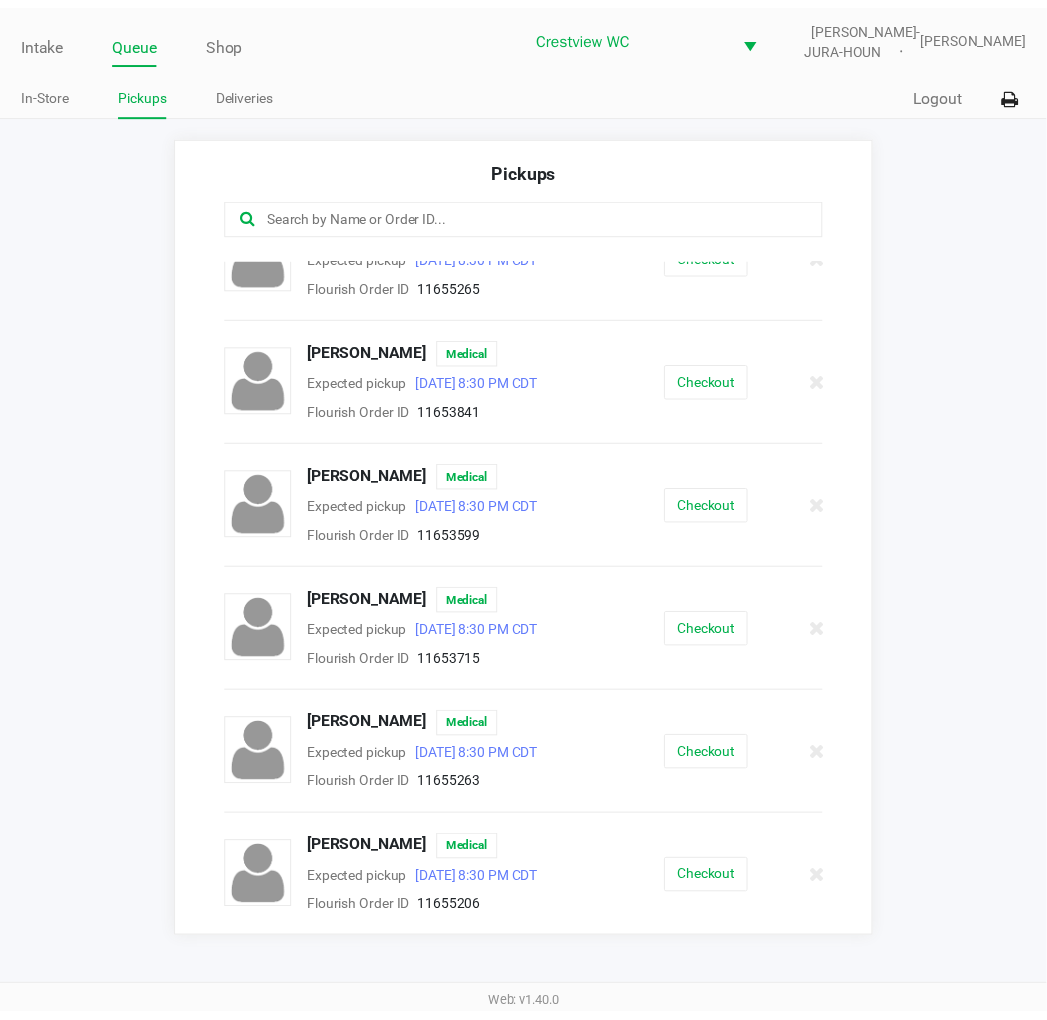 scroll, scrollTop: 293, scrollLeft: 0, axis: vertical 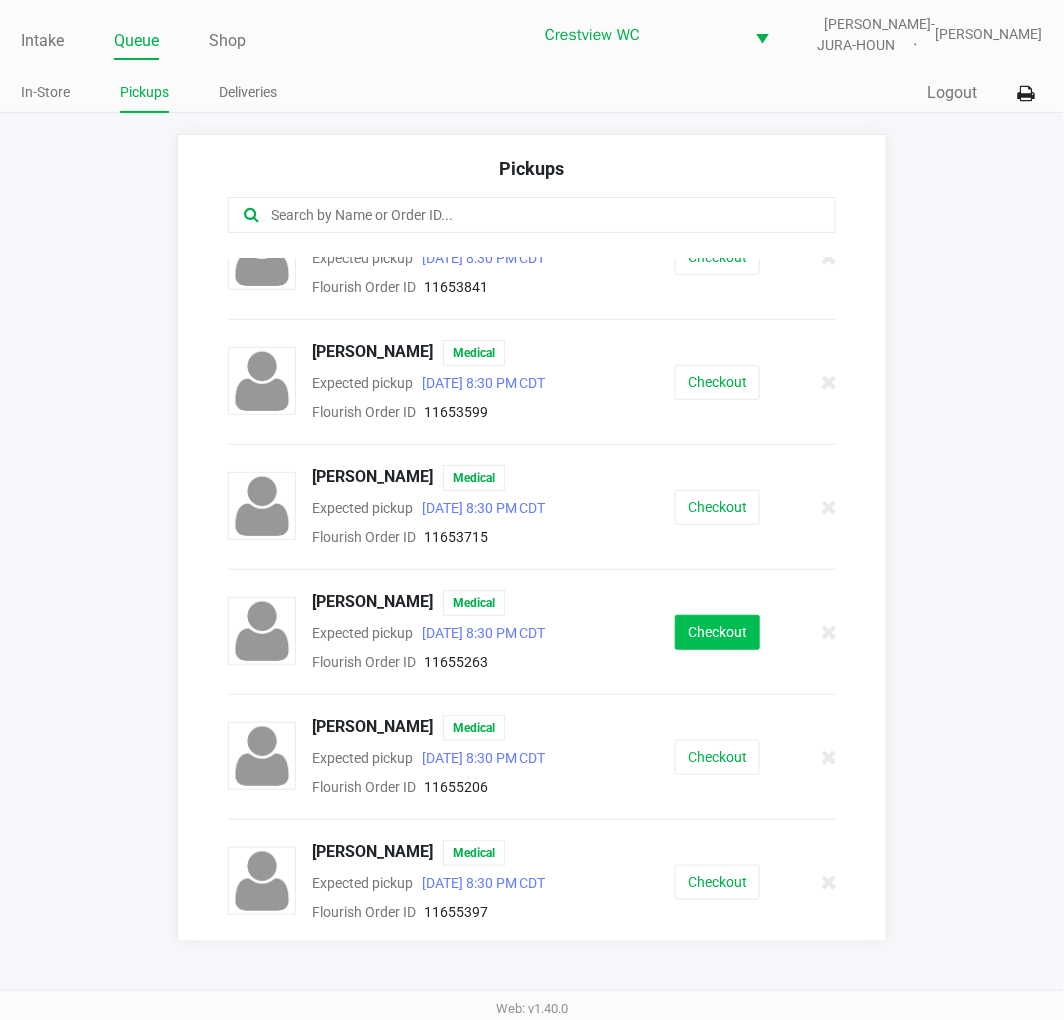 click on "Checkout" 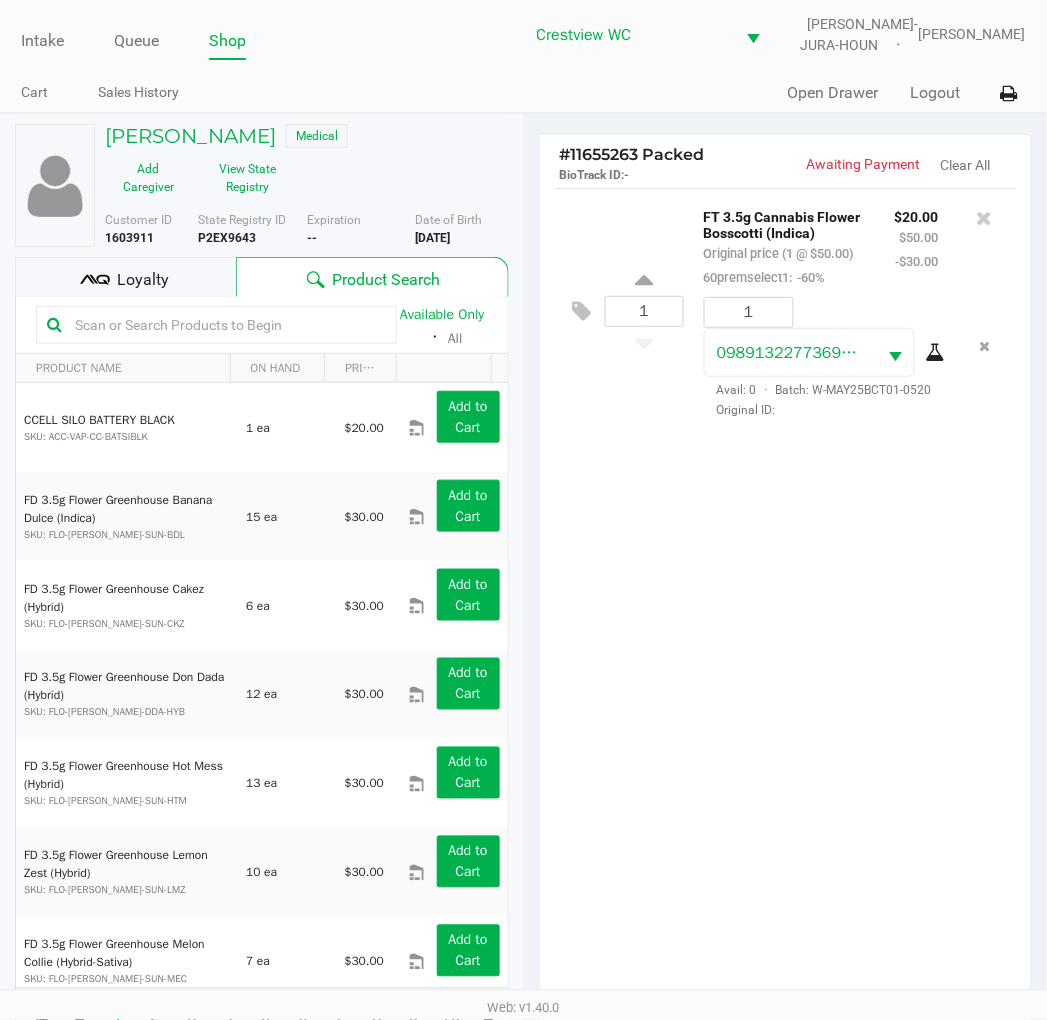 click on "Loyalty" 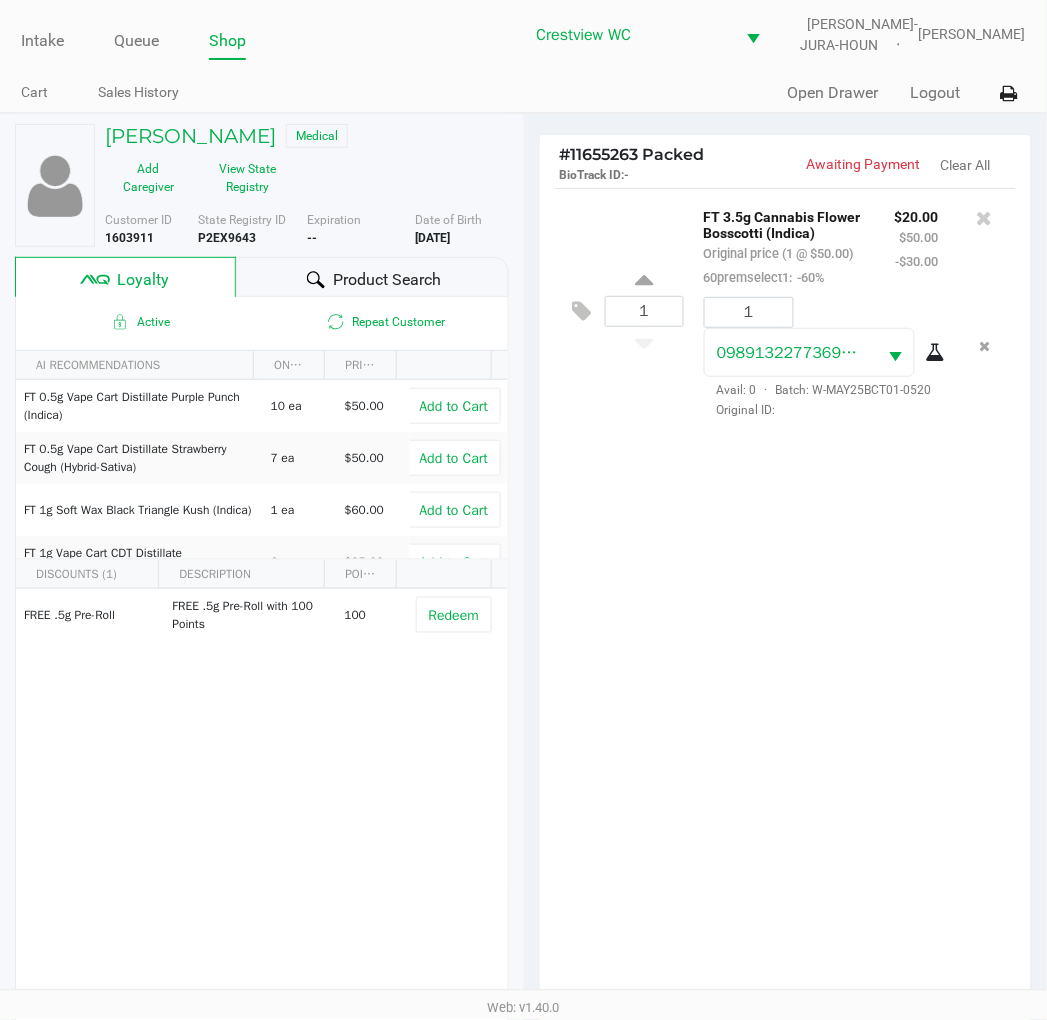 scroll, scrollTop: 258, scrollLeft: 0, axis: vertical 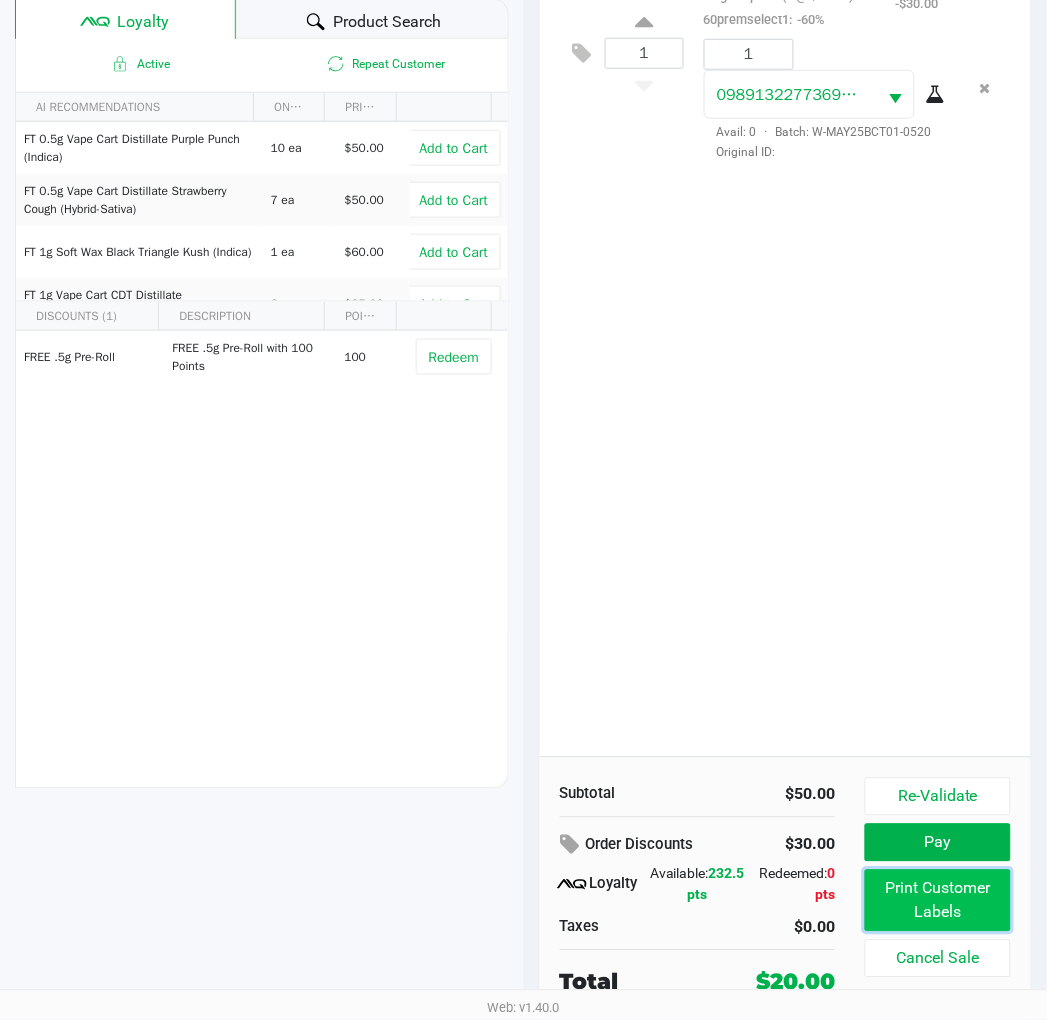 click on "Print Customer Labels" 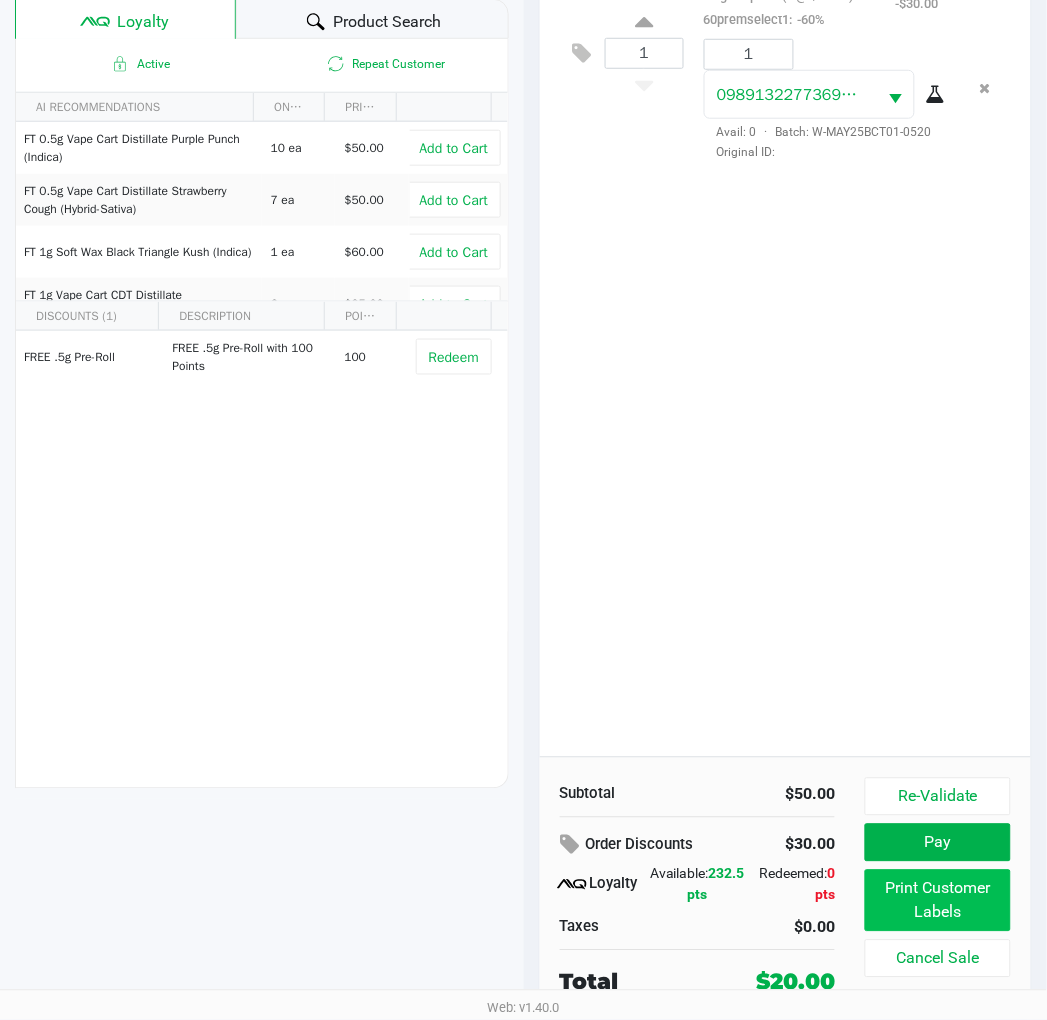 scroll, scrollTop: 0, scrollLeft: 0, axis: both 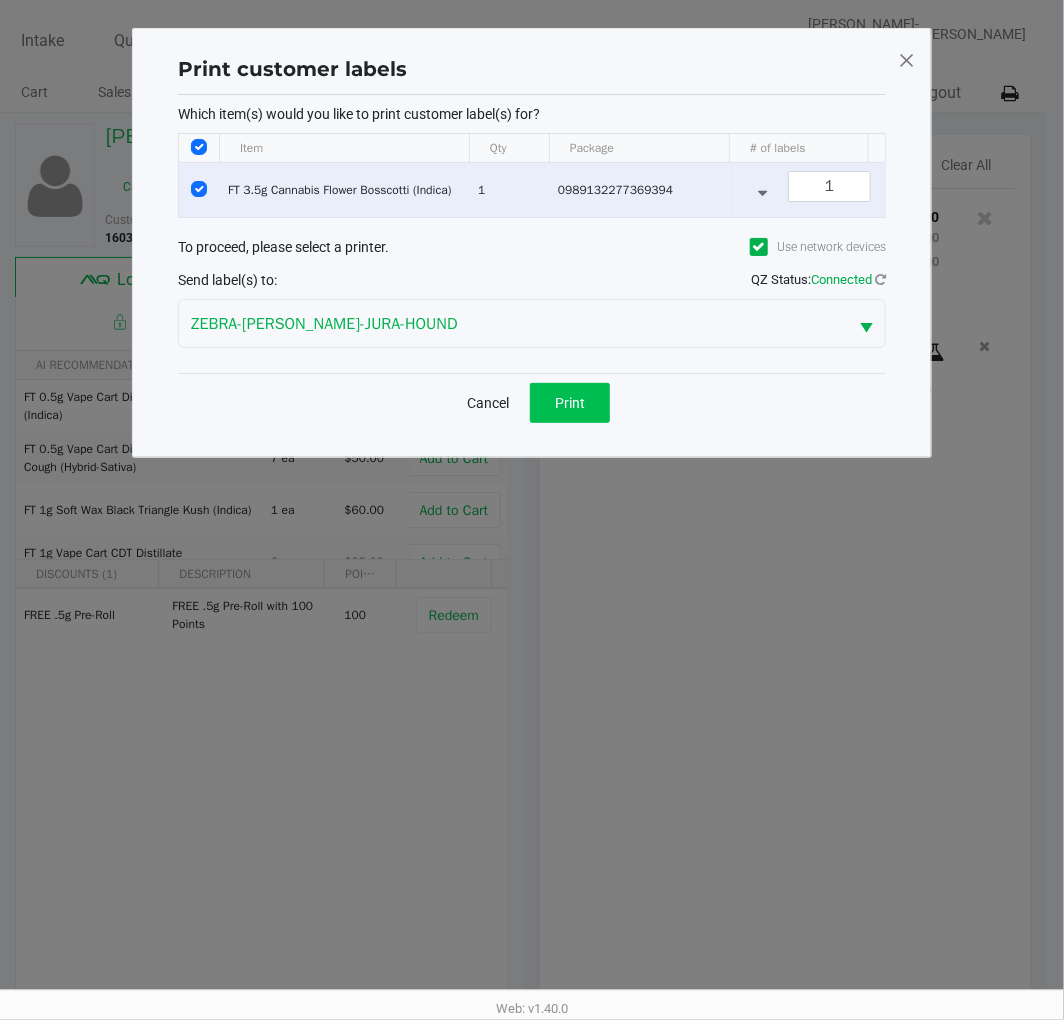 click on "Print" 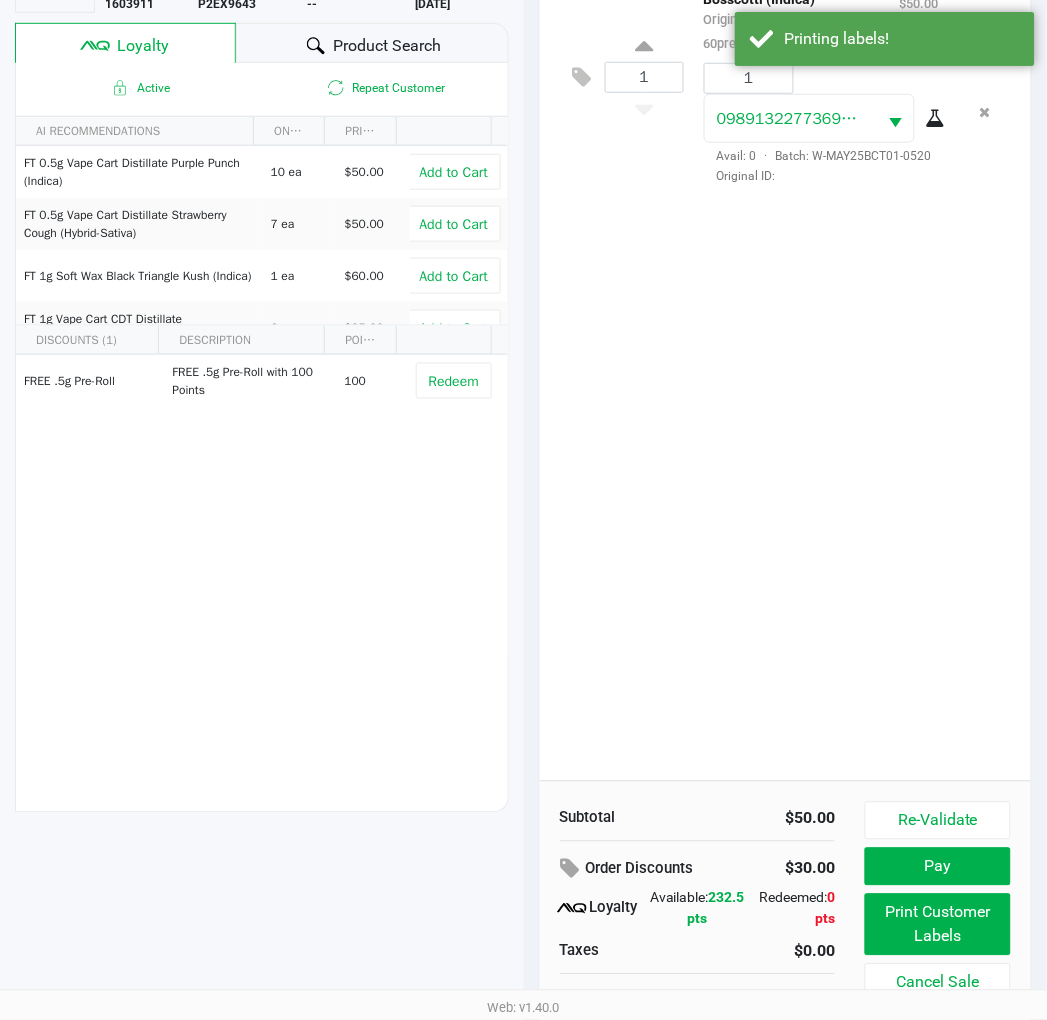 scroll, scrollTop: 258, scrollLeft: 0, axis: vertical 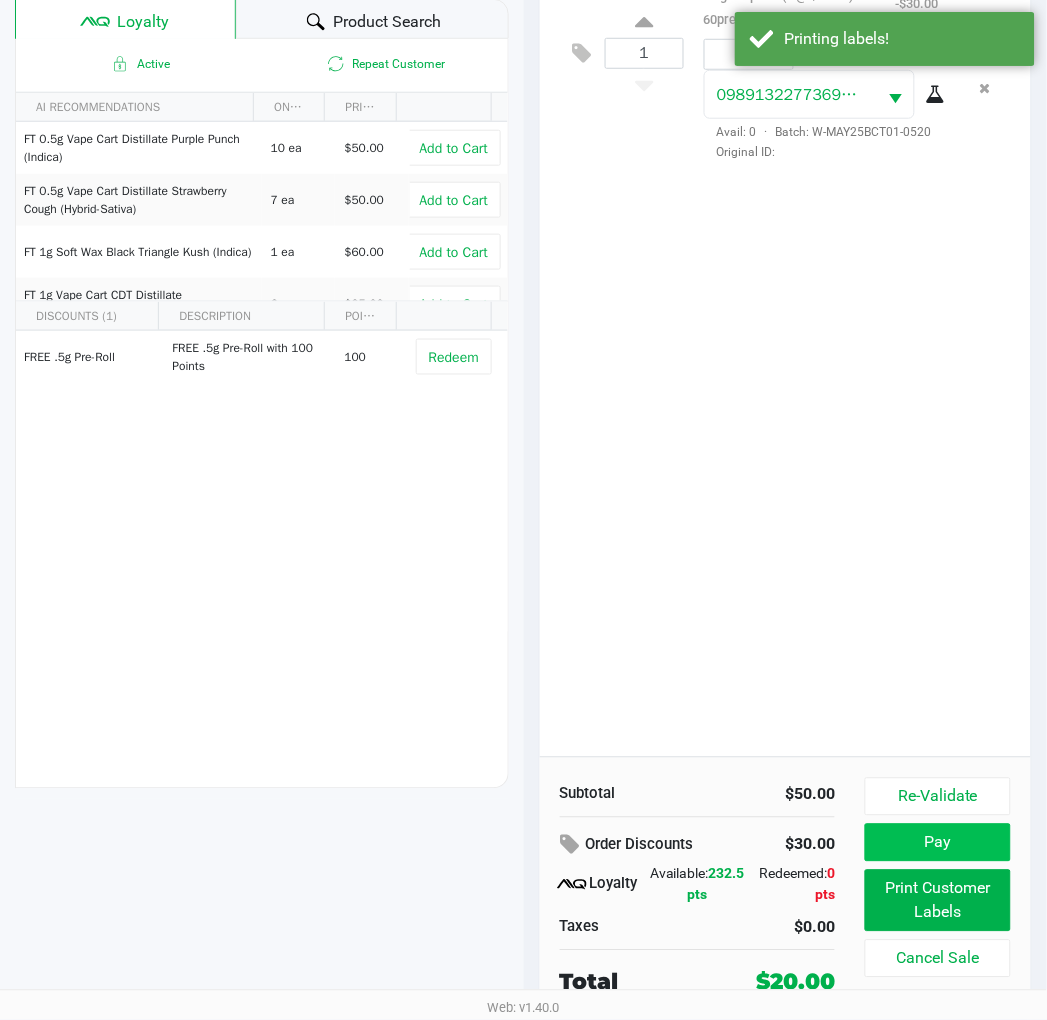click on "Pay" 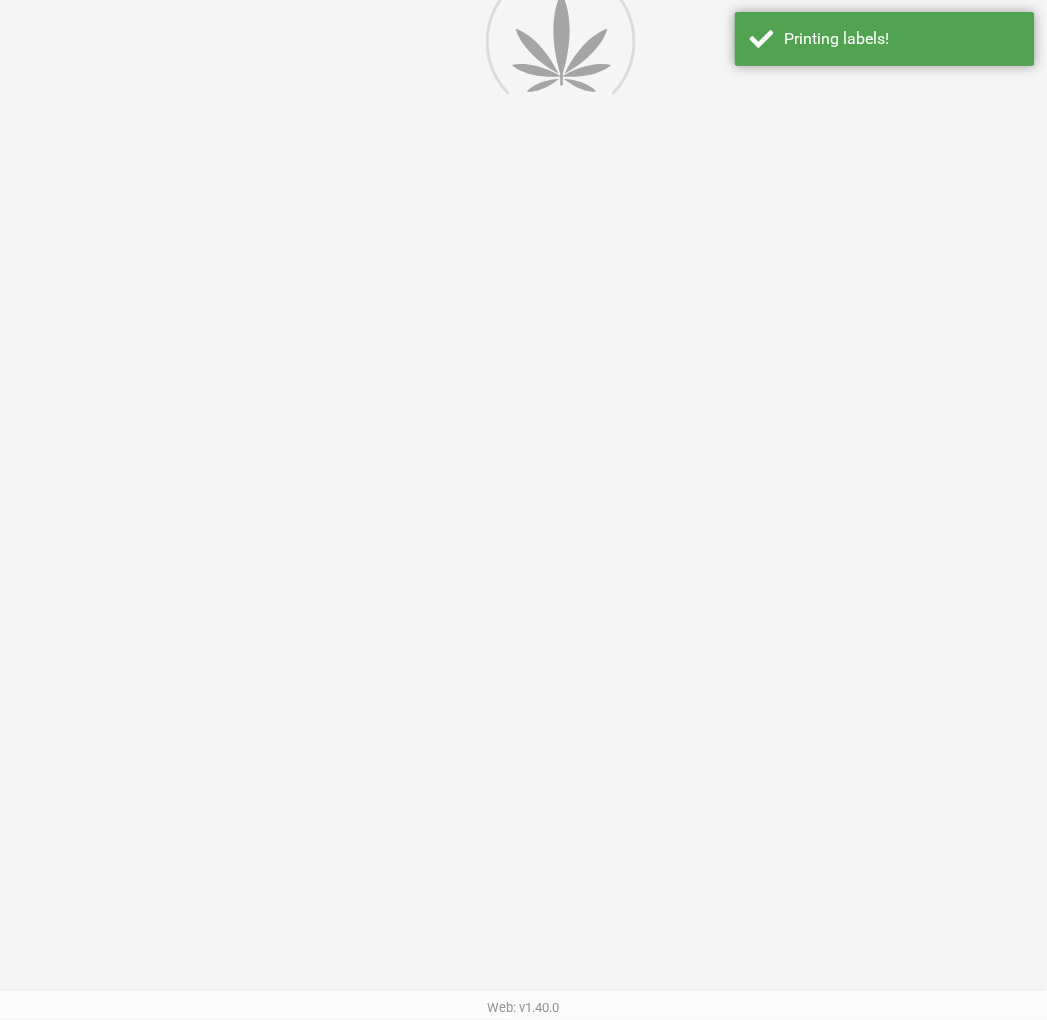 scroll, scrollTop: 0, scrollLeft: 0, axis: both 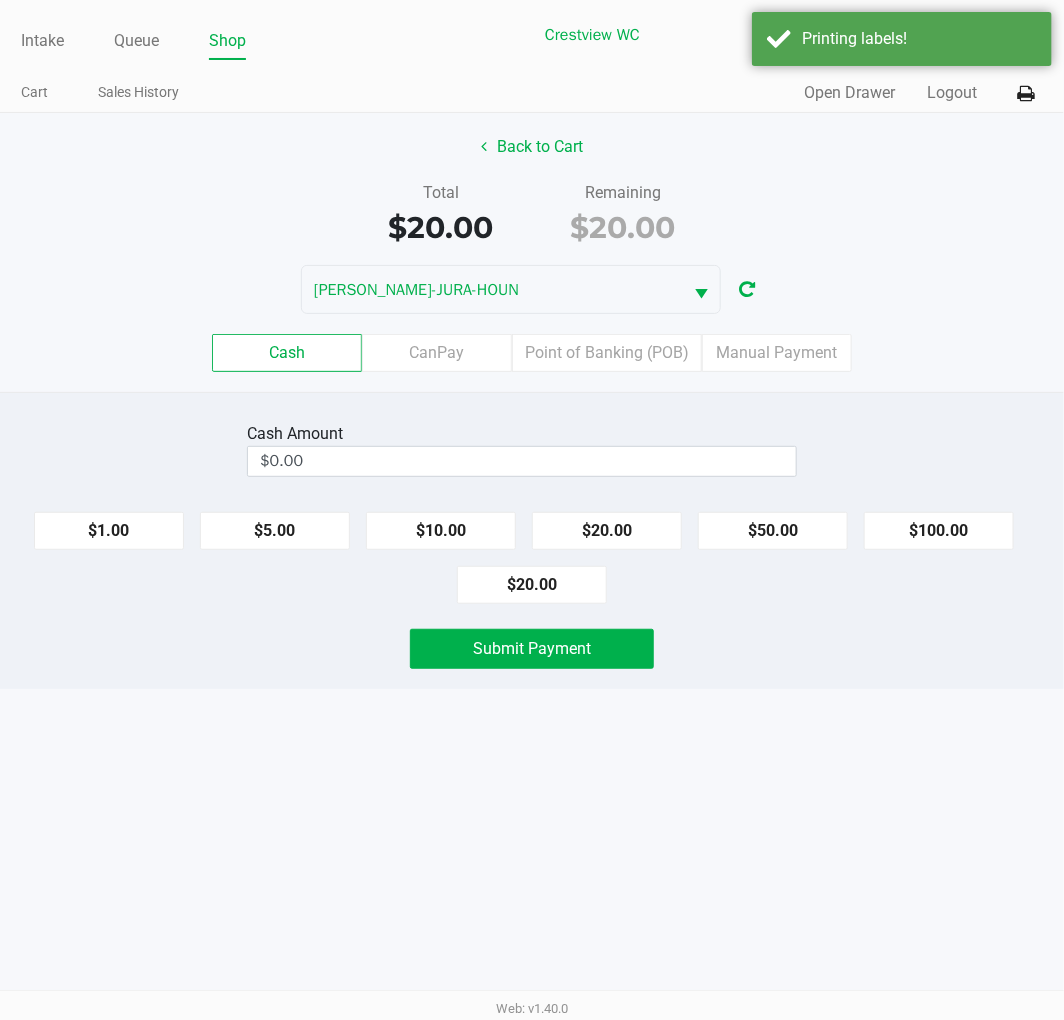 click on "Intake Queue Shop Crestview WC  BRUNO-JURA-HOUN   Eric Stevenson  Cart Sales History  Quick Sale   Open Drawer   Logout  Back to Cart   Total   $20.00   Remaining   $20.00  BRUNO-JURA-HOUN  Cash   CanPay   Point of Banking (POB)   Manual Payment   Cash  Amount  $0.00  $1.00   $5.00   $10.00   $20.00   $50.00   $100.00   $20.00   Submit Payment   Web: v1.40.0" at bounding box center (532, 510) 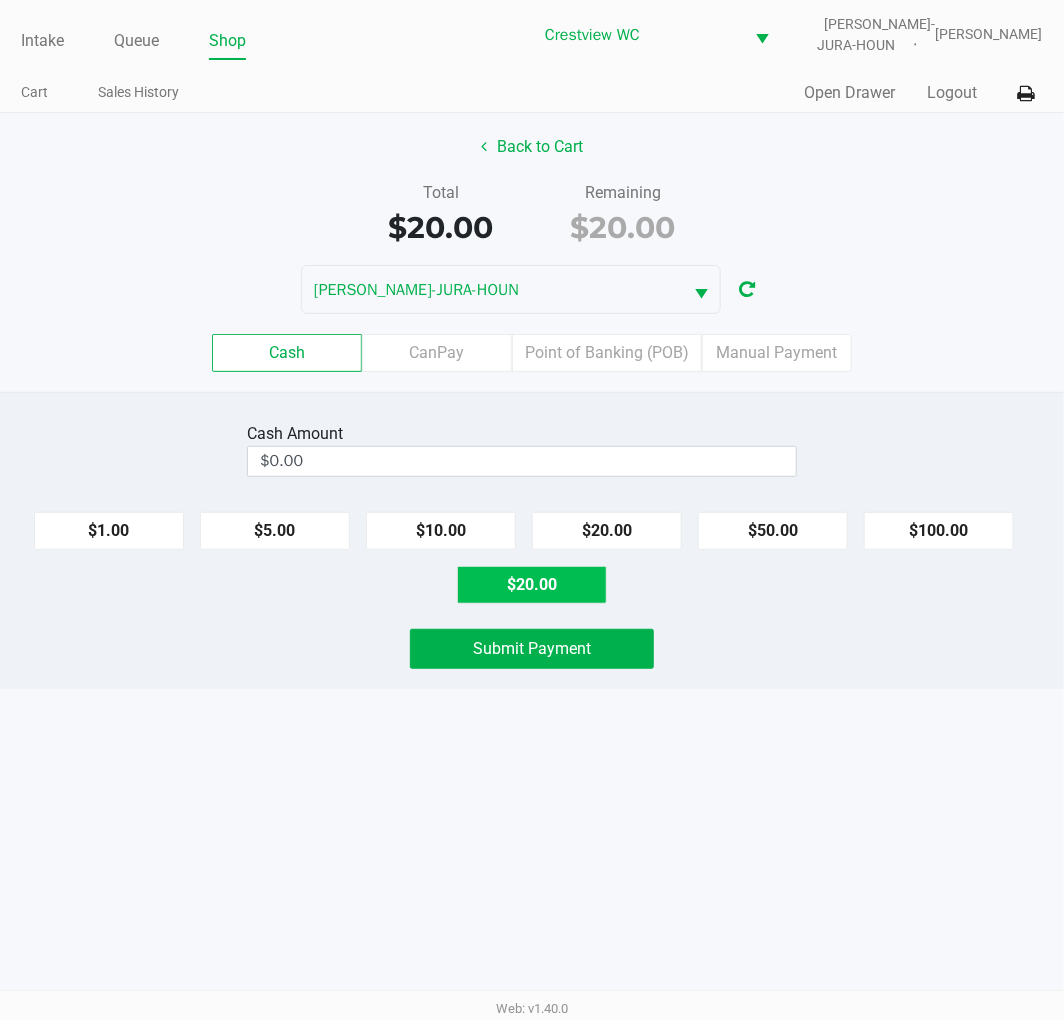 click on "$20.00" 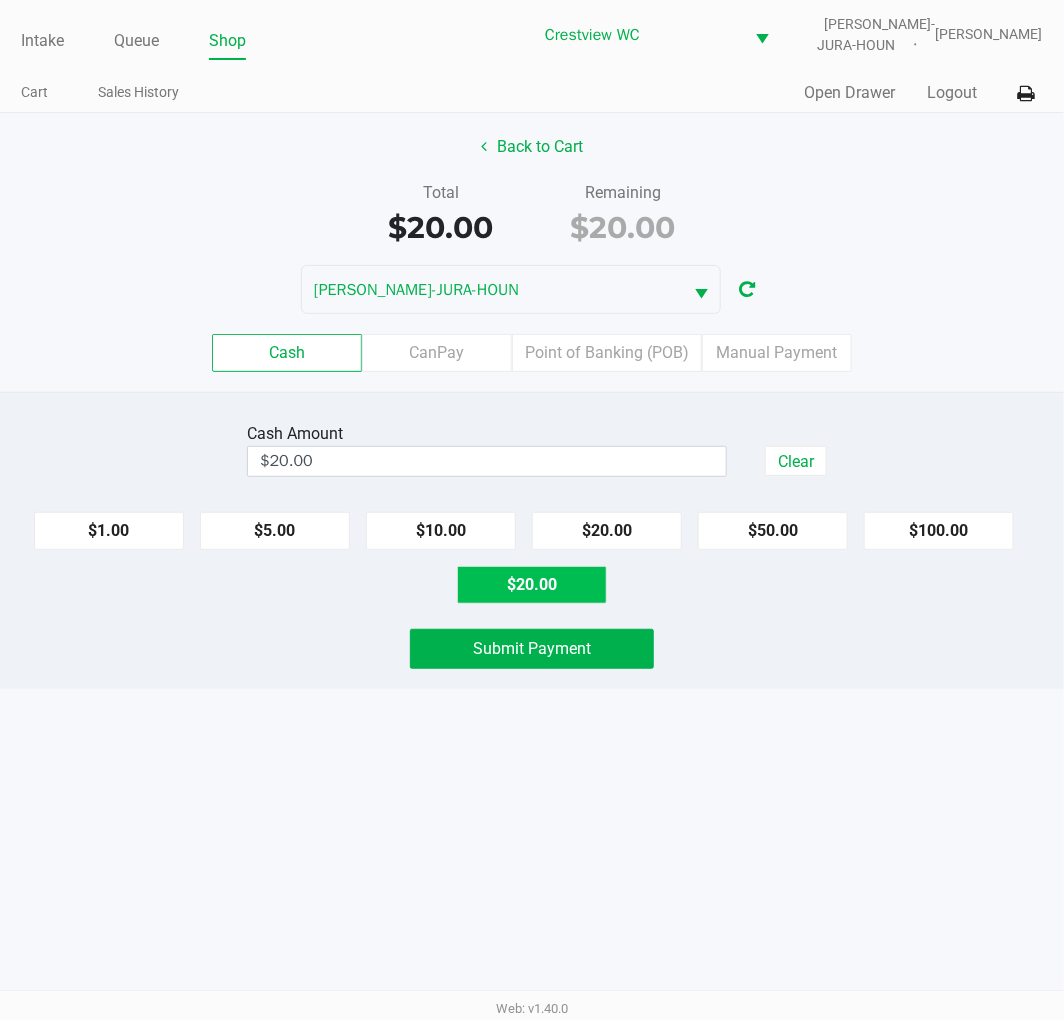 click on "Submit Payment" 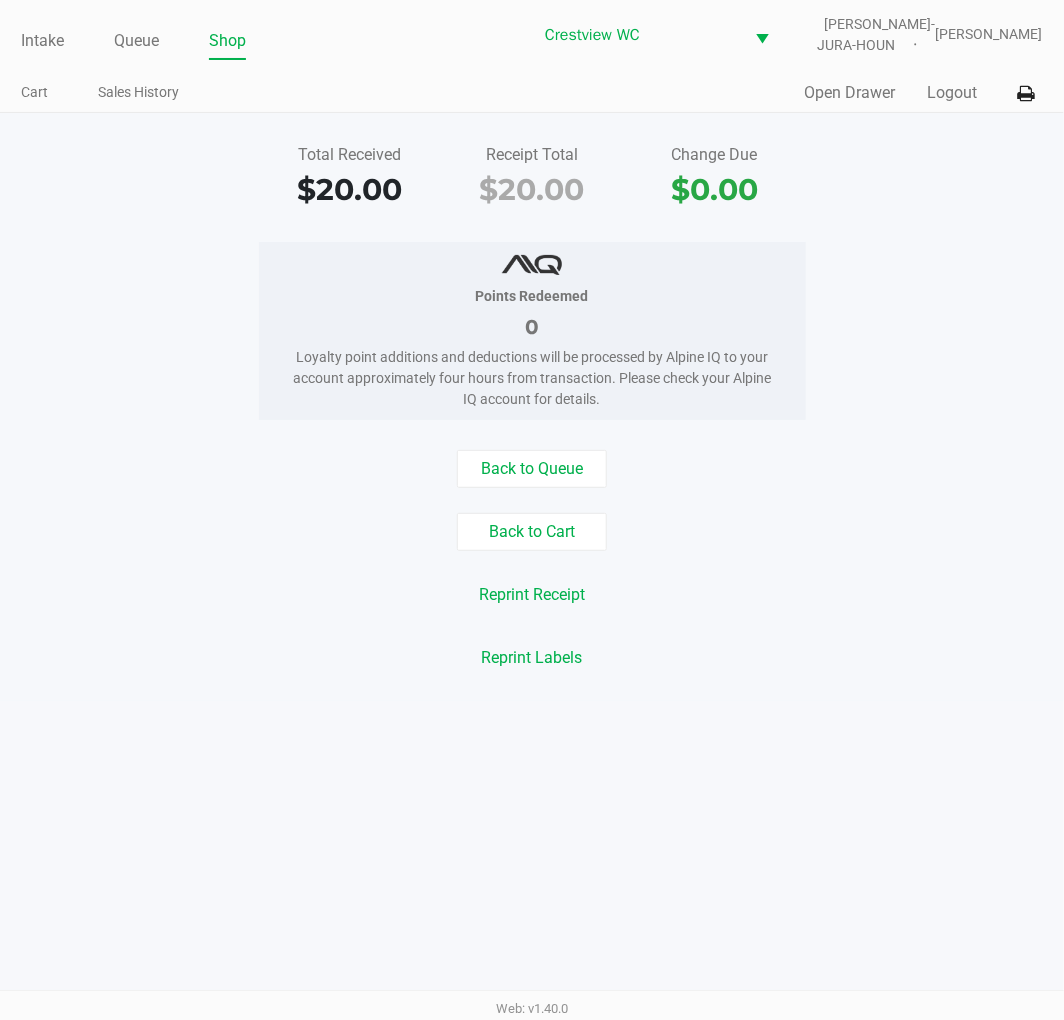 click on "Total Received   $20.00   Receipt Total   $20.00   Change Due   $0.00   Points Redeemed   0   Loyalty point additions and deductions will be processed by Alpine IQ to your account approximately four hours from transaction. Please check your Alpine IQ account for details.   Back to Queue   Back to Cart   Reprint Receipt   Reprint Labels" 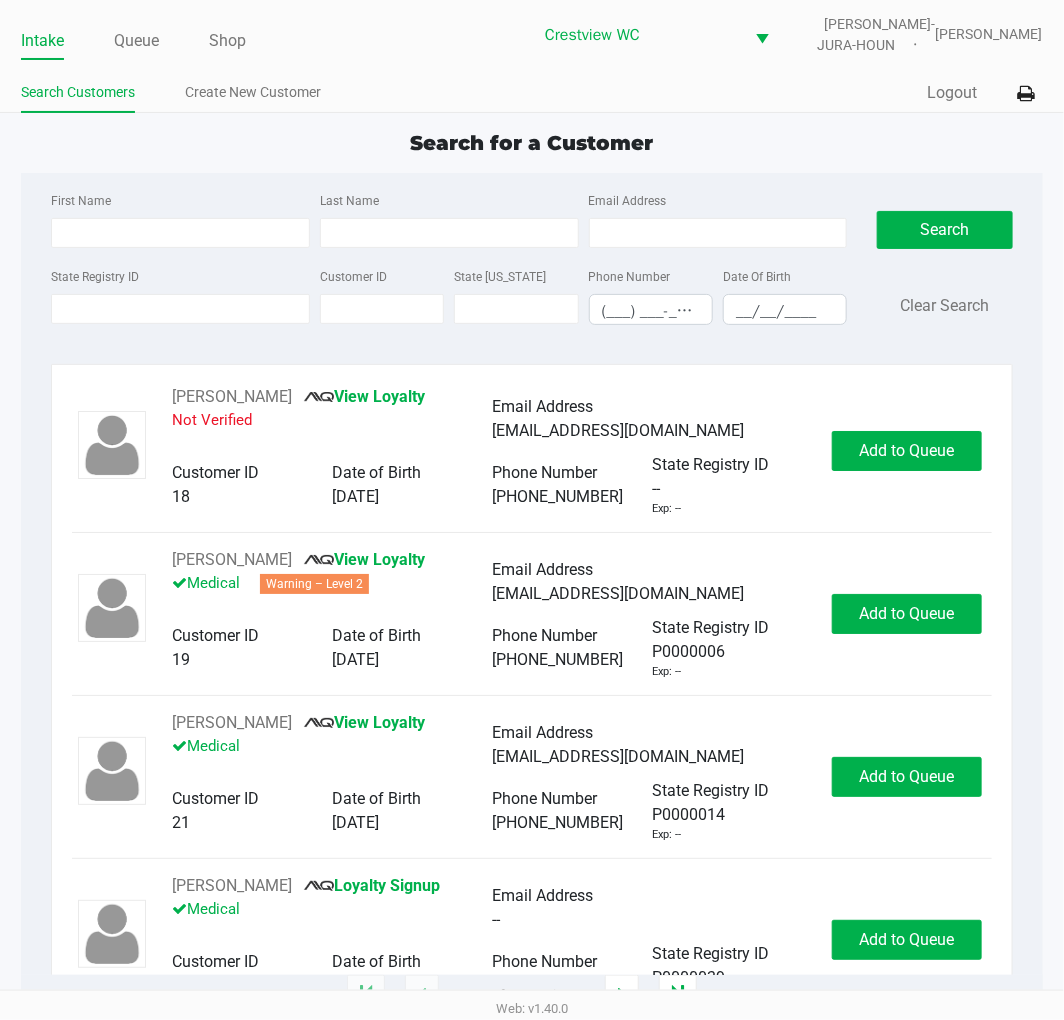 click on "Search for a Customer" 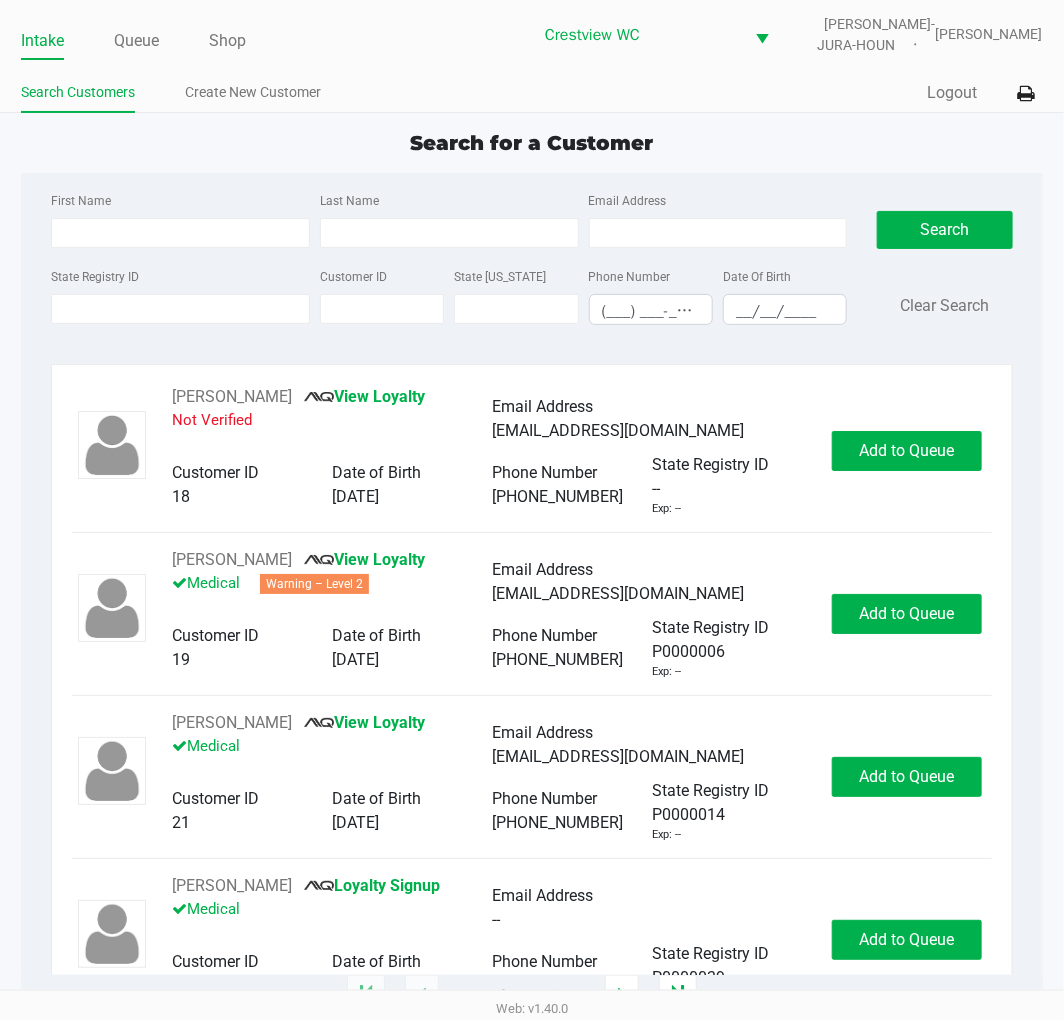 click on "Intake Queue Shop Crestview WC  BRUNO-JURA-HOUN   Eric Stevenson  Search Customers Create New Customer  Quick Sale   Logout  Search for a Customer First Name Last Name Email Address State Registry ID Customer ID State ID Phone Number (___) ___-____ Date Of Birth __/__/____  Search   Clear Search   RICHARD MURPHY       View Loyalty   Not Verified   Email Address   ms1111111111@hotmail.com   Customer ID   18   Date of Birth   04/02/1955   Phone Number   (727) 515-7256   State Registry ID   --   Exp: --   Add to Queue   ADELE OSORIO       View Loyalty   Medical   Warning – Level 2   Email Address   floatingonmycloud@gmail.com   Customer ID   19   Date of Birth   02/15/1955   Phone Number   (516) 205-8315   State Registry ID   P0000006   Exp: --   Add to Queue   CHARLOTTE LEE       View Loyalty   Medical   Email Address   cblee0915@gmail.com   Customer ID   21   Date of Birth   09/15/1961   Phone Number   (609) 792-5321   State Registry ID   P0000014   Exp: --   Add to Queue   CRAWFORD KER       --" 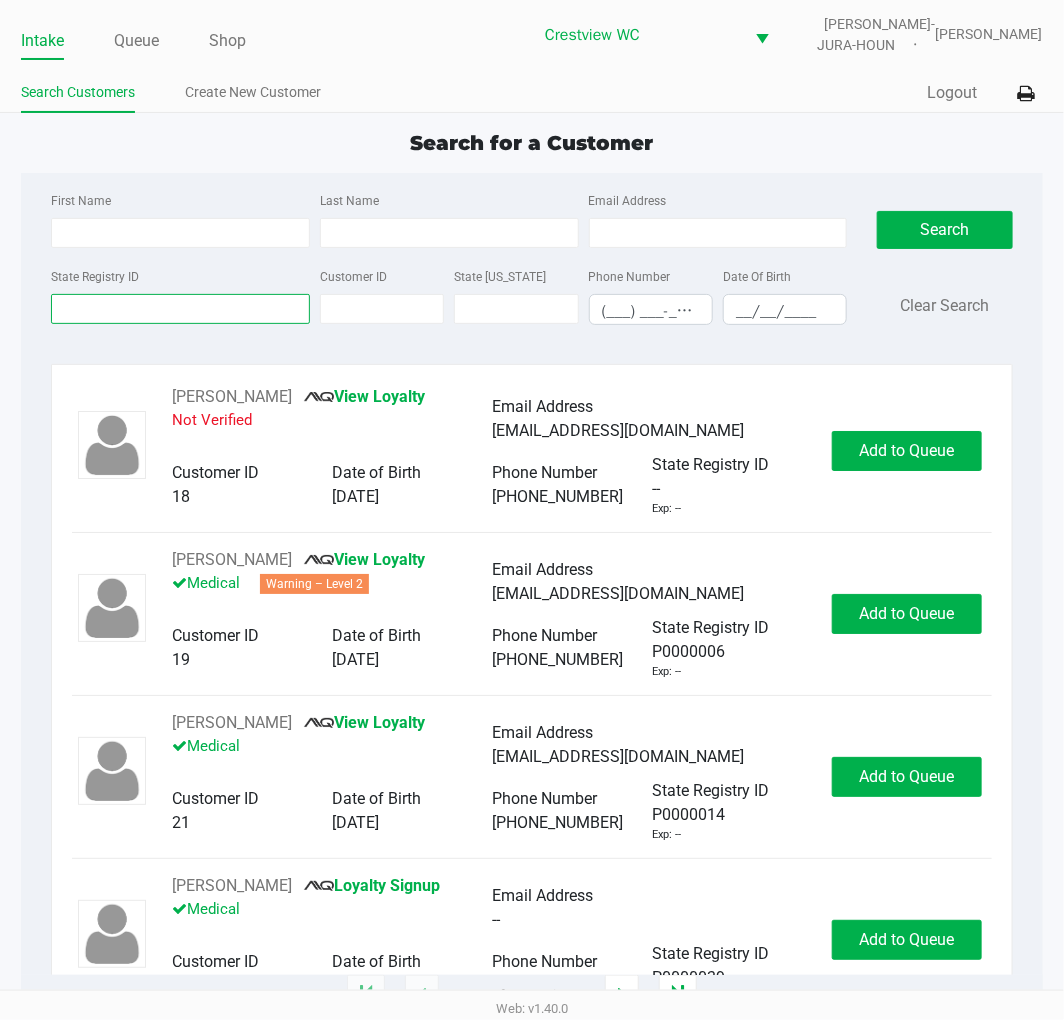 click on "State Registry ID" at bounding box center (180, 309) 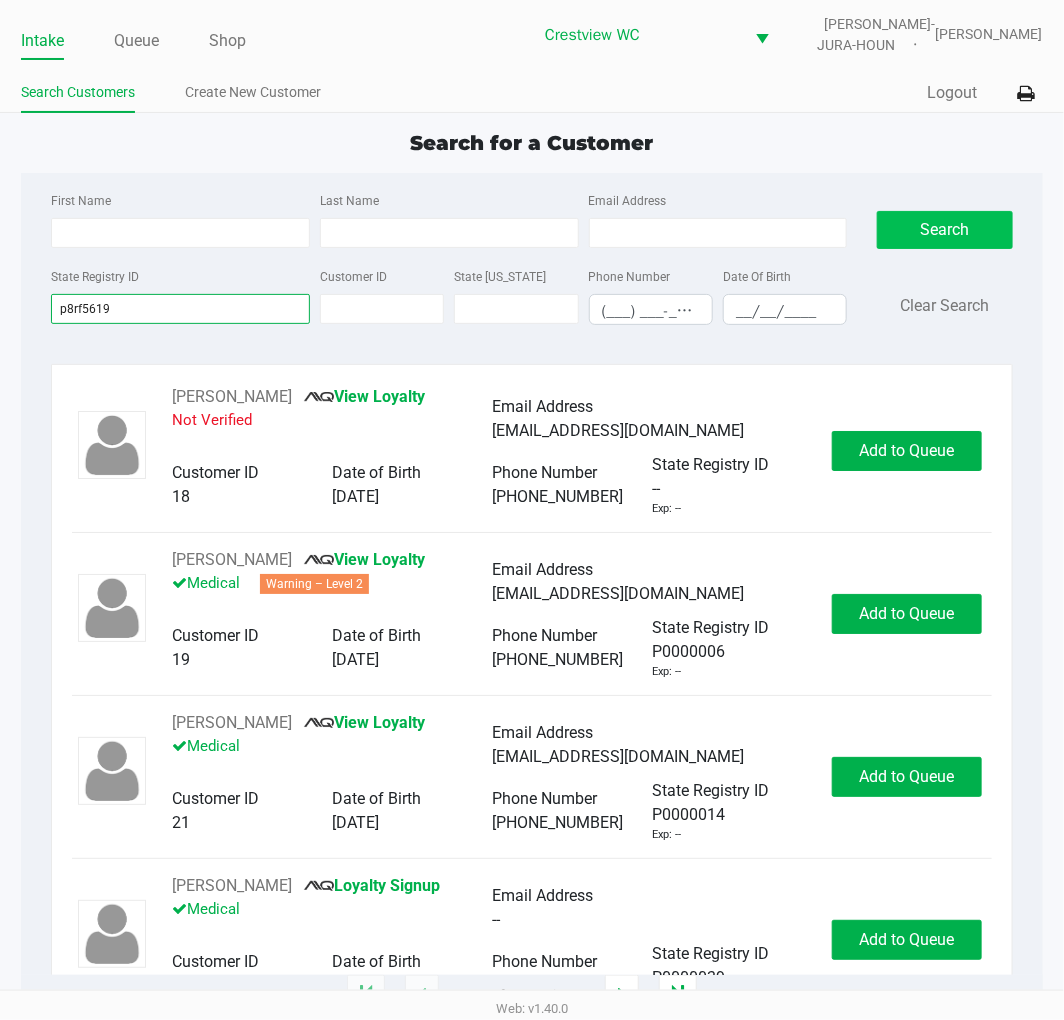type on "p8rf5619" 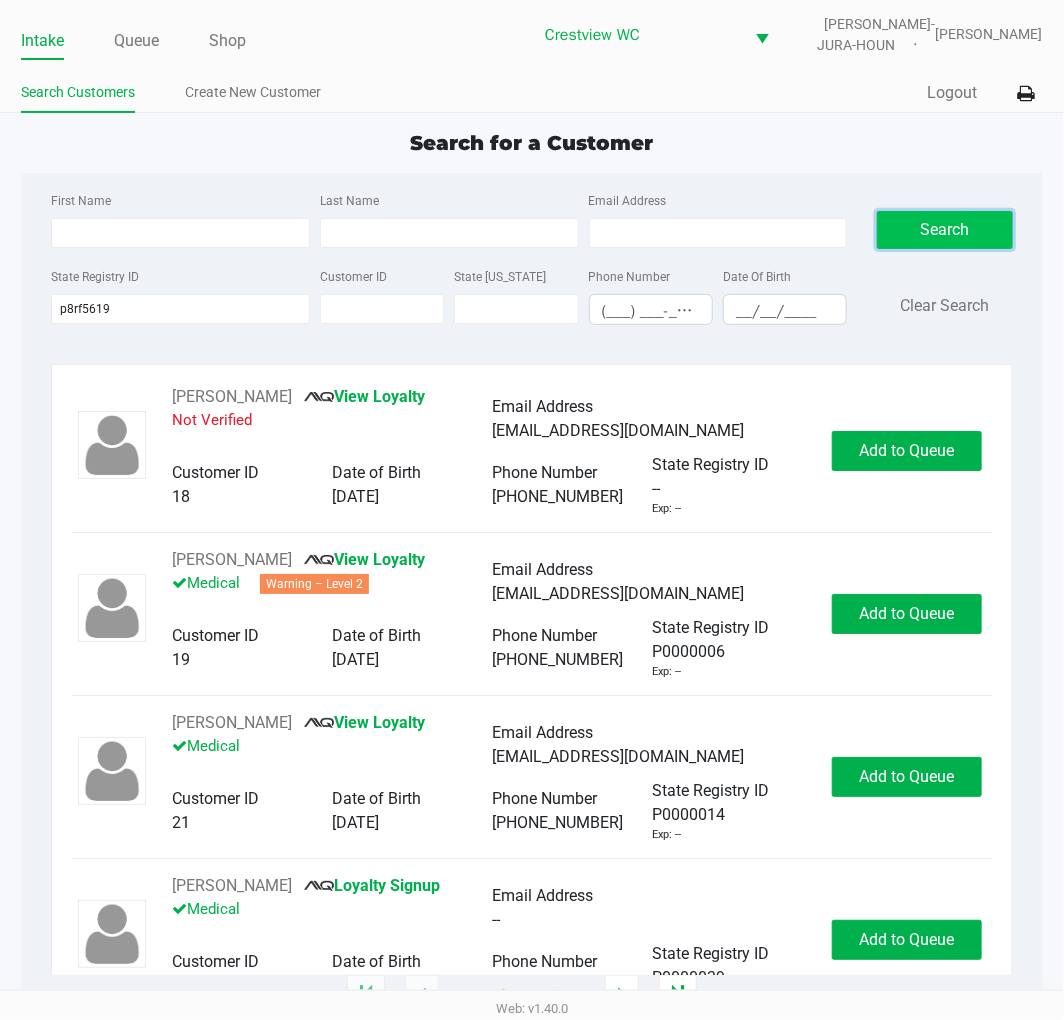 click on "Search" 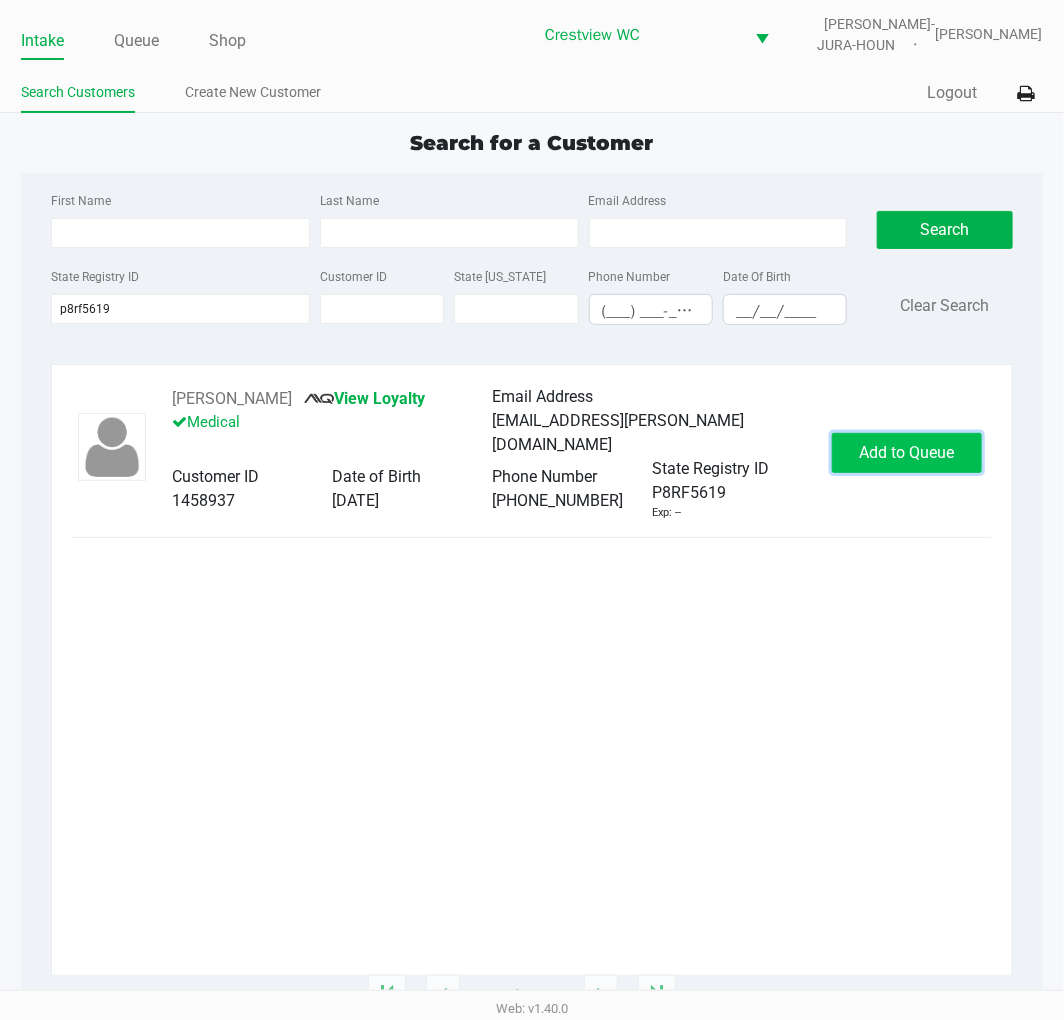 click on "Add to Queue" 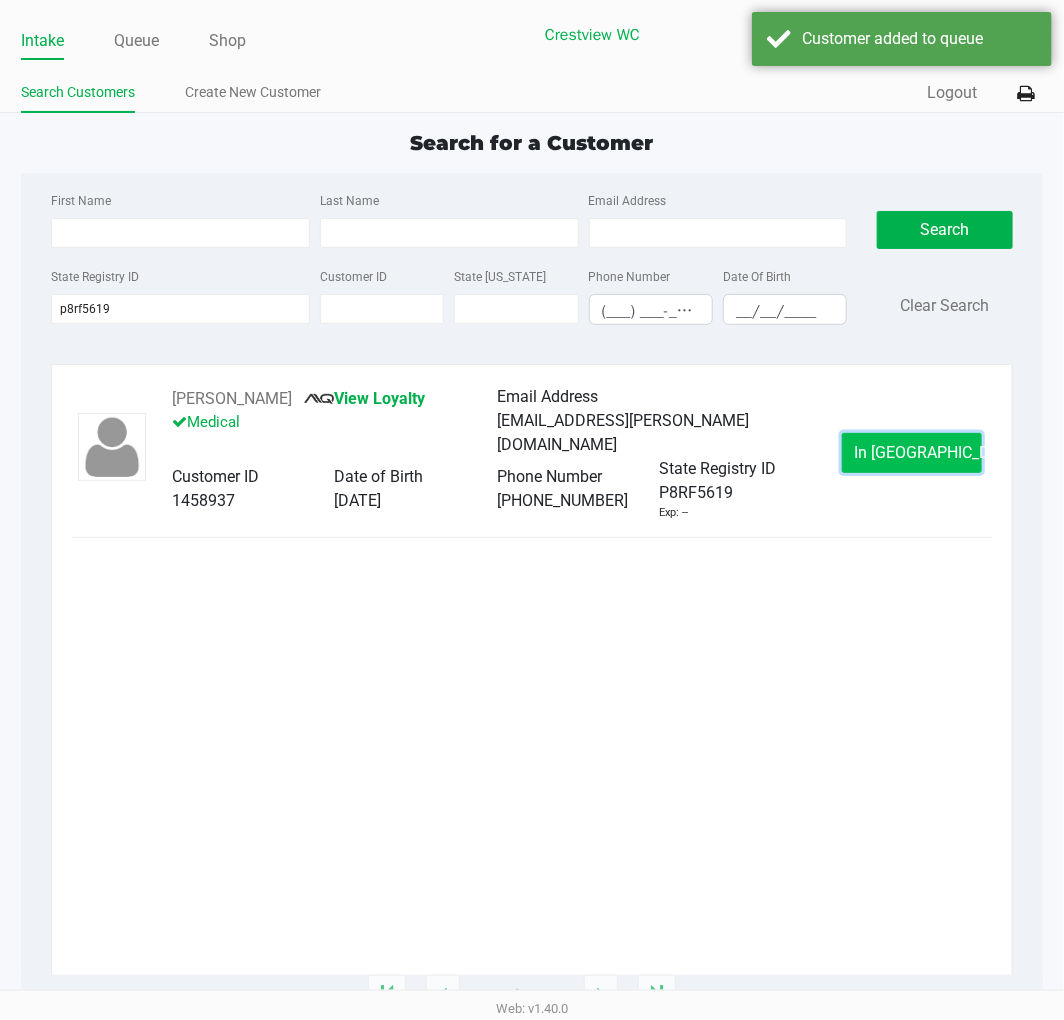 click on "In Queue" 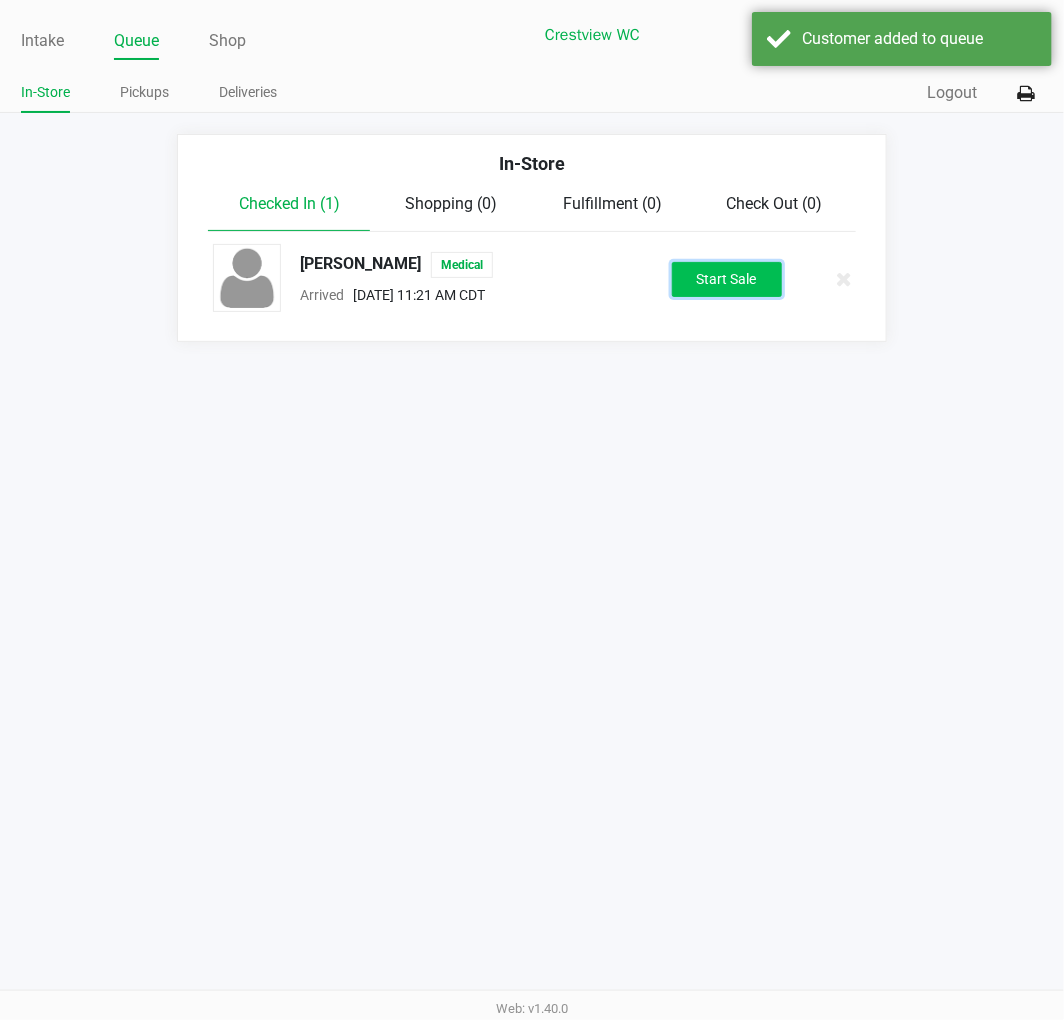 click on "Start Sale" 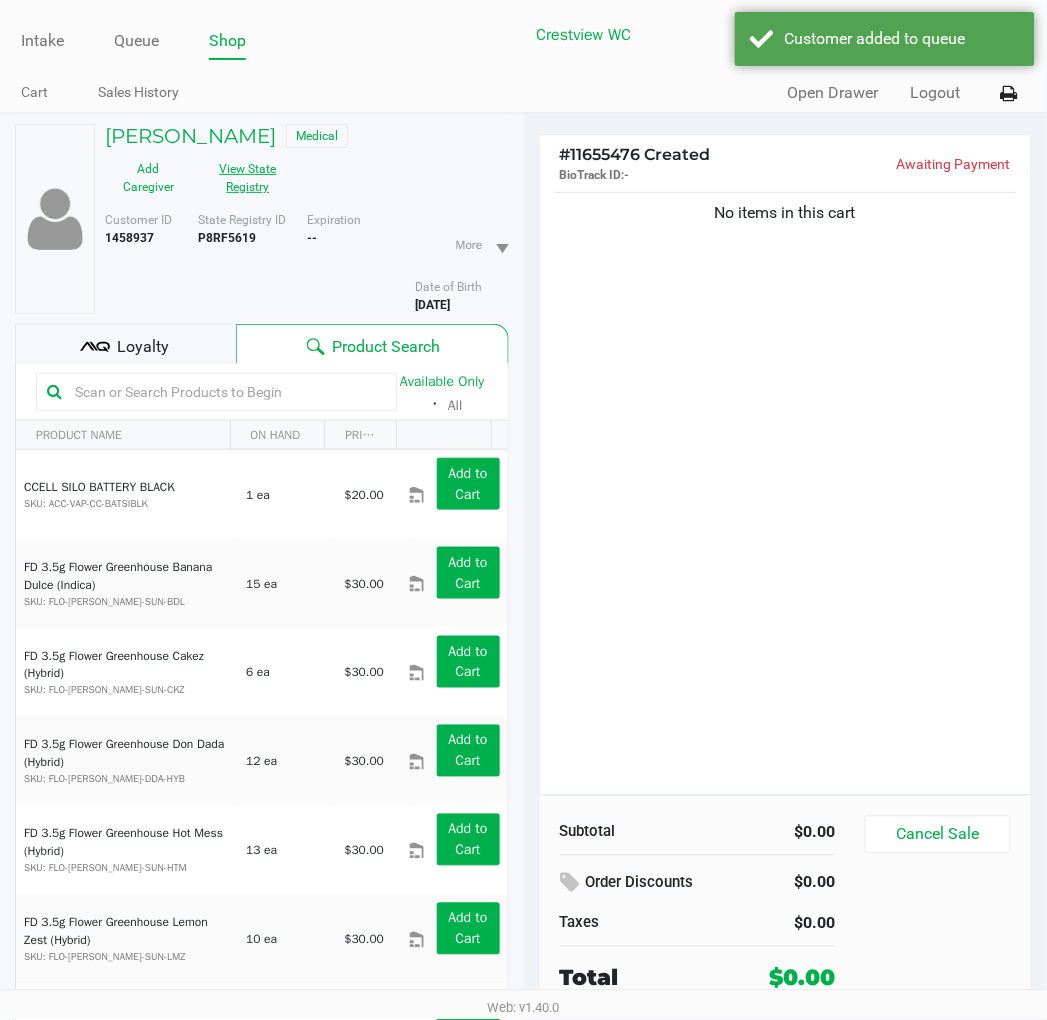 click on "View State Registry" 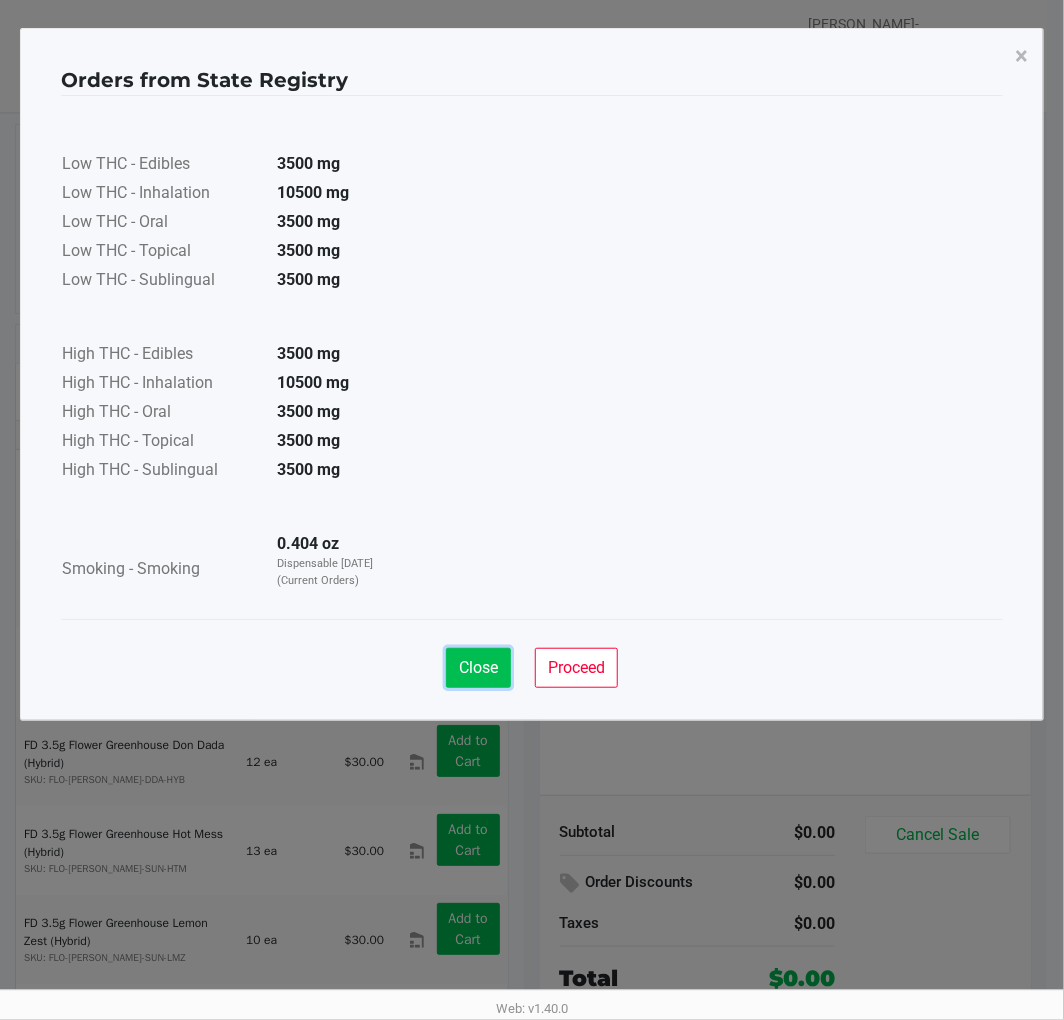 click on "Close" 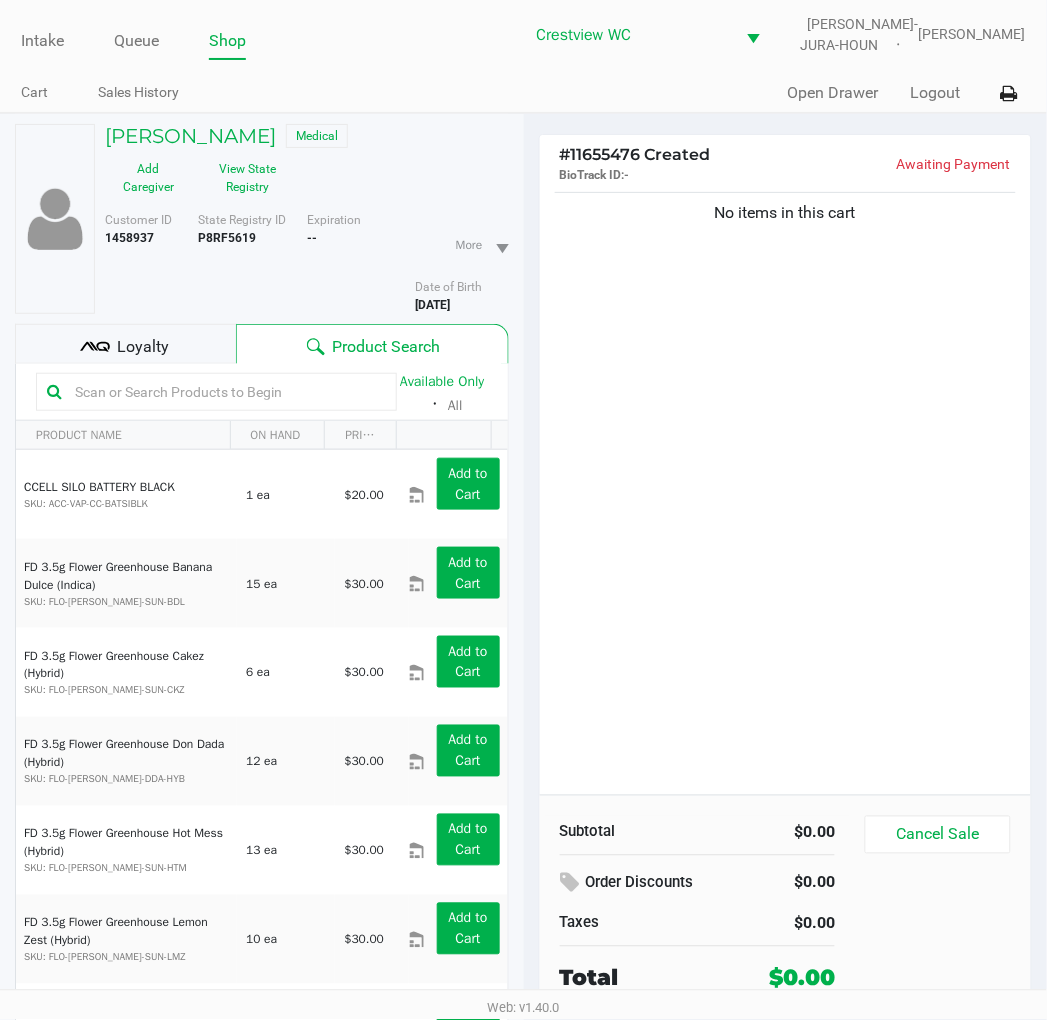 click on "No items in this cart" 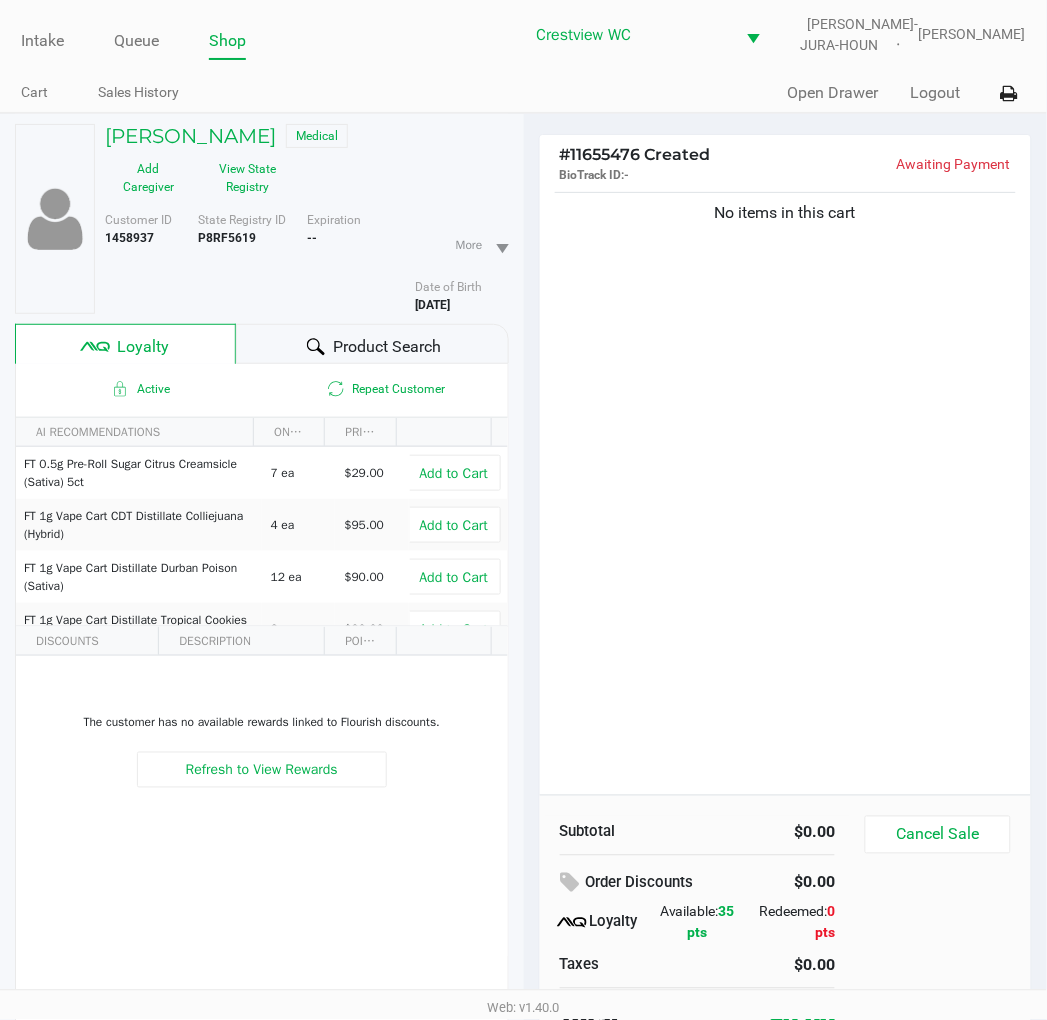 click on "No items in this cart" 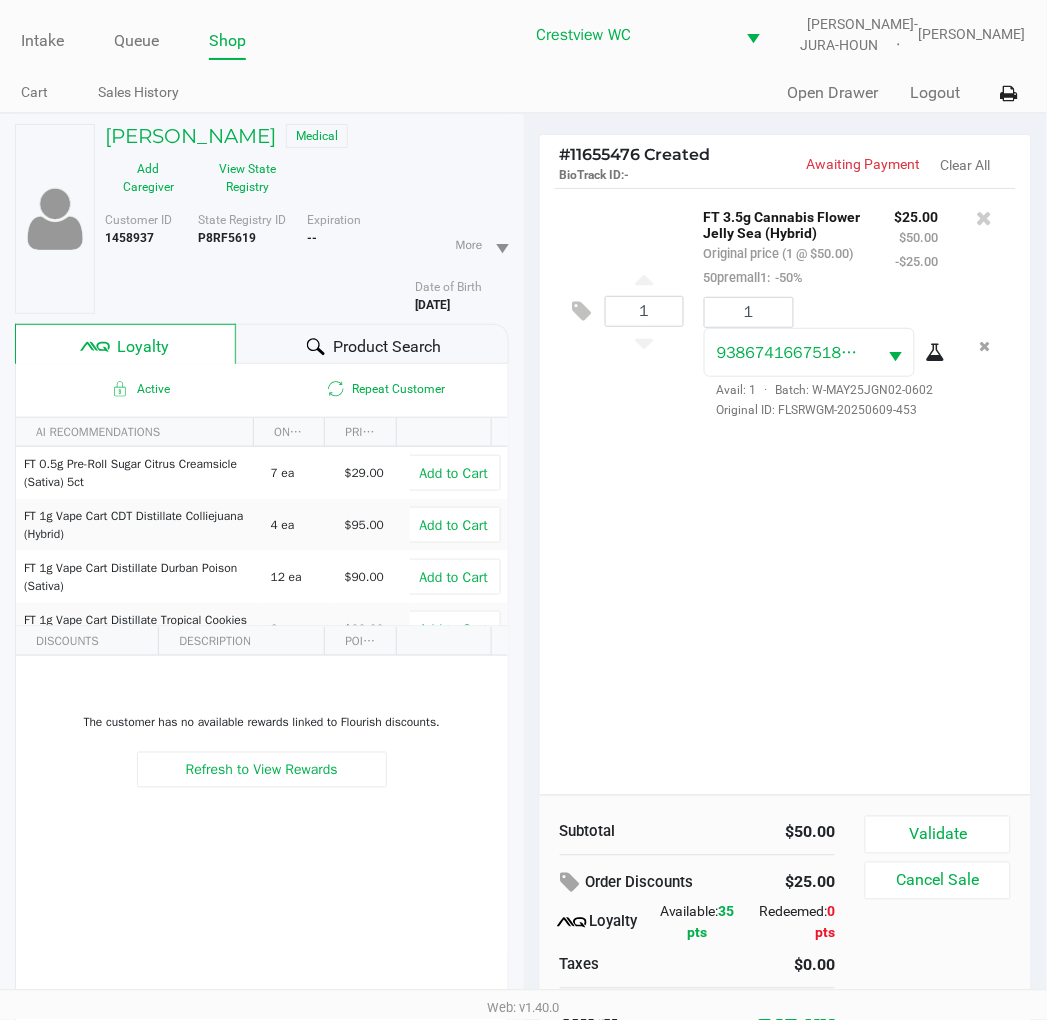 click on "1  FT 3.5g Cannabis Flower Jelly Sea (Hybrid)   Original price (1 @ $50.00)  50premall1:  -50% $25.00 $50.00 -$25.00 1 9386741667518835  Avail: 1  ·  Batch: W-MAY25JGN02-0602   Original ID: FLSRWGM-20250609-453" 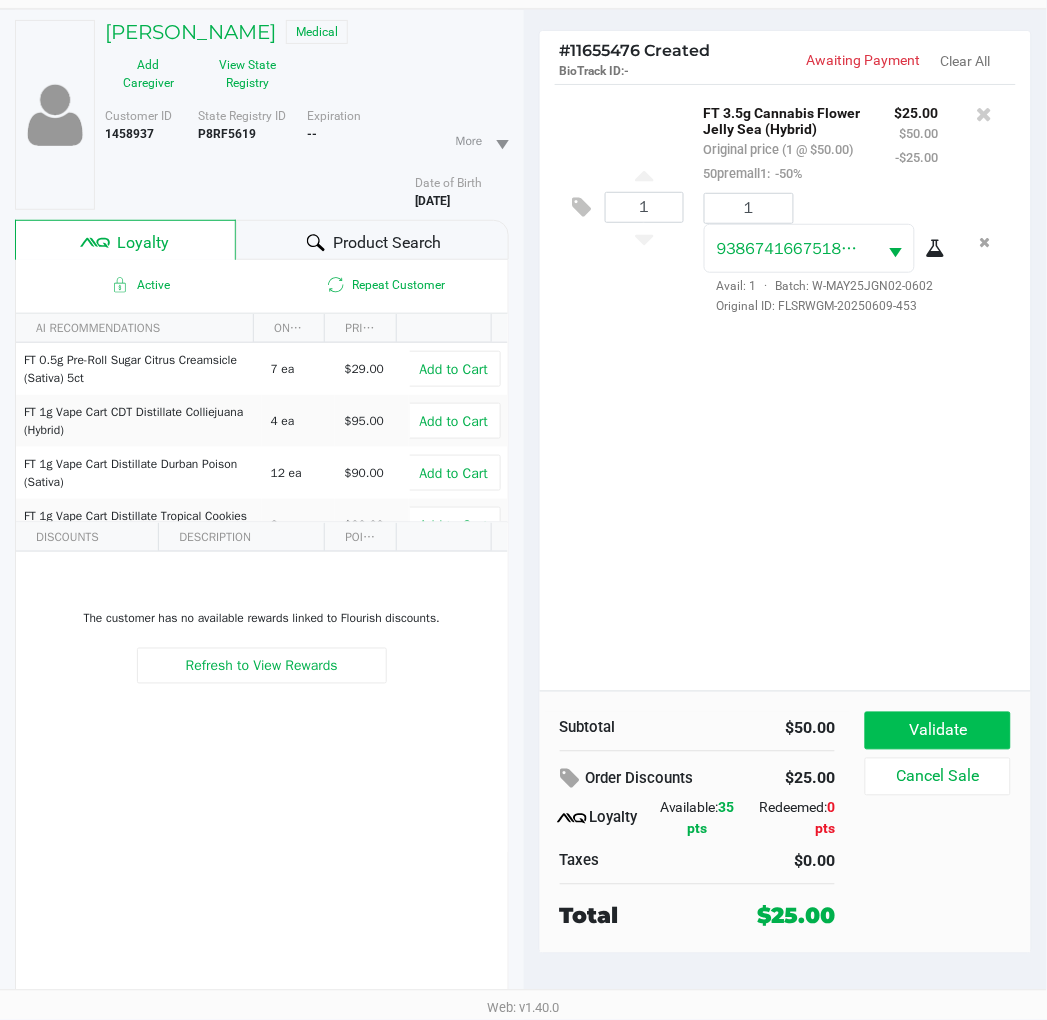 click on "Validate" 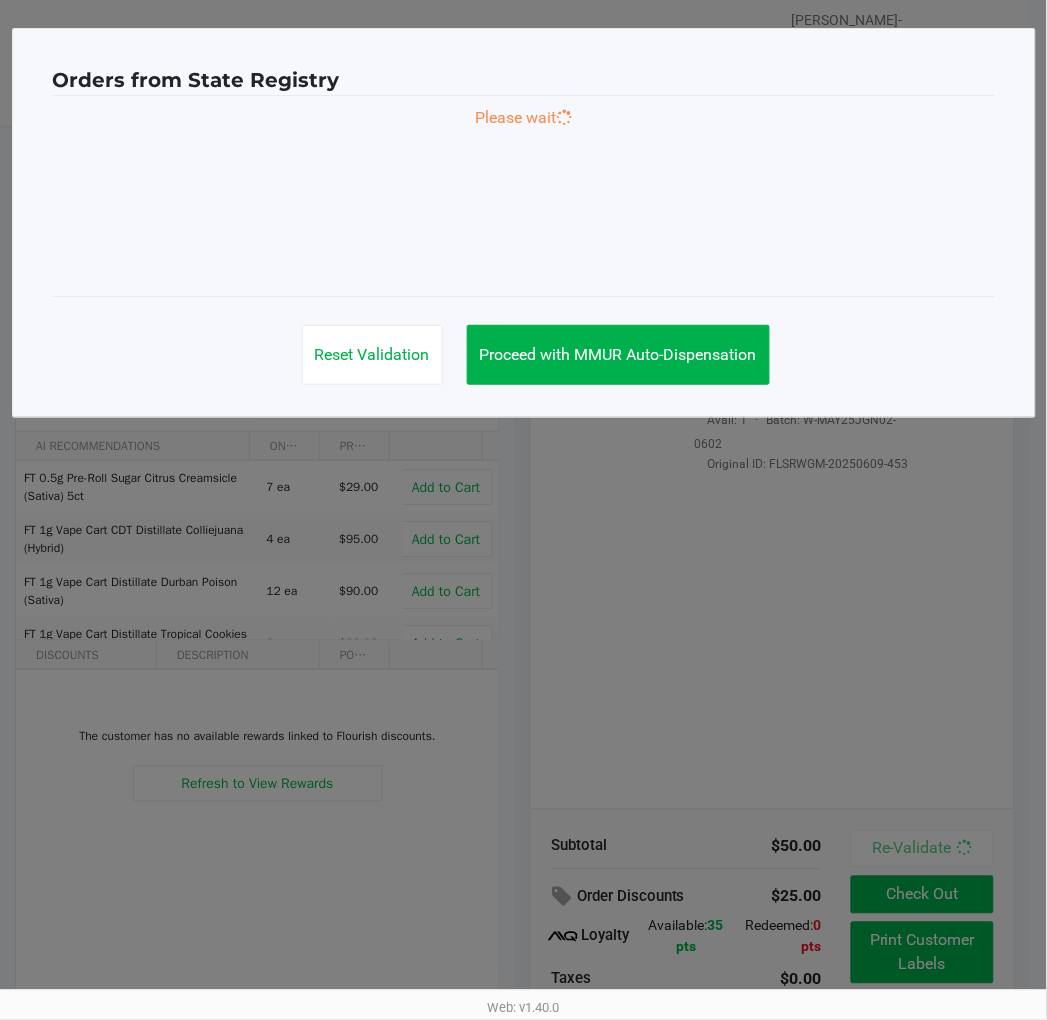 scroll, scrollTop: 0, scrollLeft: 0, axis: both 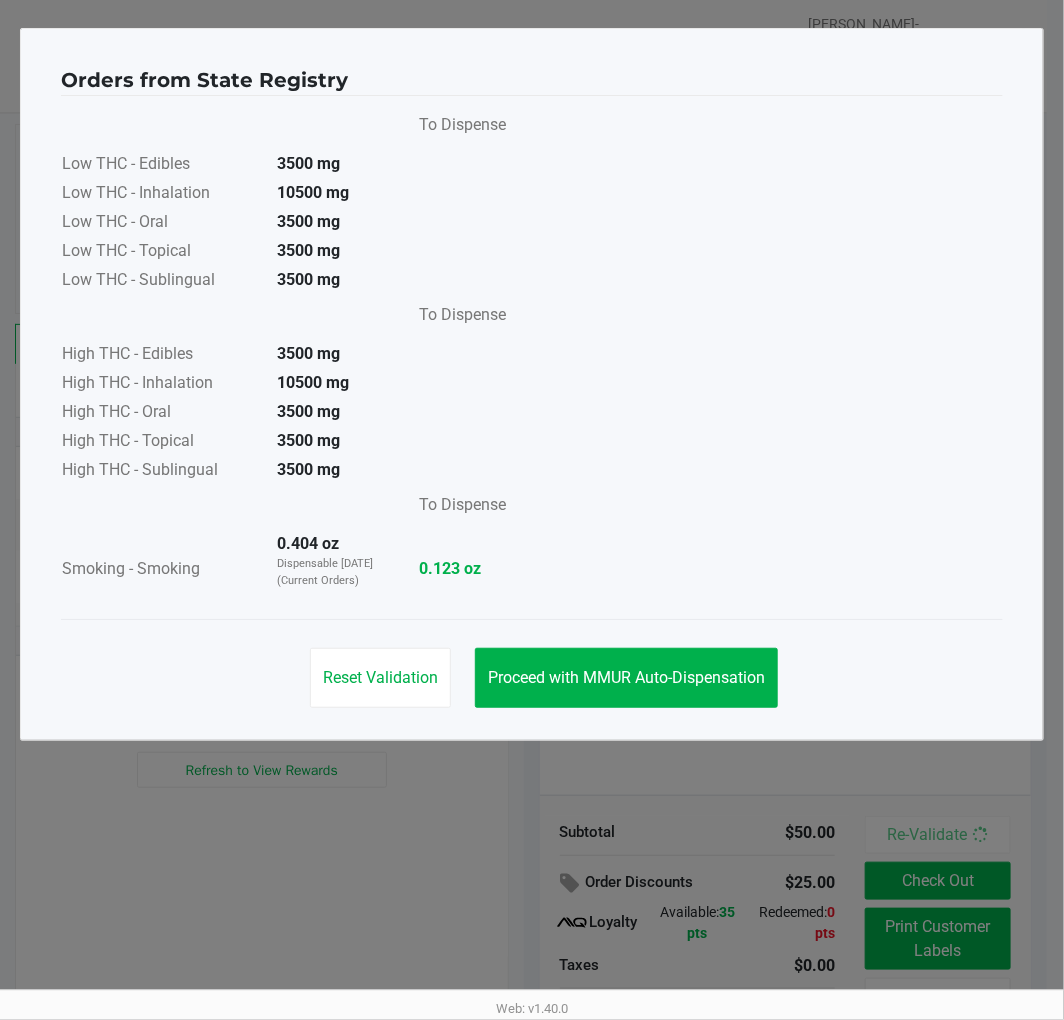 click on "Proceed with MMUR Auto-Dispensation" 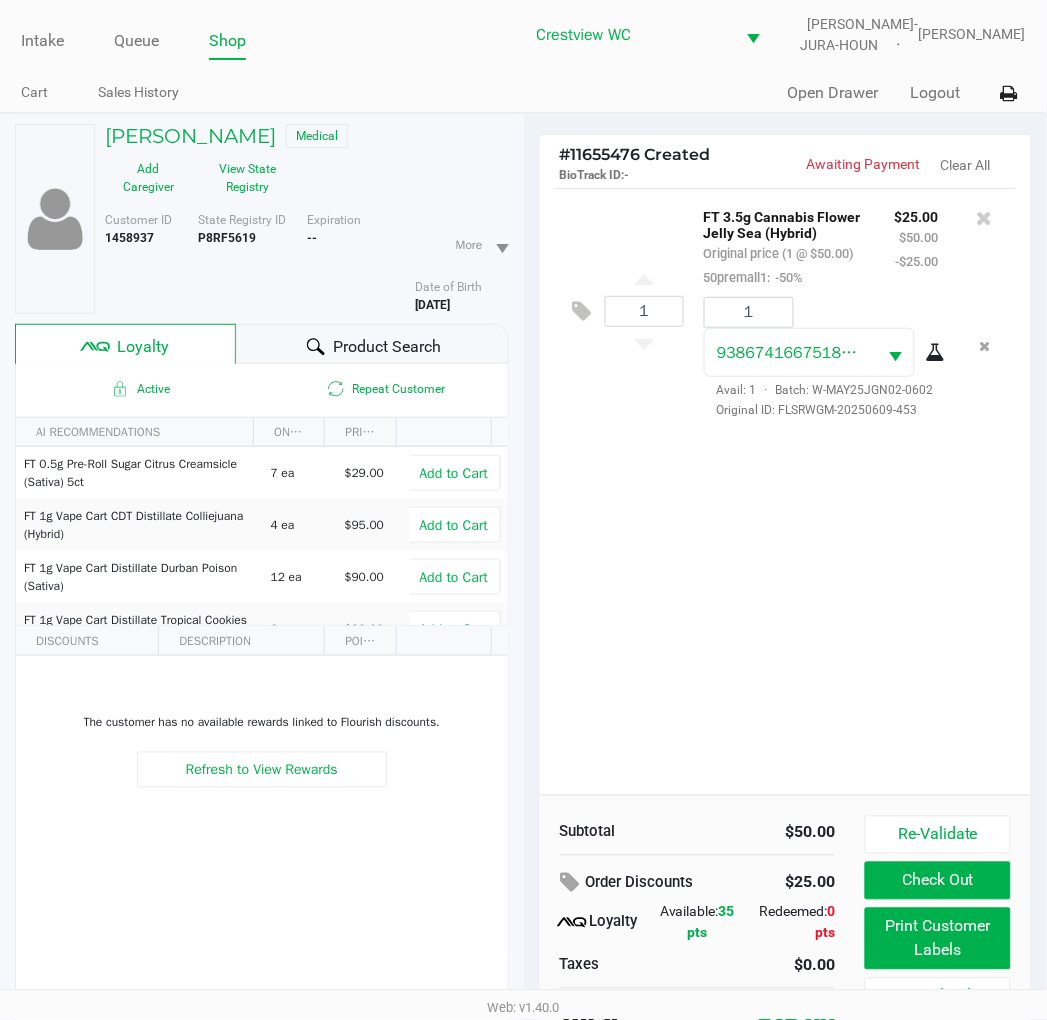 scroll, scrollTop: 104, scrollLeft: 0, axis: vertical 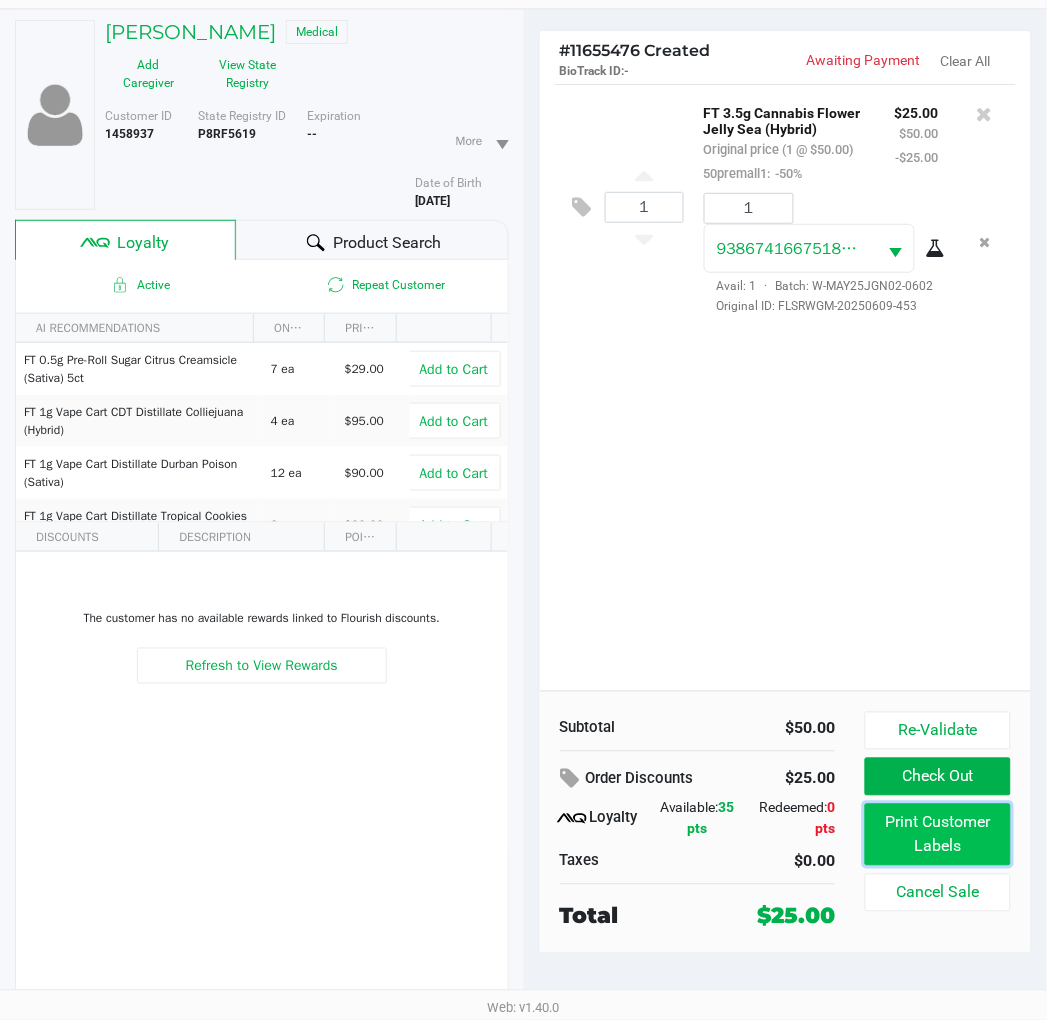 click on "Print Customer Labels" 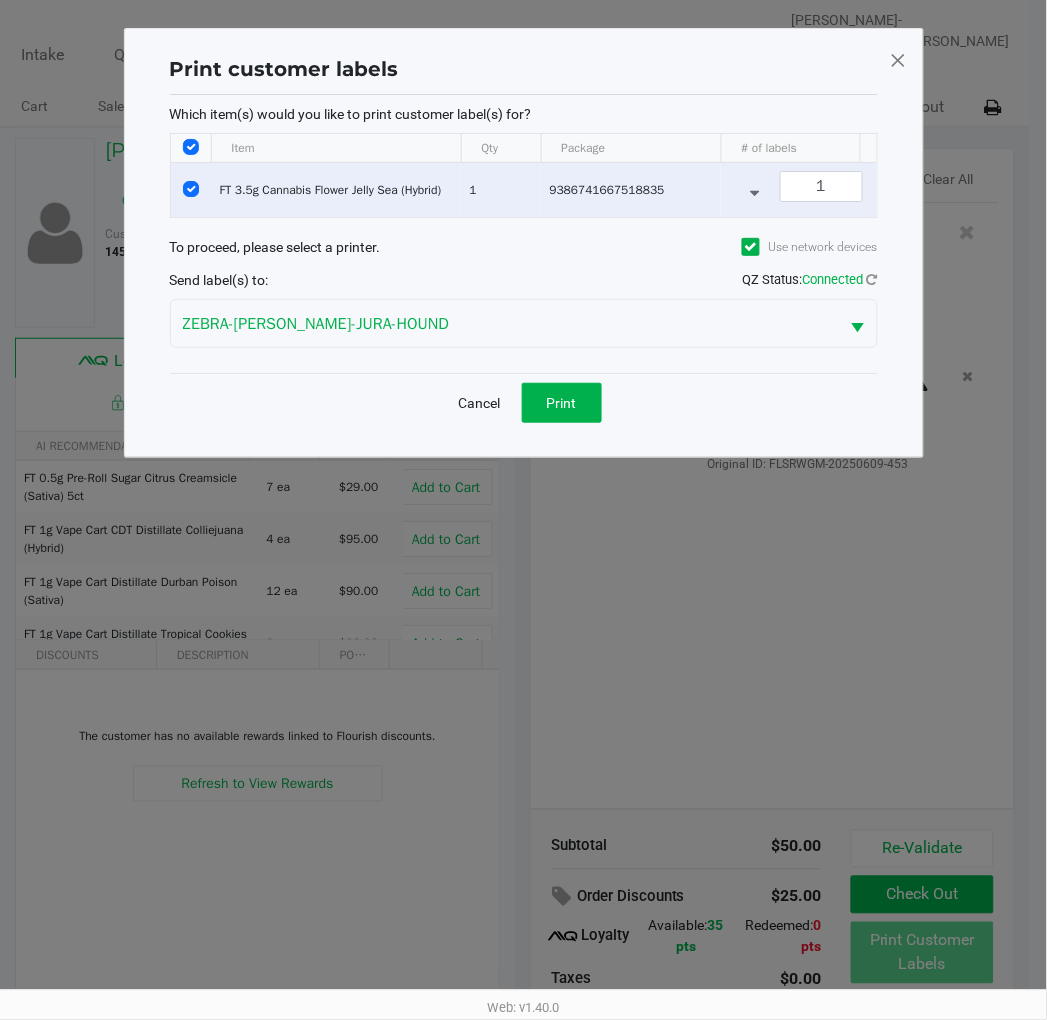 scroll, scrollTop: 0, scrollLeft: 0, axis: both 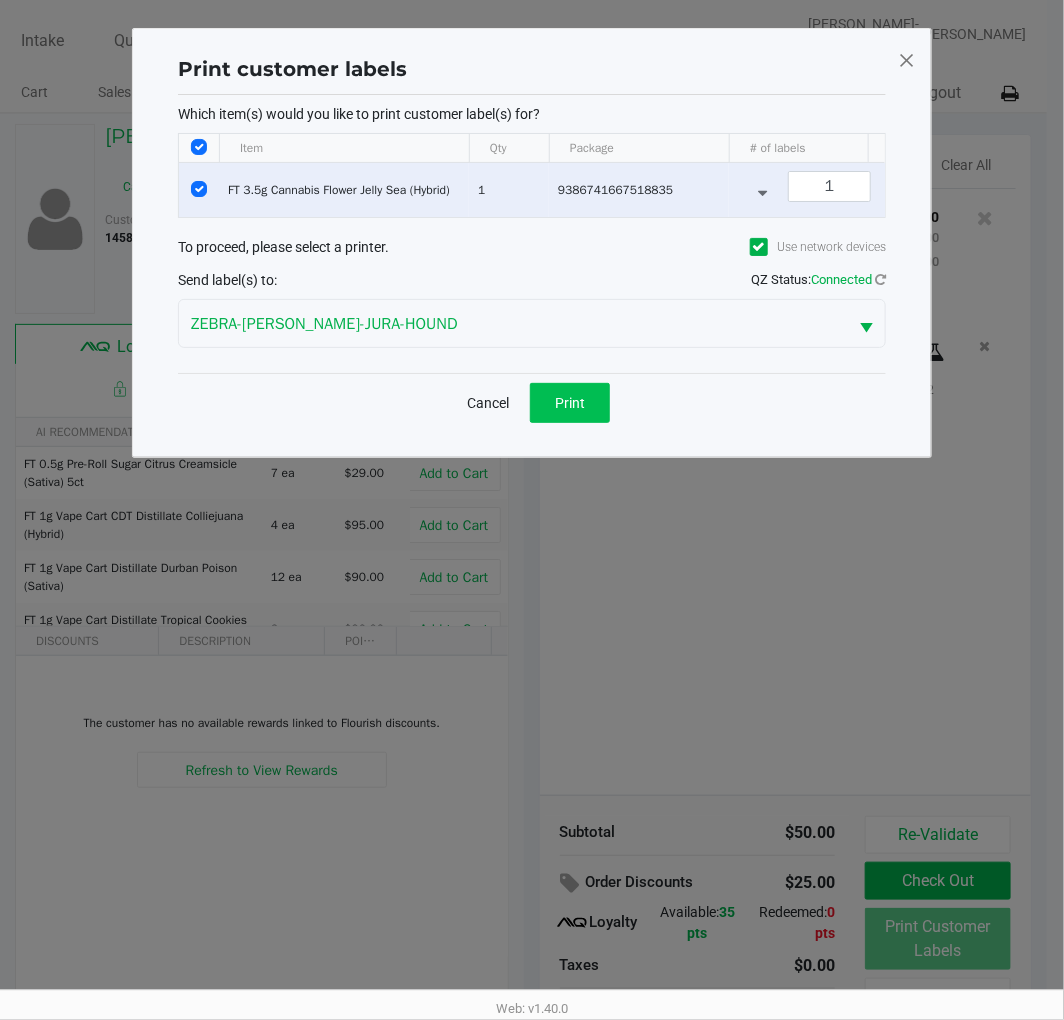 click on "Print" 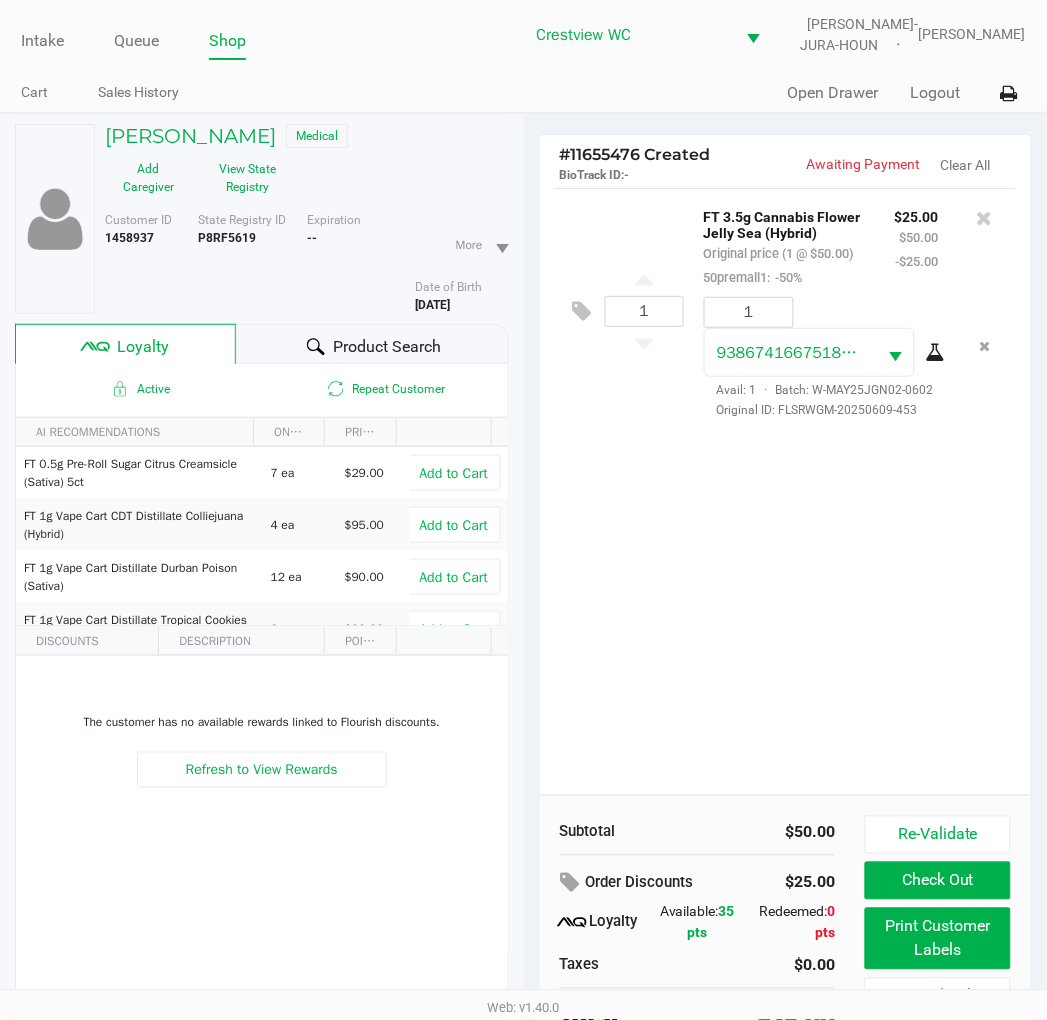 scroll, scrollTop: 104, scrollLeft: 0, axis: vertical 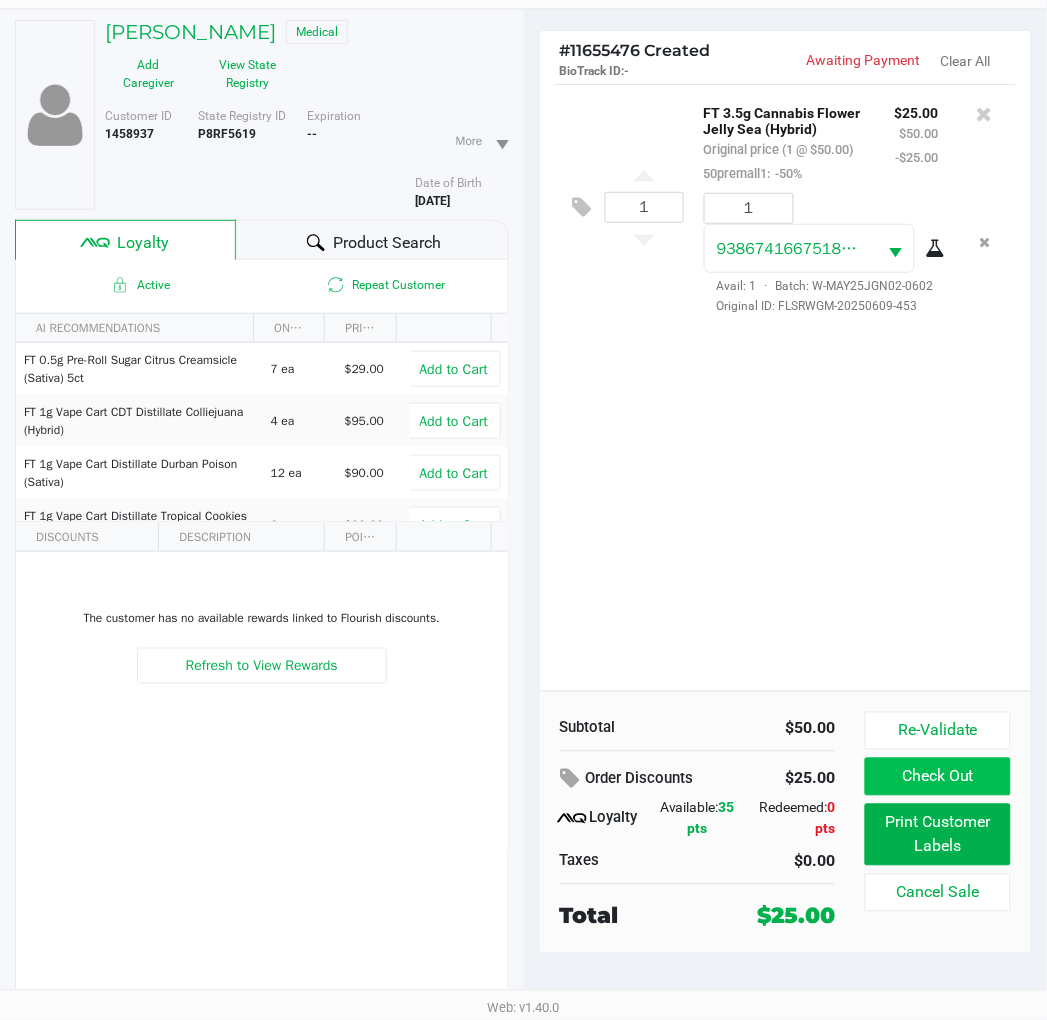 click on "Check Out" 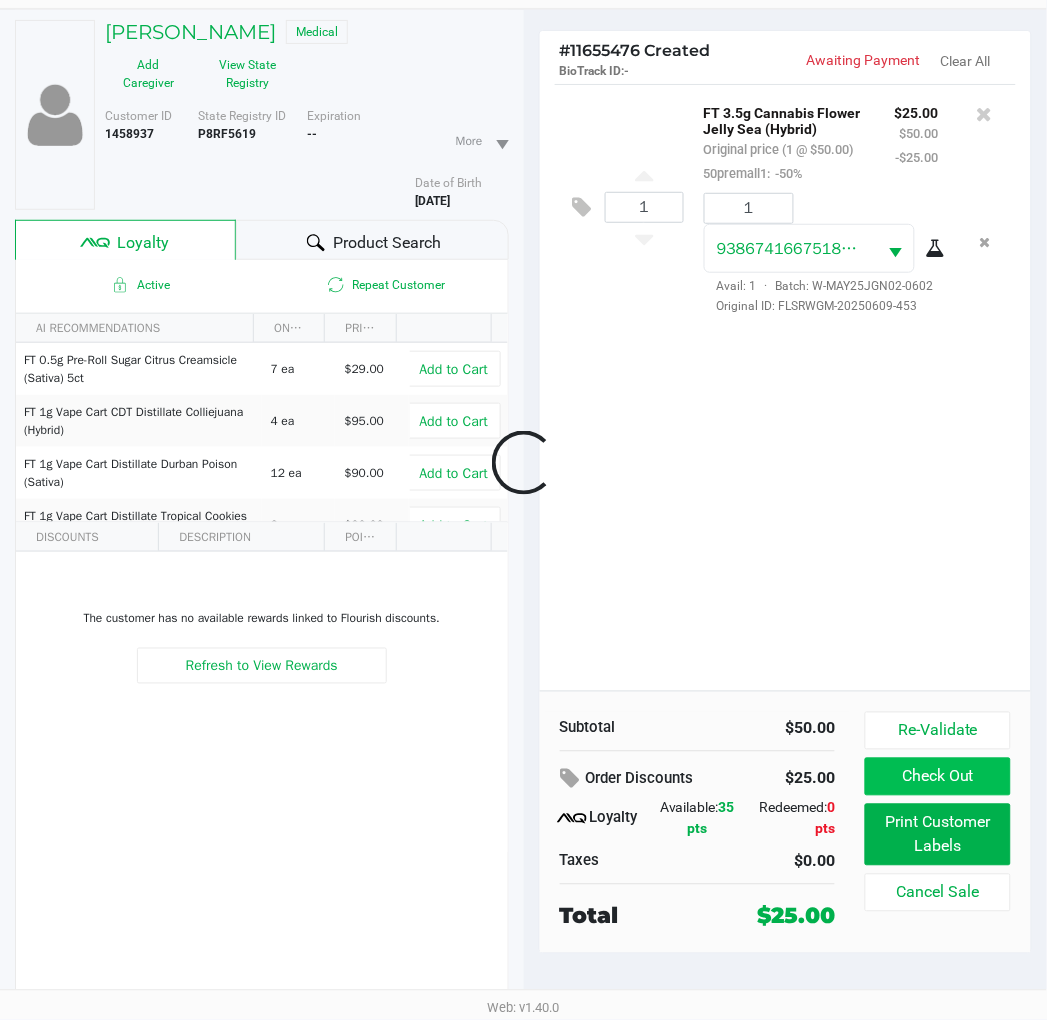 scroll, scrollTop: 88, scrollLeft: 0, axis: vertical 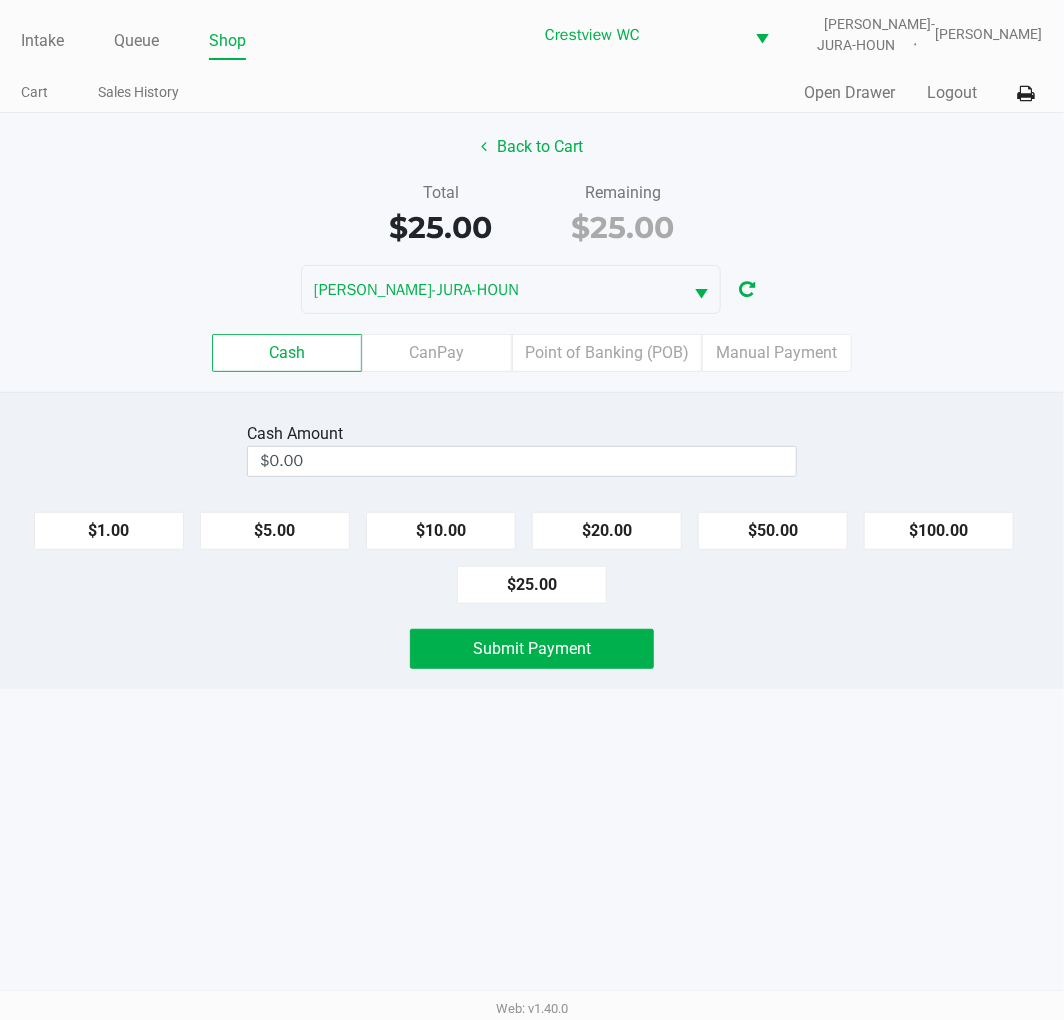 click on "$50.00" 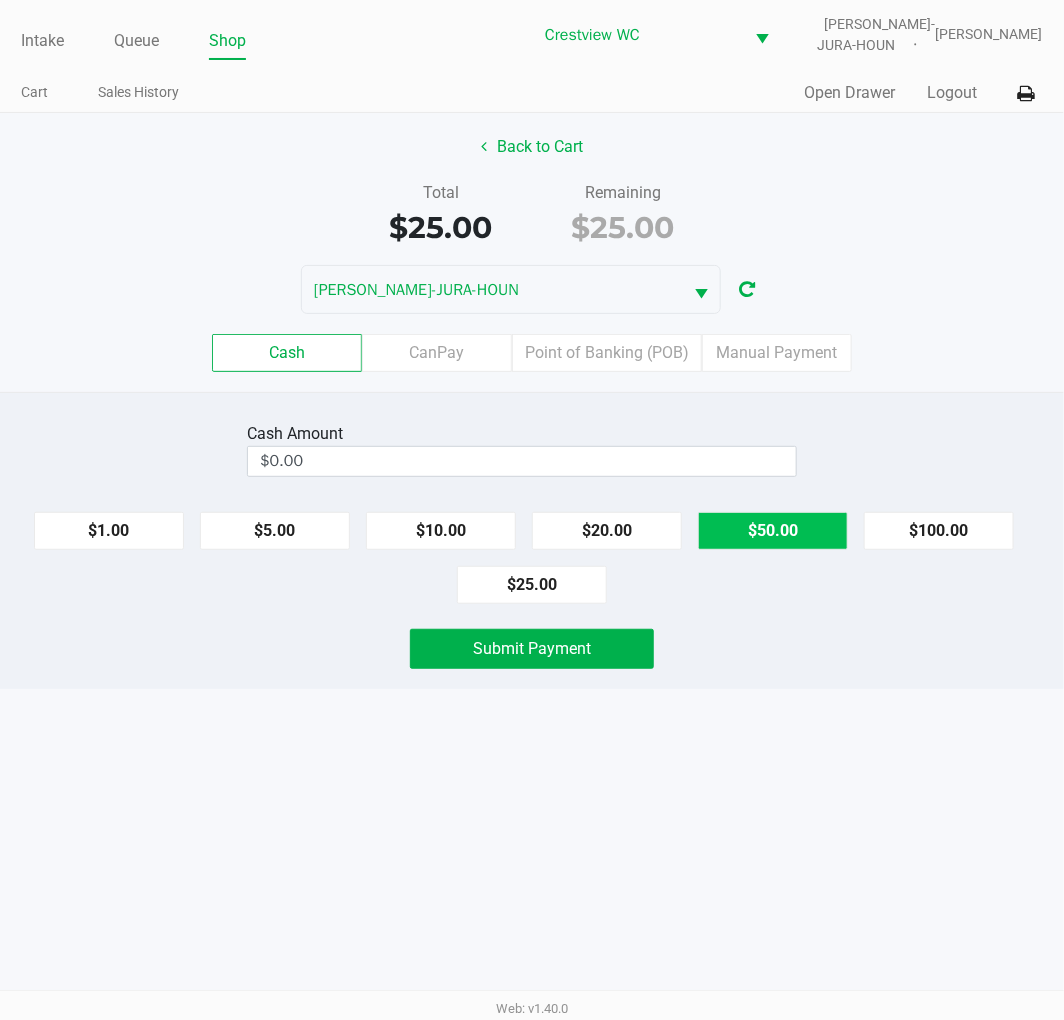 type on "$50.00" 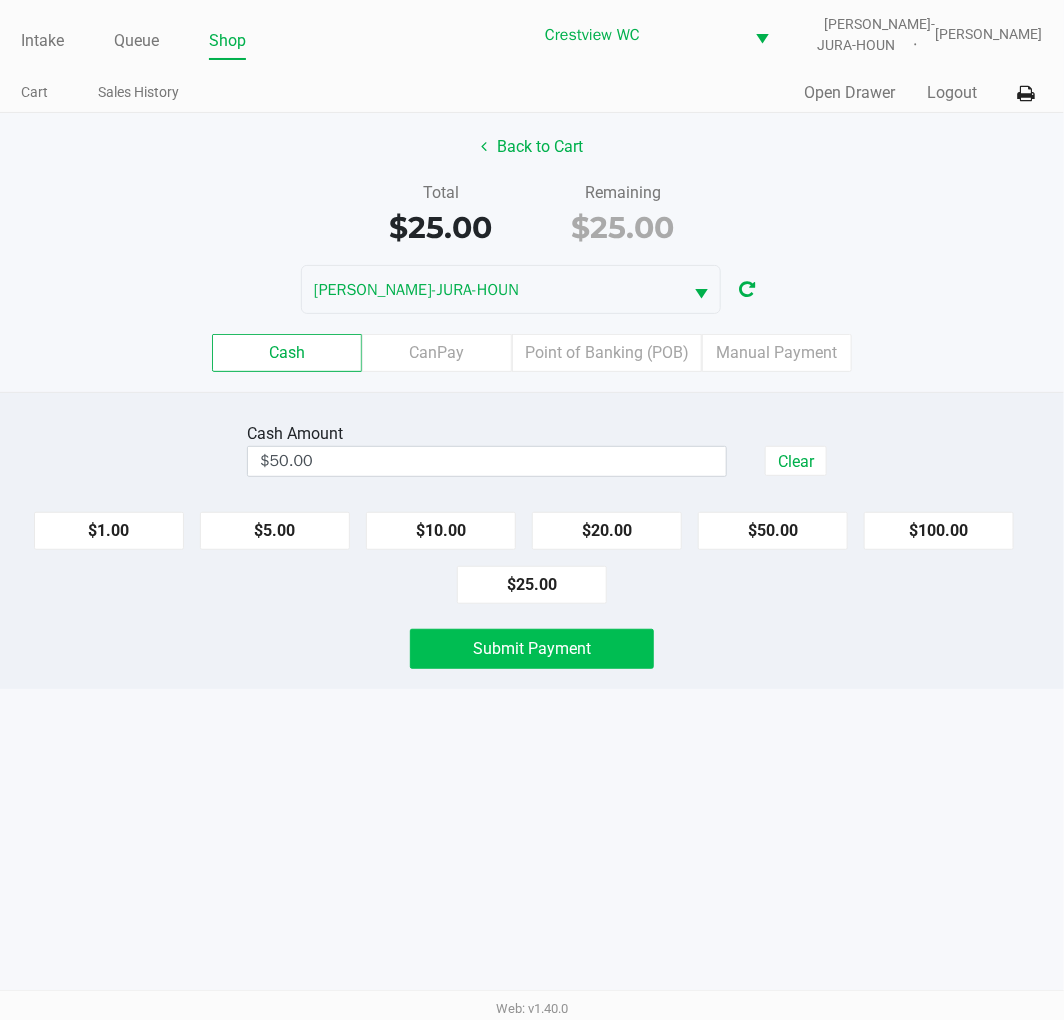 click on "Submit Payment" 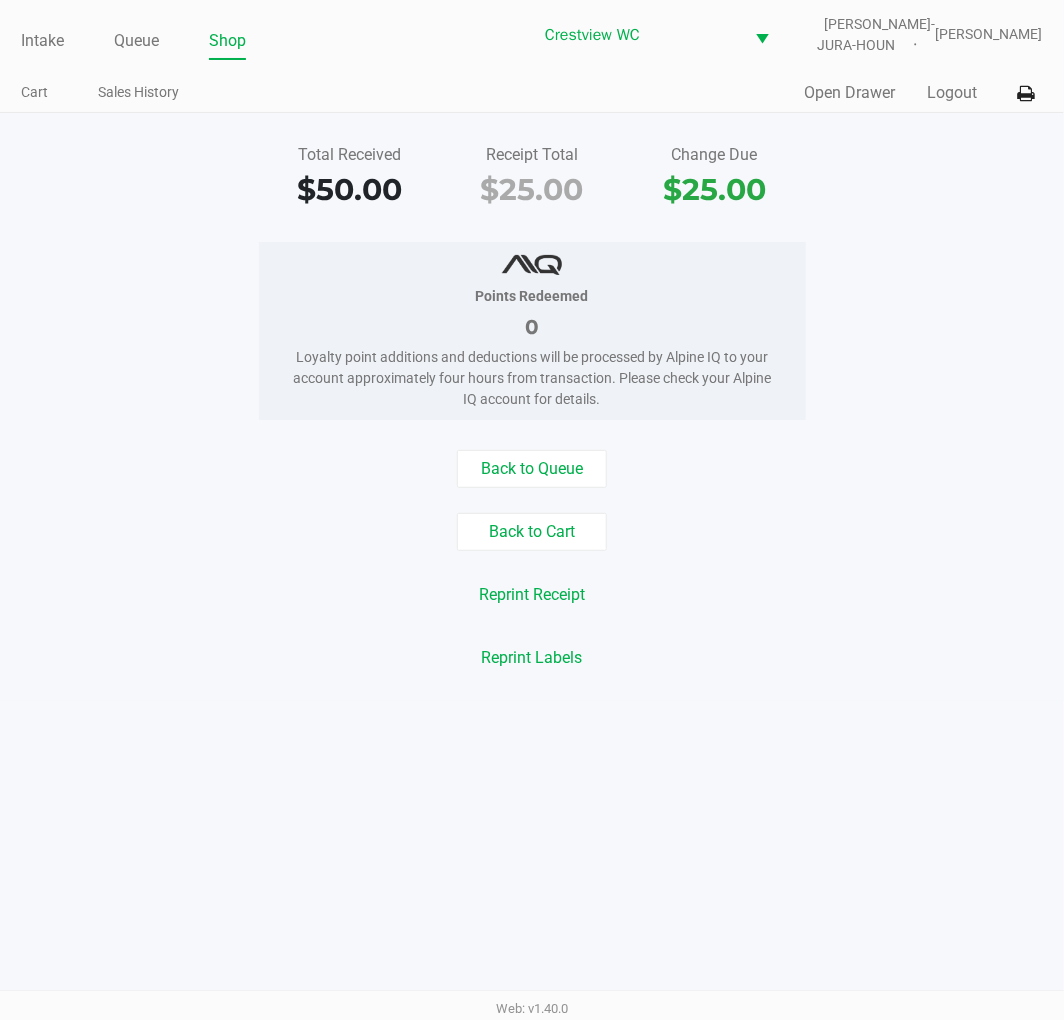 click on "Back to Cart" 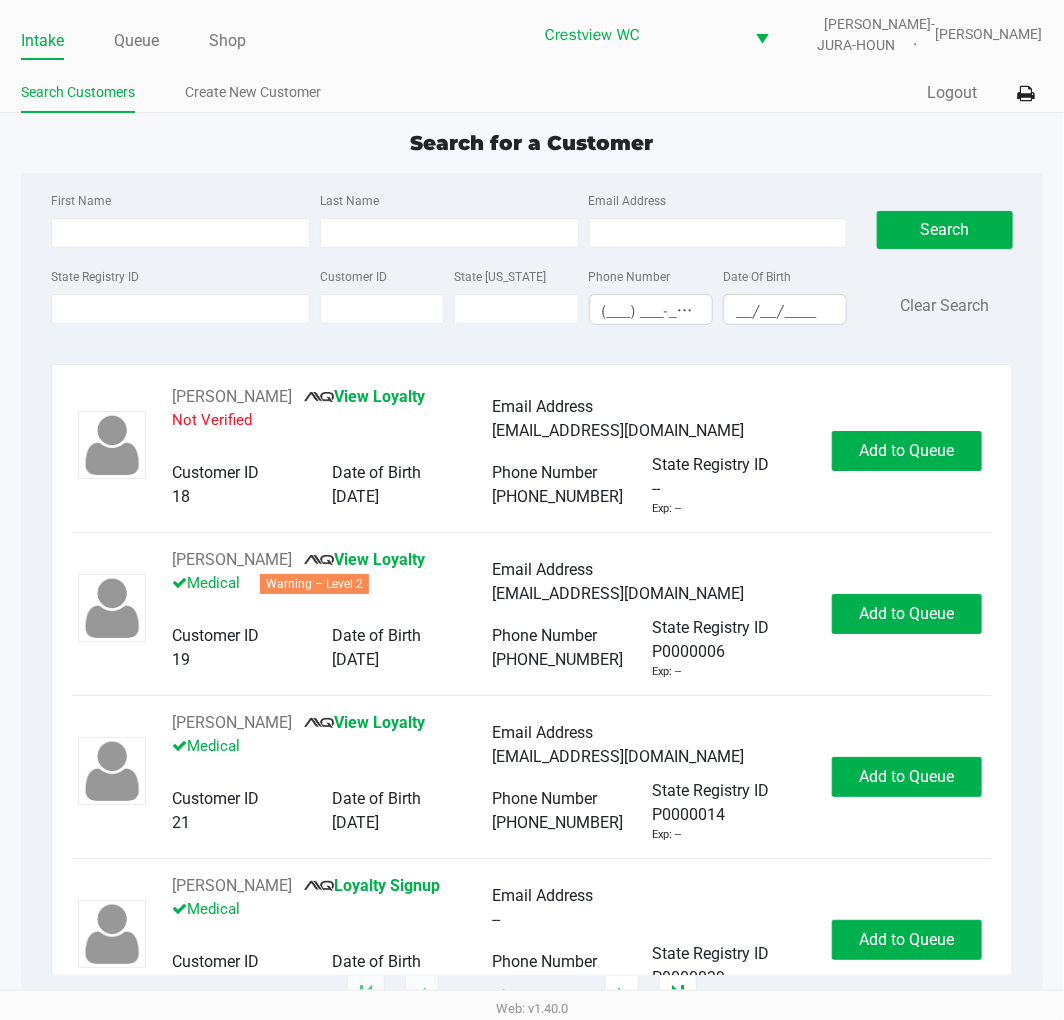 click on "Intake Queue Shop Crestview WC  BRUNO-JURA-HOUN   Eric Stevenson  Search Customers Create New Customer  Quick Sale   Logout  Search for a Customer First Name Last Name Email Address State Registry ID Customer ID State ID Phone Number (___) ___-____ Date Of Birth __/__/____  Search   Clear Search   RICHARD MURPHY       View Loyalty   Not Verified   Email Address   ms1111111111@hotmail.com   Customer ID   18   Date of Birth   04/02/1955   Phone Number   (727) 515-7256   State Registry ID   --   Exp: --   Add to Queue   ADELE OSORIO       View Loyalty   Medical   Warning – Level 2   Email Address   floatingonmycloud@gmail.com   Customer ID   19   Date of Birth   02/15/1955   Phone Number   (516) 205-8315   State Registry ID   P0000006   Exp: --   Add to Queue   CHARLOTTE LEE       View Loyalty   Medical   Email Address   cblee0915@gmail.com   Customer ID   21   Date of Birth   09/15/1961   Phone Number   (609) 792-5321   State Registry ID   P0000014   Exp: --   Add to Queue   CRAWFORD KER       --" 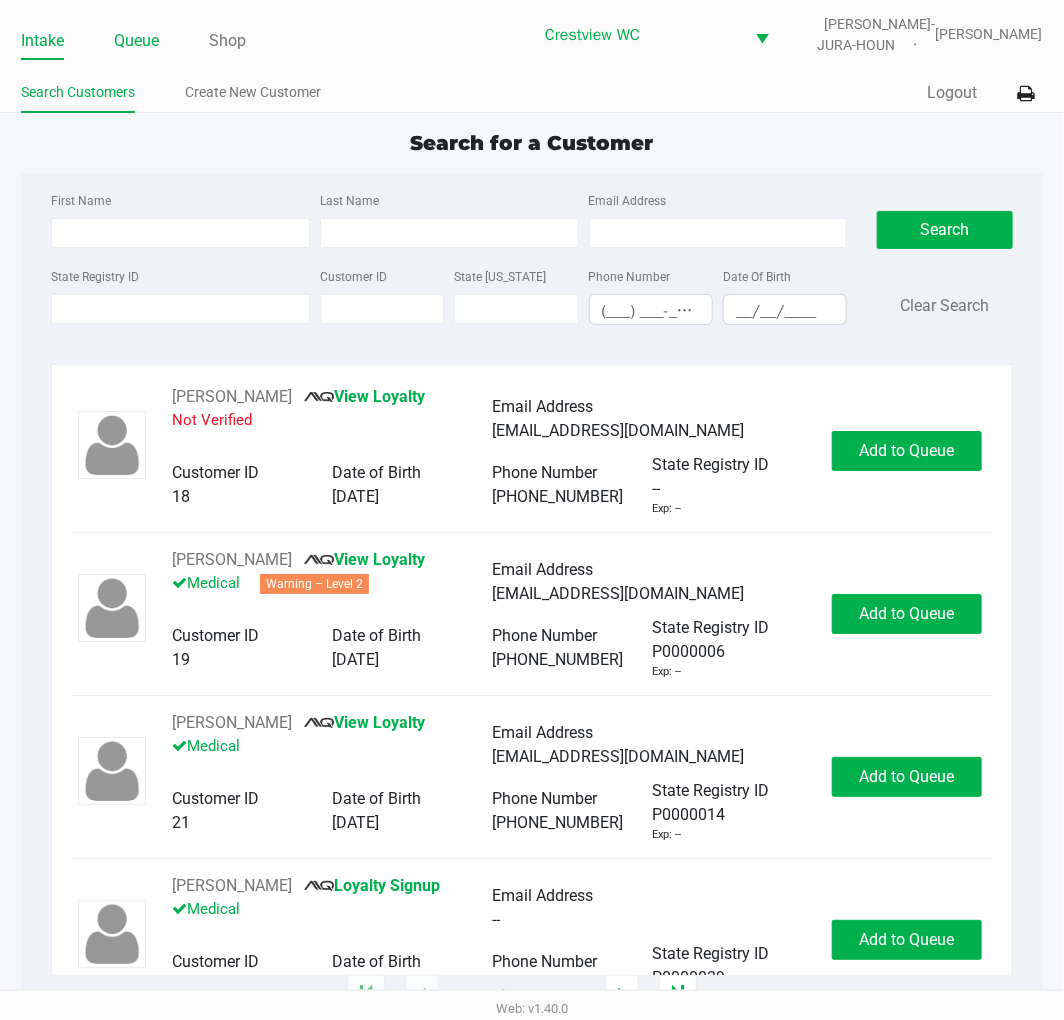 click on "Queue" 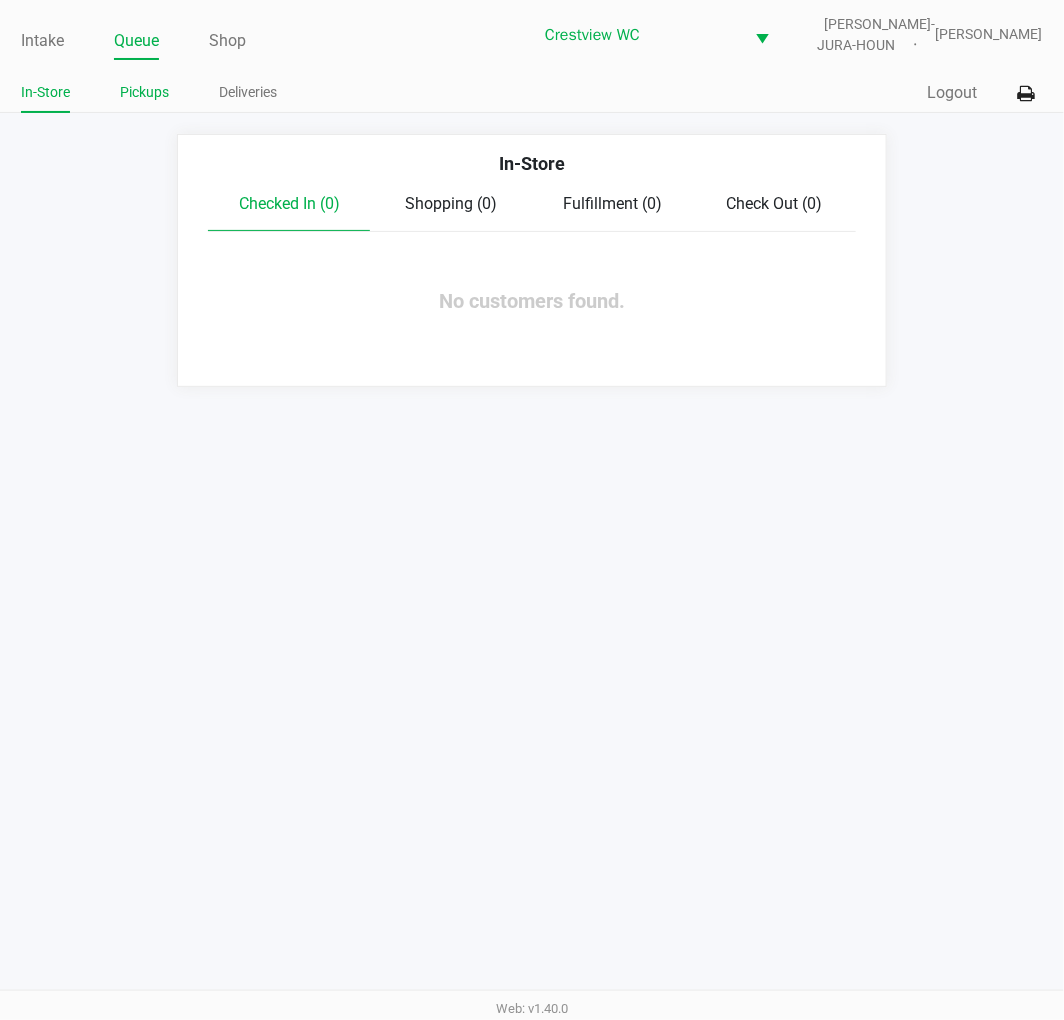 click on "Pickups" 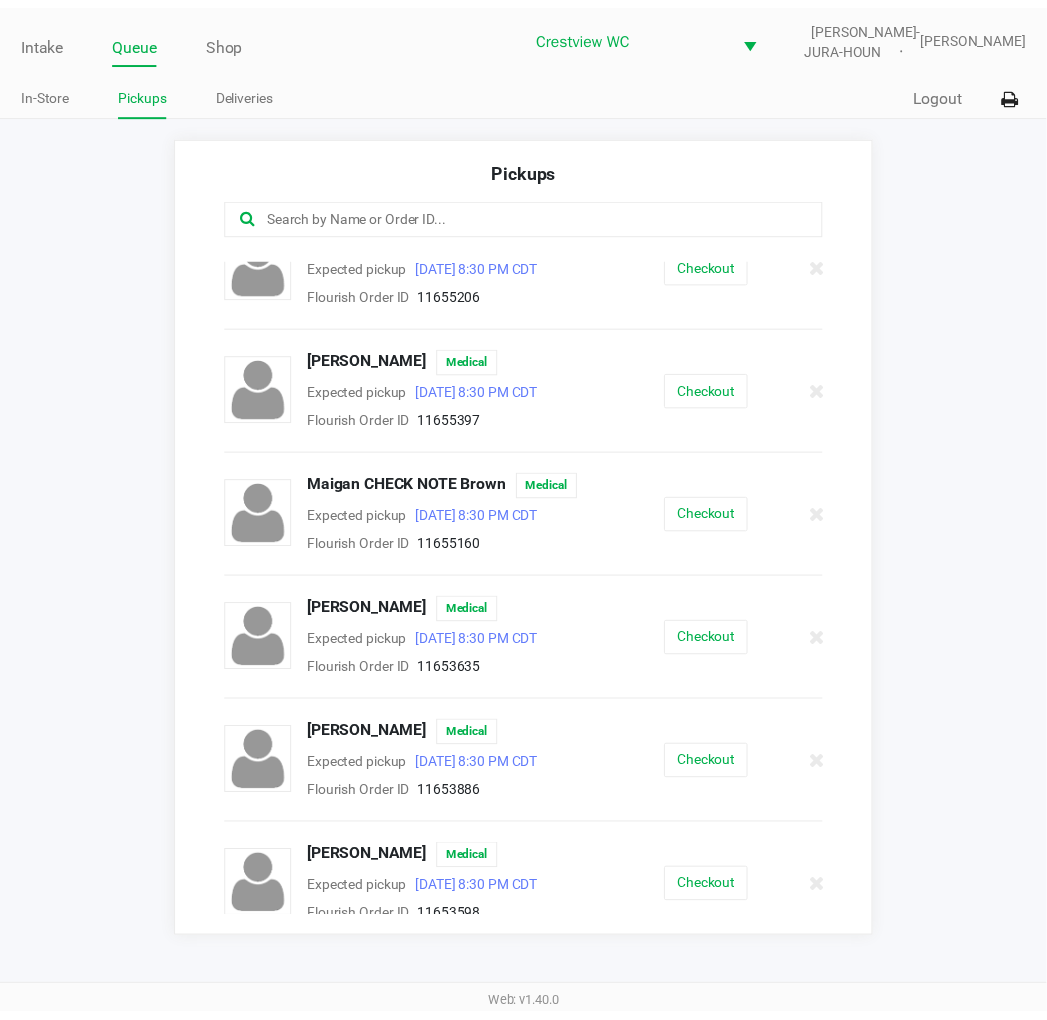 scroll, scrollTop: 667, scrollLeft: 0, axis: vertical 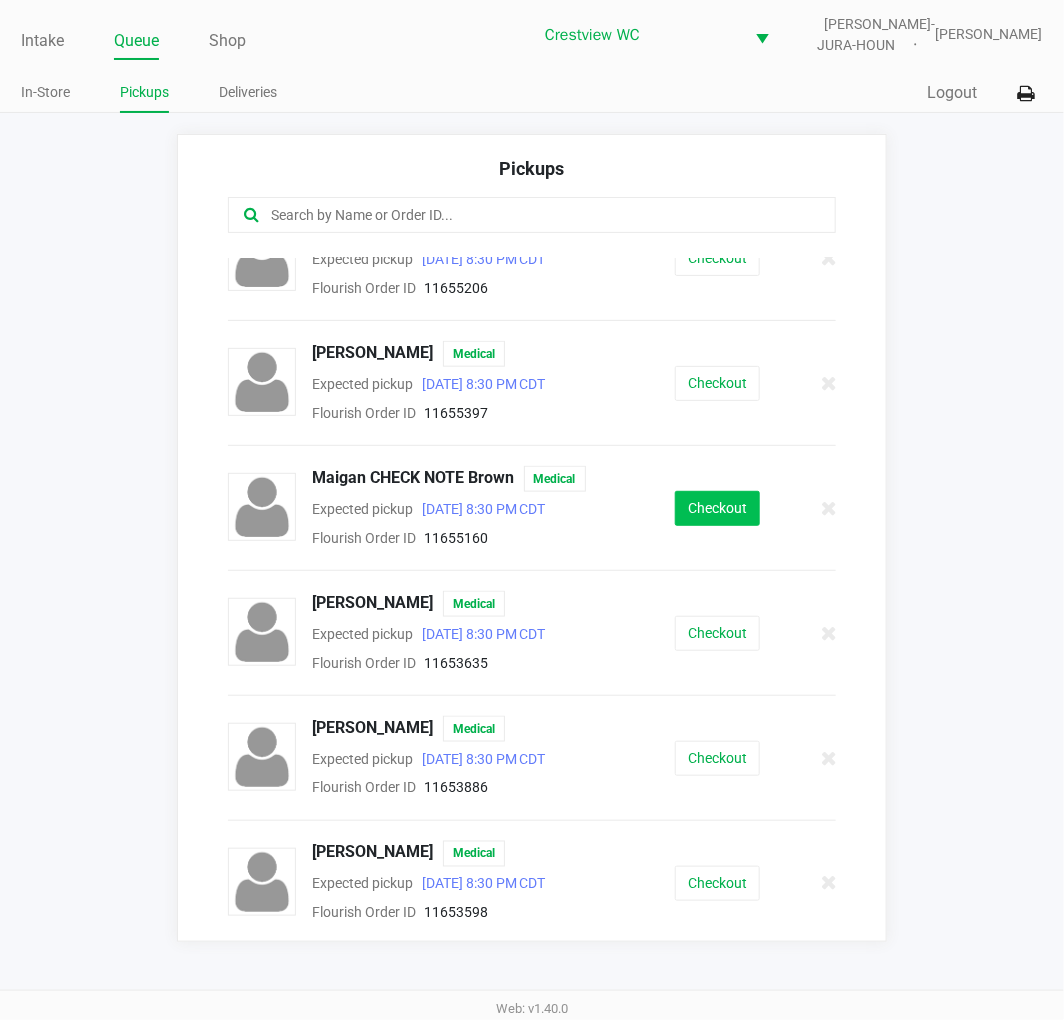 click on "Checkout" 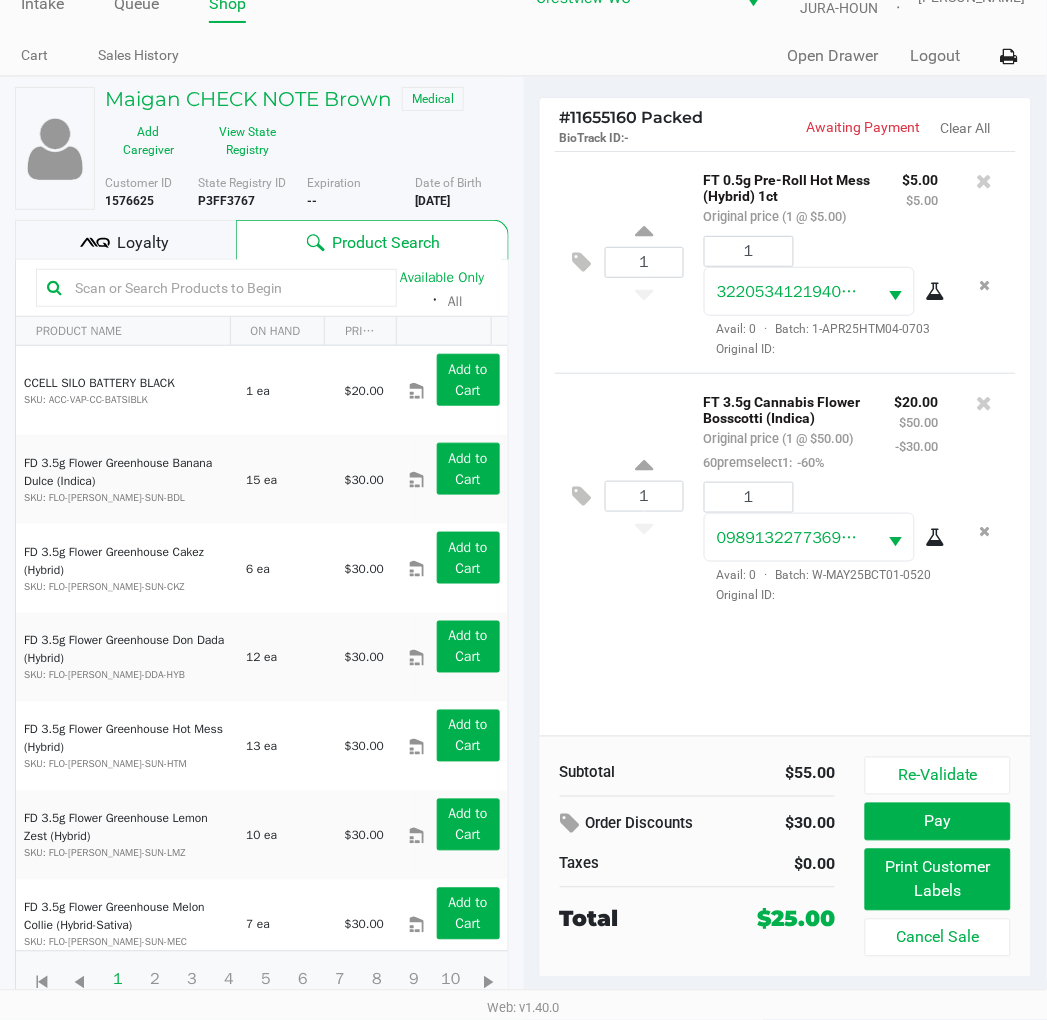 scroll, scrollTop: 0, scrollLeft: 0, axis: both 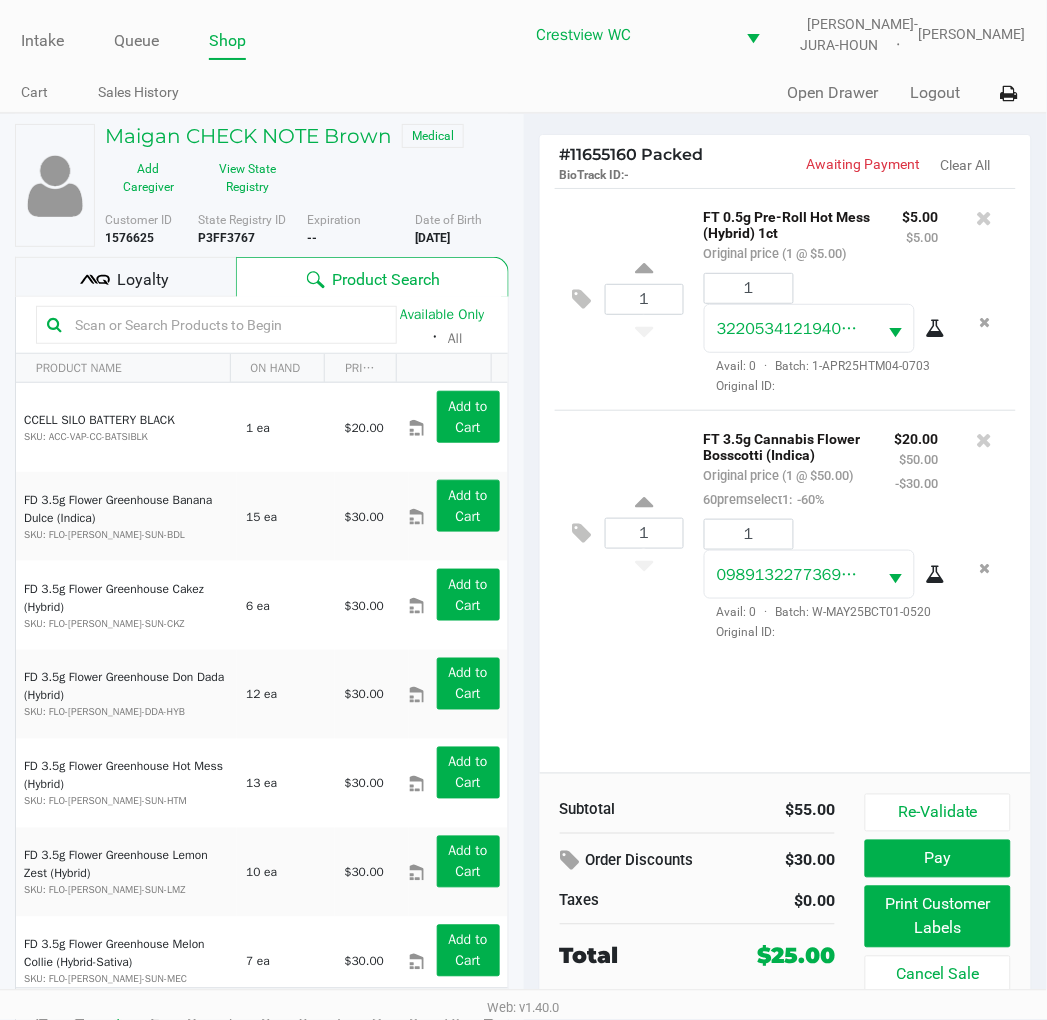 click on "Loyalty" 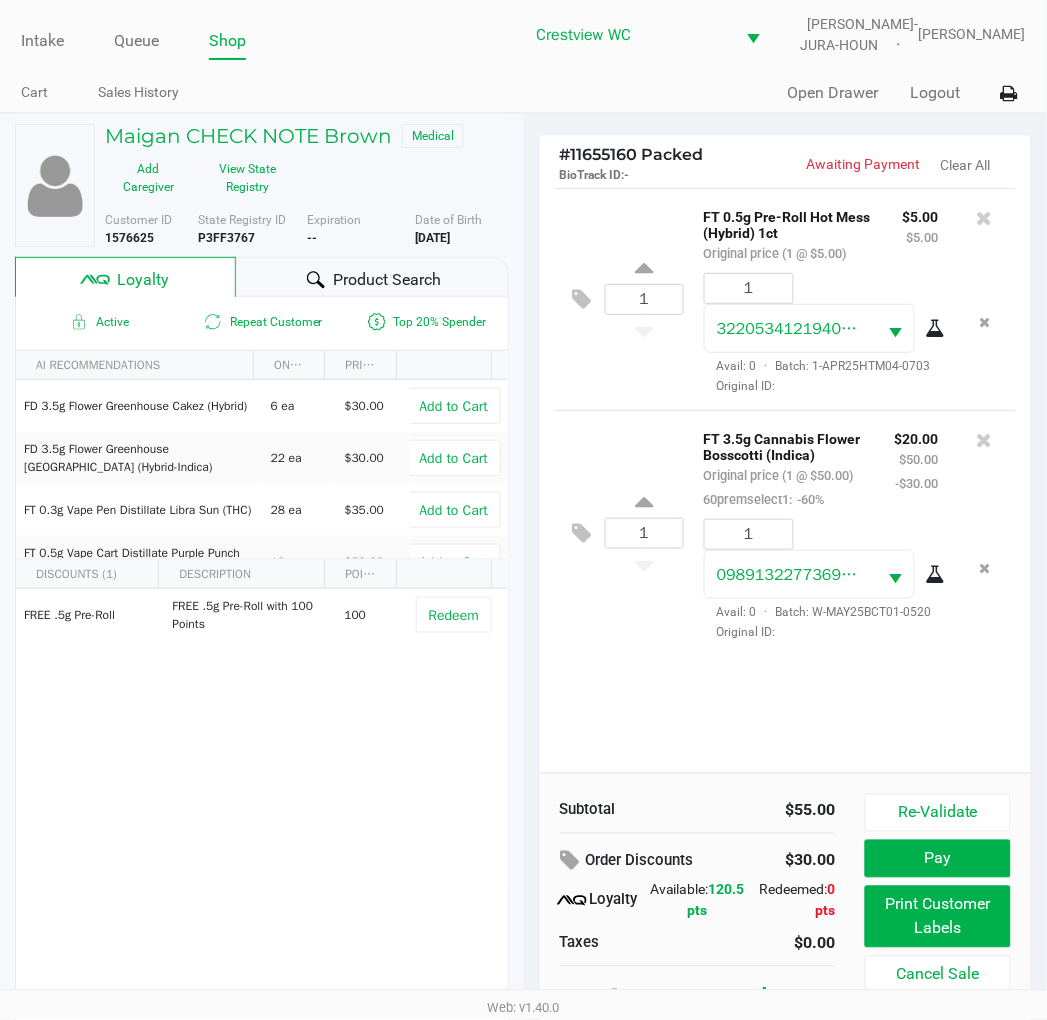 scroll, scrollTop: 37, scrollLeft: 0, axis: vertical 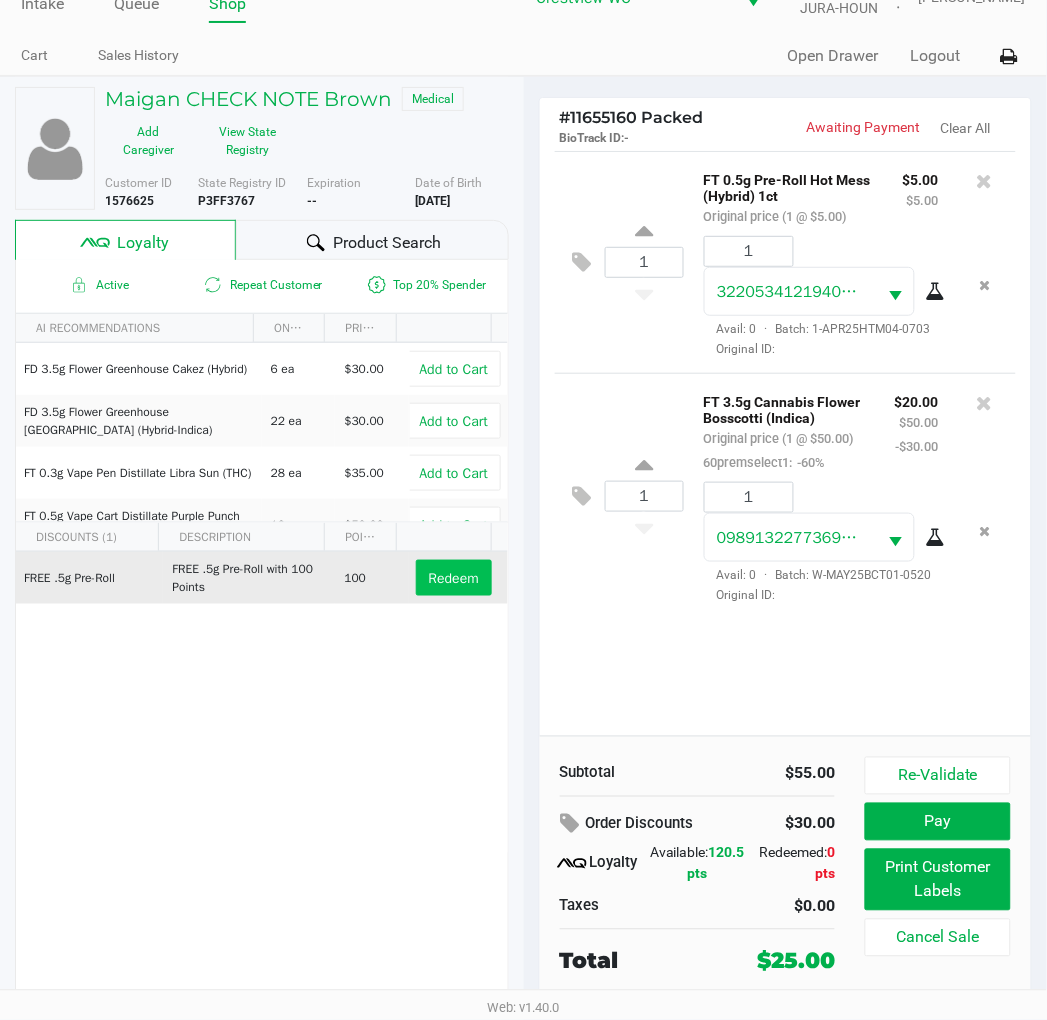 click on "Redeem" 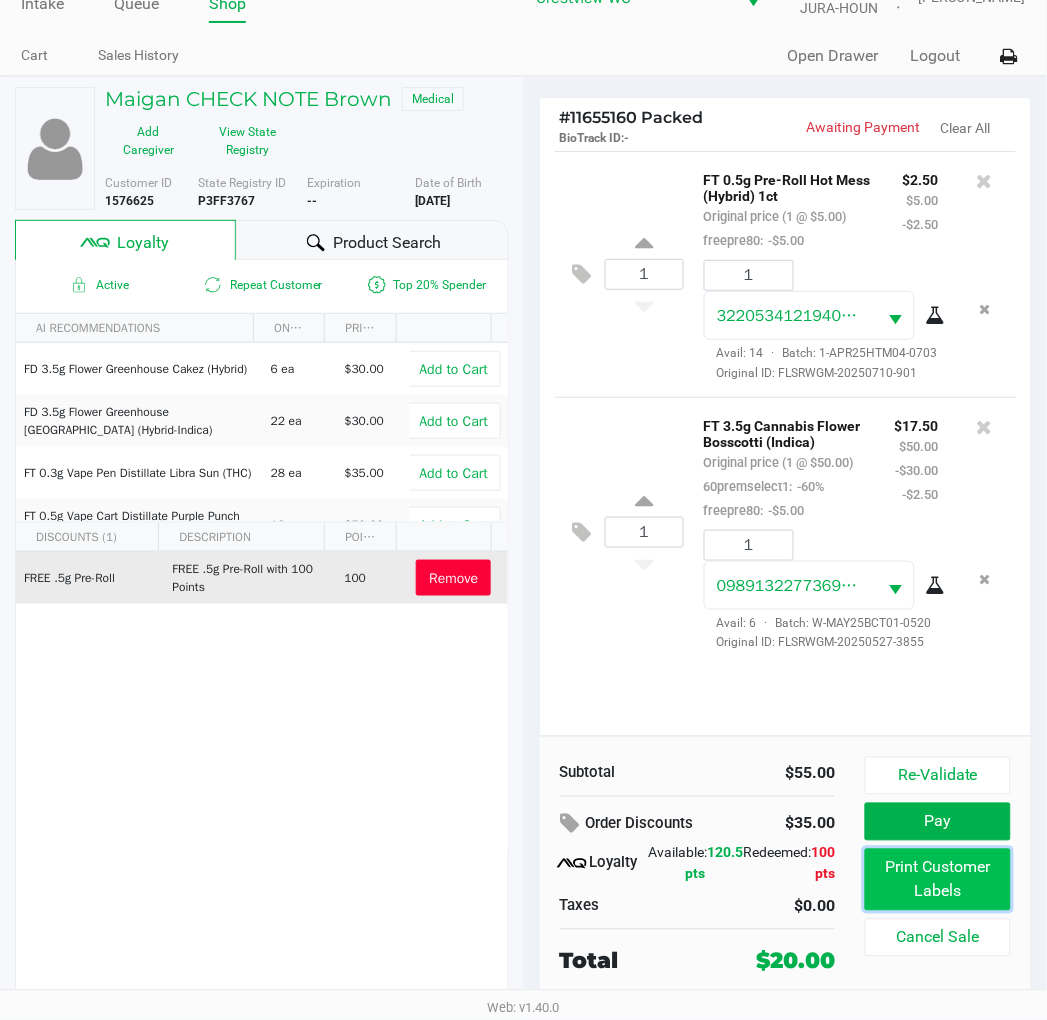 click on "Print Customer Labels" 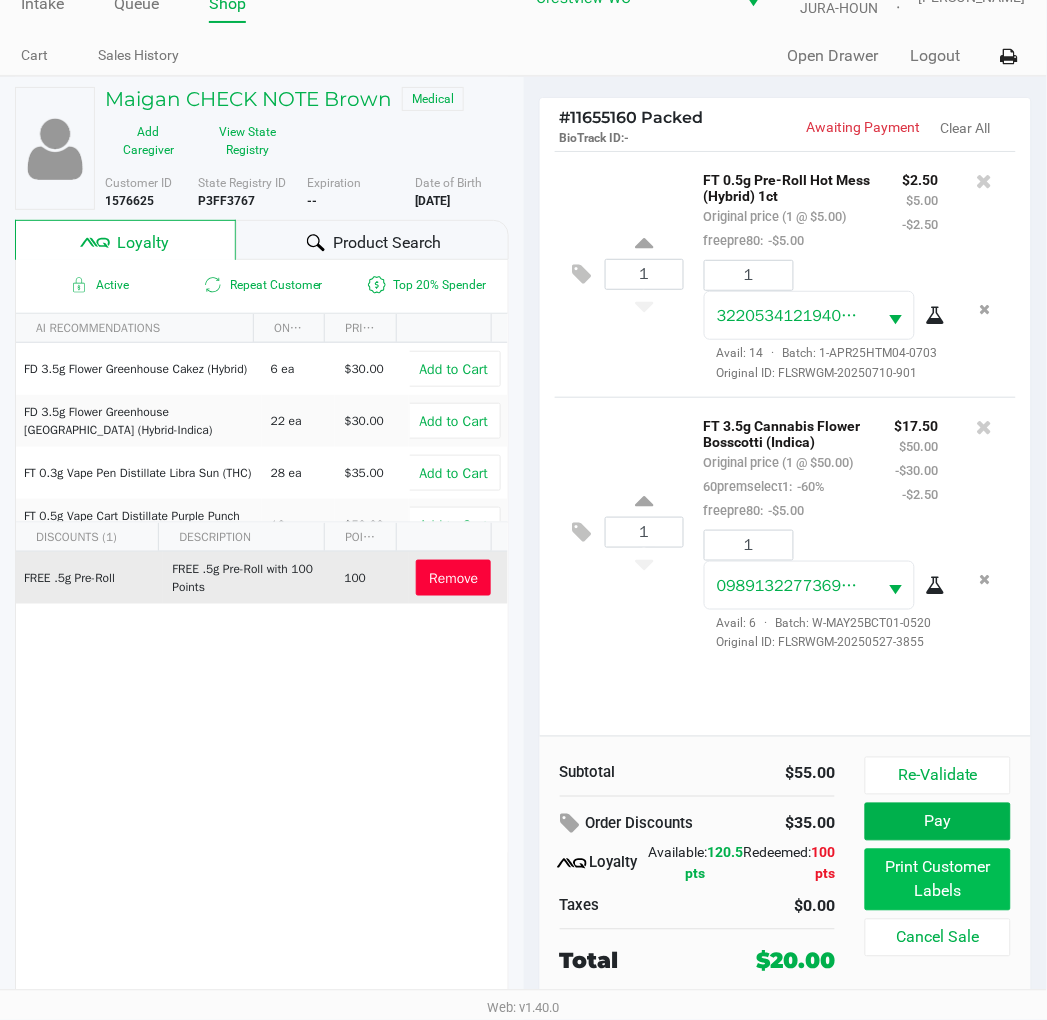 scroll, scrollTop: 0, scrollLeft: 0, axis: both 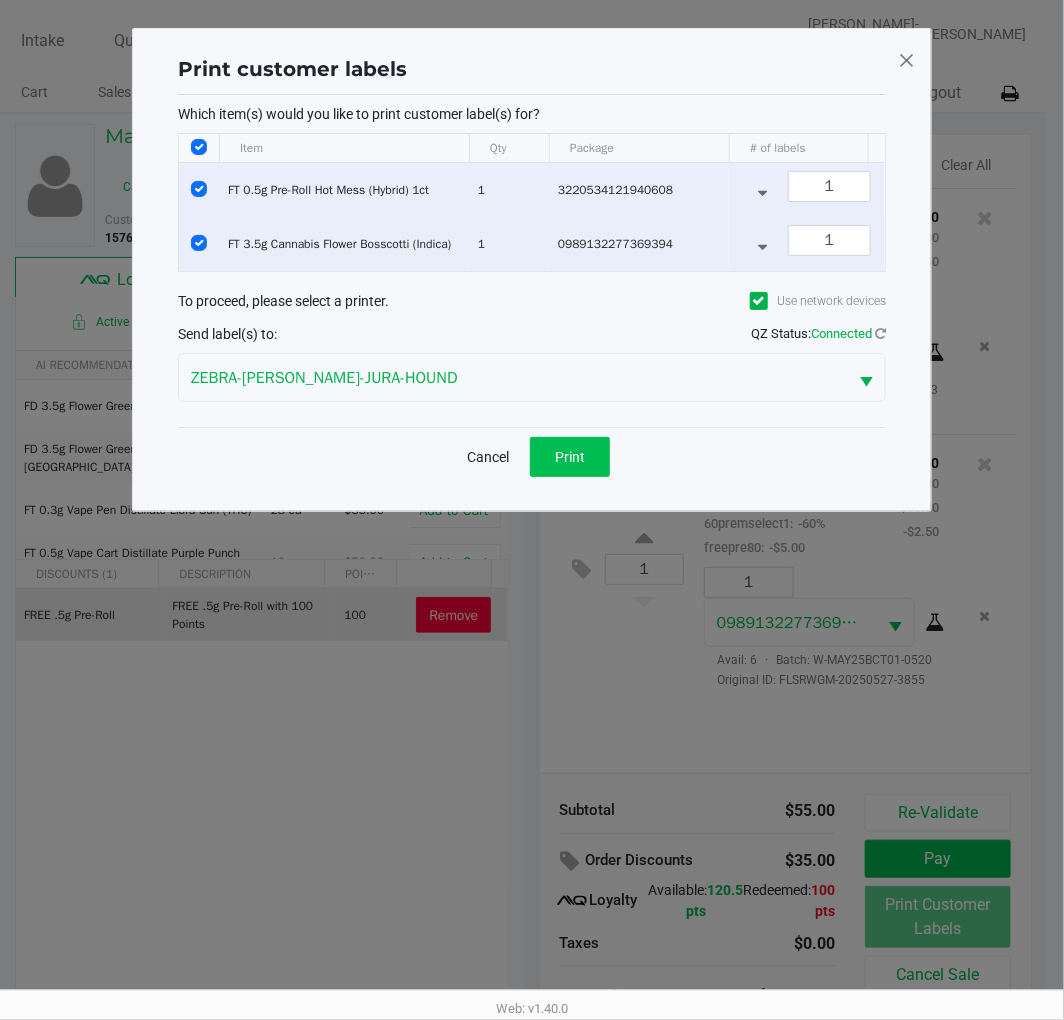 click on "Print" 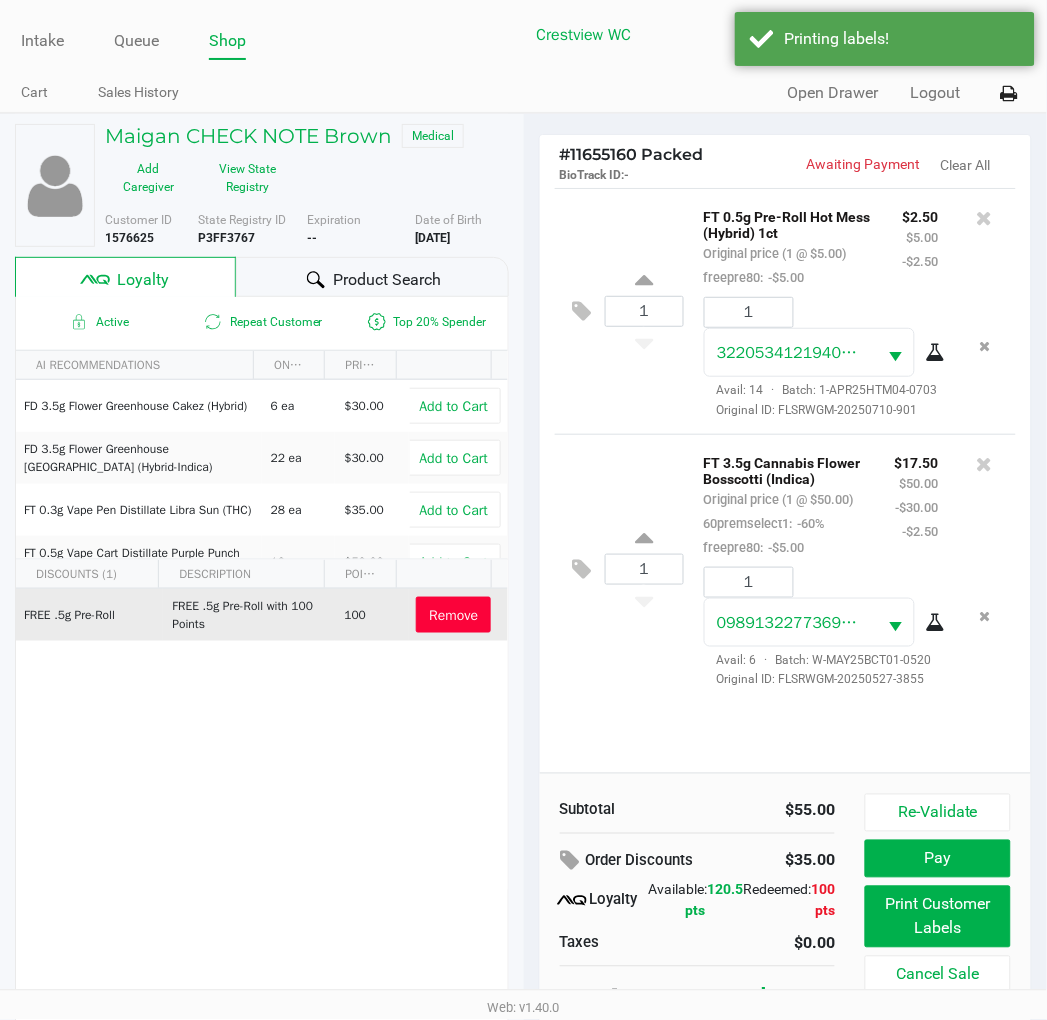 scroll, scrollTop: 22, scrollLeft: 0, axis: vertical 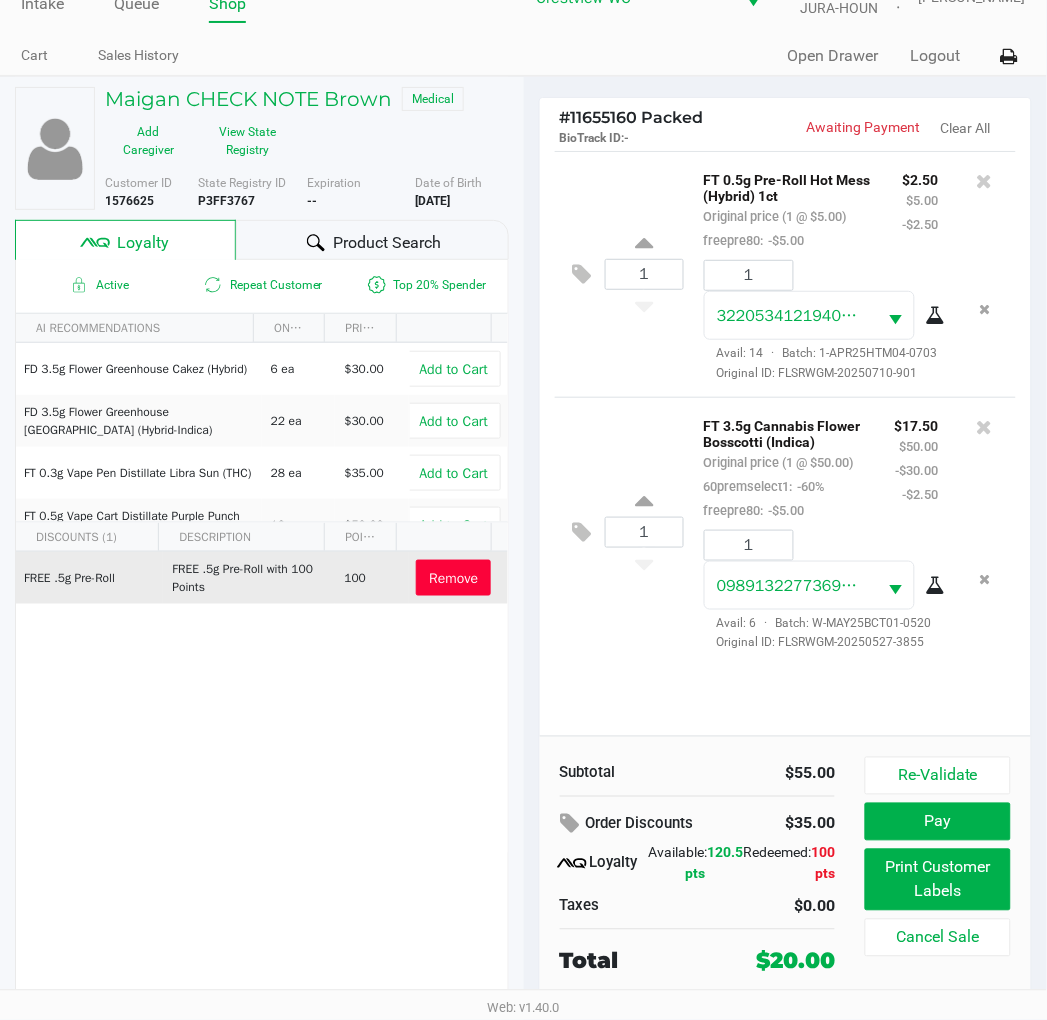 click on "Pay" 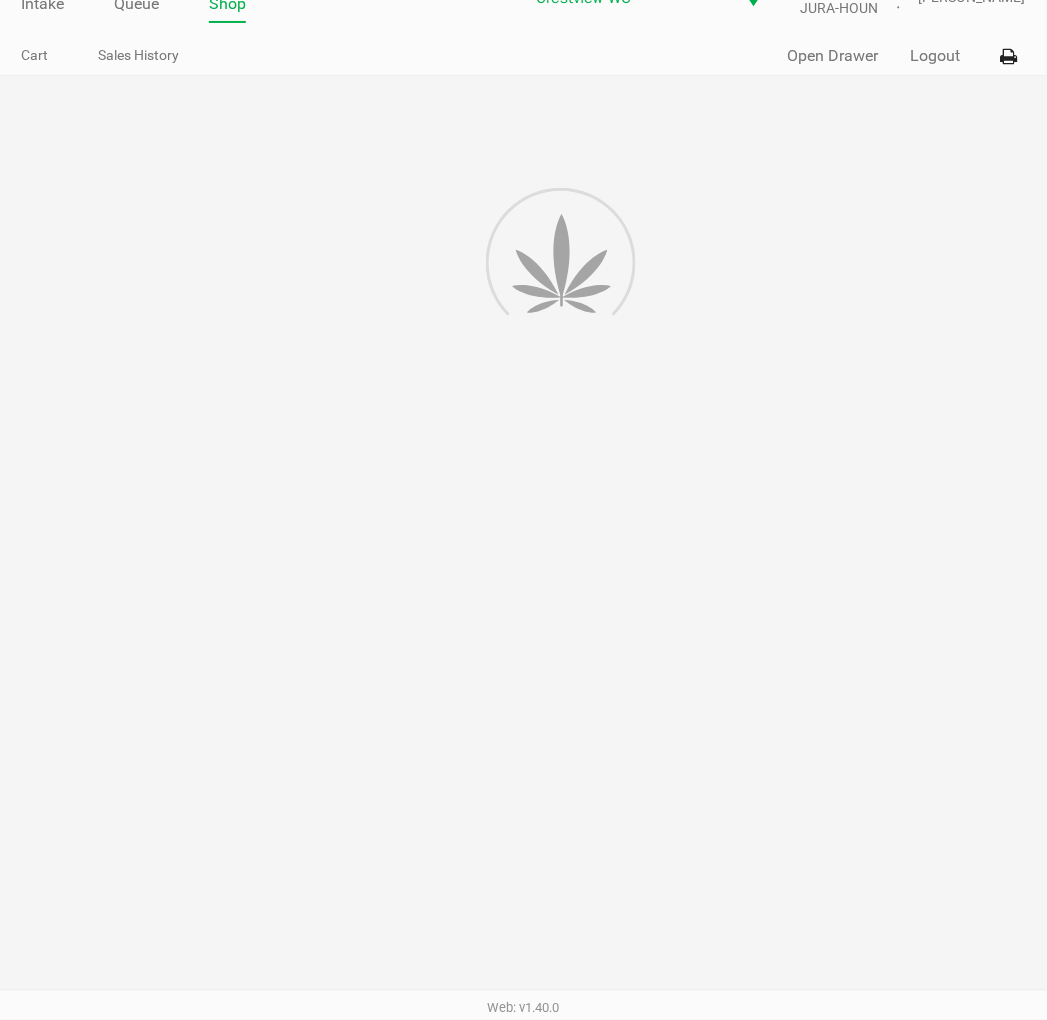 scroll, scrollTop: 0, scrollLeft: 0, axis: both 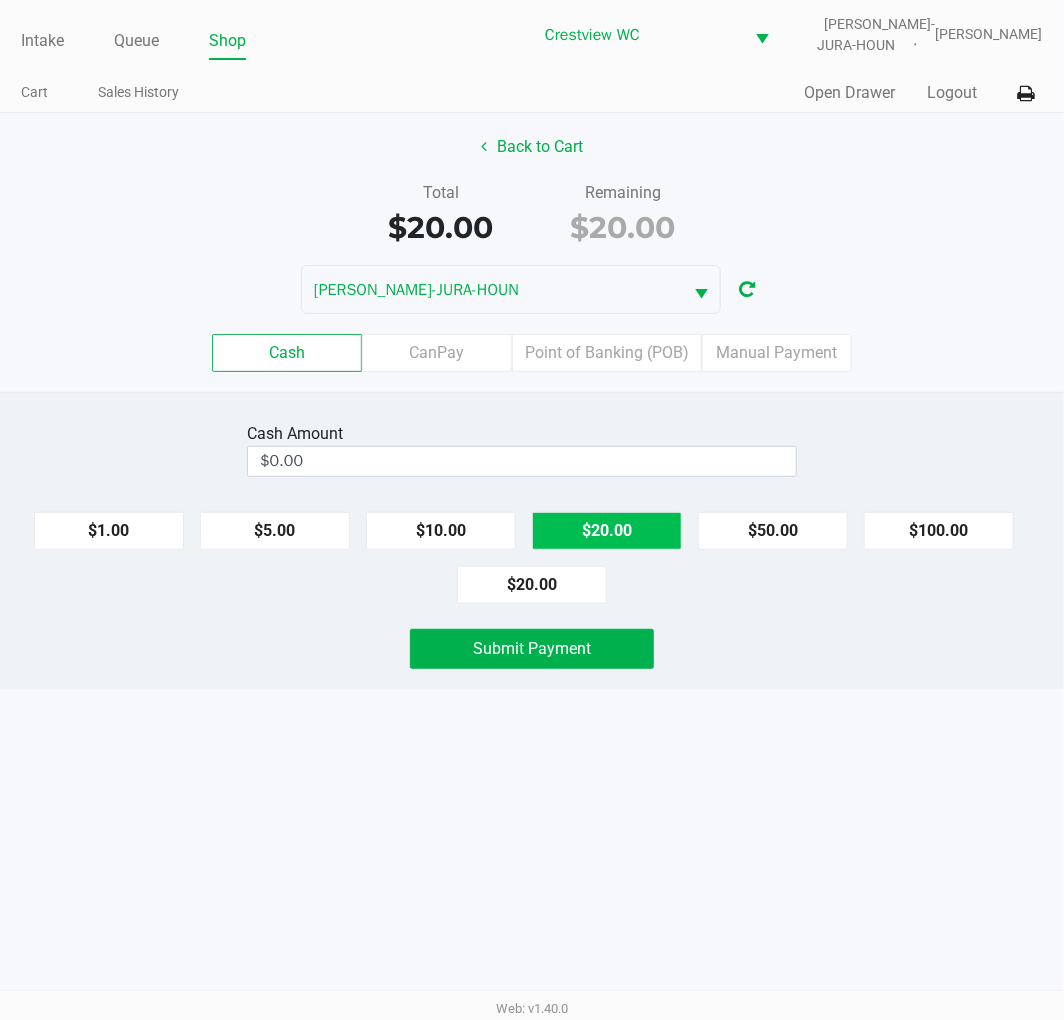 click on "$20.00" 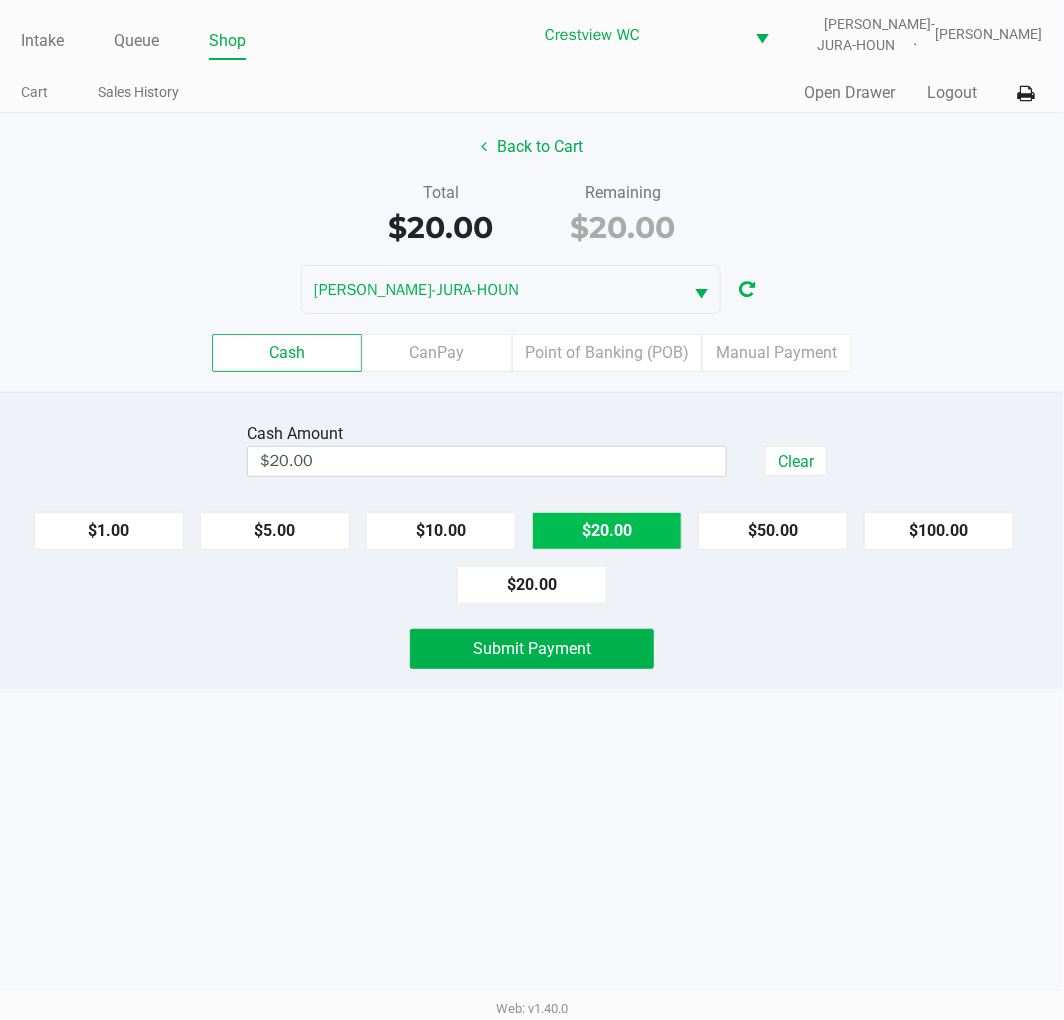 click on "Submit Payment" 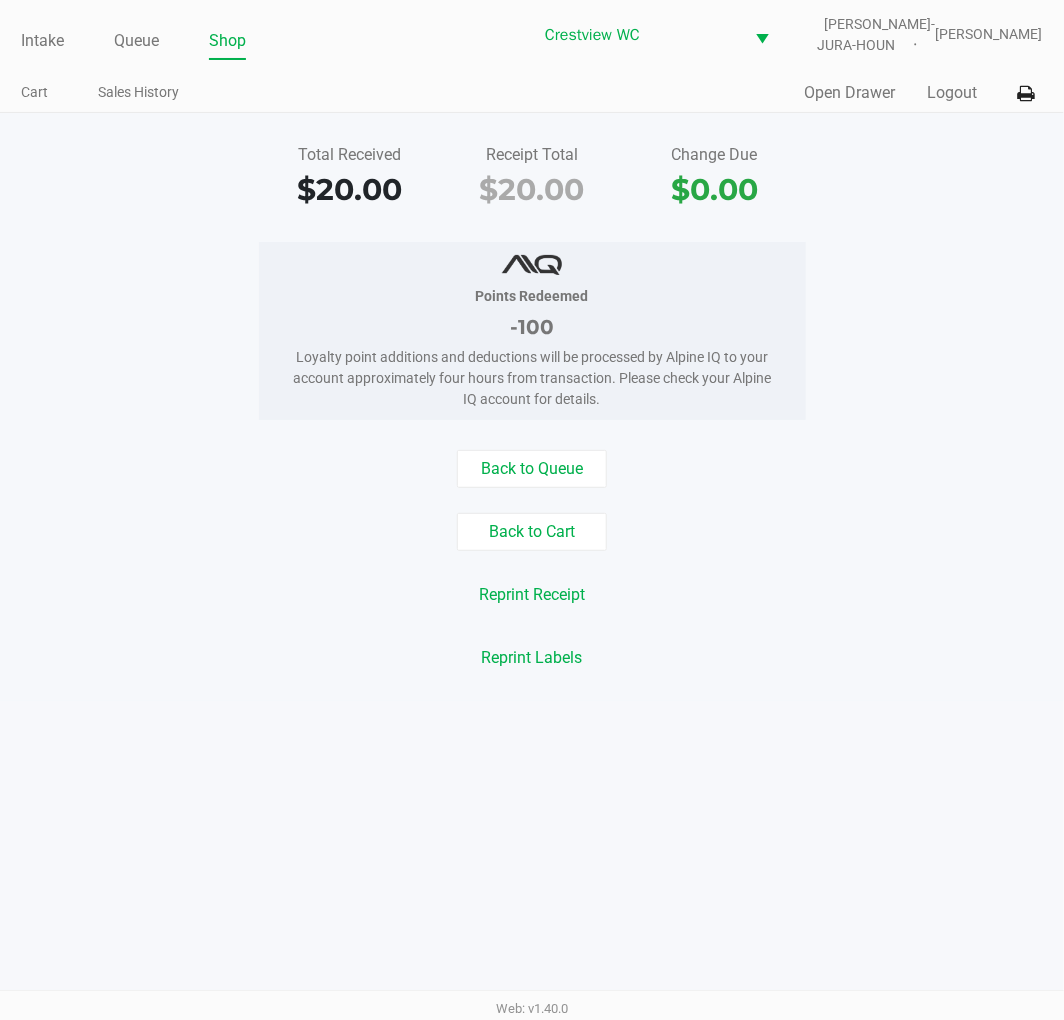 click on "Total Received   $20.00   Receipt Total   $20.00   Change Due   $0.00" 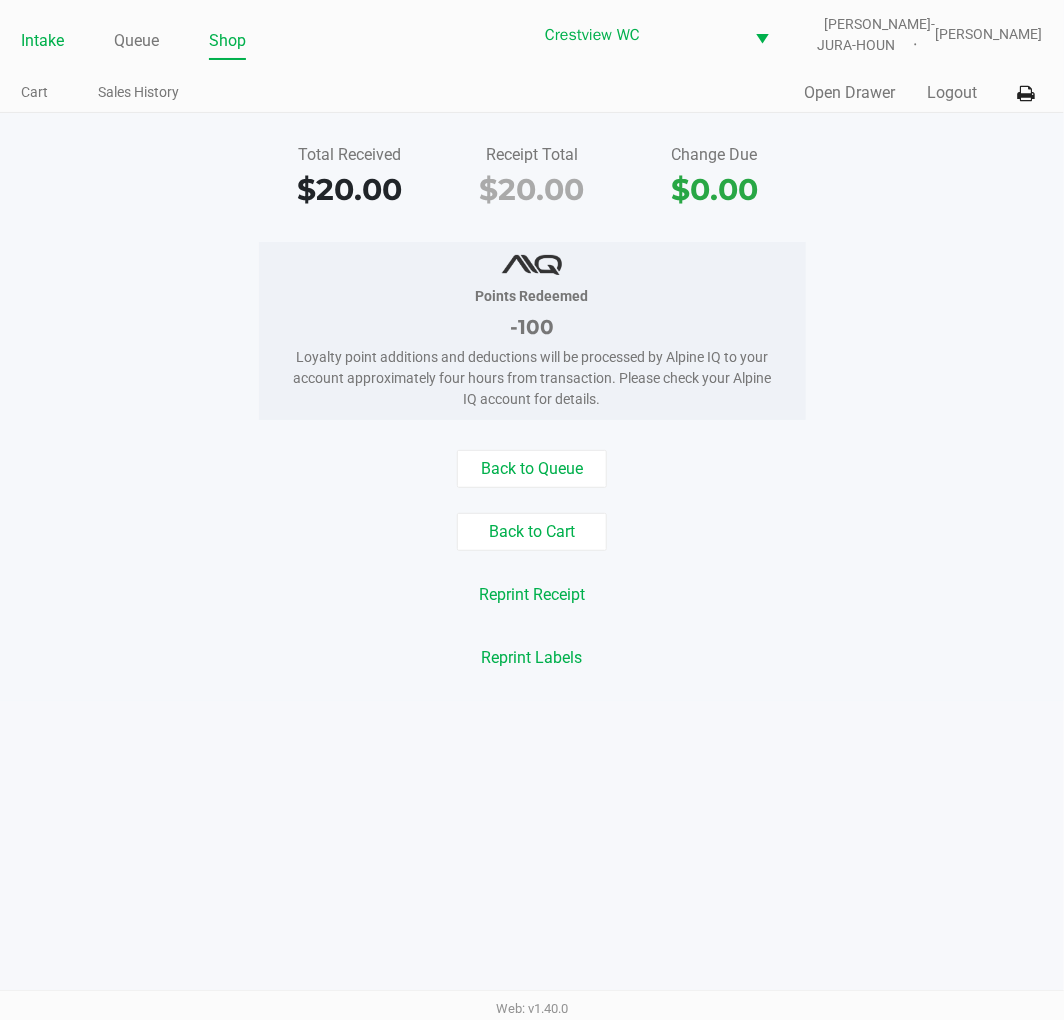 click on "Intake" 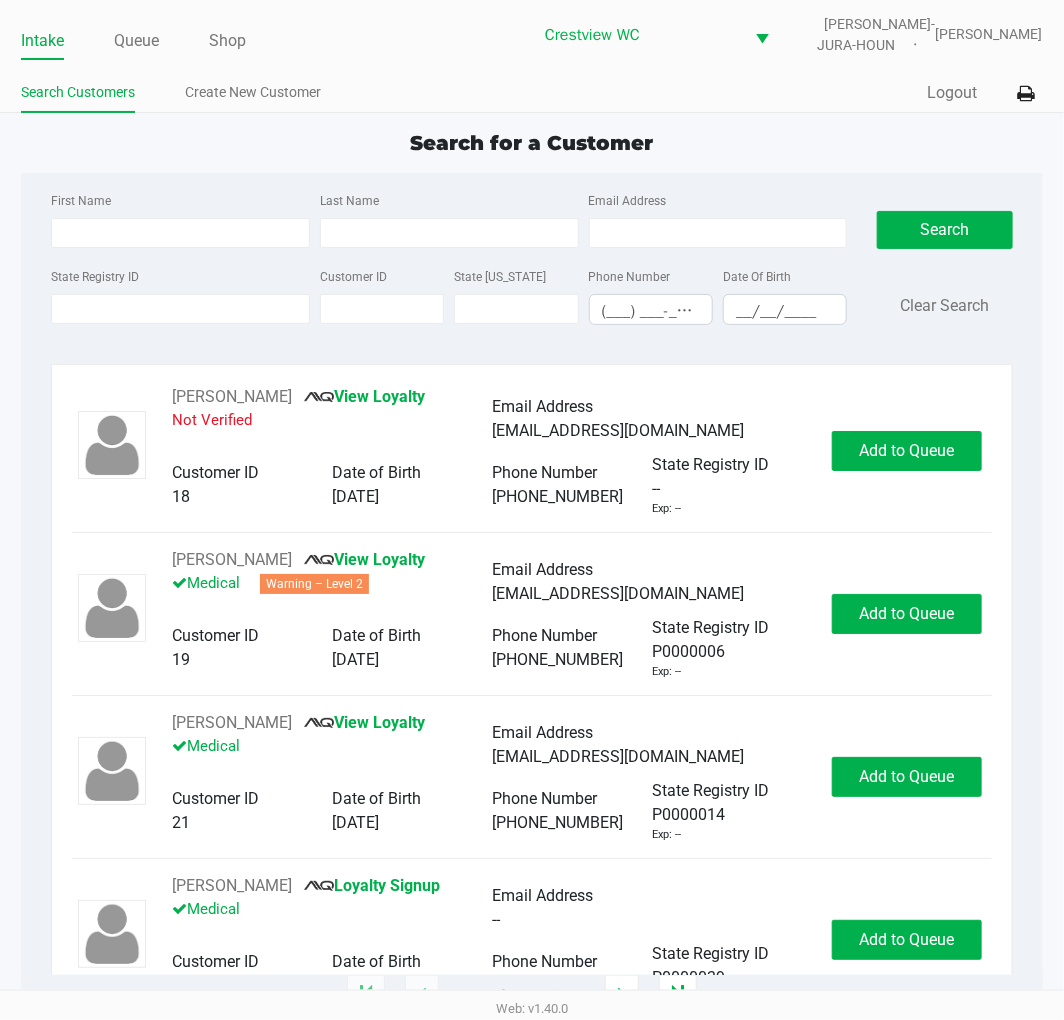click on "Search for a Customer" 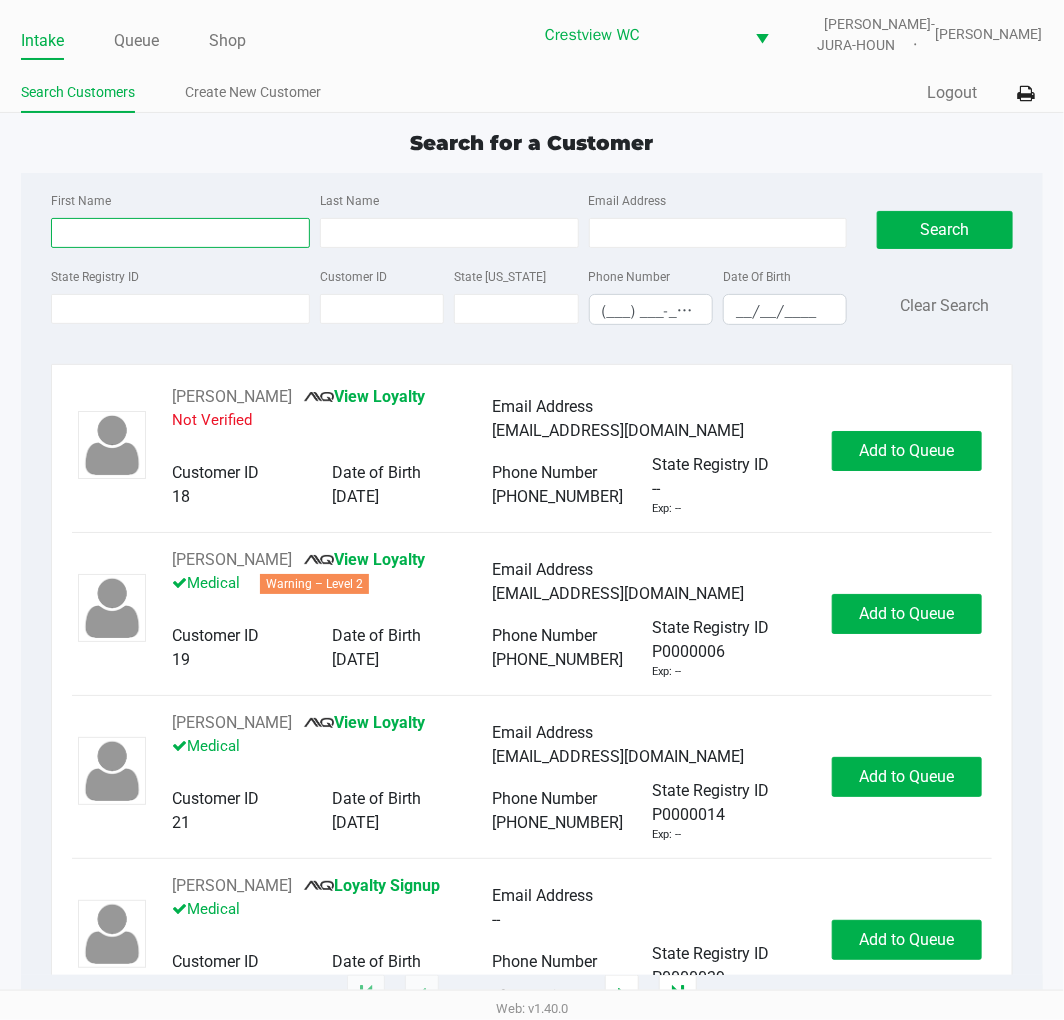 click on "First Name" at bounding box center (180, 233) 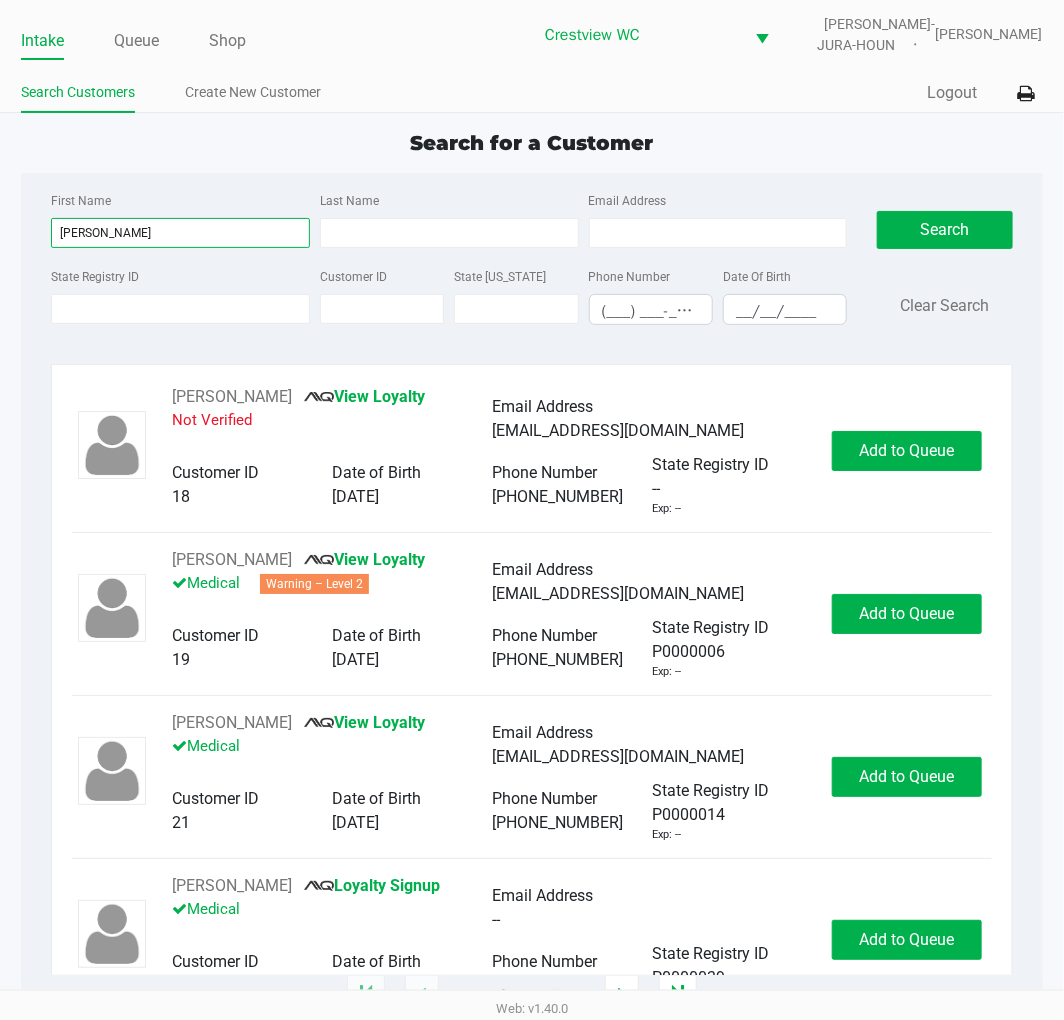 type on "tony" 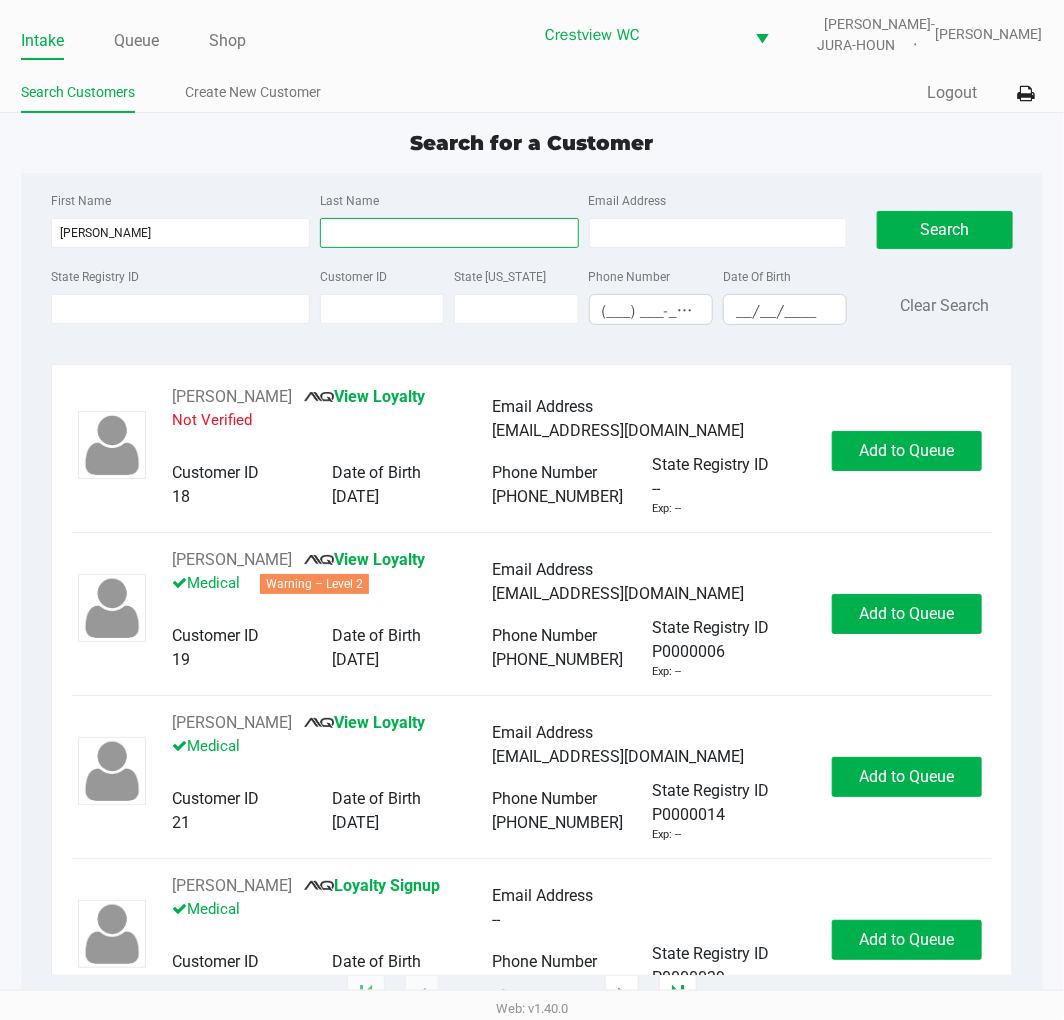click on "Last Name" at bounding box center (449, 233) 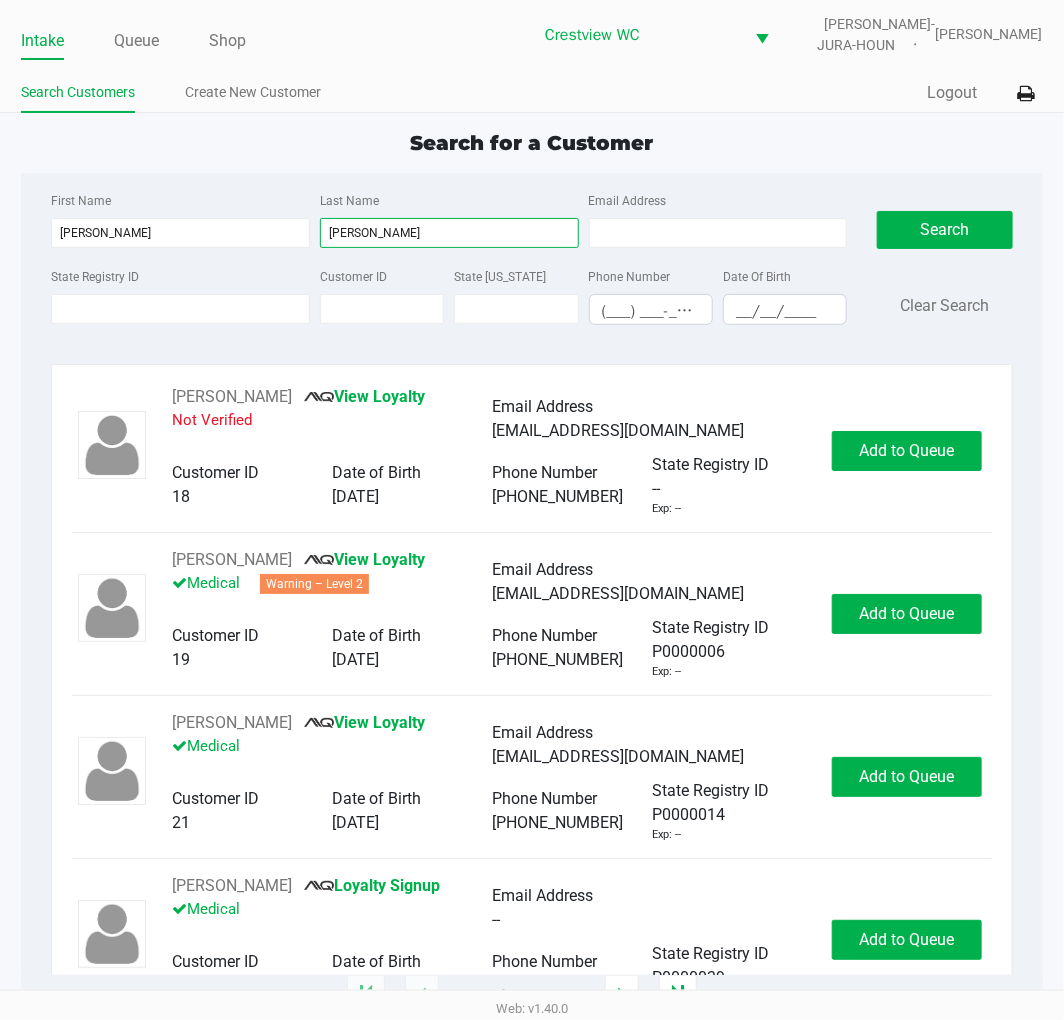 type on "carroll" 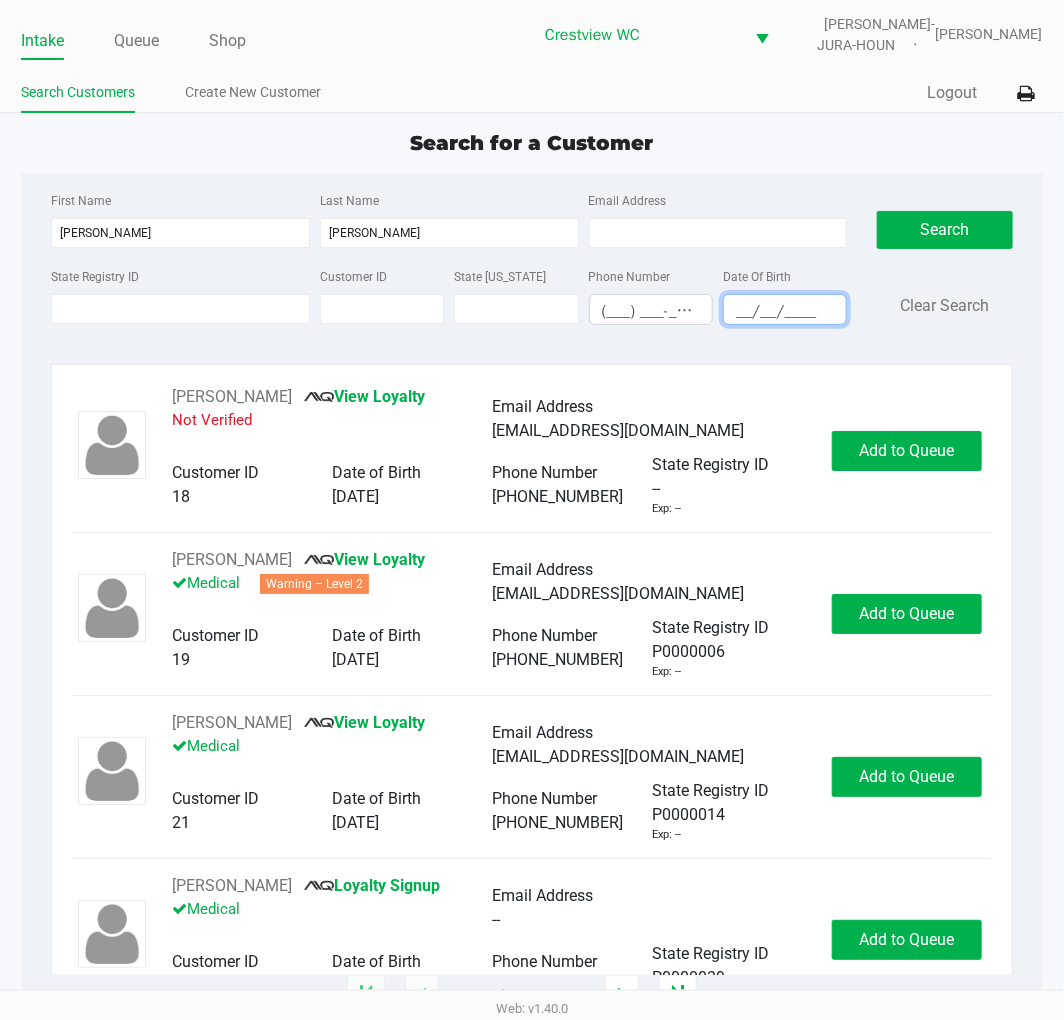 click on "__/__/____" at bounding box center [785, 311] 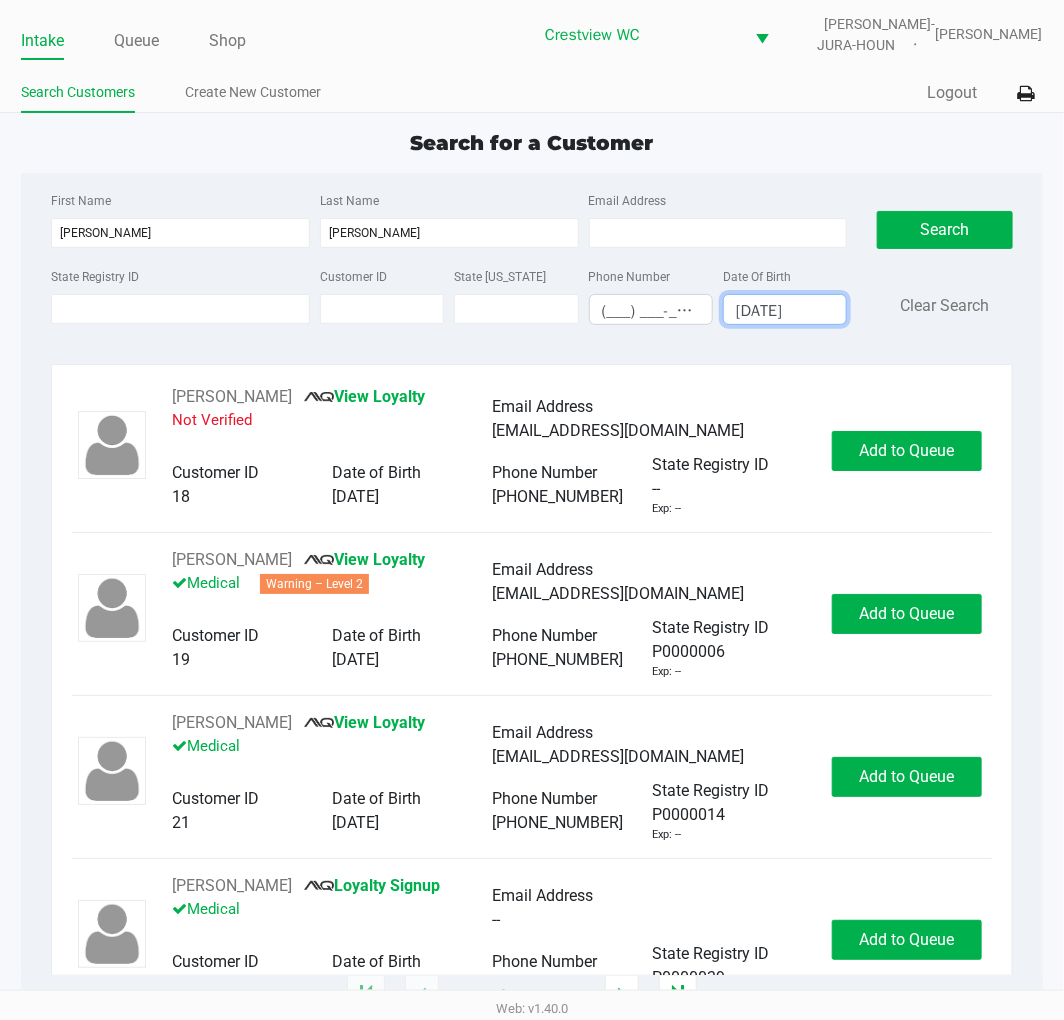 type on "02/24/1972" 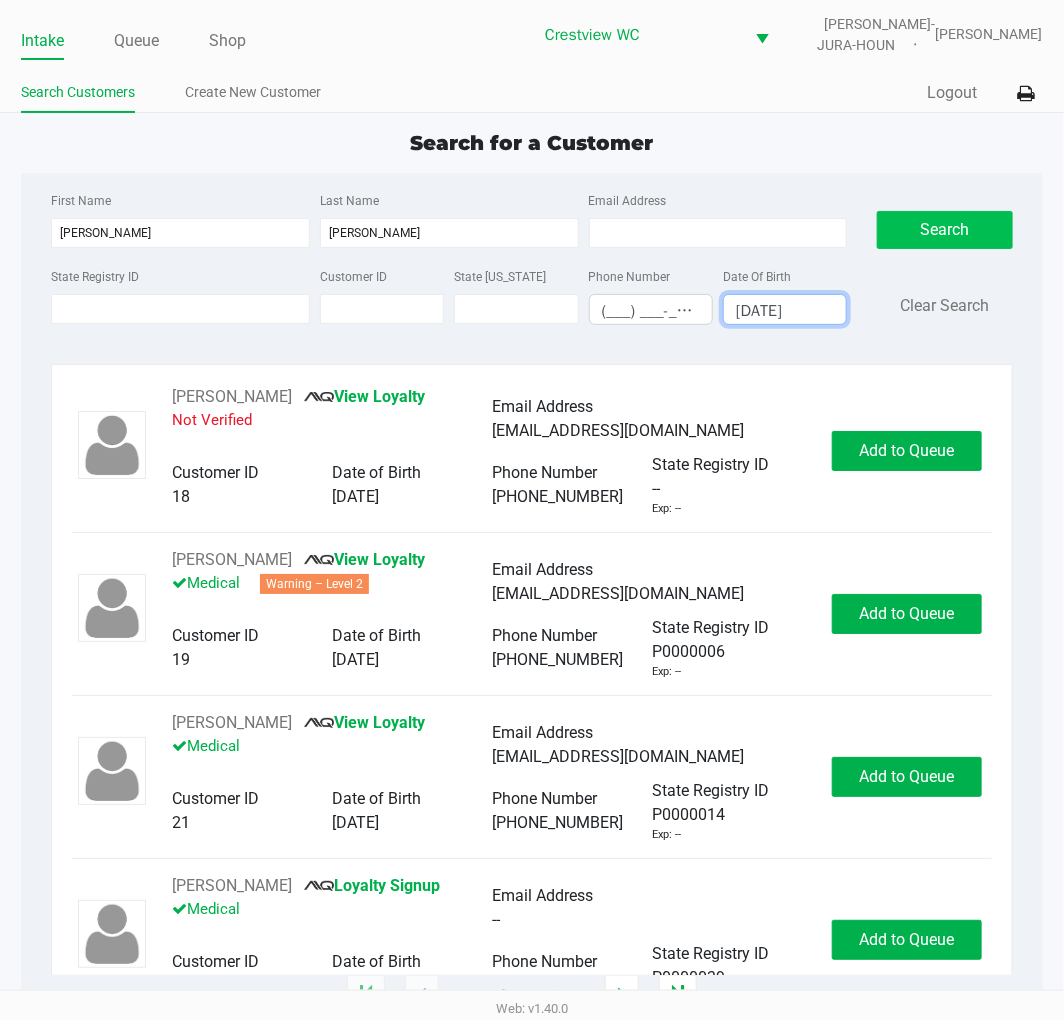 click on "Search" 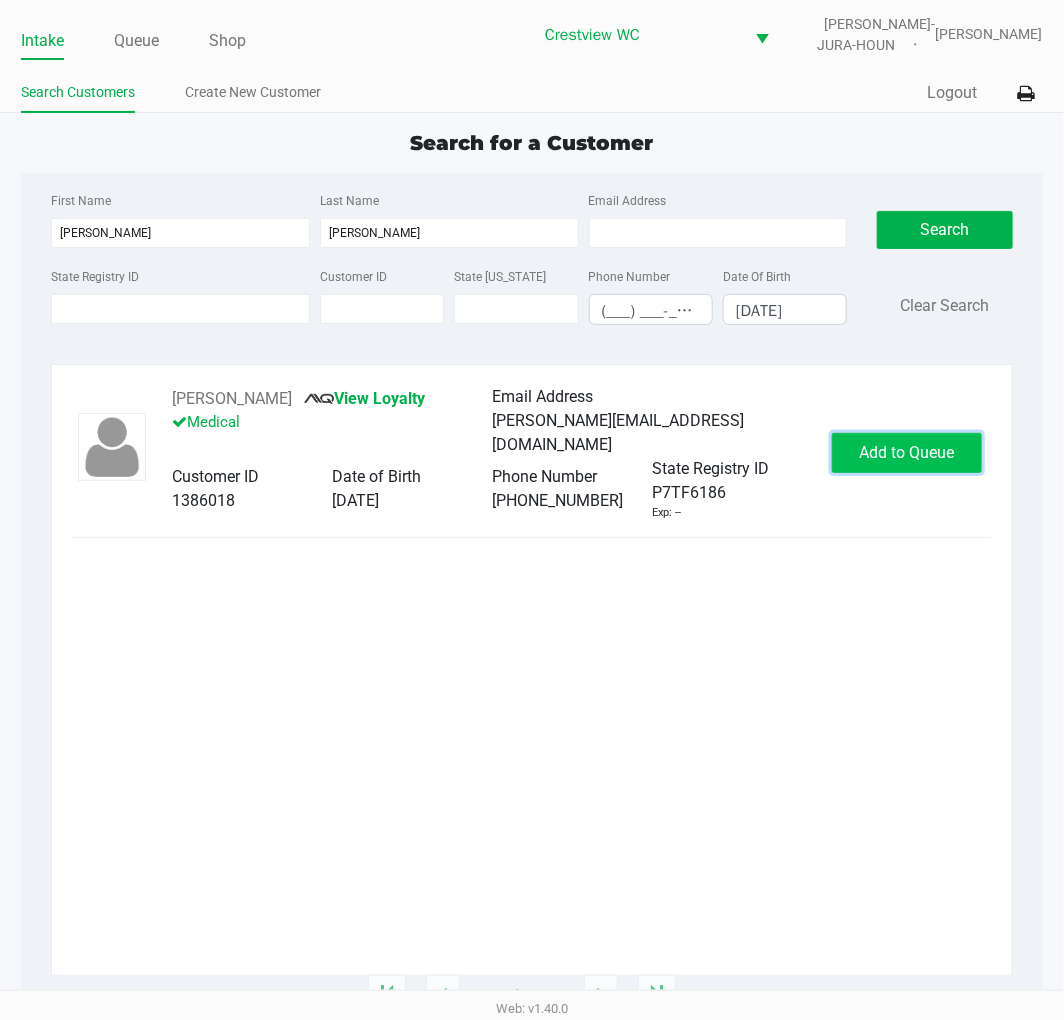 click on "Add to Queue" 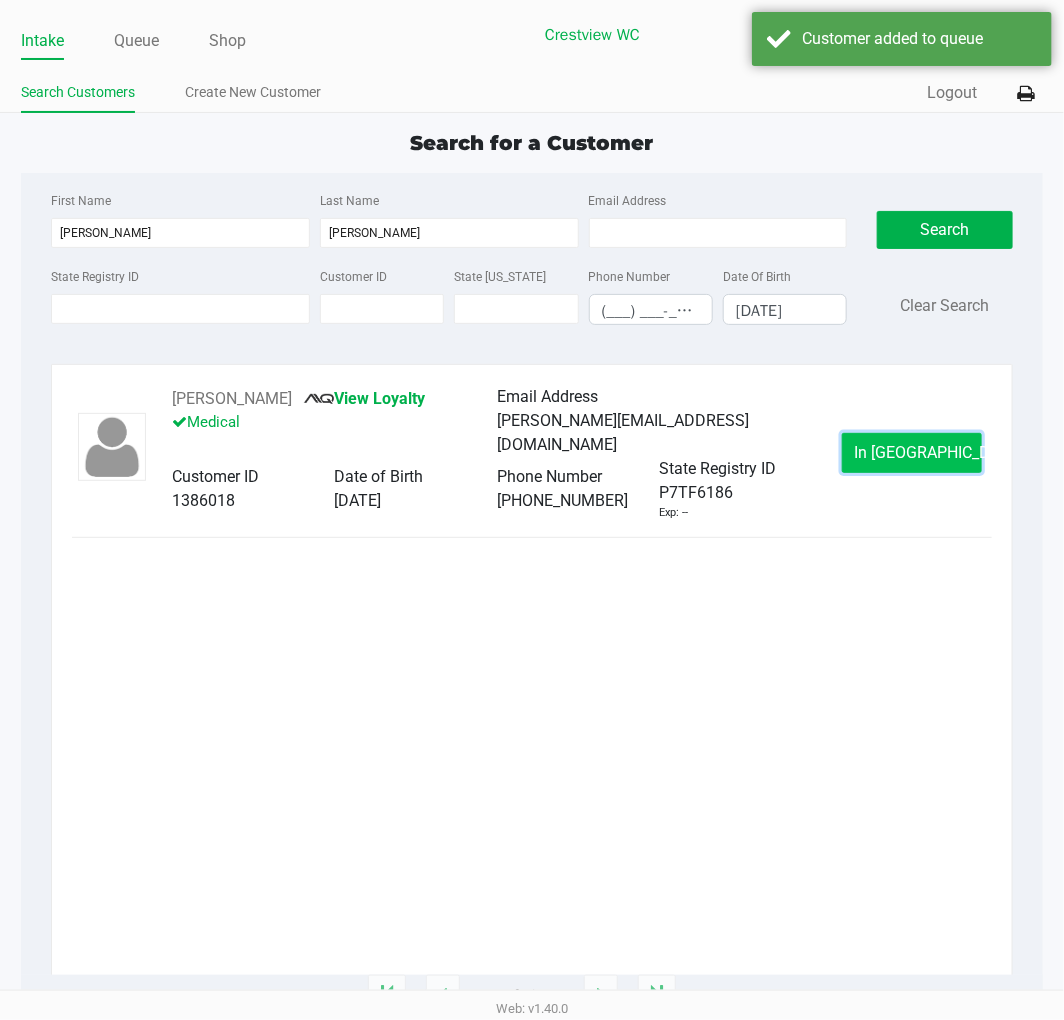 click on "In Queue" 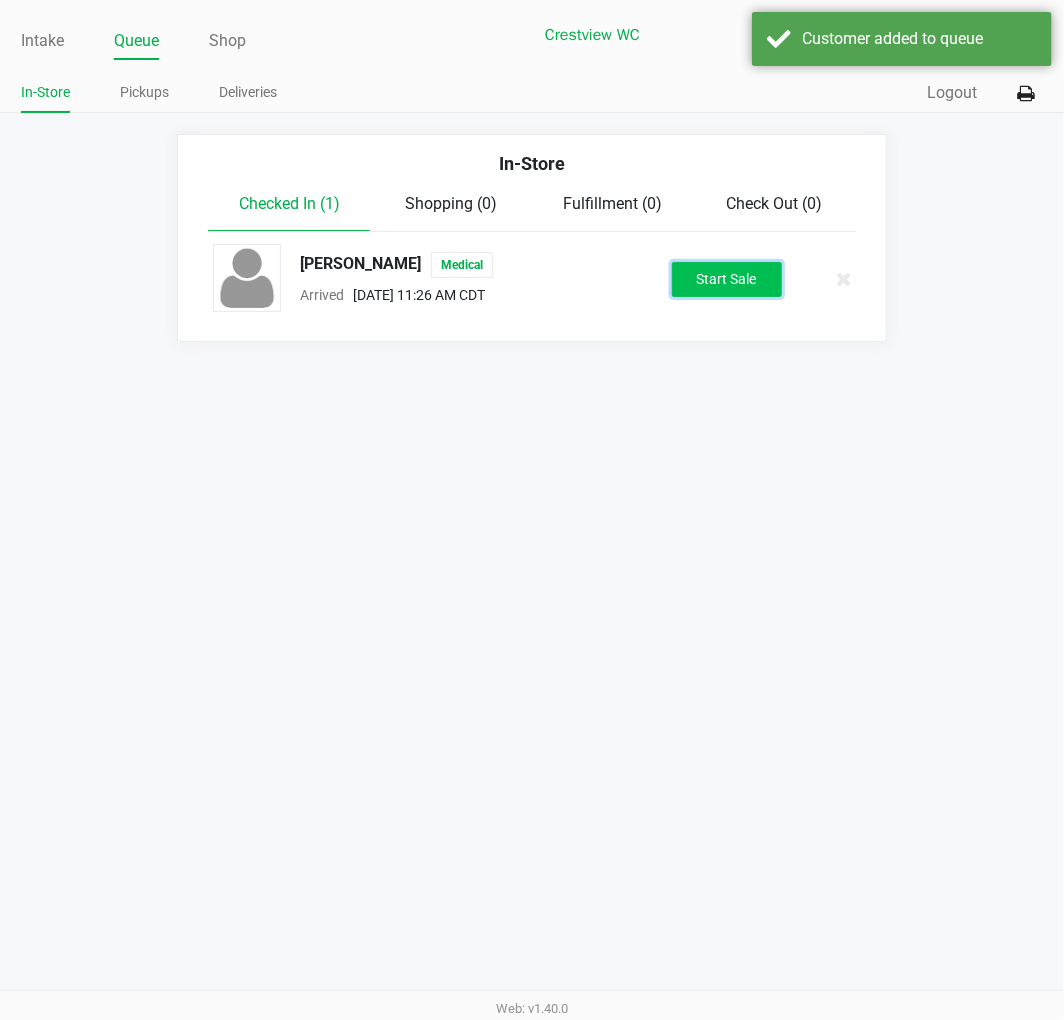 click on "Start Sale" 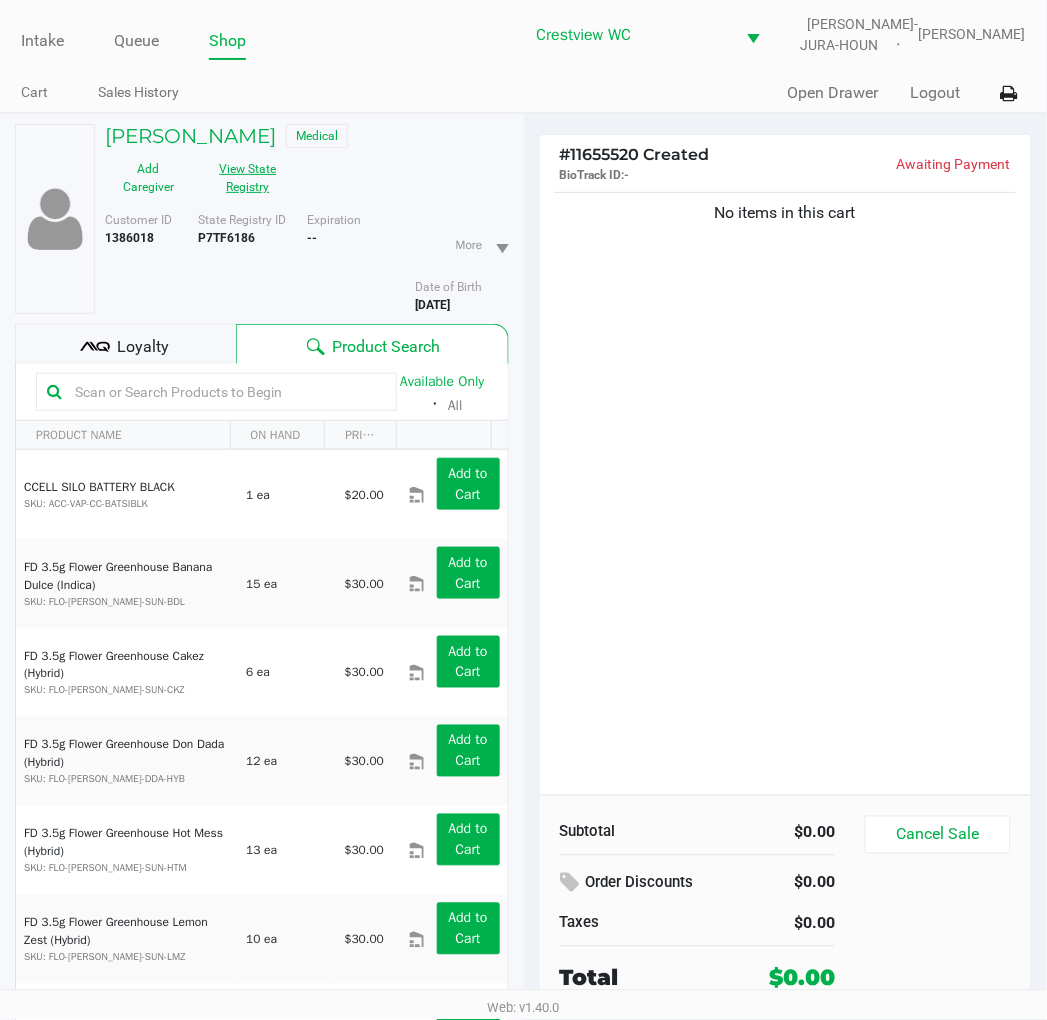 click on "View State Registry" 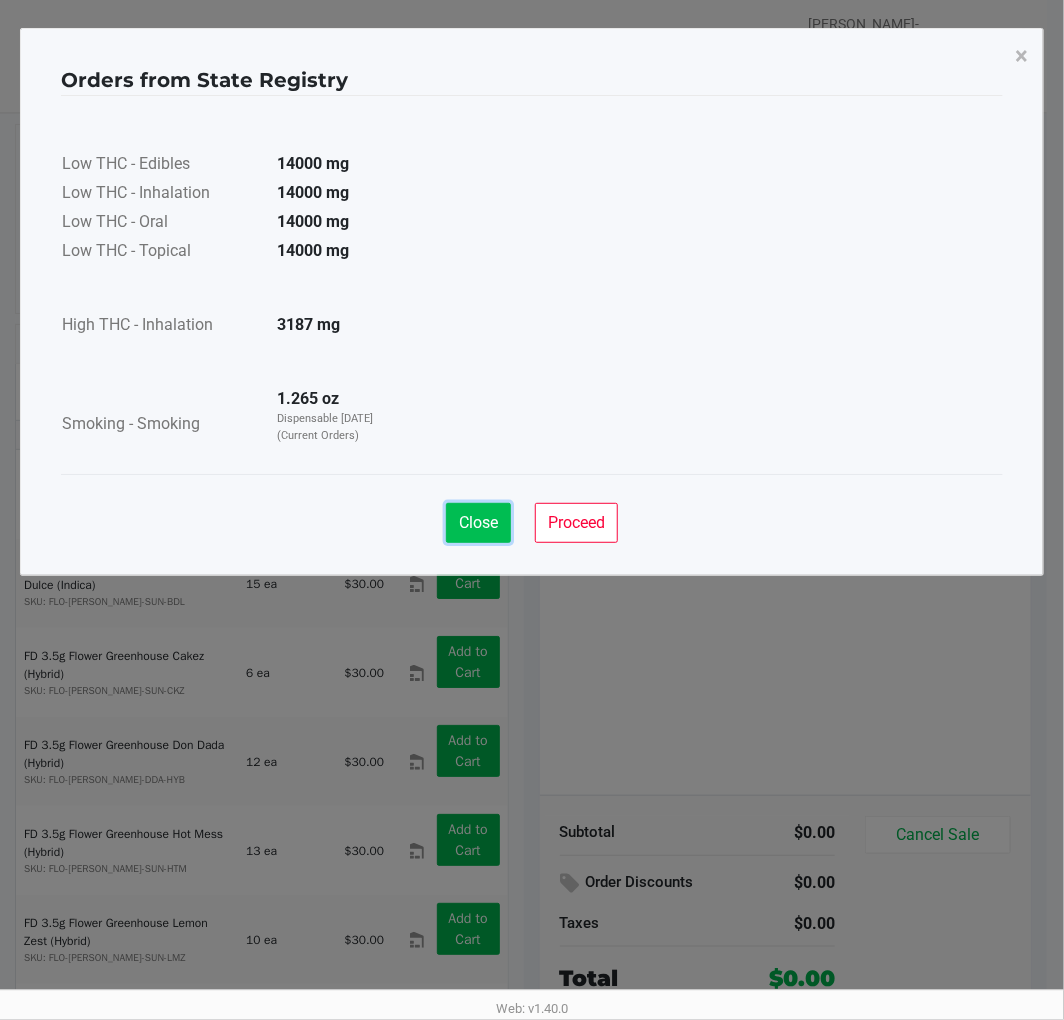 click on "Close" 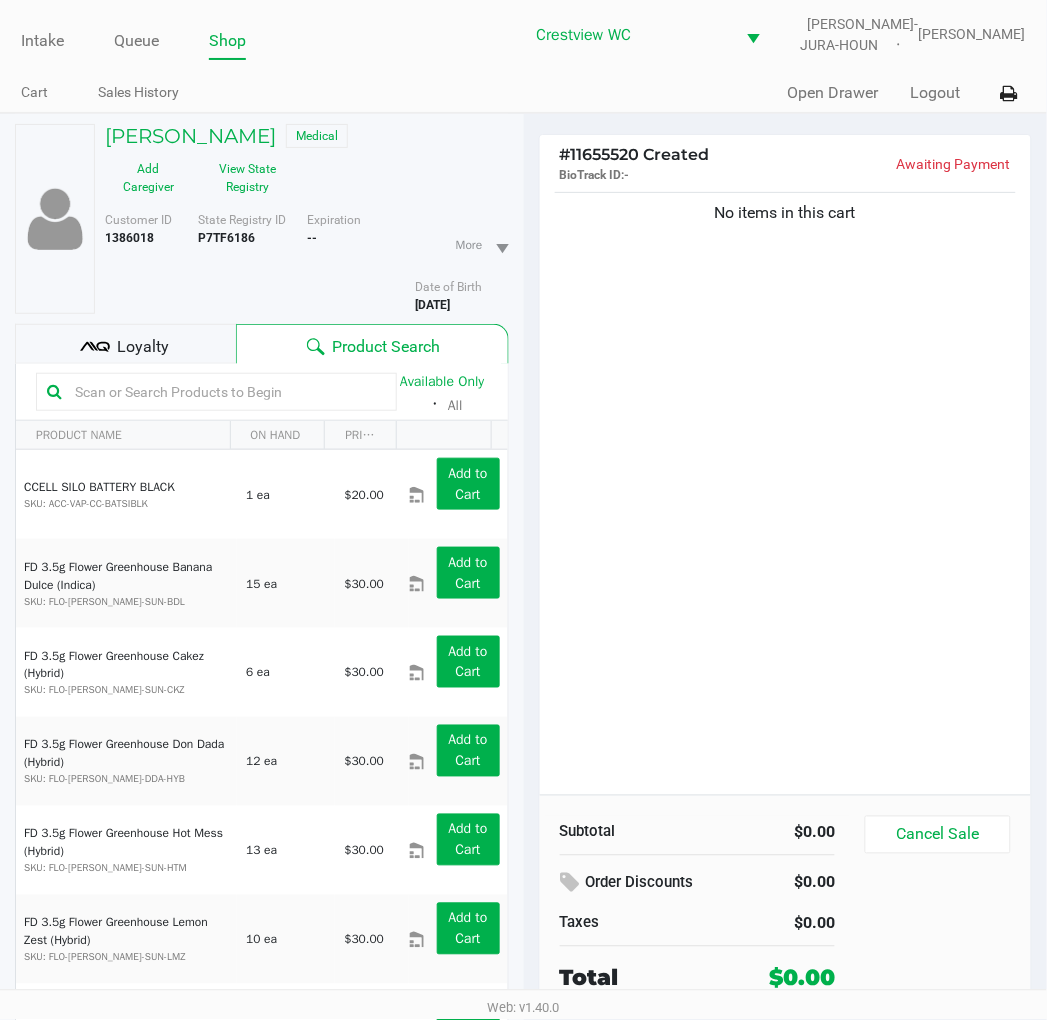 click on "Loyalty" 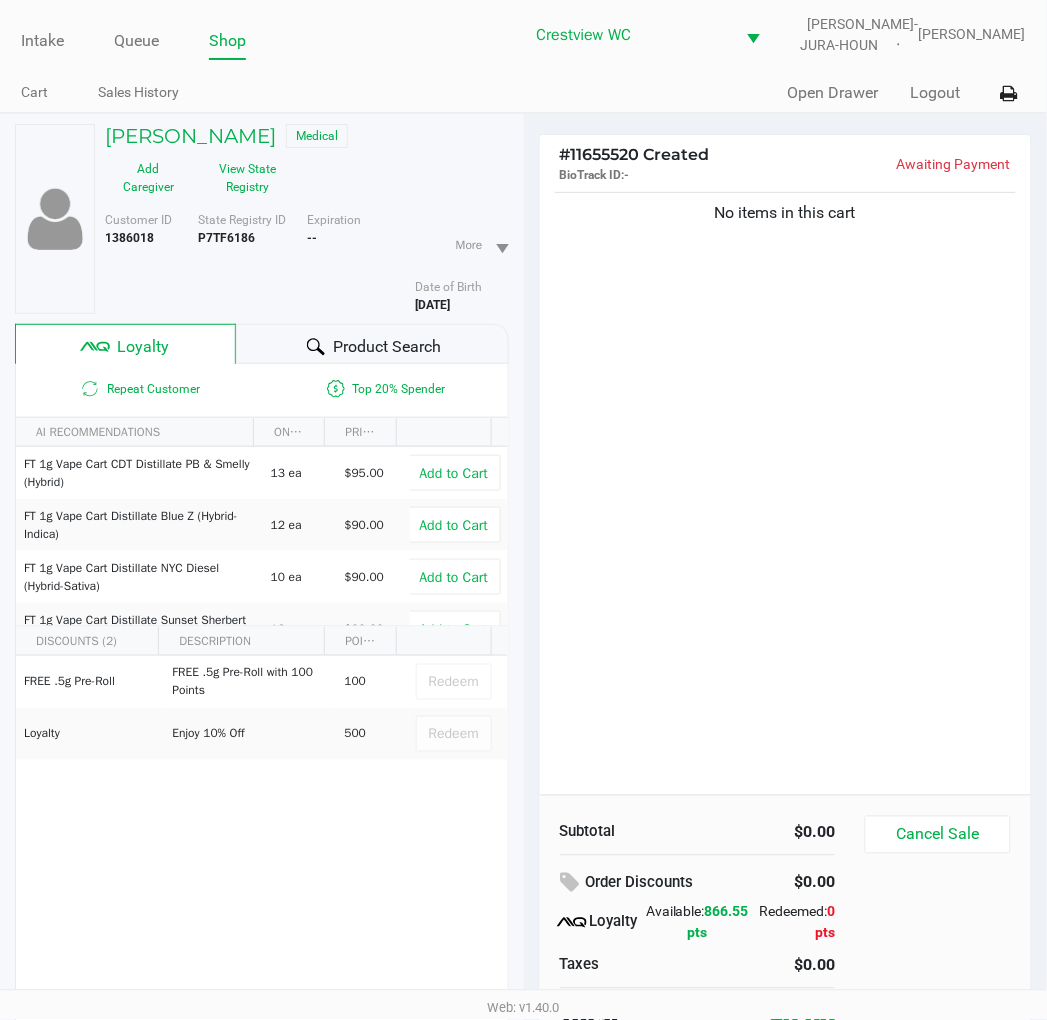 click on "No items in this cart" 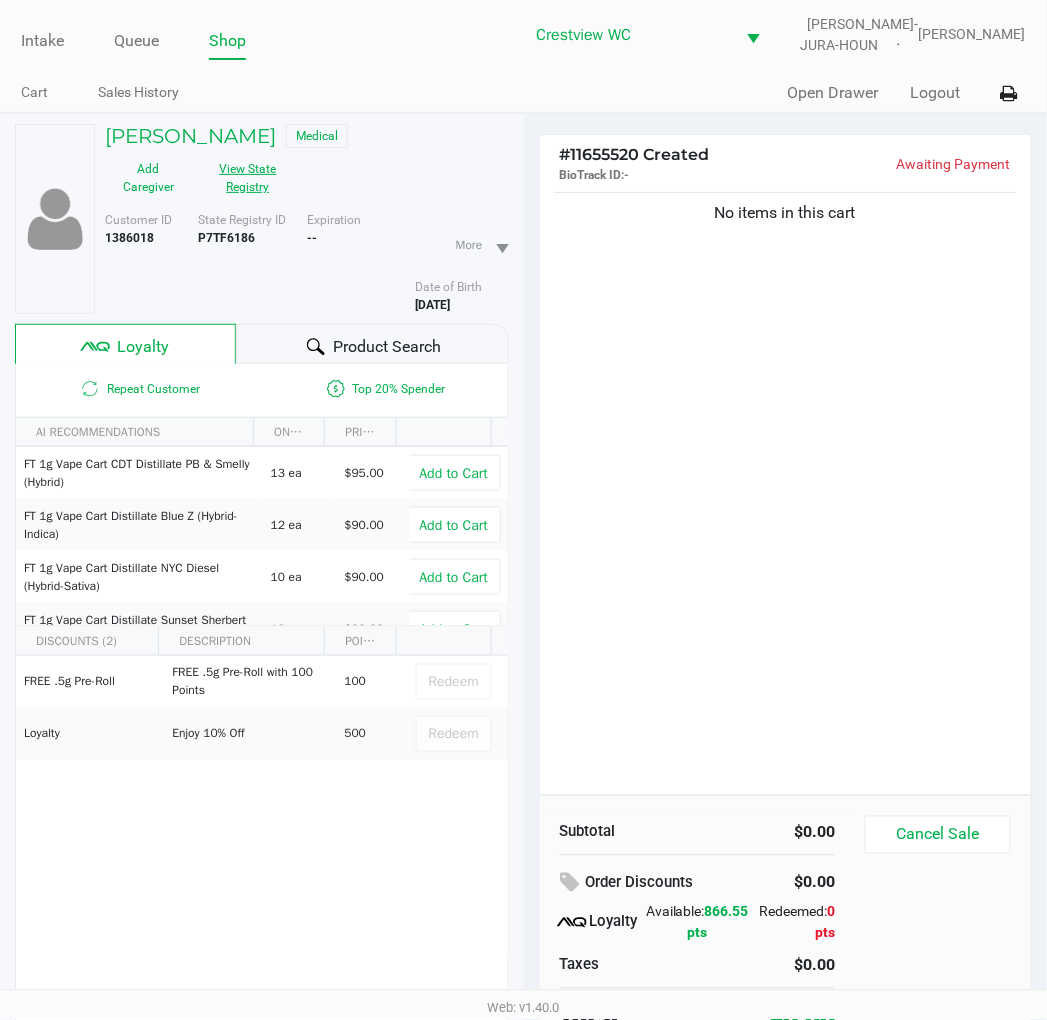 click on "View State Registry" 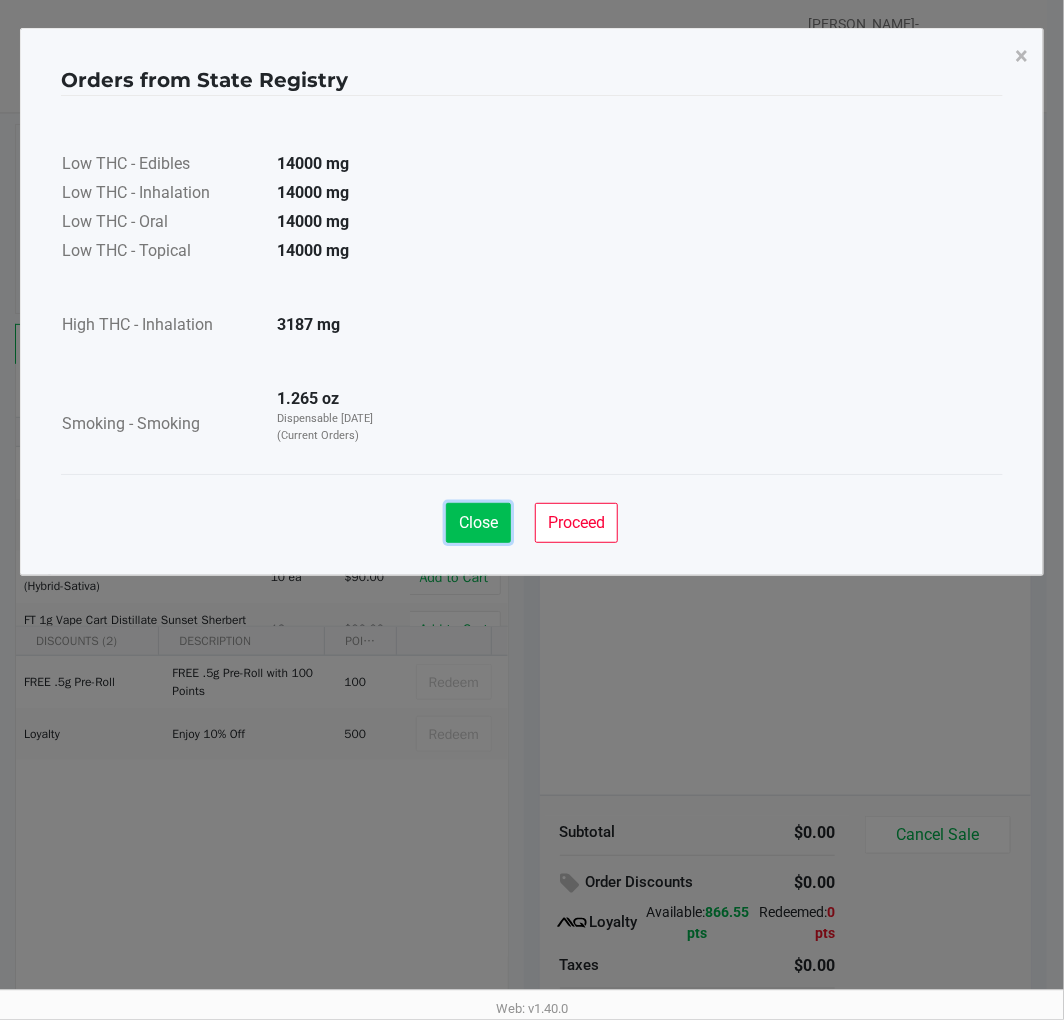 click on "Close" 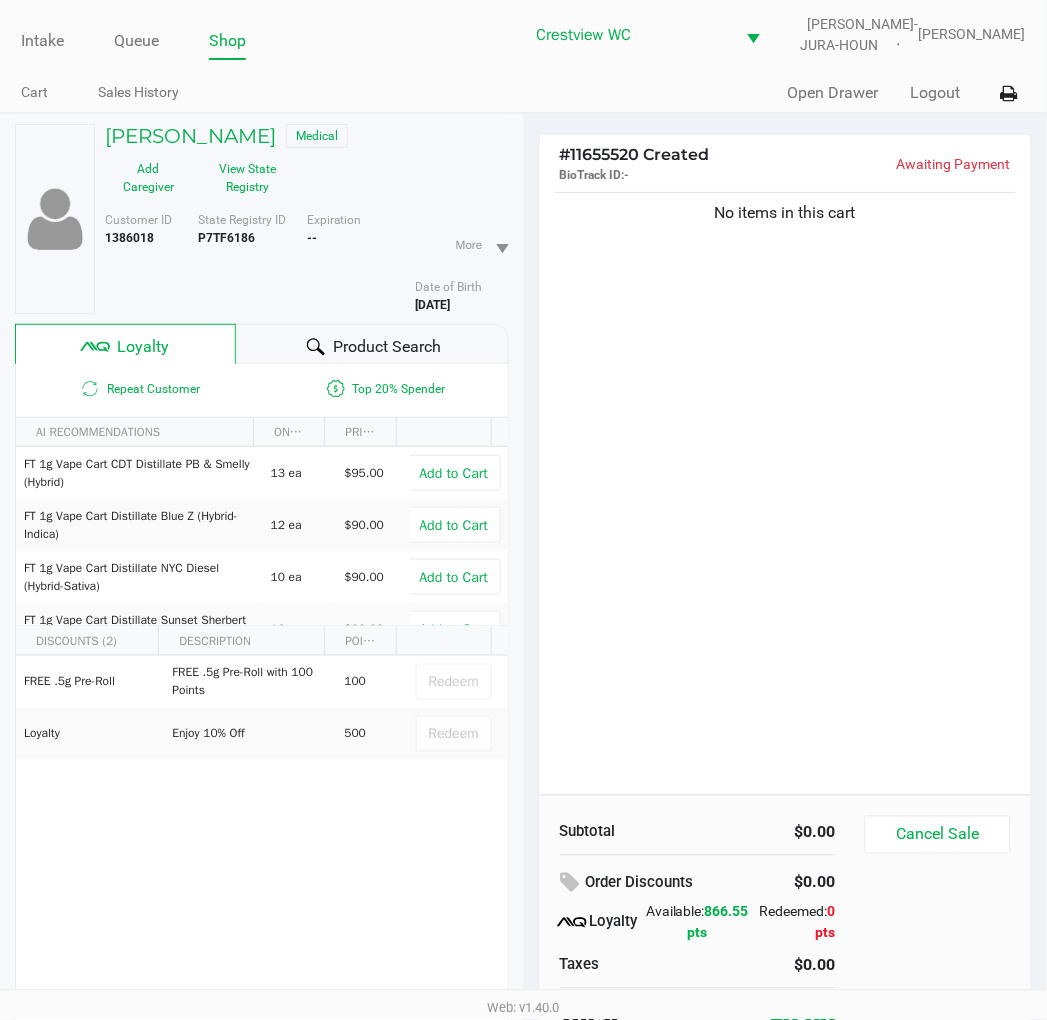 click on "Loyalty" 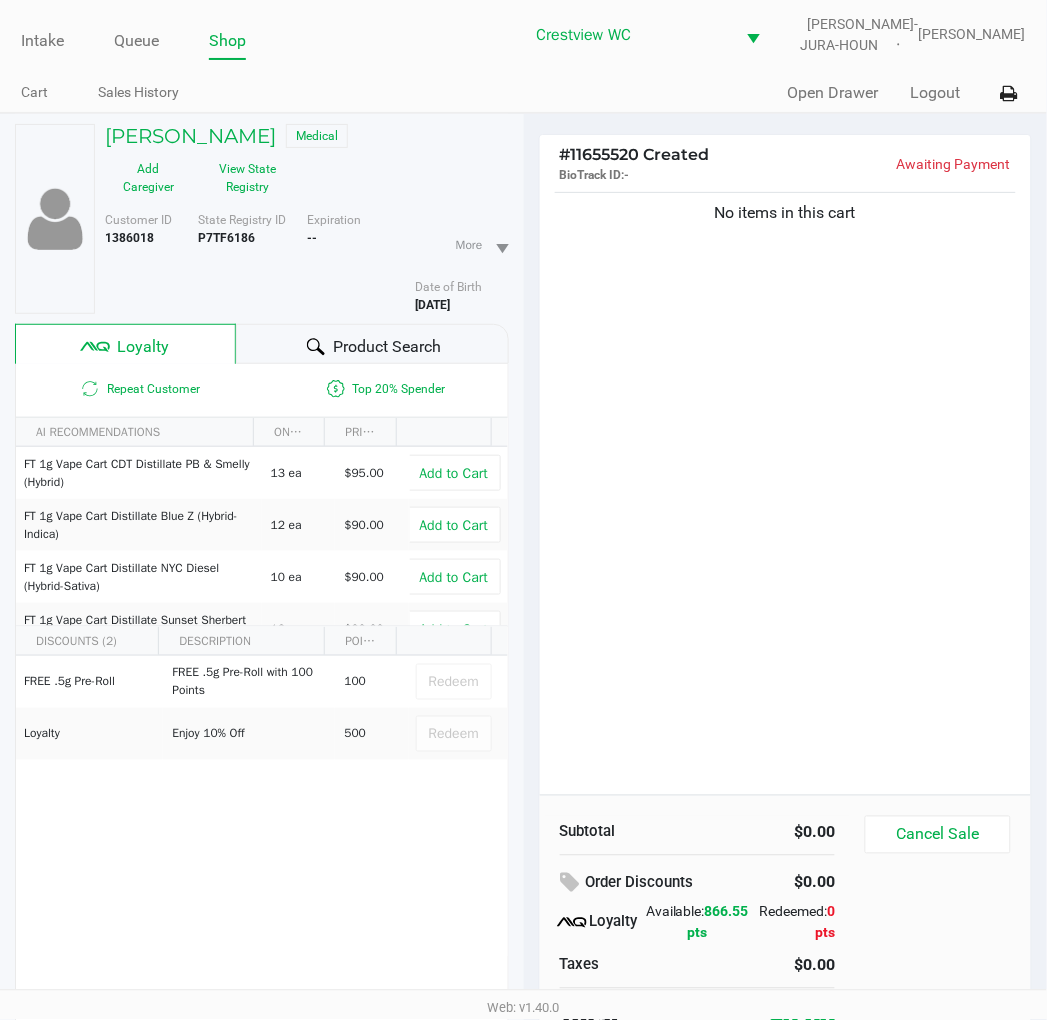 click on "No items in this cart" 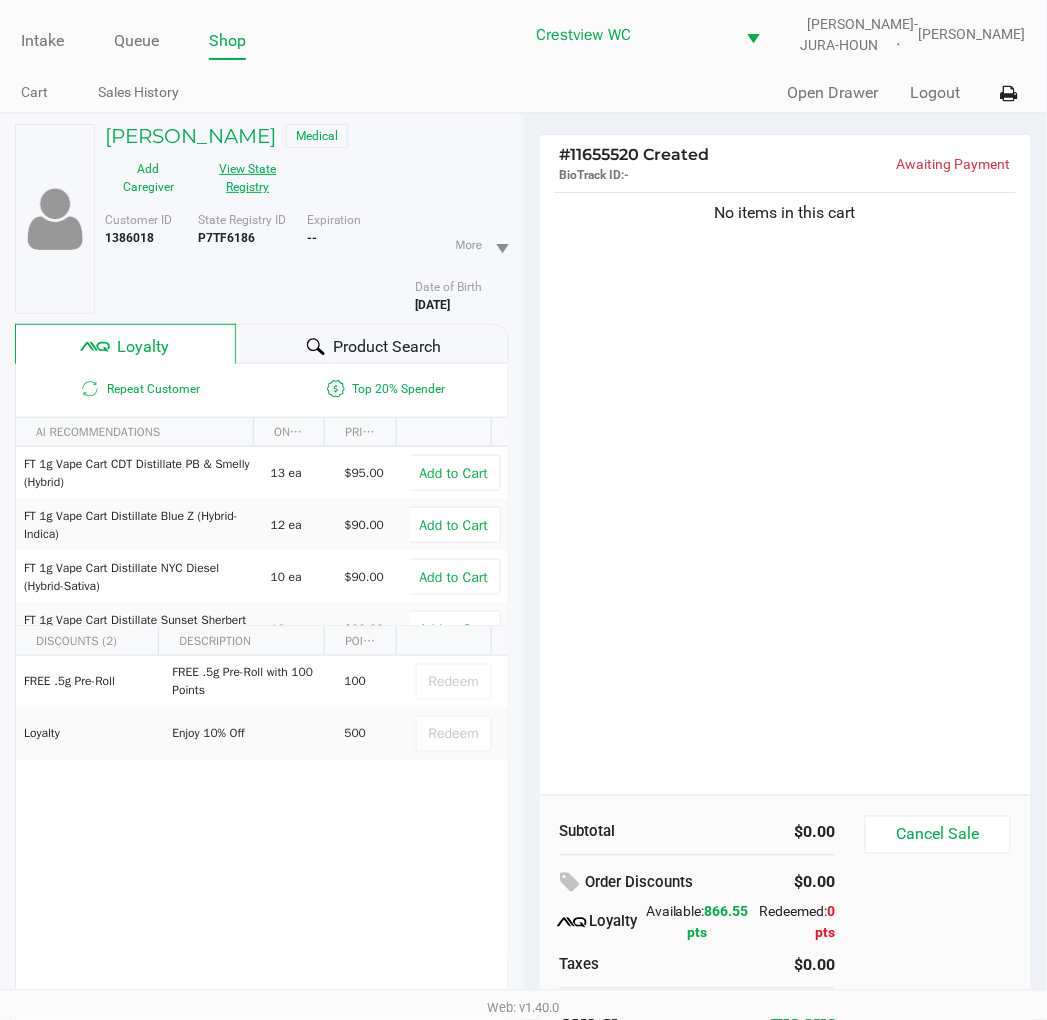 click on "View State Registry" 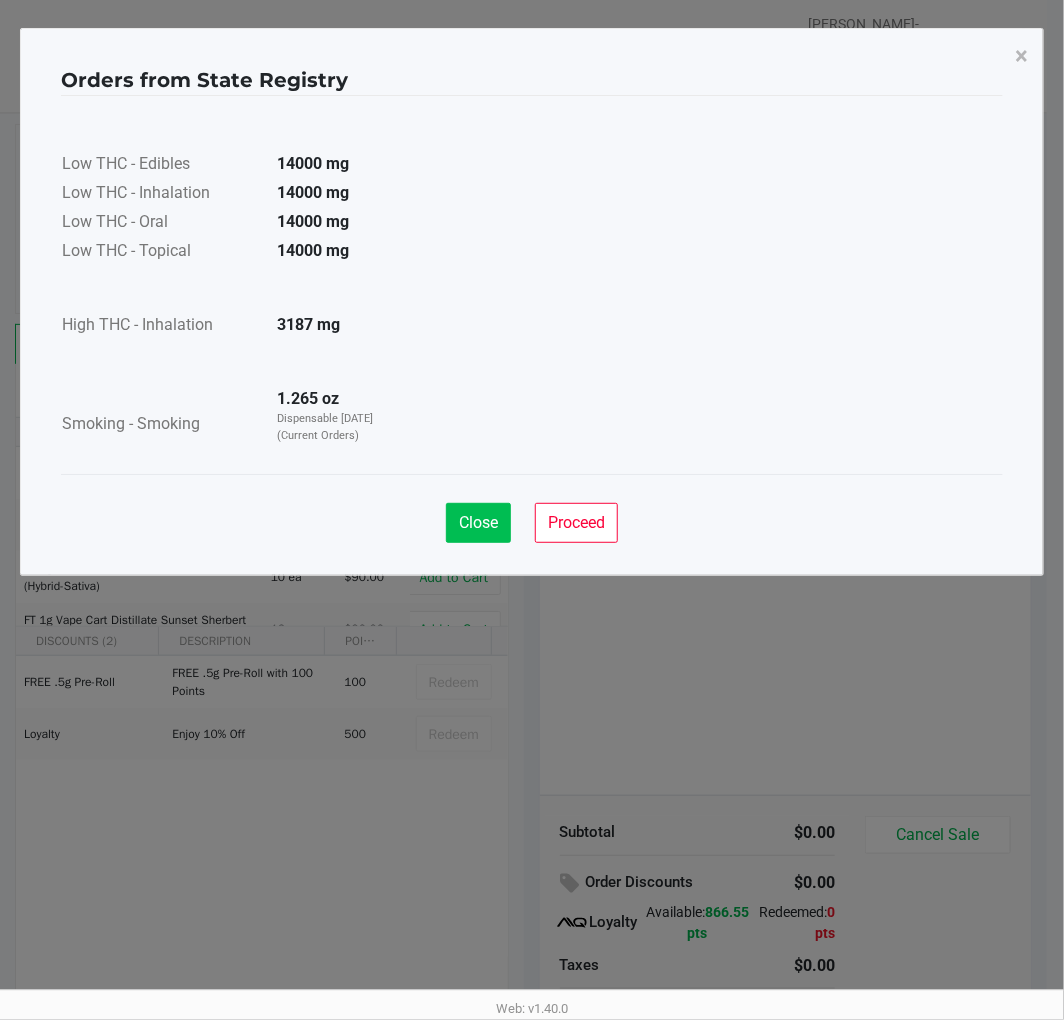 click on "Close" 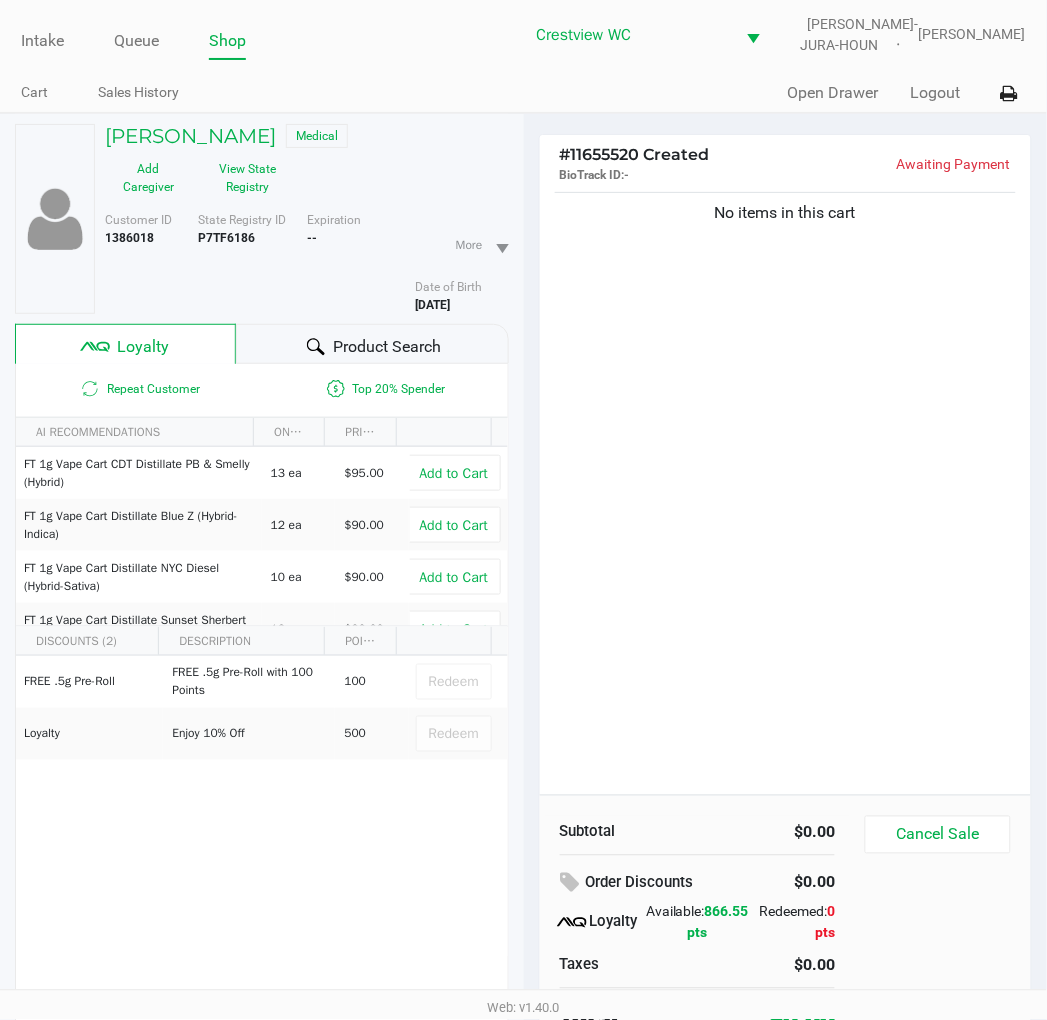 click on "No items in this cart" 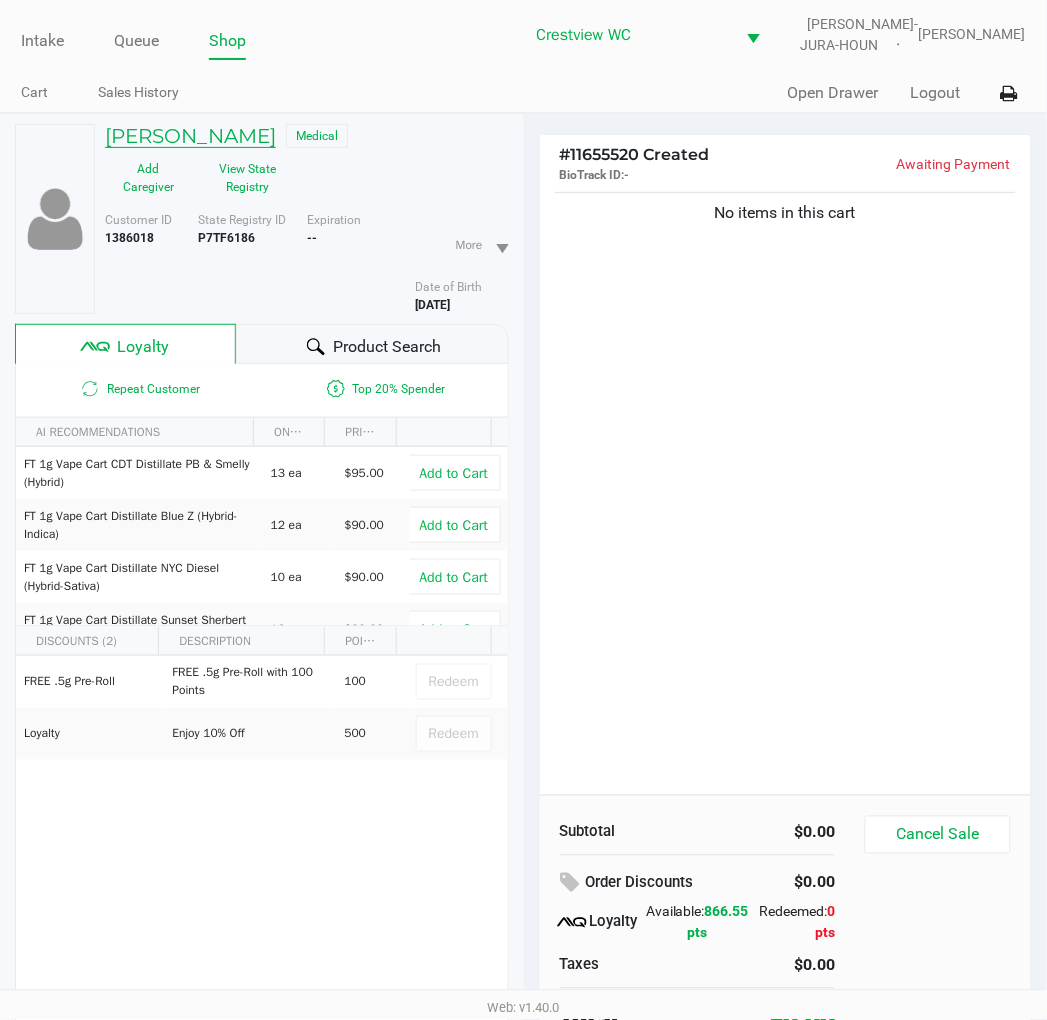 click on "TONY CARROLL" 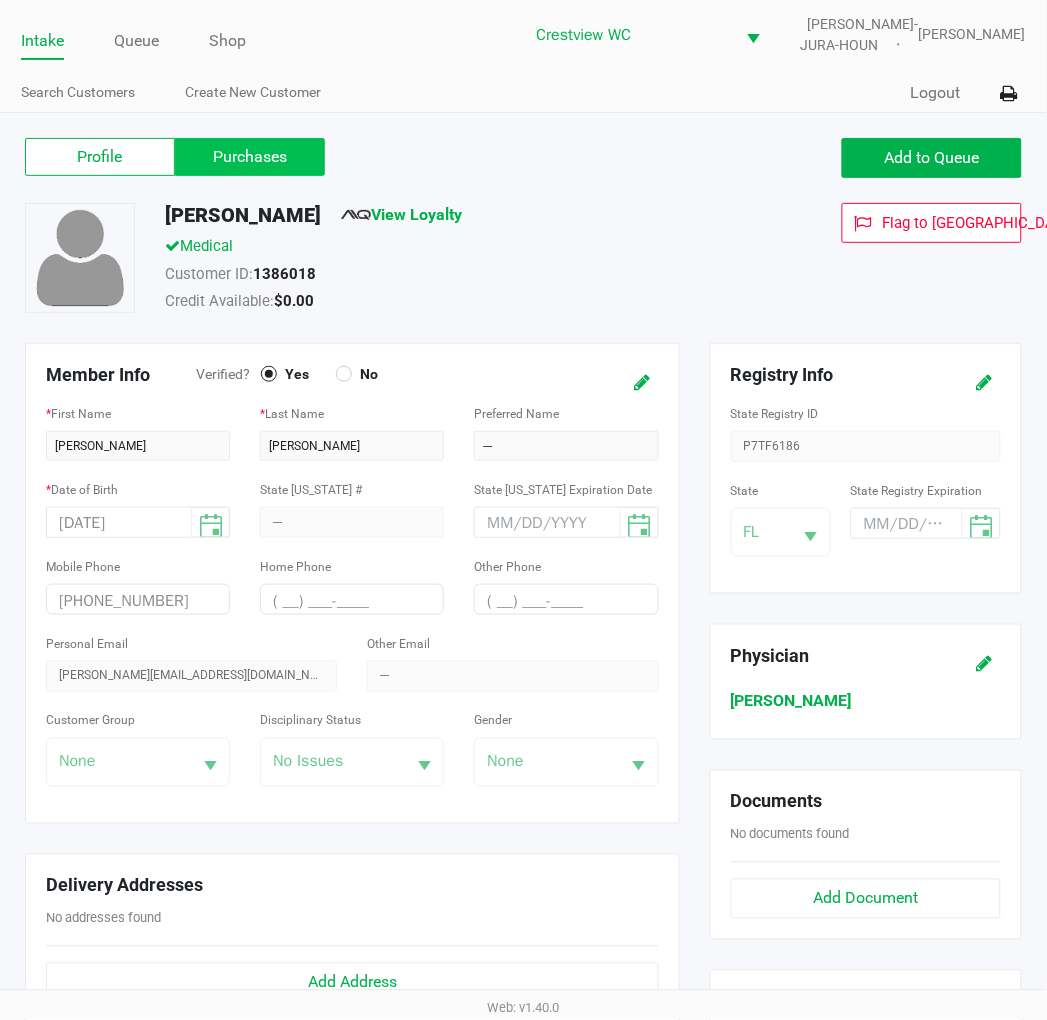 click on "Purchases" 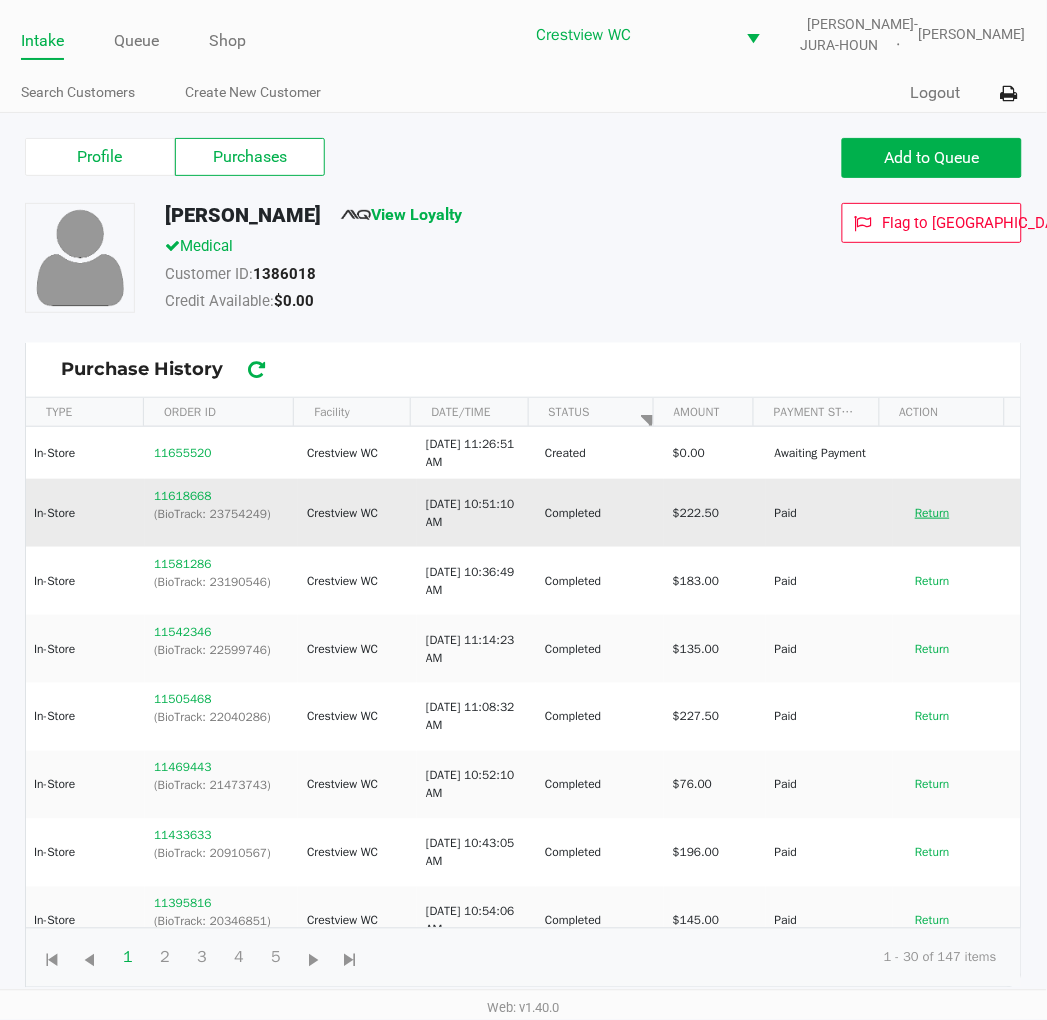 click on "Return" 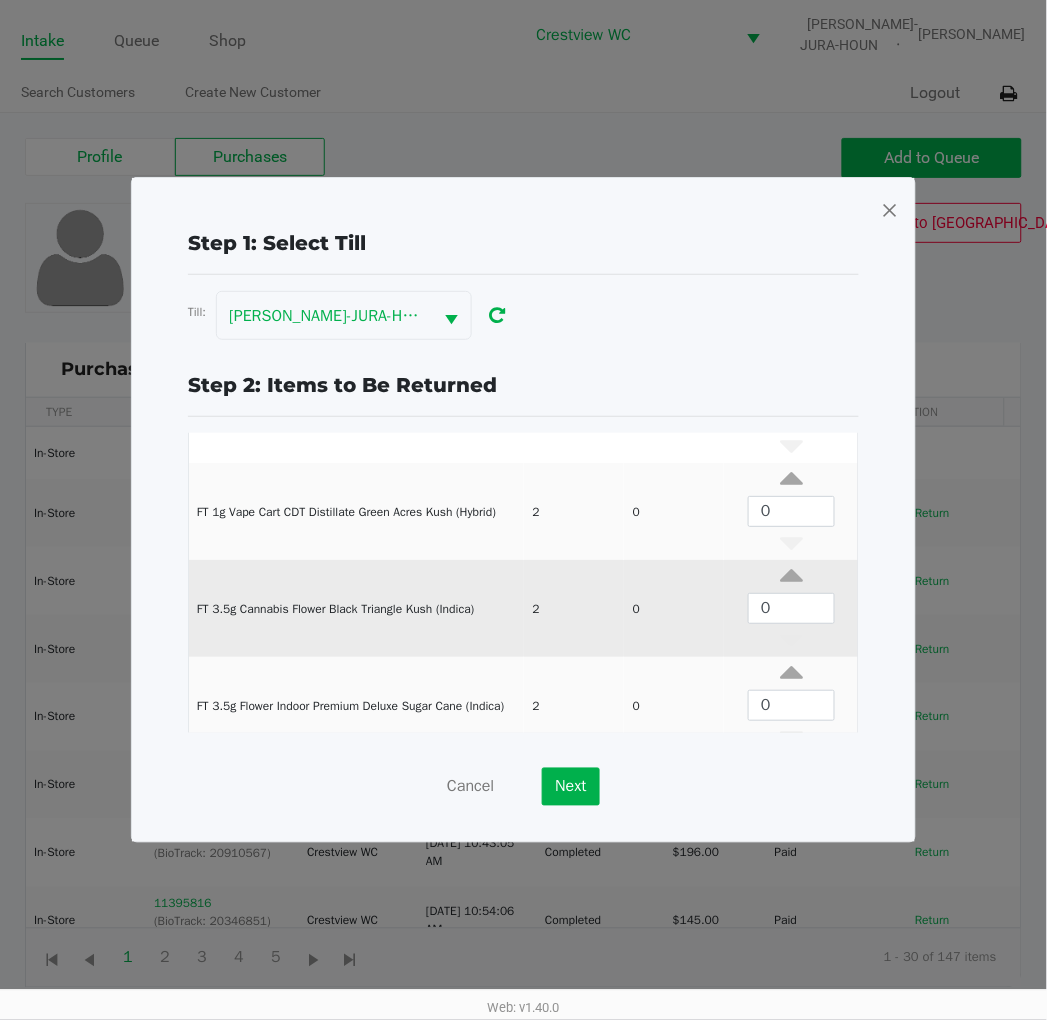 scroll, scrollTop: 173, scrollLeft: 0, axis: vertical 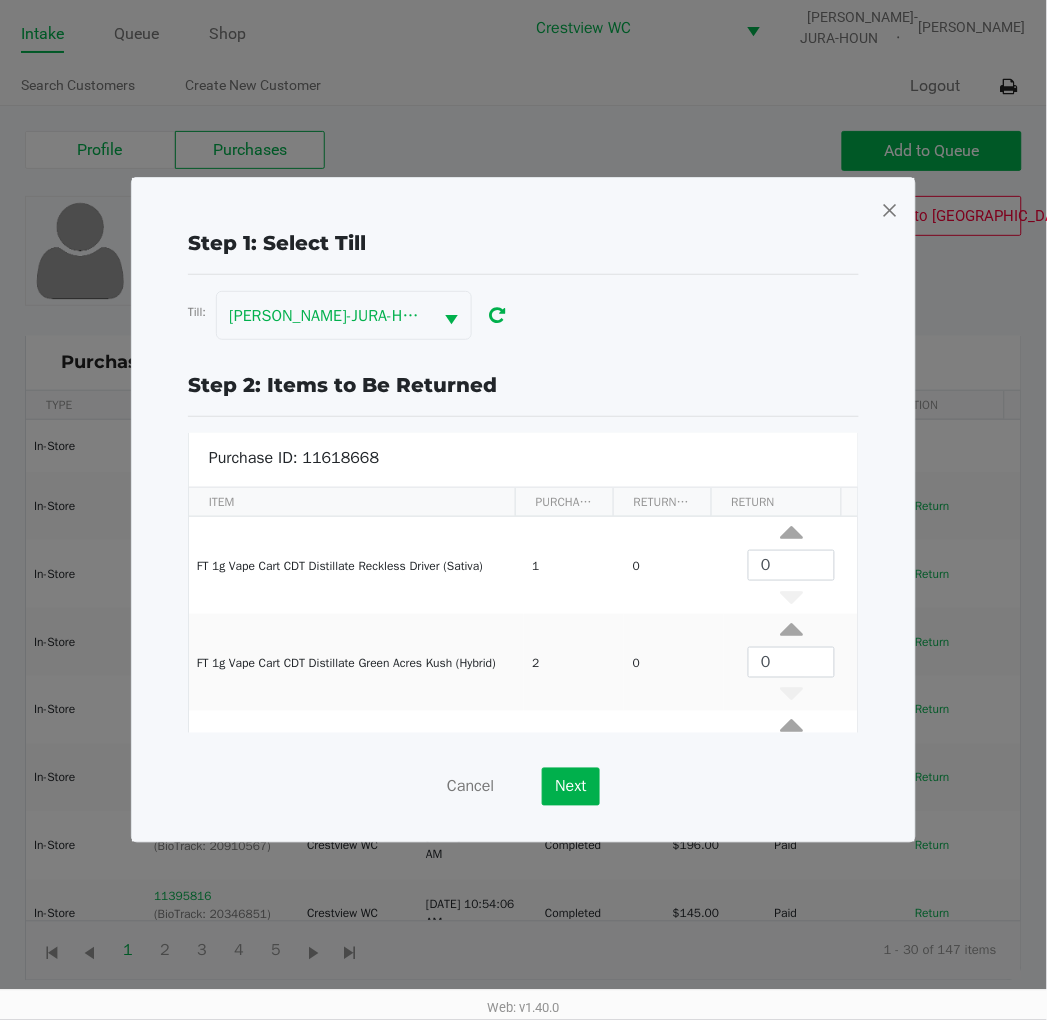 click at bounding box center [890, 210] 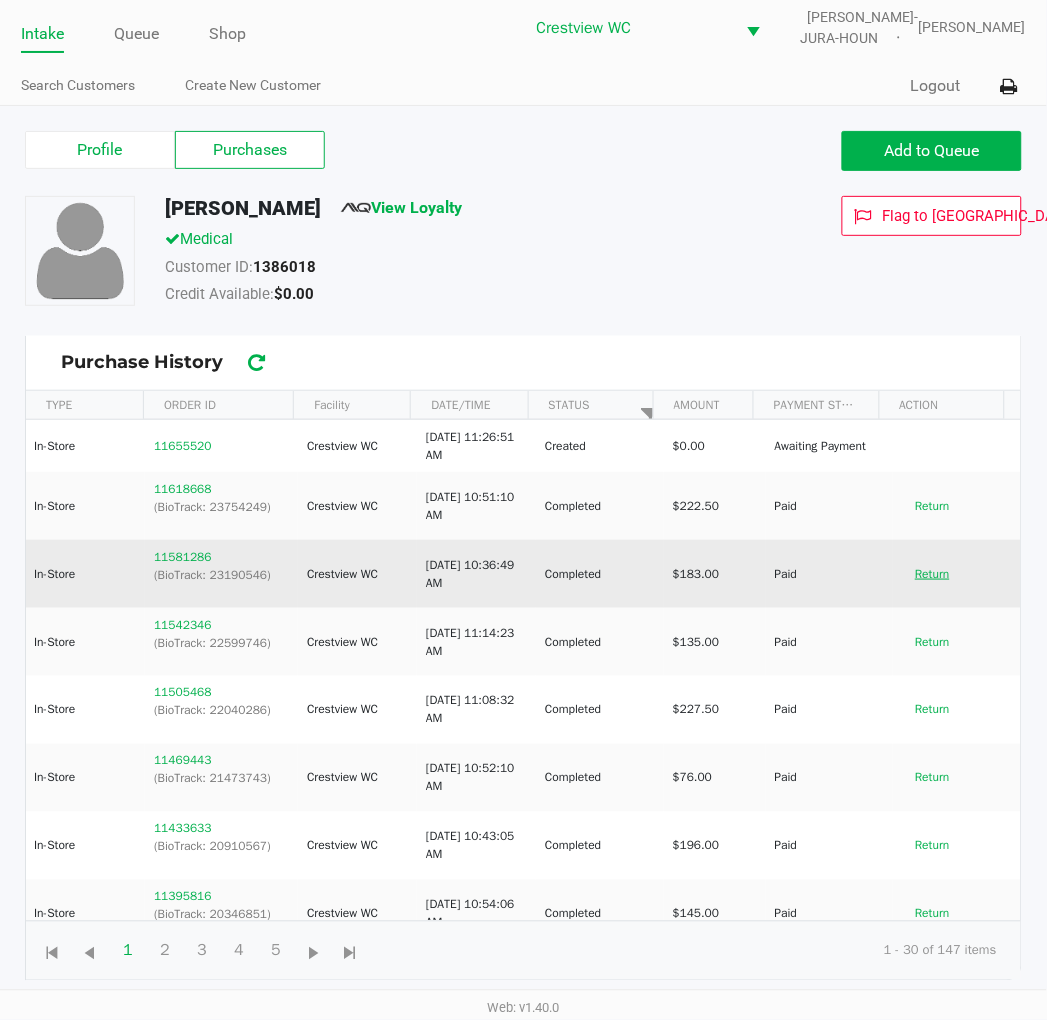 click on "Return" 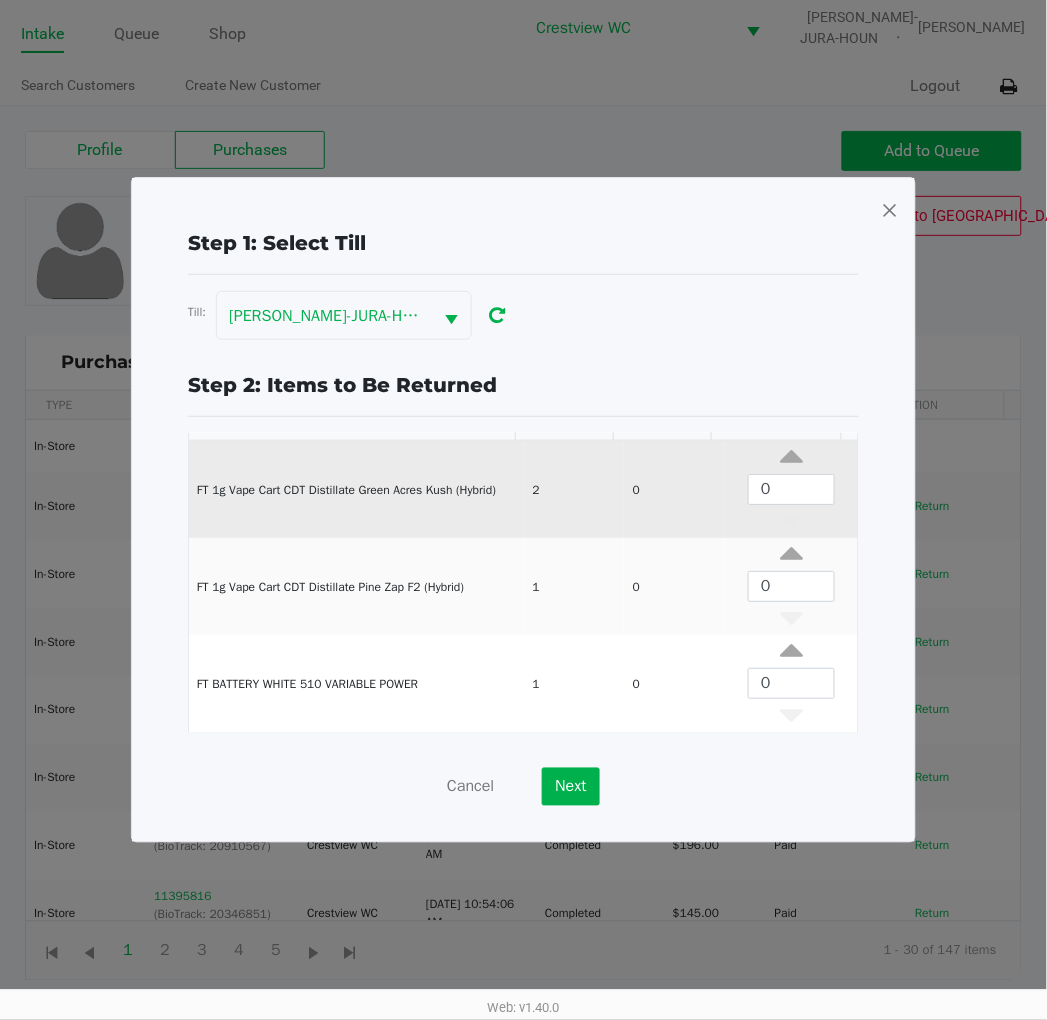 scroll, scrollTop: 173, scrollLeft: 0, axis: vertical 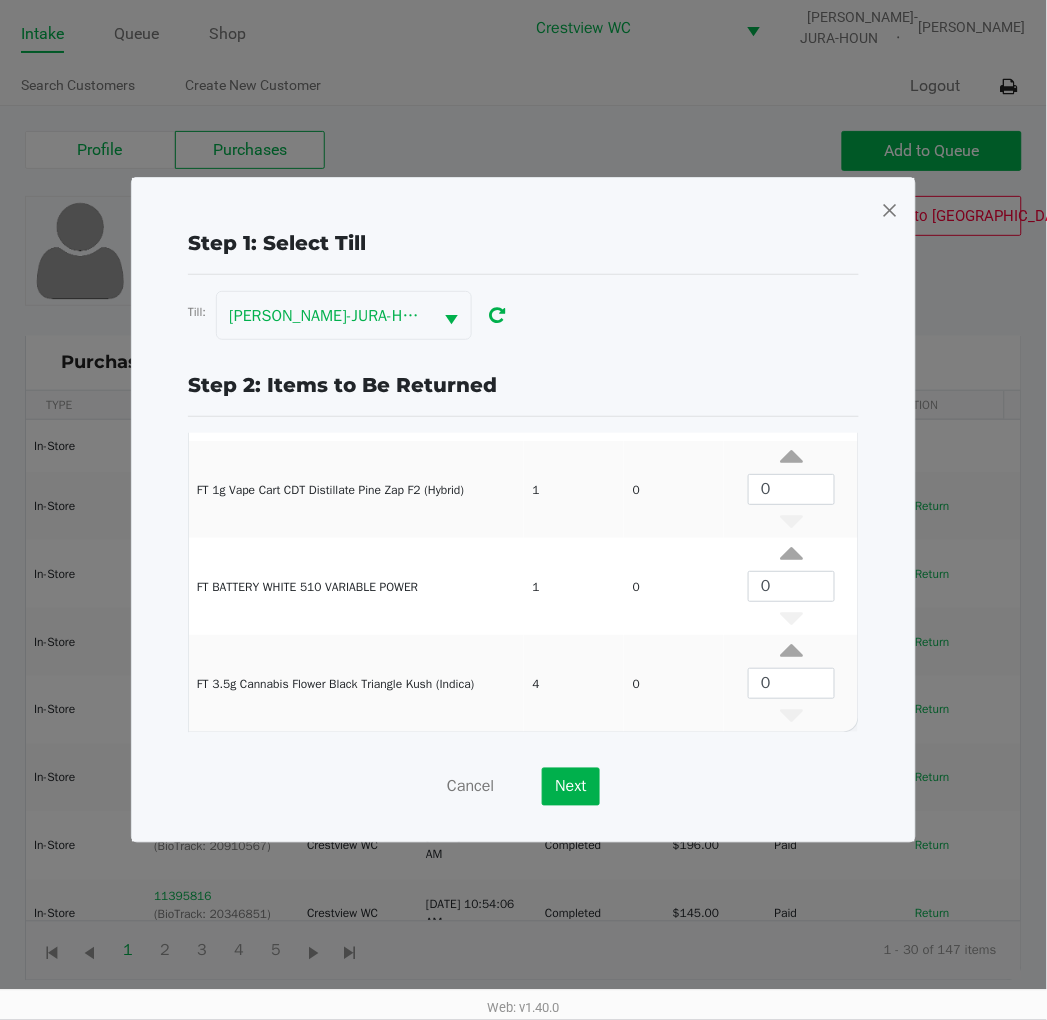 click at bounding box center [890, 210] 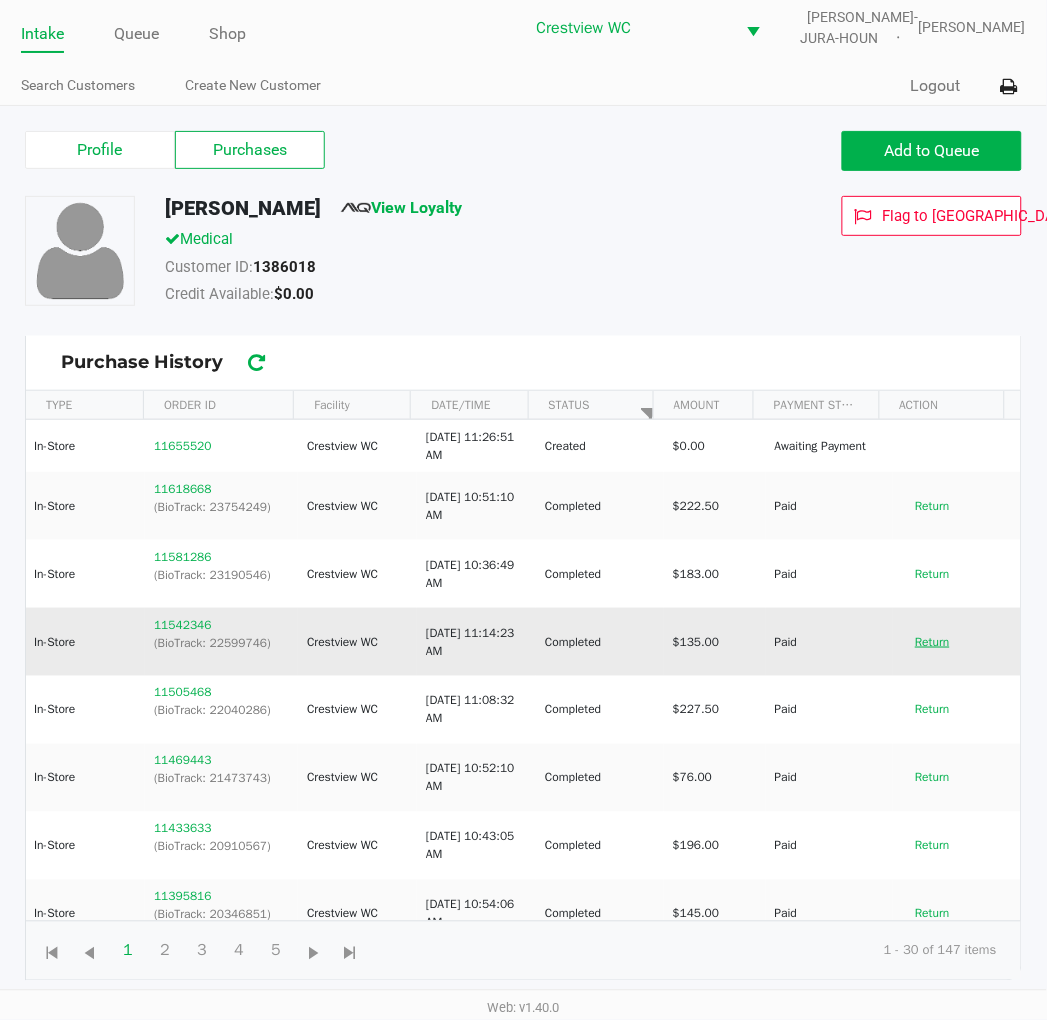 click on "Return" 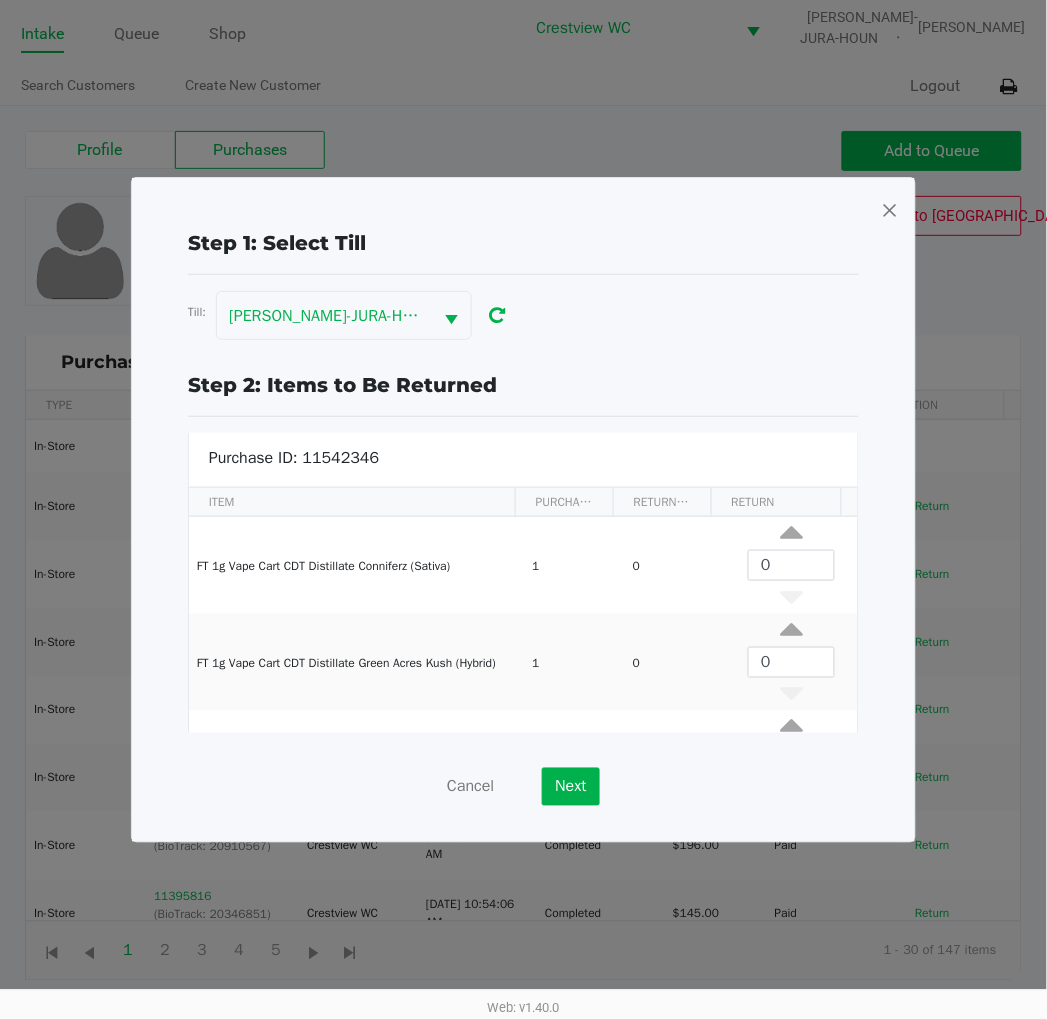 click at bounding box center (890, 210) 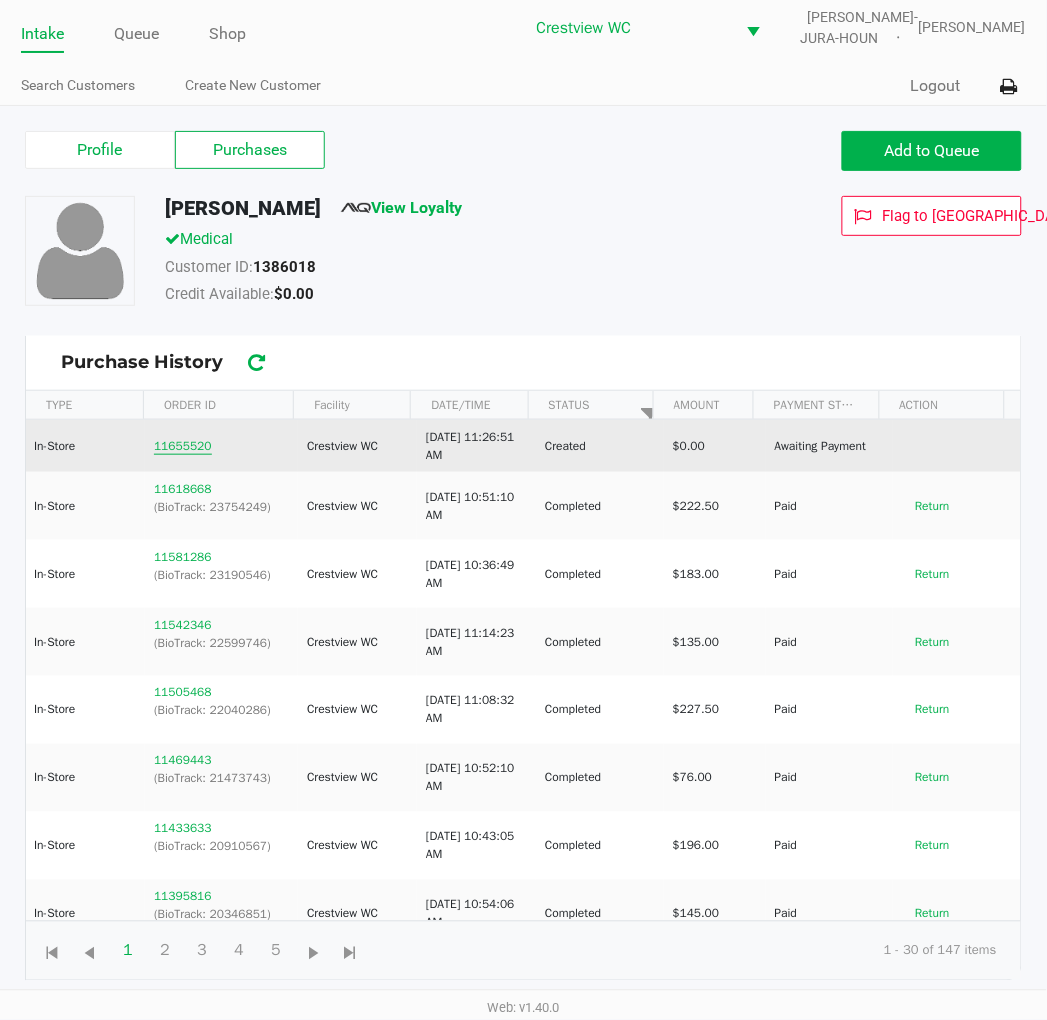 click on "11655520" 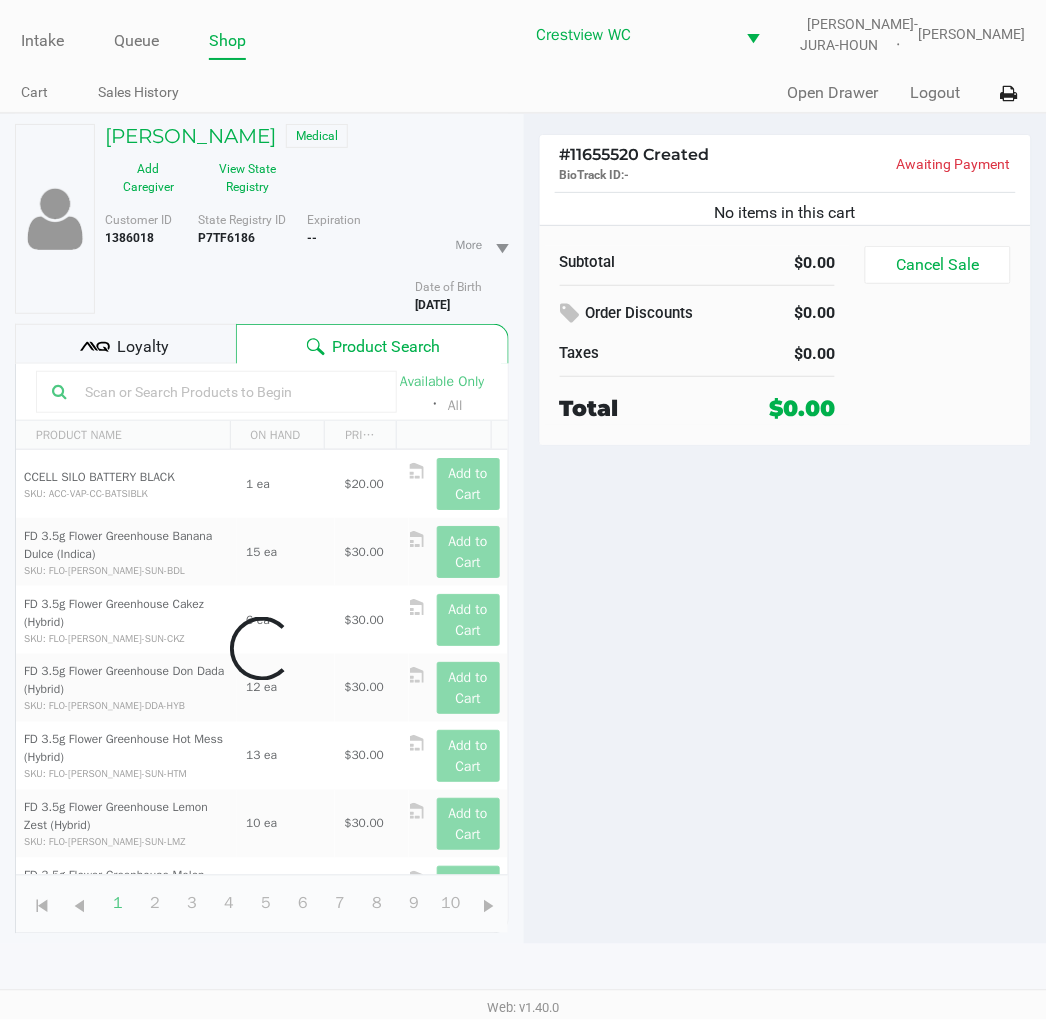 scroll, scrollTop: 0, scrollLeft: 0, axis: both 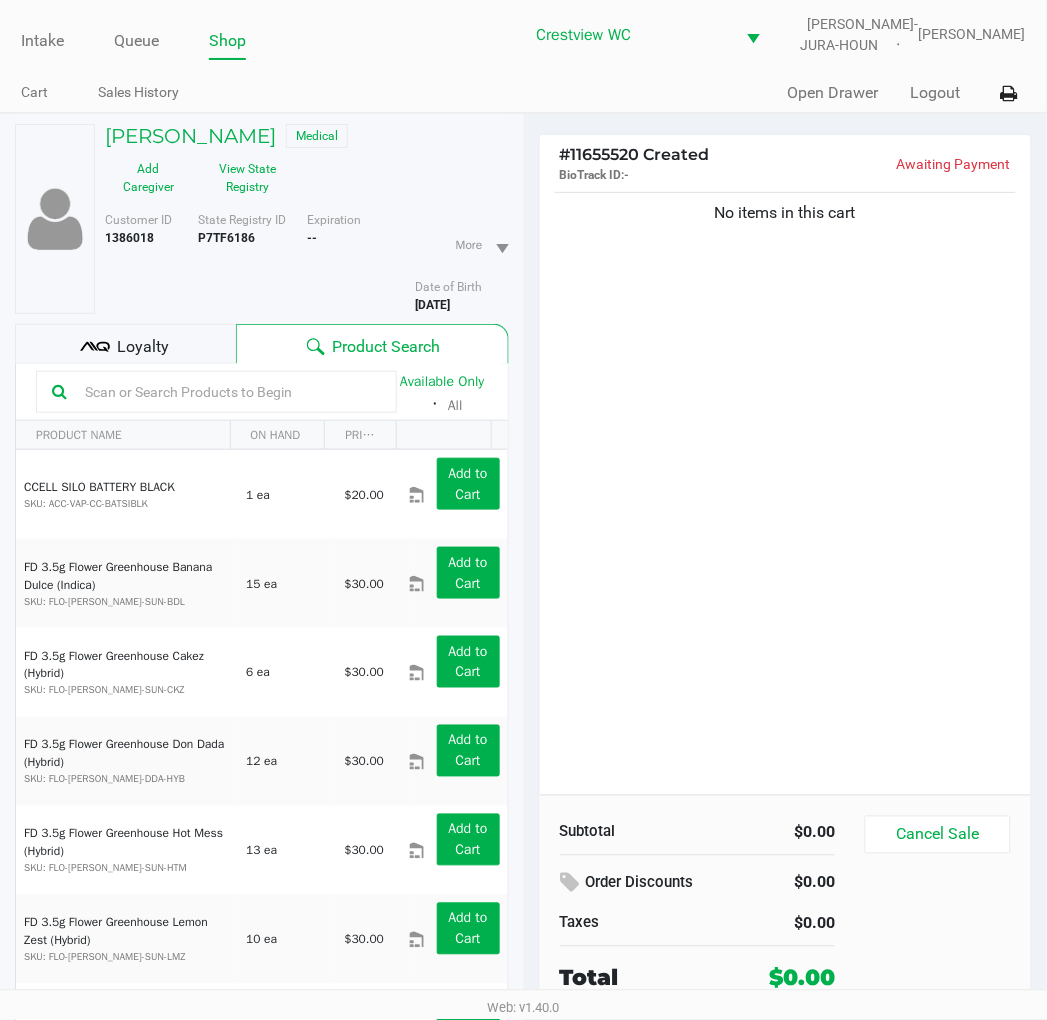 click on "No items in this cart" 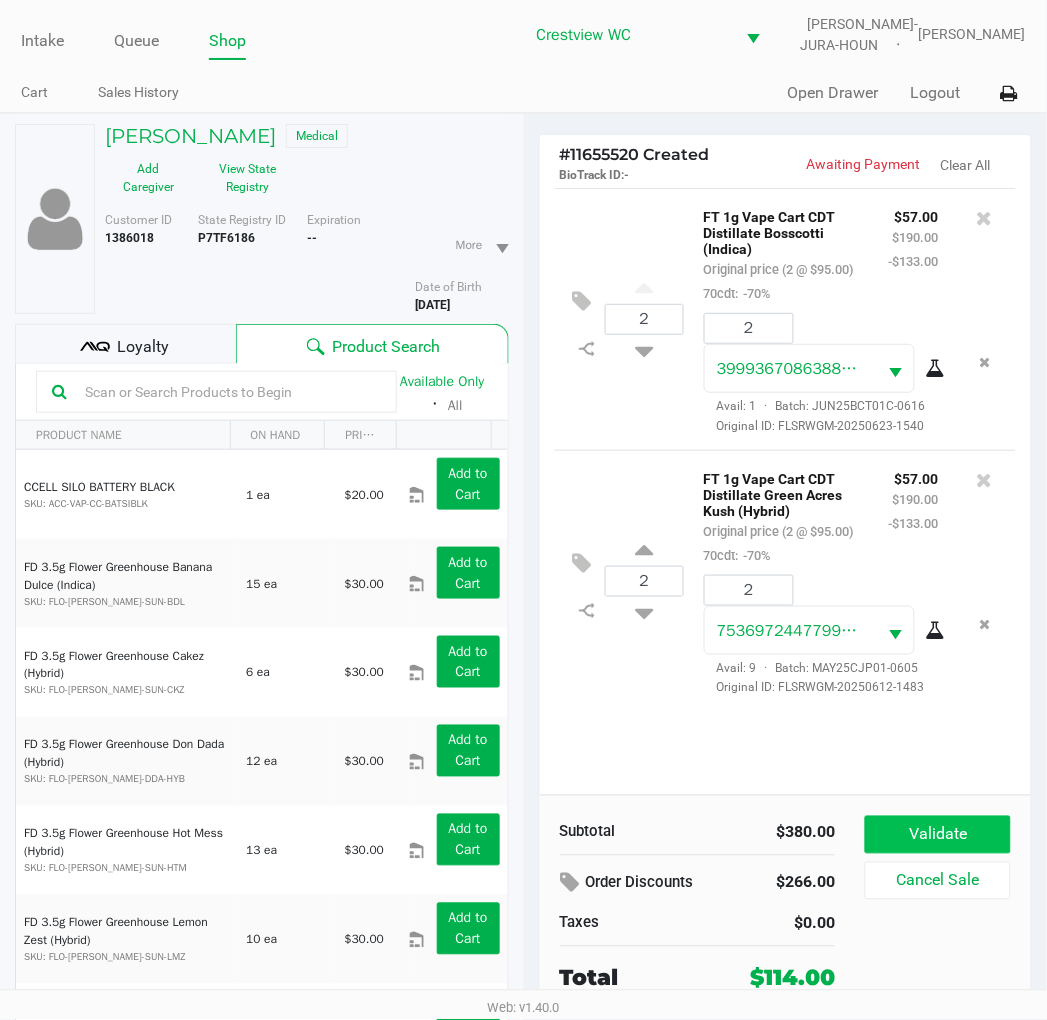 click on "Validate" 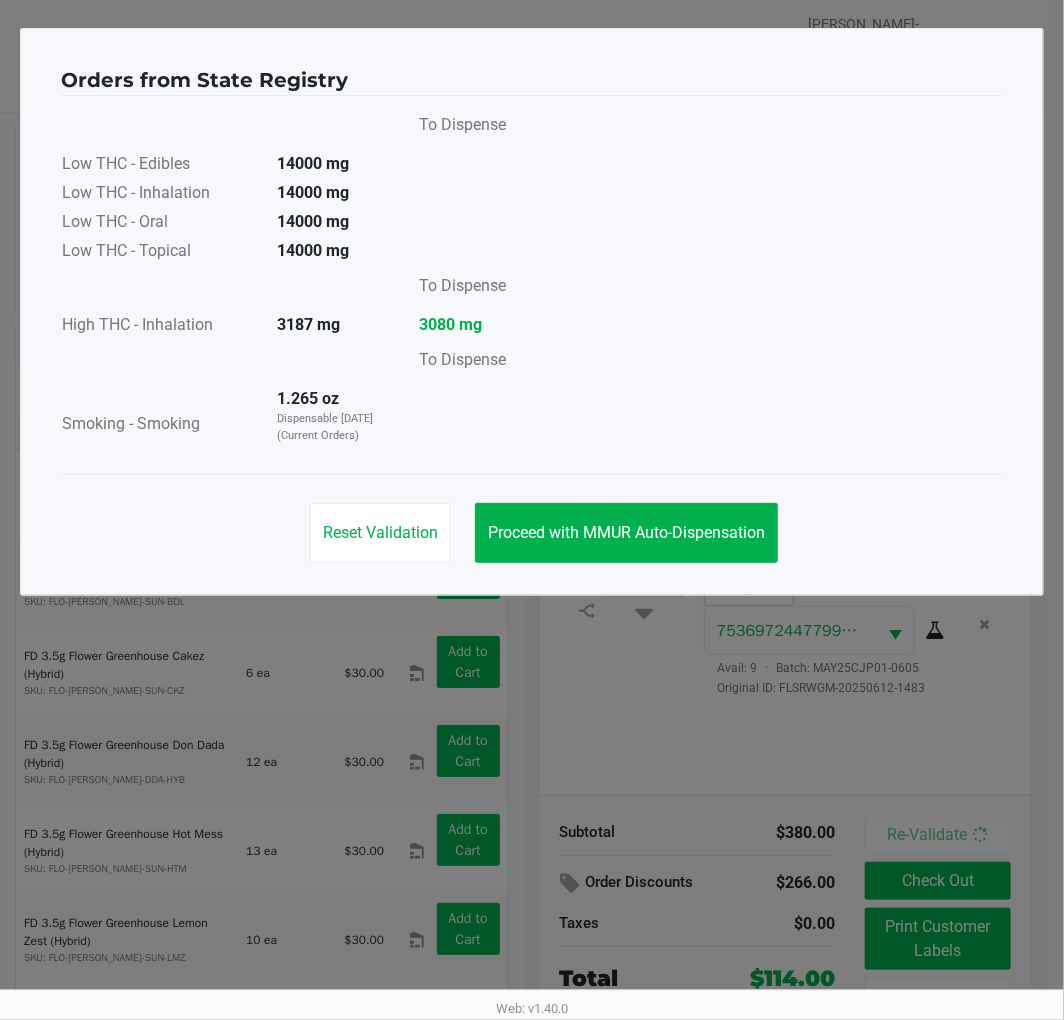 click on "Proceed with MMUR Auto-Dispensation" 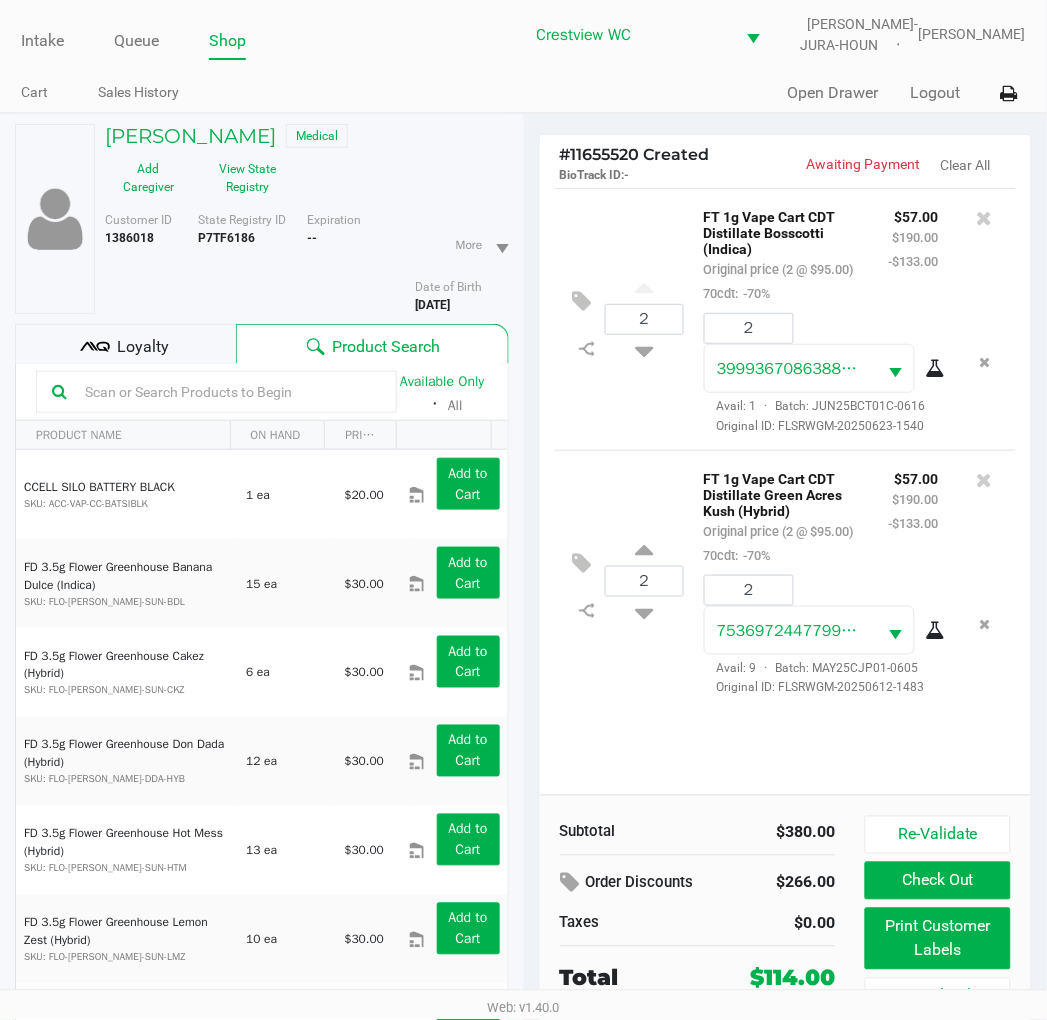 click on "Loyalty" 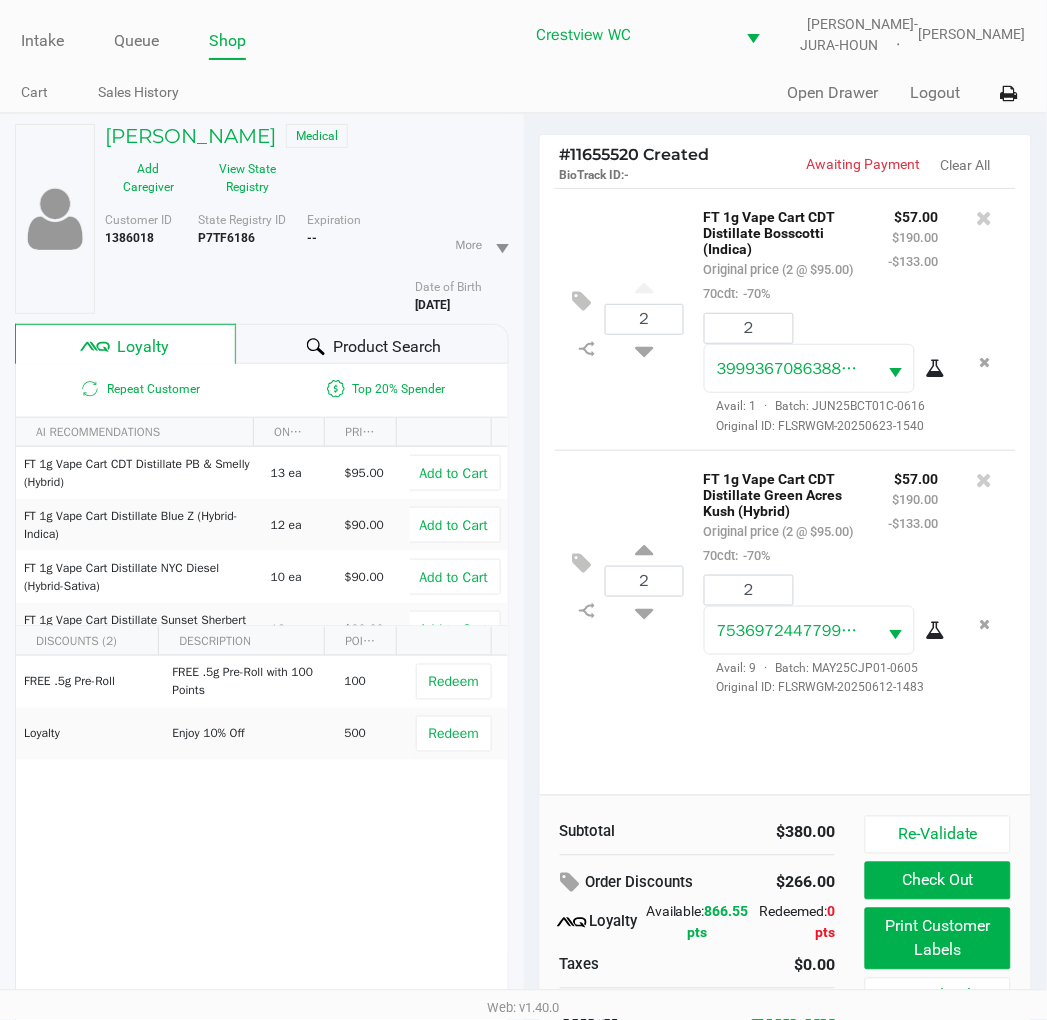 scroll, scrollTop: 104, scrollLeft: 0, axis: vertical 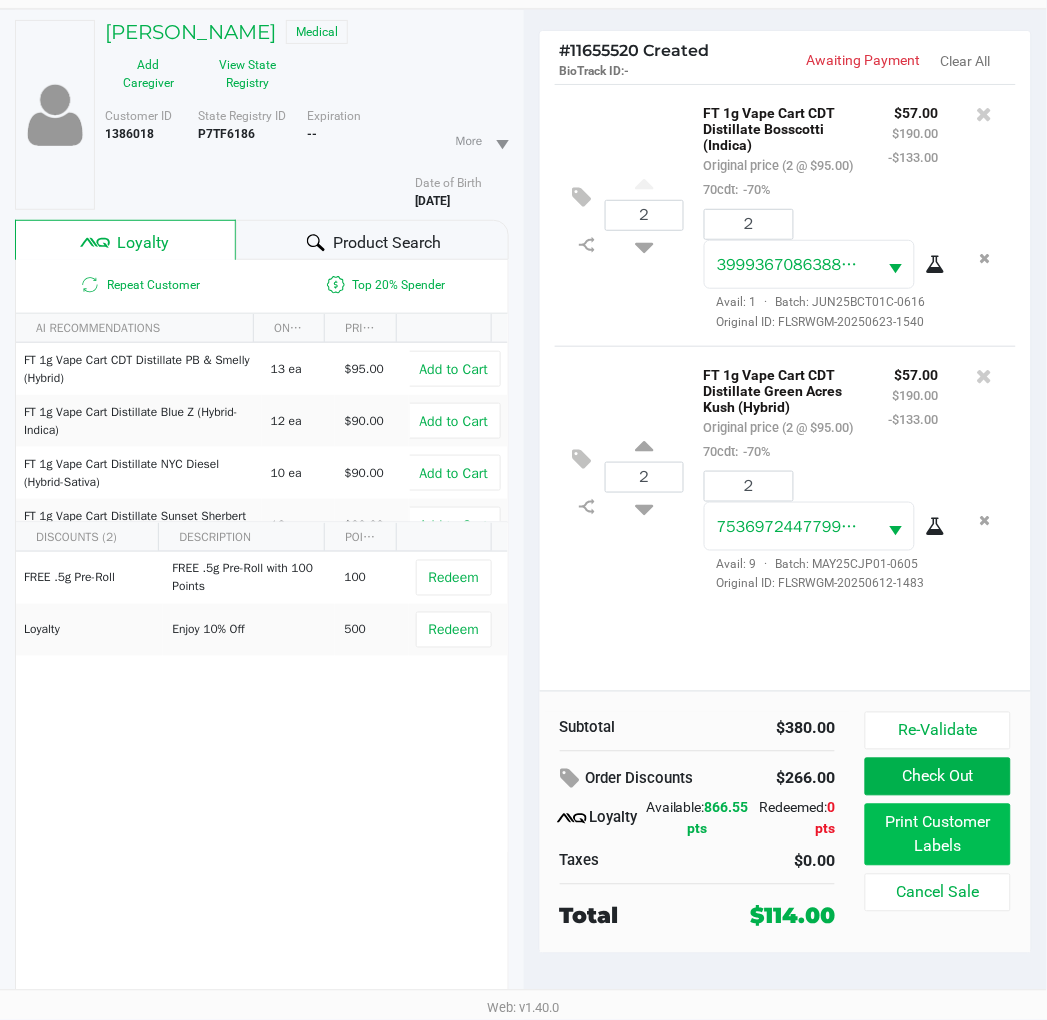 click on "Print Customer Labels" 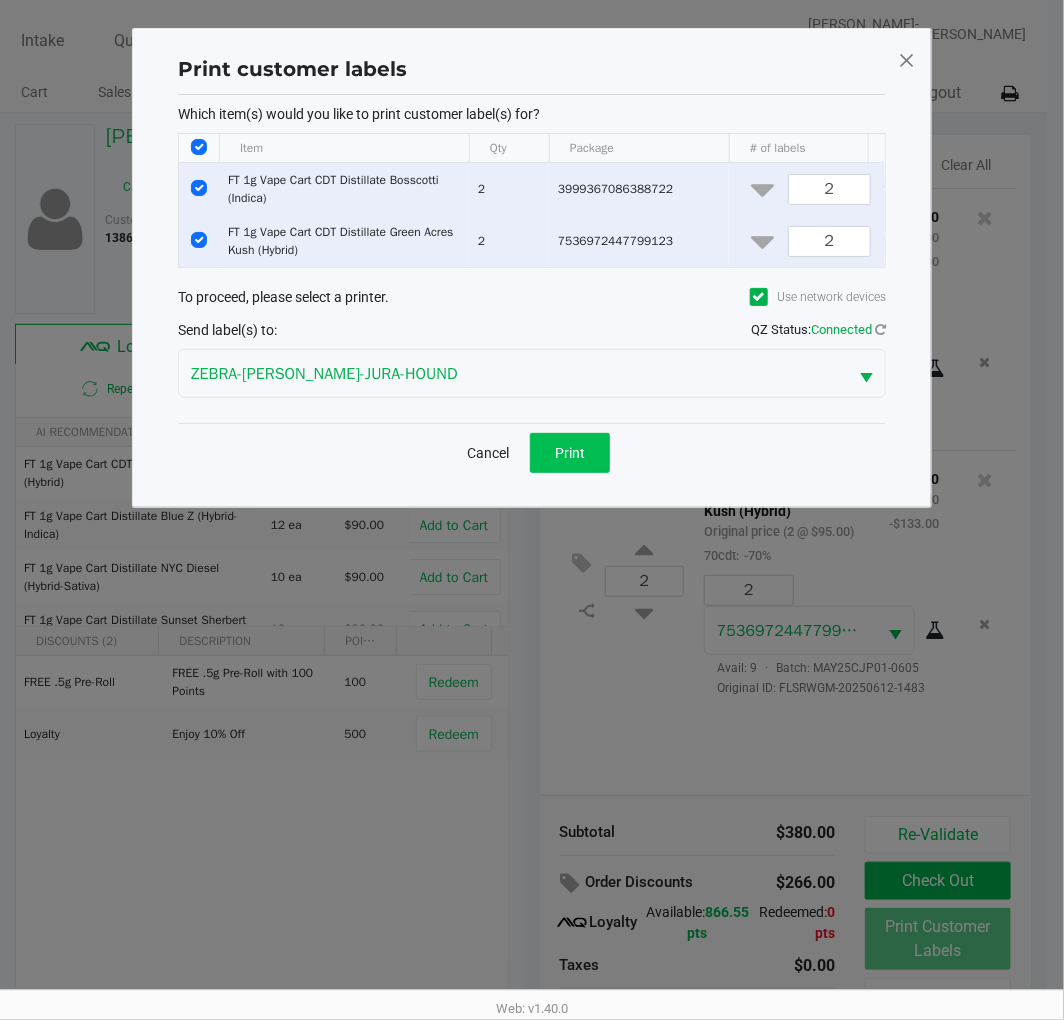 click on "Print" 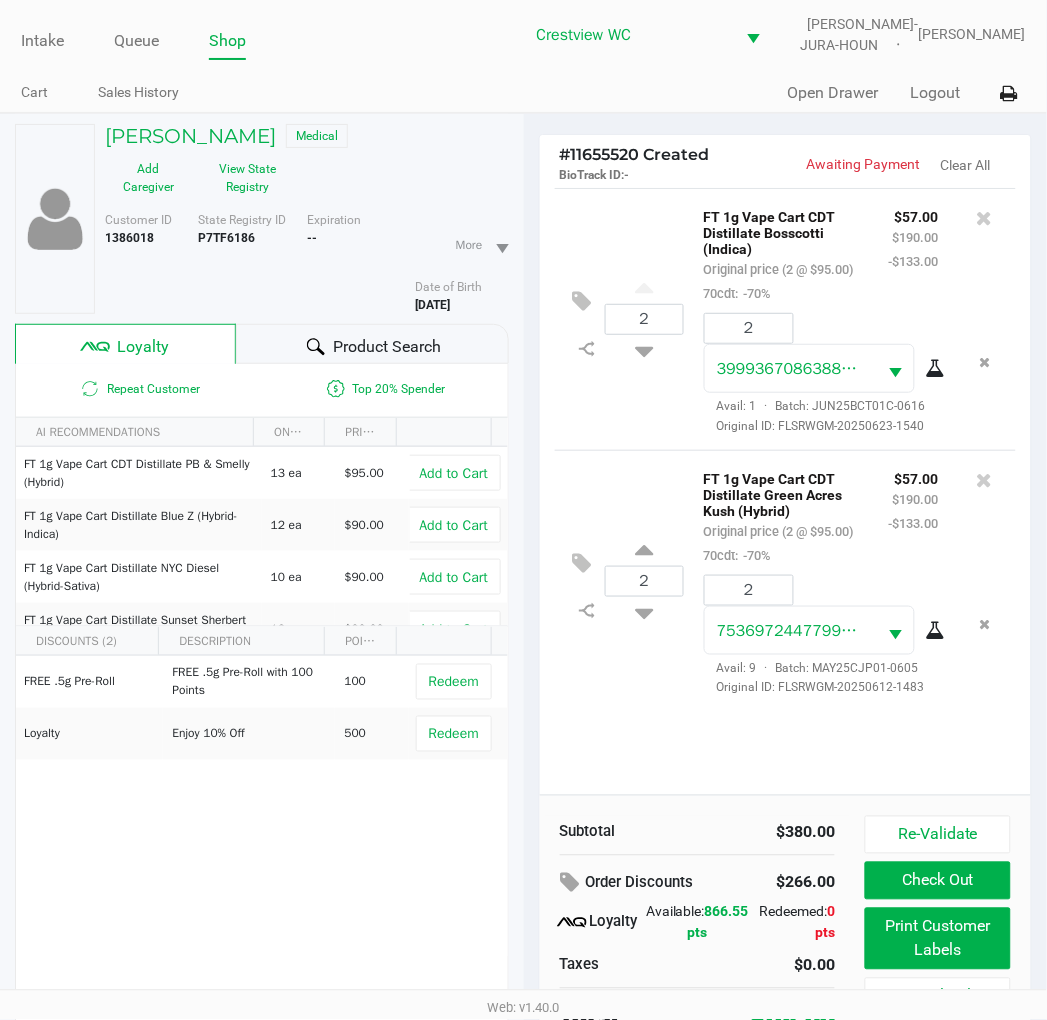 scroll, scrollTop: 104, scrollLeft: 0, axis: vertical 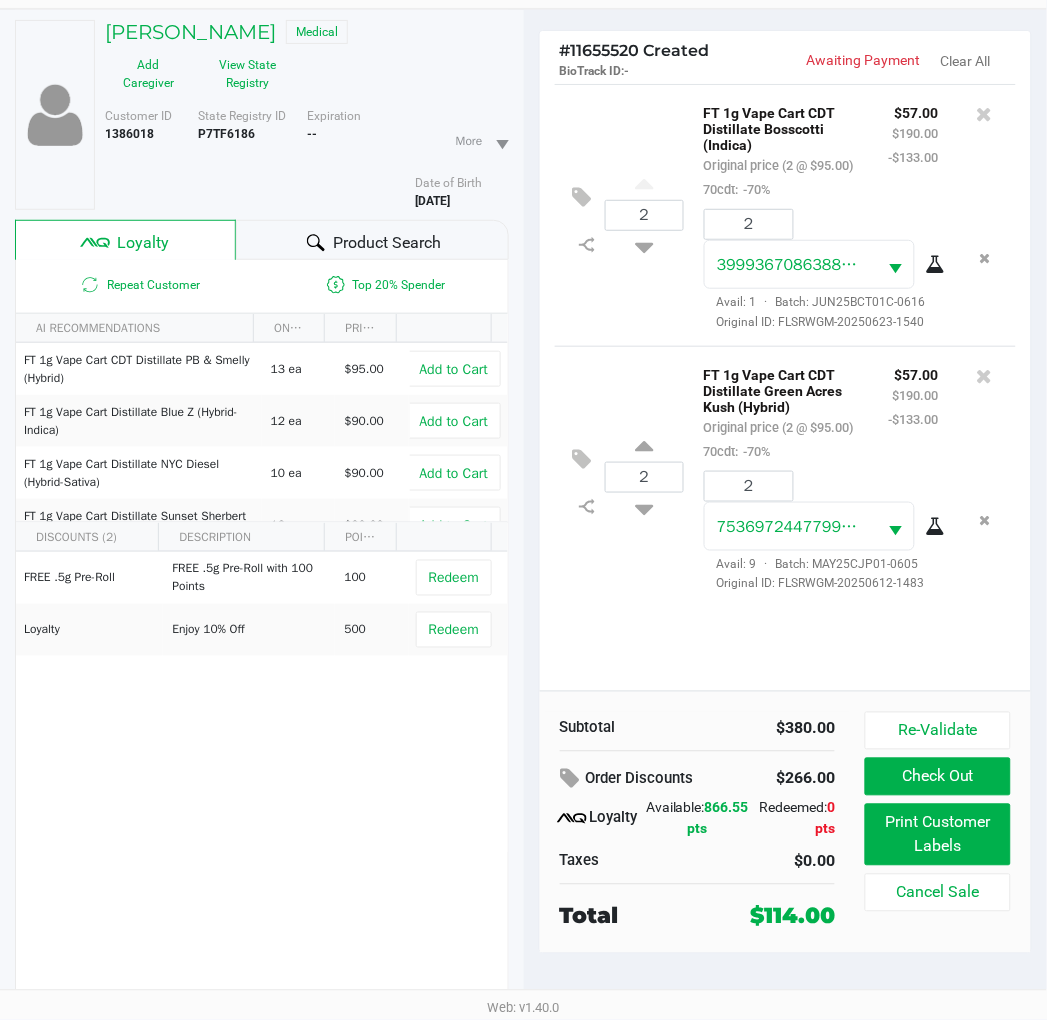 click on "2  FT 1g Vape Cart CDT Distillate Bosscotti (Indica)   Original price (2 @ $95.00)  70cdt:  -70% $57.00 $190.00 -$133.00 2 3999367086388722  Avail: 1  ·  Batch: JUN25BCT01C-0616   Original ID: FLSRWGM-20250623-1540
2  FT 1g Vape Cart CDT Distillate Green Acres Kush (Hybrid)   Original price (2 @ $95.00)  70cdt:  -70% $57.00 $190.00 -$133.00 2 7536972447799123  Avail: 9  ·  Batch: MAY25CJP01-0605   Original ID: FLSRWGM-20250612-1483" 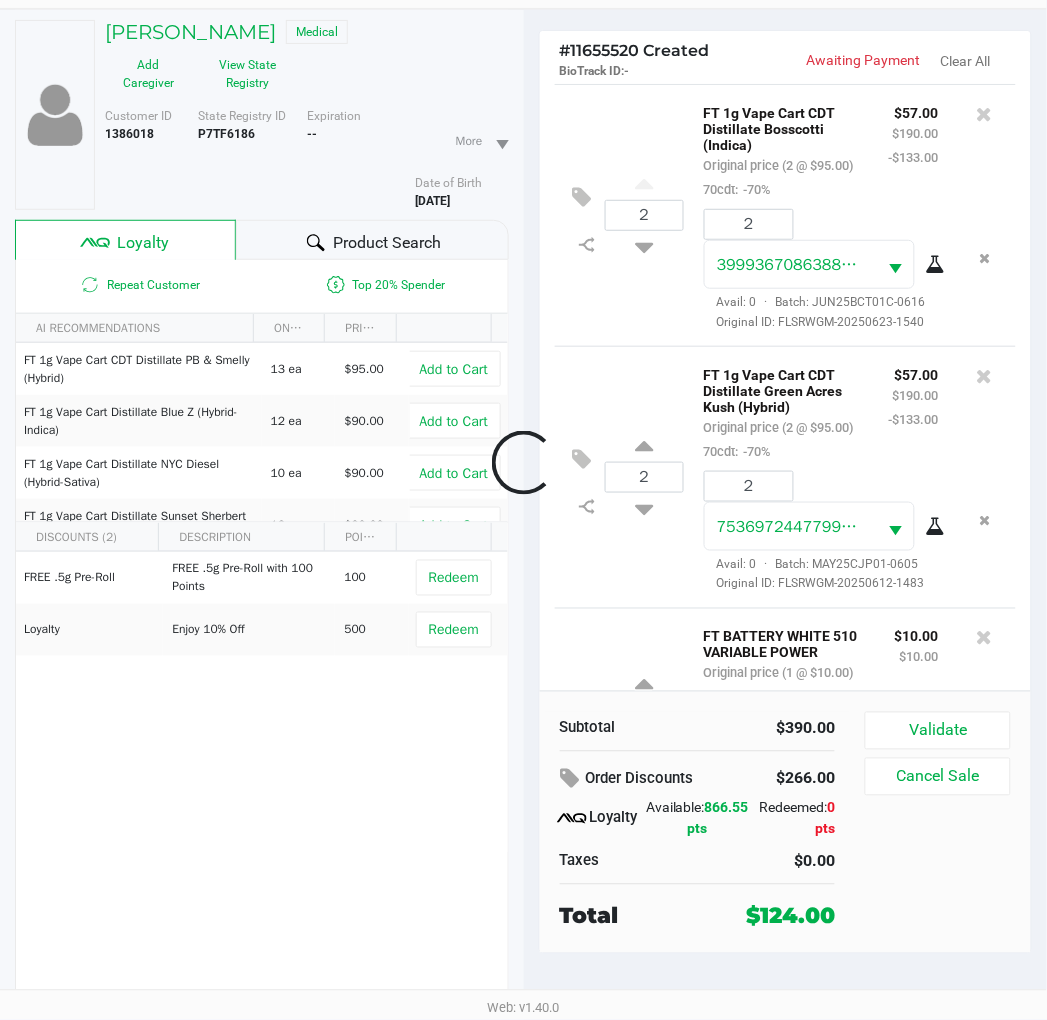 scroll, scrollTop: 235, scrollLeft: 0, axis: vertical 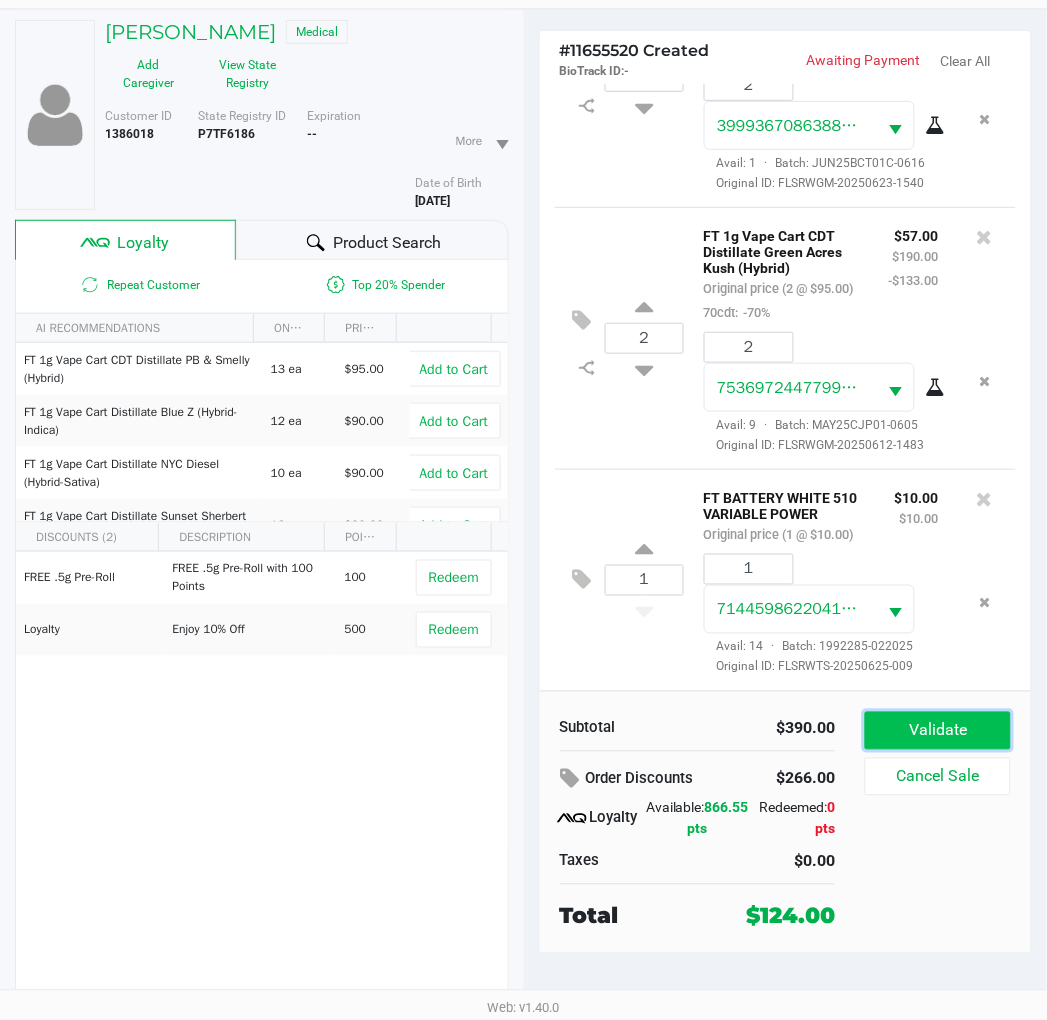 click on "Validate" 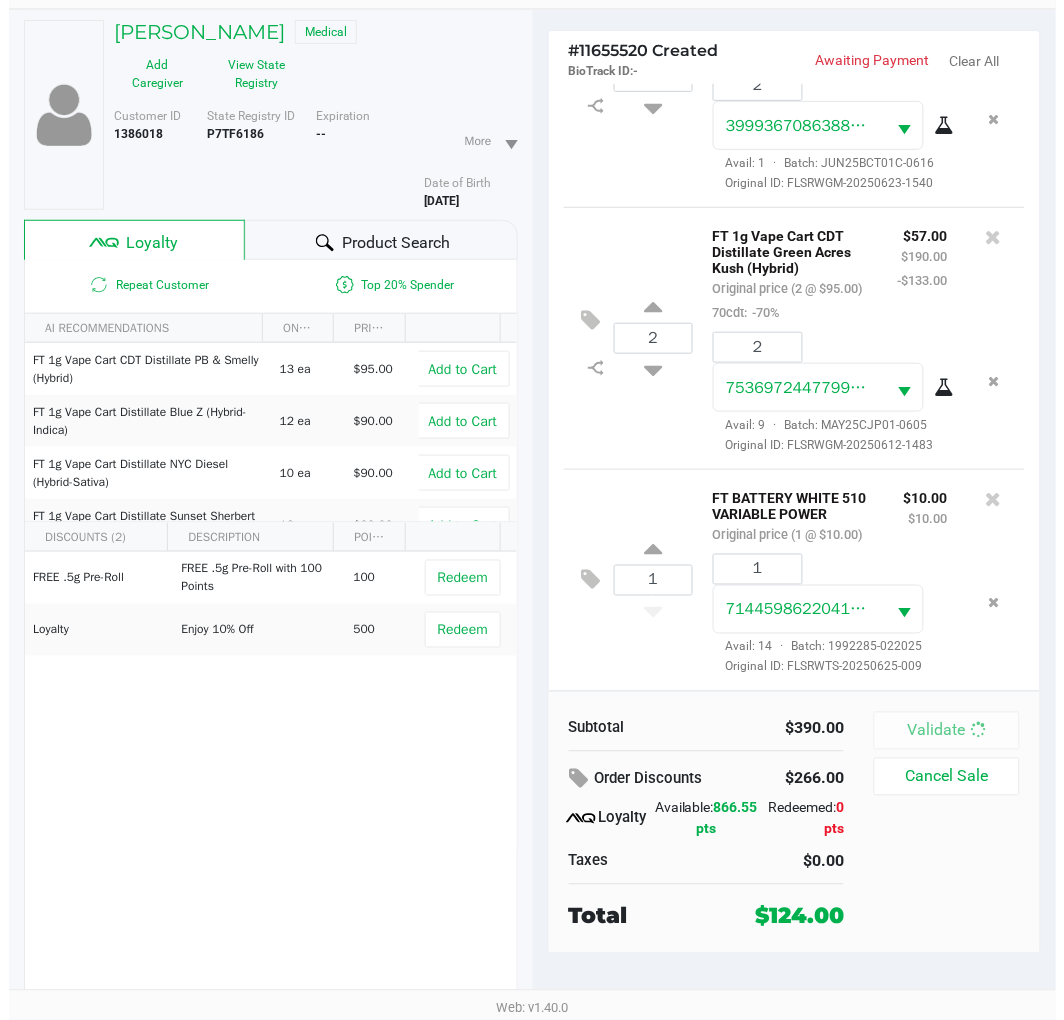 scroll, scrollTop: 0, scrollLeft: 0, axis: both 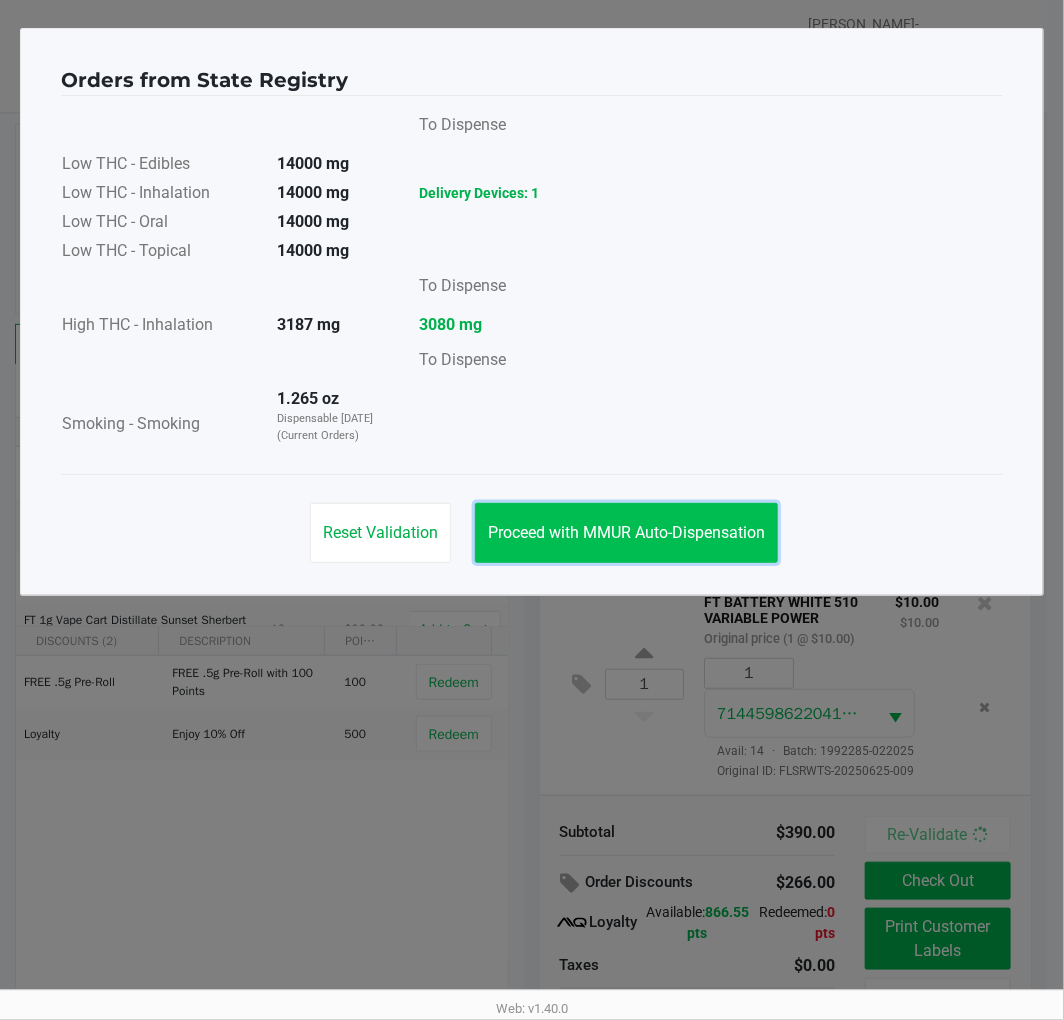 click on "Proceed with MMUR Auto-Dispensation" 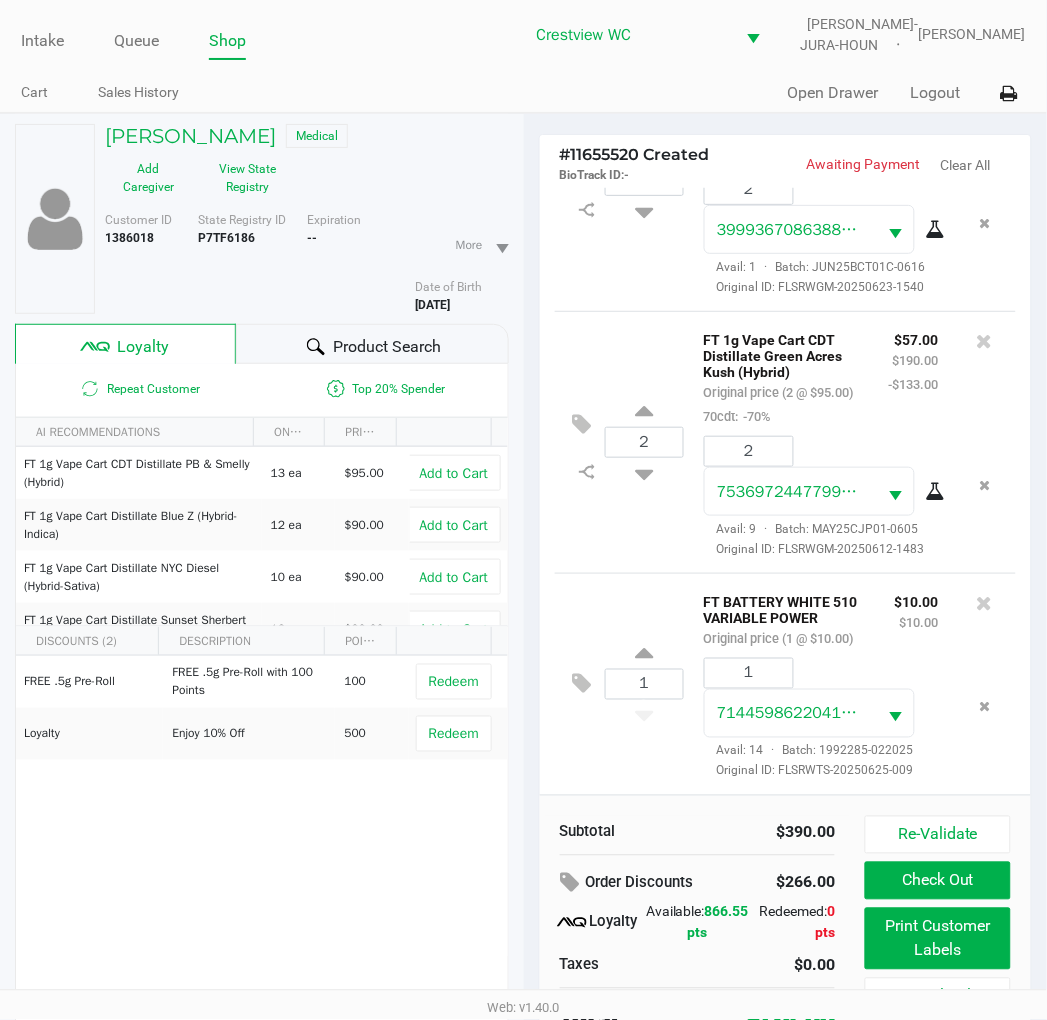 scroll, scrollTop: 104, scrollLeft: 0, axis: vertical 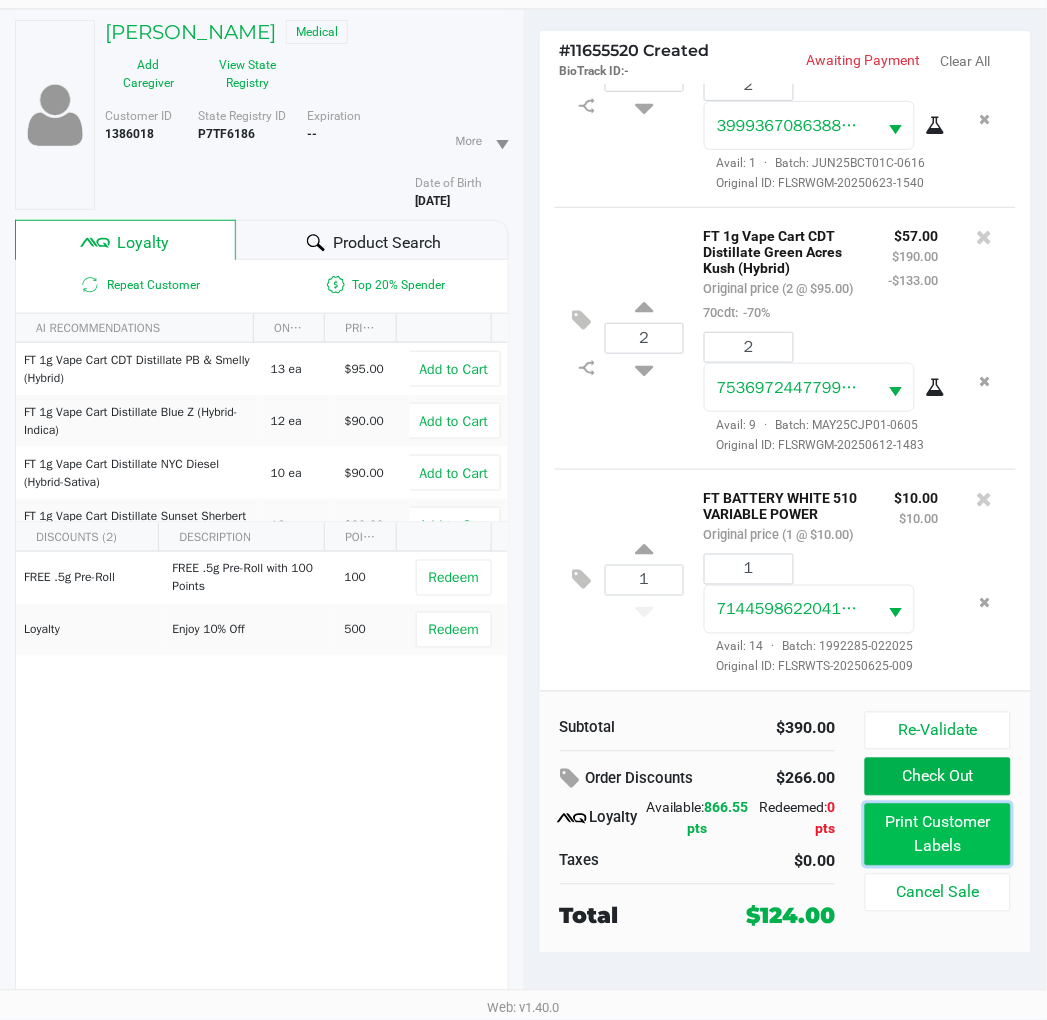 click on "Print Customer Labels" 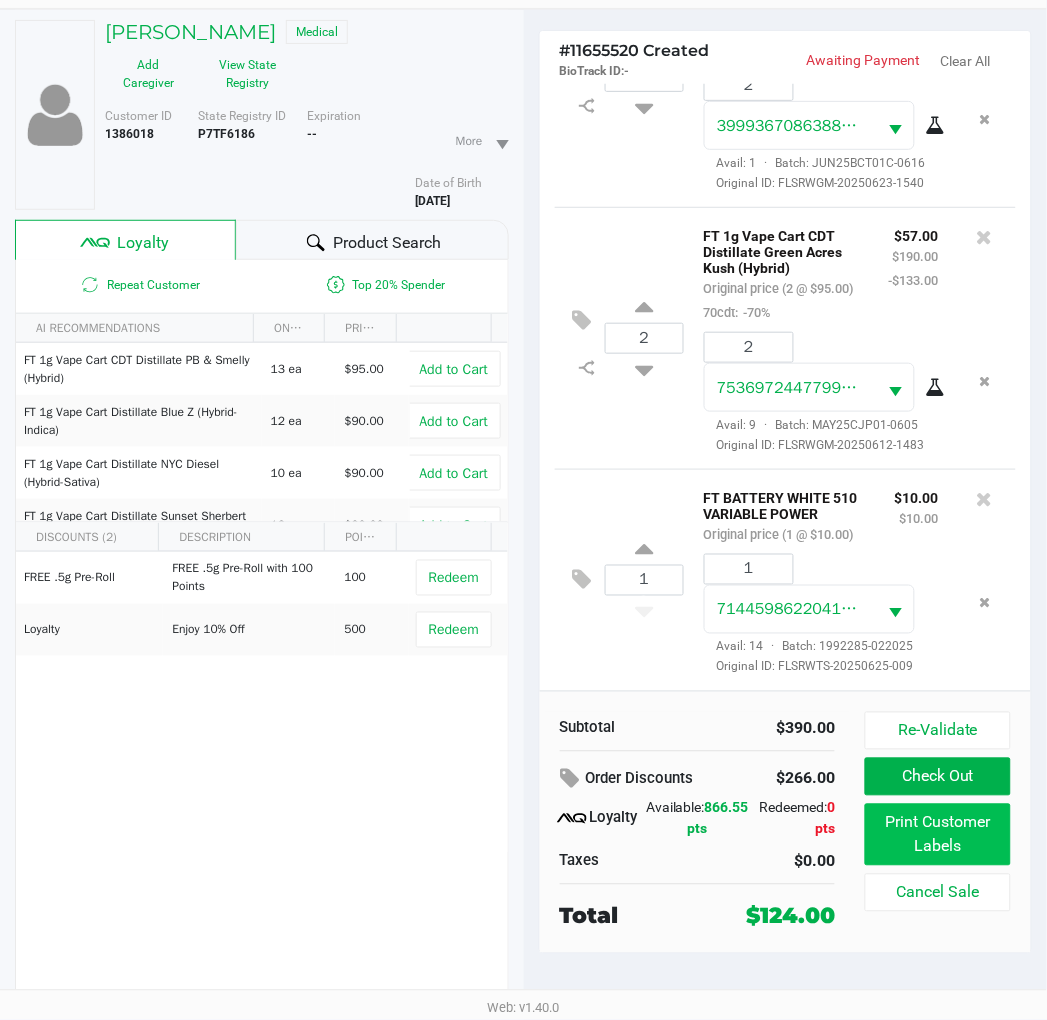 scroll, scrollTop: 0, scrollLeft: 0, axis: both 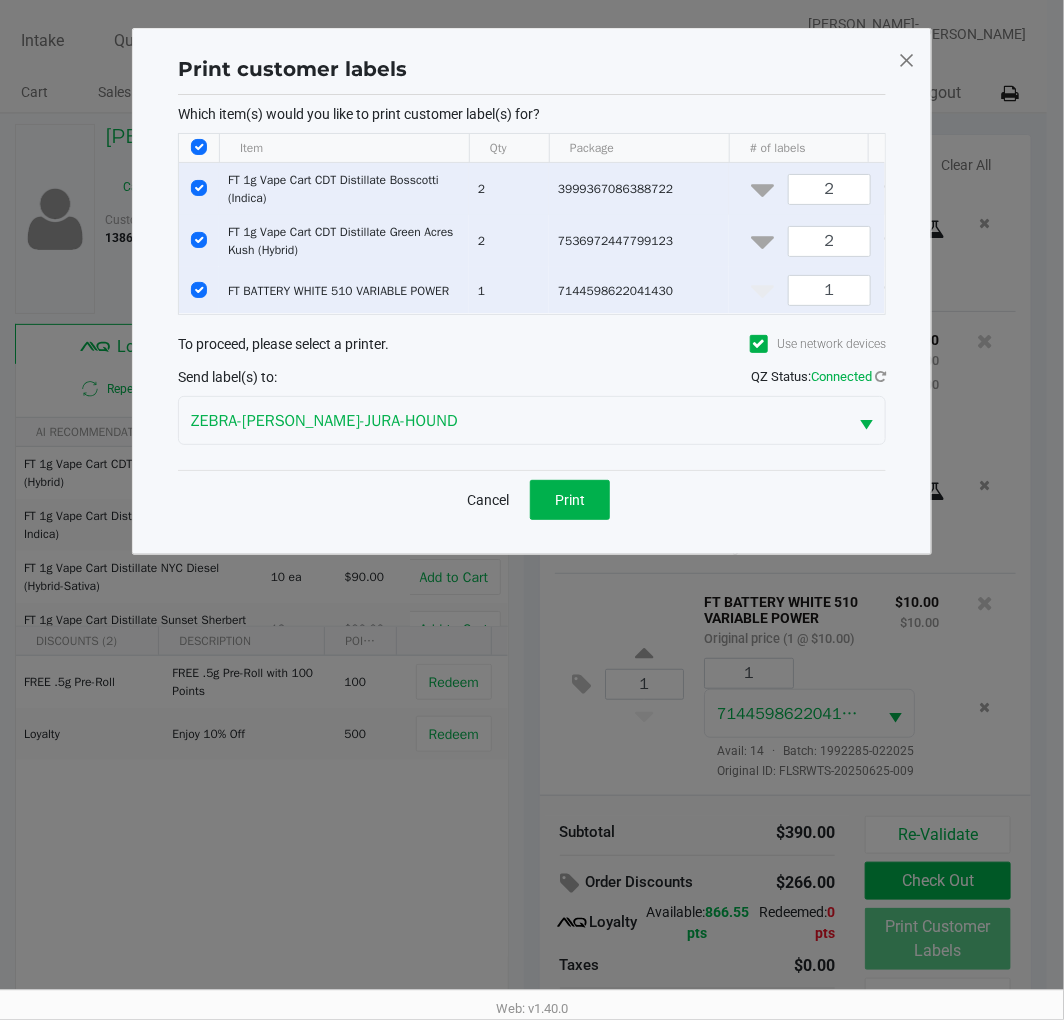 click at bounding box center [199, 188] 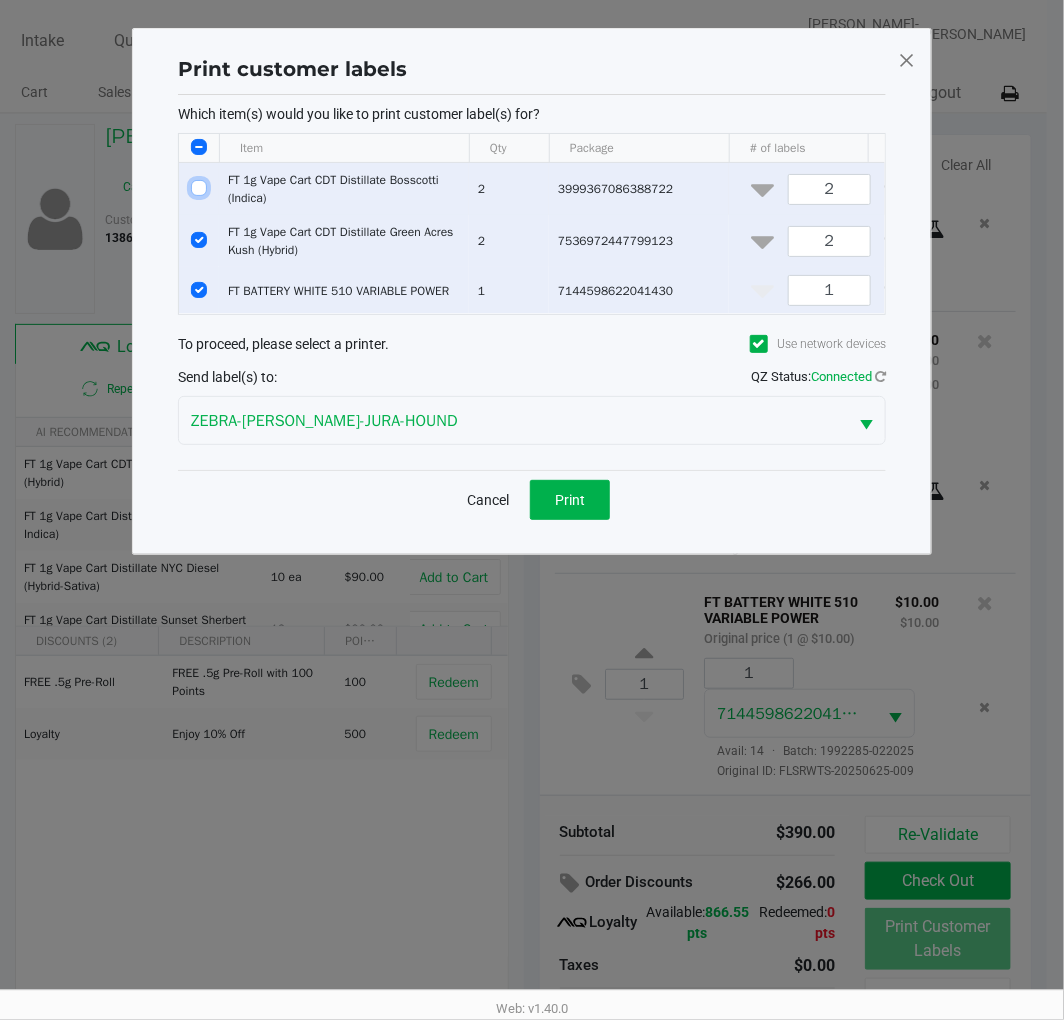 checkbox on "false" 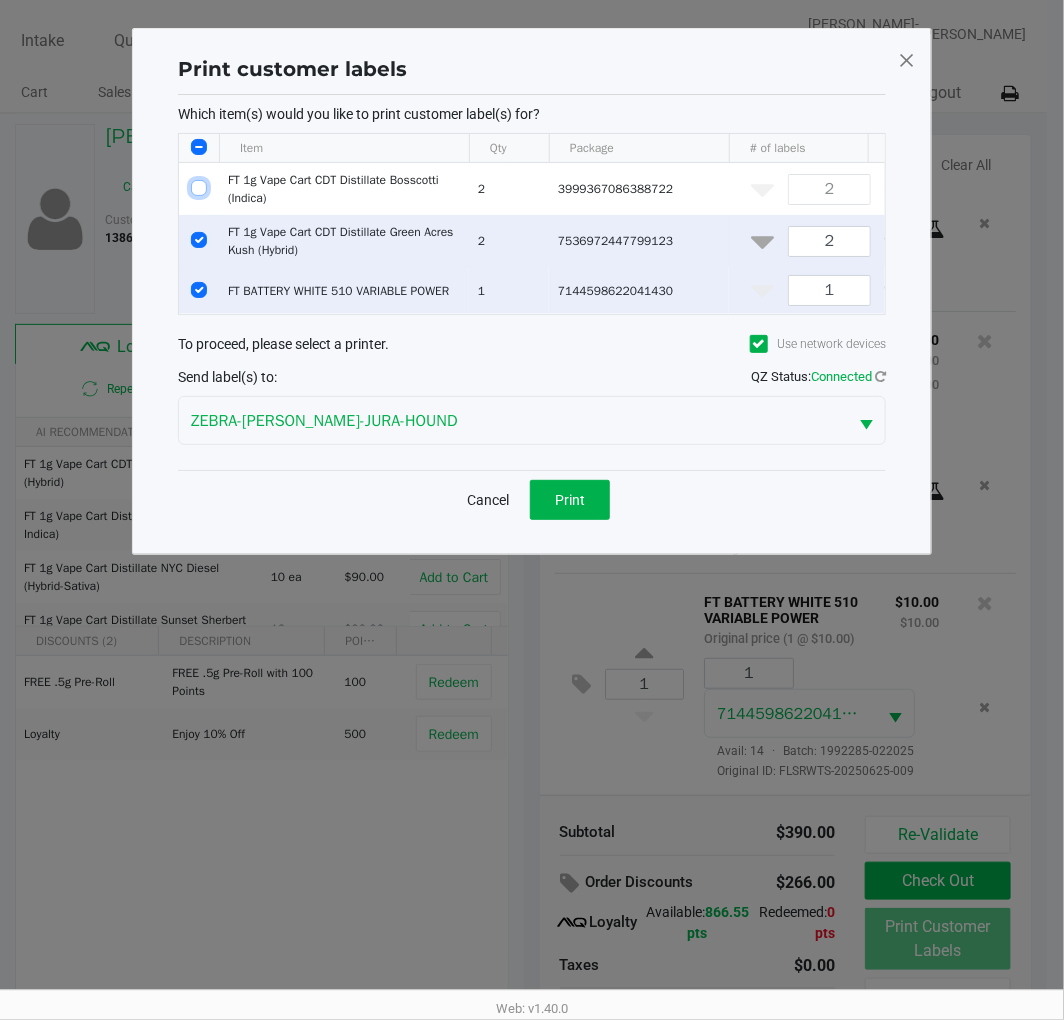 click at bounding box center [199, 240] 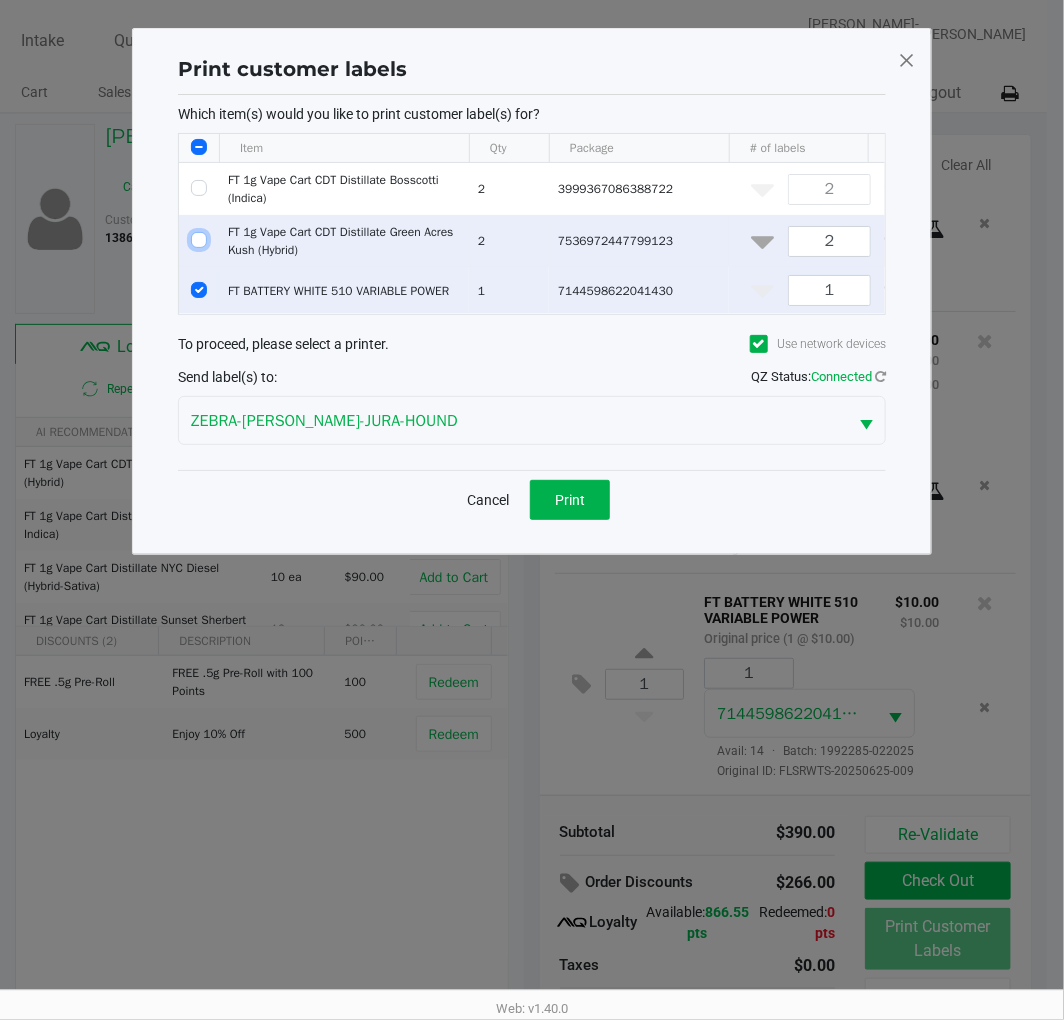 checkbox on "false" 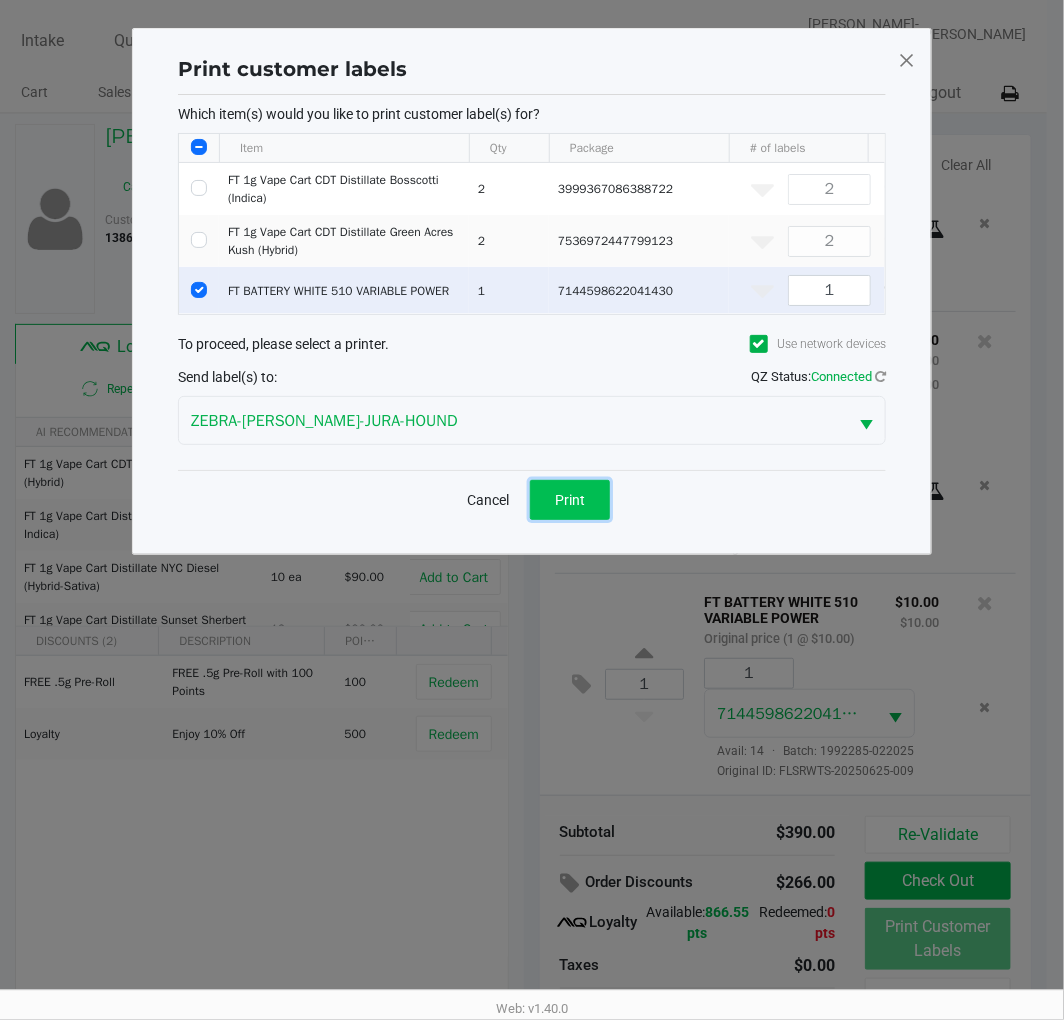 click on "Print" 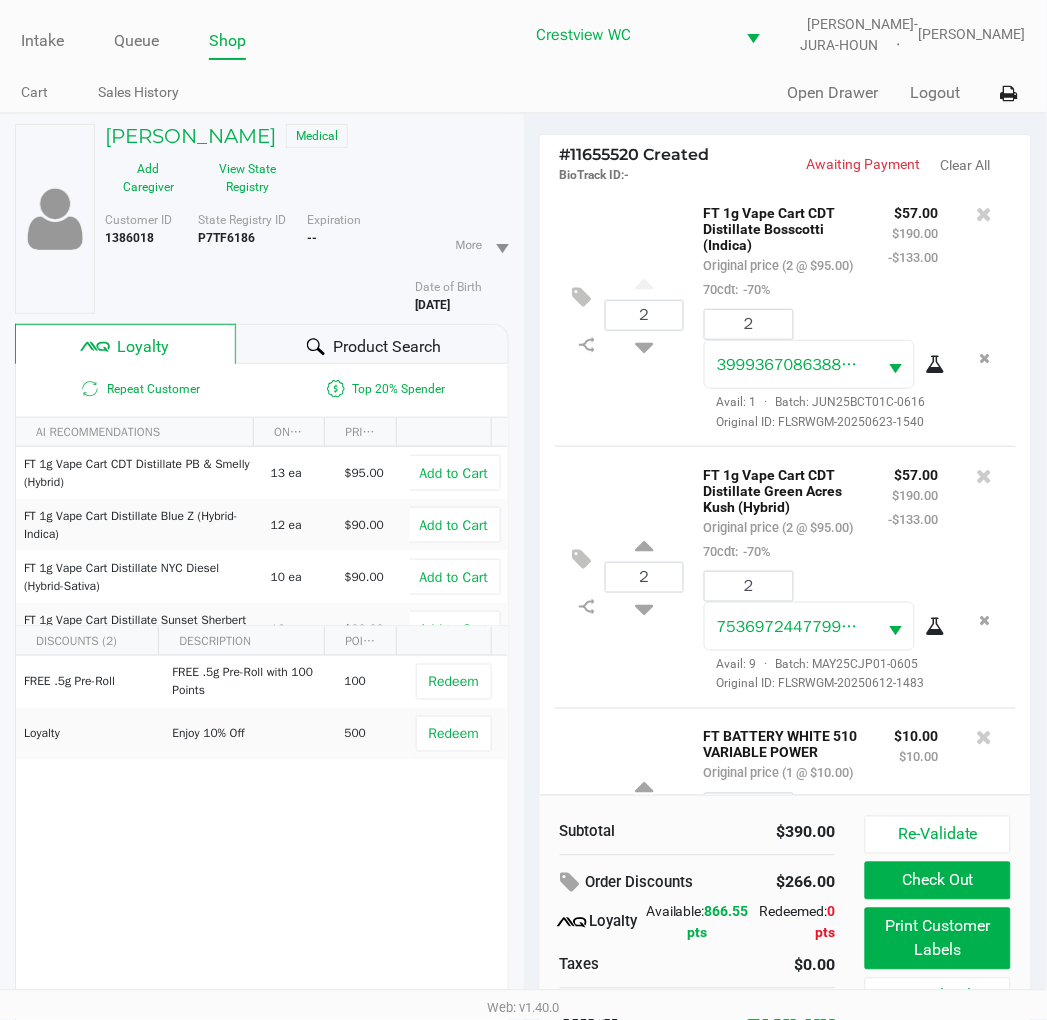scroll, scrollTop: 5, scrollLeft: 0, axis: vertical 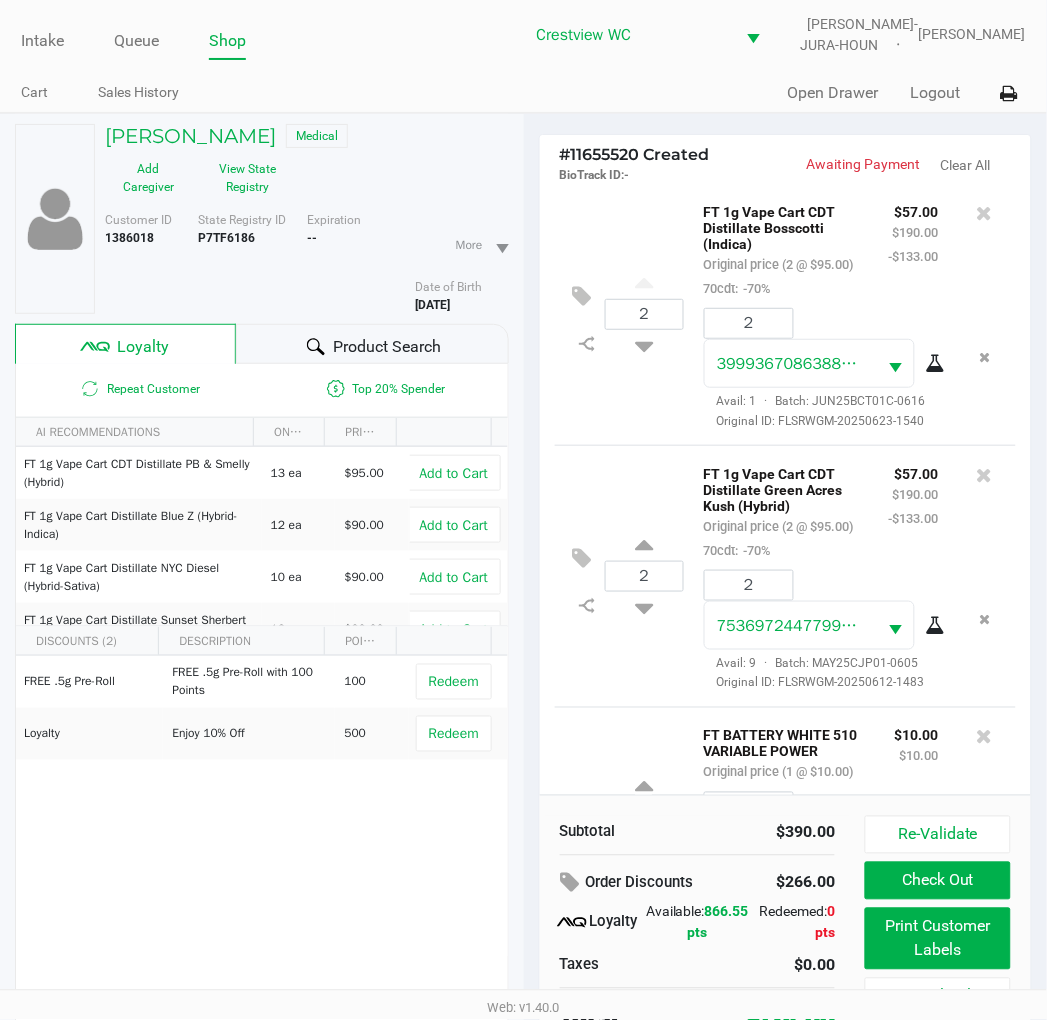 click on "2  FT 1g Vape Cart CDT Distillate Green Acres Kush (Hybrid)   Original price (2 @ $95.00)  70cdt:  -70% $57.00 $190.00 -$133.00 2 7536972447799123  Avail: 9  ·  Batch: MAY25CJP01-0605   Original ID: FLSRWGM-20250612-1483" 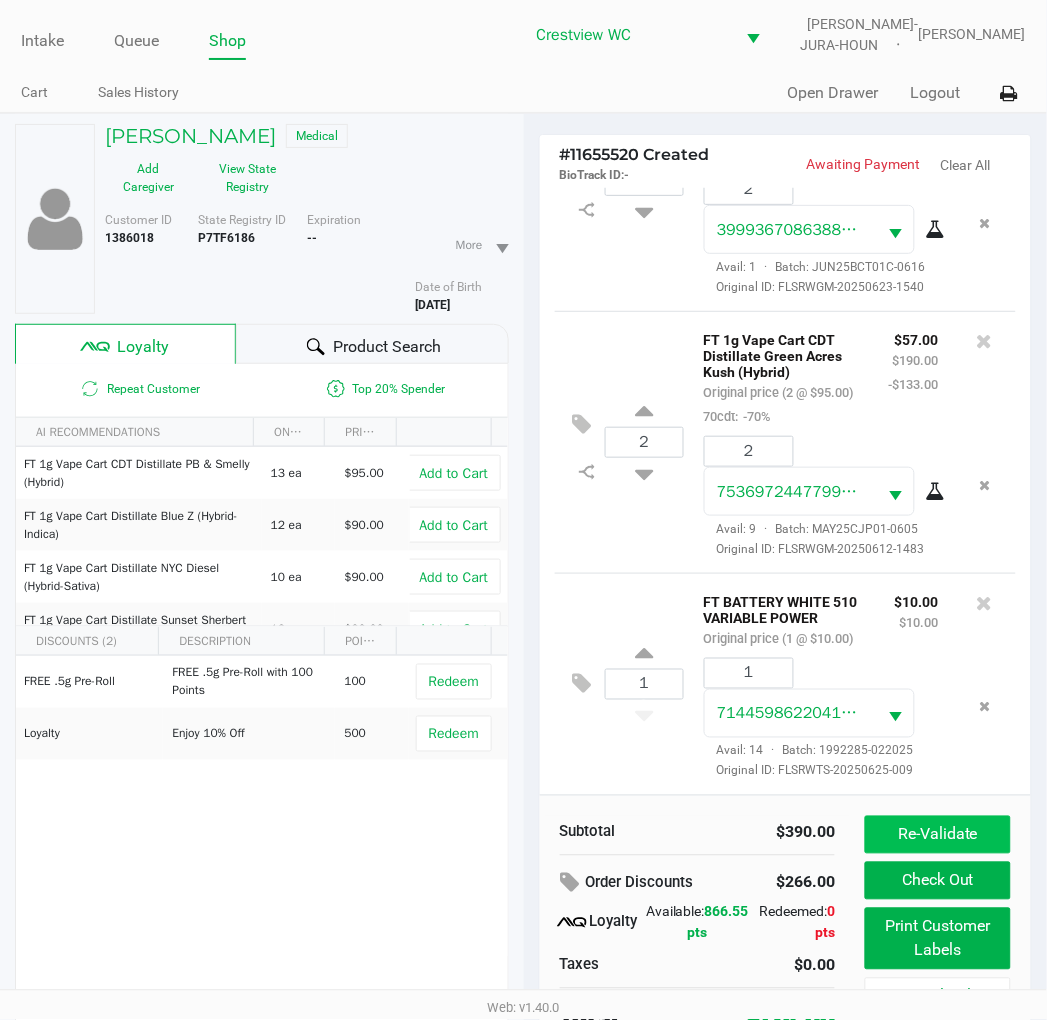 click on "Re-Validate" 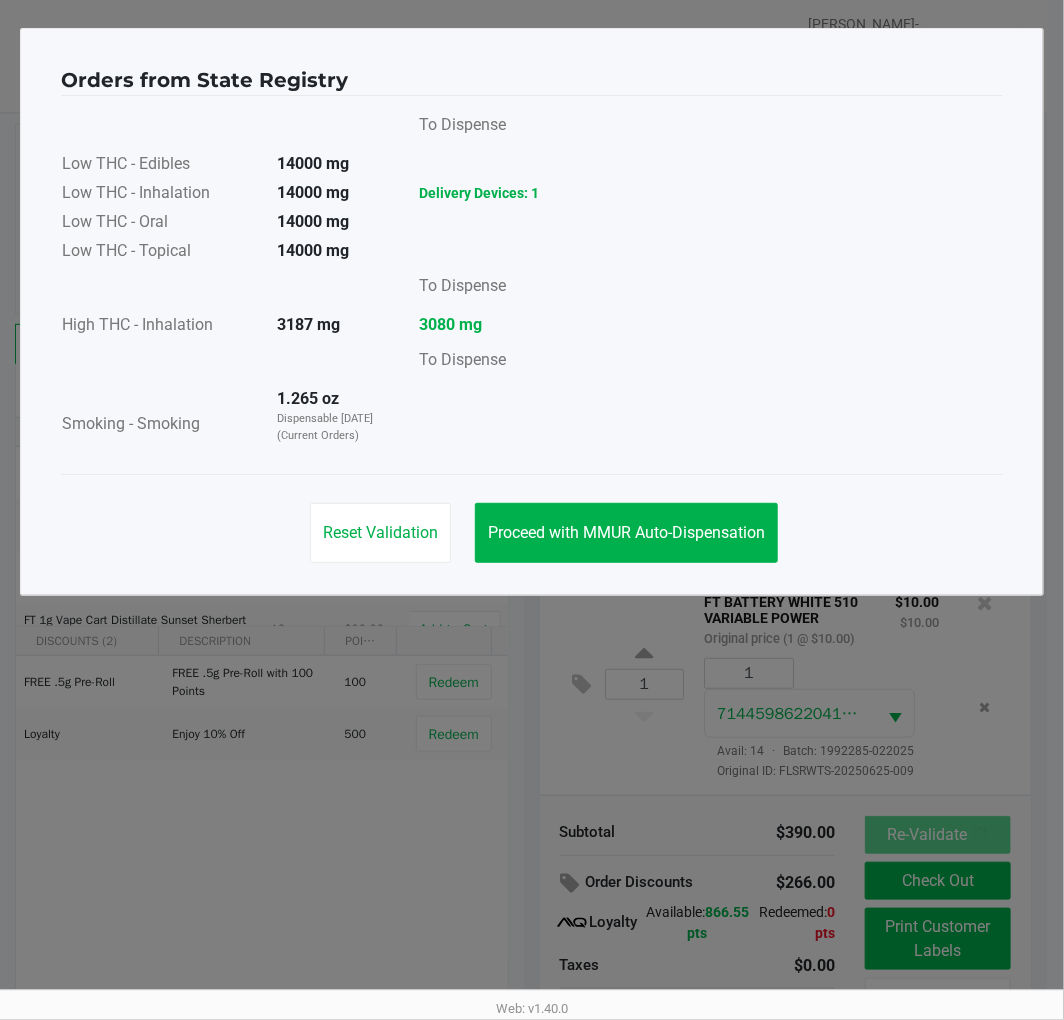click on "Proceed with MMUR Auto-Dispensation" 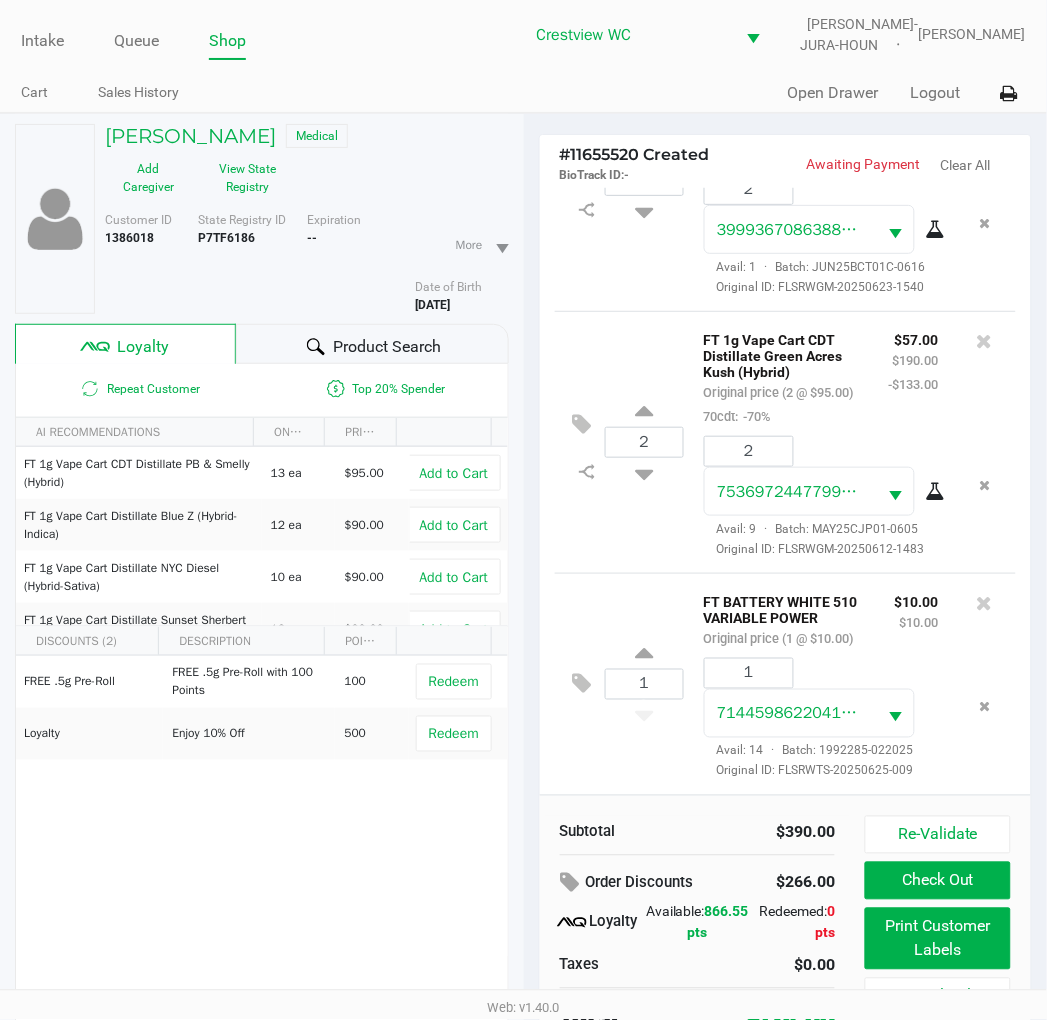 scroll, scrollTop: 104, scrollLeft: 0, axis: vertical 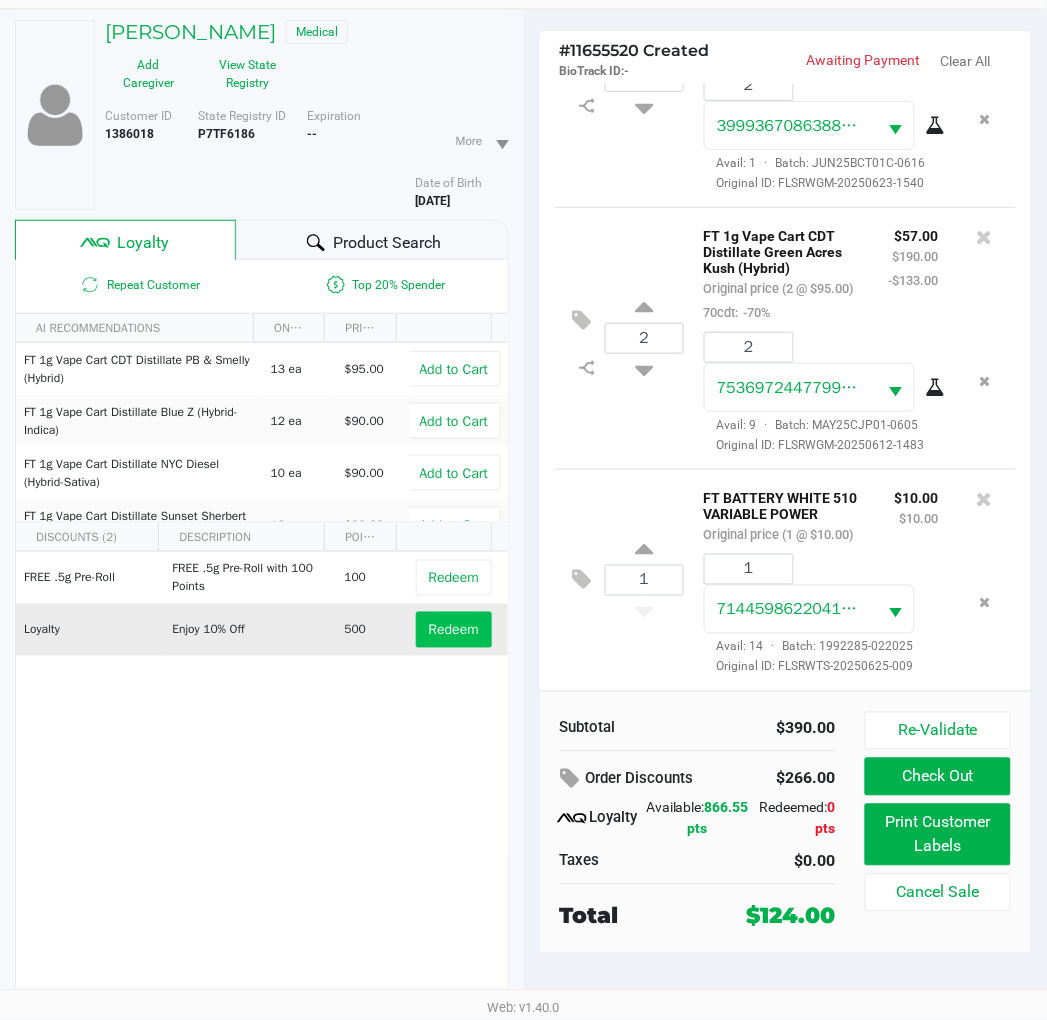 click on "Redeem" 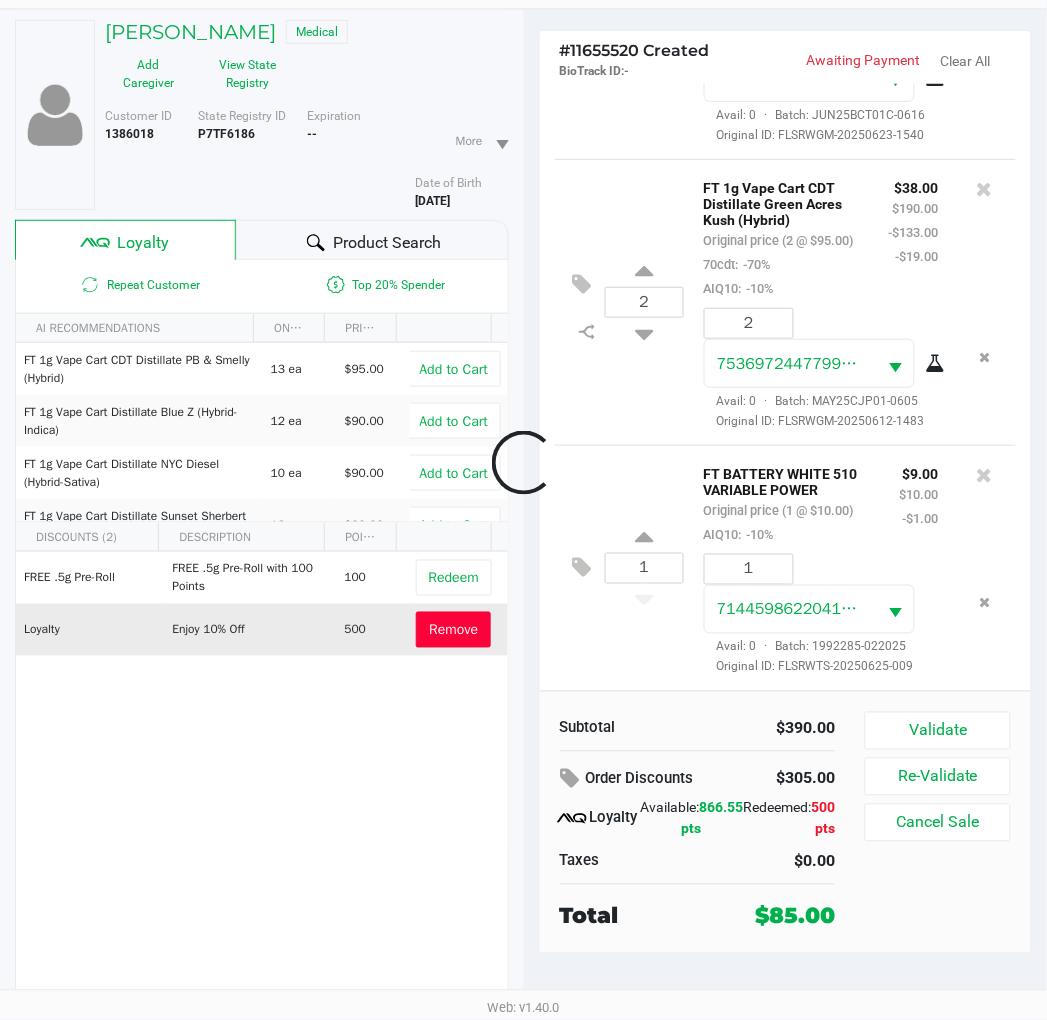 scroll, scrollTop: 313, scrollLeft: 0, axis: vertical 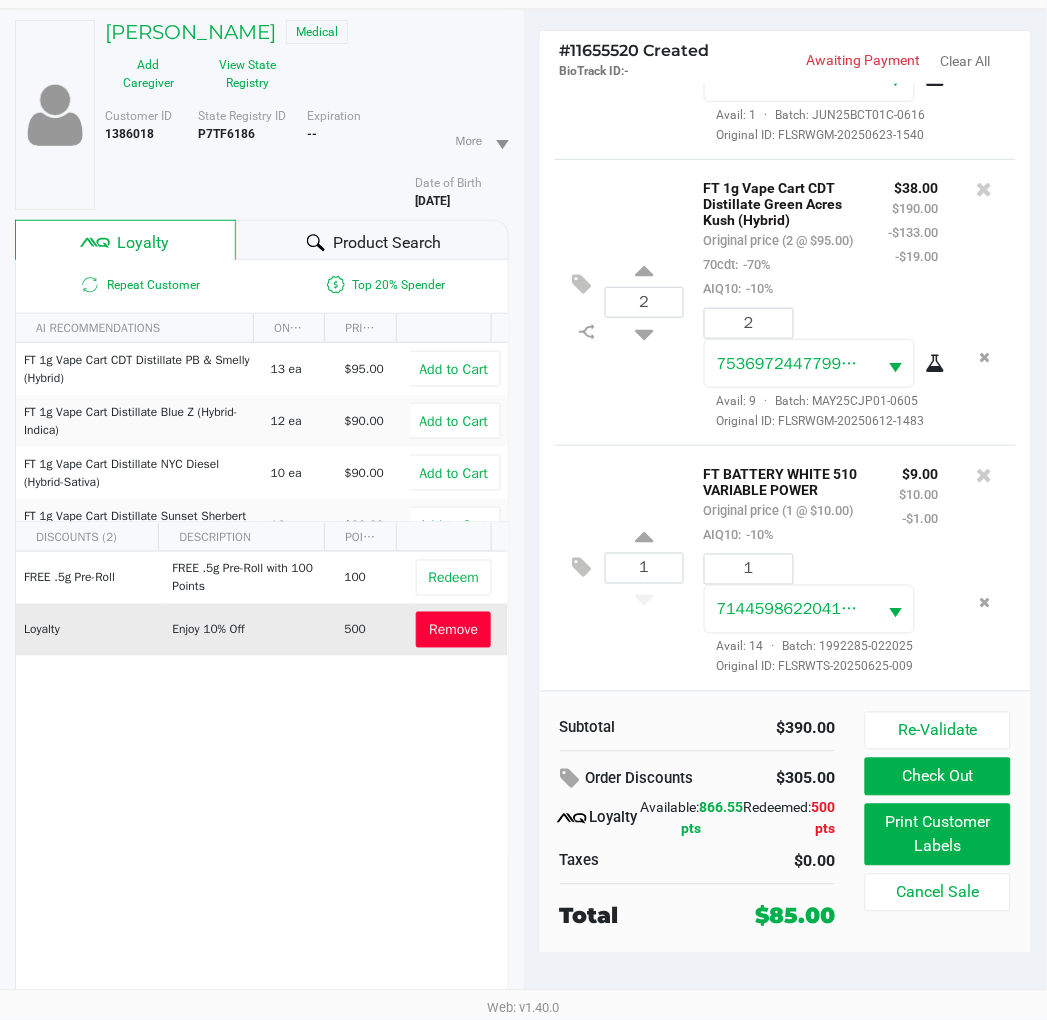 click on "Check Out" 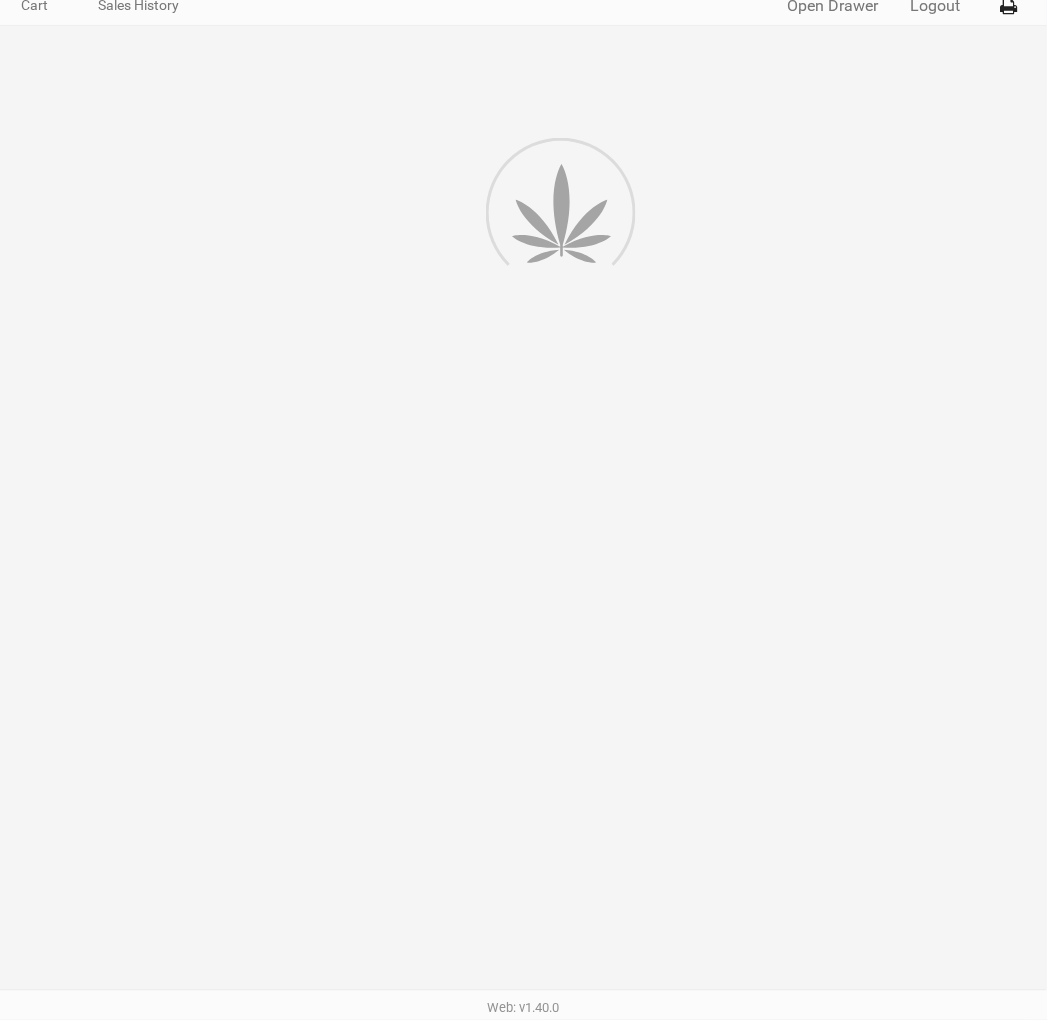 scroll, scrollTop: 88, scrollLeft: 0, axis: vertical 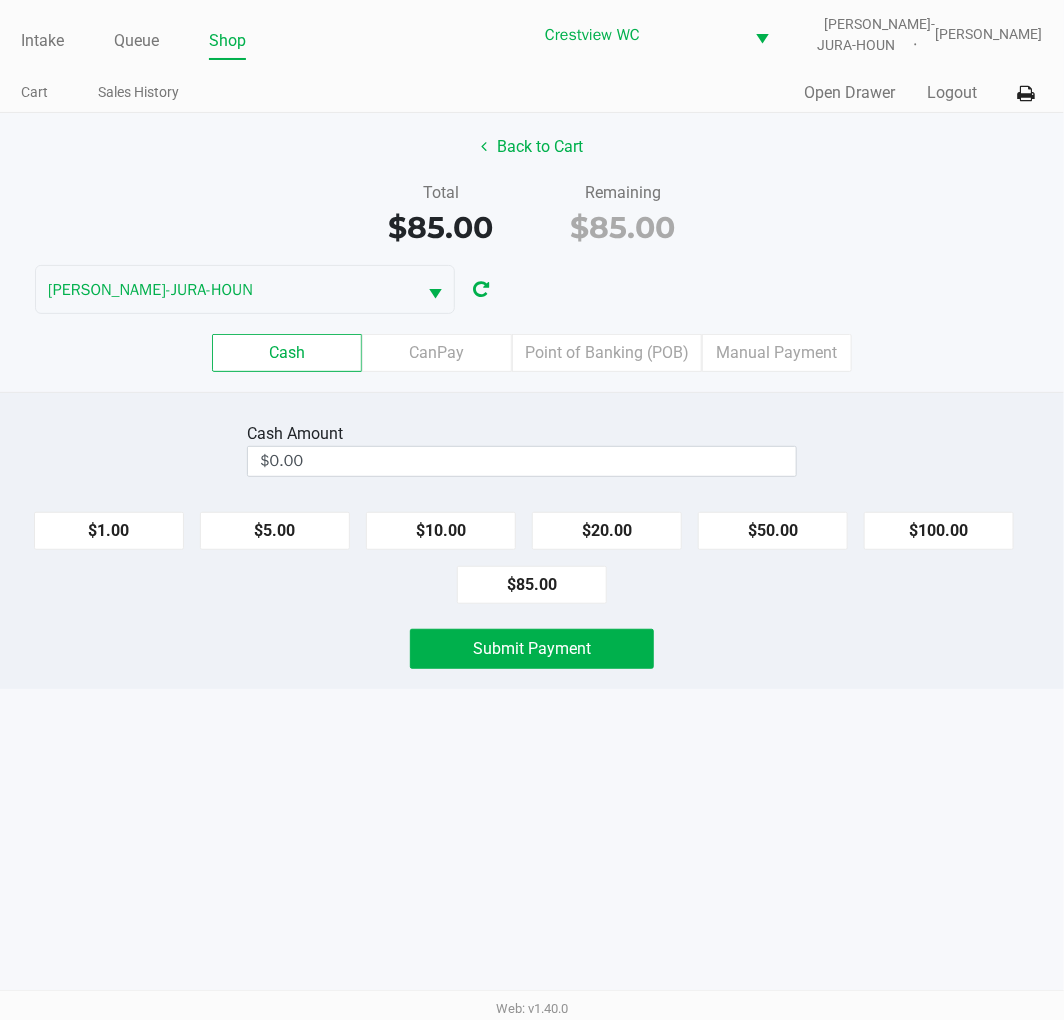 click on "Point of Banking (POB)" 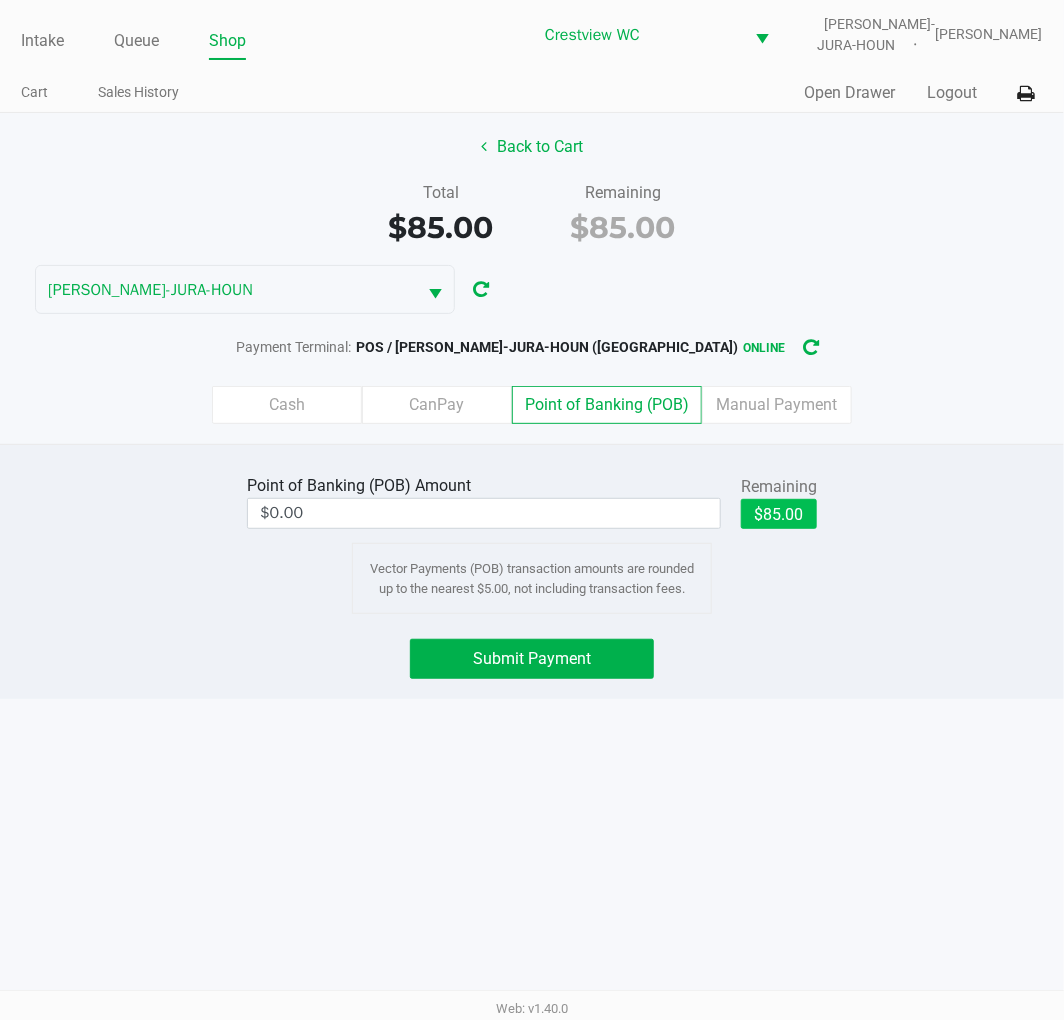 click on "$85.00" 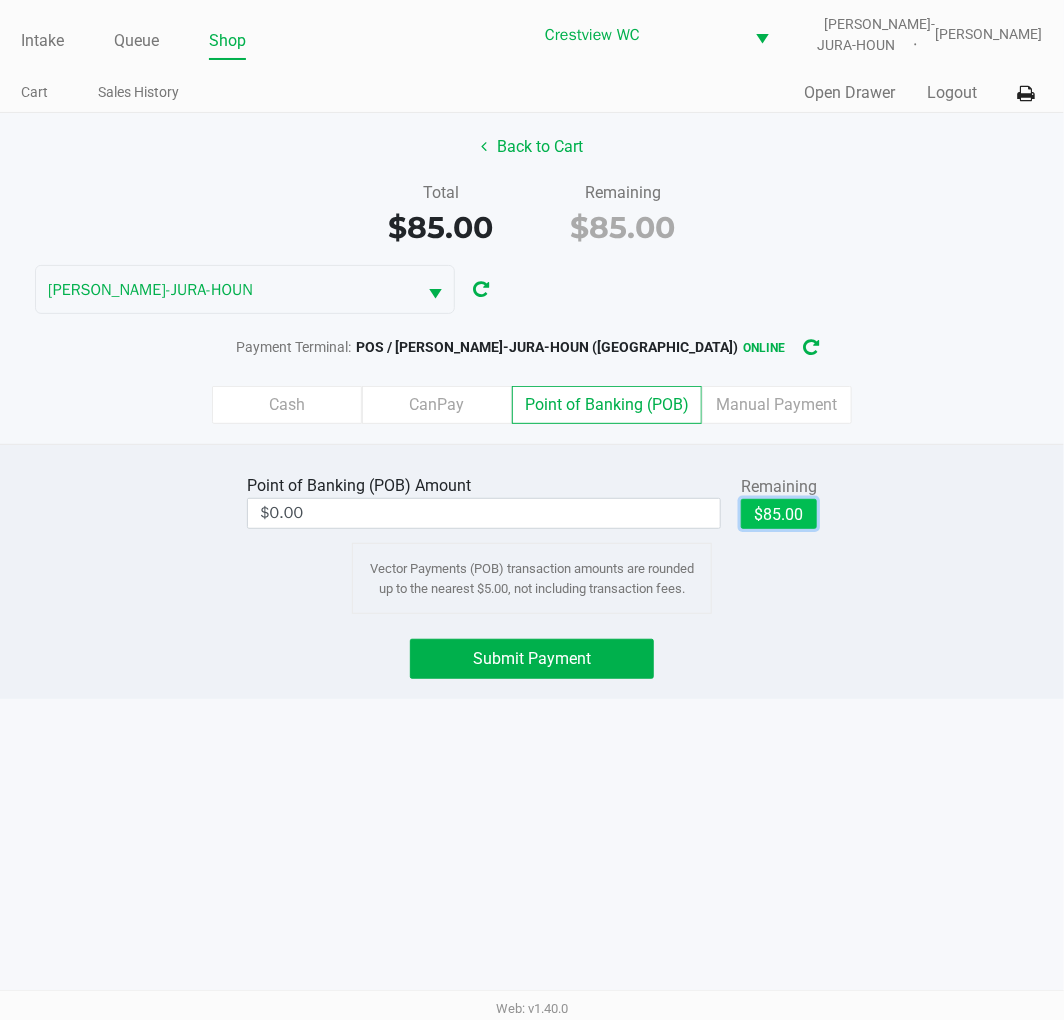 type on "$85.00" 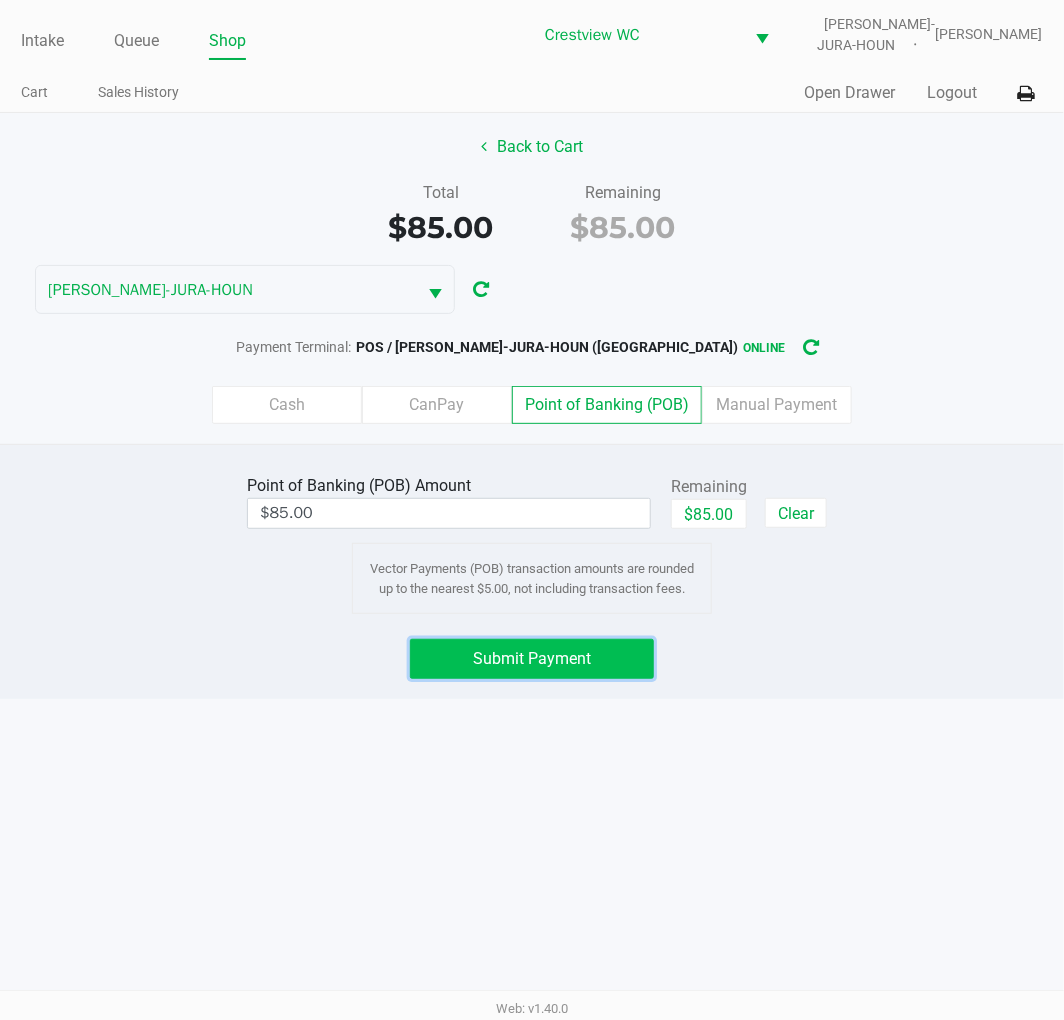 click on "Submit Payment" 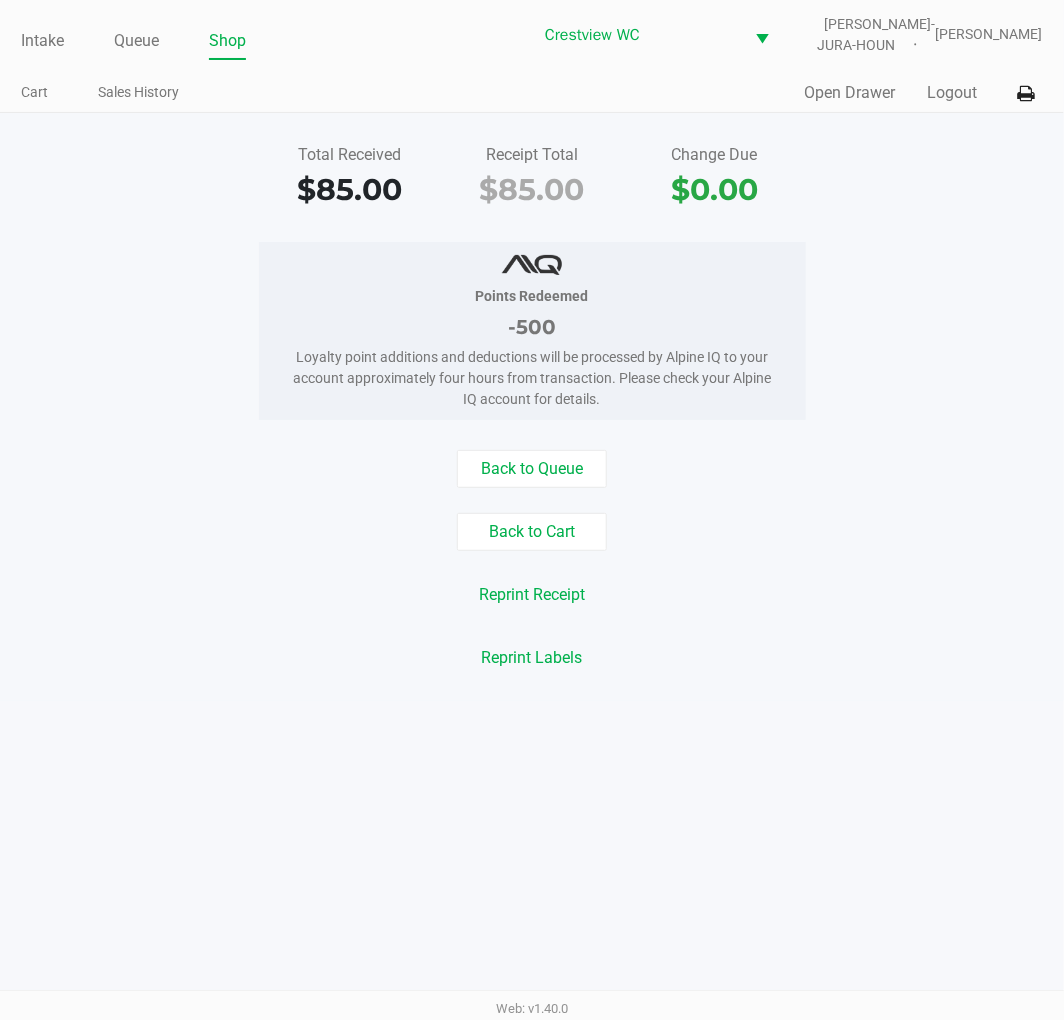 click on "Open Drawer" 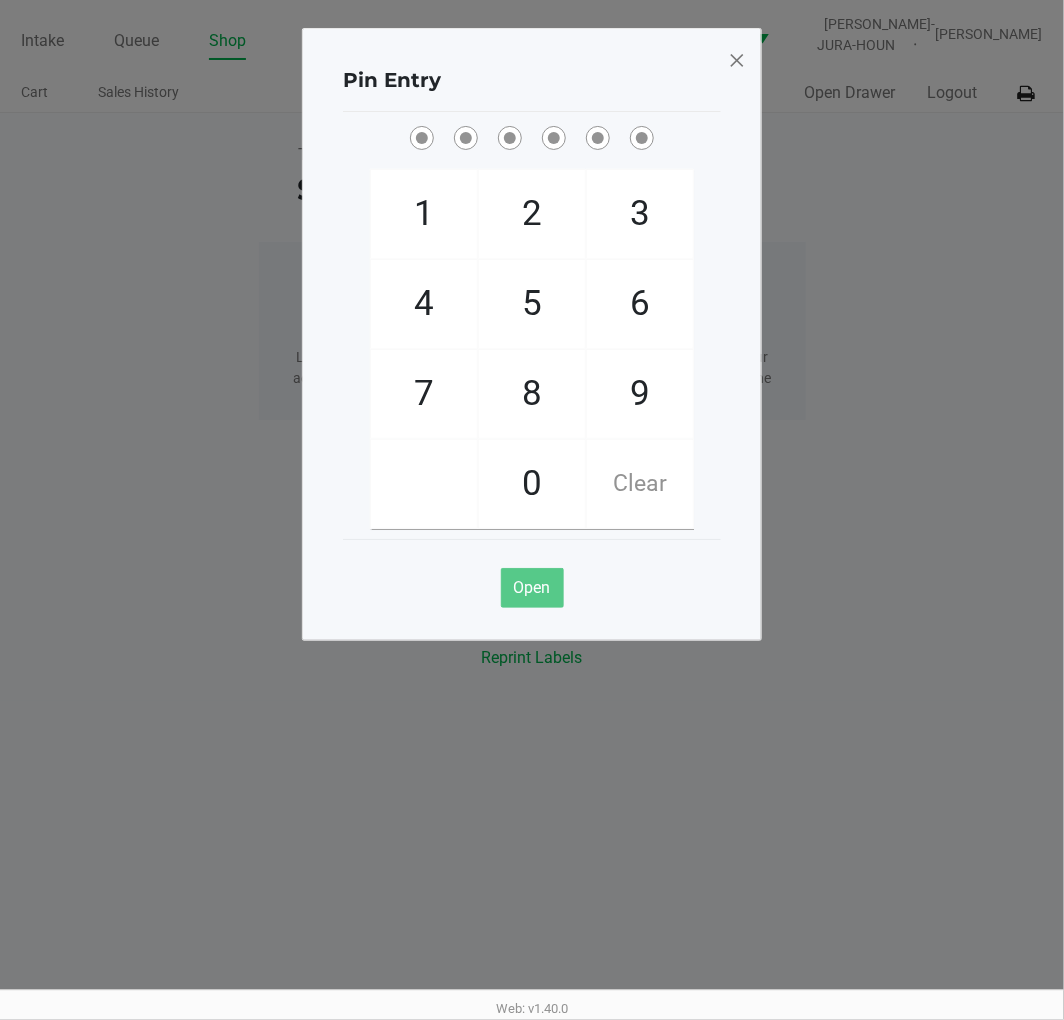 click on "2" 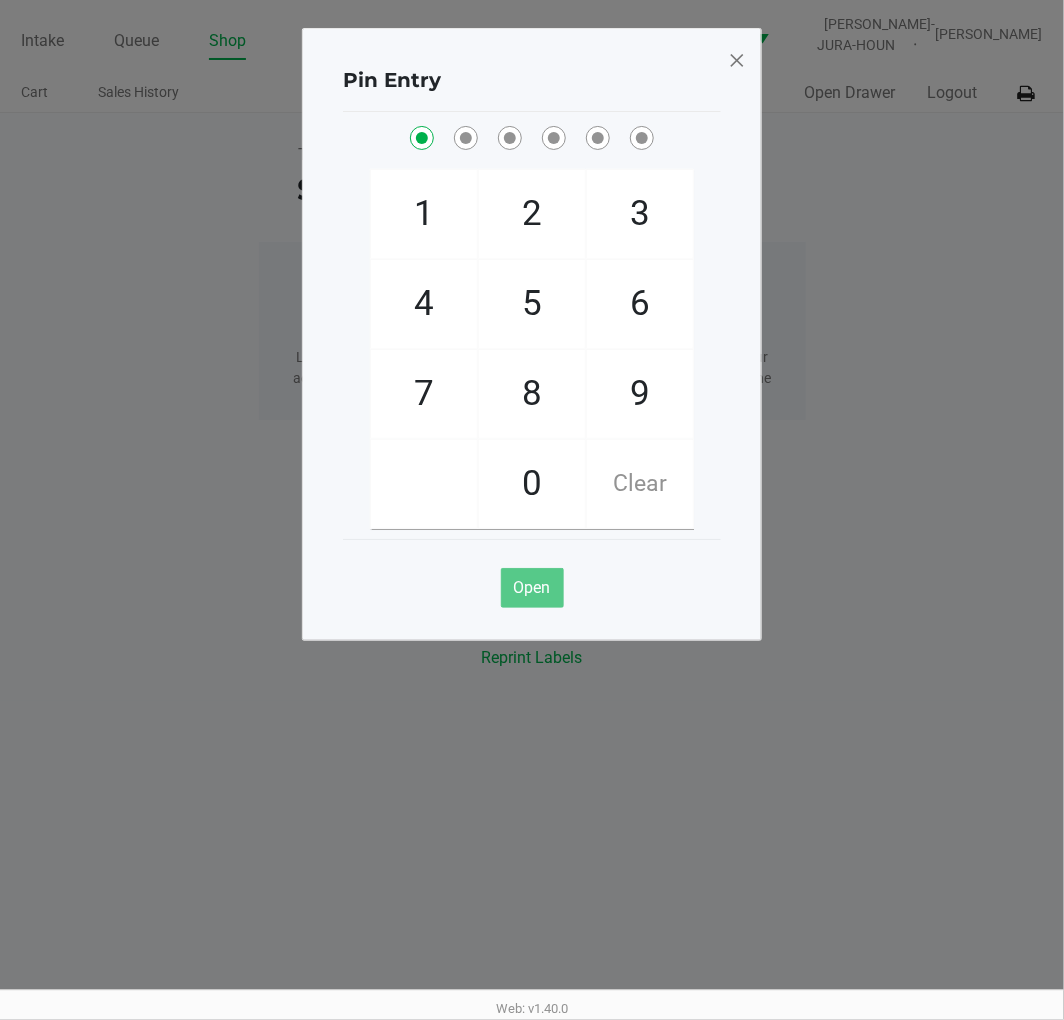 checkbox on "true" 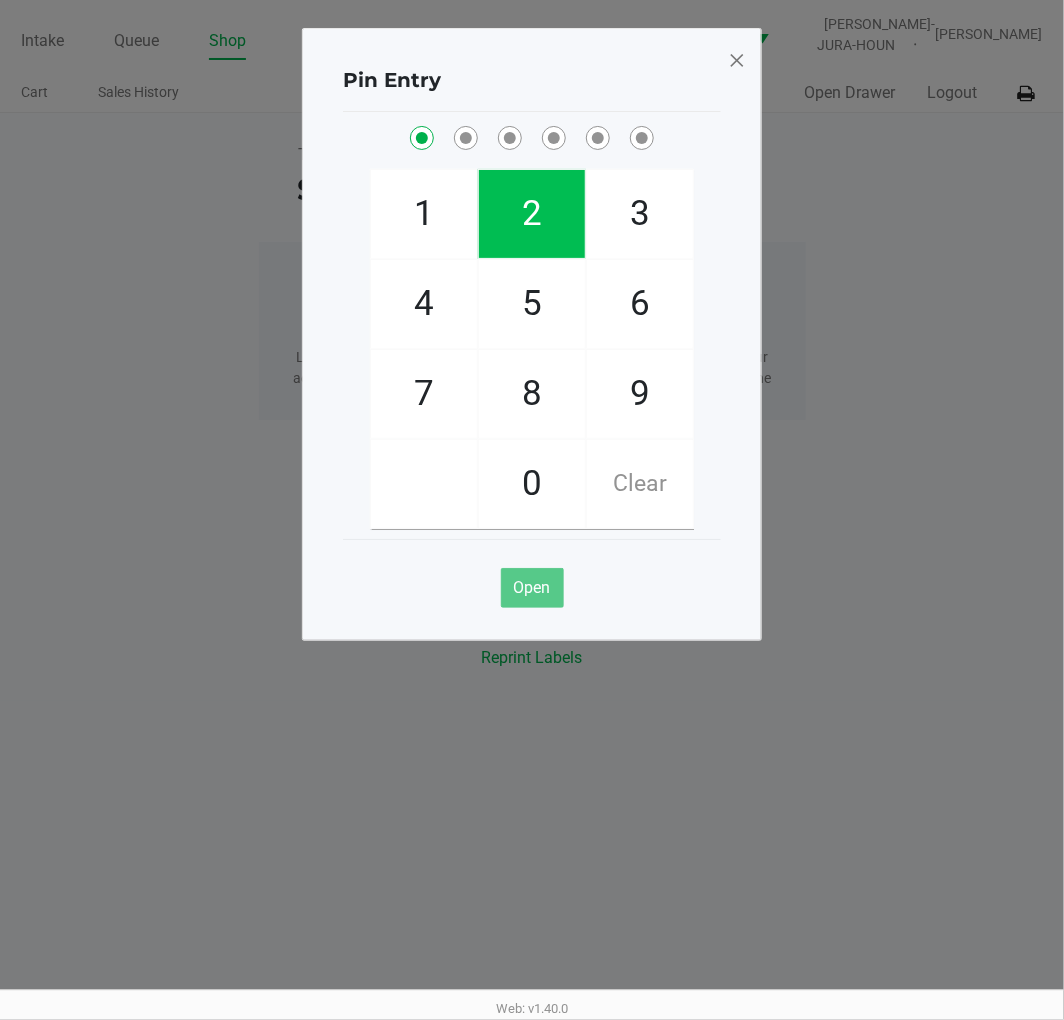 click on "1" 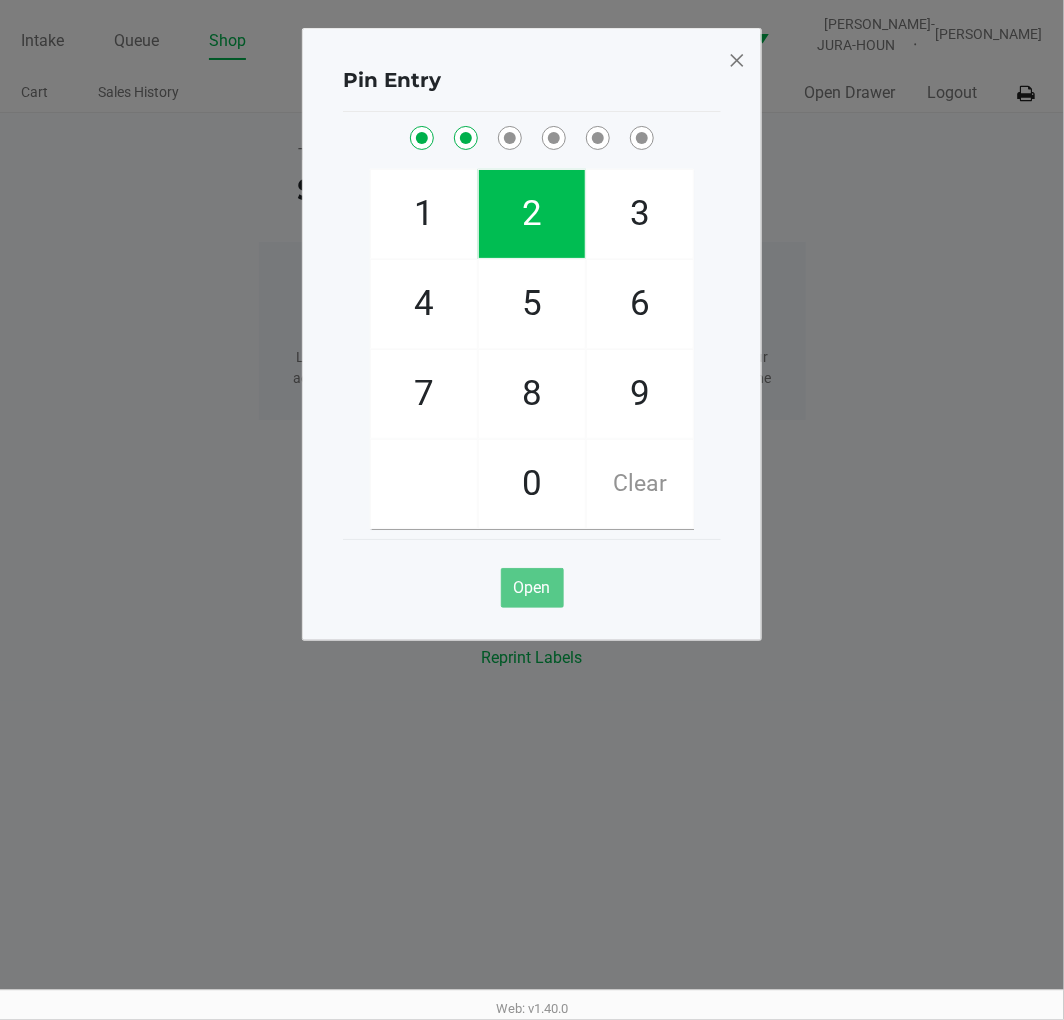 checkbox on "true" 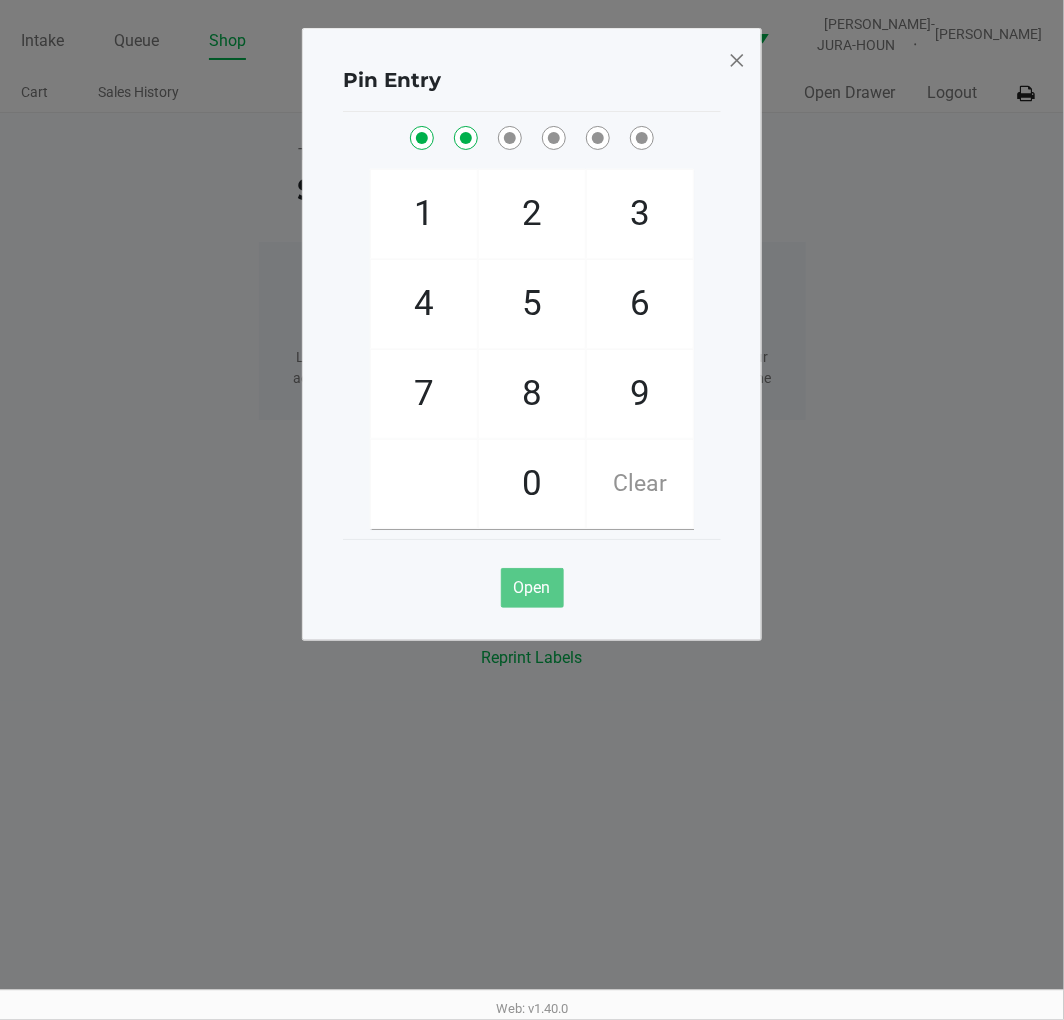 click on "6" 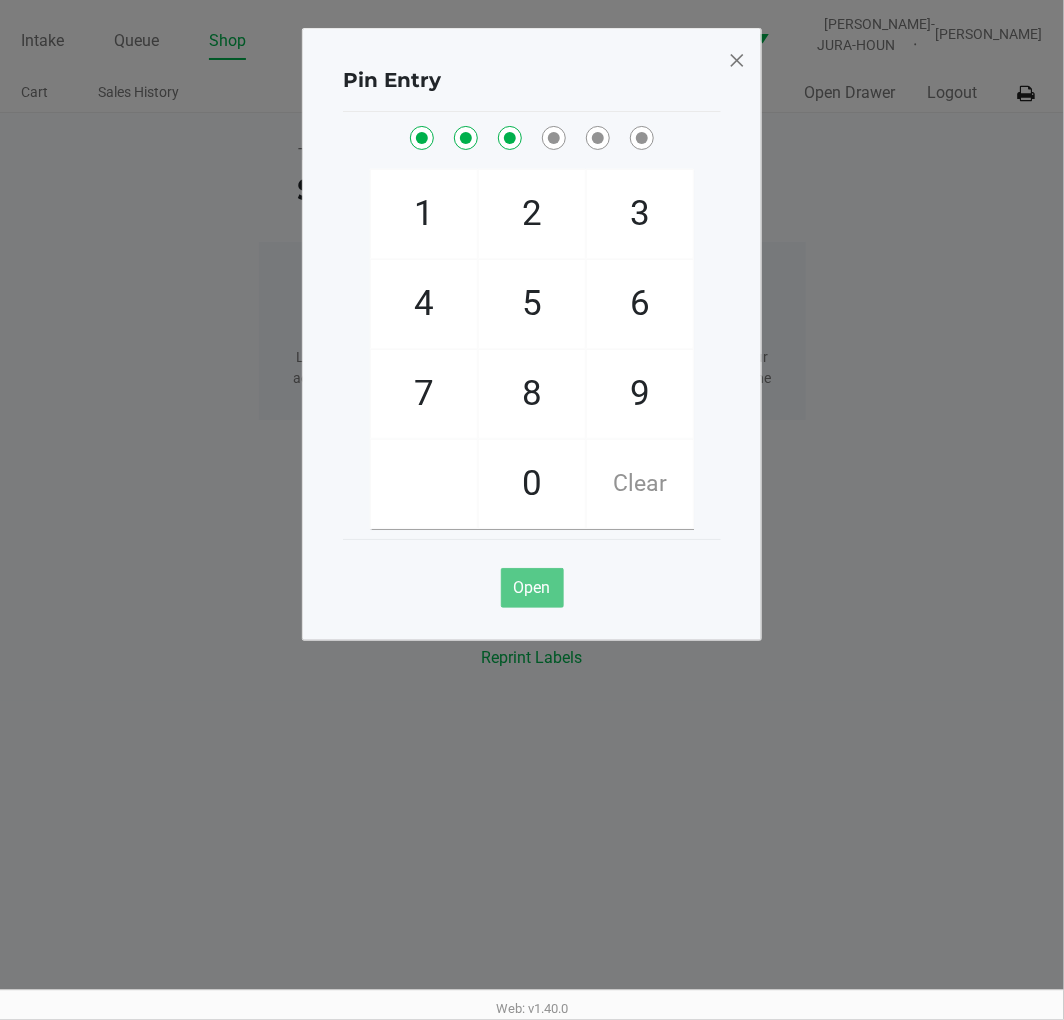 checkbox on "true" 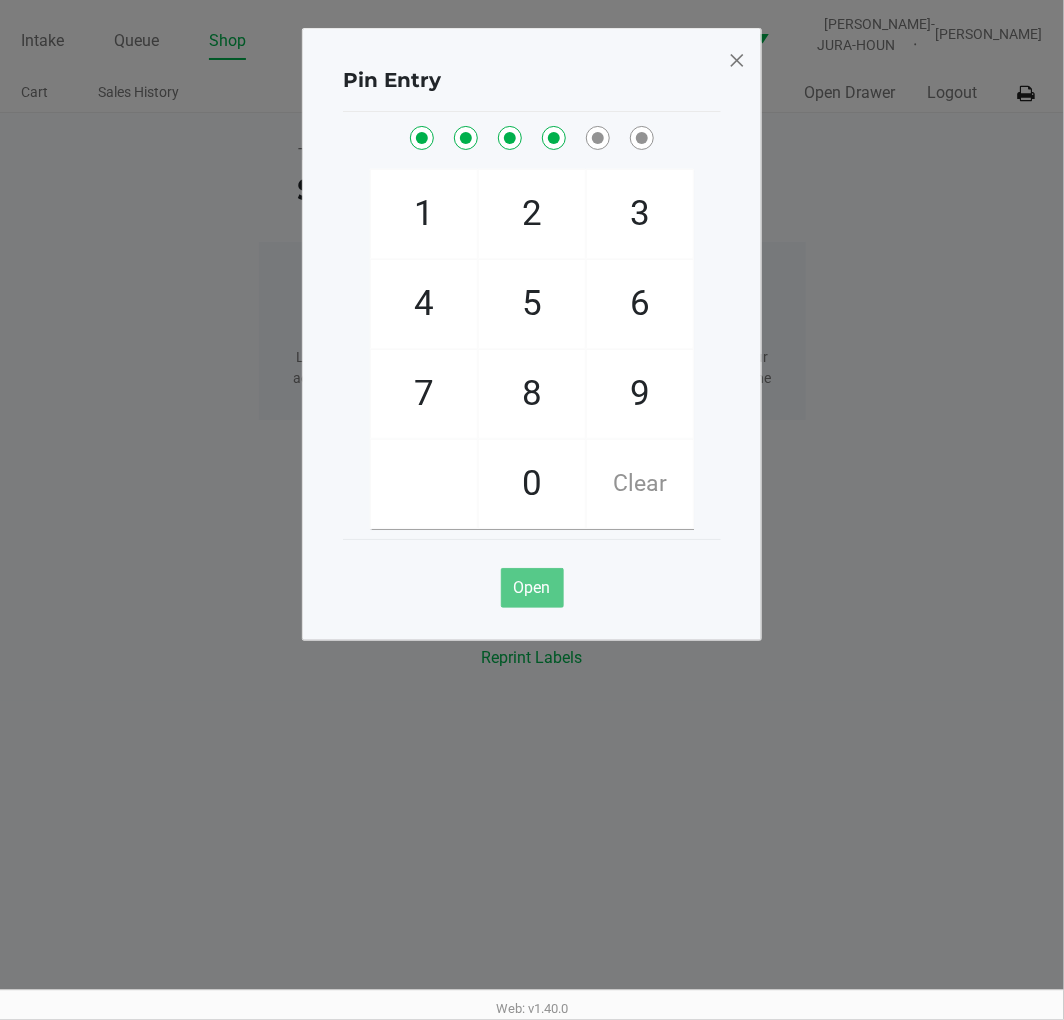 checkbox on "true" 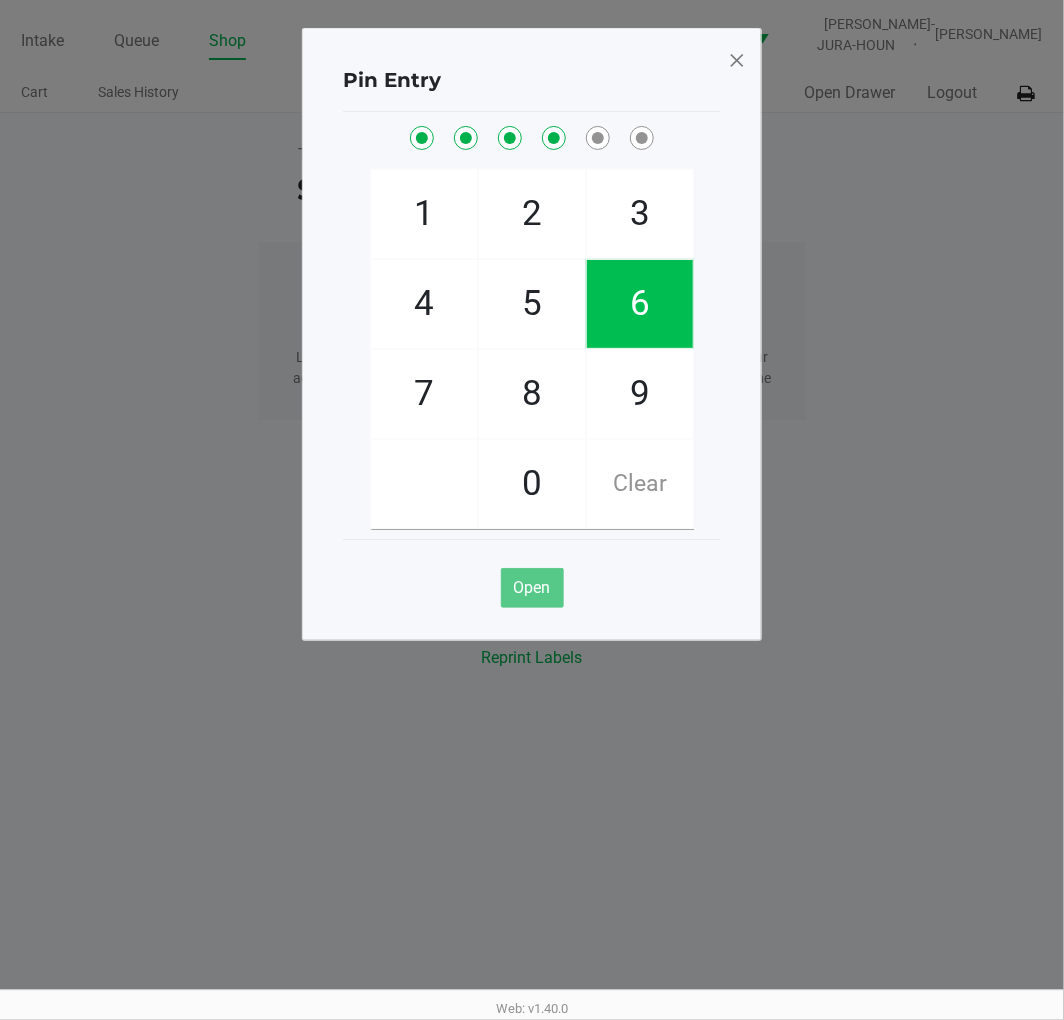 click on "1" 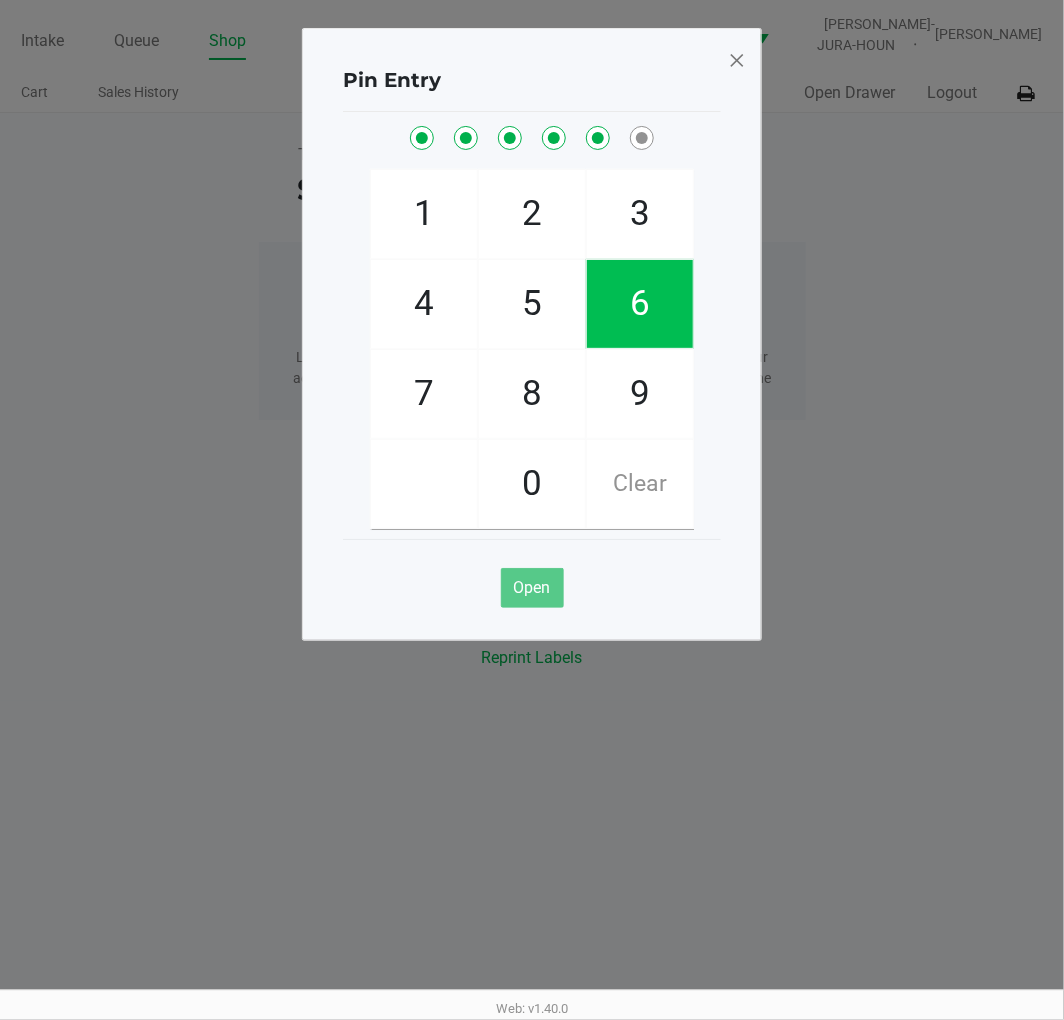 checkbox on "true" 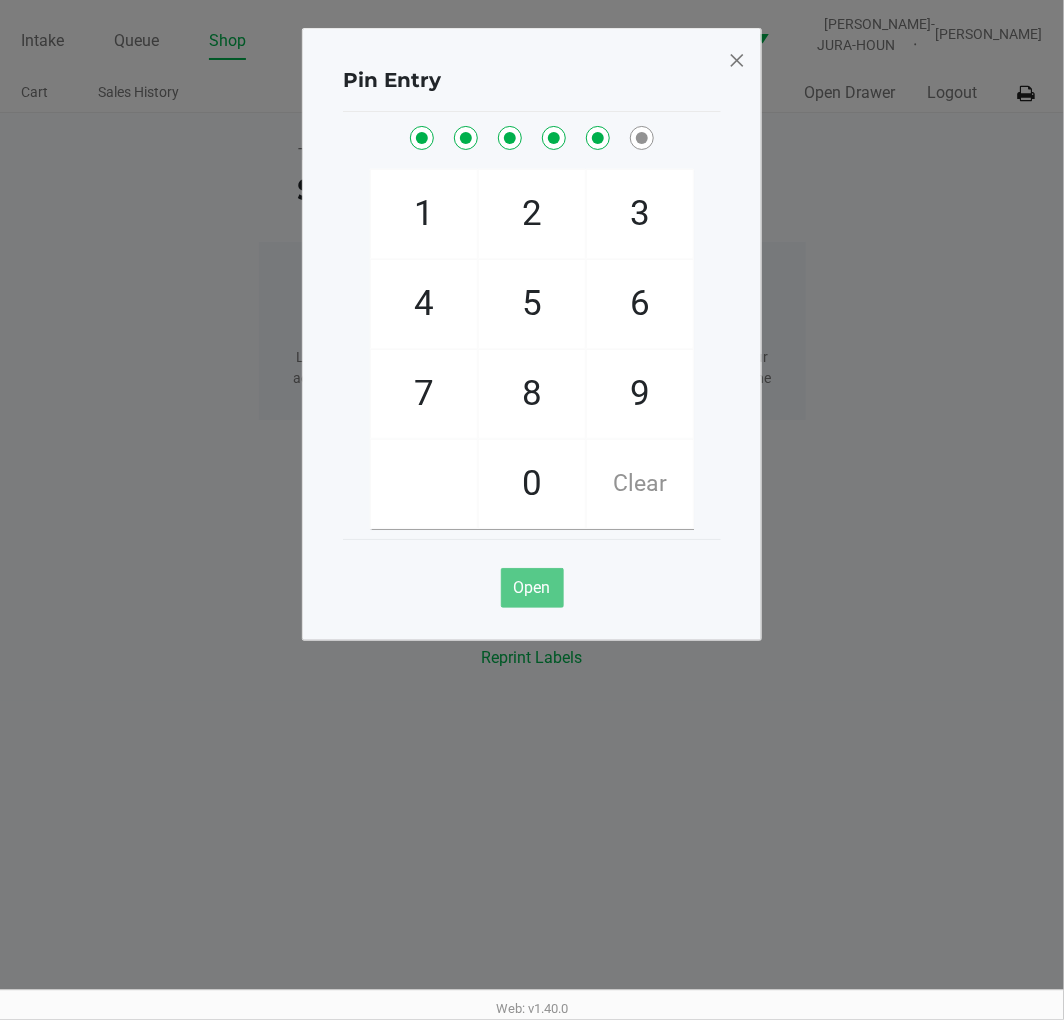 click on "8" 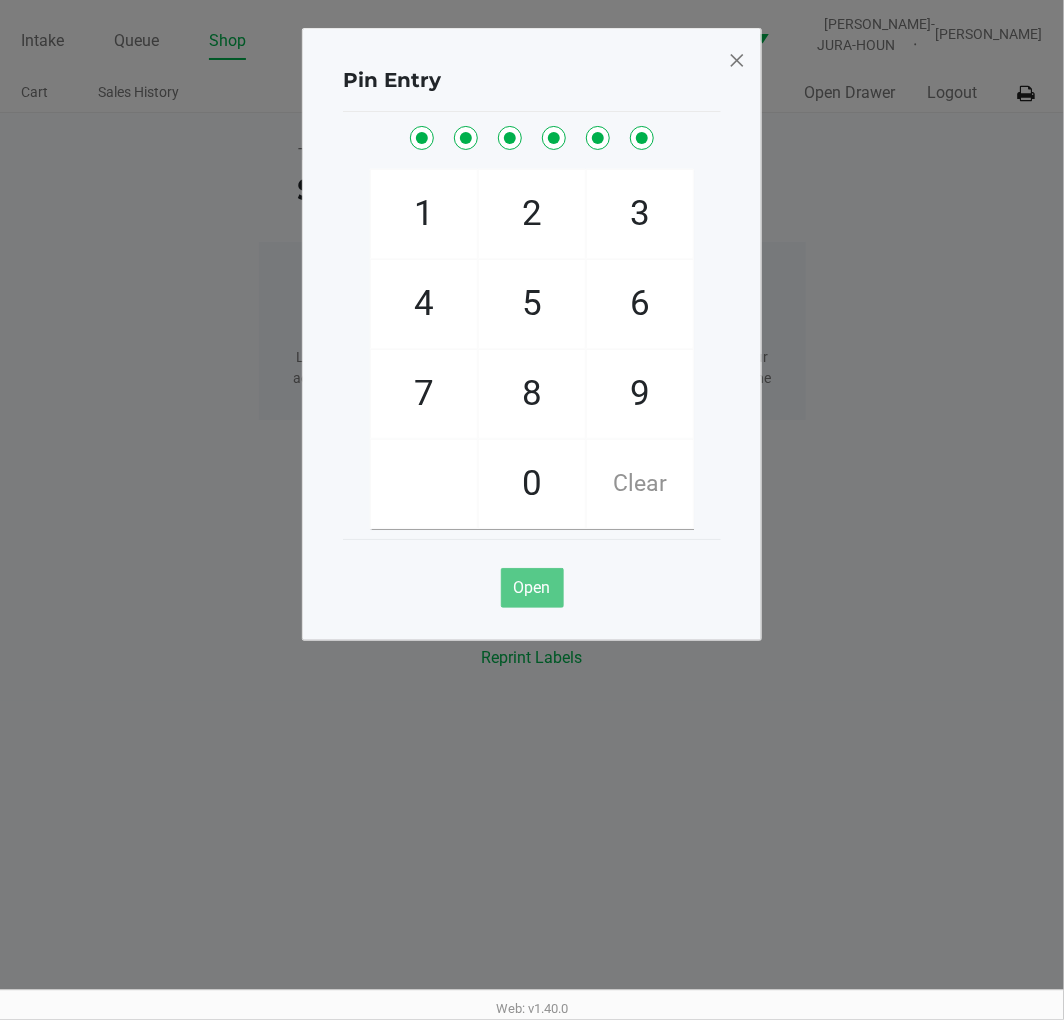 checkbox on "true" 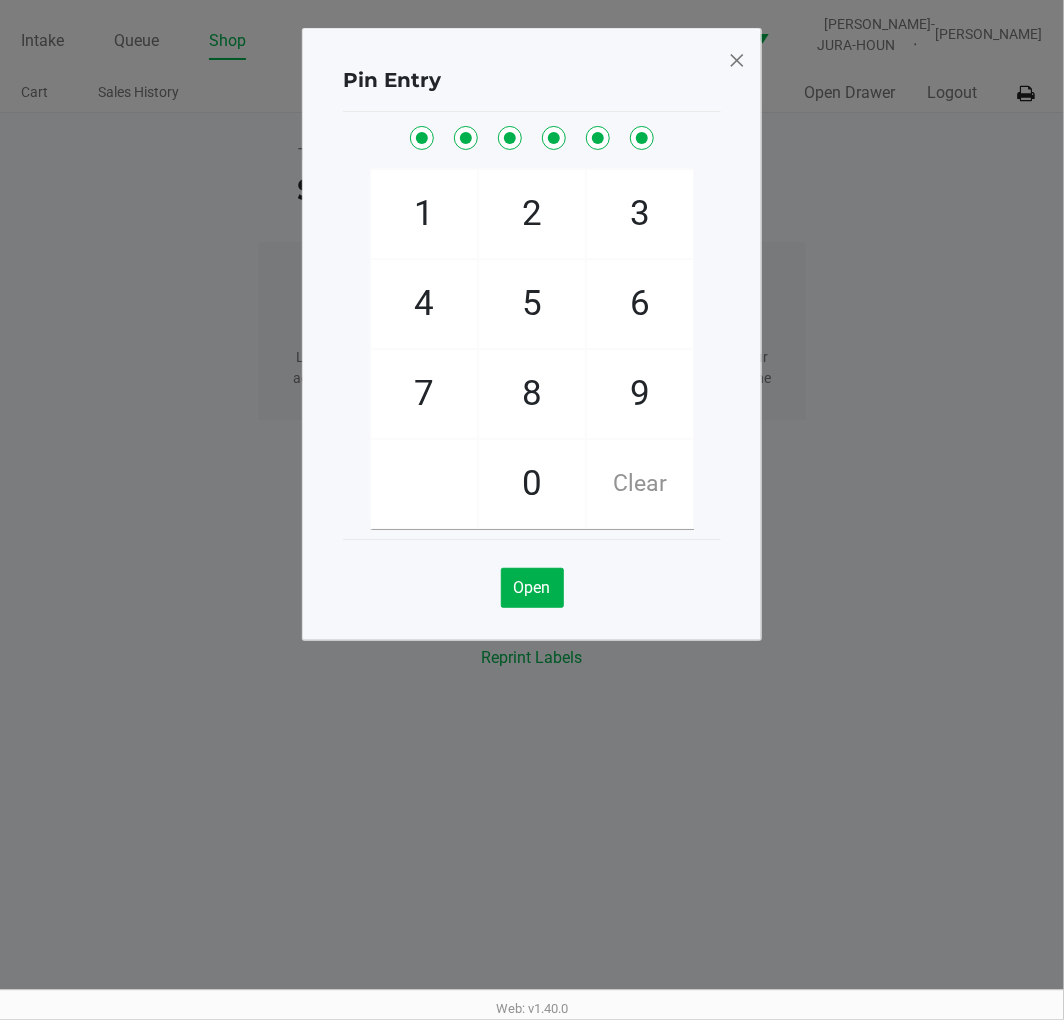 click on "Pin Entry  1   4   7       2   5   8   0   3   6   9   Clear   Open" 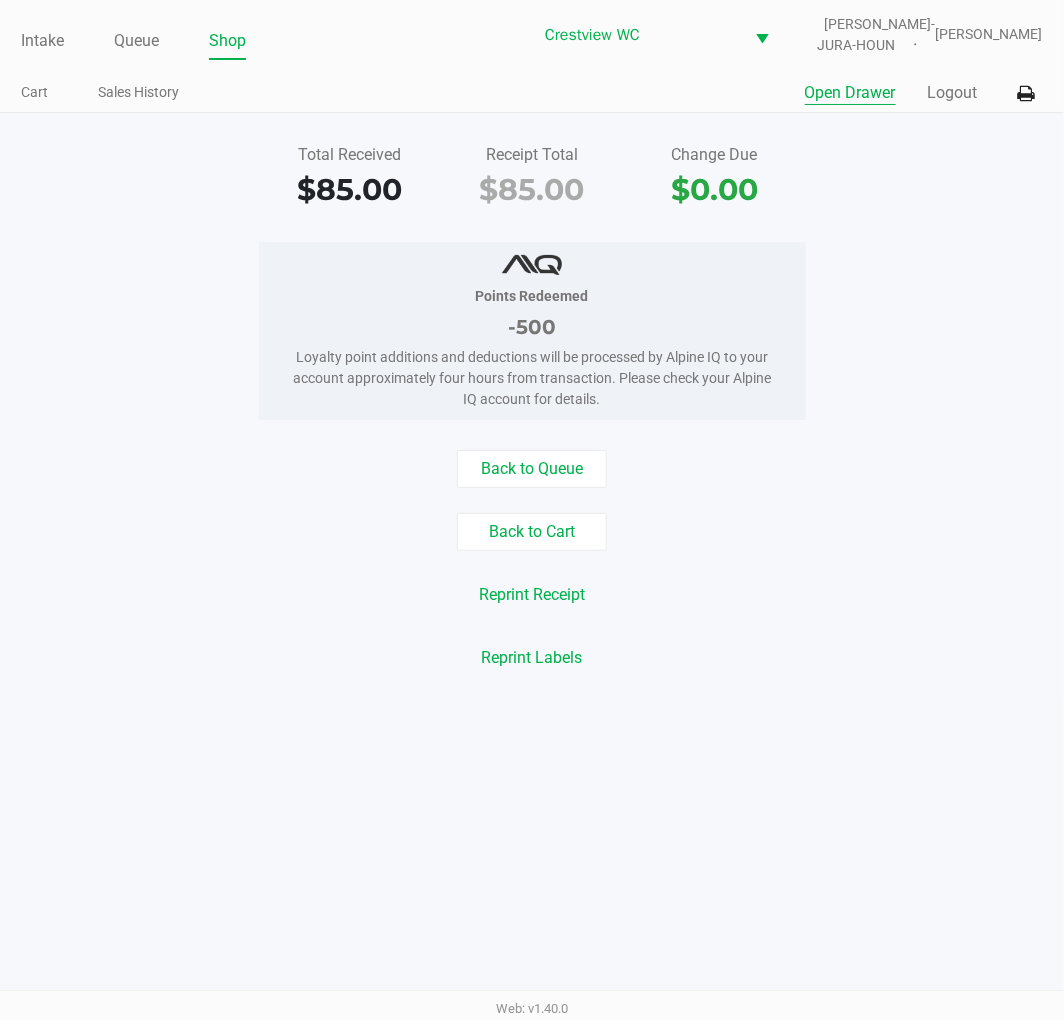 click on "Points Redeemed   -500   Loyalty point additions and deductions will be processed by Alpine IQ to your account approximately four hours from transaction. Please check your Alpine IQ account for details." 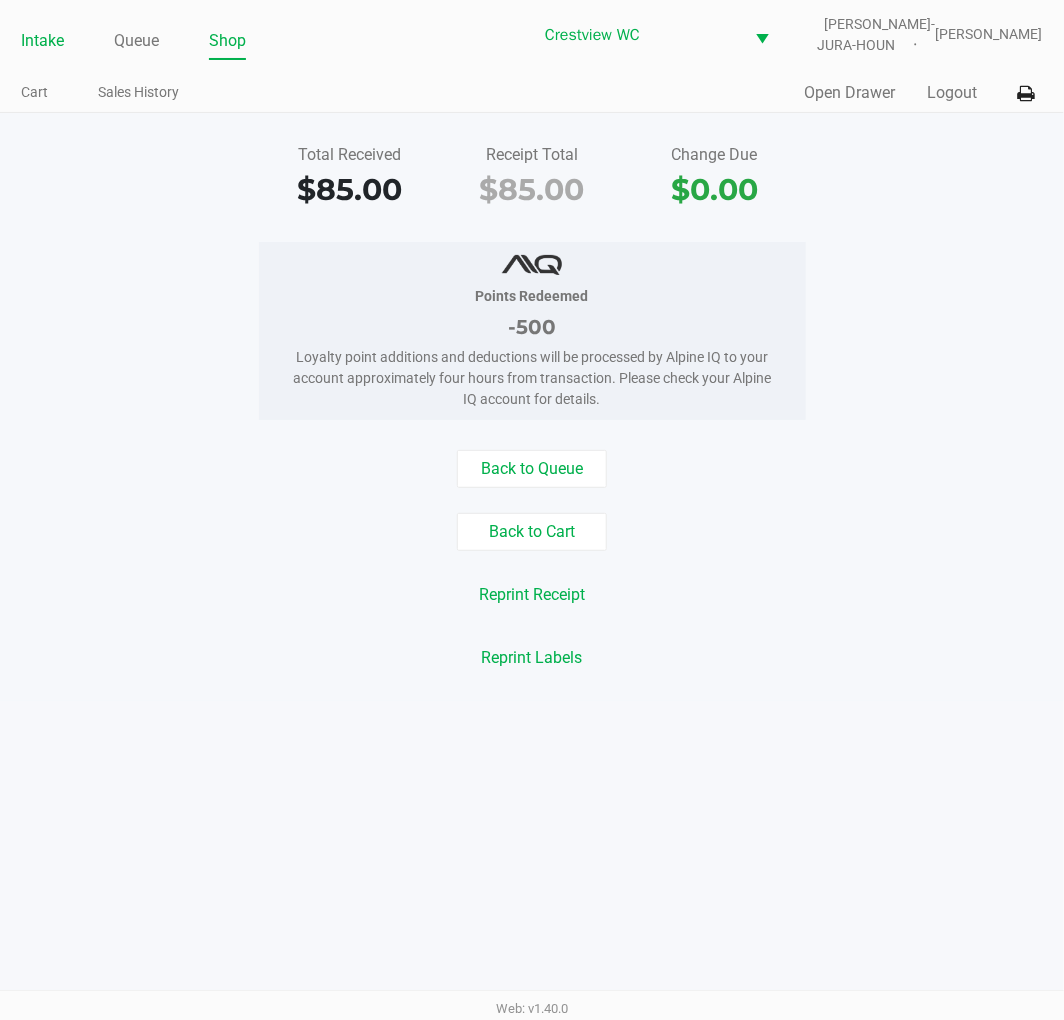 click on "Intake" 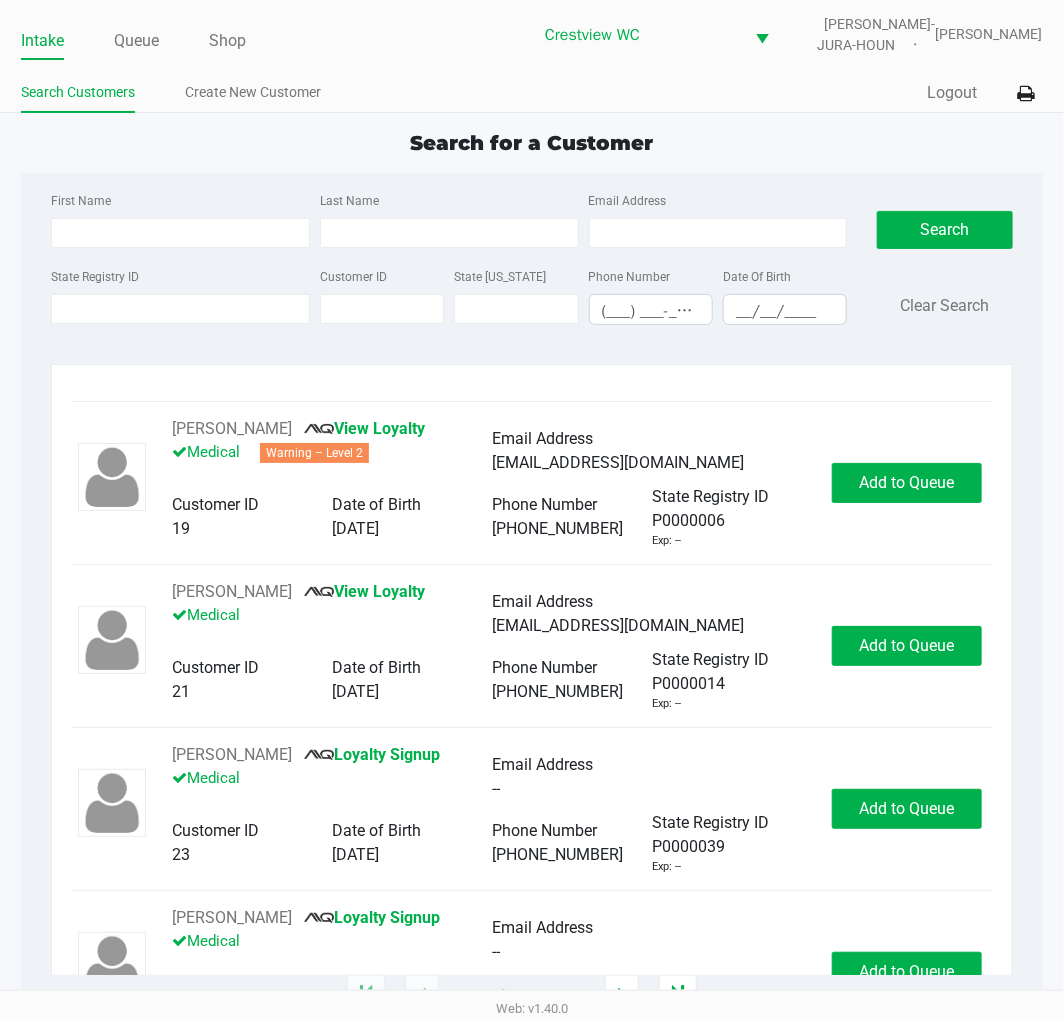 scroll, scrollTop: 0, scrollLeft: 0, axis: both 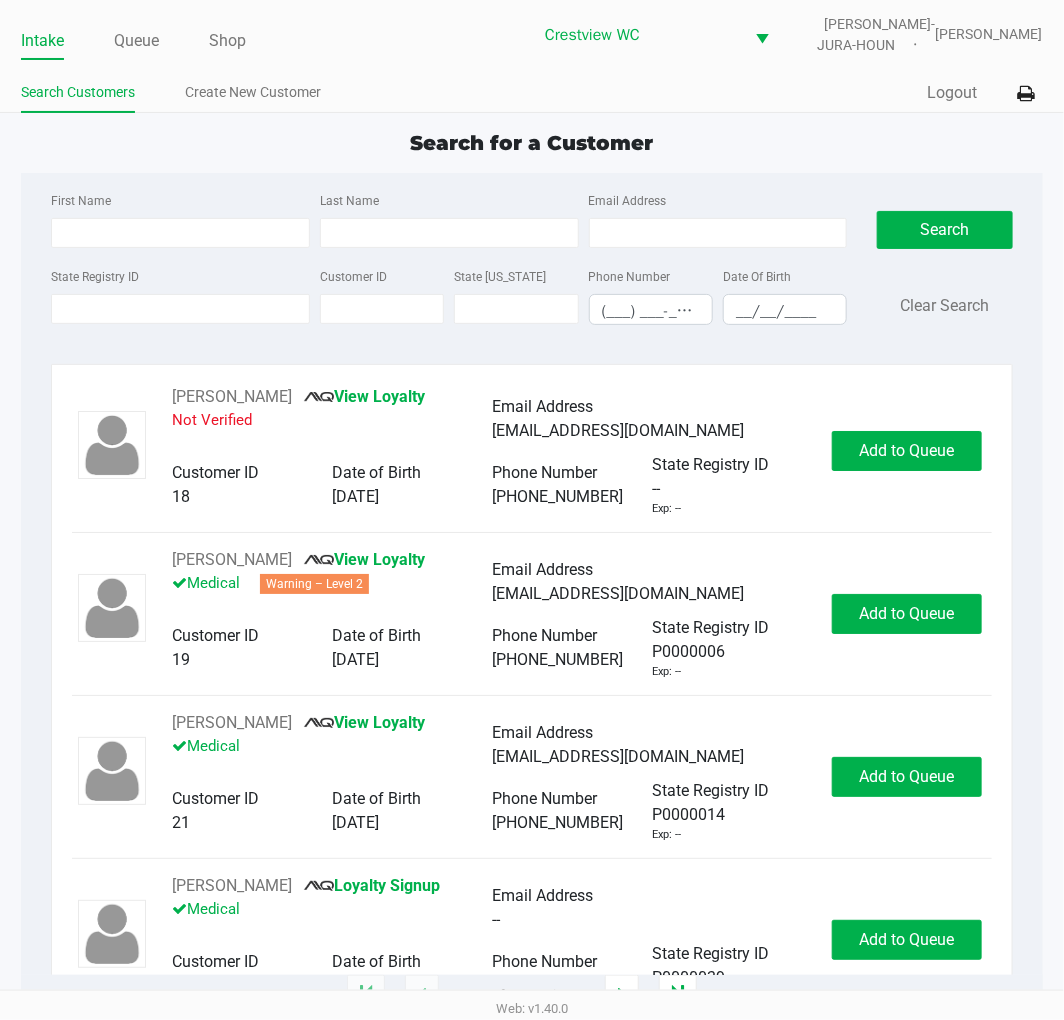 click on "Intake Queue Shop Crestview WC  BRUNO-JURA-HOUN   Eric Stevenson  Search Customers Create New Customer  Quick Sale   Logout  Search for a Customer First Name Last Name Email Address State Registry ID Customer ID State ID Phone Number (___) ___-____ Date Of Birth __/__/____  Search   Clear Search   RICHARD MURPHY       View Loyalty   Not Verified   Email Address   ms1111111111@hotmail.com   Customer ID   18   Date of Birth   04/02/1955   Phone Number   (727) 515-7256   State Registry ID   --   Exp: --   Add to Queue   ADELE OSORIO       View Loyalty   Medical   Warning – Level 2   Email Address   floatingonmycloud@gmail.com   Customer ID   19   Date of Birth   02/15/1955   Phone Number   (516) 205-8315   State Registry ID   P0000006   Exp: --   Add to Queue   CHARLOTTE LEE       View Loyalty   Medical   Email Address   cblee0915@gmail.com   Customer ID   21   Date of Birth   09/15/1961   Phone Number   (609) 792-5321   State Registry ID   P0000014   Exp: --   Add to Queue   CRAWFORD KER       --" 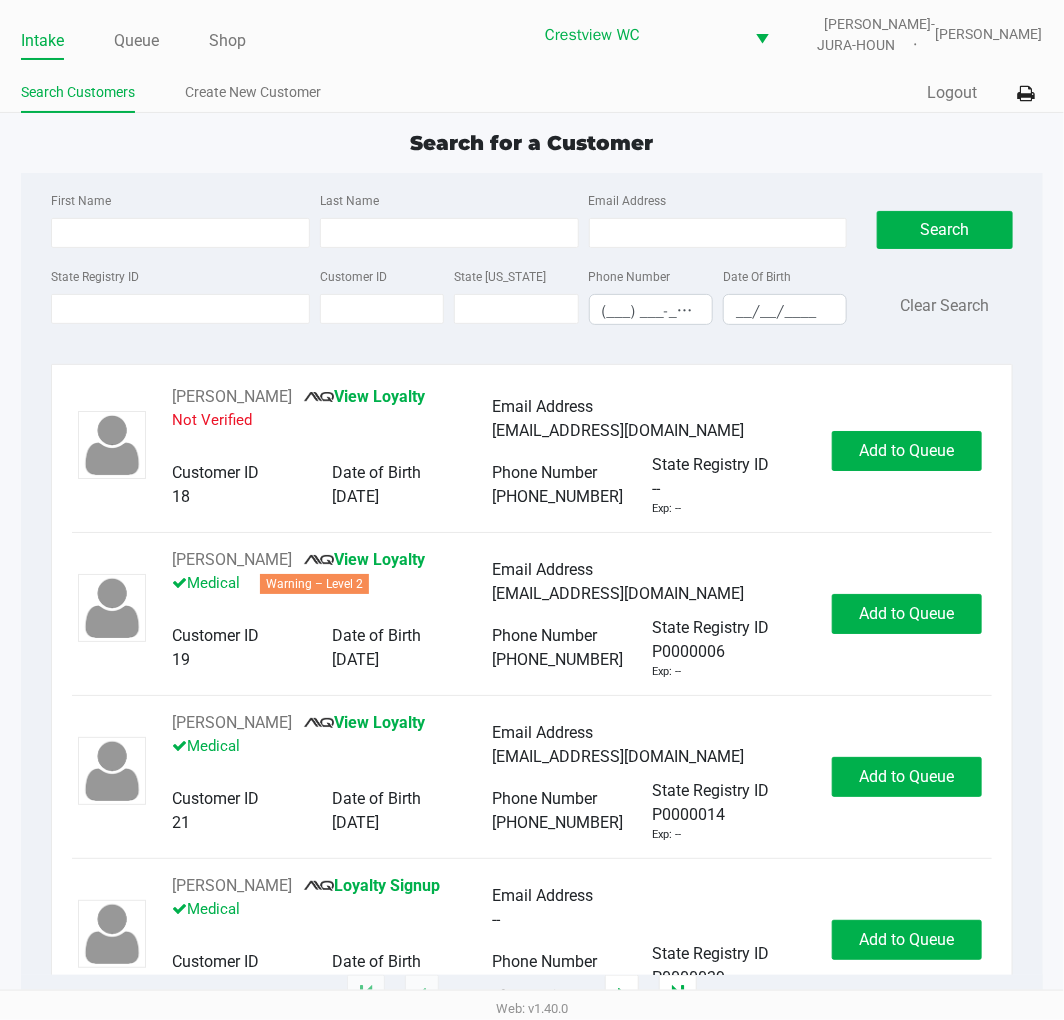 click on "Search for a Customer" 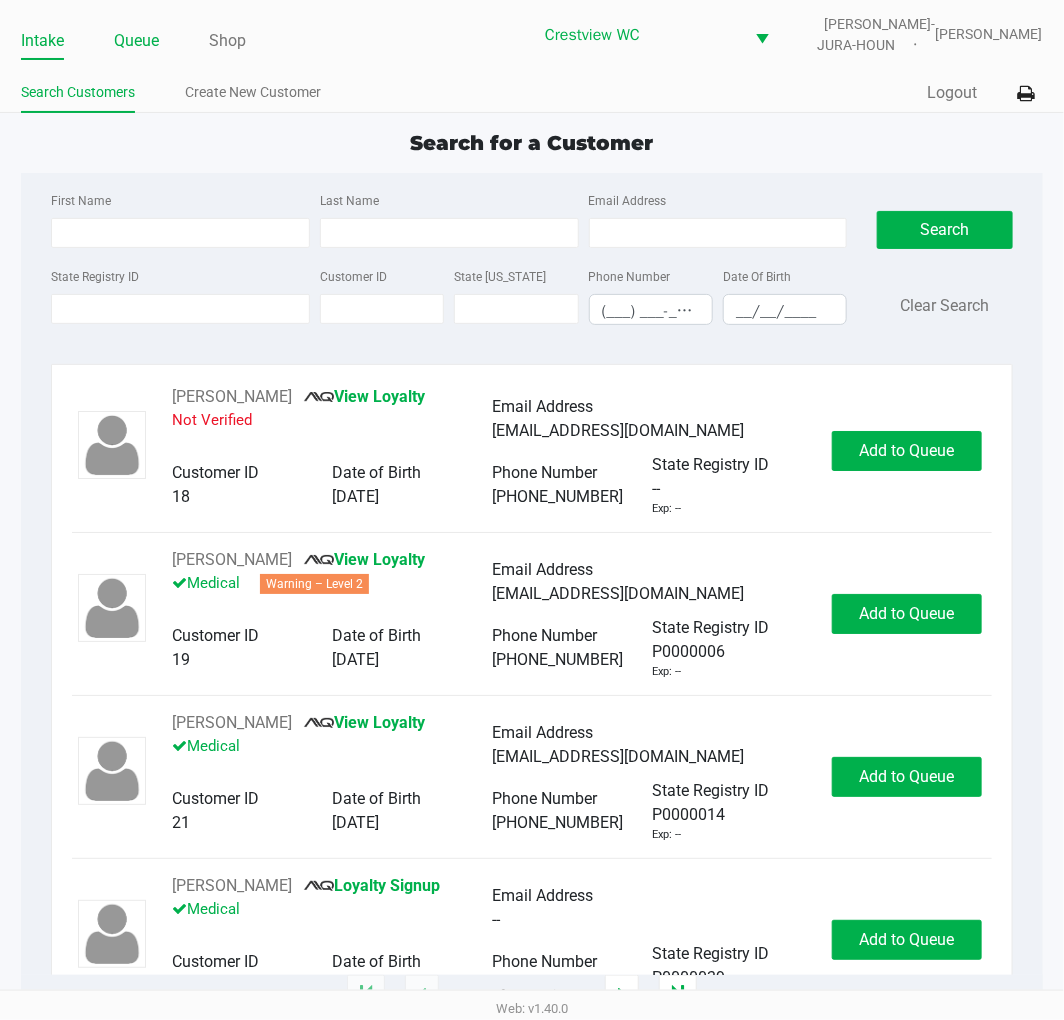 click on "Queue" 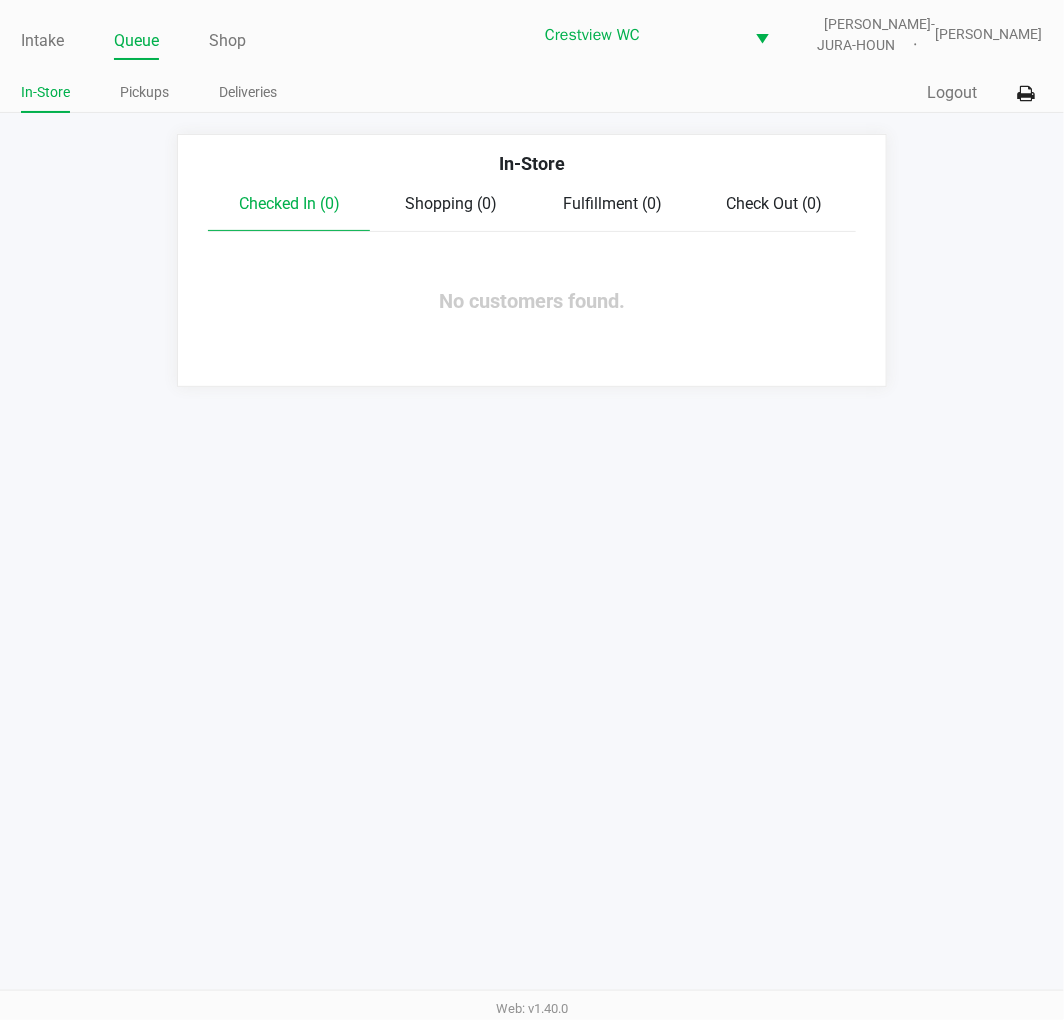 click on "Pickups" 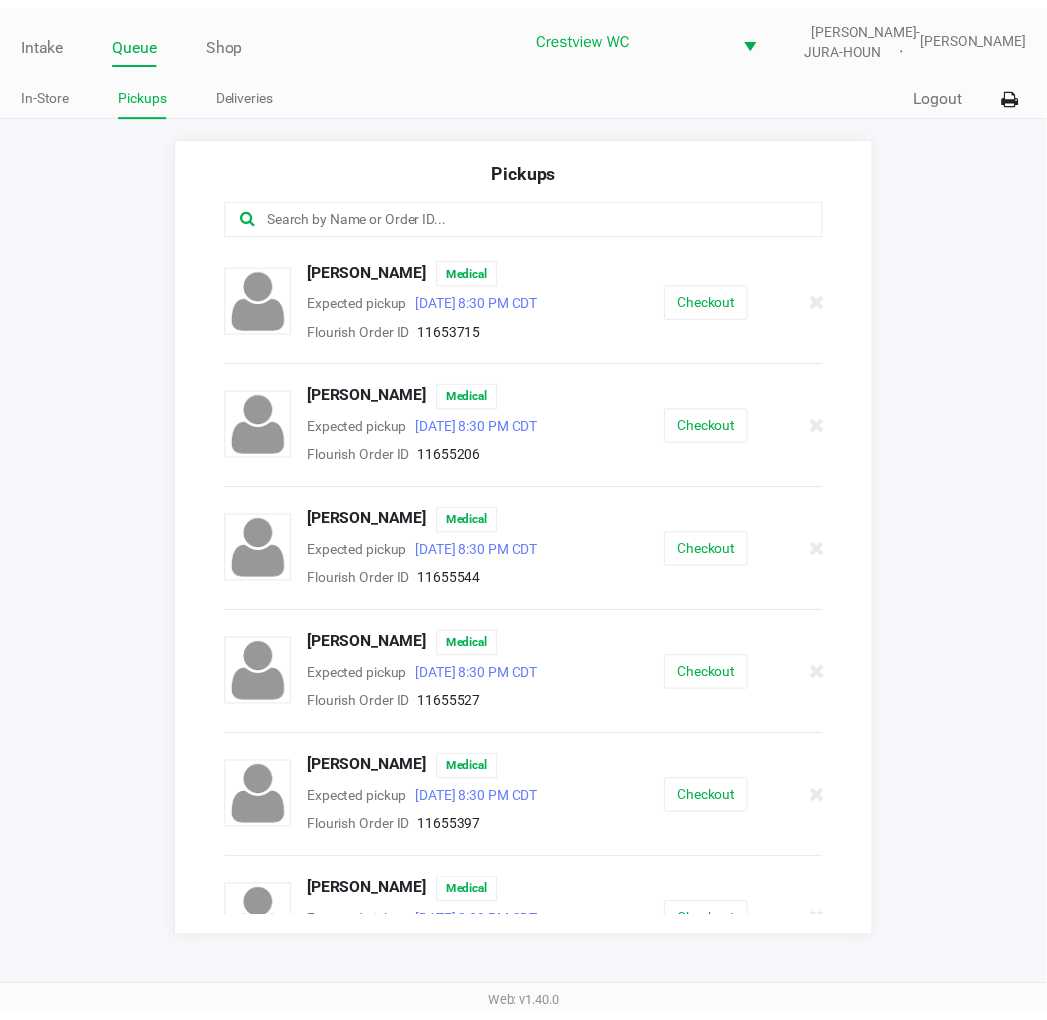 scroll, scrollTop: 526, scrollLeft: 0, axis: vertical 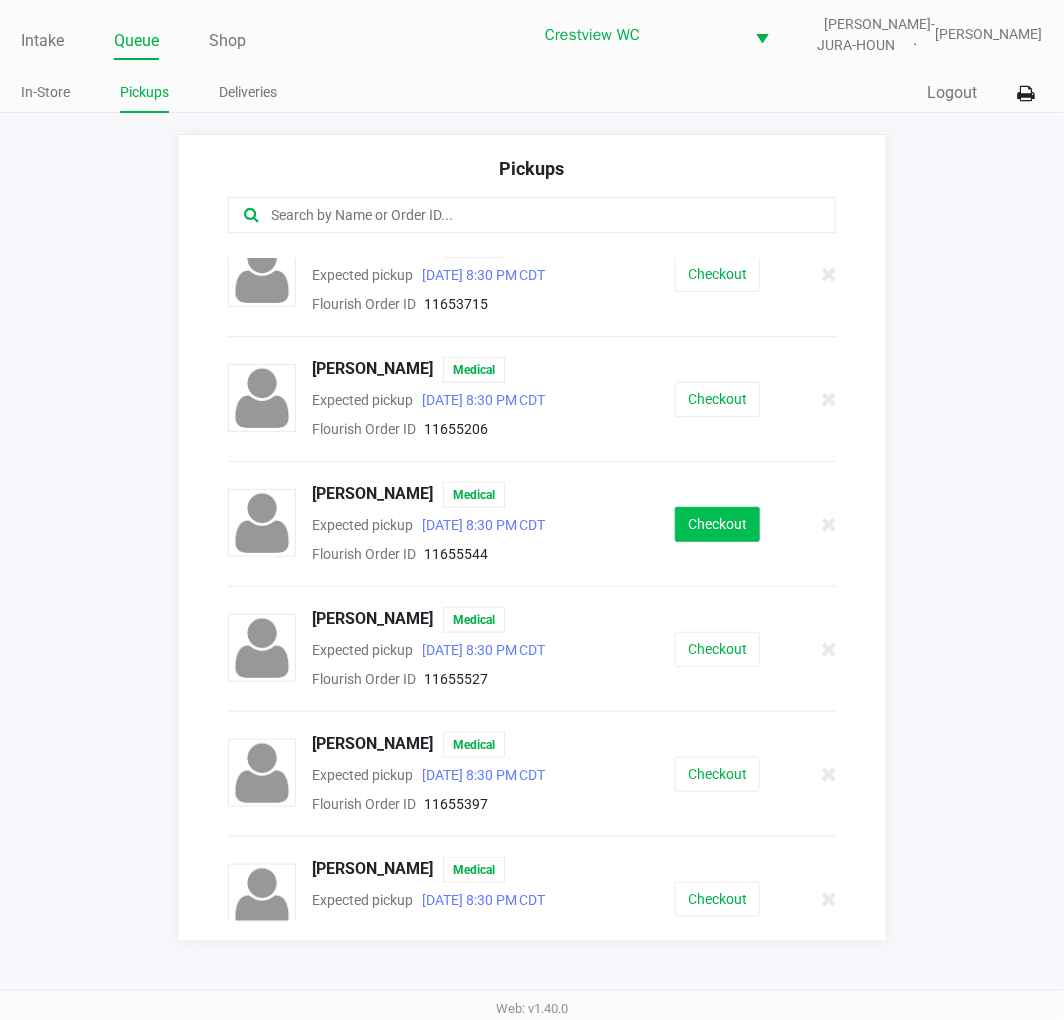 click on "Checkout" 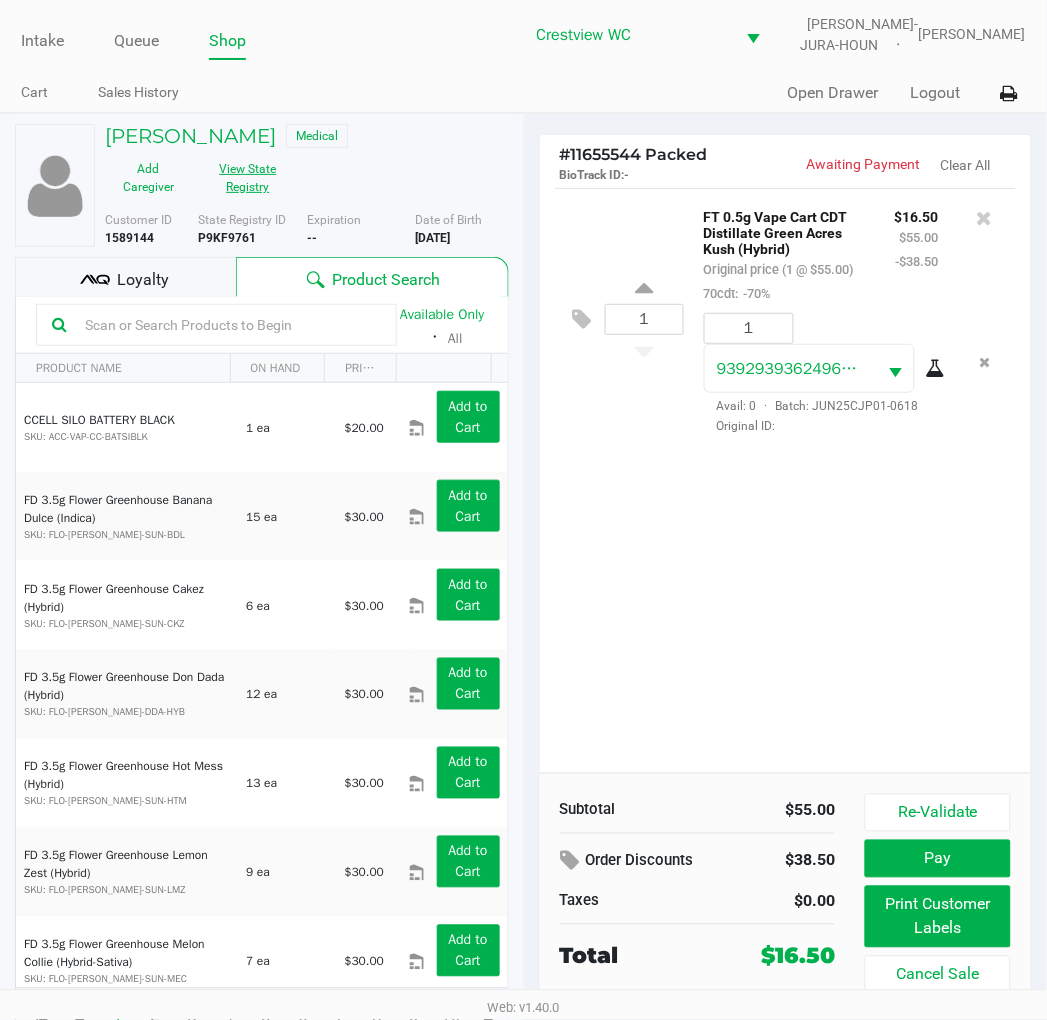 click on "View State Registry" 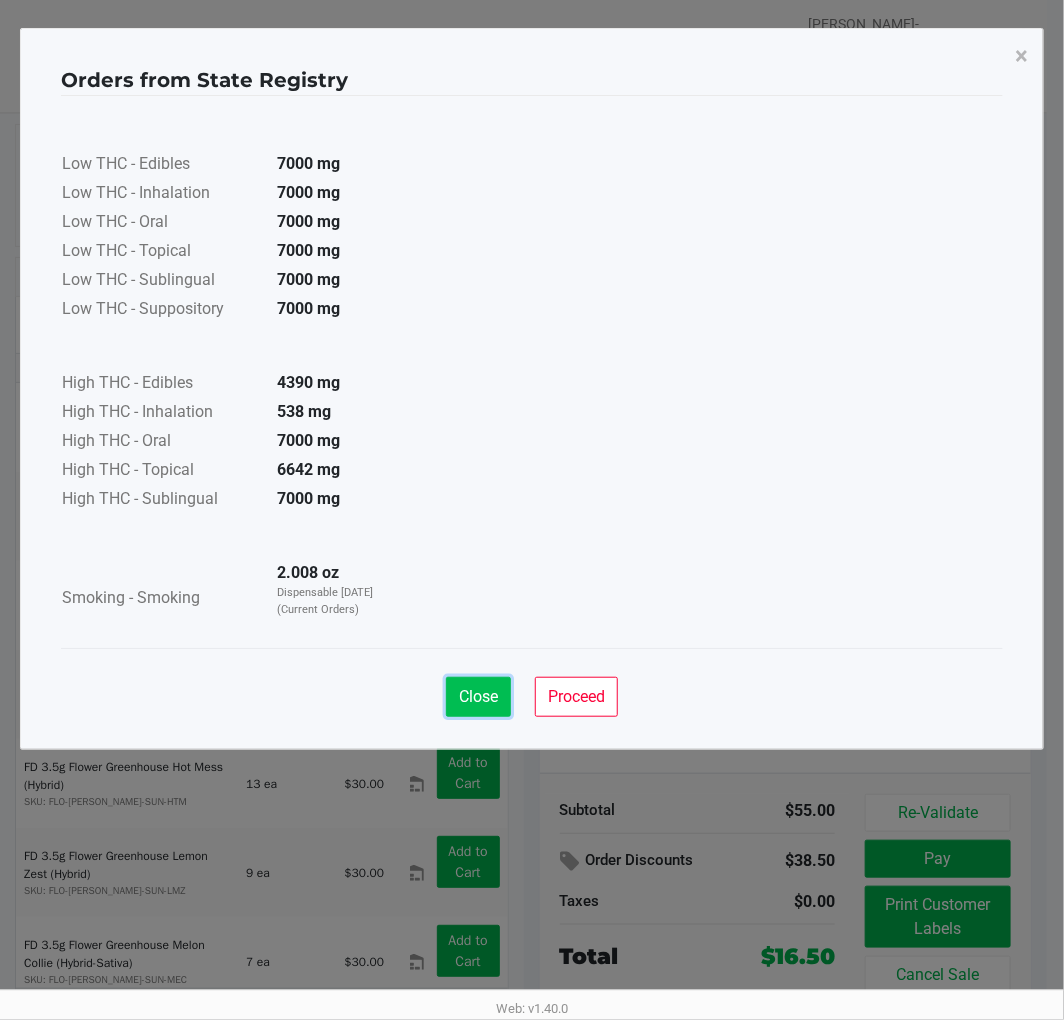 click on "Close" 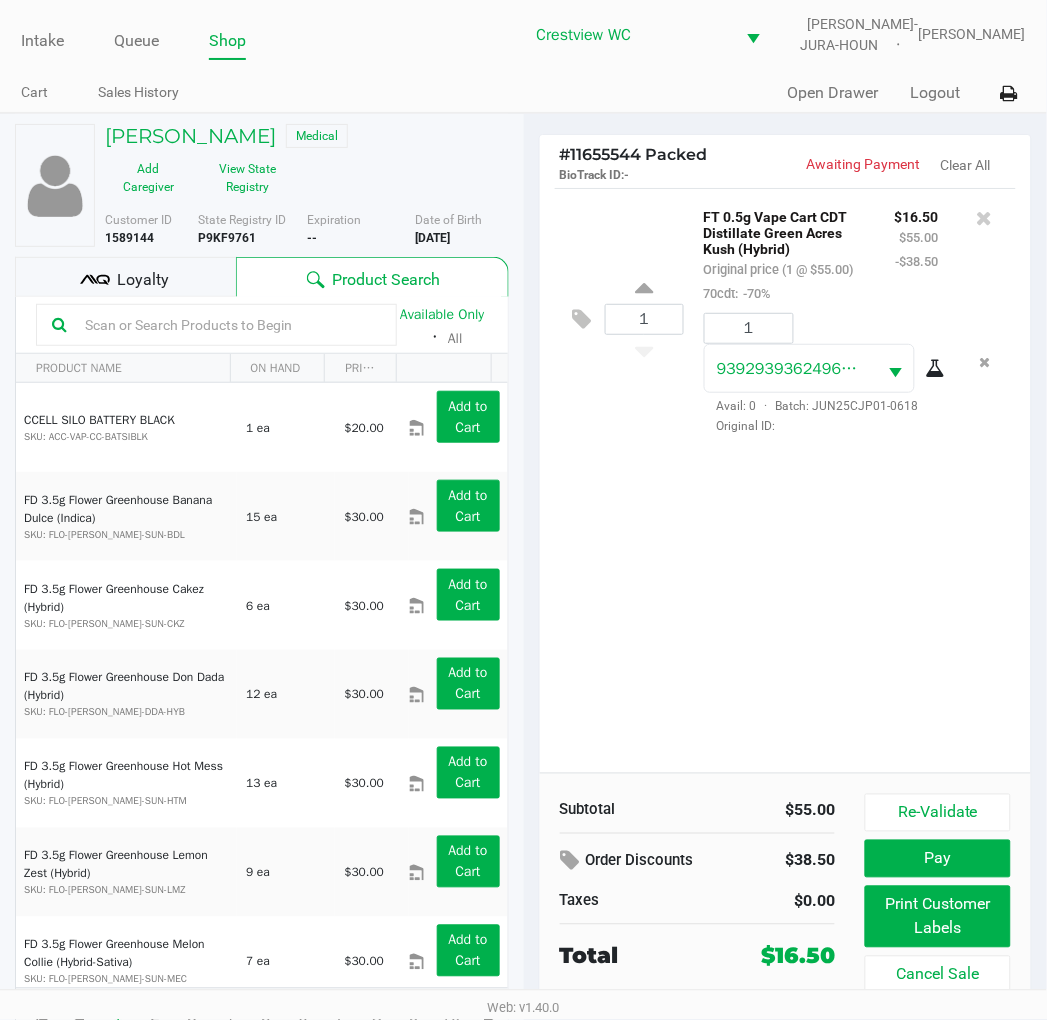 click on "1  FT 0.5g Vape Cart CDT Distillate Green Acres Kush (Hybrid)   Original price (1 @ $55.00)  70cdt:  -70% $16.50 $55.00 -$38.50 1 9392939362496694  Avail: 0  ·  Batch: JUN25CJP01-0618   Original ID:" 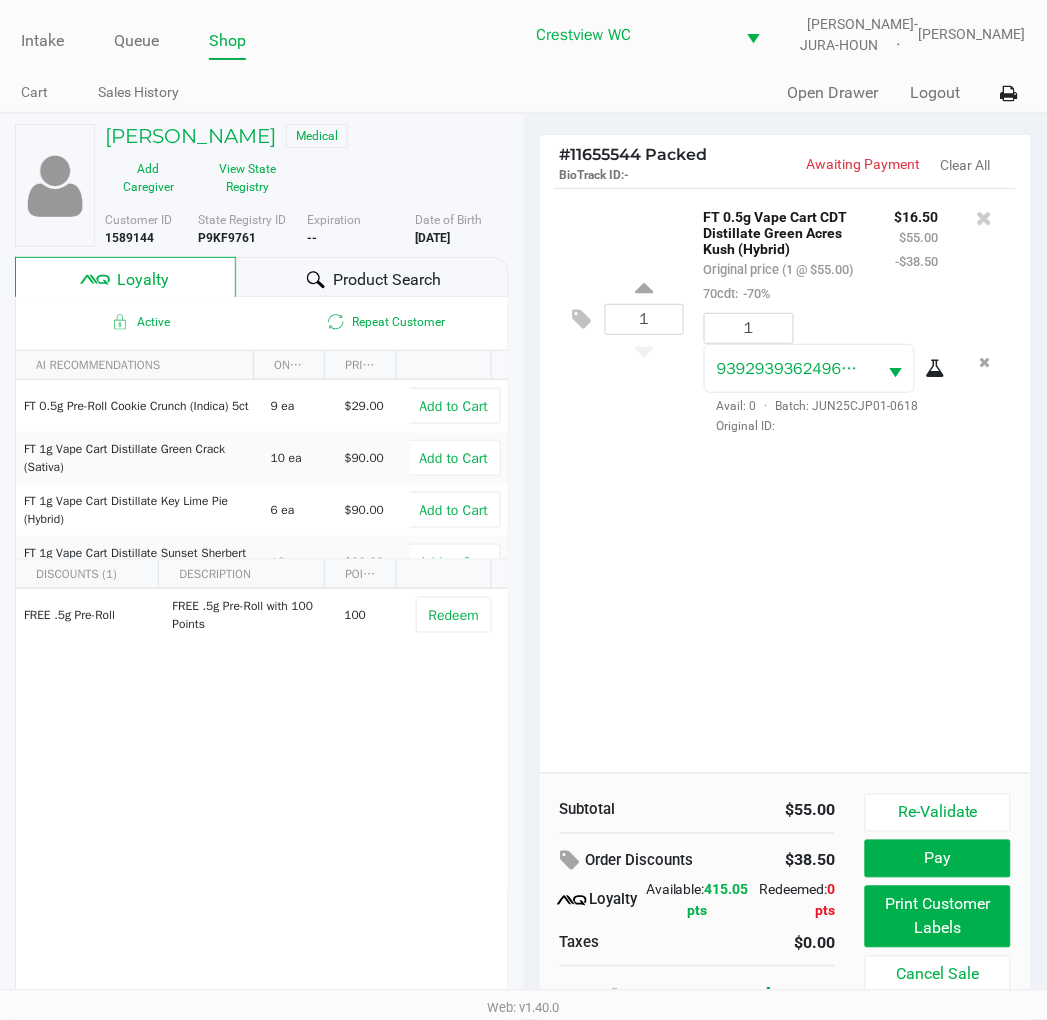 click on "1  FT 0.5g Vape Cart CDT Distillate Green Acres Kush (Hybrid)   Original price (1 @ $55.00)  70cdt:  -70% $16.50 $55.00 -$38.50 1 9392939362496694  Avail: 0  ·  Batch: JUN25CJP01-0618   Original ID:" 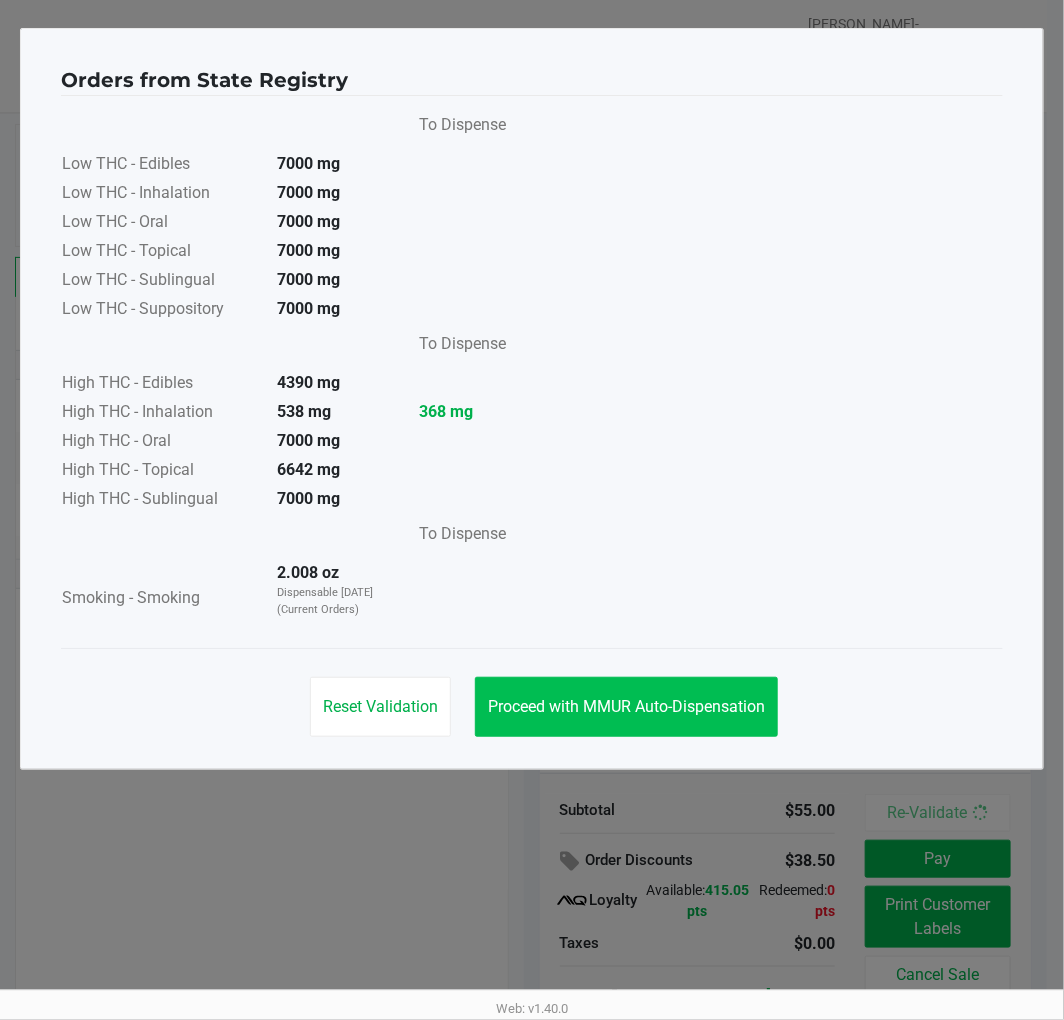 click on "Proceed with MMUR Auto-Dispensation" 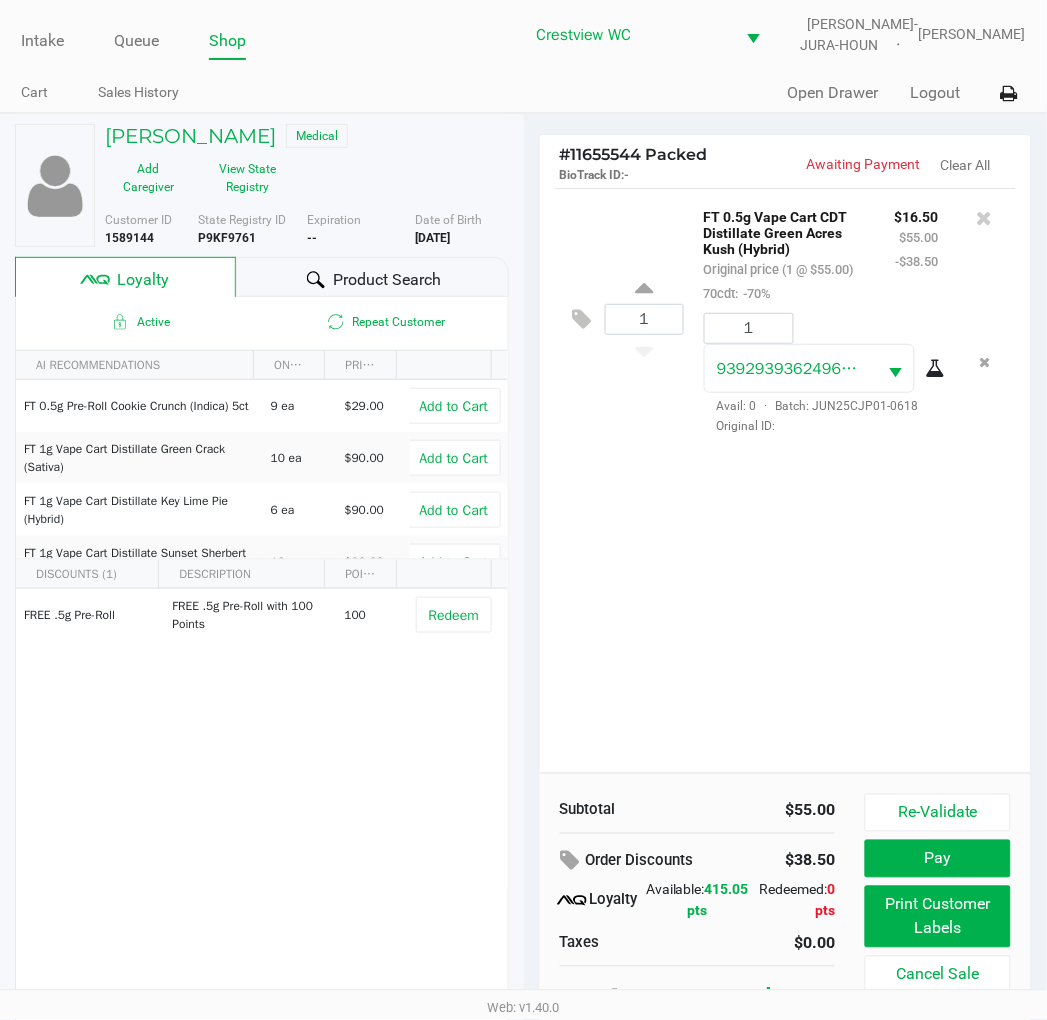 scroll, scrollTop: 37, scrollLeft: 0, axis: vertical 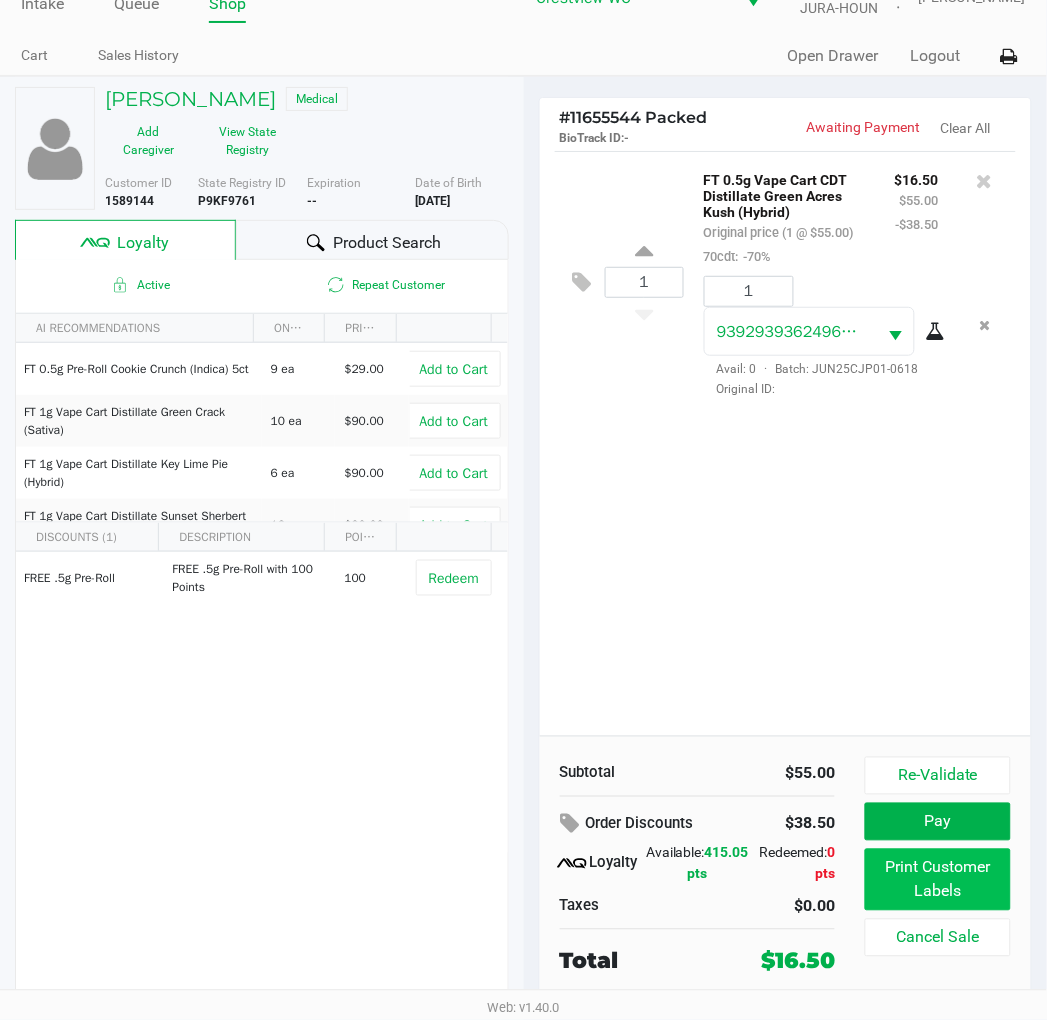 click on "Print Customer Labels" 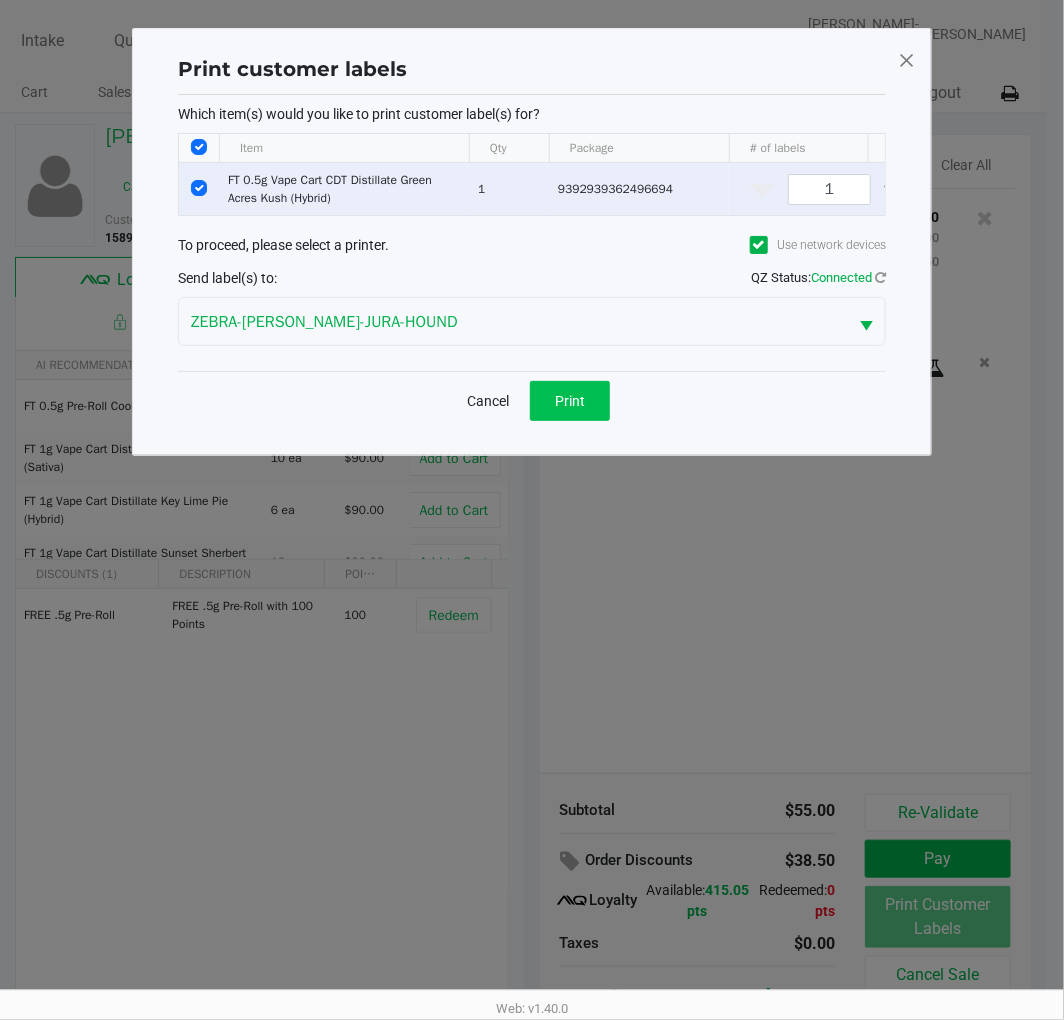click on "Print" 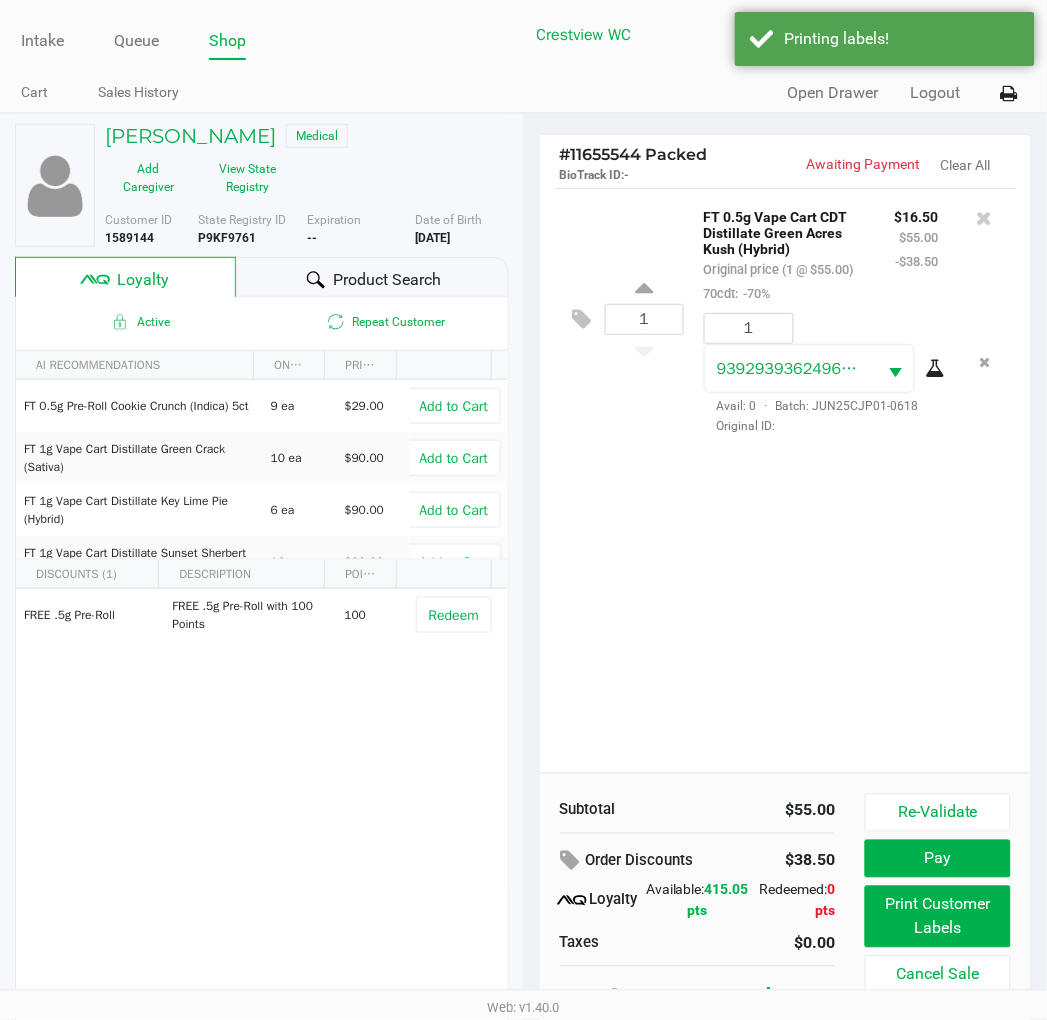 scroll, scrollTop: 37, scrollLeft: 0, axis: vertical 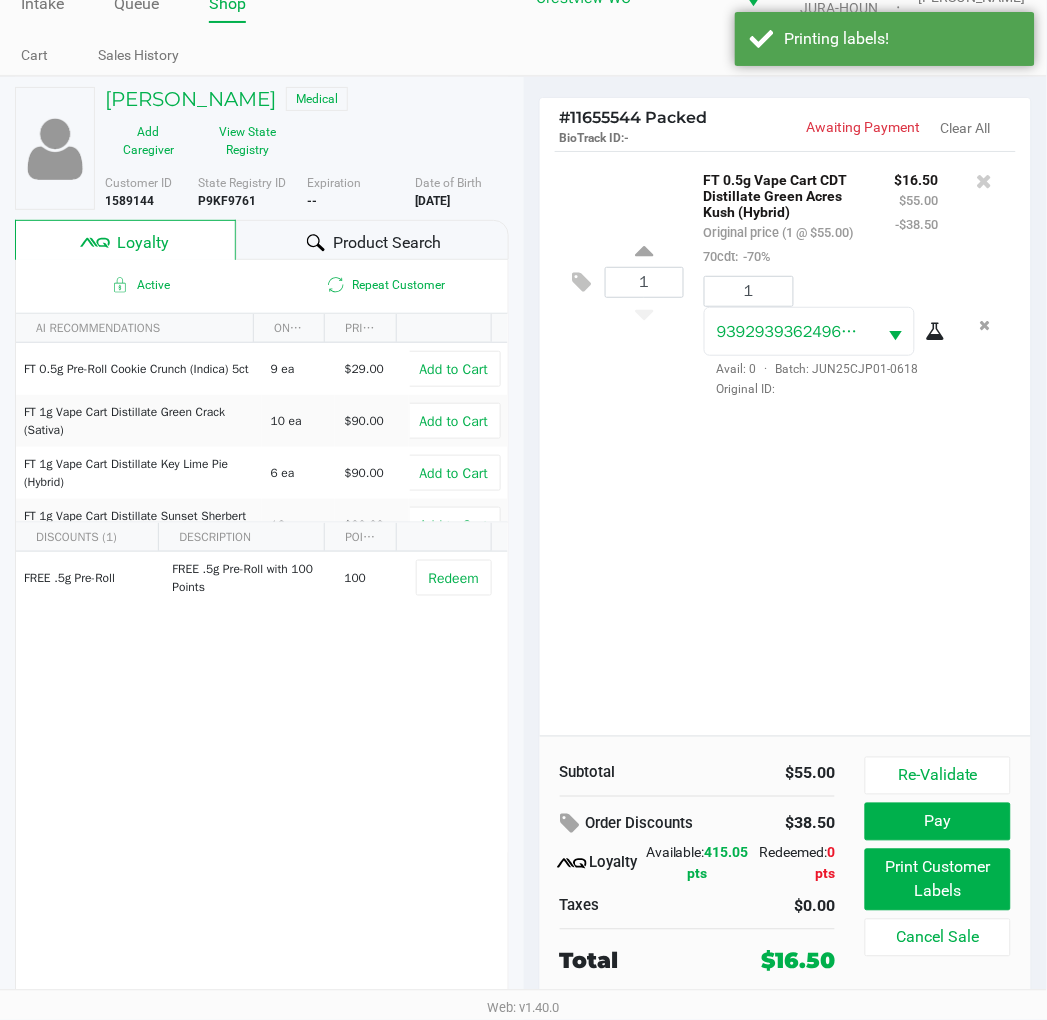 click on "Pay" 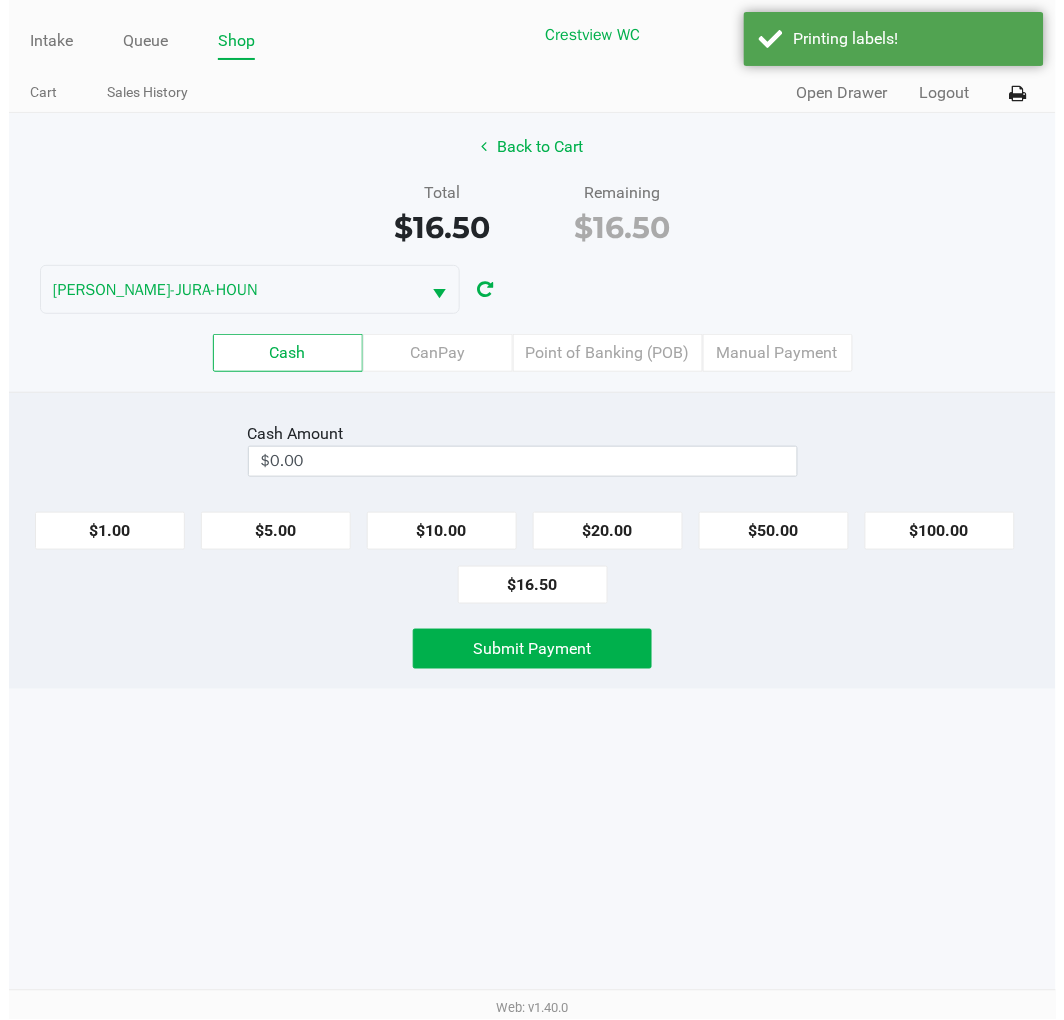 scroll, scrollTop: 0, scrollLeft: 0, axis: both 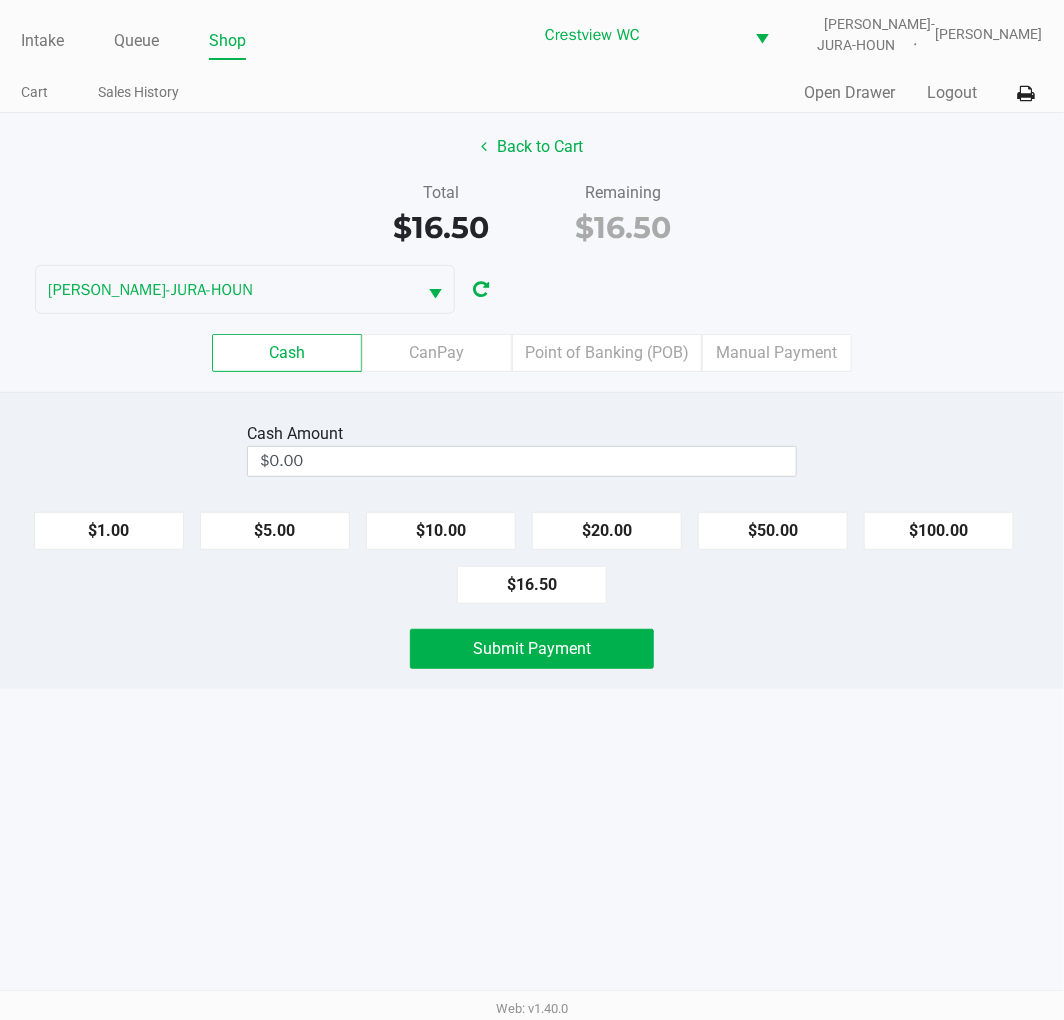 click on "$0.00" at bounding box center [522, 461] 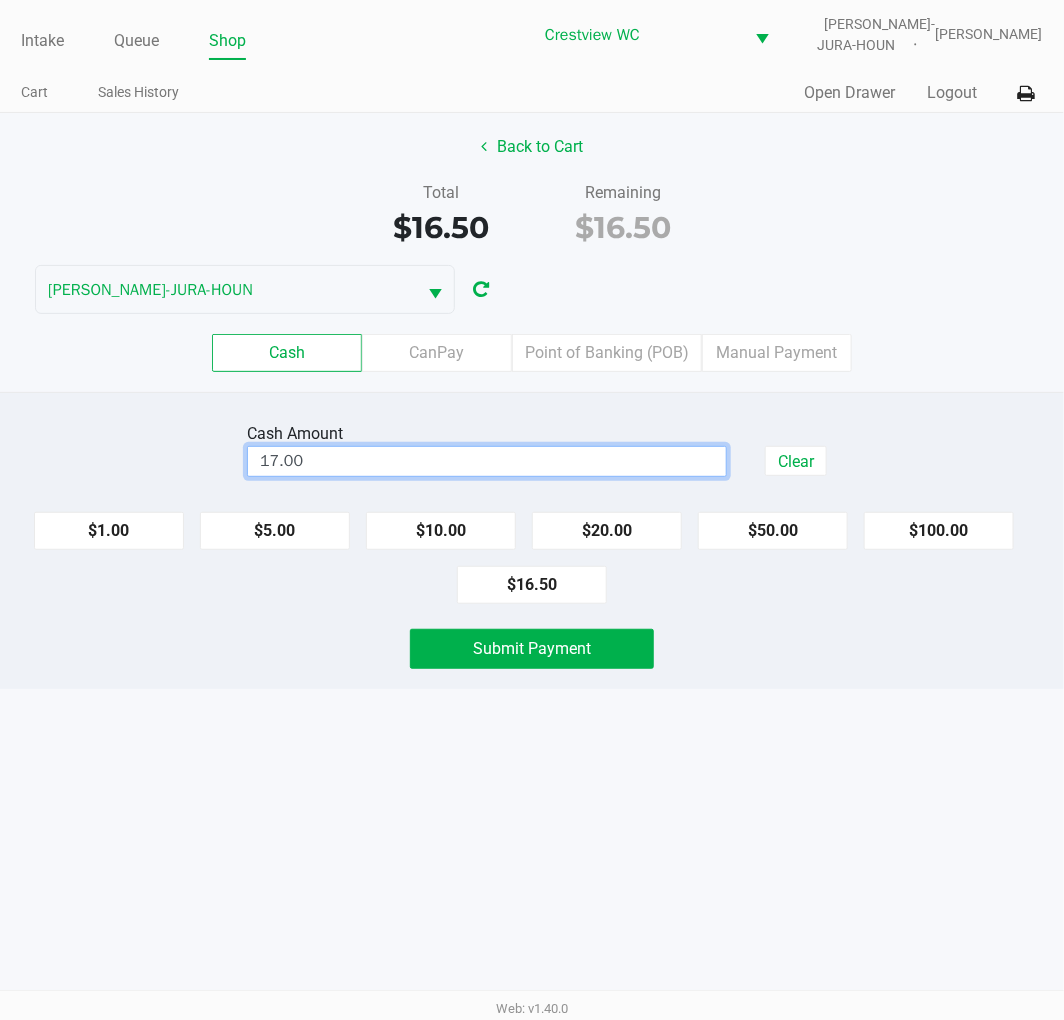 click on "Intake Queue Shop Crestview WC  BRUNO-JURA-HOUN   Eric Stevenson  Cart Sales History  Quick Sale   Open Drawer   Logout  Back to Cart   Total   $16.50   Remaining   $16.50  BRUNO-JURA-HOUN  Cash   CanPay   Point of Banking (POB)   Manual Payment   Cash  Amount  17.00  Clear   $1.00   $5.00   $10.00   $20.00   $50.00   $100.00   $16.50   Submit Payment   Web: v1.40.0" at bounding box center [532, 510] 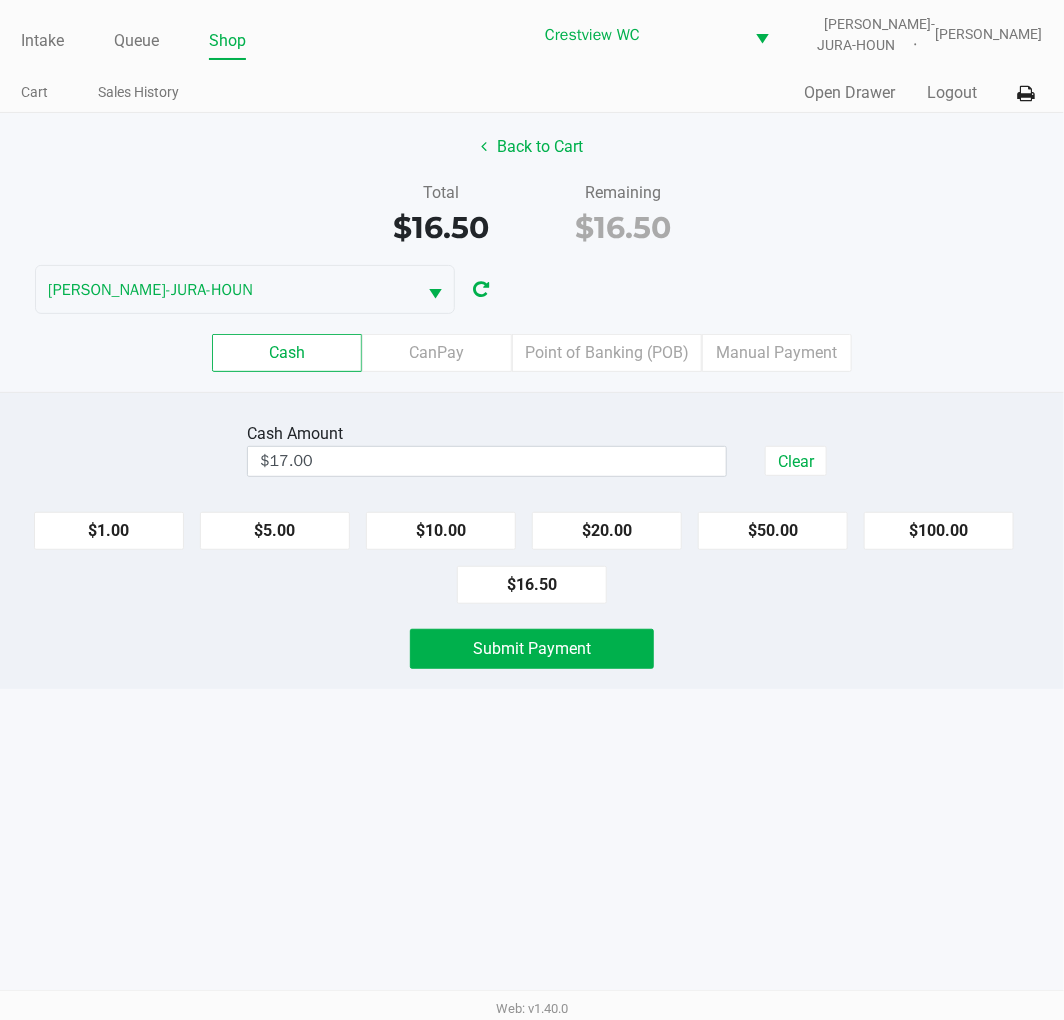 click on "Submit Payment" 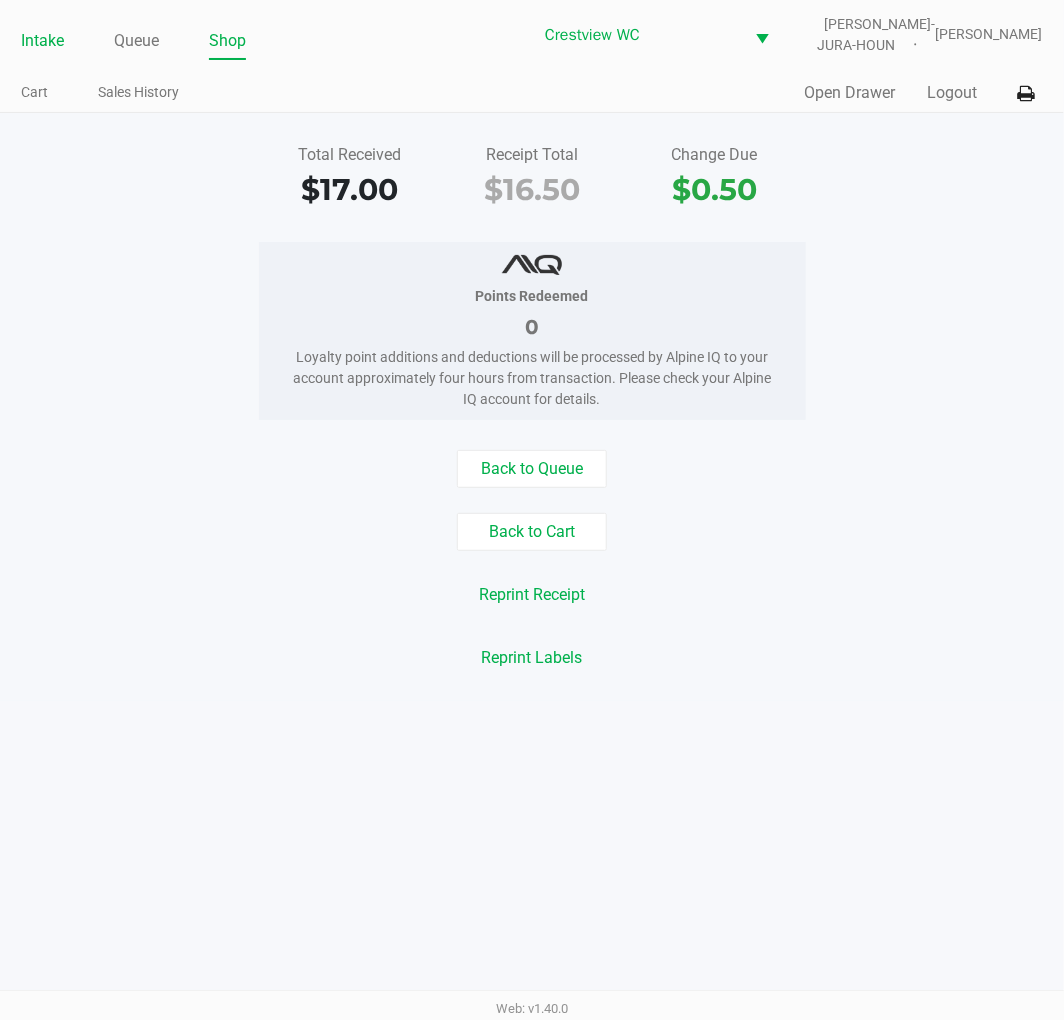 click on "Intake" 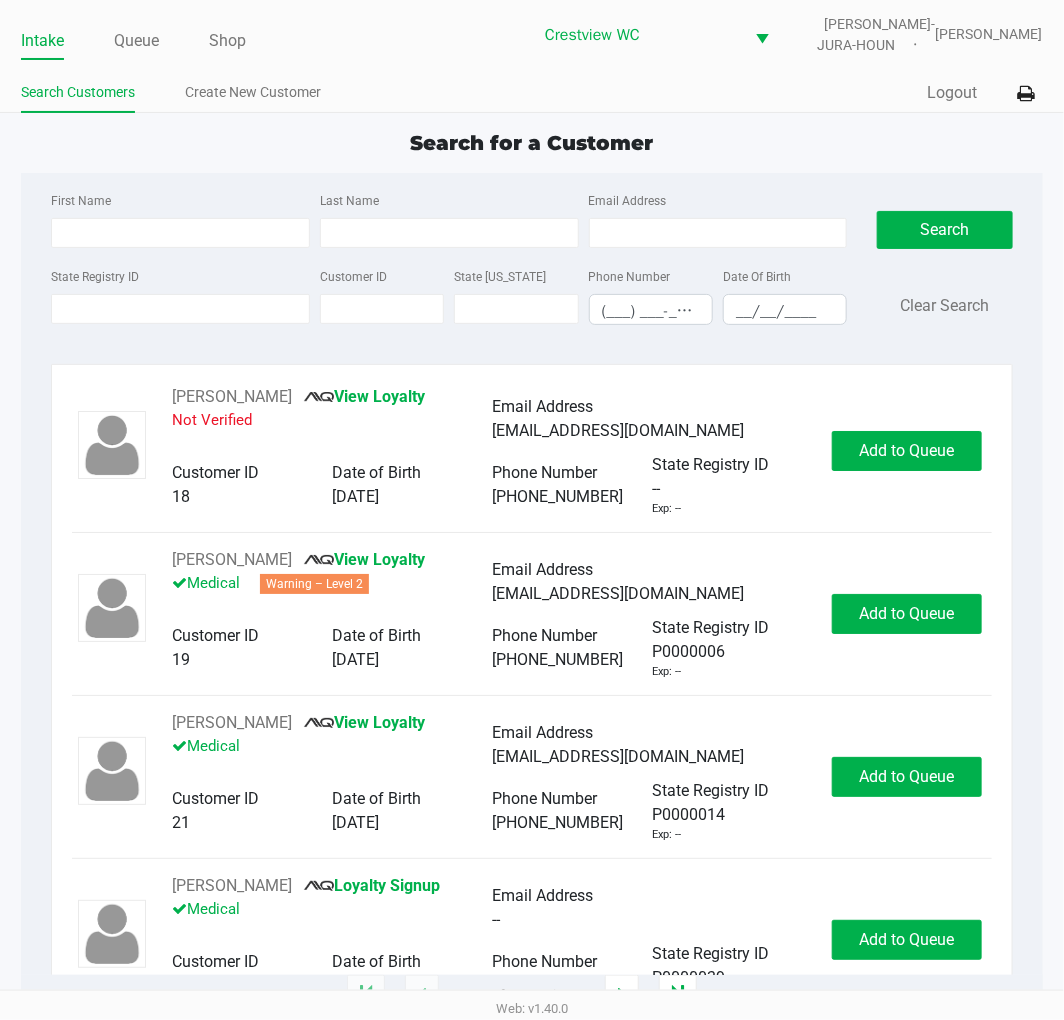 click on "Search for a Customer" 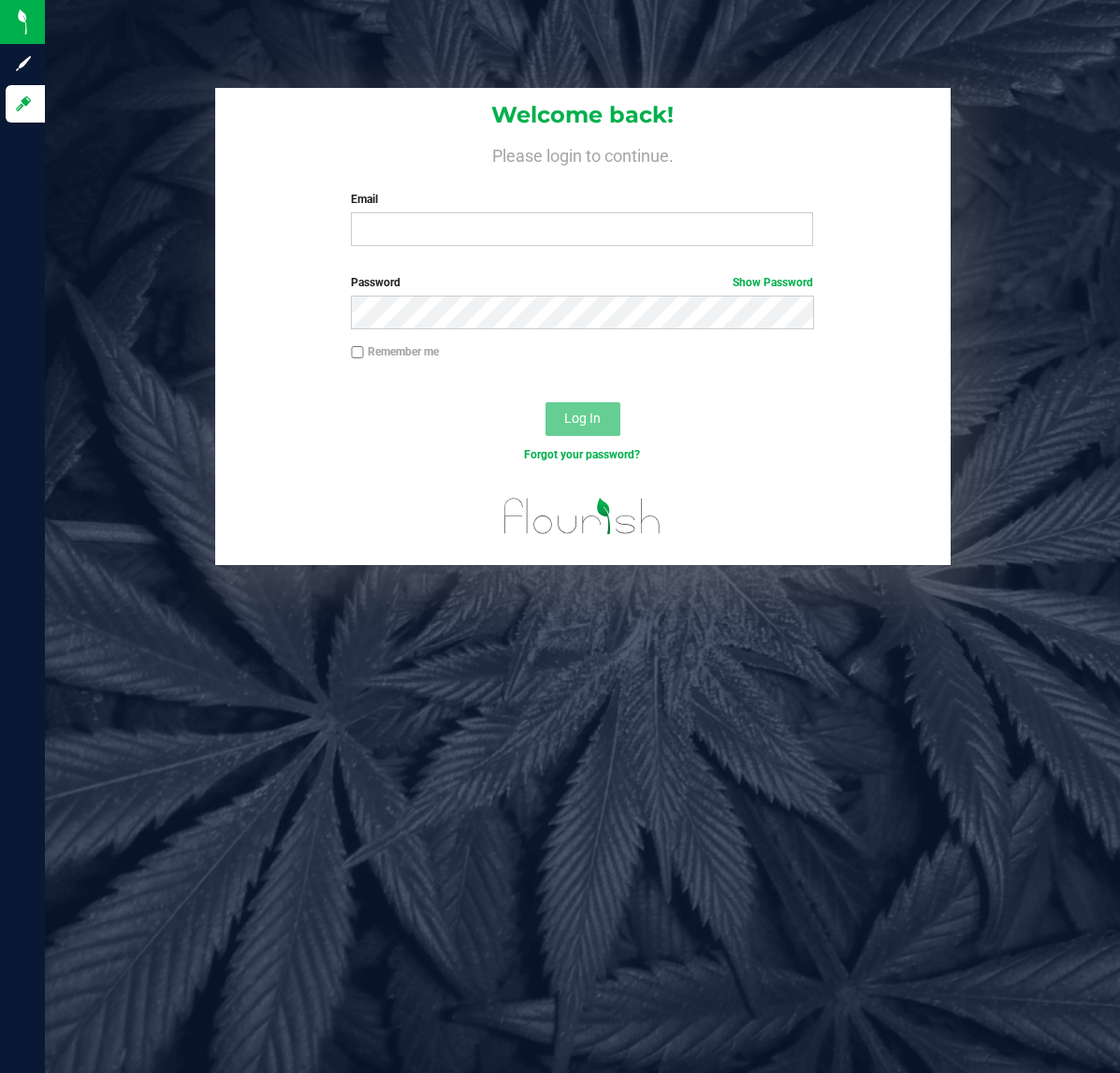 scroll, scrollTop: 0, scrollLeft: 0, axis: both 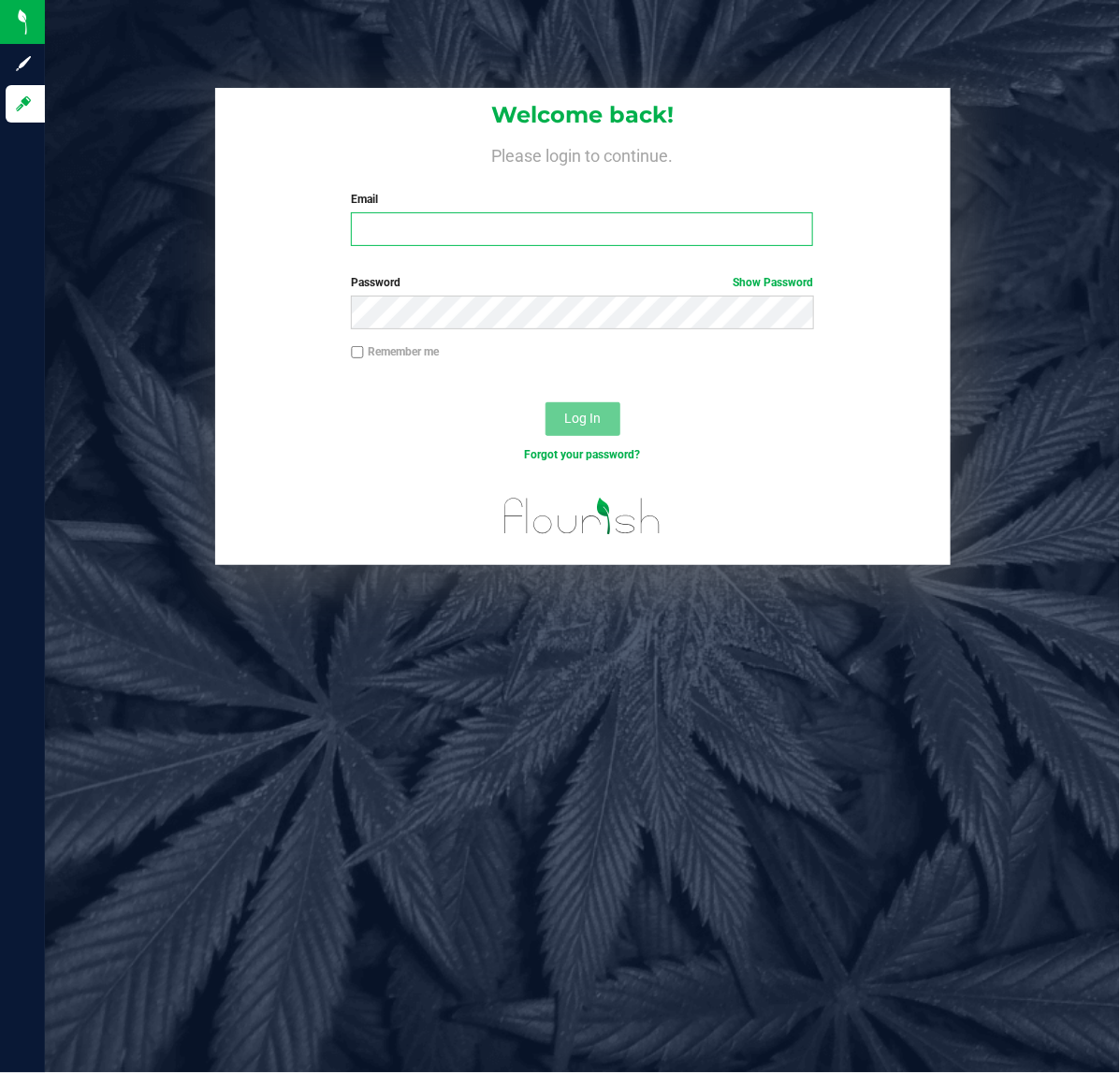 click on "Email" at bounding box center (582, 229) 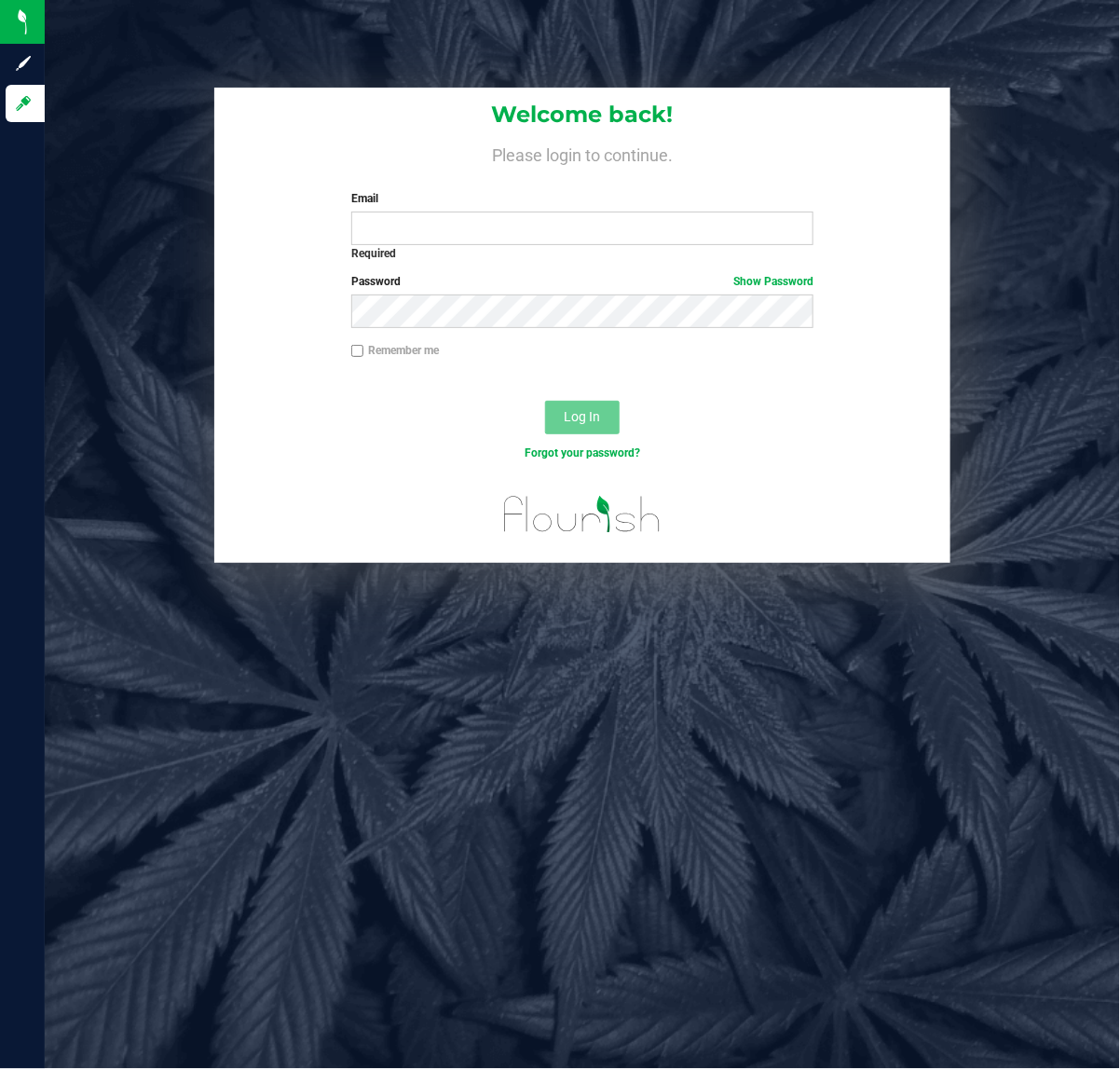 click on "Welcome back!
Please login to continue.
Email
Required
Please format your email correctly.
Password
Show Password
Remember me
Log In
Forgot your password?" at bounding box center (582, 534) 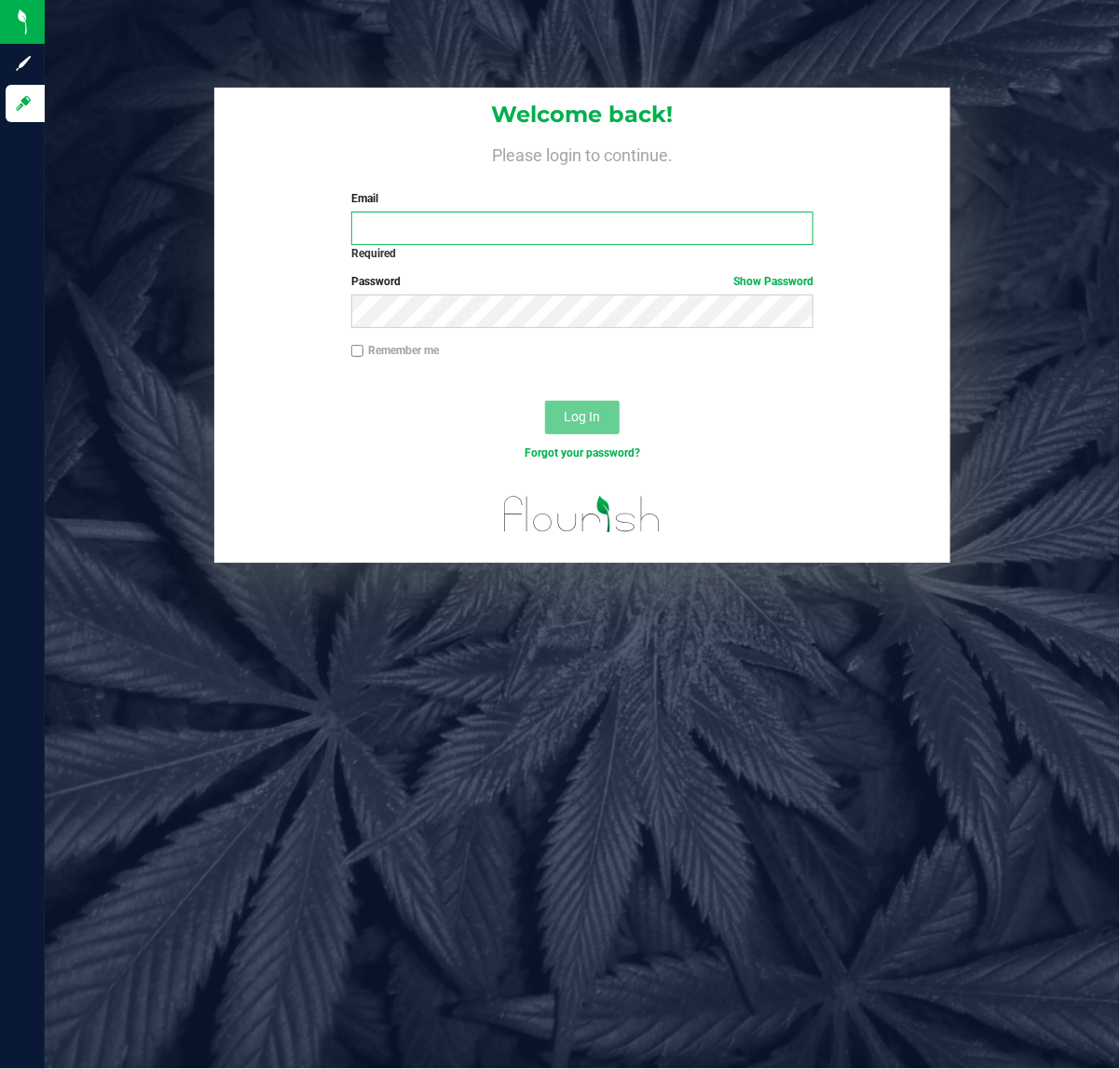 click on "Email" at bounding box center (582, 228) 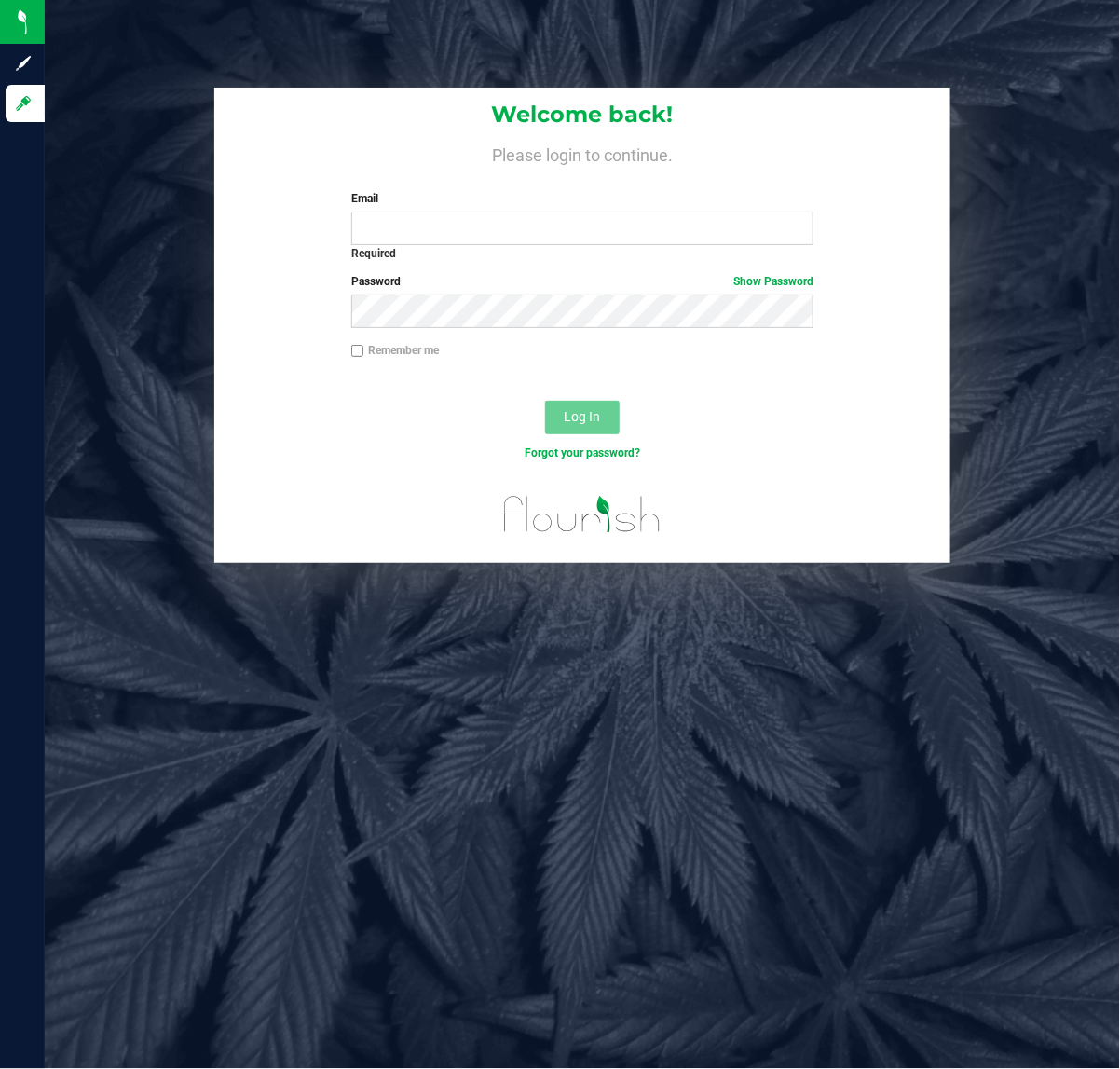 click on "Email" at bounding box center (582, 199) 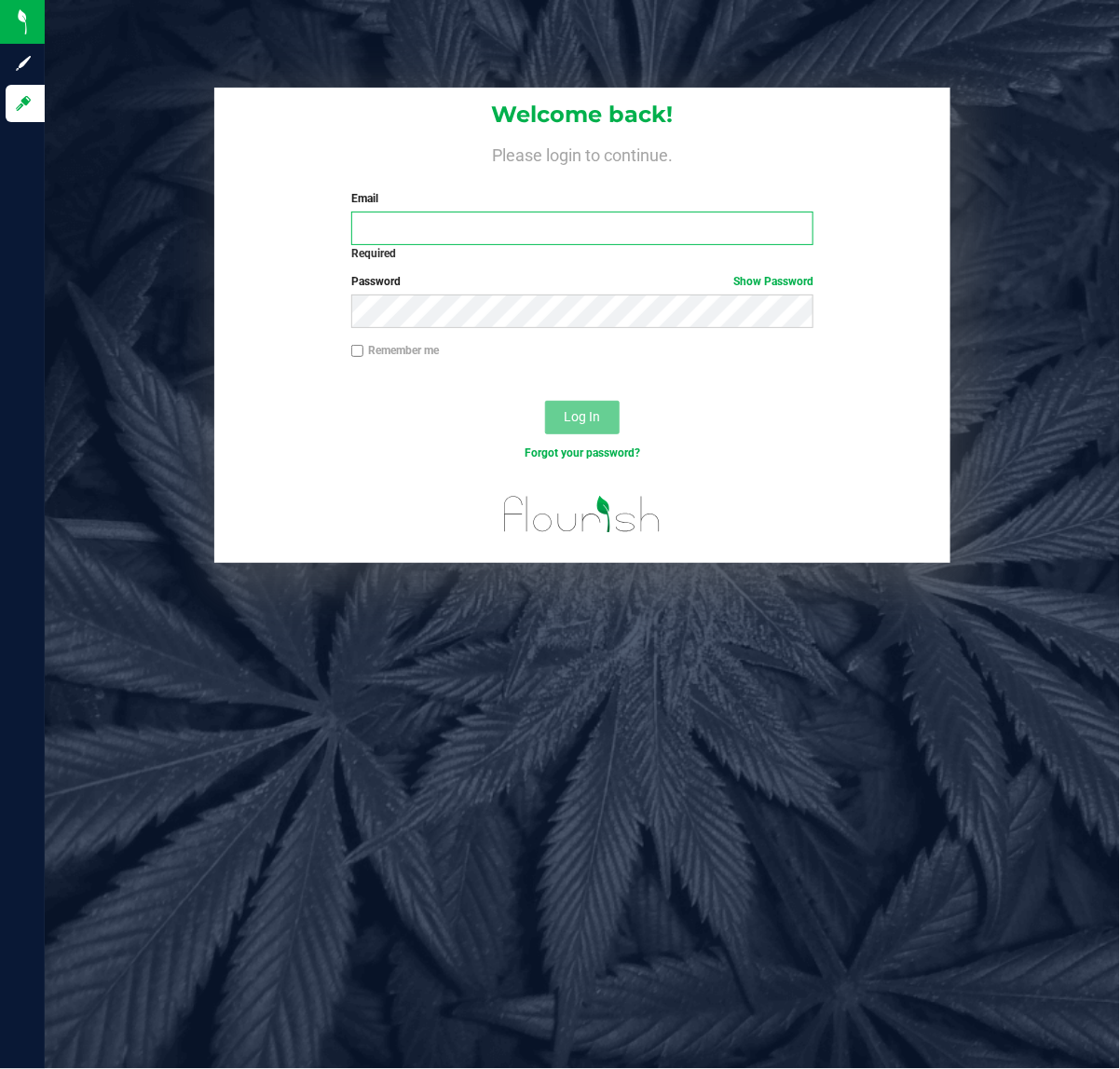 click on "Email" at bounding box center (582, 228) 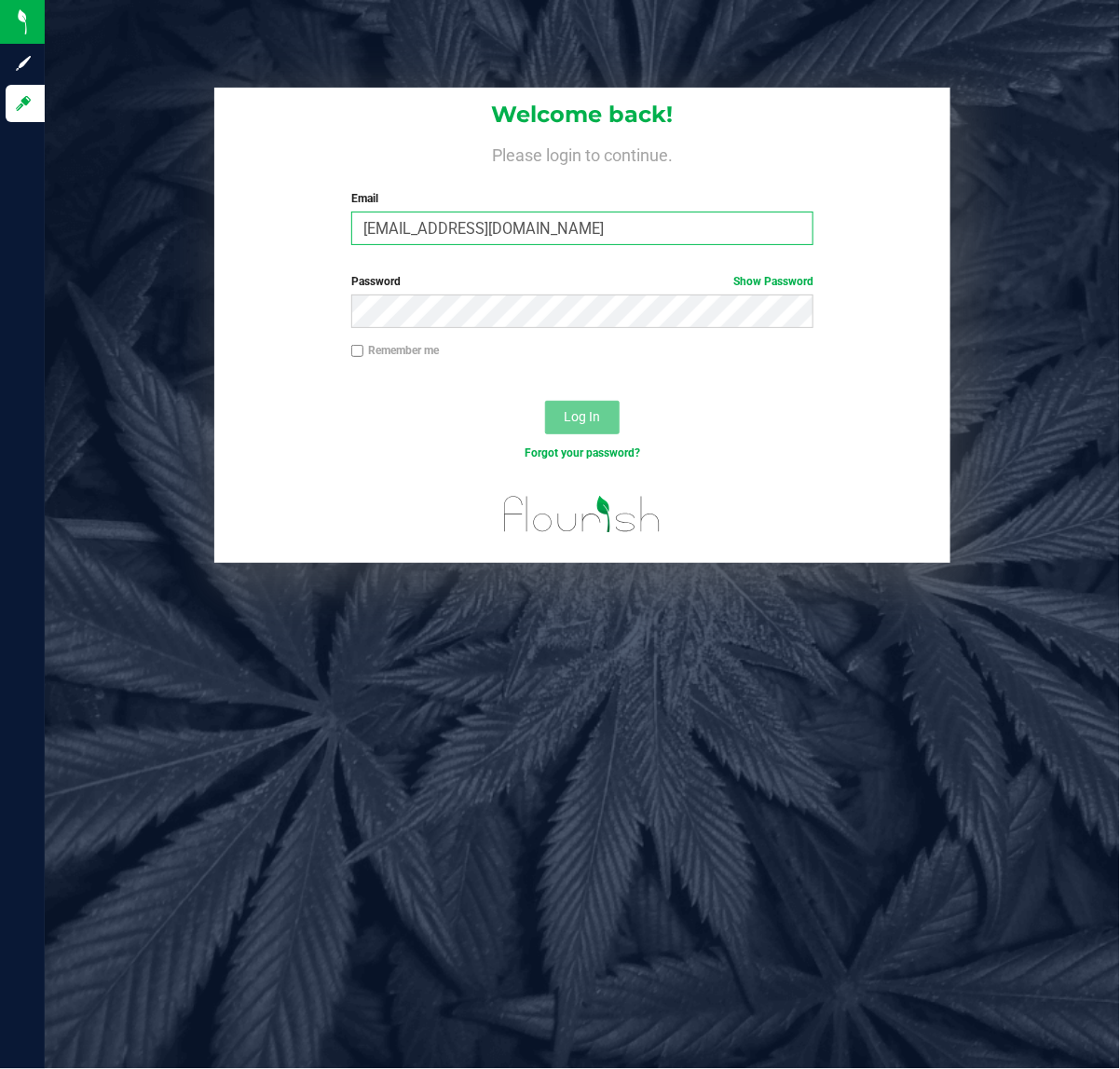 type on "[EMAIL_ADDRESS][DOMAIN_NAME]" 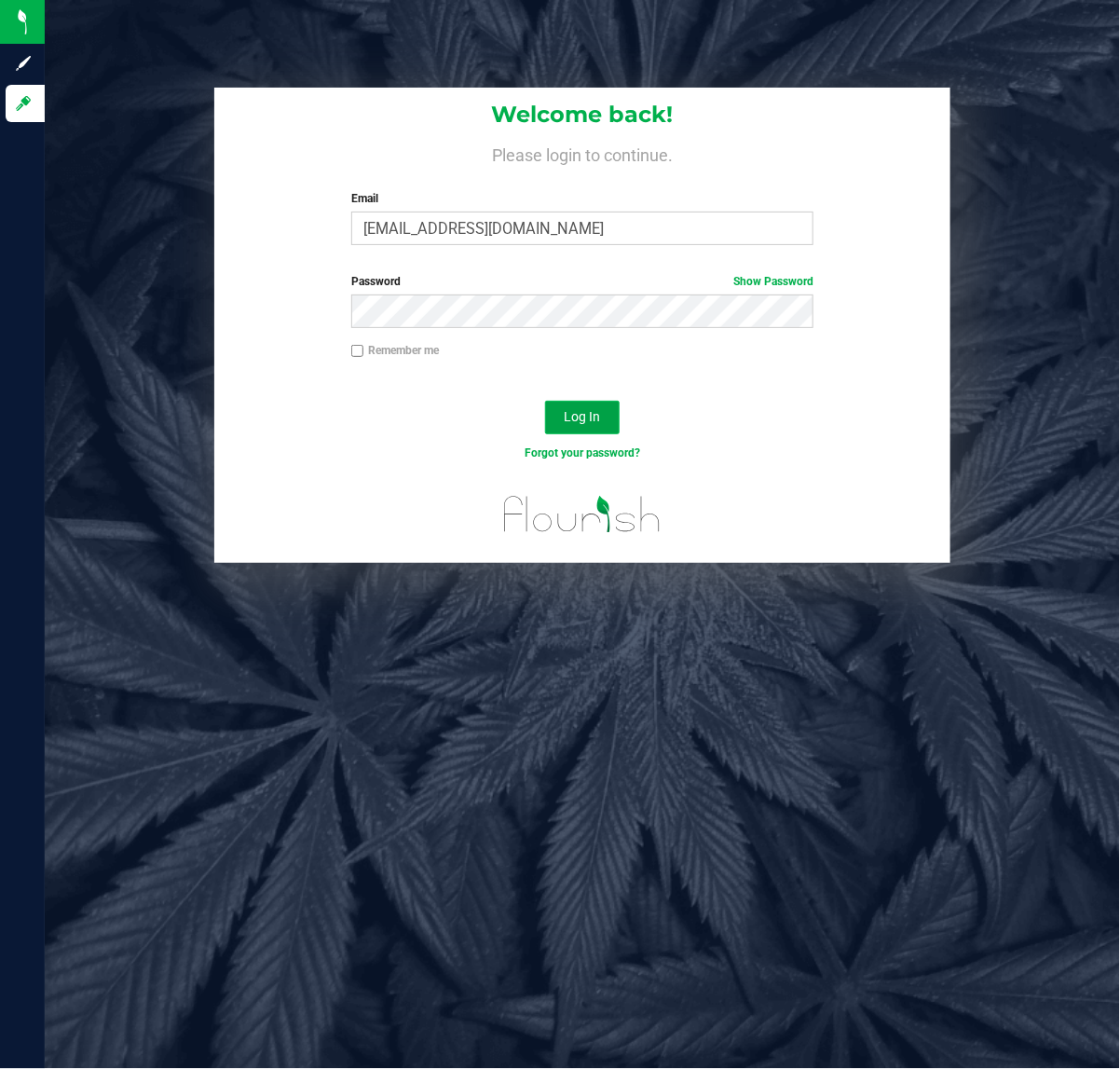 click on "Log In" at bounding box center [581, 417] 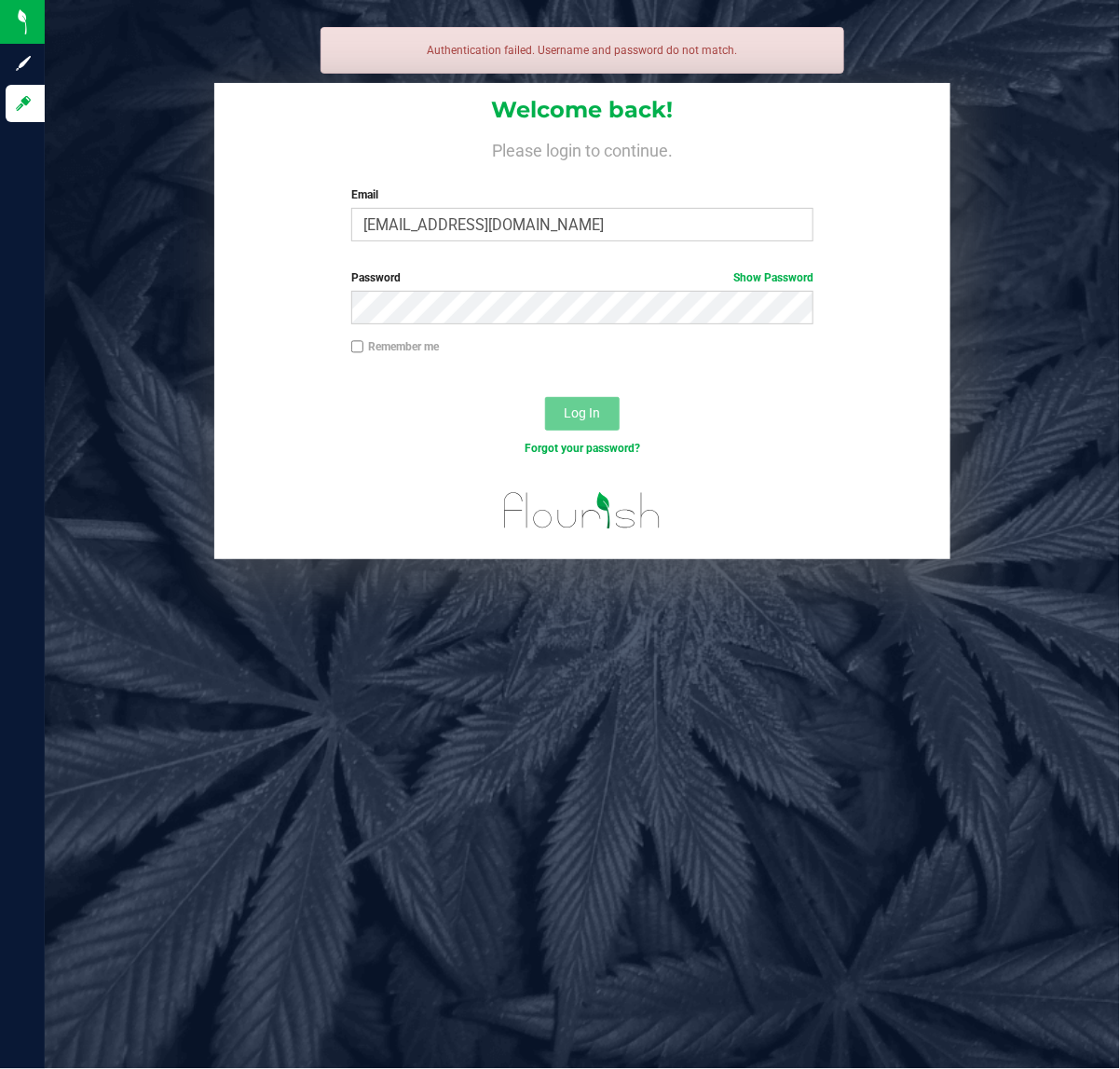 drag, startPoint x: 988, startPoint y: 892, endPoint x: 601, endPoint y: 327, distance: 684.8314 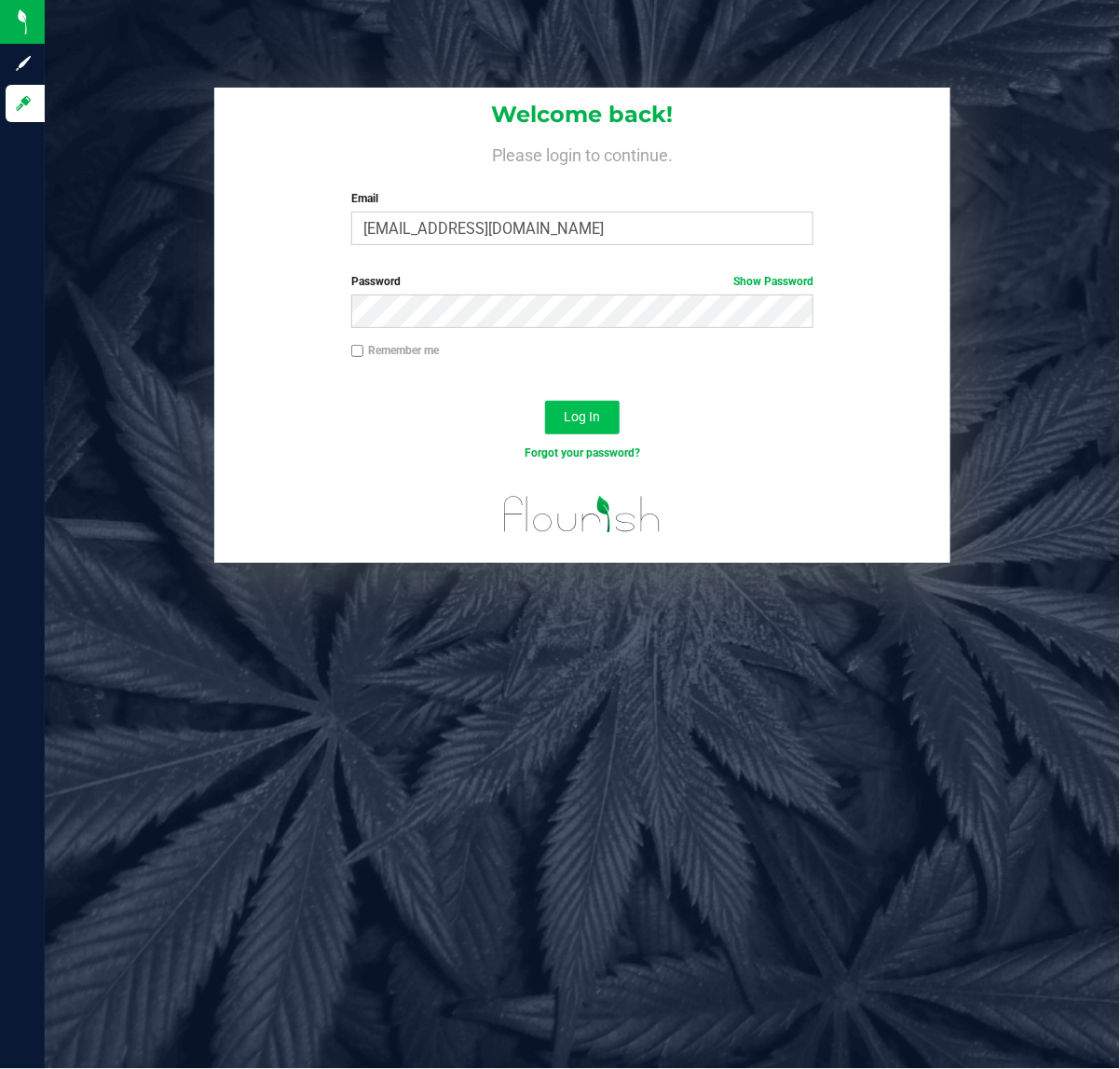 click on "Log In" at bounding box center (581, 417) 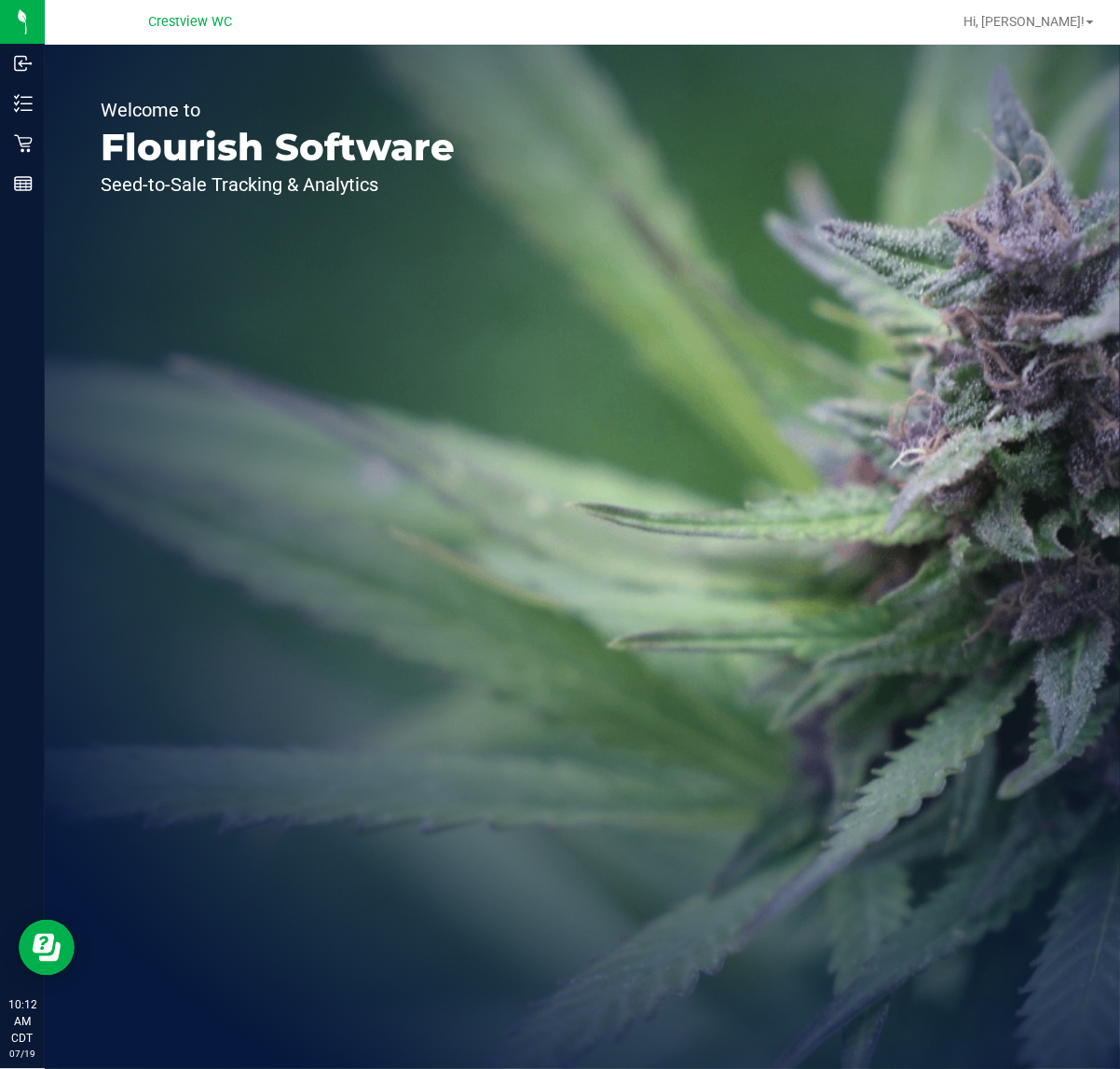 scroll, scrollTop: 0, scrollLeft: 0, axis: both 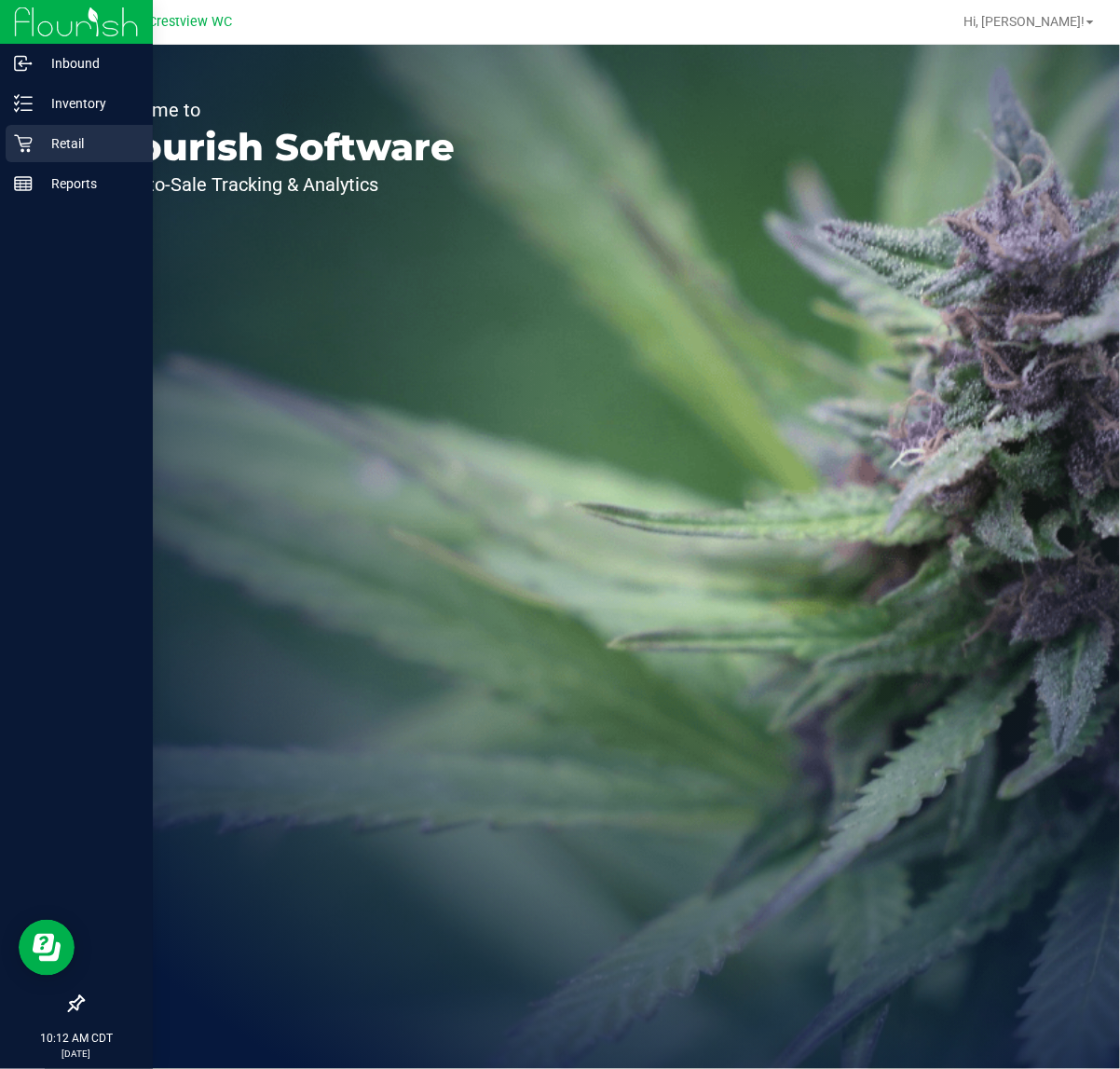 click on "Retail" at bounding box center (89, 144) 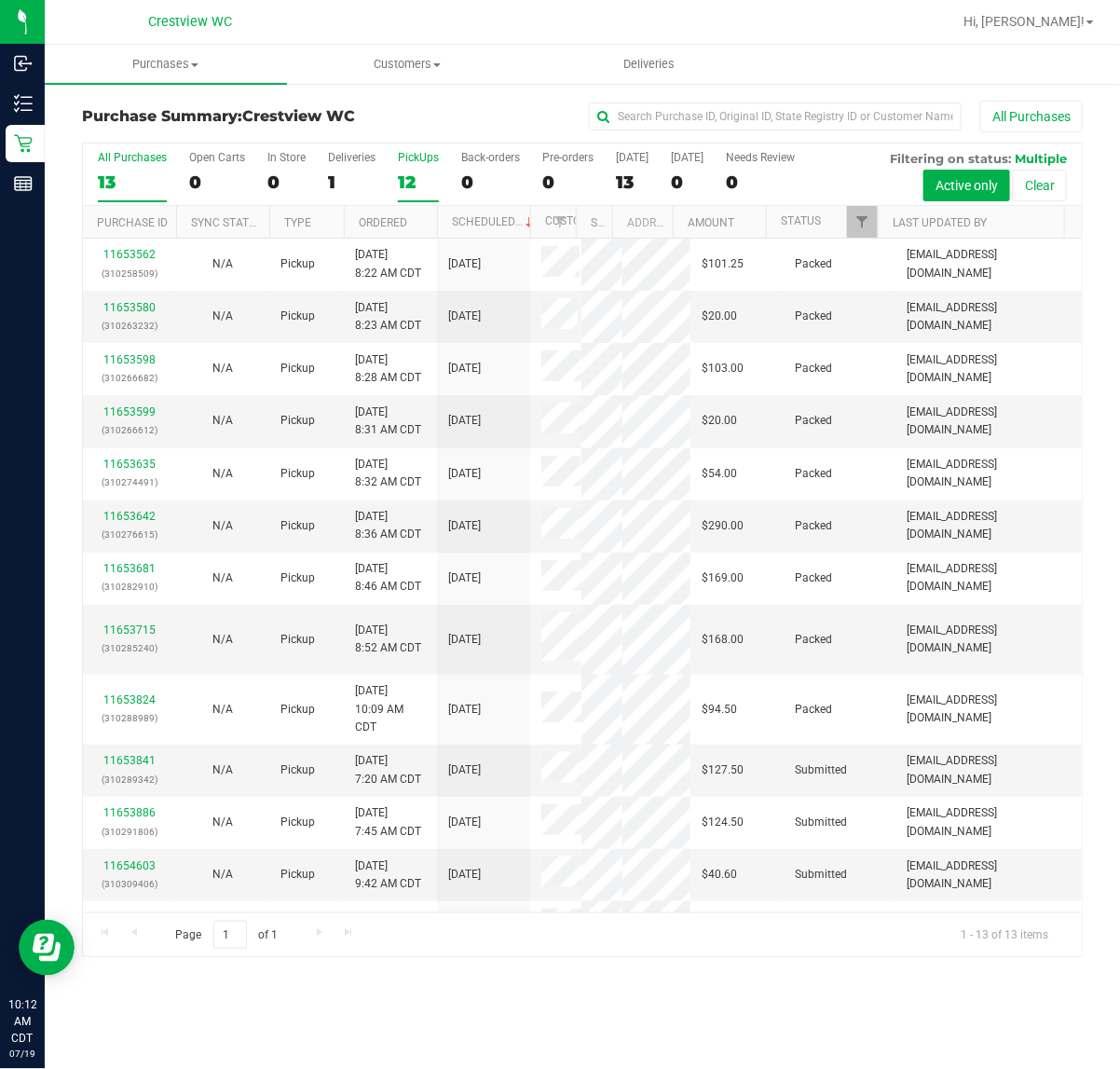 click on "PickUps" at bounding box center (418, 158) 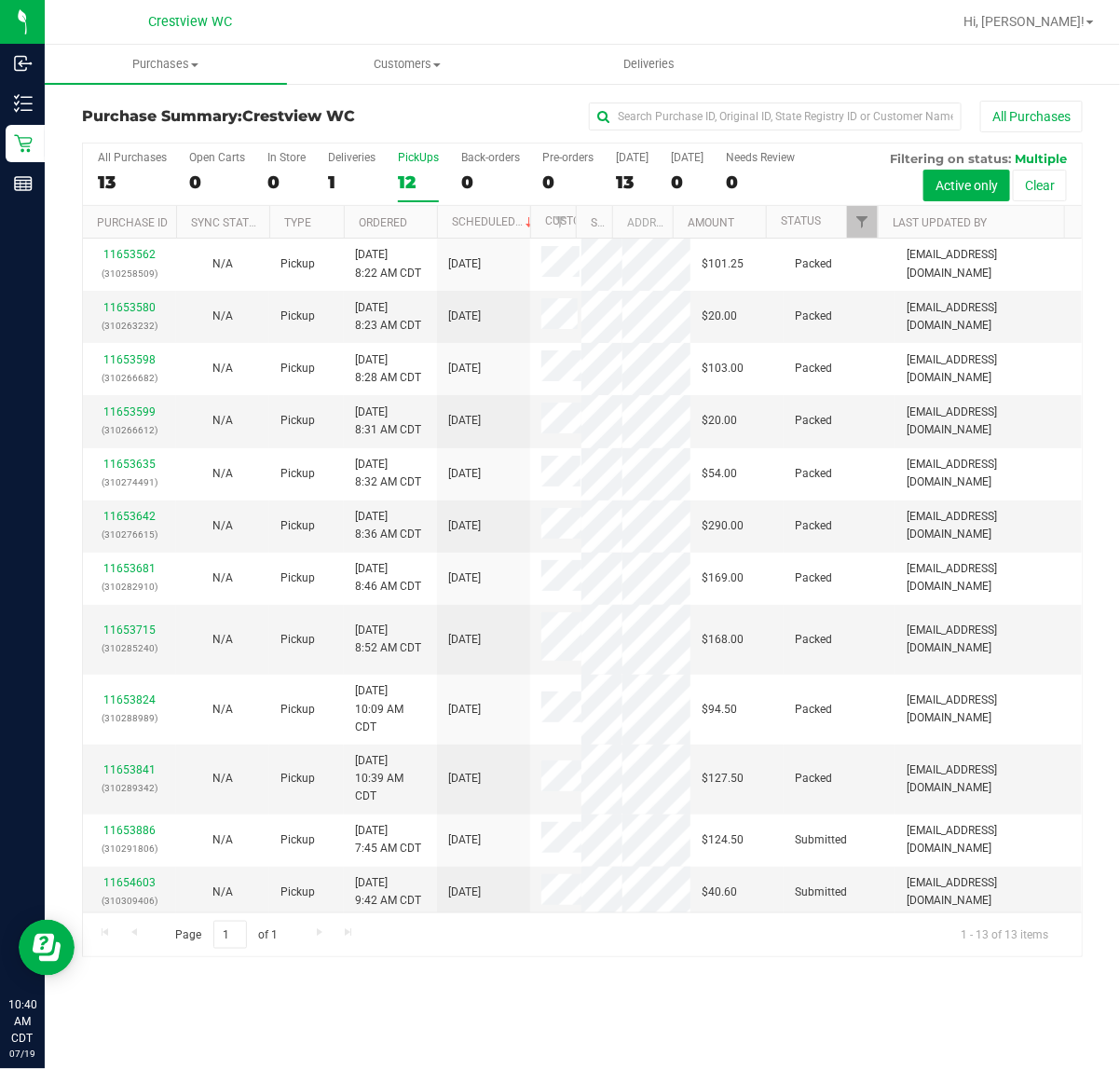 click on "PickUps" at bounding box center [418, 158] 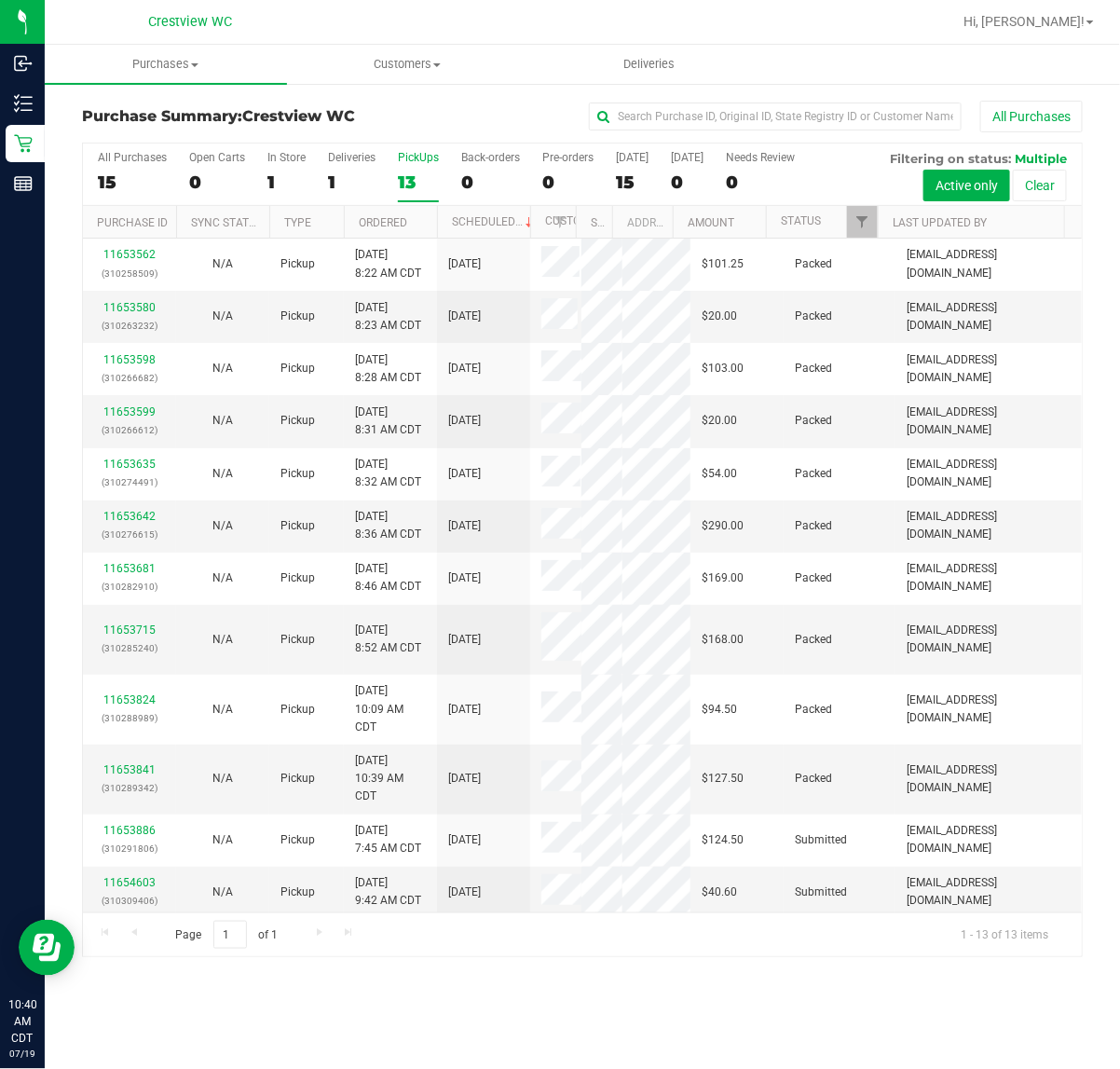 click on "PickUps" at bounding box center (418, 158) 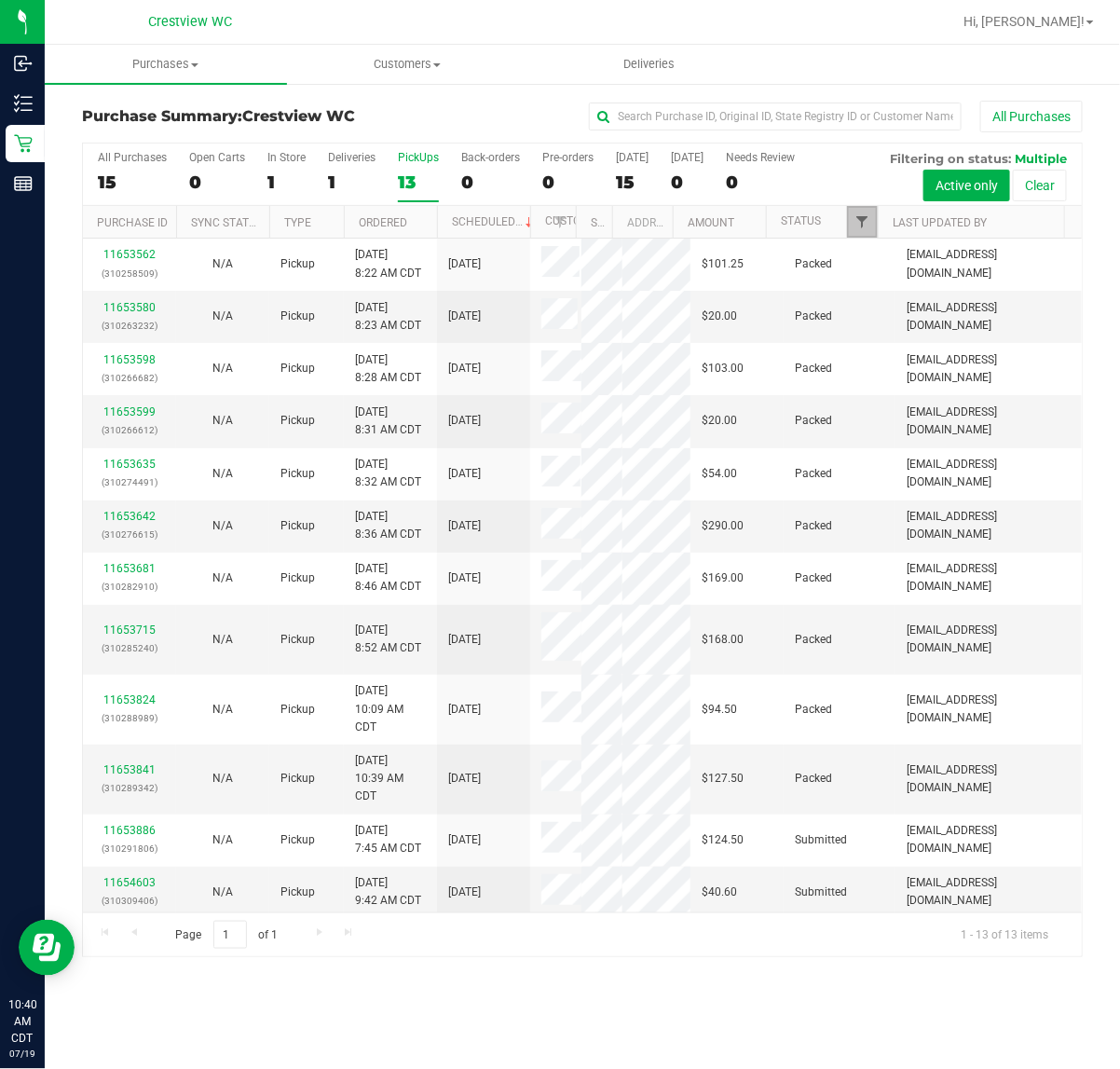 click at bounding box center (862, 222) 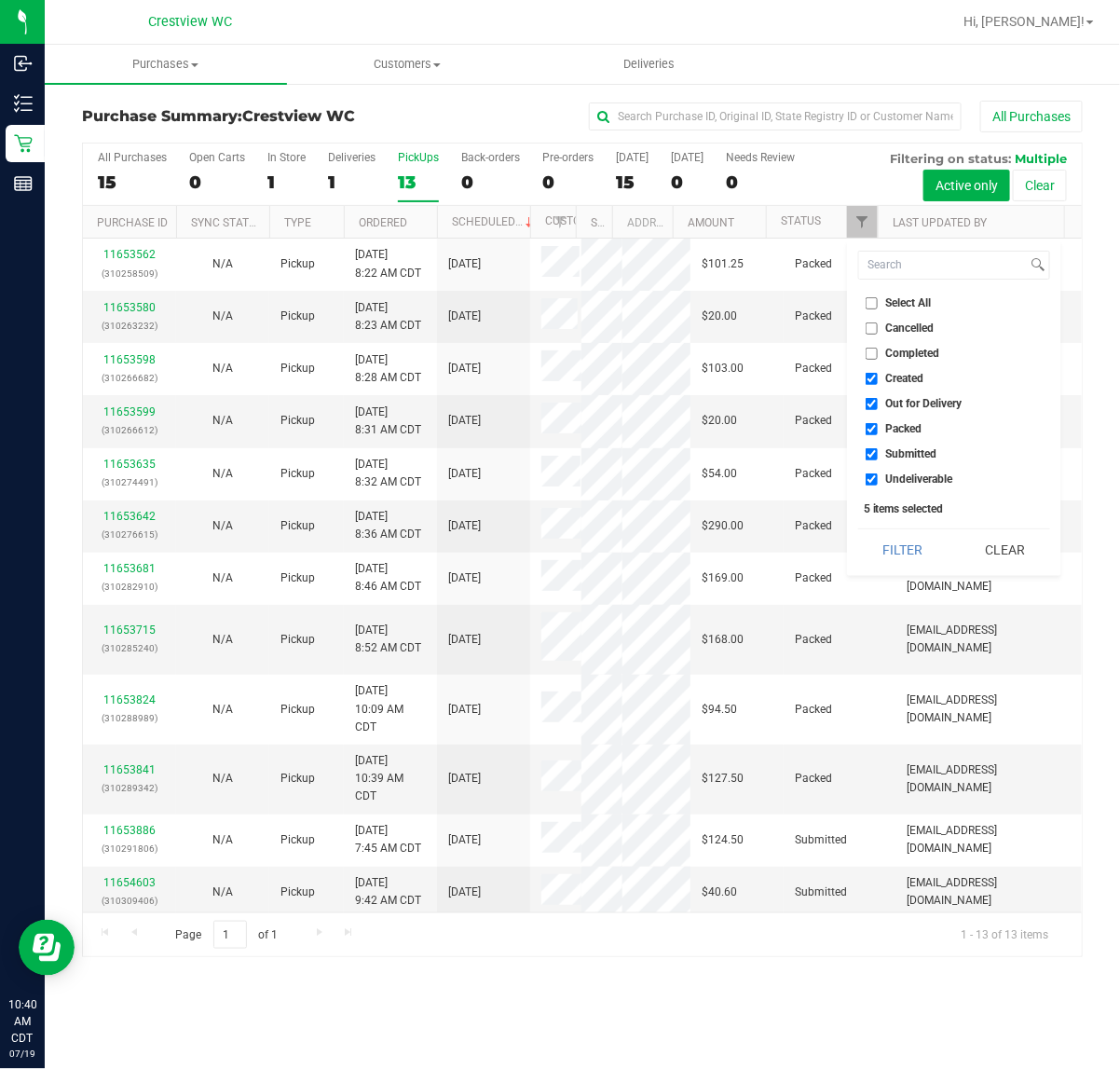 click on "Select All" at bounding box center [871, 303] 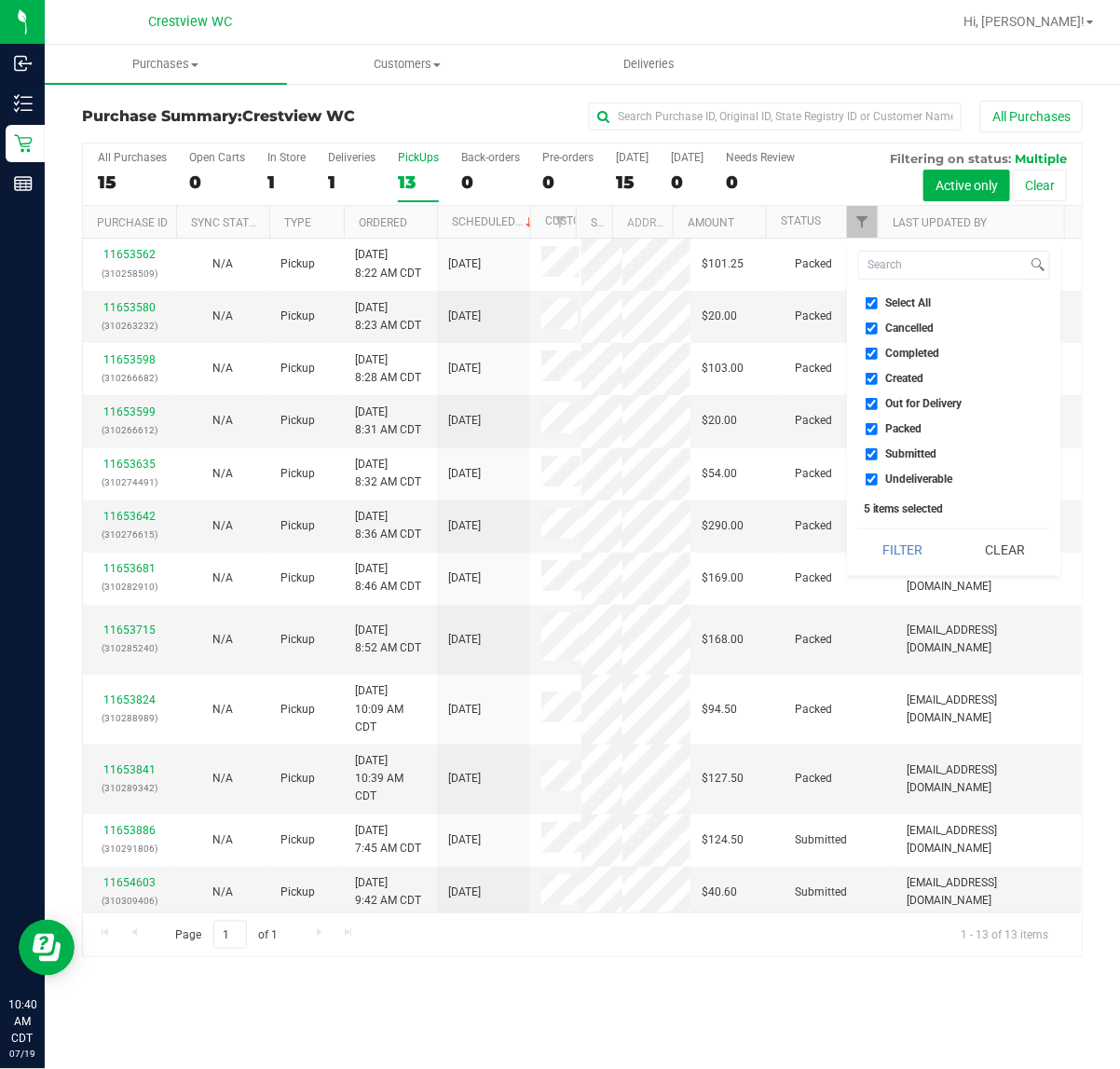 checkbox on "true" 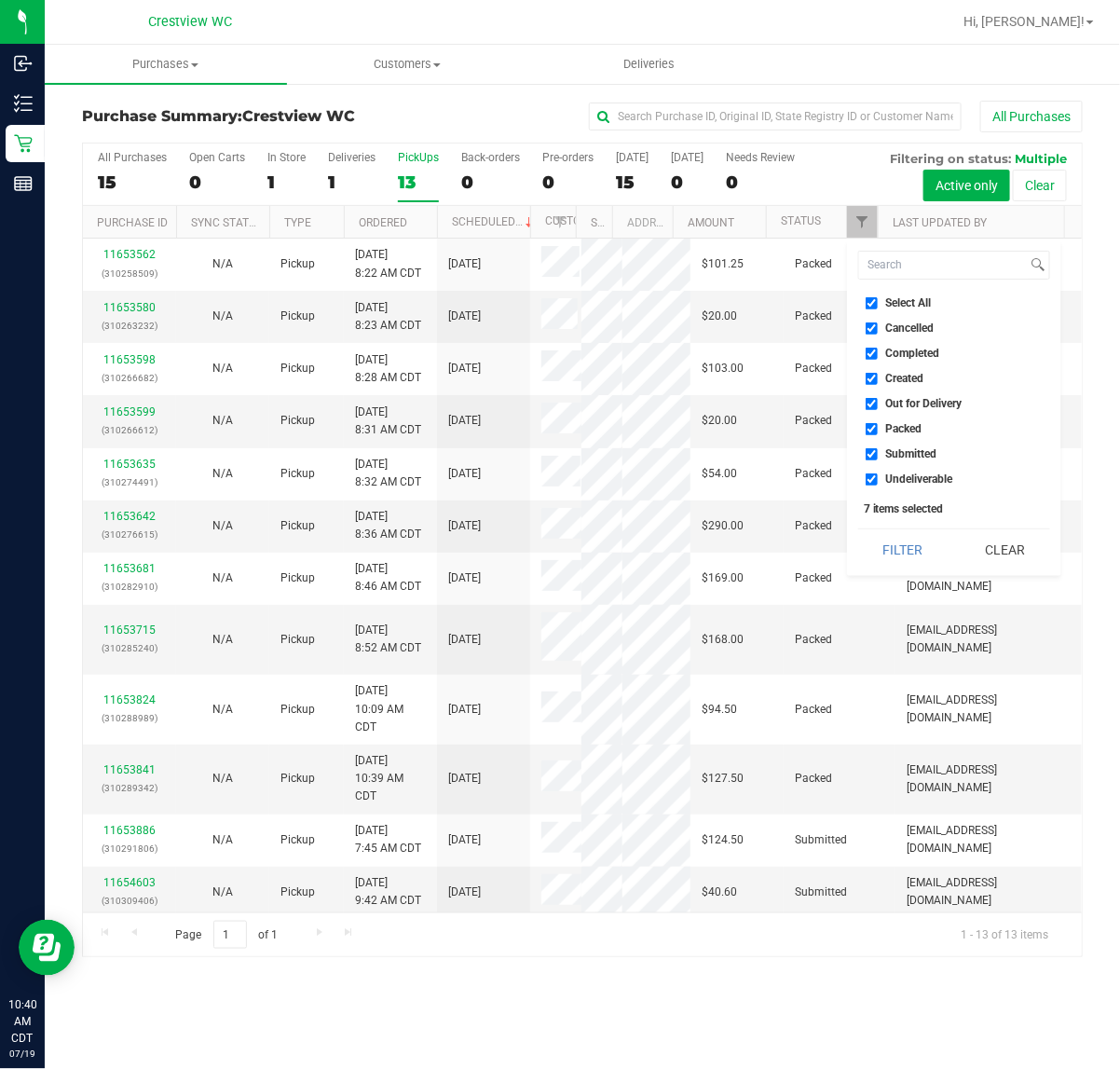 click on "Select All" at bounding box center (871, 303) 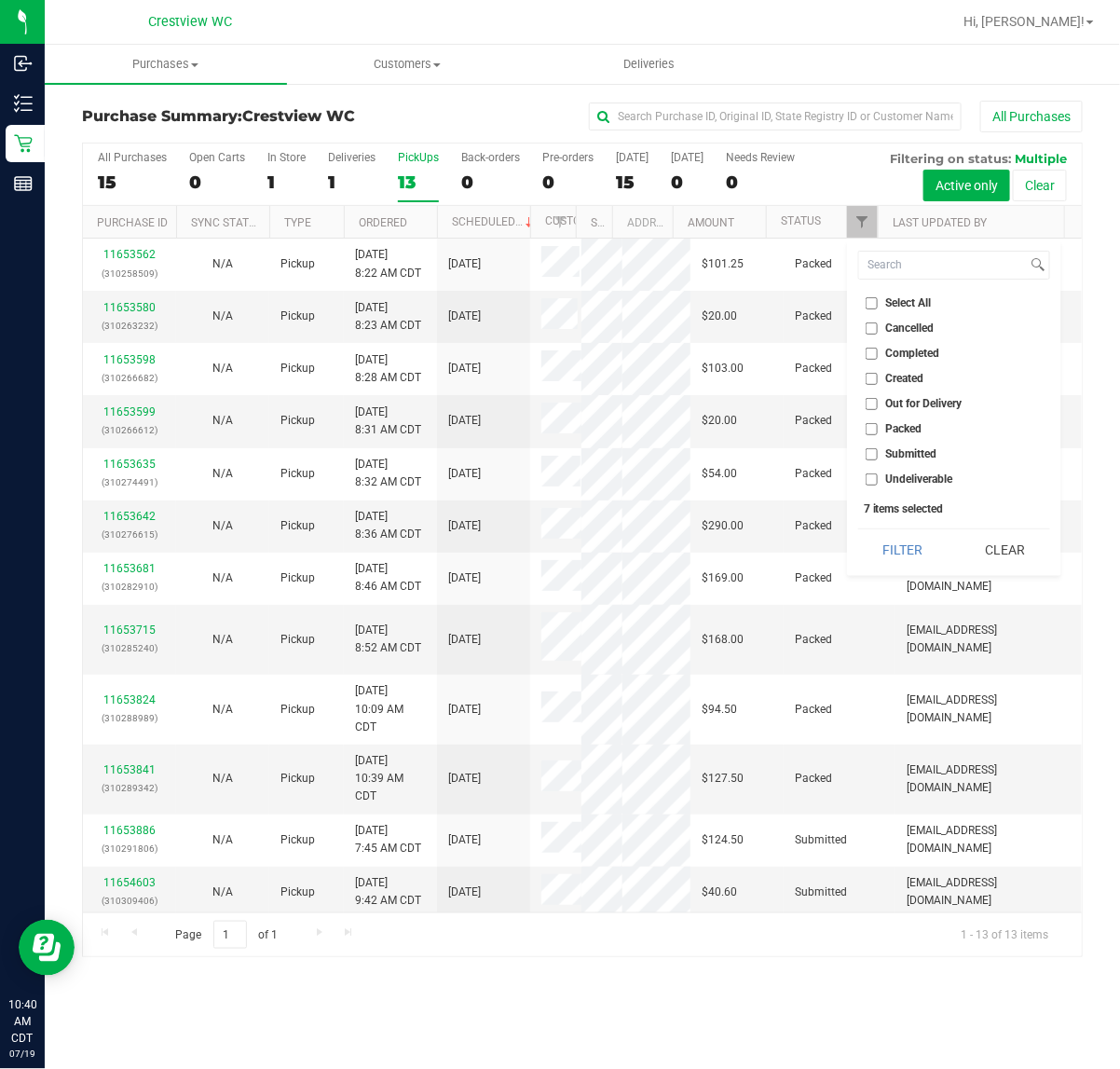 checkbox on "false" 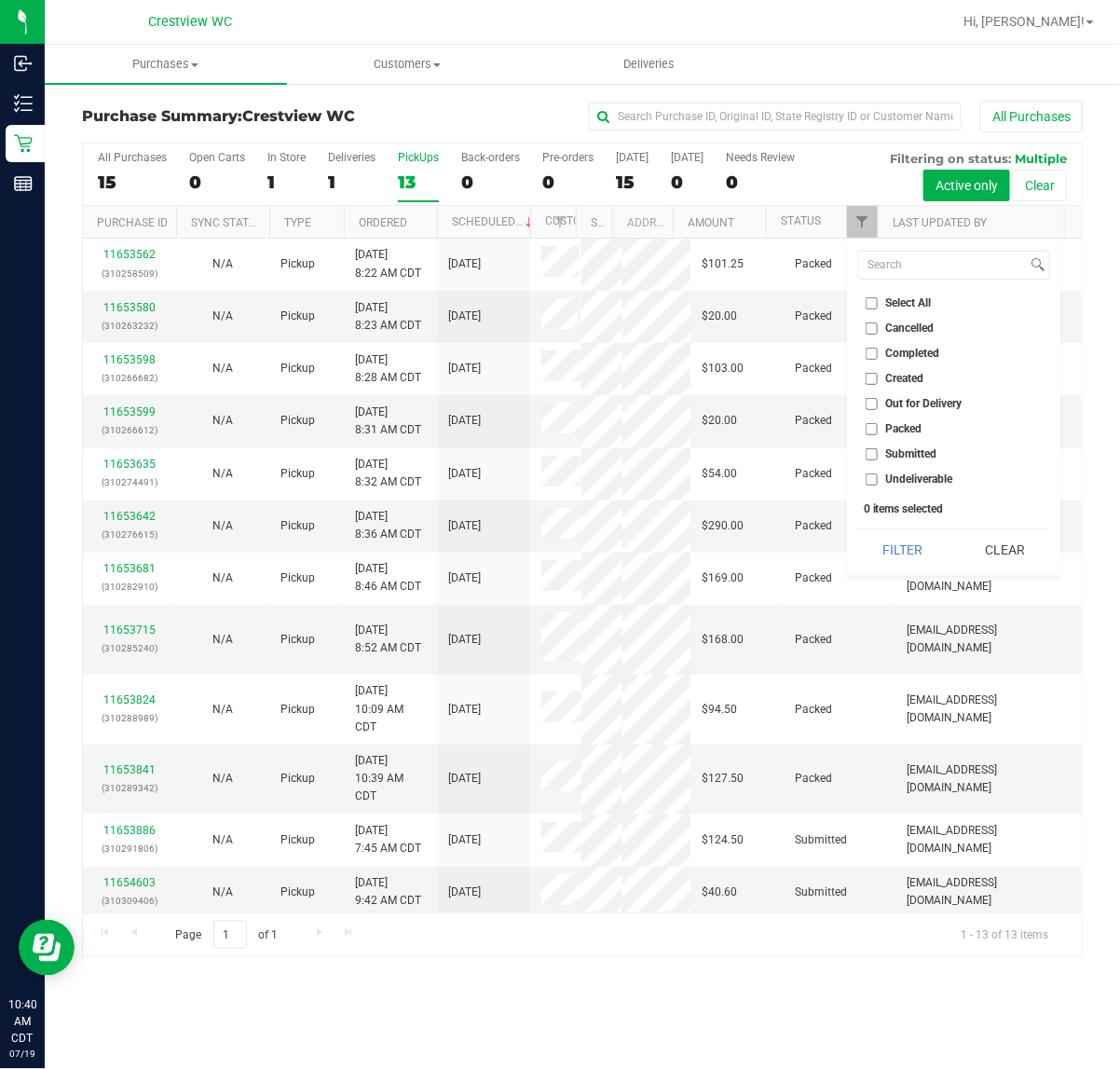 click on "Submitted" at bounding box center (871, 454) 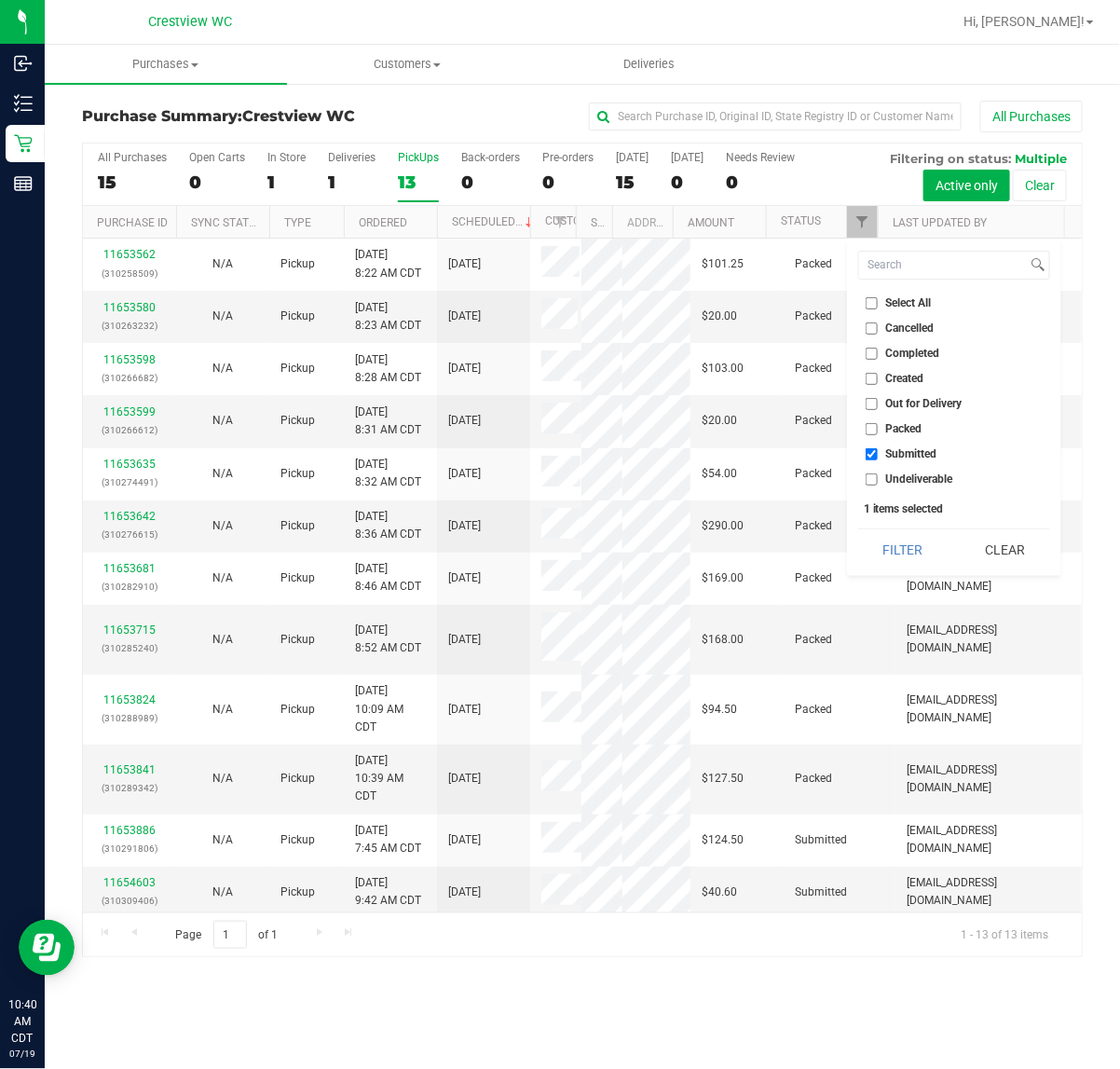 click on "Filter" at bounding box center (903, 550) 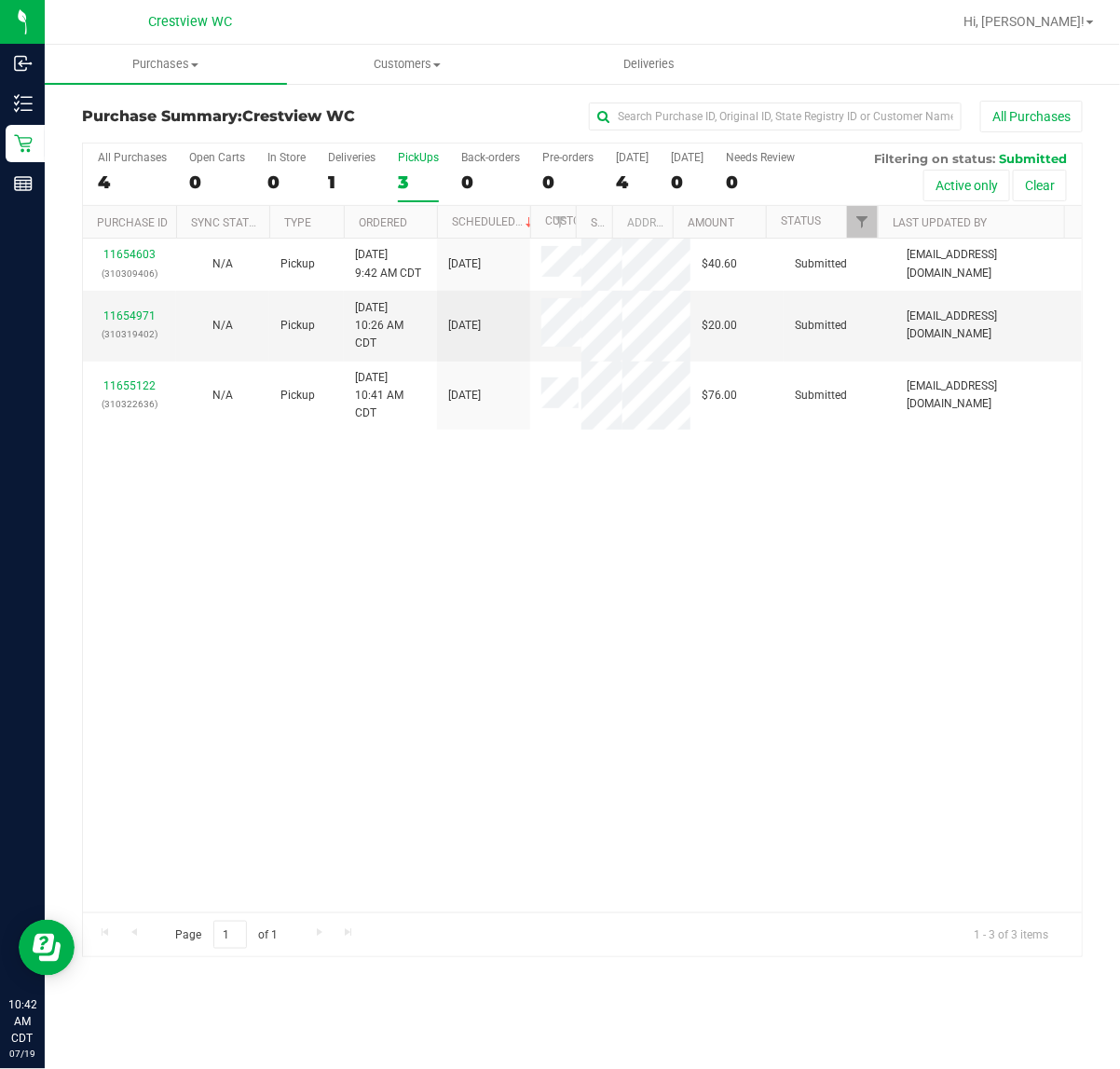 click on "11654603
(310309406)
N/A
Pickup 7/19/2025 9:42 AM CDT 7/19/2025
$40.60
Submitted abe+parallel@iheartjane.com
11654971
(310319402)
N/A
Pickup 7/19/2025 10:26 AM CDT 7/19/2025
$20.00
Submitted abe+parallel@iheartjane.com
11655122
(310322636)
N/A
Pickup 7/19/2025 10:41 AM CDT 7/19/2025
$76.00
Submitted abe+parallel@iheartjane.com" at bounding box center [582, 575] 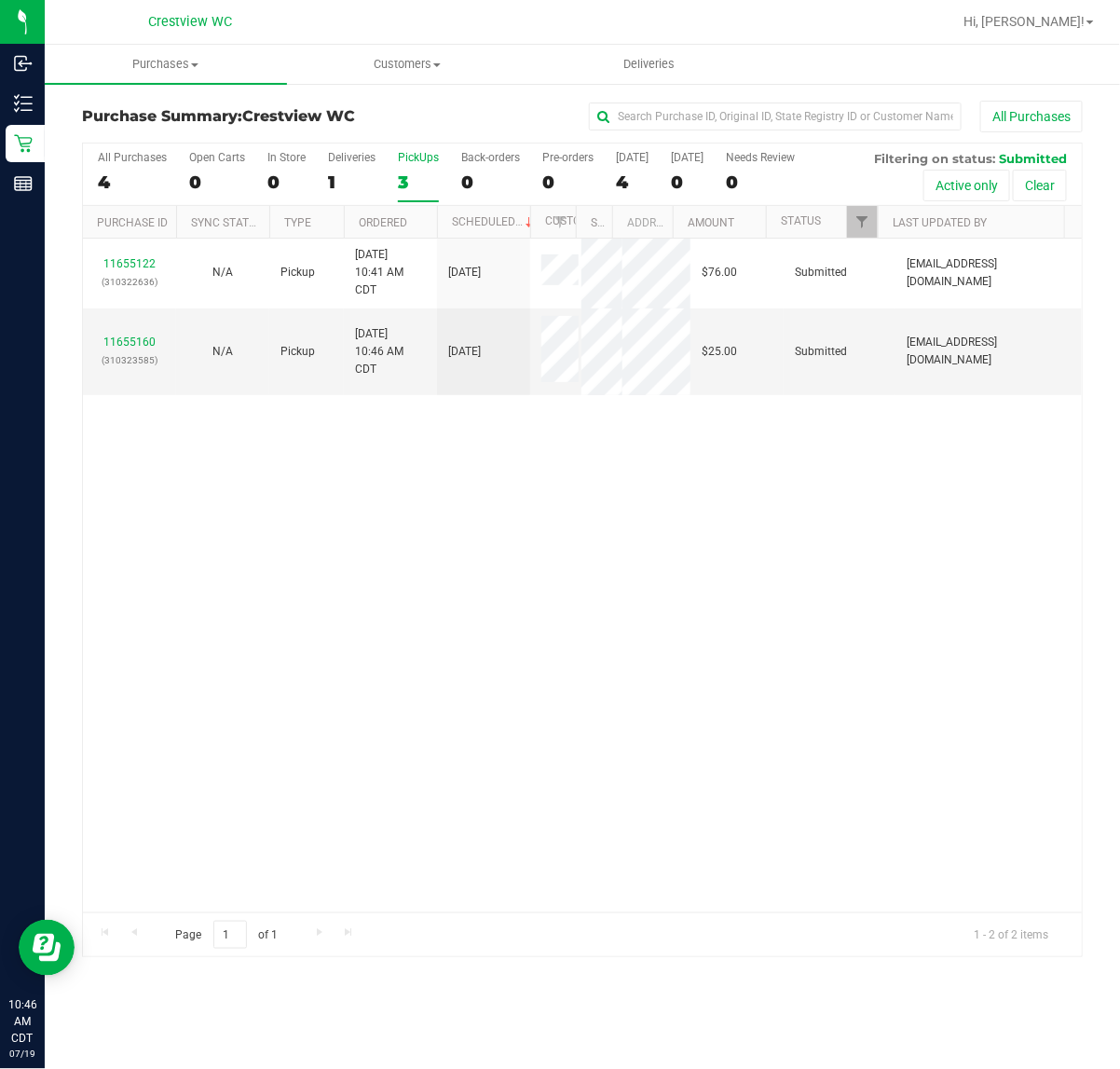 click on "11655122
(310322636)
N/A
Pickup 7/19/2025 10:41 AM CDT 7/19/2025
$76.00
Submitted abe+parallel@iheartjane.com
11655160
(310323585)
N/A
Pickup 7/19/2025 10:46 AM CDT 7/19/2025
$25.00
Submitted abe+parallel@iheartjane.com" at bounding box center [582, 575] 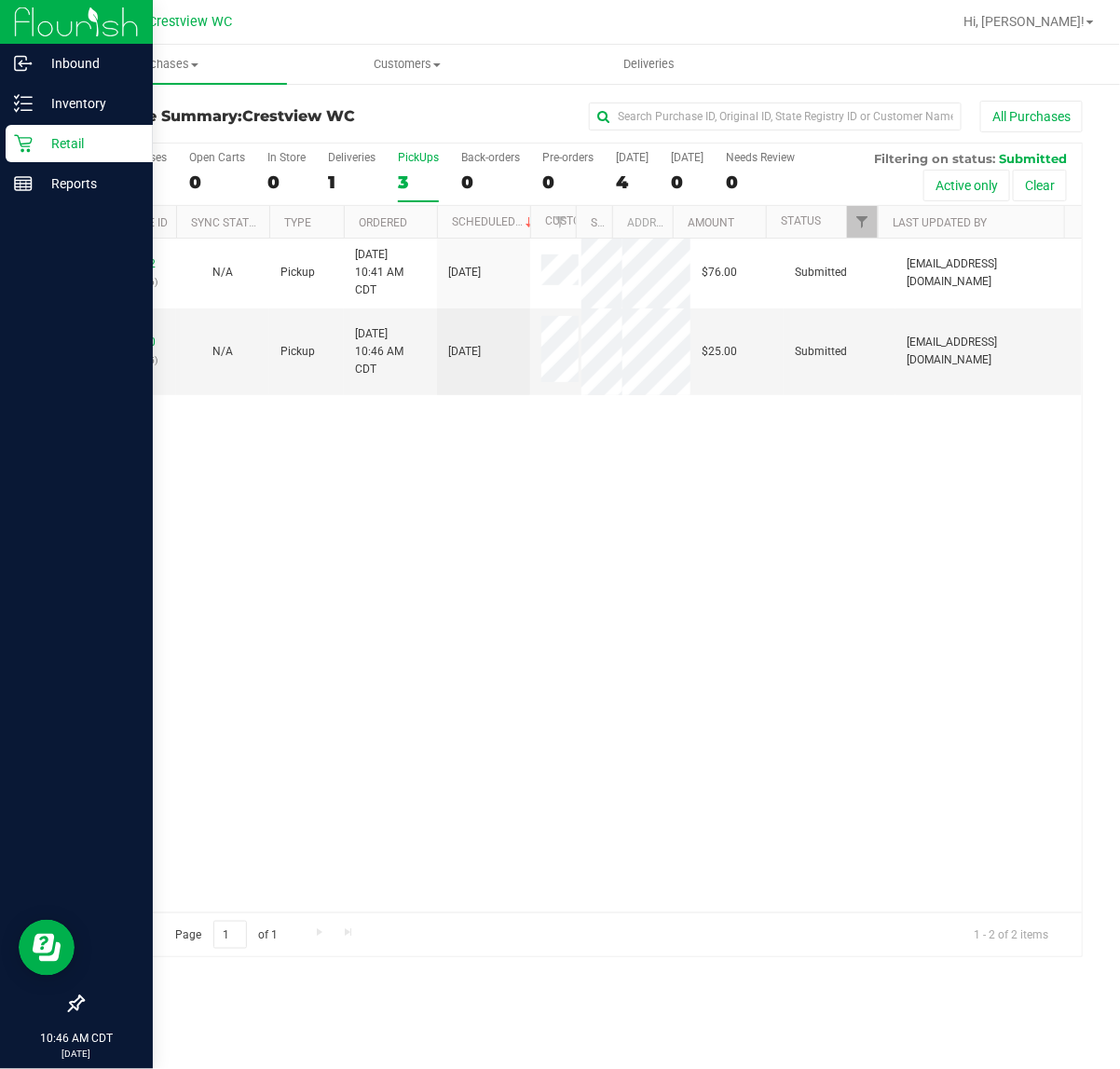 drag, startPoint x: 312, startPoint y: 637, endPoint x: 28, endPoint y: 860, distance: 361.08863 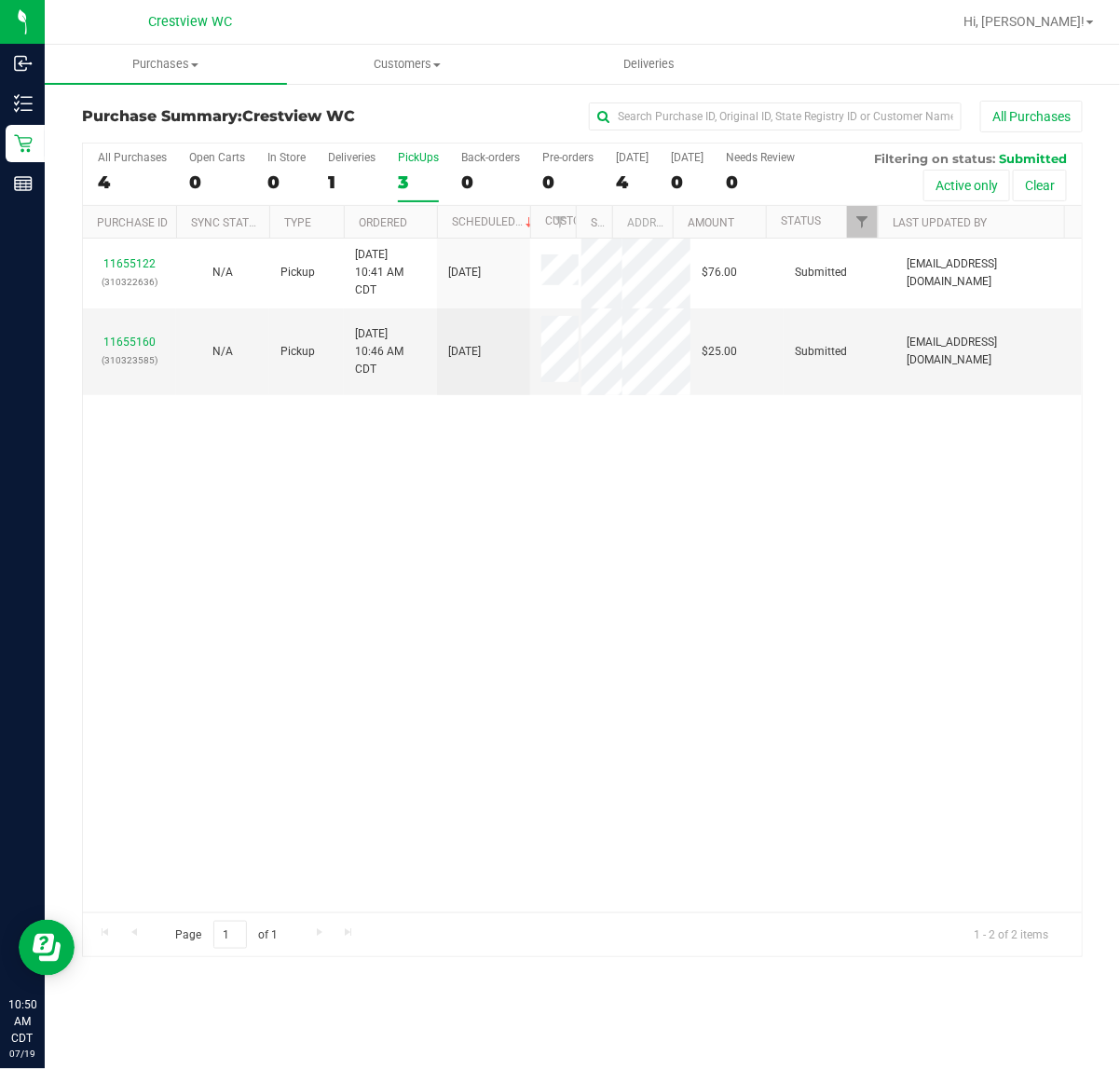 drag, startPoint x: 607, startPoint y: 598, endPoint x: 643, endPoint y: 582, distance: 39.395431 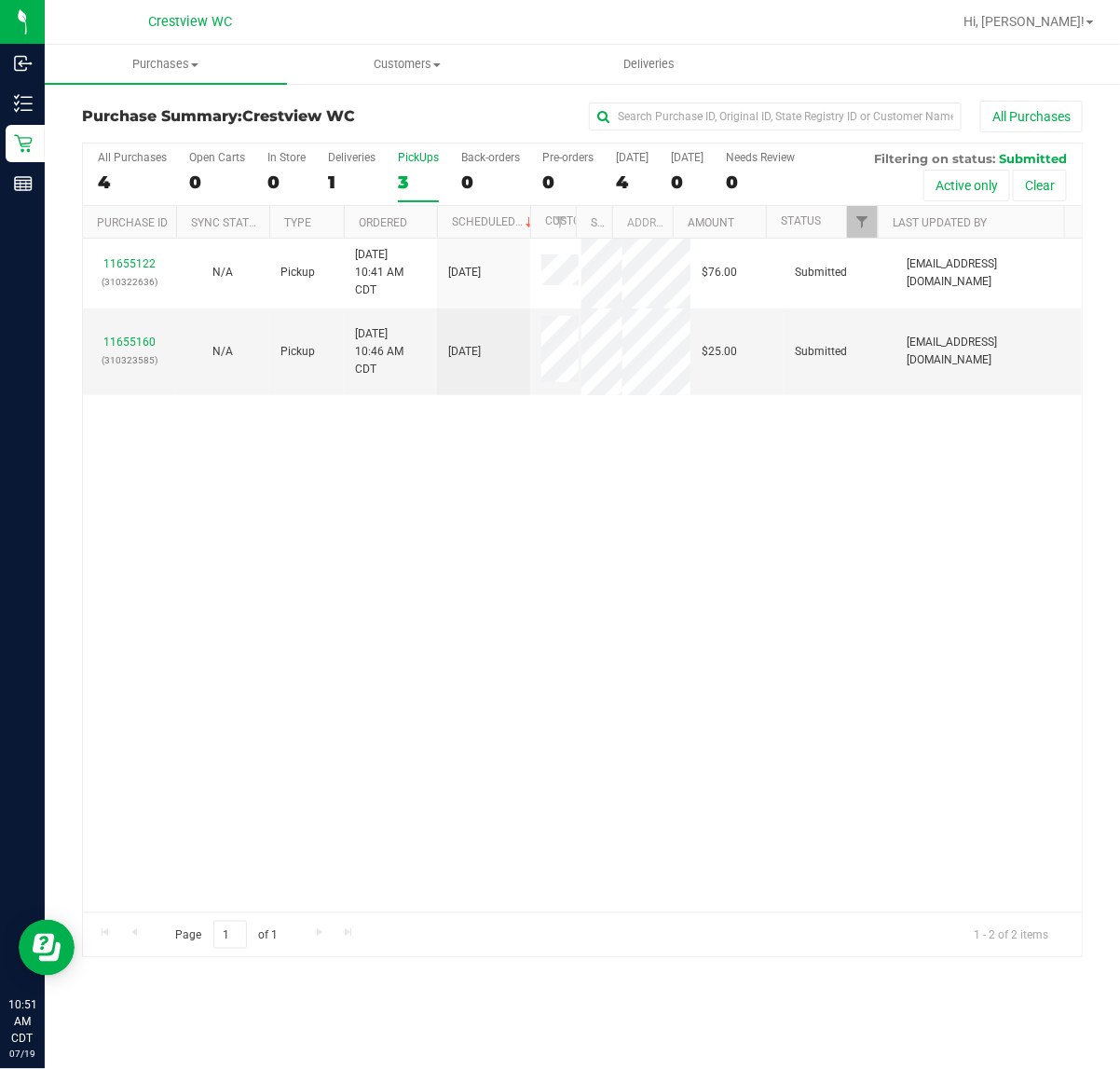 click on "11655122
(310322636)
N/A
Pickup 7/19/2025 10:41 AM CDT 7/19/2025
$76.00
Submitted abe+parallel@iheartjane.com
11655160
(310323585)
N/A
Pickup 7/19/2025 10:46 AM CDT 7/19/2025
$25.00
Submitted abe+parallel@iheartjane.com" at bounding box center [582, 575] 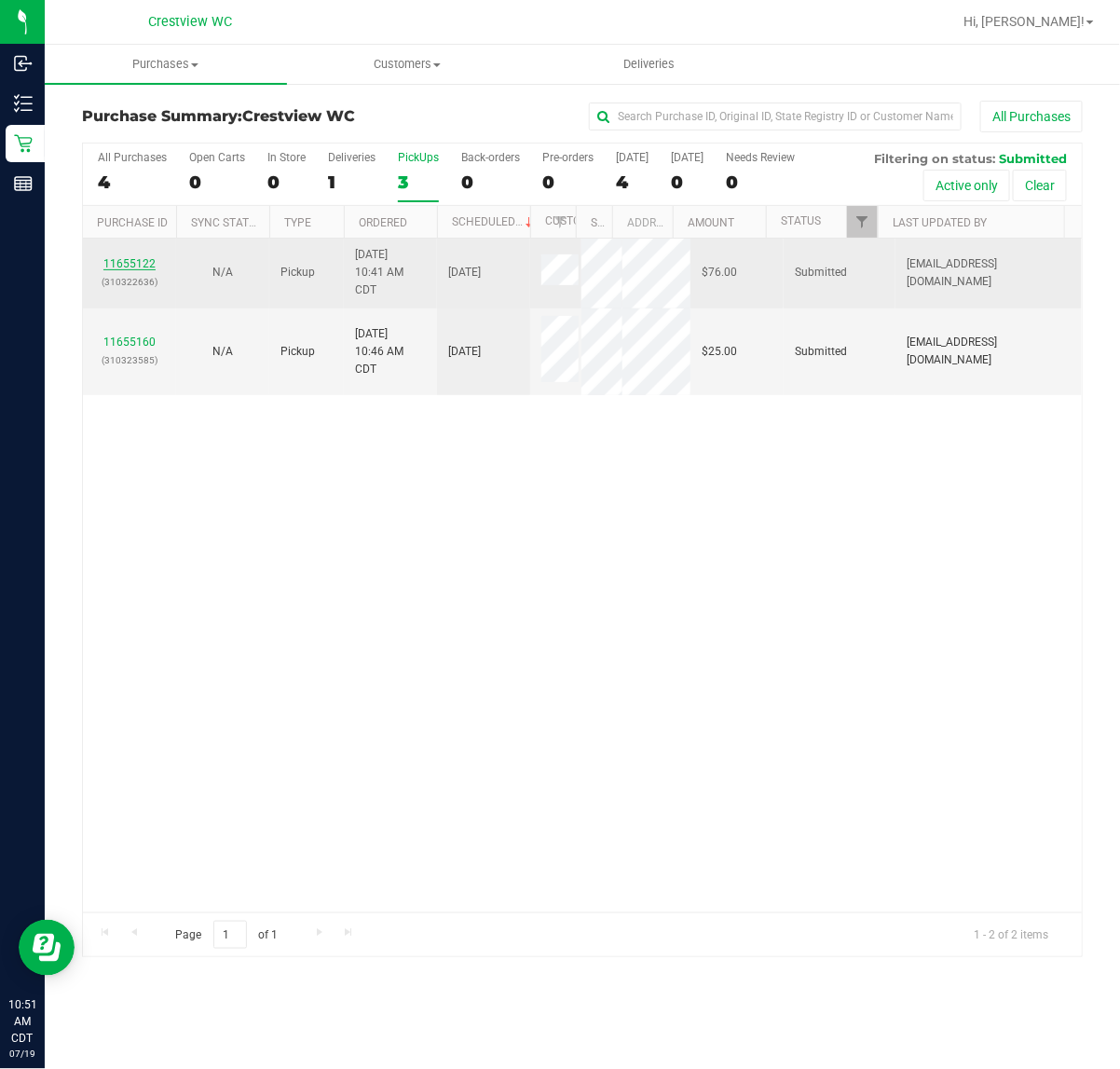 click on "11655122" at bounding box center (130, 264) 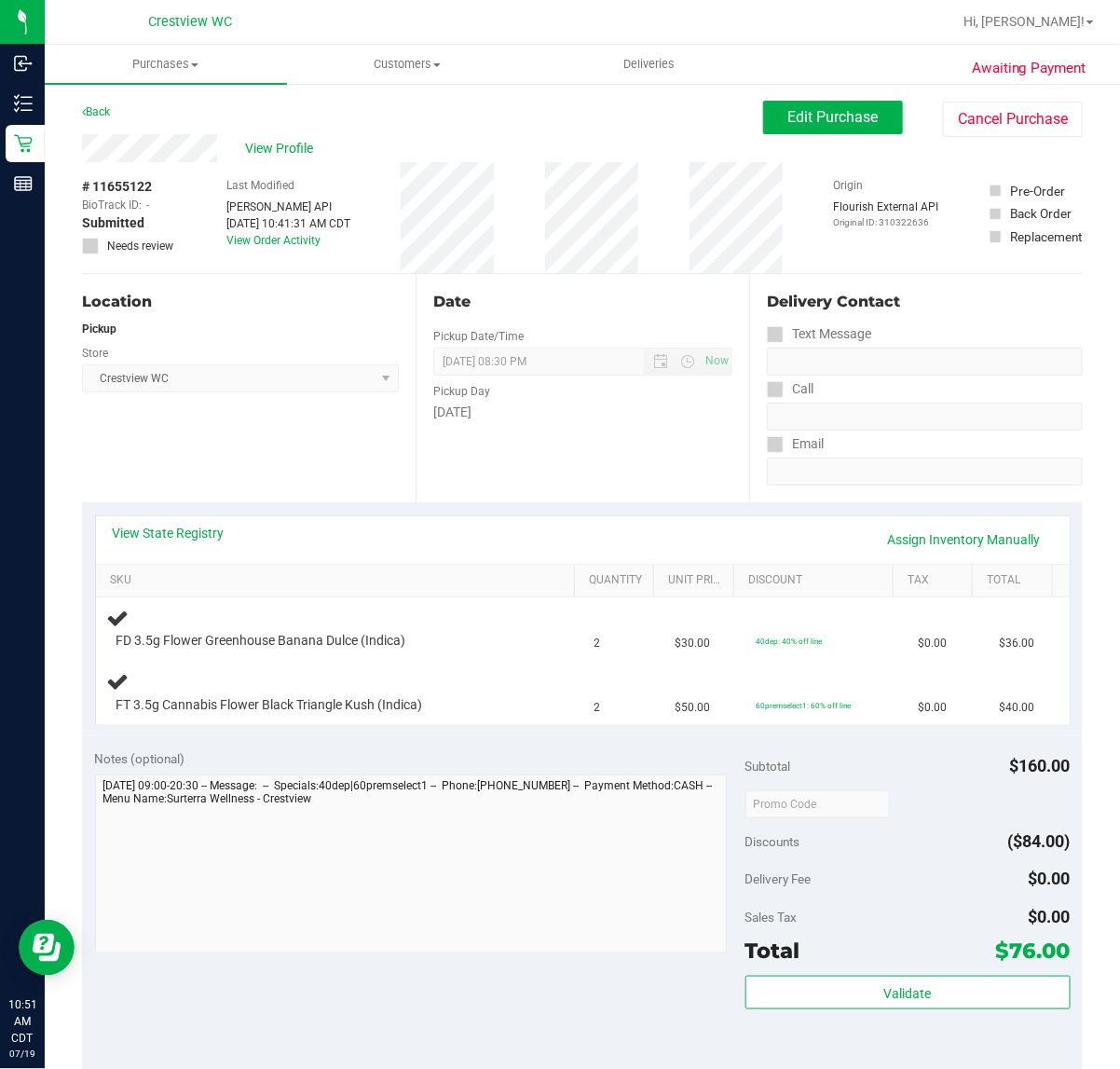 click on "Location
Pickup
Store
Crestview WC Select Store Bonita Springs WC Boynton Beach WC Bradenton WC Brandon WC Brooksville WC Call Center Clermont WC Crestview WC Deerfield Beach WC Delray Beach WC Deltona WC Ft Walton Beach WC Ft. Lauderdale WC Ft. Myers WC Gainesville WC Jax Atlantic WC JAX DC REP Jax WC Key West WC Lakeland WC Largo WC Lehigh Acres DC REP Merritt Island WC Miami 72nd WC Miami Beach WC Miami Dadeland WC Miramar DC REP New Port Richey WC North Palm Beach WC North Port WC Ocala WC Orange Park WC Orlando Colonial WC Orlando DC REP Orlando WC Oviedo WC Palm Bay WC Palm Coast WC Panama City WC Pensacola WC Port Orange WC Port St. Lucie WC Sebring WC South Tampa WC St. Pete WC Summerfield WC Tallahassee DC REP Tallahassee WC Tampa DC Testing Tampa Warehouse Tampa WC TX Austin DC TX Plano Retail WPB DC WPB WC" at bounding box center [249, 388] 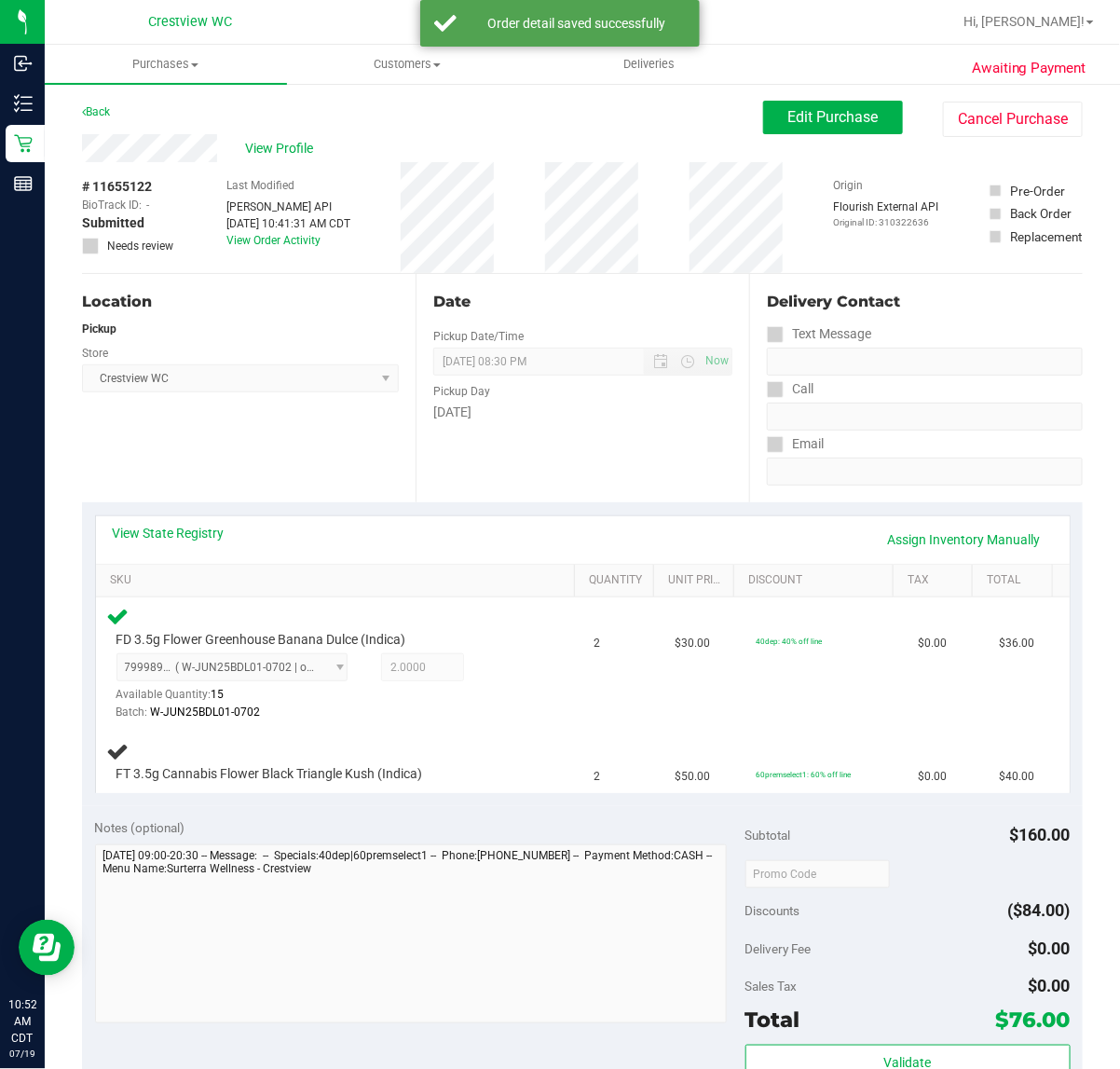 click on "Location
Pickup
Store
Crestview WC Select Store Bonita Springs WC Boynton Beach WC Bradenton WC Brandon WC Brooksville WC Call Center Clermont WC Crestview WC Deerfield Beach WC Delray Beach WC Deltona WC Ft Walton Beach WC Ft. Lauderdale WC Ft. Myers WC Gainesville WC Jax Atlantic WC JAX DC REP Jax WC Key West WC Lakeland WC Largo WC Lehigh Acres DC REP Merritt Island WC Miami 72nd WC Miami Beach WC Miami Dadeland WC Miramar DC REP New Port Richey WC North Palm Beach WC North Port WC Ocala WC Orange Park WC Orlando Colonial WC Orlando DC REP Orlando WC Oviedo WC Palm Bay WC Palm Coast WC Panama City WC Pensacola WC Port Orange WC Port St. Lucie WC Sebring WC South Tampa WC St. Pete WC Summerfield WC Tallahassee DC REP Tallahassee WC Tampa DC Testing Tampa Warehouse Tampa WC TX Austin DC TX Plano Retail WPB DC WPB WC" at bounding box center [249, 388] 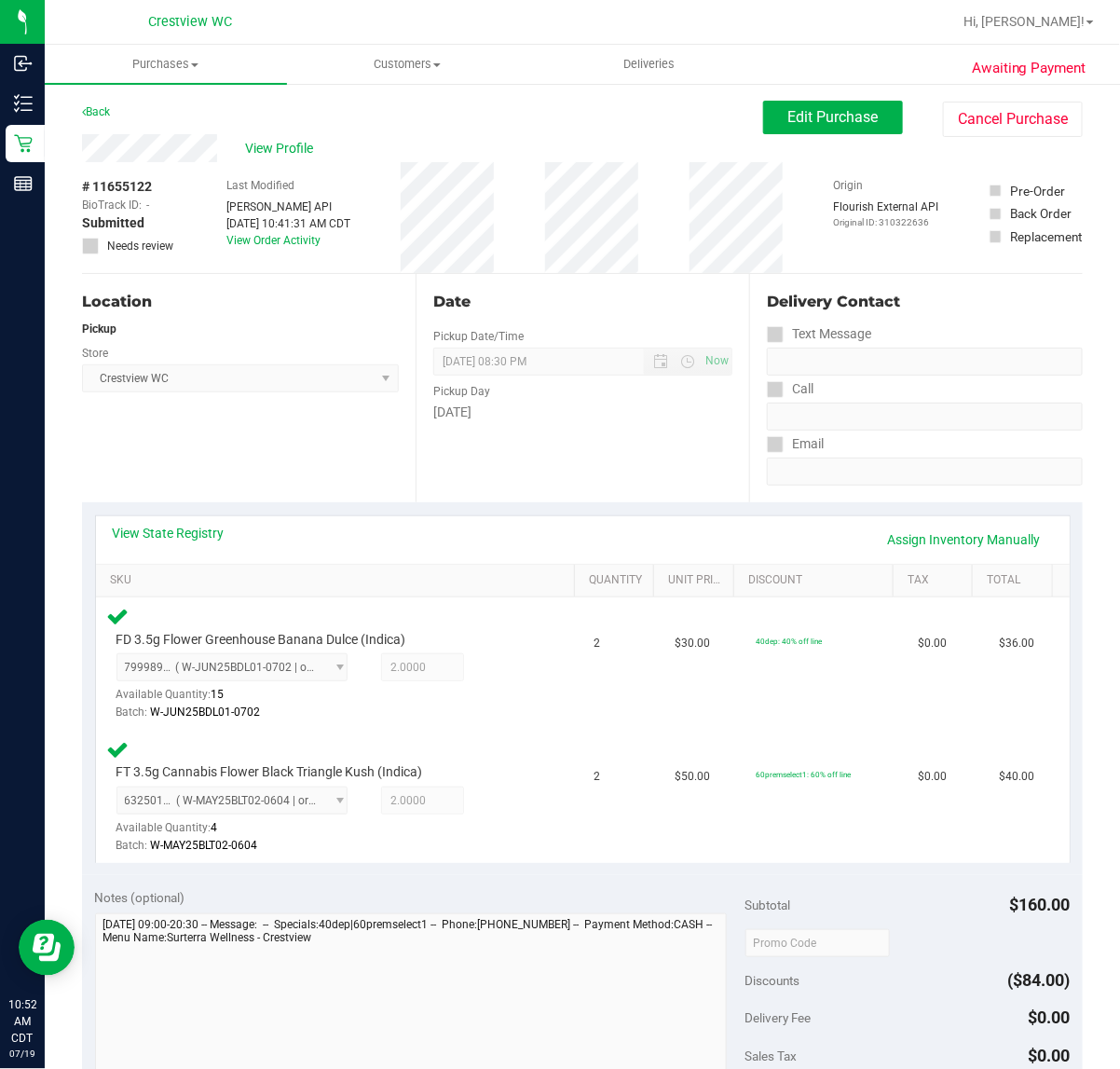 click on "Location
Pickup
Store
Crestview WC Select Store Bonita Springs WC Boynton Beach WC Bradenton WC Brandon WC Brooksville WC Call Center Clermont WC Crestview WC Deerfield Beach WC Delray Beach WC Deltona WC Ft Walton Beach WC Ft. Lauderdale WC Ft. Myers WC Gainesville WC Jax Atlantic WC JAX DC REP Jax WC Key West WC Lakeland WC Largo WC Lehigh Acres DC REP Merritt Island WC Miami 72nd WC Miami Beach WC Miami Dadeland WC Miramar DC REP New Port Richey WC North Palm Beach WC North Port WC Ocala WC Orange Park WC Orlando Colonial WC Orlando DC REP Orlando WC Oviedo WC Palm Bay WC Palm Coast WC Panama City WC Pensacola WC Port Orange WC Port St. Lucie WC Sebring WC South Tampa WC St. Pete WC Summerfield WC Tallahassee DC REP Tallahassee WC Tampa DC Testing Tampa Warehouse Tampa WC TX Austin DC TX Plano Retail WPB DC WPB WC" at bounding box center [249, 388] 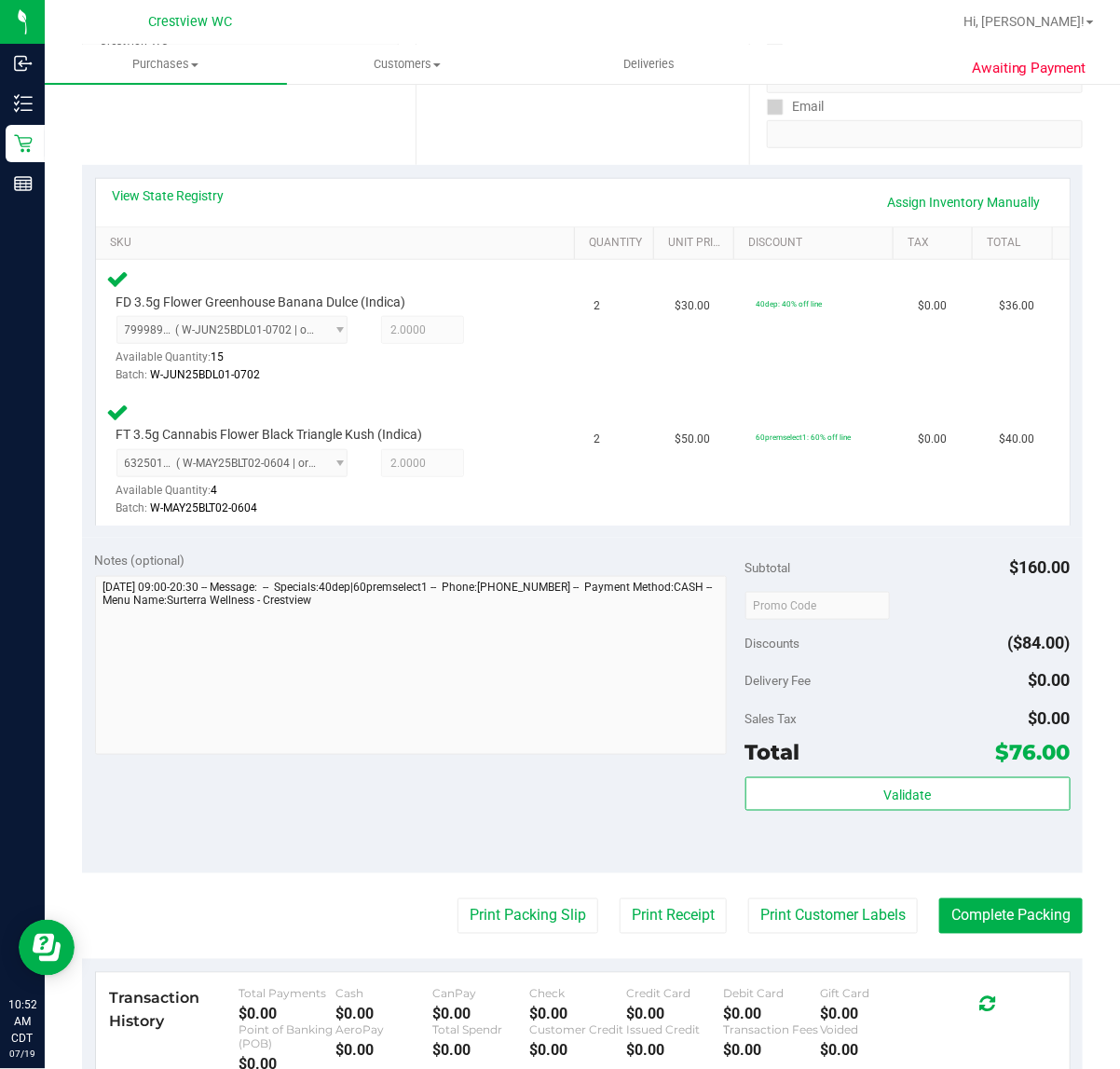 scroll, scrollTop: 349, scrollLeft: 0, axis: vertical 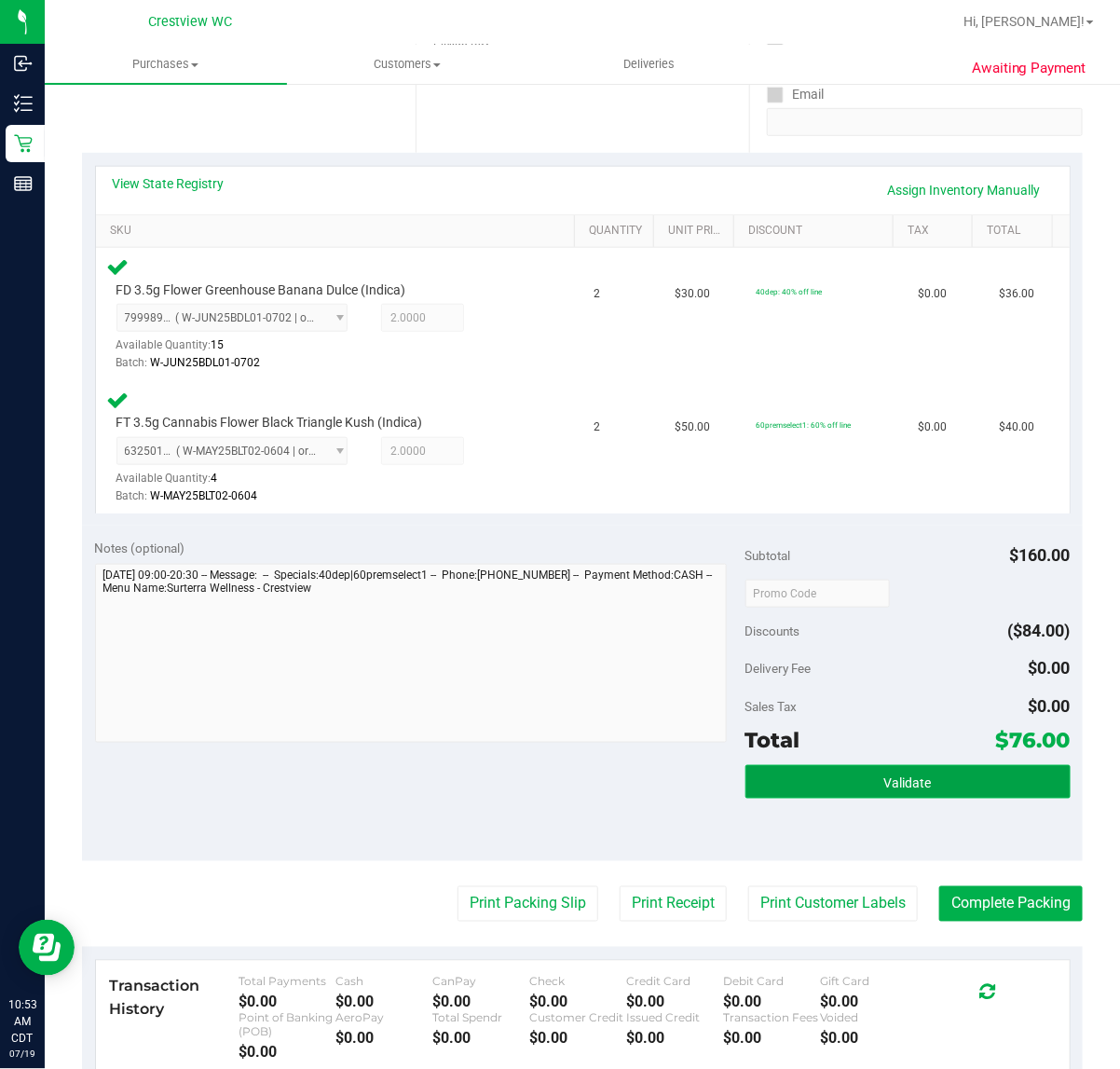 click on "Validate" at bounding box center (908, 782) 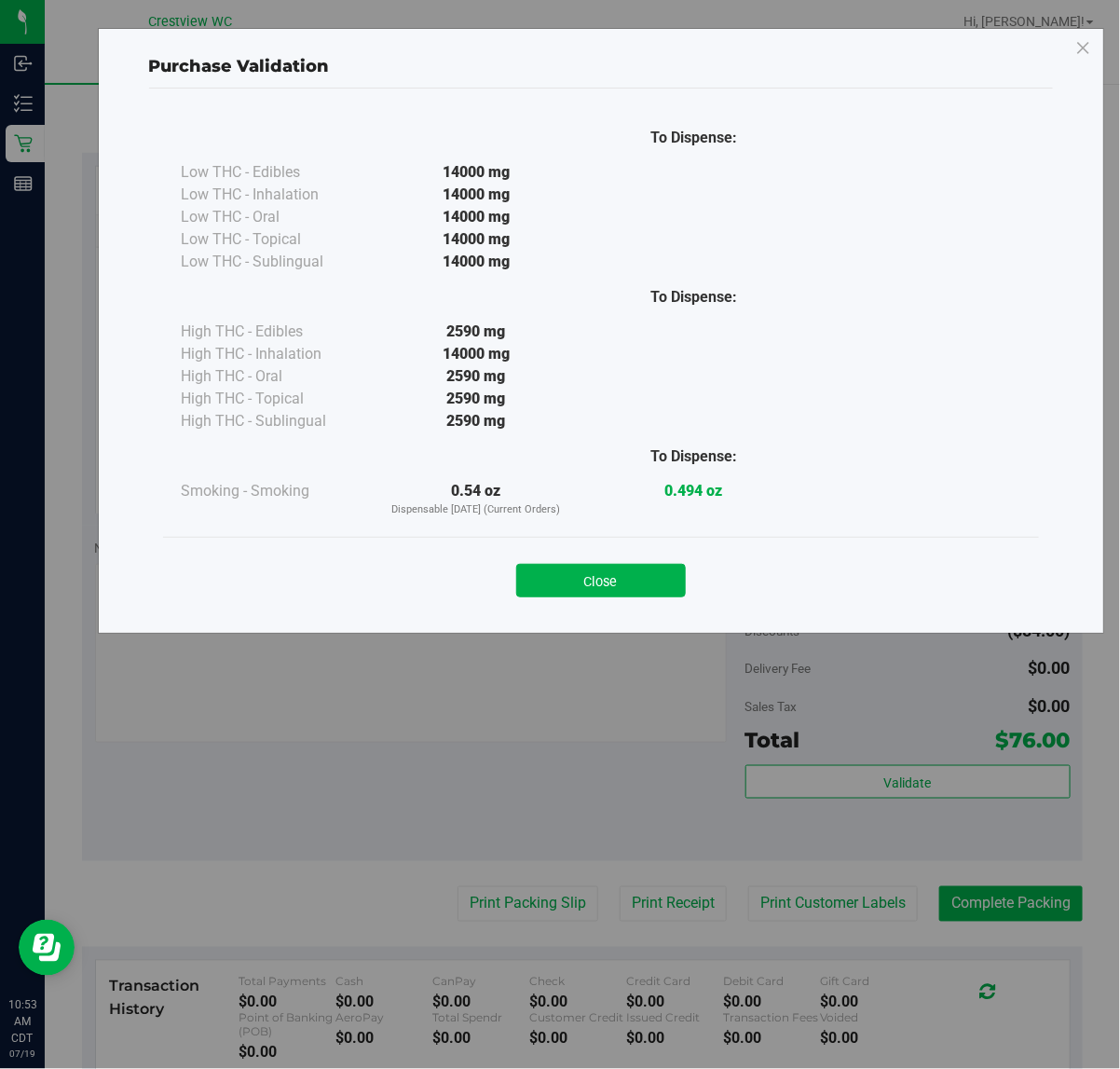 click on "Close" at bounding box center [601, 581] 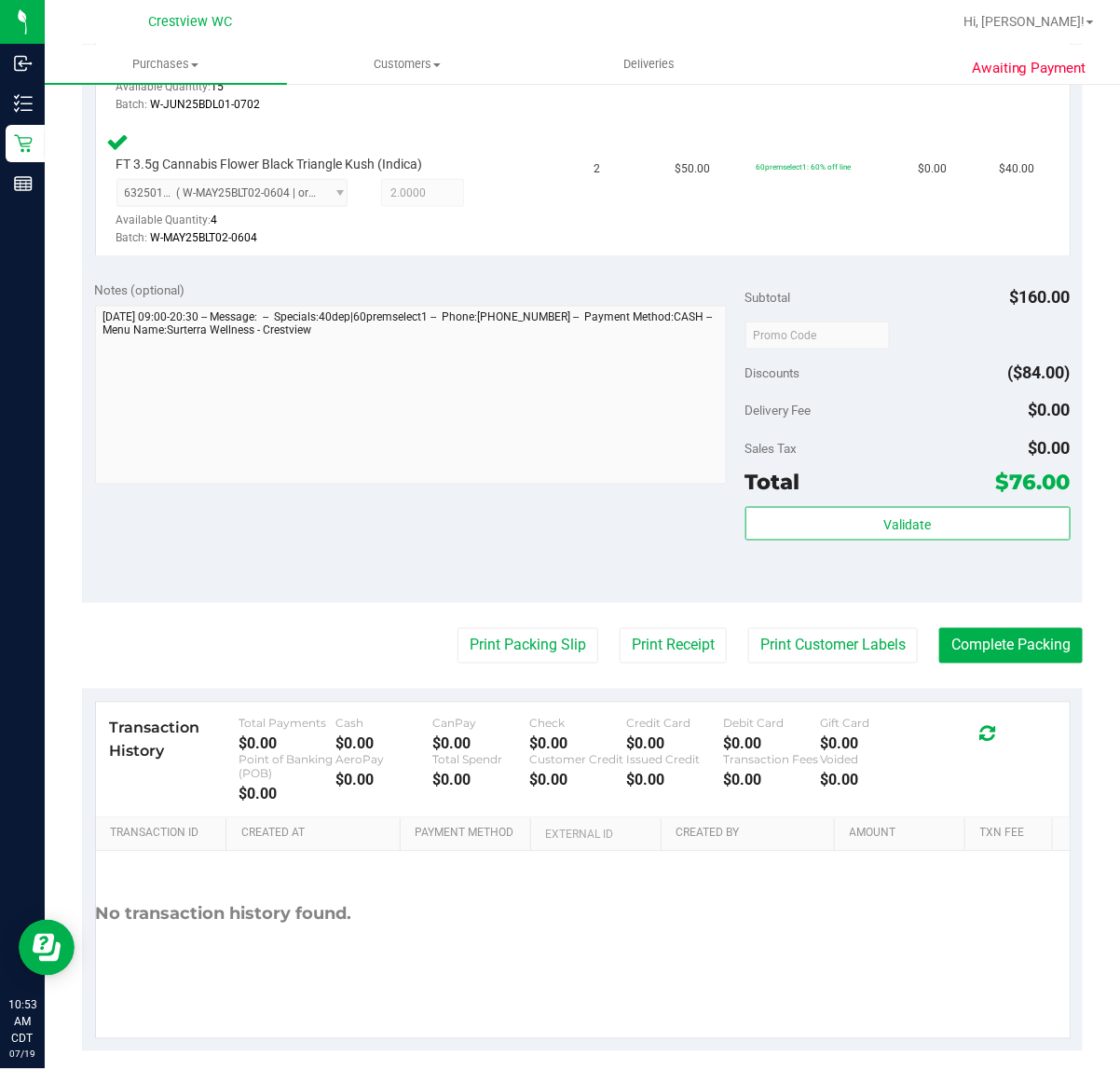 scroll, scrollTop: 623, scrollLeft: 0, axis: vertical 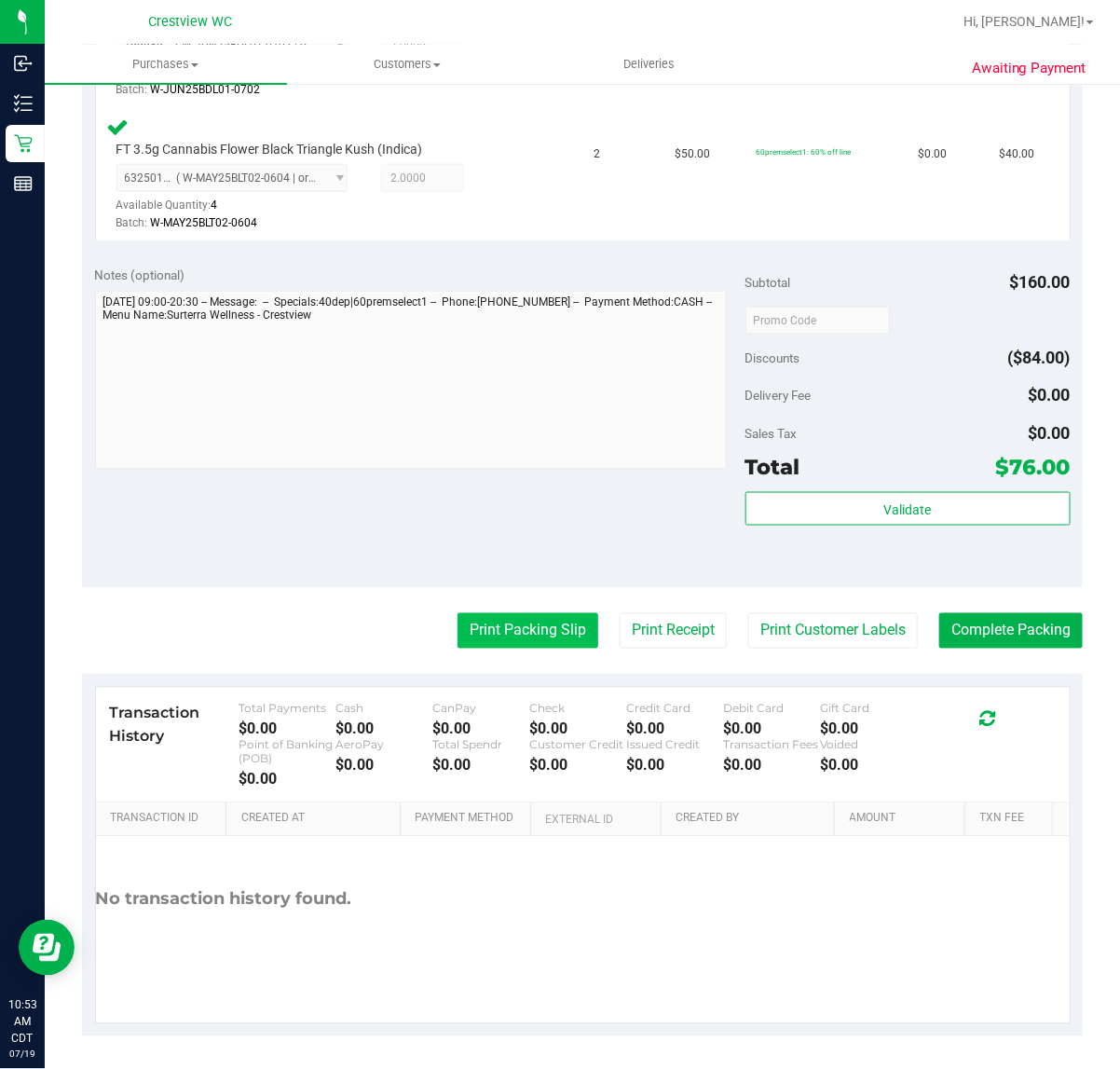 click on "Print Packing Slip" at bounding box center (527, 631) 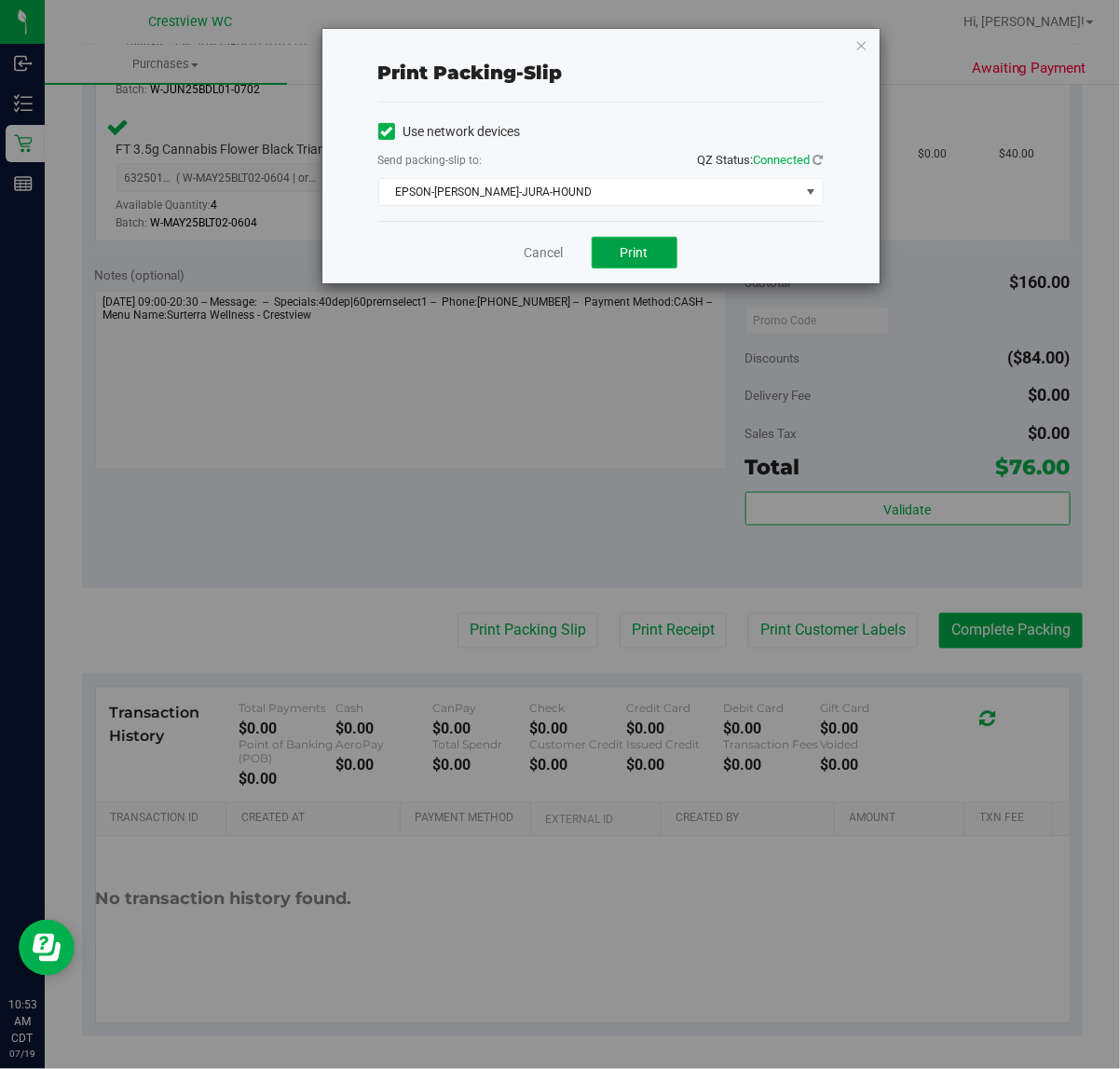 click on "Print" at bounding box center (635, 253) 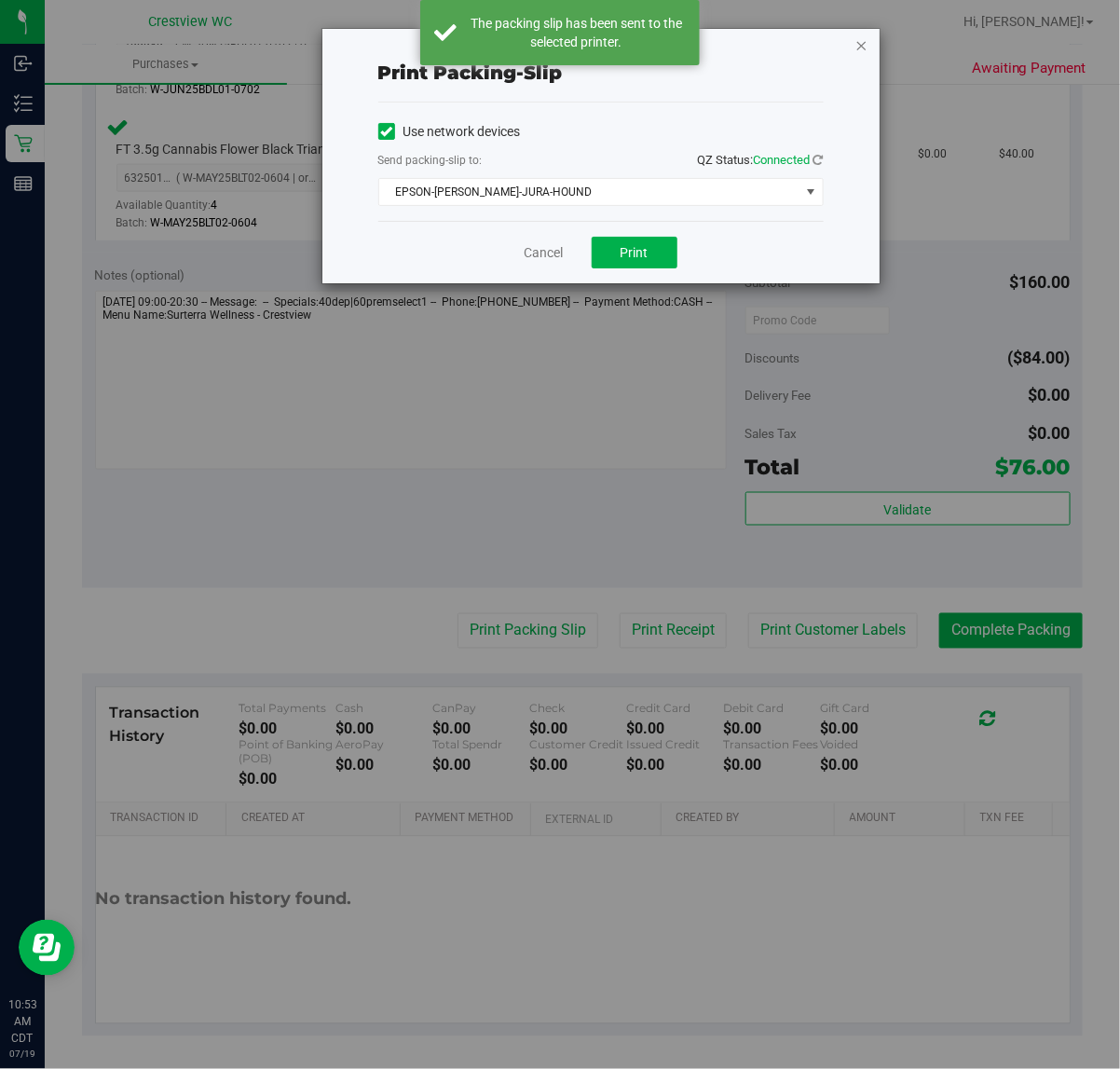 click at bounding box center (862, 45) 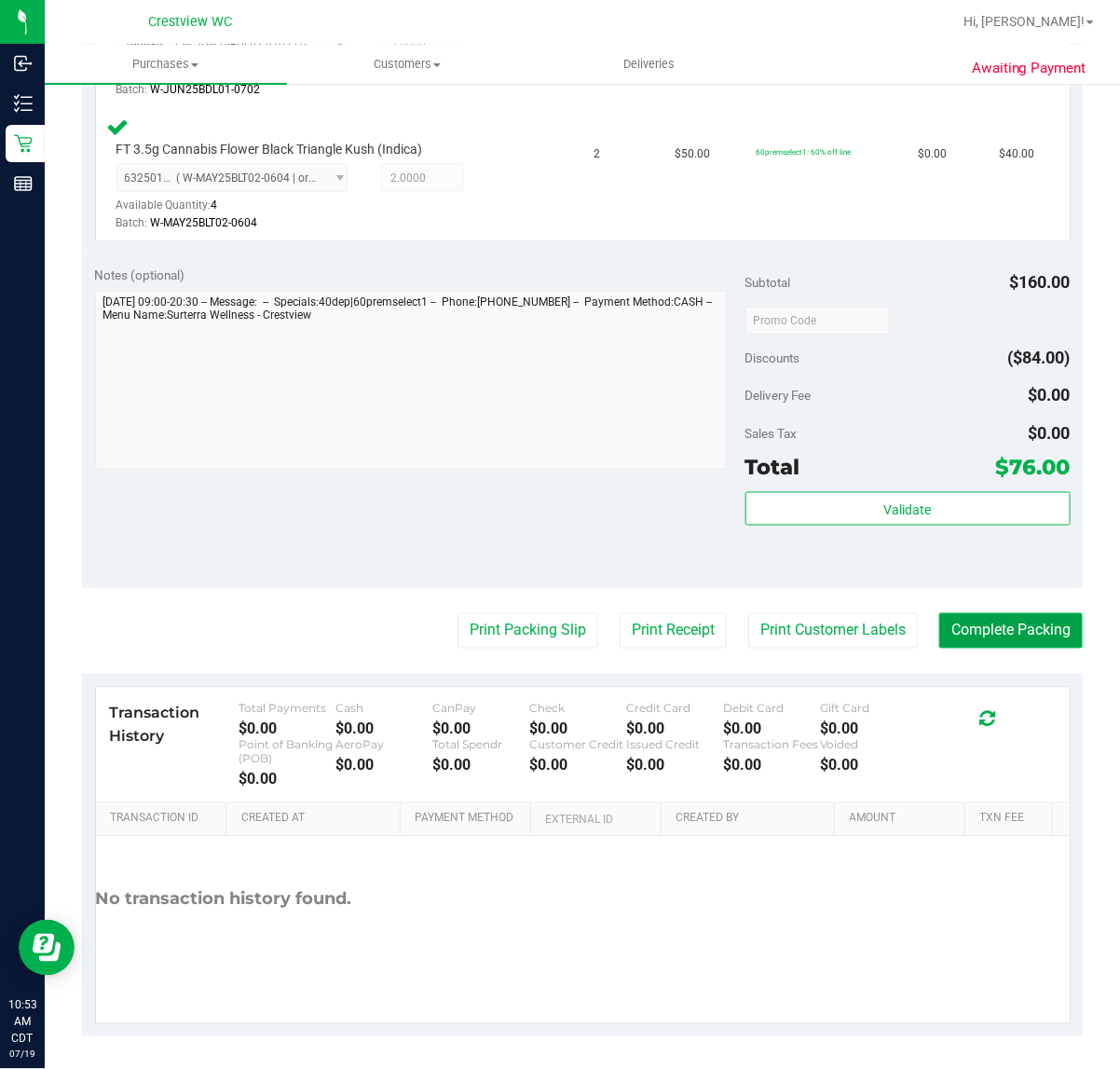 click on "Complete Packing" at bounding box center [1011, 631] 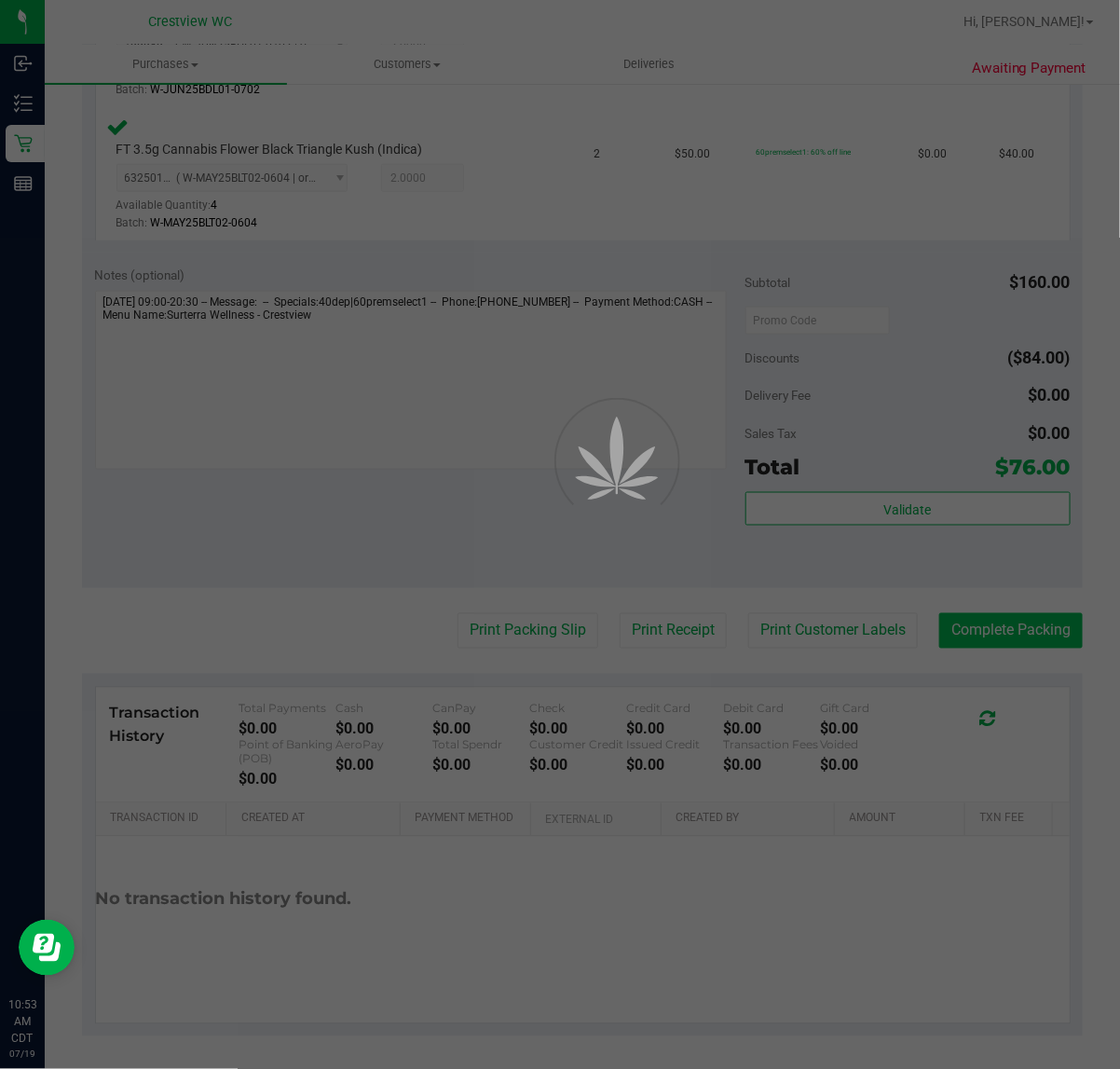 scroll, scrollTop: 0, scrollLeft: 0, axis: both 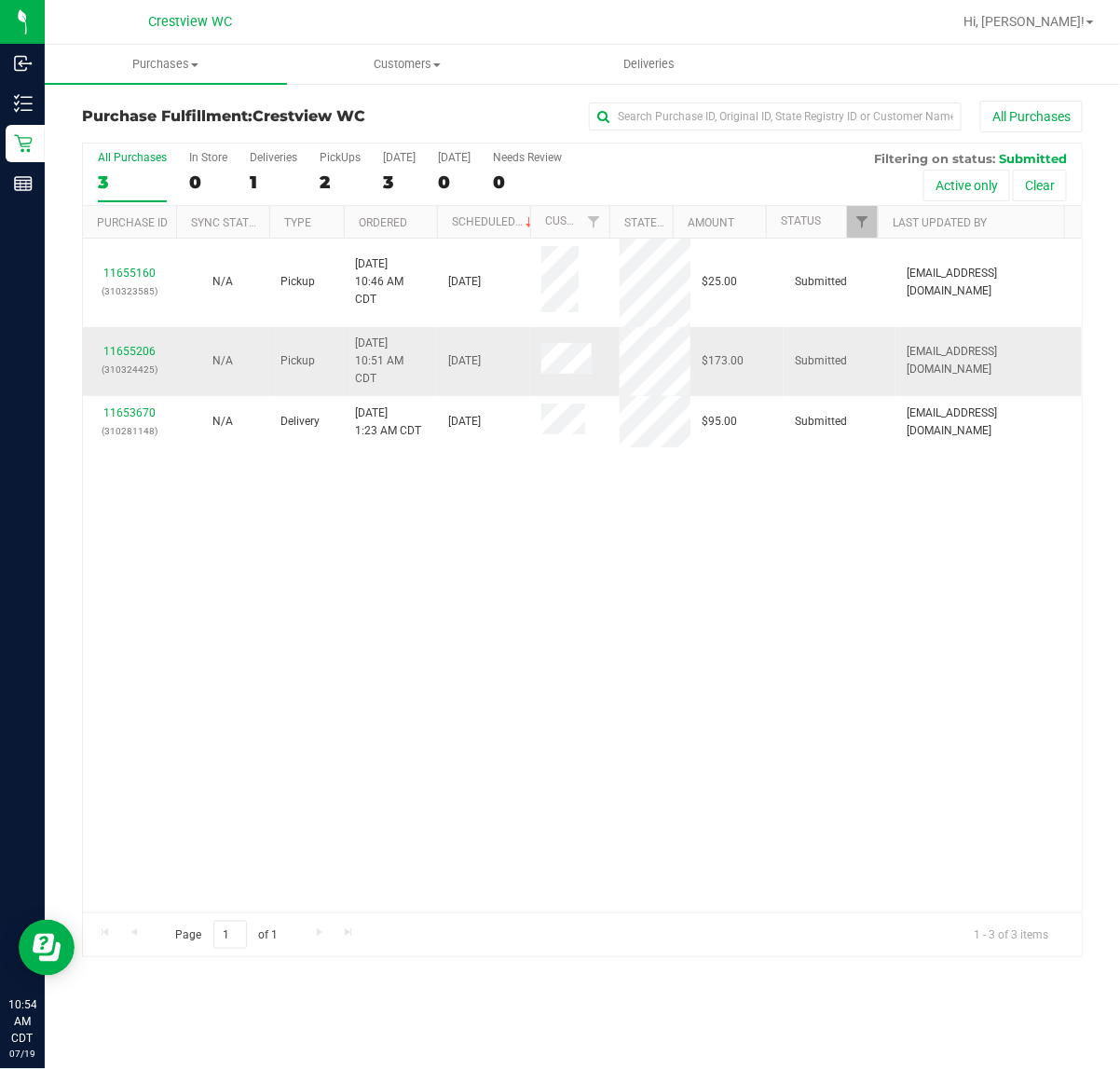 drag, startPoint x: 781, startPoint y: 546, endPoint x: 695, endPoint y: 373, distance: 193.19679 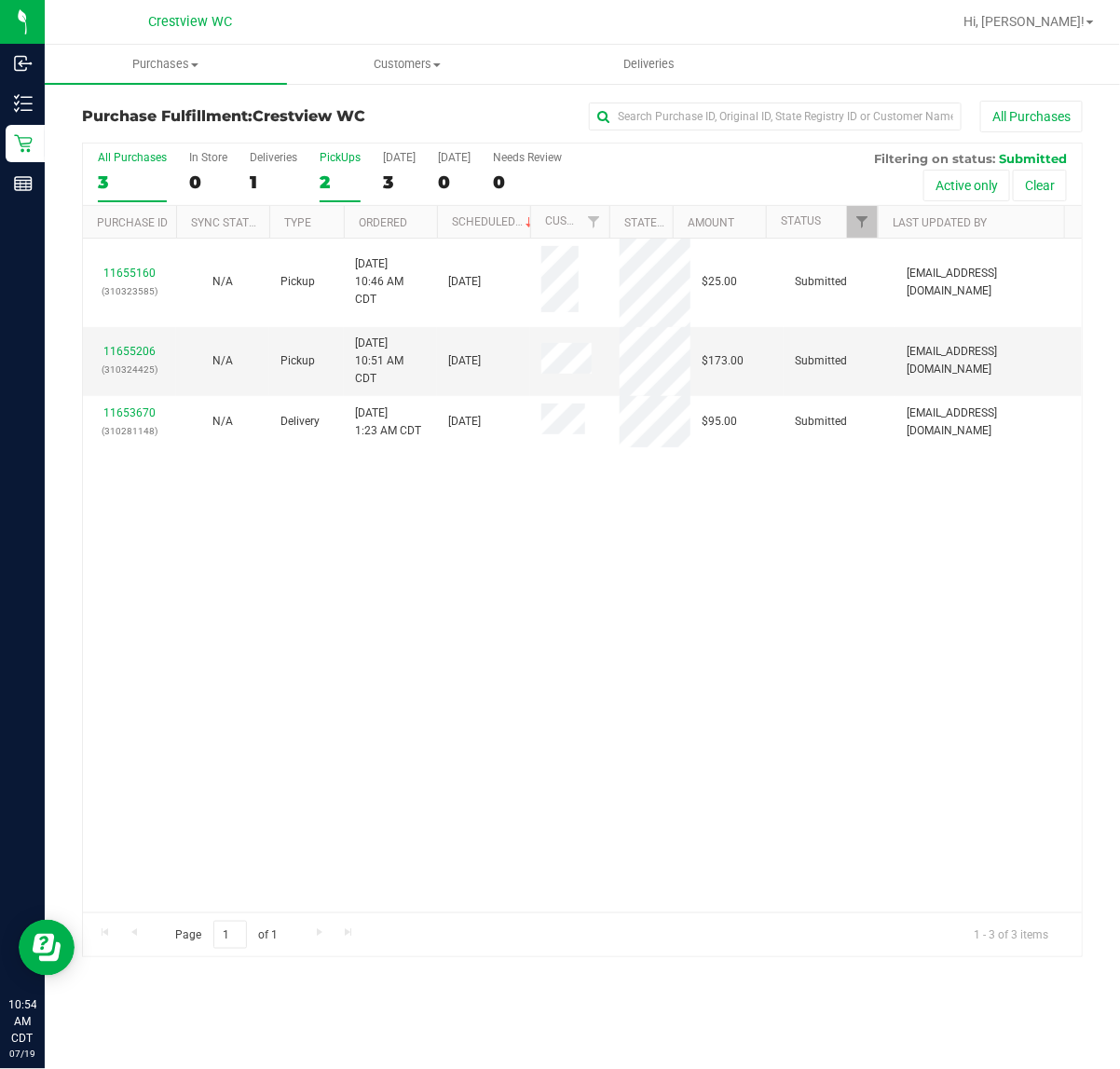 click on "PickUps" at bounding box center [340, 158] 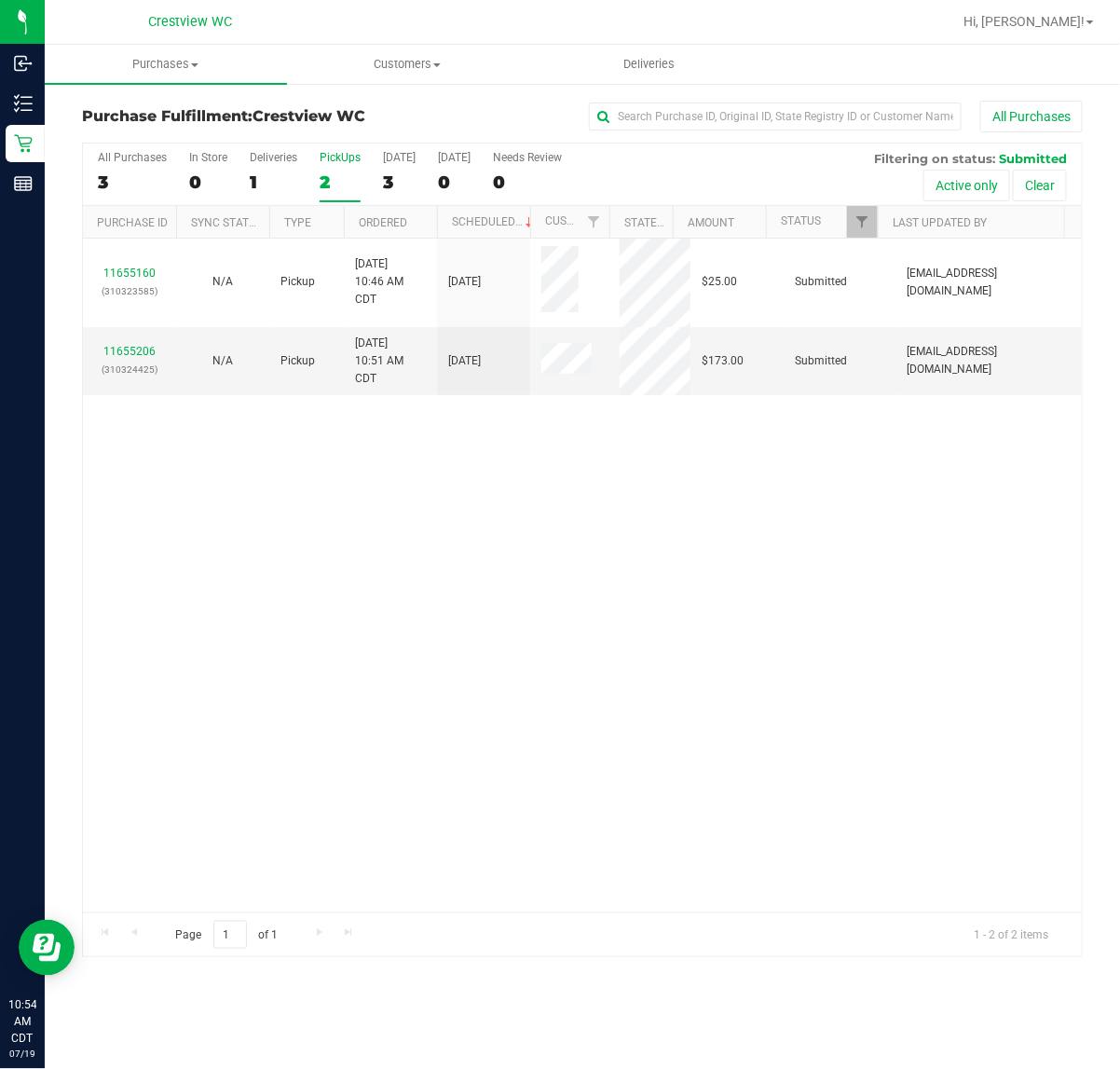 click on "11655160
(310323585)
N/A
Pickup 7/19/2025 10:46 AM CDT 7/19/2025
$25.00
Submitted abe+parallel@iheartjane.com
11655206
(310324425)
N/A
Pickup 7/19/2025 10:51 AM CDT 7/19/2025
$173.00
Submitted abe+parallel@iheartjane.com" at bounding box center (582, 575) 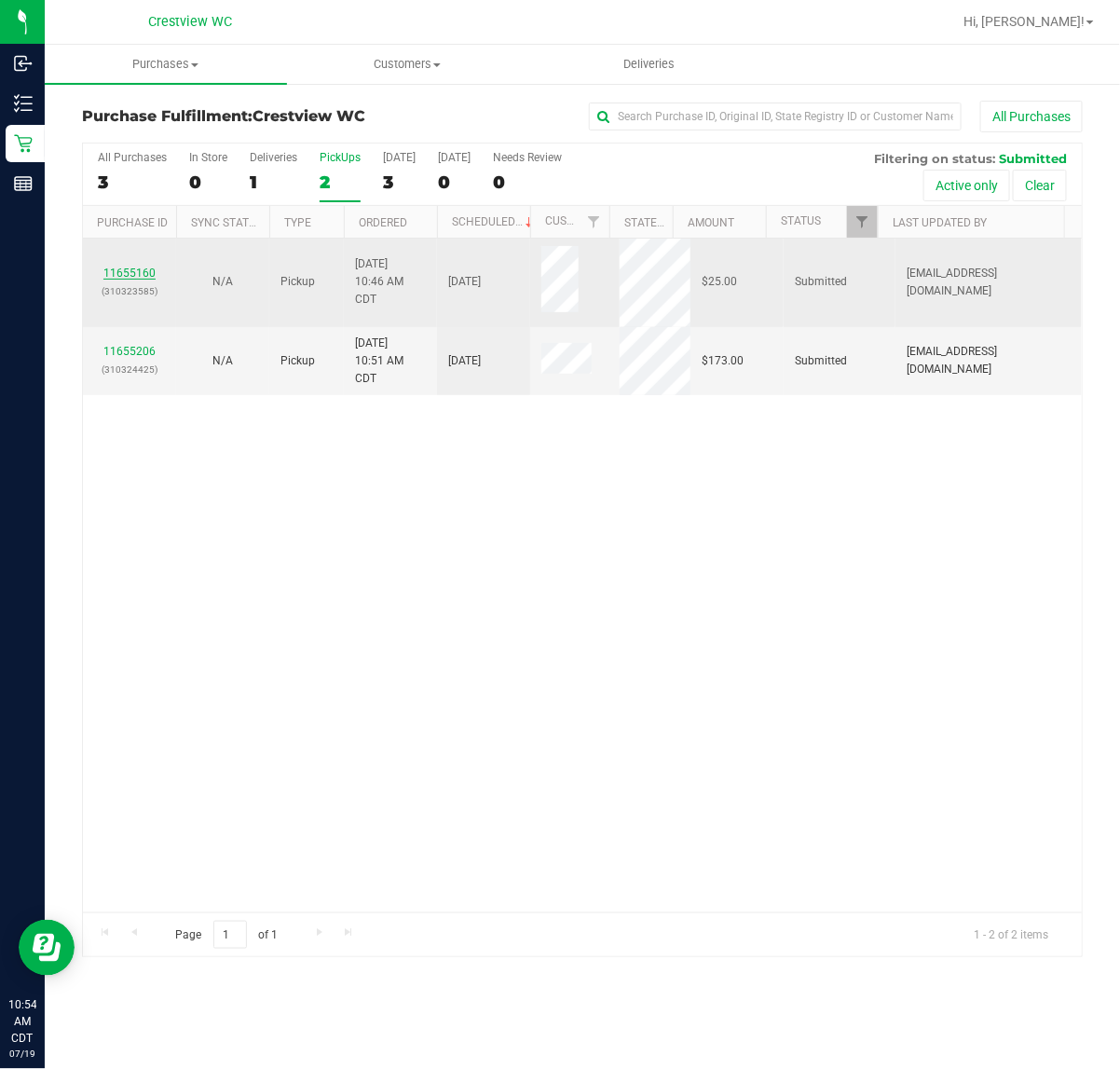click on "11655160" at bounding box center [130, 273] 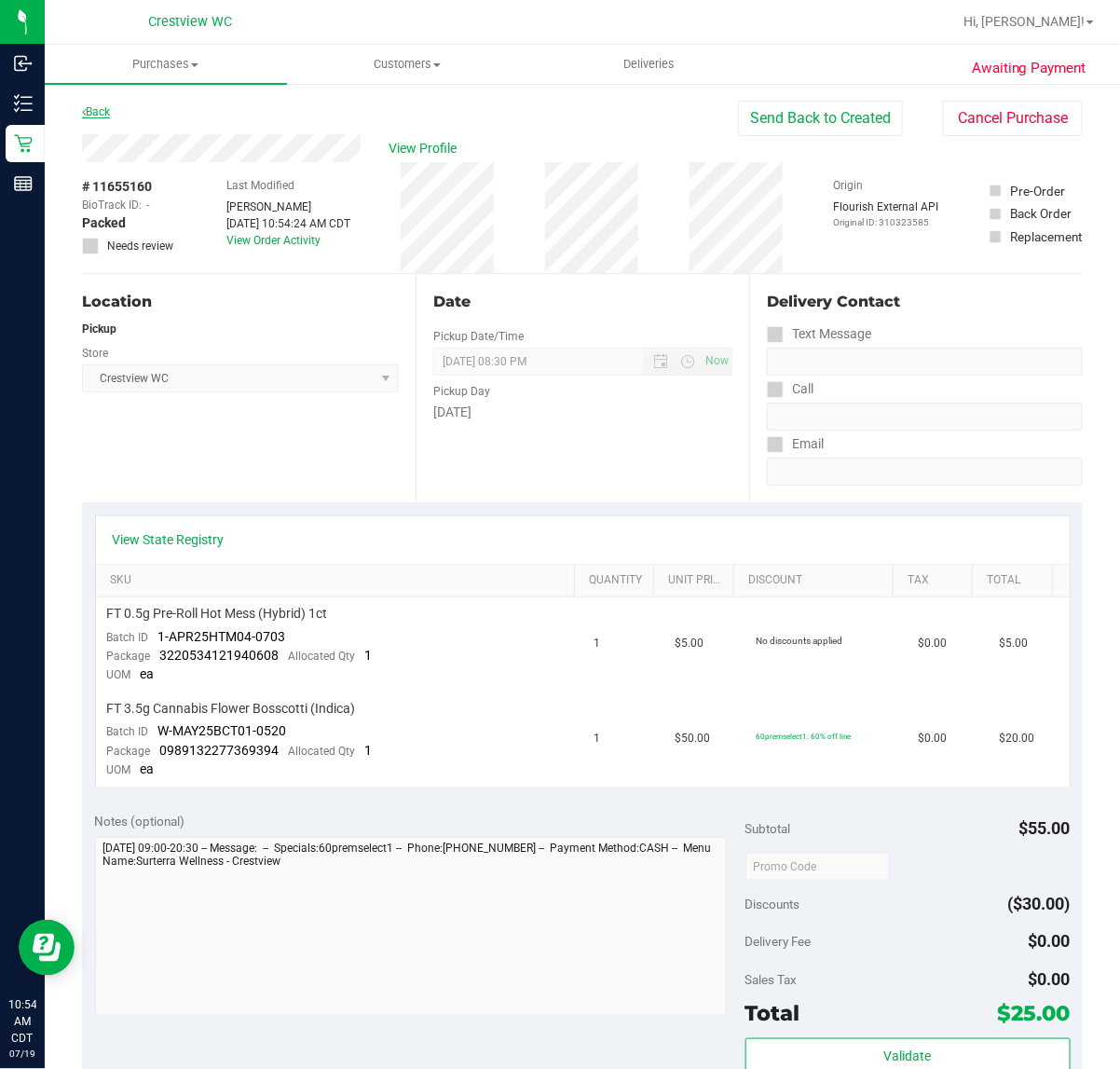 click on "Back" at bounding box center [96, 112] 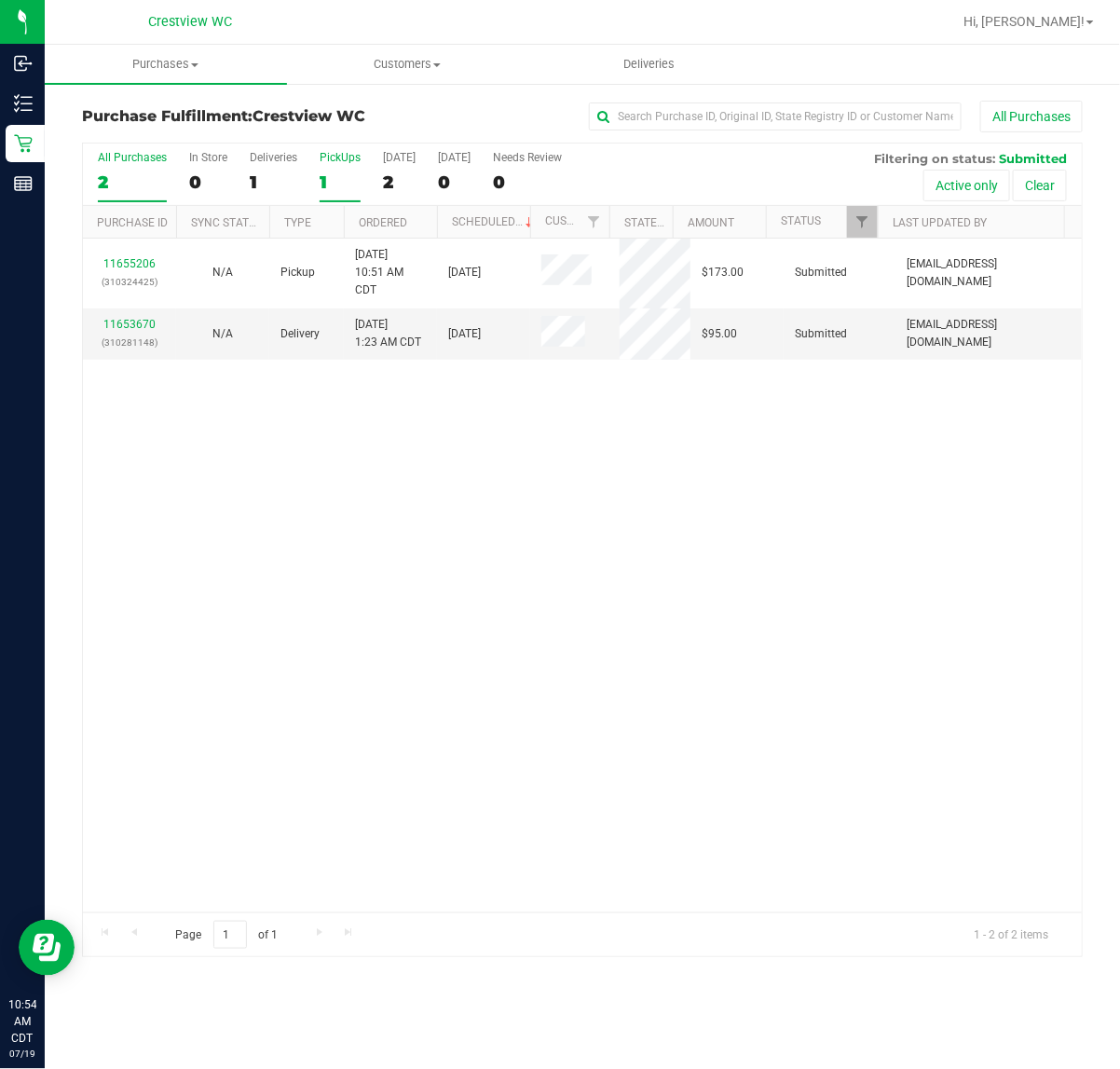 click on "PickUps" at bounding box center (340, 158) 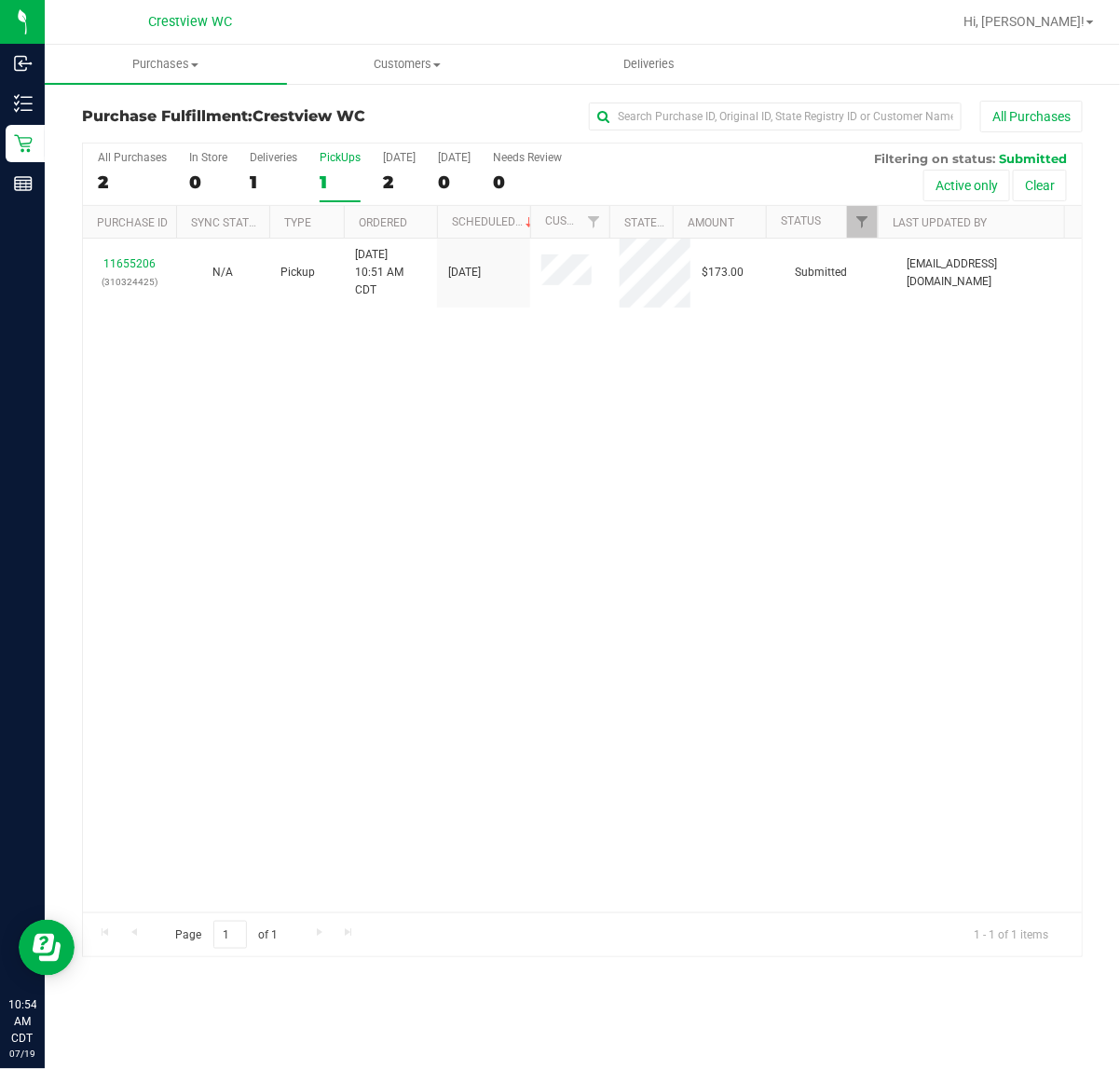 click on "11655206
(310324425)
N/A
Pickup 7/19/2025 10:51 AM CDT 7/19/2025
$173.00
Submitted abe+parallel@iheartjane.com" at bounding box center (582, 575) 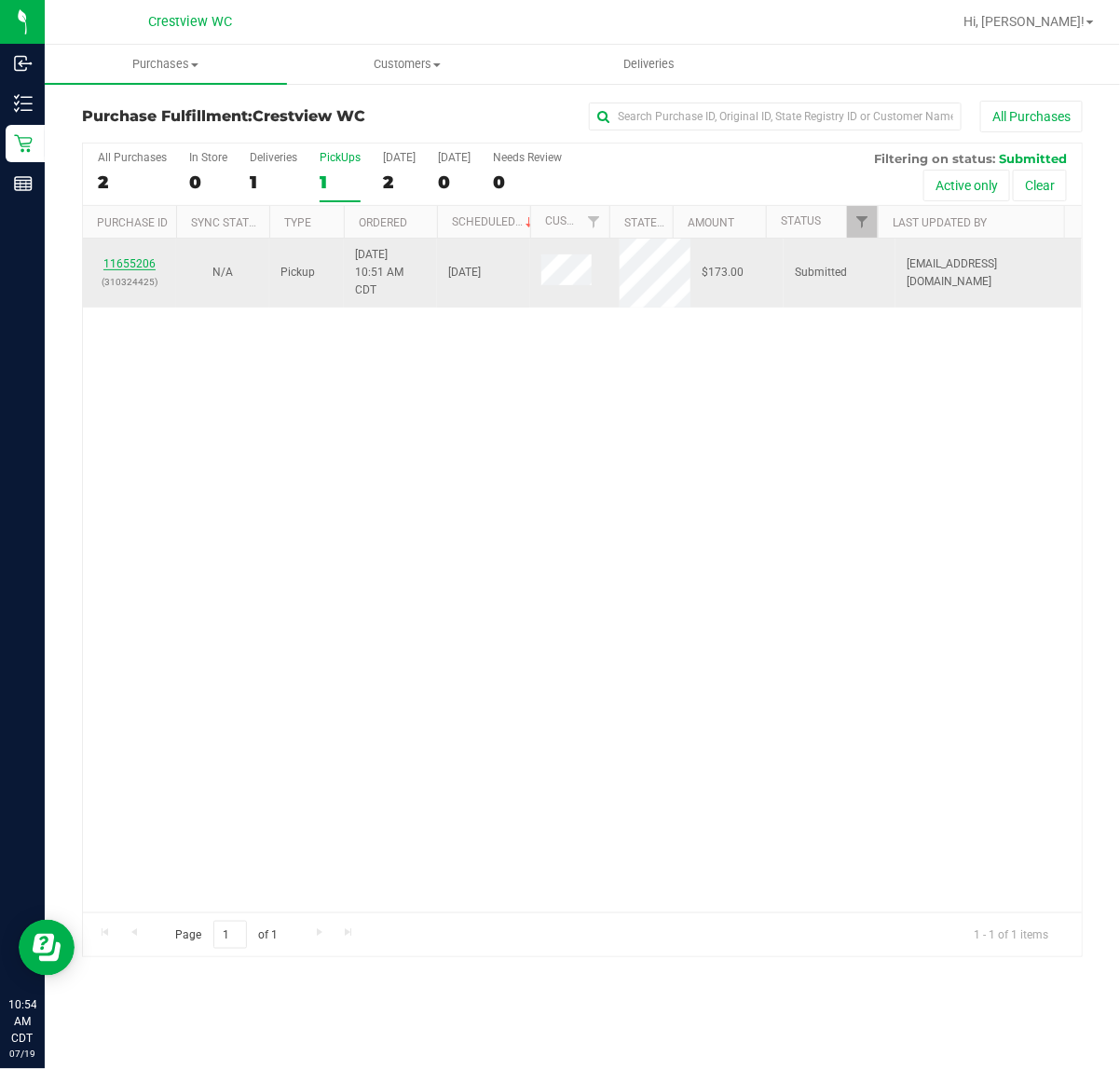 click on "11655206" at bounding box center (130, 264) 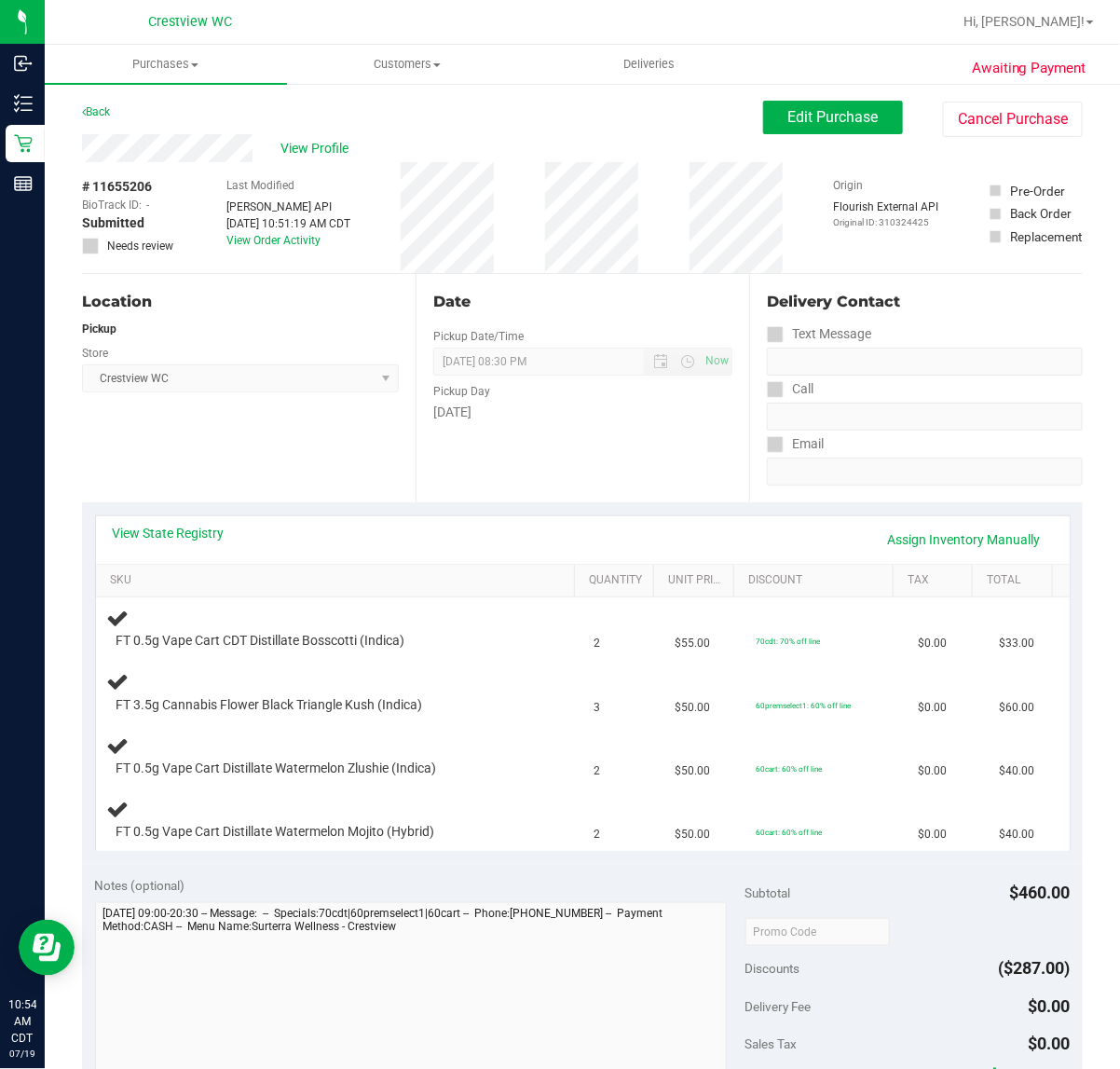 click on "Location
Pickup
Store
Crestview WC Select Store Bonita Springs WC Boynton Beach WC Bradenton WC Brandon WC Brooksville WC Call Center Clermont WC Crestview WC Deerfield Beach WC Delray Beach WC Deltona WC Ft Walton Beach WC Ft. Lauderdale WC Ft. Myers WC Gainesville WC Jax Atlantic WC JAX DC REP Jax WC Key West WC Lakeland WC Largo WC Lehigh Acres DC REP Merritt Island WC Miami 72nd WC Miami Beach WC Miami Dadeland WC Miramar DC REP New Port Richey WC North Palm Beach WC North Port WC Ocala WC Orange Park WC Orlando Colonial WC Orlando DC REP Orlando WC Oviedo WC Palm Bay WC Palm Coast WC Panama City WC Pensacola WC Port Orange WC Port St. Lucie WC Sebring WC South Tampa WC St. Pete WC Summerfield WC Tallahassee DC REP Tallahassee WC Tampa DC Testing Tampa Warehouse Tampa WC TX Austin DC TX Plano Retail WPB DC WPB WC" at bounding box center [249, 388] 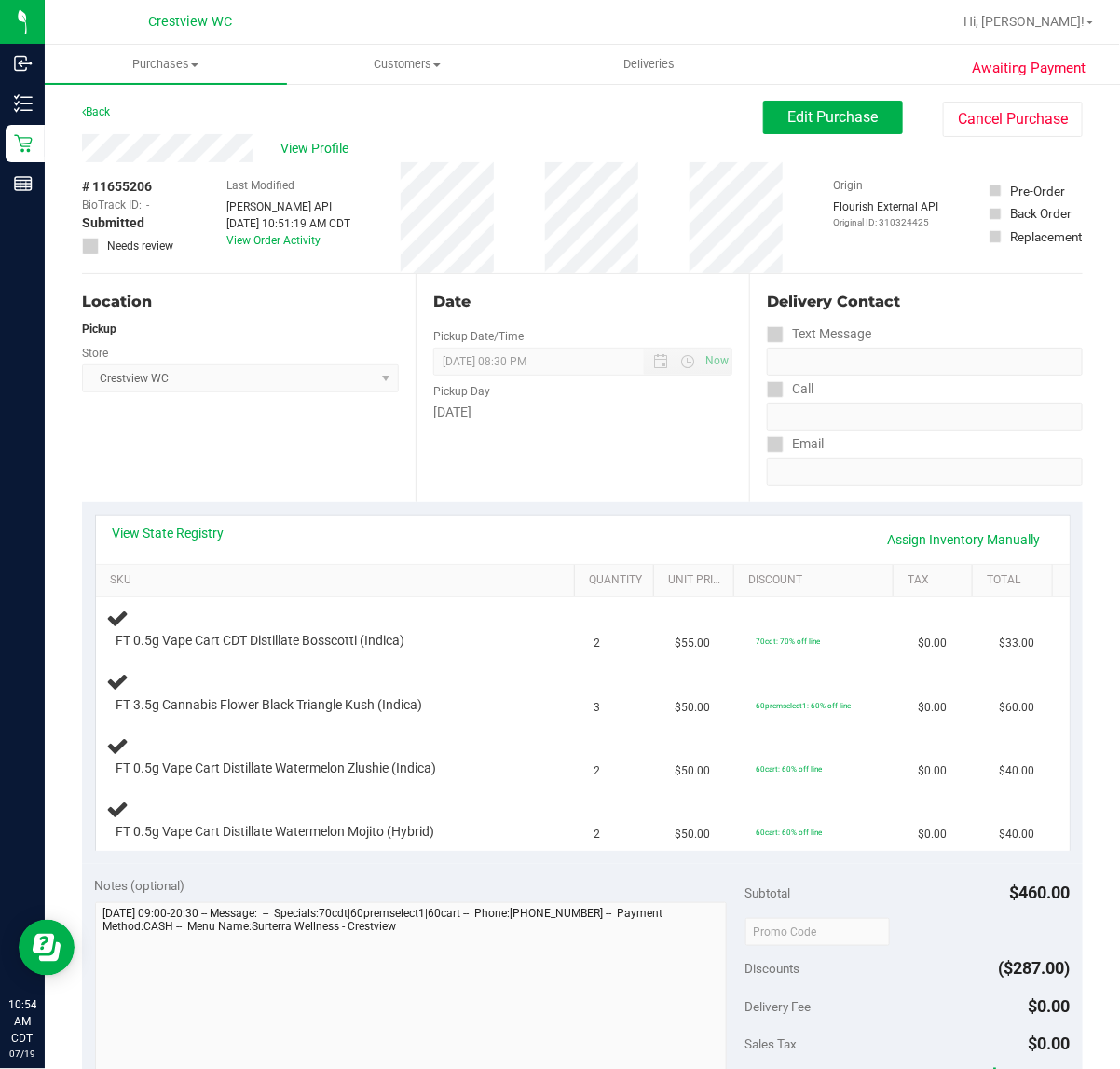 scroll, scrollTop: 116, scrollLeft: 0, axis: vertical 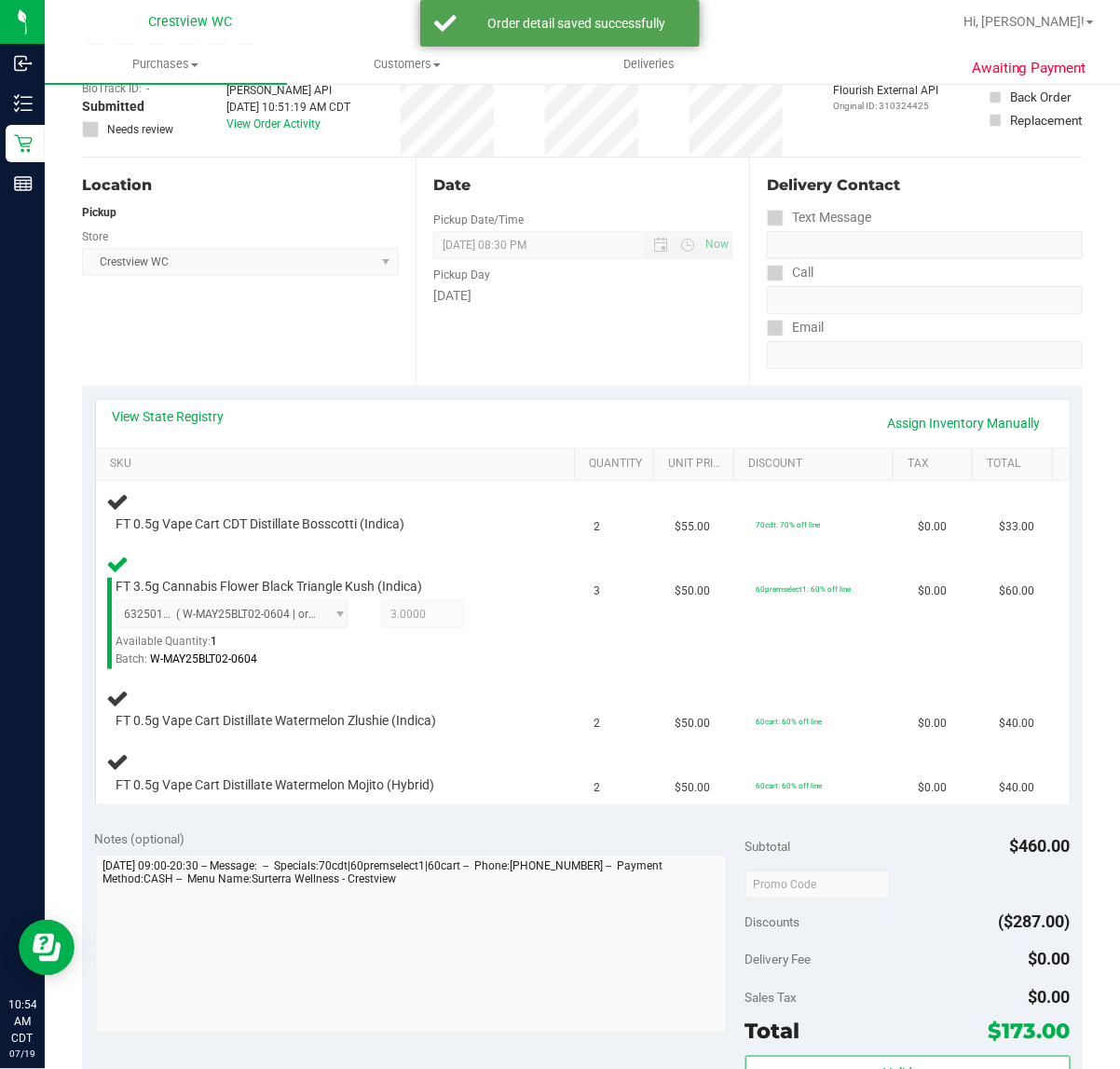 click on "Location
Pickup
Store
Crestview WC Select Store Bonita Springs WC Boynton Beach WC Bradenton WC Brandon WC Brooksville WC Call Center Clermont WC Crestview WC Deerfield Beach WC Delray Beach WC Deltona WC Ft Walton Beach WC Ft. Lauderdale WC Ft. Myers WC Gainesville WC Jax Atlantic WC JAX DC REP Jax WC Key West WC Lakeland WC Largo WC Lehigh Acres DC REP Merritt Island WC Miami 72nd WC Miami Beach WC Miami Dadeland WC Miramar DC REP New Port Richey WC North Palm Beach WC North Port WC Ocala WC Orange Park WC Orlando Colonial WC Orlando DC REP Orlando WC Oviedo WC Palm Bay WC Palm Coast WC Panama City WC Pensacola WC Port Orange WC Port St. Lucie WC Sebring WC South Tampa WC St. Pete WC Summerfield WC Tallahassee DC REP Tallahassee WC Tampa DC Testing Tampa Warehouse Tampa WC TX Austin DC TX Plano Retail WPB DC WPB WC" at bounding box center [249, 271] 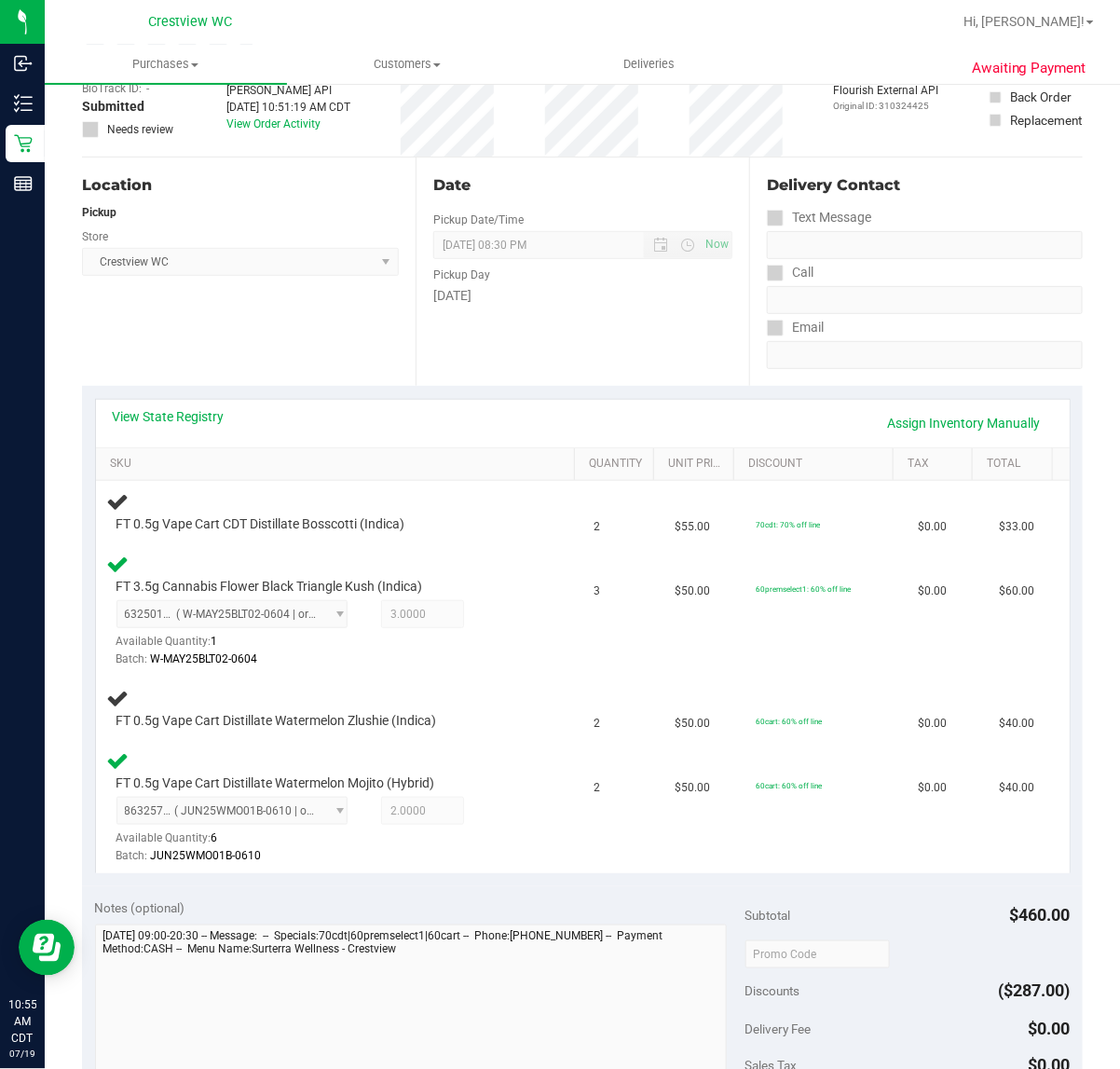 click on "Location
Pickup
Store
Crestview WC Select Store Bonita Springs WC Boynton Beach WC Bradenton WC Brandon WC Brooksville WC Call Center Clermont WC Crestview WC Deerfield Beach WC Delray Beach WC Deltona WC Ft Walton Beach WC Ft. Lauderdale WC Ft. Myers WC Gainesville WC Jax Atlantic WC JAX DC REP Jax WC Key West WC Lakeland WC Largo WC Lehigh Acres DC REP Merritt Island WC Miami 72nd WC Miami Beach WC Miami Dadeland WC Miramar DC REP New Port Richey WC North Palm Beach WC North Port WC Ocala WC Orange Park WC Orlando Colonial WC Orlando DC REP Orlando WC Oviedo WC Palm Bay WC Palm Coast WC Panama City WC Pensacola WC Port Orange WC Port St. Lucie WC Sebring WC South Tampa WC St. Pete WC Summerfield WC Tallahassee DC REP Tallahassee WC Tampa DC Testing Tampa Warehouse Tampa WC TX Austin DC TX Plano Retail WPB DC WPB WC" at bounding box center (249, 271) 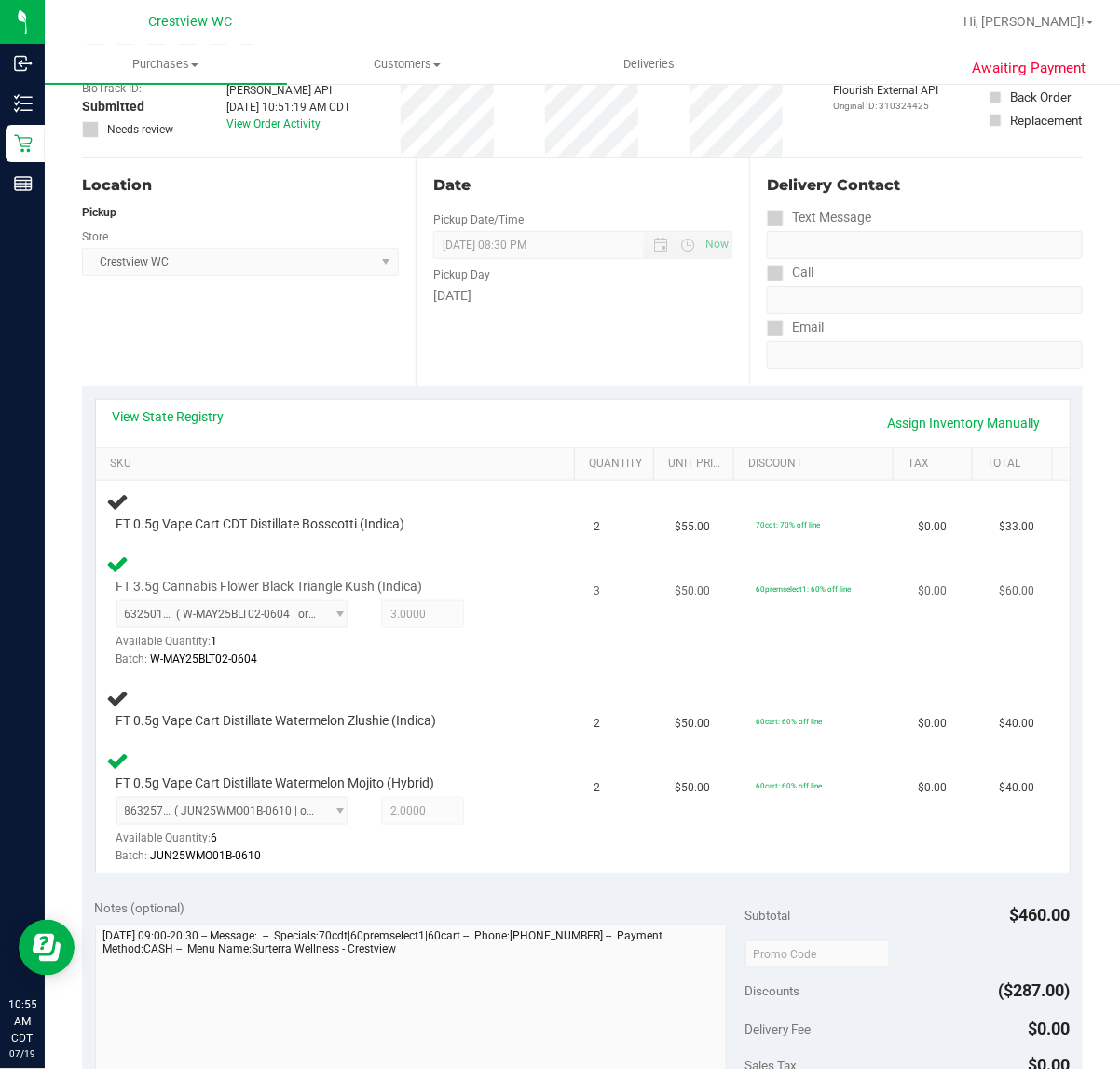 click on "FT 3.5g Cannabis Flower Black Triangle Kush (Indica)
6325012097420610
(
W-MAY25BLT02-0604 | orig: FLSRWGM-20250612-627
)
6325012097420610
Available Quantity:  1
3.0000 3
Batch:" at bounding box center (339, 611) 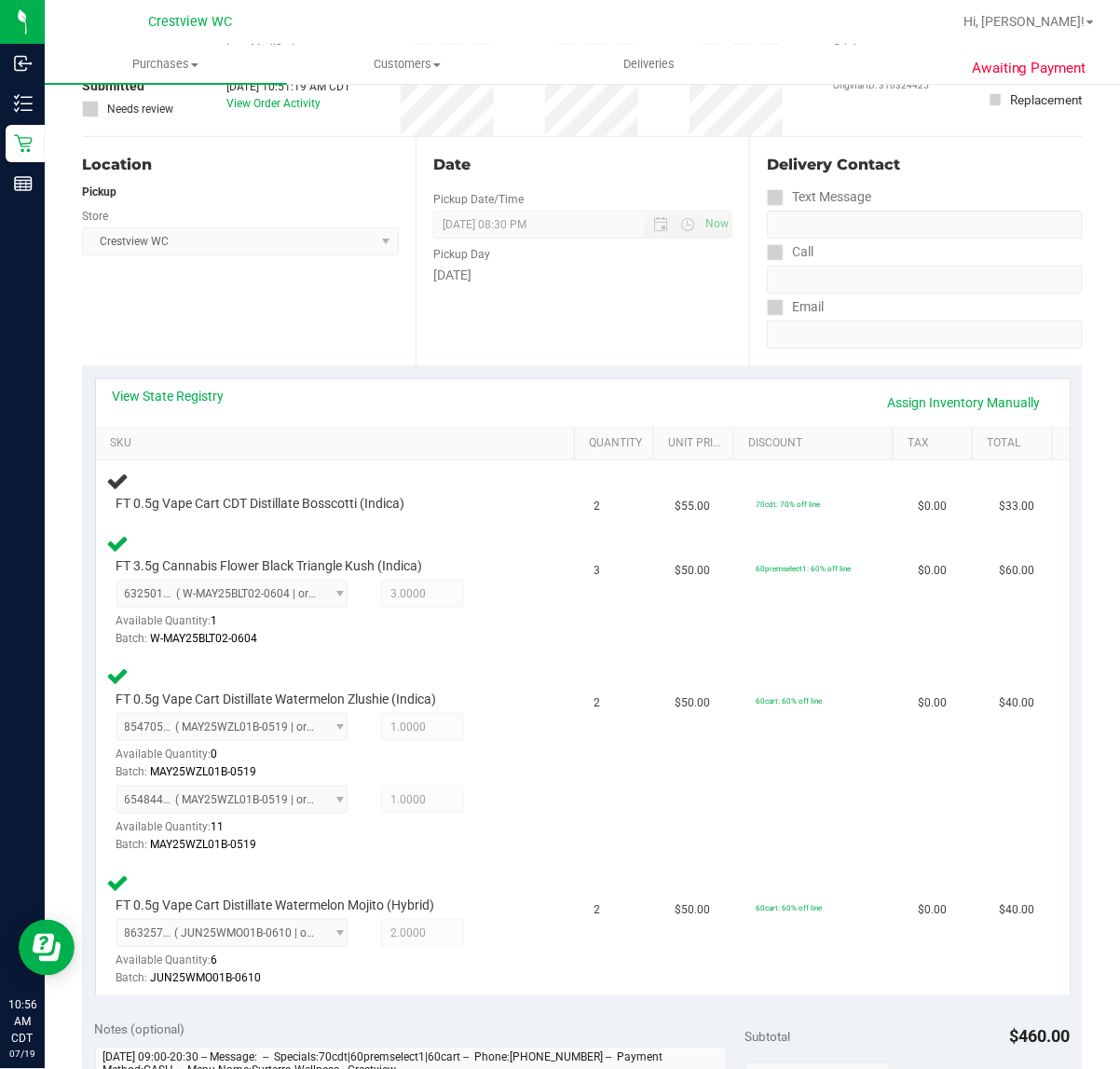scroll, scrollTop: 136, scrollLeft: 0, axis: vertical 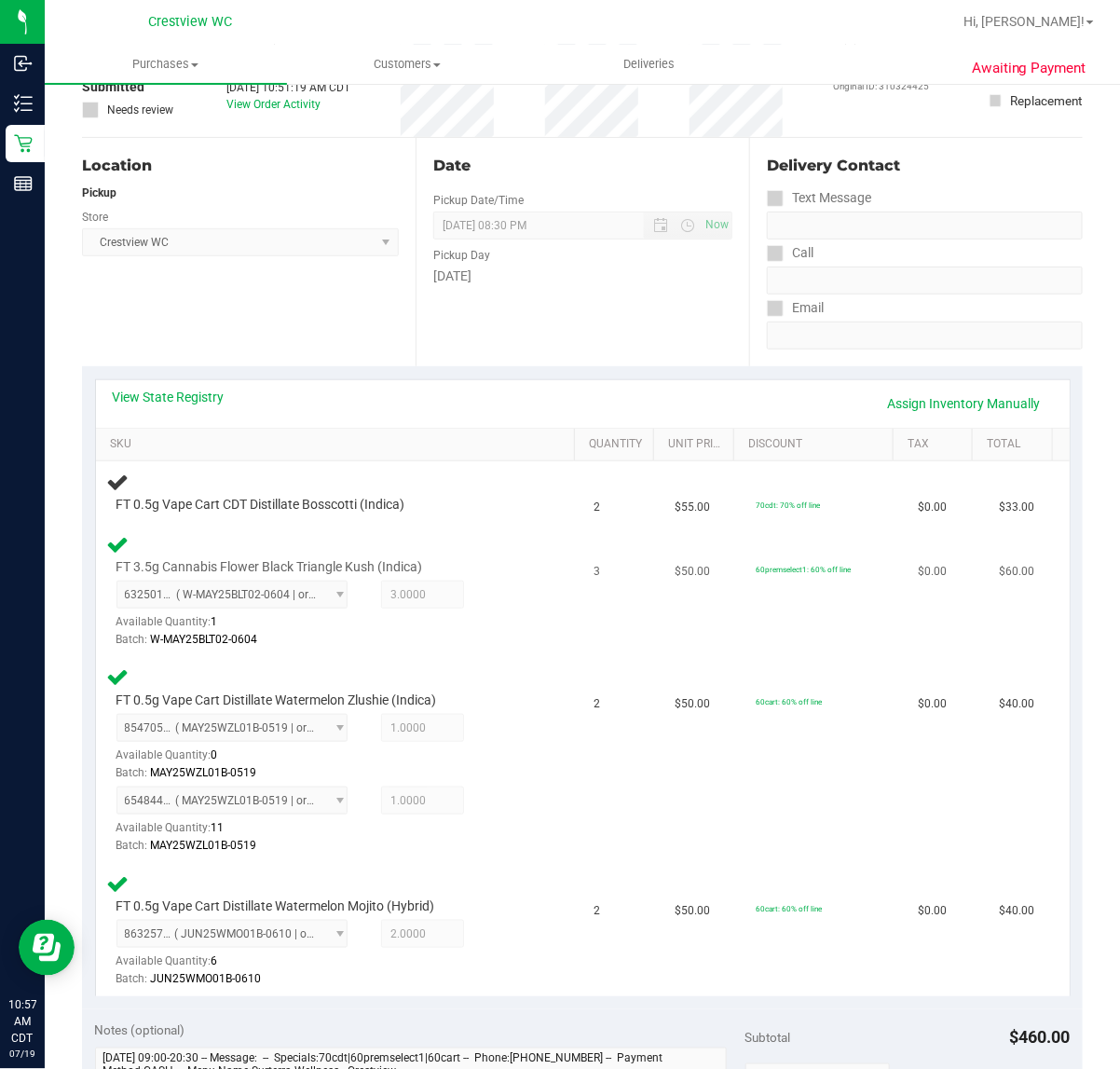 click on "FT 3.5g Cannabis Flower Black Triangle Kush (Indica)
6325012097420610
(
W-MAY25BLT02-0604 | orig: FLSRWGM-20250612-627
)
6325012097420610
Available Quantity:  1
3.0000 3
Batch:" at bounding box center [339, 592] 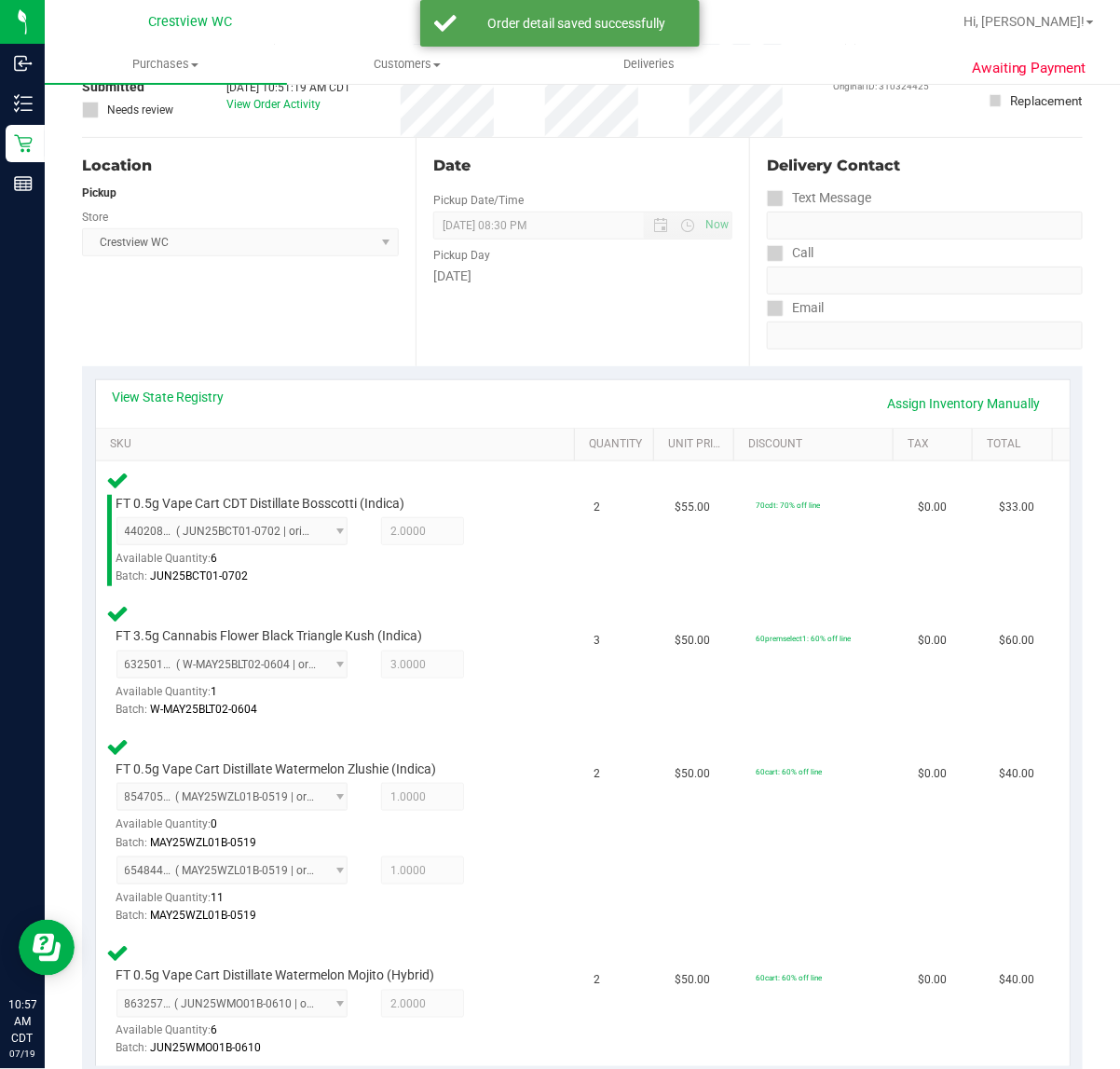 click on "Location
Pickup
Store
Crestview WC Select Store Bonita Springs WC Boynton Beach WC Bradenton WC Brandon WC Brooksville WC Call Center Clermont WC Crestview WC Deerfield Beach WC Delray Beach WC Deltona WC Ft Walton Beach WC Ft. Lauderdale WC Ft. Myers WC Gainesville WC Jax Atlantic WC JAX DC REP Jax WC Key West WC Lakeland WC Largo WC Lehigh Acres DC REP Merritt Island WC Miami 72nd WC Miami Beach WC Miami Dadeland WC Miramar DC REP New Port Richey WC North Palm Beach WC North Port WC Ocala WC Orange Park WC Orlando Colonial WC Orlando DC REP Orlando WC Oviedo WC Palm Bay WC Palm Coast WC Panama City WC Pensacola WC Port Orange WC Port St. Lucie WC Sebring WC South Tampa WC St. Pete WC Summerfield WC Tallahassee DC REP Tallahassee WC Tampa DC Testing Tampa Warehouse Tampa WC TX Austin DC TX Plano Retail WPB DC WPB WC" at bounding box center [249, 252] 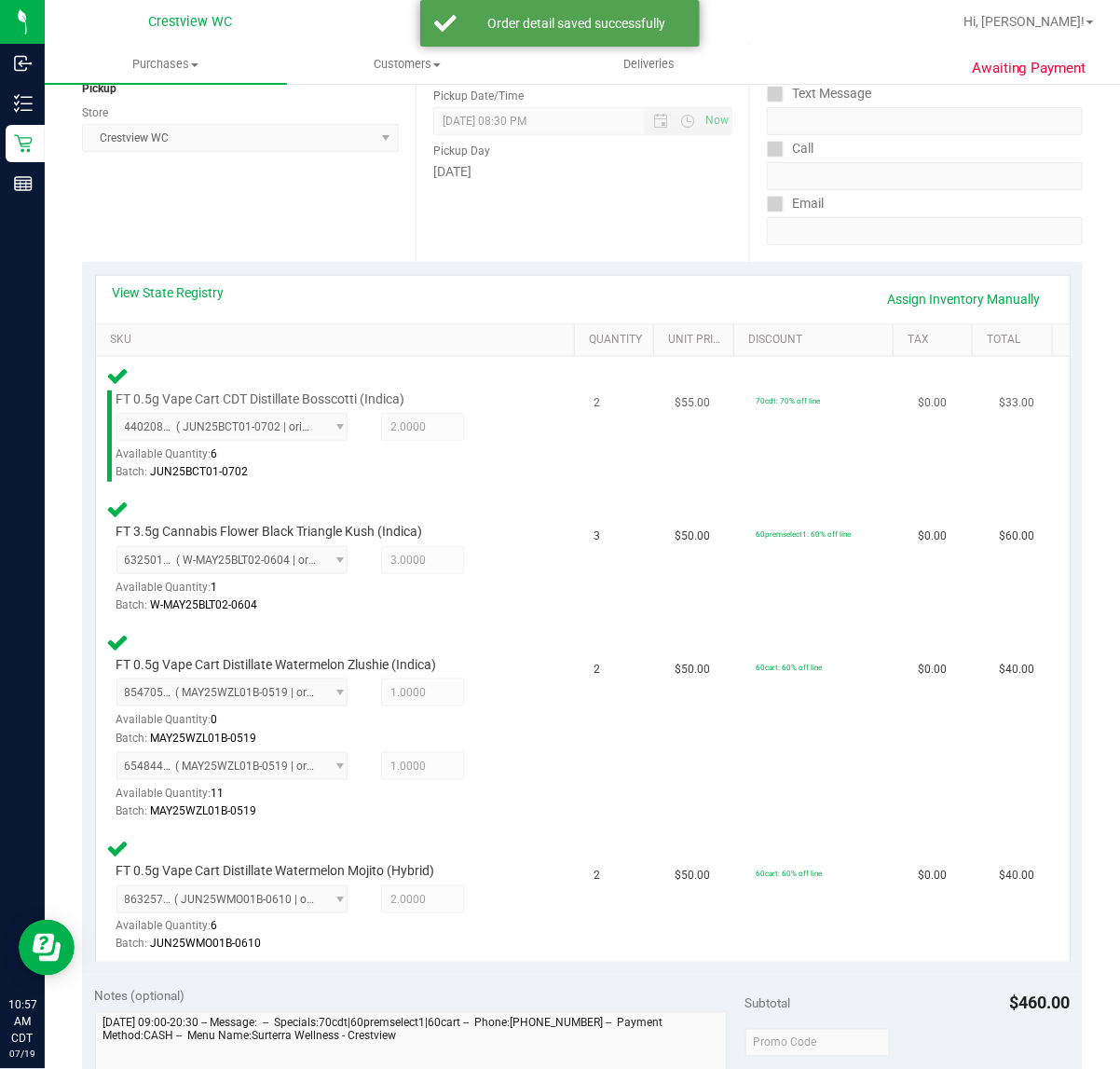scroll, scrollTop: 602, scrollLeft: 0, axis: vertical 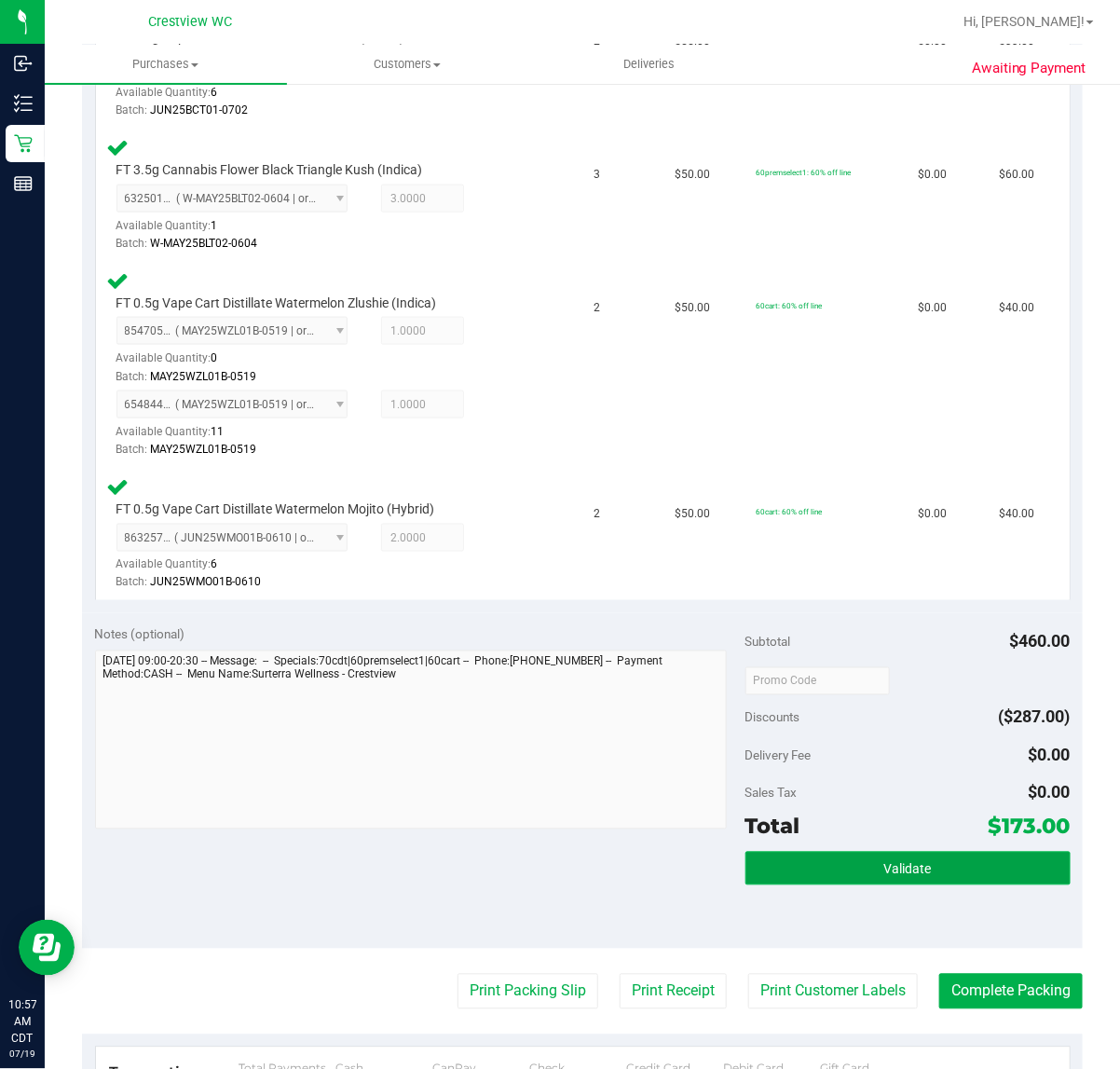 click on "Validate" at bounding box center (908, 869) 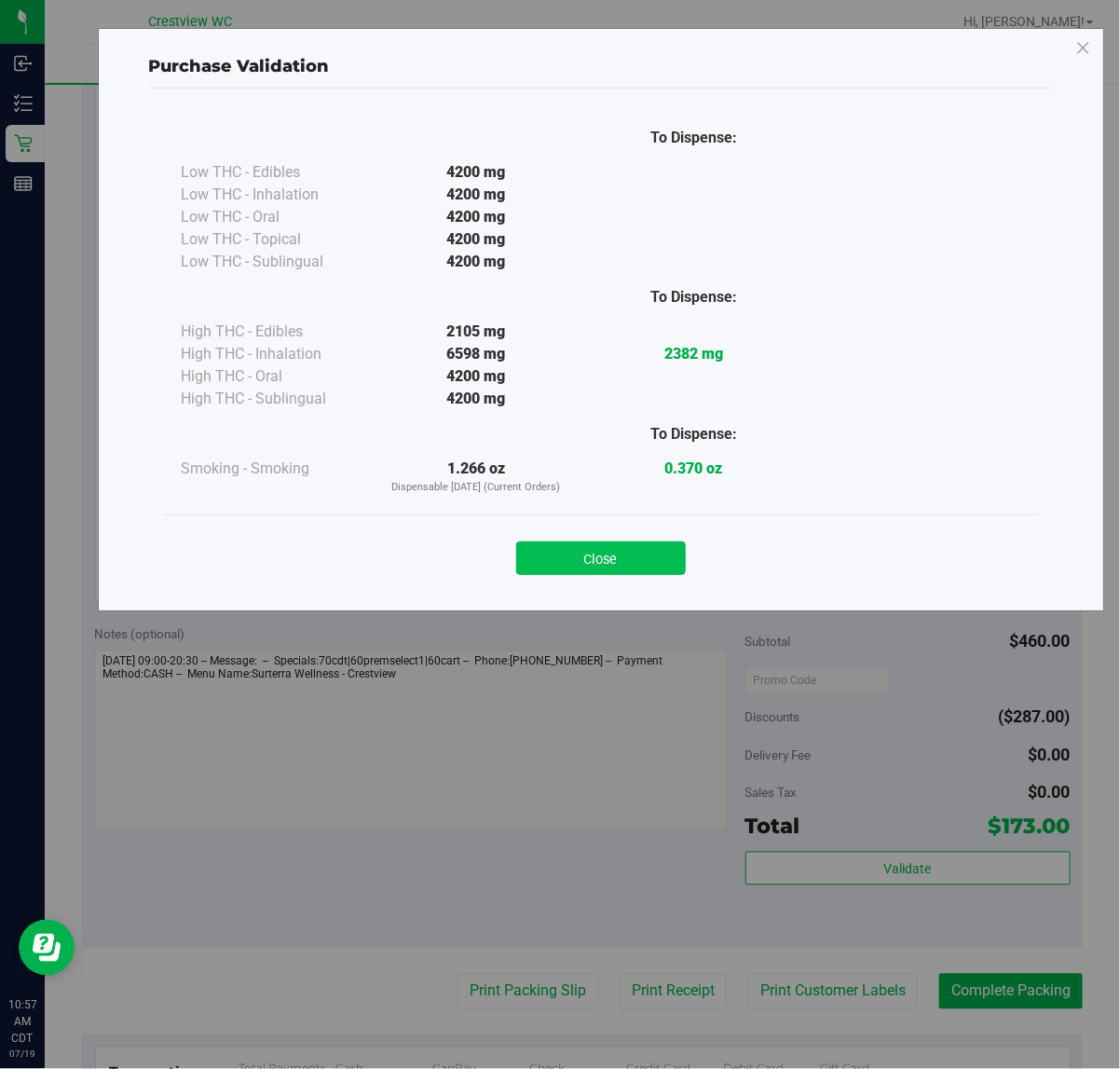 click on "Close" at bounding box center [601, 558] 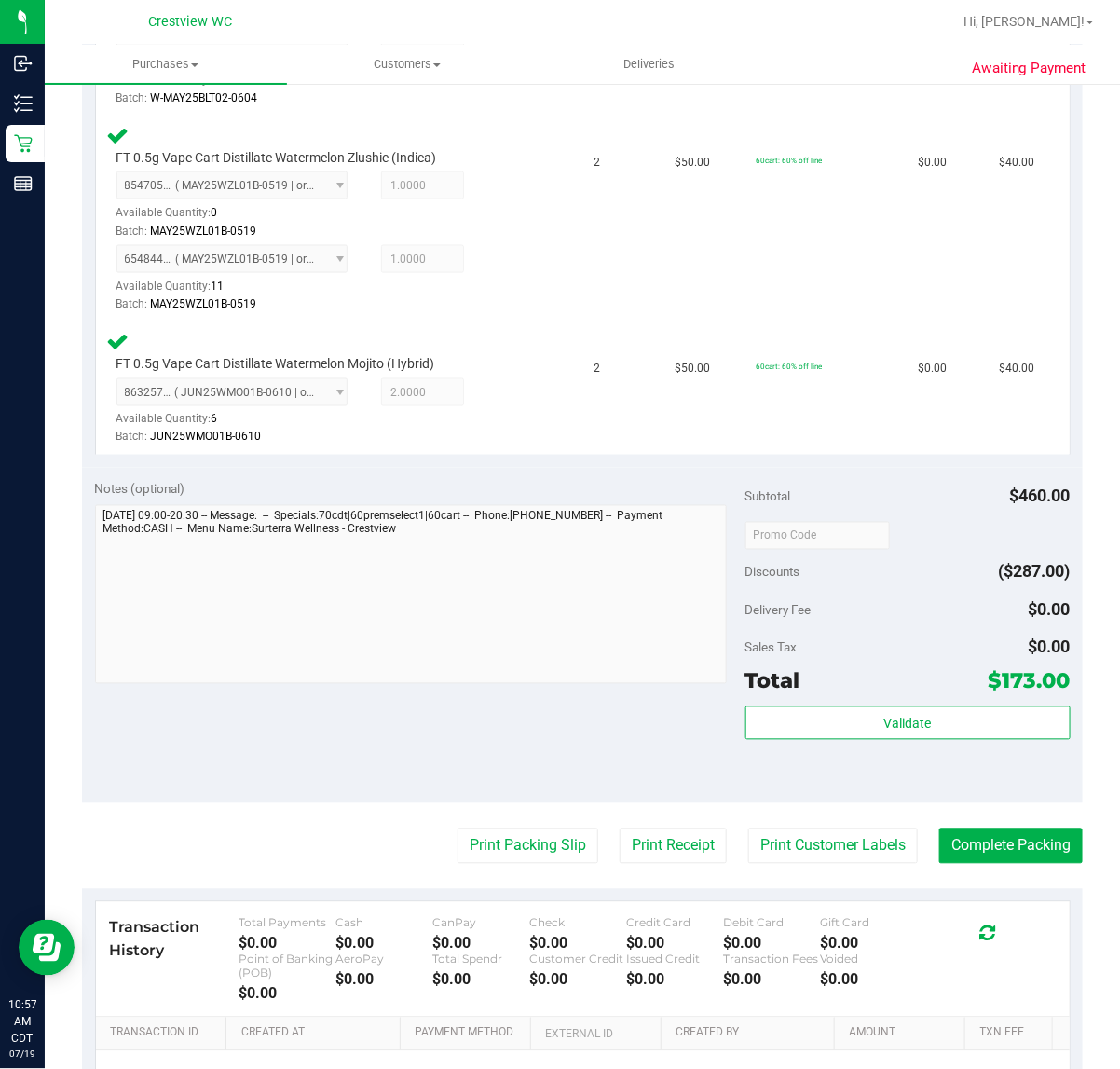 scroll, scrollTop: 952, scrollLeft: 0, axis: vertical 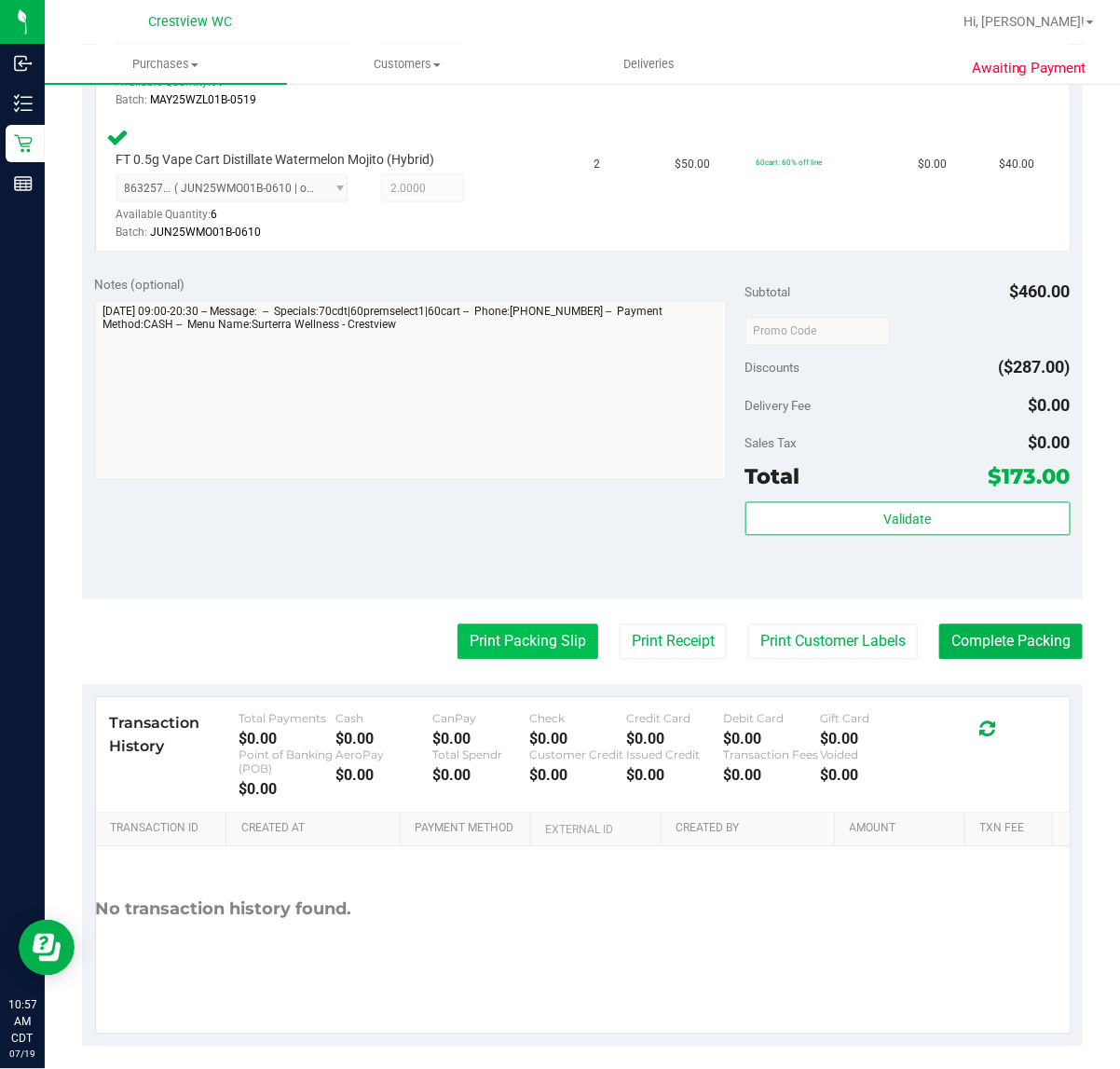 click on "Print Packing Slip" at bounding box center (527, 642) 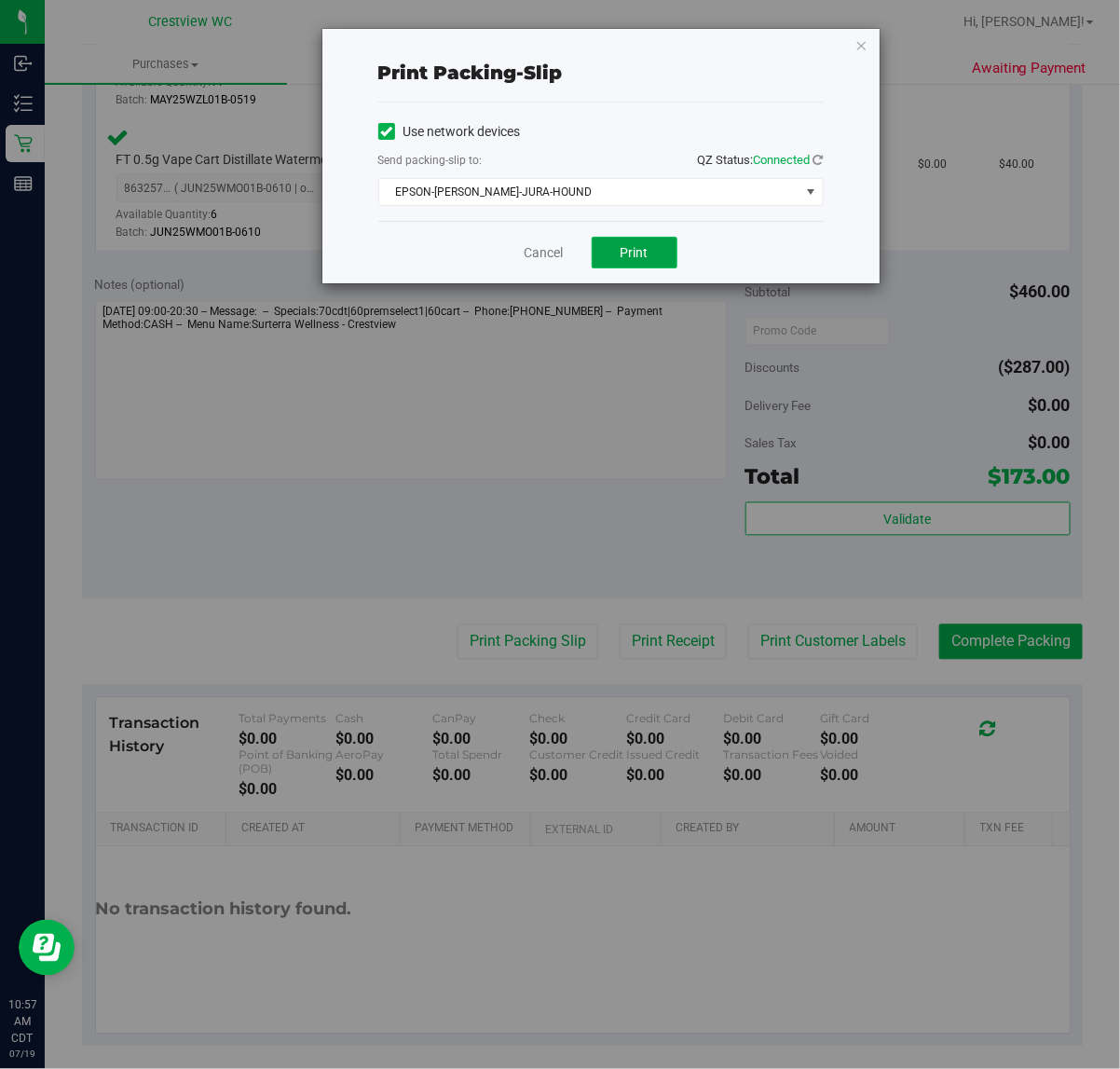 click on "Print" at bounding box center (635, 253) 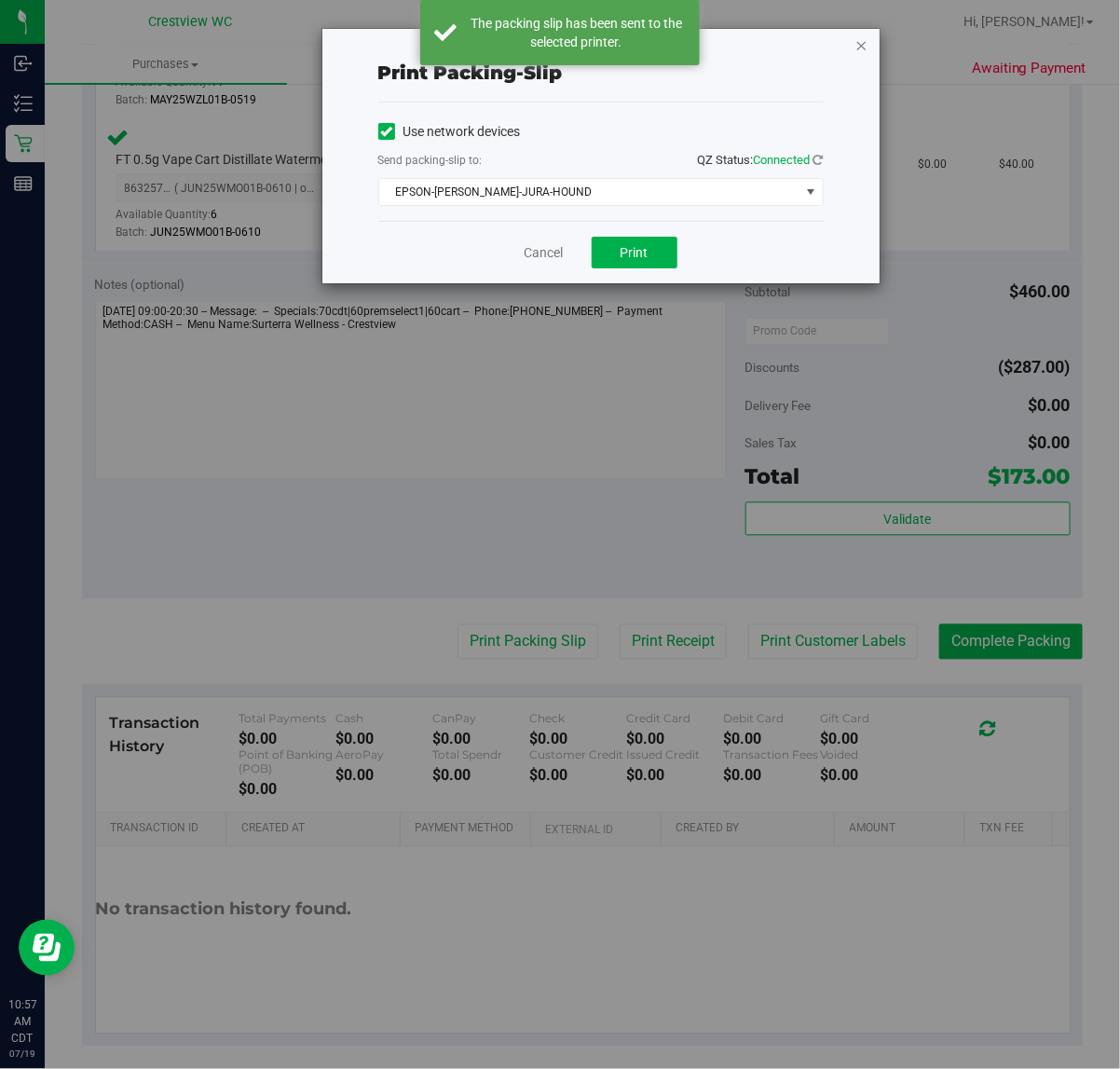 click at bounding box center (862, 45) 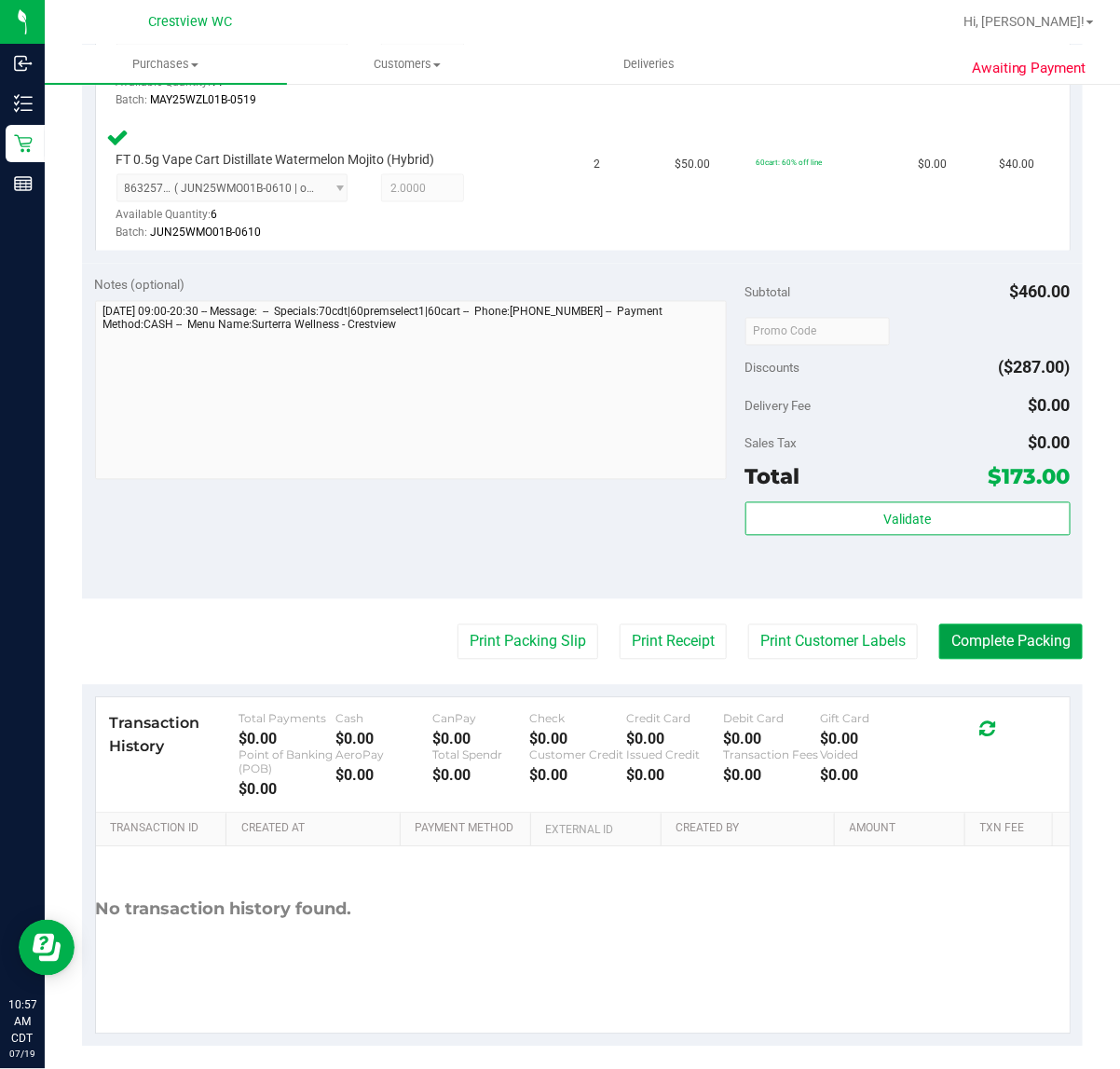 click on "Complete Packing" at bounding box center (1011, 642) 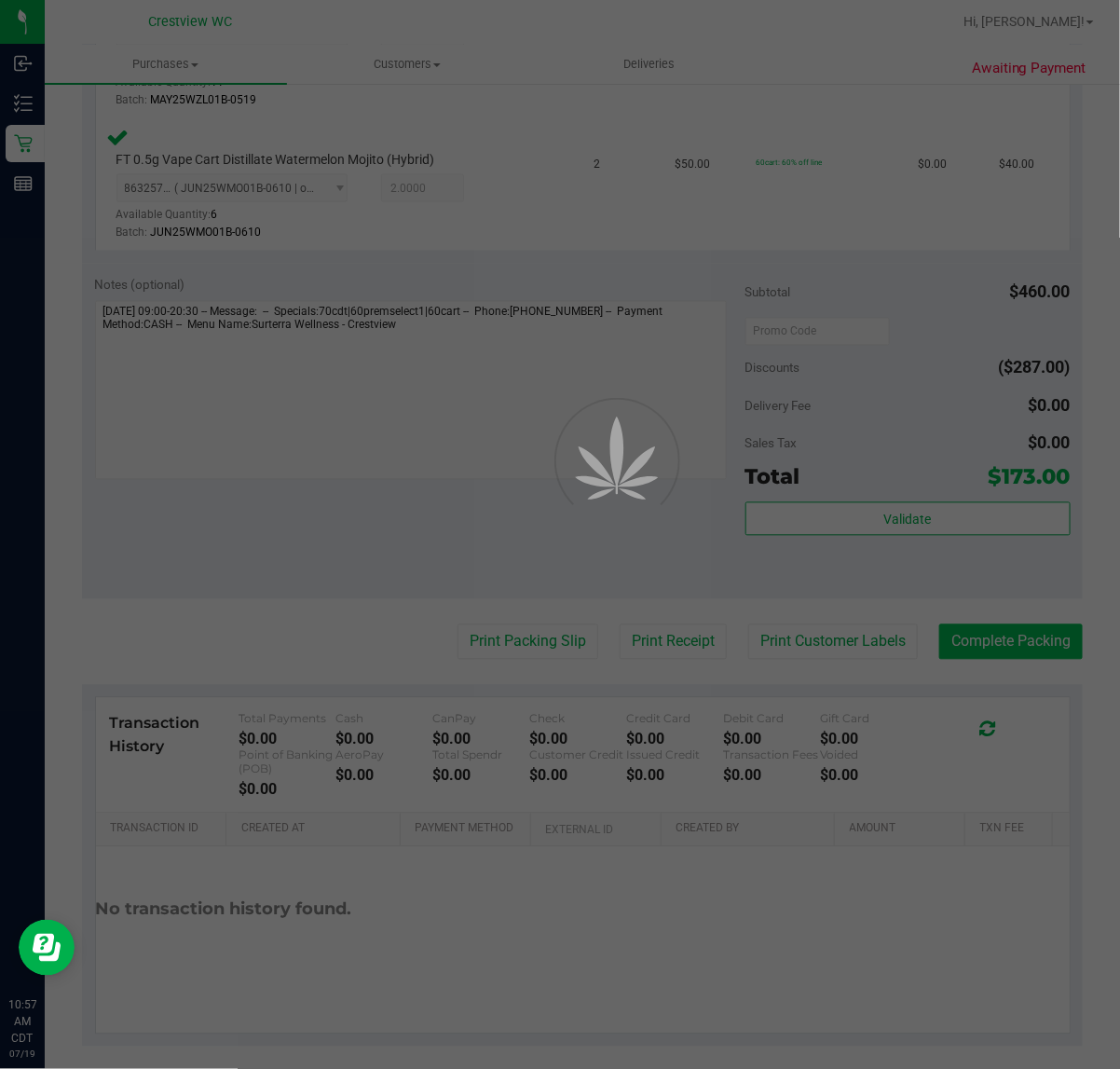 scroll, scrollTop: 0, scrollLeft: 0, axis: both 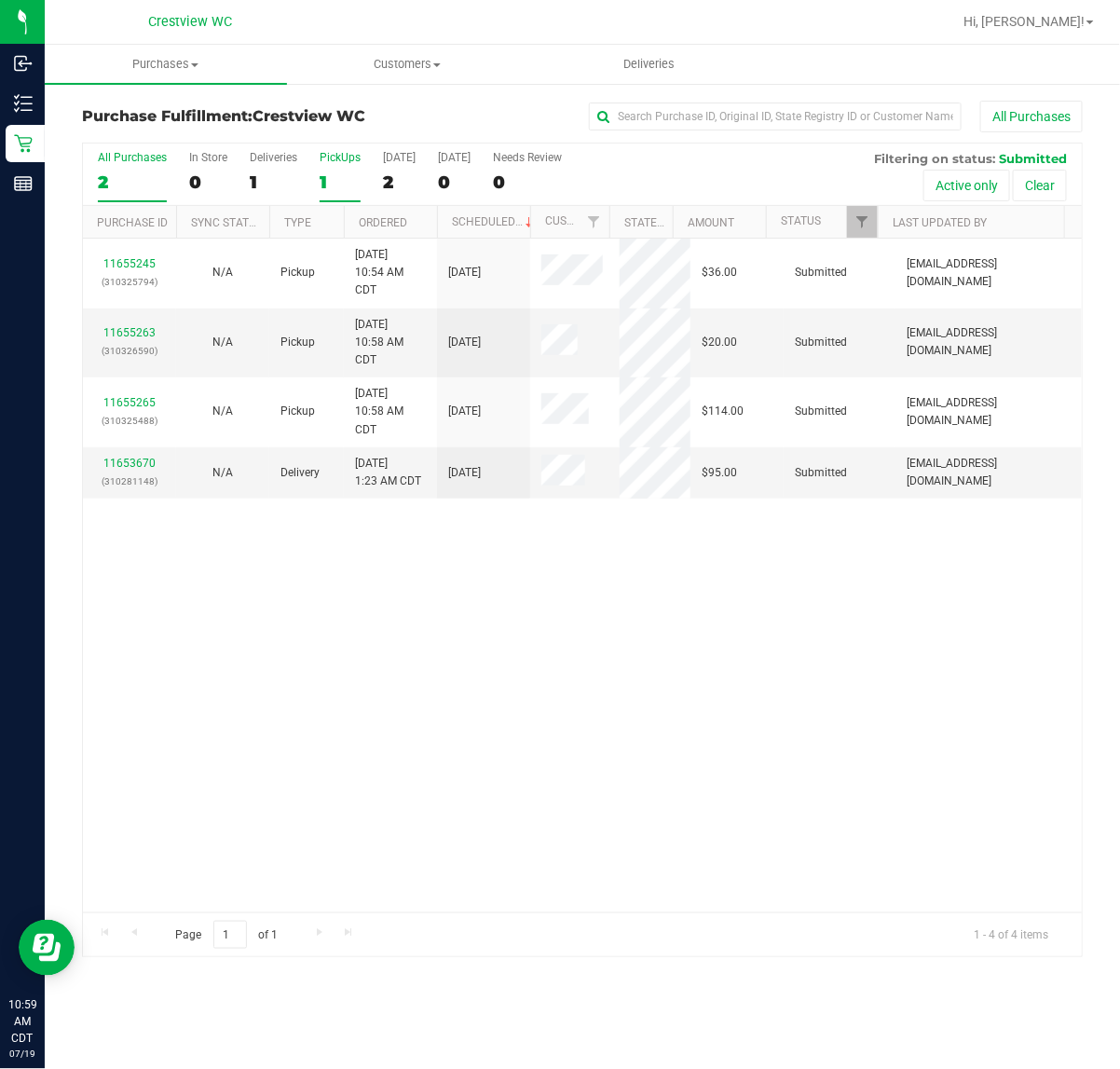 click on "PickUps" at bounding box center (340, 158) 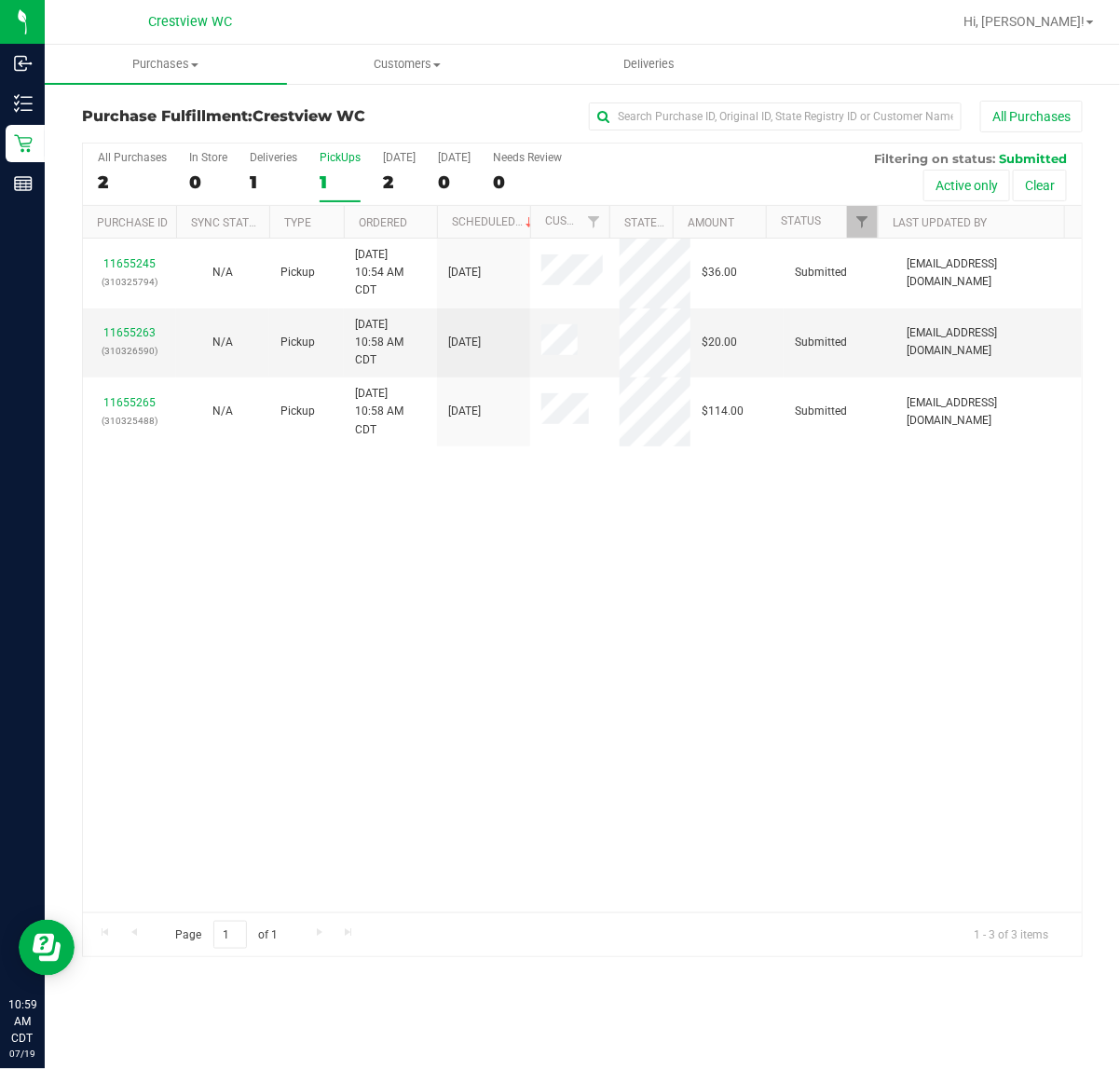 click on "11655245
(310325794)
N/A
Pickup 7/19/2025 10:54 AM CDT 7/19/2025
$36.00
Submitted abe+parallel@iheartjane.com
11655263
(310326590)
N/A
Pickup 7/19/2025 10:58 AM CDT 7/19/2025
$20.00
Submitted abe+parallel@iheartjane.com
11655265
(310325488)
N/A
Pickup 7/19/2025 10:58 AM CDT 7/19/2025
$114.00
Submitted abe+parallel@iheartjane.com" at bounding box center (582, 575) 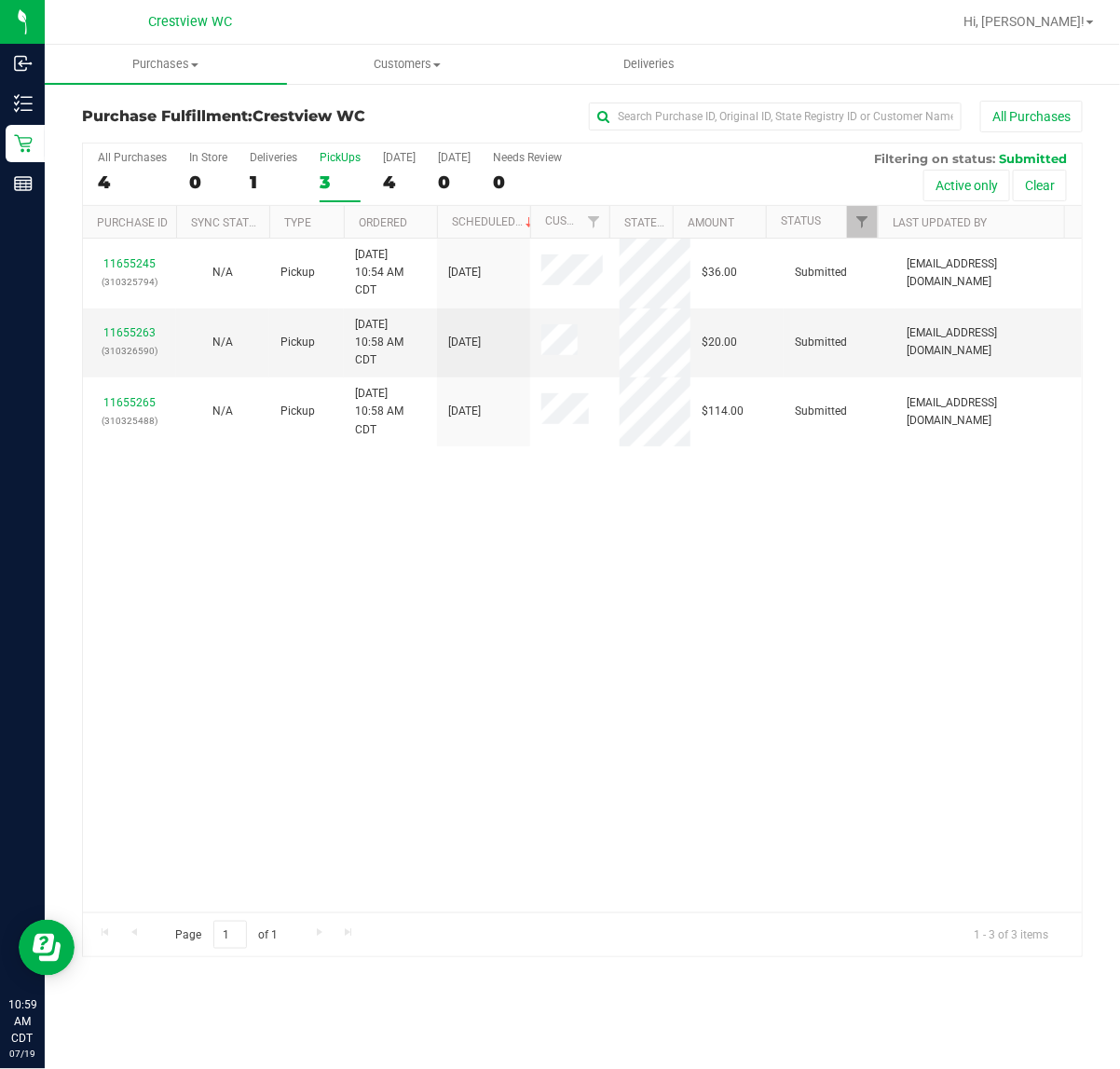 click on "11655245
(310325794)
N/A
Pickup 7/19/2025 10:54 AM CDT 7/19/2025
$36.00
Submitted abe+parallel@iheartjane.com
11655263
(310326590)
N/A
Pickup 7/19/2025 10:58 AM CDT 7/19/2025
$20.00
Submitted abe+parallel@iheartjane.com
11655265
(310325488)
N/A
Pickup 7/19/2025 10:58 AM CDT 7/19/2025
$114.00
Submitted abe+parallel@iheartjane.com" at bounding box center [582, 575] 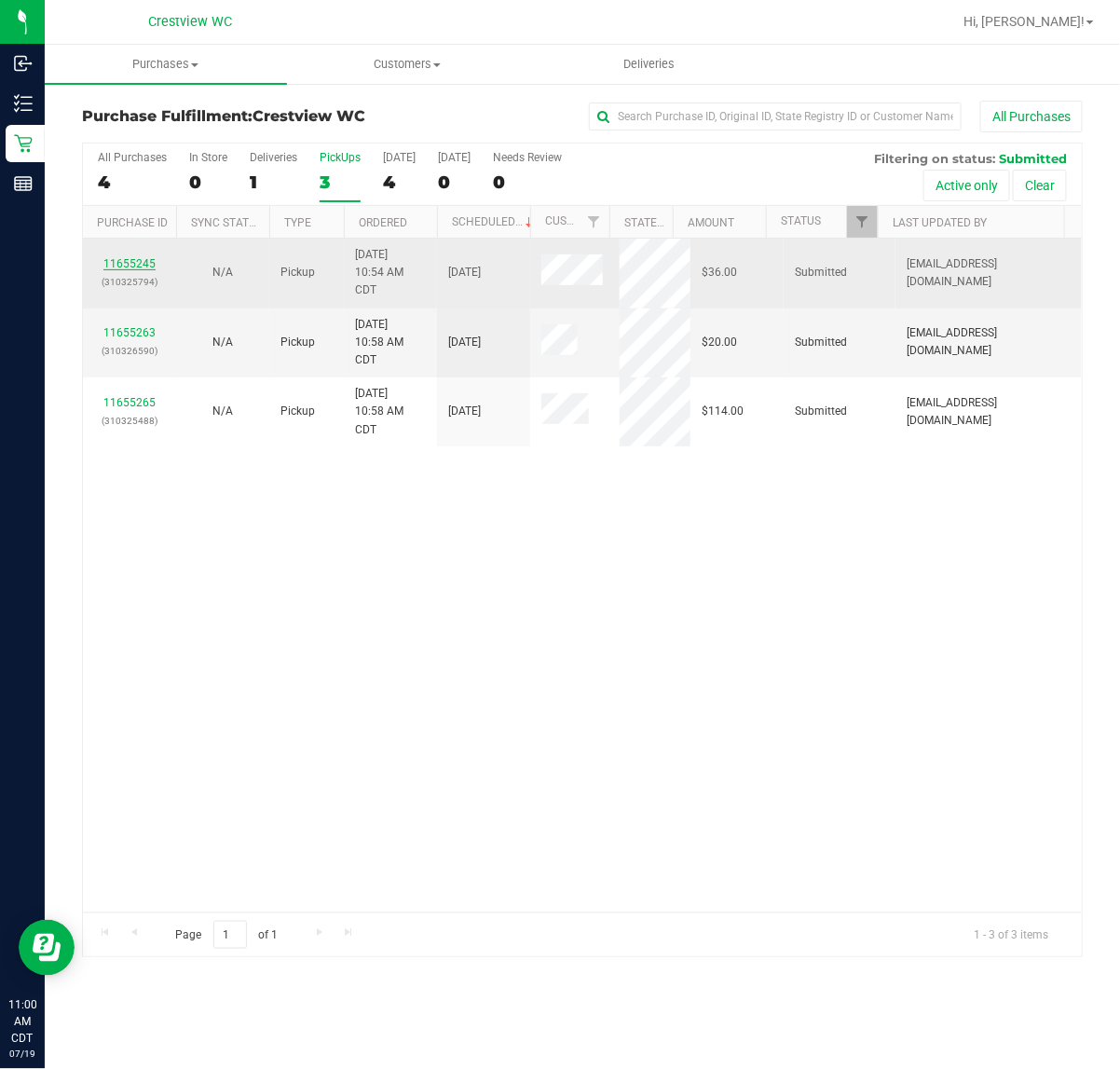 click on "11655245" at bounding box center (130, 264) 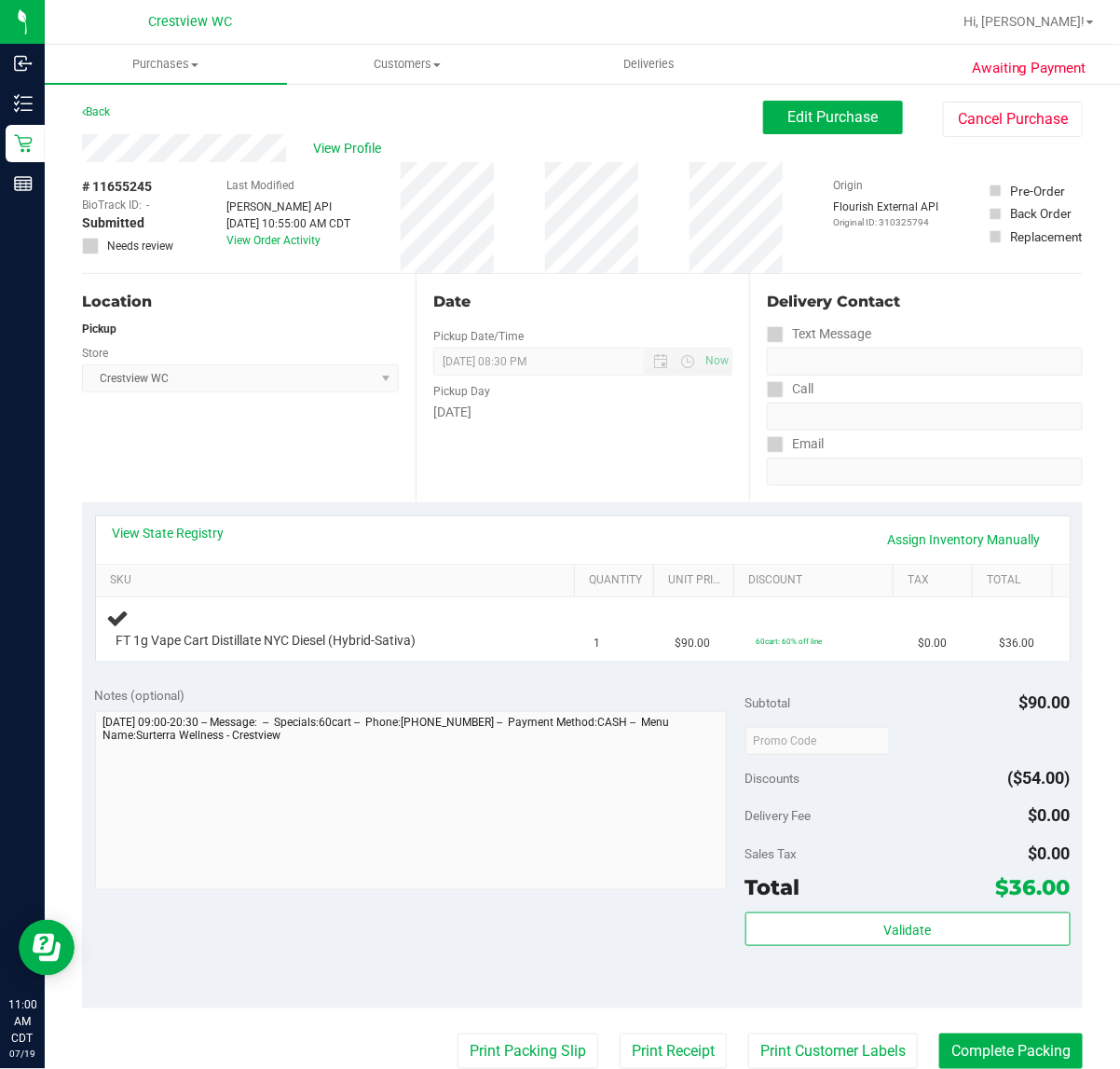 click on "Location
Pickup
Store
Crestview WC Select Store Bonita Springs WC Boynton Beach WC Bradenton WC Brandon WC Brooksville WC Call Center Clermont WC Crestview WC Deerfield Beach WC Delray Beach WC Deltona WC Ft Walton Beach WC Ft. Lauderdale WC Ft. Myers WC Gainesville WC Jax Atlantic WC JAX DC REP Jax WC Key West WC Lakeland WC Largo WC Lehigh Acres DC REP Merritt Island WC Miami 72nd WC Miami Beach WC Miami Dadeland WC Miramar DC REP New Port Richey WC North Palm Beach WC North Port WC Ocala WC Orange Park WC Orlando Colonial WC Orlando DC REP Orlando WC Oviedo WC Palm Bay WC Palm Coast WC Panama City WC Pensacola WC Port Orange WC Port St. Lucie WC Sebring WC South Tampa WC St. Pete WC Summerfield WC Tallahassee DC REP Tallahassee WC Tampa DC Testing Tampa Warehouse Tampa WC TX Austin DC TX Plano Retail WPB DC WPB WC" at bounding box center [249, 388] 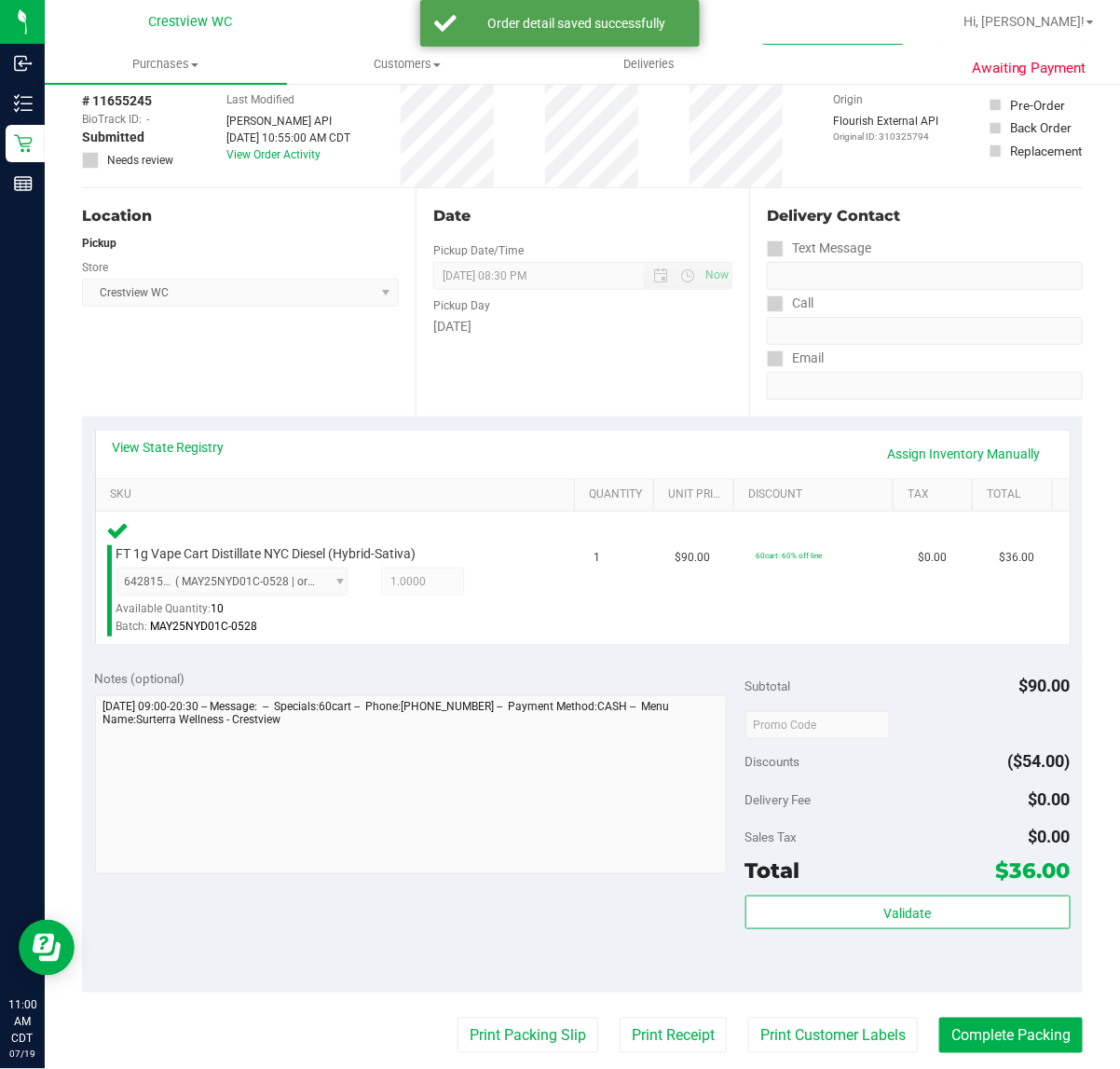 scroll, scrollTop: 466, scrollLeft: 0, axis: vertical 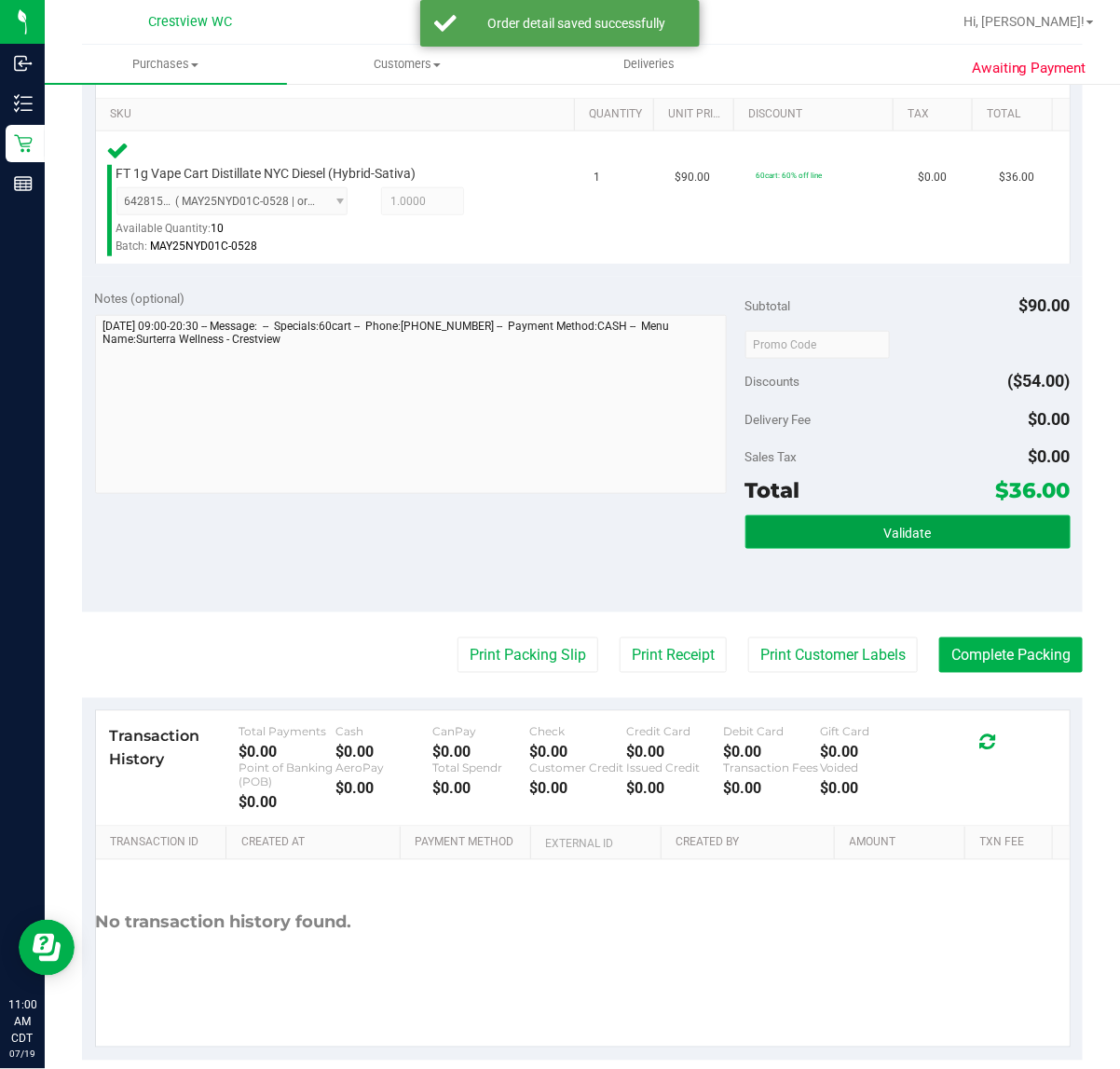 click on "Validate" at bounding box center [908, 532] 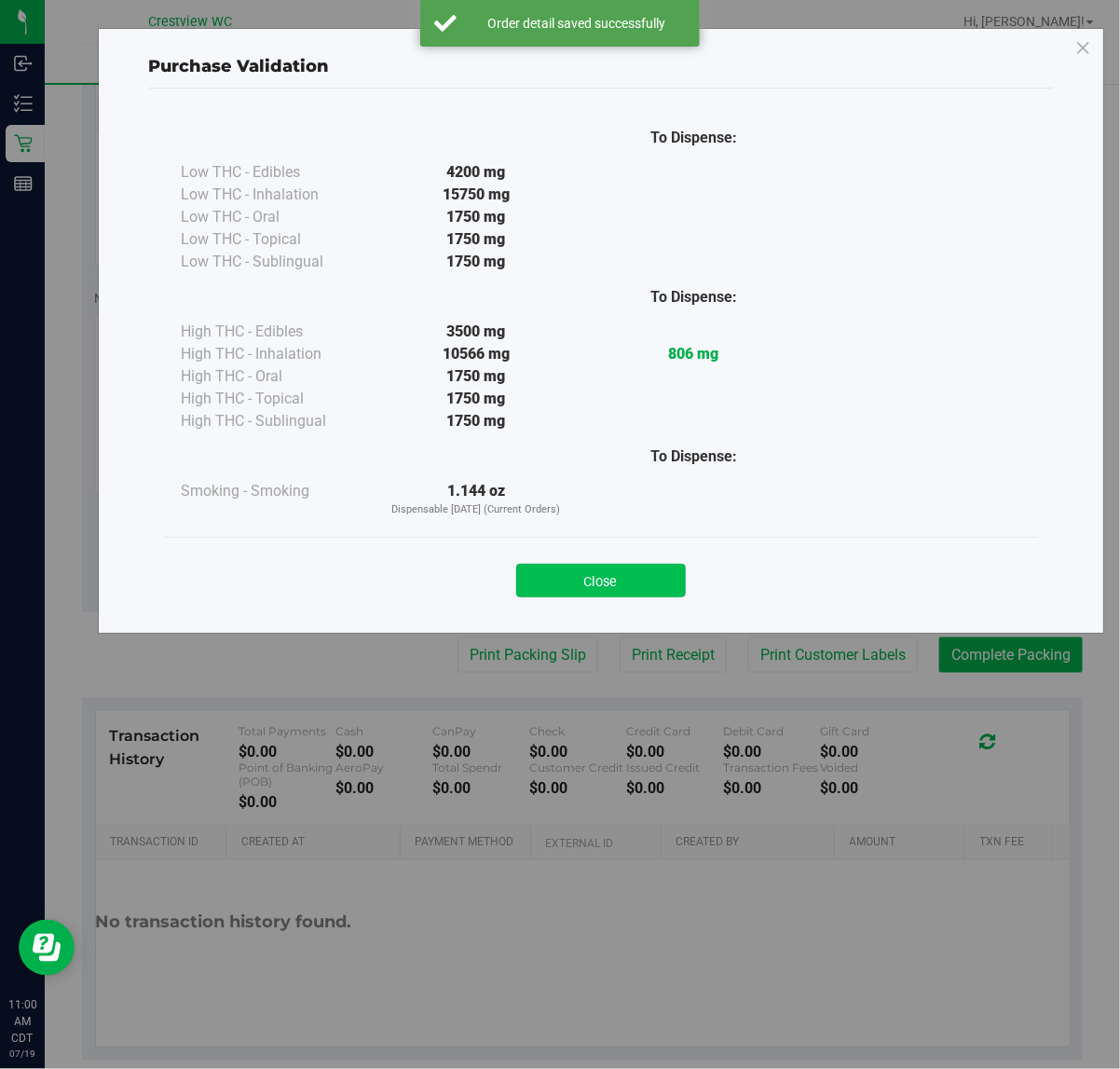 click on "Close" at bounding box center (601, 581) 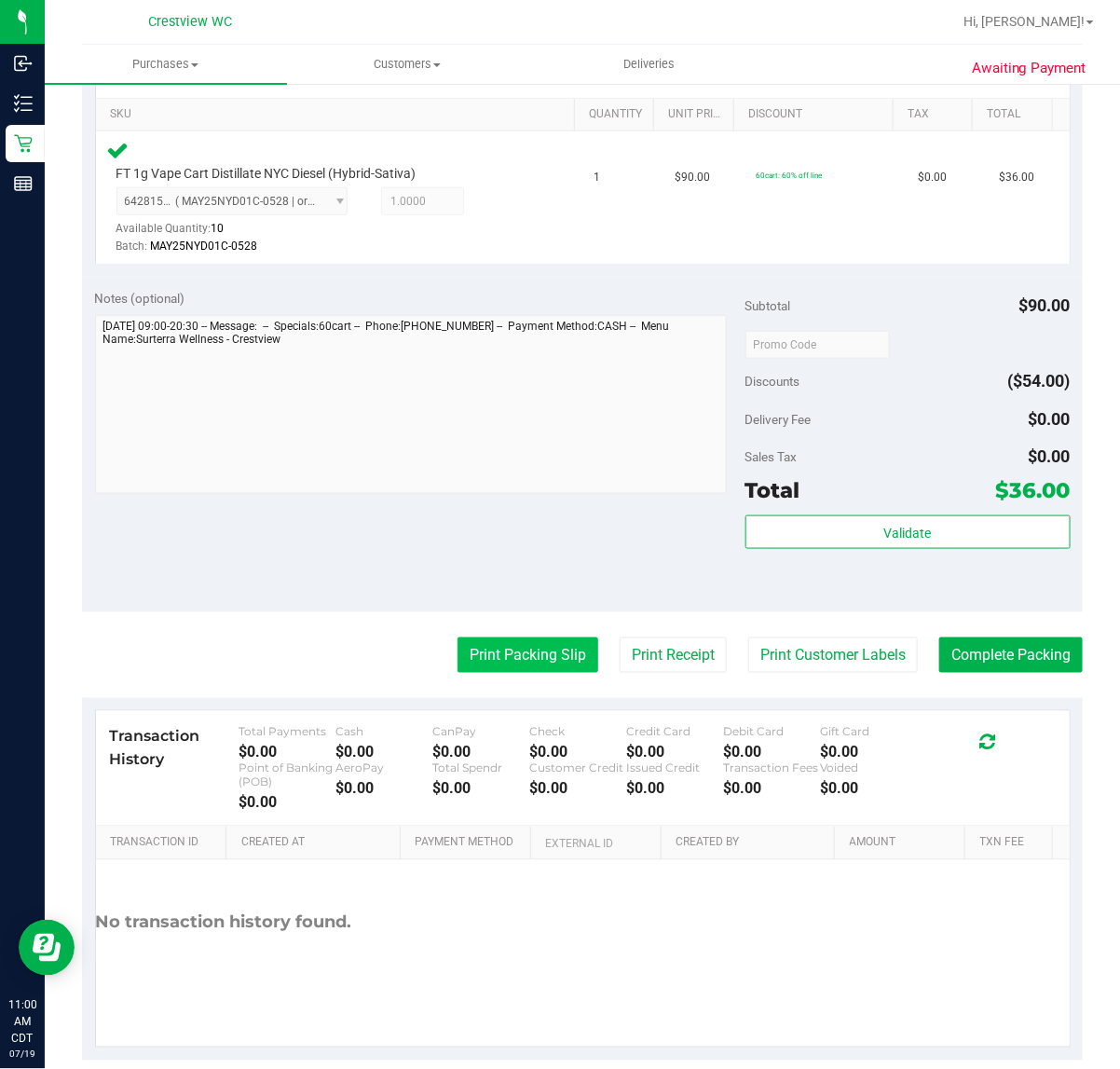 click on "Print Packing Slip" at bounding box center [527, 655] 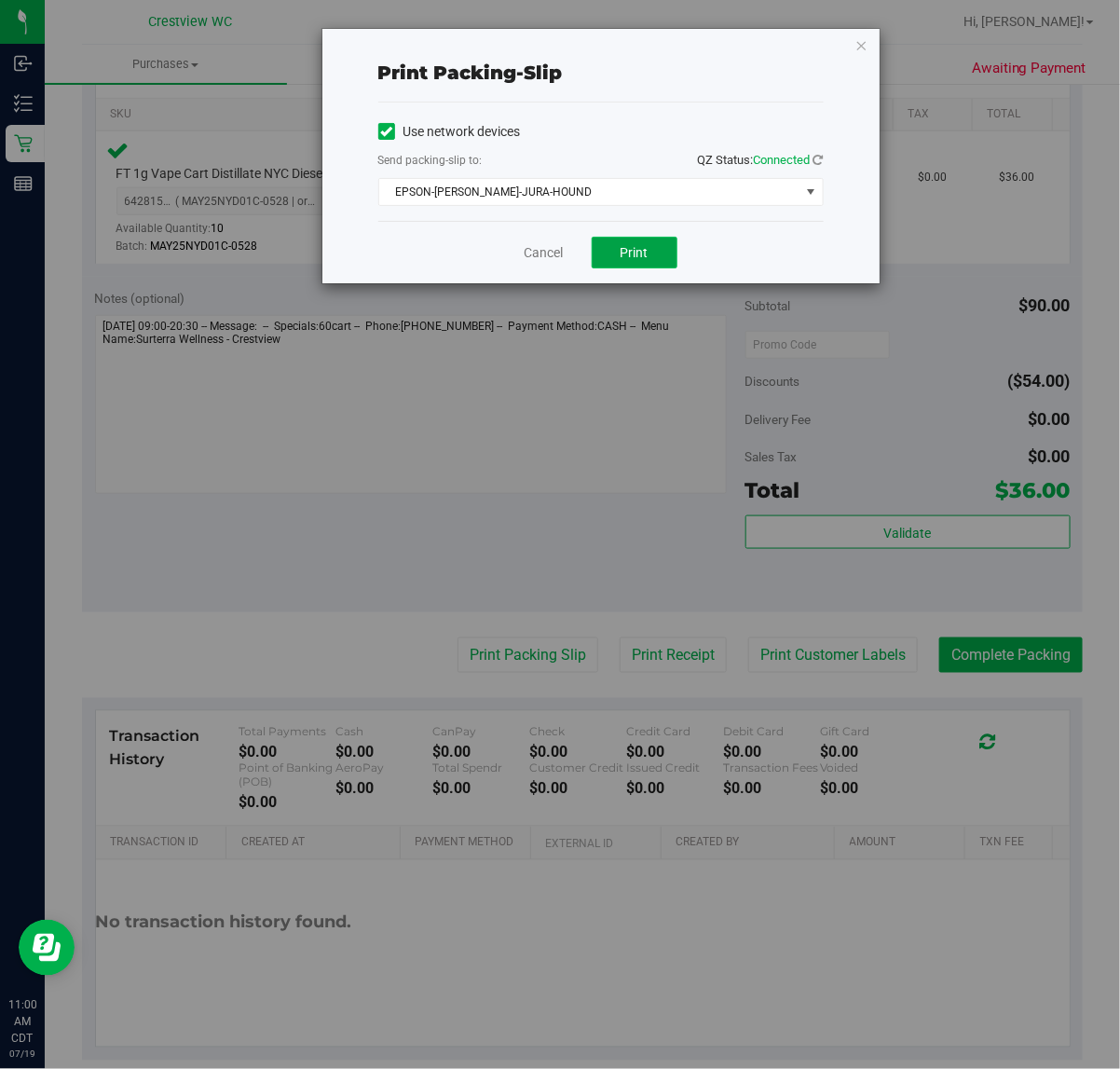 click on "Print" at bounding box center (635, 253) 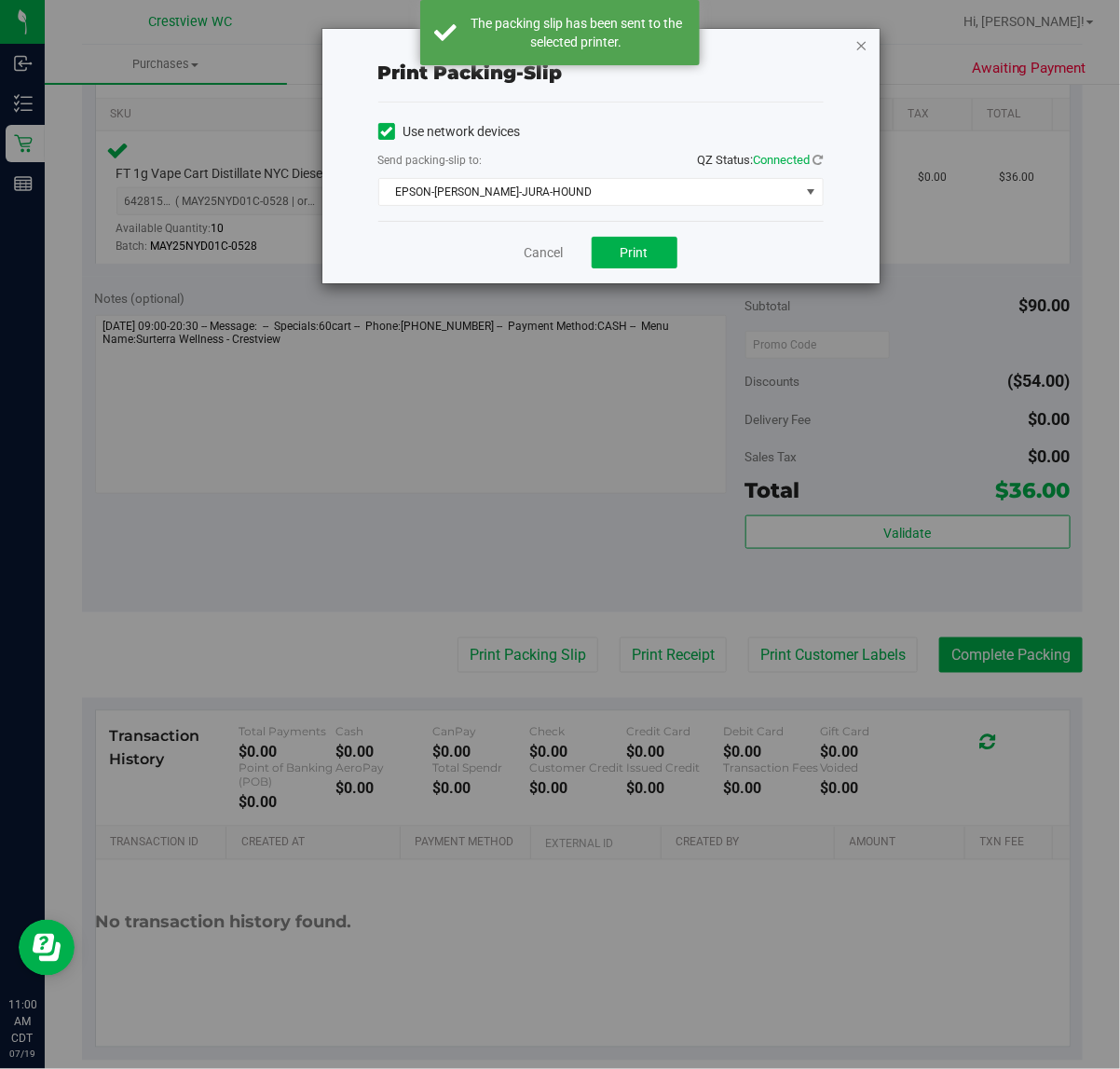 click at bounding box center [862, 45] 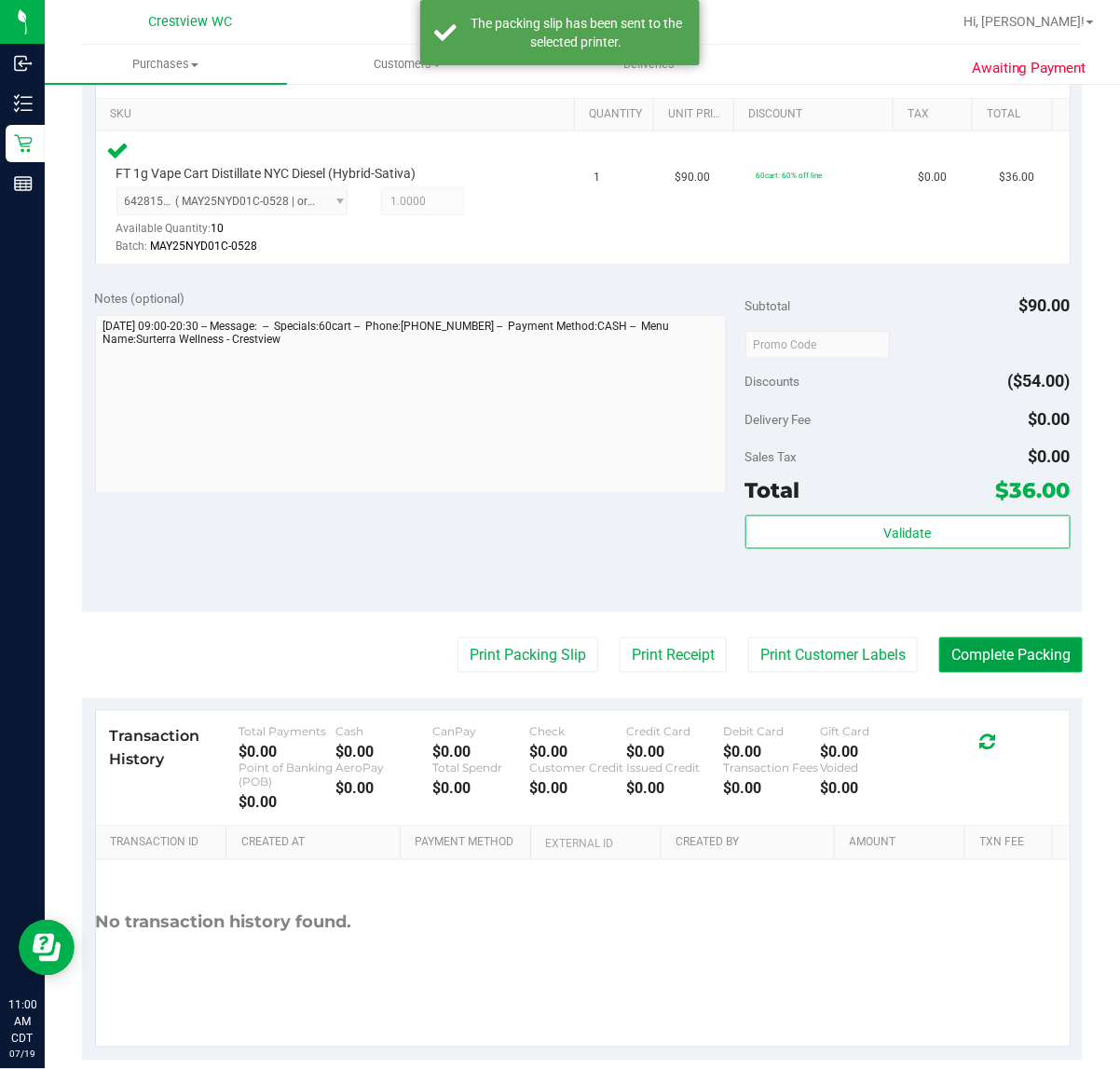 click on "Complete Packing" at bounding box center (1011, 655) 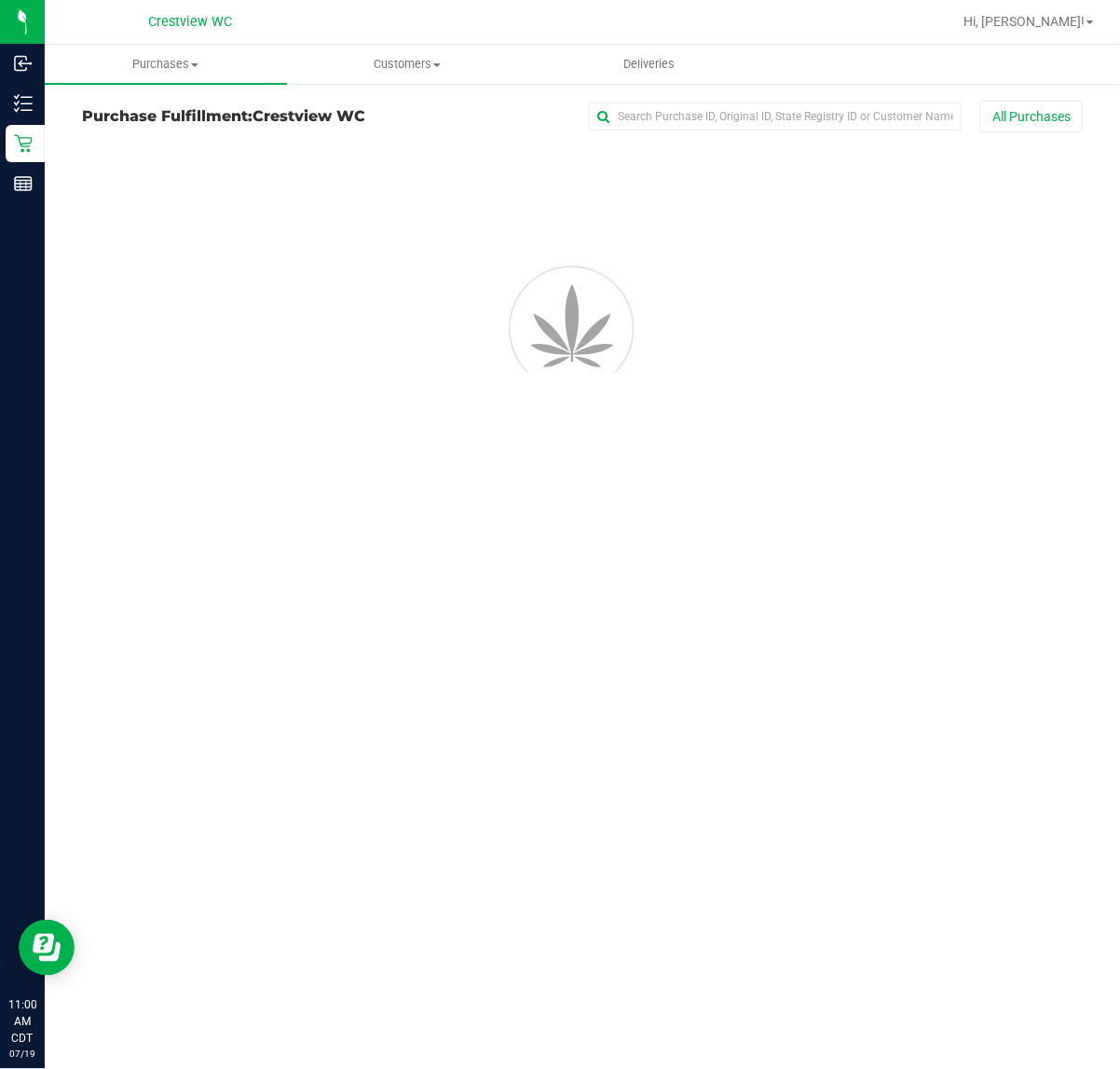 scroll, scrollTop: 0, scrollLeft: 0, axis: both 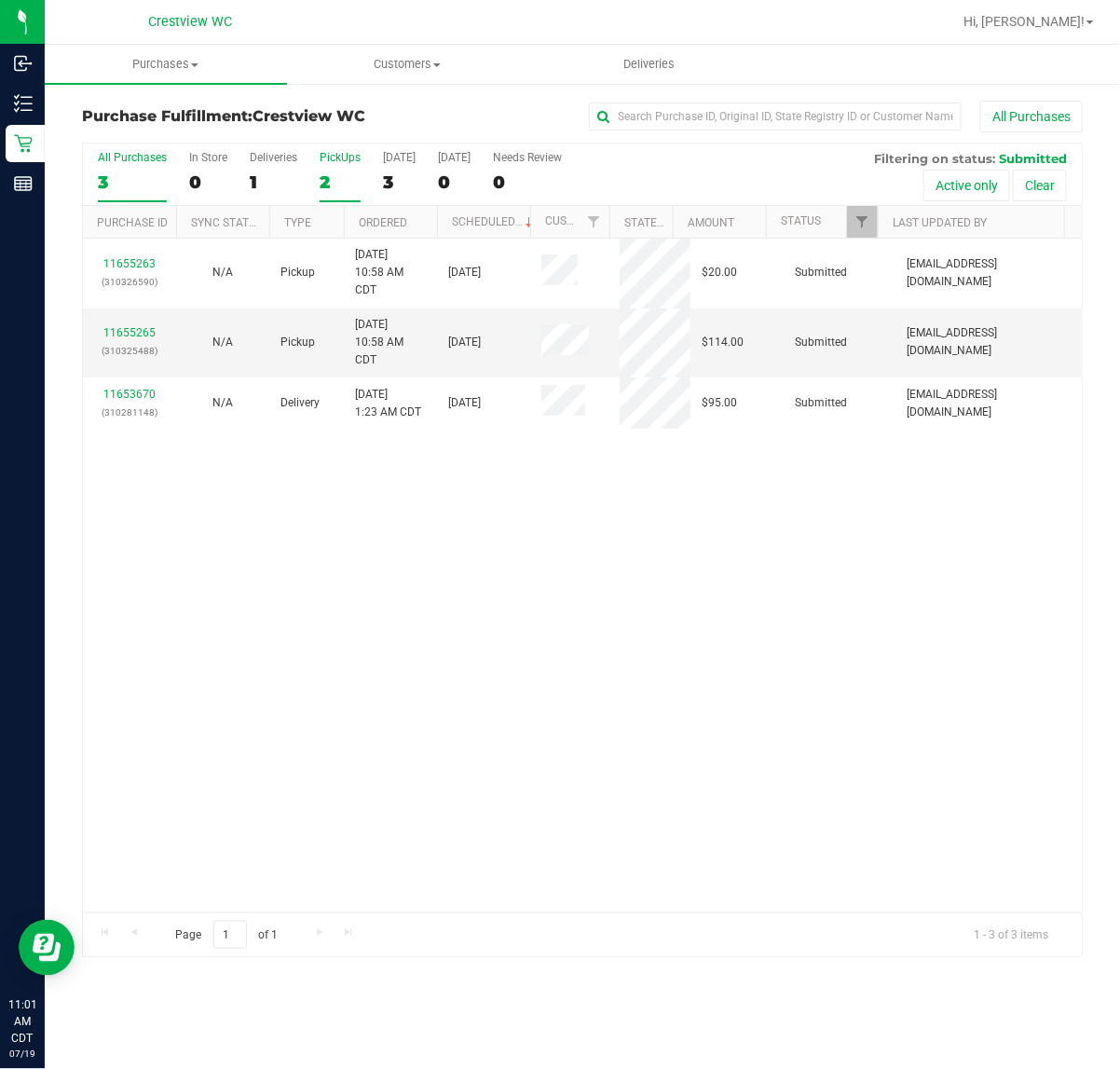 click on "PickUps" at bounding box center (340, 158) 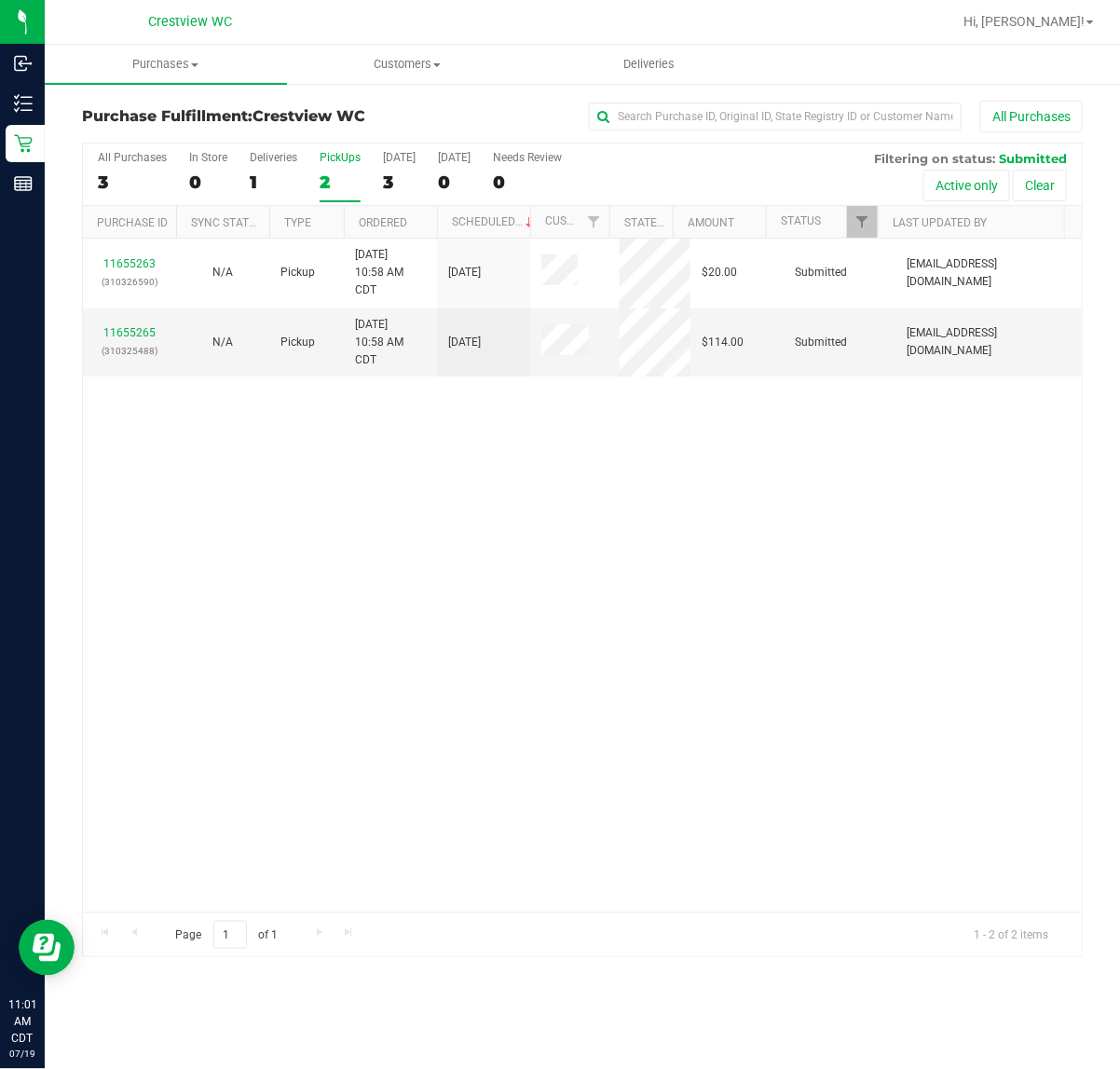 click on "11655263
(310326590)
N/A
Pickup 7/19/2025 10:58 AM CDT 7/19/2025
$20.00
Submitted abe+parallel@iheartjane.com
11655265
(310325488)
N/A
Pickup 7/19/2025 10:58 AM CDT 7/19/2025
$114.00
Submitted abe+parallel@iheartjane.com" at bounding box center (582, 575) 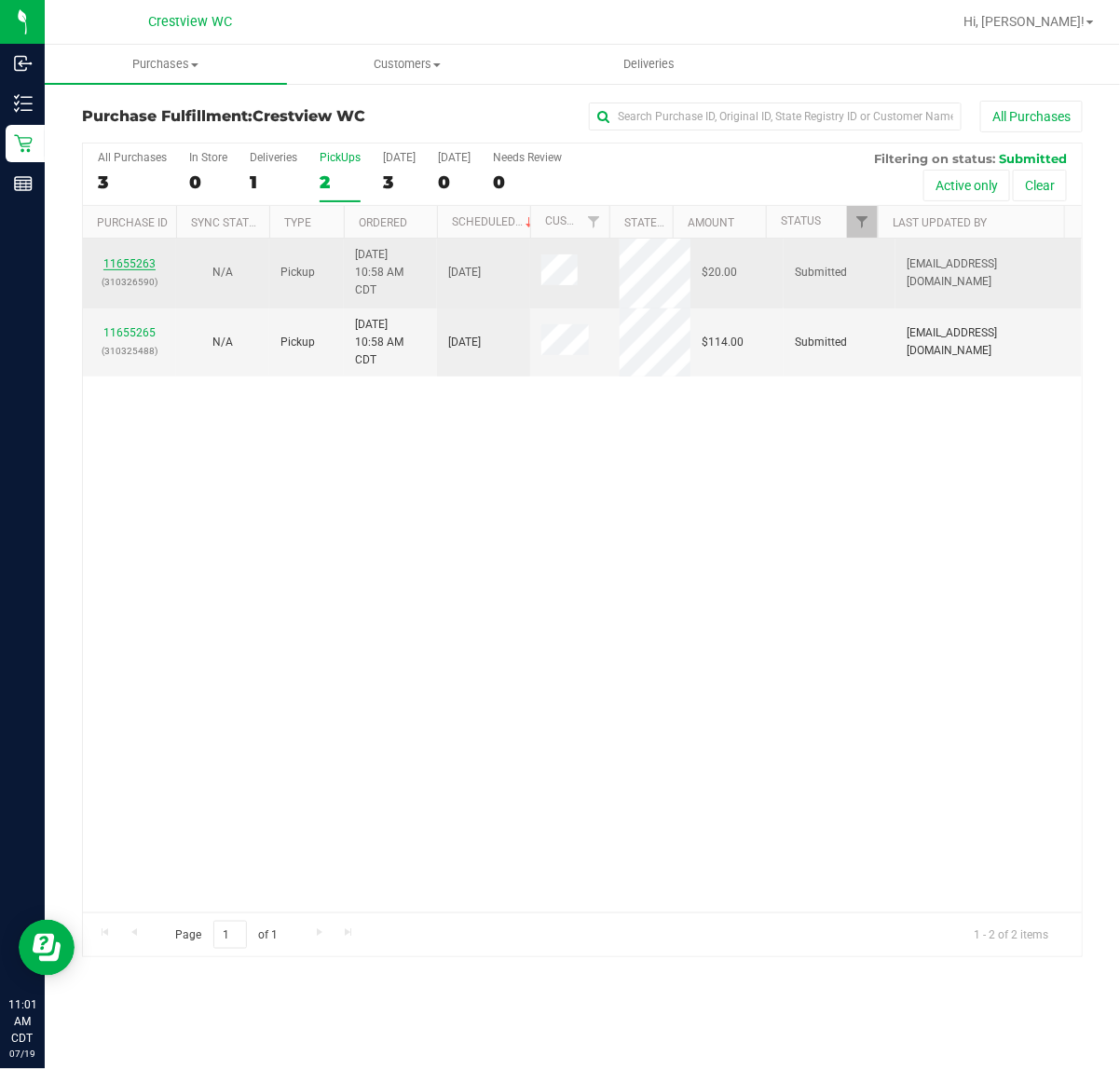 click on "11655263" at bounding box center [130, 264] 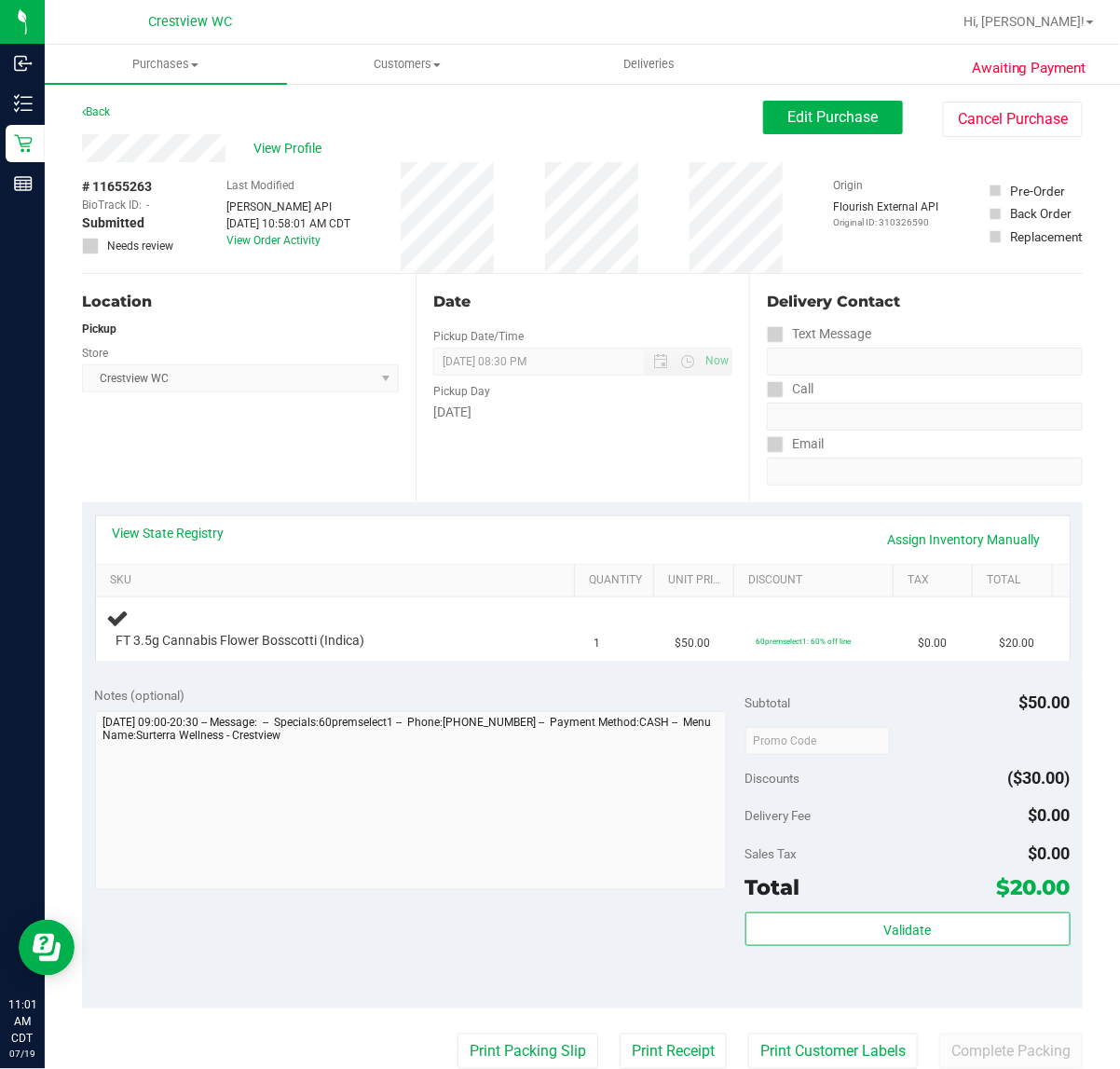 click on "Location
Pickup
Store
Crestview WC Select Store Bonita Springs WC Boynton Beach WC Bradenton WC Brandon WC Brooksville WC Call Center Clermont WC Crestview WC Deerfield Beach WC Delray Beach WC Deltona WC Ft Walton Beach WC Ft. Lauderdale WC Ft. Myers WC Gainesville WC Jax Atlantic WC JAX DC REP Jax WC Key West WC Lakeland WC Largo WC Lehigh Acres DC REP Merritt Island WC Miami 72nd WC Miami Beach WC Miami Dadeland WC Miramar DC REP New Port Richey WC North Palm Beach WC North Port WC Ocala WC Orange Park WC Orlando Colonial WC Orlando DC REP Orlando WC Oviedo WC Palm Bay WC Palm Coast WC Panama City WC Pensacola WC Port Orange WC Port St. Lucie WC Sebring WC South Tampa WC St. Pete WC Summerfield WC Tallahassee DC REP Tallahassee WC Tampa DC Testing Tampa Warehouse Tampa WC TX Austin DC TX Plano Retail WPB DC WPB WC" at bounding box center [249, 388] 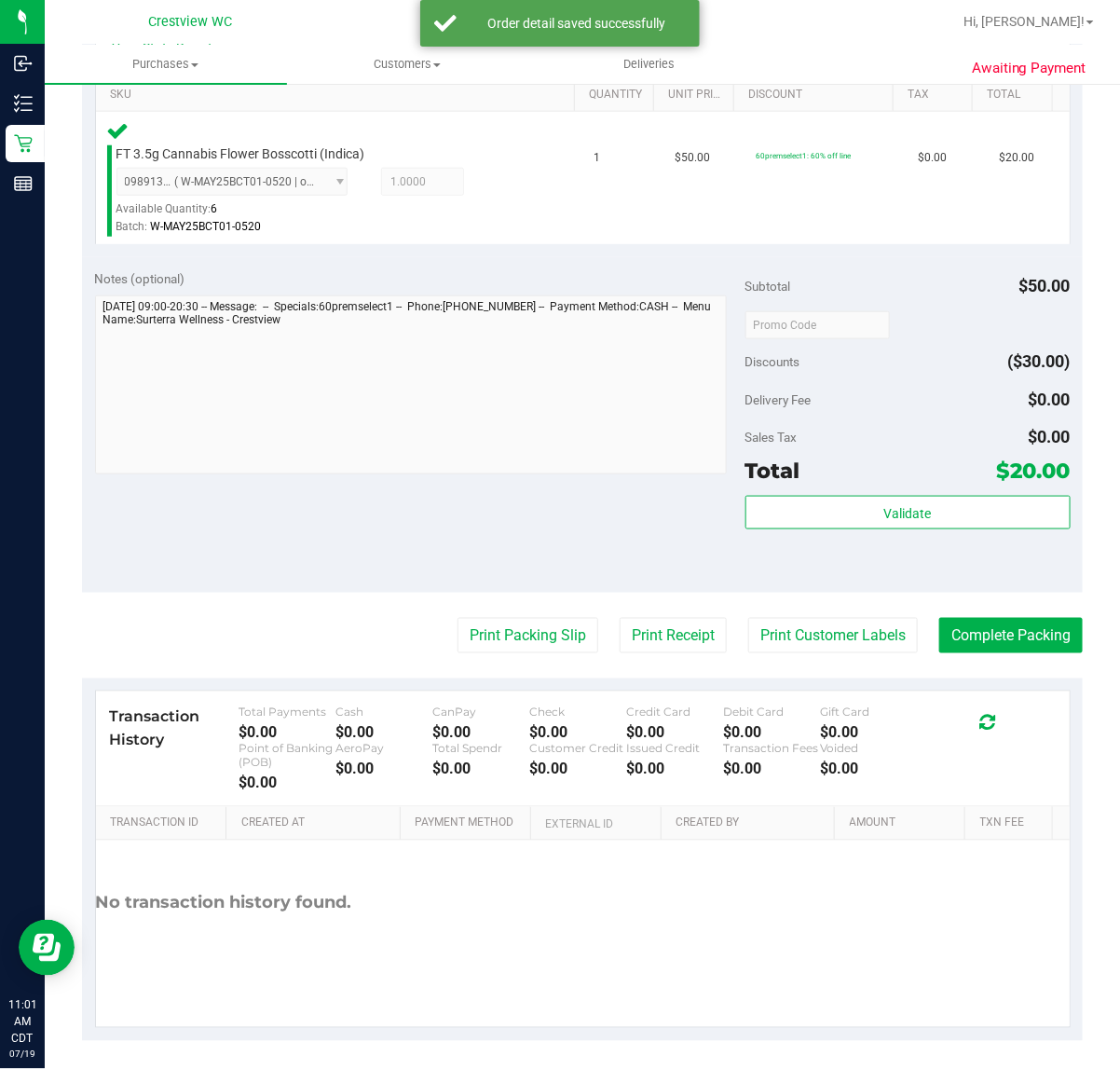 scroll, scrollTop: 490, scrollLeft: 0, axis: vertical 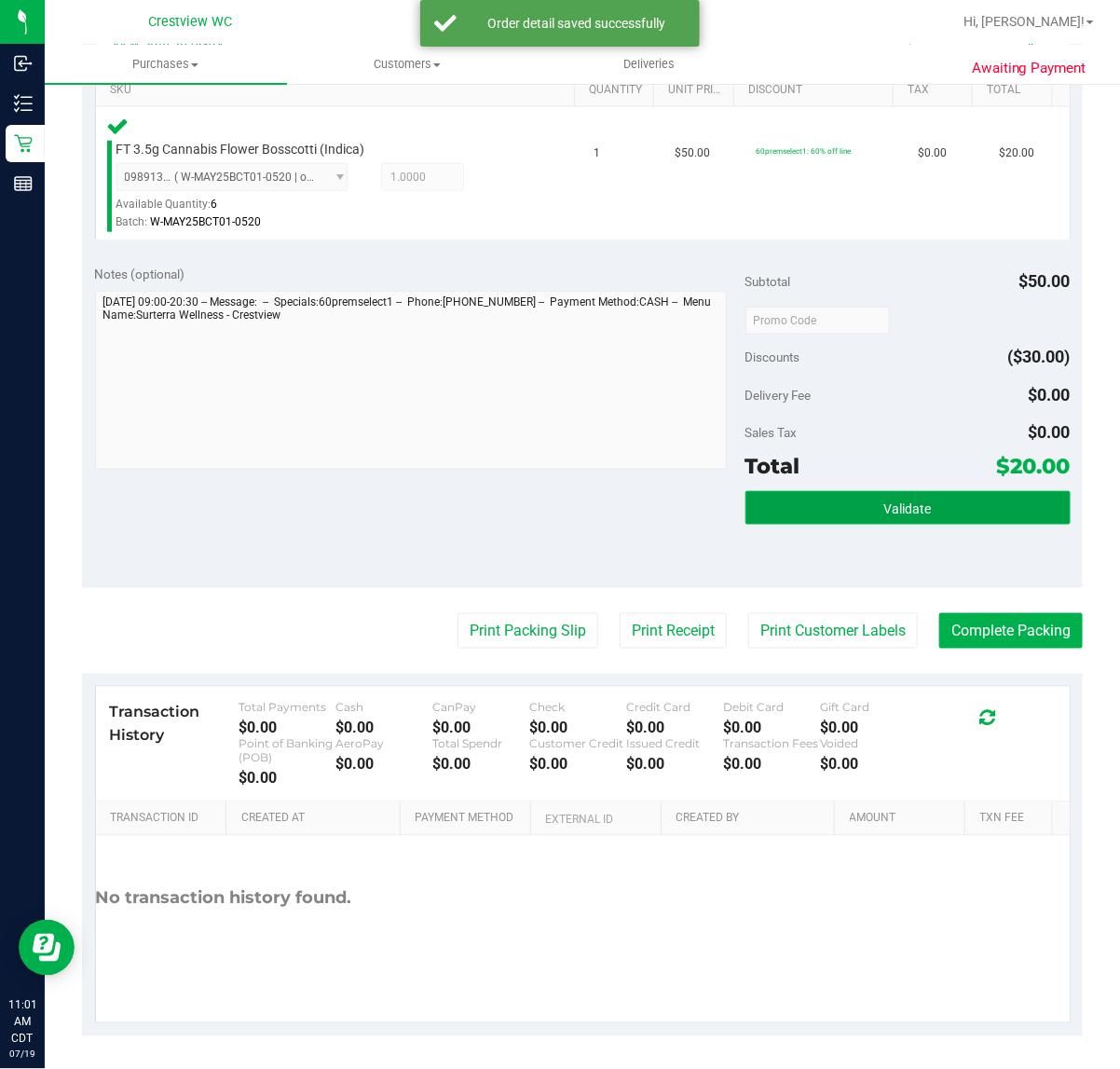 click on "Validate" at bounding box center [908, 508] 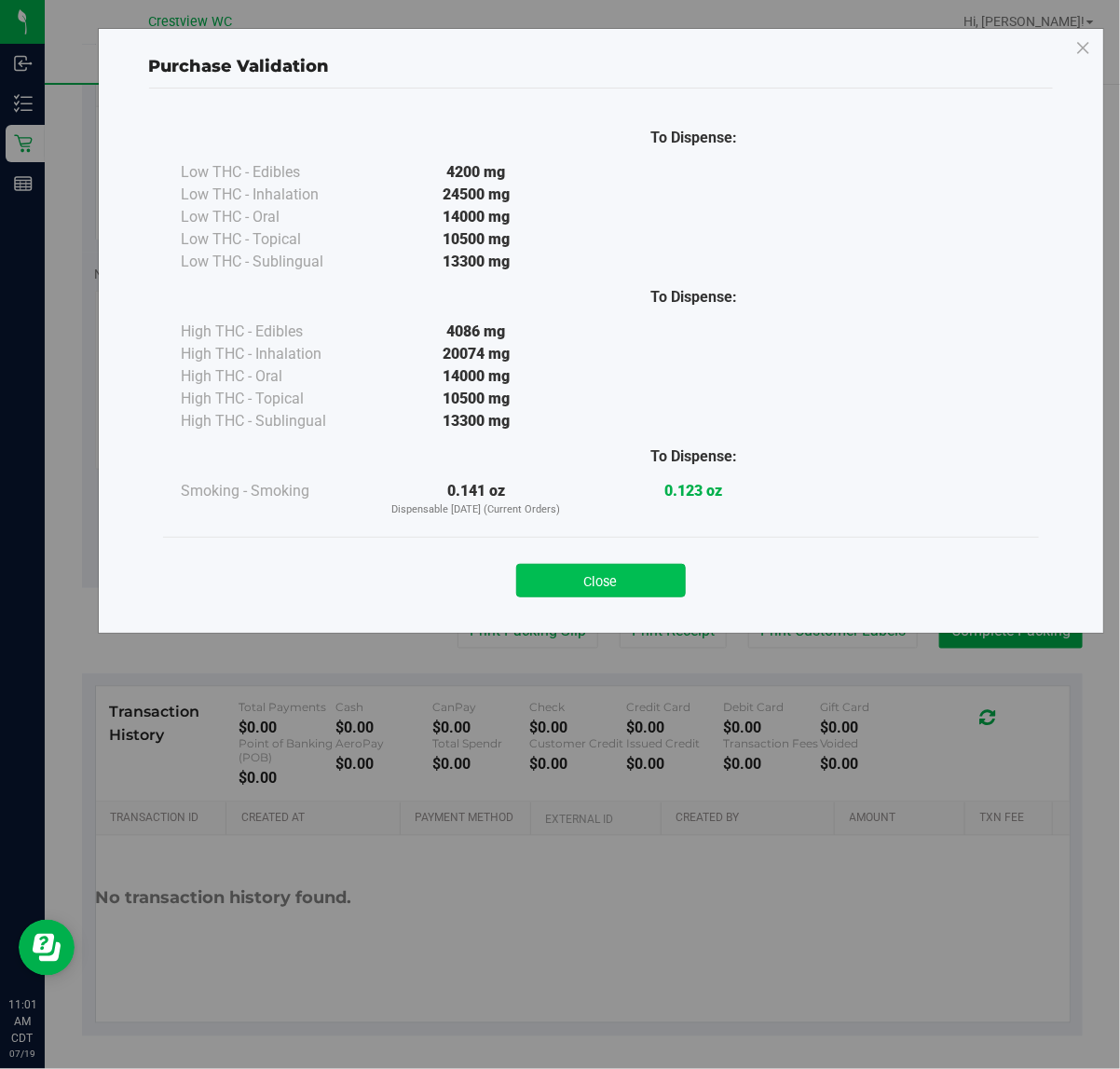 click on "Close" at bounding box center [601, 581] 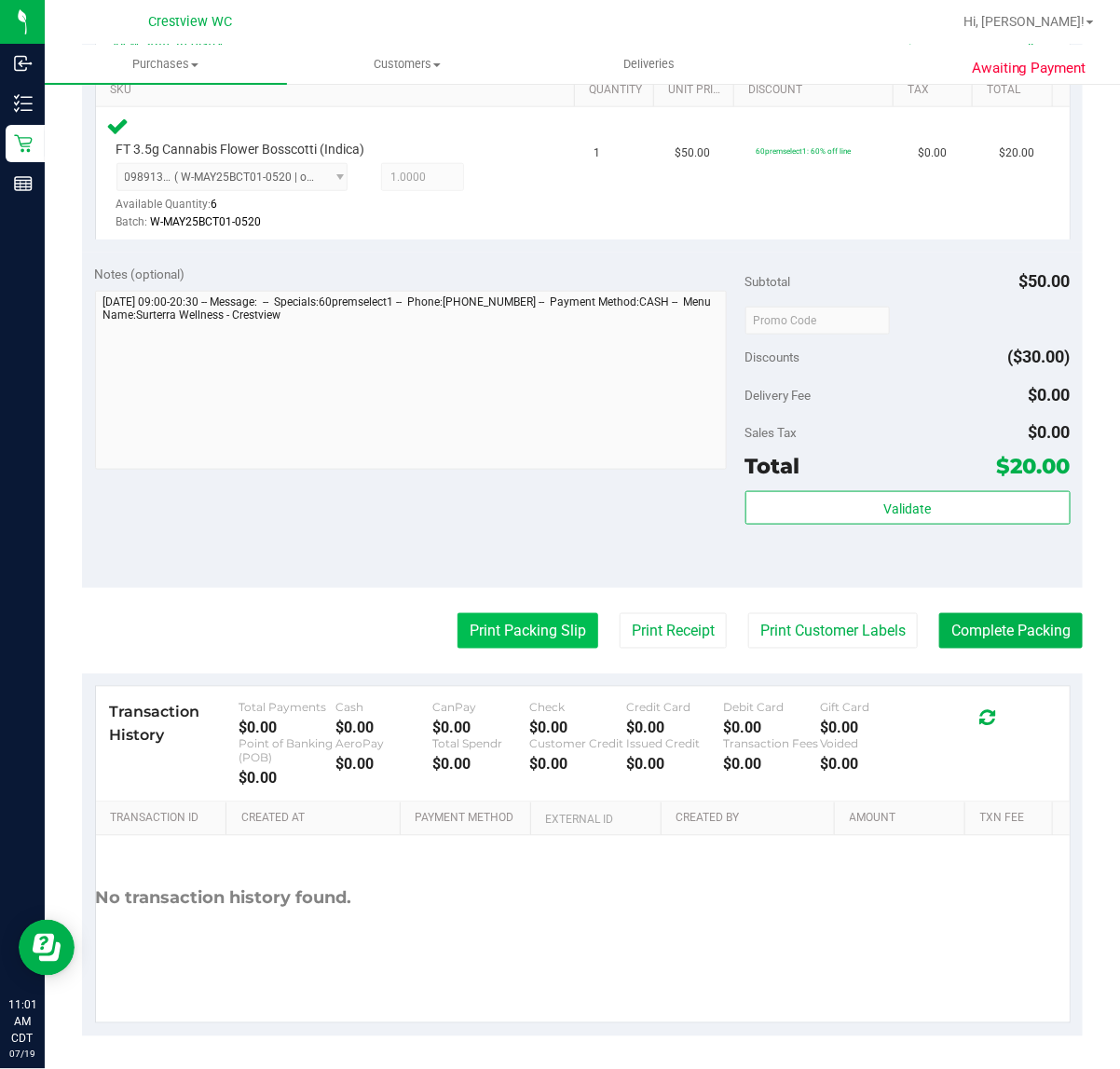 click on "Print Packing Slip" at bounding box center (527, 631) 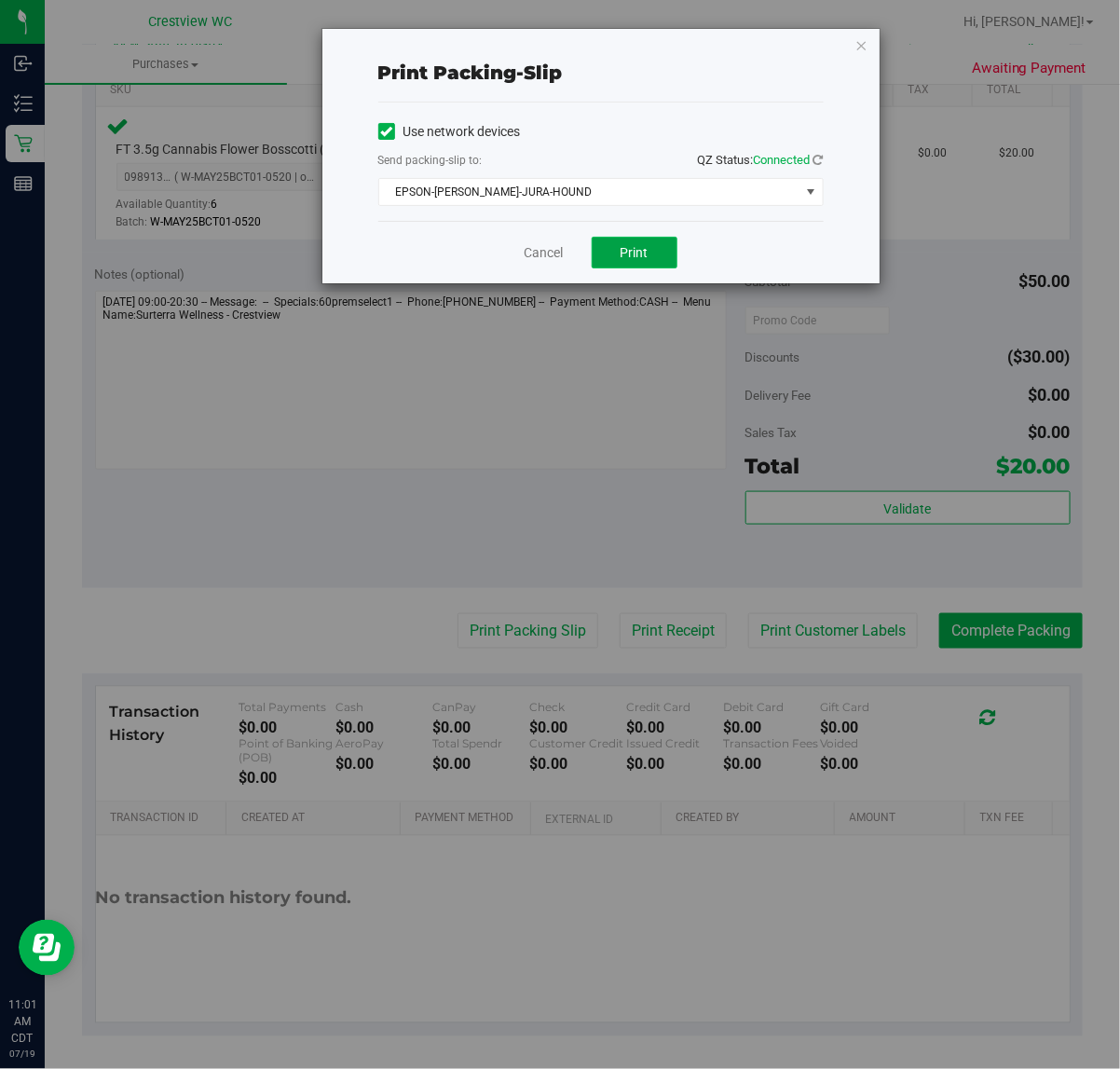 click on "Print" at bounding box center [635, 253] 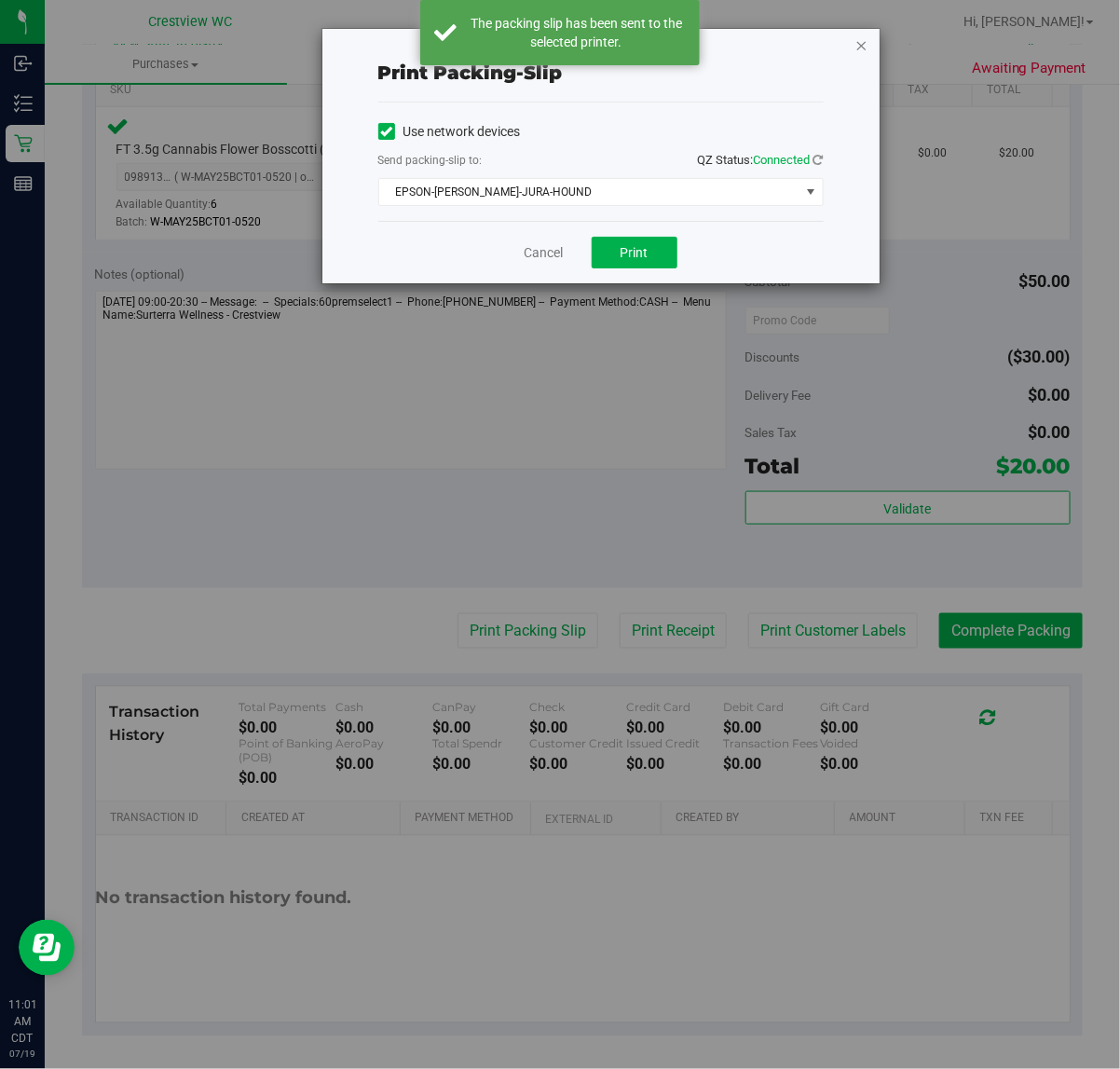 click at bounding box center (862, 45) 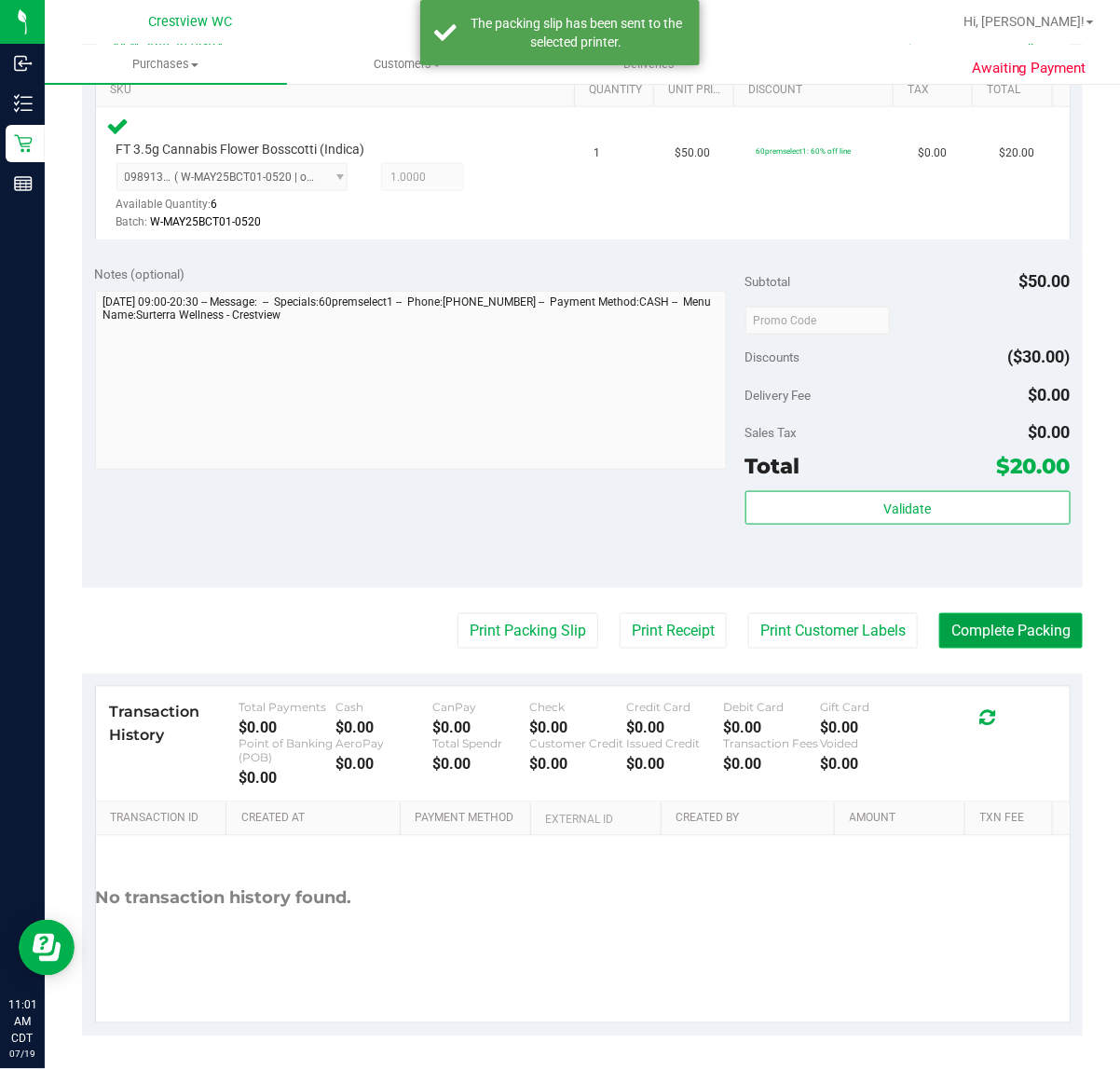 click on "Complete Packing" at bounding box center (1011, 631) 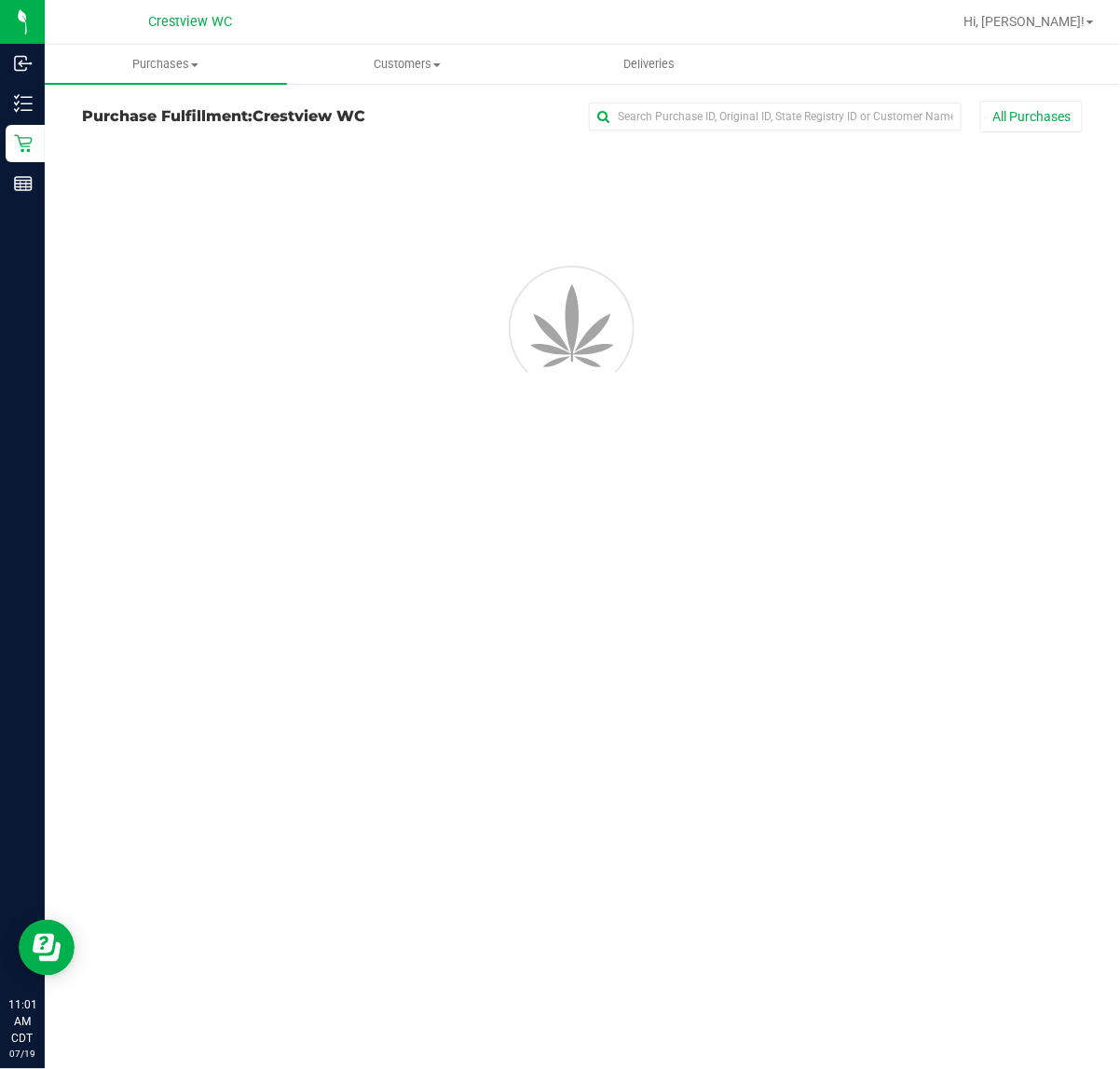 scroll, scrollTop: 0, scrollLeft: 0, axis: both 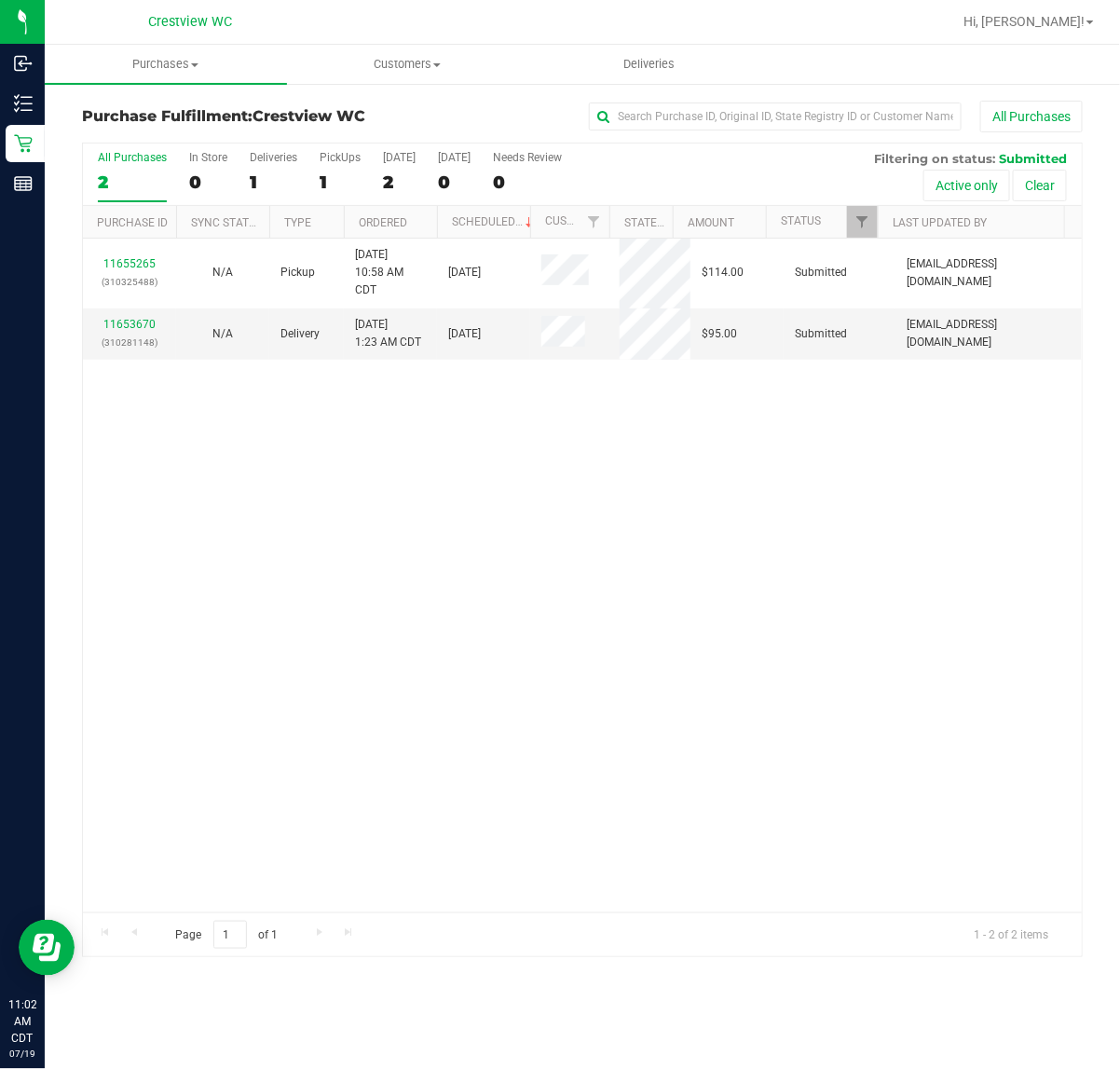 click on "11655265
(310325488)
N/A
Pickup 7/19/2025 10:58 AM CDT 7/19/2025
$114.00
Submitted abe+parallel@iheartjane.com
11653670
(310281148)
N/A
Delivery 7/19/2025 1:23 AM CDT 7/19/2025
$95.00
Submitted abe+parallel@iheartjane.com" at bounding box center (582, 575) 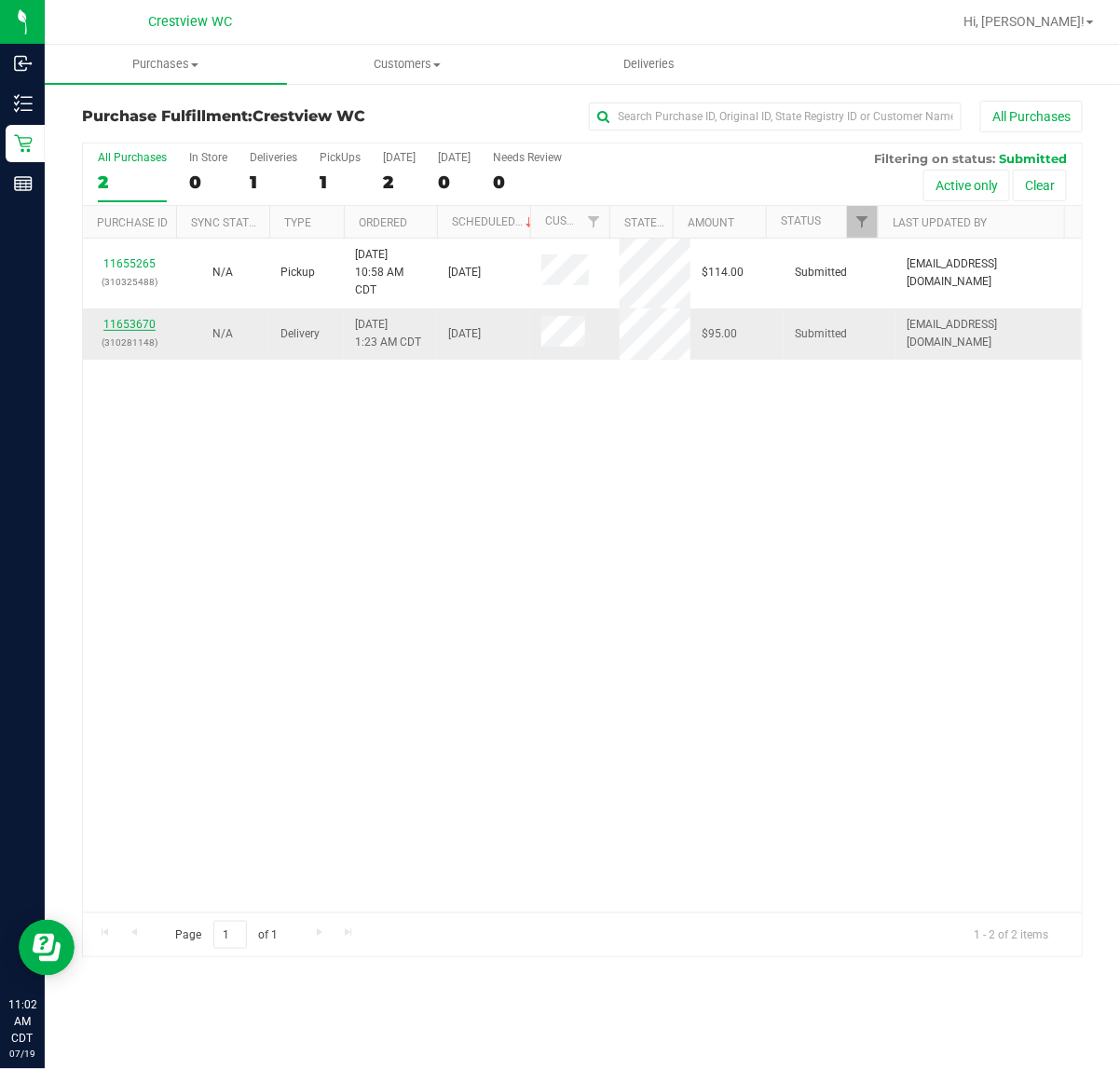 click on "11653670" at bounding box center [130, 324] 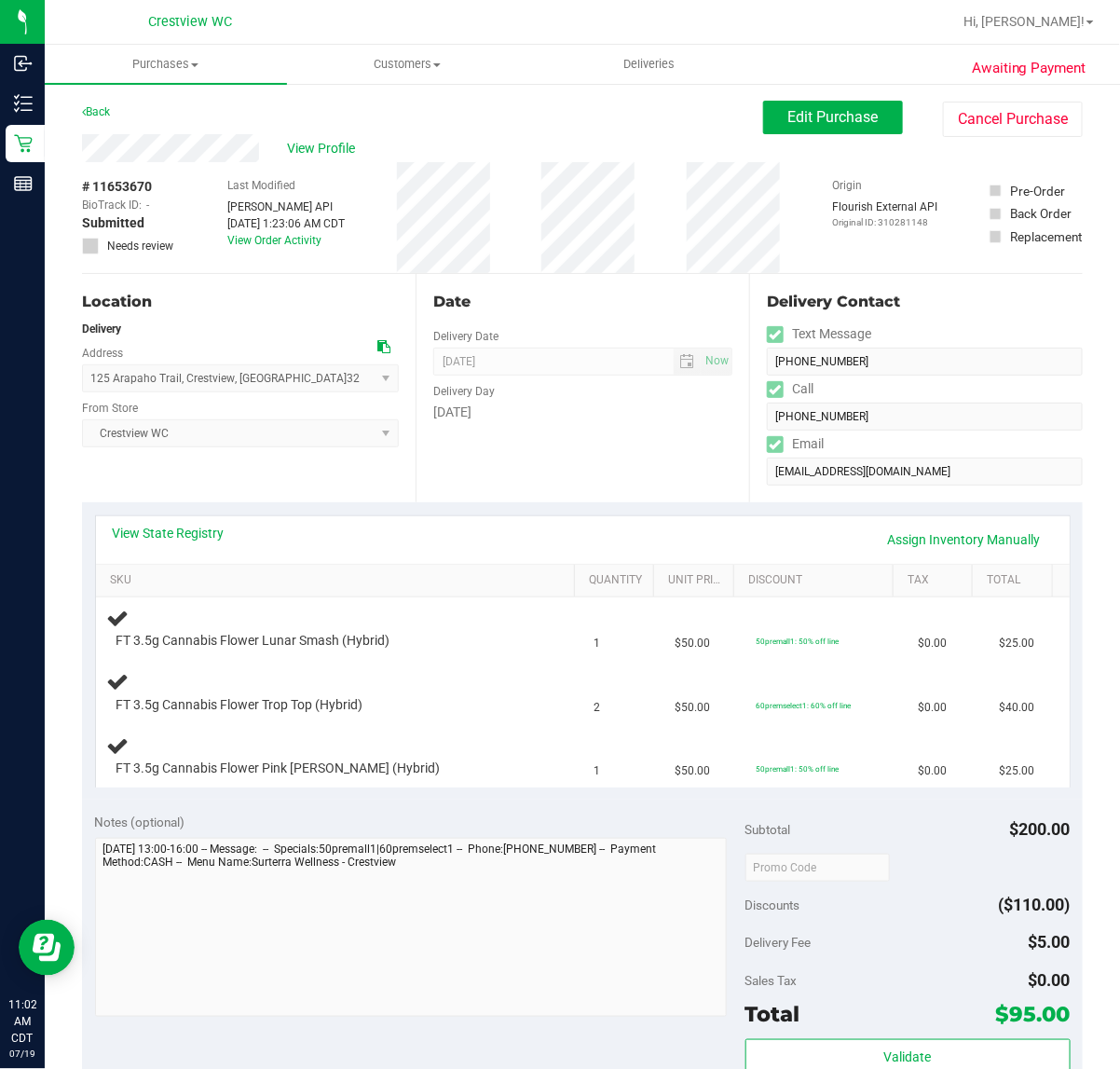 click on "Date
Delivery Date
07/19/2025
Now
07/19/2025 04:00 PM
Now
Delivery Day
Saturday" at bounding box center (582, 388) 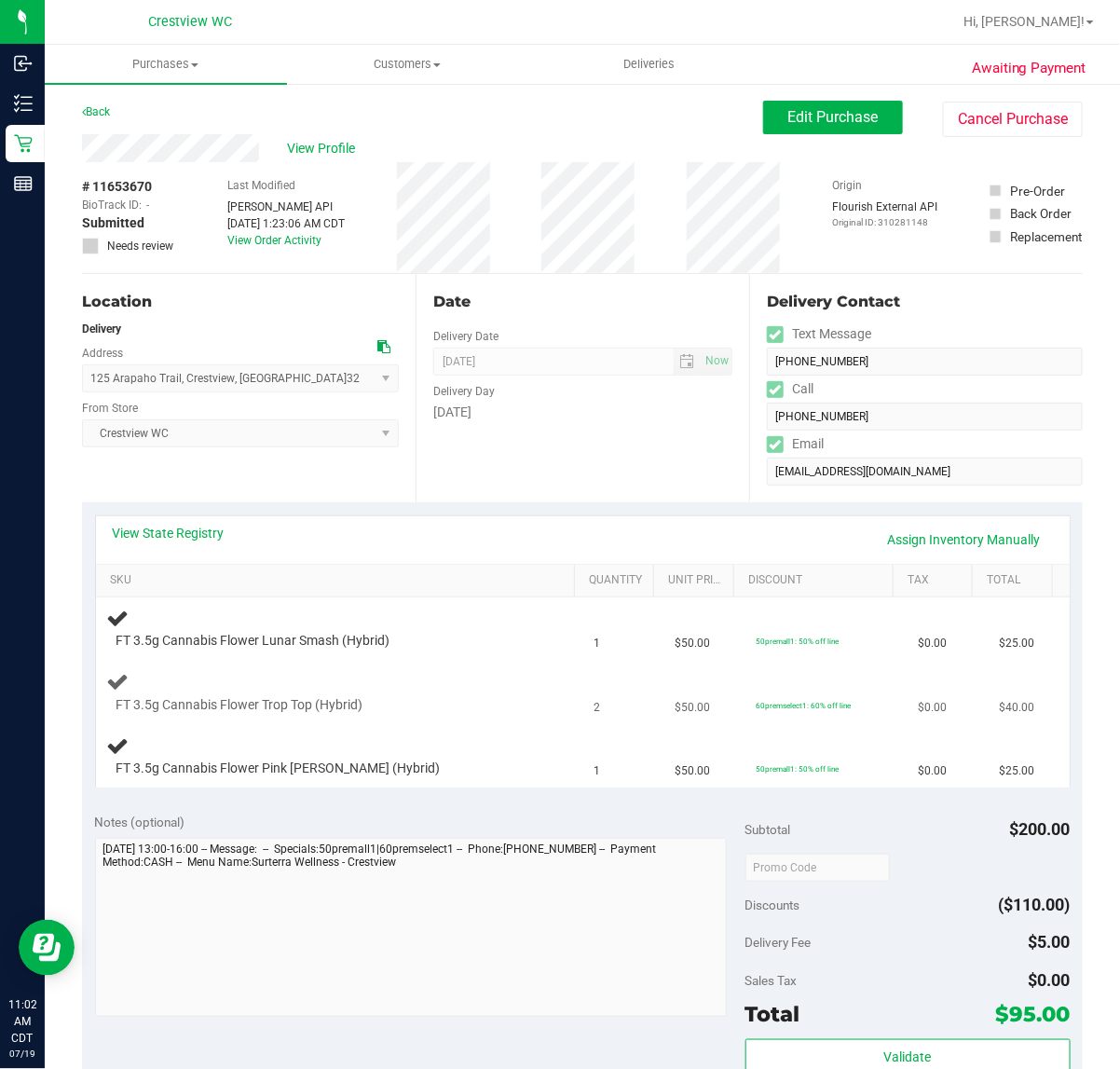 click on "FT 3.5g Cannabis Flower Trop Top (Hybrid)" at bounding box center [321, 706] 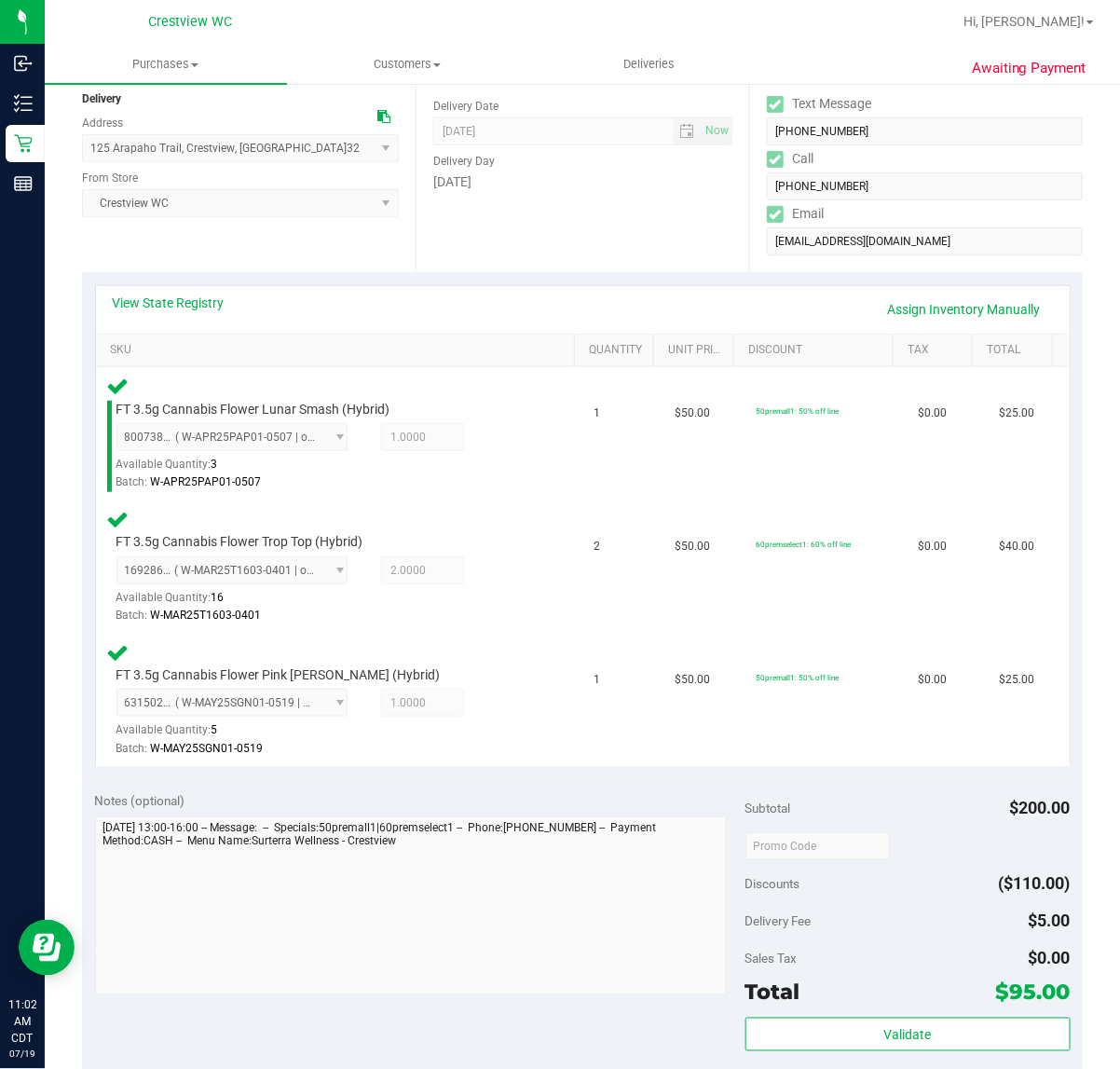 scroll, scrollTop: 351, scrollLeft: 0, axis: vertical 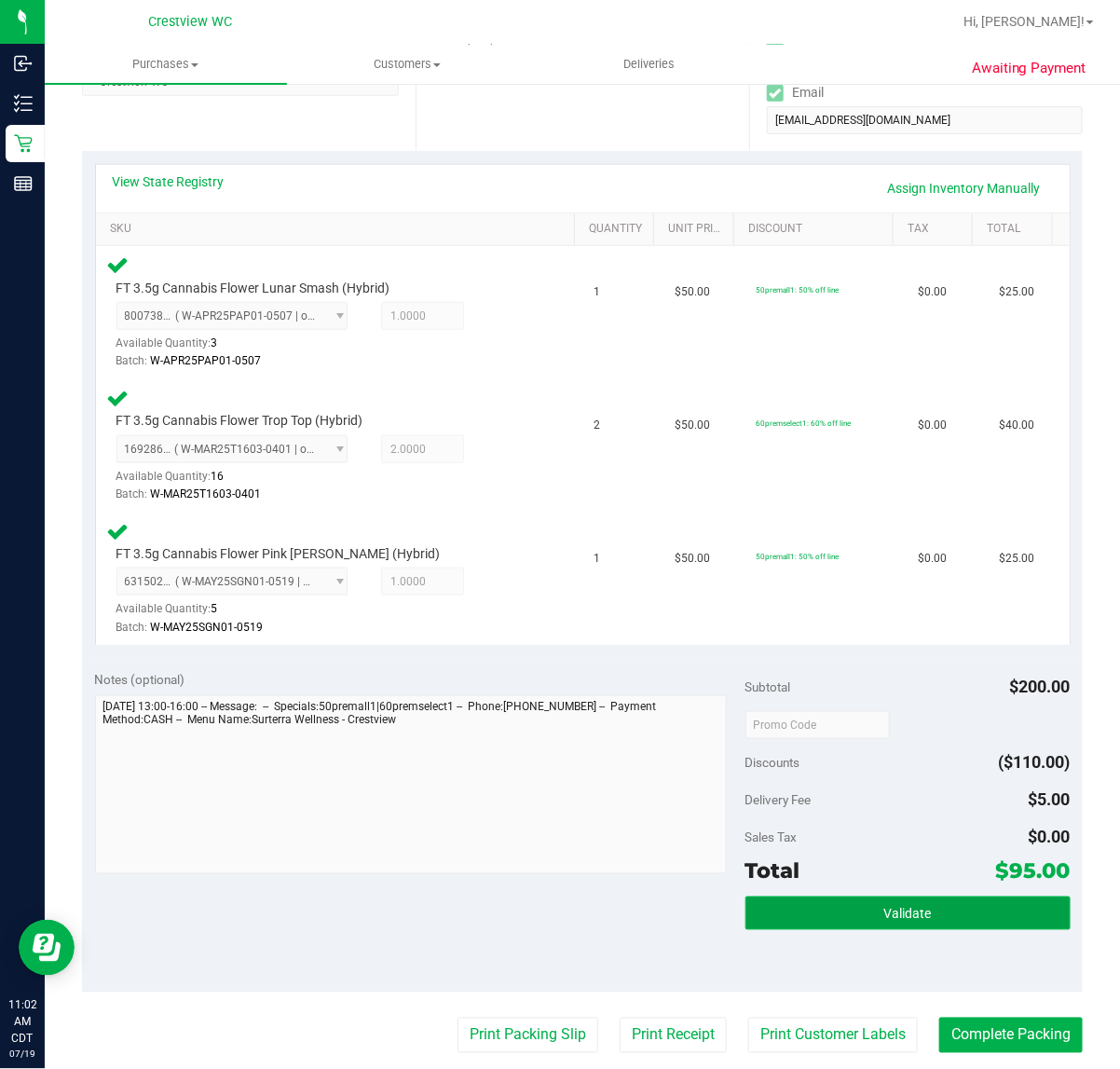 click on "Validate" at bounding box center (908, 914) 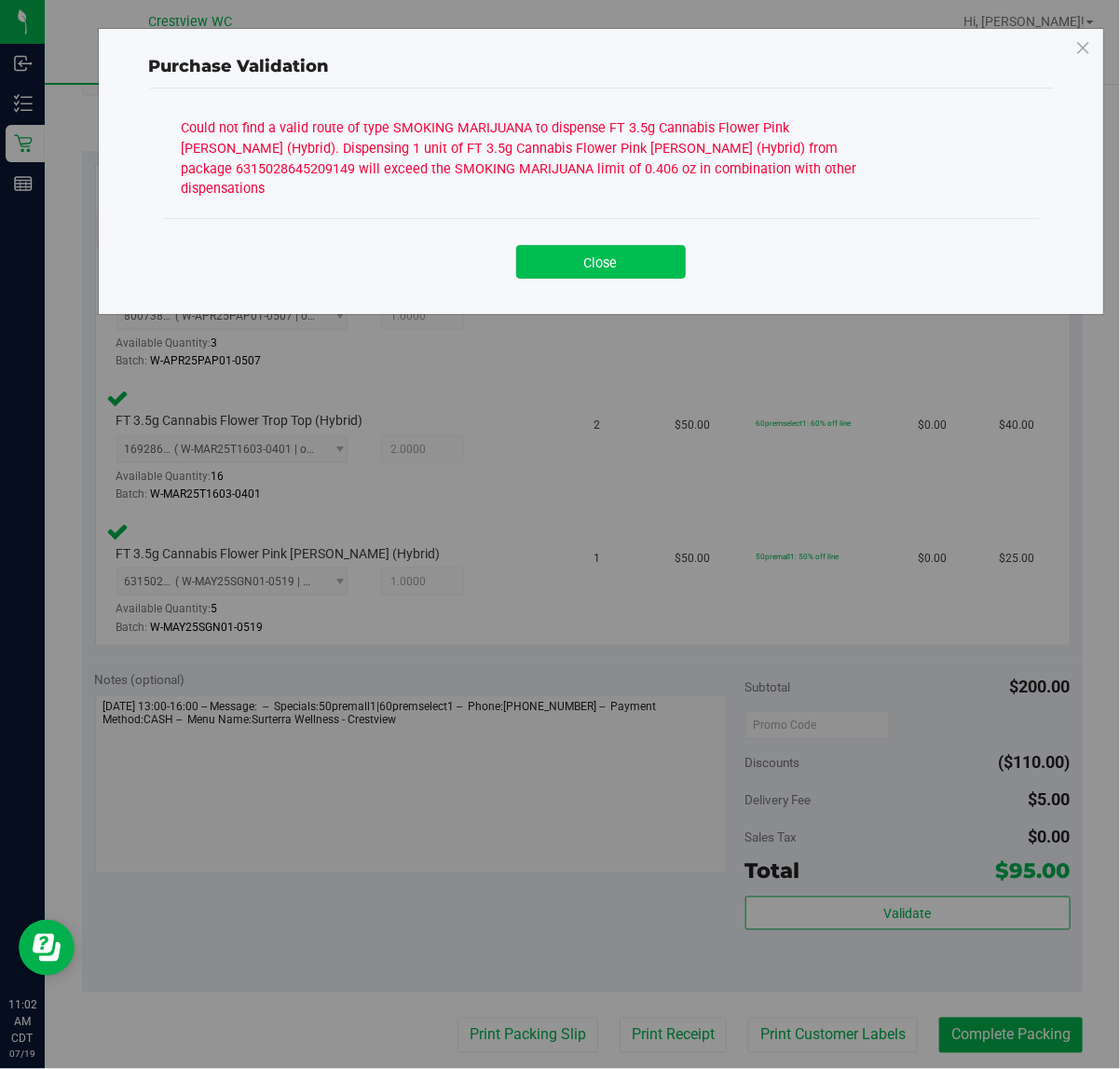 click on "Close" at bounding box center (601, 262) 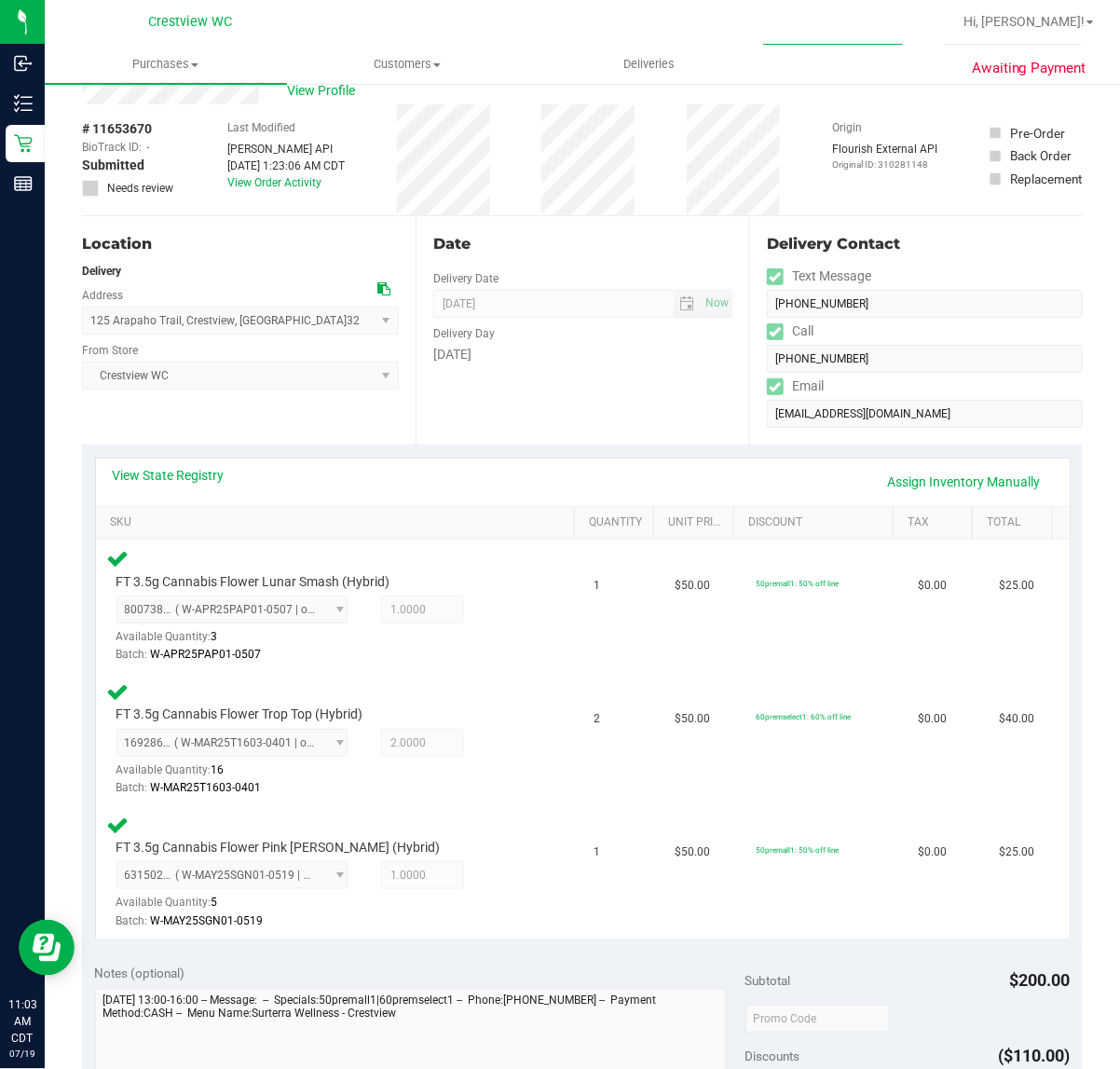 scroll, scrollTop: 0, scrollLeft: 0, axis: both 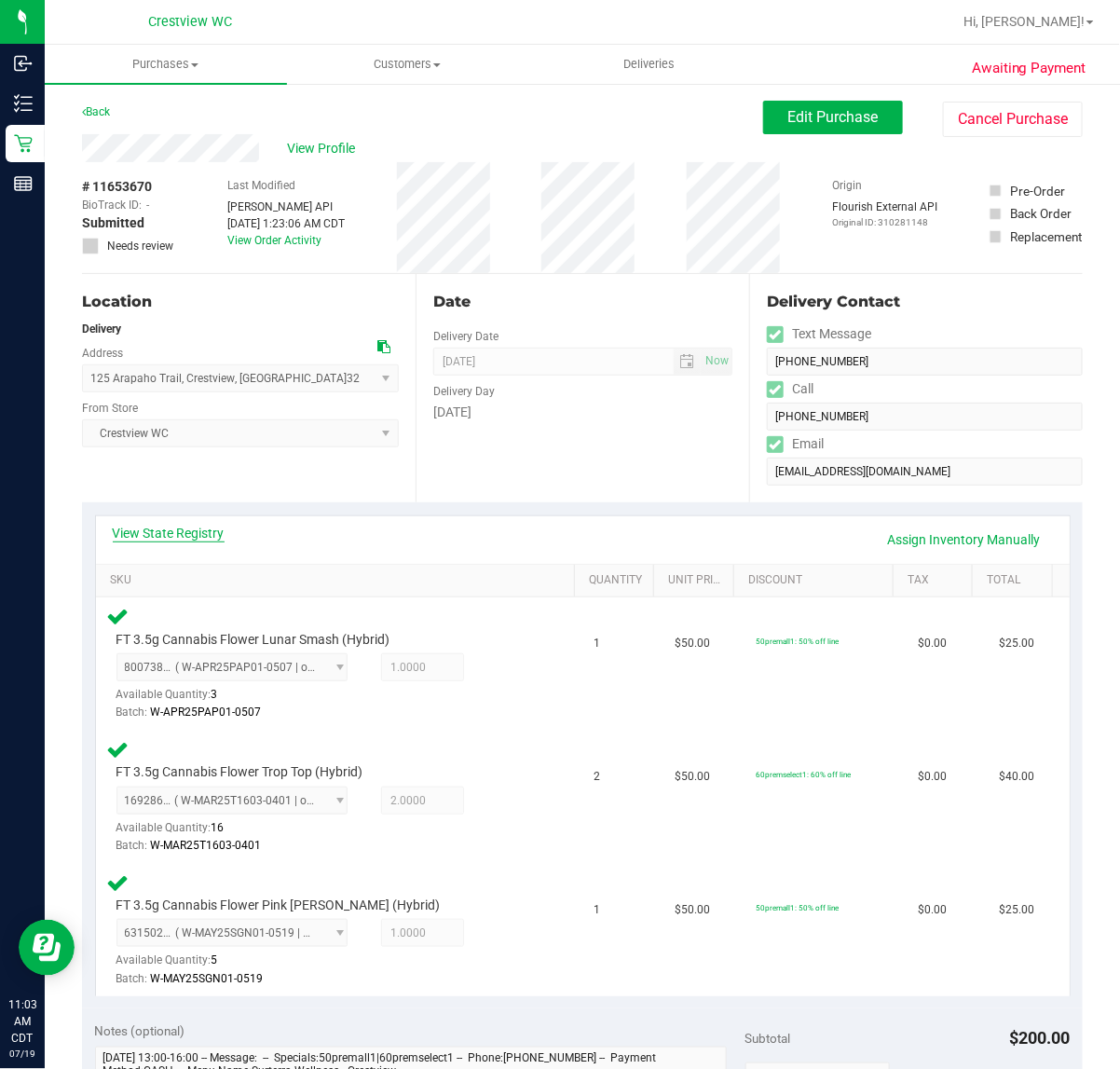 click on "View State Registry" at bounding box center (169, 533) 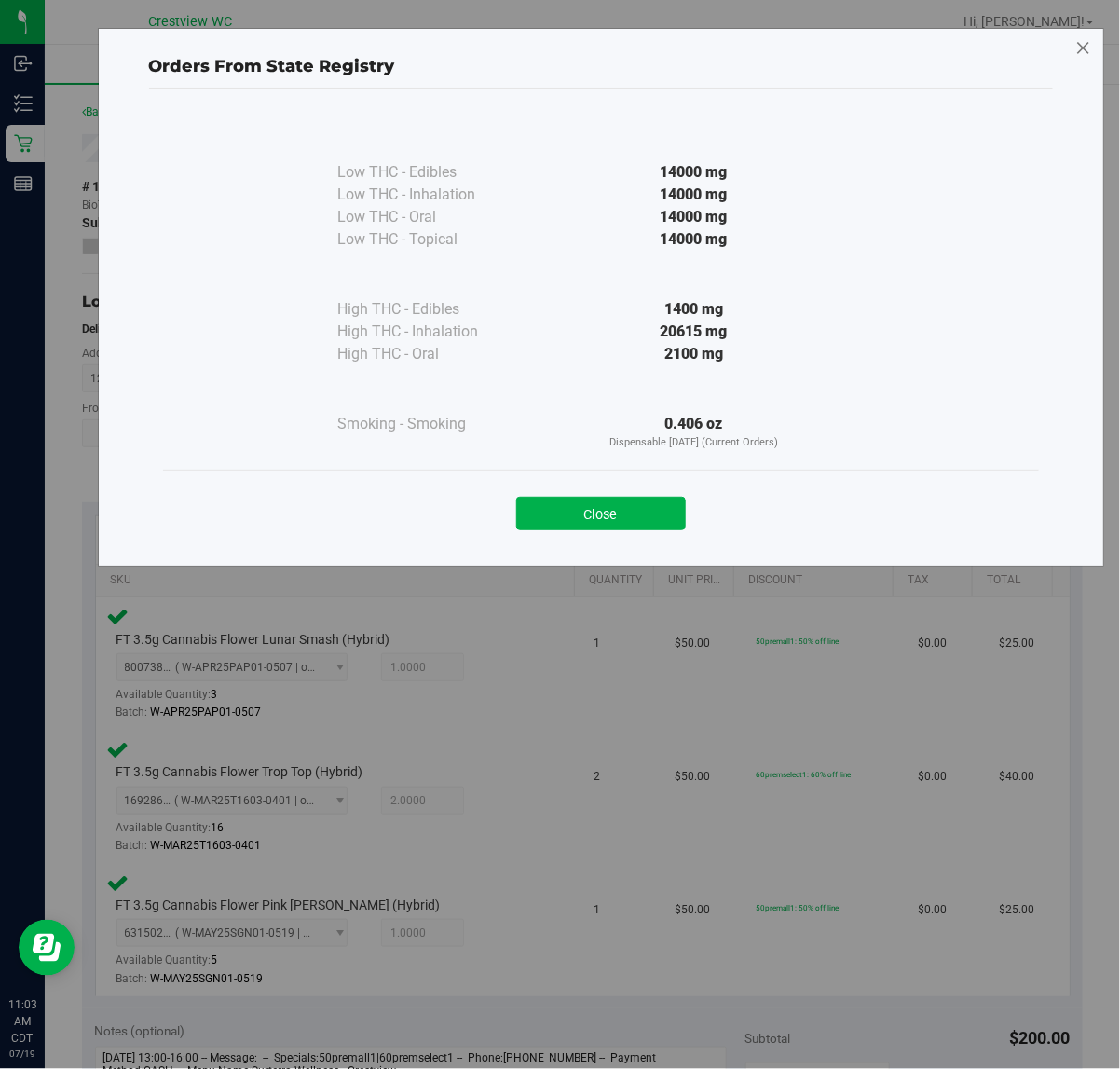 click at bounding box center (1084, 48) 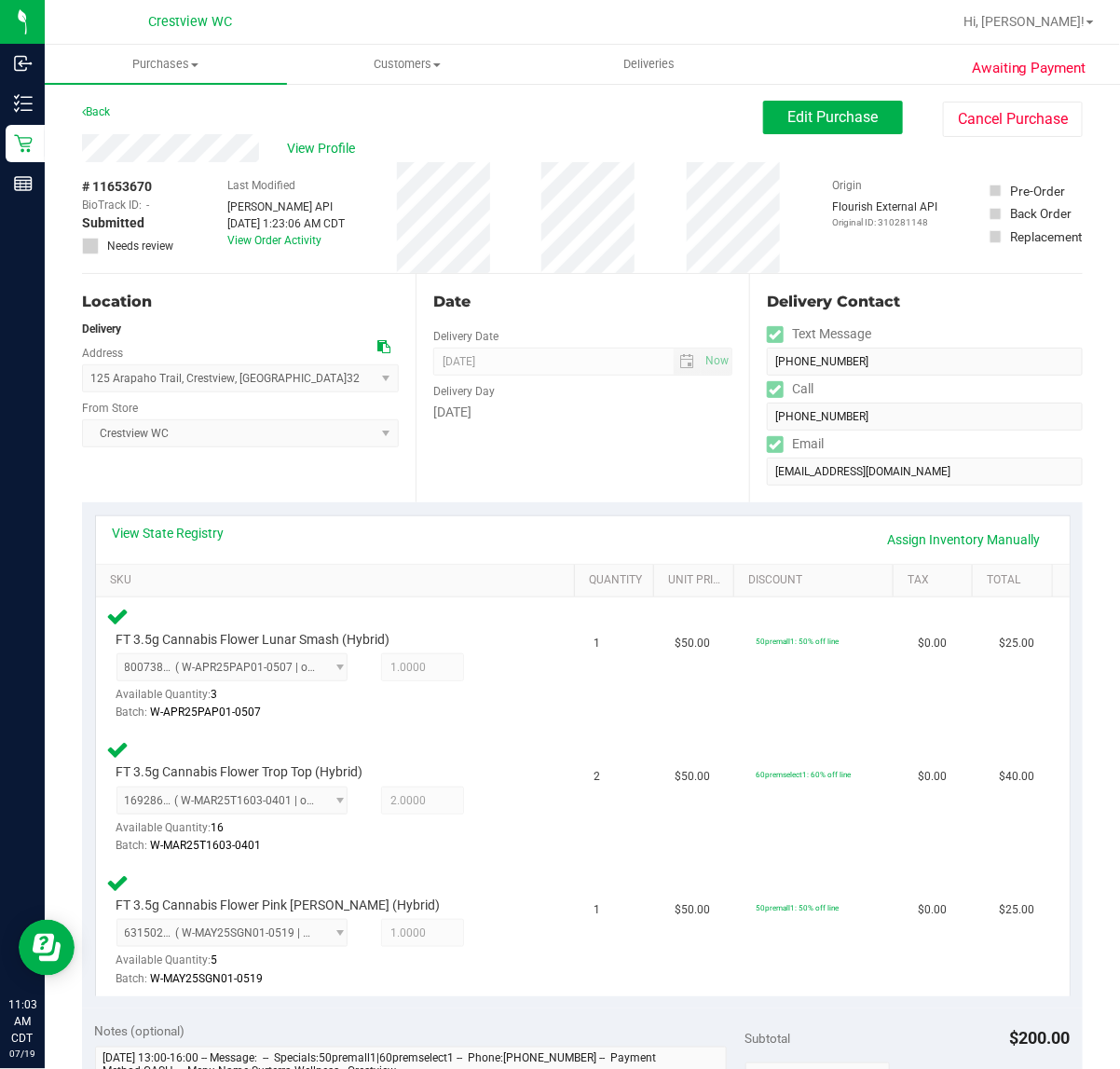 click on "Location
Delivery
Address
125 Arapaho Trail
, Crestview
, FL
32536
Select address 125 Arapaho Trail
From Store
Crestview WC Select Store Bonita Springs WC Boynton Beach WC Bradenton WC Brandon WC Brooksville WC Call Center Clermont WC Crestview WC Deerfield Beach WC Delray Beach WC Deltona WC Ft Walton Beach WC Ft. Lauderdale WC Ft. Myers WC Gainesville WC Jax Atlantic WC JAX DC REP Jax WC Key West WC Lakeland WC Largo WC Lehigh Acres DC REP Merritt Island WC Miami 72nd WC Miami Beach WC Miami Dadeland WC Miramar DC REP New Port Richey WC Ocala WC" at bounding box center [249, 388] 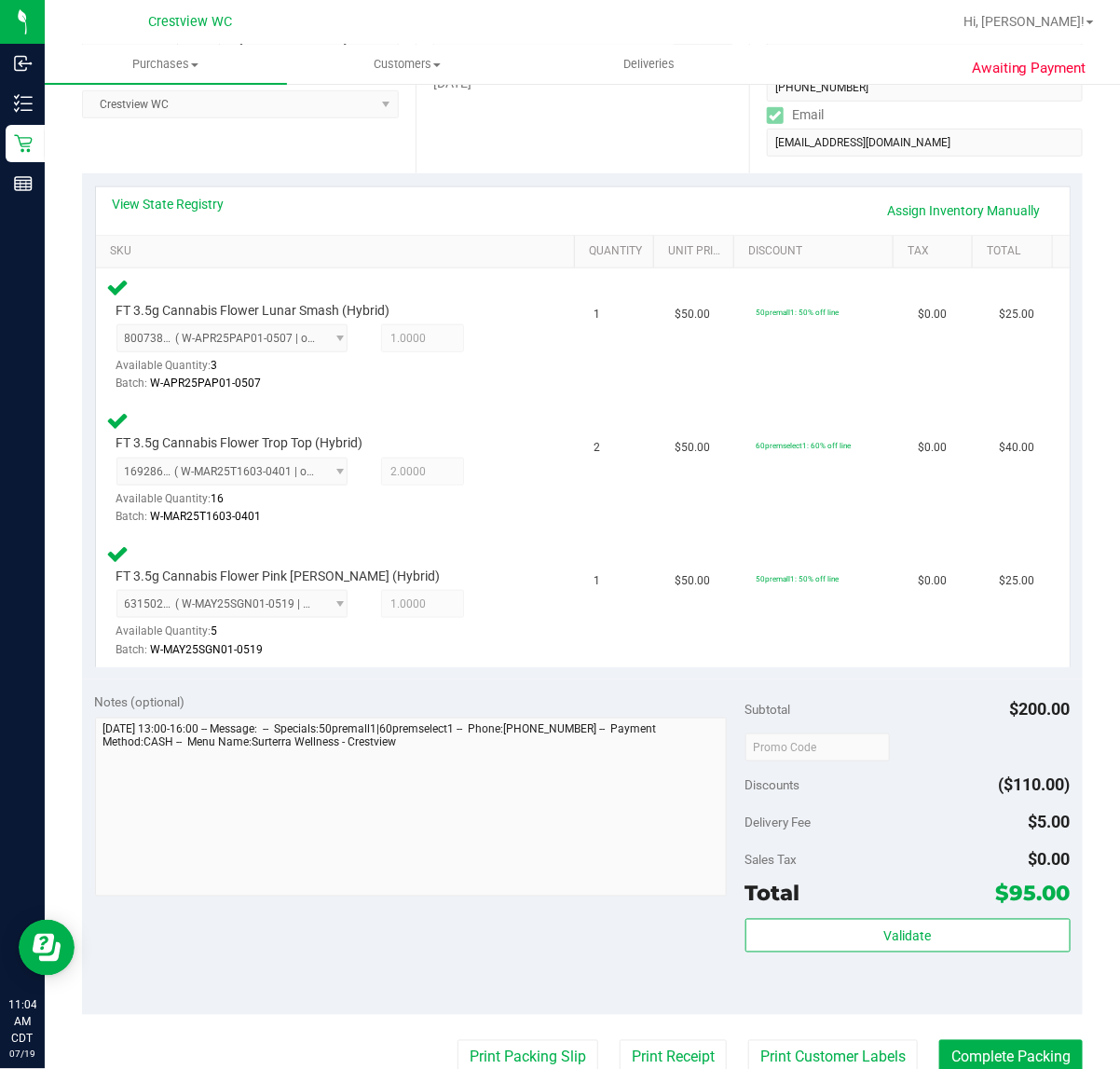 scroll, scrollTop: 0, scrollLeft: 0, axis: both 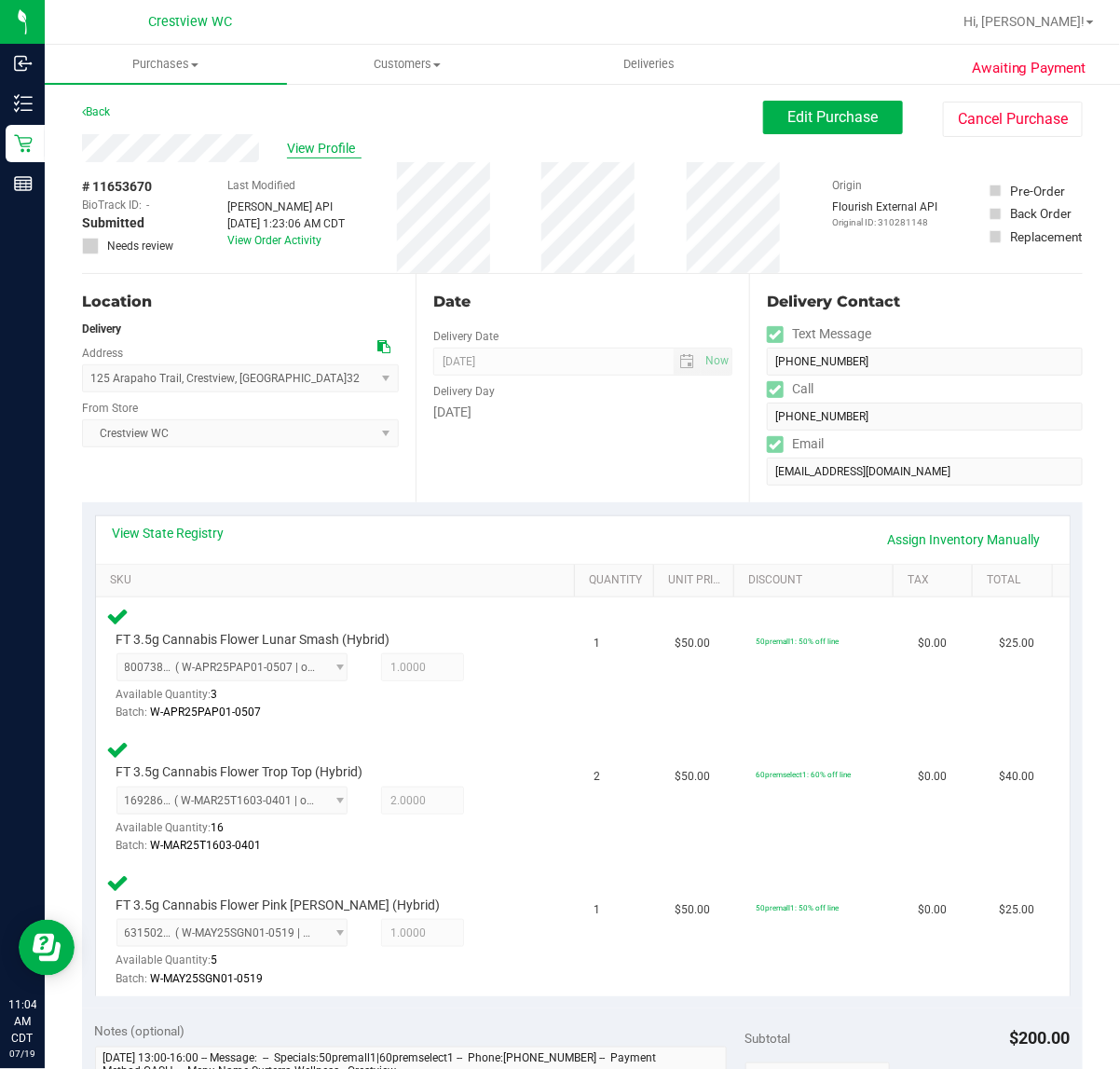 click on "View Profile" at bounding box center [324, 148] 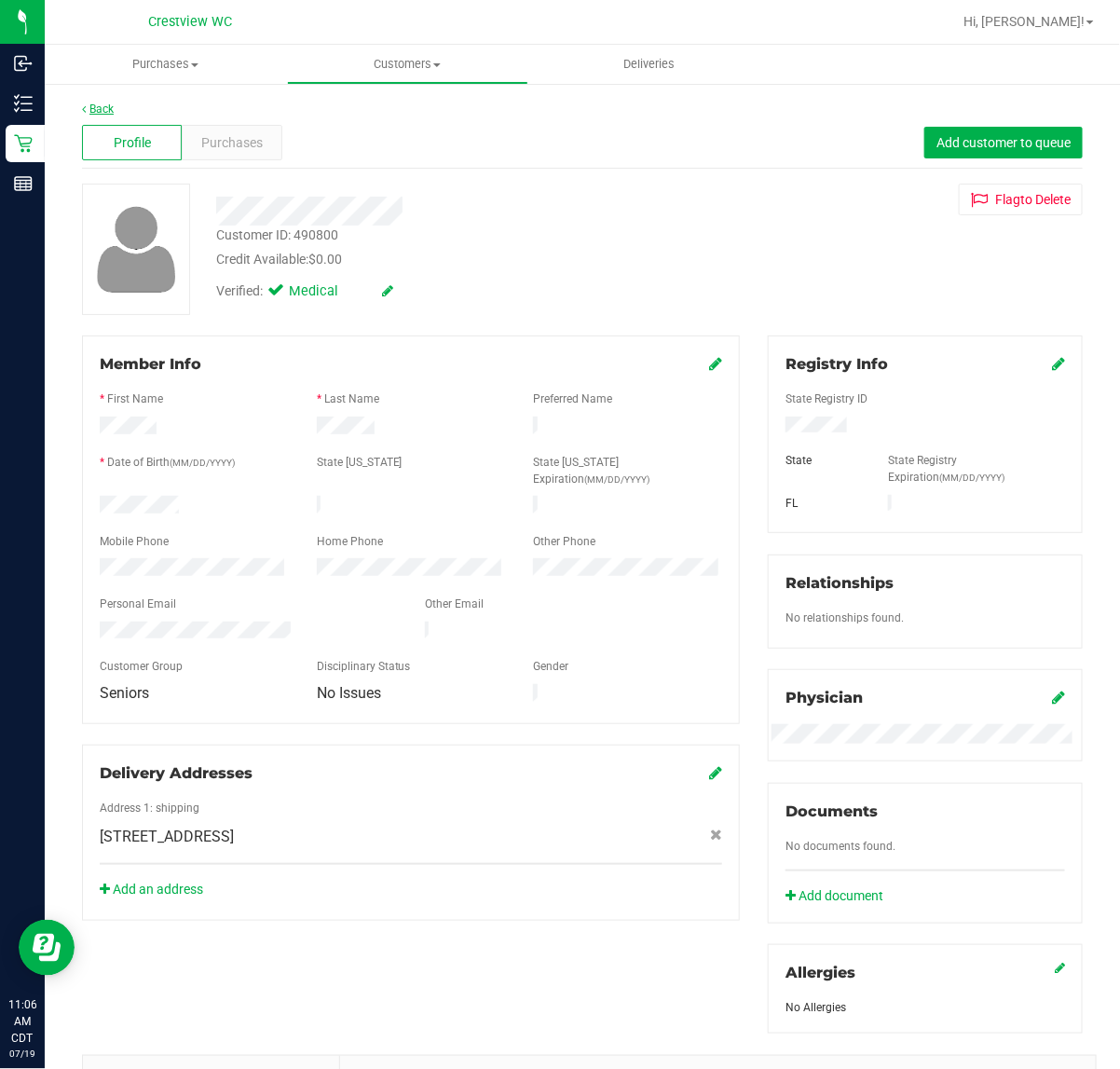 click on "Back" at bounding box center (98, 109) 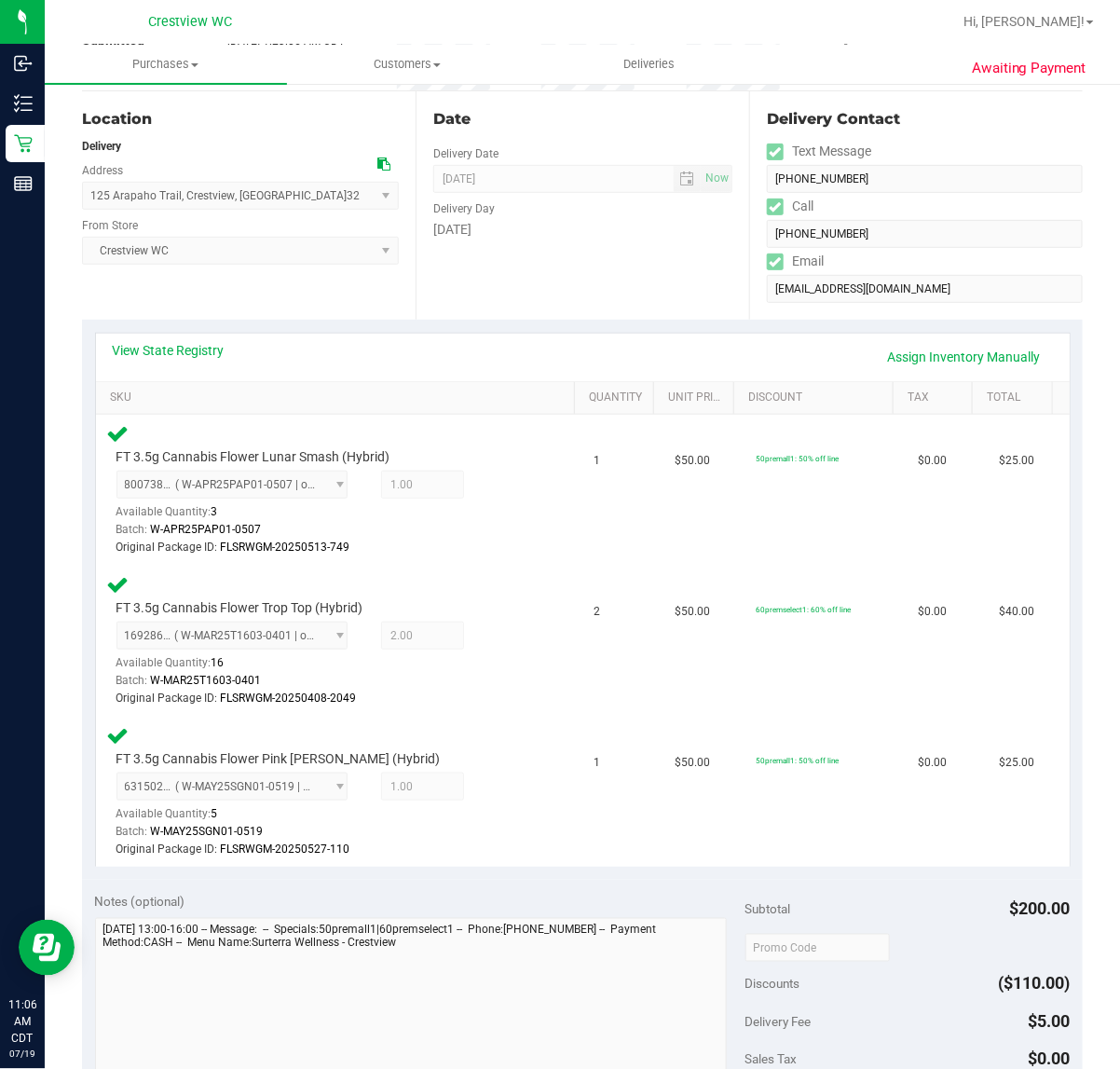 scroll, scrollTop: 0, scrollLeft: 0, axis: both 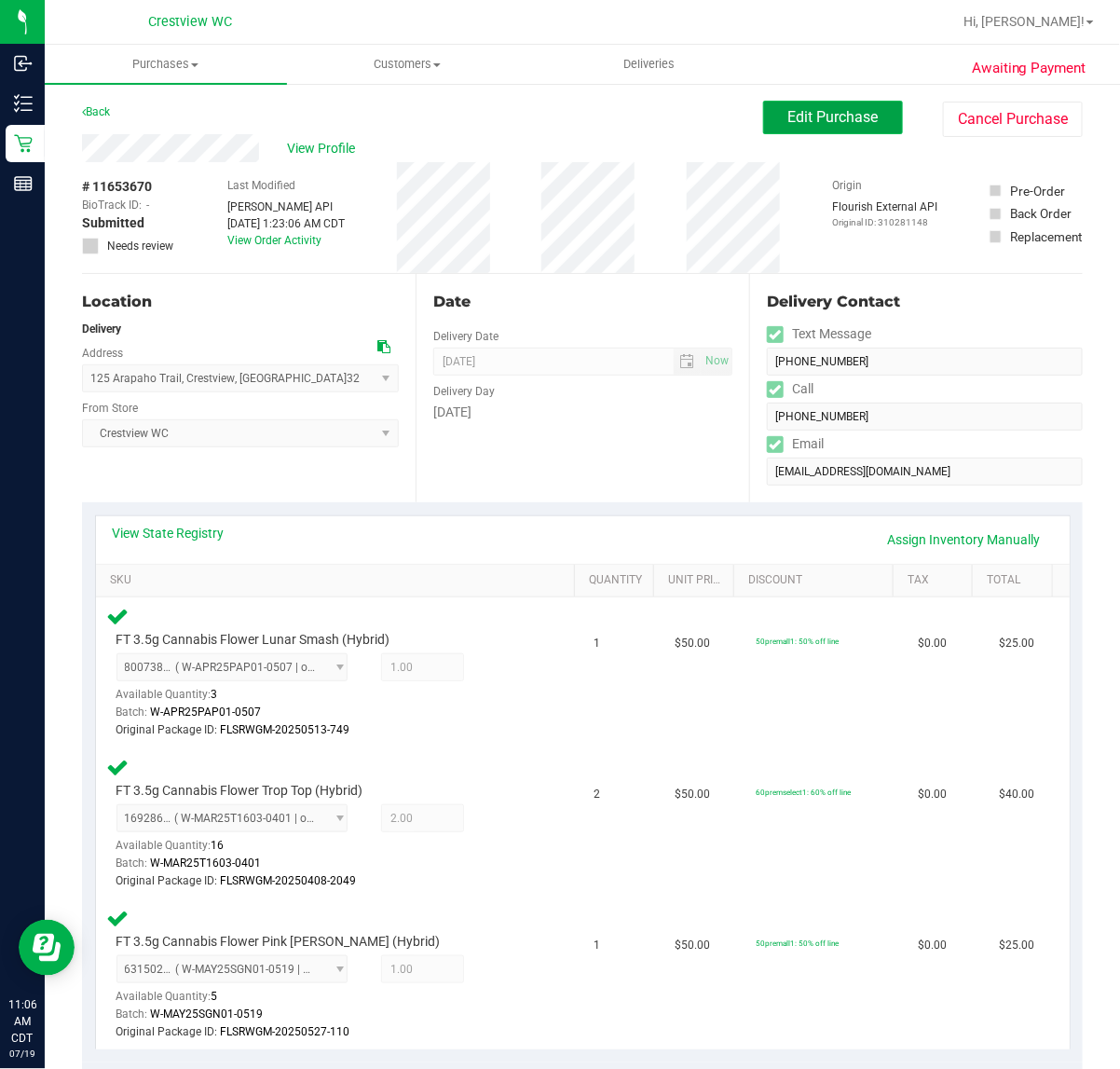 click on "Edit Purchase" at bounding box center [833, 116] 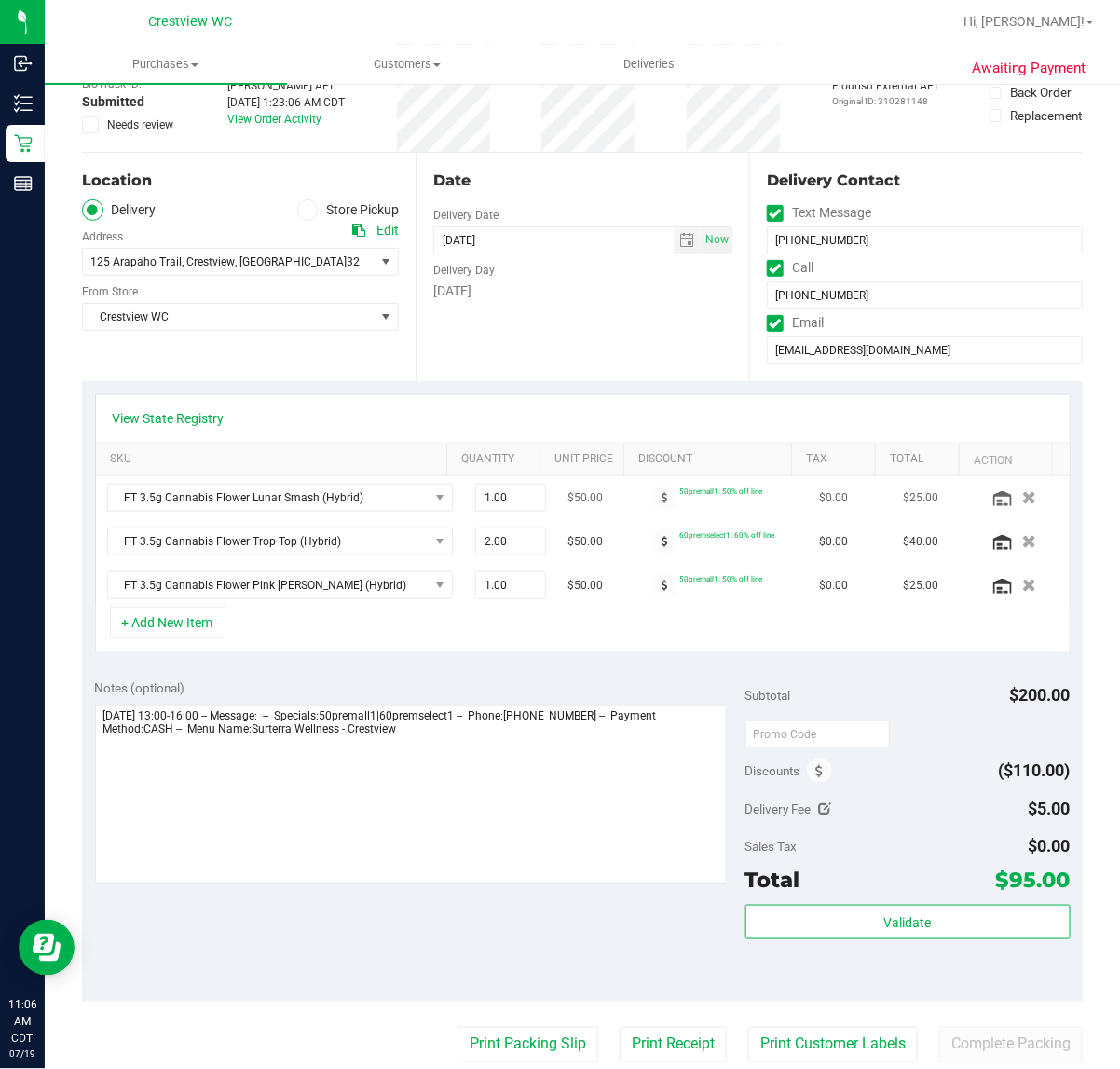 scroll, scrollTop: 233, scrollLeft: 0, axis: vertical 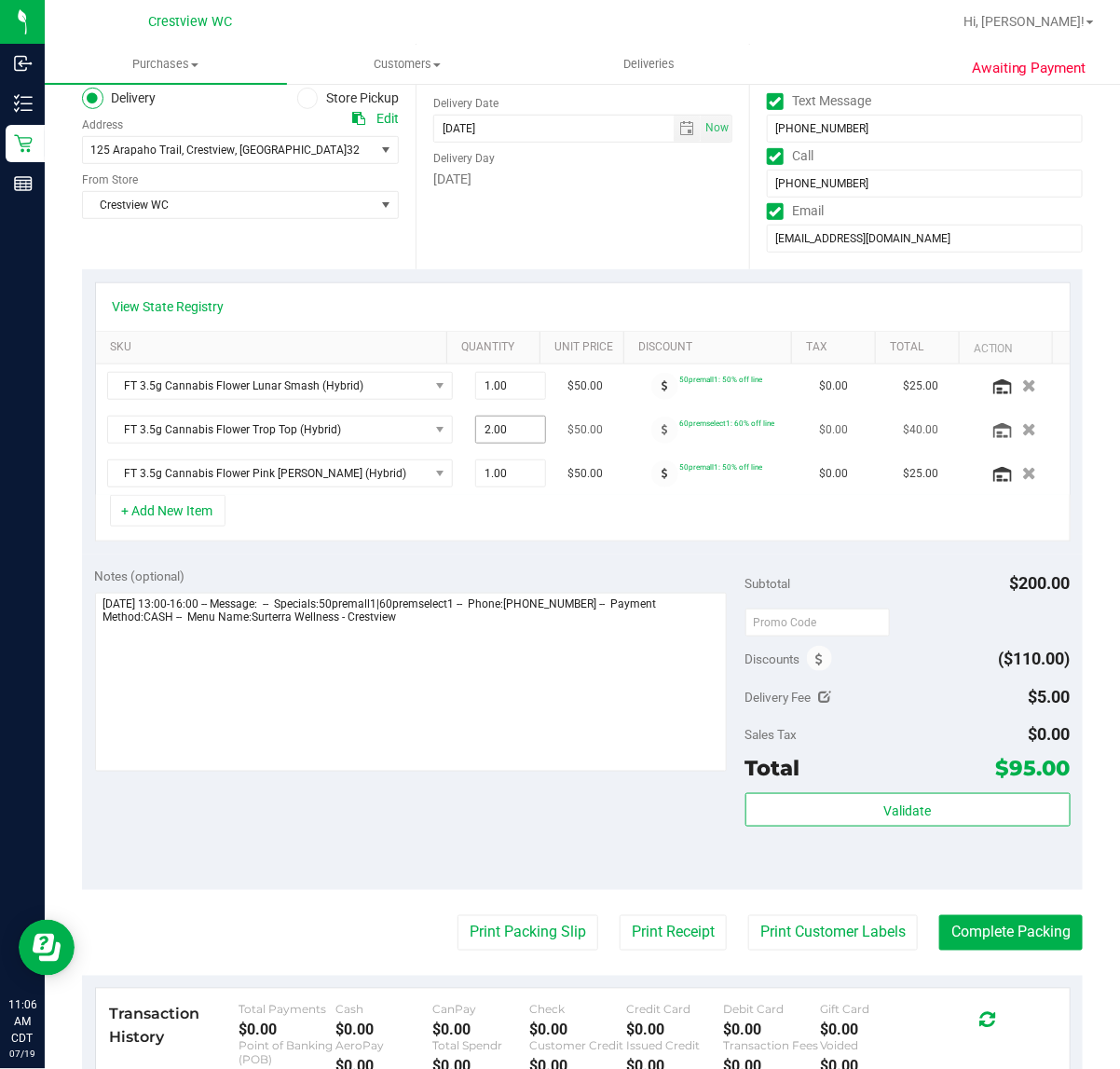 click on "2.00 2" at bounding box center (511, 430) 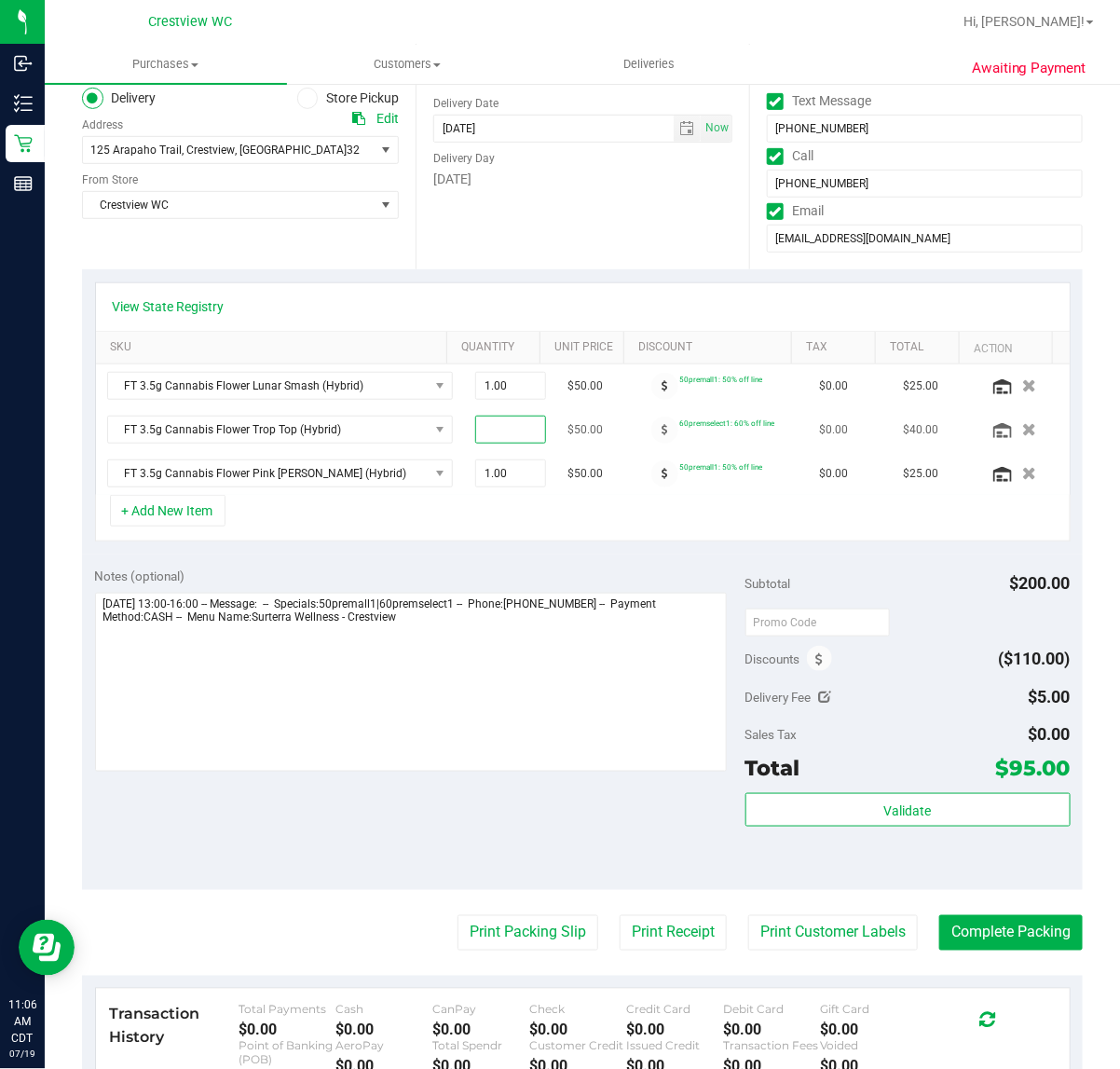 type on "1" 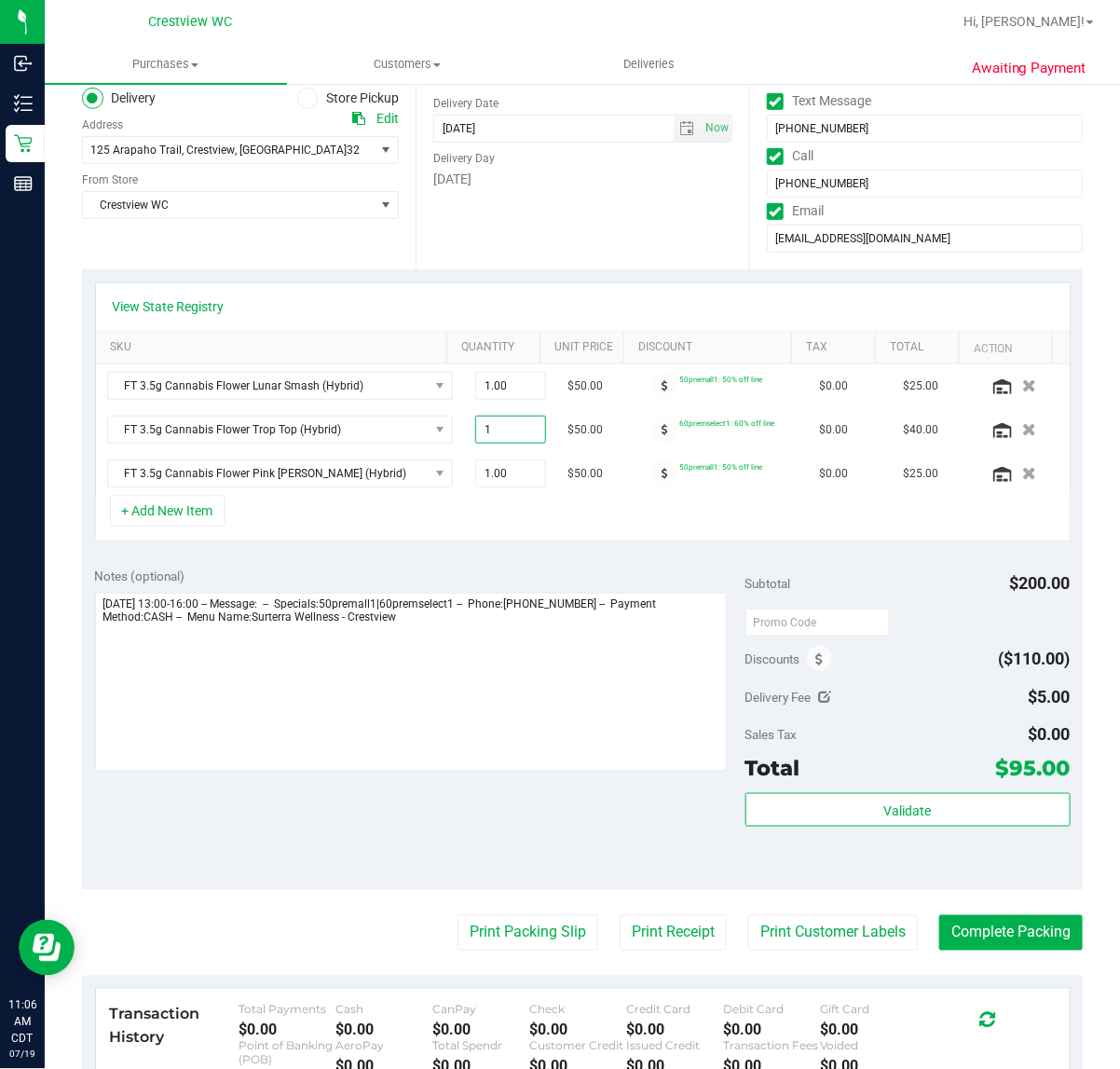 type on "2.00" 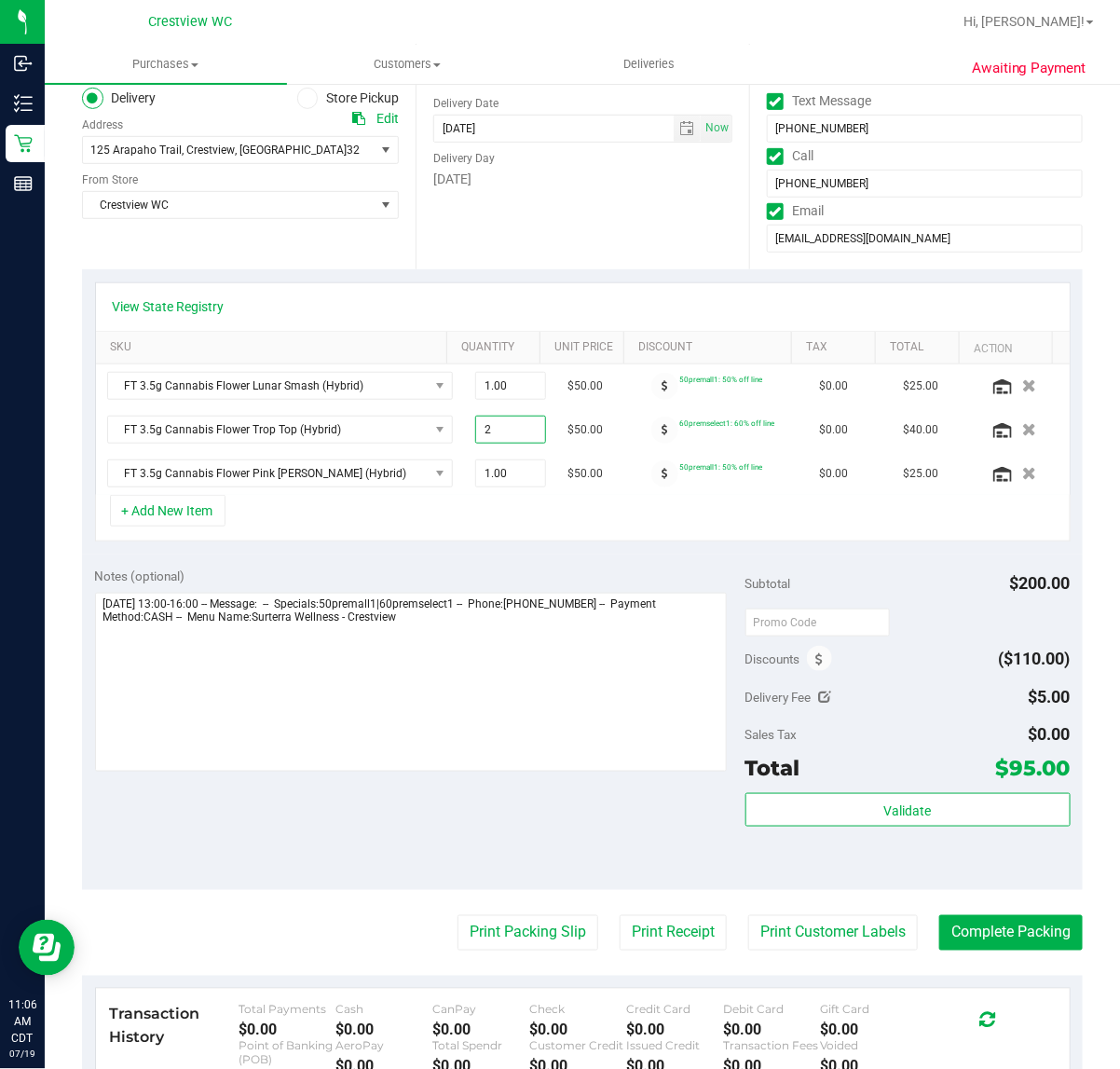 click on "Date
Delivery Date
07/19/2025
Now
07/19/2025 04:00 PM
Now
Delivery Day
Saturday" at bounding box center (582, 155) 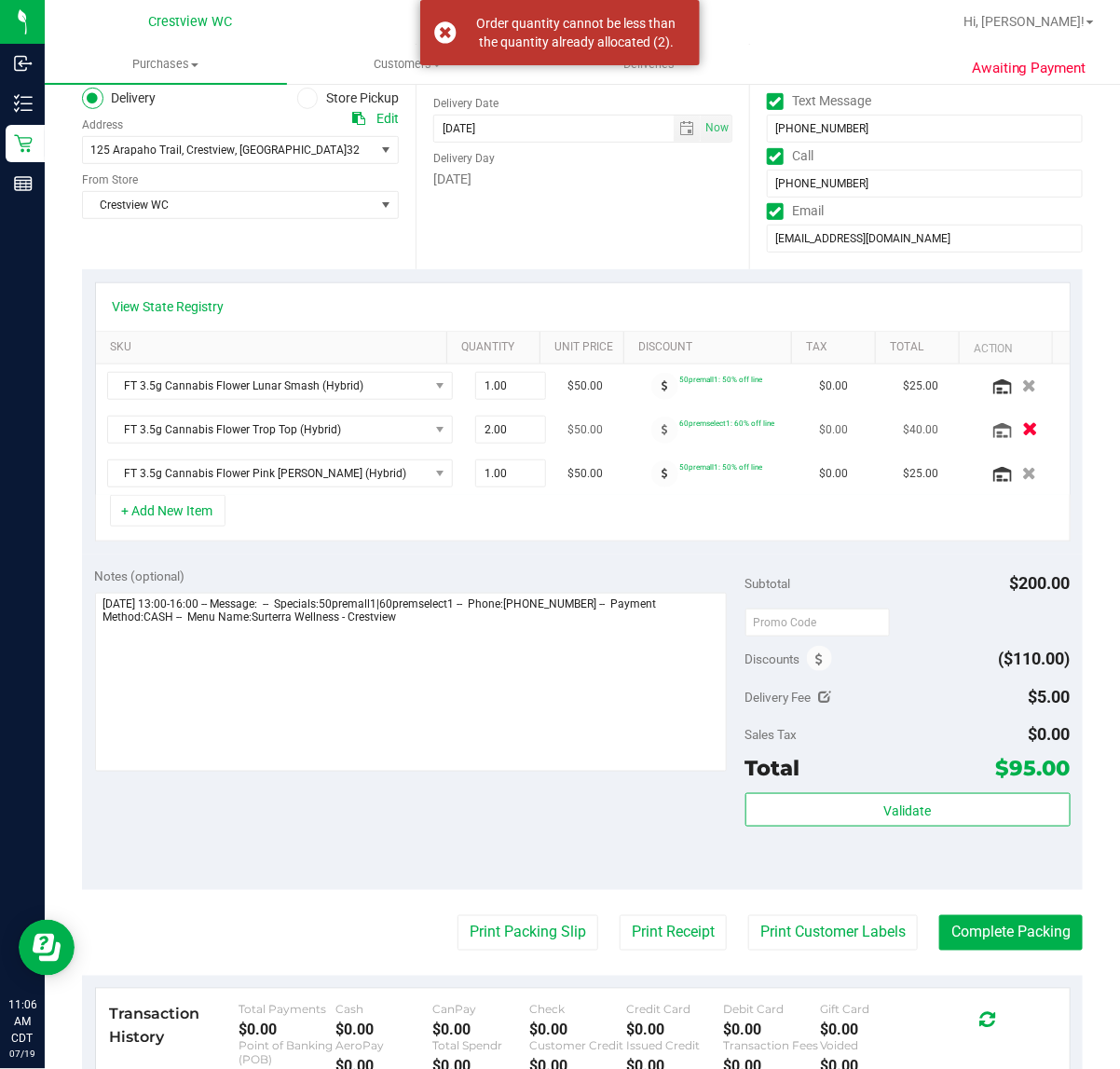 click at bounding box center (1030, 430) 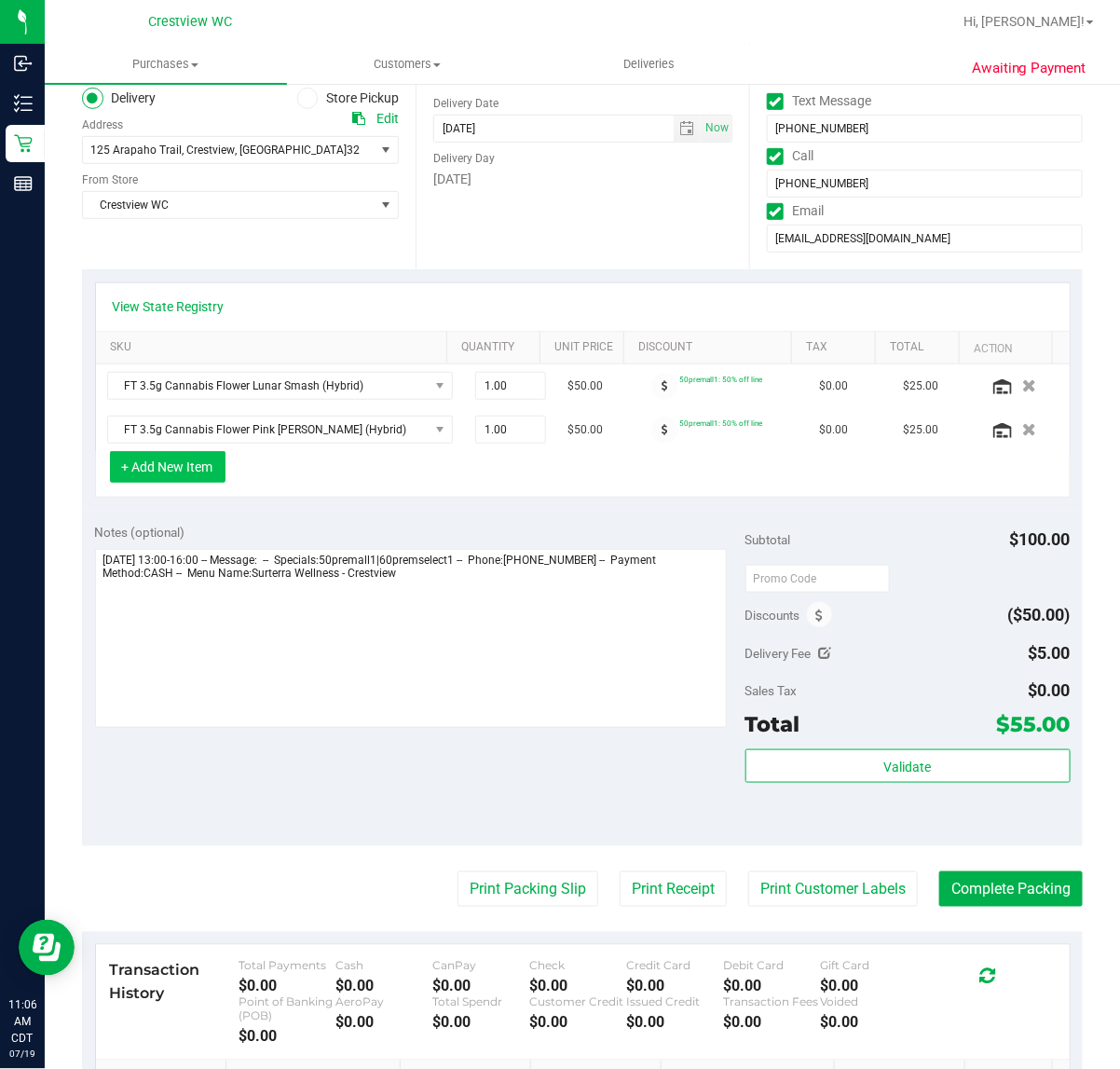 click on "+ Add New Item" at bounding box center (168, 467) 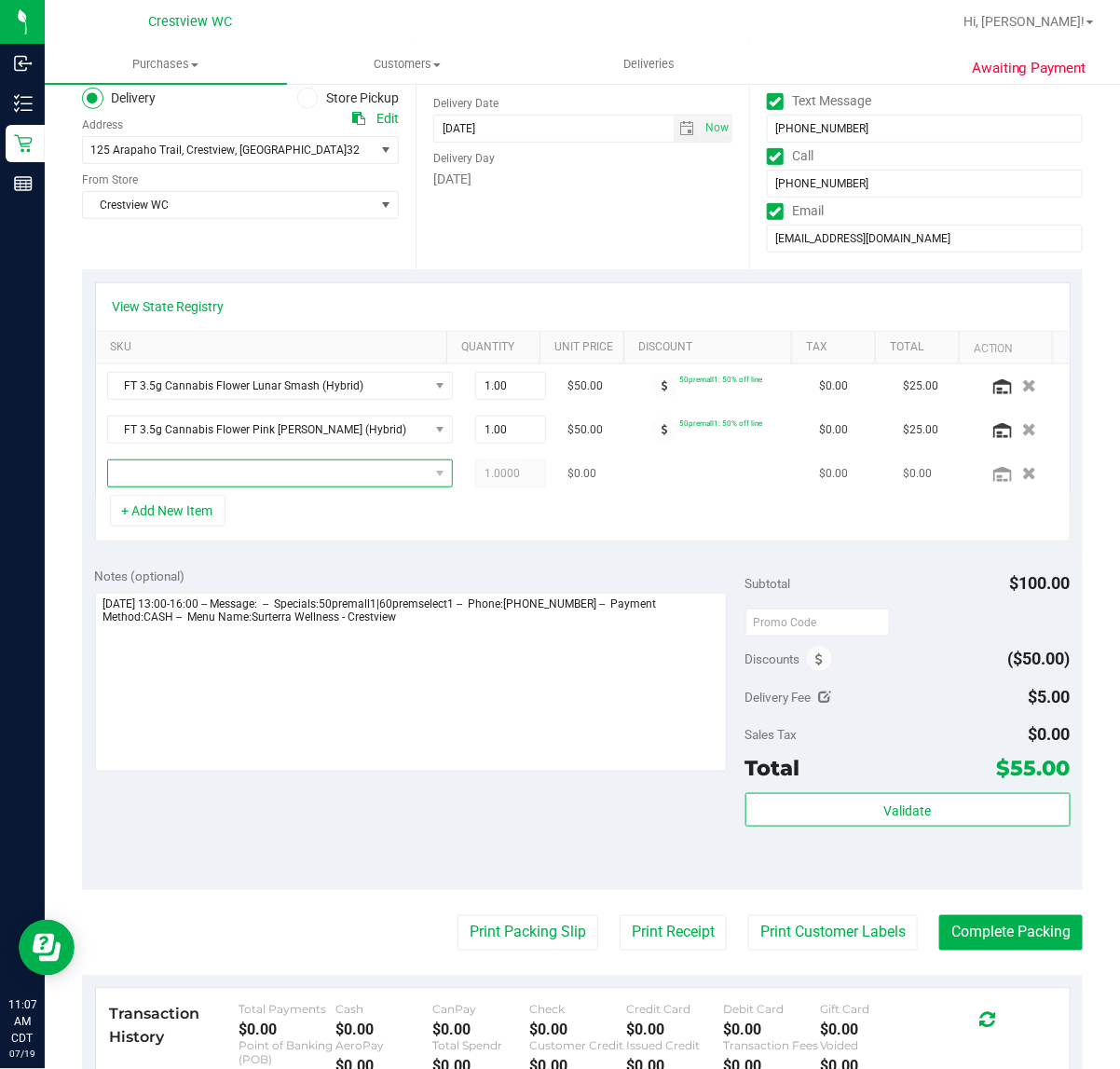 click at bounding box center [268, 473] 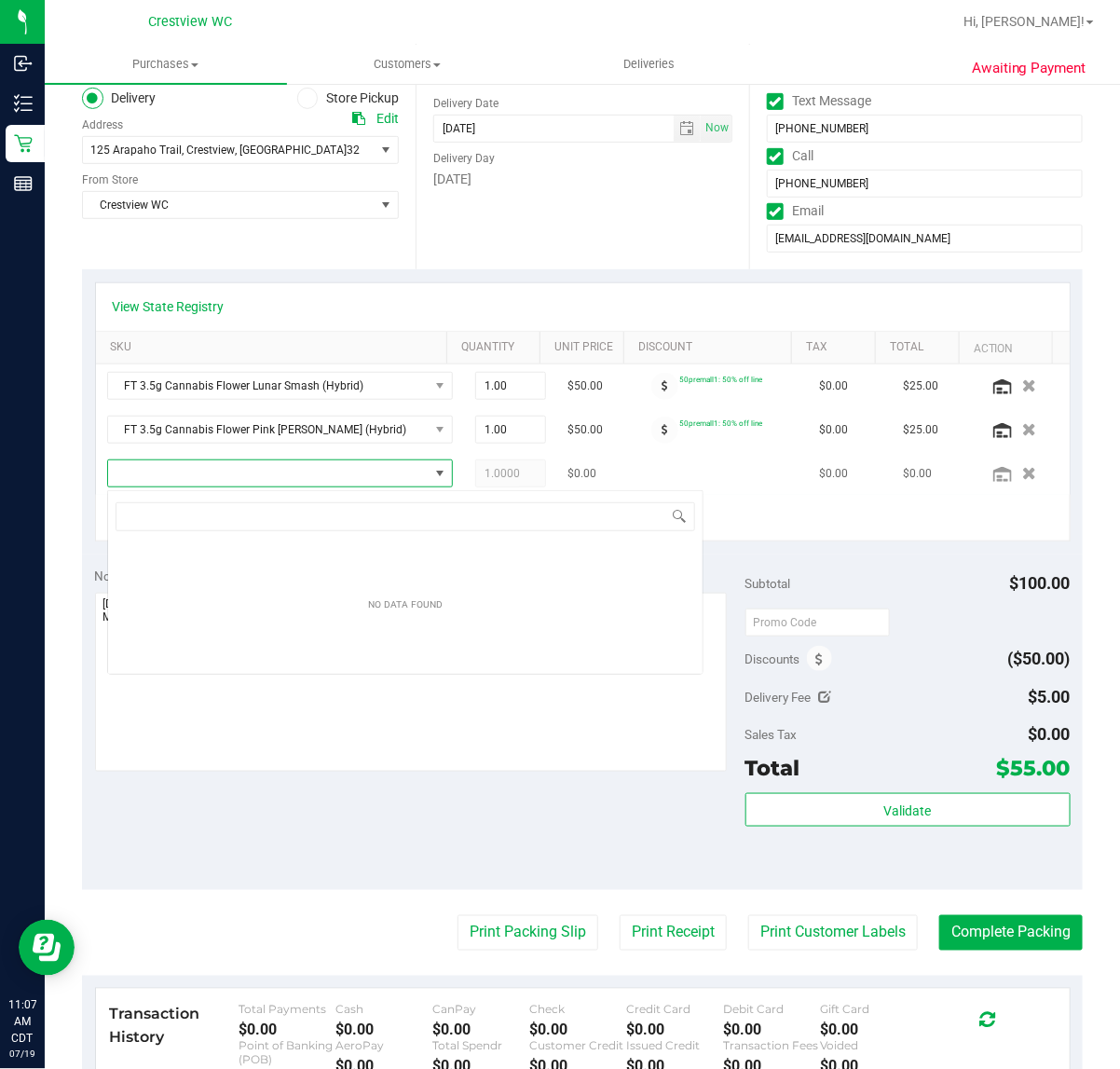 scroll, scrollTop: 93172, scrollLeft: 92867, axis: both 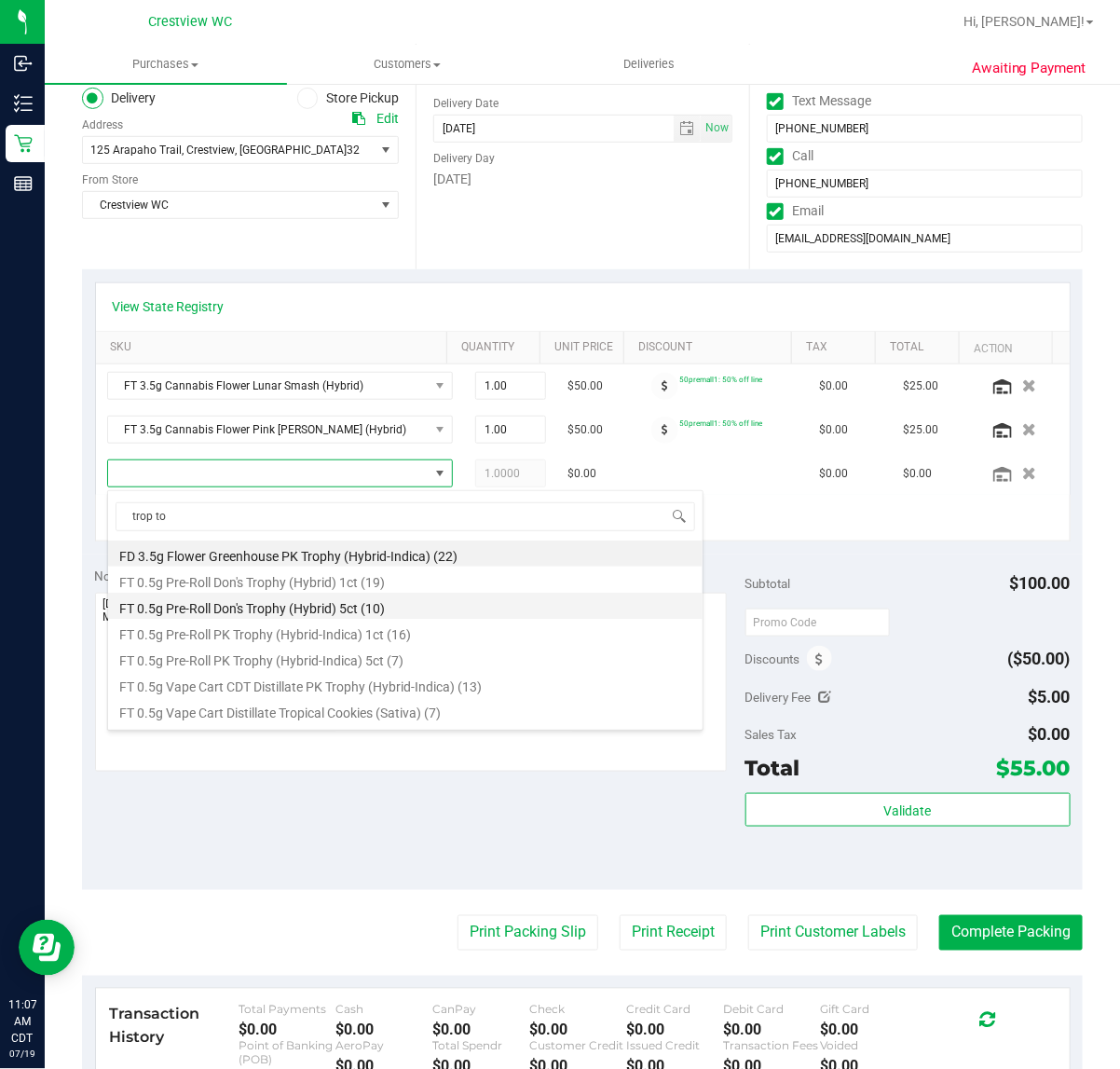 type on "trop top" 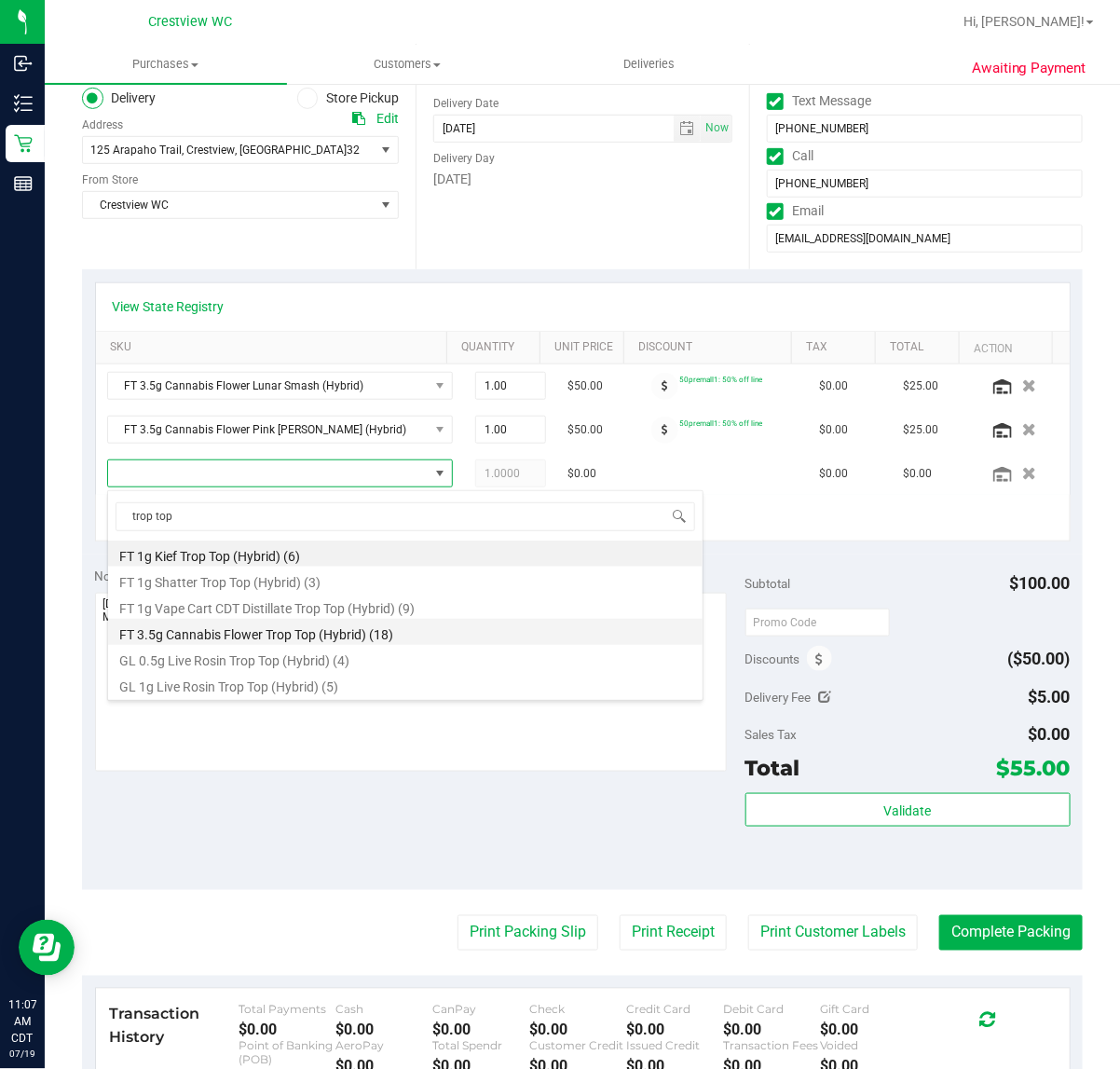 click on "FT 3.5g Cannabis Flower Trop Top (Hybrid) (18)" at bounding box center (405, 632) 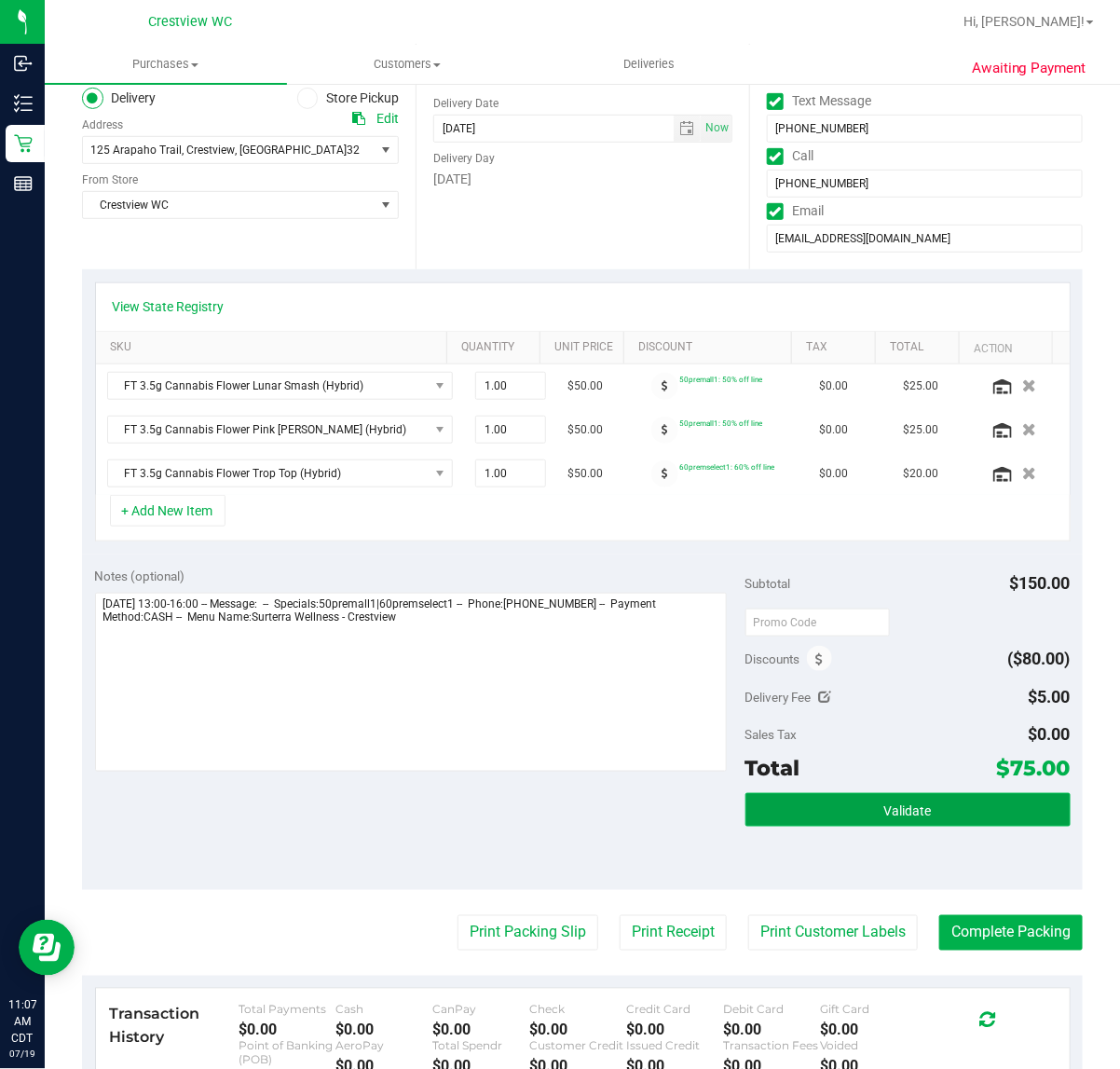 click on "Validate" at bounding box center (908, 811) 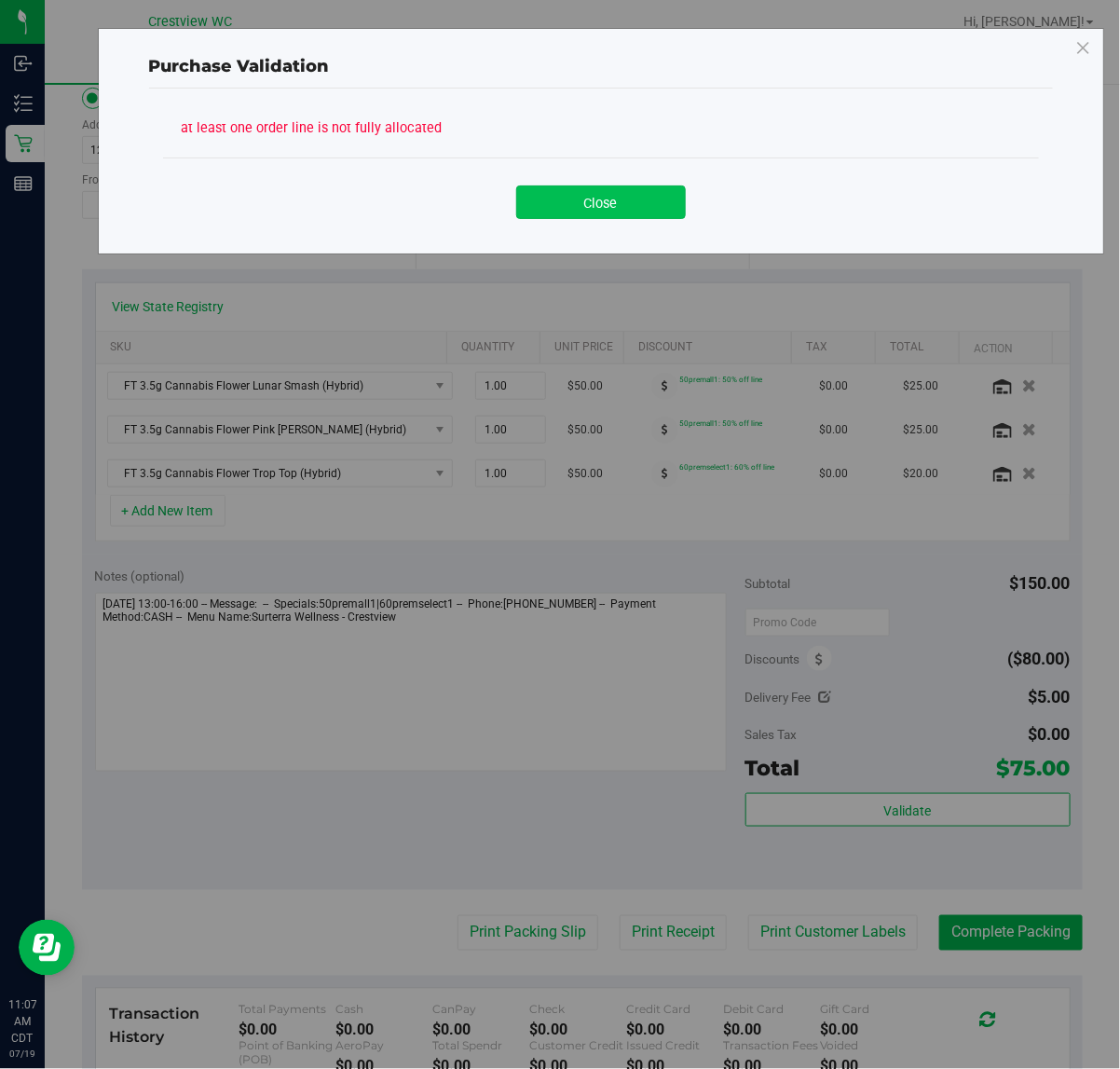 click on "Close" at bounding box center (601, 202) 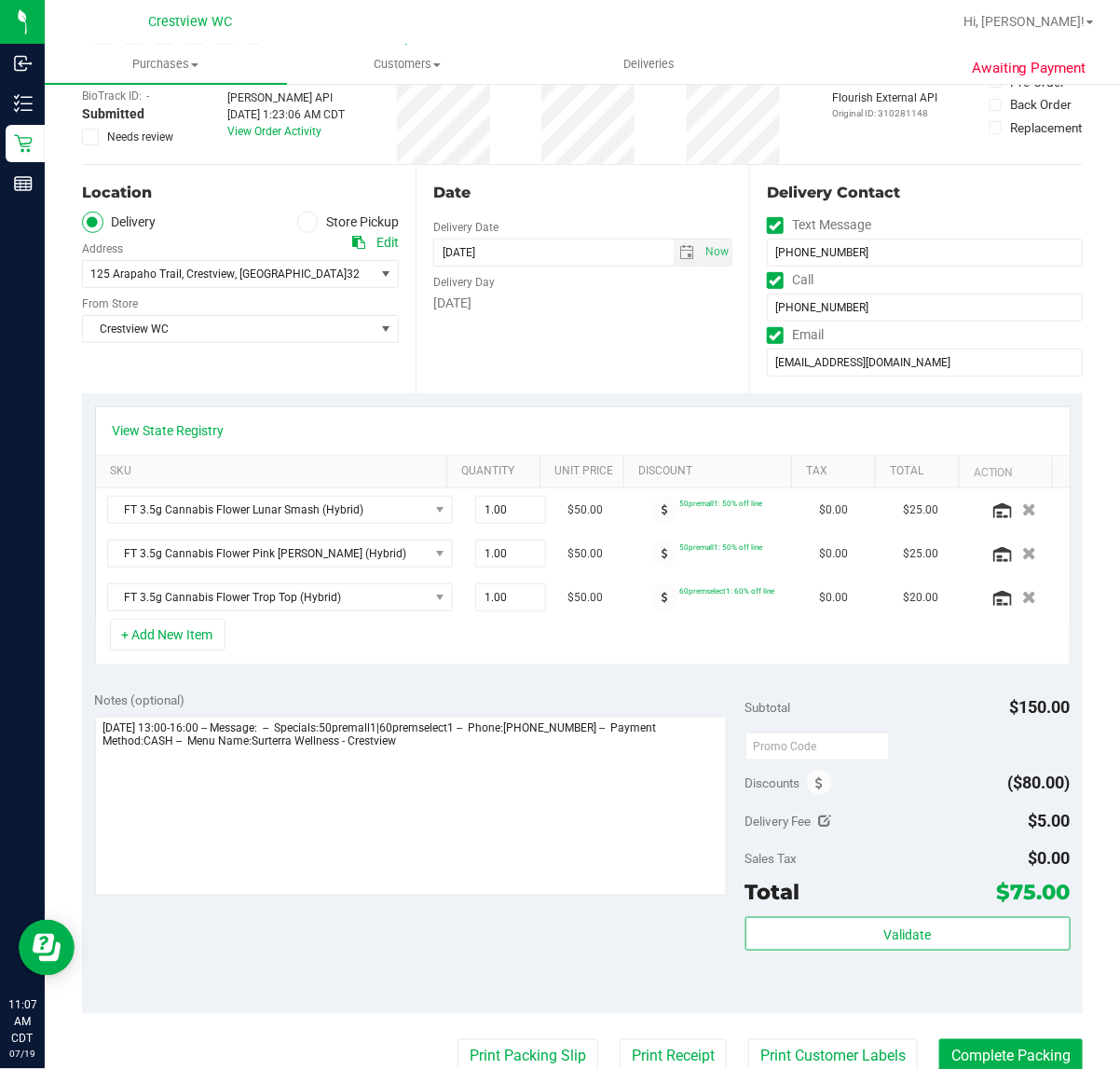 scroll, scrollTop: 0, scrollLeft: 0, axis: both 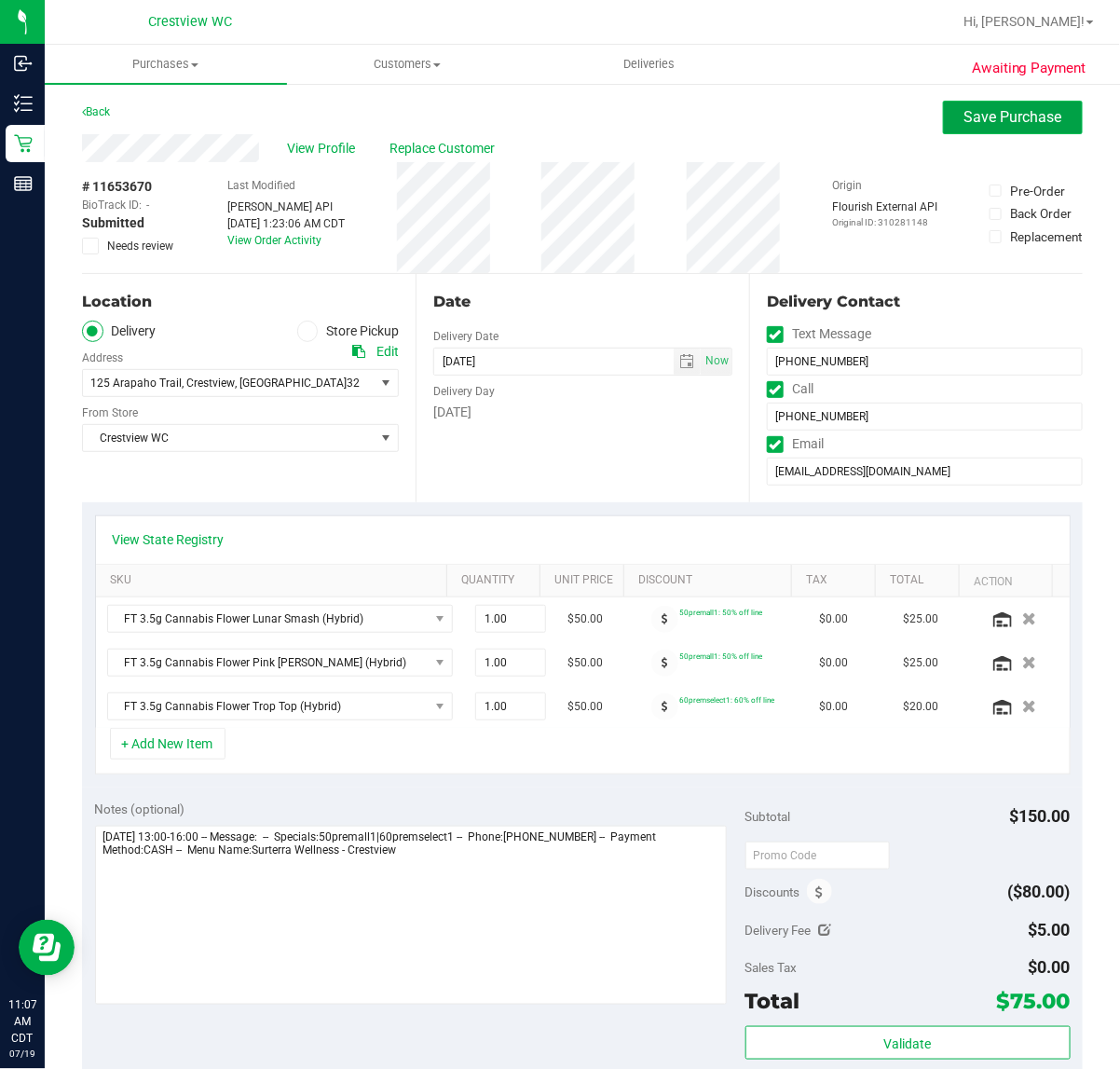 click on "Save Purchase" at bounding box center [1013, 116] 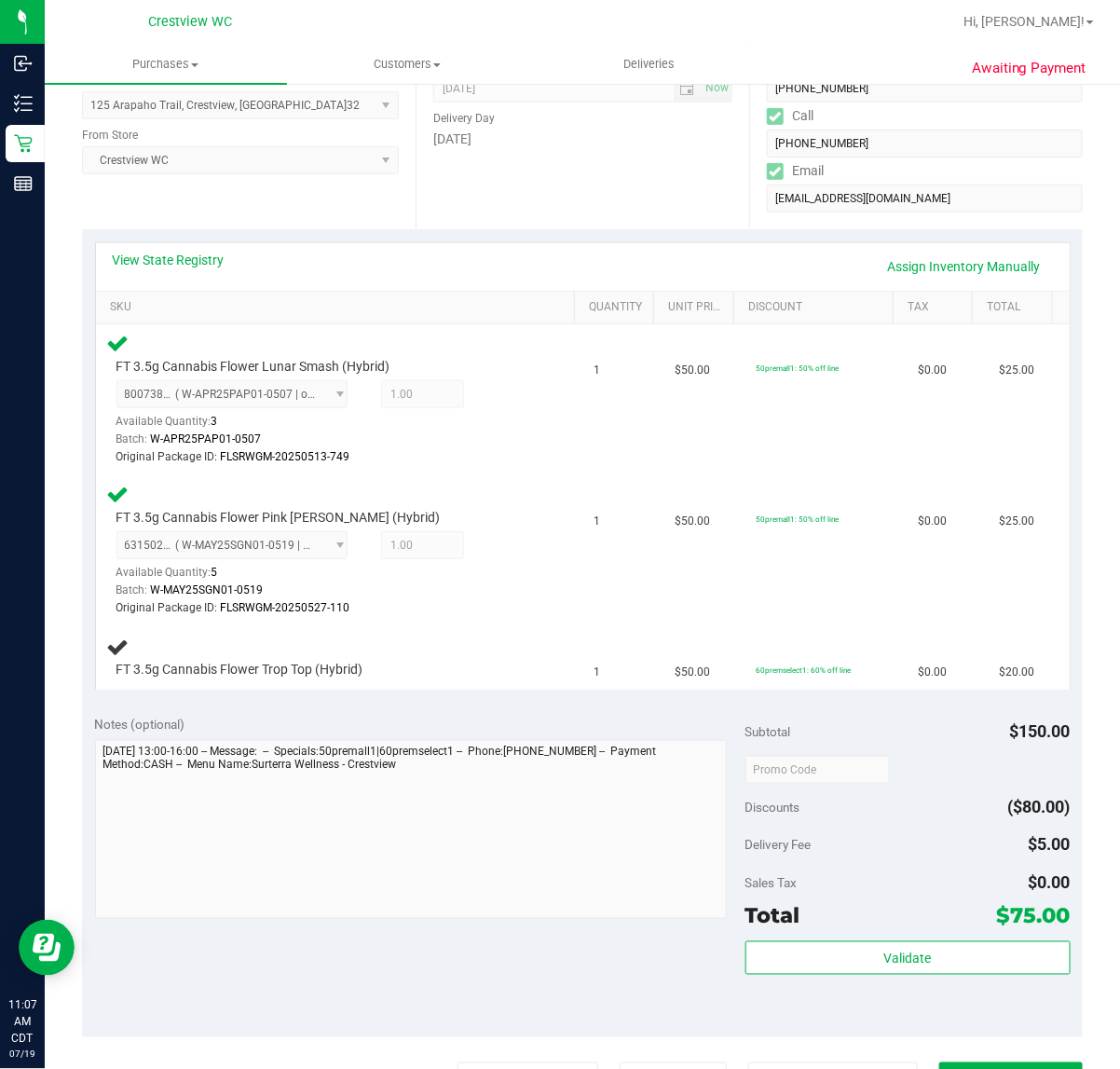 scroll, scrollTop: 275, scrollLeft: 0, axis: vertical 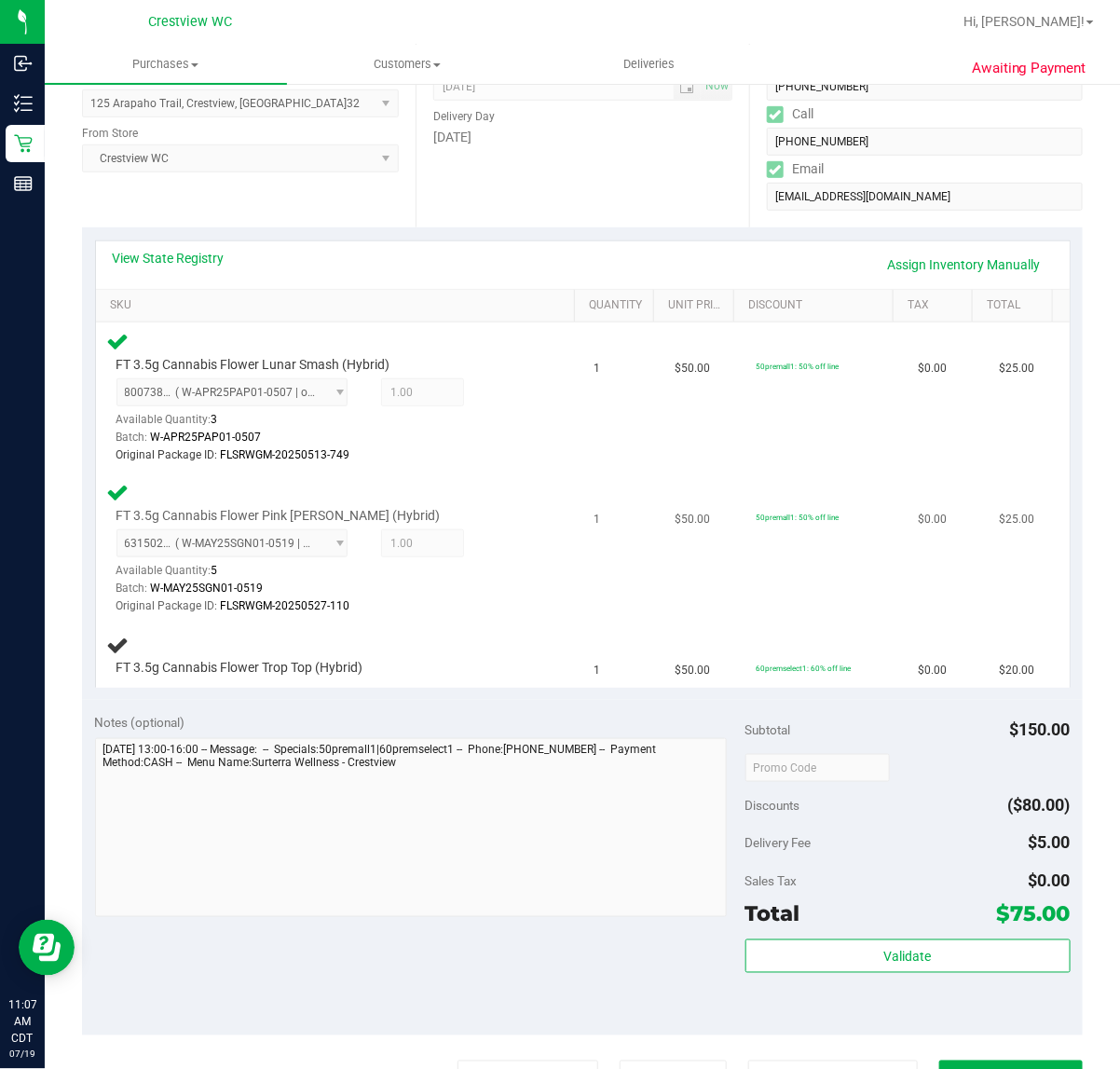 click on "6315028645209149
(
W-MAY25SGN01-0519 | orig: FLSRWGM-20250527-110
)
6315028645209149
Available Quantity:  5
1.00 1
Batch:
W-MAY25SGN01-0519
Original Package ID:  FLSRWGM-20250527-110" at bounding box center (325, 572) 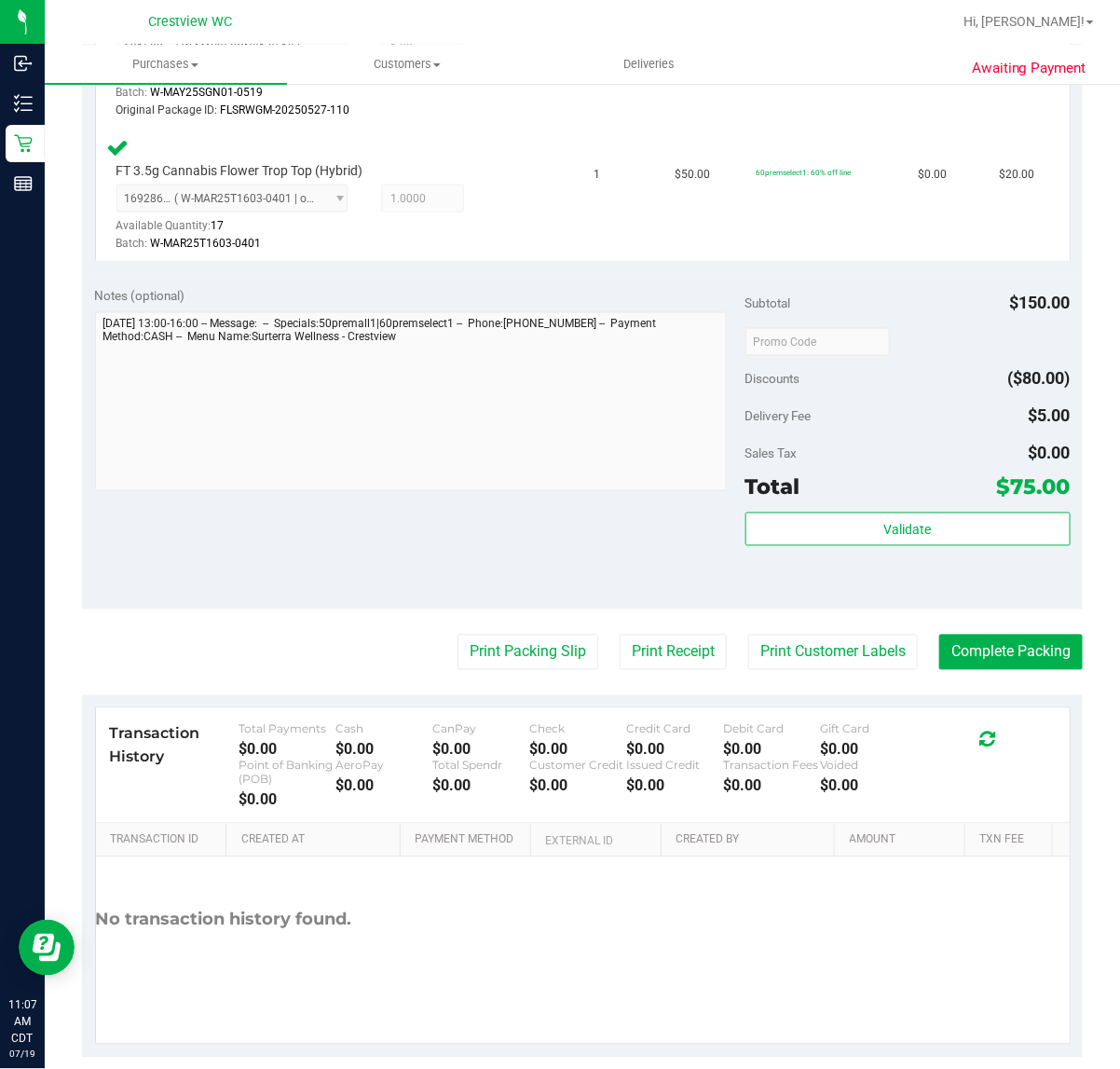 scroll, scrollTop: 790, scrollLeft: 0, axis: vertical 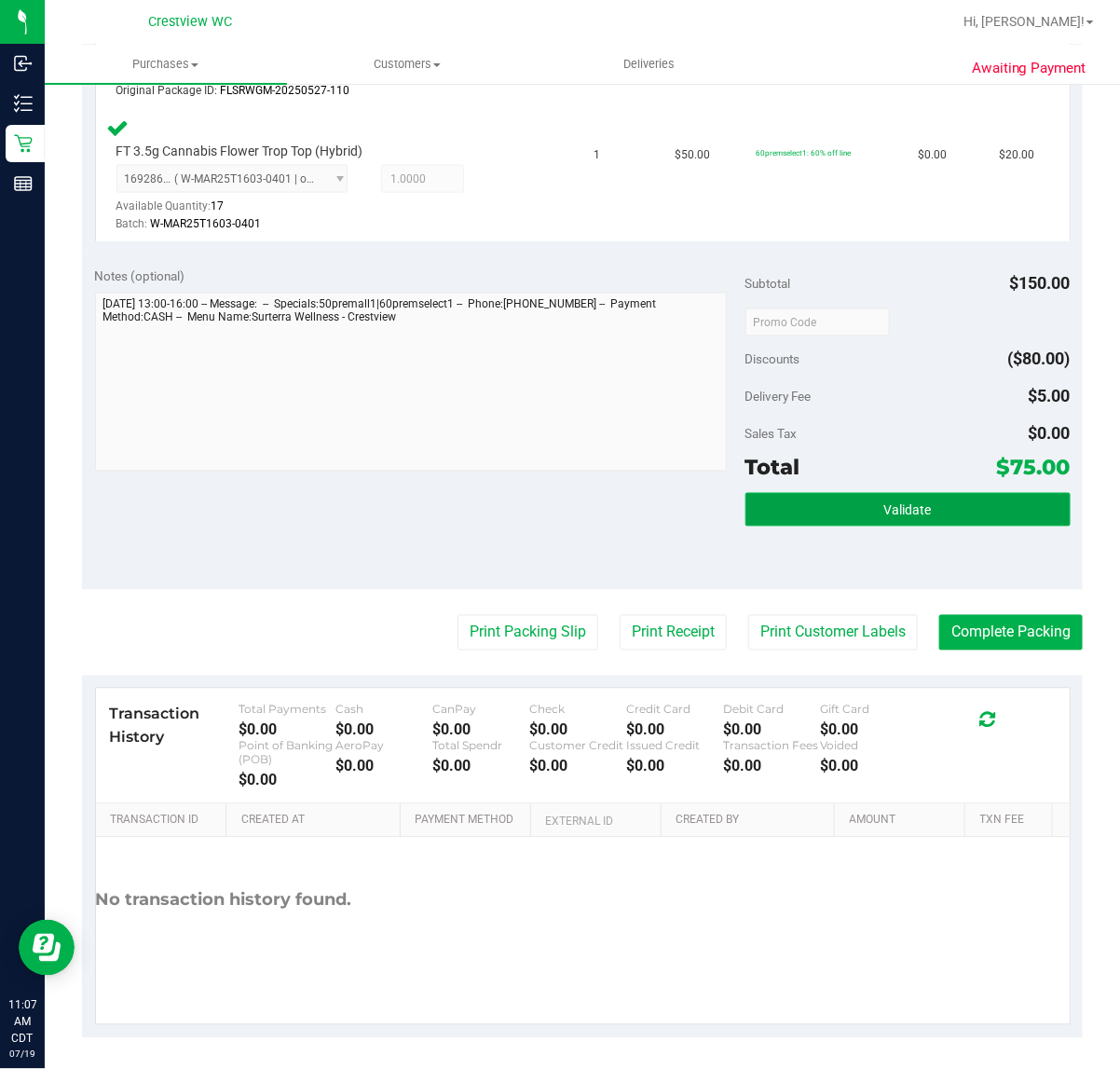 click on "Validate" at bounding box center (908, 511) 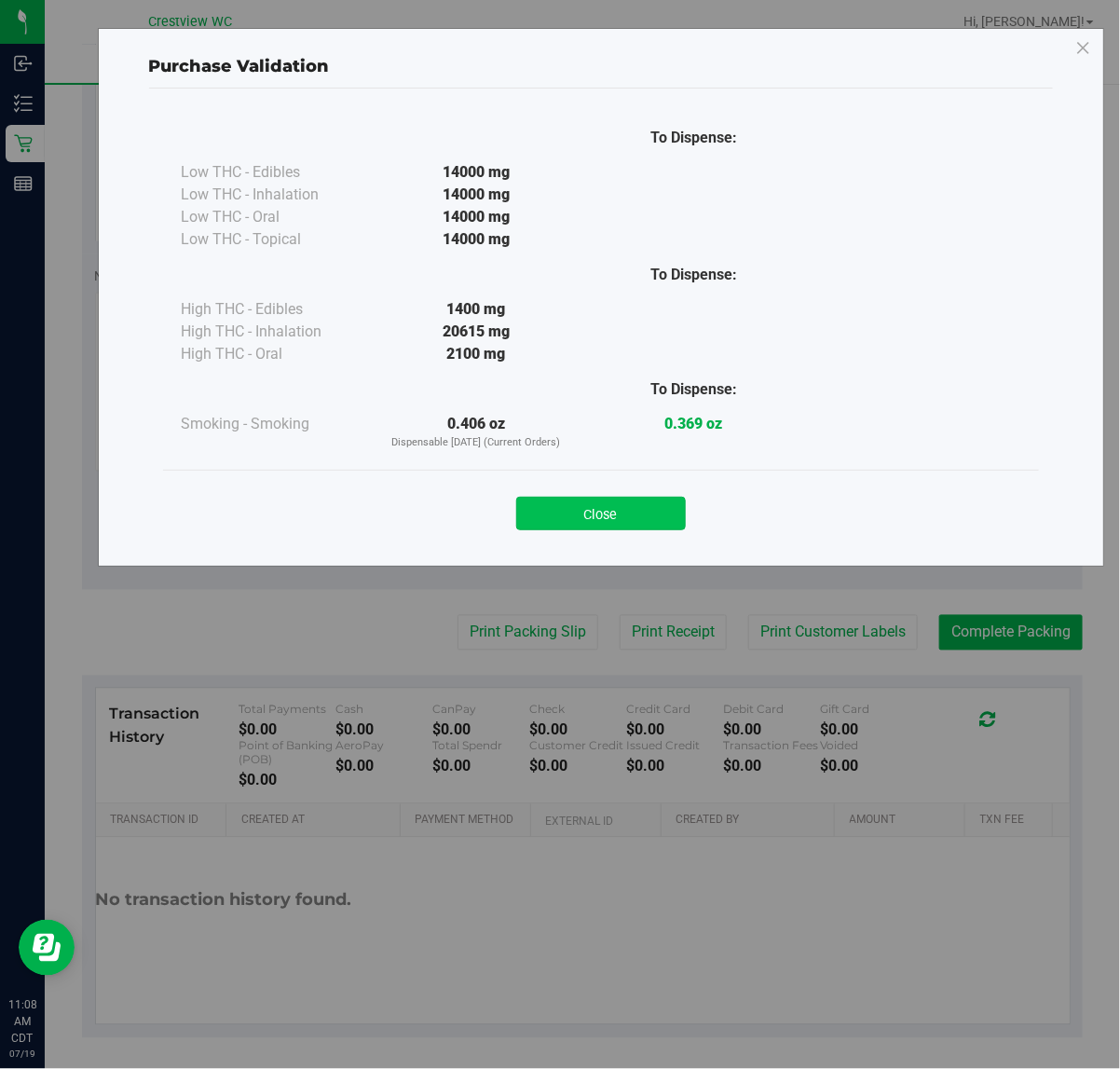 click on "Close" at bounding box center (601, 514) 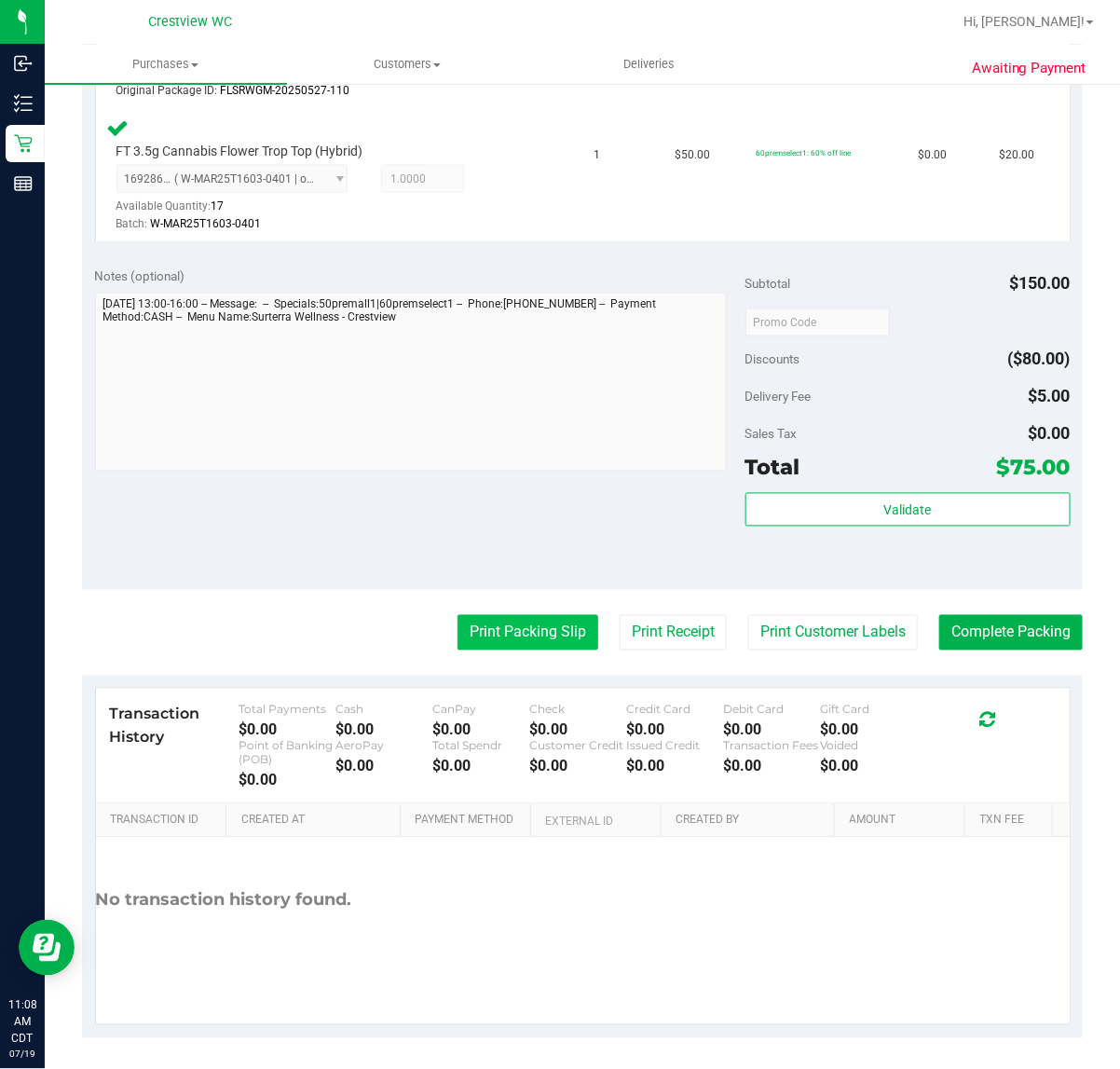 click on "Print Packing Slip" at bounding box center [527, 633] 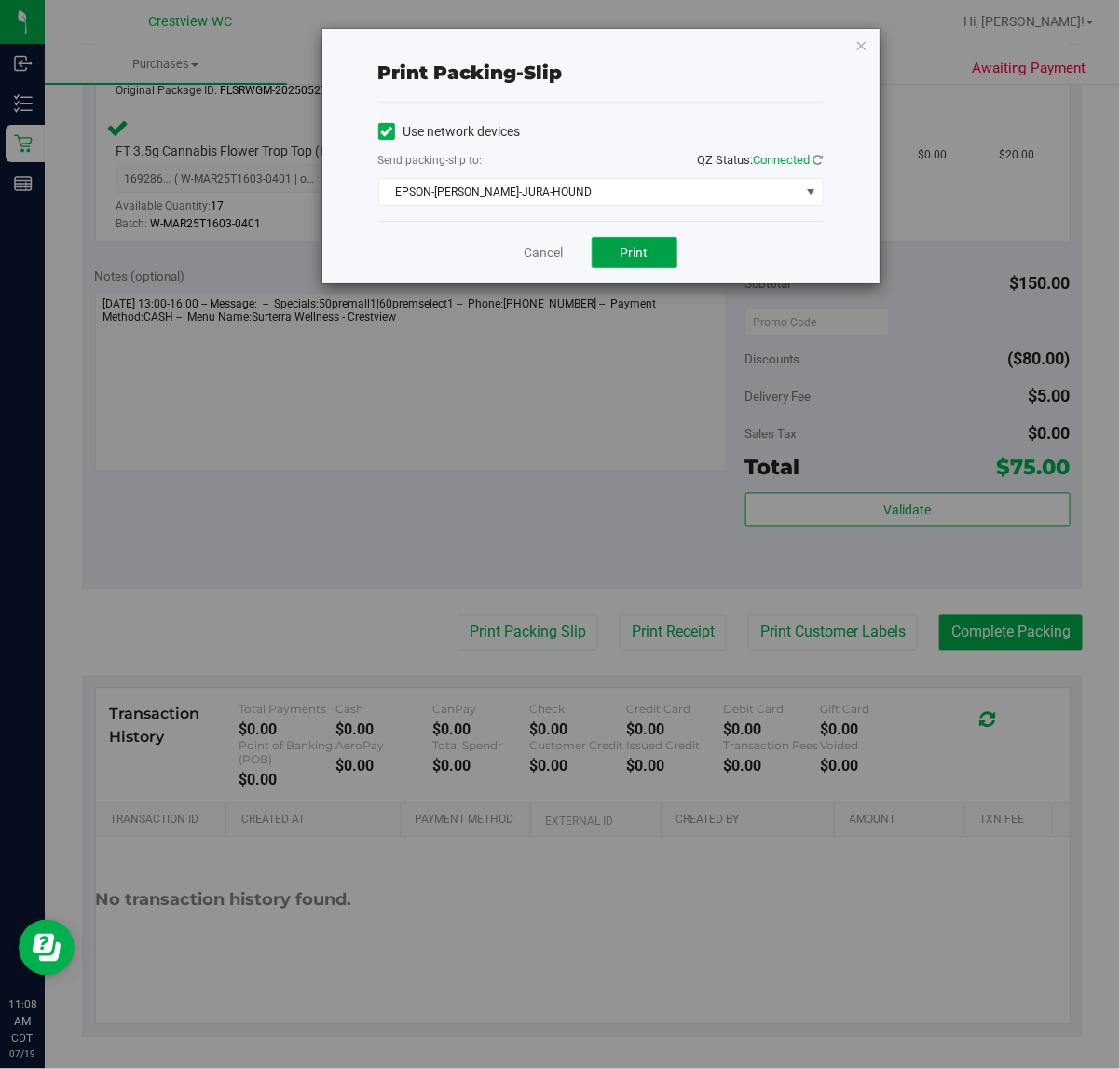 click on "Print" at bounding box center [635, 253] 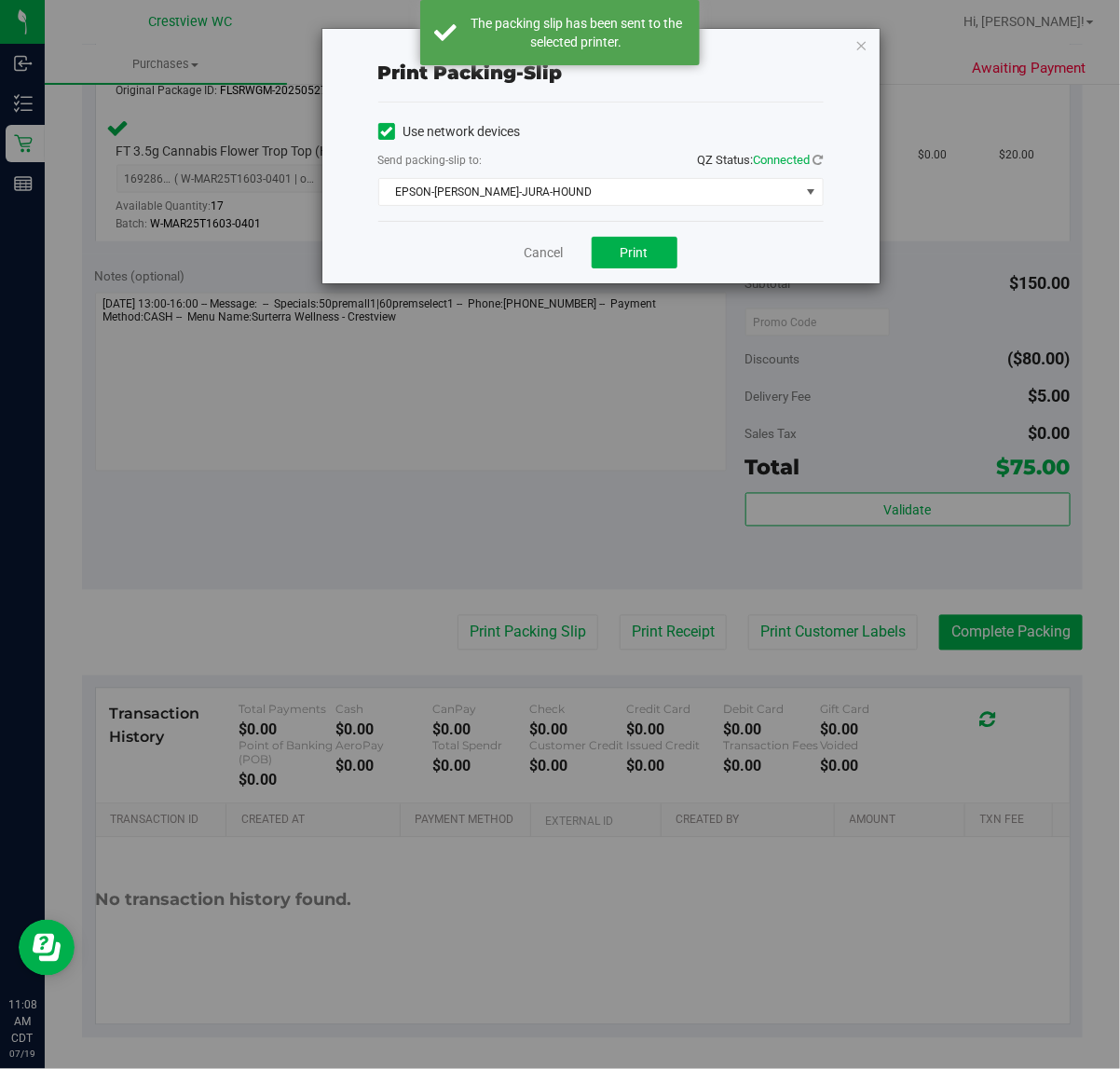 click at bounding box center (862, 45) 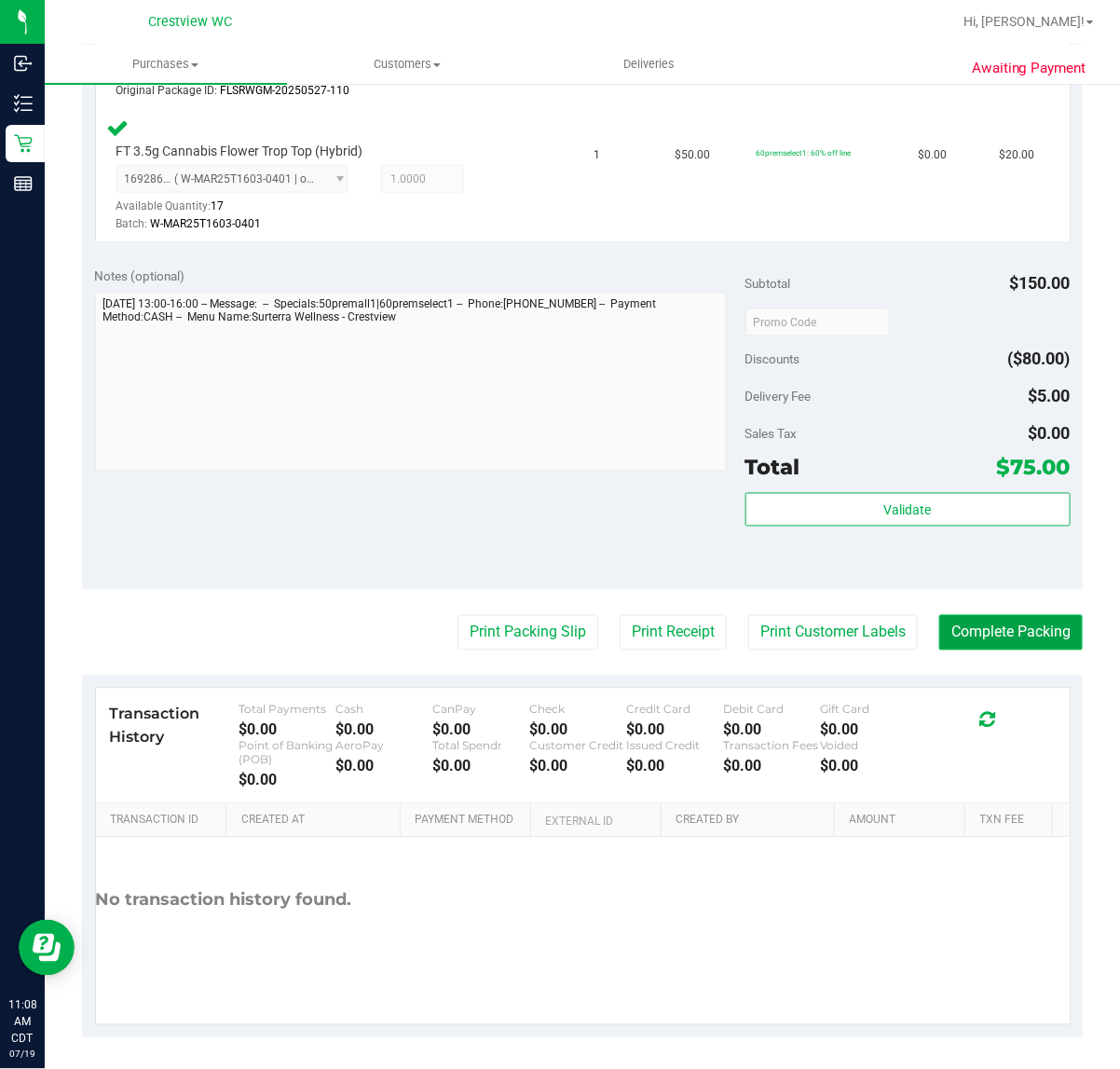 click on "Complete Packing" at bounding box center [1011, 633] 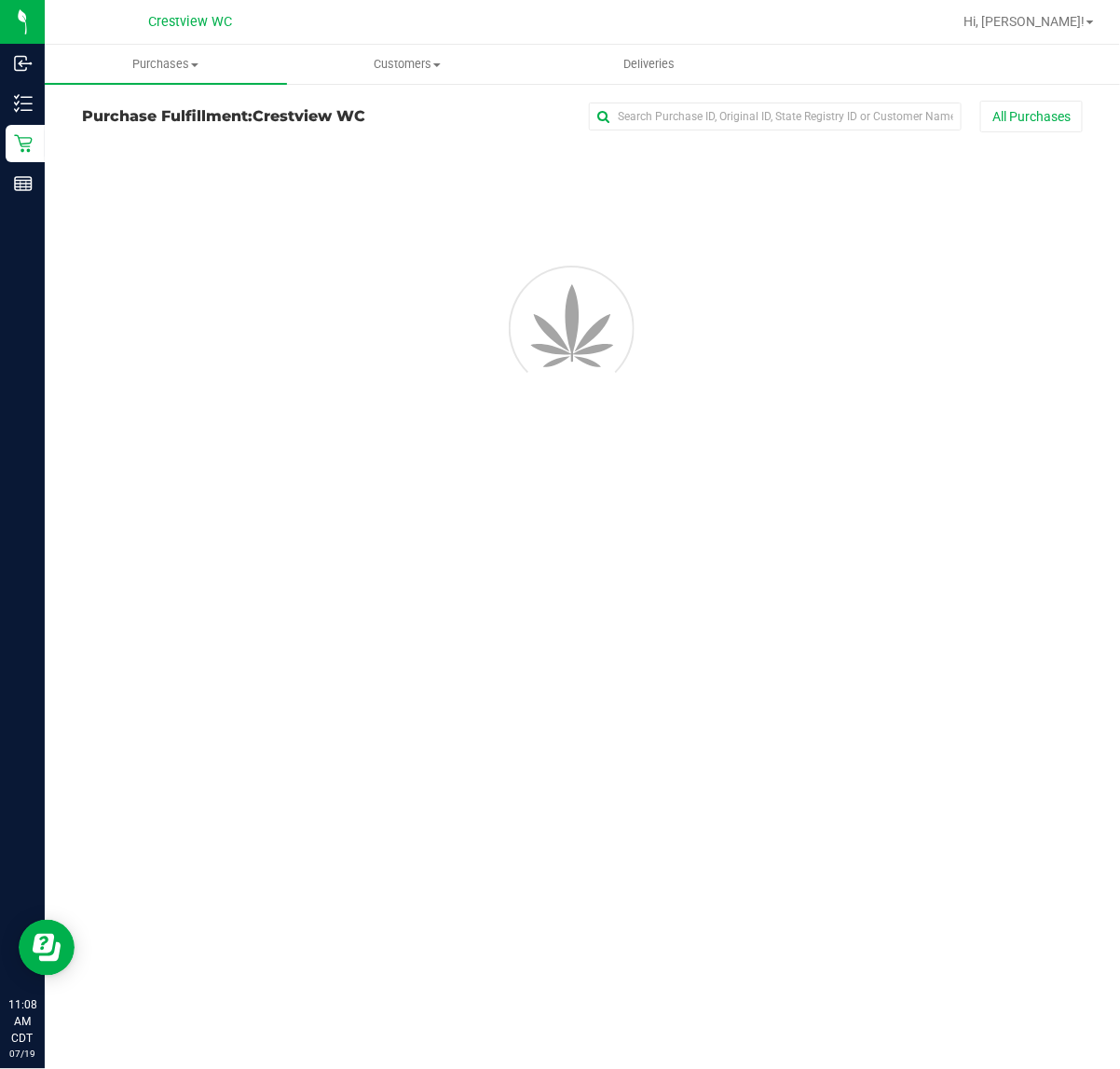 scroll, scrollTop: 0, scrollLeft: 0, axis: both 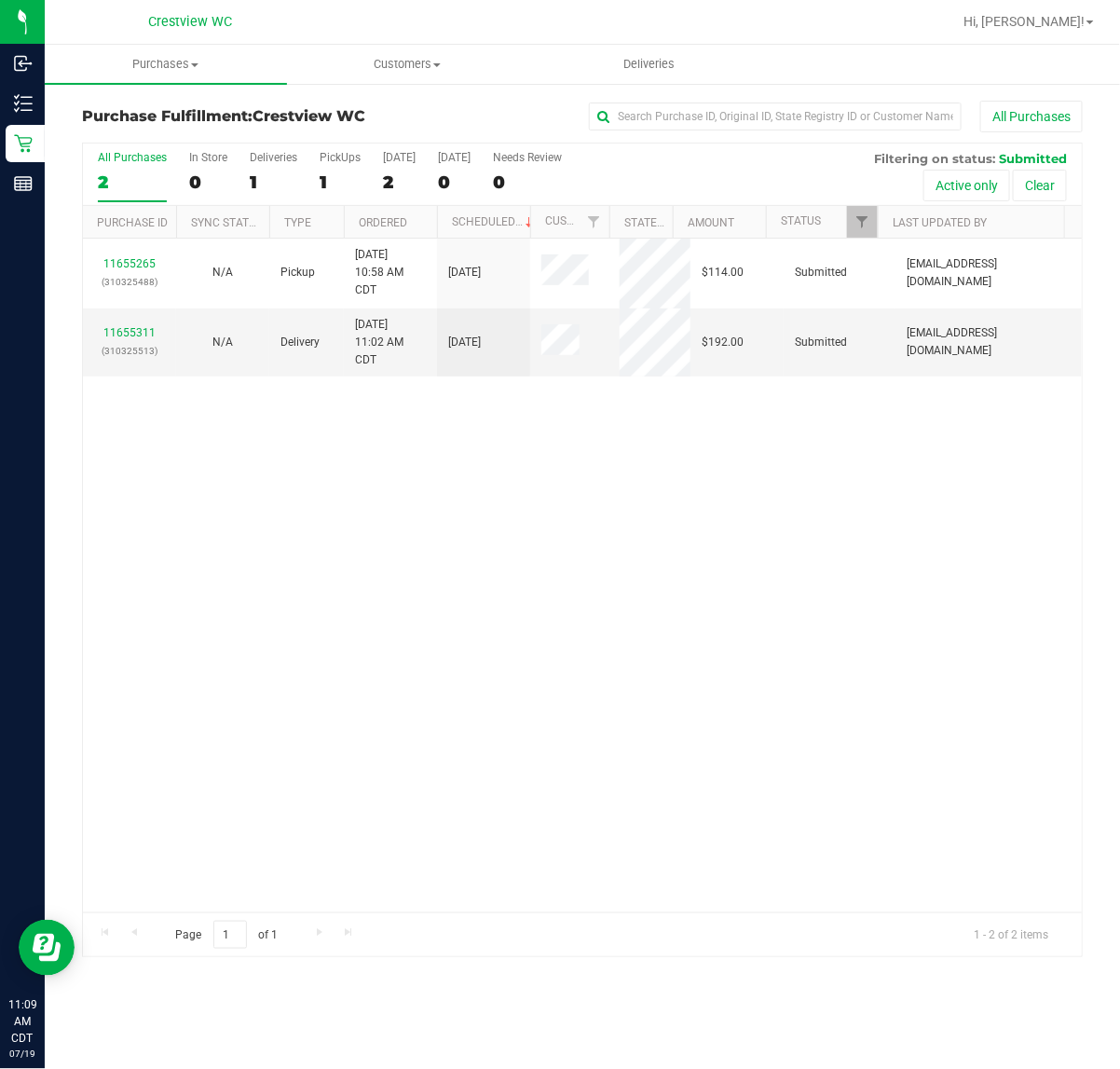 drag, startPoint x: 737, startPoint y: 678, endPoint x: 403, endPoint y: 233, distance: 556.40004 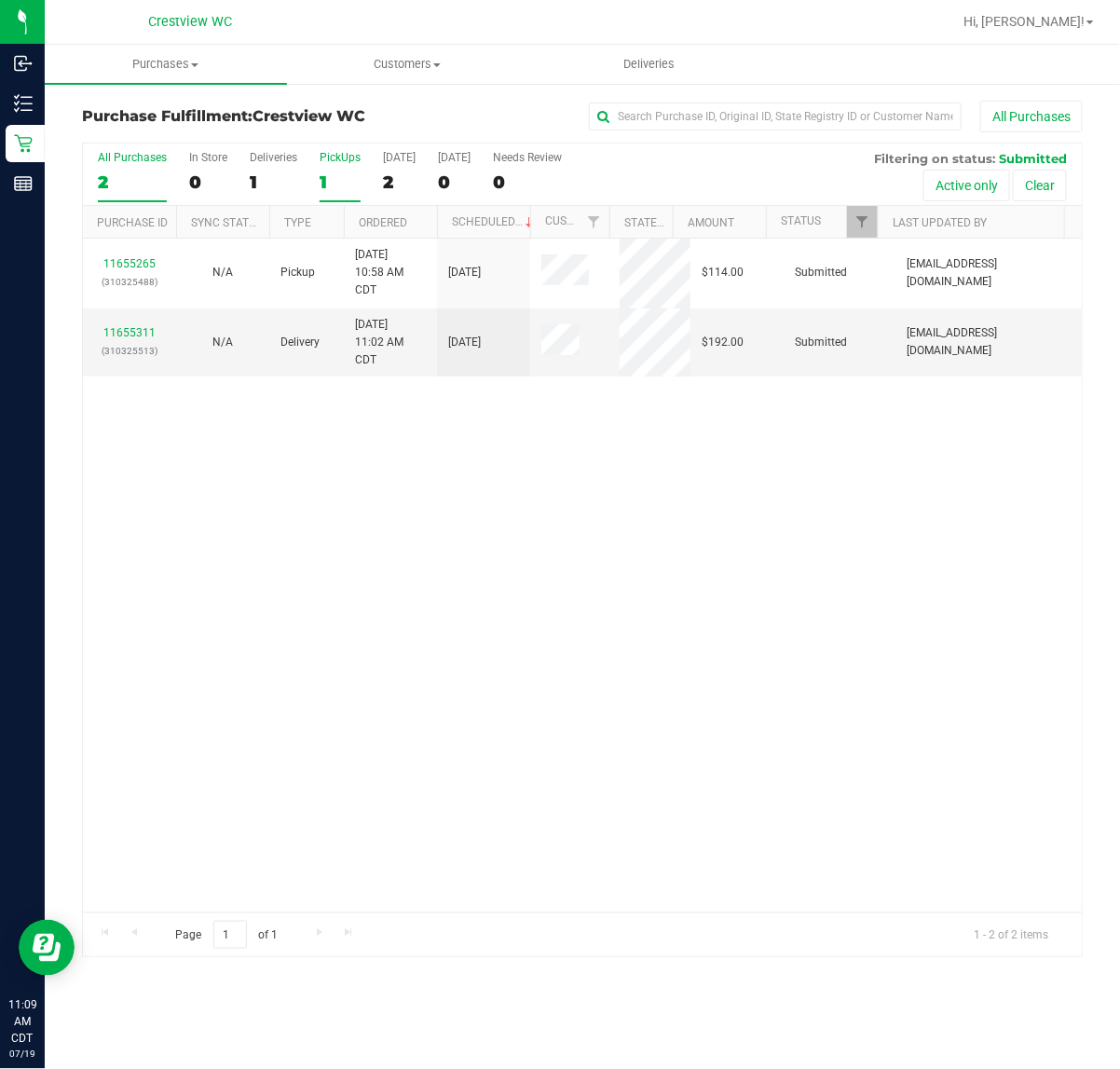 click on "PickUps" at bounding box center [340, 158] 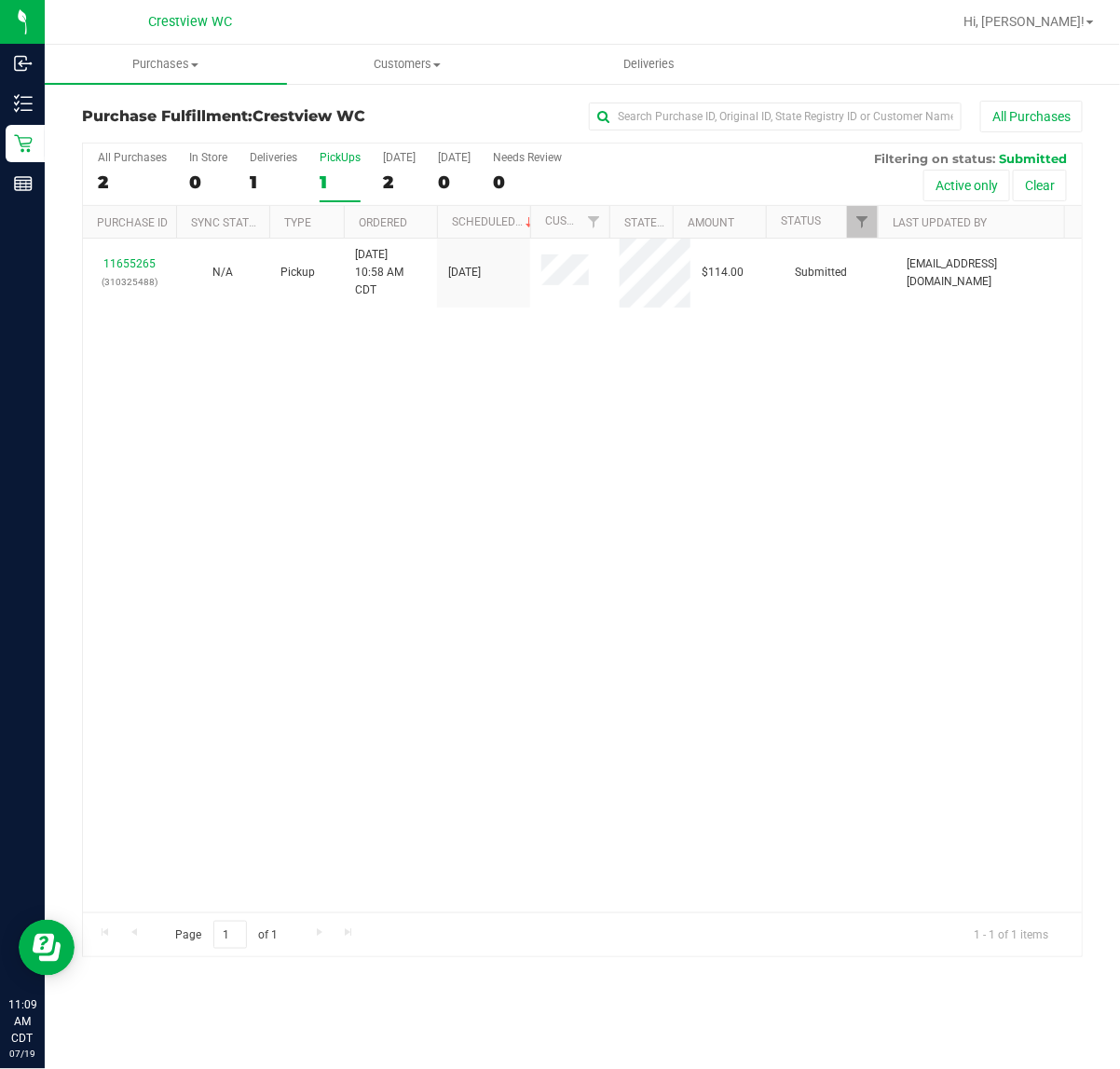 click on "11655265
(310325488)
N/A
Pickup 7/19/2025 10:58 AM CDT 7/19/2025
$114.00
Submitted abe+parallel@iheartjane.com" at bounding box center [582, 575] 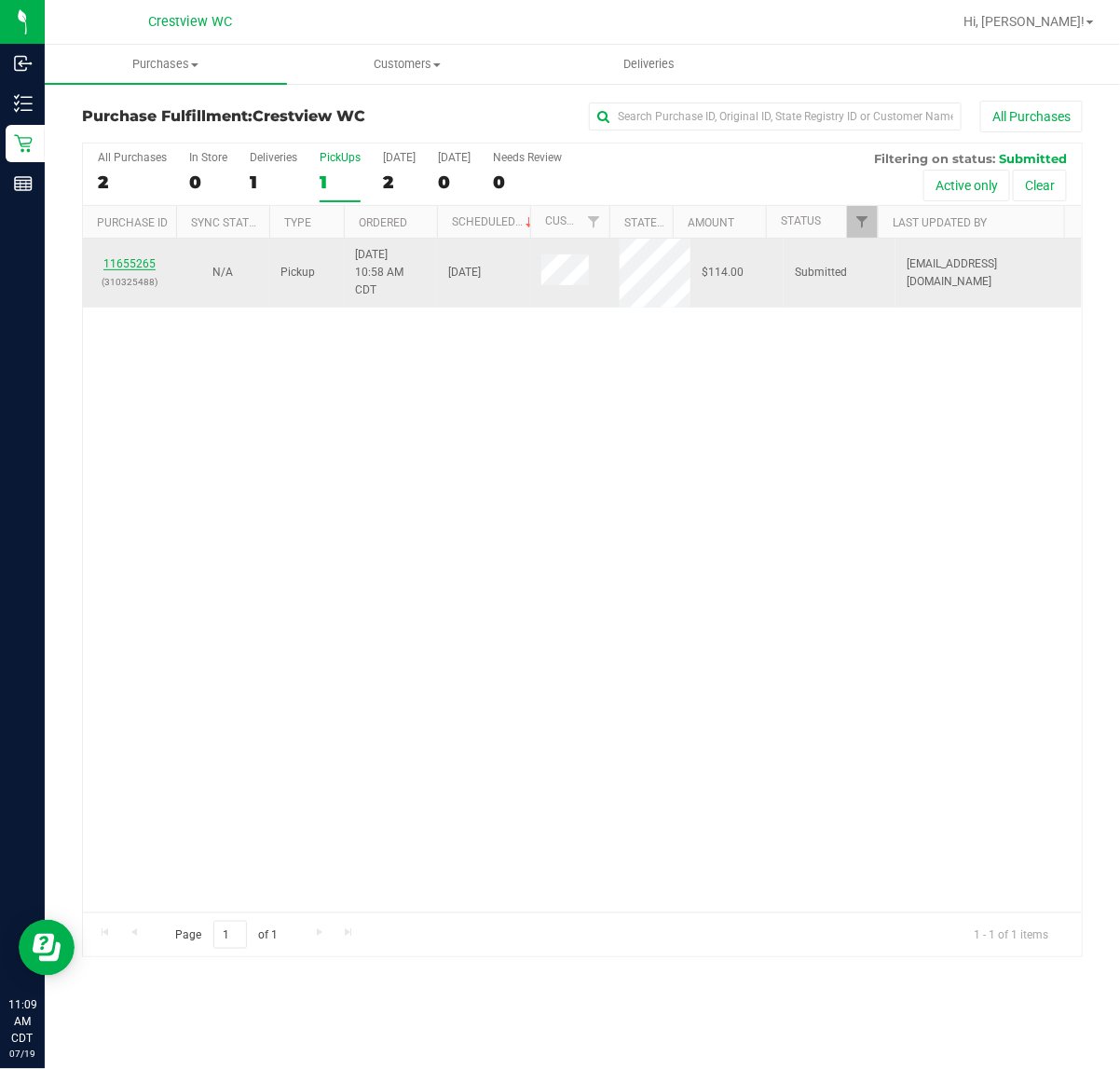 click on "11655265" at bounding box center [130, 264] 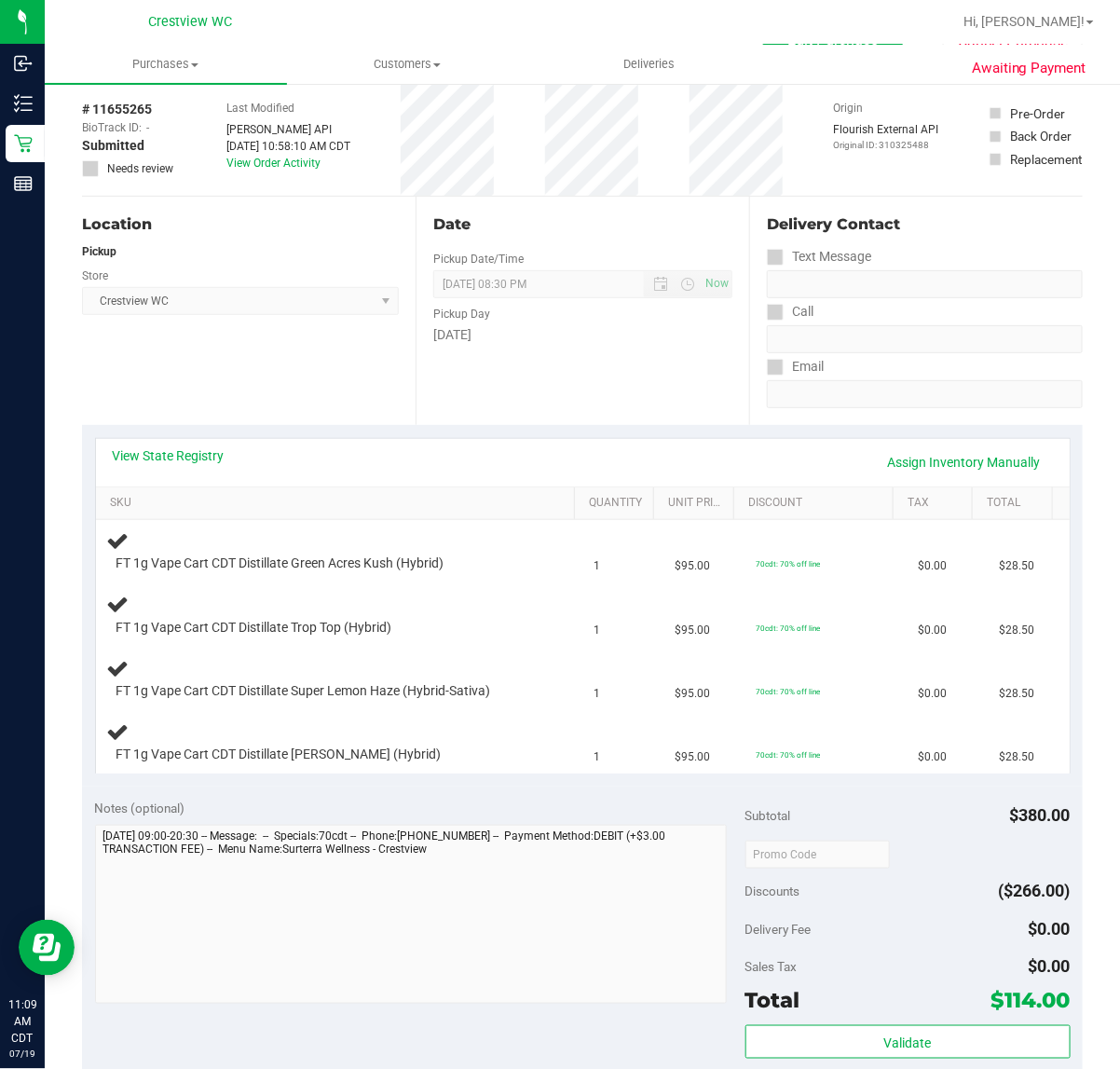 scroll, scrollTop: 116, scrollLeft: 0, axis: vertical 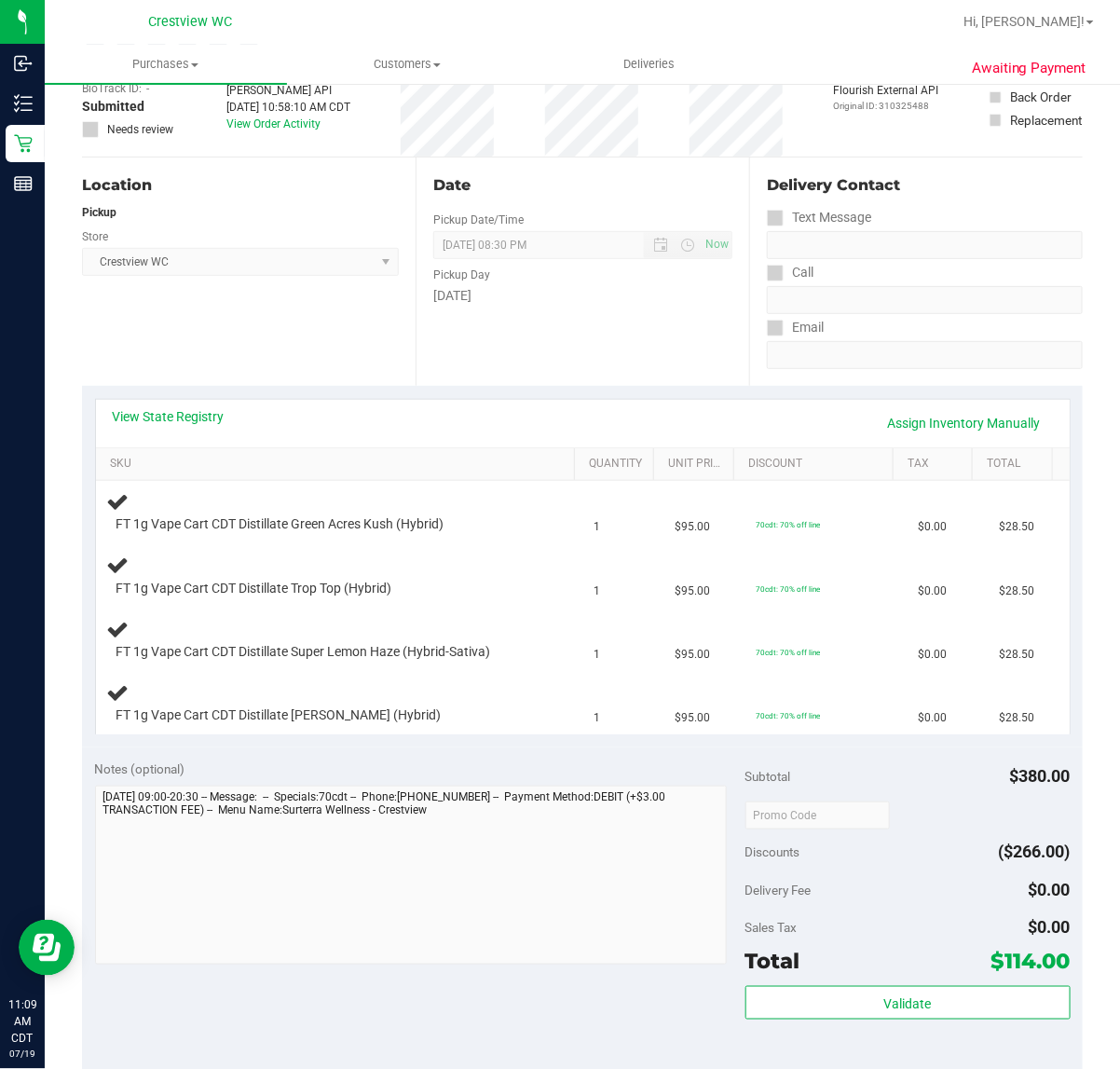 click on "Location
Pickup
Store
Crestview WC Select Store Bonita Springs WC Boynton Beach WC Bradenton WC Brandon WC Brooksville WC Call Center Clermont WC Crestview WC Deerfield Beach WC Delray Beach WC Deltona WC Ft Walton Beach WC Ft. Lauderdale WC Ft. Myers WC Gainesville WC Jax Atlantic WC JAX DC REP Jax WC Key West WC Lakeland WC Largo WC Lehigh Acres DC REP Merritt Island WC Miami 72nd WC Miami Beach WC Miami Dadeland WC Miramar DC REP New Port Richey WC North Palm Beach WC North Port WC Ocala WC Orange Park WC Orlando Colonial WC Orlando DC REP Orlando WC Oviedo WC Palm Bay WC Palm Coast WC Panama City WC Pensacola WC Port Orange WC Port St. Lucie WC Sebring WC South Tampa WC St. Pete WC Summerfield WC Tallahassee DC REP Tallahassee WC Tampa DC Testing Tampa Warehouse Tampa WC TX Austin DC TX Plano Retail WPB DC WPB WC" at bounding box center (249, 271) 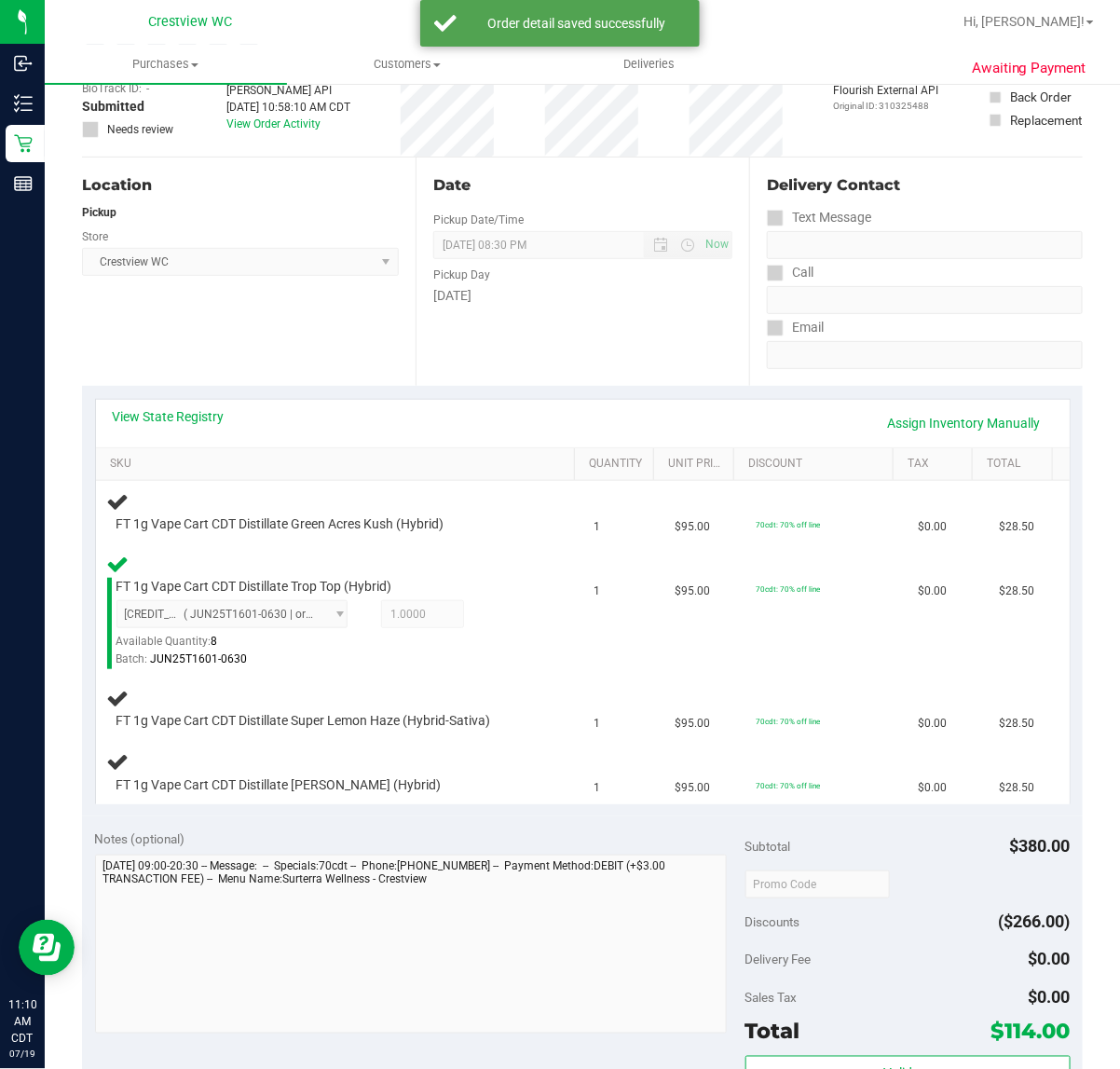 click on "Location
Pickup
Store
Crestview WC Select Store Bonita Springs WC Boynton Beach WC Bradenton WC Brandon WC Brooksville WC Call Center Clermont WC Crestview WC Deerfield Beach WC Delray Beach WC Deltona WC Ft Walton Beach WC Ft. Lauderdale WC Ft. Myers WC Gainesville WC Jax Atlantic WC JAX DC REP Jax WC Key West WC Lakeland WC Largo WC Lehigh Acres DC REP Merritt Island WC Miami 72nd WC Miami Beach WC Miami Dadeland WC Miramar DC REP New Port Richey WC North Palm Beach WC North Port WC Ocala WC Orange Park WC Orlando Colonial WC Orlando DC REP Orlando WC Oviedo WC Palm Bay WC Palm Coast WC Panama City WC Pensacola WC Port Orange WC Port St. Lucie WC Sebring WC South Tampa WC St. Pete WC Summerfield WC Tallahassee DC REP Tallahassee WC Tampa DC Testing Tampa Warehouse Tampa WC TX Austin DC TX Plano Retail WPB DC WPB WC" at bounding box center (249, 271) 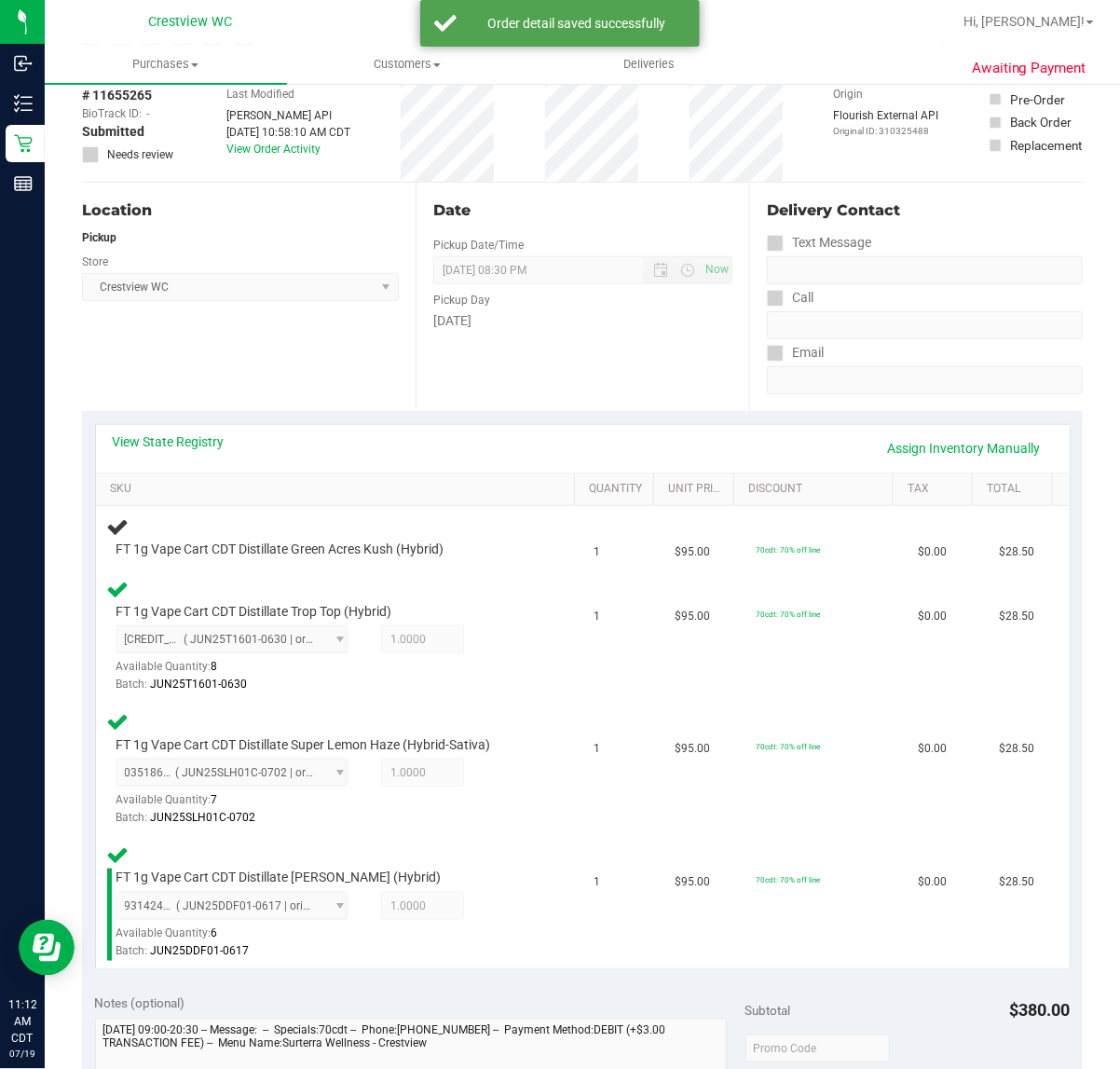 scroll, scrollTop: 93, scrollLeft: 0, axis: vertical 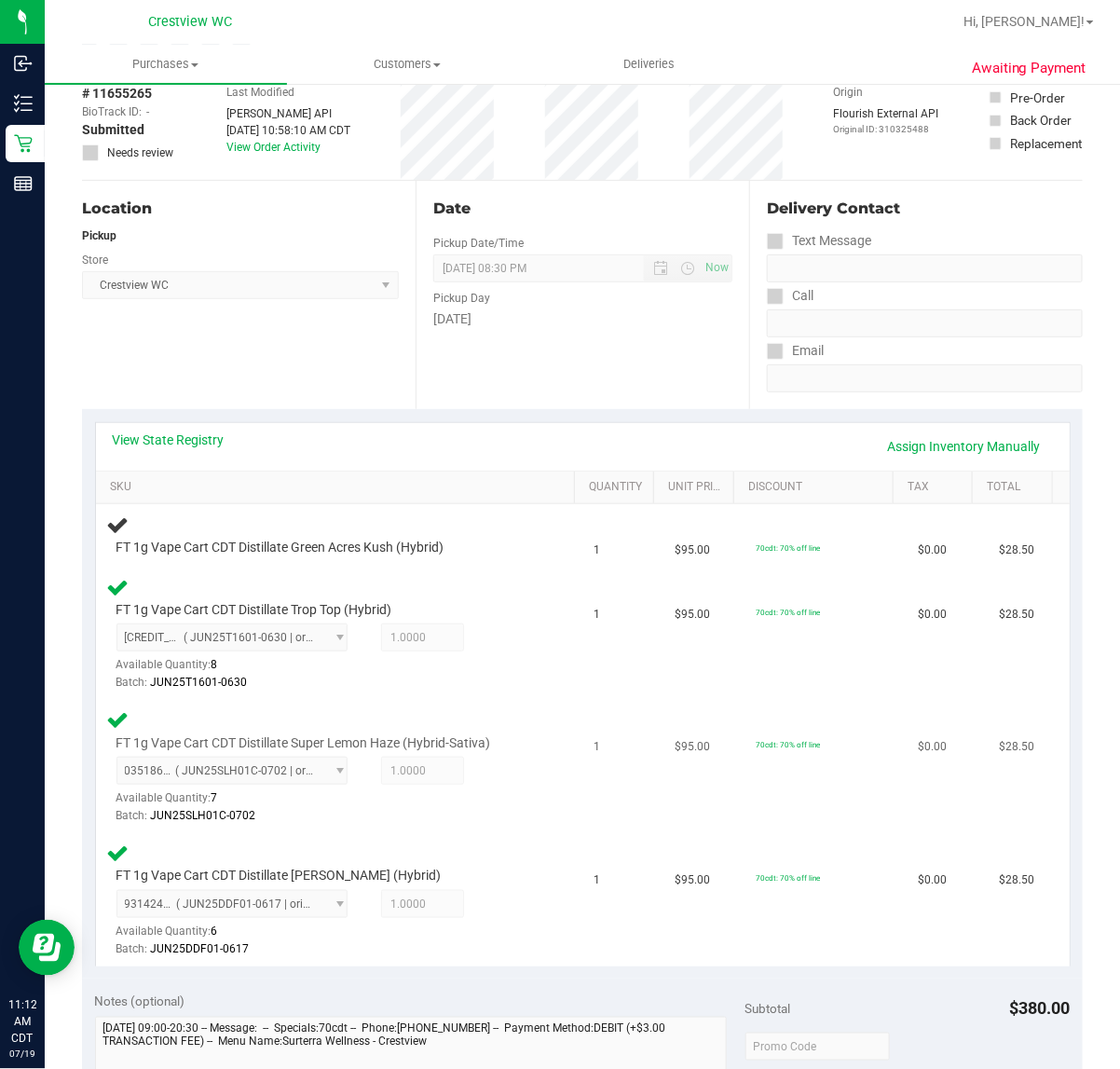 click on "1" at bounding box center [622, 767] 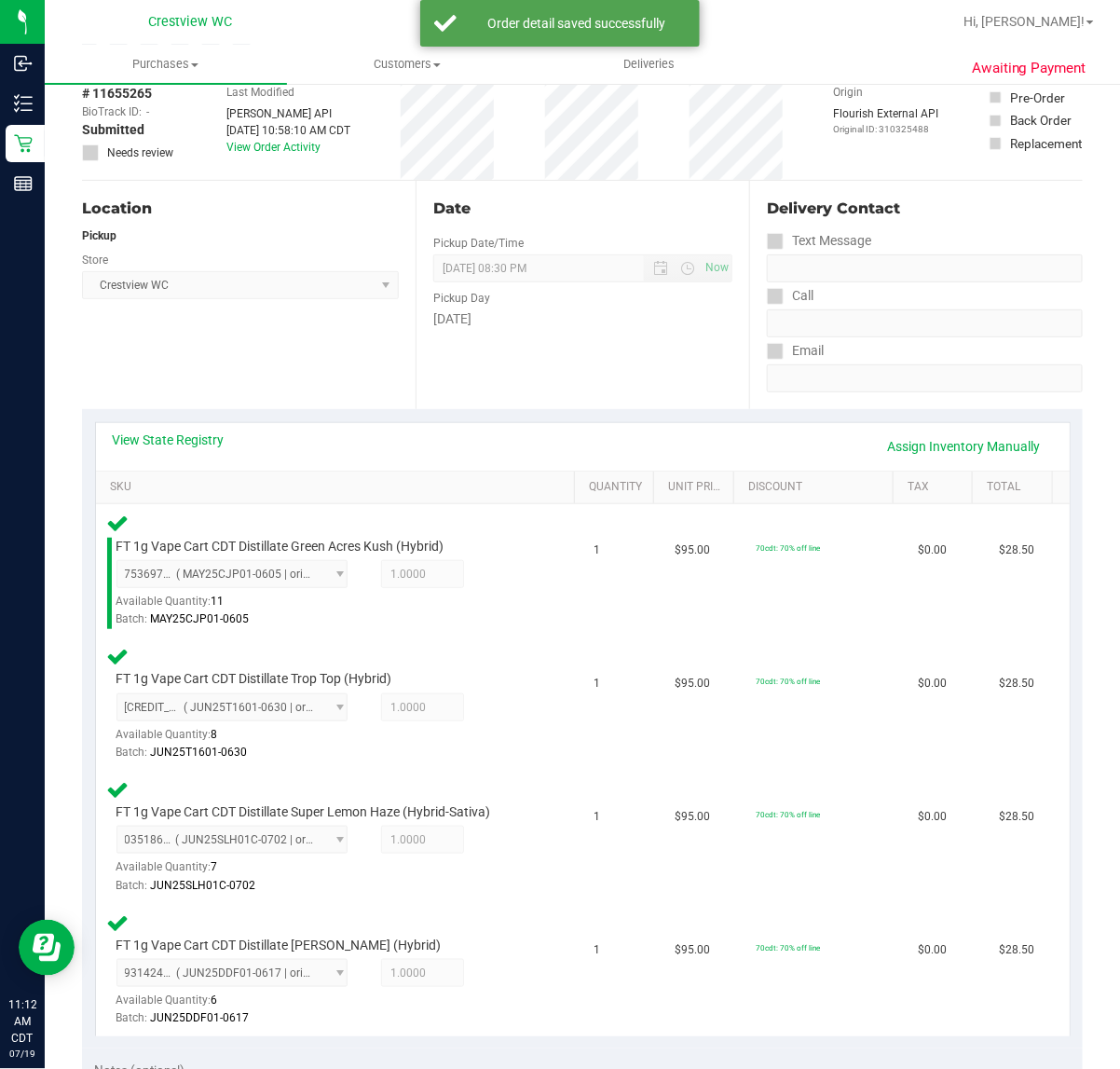 click on "Location
Pickup
Store
Crestview WC Select Store Bonita Springs WC Boynton Beach WC Bradenton WC Brandon WC Brooksville WC Call Center Clermont WC Crestview WC Deerfield Beach WC Delray Beach WC Deltona WC Ft Walton Beach WC Ft. Lauderdale WC Ft. Myers WC Gainesville WC Jax Atlantic WC JAX DC REP Jax WC Key West WC Lakeland WC Largo WC Lehigh Acres DC REP Merritt Island WC Miami 72nd WC Miami Beach WC Miami Dadeland WC Miramar DC REP New Port Richey WC North Palm Beach WC North Port WC Ocala WC Orange Park WC Orlando Colonial WC Orlando DC REP Orlando WC Oviedo WC Palm Bay WC Palm Coast WC Panama City WC Pensacola WC Port Orange WC Port St. Lucie WC Sebring WC South Tampa WC St. Pete WC Summerfield WC Tallahassee DC REP Tallahassee WC Tampa DC Testing Tampa Warehouse Tampa WC TX Austin DC TX Plano Retail WPB DC WPB WC" at bounding box center (249, 295) 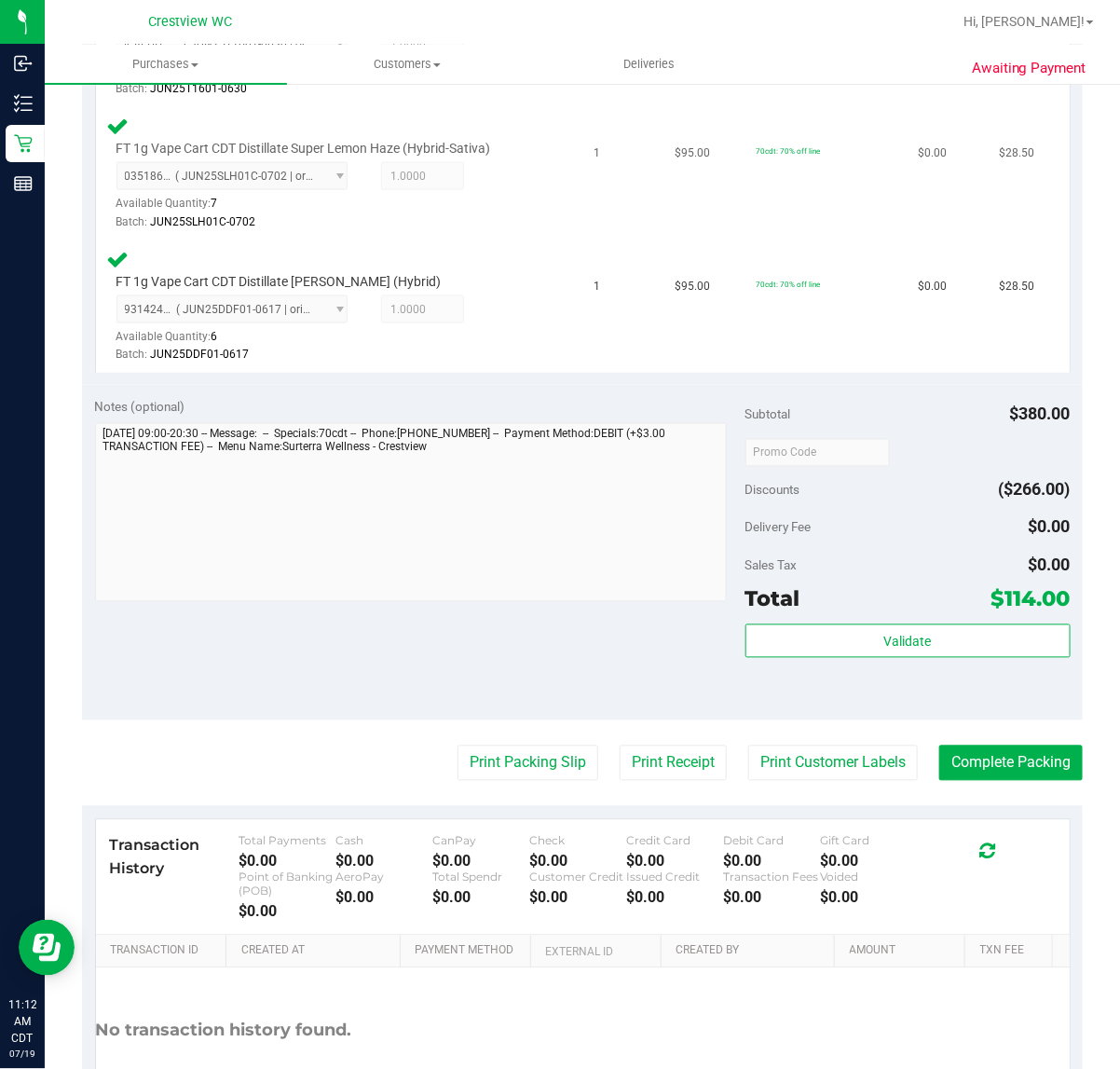 scroll, scrollTop: 792, scrollLeft: 0, axis: vertical 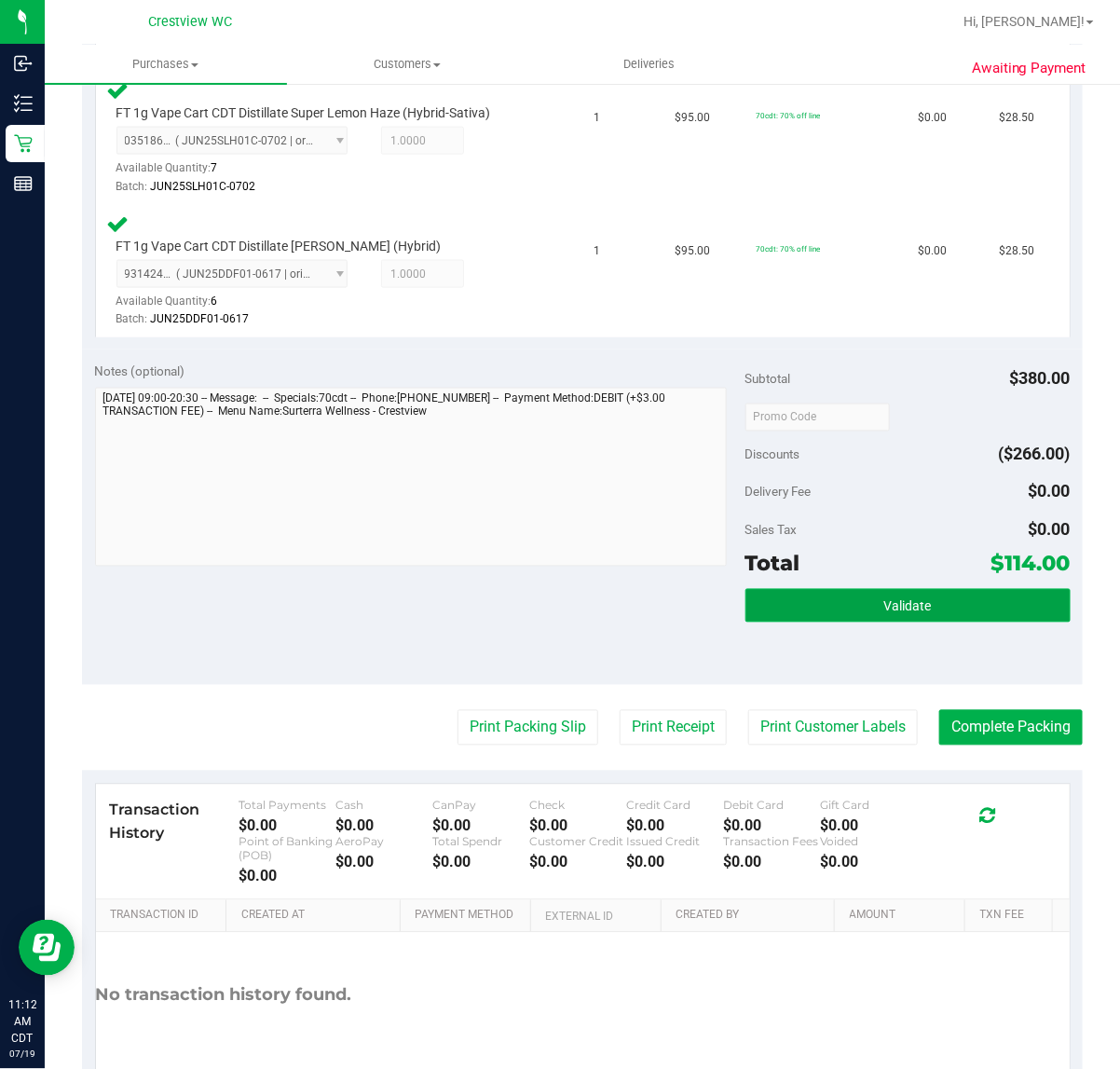 click on "Validate" at bounding box center [908, 606] 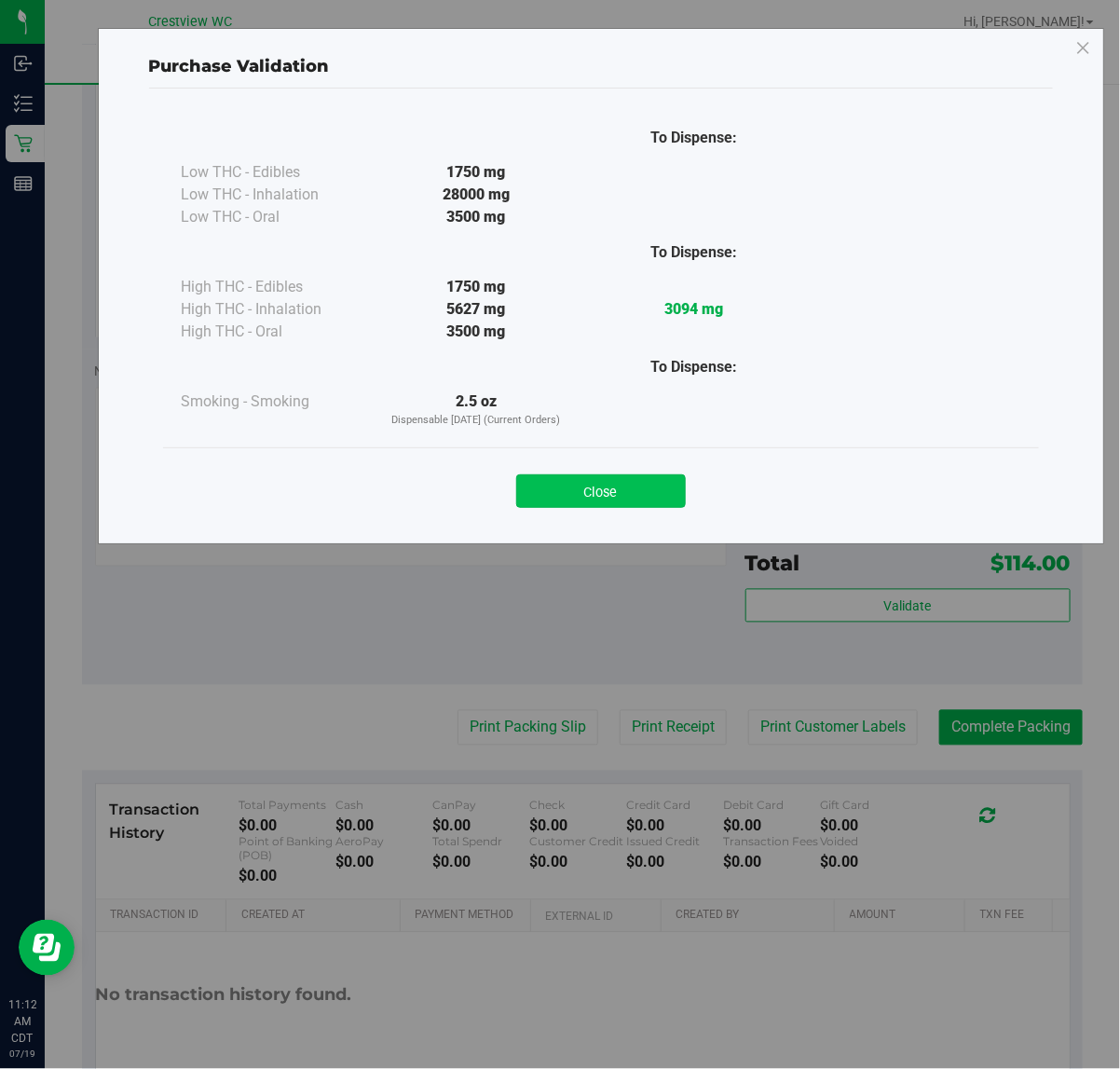 click on "Close" at bounding box center [601, 491] 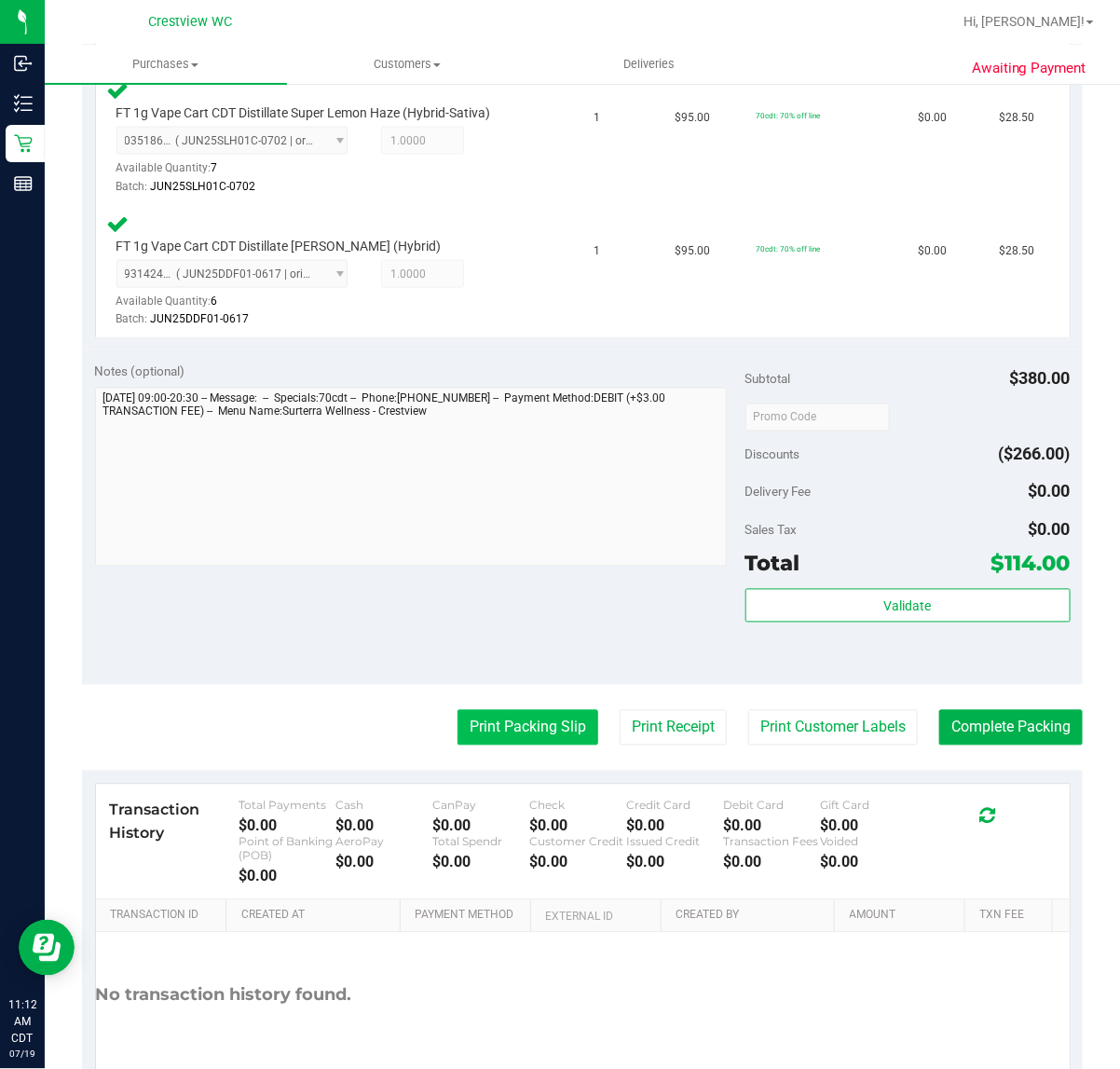 click on "Print Packing Slip" at bounding box center (527, 728) 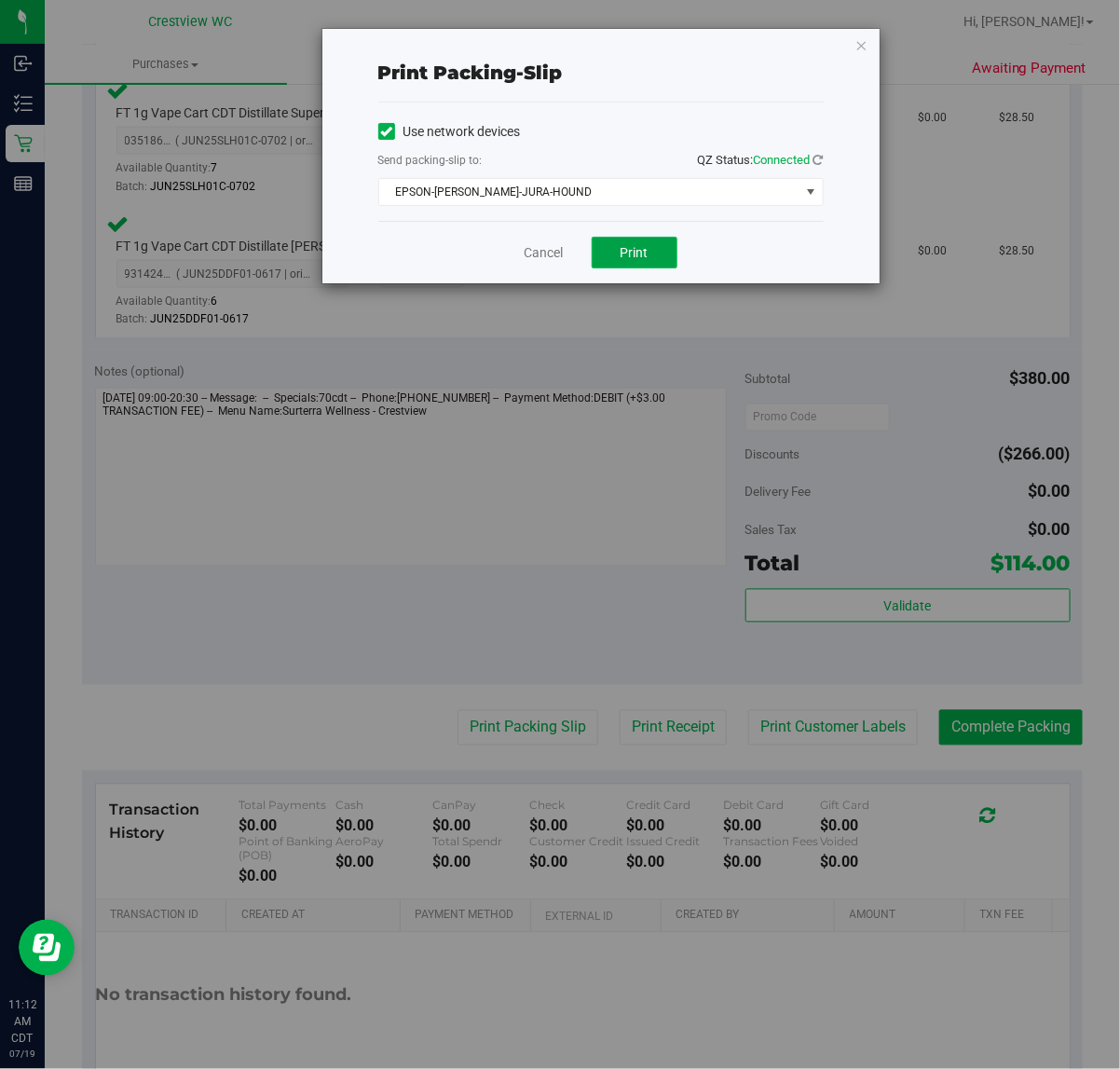 click on "Print" at bounding box center (635, 253) 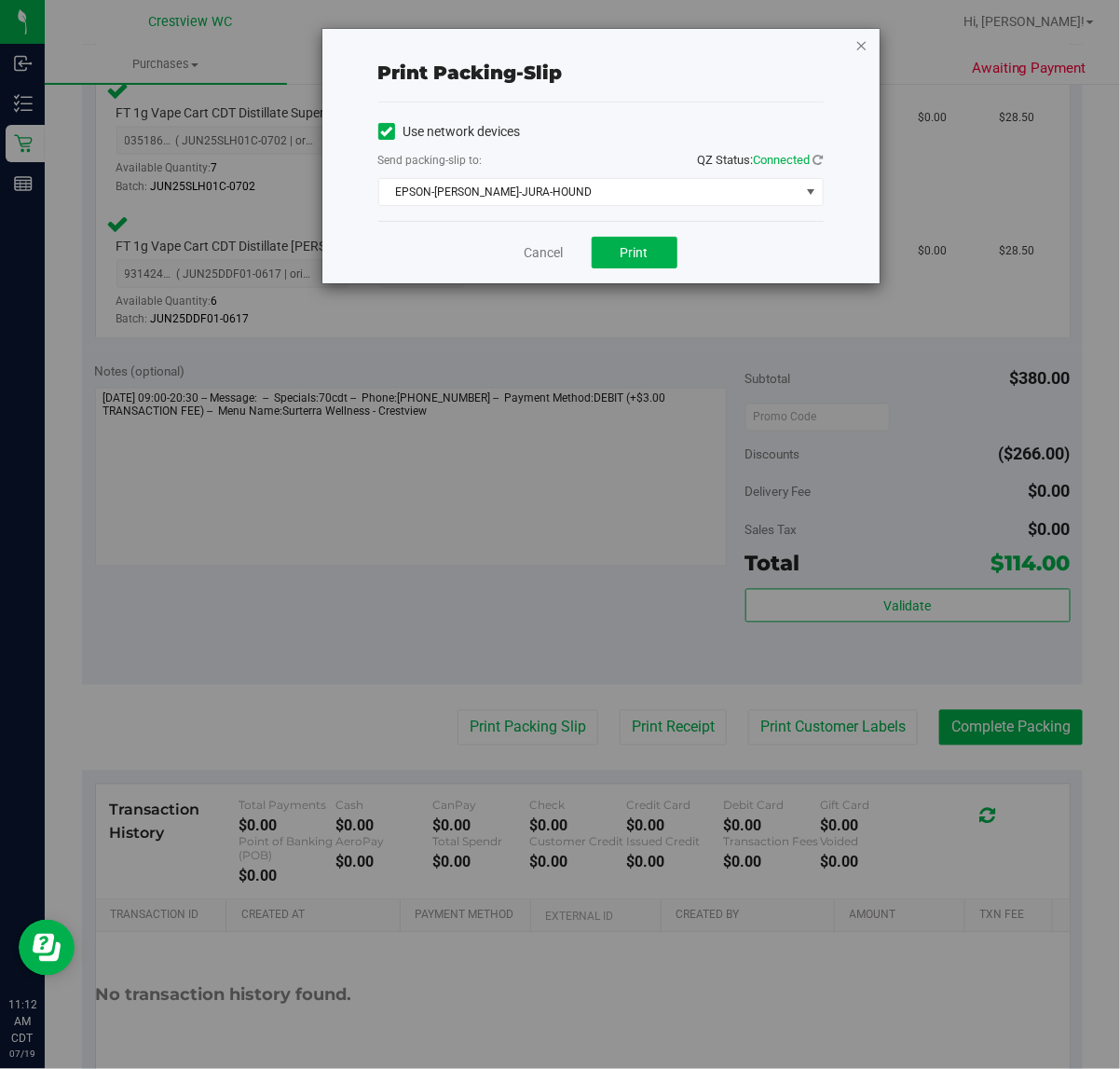 click at bounding box center [862, 45] 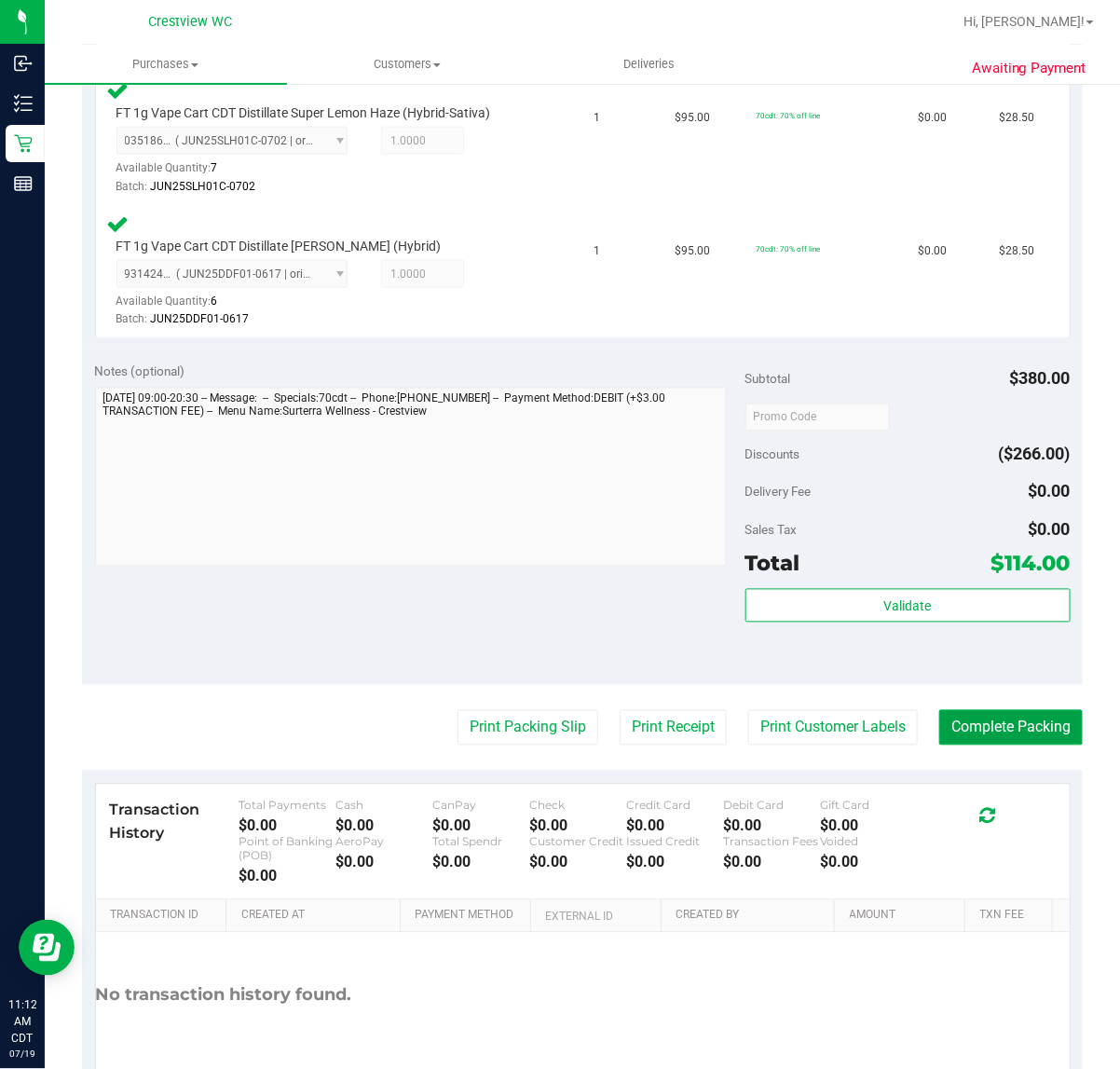 click on "Complete Packing" at bounding box center (1011, 728) 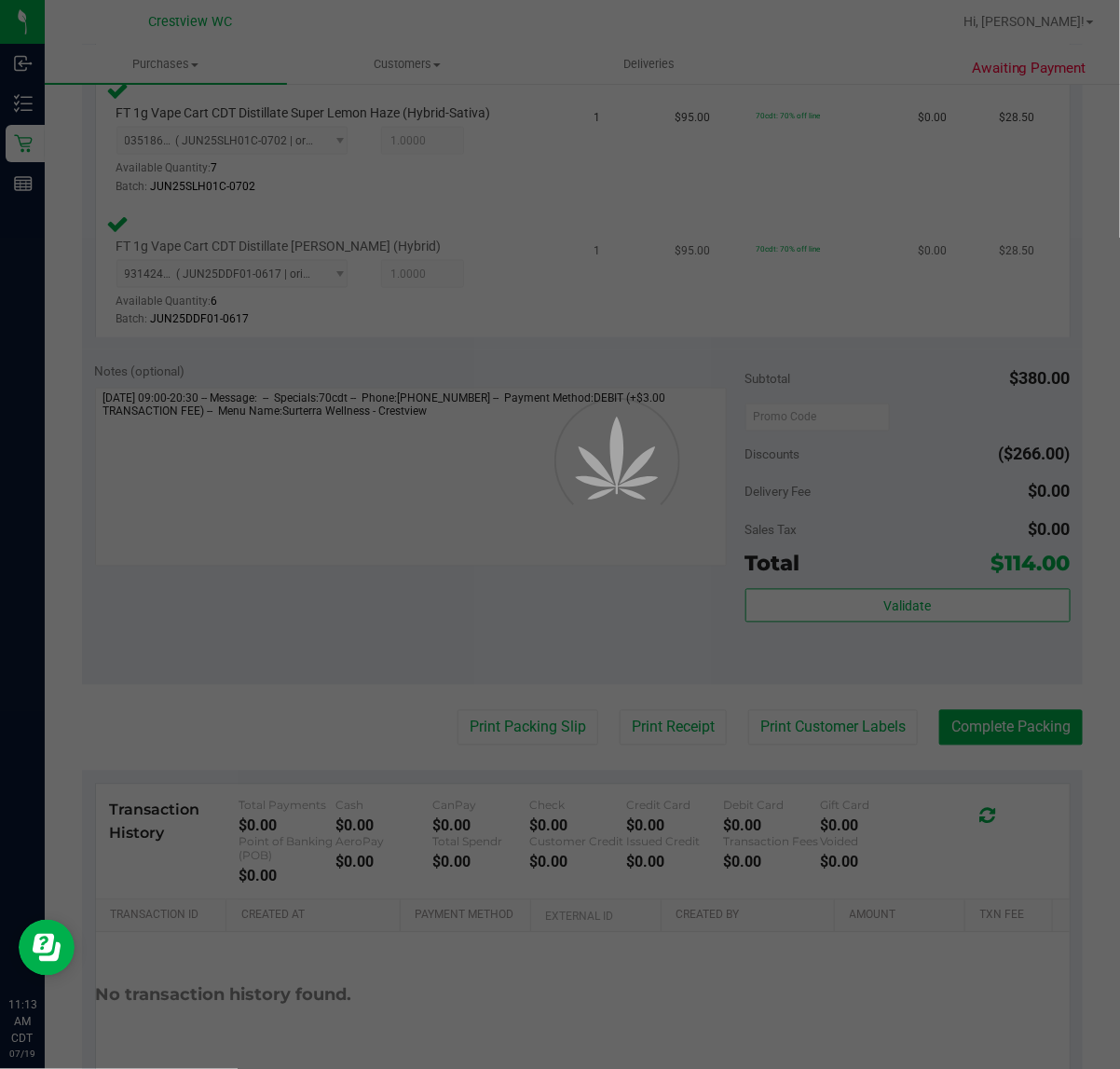 scroll, scrollTop: 0, scrollLeft: 0, axis: both 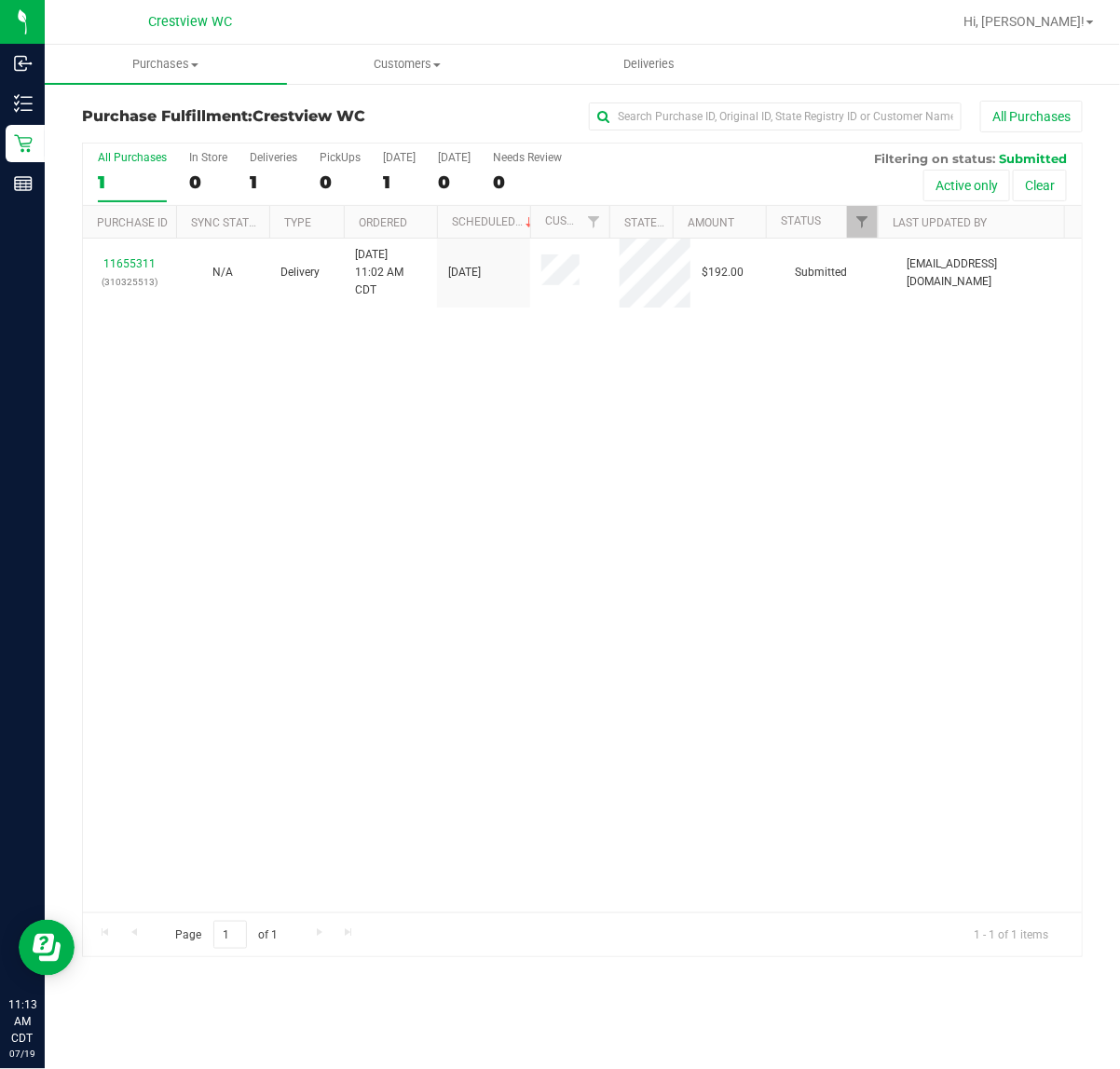 click on "11655311
(310325513)
N/A
Delivery 7/19/2025 11:02 AM CDT 7/19/2025
$192.00
Submitted abe+parallel@iheartjane.com" at bounding box center (582, 575) 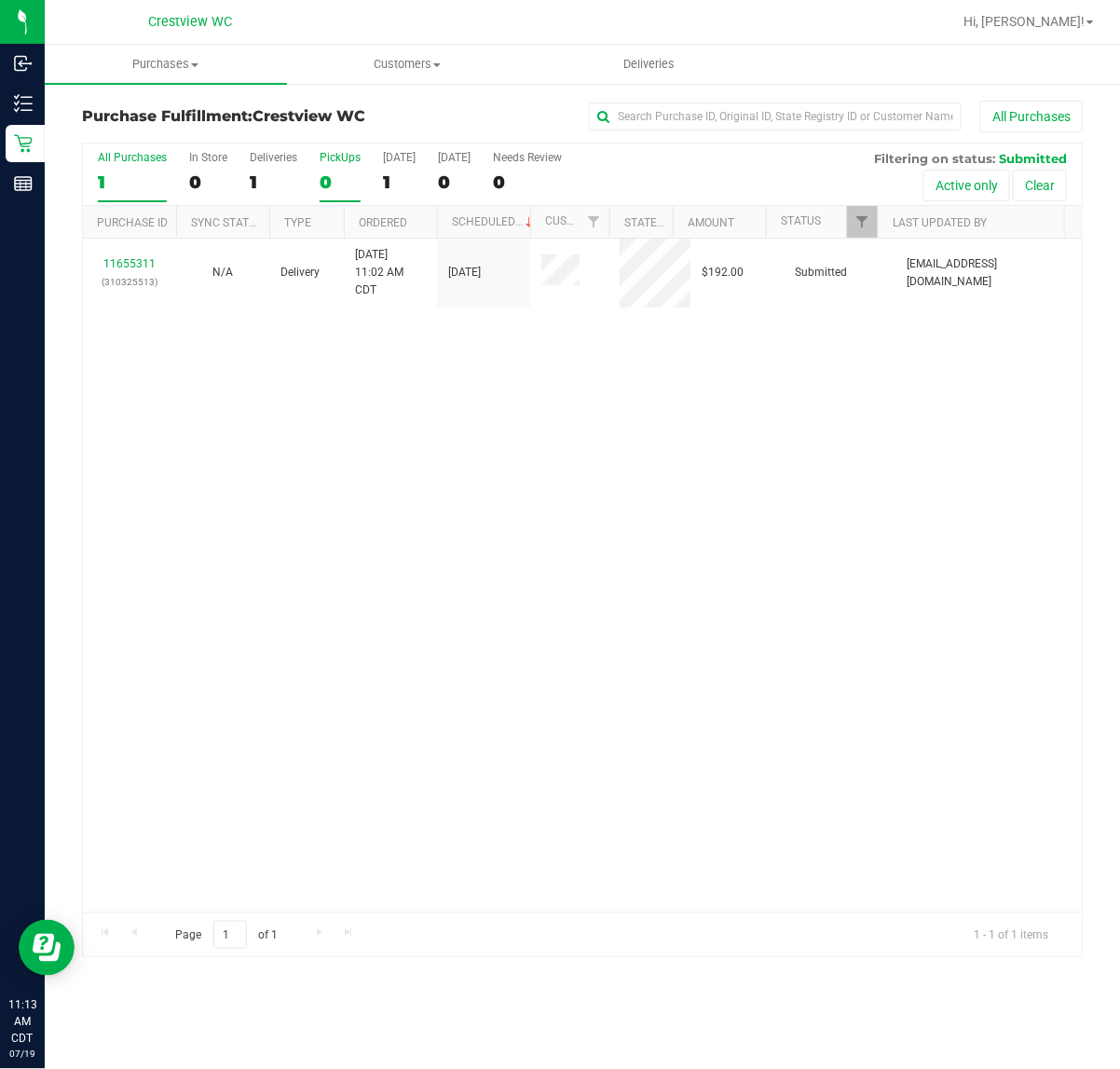 click on "PickUps" at bounding box center [340, 158] 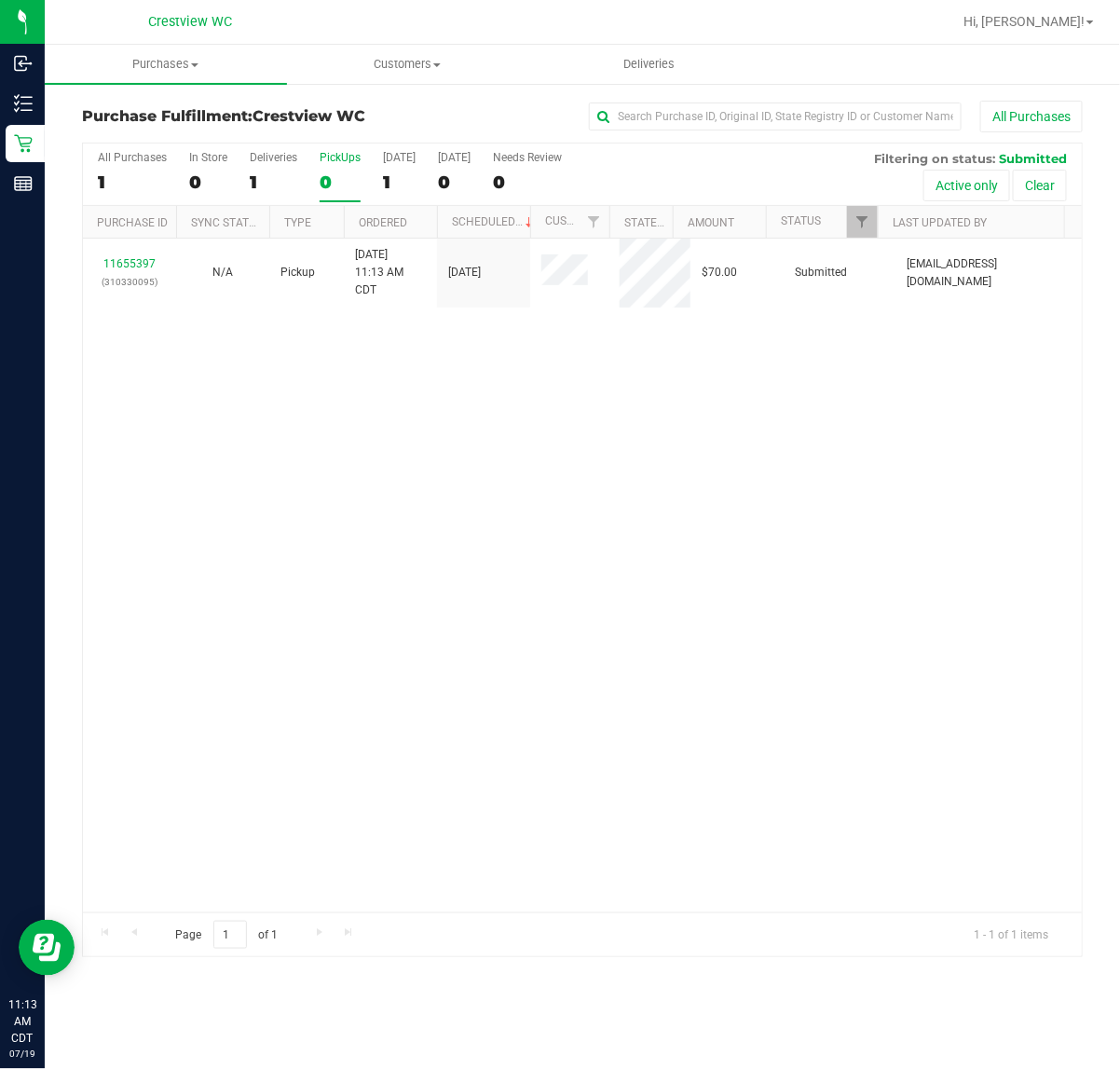 click on "11655397
(310330095)
N/A
Pickup 7/19/2025 11:13 AM CDT 7/19/2025
$70.00
Submitted abe+parallel@iheartjane.com" at bounding box center [582, 575] 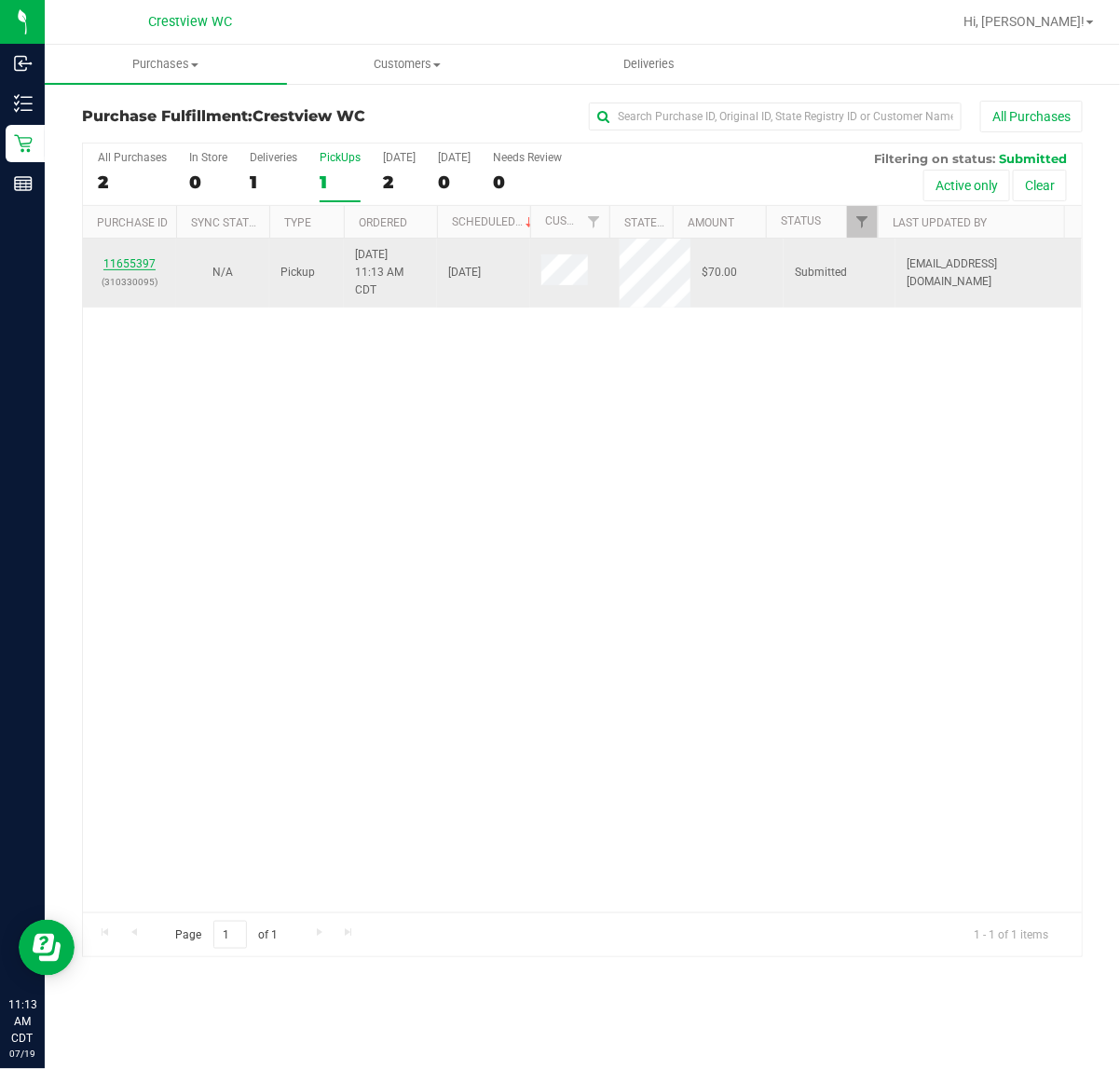 click on "11655397" at bounding box center [130, 264] 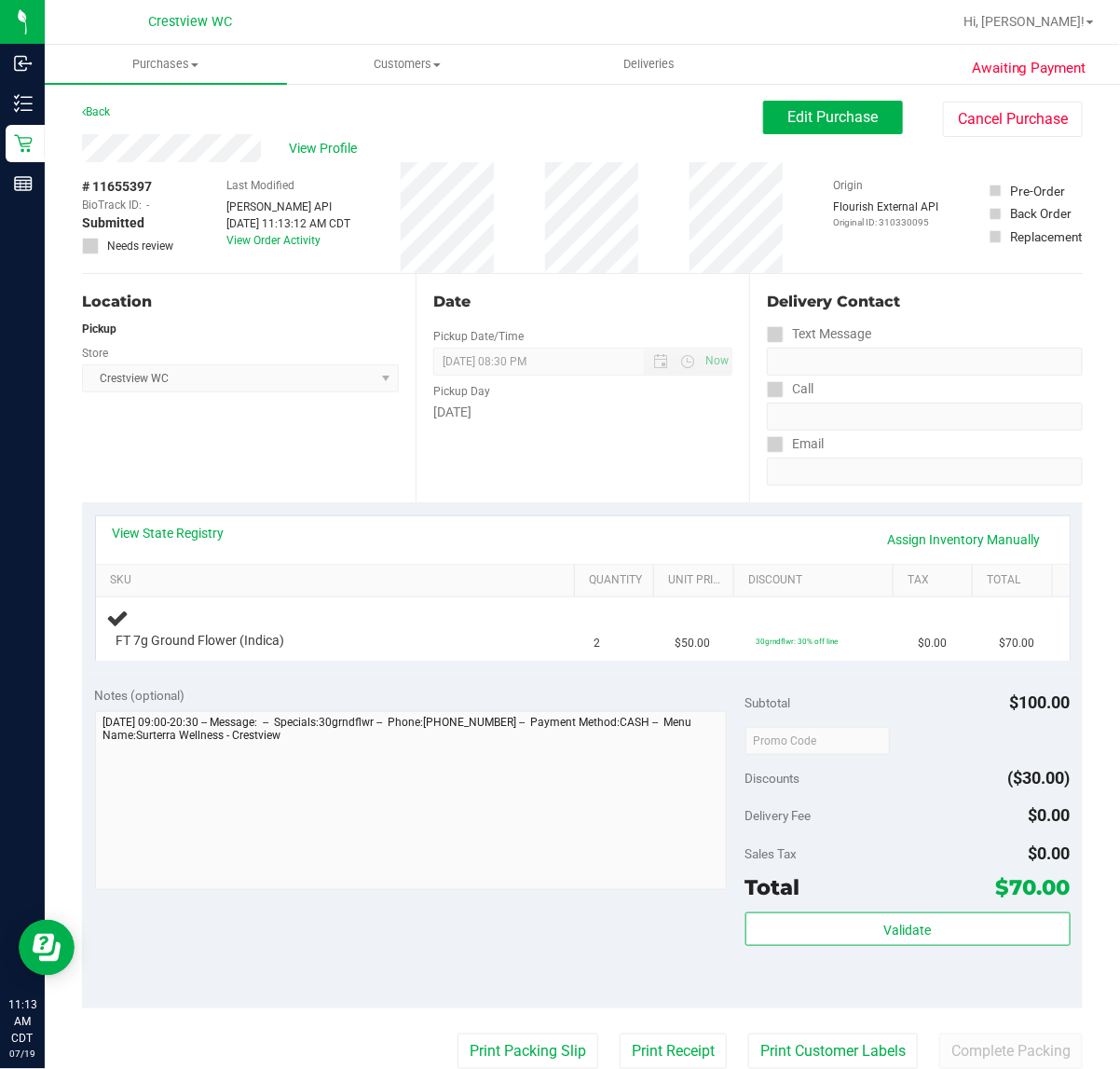 click on "Location
Pickup
Store
Crestview WC Select Store Bonita Springs WC Boynton Beach WC Bradenton WC Brandon WC Brooksville WC Call Center Clermont WC Crestview WC Deerfield Beach WC Delray Beach WC Deltona WC Ft Walton Beach WC Ft. Lauderdale WC Ft. Myers WC Gainesville WC Jax Atlantic WC JAX DC REP Jax WC Key West WC Lakeland WC Largo WC Lehigh Acres DC REP Merritt Island WC Miami 72nd WC Miami Beach WC Miami Dadeland WC Miramar DC REP New Port Richey WC North Palm Beach WC North Port WC Ocala WC Orange Park WC Orlando Colonial WC Orlando DC REP Orlando WC Oviedo WC Palm Bay WC Palm Coast WC Panama City WC Pensacola WC Port Orange WC Port St. Lucie WC Sebring WC South Tampa WC St. Pete WC Summerfield WC Tallahassee DC REP Tallahassee WC Tampa DC Testing Tampa Warehouse Tampa WC TX Austin DC TX Plano Retail WPB DC WPB WC" at bounding box center (249, 388) 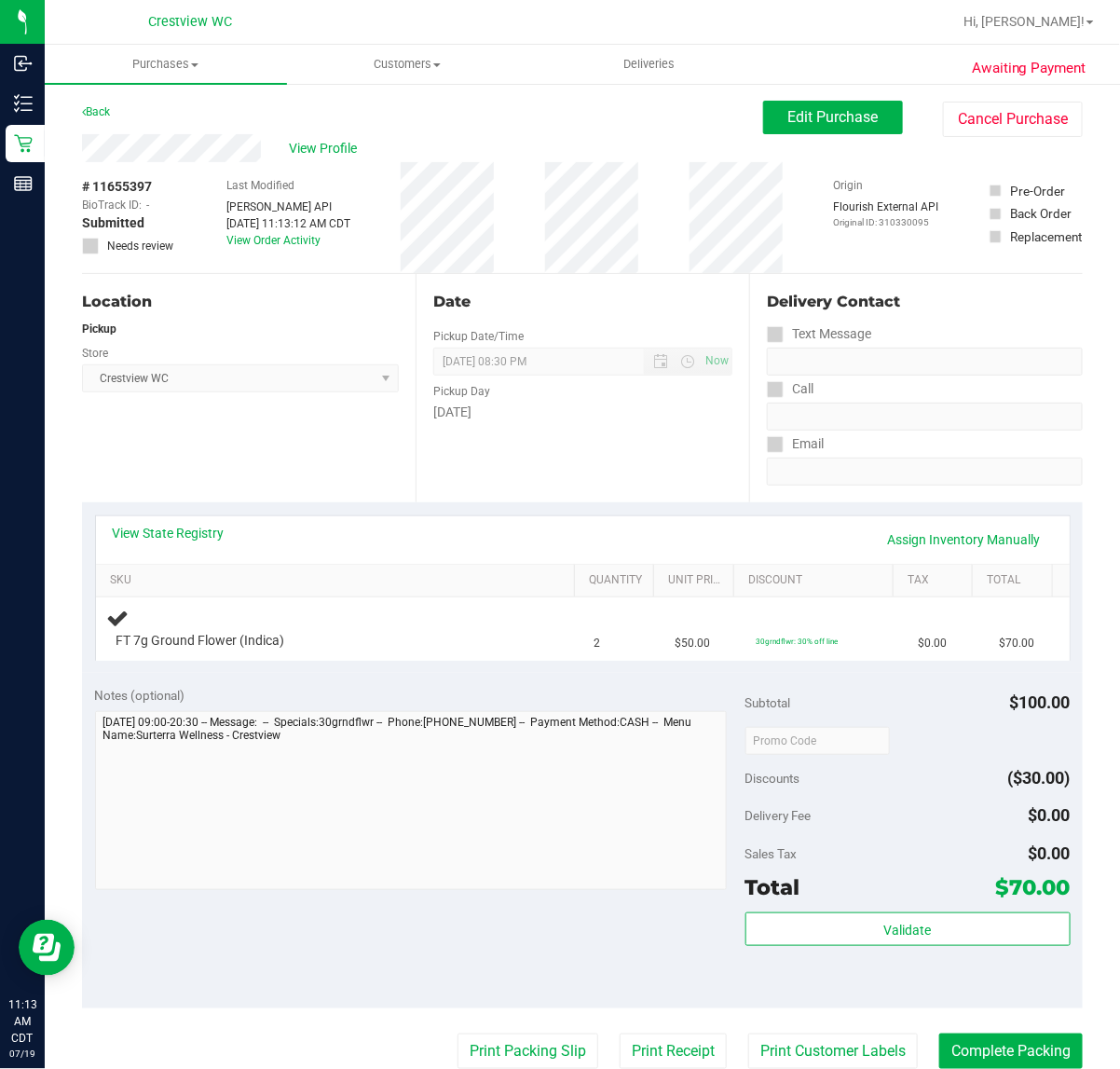 click on "Location
Pickup
Store
Crestview WC Select Store Bonita Springs WC Boynton Beach WC Bradenton WC Brandon WC Brooksville WC Call Center Clermont WC Crestview WC Deerfield Beach WC Delray Beach WC Deltona WC Ft Walton Beach WC Ft. Lauderdale WC Ft. Myers WC Gainesville WC Jax Atlantic WC JAX DC REP Jax WC Key West WC Lakeland WC Largo WC Lehigh Acres DC REP Merritt Island WC Miami 72nd WC Miami Beach WC Miami Dadeland WC Miramar DC REP New Port Richey WC North Palm Beach WC North Port WC Ocala WC Orange Park WC Orlando Colonial WC Orlando DC REP Orlando WC Oviedo WC Palm Bay WC Palm Coast WC Panama City WC Pensacola WC Port Orange WC Port St. Lucie WC Sebring WC South Tampa WC St. Pete WC Summerfield WC Tallahassee DC REP Tallahassee WC Tampa DC Testing Tampa Warehouse Tampa WC TX Austin DC TX Plano Retail WPB DC WPB WC" at bounding box center (249, 388) 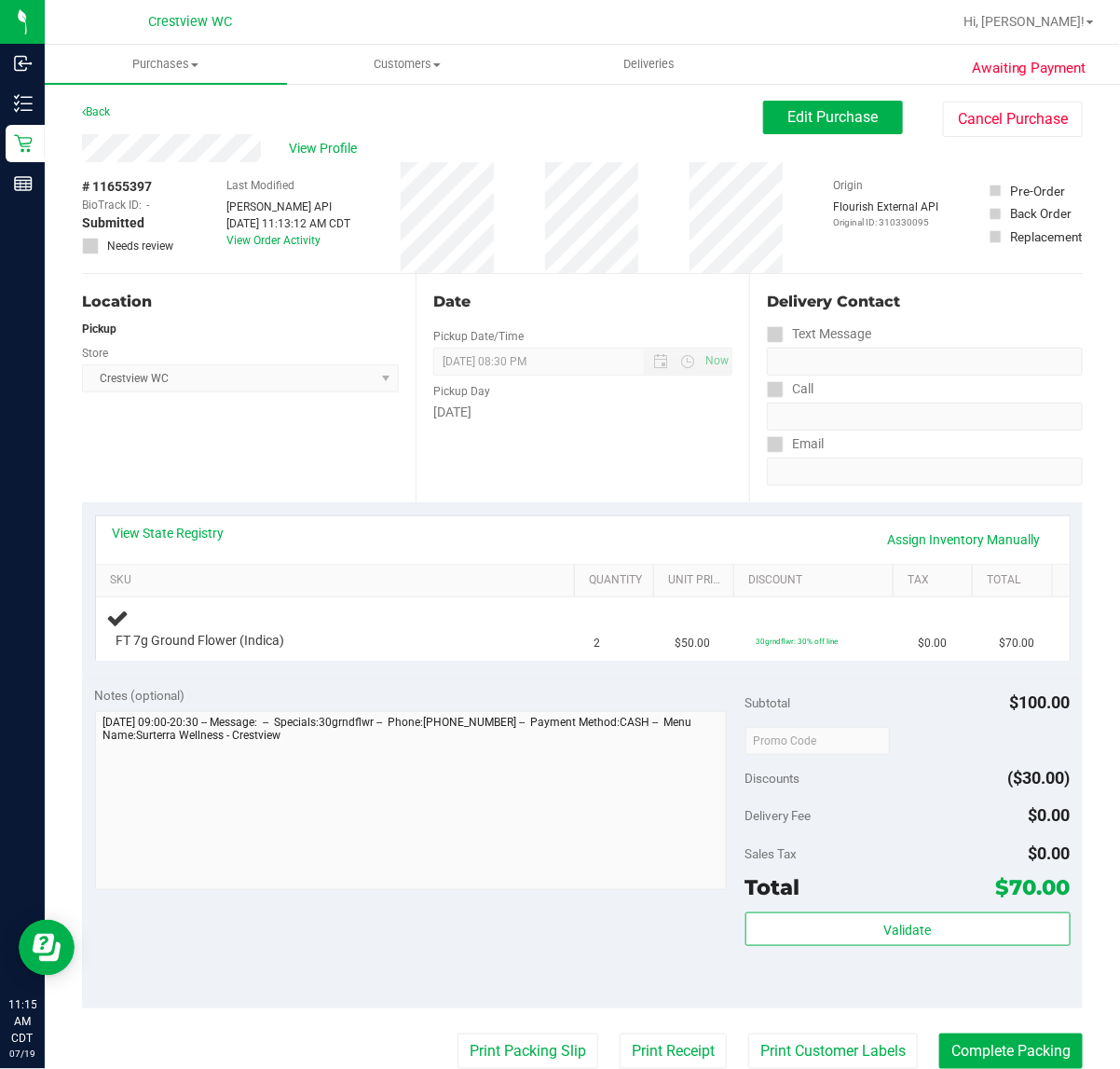 click on "Location
Pickup
Store
Crestview WC Select Store Bonita Springs WC Boynton Beach WC Bradenton WC Brandon WC Brooksville WC Call Center Clermont WC Crestview WC Deerfield Beach WC Delray Beach WC Deltona WC Ft Walton Beach WC Ft. Lauderdale WC Ft. Myers WC Gainesville WC Jax Atlantic WC JAX DC REP Jax WC Key West WC Lakeland WC Largo WC Lehigh Acres DC REP Merritt Island WC Miami 72nd WC Miami Beach WC Miami Dadeland WC Miramar DC REP New Port Richey WC North Palm Beach WC North Port WC Ocala WC Orange Park WC Orlando Colonial WC Orlando DC REP Orlando WC Oviedo WC Palm Bay WC Palm Coast WC Panama City WC Pensacola WC Port Orange WC Port St. Lucie WC Sebring WC South Tampa WC St. Pete WC Summerfield WC Tallahassee DC REP Tallahassee WC Tampa DC Testing Tampa Warehouse Tampa WC TX Austin DC TX Plano Retail WPB DC WPB WC" at bounding box center [249, 388] 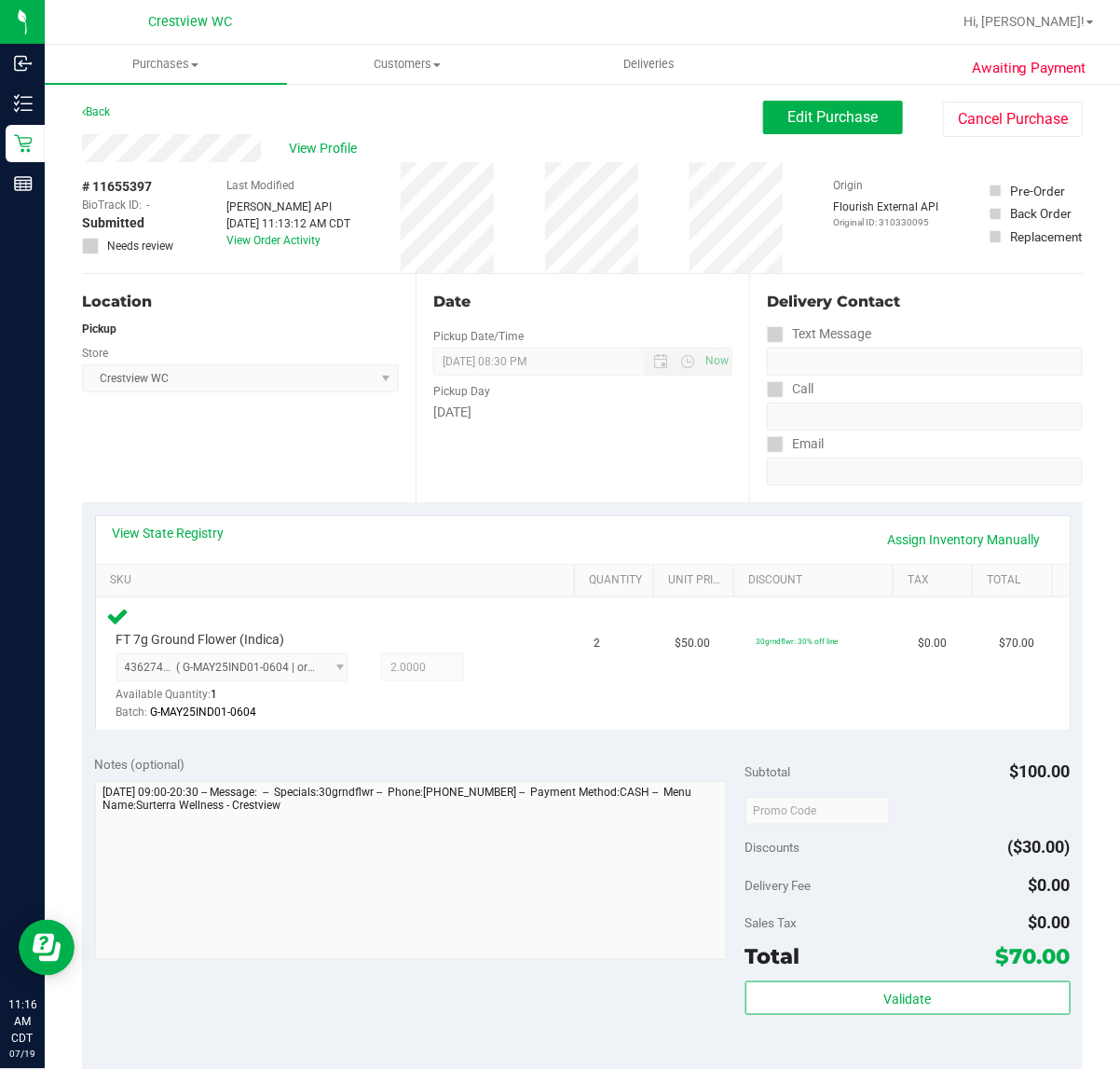 click on "Location
Pickup
Store
Crestview WC Select Store Bonita Springs WC Boynton Beach WC Bradenton WC Brandon WC Brooksville WC Call Center Clermont WC Crestview WC Deerfield Beach WC Delray Beach WC Deltona WC Ft Walton Beach WC Ft. Lauderdale WC Ft. Myers WC Gainesville WC Jax Atlantic WC JAX DC REP Jax WC Key West WC Lakeland WC Largo WC Lehigh Acres DC REP Merritt Island WC Miami 72nd WC Miami Beach WC Miami Dadeland WC Miramar DC REP New Port Richey WC North Palm Beach WC North Port WC Ocala WC Orange Park WC Orlando Colonial WC Orlando DC REP Orlando WC Oviedo WC Palm Bay WC Palm Coast WC Panama City WC Pensacola WC Port Orange WC Port St. Lucie WC Sebring WC South Tampa WC St. Pete WC Summerfield WC Tallahassee DC REP Tallahassee WC Tampa DC Testing Tampa Warehouse Tampa WC TX Austin DC TX Plano Retail WPB DC WPB WC" at bounding box center (249, 388) 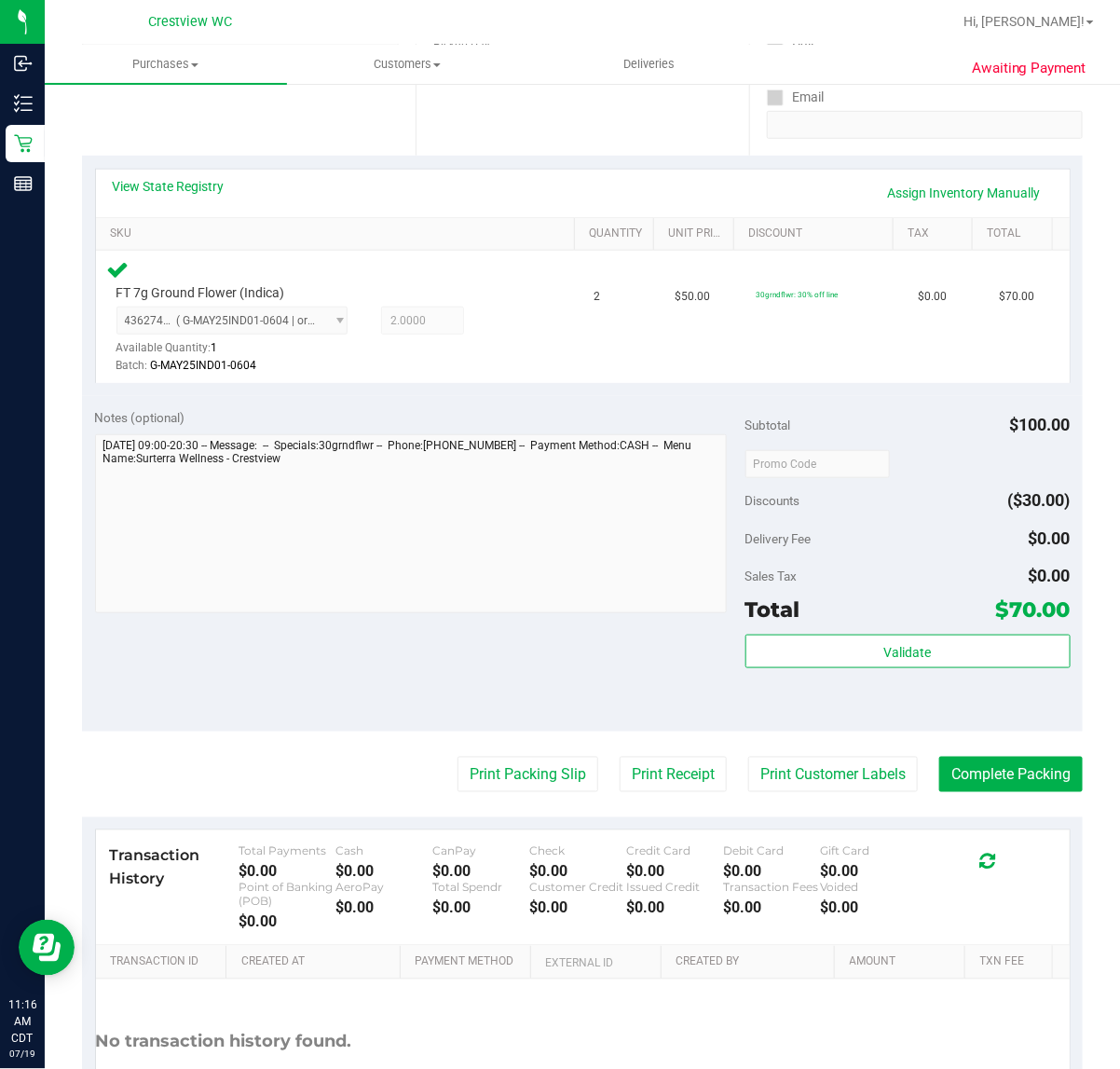 scroll, scrollTop: 349, scrollLeft: 0, axis: vertical 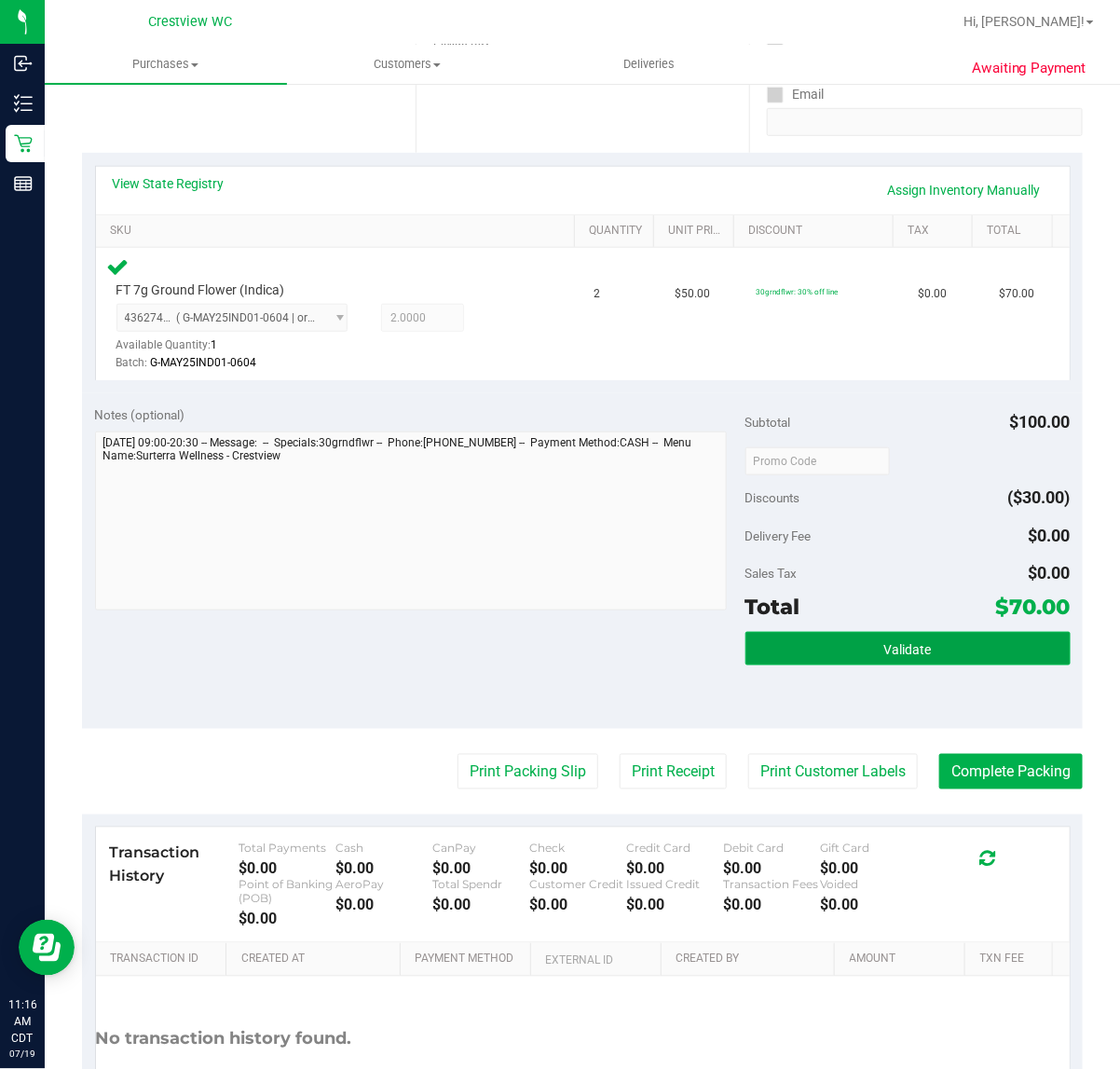 click on "Validate" at bounding box center (908, 649) 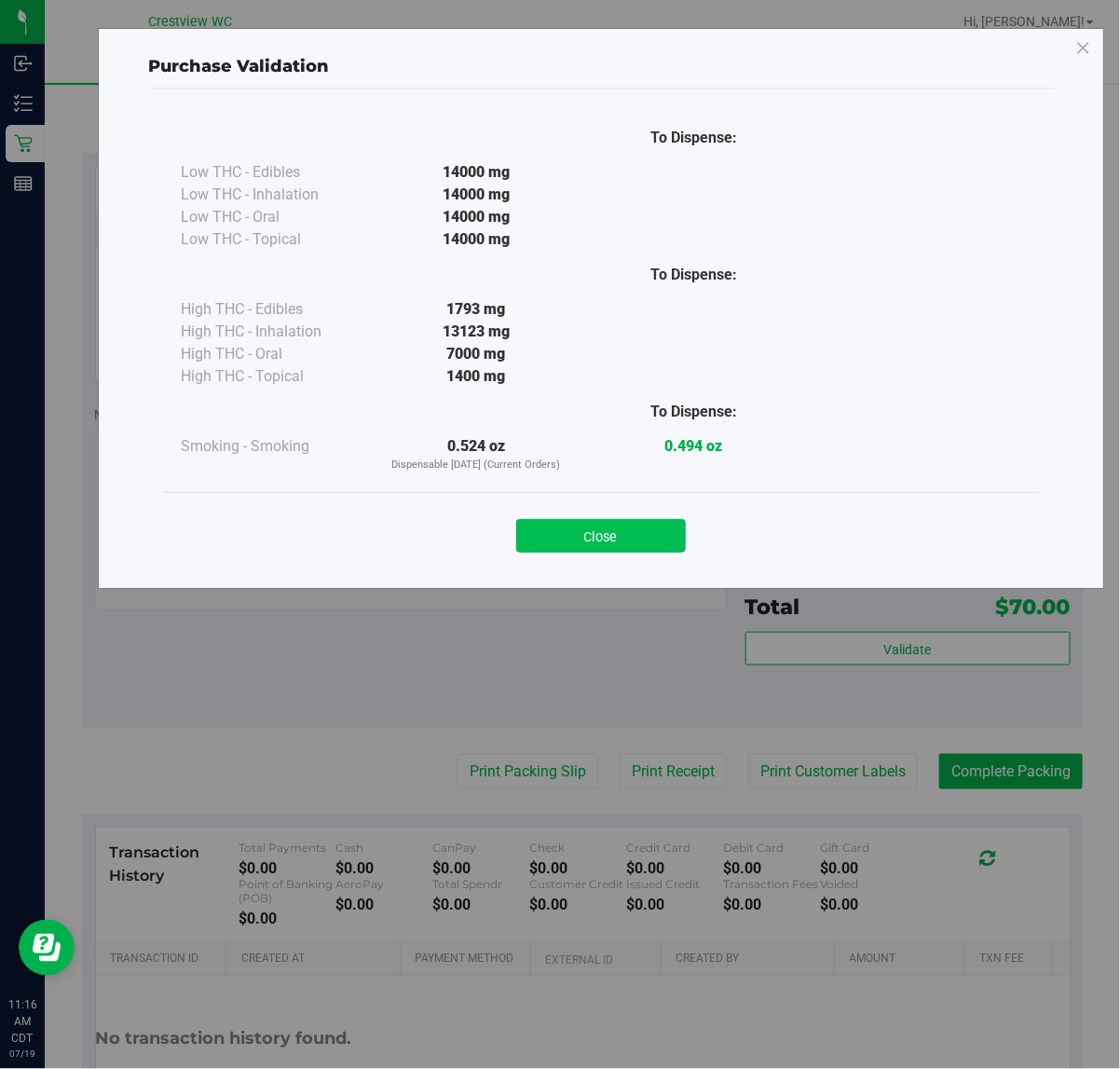 click on "Close" at bounding box center [601, 536] 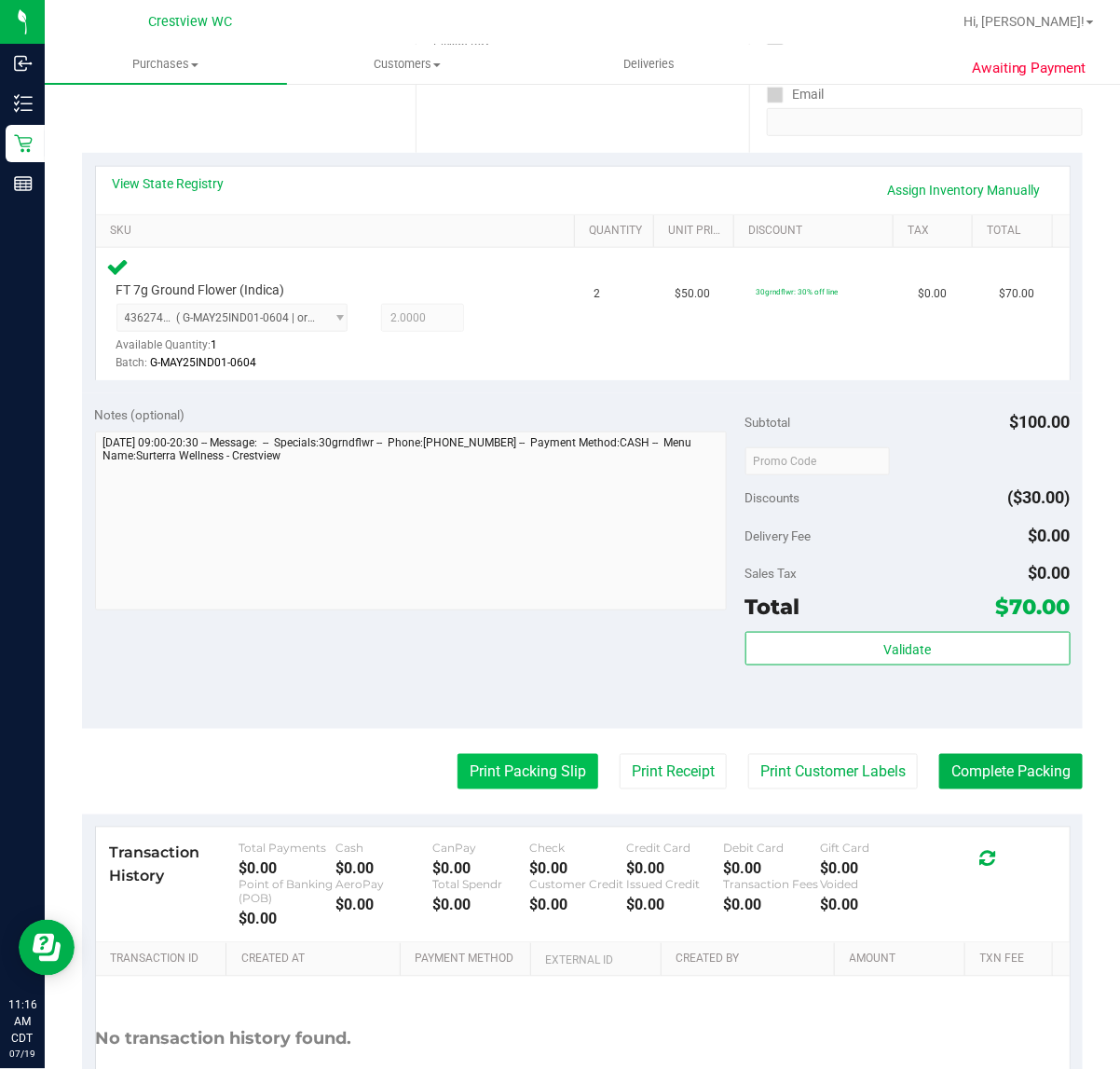 click on "Print Packing Slip" at bounding box center [527, 772] 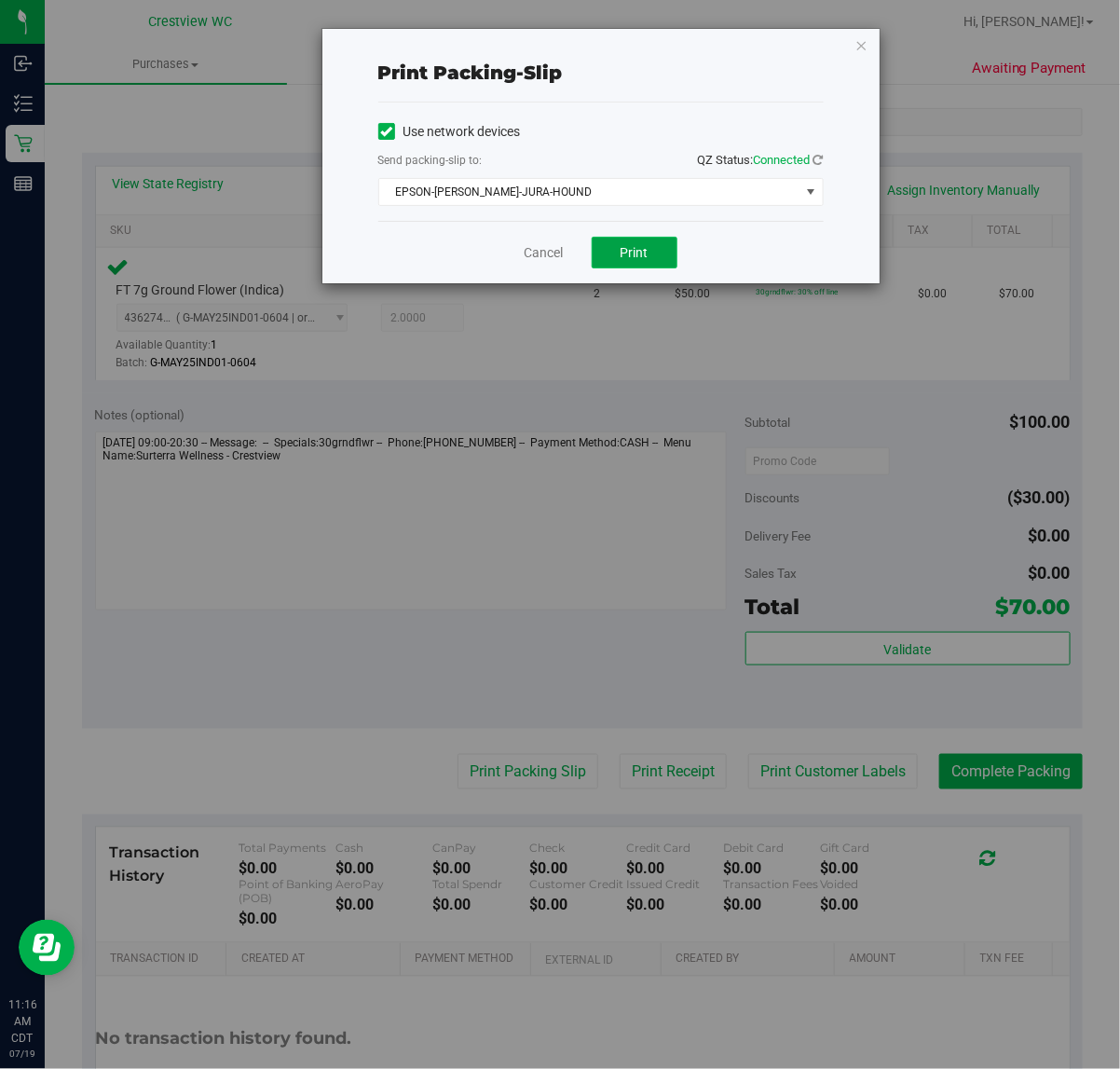 click on "Print" at bounding box center [635, 253] 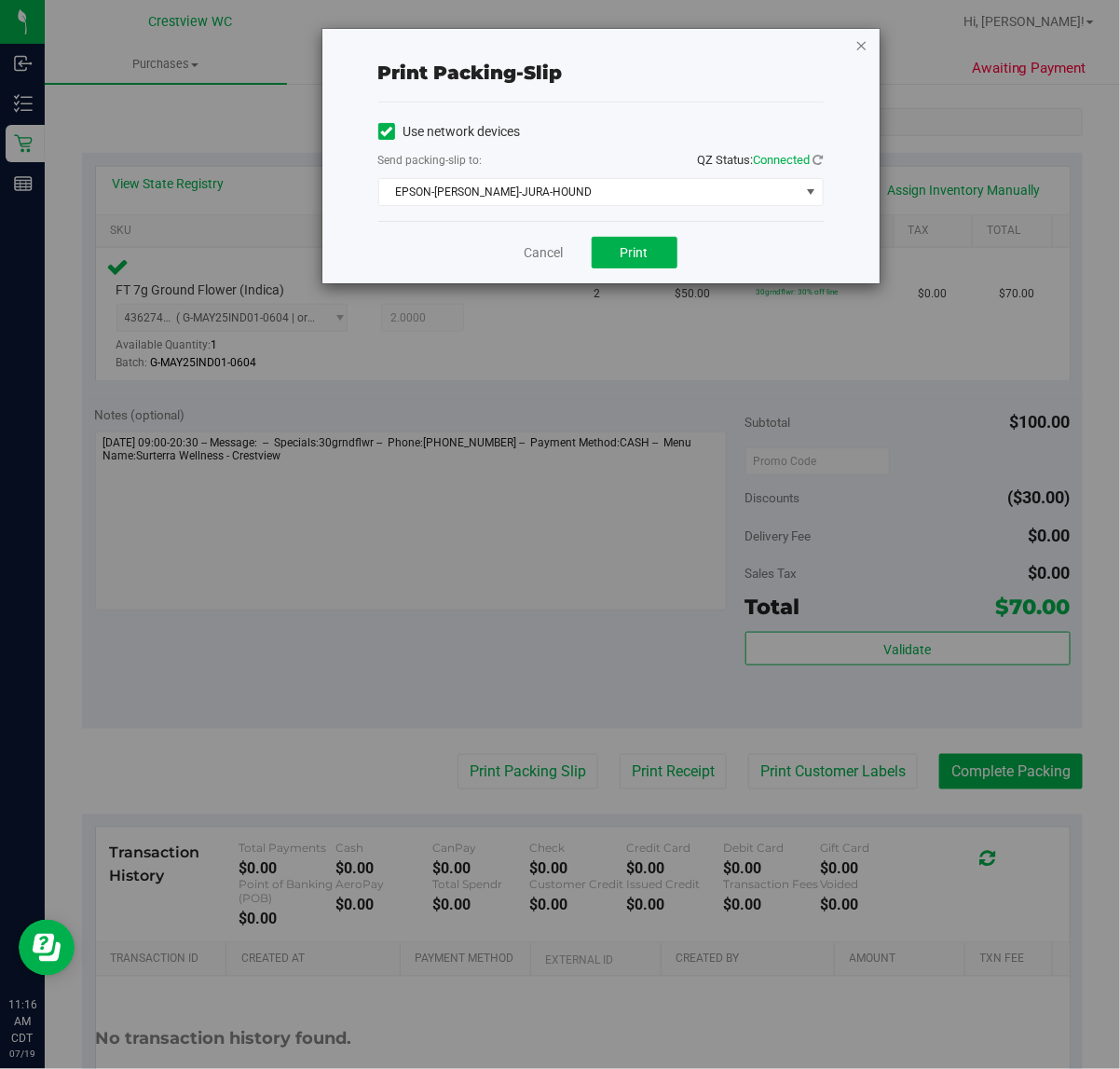 click at bounding box center [862, 45] 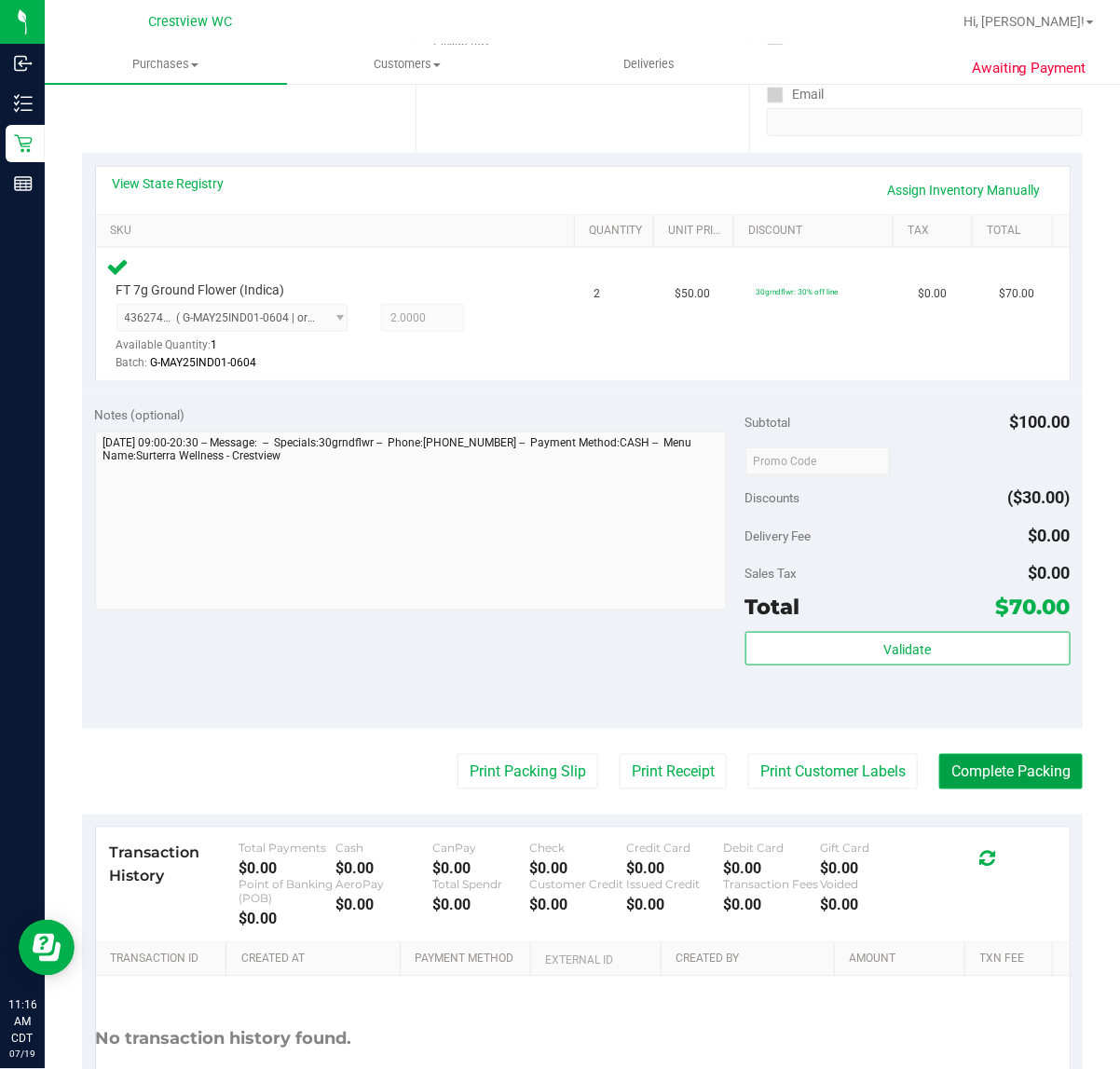 click on "Complete Packing" at bounding box center [1011, 772] 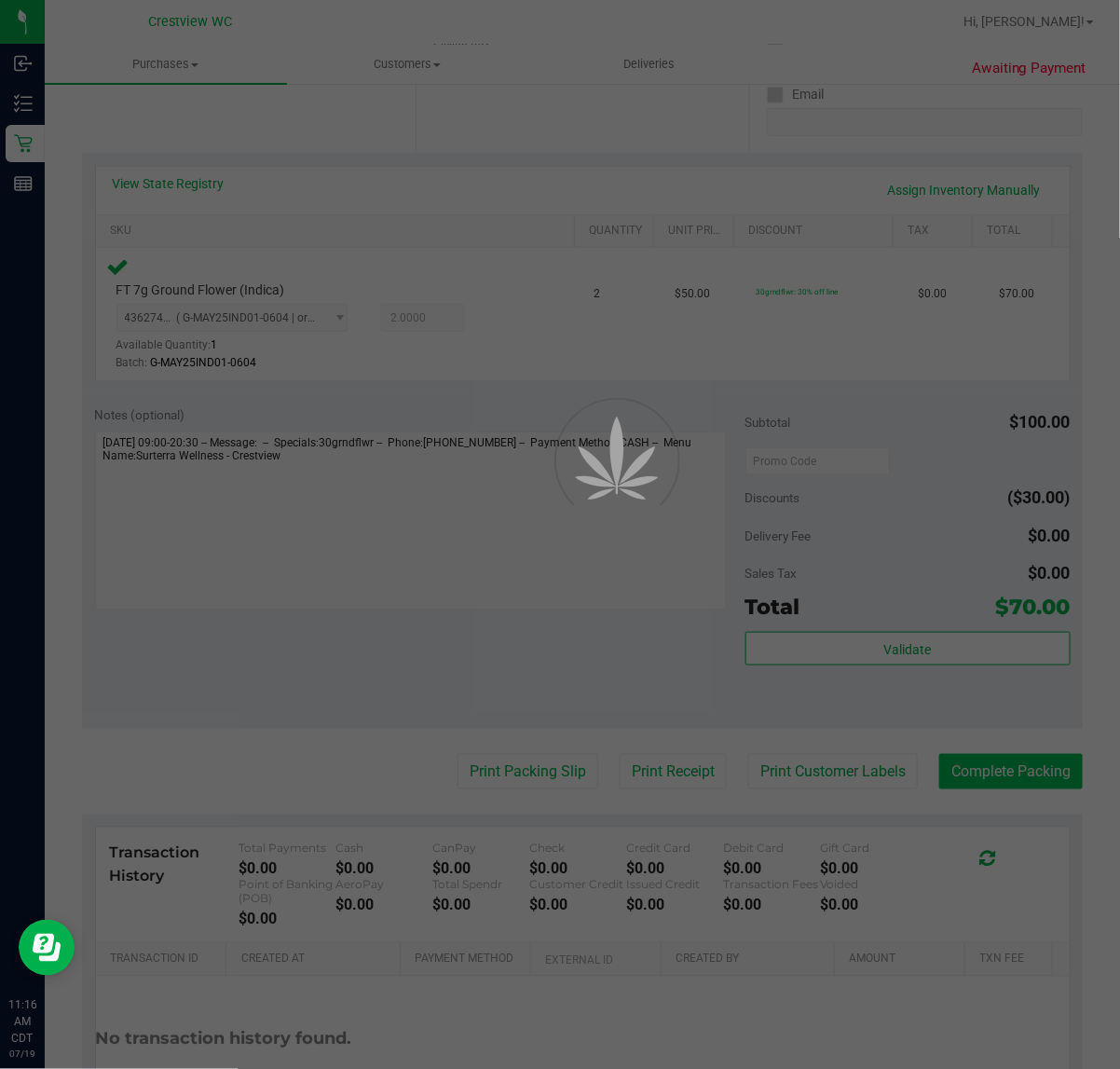 scroll, scrollTop: 0, scrollLeft: 0, axis: both 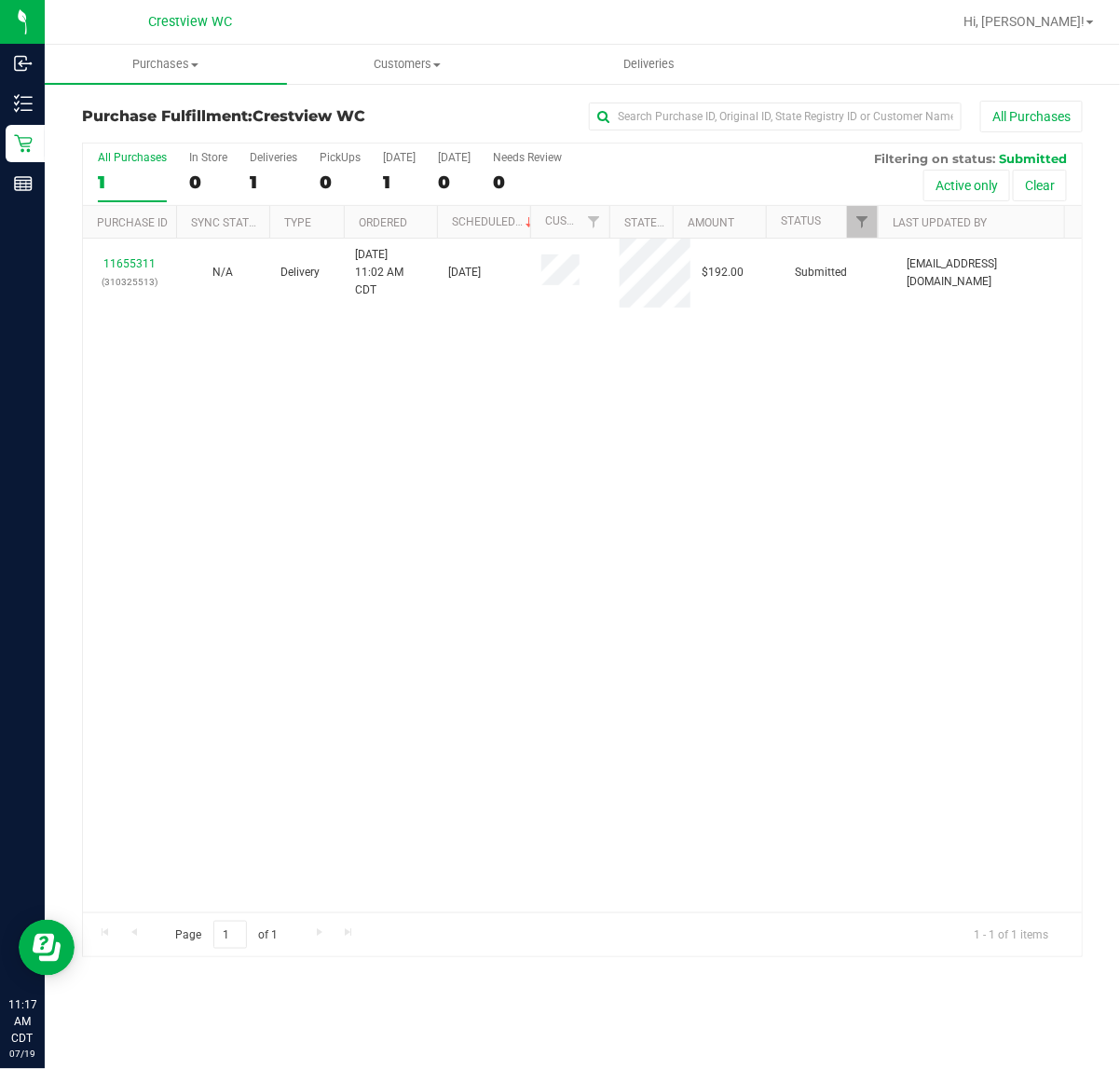 click on "11655311
(310325513)
N/A
Delivery 7/19/2025 11:02 AM CDT 7/19/2025
$192.00
Submitted abe+parallel@iheartjane.com" at bounding box center (582, 575) 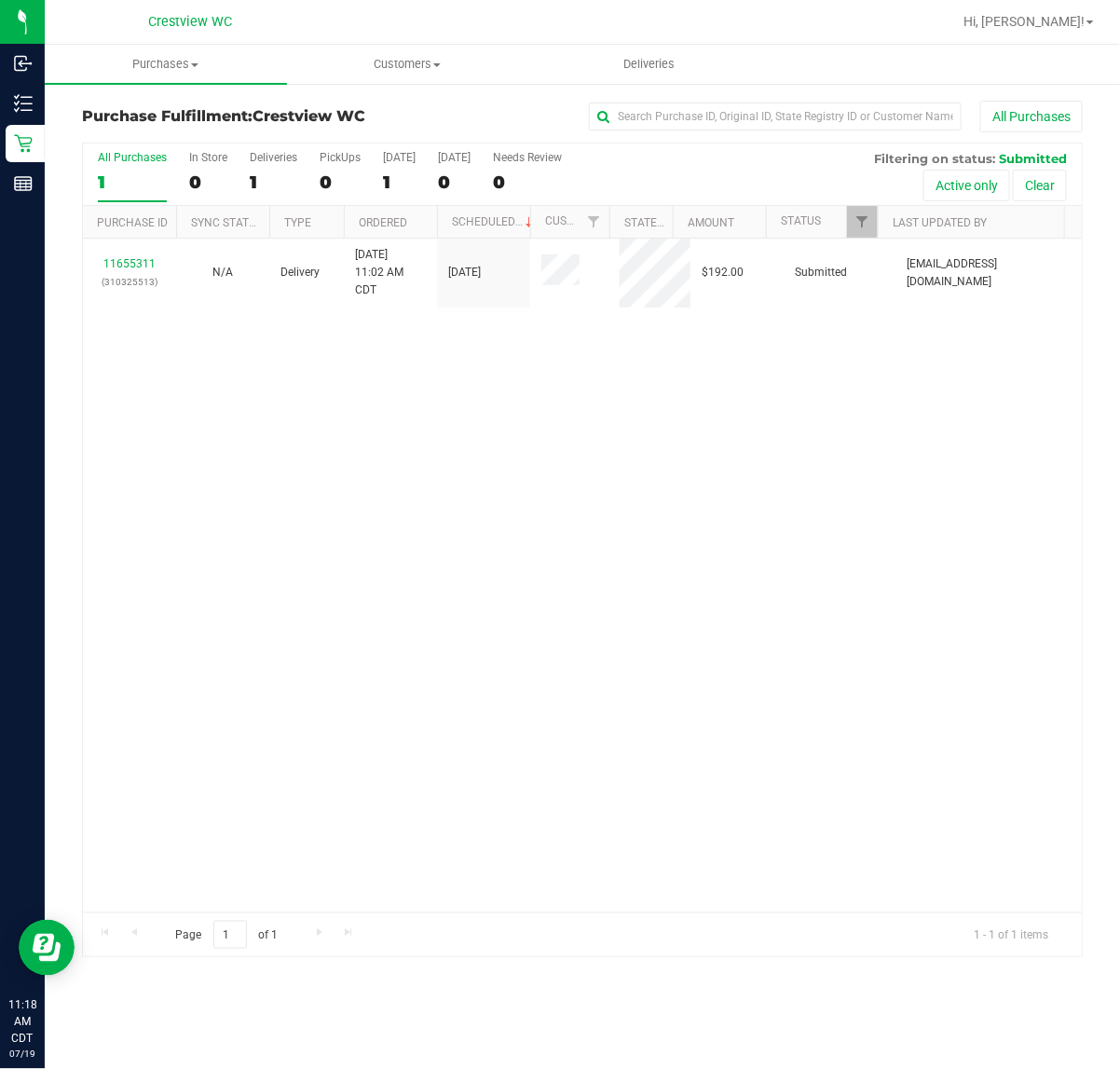 click on "11655311
(310325513)
N/A
Delivery 7/19/2025 11:02 AM CDT 7/19/2025
$192.00
Submitted abe+parallel@iheartjane.com" at bounding box center (582, 575) 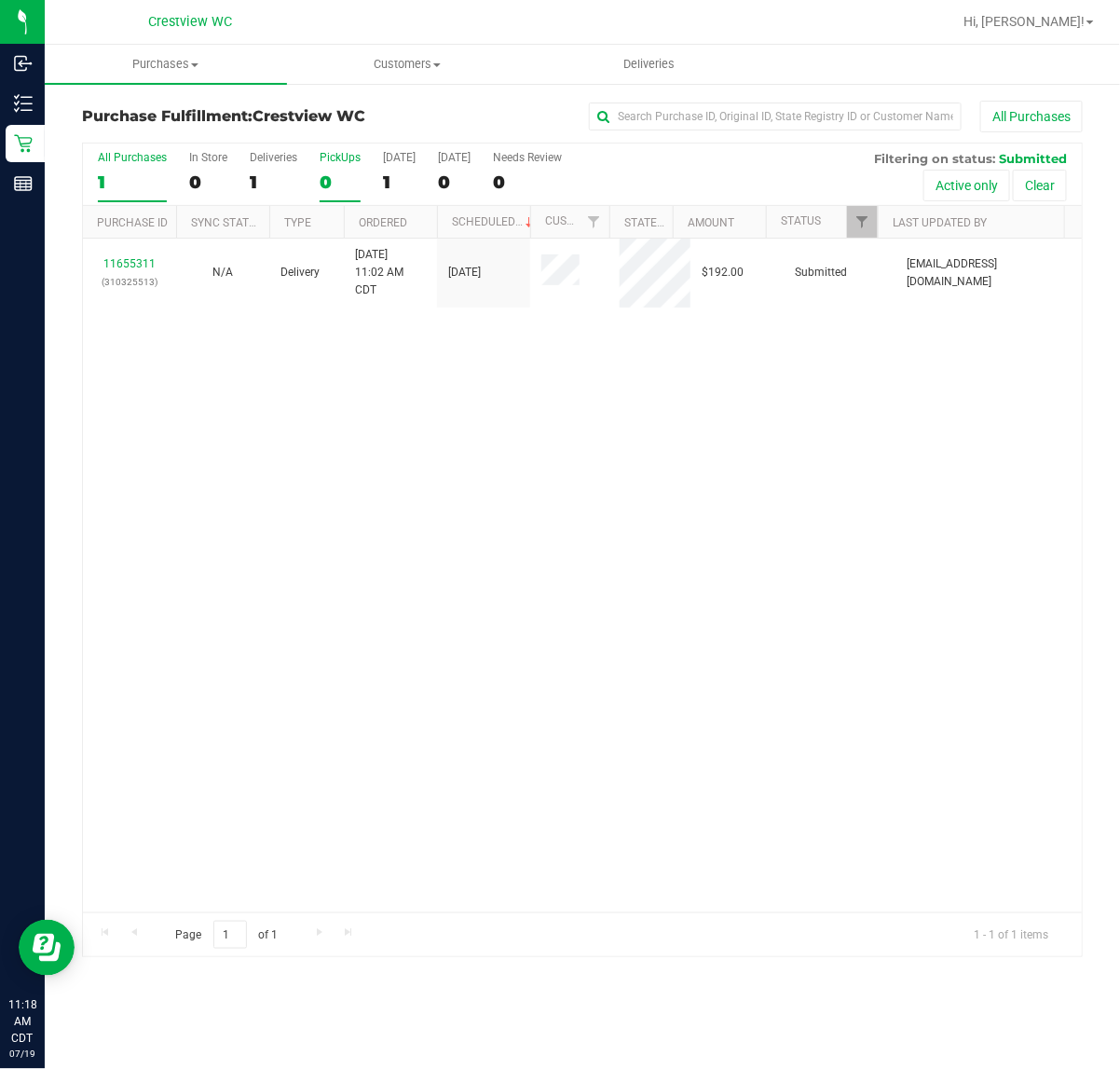 click on "PickUps" at bounding box center [340, 158] 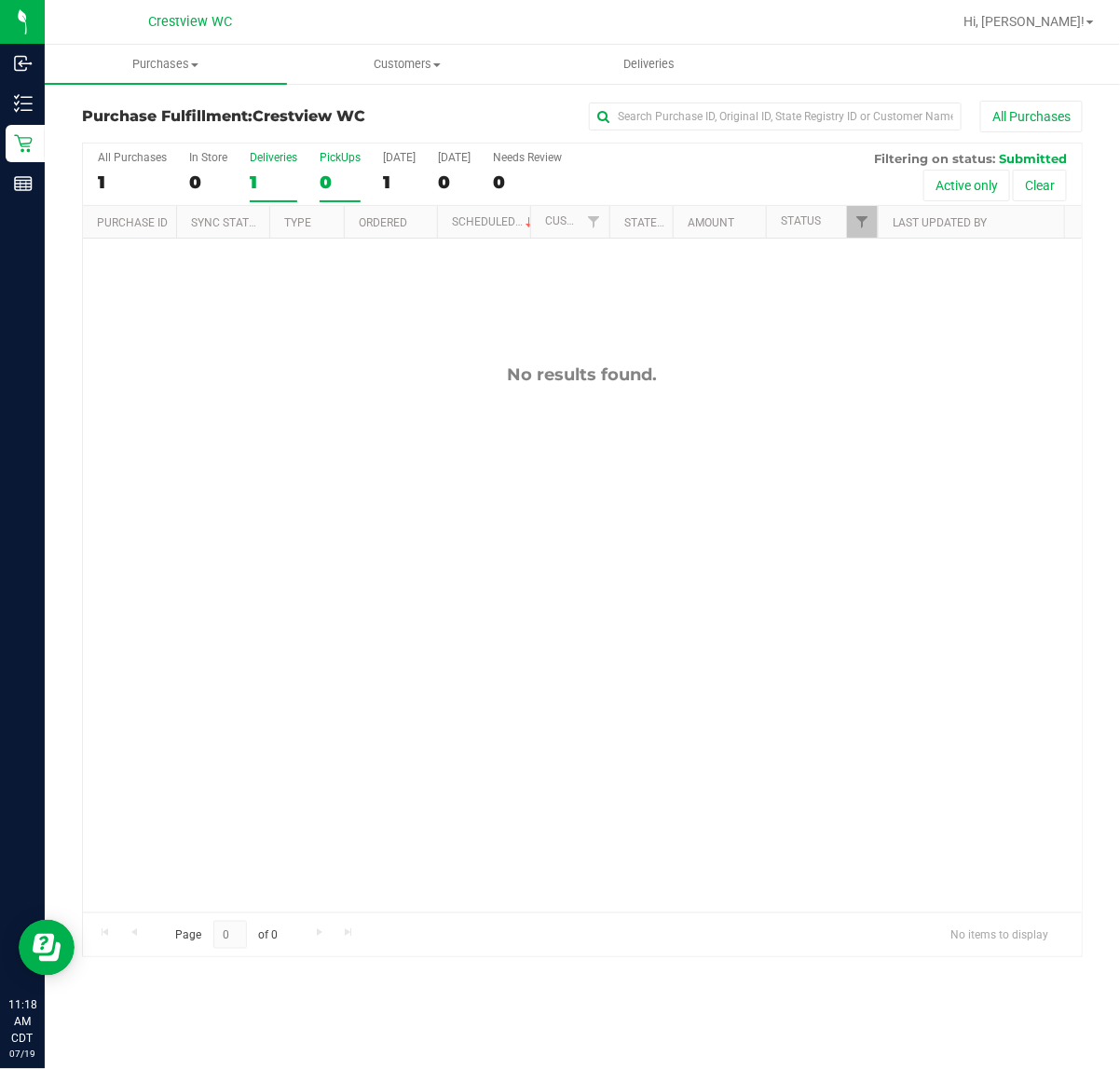 click on "Deliveries" at bounding box center [273, 158] 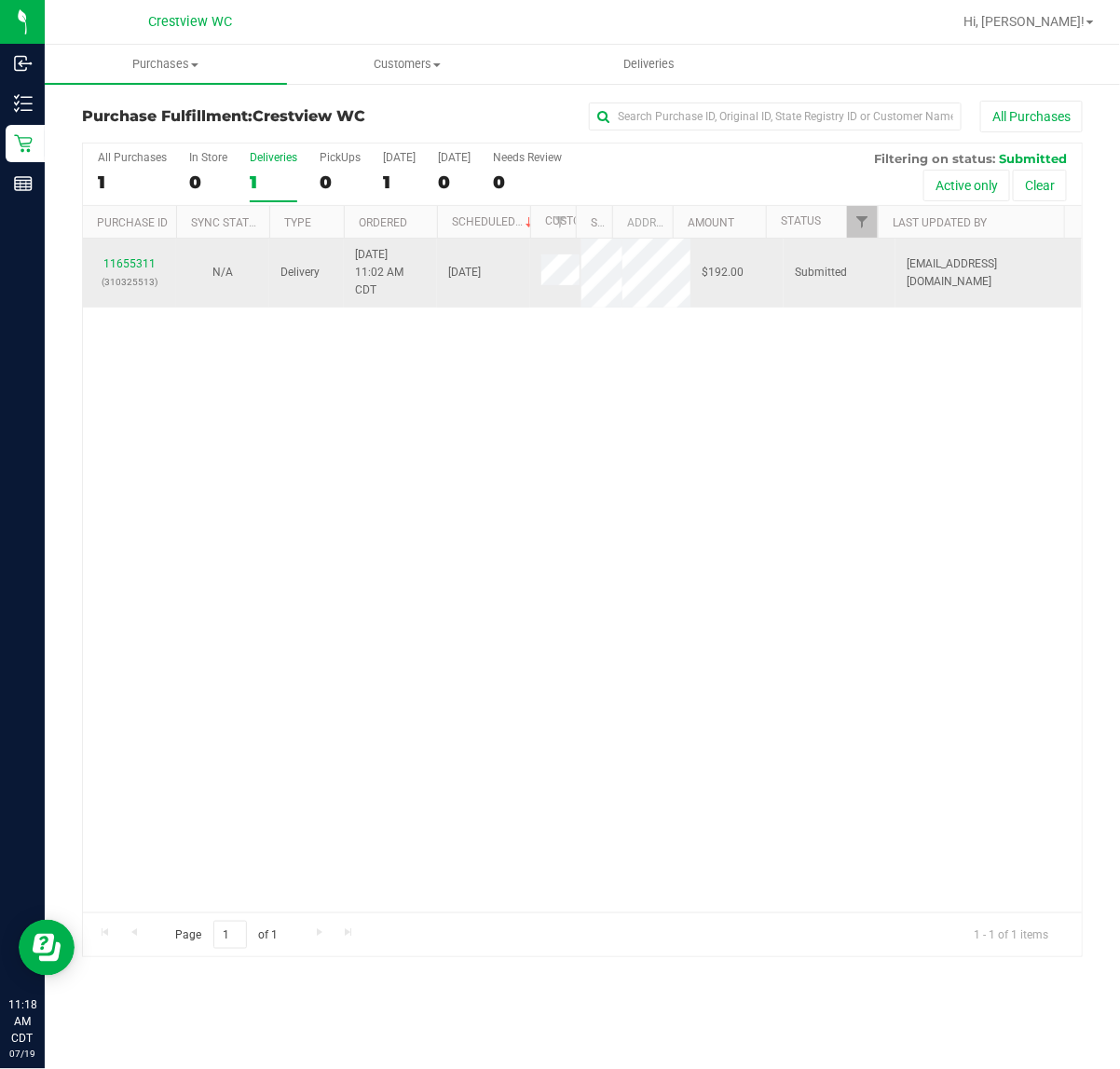 click on "11655311
(310325513)" at bounding box center [130, 273] 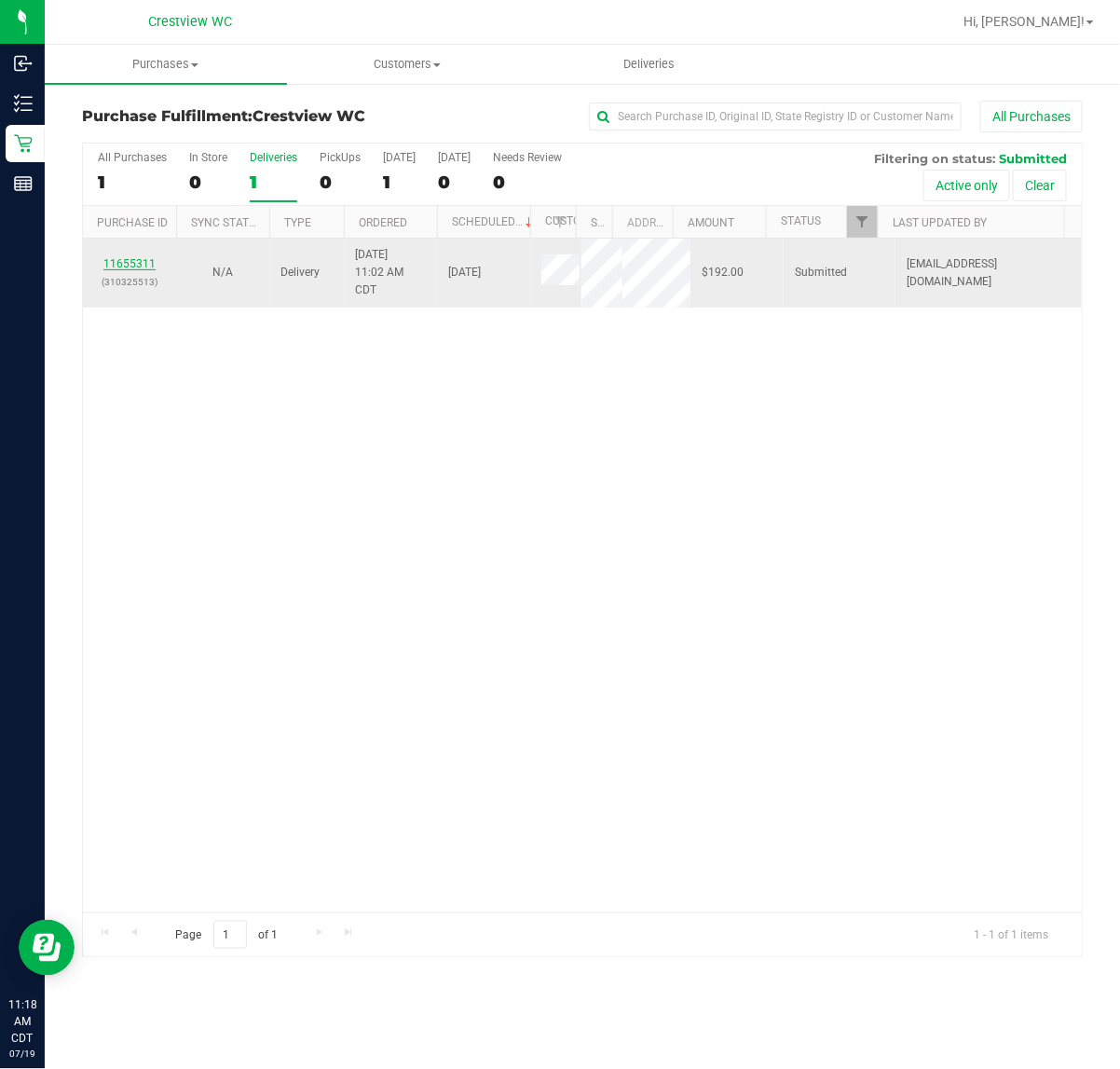 click on "11655311" at bounding box center [130, 264] 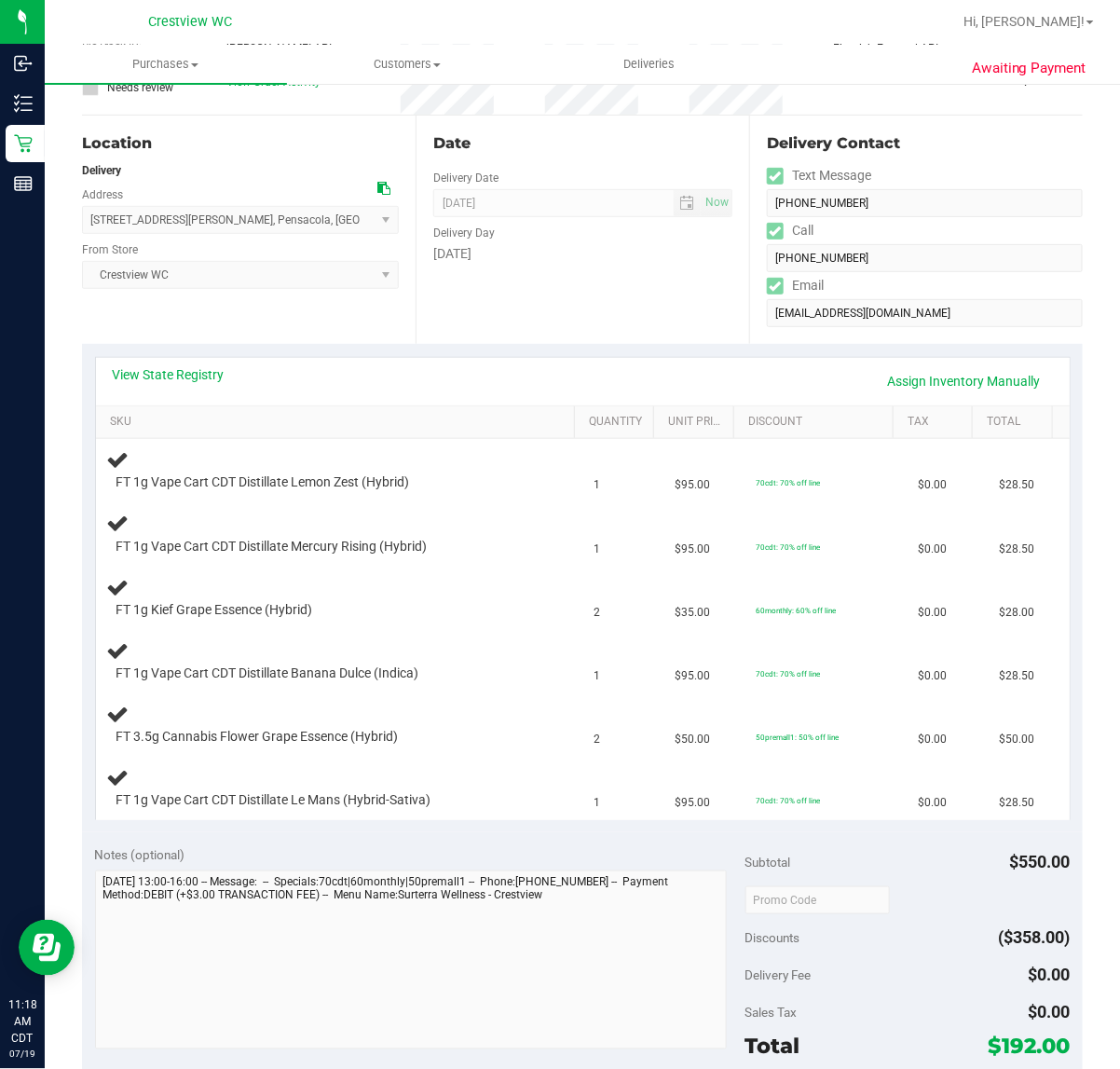 scroll, scrollTop: 116, scrollLeft: 0, axis: vertical 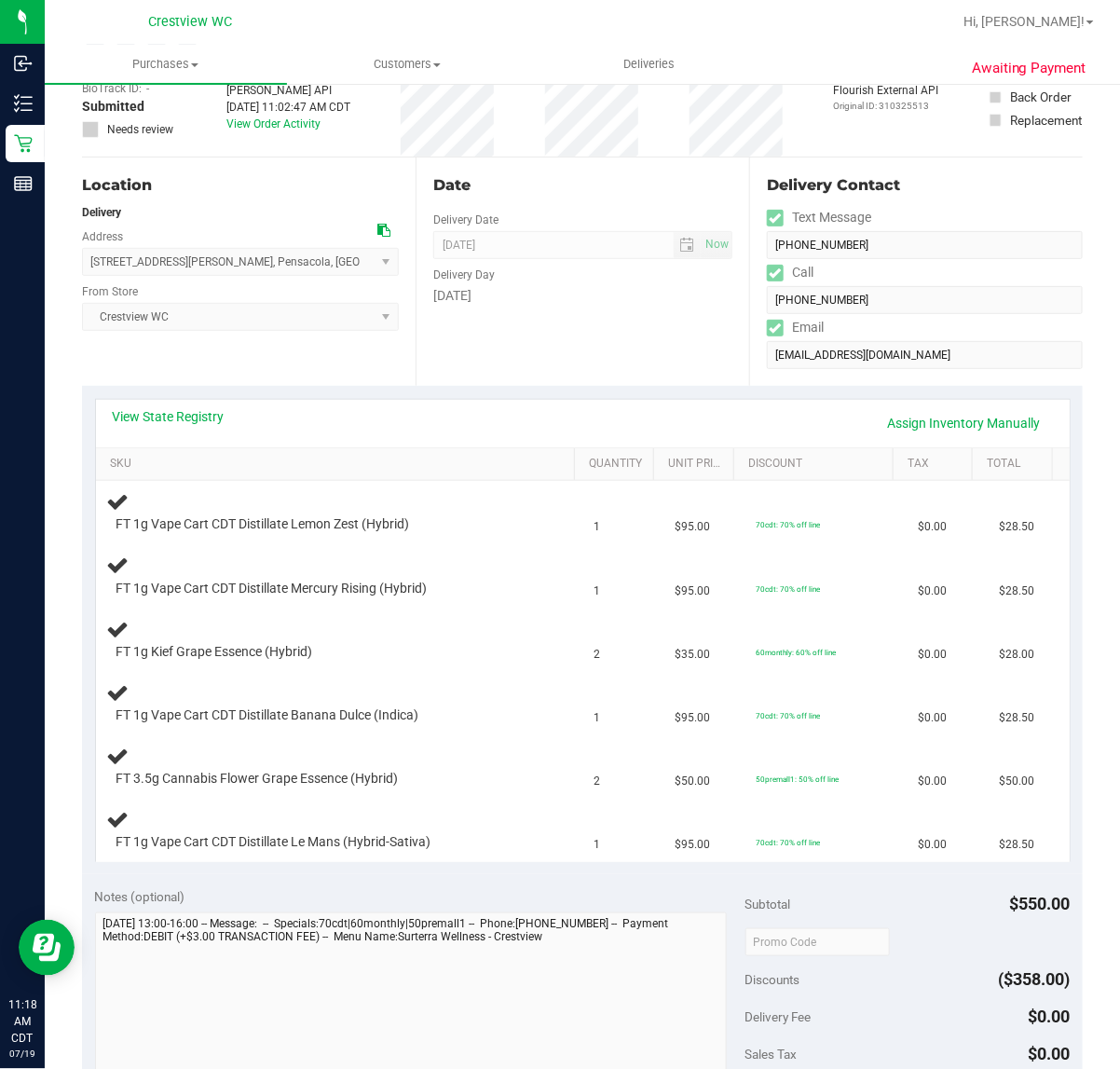 click on "Date
Delivery Date
07/19/2025
Now
07/19/2025 04:00 PM
Now
Delivery Day
Saturday" at bounding box center (582, 271) 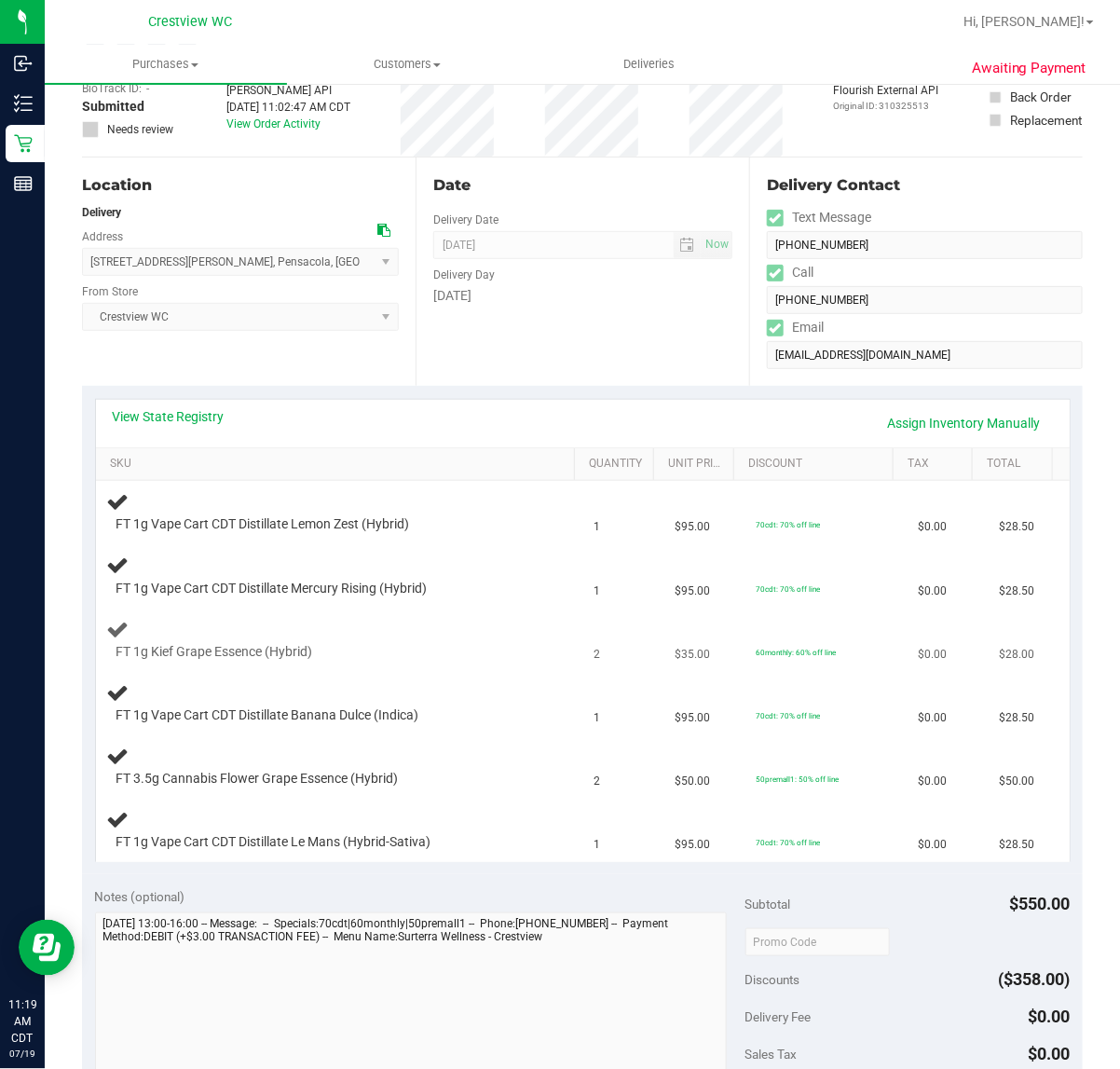 click on "FT 1g Kief Grape Essence (Hybrid)" at bounding box center (339, 640) 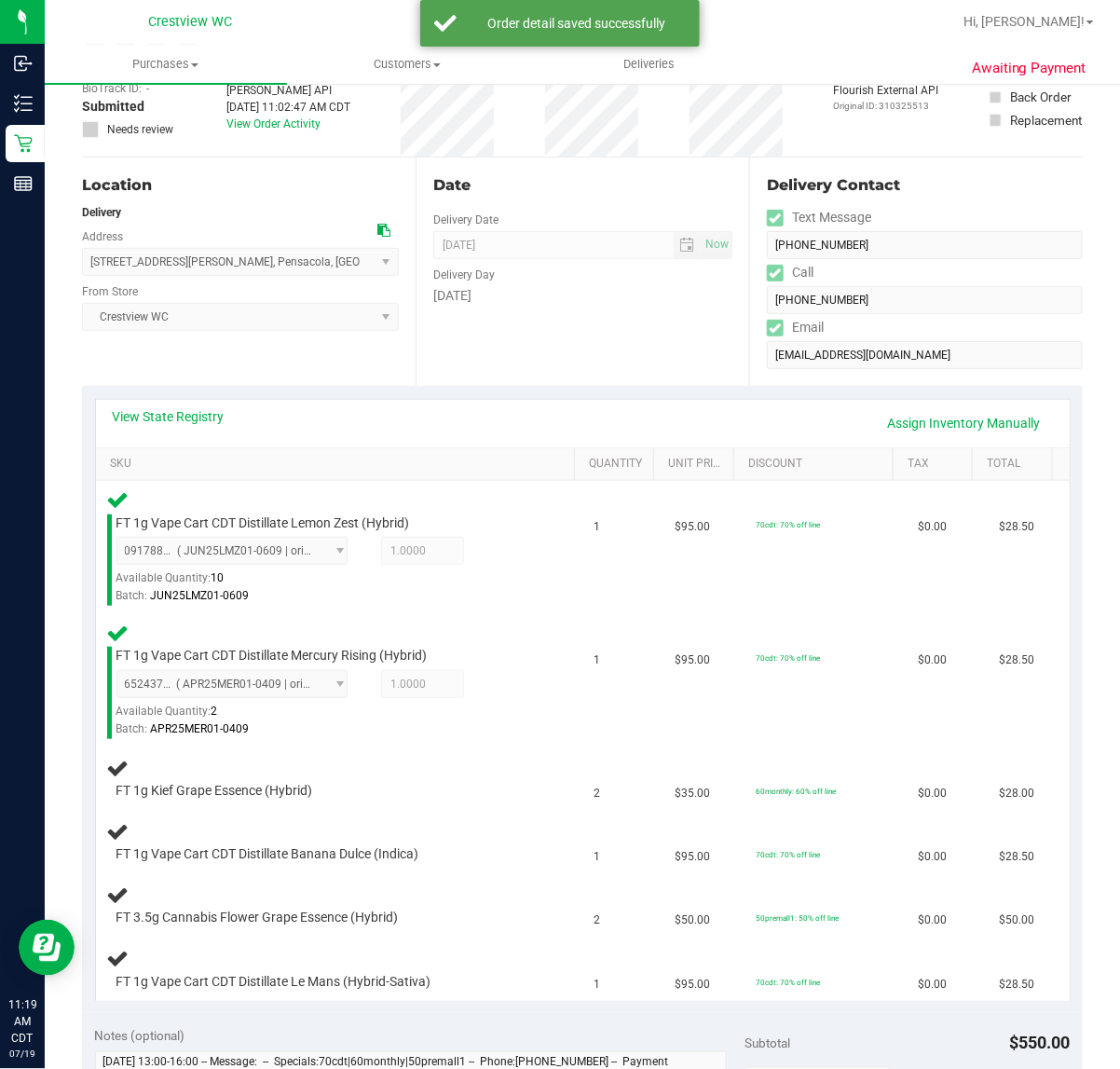 click on "Date
Delivery Date
07/19/2025
Now
07/19/2025 04:00 PM
Now
Delivery Day
Saturday" at bounding box center (582, 271) 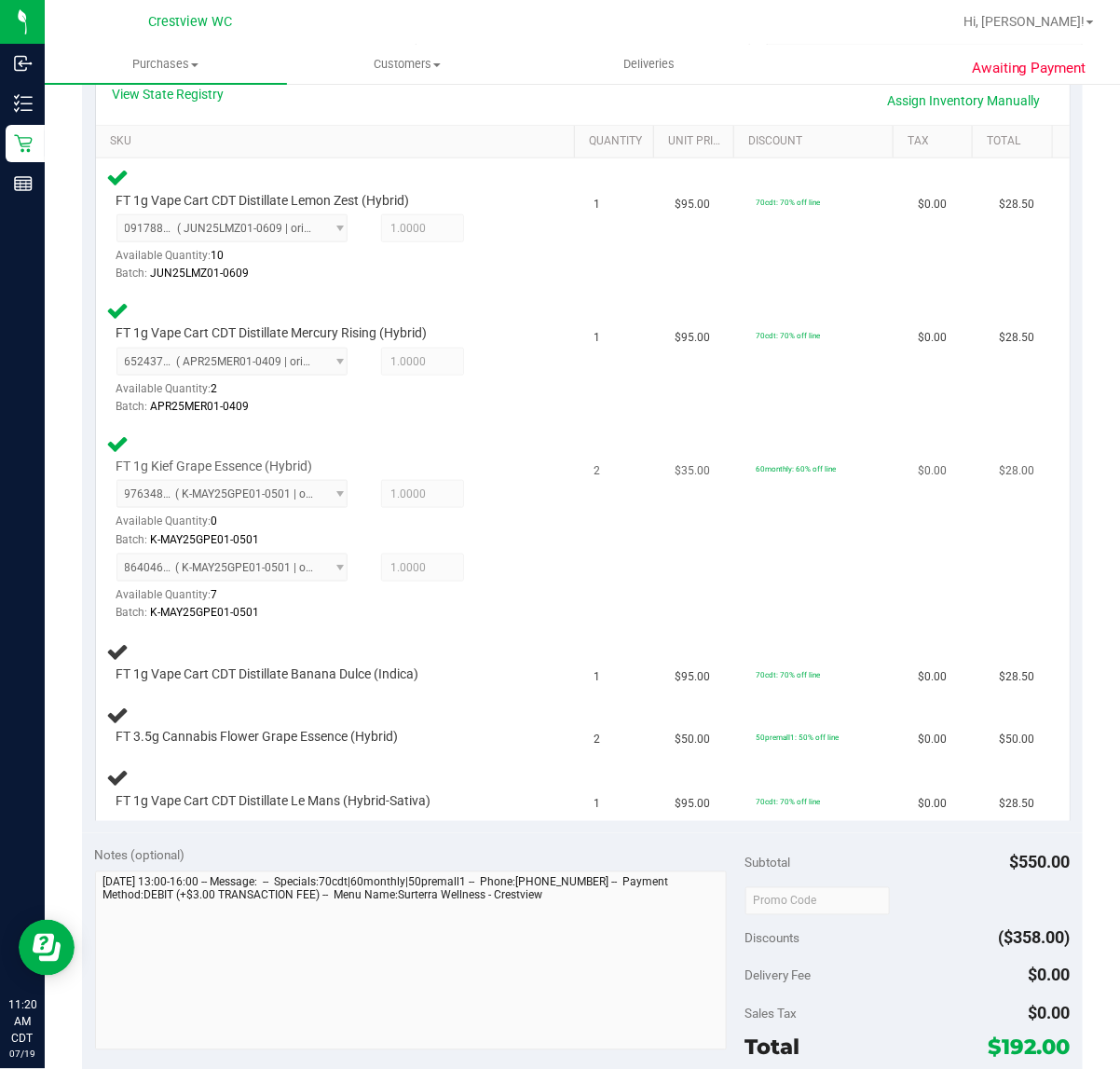 scroll, scrollTop: 466, scrollLeft: 0, axis: vertical 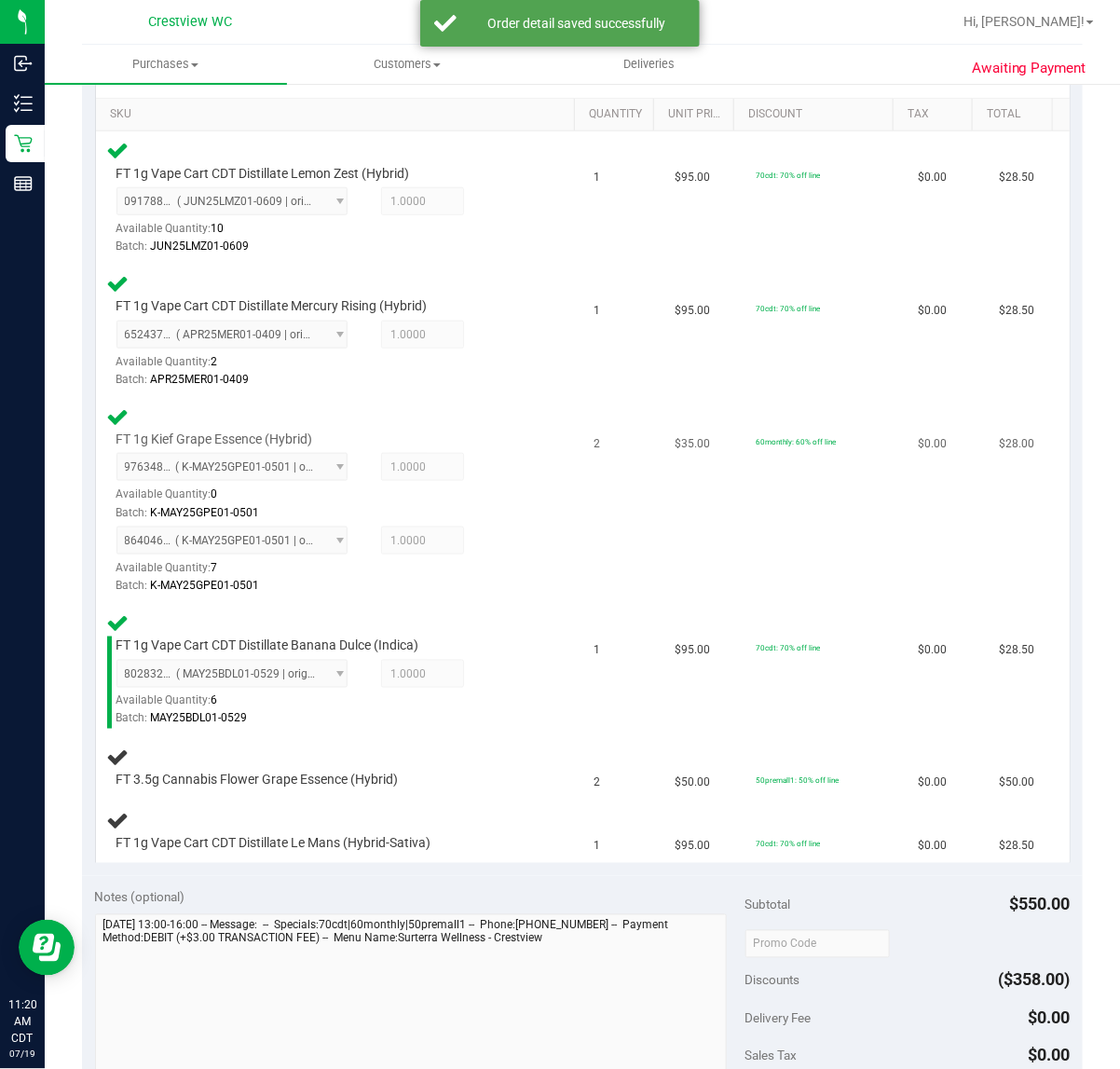 click on "8640464555483487
(
K-MAY25GPE01-0501 | orig: FLSRWGM-20250512-2247
)
8640464555483487
Available Quantity:  7
1.0000 1
Batch:
K-MAY25GPE01-0501" at bounding box center [325, 560] 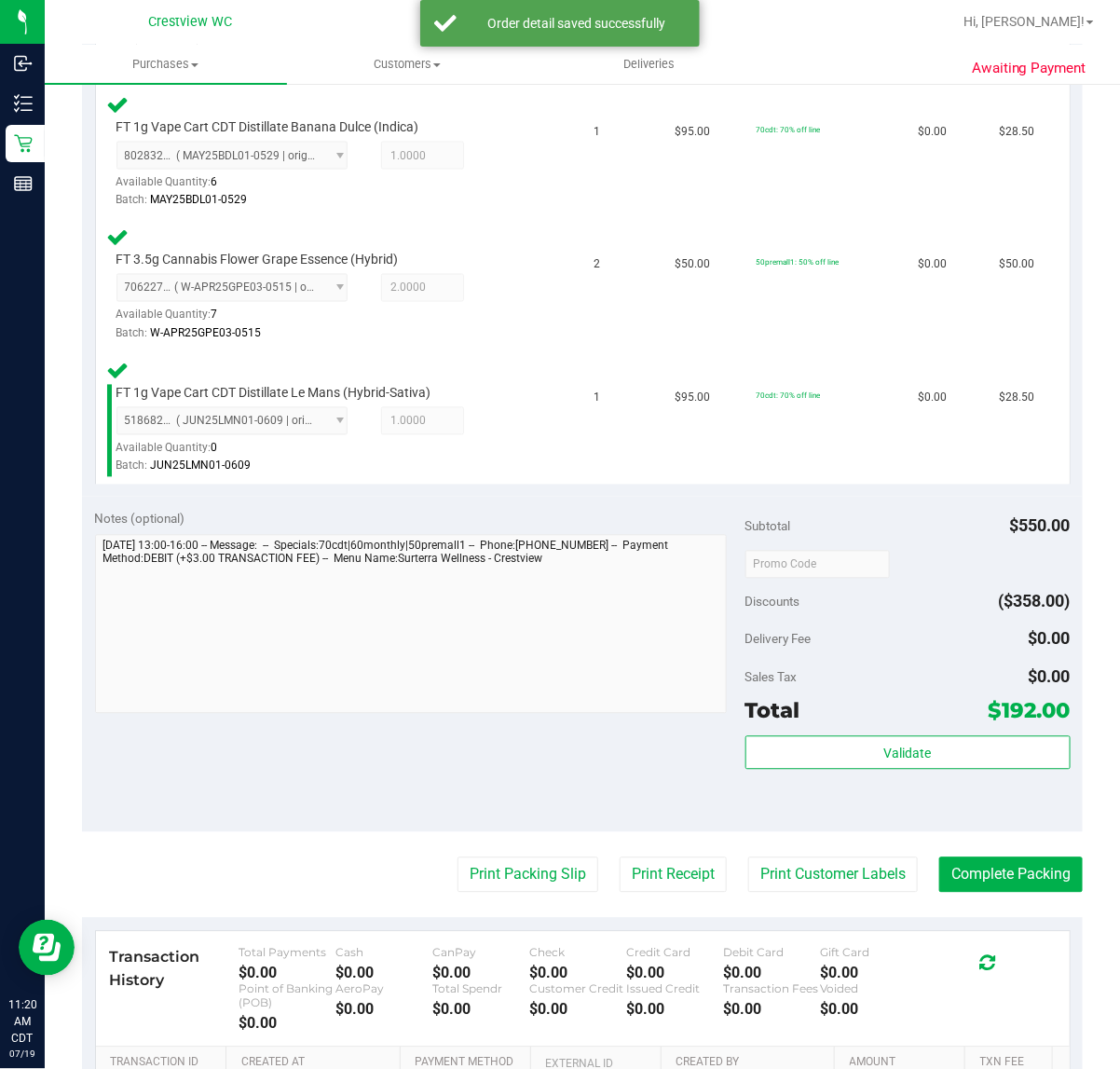 scroll, scrollTop: 1053, scrollLeft: 0, axis: vertical 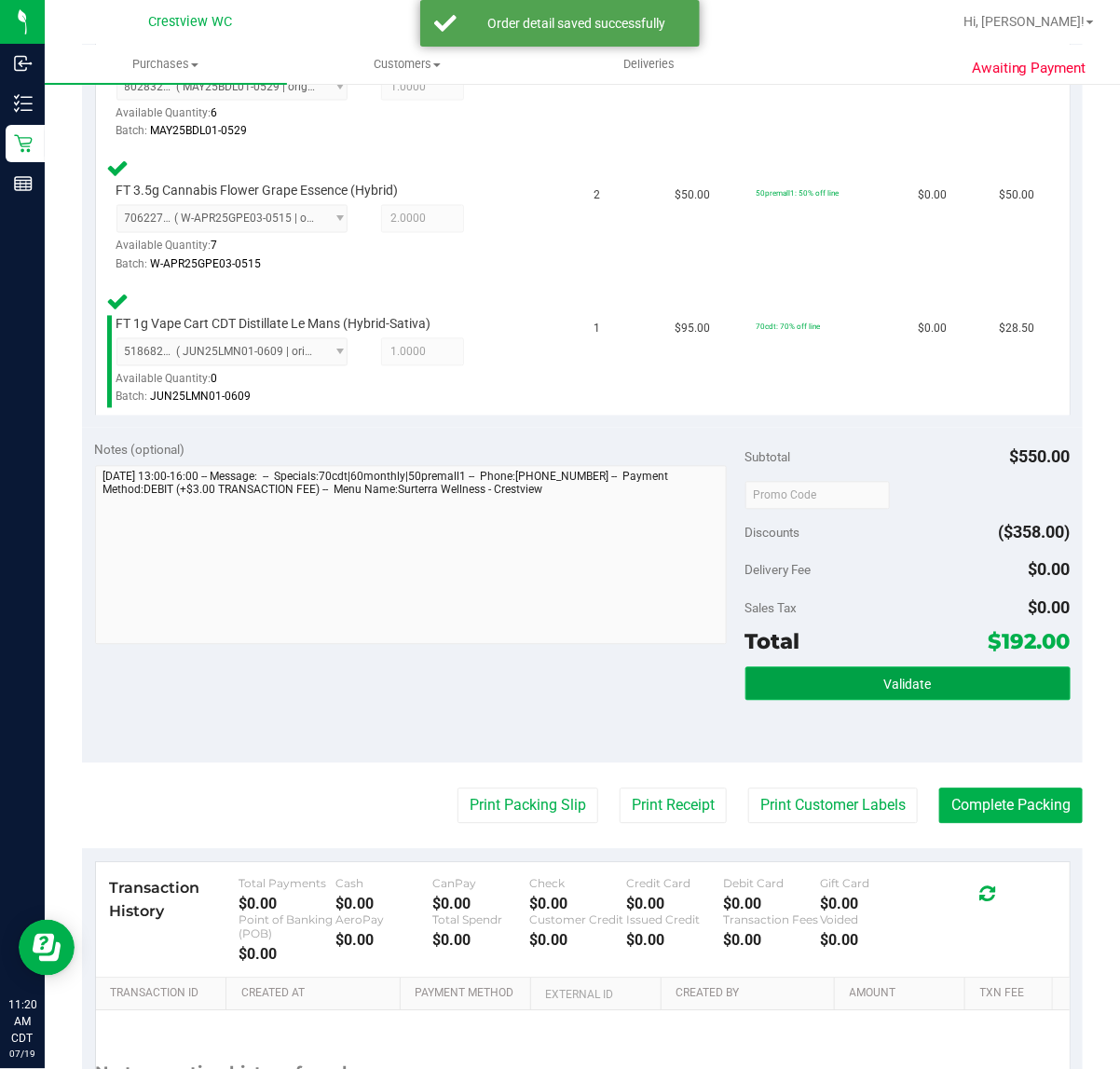 click on "Validate" at bounding box center (908, 685) 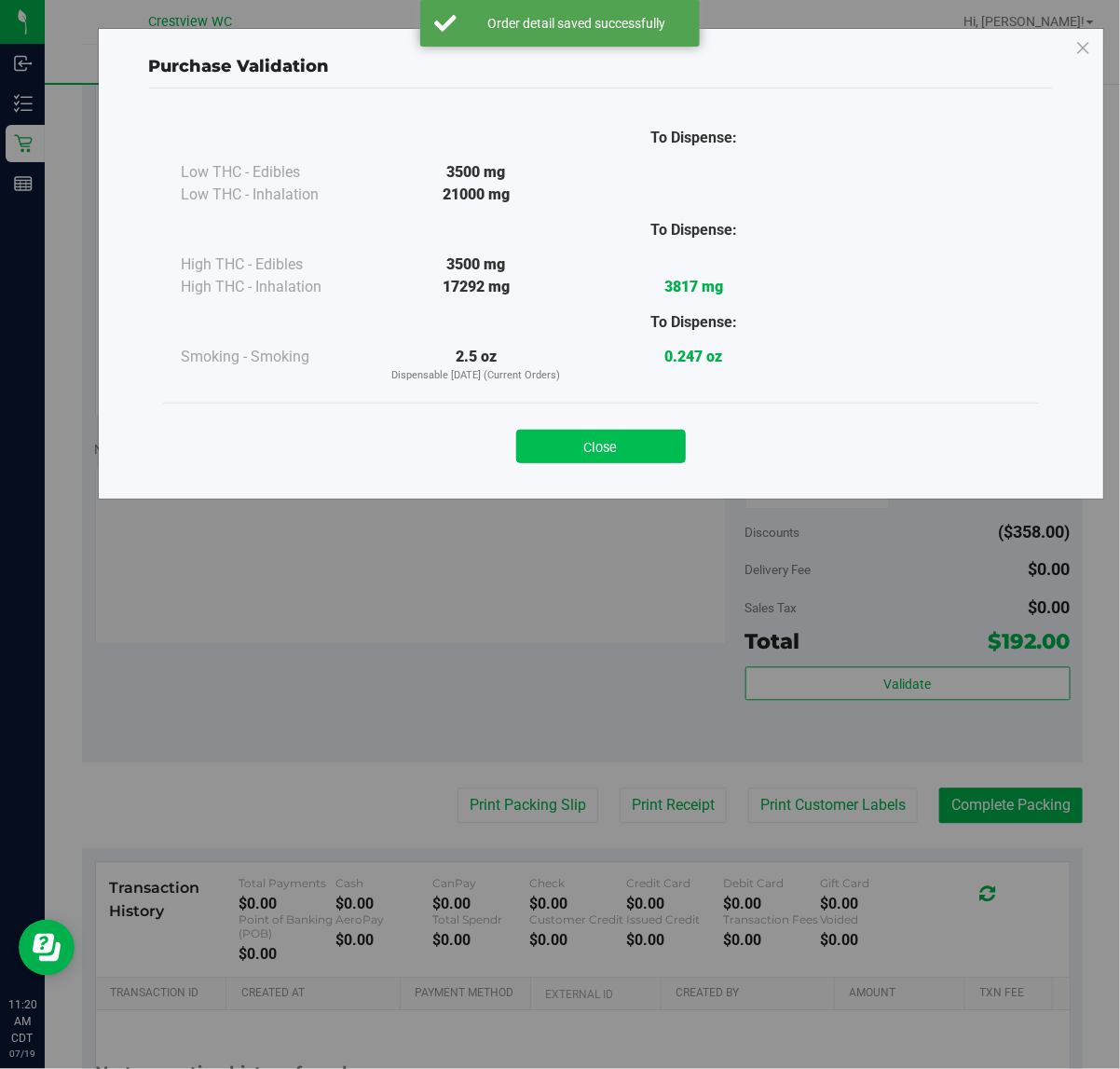 click on "Close" at bounding box center [601, 446] 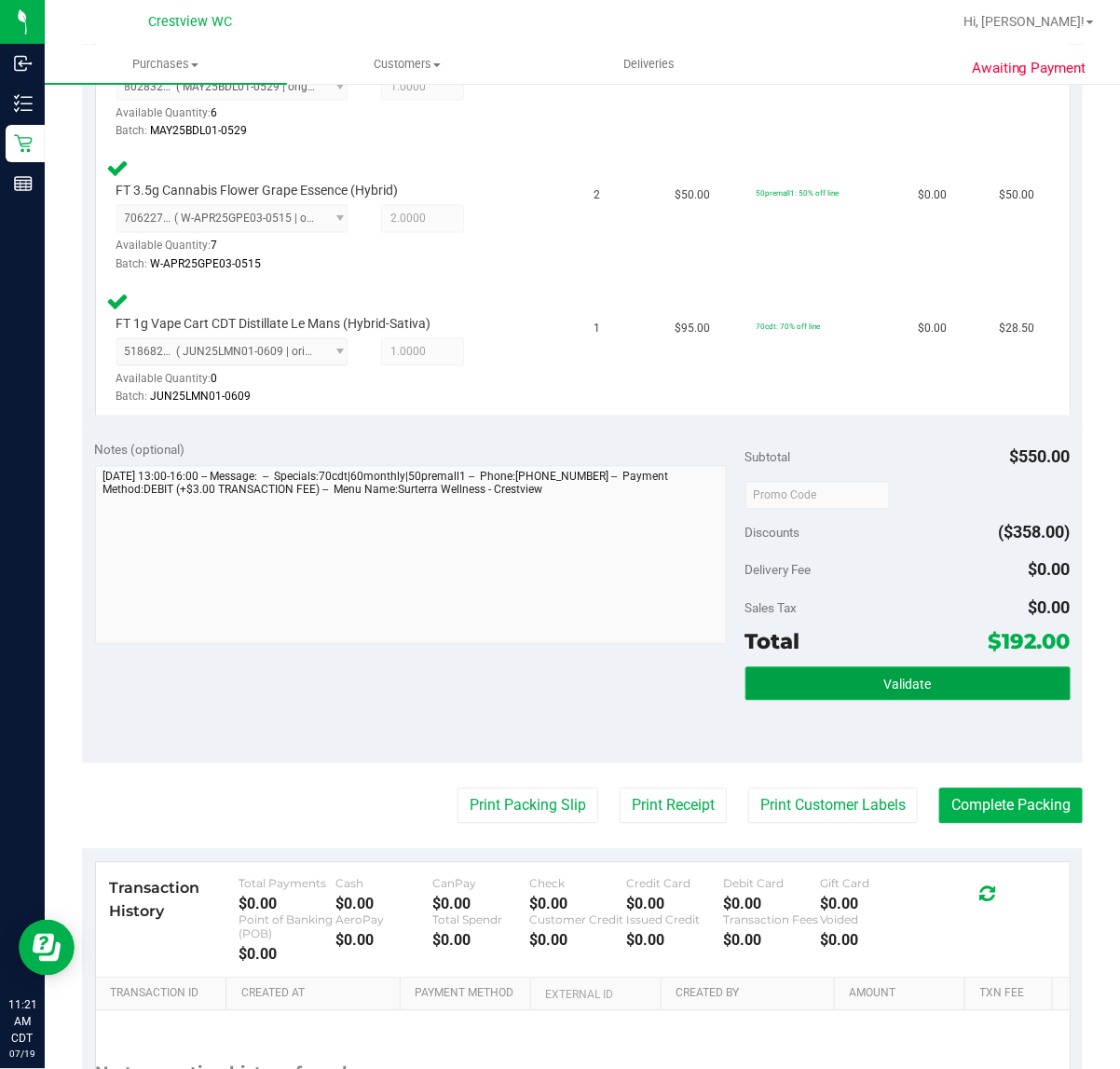 click on "Validate" at bounding box center [908, 685] 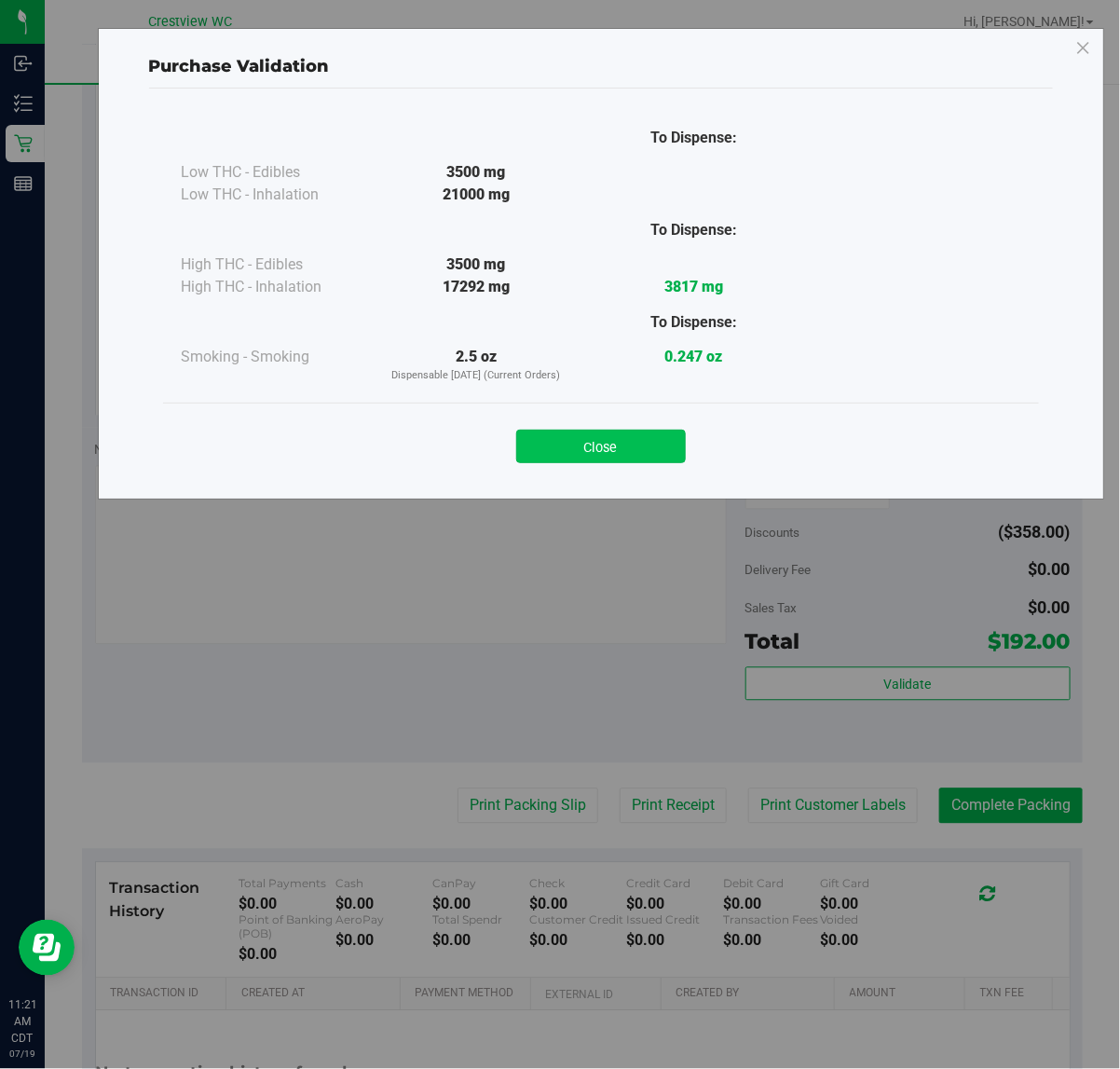 click on "Close" at bounding box center [601, 446] 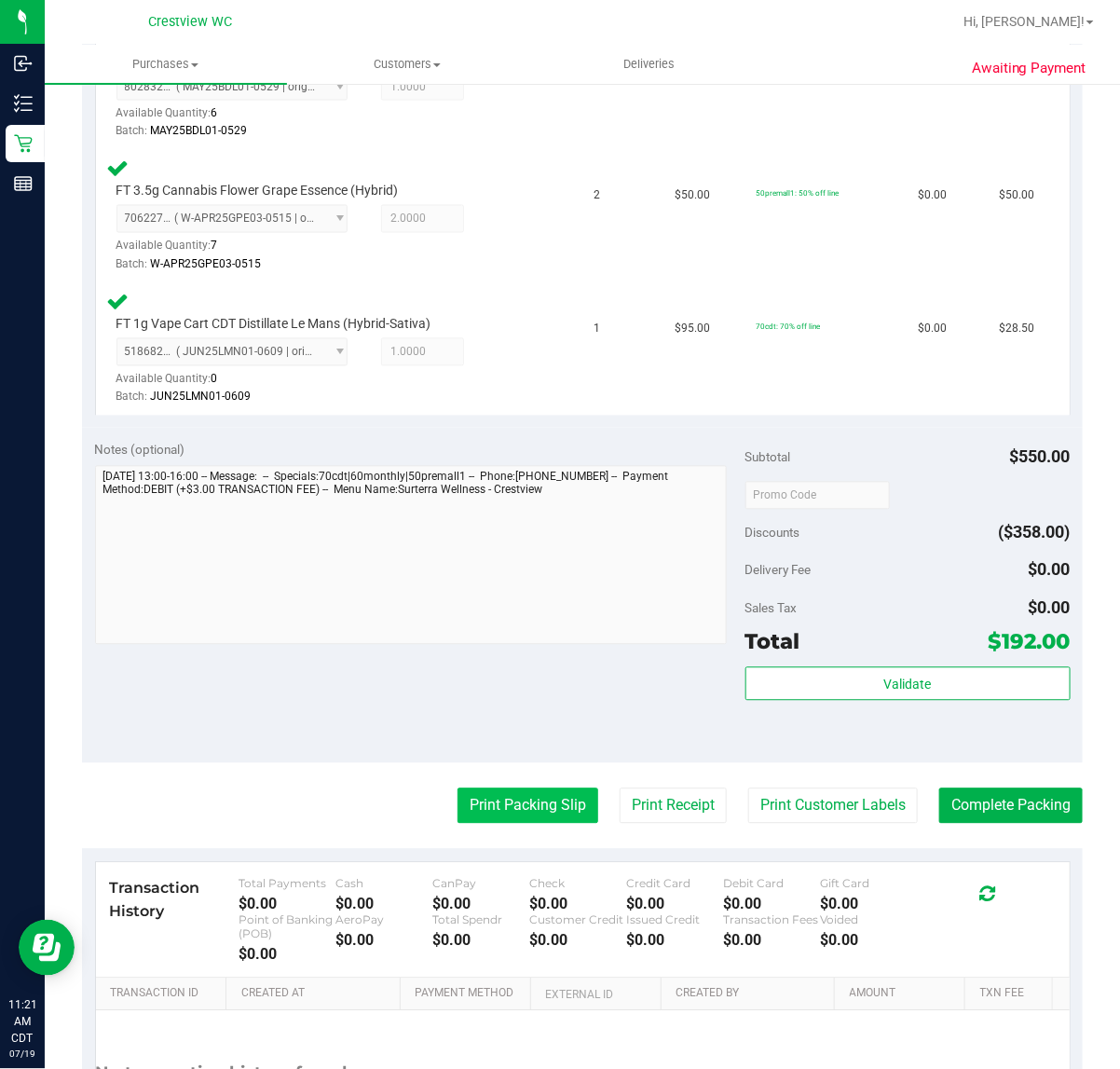 click on "Print Packing Slip" at bounding box center [527, 806] 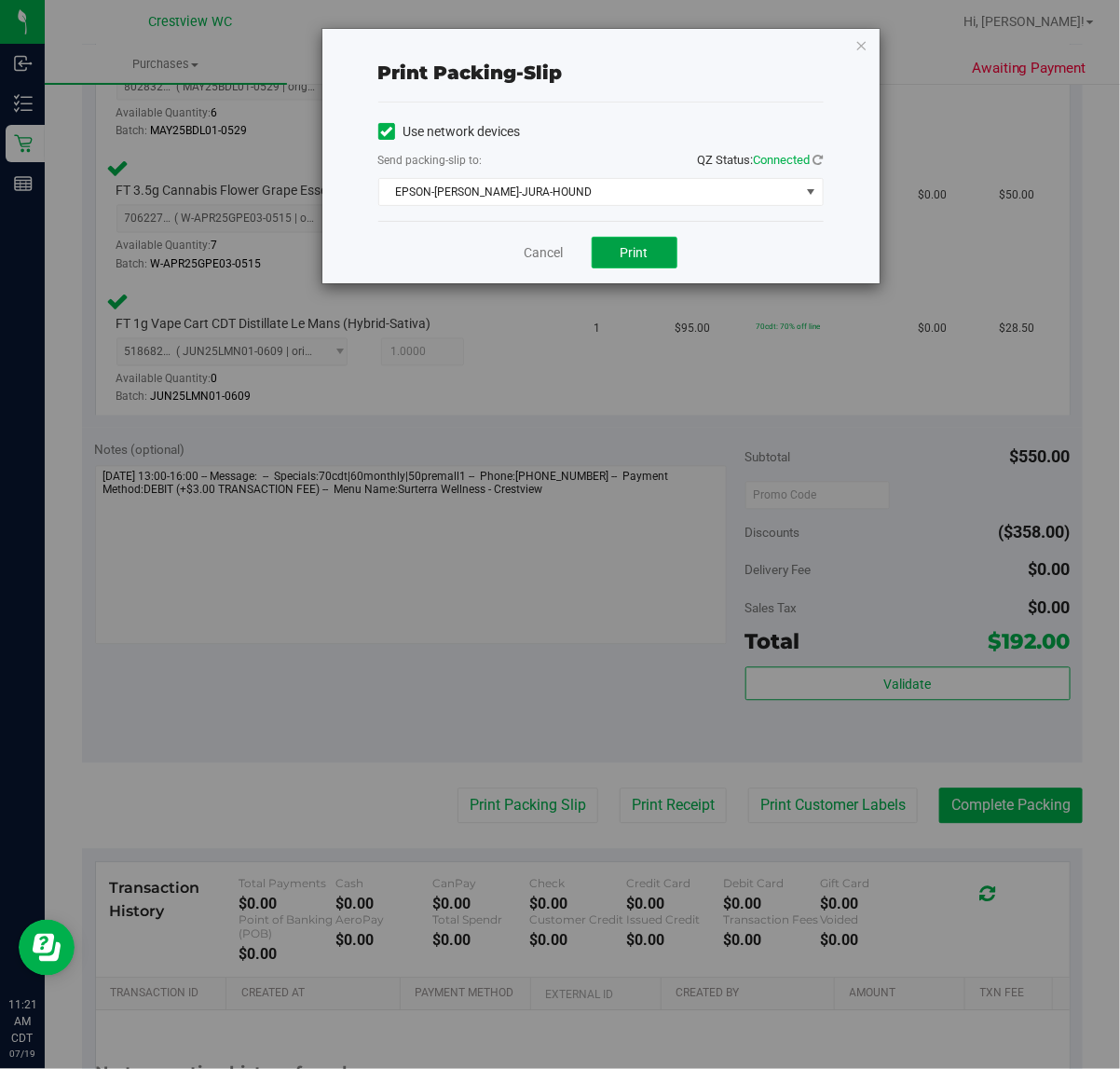 click on "Print" at bounding box center [635, 253] 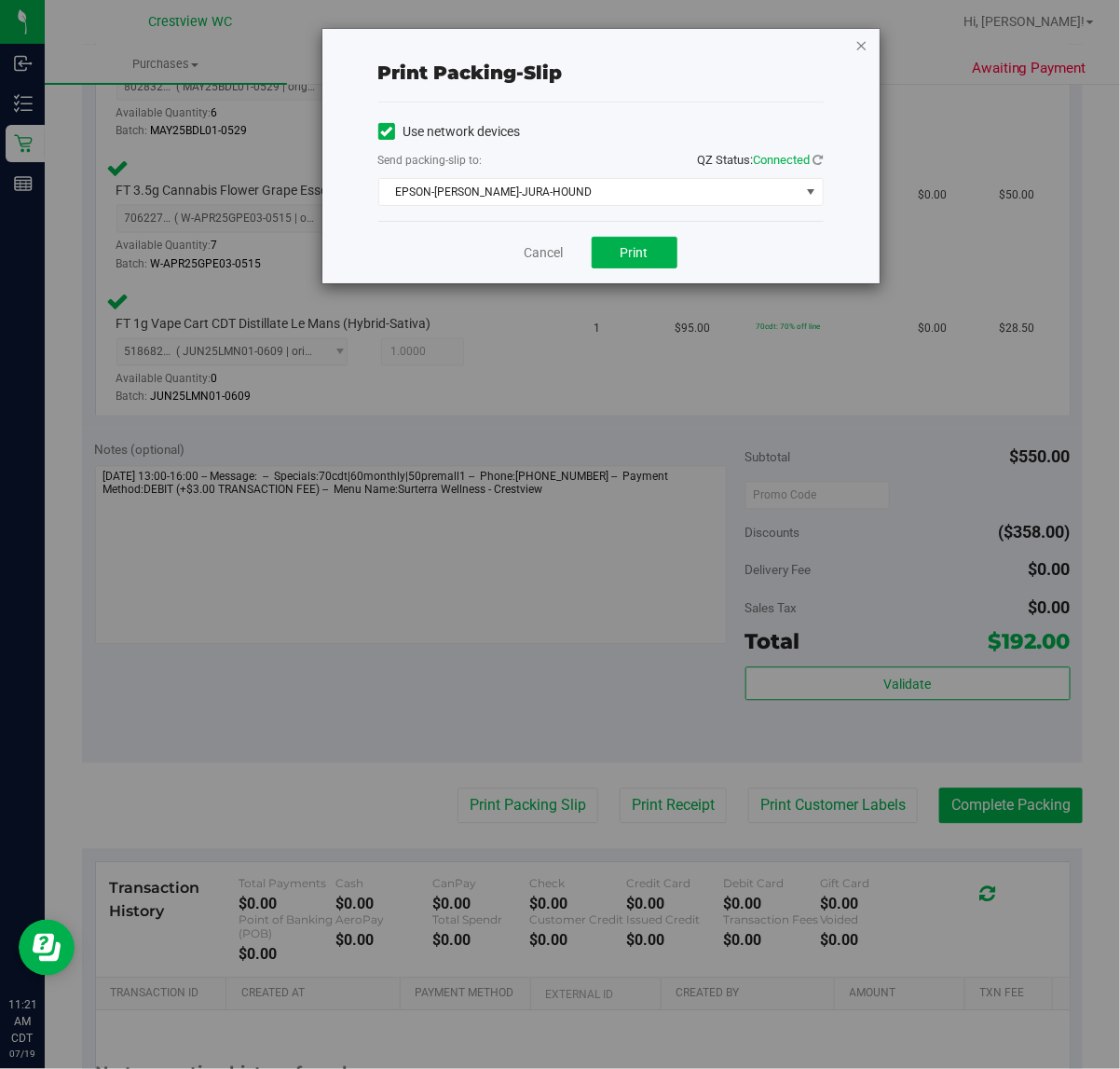 click at bounding box center [862, 45] 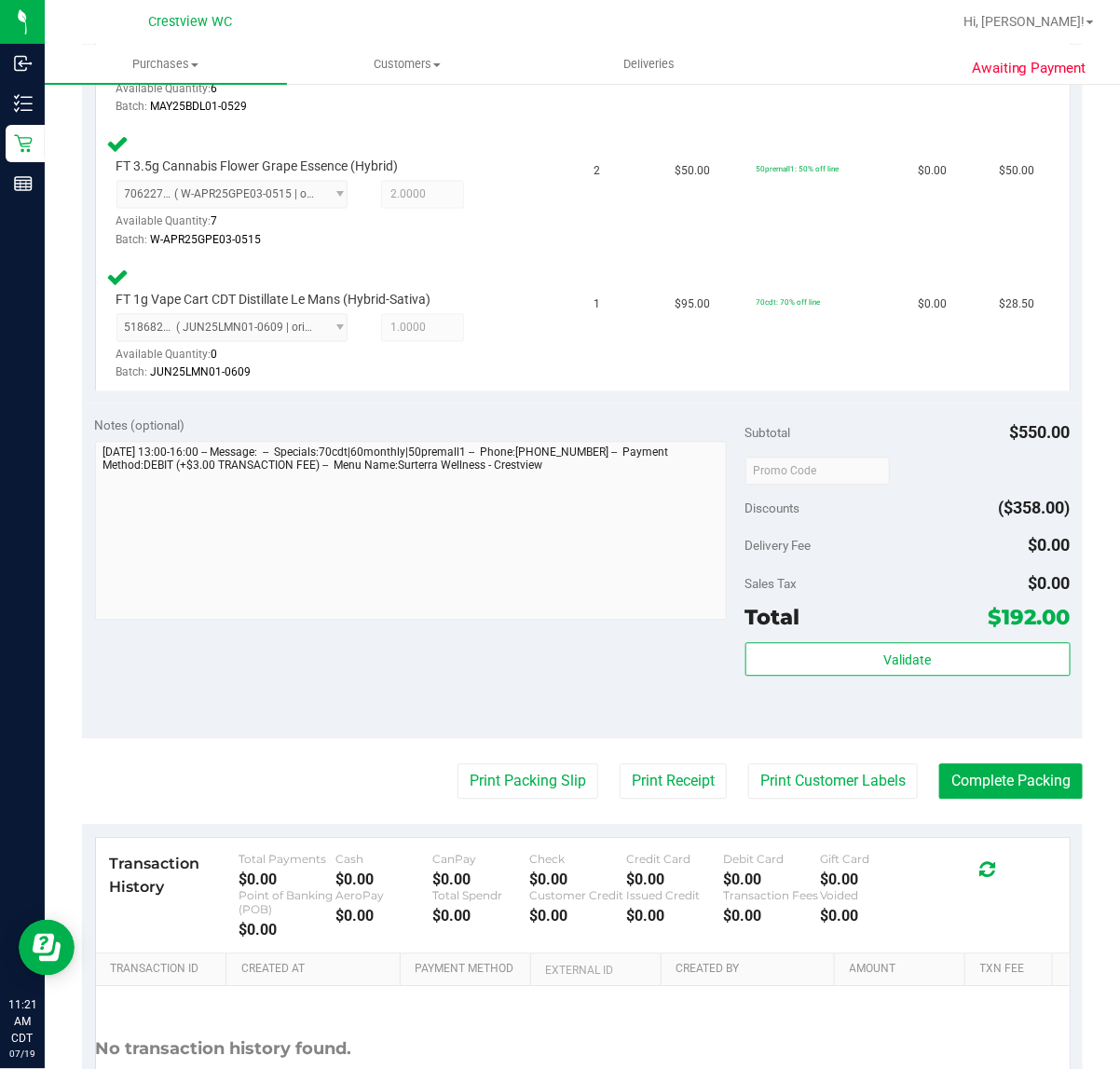 scroll, scrollTop: 1224, scrollLeft: 0, axis: vertical 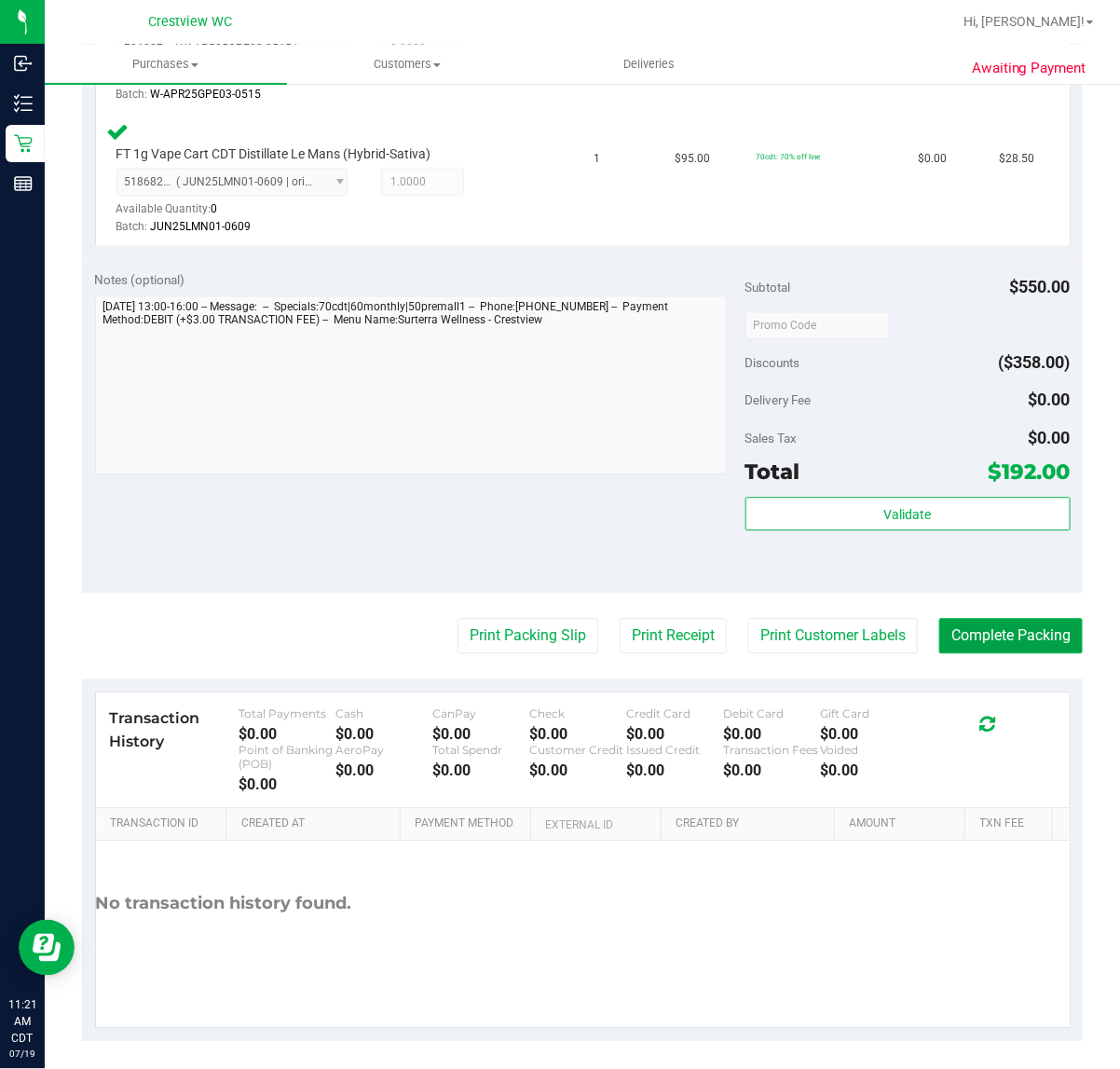 click on "Complete Packing" at bounding box center [1011, 636] 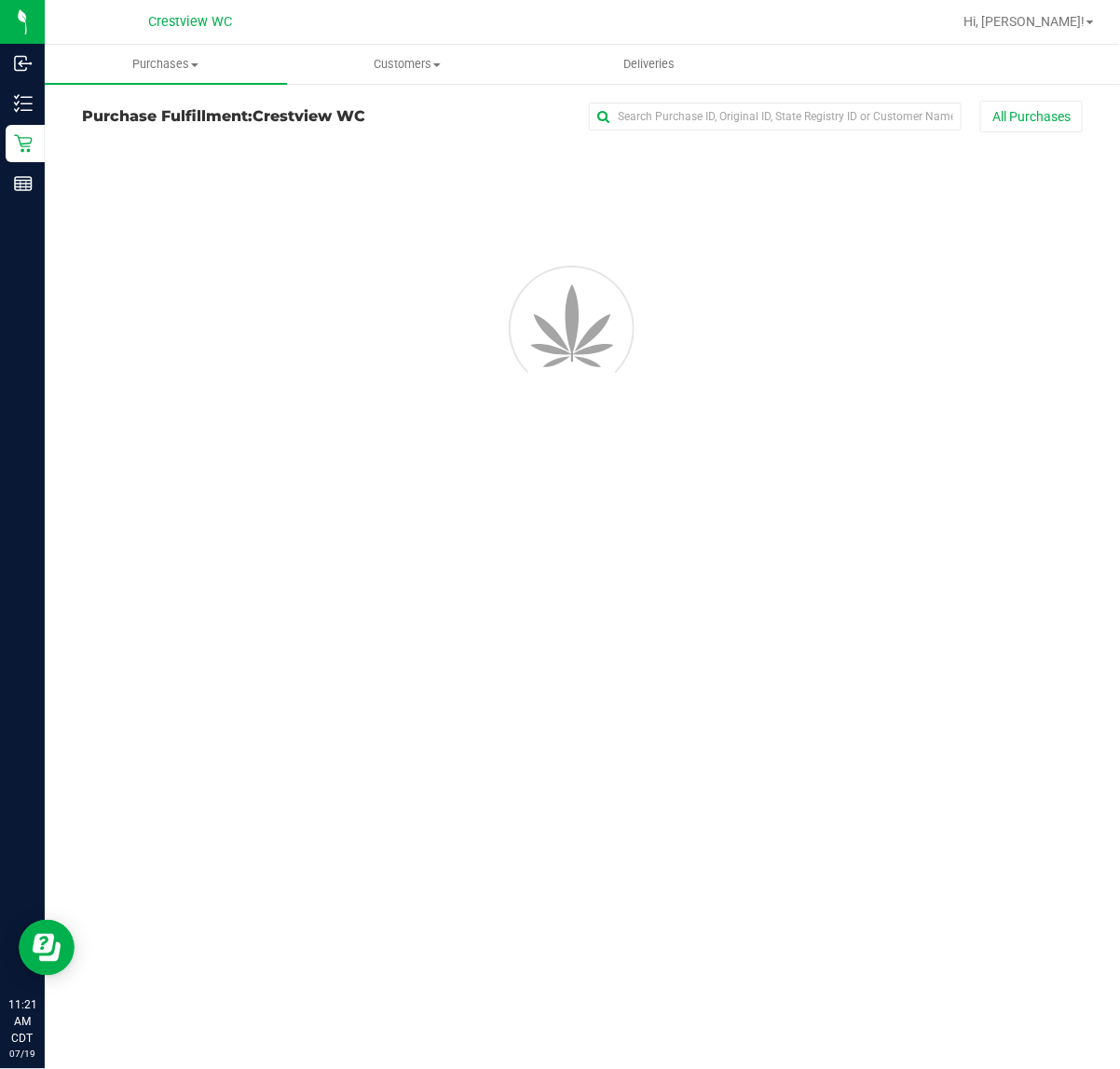 scroll, scrollTop: 0, scrollLeft: 0, axis: both 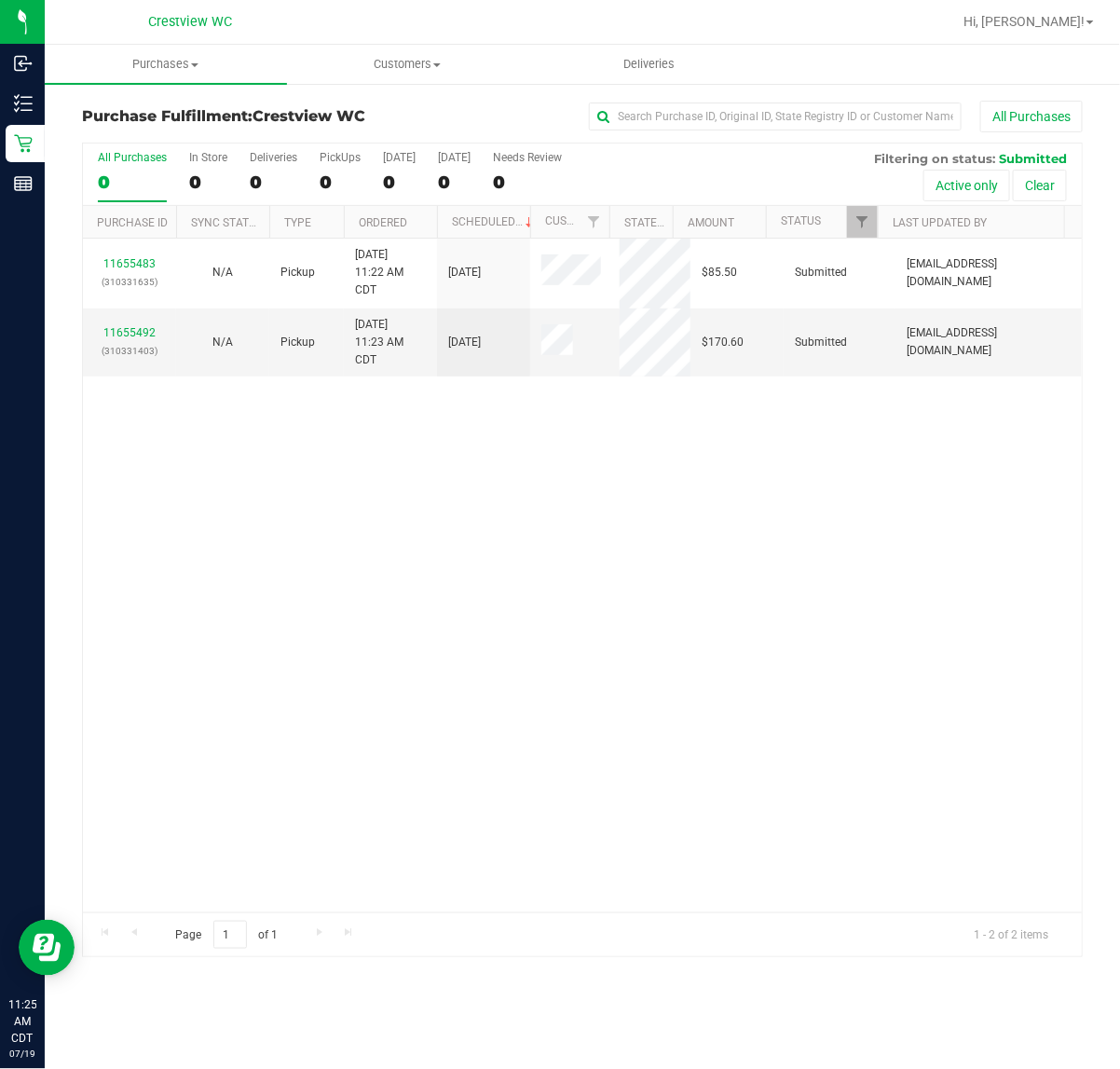 click on "11655483
(310331635)
N/A
Pickup 7/19/2025 11:22 AM CDT 7/19/2025
$85.50
Submitted abe+parallel@iheartjane.com
11655492
(310331403)
N/A
Pickup 7/19/2025 11:23 AM CDT 7/19/2025
$170.60
Submitted abe+parallel@iheartjane.com" at bounding box center (582, 575) 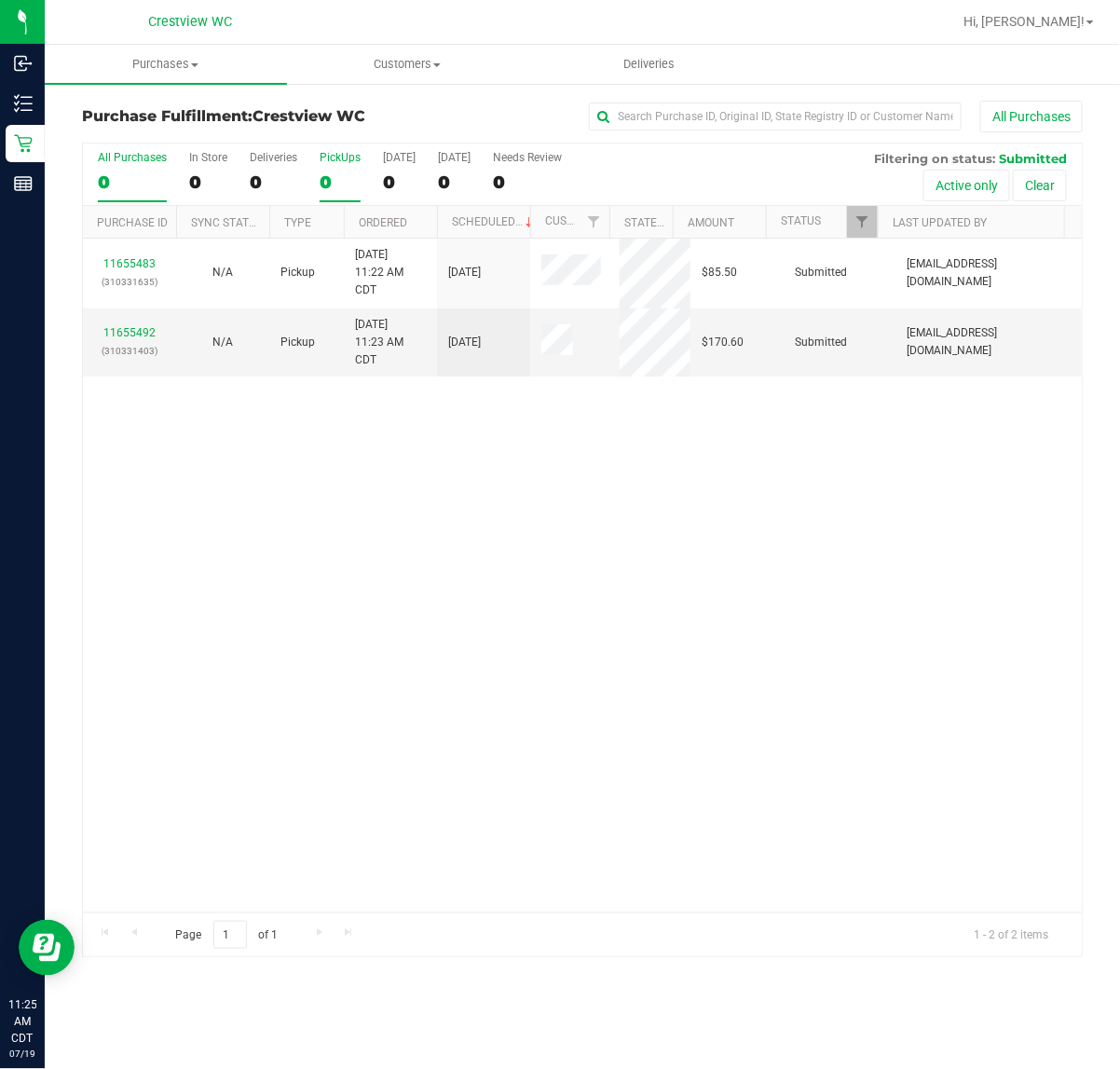 click on "PickUps" at bounding box center (340, 158) 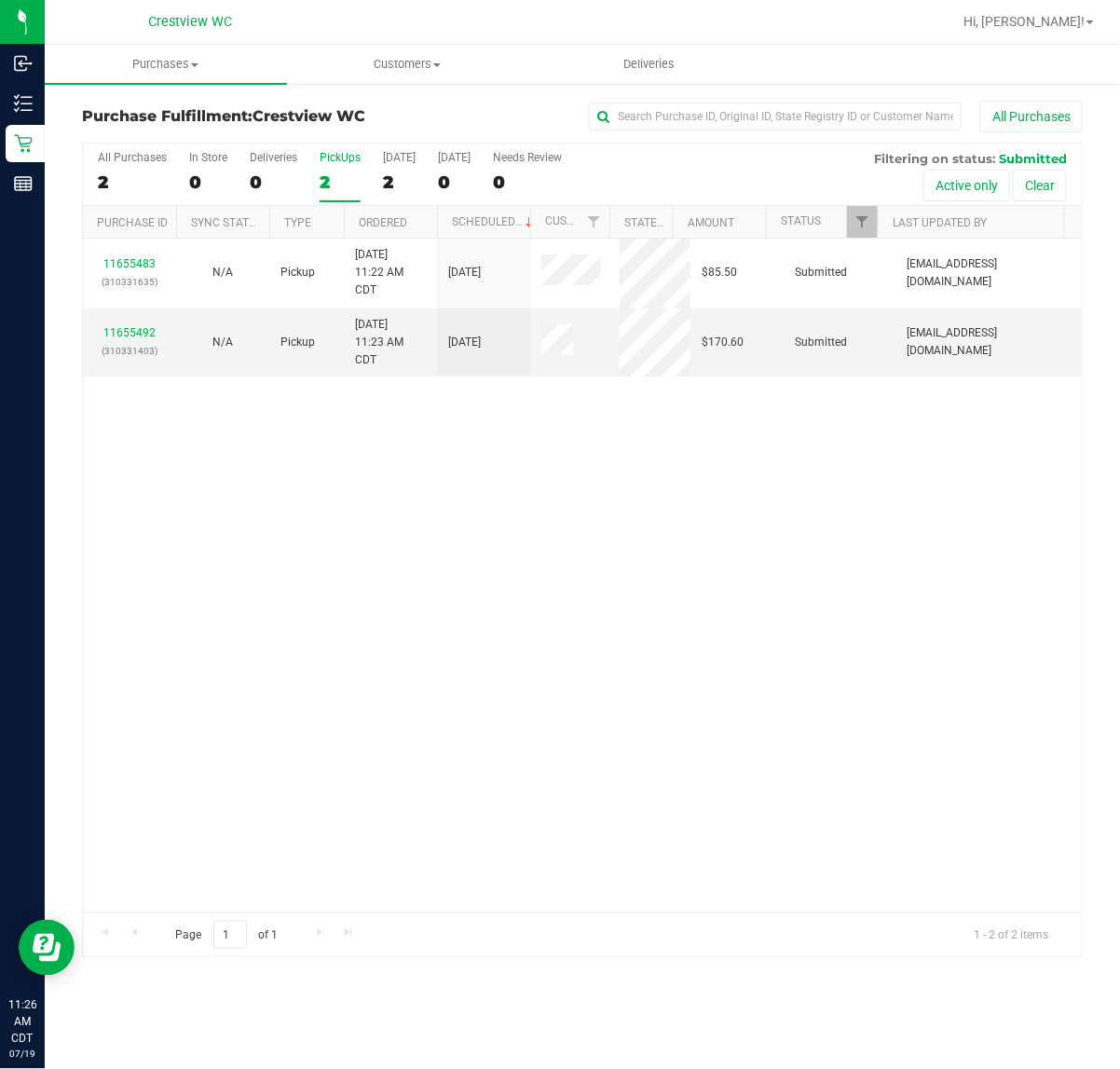 click on "11655483
(310331635)
N/A
Pickup 7/19/2025 11:22 AM CDT 7/19/2025
$85.50
Submitted abe+parallel@iheartjane.com
11655492
(310331403)
N/A
Pickup 7/19/2025 11:23 AM CDT 7/19/2025
$170.60
Submitted abe+parallel@iheartjane.com" at bounding box center [582, 575] 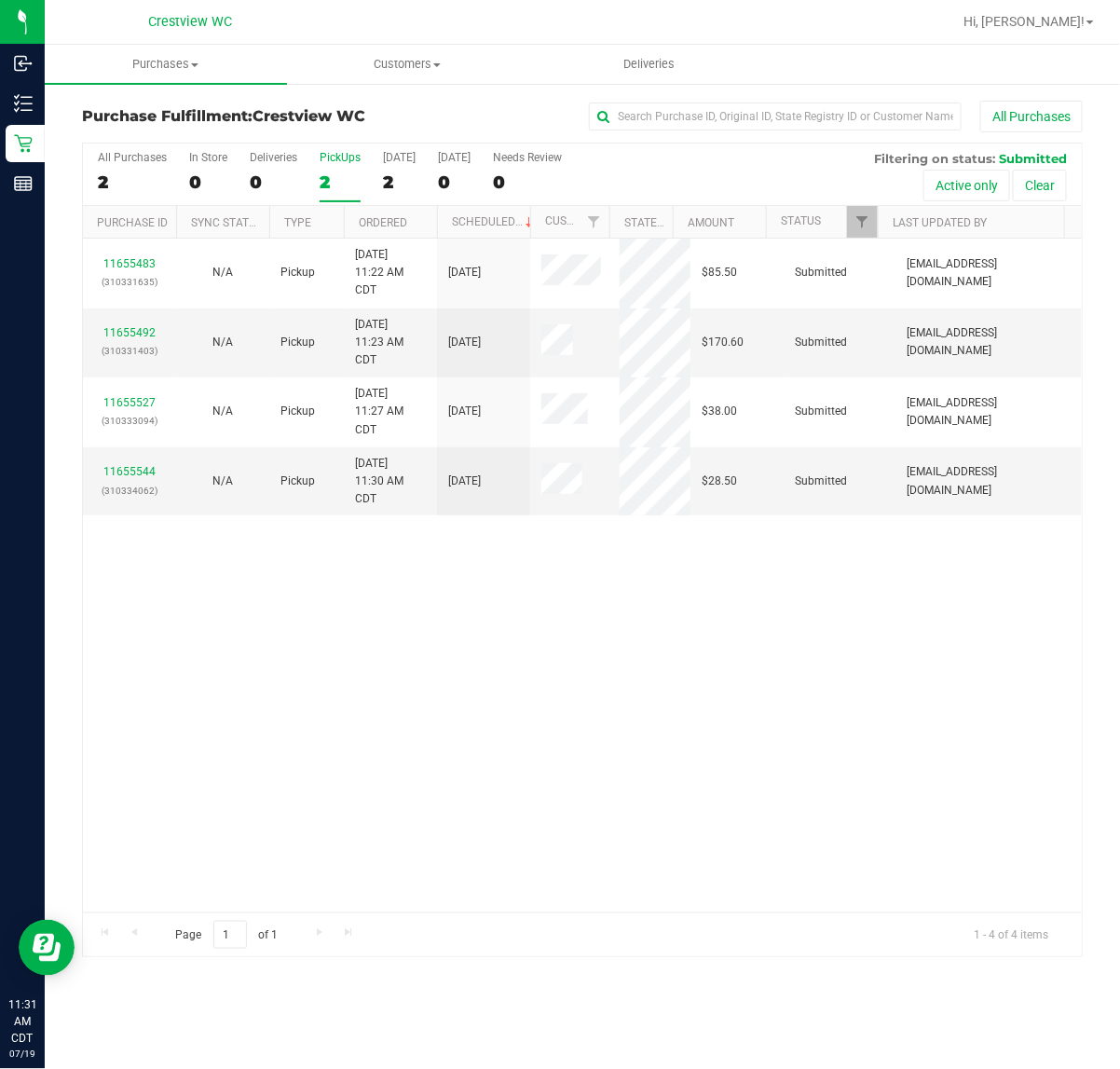 click on "11655483
(310331635)
N/A
Pickup 7/19/2025 11:22 AM CDT 7/19/2025
$85.50
Submitted abe+parallel@iheartjane.com
11655492
(310331403)
N/A
Pickup 7/19/2025 11:23 AM CDT 7/19/2025
$170.60
Submitted abe+parallel@iheartjane.com
11655527
(310333094)
N/A
Pickup 7/19/2025 11:27 AM CDT 7/19/2025
$38.00
Submitted abe+parallel@iheartjane.com" at bounding box center [582, 575] 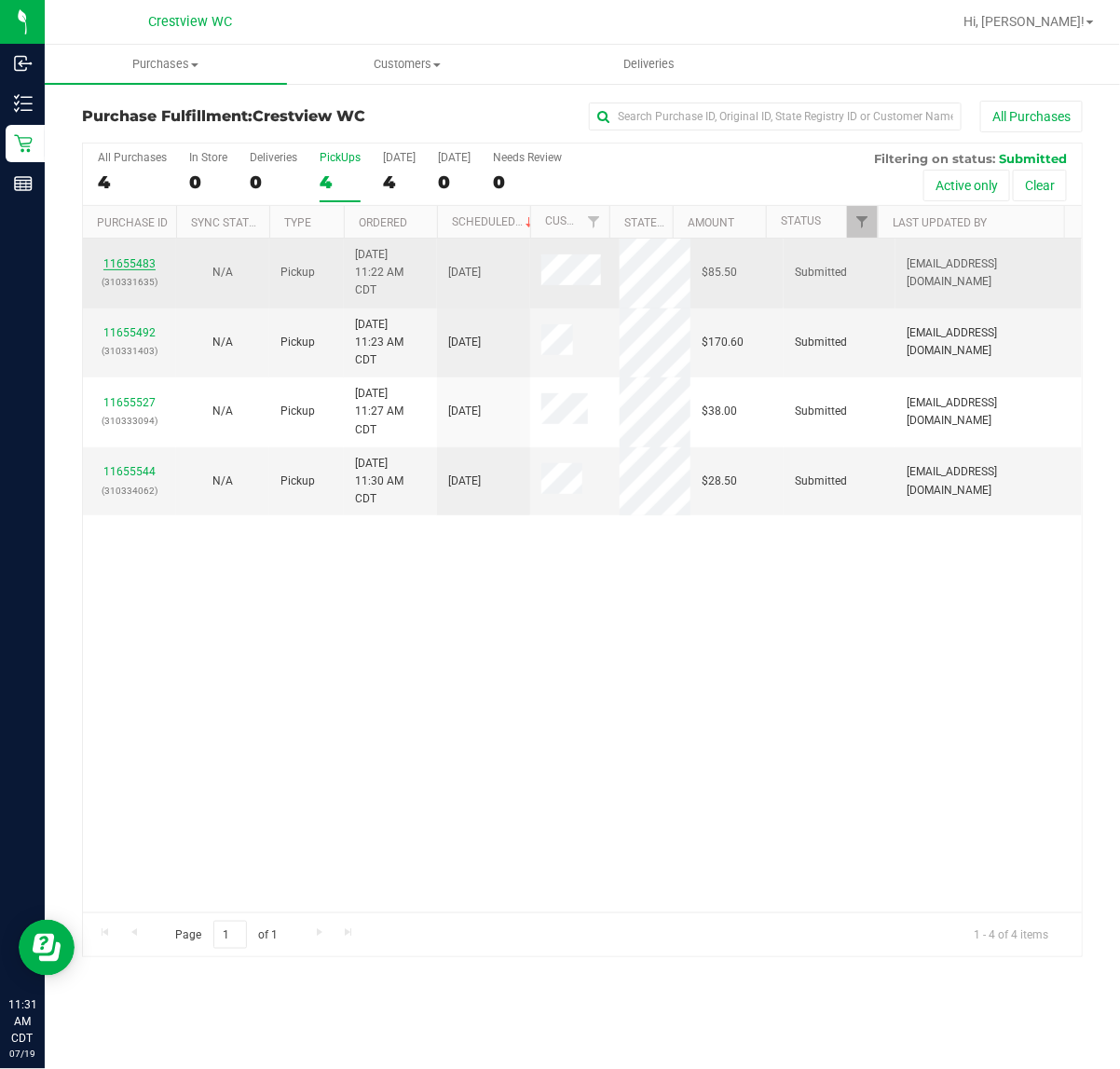 click on "11655483" at bounding box center (130, 264) 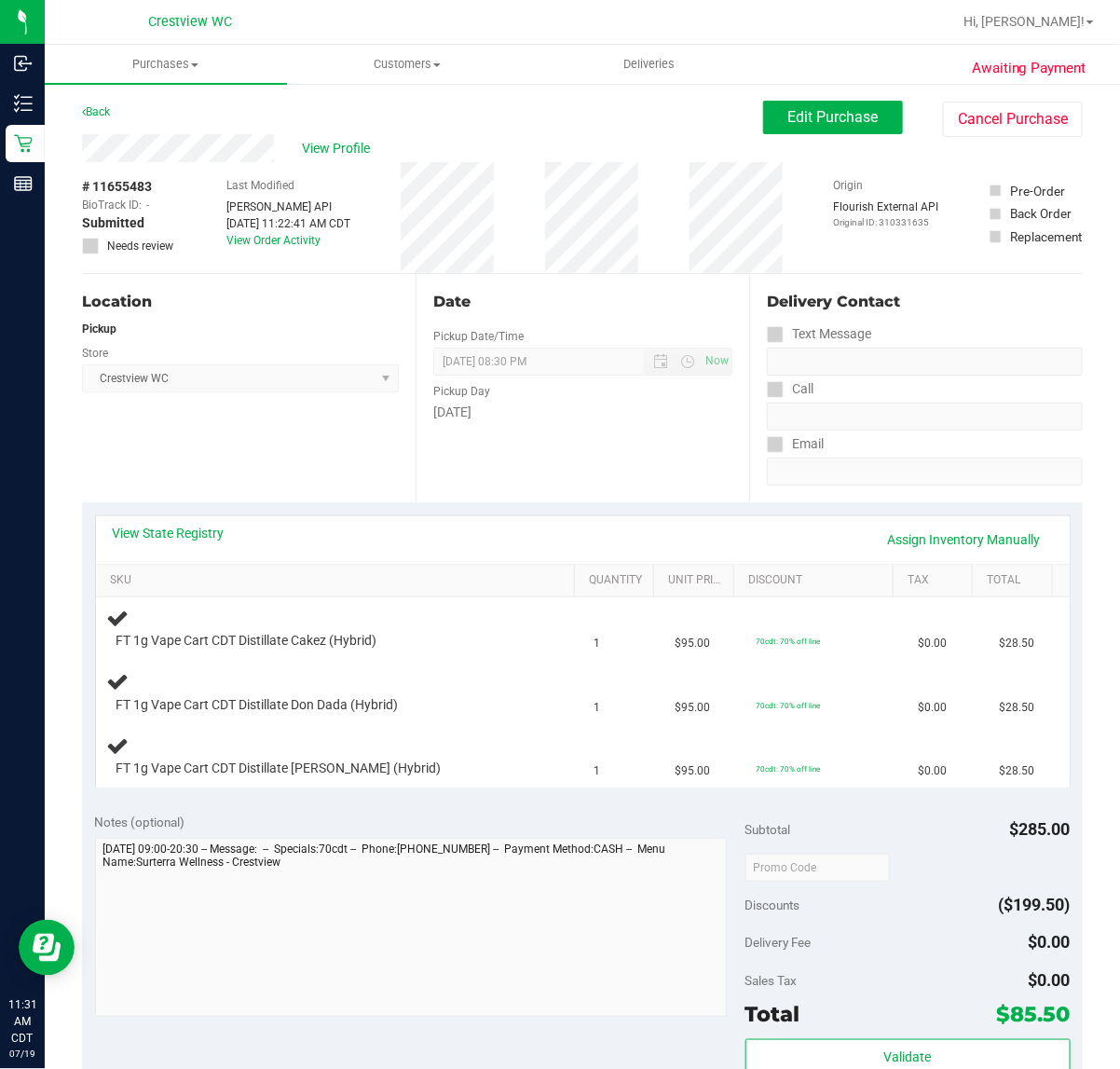 click on "Location
Pickup
Store
Crestview WC Select Store Bonita Springs WC Boynton Beach WC Bradenton WC Brandon WC Brooksville WC Call Center Clermont WC Crestview WC Deerfield Beach WC Delray Beach WC Deltona WC Ft Walton Beach WC Ft. Lauderdale WC Ft. Myers WC Gainesville WC Jax Atlantic WC JAX DC REP Jax WC Key West WC Lakeland WC Largo WC Lehigh Acres DC REP Merritt Island WC Miami 72nd WC Miami Beach WC Miami Dadeland WC Miramar DC REP New Port Richey WC North Palm Beach WC North Port WC Ocala WC Orange Park WC Orlando Colonial WC Orlando DC REP Orlando WC Oviedo WC Palm Bay WC Palm Coast WC Panama City WC Pensacola WC Port Orange WC Port St. Lucie WC Sebring WC South Tampa WC St. Pete WC Summerfield WC Tallahassee DC REP Tallahassee WC Tampa DC Testing Tampa Warehouse Tampa WC TX Austin DC TX Plano Retail WPB DC WPB WC" at bounding box center [249, 388] 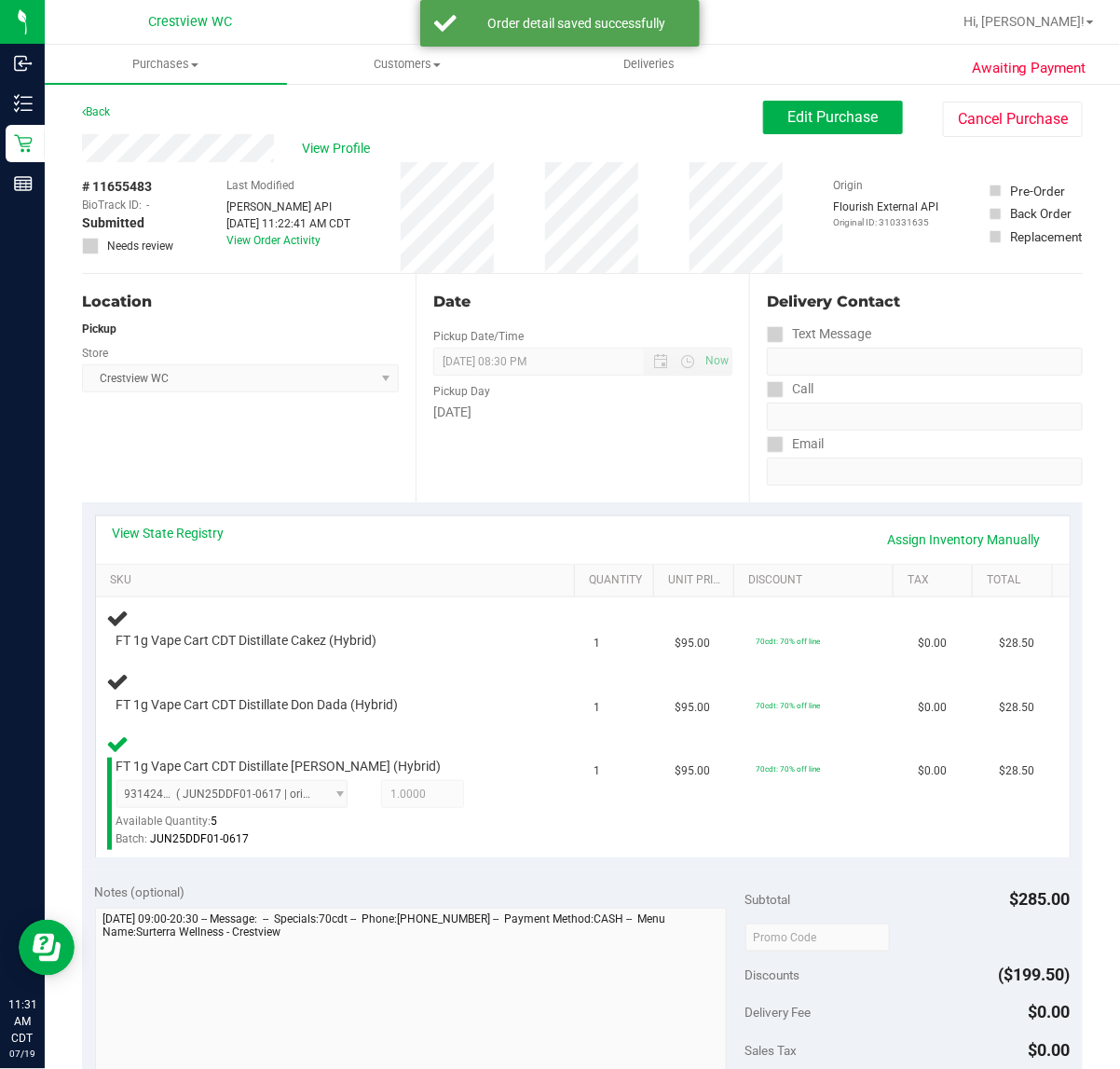 click on "Location
Pickup
Store
Crestview WC Select Store Bonita Springs WC Boynton Beach WC Bradenton WC Brandon WC Brooksville WC Call Center Clermont WC Crestview WC Deerfield Beach WC Delray Beach WC Deltona WC Ft Walton Beach WC Ft. Lauderdale WC Ft. Myers WC Gainesville WC Jax Atlantic WC JAX DC REP Jax WC Key West WC Lakeland WC Largo WC Lehigh Acres DC REP Merritt Island WC Miami 72nd WC Miami Beach WC Miami Dadeland WC Miramar DC REP New Port Richey WC North Palm Beach WC North Port WC Ocala WC Orange Park WC Orlando Colonial WC Orlando DC REP Orlando WC Oviedo WC Palm Bay WC Palm Coast WC Panama City WC Pensacola WC Port Orange WC Port St. Lucie WC Sebring WC South Tampa WC St. Pete WC Summerfield WC Tallahassee DC REP Tallahassee WC Tampa DC Testing Tampa Warehouse Tampa WC TX Austin DC TX Plano Retail WPB DC WPB WC" at bounding box center [249, 388] 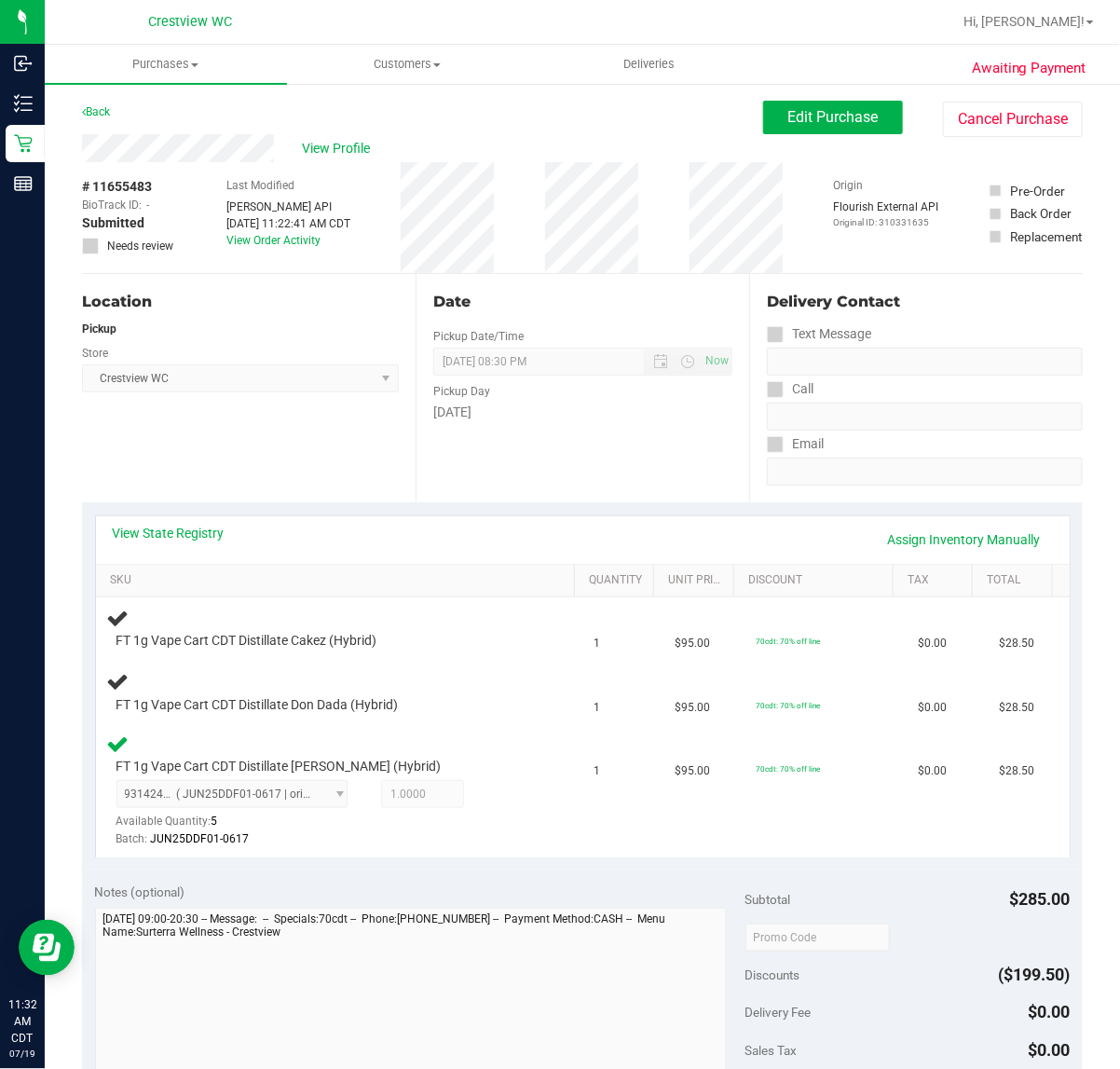 click on "Location
Pickup
Store
Crestview WC Select Store Bonita Springs WC Boynton Beach WC Bradenton WC Brandon WC Brooksville WC Call Center Clermont WC Crestview WC Deerfield Beach WC Delray Beach WC Deltona WC Ft Walton Beach WC Ft. Lauderdale WC Ft. Myers WC Gainesville WC Jax Atlantic WC JAX DC REP Jax WC Key West WC Lakeland WC Largo WC Lehigh Acres DC REP Merritt Island WC Miami 72nd WC Miami Beach WC Miami Dadeland WC Miramar DC REP New Port Richey WC North Palm Beach WC North Port WC Ocala WC Orange Park WC Orlando Colonial WC Orlando DC REP Orlando WC Oviedo WC Palm Bay WC Palm Coast WC Panama City WC Pensacola WC Port Orange WC Port St. Lucie WC Sebring WC South Tampa WC St. Pete WC Summerfield WC Tallahassee DC REP Tallahassee WC Tampa DC Testing Tampa Warehouse Tampa WC TX Austin DC TX Plano Retail WPB DC WPB WC" at bounding box center (249, 388) 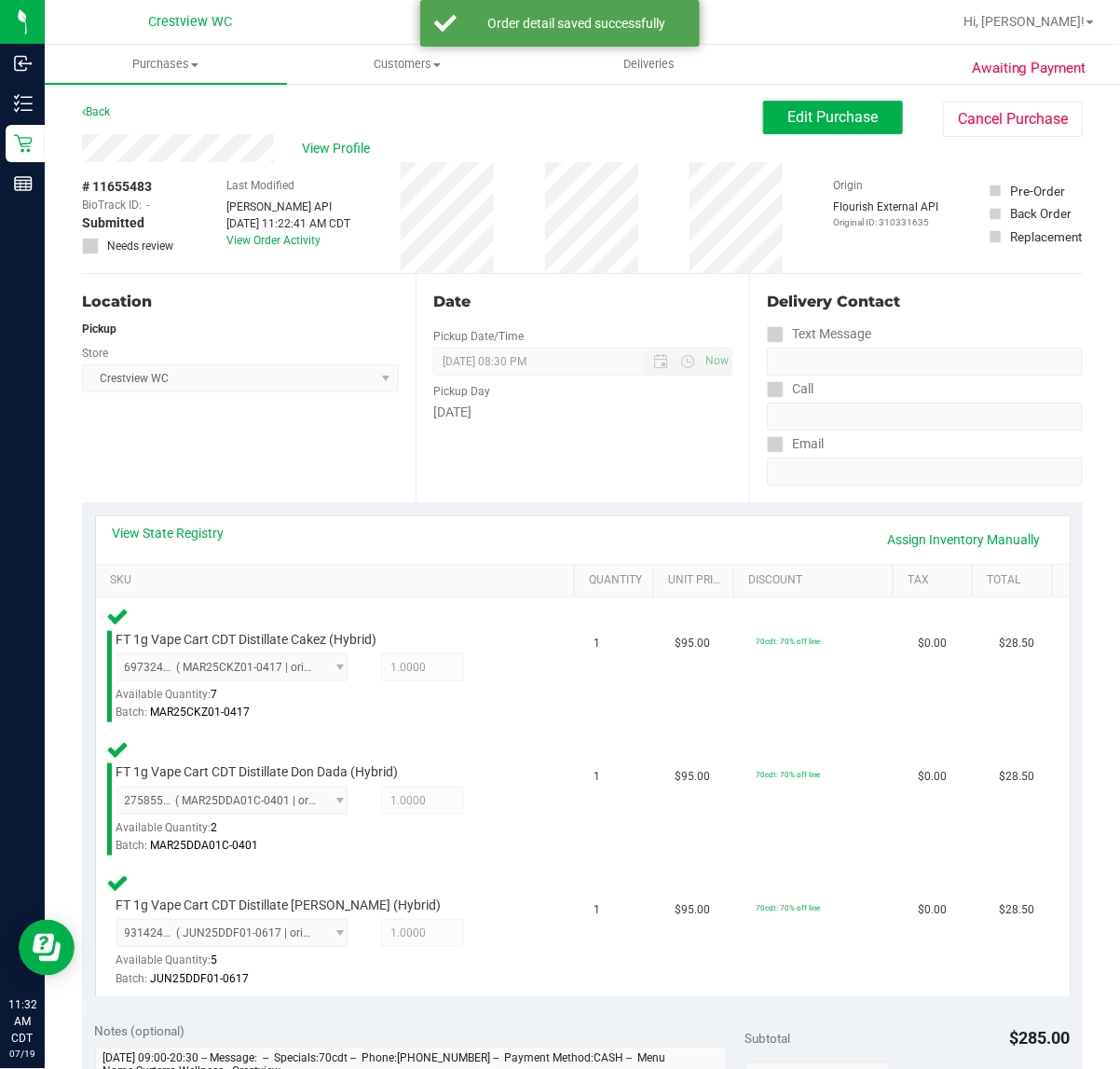 click on "Location
Pickup
Store
Crestview WC Select Store Bonita Springs WC Boynton Beach WC Bradenton WC Brandon WC Brooksville WC Call Center Clermont WC Crestview WC Deerfield Beach WC Delray Beach WC Deltona WC Ft Walton Beach WC Ft. Lauderdale WC Ft. Myers WC Gainesville WC Jax Atlantic WC JAX DC REP Jax WC Key West WC Lakeland WC Largo WC Lehigh Acres DC REP Merritt Island WC Miami 72nd WC Miami Beach WC Miami Dadeland WC Miramar DC REP New Port Richey WC North Palm Beach WC North Port WC Ocala WC Orange Park WC Orlando Colonial WC Orlando DC REP Orlando WC Oviedo WC Palm Bay WC Palm Coast WC Panama City WC Pensacola WC Port Orange WC Port St. Lucie WC Sebring WC South Tampa WC St. Pete WC Summerfield WC Tallahassee DC REP Tallahassee WC Tampa DC Testing Tampa Warehouse Tampa WC TX Austin DC TX Plano Retail WPB DC WPB WC" at bounding box center [249, 388] 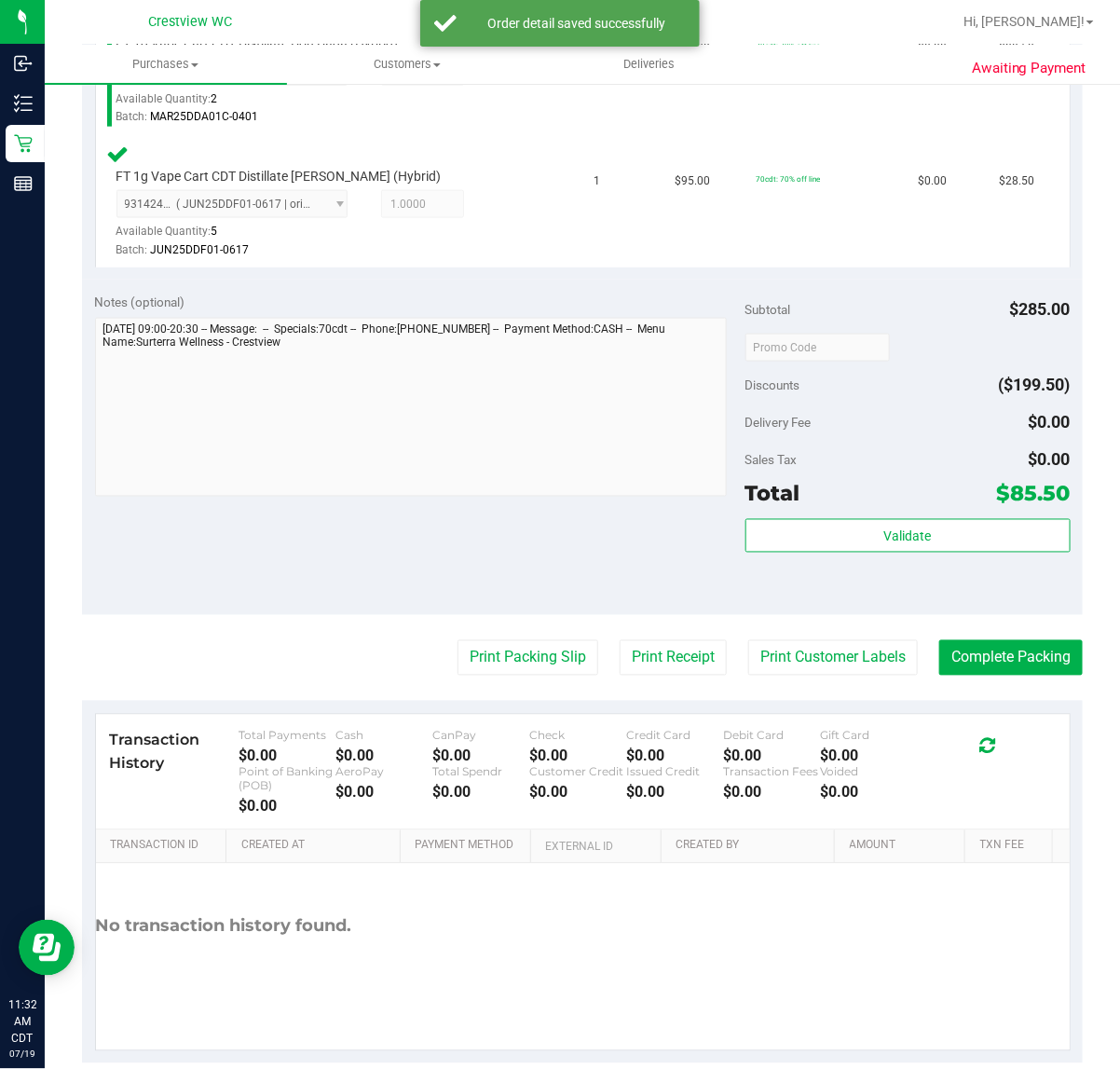 scroll, scrollTop: 755, scrollLeft: 0, axis: vertical 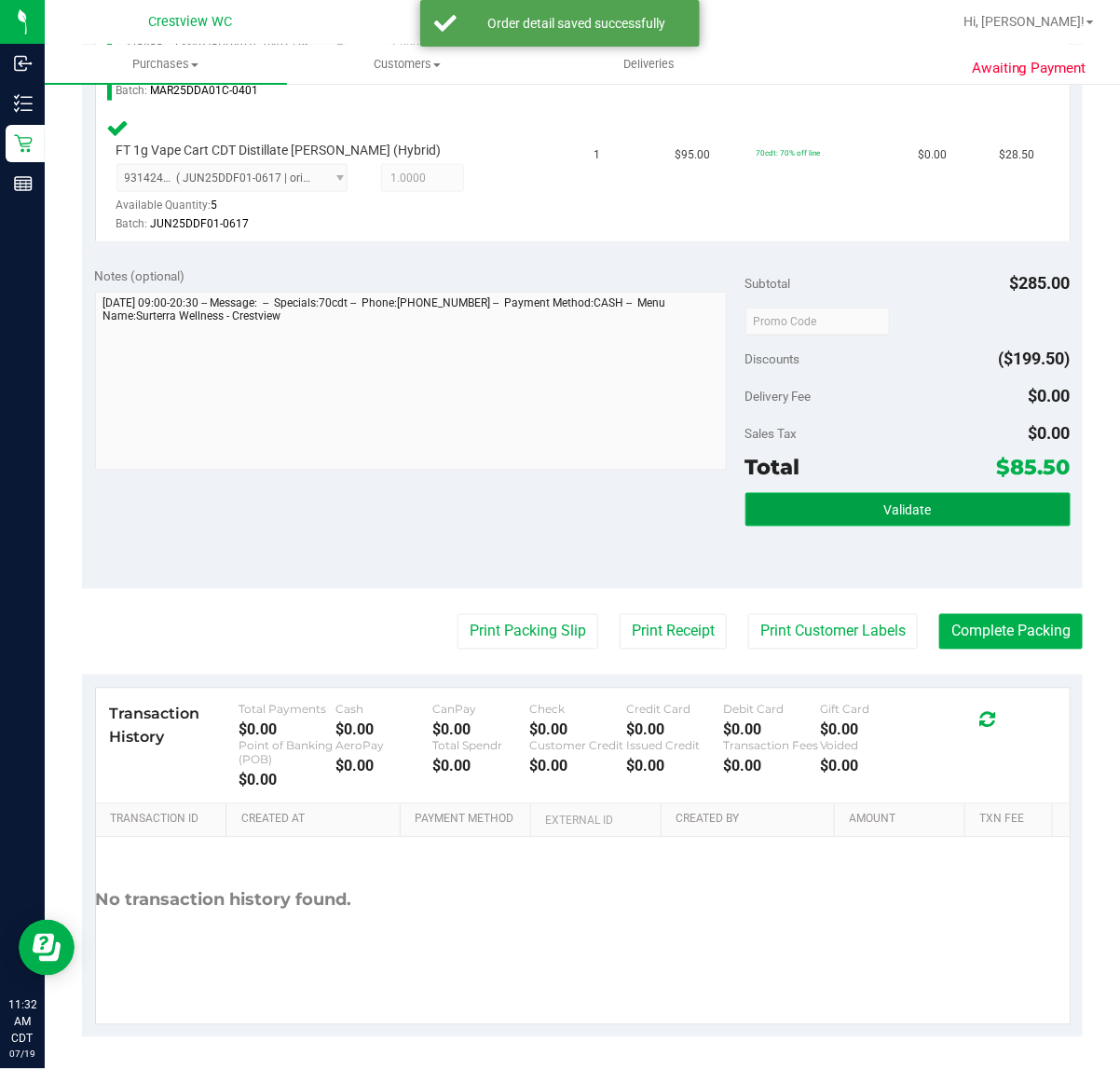 click on "Validate" at bounding box center (908, 510) 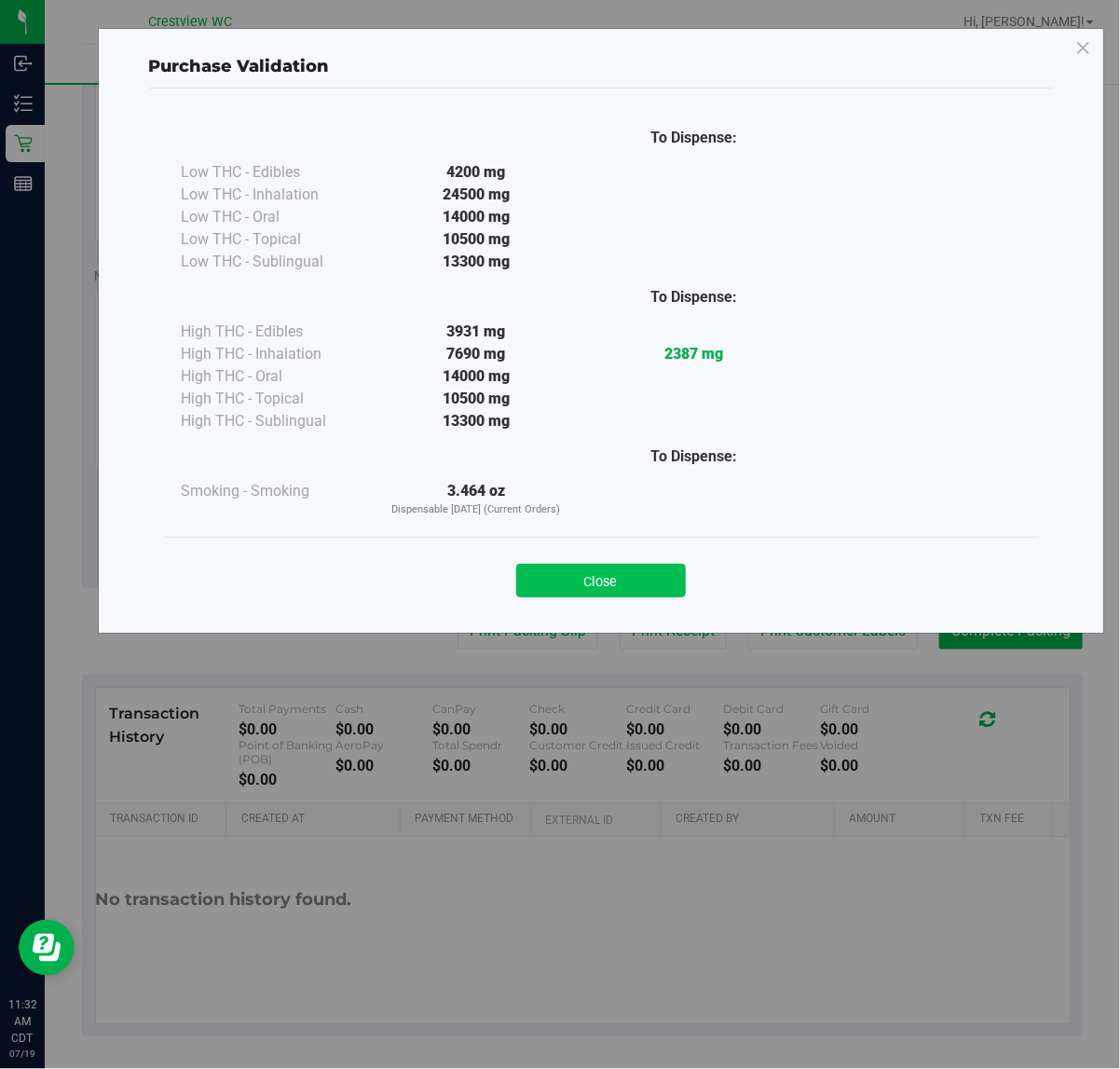 click on "Close" at bounding box center (601, 581) 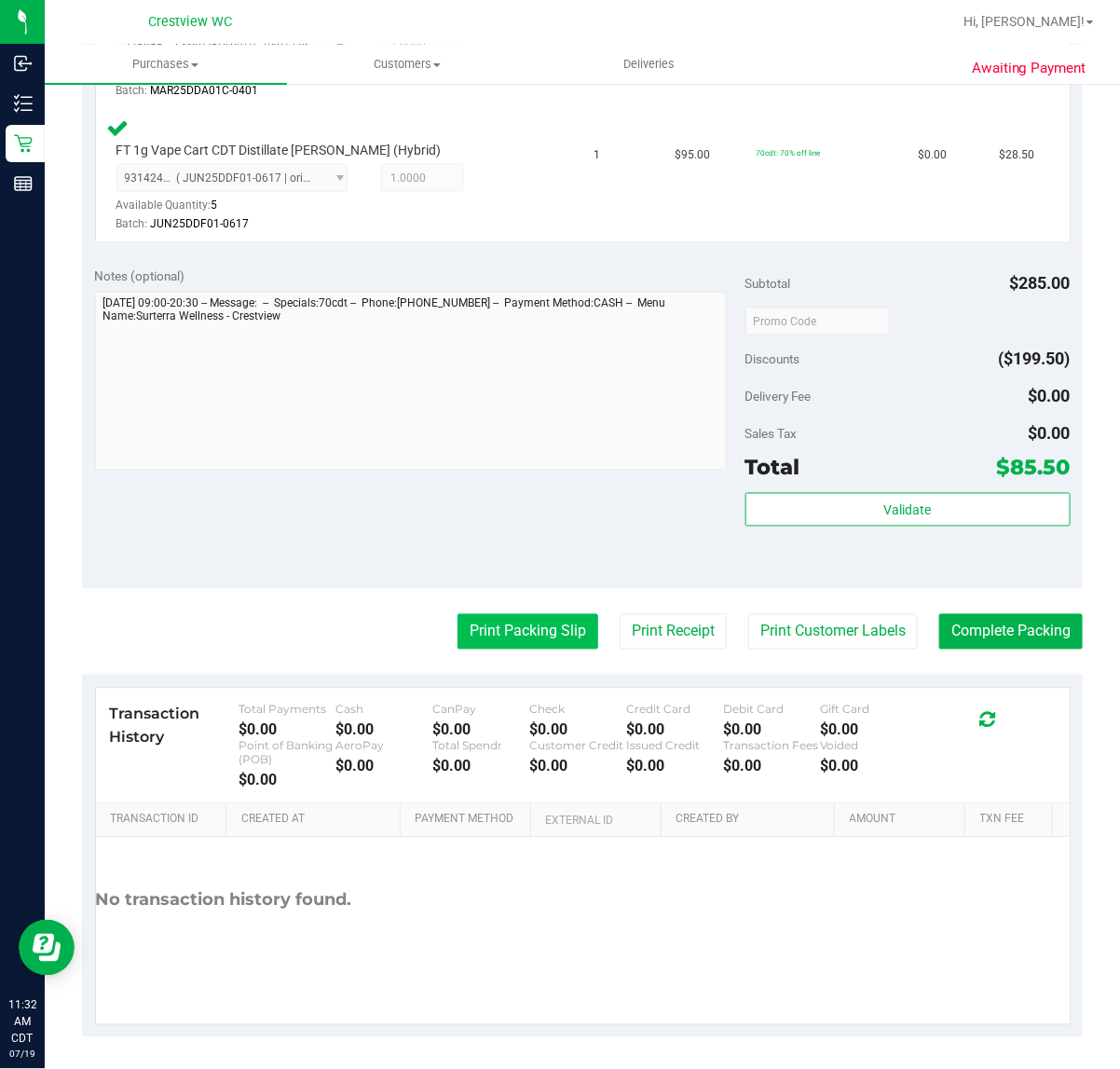 click on "Print Packing Slip" at bounding box center [527, 632] 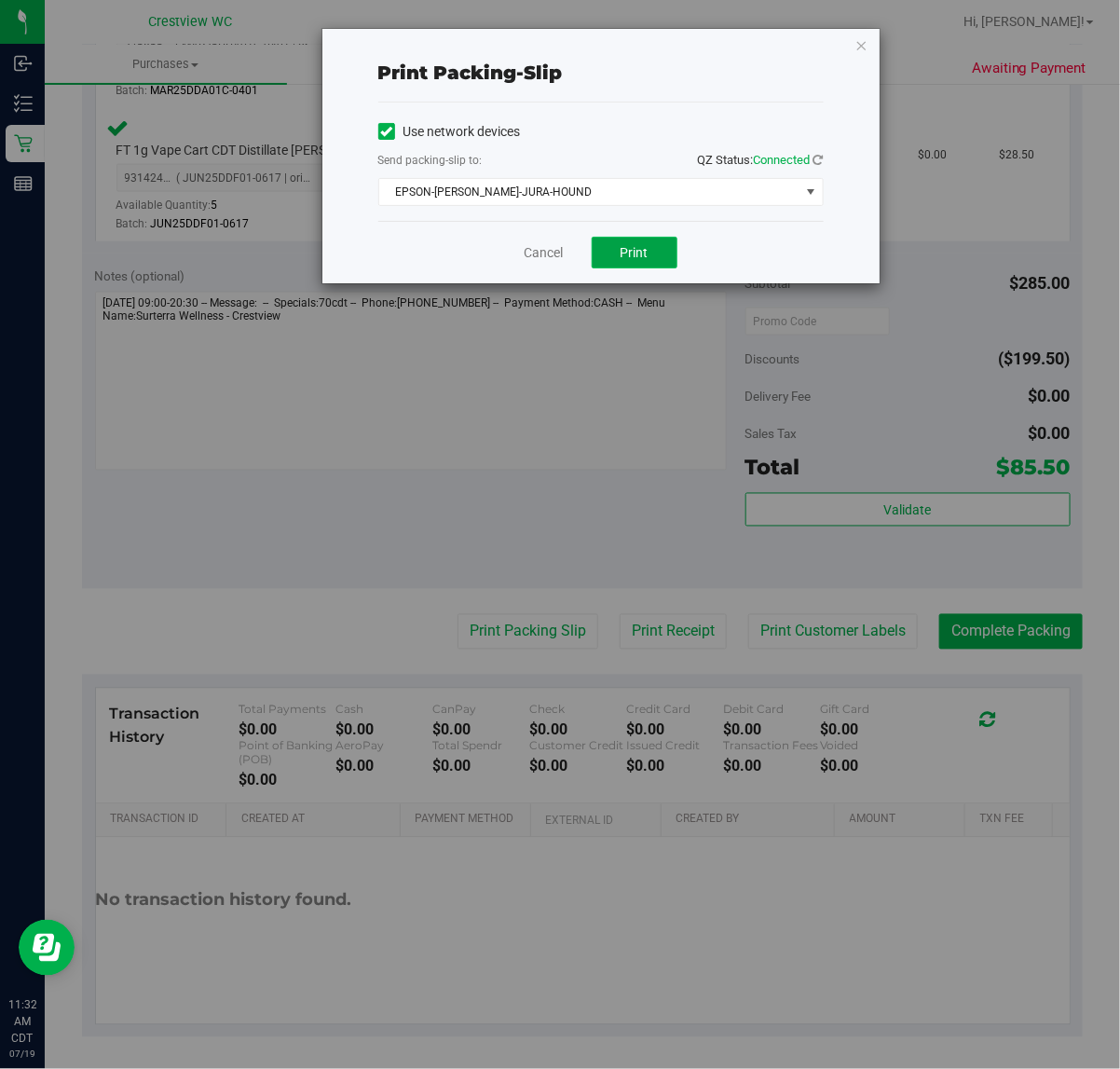 click on "Print" at bounding box center (635, 253) 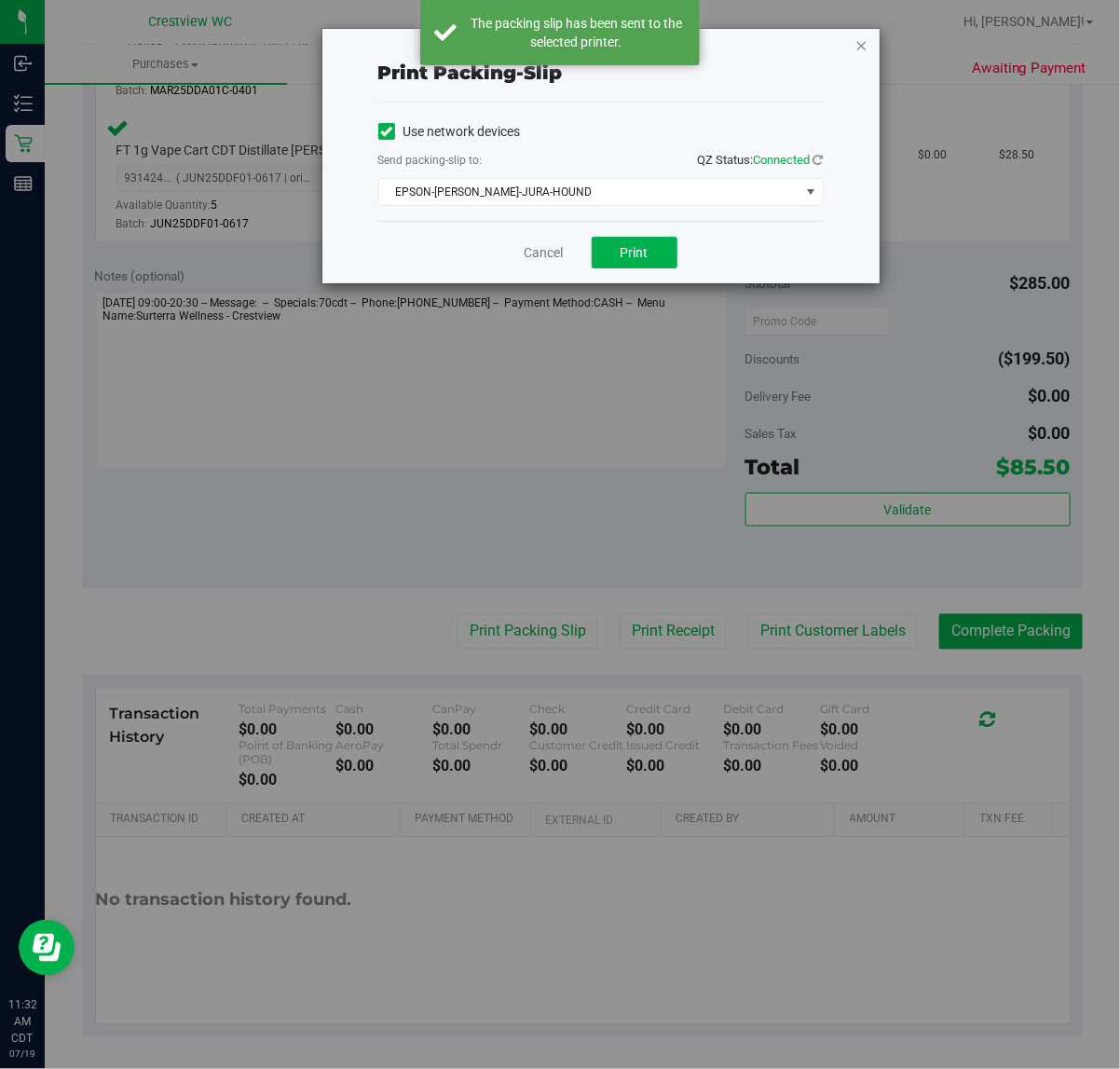 click at bounding box center (862, 45) 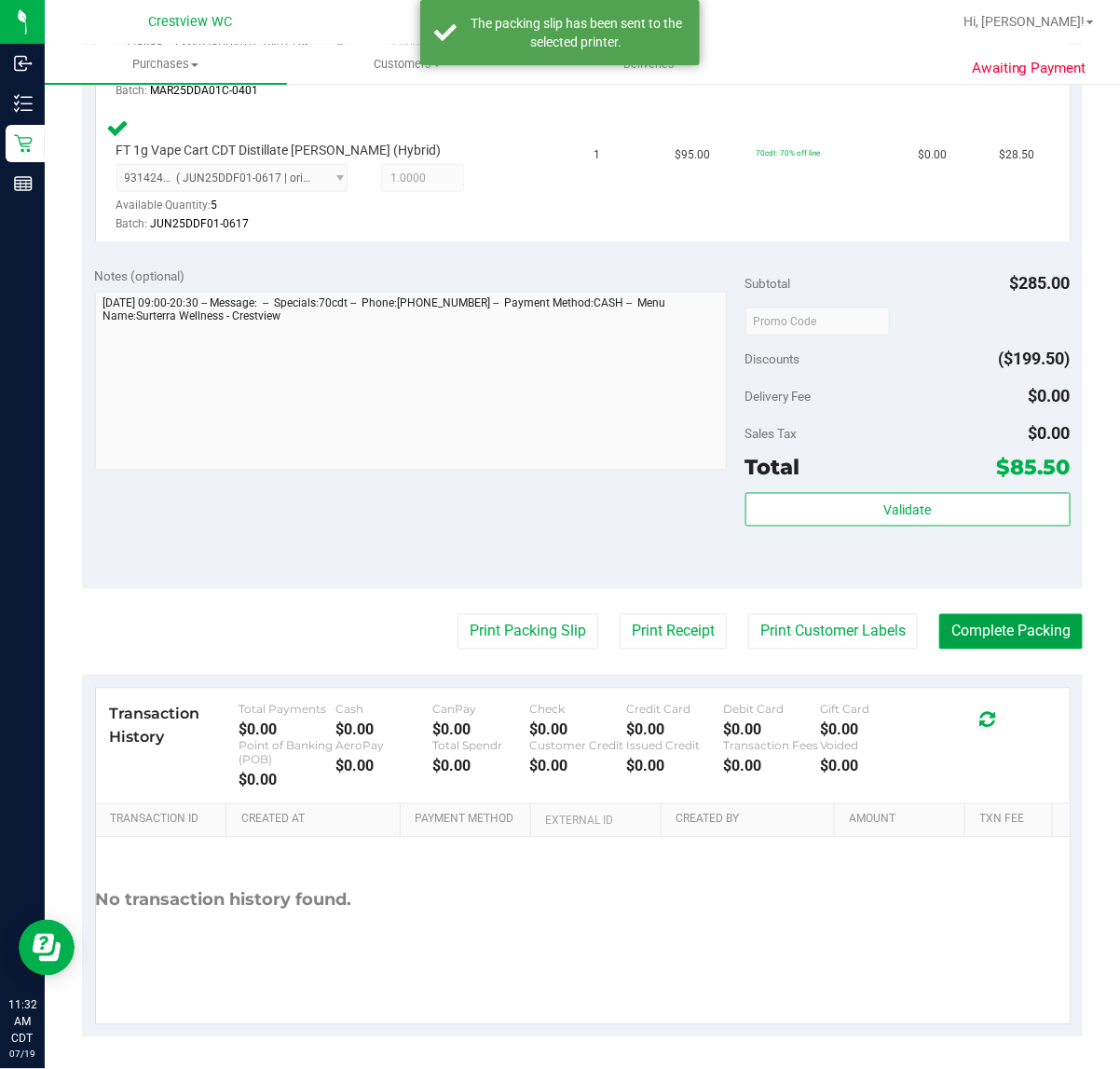 click on "Complete Packing" at bounding box center [1011, 632] 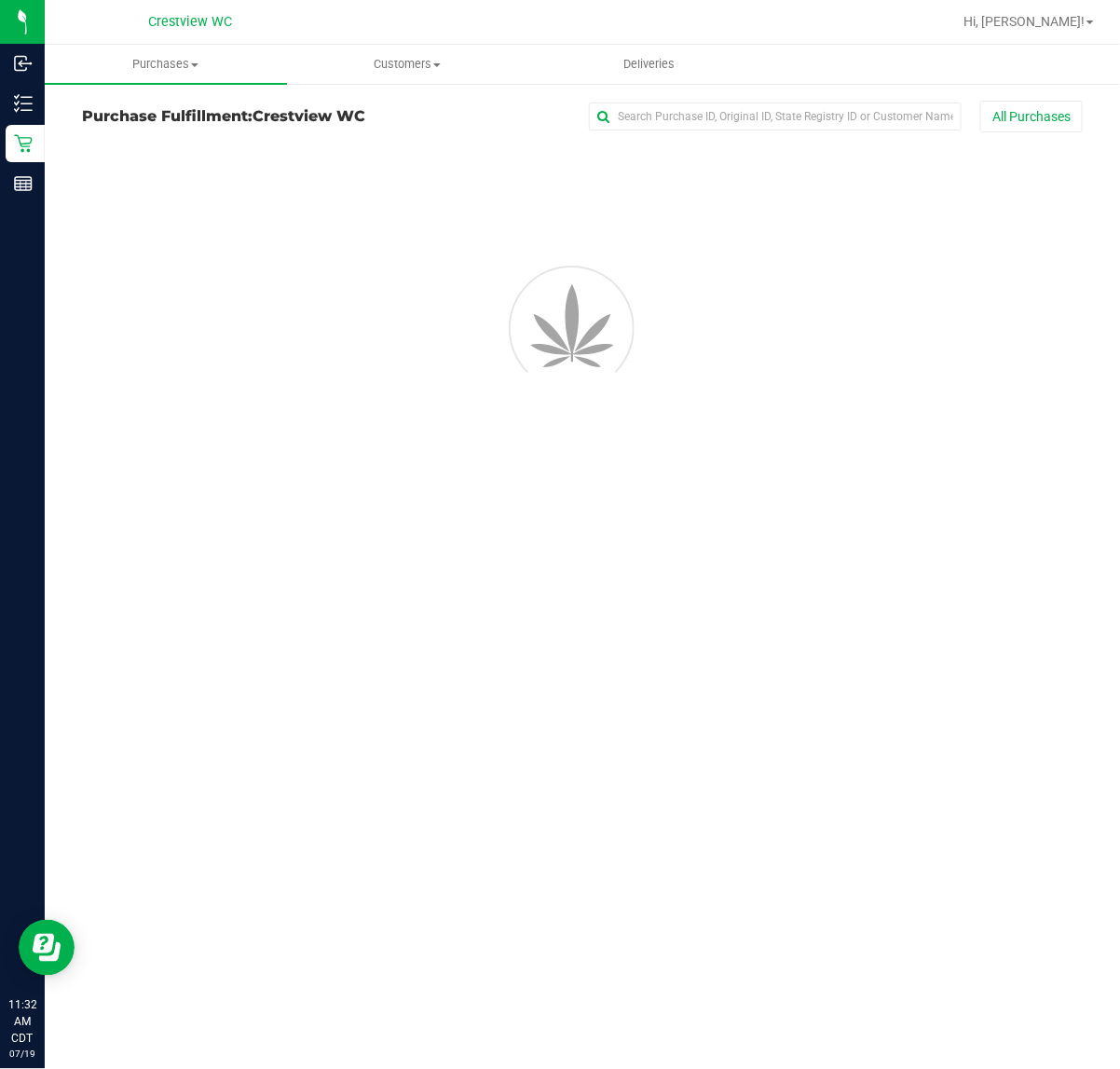 scroll, scrollTop: 0, scrollLeft: 0, axis: both 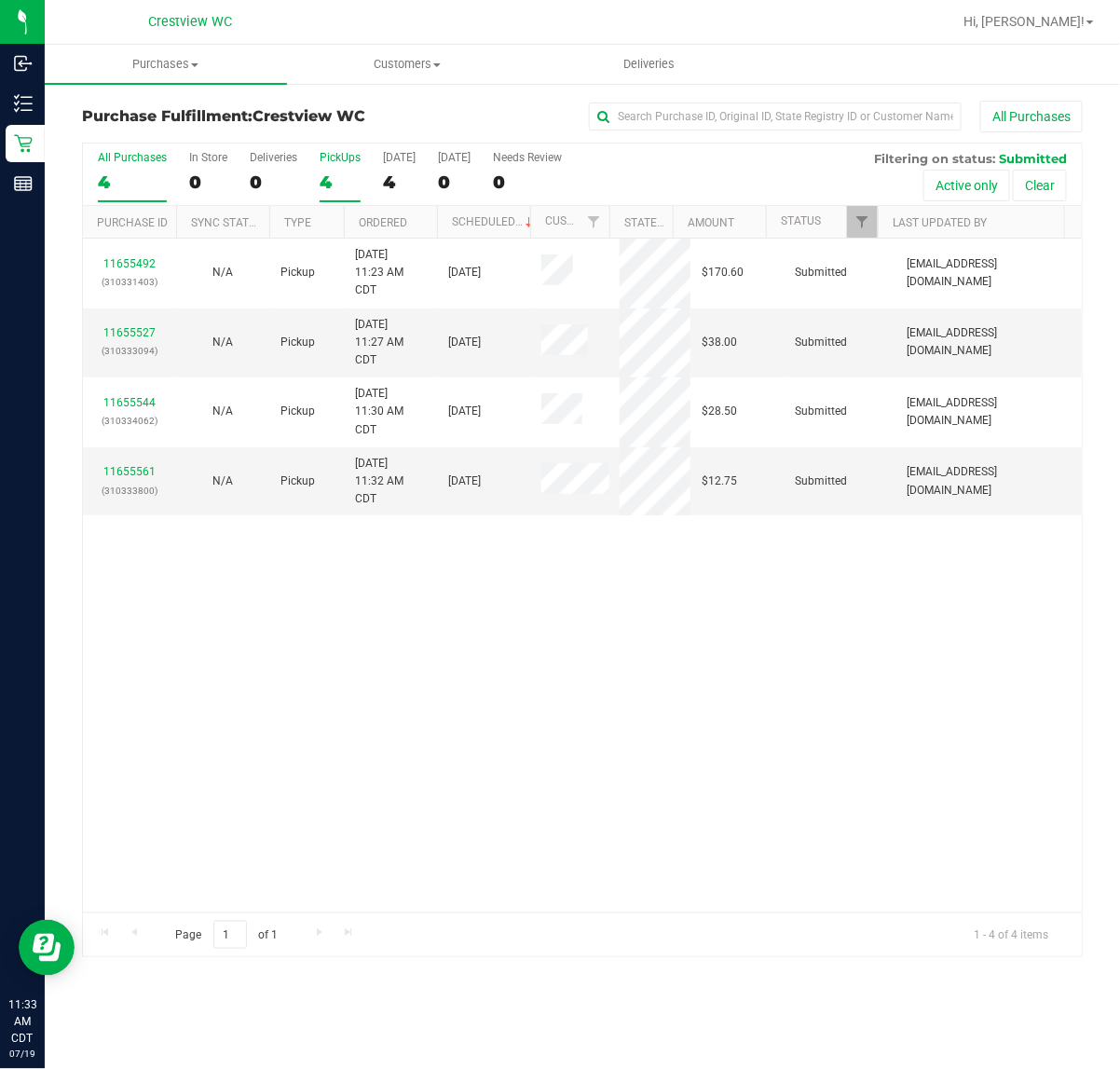 click on "PickUps" at bounding box center [340, 158] 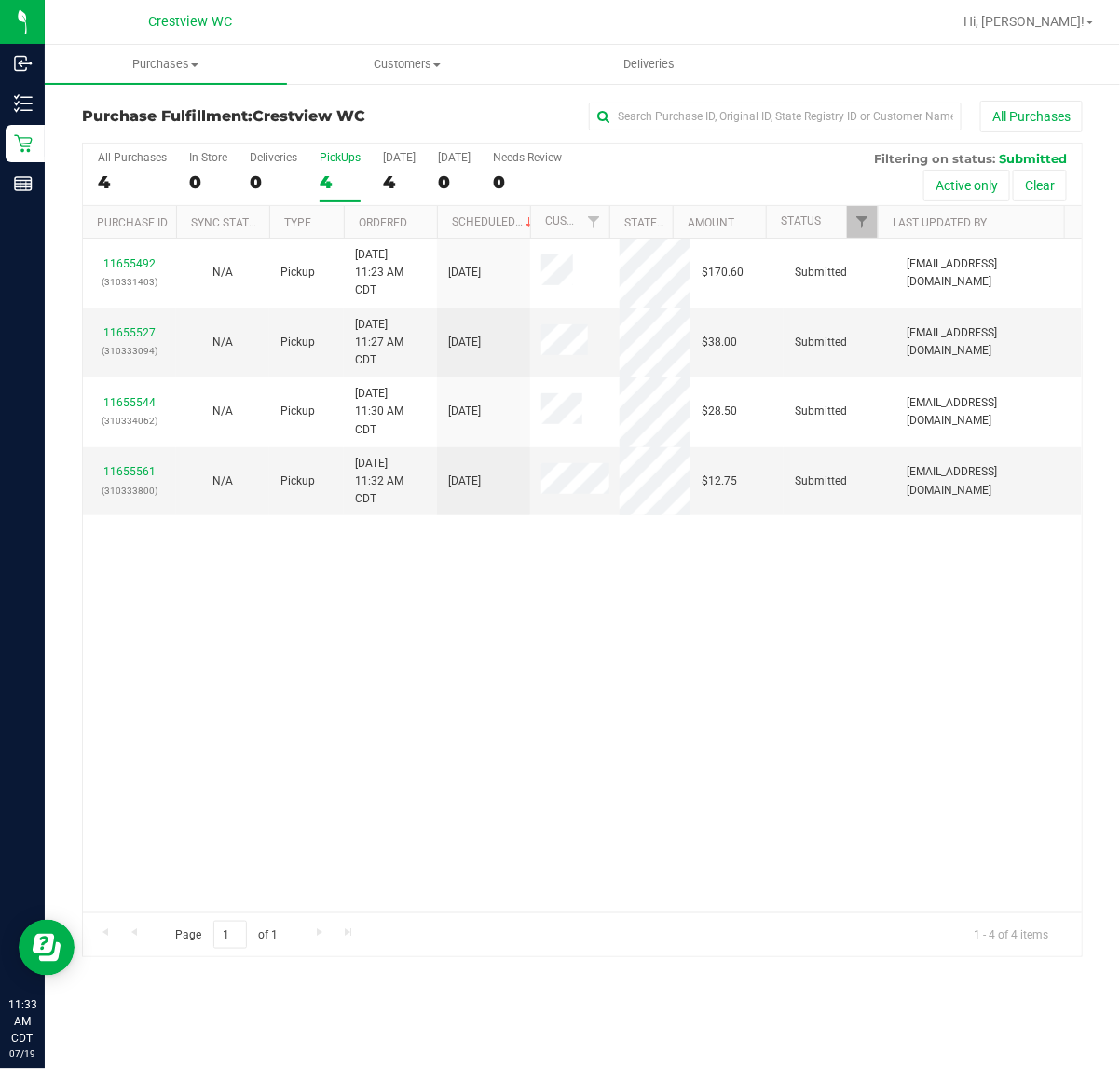 click on "11655492
(310331403)
N/A
Pickup 7/19/2025 11:23 AM CDT 7/19/2025
$170.60
Submitted abe+parallel@iheartjane.com
11655527
(310333094)
N/A
Pickup 7/19/2025 11:27 AM CDT 7/19/2025
$38.00
Submitted abe+parallel@iheartjane.com
11655544
(310334062)
N/A
Pickup 7/19/2025 11:30 AM CDT 7/19/2025
$28.50
Submitted abe+parallel@iheartjane.com" at bounding box center (582, 575) 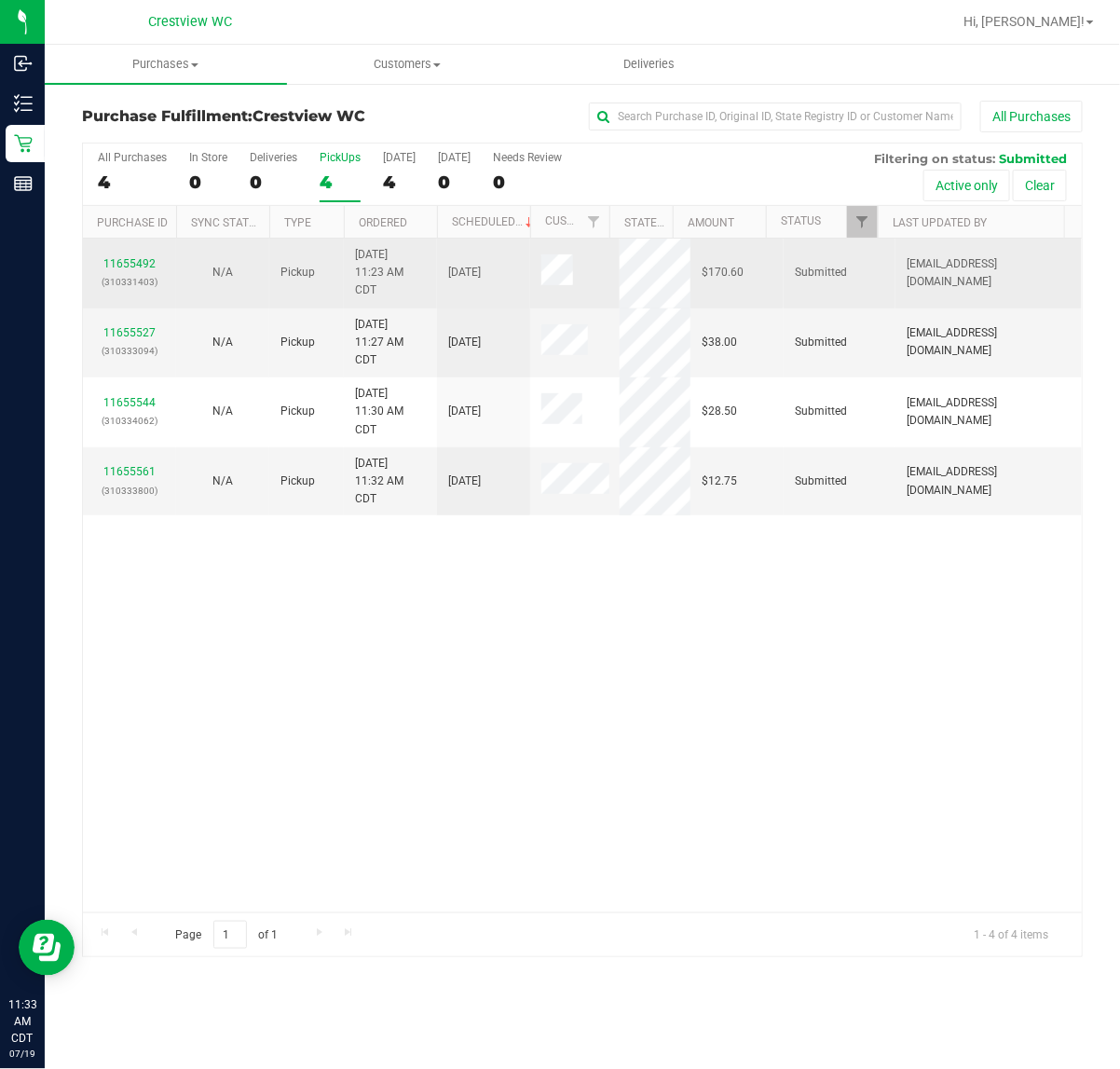 click on "11655492
(310331403)" at bounding box center (130, 273) 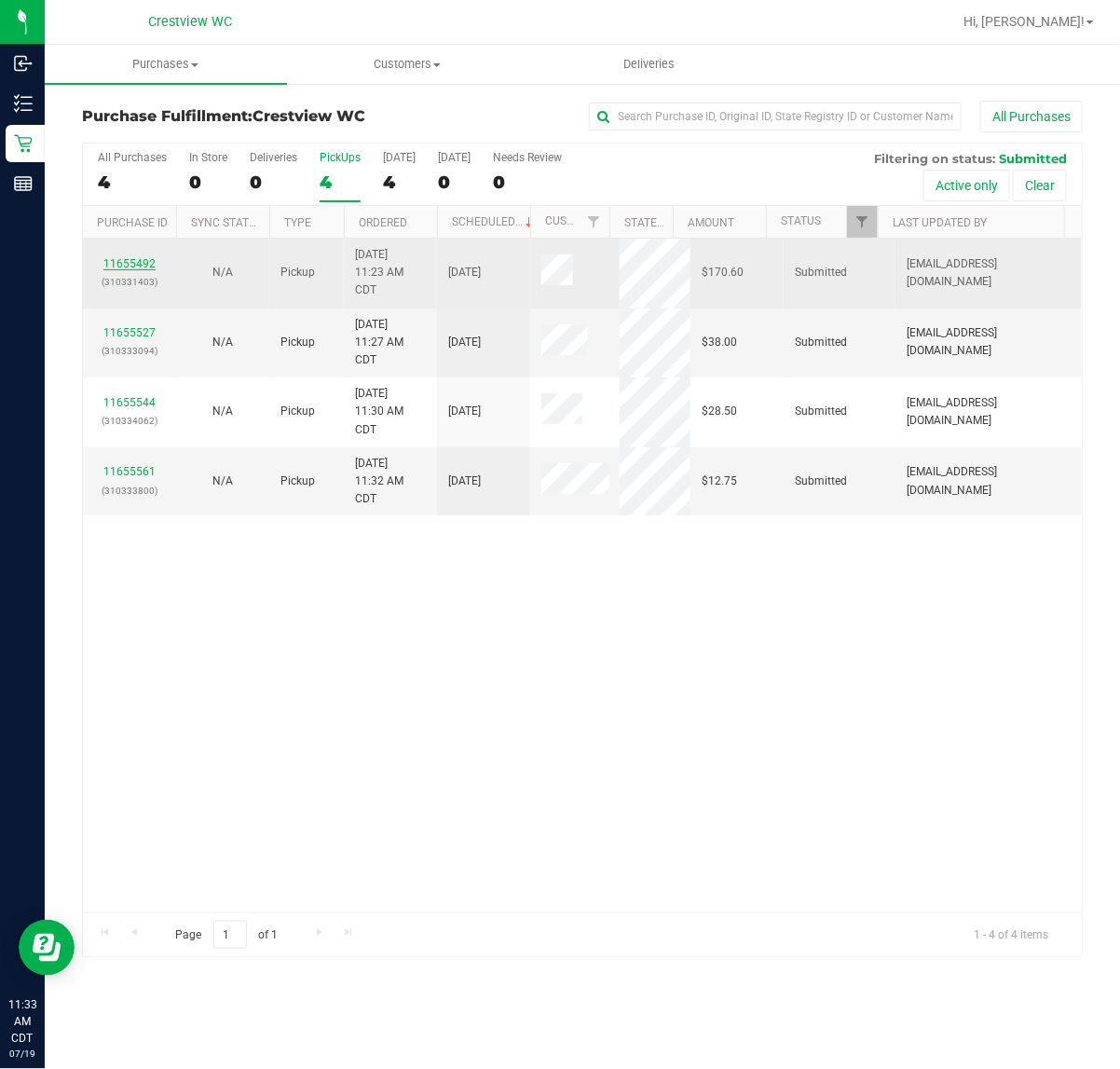 click on "11655492" at bounding box center (130, 264) 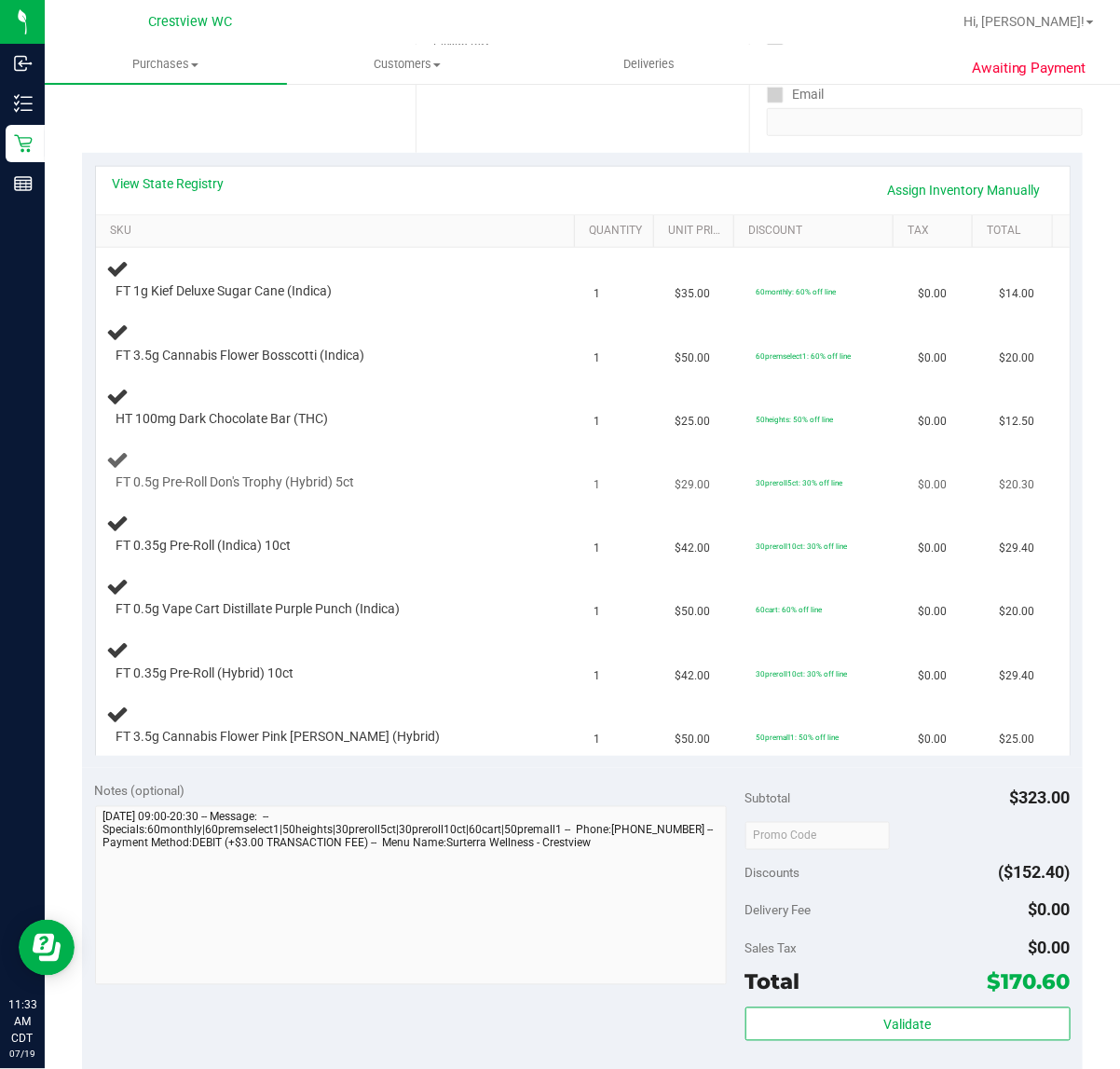 scroll, scrollTop: 116, scrollLeft: 0, axis: vertical 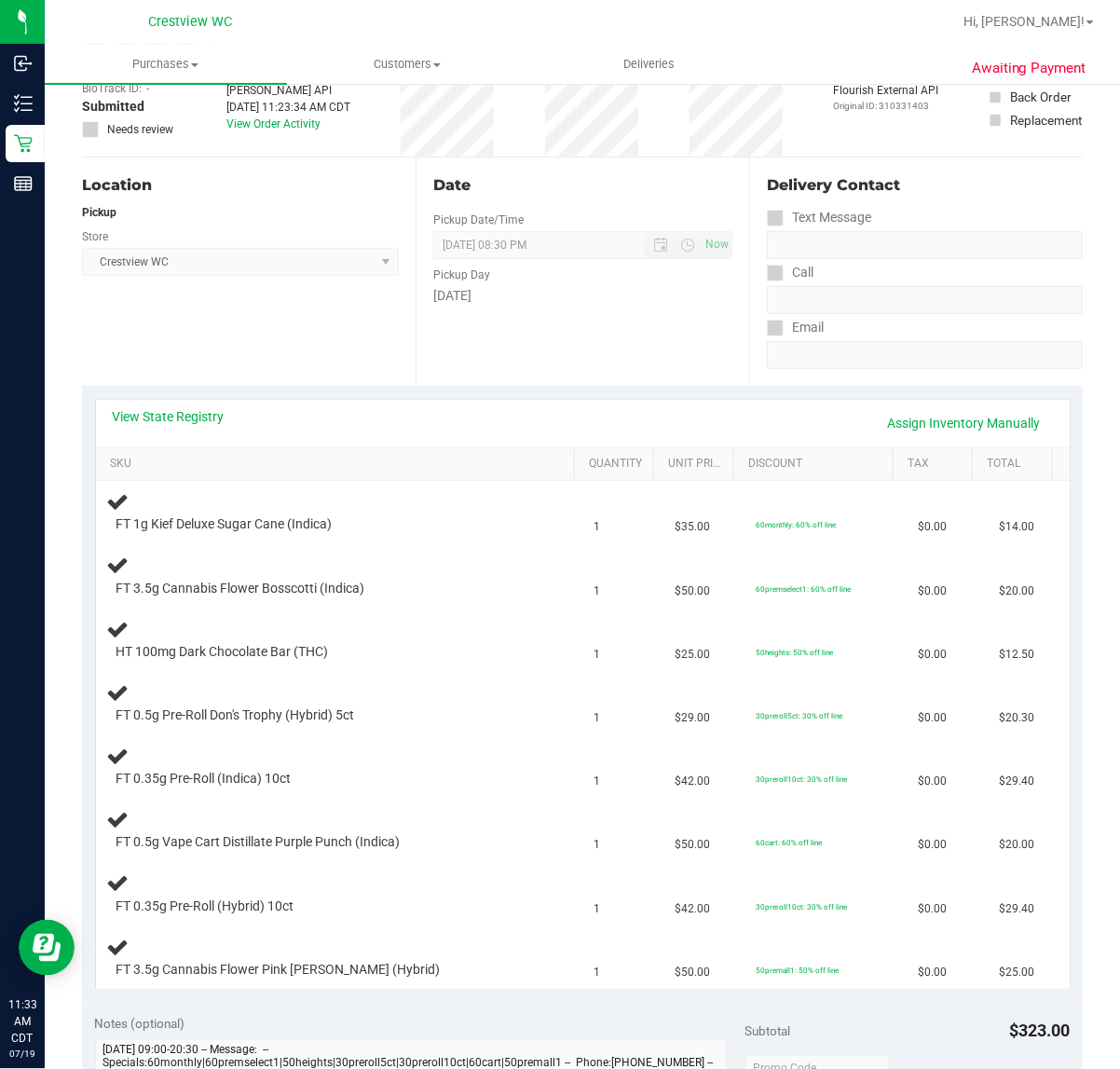 click on "Location
Pickup
Store
Crestview WC Select Store Bonita Springs WC Boynton Beach WC Bradenton WC Brandon WC Brooksville WC Call Center Clermont WC Crestview WC Deerfield Beach WC Delray Beach WC Deltona WC Ft Walton Beach WC Ft. Lauderdale WC Ft. Myers WC Gainesville WC Jax Atlantic WC JAX DC REP Jax WC Key West WC Lakeland WC Largo WC Lehigh Acres DC REP Merritt Island WC Miami 72nd WC Miami Beach WC Miami Dadeland WC Miramar DC REP New Port Richey WC North Palm Beach WC North Port WC Ocala WC Orange Park WC Orlando Colonial WC Orlando DC REP Orlando WC Oviedo WC Palm Bay WC Palm Coast WC Panama City WC Pensacola WC Port Orange WC Port St. Lucie WC Sebring WC South Tampa WC St. Pete WC Summerfield WC Tallahassee DC REP Tallahassee WC Tampa DC Testing Tampa Warehouse Tampa WC TX Austin DC TX Plano Retail WPB DC WPB WC" at bounding box center (249, 271) 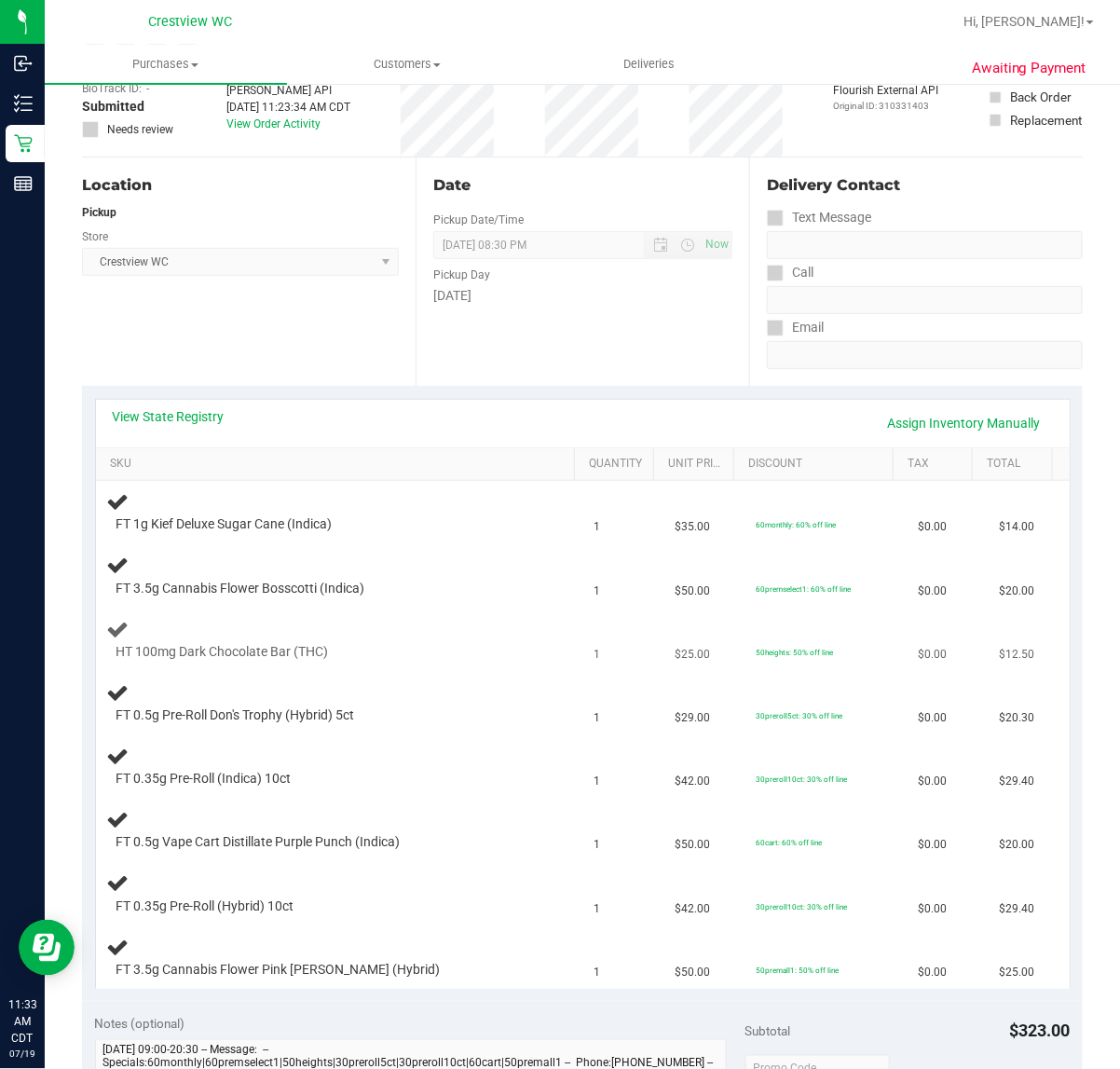 click on "HT 100mg Dark Chocolate Bar (THC)" at bounding box center [339, 639] 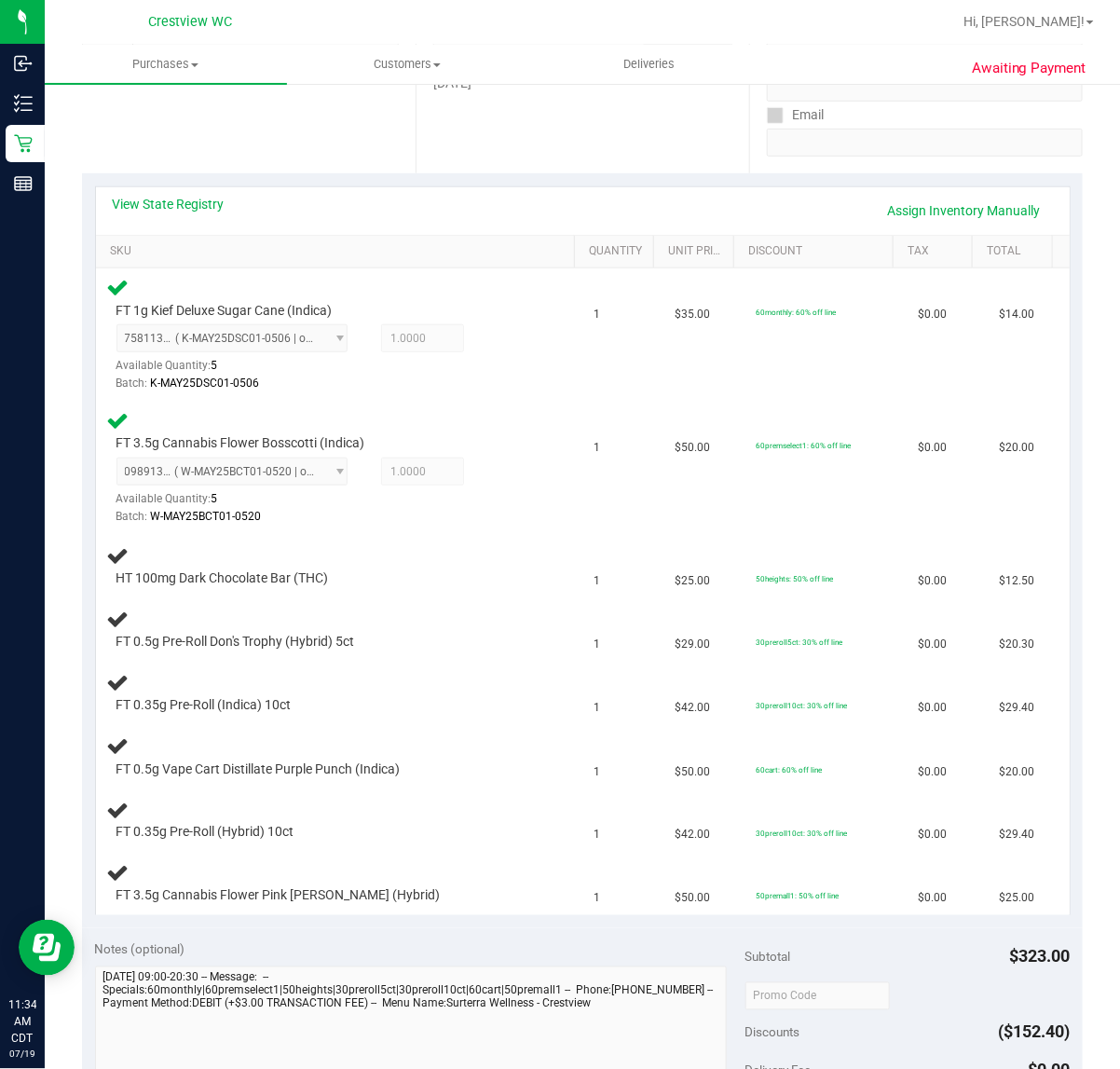 scroll, scrollTop: 464, scrollLeft: 0, axis: vertical 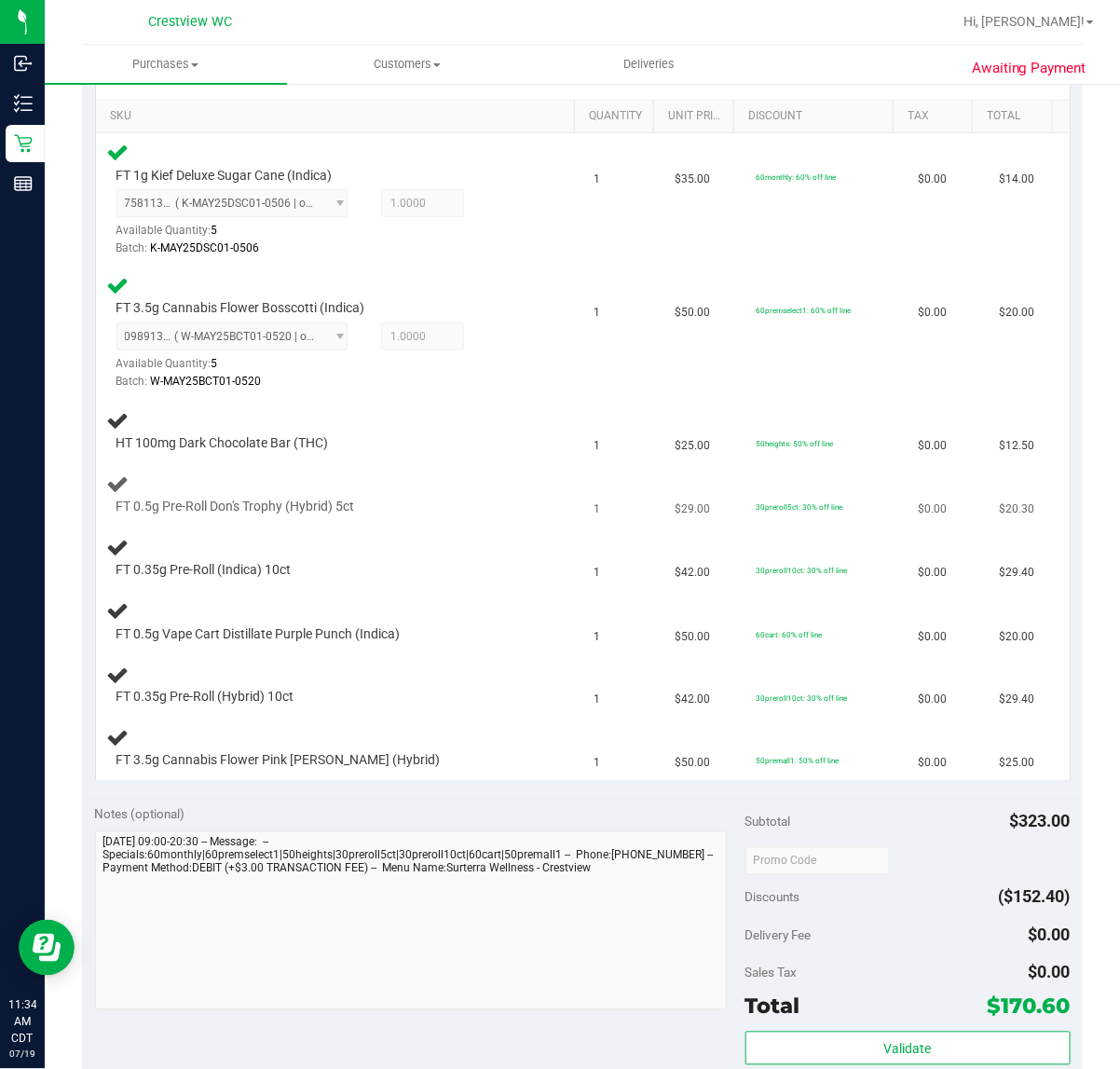 click on "FT 0.5g Pre-Roll Don's Trophy (Hybrid) 5ct" at bounding box center (339, 494) 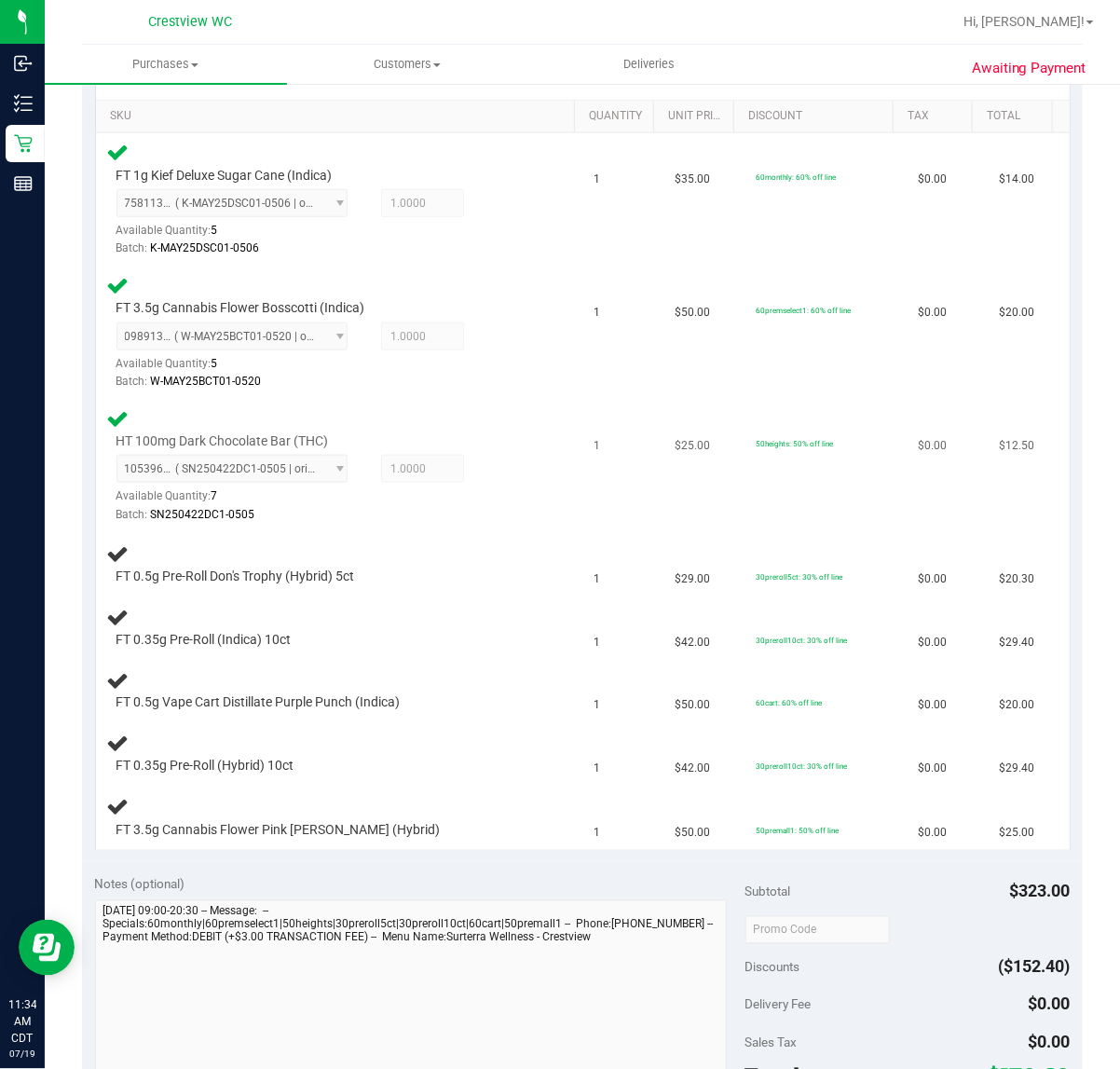 click on "Batch:
SN250422DC1-0505" at bounding box center [325, 514] 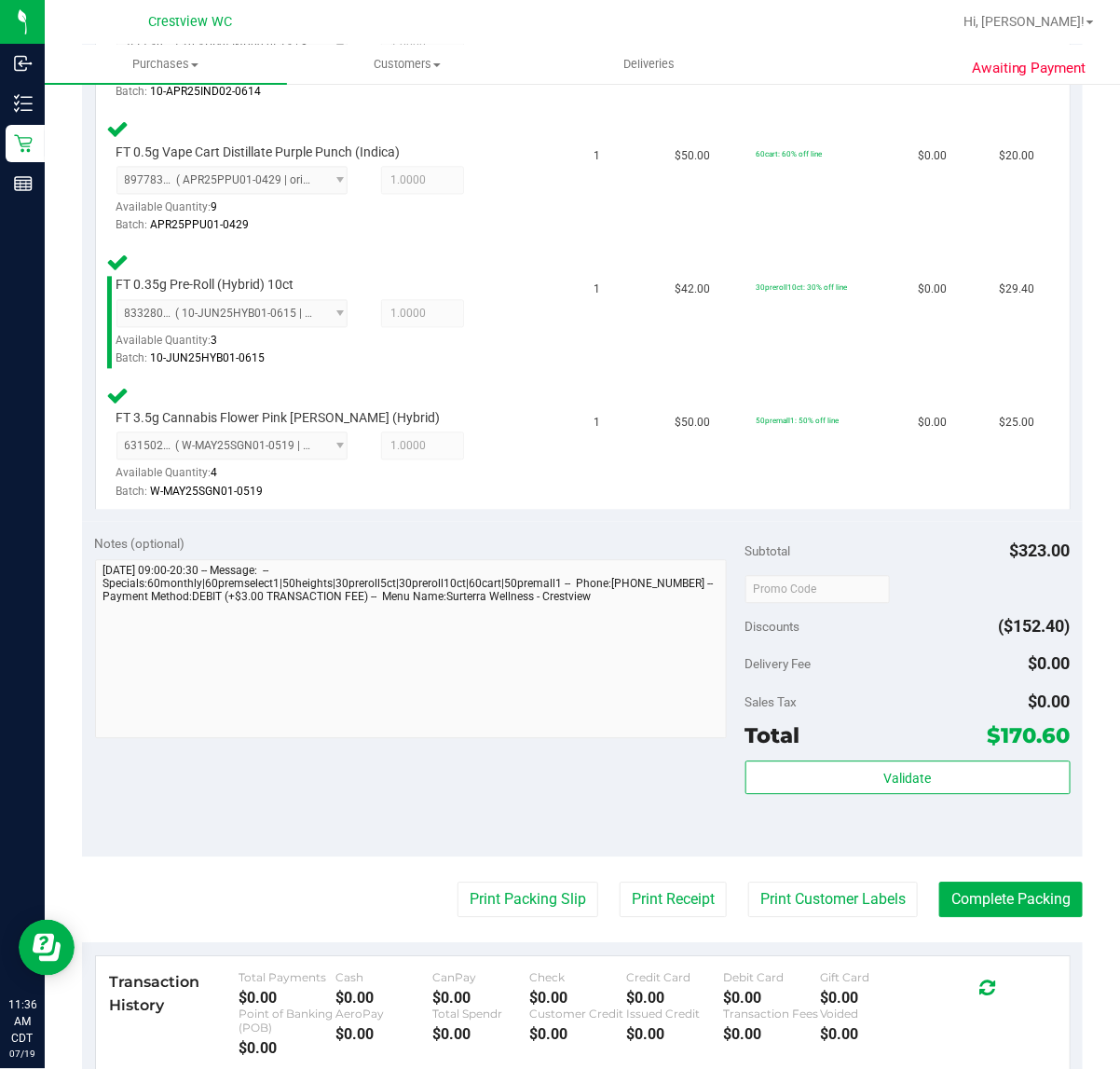 scroll, scrollTop: 1268, scrollLeft: 0, axis: vertical 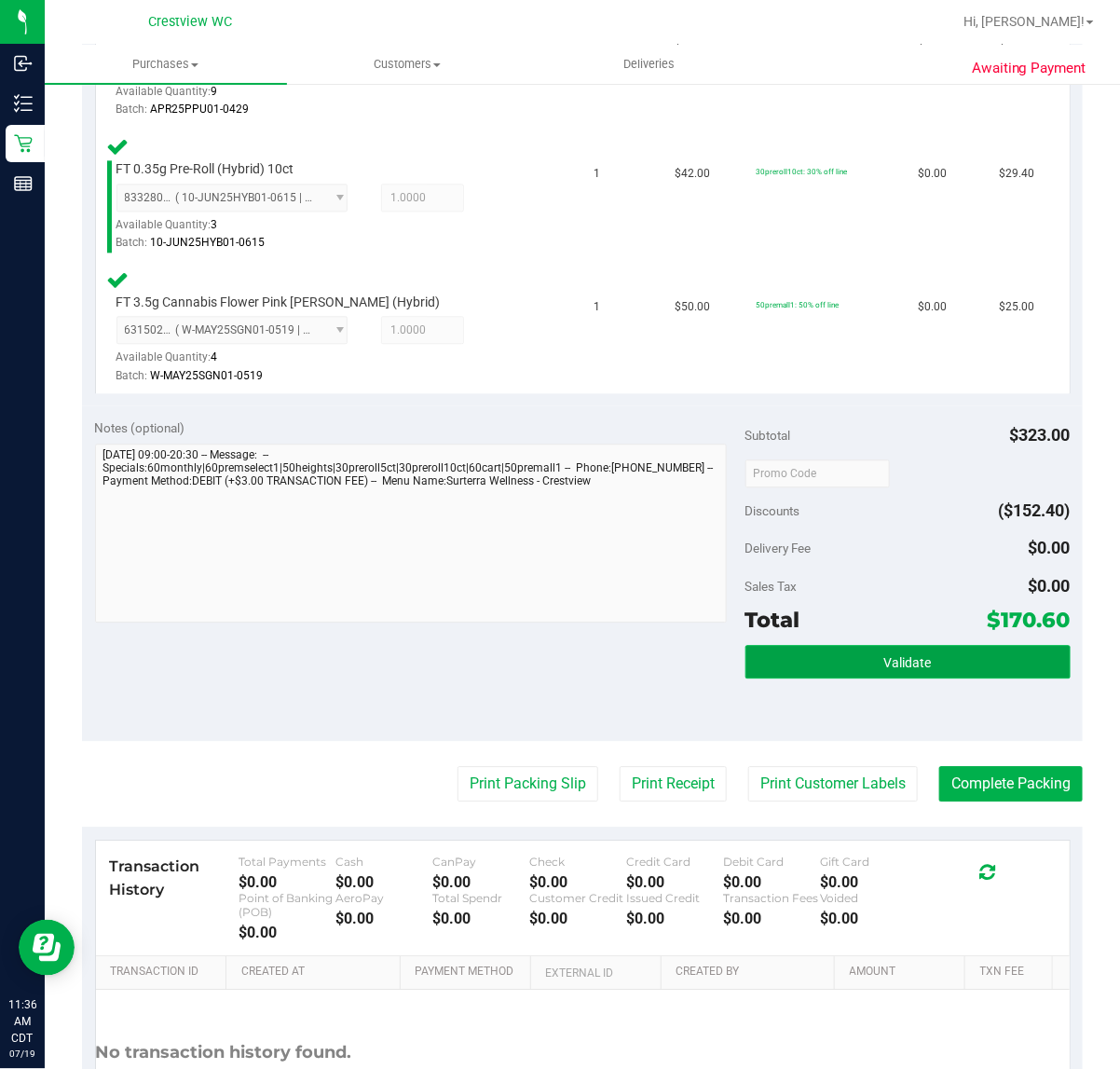 click on "Validate" at bounding box center [908, 662] 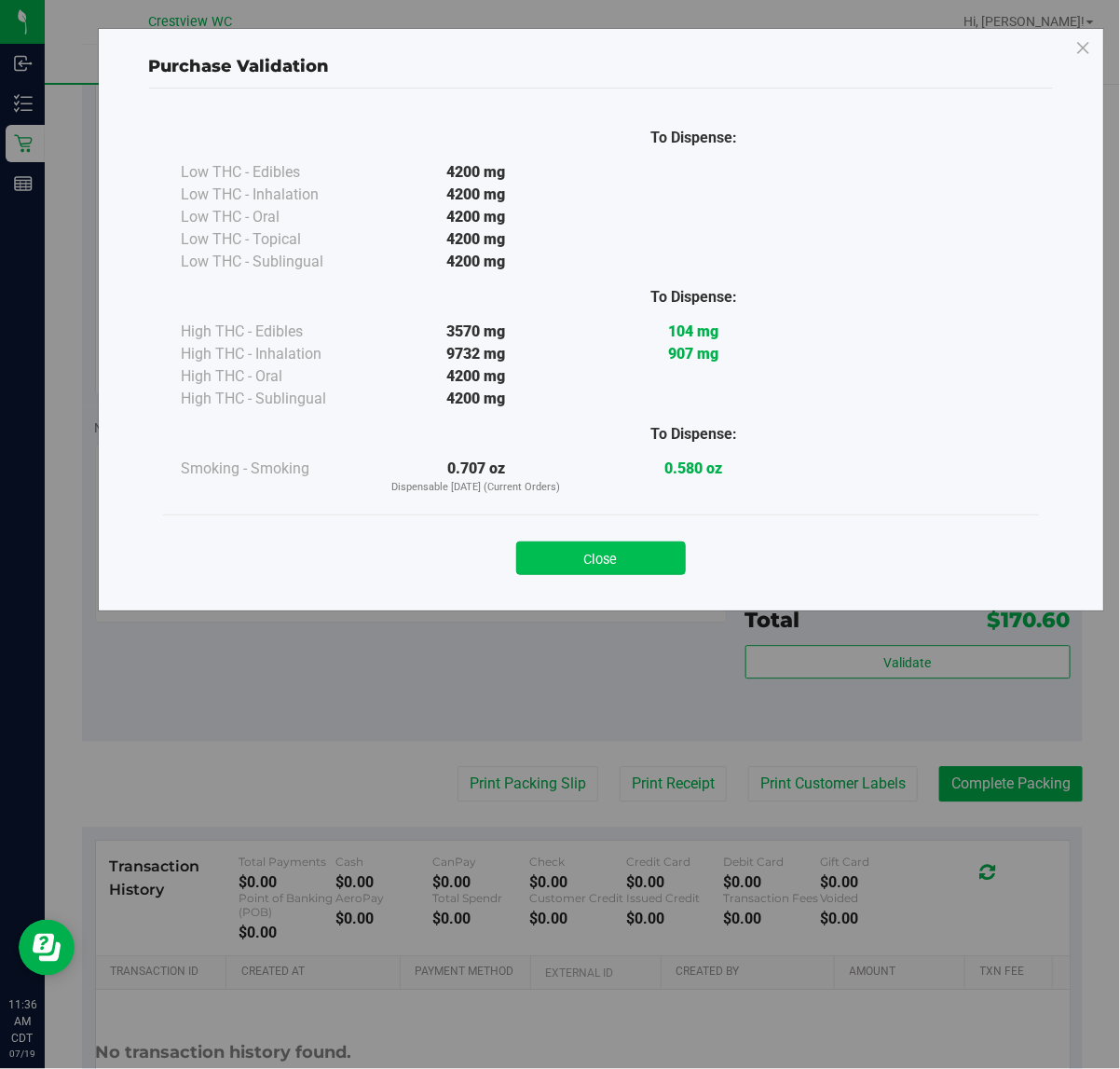 click on "Close" at bounding box center (601, 558) 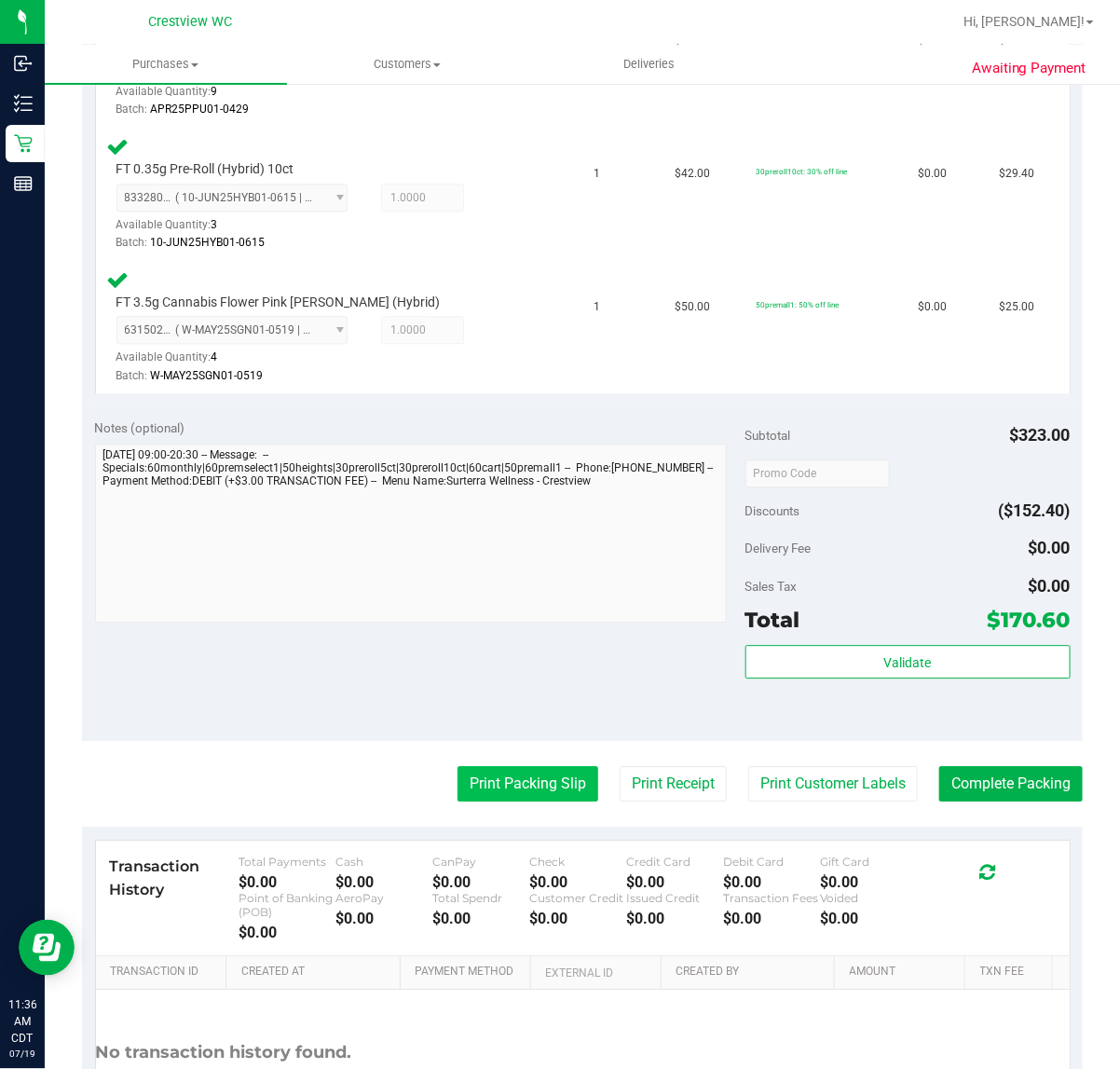 click on "Print Packing Slip" at bounding box center [527, 784] 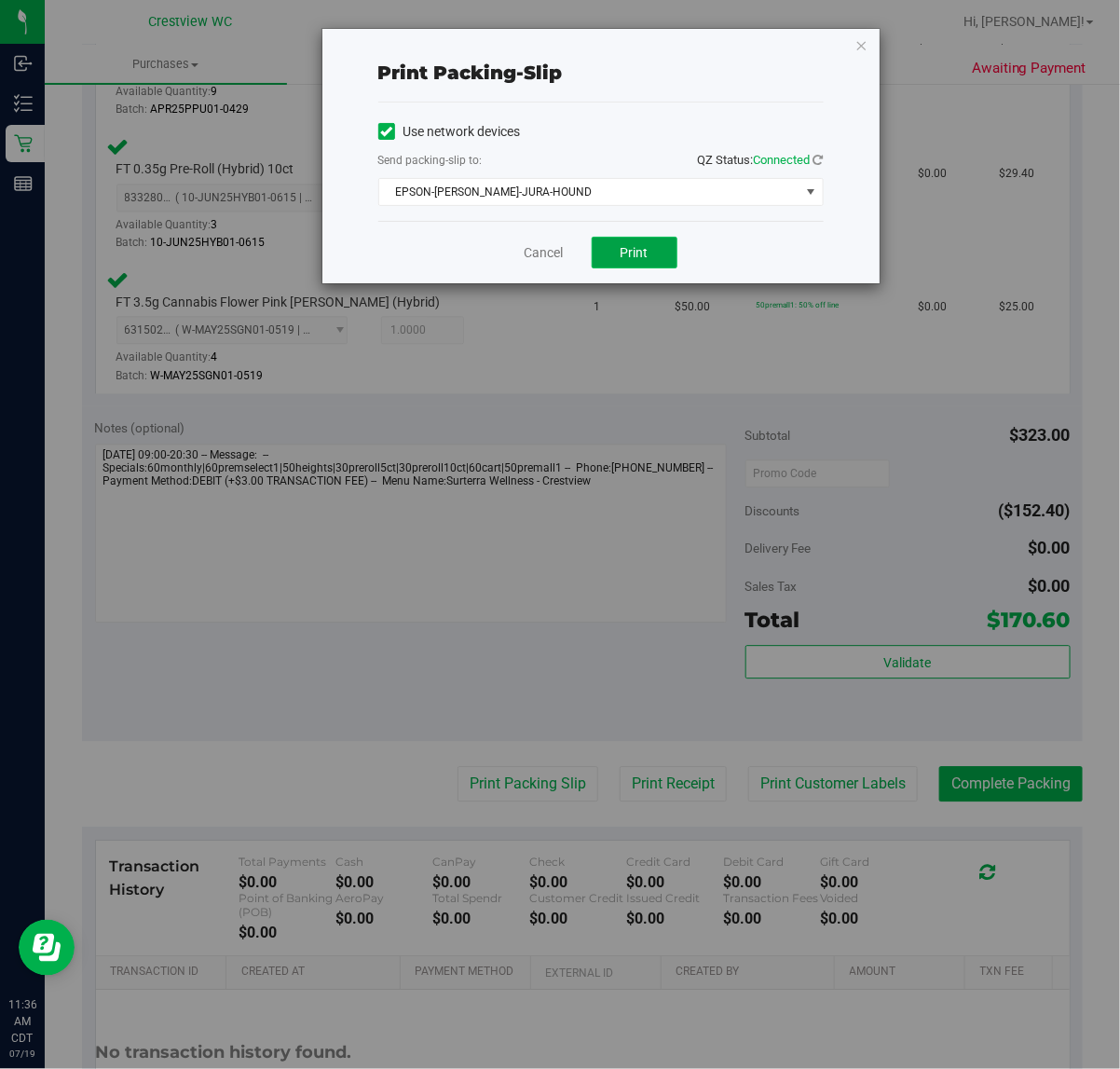 drag, startPoint x: 638, startPoint y: 250, endPoint x: 648, endPoint y: 253, distance: 10.440307 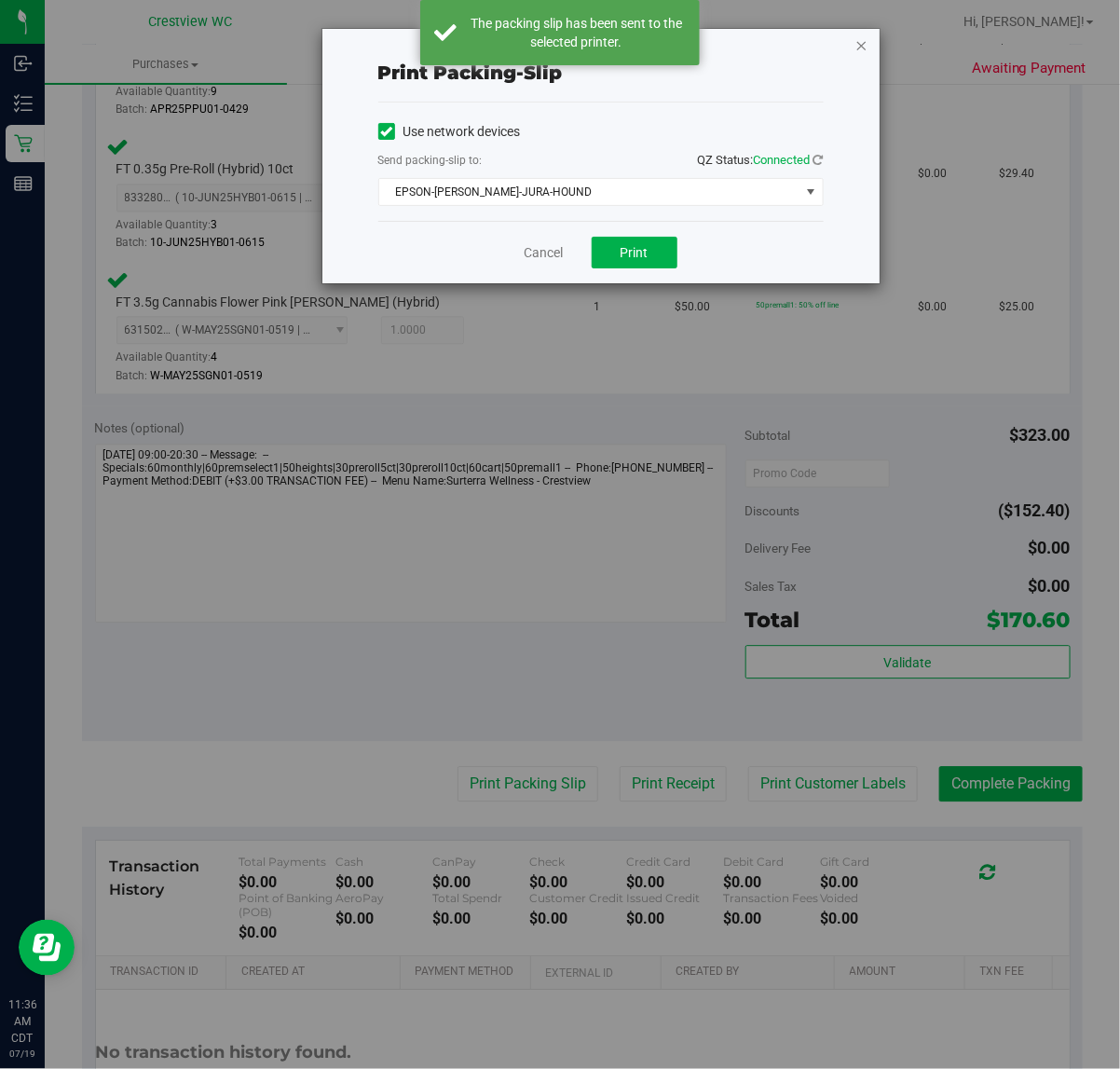 click at bounding box center (862, 45) 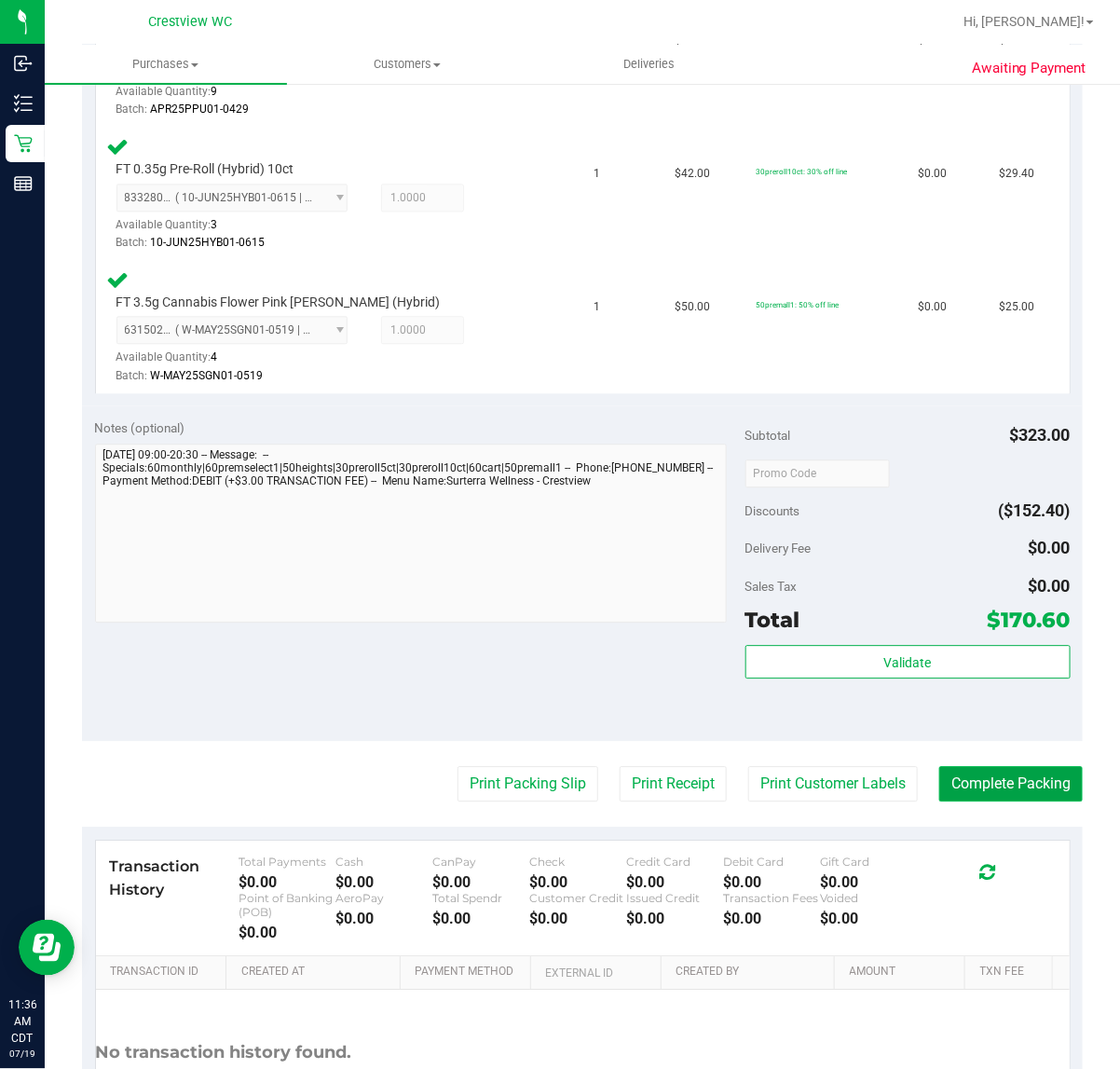 click on "Complete Packing" at bounding box center [1011, 784] 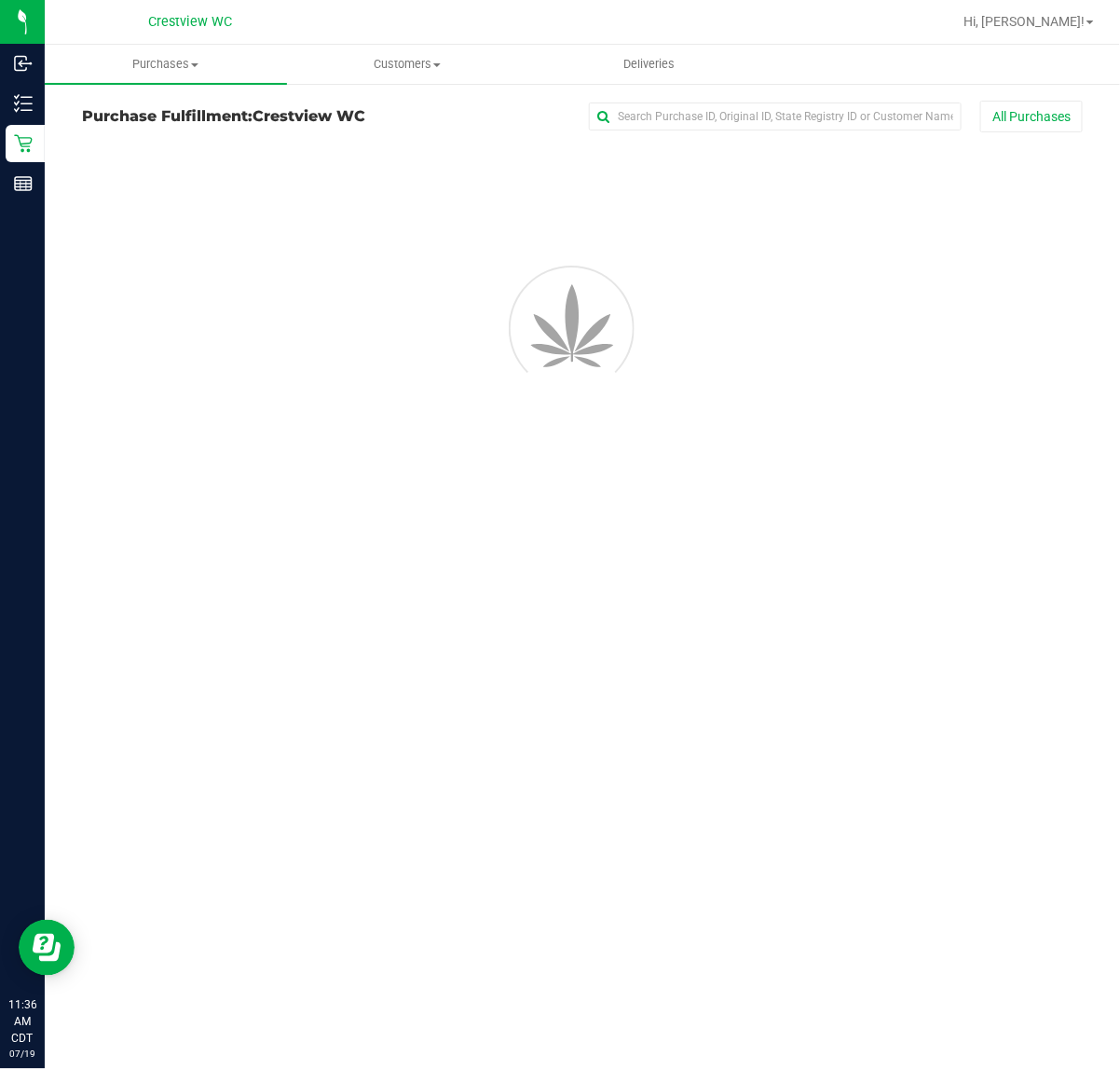 scroll, scrollTop: 0, scrollLeft: 0, axis: both 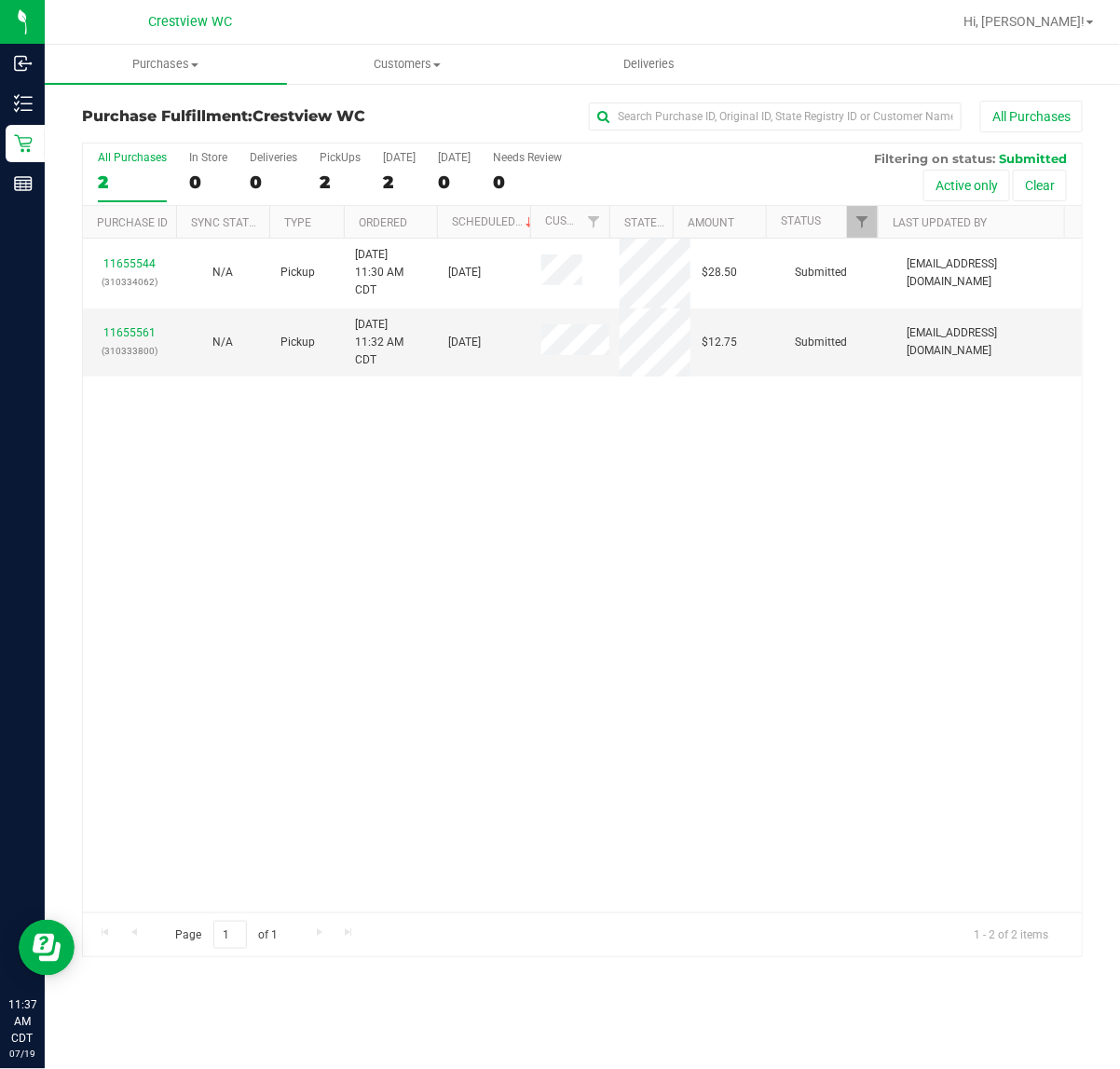 click on "11655544
(310334062)
N/A
Pickup 7/19/2025 11:30 AM CDT 7/19/2025
$28.50
Submitted abe+parallel@iheartjane.com
11655561
(310333800)
N/A
Pickup 7/19/2025 11:32 AM CDT 7/19/2025
$12.75
Submitted abe+parallel@iheartjane.com" at bounding box center (582, 575) 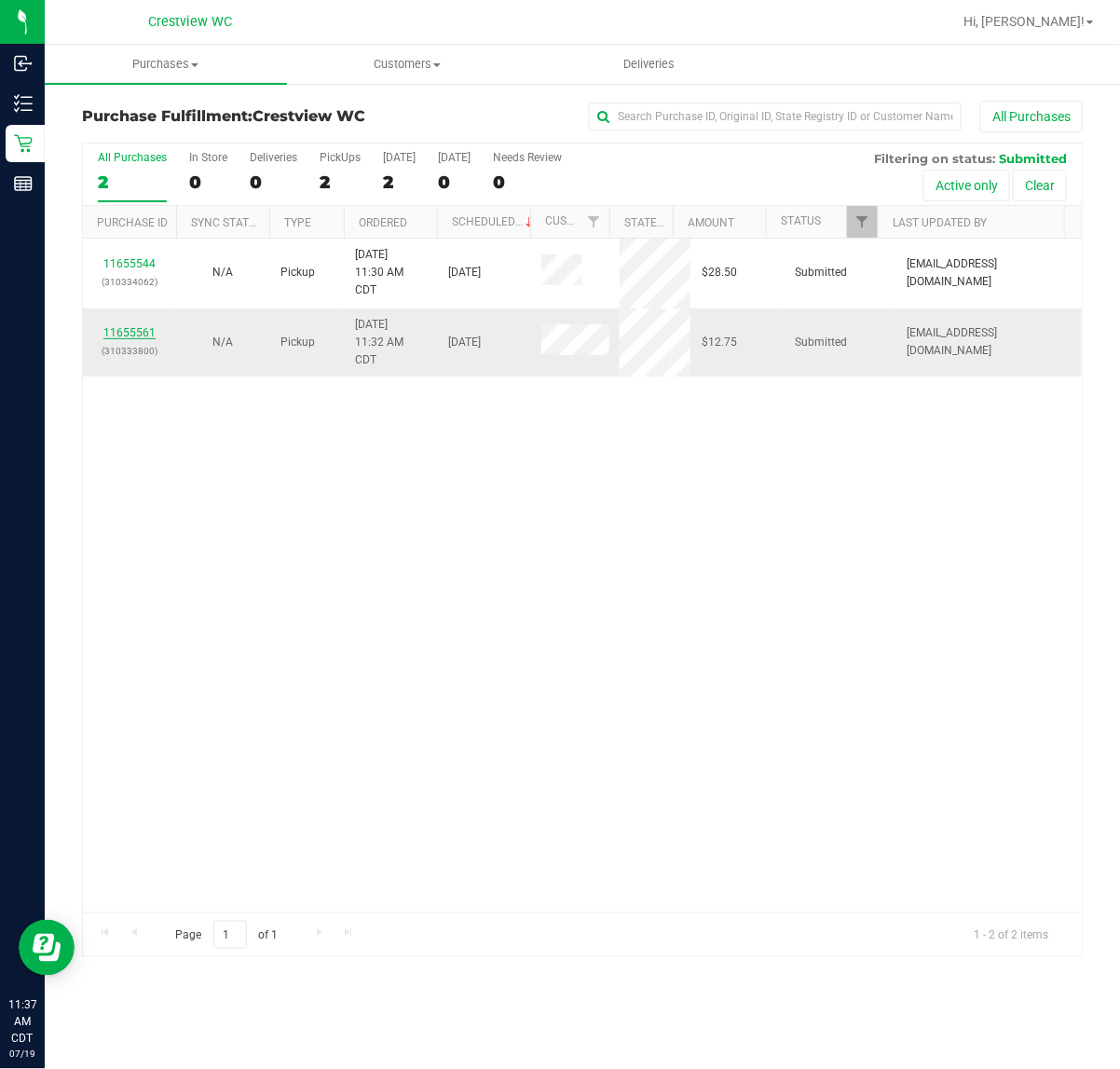 click on "11655561" at bounding box center [130, 333] 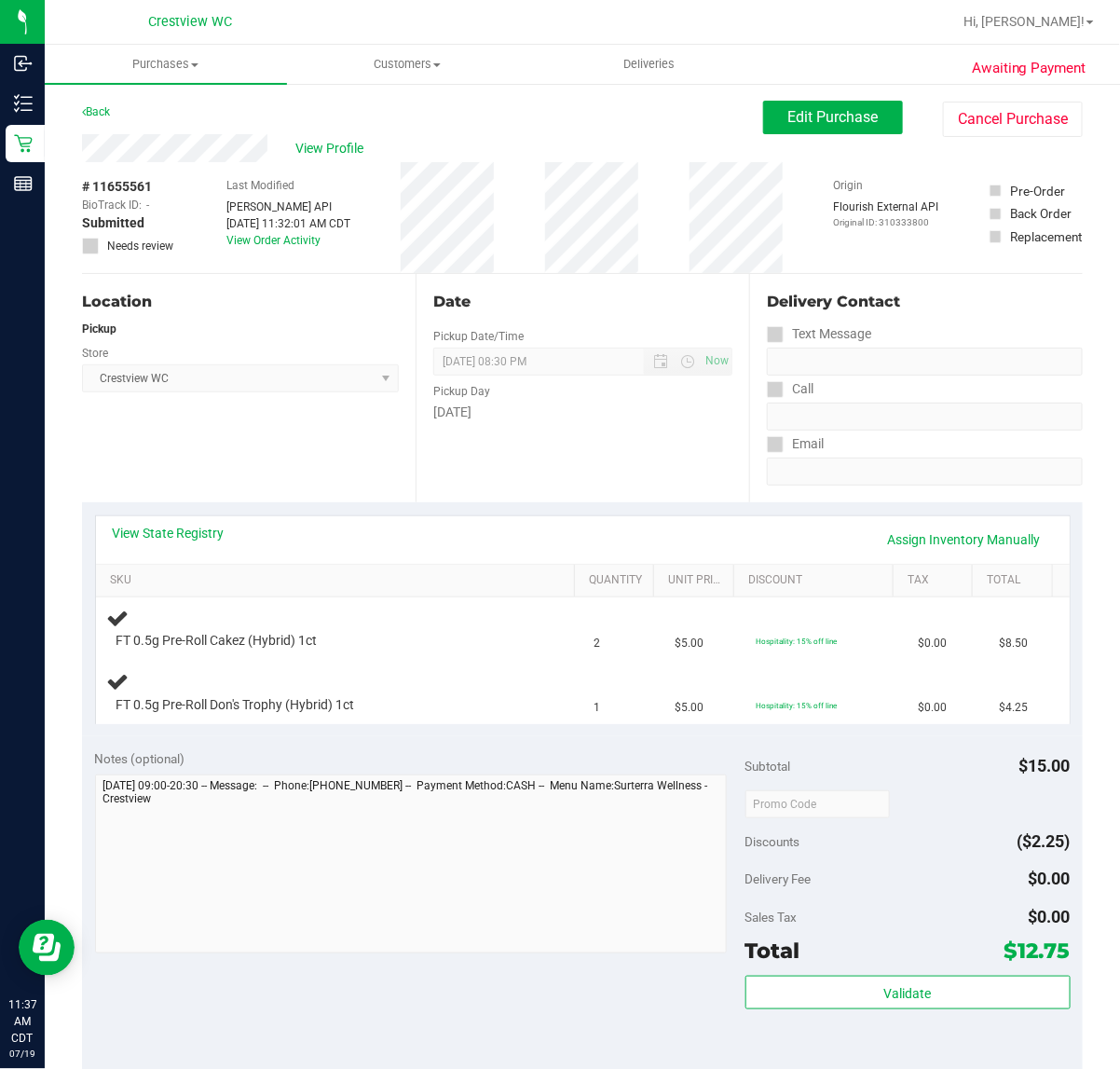 click on "Location
Pickup
Store
Crestview WC Select Store Bonita Springs WC Boynton Beach WC Bradenton WC Brandon WC Brooksville WC Call Center Clermont WC Crestview WC Deerfield Beach WC Delray Beach WC Deltona WC Ft Walton Beach WC Ft. Lauderdale WC Ft. Myers WC Gainesville WC Jax Atlantic WC JAX DC REP Jax WC Key West WC Lakeland WC Largo WC Lehigh Acres DC REP Merritt Island WC Miami 72nd WC Miami Beach WC Miami Dadeland WC Miramar DC REP New Port Richey WC North Palm Beach WC North Port WC Ocala WC Orange Park WC Orlando Colonial WC Orlando DC REP Orlando WC Oviedo WC Palm Bay WC Palm Coast WC Panama City WC Pensacola WC Port Orange WC Port St. Lucie WC Sebring WC South Tampa WC St. Pete WC Summerfield WC Tallahassee DC REP Tallahassee WC Tampa DC Testing Tampa Warehouse Tampa WC TX Austin DC TX Plano Retail WPB DC WPB WC" at bounding box center [249, 388] 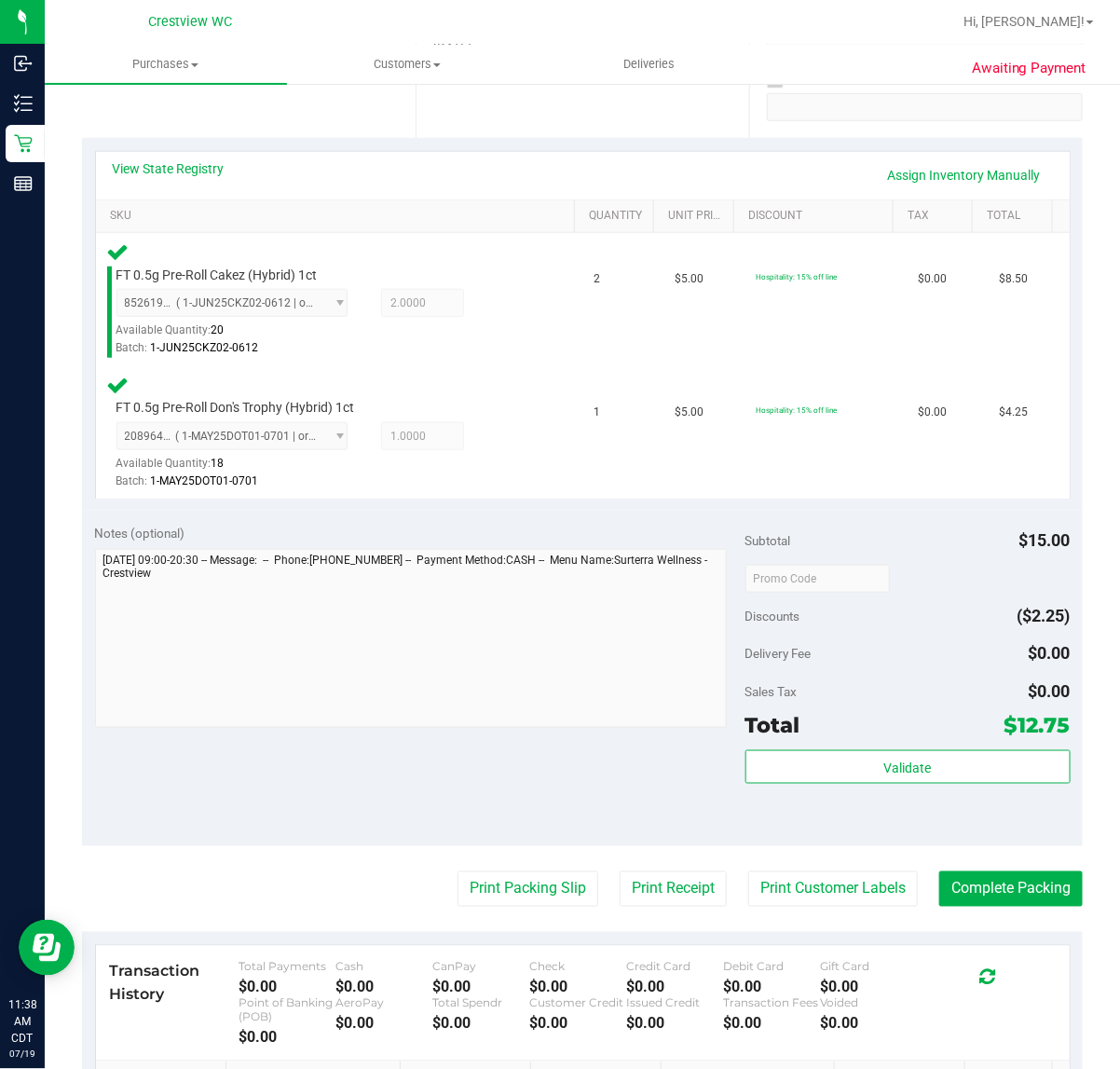 scroll, scrollTop: 466, scrollLeft: 0, axis: vertical 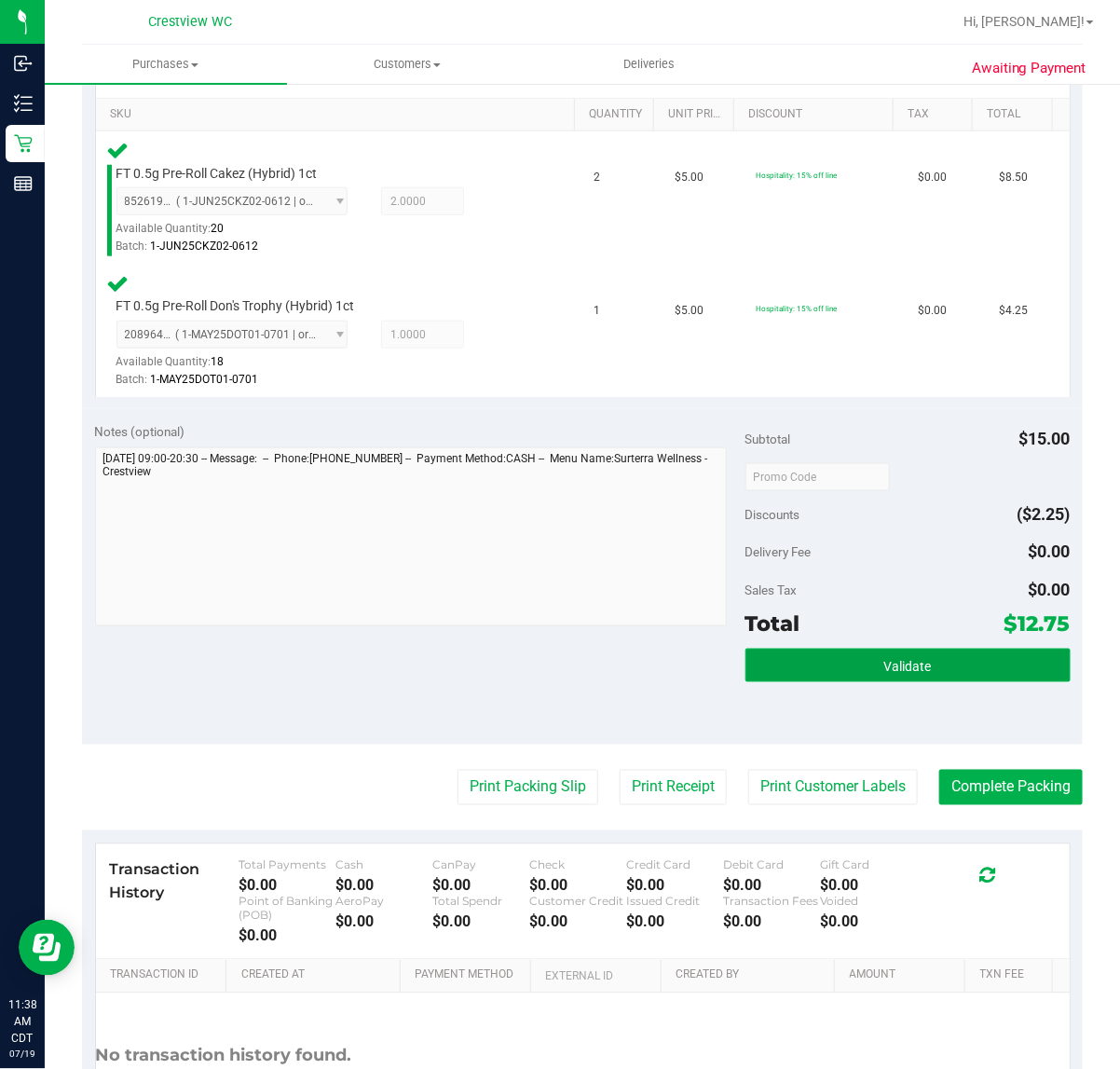 click on "Validate" at bounding box center (908, 665) 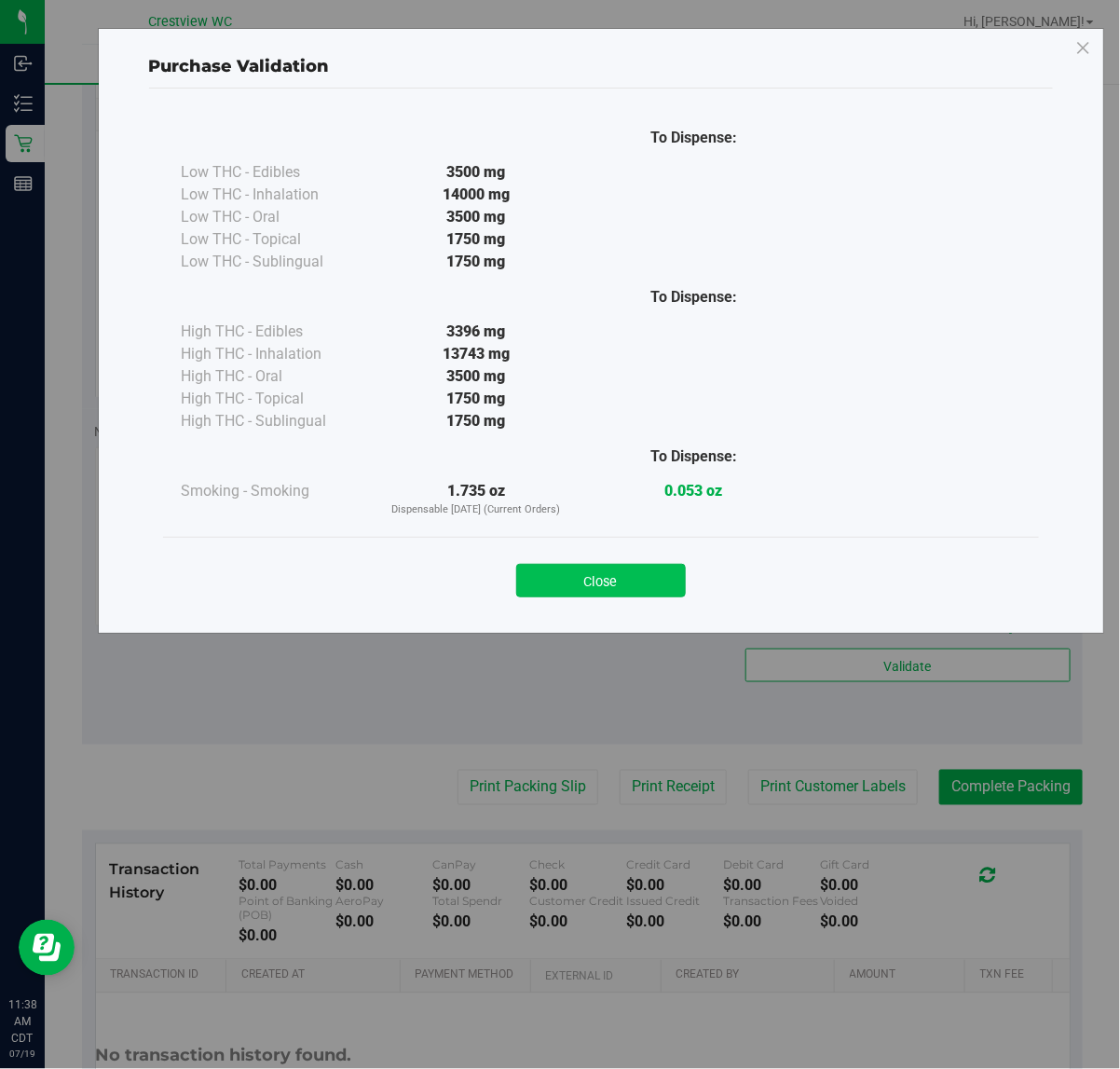 click on "Close" at bounding box center [601, 581] 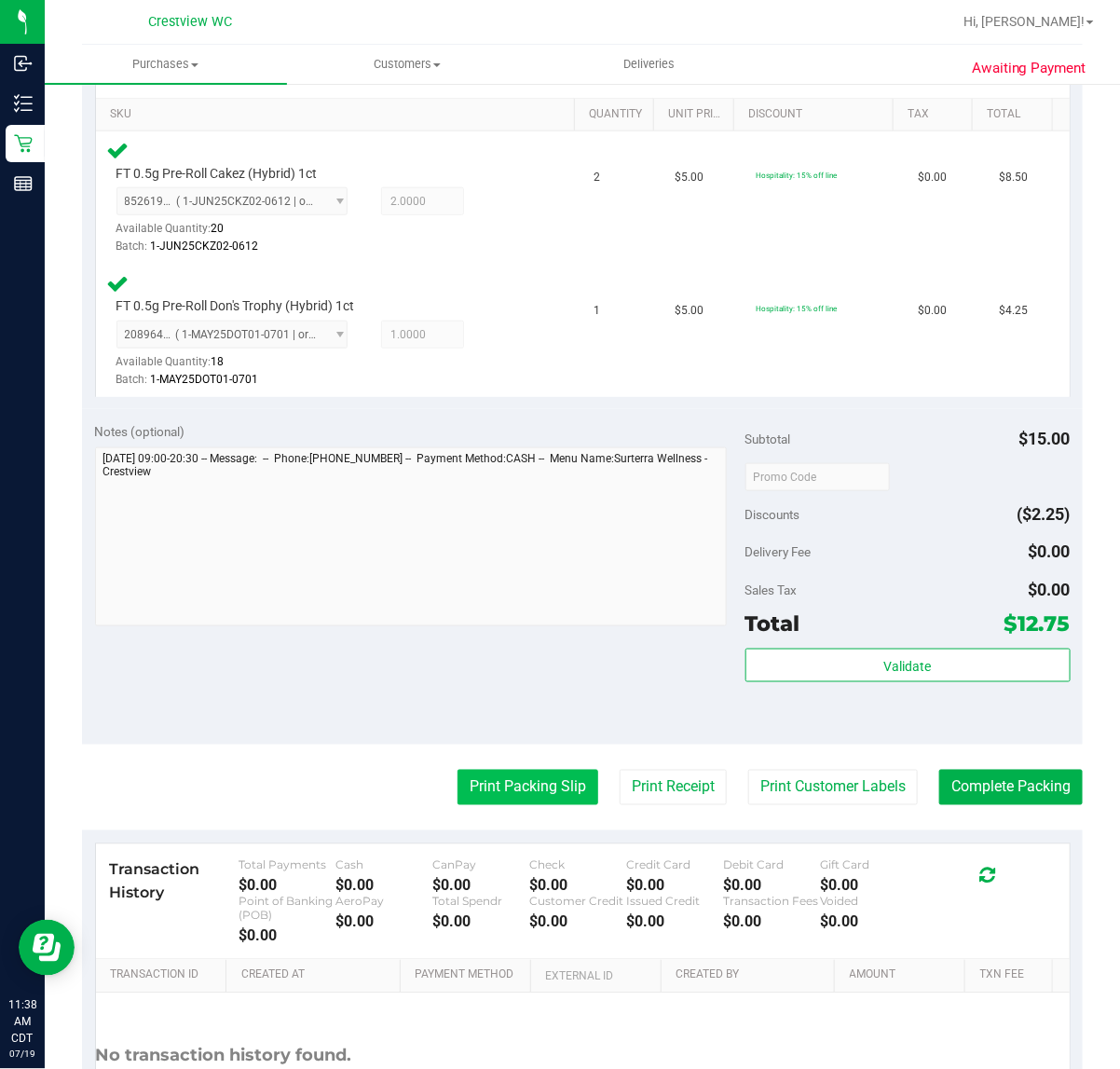 click on "Print Packing Slip" at bounding box center [527, 788] 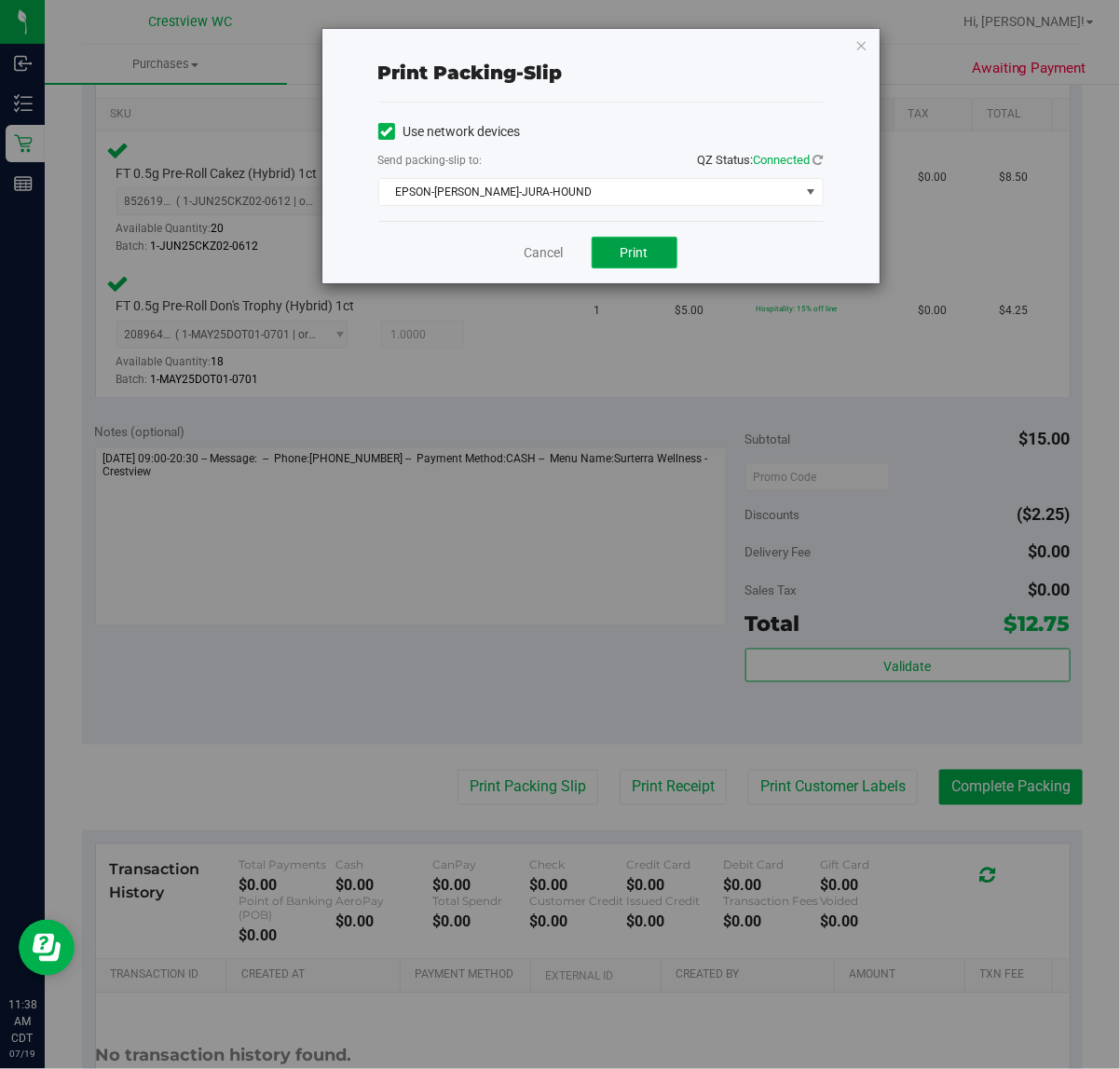 click on "Print" at bounding box center [635, 253] 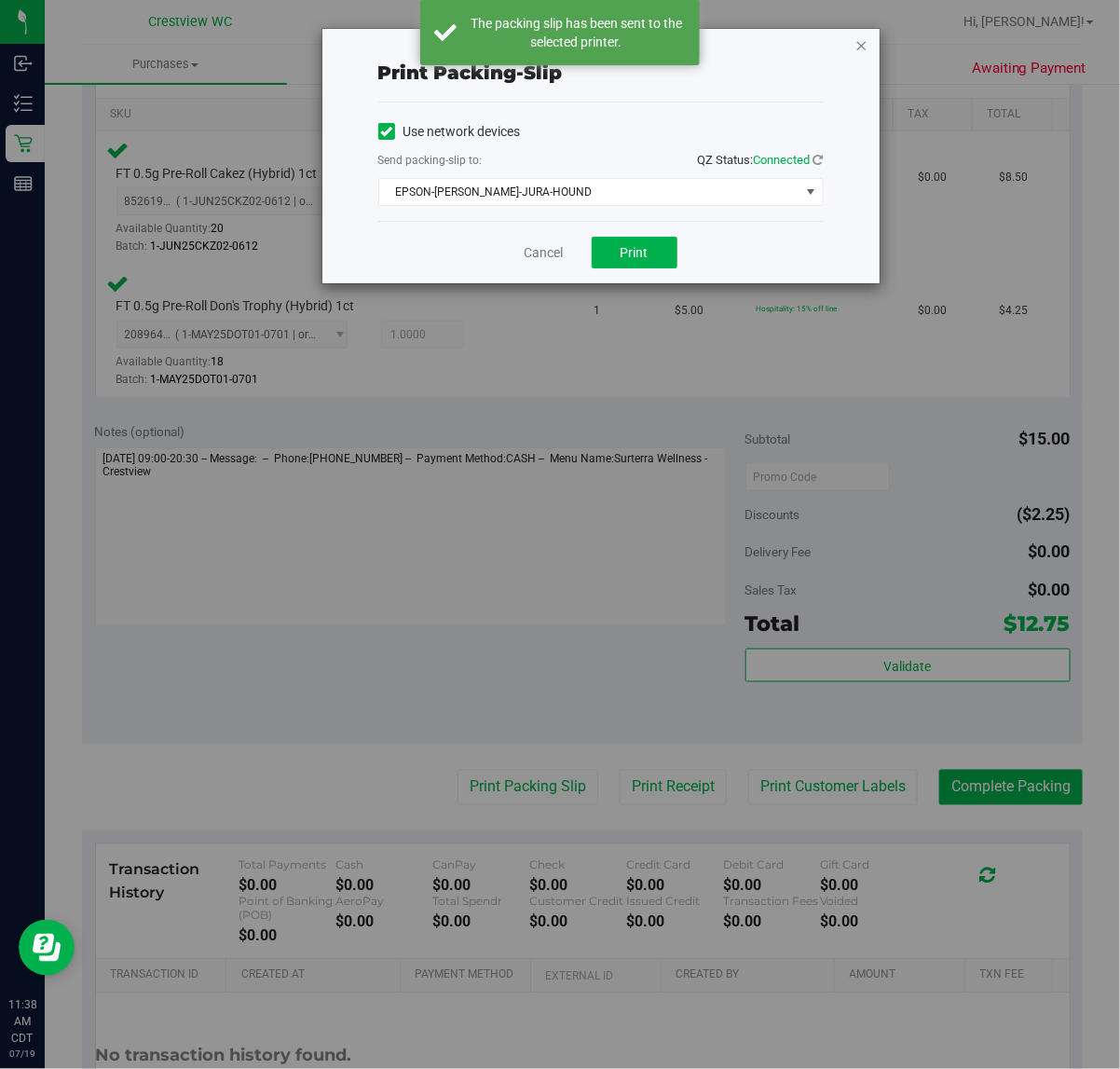 click at bounding box center [862, 45] 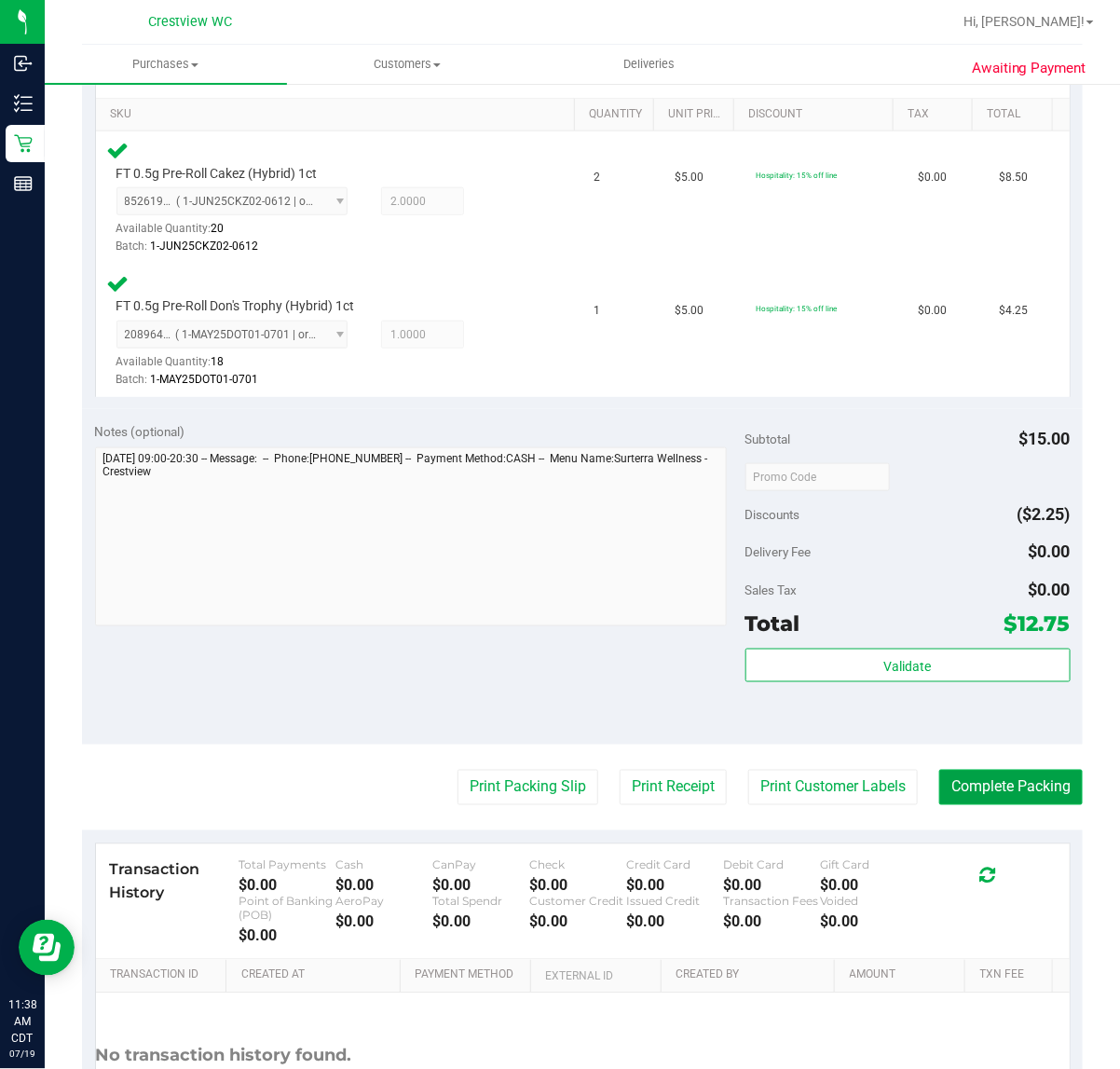 click on "Complete Packing" at bounding box center [1011, 788] 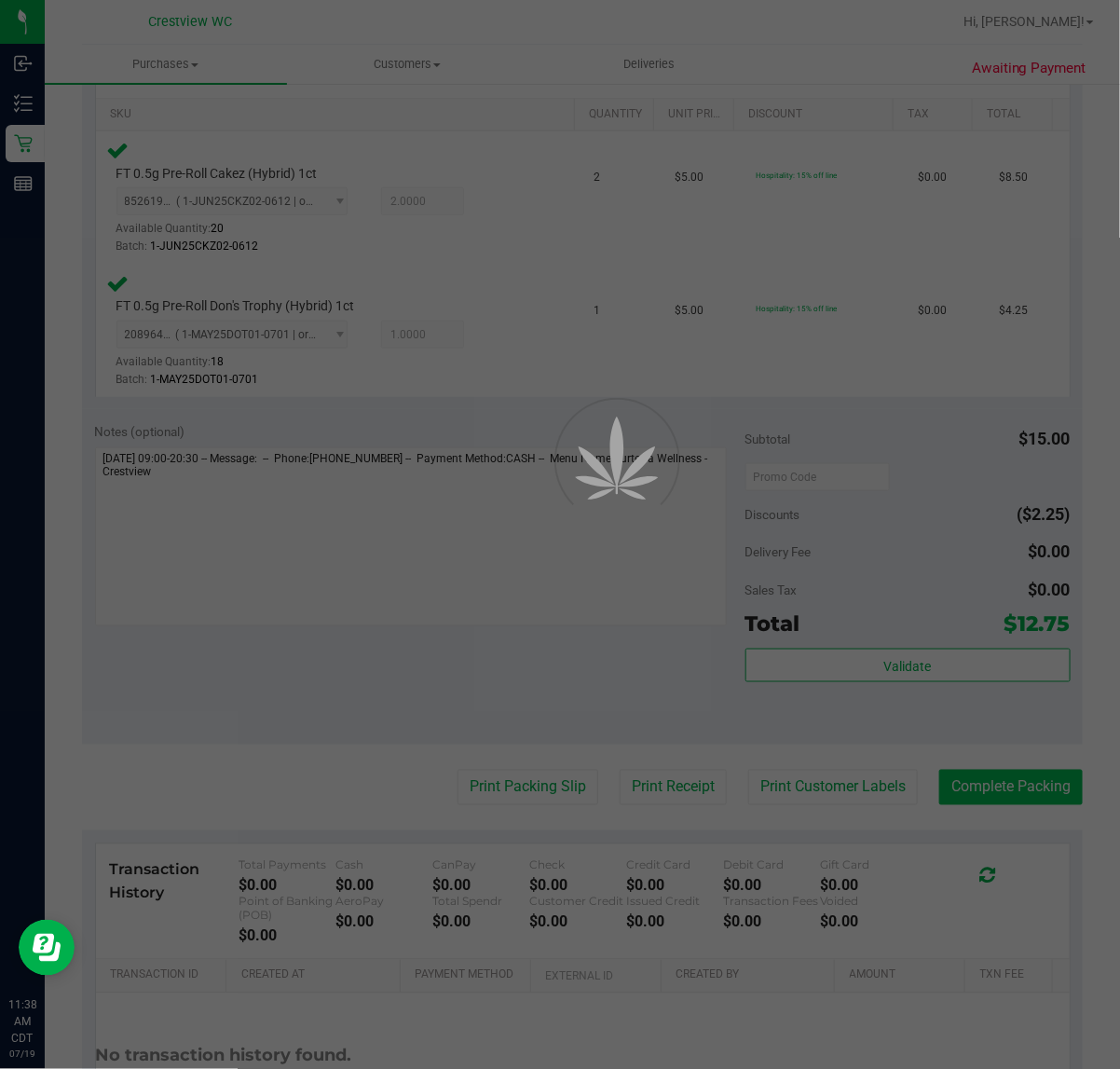 scroll, scrollTop: 0, scrollLeft: 0, axis: both 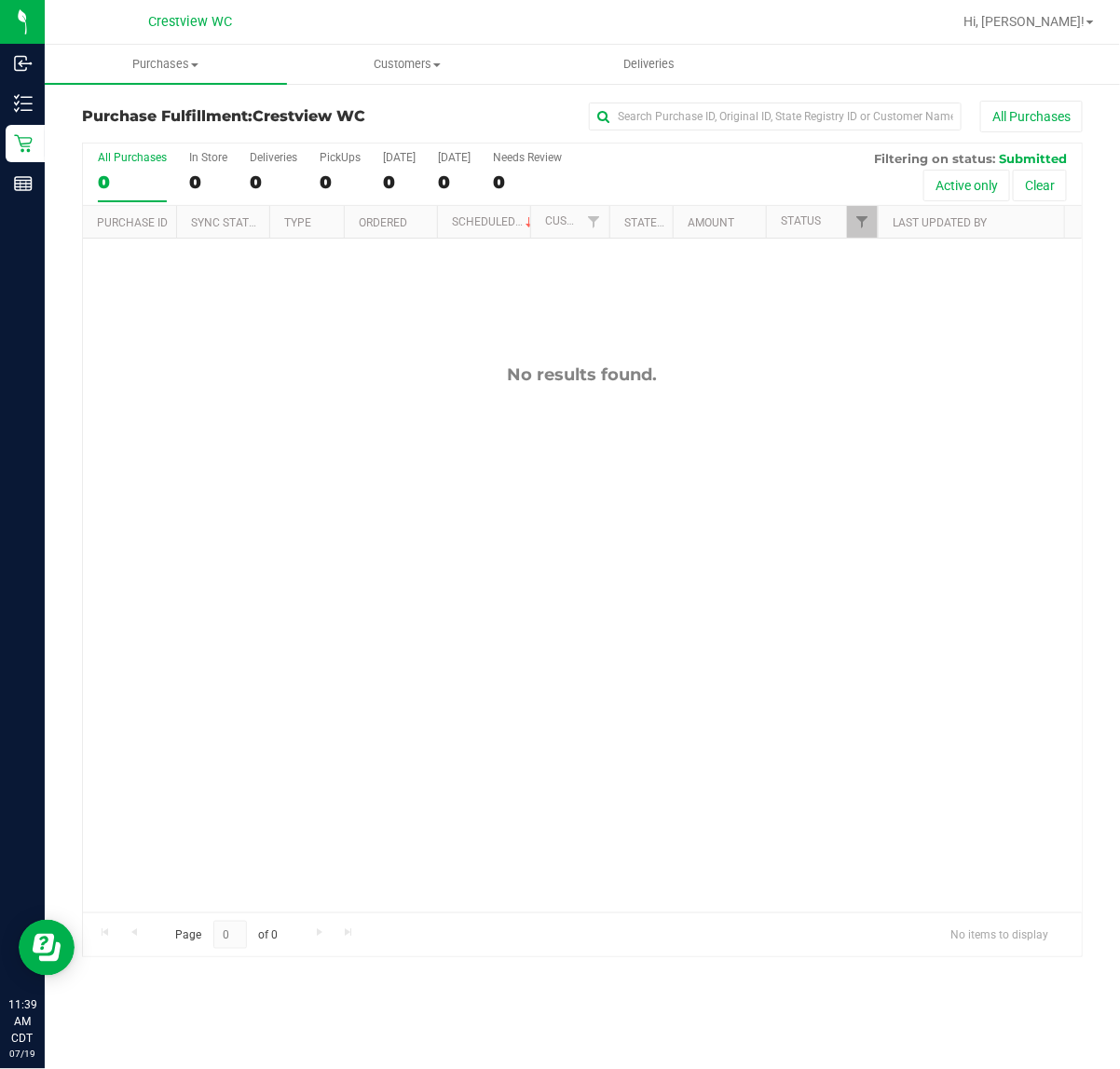 drag, startPoint x: 392, startPoint y: 281, endPoint x: 410, endPoint y: 238, distance: 46.61545 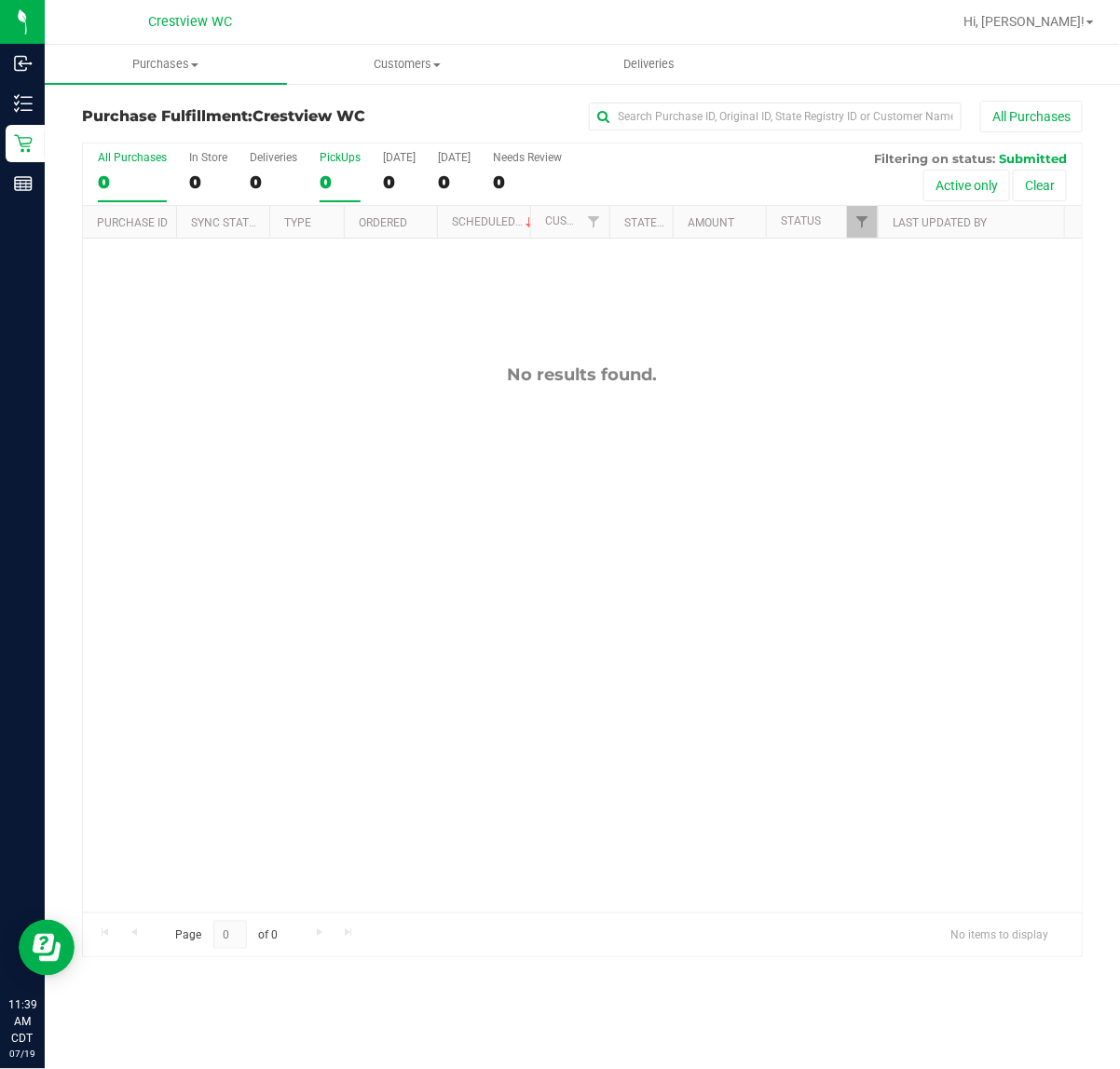 click on "PickUps" at bounding box center [340, 158] 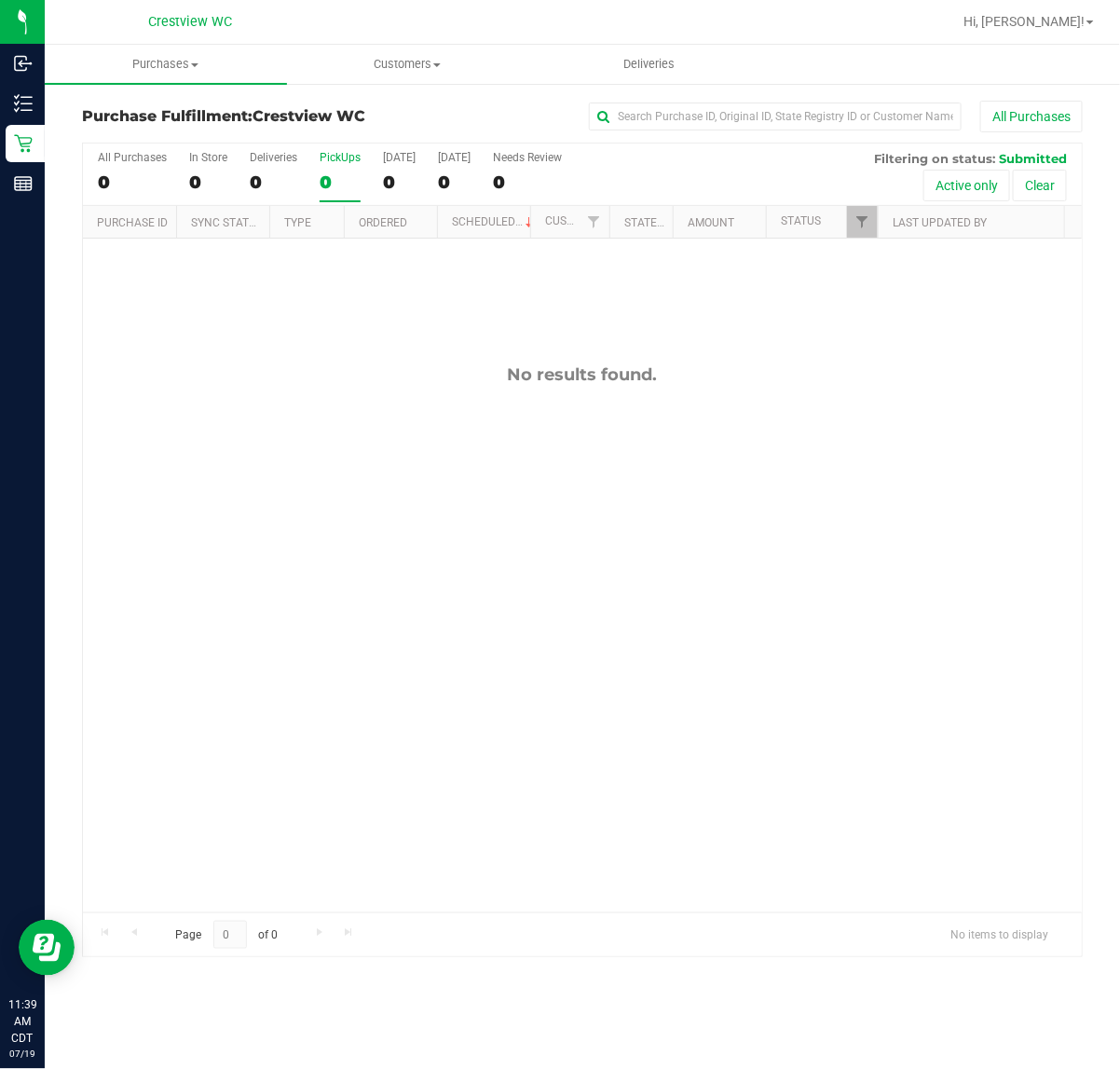 click on "PickUps" at bounding box center (340, 158) 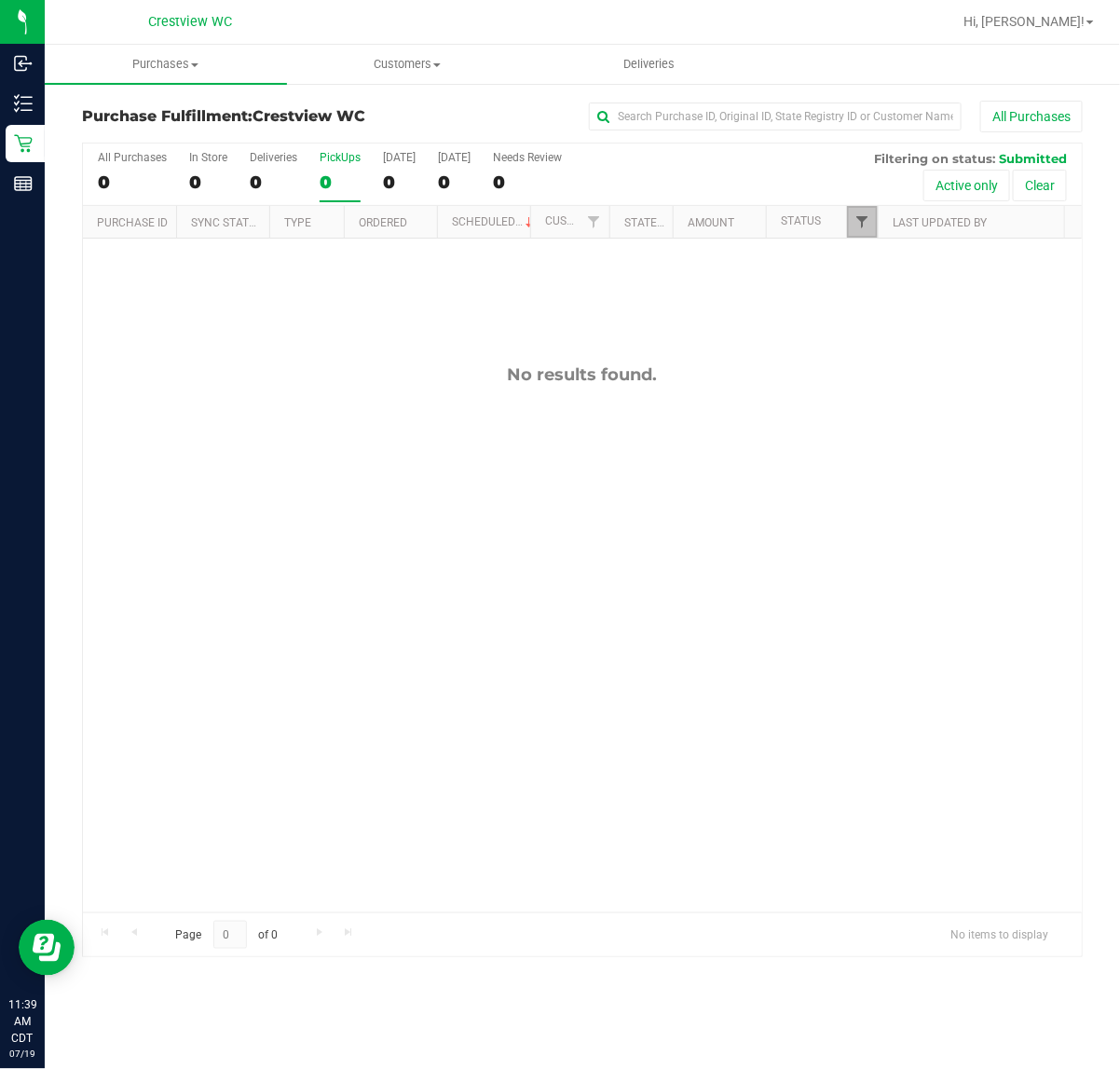 click at bounding box center [862, 222] 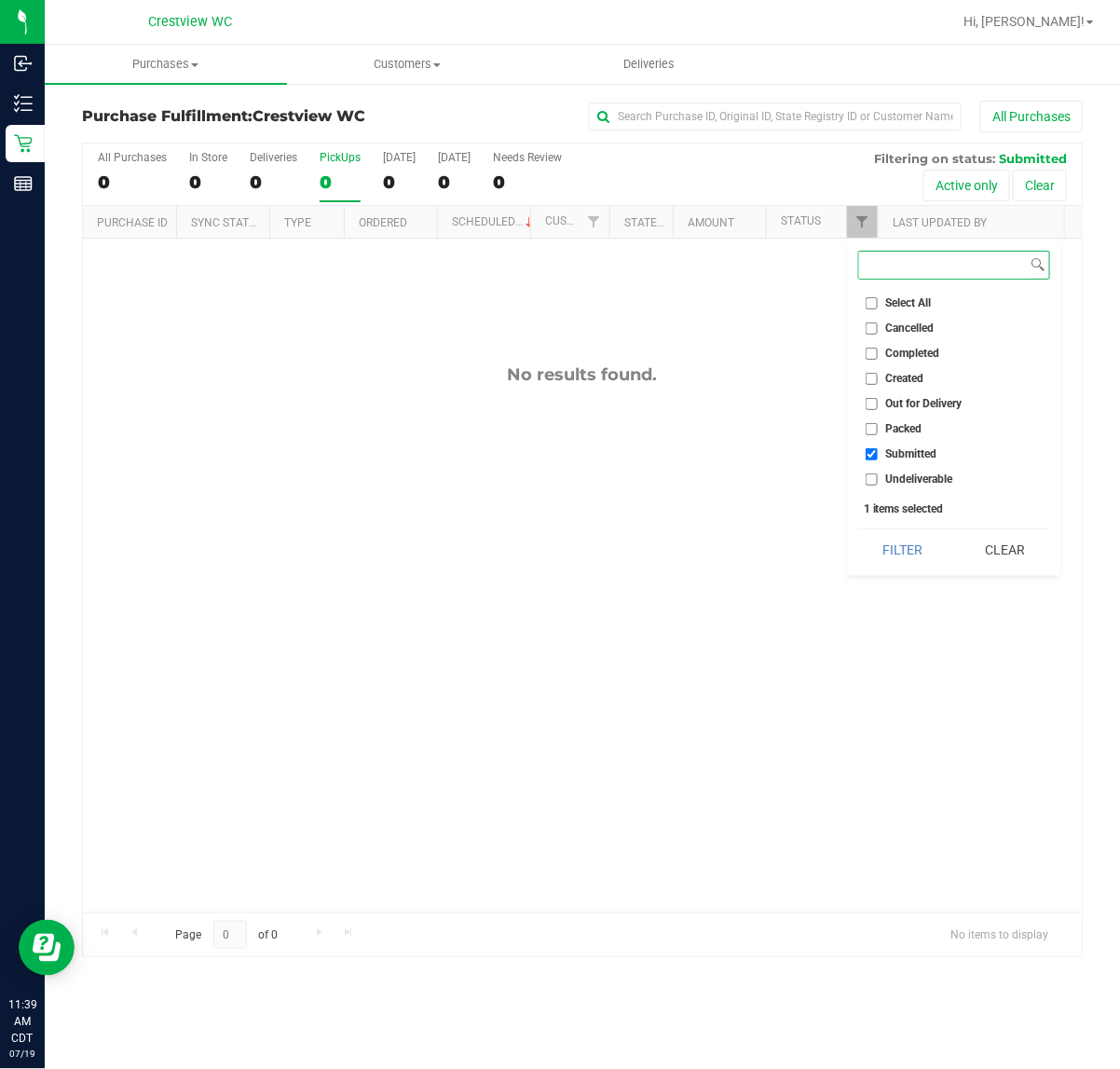 click on "Filter" at bounding box center [903, 550] 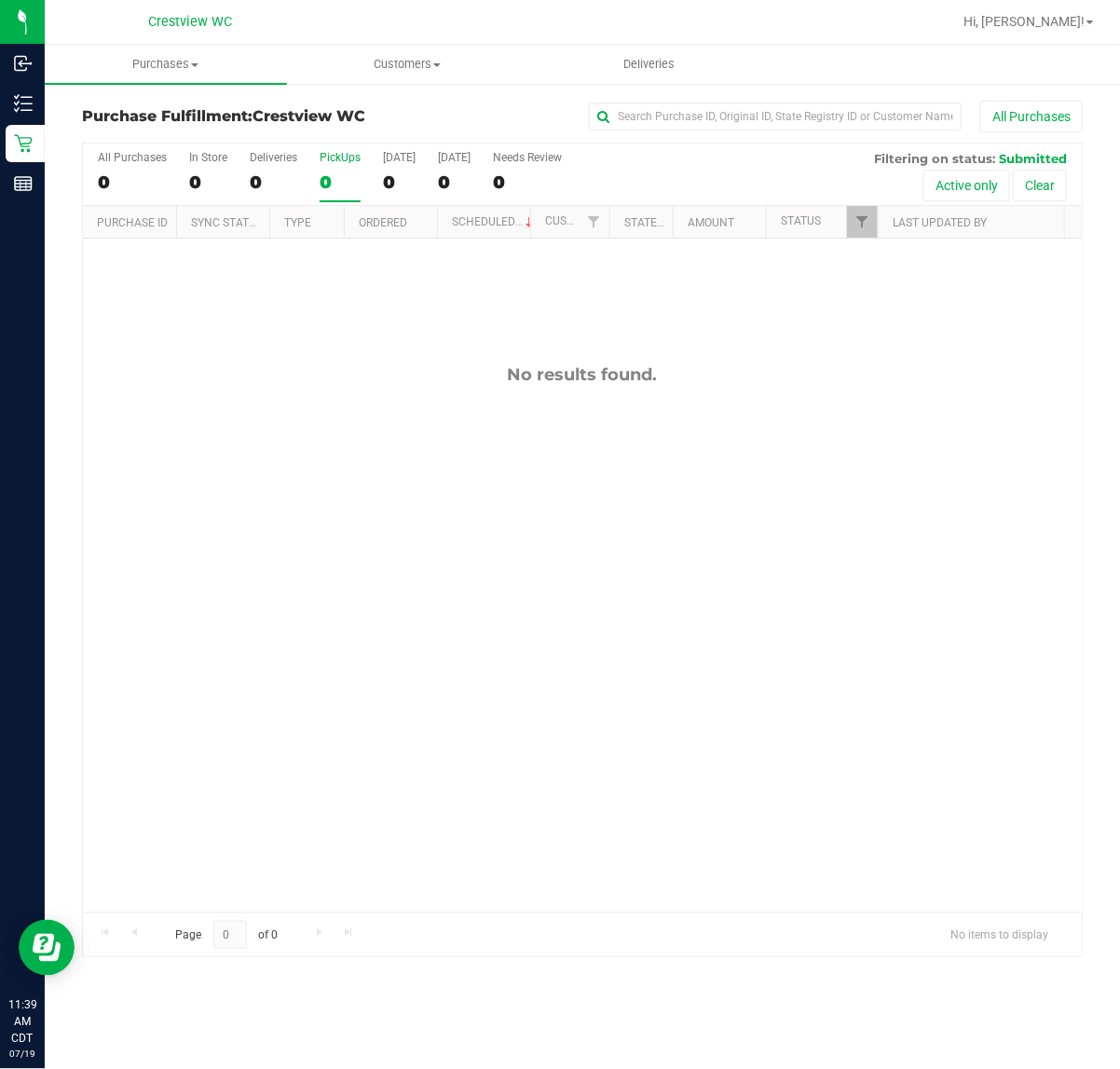click on "No results found." at bounding box center [582, 638] 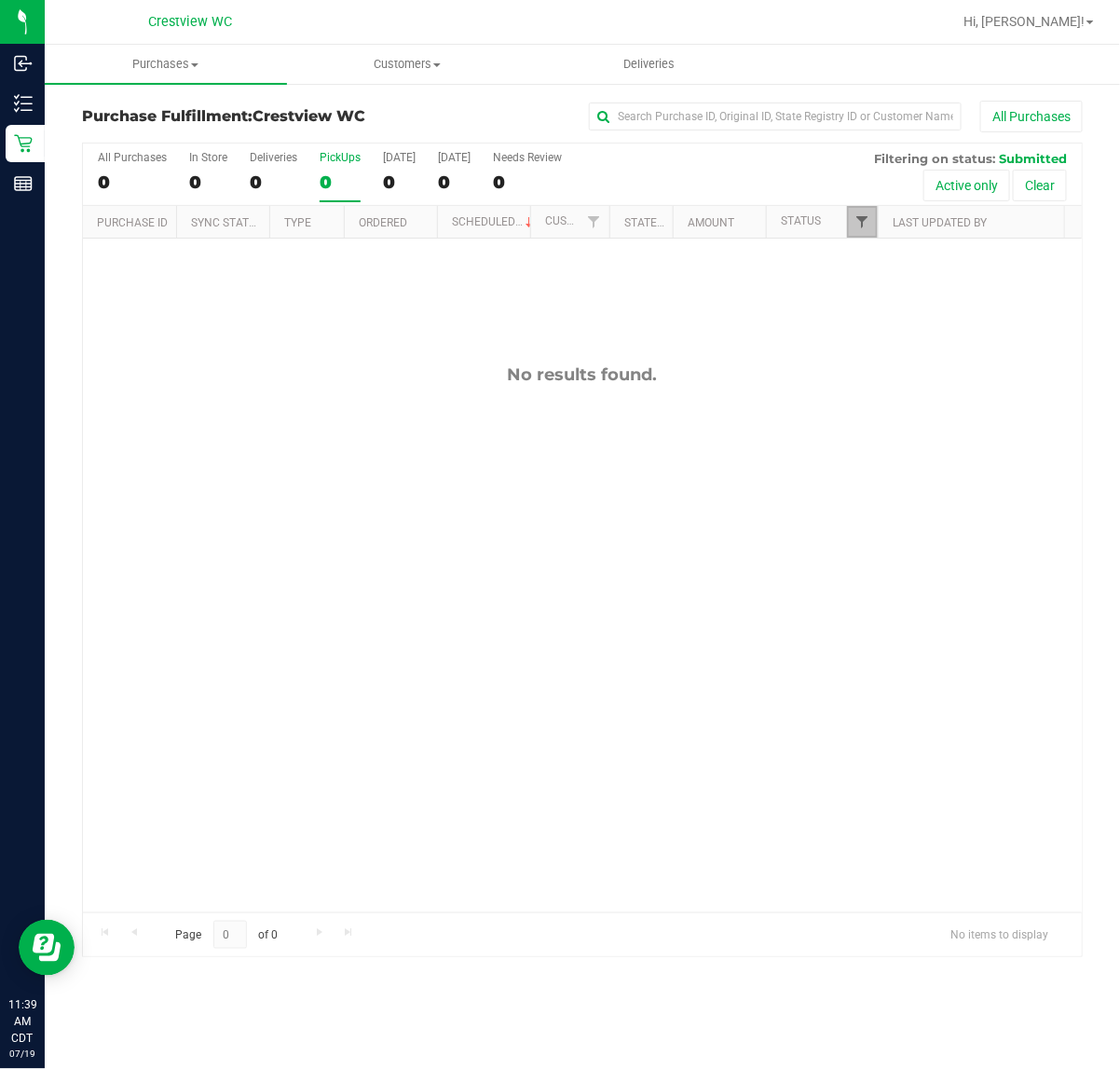click at bounding box center (862, 222) 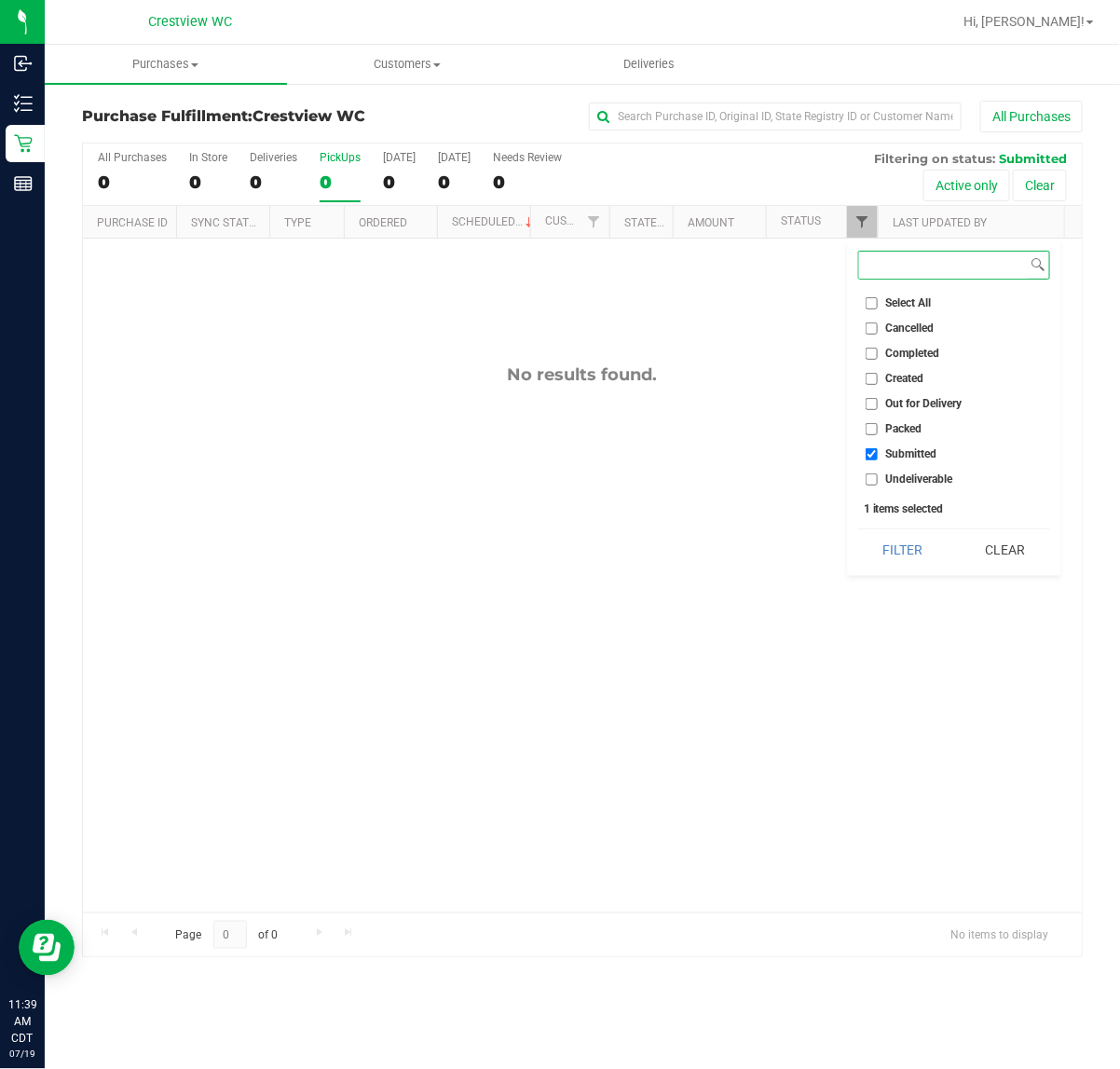 click on "Filter" at bounding box center (903, 550) 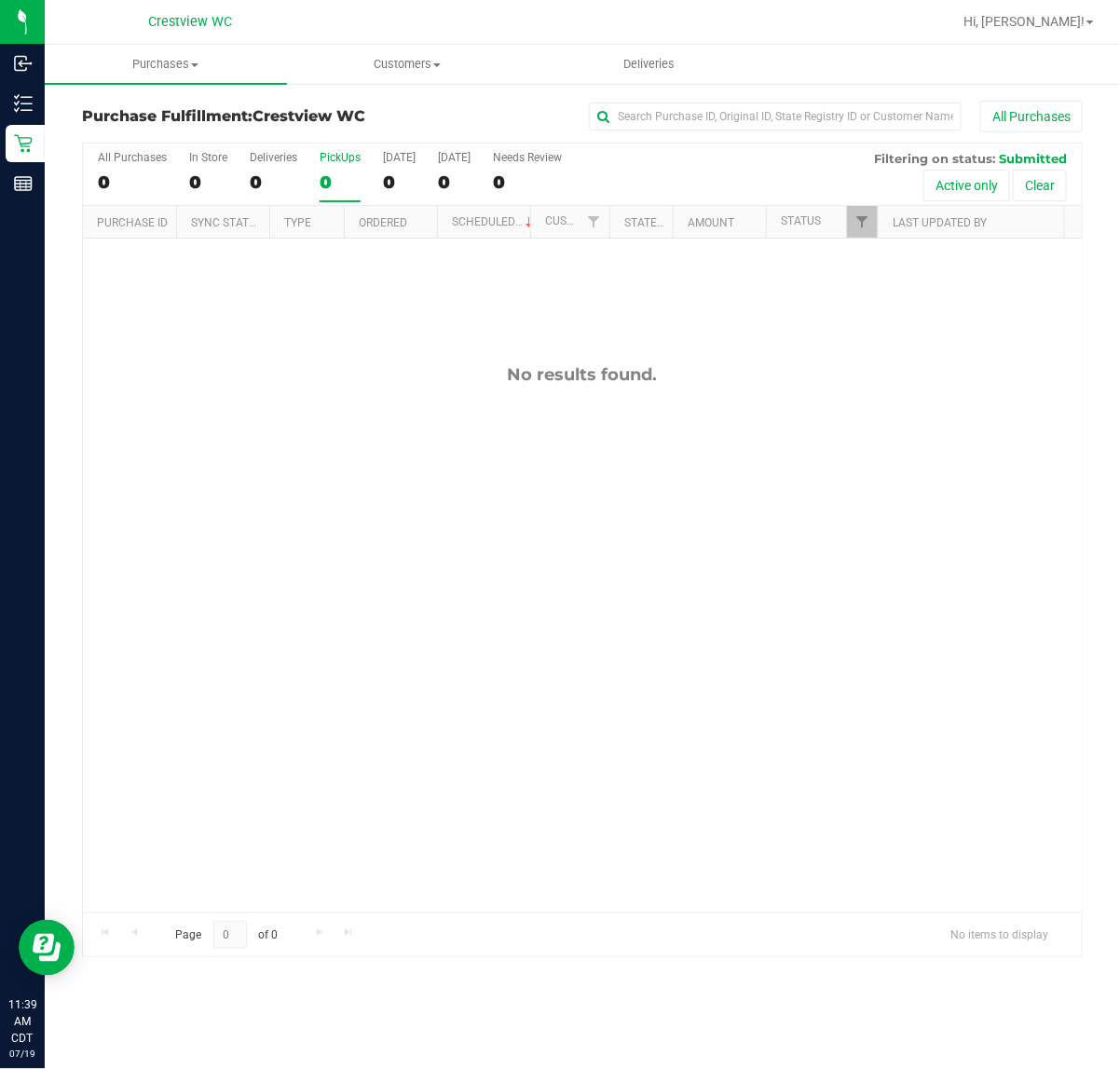 click on "No results found." at bounding box center [582, 638] 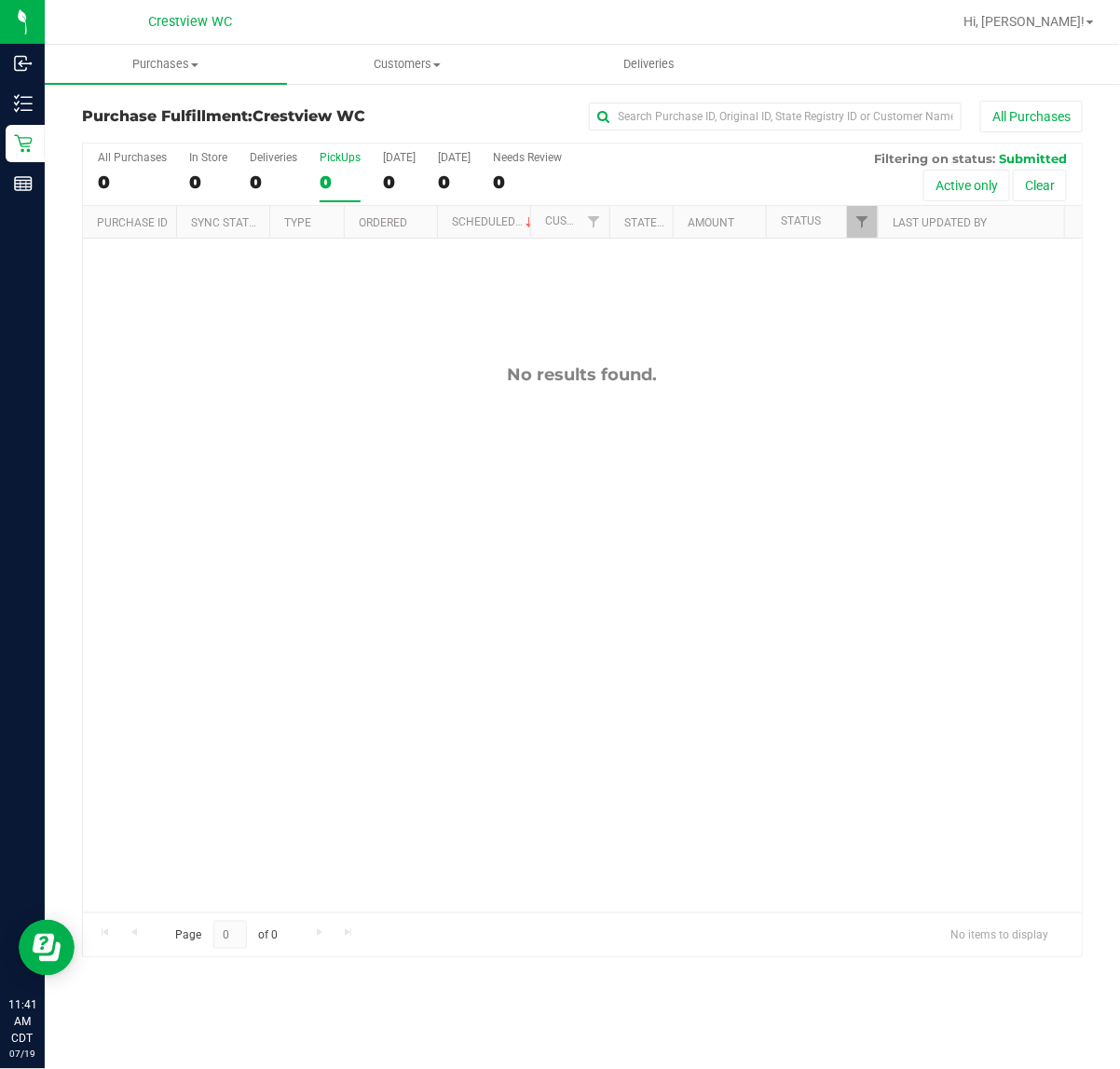 click on "No results found." at bounding box center [582, 375] 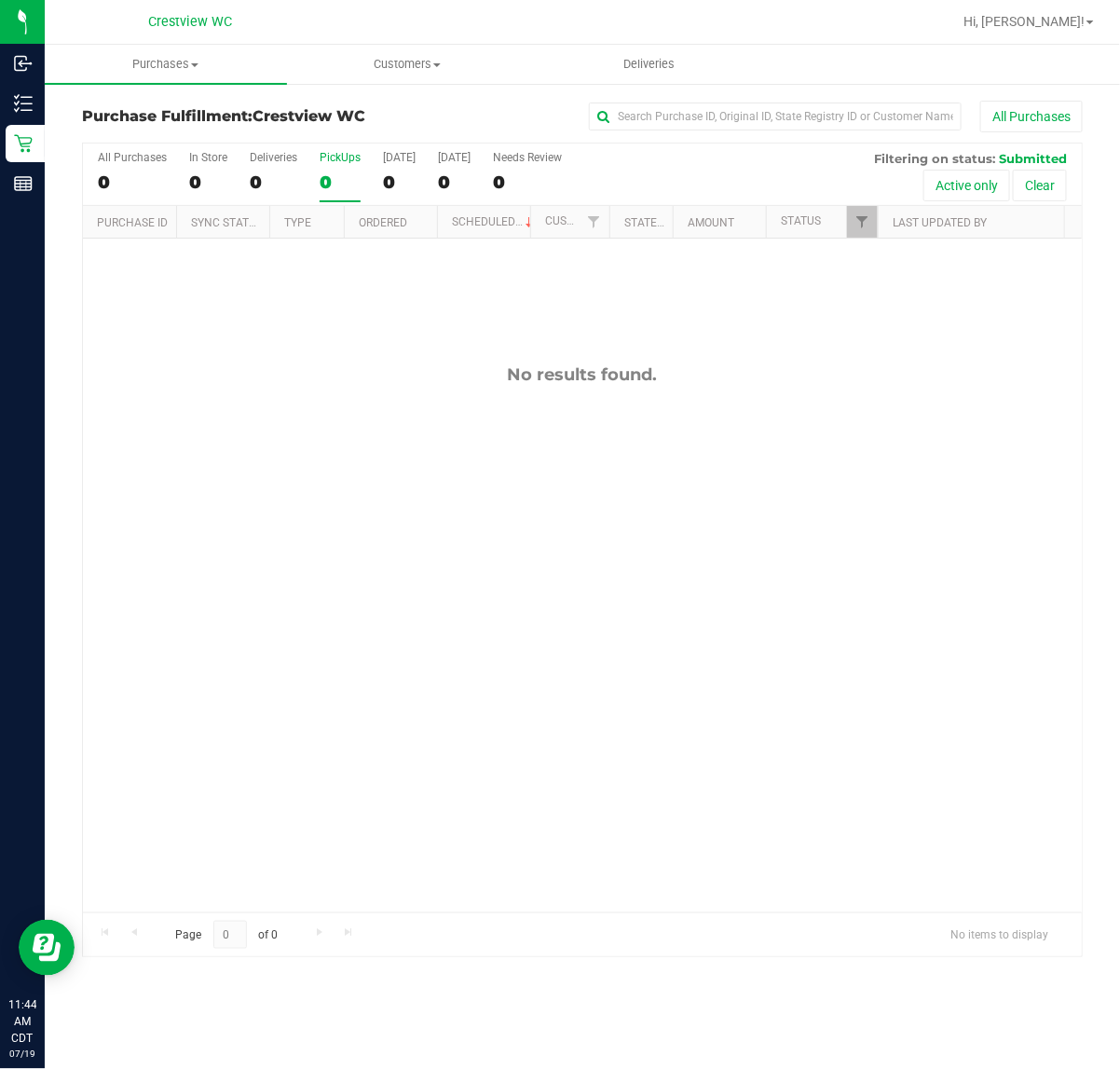 drag, startPoint x: 309, startPoint y: 434, endPoint x: 256, endPoint y: 415, distance: 56.30275 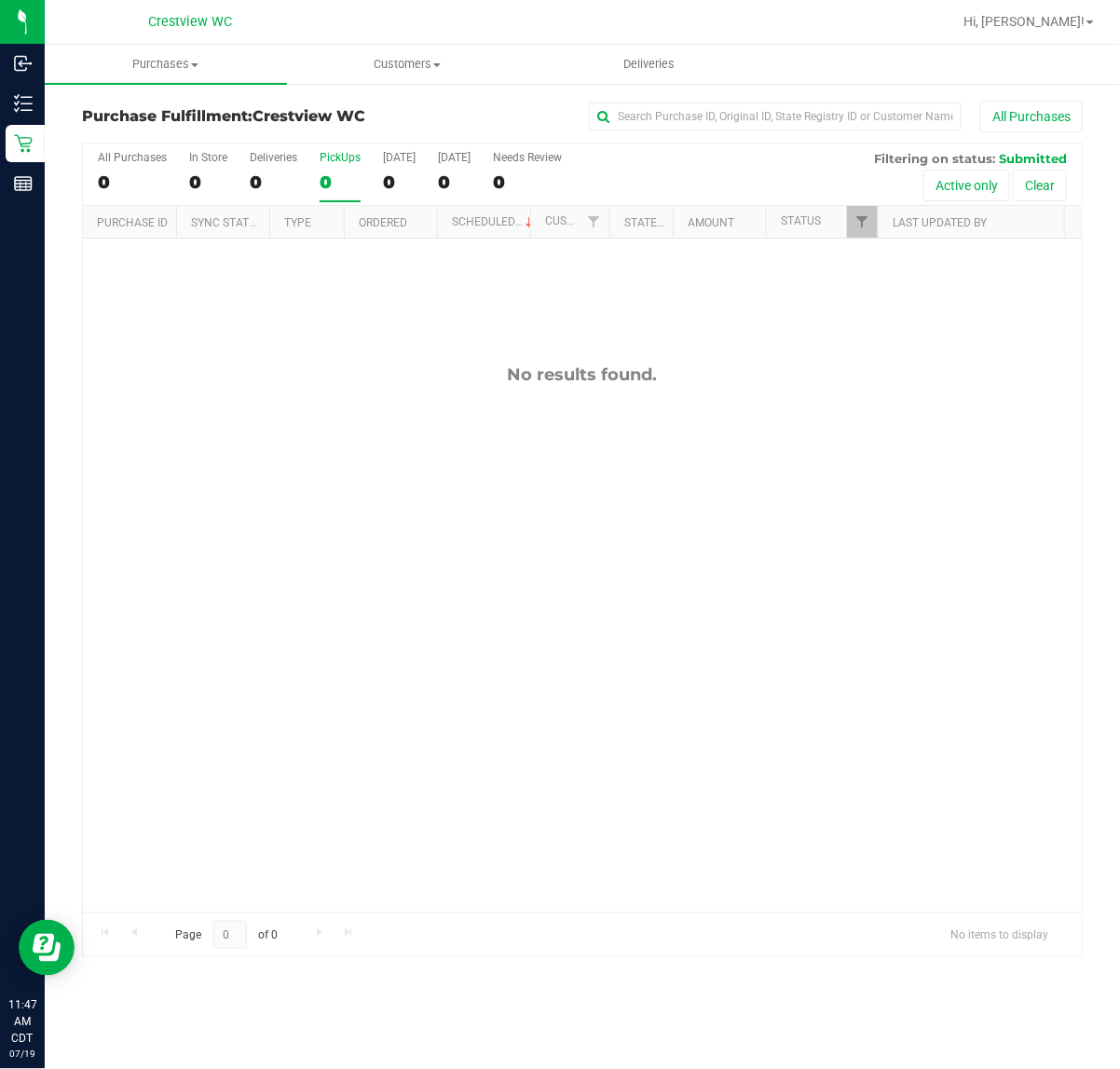 click on "No results found." at bounding box center [582, 638] 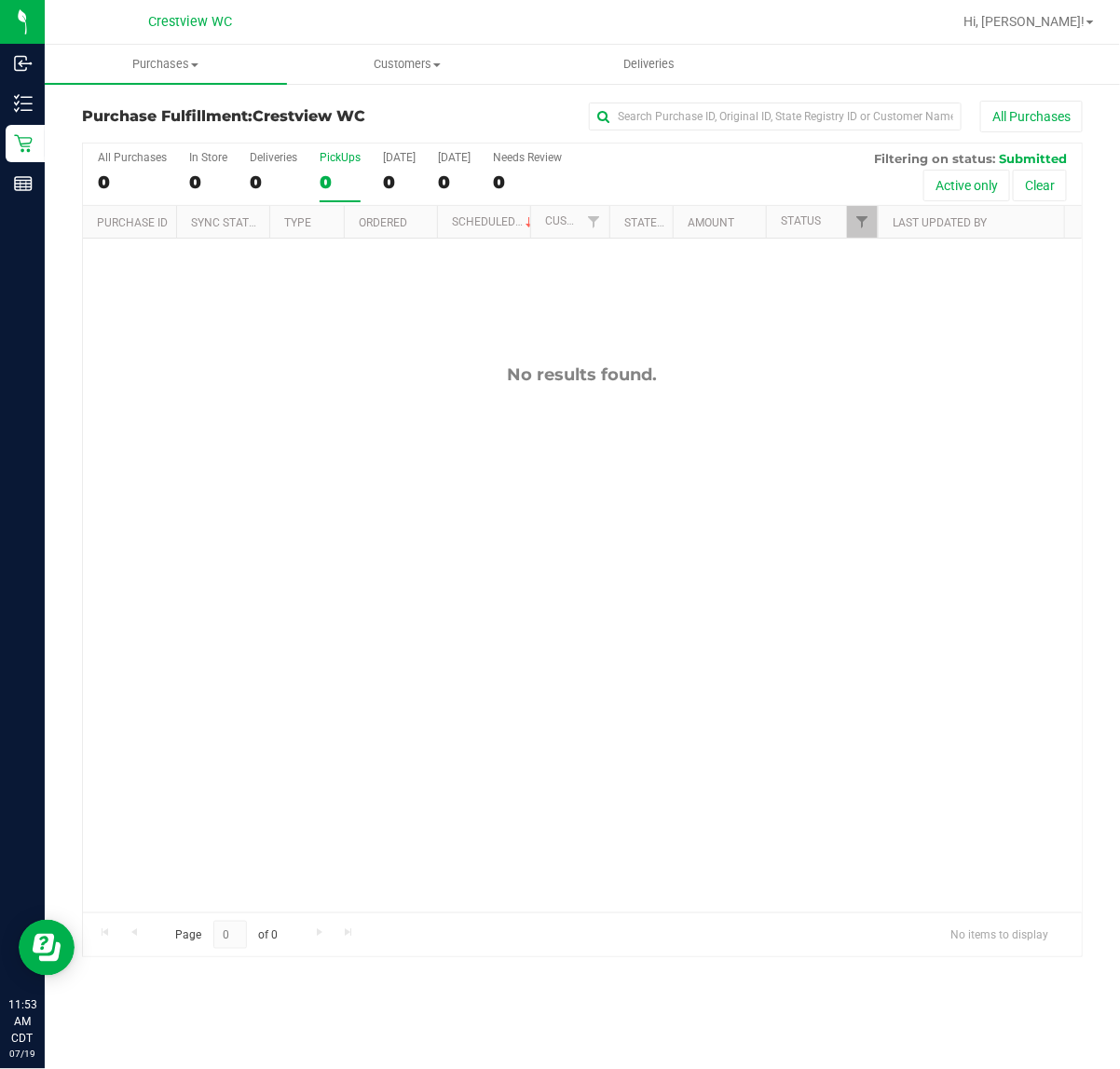 click on "No results found." at bounding box center [582, 638] 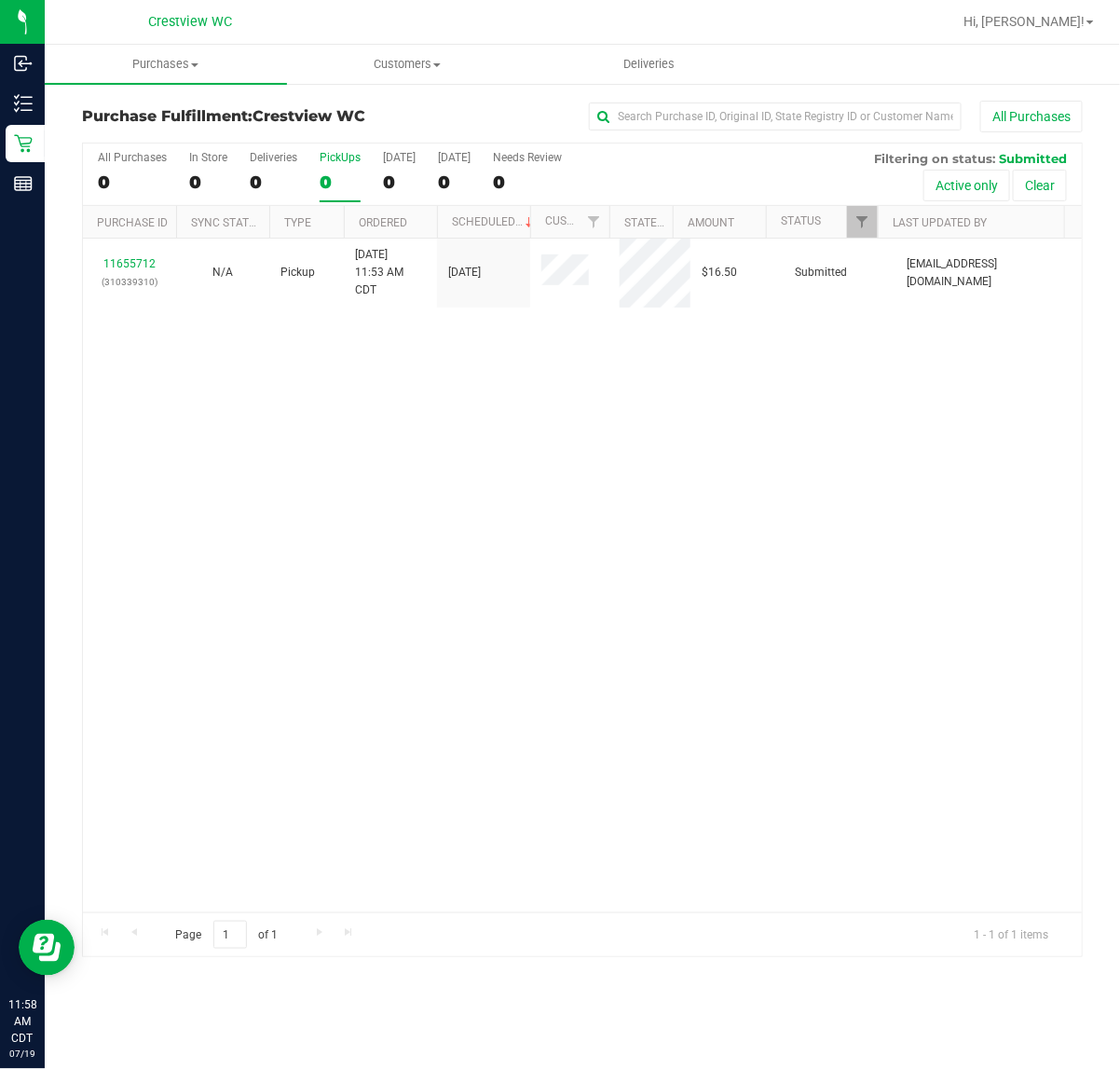 click on "11655712
(310339310)
N/A
Pickup 7/19/2025 11:53 AM CDT 7/19/2025
$16.50
Submitted abe+parallel@iheartjane.com" at bounding box center [582, 575] 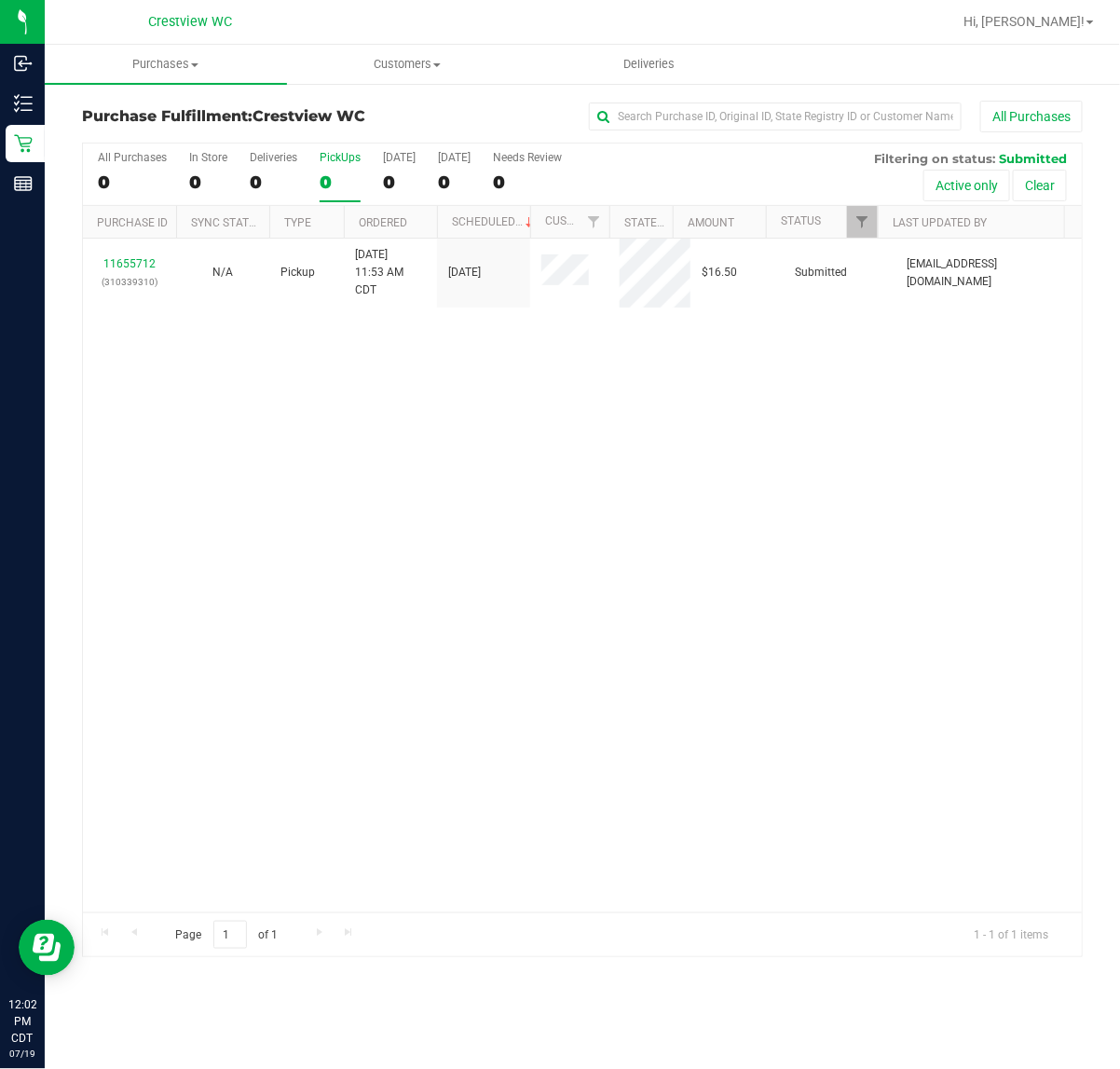 click on "Page 1 of 1 1 - 1 of 1 items" at bounding box center [582, 935] 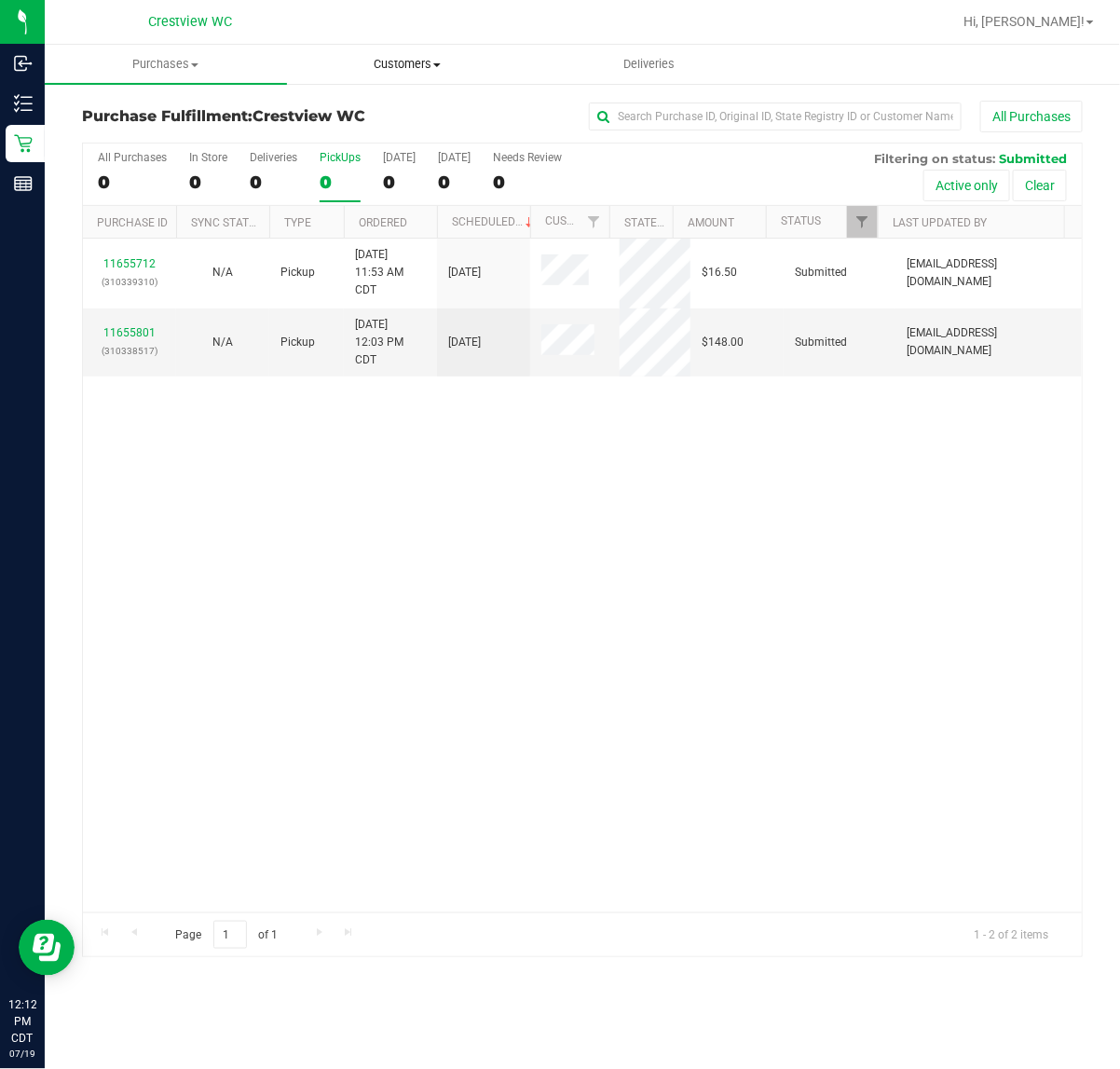click on "Customers" at bounding box center [408, 64] 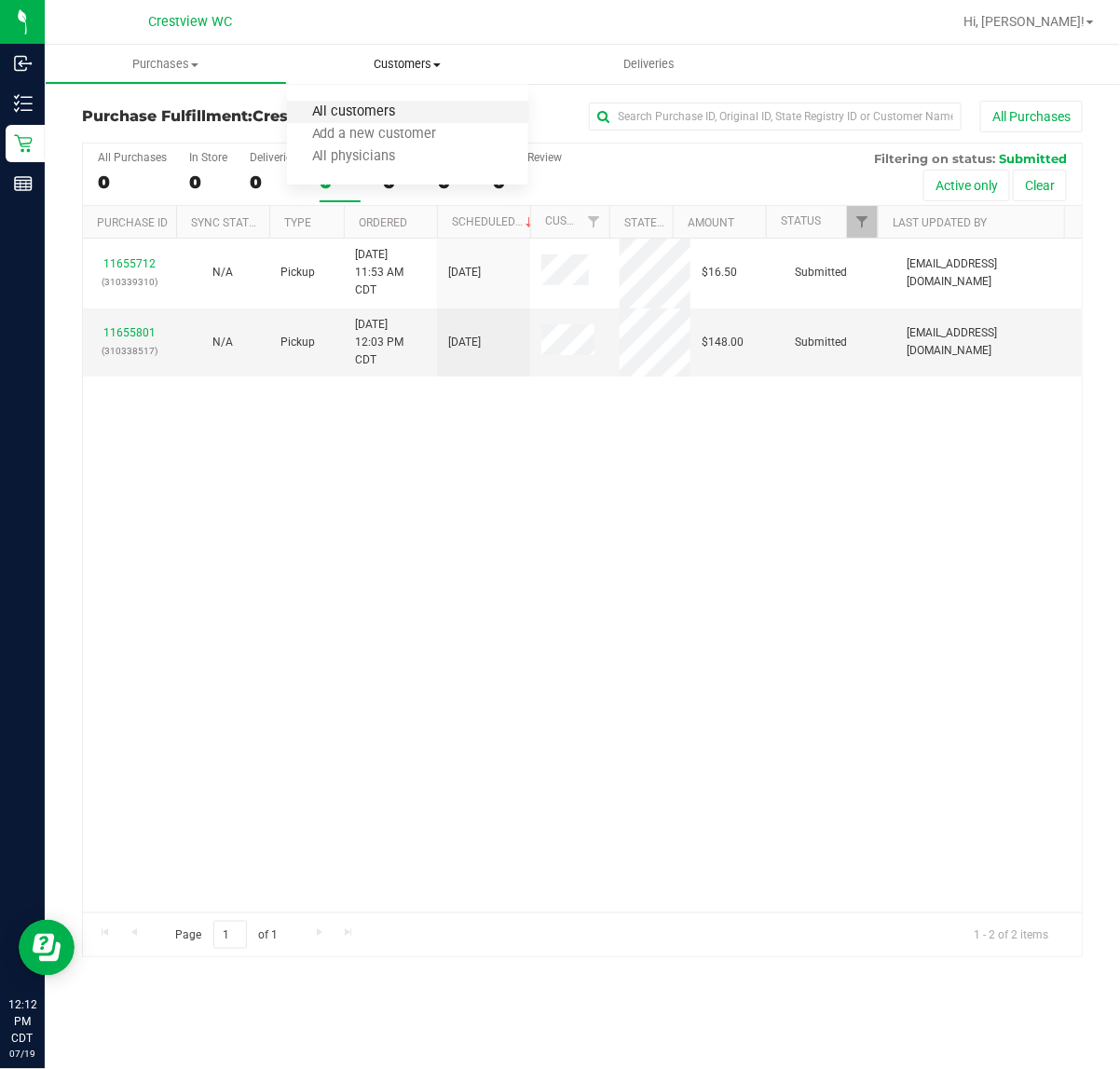 click on "All customers" at bounding box center (354, 112) 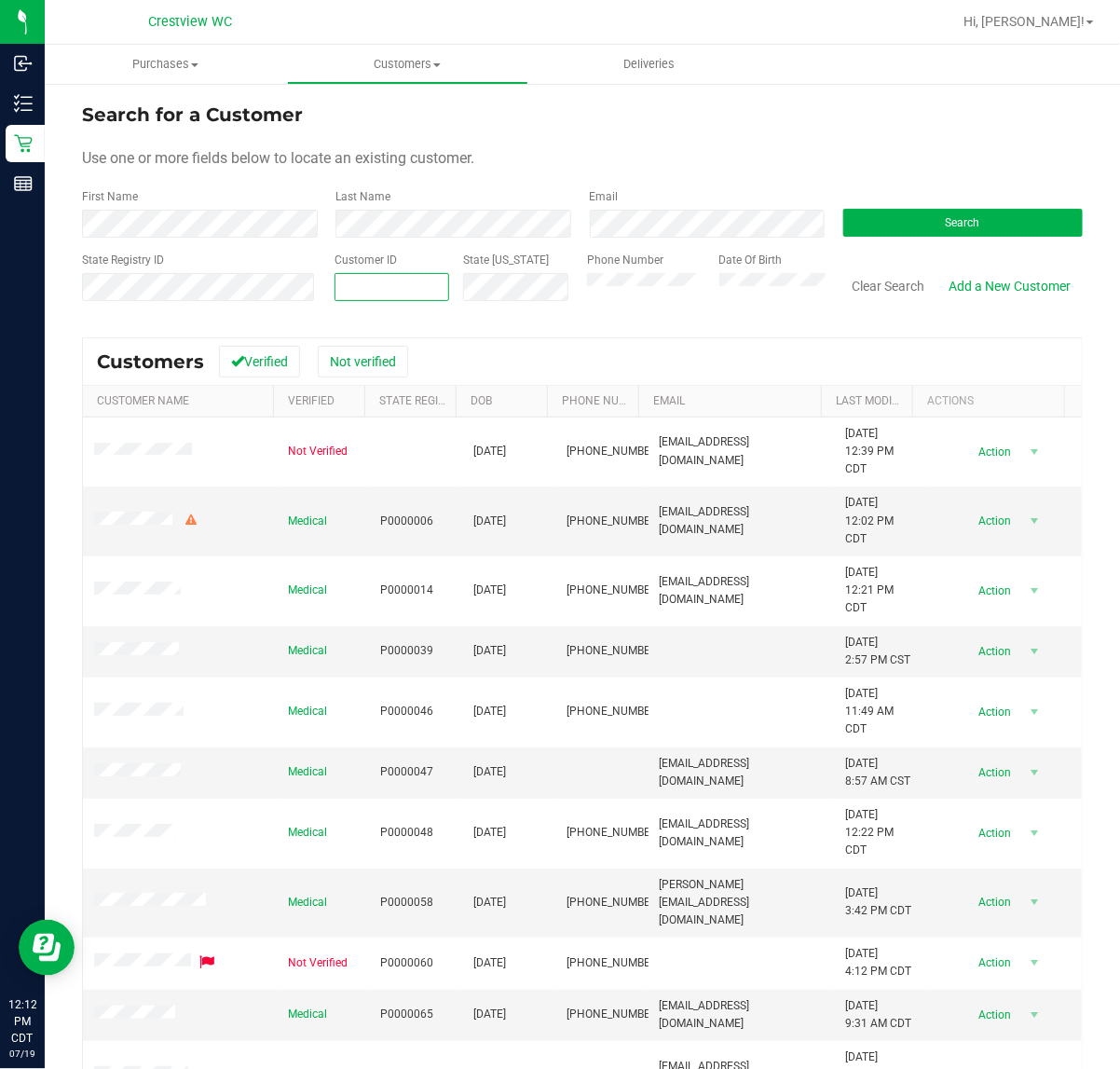 click at bounding box center (391, 287) 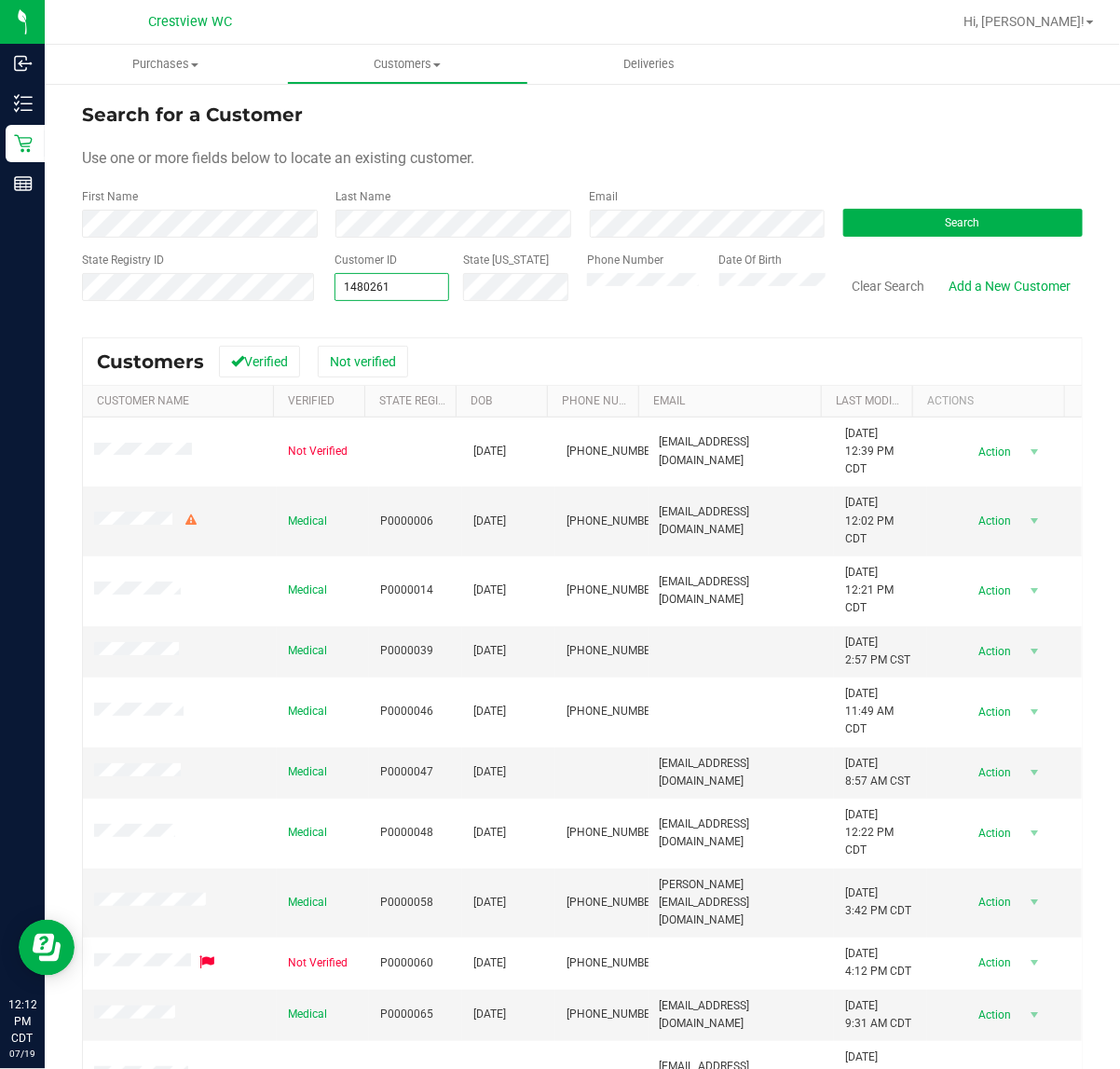type on "1480261" 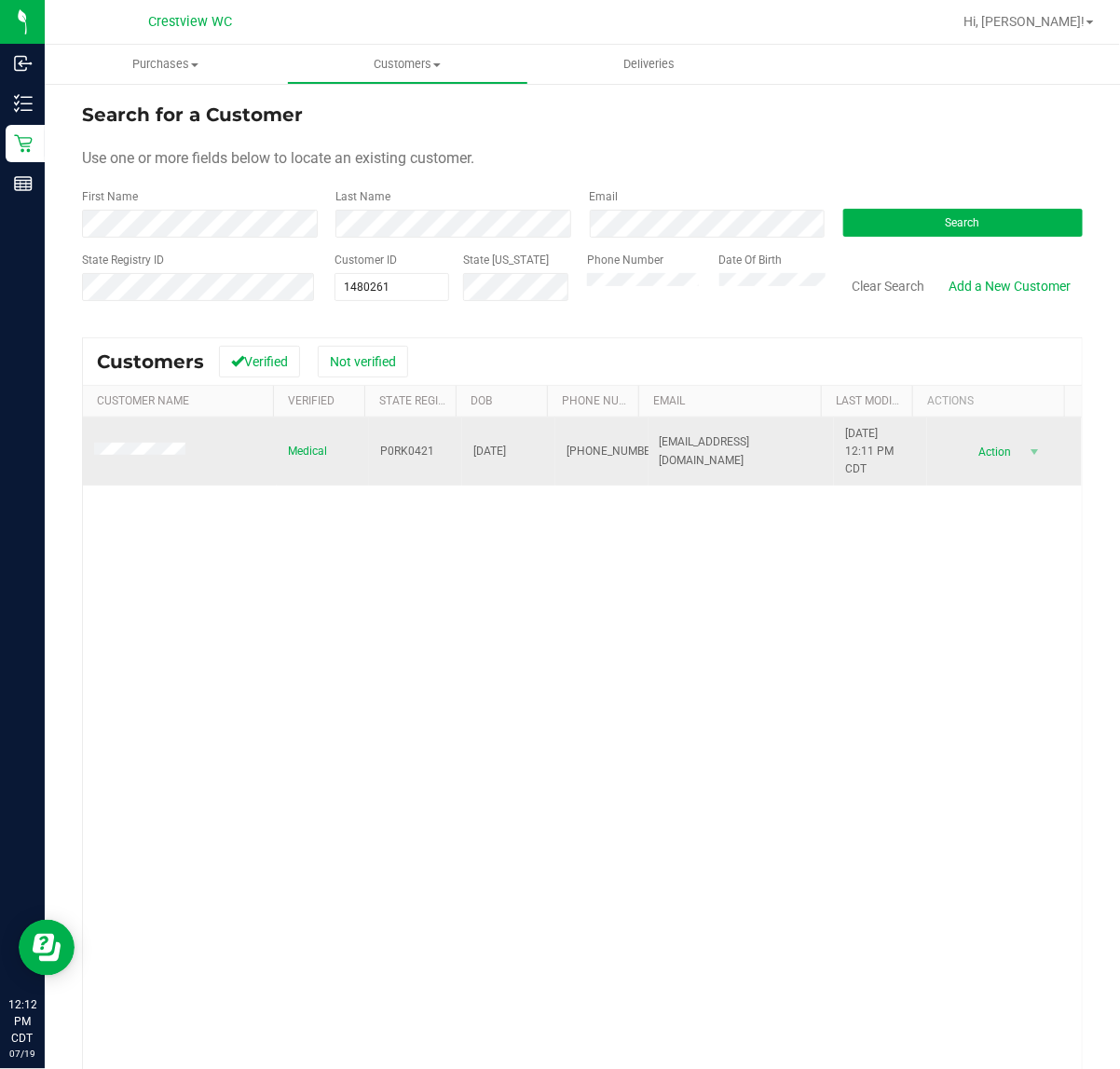 click at bounding box center (143, 452) 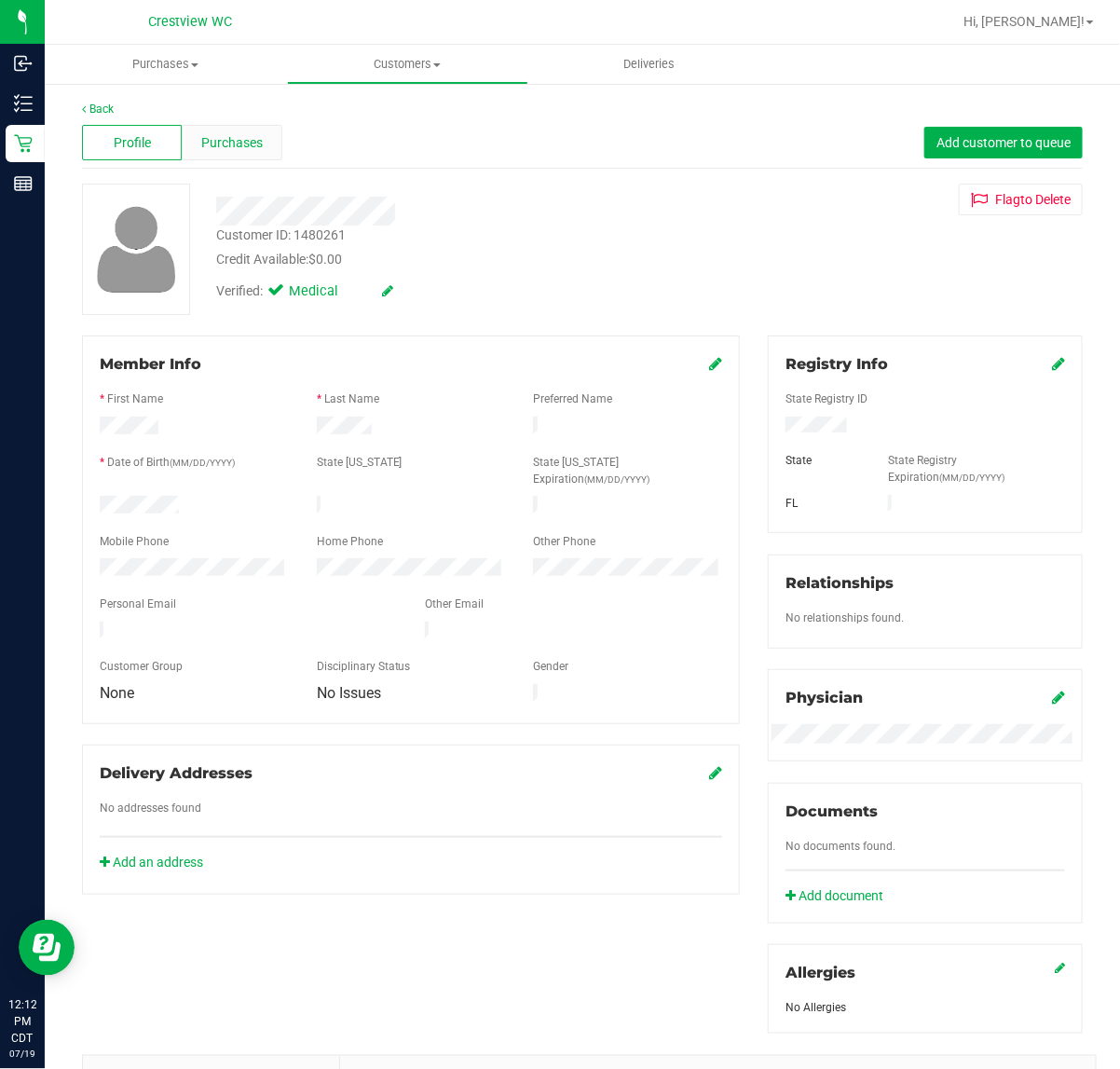 click on "Purchases" at bounding box center (231, 143) 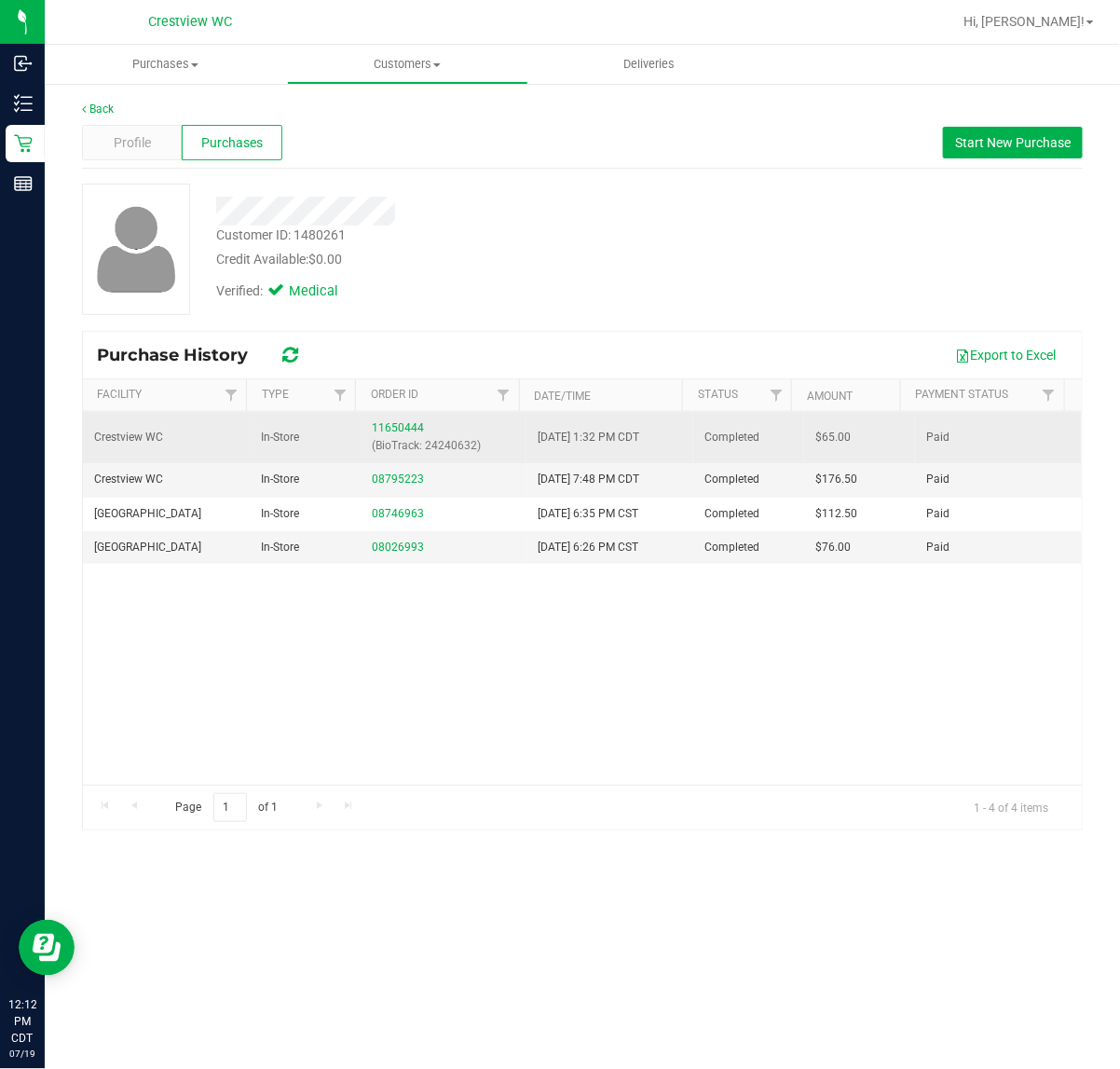 click on "11650444
(BioTrack: 24240632)" at bounding box center (444, 437) 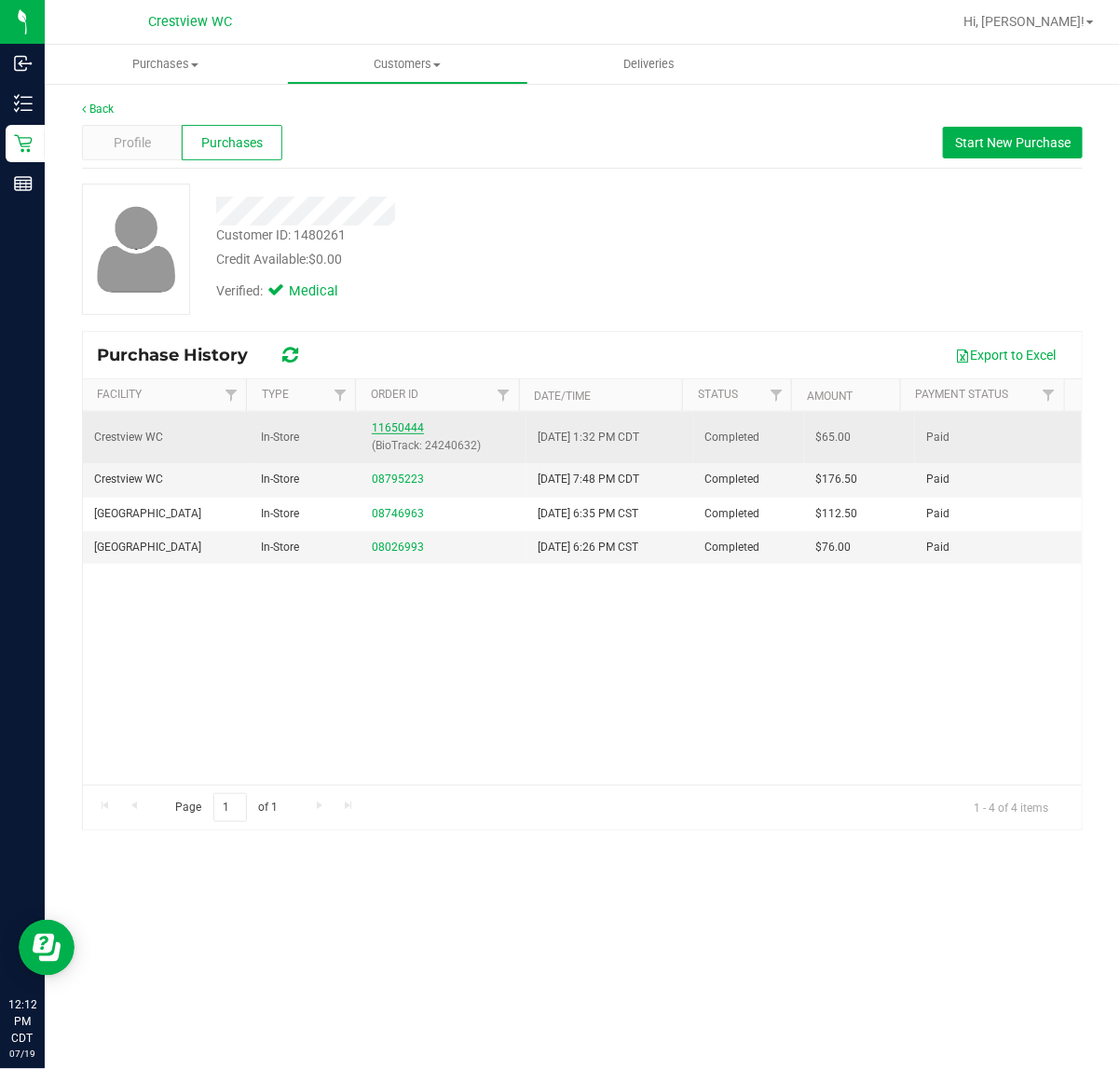 click on "11650444" at bounding box center [398, 428] 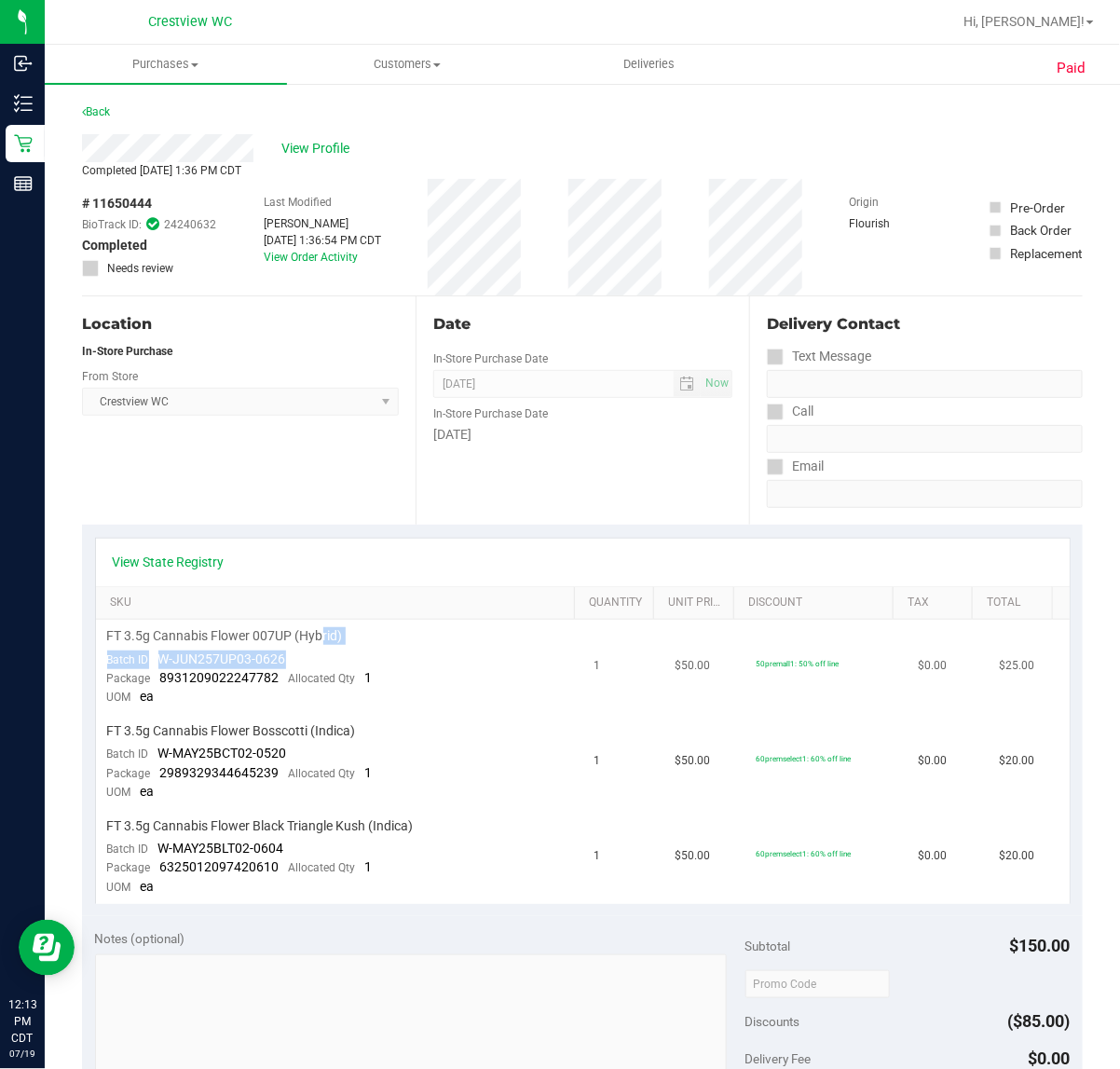 drag, startPoint x: 318, startPoint y: 643, endPoint x: 299, endPoint y: 648, distance: 19.646883 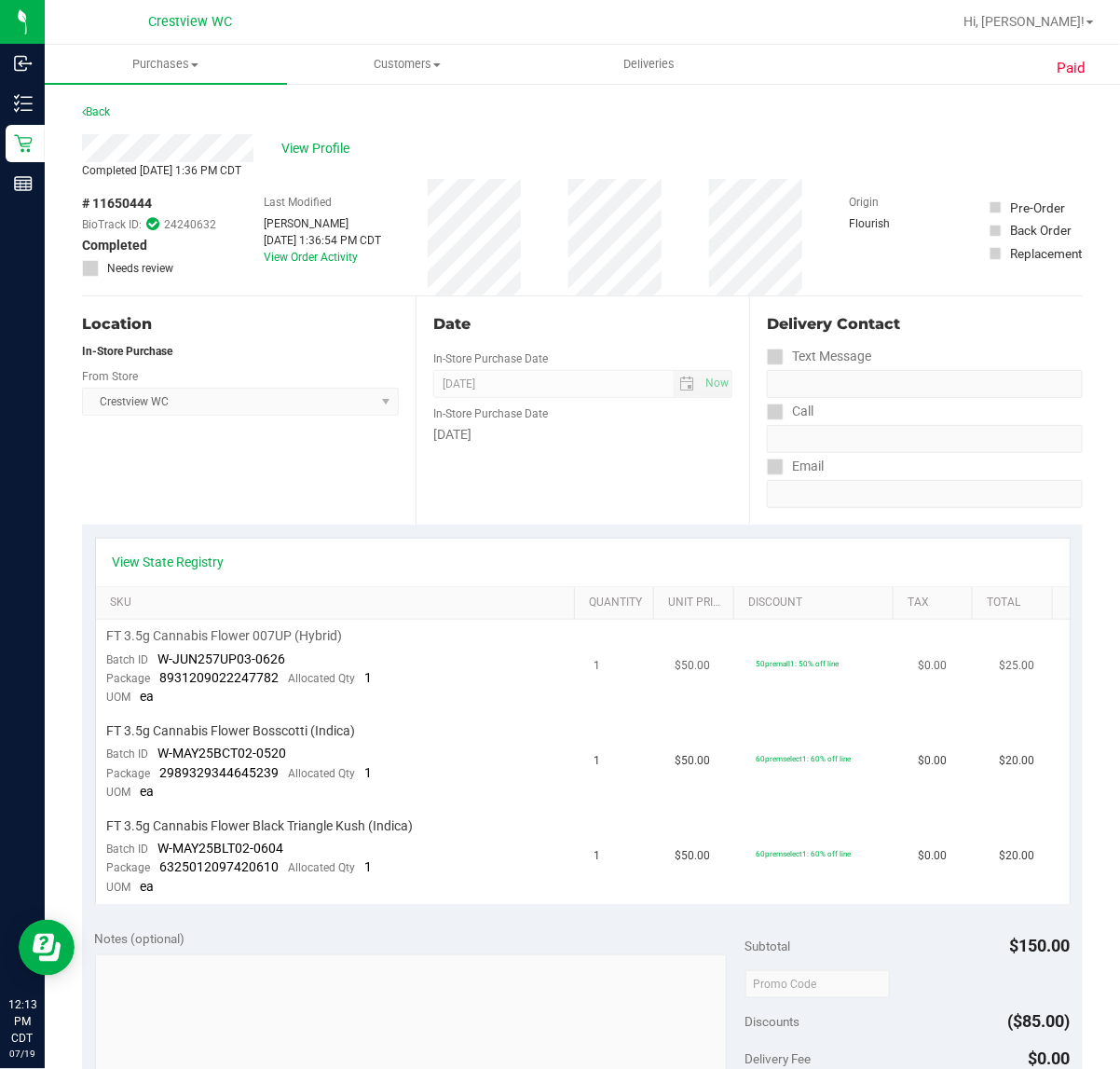 click on "FT 3.5g Cannabis Flower 007UP (Hybrid)
Batch ID
W-JUN257UP03-0626
Package
8931209022247782
Allocated Qty
1
UOM
ea" at bounding box center (339, 667) 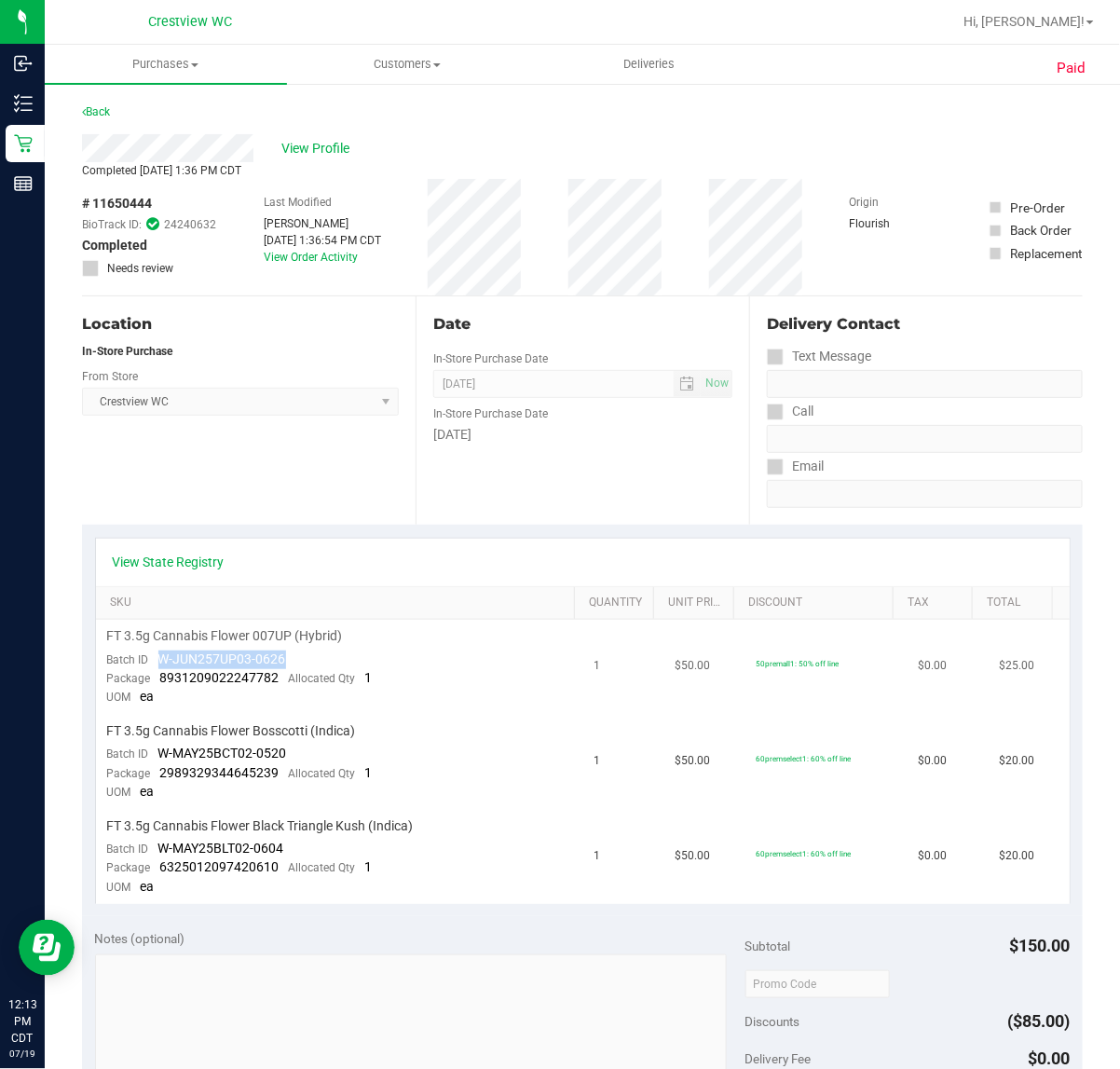 drag, startPoint x: 315, startPoint y: 657, endPoint x: 160, endPoint y: 653, distance: 155.0516 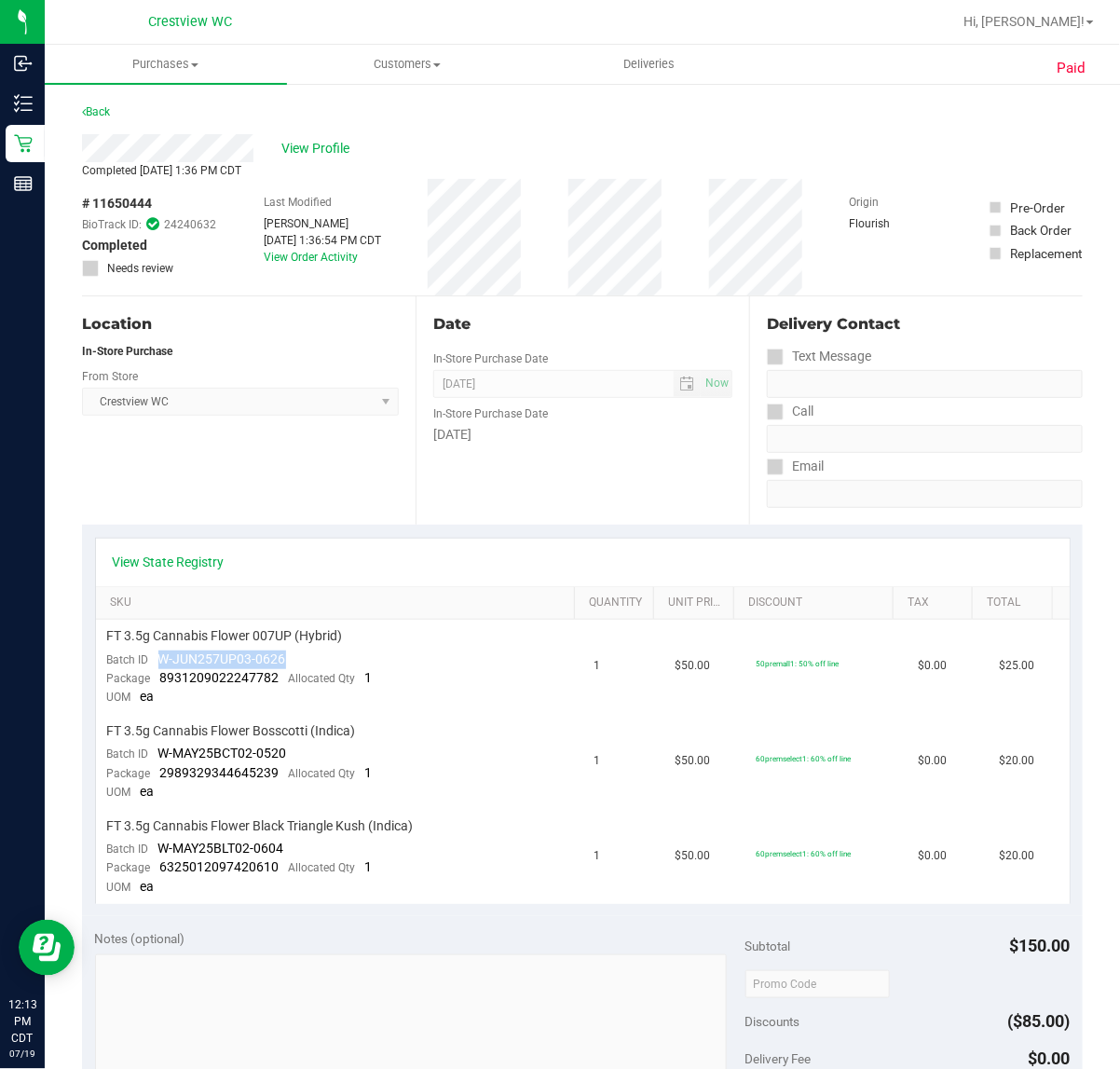 copy on "W-JUN257UP03-0626" 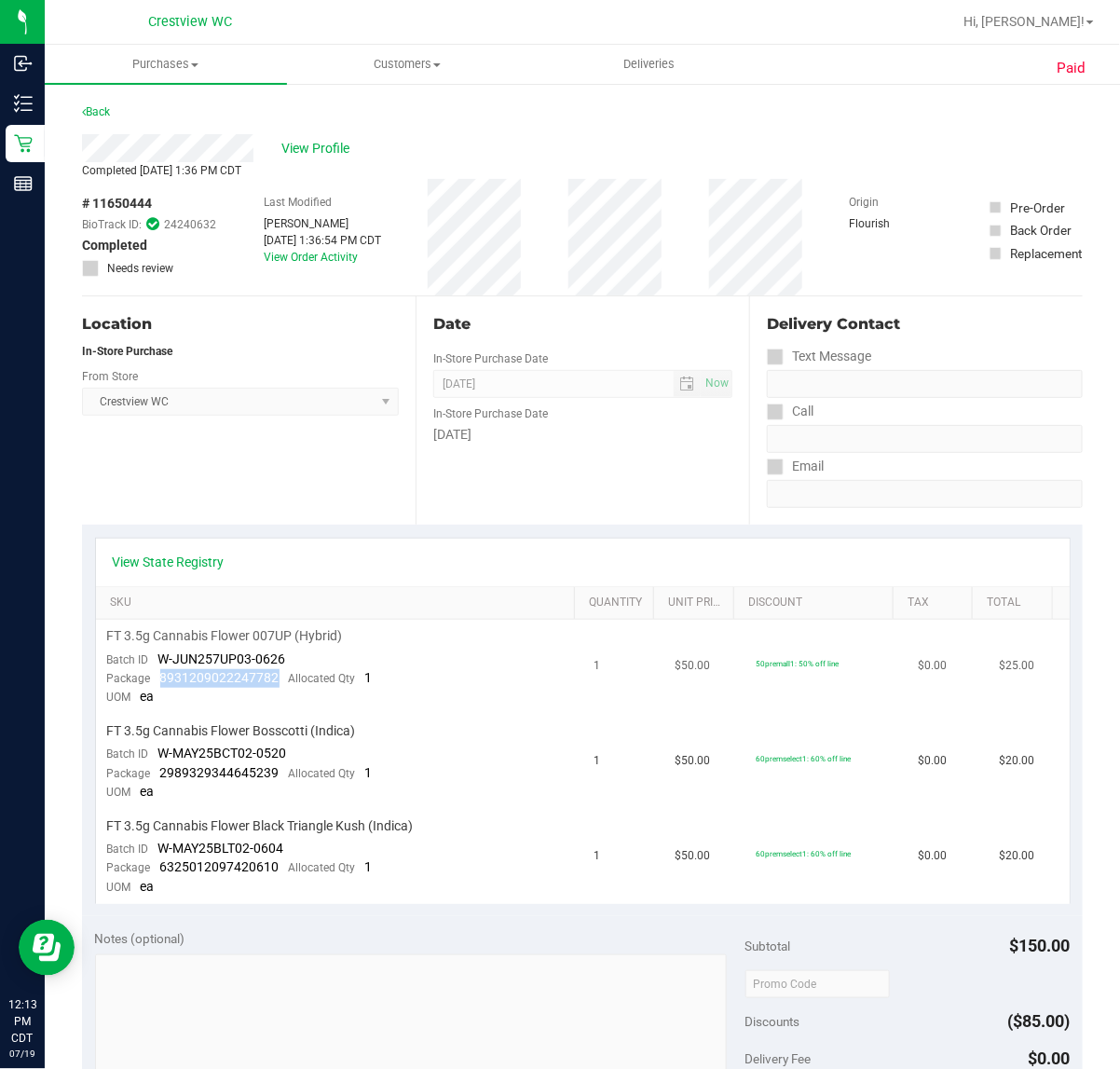 drag, startPoint x: 280, startPoint y: 682, endPoint x: 152, endPoint y: 673, distance: 128.31602 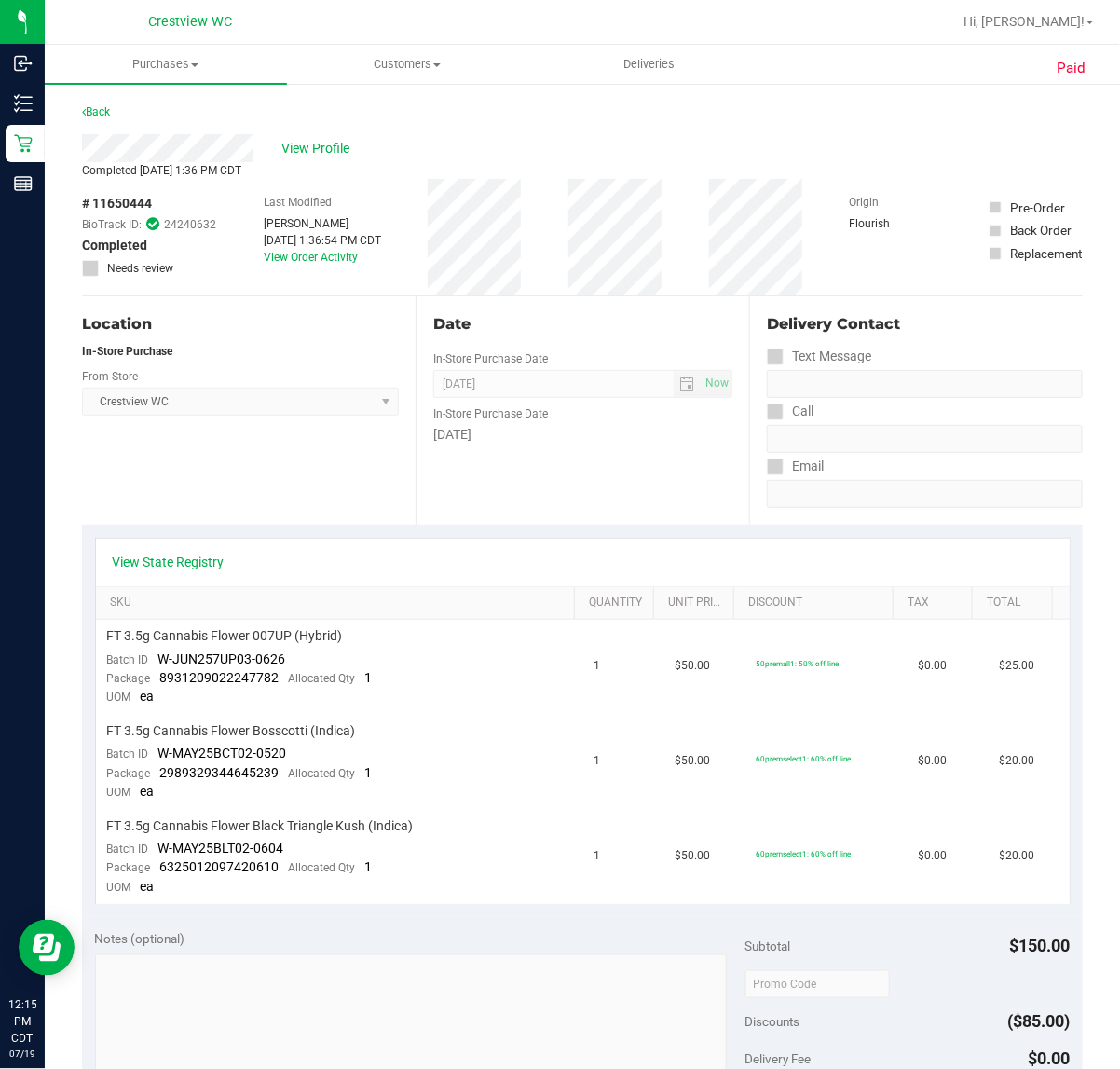 click on "View State Registry" at bounding box center (582, 562) 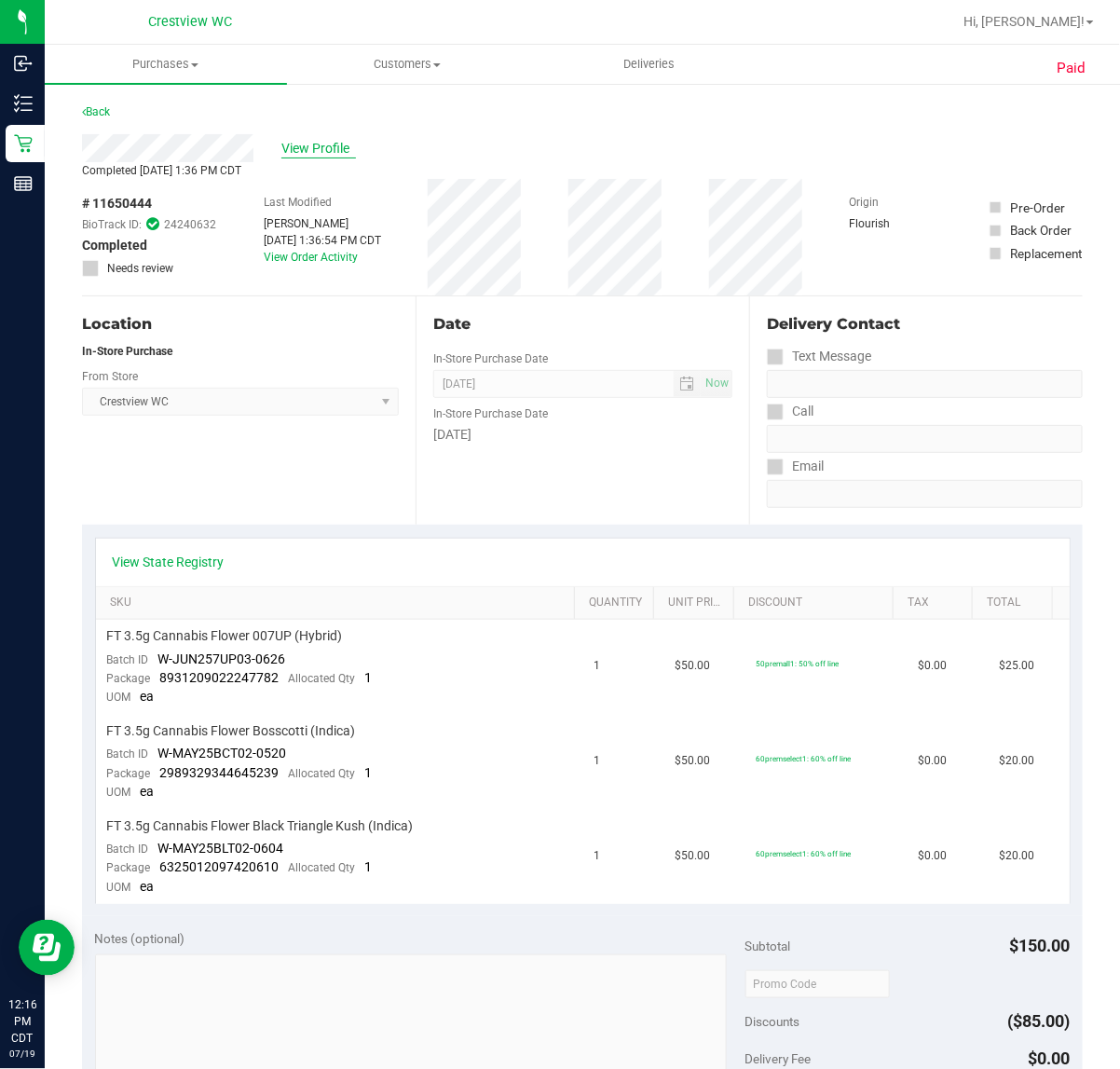 click on "View Profile" at bounding box center (319, 148) 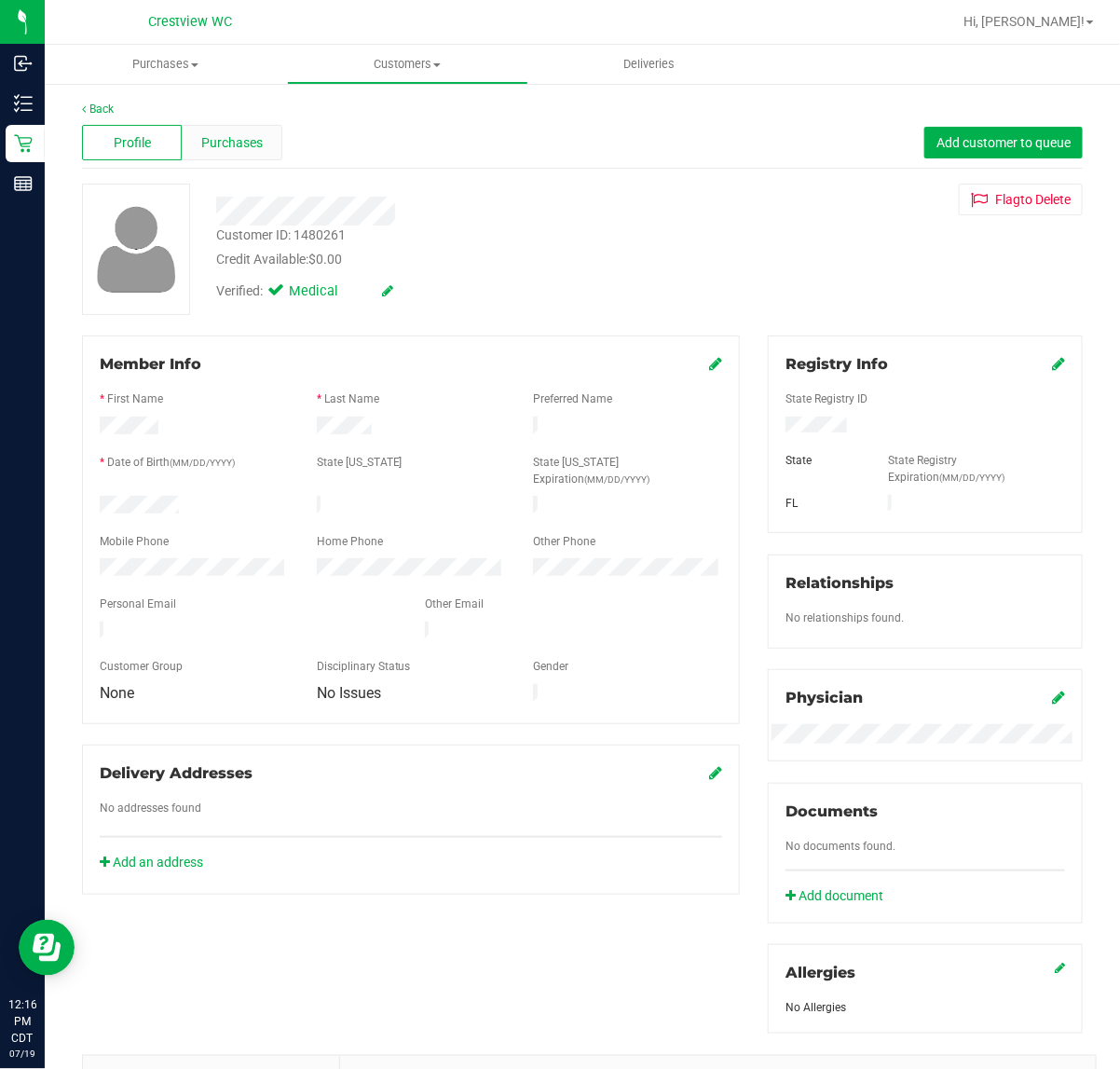 click on "Purchases" at bounding box center [231, 143] 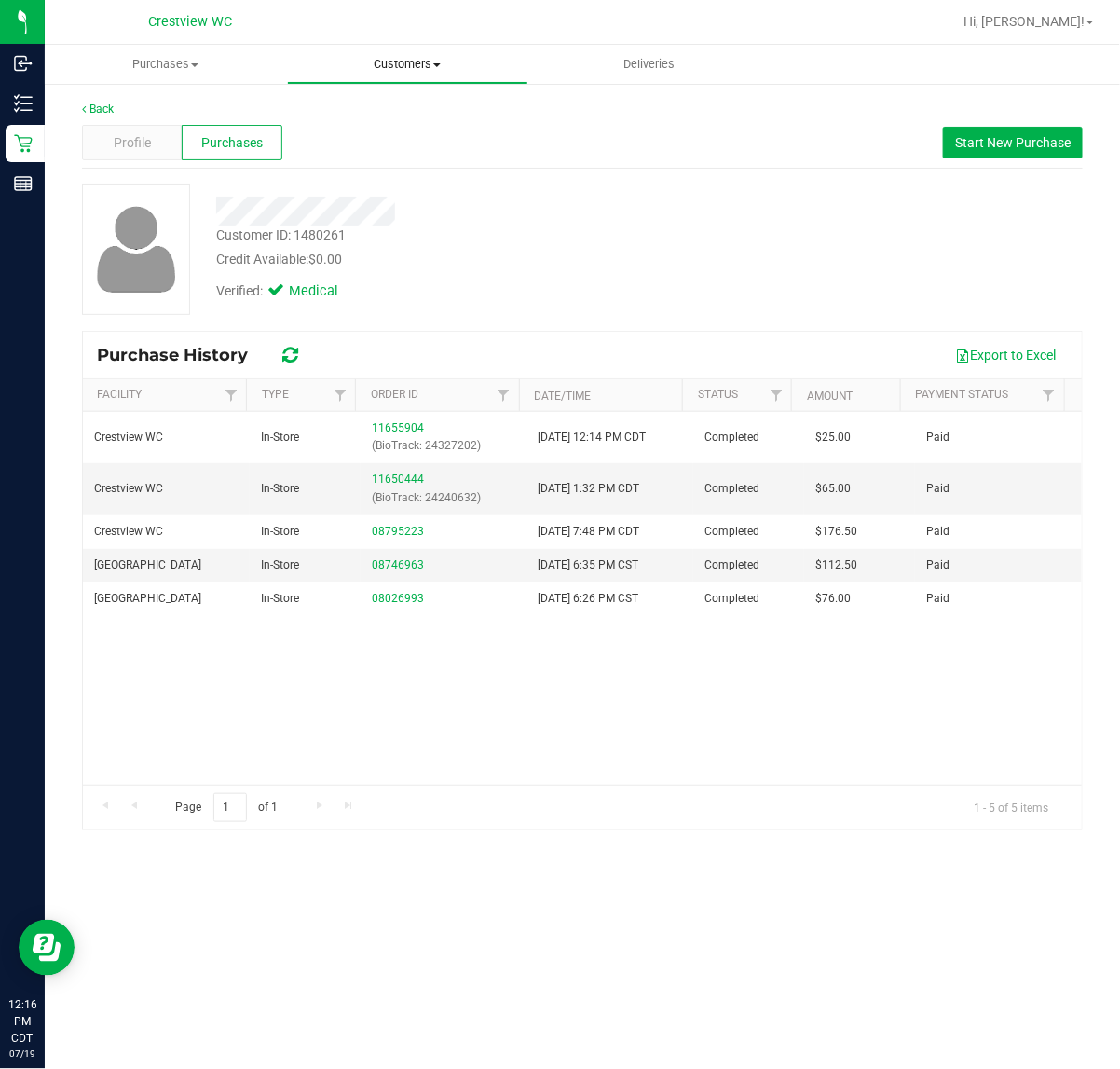click on "Customers
All customers
Add a new customer
All physicians" at bounding box center [408, 64] 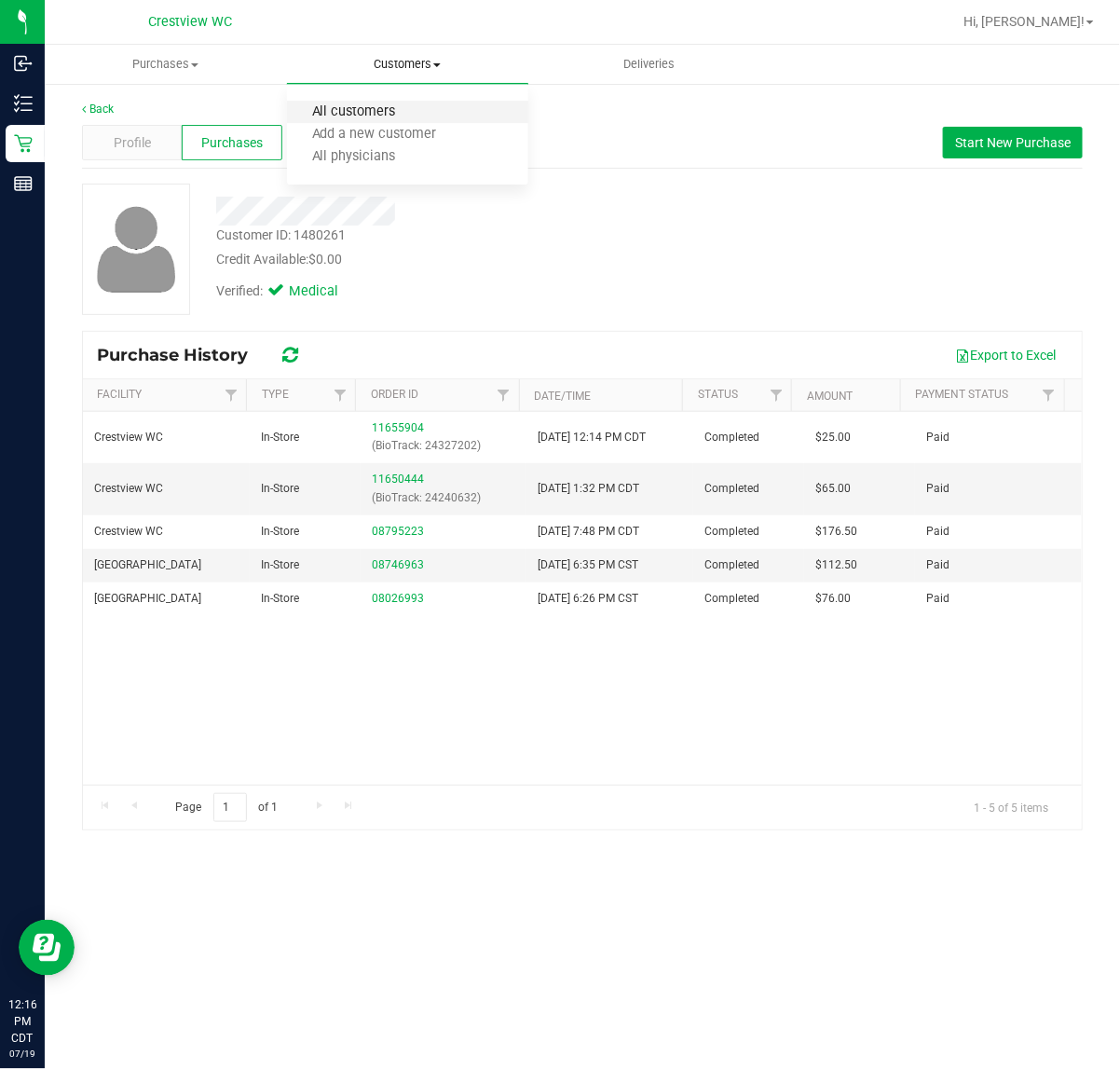 click on "All customers" at bounding box center (354, 112) 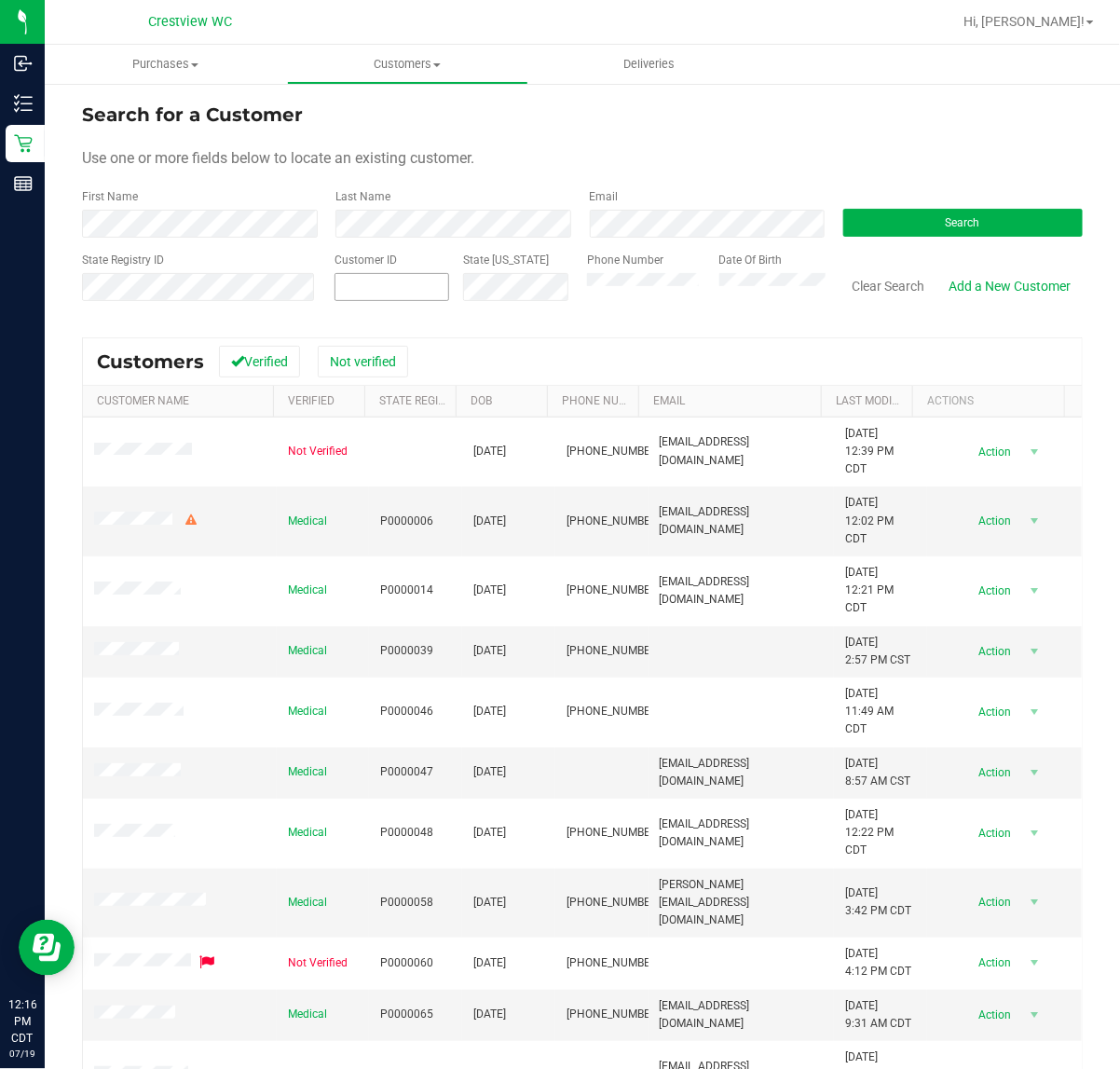 click on "Customer ID" at bounding box center [391, 284] 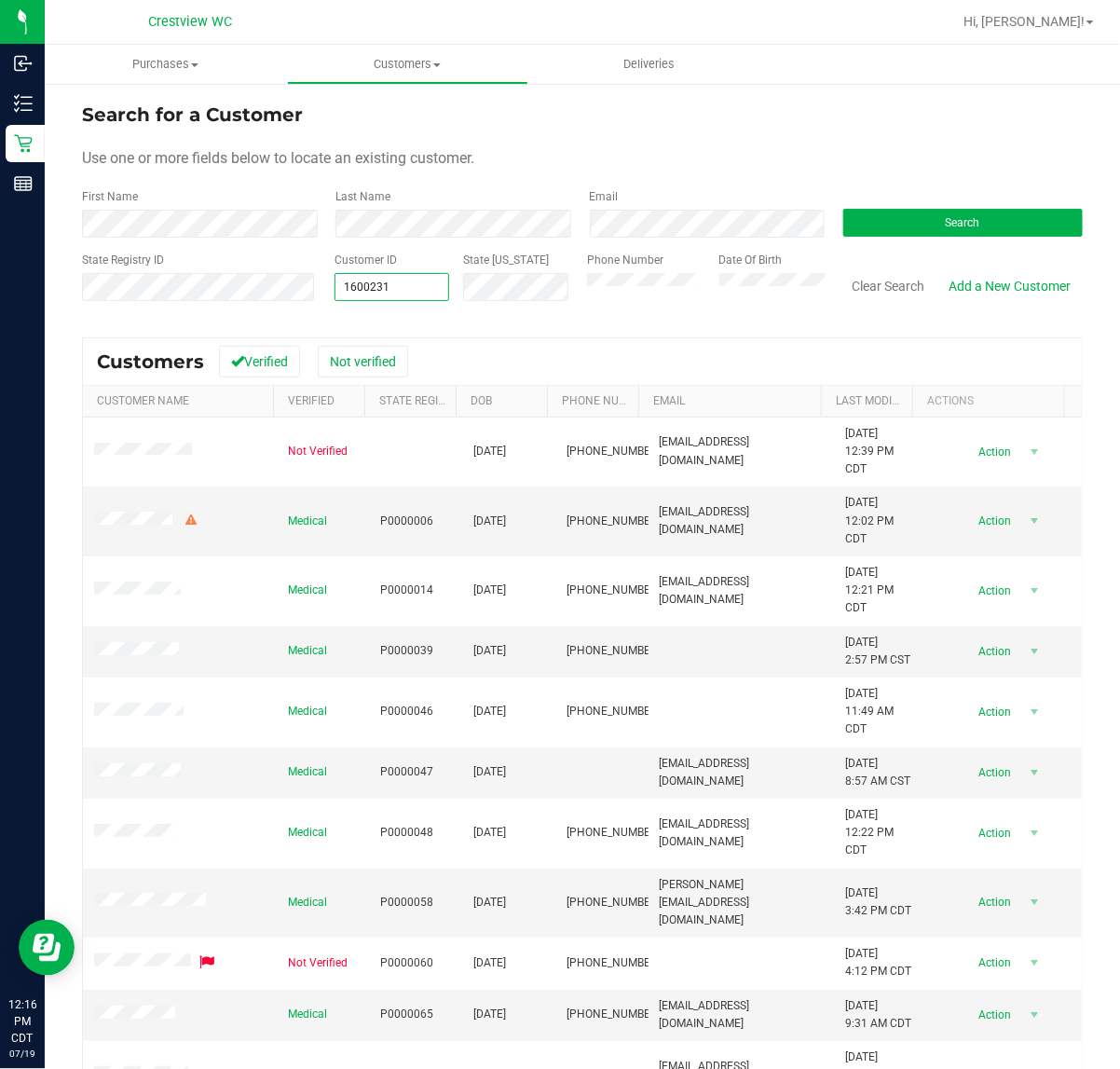 type on "1600231" 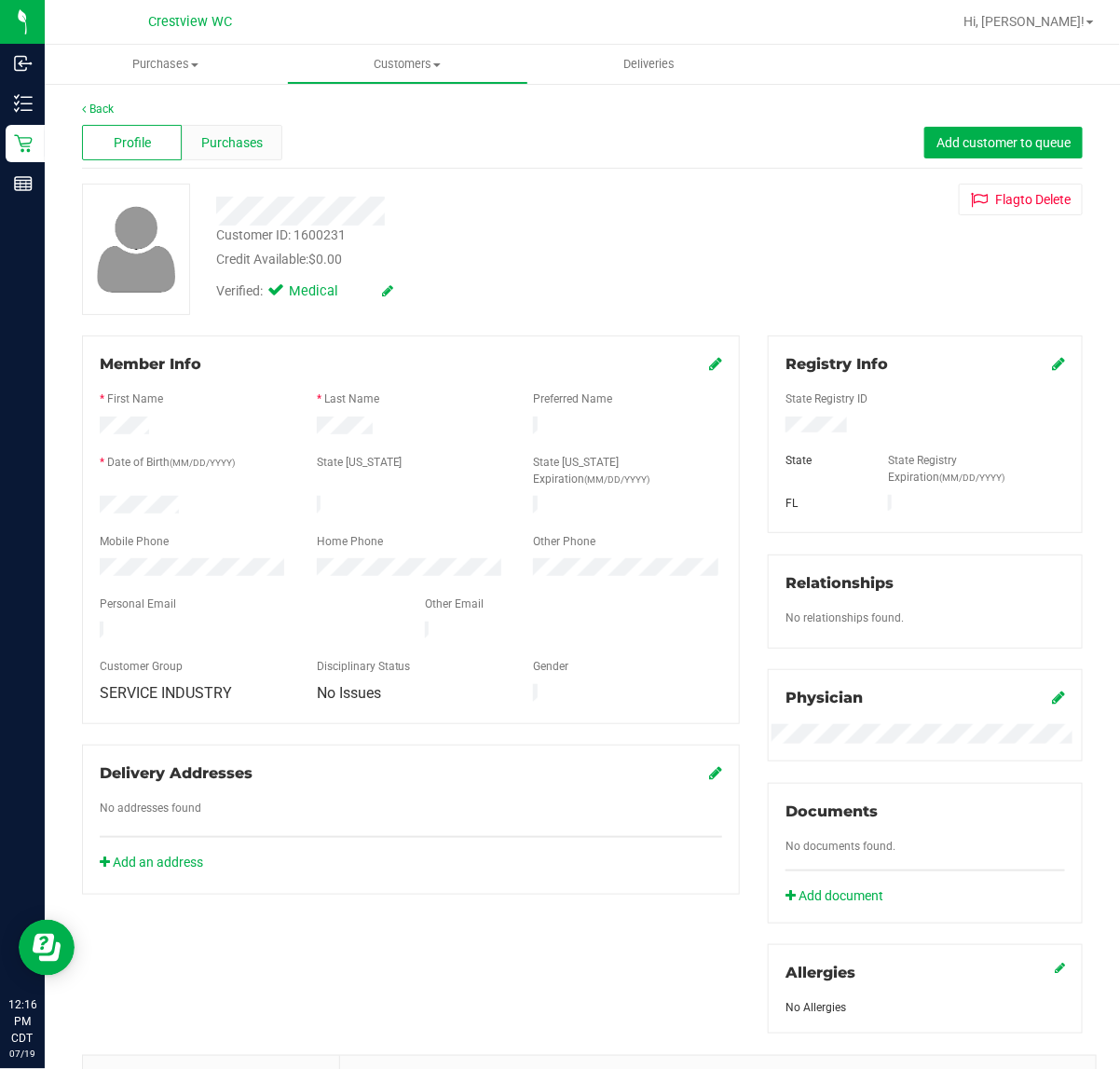 click on "Purchases" at bounding box center [232, 143] 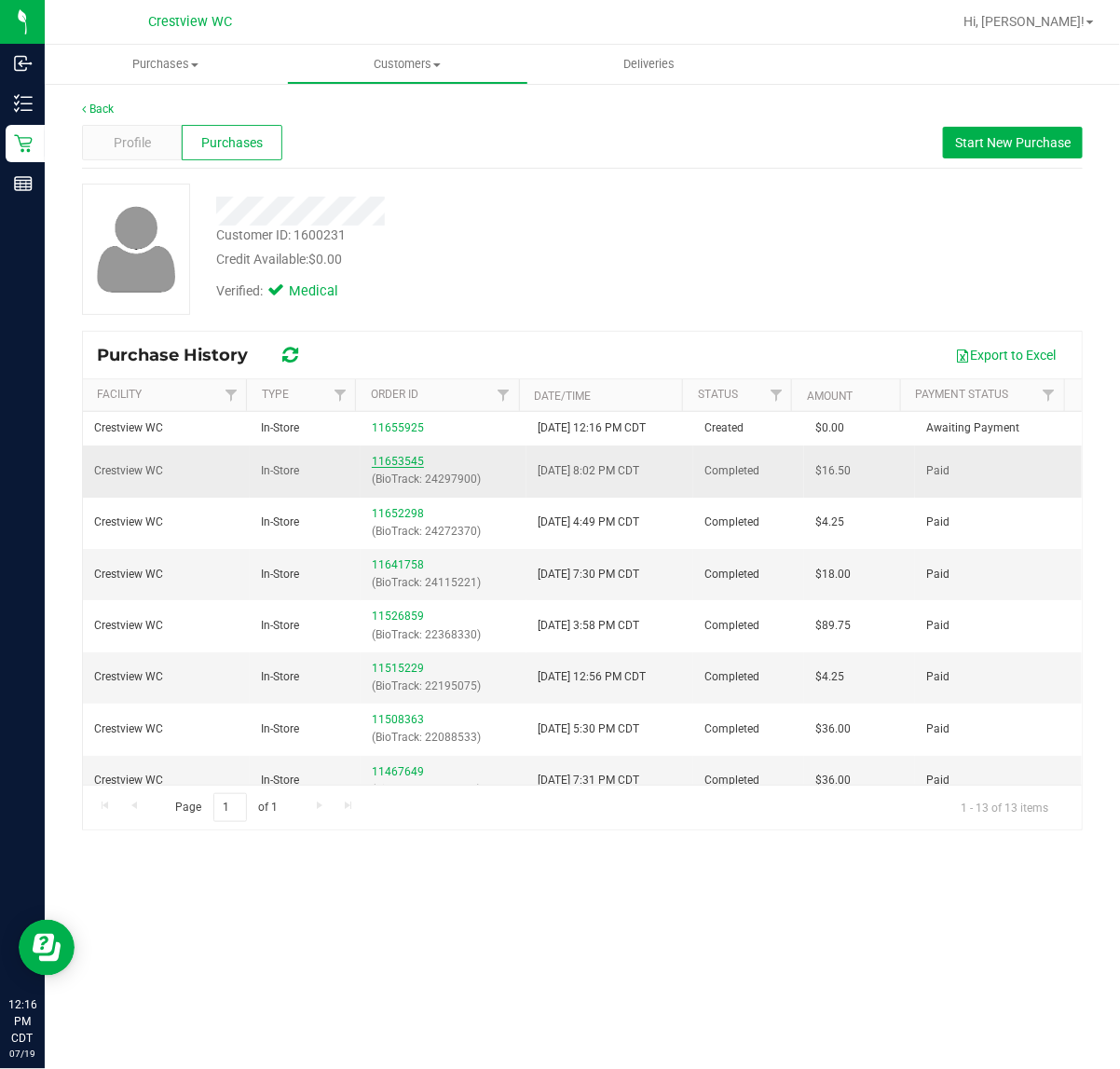 click on "11653545" at bounding box center (398, 461) 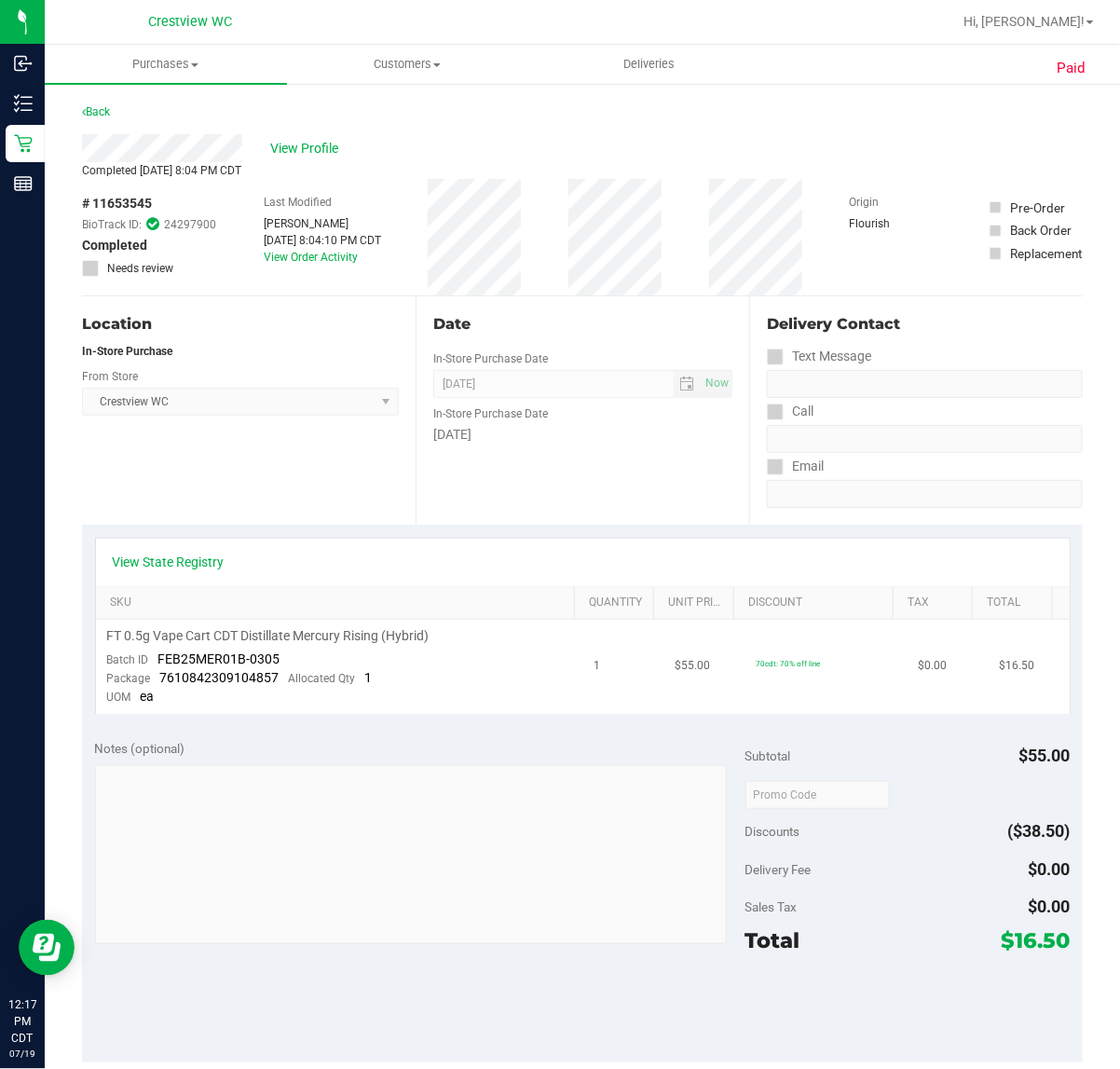 click on "7610842309104857" at bounding box center (220, 678) 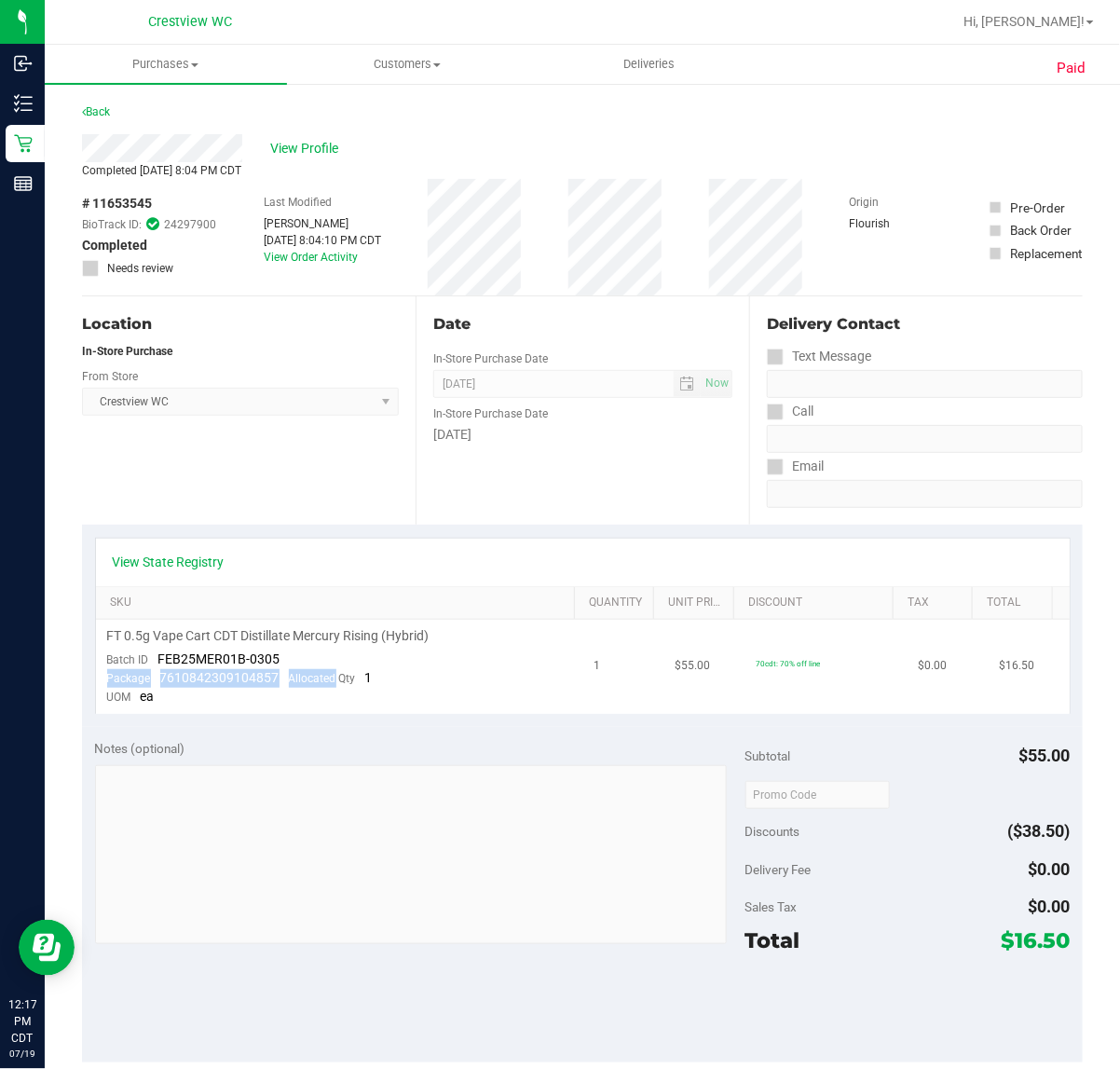 drag, startPoint x: 272, startPoint y: 674, endPoint x: 249, endPoint y: 676, distance: 23.086793 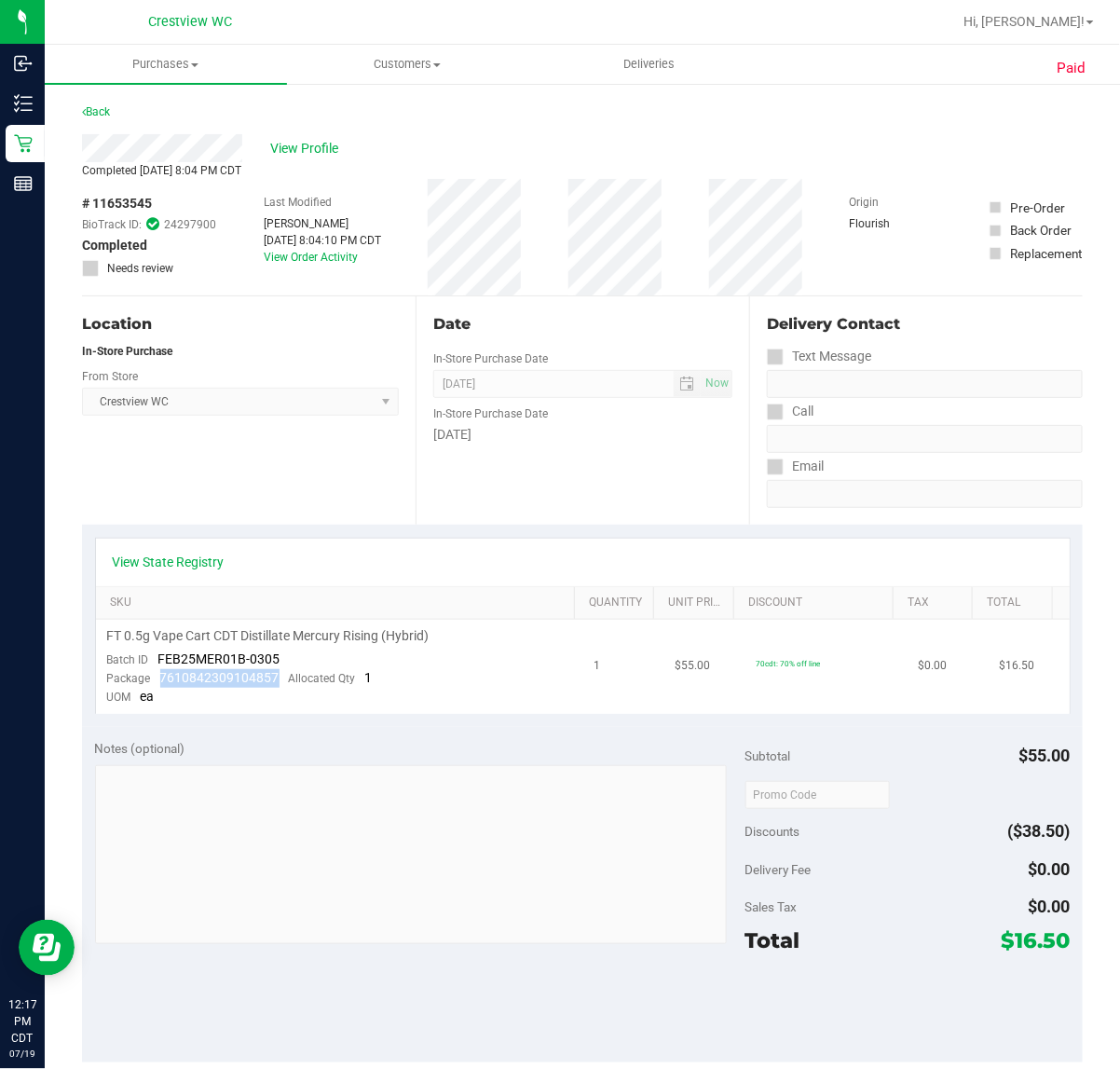 drag, startPoint x: 154, startPoint y: 676, endPoint x: 278, endPoint y: 680, distance: 124.0645 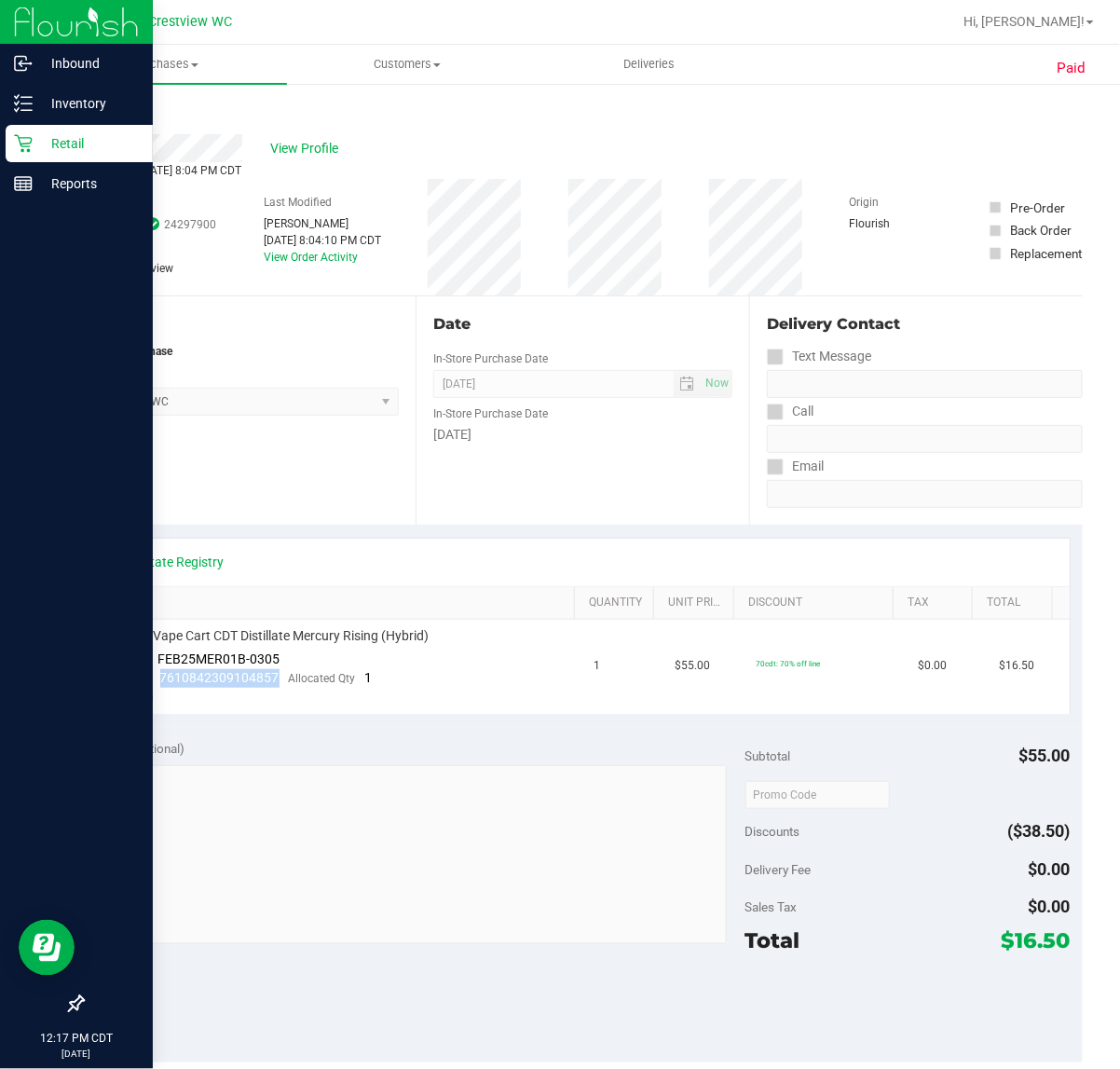 copy on "7610842309104857" 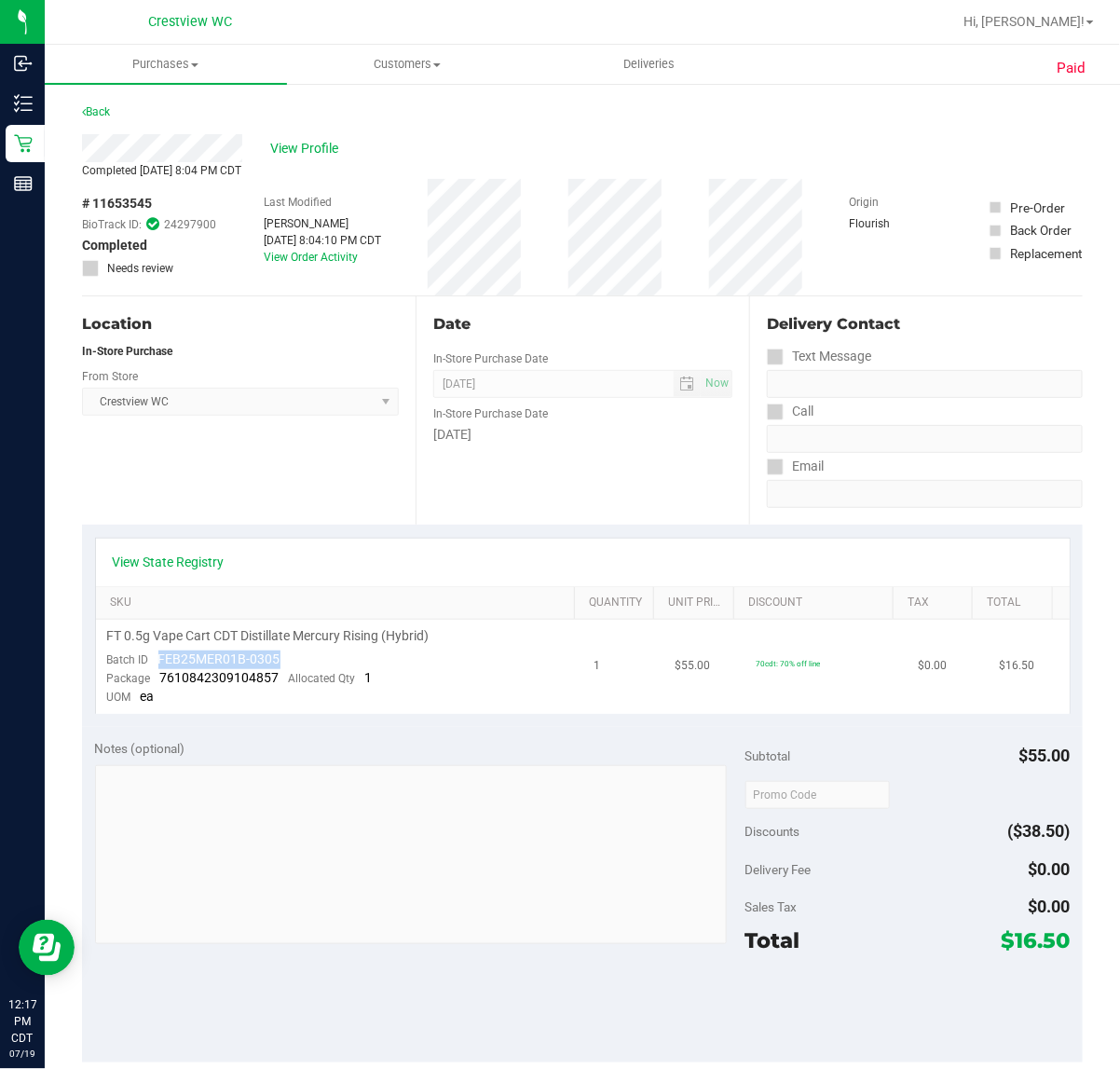 drag, startPoint x: 312, startPoint y: 666, endPoint x: 157, endPoint y: 651, distance: 155.72412 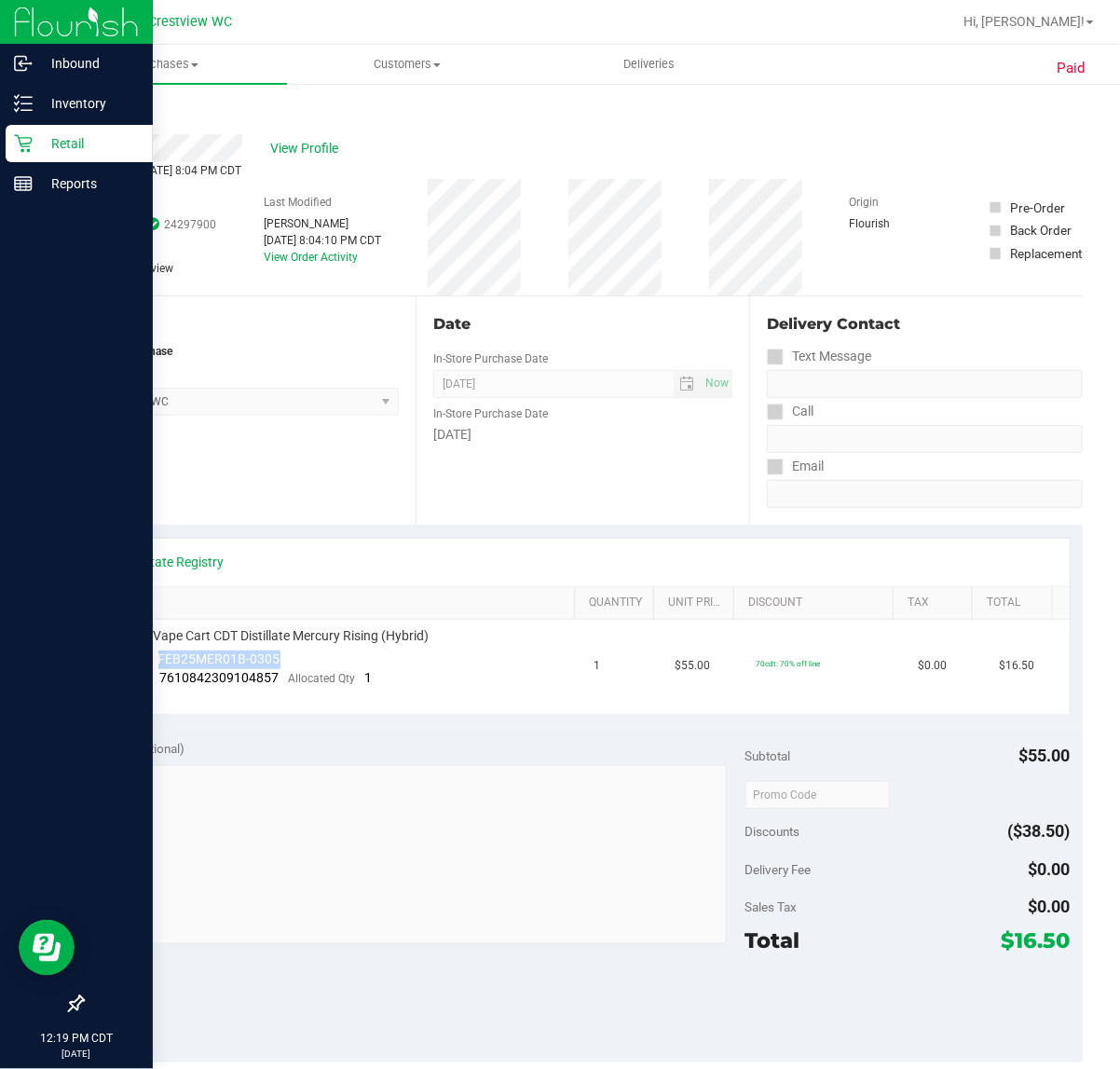 drag, startPoint x: 23, startPoint y: 157, endPoint x: 48, endPoint y: 156, distance: 25.019992 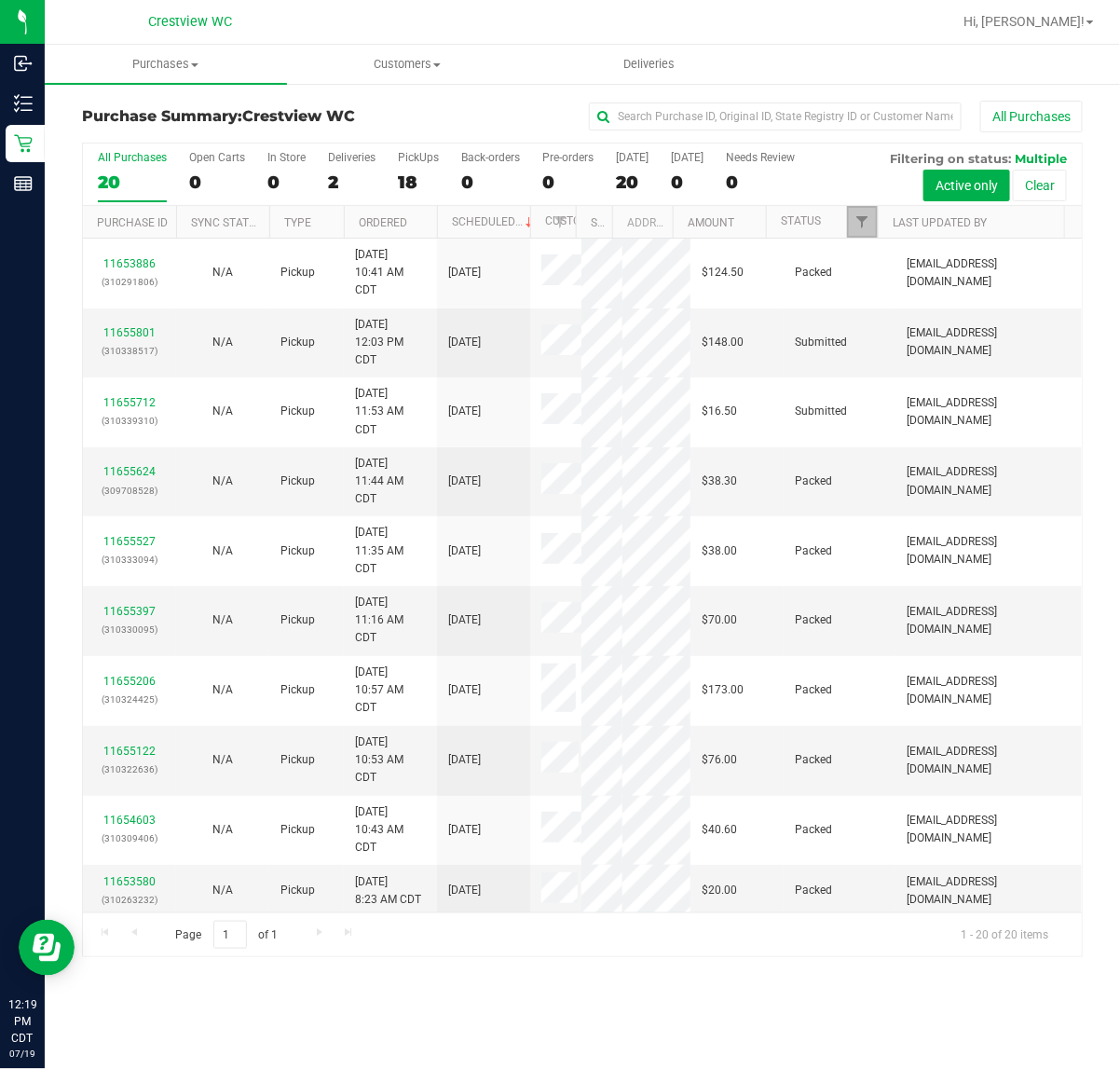 drag, startPoint x: 857, startPoint y: 228, endPoint x: 872, endPoint y: 231, distance: 15.29706 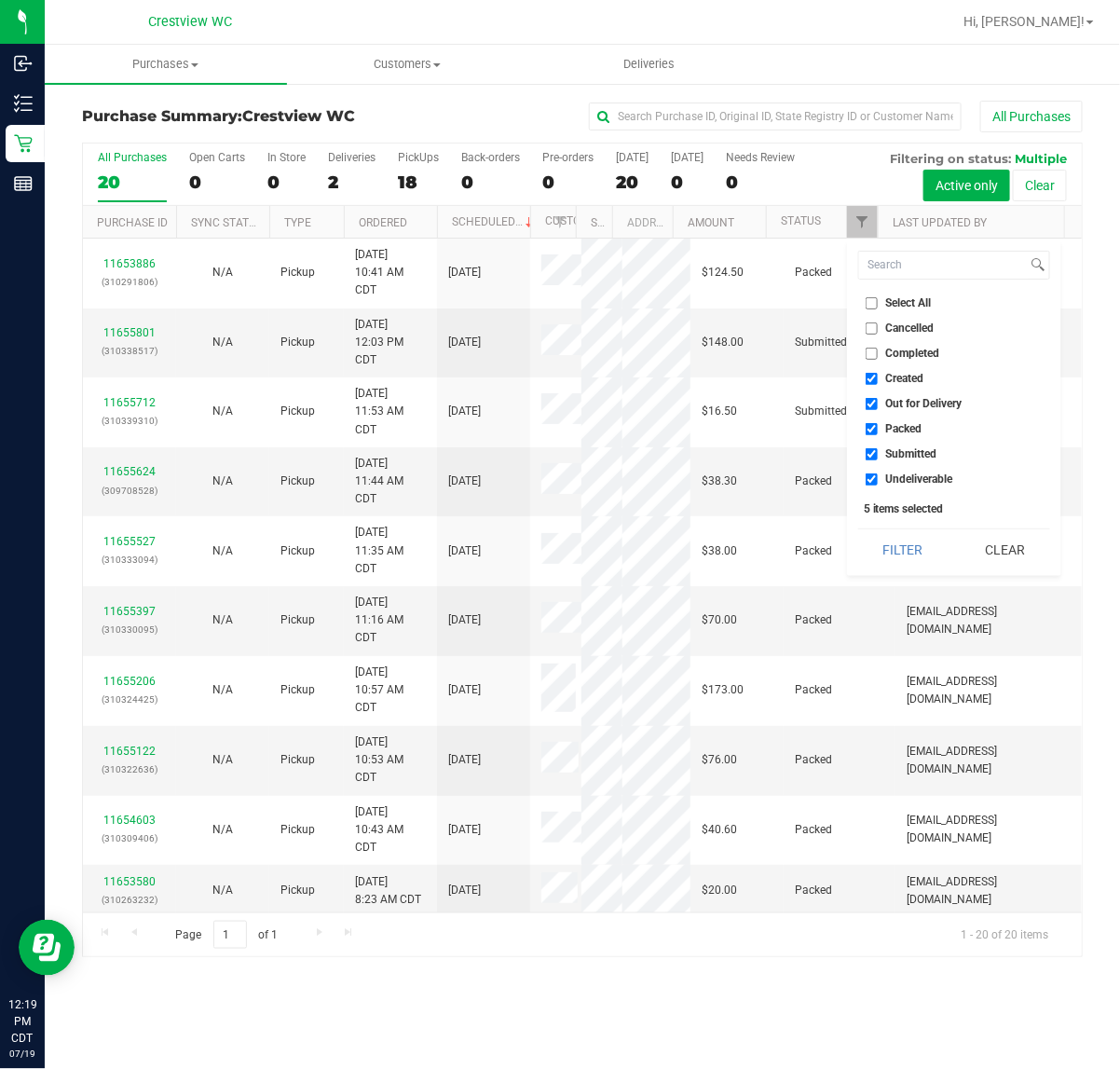 click on "Select All" at bounding box center (908, 303) 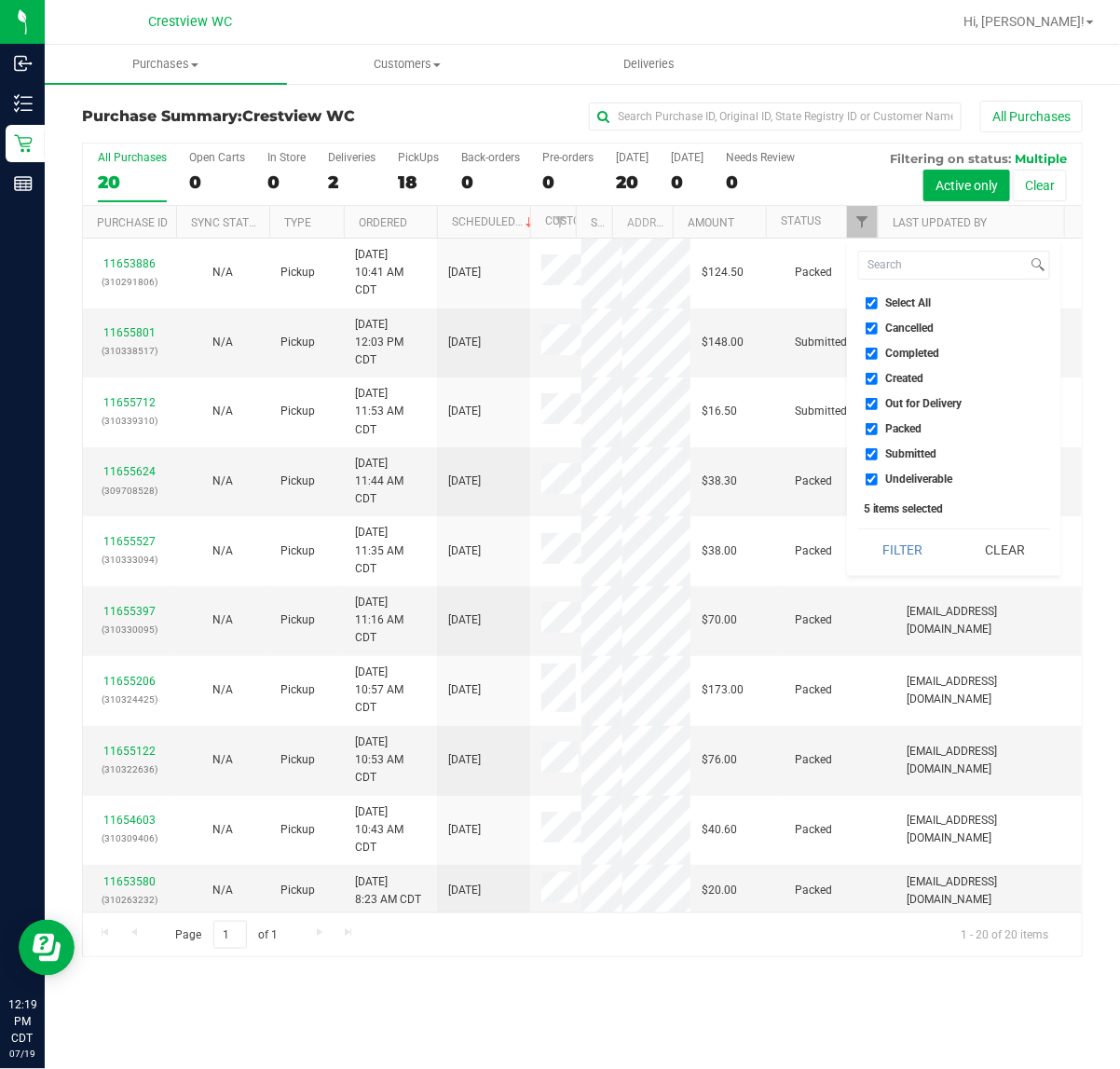 checkbox on "true" 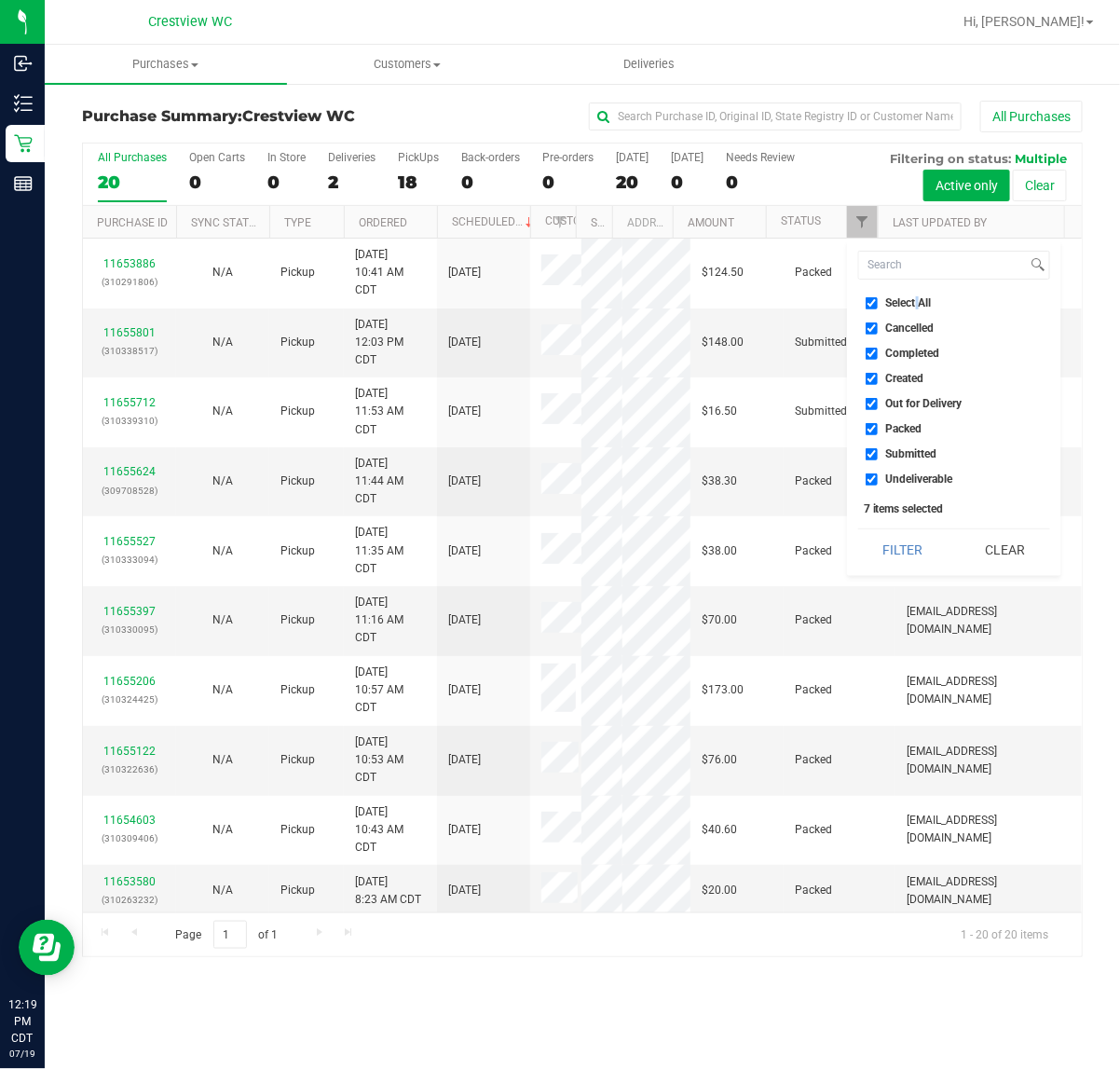 click on "Select All" at bounding box center [908, 303] 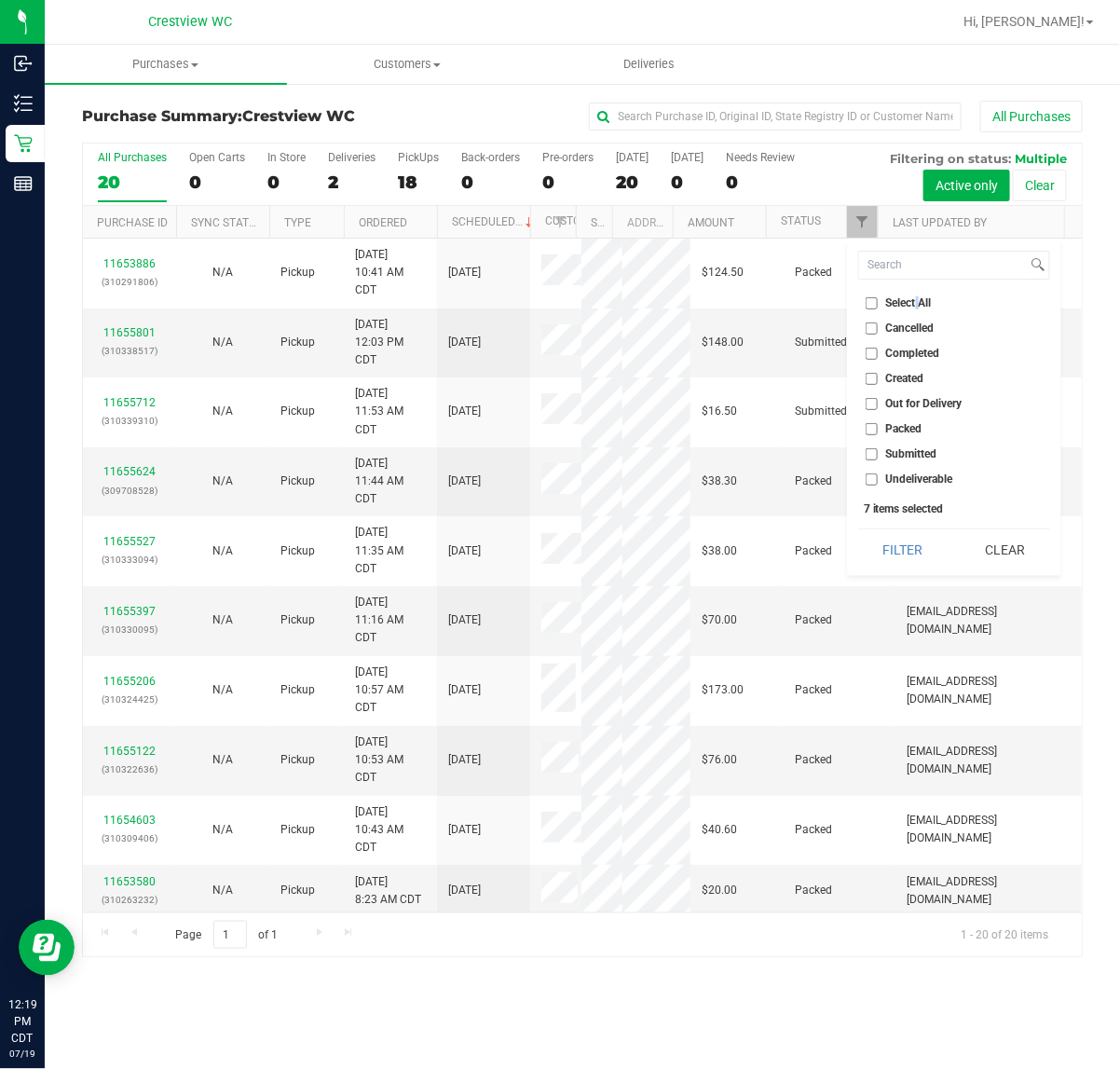 checkbox on "false" 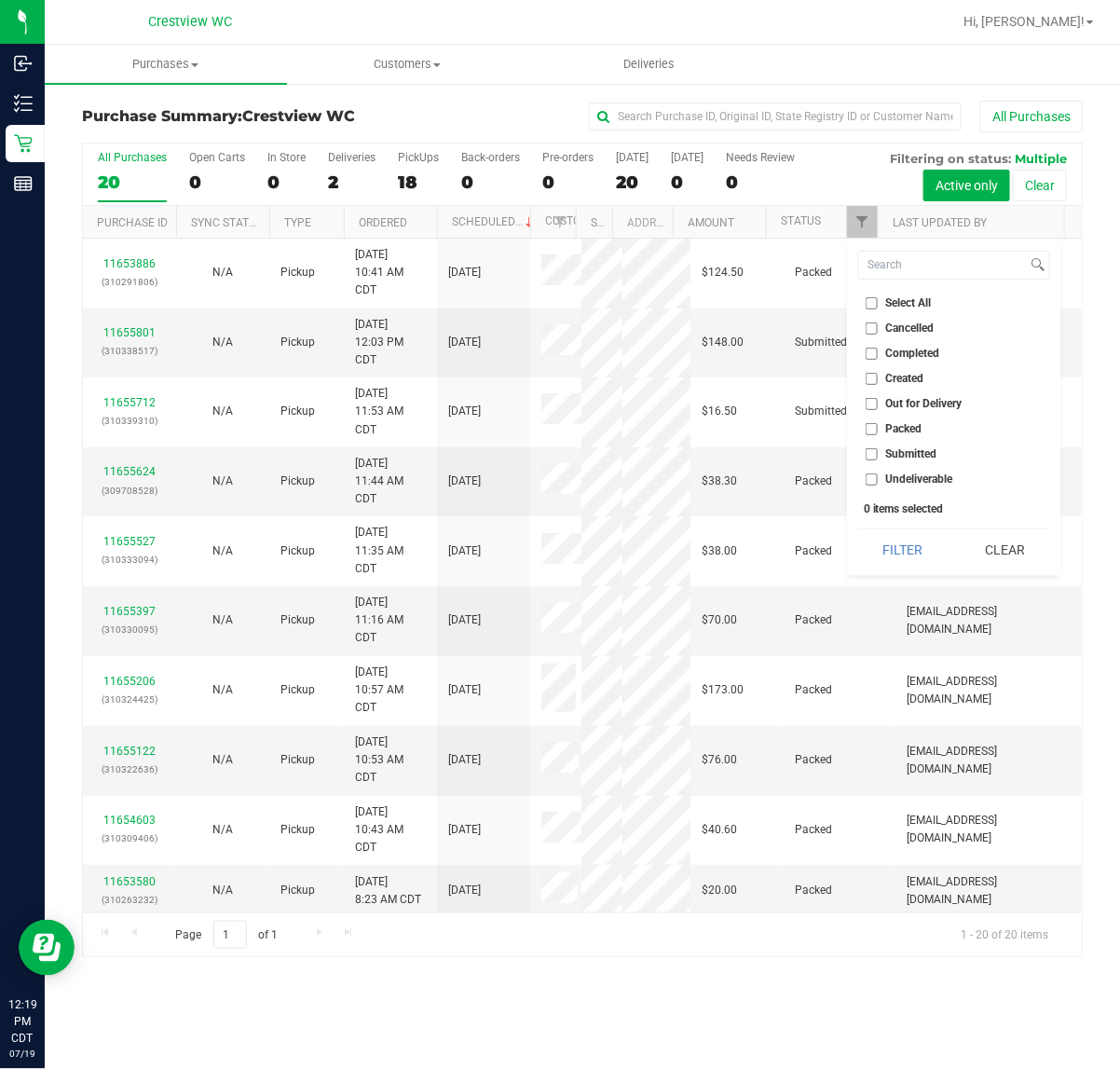 click on "Submitted" at bounding box center (954, 454) 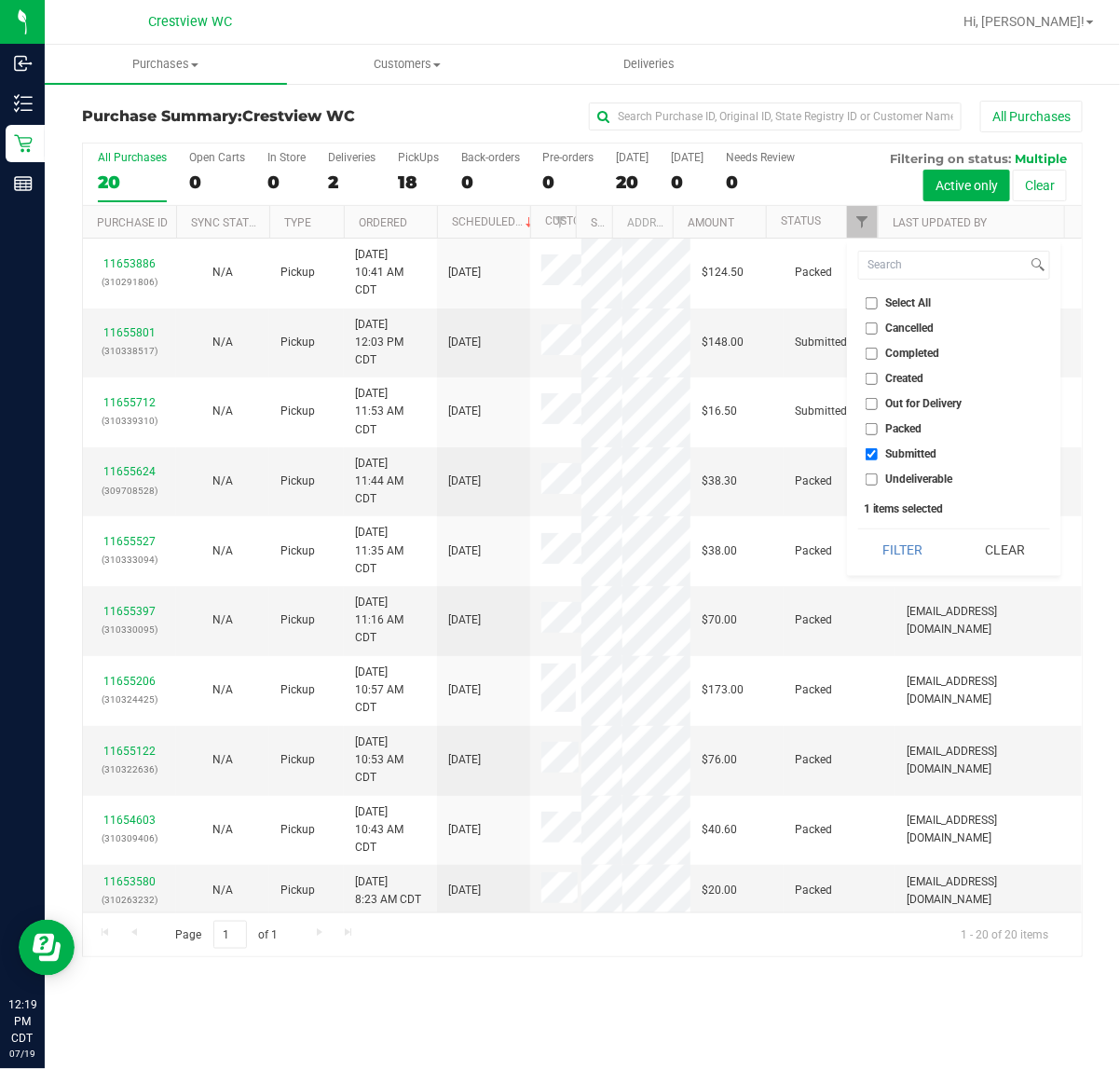 click on "Filter" at bounding box center (903, 550) 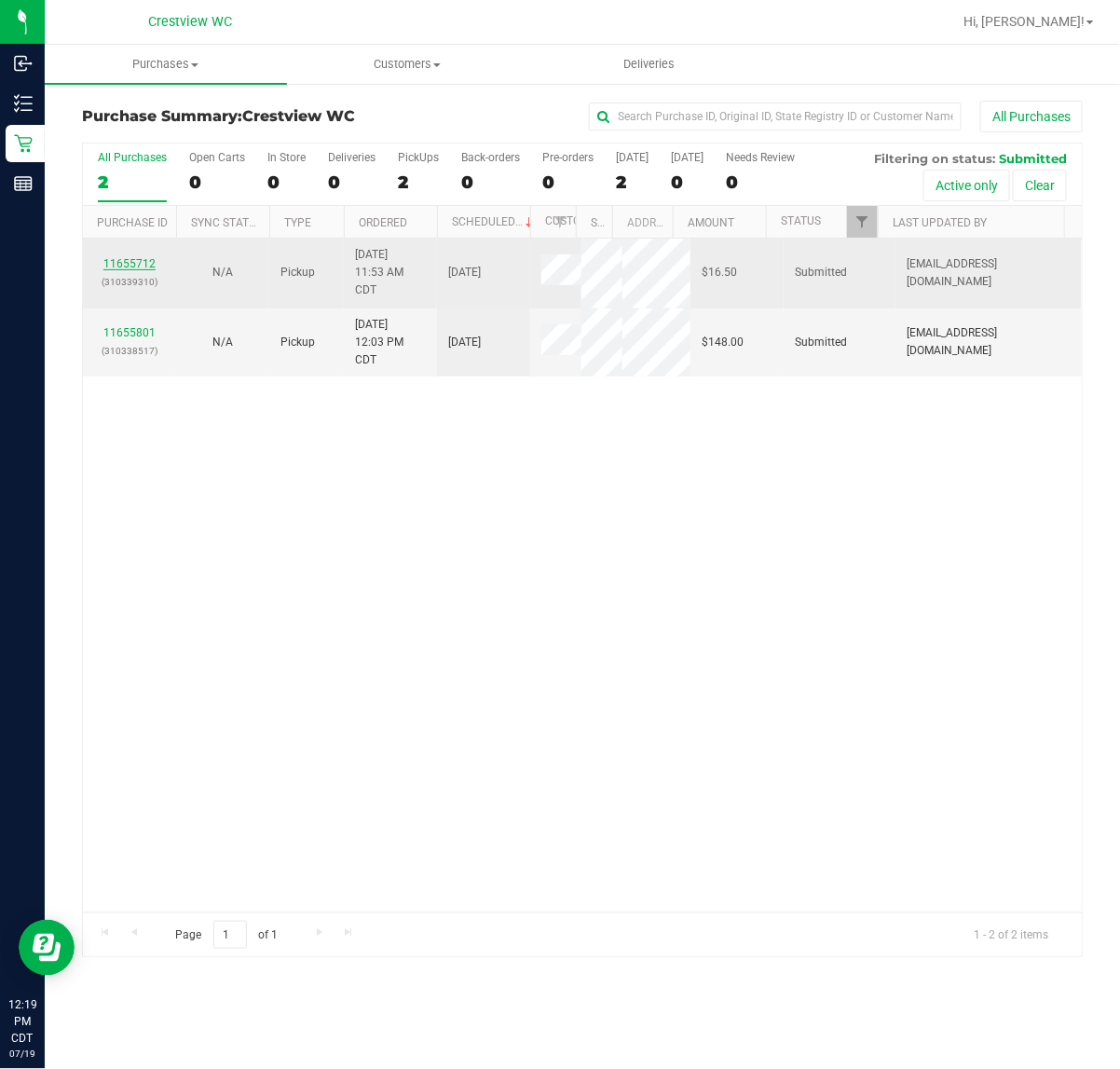 click on "11655712" at bounding box center (130, 264) 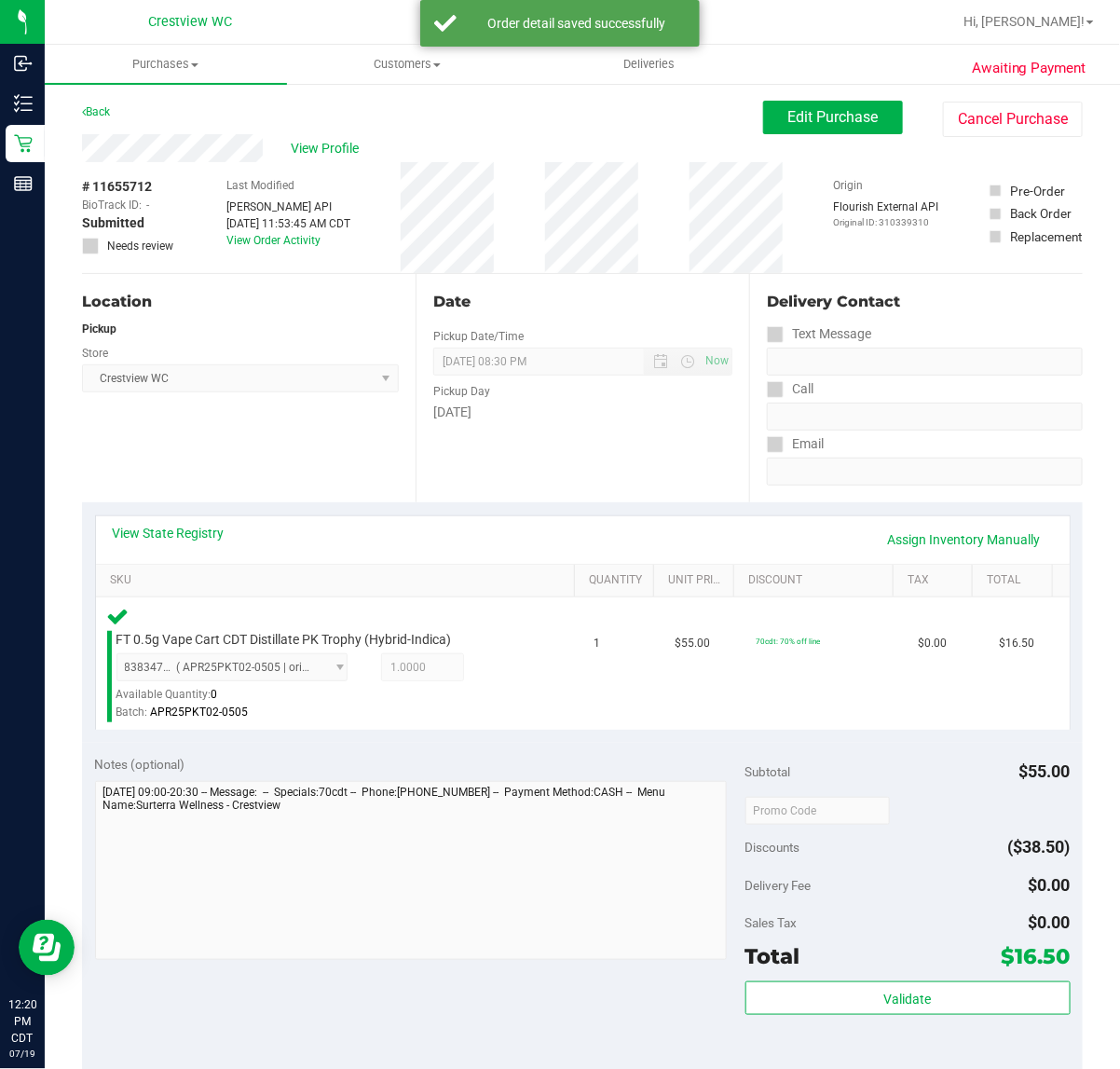scroll, scrollTop: 477, scrollLeft: 0, axis: vertical 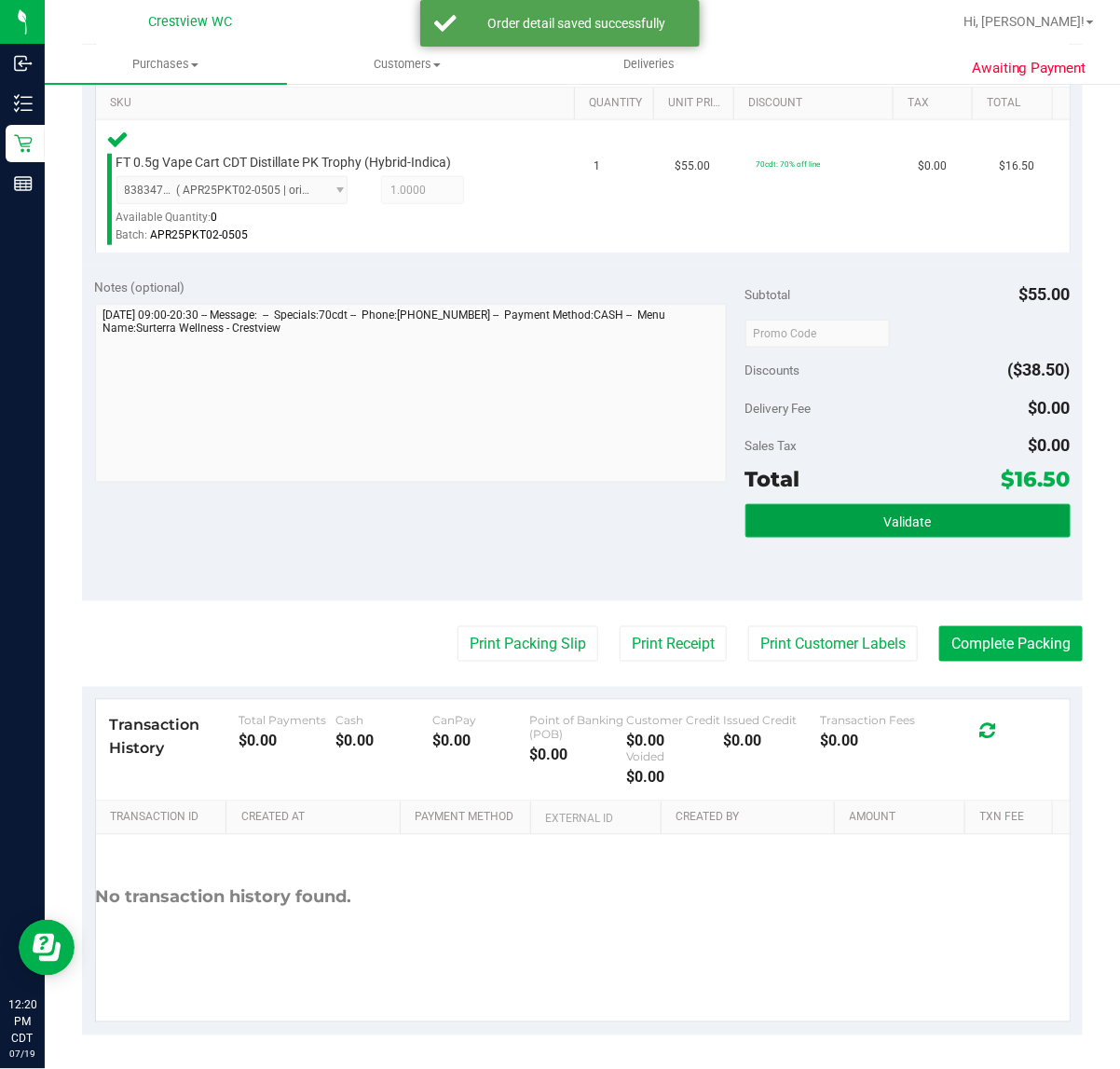 click on "Validate" at bounding box center [908, 521] 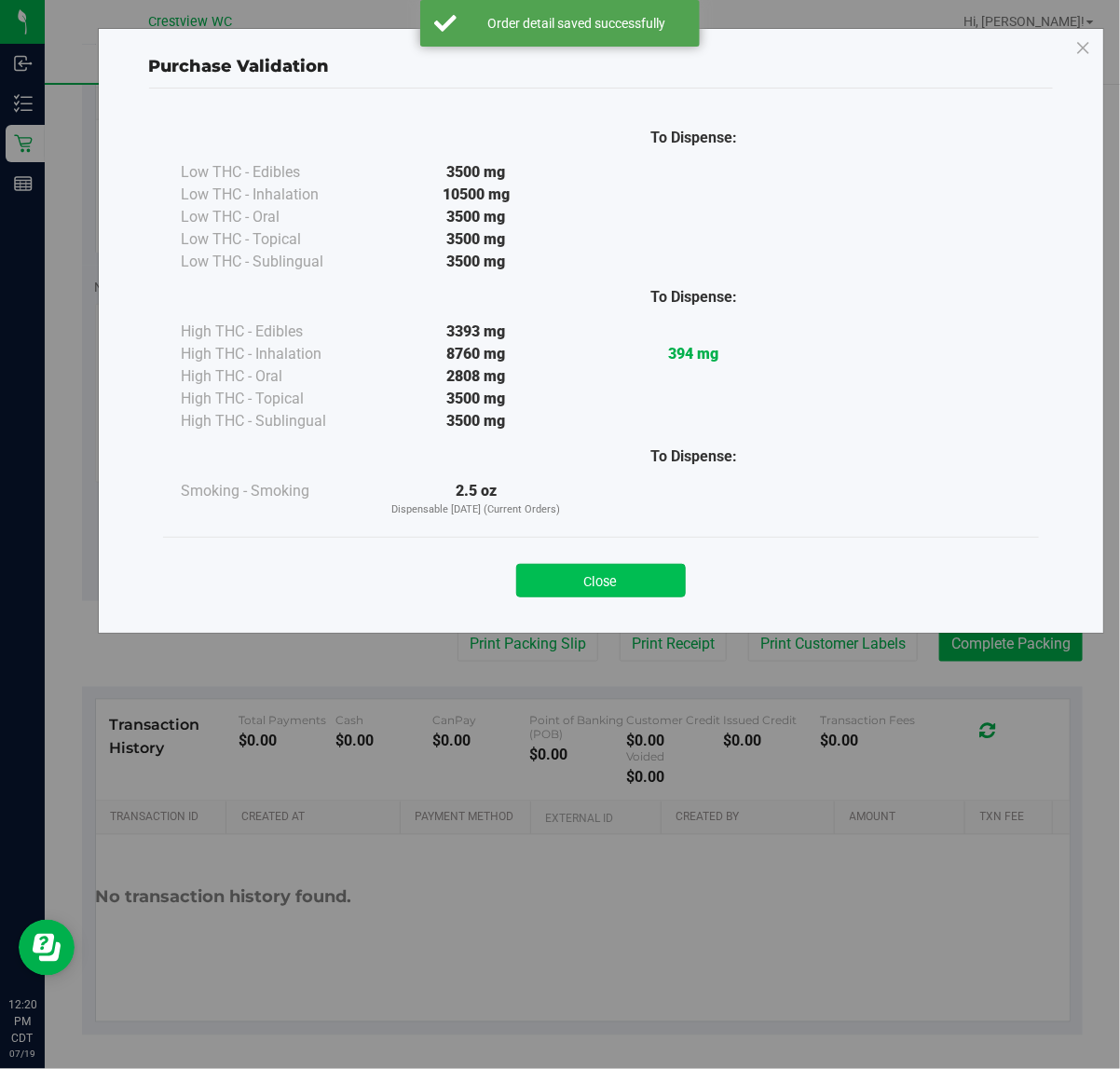 click on "Close" at bounding box center (601, 581) 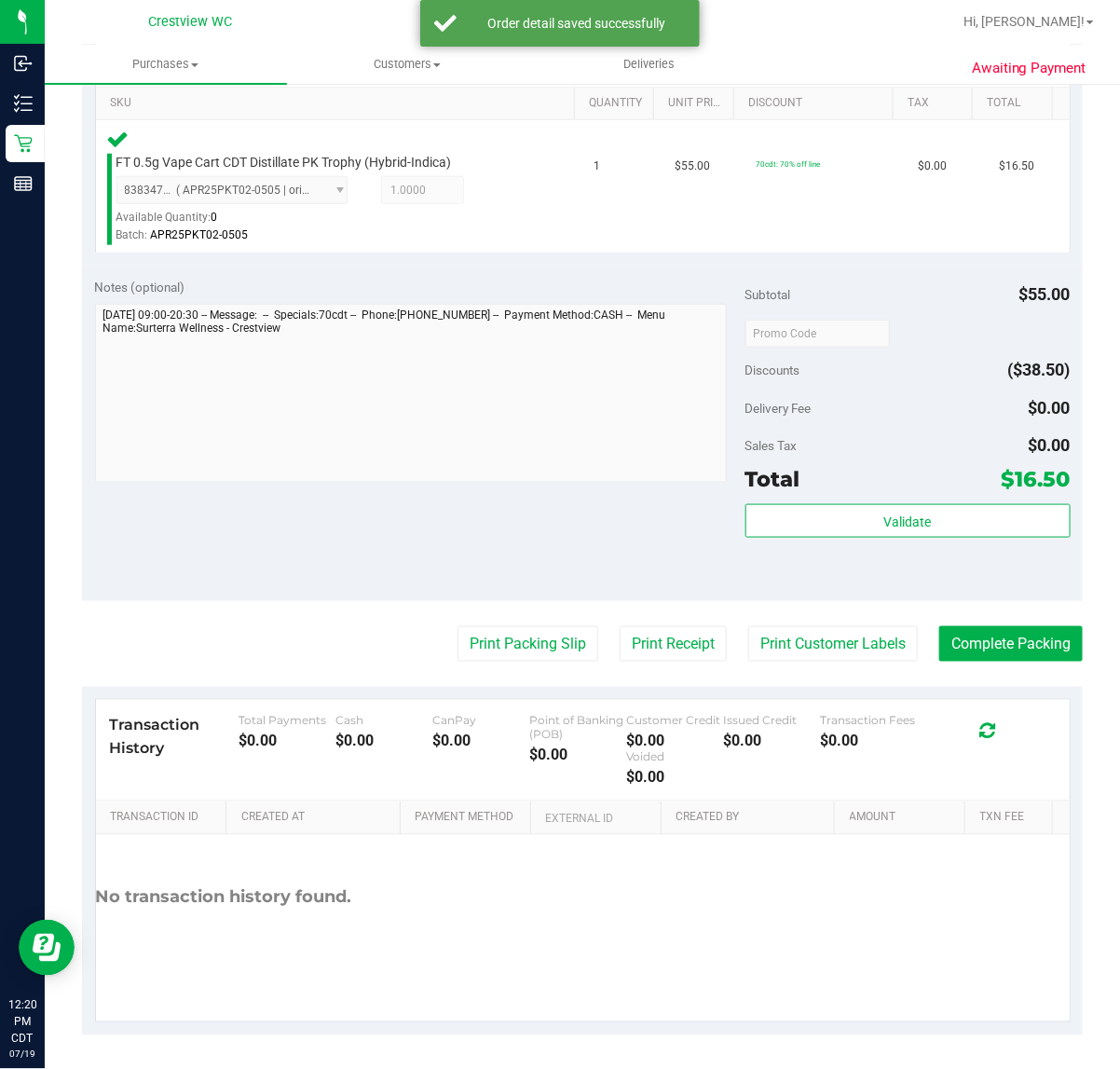 click on "Back
Edit Purchase
Cancel Purchase
View Profile
# 11655712
BioTrack ID:
-
Submitted
Needs review
Last Modified
Jane API
Jul 19, 2025 11:53:45 AM CDT" at bounding box center [582, 329] 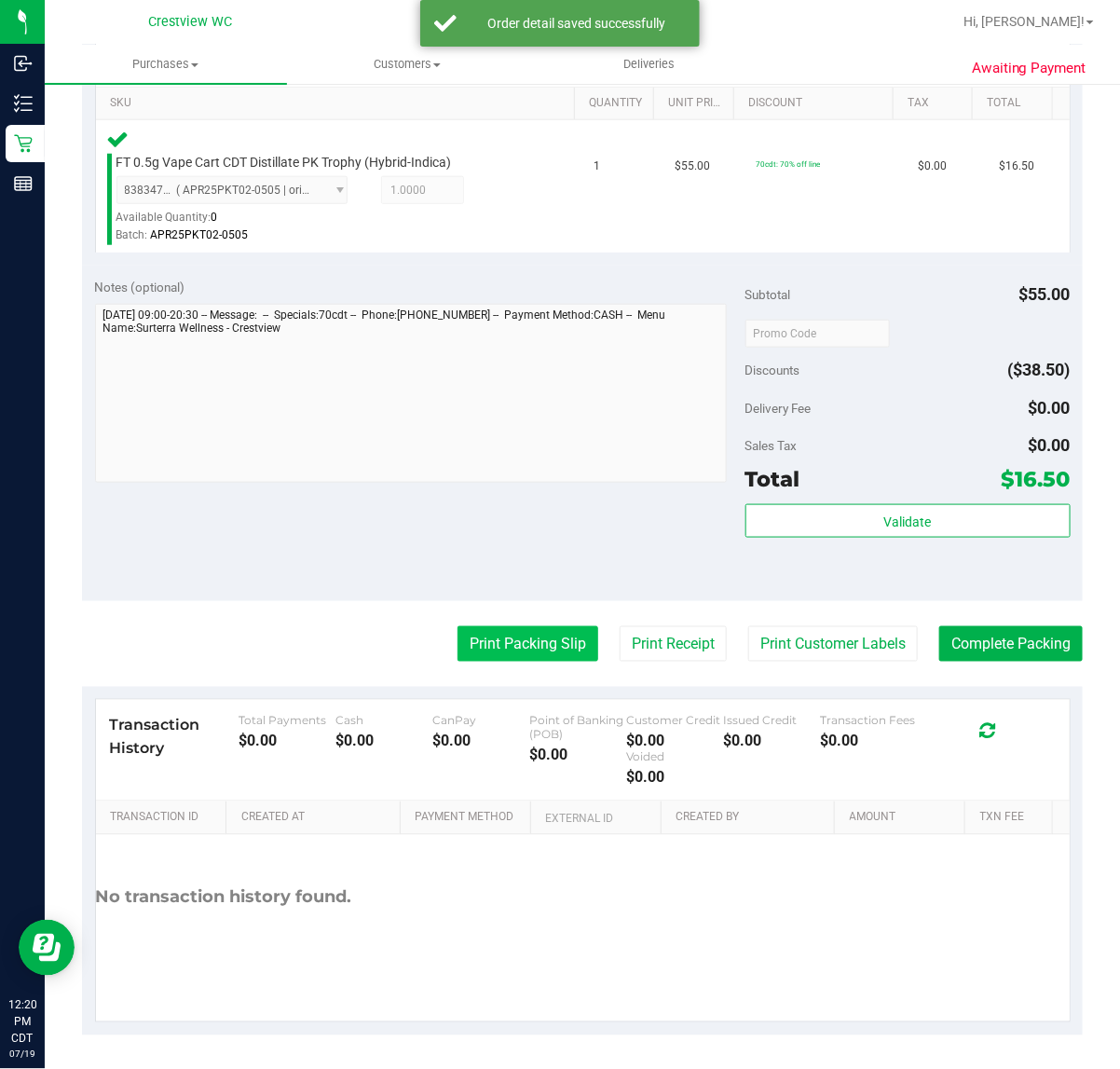 click on "Print Packing Slip" at bounding box center (527, 644) 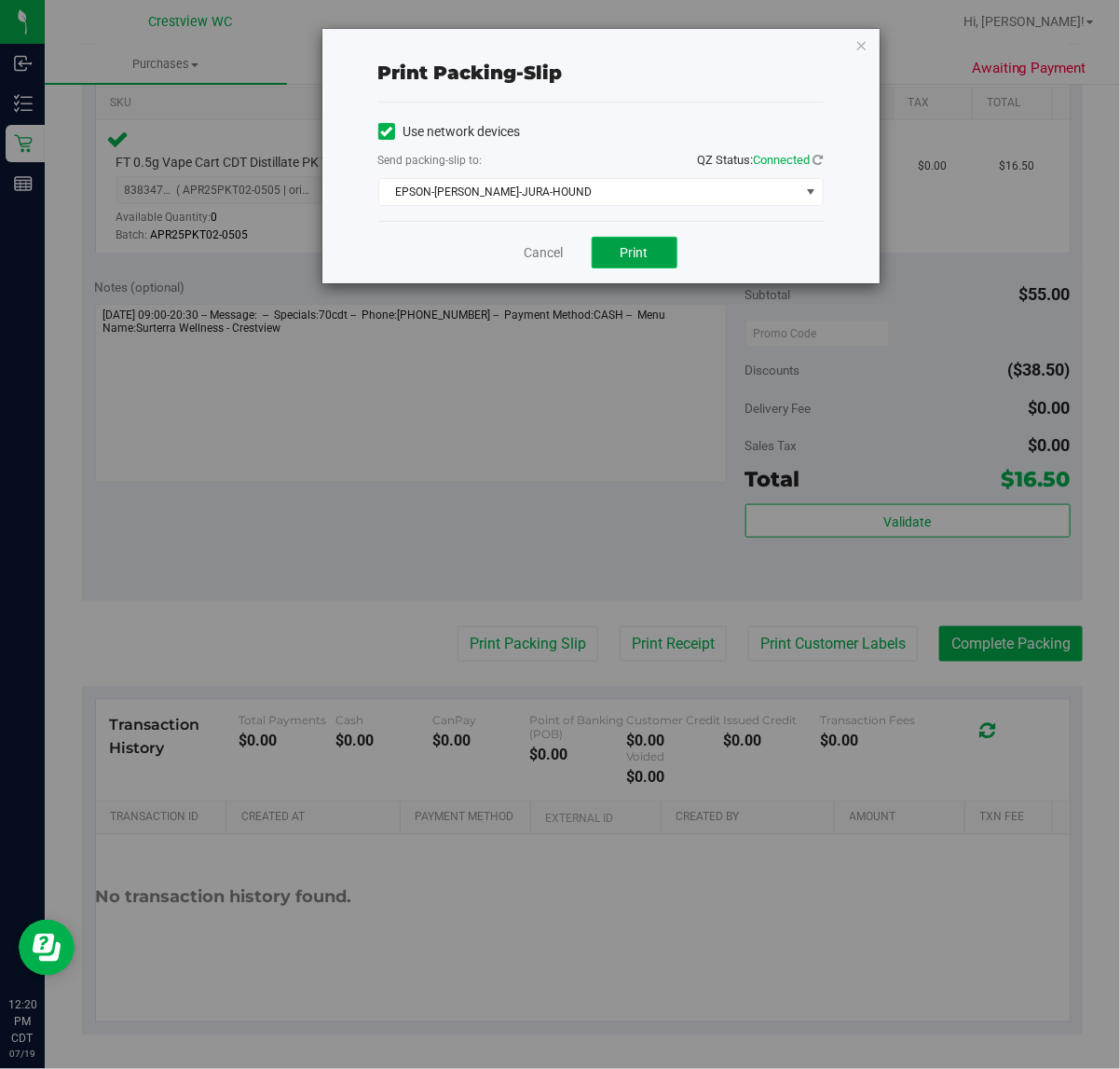 click on "Print" at bounding box center [635, 253] 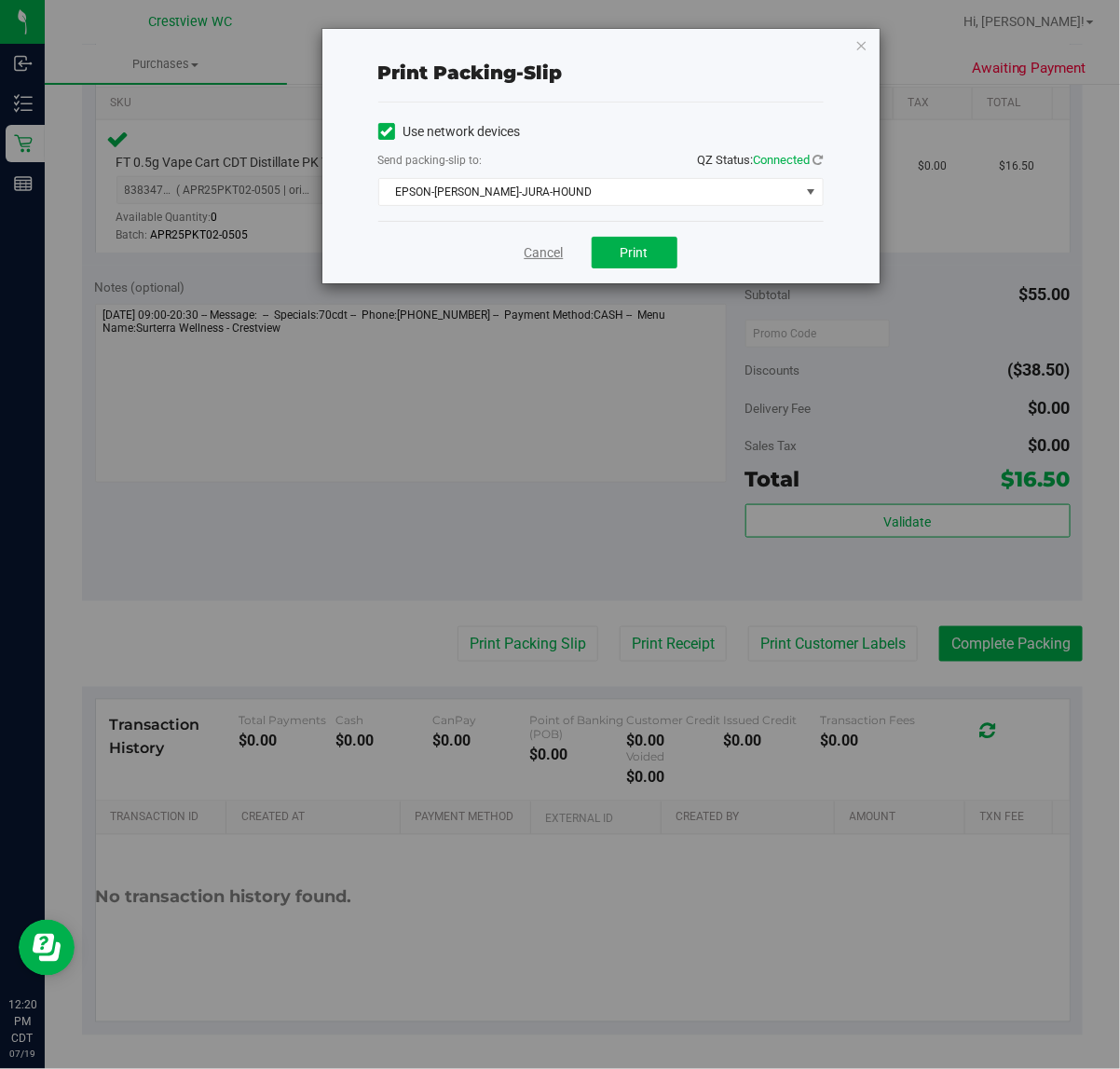 click on "Cancel" at bounding box center [544, 253] 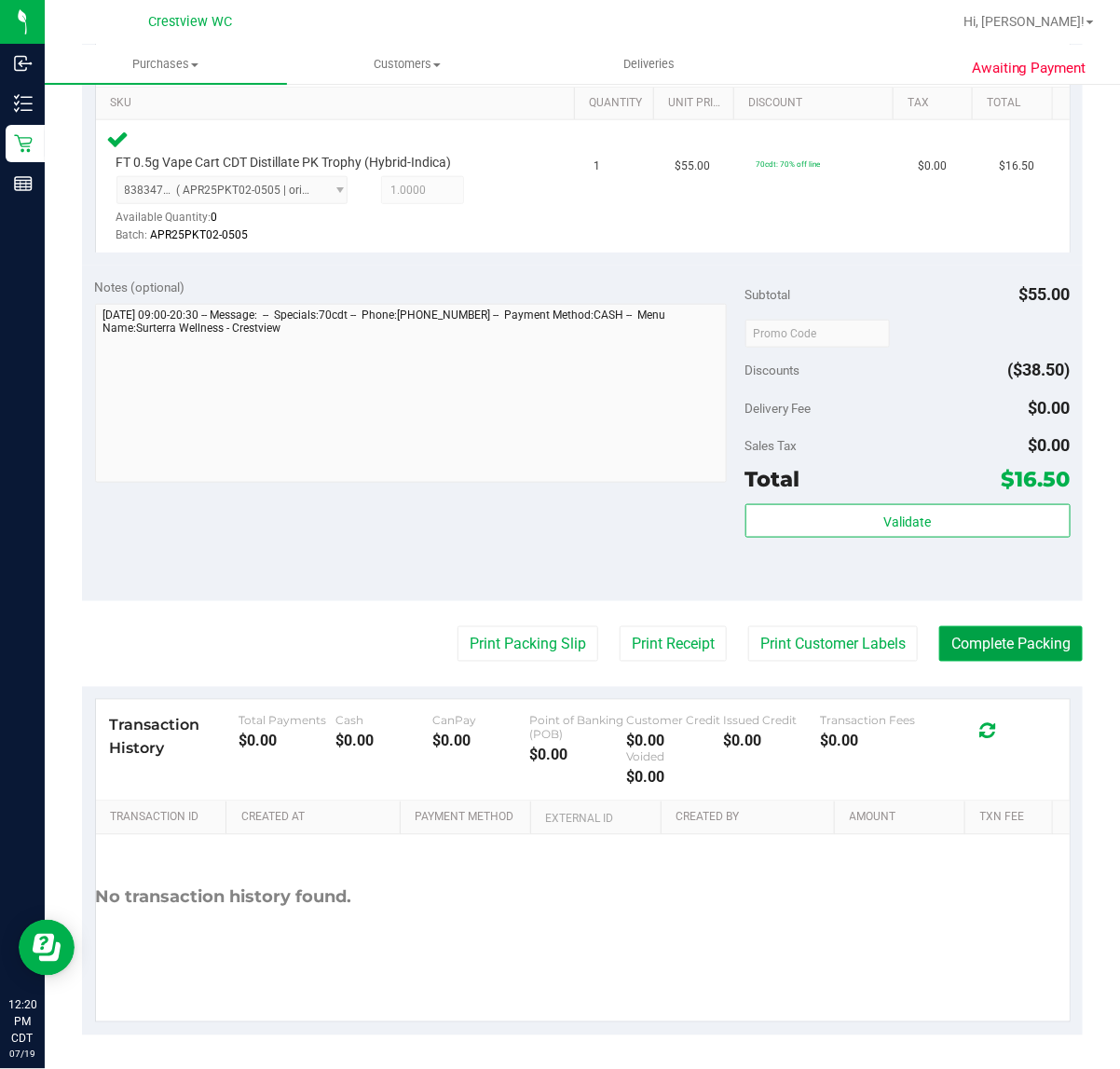 click on "Complete Packing" at bounding box center [1011, 644] 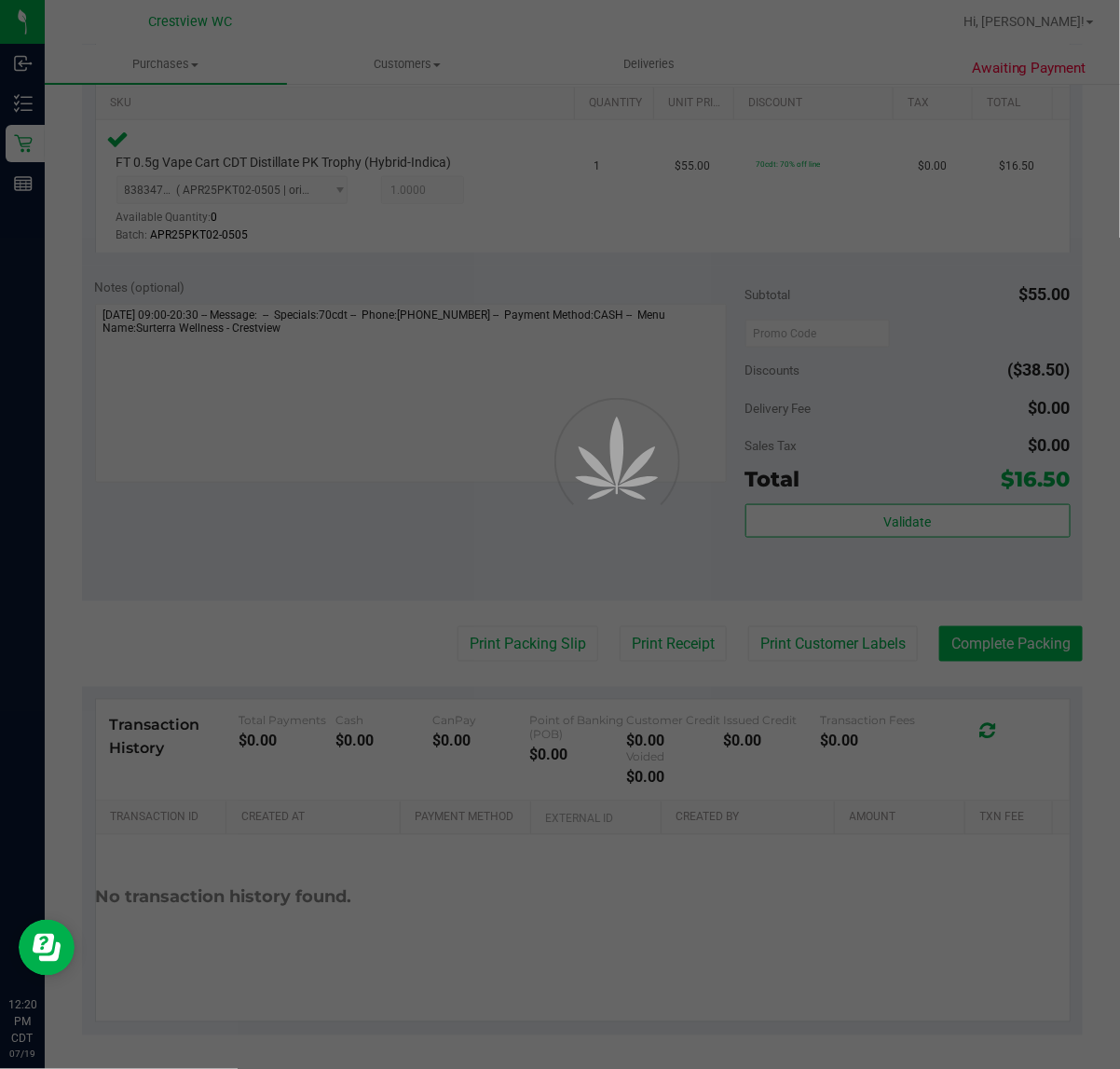 scroll, scrollTop: 0, scrollLeft: 0, axis: both 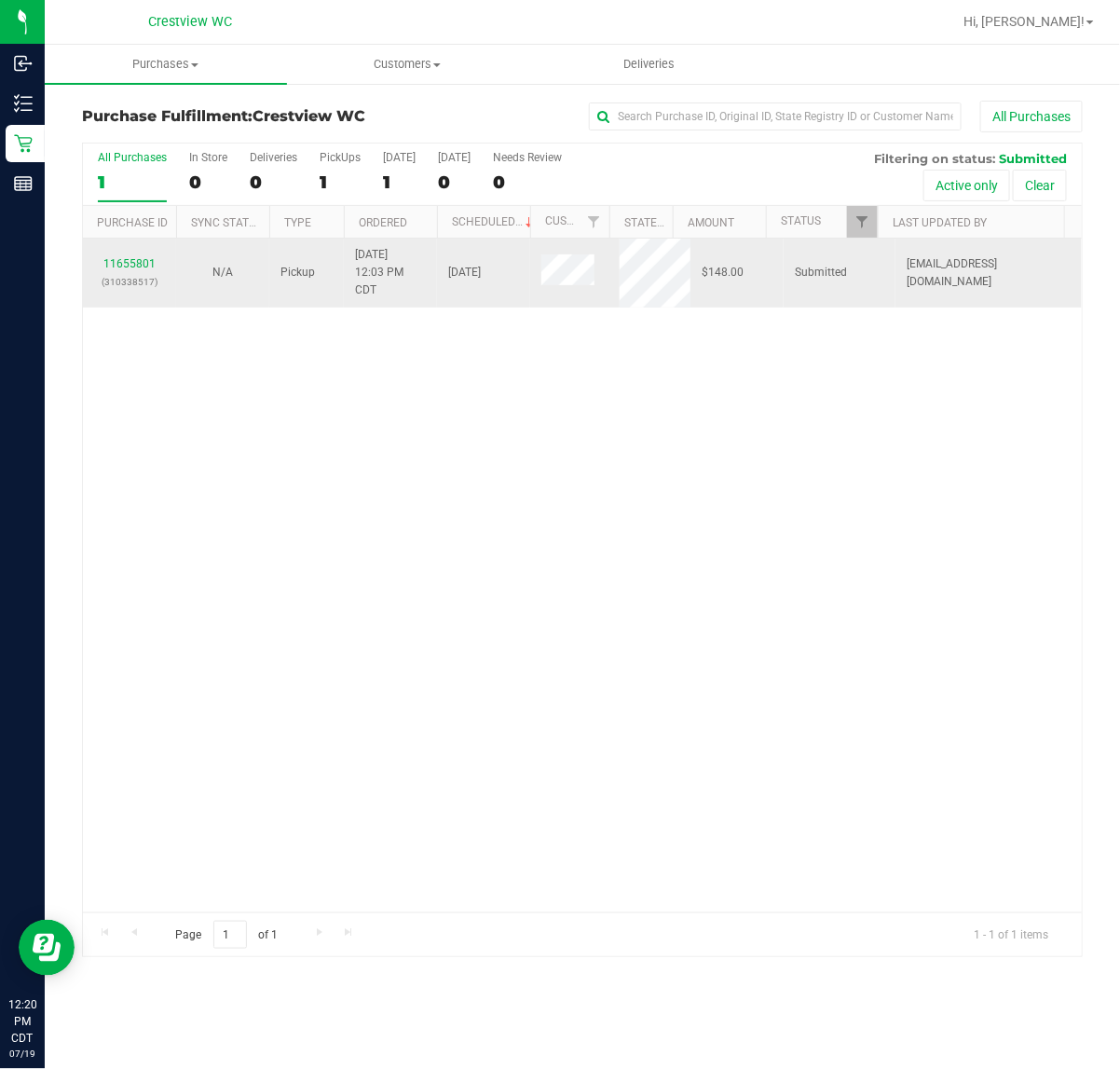 click on "11655801
(310338517)" at bounding box center [130, 273] 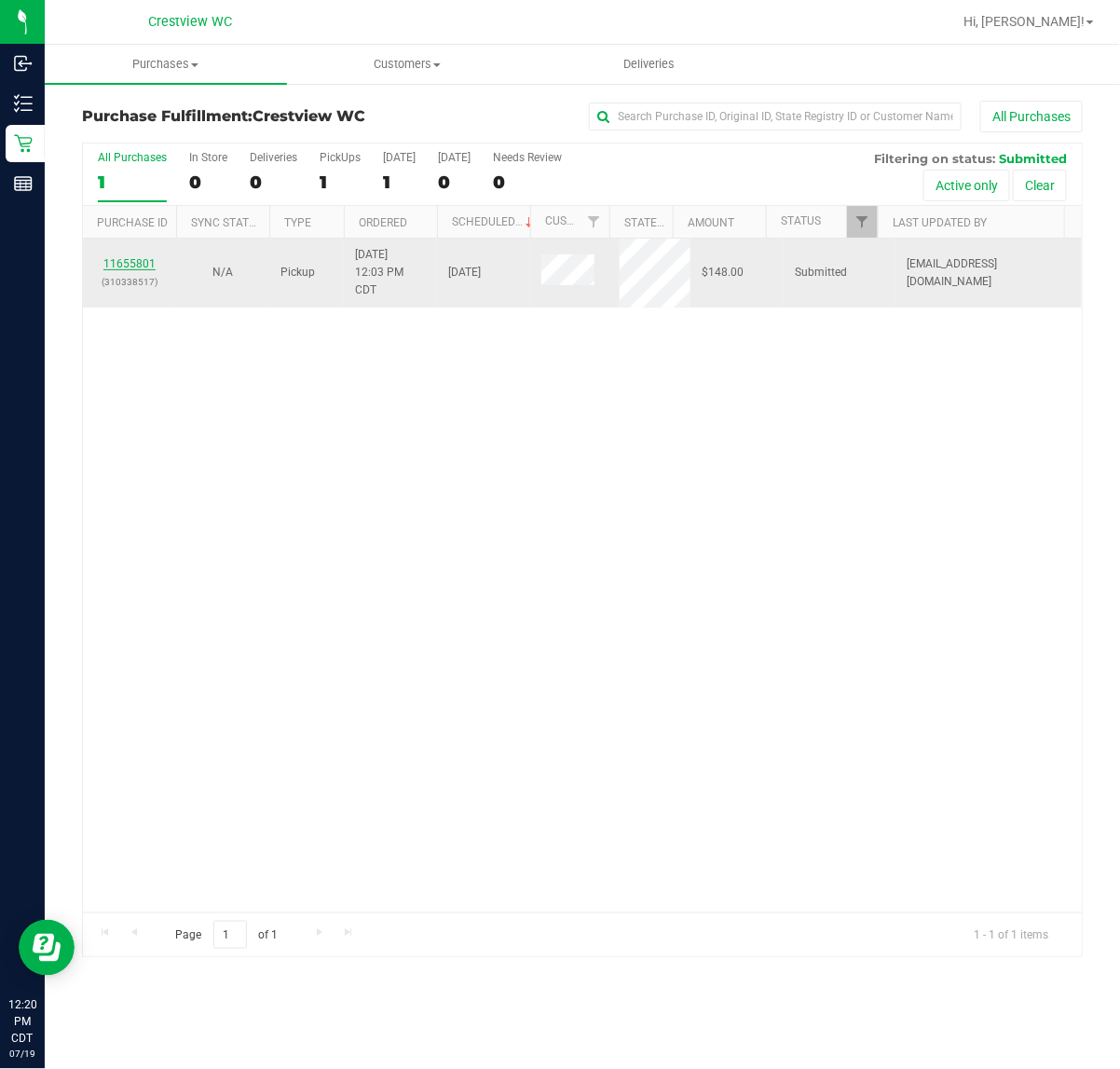 click on "11655801" at bounding box center [130, 264] 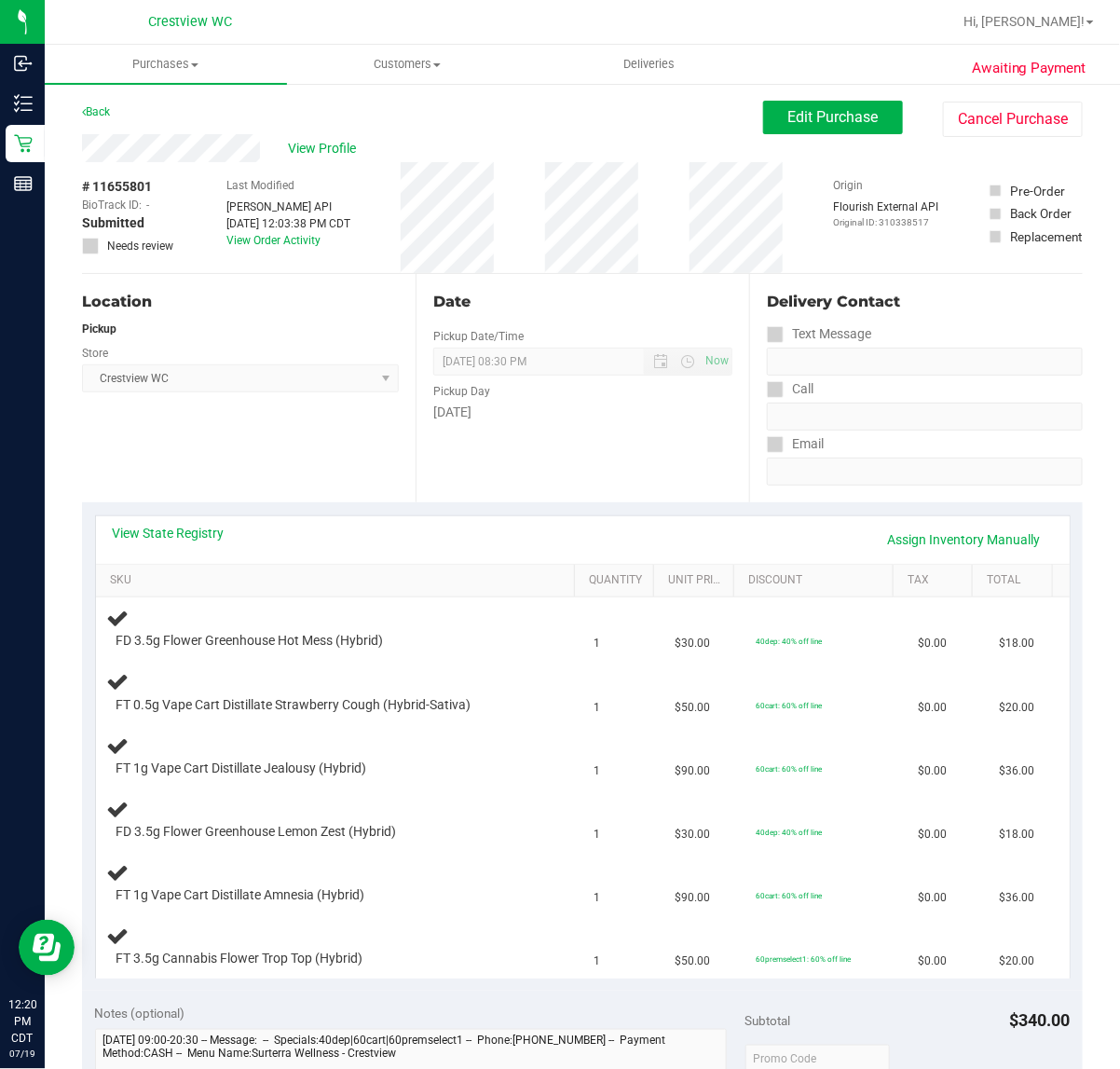 click on "View State Registry
Assign Inventory Manually" at bounding box center (582, 540) 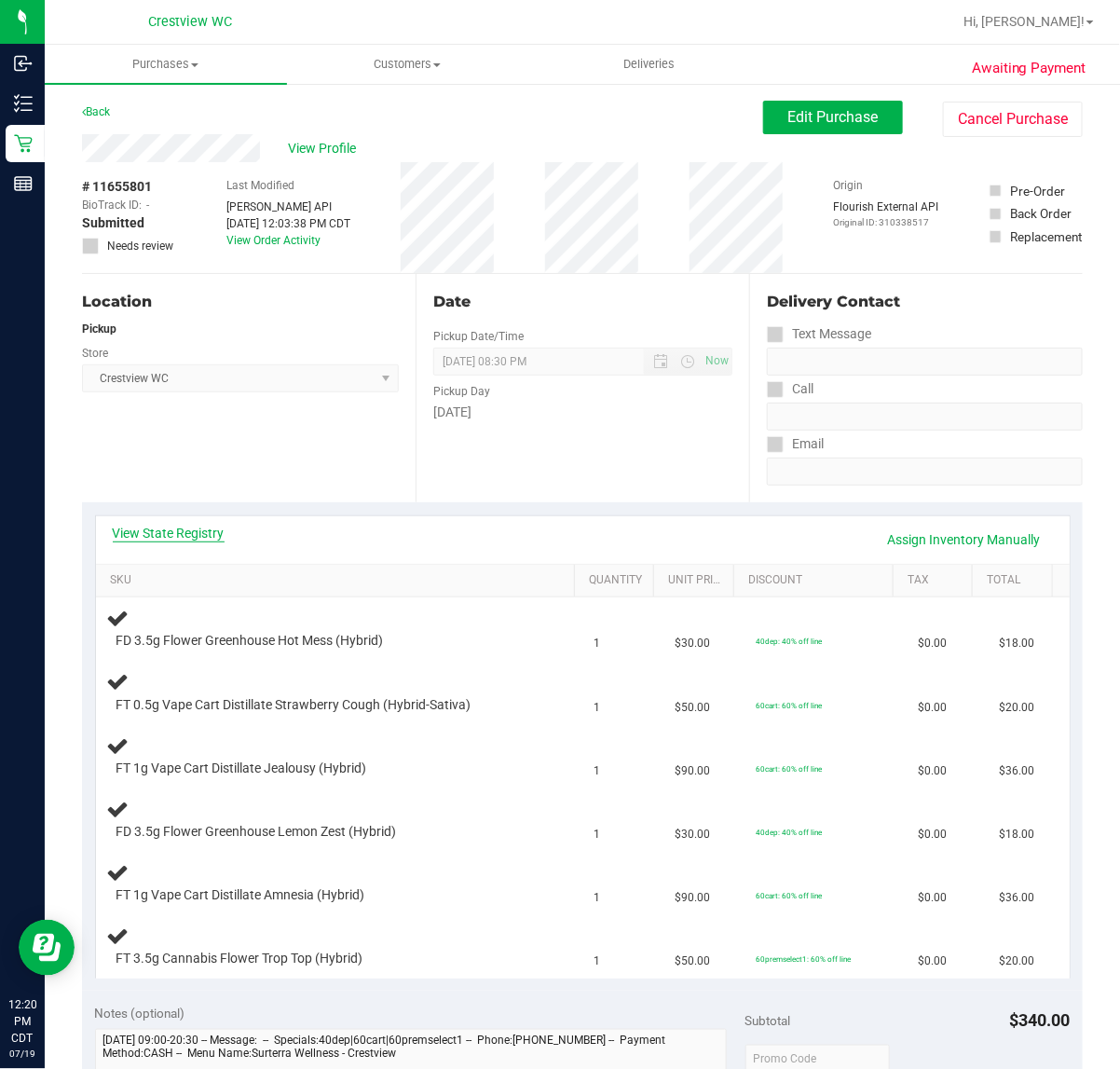 click on "View State Registry" at bounding box center (169, 533) 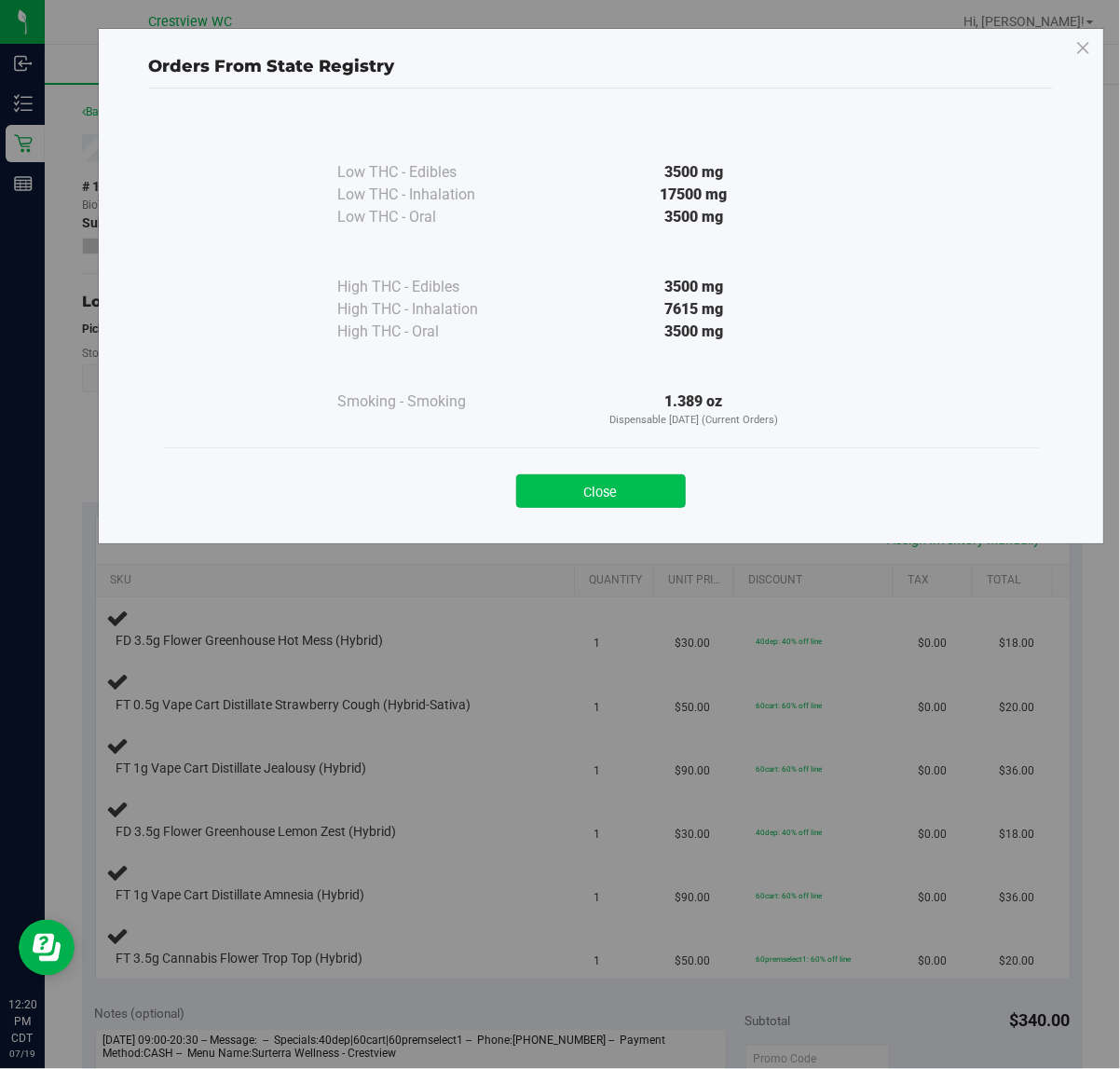 click on "Close" at bounding box center [601, 491] 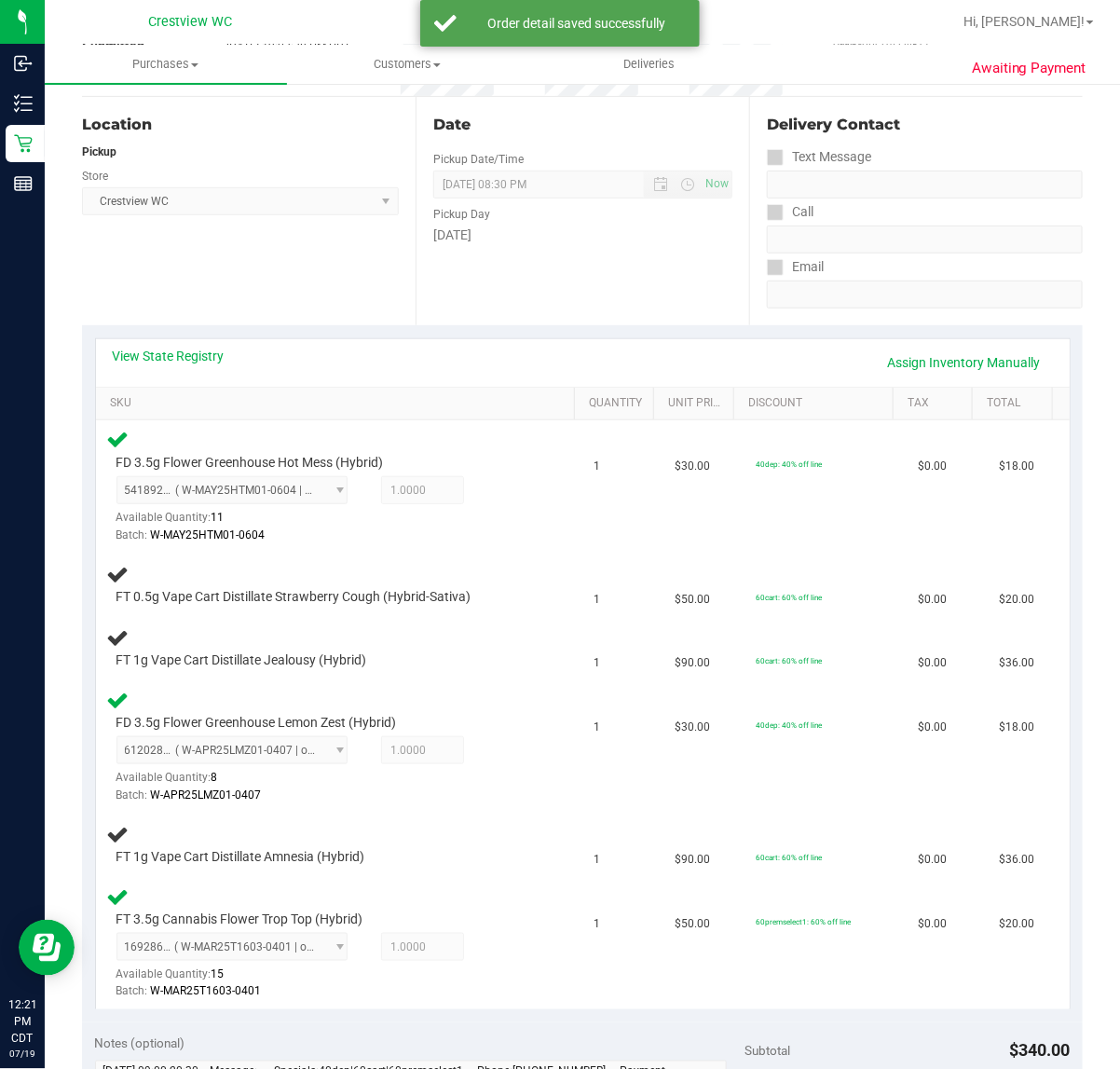 scroll, scrollTop: 180, scrollLeft: 0, axis: vertical 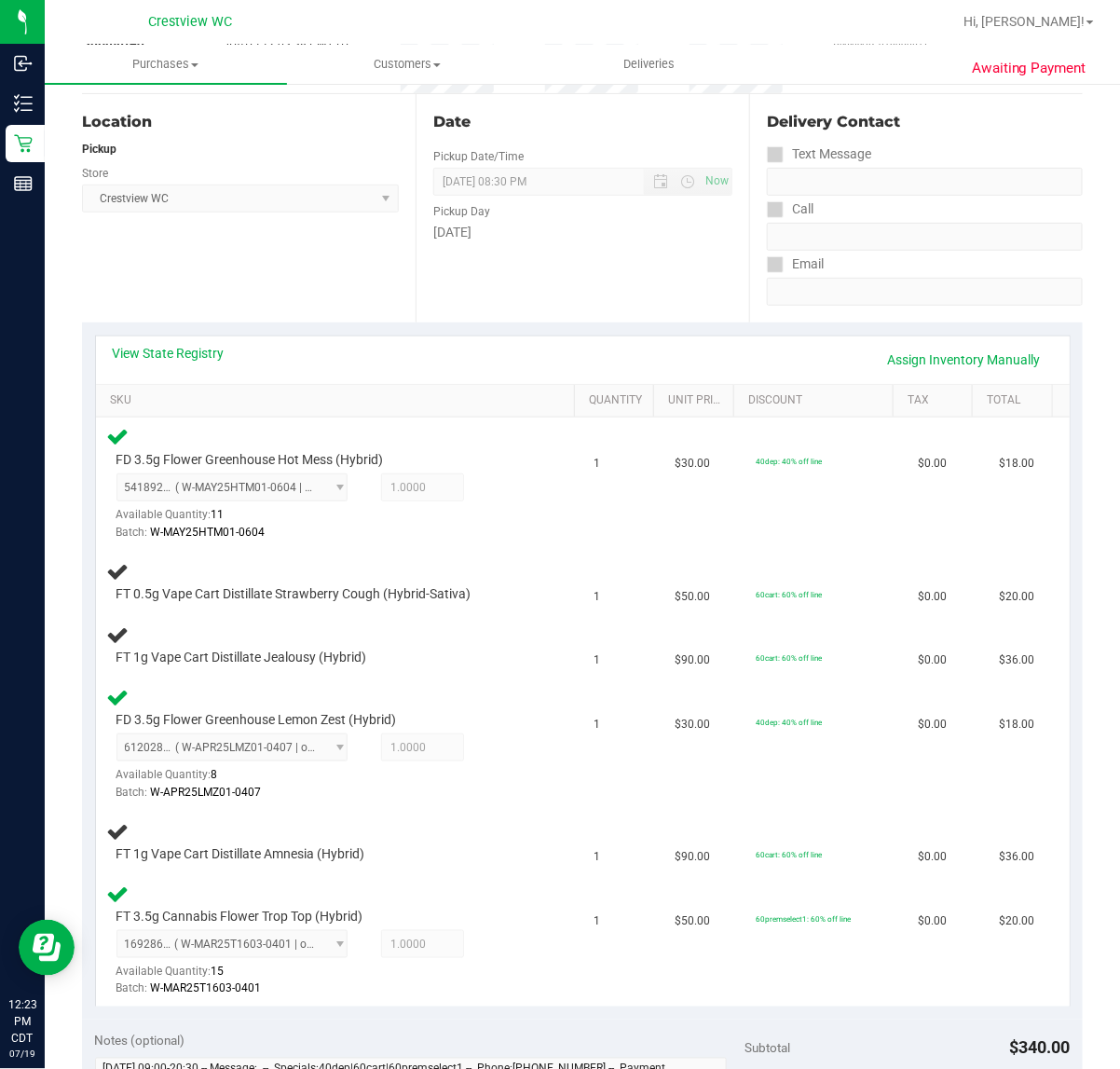 click on "Location
Pickup
Store
Crestview WC Select Store Bonita Springs WC Boynton Beach WC Bradenton WC Brandon WC Brooksville WC Call Center Clermont WC Crestview WC Deerfield Beach WC Delray Beach WC Deltona WC Ft Walton Beach WC Ft. Lauderdale WC Ft. Myers WC Gainesville WC Jax Atlantic WC JAX DC REP Jax WC Key West WC Lakeland WC Largo WC Lehigh Acres DC REP Merritt Island WC Miami 72nd WC Miami Beach WC Miami Dadeland WC Miramar DC REP New Port Richey WC North Palm Beach WC North Port WC Ocala WC Orange Park WC Orlando Colonial WC Orlando DC REP Orlando WC Oviedo WC Palm Bay WC Palm Coast WC Panama City WC Pensacola WC Port Orange WC Port St. Lucie WC Sebring WC South Tampa WC St. Pete WC Summerfield WC Tallahassee DC REP Tallahassee WC Tampa DC Testing Tampa Warehouse Tampa WC TX Austin DC TX Plano Retail WPB DC WPB WC" at bounding box center [249, 208] 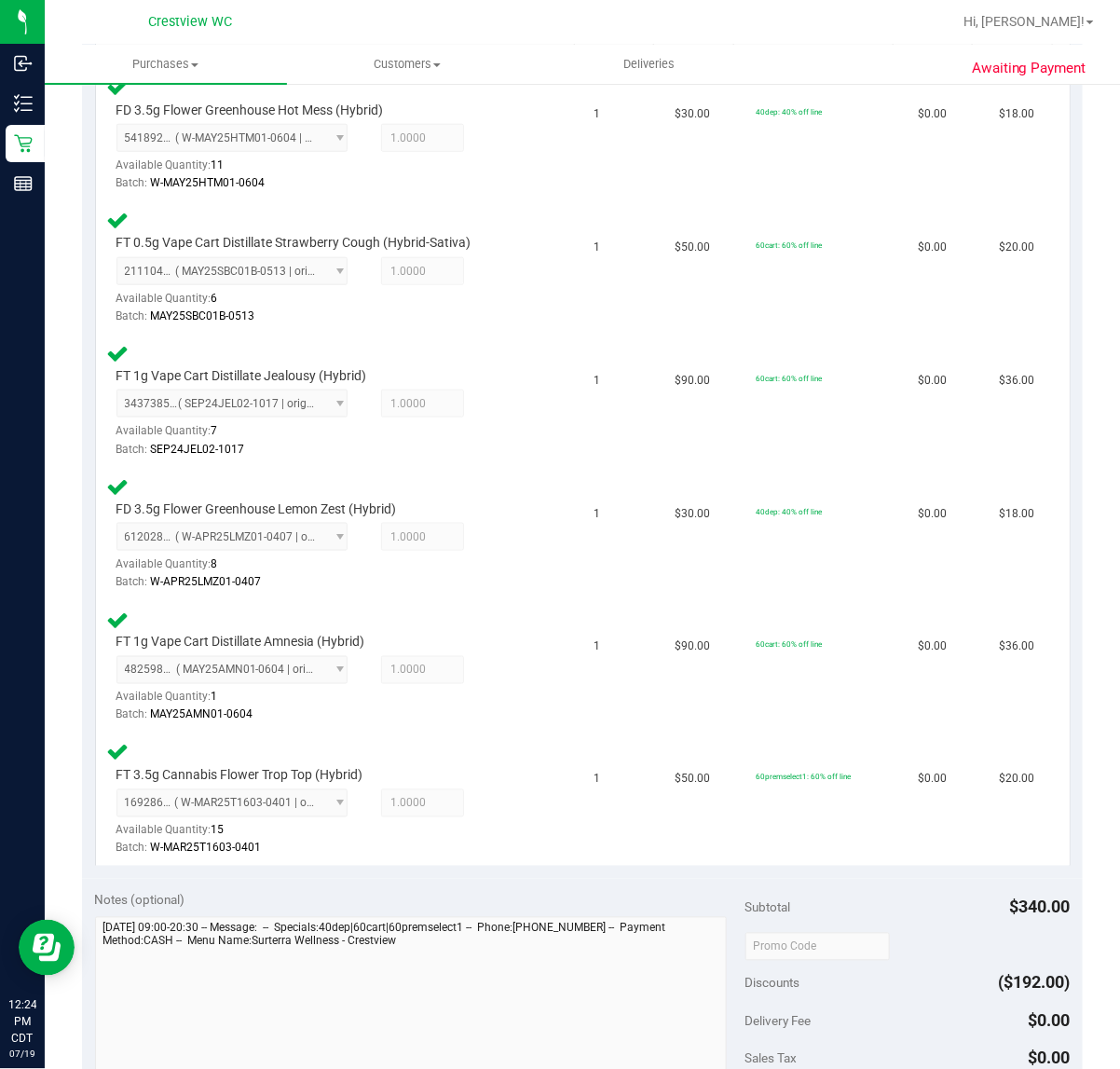 scroll, scrollTop: 995, scrollLeft: 0, axis: vertical 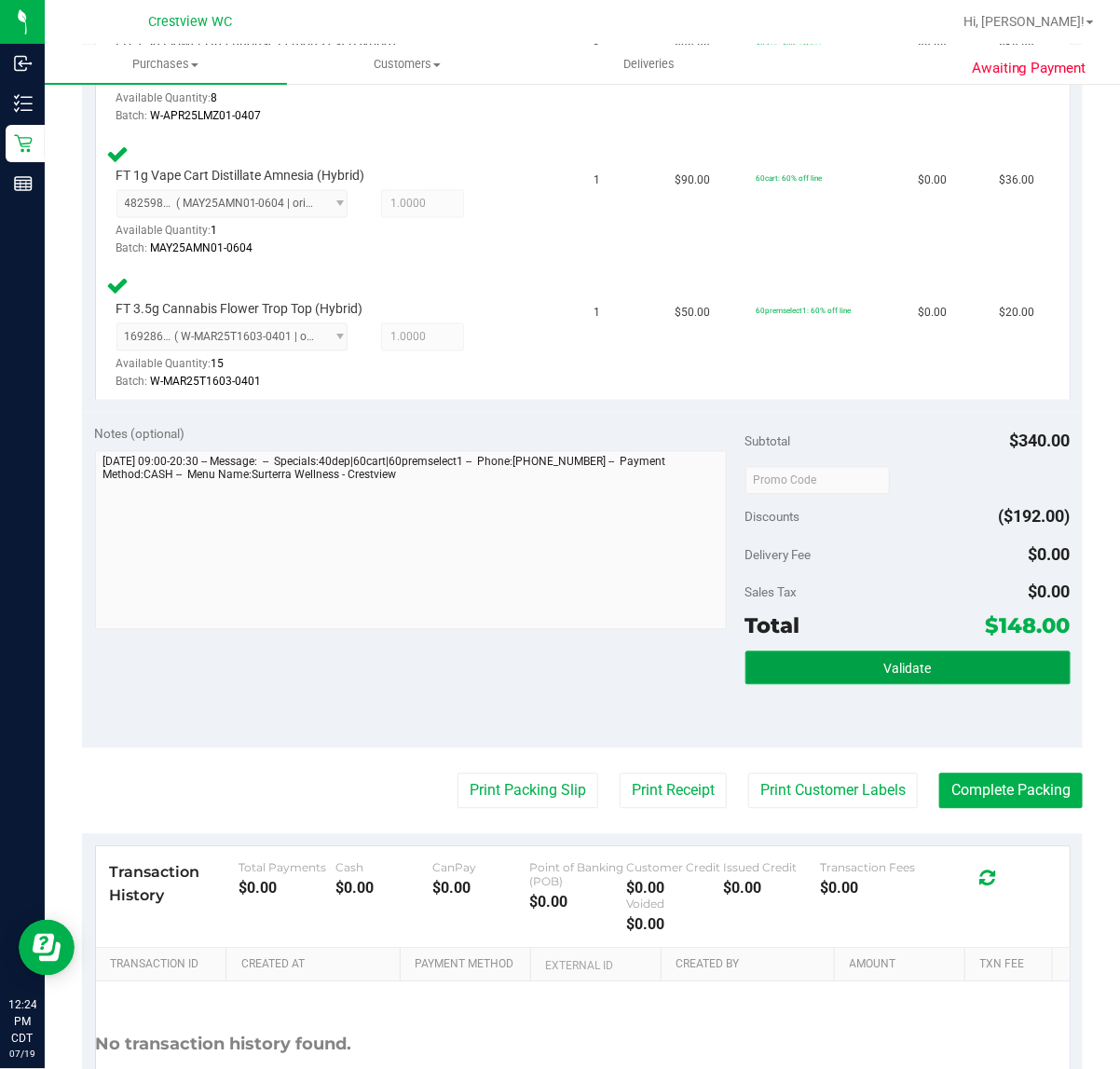 click on "Validate" at bounding box center (908, 668) 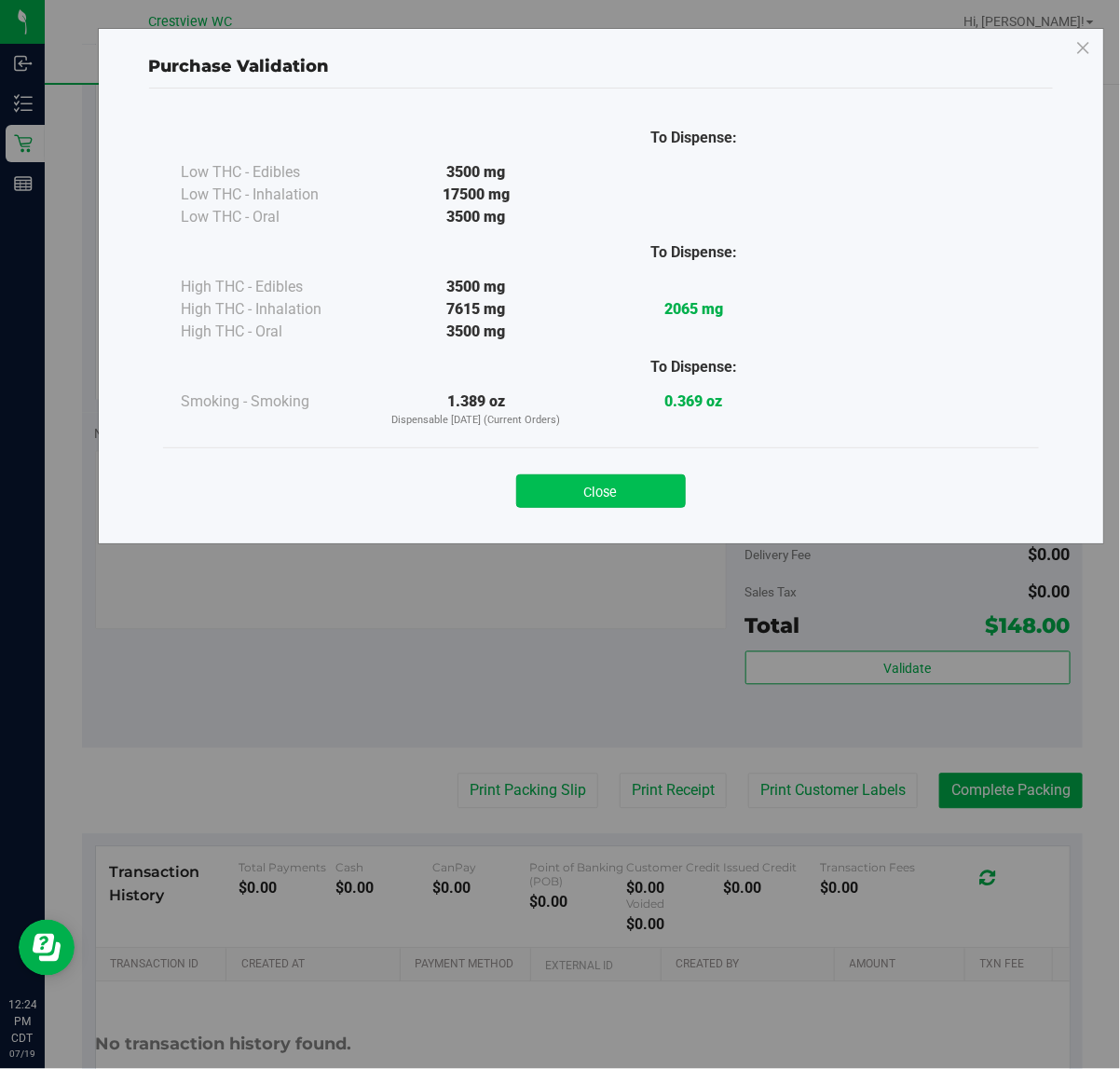 click on "Close" at bounding box center [601, 491] 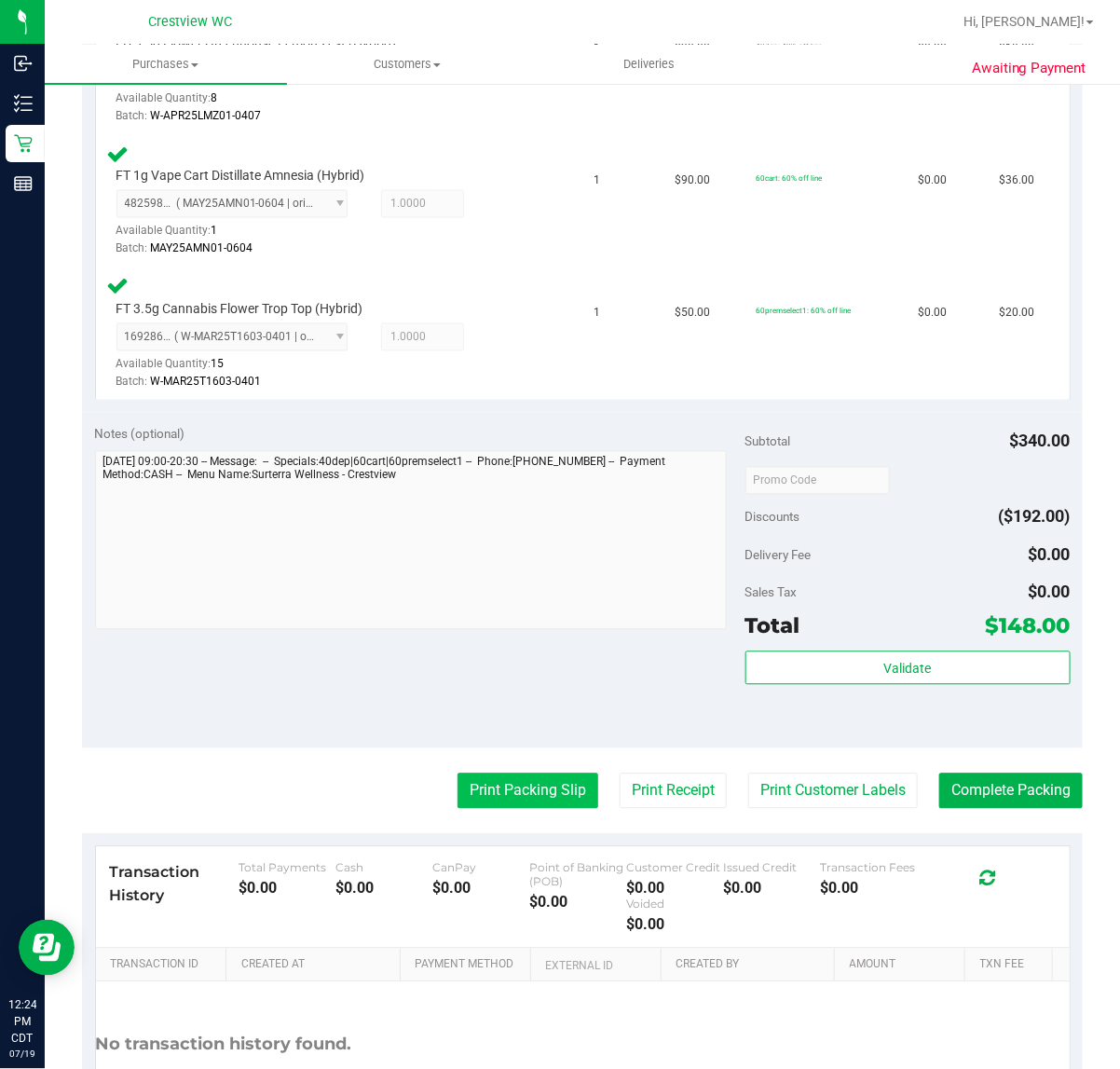 click on "Print Packing Slip" at bounding box center (527, 791) 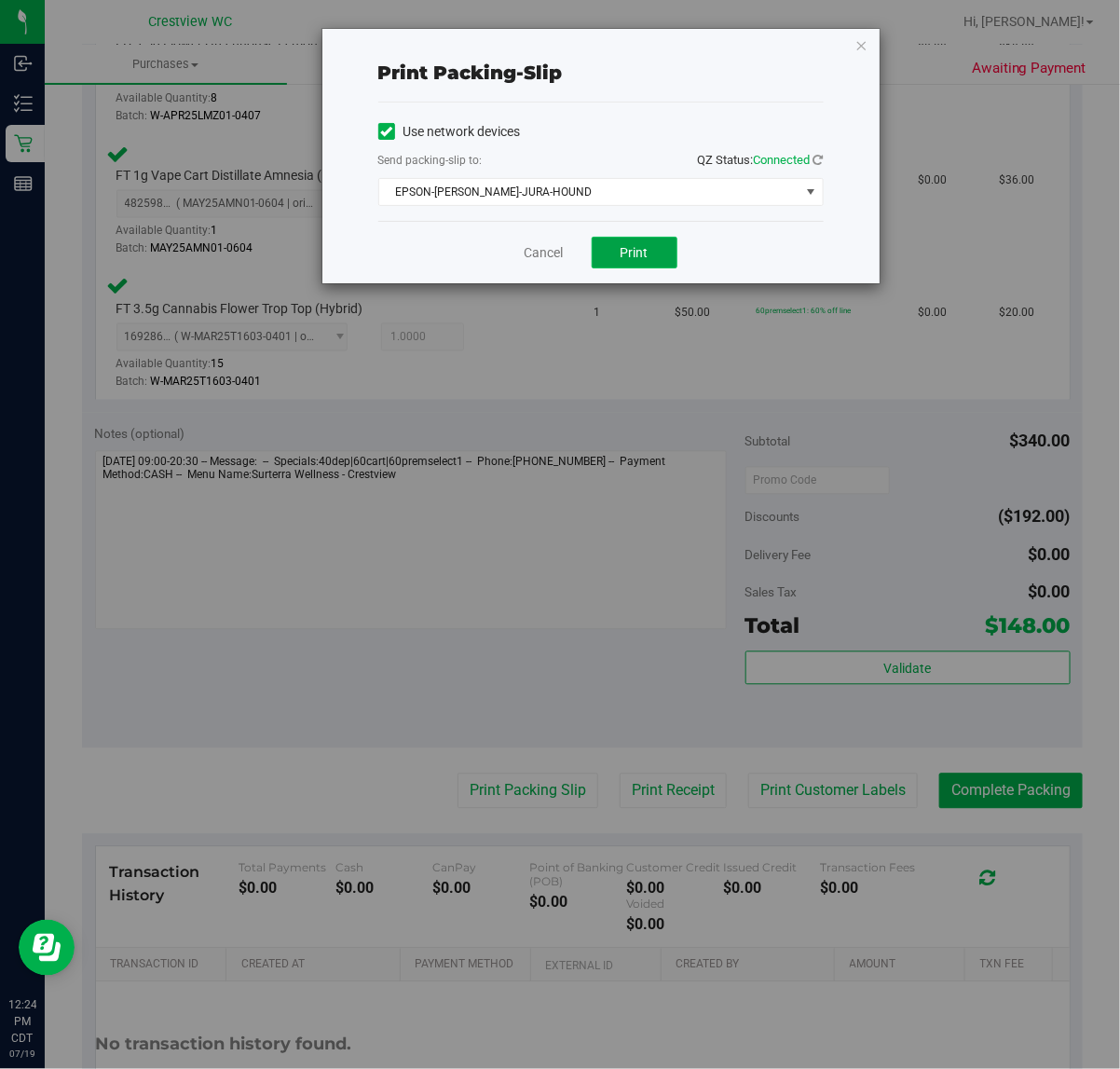 click on "Print" at bounding box center [635, 253] 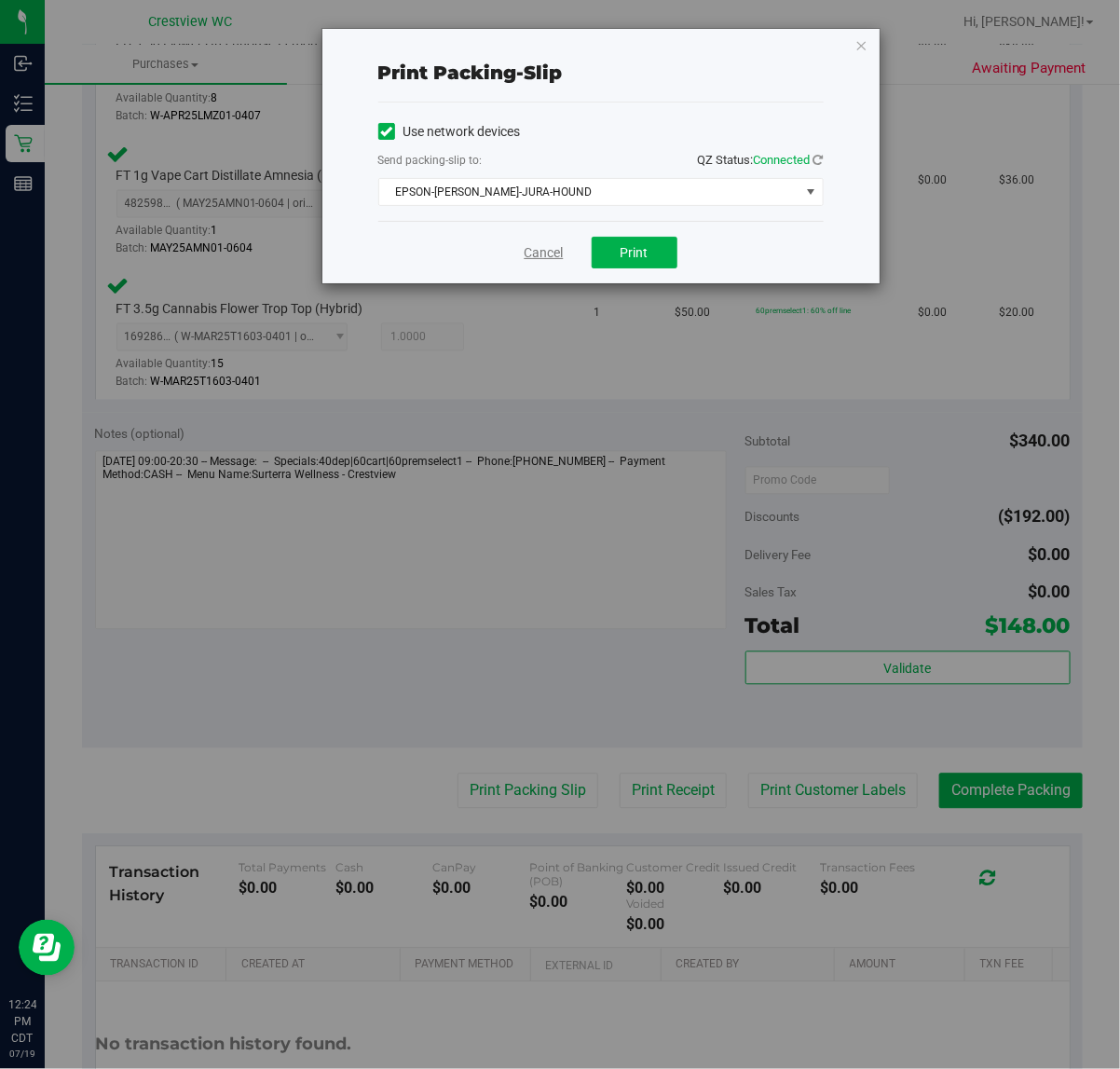 click on "Cancel" at bounding box center [544, 253] 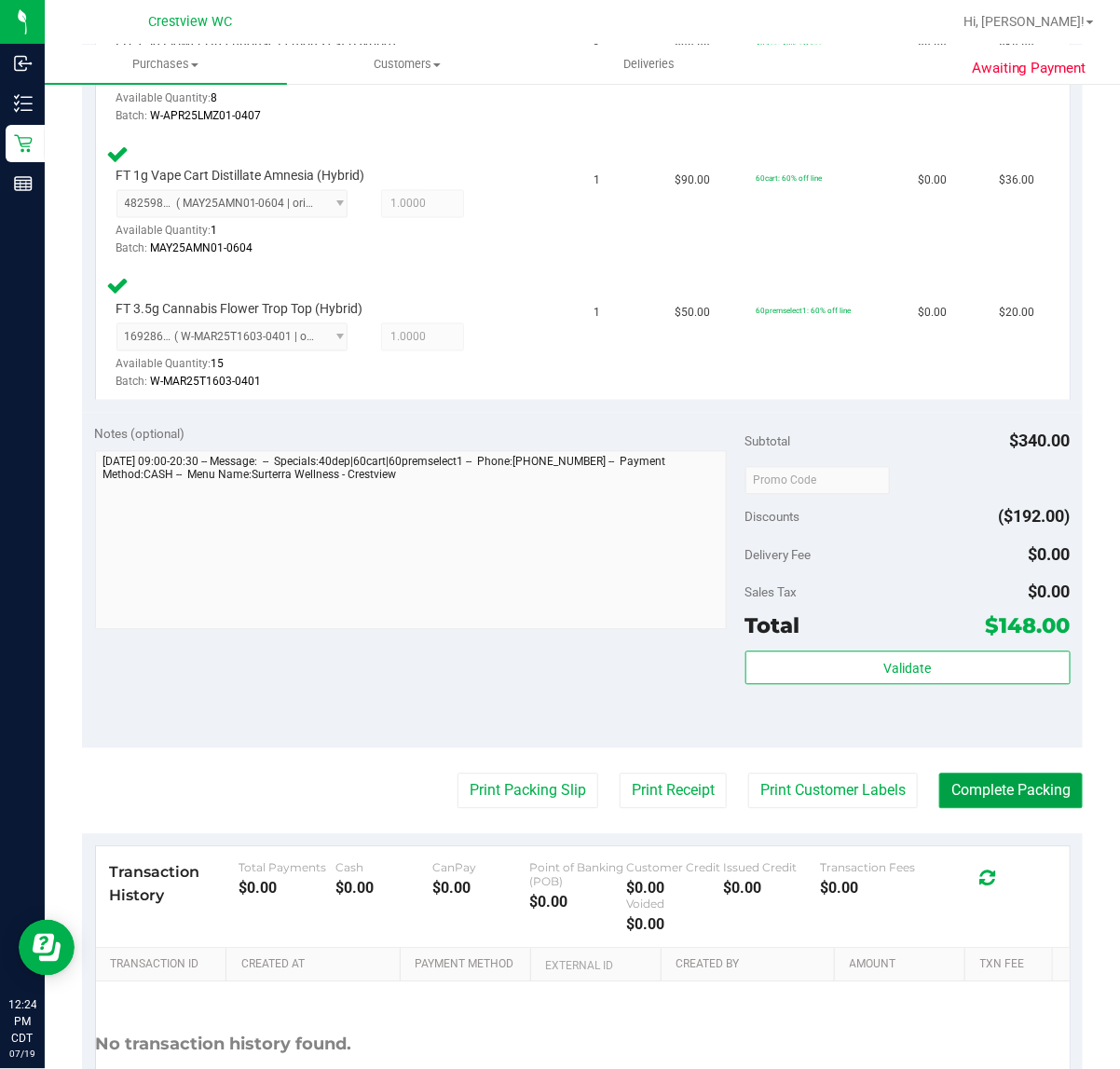 click on "Complete Packing" at bounding box center [1011, 791] 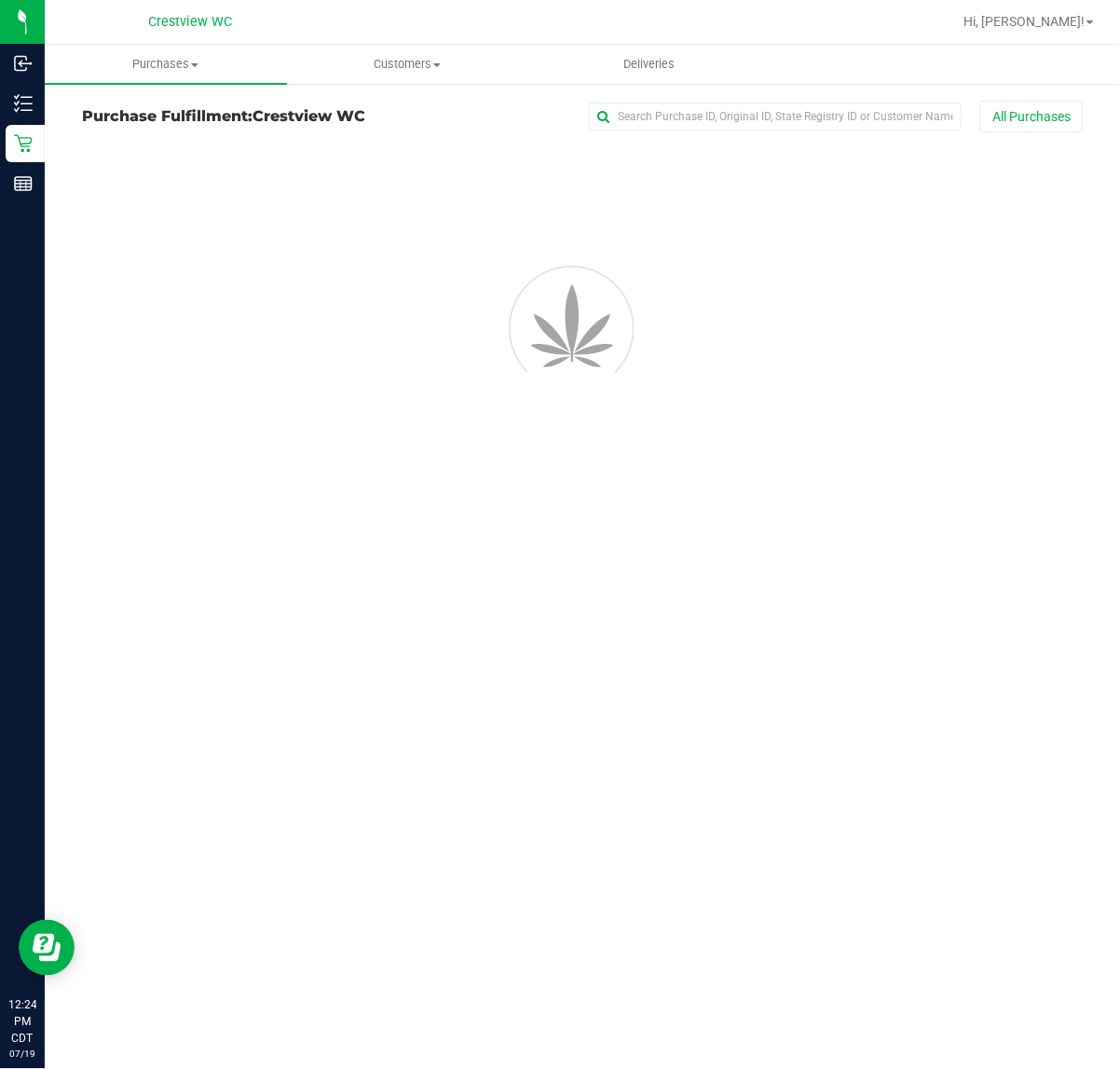 scroll, scrollTop: 0, scrollLeft: 0, axis: both 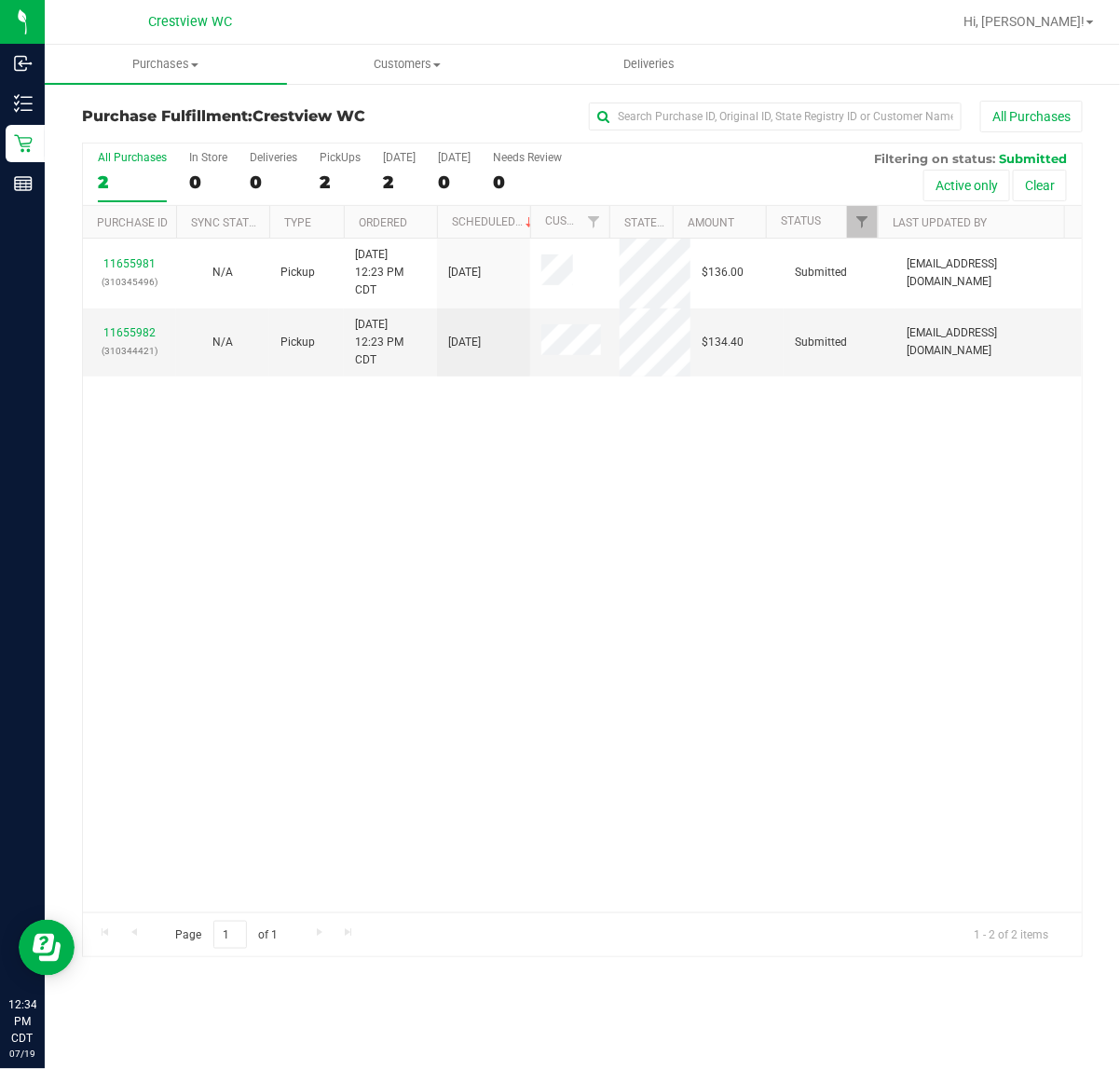 click on "All Purchases
2
In Store
0
Deliveries
0
PickUps
2
Today
2
Tomorrow
0
Needs Review
0
Filtering on status:
Submitted
Active only
Clear" at bounding box center (582, 151) 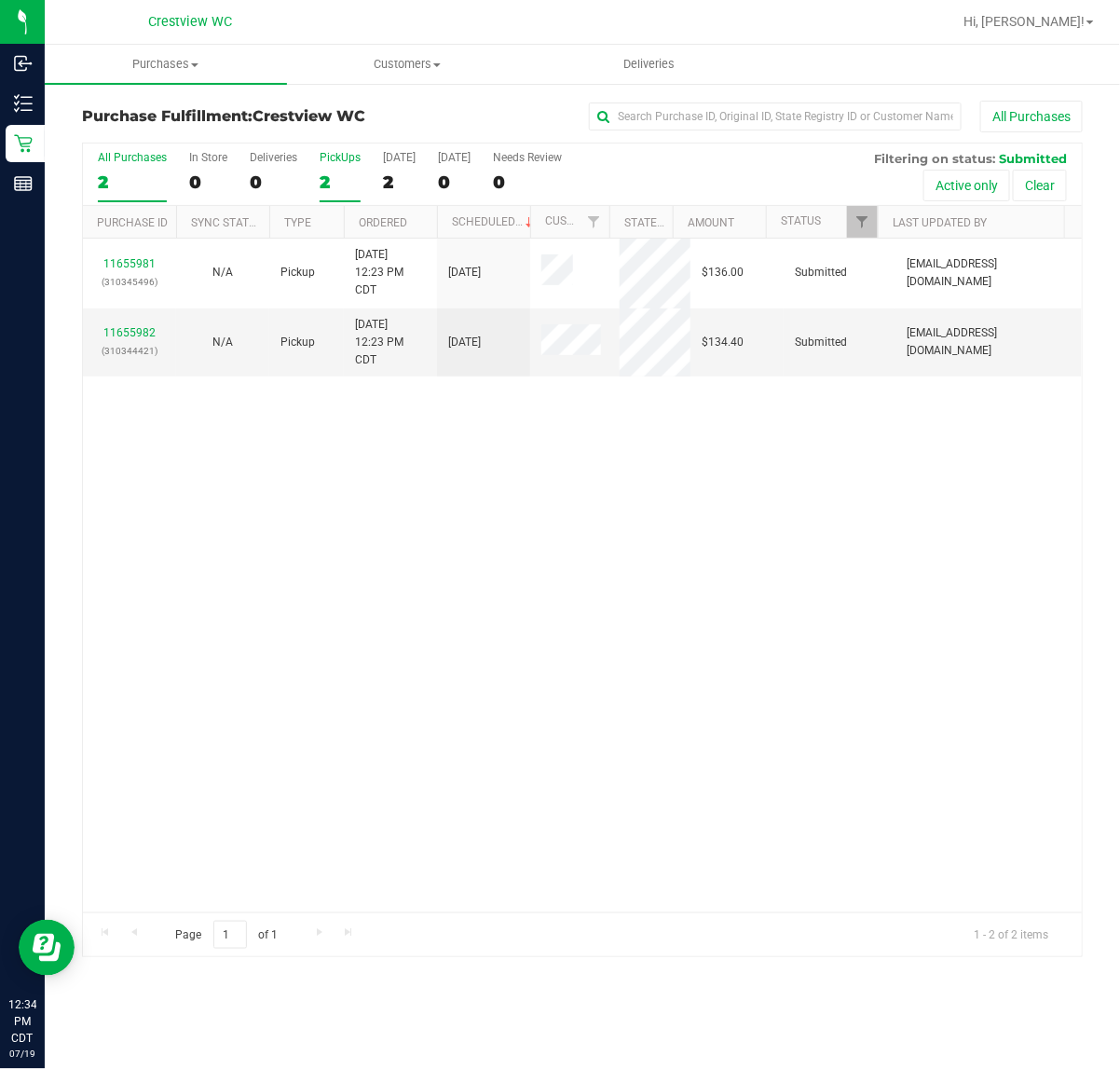 click on "PickUps" at bounding box center [340, 158] 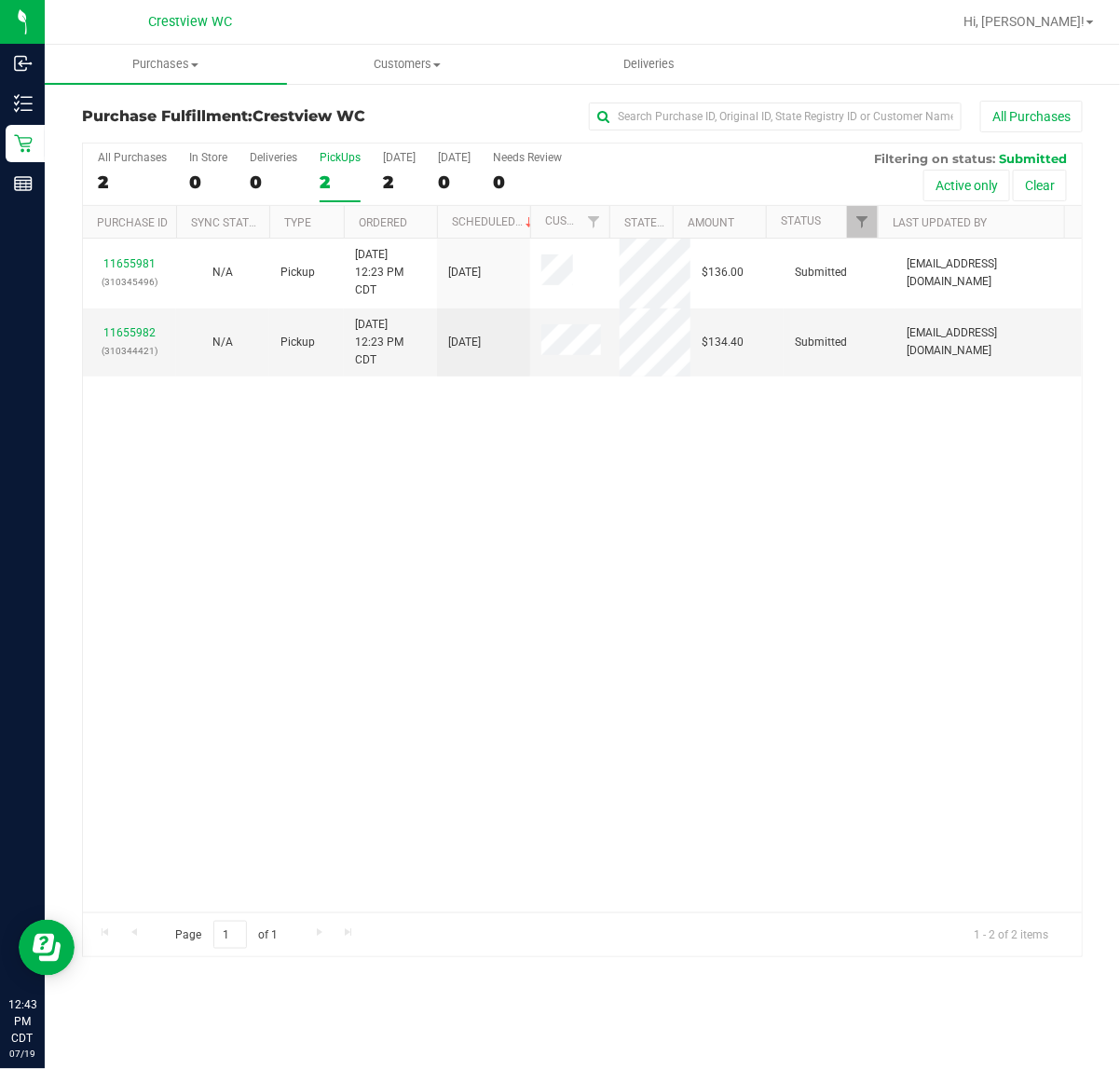 click on "11655981
(310345496)
N/A
Pickup 7/19/2025 12:23 PM CDT 7/19/2025
$136.00
Submitted abe+parallel@iheartjane.com
11655982
(310344421)
N/A
Pickup 7/19/2025 12:23 PM CDT 7/19/2025
$134.40
Submitted abe+parallel@iheartjane.com" at bounding box center (582, 575) 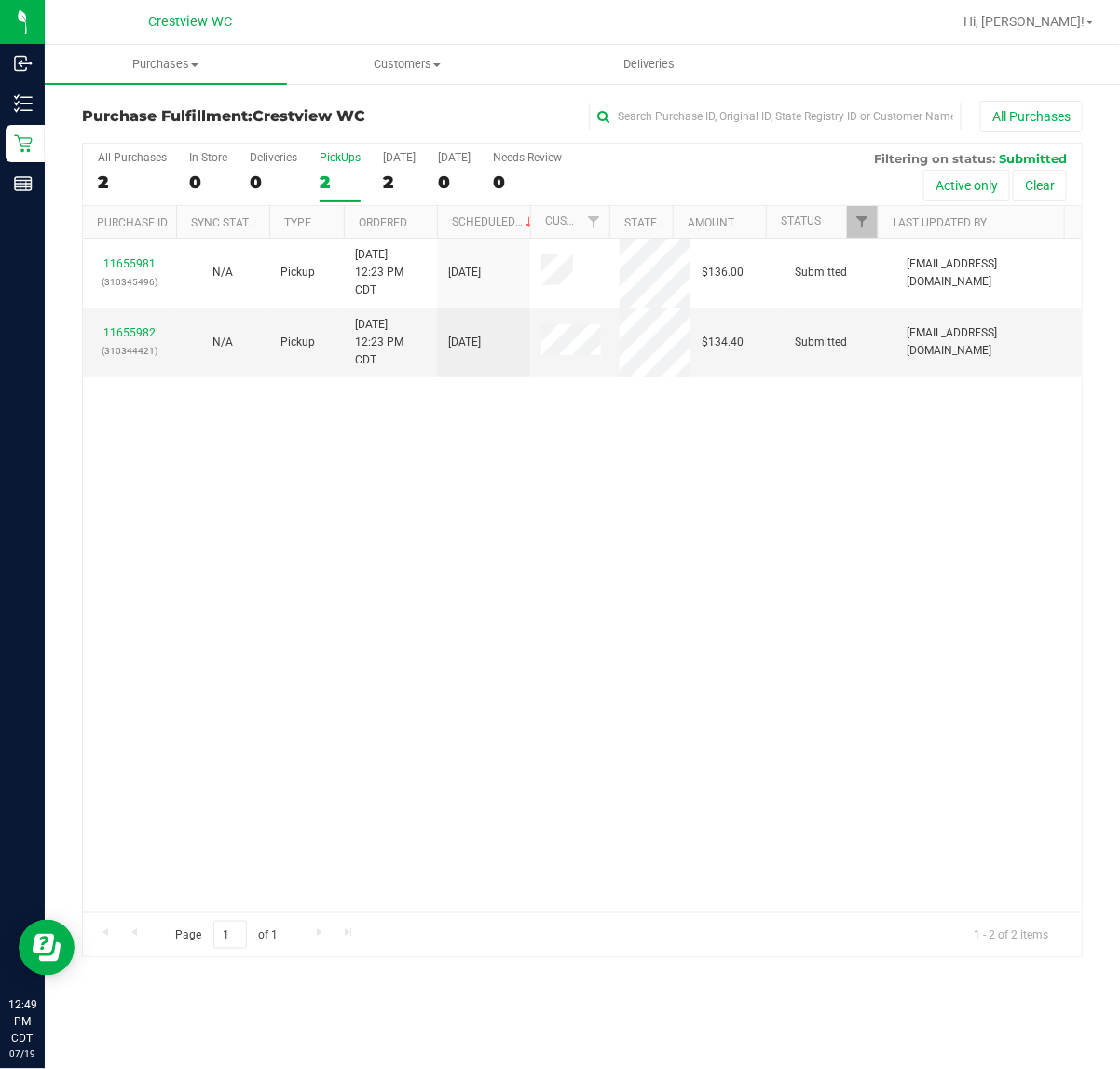 click on "11655981
(310345496)
N/A
Pickup 7/19/2025 12:23 PM CDT 7/19/2025
$136.00
Submitted abe+parallel@iheartjane.com
11655982
(310344421)
N/A
Pickup 7/19/2025 12:23 PM CDT 7/19/2025
$134.40
Submitted abe+parallel@iheartjane.com" at bounding box center (582, 575) 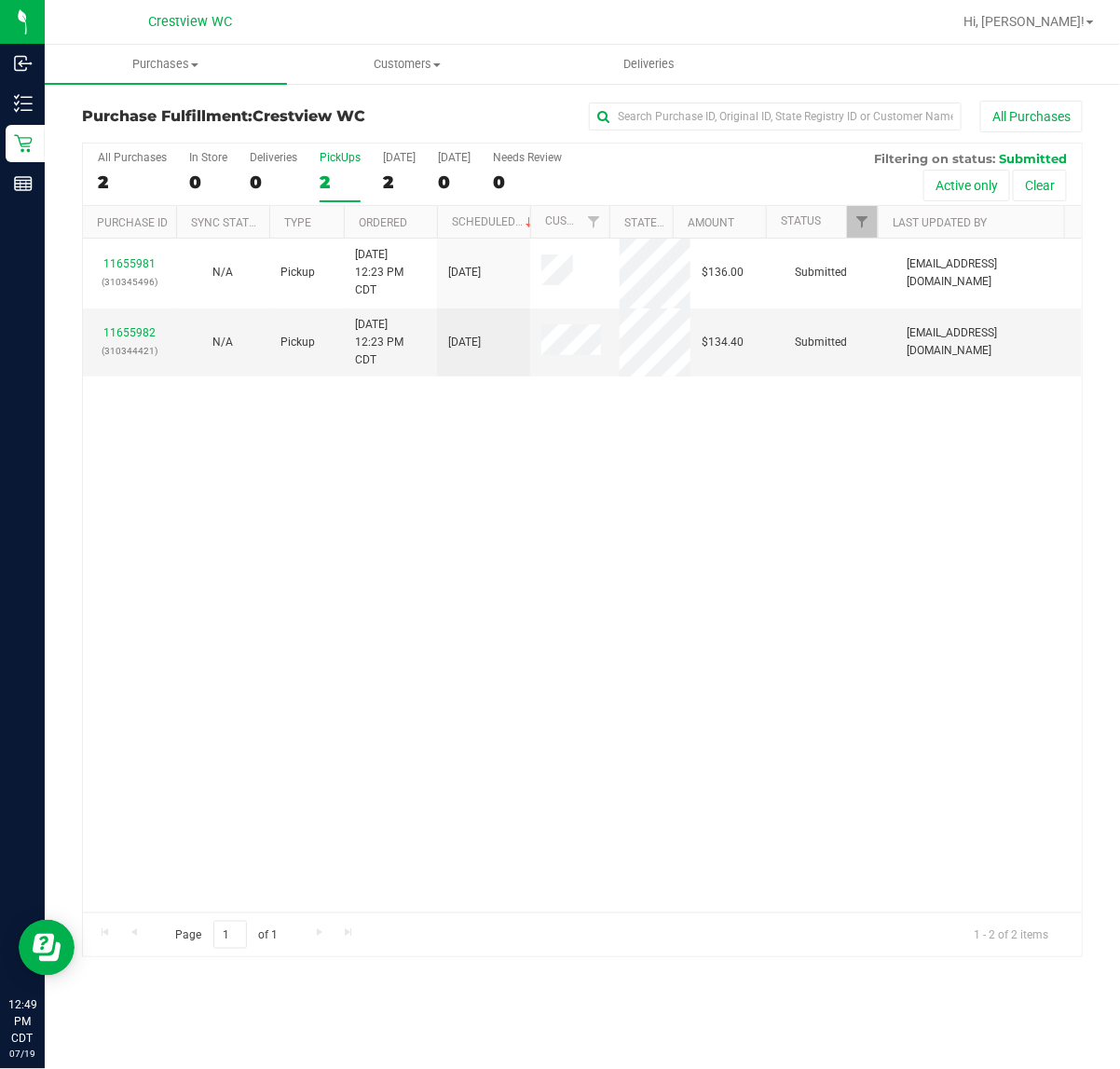 click on "11655981
(310345496)
N/A
Pickup 7/19/2025 12:23 PM CDT 7/19/2025
$136.00
Submitted abe+parallel@iheartjane.com
11655982
(310344421)
N/A
Pickup 7/19/2025 12:23 PM CDT 7/19/2025
$134.40
Submitted abe+parallel@iheartjane.com" at bounding box center [582, 575] 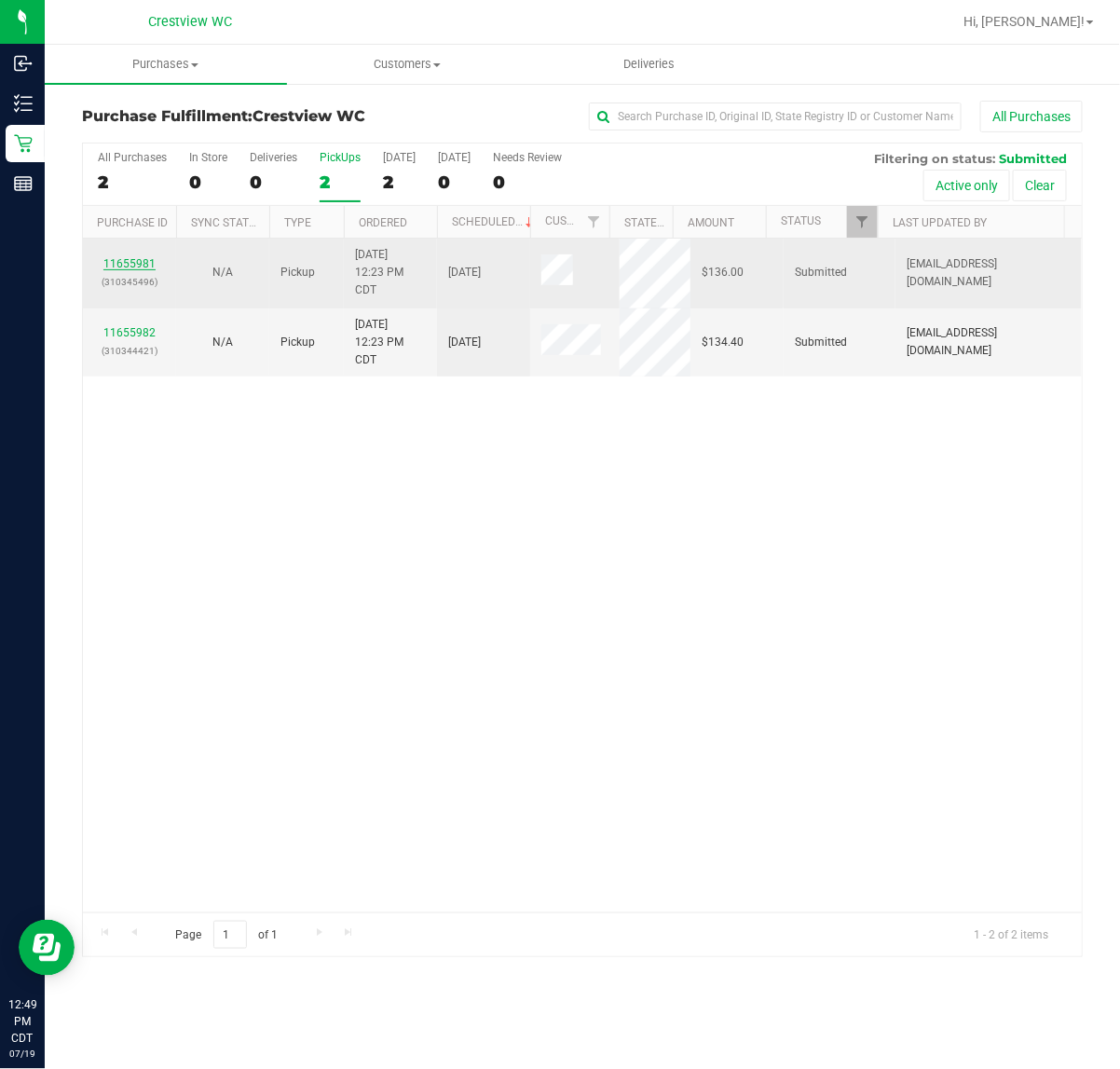 click on "11655981" at bounding box center [130, 264] 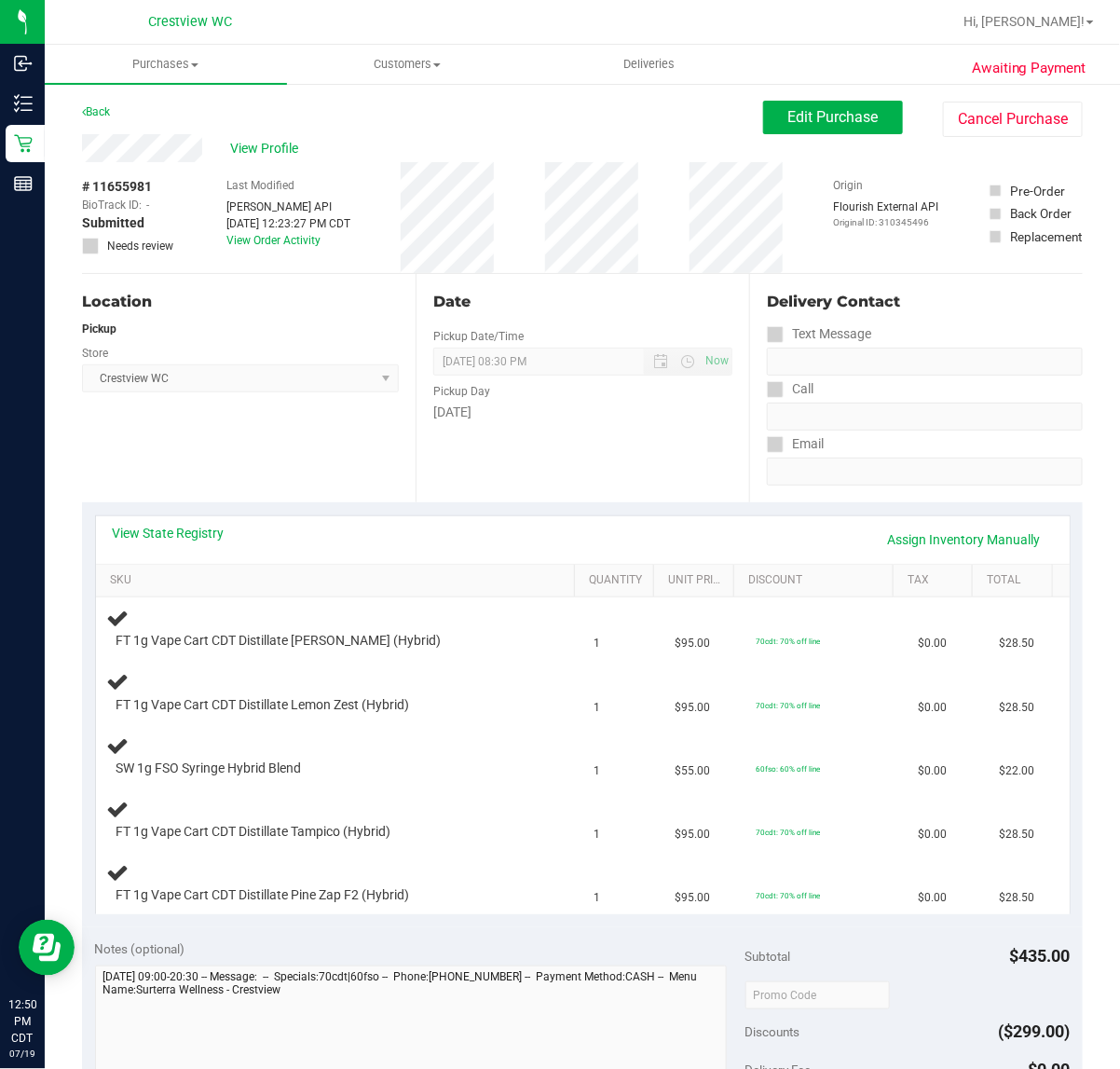 click on "Location
Pickup
Store
Crestview WC Select Store Bonita Springs WC Boynton Beach WC Bradenton WC Brandon WC Brooksville WC Call Center Clermont WC Crestview WC Deerfield Beach WC Delray Beach WC Deltona WC Ft Walton Beach WC Ft. Lauderdale WC Ft. Myers WC Gainesville WC Jax Atlantic WC JAX DC REP Jax WC Key West WC Lakeland WC Largo WC Lehigh Acres DC REP Merritt Island WC Miami 72nd WC Miami Beach WC Miami Dadeland WC Miramar DC REP New Port Richey WC North Palm Beach WC North Port WC Ocala WC Orange Park WC Orlando Colonial WC Orlando DC REP Orlando WC Oviedo WC Palm Bay WC Palm Coast WC Panama City WC Pensacola WC Port Orange WC Port St. Lucie WC Sebring WC South Tampa WC St. Pete WC Summerfield WC Tallahassee DC REP Tallahassee WC Tampa DC Testing Tampa Warehouse Tampa WC TX Austin DC TX Plano Retail WPB DC WPB WC" at bounding box center (249, 388) 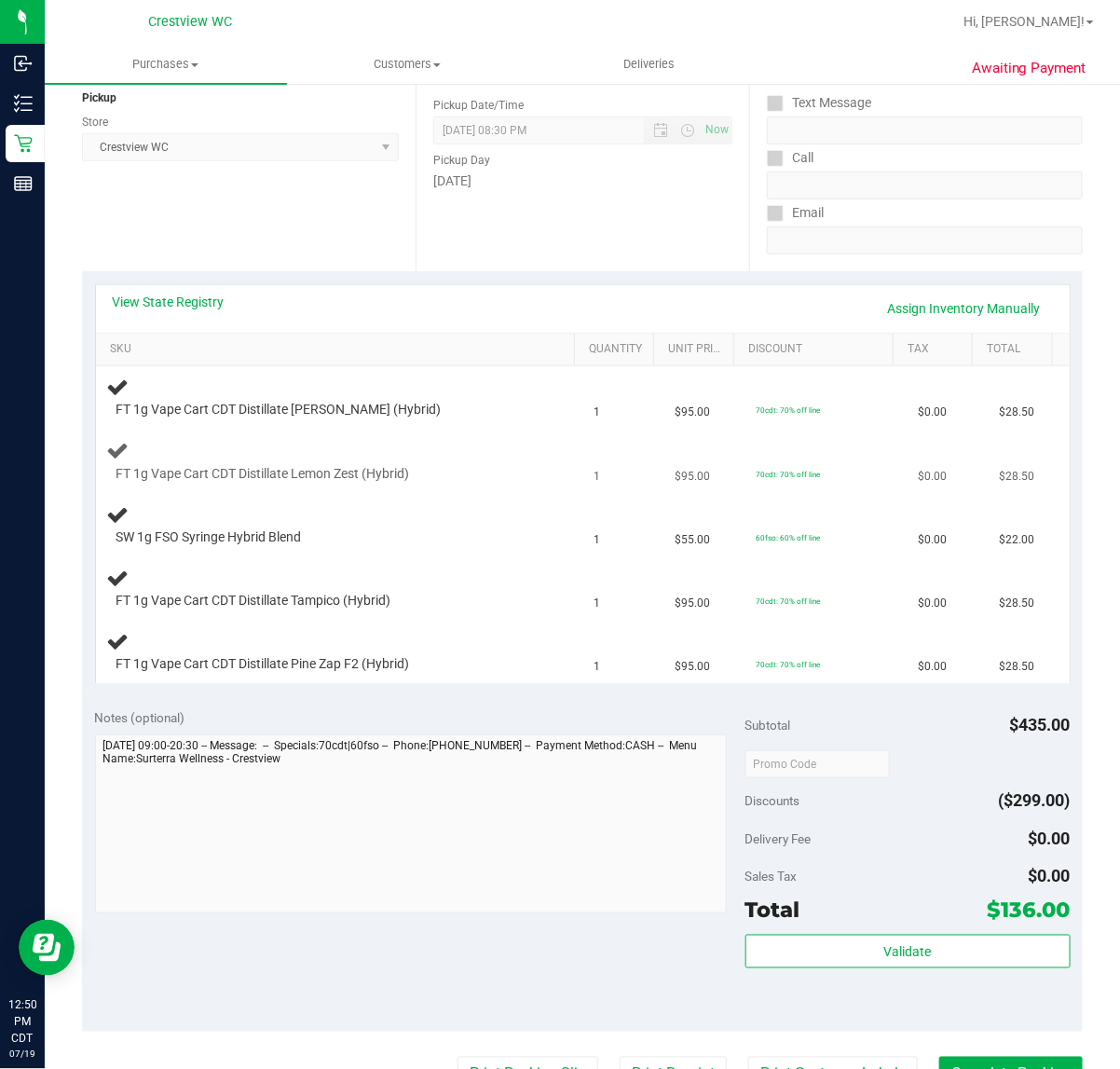 scroll, scrollTop: 233, scrollLeft: 0, axis: vertical 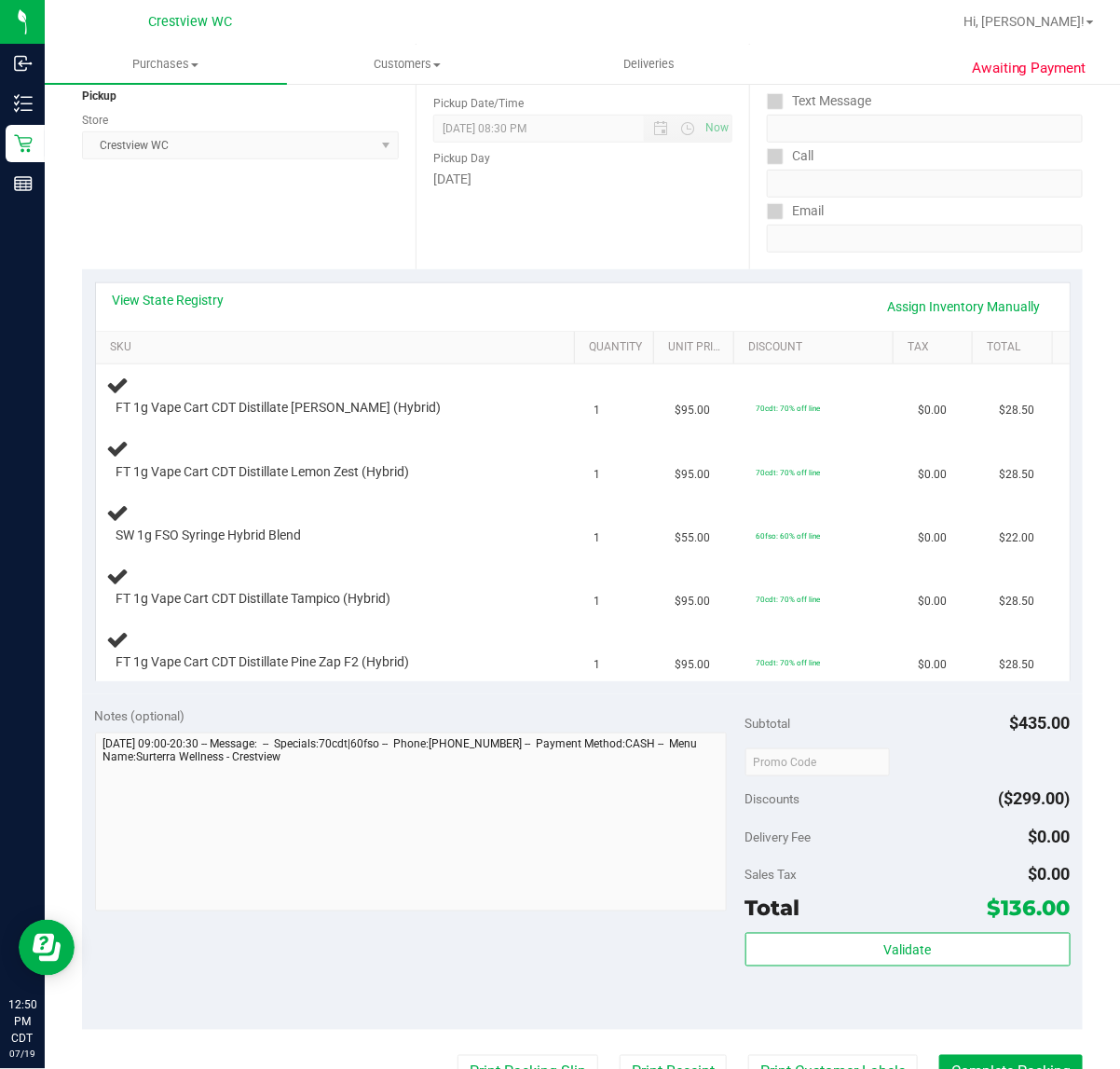 click on "Location
Pickup
Store
Crestview WC Select Store Bonita Springs WC Boynton Beach WC Bradenton WC Brandon WC Brooksville WC Call Center Clermont WC Crestview WC Deerfield Beach WC Delray Beach WC Deltona WC Ft Walton Beach WC Ft. Lauderdale WC Ft. Myers WC Gainesville WC Jax Atlantic WC JAX DC REP Jax WC Key West WC Lakeland WC Largo WC Lehigh Acres DC REP Merritt Island WC Miami 72nd WC Miami Beach WC Miami Dadeland WC Miramar DC REP New Port Richey WC North Palm Beach WC North Port WC Ocala WC Orange Park WC Orlando Colonial WC Orlando DC REP Orlando WC Oviedo WC Palm Bay WC Palm Coast WC Panama City WC Pensacola WC Port Orange WC Port St. Lucie WC Sebring WC South Tampa WC St. Pete WC Summerfield WC Tallahassee DC REP Tallahassee WC Tampa DC Testing Tampa Warehouse Tampa WC TX Austin DC TX Plano Retail WPB DC WPB WC" at bounding box center [249, 155] 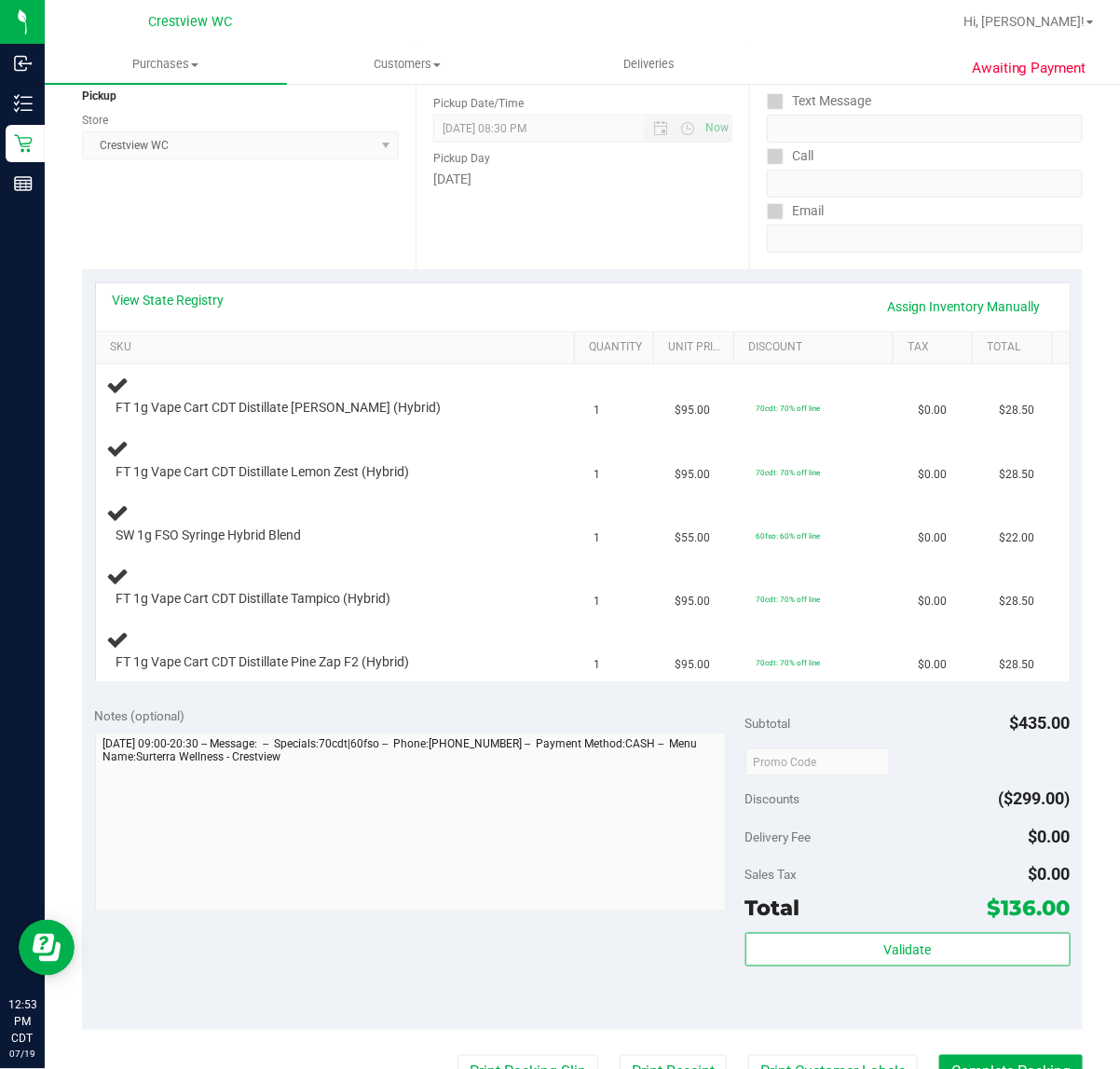 click on "Location
Pickup
Store
Crestview WC Select Store Bonita Springs WC Boynton Beach WC Bradenton WC Brandon WC Brooksville WC Call Center Clermont WC Crestview WC Deerfield Beach WC Delray Beach WC Deltona WC Ft Walton Beach WC Ft. Lauderdale WC Ft. Myers WC Gainesville WC Jax Atlantic WC JAX DC REP Jax WC Key West WC Lakeland WC Largo WC Lehigh Acres DC REP Merritt Island WC Miami 72nd WC Miami Beach WC Miami Dadeland WC Miramar DC REP New Port Richey WC North Palm Beach WC North Port WC Ocala WC Orange Park WC Orlando Colonial WC Orlando DC REP Orlando WC Oviedo WC Palm Bay WC Palm Coast WC Panama City WC Pensacola WC Port Orange WC Port St. Lucie WC Sebring WC South Tampa WC St. Pete WC Summerfield WC Tallahassee DC REP Tallahassee WC Tampa DC Testing Tampa Warehouse Tampa WC TX Austin DC TX Plano Retail WPB DC WPB WC" at bounding box center [249, 155] 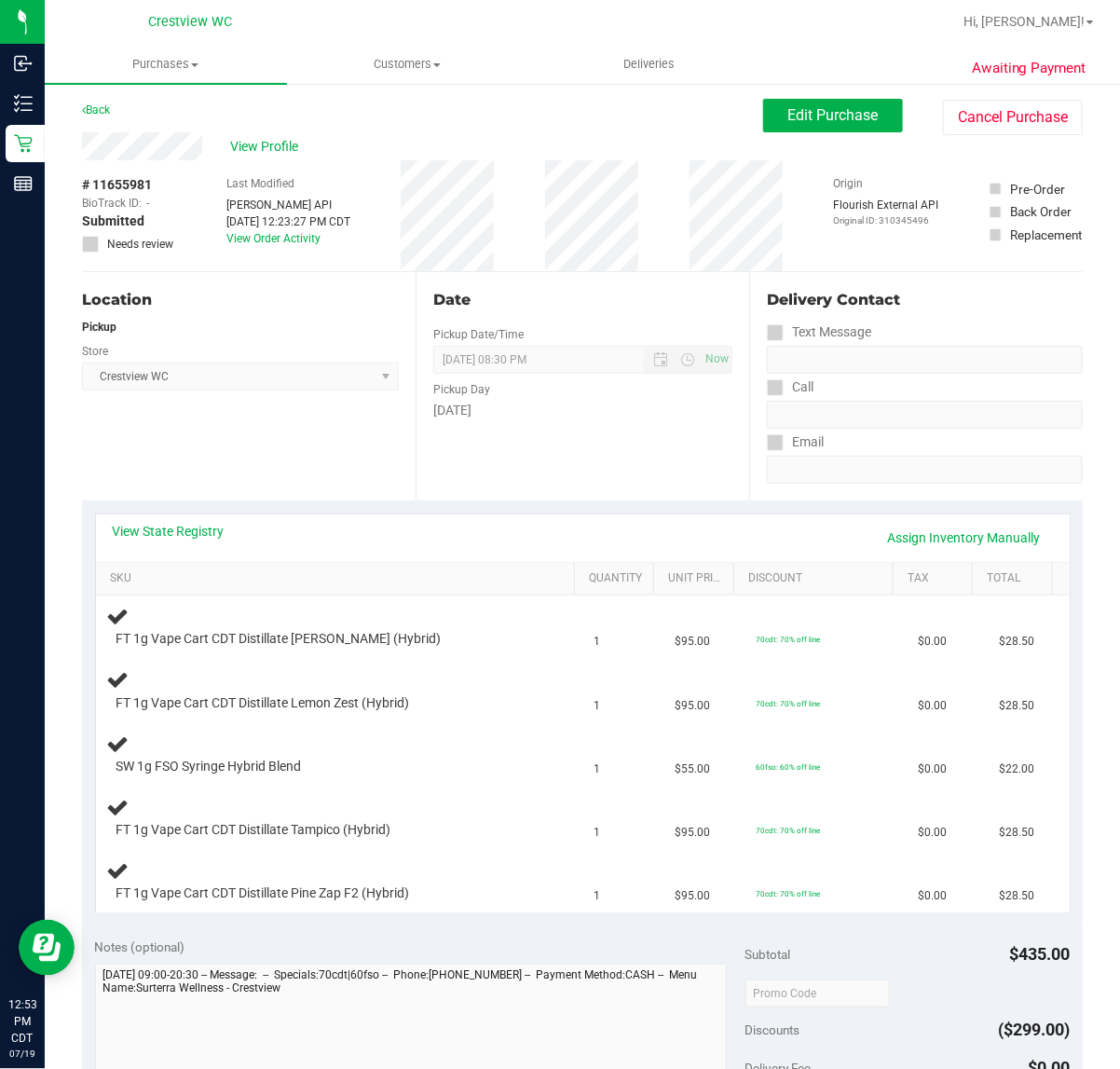 scroll, scrollTop: 0, scrollLeft: 0, axis: both 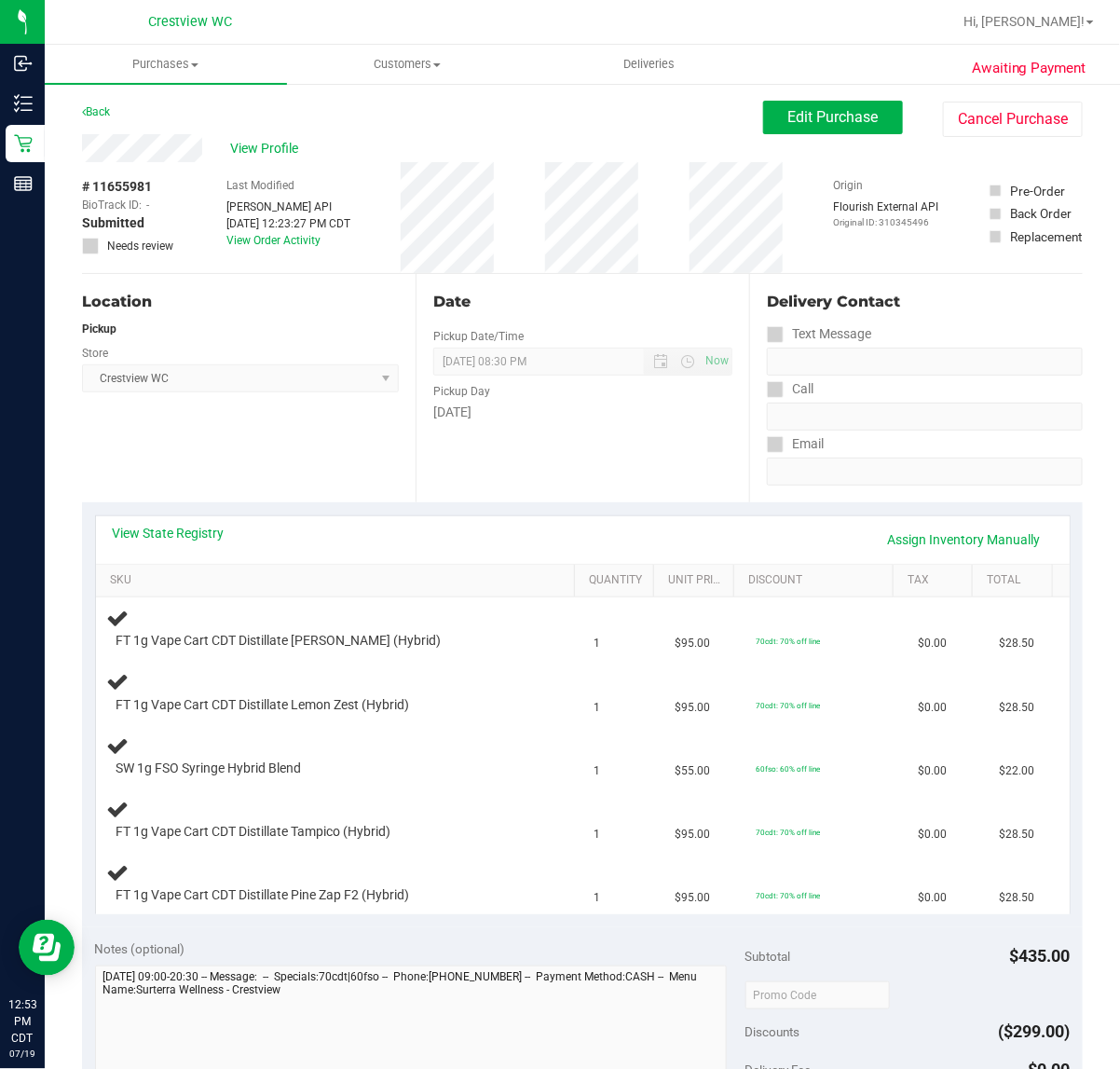 click on "Location
Pickup
Store
Crestview WC Select Store Bonita Springs WC Boynton Beach WC Bradenton WC Brandon WC Brooksville WC Call Center Clermont WC Crestview WC Deerfield Beach WC Delray Beach WC Deltona WC Ft Walton Beach WC Ft. Lauderdale WC Ft. Myers WC Gainesville WC Jax Atlantic WC JAX DC REP Jax WC Key West WC Lakeland WC Largo WC Lehigh Acres DC REP Merritt Island WC Miami 72nd WC Miami Beach WC Miami Dadeland WC Miramar DC REP New Port Richey WC North Palm Beach WC North Port WC Ocala WC Orange Park WC Orlando Colonial WC Orlando DC REP Orlando WC Oviedo WC Palm Bay WC Palm Coast WC Panama City WC Pensacola WC Port Orange WC Port St. Lucie WC Sebring WC South Tampa WC St. Pete WC Summerfield WC Tallahassee DC REP Tallahassee WC Tampa DC Testing Tampa Warehouse Tampa WC TX Austin DC TX Plano Retail WPB DC WPB WC" at bounding box center [249, 388] 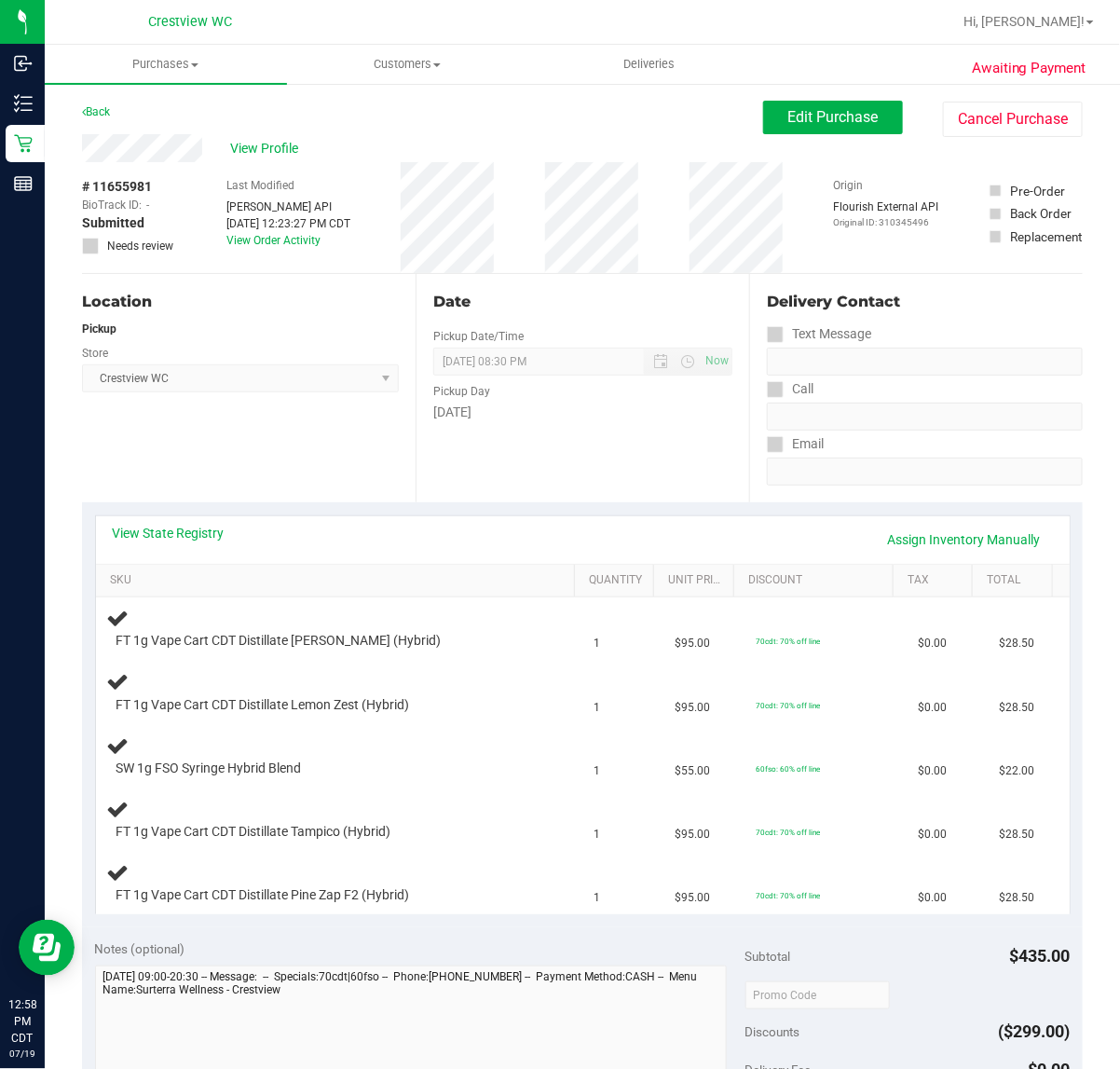 click on "Location
Pickup
Store
Crestview WC Select Store Bonita Springs WC Boynton Beach WC Bradenton WC Brandon WC Brooksville WC Call Center Clermont WC Crestview WC Deerfield Beach WC Delray Beach WC Deltona WC Ft Walton Beach WC Ft. Lauderdale WC Ft. Myers WC Gainesville WC Jax Atlantic WC JAX DC REP Jax WC Key West WC Lakeland WC Largo WC Lehigh Acres DC REP Merritt Island WC Miami 72nd WC Miami Beach WC Miami Dadeland WC Miramar DC REP New Port Richey WC North Palm Beach WC North Port WC Ocala WC Orange Park WC Orlando Colonial WC Orlando DC REP Orlando WC Oviedo WC Palm Bay WC Palm Coast WC Panama City WC Pensacola WC Port Orange WC Port St. Lucie WC Sebring WC South Tampa WC St. Pete WC Summerfield WC Tallahassee DC REP Tallahassee WC Tampa DC Testing Tampa Warehouse Tampa WC TX Austin DC TX Plano Retail WPB DC WPB WC" at bounding box center (249, 388) 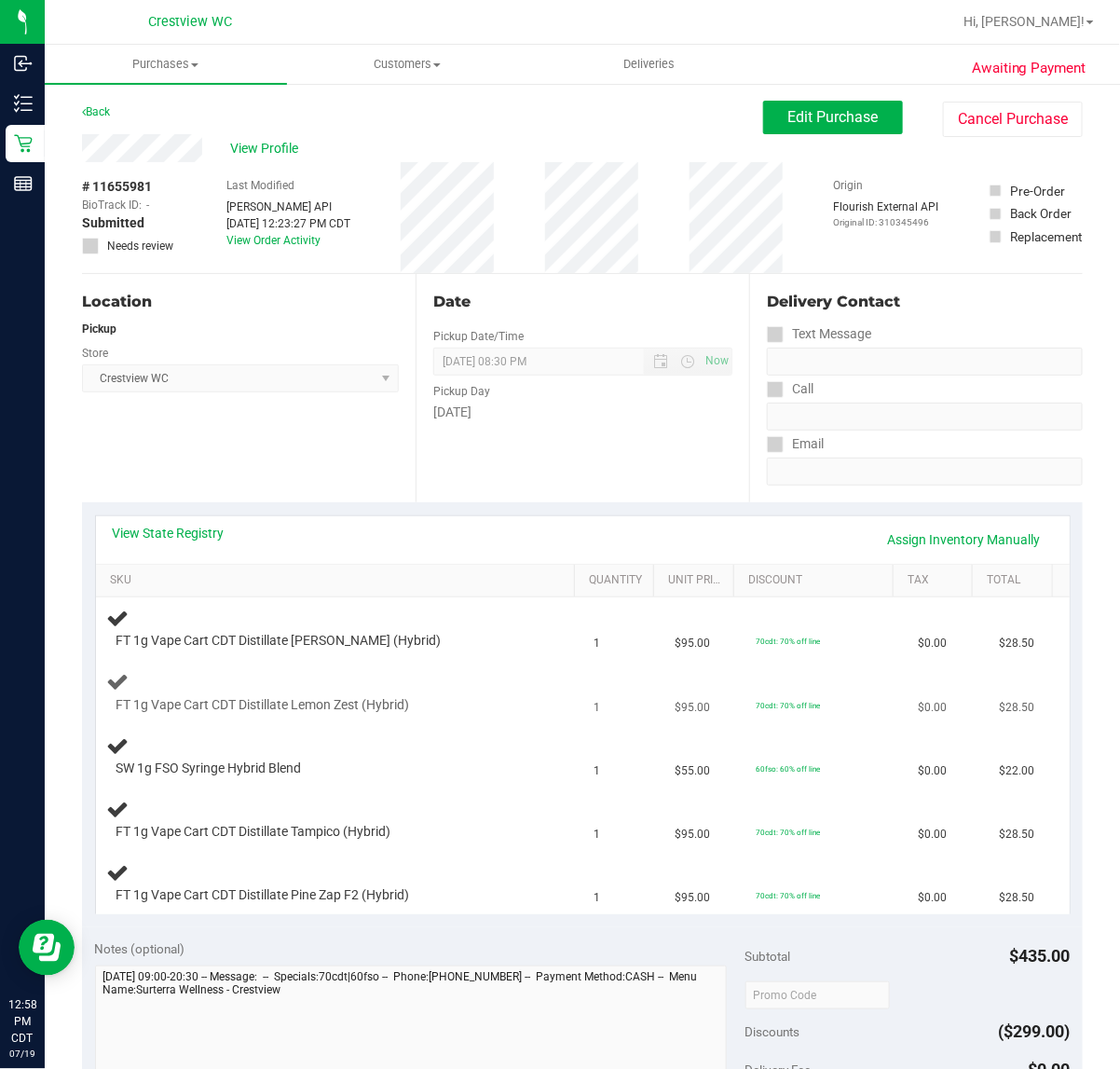 click on "FT 1g Vape Cart CDT Distillate Lemon Zest (Hybrid)" at bounding box center (339, 692) 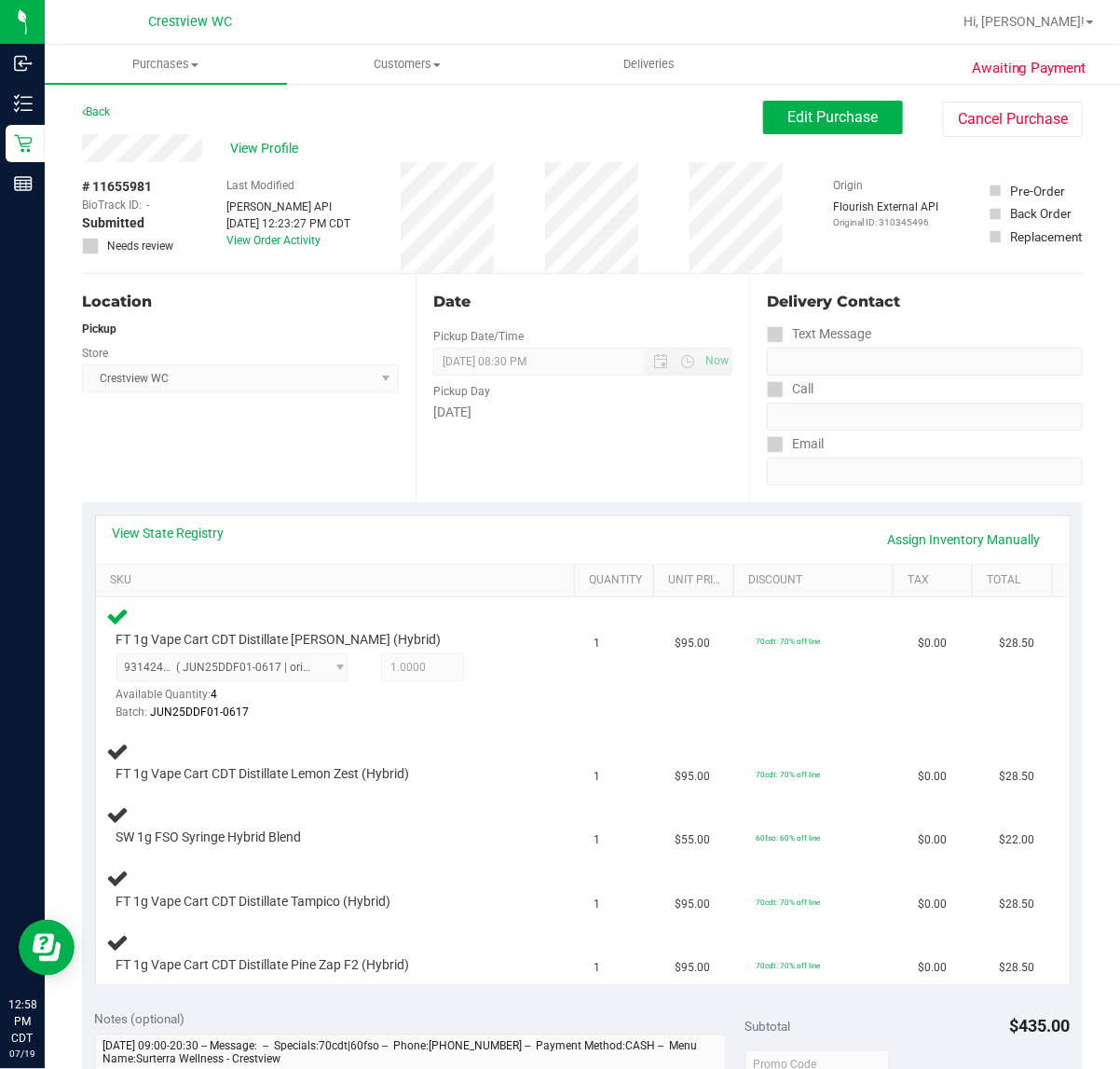 click on "Location
Pickup
Store
Crestview WC Select Store Bonita Springs WC Boynton Beach WC Bradenton WC Brandon WC Brooksville WC Call Center Clermont WC Crestview WC Deerfield Beach WC Delray Beach WC Deltona WC Ft Walton Beach WC Ft. Lauderdale WC Ft. Myers WC Gainesville WC Jax Atlantic WC JAX DC REP Jax WC Key West WC Lakeland WC Largo WC Lehigh Acres DC REP Merritt Island WC Miami 72nd WC Miami Beach WC Miami Dadeland WC Miramar DC REP New Port Richey WC North Palm Beach WC North Port WC Ocala WC Orange Park WC Orlando Colonial WC Orlando DC REP Orlando WC Oviedo WC Palm Bay WC Palm Coast WC Panama City WC Pensacola WC Port Orange WC Port St. Lucie WC Sebring WC South Tampa WC St. Pete WC Summerfield WC Tallahassee DC REP Tallahassee WC Tampa DC Testing Tampa Warehouse Tampa WC TX Austin DC TX Plano Retail WPB DC WPB WC" at bounding box center [249, 388] 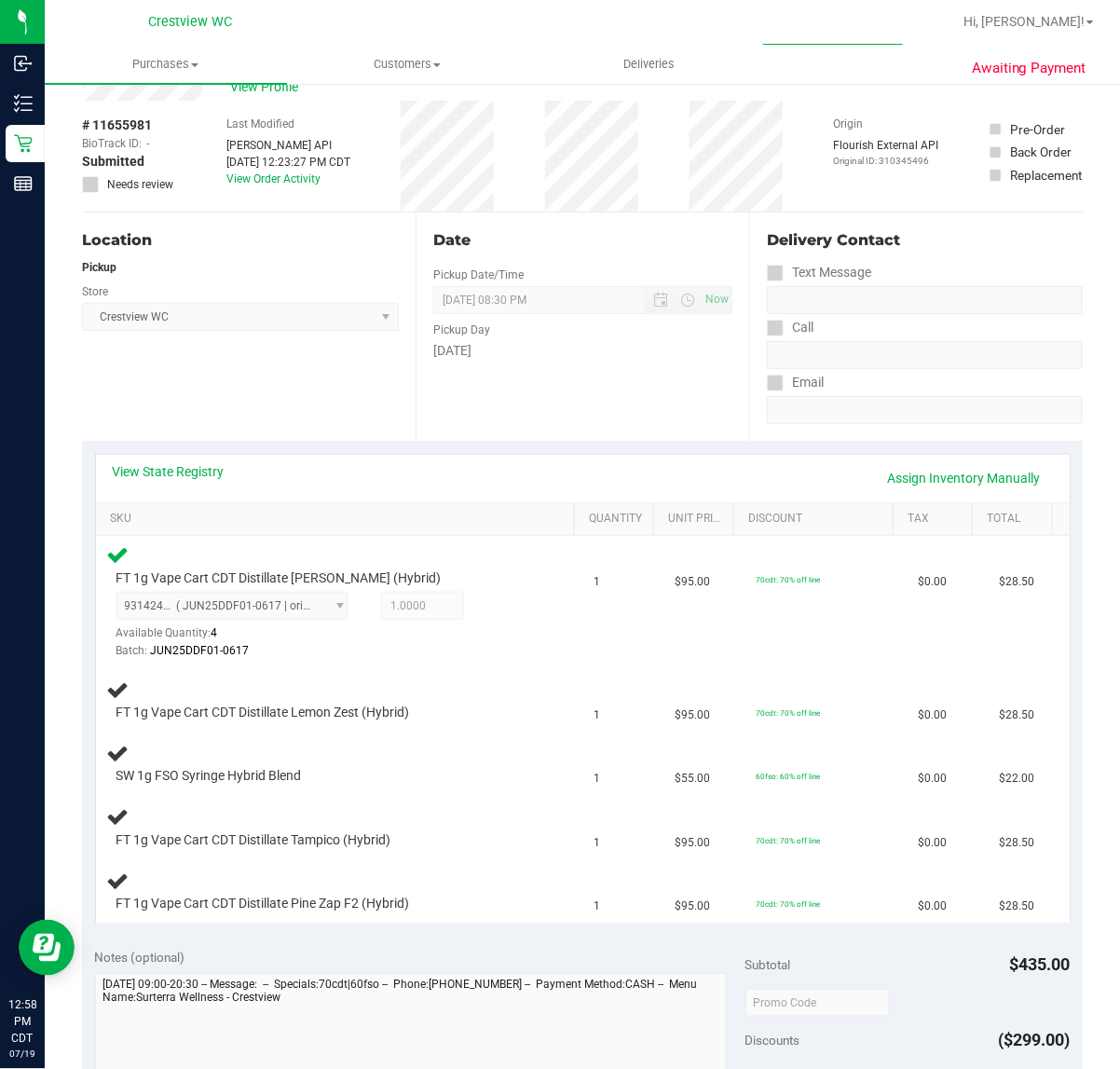scroll, scrollTop: 116, scrollLeft: 0, axis: vertical 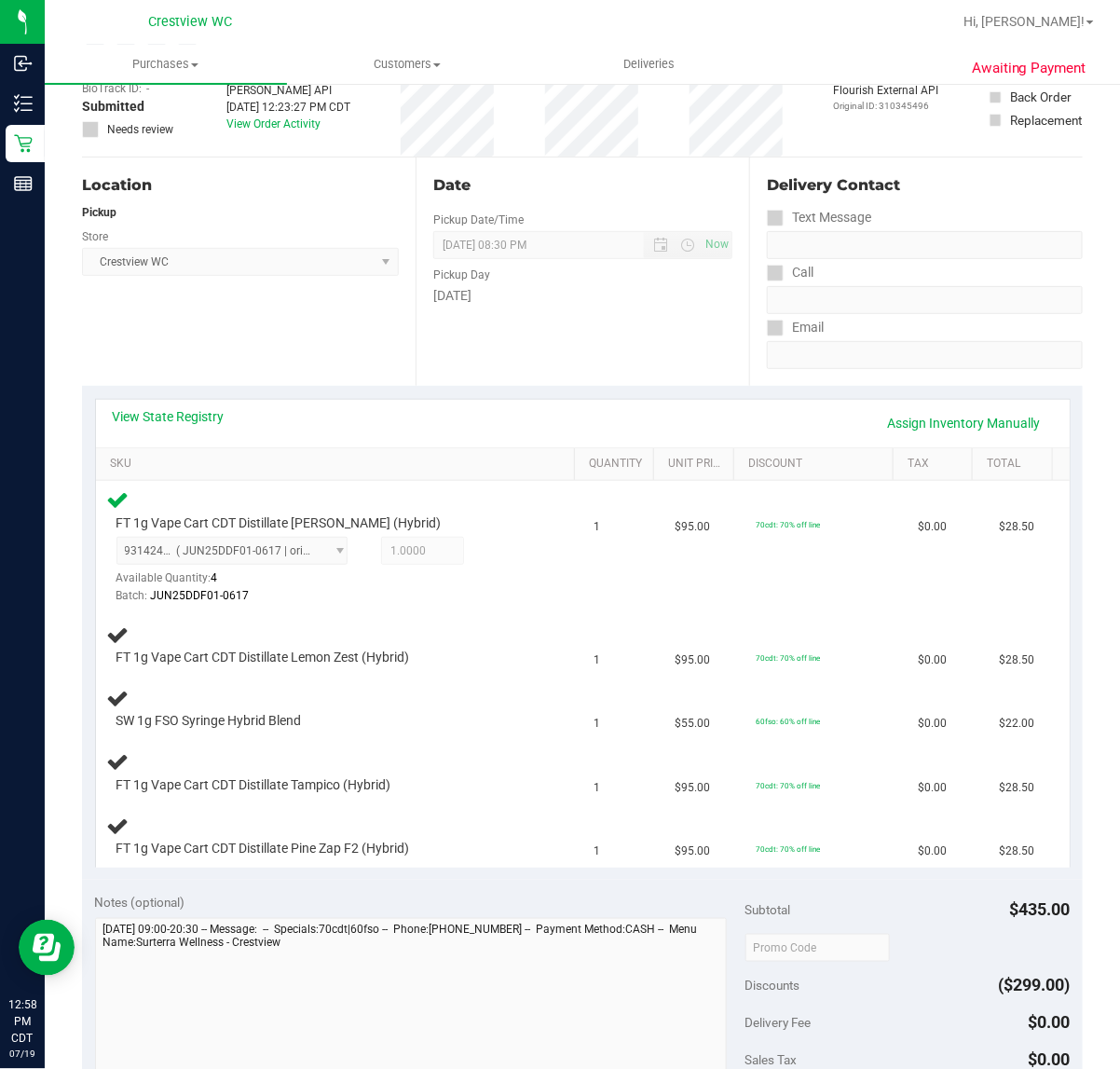 click on "Location
Pickup
Store
Crestview WC Select Store Bonita Springs WC Boynton Beach WC Bradenton WC Brandon WC Brooksville WC Call Center Clermont WC Crestview WC Deerfield Beach WC Delray Beach WC Deltona WC Ft Walton Beach WC Ft. Lauderdale WC Ft. Myers WC Gainesville WC Jax Atlantic WC JAX DC REP Jax WC Key West WC Lakeland WC Largo WC Lehigh Acres DC REP Merritt Island WC Miami 72nd WC Miami Beach WC Miami Dadeland WC Miramar DC REP New Port Richey WC North Palm Beach WC North Port WC Ocala WC Orange Park WC Orlando Colonial WC Orlando DC REP Orlando WC Oviedo WC Palm Bay WC Palm Coast WC Panama City WC Pensacola WC Port Orange WC Port St. Lucie WC Sebring WC South Tampa WC St. Pete WC Summerfield WC Tallahassee DC REP Tallahassee WC Tampa DC Testing Tampa Warehouse Tampa WC TX Austin DC TX Plano Retail WPB DC WPB WC" at bounding box center (249, 271) 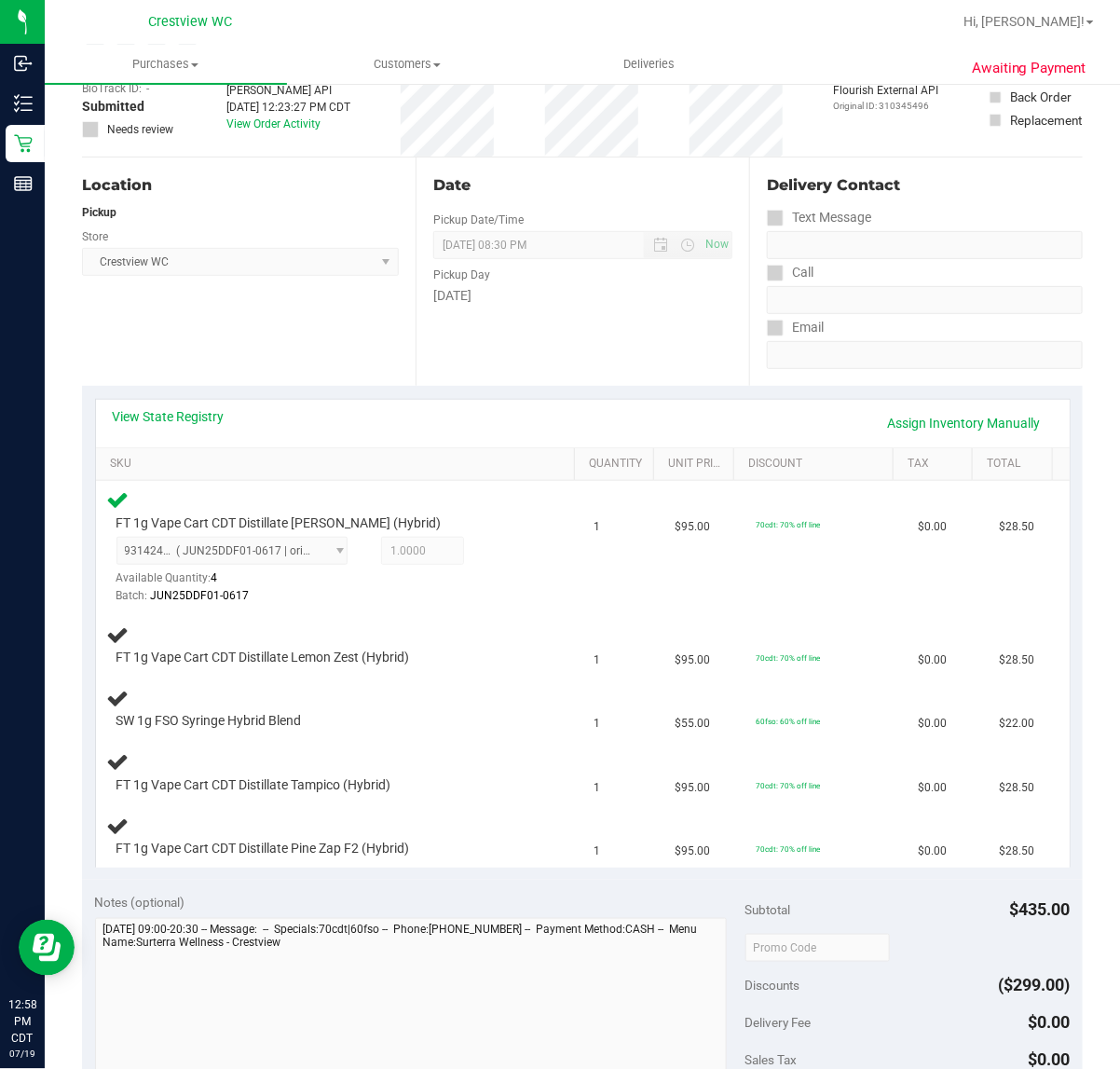 click on "Location
Pickup
Store
Crestview WC Select Store Bonita Springs WC Boynton Beach WC Bradenton WC Brandon WC Brooksville WC Call Center Clermont WC Crestview WC Deerfield Beach WC Delray Beach WC Deltona WC Ft Walton Beach WC Ft. Lauderdale WC Ft. Myers WC Gainesville WC Jax Atlantic WC JAX DC REP Jax WC Key West WC Lakeland WC Largo WC Lehigh Acres DC REP Merritt Island WC Miami 72nd WC Miami Beach WC Miami Dadeland WC Miramar DC REP New Port Richey WC North Palm Beach WC North Port WC Ocala WC Orange Park WC Orlando Colonial WC Orlando DC REP Orlando WC Oviedo WC Palm Bay WC Palm Coast WC Panama City WC Pensacola WC Port Orange WC Port St. Lucie WC Sebring WC South Tampa WC St. Pete WC Summerfield WC Tallahassee DC REP Tallahassee WC Tampa DC Testing Tampa Warehouse Tampa WC TX Austin DC TX Plano Retail WPB DC WPB WC" at bounding box center [249, 271] 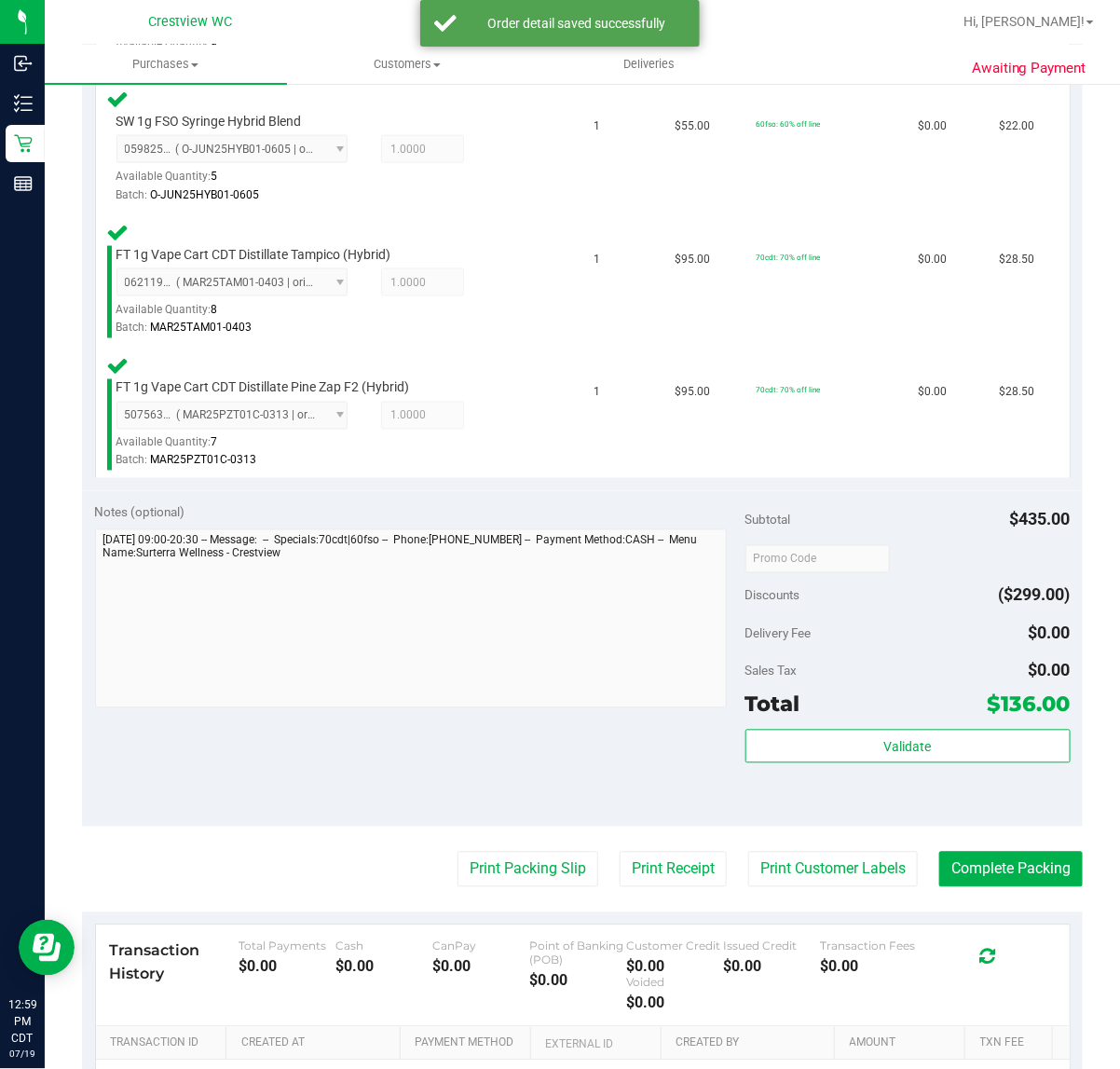 scroll, scrollTop: 1007, scrollLeft: 0, axis: vertical 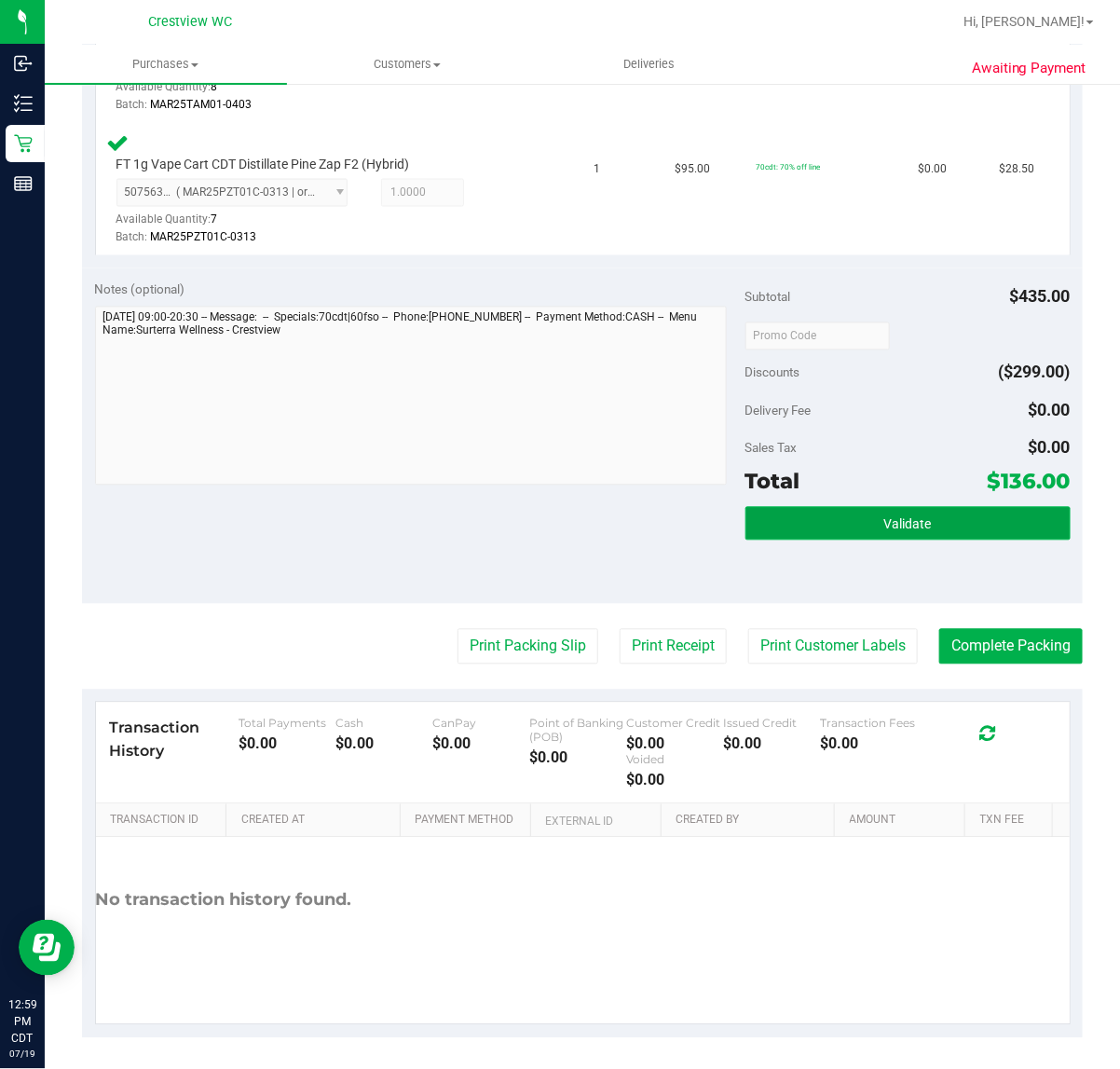 click on "Validate" at bounding box center (908, 524) 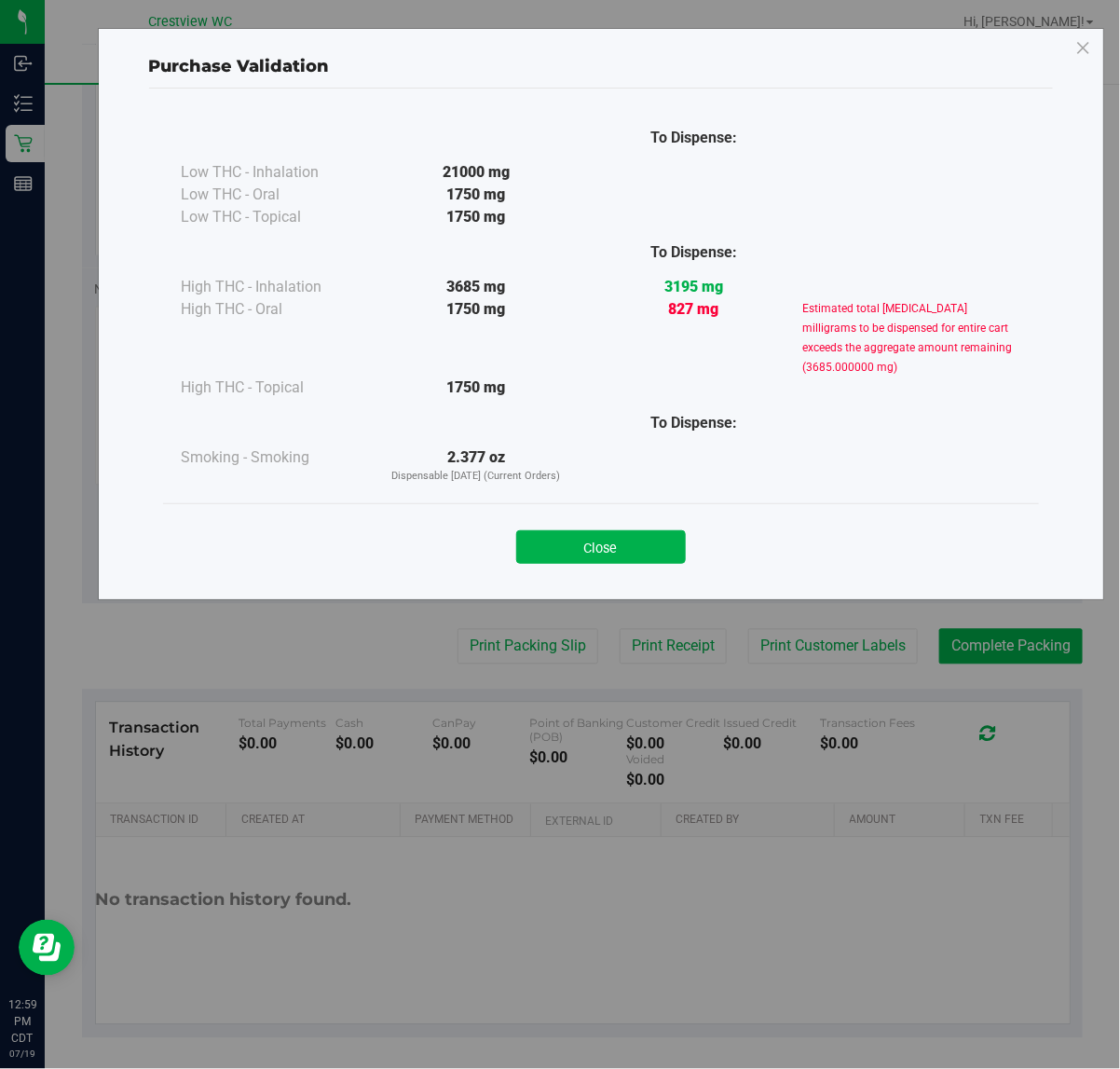 click on "Close" at bounding box center (601, 541) 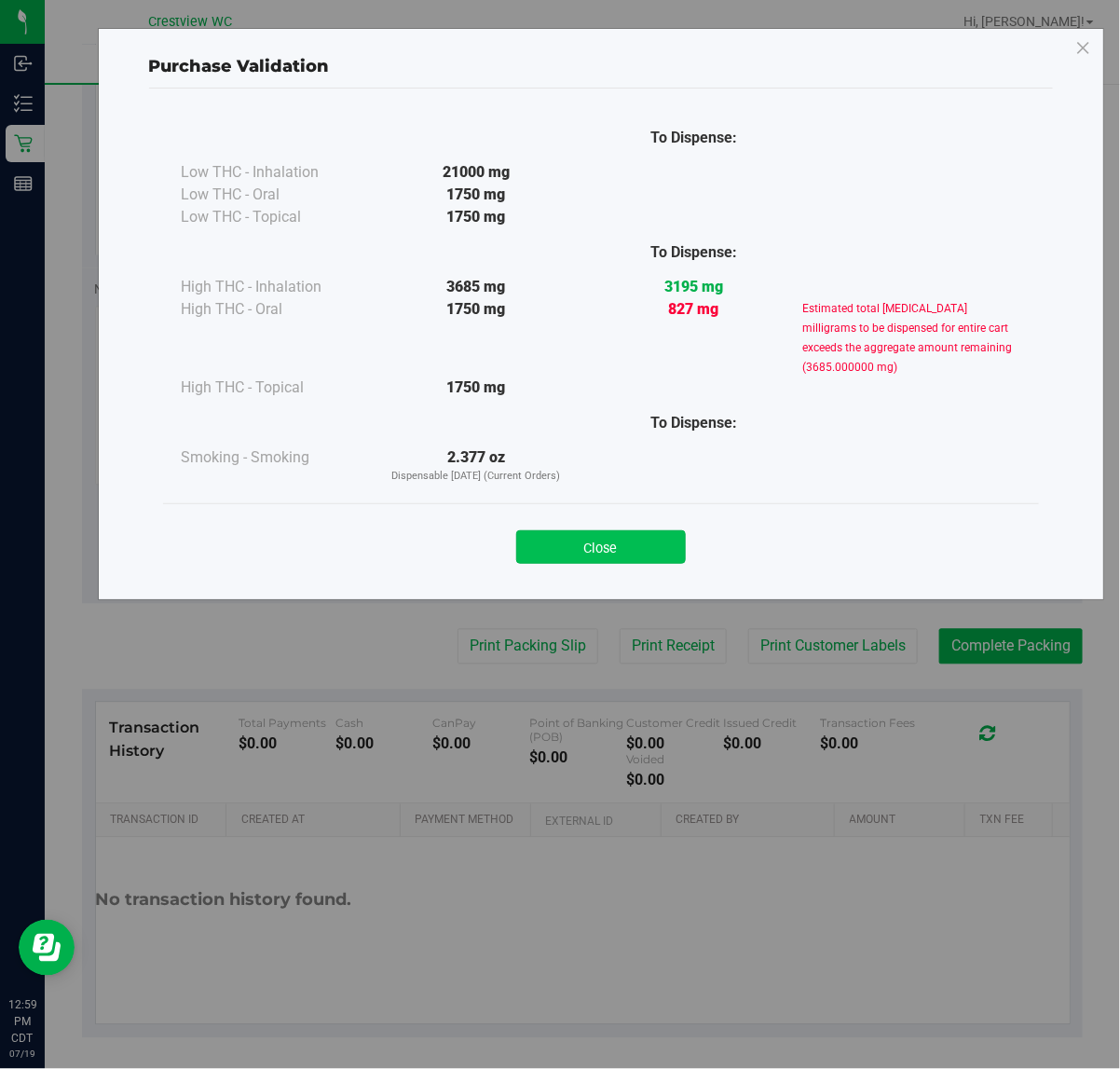 click on "Close" at bounding box center (601, 547) 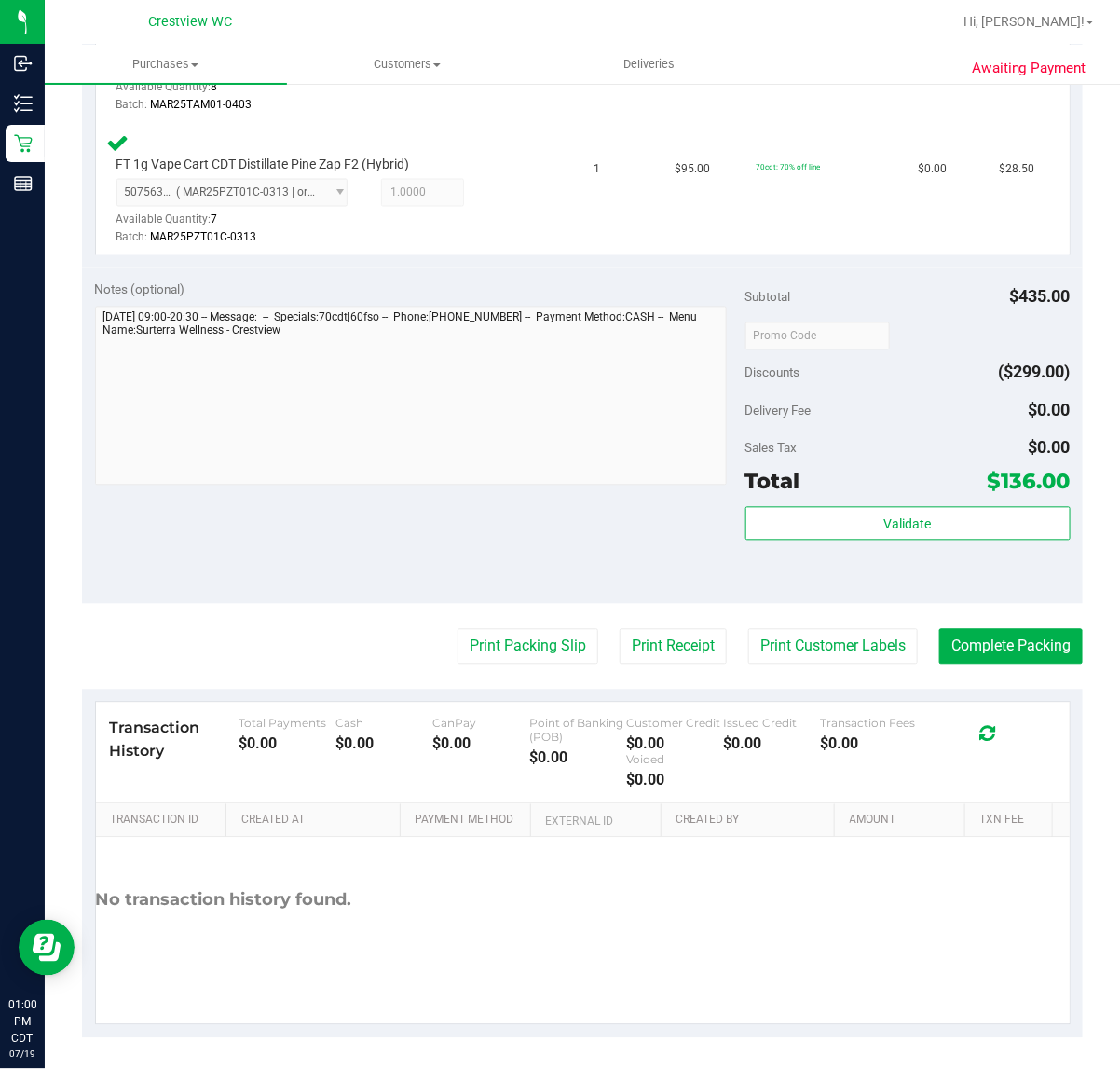 scroll, scrollTop: 308, scrollLeft: 0, axis: vertical 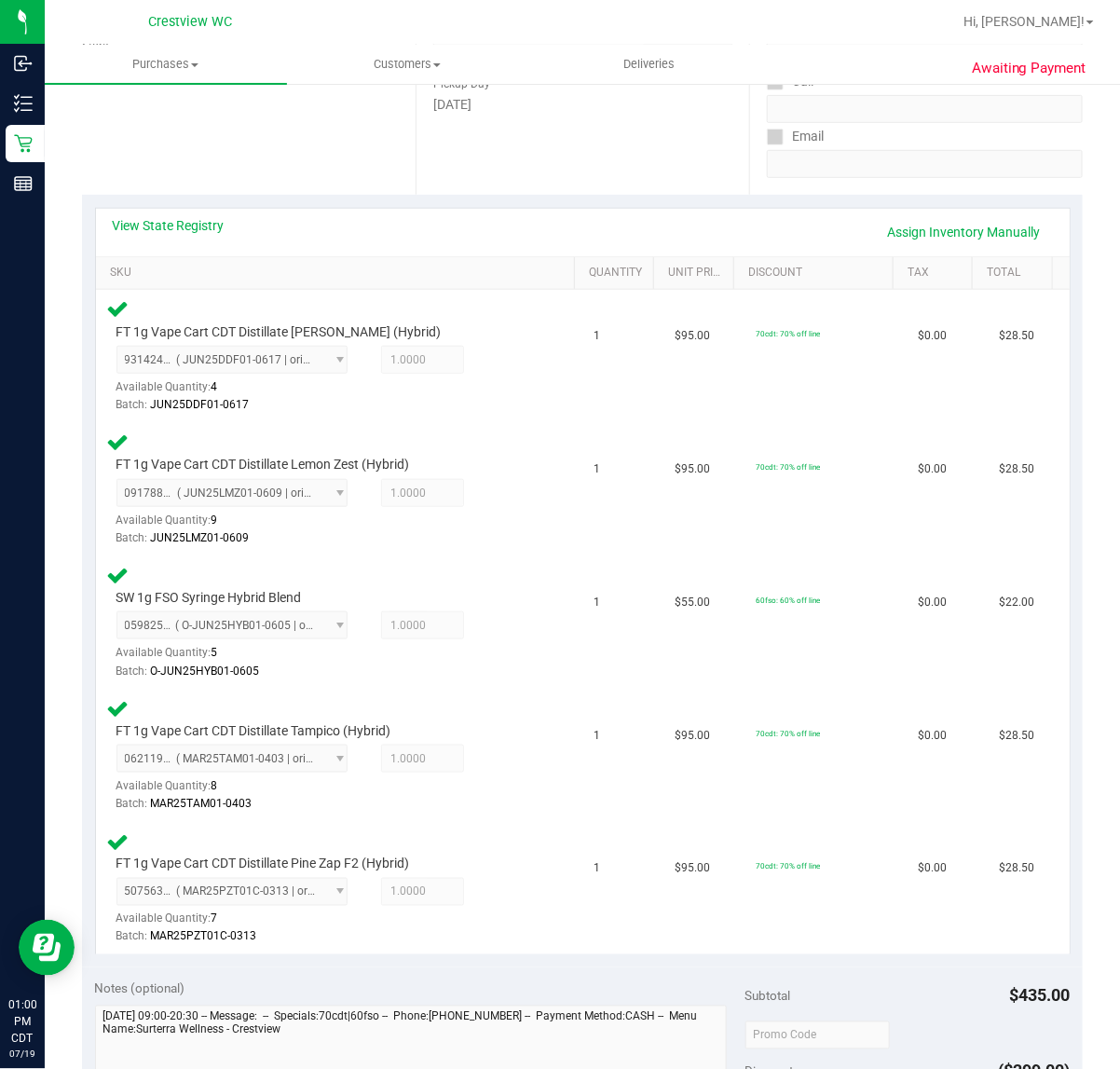 click on "Location
Pickup
Store
Crestview WC Select Store Bonita Springs WC Boynton Beach WC Bradenton WC Brandon WC Brooksville WC Call Center Clermont WC Crestview WC Deerfield Beach WC Delray Beach WC Deltona WC Ft Walton Beach WC Ft. Lauderdale WC Ft. Myers WC Gainesville WC Jax Atlantic WC JAX DC REP Jax WC Key West WC Lakeland WC Largo WC Lehigh Acres DC REP Merritt Island WC Miami 72nd WC Miami Beach WC Miami Dadeland WC Miramar DC REP New Port Richey WC North Palm Beach WC North Port WC Ocala WC Orange Park WC Orlando Colonial WC Orlando DC REP Orlando WC Oviedo WC Palm Bay WC Palm Coast WC Panama City WC Pensacola WC Port Orange WC Port St. Lucie WC Sebring WC South Tampa WC St. Pete WC Summerfield WC Tallahassee DC REP Tallahassee WC Tampa DC Testing Tampa Warehouse Tampa WC TX Austin DC TX Plano Retail WPB DC WPB WC" at bounding box center [249, 80] 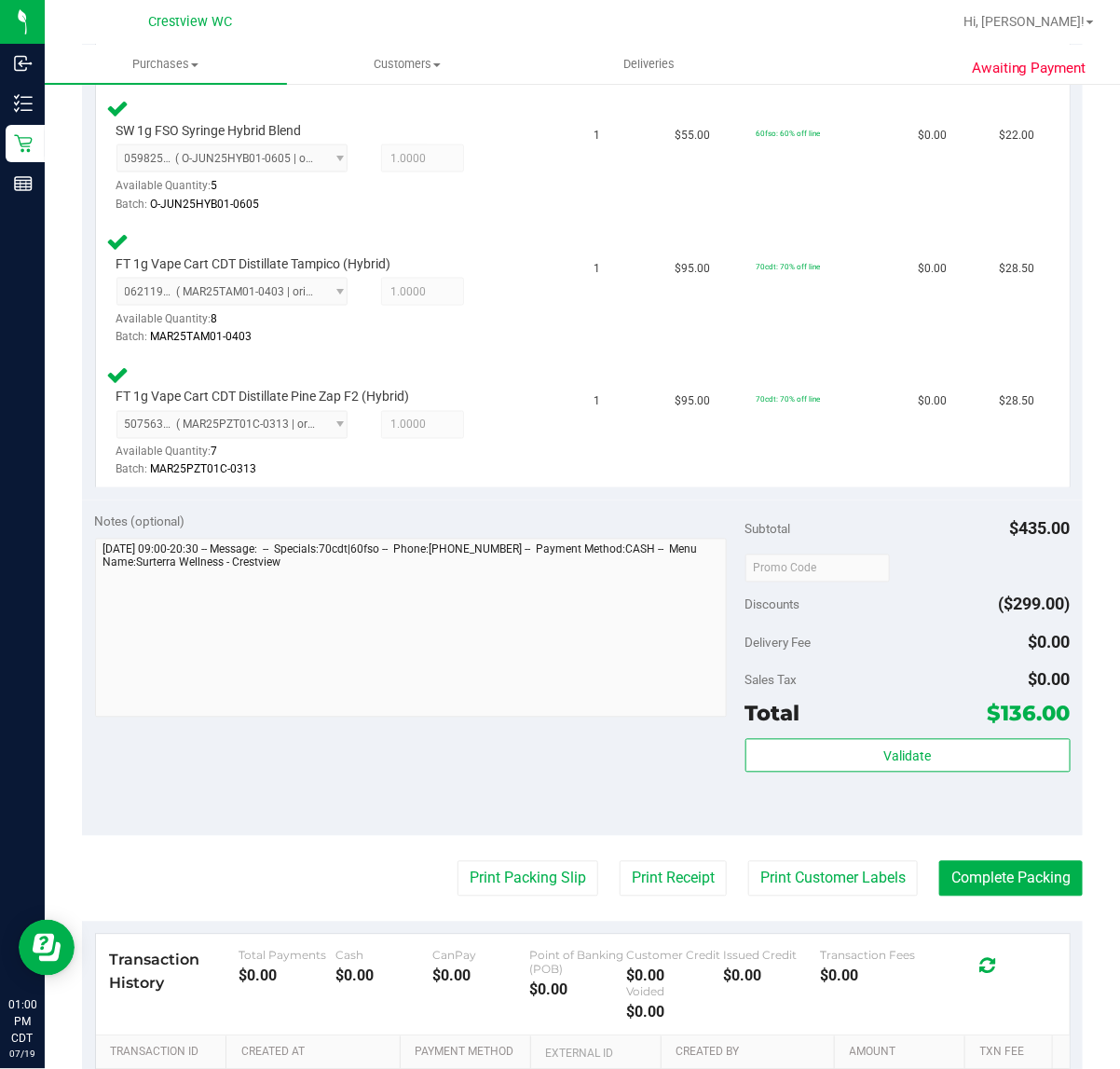 scroll, scrollTop: 1007, scrollLeft: 0, axis: vertical 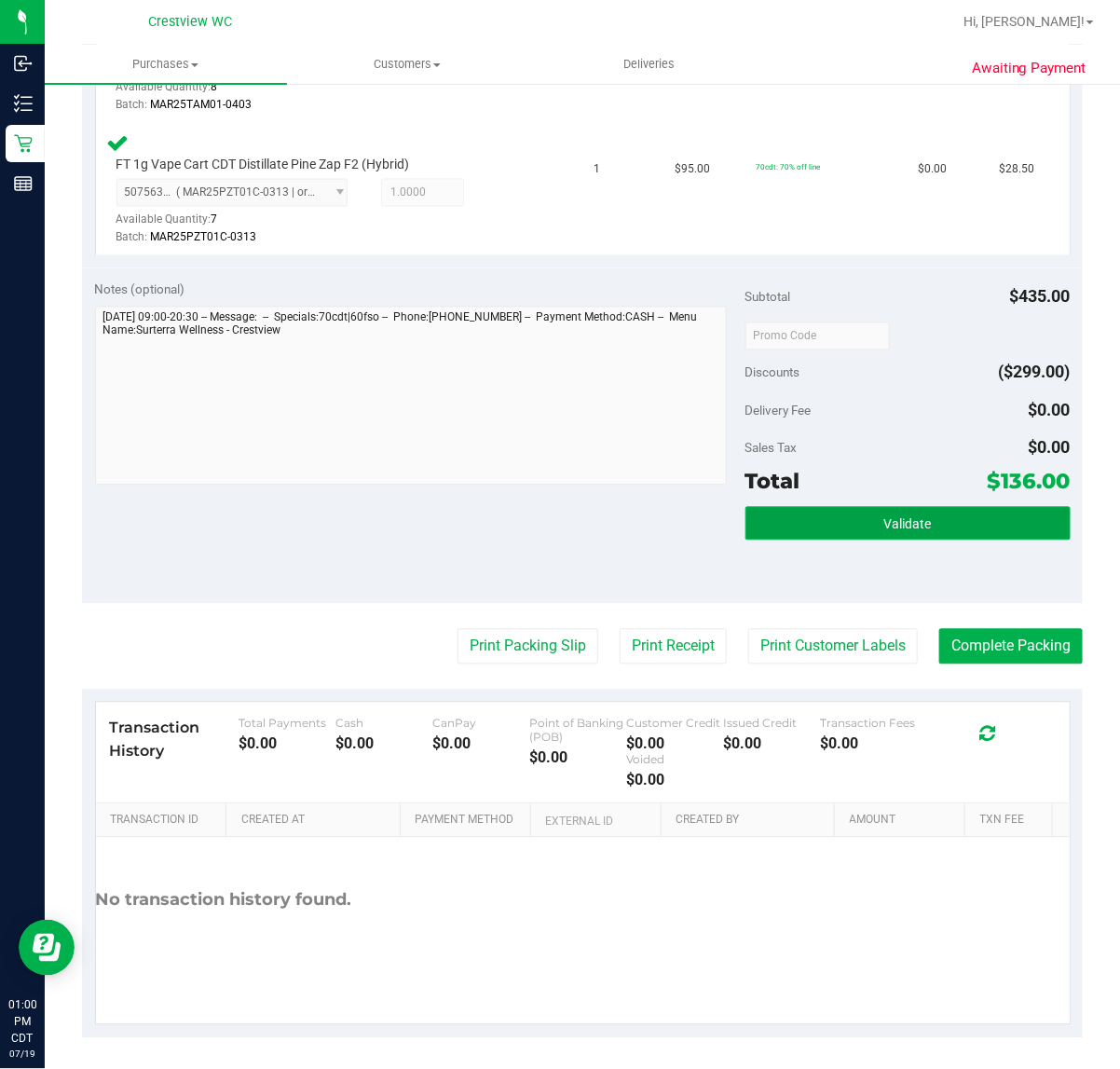 click on "Validate" at bounding box center [908, 524] 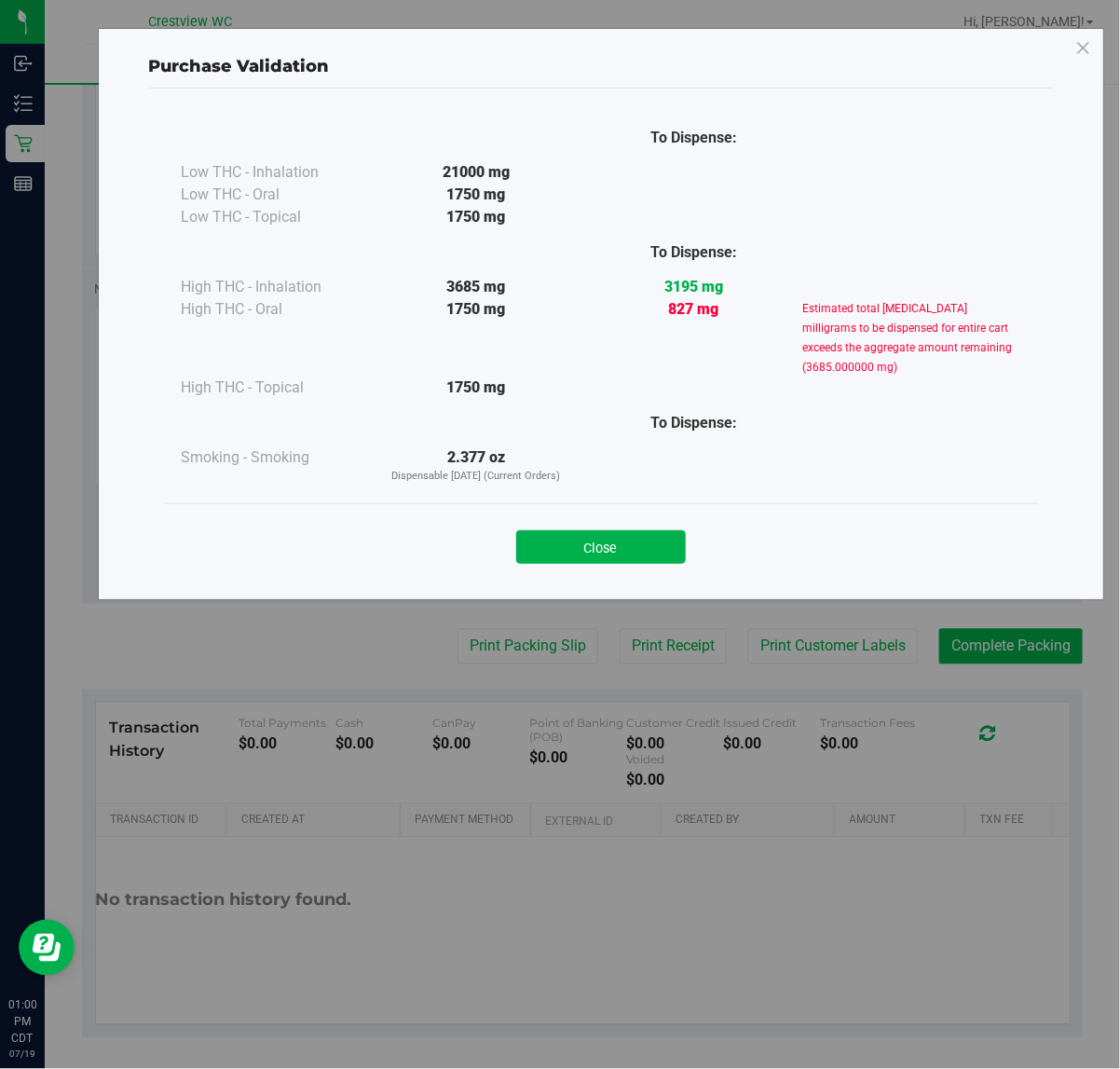 click on "Close" at bounding box center [601, 547] 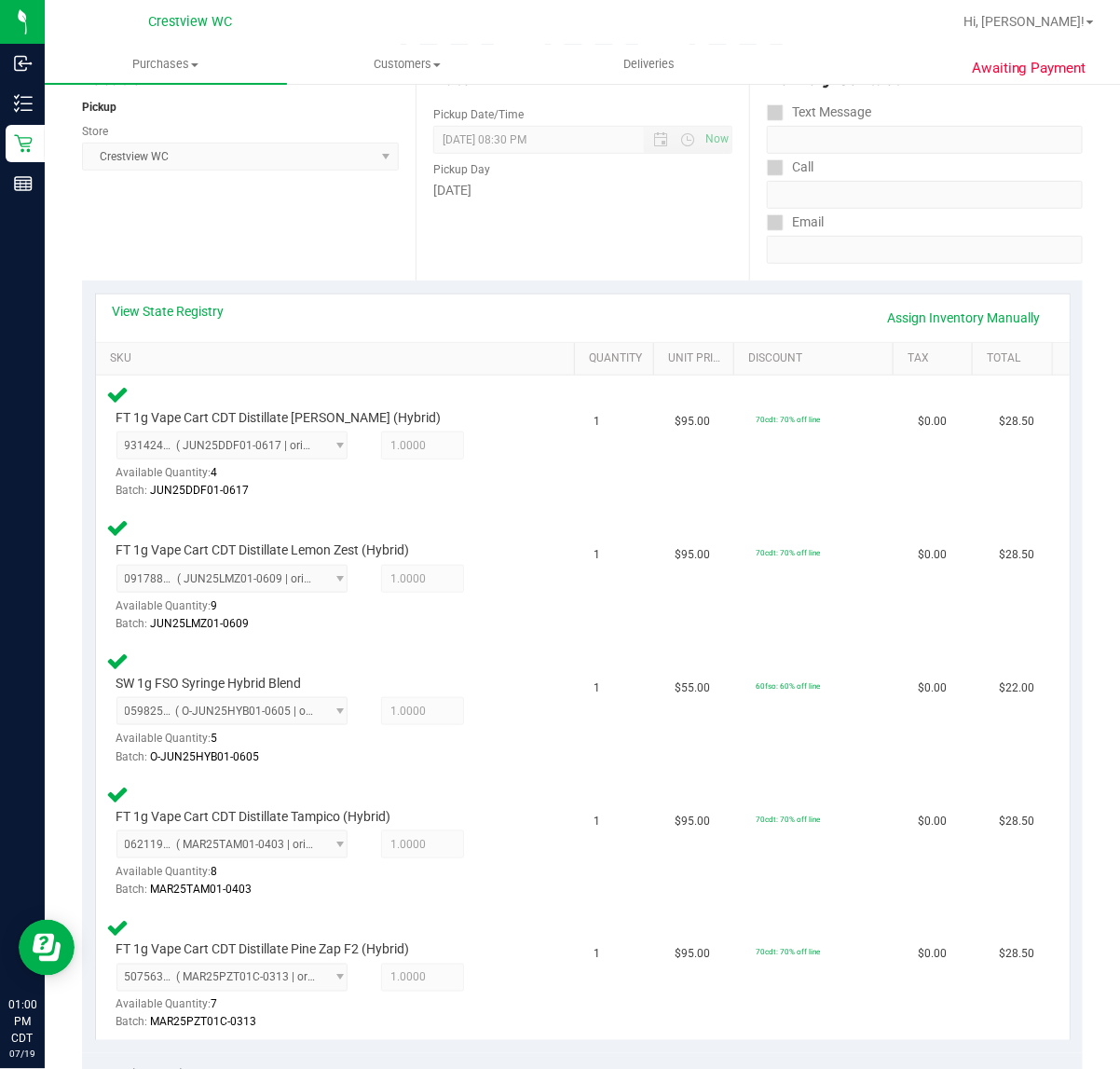 scroll, scrollTop: 0, scrollLeft: 0, axis: both 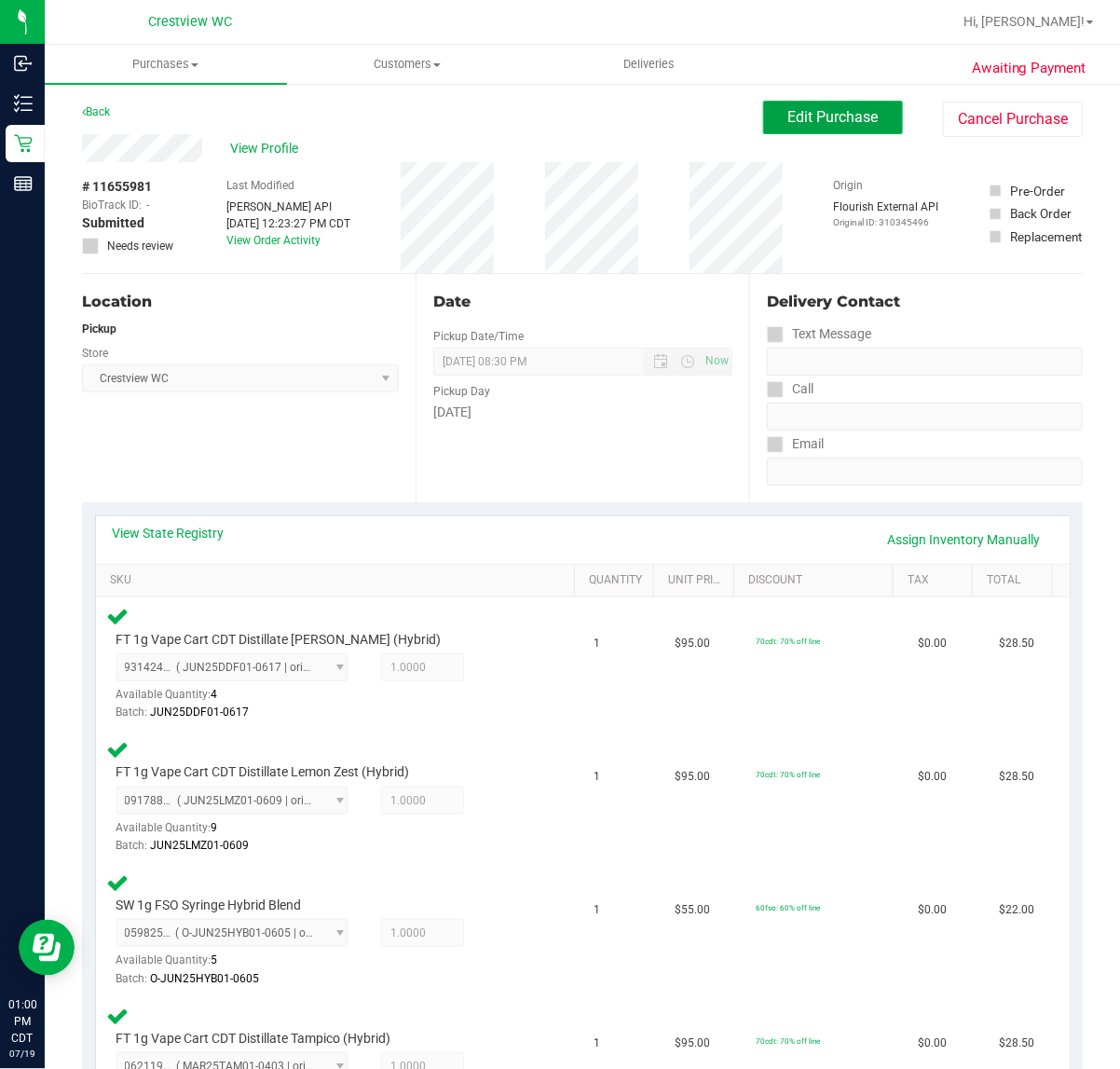 click on "Edit Purchase" at bounding box center [833, 116] 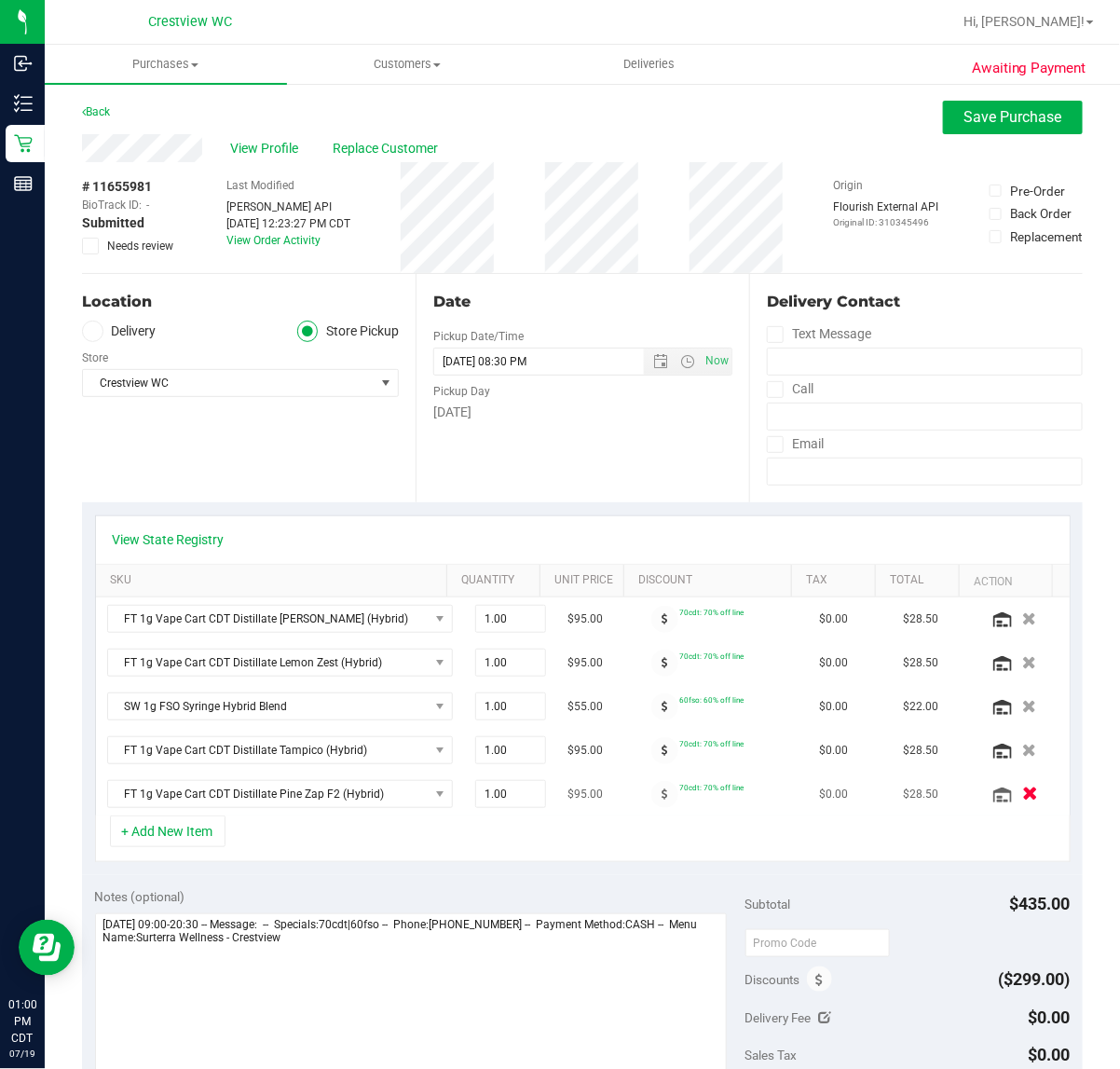 click at bounding box center [1030, 794] 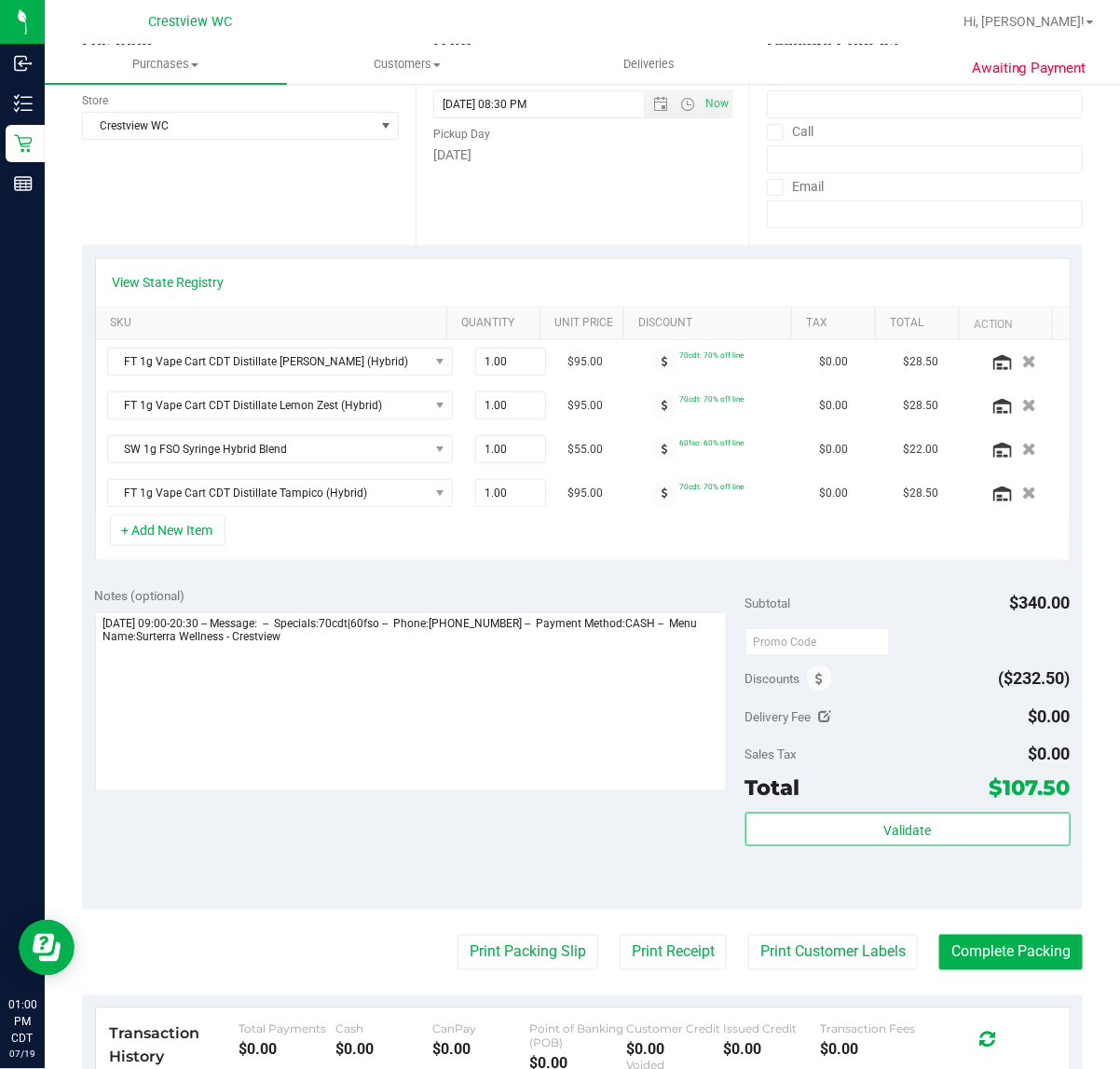 scroll, scrollTop: 570, scrollLeft: 0, axis: vertical 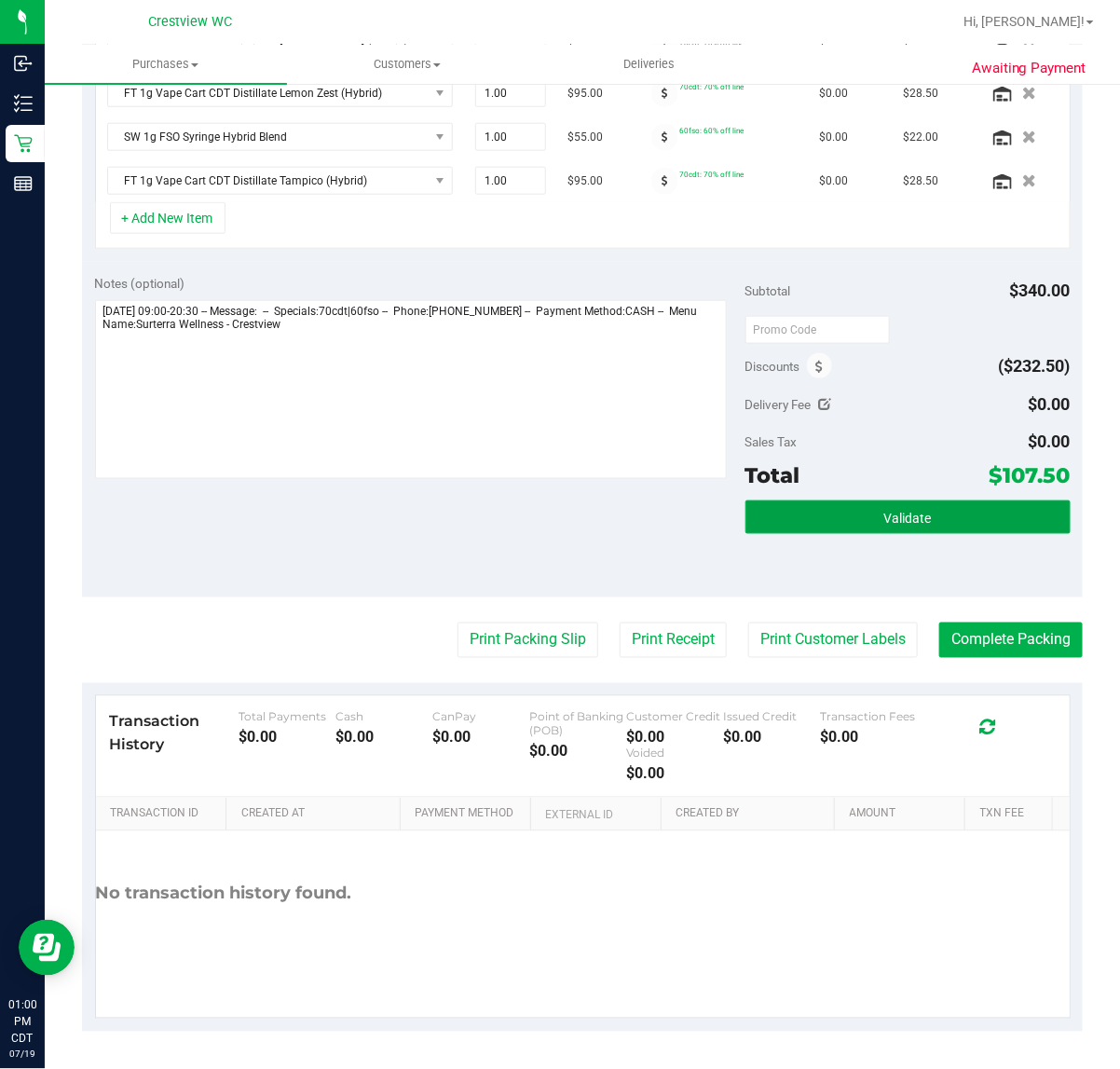 click on "Validate" at bounding box center [908, 517] 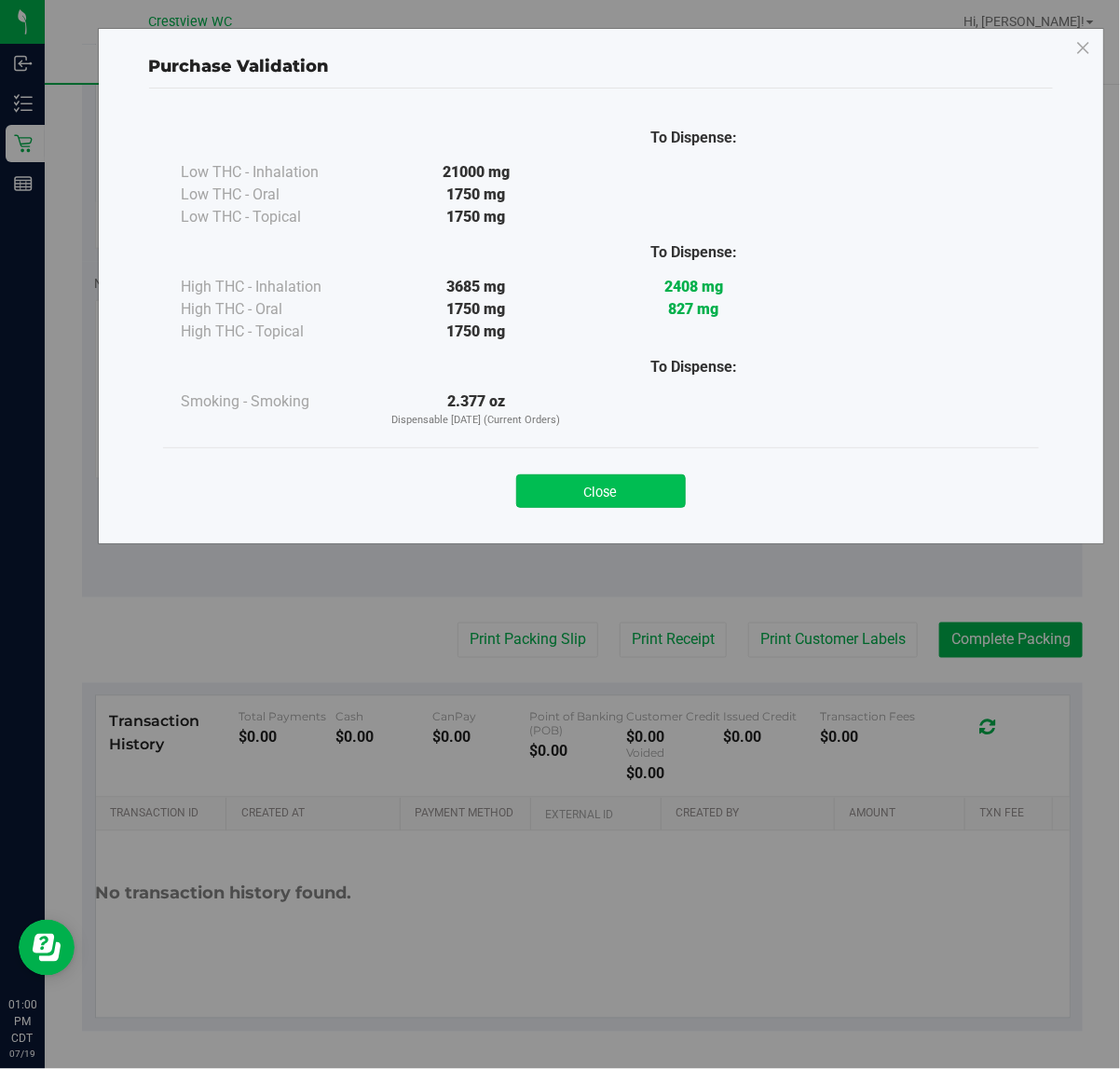 click on "Close" at bounding box center (601, 491) 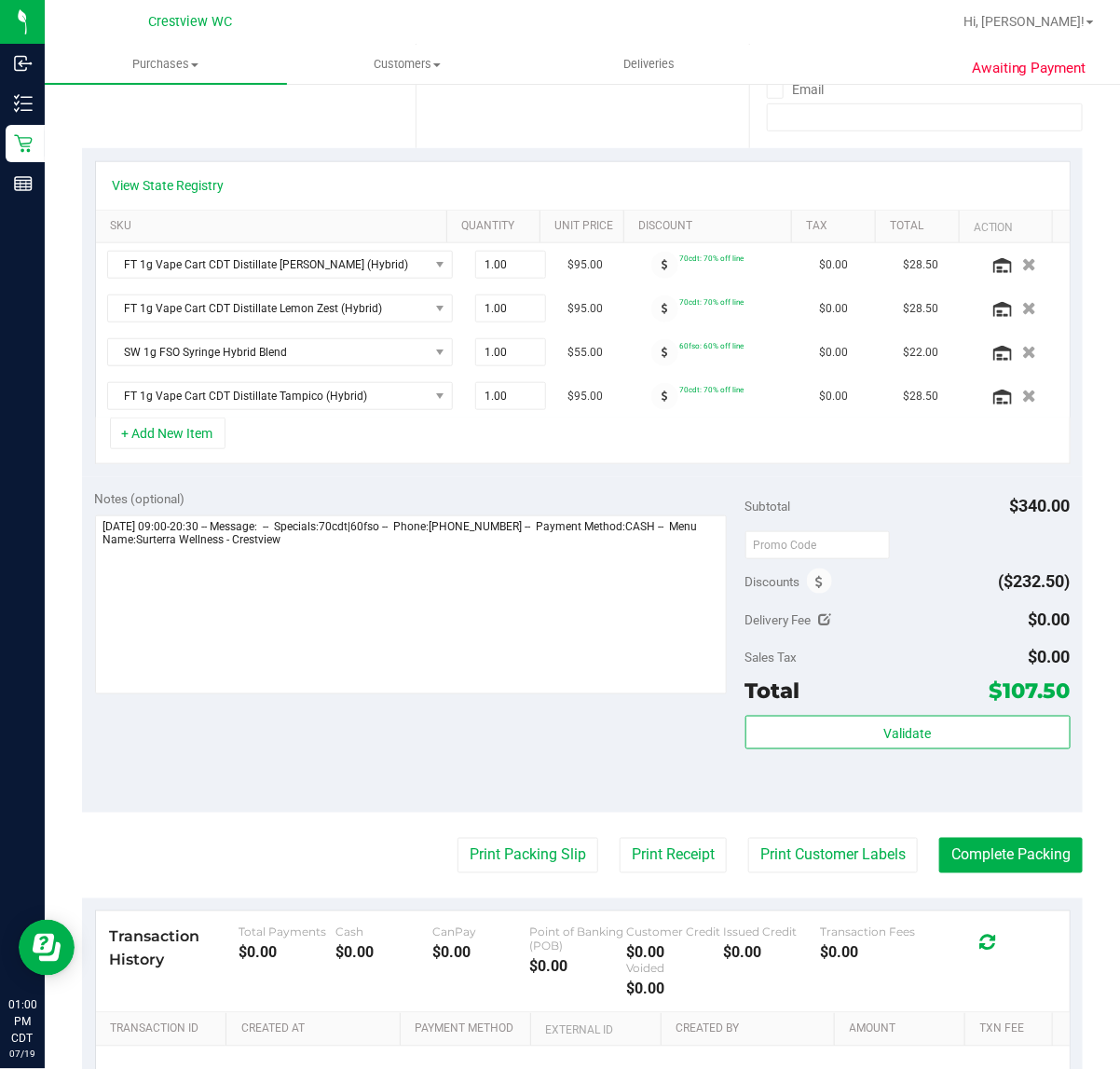 scroll, scrollTop: 0, scrollLeft: 0, axis: both 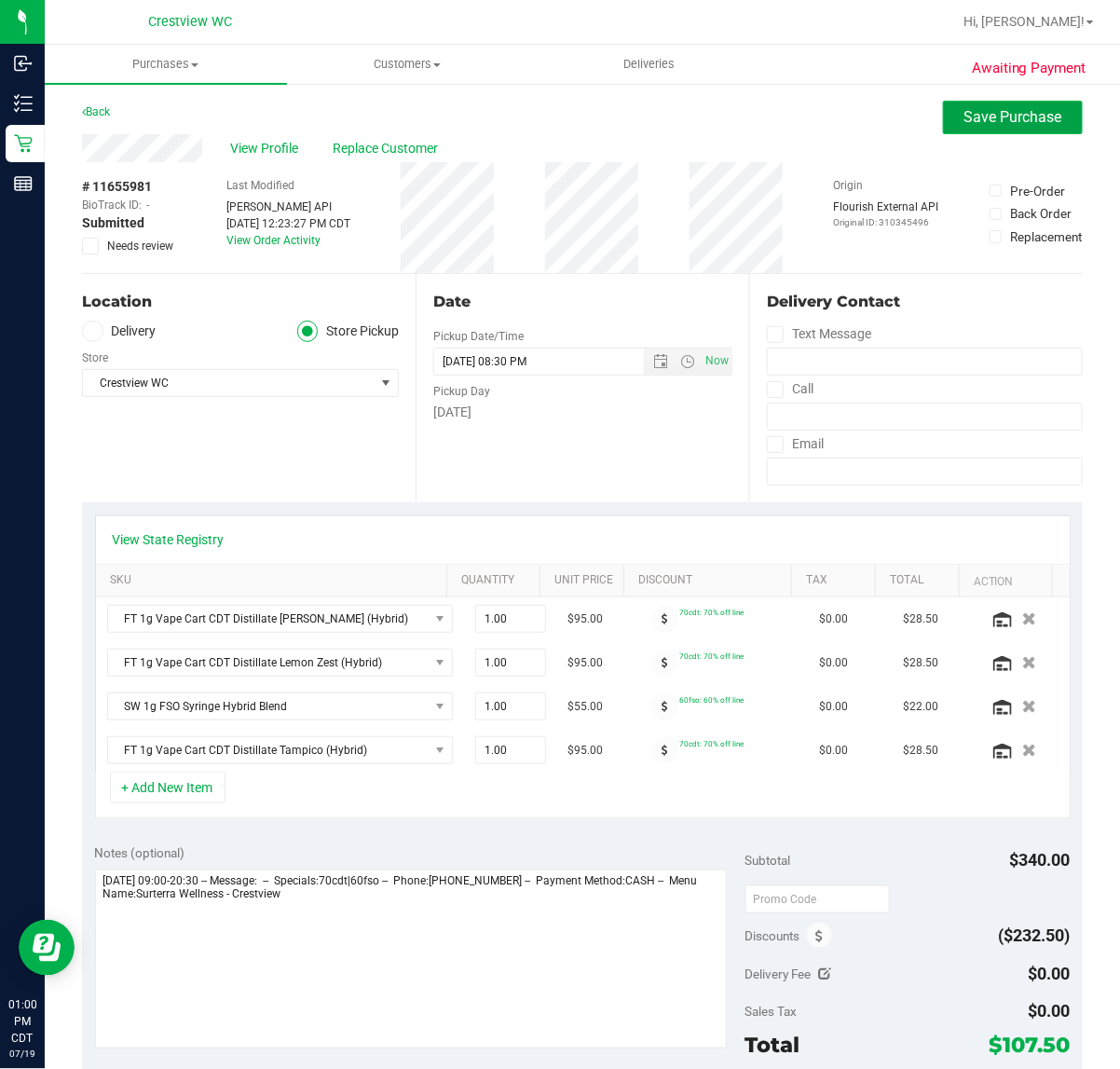 click on "Save Purchase" at bounding box center [1013, 117] 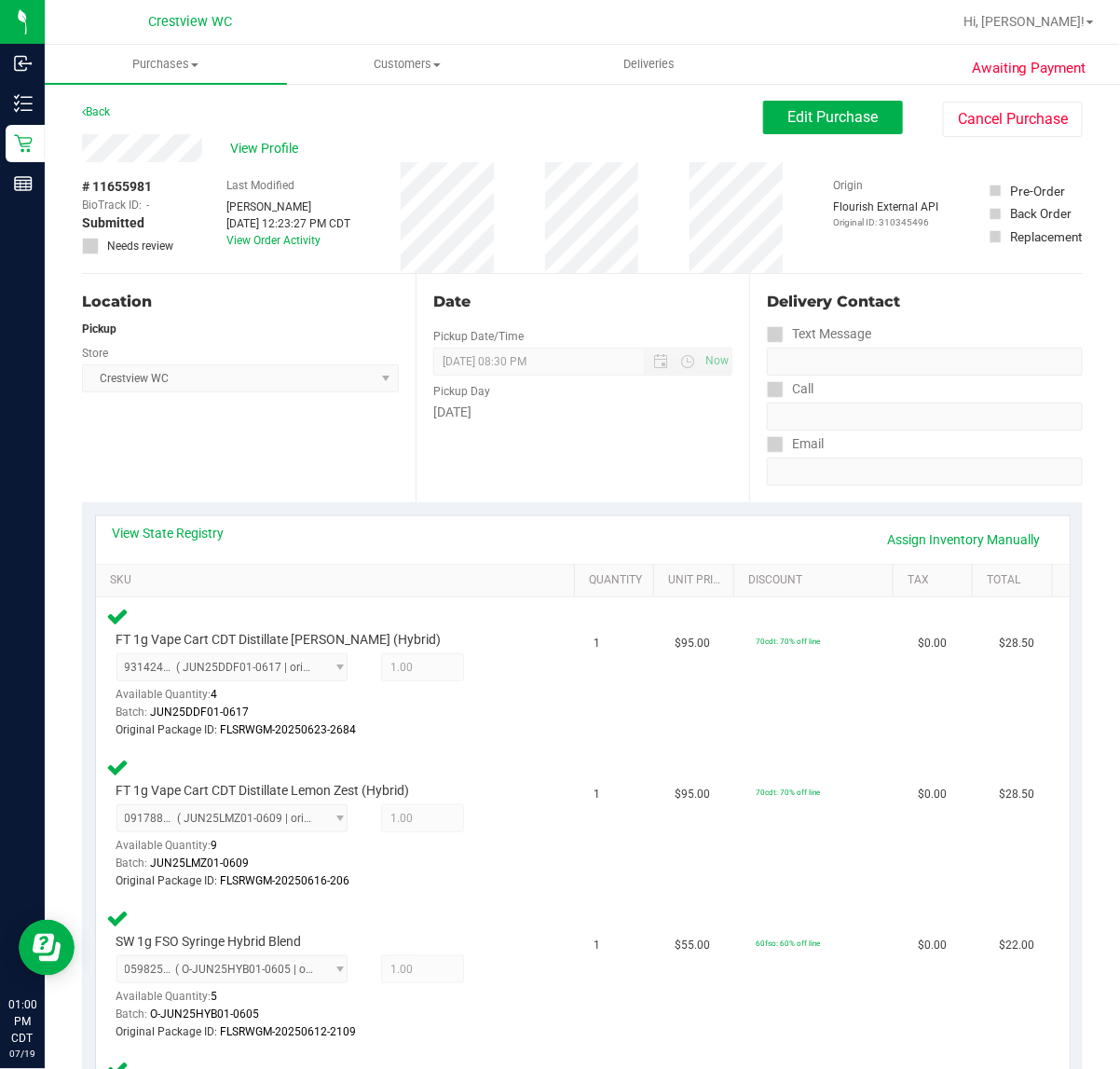 click on "Date
Pickup Date/Time
07/19/2025
Now
07/19/2025 08:30 PM
Now
Pickup Day
Saturday" at bounding box center [582, 388] 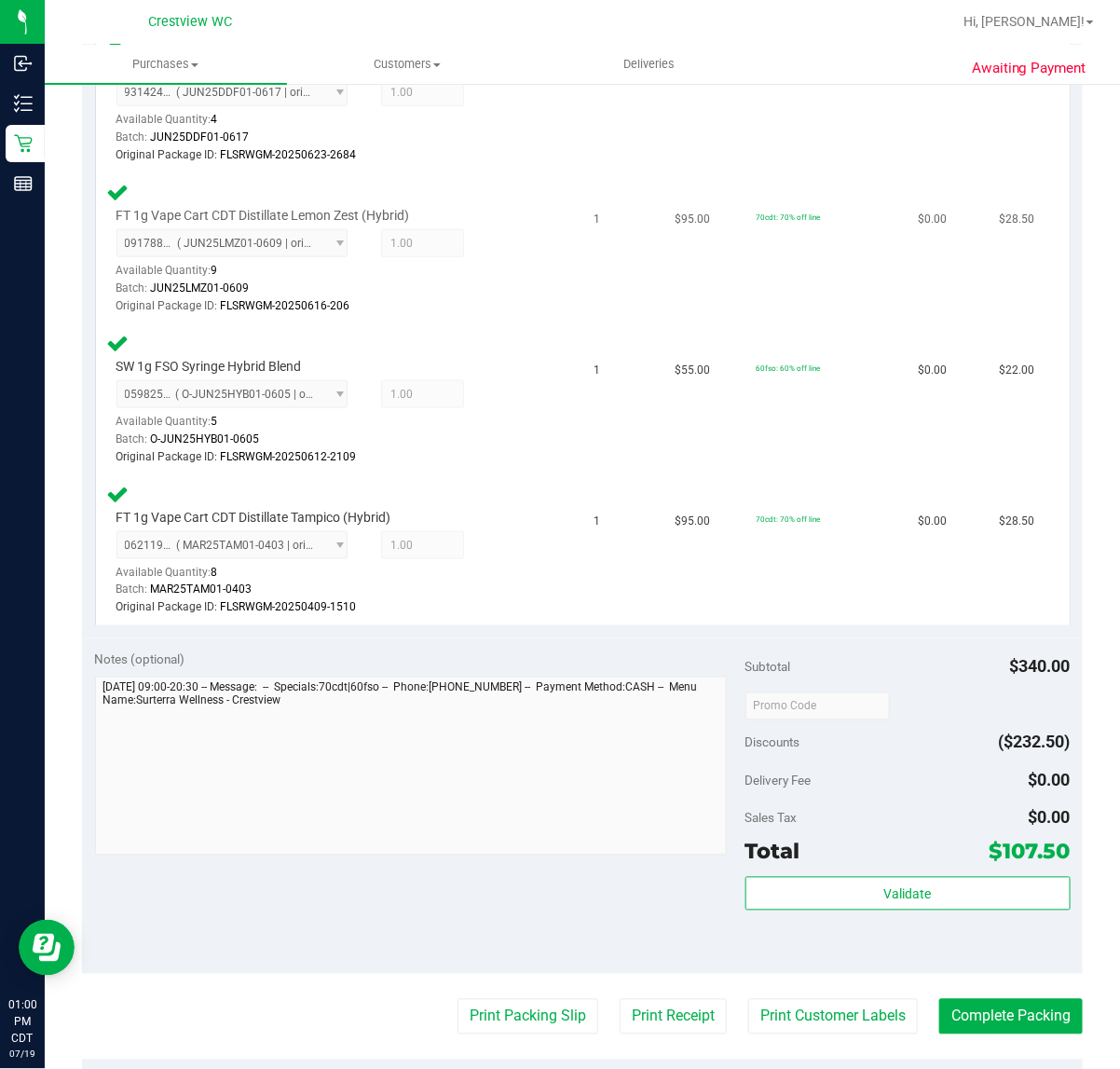 scroll, scrollTop: 582, scrollLeft: 0, axis: vertical 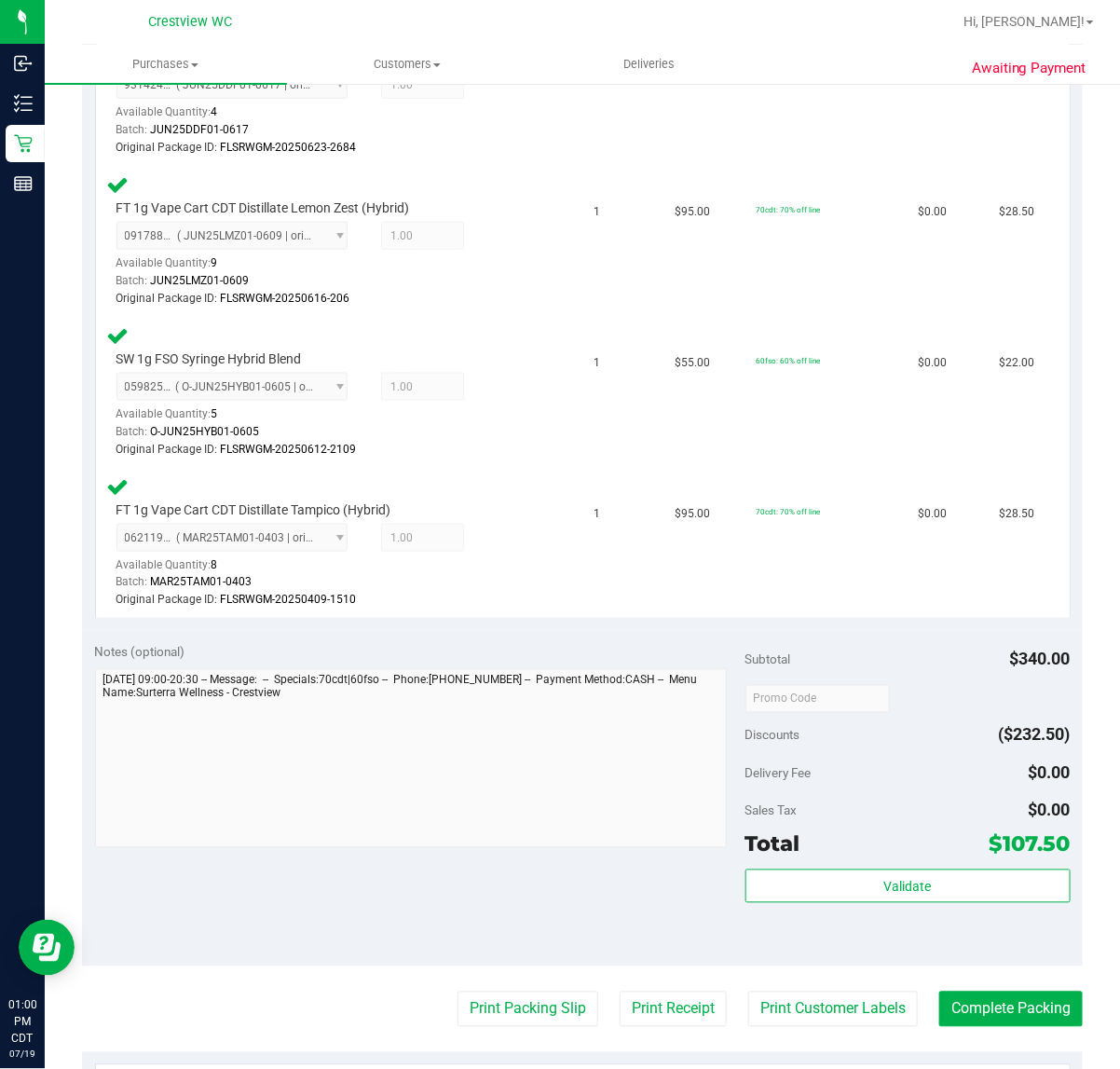 click on "Validate" at bounding box center (908, 887) 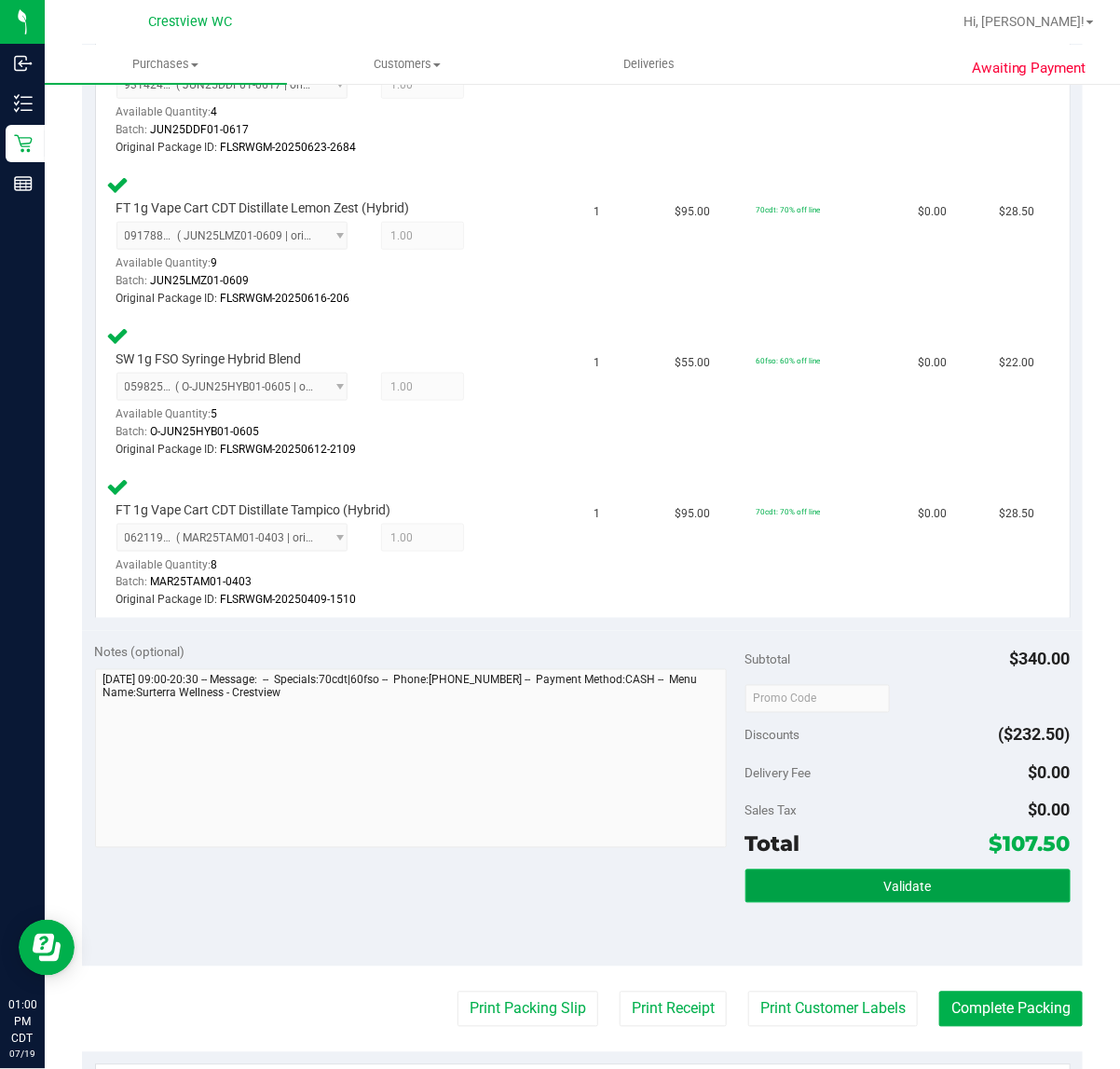 click on "Validate" at bounding box center (908, 886) 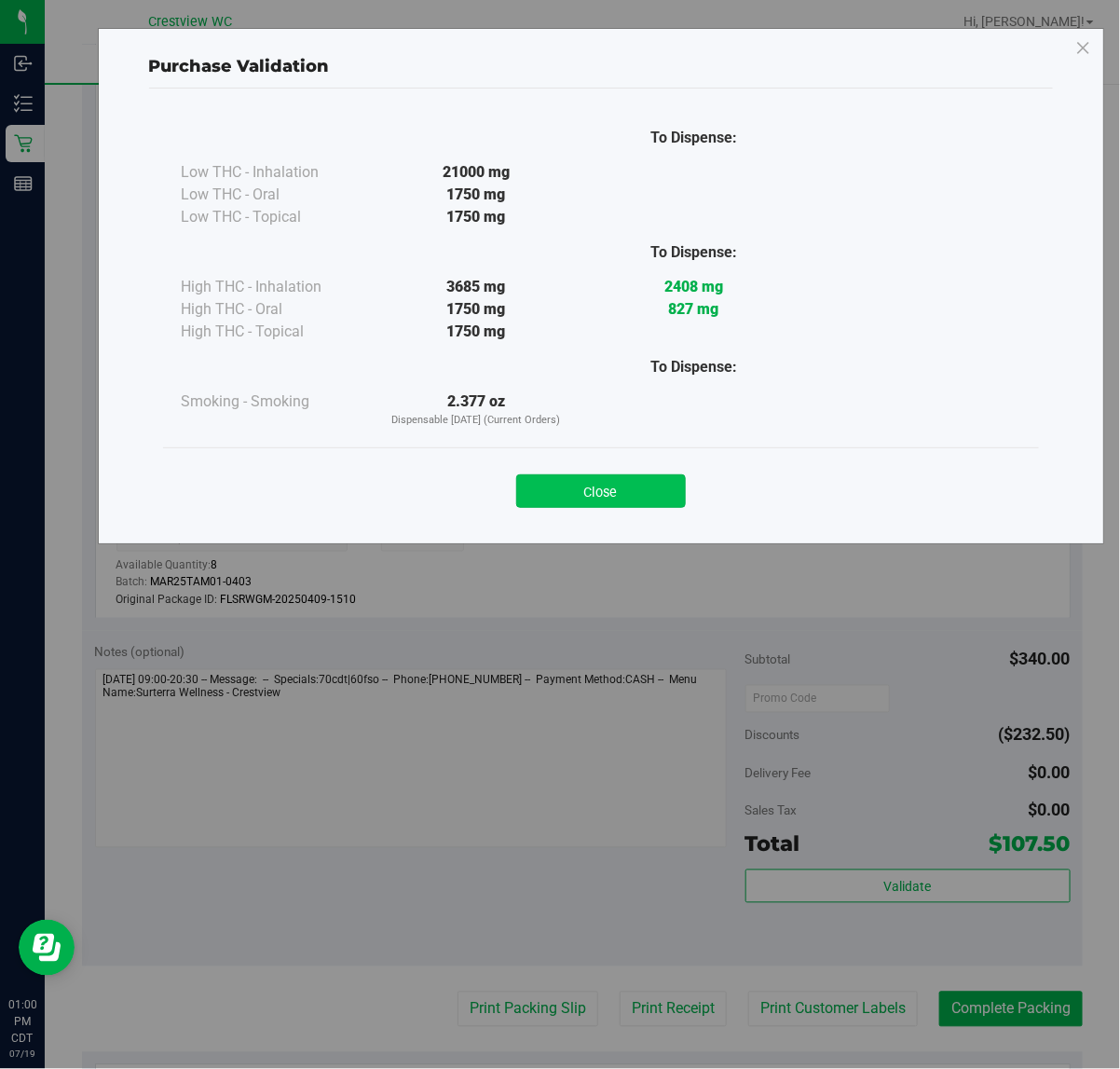 click on "Close" at bounding box center (601, 491) 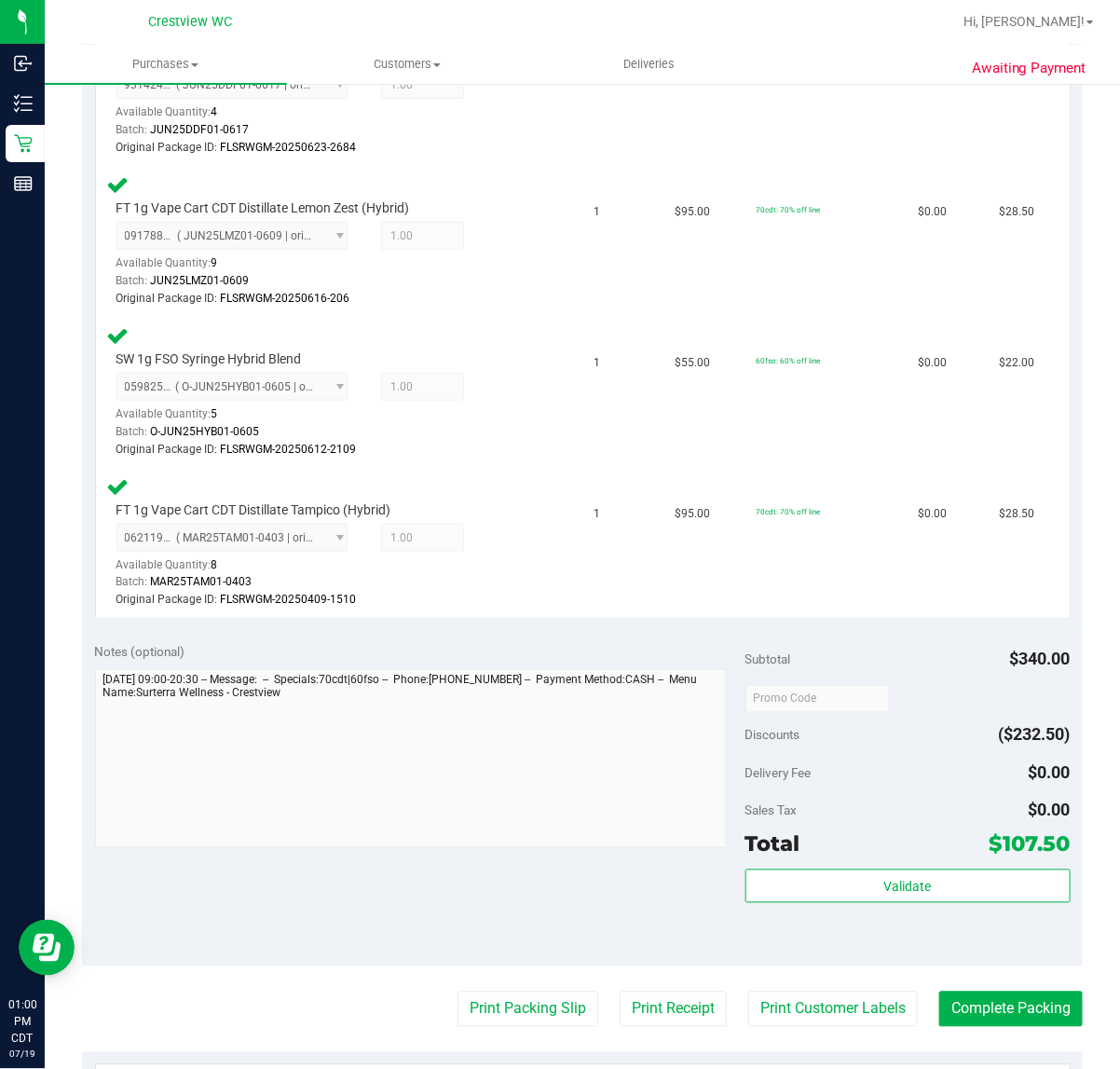 scroll, scrollTop: 946, scrollLeft: 0, axis: vertical 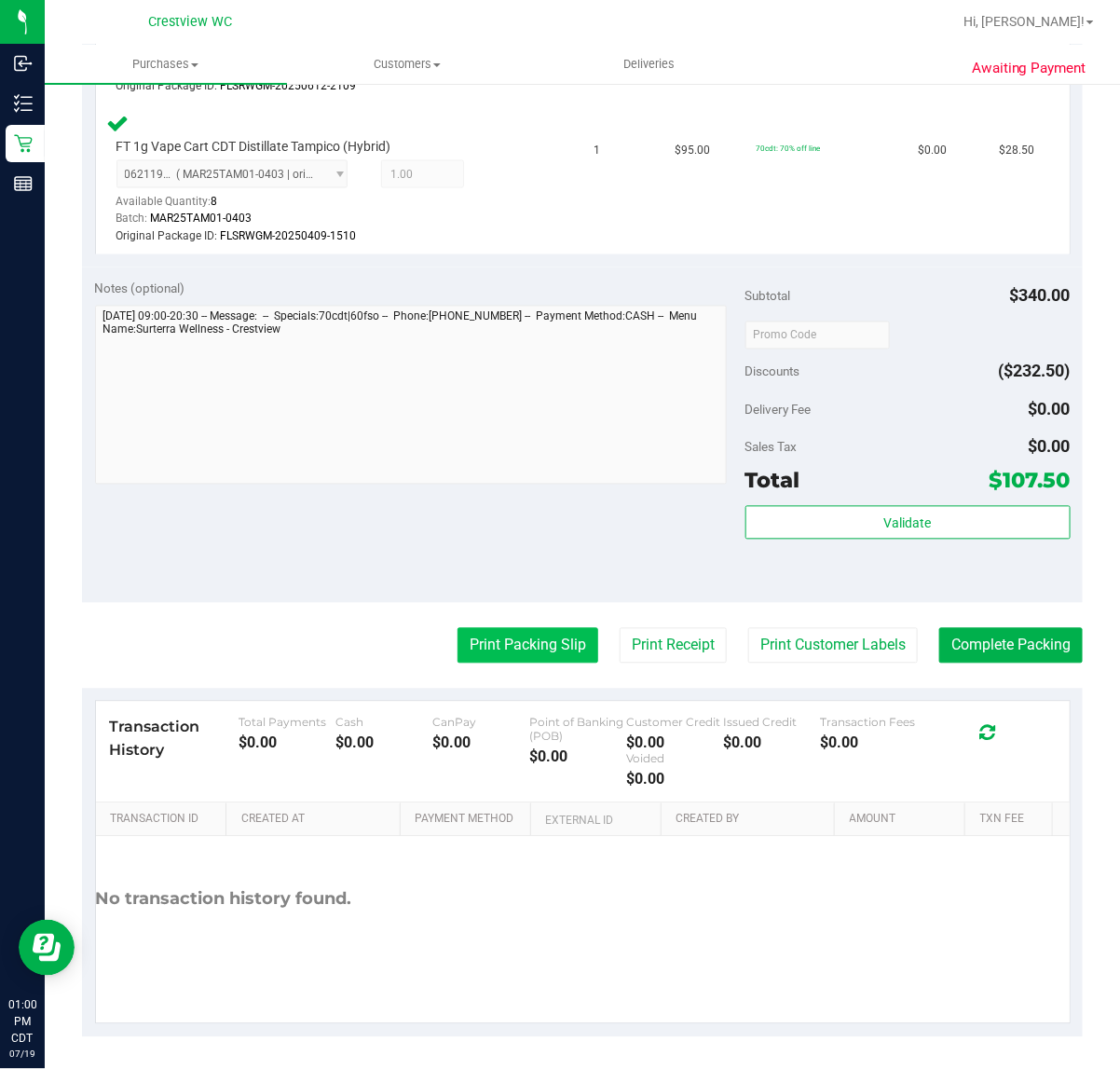click on "Print Packing Slip" at bounding box center (527, 646) 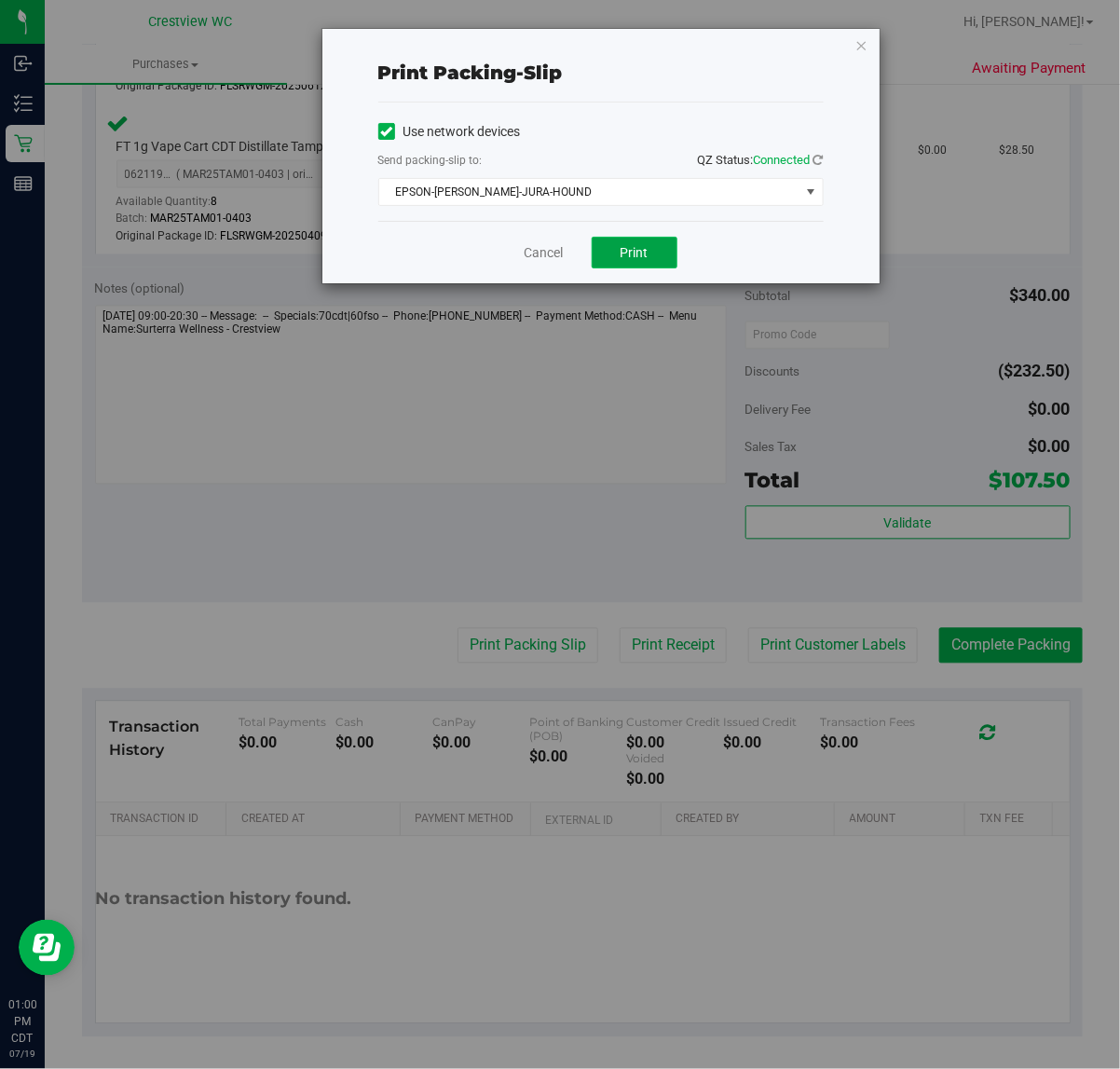 click on "Print" at bounding box center [635, 253] 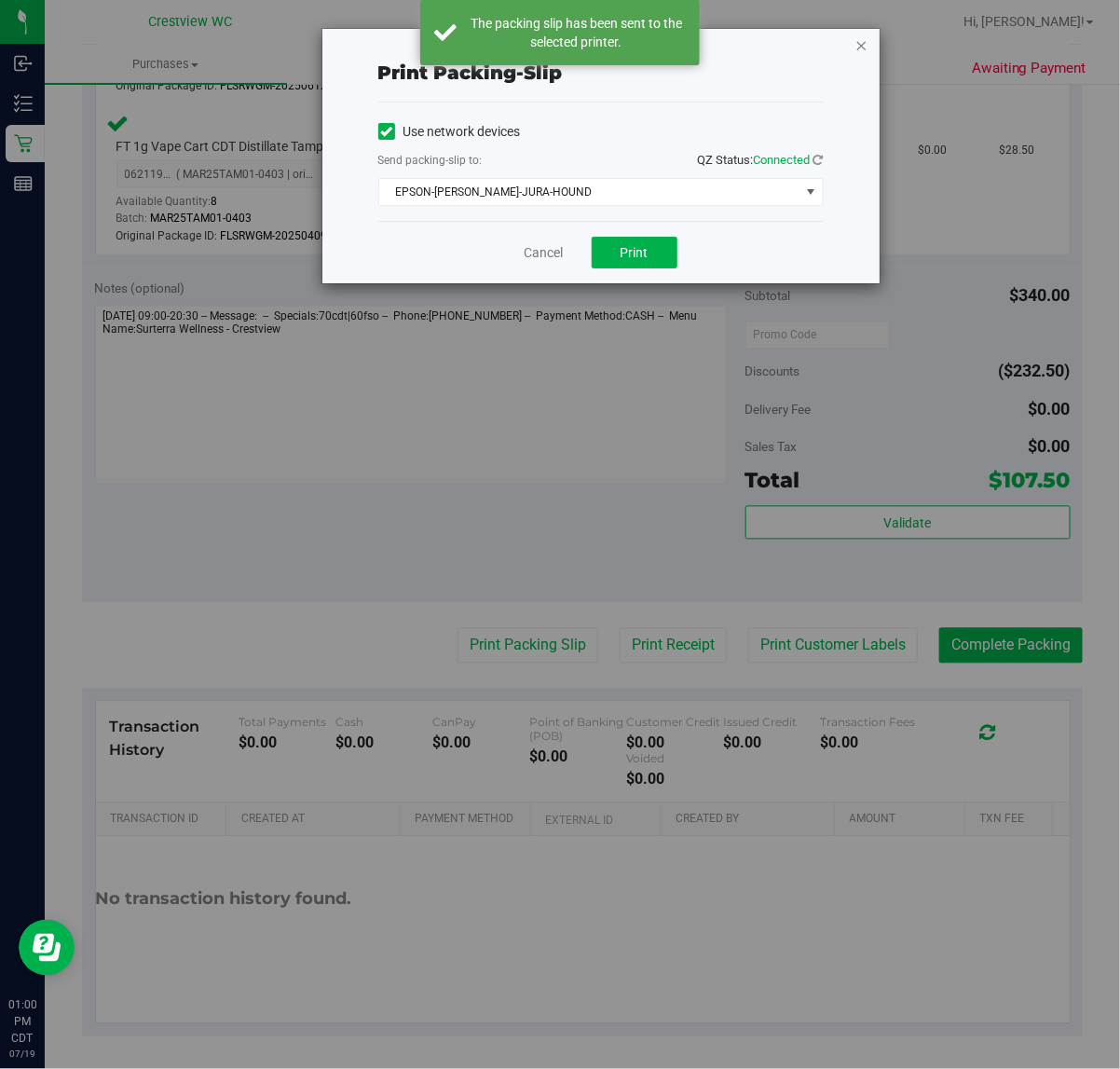 click at bounding box center (862, 45) 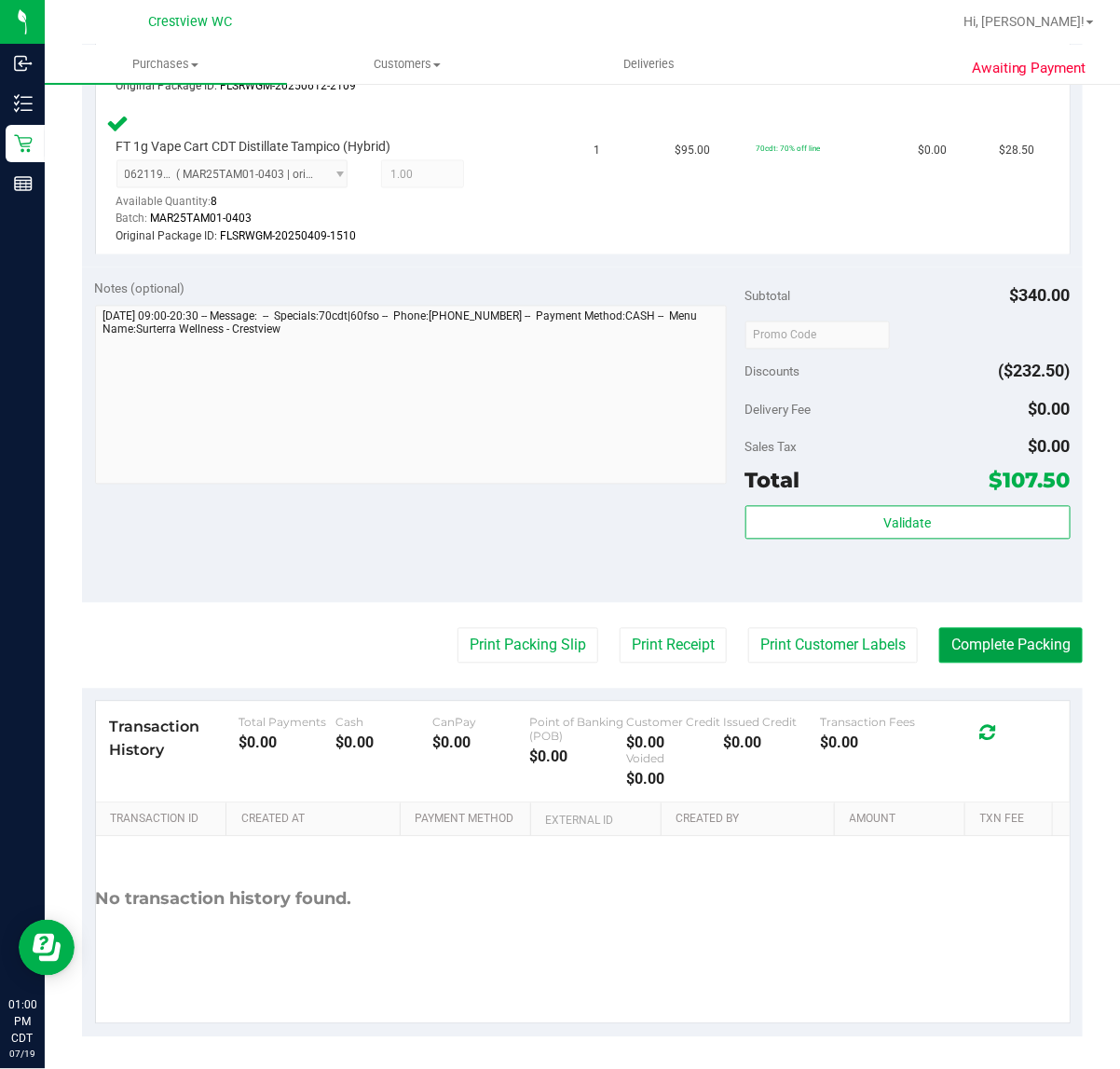 click on "Complete Packing" at bounding box center [1011, 646] 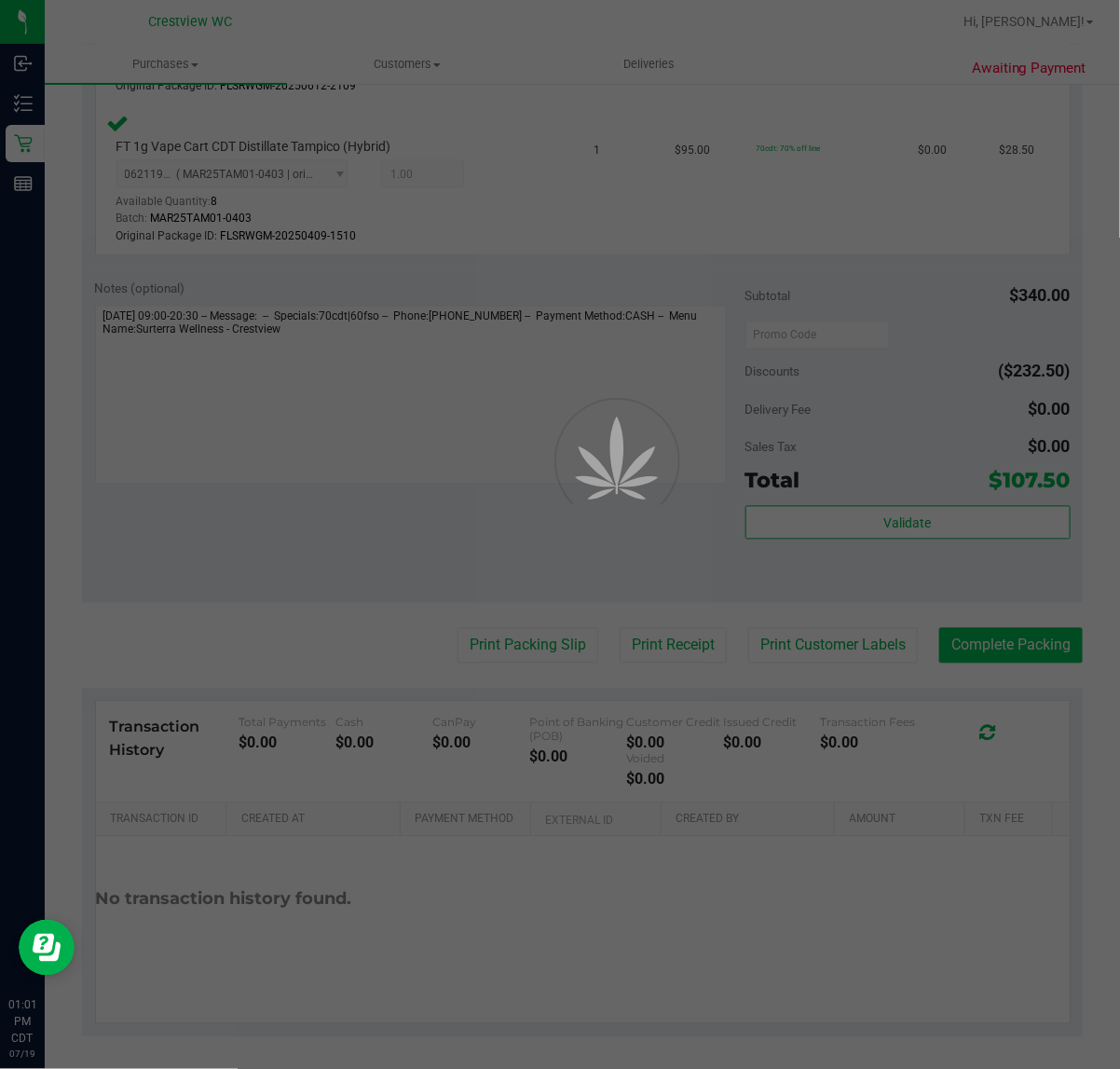 scroll, scrollTop: 0, scrollLeft: 0, axis: both 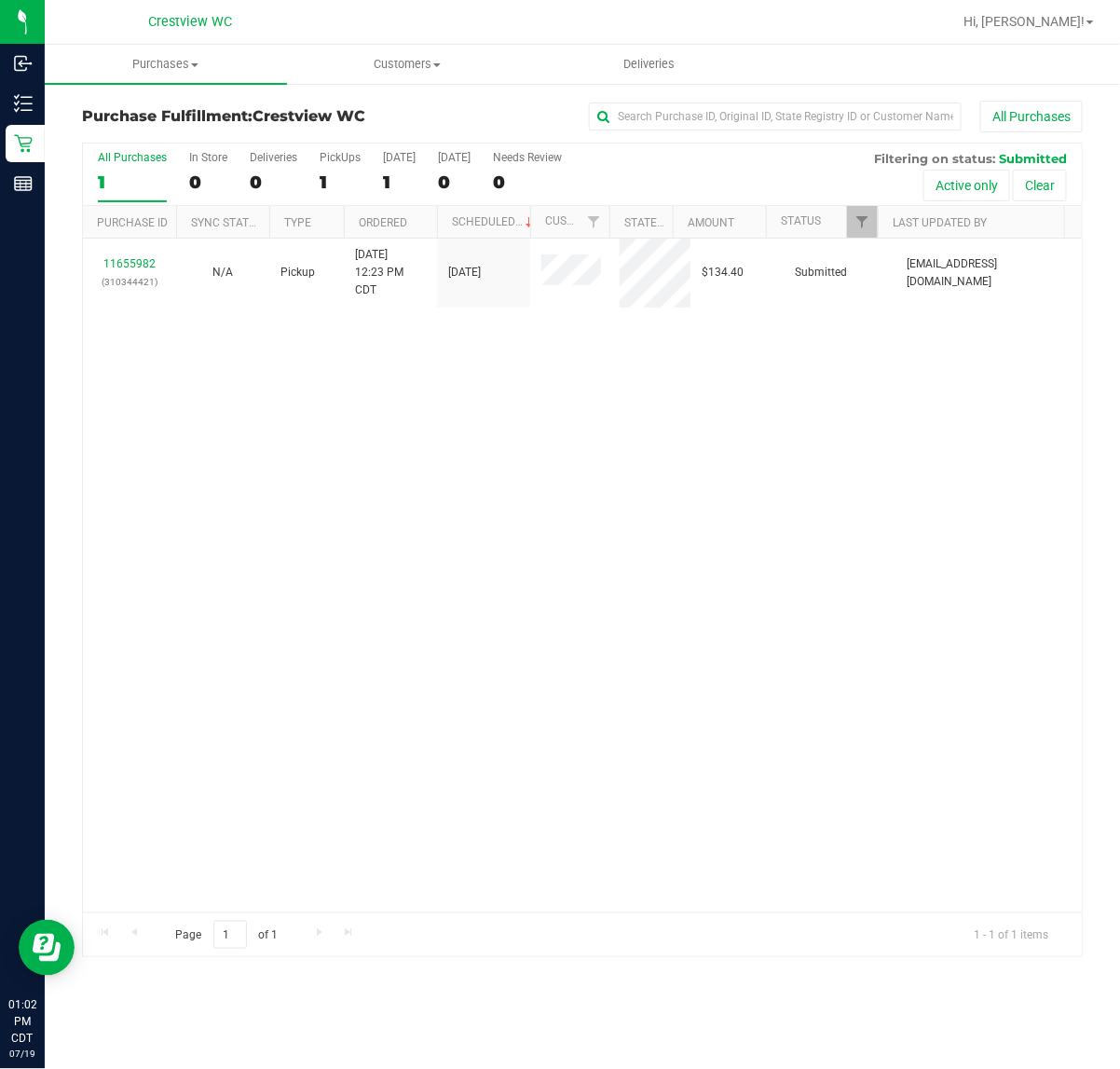 click on "11655982
(310344421)
N/A
Pickup 7/19/2025 12:23 PM CDT 7/19/2025
$134.40
Submitted abe+parallel@iheartjane.com" at bounding box center (582, 575) 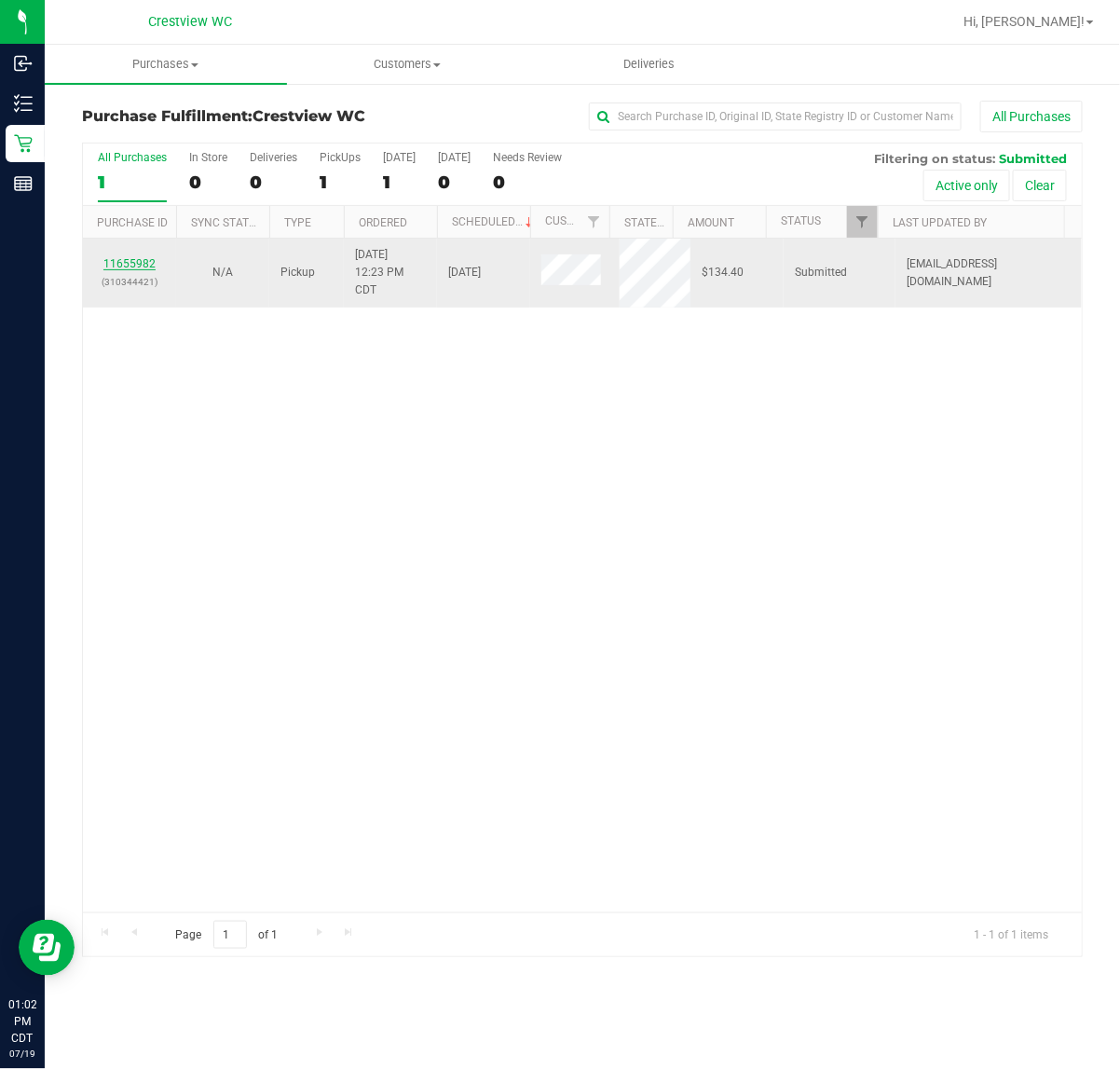 click on "11655982" at bounding box center [130, 264] 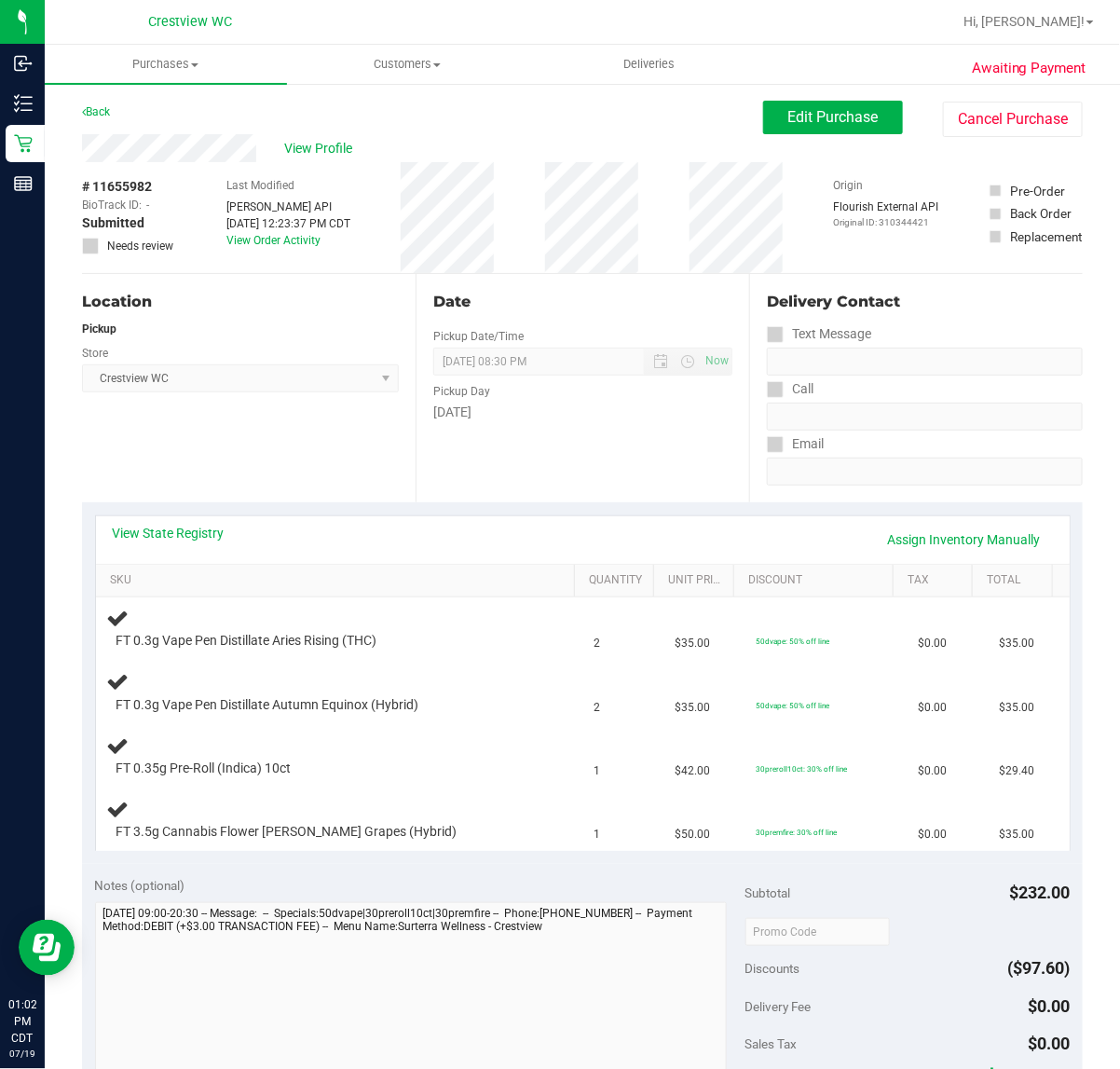 click on "Location
Pickup
Store
Crestview WC Select Store Bonita Springs WC Boynton Beach WC Bradenton WC Brandon WC Brooksville WC Call Center Clermont WC Crestview WC Deerfield Beach WC Delray Beach WC Deltona WC Ft Walton Beach WC Ft. Lauderdale WC Ft. Myers WC Gainesville WC Jax Atlantic WC JAX DC REP Jax WC Key West WC Lakeland WC Largo WC Lehigh Acres DC REP Merritt Island WC Miami 72nd WC Miami Beach WC Miami Dadeland WC Miramar DC REP New Port Richey WC North Palm Beach WC North Port WC Ocala WC Orange Park WC Orlando Colonial WC Orlando DC REP Orlando WC Oviedo WC Palm Bay WC Palm Coast WC Panama City WC Pensacola WC Port Orange WC Port St. Lucie WC Sebring WC South Tampa WC St. Pete WC Summerfield WC Tallahassee DC REP Tallahassee WC Tampa DC Testing Tampa Warehouse Tampa WC TX Austin DC TX Plano Retail WPB DC WPB WC" at bounding box center [249, 388] 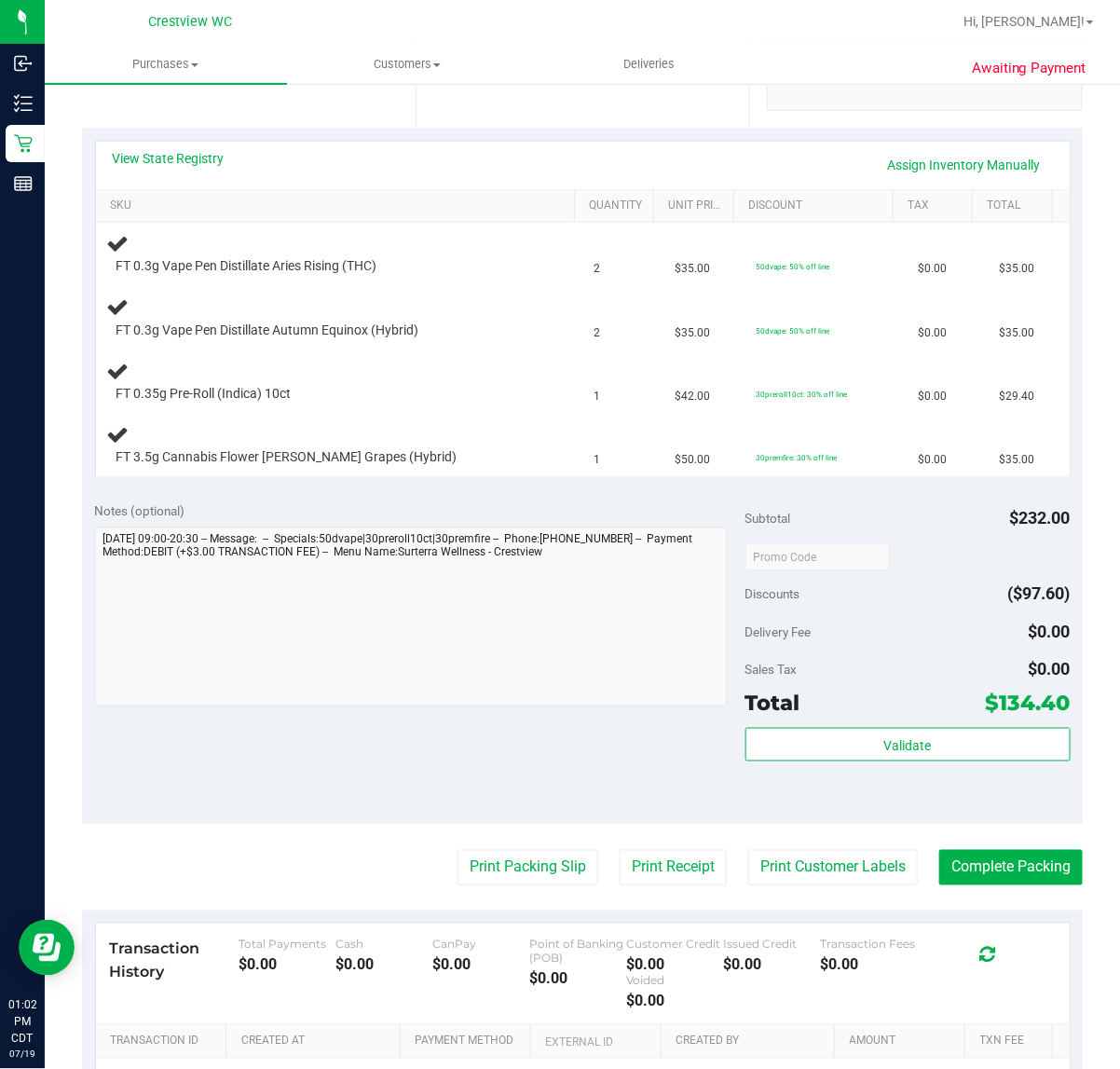 scroll, scrollTop: 116, scrollLeft: 0, axis: vertical 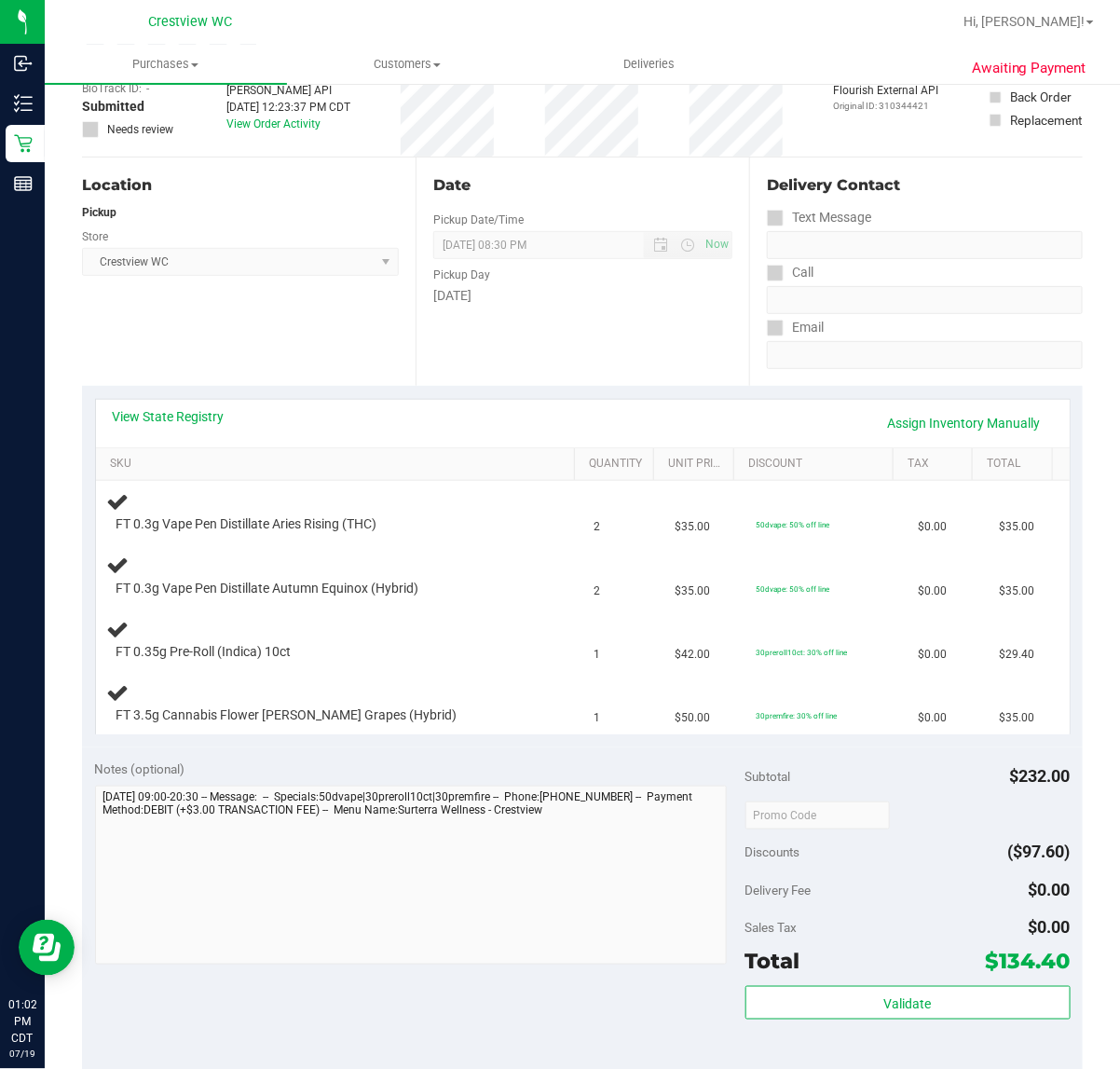 click on "Location
Pickup
Store
Crestview WC Select Store Bonita Springs WC Boynton Beach WC Bradenton WC Brandon WC Brooksville WC Call Center Clermont WC Crestview WC Deerfield Beach WC Delray Beach WC Deltona WC Ft Walton Beach WC Ft. Lauderdale WC Ft. Myers WC Gainesville WC Jax Atlantic WC JAX DC REP Jax WC Key West WC Lakeland WC Largo WC Lehigh Acres DC REP Merritt Island WC Miami 72nd WC Miami Beach WC Miami Dadeland WC Miramar DC REP New Port Richey WC North Palm Beach WC North Port WC Ocala WC Orange Park WC Orlando Colonial WC Orlando DC REP Orlando WC Oviedo WC Palm Bay WC Palm Coast WC Panama City WC Pensacola WC Port Orange WC Port St. Lucie WC Sebring WC South Tampa WC St. Pete WC Summerfield WC Tallahassee DC REP Tallahassee WC Tampa DC Testing Tampa Warehouse Tampa WC TX Austin DC TX Plano Retail WPB DC WPB WC" at bounding box center (249, 271) 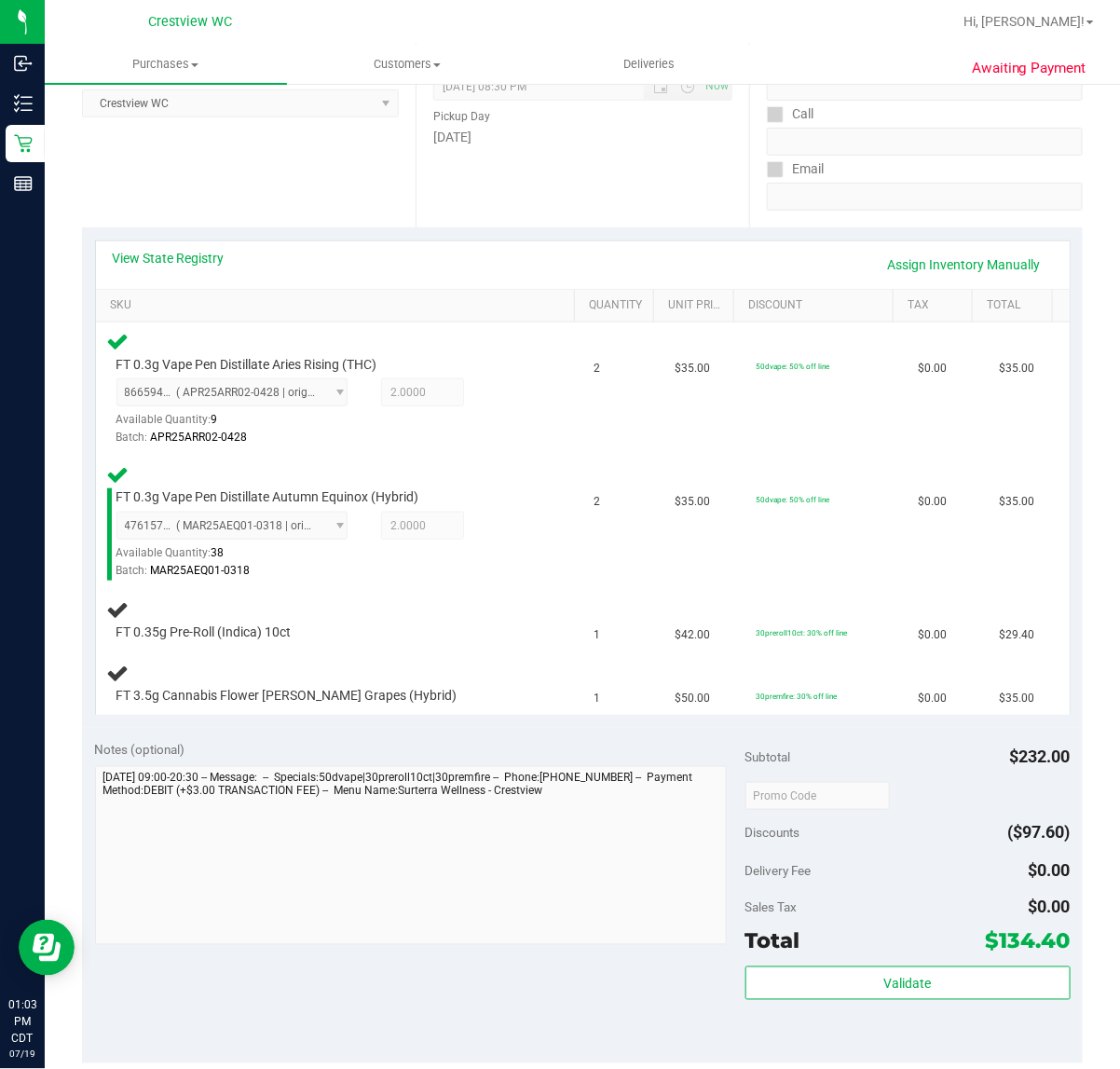 scroll, scrollTop: 286, scrollLeft: 0, axis: vertical 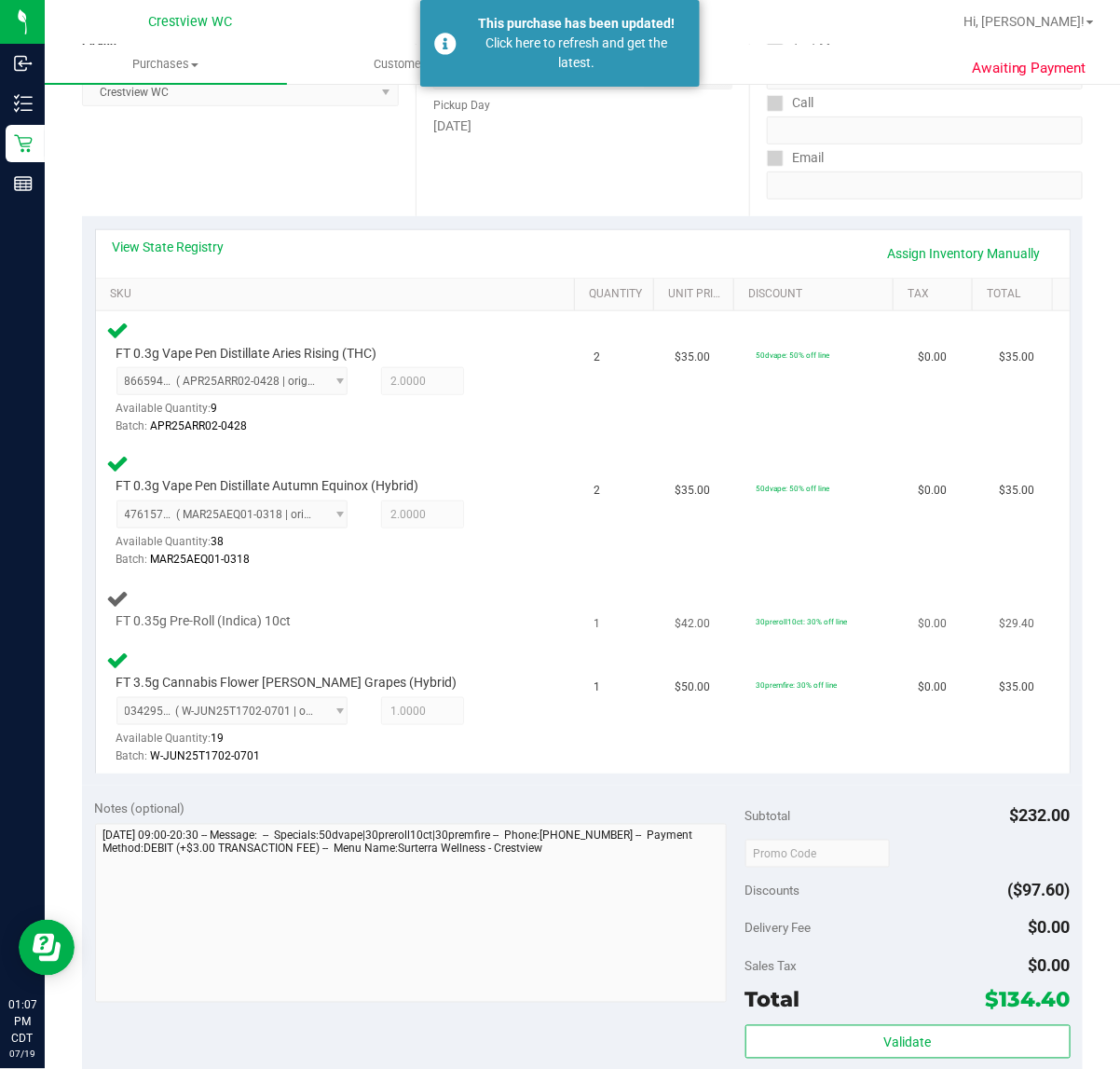 click on "FT 0.35g Pre-Roll (Indica) 10ct" at bounding box center [339, 609] 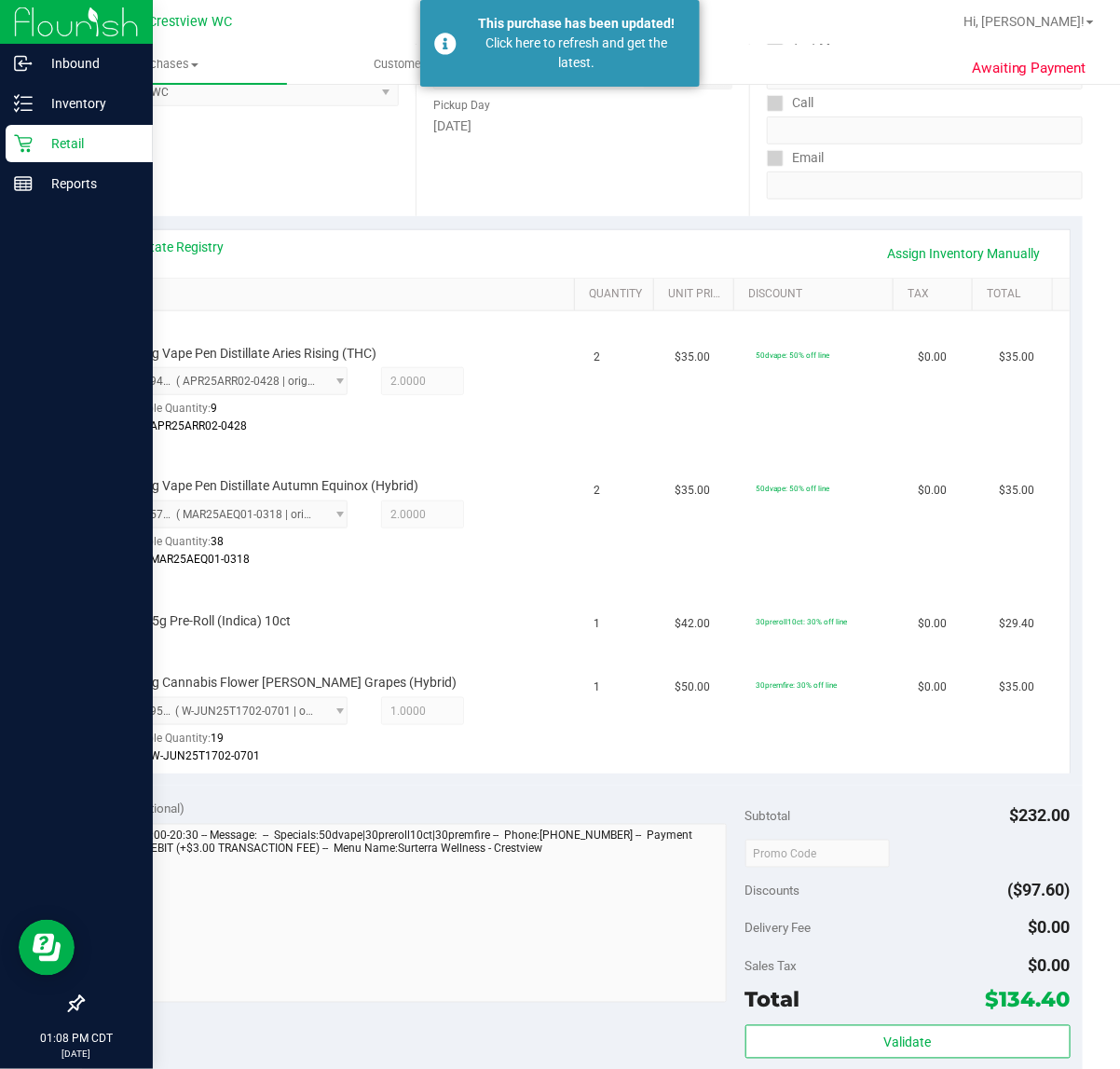 click on "Retail" at bounding box center [89, 144] 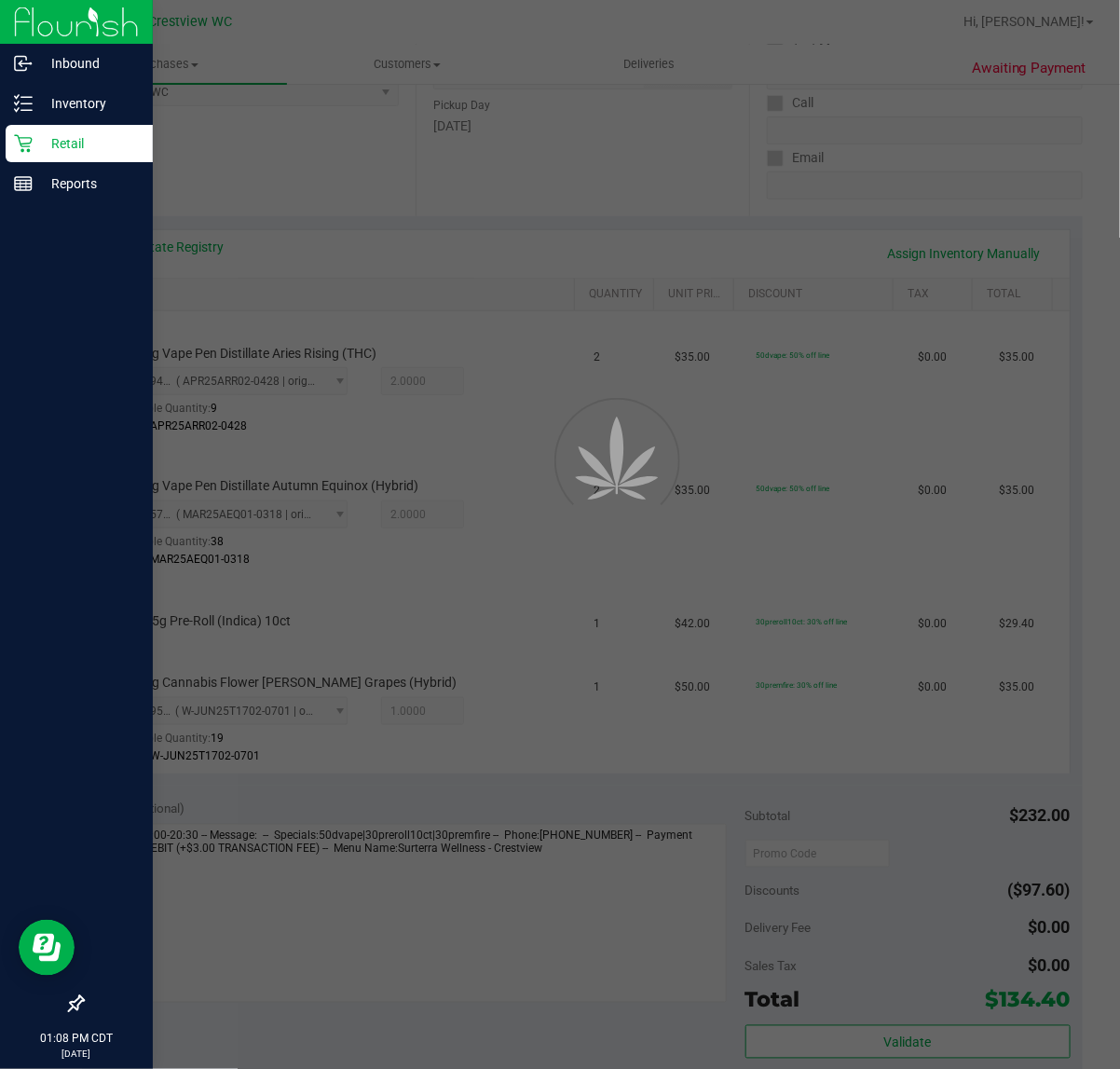 scroll, scrollTop: 0, scrollLeft: 0, axis: both 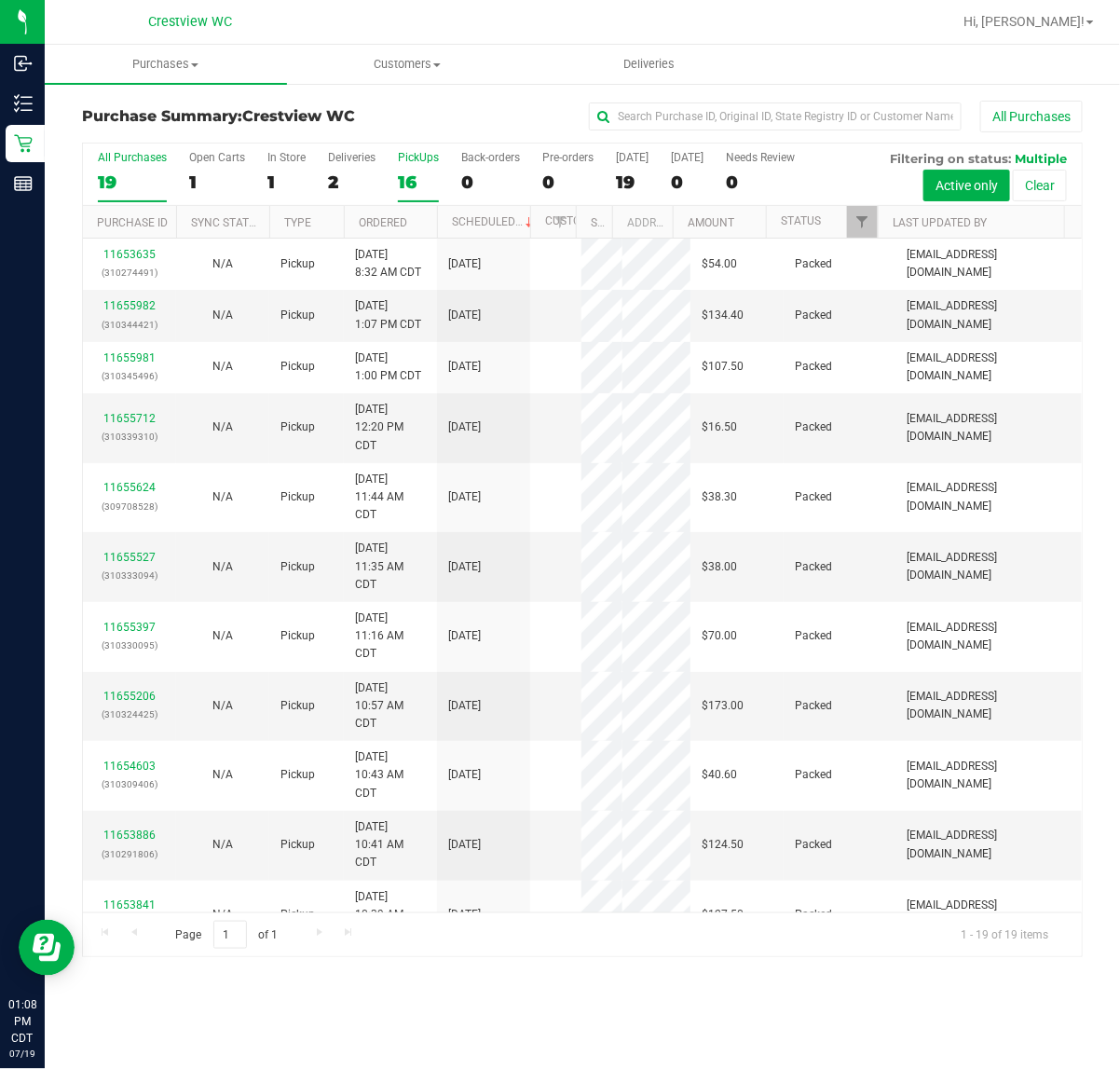 click on "PickUps" at bounding box center (418, 158) 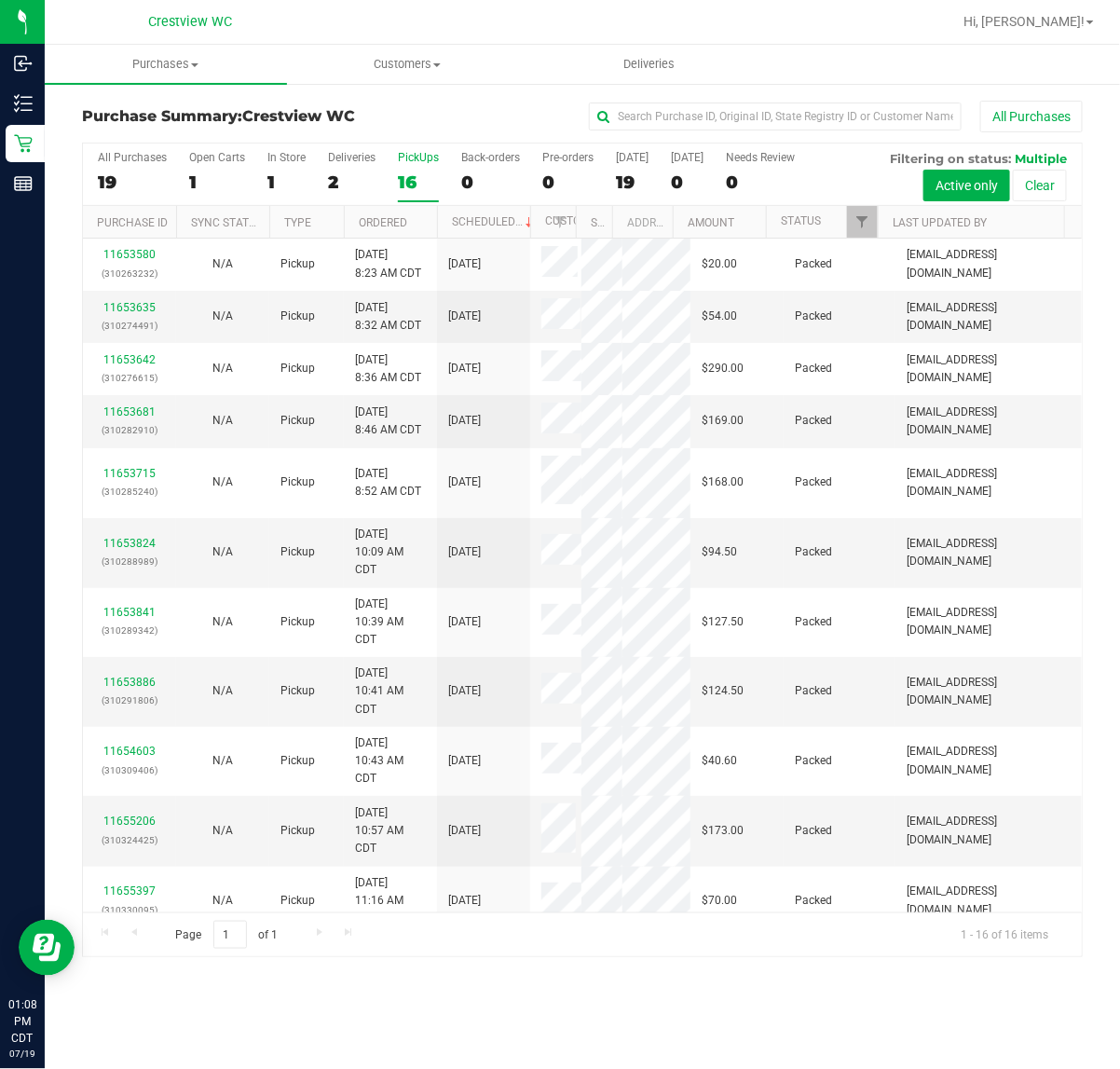 click on "PickUps" at bounding box center (418, 158) 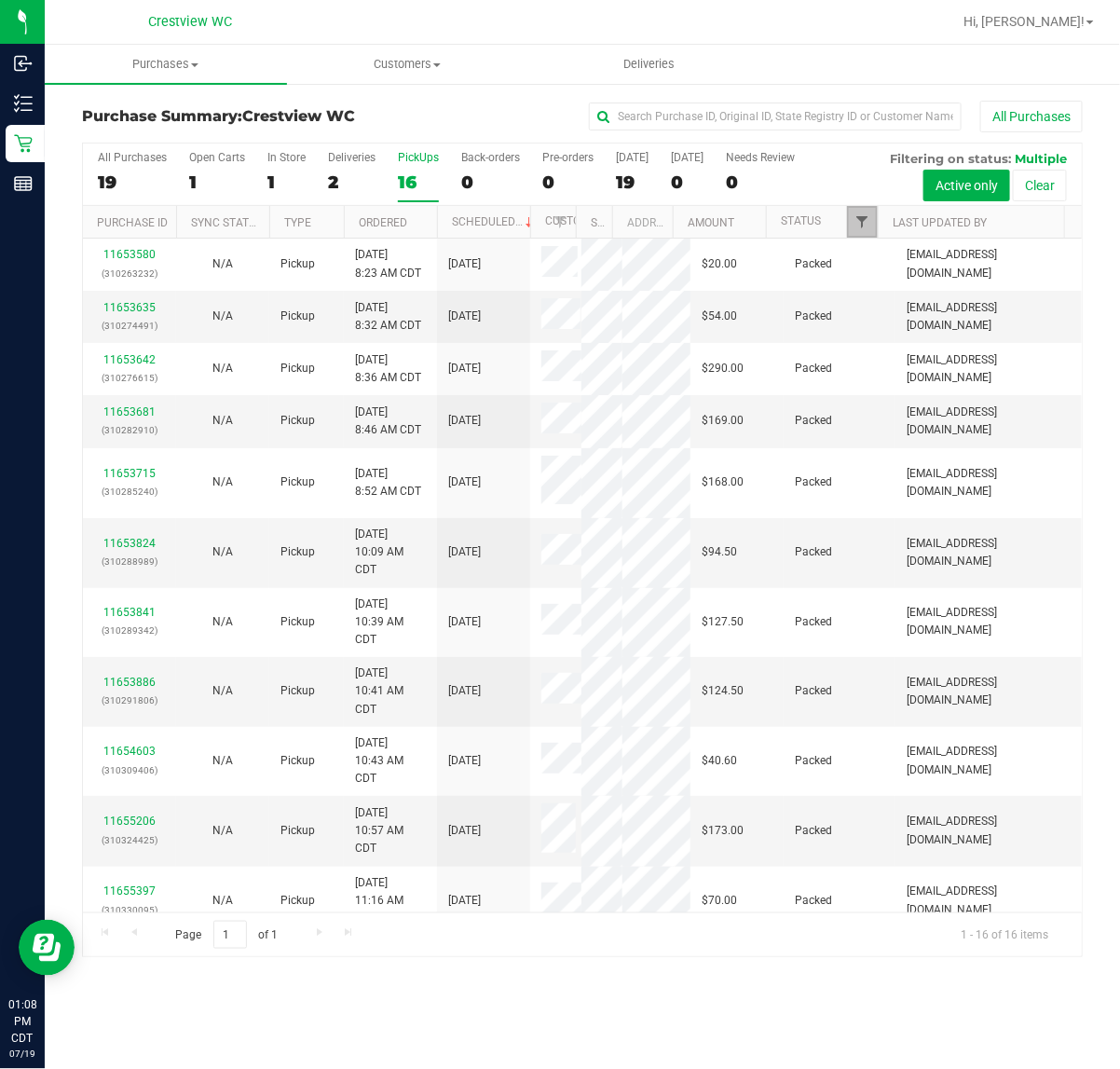 click at bounding box center [862, 222] 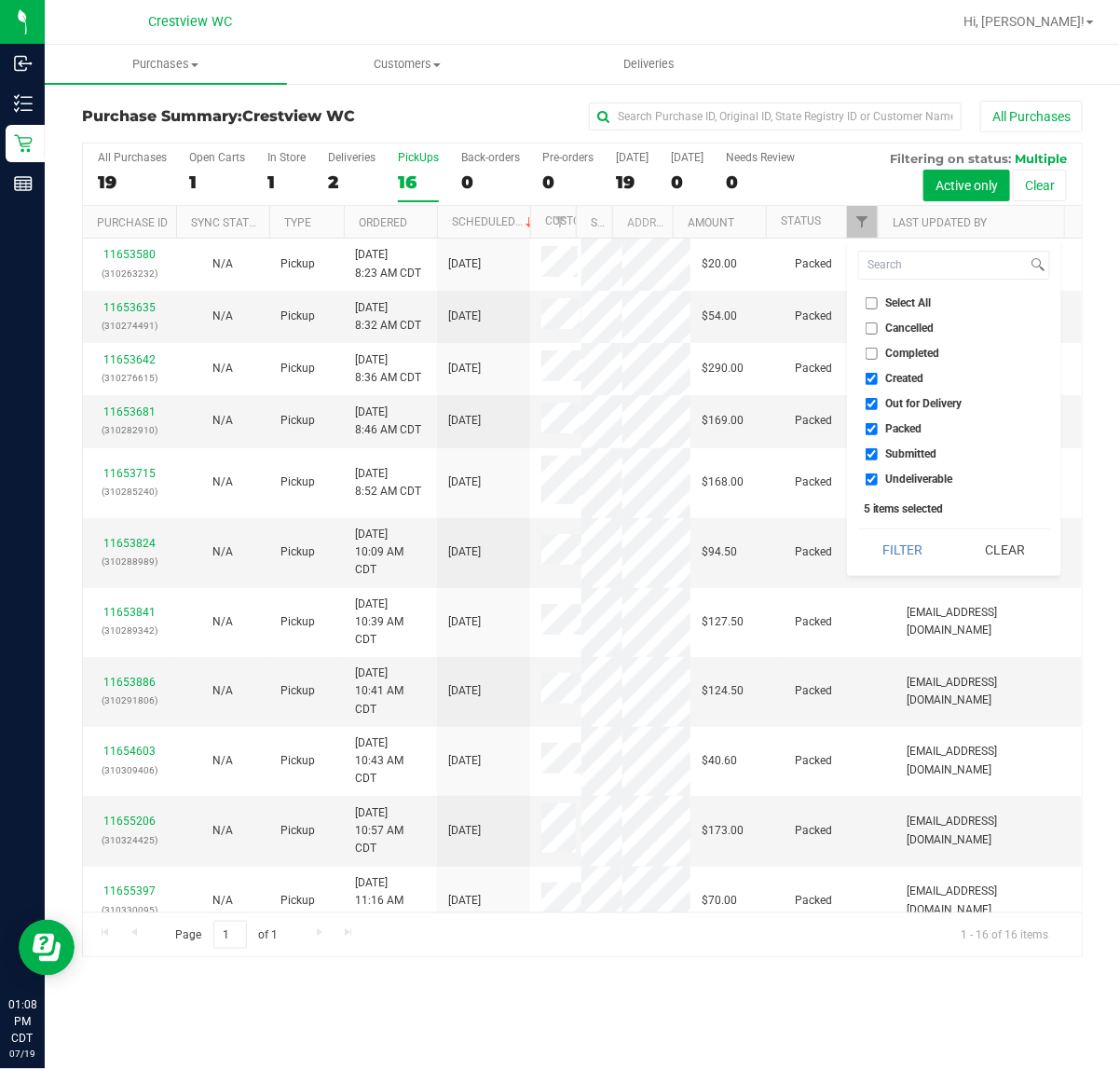 click on "Select All" at bounding box center [871, 303] 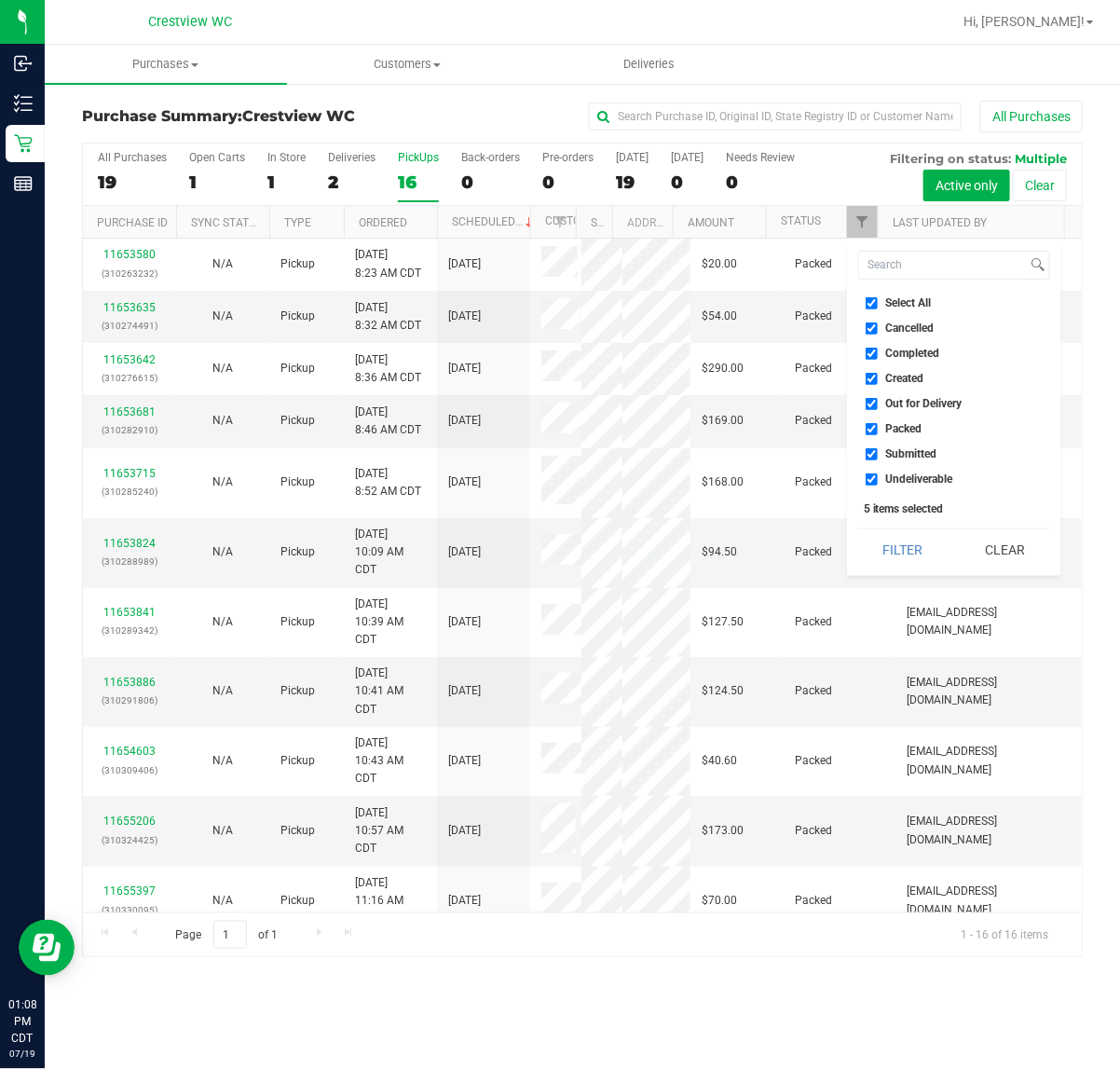 checkbox on "true" 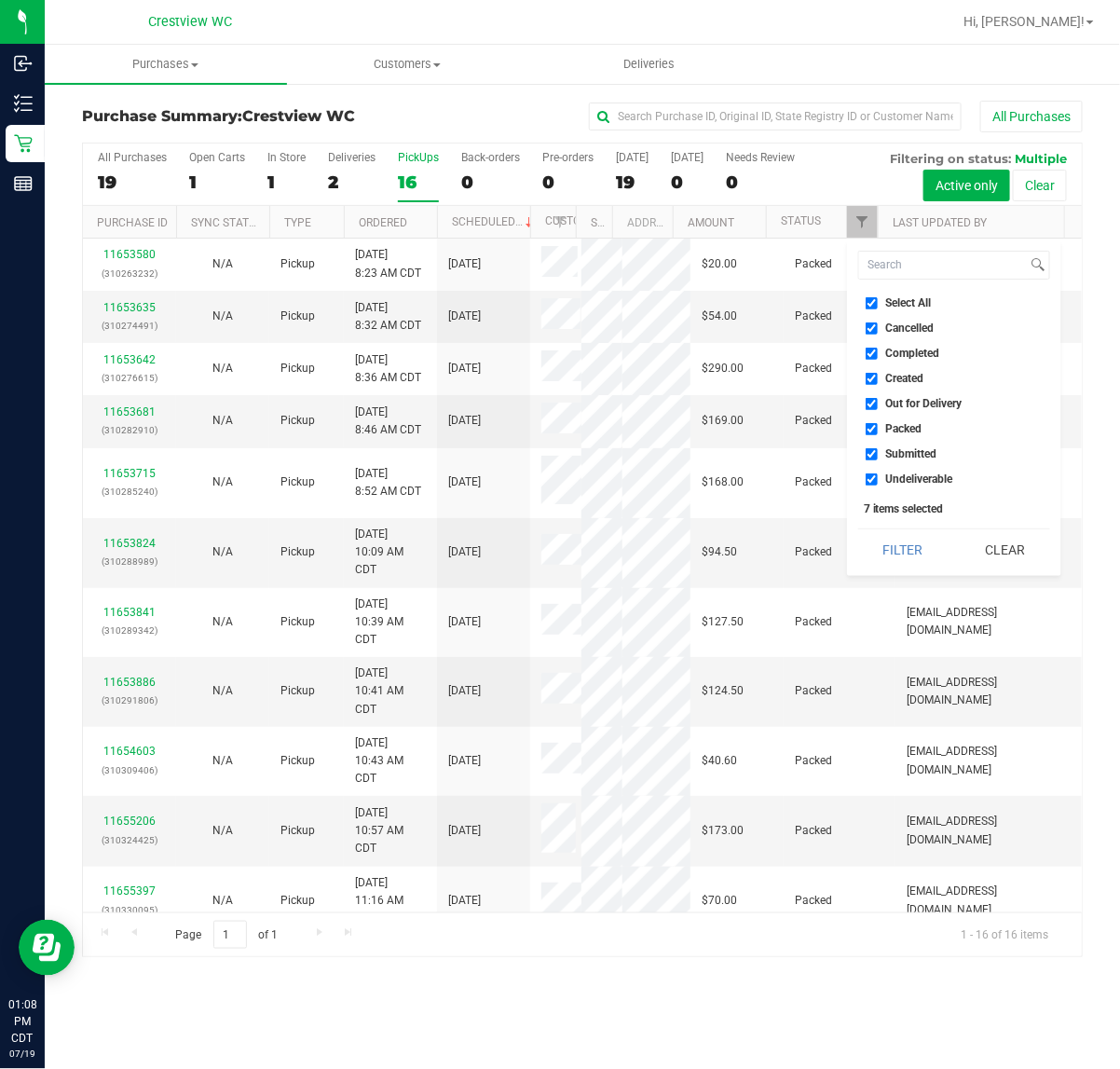 click on "Select All" at bounding box center [871, 303] 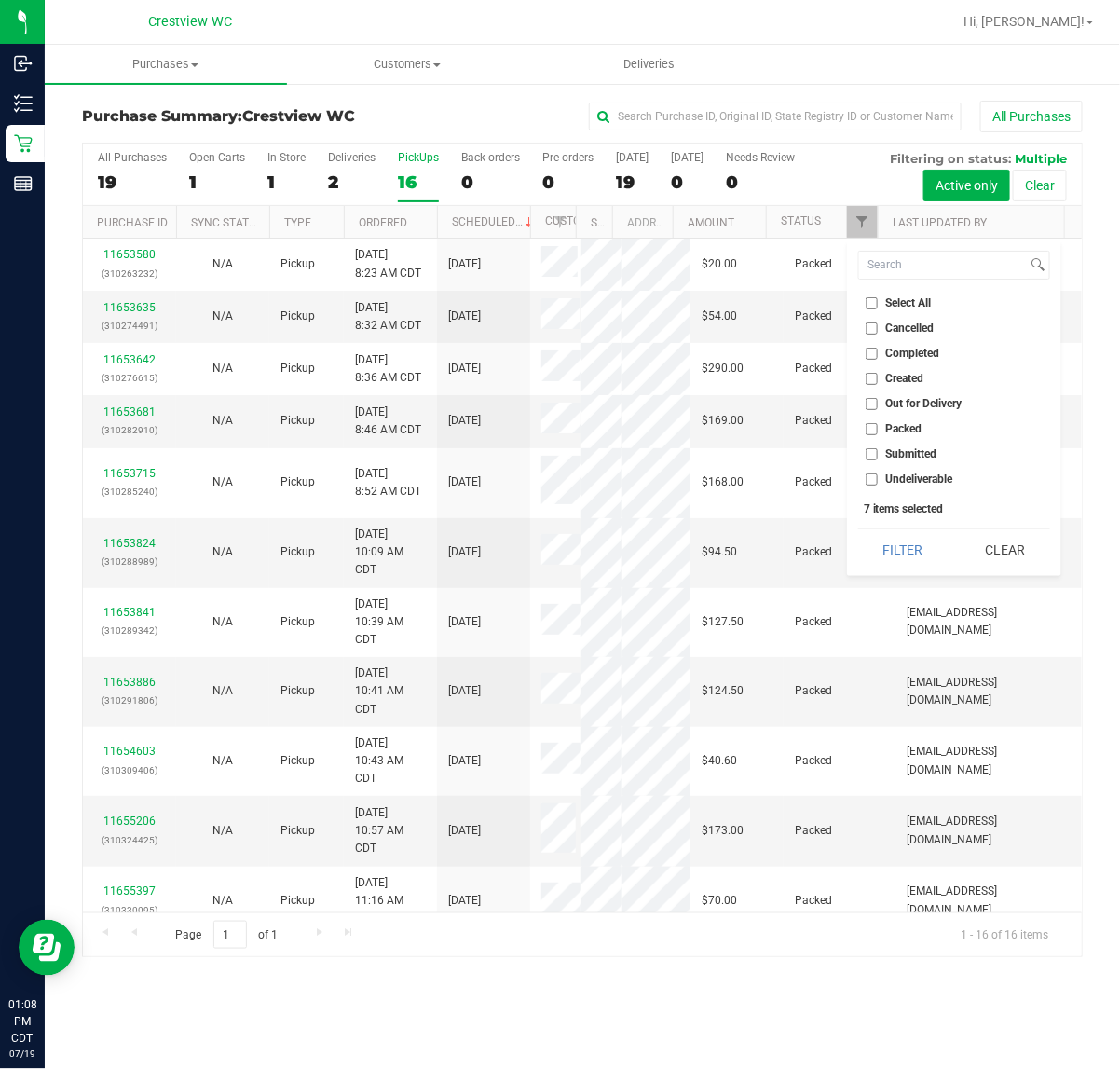 checkbox on "false" 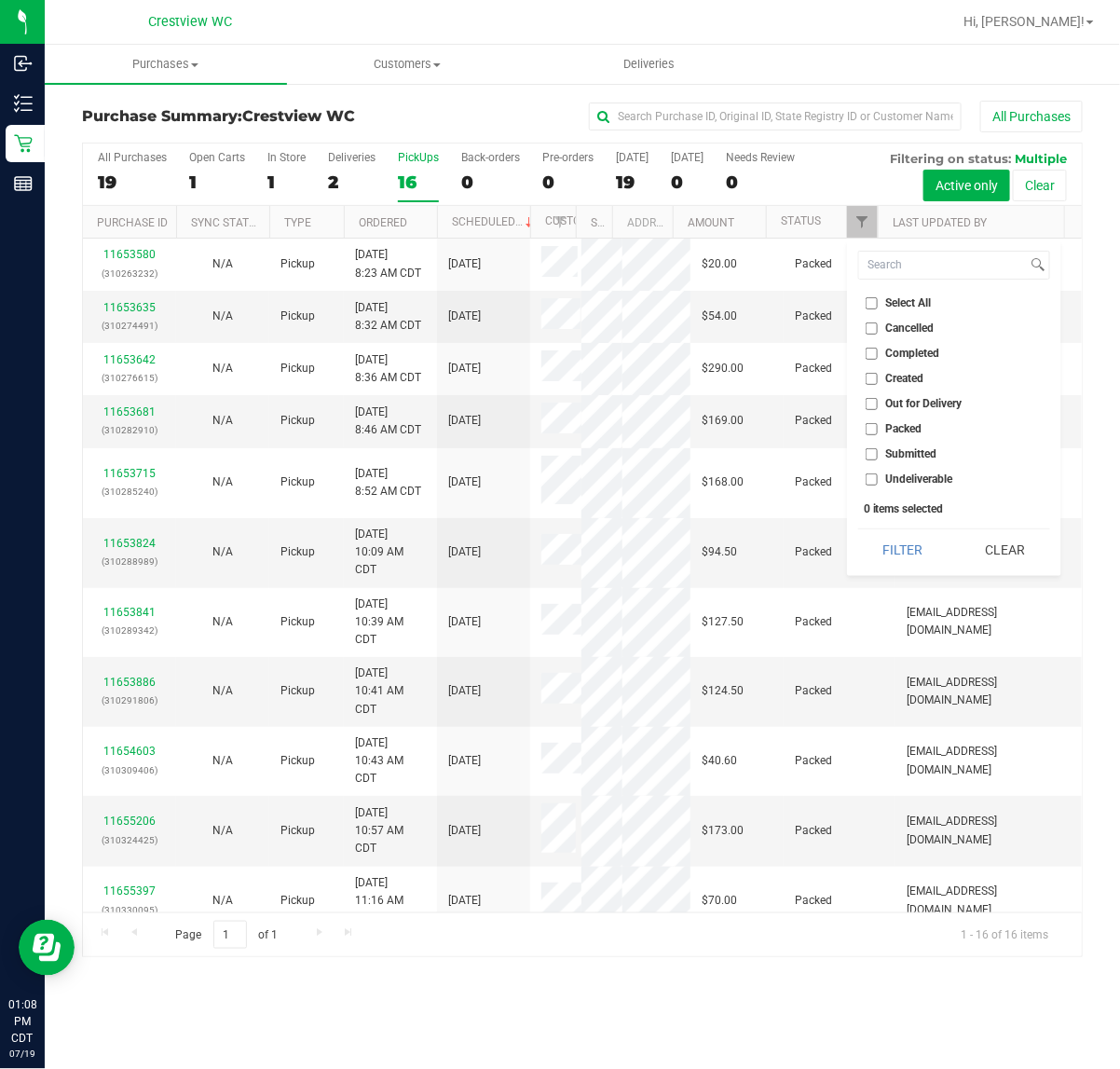 click on "Submitted" at bounding box center [871, 454] 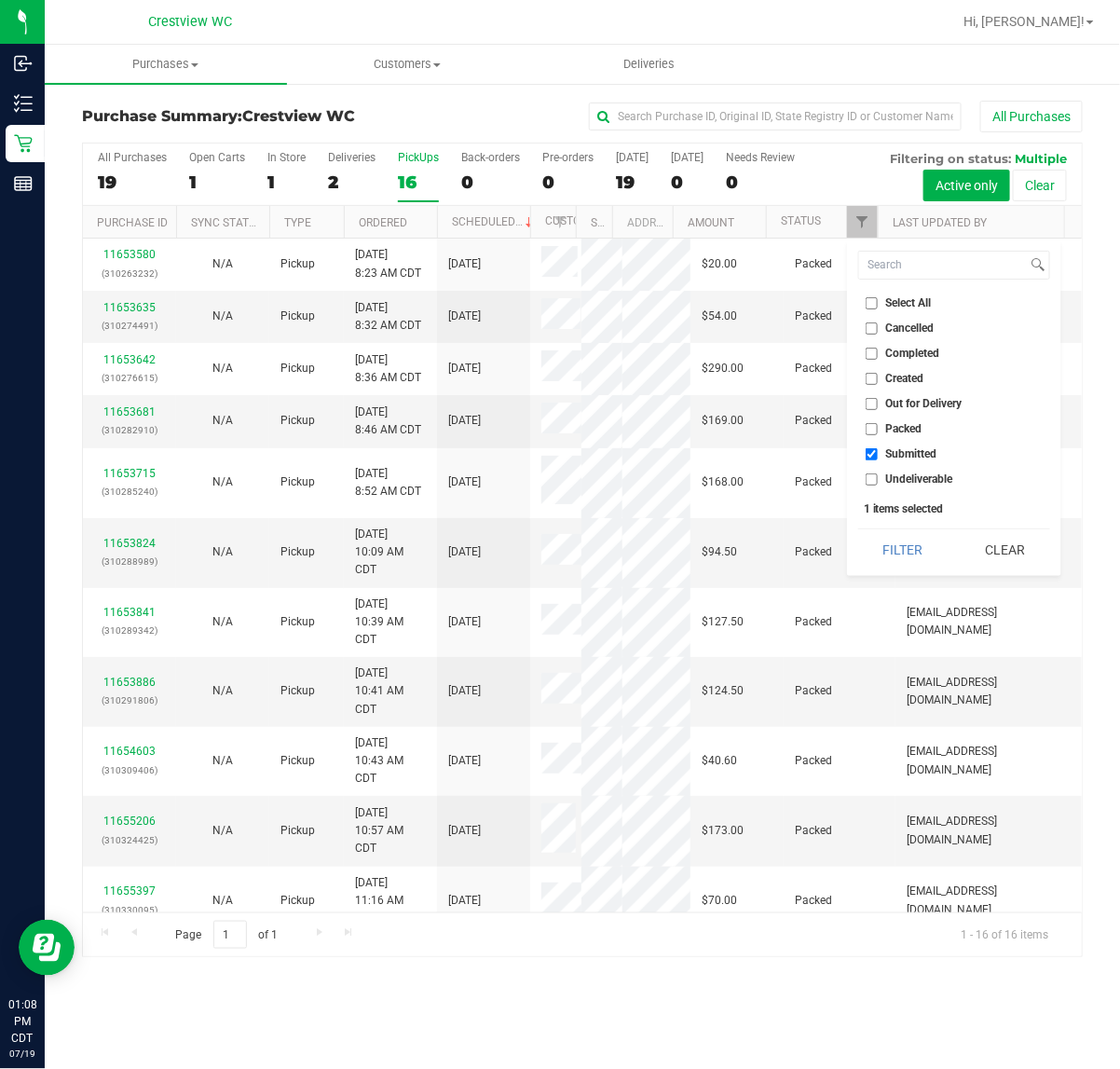 click on "Filter" at bounding box center [903, 550] 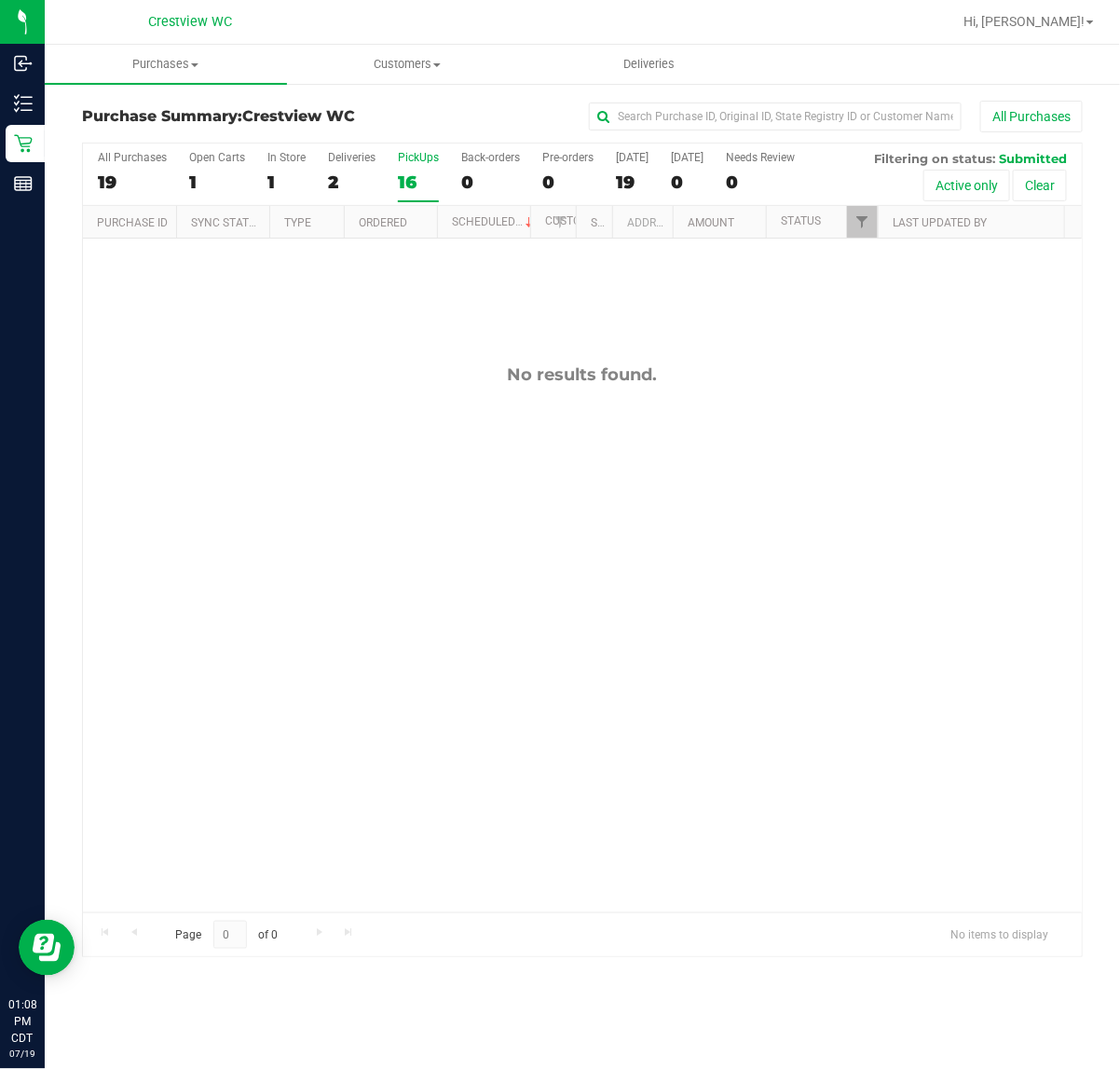 click on "No results found." at bounding box center [582, 638] 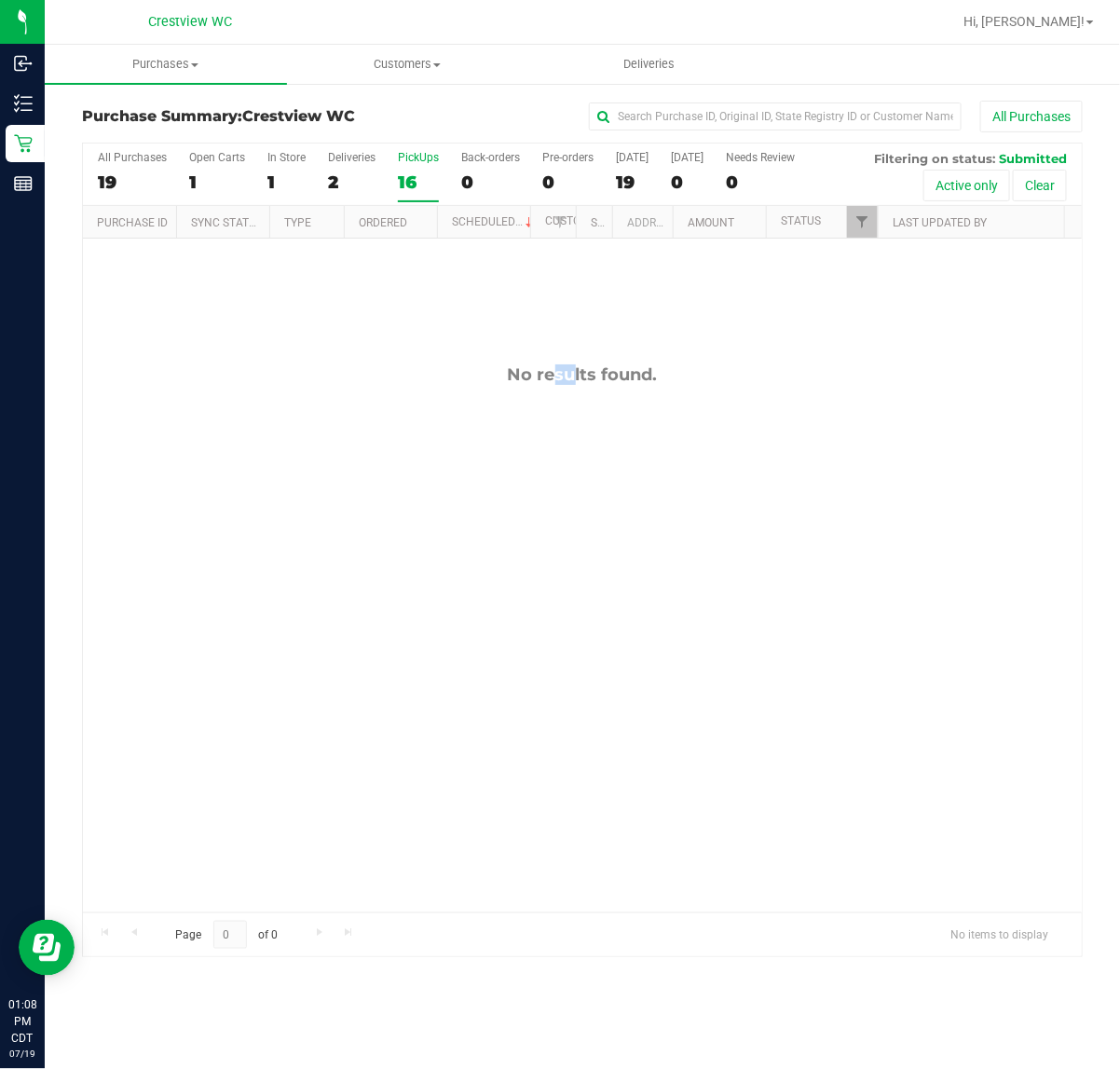 click on "No results found." at bounding box center [582, 638] 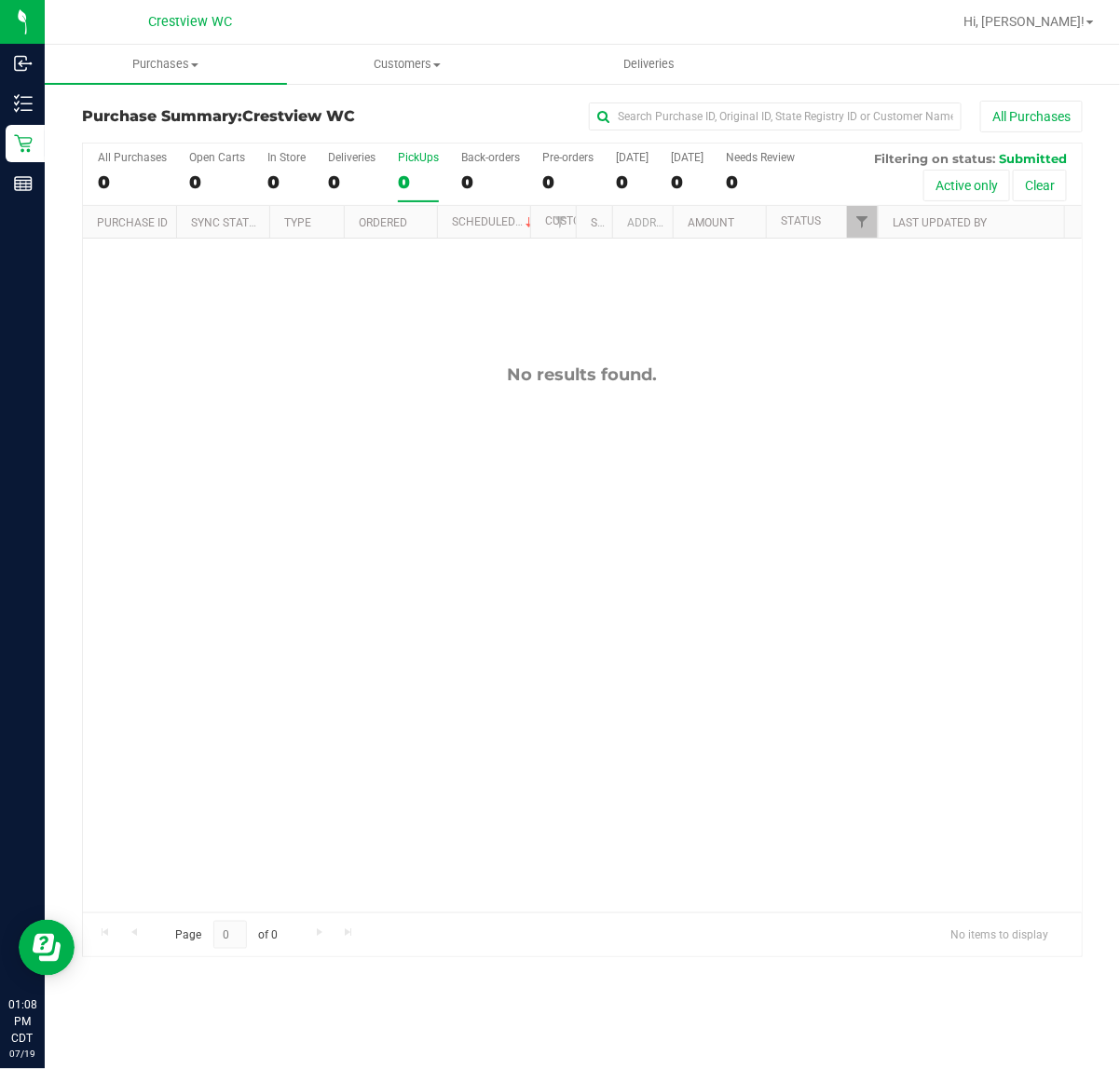 click on "PickUps" at bounding box center (418, 158) 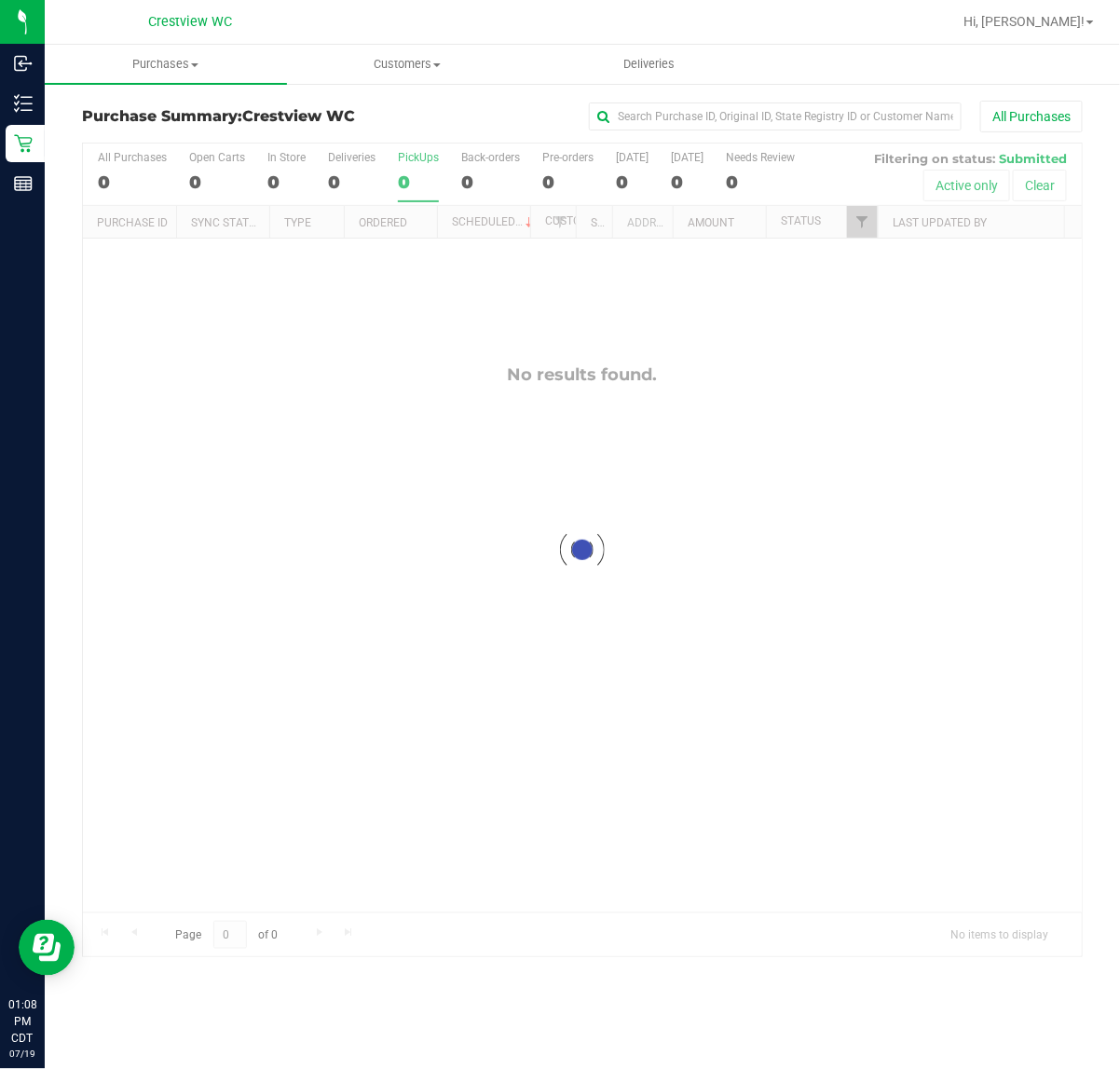 checkbox on "true" 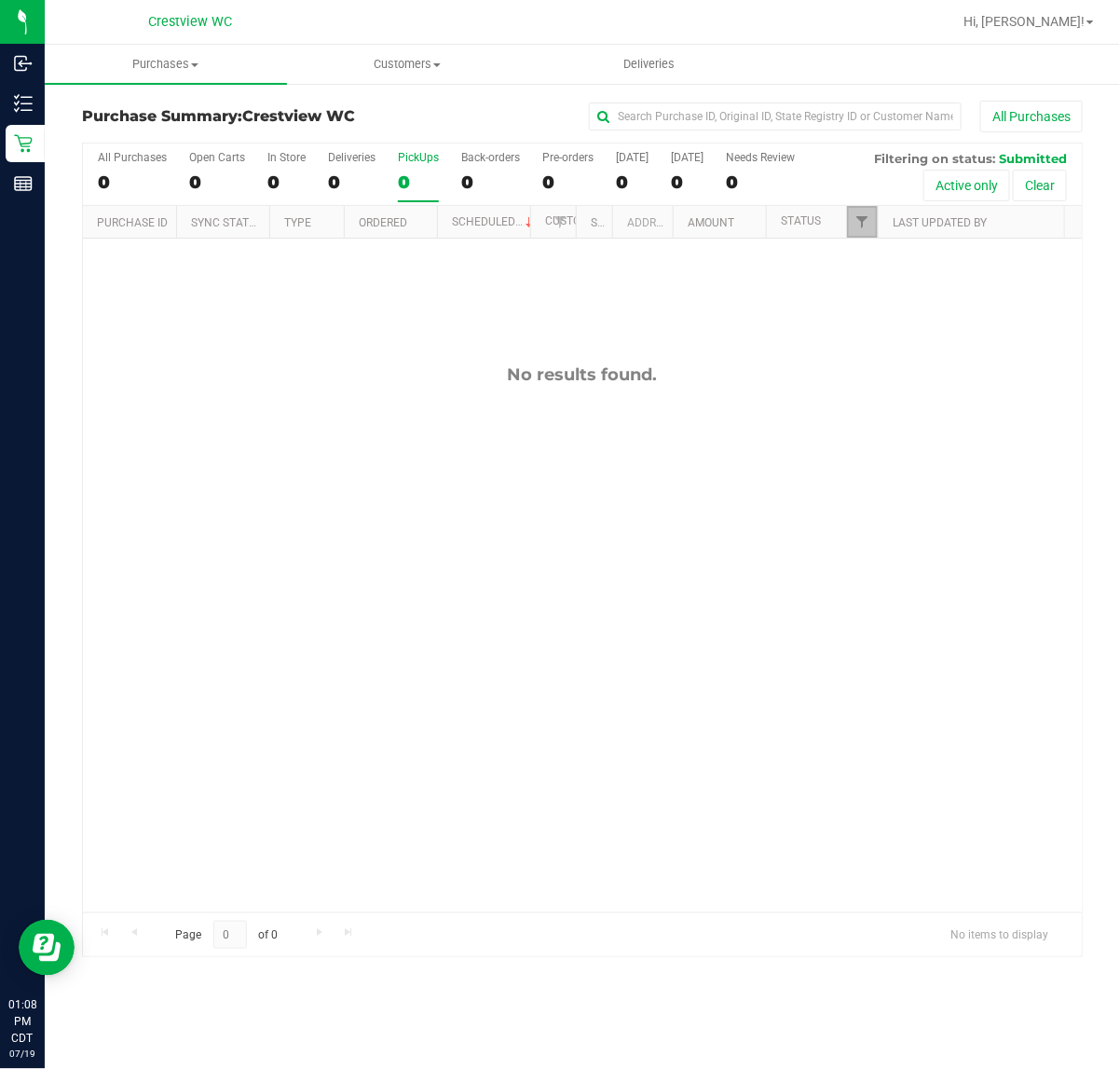 click at bounding box center [862, 222] 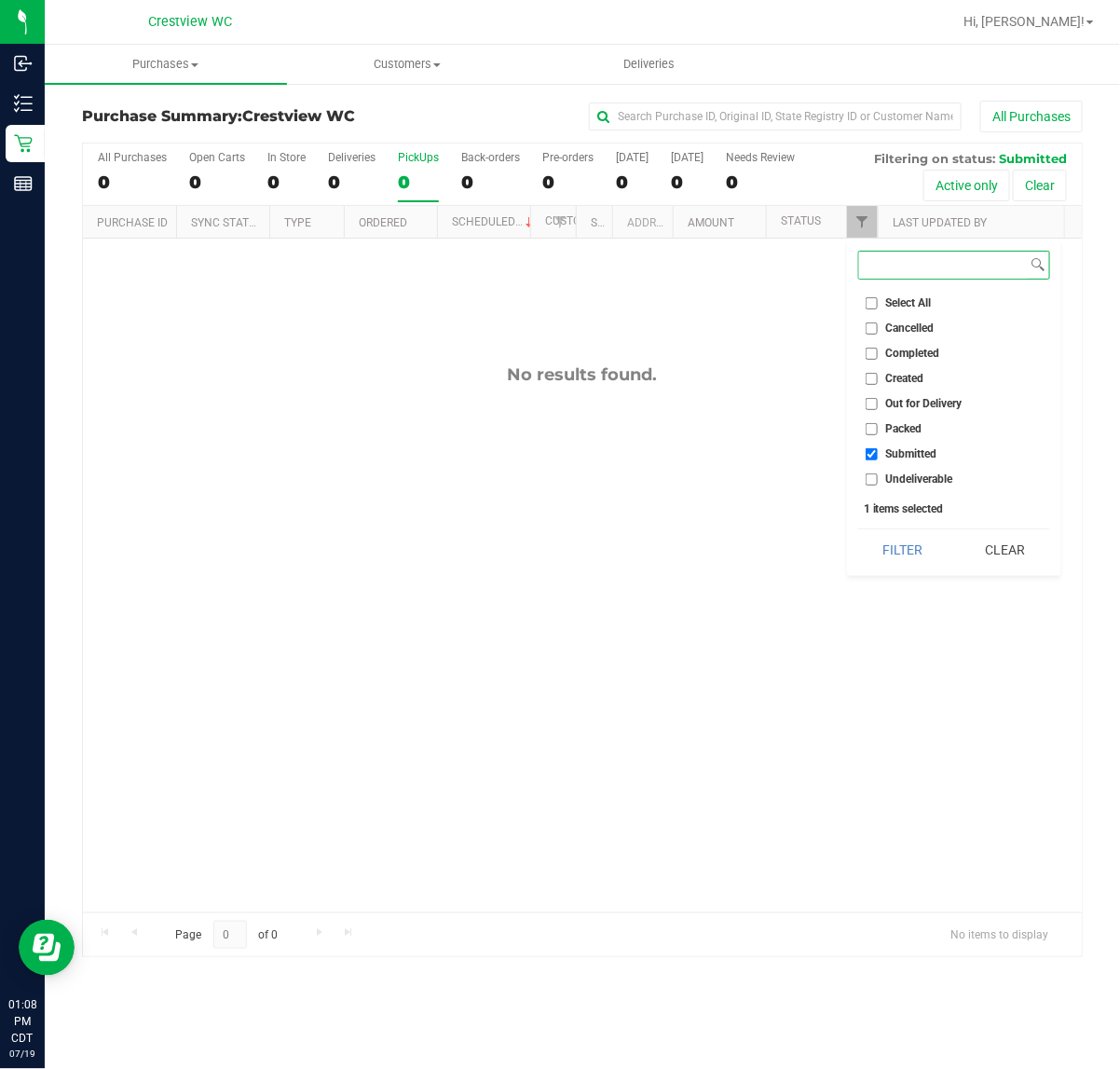 click on "Filter" at bounding box center (903, 550) 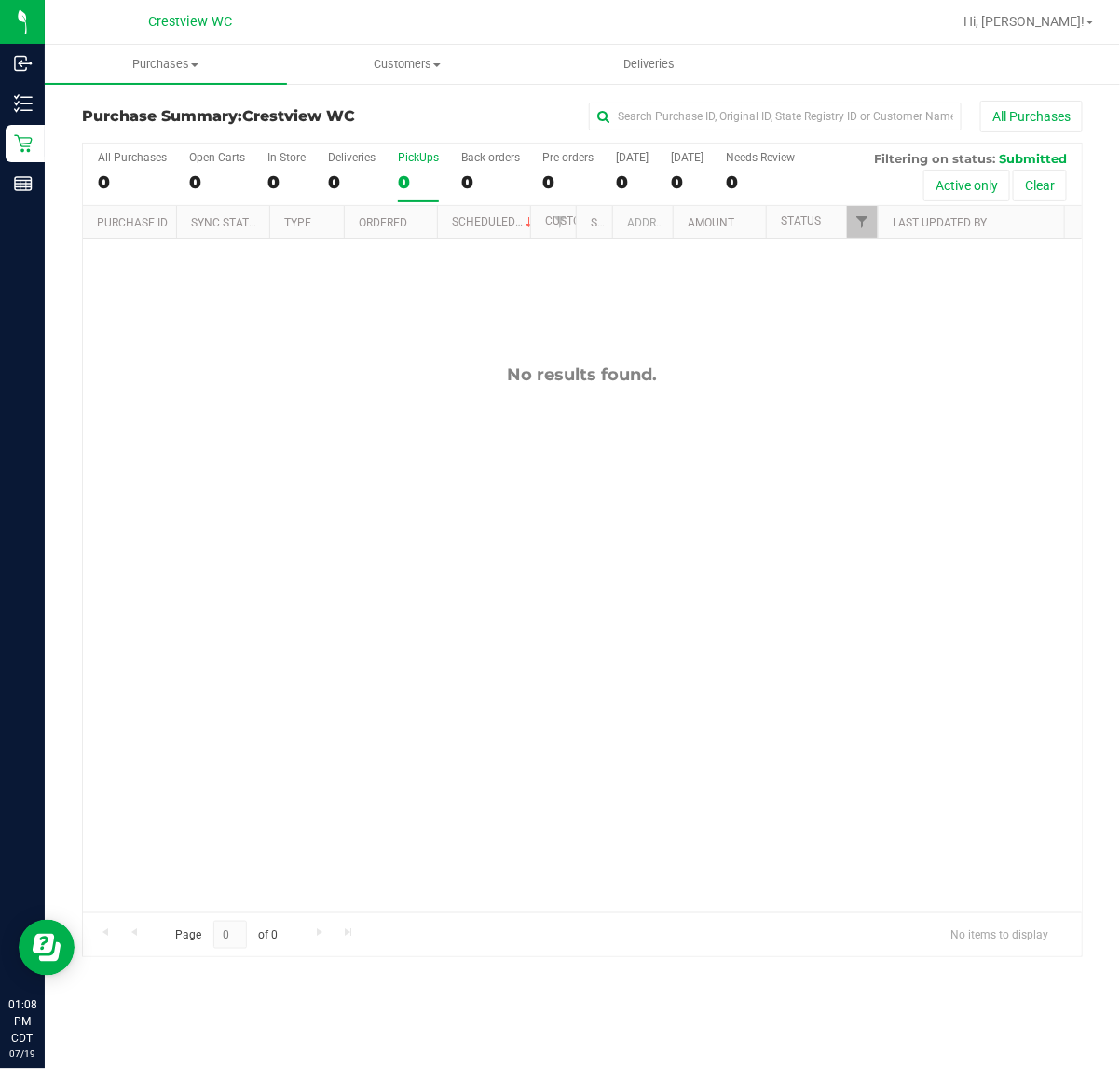 click on "No results found." at bounding box center [582, 638] 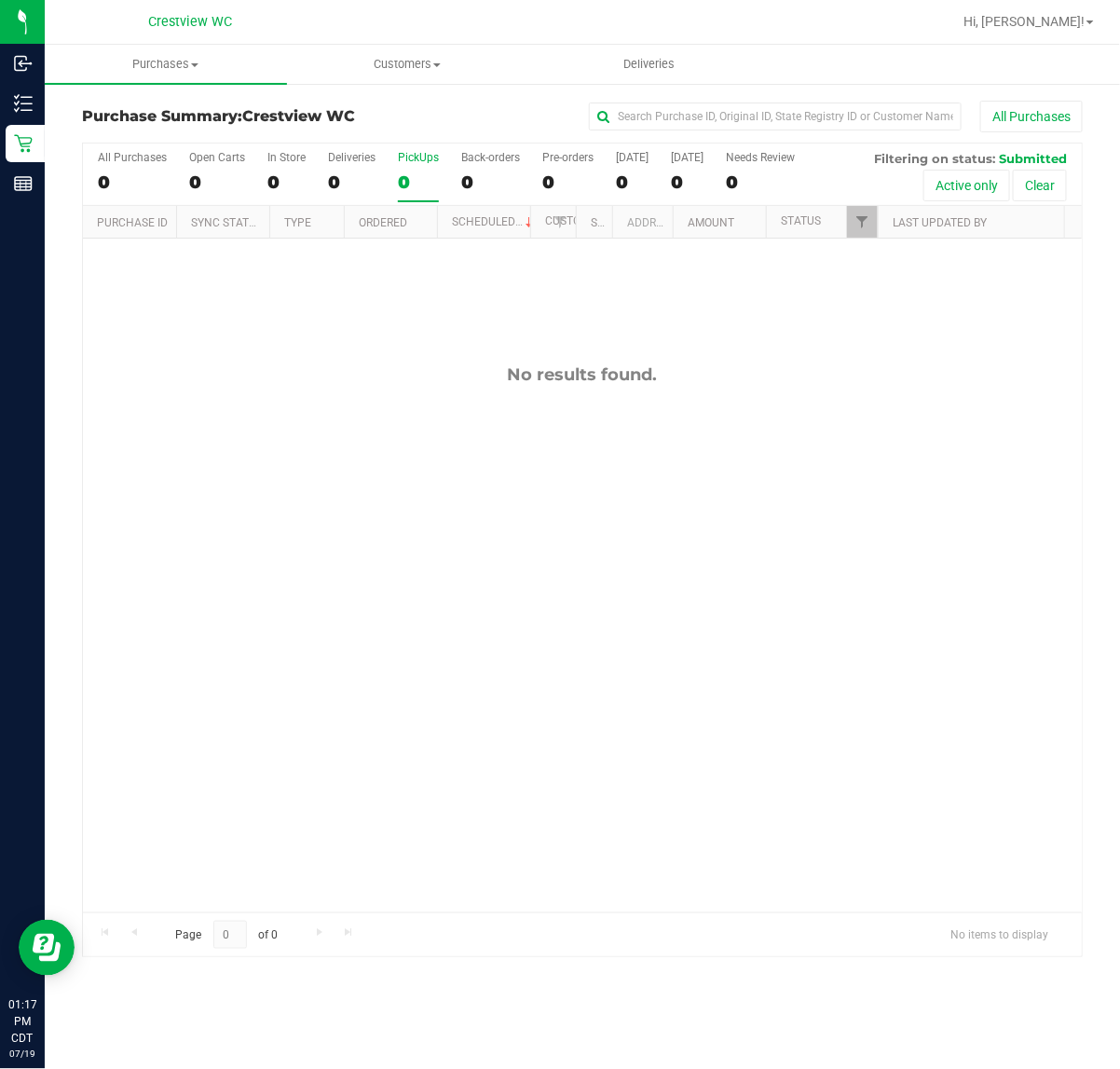 click on "No results found." at bounding box center [582, 638] 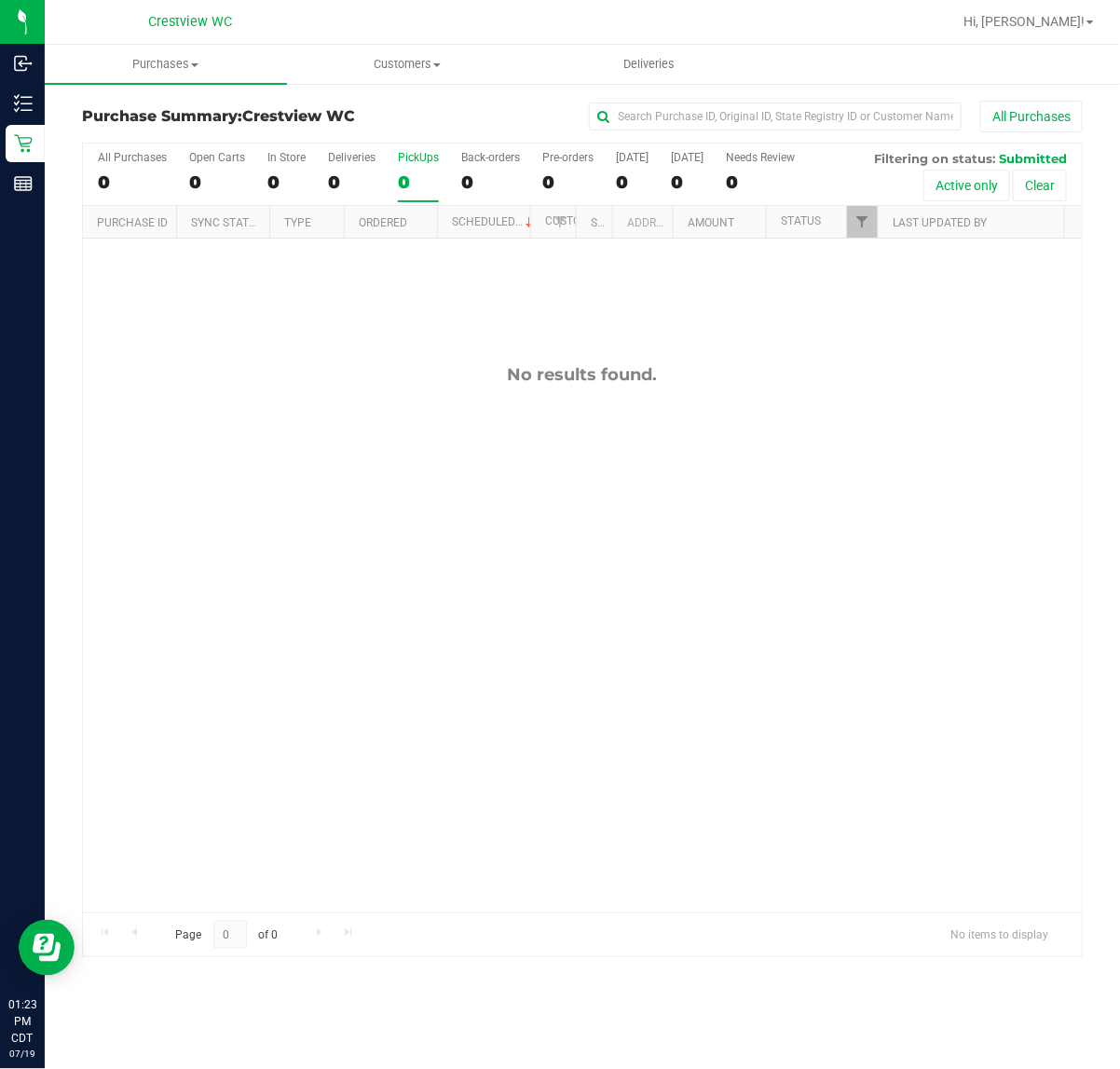 click on "No results found." at bounding box center [582, 638] 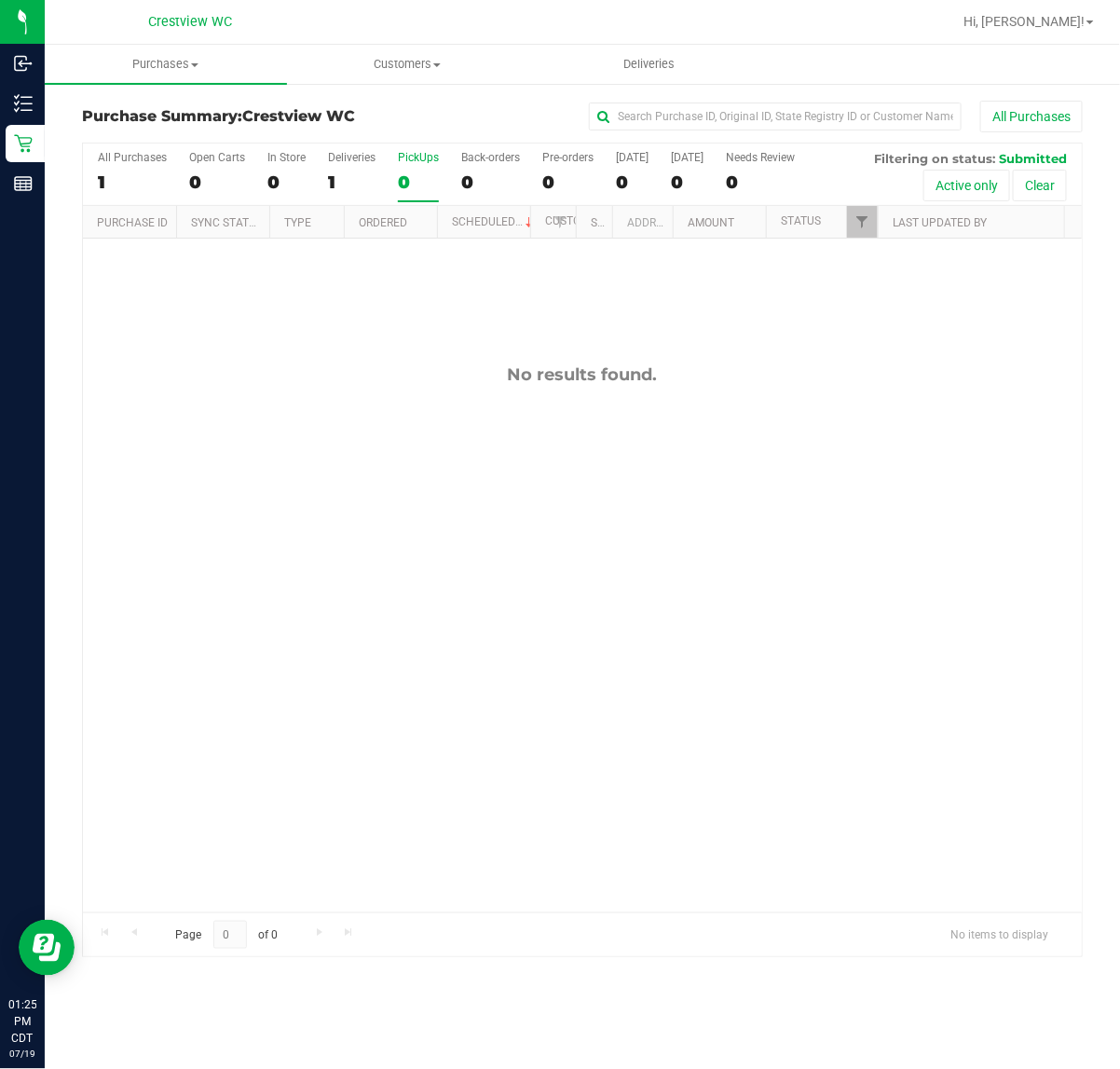 click on "No results found." at bounding box center [582, 638] 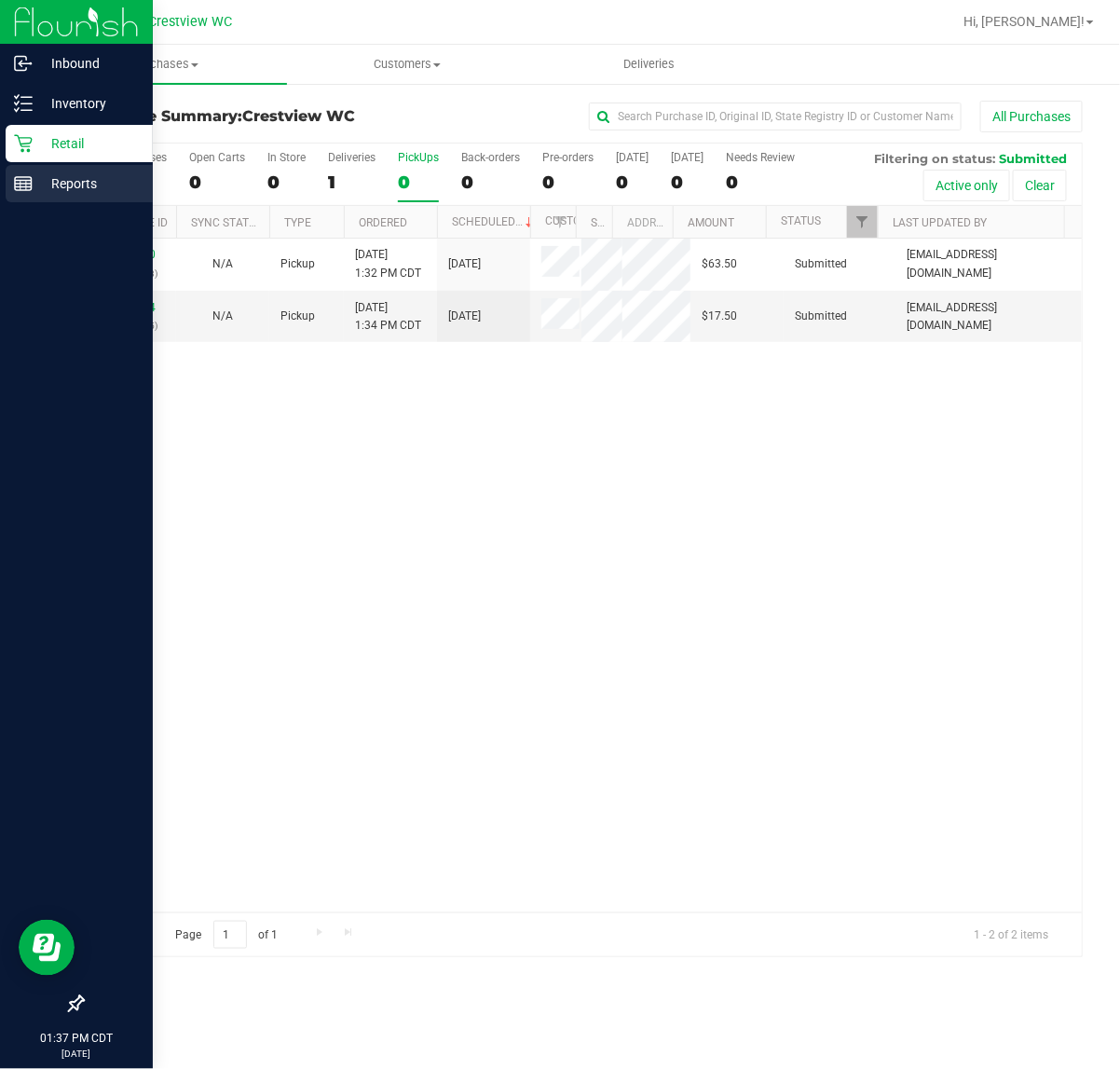 click on "11656550
(310362643)
N/A
Pickup 7/19/2025 1:32 PM CDT 7/19/2025
$63.50
Submitted abe+parallel@iheartjane.com
11656564
(310363155)
N/A
Pickup 7/19/2025 1:34 PM CDT 7/19/2025
$17.50
Submitted abe+parallel@iheartjane.com" at bounding box center [582, 575] 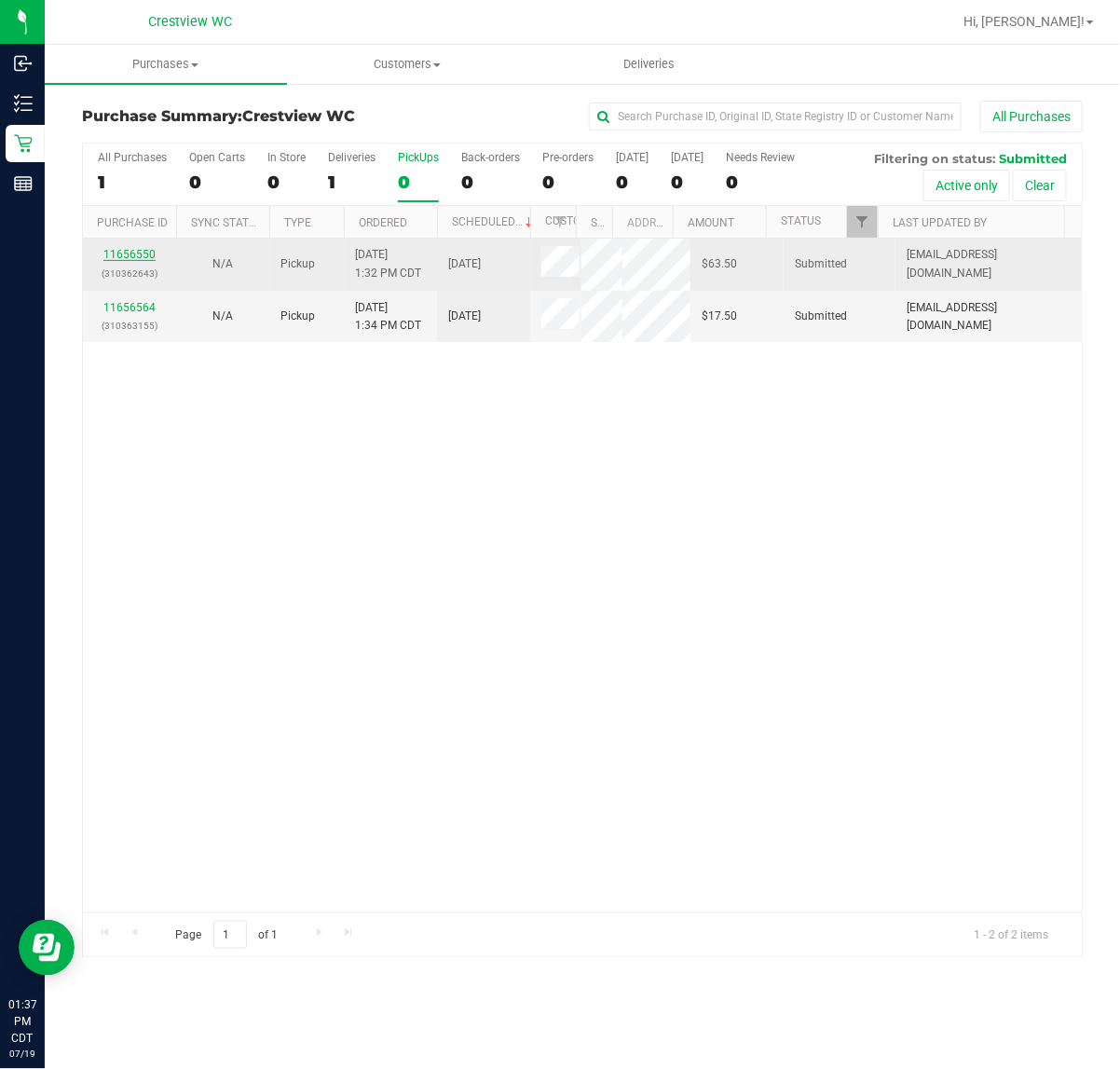 click on "11656550" at bounding box center [130, 254] 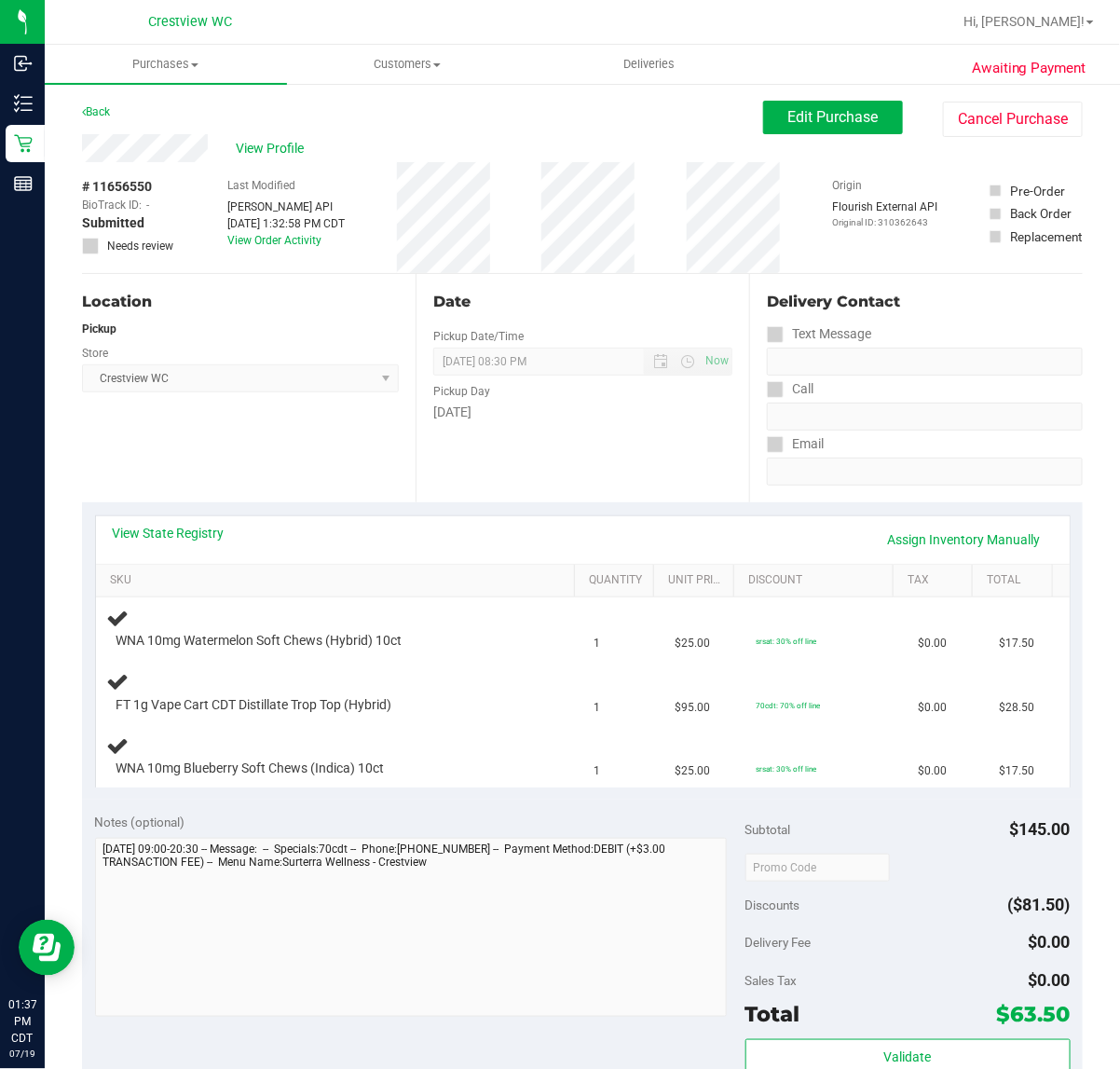click on "Location
Pickup
Store
Crestview WC Select Store Bonita Springs WC Boynton Beach WC Bradenton WC Brandon WC Brooksville WC Call Center Clermont WC Crestview WC Deerfield Beach WC Delray Beach WC Deltona WC Ft Walton Beach WC Ft. Lauderdale WC Ft. Myers WC Gainesville WC Jax Atlantic WC JAX DC REP Jax WC Key West WC Lakeland WC Largo WC Lehigh Acres DC REP Merritt Island WC Miami 72nd WC Miami Beach WC Miami Dadeland WC Miramar DC REP New Port Richey WC North Palm Beach WC North Port WC Ocala WC Orange Park WC Orlando Colonial WC Orlando DC REP Orlando WC Oviedo WC Palm Bay WC Palm Coast WC Panama City WC Pensacola WC Port Orange WC Port St. Lucie WC Sebring WC South Tampa WC St. Pete WC Summerfield WC Tallahassee DC REP Tallahassee WC Tampa DC Testing Tampa Warehouse Tampa WC TX Austin DC TX Plano Retail WPB DC WPB WC" at bounding box center [249, 388] 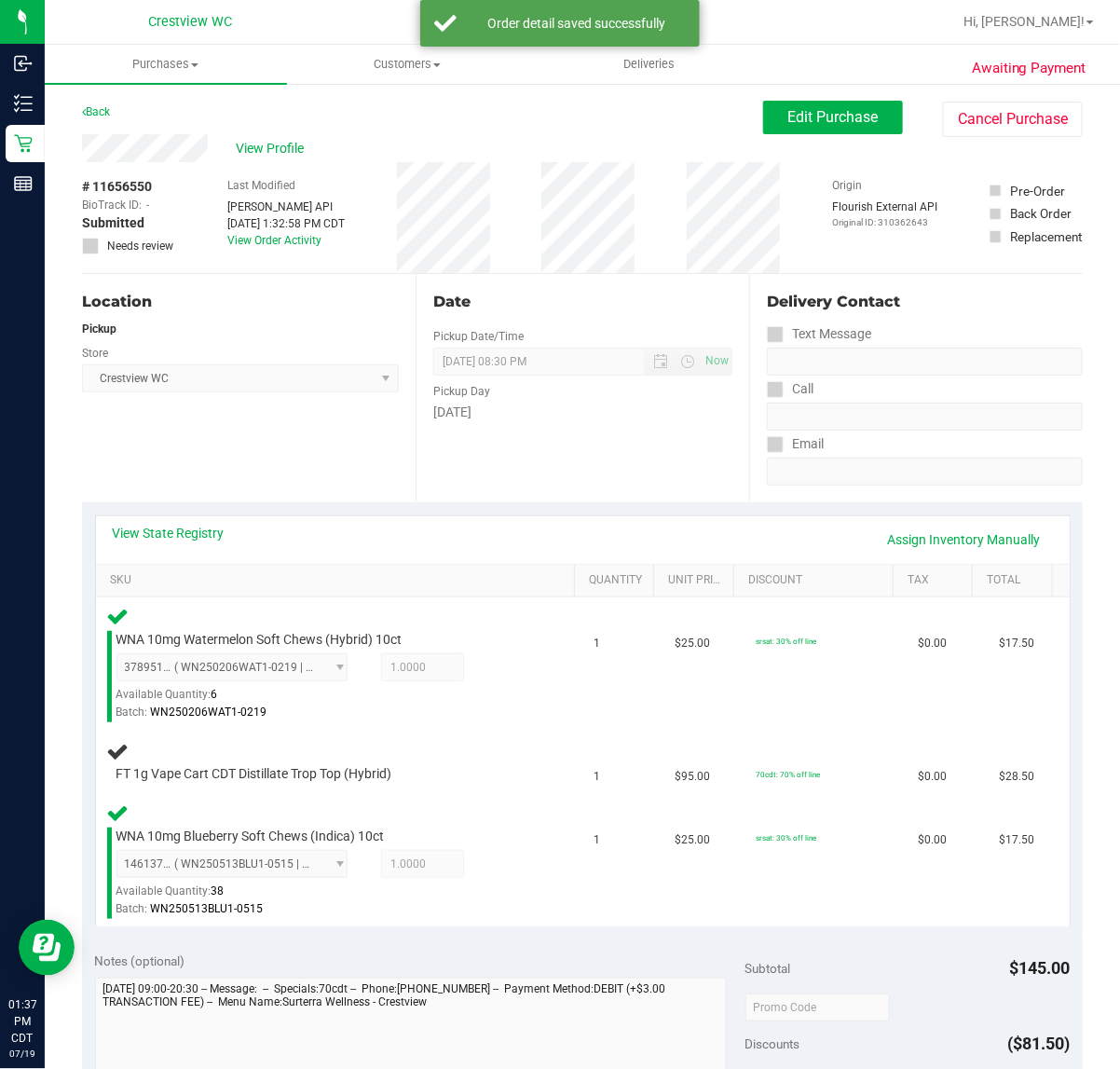 click on "Location
Pickup
Store
Crestview WC Select Store Bonita Springs WC Boynton Beach WC Bradenton WC Brandon WC Brooksville WC Call Center Clermont WC Crestview WC Deerfield Beach WC Delray Beach WC Deltona WC Ft Walton Beach WC Ft. Lauderdale WC Ft. Myers WC Gainesville WC Jax Atlantic WC JAX DC REP Jax WC Key West WC Lakeland WC Largo WC Lehigh Acres DC REP Merritt Island WC Miami 72nd WC Miami Beach WC Miami Dadeland WC Miramar DC REP New Port Richey WC North Palm Beach WC North Port WC Ocala WC Orange Park WC Orlando Colonial WC Orlando DC REP Orlando WC Oviedo WC Palm Bay WC Palm Coast WC Panama City WC Pensacola WC Port Orange WC Port St. Lucie WC Sebring WC South Tampa WC St. Pete WC Summerfield WC Tallahassee DC REP Tallahassee WC Tampa DC Testing Tampa Warehouse Tampa WC TX Austin DC TX Plano Retail WPB DC WPB WC" at bounding box center [249, 388] 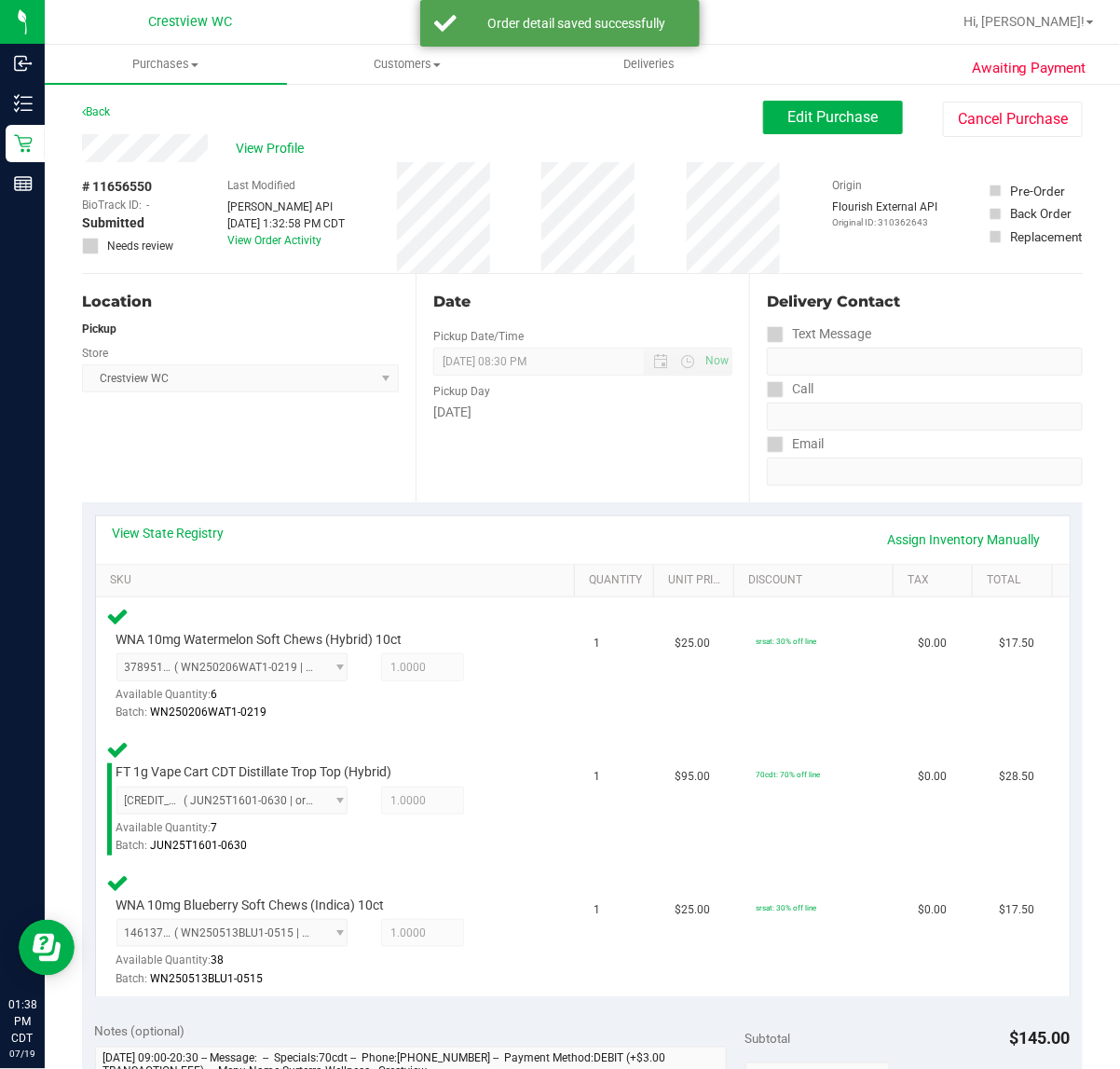click on "Location
Pickup
Store
Crestview WC Select Store Bonita Springs WC Boynton Beach WC Bradenton WC Brandon WC Brooksville WC Call Center Clermont WC Crestview WC Deerfield Beach WC Delray Beach WC Deltona WC Ft Walton Beach WC Ft. Lauderdale WC Ft. Myers WC Gainesville WC Jax Atlantic WC JAX DC REP Jax WC Key West WC Lakeland WC Largo WC Lehigh Acres DC REP Merritt Island WC Miami 72nd WC Miami Beach WC Miami Dadeland WC Miramar DC REP New Port Richey WC North Palm Beach WC North Port WC Ocala WC Orange Park WC Orlando Colonial WC Orlando DC REP Orlando WC Oviedo WC Palm Bay WC Palm Coast WC Panama City WC Pensacola WC Port Orange WC Port St. Lucie WC Sebring WC South Tampa WC St. Pete WC Summerfield WC Tallahassee DC REP Tallahassee WC Tampa DC Testing Tampa Warehouse Tampa WC TX Austin DC TX Plano Retail WPB DC WPB WC" at bounding box center (249, 388) 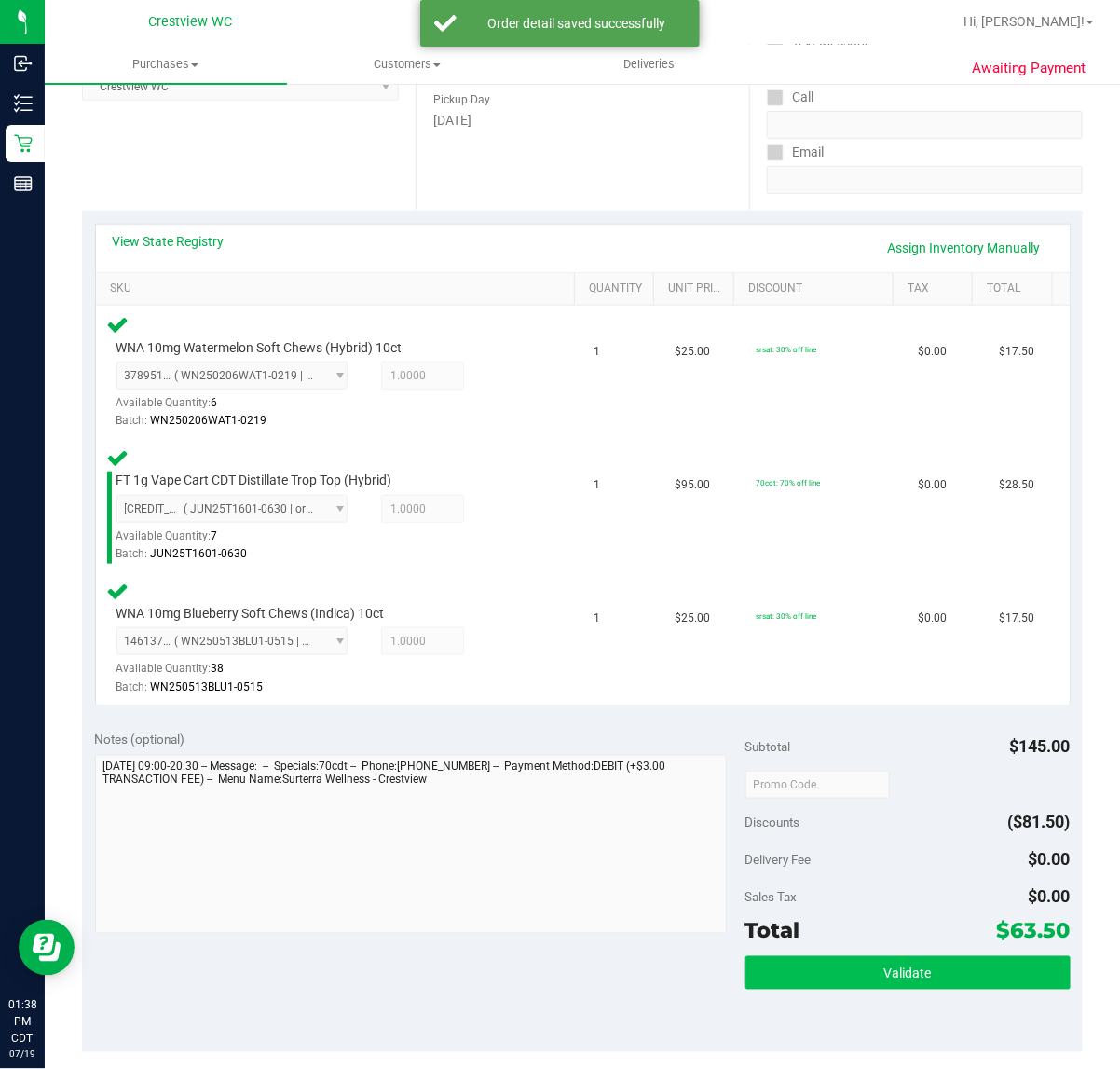 scroll, scrollTop: 466, scrollLeft: 0, axis: vertical 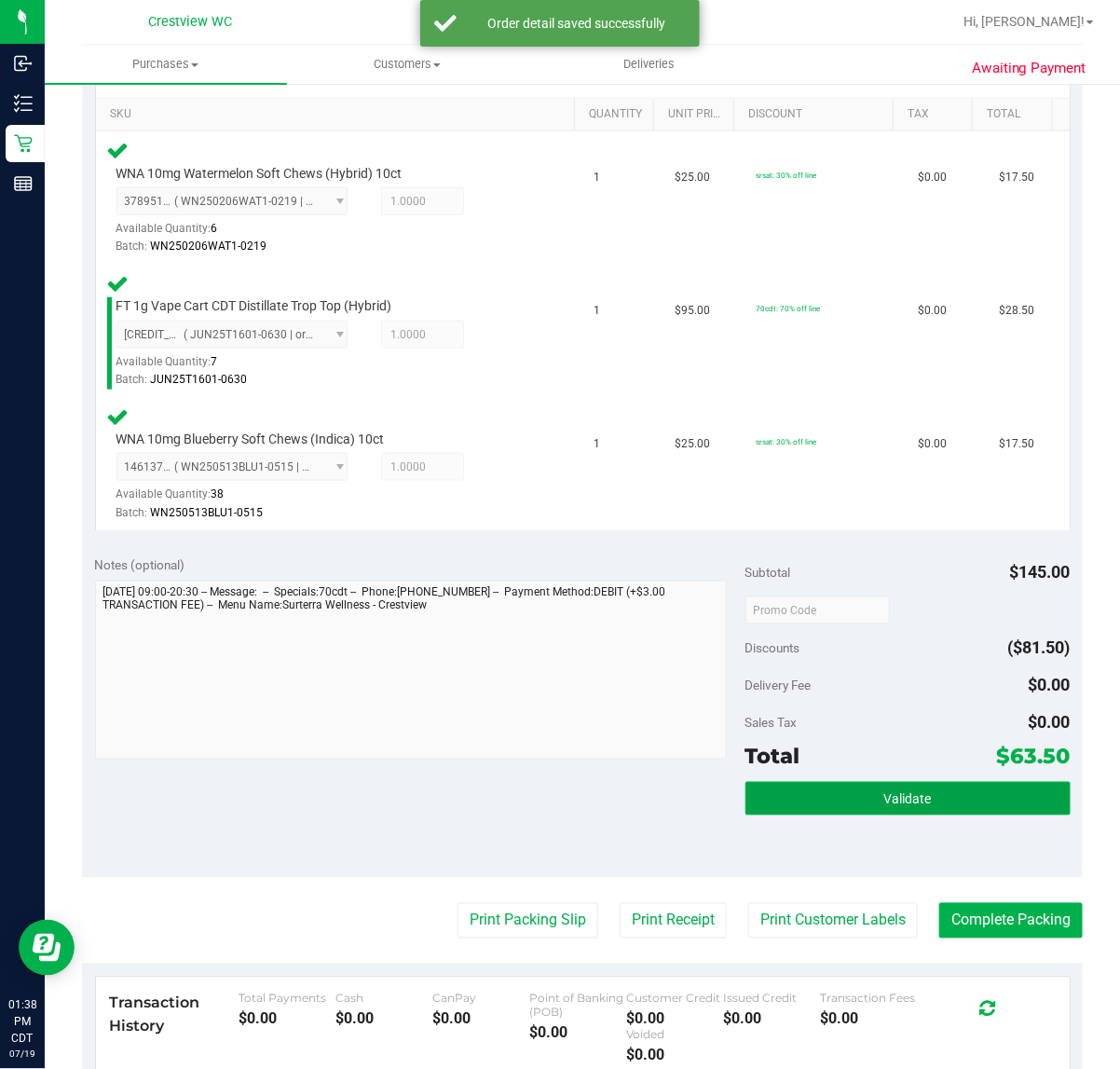click on "Validate" at bounding box center [908, 799] 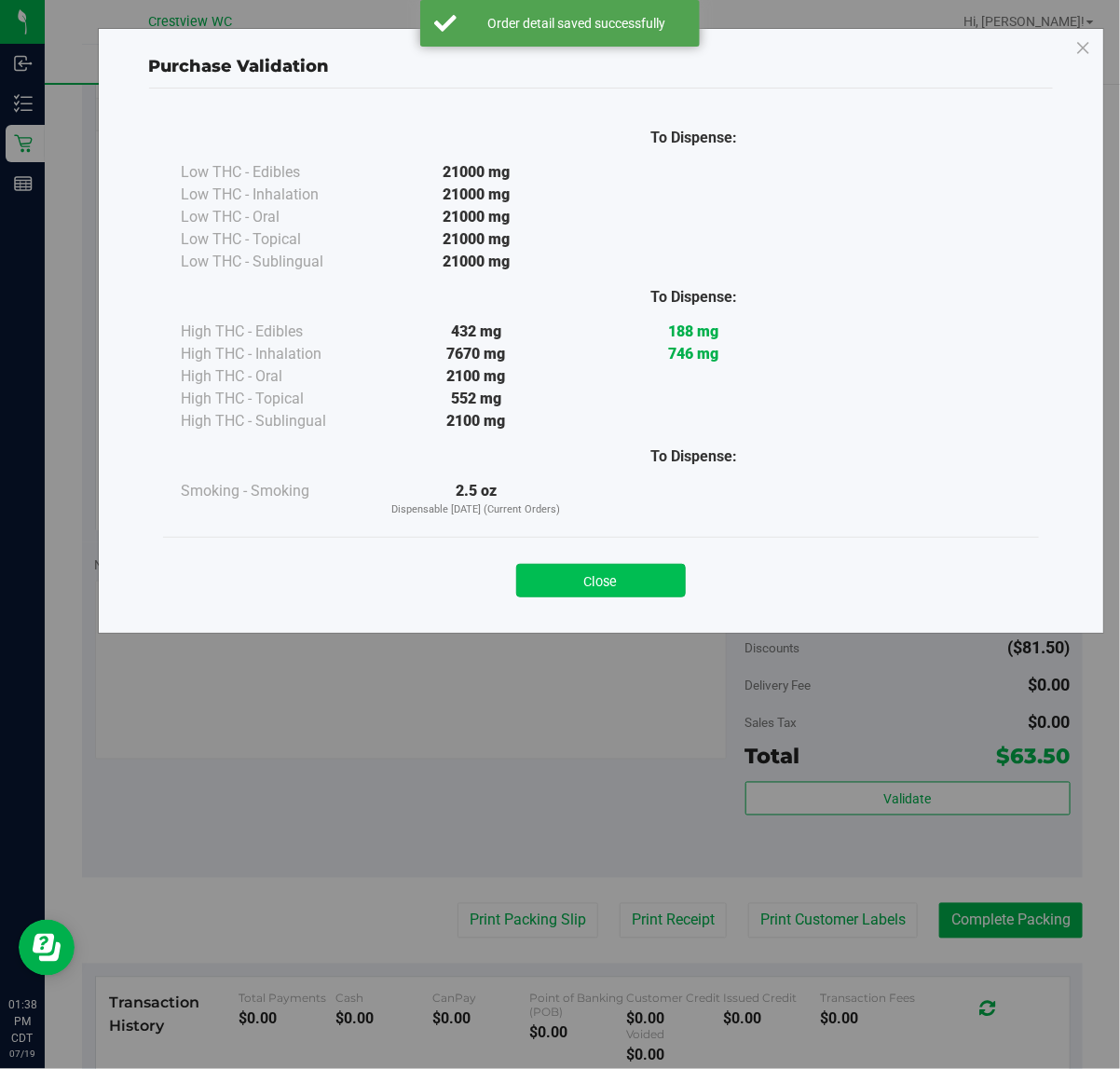 click on "Close" at bounding box center [601, 581] 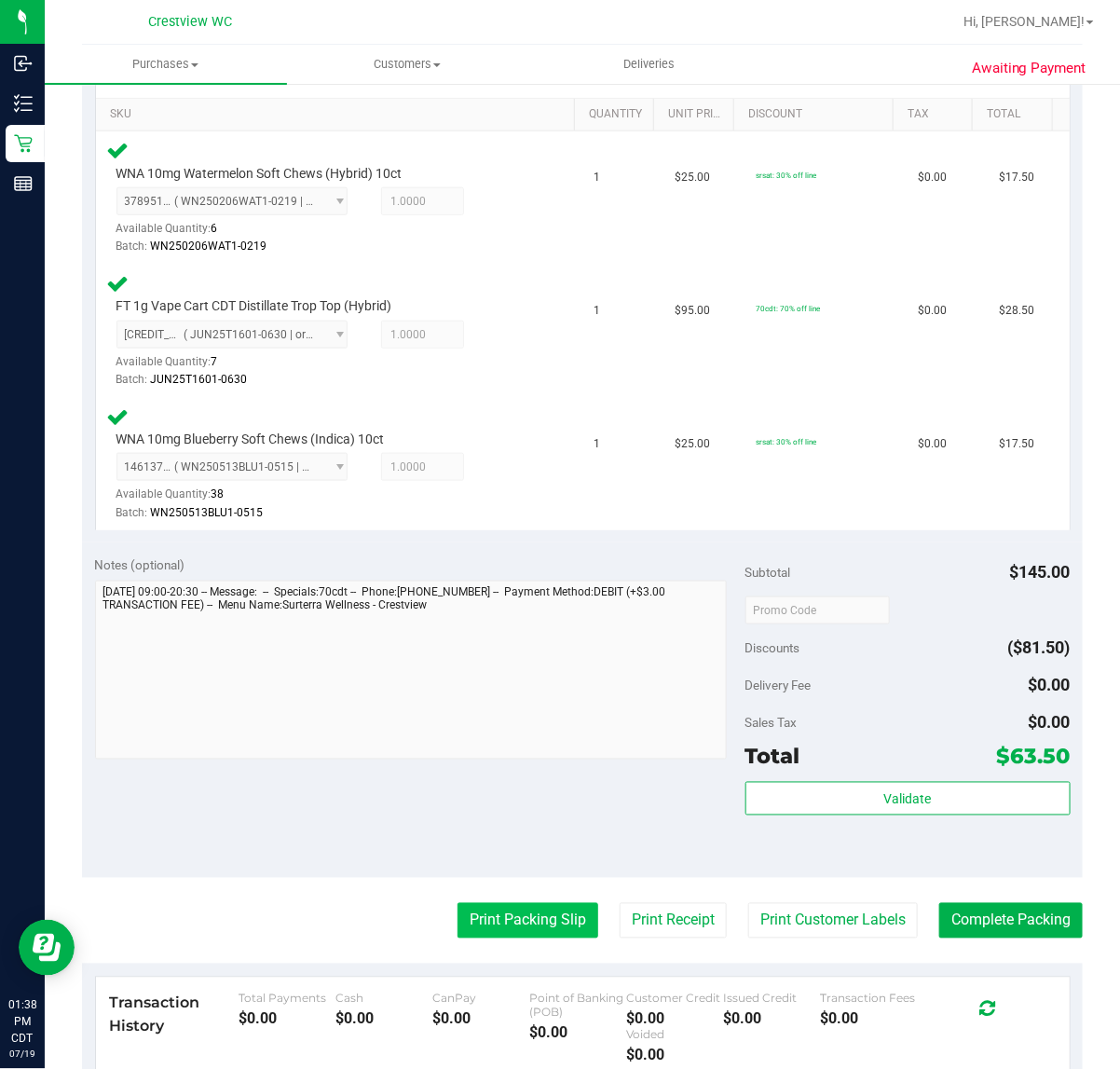 click on "Print Packing Slip" at bounding box center [527, 921] 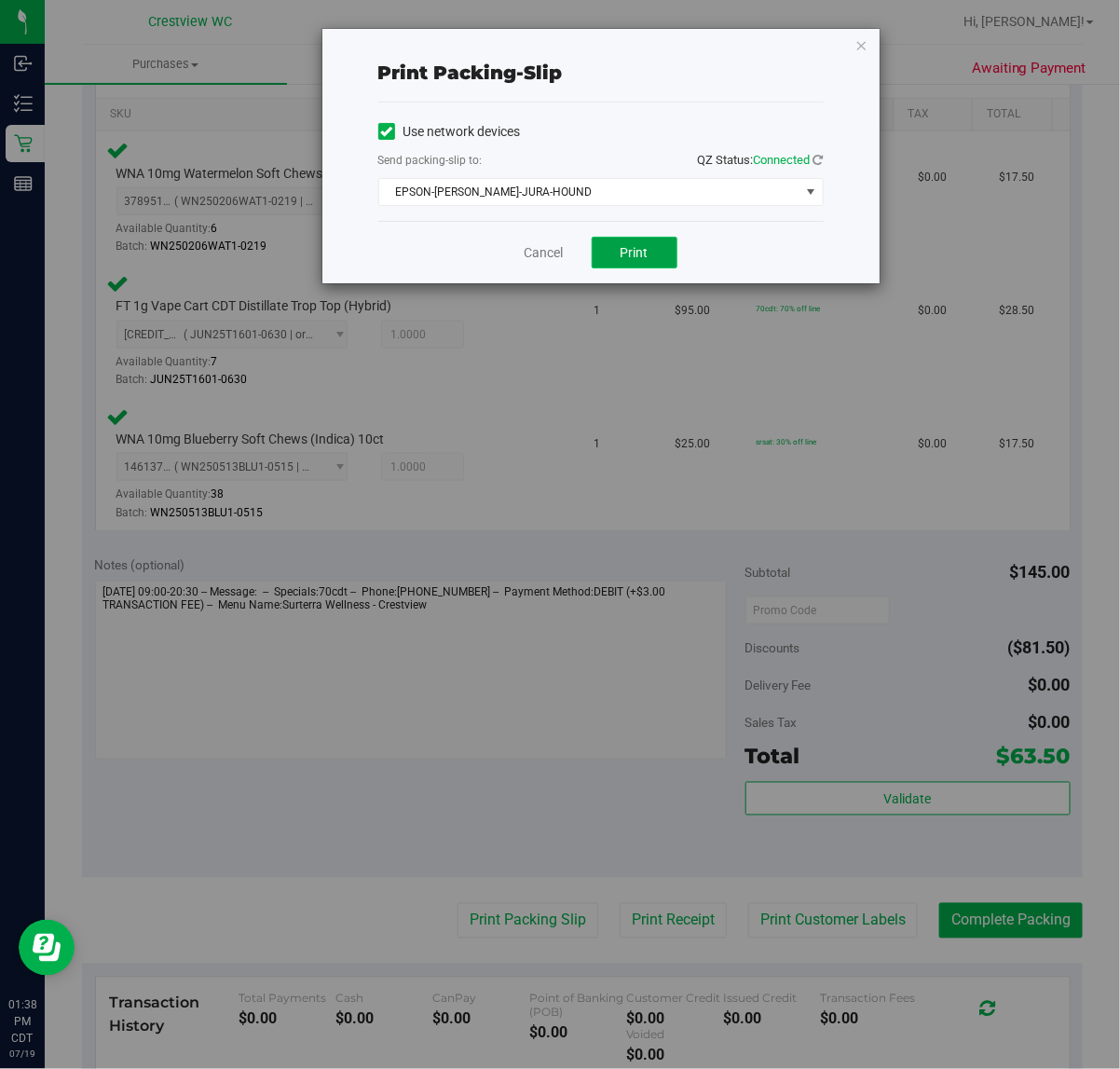 click on "Print" at bounding box center [635, 253] 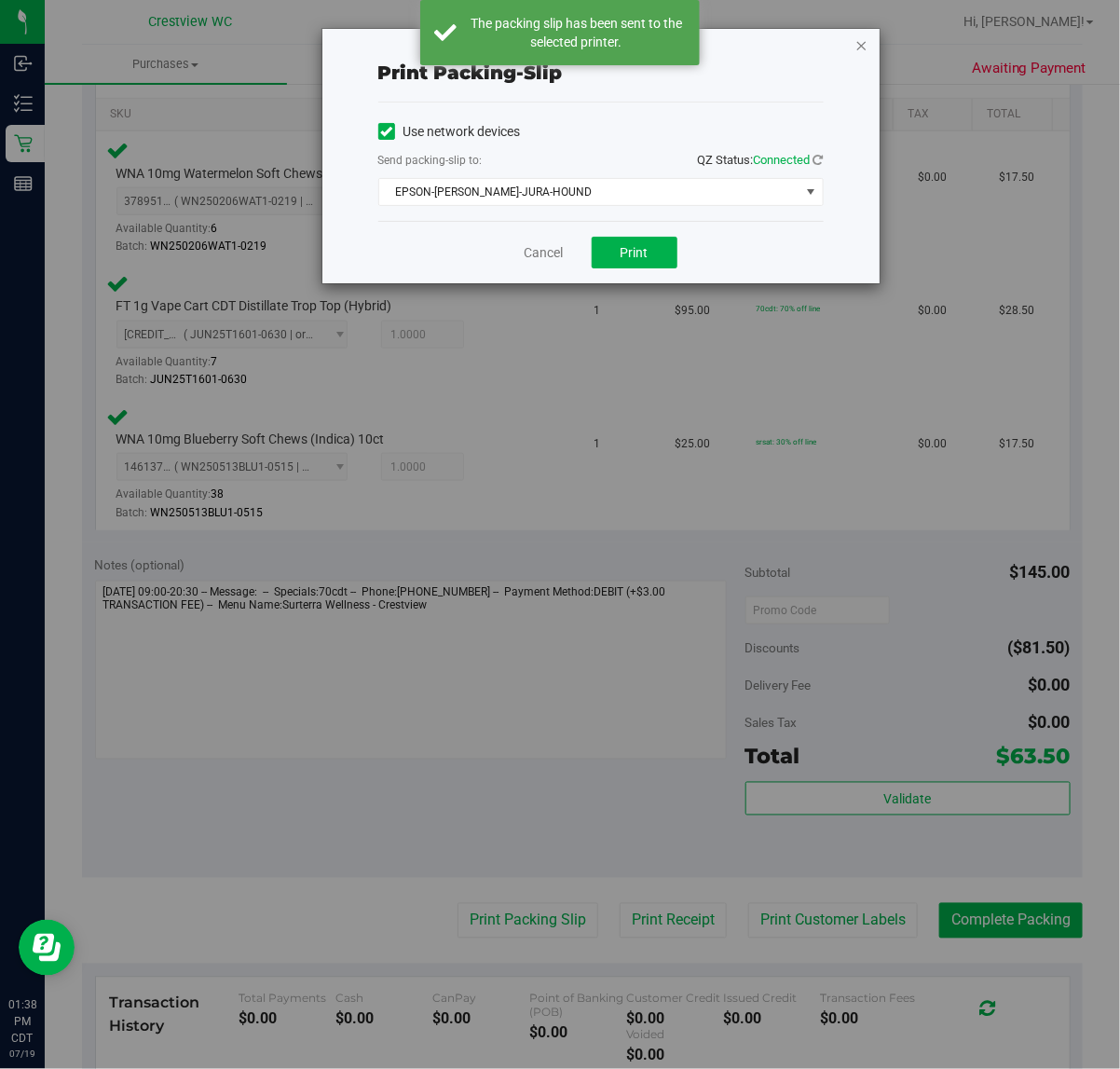 click at bounding box center [862, 45] 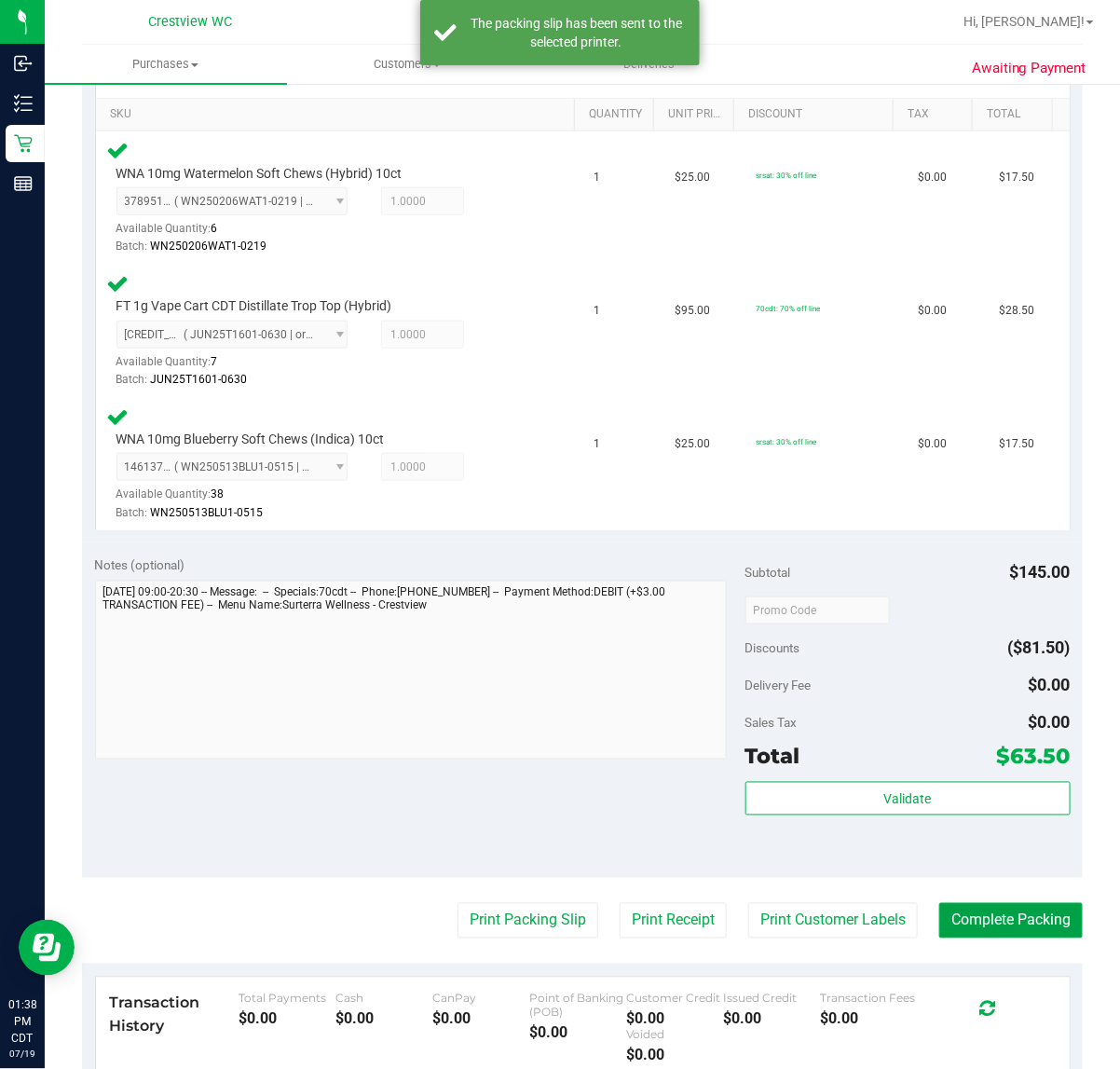 click on "Complete Packing" at bounding box center (1011, 921) 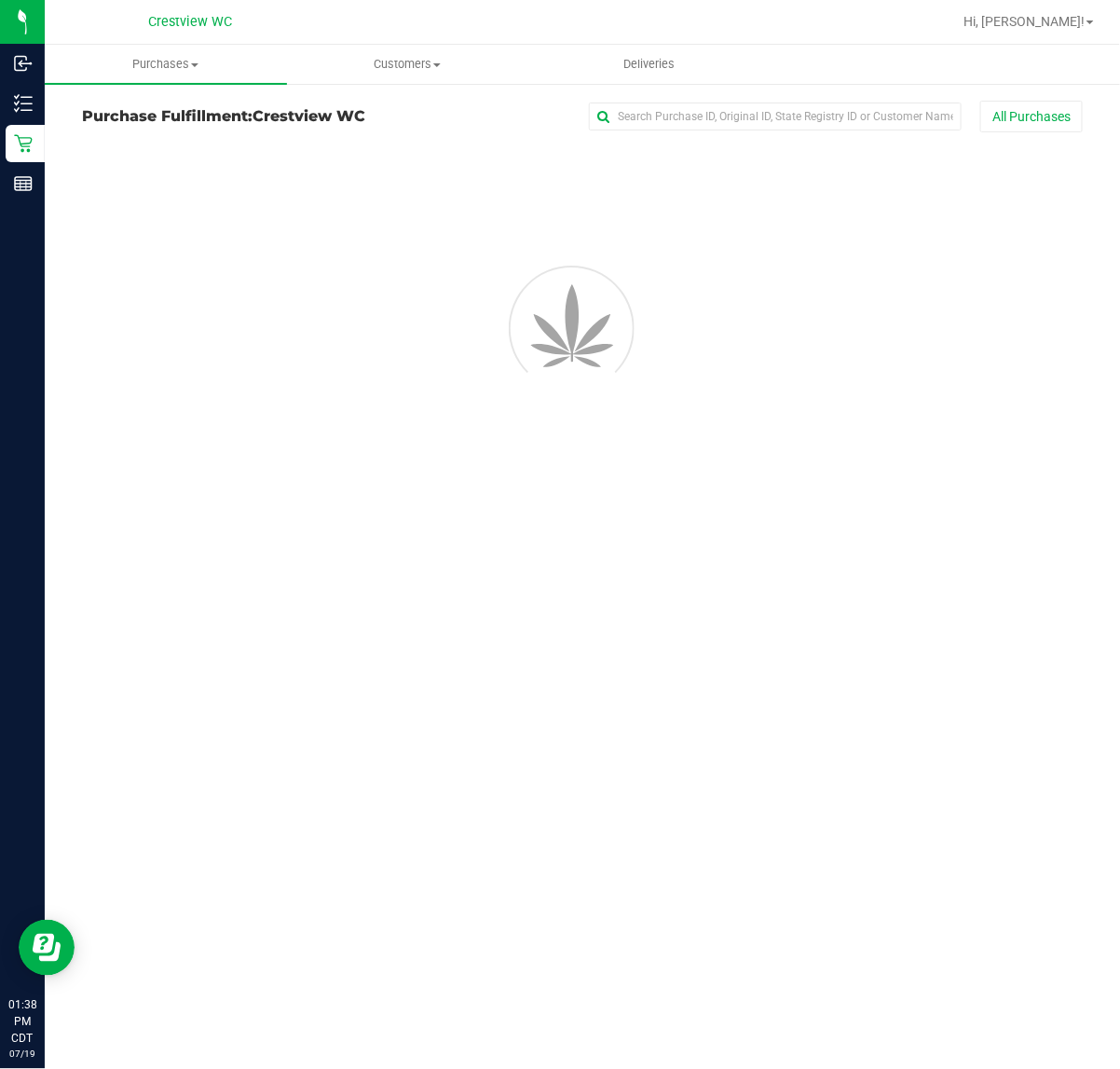 scroll, scrollTop: 0, scrollLeft: 0, axis: both 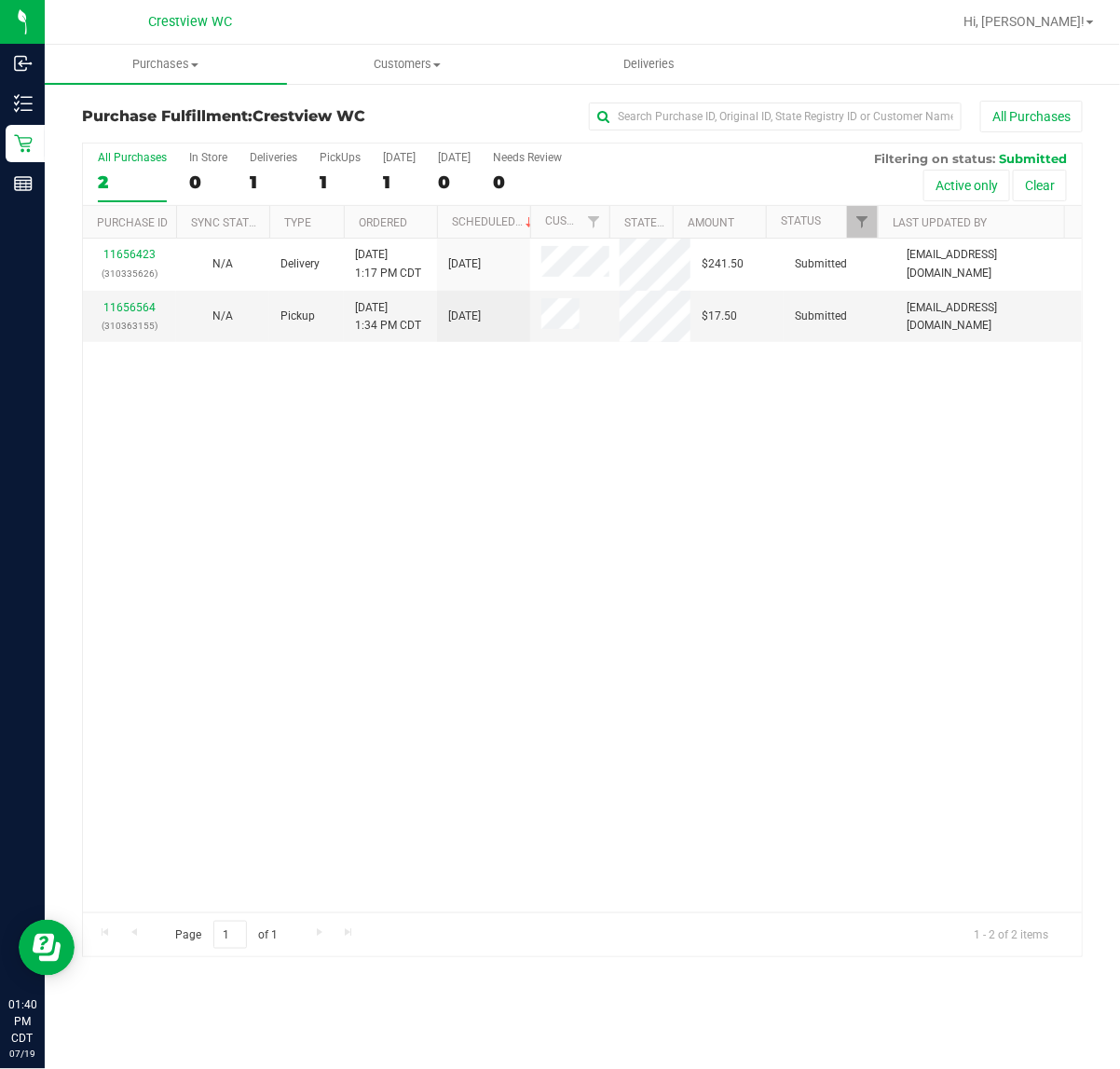 click on "11656423
(310335626)
N/A
Delivery 7/19/2025 1:17 PM CDT 7/24/2025
$241.50
Submitted abe+parallel@iheartjane.com
11656564
(310363155)
N/A
Pickup 7/19/2025 1:34 PM CDT 7/19/2025
$17.50
Submitted abe+parallel@iheartjane.com" at bounding box center (582, 575) 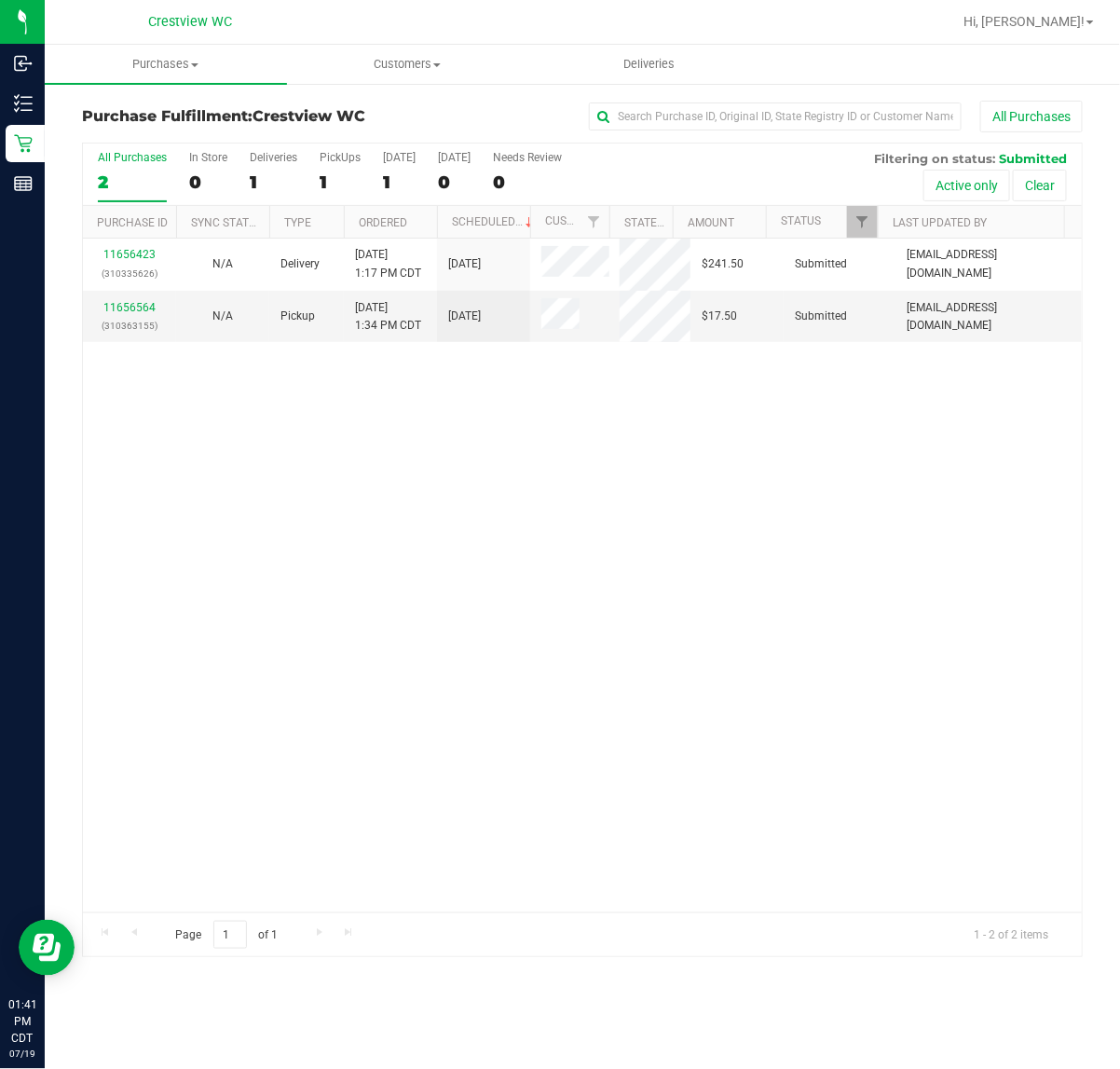 click on "11656423
(310335626)
N/A
Delivery 7/19/2025 1:17 PM CDT 7/24/2025
$241.50
Submitted abe+parallel@iheartjane.com
11656564
(310363155)
N/A
Pickup 7/19/2025 1:34 PM CDT 7/19/2025
$17.50
Submitted abe+parallel@iheartjane.com" at bounding box center [582, 575] 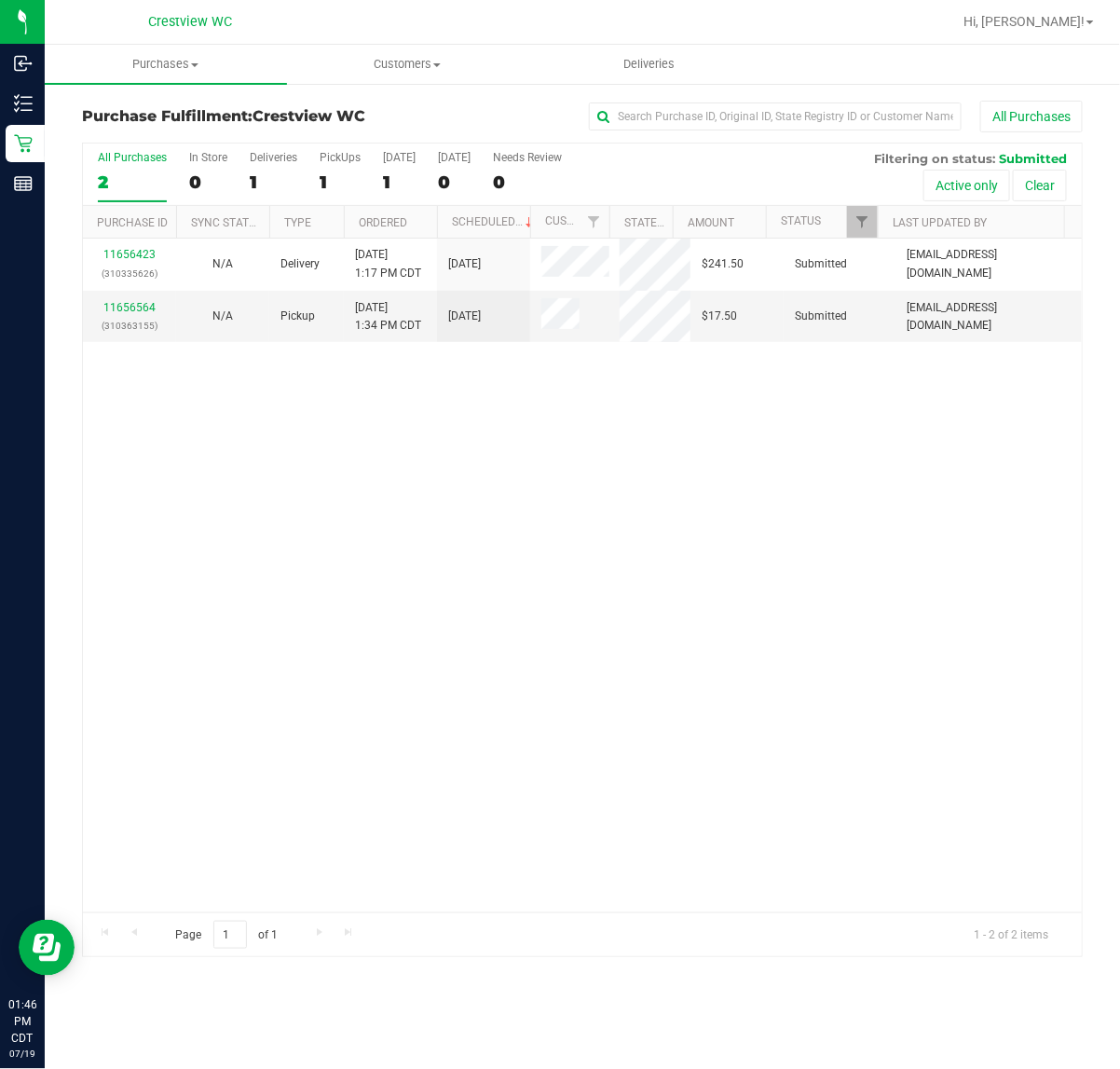 click on "11656423
(310335626)
N/A
Delivery 7/19/2025 1:17 PM CDT 7/24/2025
$241.50
Submitted abe+parallel@iheartjane.com
11656564
(310363155)
N/A
Pickup 7/19/2025 1:34 PM CDT 7/19/2025
$17.50
Submitted abe+parallel@iheartjane.com" at bounding box center (582, 575) 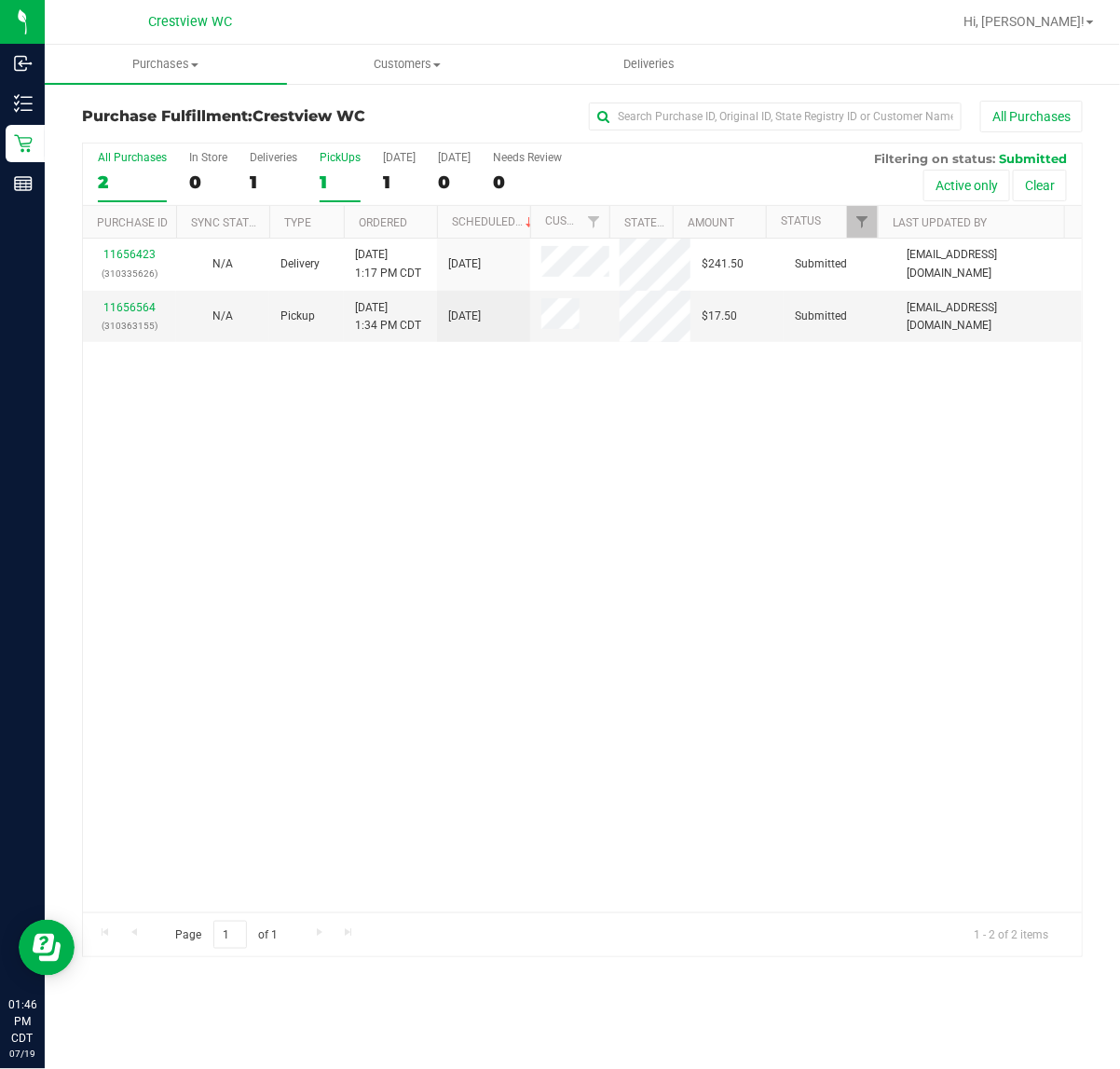click on "PickUps" at bounding box center (340, 158) 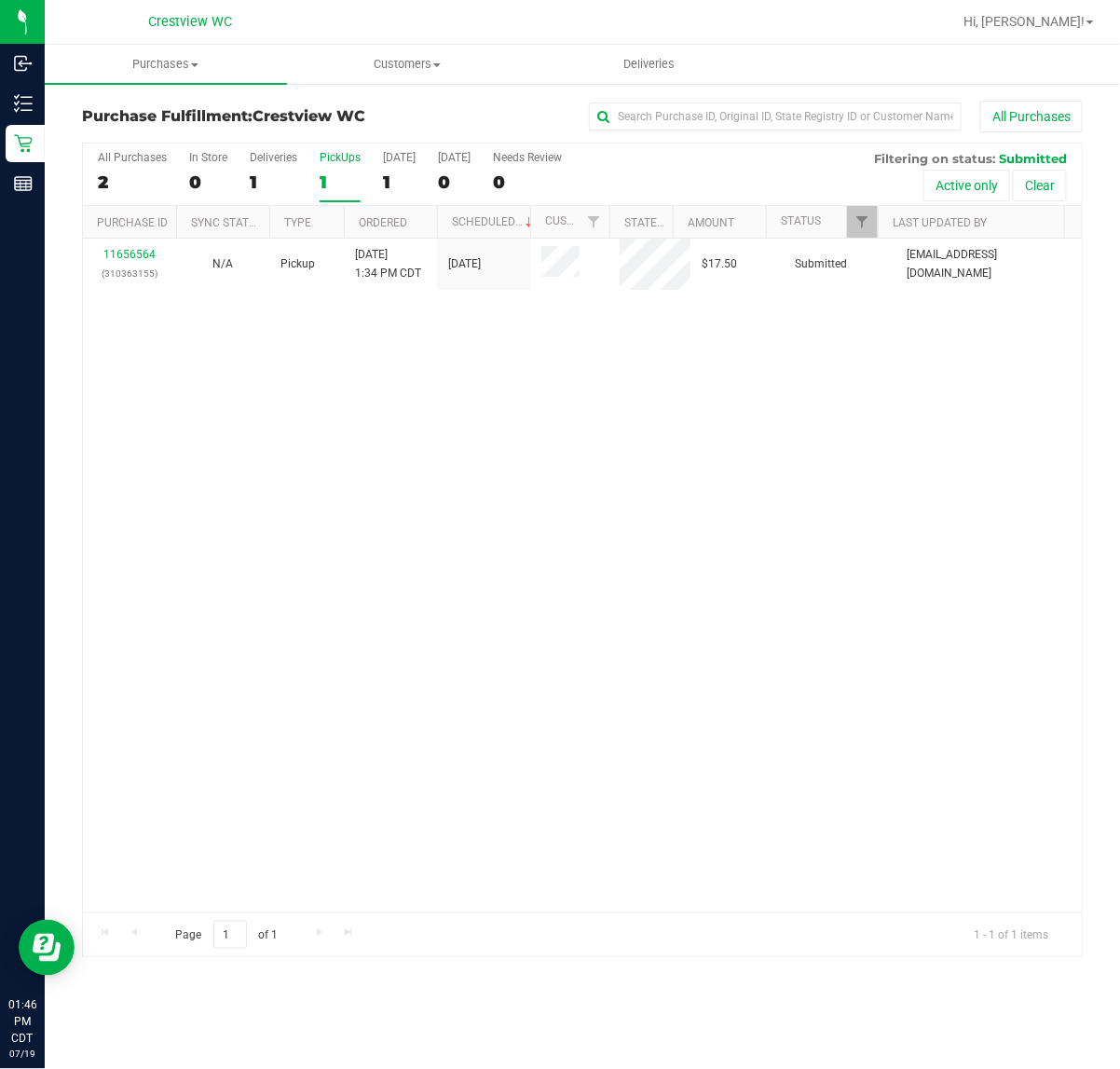 click on "11656564
(310363155)
N/A
Pickup 7/19/2025 1:34 PM CDT 7/19/2025
$17.50
Submitted abe+parallel@iheartjane.com" at bounding box center (582, 575) 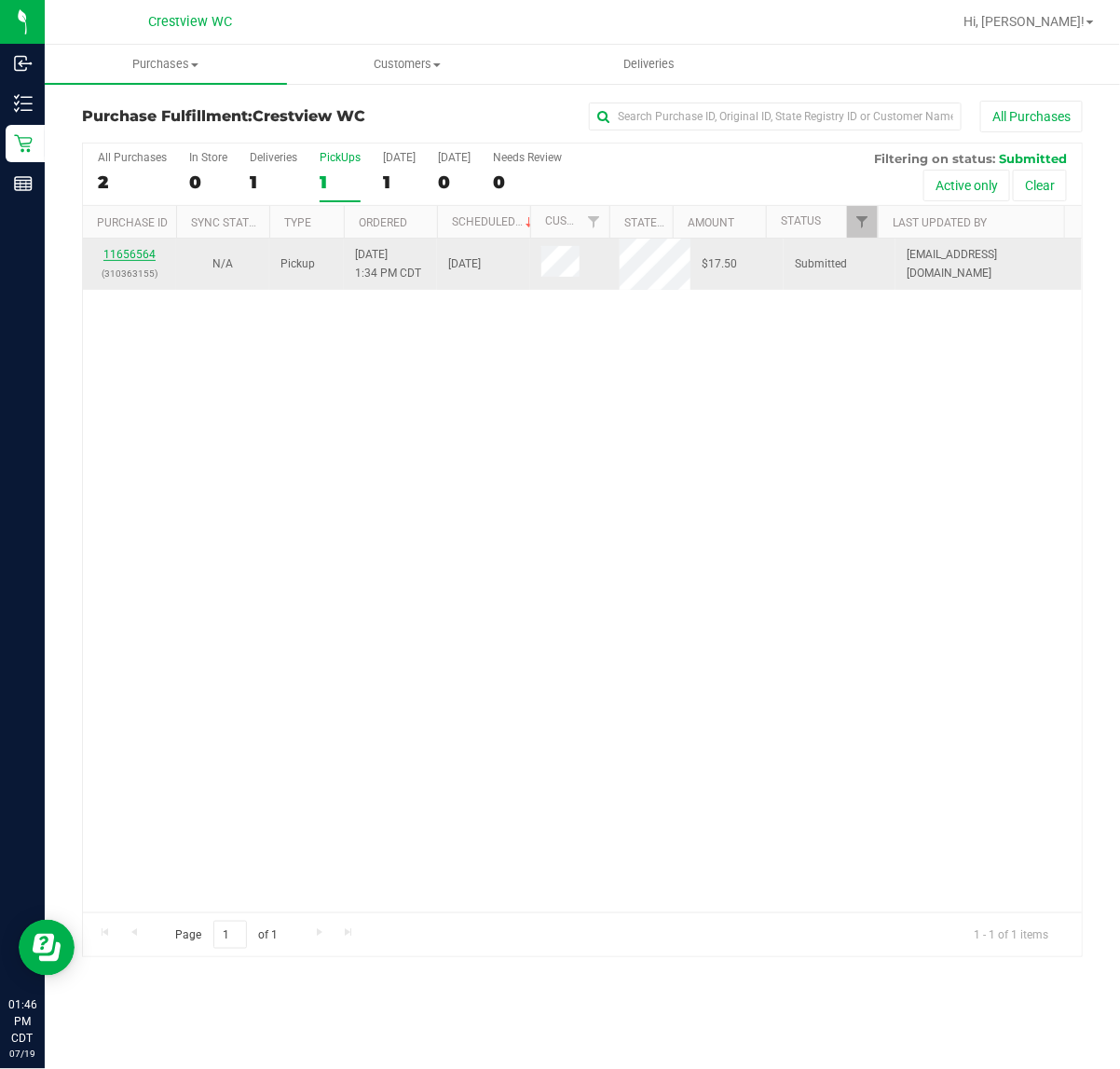 click on "11656564" at bounding box center [130, 254] 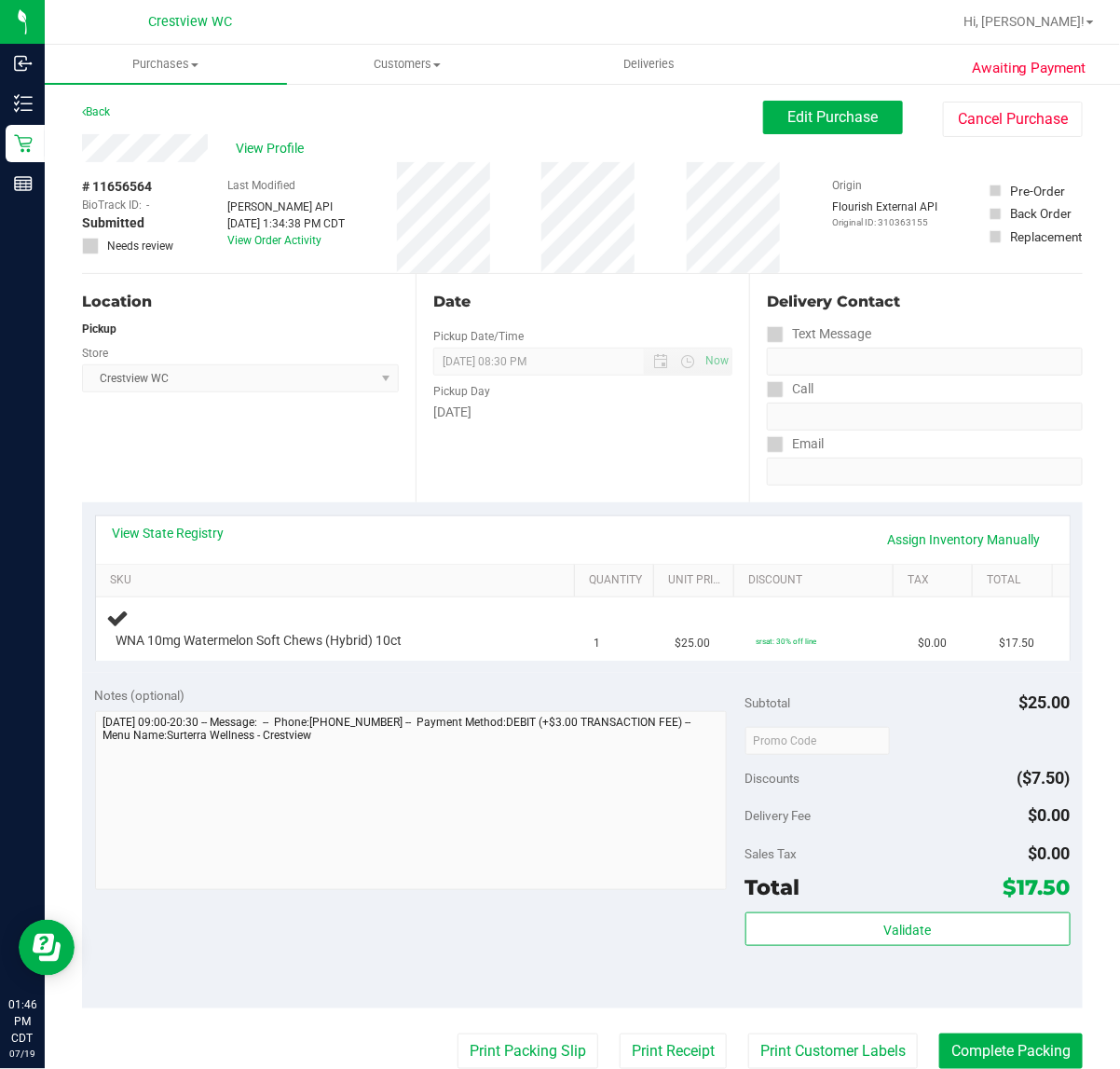 click on "Location
Pickup
Store
Crestview WC Select Store Bonita Springs WC Boynton Beach WC Bradenton WC Brandon WC Brooksville WC Call Center Clermont WC Crestview WC Deerfield Beach WC Delray Beach WC Deltona WC Ft Walton Beach WC Ft. Lauderdale WC Ft. Myers WC Gainesville WC Jax Atlantic WC JAX DC REP Jax WC Key West WC Lakeland WC Largo WC Lehigh Acres DC REP Merritt Island WC Miami 72nd WC Miami Beach WC Miami Dadeland WC Miramar DC REP New Port Richey WC North Palm Beach WC North Port WC Ocala WC Orange Park WC Orlando Colonial WC Orlando DC REP Orlando WC Oviedo WC Palm Bay WC Palm Coast WC Panama City WC Pensacola WC Port Orange WC Port St. Lucie WC Sebring WC South Tampa WC St. Pete WC Summerfield WC Tallahassee DC REP Tallahassee WC Tampa DC Testing Tampa Warehouse Tampa WC TX Austin DC TX Plano Retail WPB DC WPB WC" at bounding box center (249, 388) 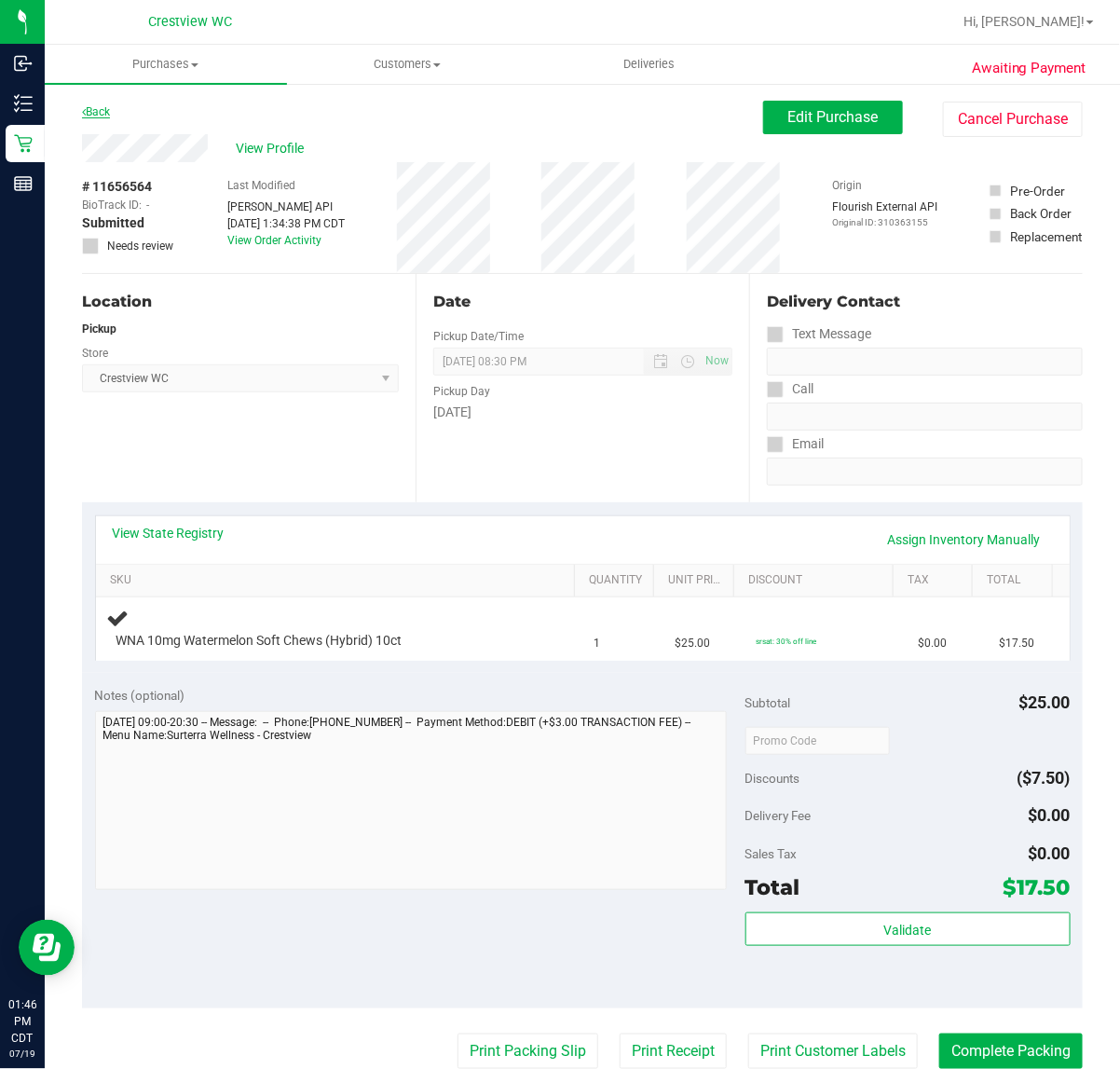 click on "Back" at bounding box center [96, 112] 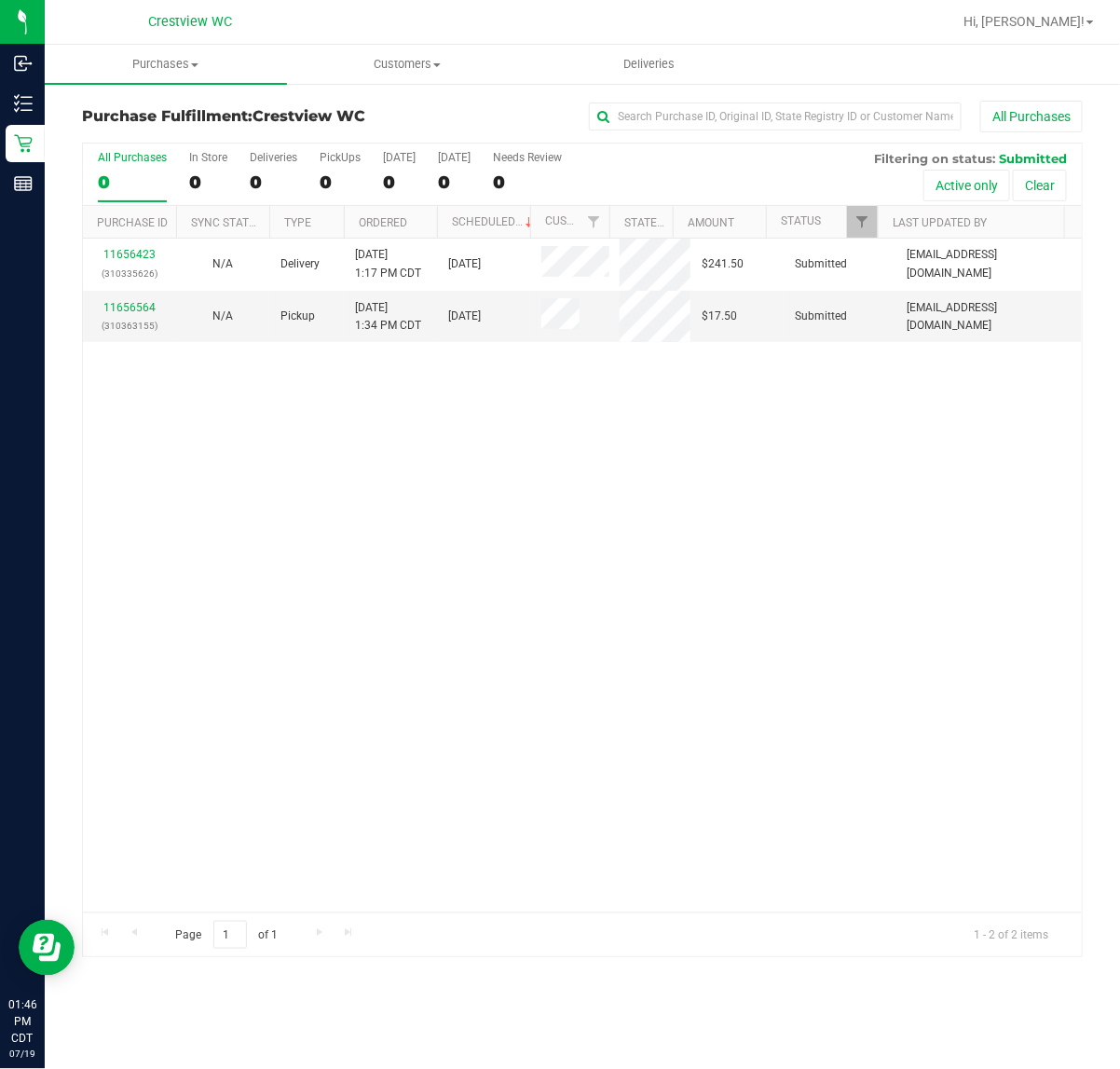 click on "11656423
(310335626)
N/A
Delivery 7/19/2025 1:17 PM CDT 7/24/2025
$241.50
Submitted abe+parallel@iheartjane.com
11656564
(310363155)
N/A
Pickup 7/19/2025 1:34 PM CDT 7/19/2025
$17.50
Submitted abe+parallel@iheartjane.com" at bounding box center (582, 575) 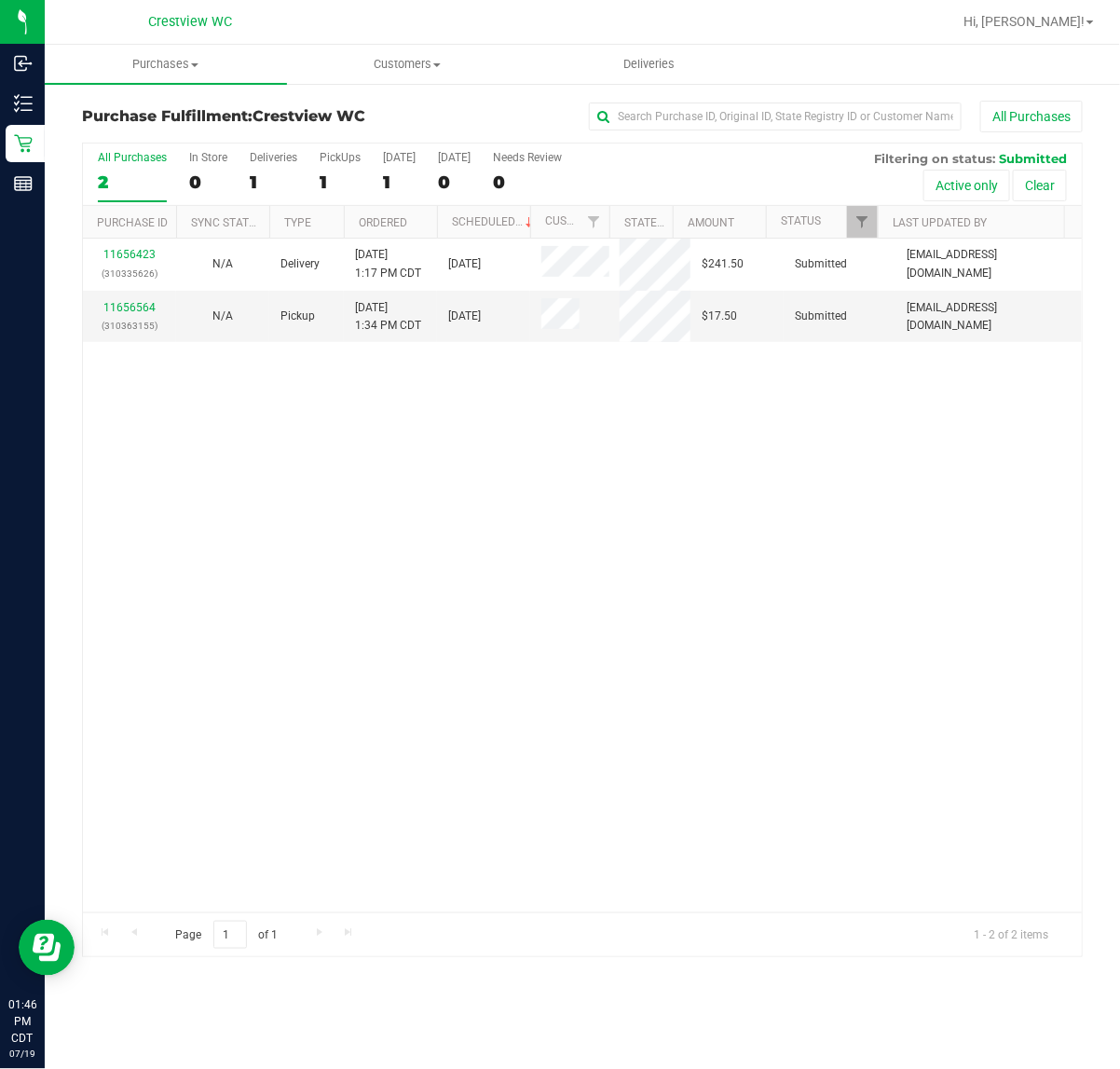 click on "11656423
(310335626)
N/A
Delivery 7/19/2025 1:17 PM CDT 7/24/2025
$241.50
Submitted abe+parallel@iheartjane.com
11656564
(310363155)
N/A
Pickup 7/19/2025 1:34 PM CDT 7/19/2025
$17.50
Submitted abe+parallel@iheartjane.com" at bounding box center [582, 575] 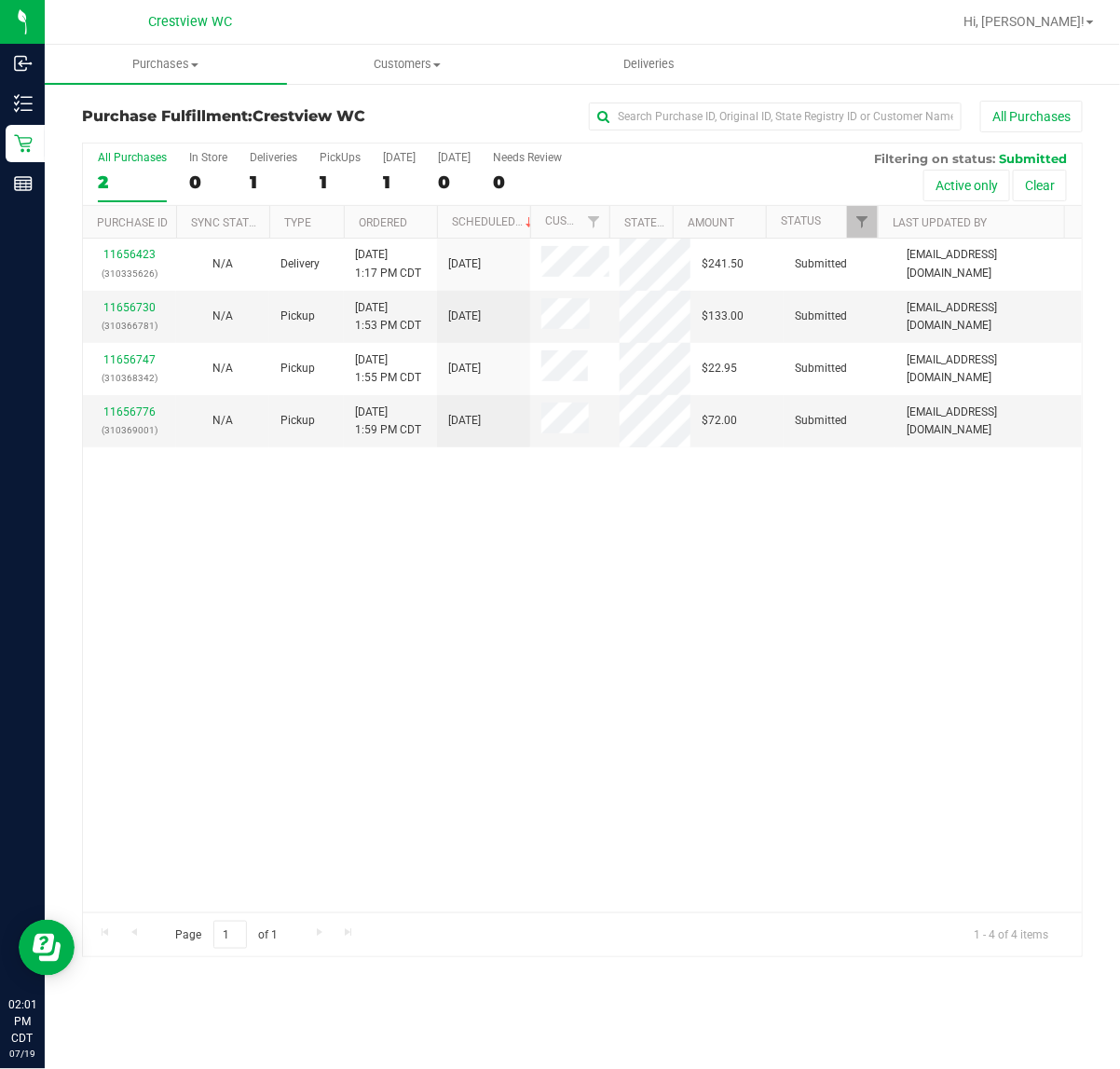 click on "11656423
(310335626)
N/A
Delivery 7/19/2025 1:17 PM CDT 7/24/2025
$241.50
Submitted abe+parallel@iheartjane.com
11656730
(310366781)
N/A
Pickup 7/19/2025 1:53 PM CDT 7/19/2025
$133.00
Submitted abe+parallel@iheartjane.com
11656747
(310368342)
N/A
Pickup 7/19/2025 1:55 PM CDT 7/19/2025
$22.95
Submitted abe+parallel@iheartjane.com" at bounding box center [582, 575] 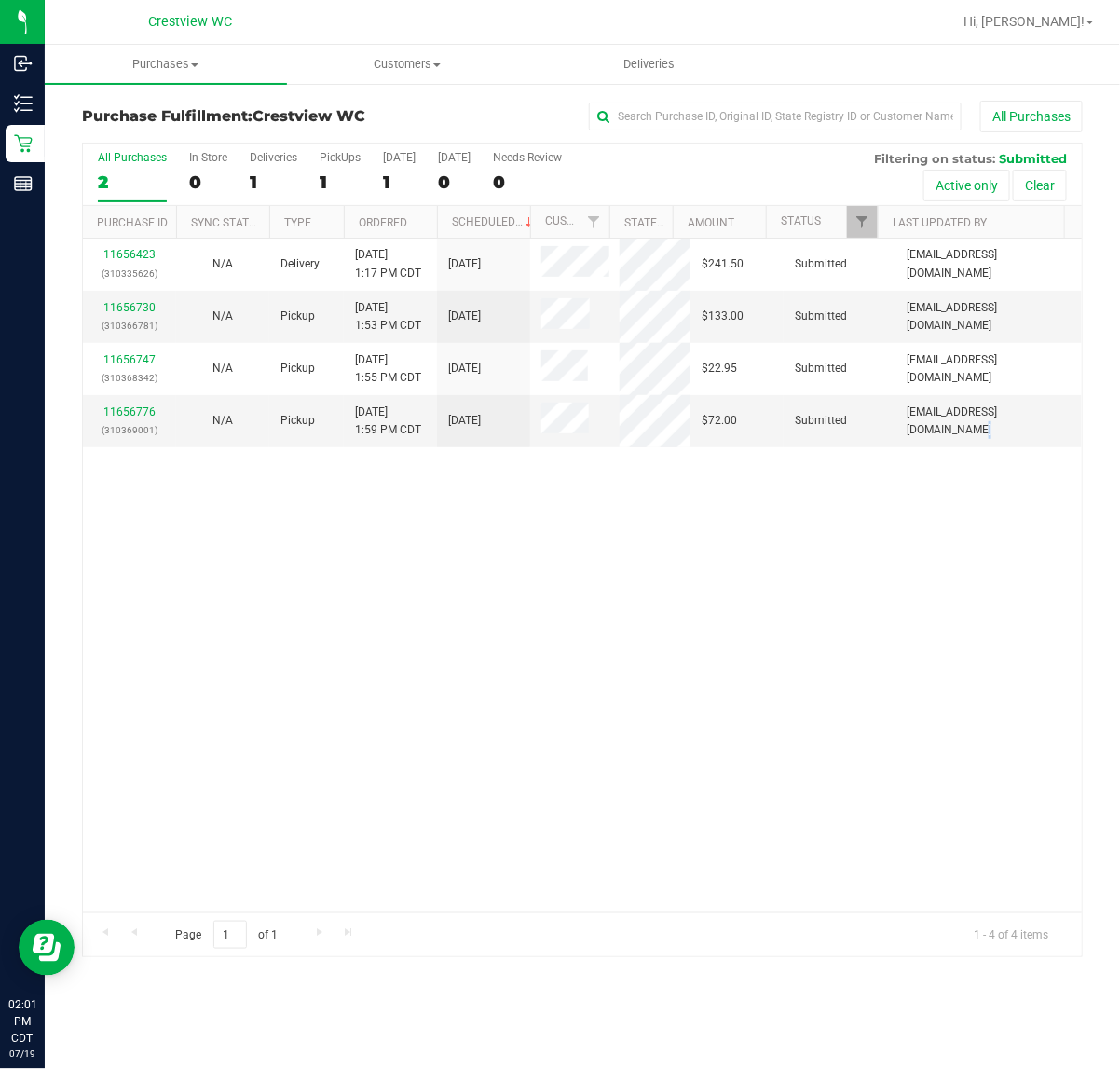 click on "11656423
(310335626)
N/A
Delivery 7/19/2025 1:17 PM CDT 7/24/2025
$241.50
Submitted abe+parallel@iheartjane.com
11656730
(310366781)
N/A
Pickup 7/19/2025 1:53 PM CDT 7/19/2025
$133.00
Submitted abe+parallel@iheartjane.com
11656747
(310368342)
N/A
Pickup 7/19/2025 1:55 PM CDT 7/19/2025
$22.95
Submitted abe+parallel@iheartjane.com" at bounding box center [582, 575] 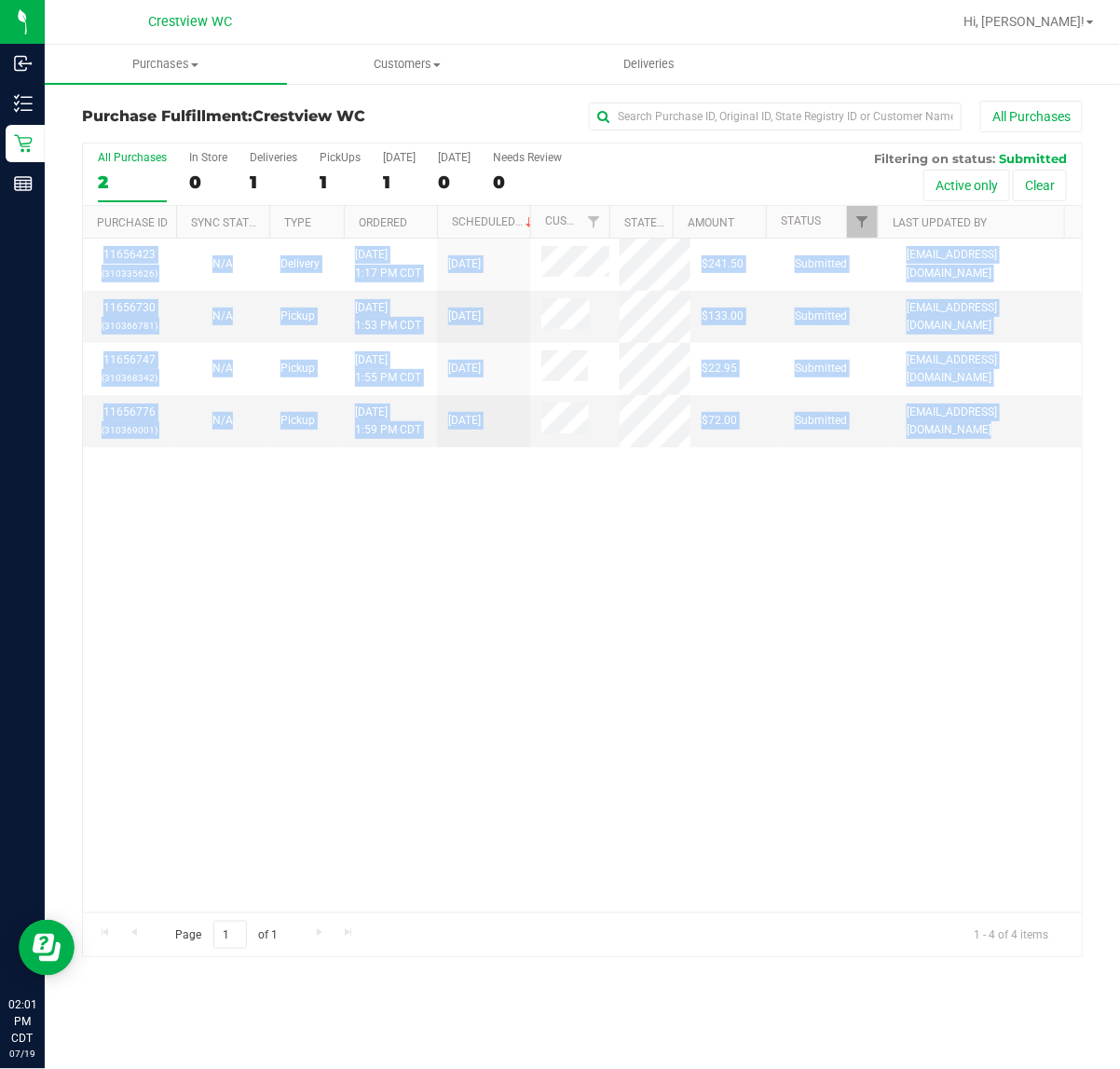 click on "11656423
(310335626)
N/A
Delivery 7/19/2025 1:17 PM CDT 7/24/2025
$241.50
Submitted abe+parallel@iheartjane.com
11656730
(310366781)
N/A
Pickup 7/19/2025 1:53 PM CDT 7/19/2025
$133.00
Submitted abe+parallel@iheartjane.com
11656747
(310368342)
N/A
Pickup 7/19/2025 1:55 PM CDT 7/19/2025
$22.95
Submitted abe+parallel@iheartjane.com" at bounding box center [582, 575] 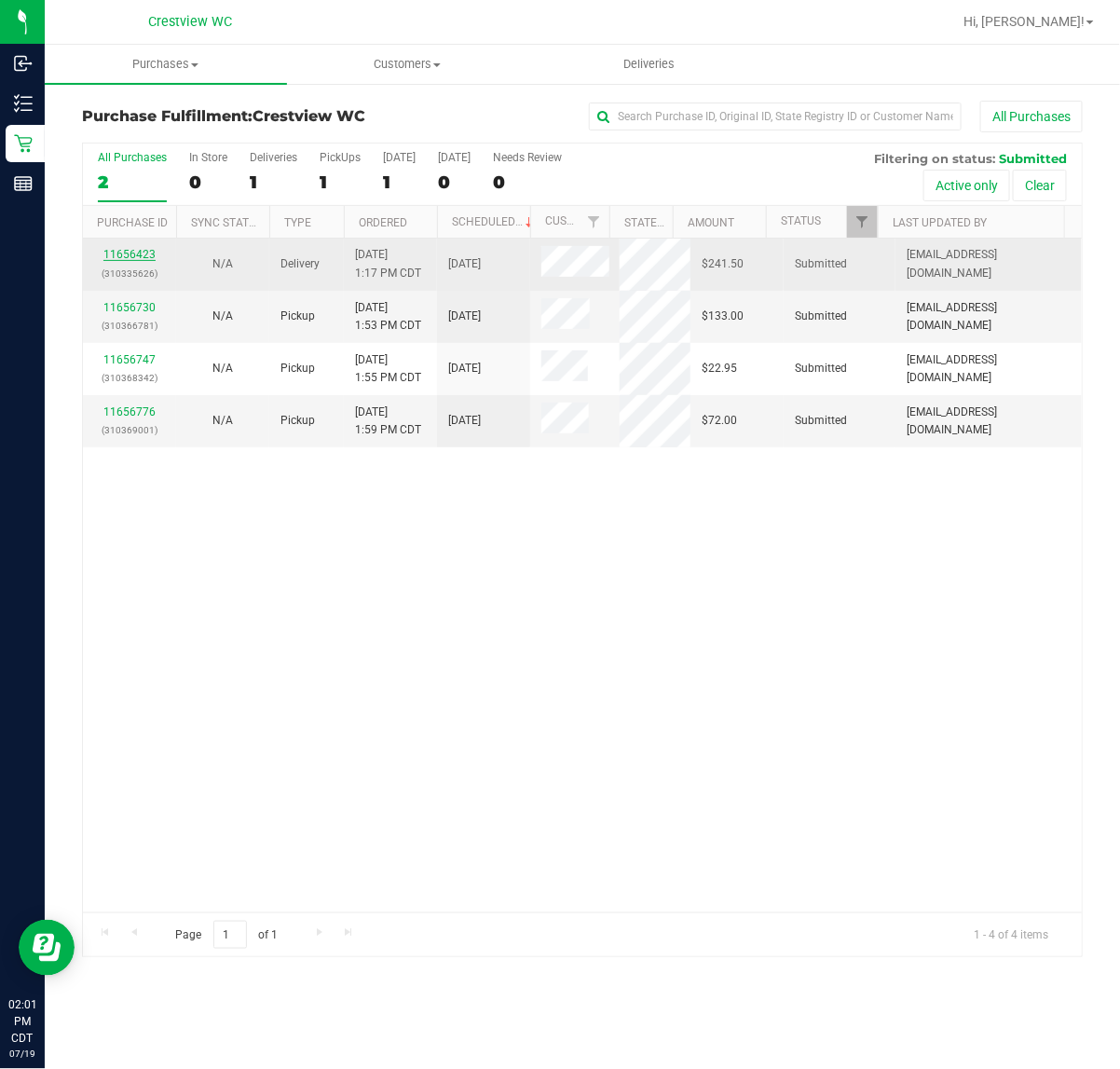 click on "11656423" at bounding box center (130, 254) 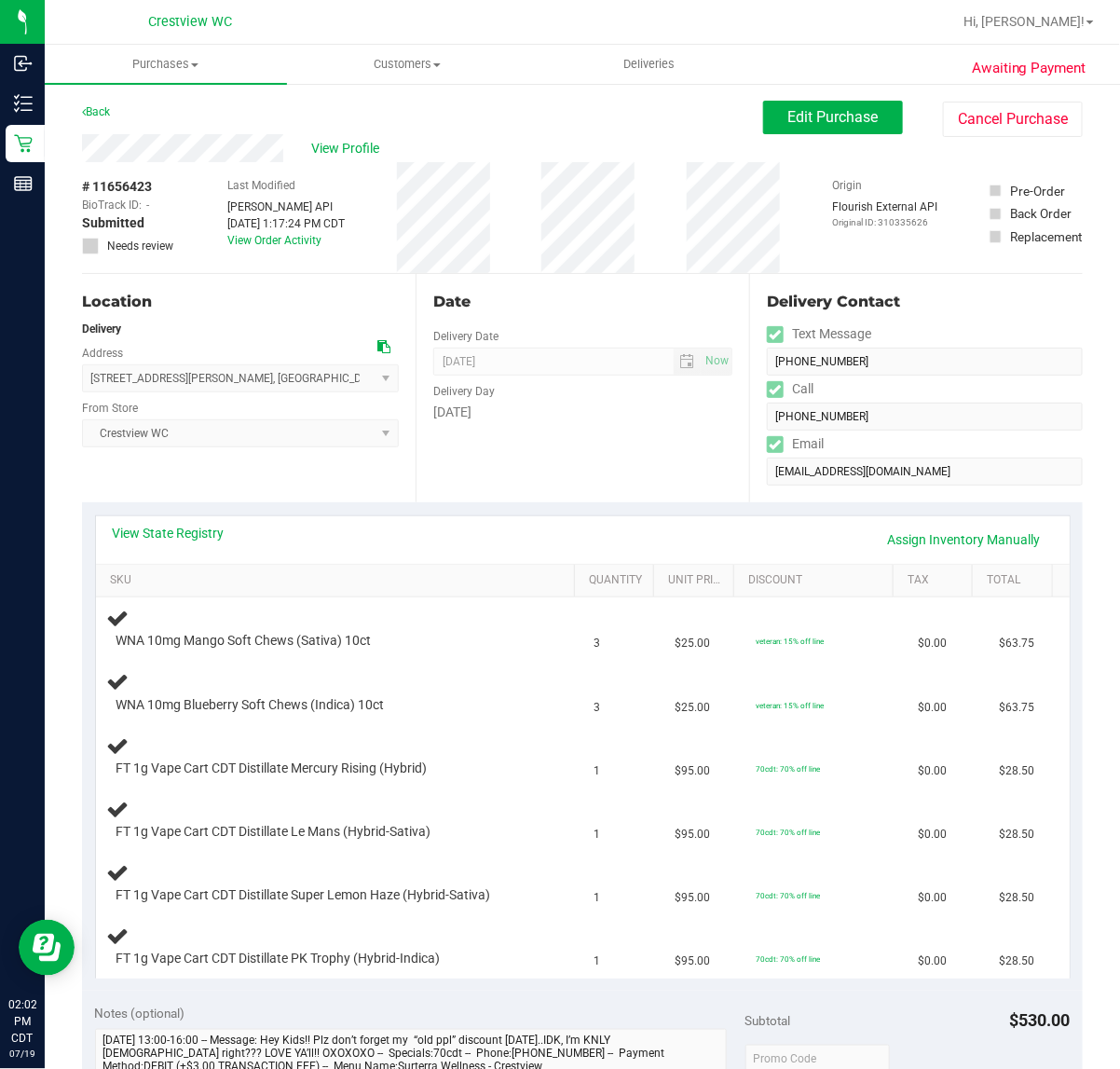 click on "Date
Delivery Date
07/24/2025
Now
07/24/2025 04:00 PM
Now
Delivery Day
Thursday" at bounding box center (582, 388) 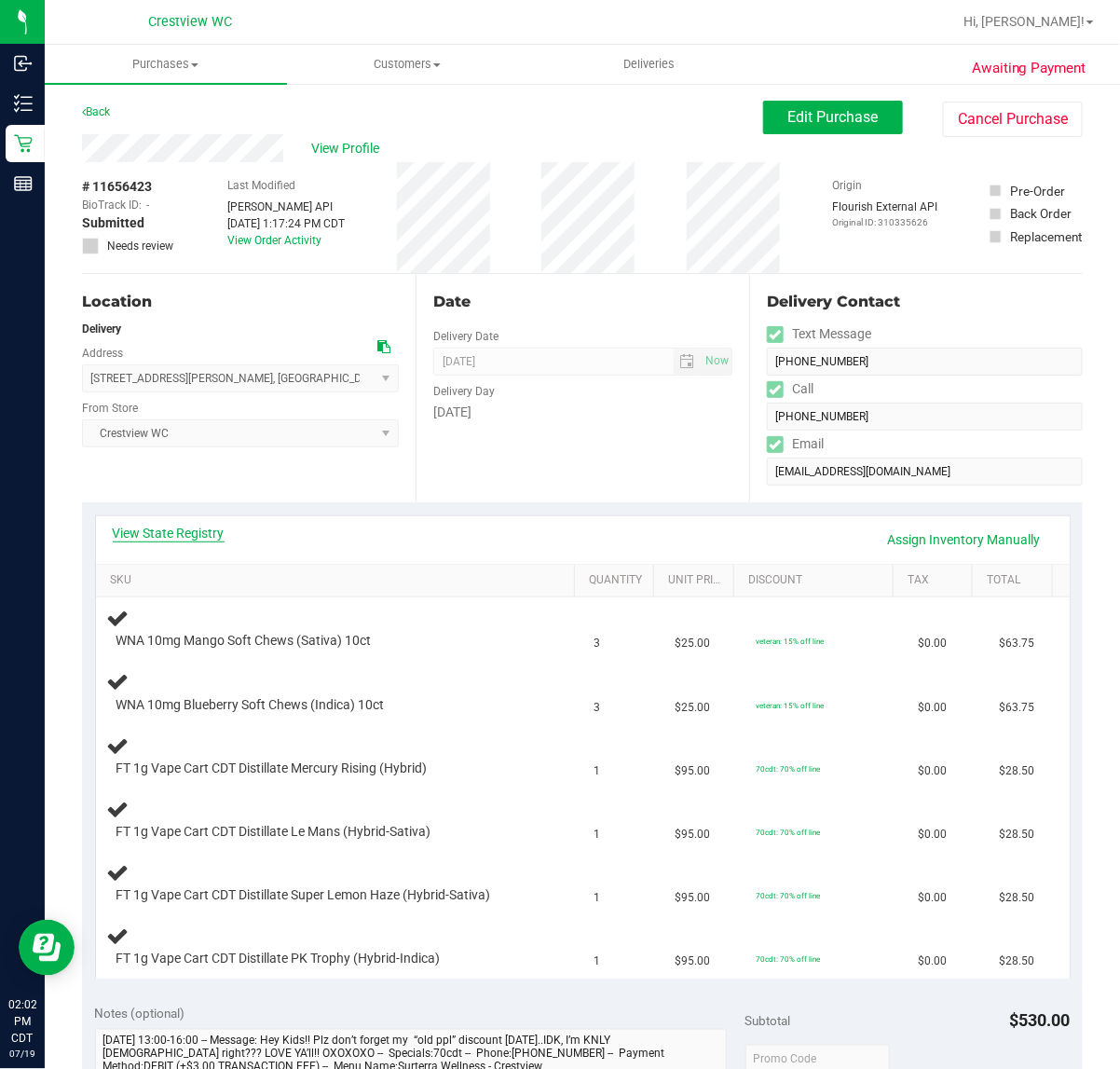click on "View State Registry" at bounding box center [169, 533] 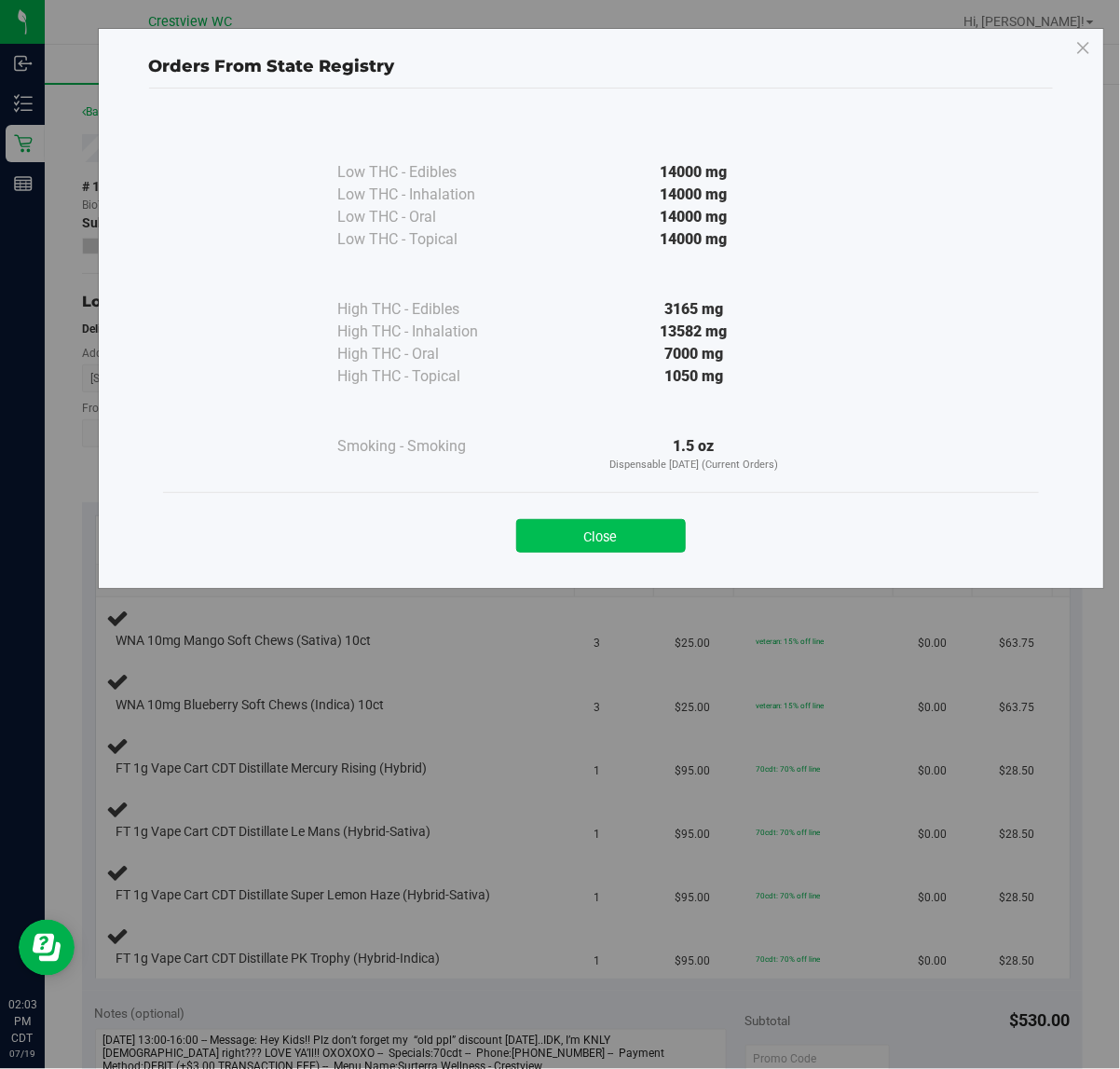click on "Close" at bounding box center [601, 536] 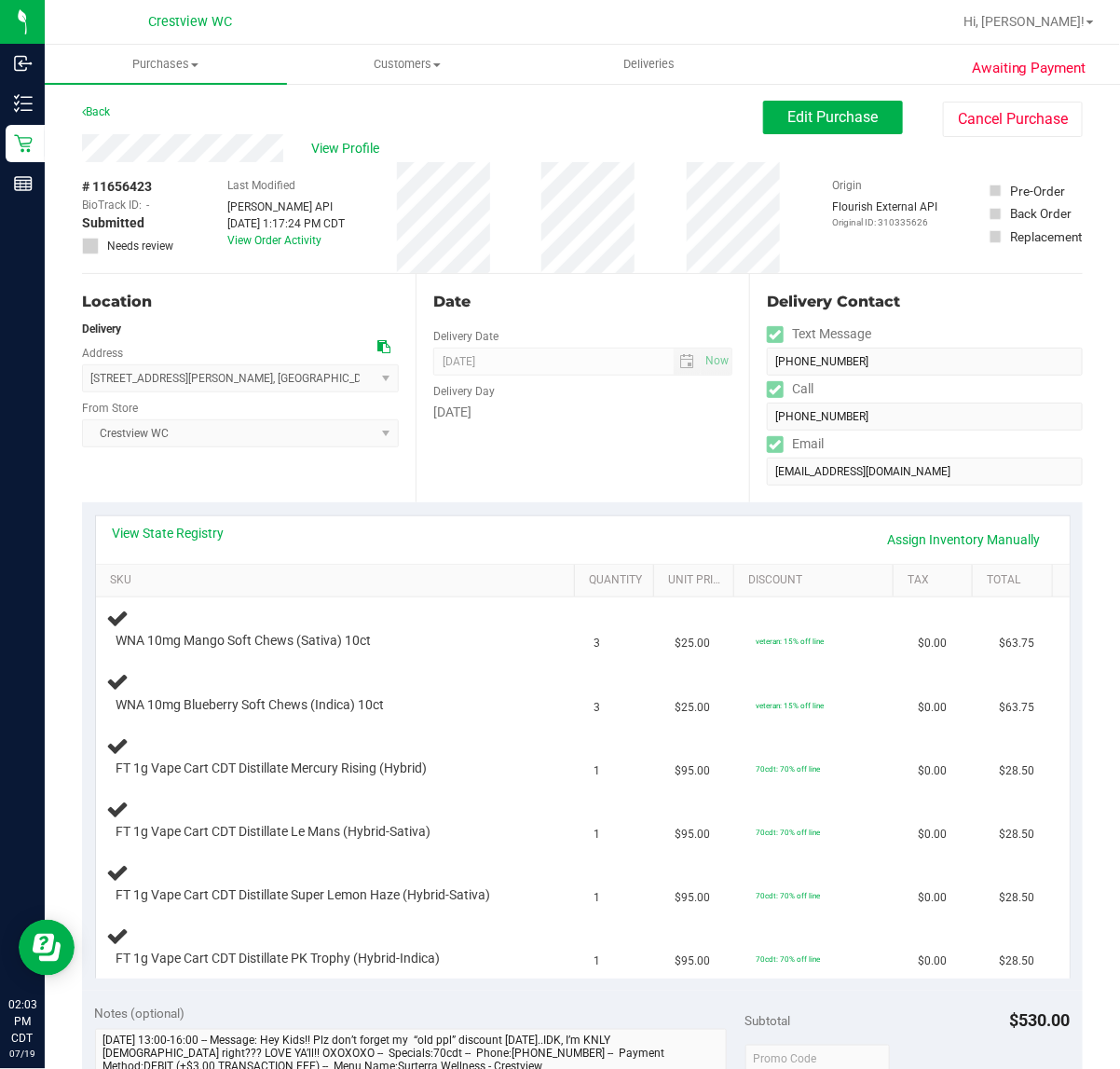 click on "Location
Delivery
Address
6501 Munson Hwy
, Milton
, FL
32570
Select address 8631 Munson Hwy 6501 Munson Hwy Munson Hwy
From Store
Crestview WC Select Store Bonita Springs WC Boynton Beach WC Bradenton WC Brandon WC Brooksville WC Call Center Clermont WC Crestview WC Deerfield Beach WC Delray Beach WC Deltona WC Ft Walton Beach WC Ft. Lauderdale WC Ft. Myers WC Gainesville WC Jax Atlantic WC JAX DC REP Jax WC Key West WC Lakeland WC Largo WC Lehigh Acres DC REP Merritt Island WC Miami 72nd WC Miami Beach WC Miami Dadeland WC Miramar DC REP Ocala WC" at bounding box center [249, 388] 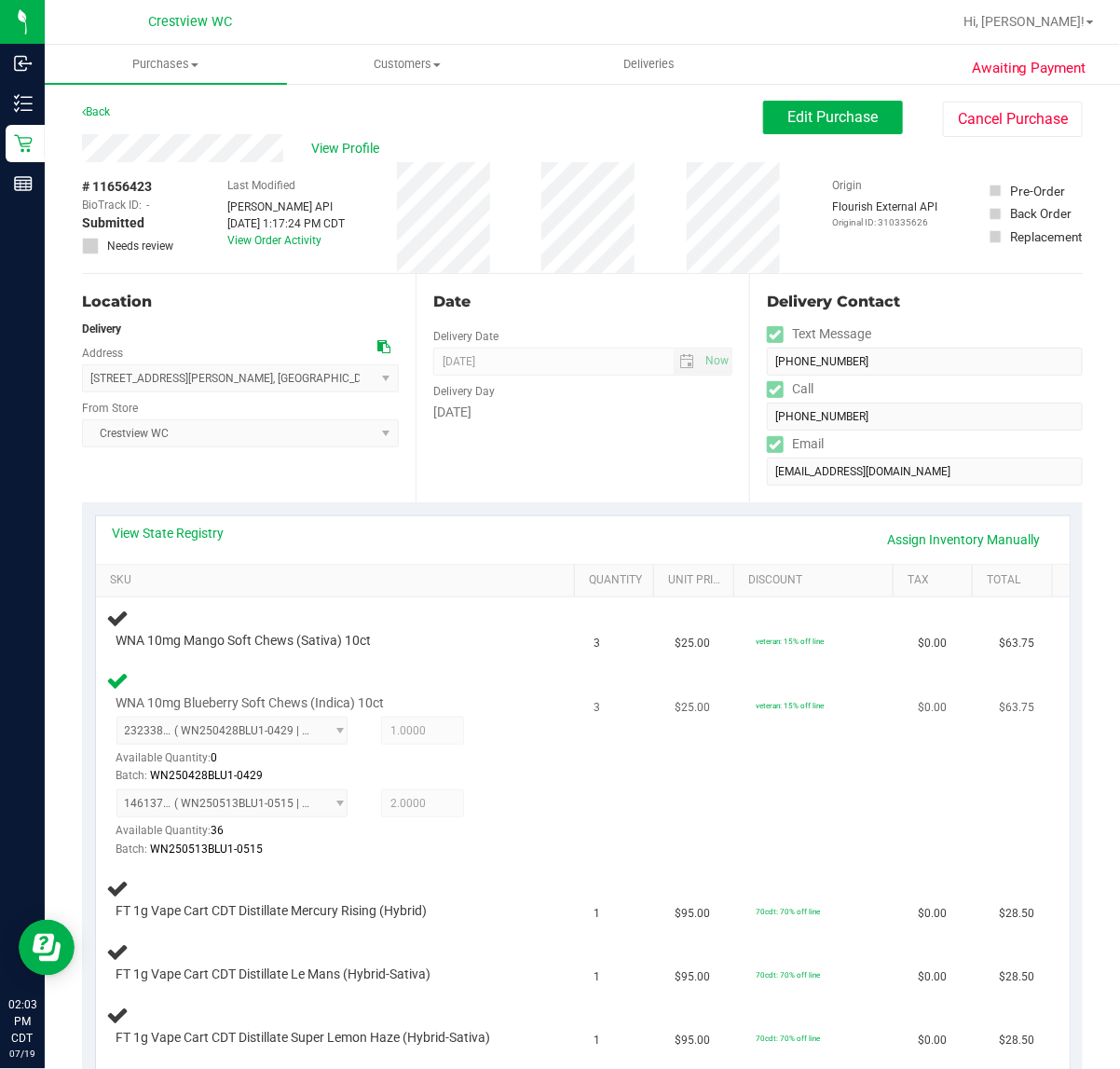 click on "WNA 10mg Blueberry Soft Chews (Indica) 10ct
2323380870374844
(
WN250428BLU1-0429 | orig: FLSRWGM-20250505-4074
)
2323380870374844
Available Quantity:  0
1.0000 1
Batch:" at bounding box center (339, 764) 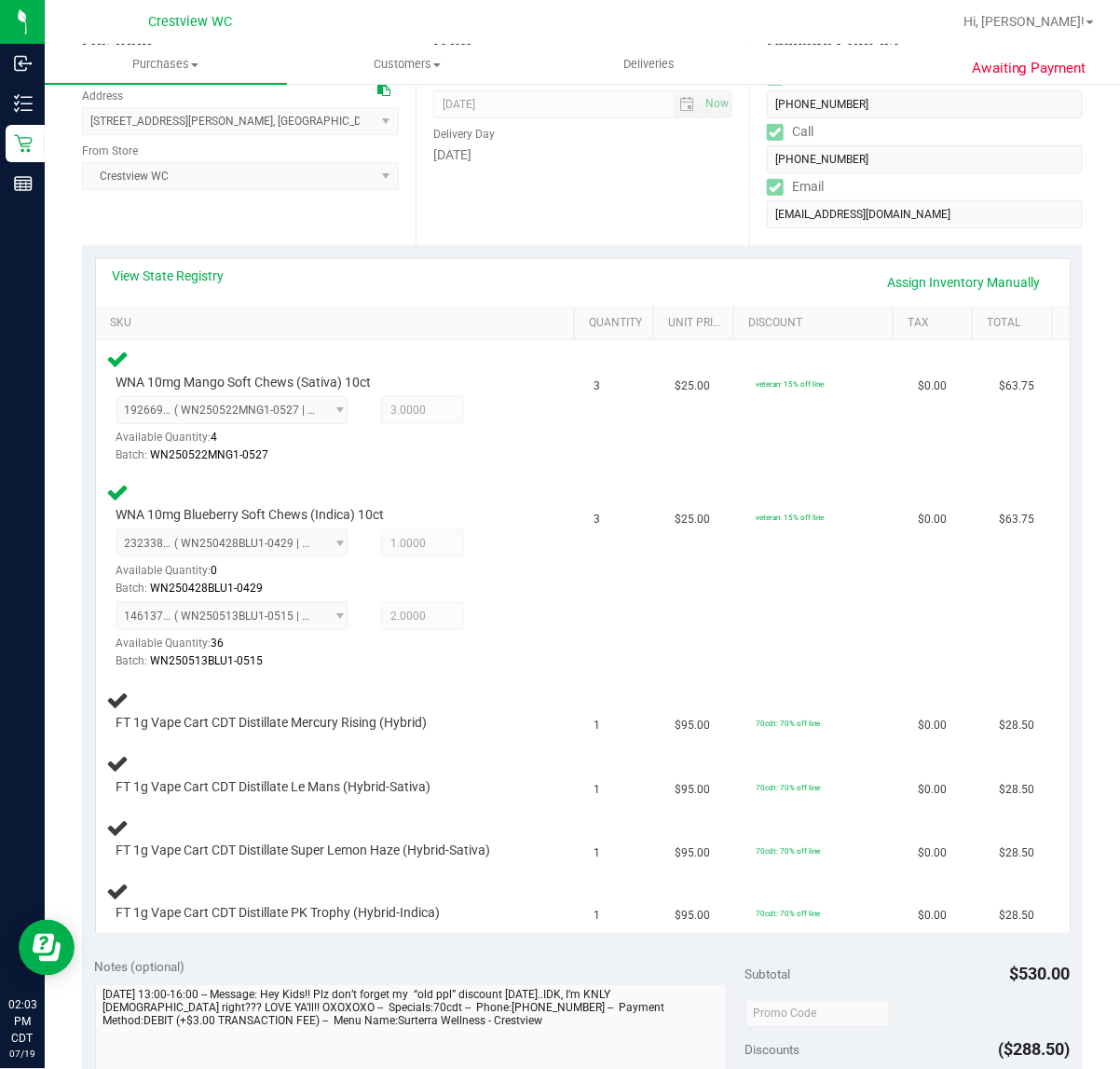 scroll, scrollTop: 291, scrollLeft: 0, axis: vertical 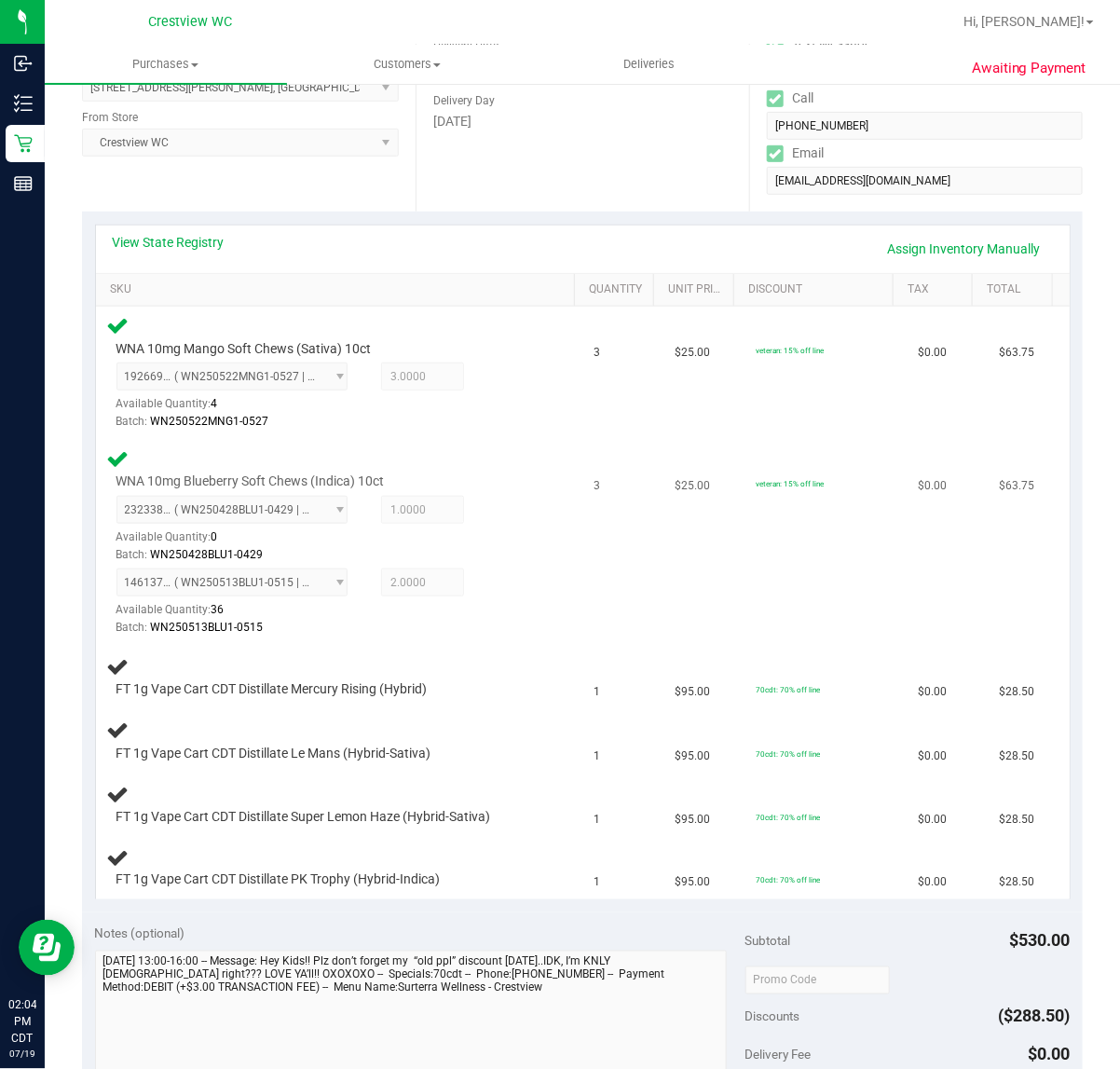 click on "WNA 10mg Blueberry Soft Chews (Indica) 10ct
2323380870374844
(
WN250428BLU1-0429 | orig: FLSRWGM-20250505-4074
)
2323380870374844
Available Quantity:  0
1.0000 1
Batch:" at bounding box center [339, 542] 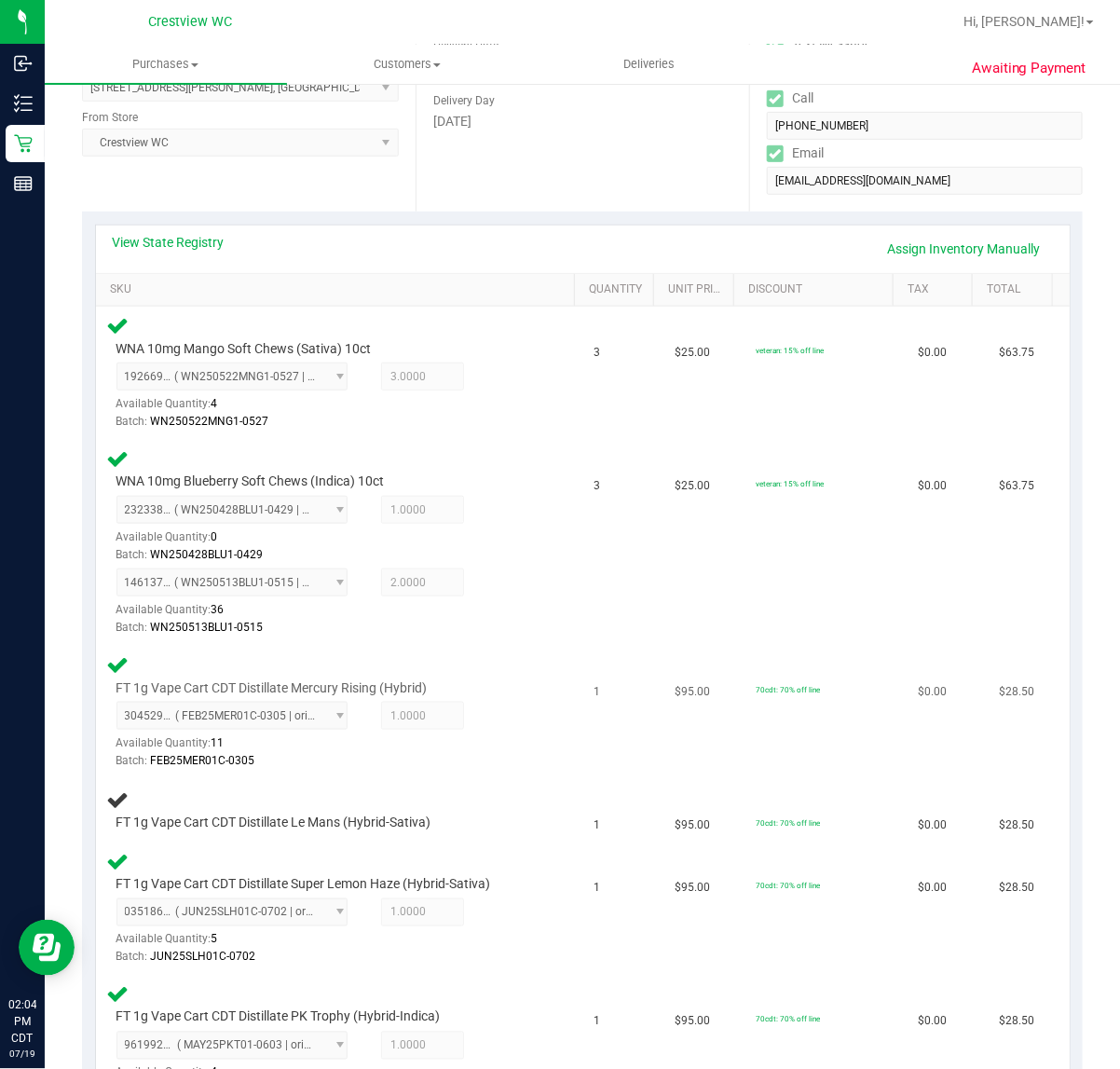 click on "Batch:
FEB25MER01C-0305" at bounding box center [325, 761] 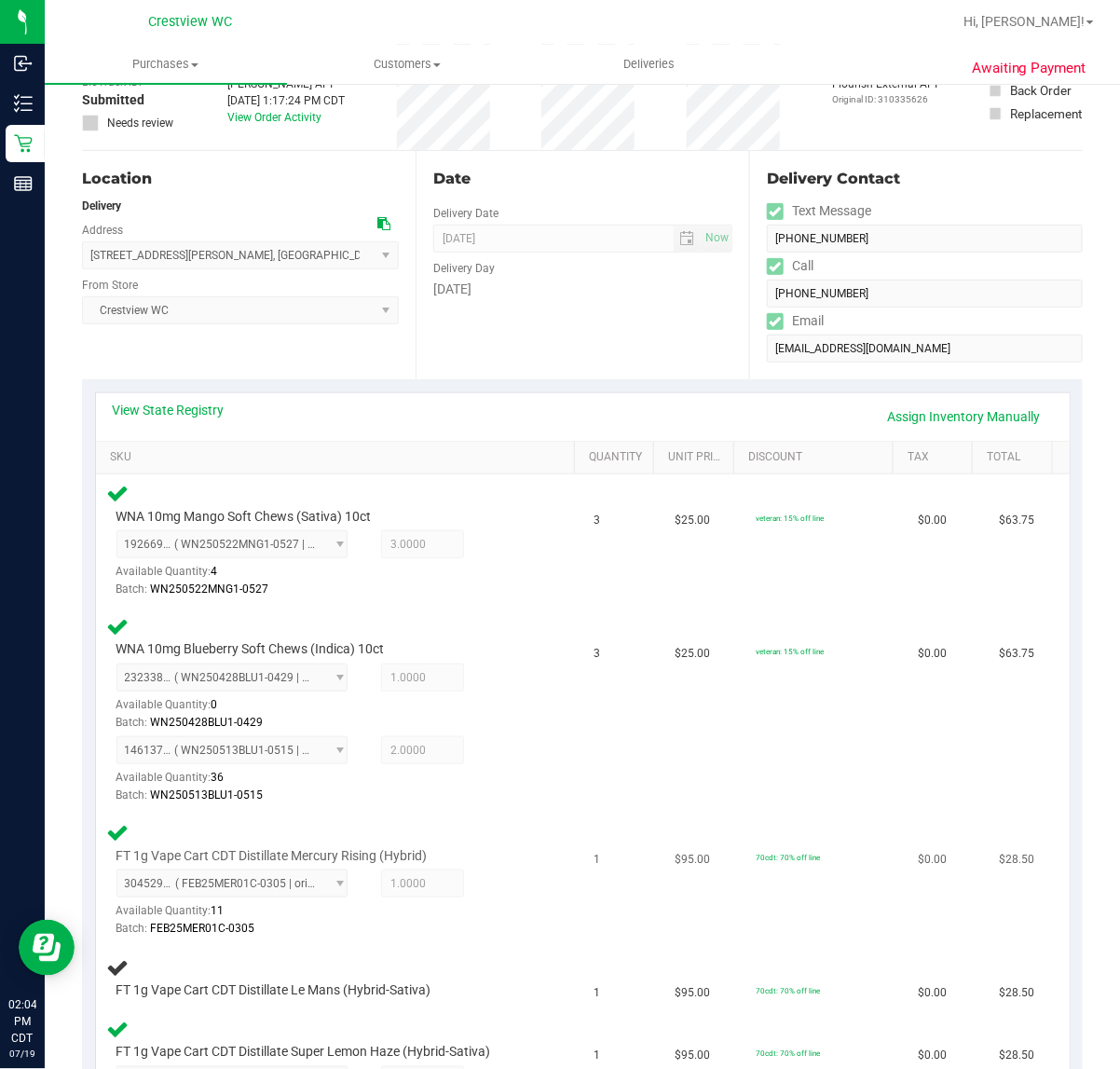 scroll, scrollTop: 126, scrollLeft: 0, axis: vertical 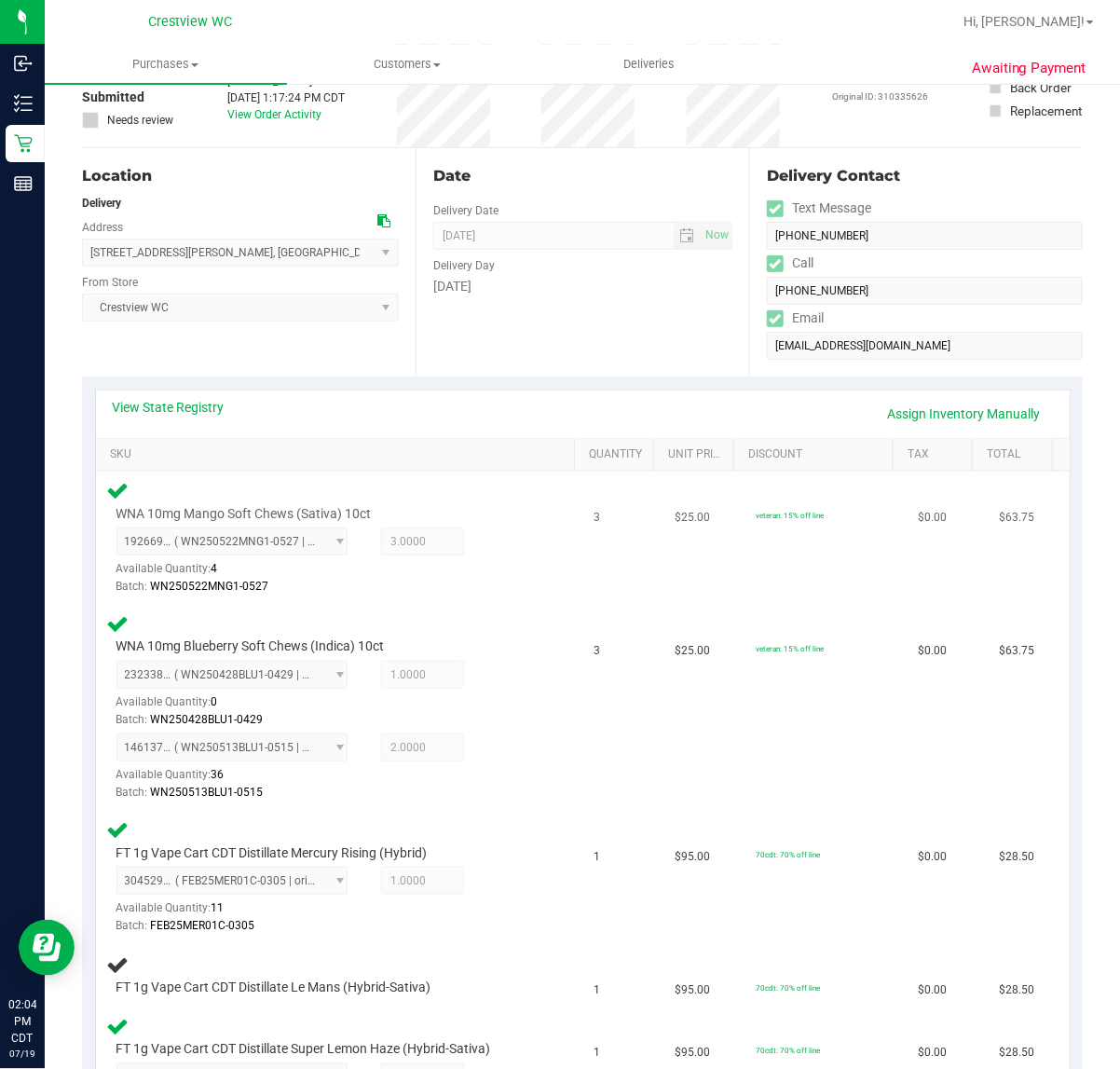 click on "Batch:
WN250522MNG1-0527" at bounding box center (325, 586) 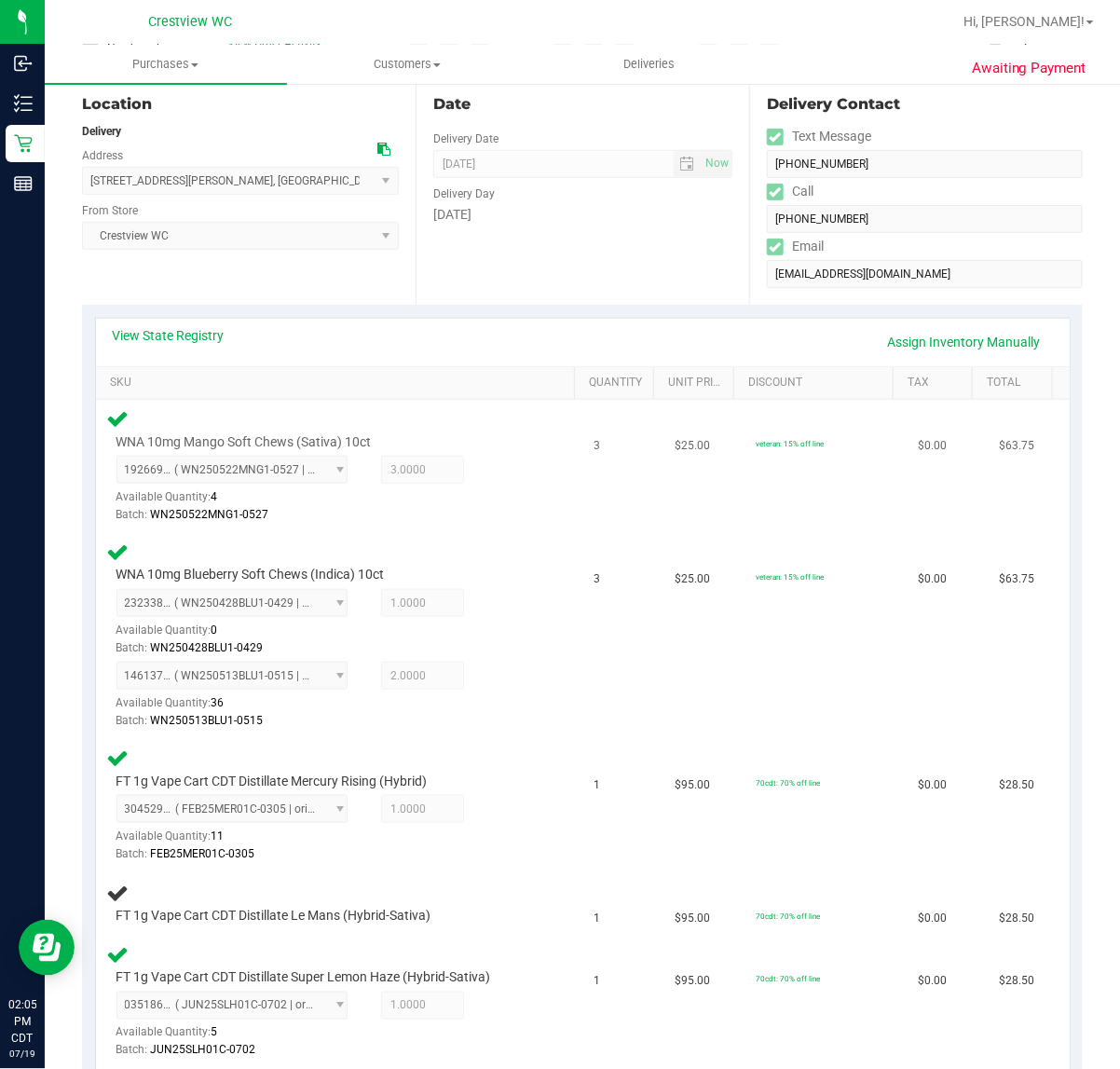 scroll, scrollTop: 194, scrollLeft: 0, axis: vertical 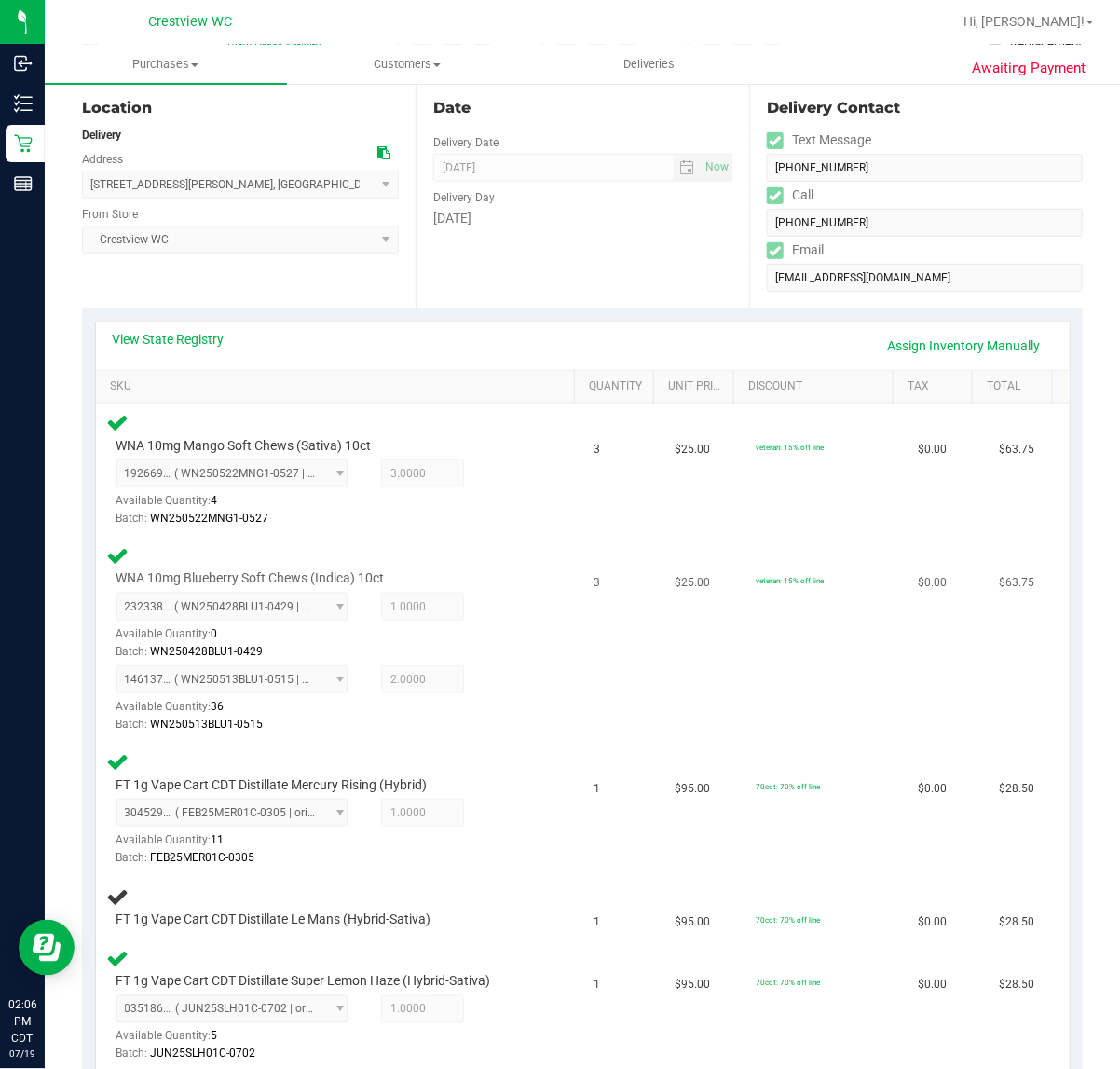 click on "WNA 10mg Blueberry Soft Chews (Indica) 10ct
2323380870374844
(
WN250428BLU1-0429 | orig: FLSRWGM-20250505-4074
)
2323380870374844
Available Quantity:  0
1.0000 1
Batch:" at bounding box center (339, 639) 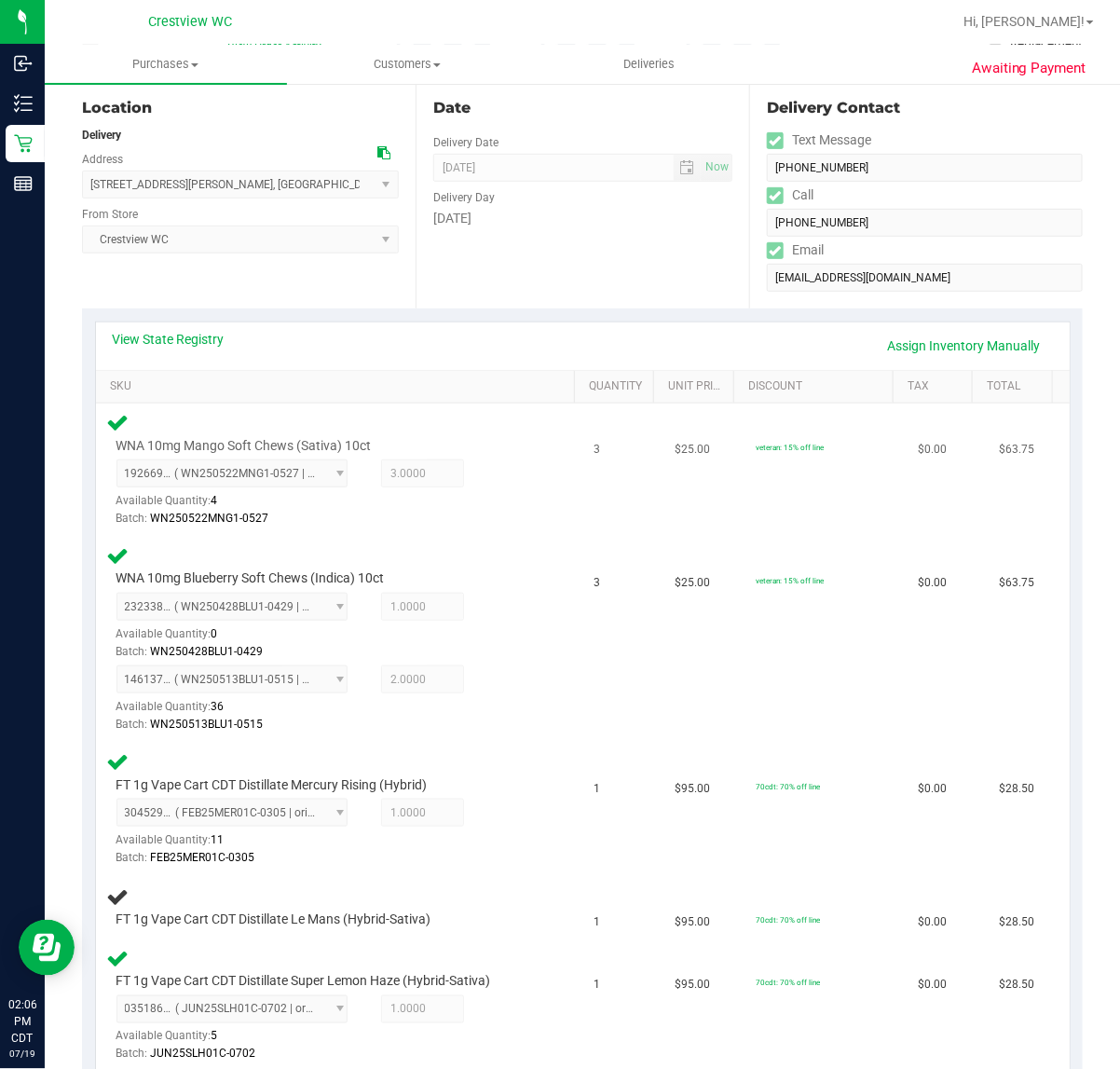 click on "WNA 10mg Mango Soft Chews (Sativa) 10ct
1926695184704849
(
WN250522MNG1-0527 | orig: FLSRWGM-20250602-043
)
1926695184704849
Available Quantity:  4
3.0000 3
Batch:" at bounding box center (339, 470) 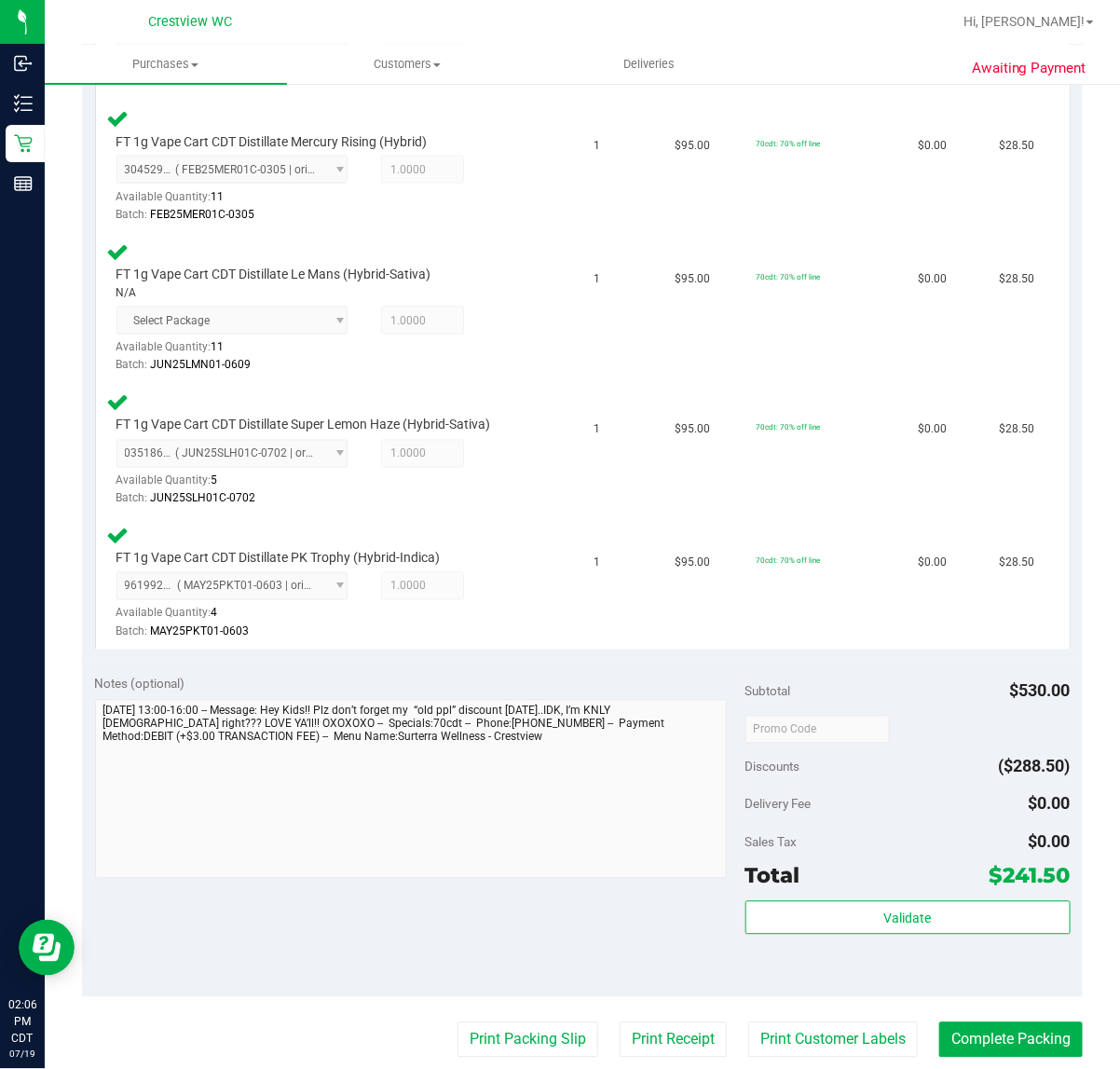 scroll, scrollTop: 839, scrollLeft: 0, axis: vertical 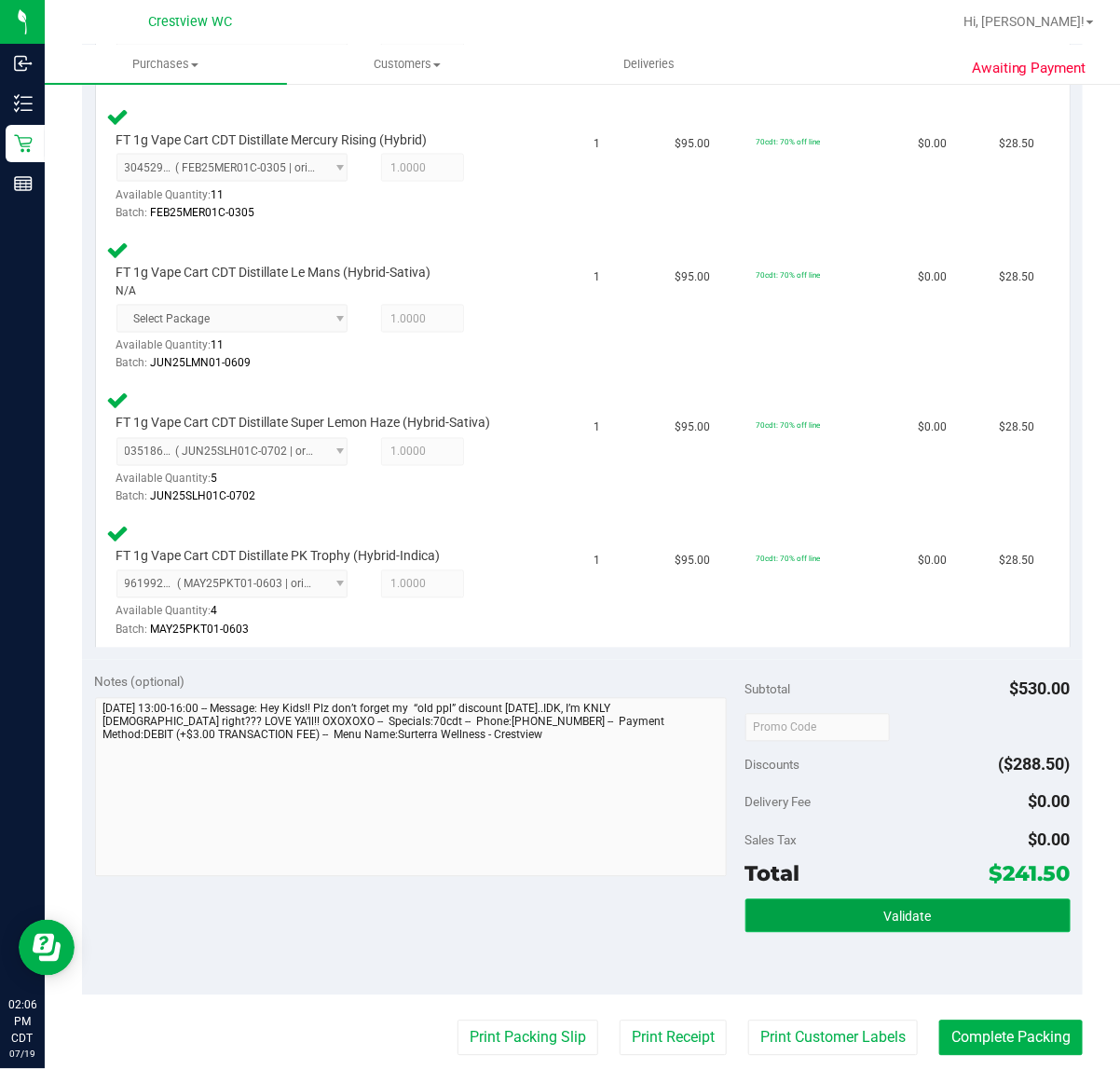 click on "Validate" at bounding box center (908, 917) 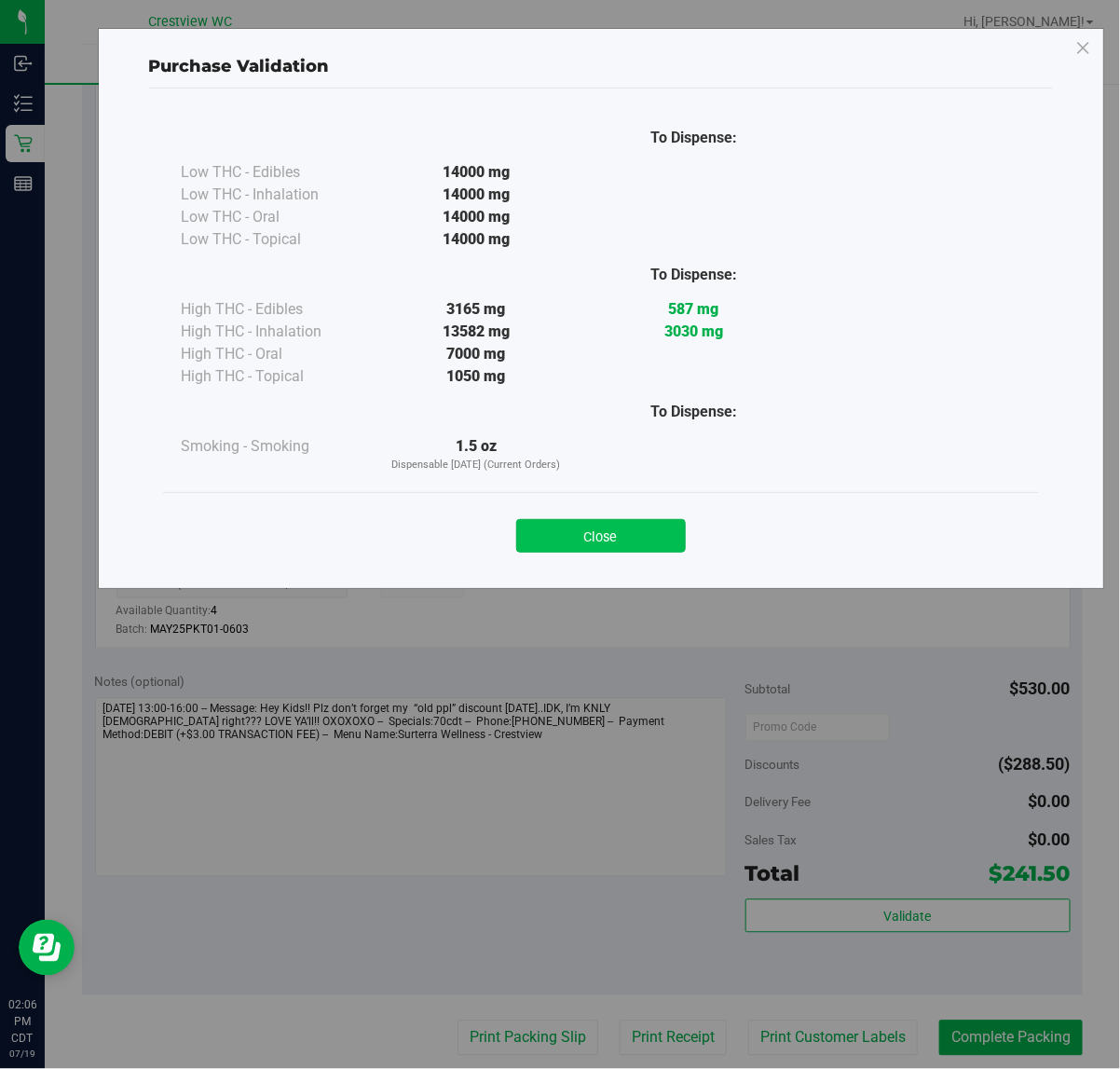 click on "Close" at bounding box center (601, 536) 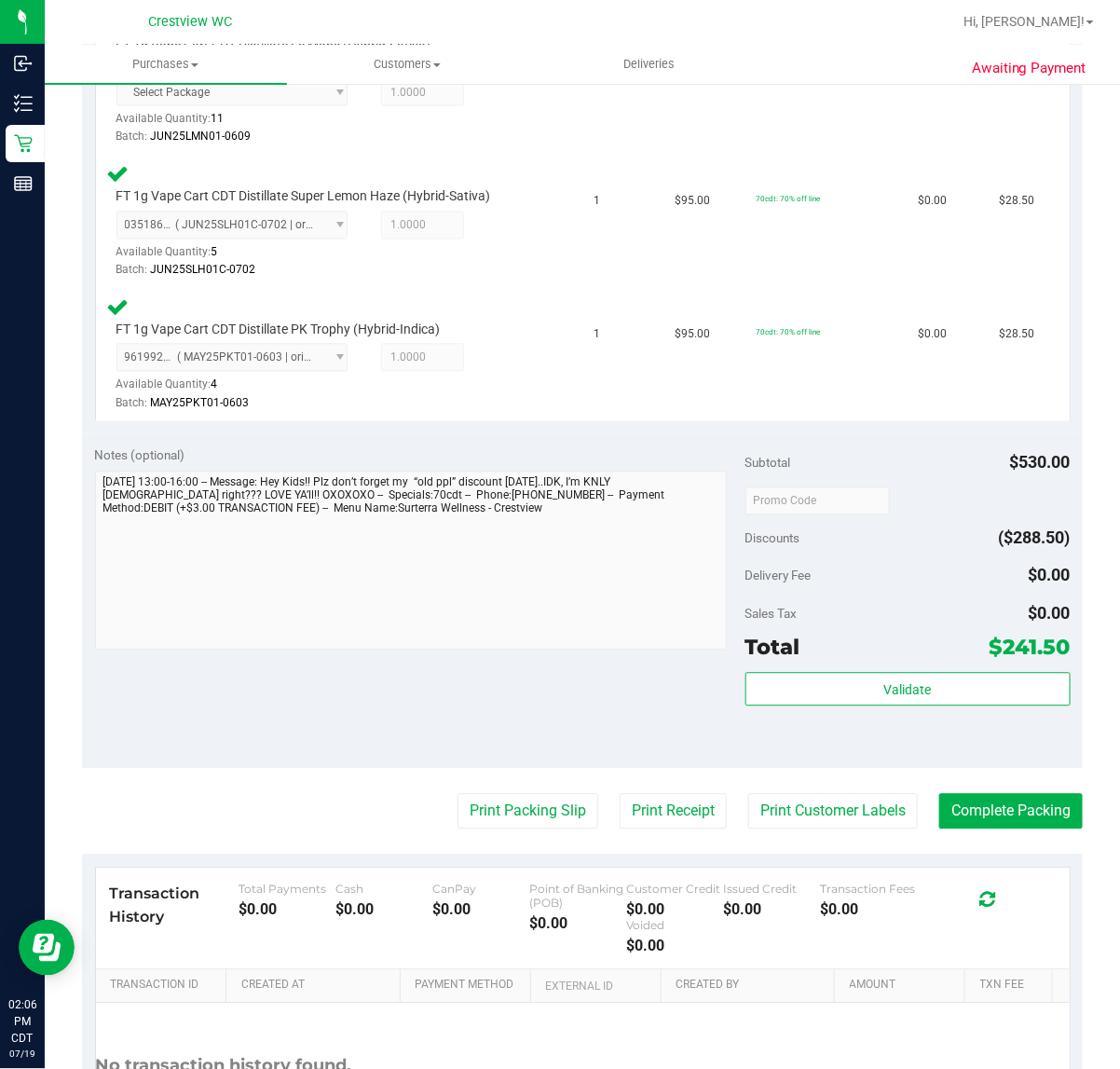 scroll, scrollTop: 1105, scrollLeft: 0, axis: vertical 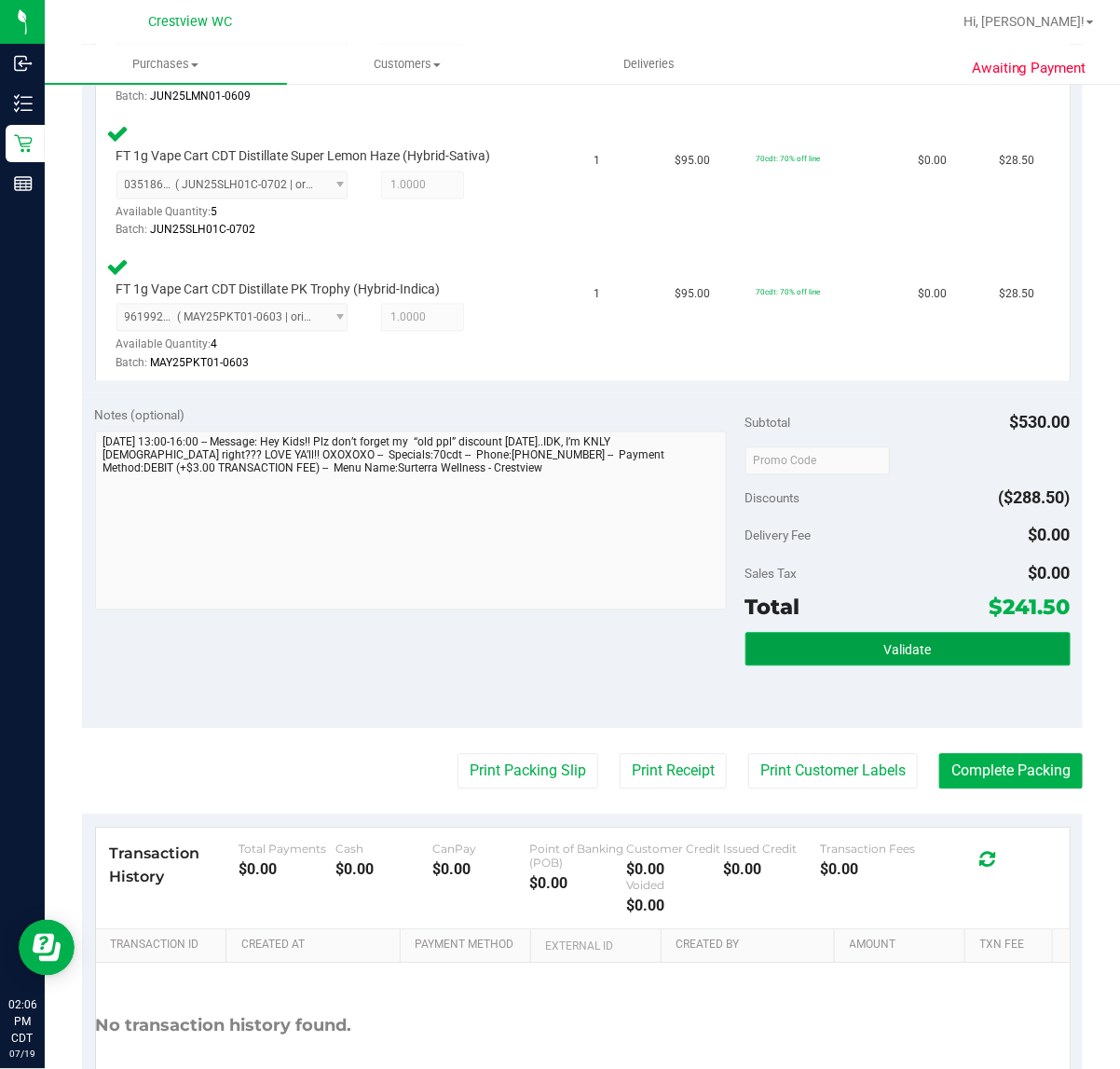 click on "Validate" at bounding box center (908, 650) 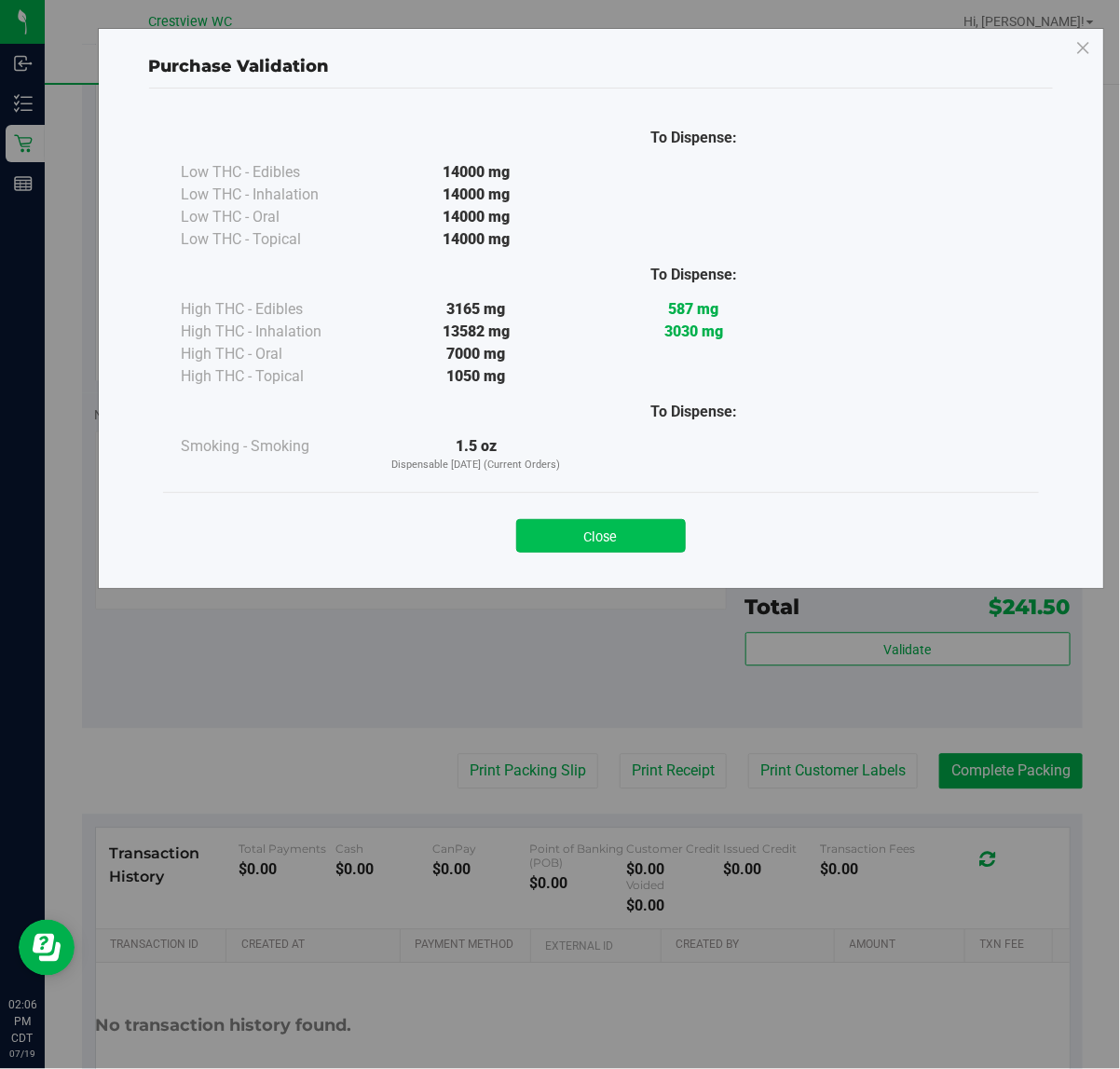 click on "Close" at bounding box center [601, 536] 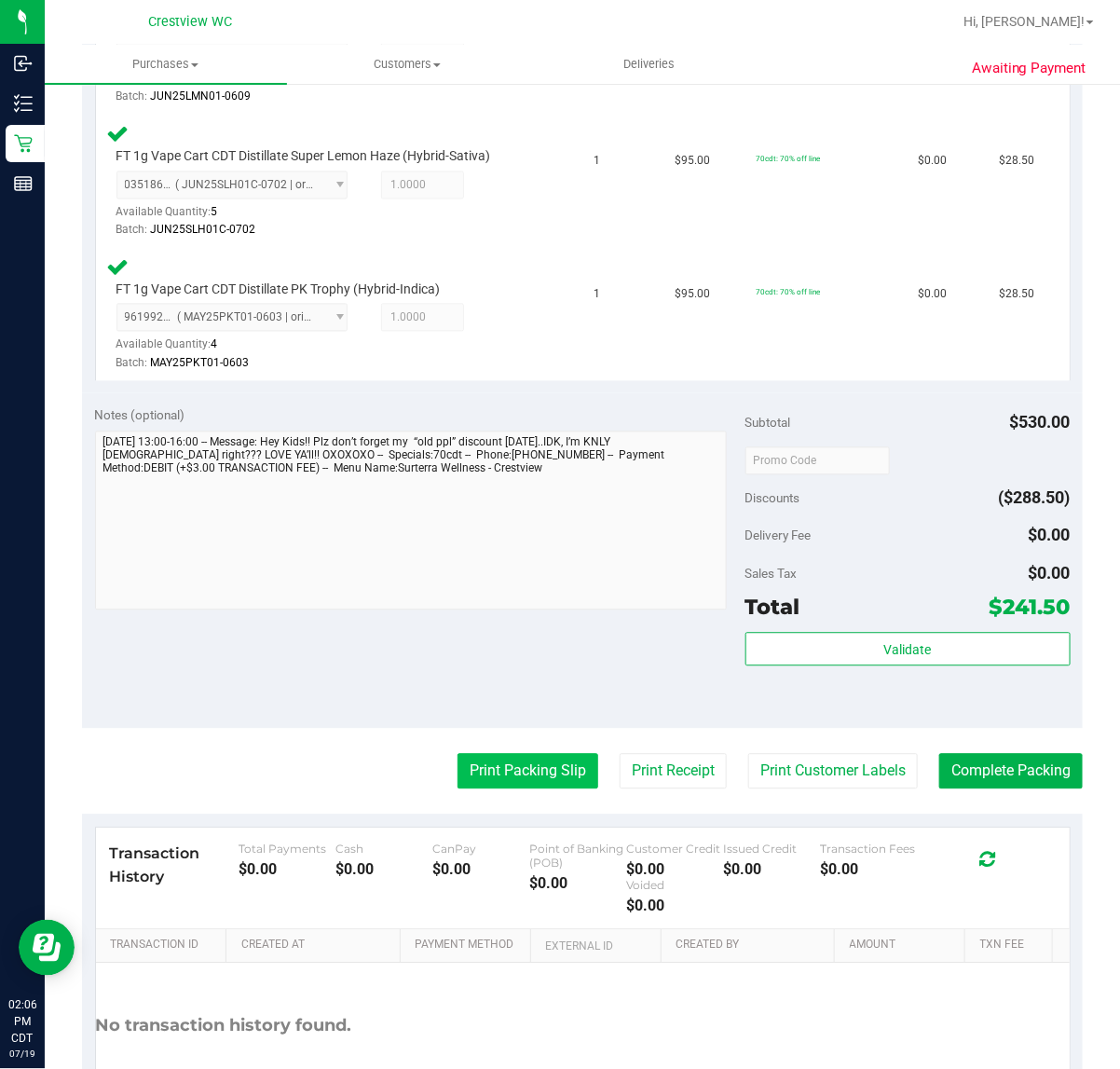 click on "Print Packing Slip" at bounding box center [527, 772] 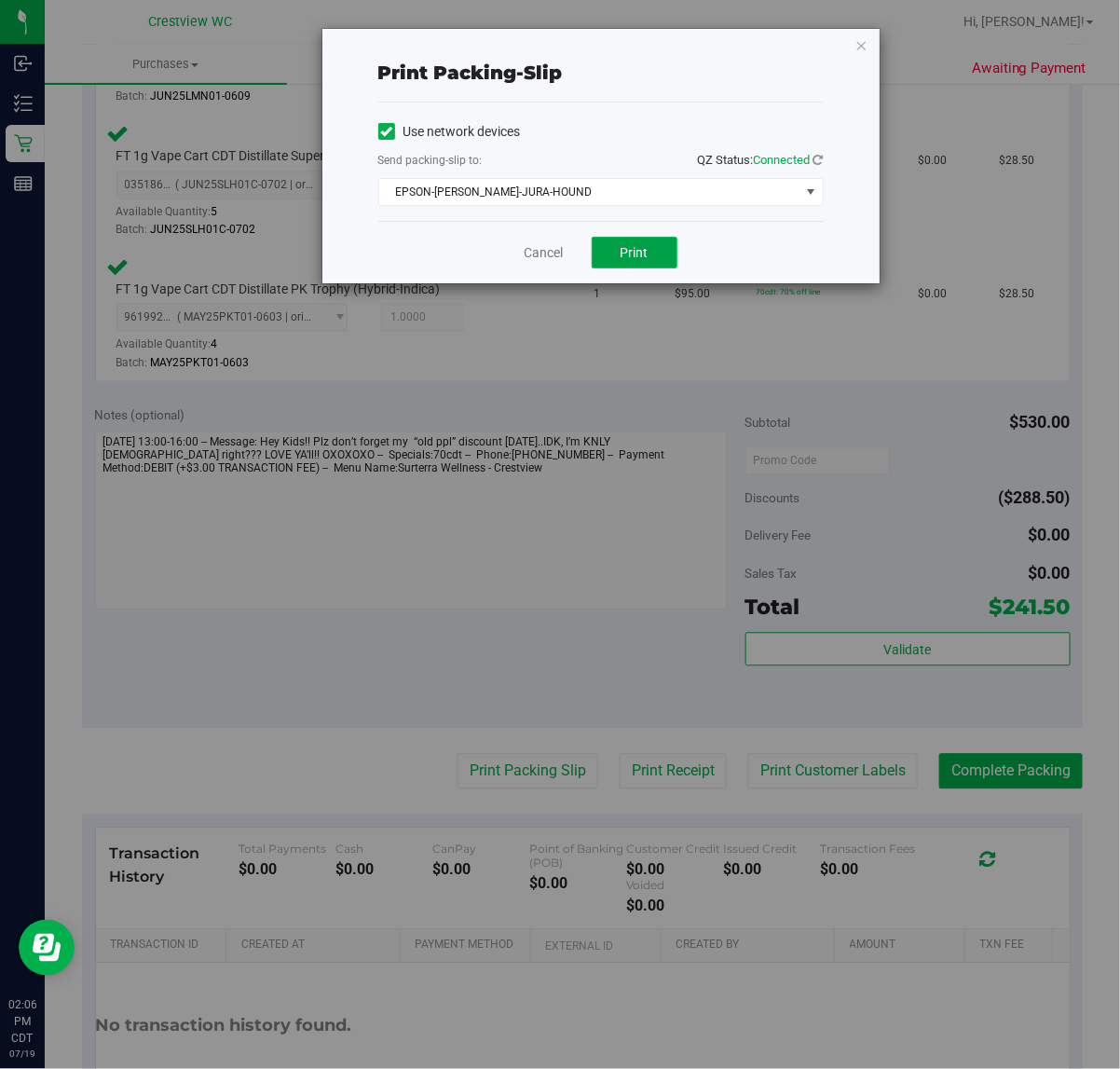 click on "Print" at bounding box center (635, 253) 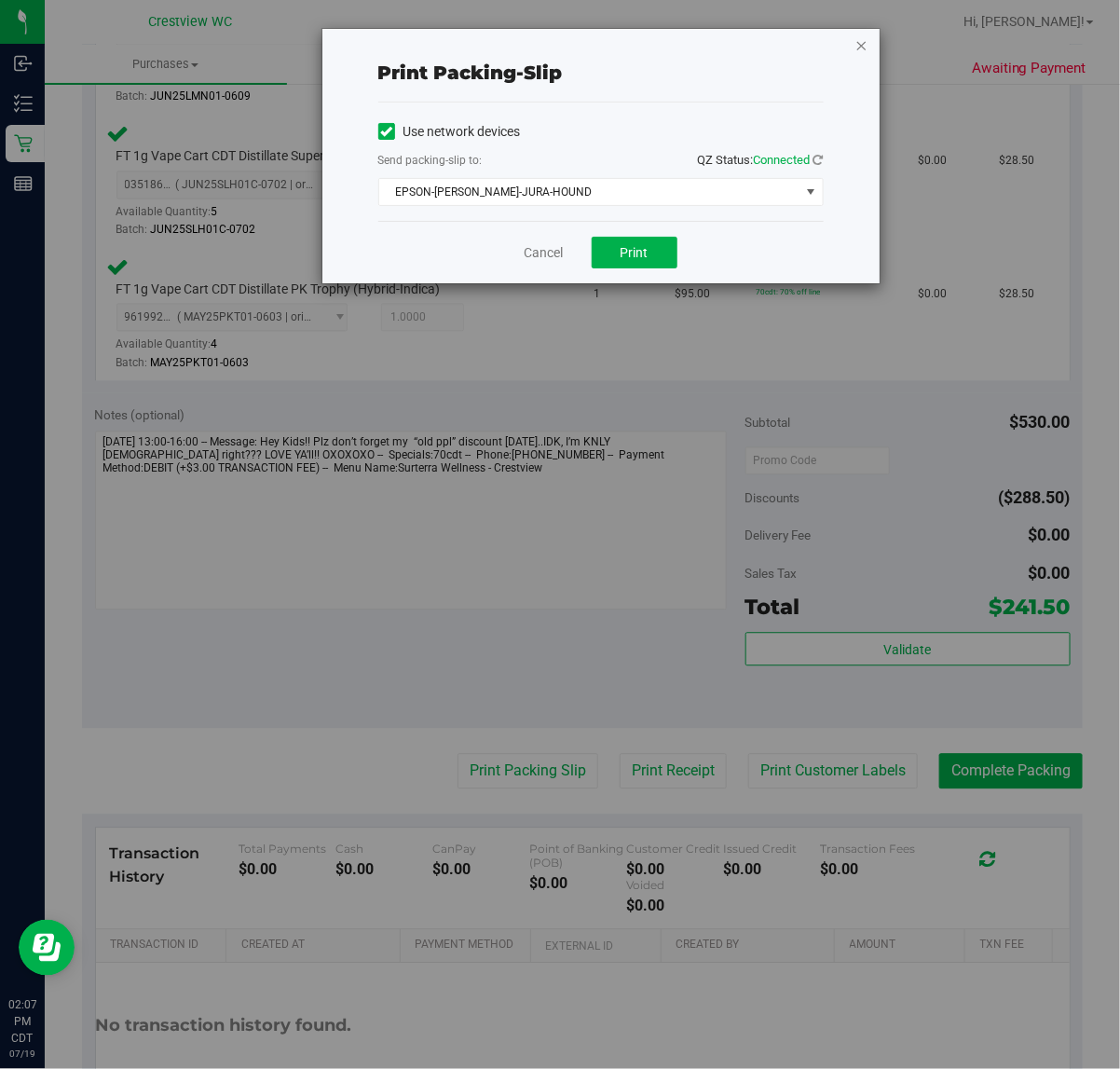 click at bounding box center [862, 45] 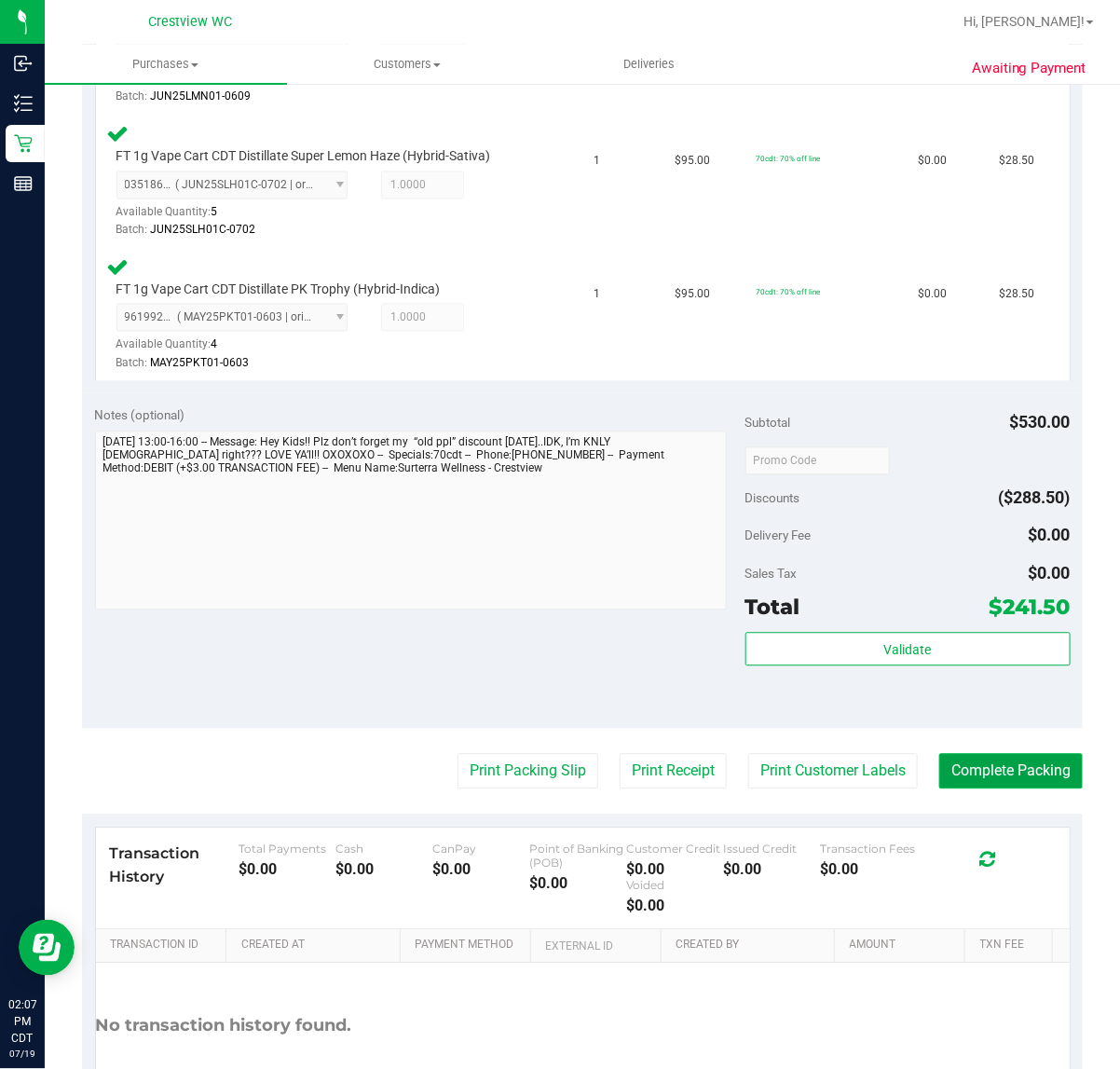 click on "Complete Packing" at bounding box center [1011, 772] 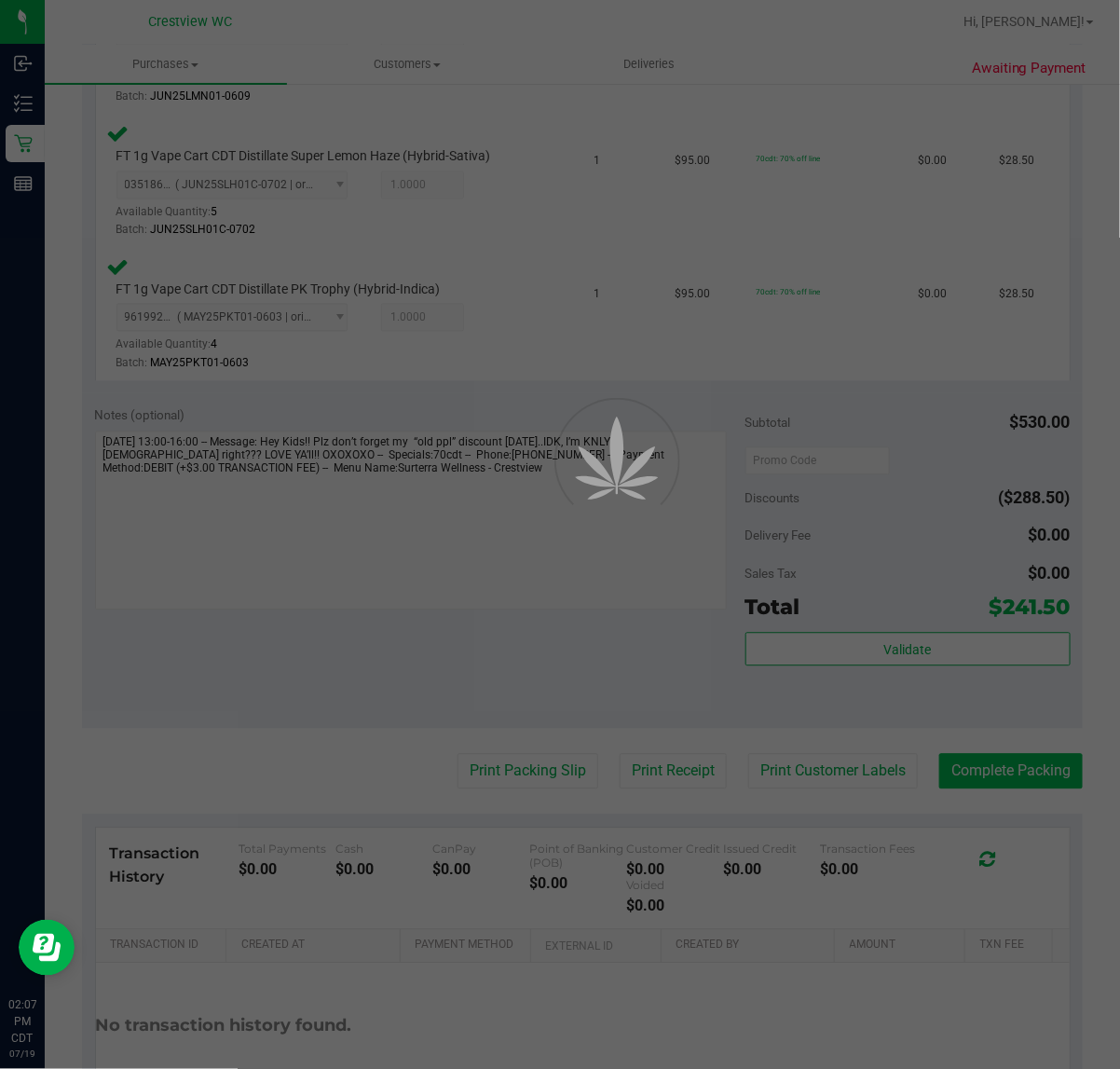 scroll, scrollTop: 0, scrollLeft: 0, axis: both 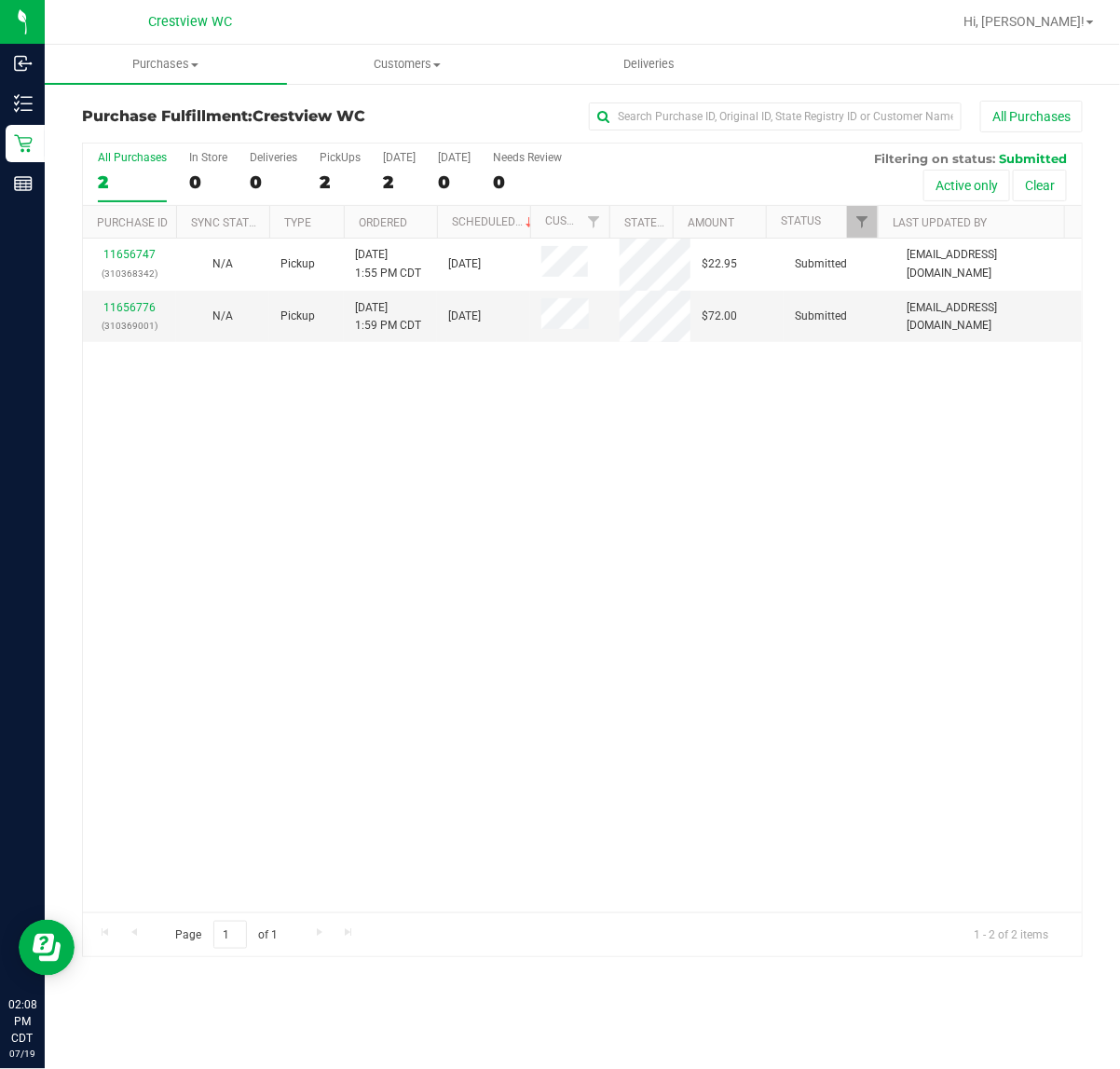 click on "11656747
(310368342)
N/A
Pickup 7/19/2025 1:55 PM CDT 7/19/2025
$22.95
Submitted abe+parallel@iheartjane.com
11656776
(310369001)
N/A
Pickup 7/19/2025 1:59 PM CDT 7/19/2025
$72.00
Submitted abe+parallel@iheartjane.com" at bounding box center [582, 575] 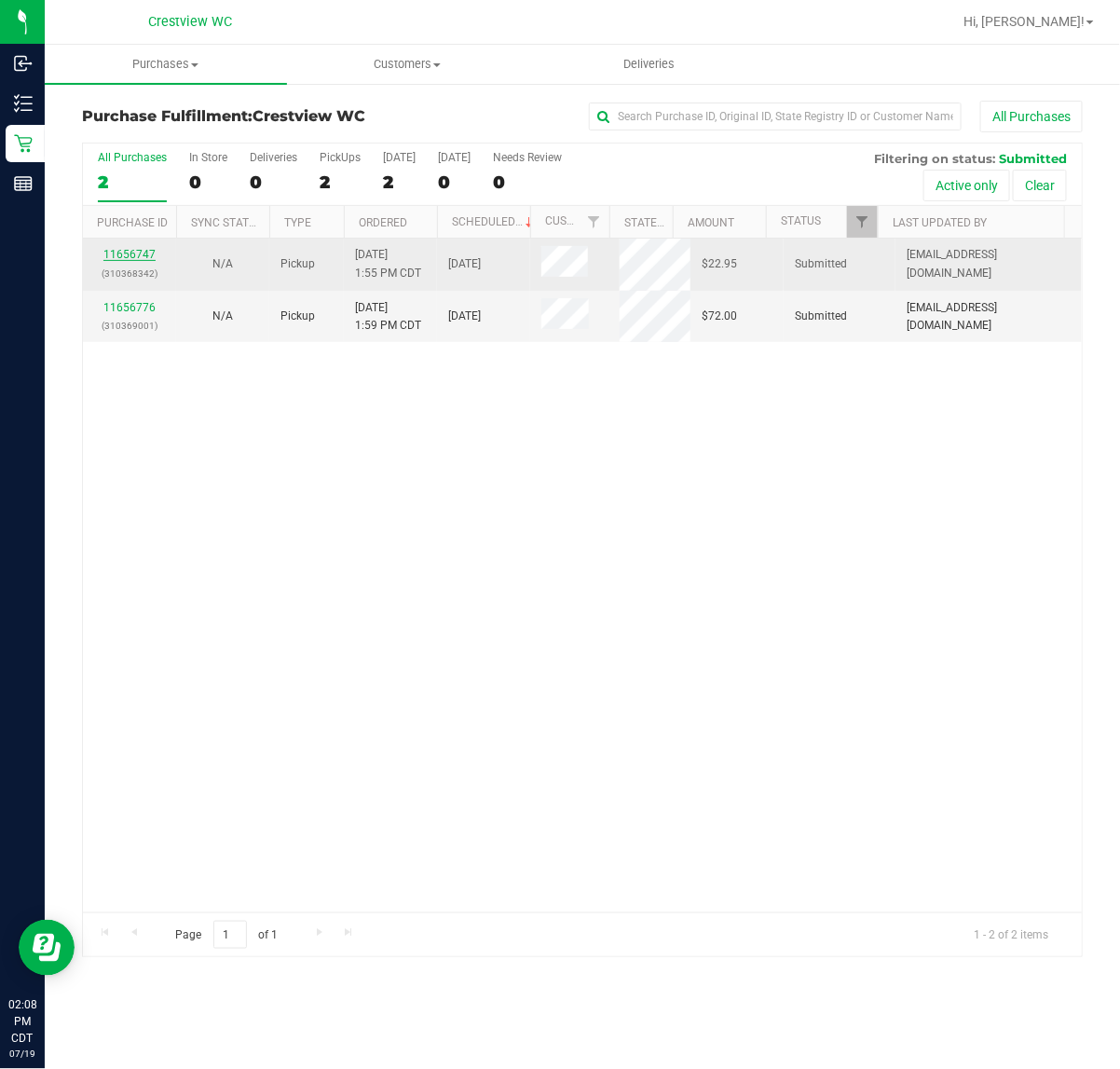 click on "11656747" at bounding box center [130, 254] 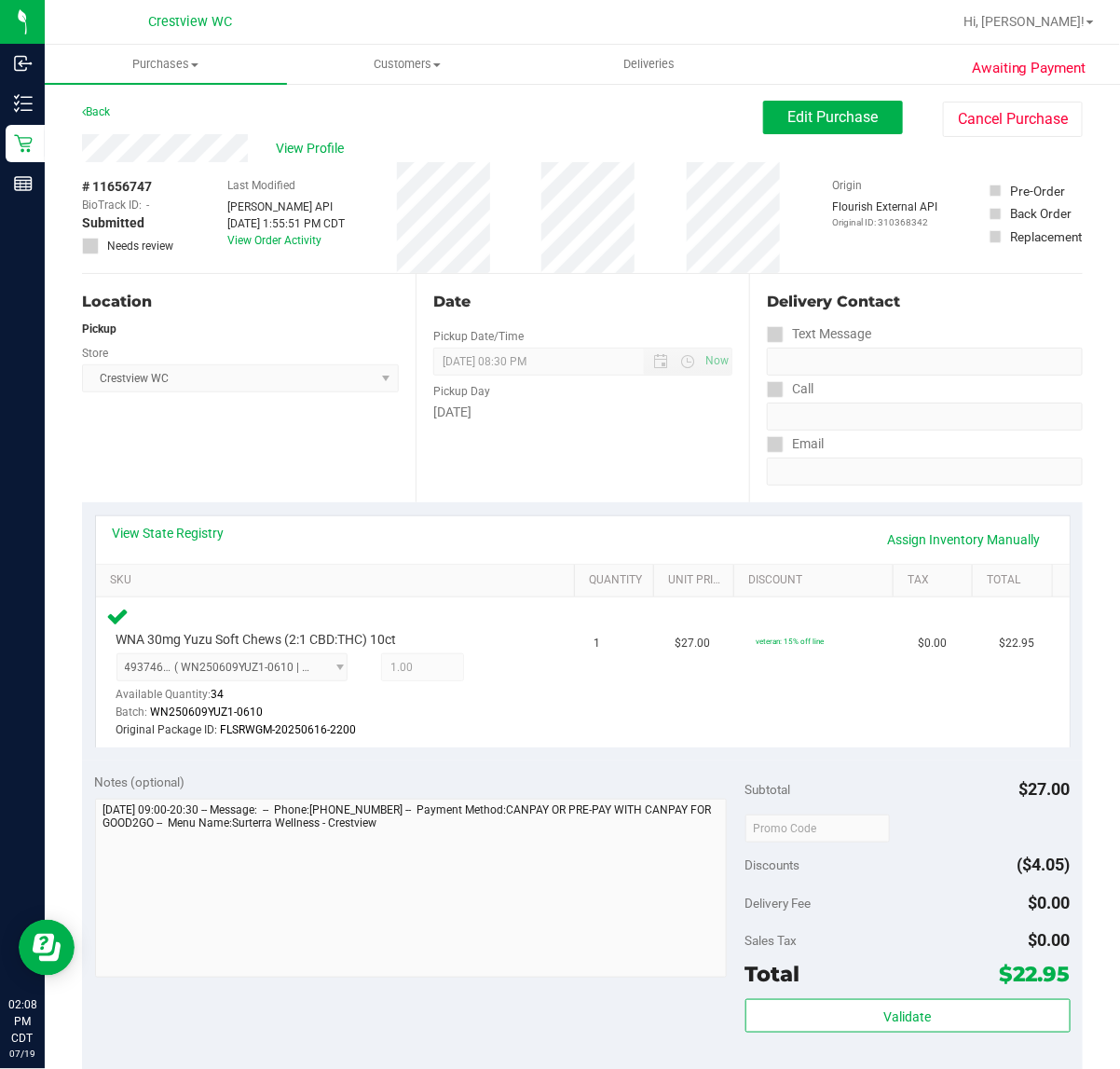 click on "Location
Pickup
Store
Crestview WC Select Store Bonita Springs WC Boynton Beach WC Bradenton WC Brandon WC Brooksville WC Call Center Clermont WC Crestview WC Deerfield Beach WC Delray Beach WC Deltona WC Ft Walton Beach WC Ft. Lauderdale WC Ft. Myers WC Gainesville WC Jax Atlantic WC JAX DC REP Jax WC Key West WC Lakeland WC Largo WC Lehigh Acres DC REP Merritt Island WC Miami 72nd WC Miami Beach WC Miami Dadeland WC Miramar DC REP New Port Richey WC North Palm Beach WC North Port WC Ocala WC Orange Park WC Orlando Colonial WC Orlando DC REP Orlando WC Oviedo WC Palm Bay WC Palm Coast WC Panama City WC Pensacola WC Port Orange WC Port St. Lucie WC Sebring WC South Tampa WC St. Pete WC Summerfield WC Tallahassee DC REP Tallahassee WC Tampa DC Testing Tampa Warehouse Tampa WC TX Austin DC TX Plano Retail WPB DC WPB WC" at bounding box center (249, 388) 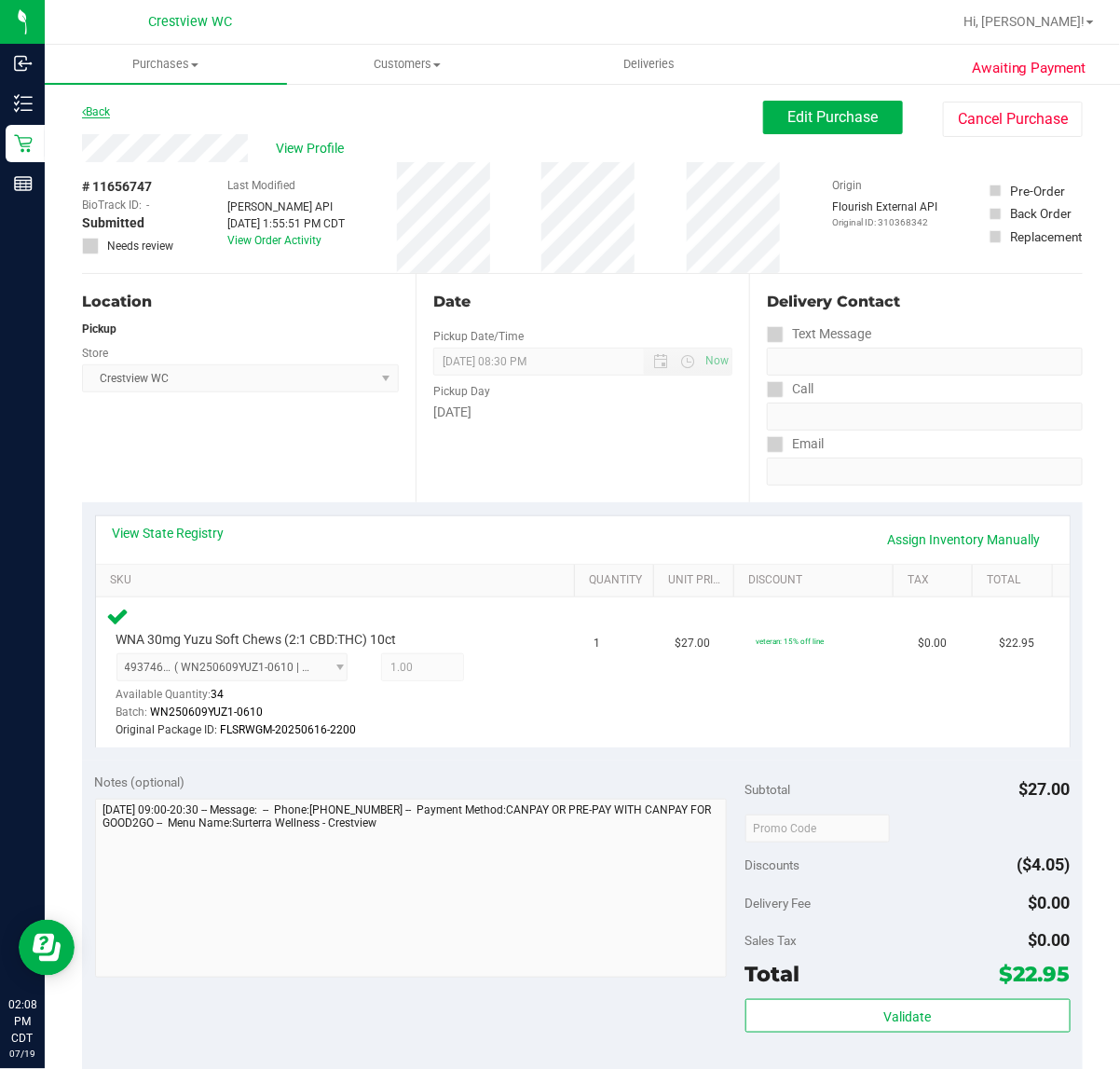 click on "Back" at bounding box center (96, 112) 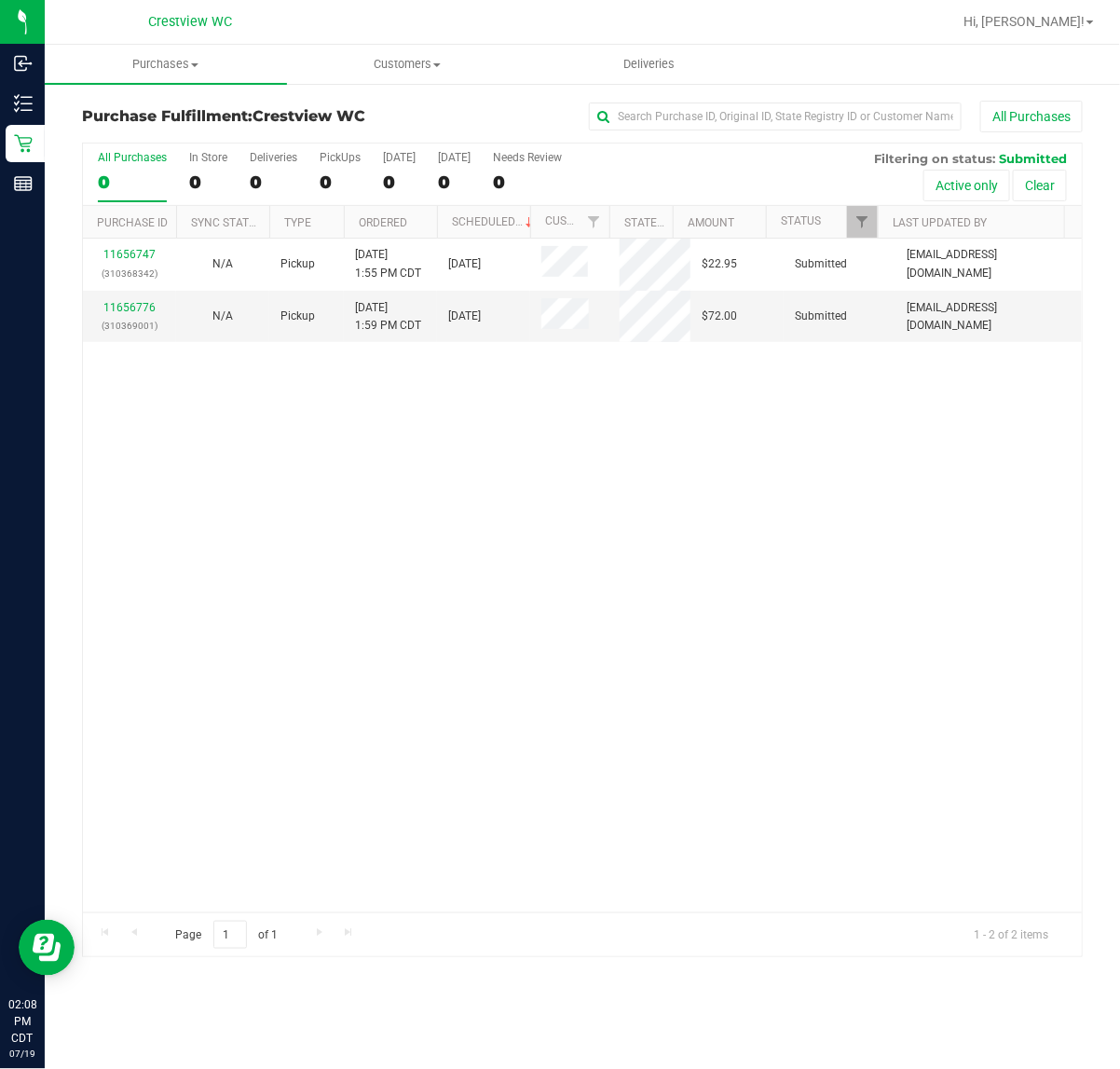 click on "11656747
(310368342)
N/A
Pickup 7/19/2025 1:55 PM CDT 7/19/2025
$22.95
Submitted abe+parallel@iheartjane.com
11656776
(310369001)
N/A
Pickup 7/19/2025 1:59 PM CDT 7/19/2025
$72.00
Submitted abe+parallel@iheartjane.com" at bounding box center [582, 575] 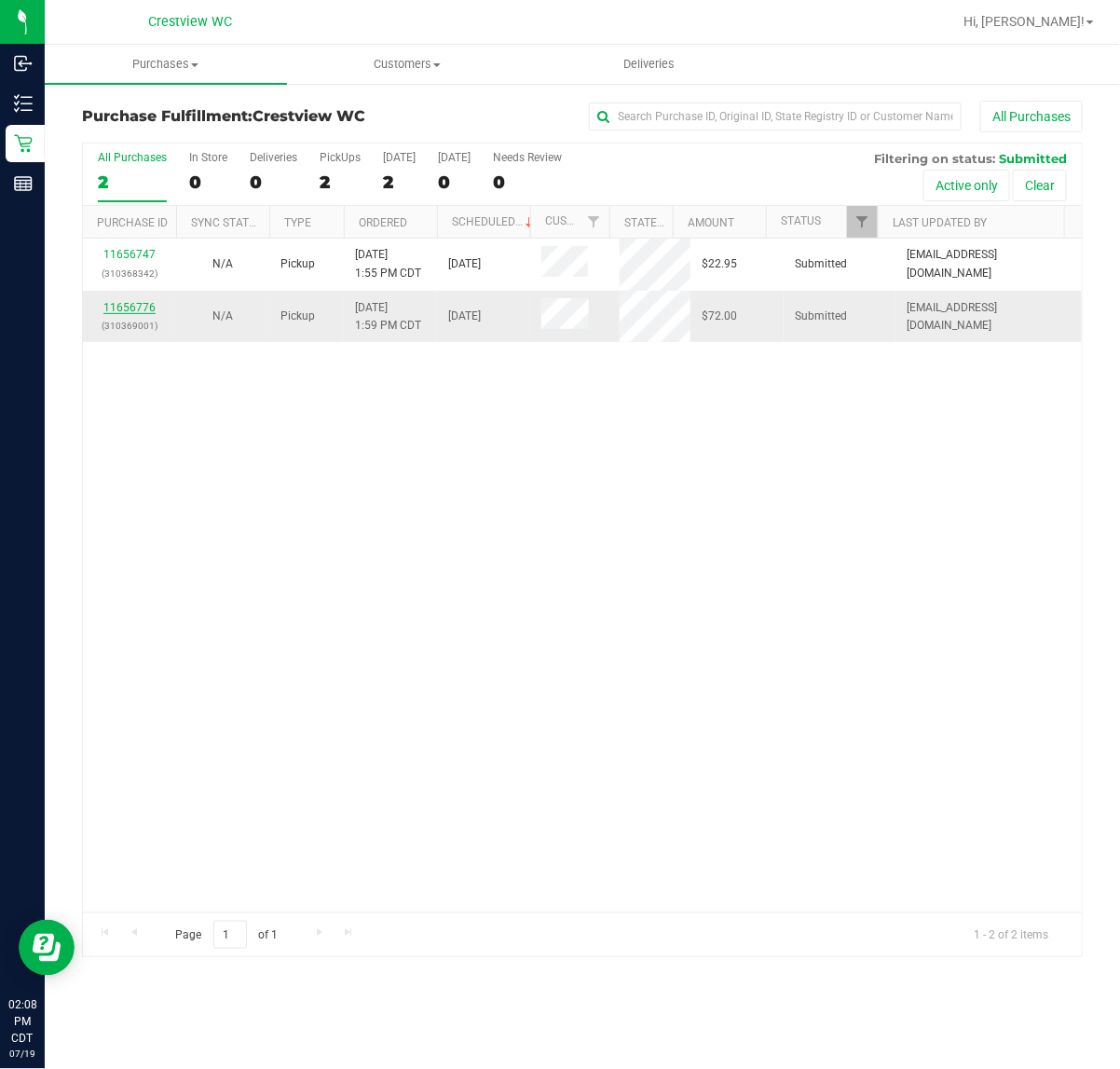 click on "11656776" at bounding box center [130, 308] 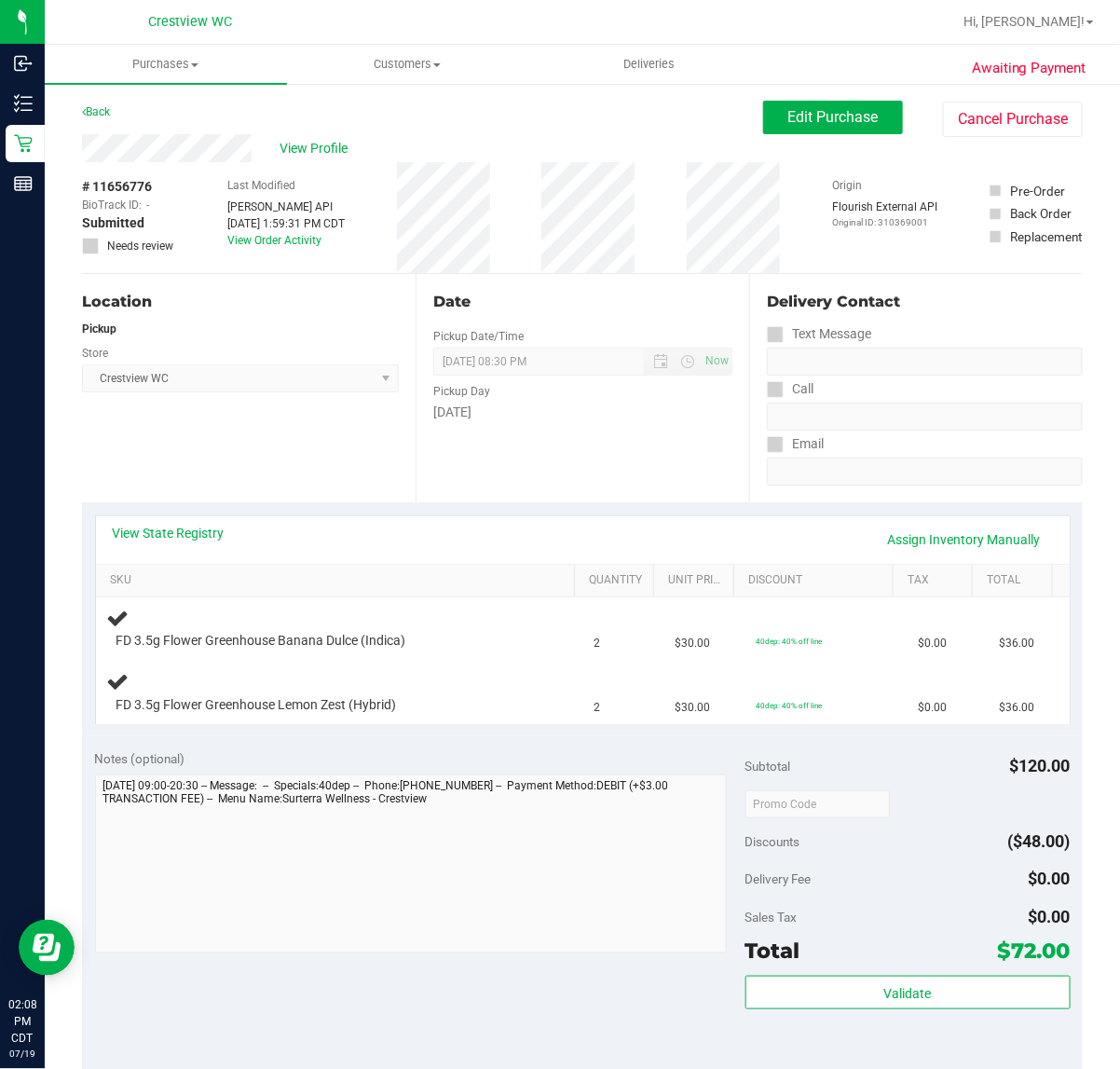 click on "Location
Pickup
Store
Crestview WC Select Store Bonita Springs WC Boynton Beach WC Bradenton WC Brandon WC Brooksville WC Call Center Clermont WC Crestview WC Deerfield Beach WC Delray Beach WC Deltona WC Ft Walton Beach WC Ft. Lauderdale WC Ft. Myers WC Gainesville WC Jax Atlantic WC JAX DC REP Jax WC Key West WC Lakeland WC Largo WC Lehigh Acres DC REP Merritt Island WC Miami 72nd WC Miami Beach WC Miami Dadeland WC Miramar DC REP New Port Richey WC North Palm Beach WC North Port WC Ocala WC Orange Park WC Orlando Colonial WC Orlando DC REP Orlando WC Oviedo WC Palm Bay WC Palm Coast WC Panama City WC Pensacola WC Port Orange WC Port St. Lucie WC Sebring WC South Tampa WC St. Pete WC Summerfield WC Tallahassee DC REP Tallahassee WC Tampa DC Testing Tampa Warehouse Tampa WC TX Austin DC TX Plano Retail WPB DC WPB WC" at bounding box center (249, 388) 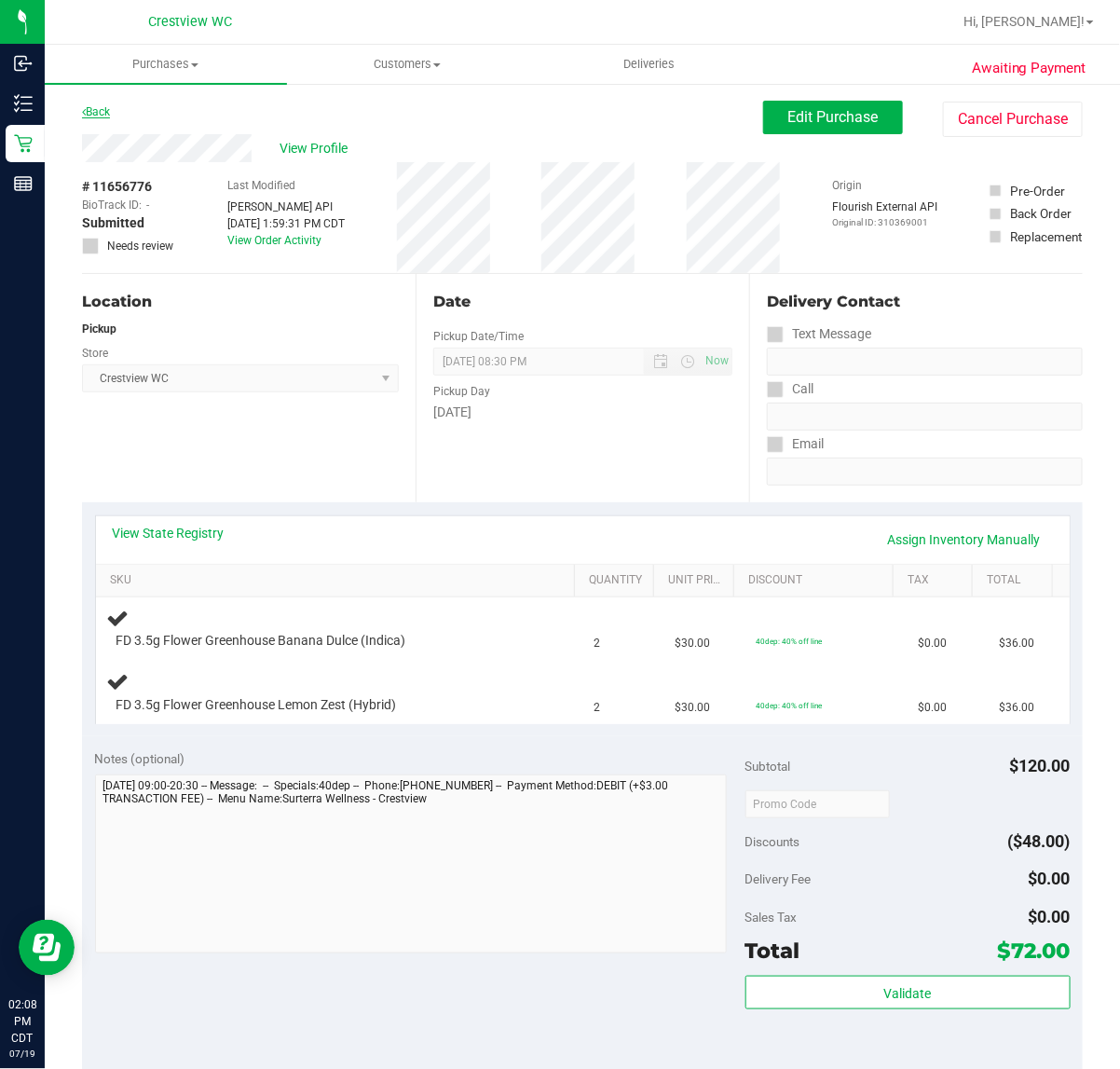 click on "Back" at bounding box center (96, 112) 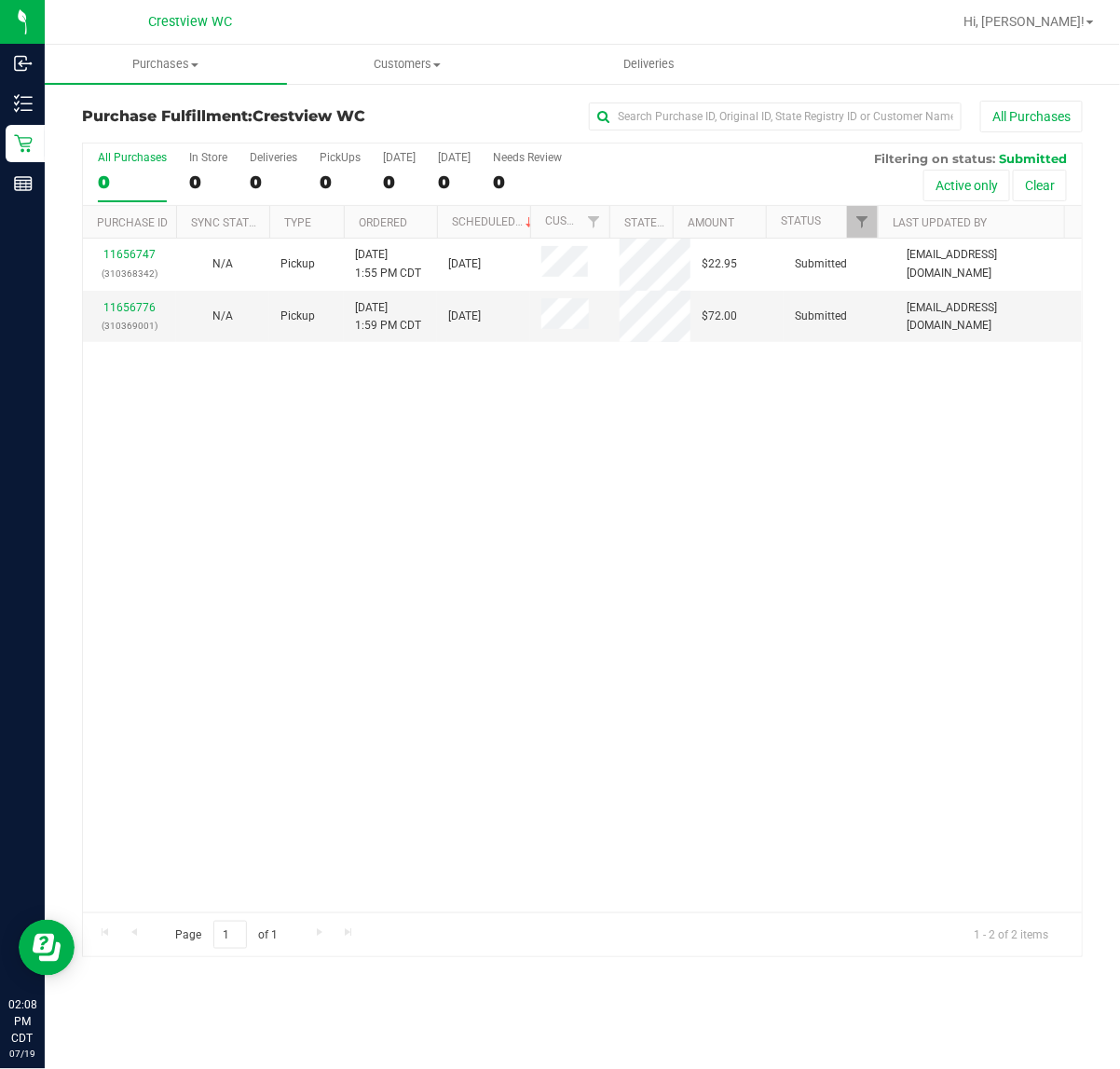 click on "11656747
(310368342)
N/A
Pickup 7/19/2025 1:55 PM CDT 7/19/2025
$22.95
Submitted abe+parallel@iheartjane.com
11656776
(310369001)
N/A
Pickup 7/19/2025 1:59 PM CDT 7/19/2025
$72.00
Submitted abe+parallel@iheartjane.com" at bounding box center (582, 575) 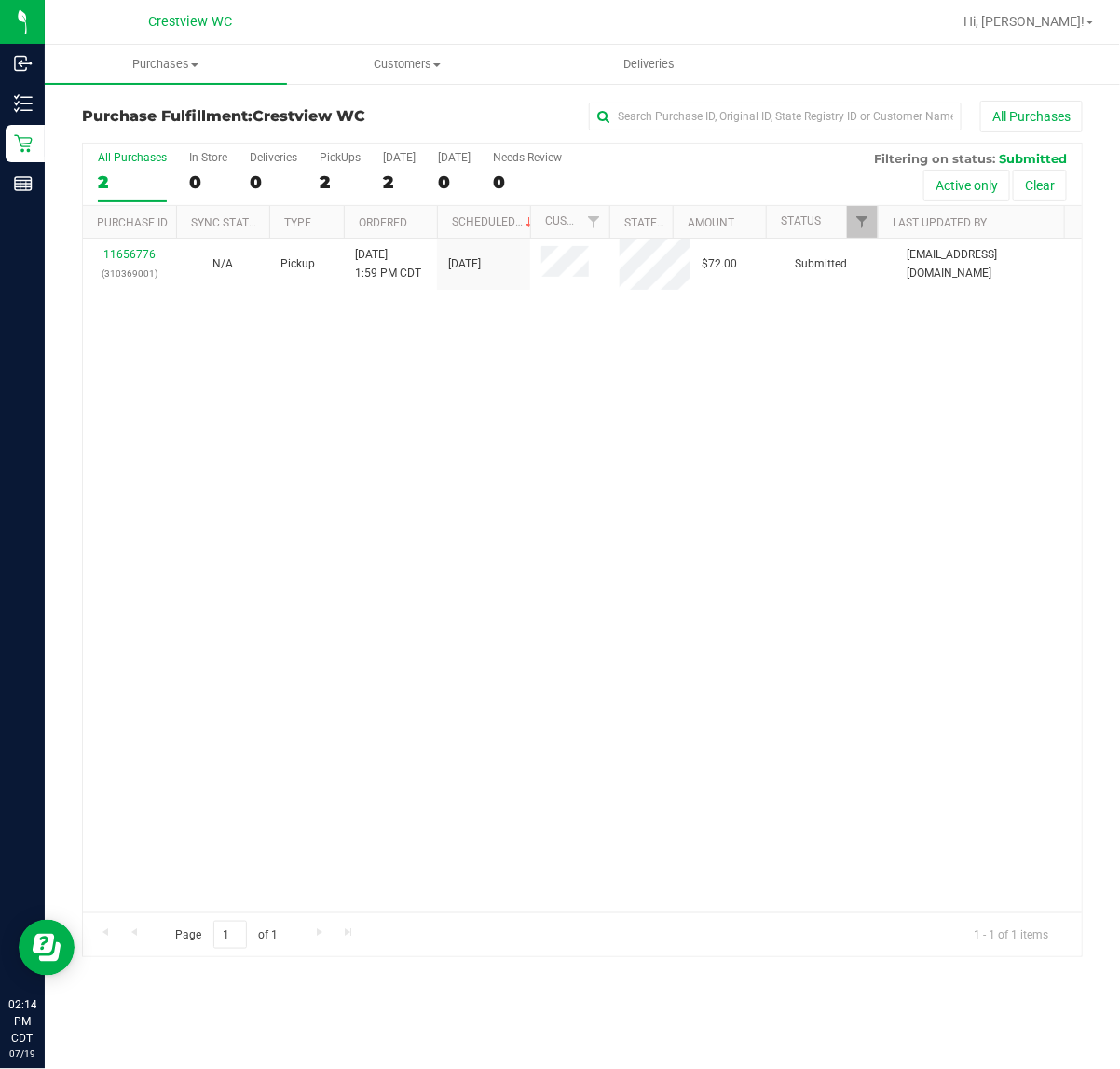 click on "11656776
(310369001)
N/A
Pickup 7/19/2025 1:59 PM CDT 7/19/2025
$72.00
Submitted abe+parallel@iheartjane.com" at bounding box center (582, 575) 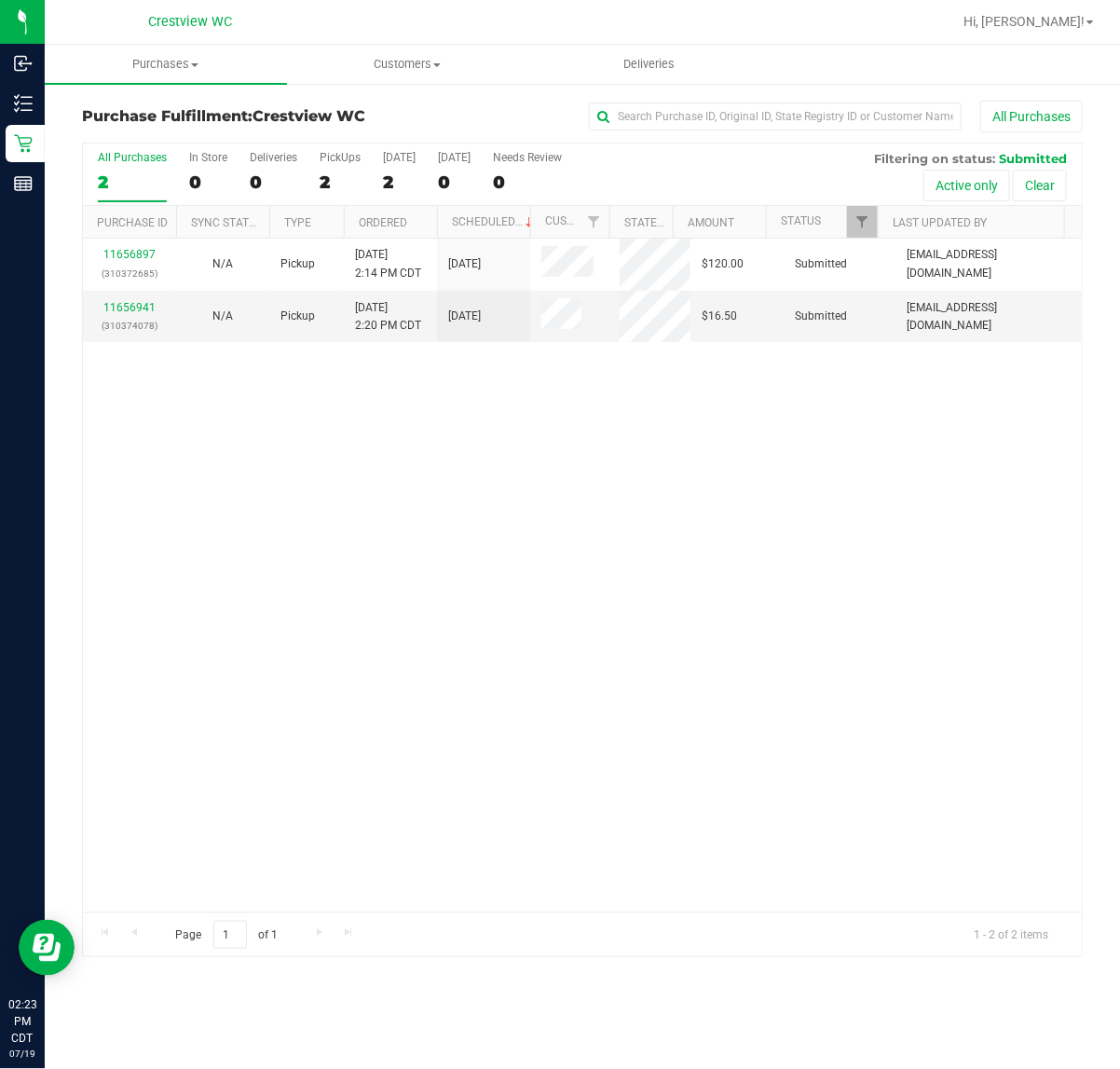 click on "11656897
(310372685)
N/A
Pickup 7/19/2025 2:14 PM CDT 7/19/2025
$120.00
Submitted abe+parallel@iheartjane.com
11656941
(310374078)
N/A
Pickup 7/19/2025 2:20 PM CDT 7/19/2025
$16.50
Submitted abe+parallel@iheartjane.com" at bounding box center (582, 575) 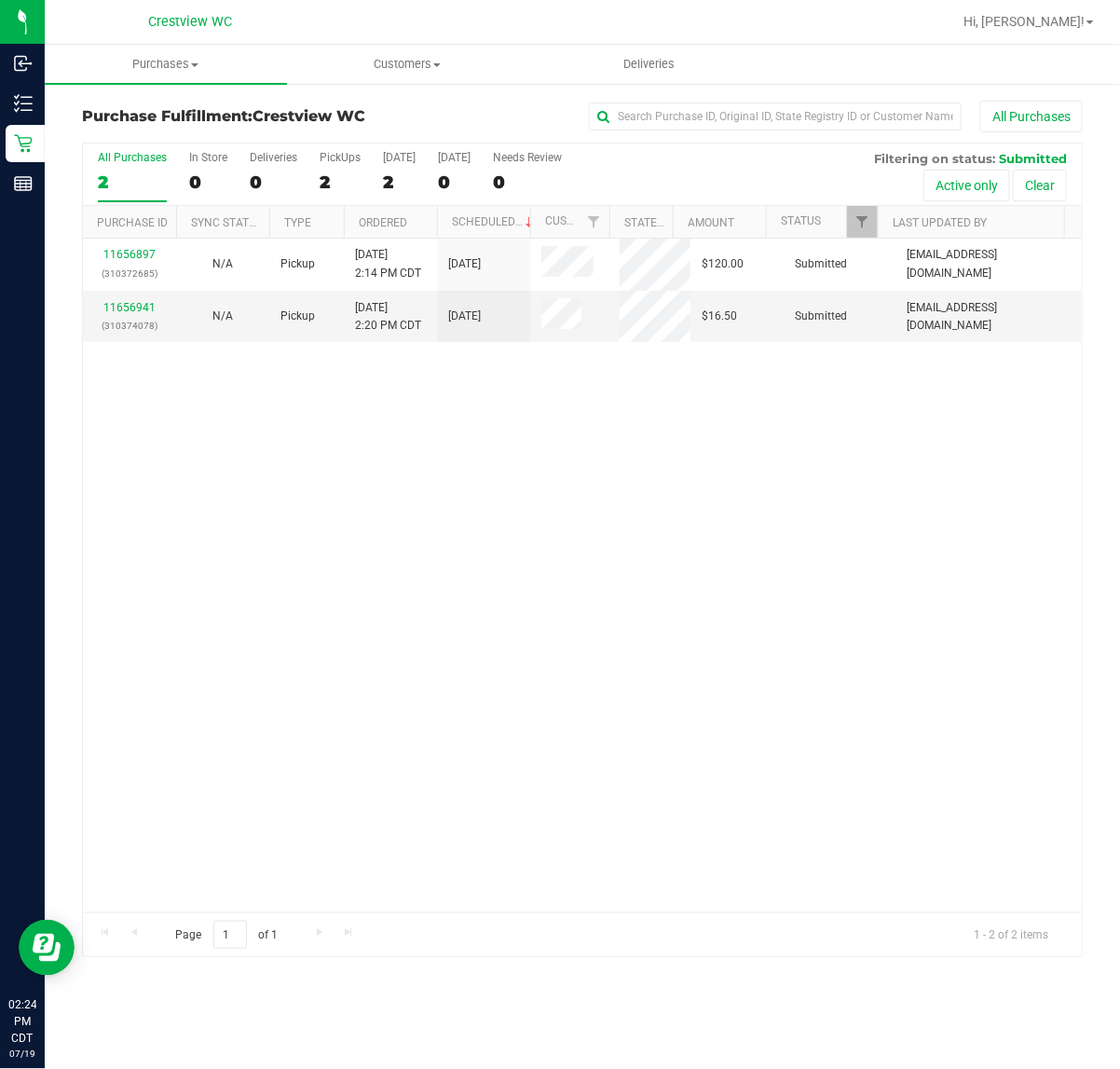 drag, startPoint x: 503, startPoint y: 506, endPoint x: 491, endPoint y: 355, distance: 151.47607 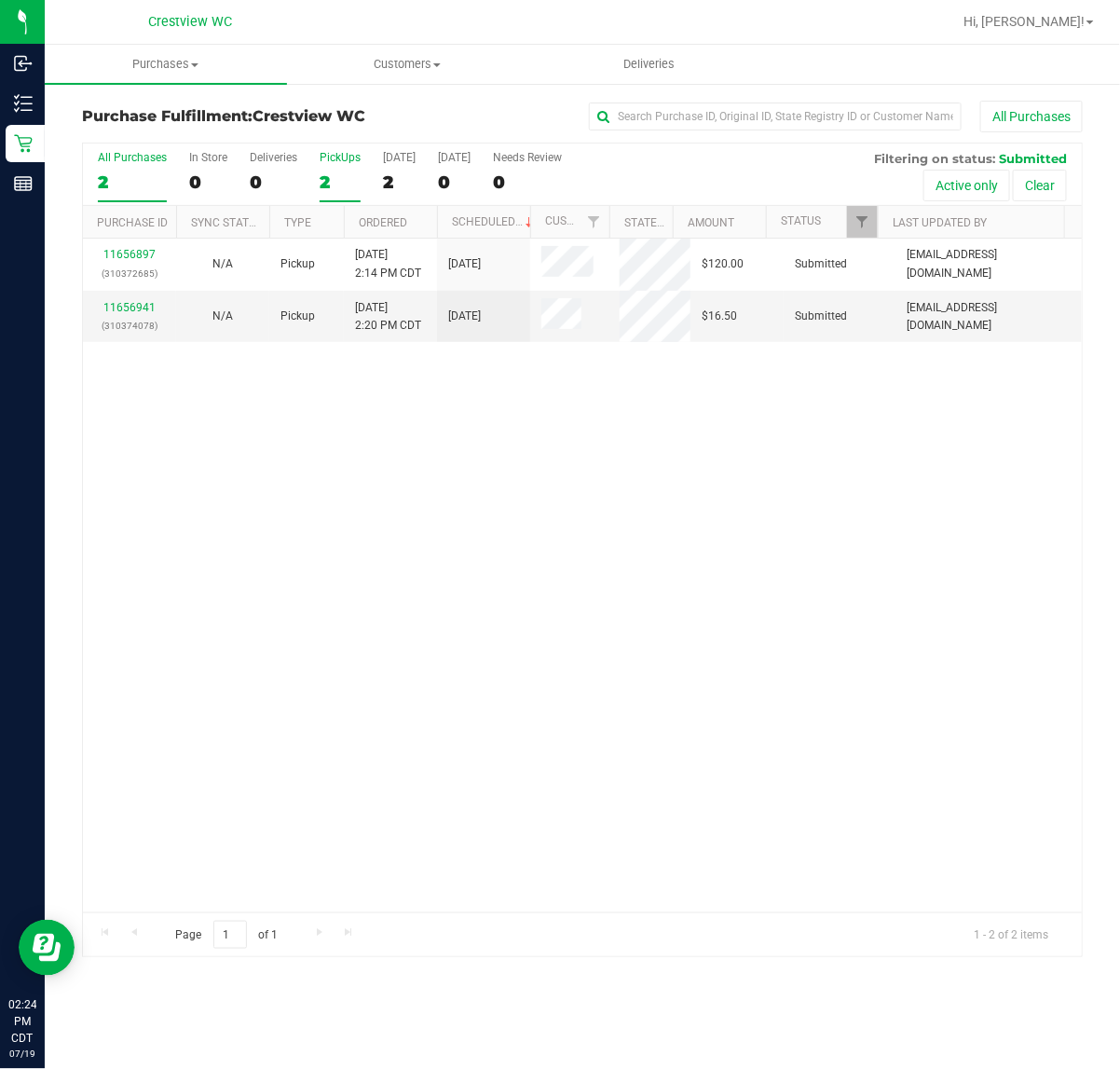 click on "PickUps" at bounding box center (340, 158) 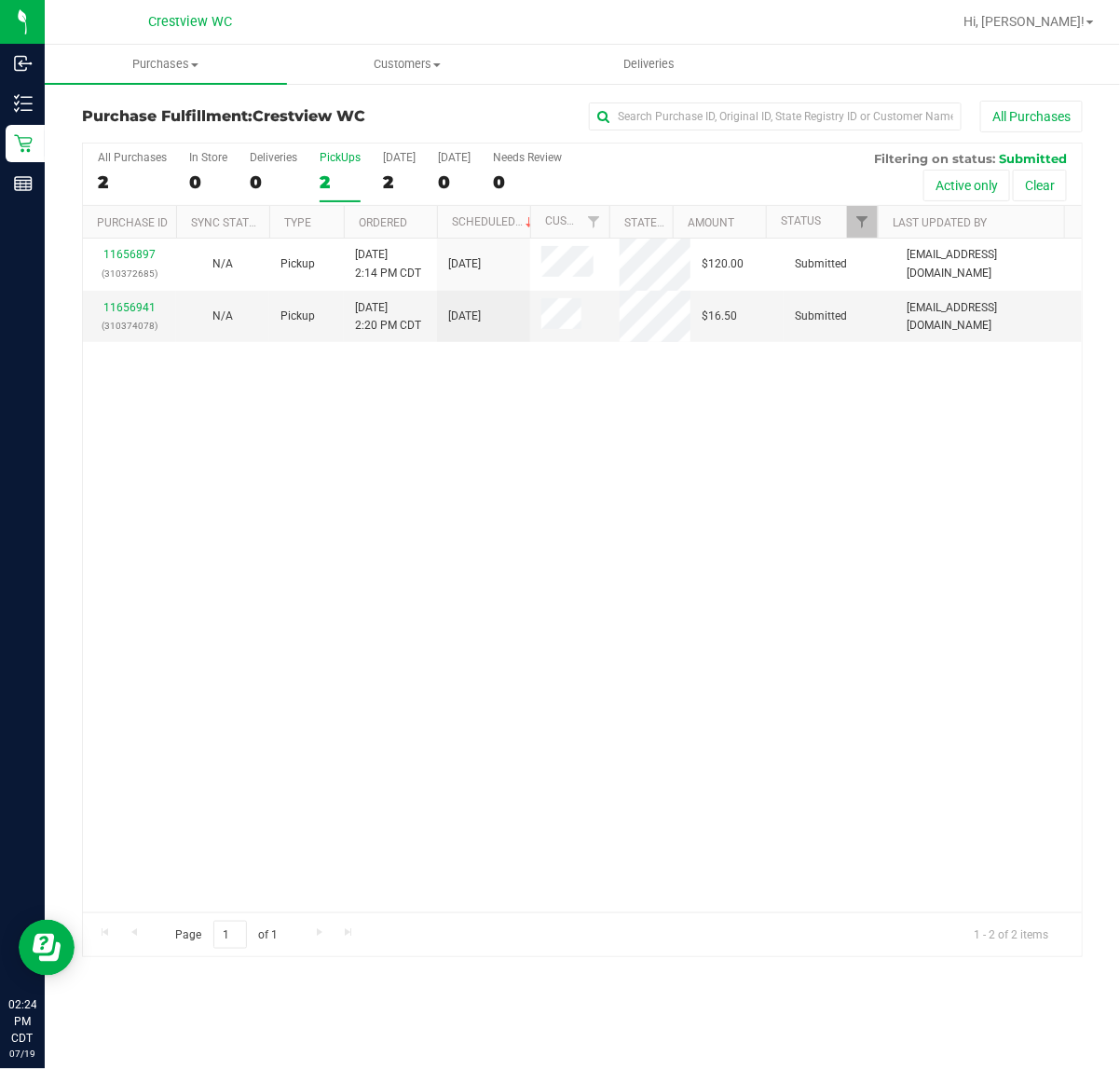 click on "11656897
(310372685)
N/A
Pickup 7/19/2025 2:14 PM CDT 7/19/2025
$120.00
Submitted abe+parallel@iheartjane.com
11656941
(310374078)
N/A
Pickup 7/19/2025 2:20 PM CDT 7/19/2025
$16.50
Submitted abe+parallel@iheartjane.com" at bounding box center [582, 575] 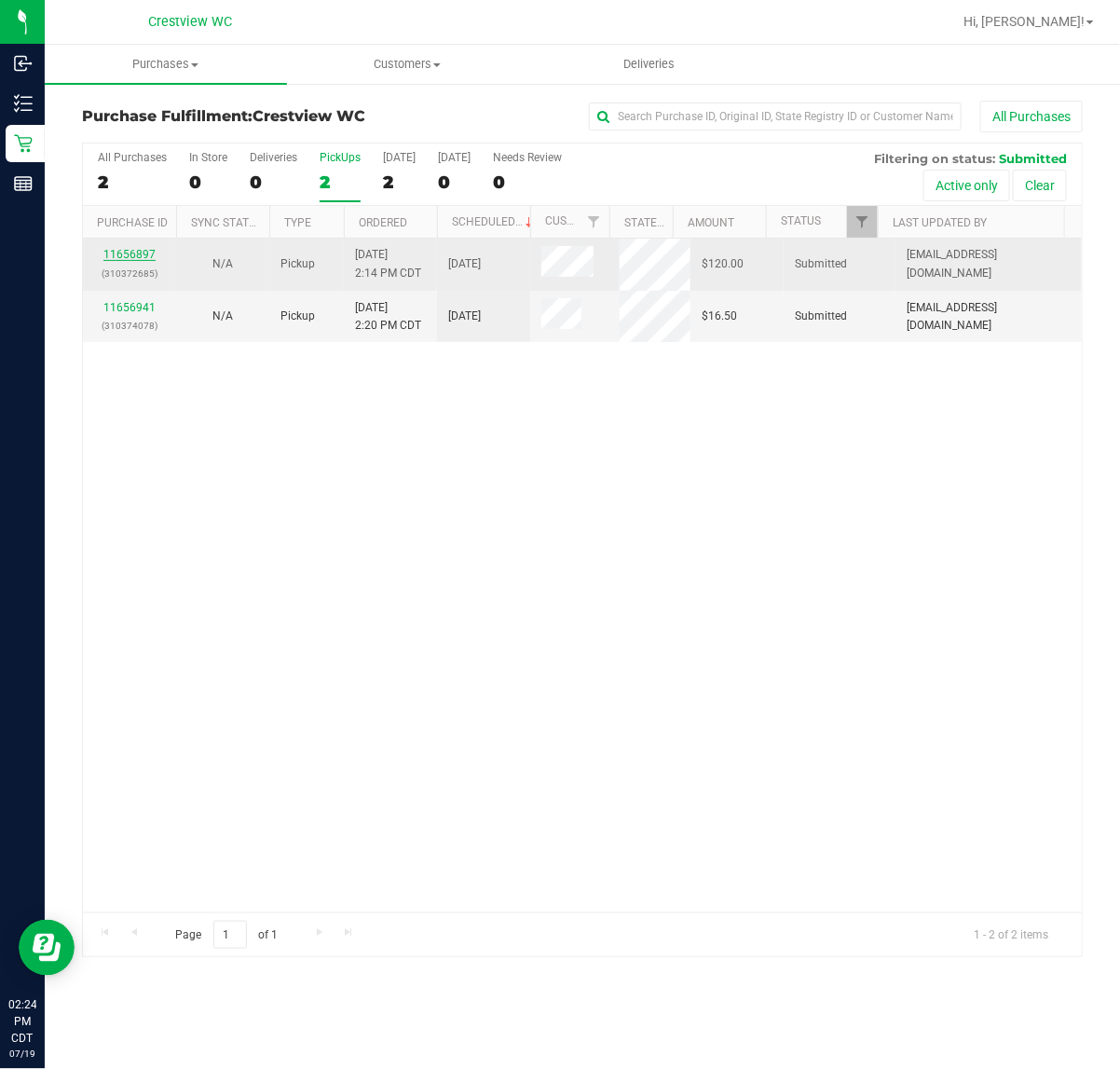 click on "11656897" at bounding box center [130, 254] 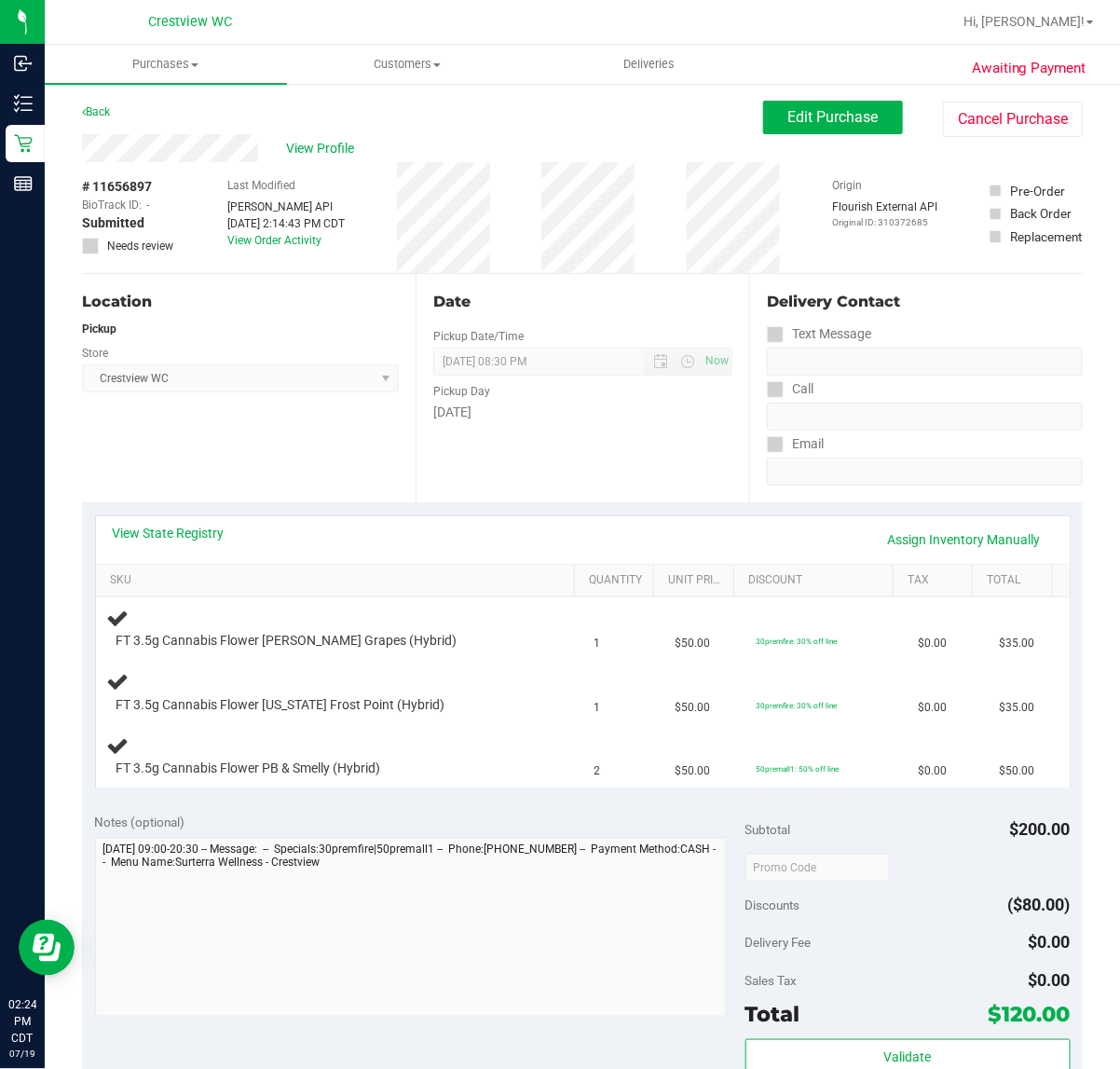click on "Location
Pickup
Store
Crestview WC Select Store Bonita Springs WC Boynton Beach WC Bradenton WC Brandon WC Brooksville WC Call Center Clermont WC Crestview WC Deerfield Beach WC Delray Beach WC Deltona WC Ft Walton Beach WC Ft. Lauderdale WC Ft. Myers WC Gainesville WC Jax Atlantic WC JAX DC REP Jax WC Key West WC Lakeland WC Largo WC Lehigh Acres DC REP Merritt Island WC Miami 72nd WC Miami Beach WC Miami Dadeland WC Miramar DC REP New Port Richey WC North Palm Beach WC North Port WC Ocala WC Orange Park WC Orlando Colonial WC Orlando DC REP Orlando WC Oviedo WC Palm Bay WC Palm Coast WC Panama City WC Pensacola WC Port Orange WC Port St. Lucie WC Sebring WC South Tampa WC St. Pete WC Summerfield WC Tallahassee DC REP Tallahassee WC Tampa DC Testing Tampa Warehouse Tampa WC TX Austin DC TX Plano Retail WPB DC WPB WC" at bounding box center [249, 388] 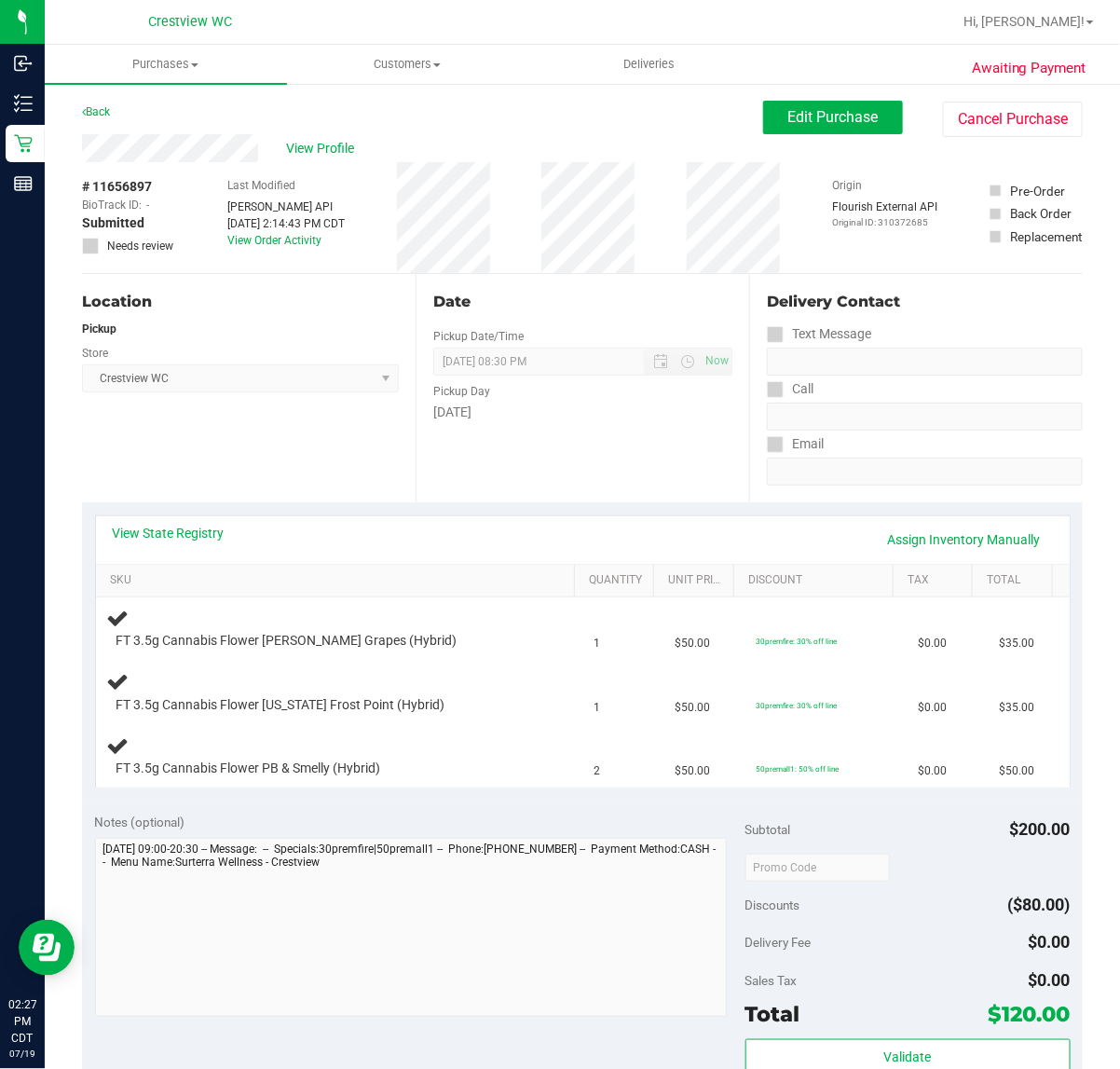 click on "Location
Pickup
Store
Crestview WC Select Store Bonita Springs WC Boynton Beach WC Bradenton WC Brandon WC Brooksville WC Call Center Clermont WC Crestview WC Deerfield Beach WC Delray Beach WC Deltona WC Ft Walton Beach WC Ft. Lauderdale WC Ft. Myers WC Gainesville WC Jax Atlantic WC JAX DC REP Jax WC Key West WC Lakeland WC Largo WC Lehigh Acres DC REP Merritt Island WC Miami 72nd WC Miami Beach WC Miami Dadeland WC Miramar DC REP New Port Richey WC North Palm Beach WC North Port WC Ocala WC Orange Park WC Orlando Colonial WC Orlando DC REP Orlando WC Oviedo WC Palm Bay WC Palm Coast WC Panama City WC Pensacola WC Port Orange WC Port St. Lucie WC Sebring WC South Tampa WC St. Pete WC Summerfield WC Tallahassee DC REP Tallahassee WC Tampa DC Testing Tampa Warehouse Tampa WC TX Austin DC TX Plano Retail WPB DC WPB WC" at bounding box center (249, 388) 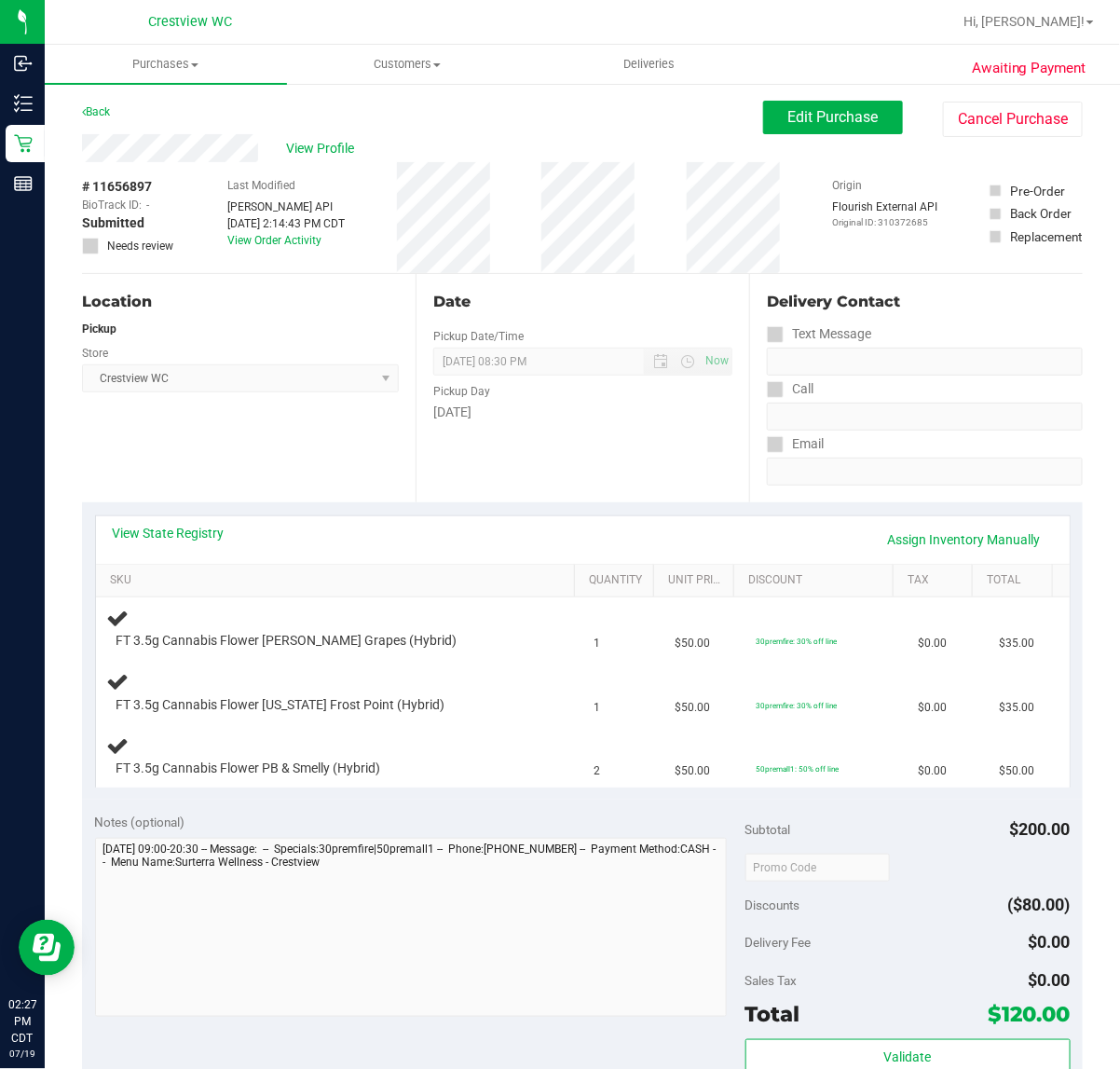 click on "Location
Pickup
Store
Crestview WC Select Store Bonita Springs WC Boynton Beach WC Bradenton WC Brandon WC Brooksville WC Call Center Clermont WC Crestview WC Deerfield Beach WC Delray Beach WC Deltona WC Ft Walton Beach WC Ft. Lauderdale WC Ft. Myers WC Gainesville WC Jax Atlantic WC JAX DC REP Jax WC Key West WC Lakeland WC Largo WC Lehigh Acres DC REP Merritt Island WC Miami 72nd WC Miami Beach WC Miami Dadeland WC Miramar DC REP New Port Richey WC North Palm Beach WC North Port WC Ocala WC Orange Park WC Orlando Colonial WC Orlando DC REP Orlando WC Oviedo WC Palm Bay WC Palm Coast WC Panama City WC Pensacola WC Port Orange WC Port St. Lucie WC Sebring WC South Tampa WC St. Pete WC Summerfield WC Tallahassee DC REP Tallahassee WC Tampa DC Testing Tampa Warehouse Tampa WC TX Austin DC TX Plano Retail WPB DC WPB WC" at bounding box center (249, 388) 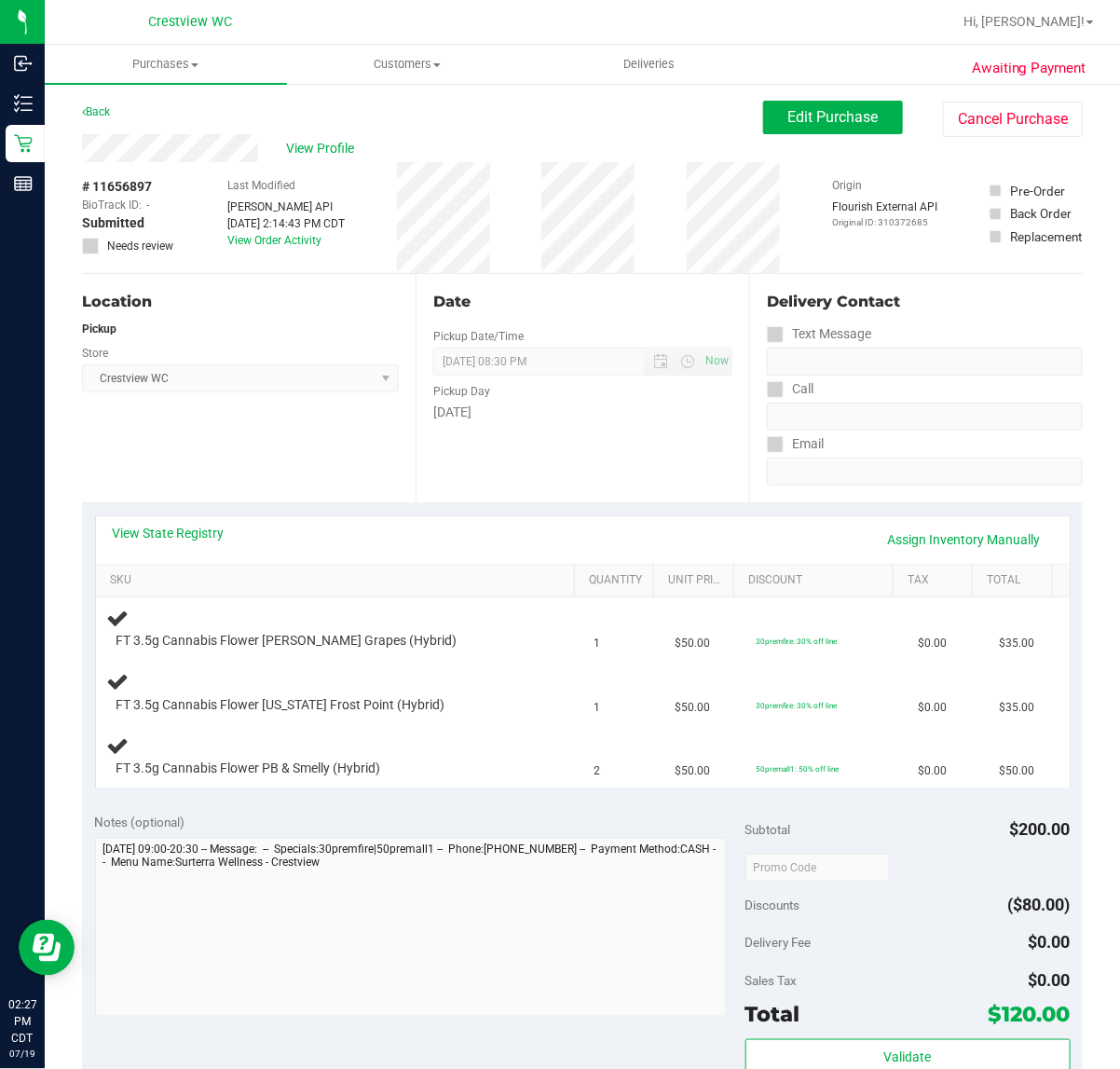 click on "Location
Pickup
Store
Crestview WC Select Store Bonita Springs WC Boynton Beach WC Bradenton WC Brandon WC Brooksville WC Call Center Clermont WC Crestview WC Deerfield Beach WC Delray Beach WC Deltona WC Ft Walton Beach WC Ft. Lauderdale WC Ft. Myers WC Gainesville WC Jax Atlantic WC JAX DC REP Jax WC Key West WC Lakeland WC Largo WC Lehigh Acres DC REP Merritt Island WC Miami 72nd WC Miami Beach WC Miami Dadeland WC Miramar DC REP New Port Richey WC North Palm Beach WC North Port WC Ocala WC Orange Park WC Orlando Colonial WC Orlando DC REP Orlando WC Oviedo WC Palm Bay WC Palm Coast WC Panama City WC Pensacola WC Port Orange WC Port St. Lucie WC Sebring WC South Tampa WC St. Pete WC Summerfield WC Tallahassee DC REP Tallahassee WC Tampa DC Testing Tampa Warehouse Tampa WC TX Austin DC TX Plano Retail WPB DC WPB WC" at bounding box center (249, 388) 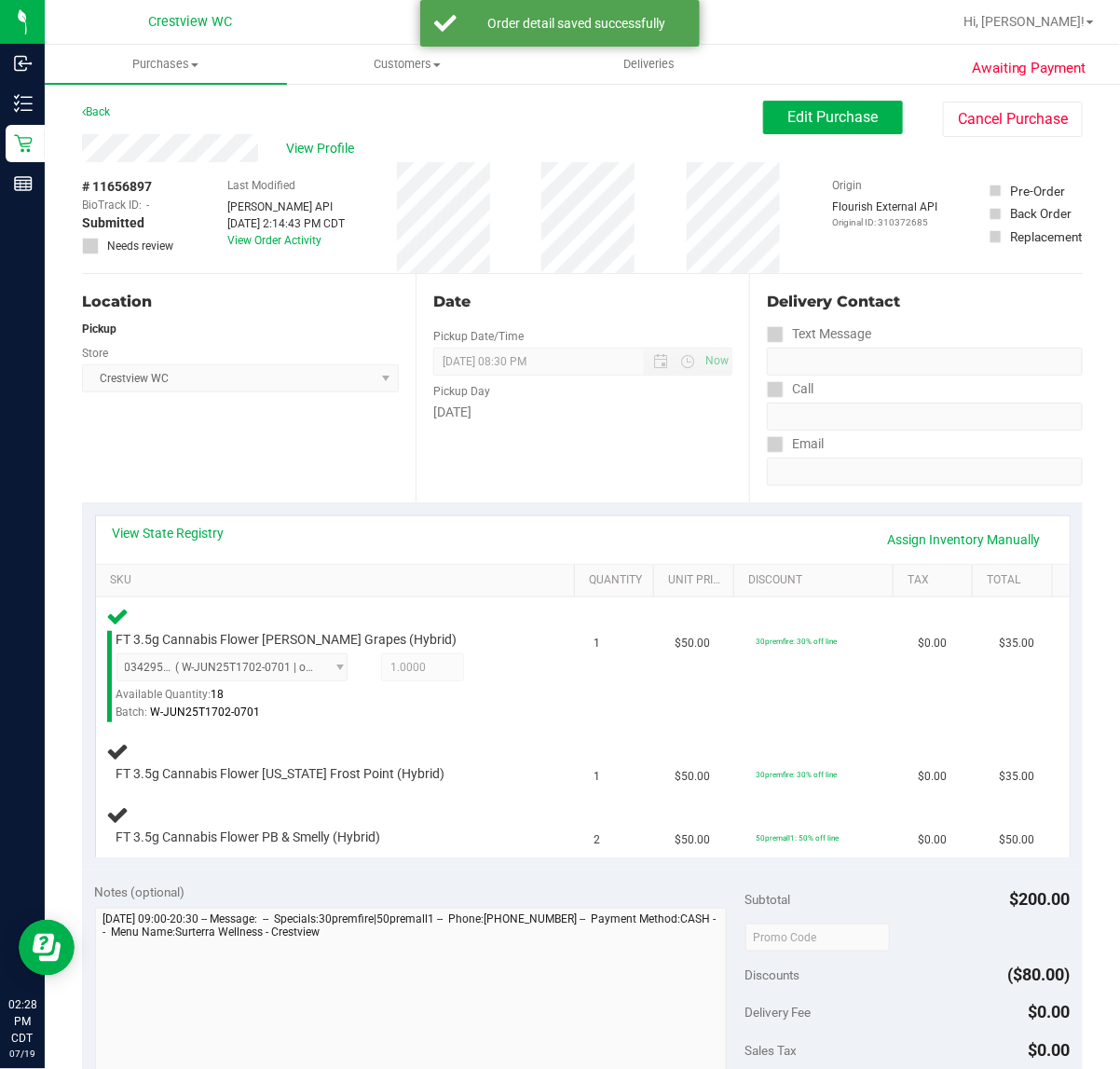 scroll, scrollTop: 62, scrollLeft: 0, axis: vertical 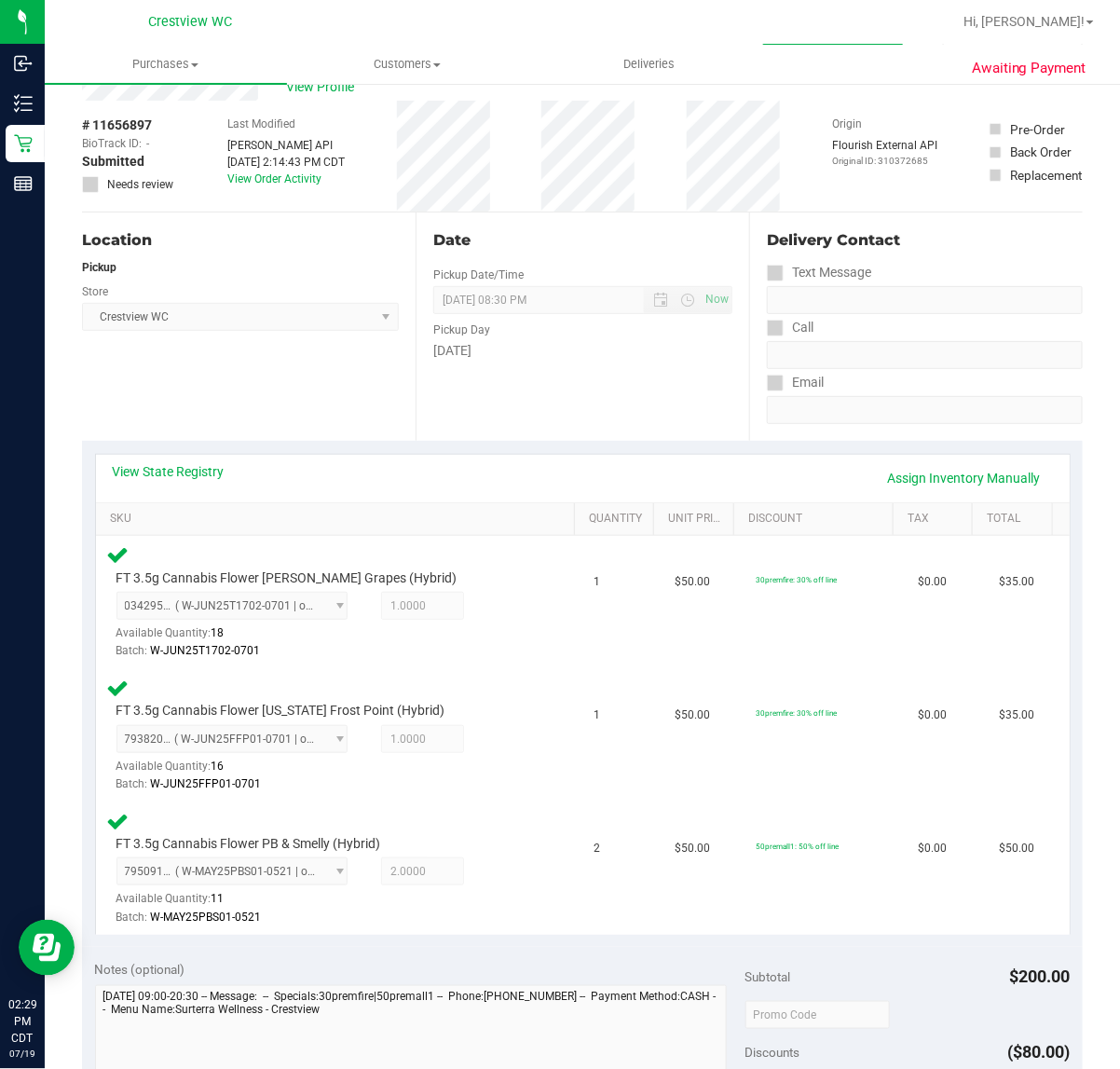 click on "Location
Pickup
Store
Crestview WC Select Store Bonita Springs WC Boynton Beach WC Bradenton WC Brandon WC Brooksville WC Call Center Clermont WC Crestview WC Deerfield Beach WC Delray Beach WC Deltona WC Ft Walton Beach WC Ft. Lauderdale WC Ft. Myers WC Gainesville WC Jax Atlantic WC JAX DC REP Jax WC Key West WC Lakeland WC Largo WC Lehigh Acres DC REP Merritt Island WC Miami 72nd WC Miami Beach WC Miami Dadeland WC Miramar DC REP New Port Richey WC North Palm Beach WC North Port WC Ocala WC Orange Park WC Orlando Colonial WC Orlando DC REP Orlando WC Oviedo WC Palm Bay WC Palm Coast WC Panama City WC Pensacola WC Port Orange WC Port St. Lucie WC Sebring WC South Tampa WC St. Pete WC Summerfield WC Tallahassee DC REP Tallahassee WC Tampa DC Testing Tampa Warehouse Tampa WC TX Austin DC TX Plano Retail WPB DC WPB WC" at bounding box center (249, 326) 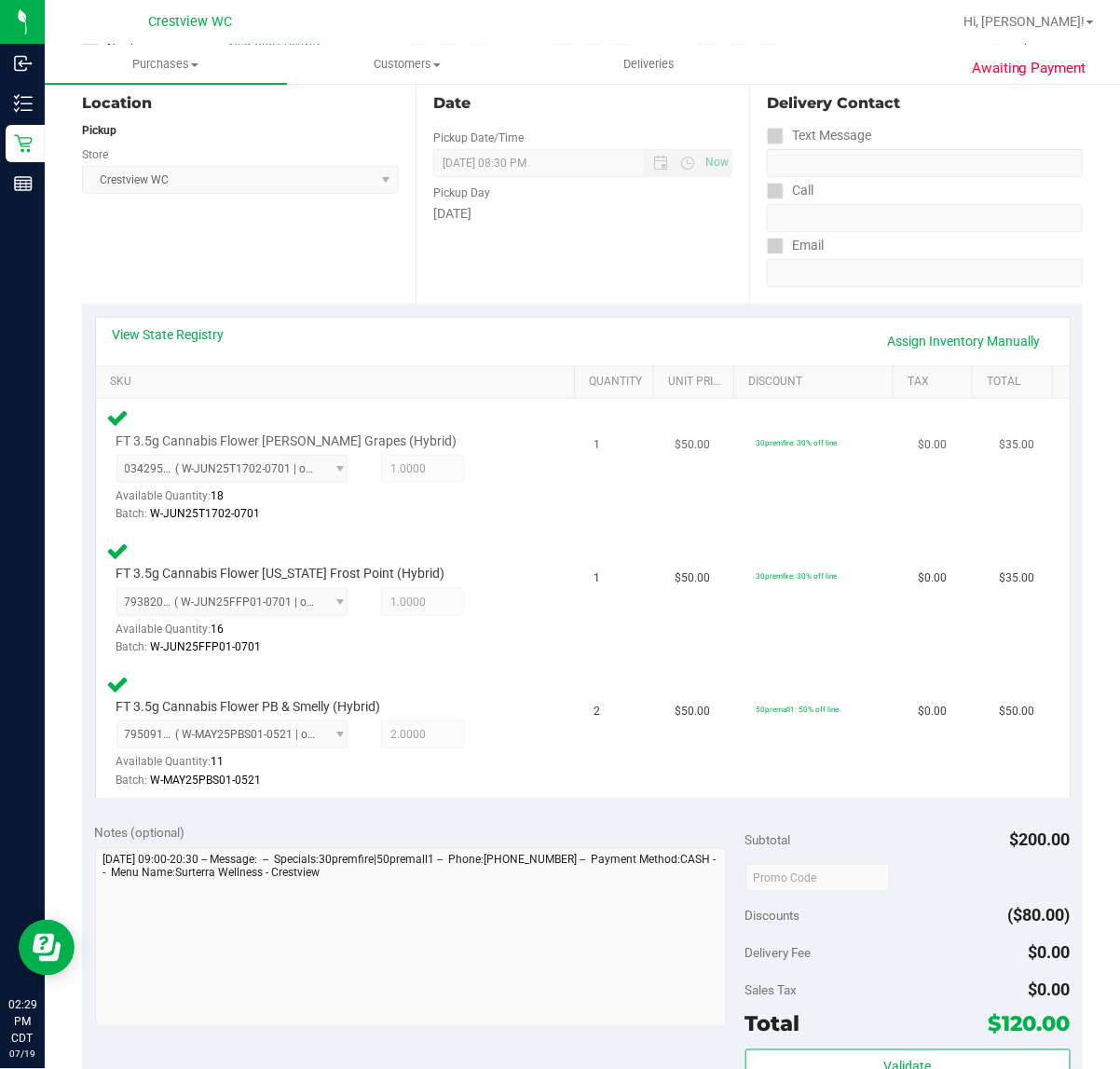 scroll, scrollTop: 528, scrollLeft: 0, axis: vertical 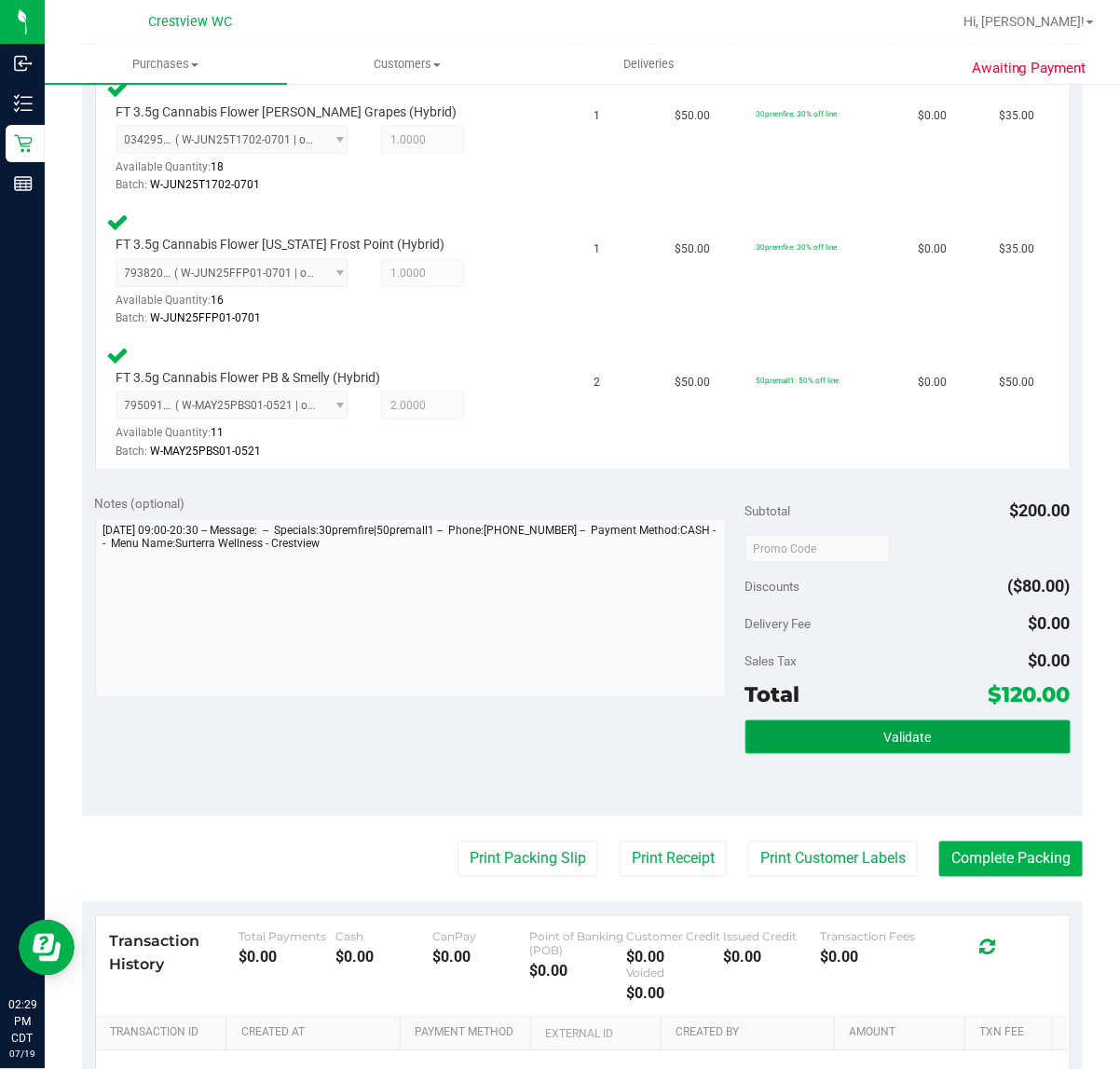 click on "Validate" at bounding box center [908, 737] 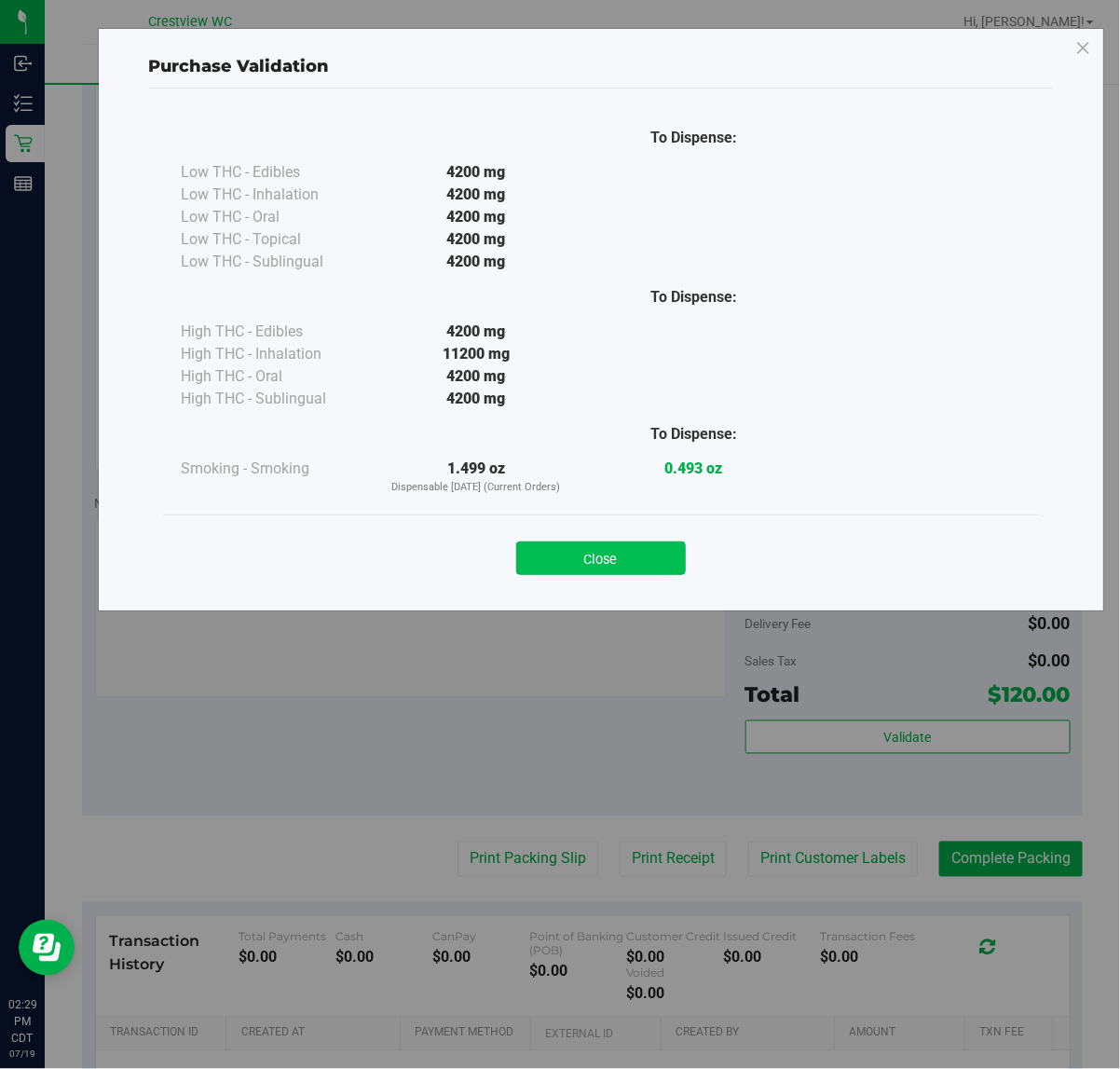click on "Close" at bounding box center [601, 558] 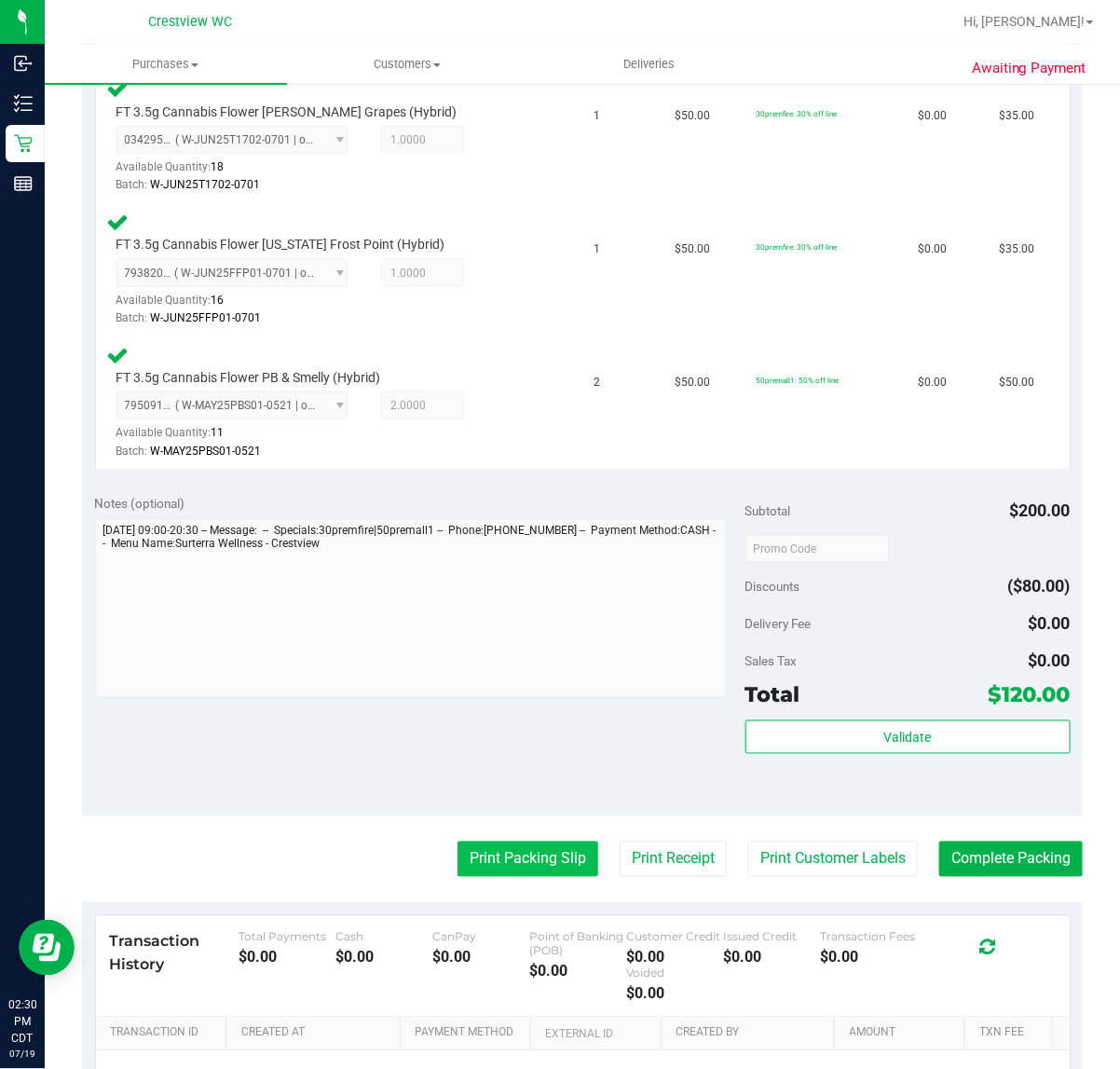 click on "Print Packing Slip" at bounding box center [527, 859] 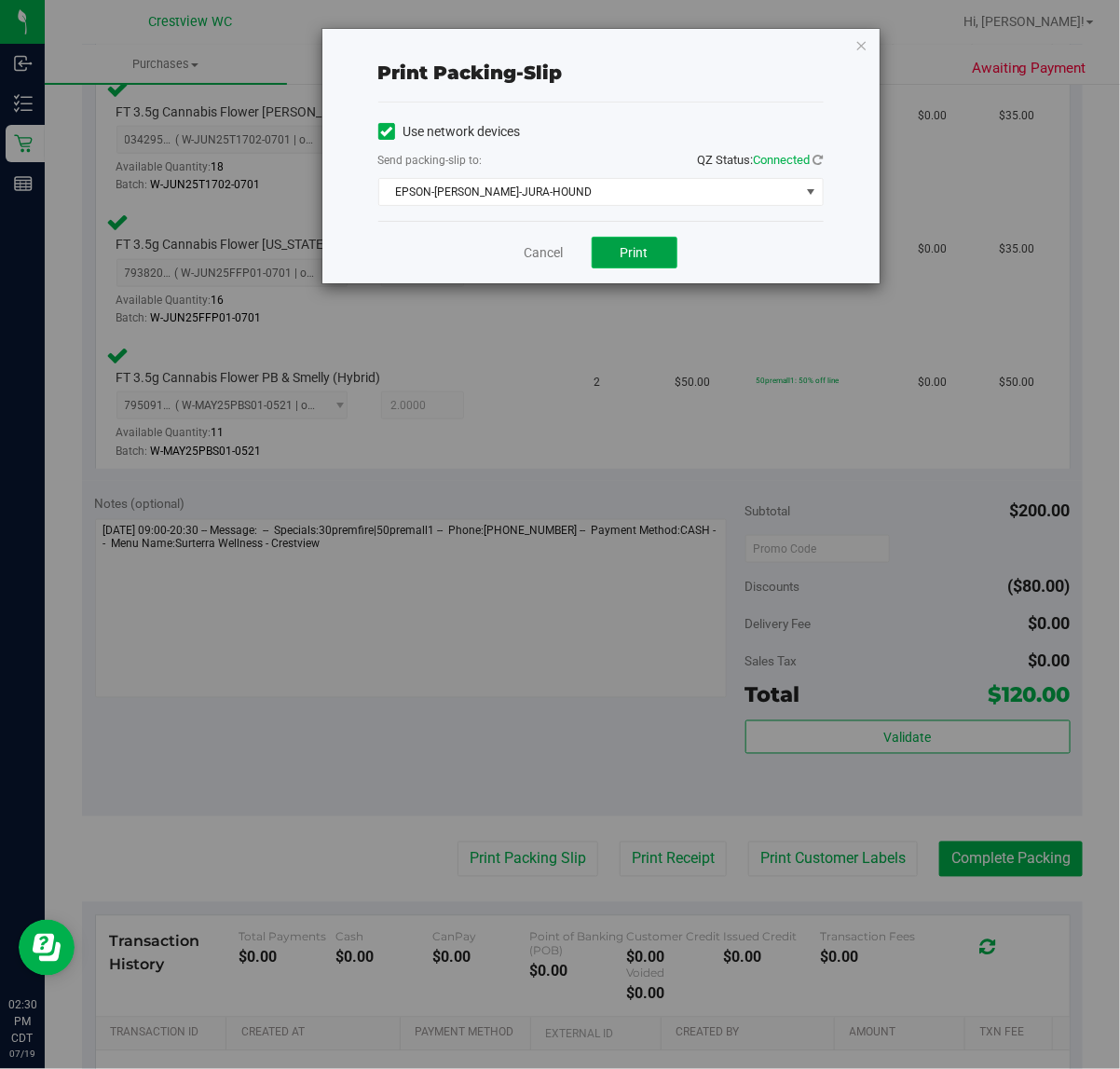 click on "Print" at bounding box center (635, 253) 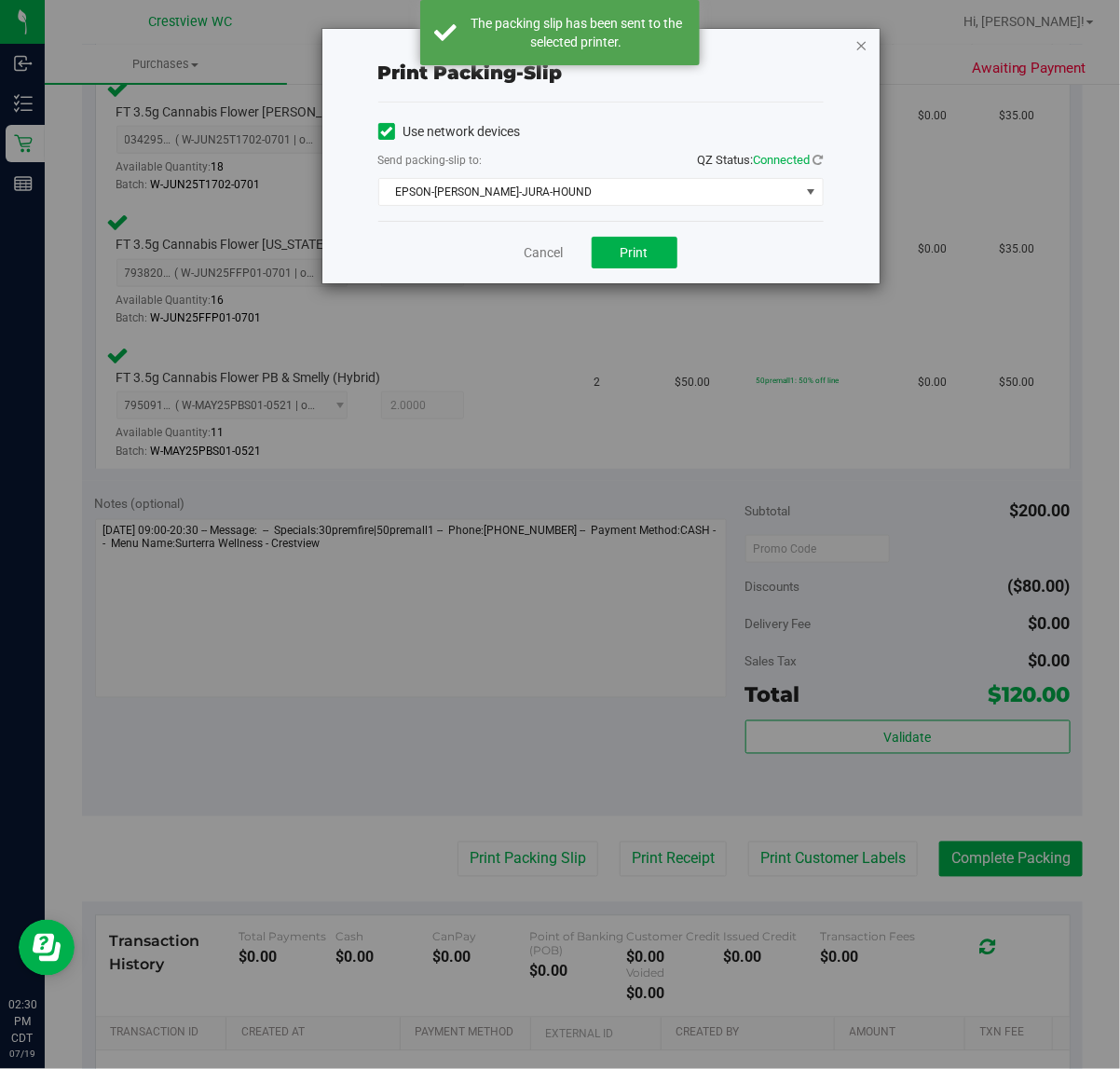 click at bounding box center (862, 45) 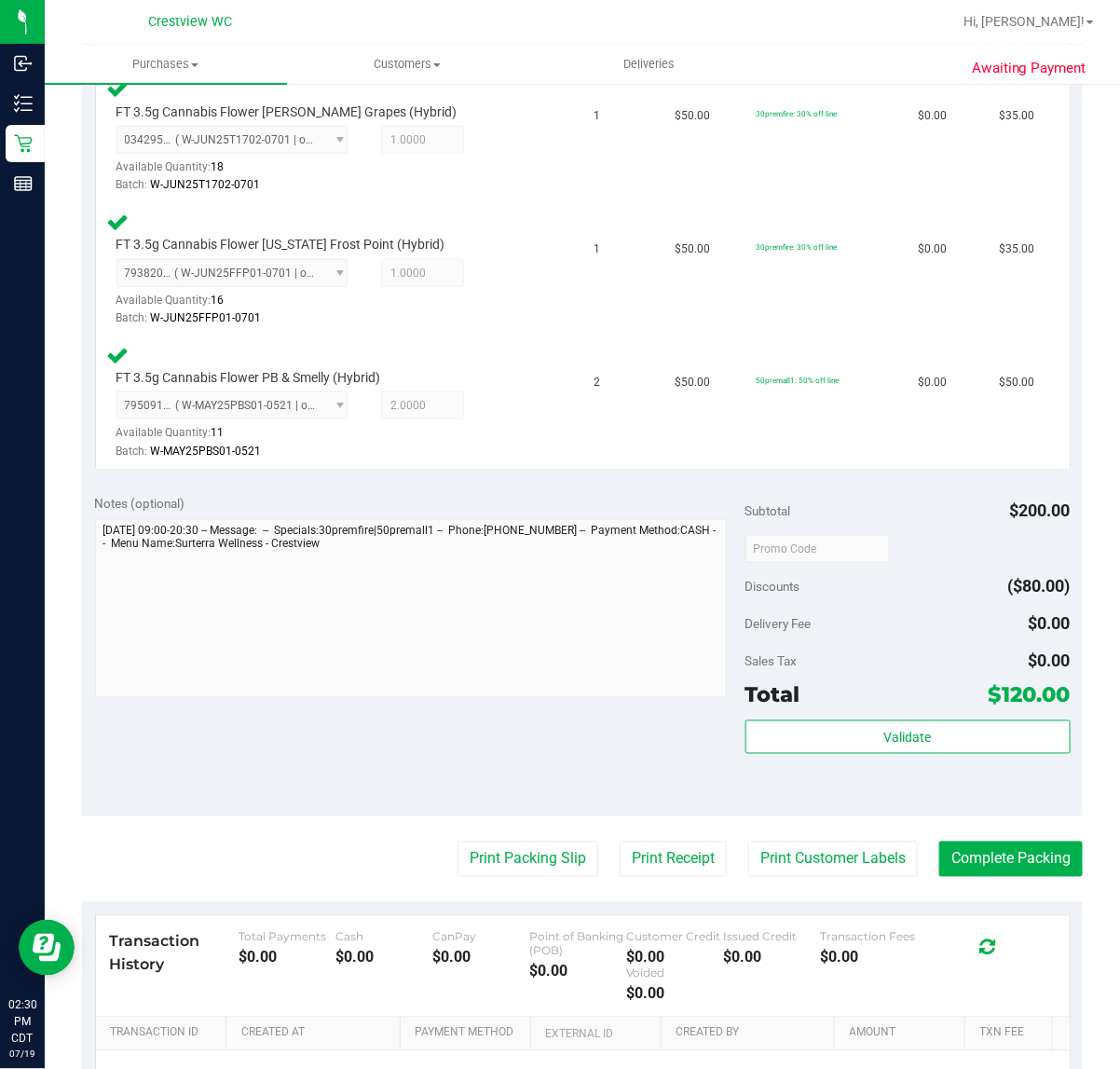 drag, startPoint x: 335, startPoint y: 701, endPoint x: 406, endPoint y: 515, distance: 199.09043 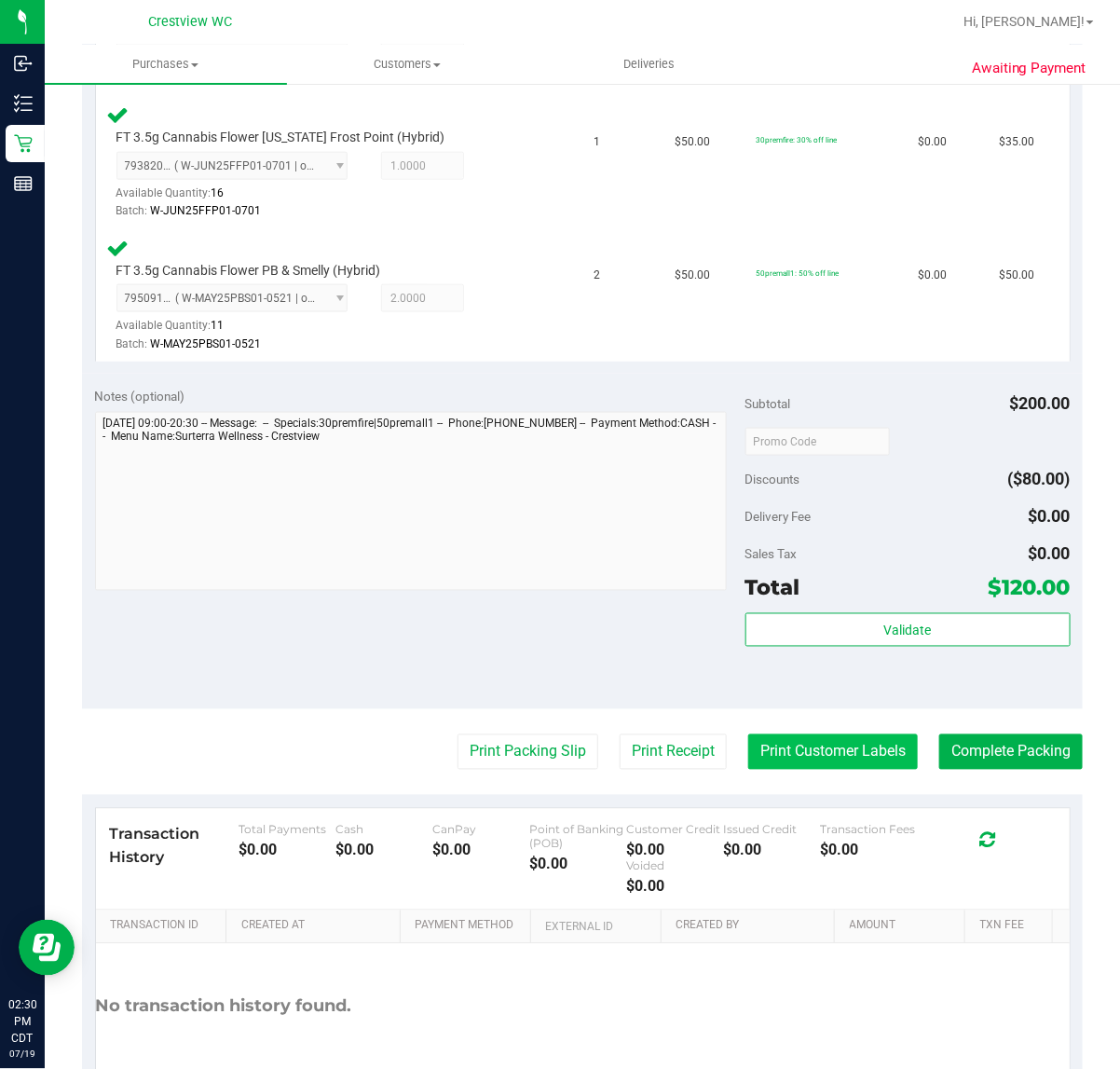 scroll, scrollTop: 742, scrollLeft: 0, axis: vertical 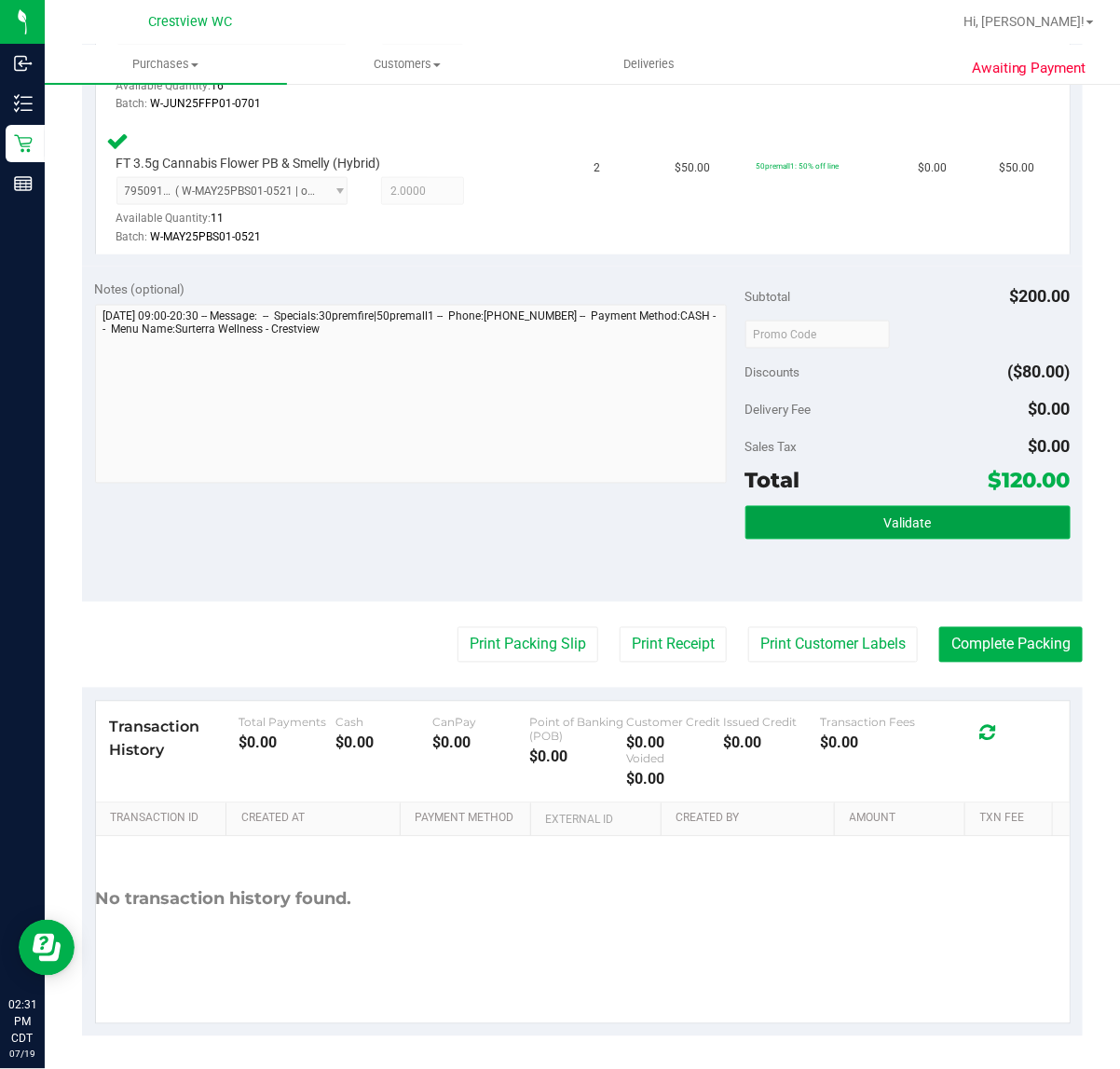 click on "Validate" at bounding box center (908, 523) 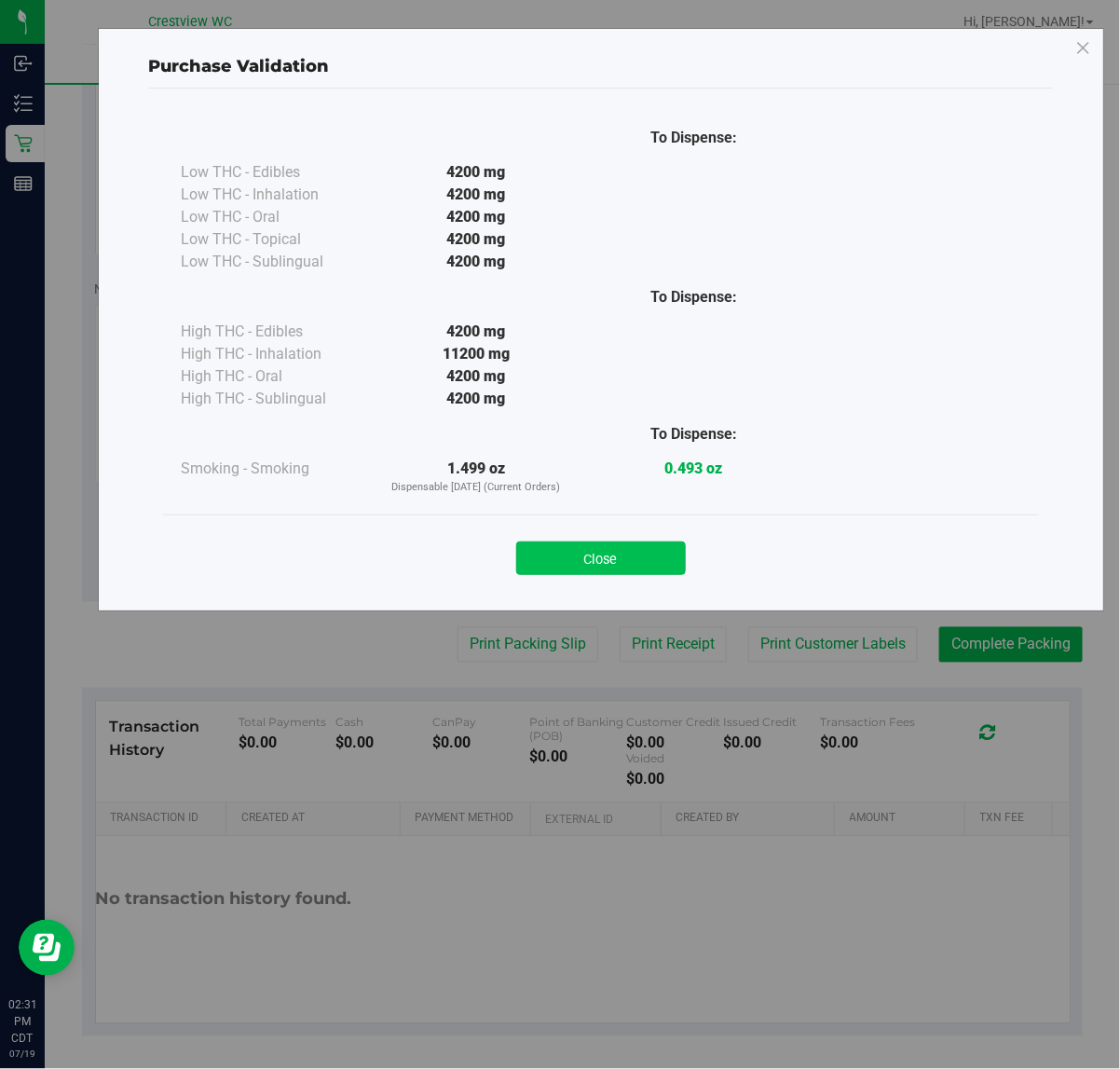 click on "Close" at bounding box center [601, 558] 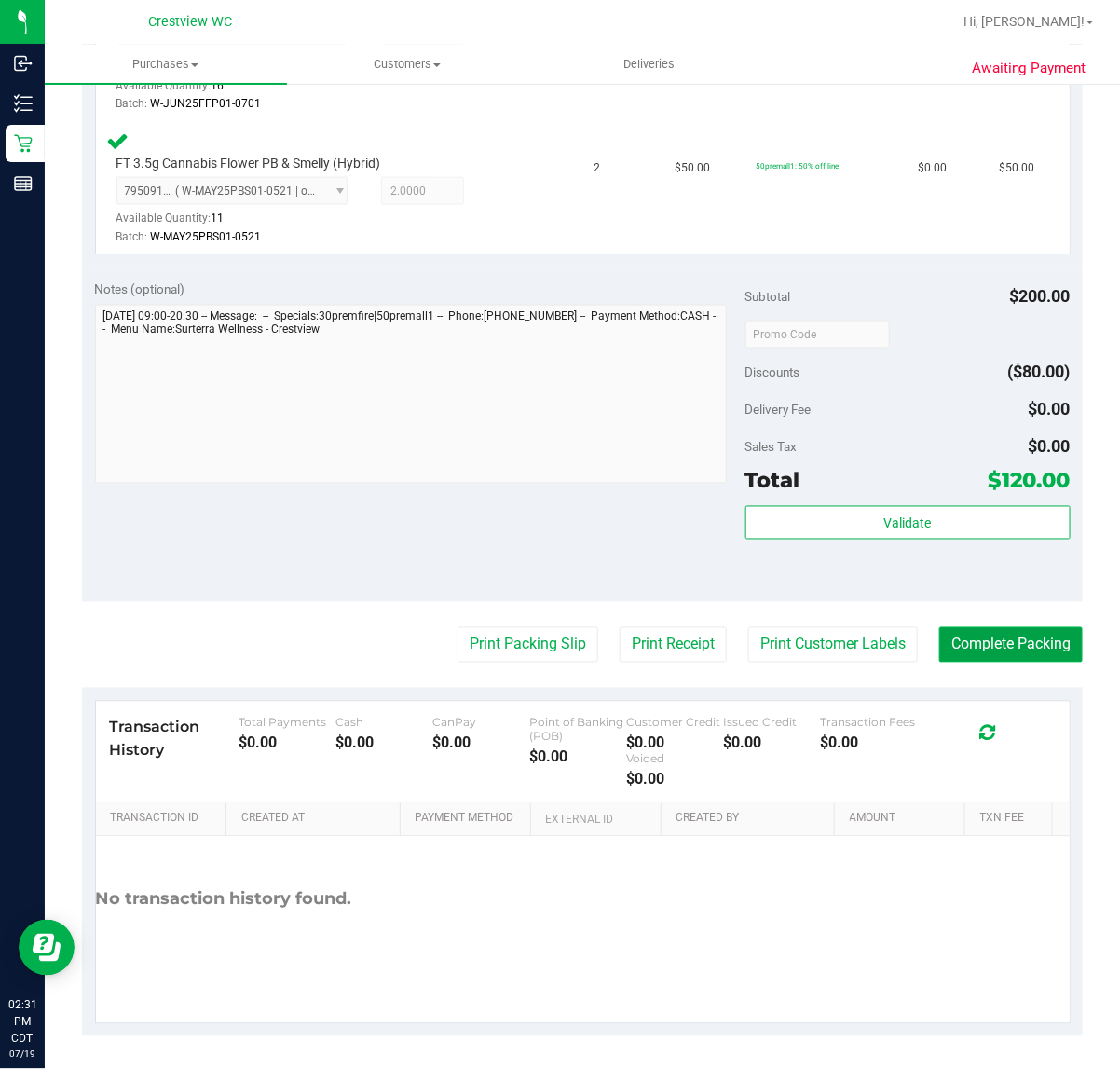 click on "Complete Packing" at bounding box center [1011, 645] 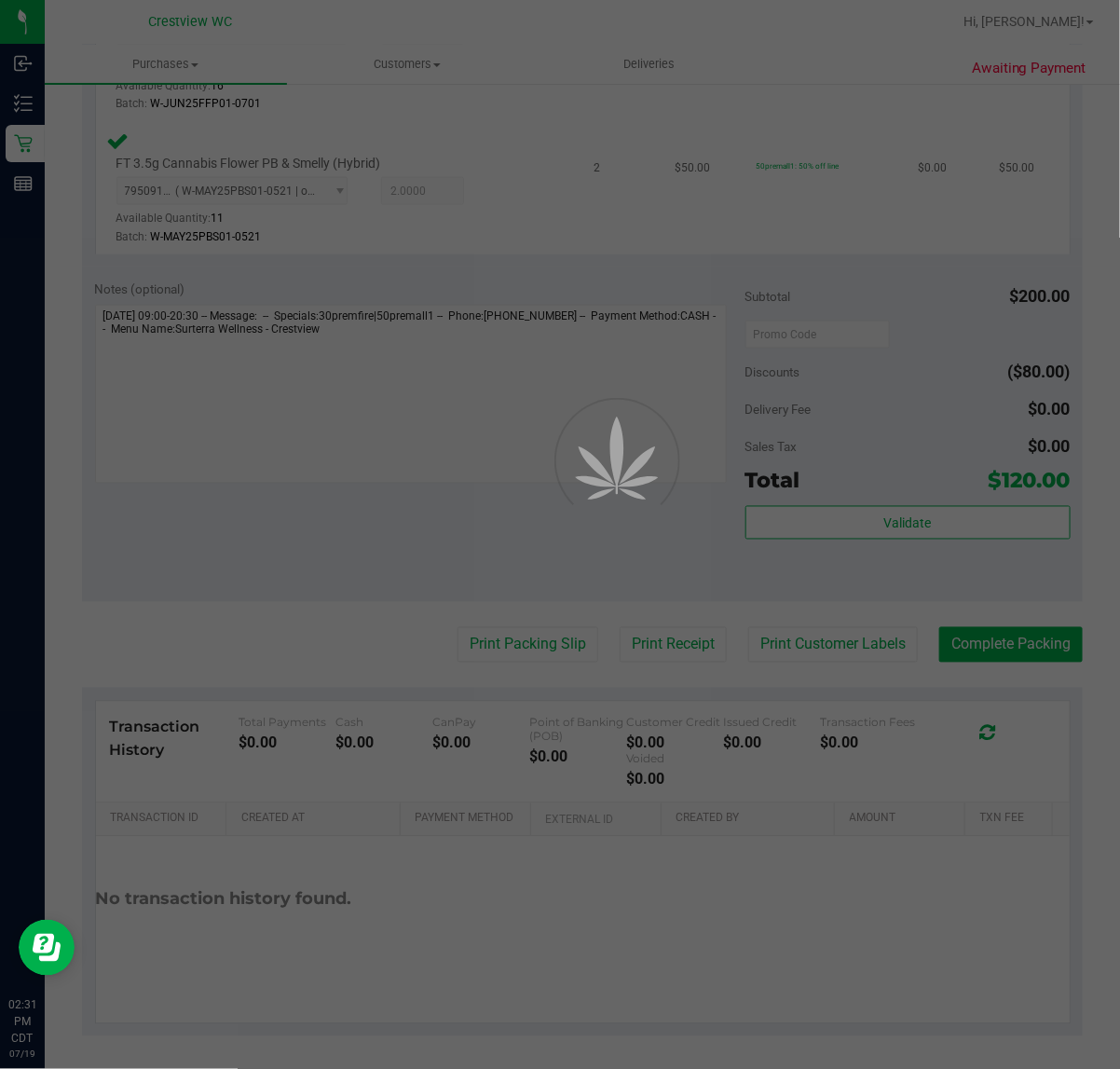 scroll, scrollTop: 0, scrollLeft: 0, axis: both 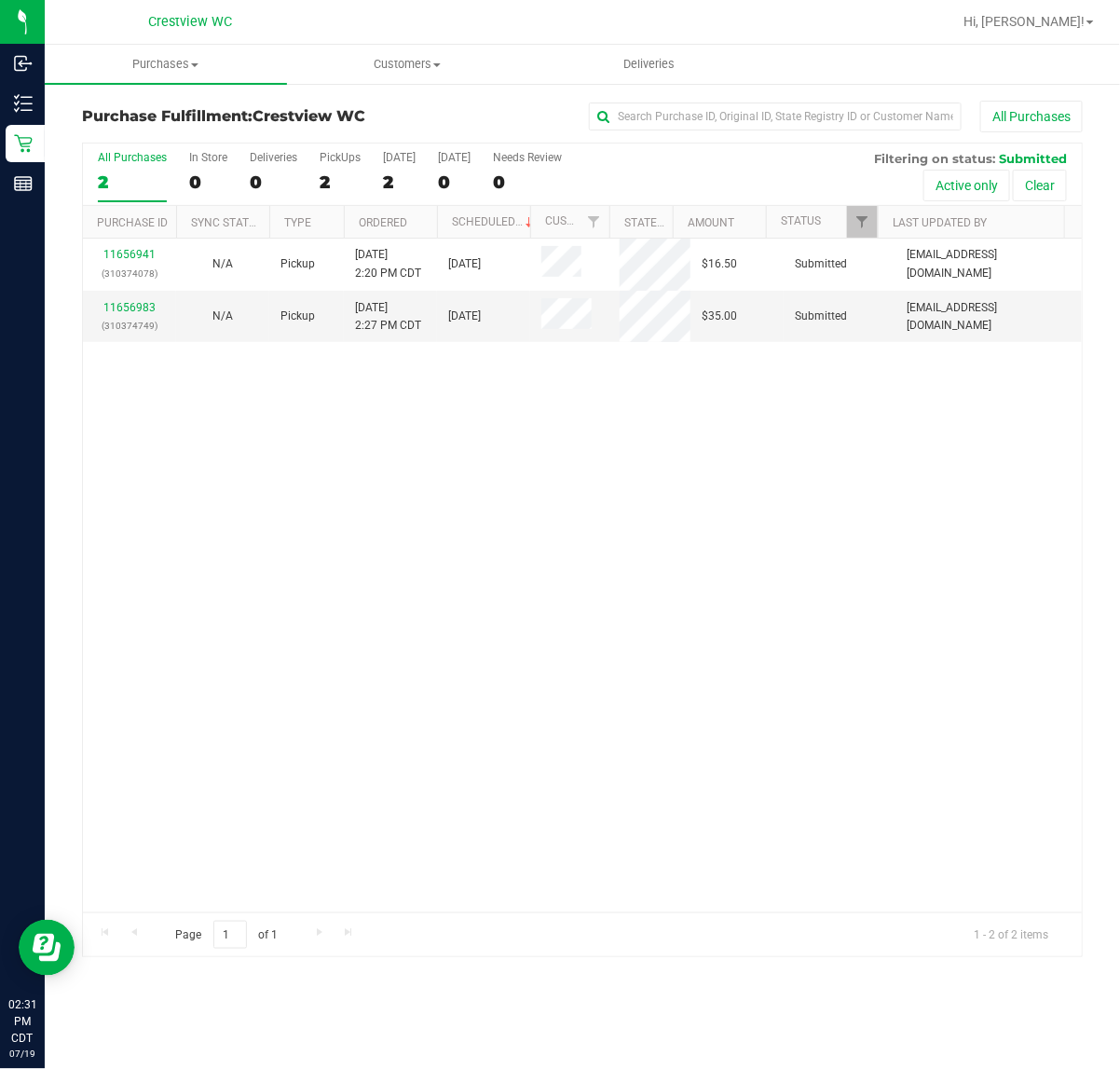 click on "11656941
(310374078)
N/A
Pickup 7/19/2025 2:20 PM CDT 7/19/2025
$16.50
Submitted abe+parallel@iheartjane.com
11656983
(310374749)
N/A
Pickup 7/19/2025 2:27 PM CDT 7/19/2025
$35.00
Submitted abe+parallel@iheartjane.com" at bounding box center [582, 575] 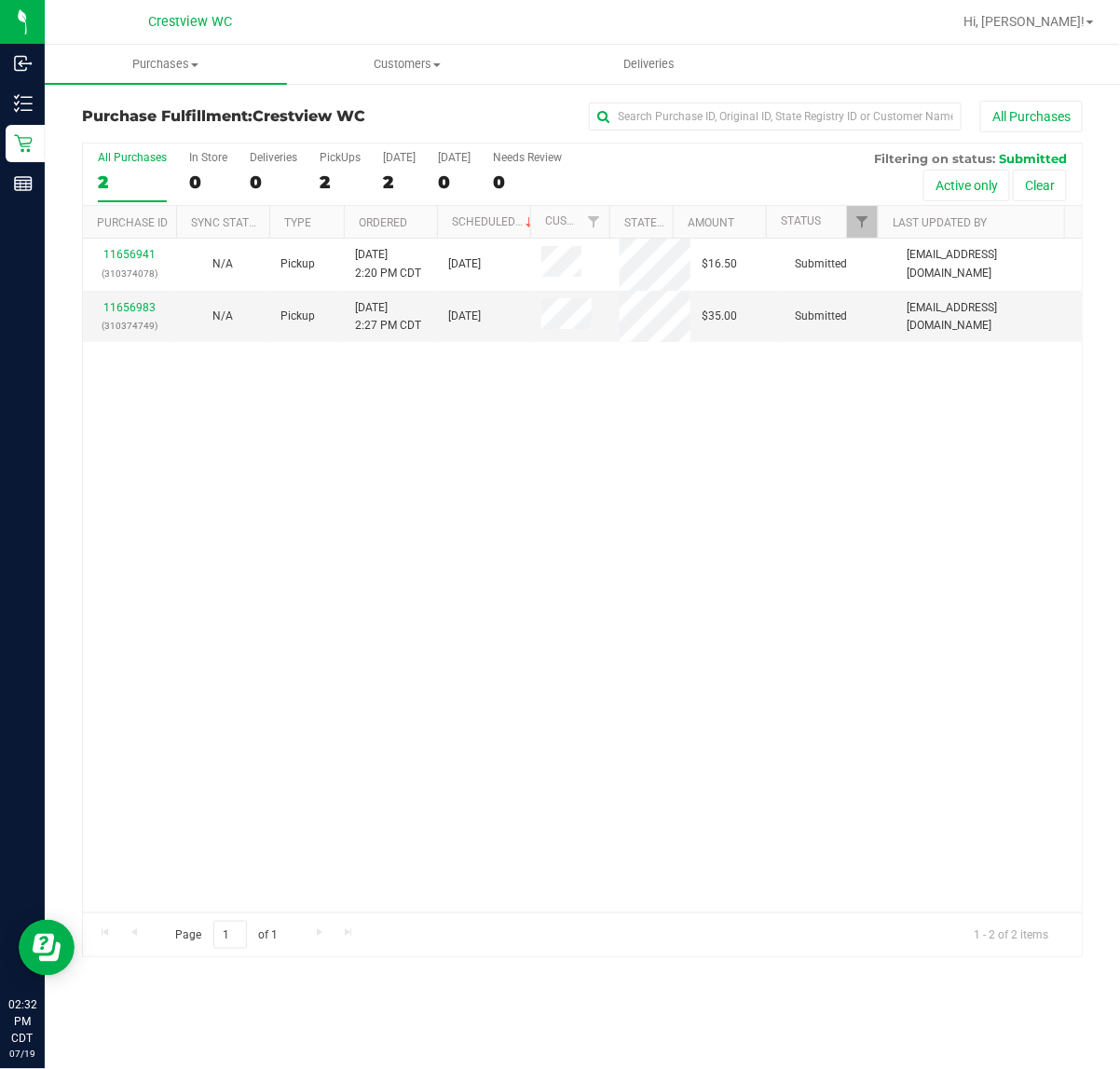 click on "11656941
(310374078)
N/A
Pickup 7/19/2025 2:20 PM CDT 7/19/2025
$16.50
Submitted abe+parallel@iheartjane.com
11656983
(310374749)
N/A
Pickup 7/19/2025 2:27 PM CDT 7/19/2025
$35.00
Submitted abe+parallel@iheartjane.com" at bounding box center (582, 575) 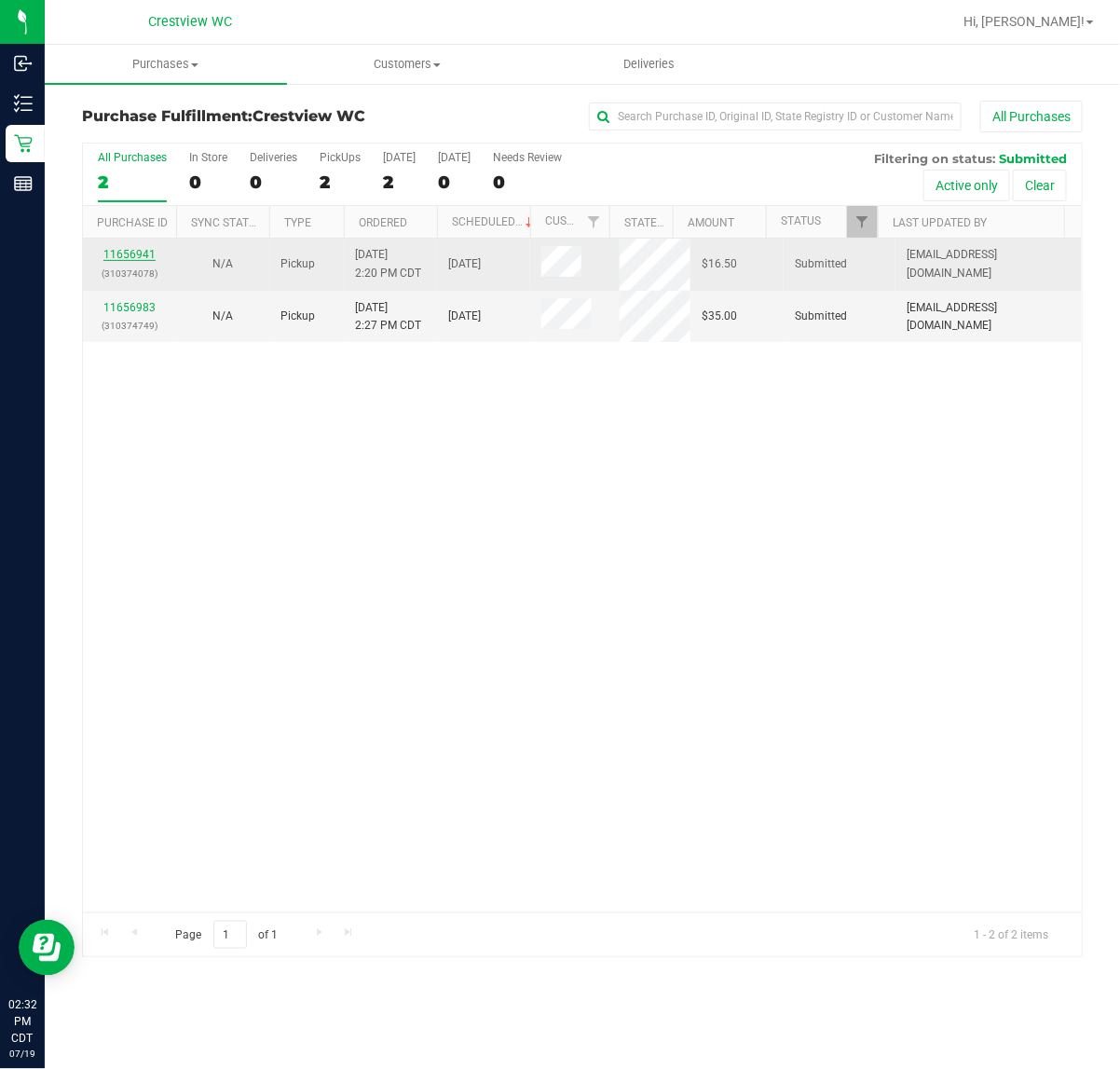 click on "11656941" at bounding box center [130, 254] 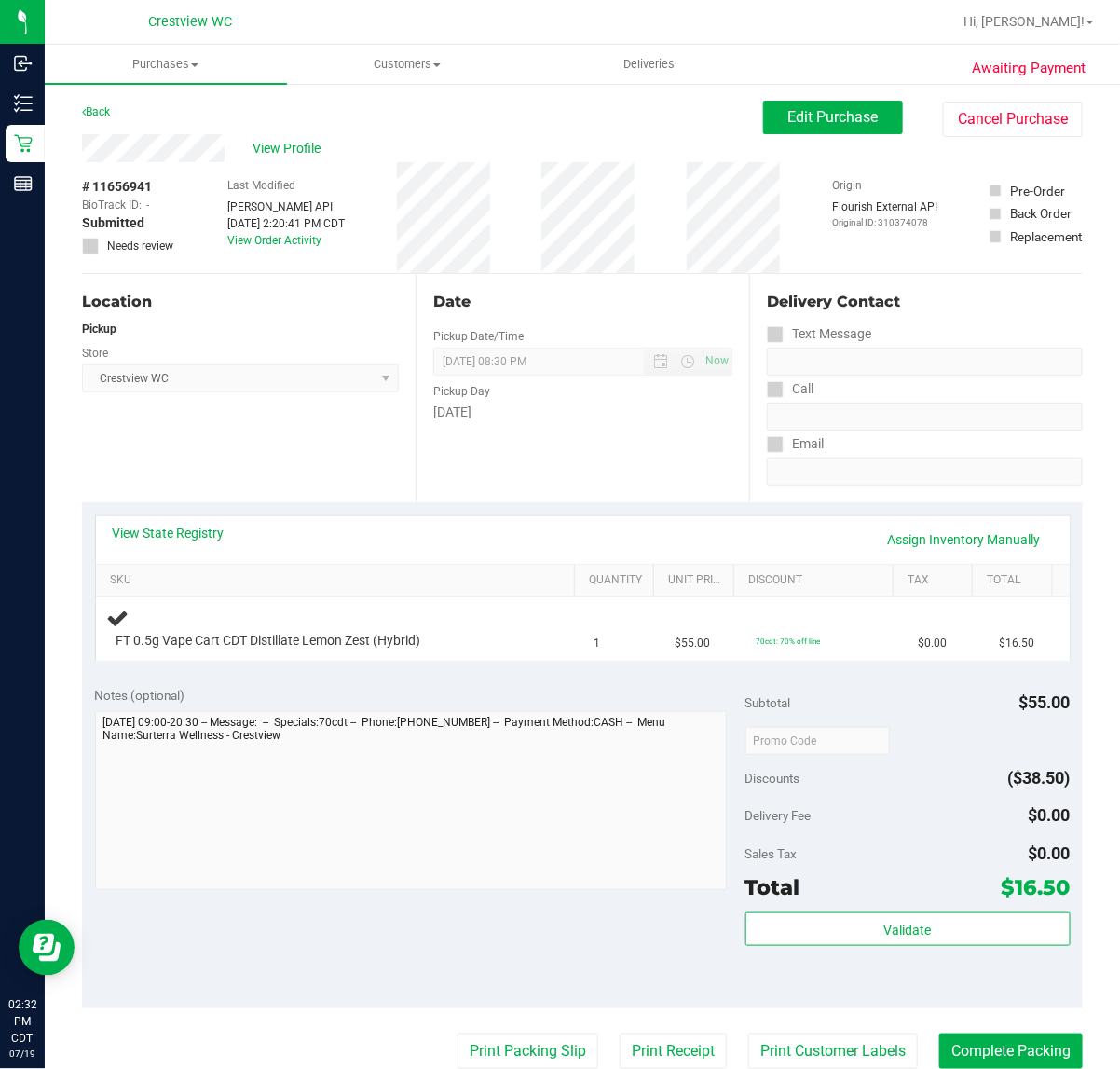 click on "Location
Pickup
Store
Crestview WC Select Store Bonita Springs WC Boynton Beach WC Bradenton WC Brandon WC Brooksville WC Call Center Clermont WC Crestview WC Deerfield Beach WC Delray Beach WC Deltona WC Ft Walton Beach WC Ft. Lauderdale WC Ft. Myers WC Gainesville WC Jax Atlantic WC JAX DC REP Jax WC Key West WC Lakeland WC Largo WC Lehigh Acres DC REP Merritt Island WC Miami 72nd WC Miami Beach WC Miami Dadeland WC Miramar DC REP New Port Richey WC North Palm Beach WC North Port WC Ocala WC Orange Park WC Orlando Colonial WC Orlando DC REP Orlando WC Oviedo WC Palm Bay WC Palm Coast WC Panama City WC Pensacola WC Port Orange WC Port St. Lucie WC Sebring WC South Tampa WC St. Pete WC Summerfield WC Tallahassee DC REP Tallahassee WC Tampa DC Testing Tampa Warehouse Tampa WC TX Austin DC TX Plano Retail WPB DC WPB WC" at bounding box center [249, 388] 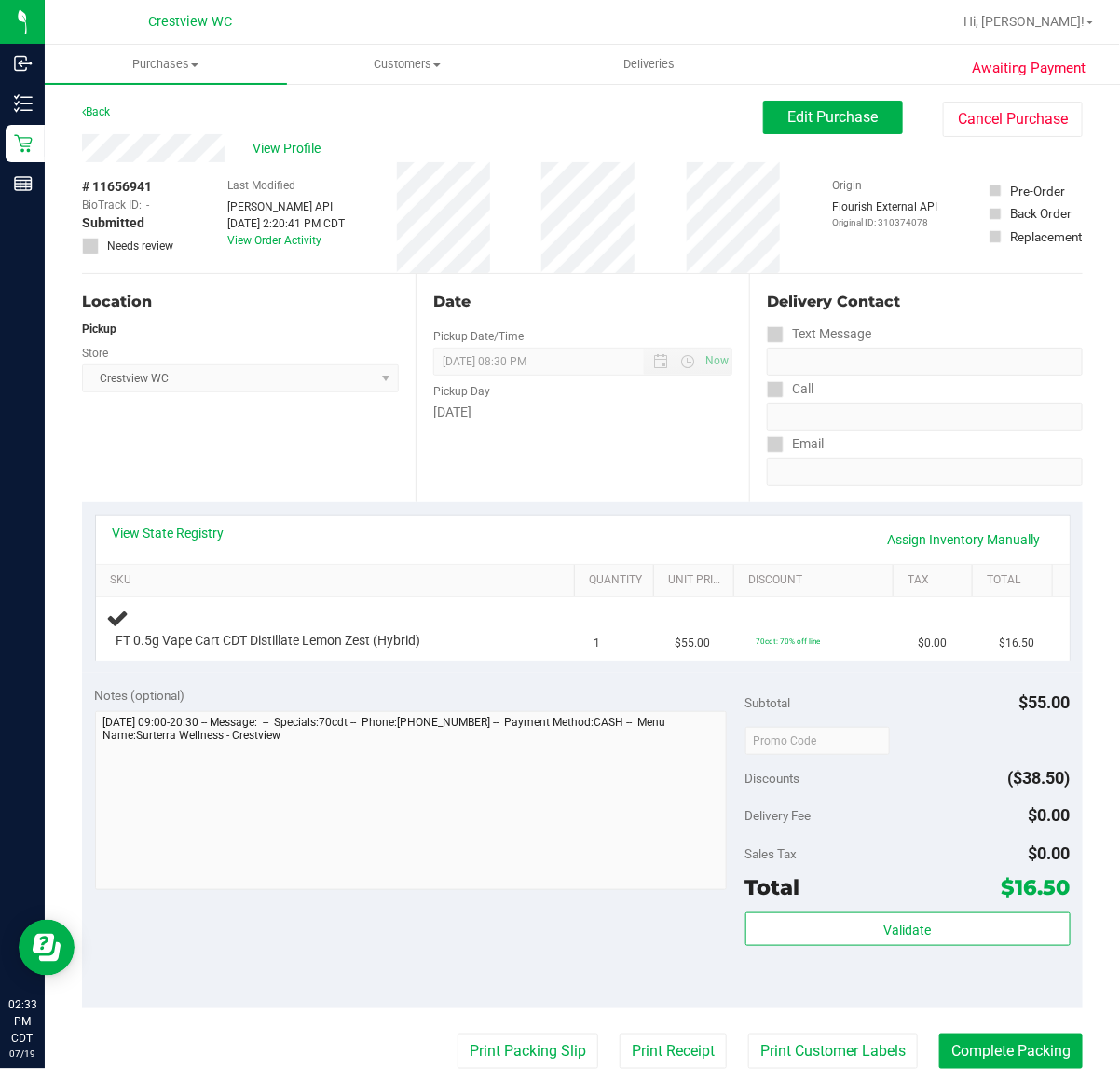 click on "Location
Pickup
Store
Crestview WC Select Store Bonita Springs WC Boynton Beach WC Bradenton WC Brandon WC Brooksville WC Call Center Clermont WC Crestview WC Deerfield Beach WC Delray Beach WC Deltona WC Ft Walton Beach WC Ft. Lauderdale WC Ft. Myers WC Gainesville WC Jax Atlantic WC JAX DC REP Jax WC Key West WC Lakeland WC Largo WC Lehigh Acres DC REP Merritt Island WC Miami 72nd WC Miami Beach WC Miami Dadeland WC Miramar DC REP New Port Richey WC North Palm Beach WC North Port WC Ocala WC Orange Park WC Orlando Colonial WC Orlando DC REP Orlando WC Oviedo WC Palm Bay WC Palm Coast WC Panama City WC Pensacola WC Port Orange WC Port St. Lucie WC Sebring WC South Tampa WC St. Pete WC Summerfield WC Tallahassee DC REP Tallahassee WC Tampa DC Testing Tampa Warehouse Tampa WC TX Austin DC TX Plano Retail WPB DC WPB WC" at bounding box center (249, 388) 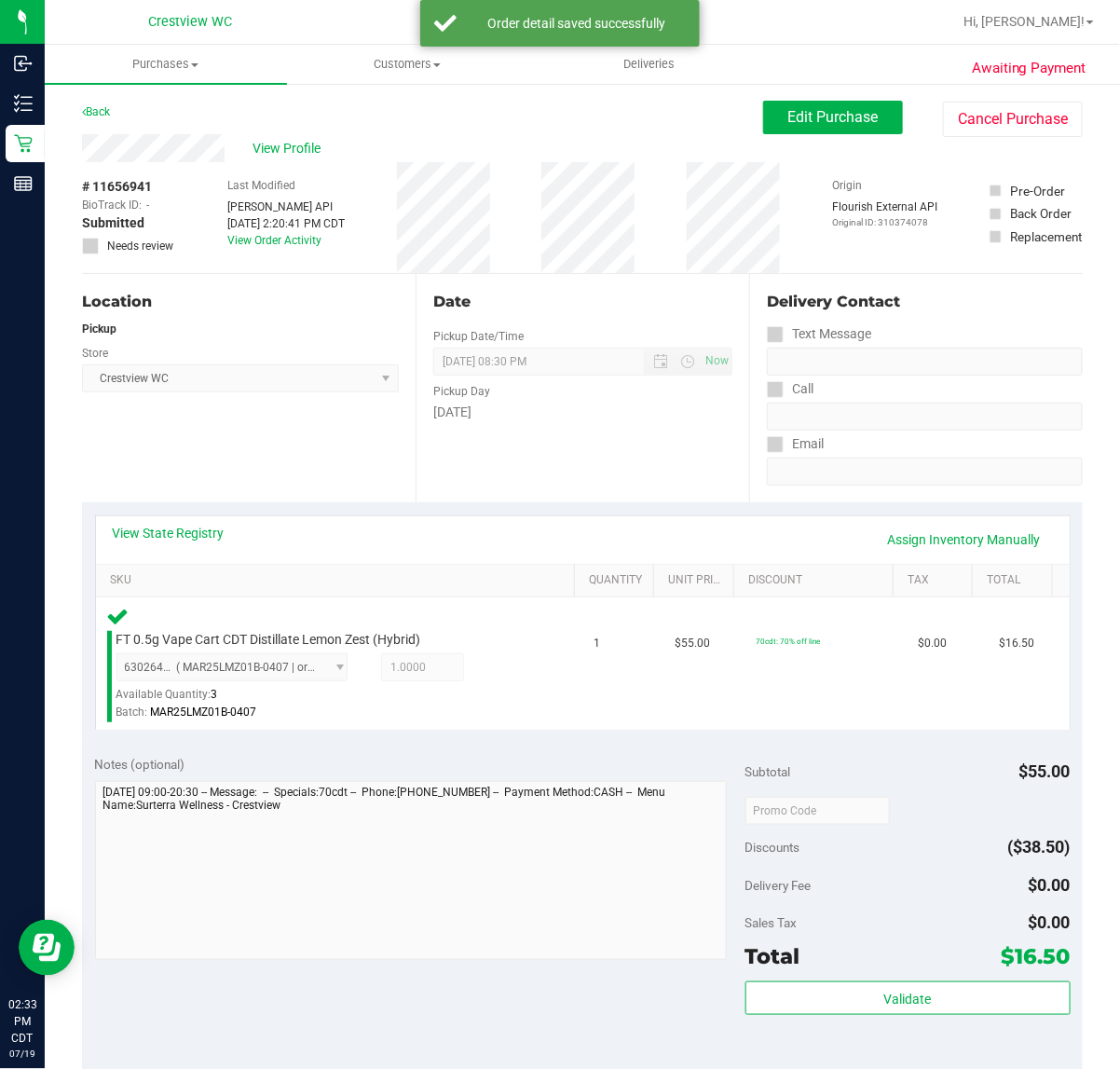 click on "Location
Pickup
Store
Crestview WC Select Store Bonita Springs WC Boynton Beach WC Bradenton WC Brandon WC Brooksville WC Call Center Clermont WC Crestview WC Deerfield Beach WC Delray Beach WC Deltona WC Ft Walton Beach WC Ft. Lauderdale WC Ft. Myers WC Gainesville WC Jax Atlantic WC JAX DC REP Jax WC Key West WC Lakeland WC Largo WC Lehigh Acres DC REP Merritt Island WC Miami 72nd WC Miami Beach WC Miami Dadeland WC Miramar DC REP New Port Richey WC North Palm Beach WC North Port WC Ocala WC Orange Park WC Orlando Colonial WC Orlando DC REP Orlando WC Oviedo WC Palm Bay WC Palm Coast WC Panama City WC Pensacola WC Port Orange WC Port St. Lucie WC Sebring WC South Tampa WC St. Pete WC Summerfield WC Tallahassee DC REP Tallahassee WC Tampa DC Testing Tampa Warehouse Tampa WC TX Austin DC TX Plano Retail WPB DC WPB WC" at bounding box center [249, 388] 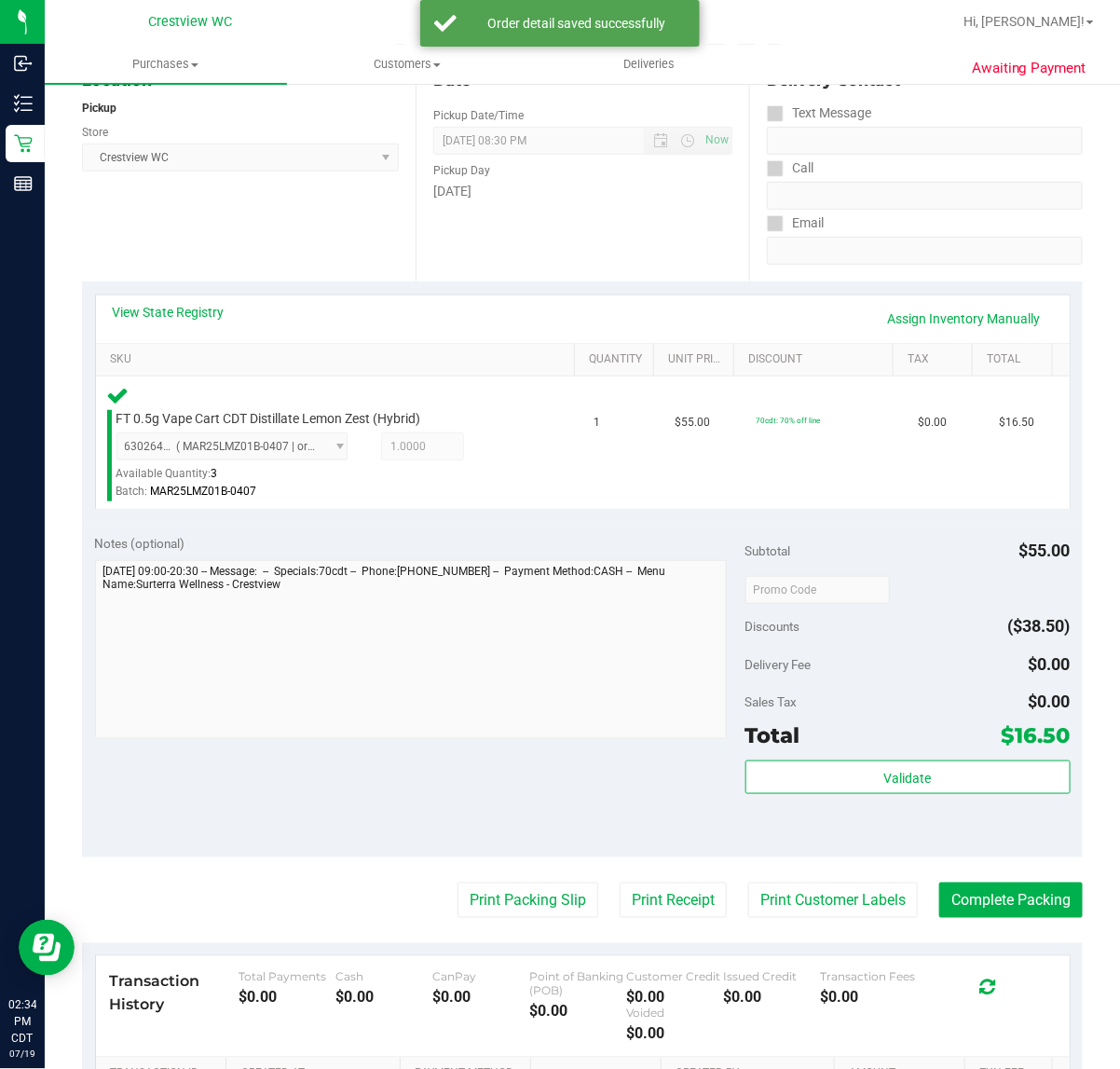 scroll, scrollTop: 477, scrollLeft: 0, axis: vertical 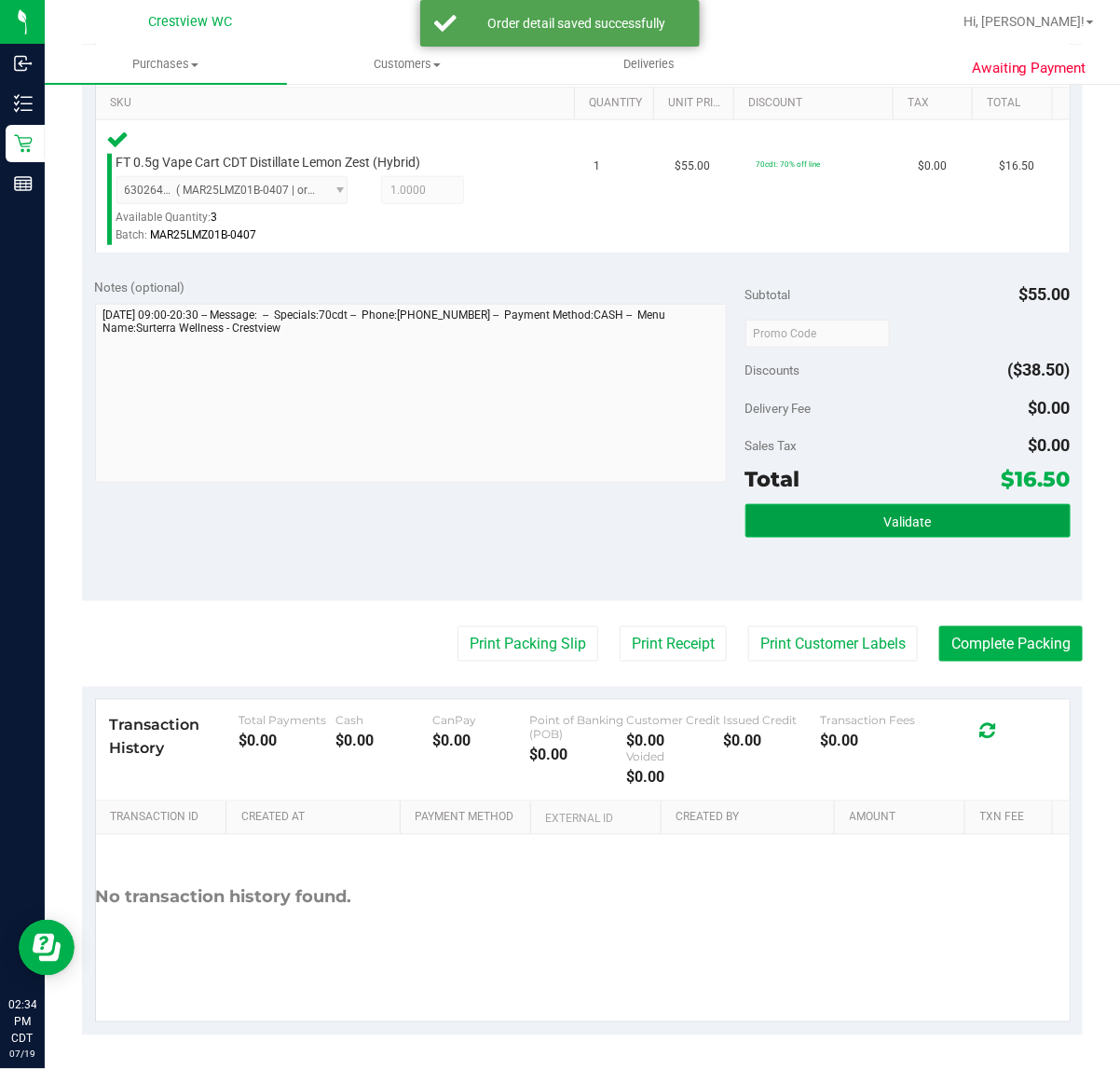click on "Validate" at bounding box center (908, 521) 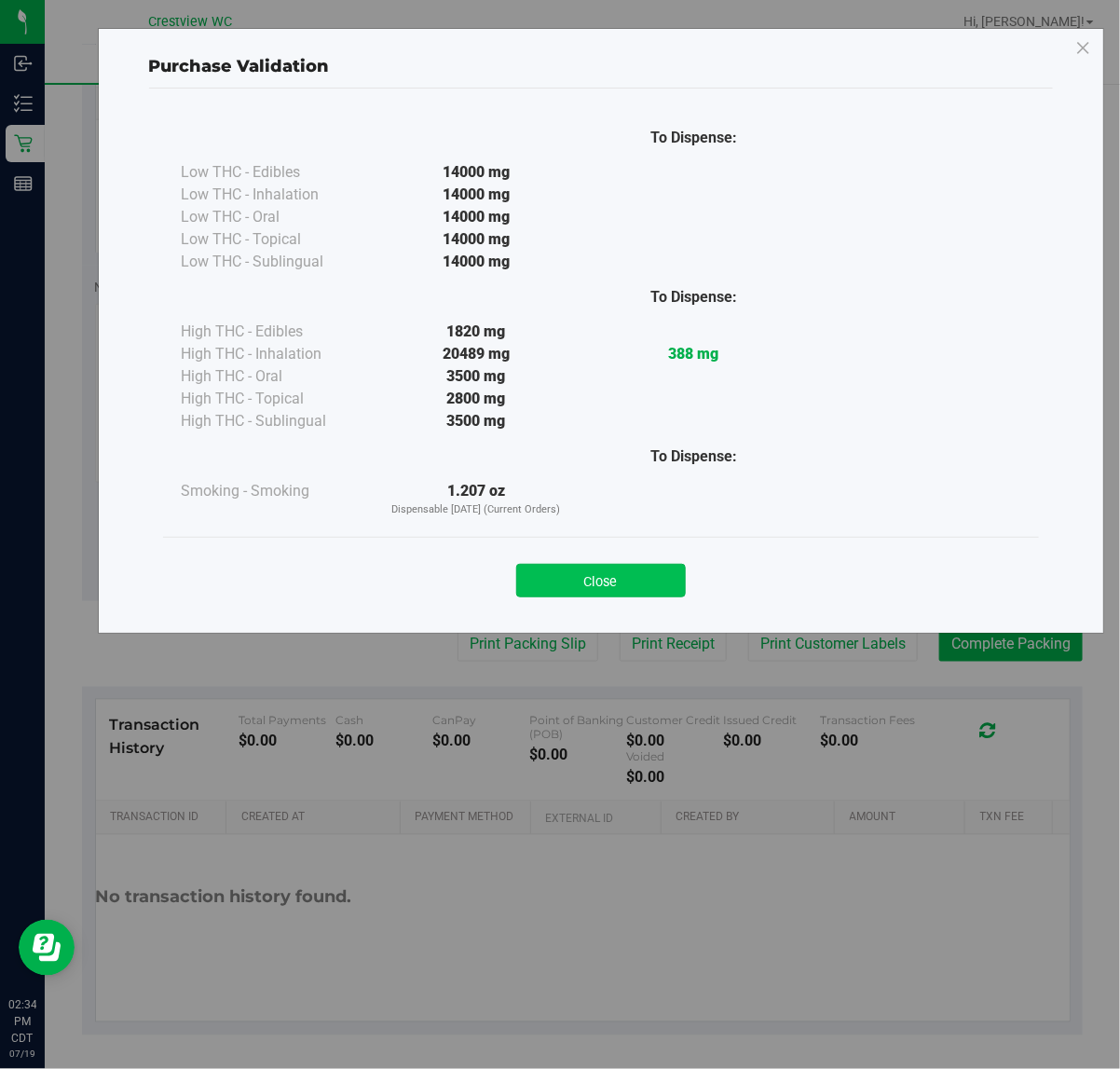 click on "Close" at bounding box center (601, 581) 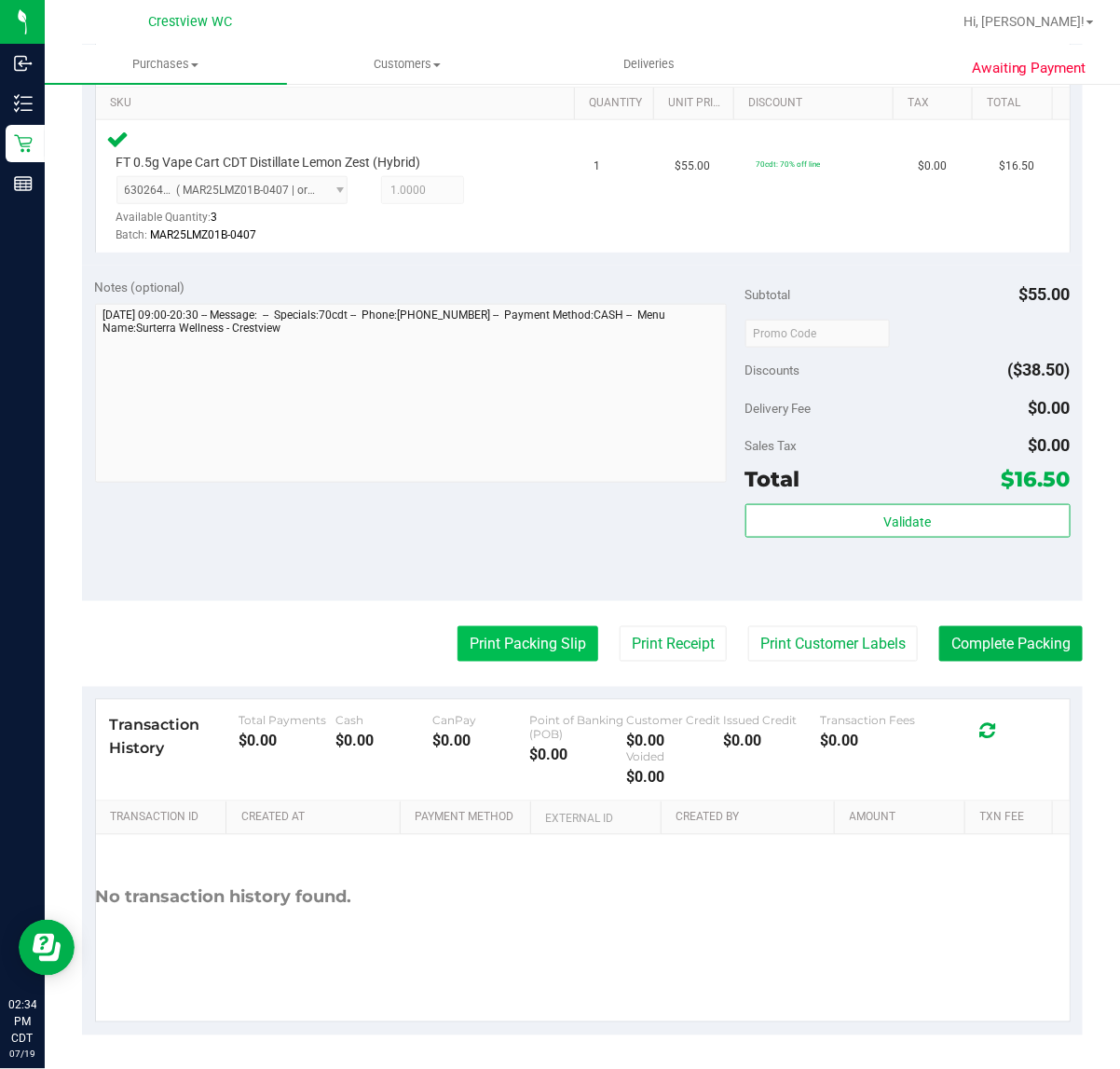 click on "Print Packing Slip" at bounding box center [527, 644] 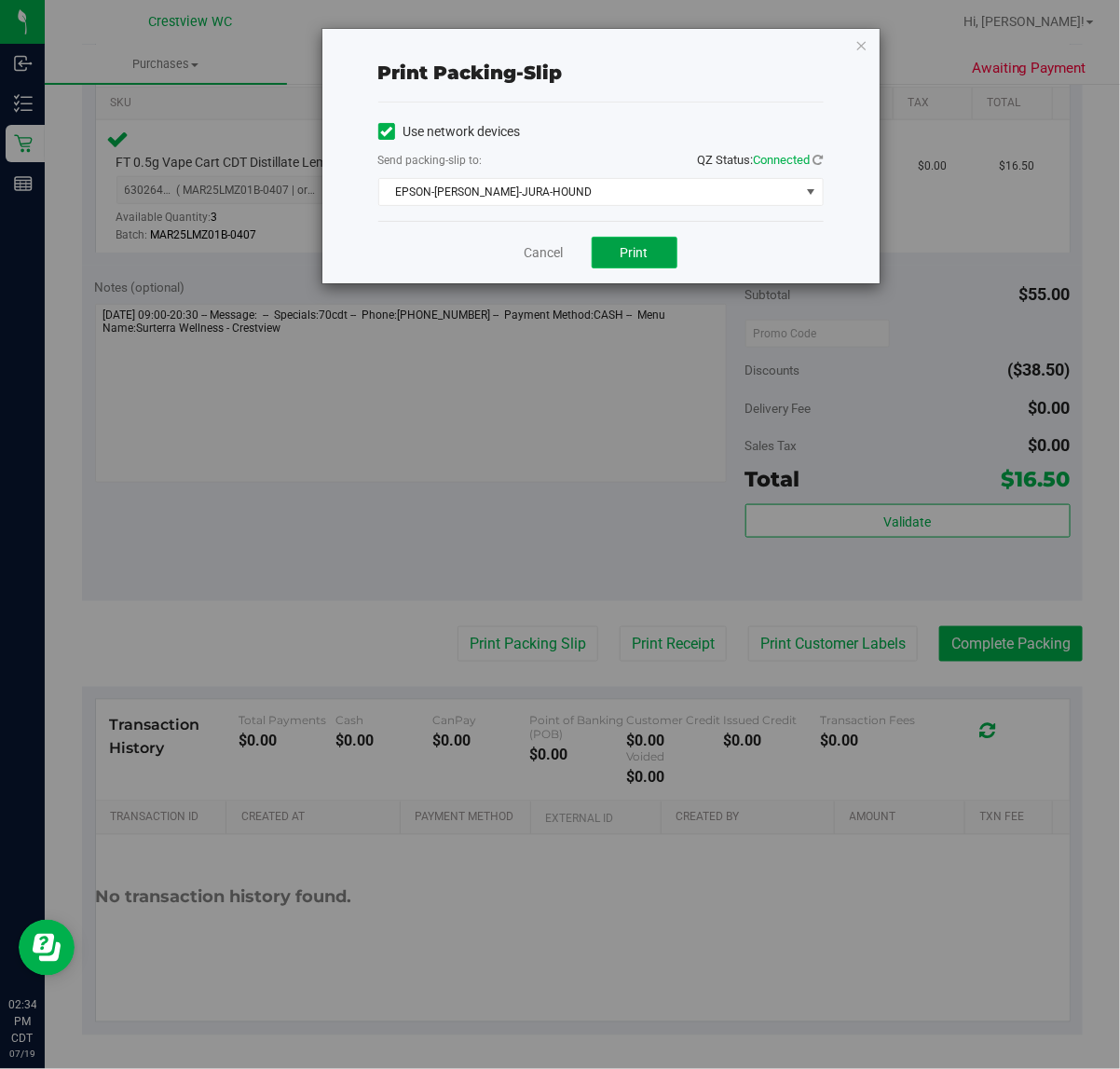 click on "Print" at bounding box center [635, 253] 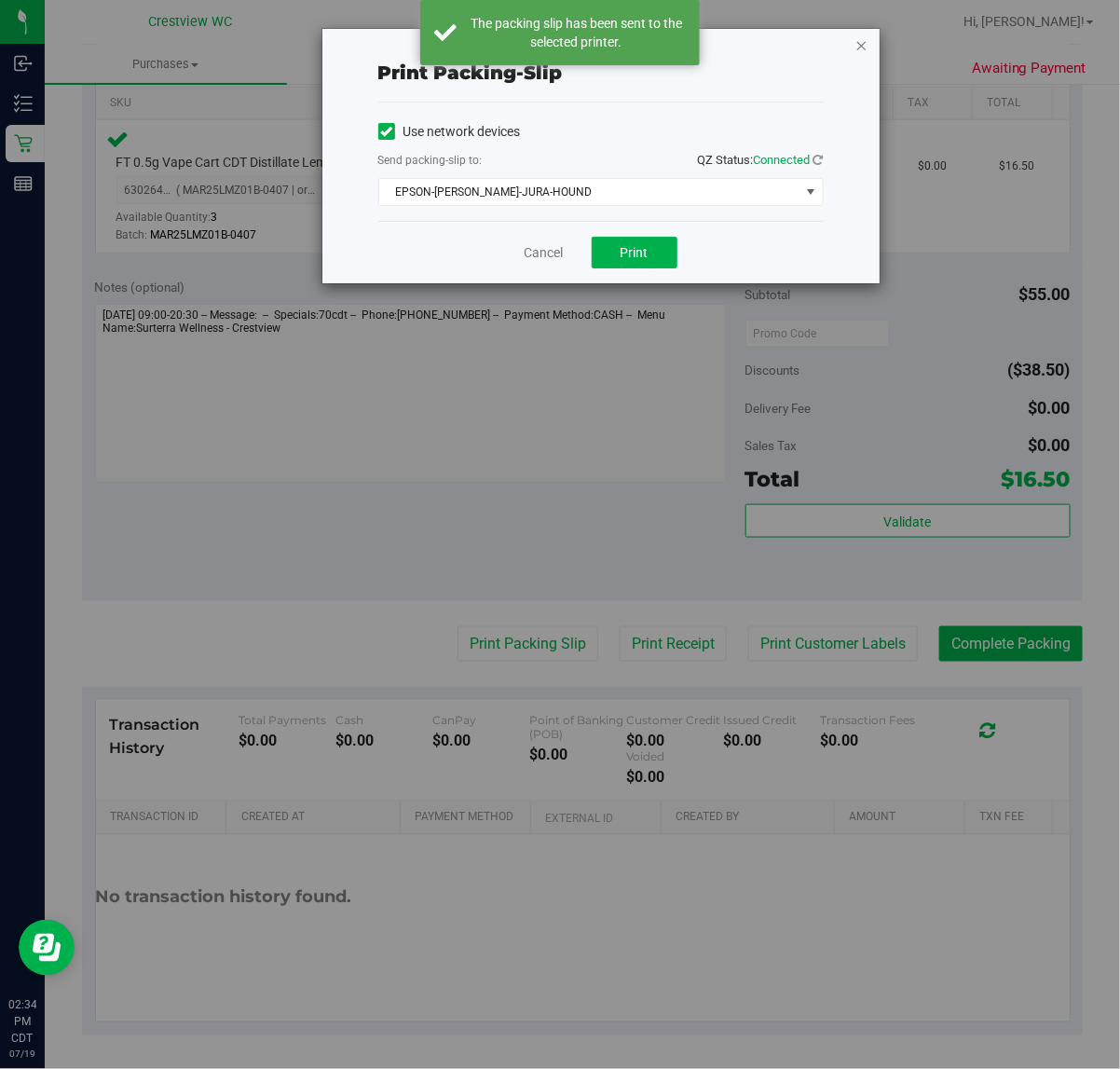 click at bounding box center [862, 45] 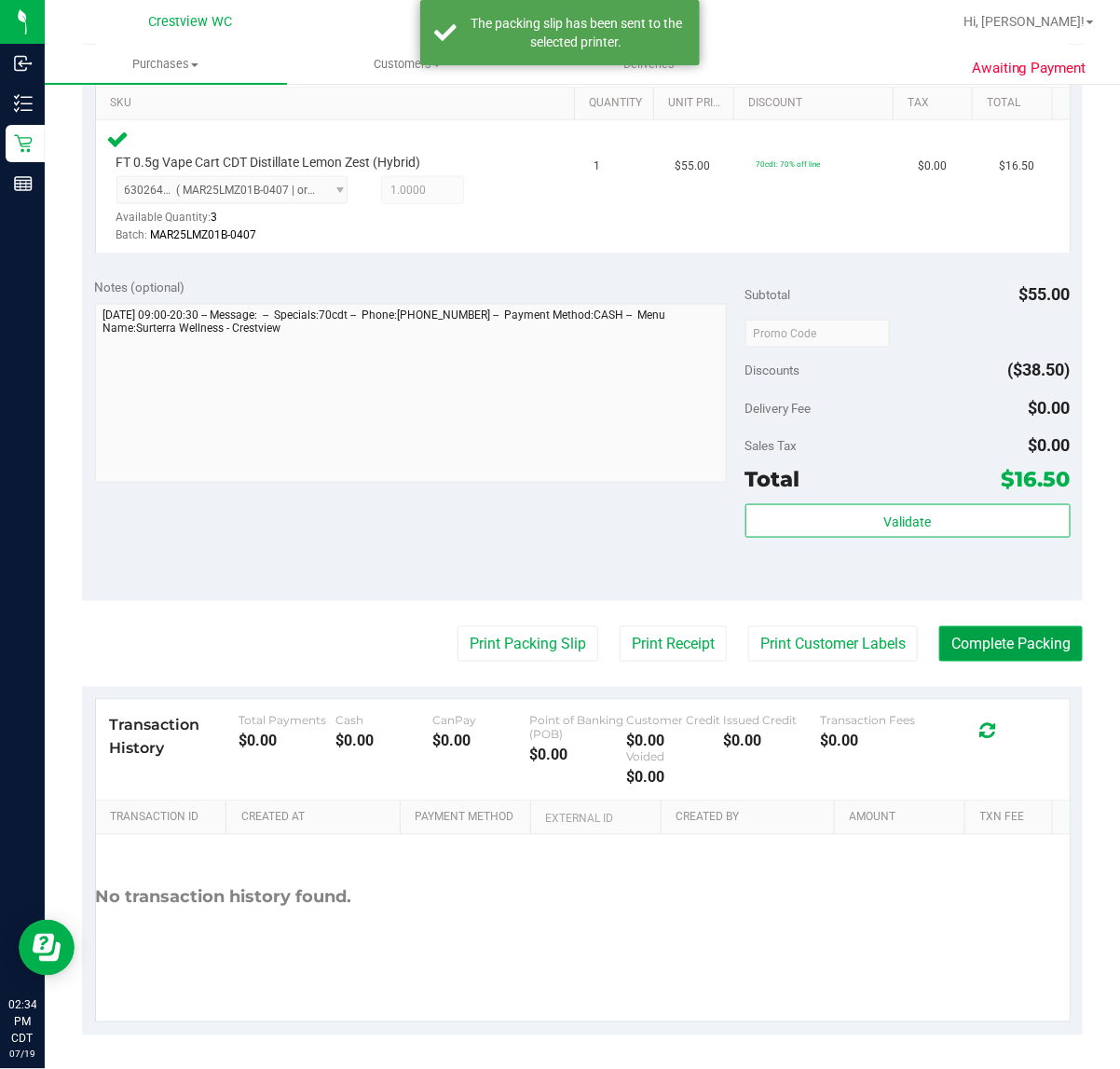 drag, startPoint x: 1008, startPoint y: 634, endPoint x: 1025, endPoint y: 626, distance: 18.788294 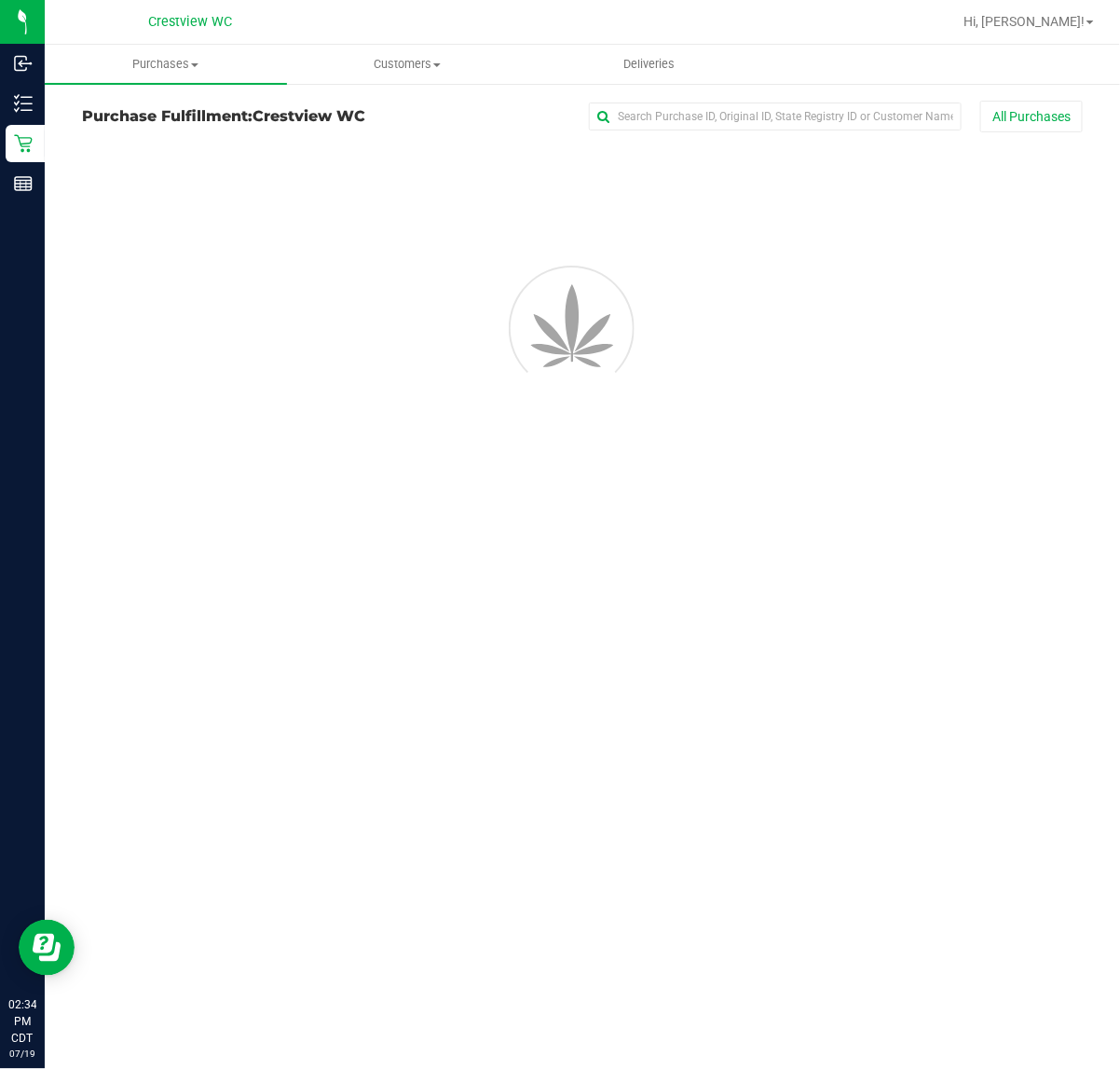 scroll, scrollTop: 0, scrollLeft: 0, axis: both 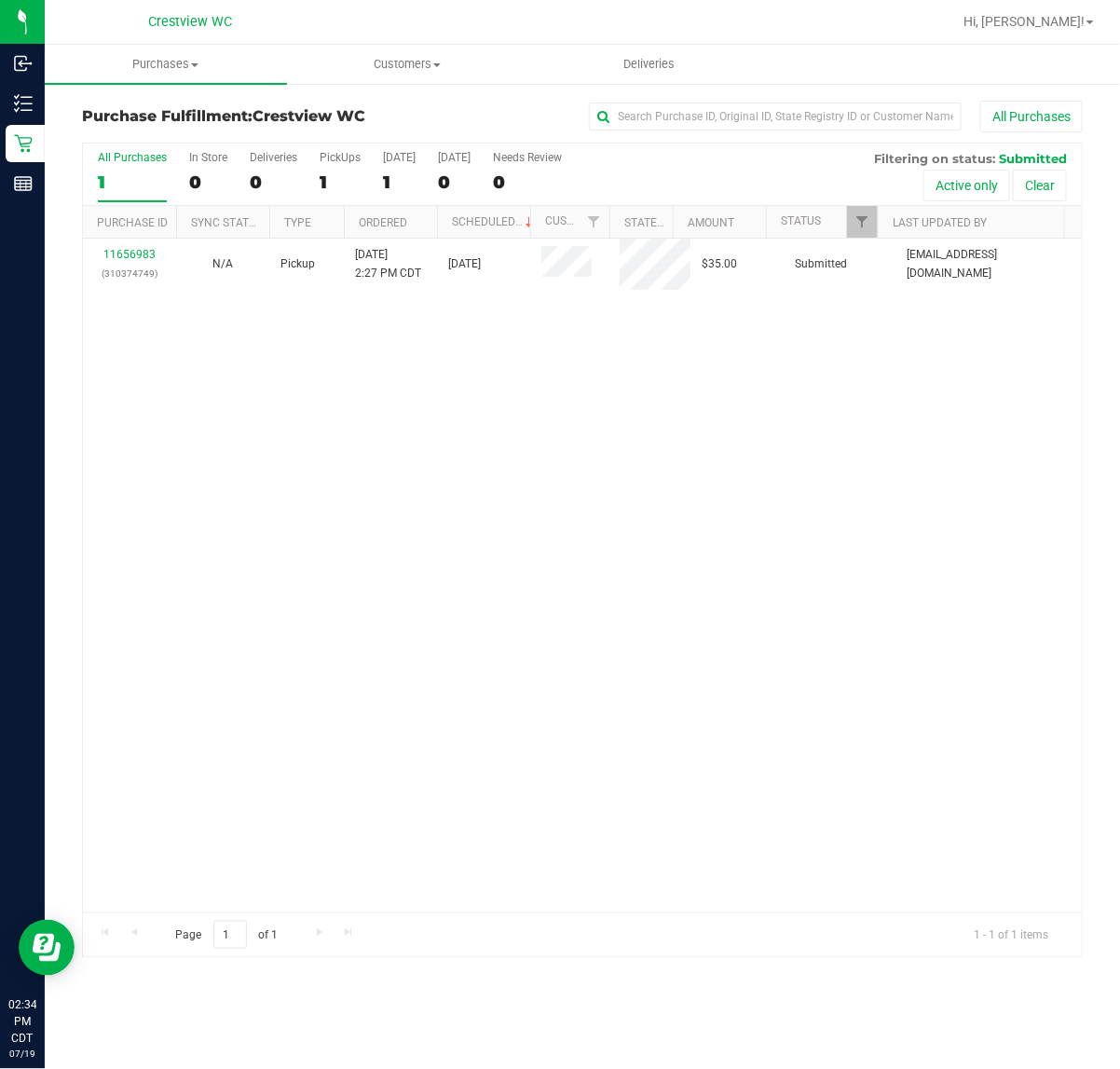 click on "11656983
(310374749)
N/A
Pickup 7/19/2025 2:27 PM CDT 7/19/2025
$35.00
Submitted abe+parallel@iheartjane.com" at bounding box center [582, 575] 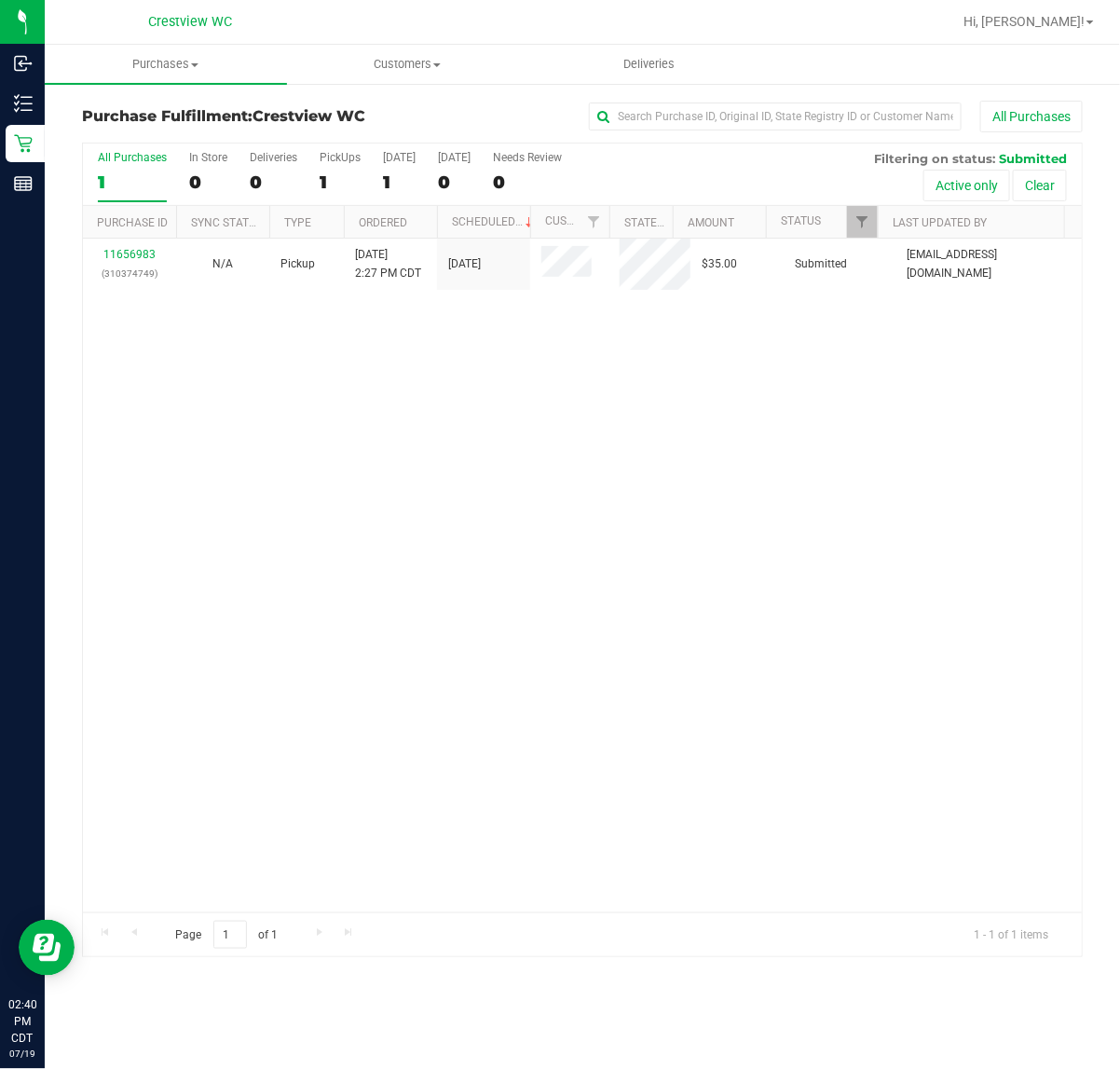 drag, startPoint x: 671, startPoint y: 673, endPoint x: 439, endPoint y: 415, distance: 346.96974 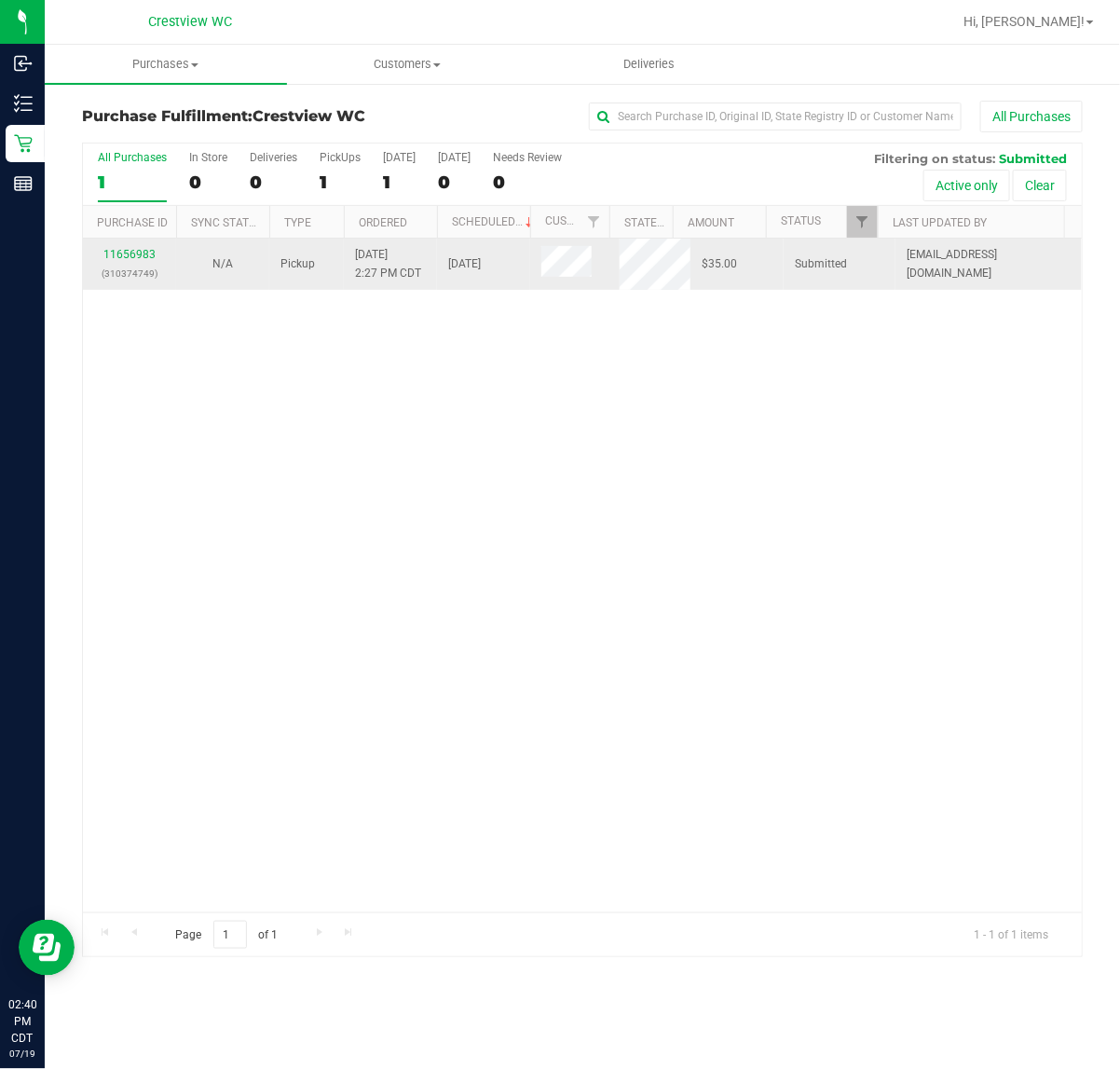 click on "11656983
(310374749)" at bounding box center (130, 264) 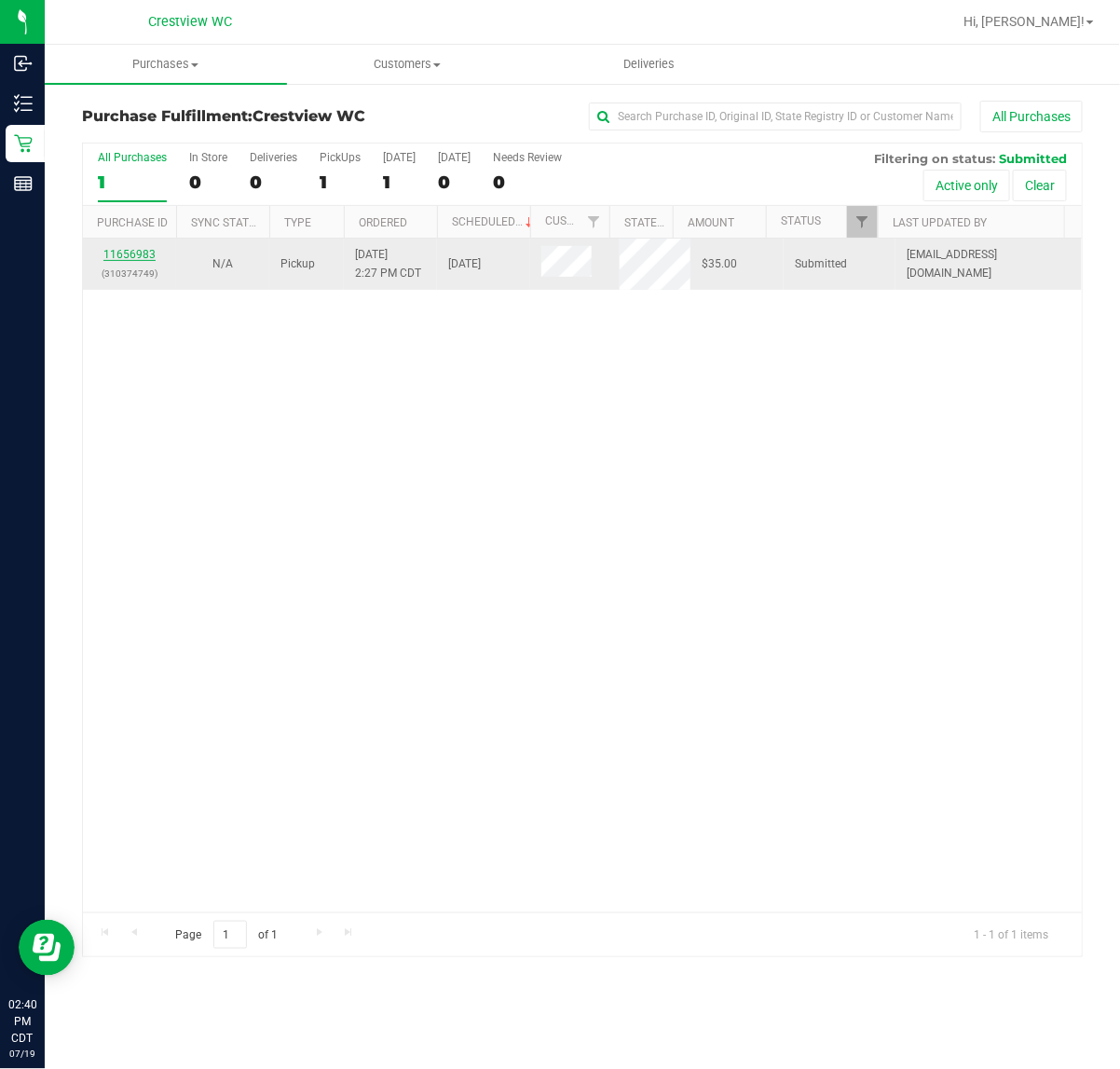 click on "11656983" at bounding box center (130, 254) 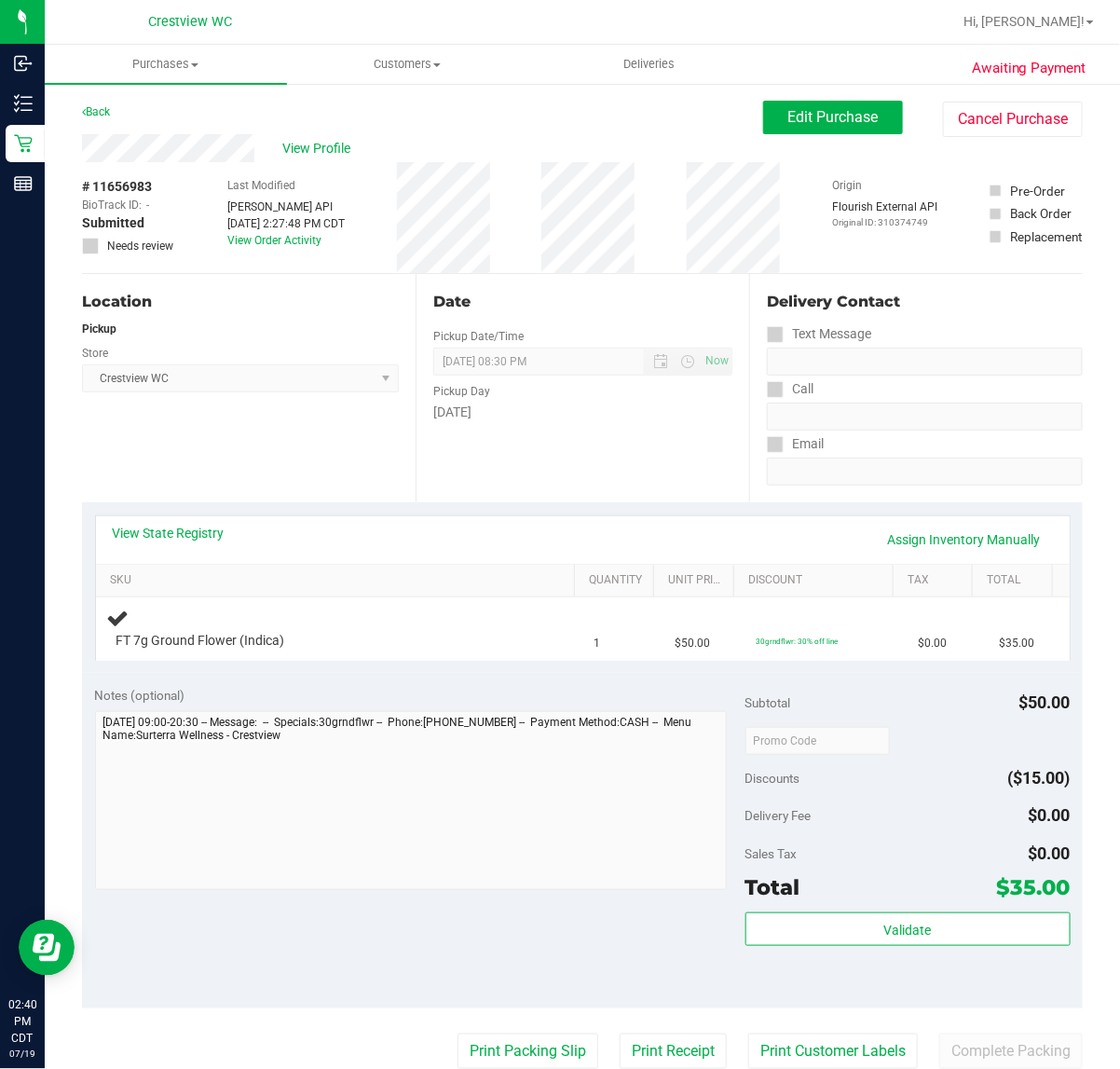 click on "Location
Pickup
Store
Crestview WC Select Store Bonita Springs WC Boynton Beach WC Bradenton WC Brandon WC Brooksville WC Call Center Clermont WC Crestview WC Deerfield Beach WC Delray Beach WC Deltona WC Ft Walton Beach WC Ft. Lauderdale WC Ft. Myers WC Gainesville WC Jax Atlantic WC JAX DC REP Jax WC Key West WC Lakeland WC Largo WC Lehigh Acres DC REP Merritt Island WC Miami 72nd WC Miami Beach WC Miami Dadeland WC Miramar DC REP New Port Richey WC North Palm Beach WC North Port WC Ocala WC Orange Park WC Orlando Colonial WC Orlando DC REP Orlando WC Oviedo WC Palm Bay WC Palm Coast WC Panama City WC Pensacola WC Port Orange WC Port St. Lucie WC Sebring WC South Tampa WC St. Pete WC Summerfield WC Tallahassee DC REP Tallahassee WC Tampa DC Testing Tampa Warehouse Tampa WC TX Austin DC TX Plano Retail WPB DC WPB WC" at bounding box center [249, 388] 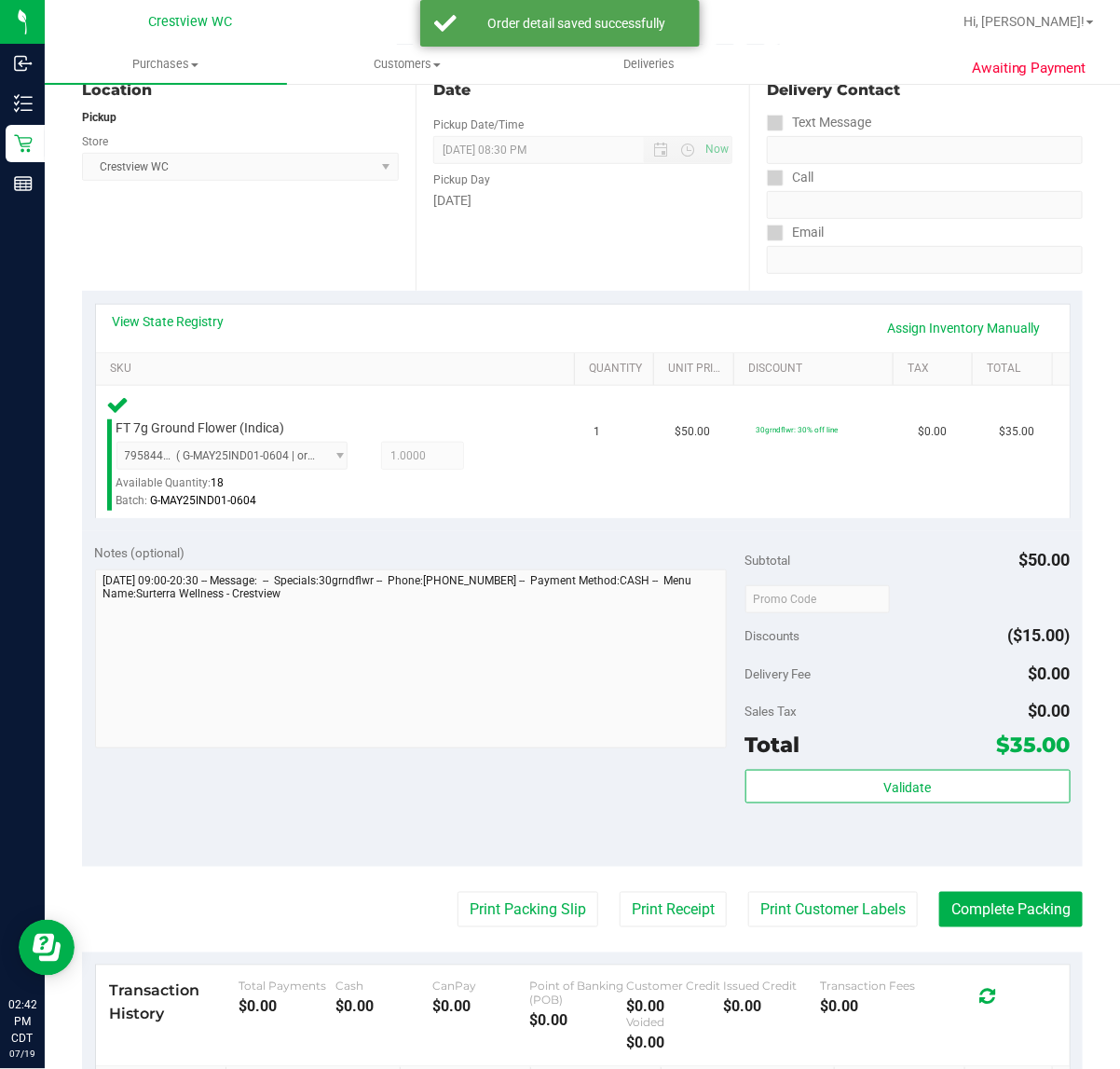scroll, scrollTop: 477, scrollLeft: 0, axis: vertical 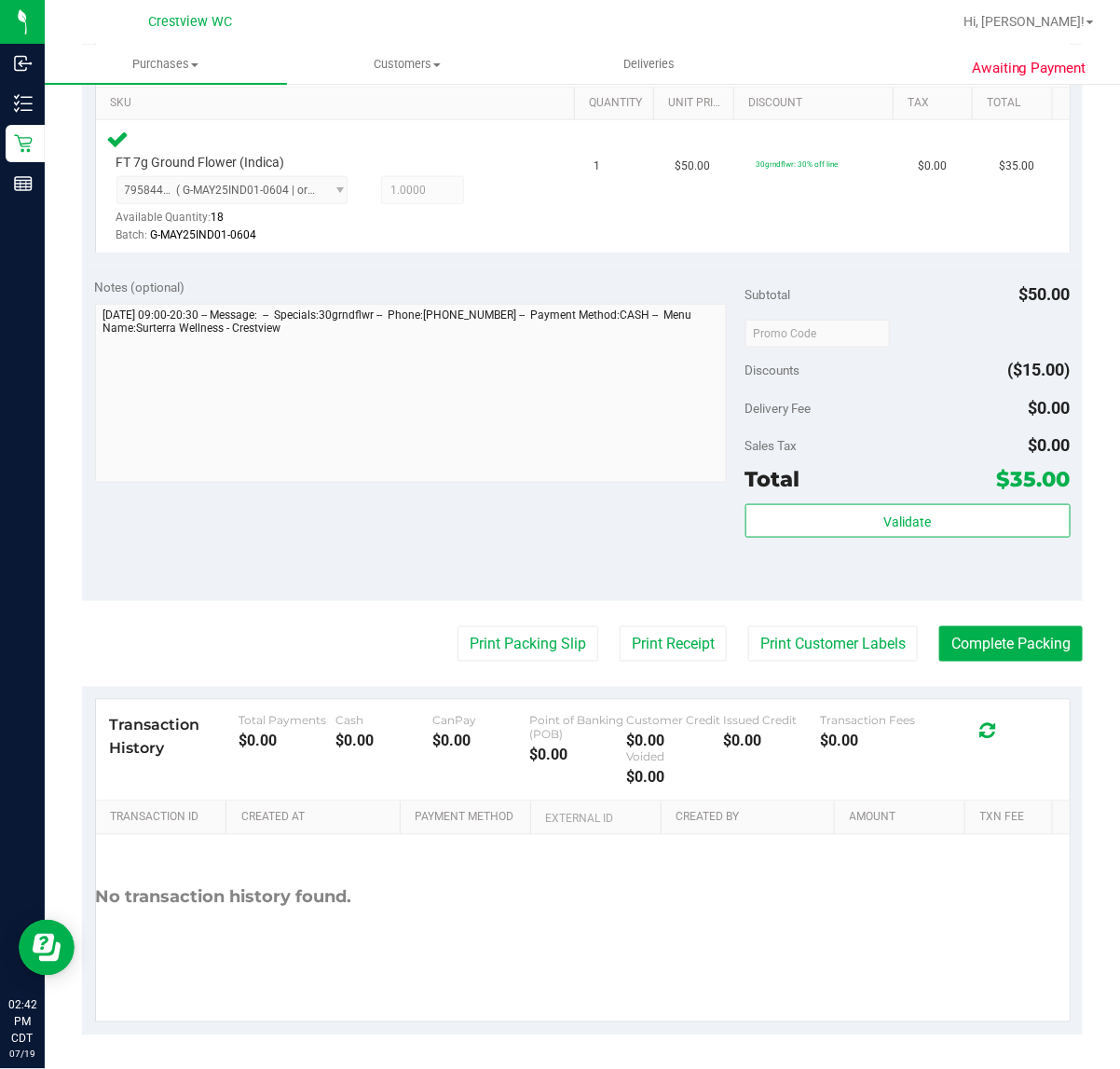 click on "Subtotal
$50.00
Discounts
($15.00)
Delivery Fee
$0.00
Sales Tax
$0.00
Total
$35.00
Validate" at bounding box center (908, 432) 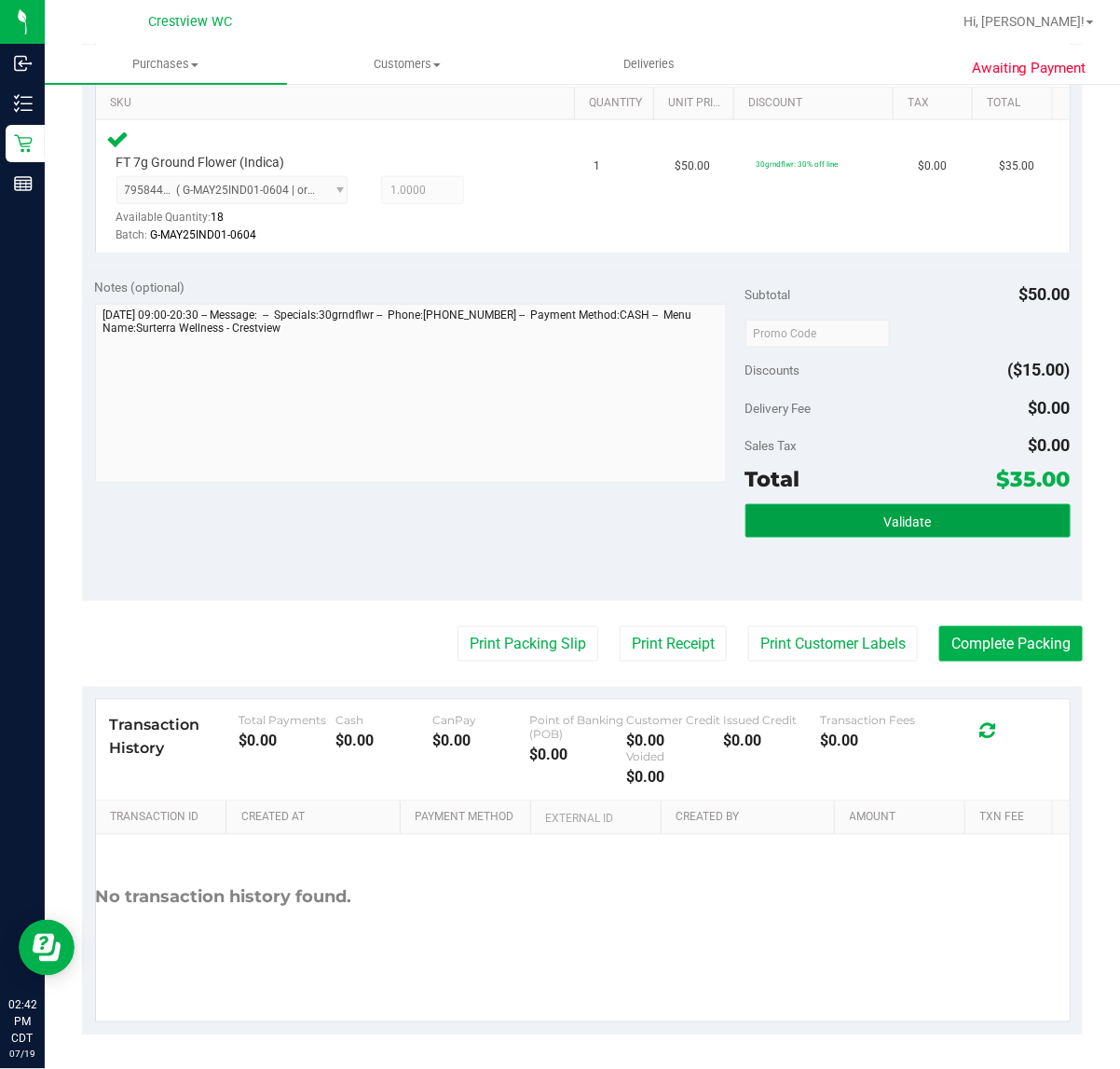 click on "Validate" at bounding box center (908, 521) 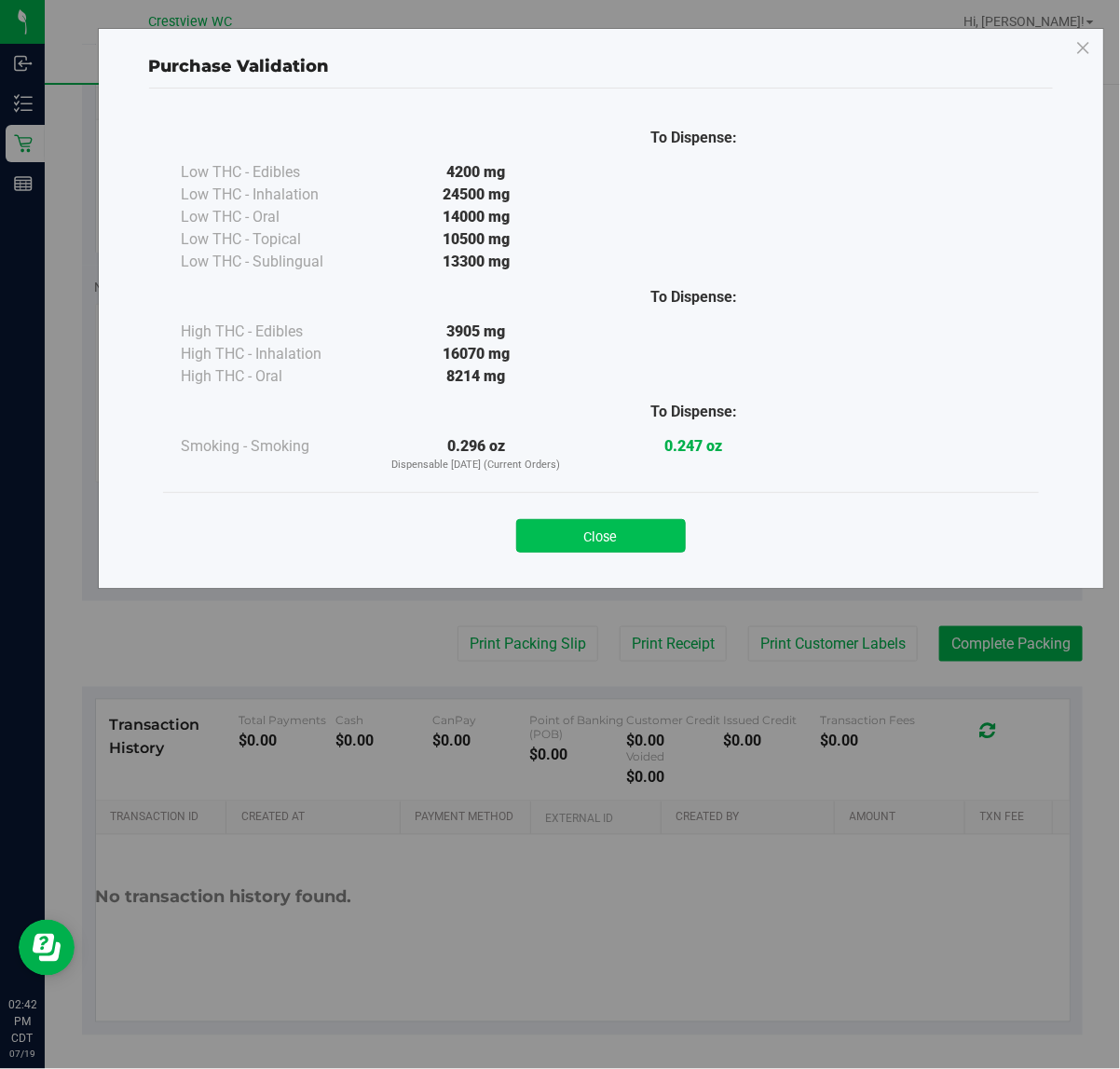 click on "Close" at bounding box center (601, 536) 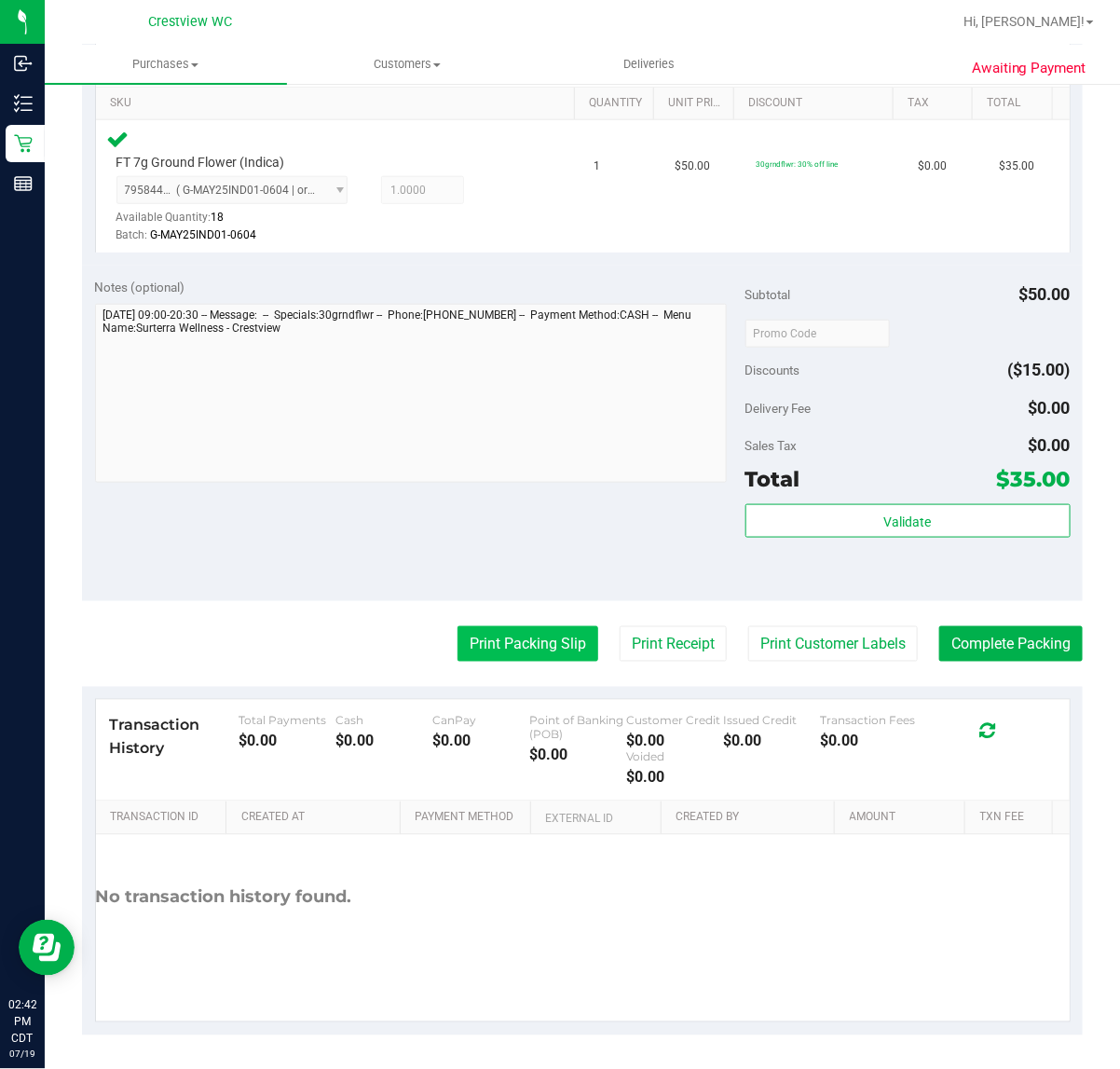 drag, startPoint x: 538, startPoint y: 635, endPoint x: 547, endPoint y: 636, distance: 9.055385 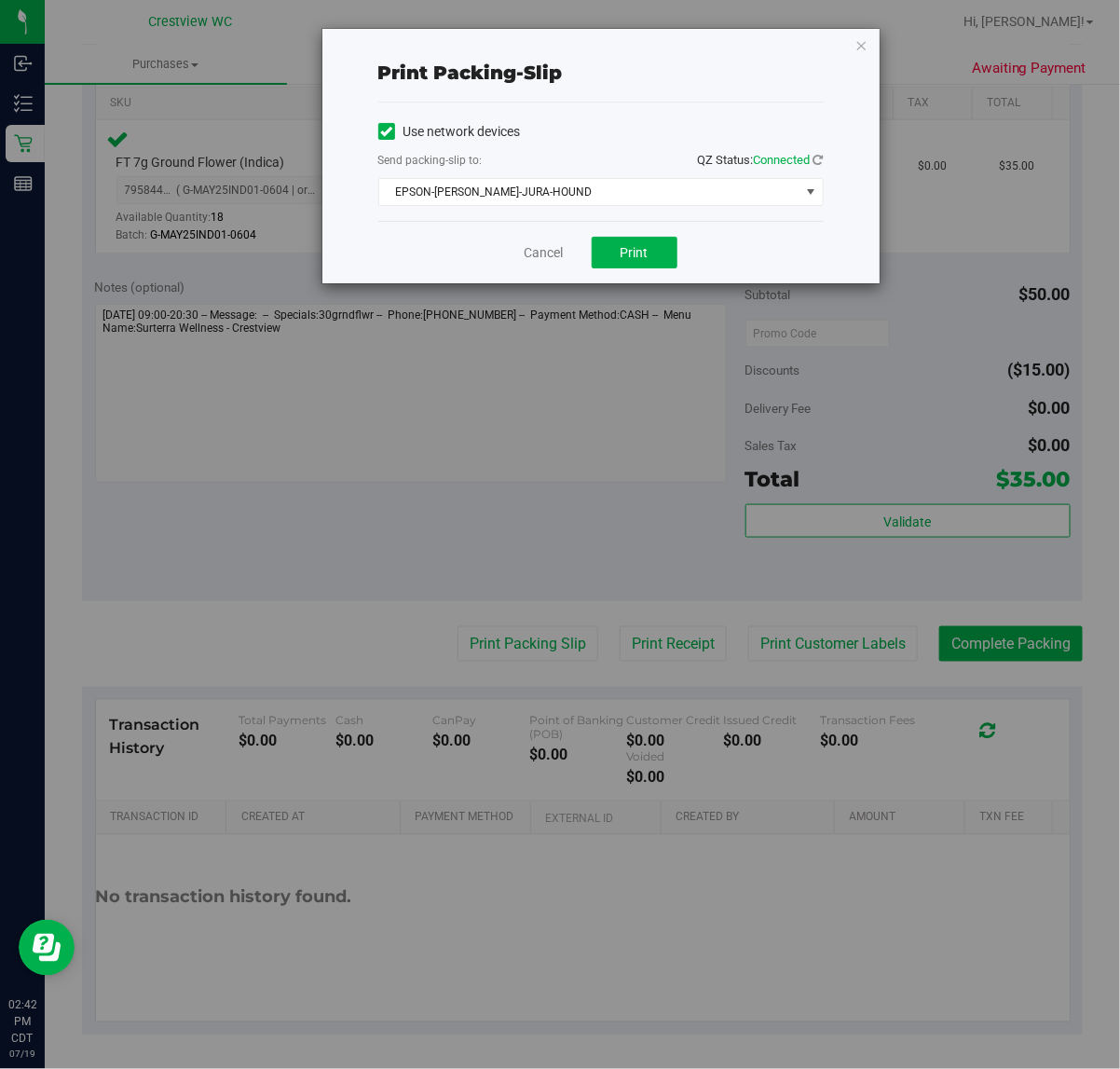 click on "Cancel
Print" at bounding box center (601, 252) 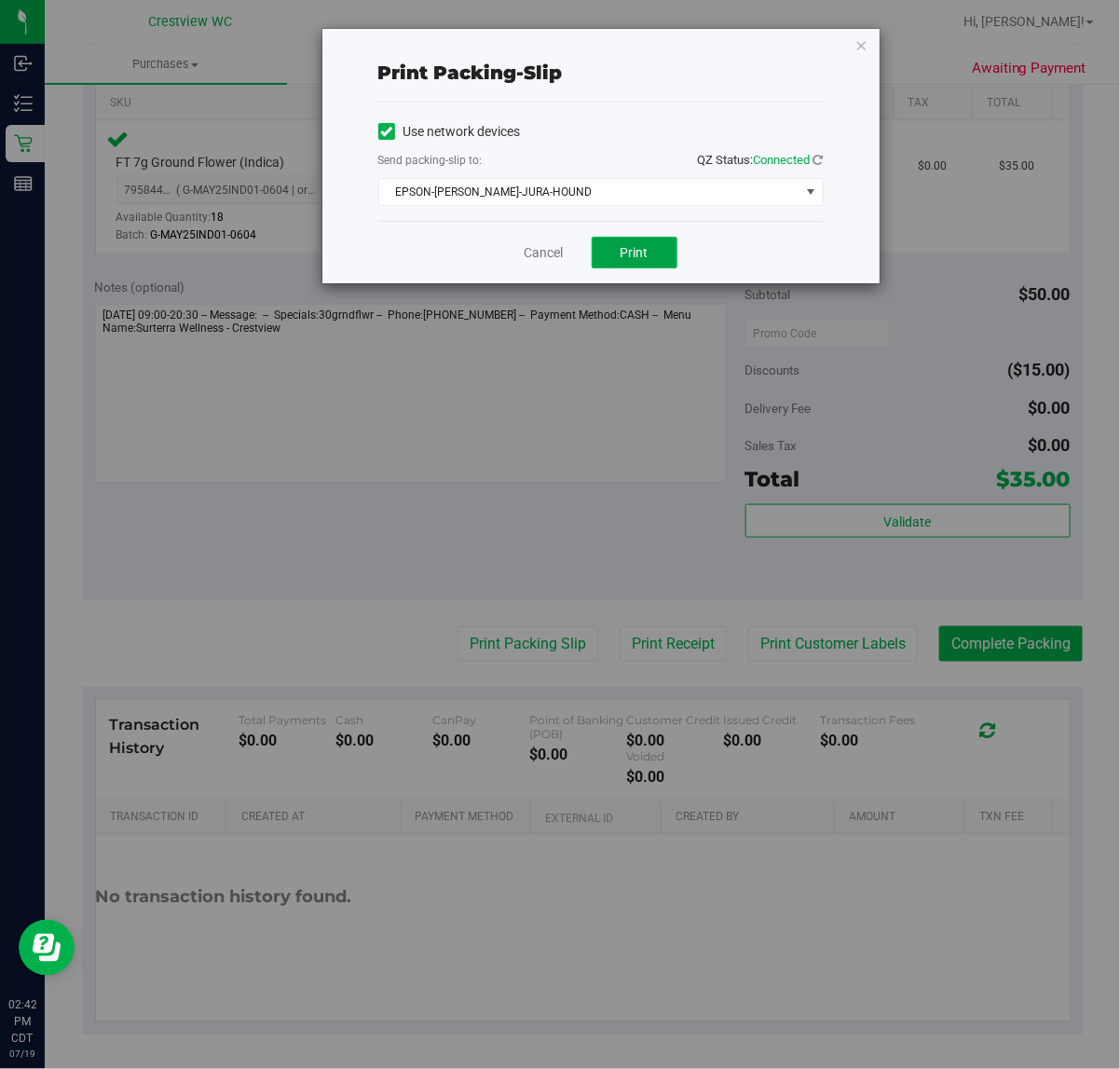 click on "Print" at bounding box center (635, 253) 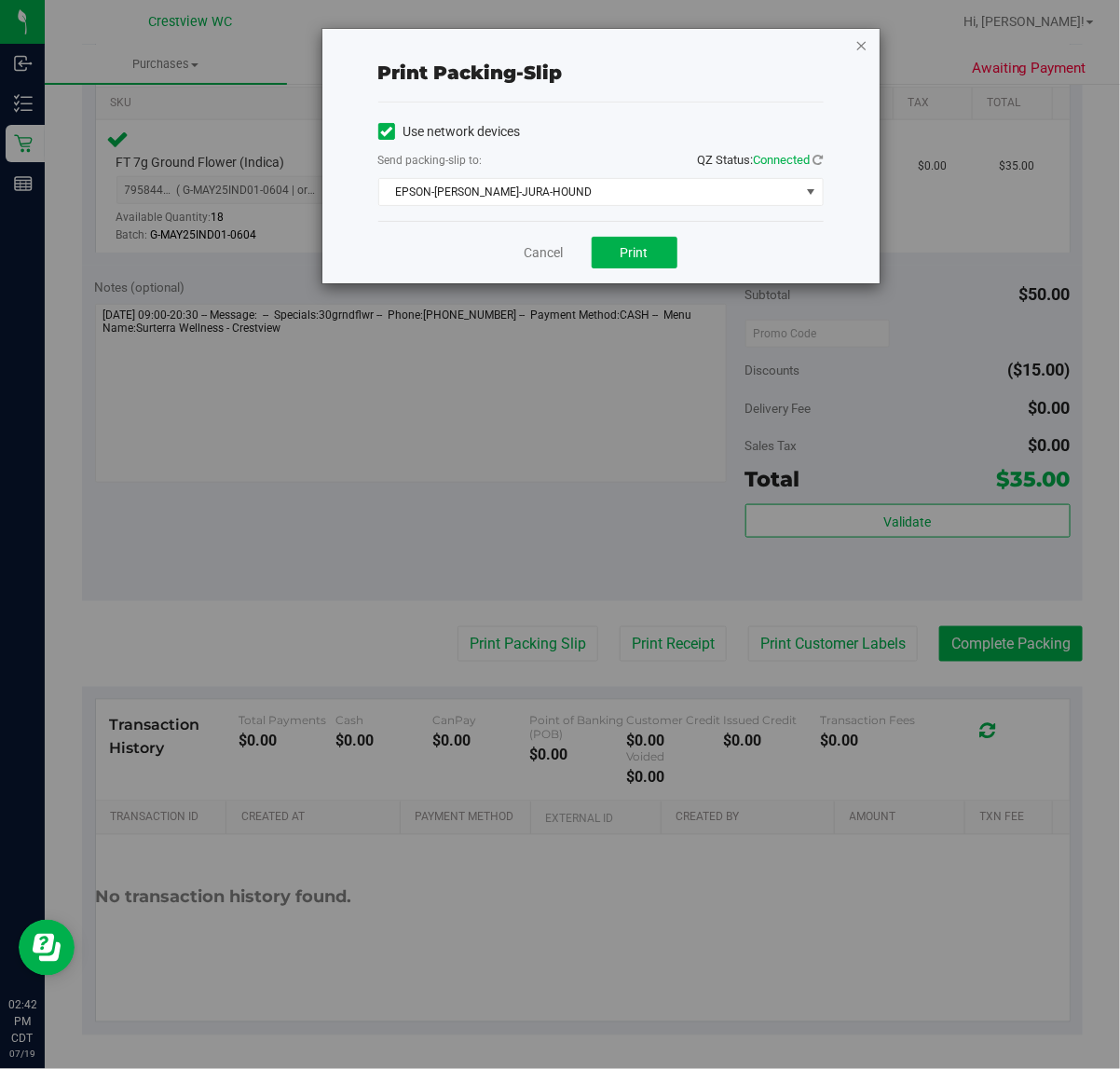 click at bounding box center [862, 45] 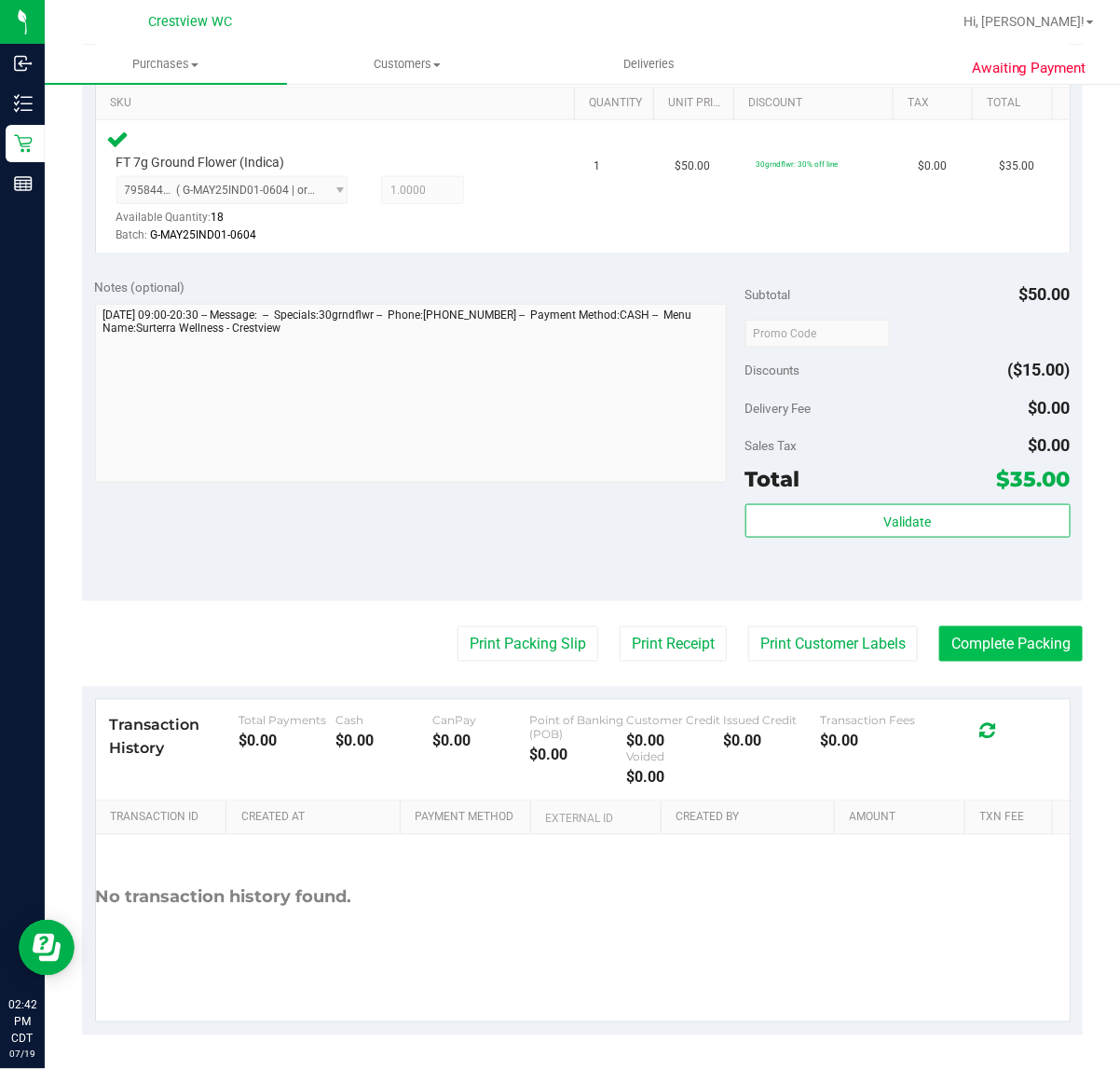 click on "Complete Packing" at bounding box center (1011, 644) 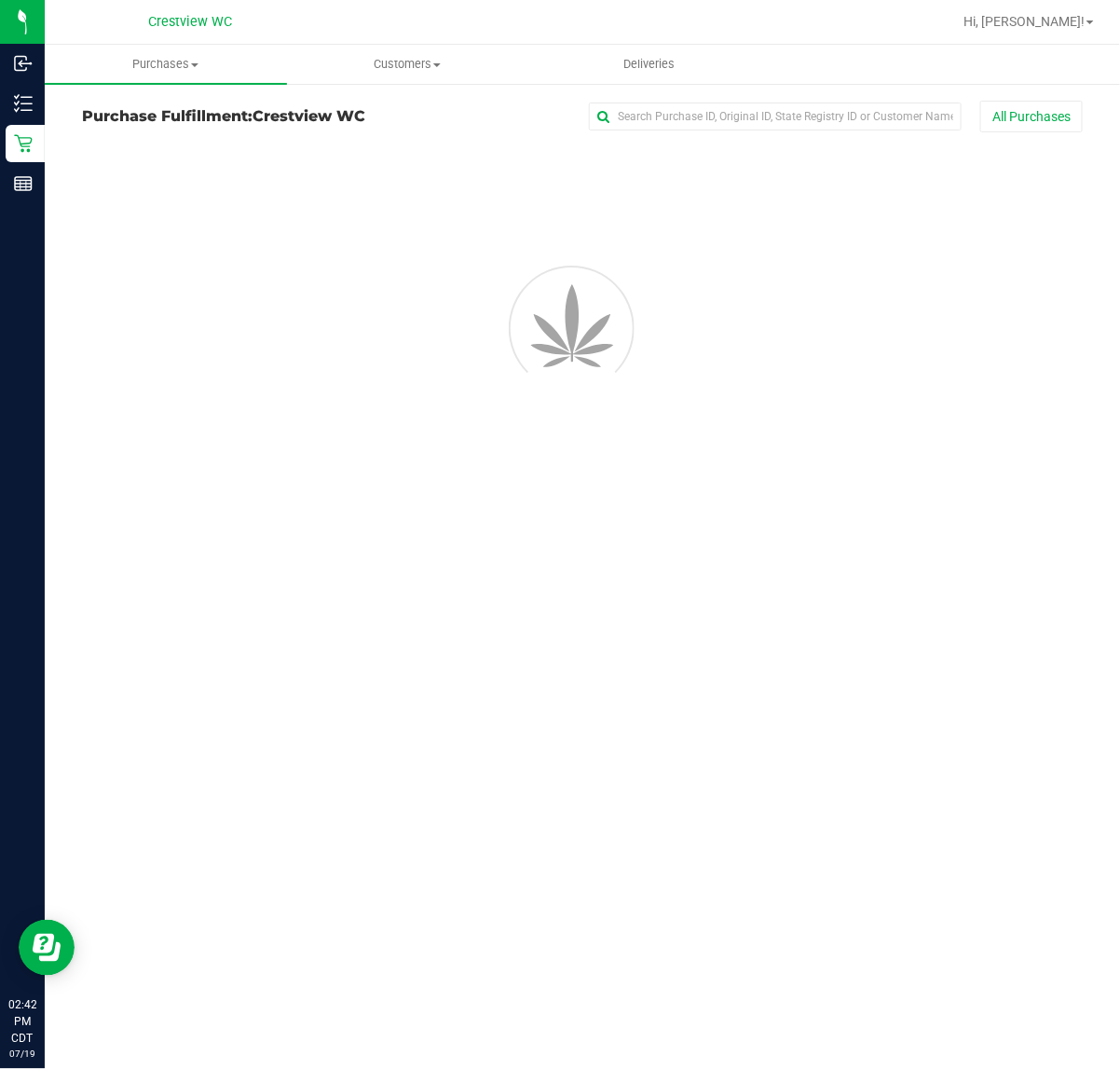 scroll, scrollTop: 0, scrollLeft: 0, axis: both 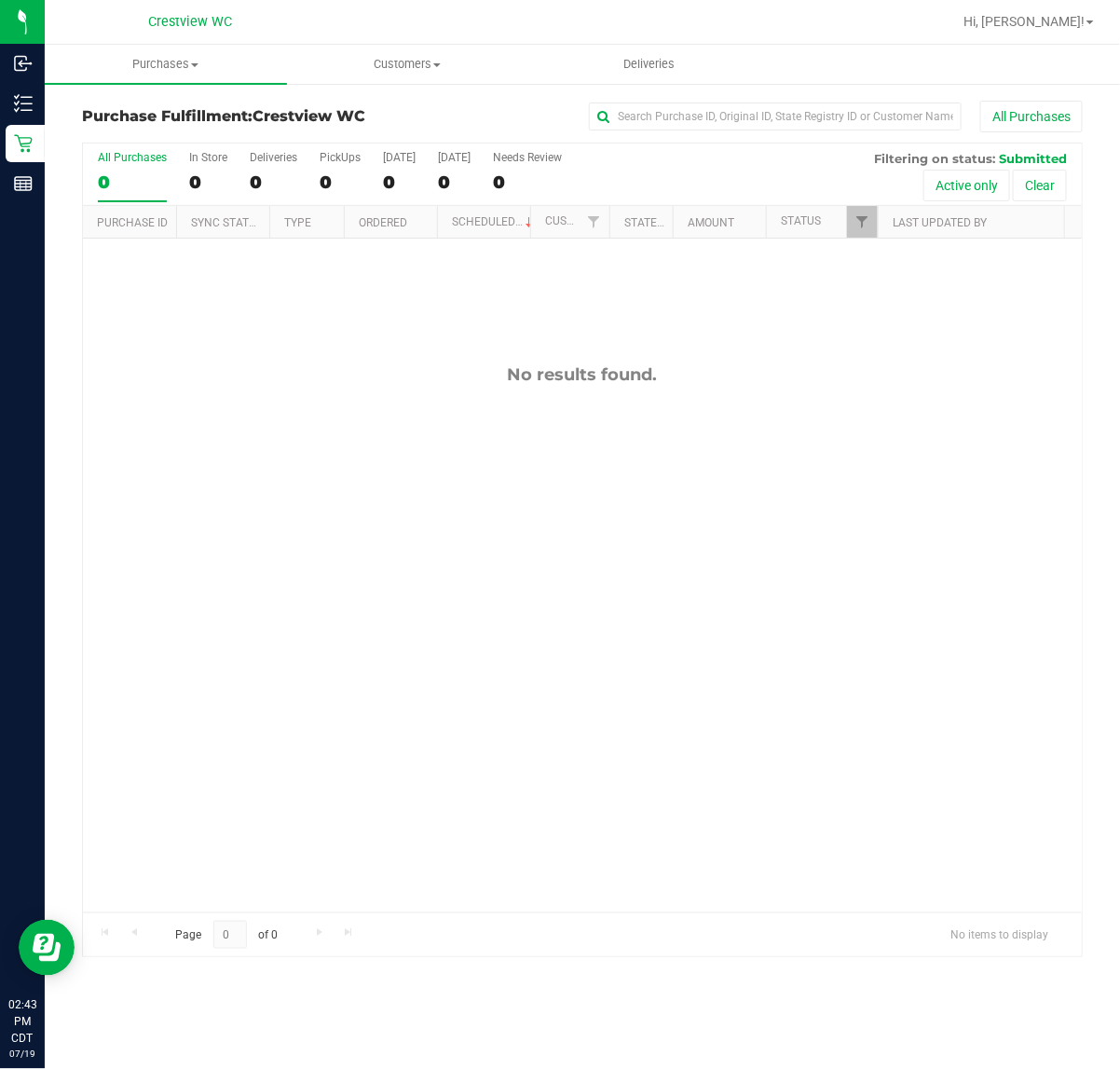 click on "No results found." at bounding box center [582, 638] 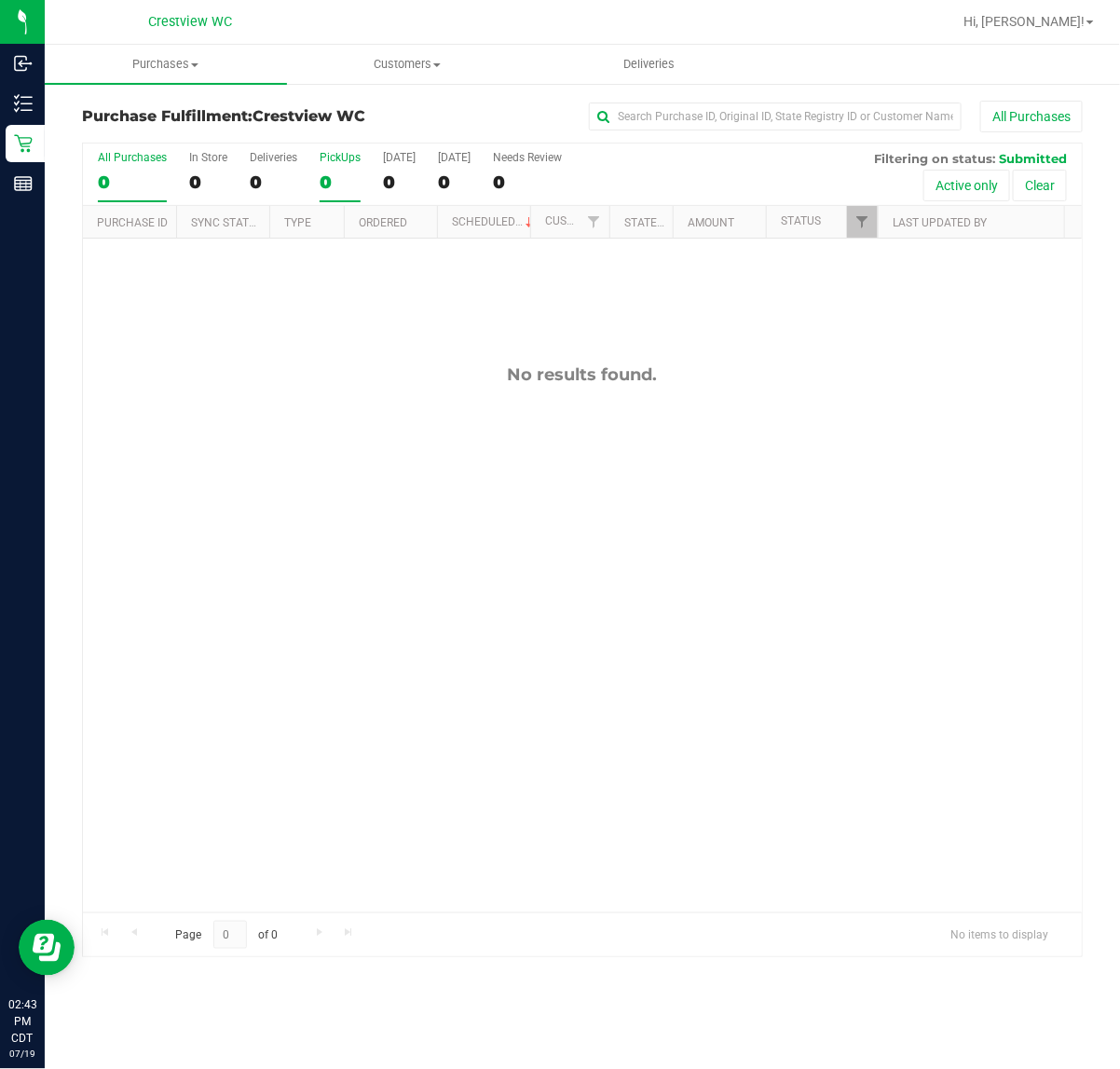 click on "PickUps" at bounding box center (340, 158) 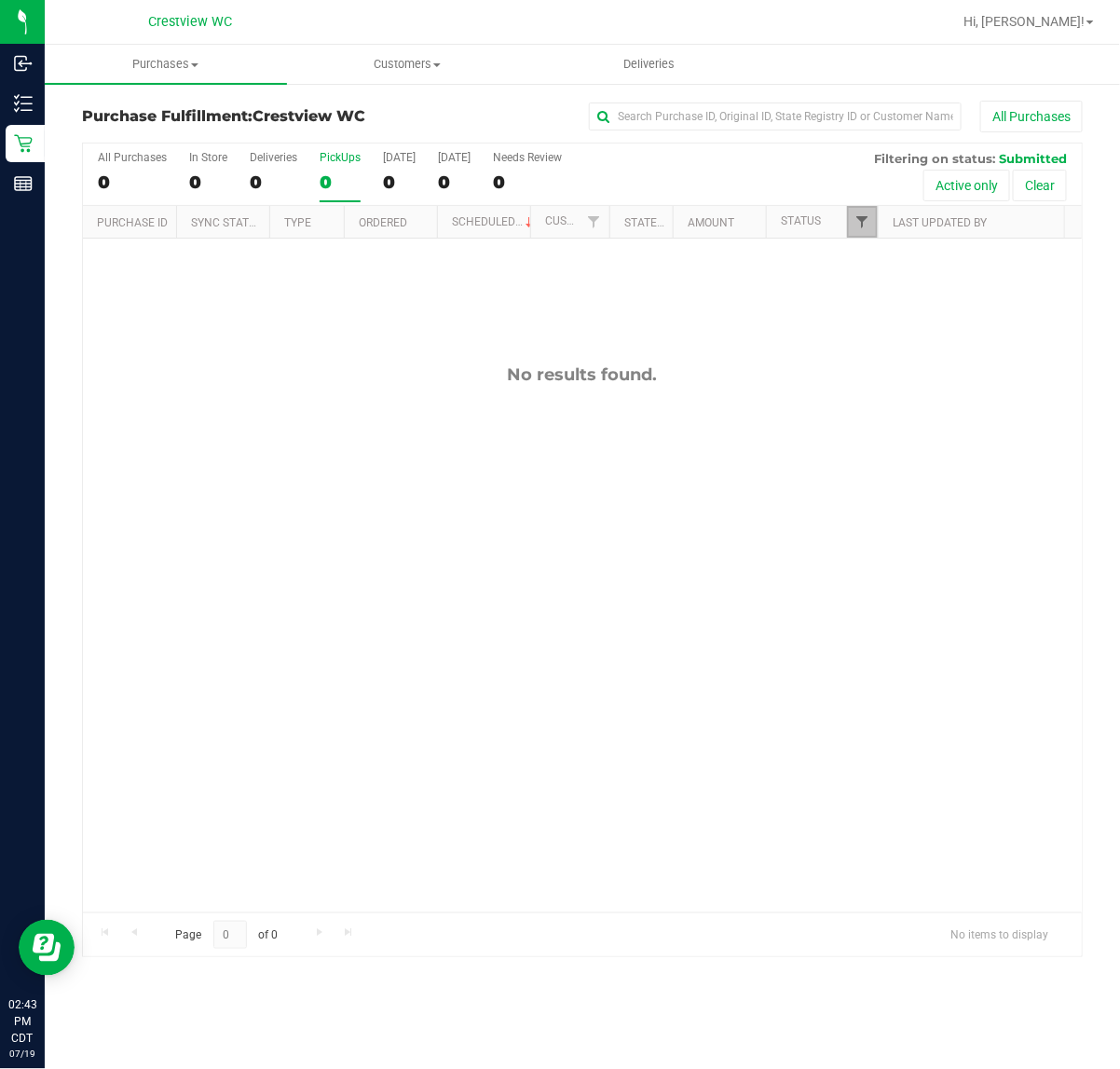 click at bounding box center (862, 222) 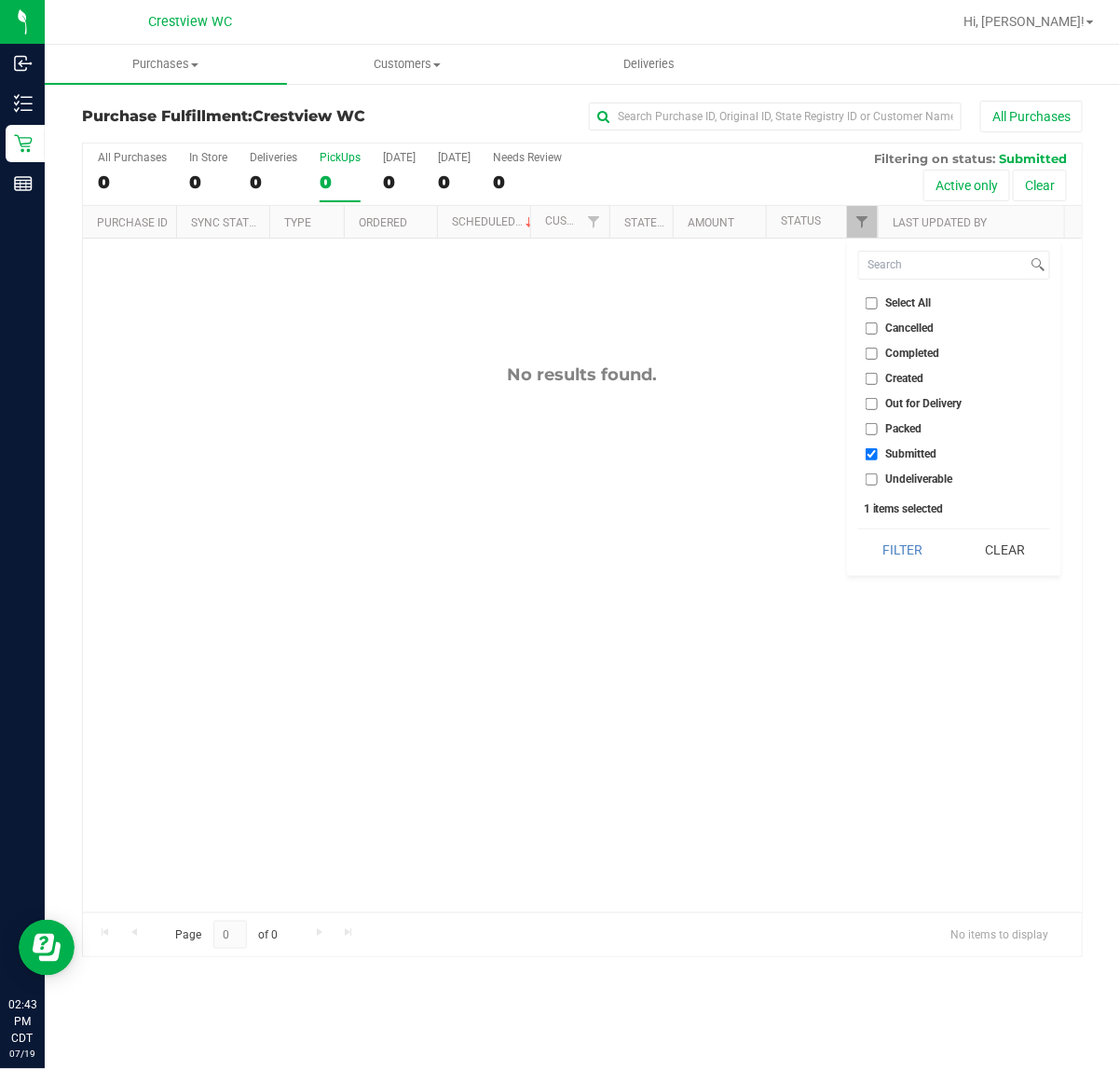 click on "No results found." at bounding box center [582, 638] 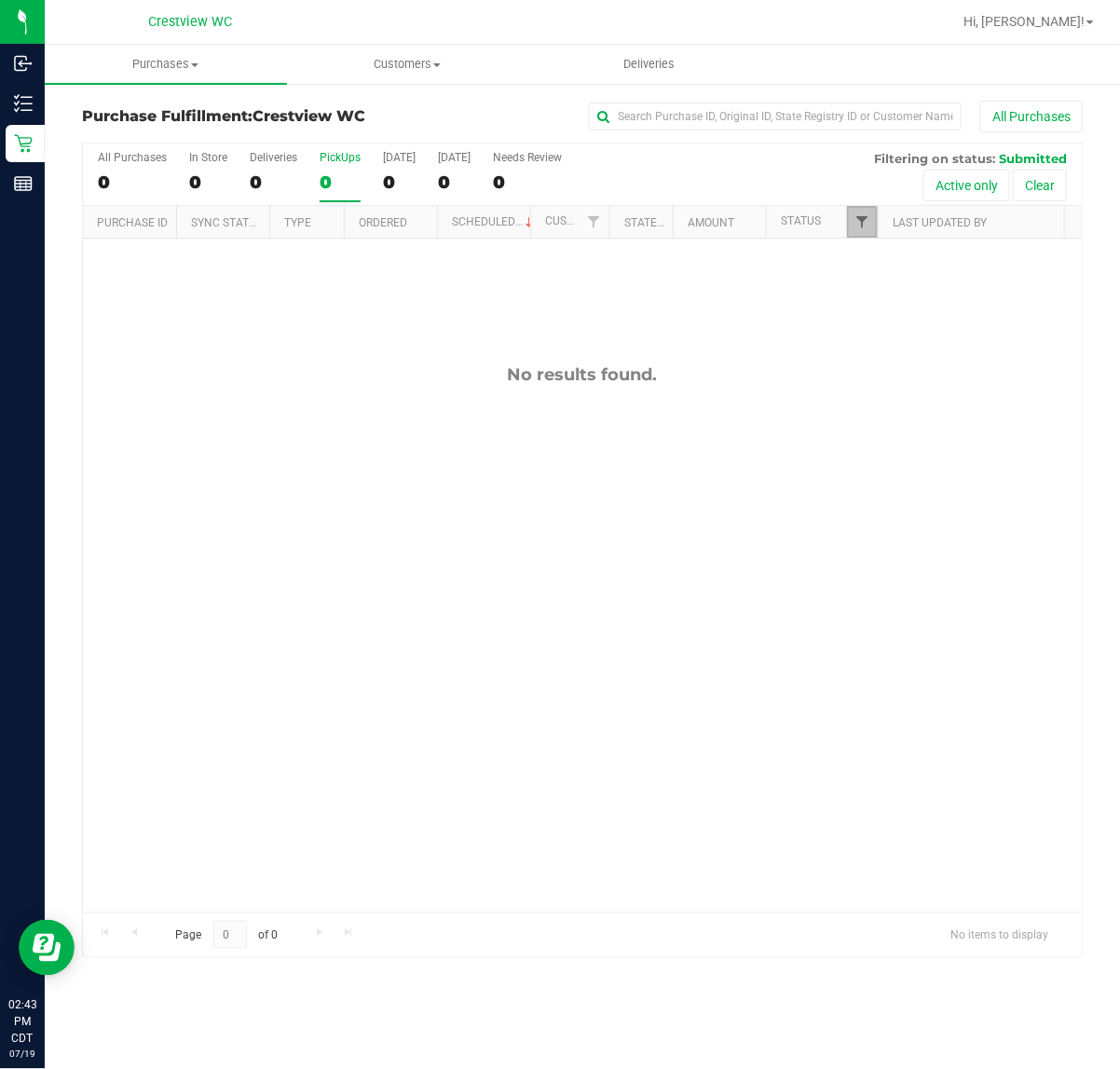 click at bounding box center (862, 222) 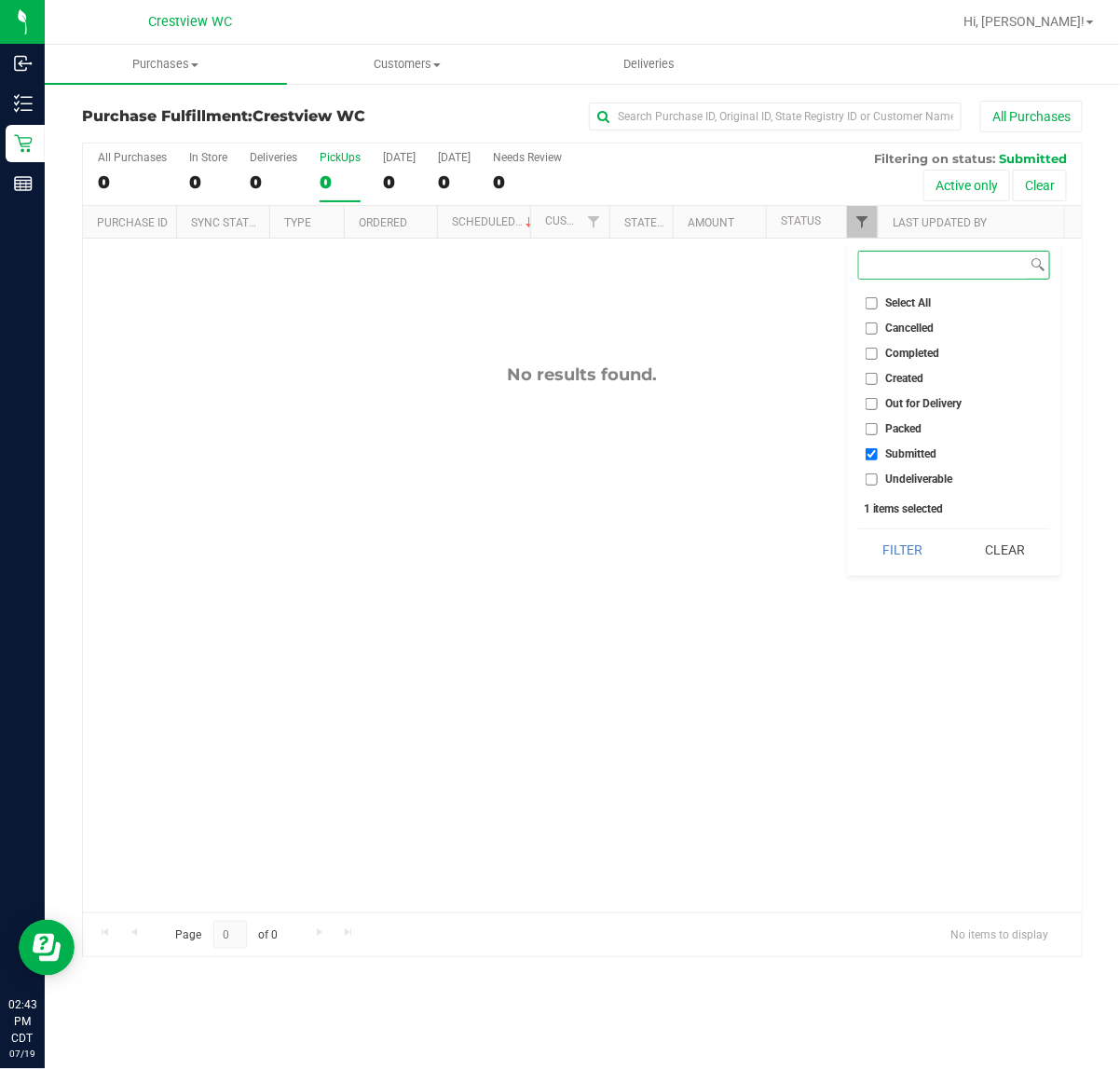click on "Filter" at bounding box center (903, 550) 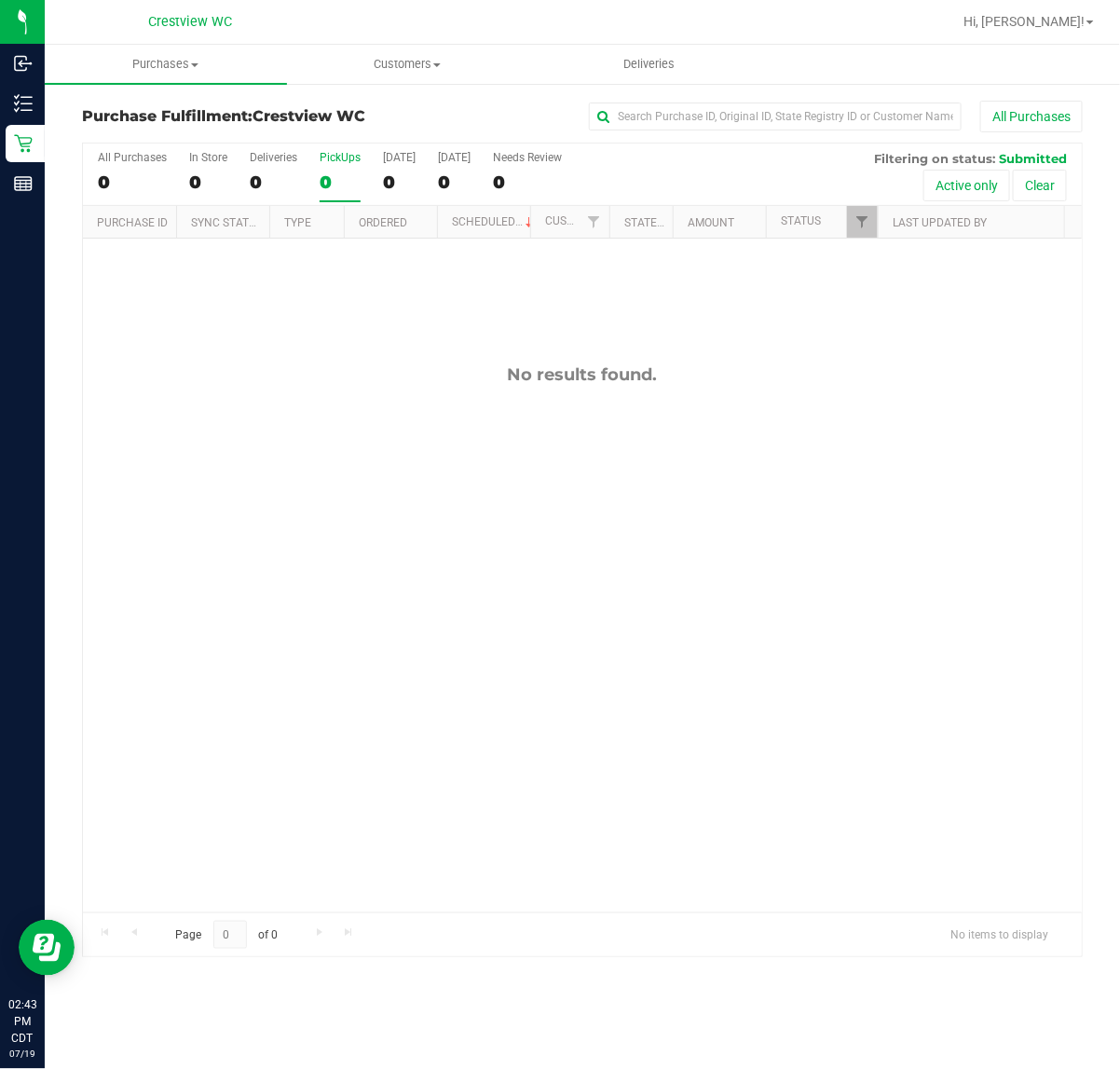 click on "No results found." at bounding box center [582, 375] 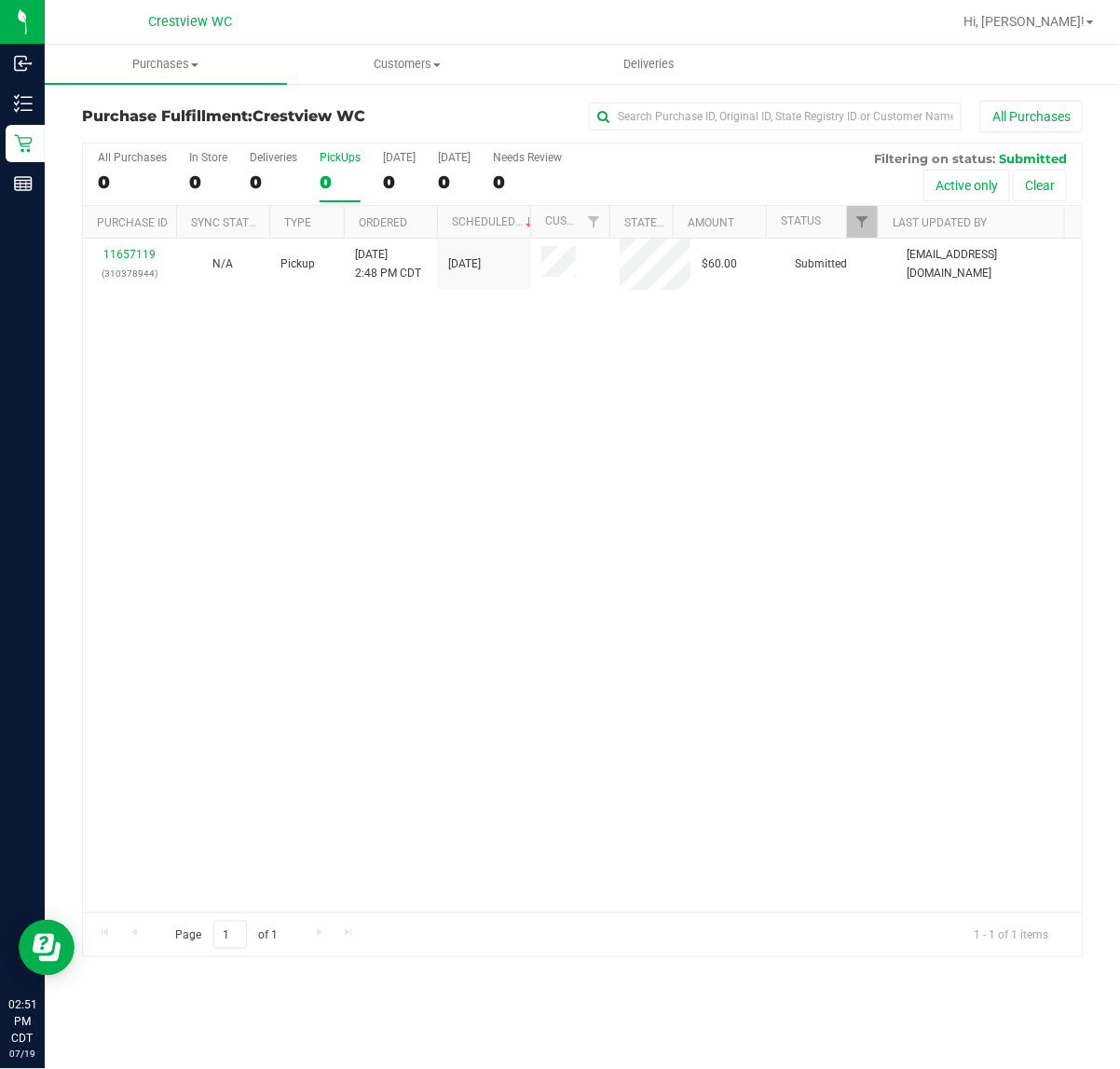 click on "11657119
(310378944)
N/A
Pickup 7/19/2025 2:48 PM CDT 7/19/2025
$60.00
Submitted abe+parallel@iheartjane.com" at bounding box center [582, 575] 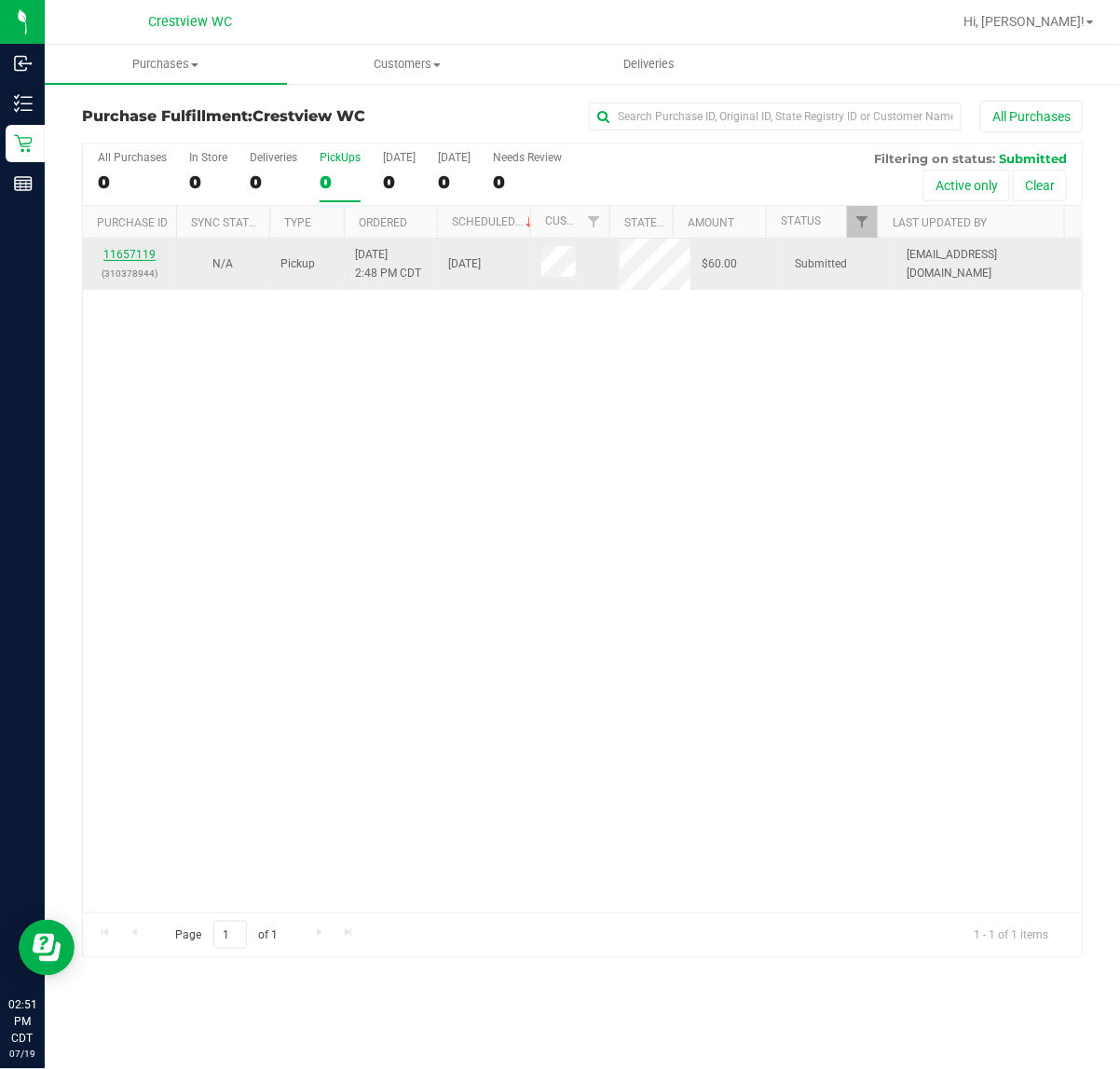 click on "11657119" at bounding box center [130, 254] 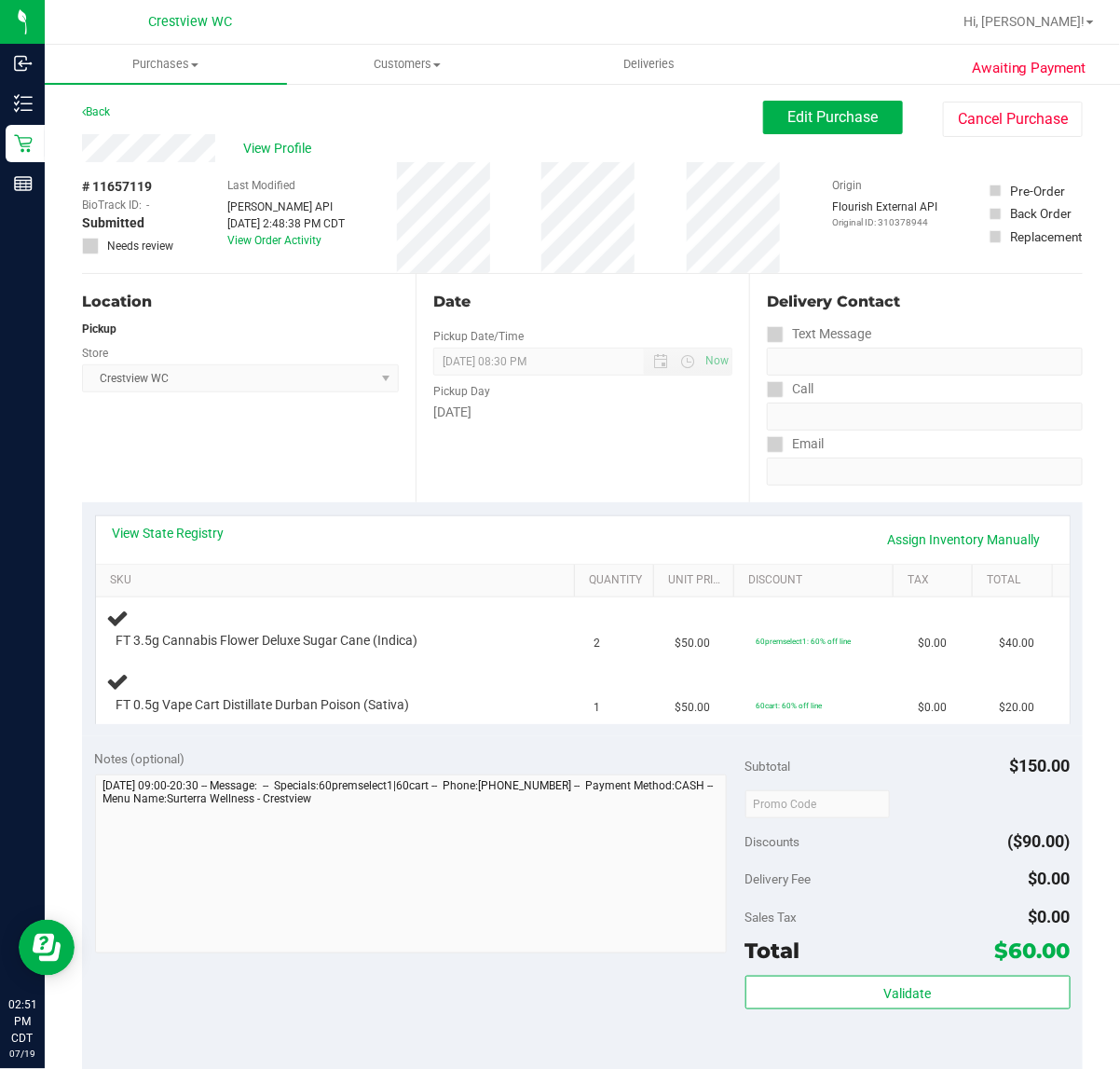 click on "Location
Pickup
Store
Crestview WC Select Store Bonita Springs WC Boynton Beach WC Bradenton WC Brandon WC Brooksville WC Call Center Clermont WC Crestview WC Deerfield Beach WC Delray Beach WC Deltona WC Ft Walton Beach WC Ft. Lauderdale WC Ft. Myers WC Gainesville WC Jax Atlantic WC JAX DC REP Jax WC Key West WC Lakeland WC Largo WC Lehigh Acres DC REP Merritt Island WC Miami 72nd WC Miami Beach WC Miami Dadeland WC Miramar DC REP New Port Richey WC North Palm Beach WC North Port WC Ocala WC Orange Park WC Orlando Colonial WC Orlando DC REP Orlando WC Oviedo WC Palm Bay WC Palm Coast WC Panama City WC Pensacola WC Port Orange WC Port St. Lucie WC Sebring WC South Tampa WC St. Pete WC Summerfield WC Tallahassee DC REP Tallahassee WC Tampa DC Testing Tampa Warehouse Tampa WC TX Austin DC TX Plano Retail WPB DC WPB WC" at bounding box center [249, 388] 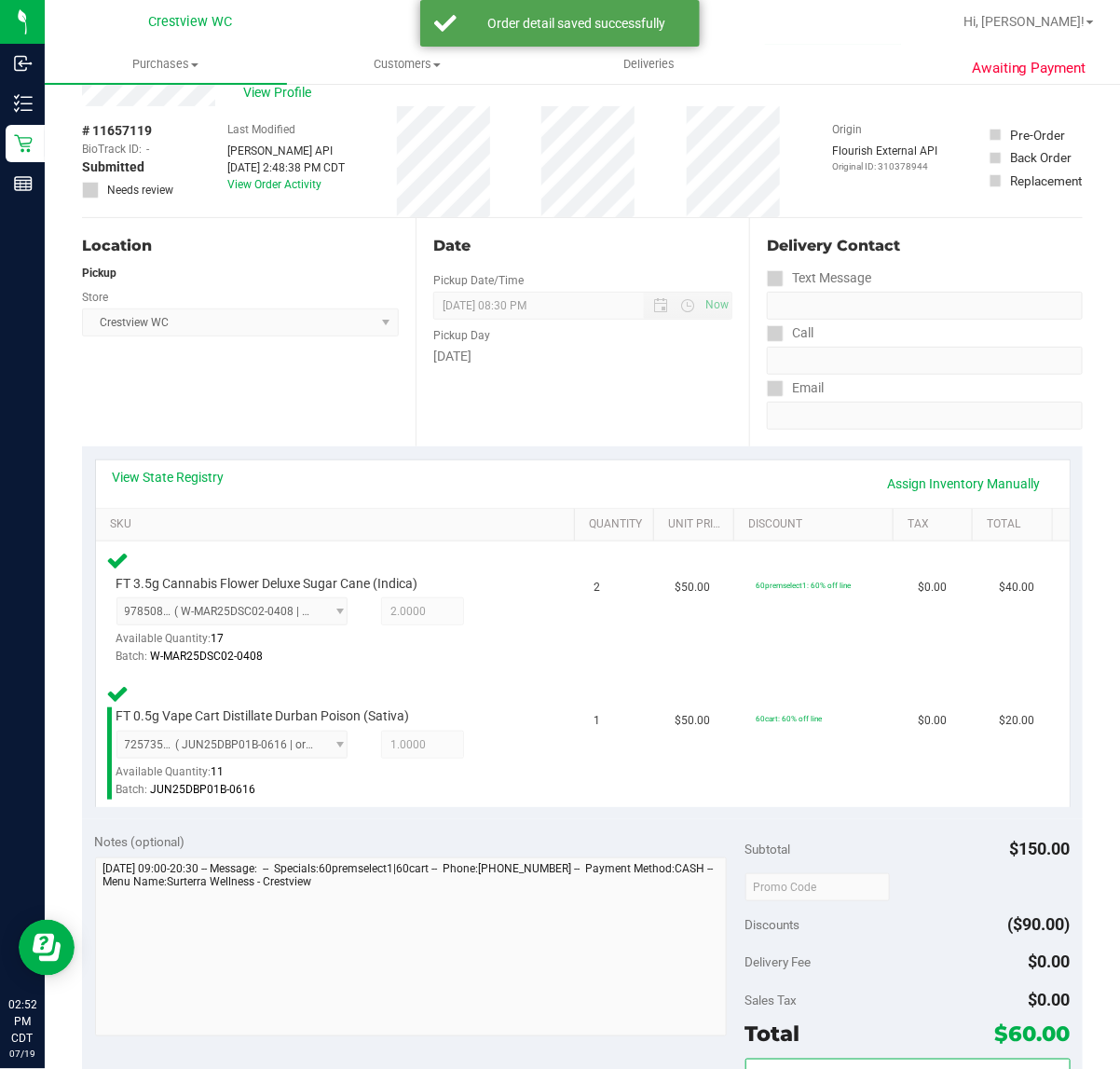 scroll, scrollTop: 275, scrollLeft: 0, axis: vertical 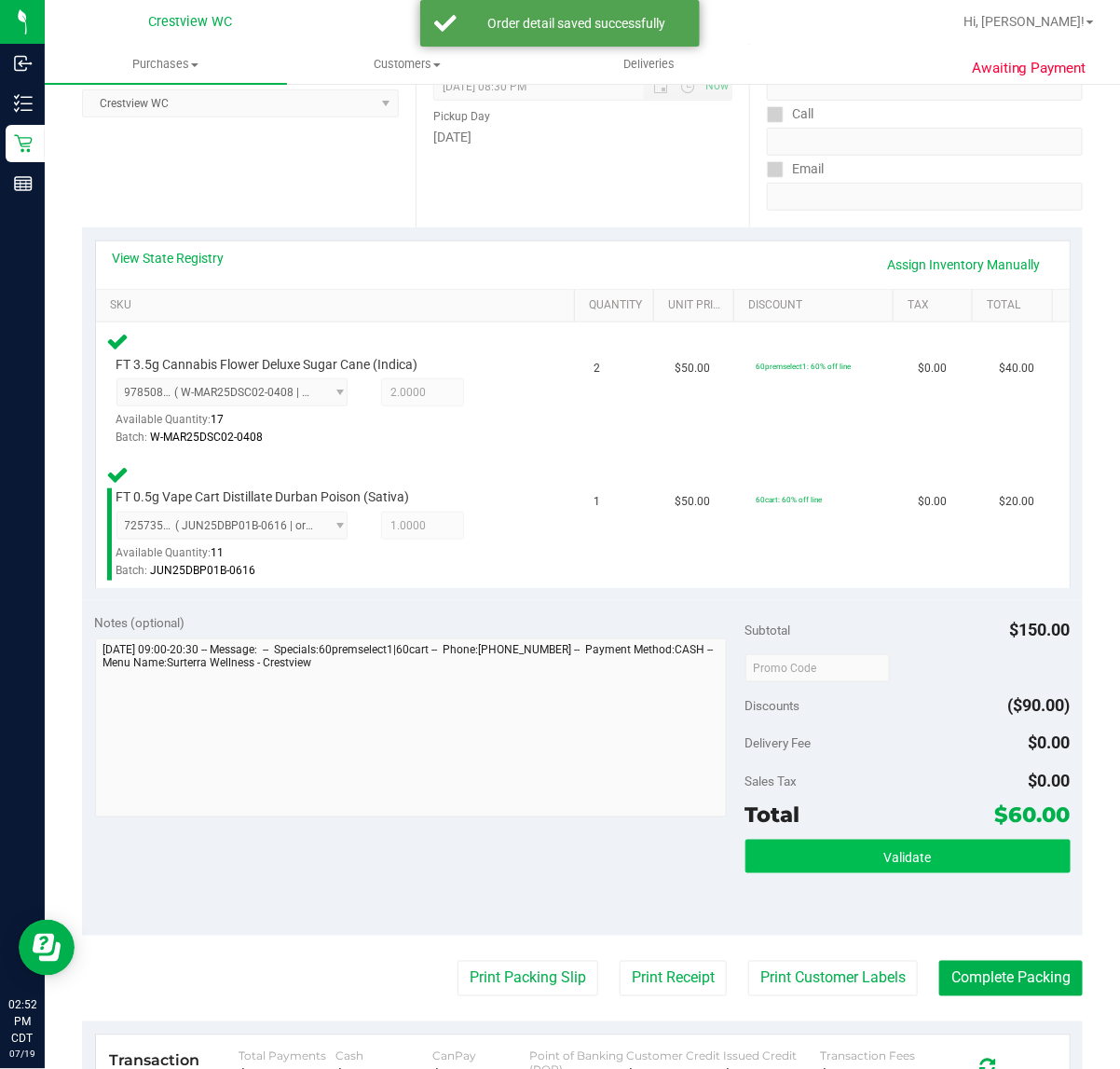 click on "Validate" at bounding box center (908, 857) 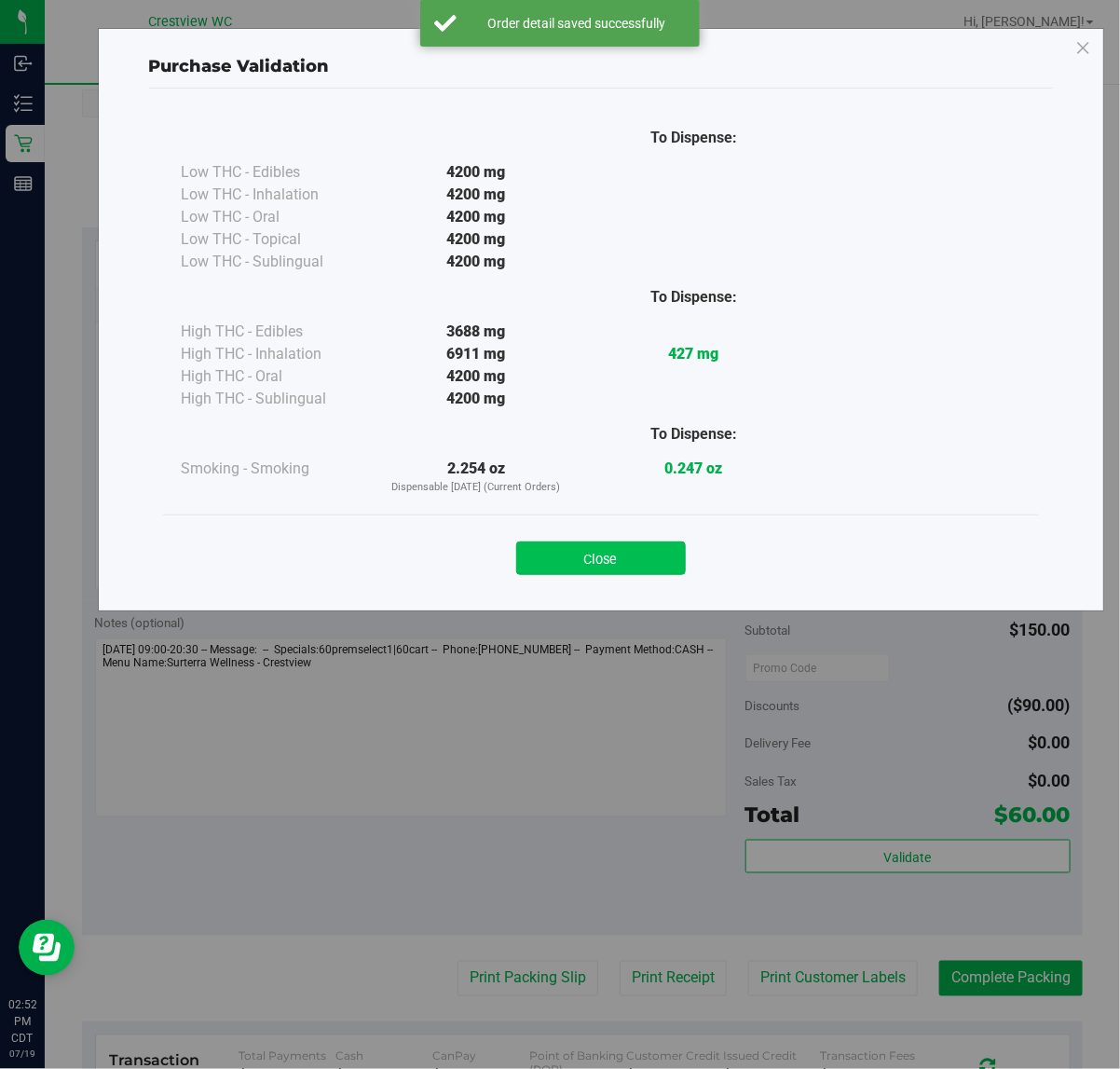 click on "Close" at bounding box center [601, 558] 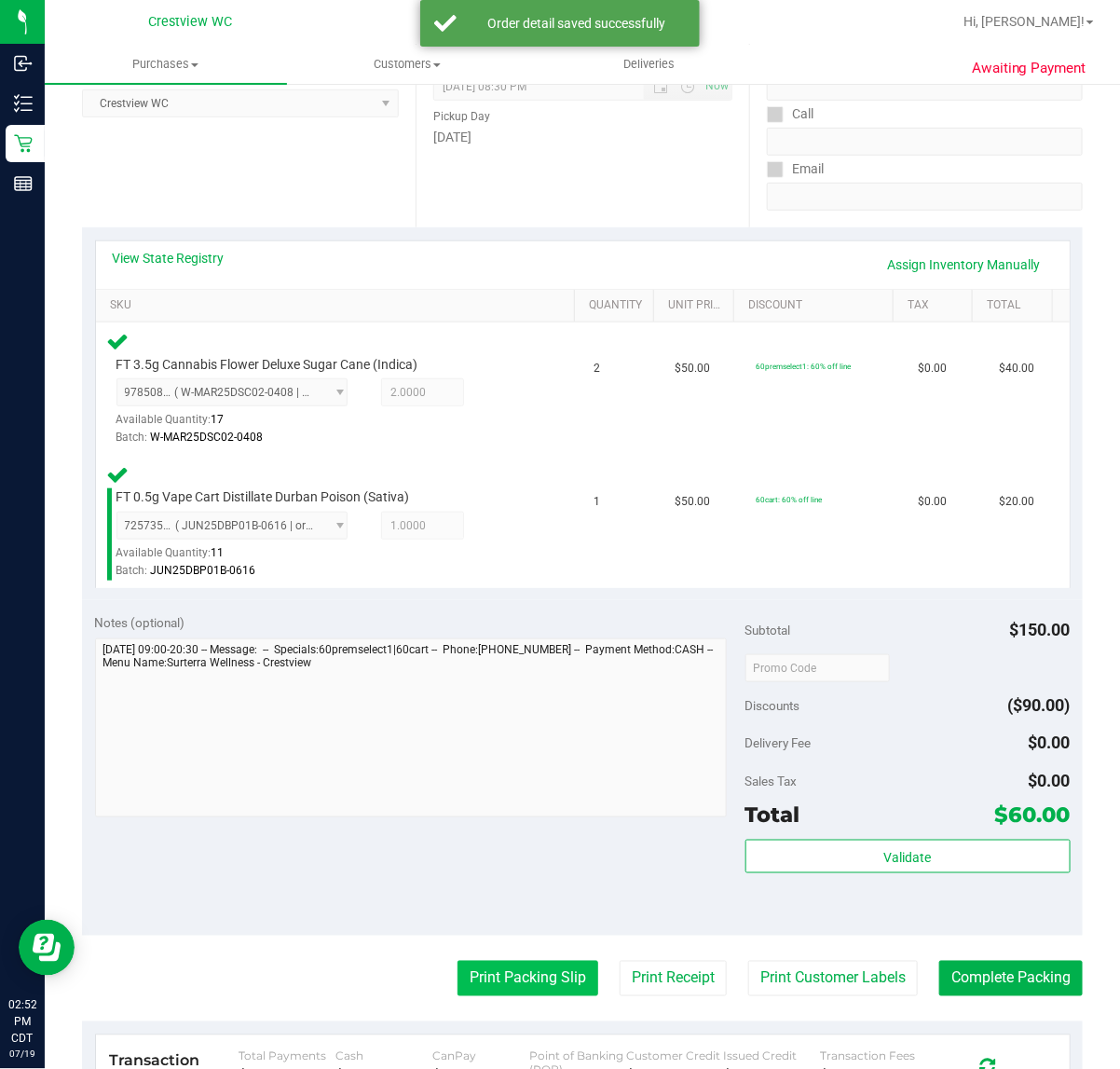 click on "Print Packing Slip" at bounding box center (527, 979) 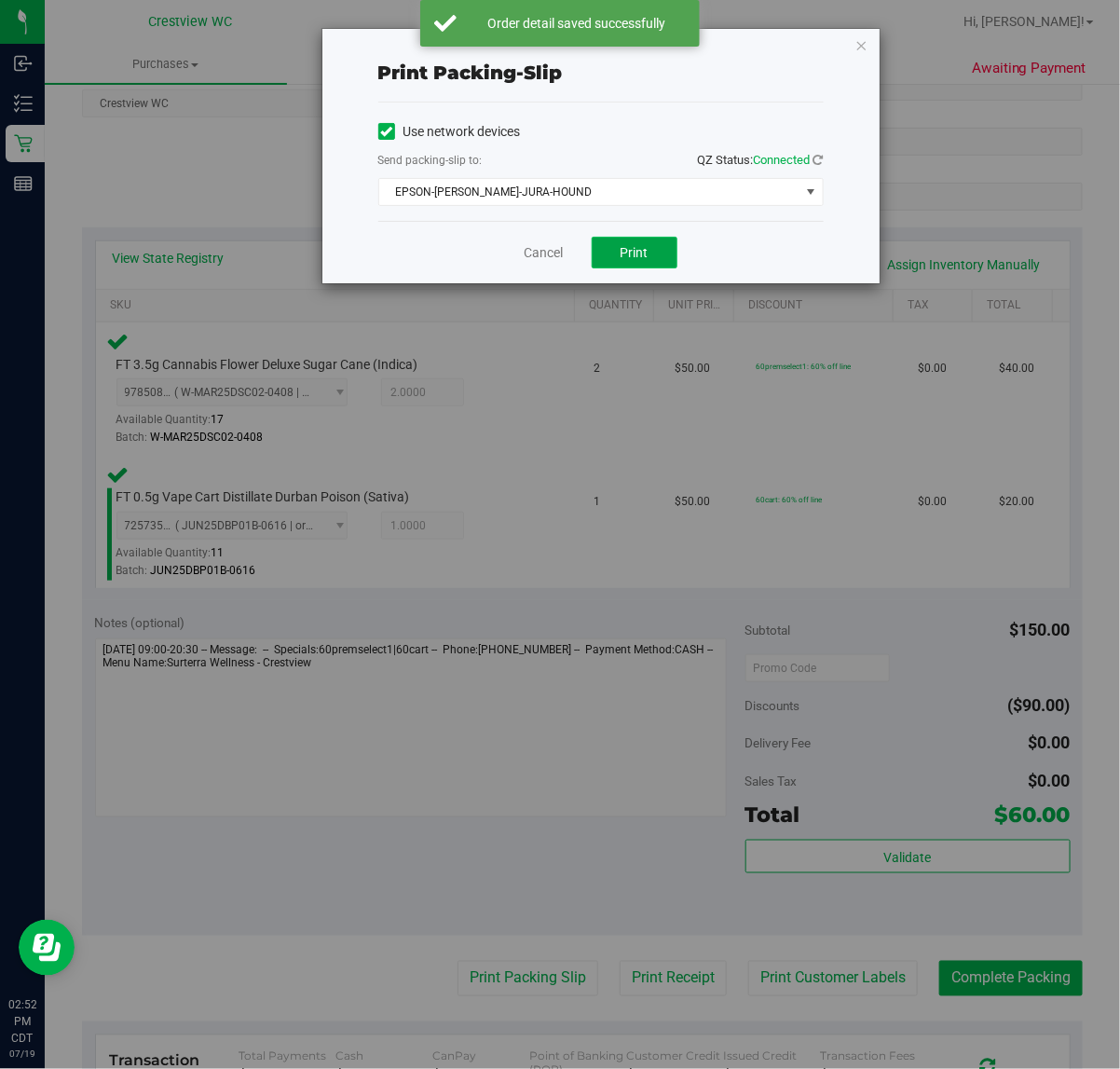 click on "Print" at bounding box center (635, 253) 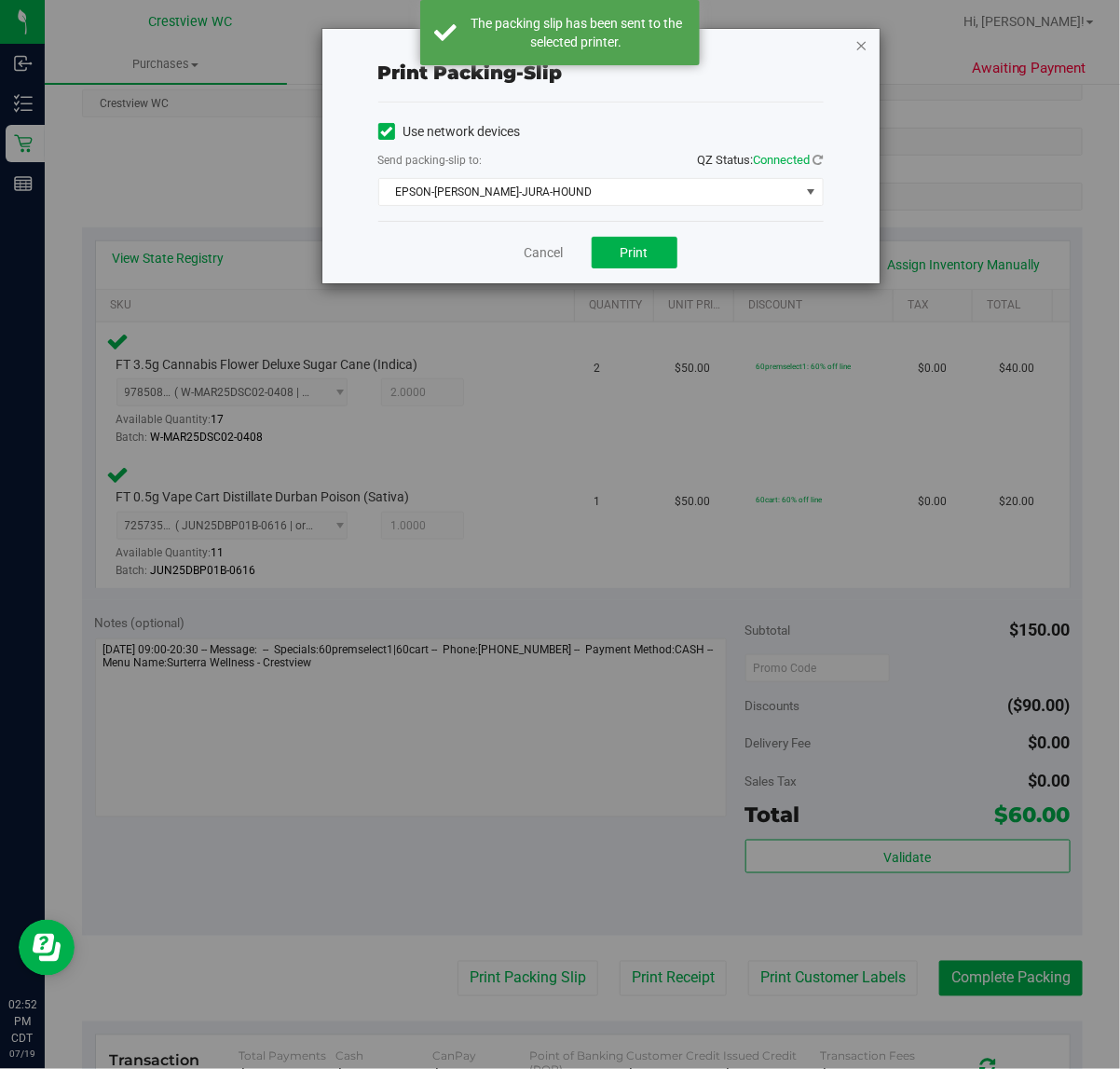 click at bounding box center [862, 45] 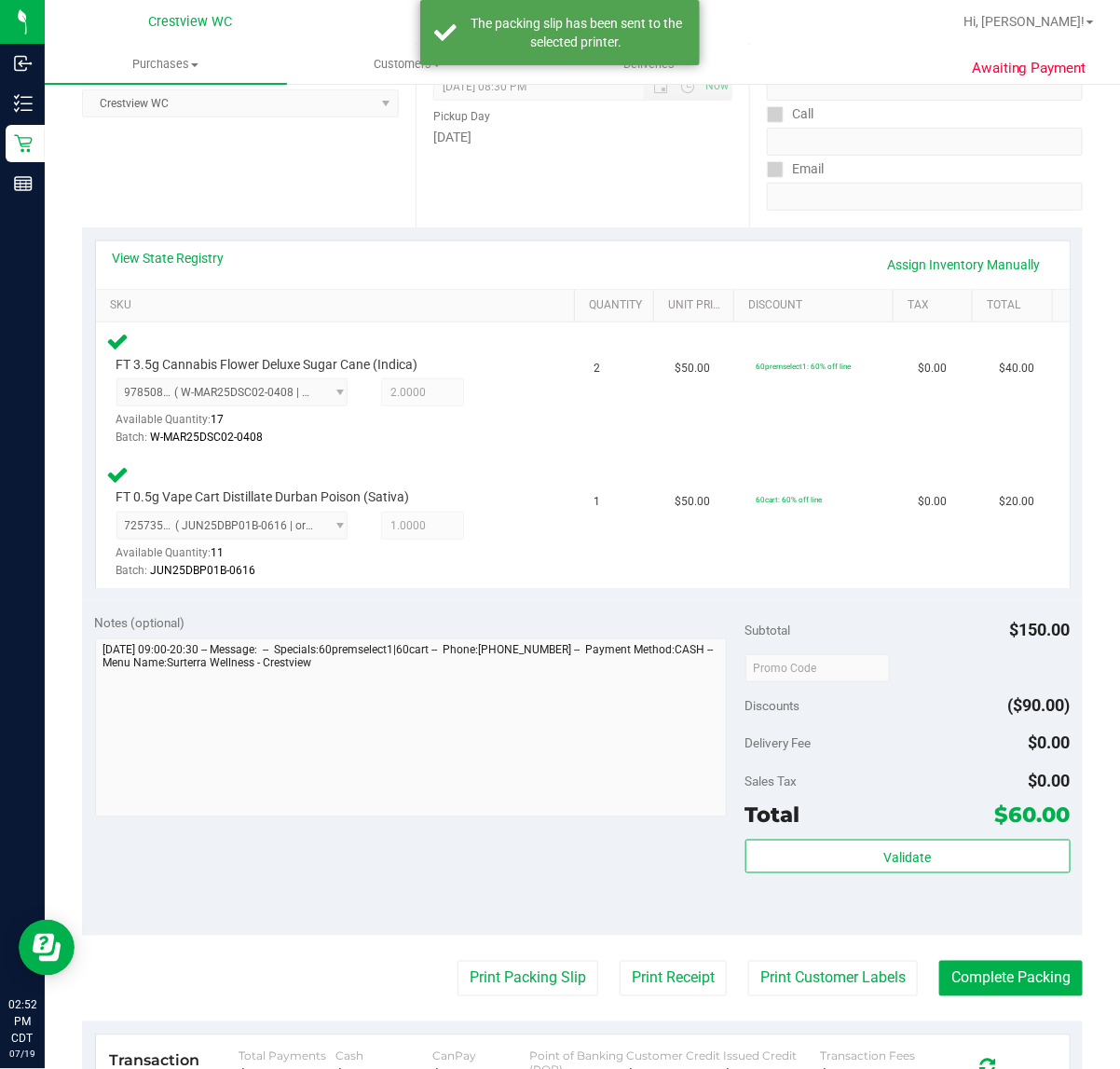 click on "Notes (optional)
Subtotal
$150.00
Discounts
($90.00)
Delivery Fee
$0.00
Sales Tax
$0.00
Total
$60.00" at bounding box center (582, 768) 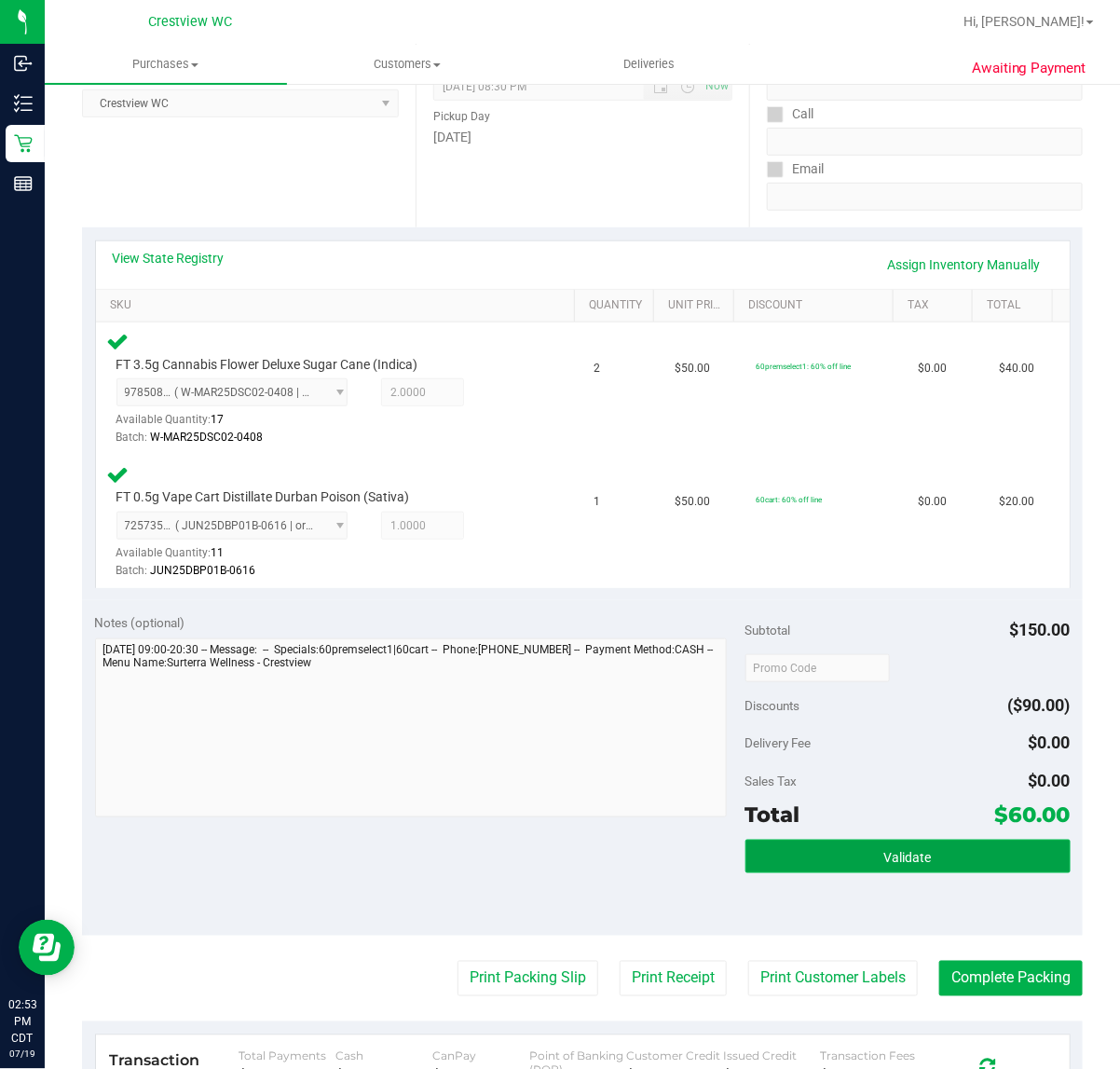click on "Validate" at bounding box center (908, 857) 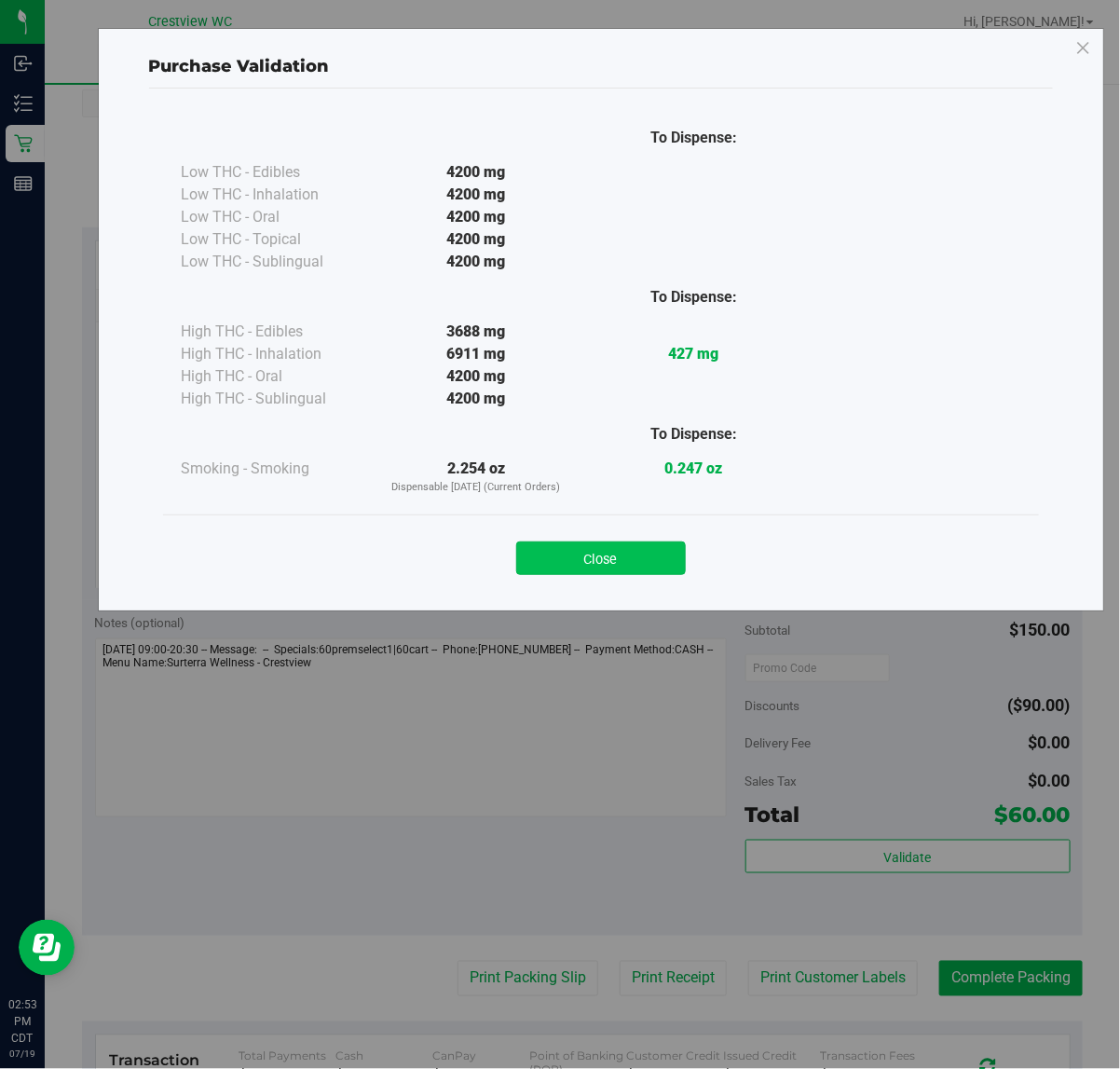 click on "Close" at bounding box center [601, 558] 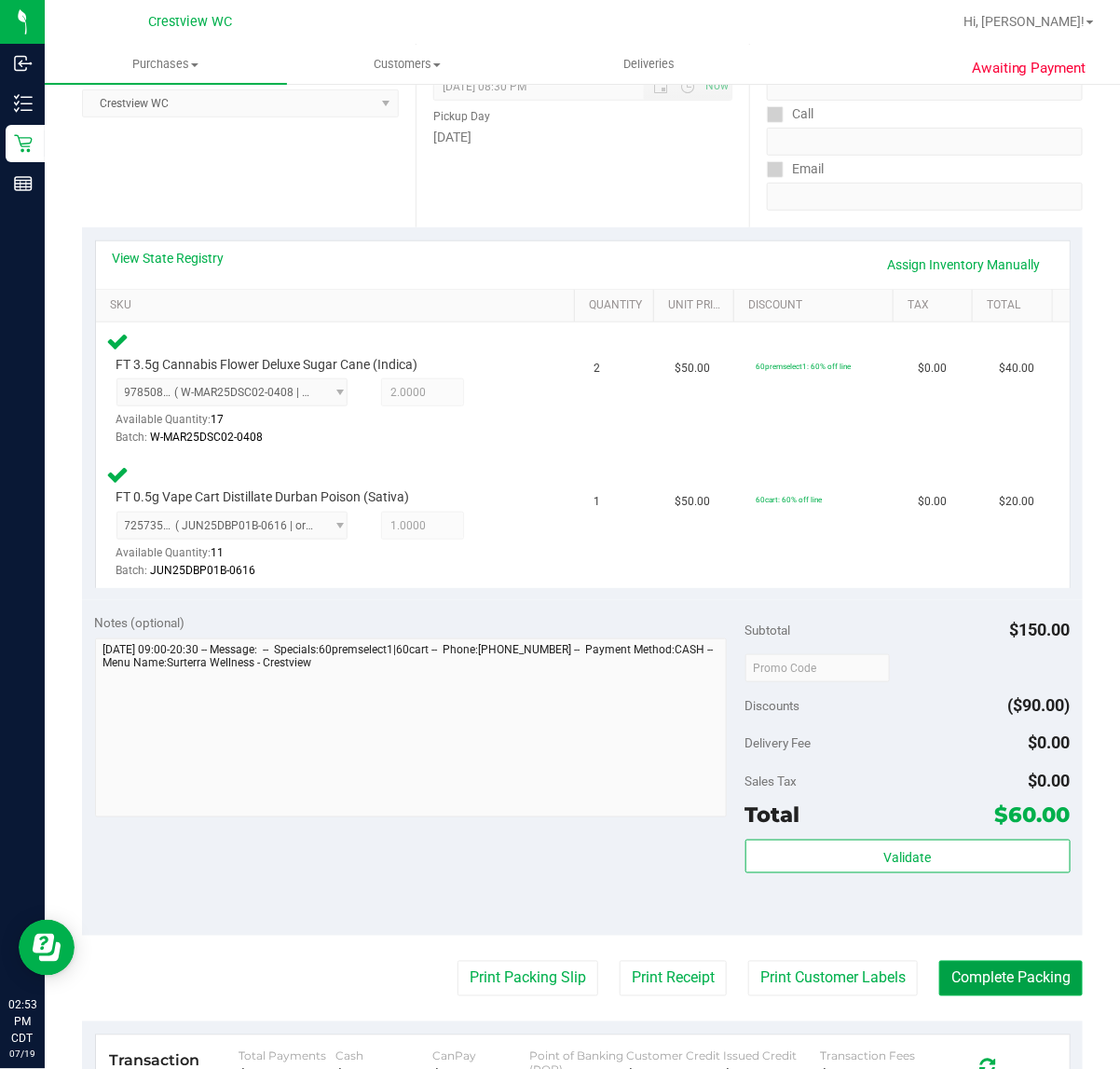 click on "Complete Packing" at bounding box center [1011, 979] 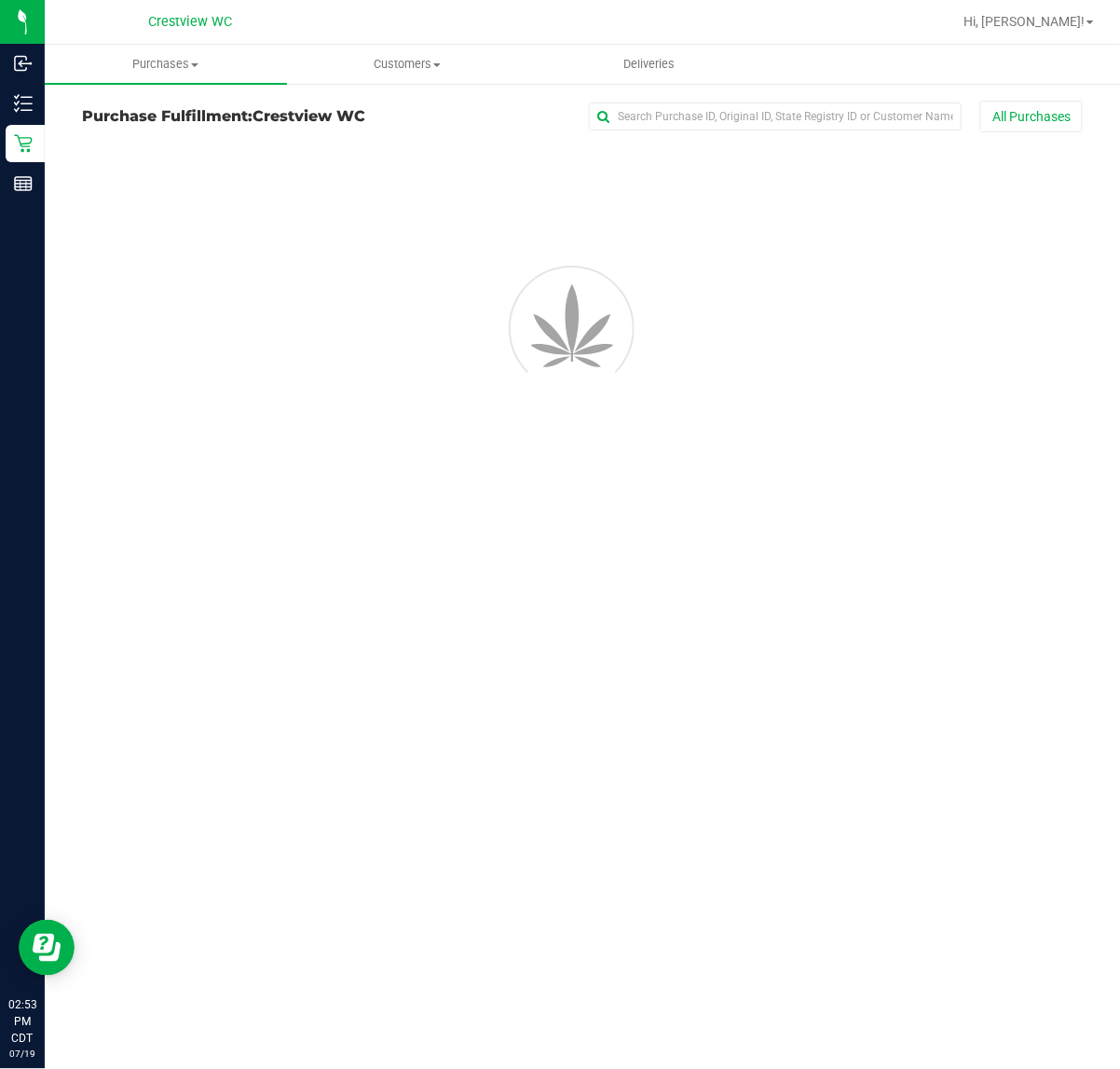 scroll, scrollTop: 0, scrollLeft: 0, axis: both 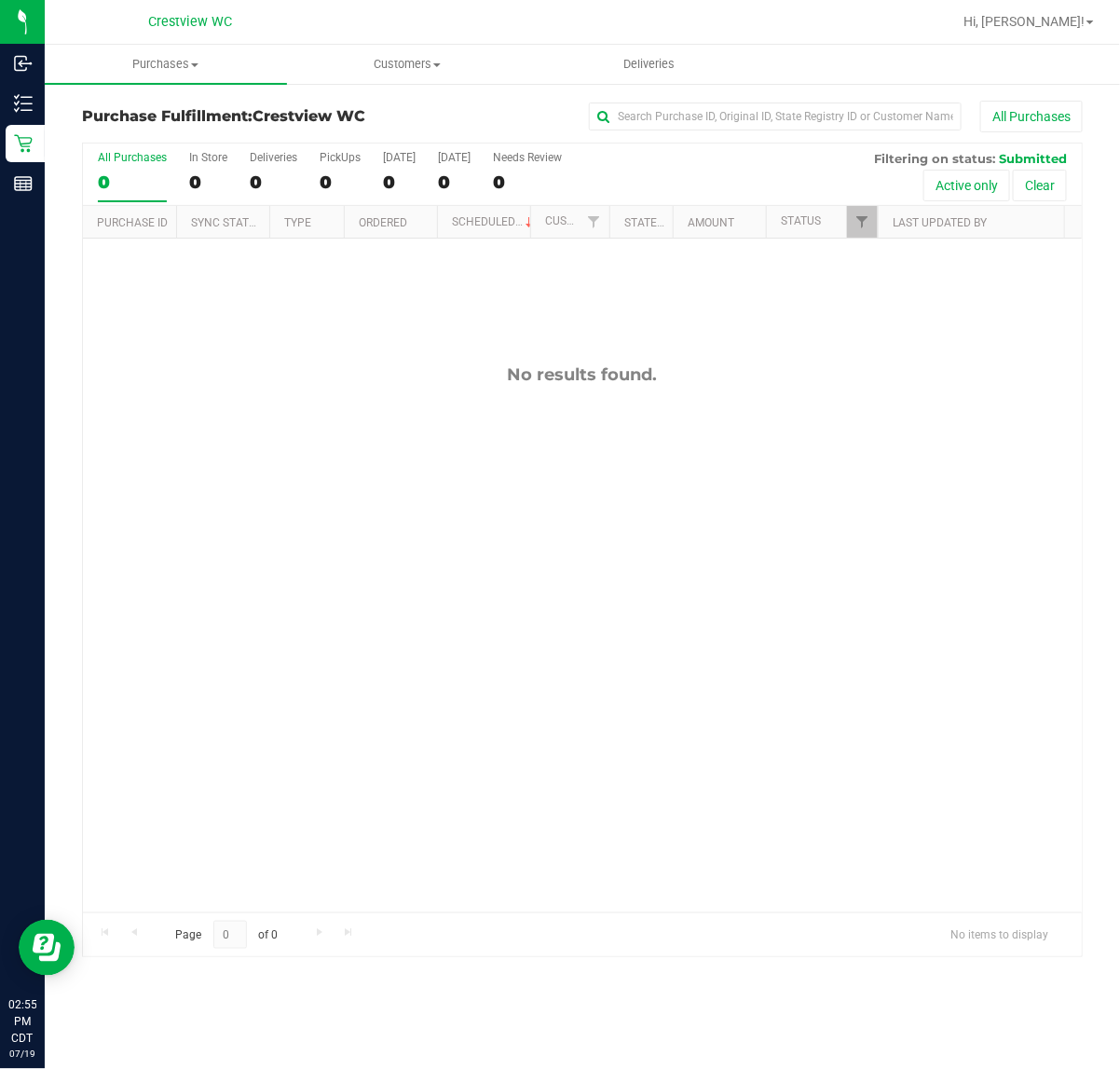 click on "No results found." at bounding box center [582, 638] 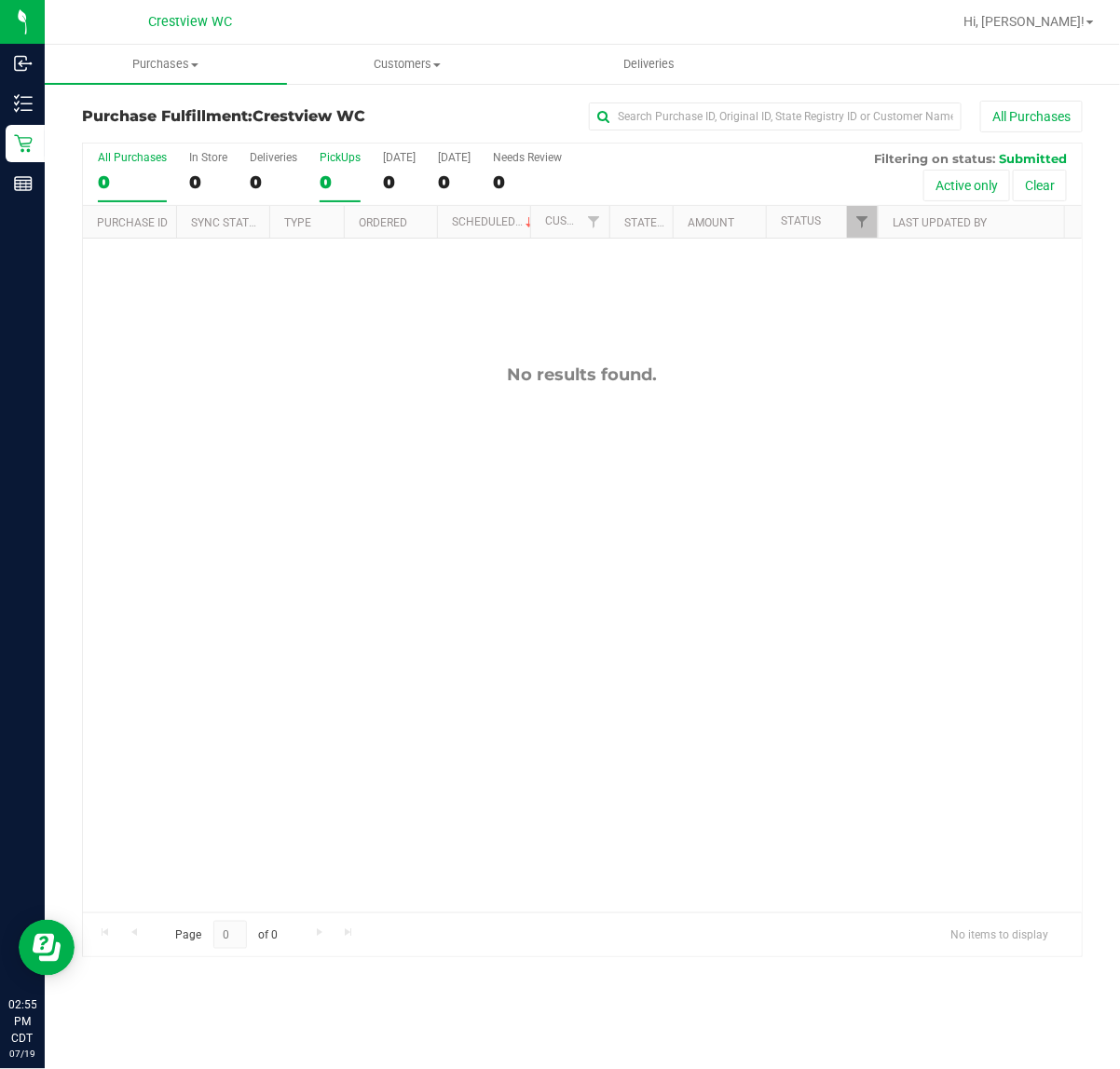 click on "PickUps" at bounding box center [340, 158] 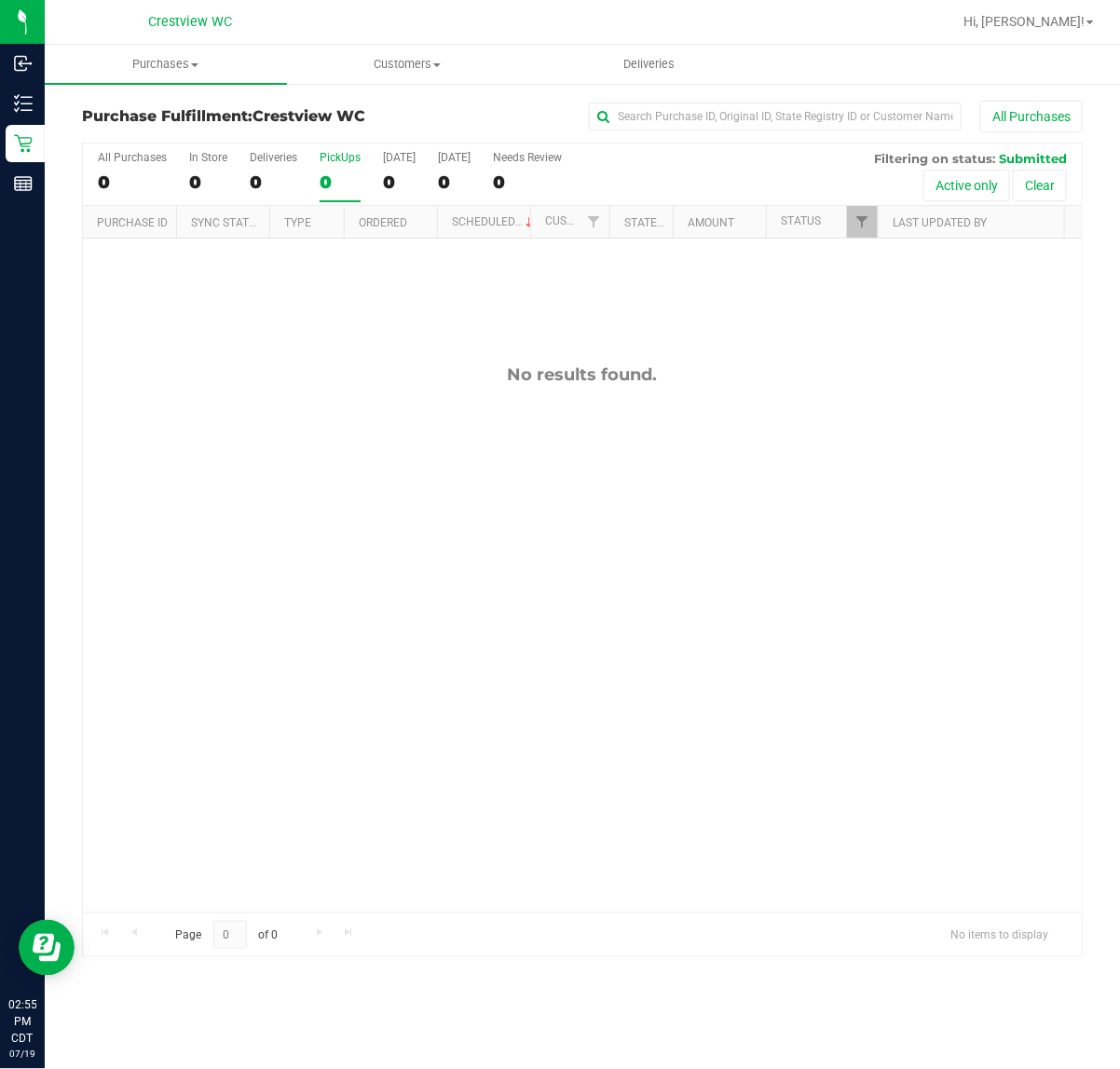 click on "PickUps" at bounding box center (340, 158) 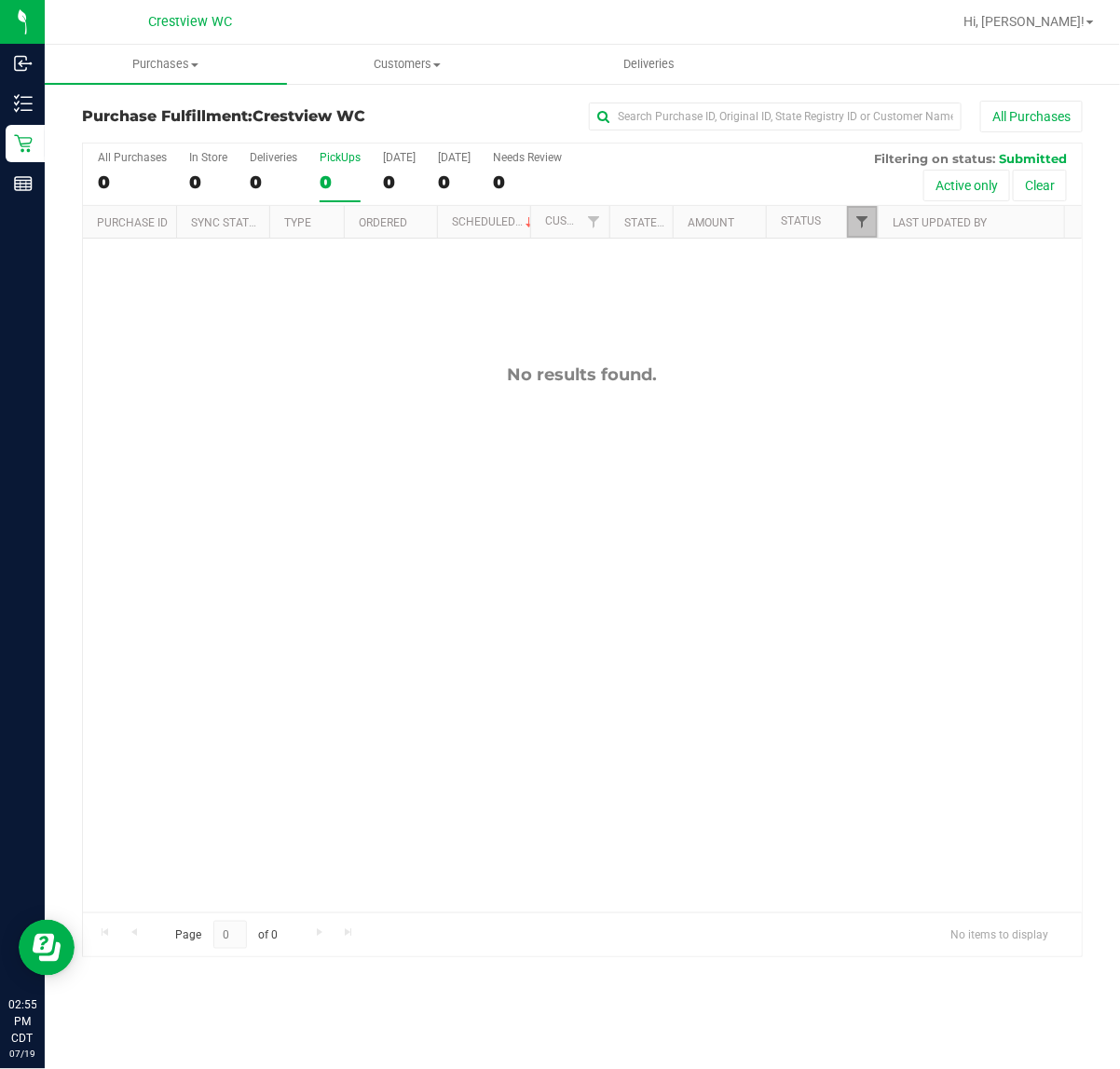 click at bounding box center [862, 222] 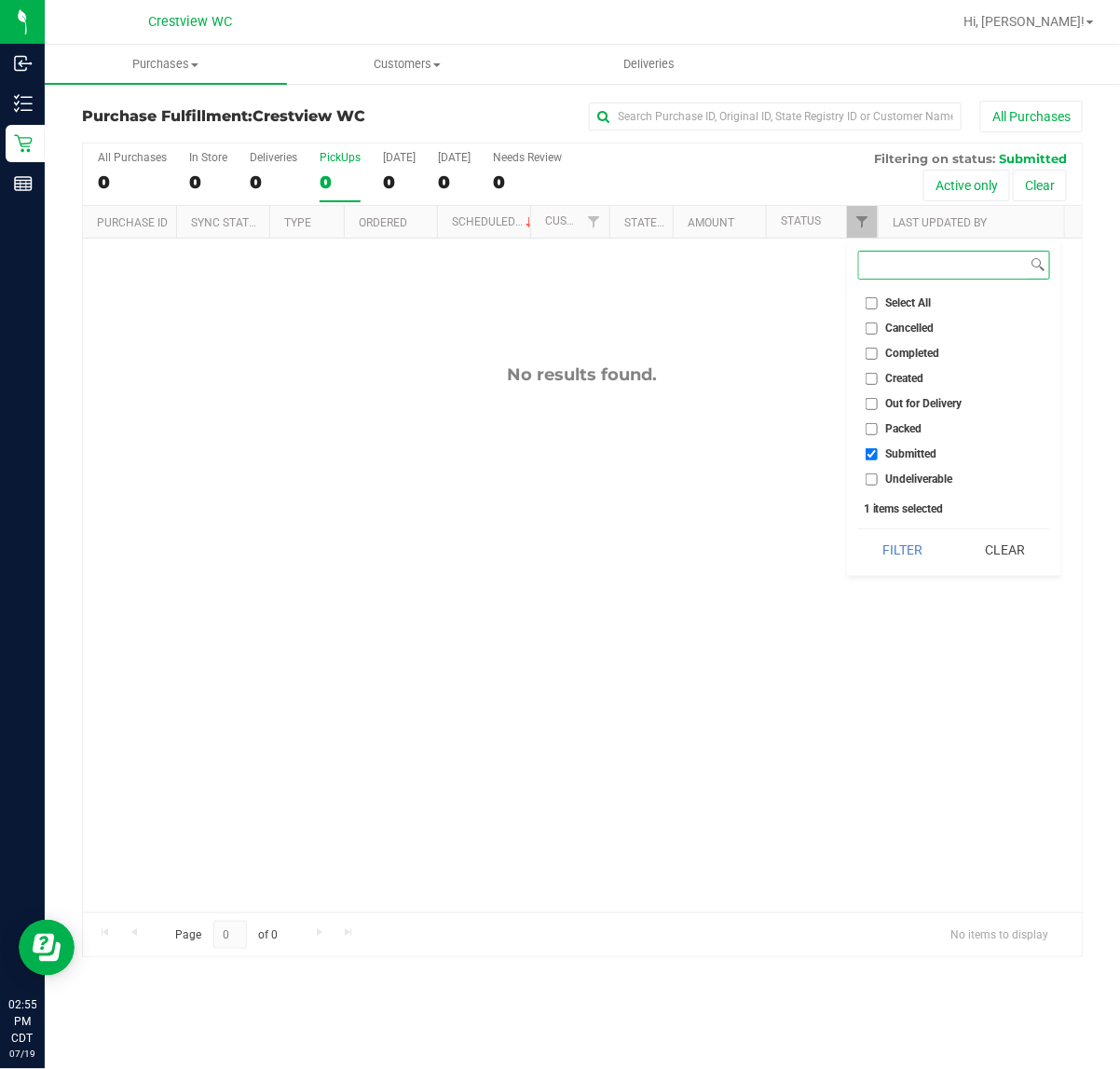 click on "Filter" at bounding box center [903, 550] 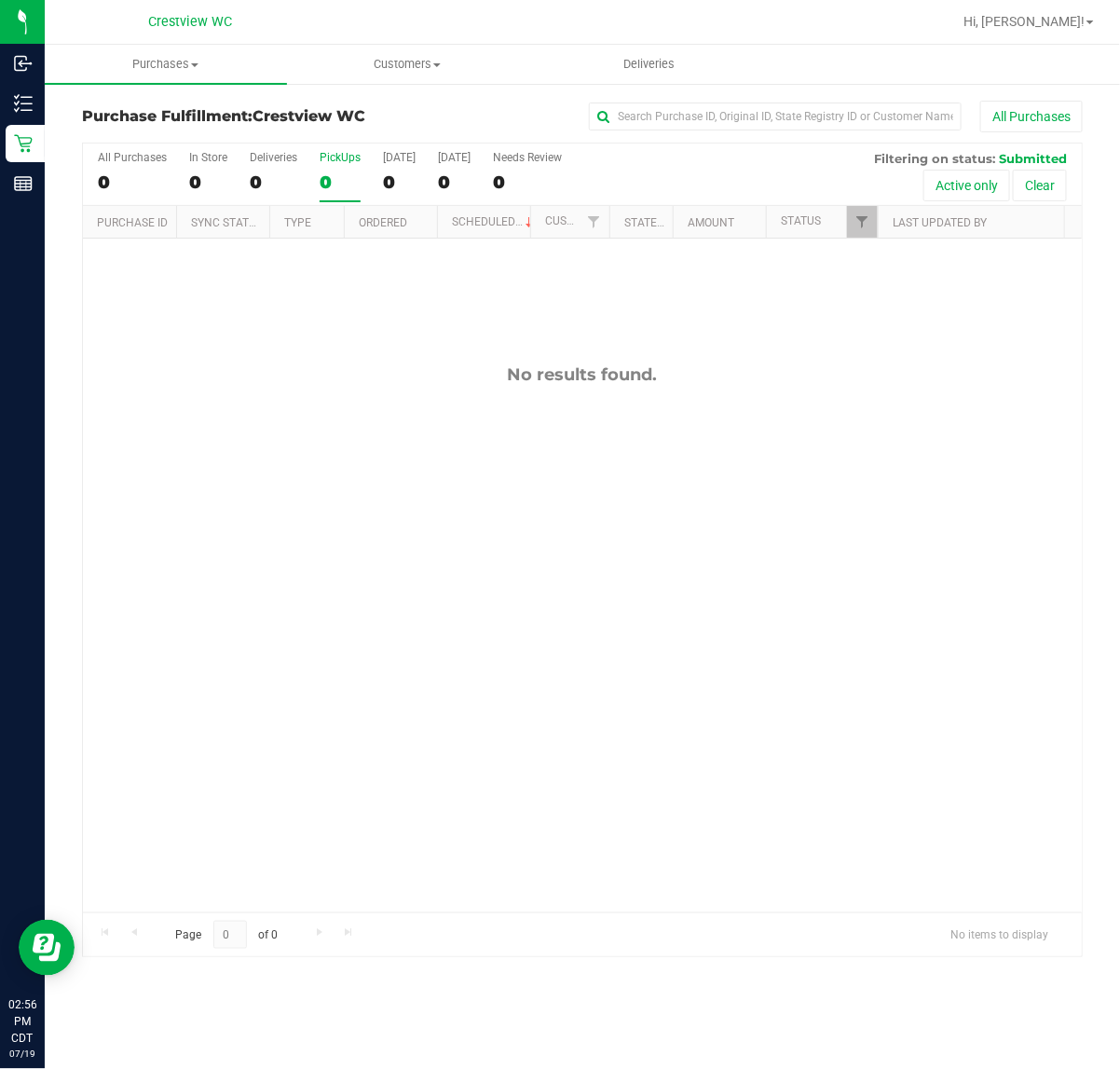 click on "No results found." at bounding box center [582, 638] 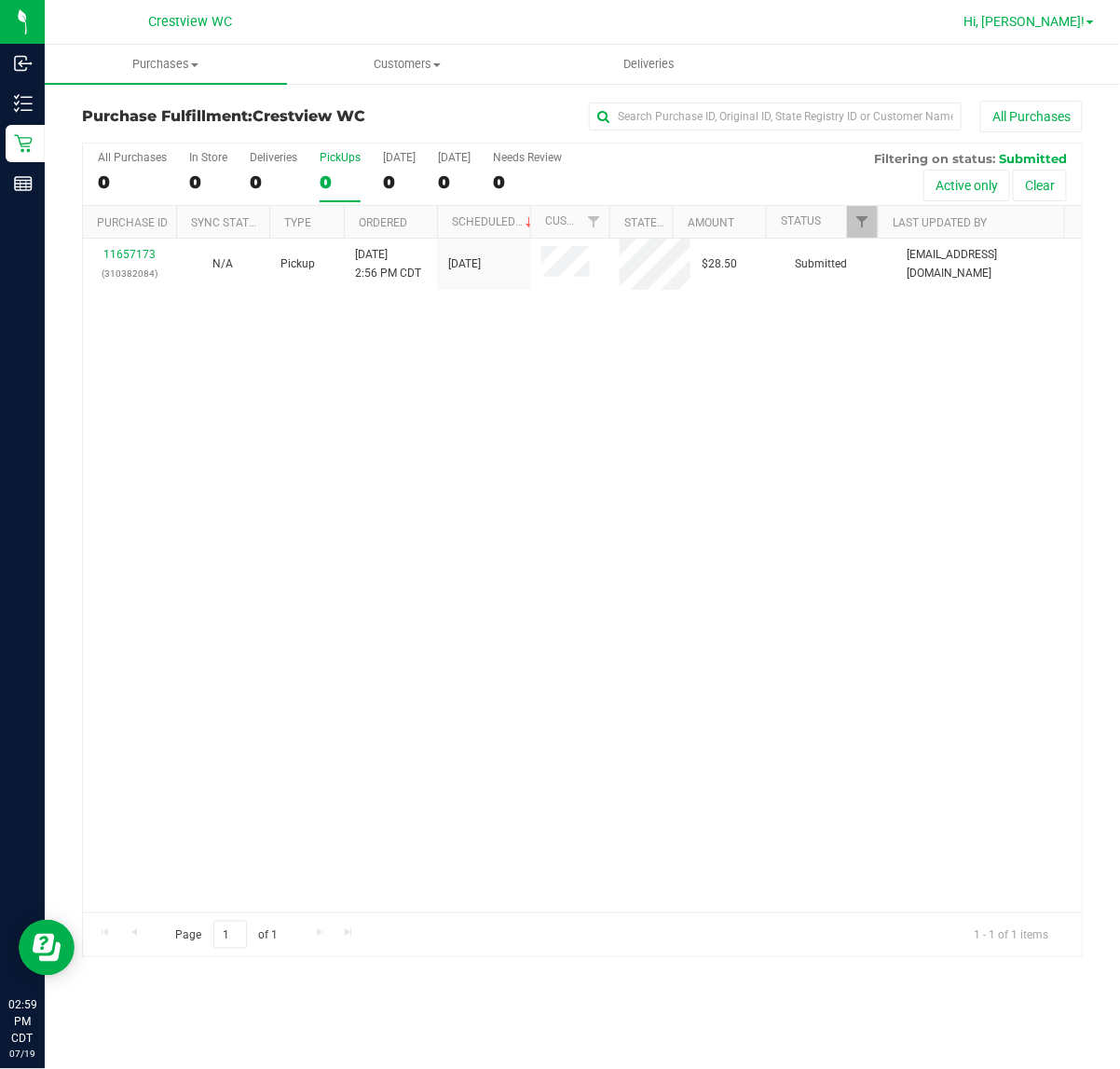 click at bounding box center (1090, 22) 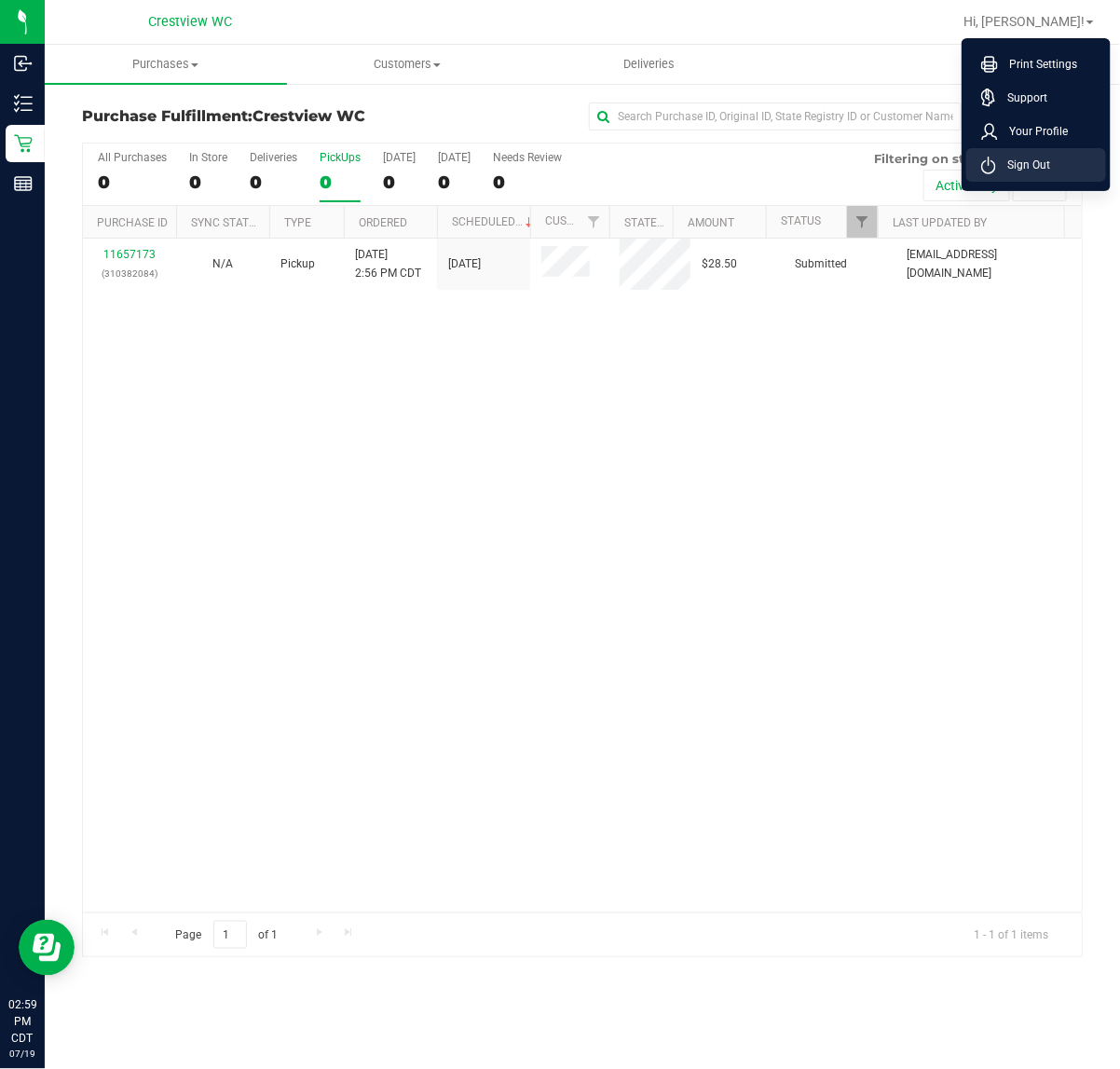click on "Sign Out" at bounding box center [1023, 165] 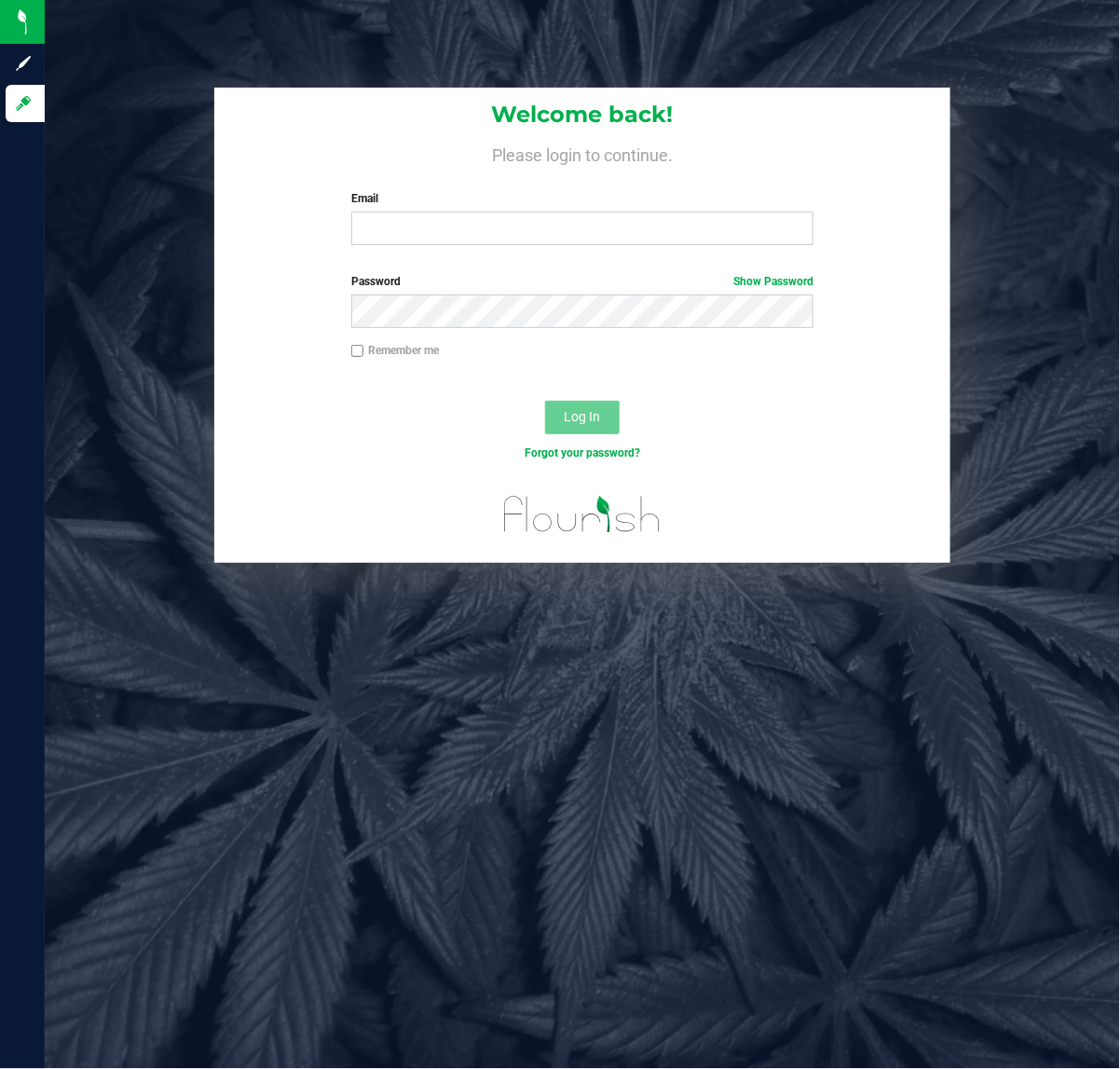 click on "Welcome back!
Please login to continue.
Email
Required
Please format your email correctly.
Password
Show Password
Remember me
Log In
Forgot your password?" at bounding box center [582, 534] 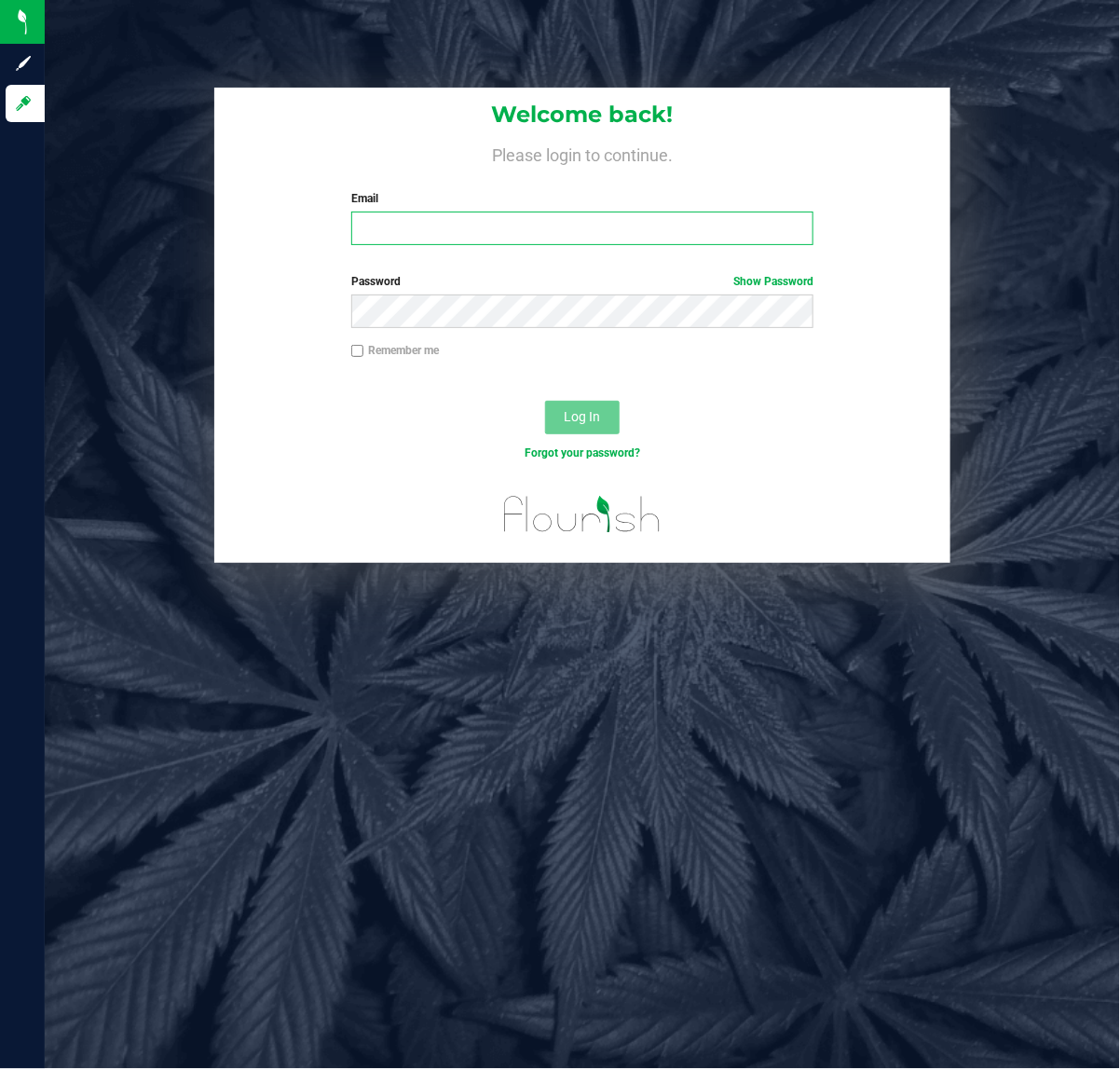 click on "Email" at bounding box center (582, 228) 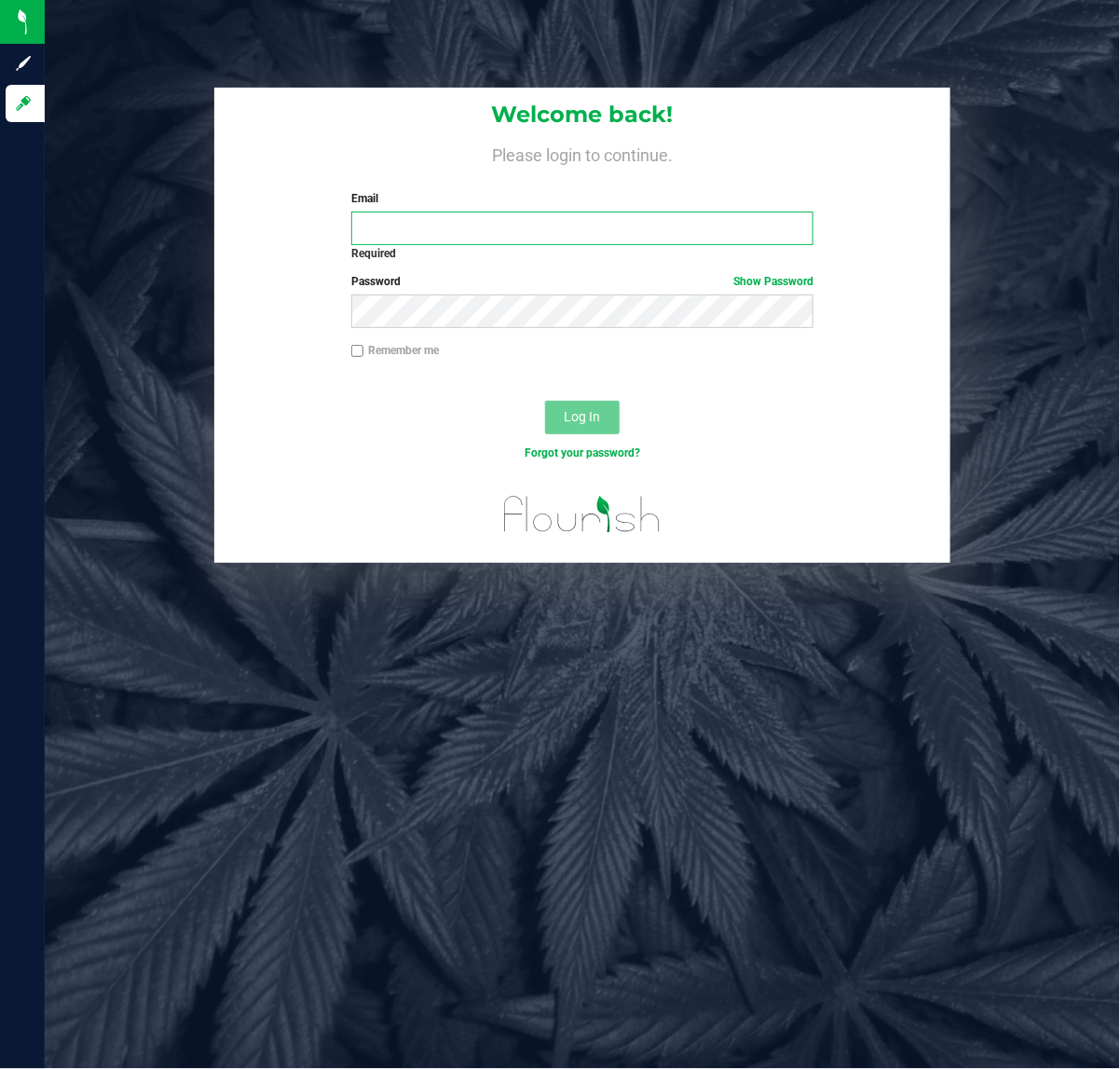 click on "Email" at bounding box center [582, 228] 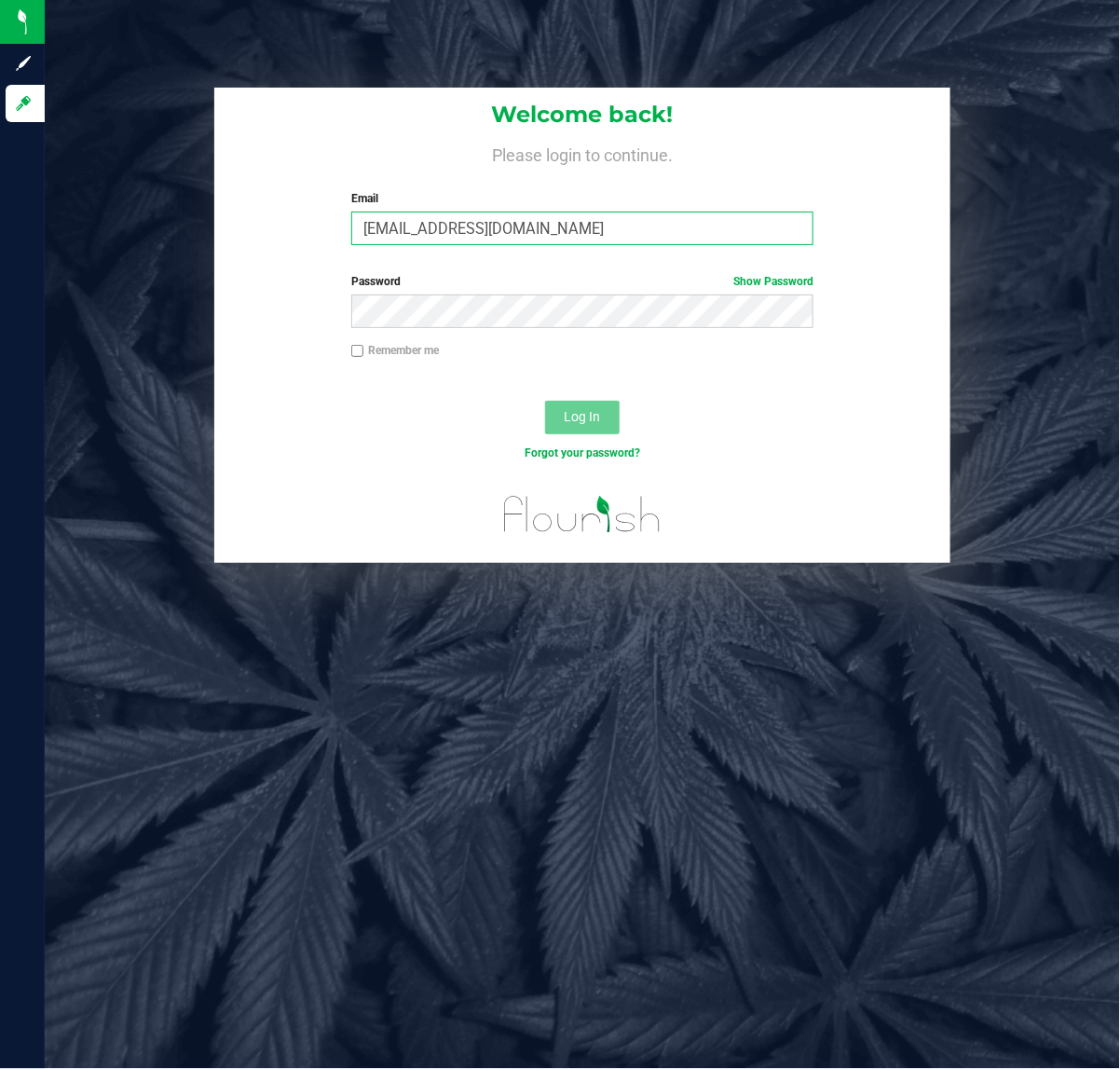 type on "[EMAIL_ADDRESS][DOMAIN_NAME]" 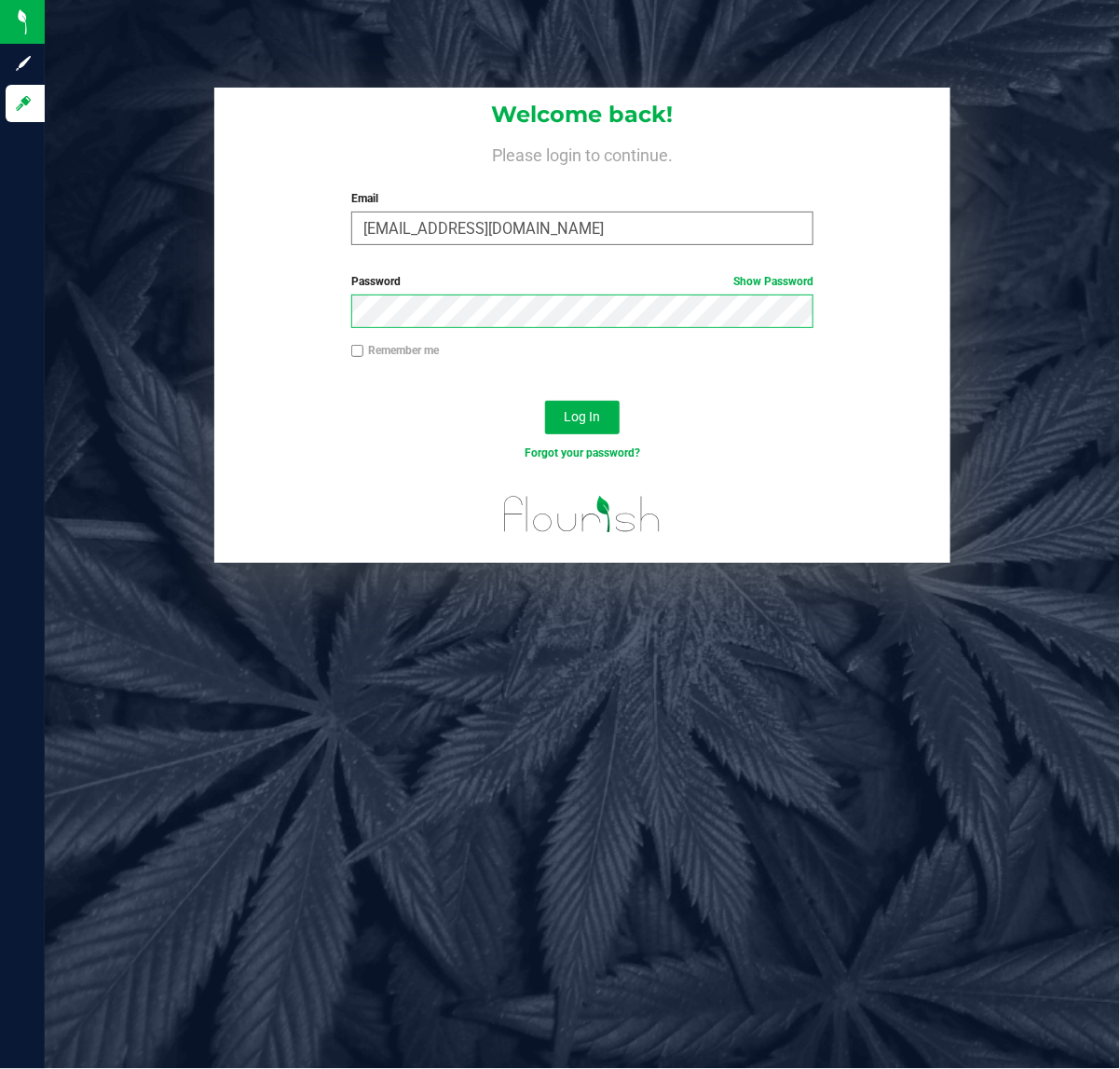 click on "Log In" at bounding box center (582, 418) 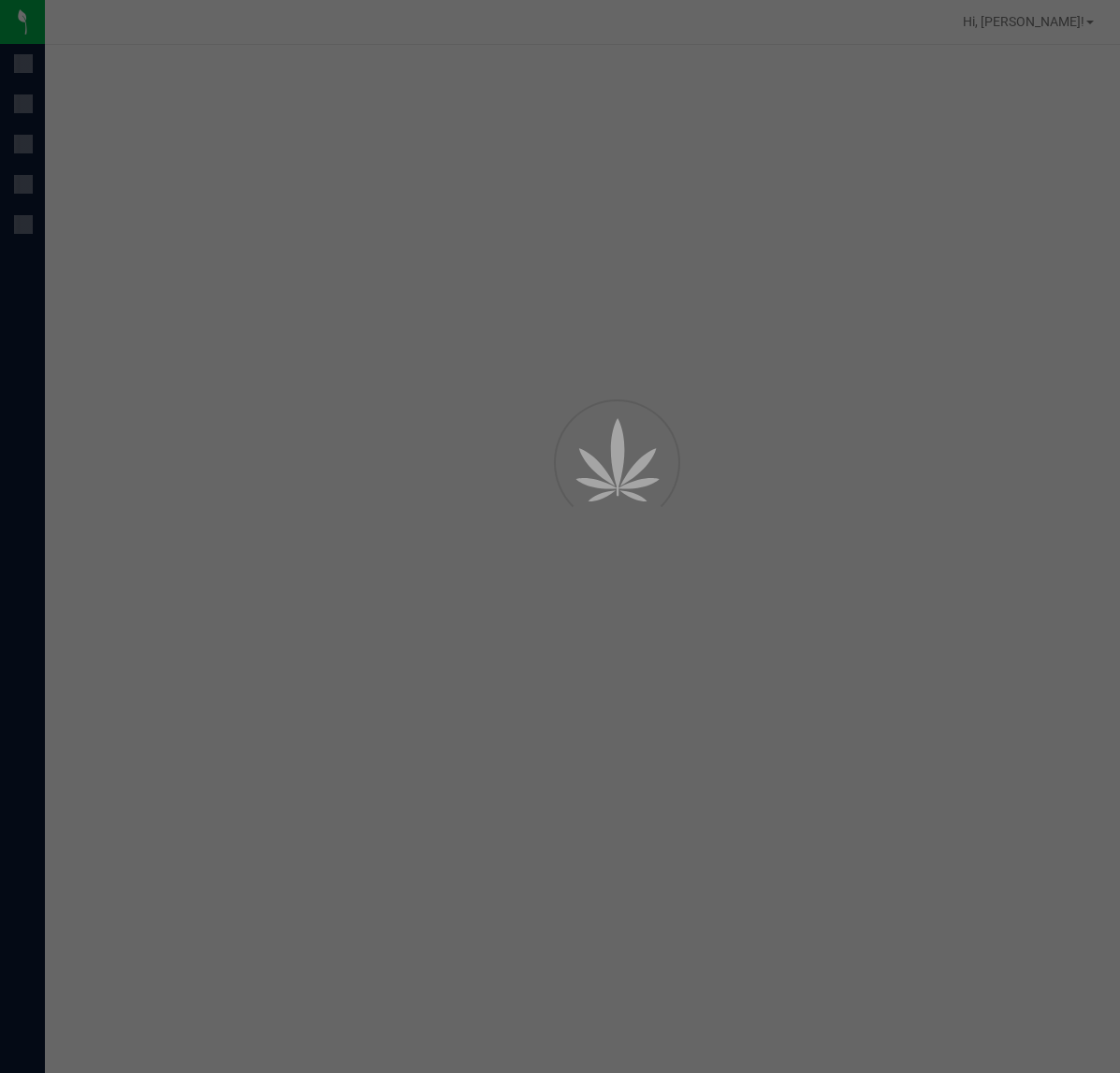scroll, scrollTop: 0, scrollLeft: 0, axis: both 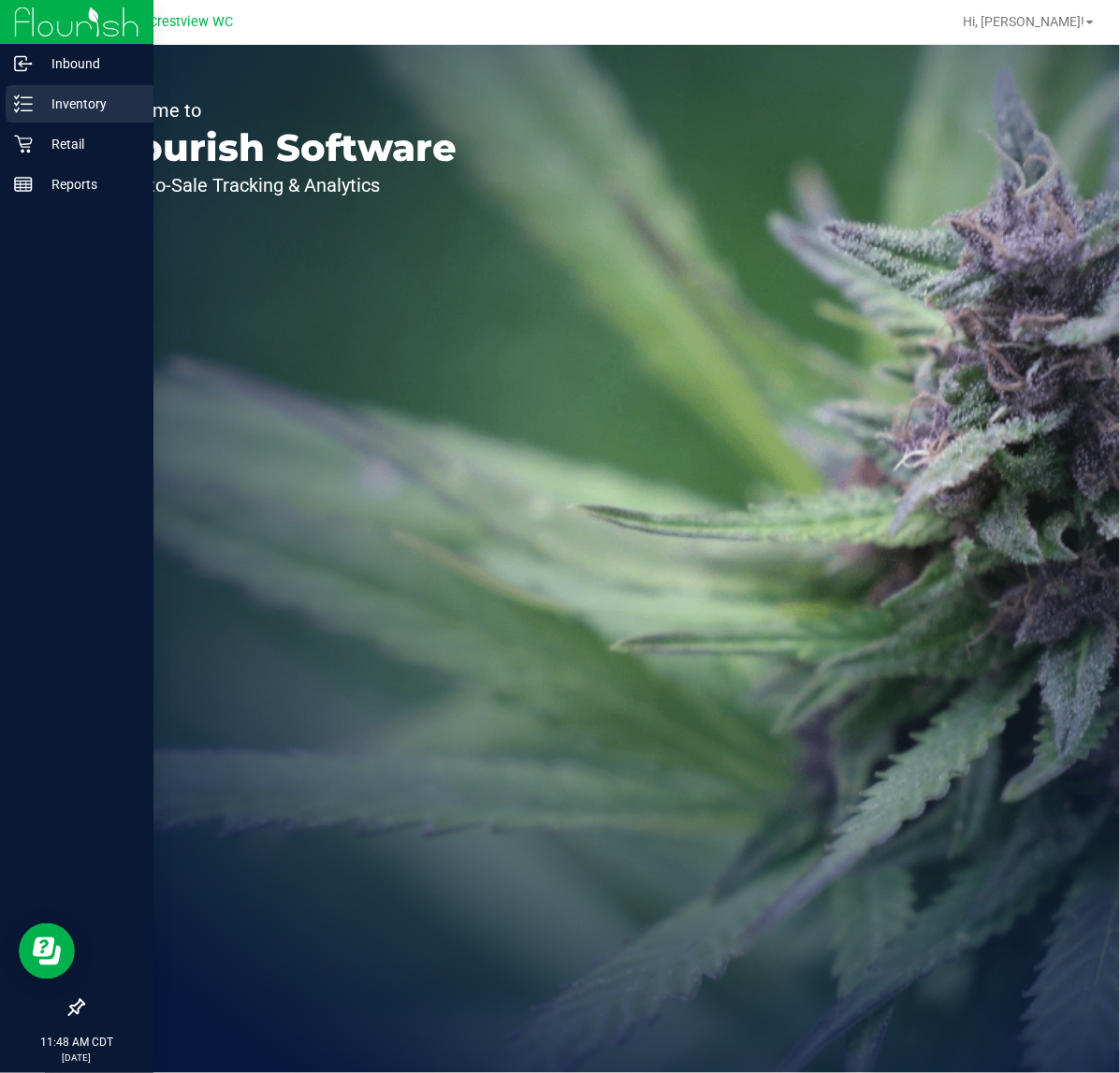 click 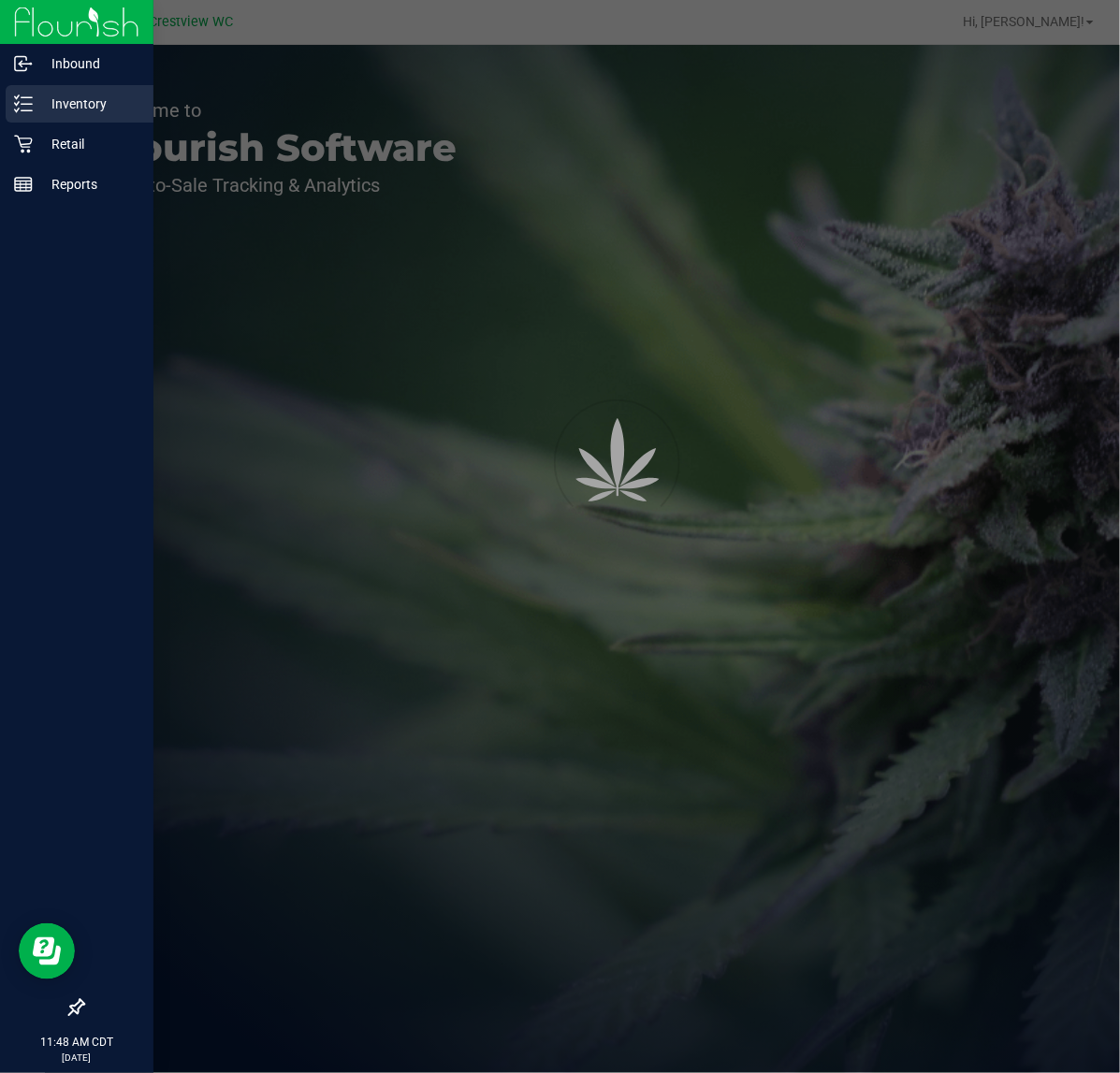 click on "Inventory" at bounding box center [89, 104] 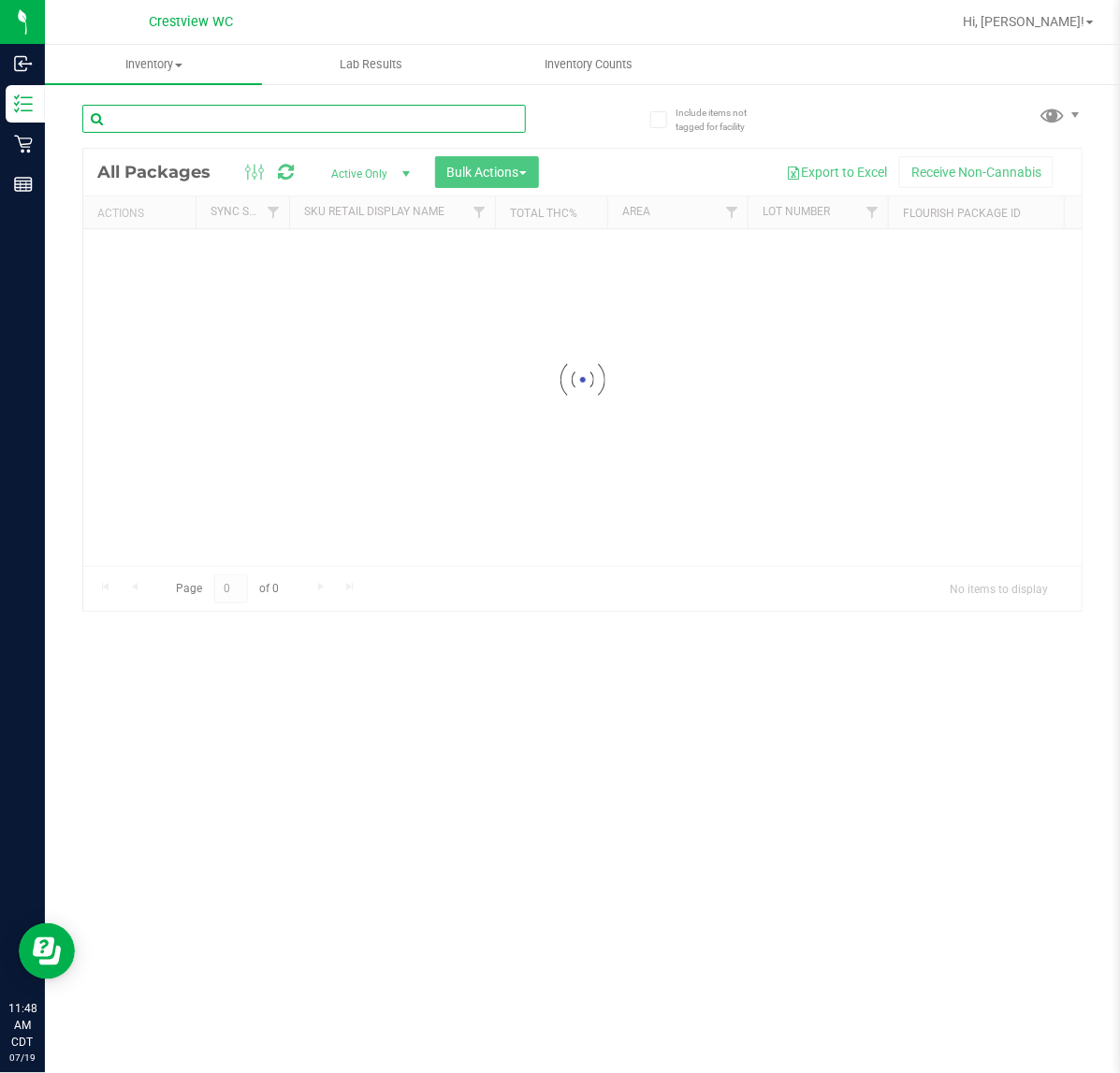 click at bounding box center [304, 119] 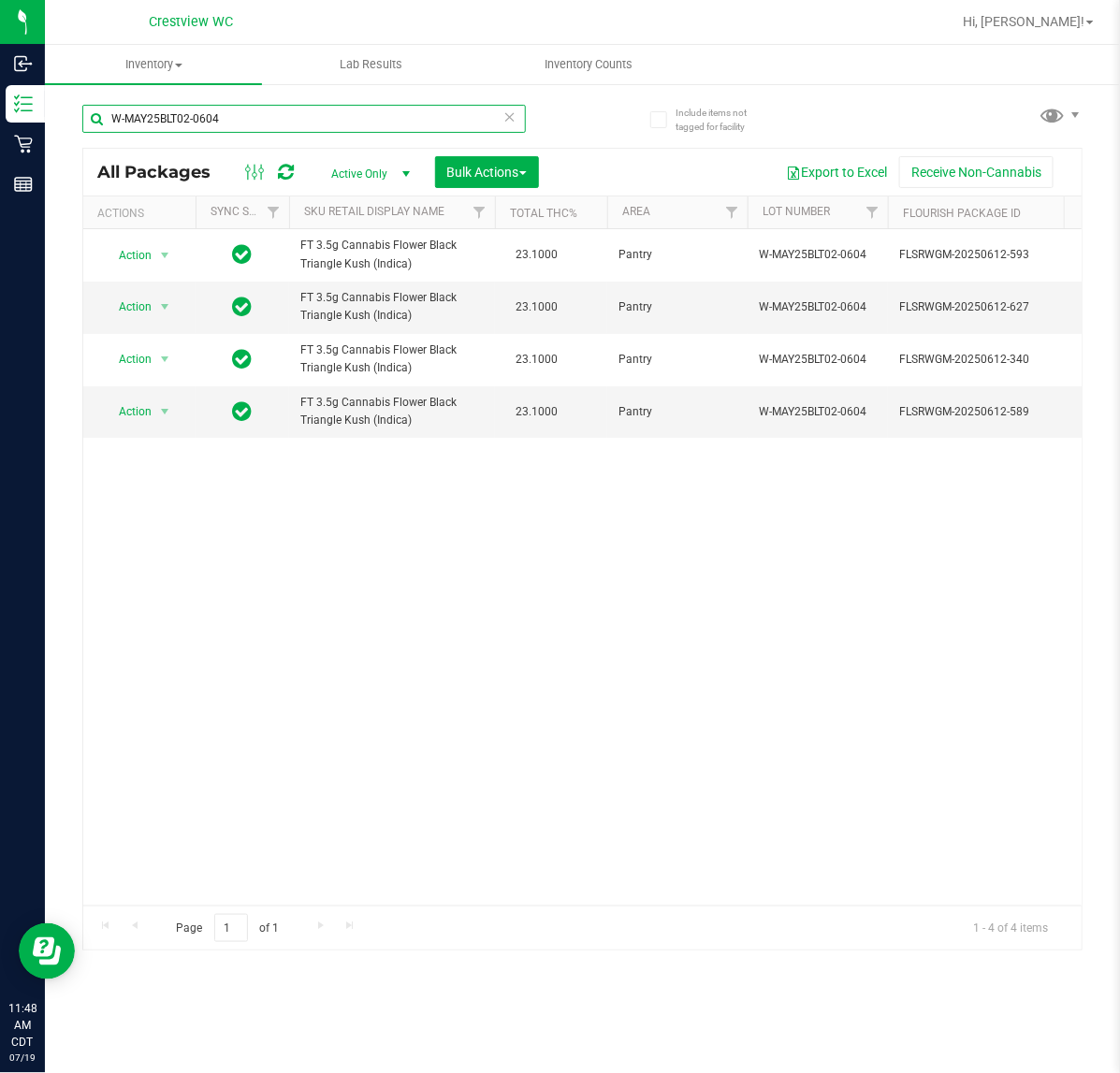 scroll, scrollTop: 0, scrollLeft: 342, axis: horizontal 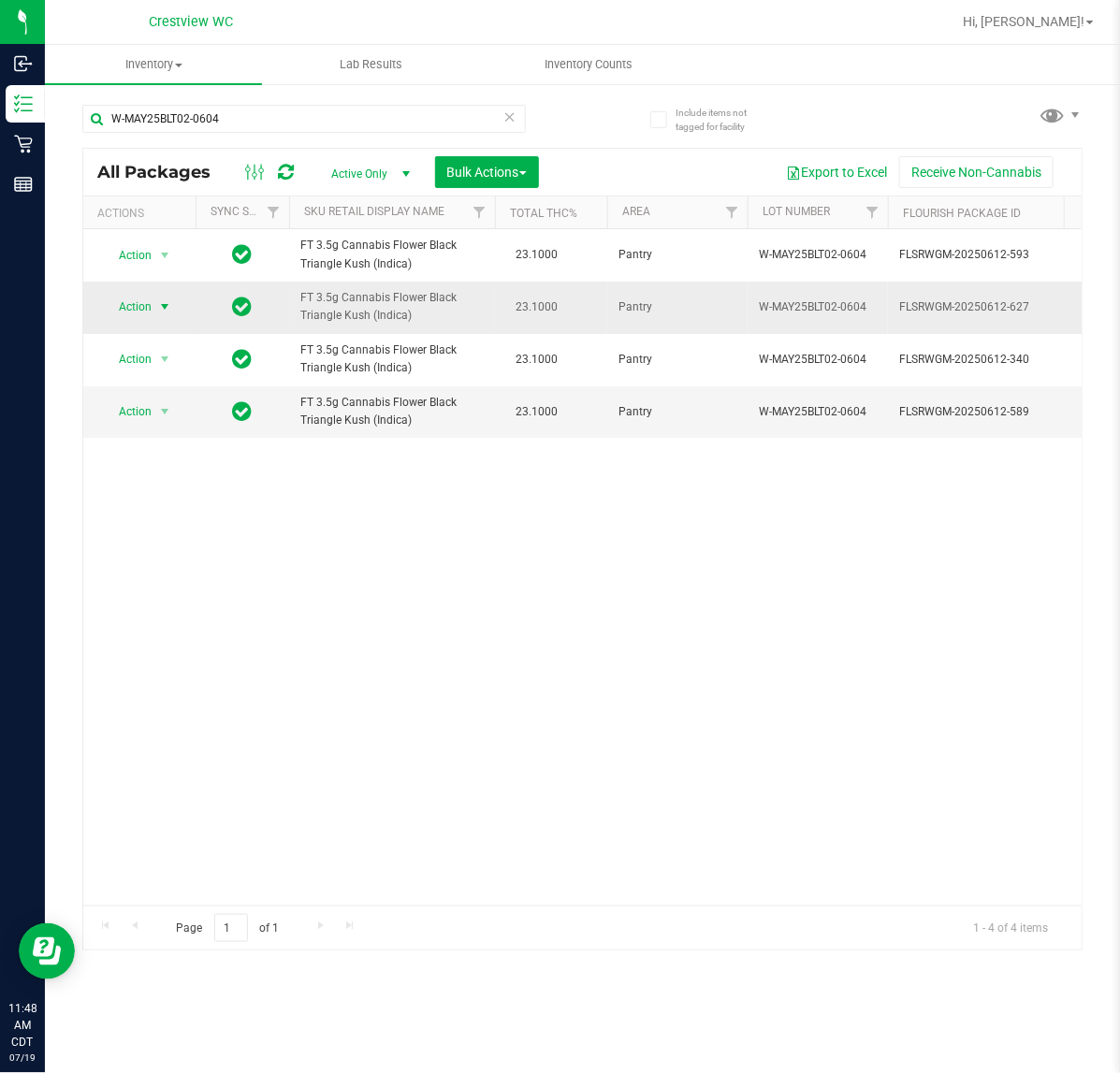click at bounding box center [165, 307] 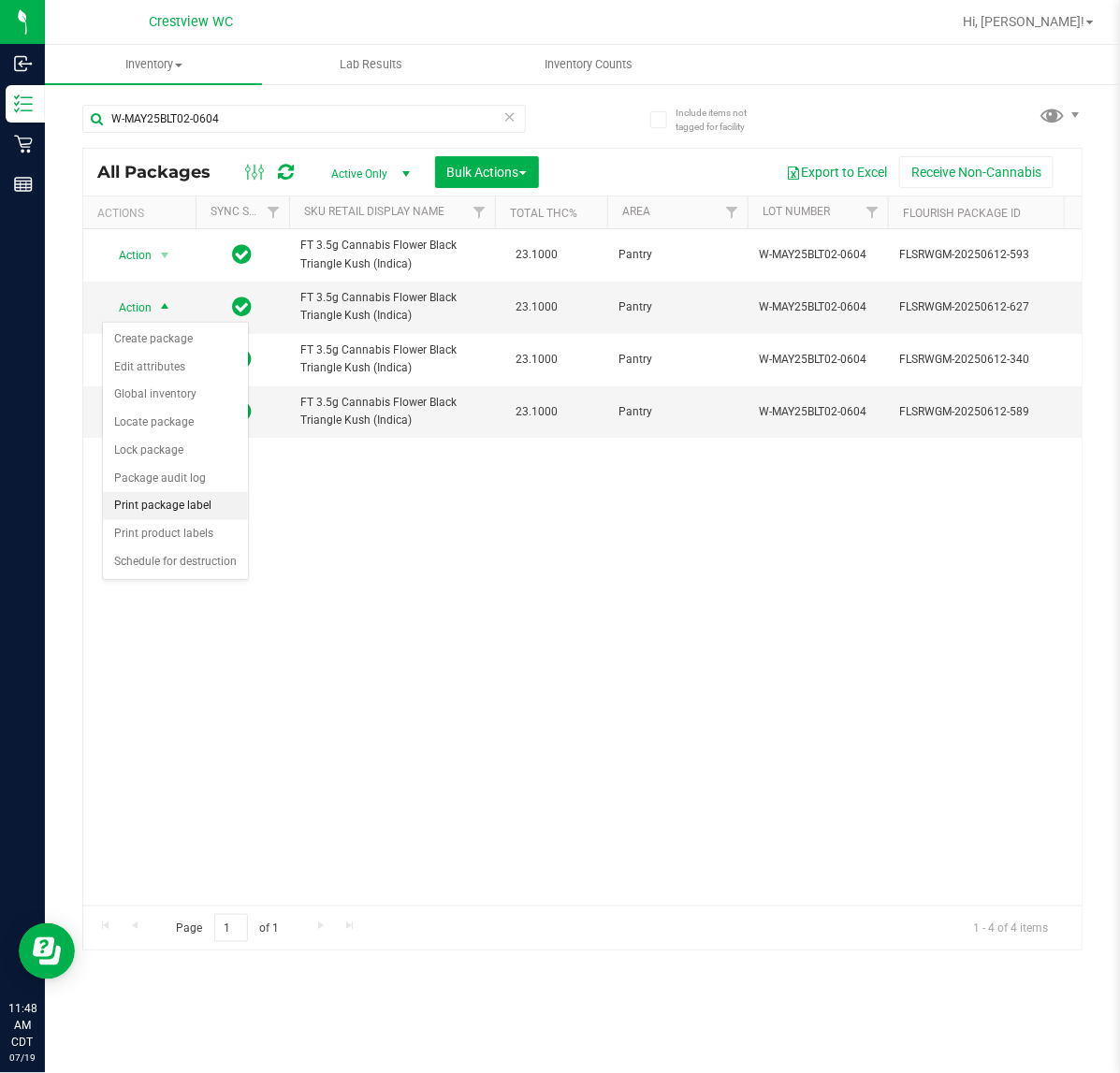 click on "Print package label" at bounding box center (175, 506) 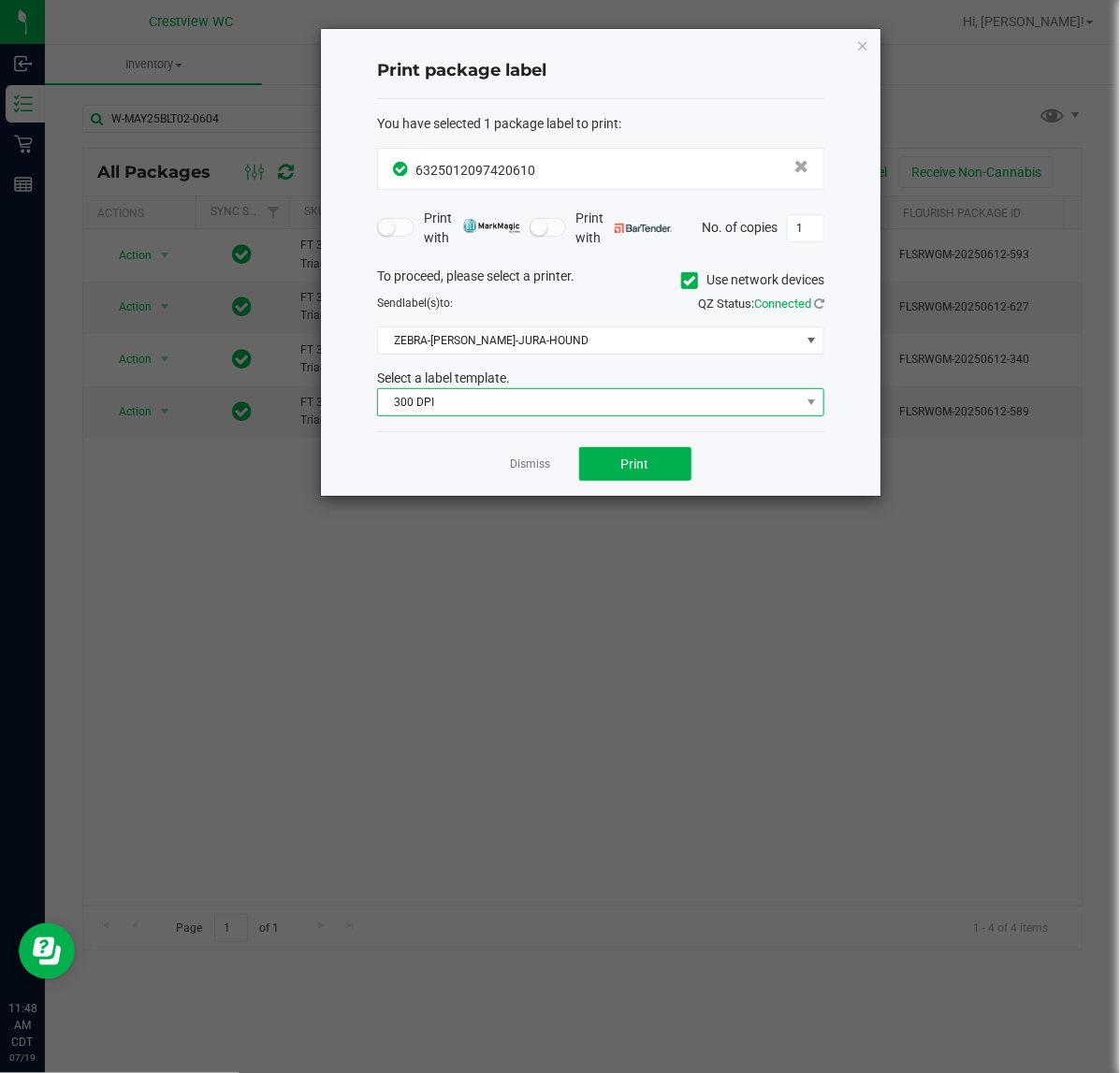 click on "300 DPI" at bounding box center [589, 402] 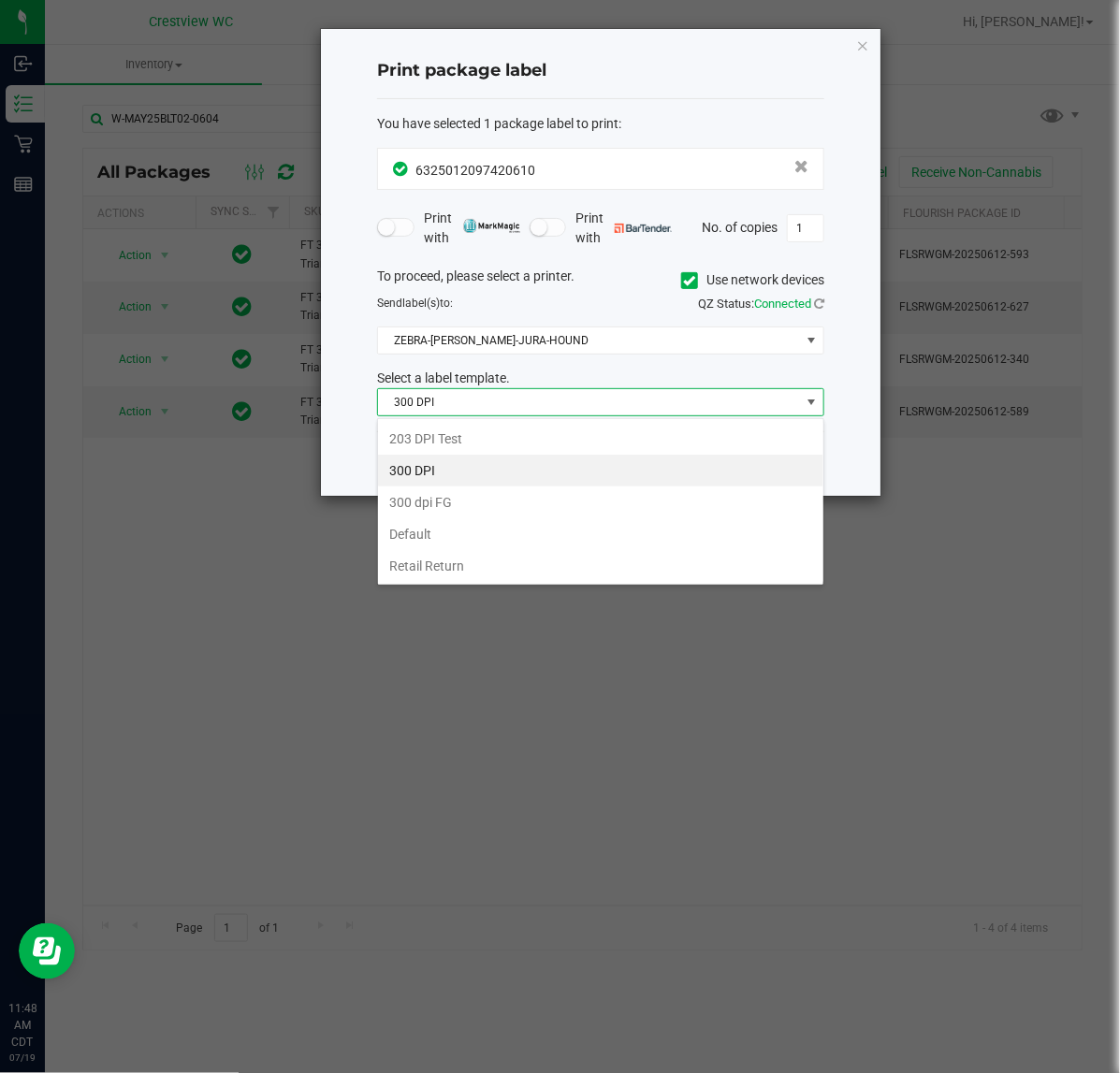 scroll, scrollTop: 93520, scrollLeft: 93120, axis: both 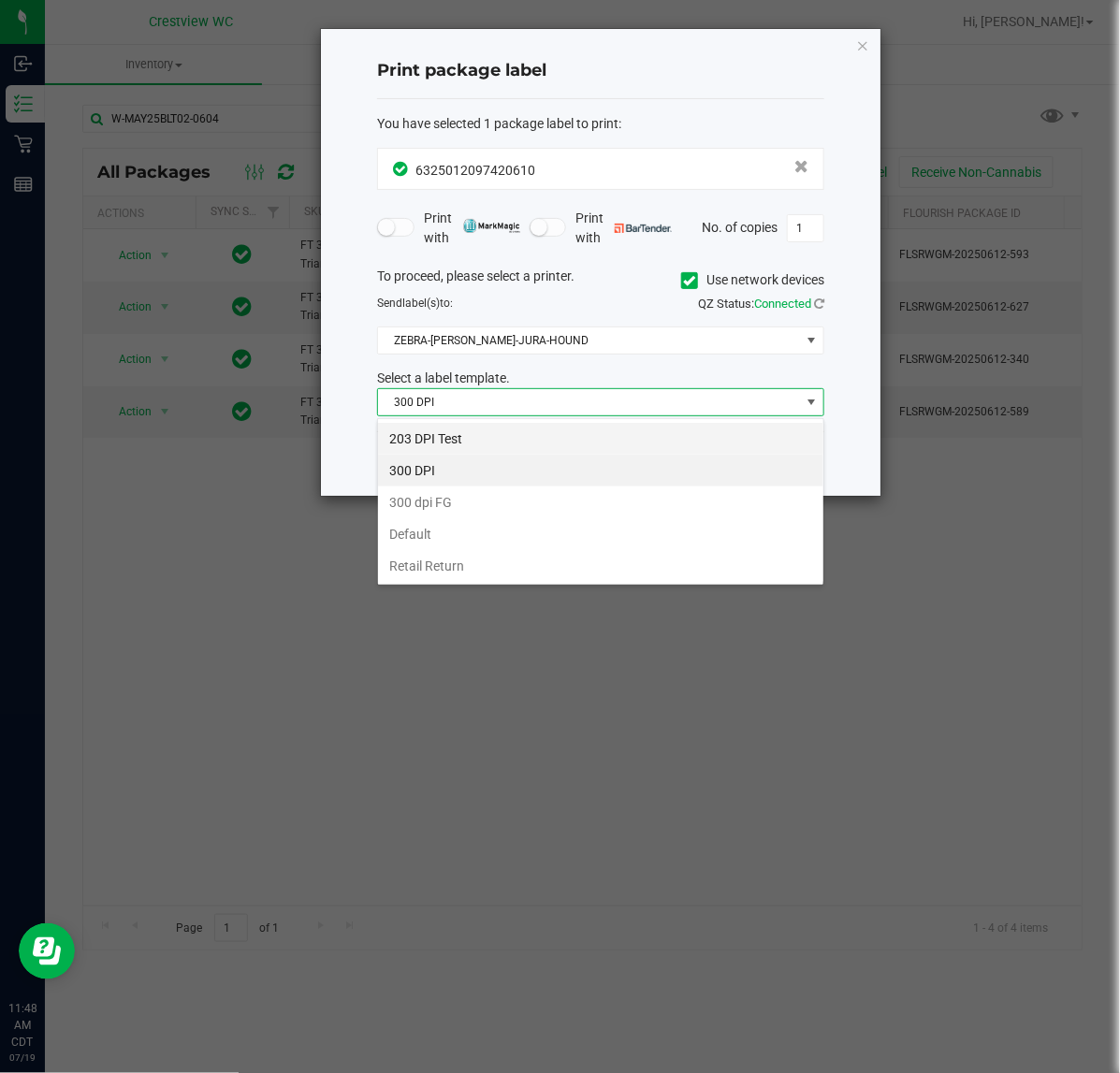 click on "203 DPI Test" at bounding box center [601, 439] 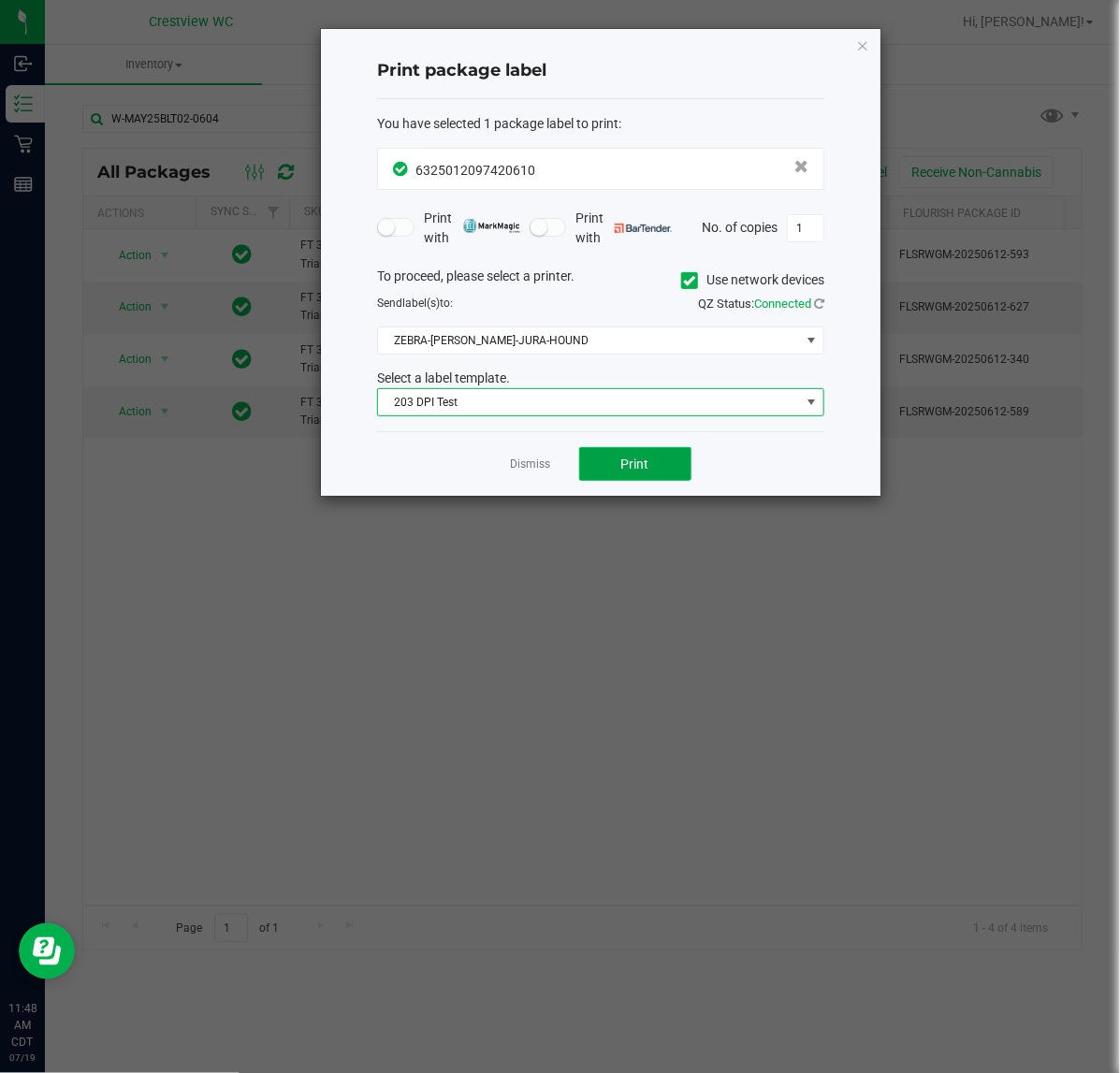 click on "Print" 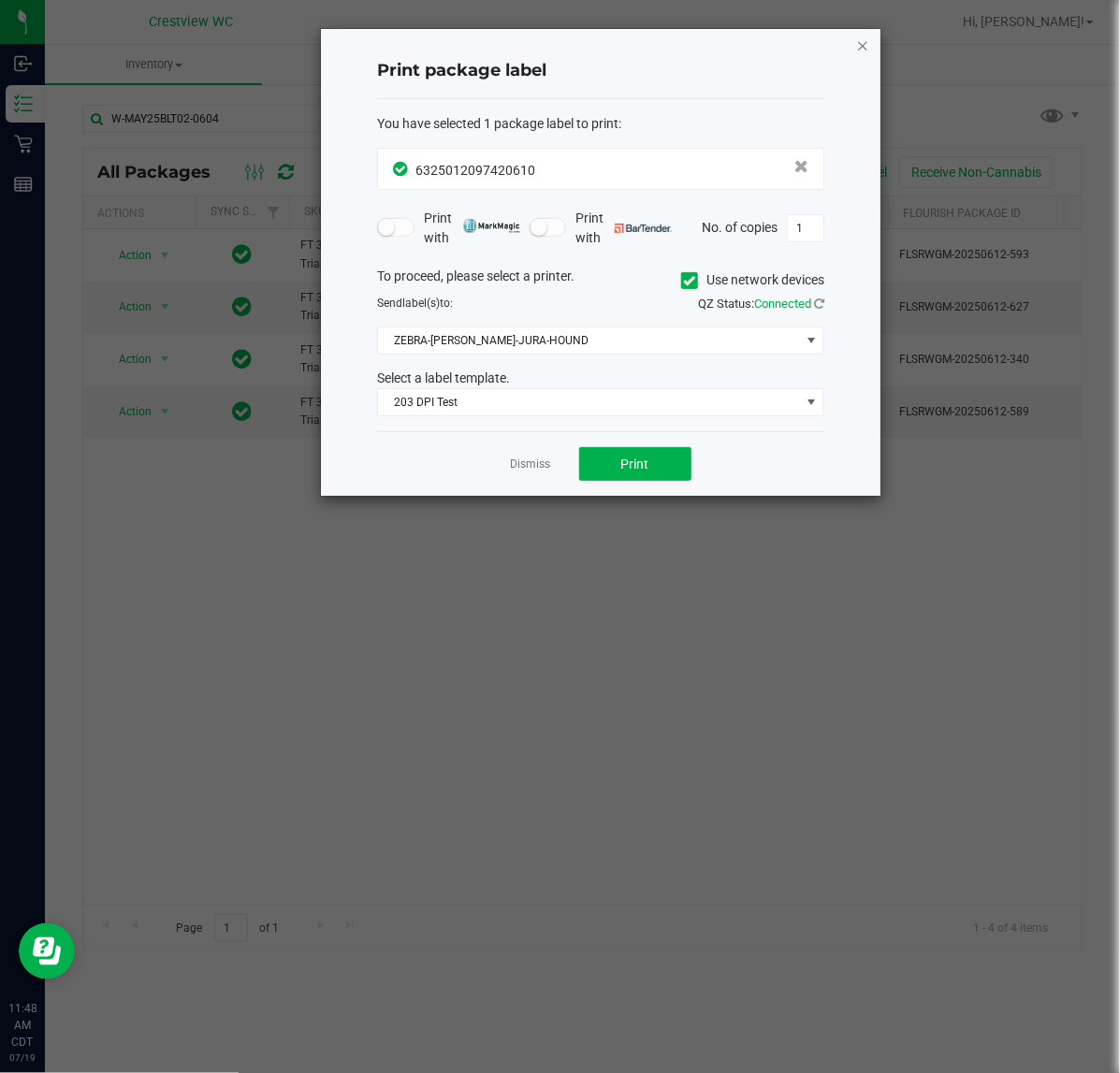 click 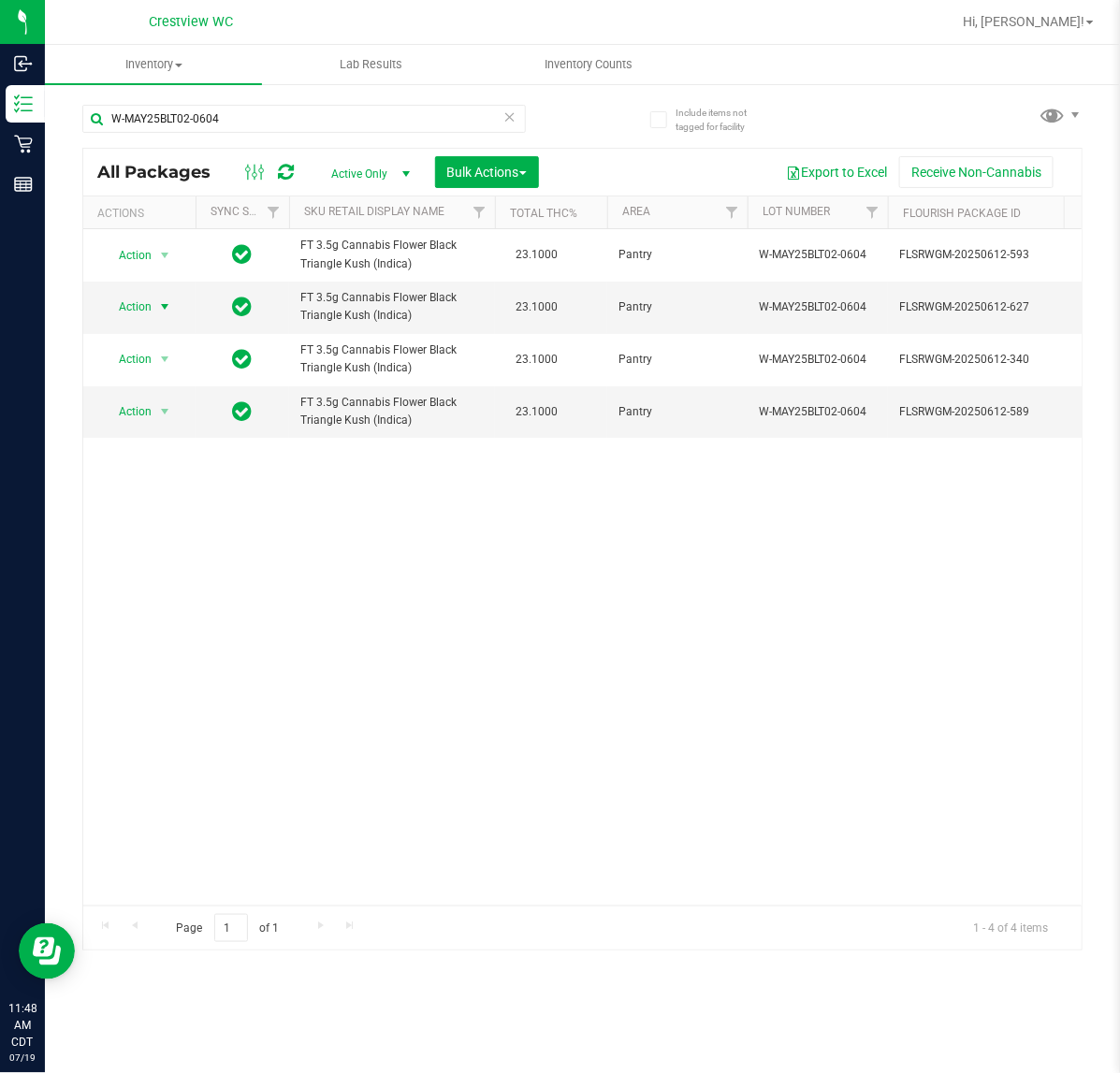 scroll, scrollTop: 0, scrollLeft: 433, axis: horizontal 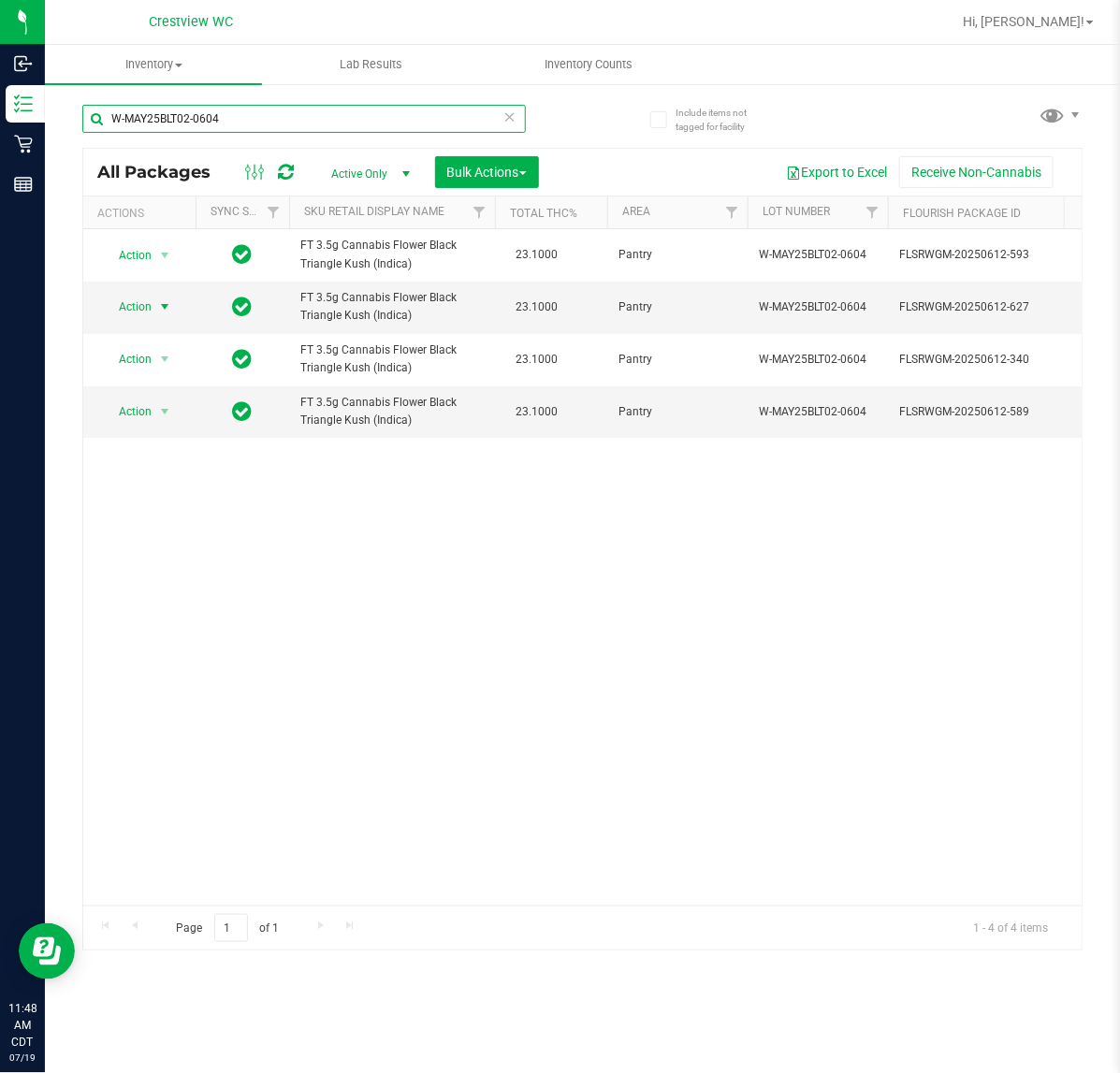 click on "W-MAY25BLT02-0604" at bounding box center [304, 119] 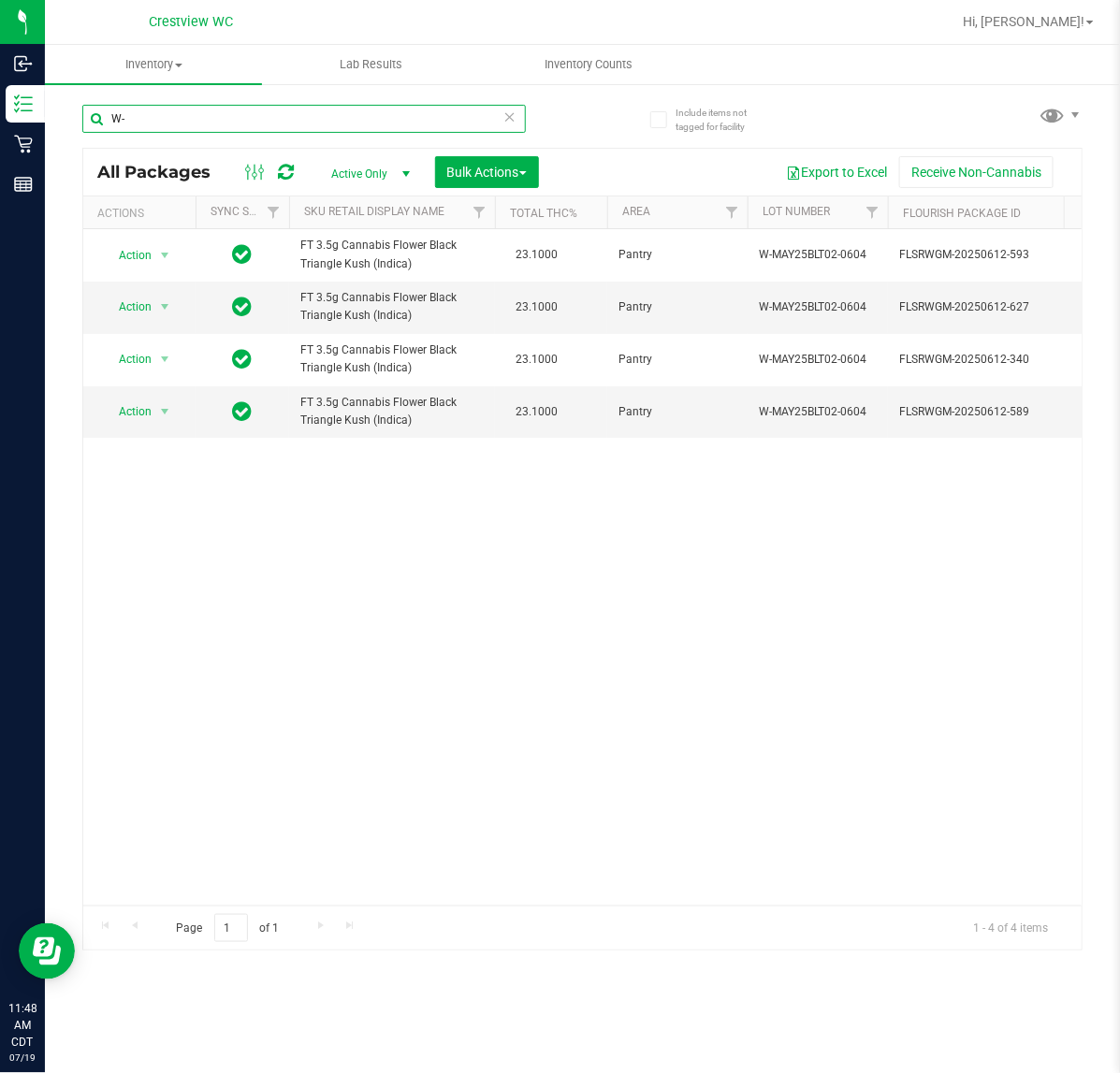 type on "W" 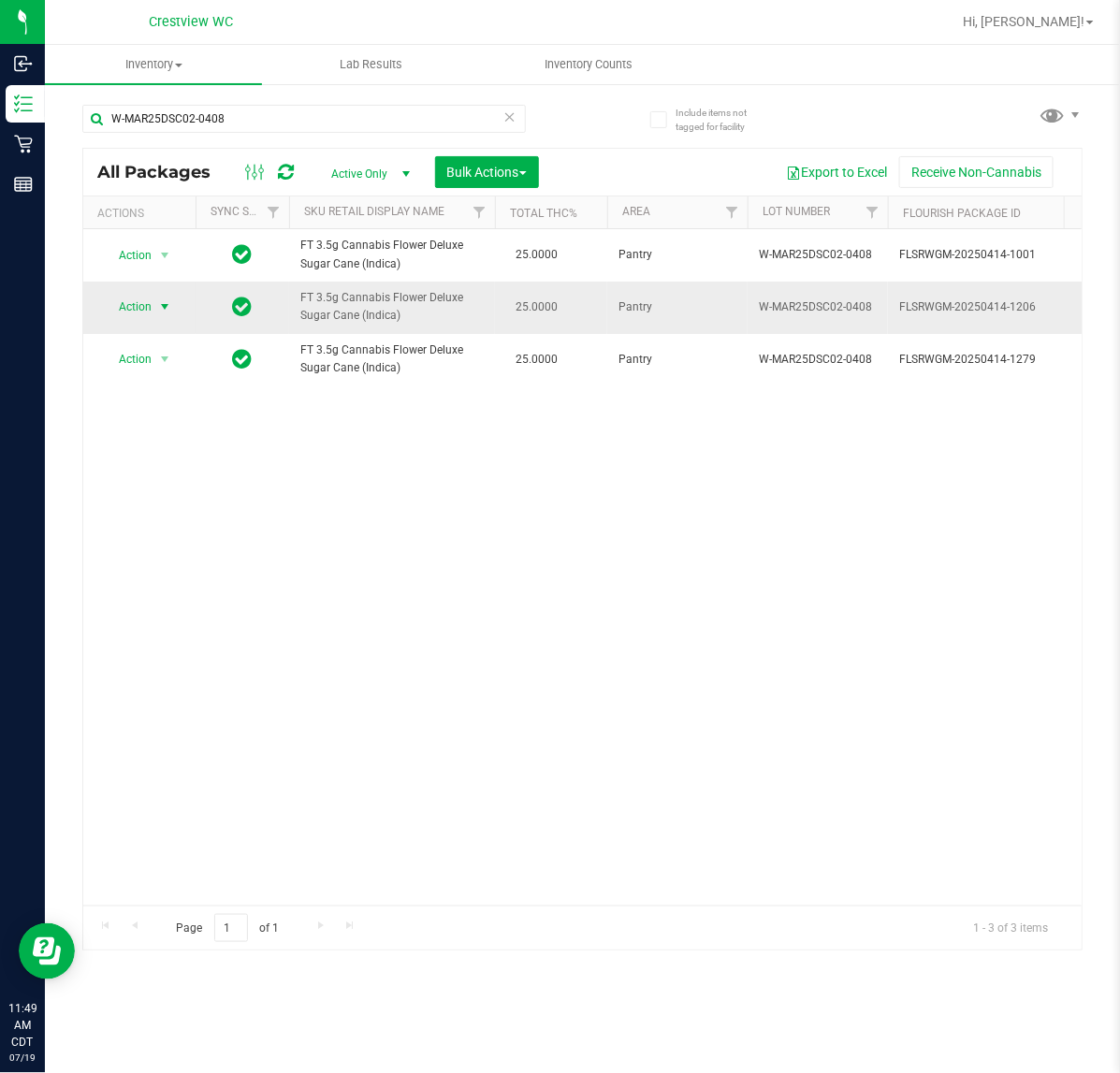 click at bounding box center [165, 307] 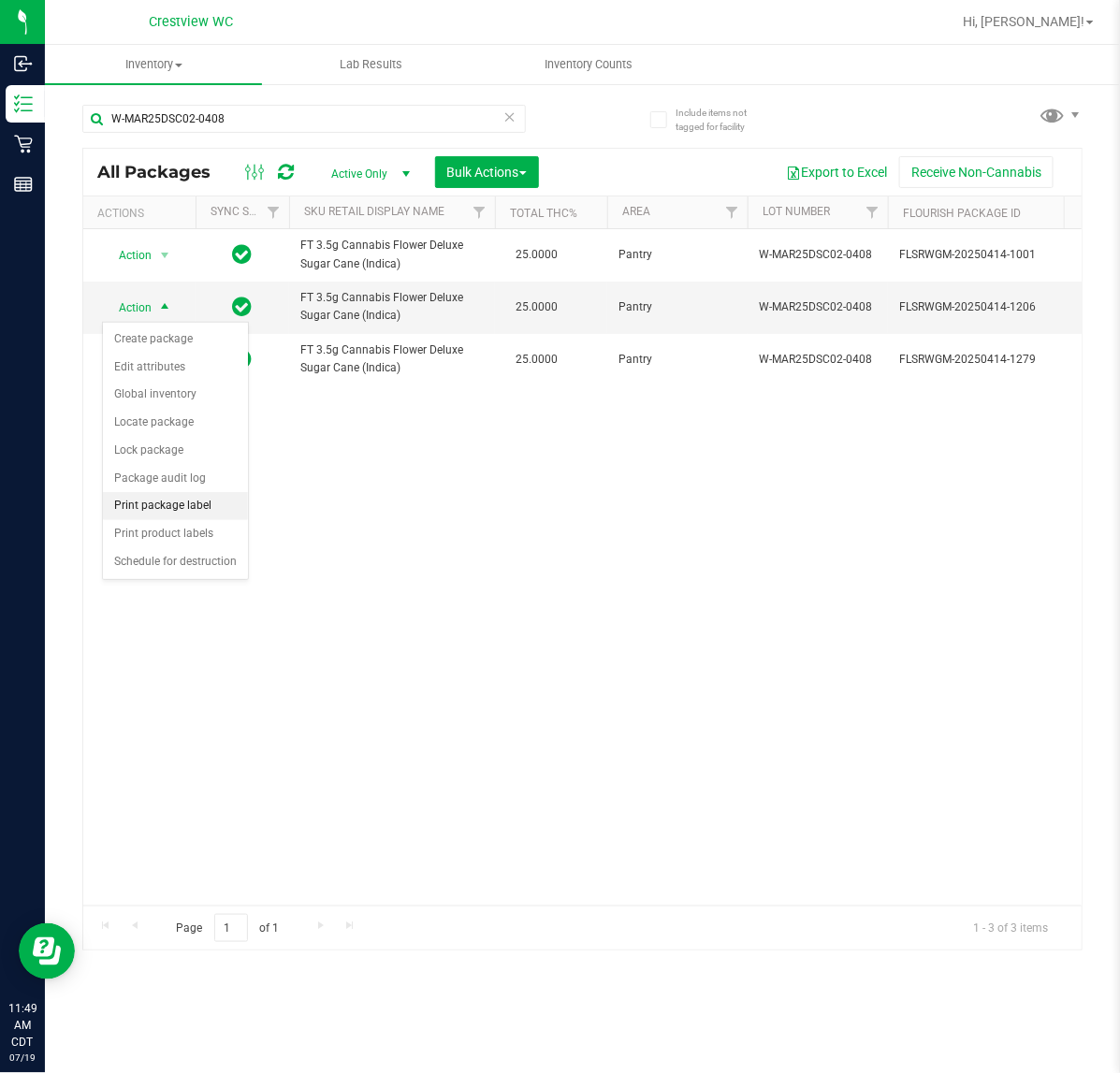 click on "Print package label" at bounding box center [175, 506] 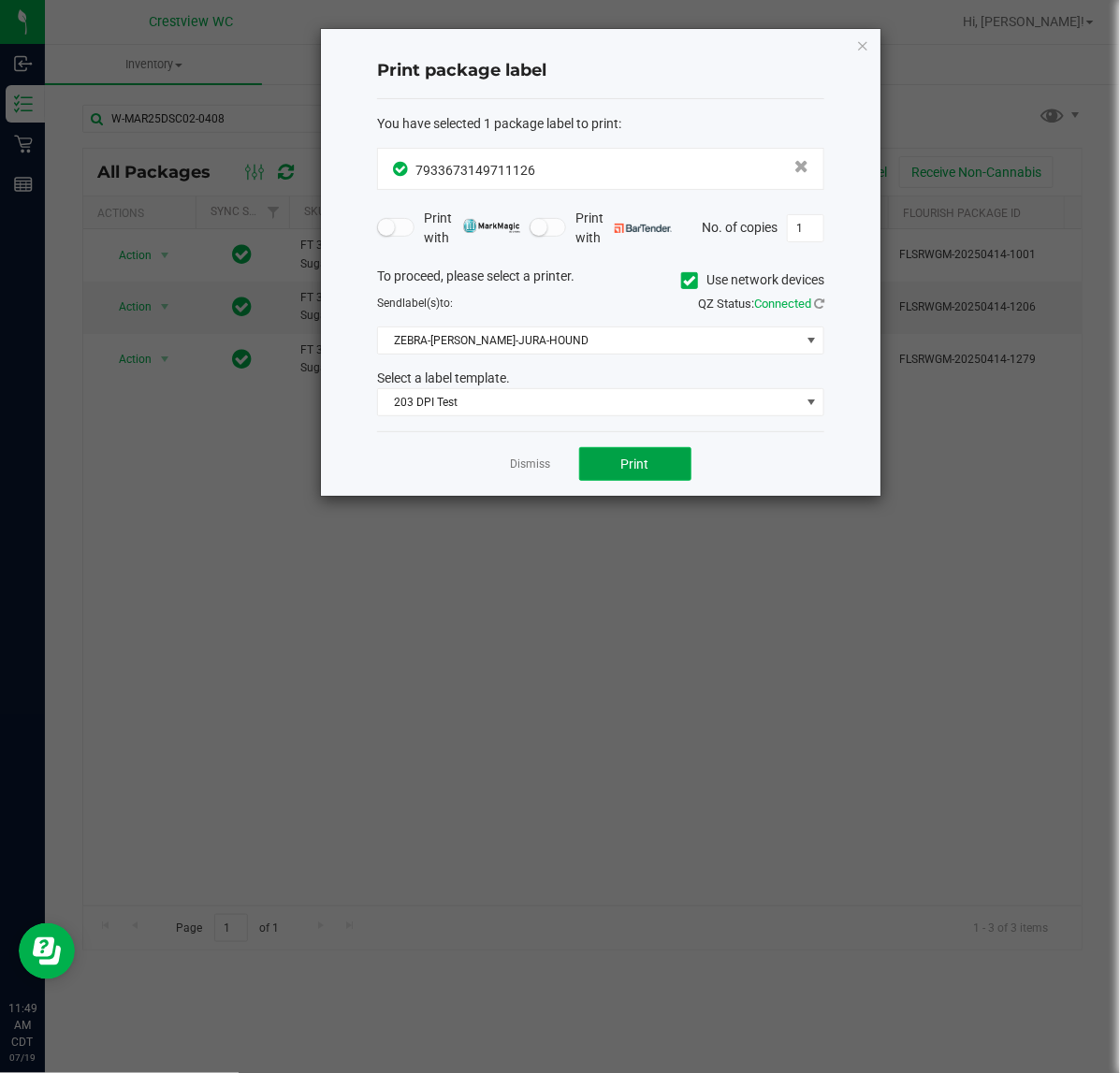 click on "Print" 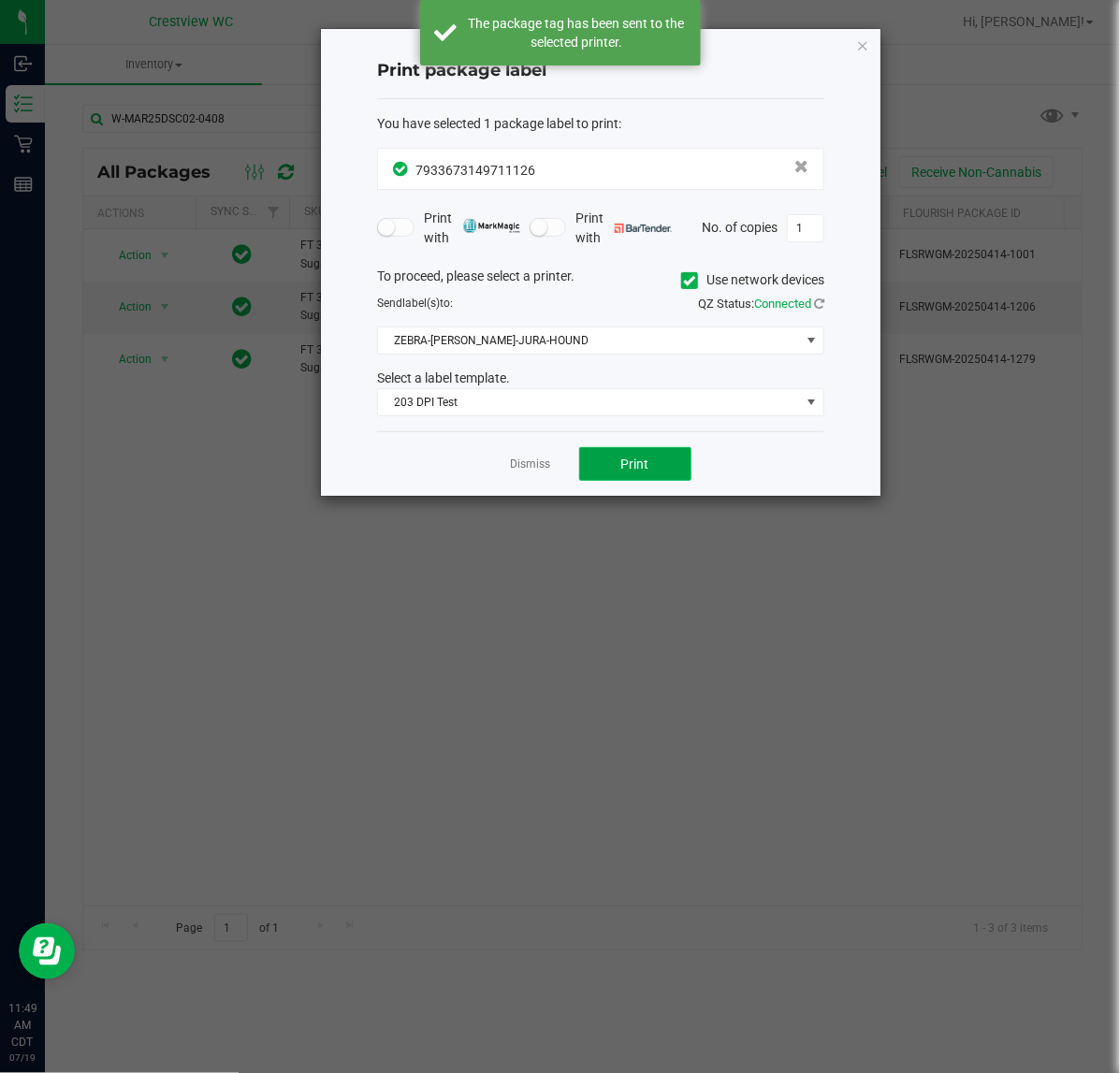 click on "Print" 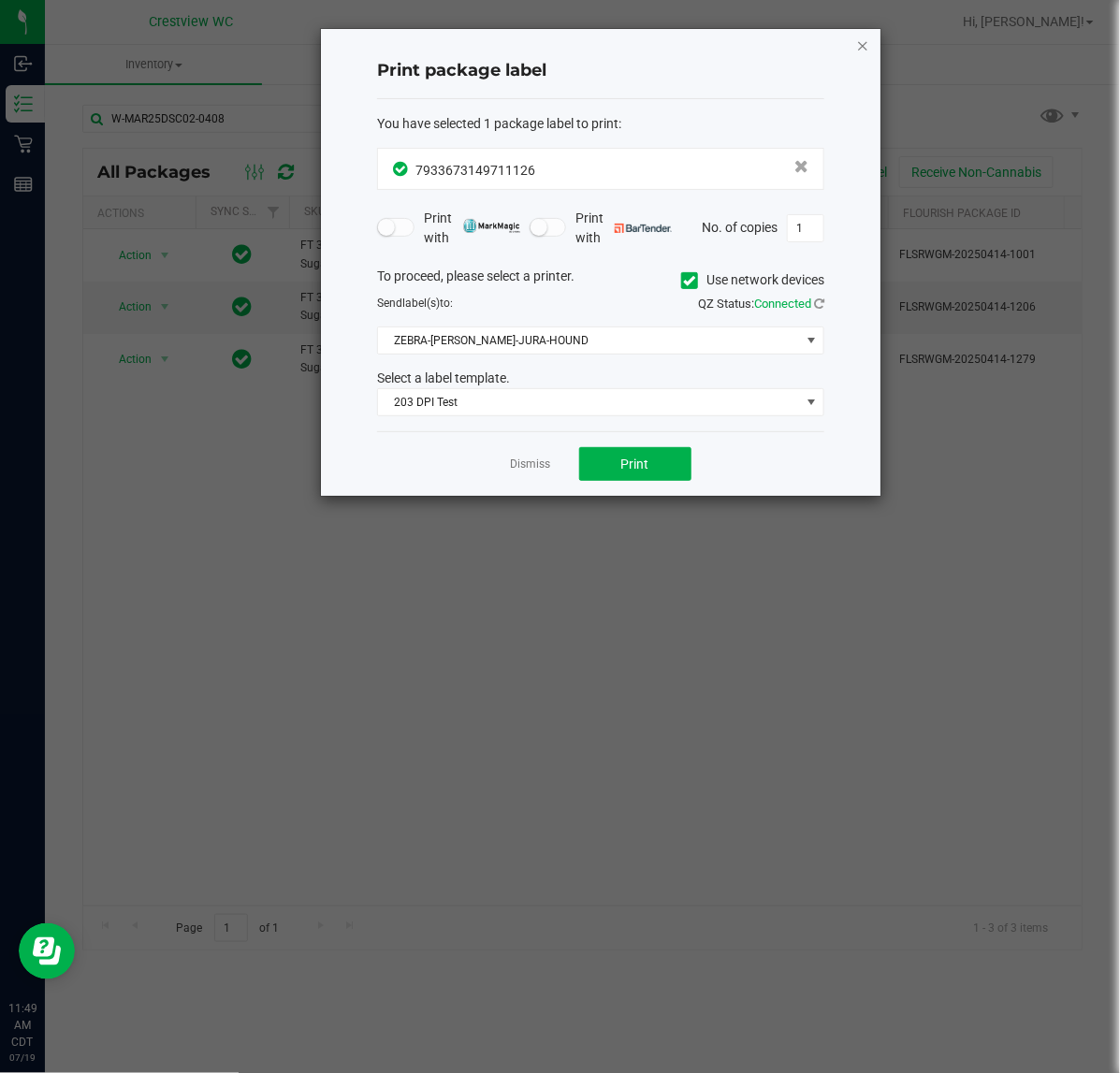 click 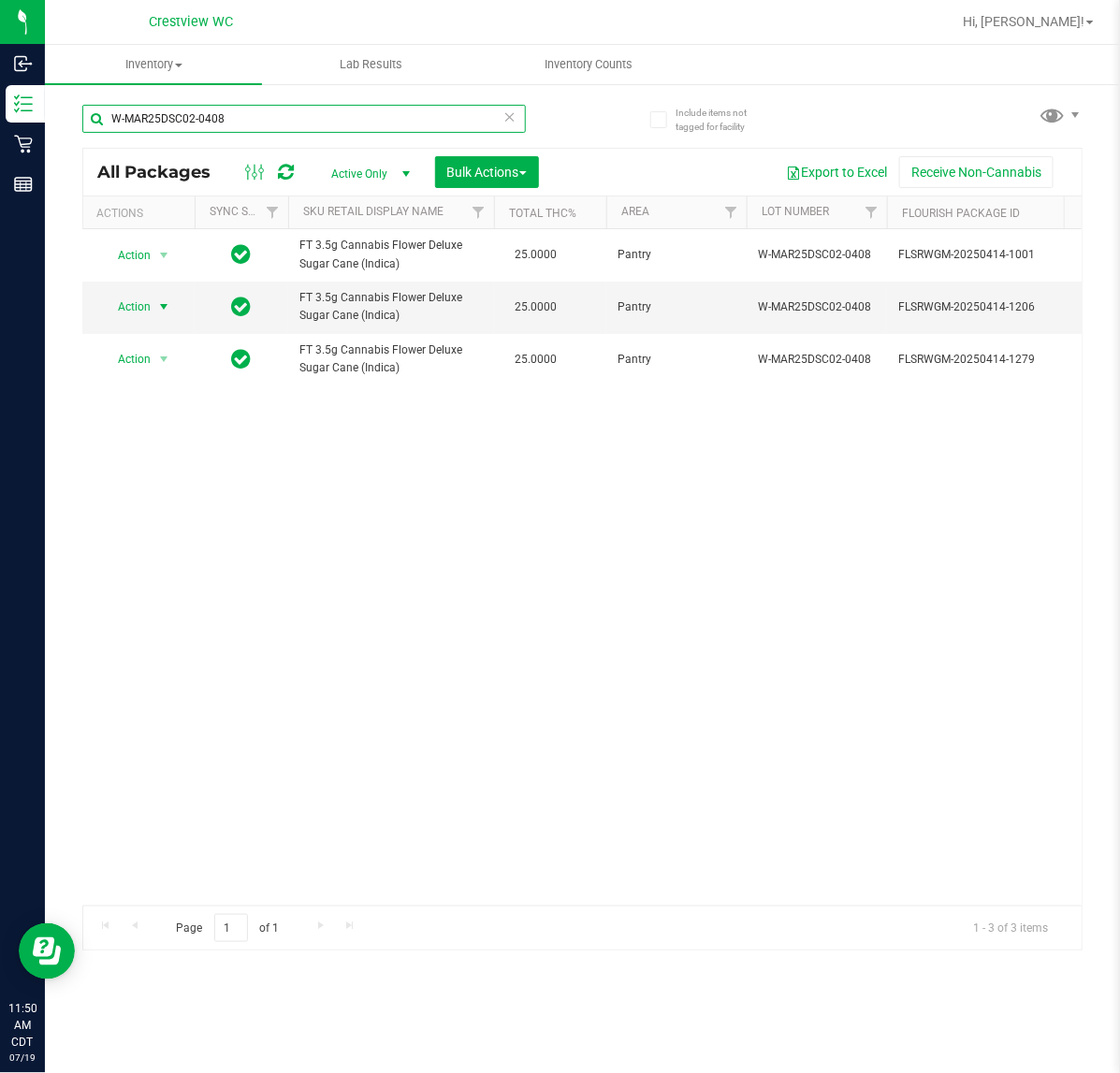 click on "W-MAR25DSC02-0408" at bounding box center [304, 119] 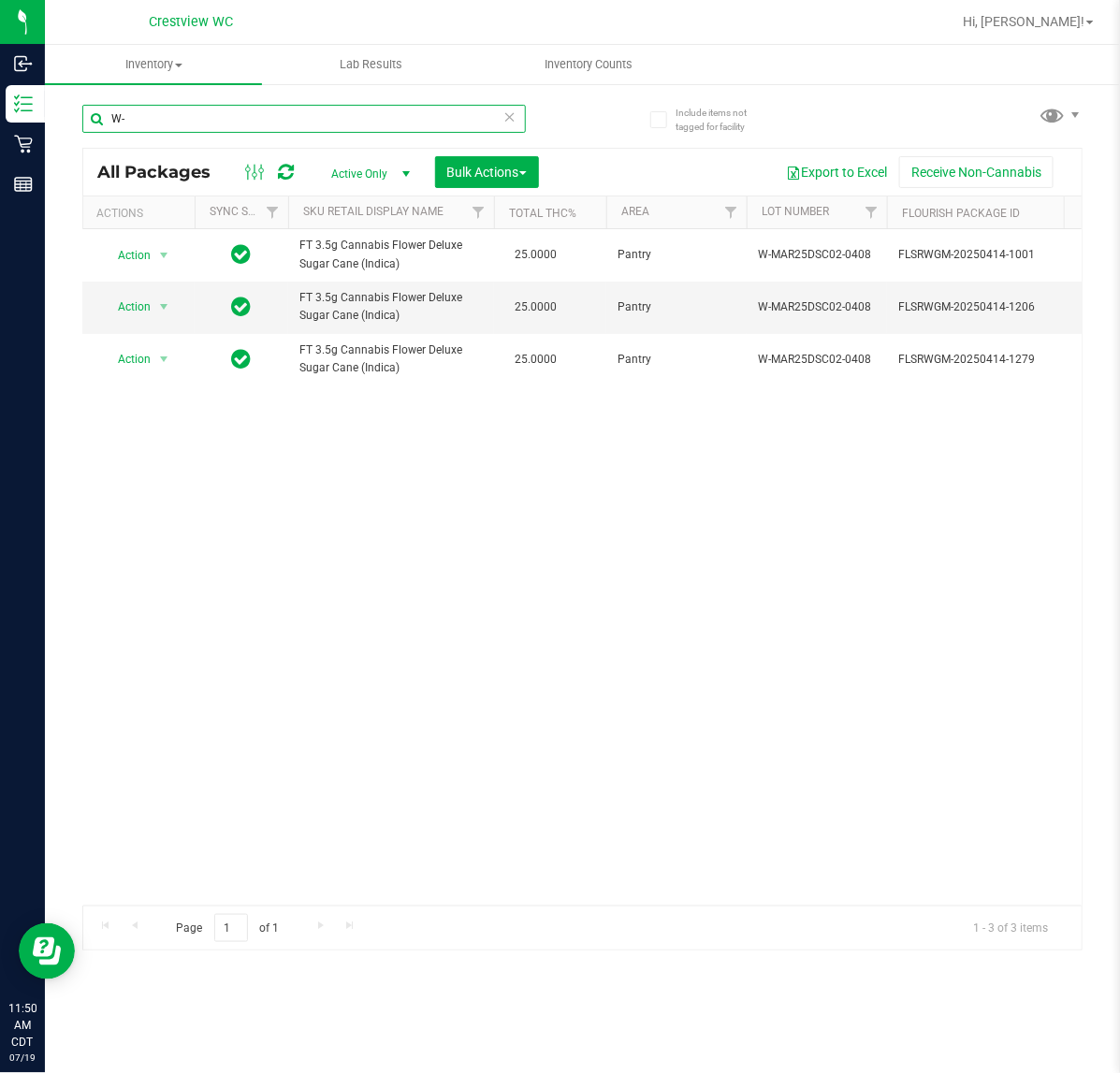 type on "W" 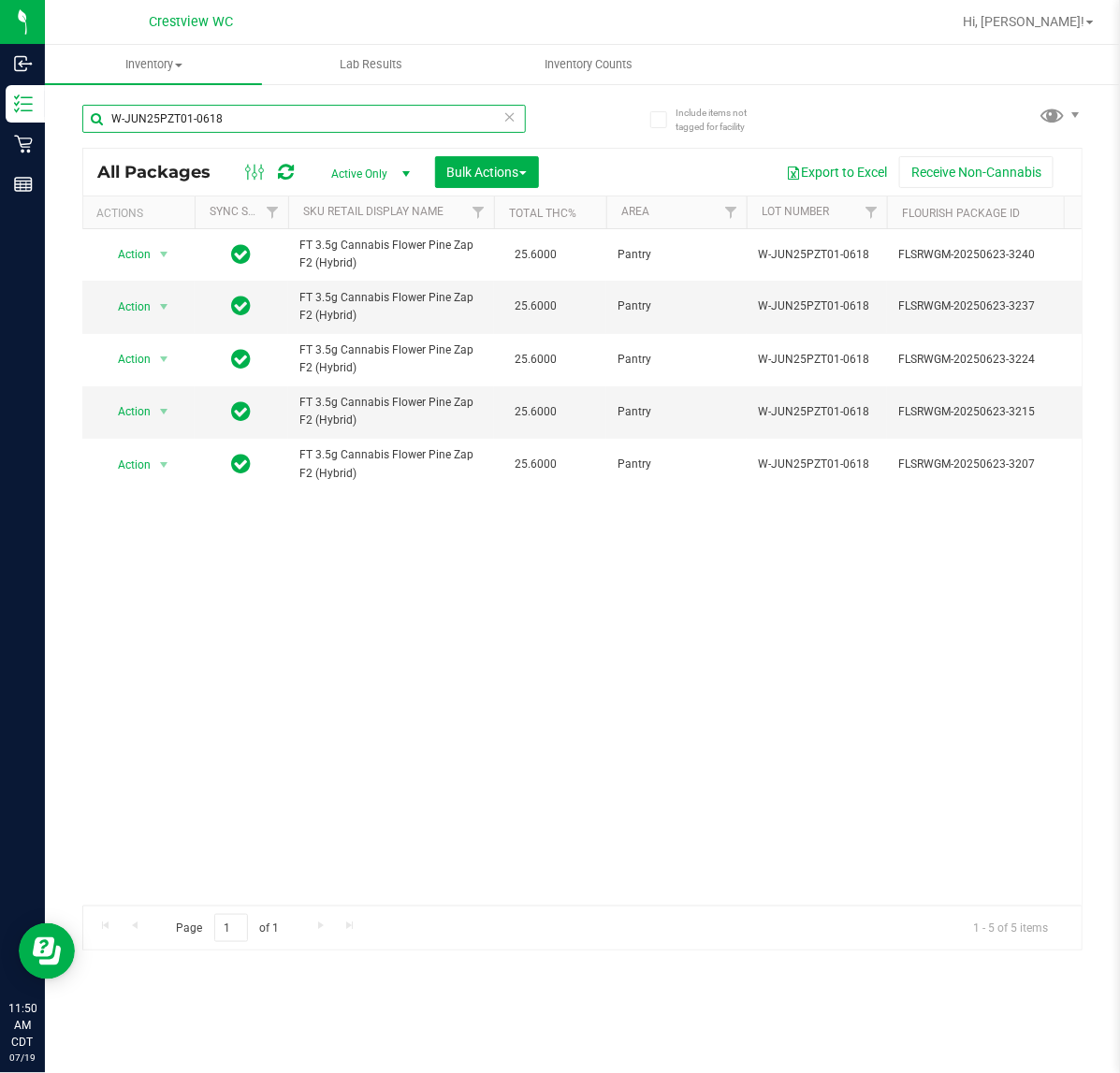 scroll, scrollTop: 0, scrollLeft: 297, axis: horizontal 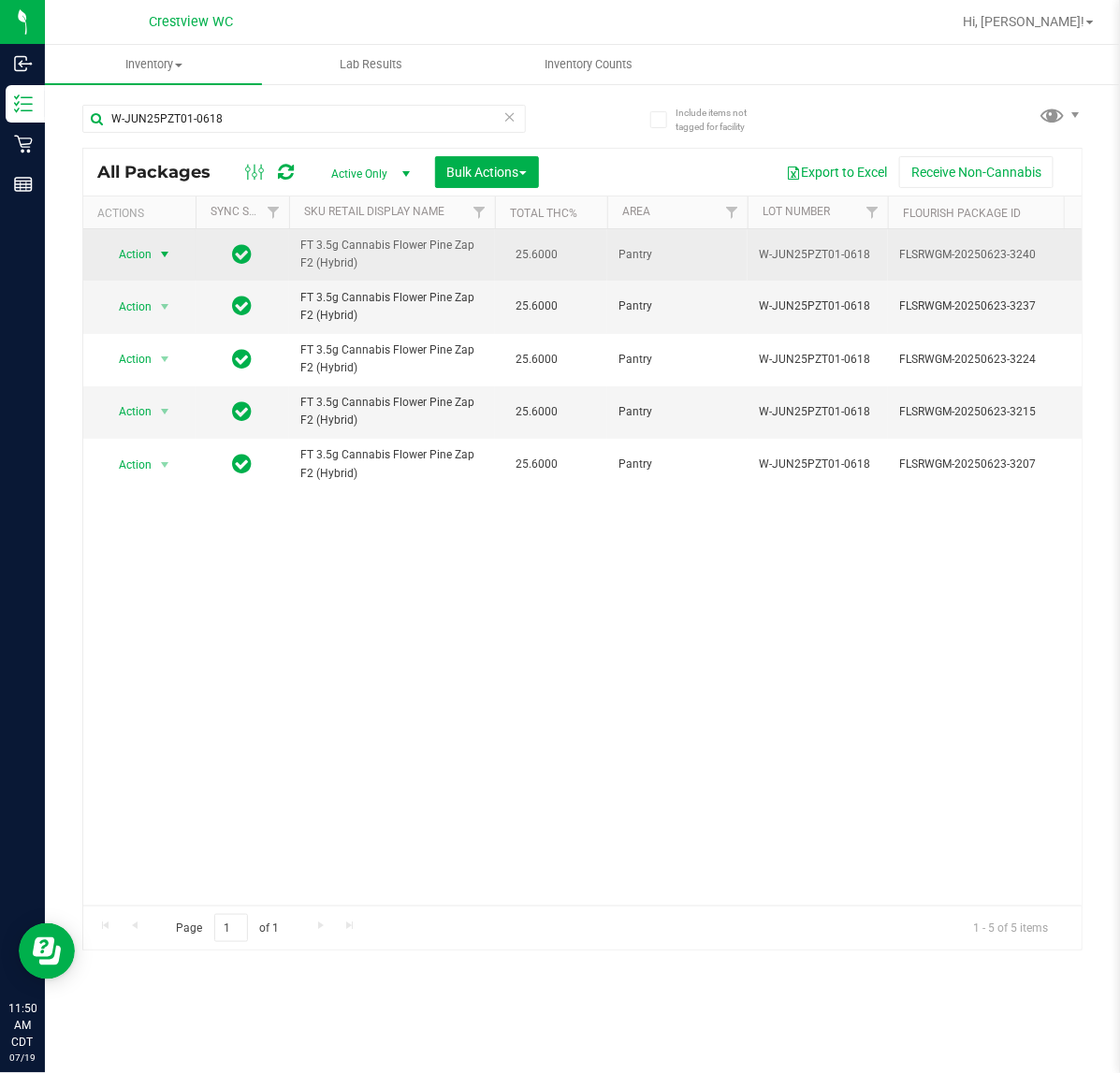 click at bounding box center [165, 254] 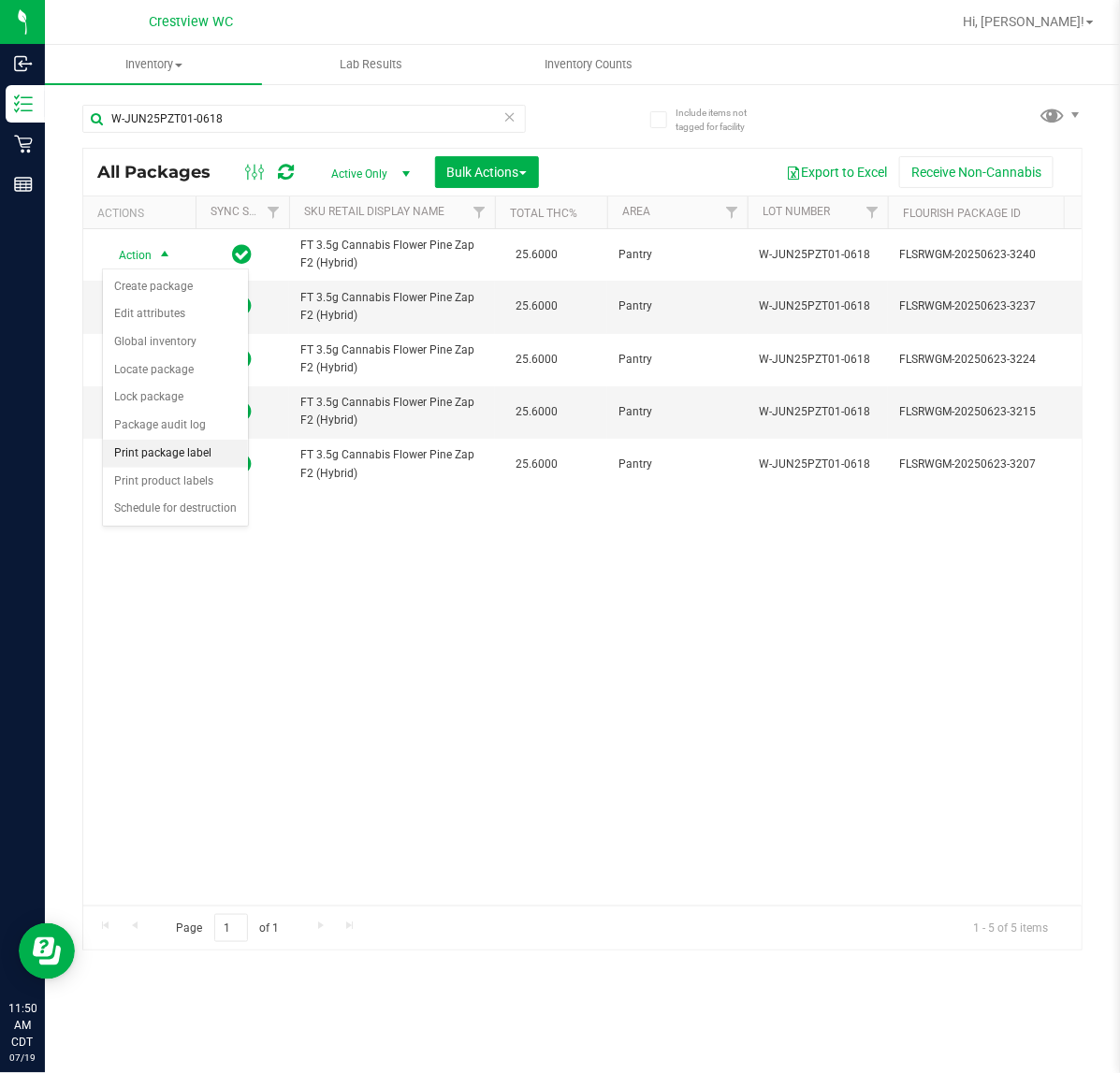 click on "Print package label" at bounding box center [175, 454] 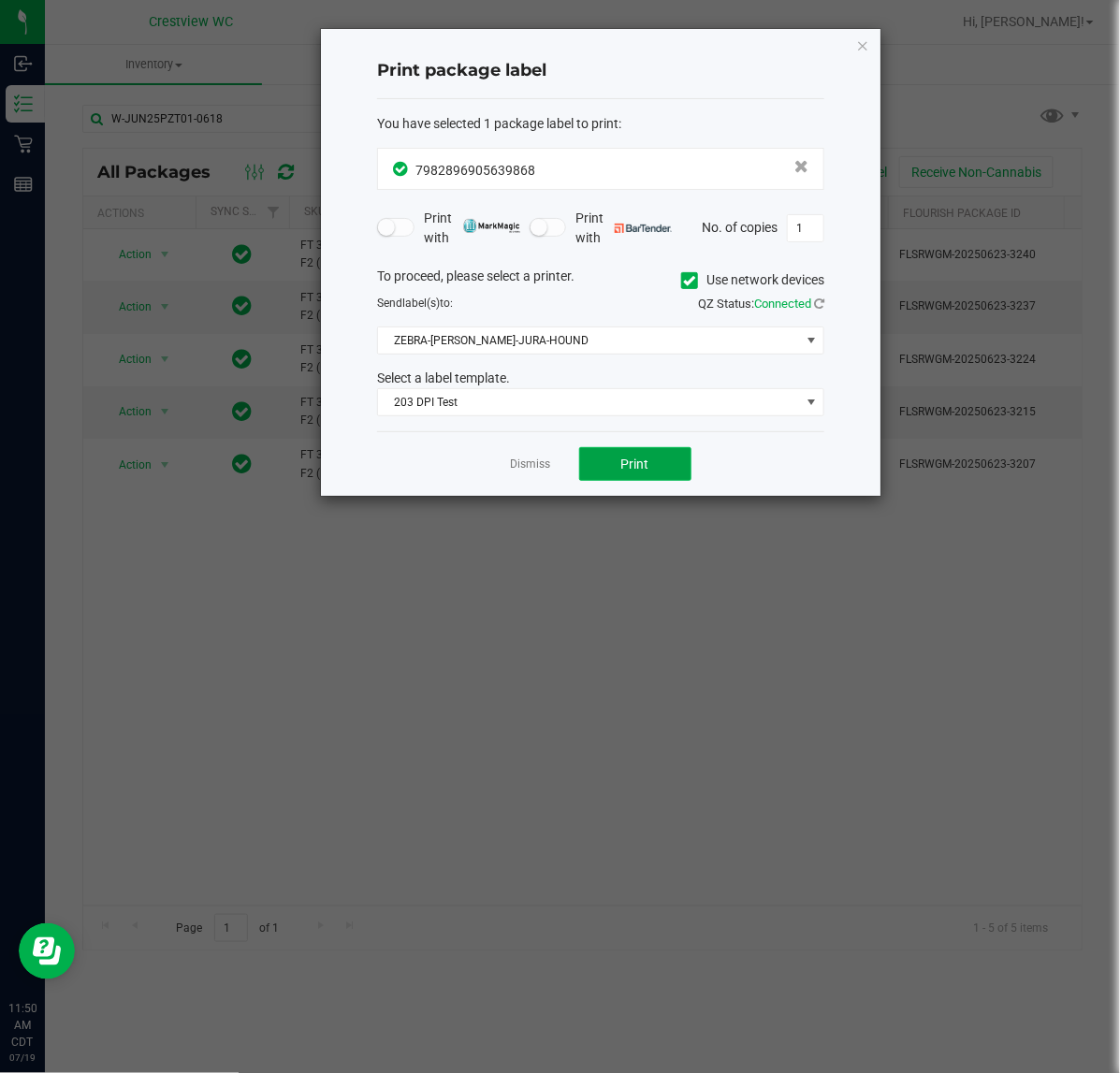 click on "Print" 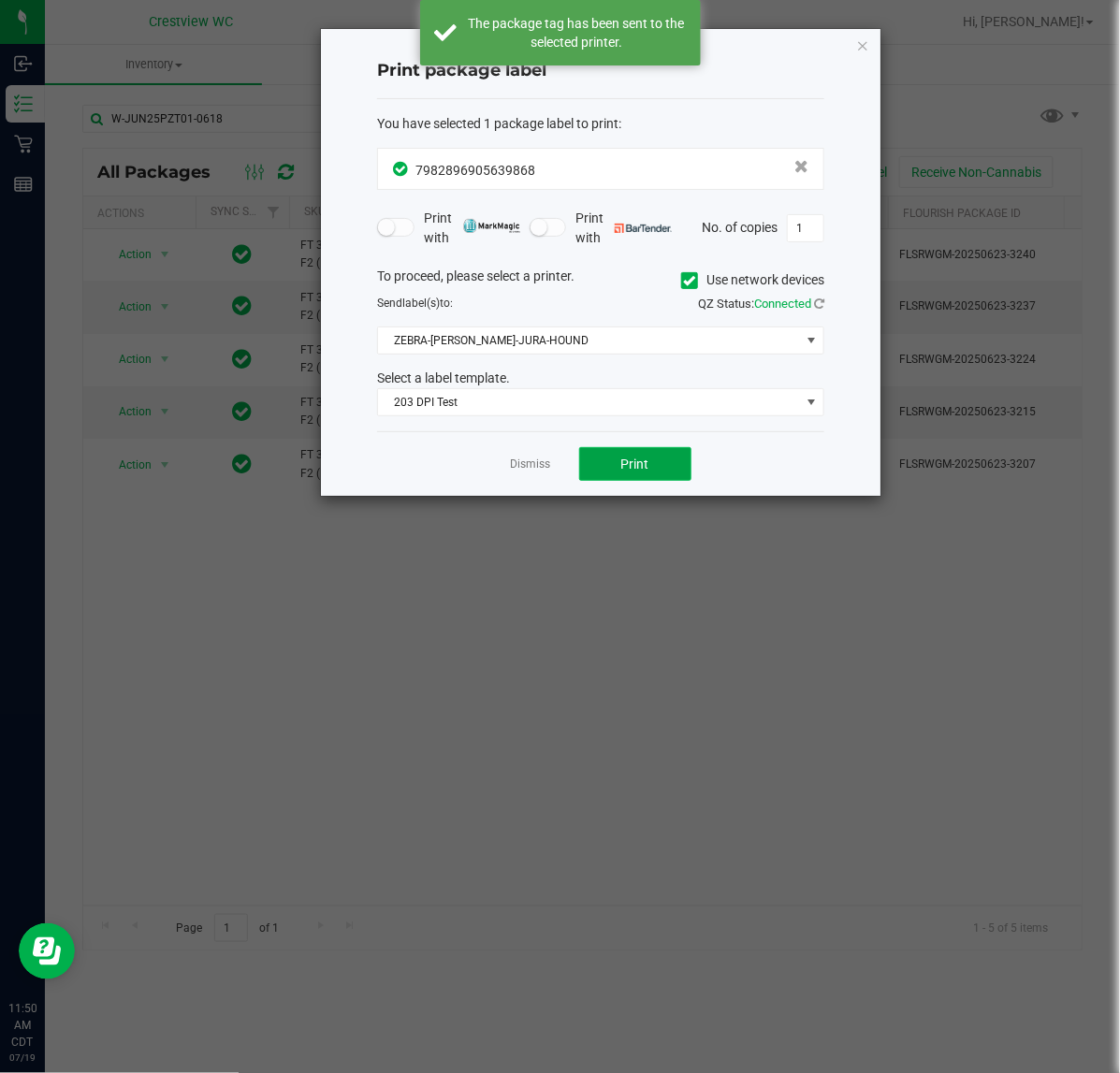 click on "Print" 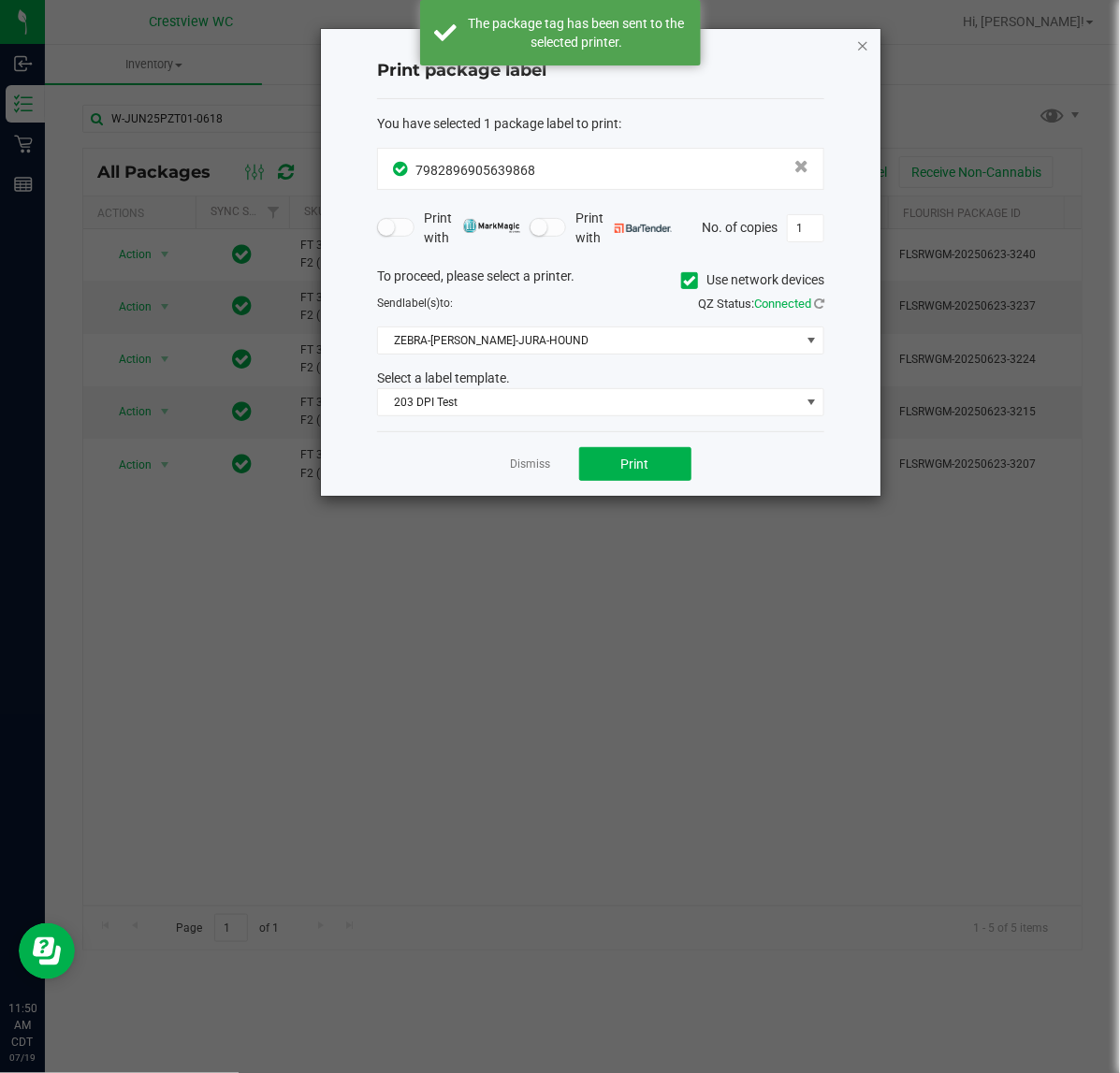 click 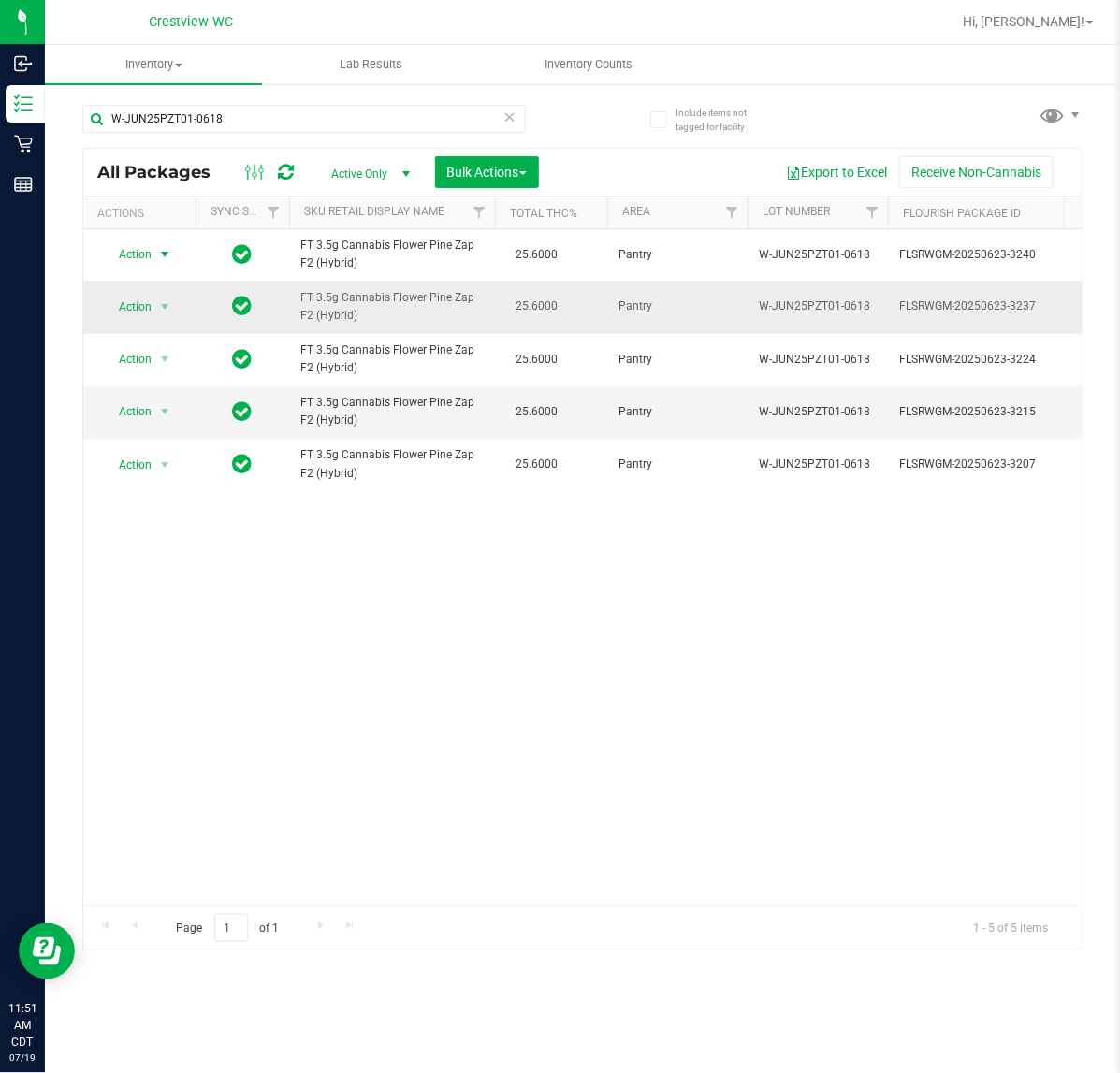 scroll, scrollTop: 0, scrollLeft: 240, axis: horizontal 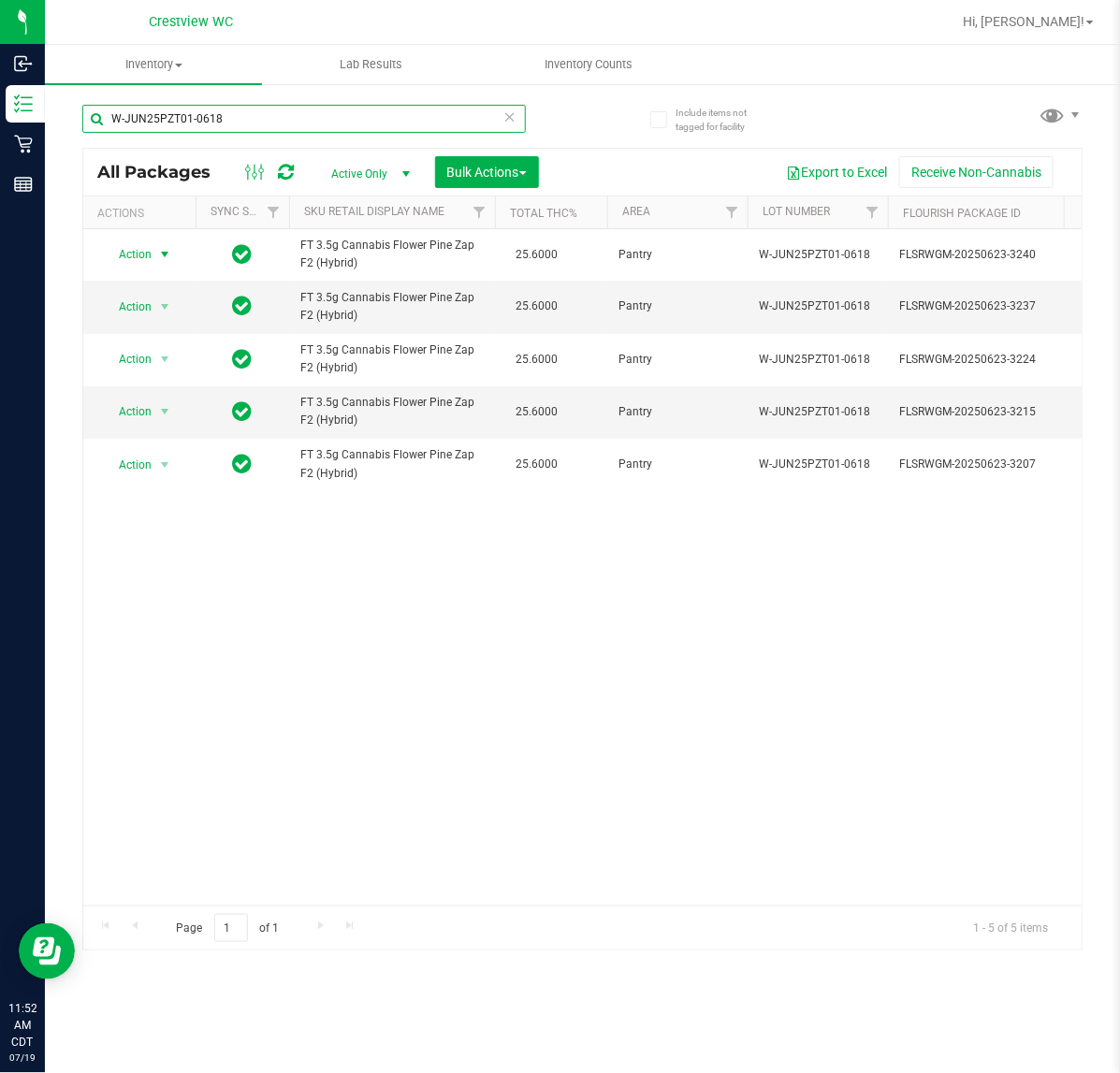 click on "W-JUN25PZT01-0618" at bounding box center (304, 119) 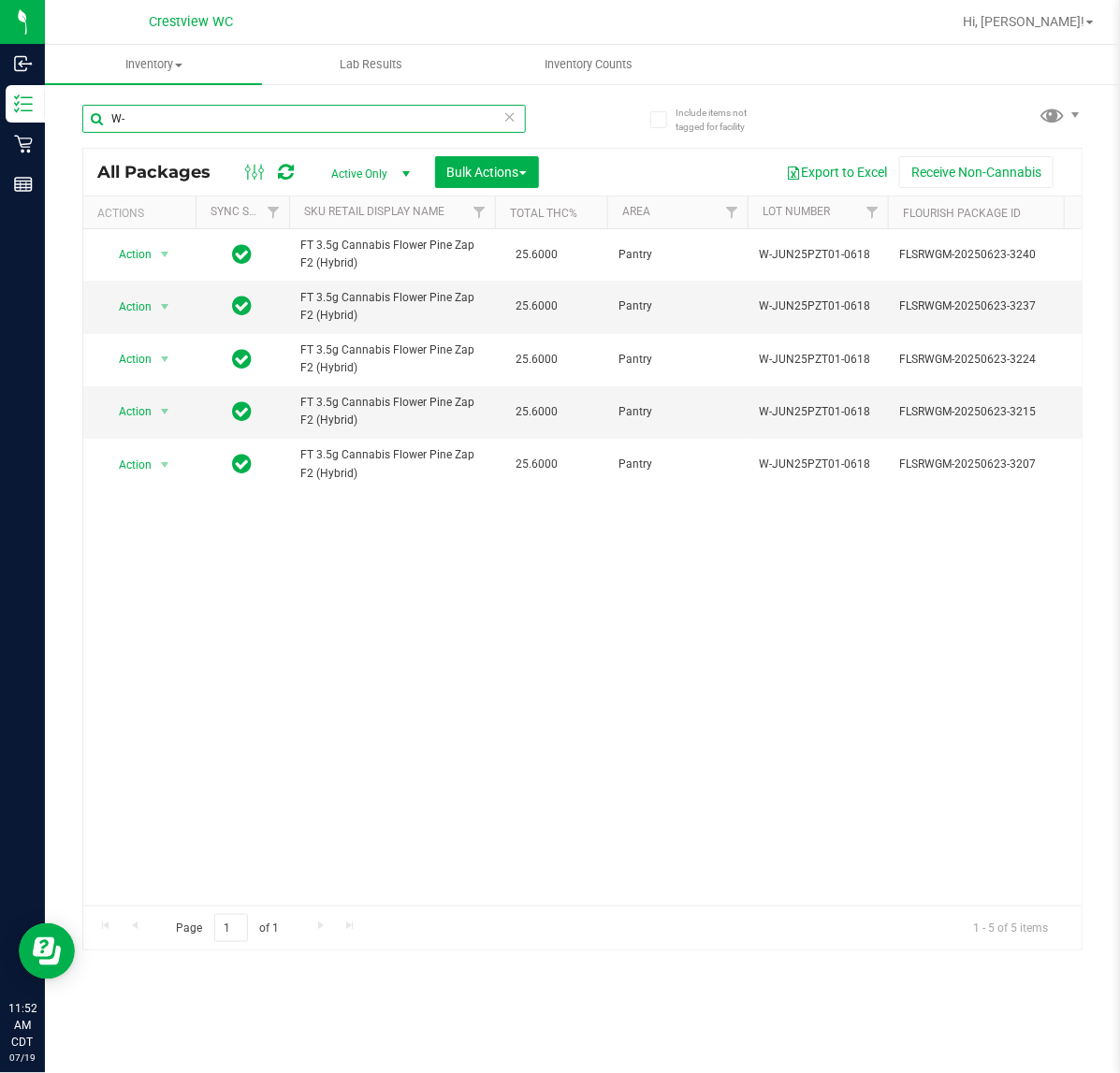 type on "W" 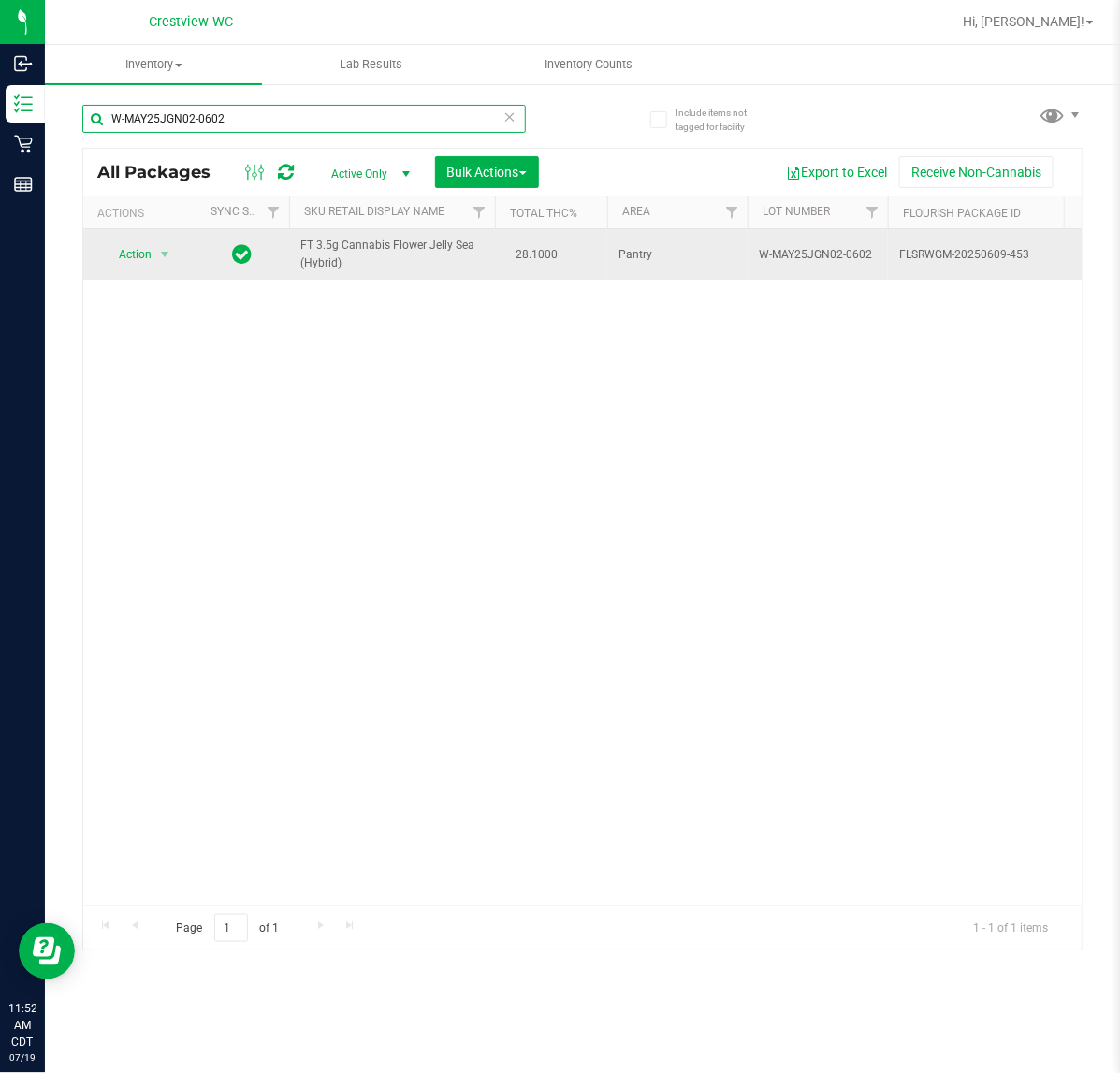 scroll, scrollTop: 0, scrollLeft: 468, axis: horizontal 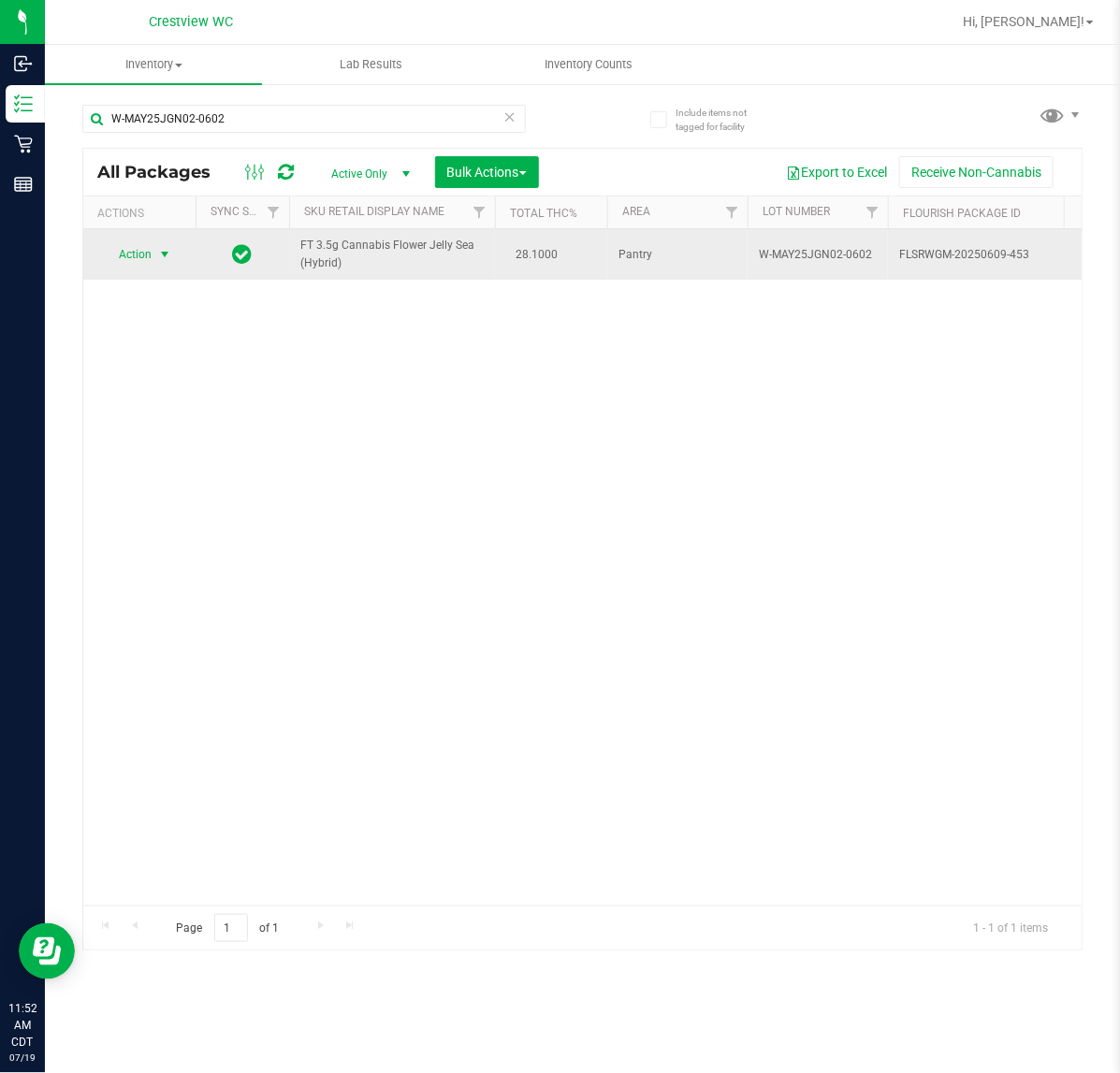 click at bounding box center [165, 254] 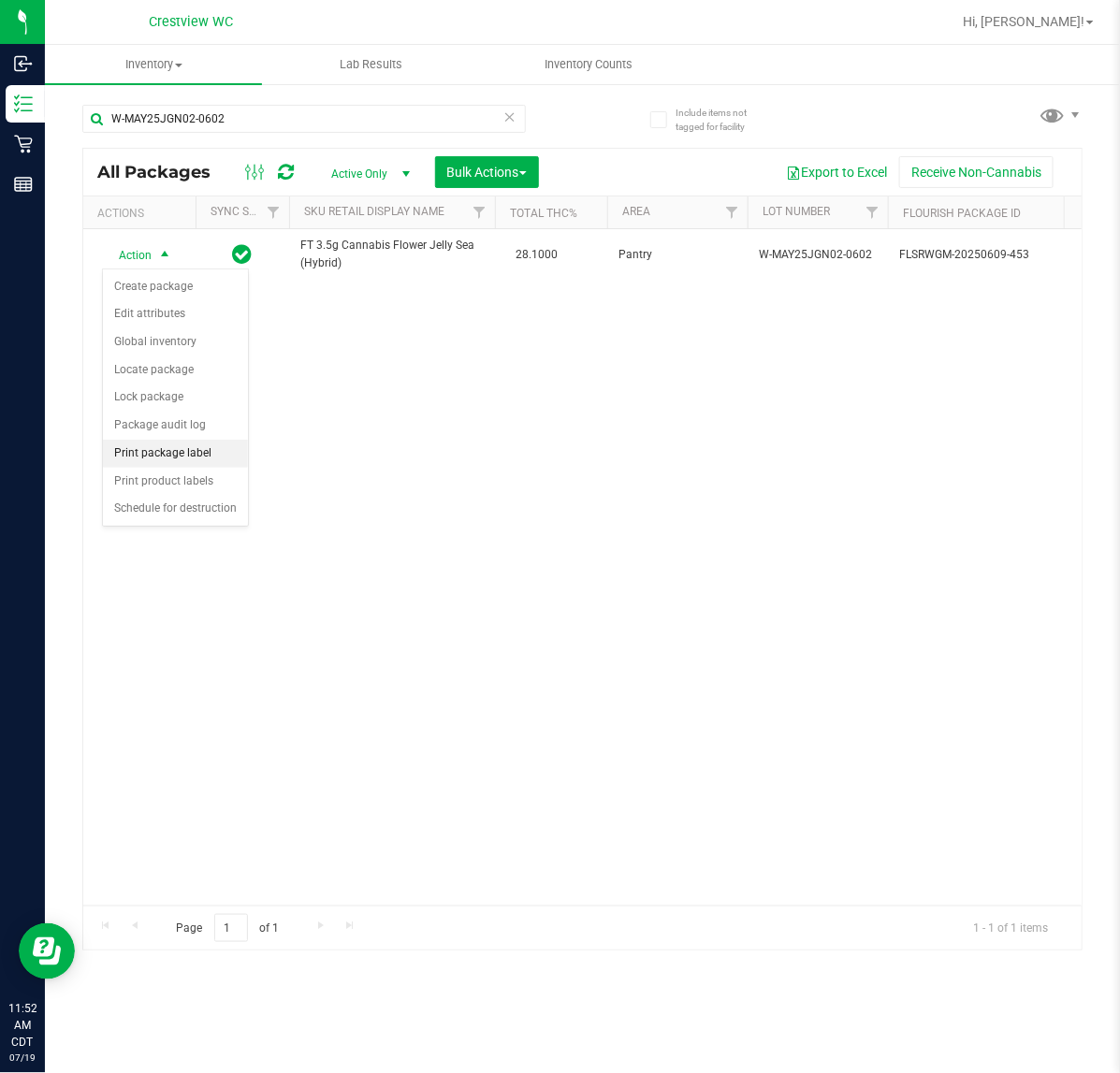 click on "Print package label" at bounding box center (175, 454) 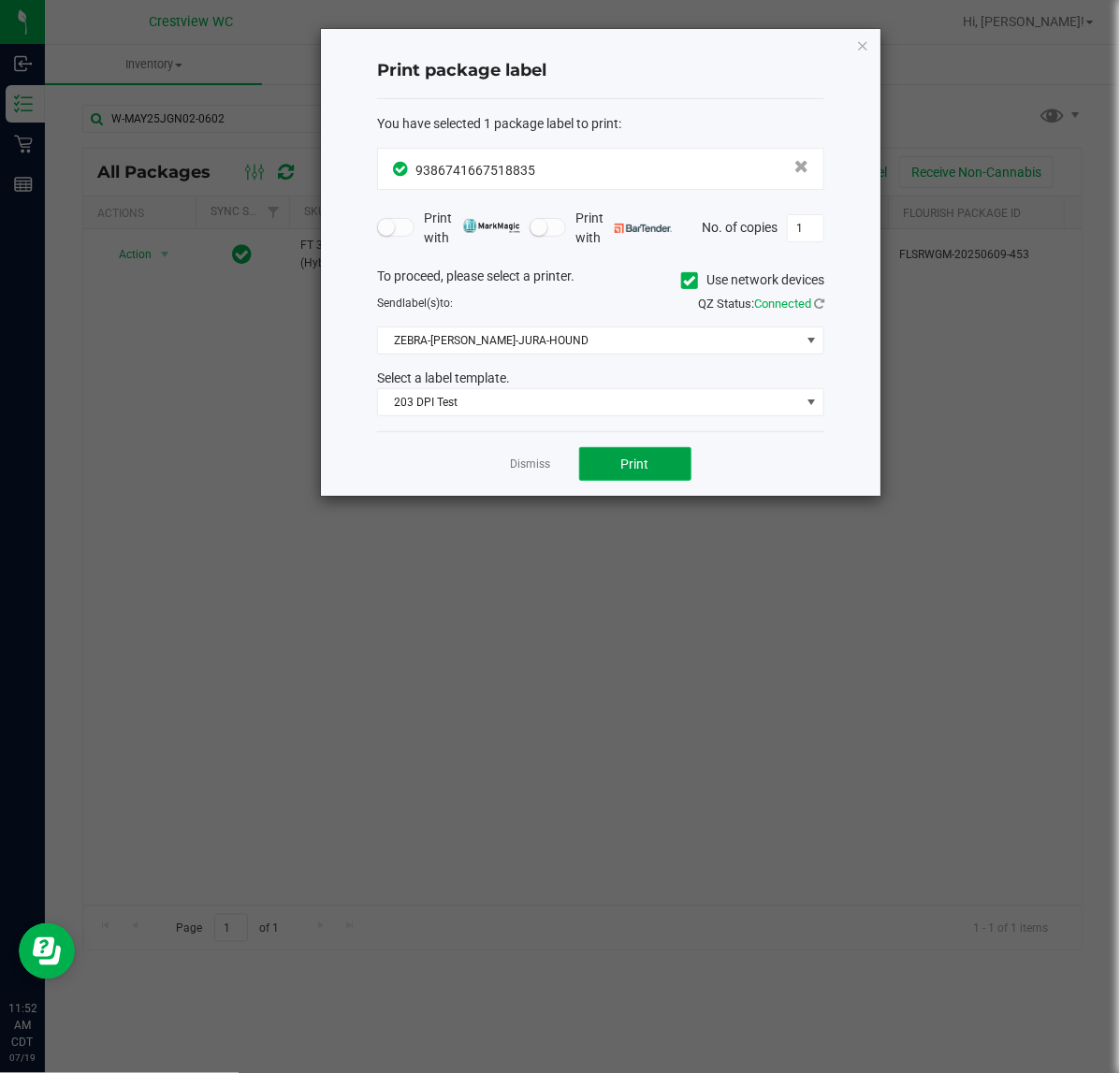 click on "Print" 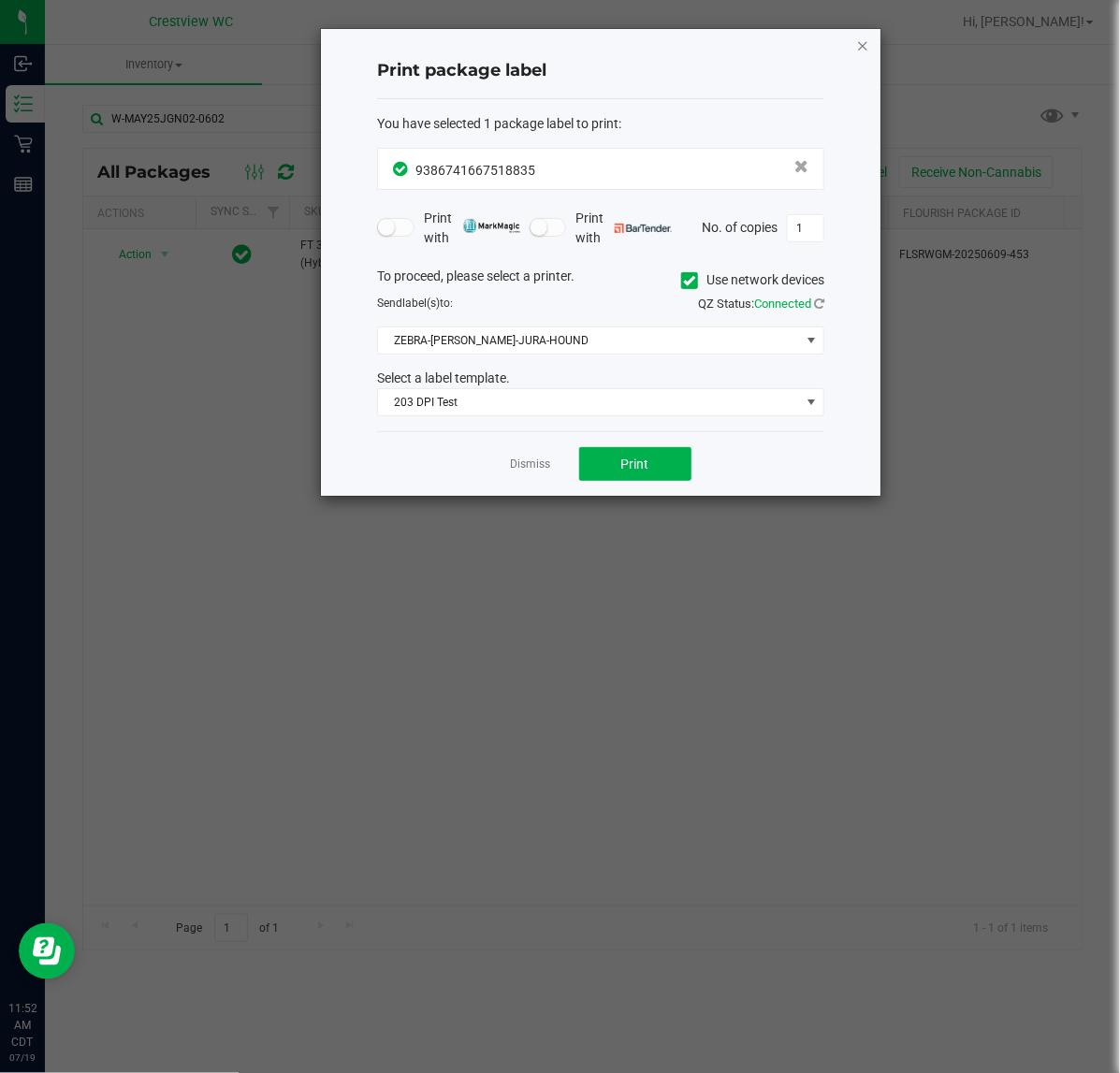 click 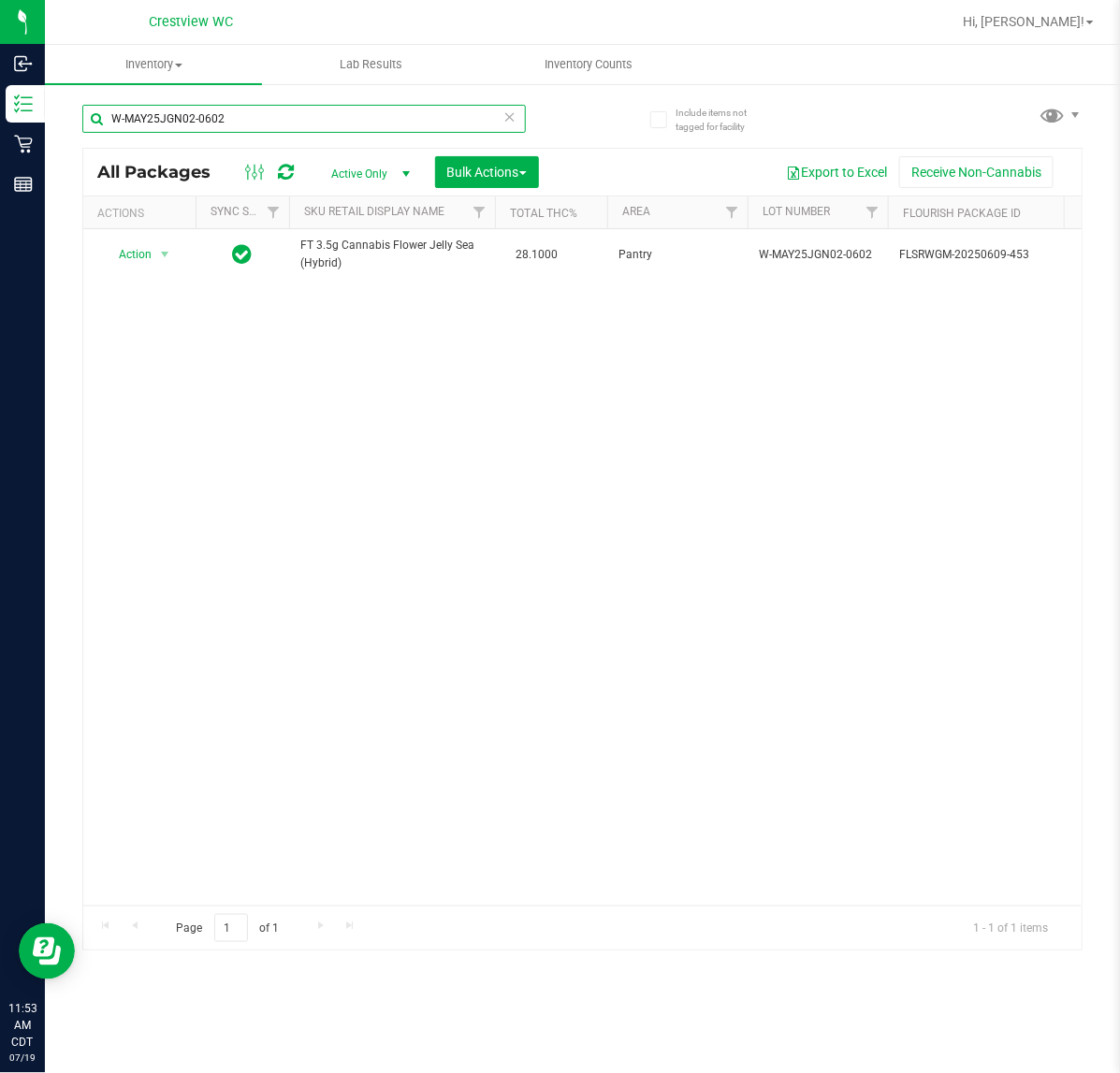 click on "W-MAY25JGN02-0602" at bounding box center (304, 119) 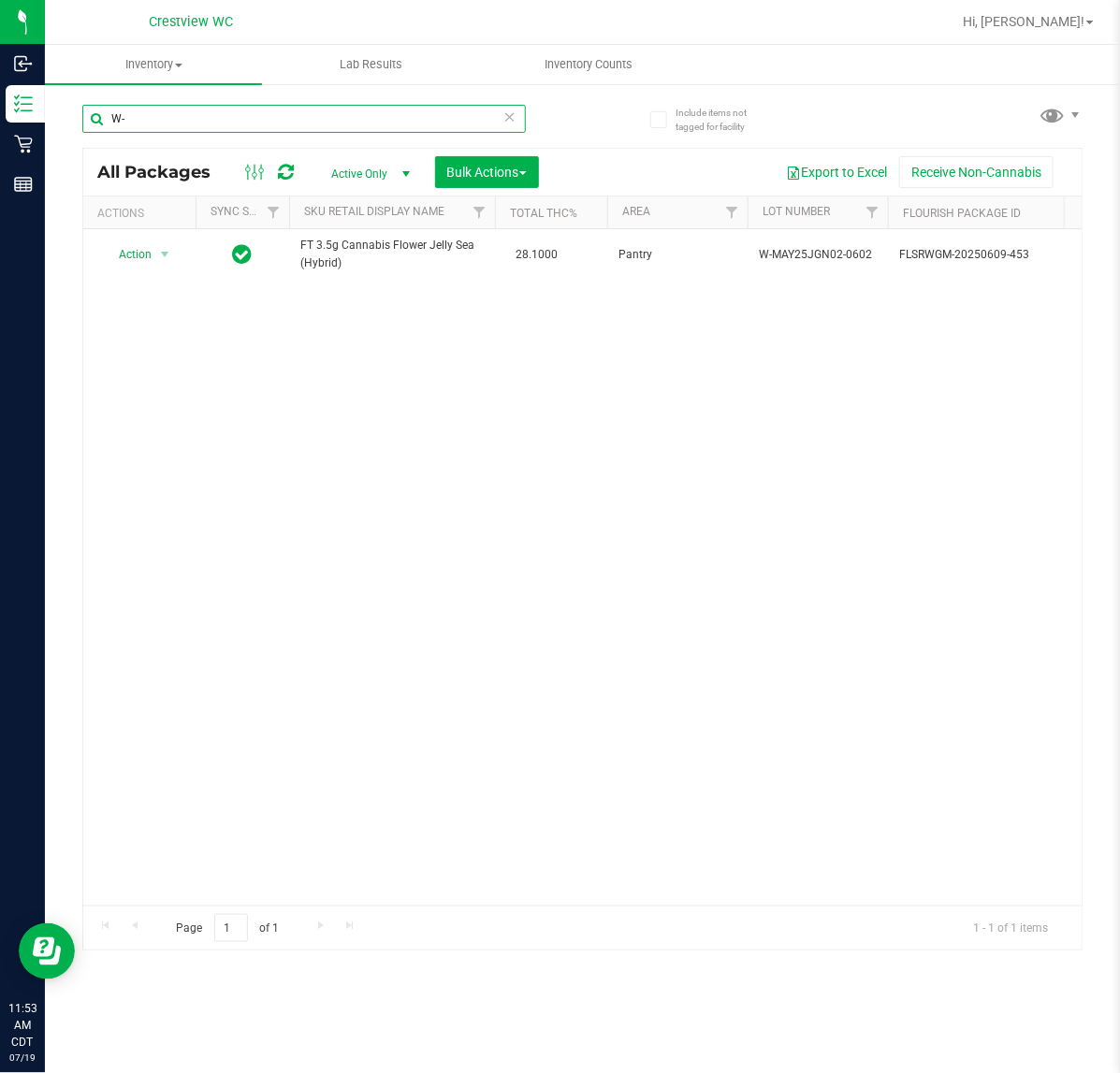 type on "W" 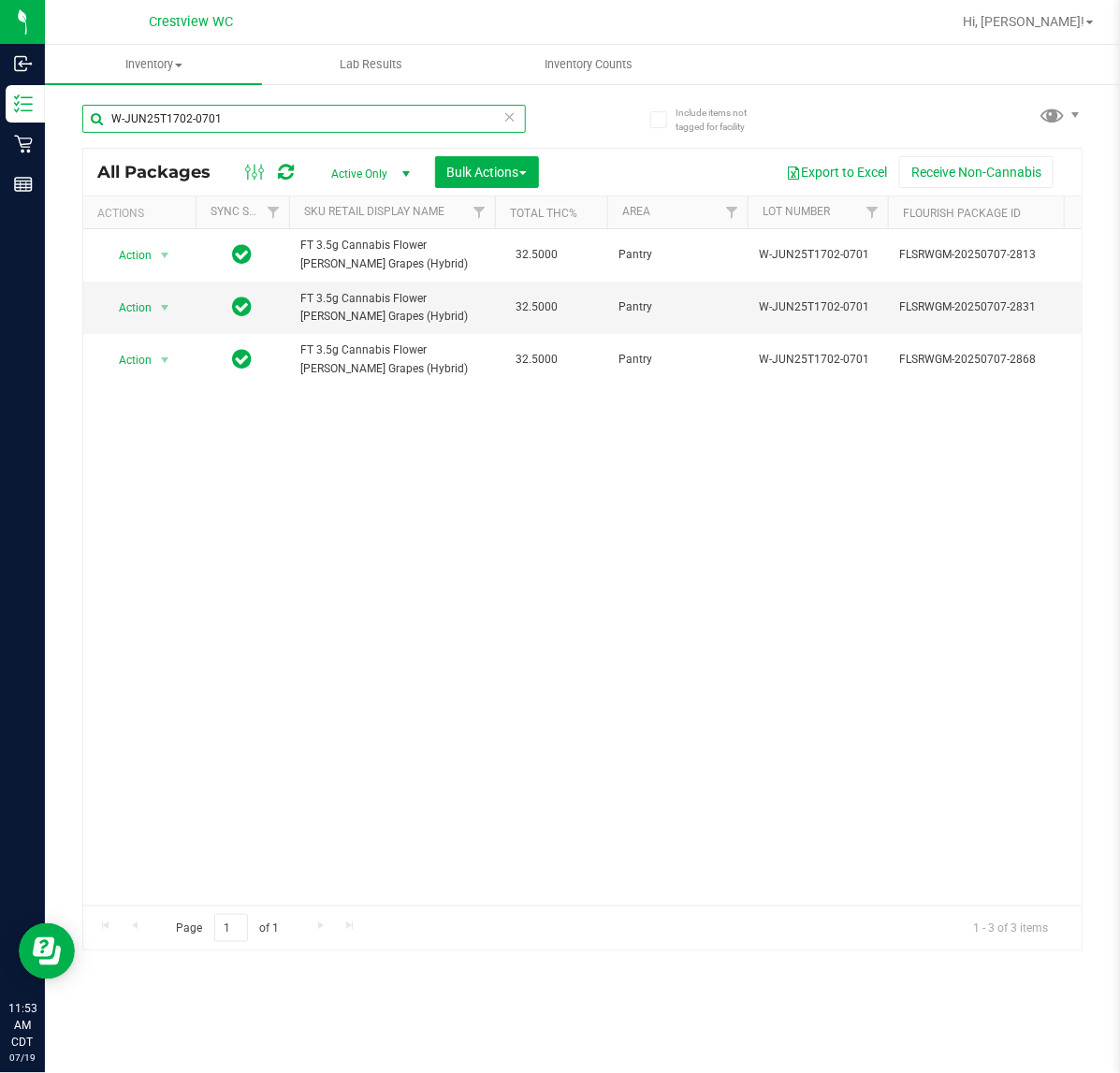 scroll, scrollTop: 0, scrollLeft: 335, axis: horizontal 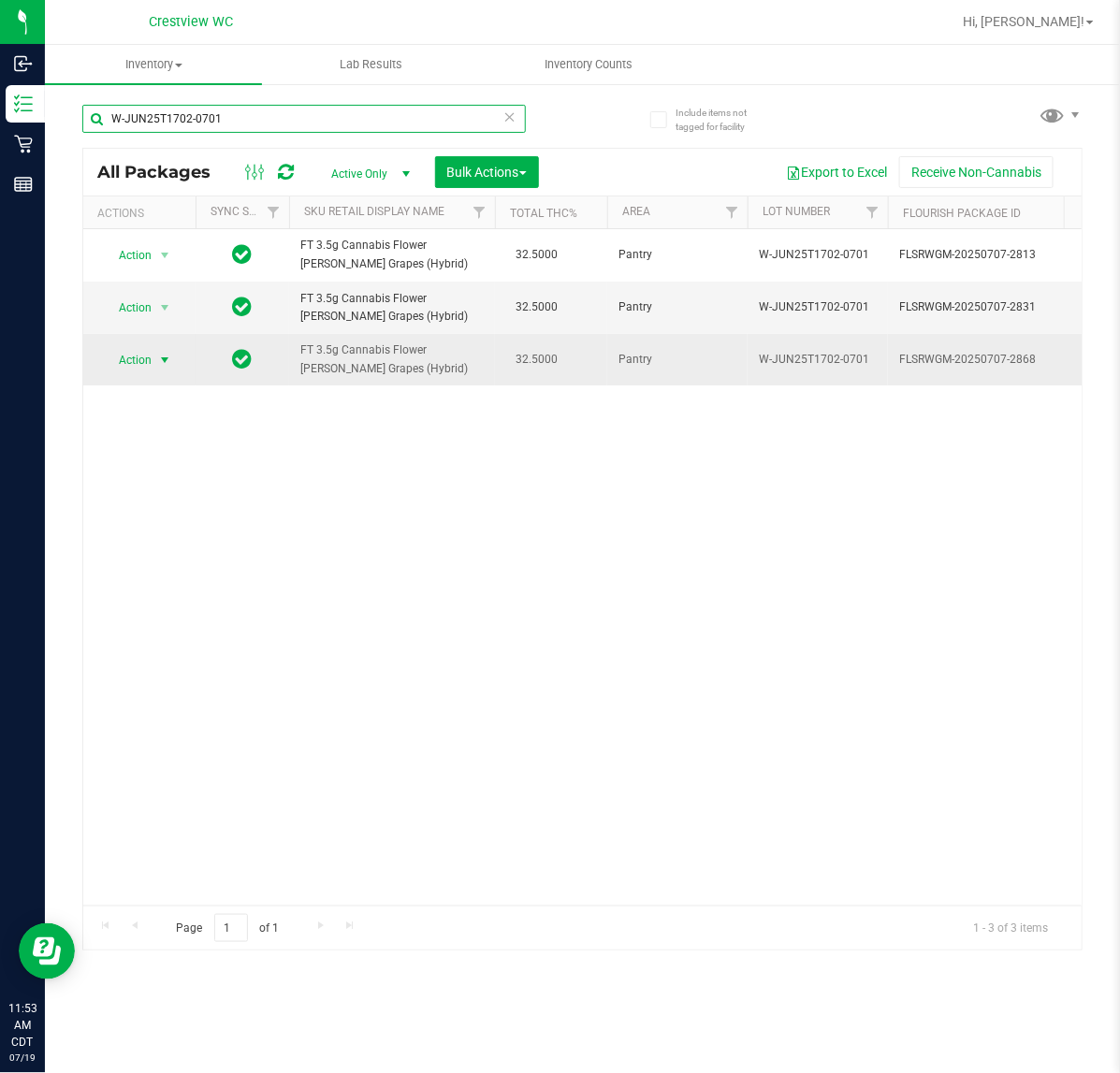 type on "W-JUN25T1702-0701" 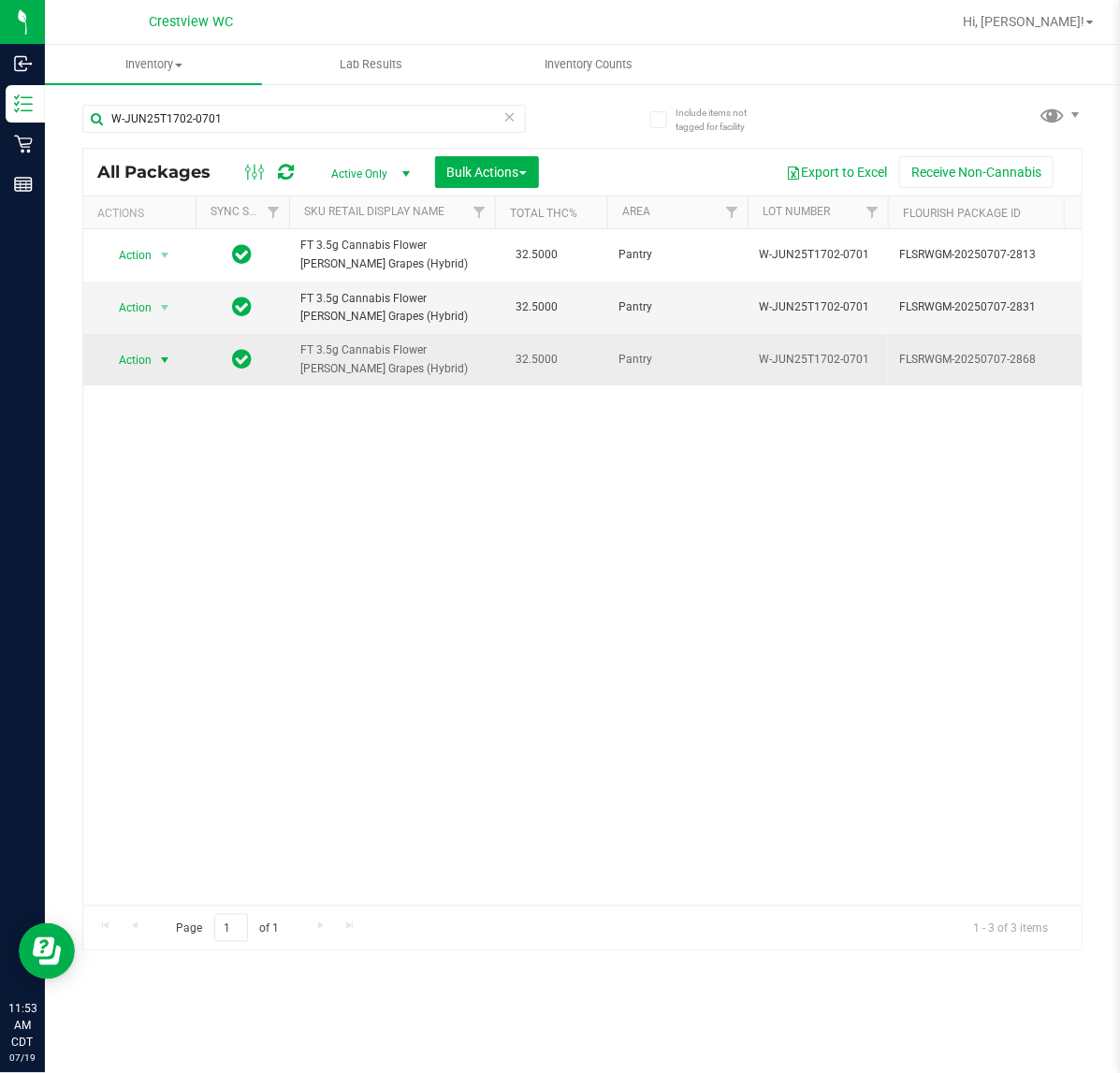 click on "Action" at bounding box center (127, 360) 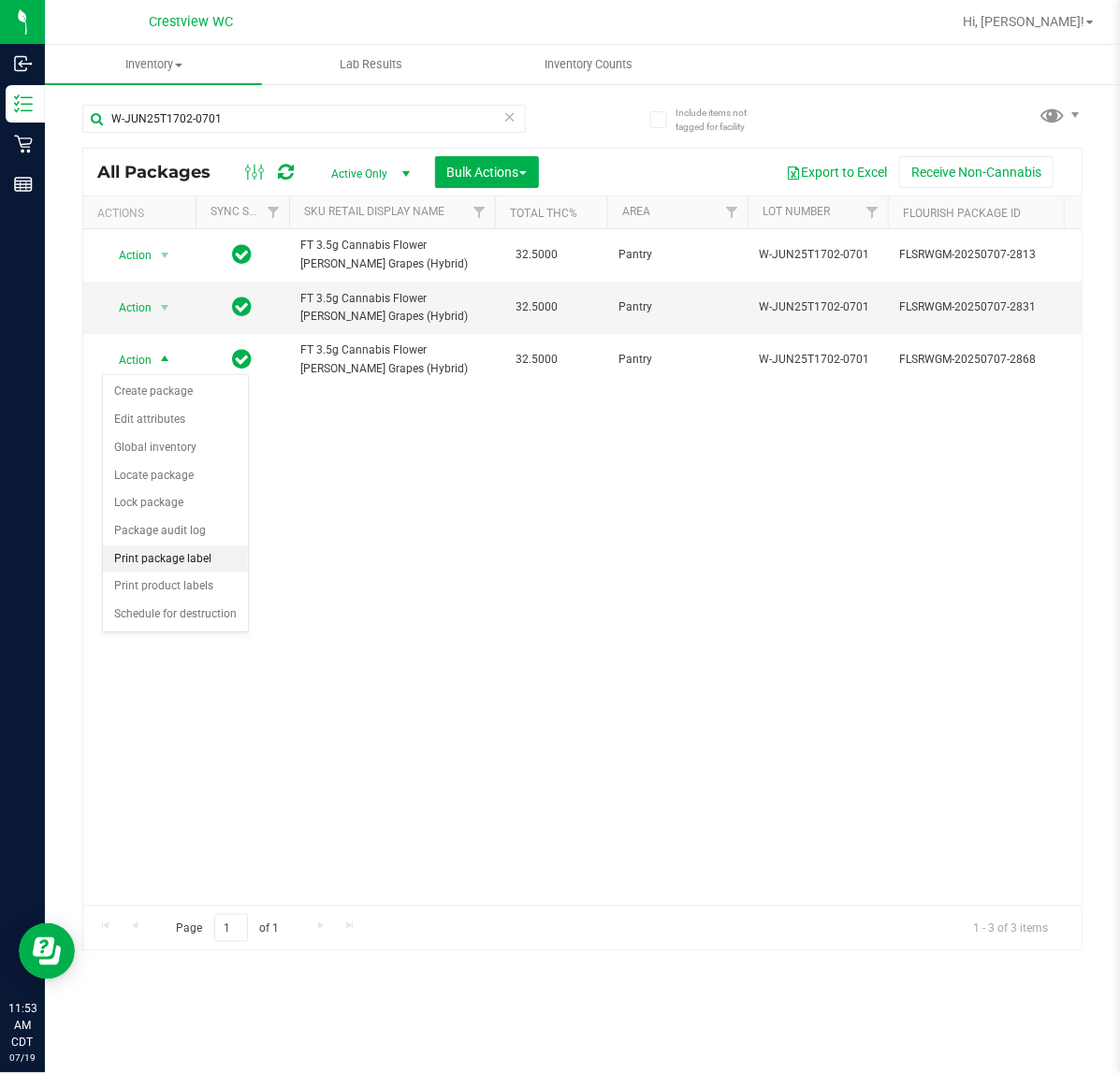 click on "Print package label" at bounding box center [175, 559] 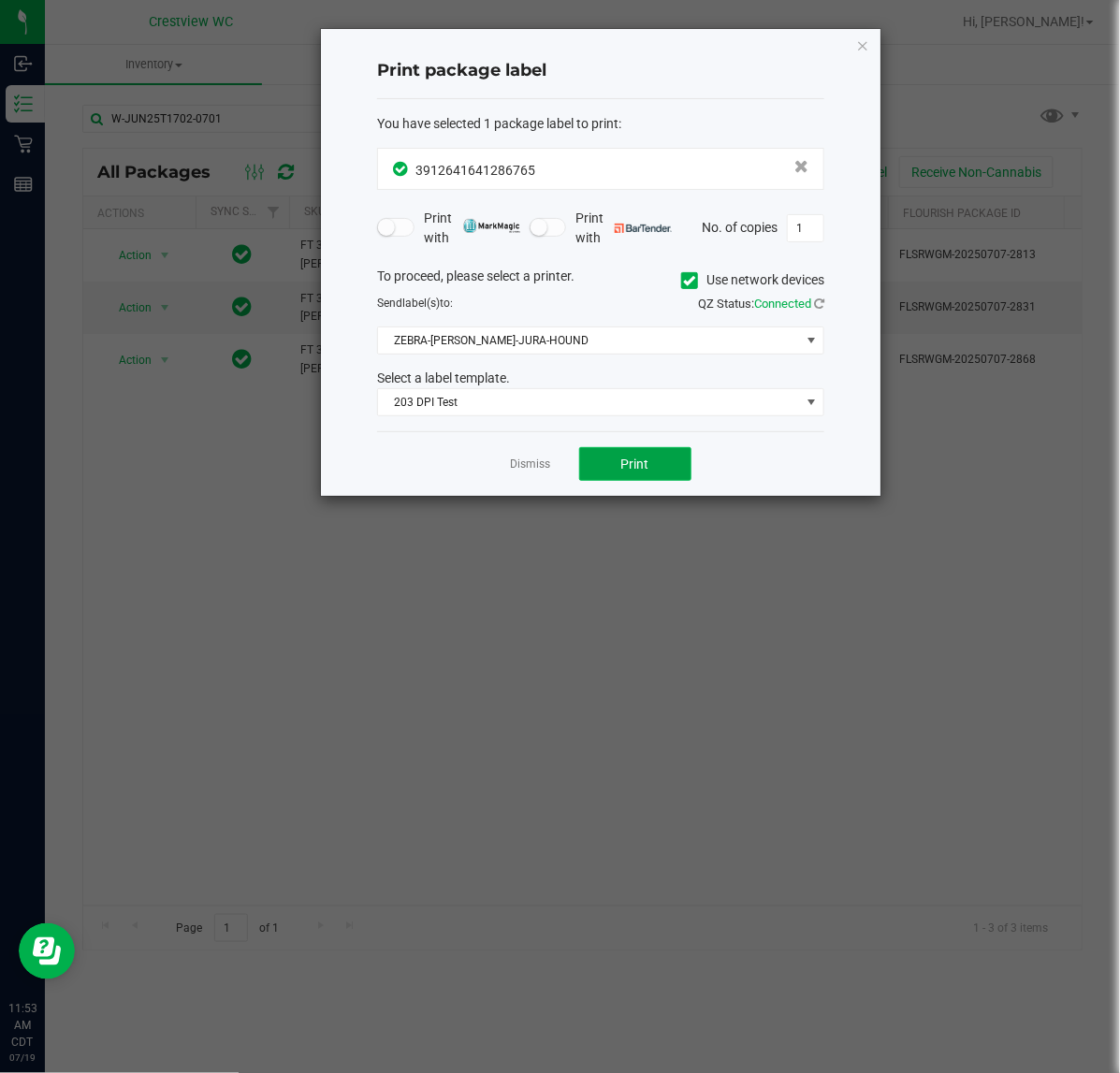 click on "Print" 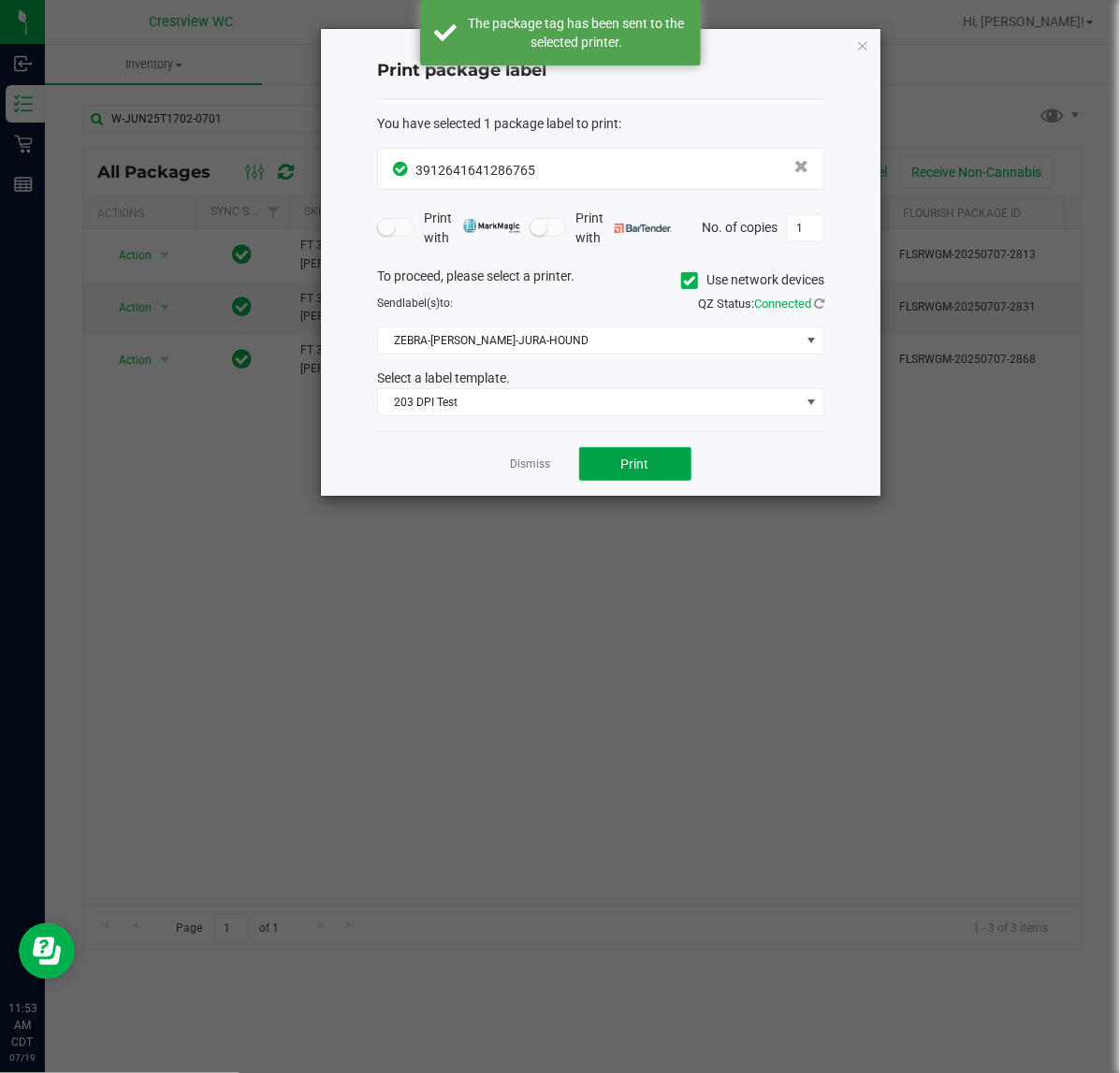 click on "Print" 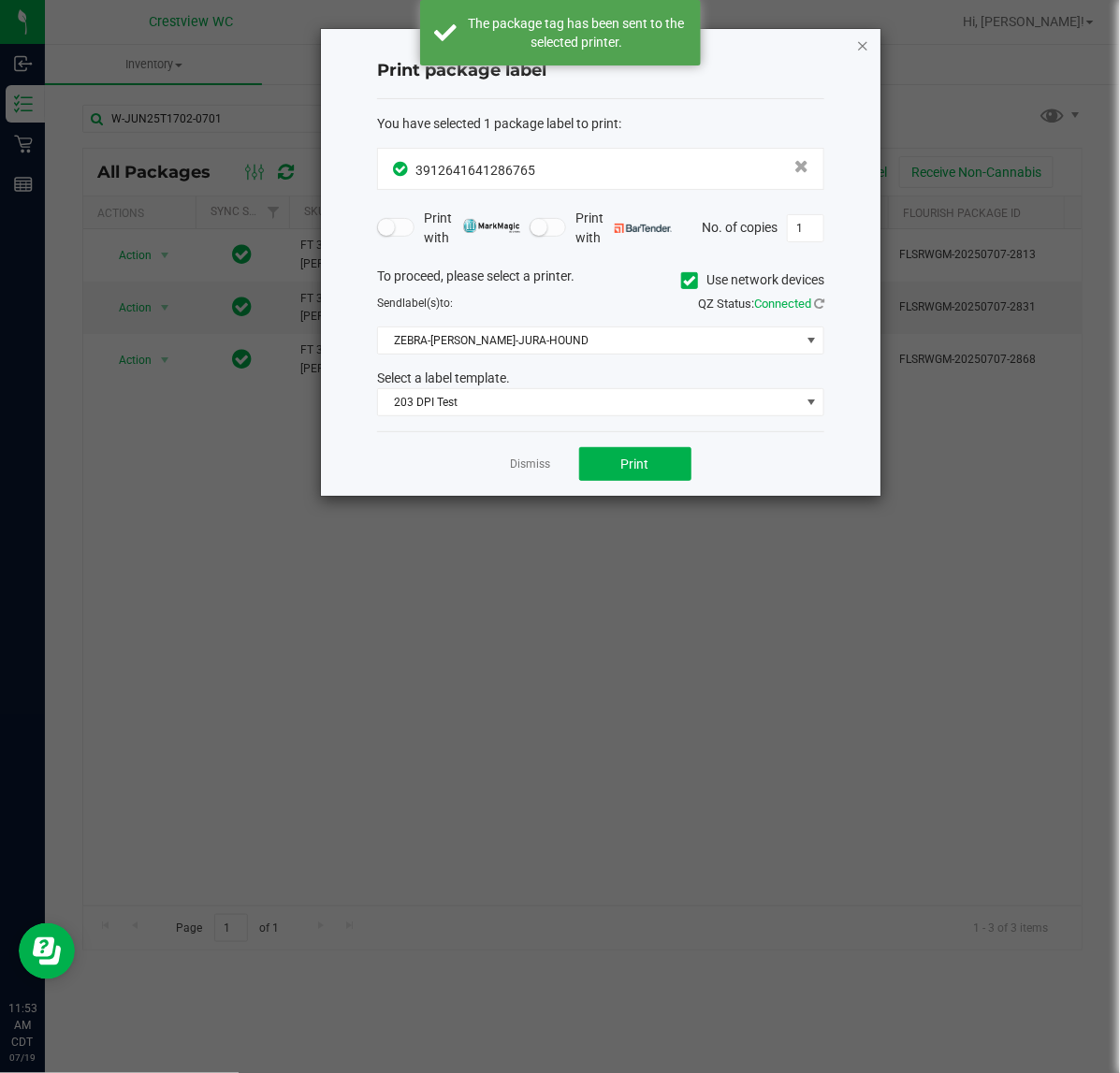 click 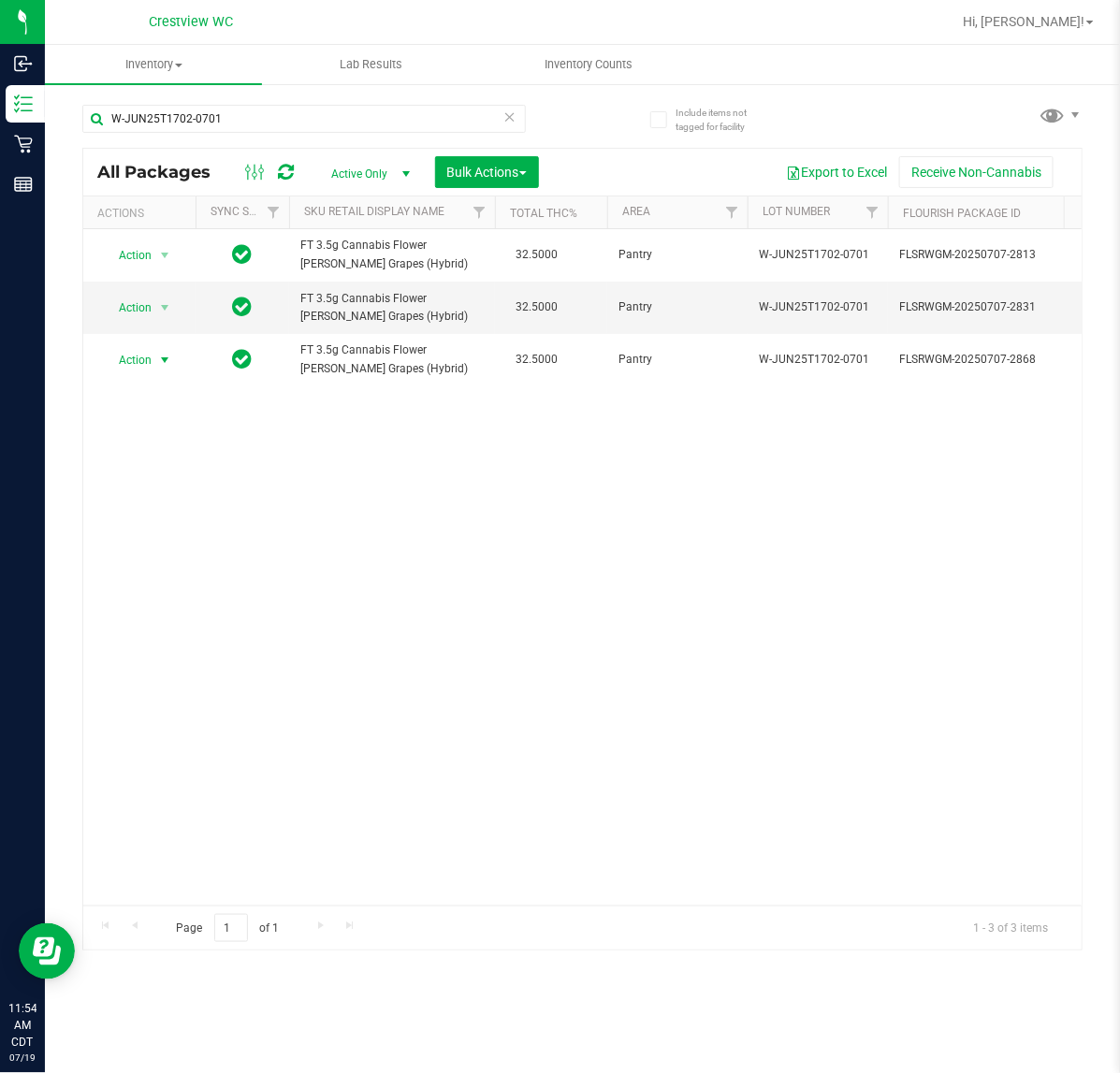 click on "Action Action Edit attributes Global inventory Locate package Package audit log Print package label Print product labels Unlock package
FT 3.5g Cannabis Flower Gaspar's Grapes (Hybrid)
32.5000
Pantry
W-JUN25T1702-0701
FLSRWGM-20250707-2813
0342954550147337
20
0
20
00000590
Created
FLO-BUD-FT-CAN-T17
FT - CANNABIS FLOWER - 3.5G - T17 - HYB" at bounding box center [582, 567] 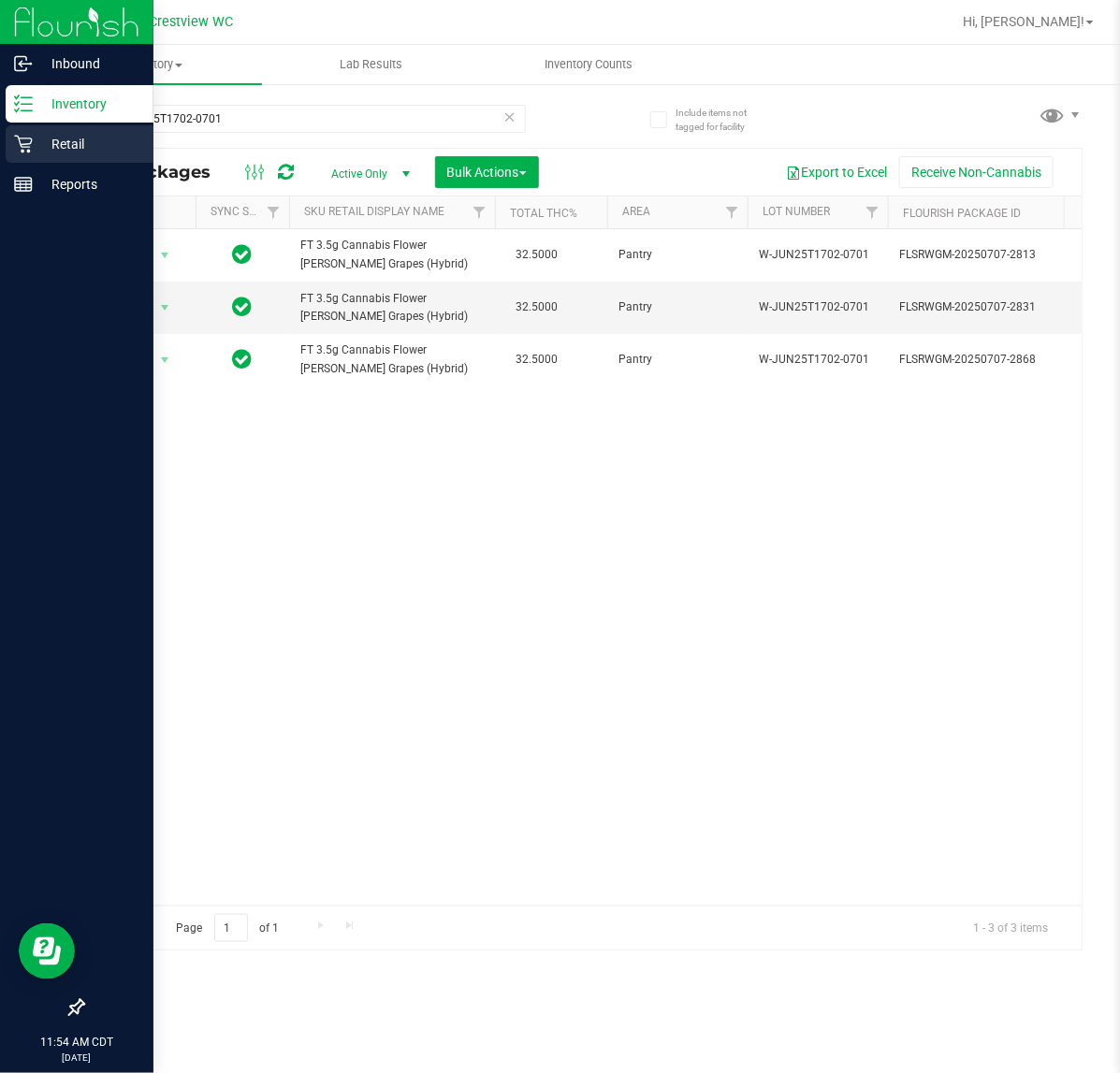 click 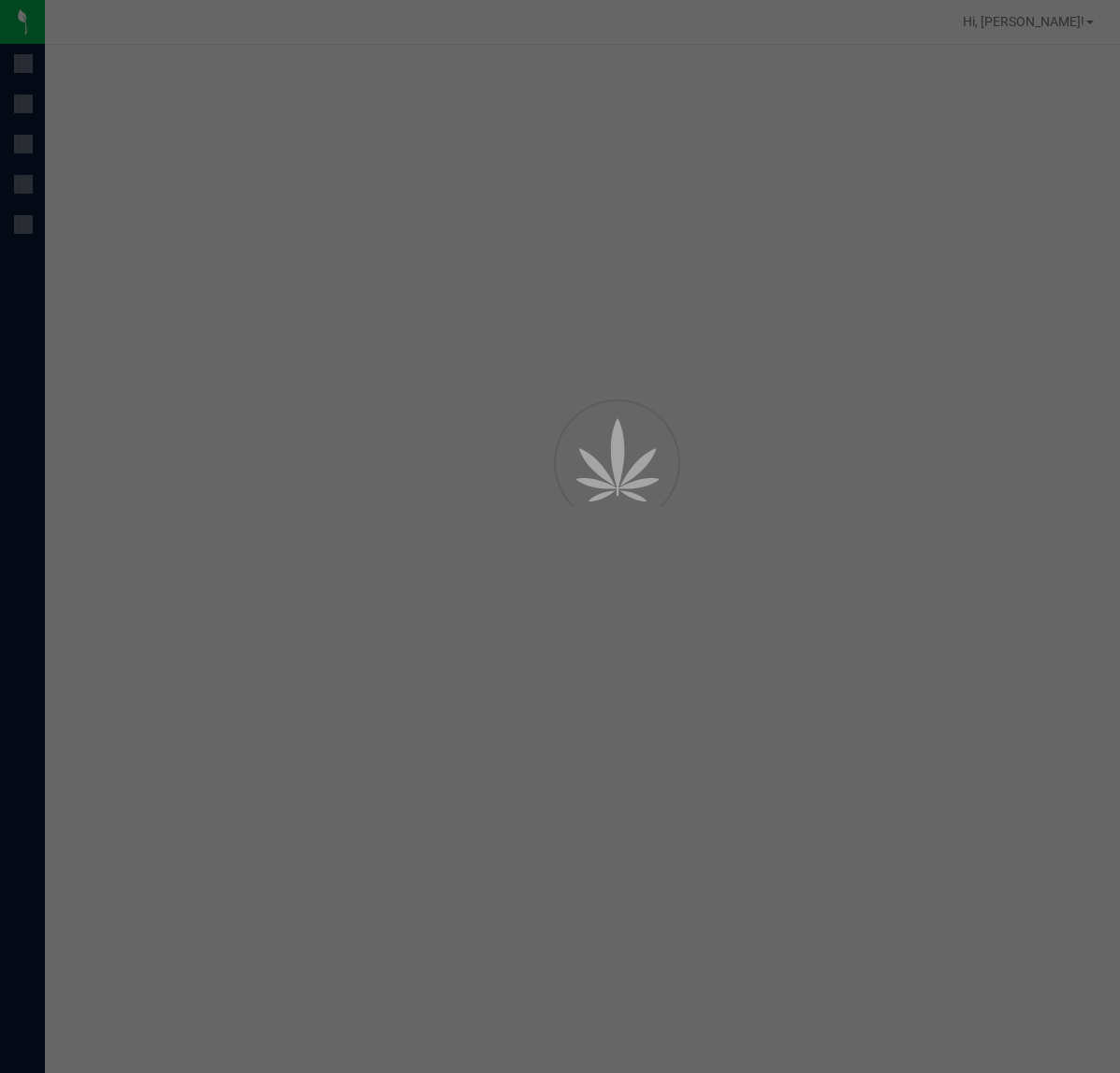 scroll, scrollTop: 0, scrollLeft: 0, axis: both 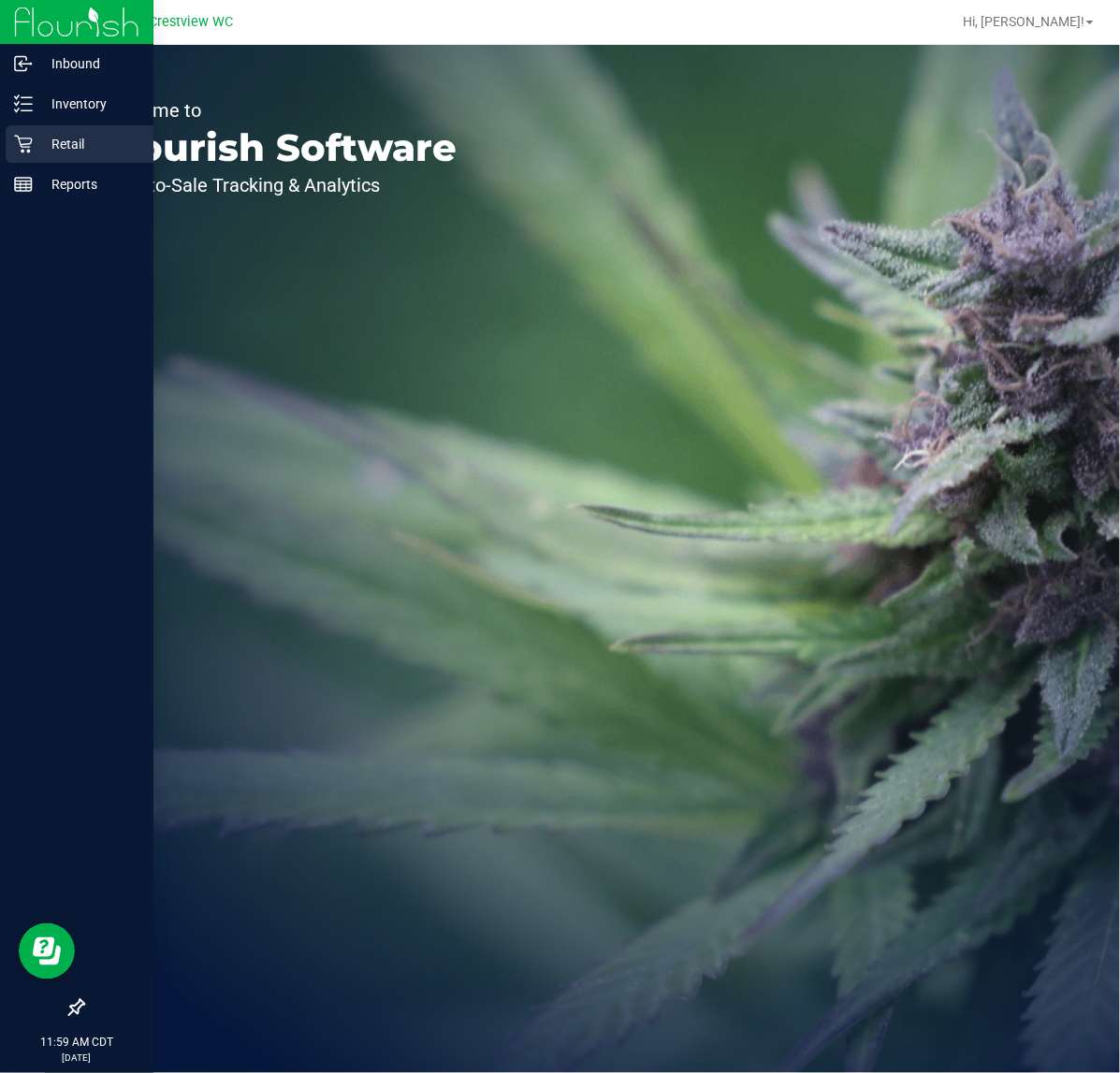 click on "Retail" at bounding box center (89, 144) 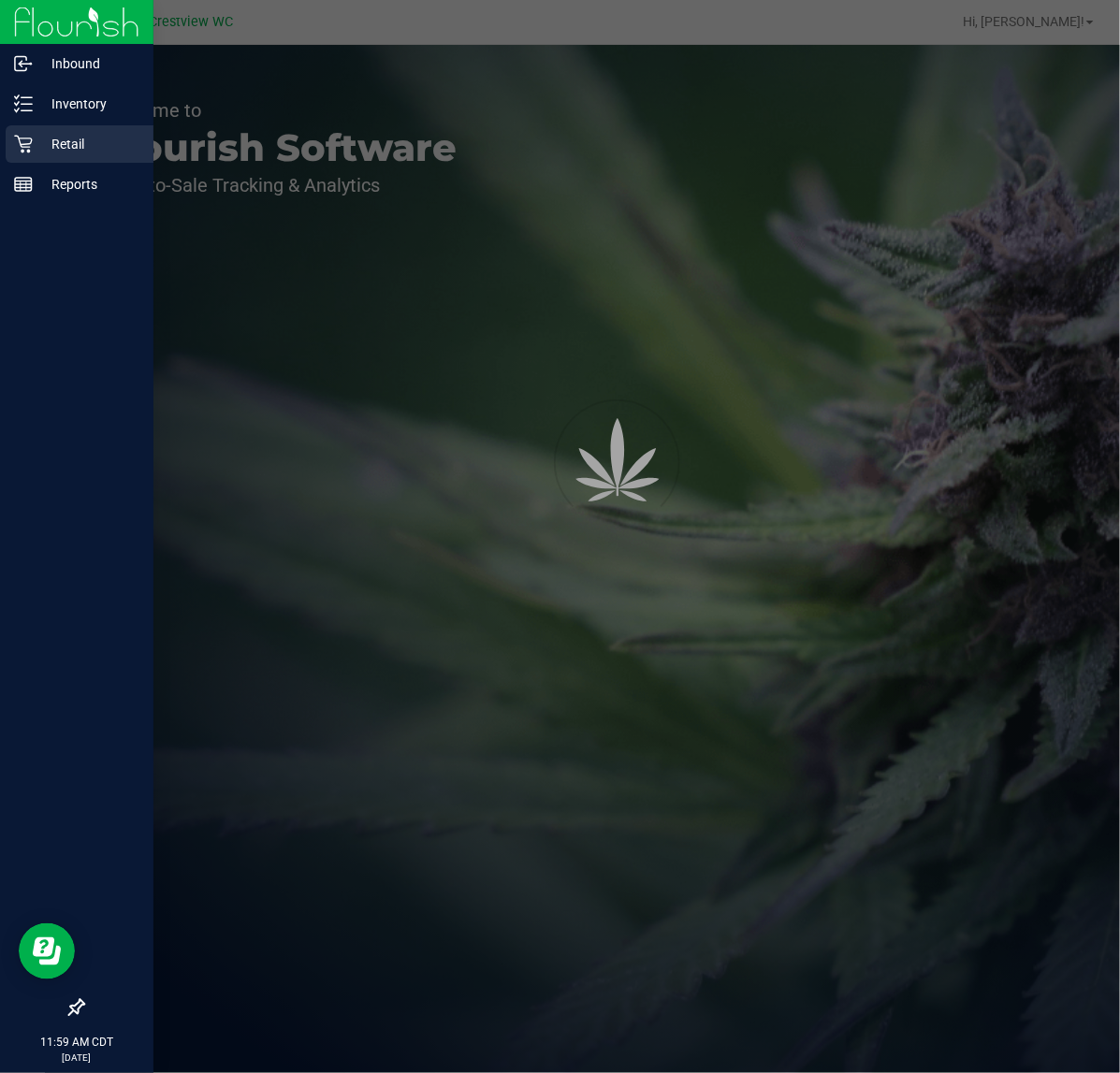click on "Retail" at bounding box center [89, 144] 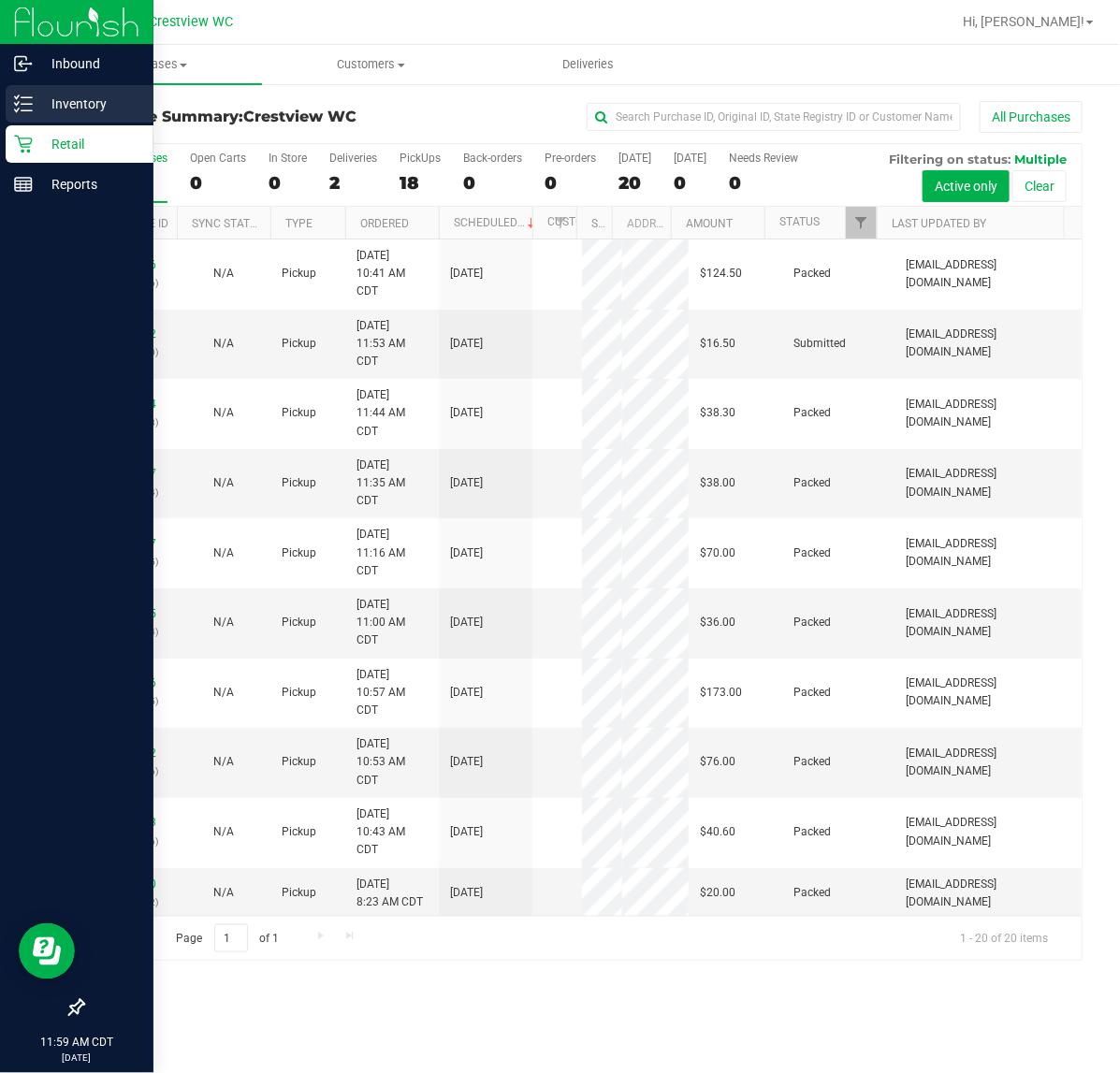 click on "Inventory" at bounding box center (89, 104) 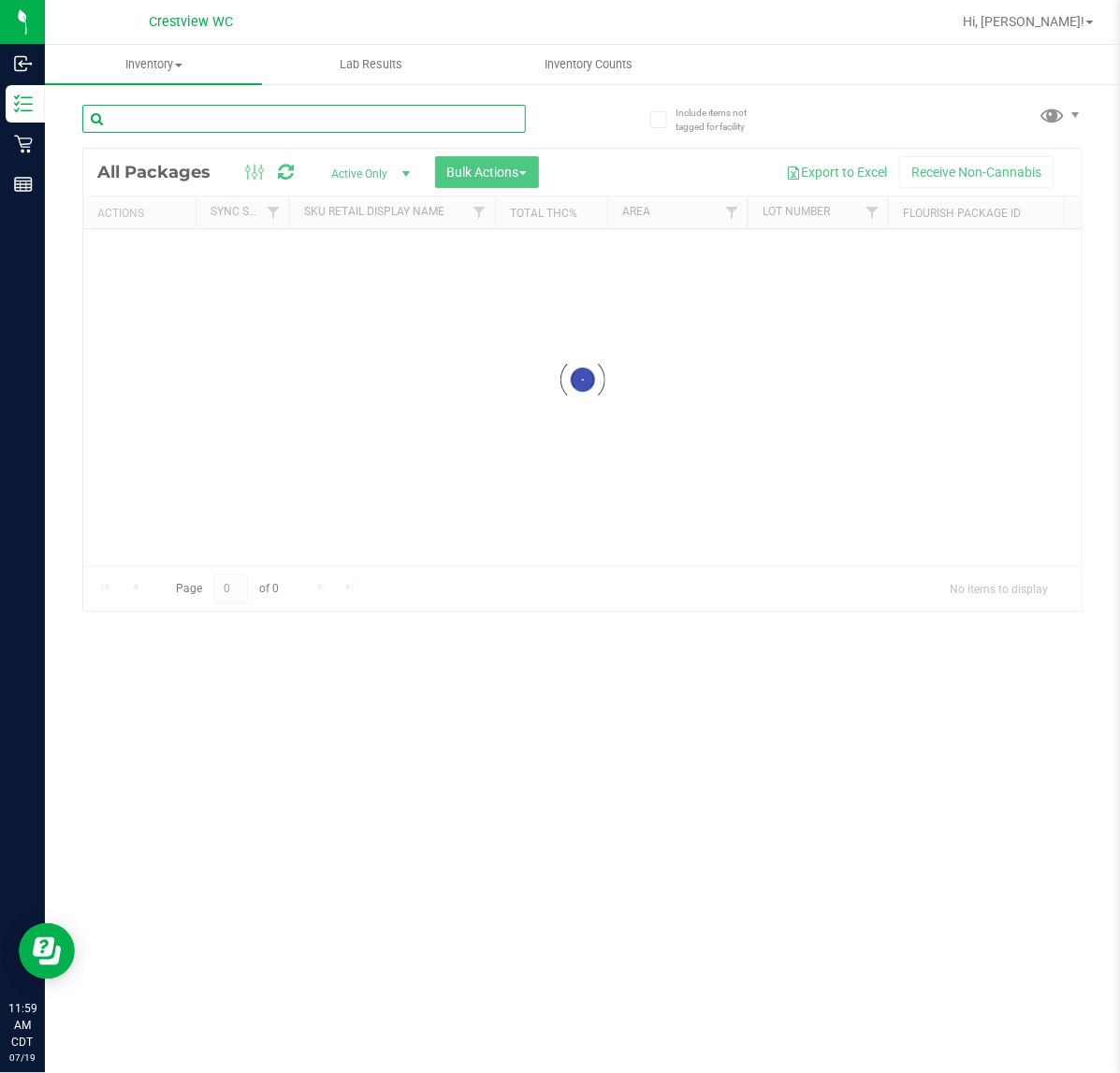 click at bounding box center (304, 119) 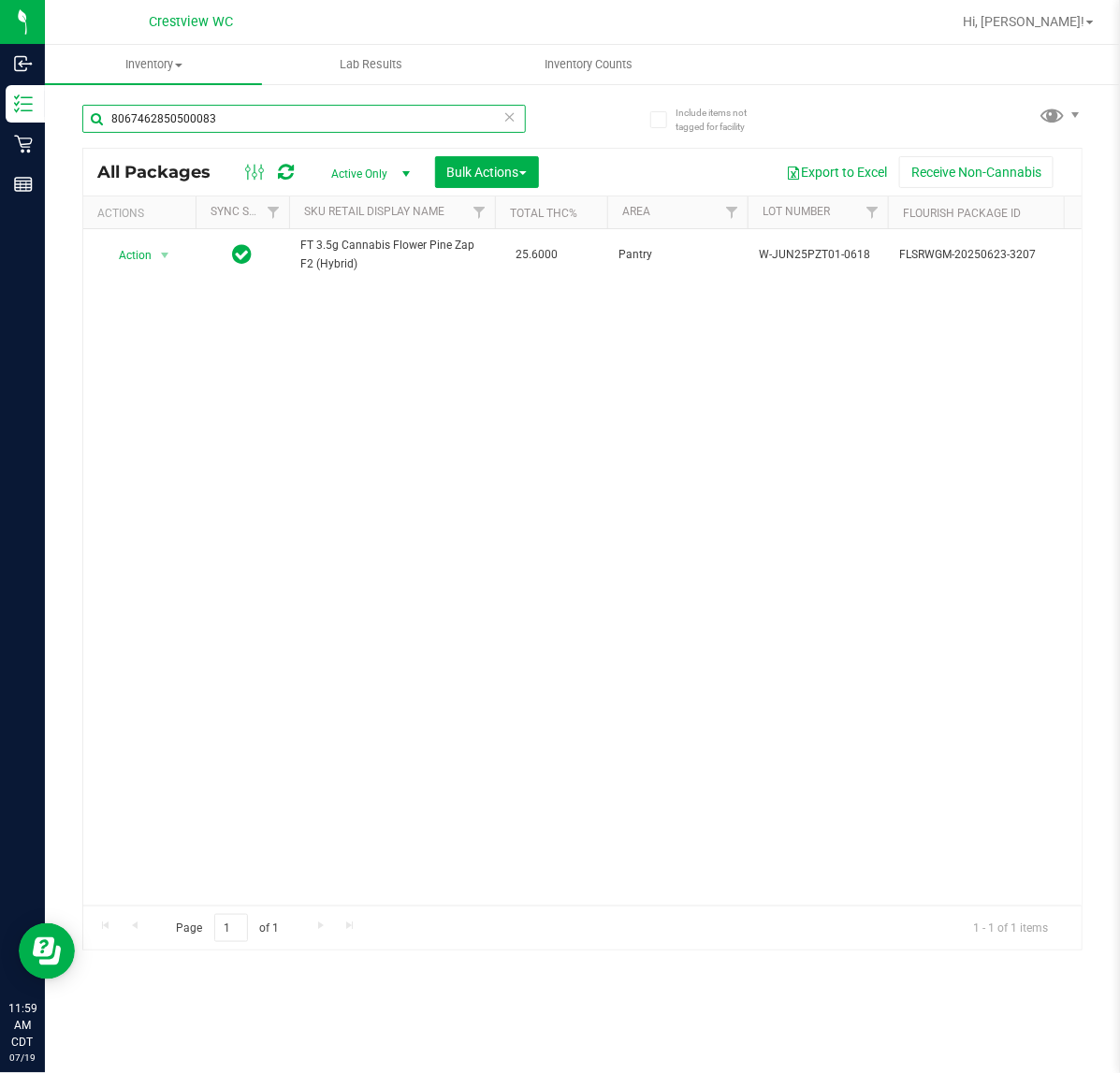 scroll, scrollTop: 0, scrollLeft: 377, axis: horizontal 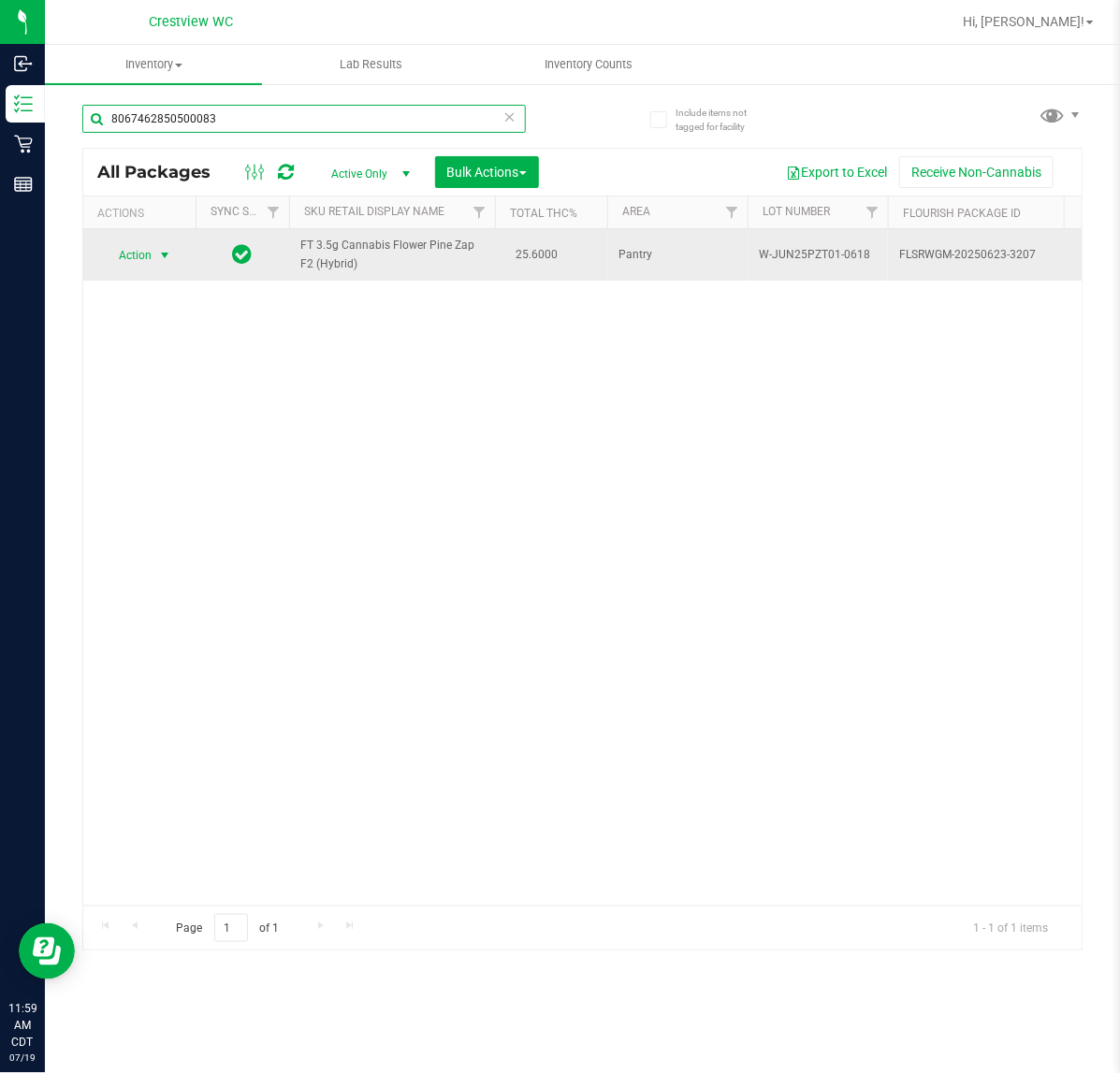 type on "8067462850500083" 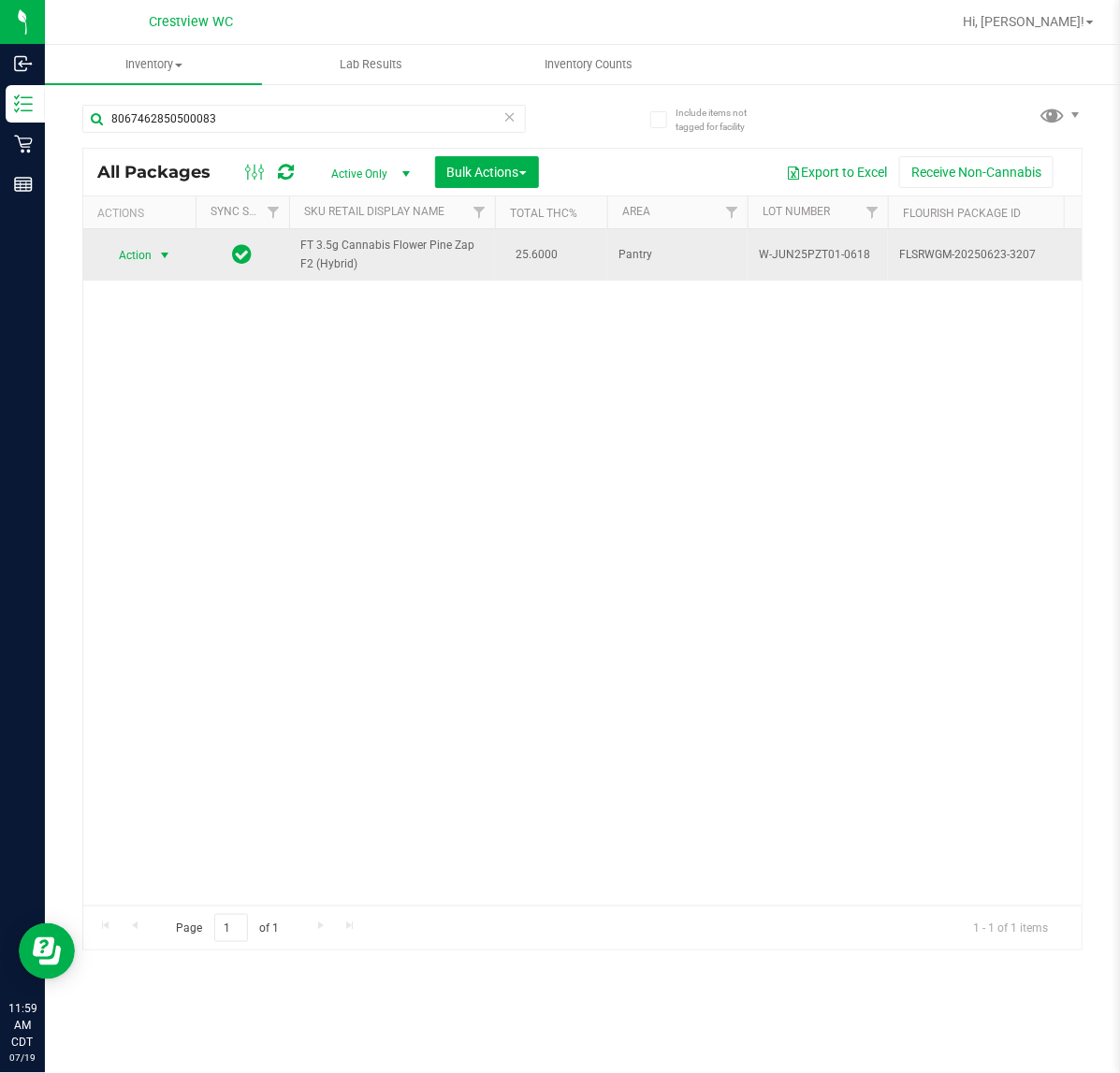 click at bounding box center (165, 255) 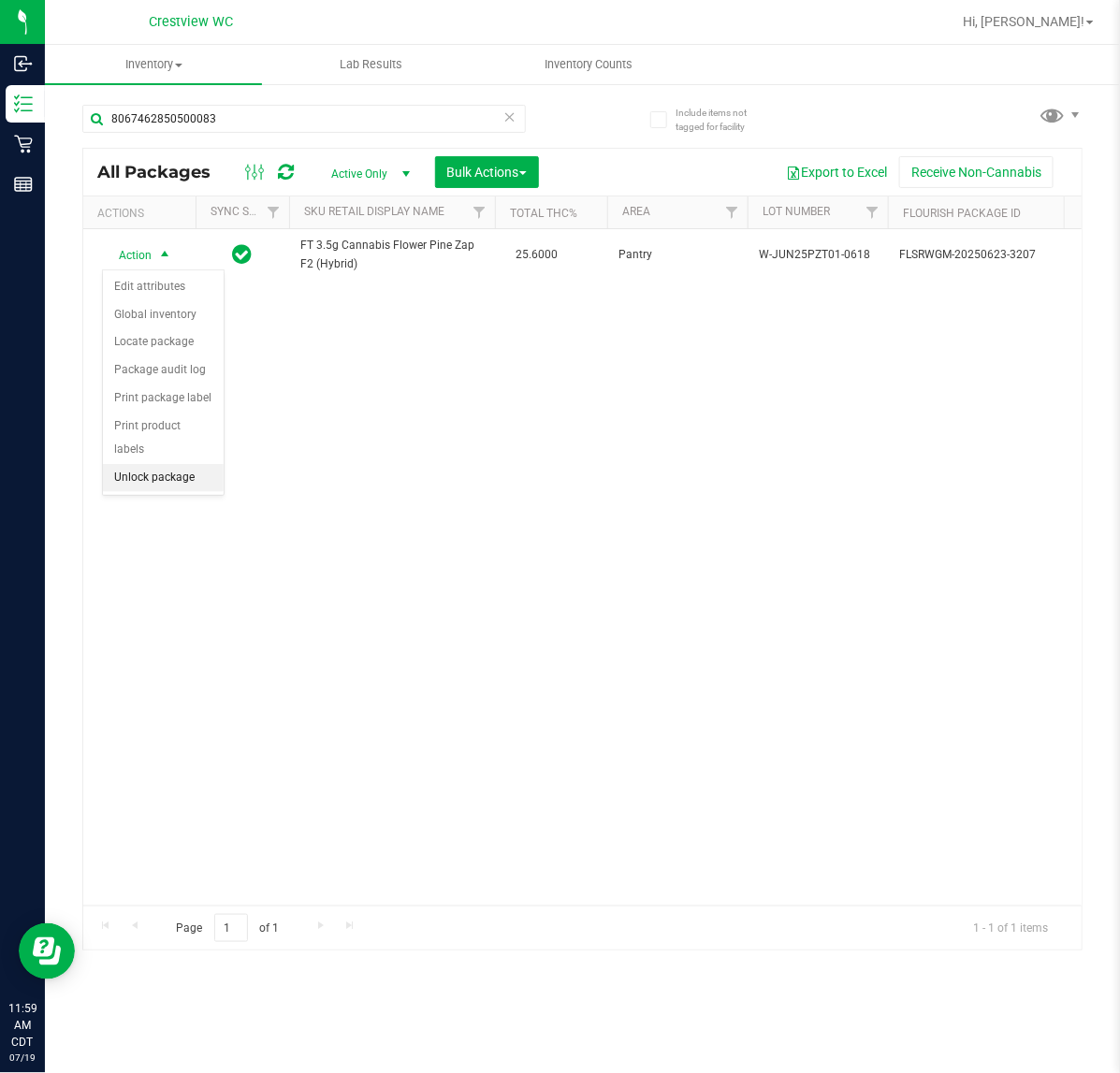 click on "Unlock package" at bounding box center (163, 478) 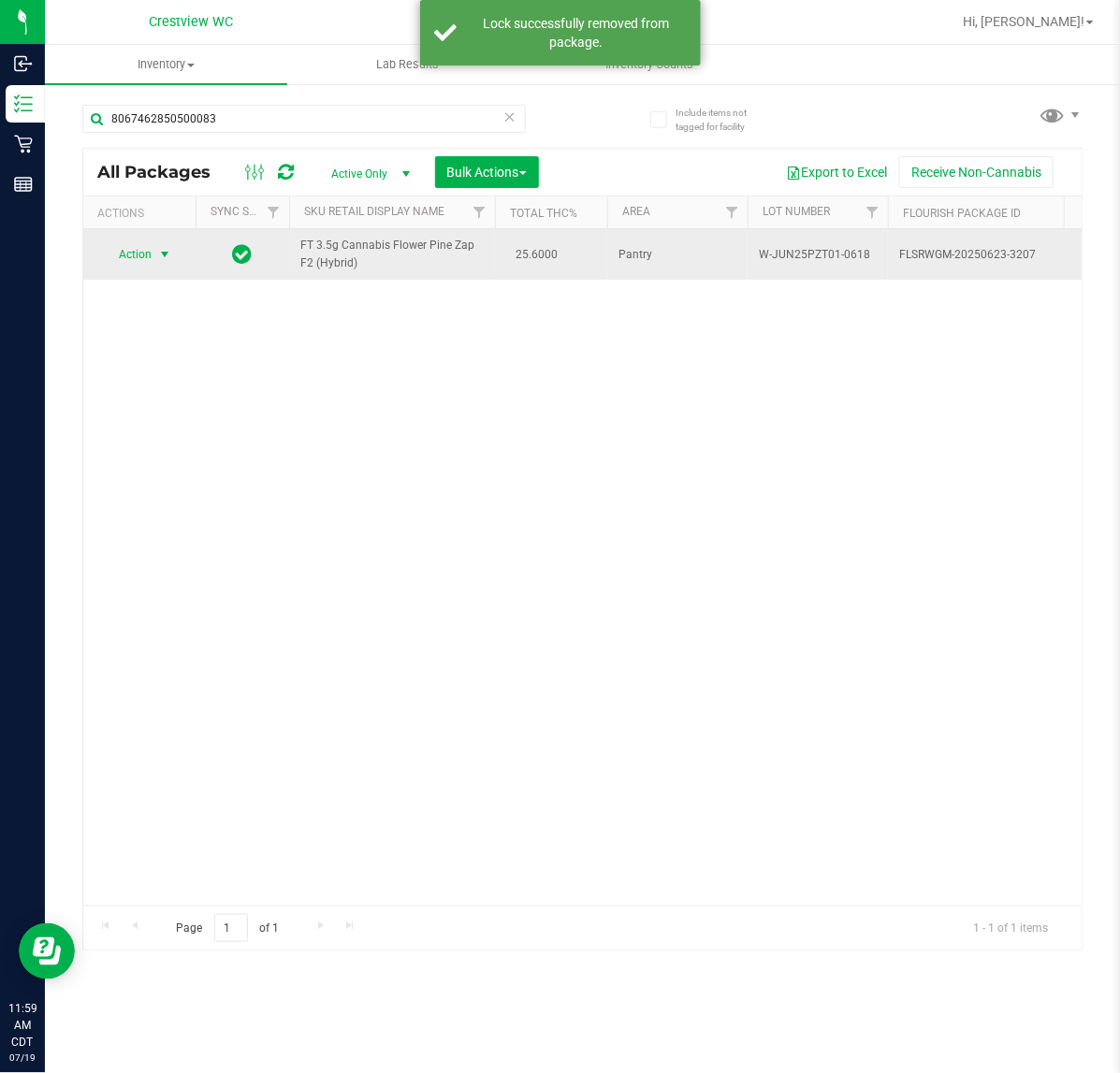 click at bounding box center (165, 254) 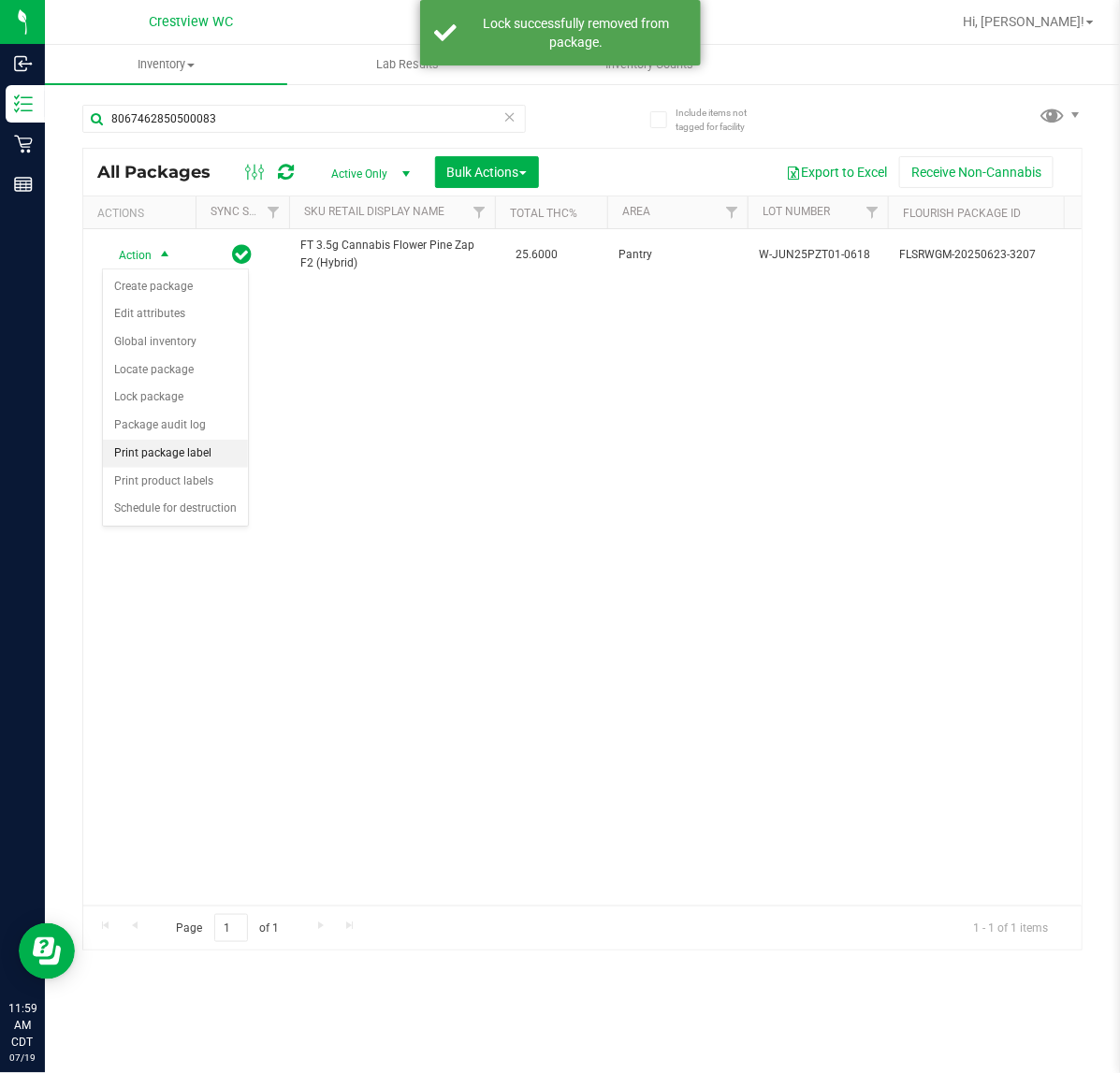 click on "Print package label" at bounding box center [175, 454] 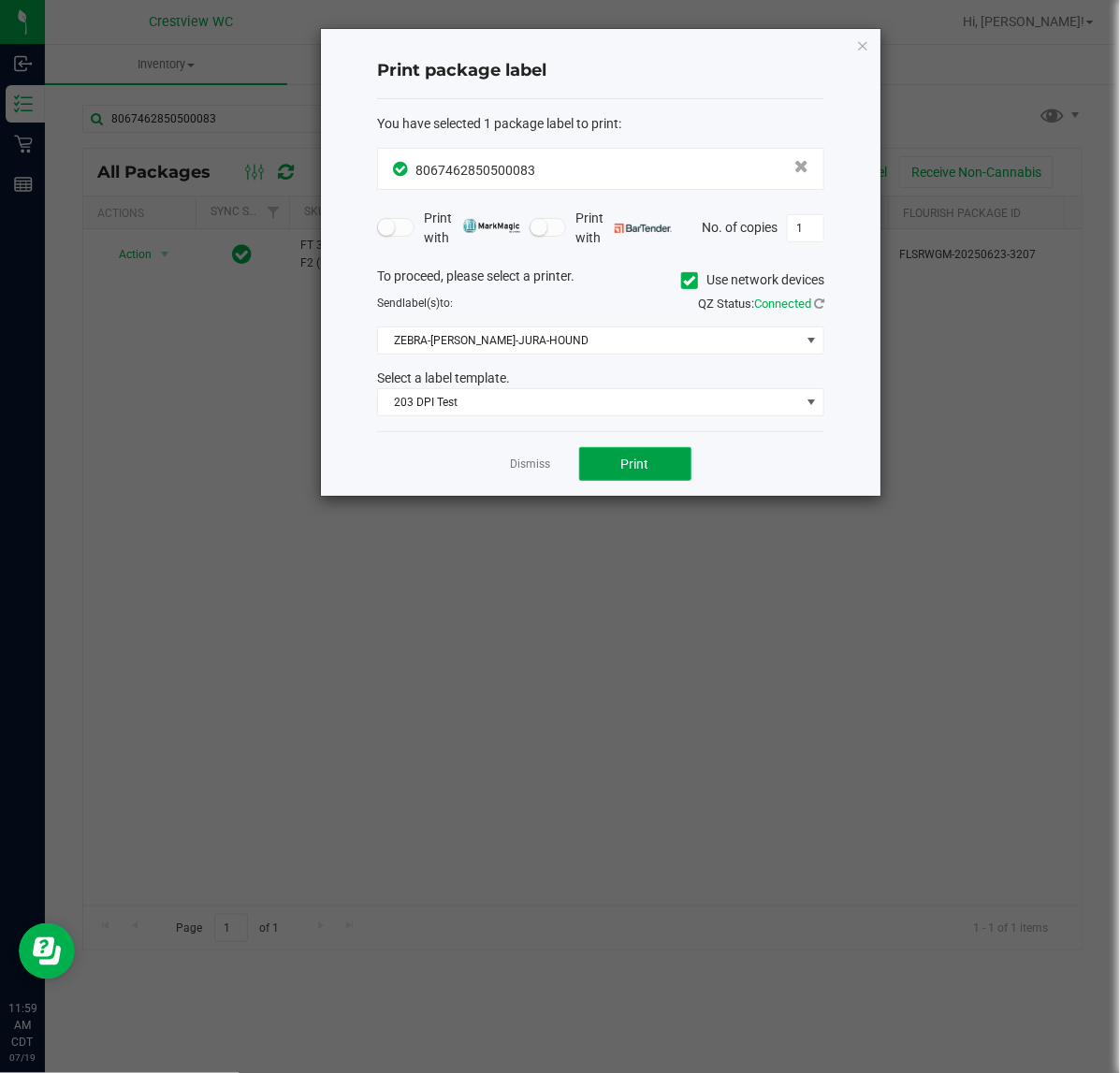 click on "Print" 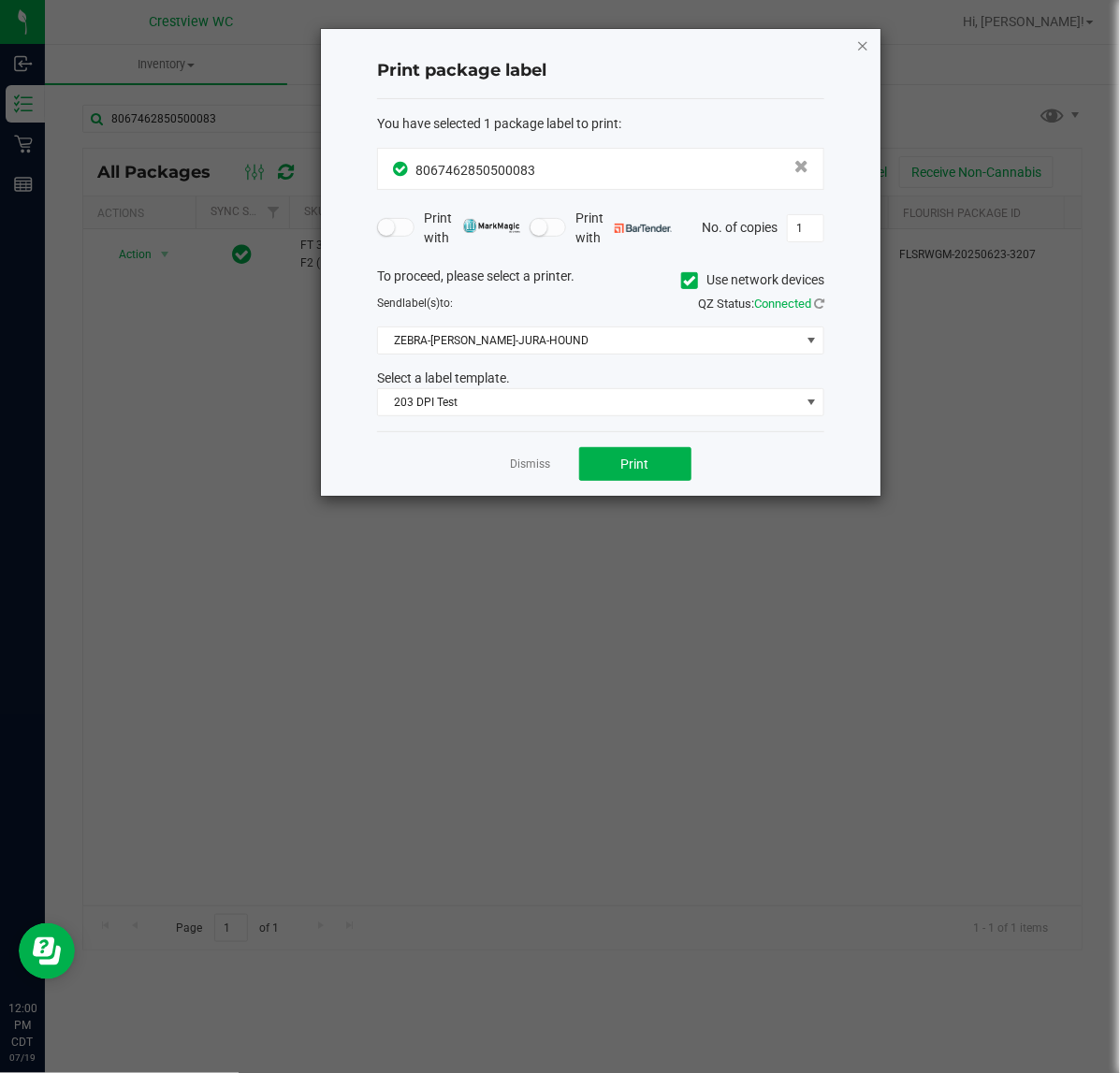 click 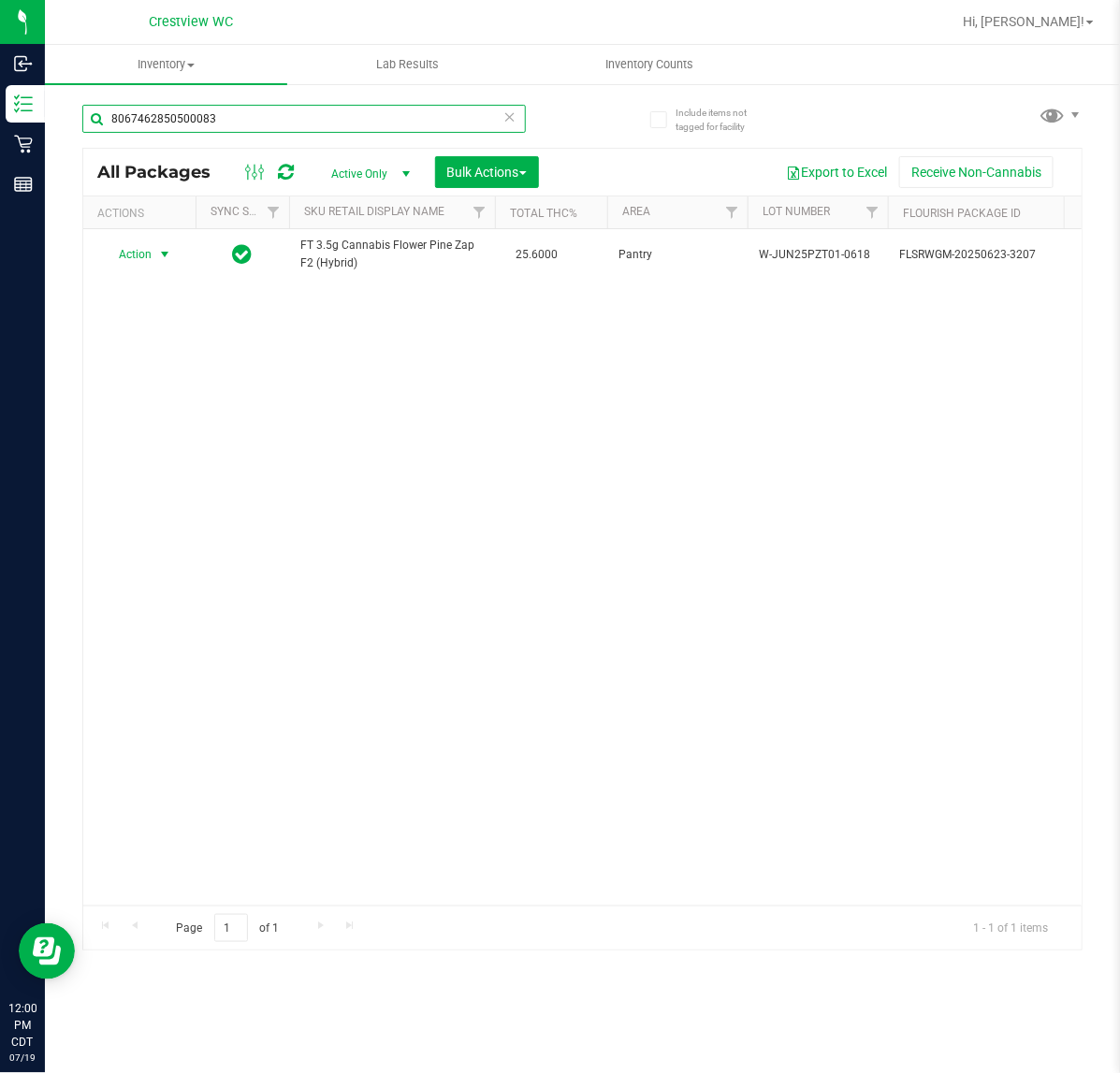 click on "8067462850500083" at bounding box center (304, 119) 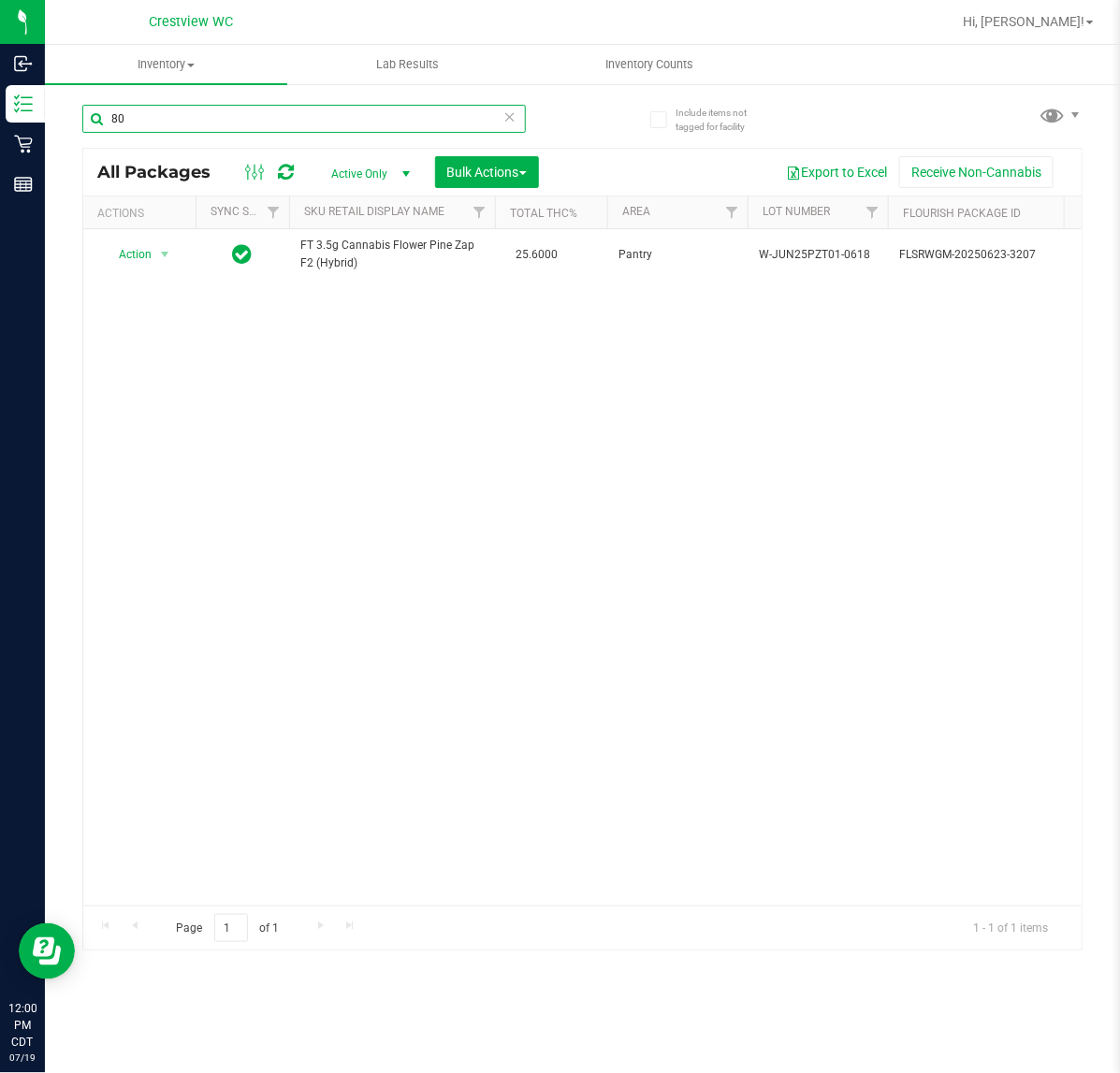 type on "8" 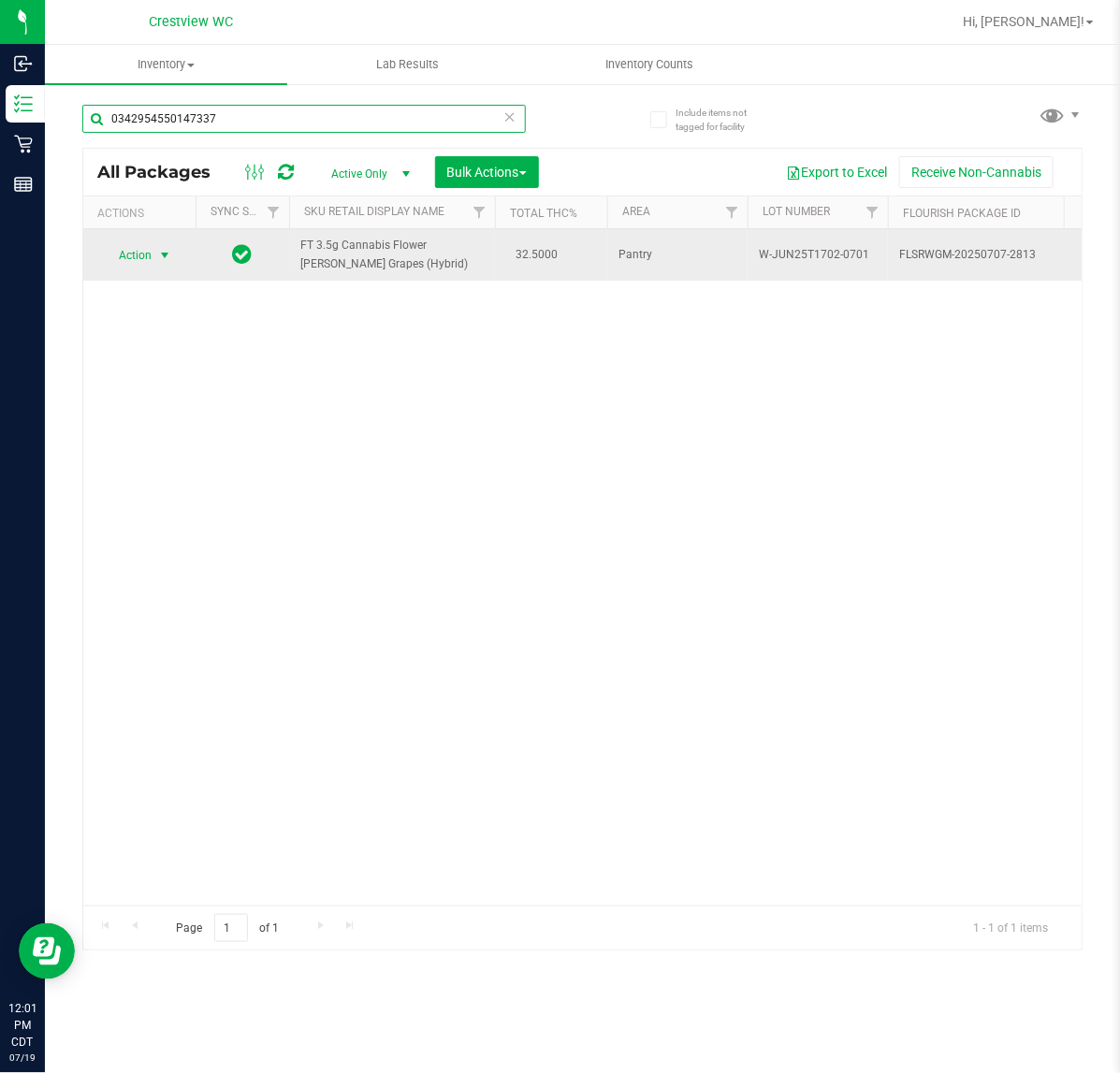 type on "0342954550147337" 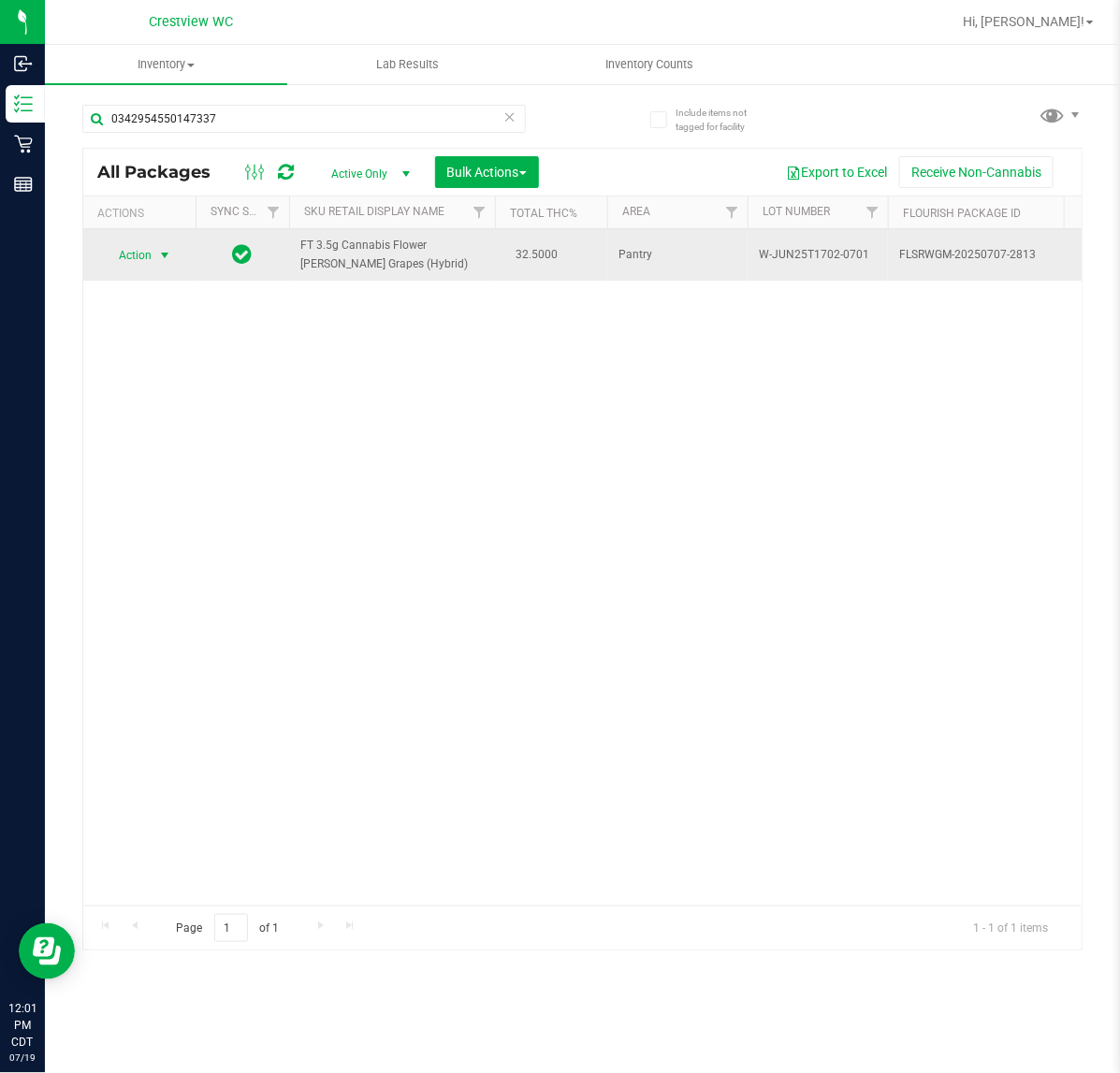 click at bounding box center (165, 255) 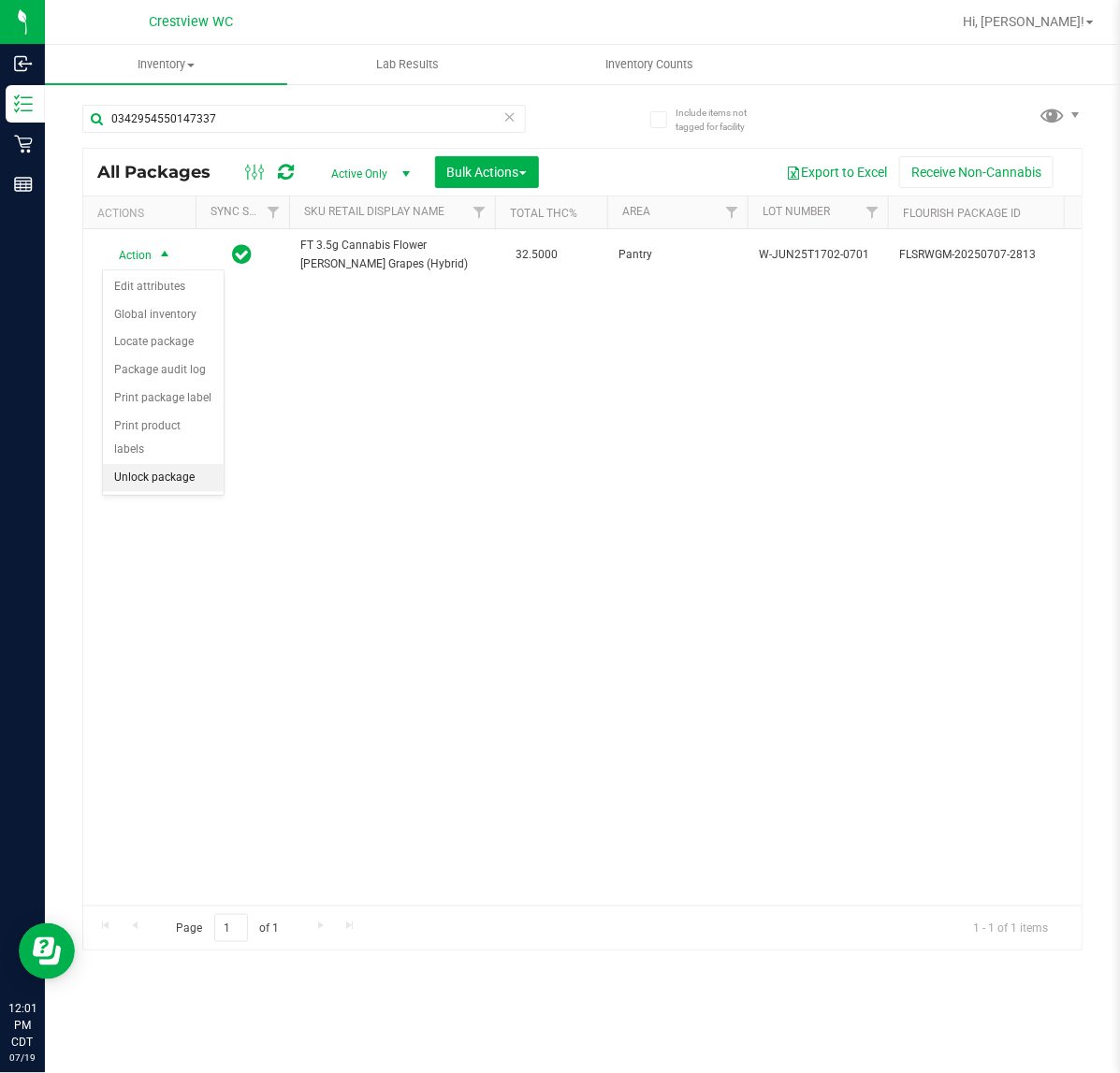 click on "Unlock package" at bounding box center (163, 478) 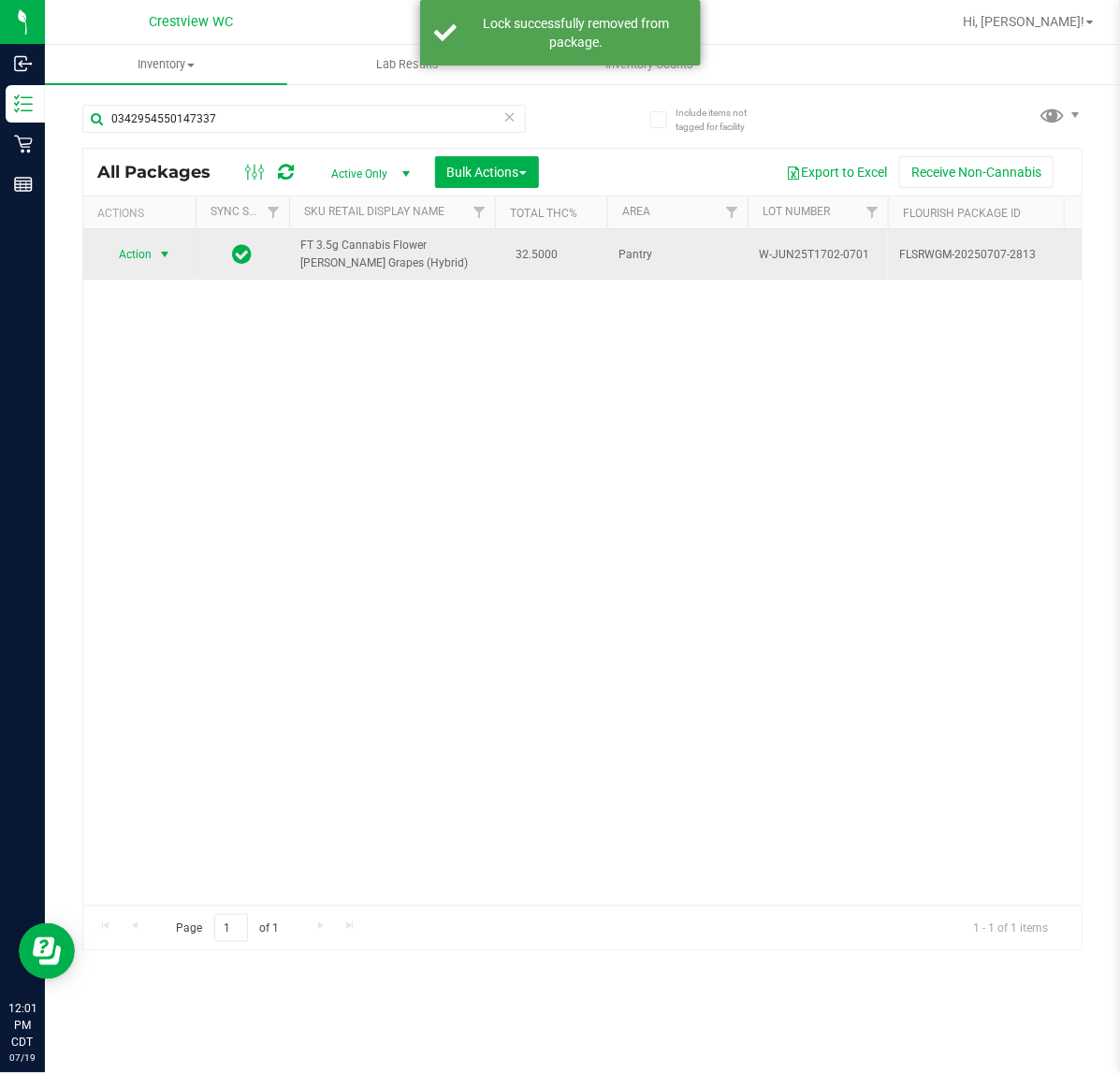 click at bounding box center (165, 254) 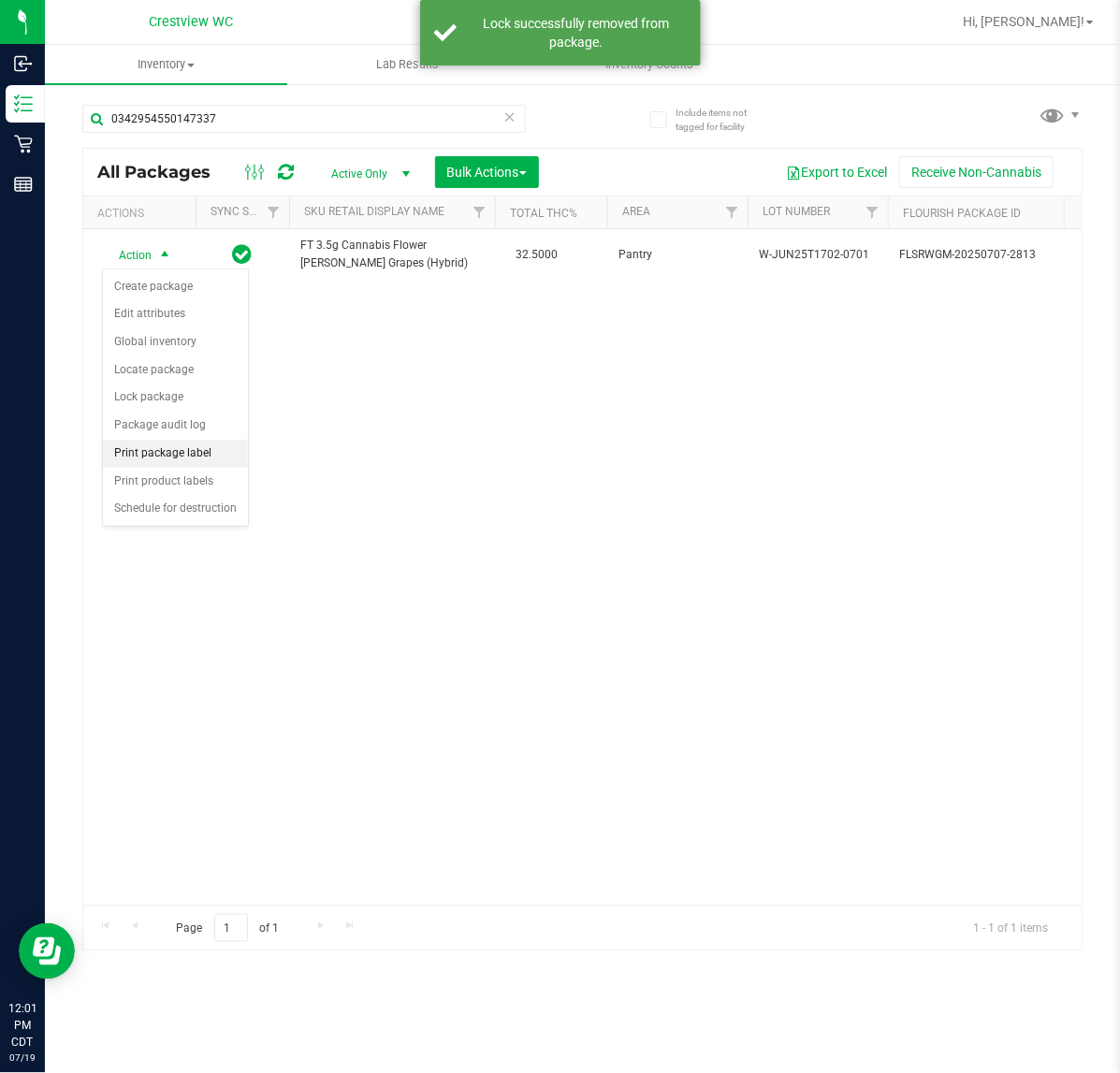 click on "Print package label" at bounding box center [175, 454] 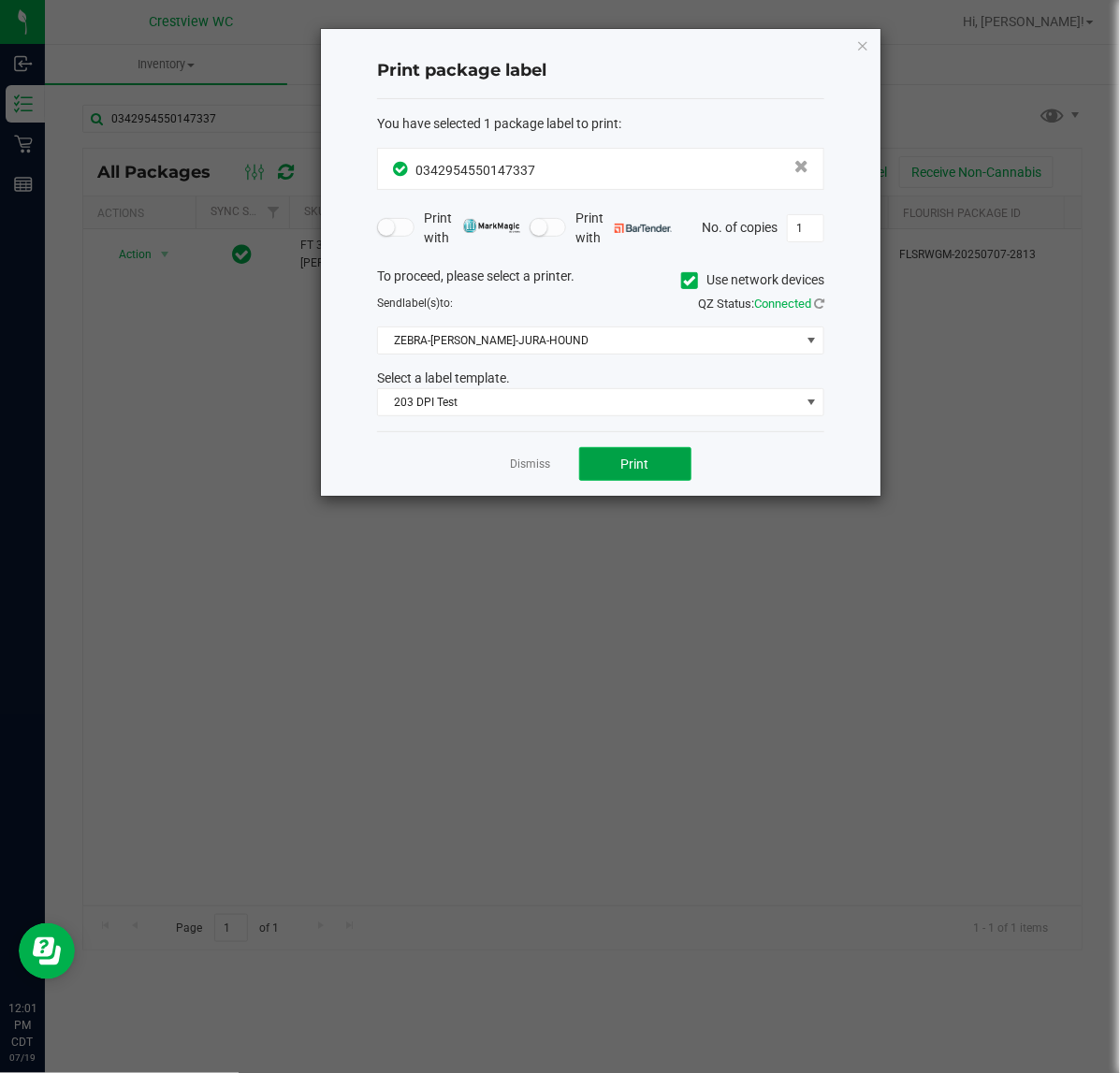 click on "Print" 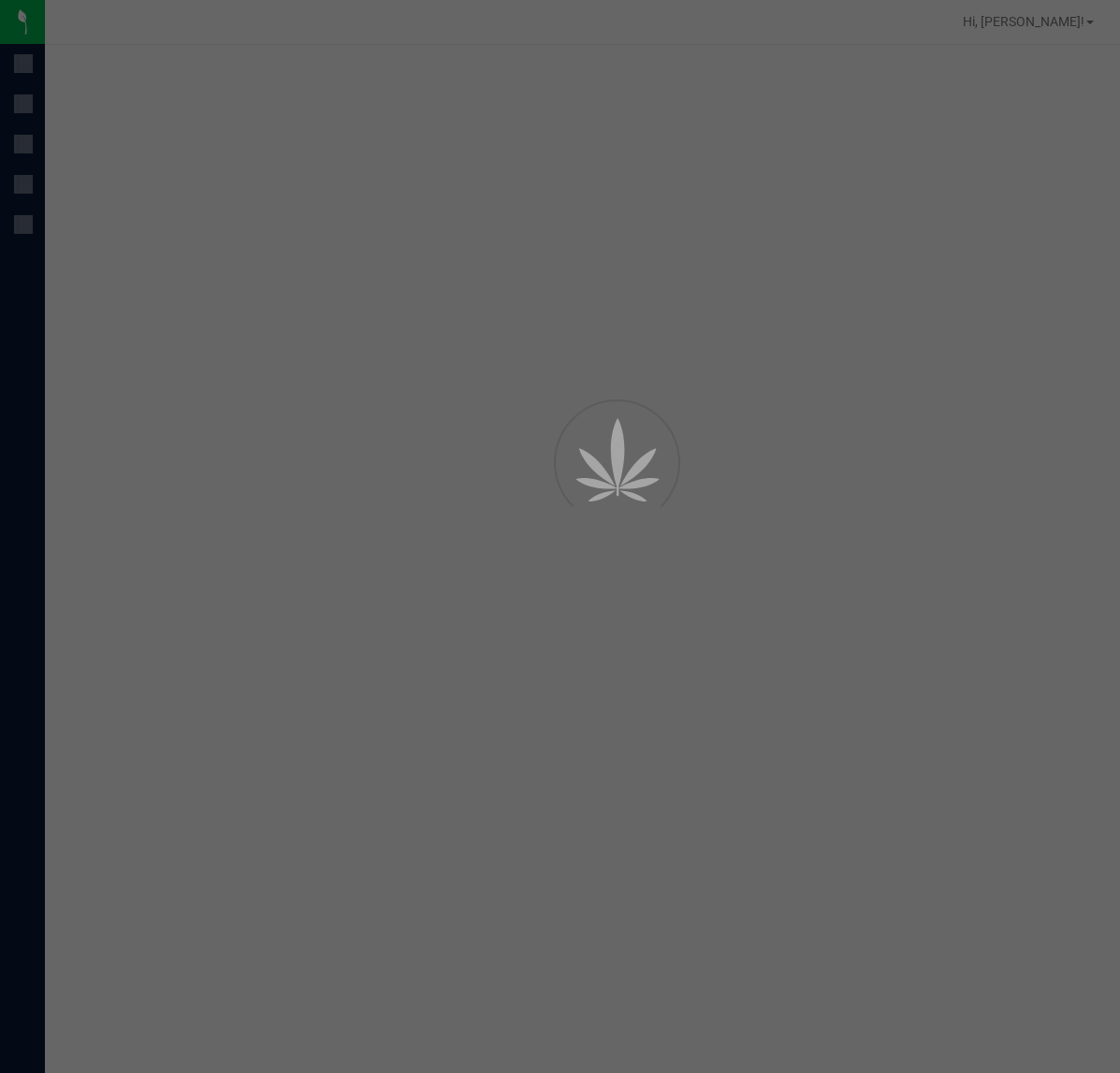 scroll, scrollTop: 0, scrollLeft: 0, axis: both 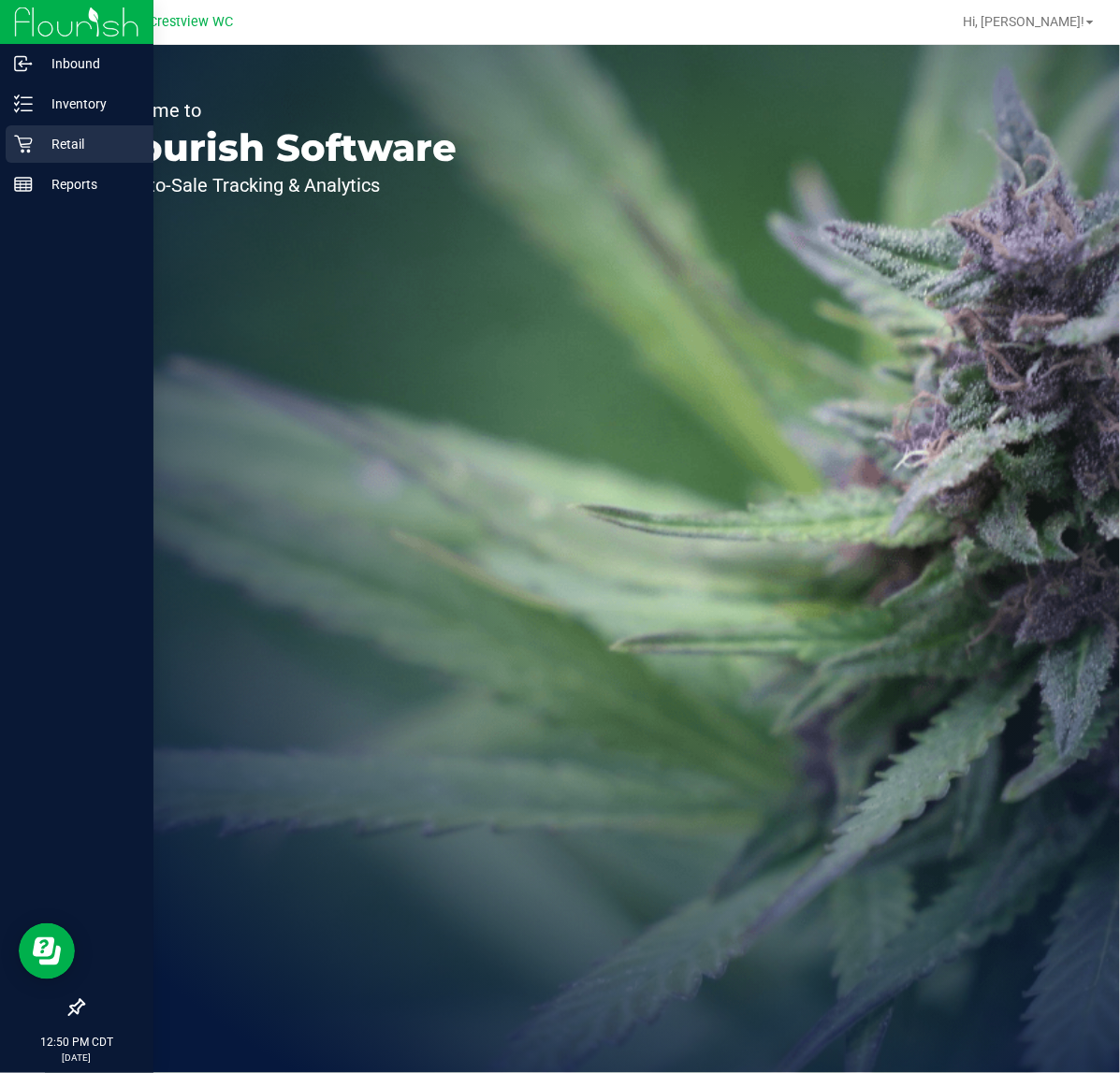 click on "Retail" at bounding box center (89, 144) 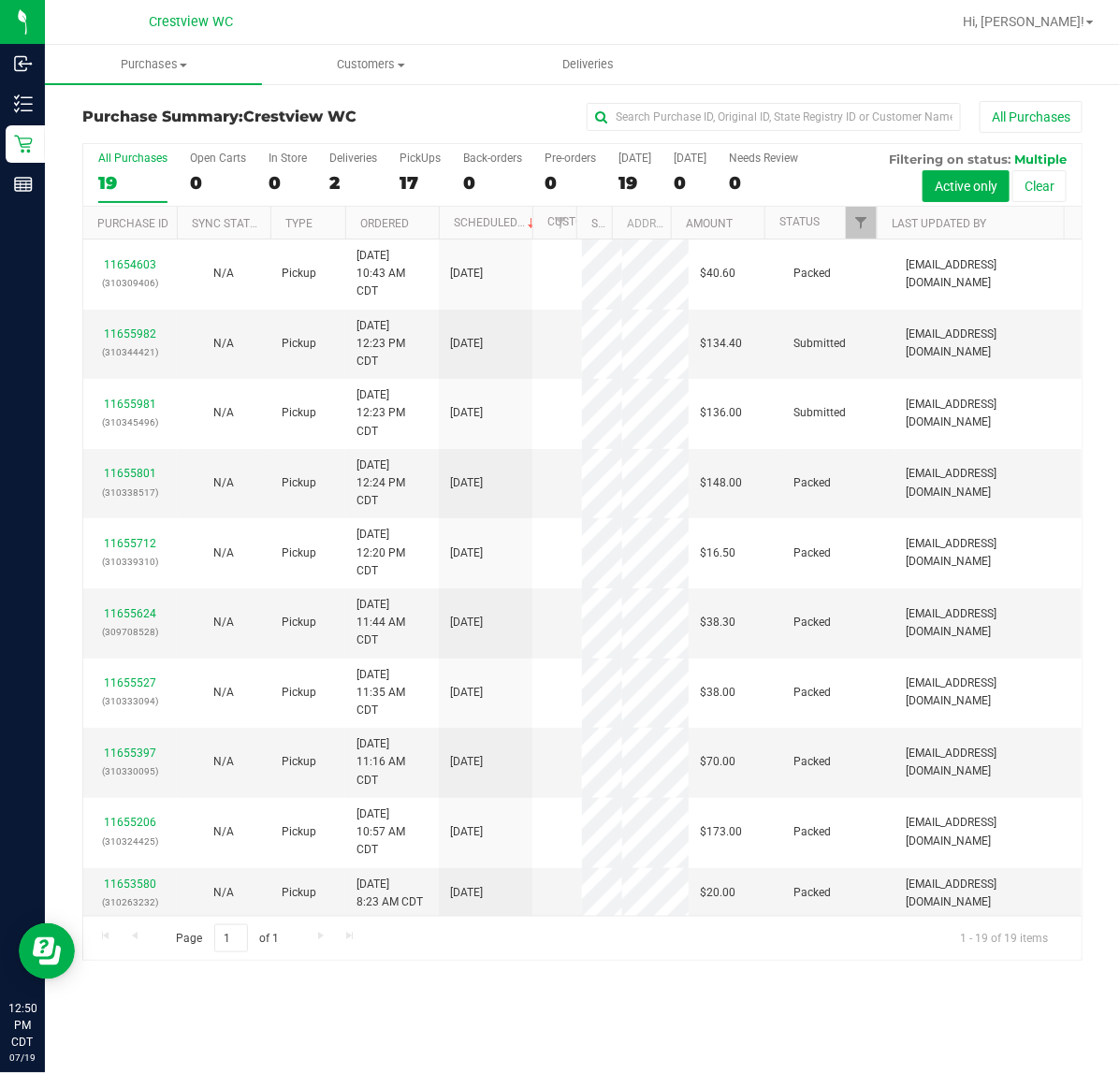 click on "Purchase Summary:
Crestview WC
All Purchases
All Purchases
19
Open Carts
0
In Store
0
Deliveries
2
PickUps
17
Back-orders
0" at bounding box center (582, 530) 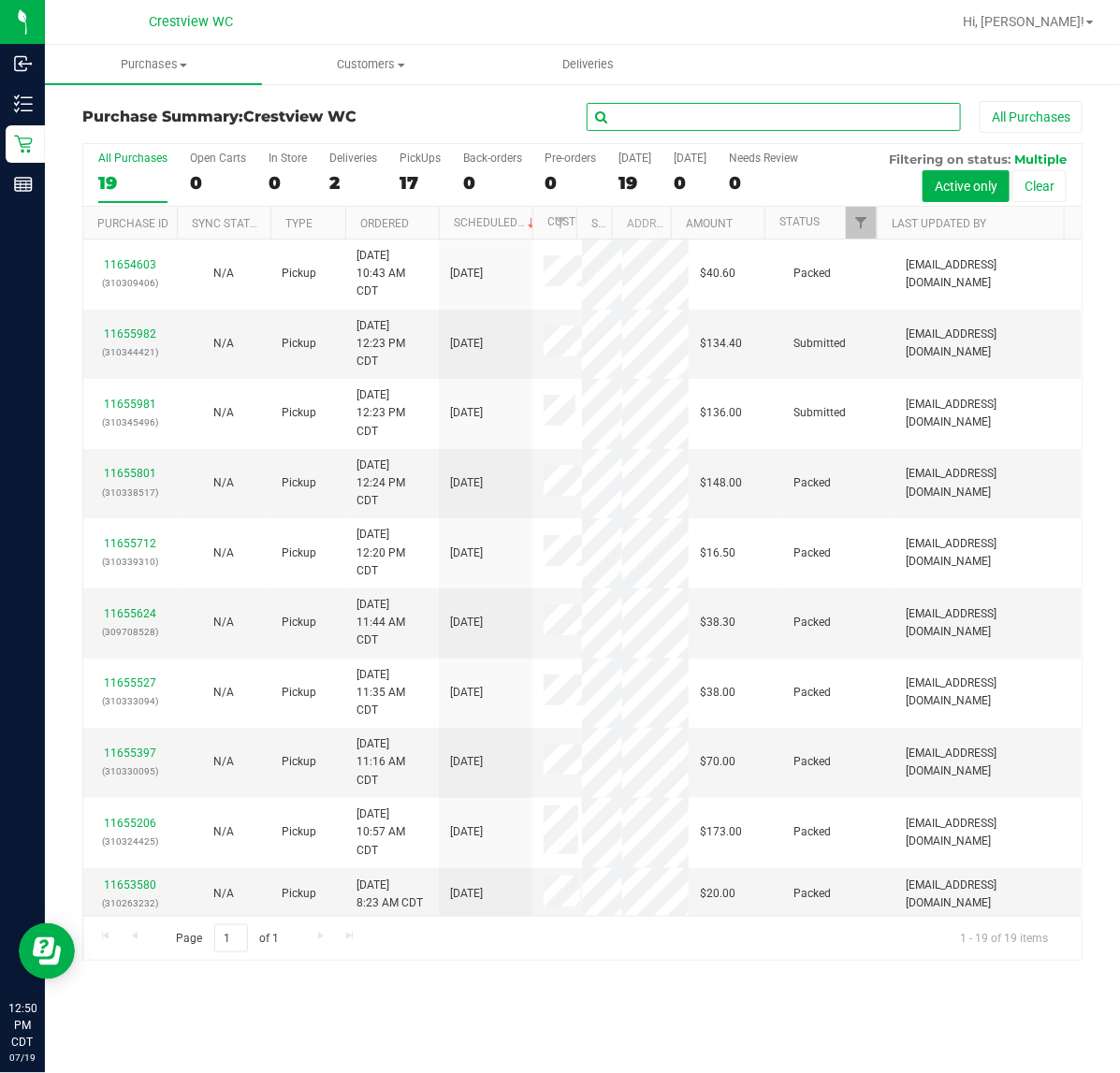 click at bounding box center [774, 117] 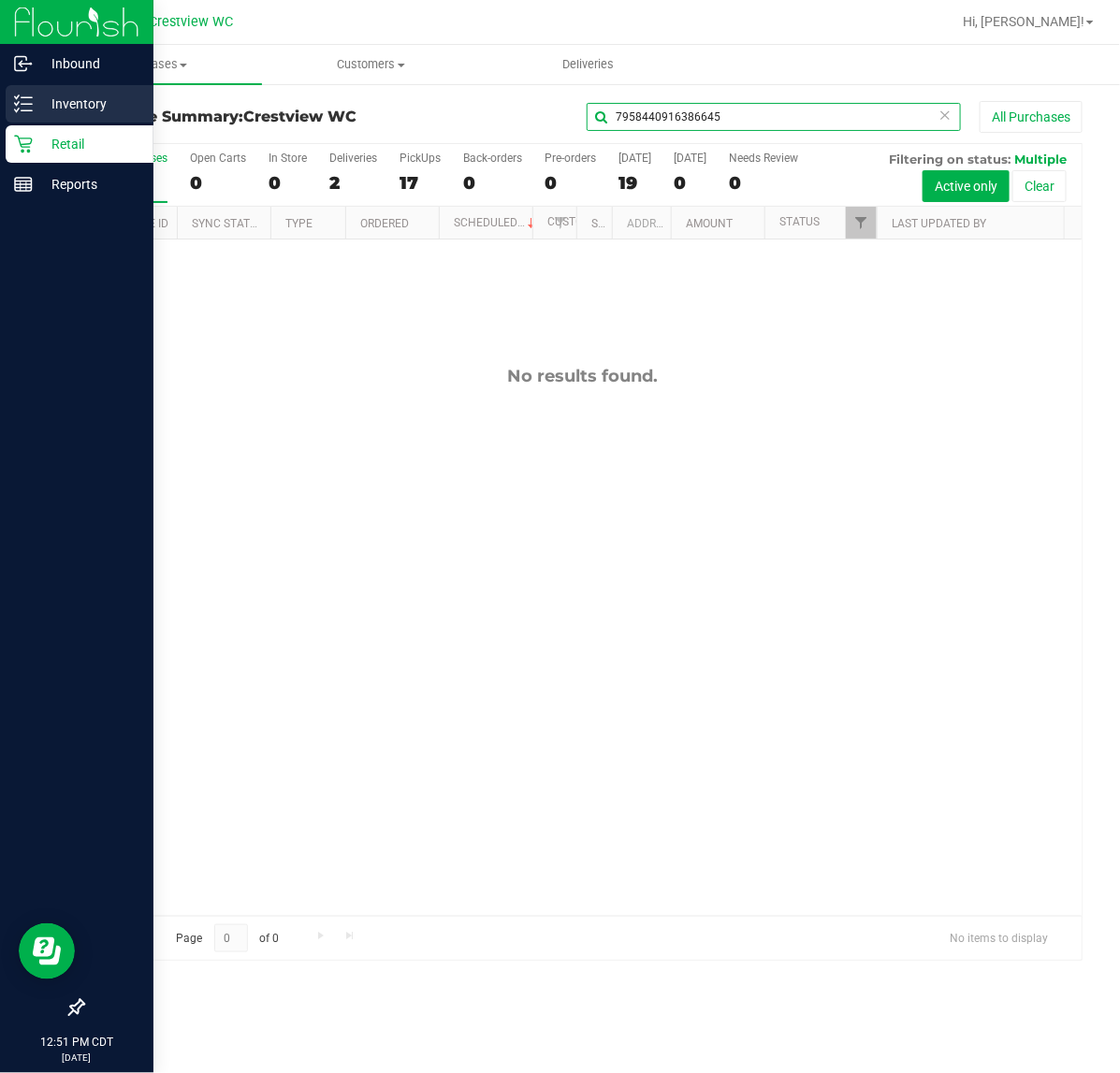 type on "7958440916386645" 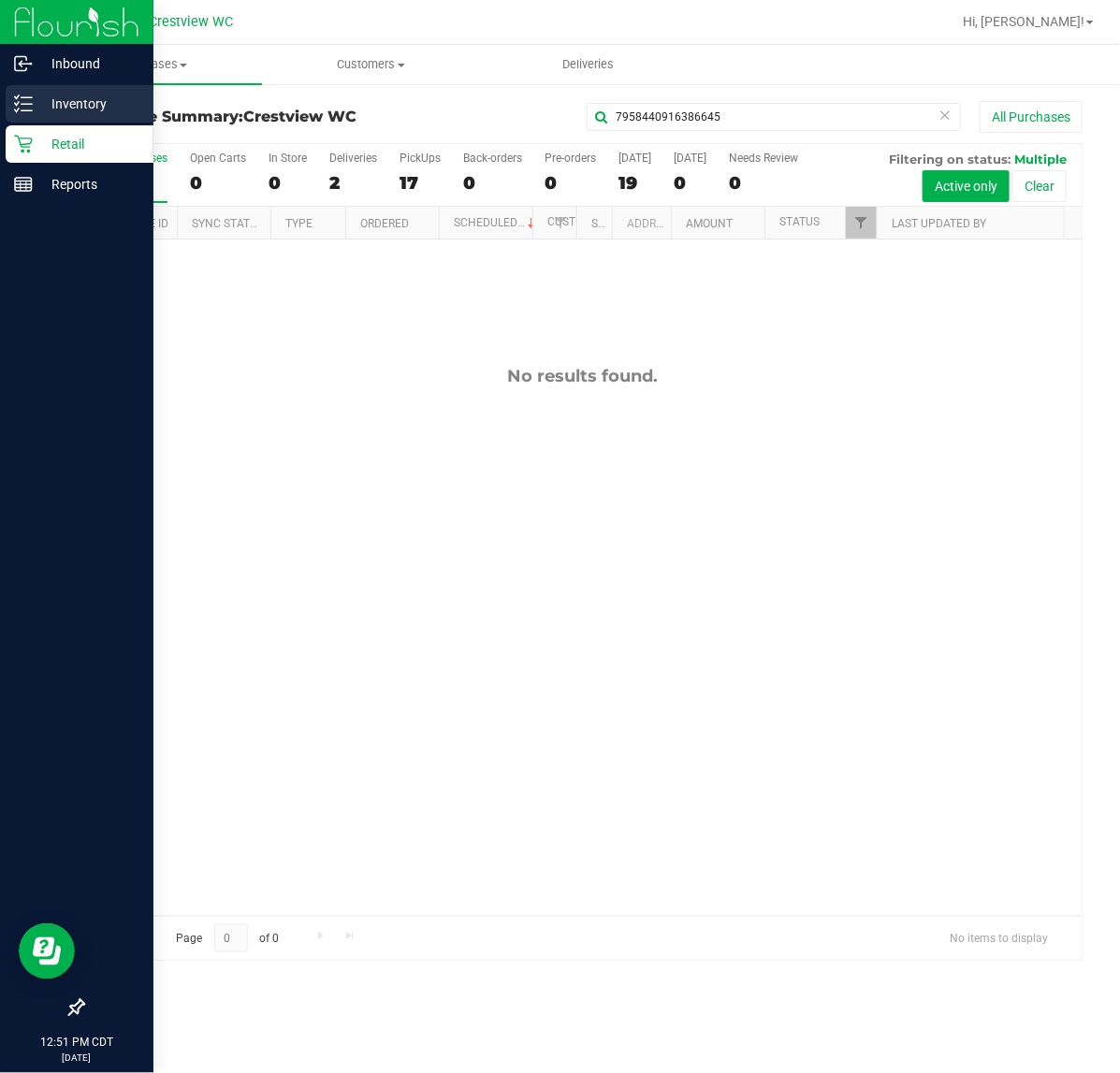 click on "Inventory" at bounding box center (89, 104) 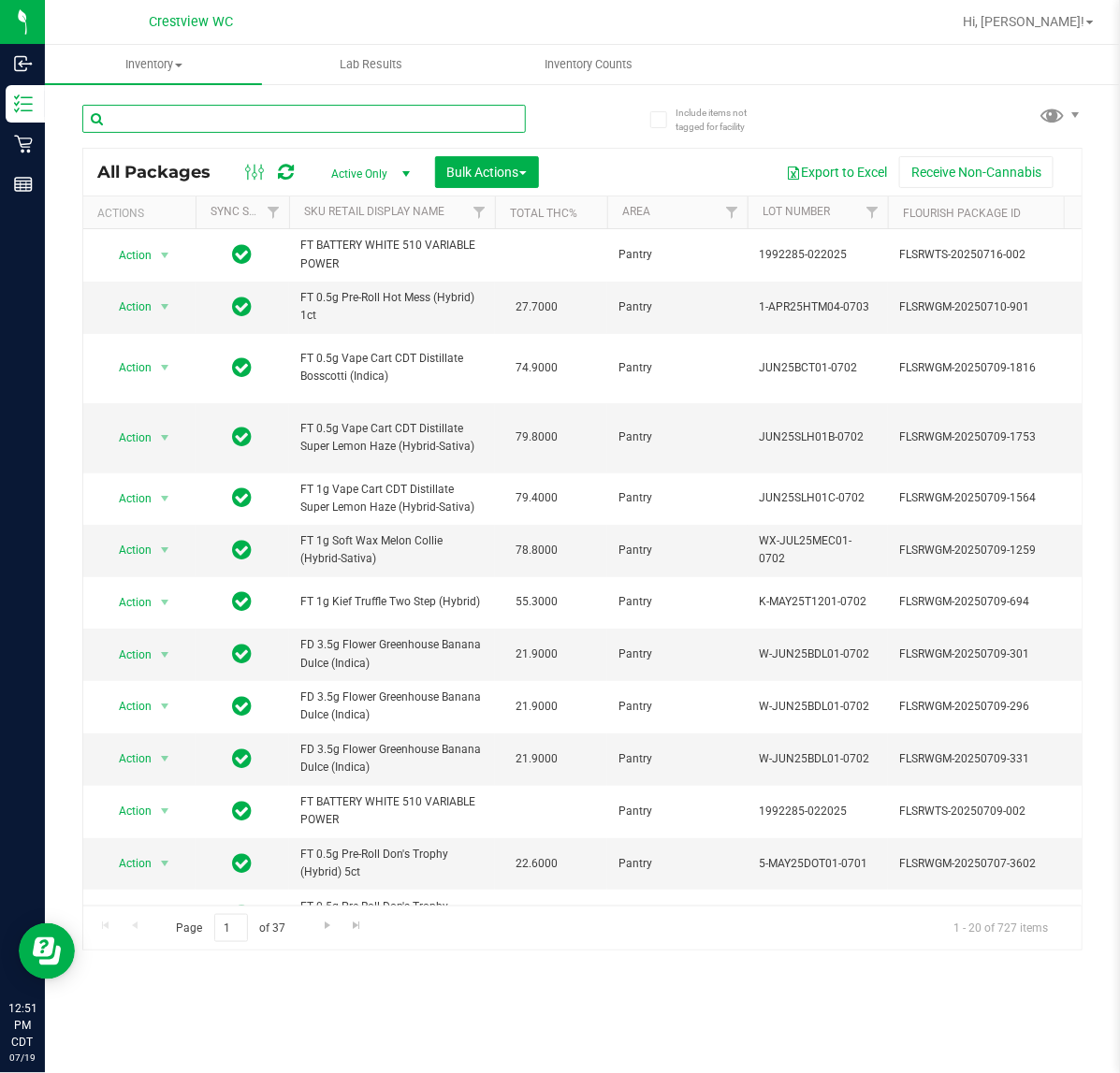 click at bounding box center (304, 119) 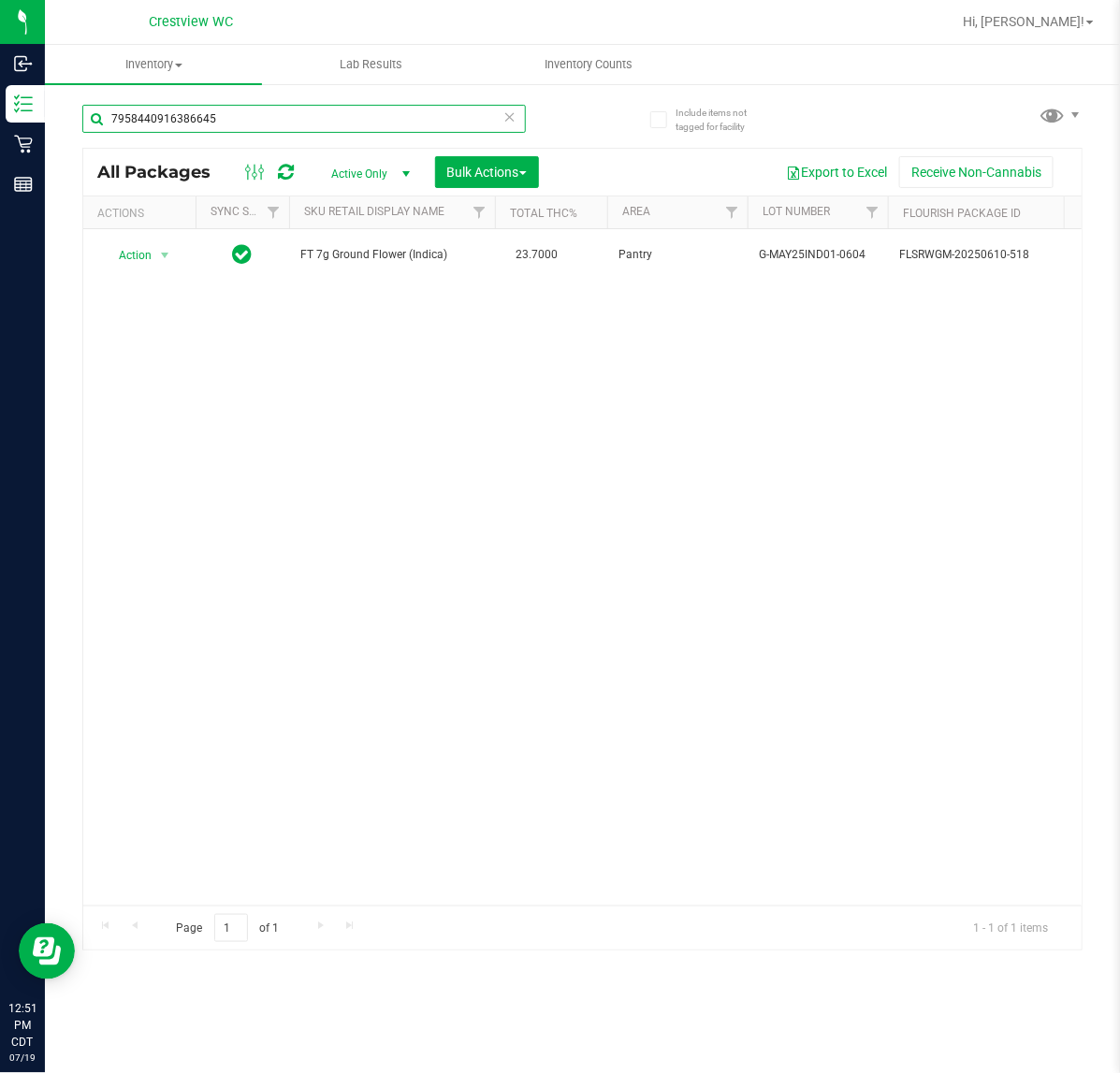 scroll, scrollTop: 0, scrollLeft: 630, axis: horizontal 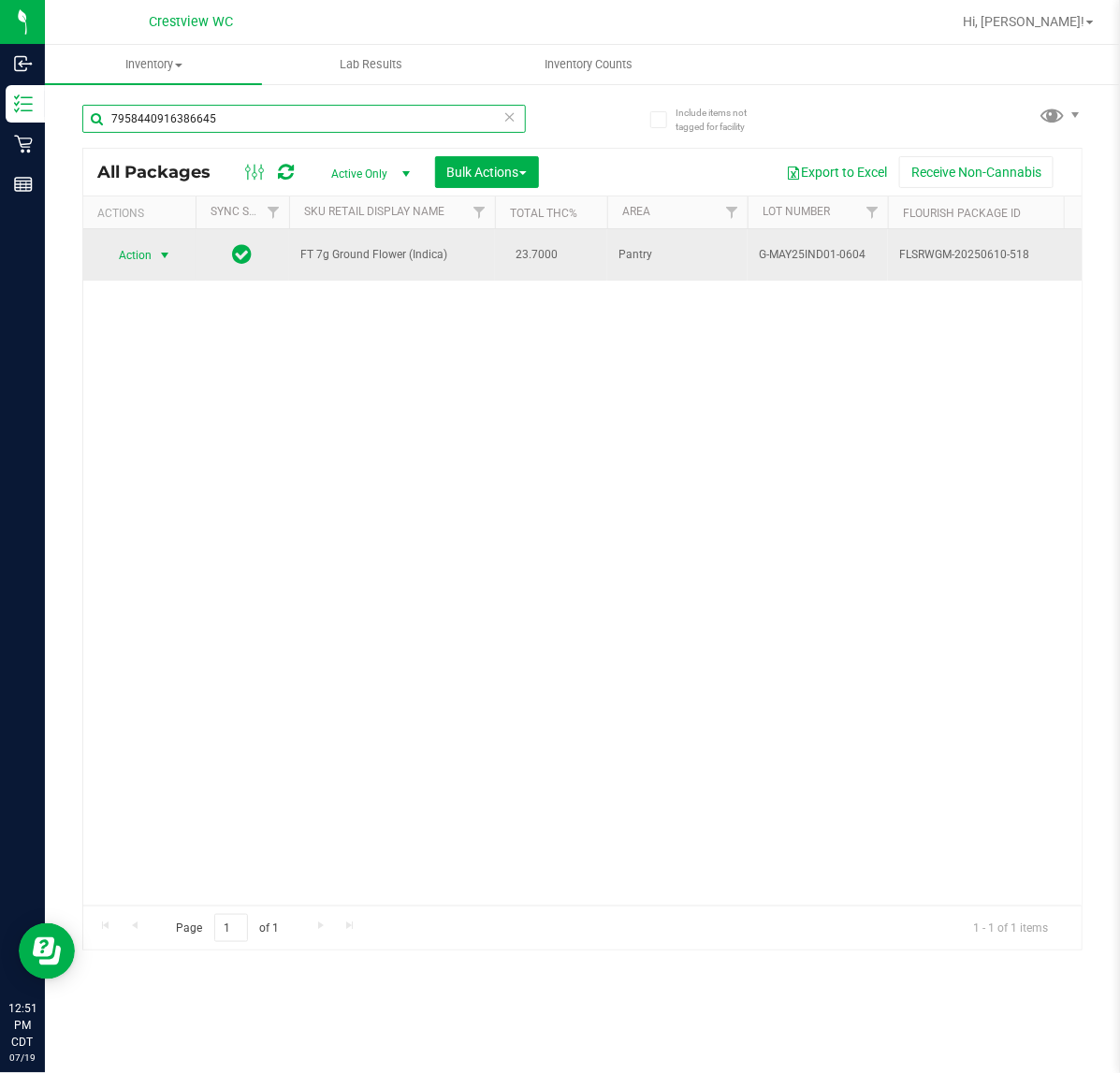 type on "7958440916386645" 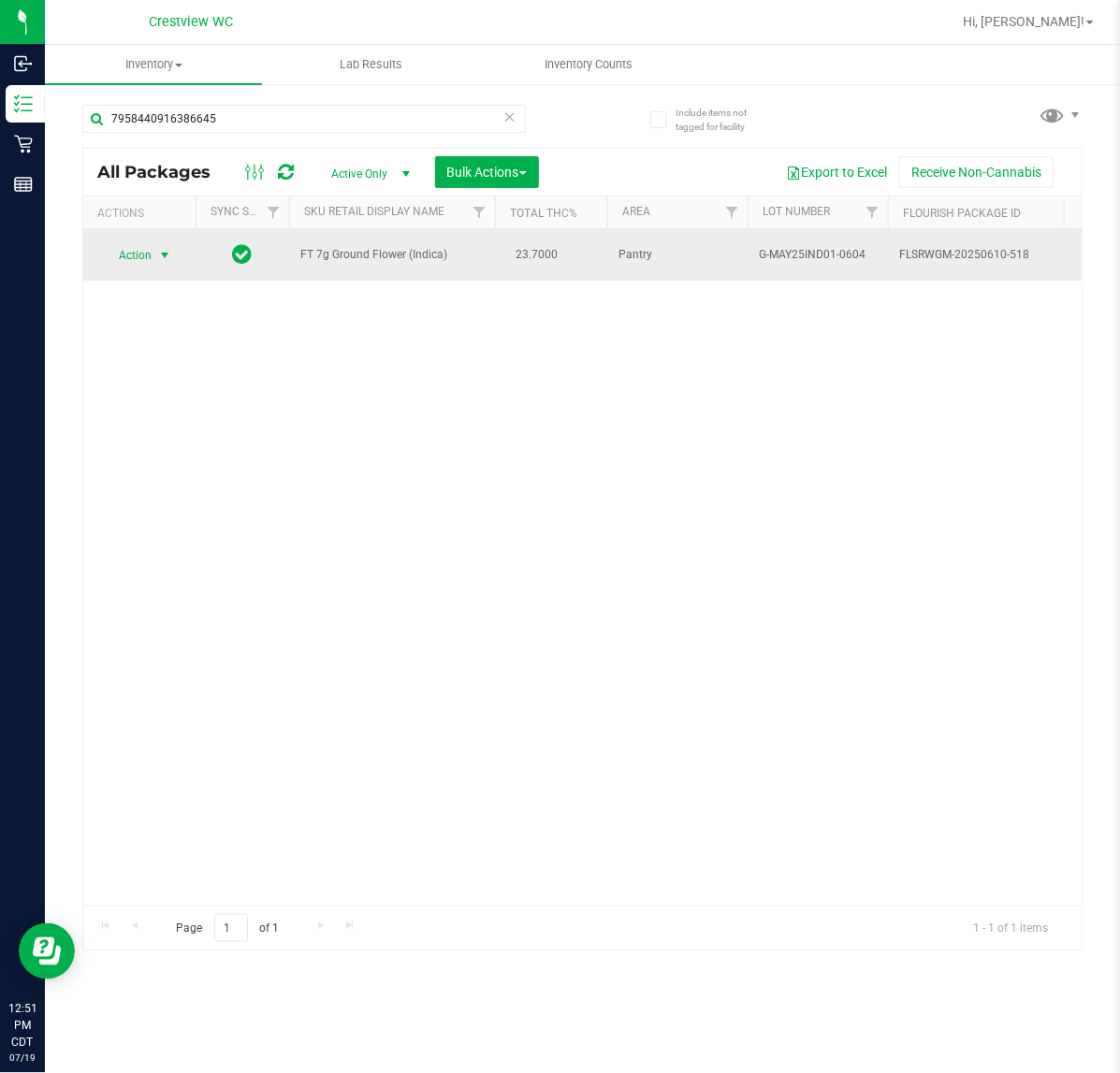 click at bounding box center (165, 255) 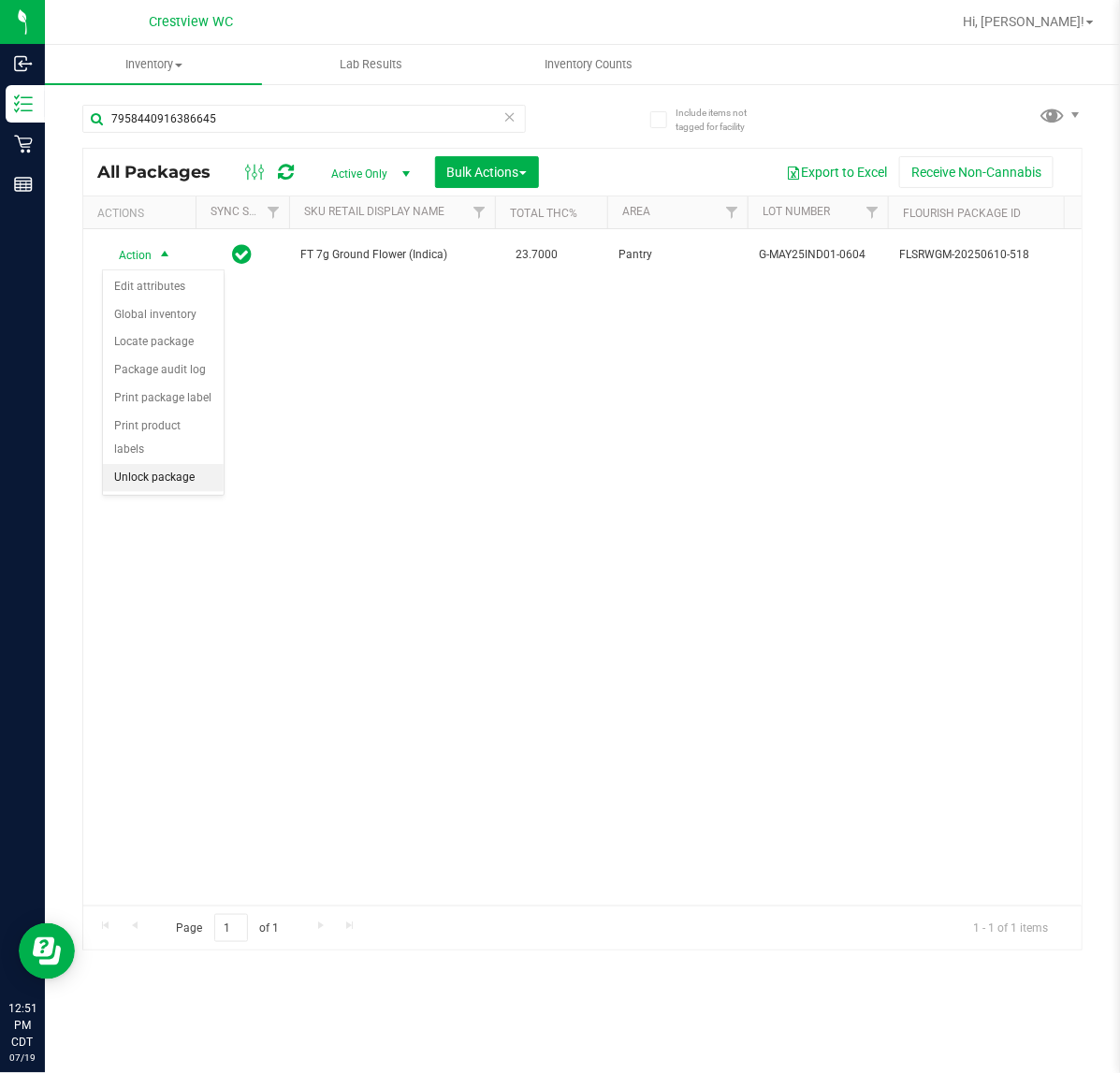 click on "Unlock package" at bounding box center [163, 478] 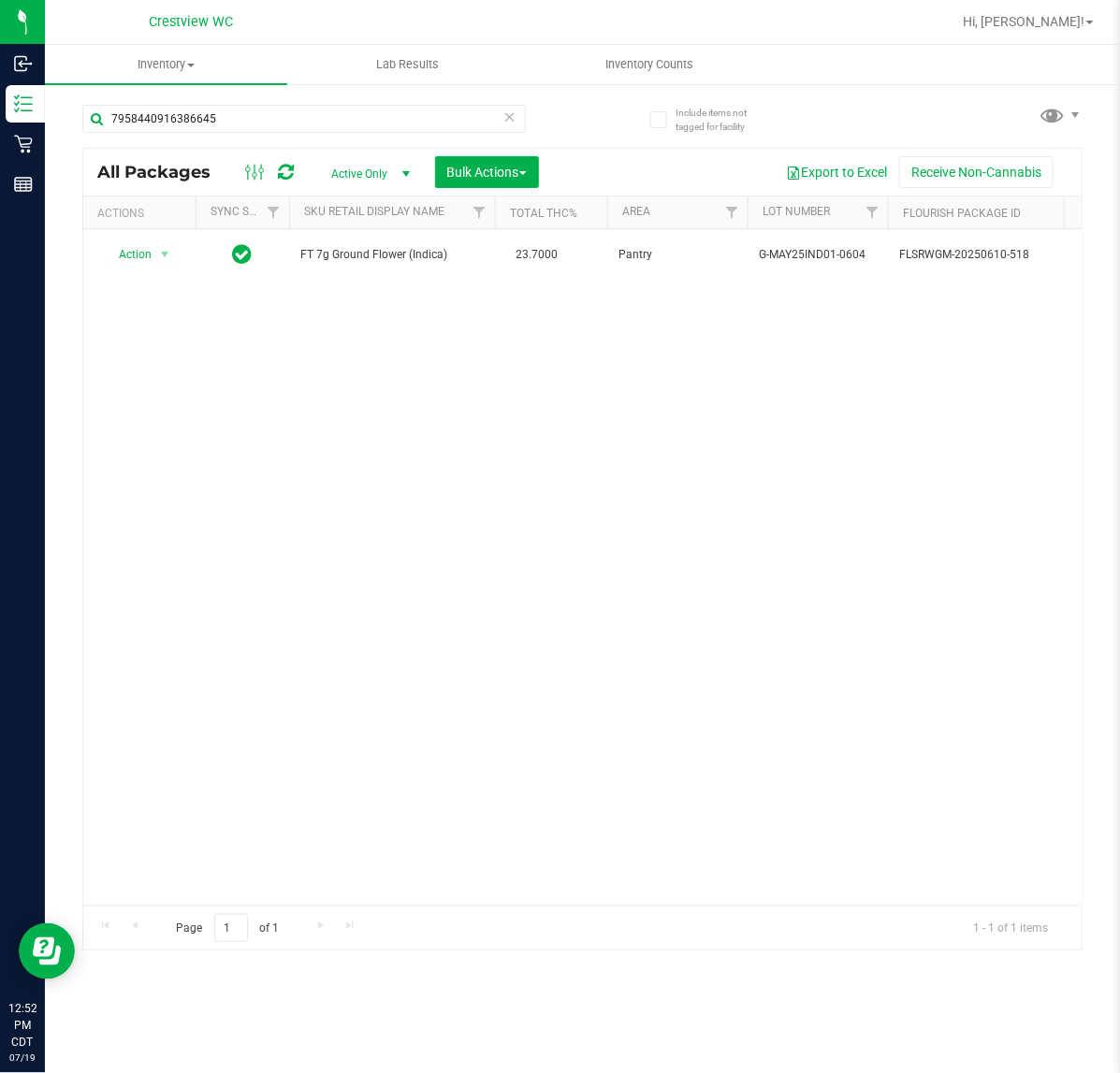 click on "Action Action Create package Edit attributes Global inventory Locate package Lock package Package audit log Print package label Print product labels Schedule for destruction
FT 7g Ground Flower (Indica)
23.7000
Pantry
G-MAY25IND01-0604
FLSRWGM-20250610-518
7958440916386645
20
20
0
00000590
Created
FLO-BUD-FT-PG-IND
FT - GROUND FLOWER - 7G - IND
IND GF
Jul 19, 2025 12:51:21 CDT" at bounding box center [582, 567] 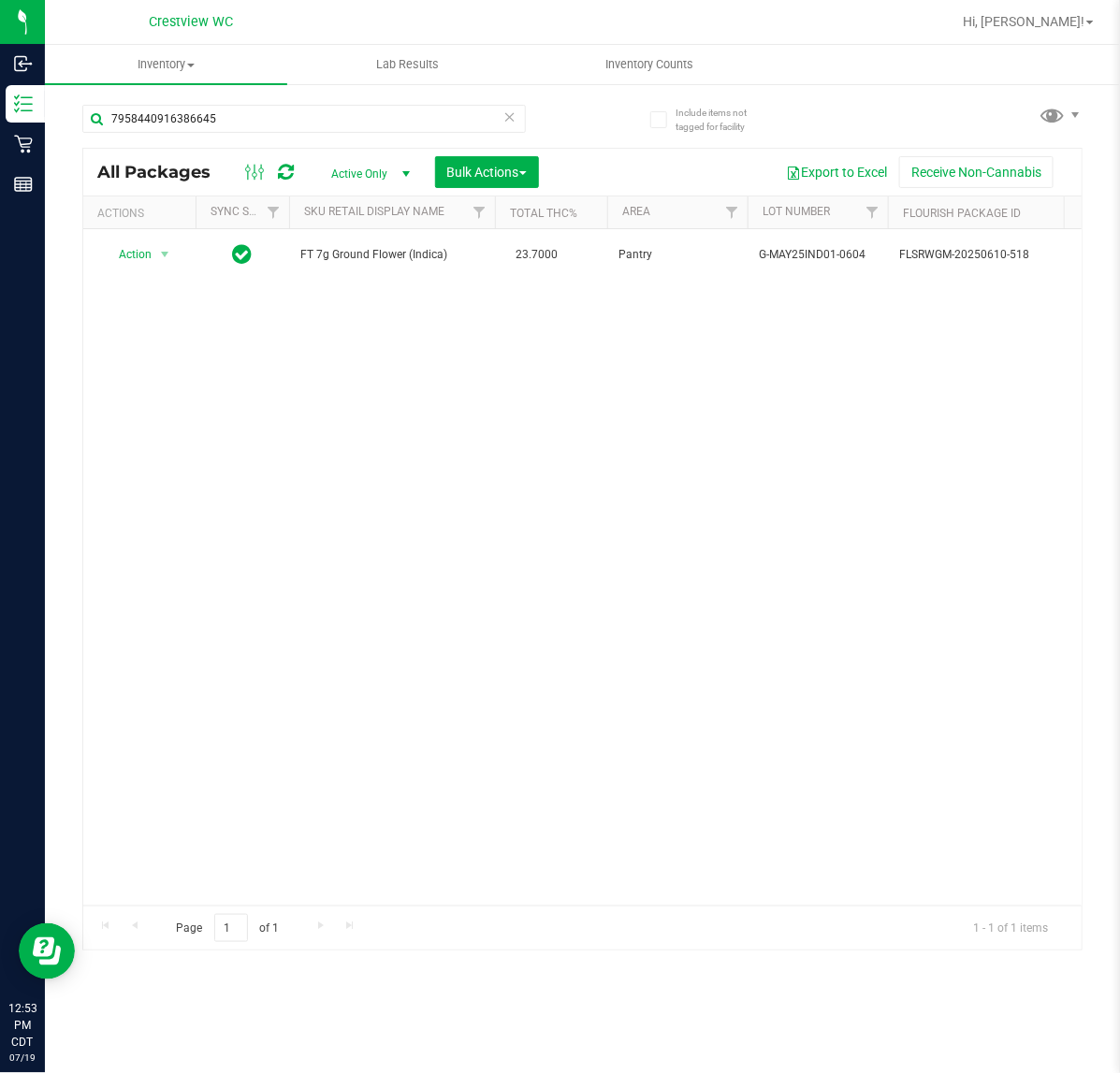 click on "Action Action Create package Edit attributes Global inventory Locate package Lock package Package audit log Print package label Print product labels Schedule for destruction
FT 7g Ground Flower (Indica)
23.7000
Pantry
G-MAY25IND01-0604
FLSRWGM-20250610-518
7958440916386645
20
20
0
00000590
Created
FLO-BUD-FT-PG-IND
FT - GROUND FLOWER - 7G - IND
IND GF
Jul 19, 2025 12:51:21 CDT" at bounding box center (582, 567) 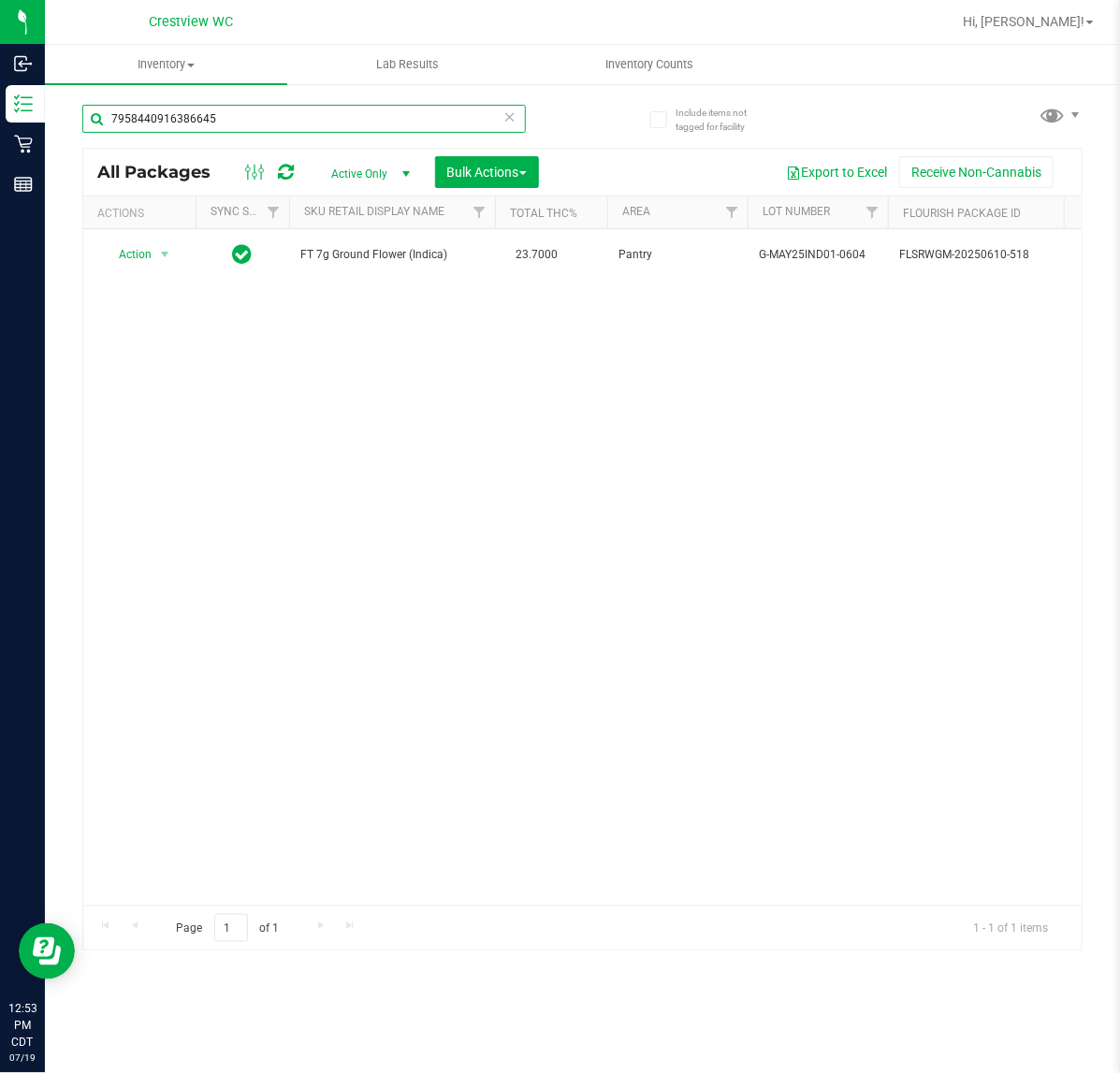 click on "7958440916386645" at bounding box center [304, 119] 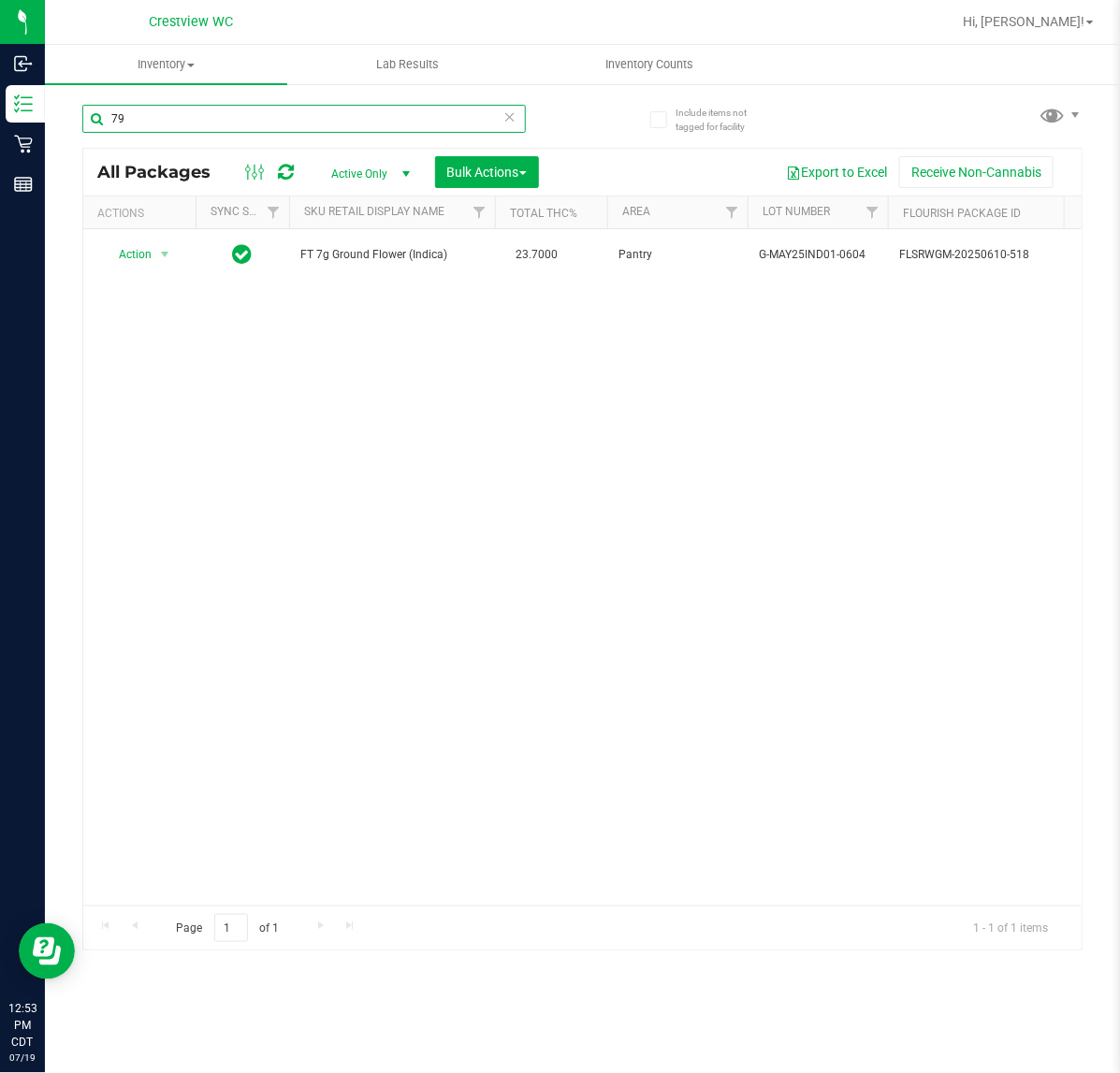 type on "7" 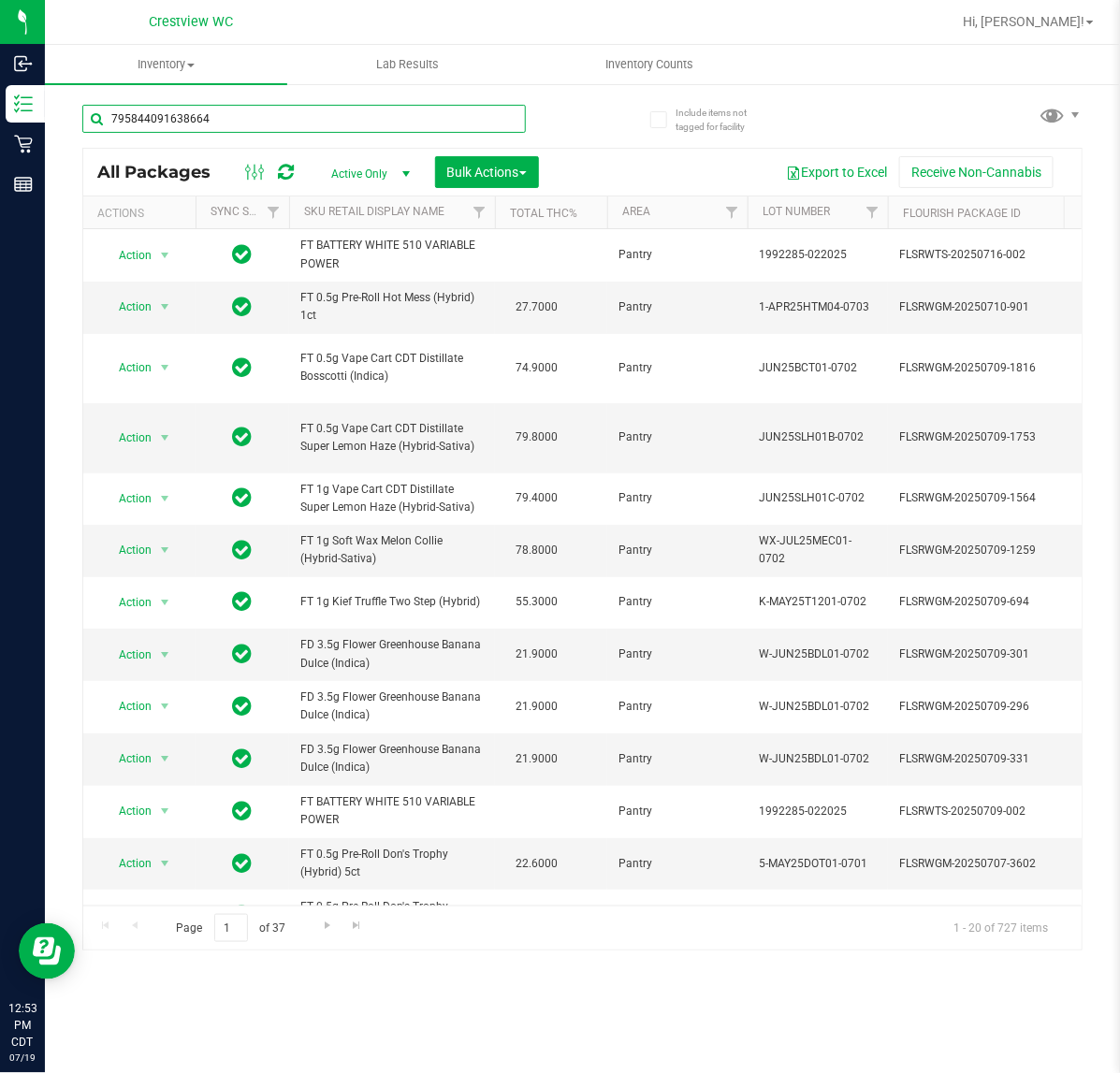 type on "7958440916386645" 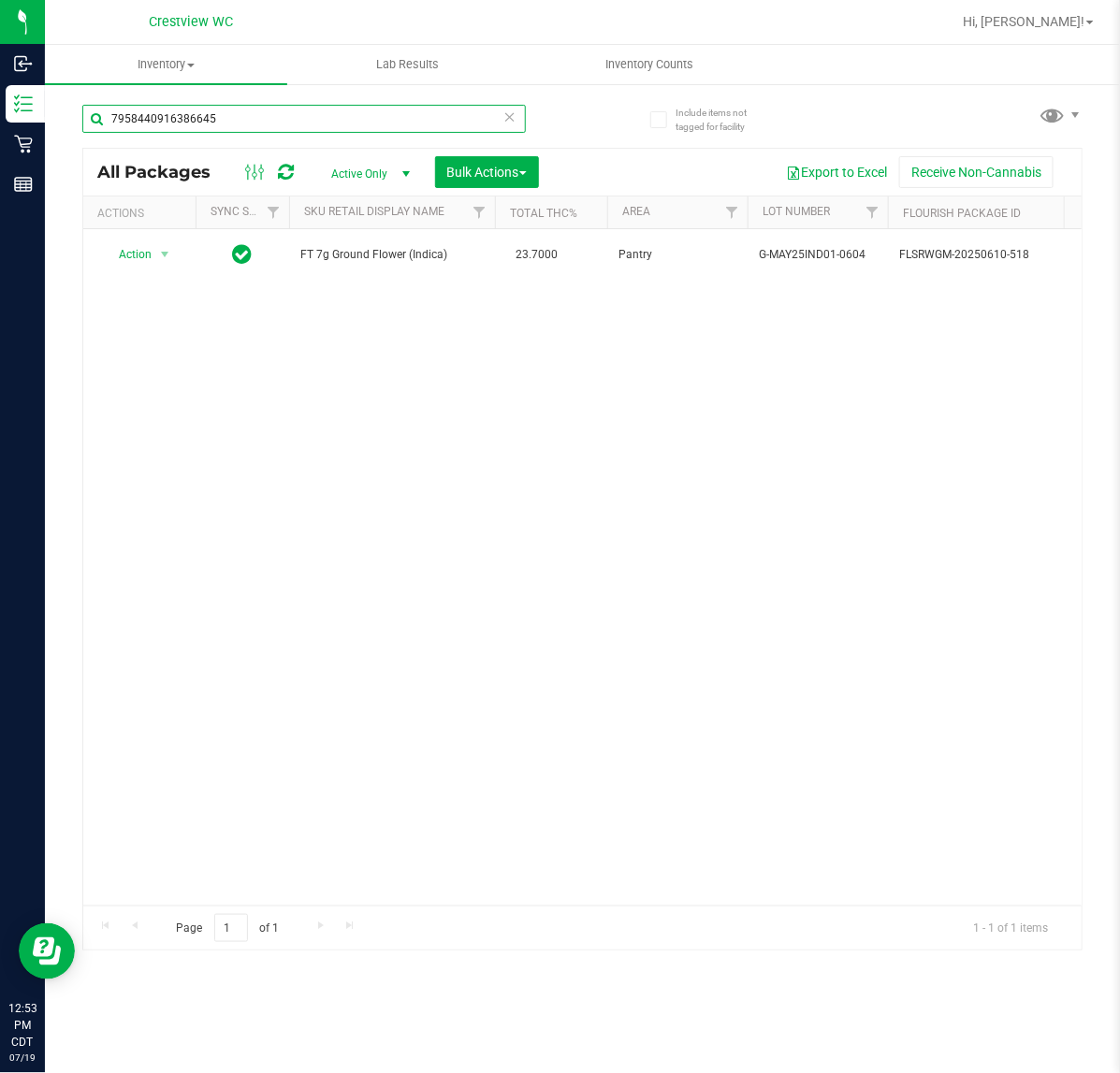 scroll, scrollTop: 0, scrollLeft: 512, axis: horizontal 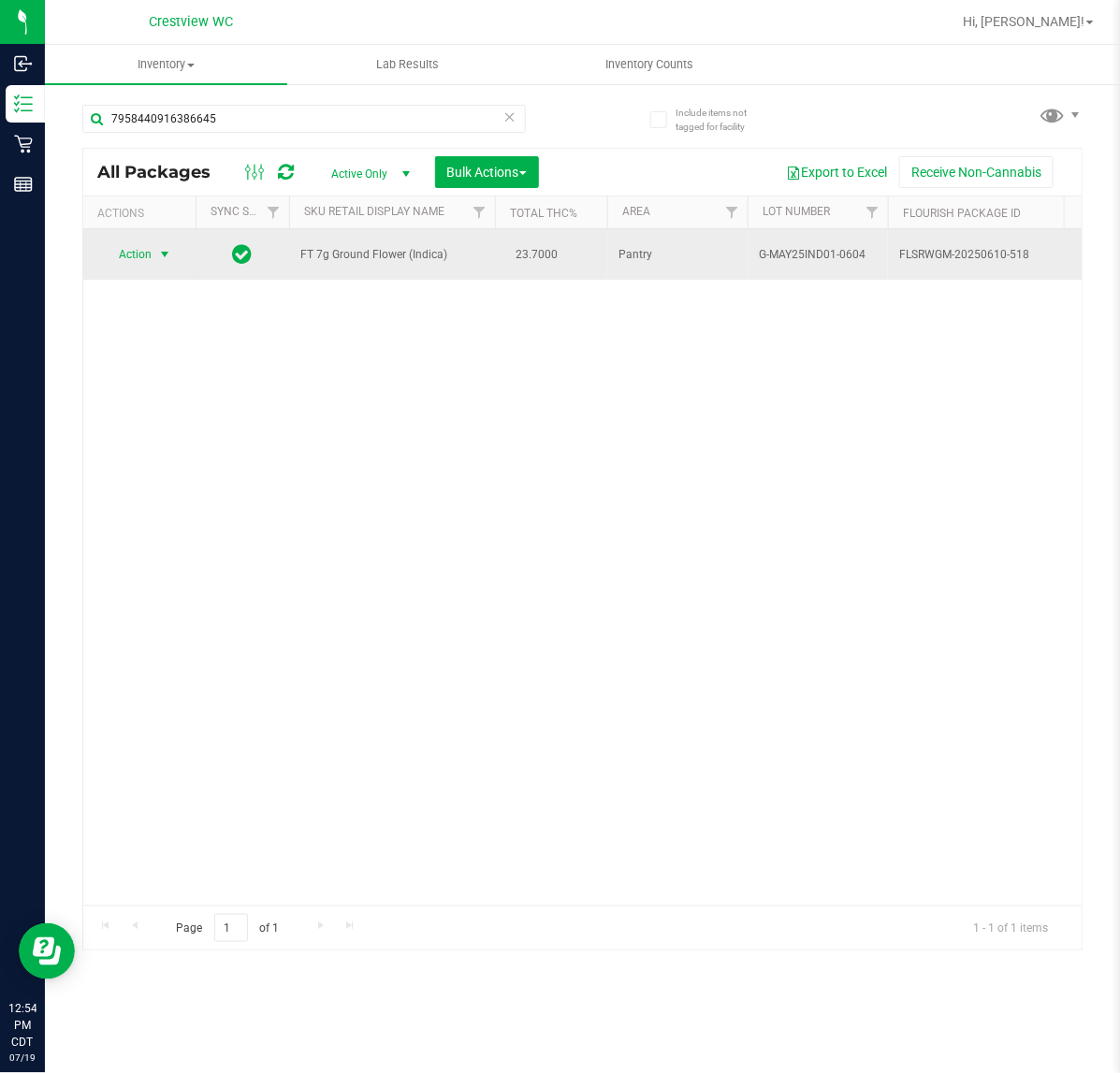 click 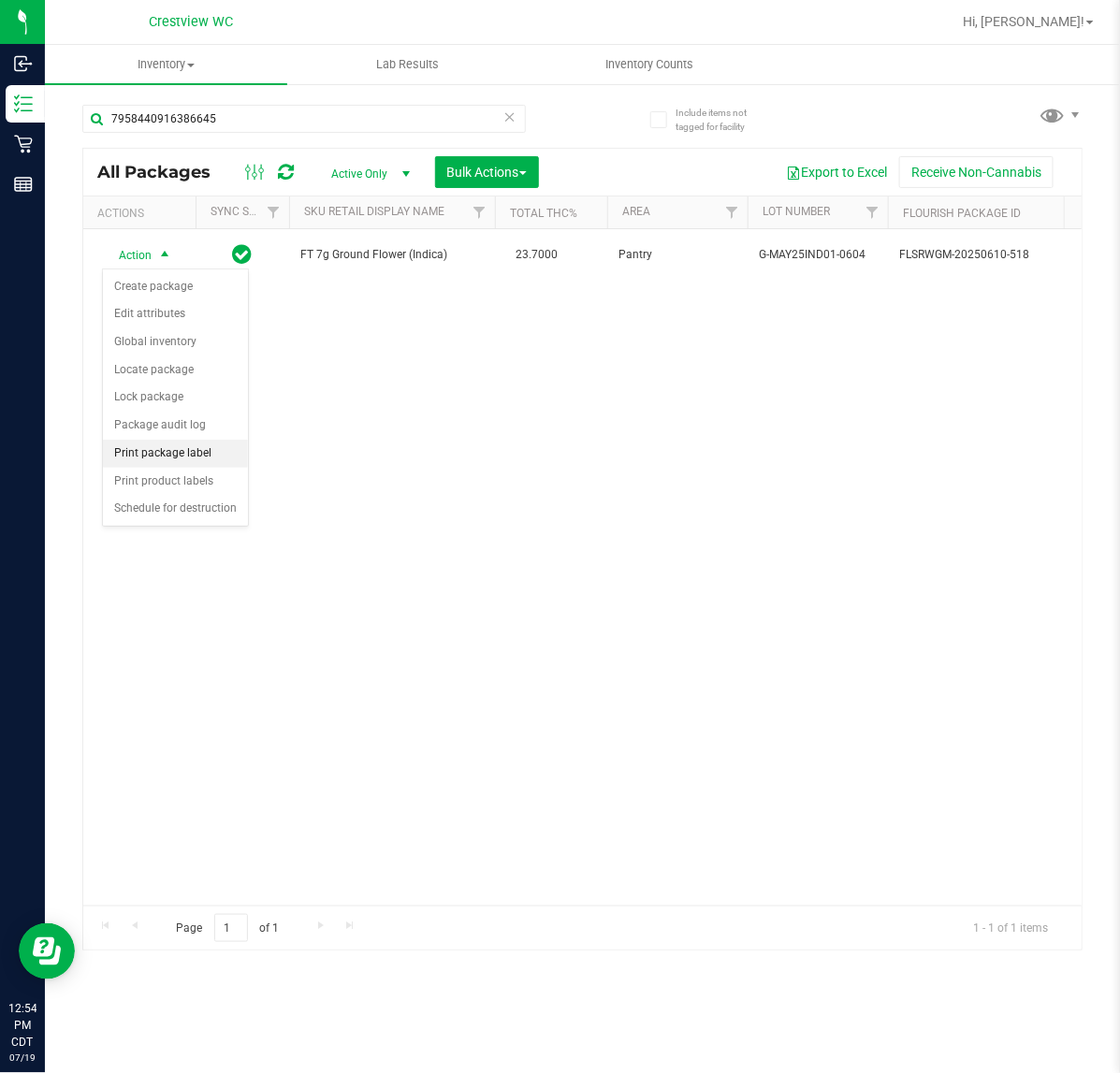 click on "Print package label" 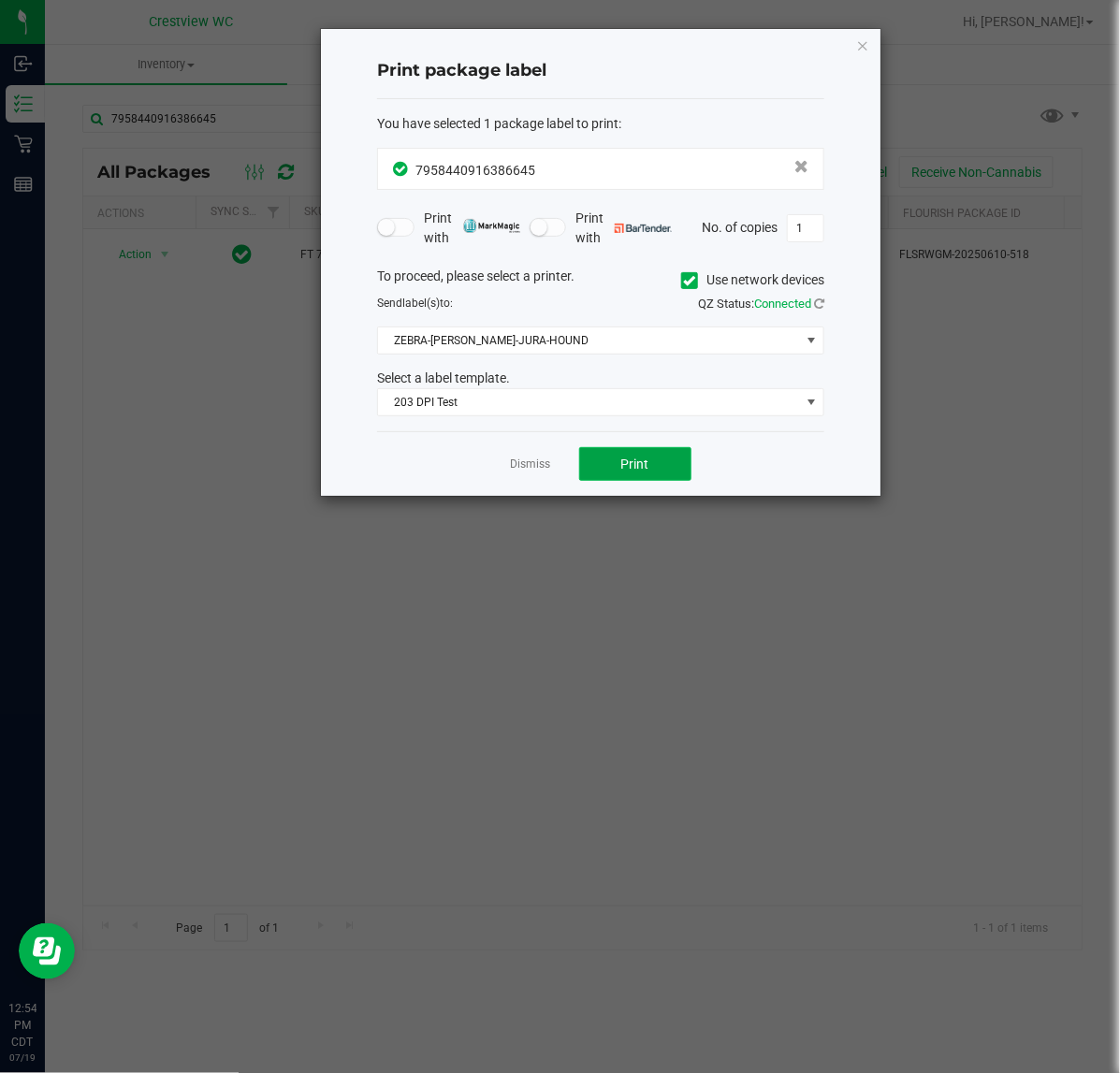 click on "Print" 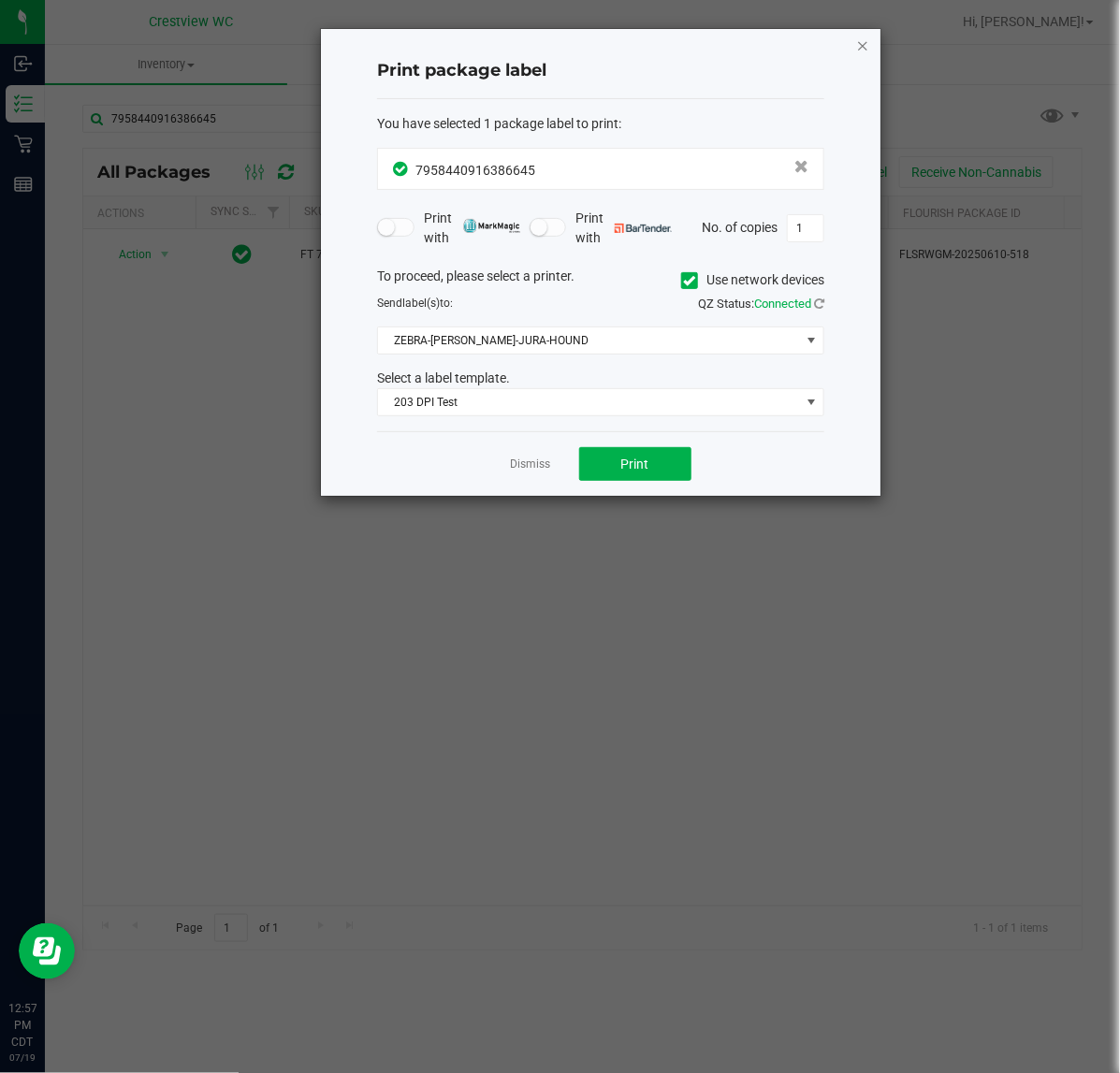 click 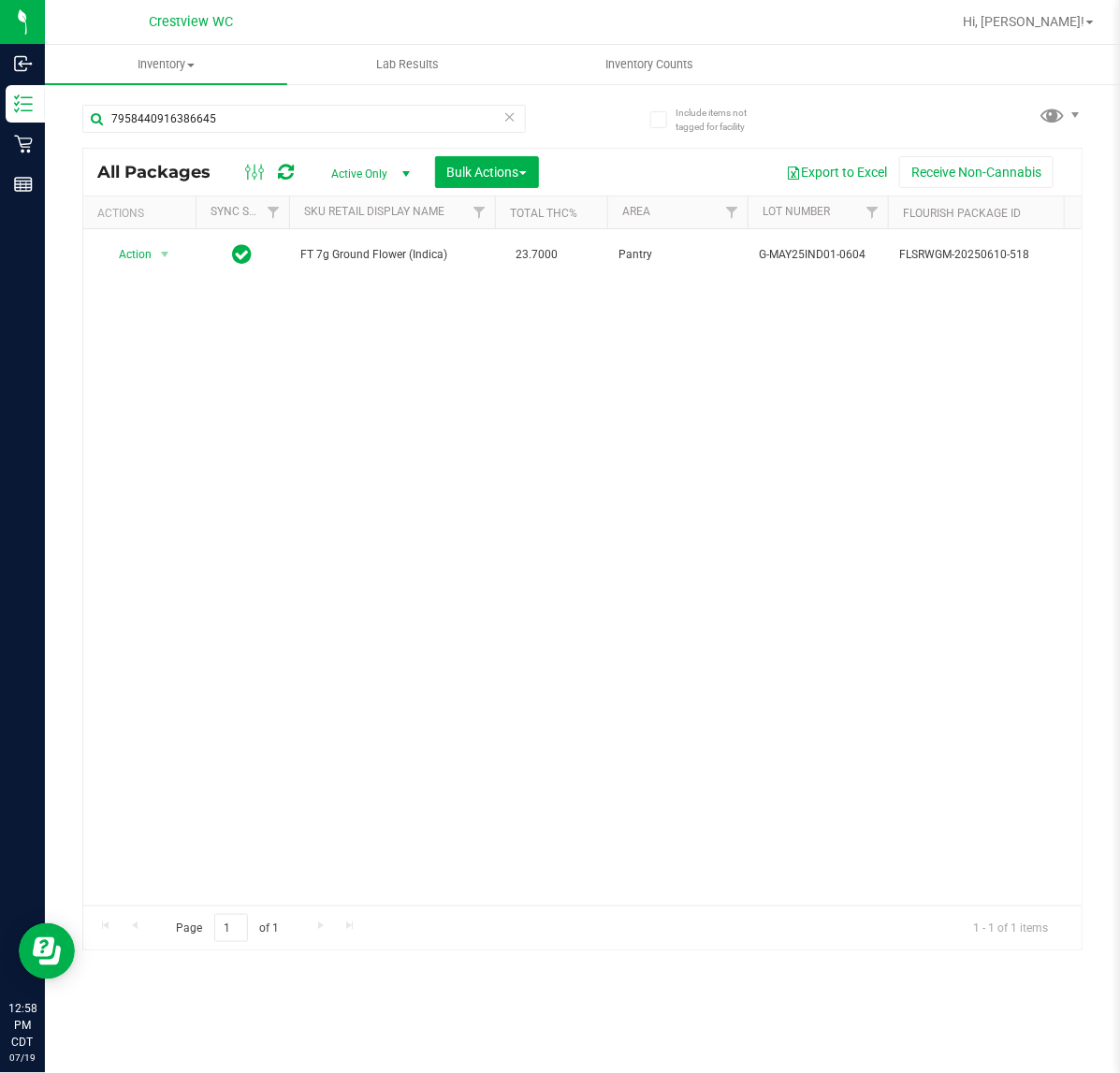 click on "Action Action Create package Edit attributes Global inventory Locate package Lock package Package audit log Print package label Print product labels Schedule for destruction
FT 7g Ground Flower (Indica)
23.7000
Pantry
G-MAY25IND01-0604
FLSRWGM-20250610-518
7958440916386645
20
20
0
00000590
Created
FLO-BUD-FT-PG-IND
FT - GROUND FLOWER - 7G - IND
IND GF
Jul 19, 2025 12:51:21 CDT" 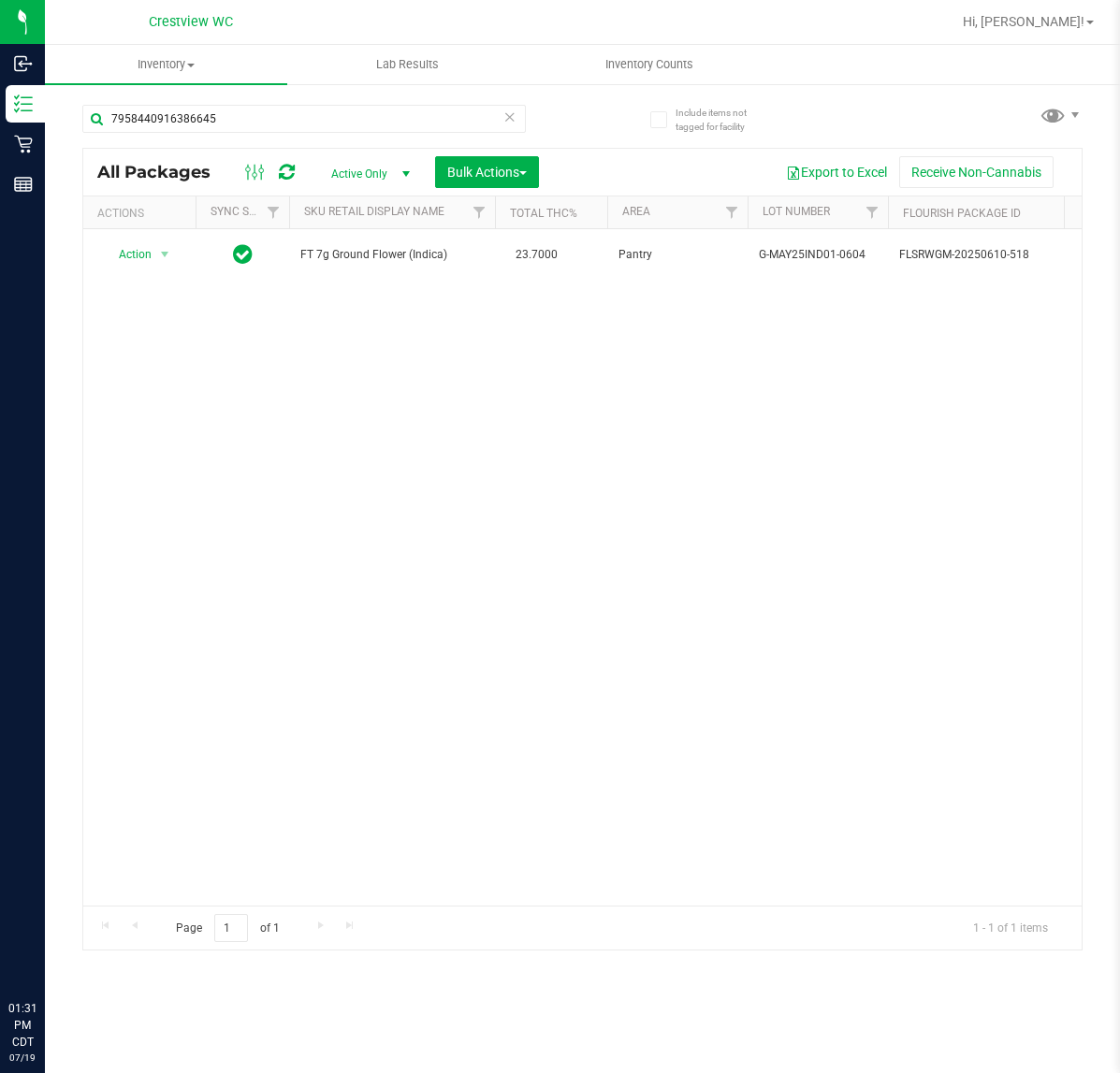 scroll, scrollTop: 0, scrollLeft: 0, axis: both 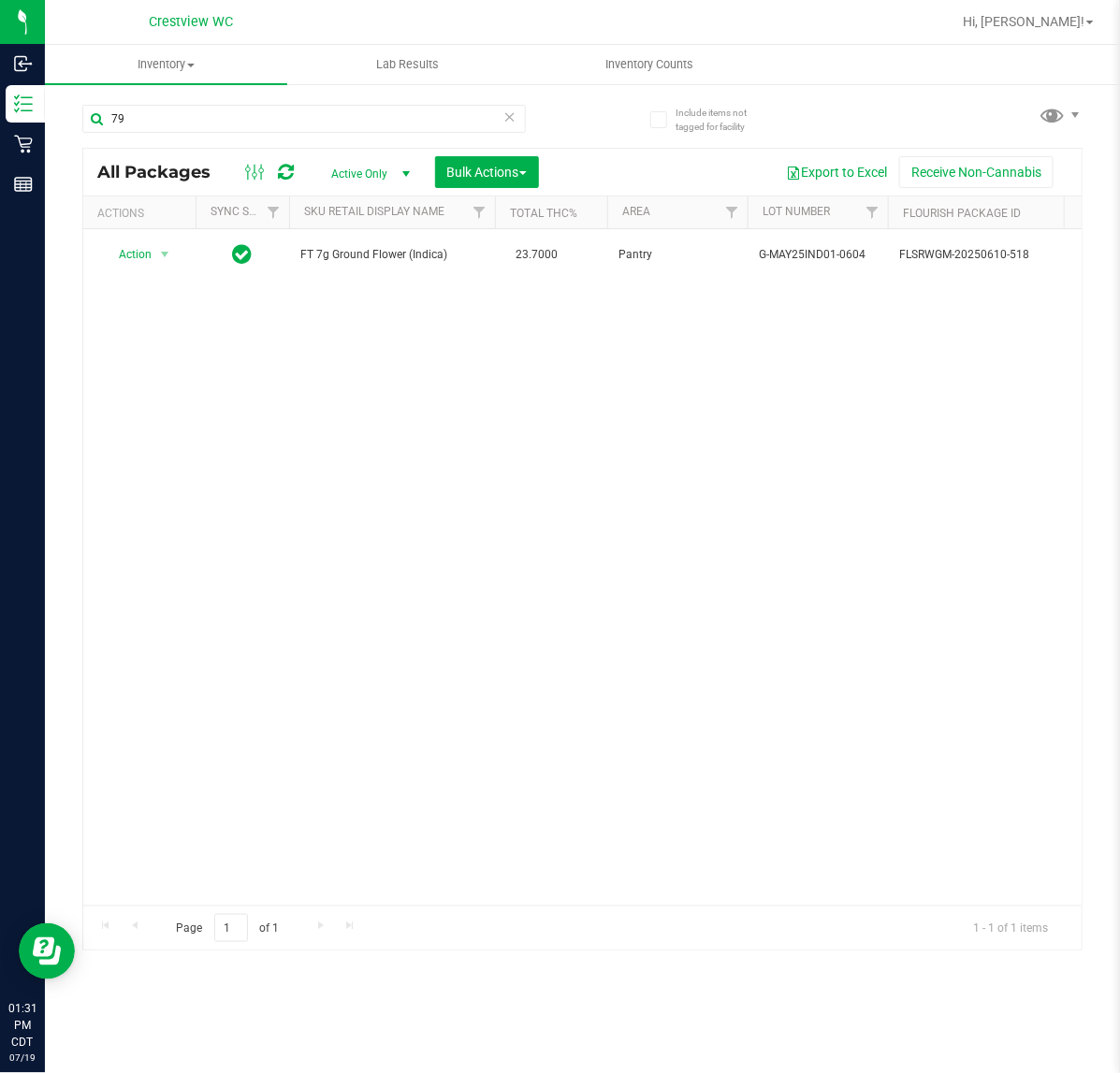 type on "7" 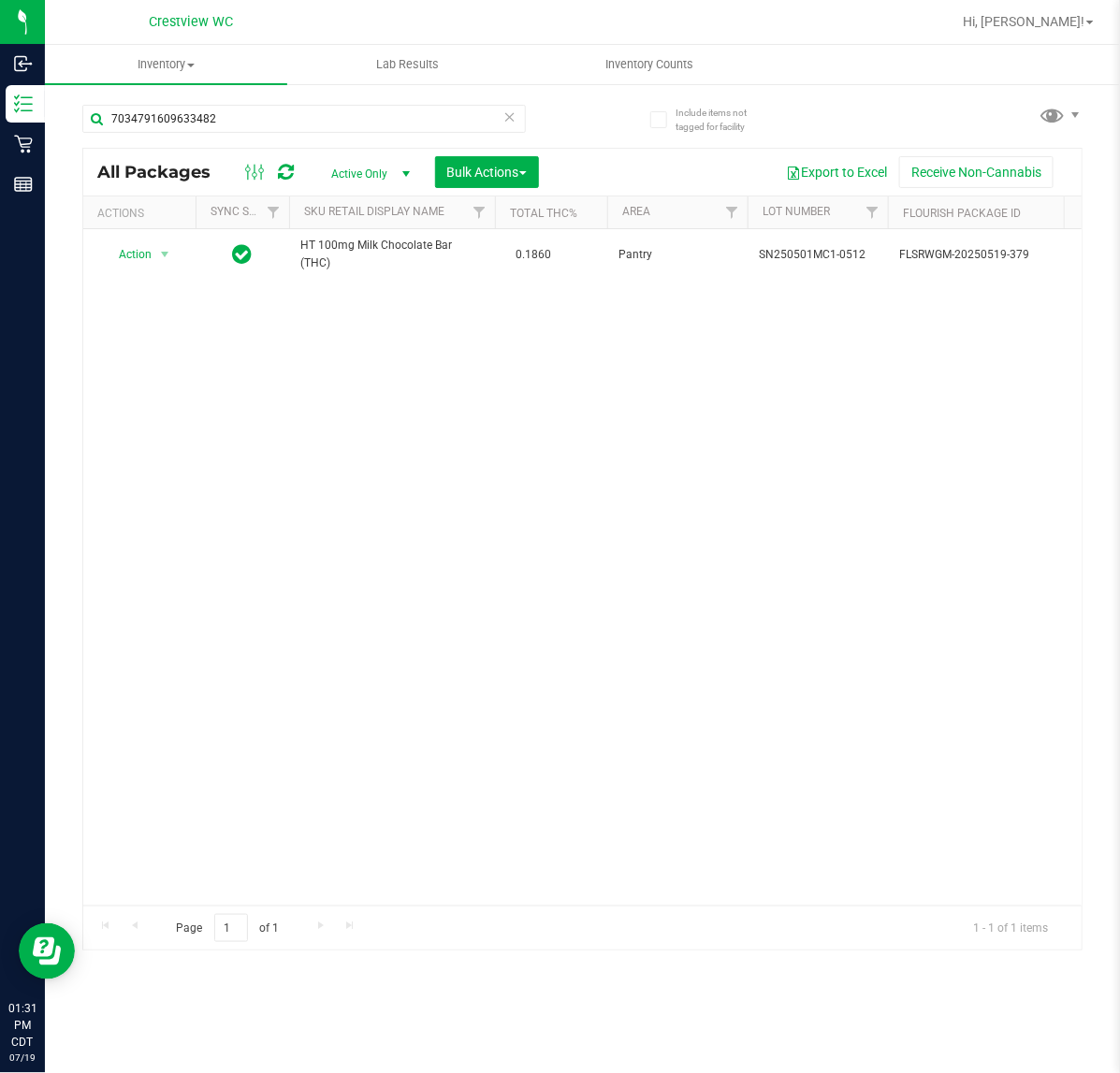 scroll, scrollTop: 0, scrollLeft: 360, axis: horizontal 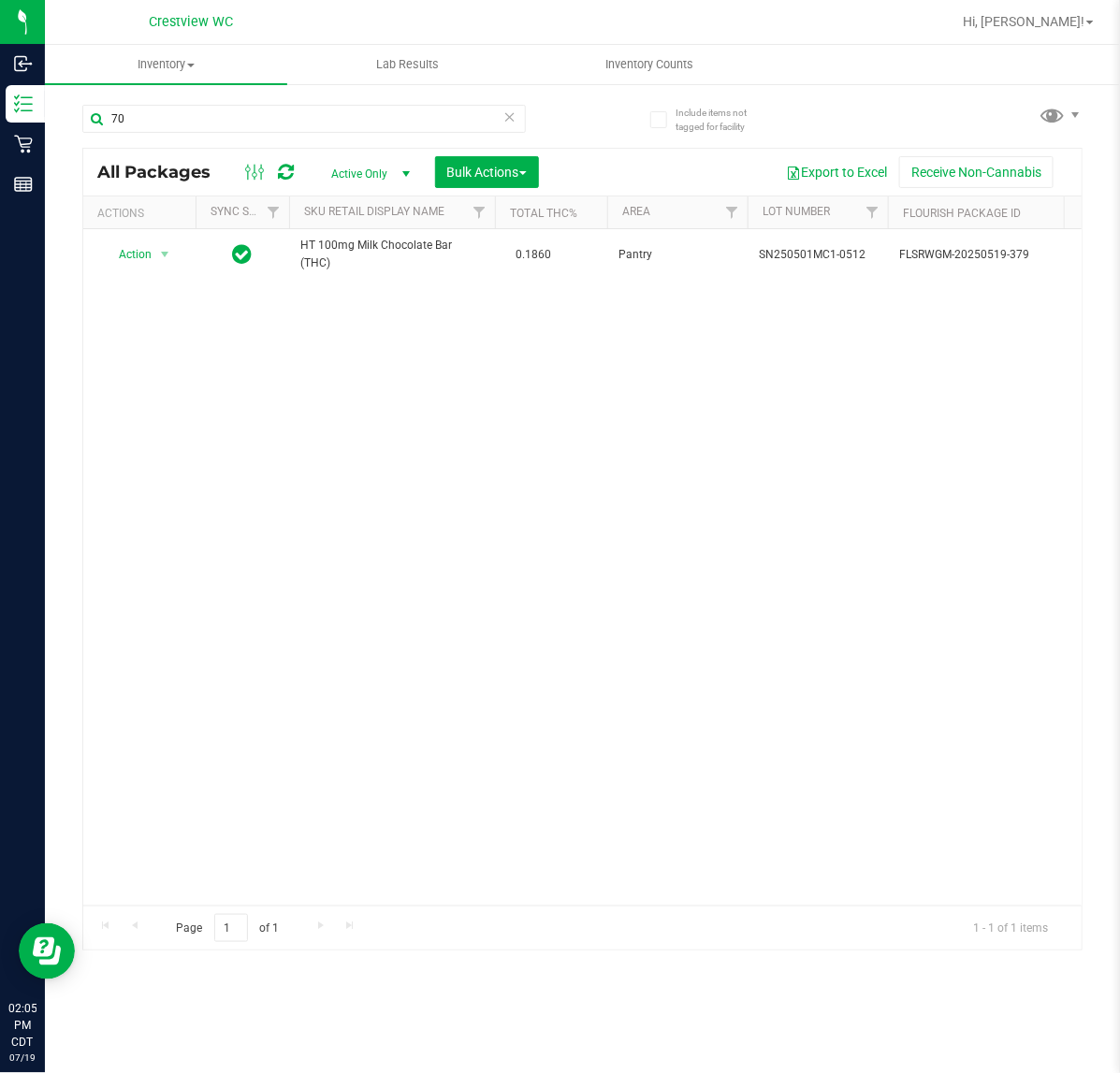 type on "7" 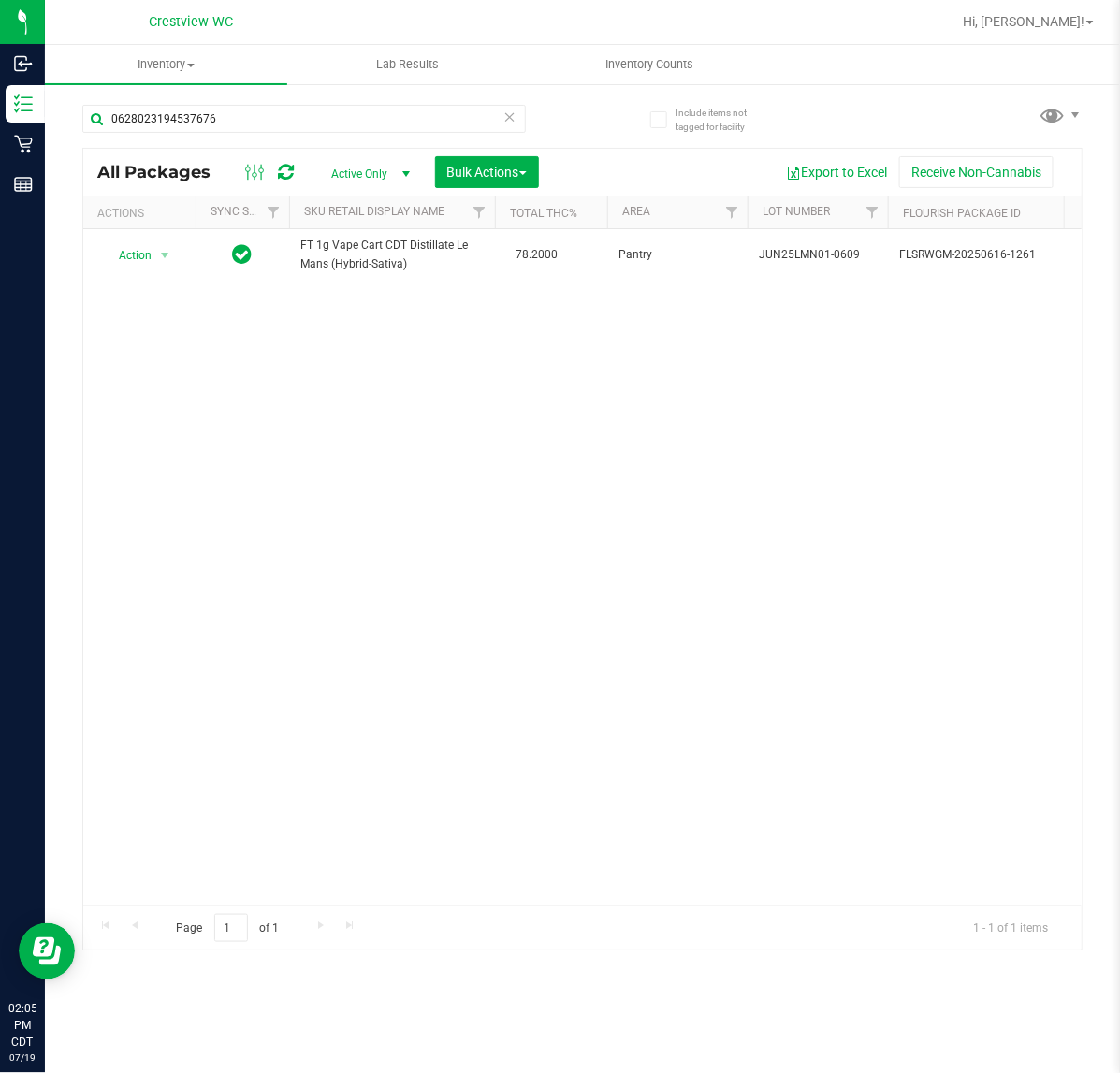 scroll, scrollTop: 0, scrollLeft: 208, axis: horizontal 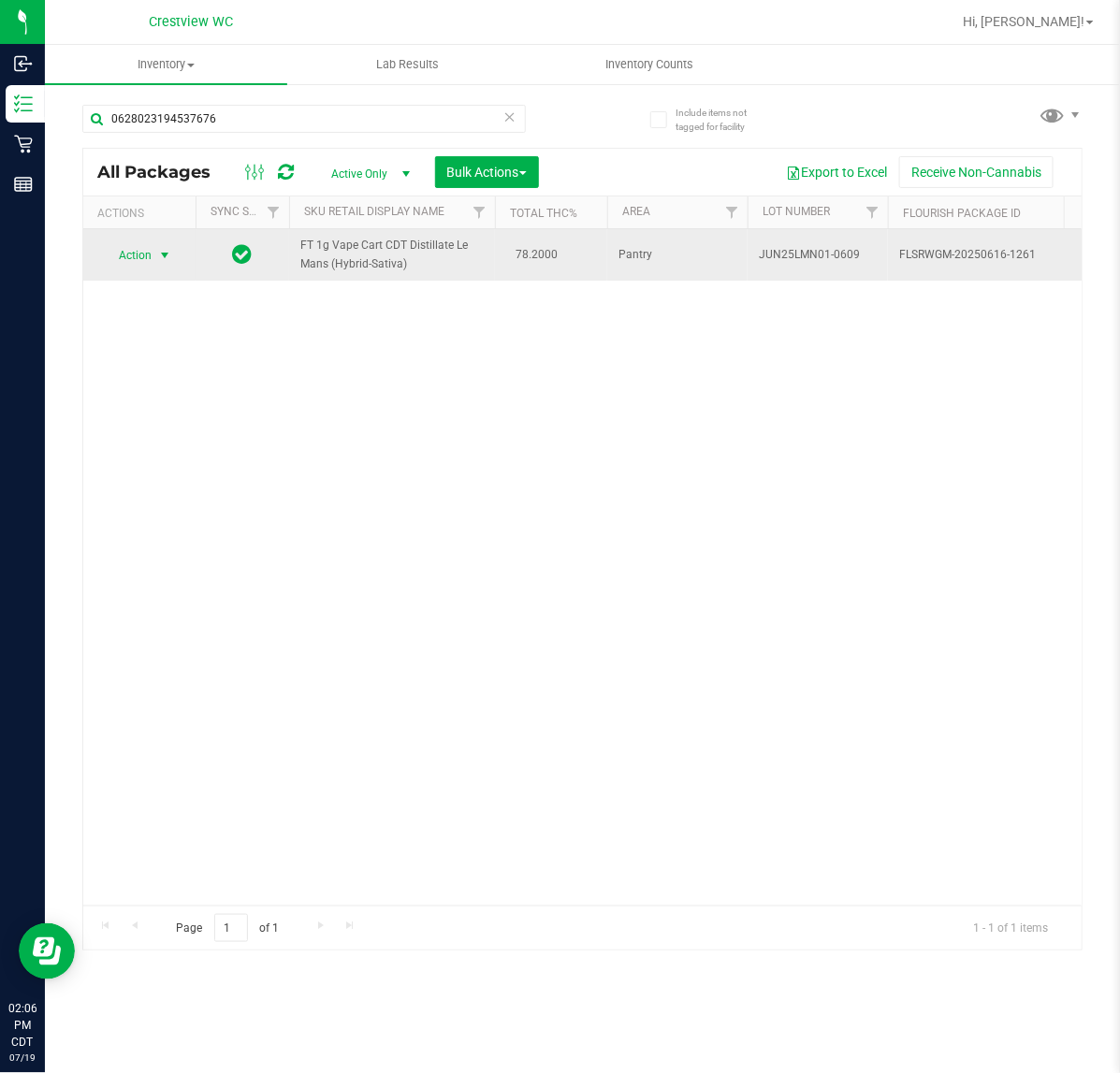 type on "0628023194537676" 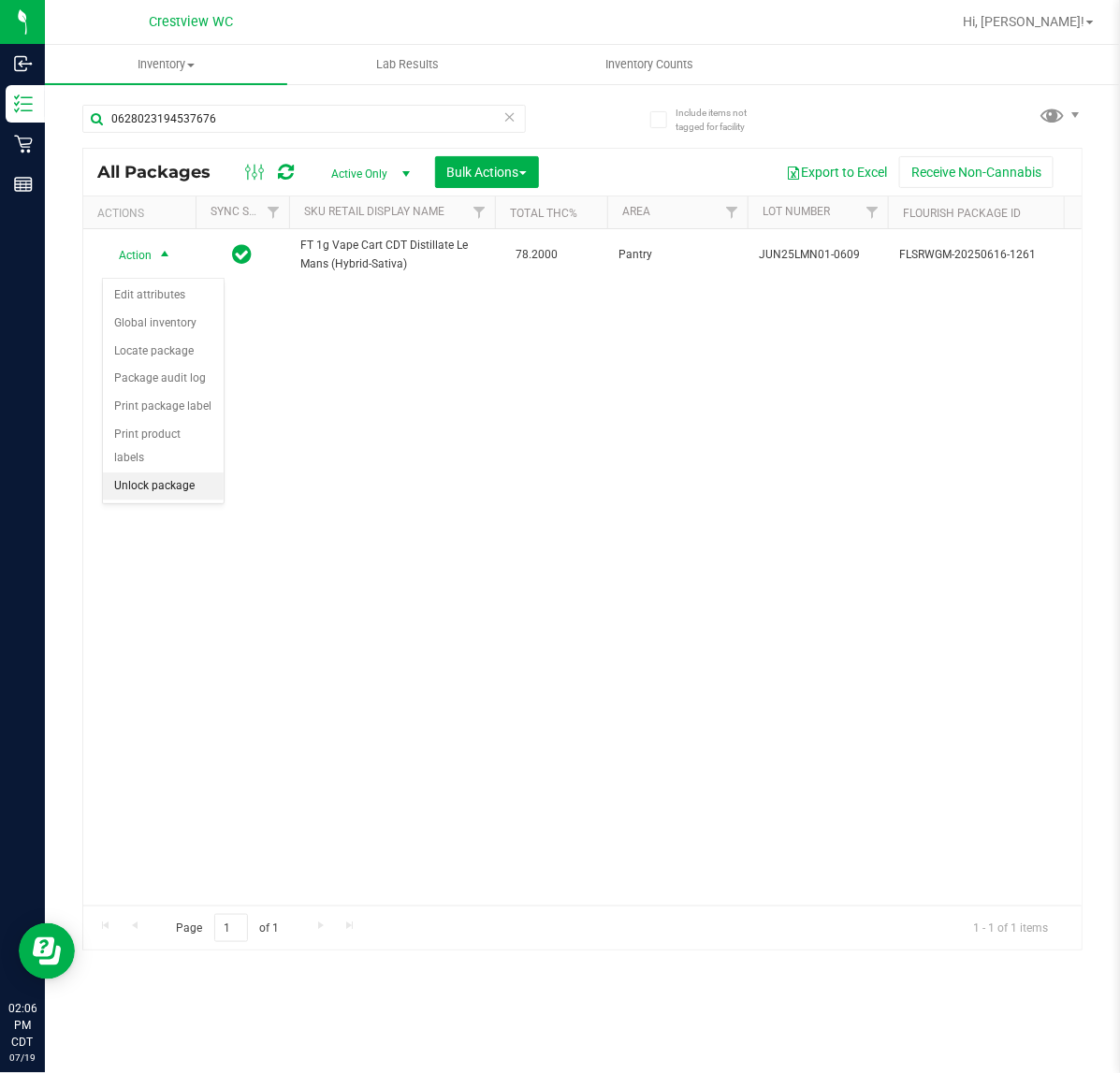 click on "Unlock package" at bounding box center (163, 486) 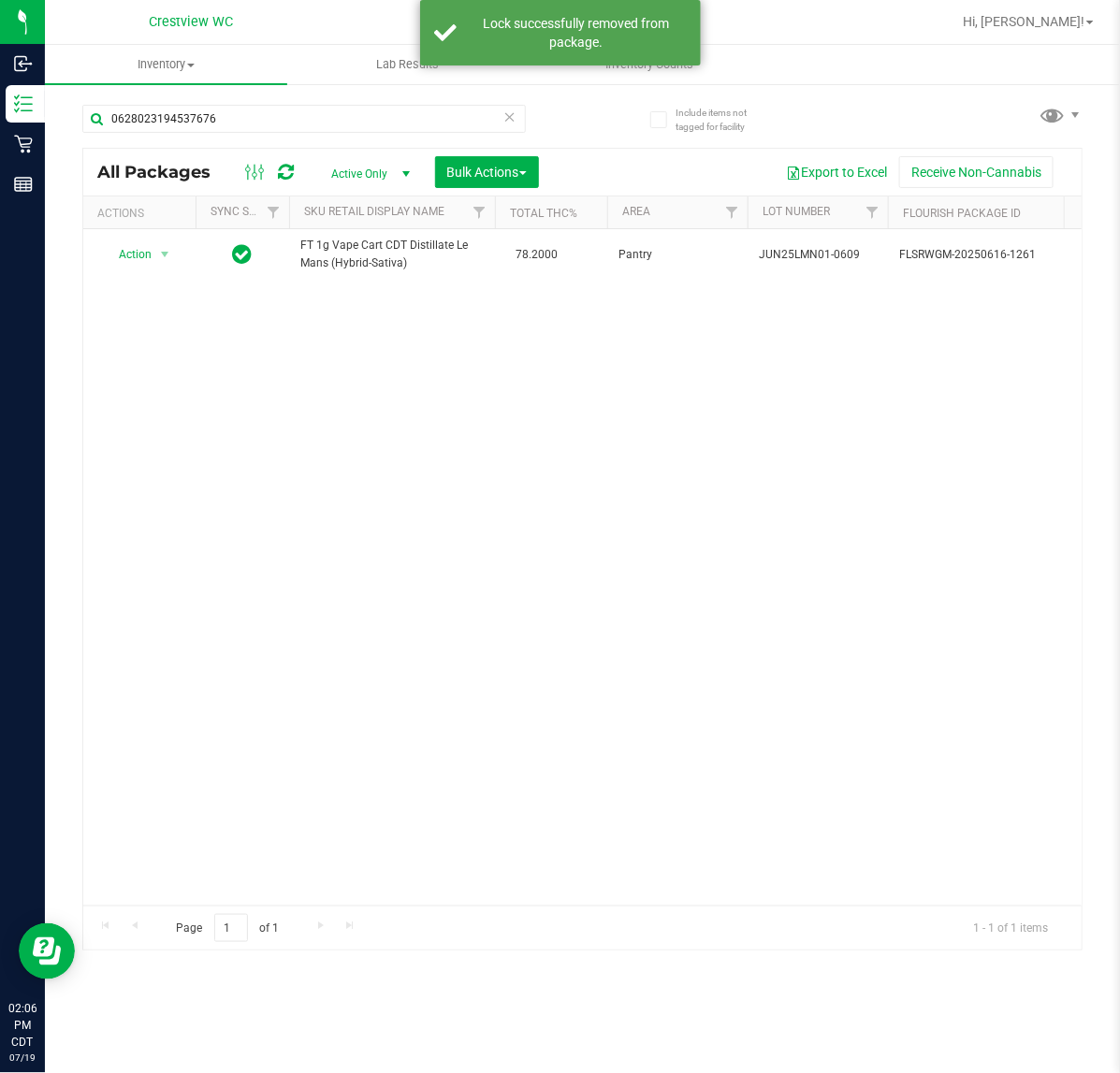 click on "Action Action Create package Edit attributes Global inventory Locate package Lock package Package audit log Print package label Print product labels Schedule for destruction
FT 1g Vape Cart CDT Distillate Le Mans (Hybrid-Sativa)
78.2000
Pantry
JUN25LMN01-0609
FLSRWGM-20250616-1261
0628023194537676
12
12
0
00000586
Created
BAP-CAR-FT-CDT-LMN1M
FT - VAPE CART CDT DISTILLATE - 1G - LMN - HYS" at bounding box center [582, 567] 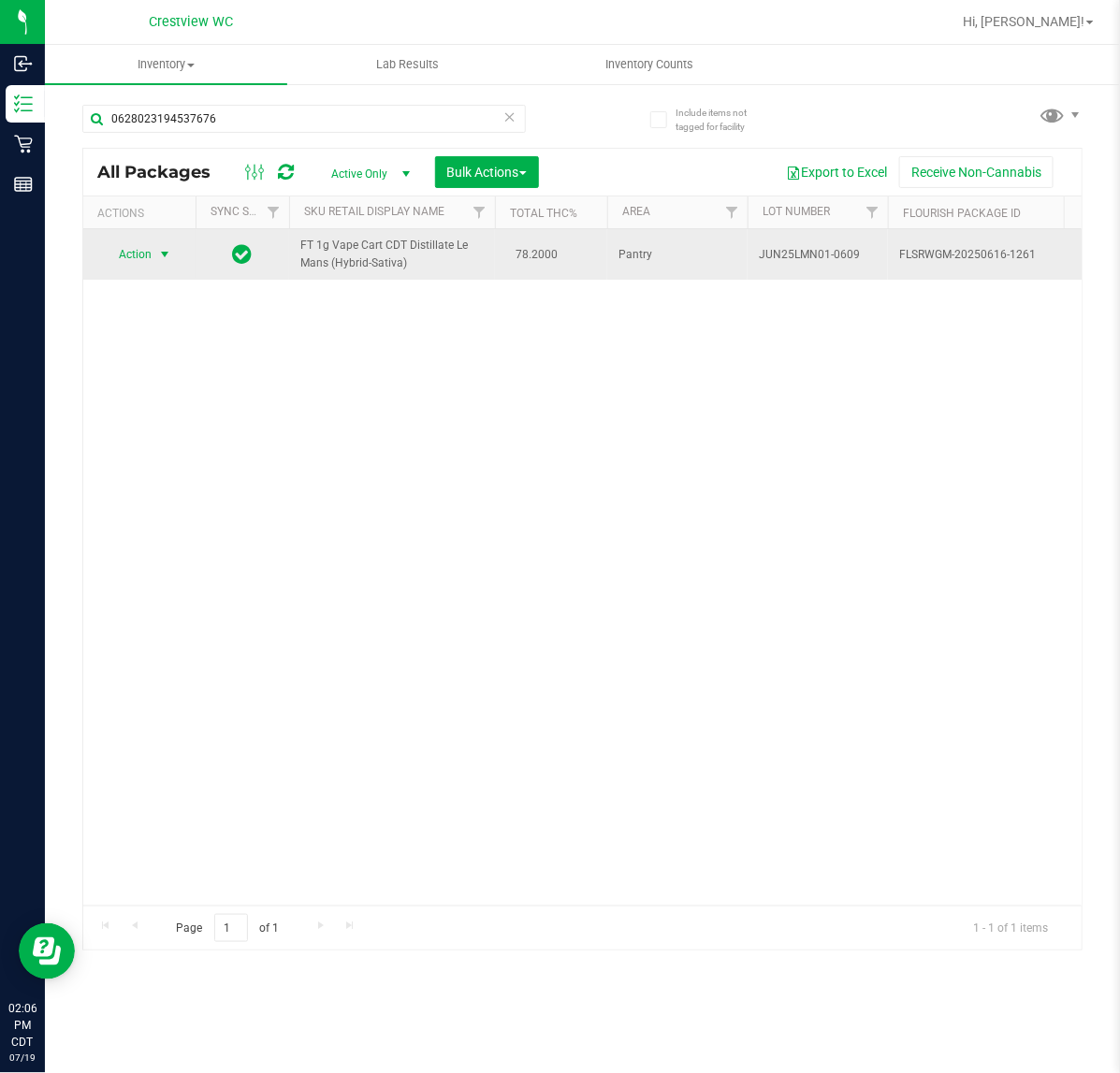 click at bounding box center (165, 254) 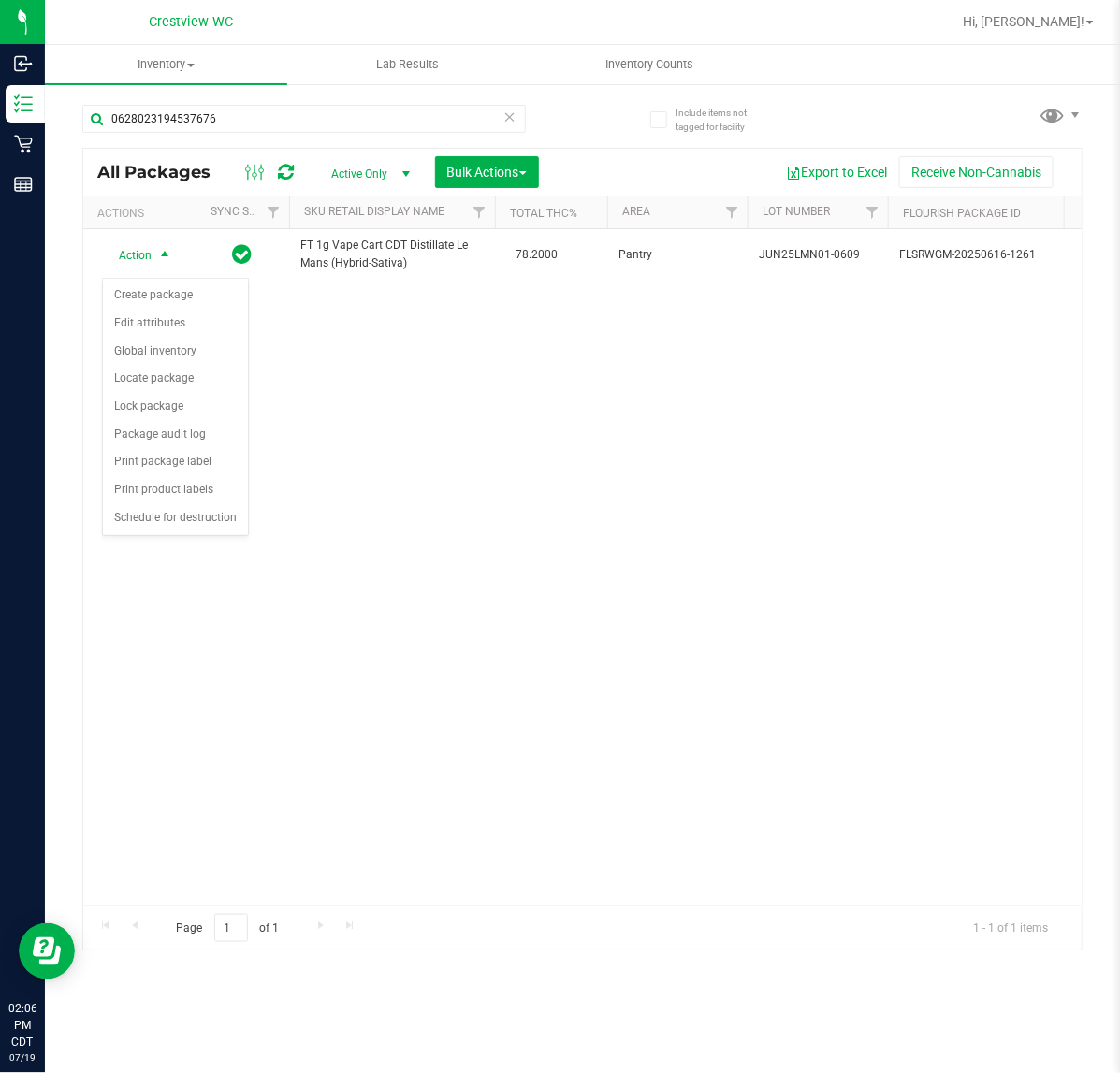 click on "Action Action Create package Edit attributes Global inventory Locate package Lock package Package audit log Print package label Print product labels Schedule for destruction
FT 1g Vape Cart CDT Distillate Le Mans (Hybrid-Sativa)
78.2000
Pantry
JUN25LMN01-0609
FLSRWGM-20250616-1261
0628023194537676
12
12
0
00000586
Created
BAP-CAR-FT-CDT-LMN1M
FT - VAPE CART CDT DISTILLATE - 1G - LMN - HYS" at bounding box center [582, 567] 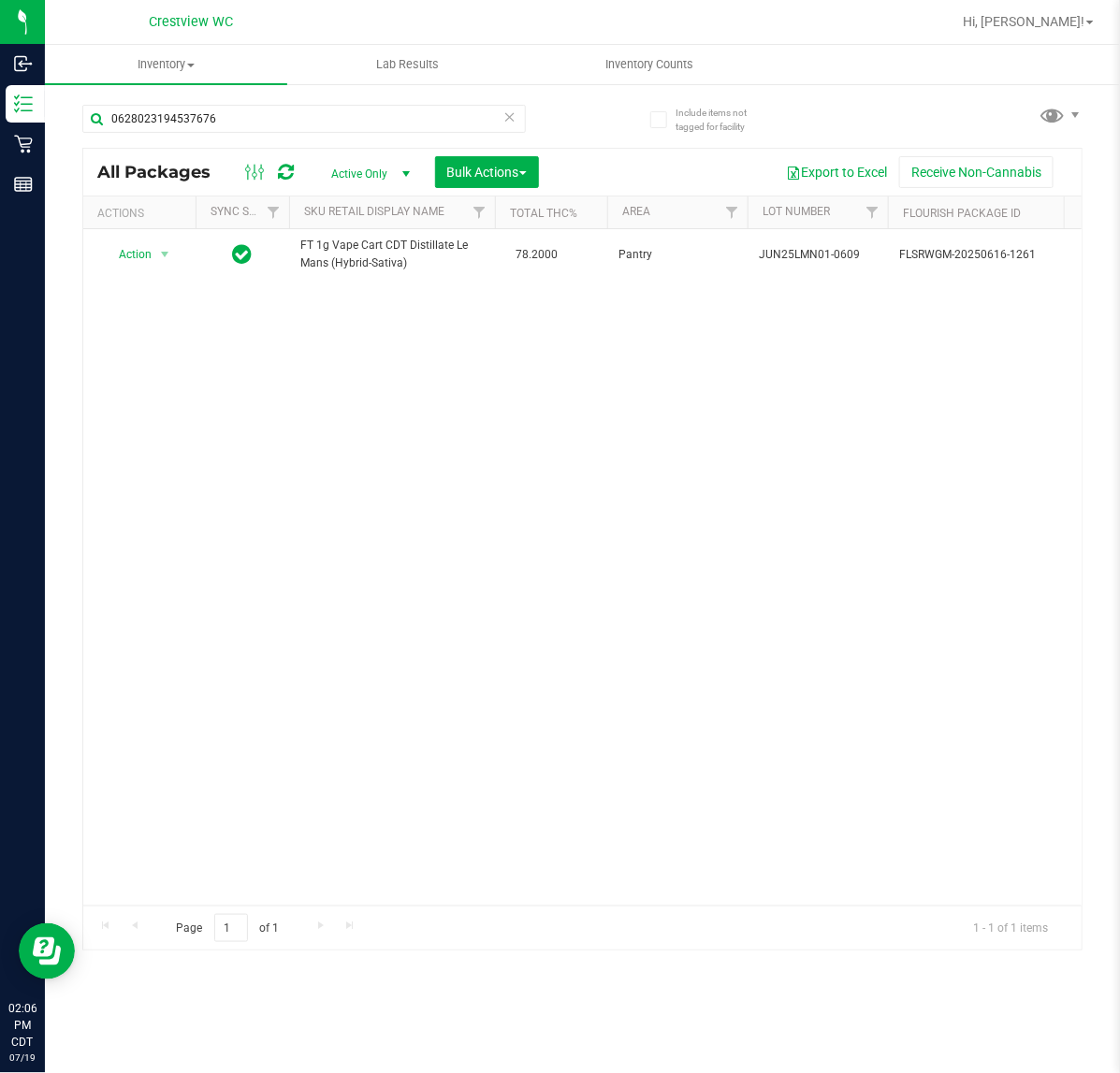 scroll, scrollTop: 0, scrollLeft: 263, axis: horizontal 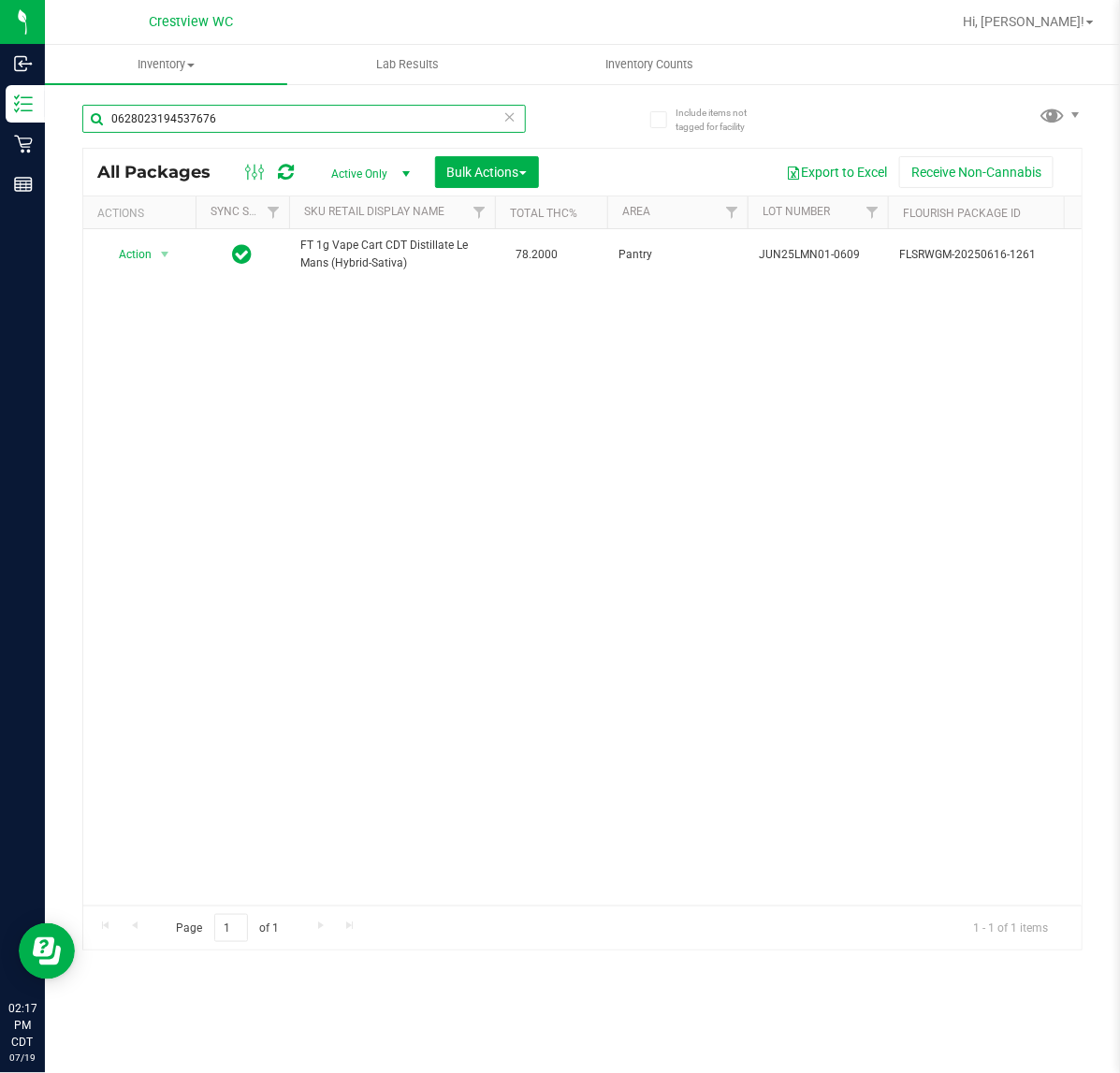 click on "0628023194537676" at bounding box center [304, 119] 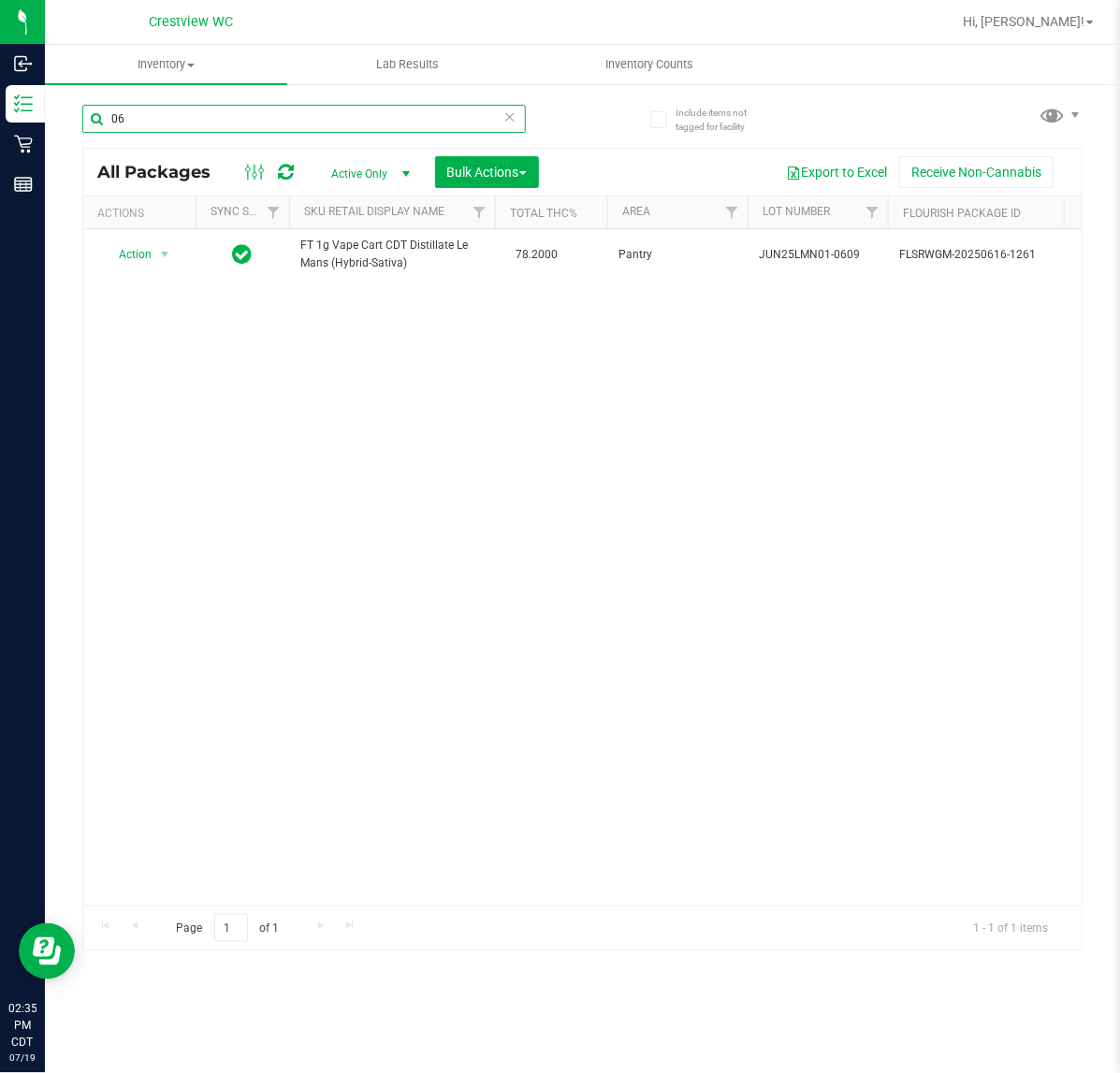 type on "0" 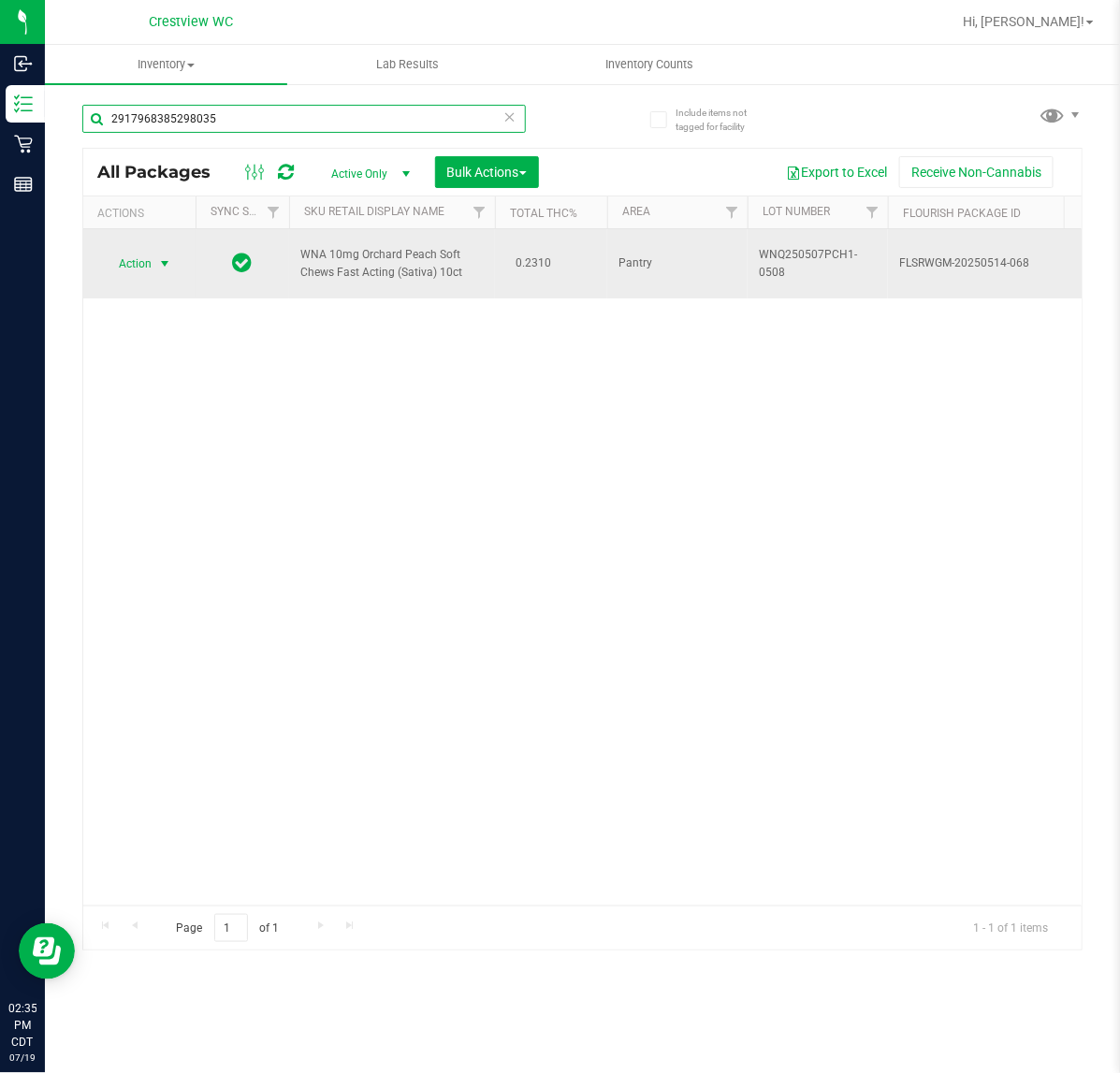 type on "2917968385298035" 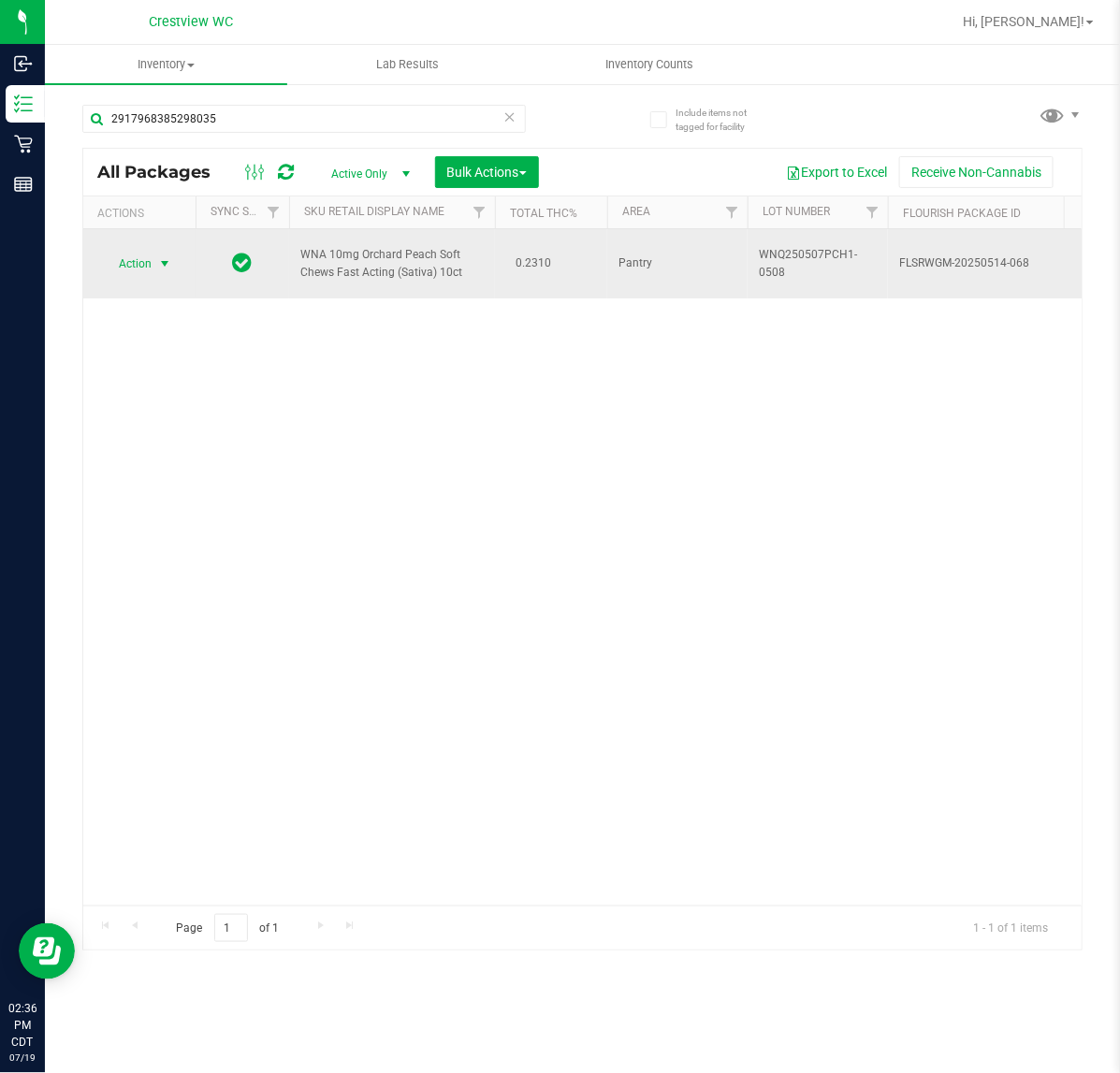 click at bounding box center [165, 264] 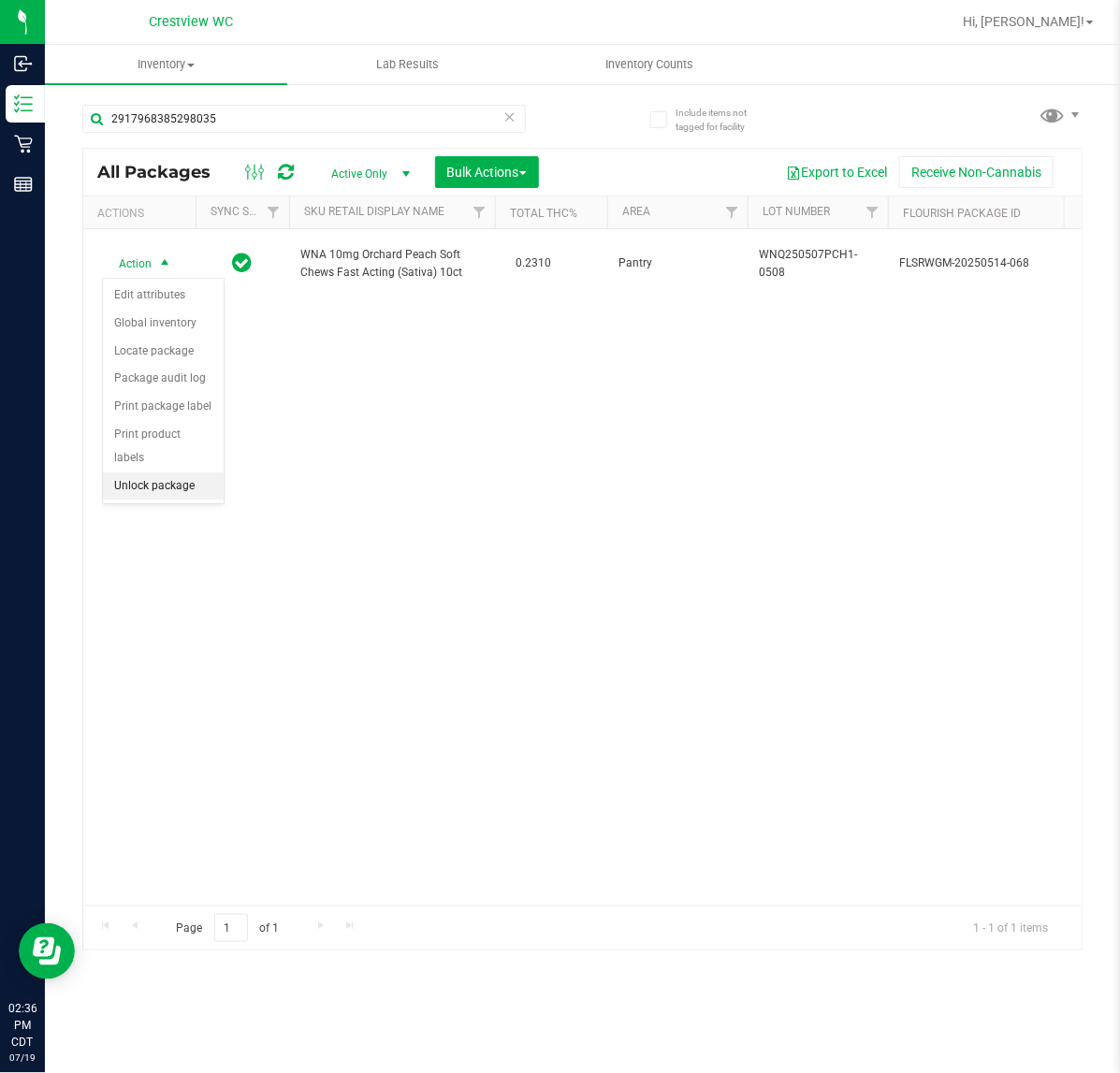 click on "Unlock package" at bounding box center [163, 486] 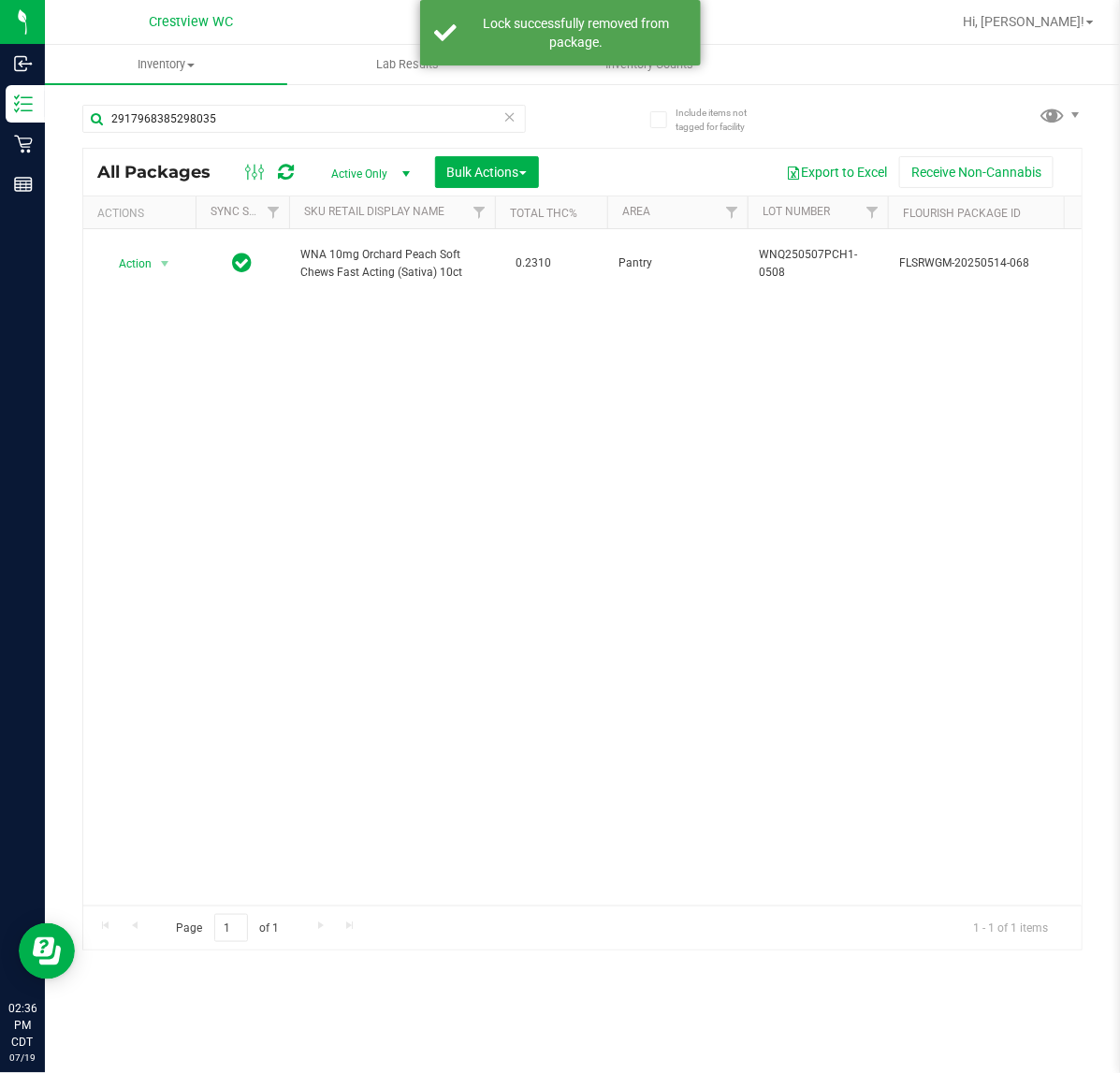 scroll, scrollTop: 0, scrollLeft: 227, axis: horizontal 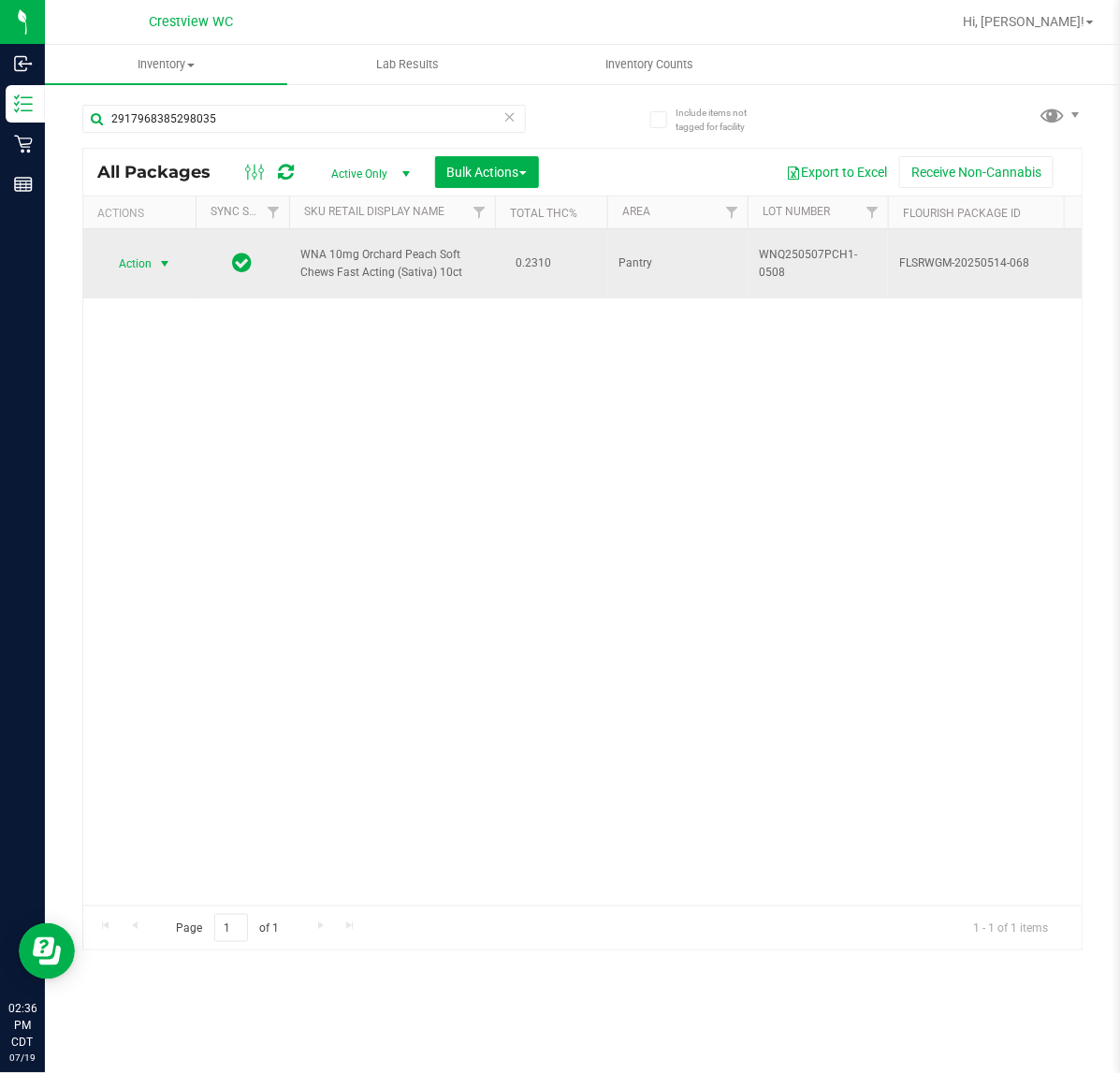 click at bounding box center (165, 264) 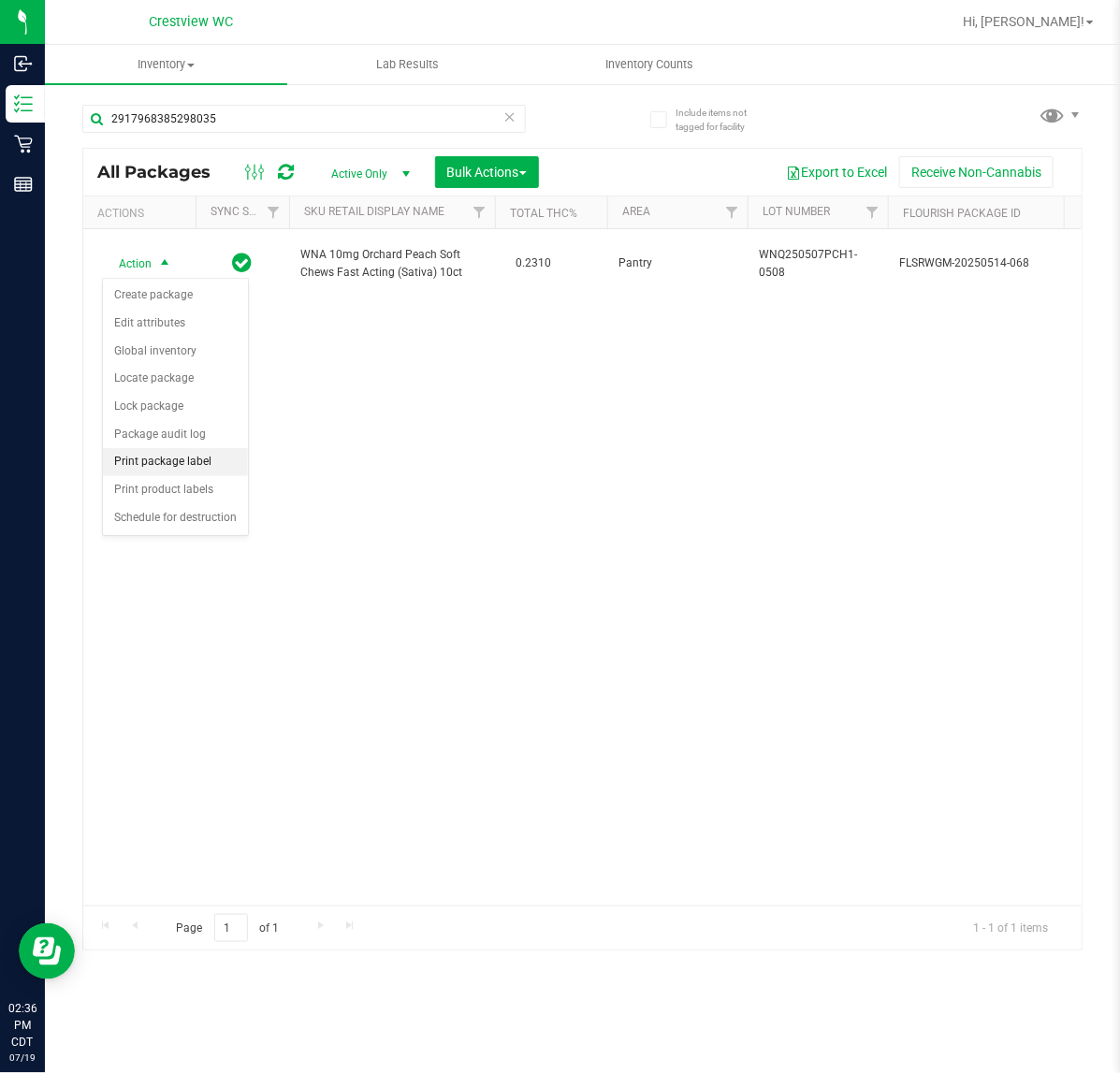 click on "Print package label" at bounding box center [175, 462] 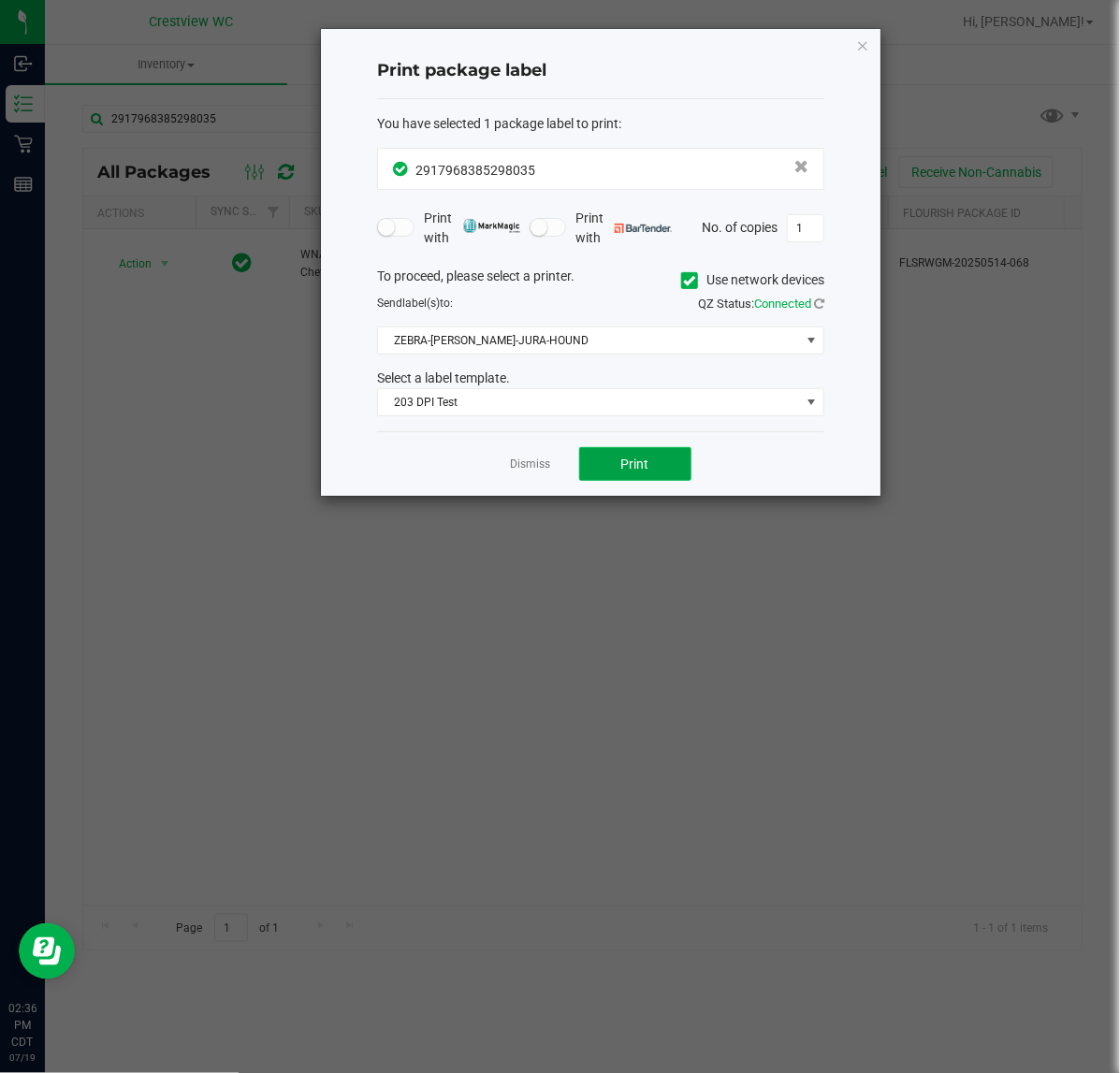 click on "Print" 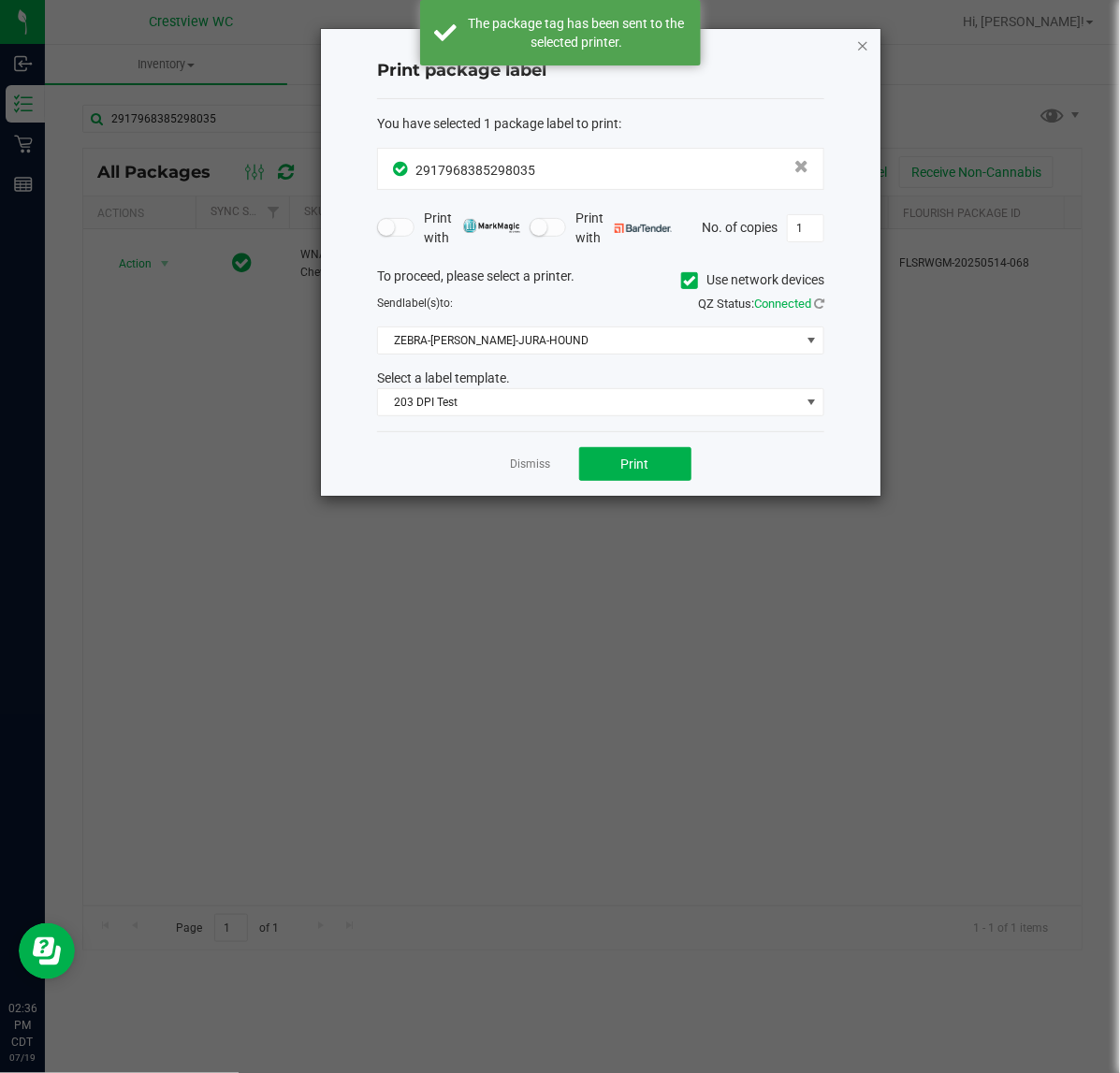 click 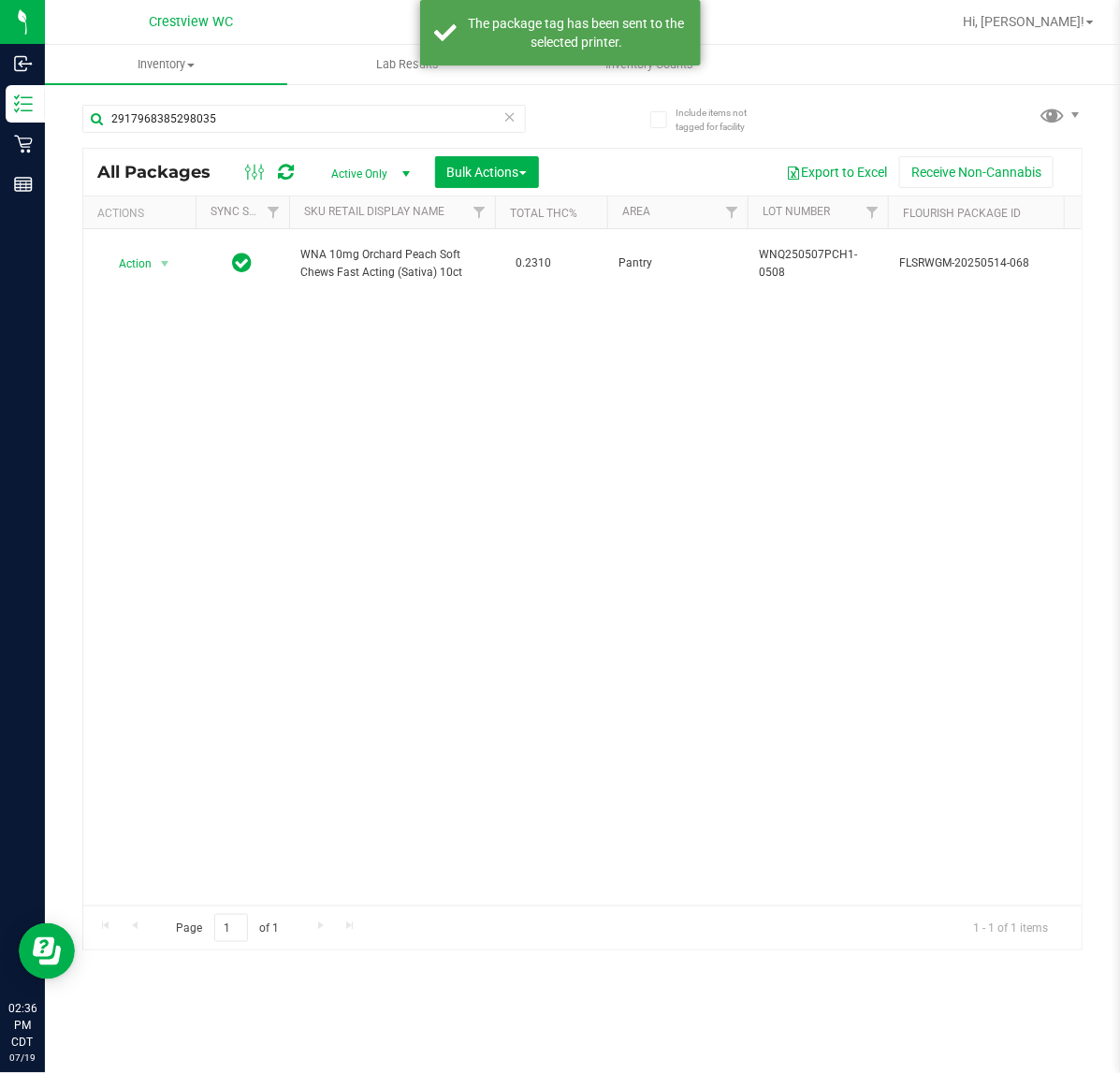 click on "Action Action Create package Edit attributes Global inventory Locate package Lock package Package audit log Print package label Print product labels Schedule for destruction
WNA 10mg Orchard Peach Soft Chews Fast Acting (Sativa) 10ct
0.2310
Pantry
WNQ250507PCH1-0508
FLSRWGM-20250514-068
2917968385298035
40
40
0
00000586
Created
EDI-GUM-WNA-OCPC.10ct
WNA - SOFT CHEWS FAST ACTING - 10MG - 10CT - SAT - ORCHARD PEACH" at bounding box center (582, 567) 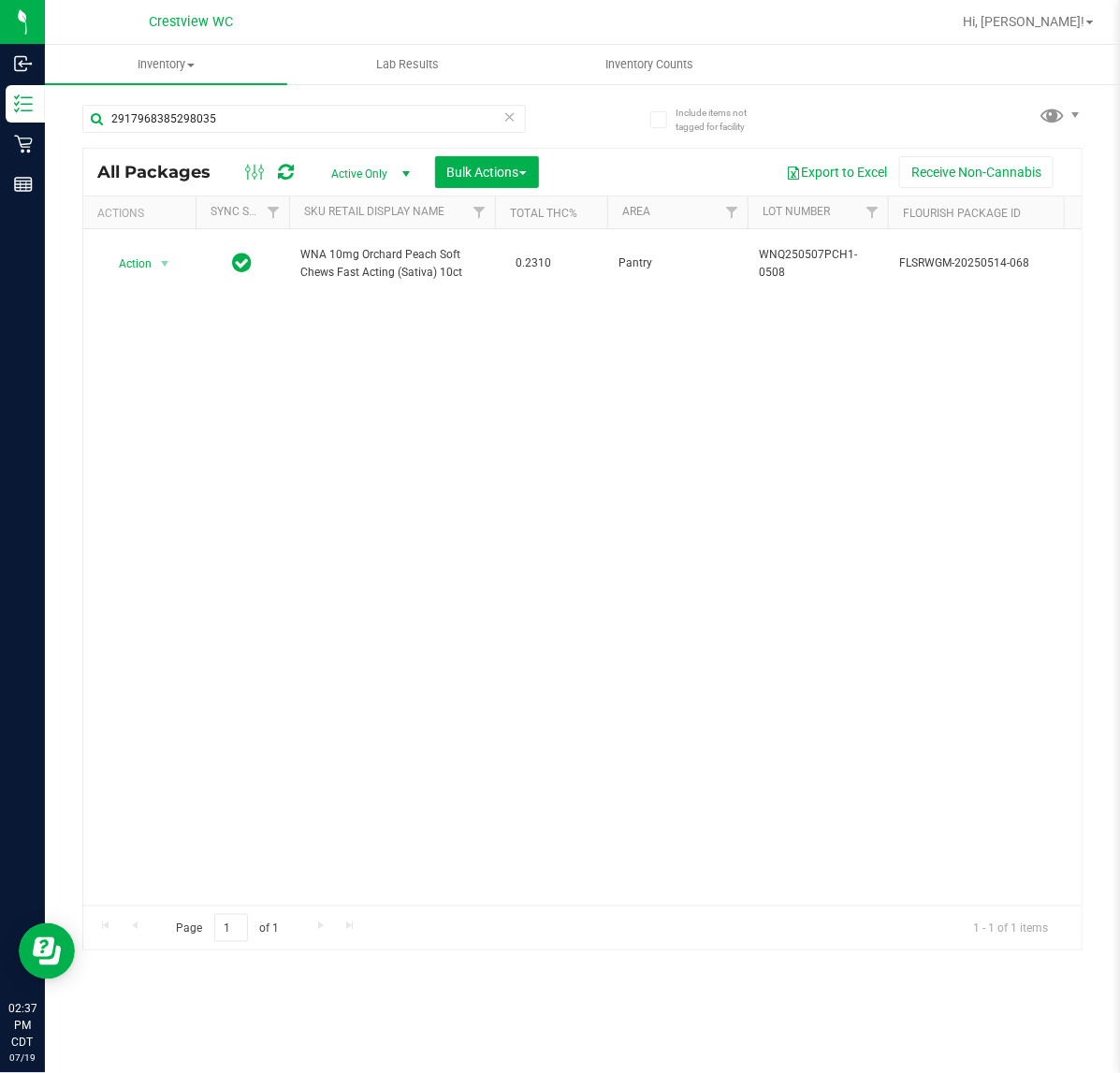 click on "Action Action Create package Edit attributes Global inventory Locate package Lock package Package audit log Print package label Print product labels Schedule for destruction
WNA 10mg Orchard Peach Soft Chews Fast Acting (Sativa) 10ct
0.2310
Pantry
WNQ250507PCH1-0508
FLSRWGM-20250514-068
2917968385298035
40
40
0
00000586
Created
EDI-GUM-WNA-OCPC.10ct
WNA - SOFT CHEWS FAST ACTING - 10MG - 10CT - SAT - ORCHARD PEACH" at bounding box center [582, 567] 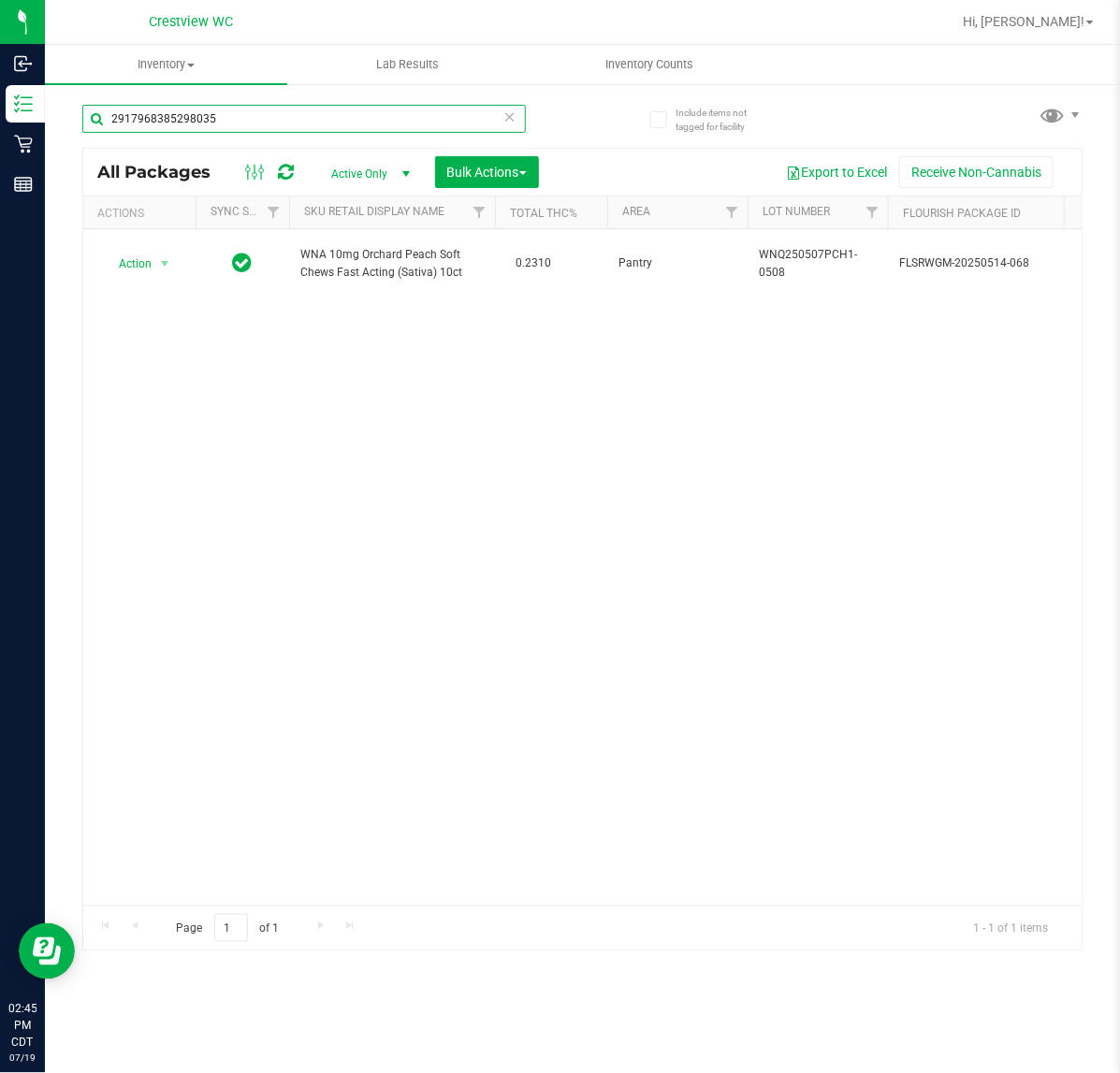 click on "2917968385298035" at bounding box center [304, 119] 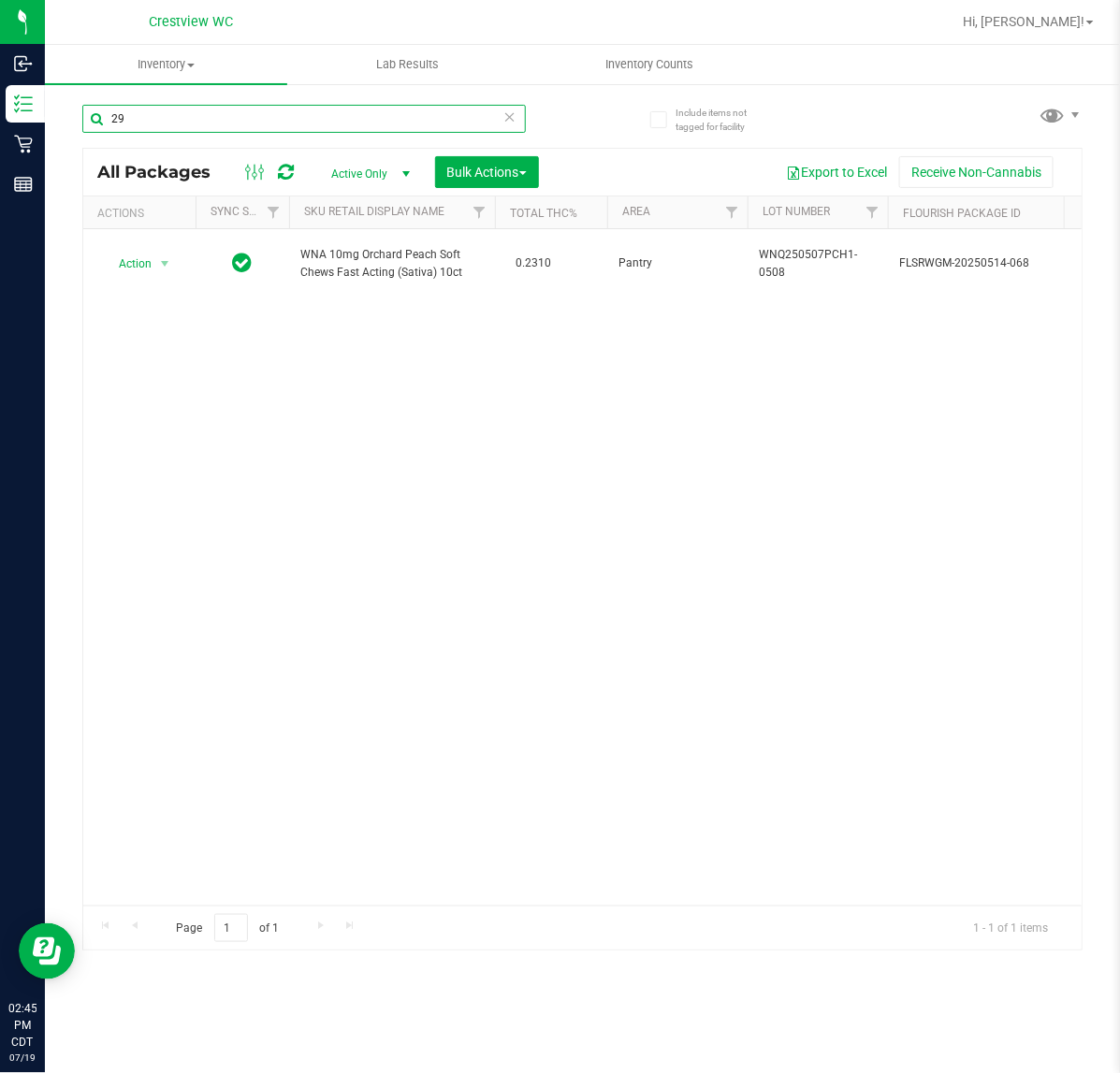 type on "2" 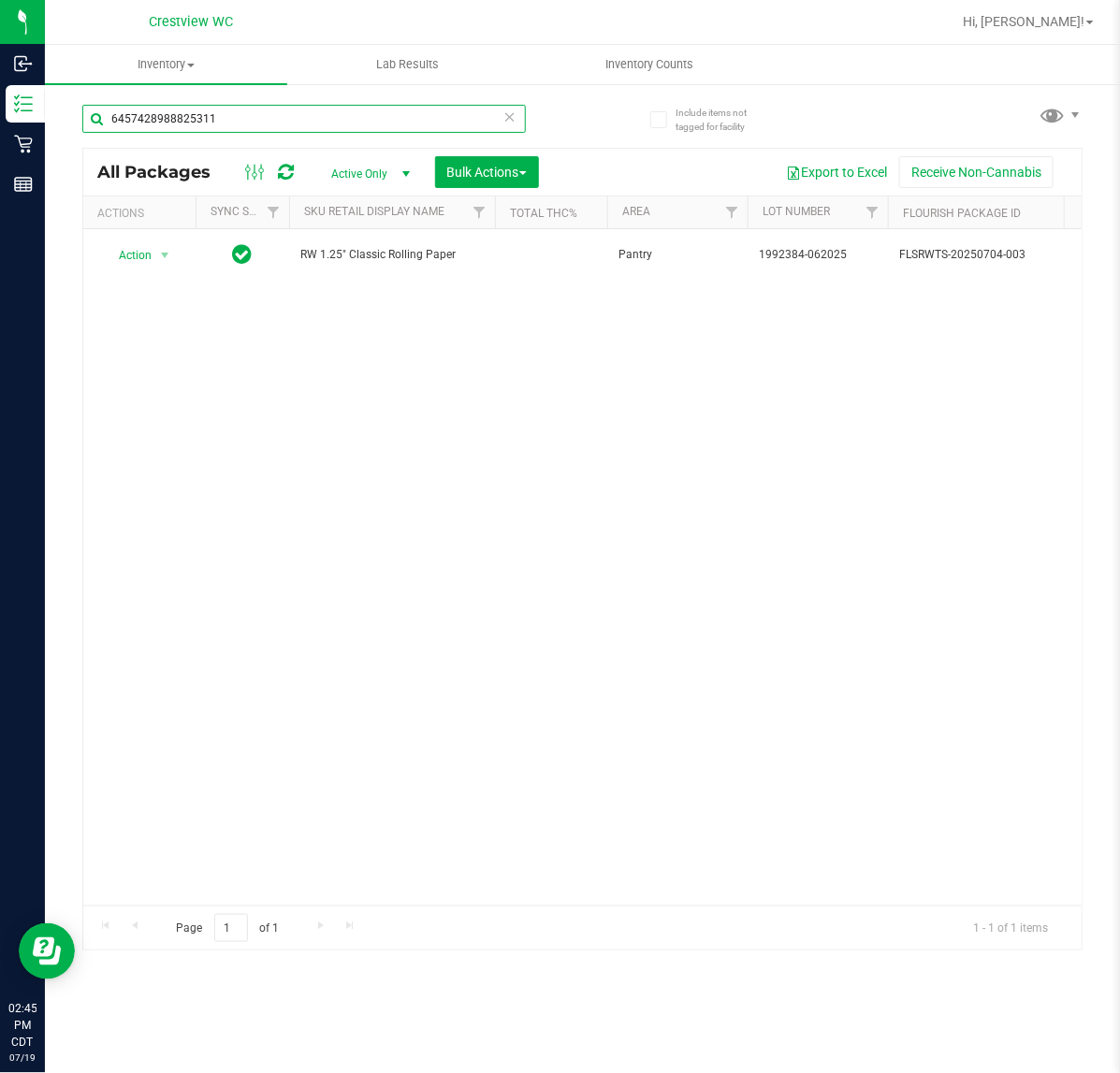 scroll, scrollTop: 0, scrollLeft: 522, axis: horizontal 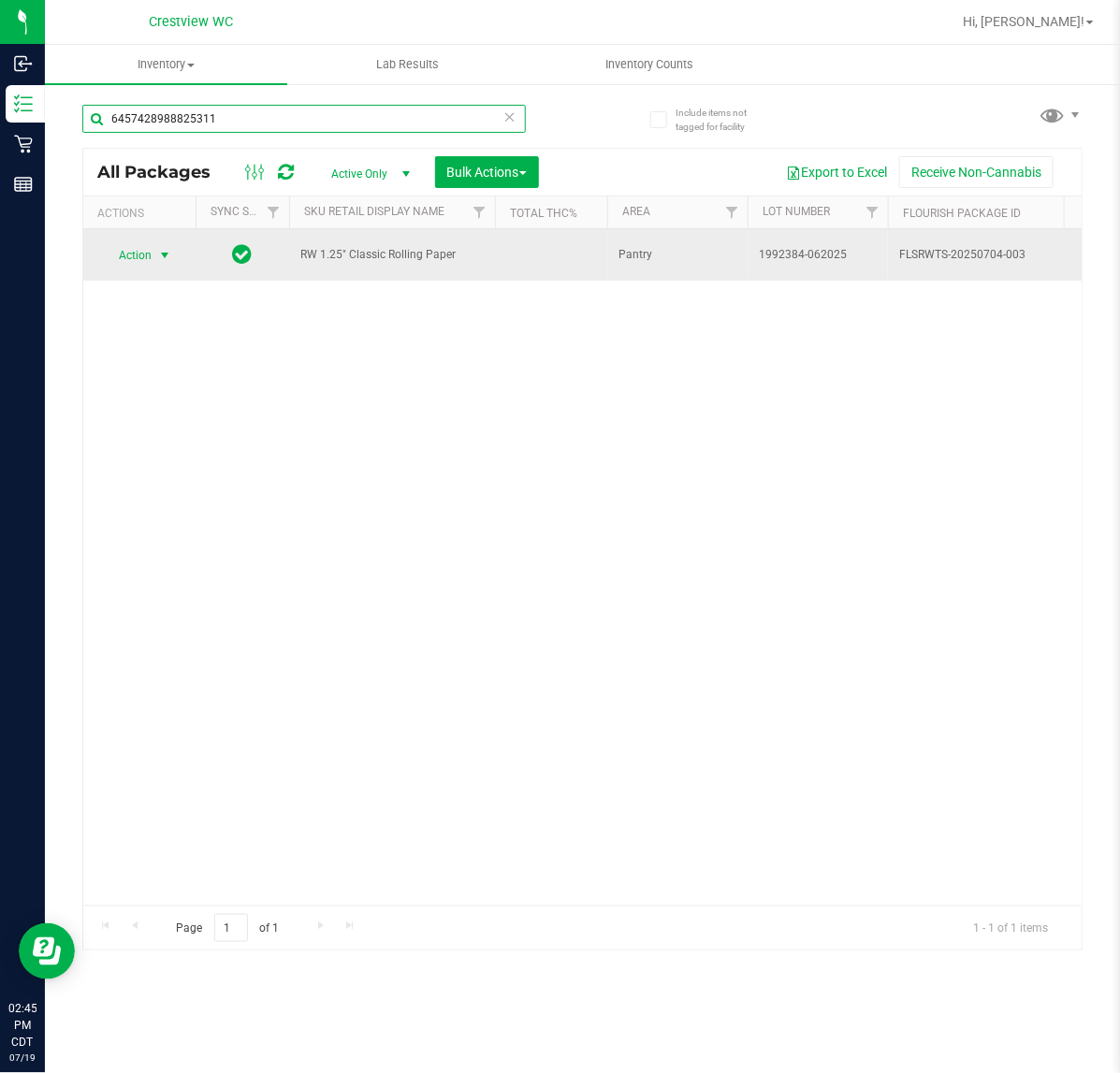 type on "6457428988825311" 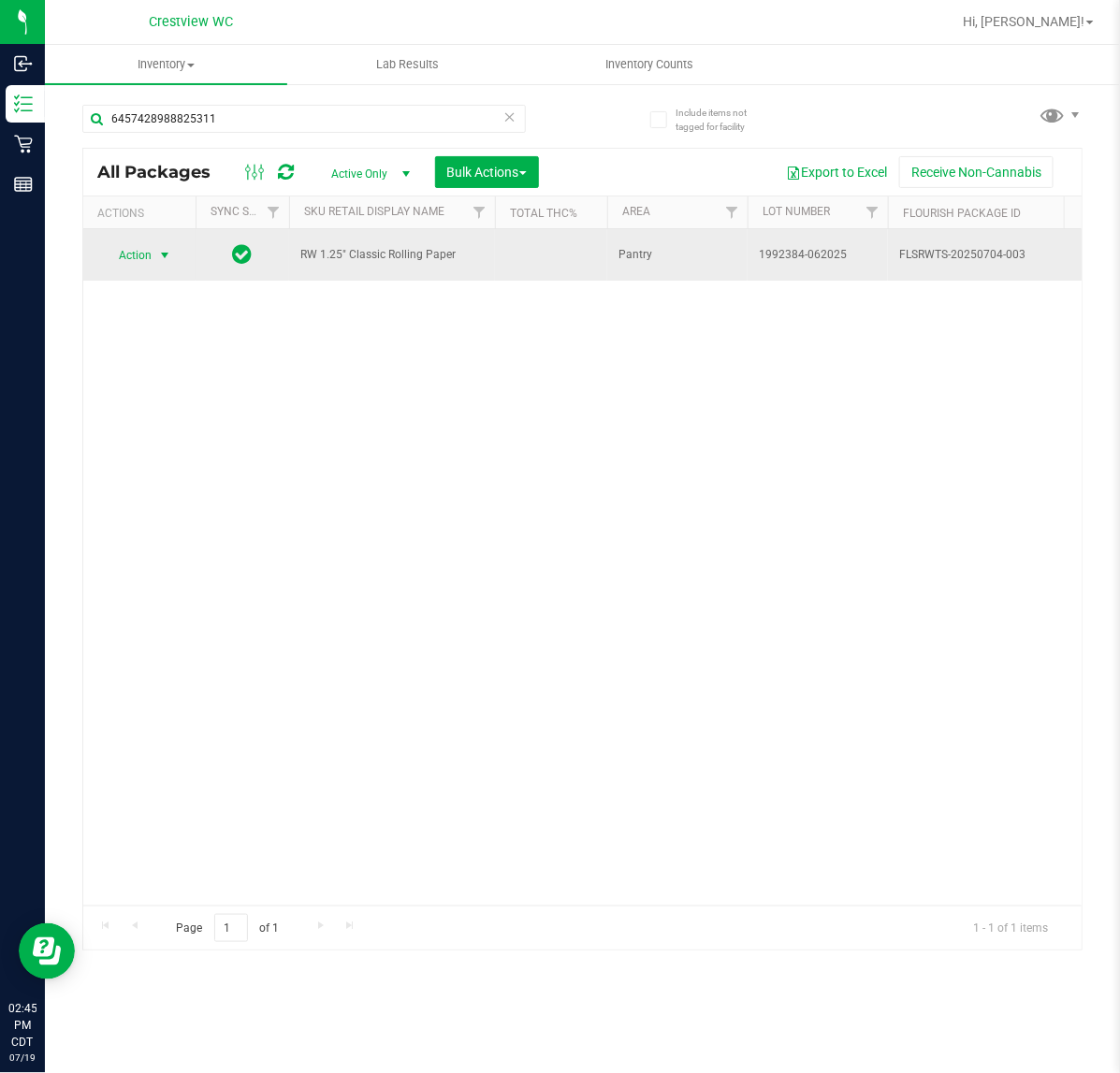 click at bounding box center [165, 255] 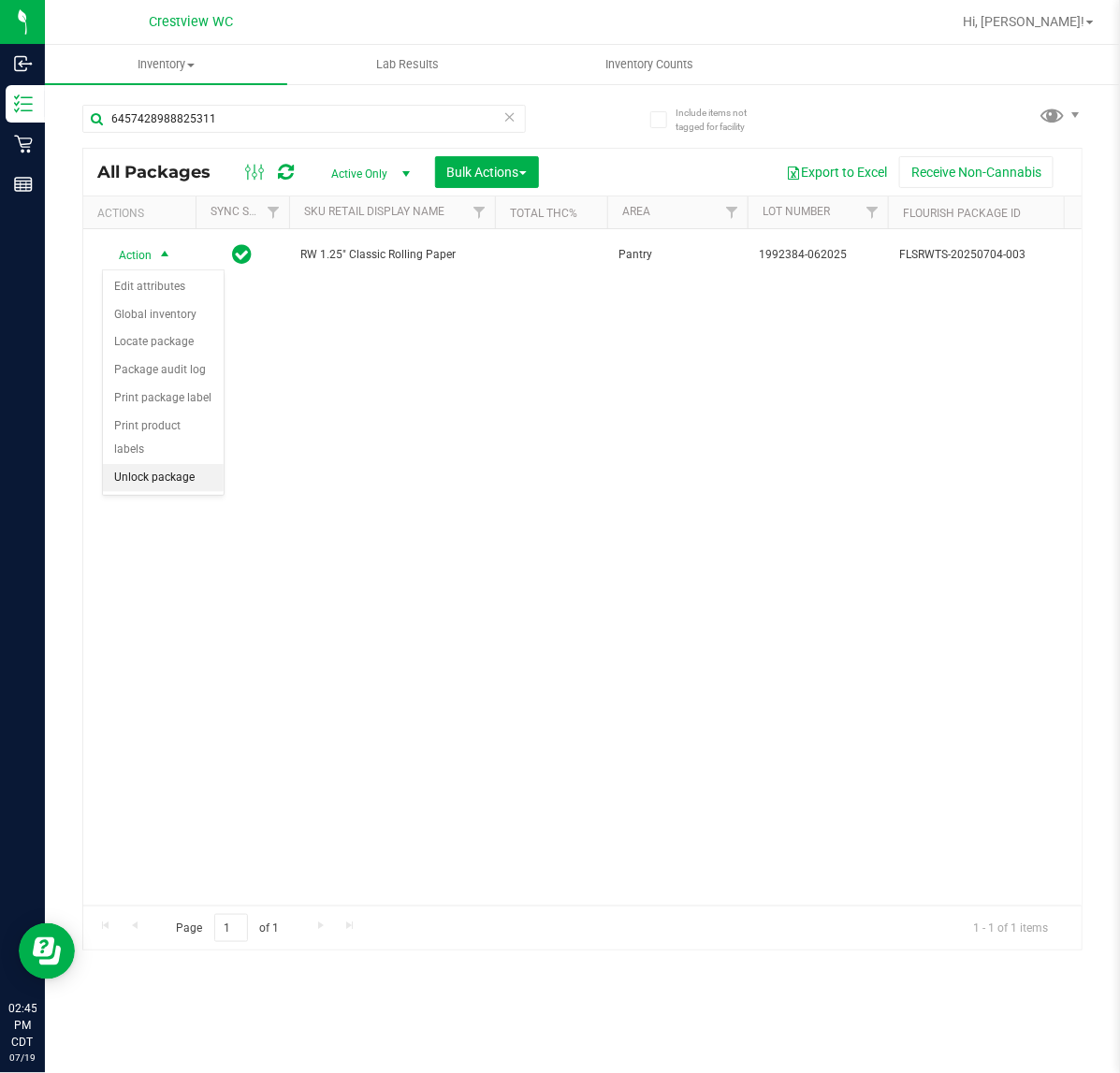 click on "Unlock package" at bounding box center [163, 478] 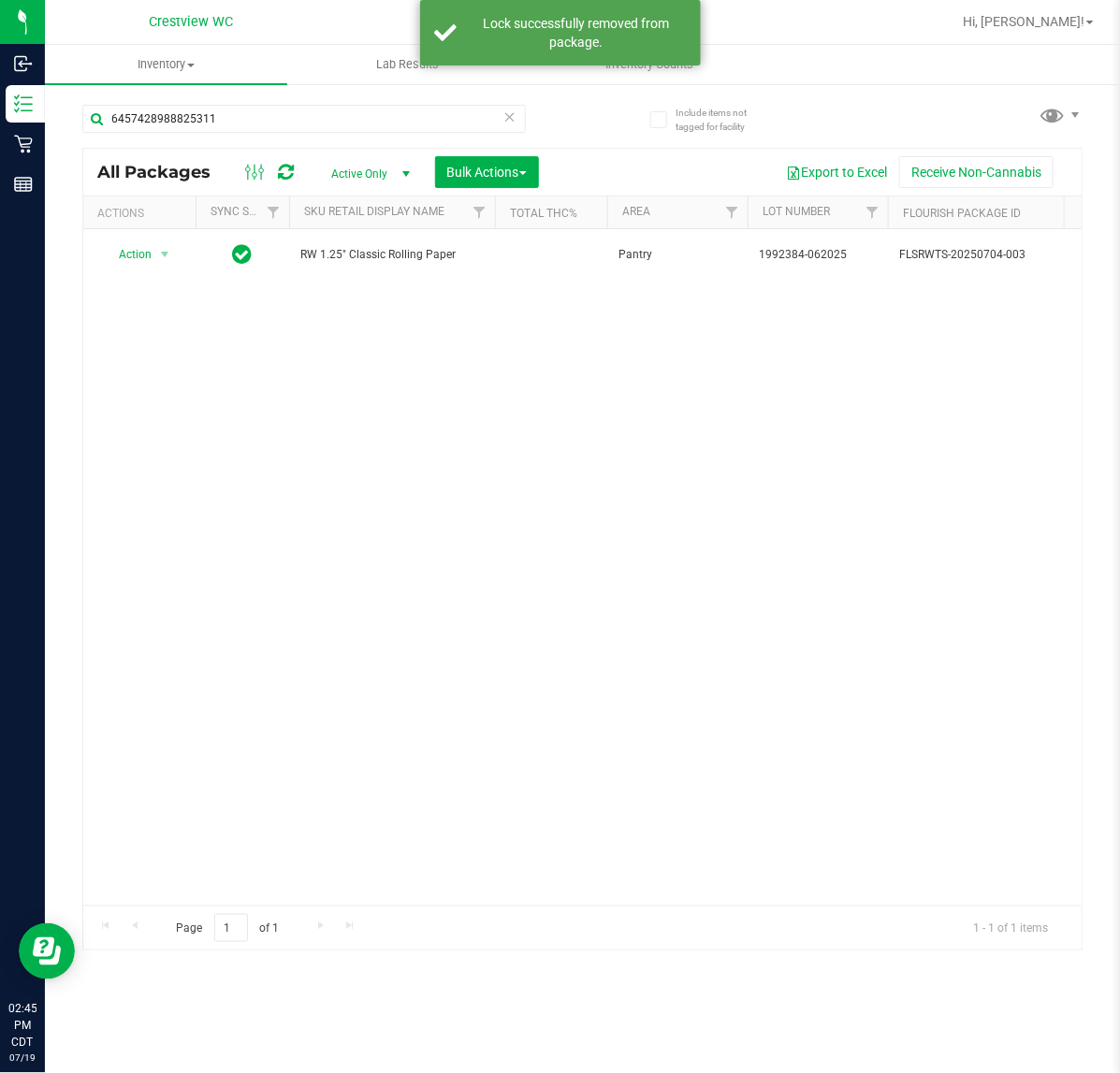 click on "Action Action Create package Edit attributes Global inventory Locate package Lock package Package audit log Print package label Print product labels Schedule for destruction
RW 1.25" Classic Rolling Paper
Pantry
1992384-062025
FLSRWTS-20250704-003
6457428988825311
24
24
0
00000586
Created
ACC-GEN-RAW-PAP
RAW - ROLLING PAPER - RAW - CLASSIC - 1.25"
[DATE] 14:45:45 CDT
[EMAIL_ADDRESS][DOMAIN_NAME]" at bounding box center (582, 567) 